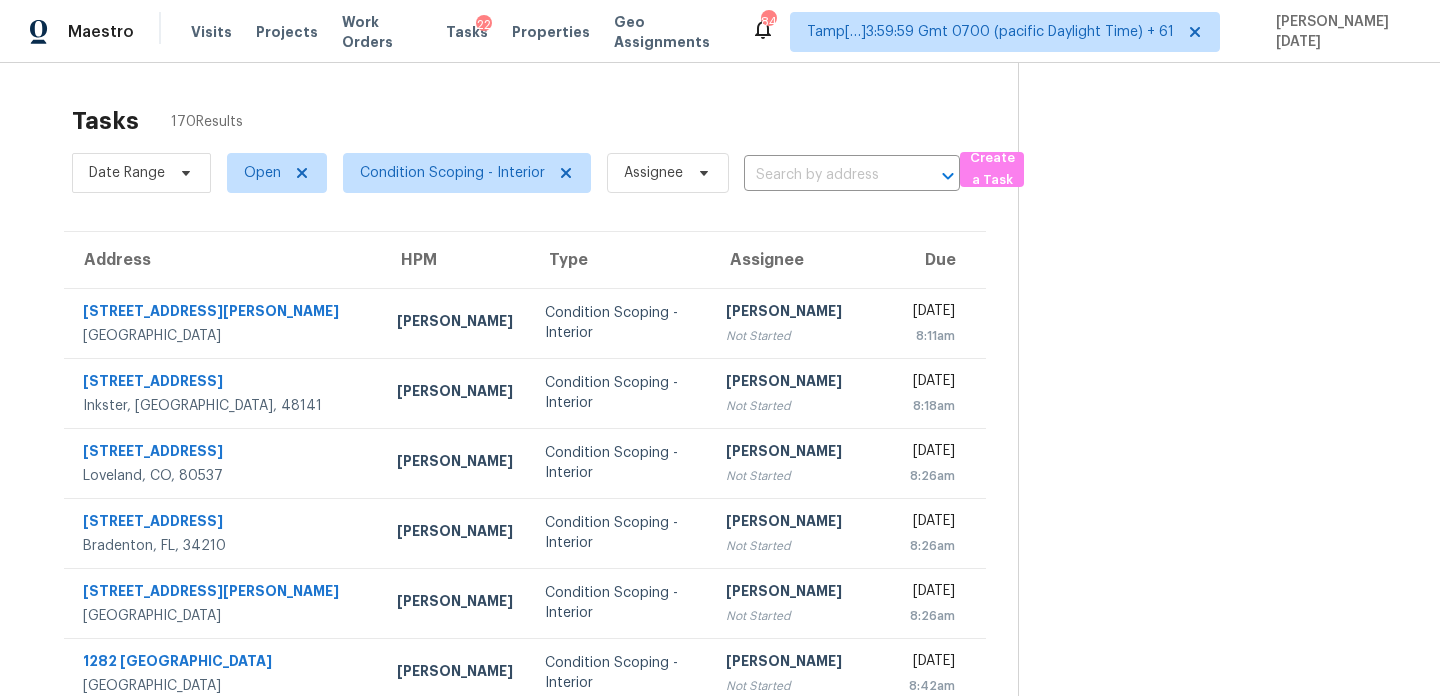 scroll, scrollTop: 0, scrollLeft: 0, axis: both 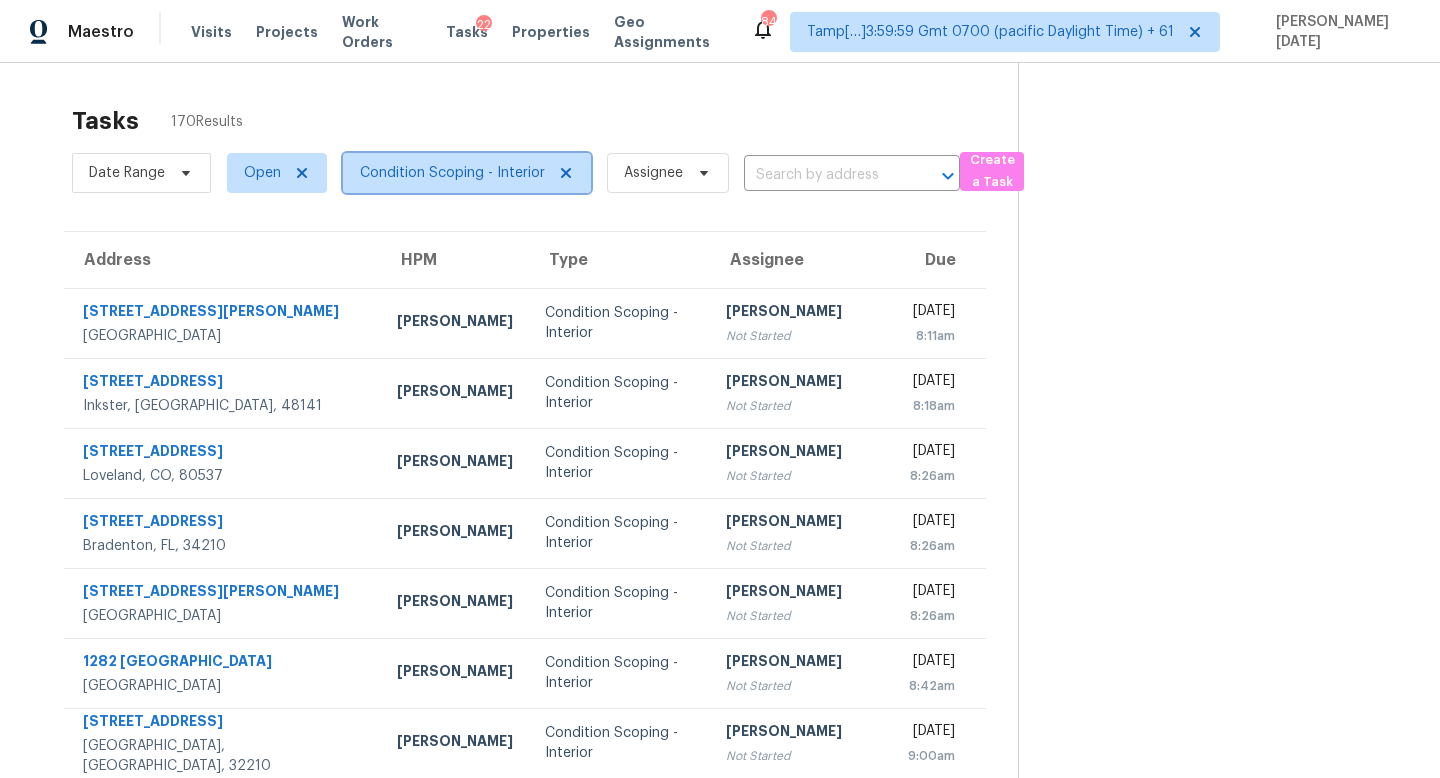 click on "Condition Scoping - Interior" at bounding box center [452, 173] 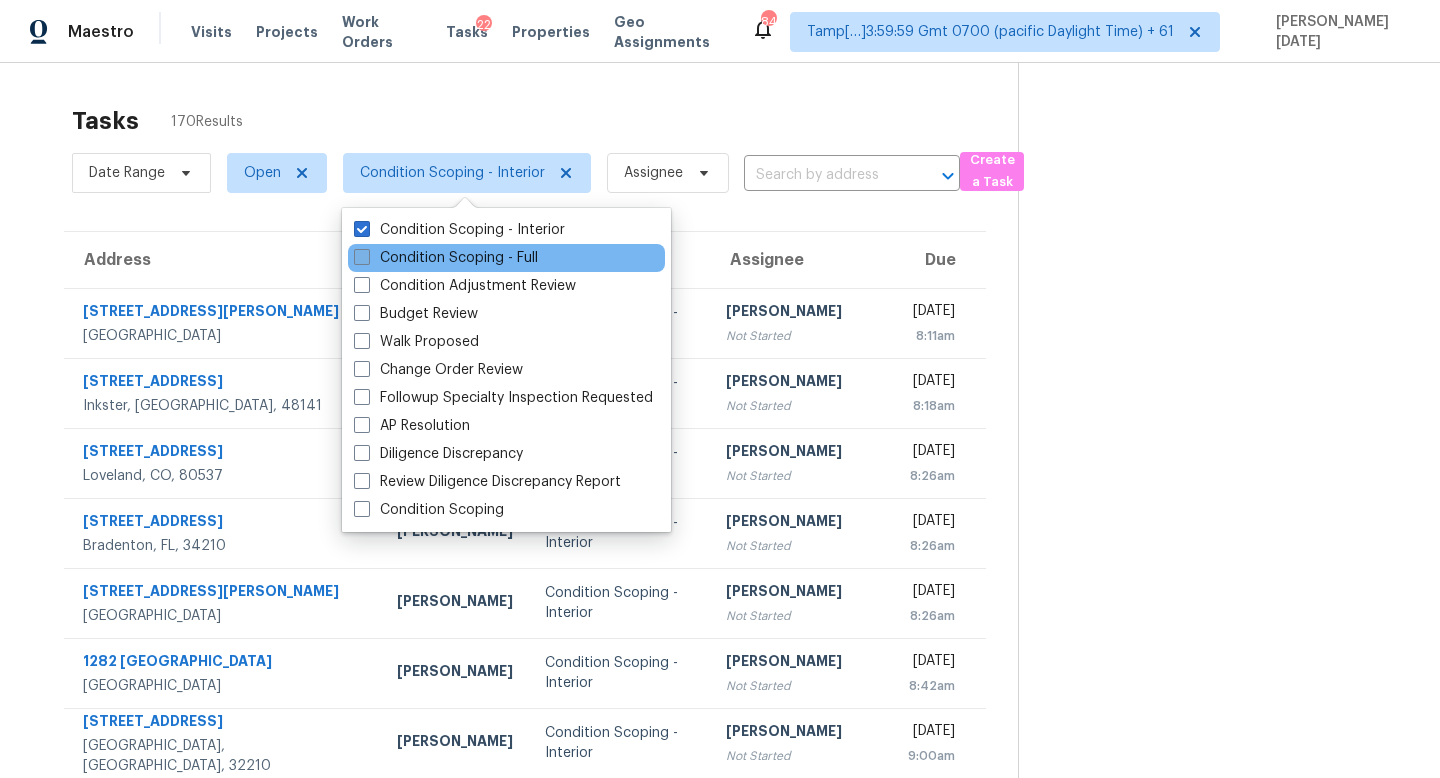 click on "Condition Scoping - Full" at bounding box center [446, 258] 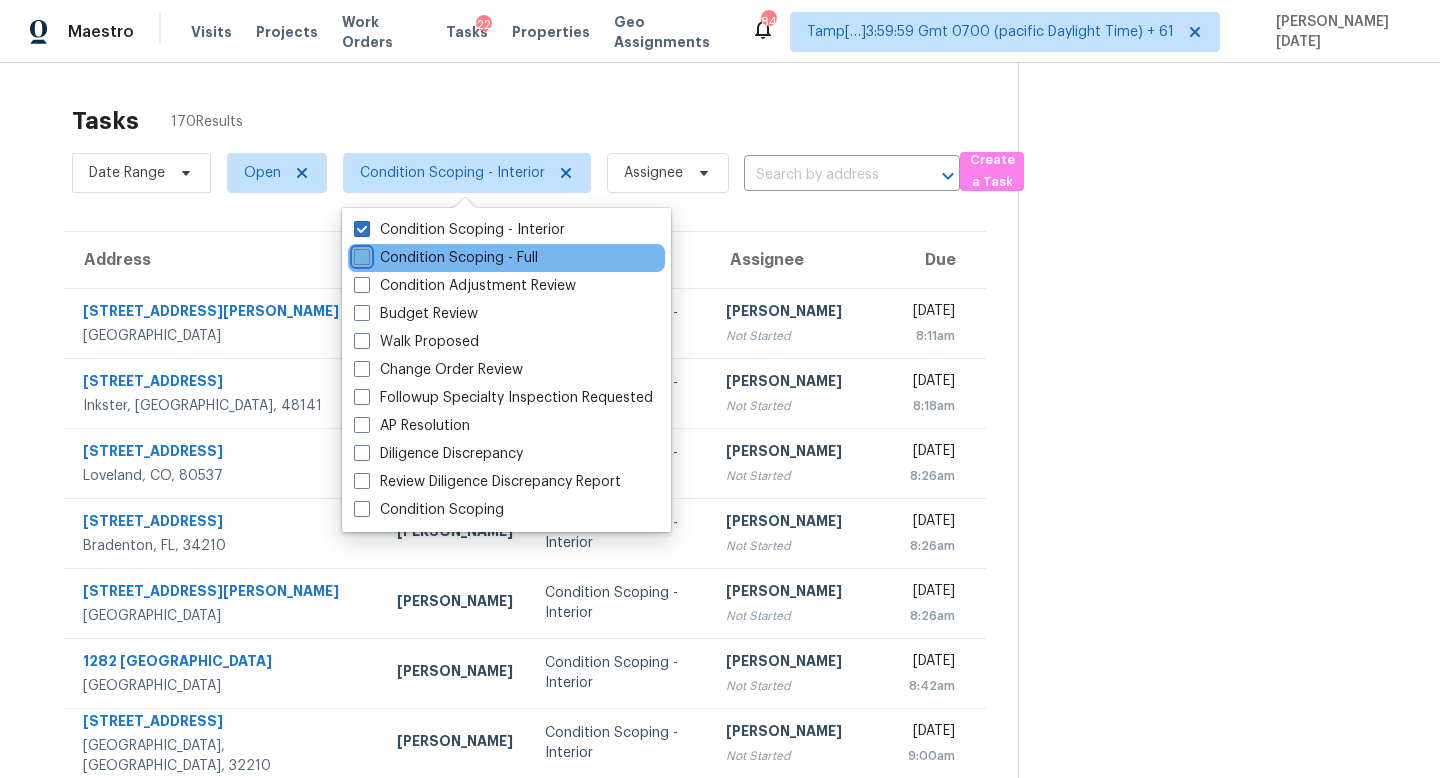click on "Condition Scoping - Full" at bounding box center (360, 254) 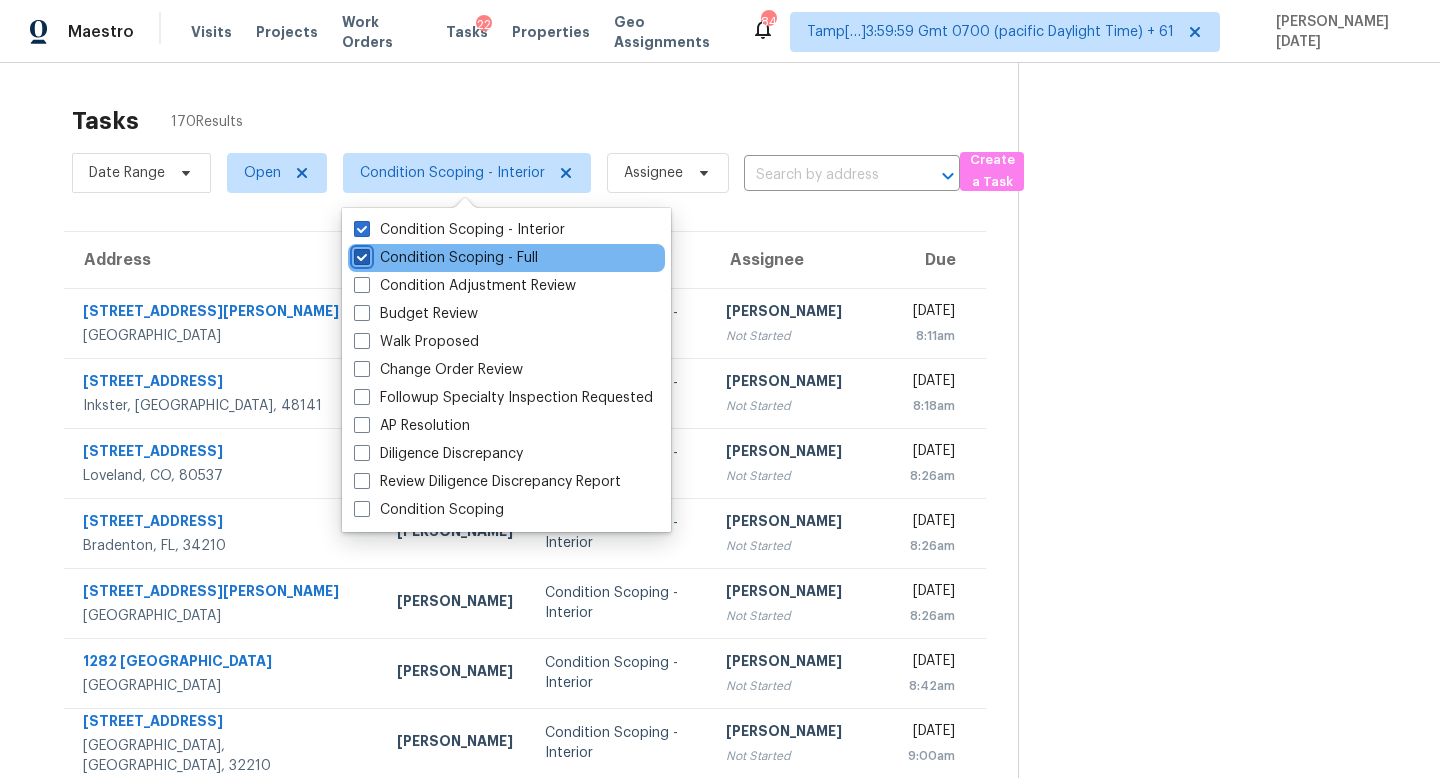checkbox on "true" 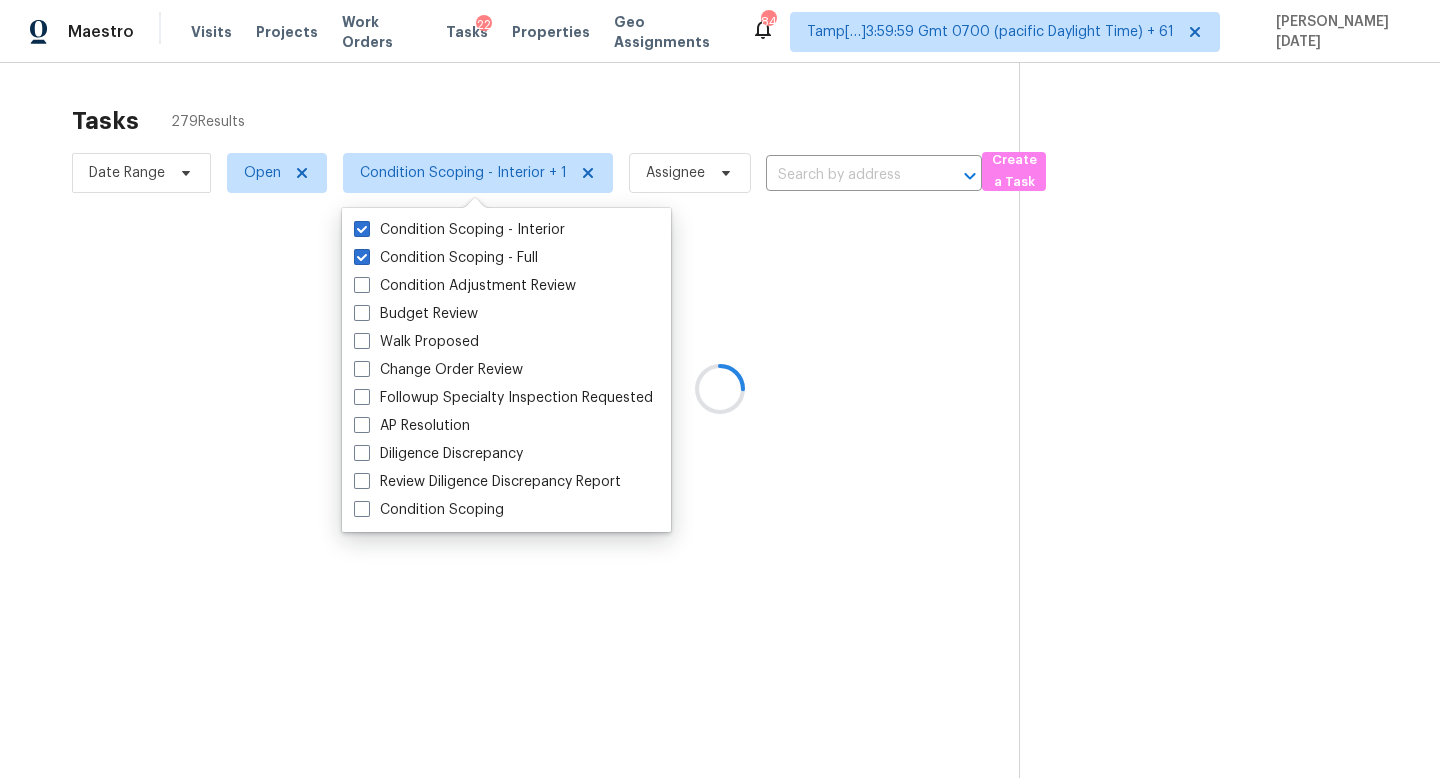 click at bounding box center (720, 389) 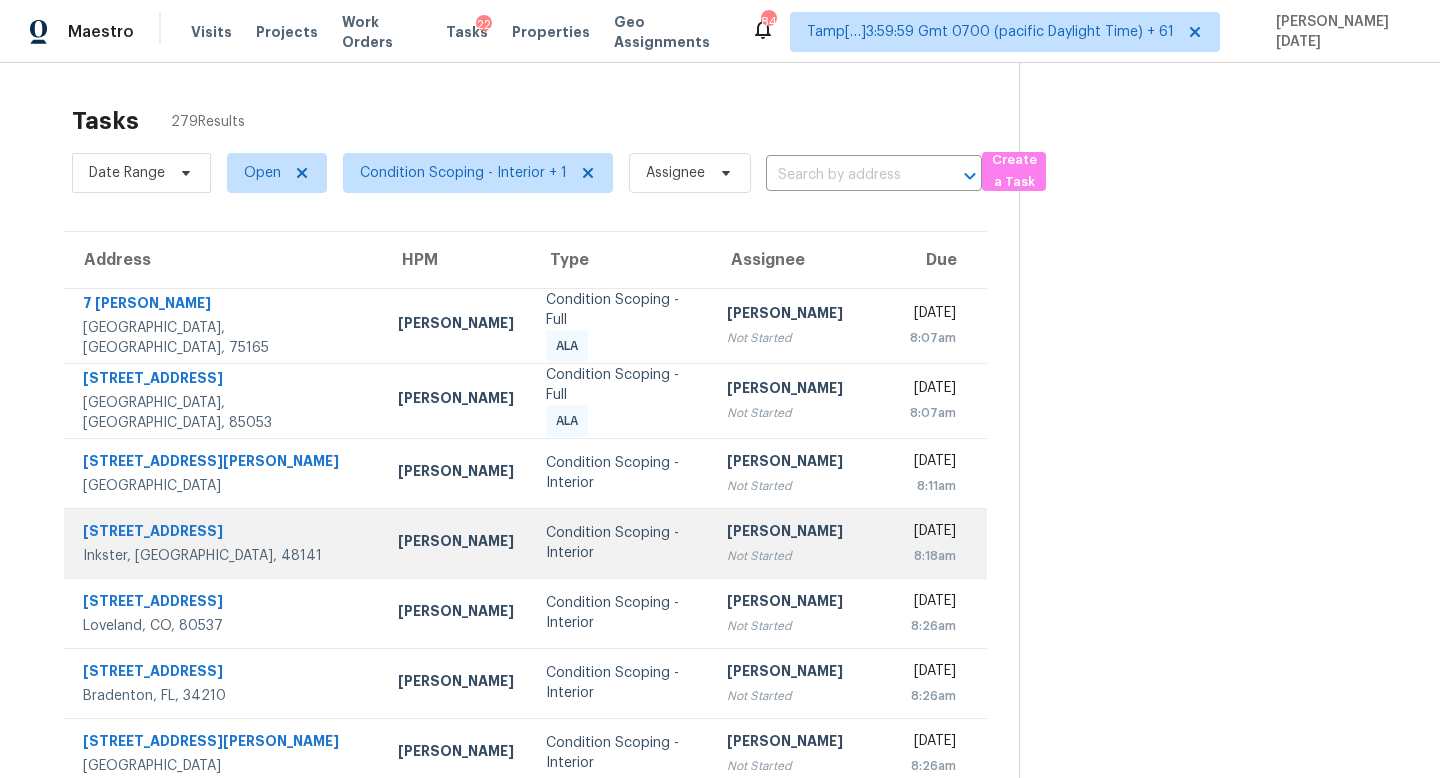 scroll, scrollTop: 263, scrollLeft: 0, axis: vertical 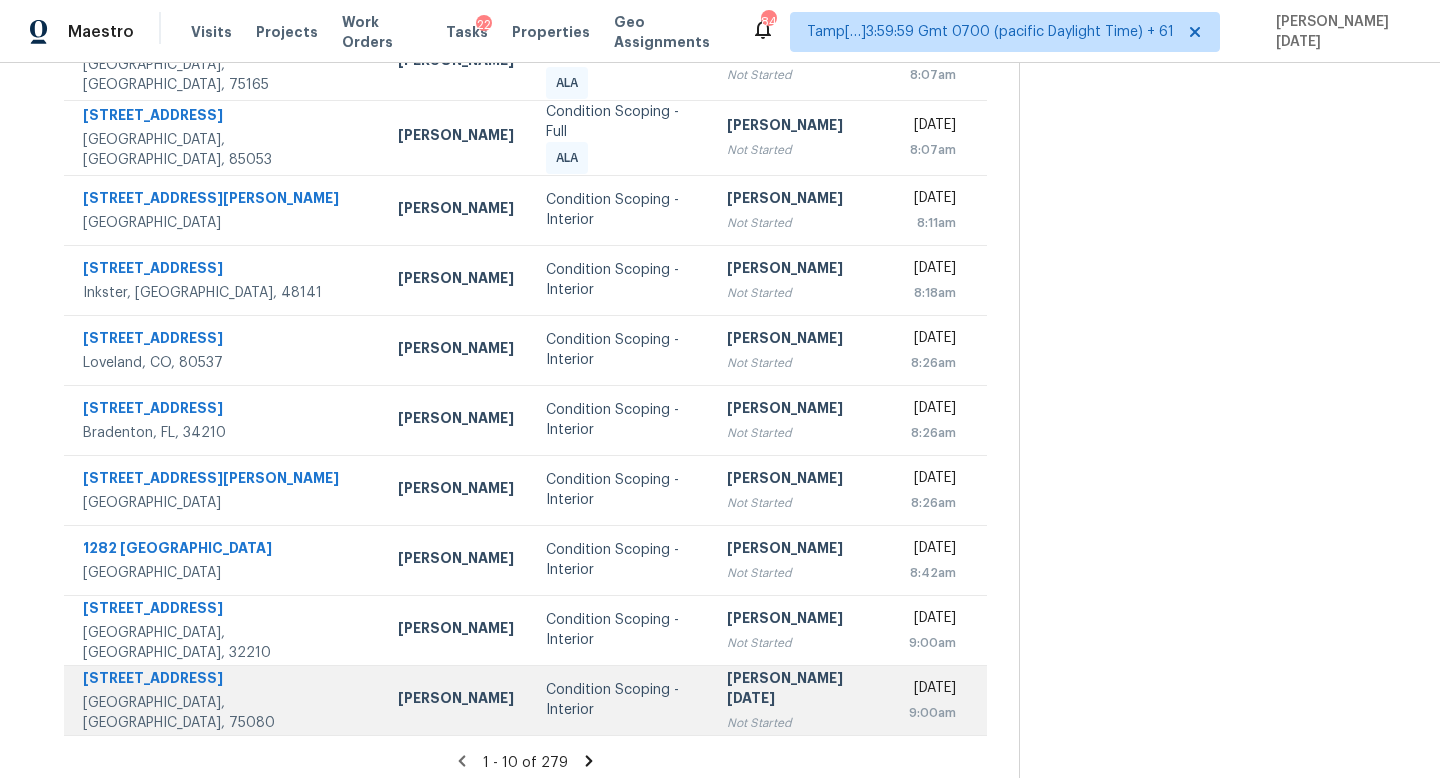 click on "[PERSON_NAME][DATE]" at bounding box center (802, 690) 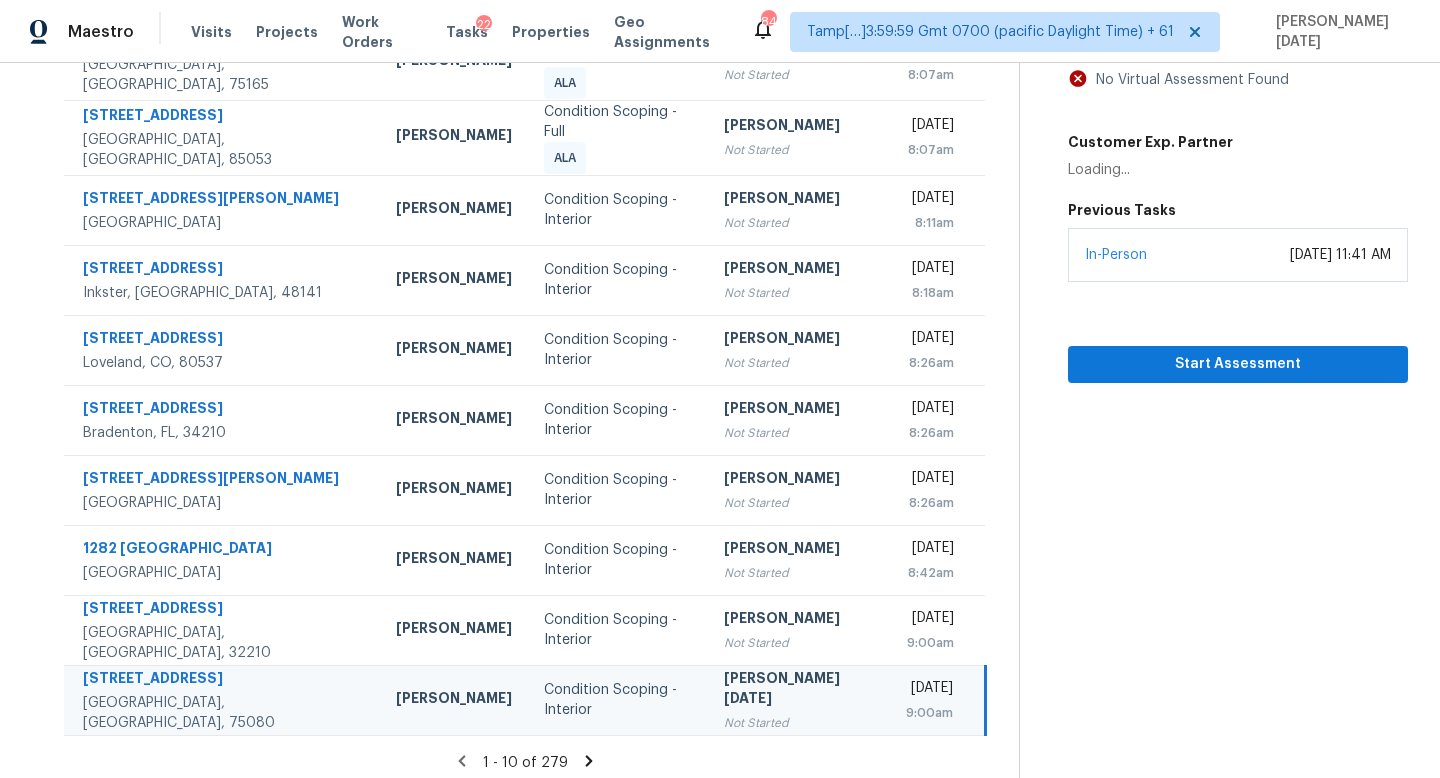 scroll, scrollTop: 0, scrollLeft: 0, axis: both 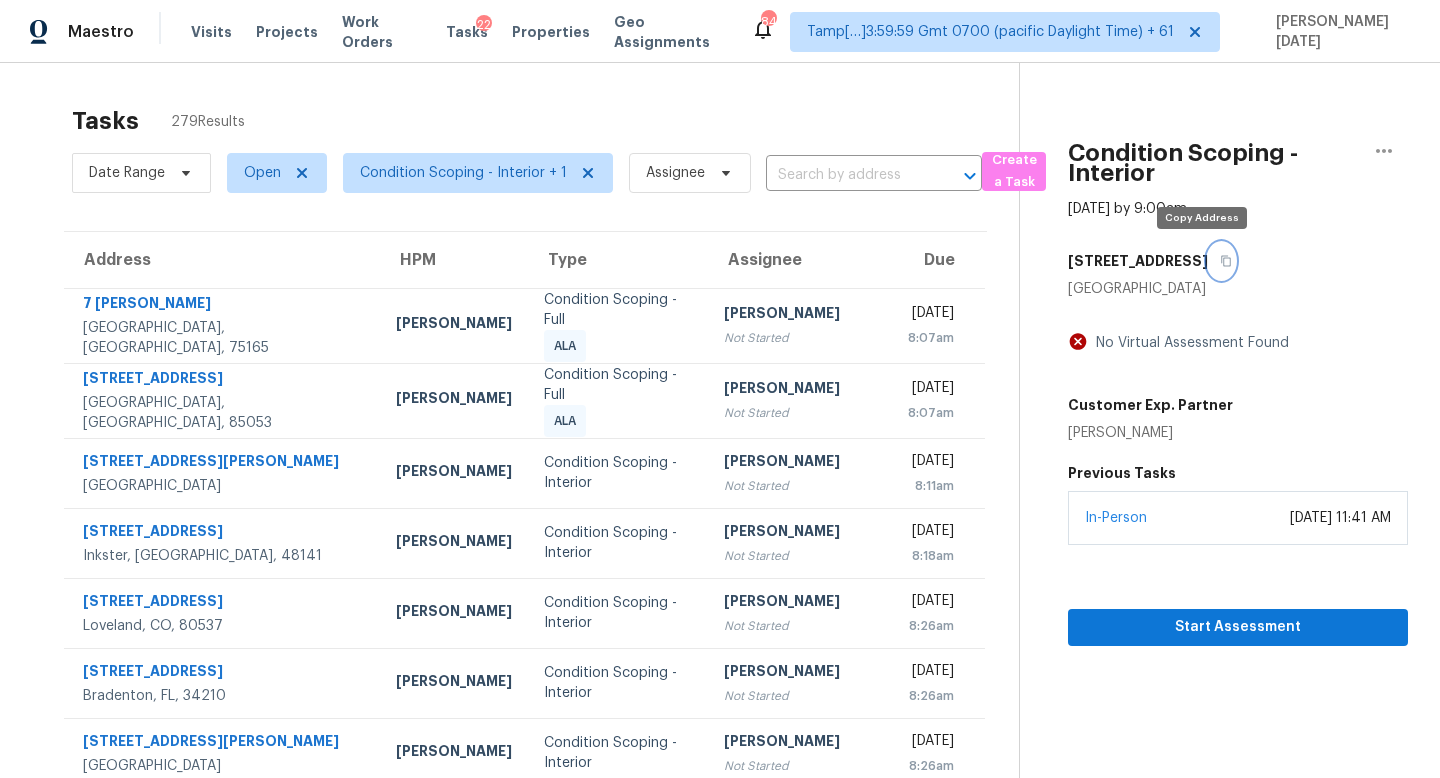 click 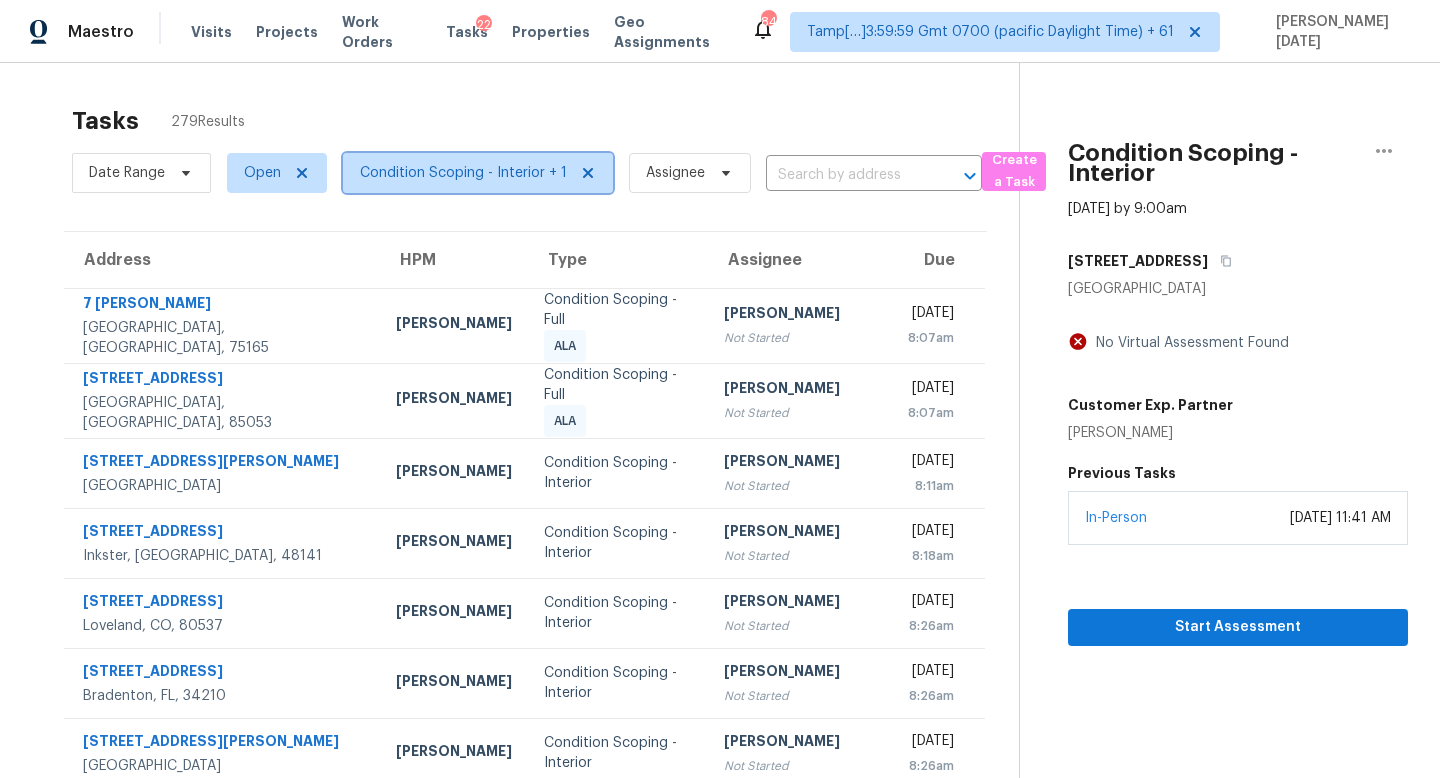 click on "Condition Scoping - Interior + 1" at bounding box center (463, 173) 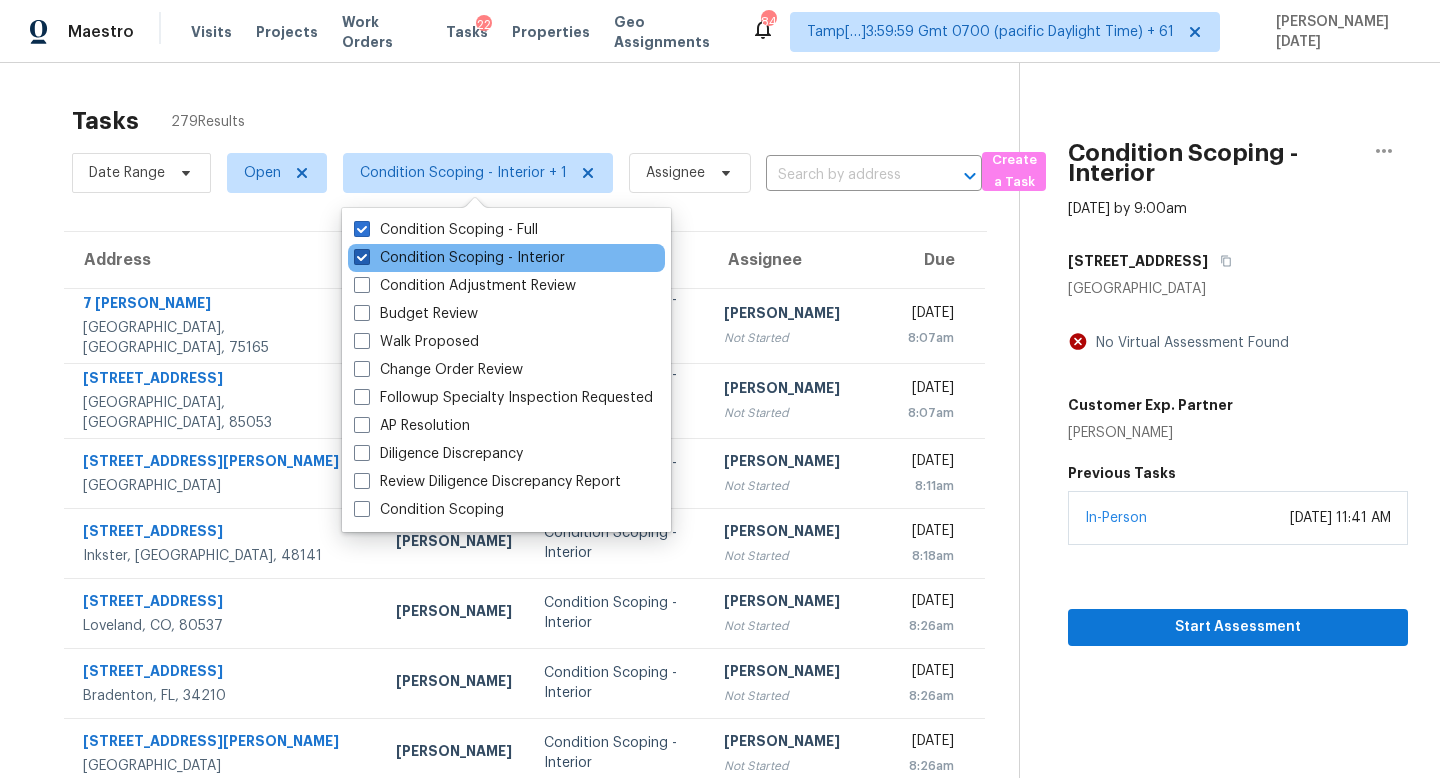 click on "Condition Scoping - Interior" at bounding box center [459, 258] 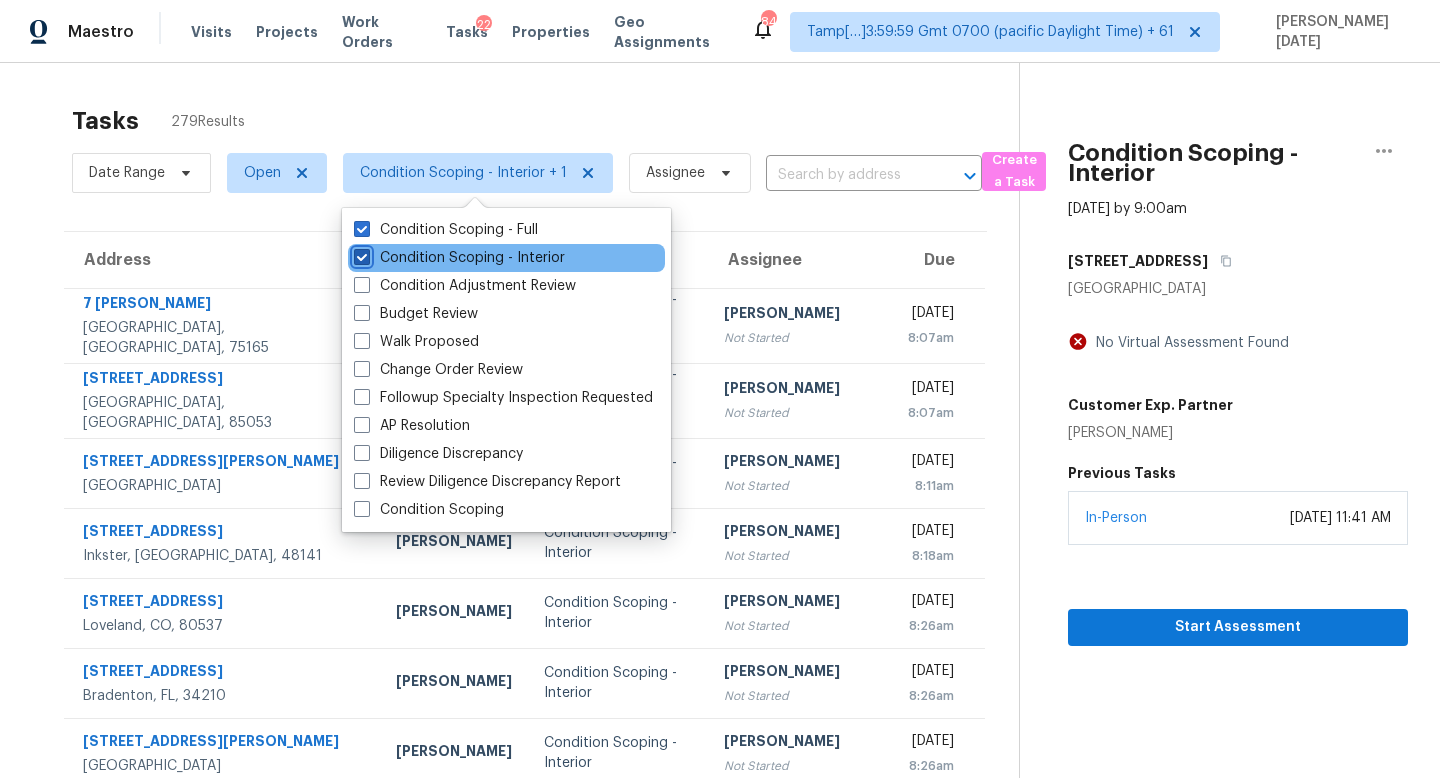 click on "Condition Scoping - Interior" at bounding box center [360, 254] 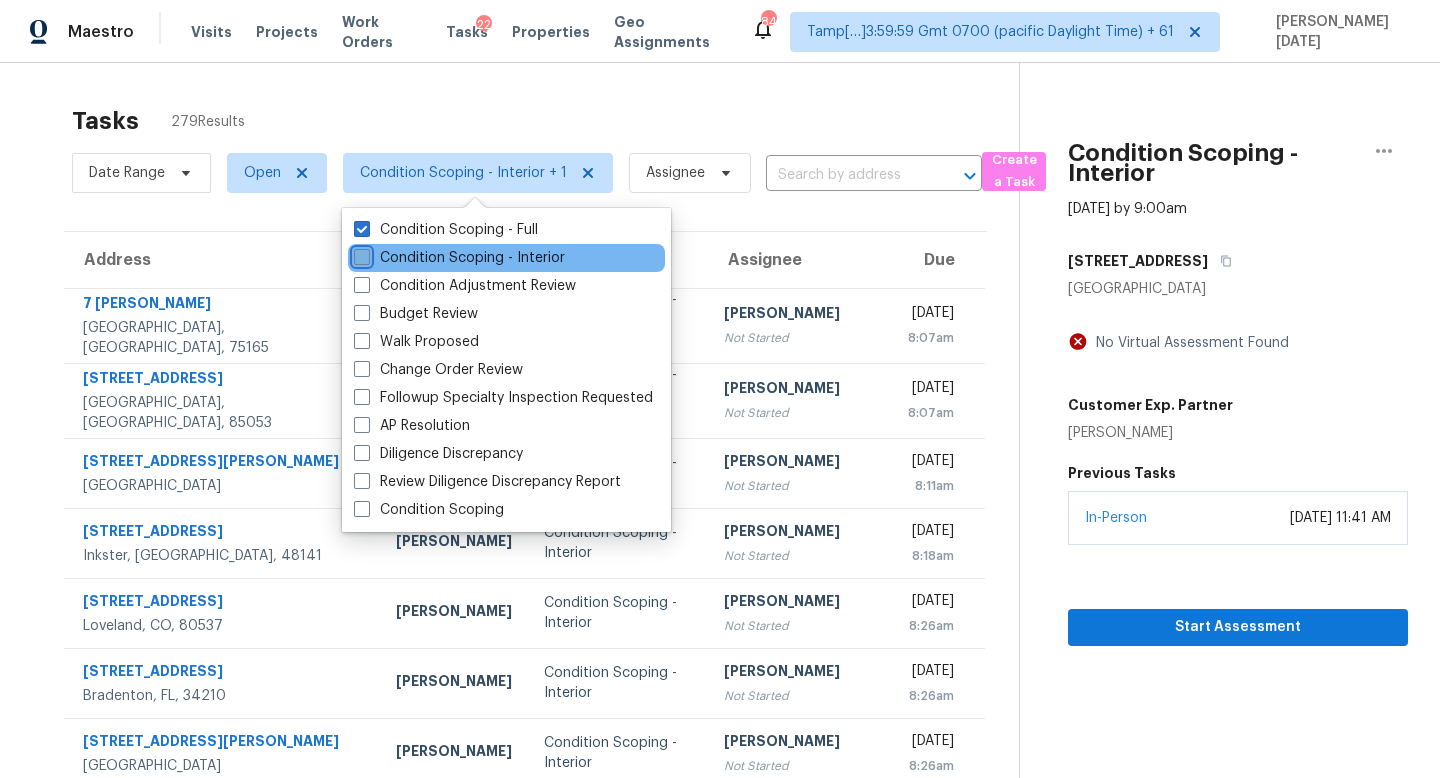 checkbox on "false" 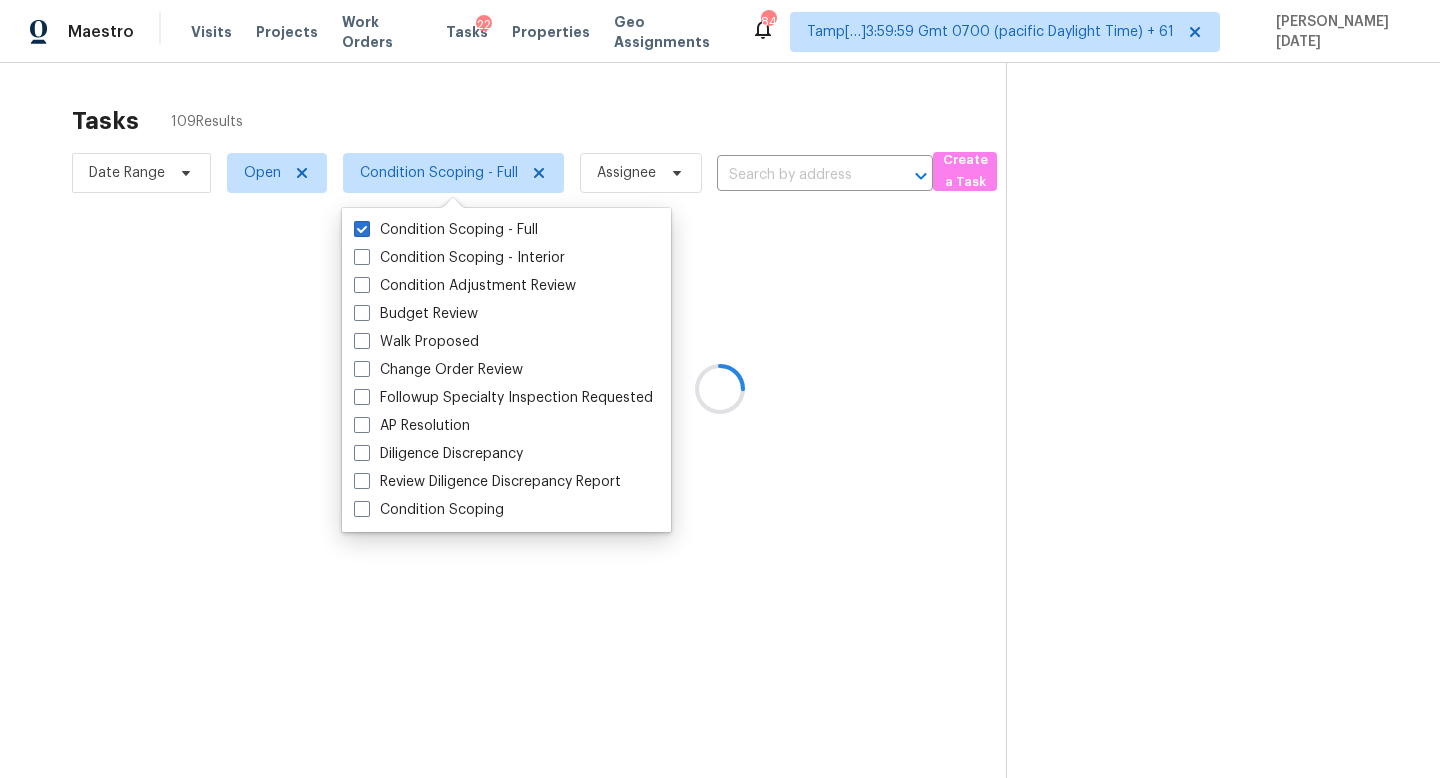 click at bounding box center (720, 389) 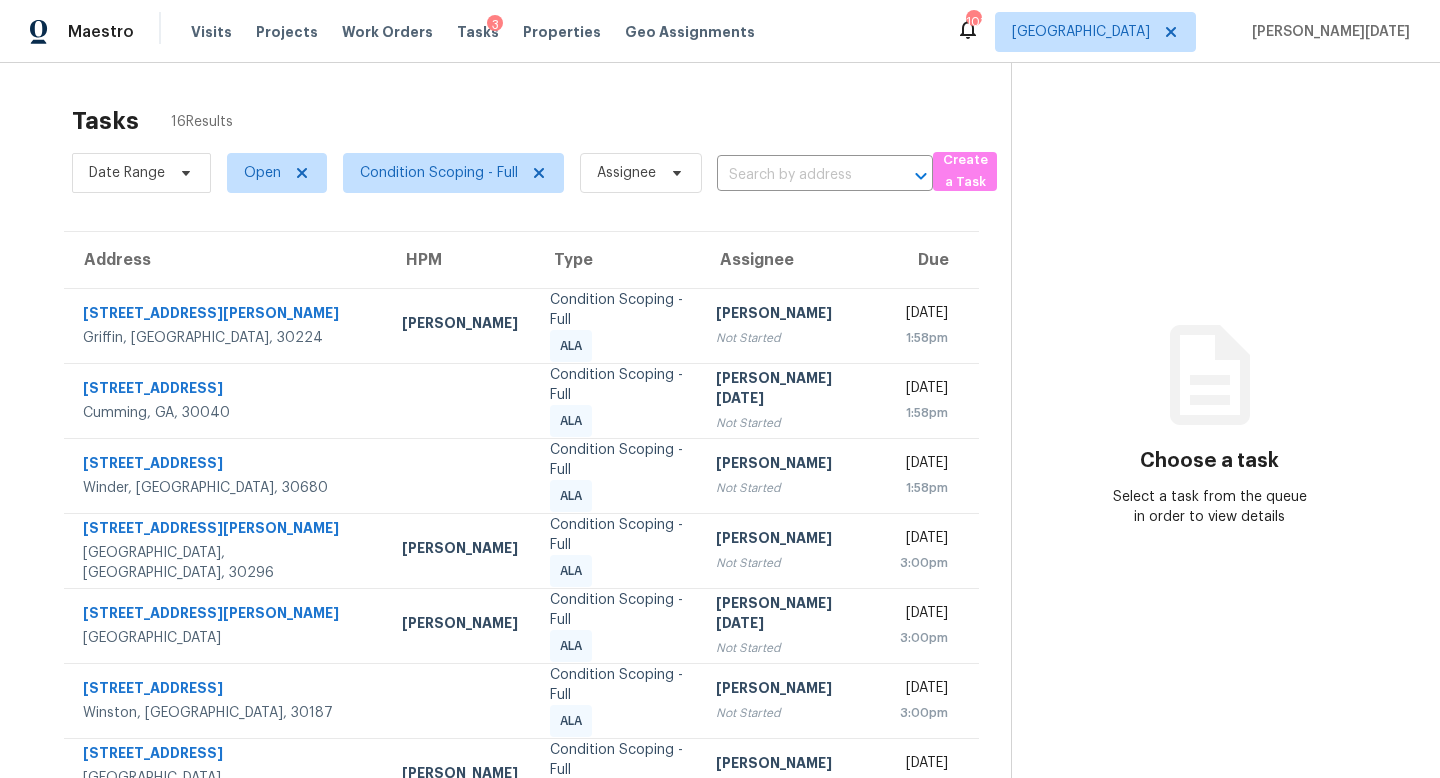 scroll, scrollTop: 0, scrollLeft: 0, axis: both 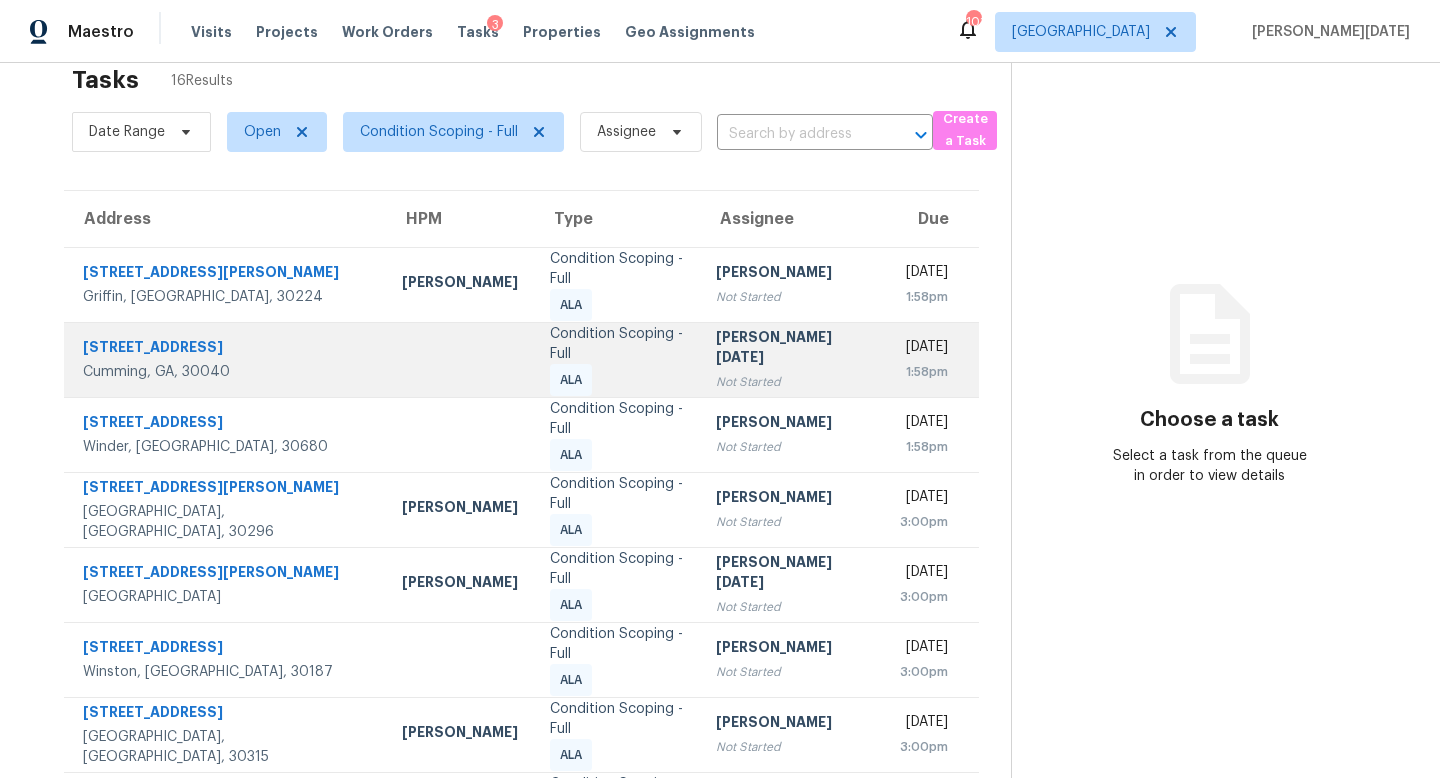 click on "Not Started" at bounding box center (792, 382) 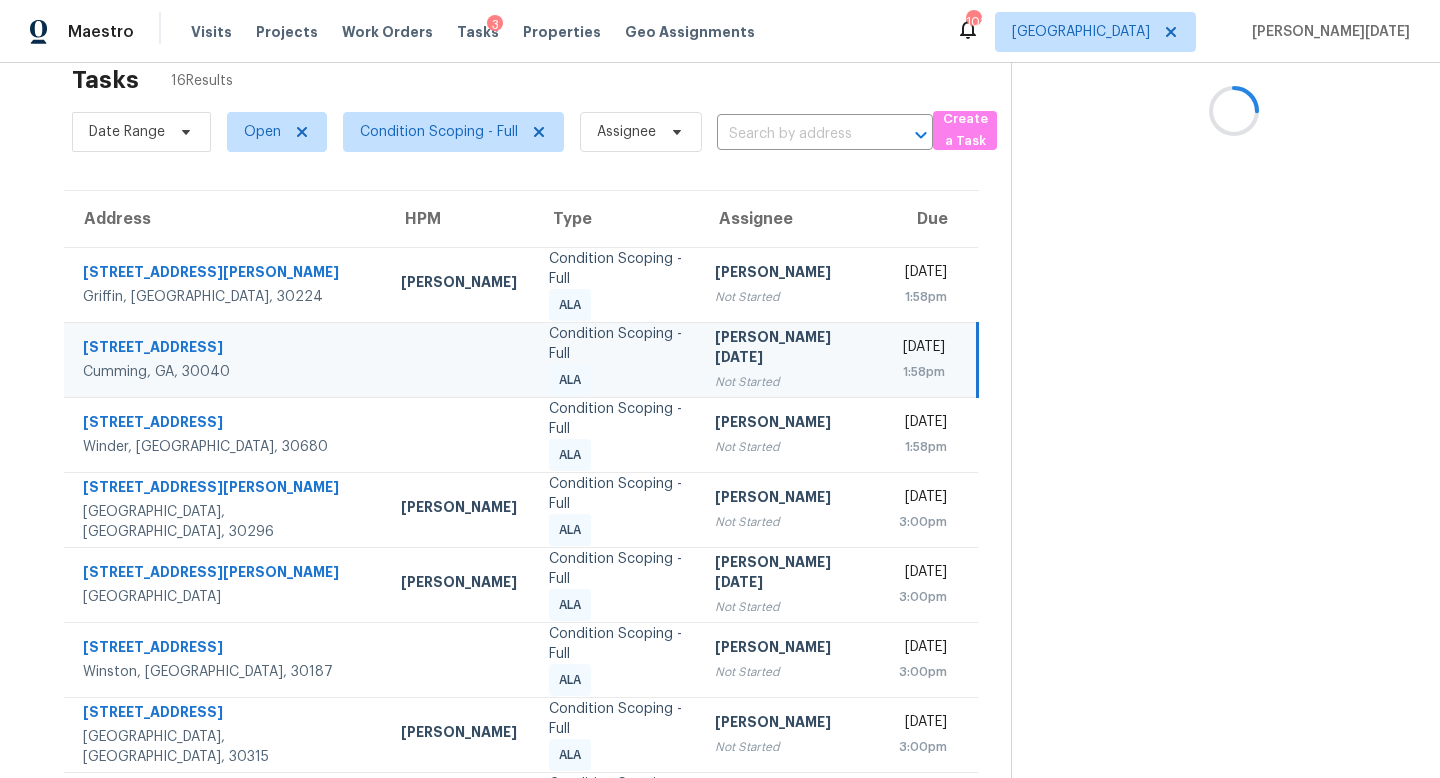 click on "Not Started" at bounding box center (791, 382) 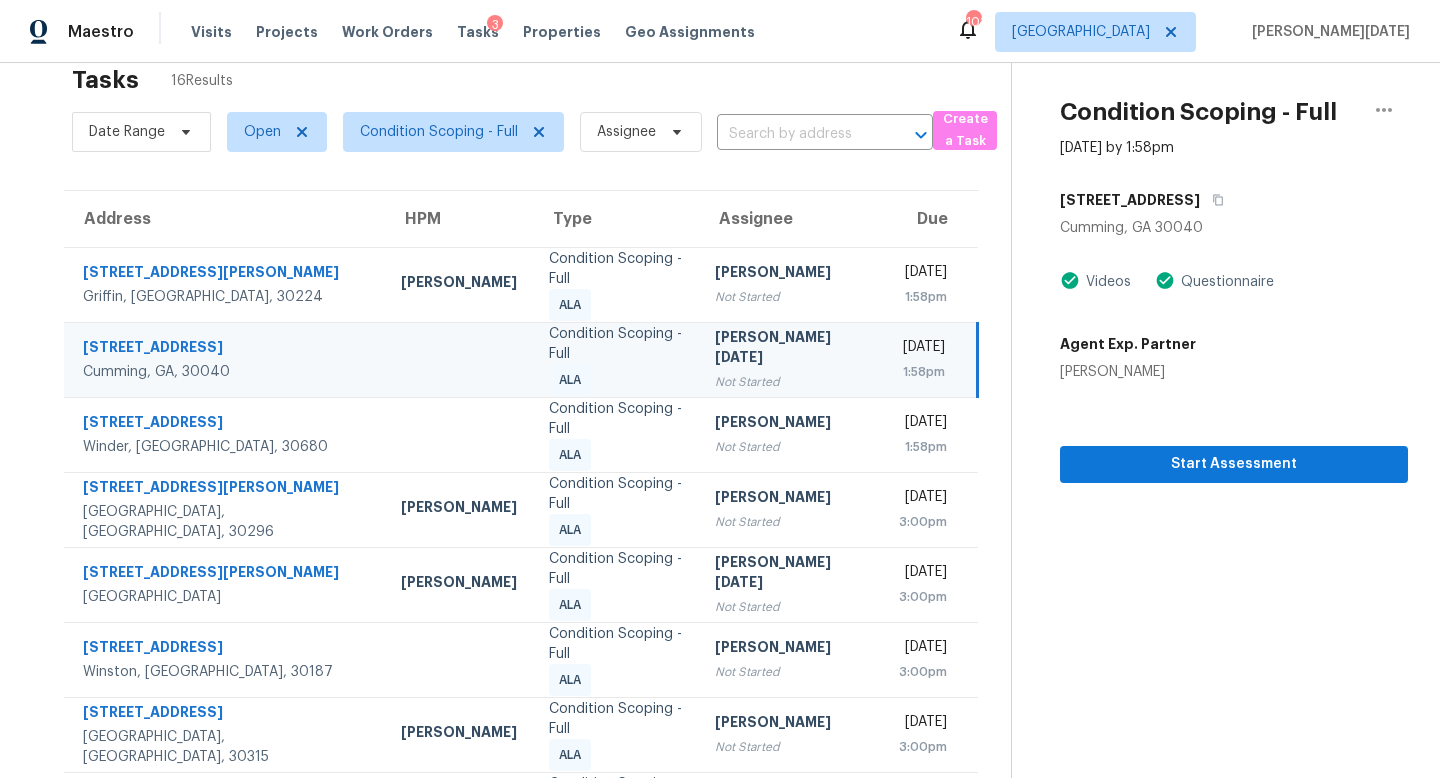click on "Not Started" at bounding box center [791, 382] 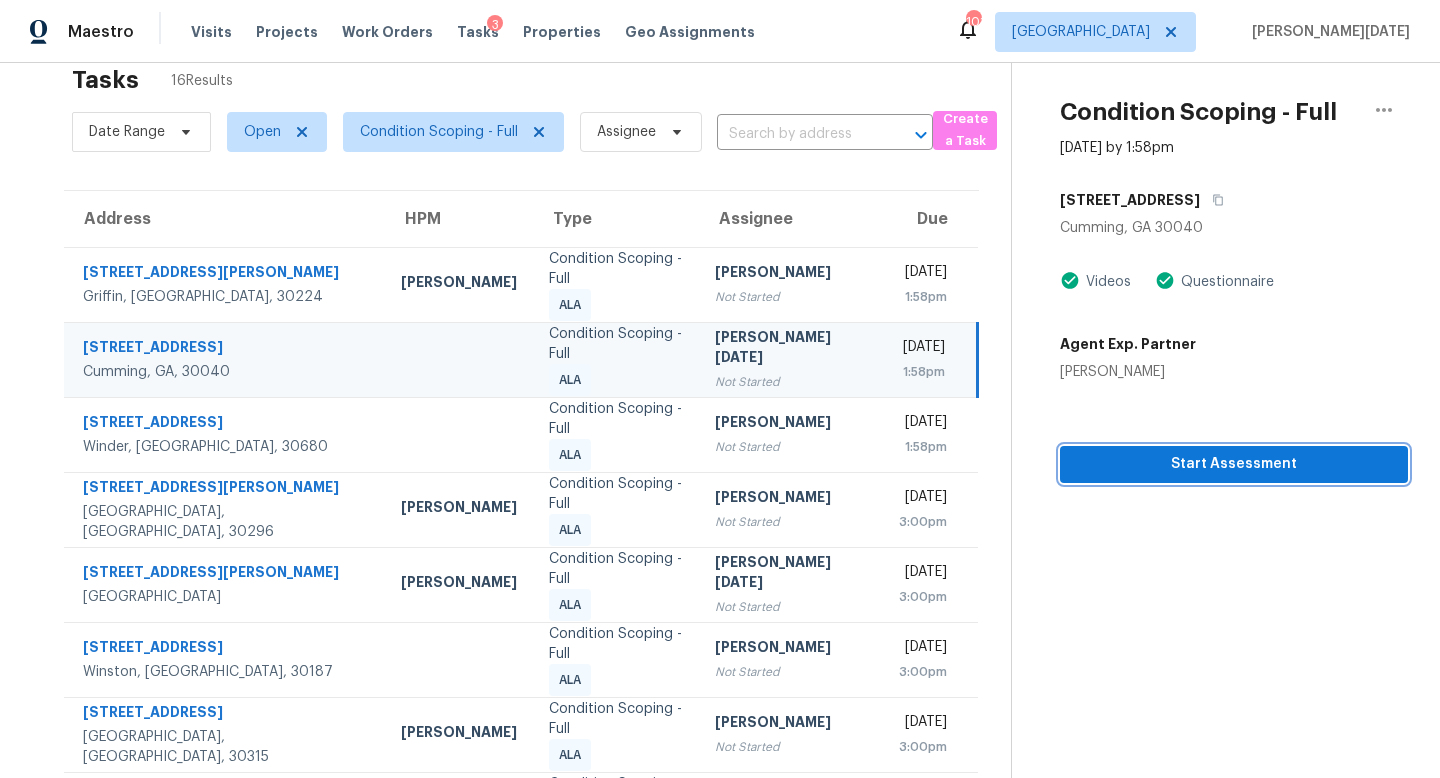 click on "Start Assessment" at bounding box center (1234, 464) 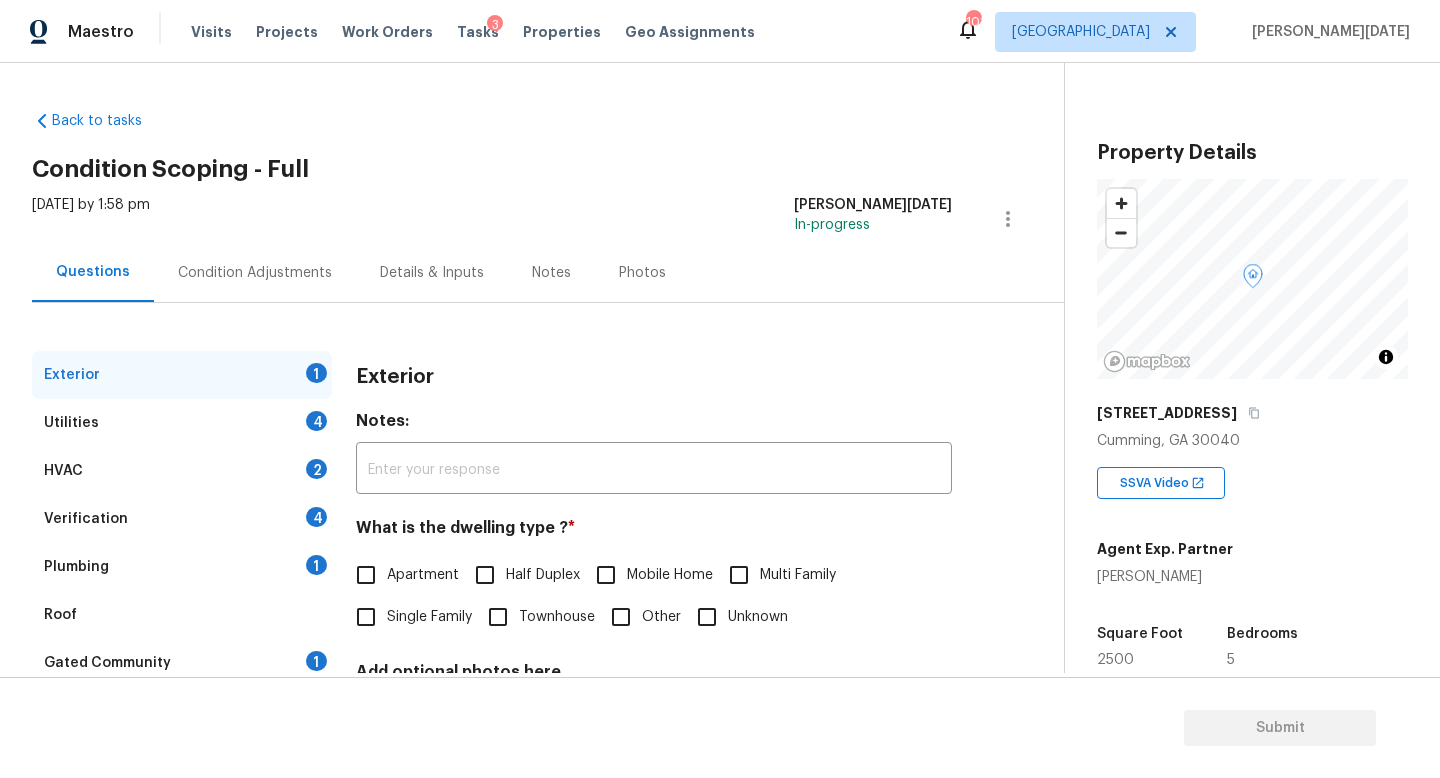 click on "Condition Adjustments" at bounding box center (255, 273) 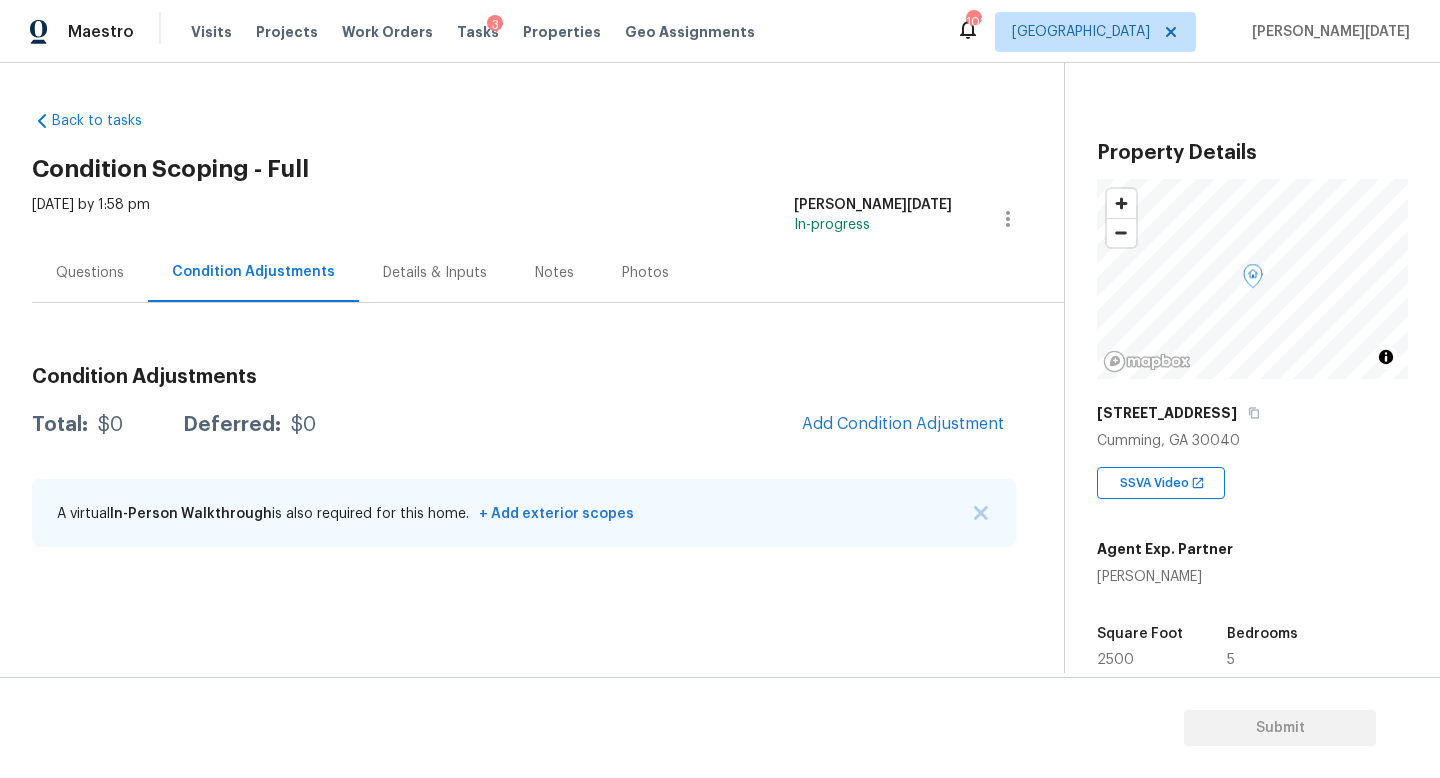 click on "Questions Condition Adjustments Details & Inputs Notes Photos" at bounding box center [548, 273] 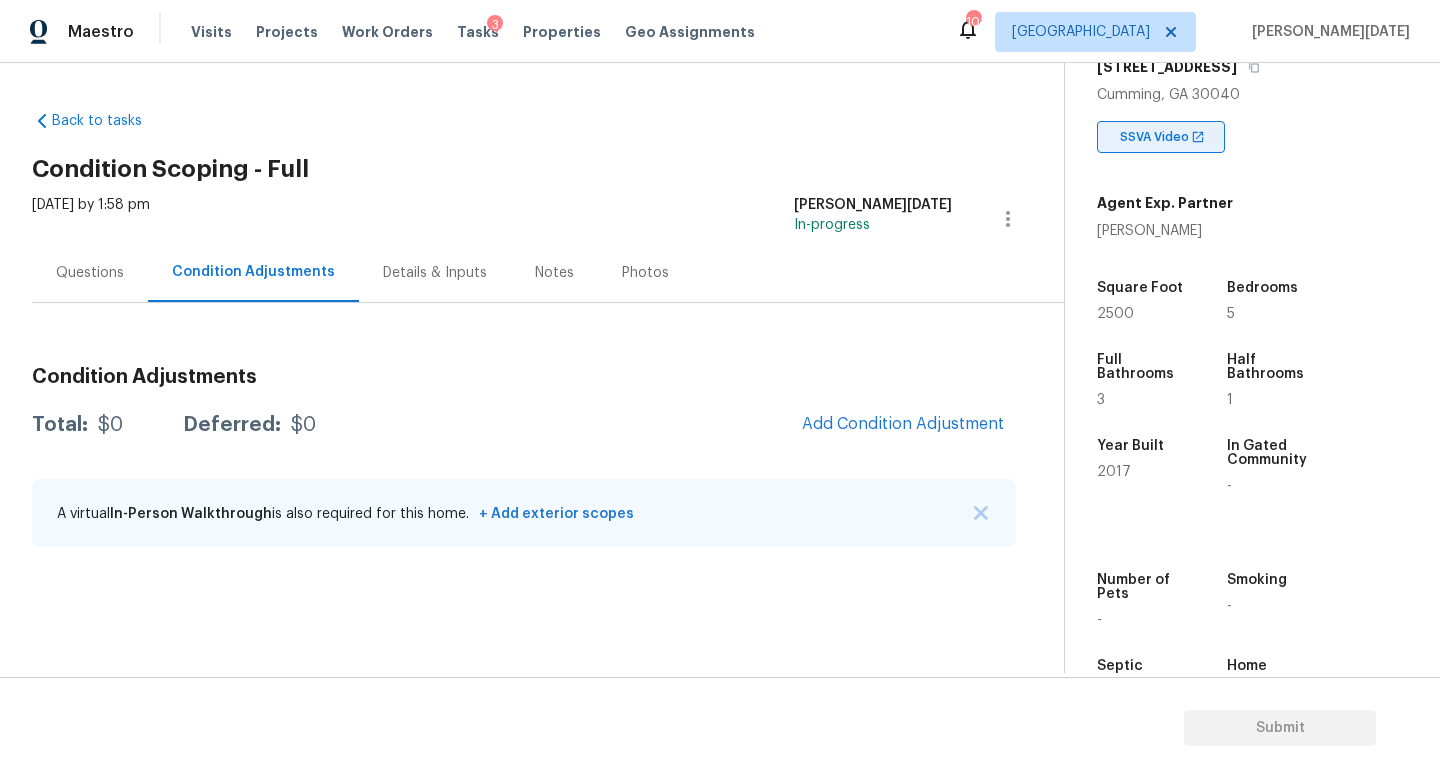 scroll, scrollTop: 379, scrollLeft: 0, axis: vertical 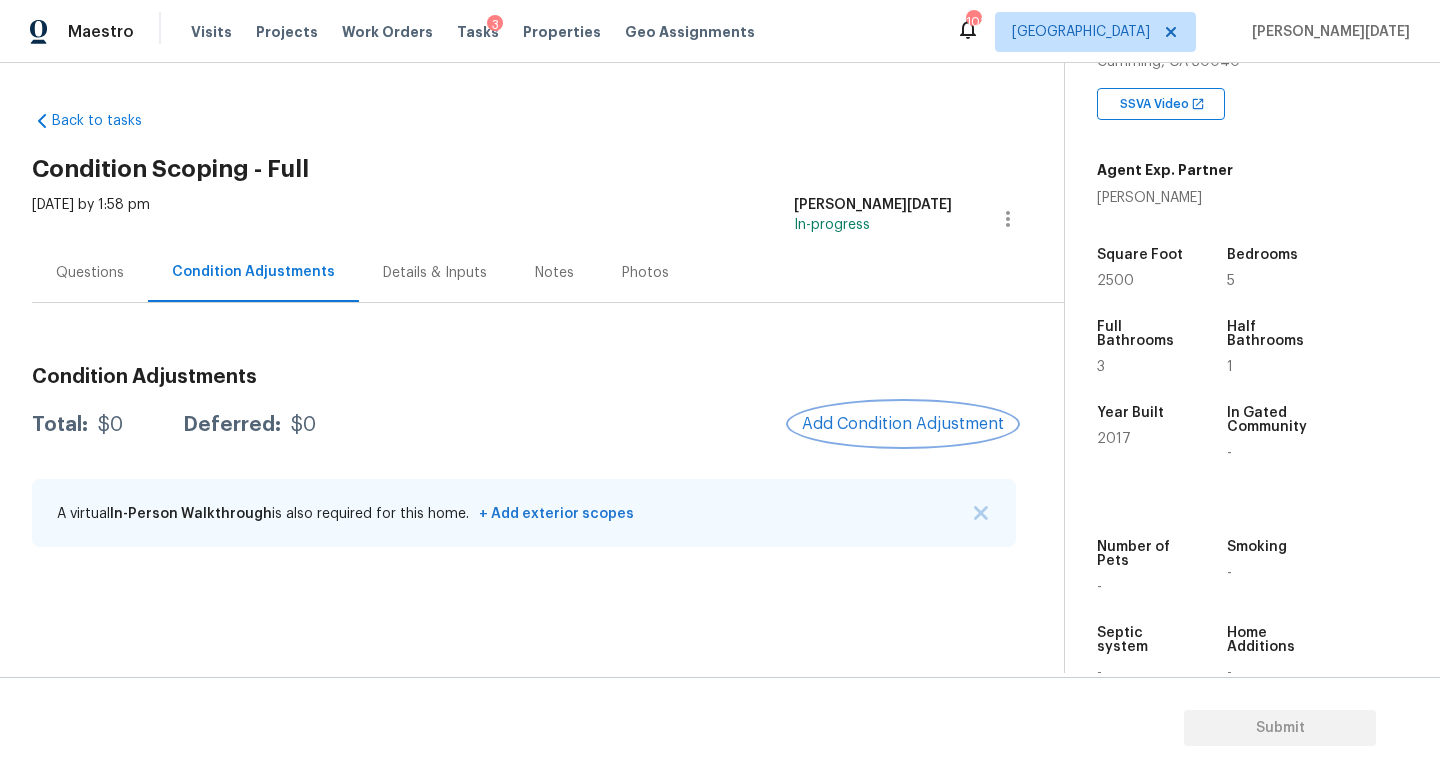 click on "Add Condition Adjustment" at bounding box center (903, 424) 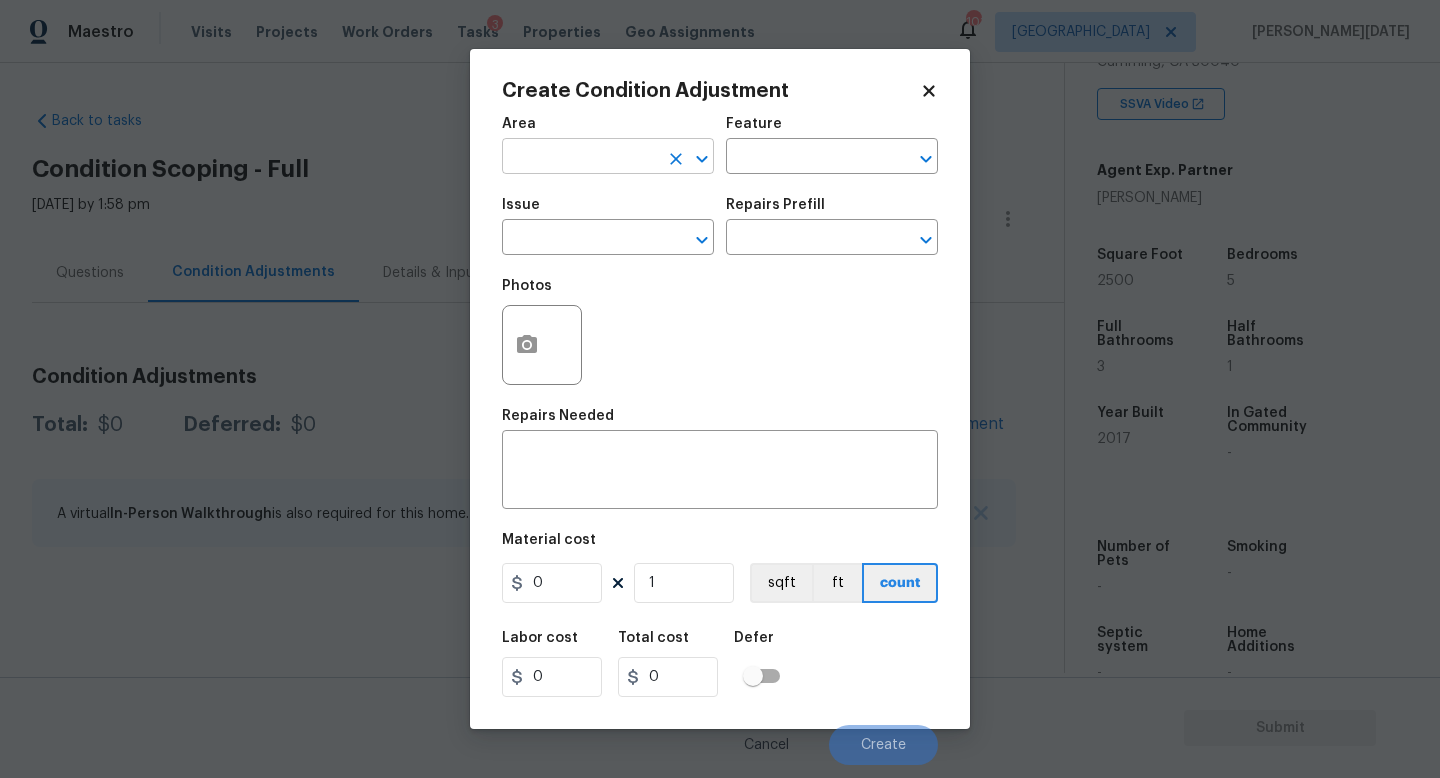 click at bounding box center (580, 158) 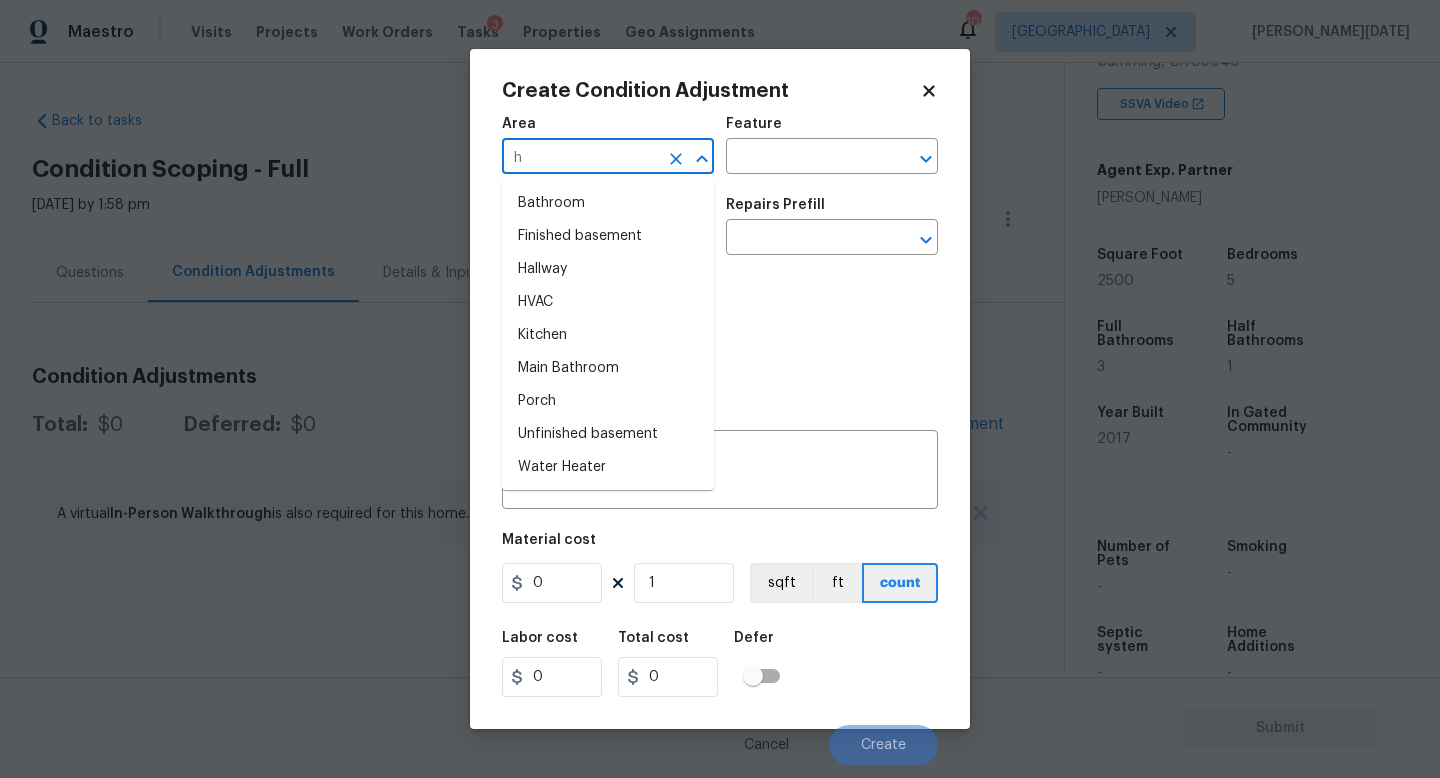 type on "hv" 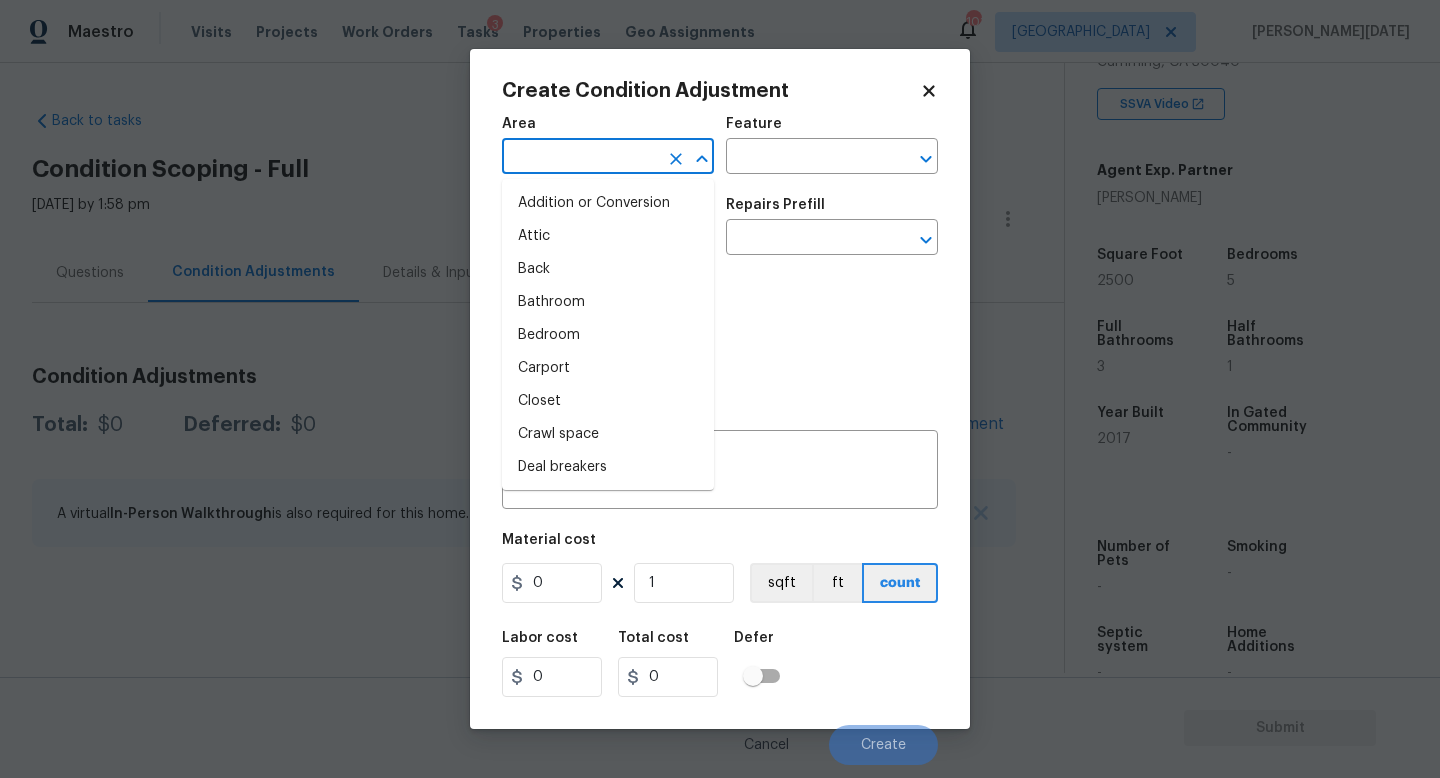 click on "Addition or Conversion" at bounding box center [608, 203] 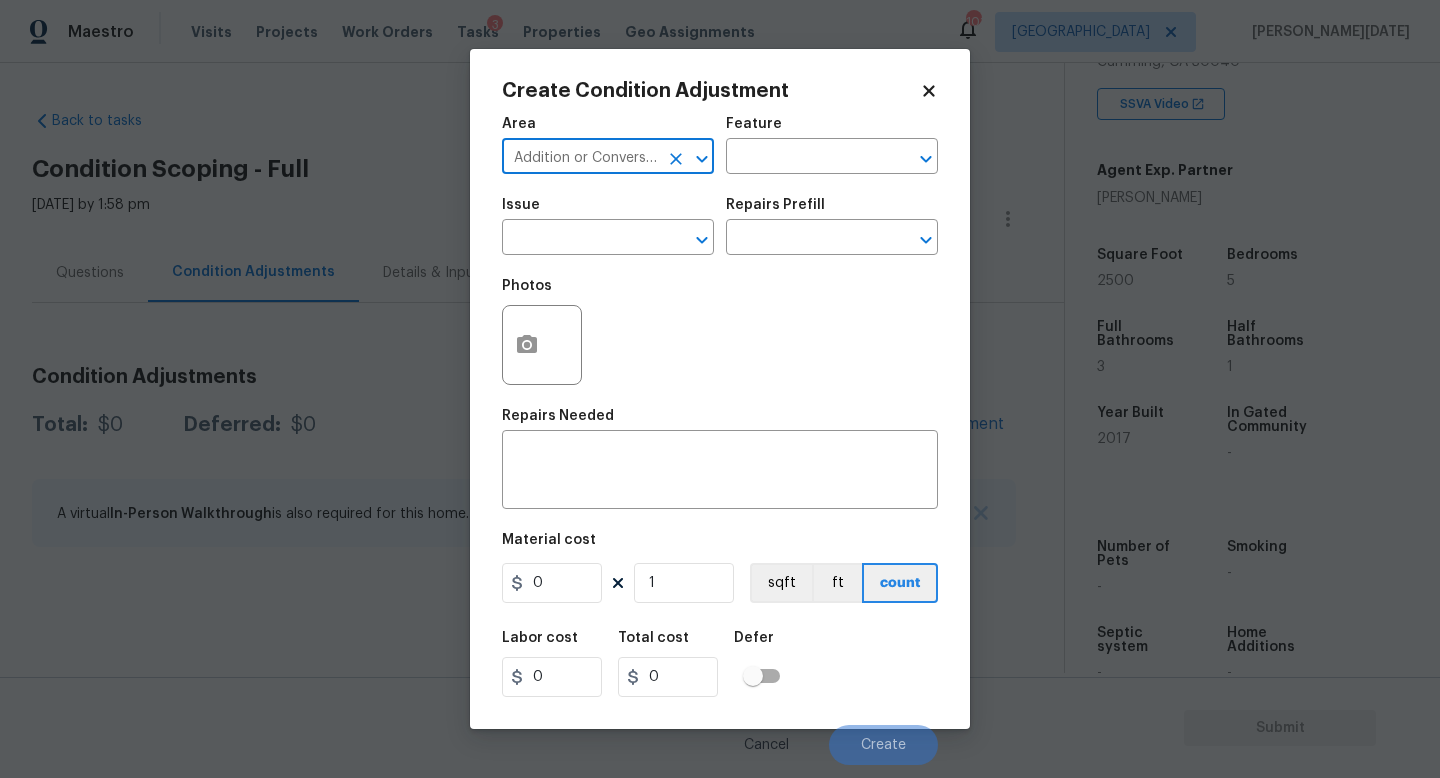 click 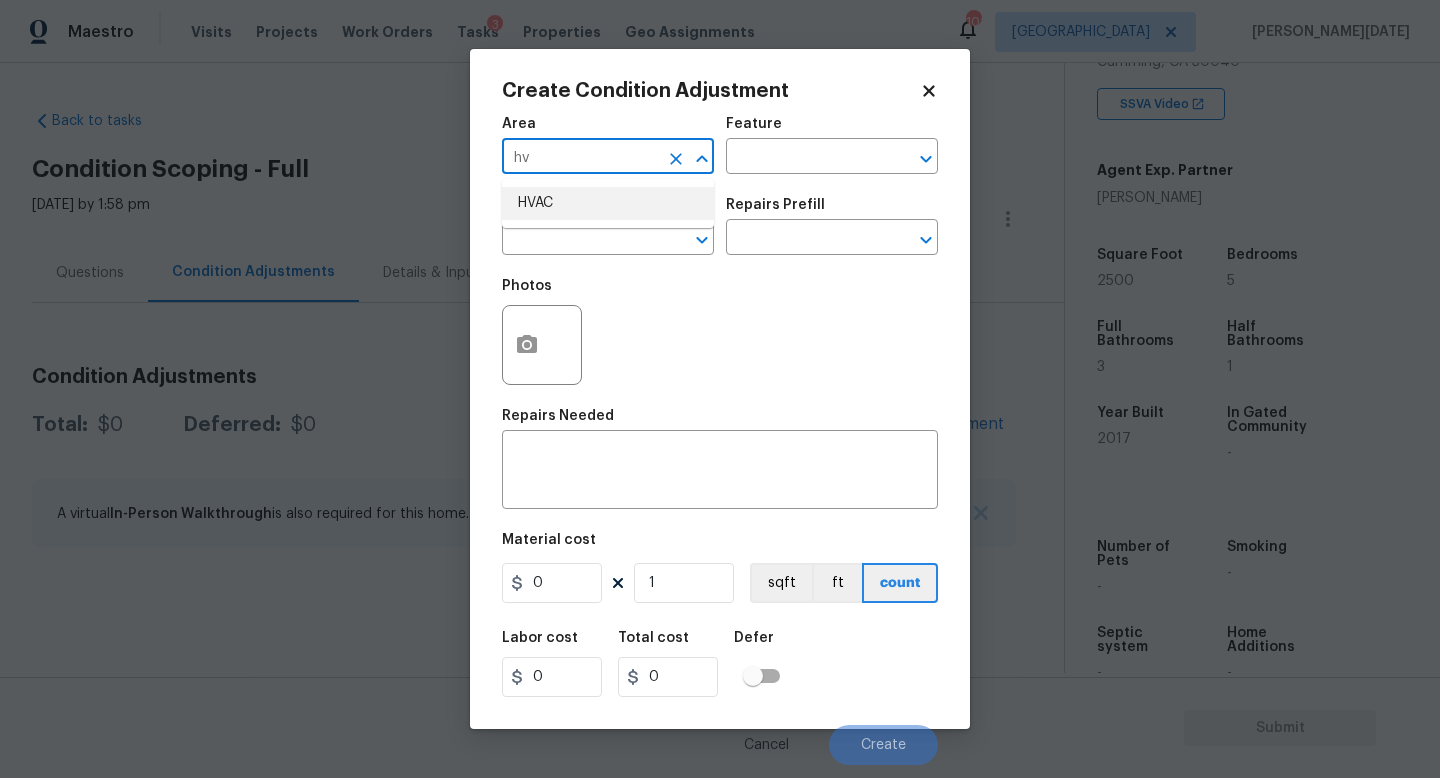 click on "HVAC" at bounding box center [608, 203] 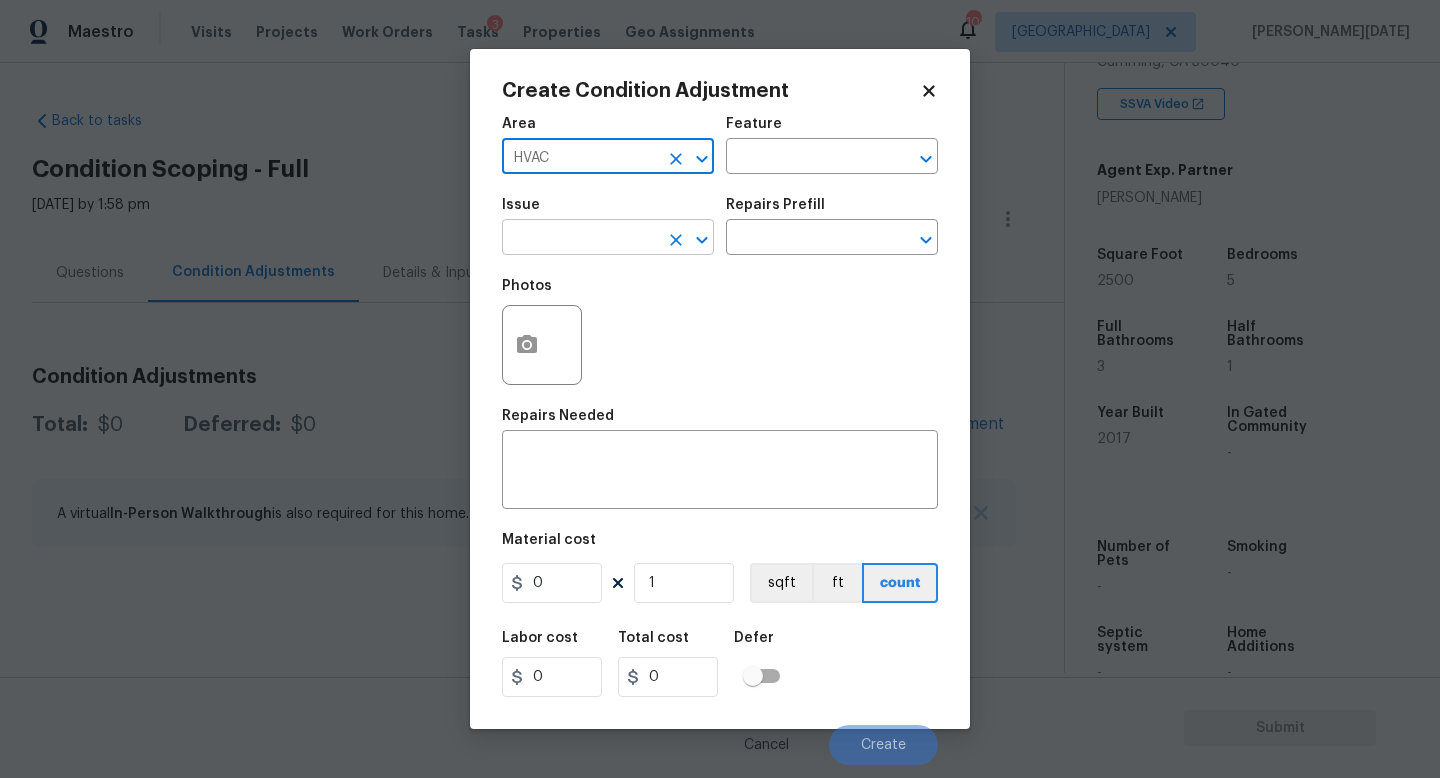 type on "HVAC" 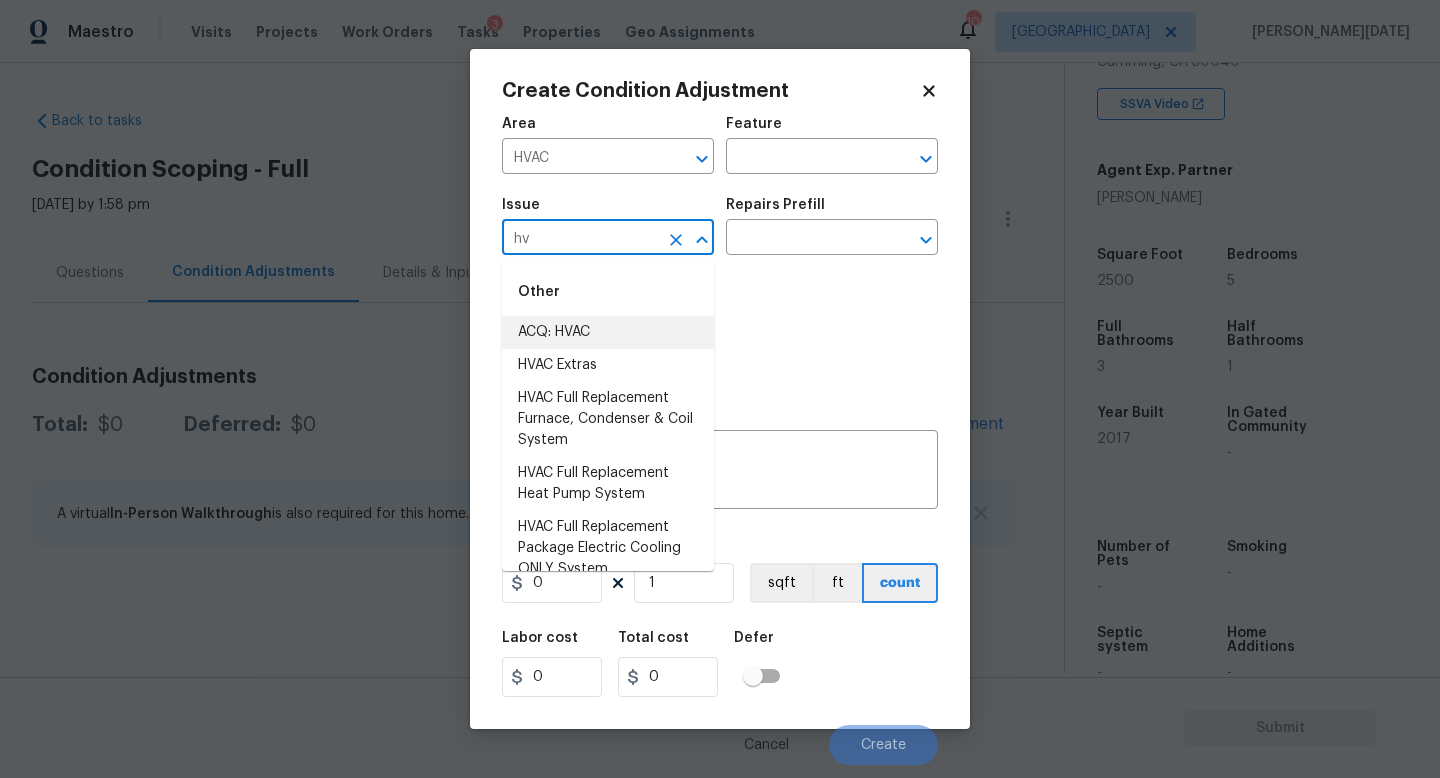 click on "ACQ: HVAC" at bounding box center [608, 332] 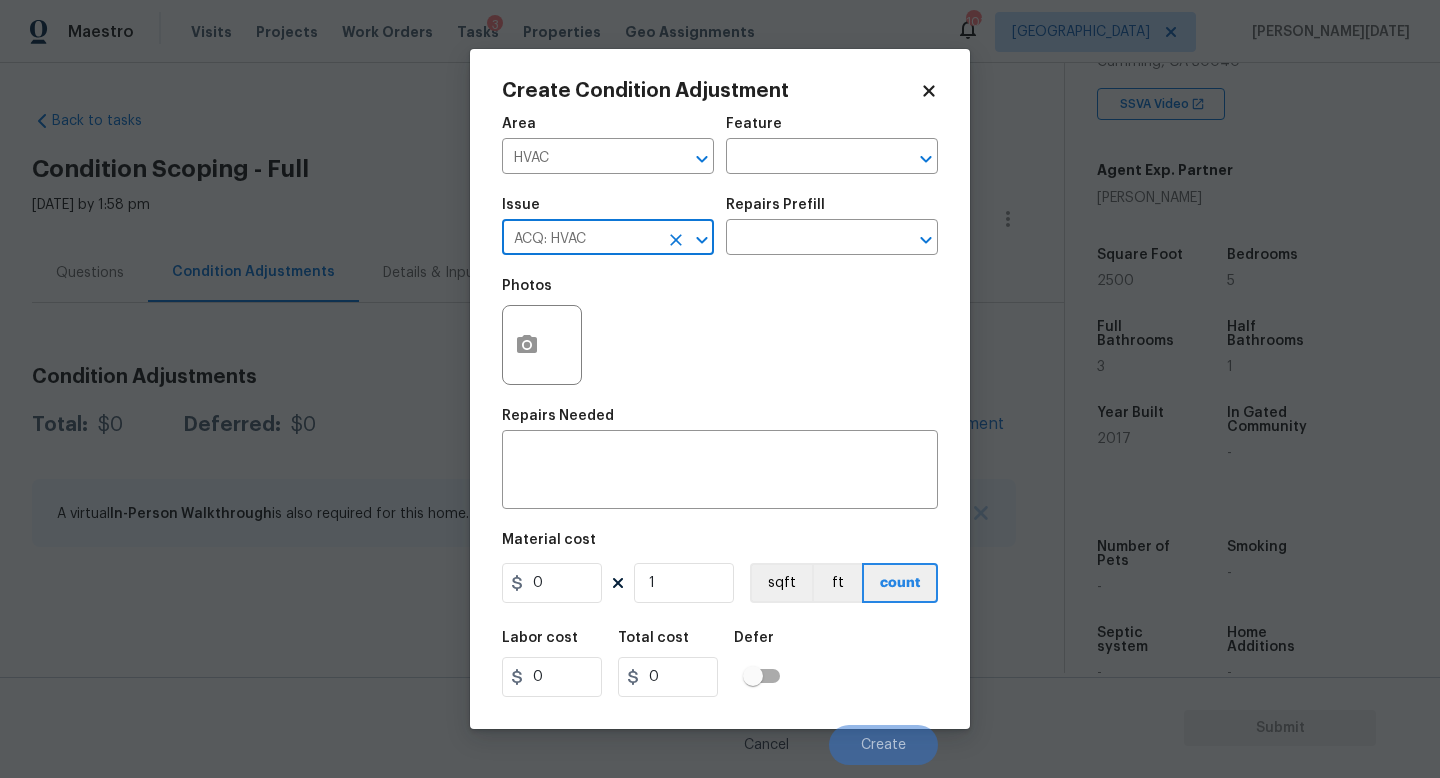 type on "ACQ: HVAC" 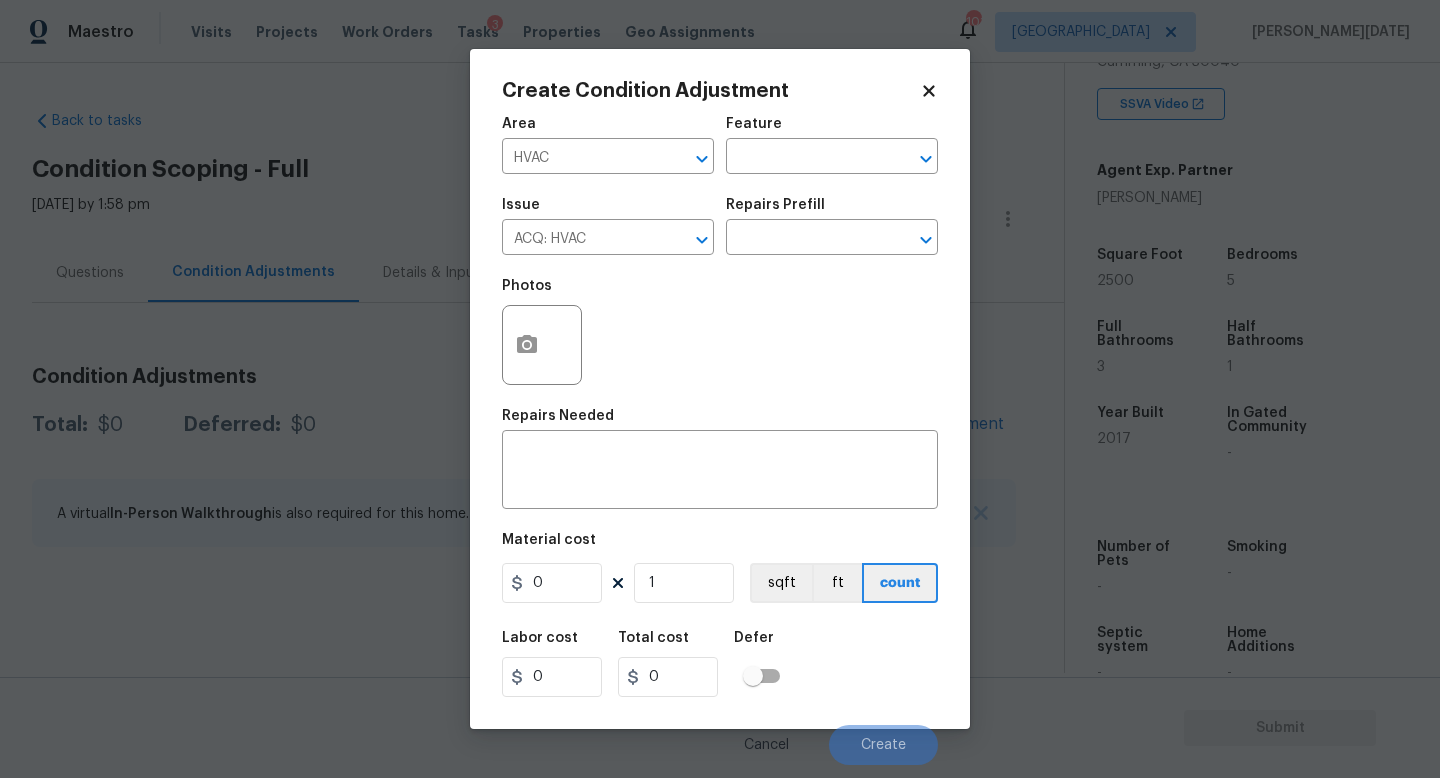 click on "Repairs Prefill" at bounding box center (832, 211) 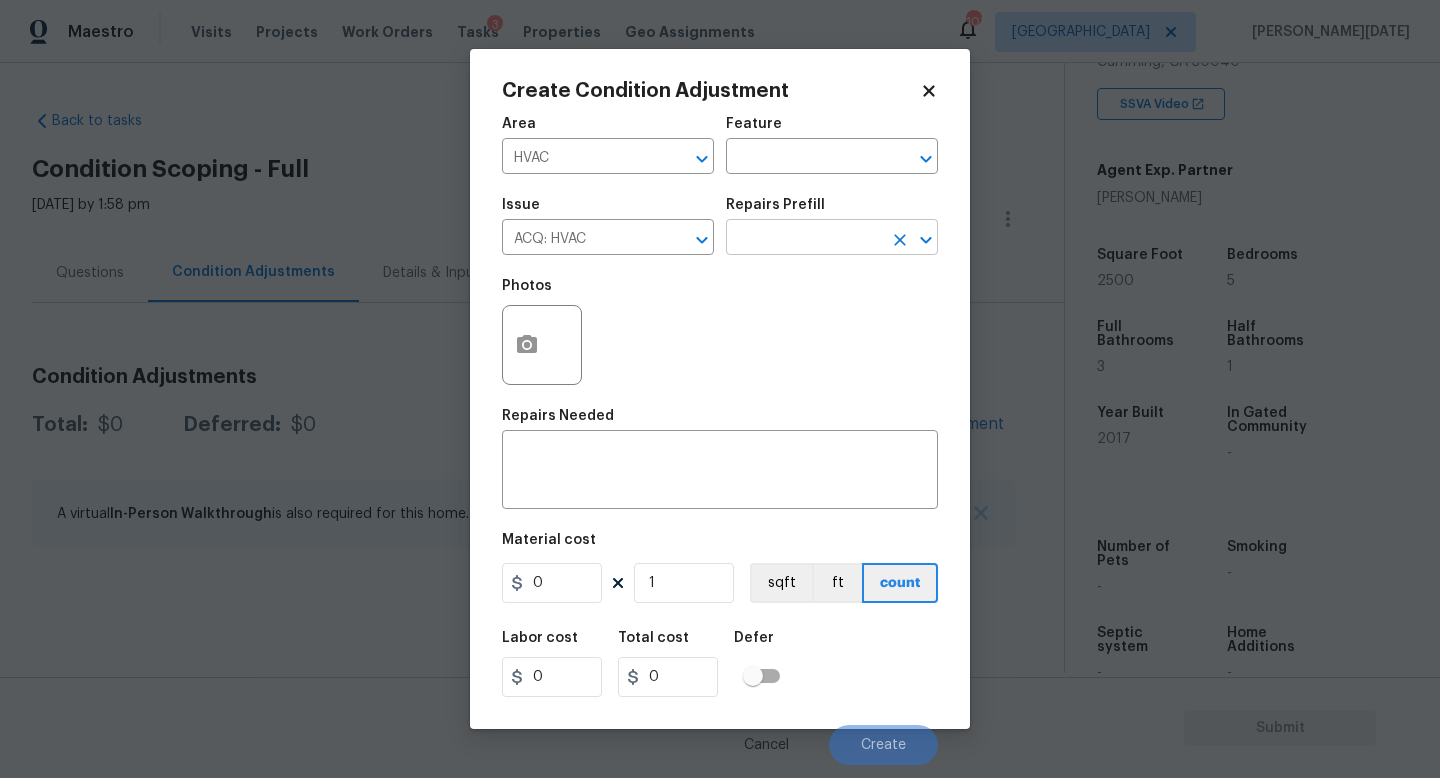 click at bounding box center [804, 239] 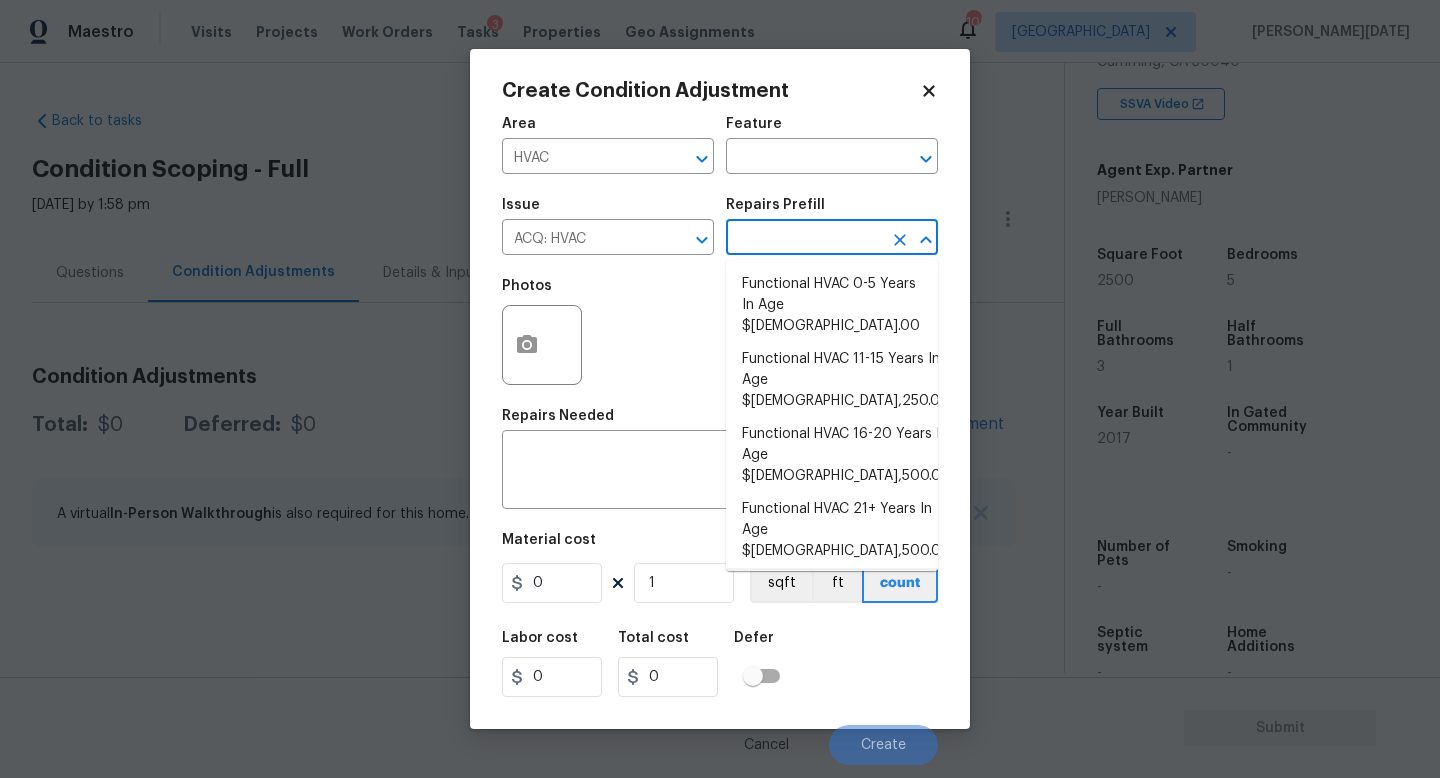 click on "Functional HVAC 6-10 Years In Age $500.00" at bounding box center [832, 595] 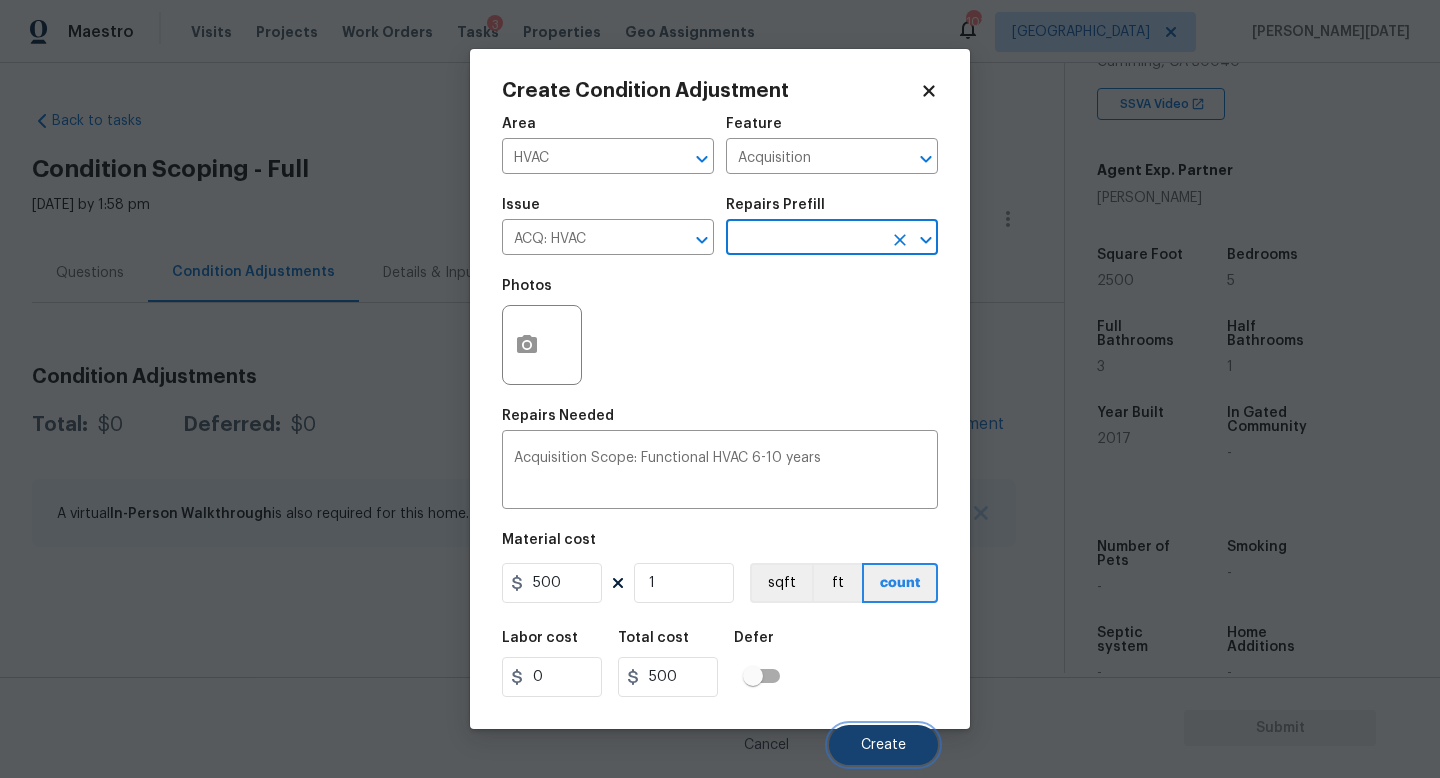 click on "Create" at bounding box center (883, 745) 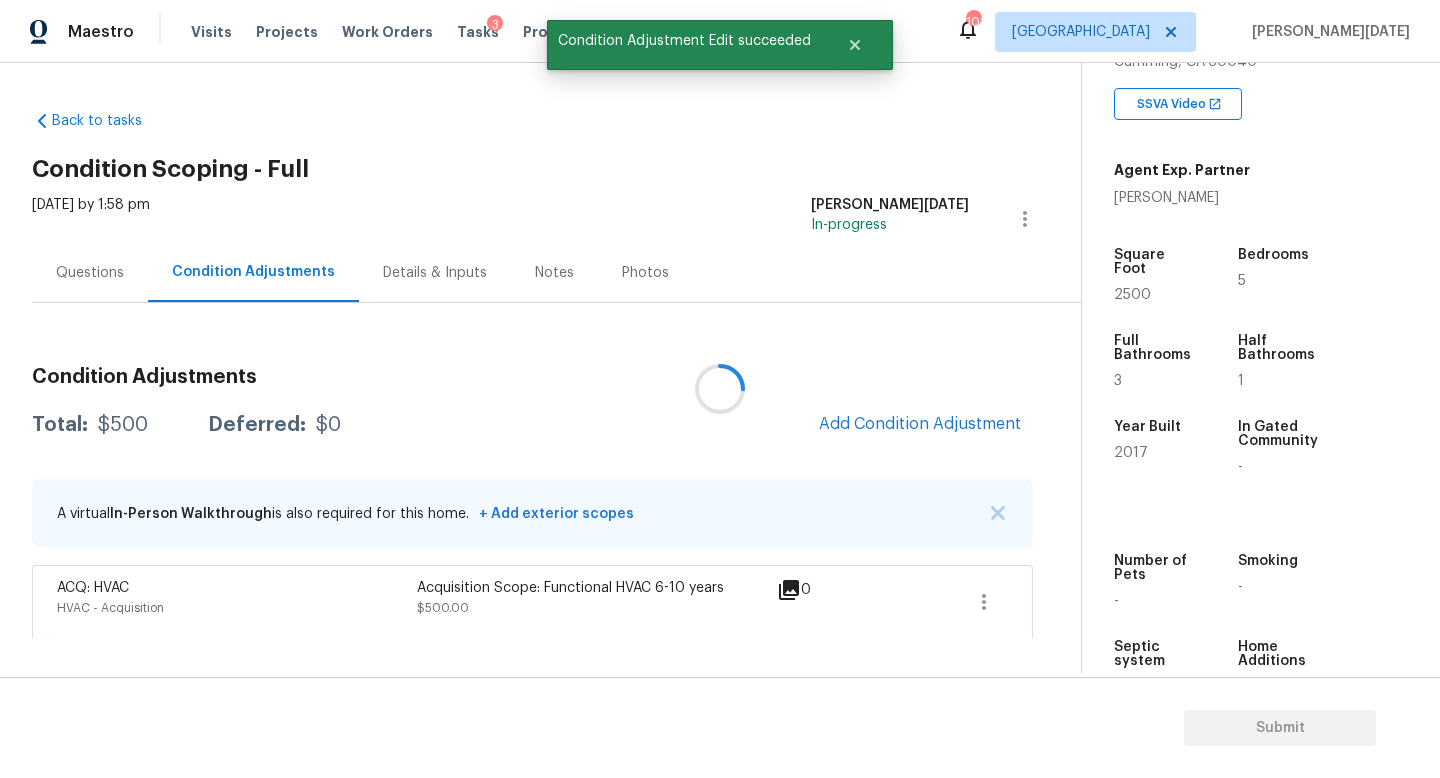 click at bounding box center (720, 389) 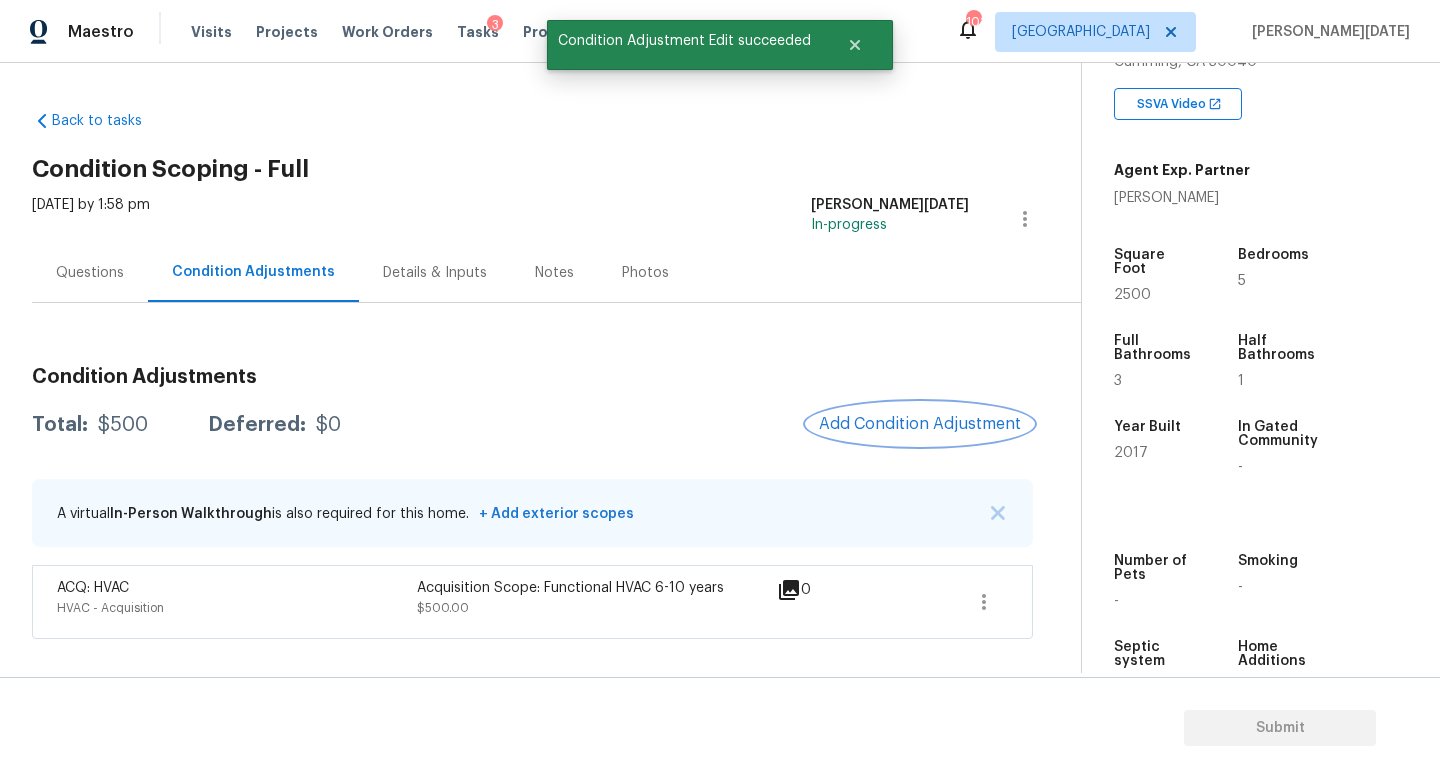 click on "Add Condition Adjustment" at bounding box center [920, 424] 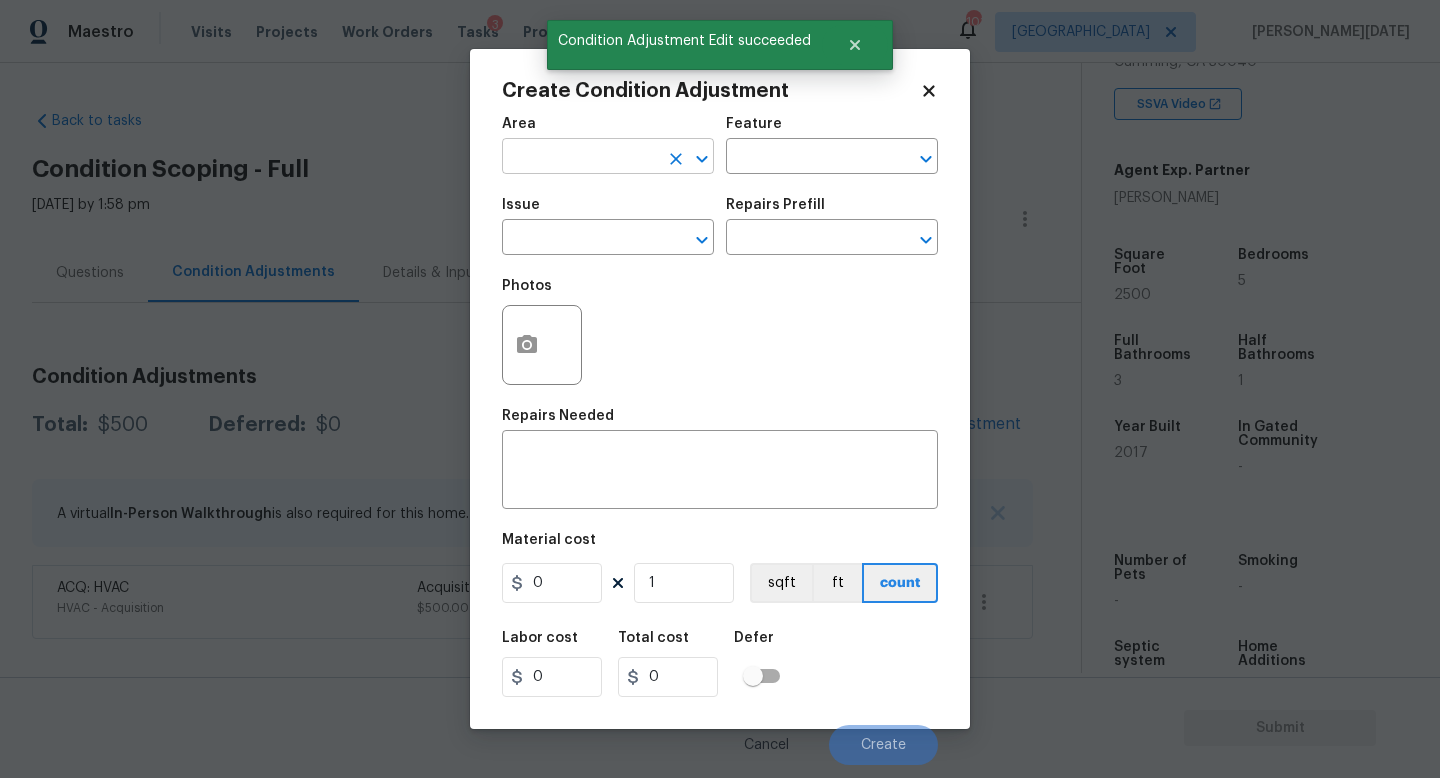 click at bounding box center (580, 158) 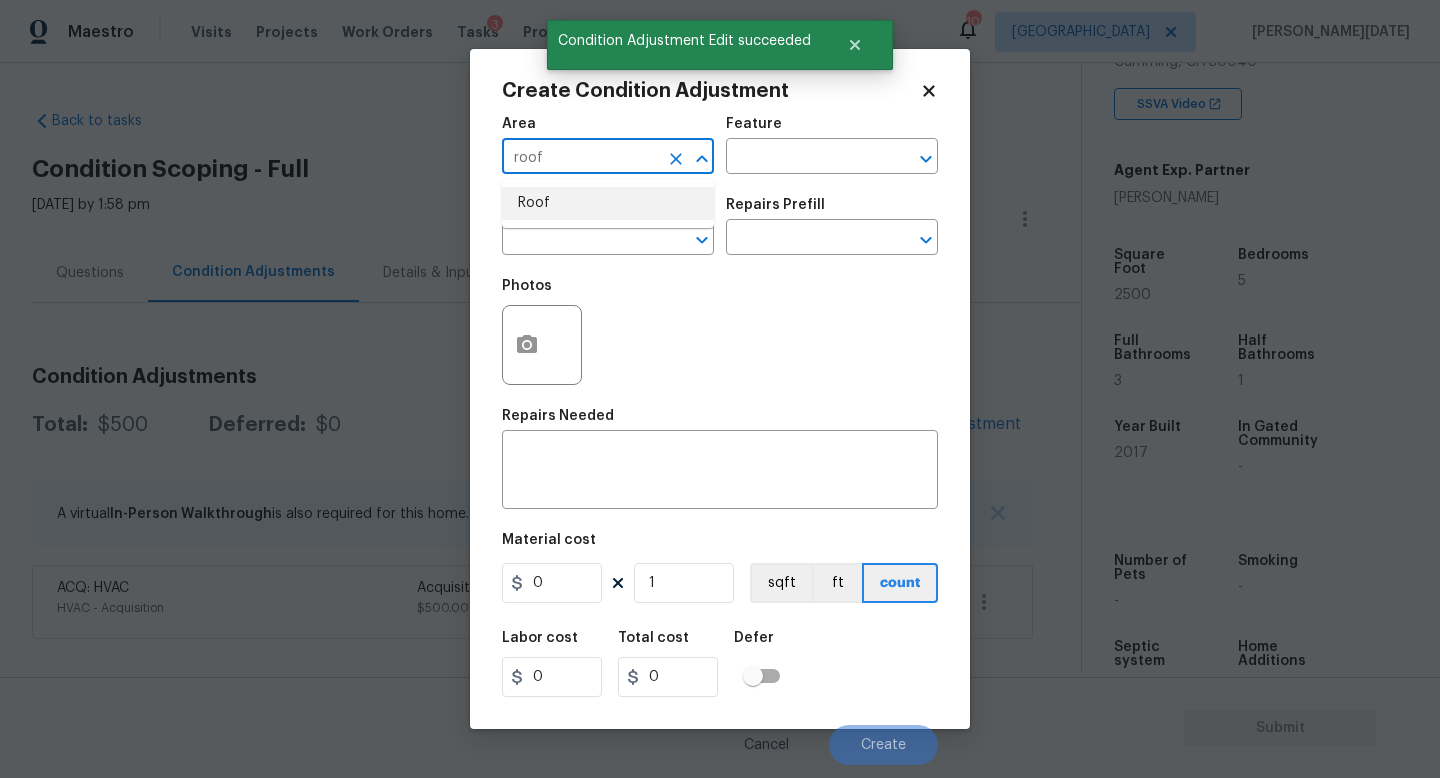 click on "Roof" at bounding box center (608, 203) 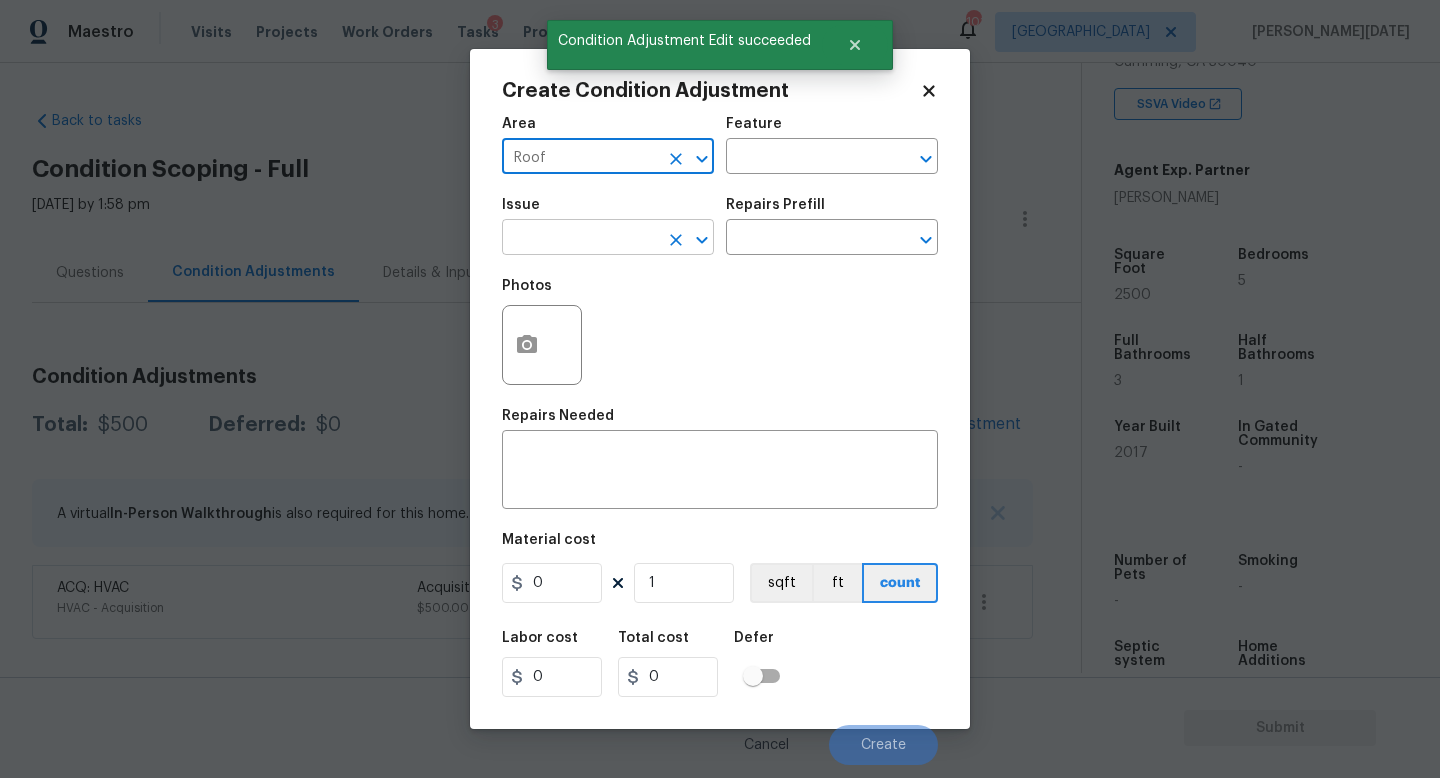 type on "Roof" 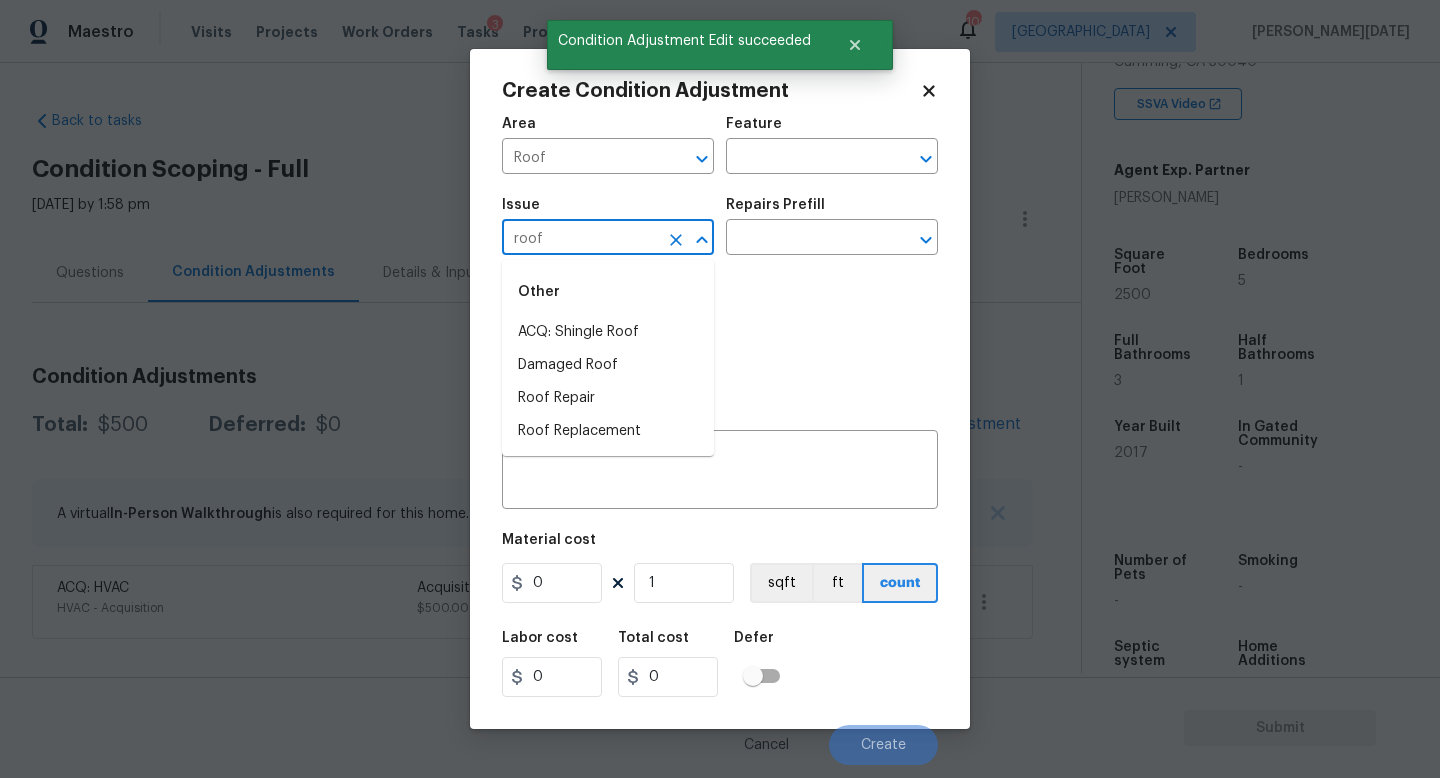 click on "Other" at bounding box center (608, 292) 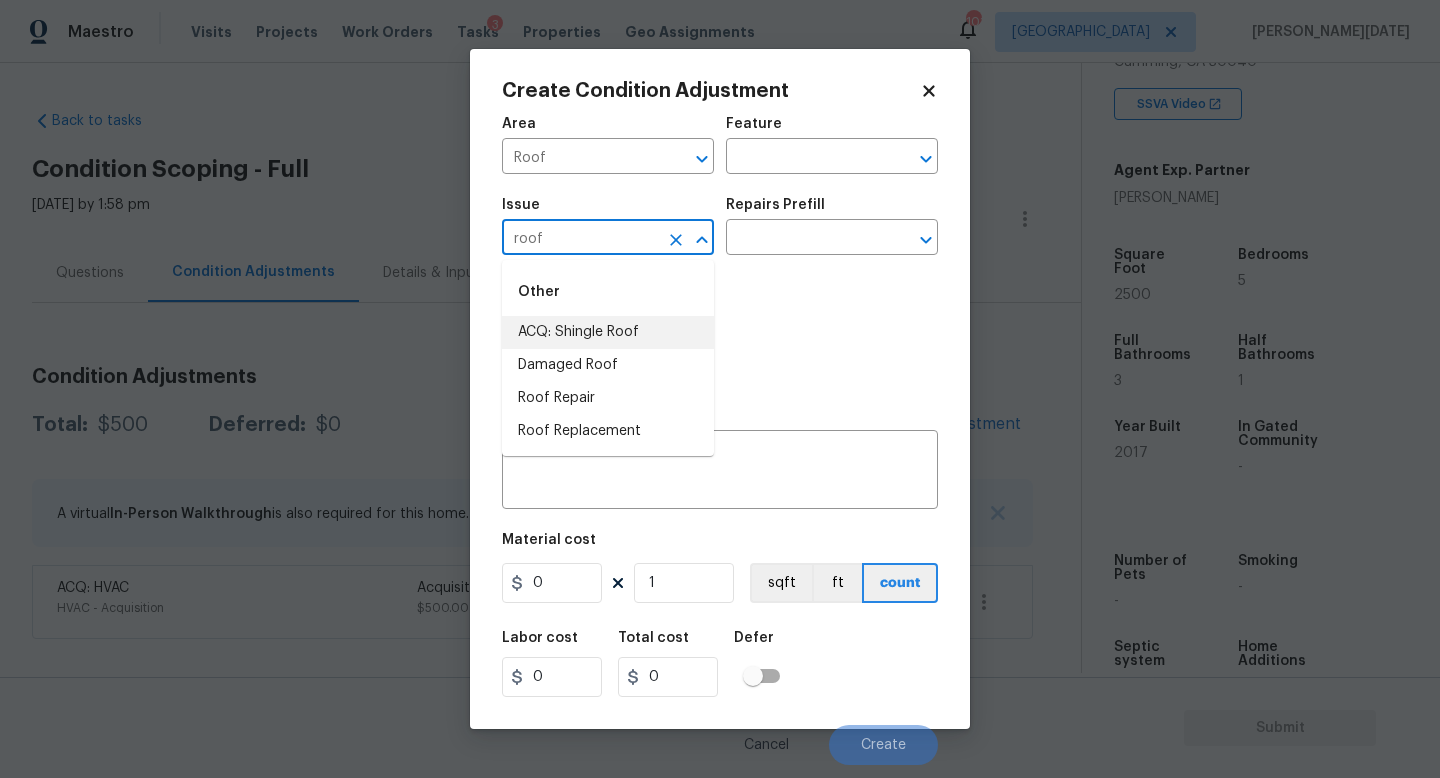 click on "ACQ: Shingle Roof" at bounding box center (608, 332) 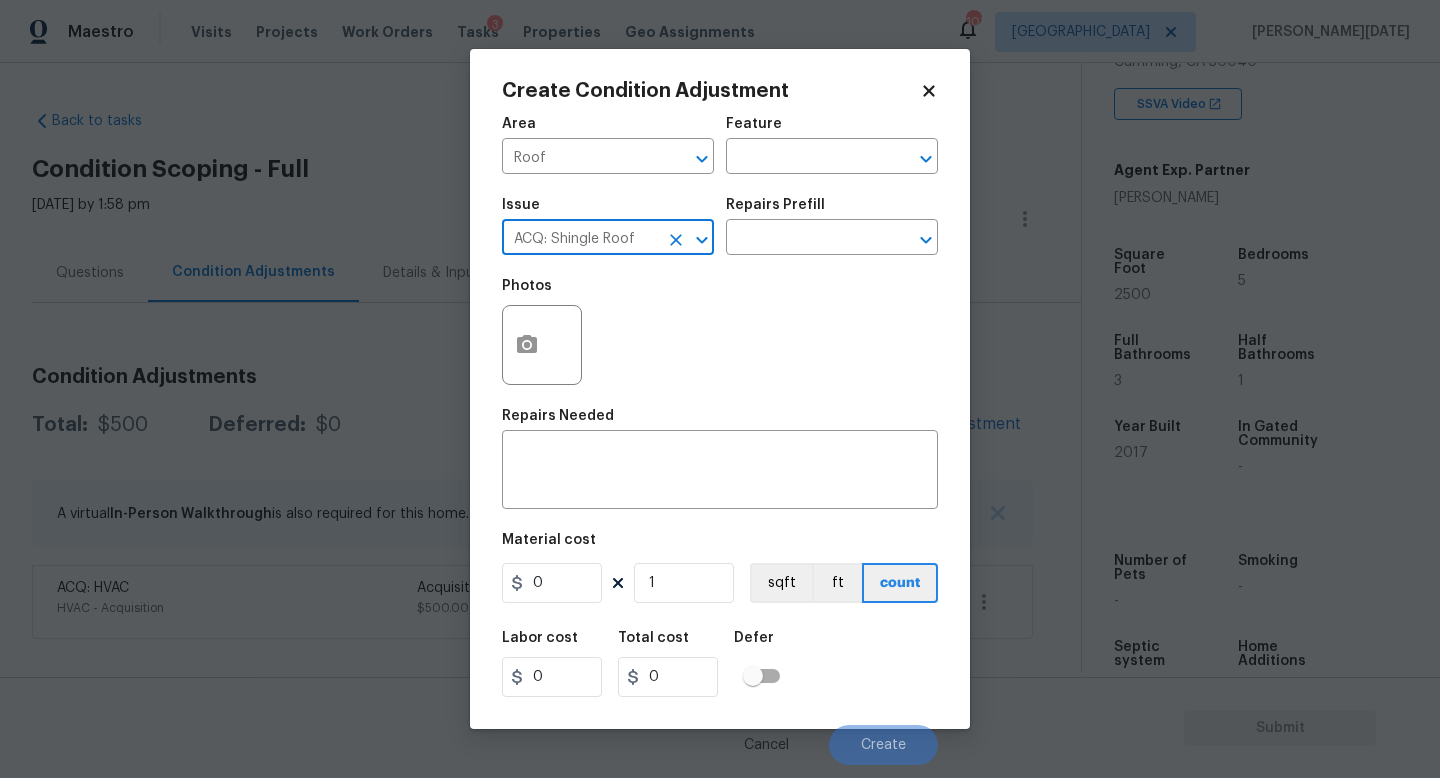 type on "ACQ: Shingle Roof" 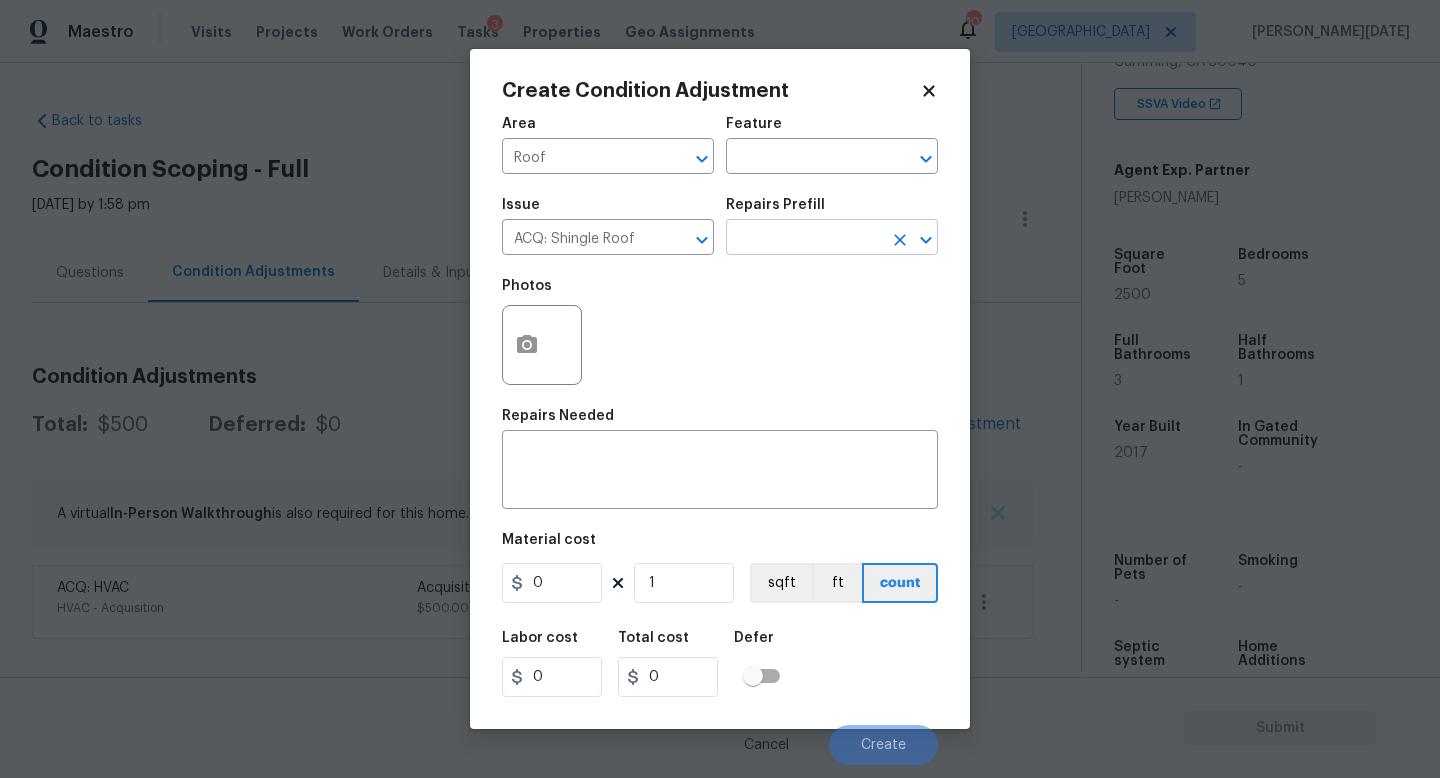 click at bounding box center (804, 239) 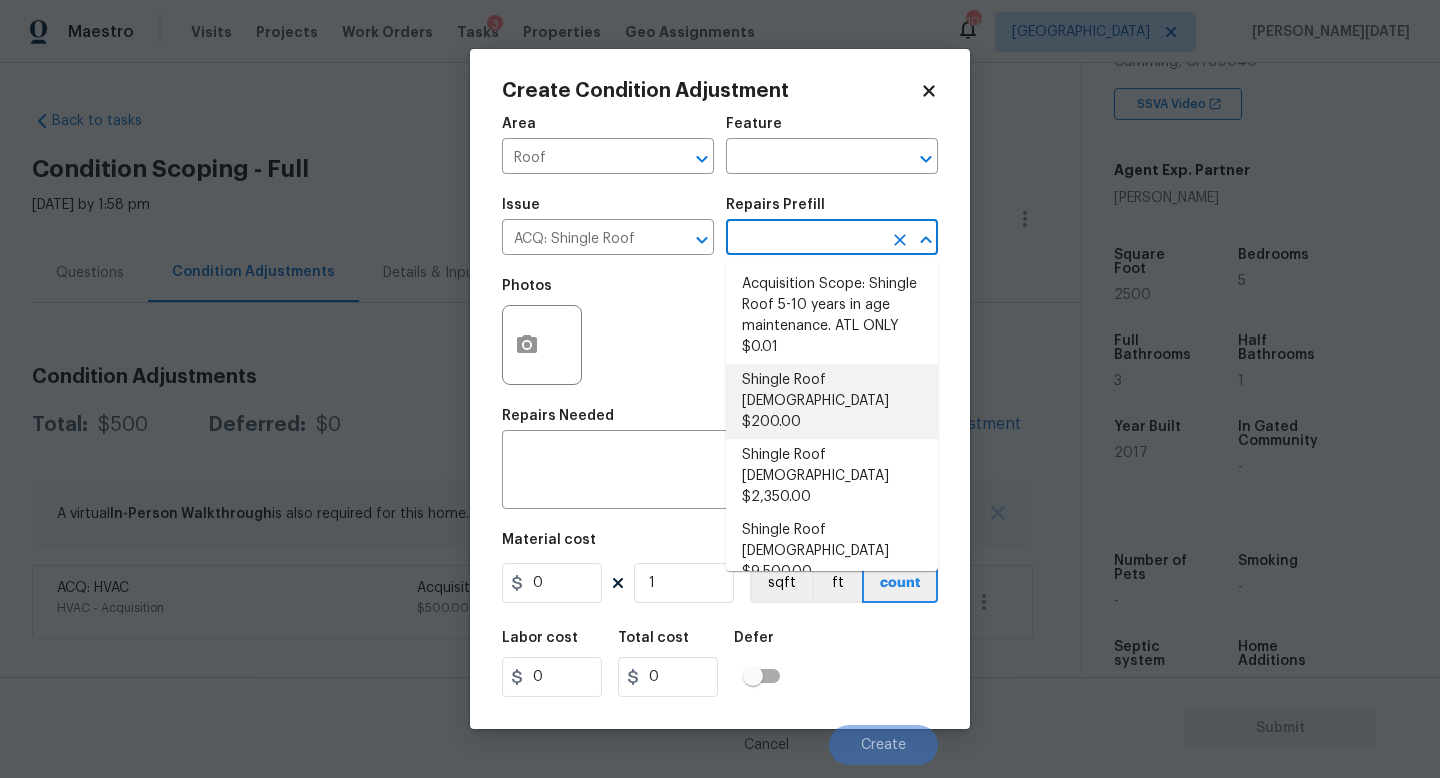 click on "Shingle Roof 0-10 Years Old $200.00" at bounding box center [832, 401] 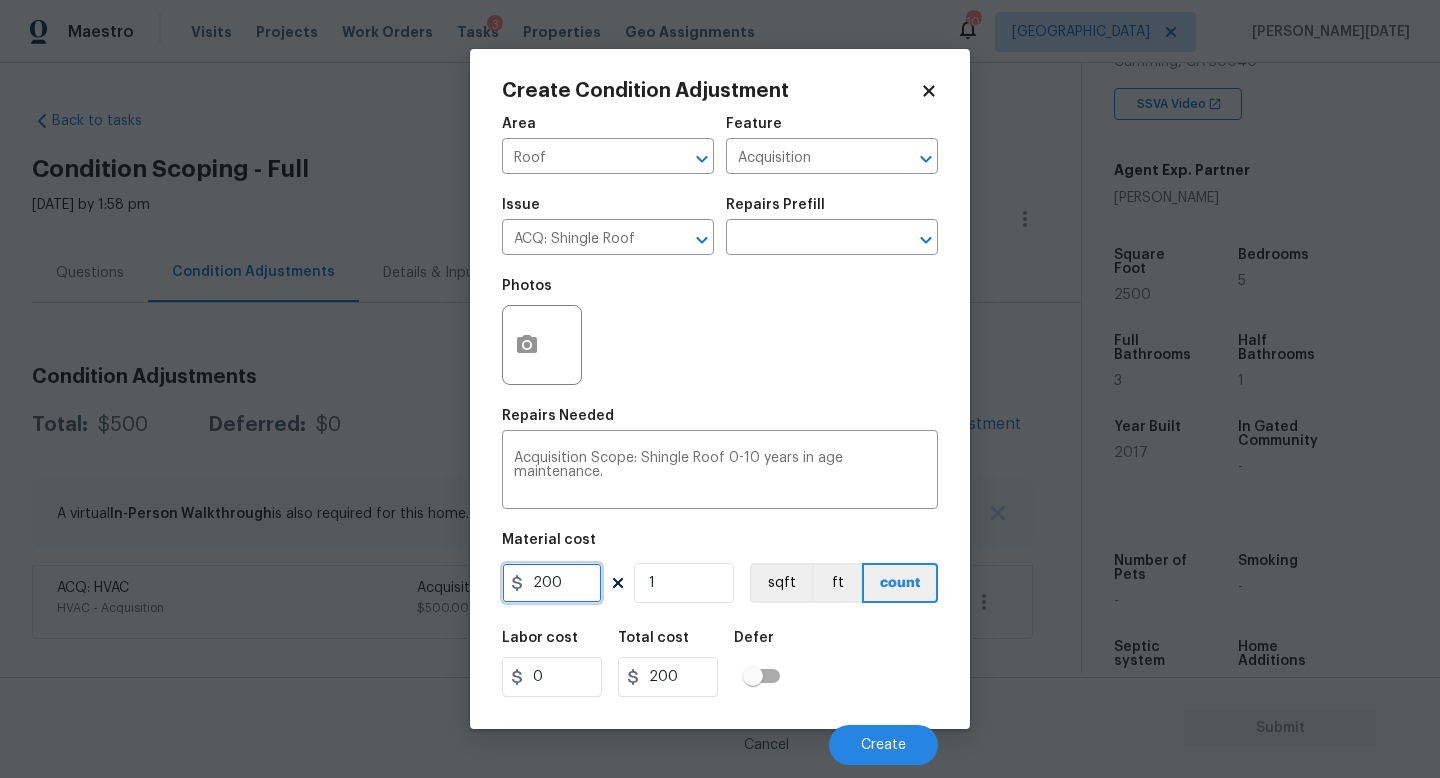 drag, startPoint x: 563, startPoint y: 590, endPoint x: 363, endPoint y: 589, distance: 200.0025 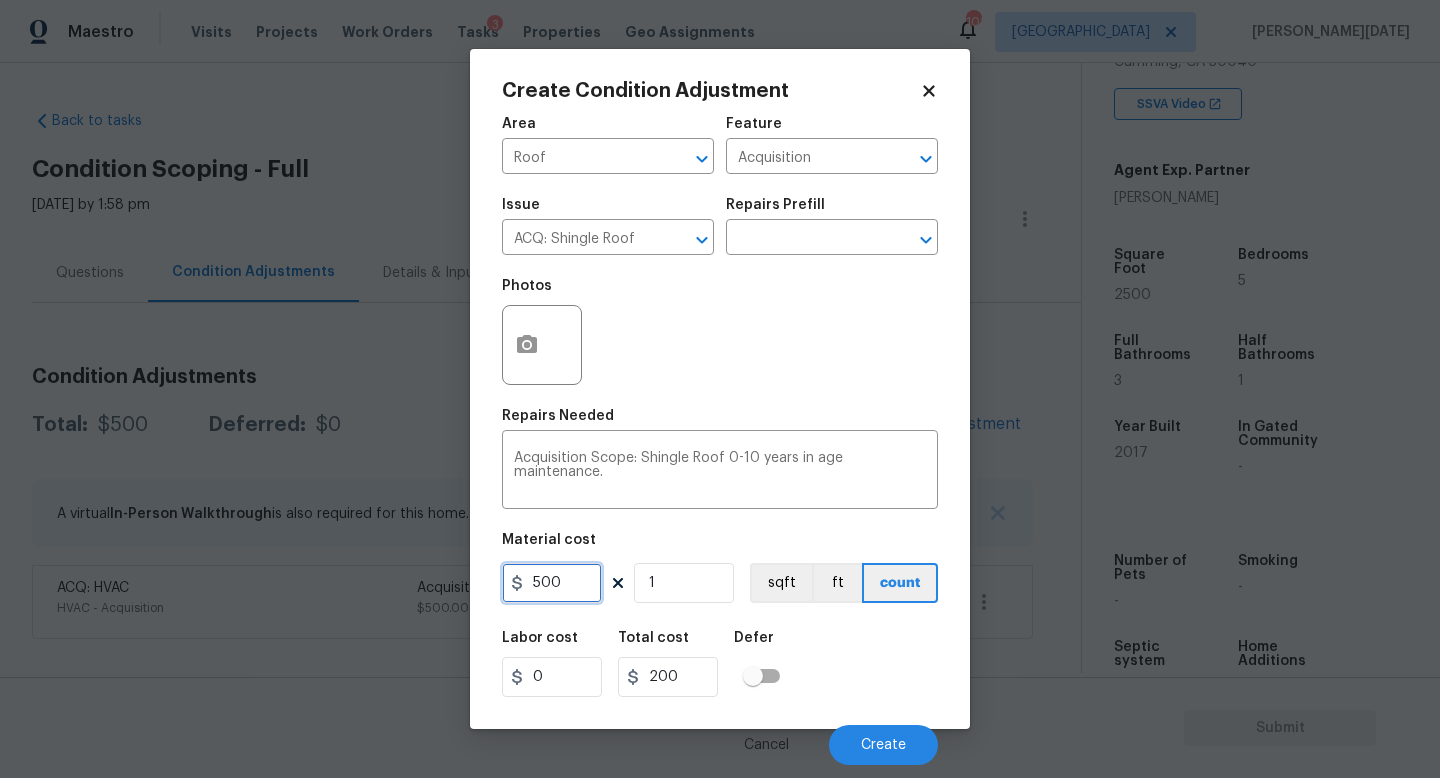 type on "500" 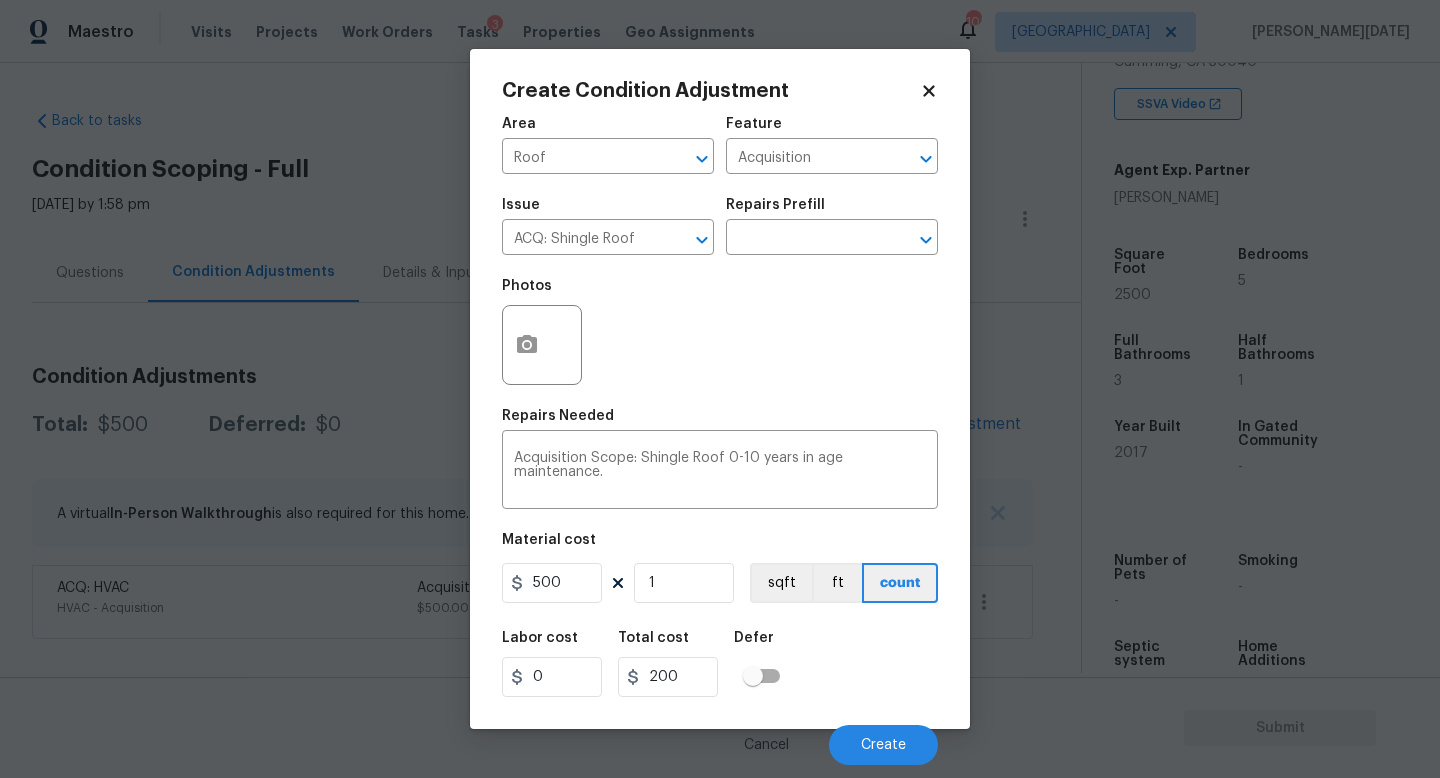 type on "500" 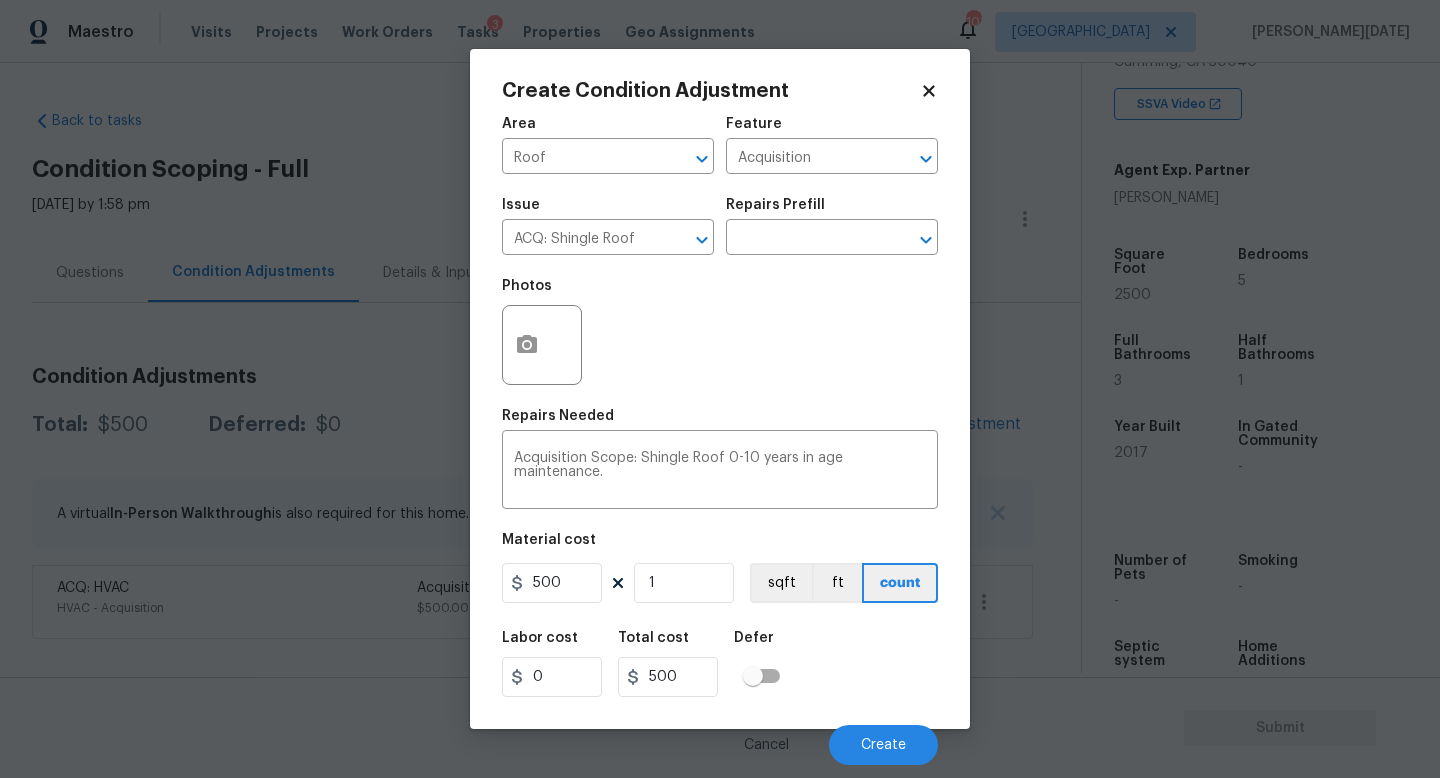 click on "Photos" at bounding box center [720, 332] 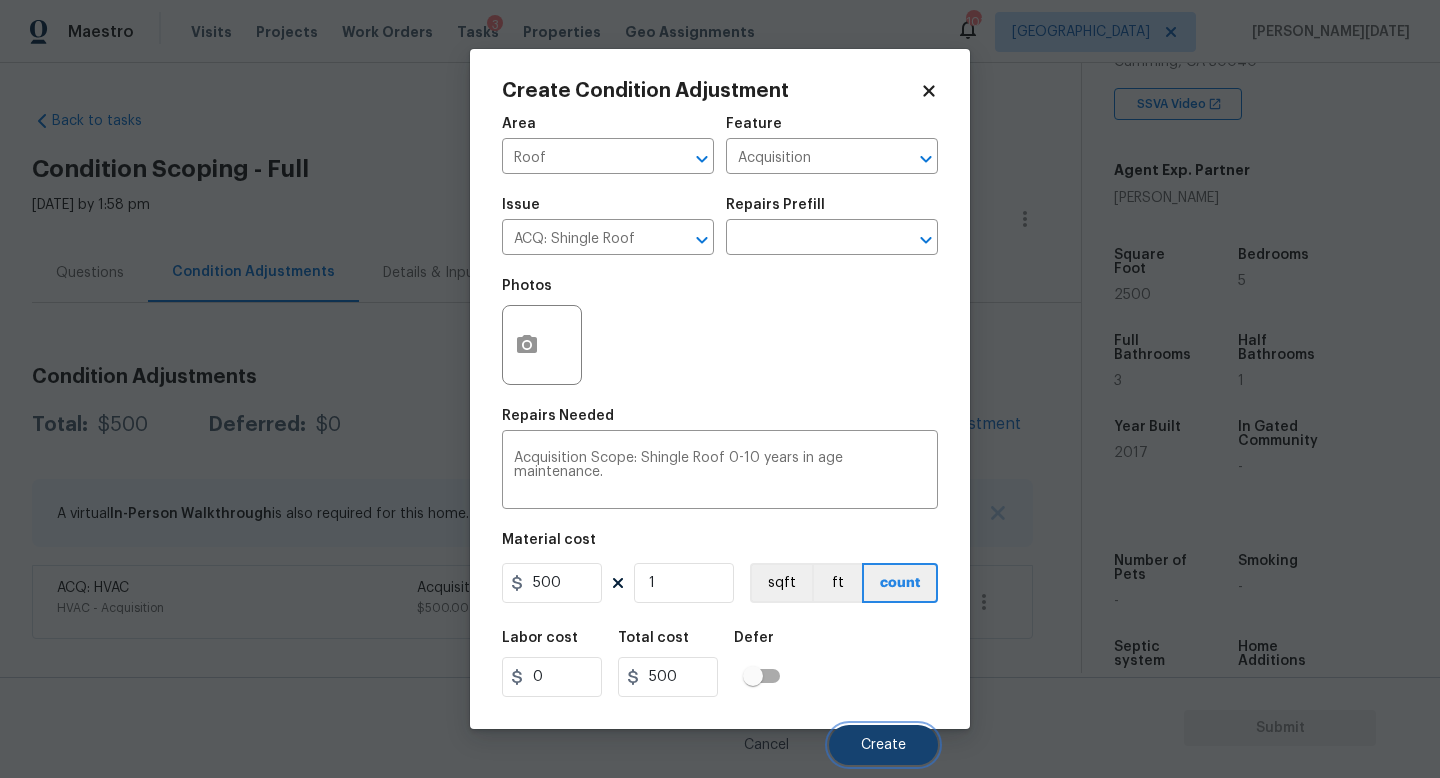 click on "Create" at bounding box center [883, 745] 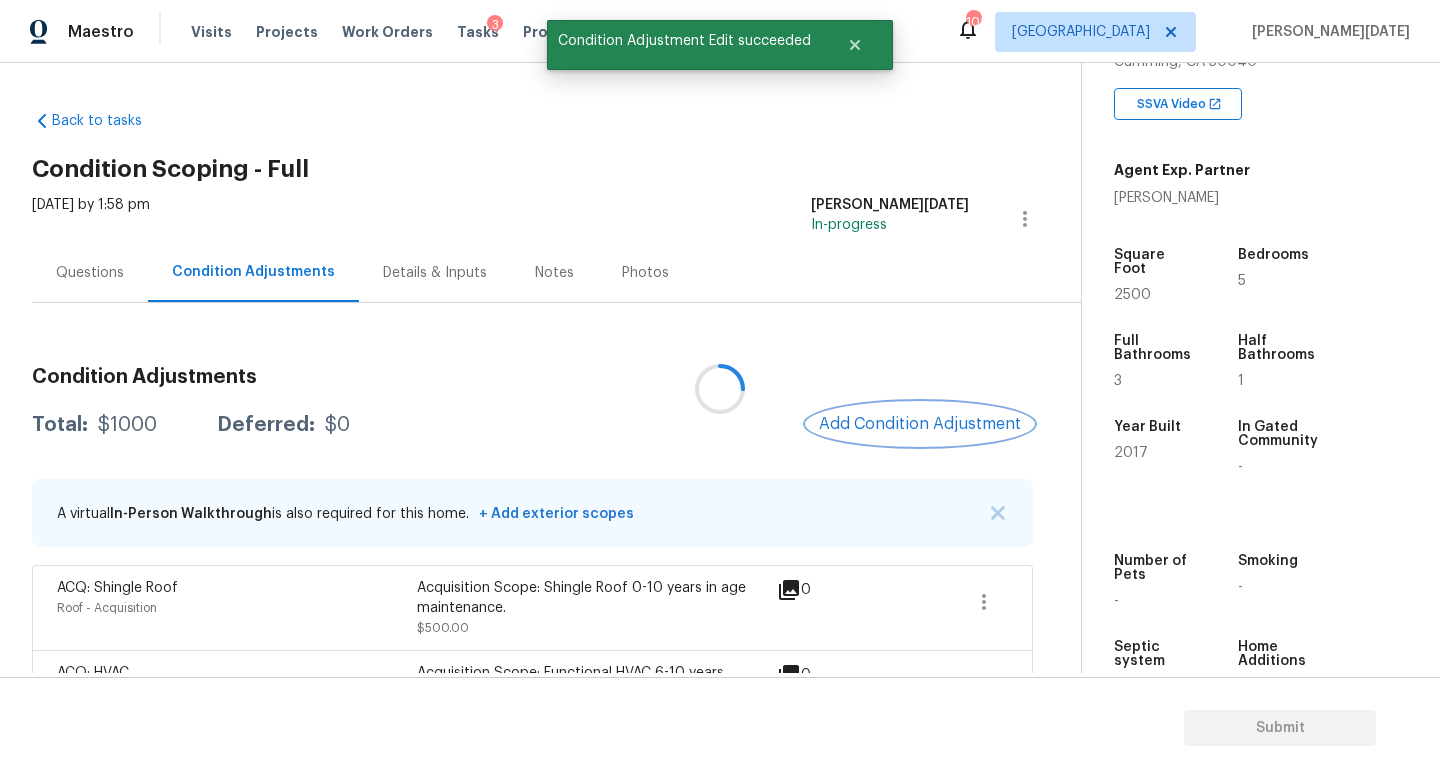 click on "Add Condition Adjustment" at bounding box center [920, 424] 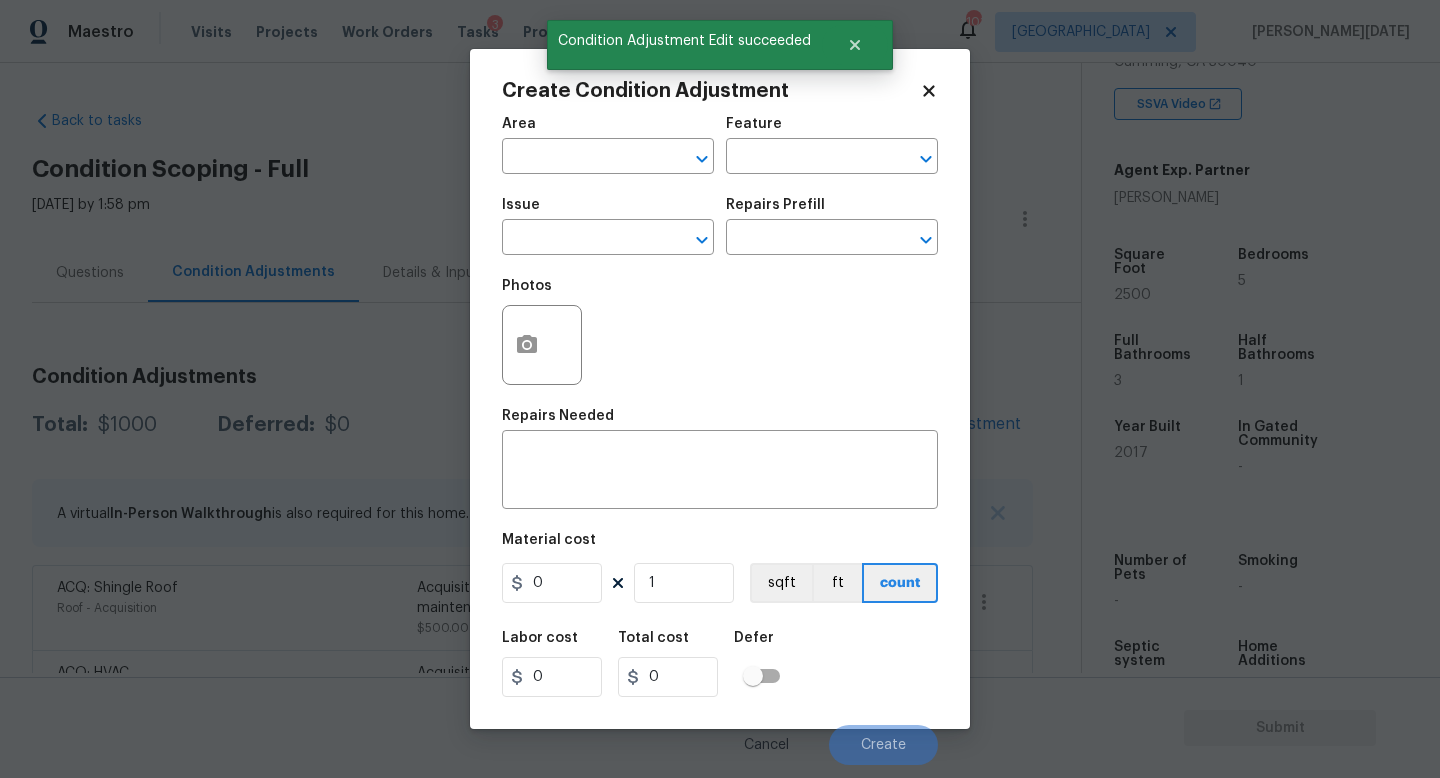 click on "Repairs Needed" at bounding box center [720, 422] 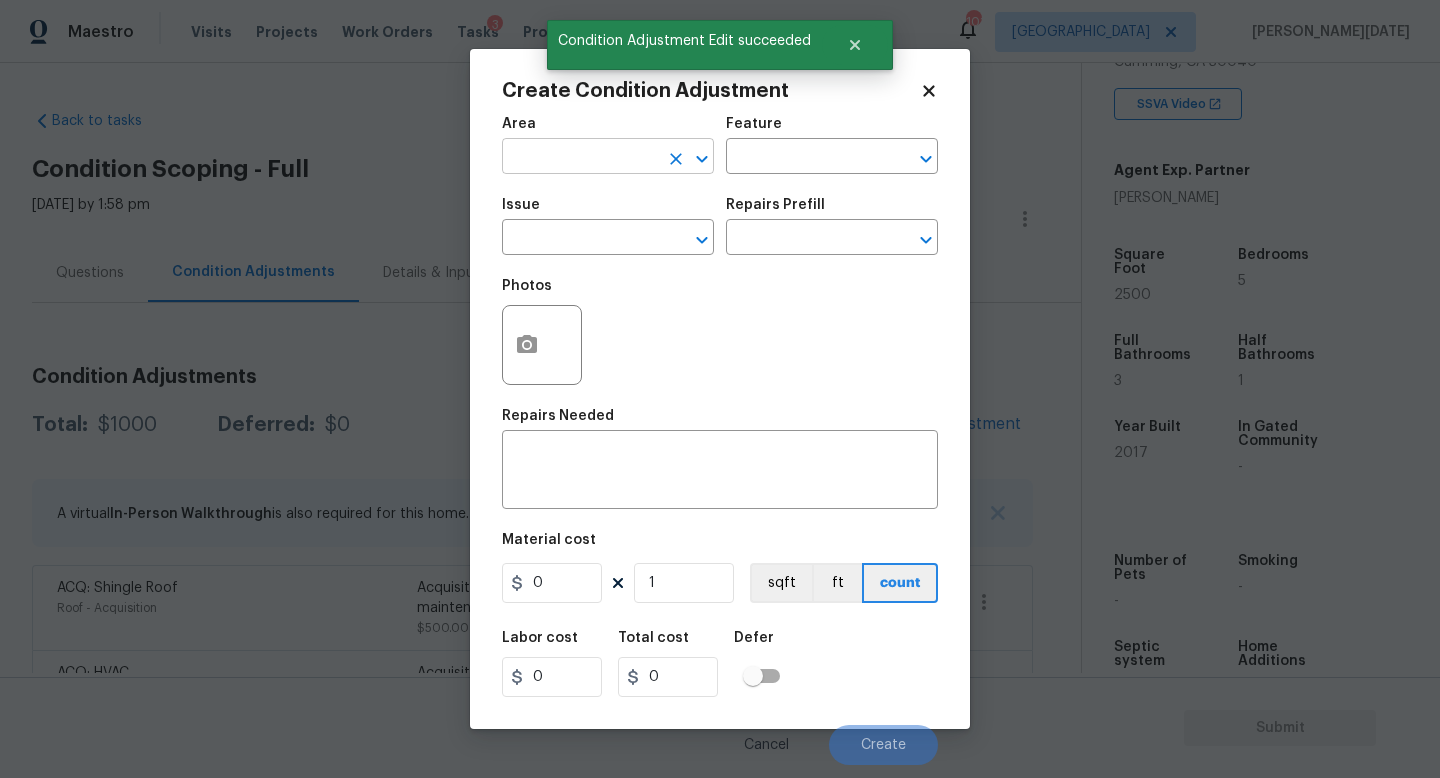click at bounding box center [580, 158] 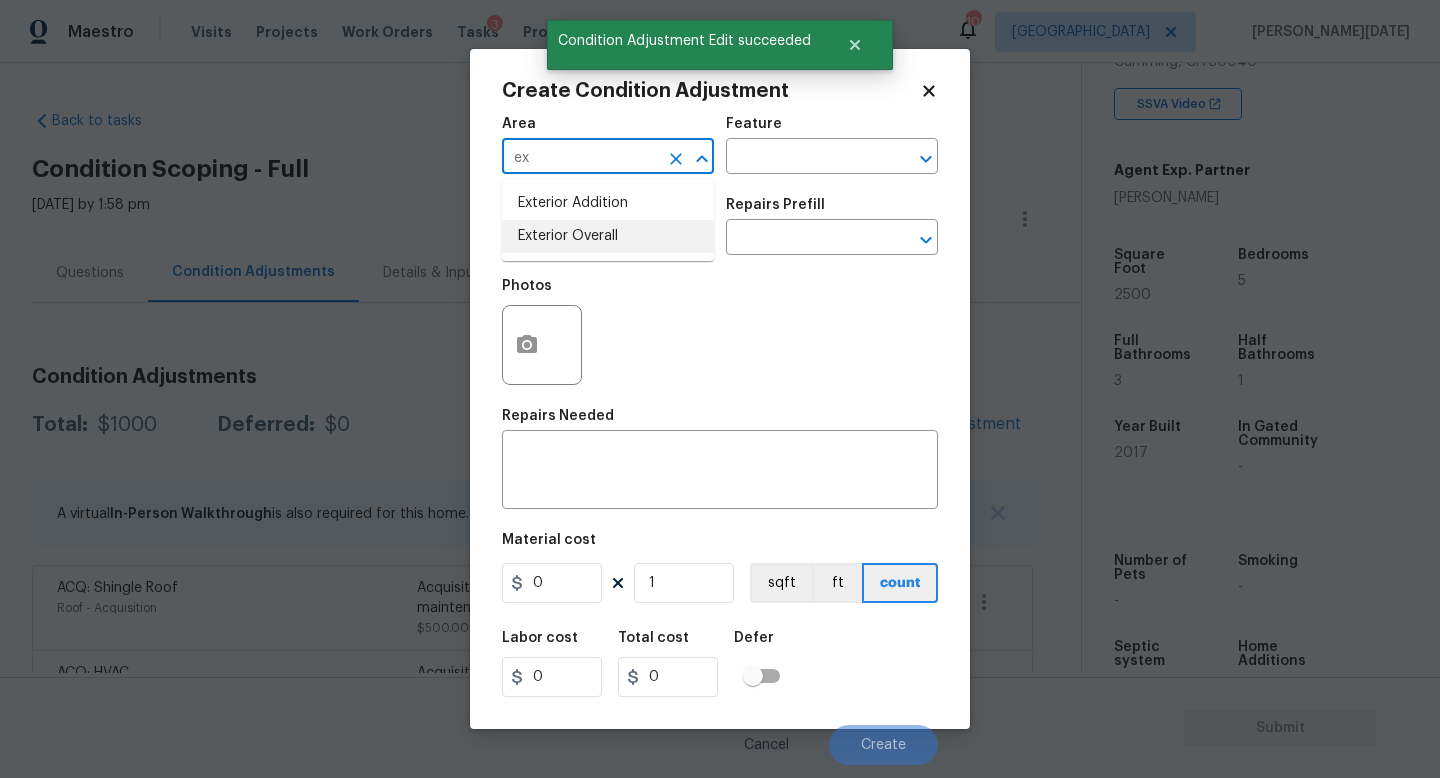 click on "Exterior Overall" at bounding box center (608, 236) 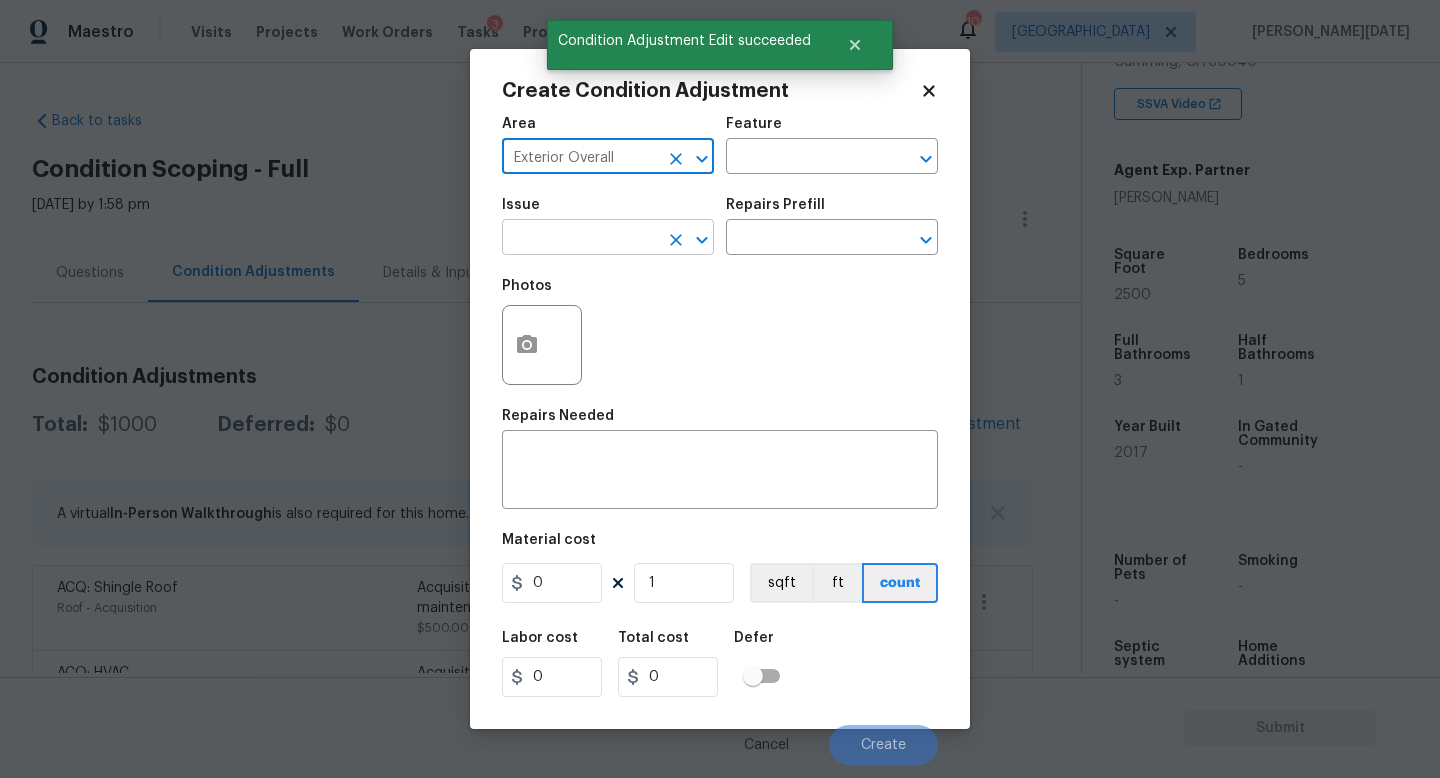 type on "Exterior Overall" 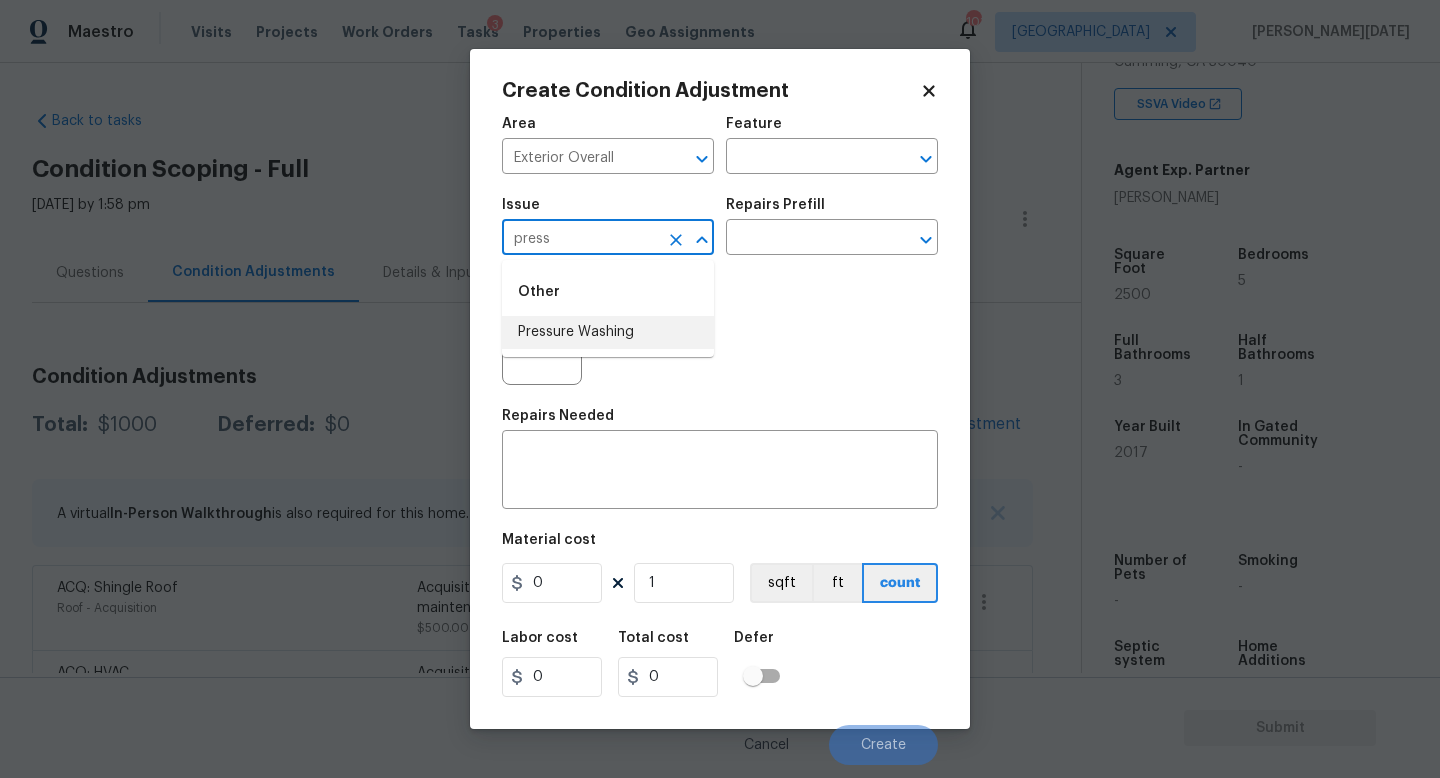 click on "Pressure Washing" at bounding box center (608, 332) 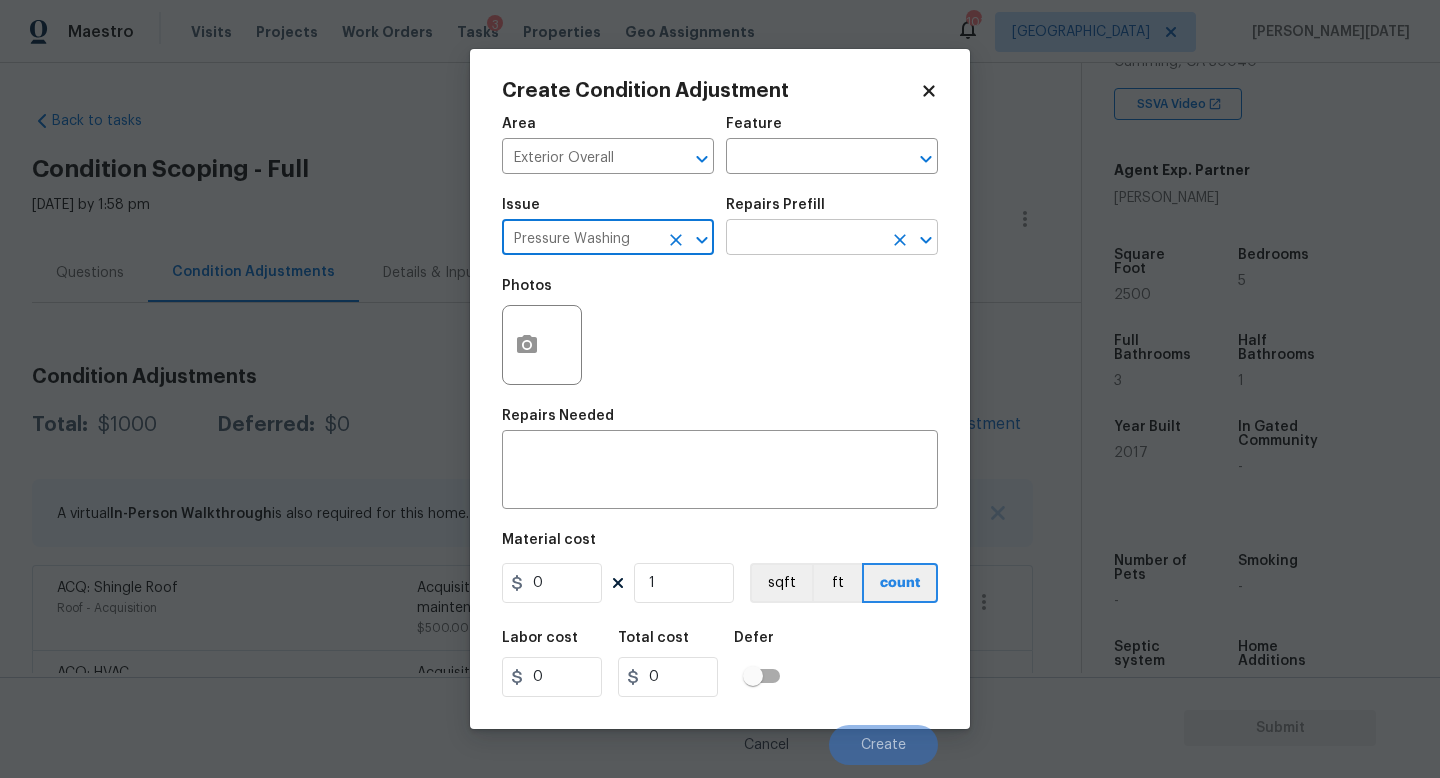 type on "Pressure Washing" 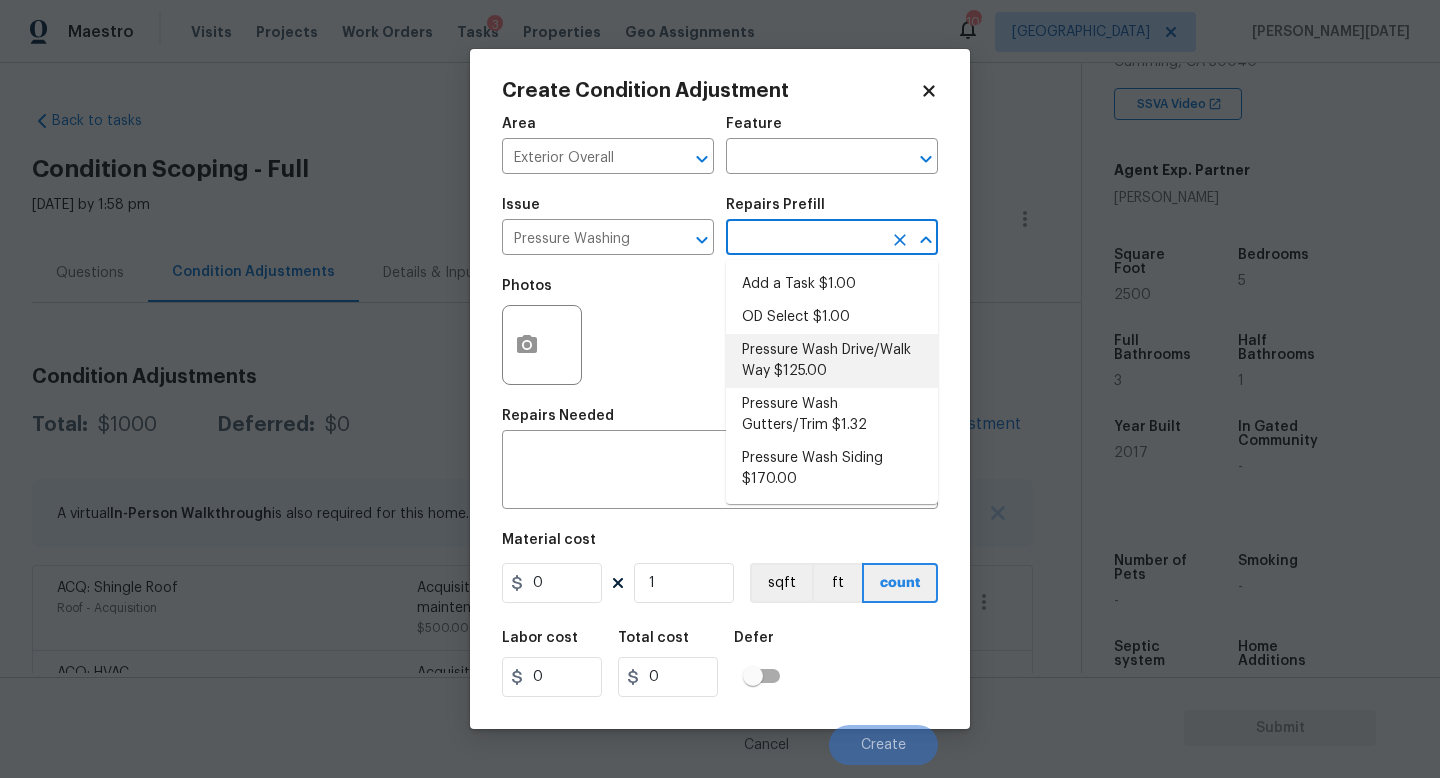 click on "Pressure Wash Drive/Walk Way $125.00" at bounding box center [832, 361] 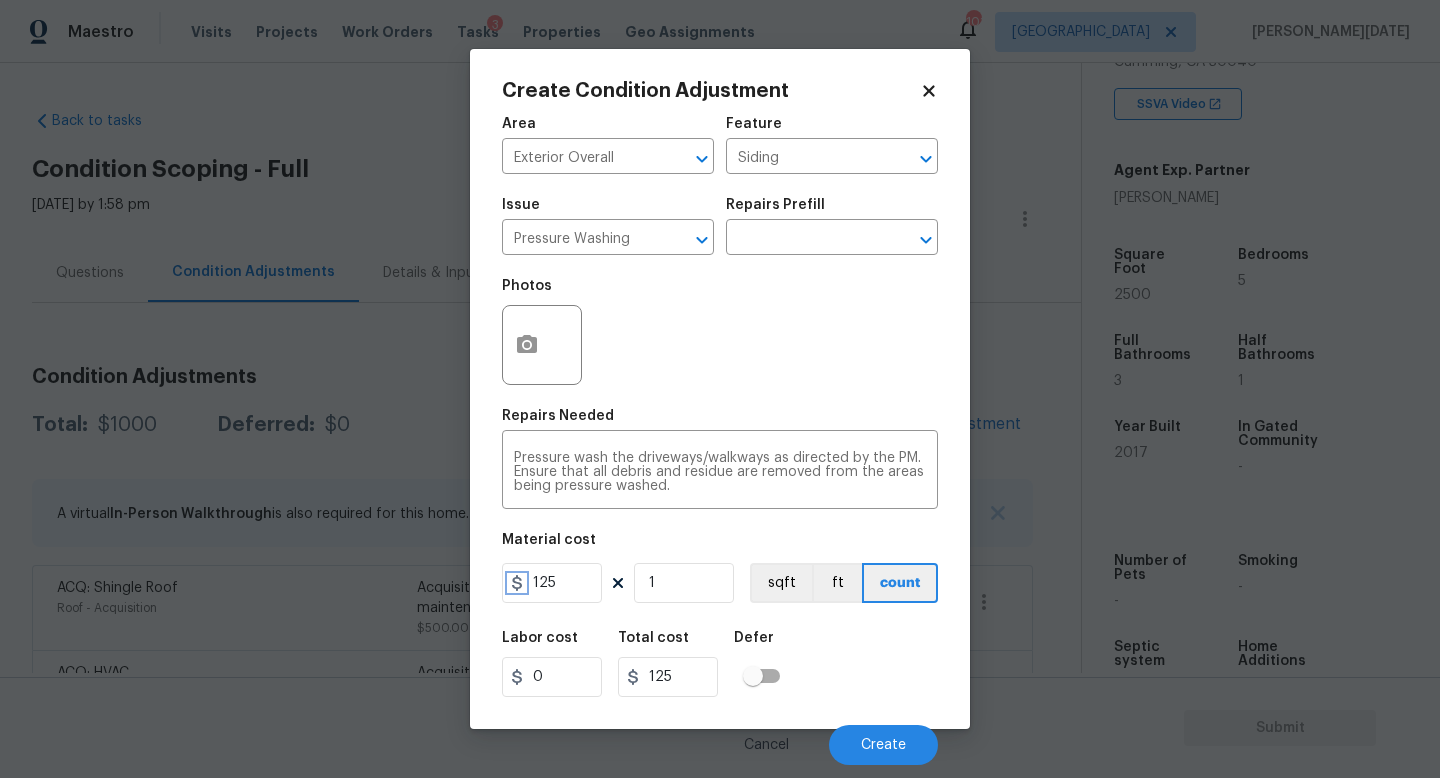 drag, startPoint x: 510, startPoint y: 582, endPoint x: 458, endPoint y: 576, distance: 52.34501 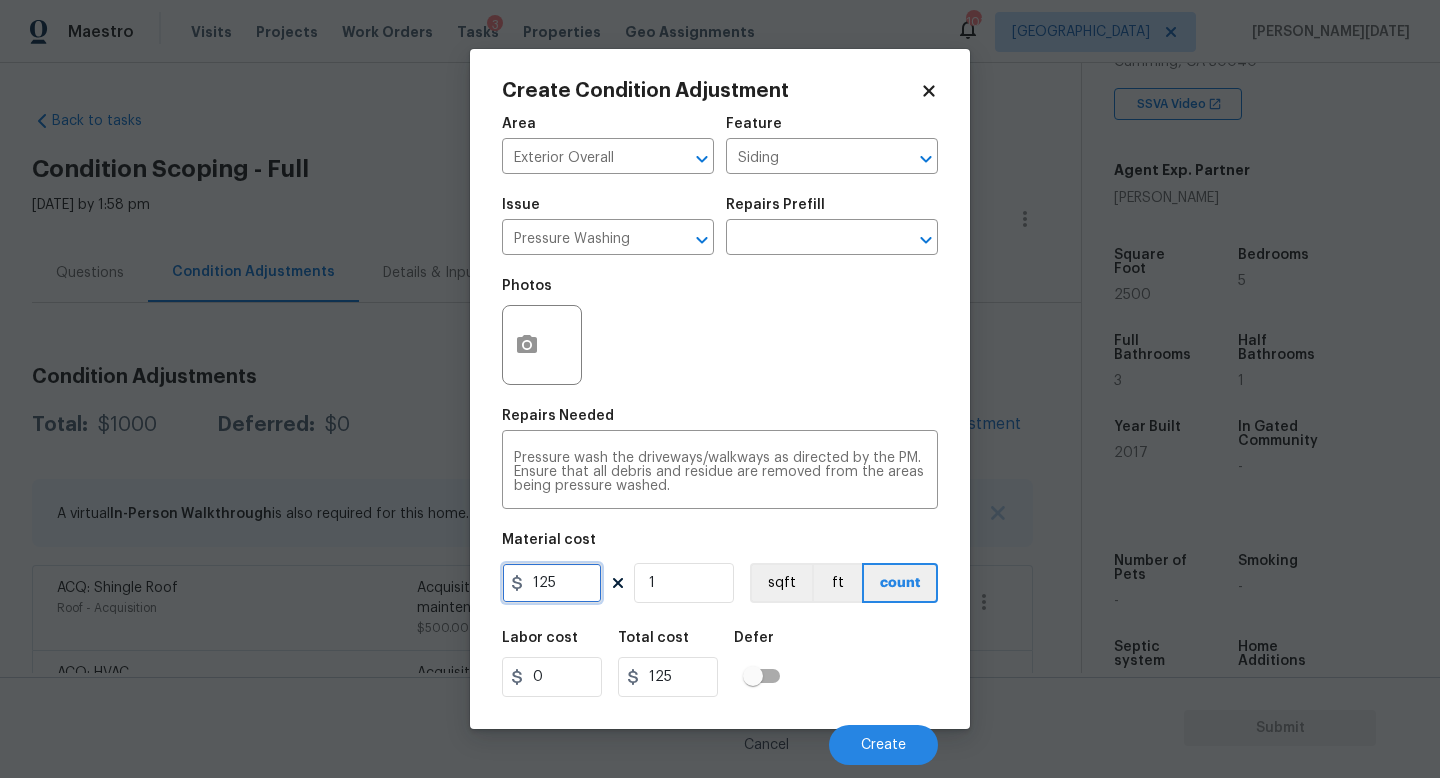 drag, startPoint x: 588, startPoint y: 581, endPoint x: 352, endPoint y: 571, distance: 236.21178 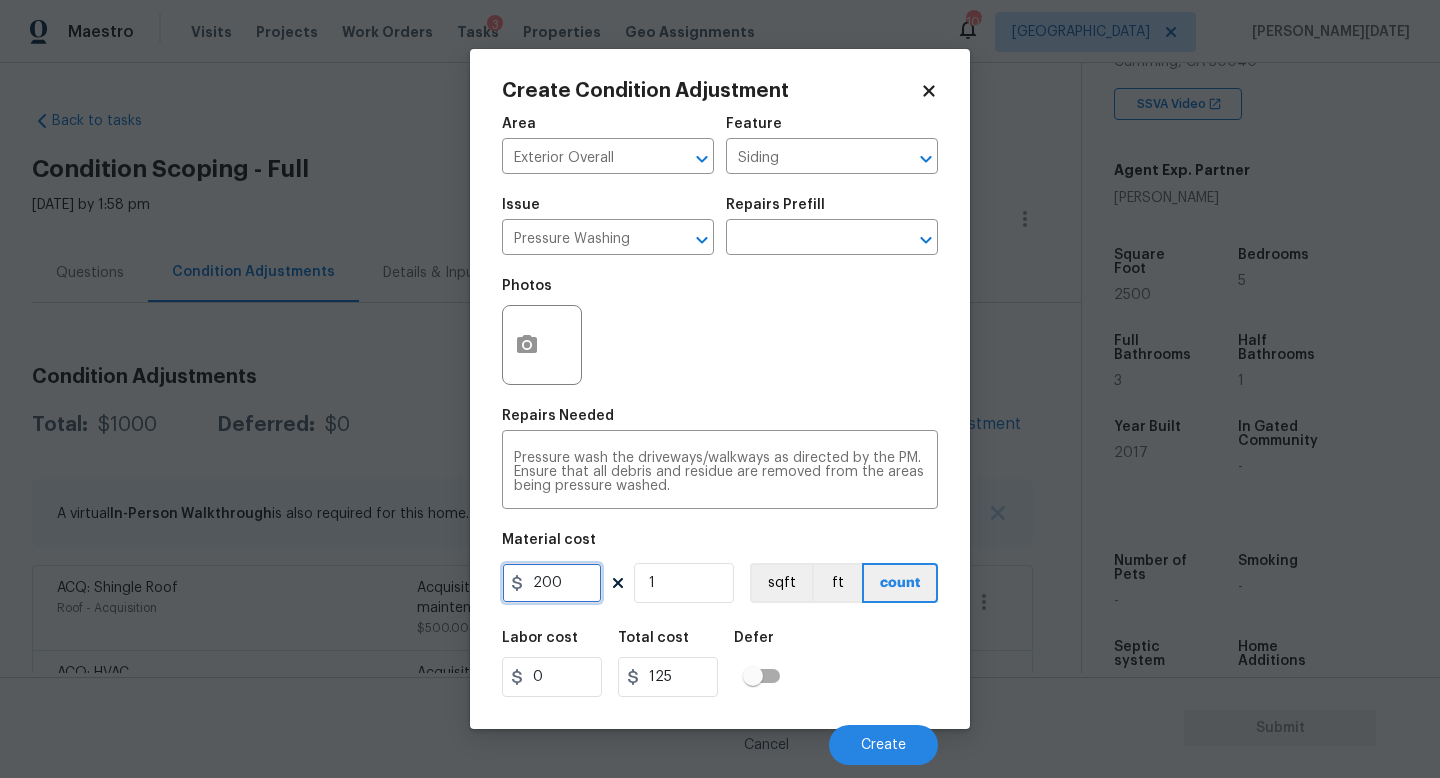 type on "200" 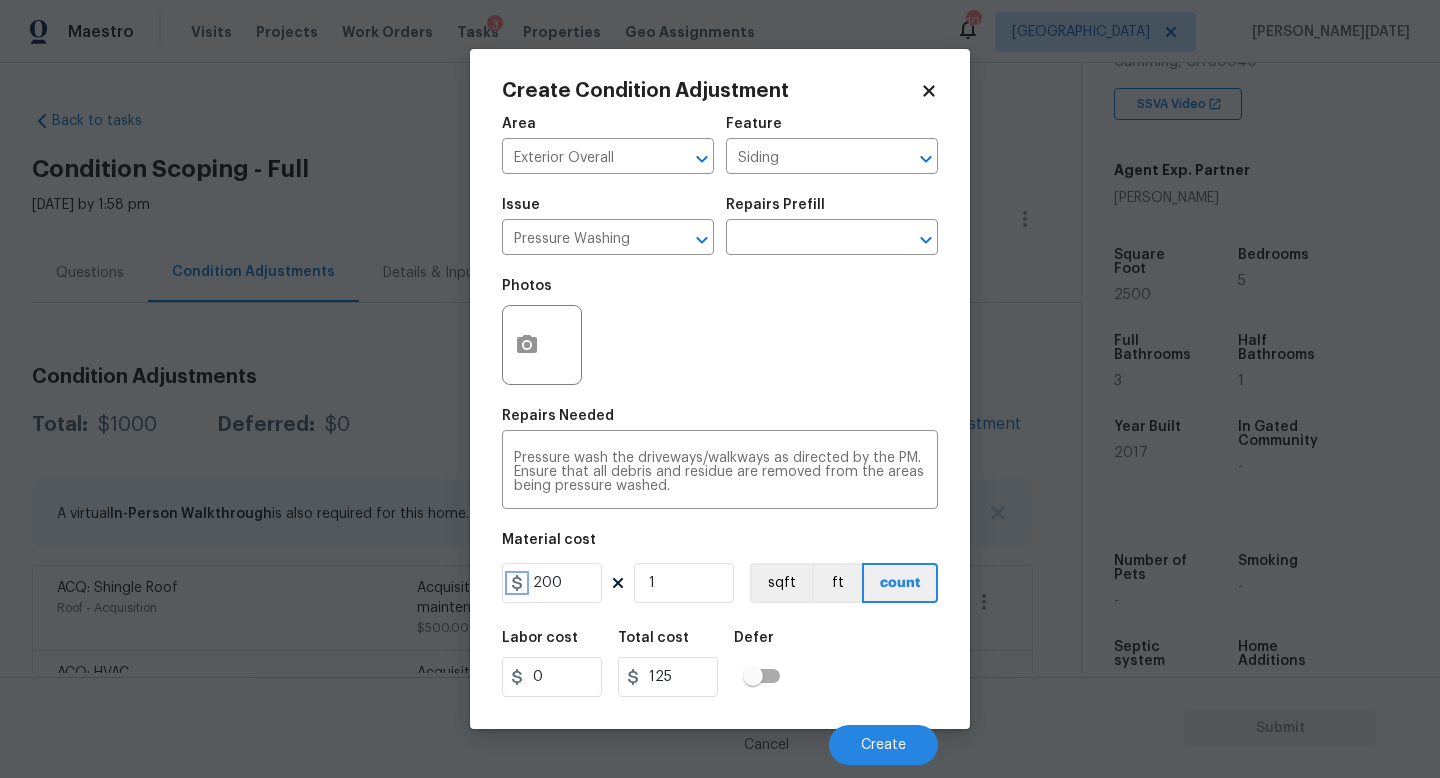 type on "200" 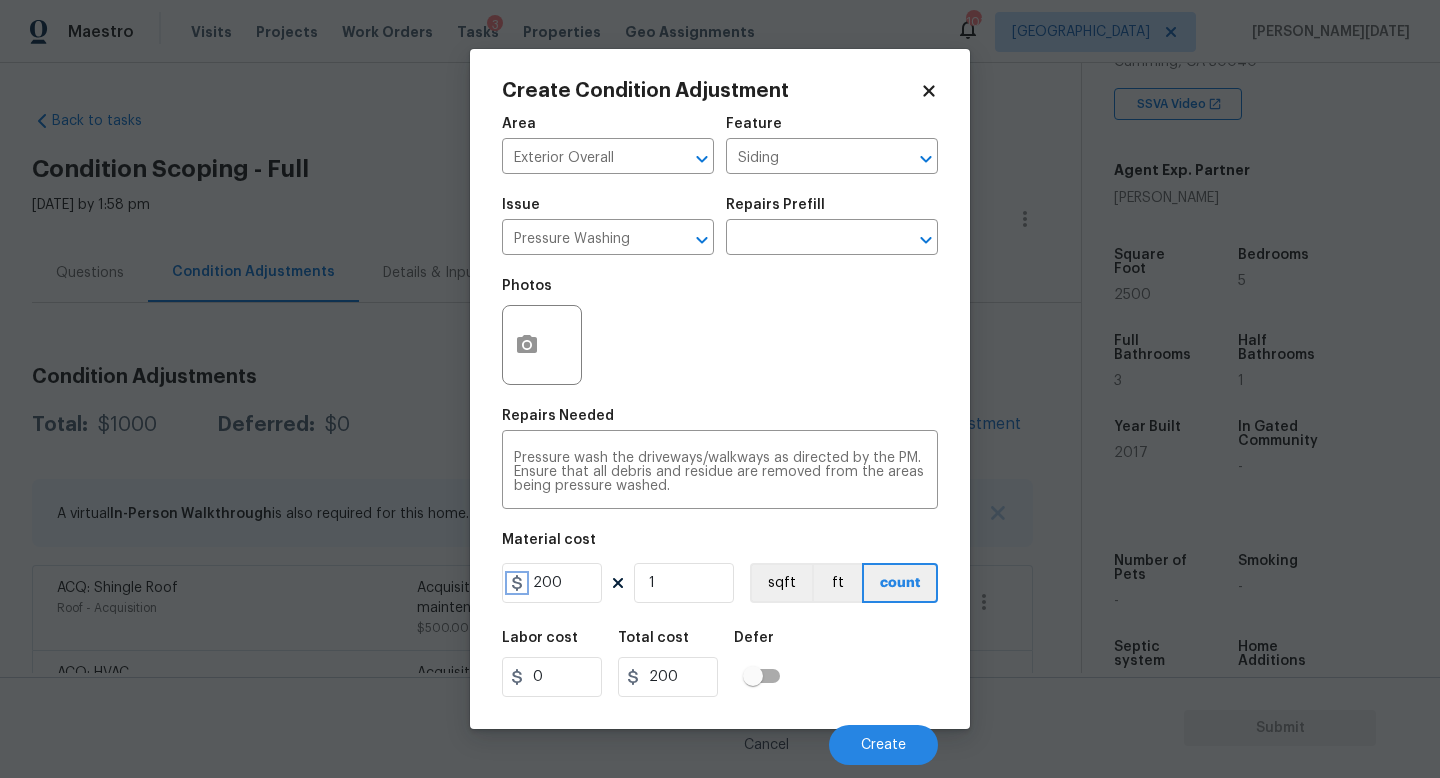 click 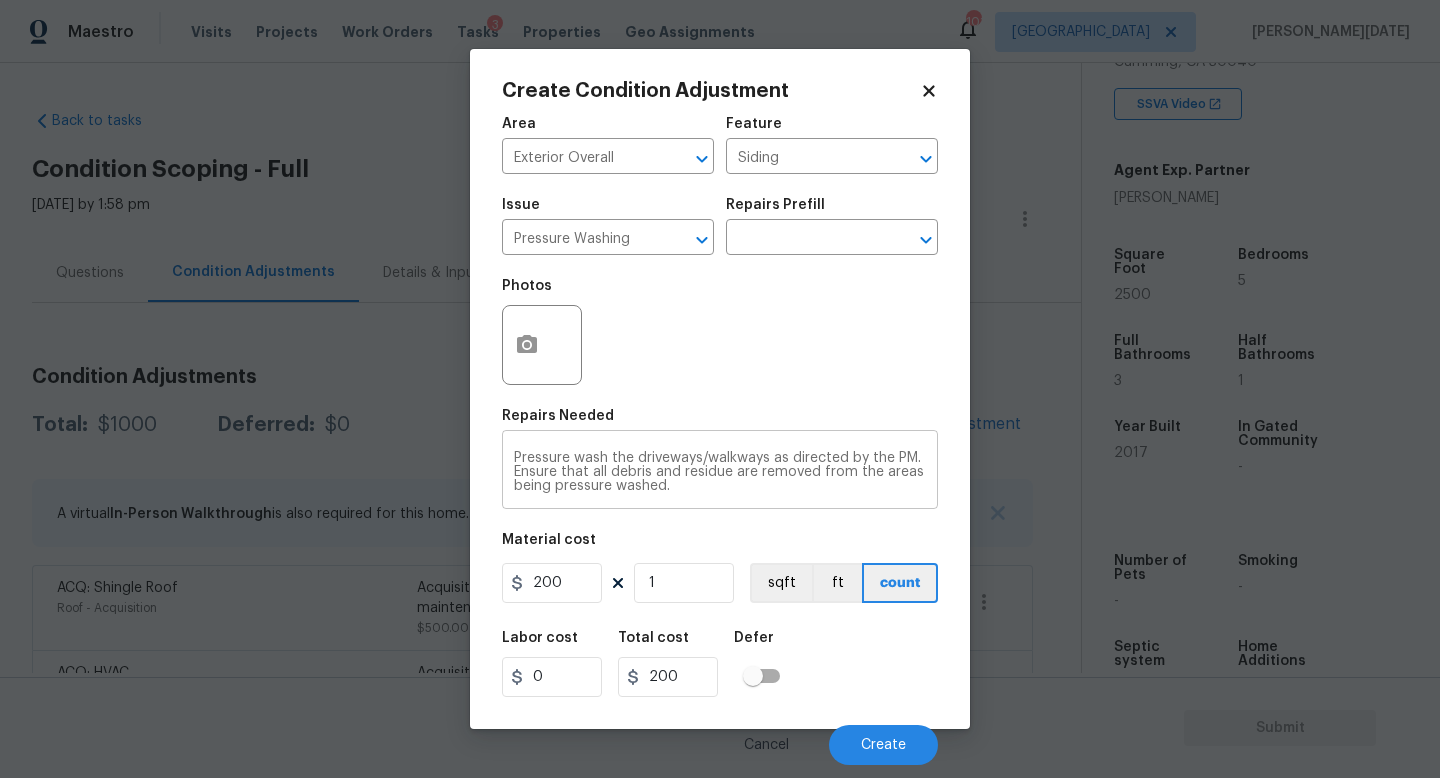 click on "Pressure wash the driveways/walkways as directed by the PM. Ensure that all debris and residue are removed from the areas being pressure washed. x ​" at bounding box center (720, 472) 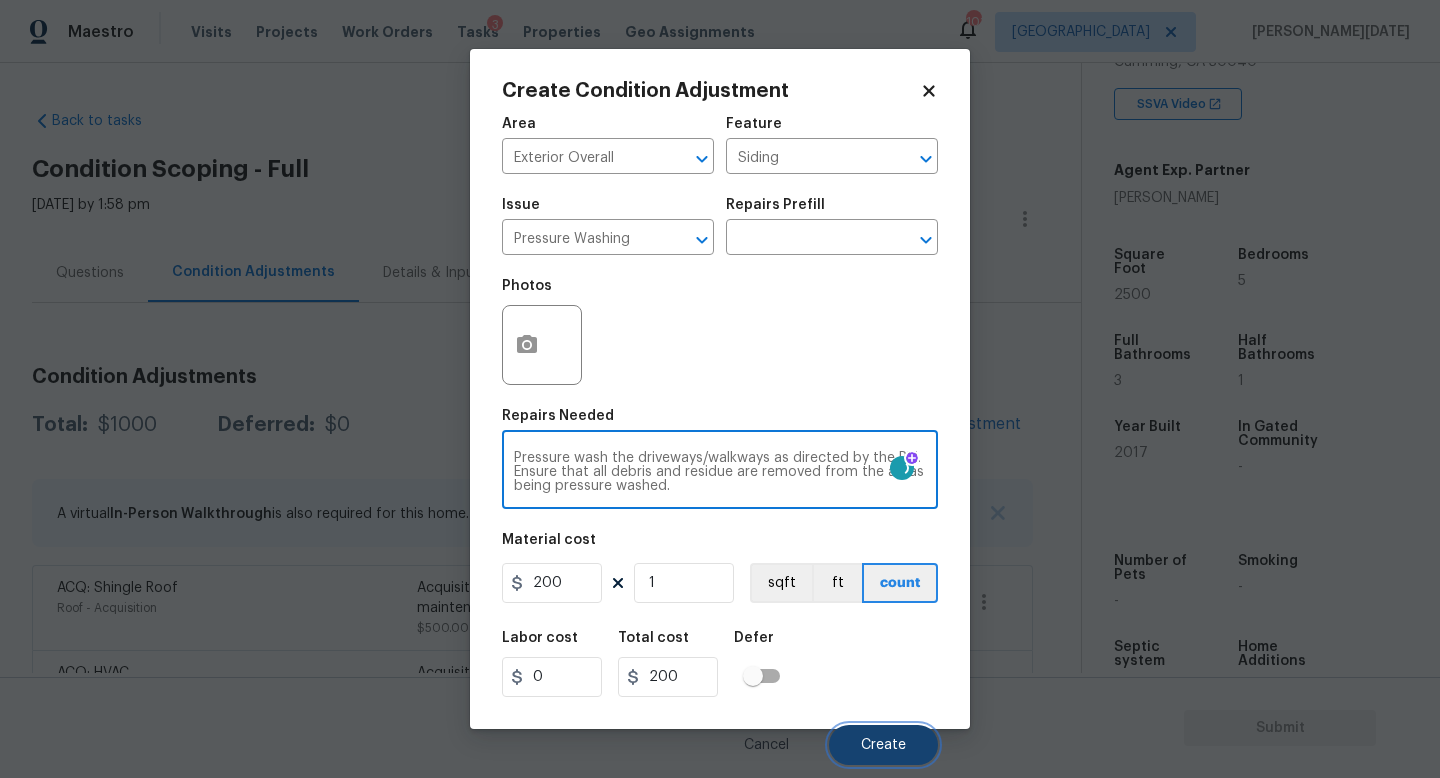 click on "Create" at bounding box center [883, 745] 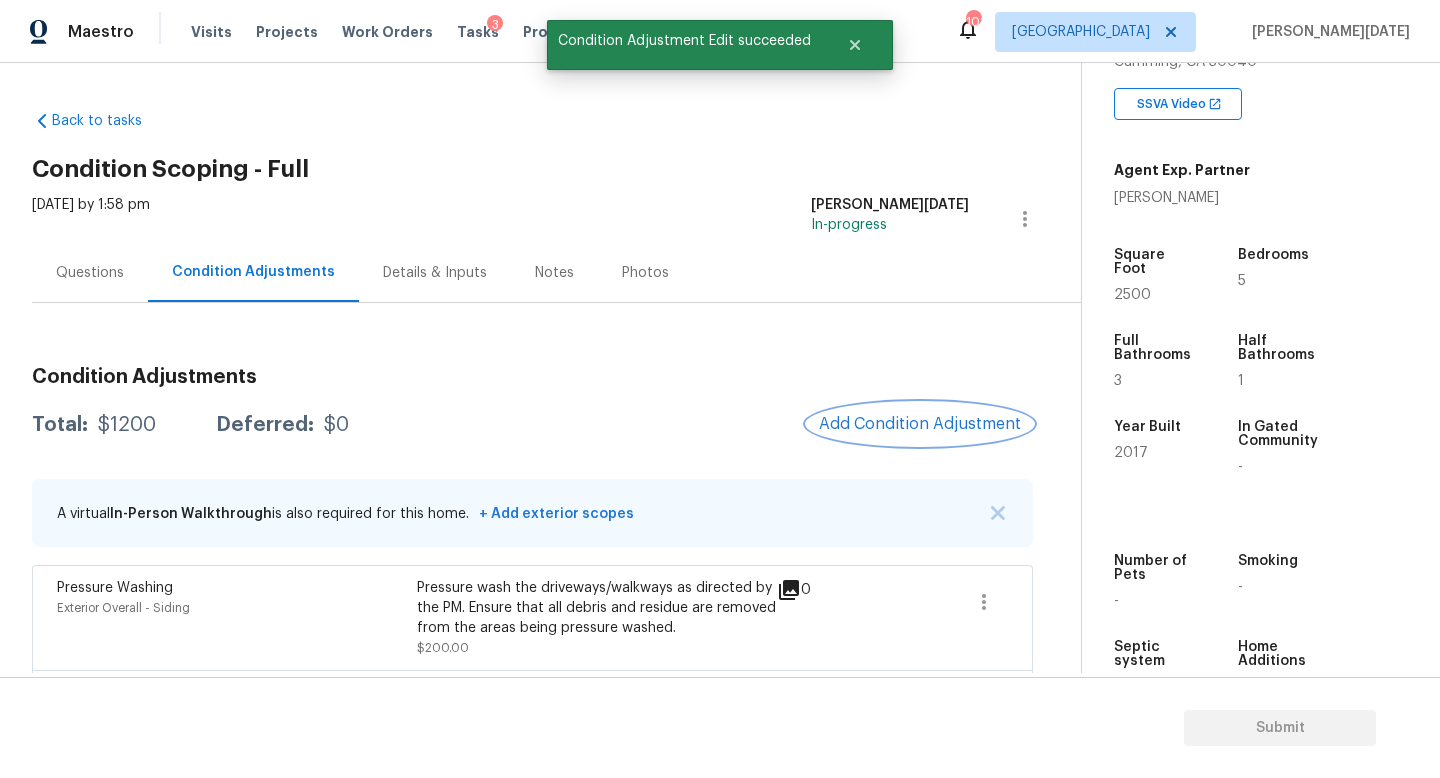 click on "Add Condition Adjustment" at bounding box center [920, 424] 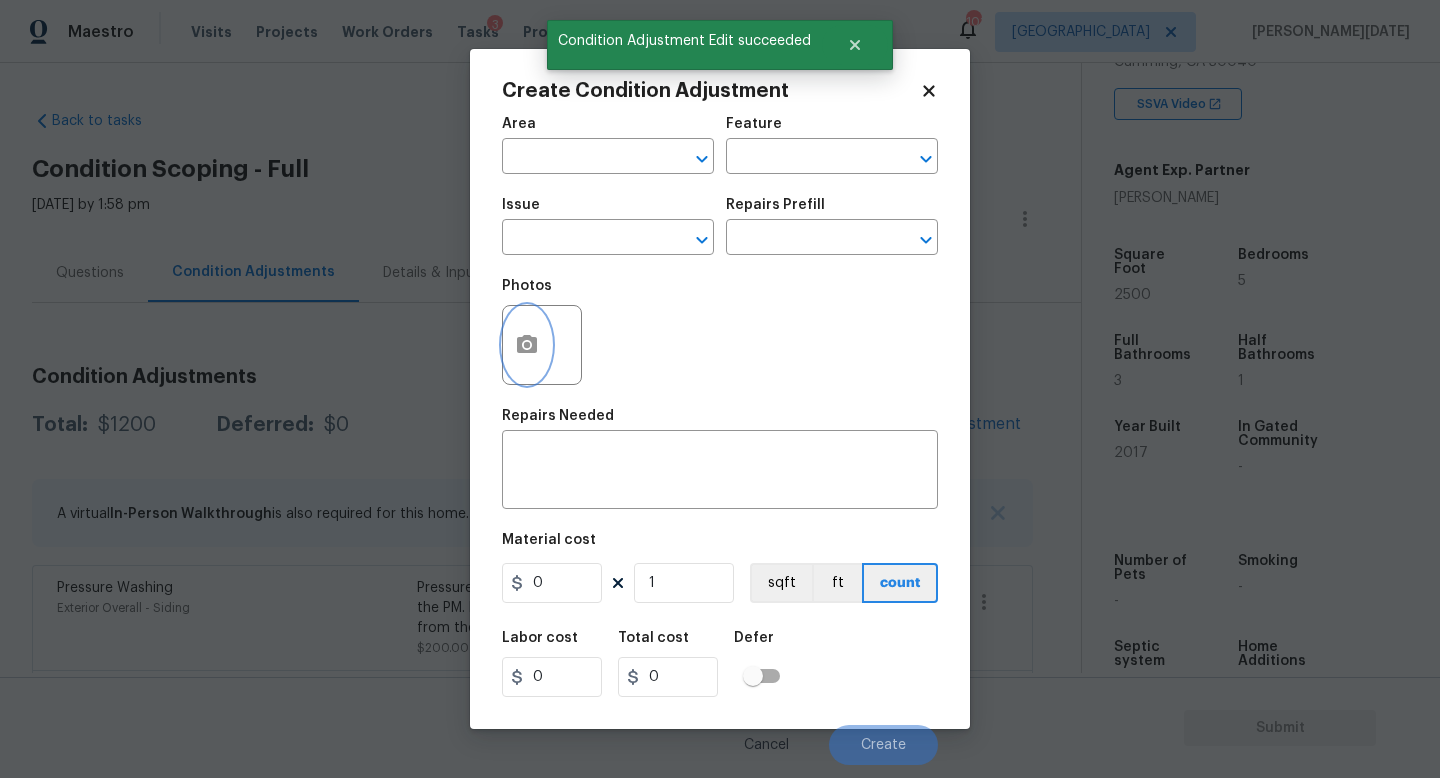 click 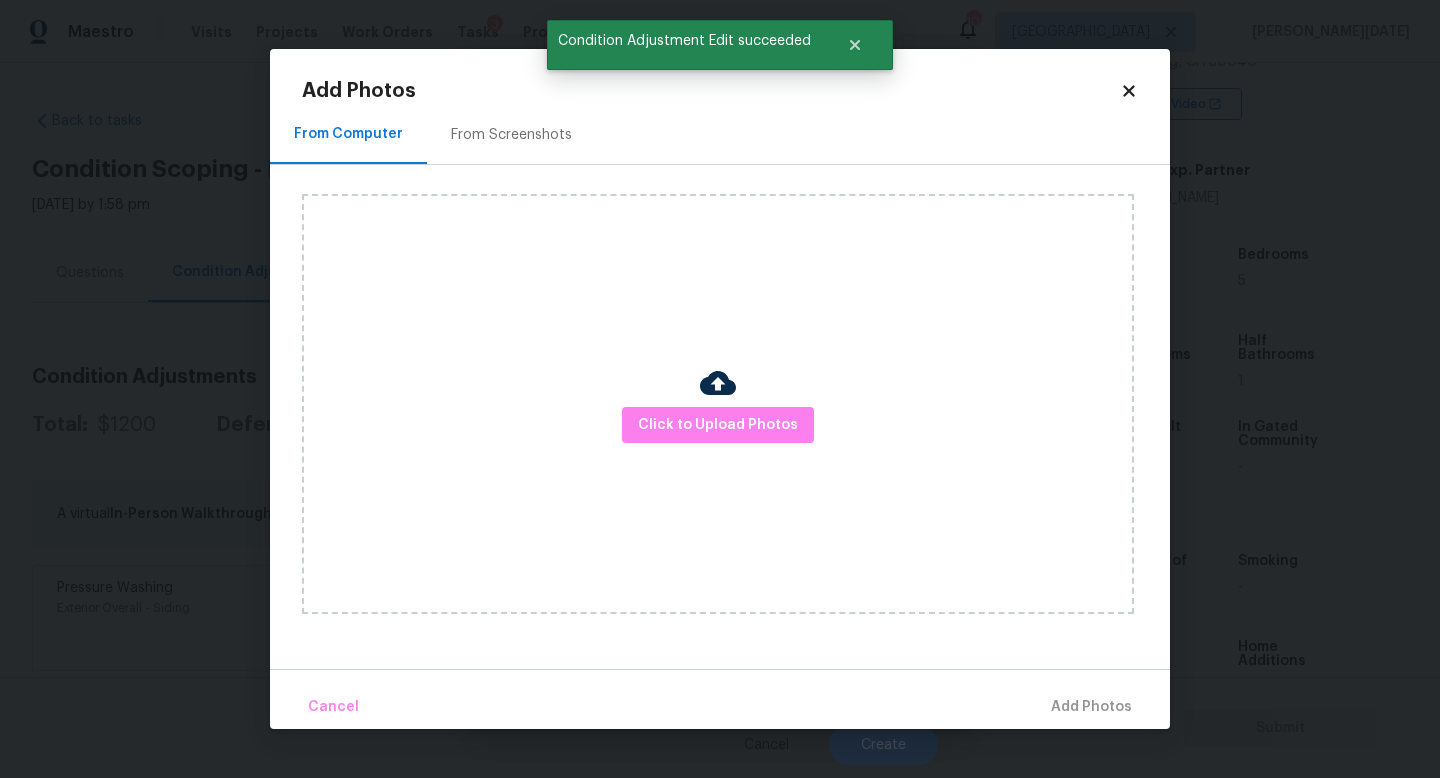 click on "From Screenshots" at bounding box center (511, 134) 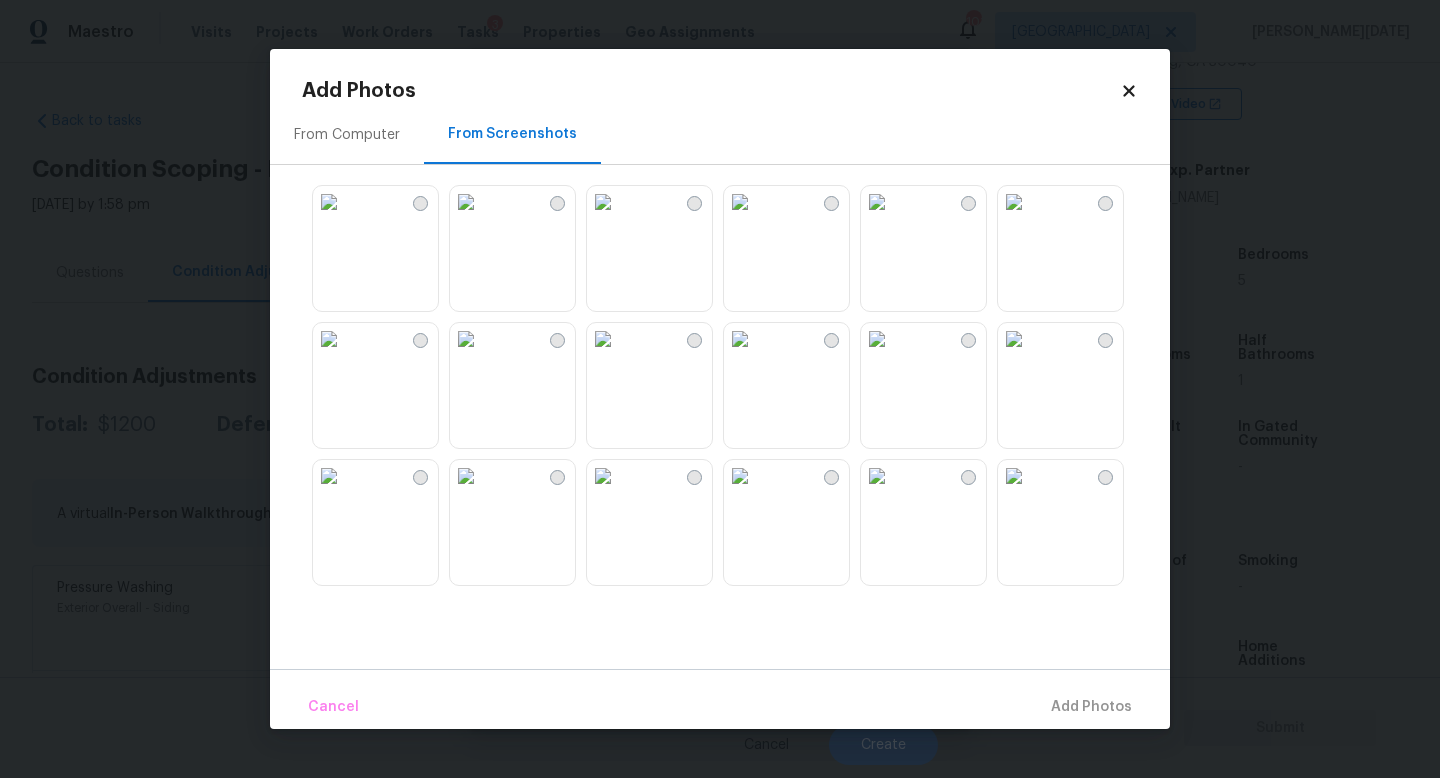click at bounding box center (603, 202) 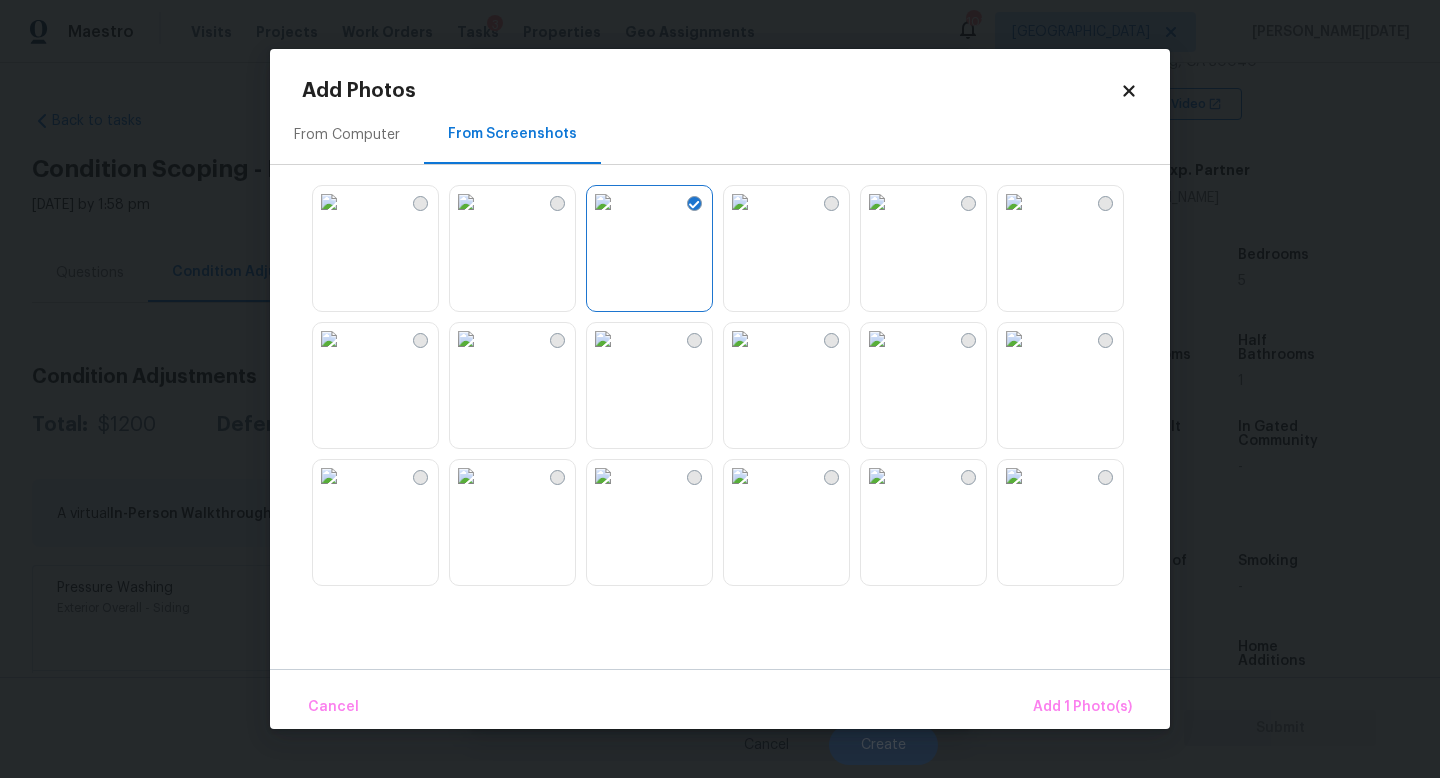 click at bounding box center (329, 202) 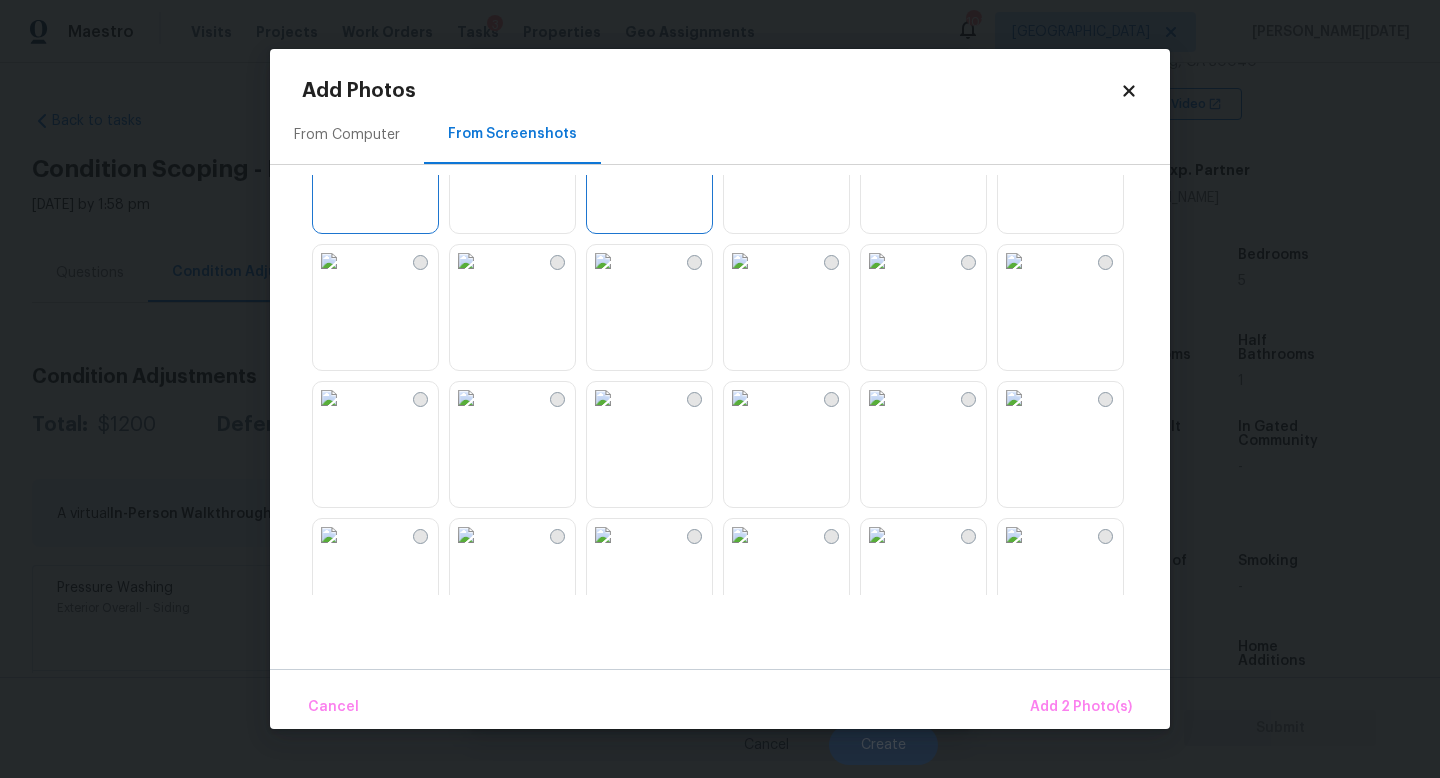 click at bounding box center [1014, 261] 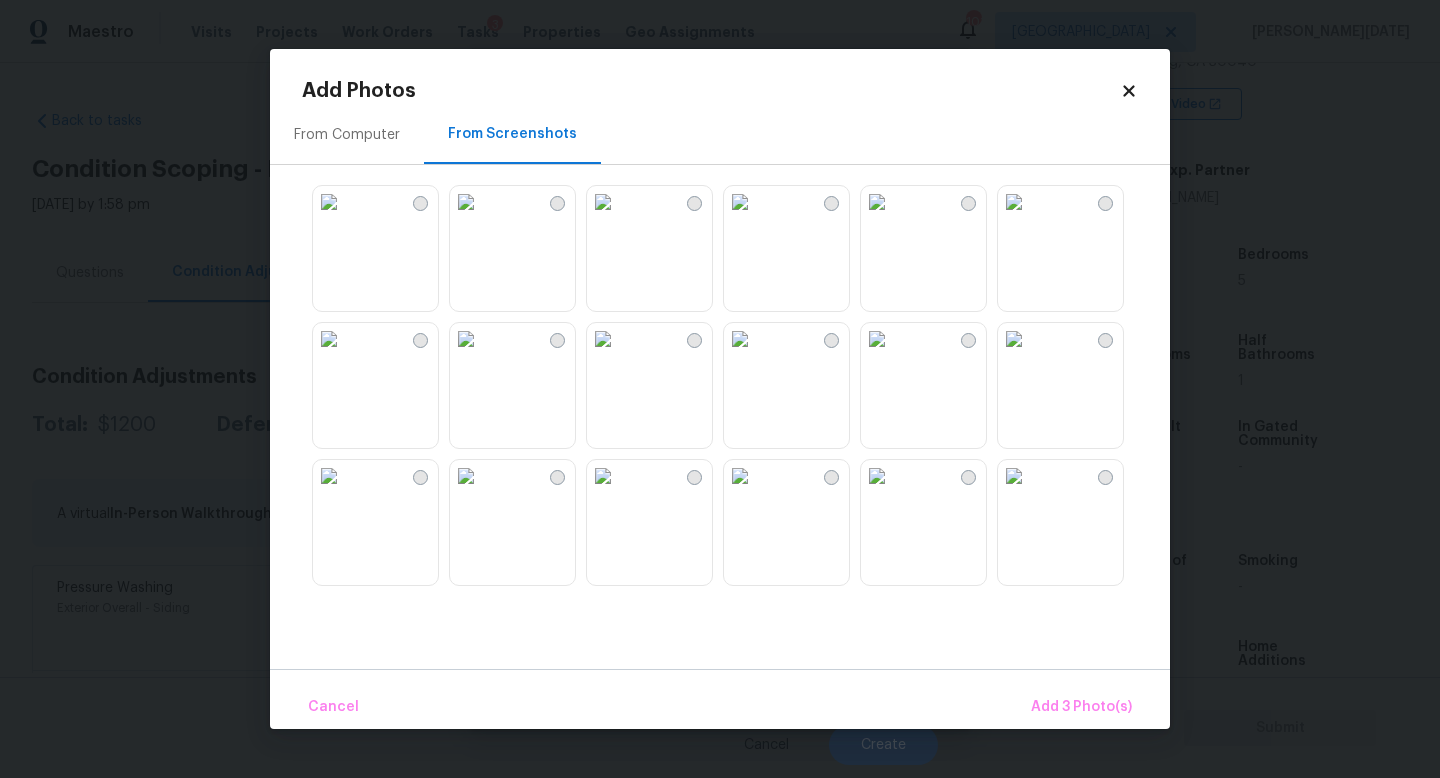 scroll, scrollTop: 960, scrollLeft: 0, axis: vertical 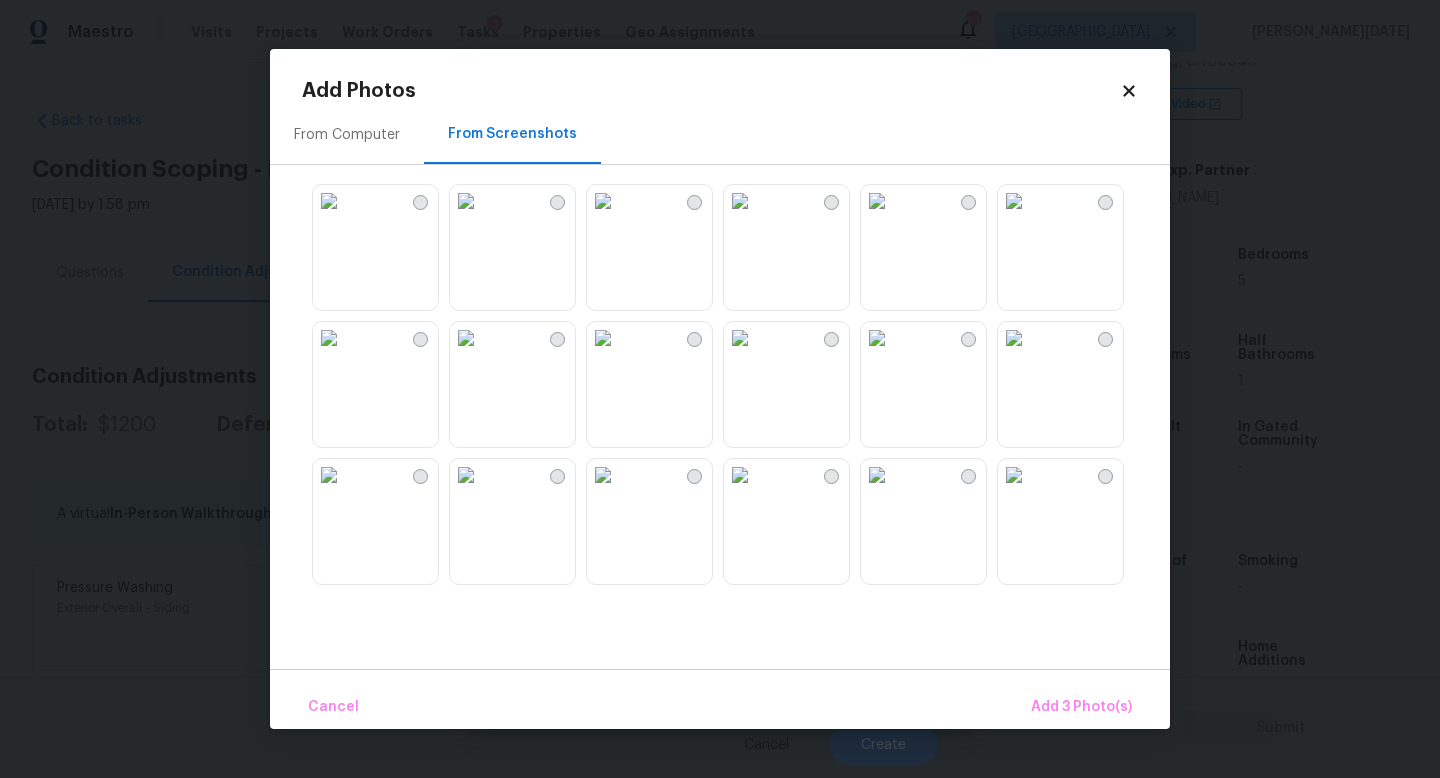 click at bounding box center (740, 338) 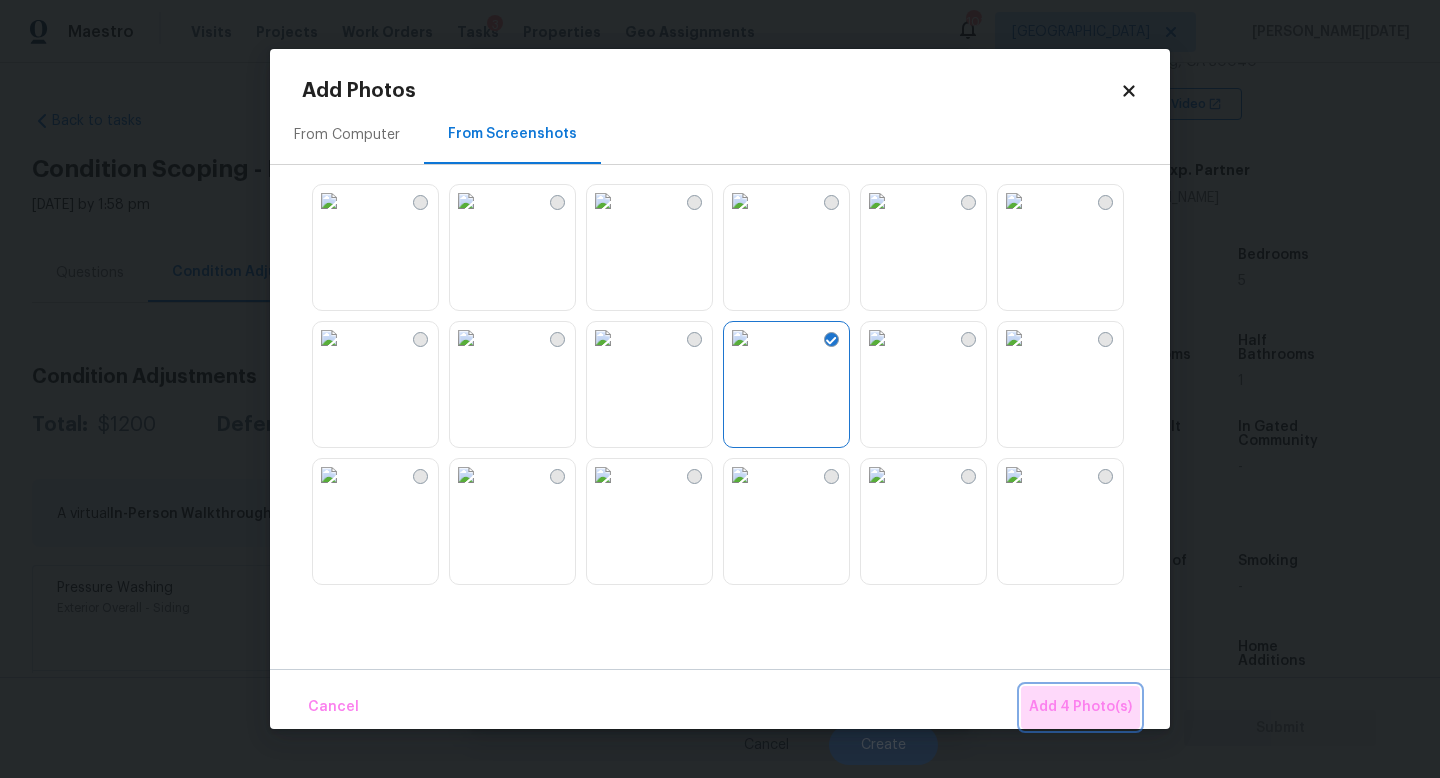 click on "Add 4 Photo(s)" at bounding box center [1080, 707] 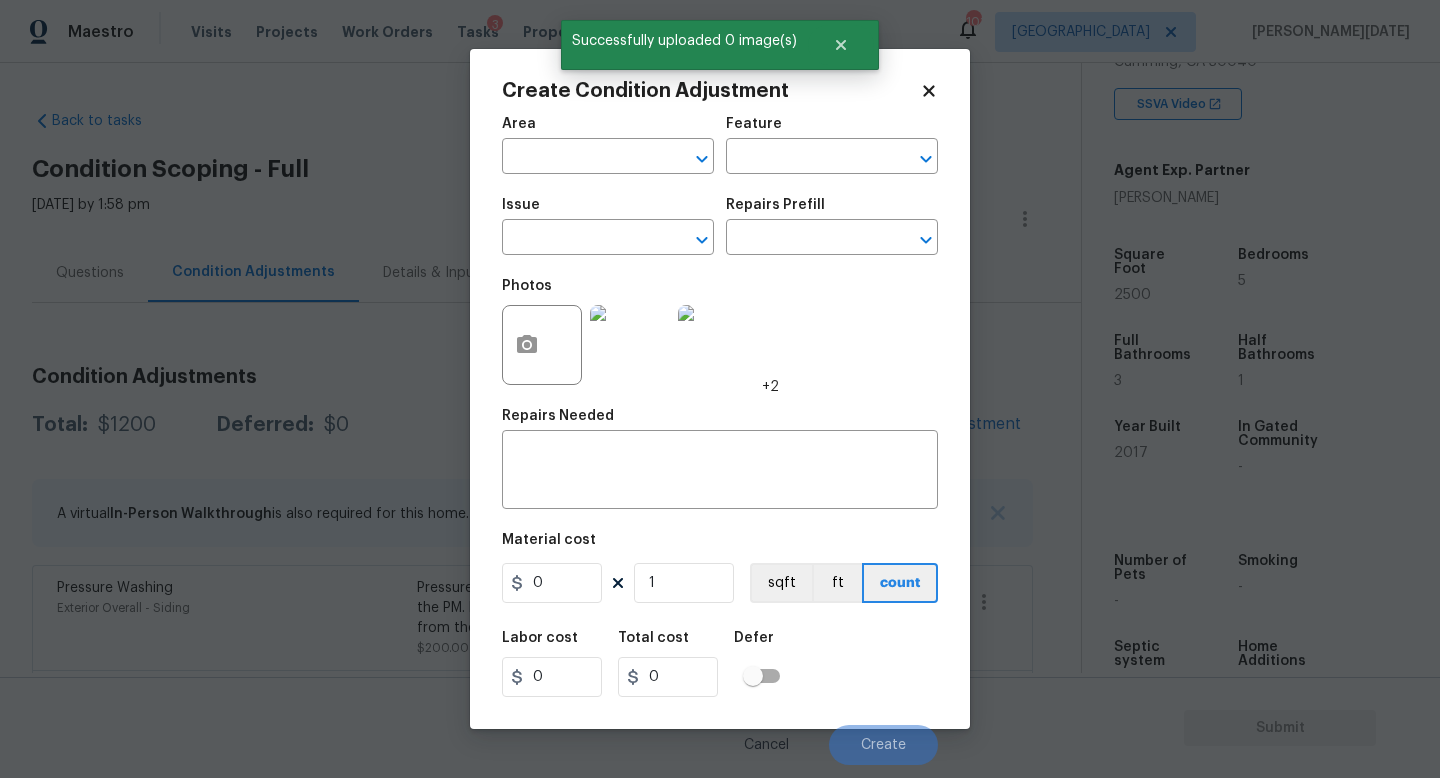 click on "Area ​" at bounding box center (608, 145) 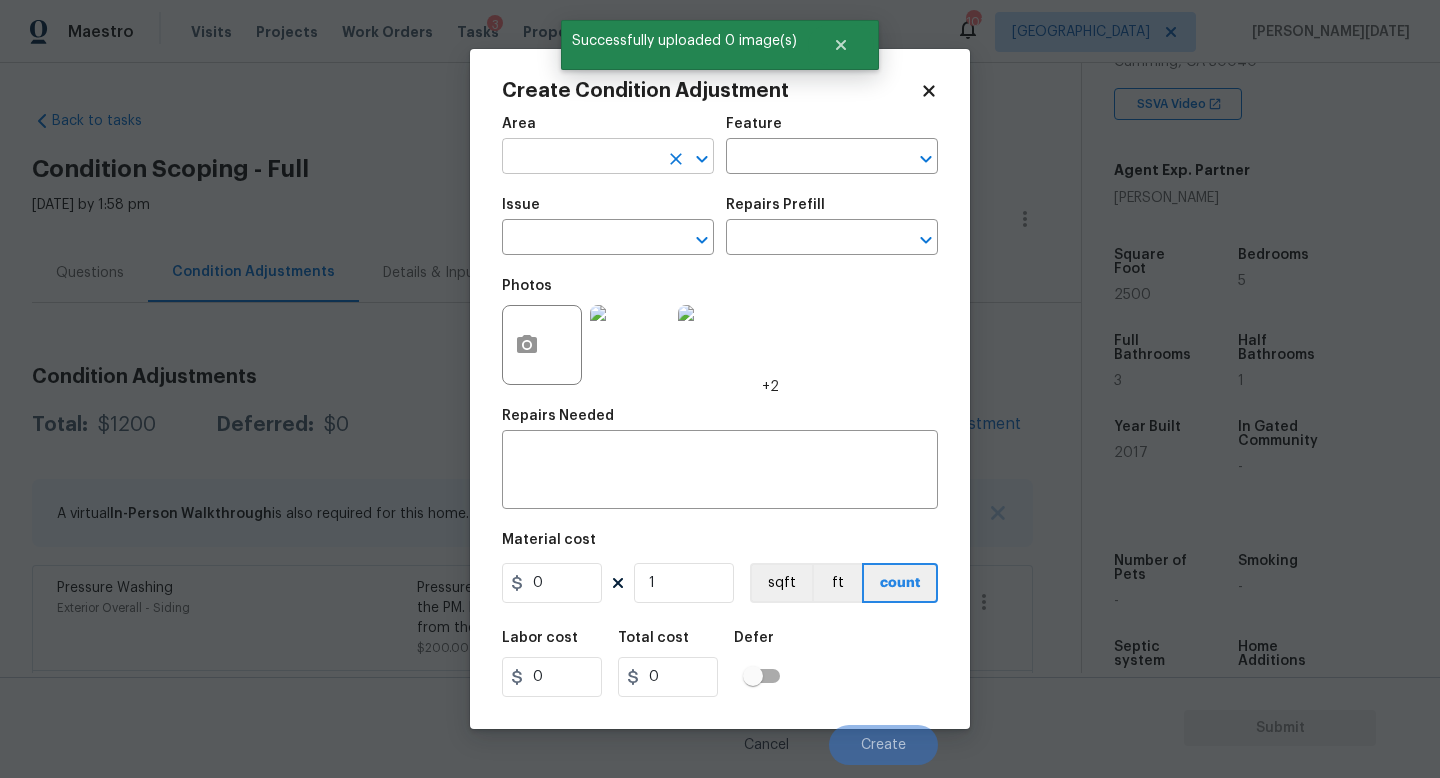 click at bounding box center (580, 158) 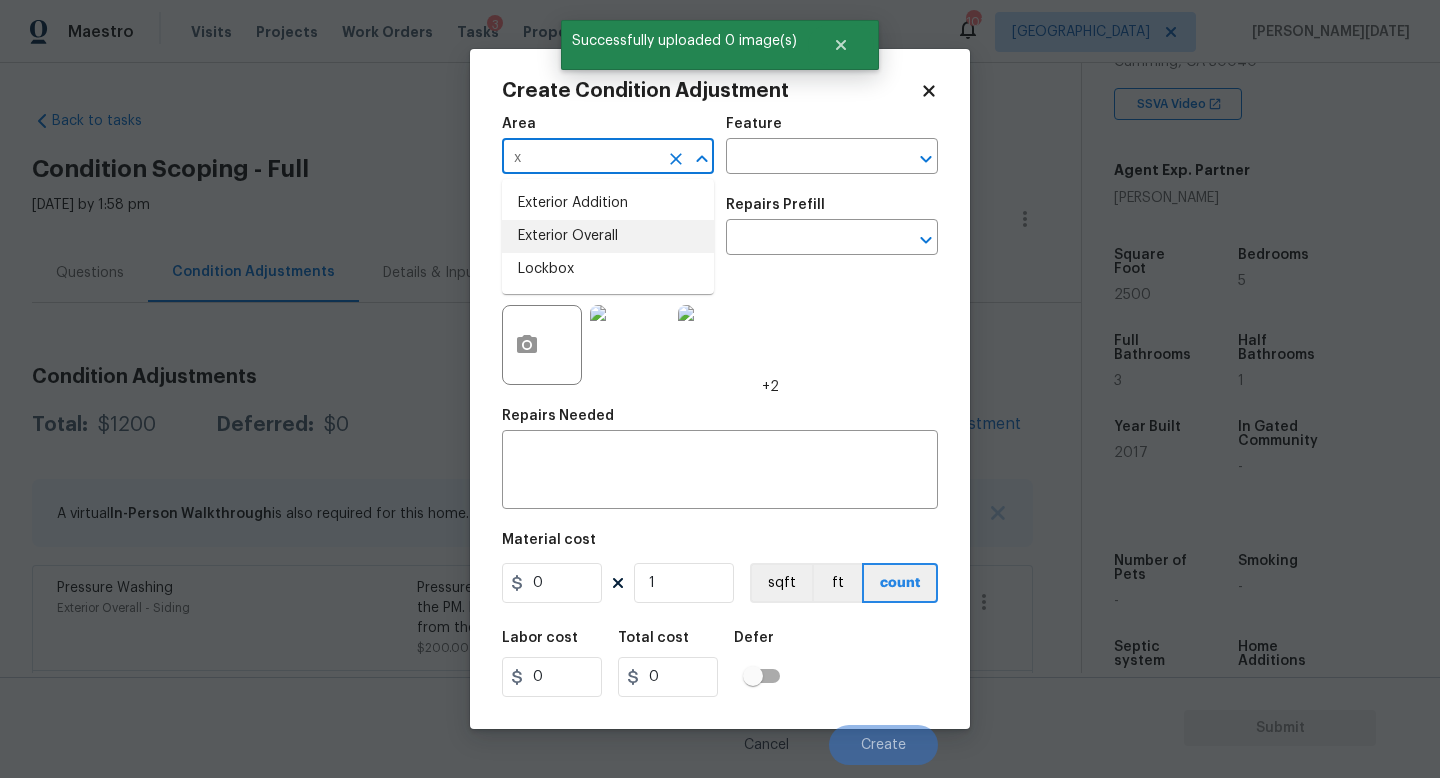 click on "Exterior Overall" at bounding box center [608, 236] 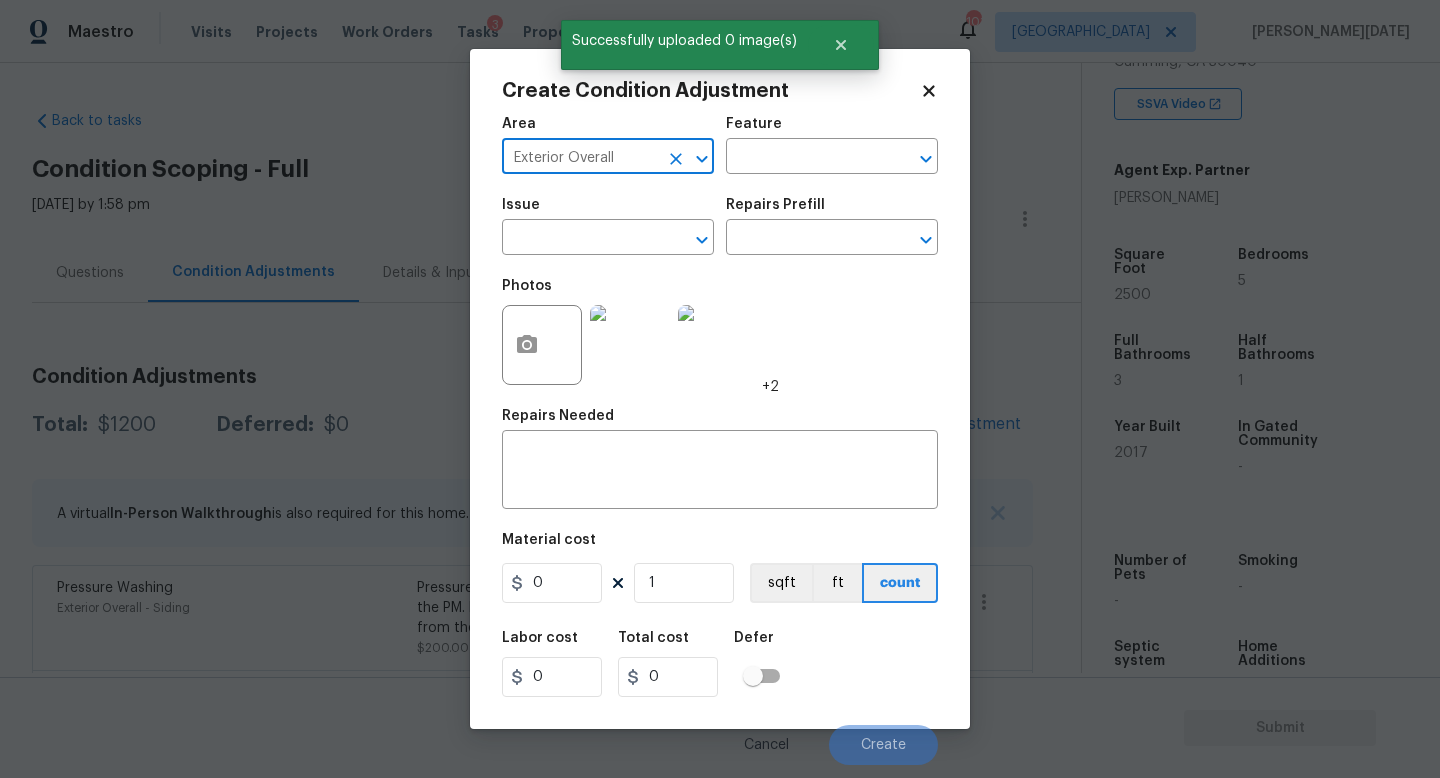 type on "Exterior Overall" 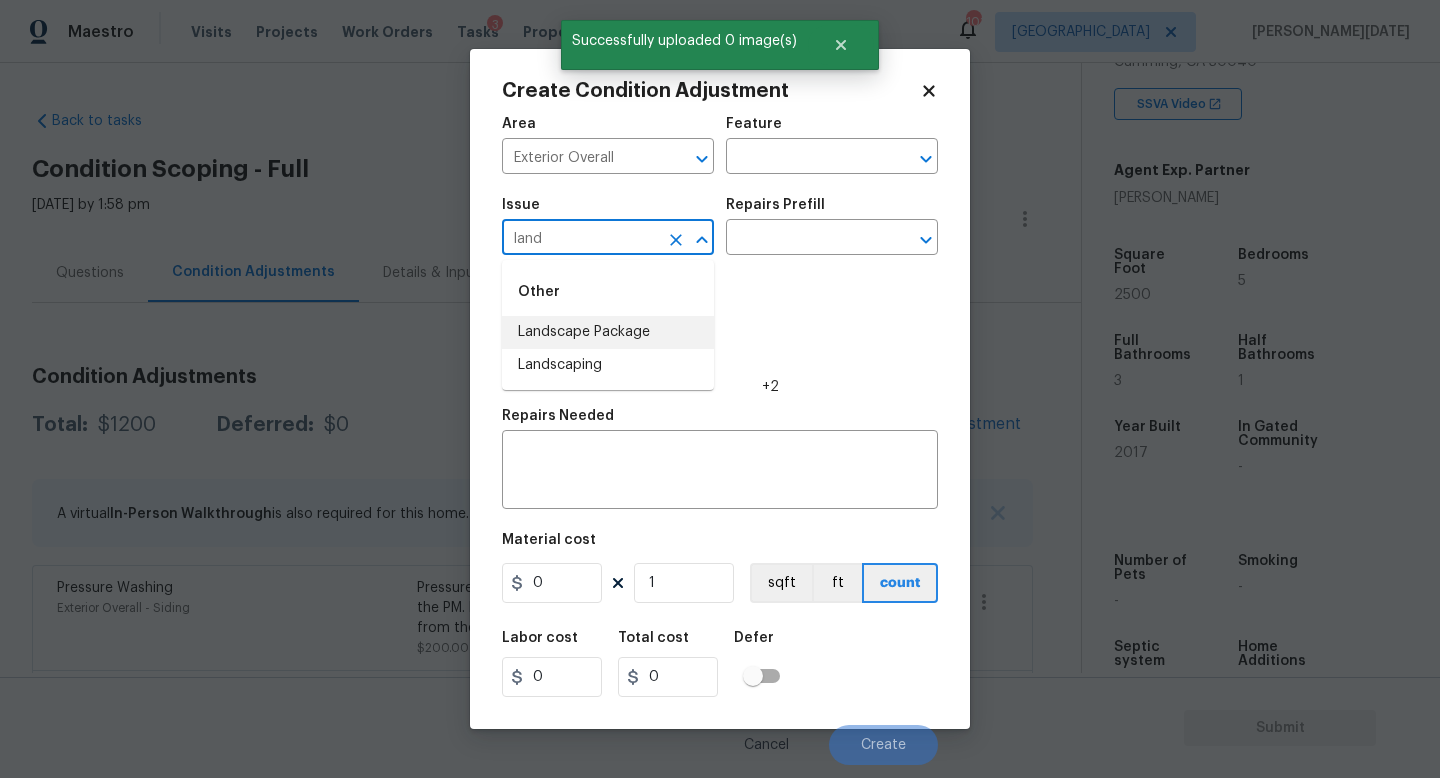click on "Landscape Package" at bounding box center [608, 332] 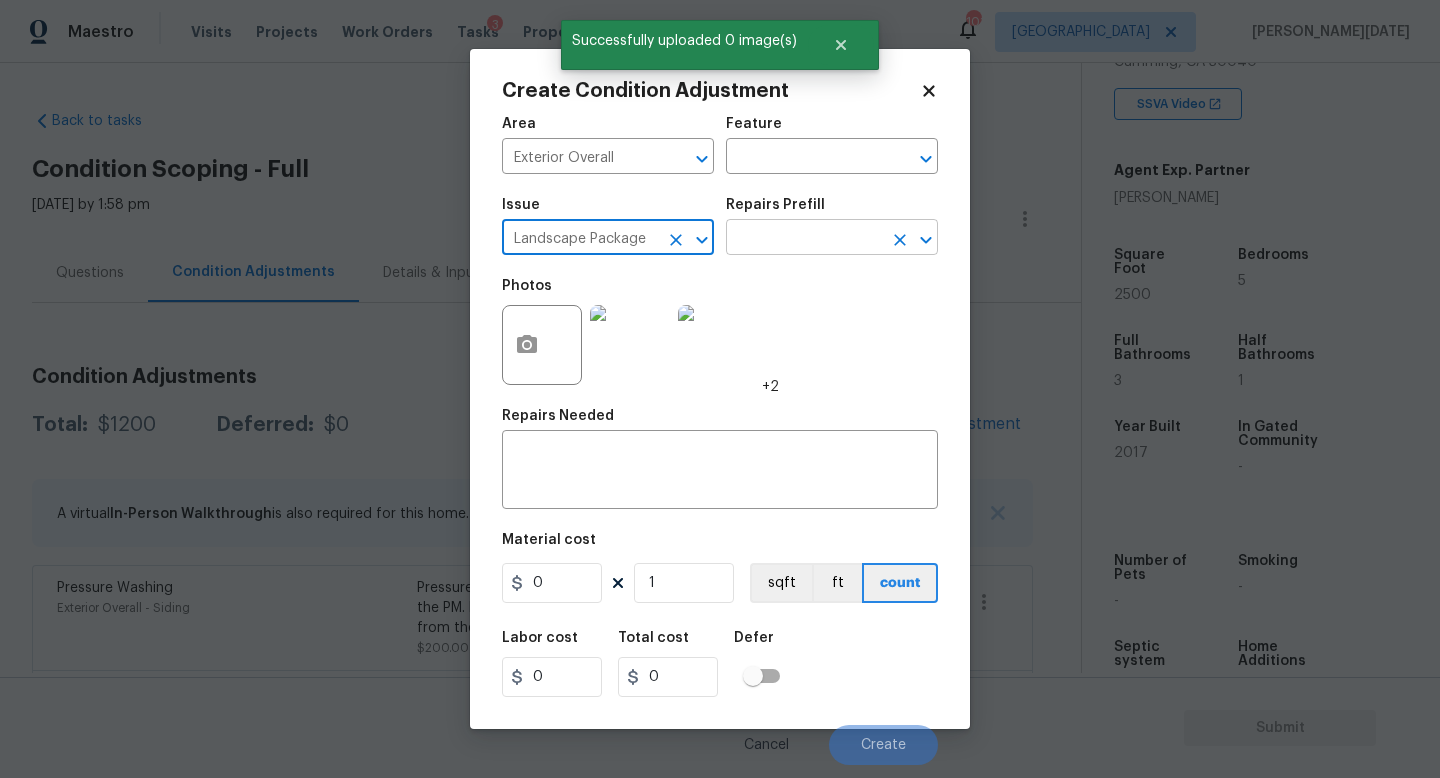 type on "Landscape Package" 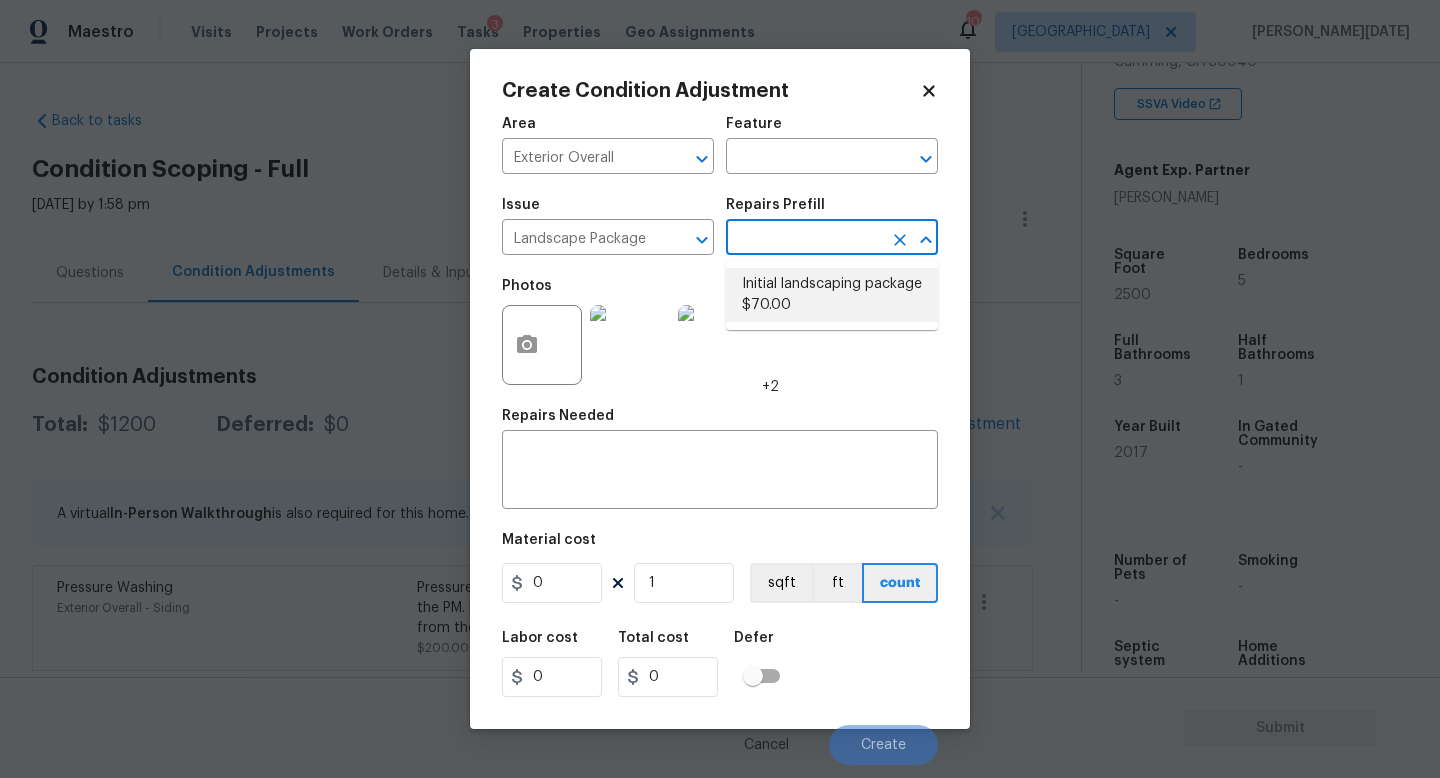 click on "Initial landscaping package $70.00" at bounding box center [832, 295] 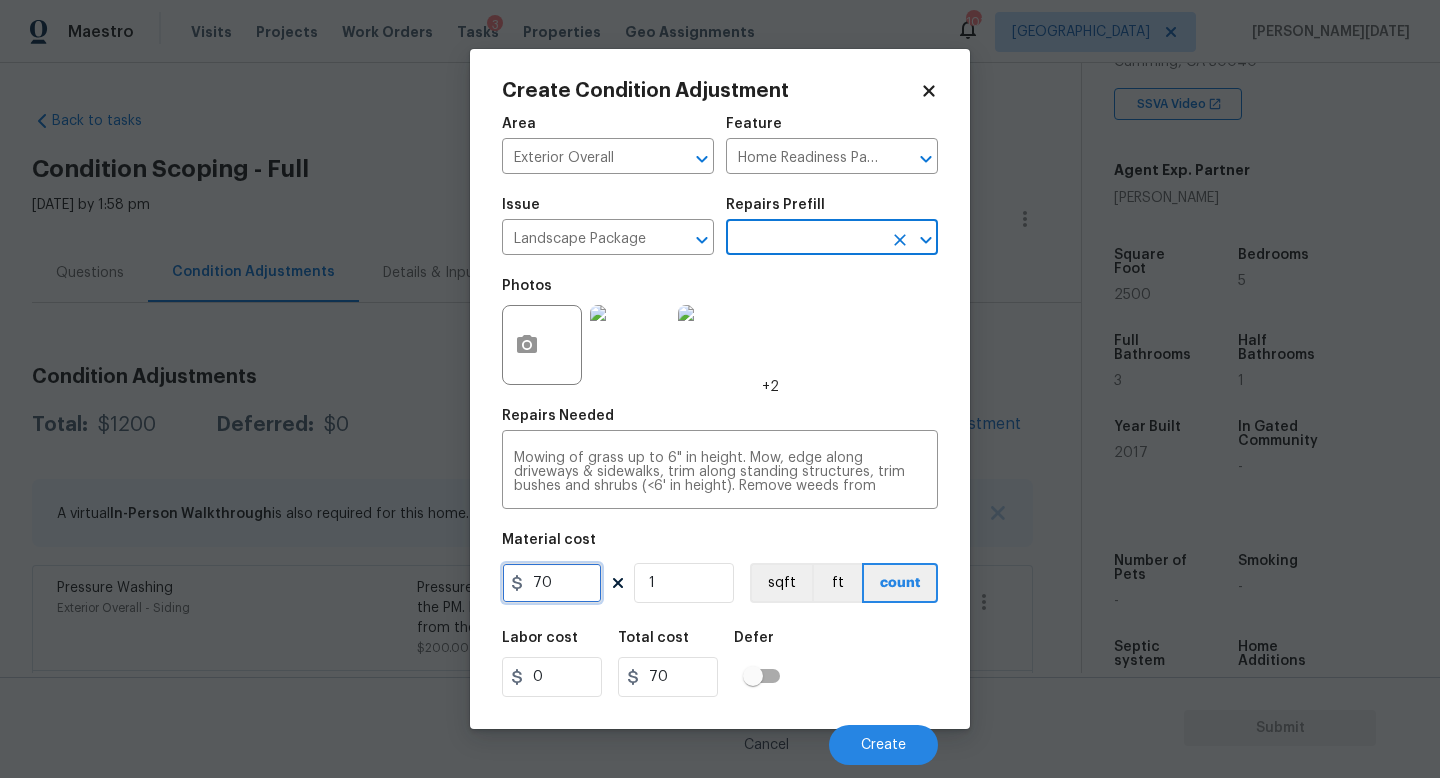 drag, startPoint x: 579, startPoint y: 576, endPoint x: 421, endPoint y: 583, distance: 158.15498 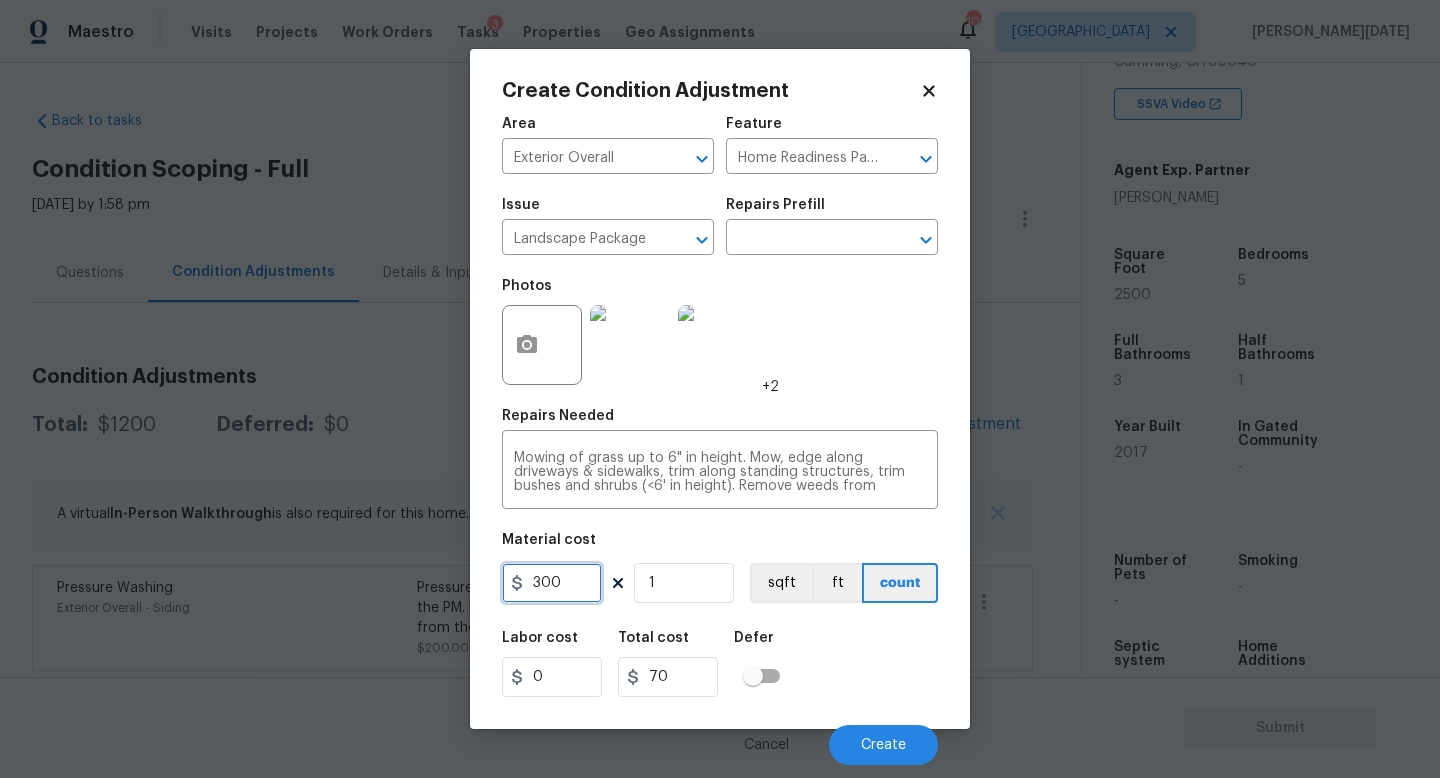 type on "300" 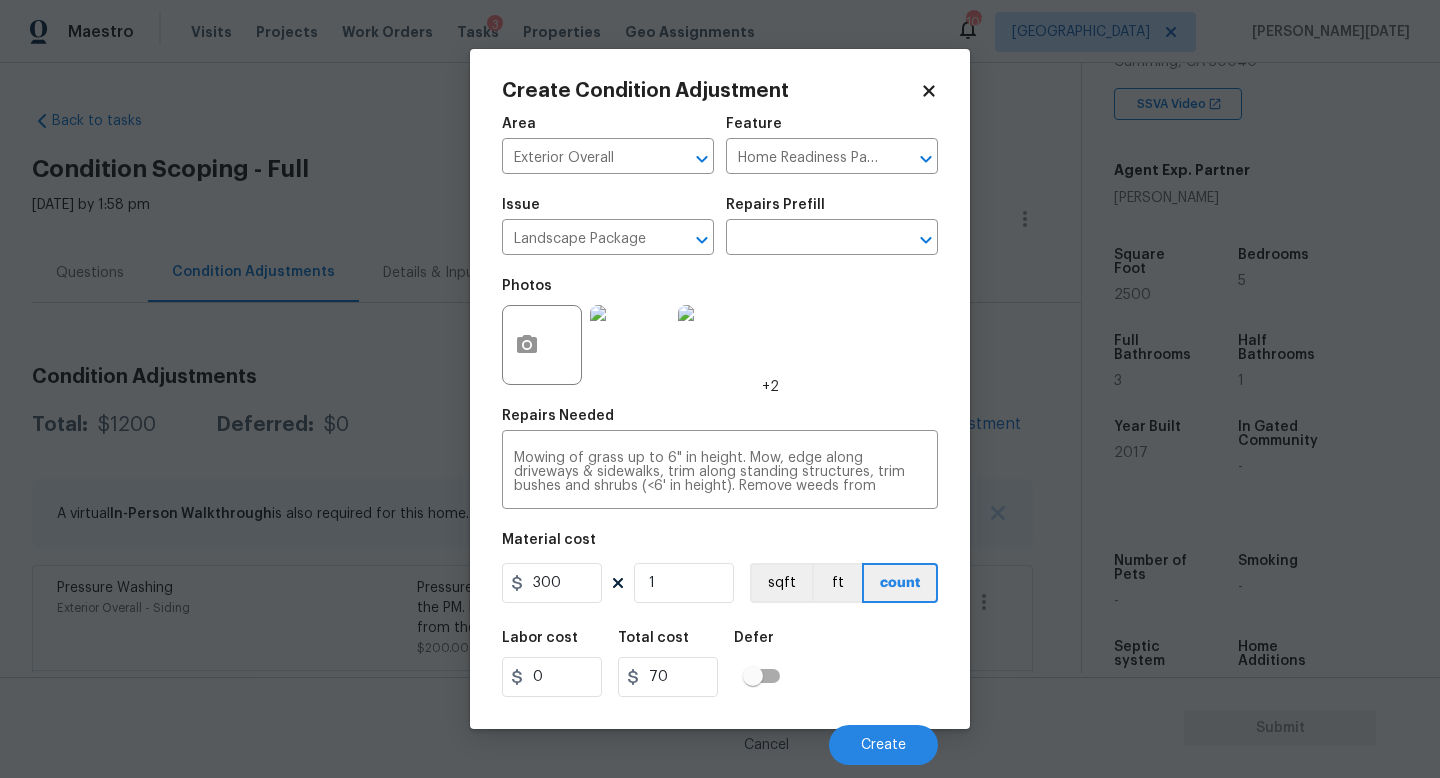 type on "300" 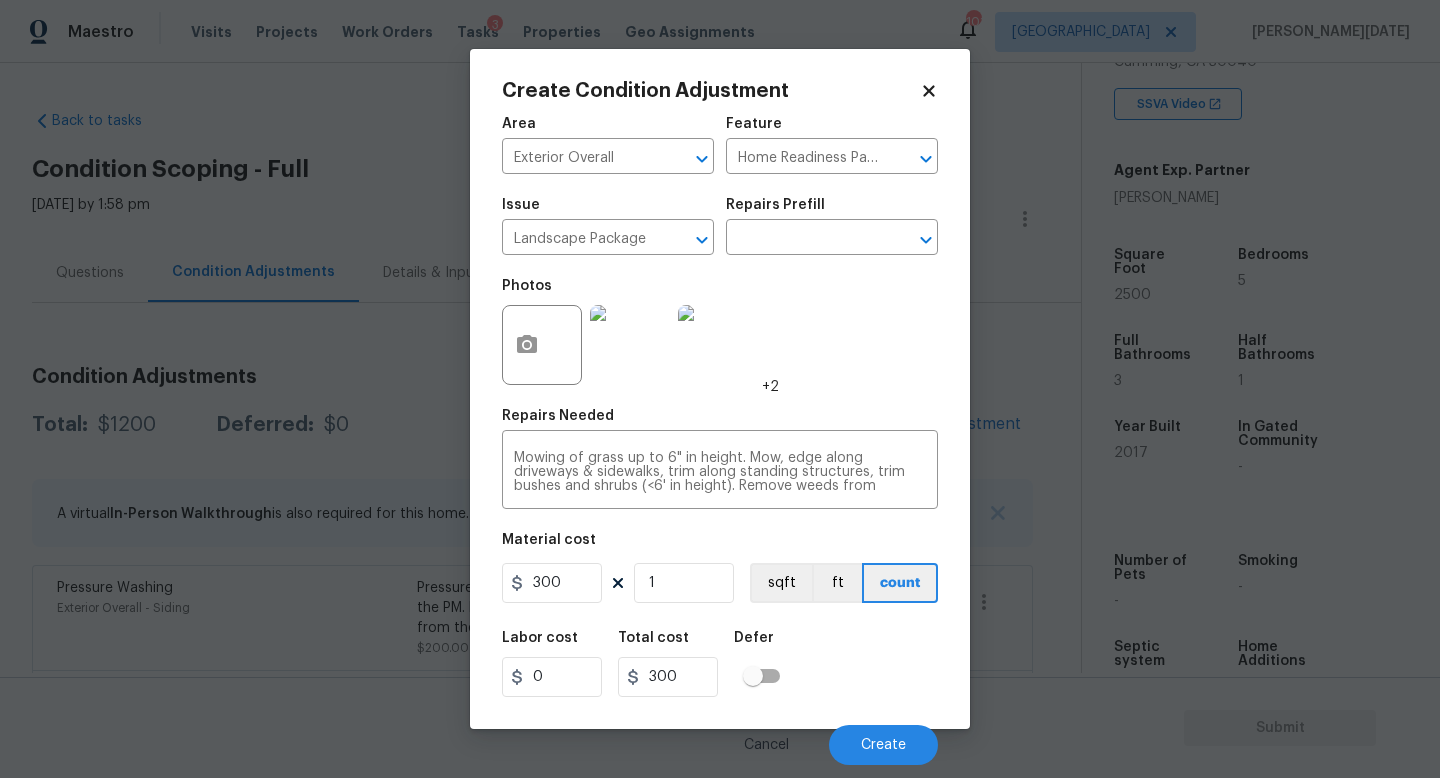 click on "Repairs Needed" at bounding box center [720, 422] 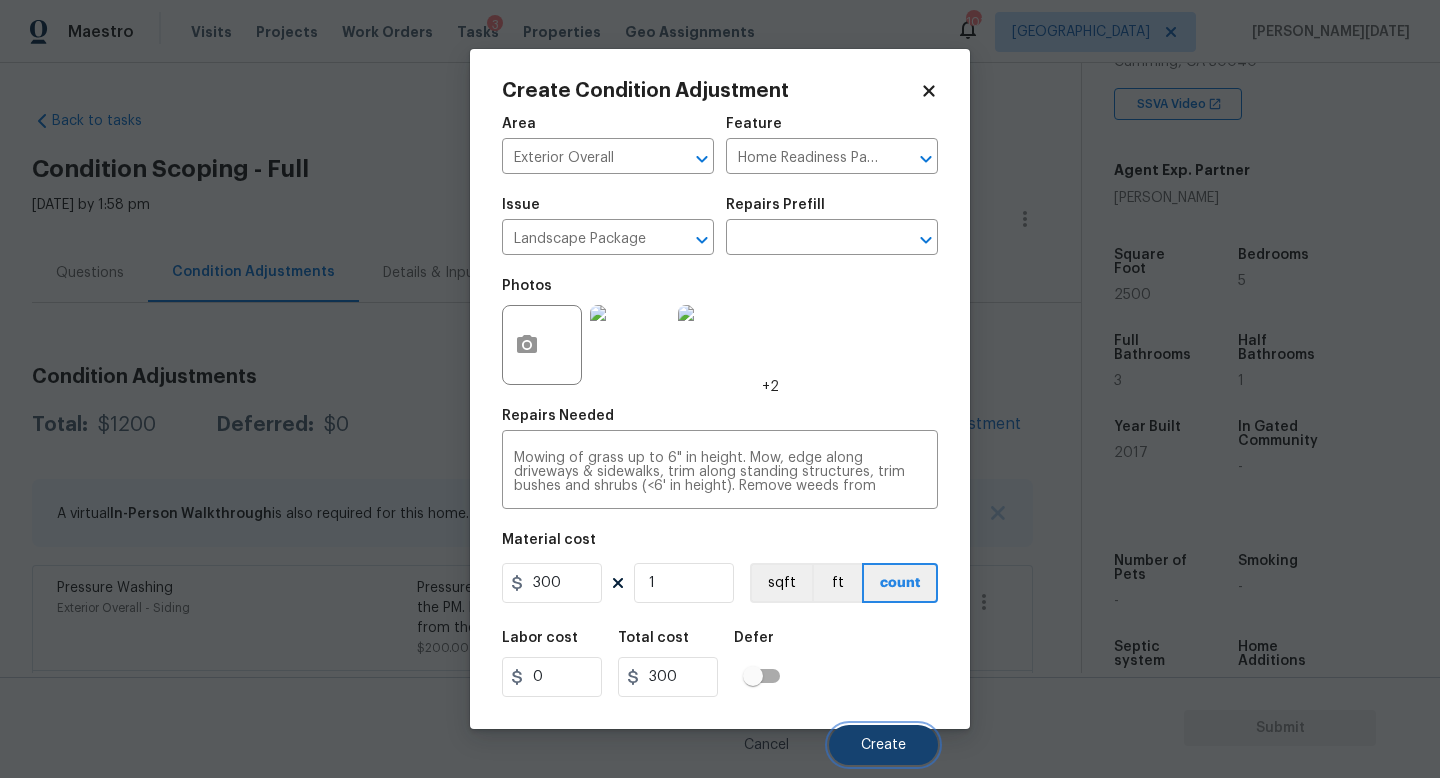 click on "Create" at bounding box center [883, 745] 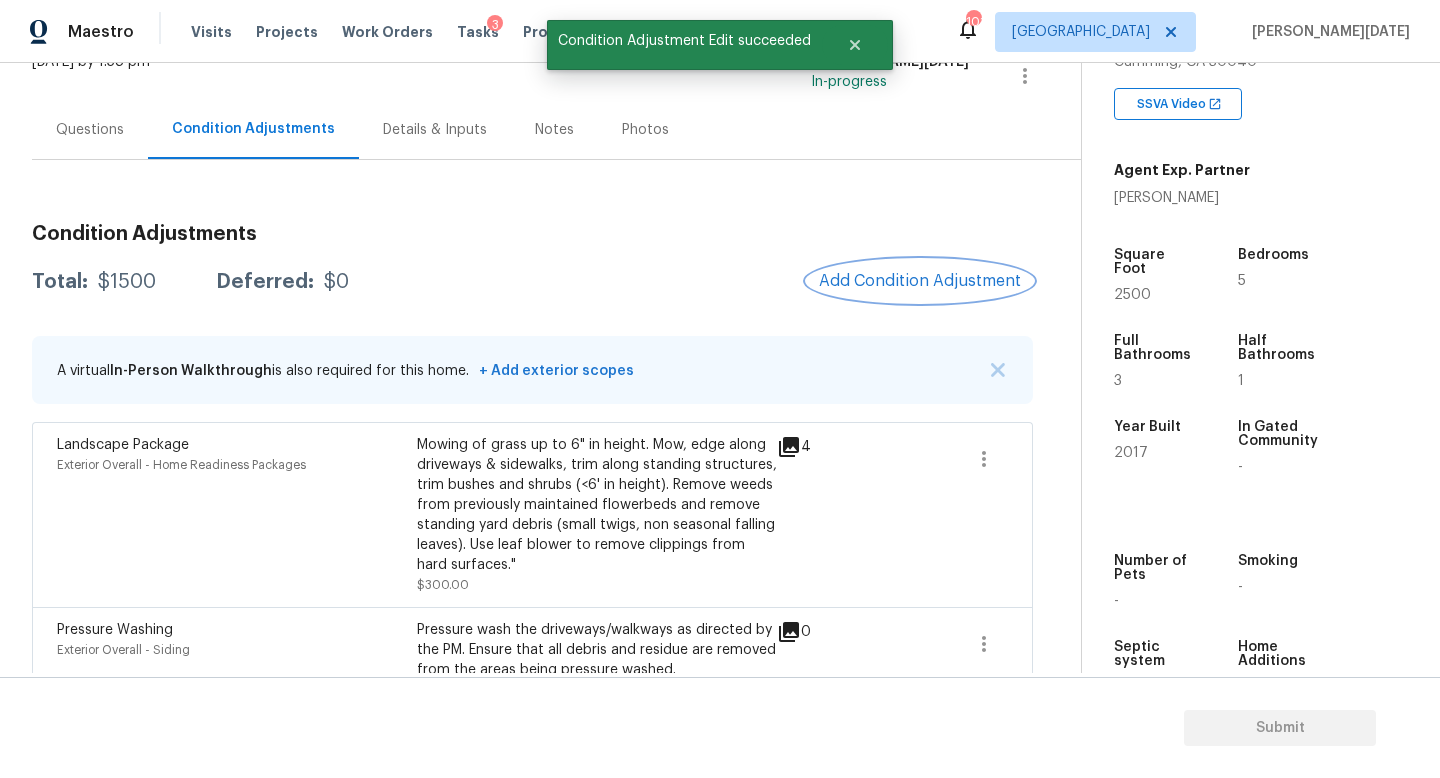 scroll, scrollTop: 163, scrollLeft: 0, axis: vertical 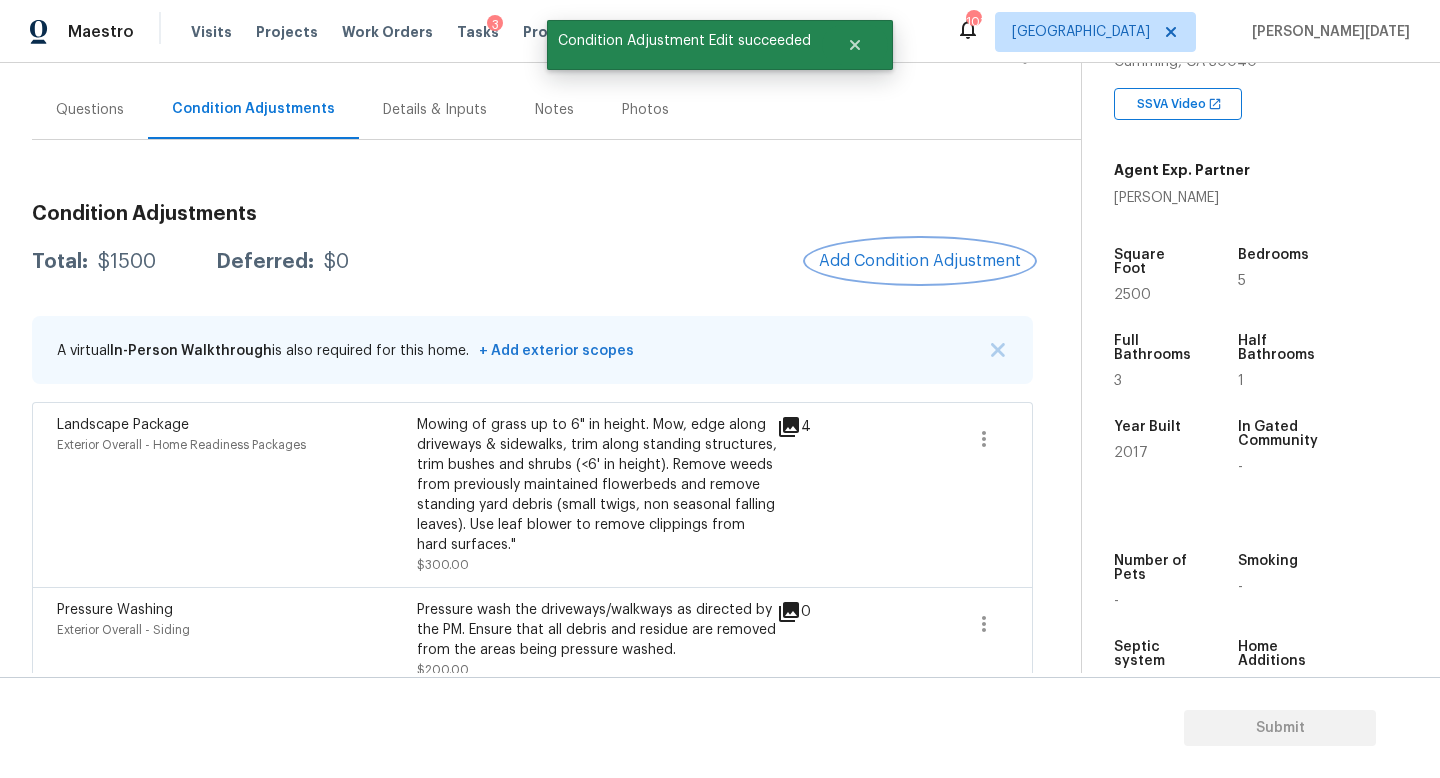 click on "Add Condition Adjustment" at bounding box center (920, 261) 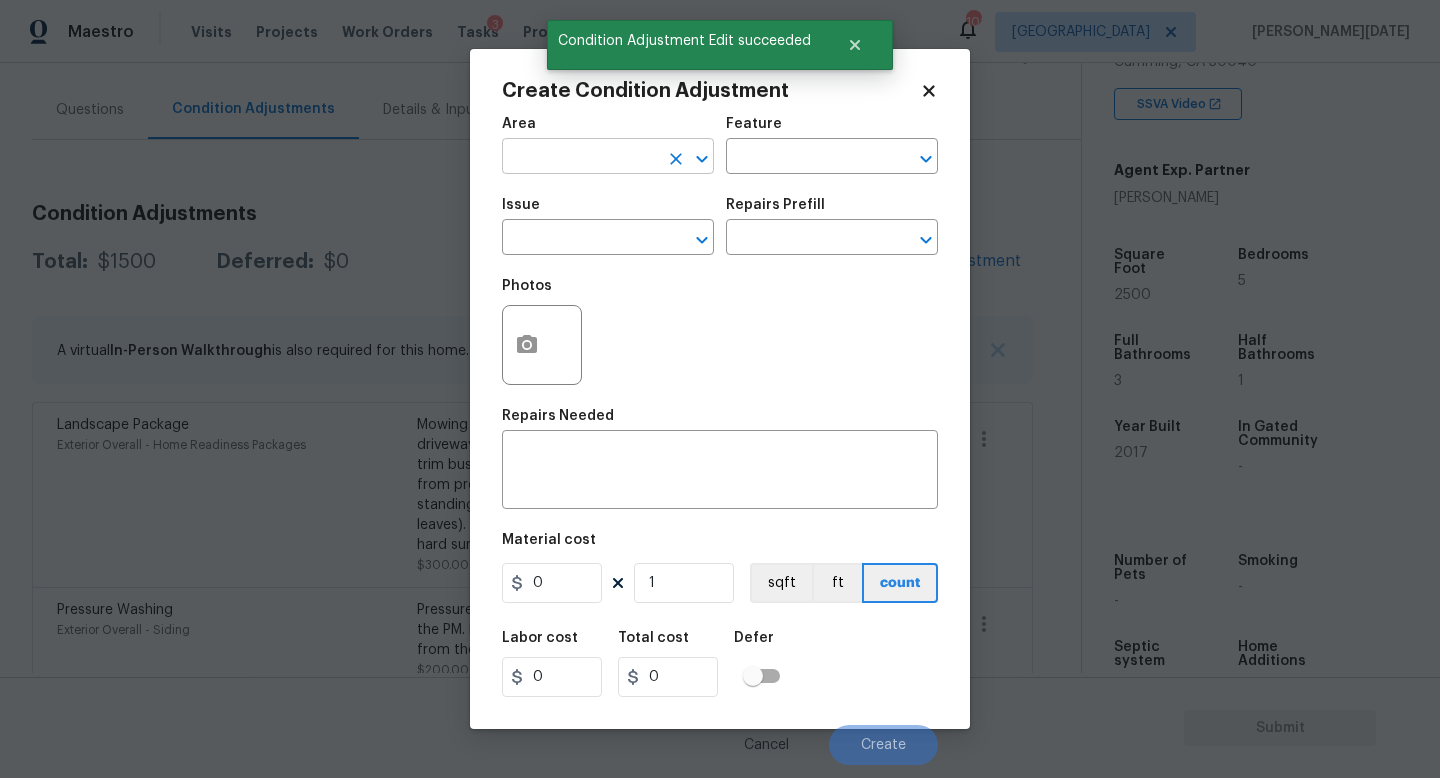 click at bounding box center (580, 158) 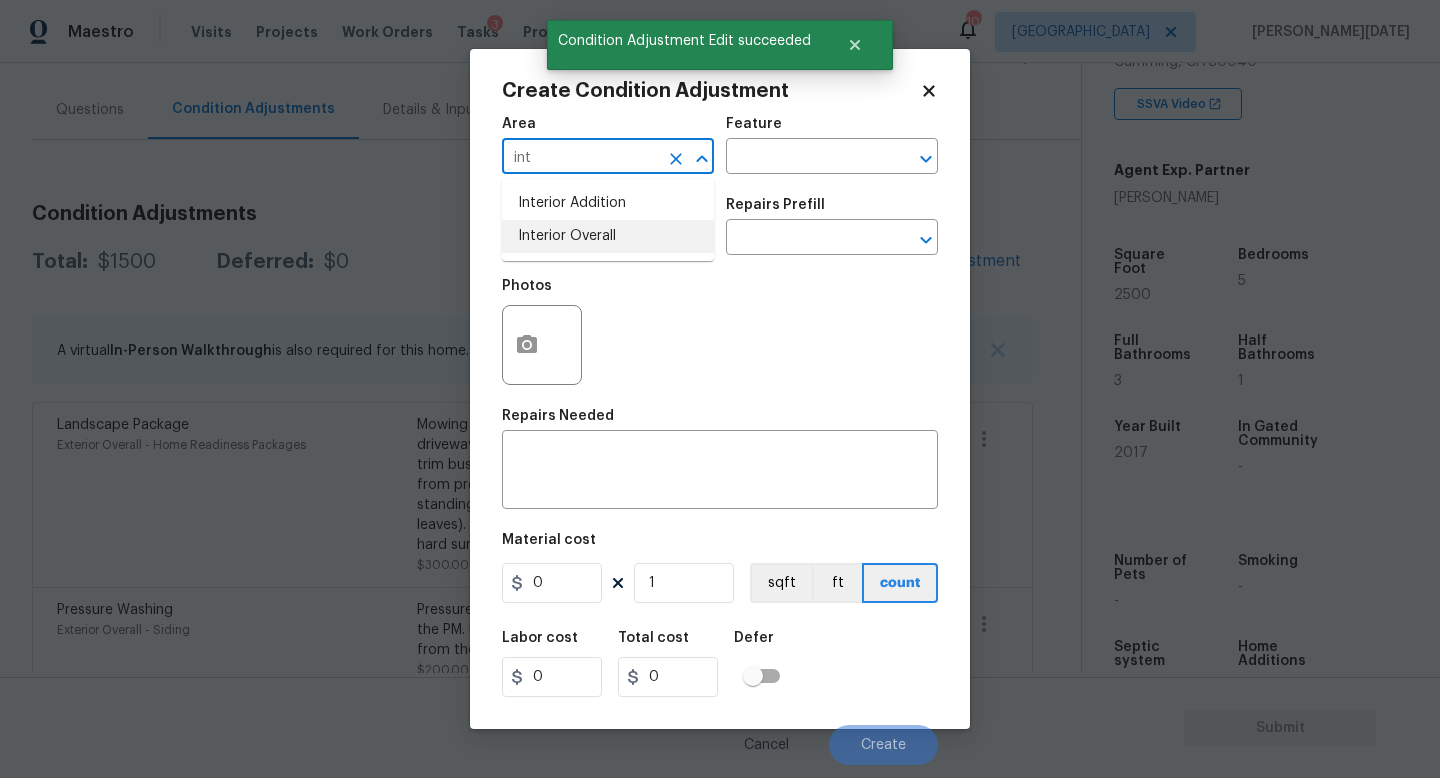 click on "Interior Overall" at bounding box center [608, 236] 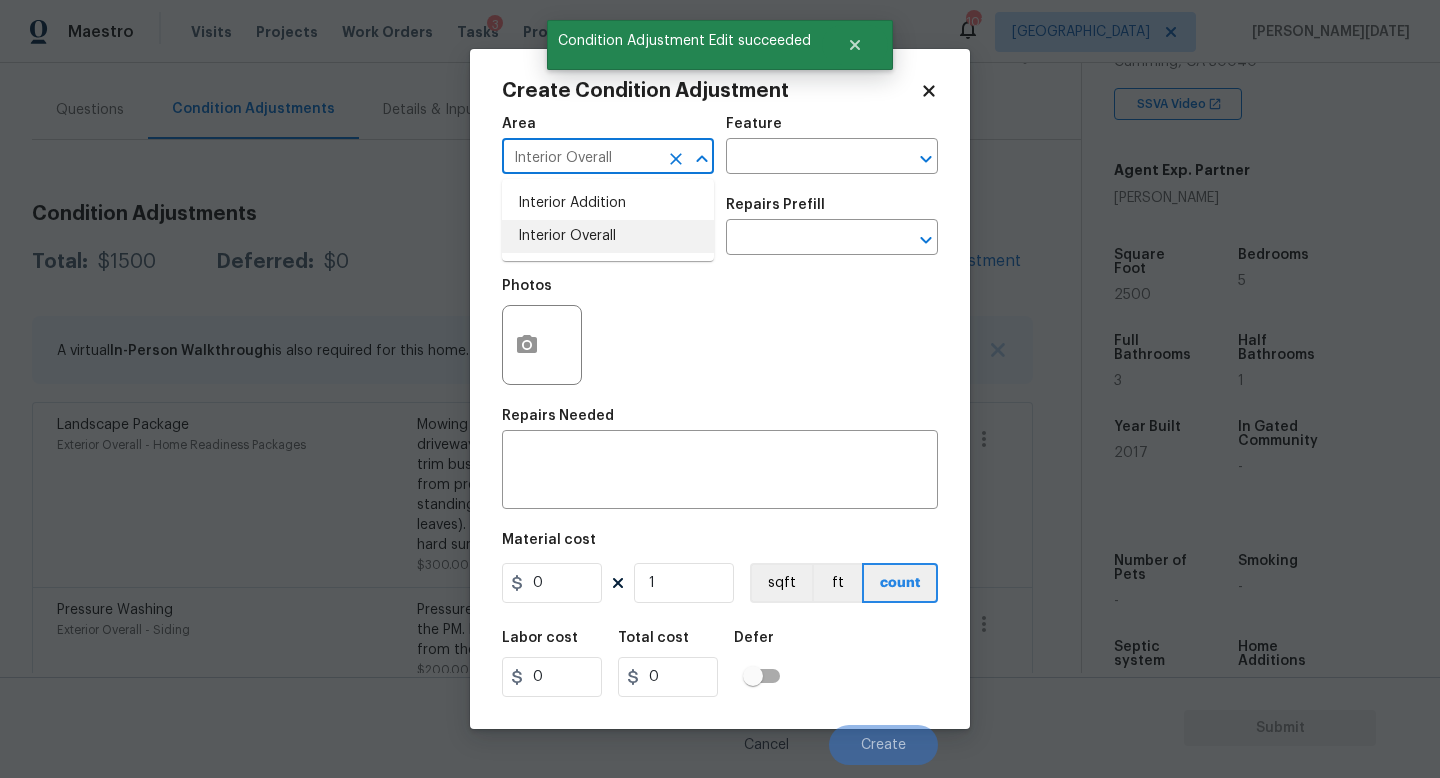 type on "Interior Overall" 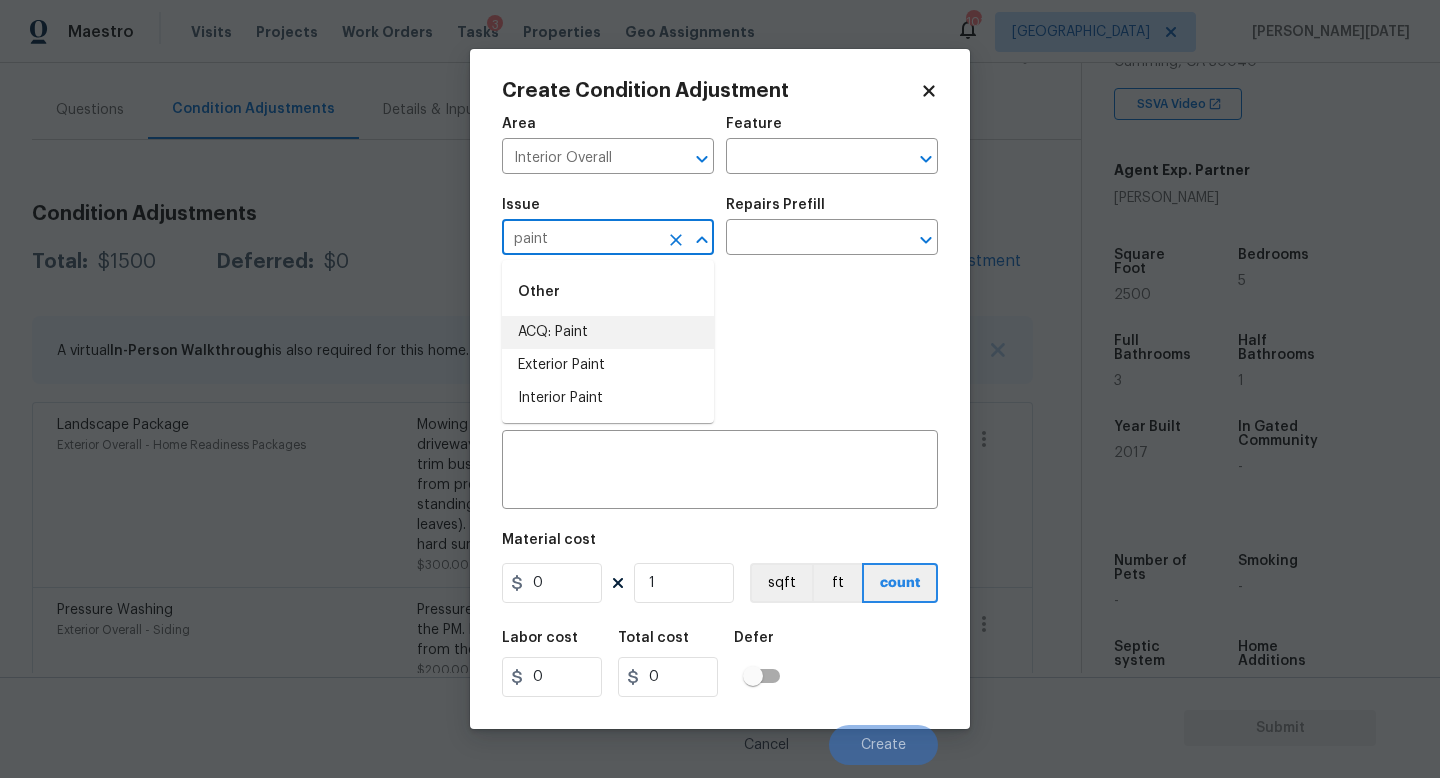 click on "ACQ: Paint" at bounding box center [608, 332] 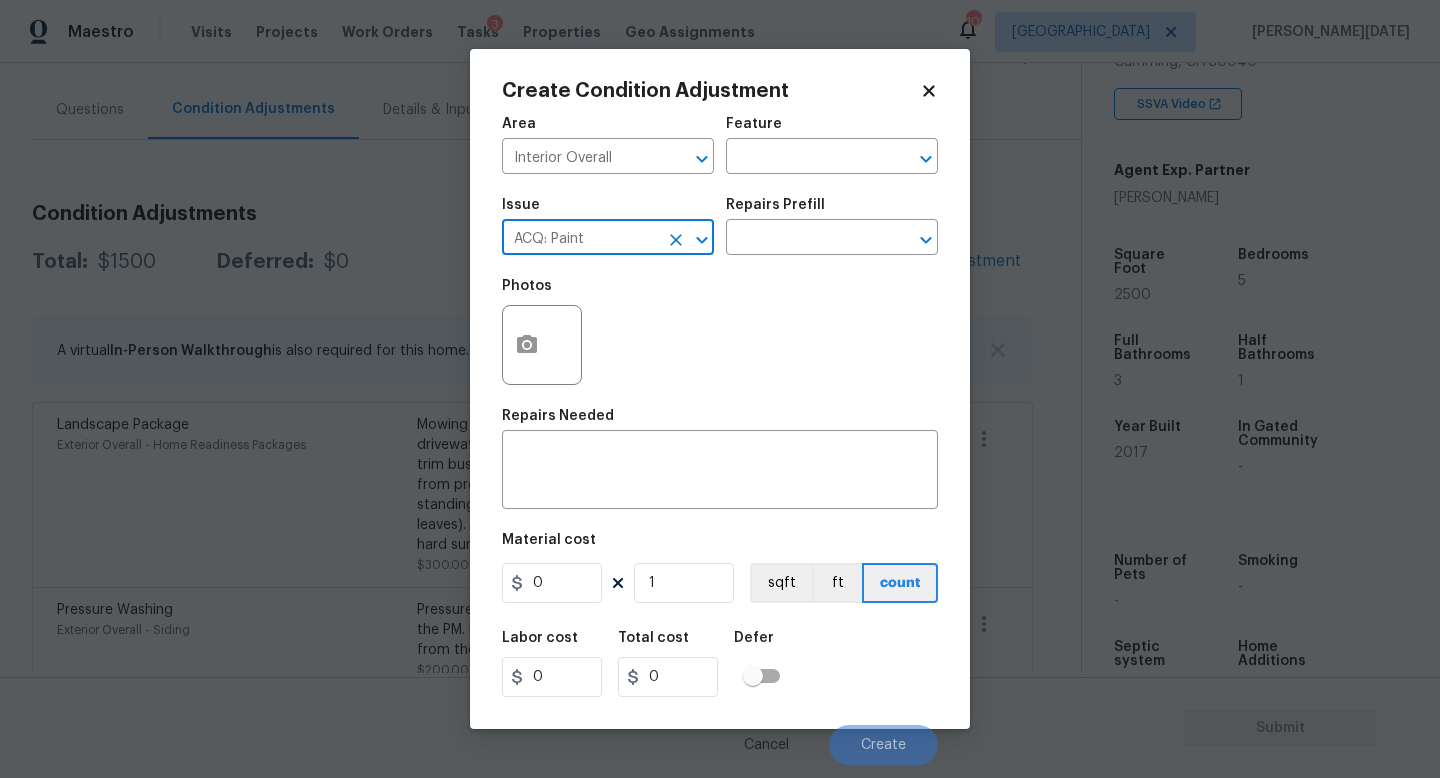 type on "ACQ: Paint" 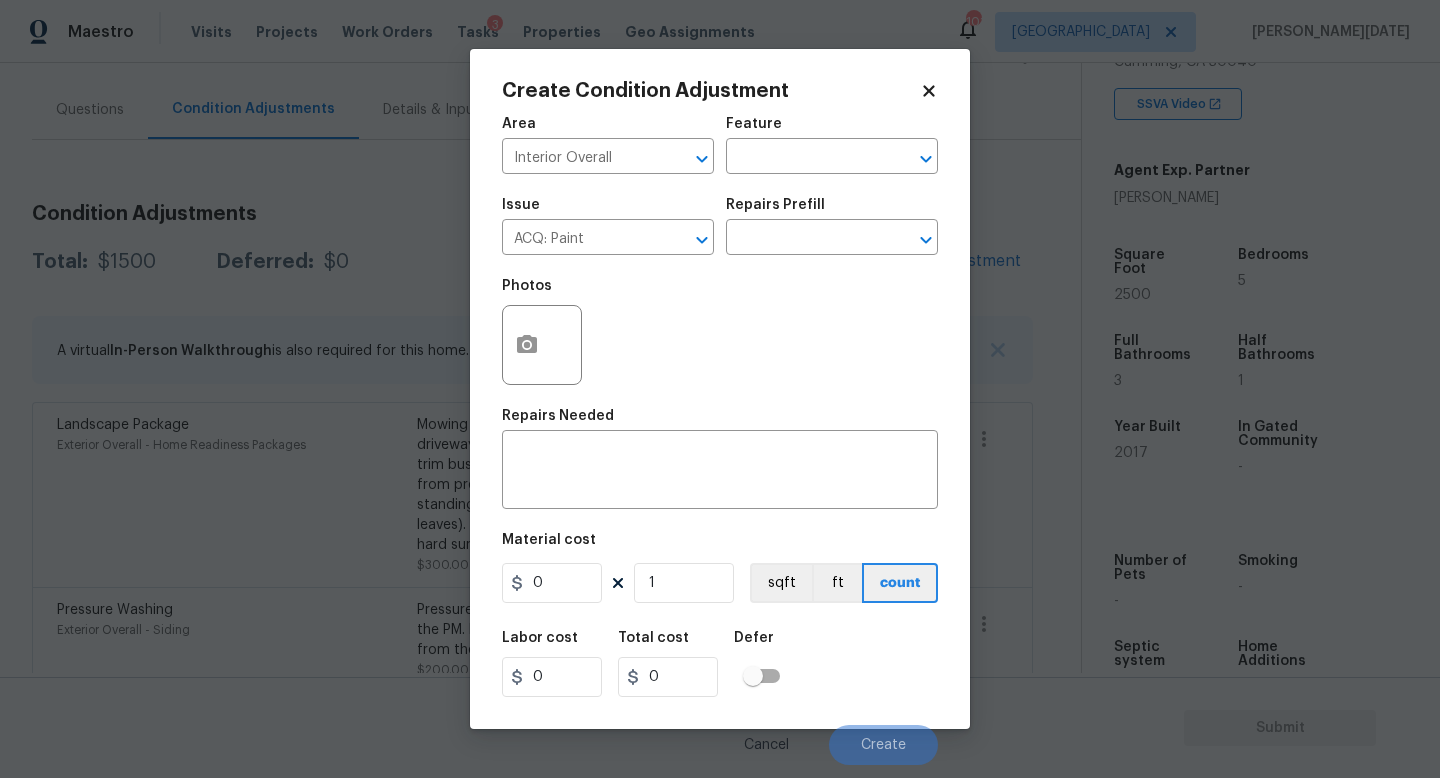 click on "Repairs Prefill" at bounding box center (832, 211) 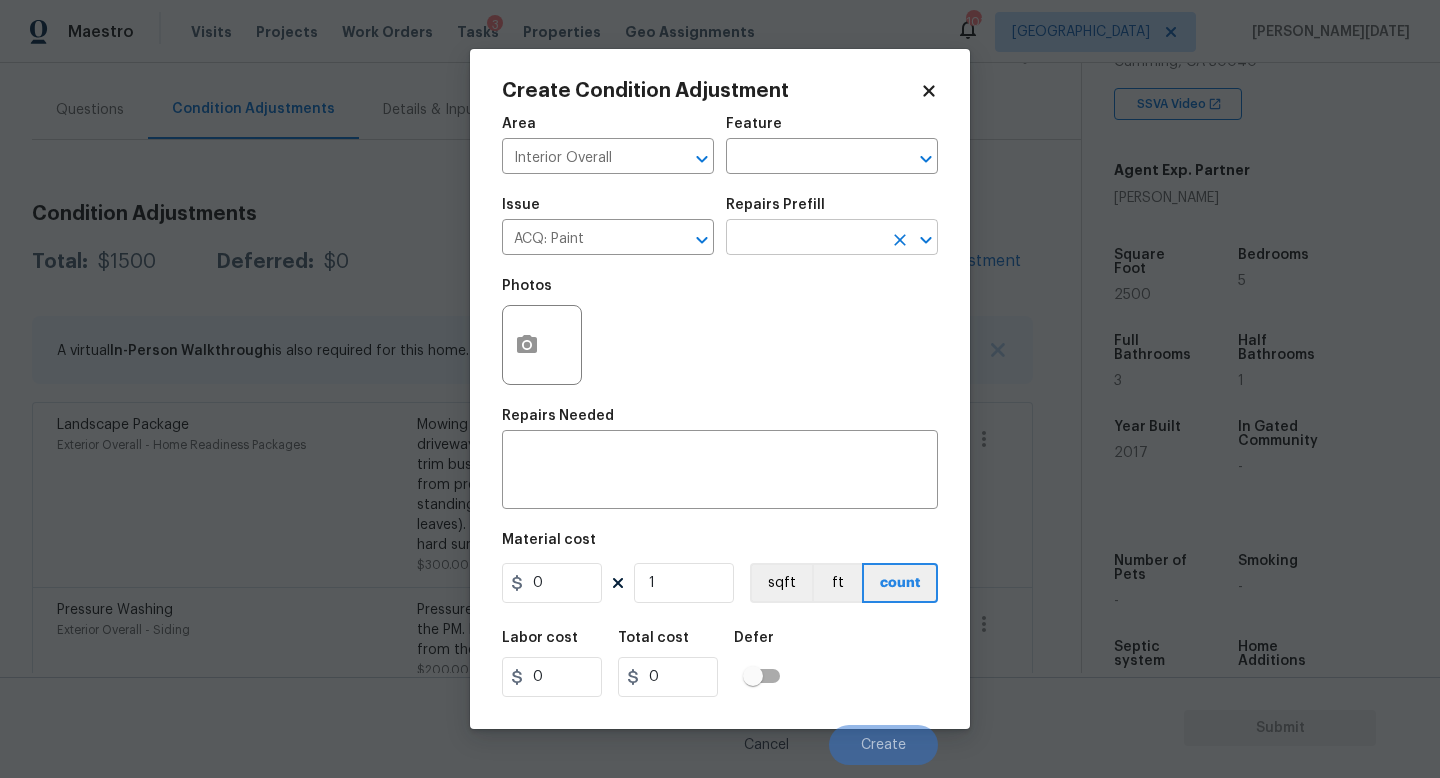 click at bounding box center (804, 239) 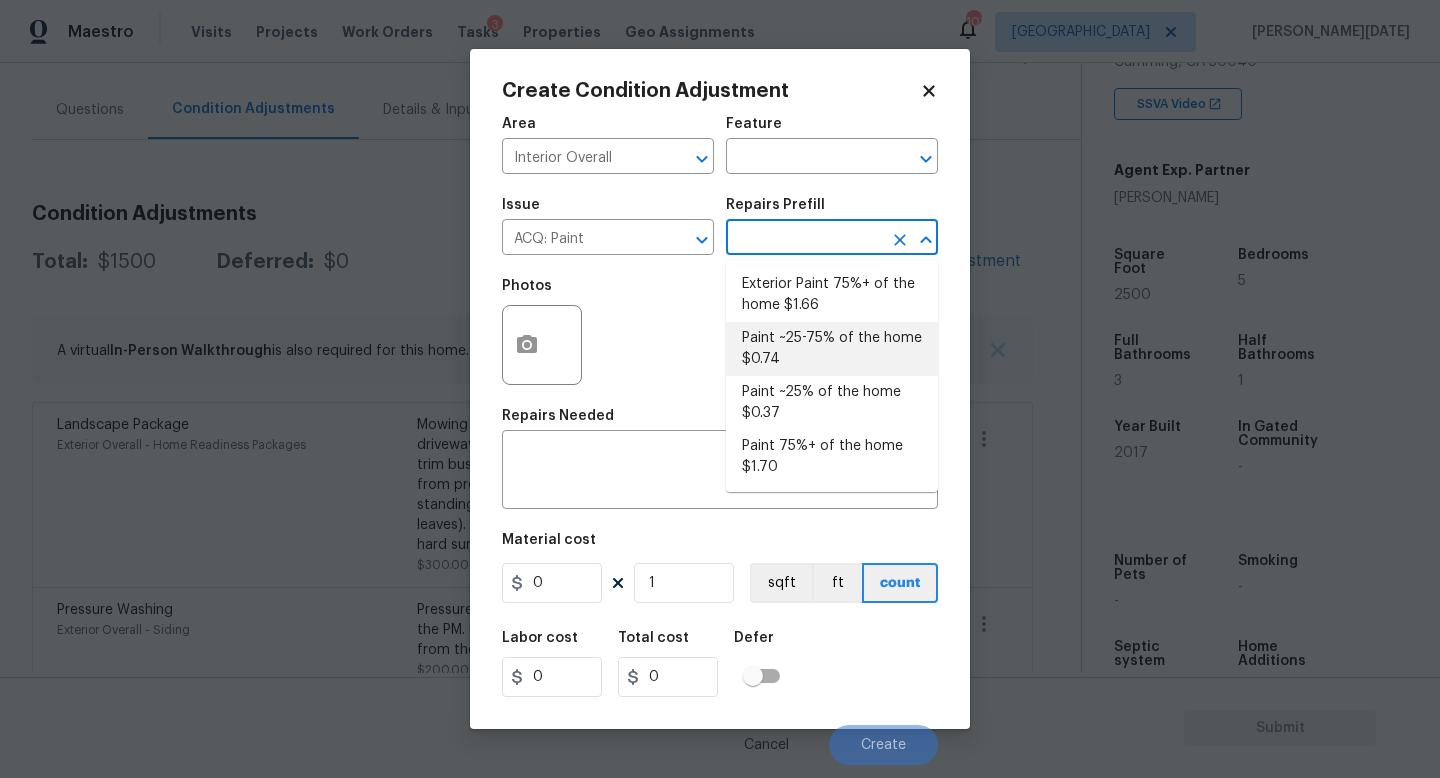 click on "Paint ~25-75% of the home $0.74" at bounding box center [832, 349] 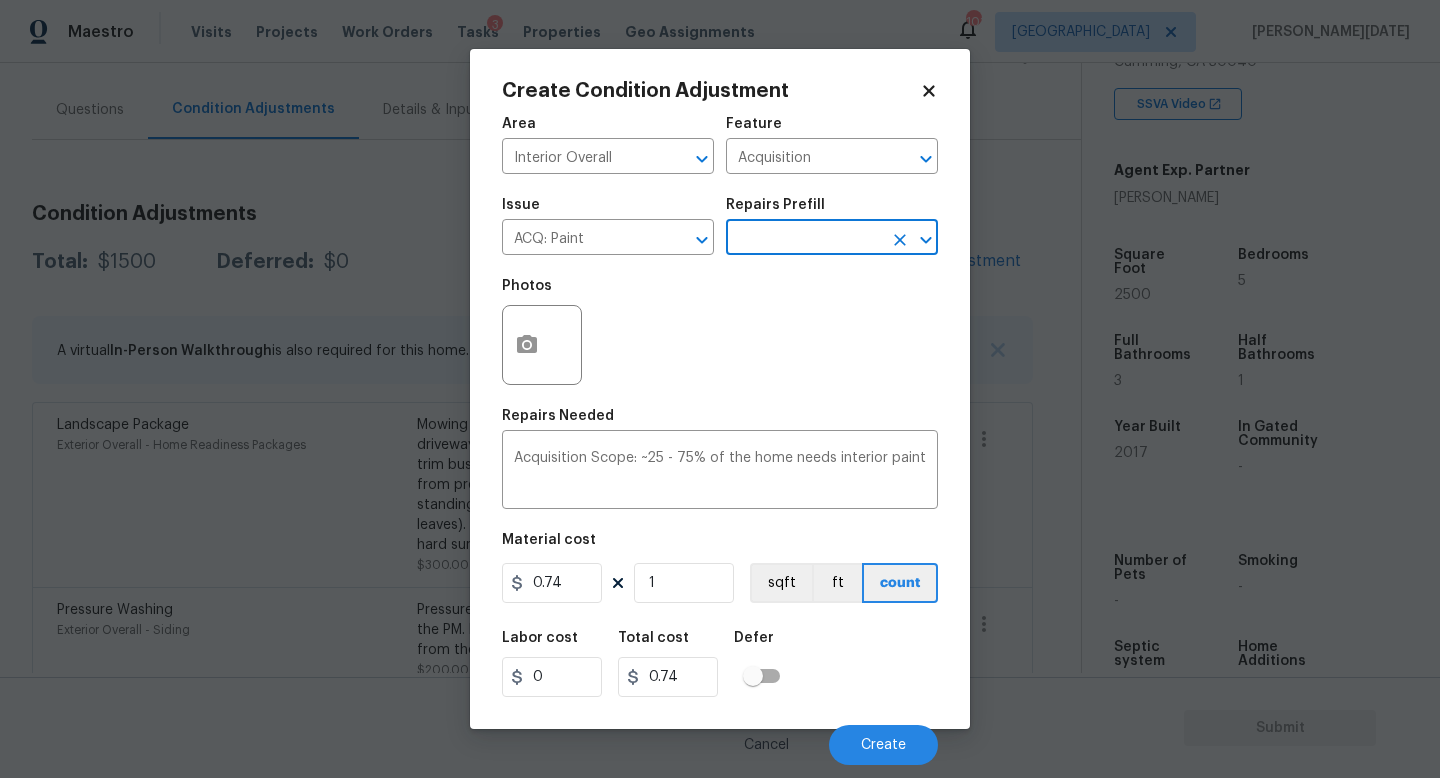 click on "Material cost 0.74 1 sqft ft count" at bounding box center [720, 570] 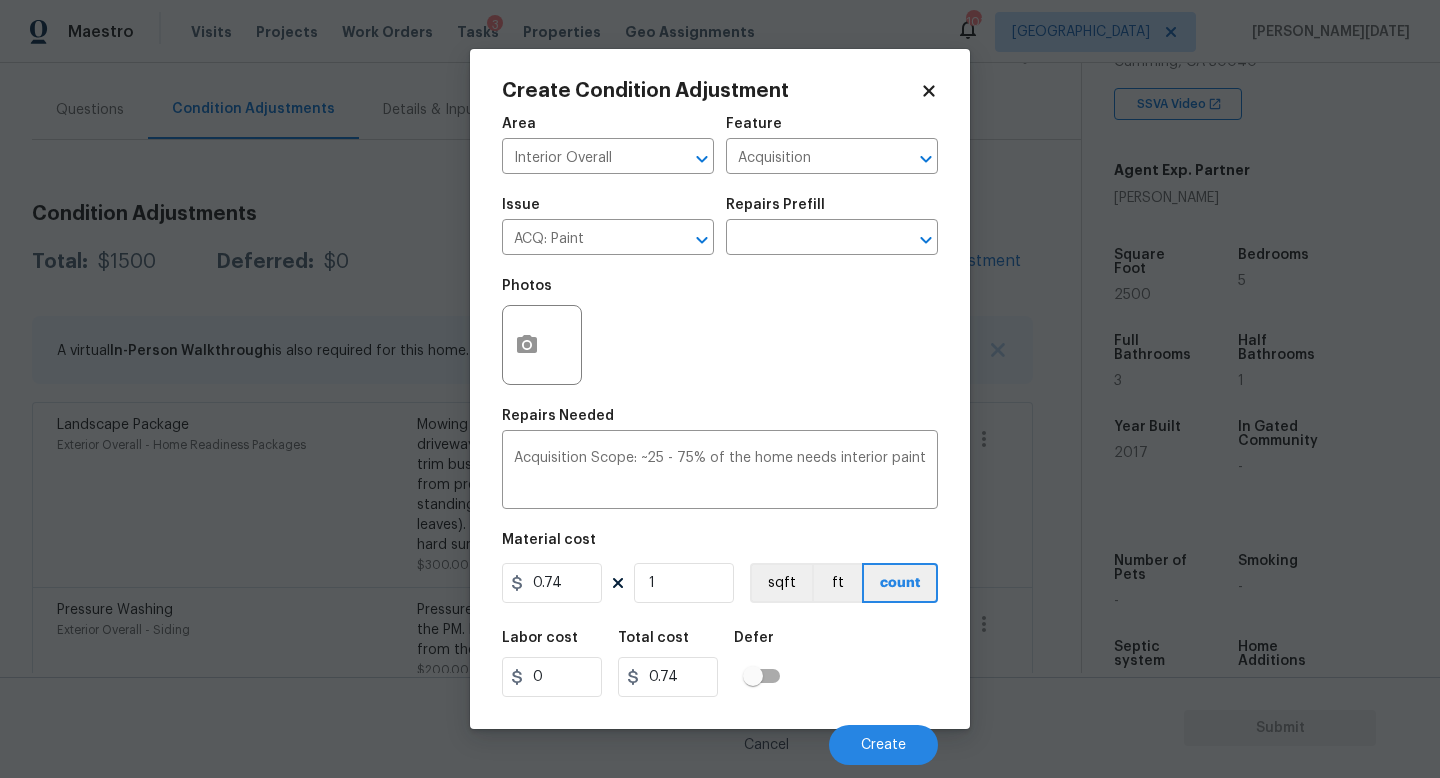 click on "Material cost 0.74 1 sqft ft count" at bounding box center [720, 570] 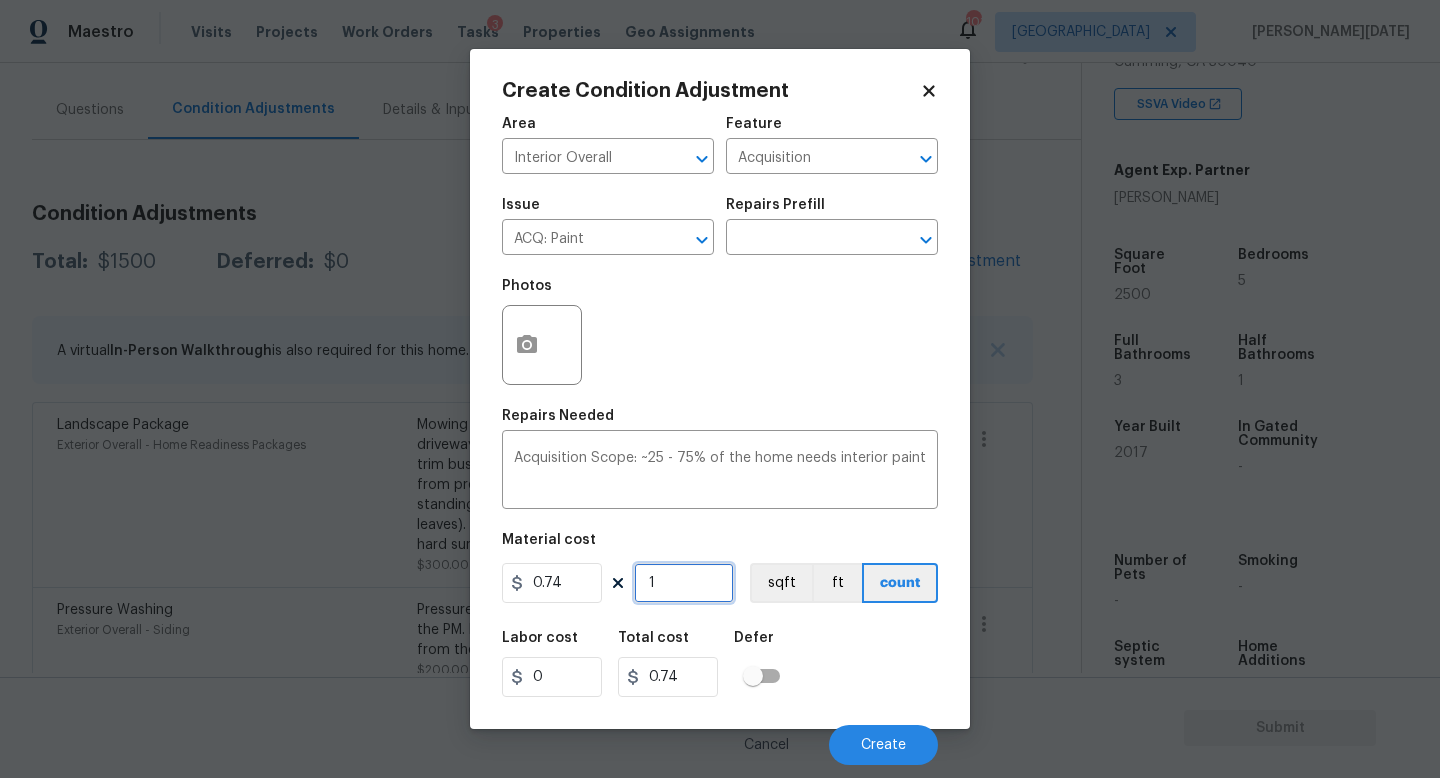 click on "1" at bounding box center (684, 583) 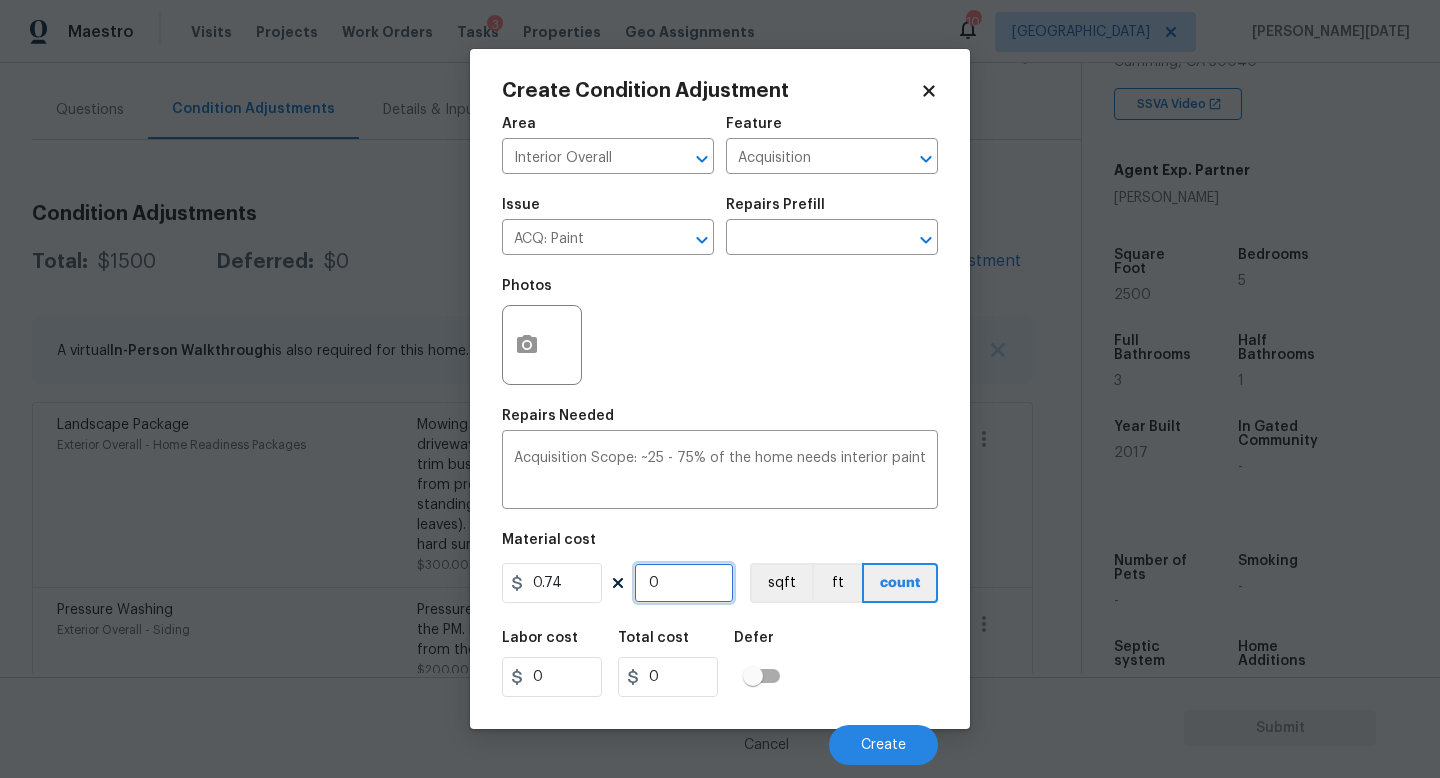 paste on "250" 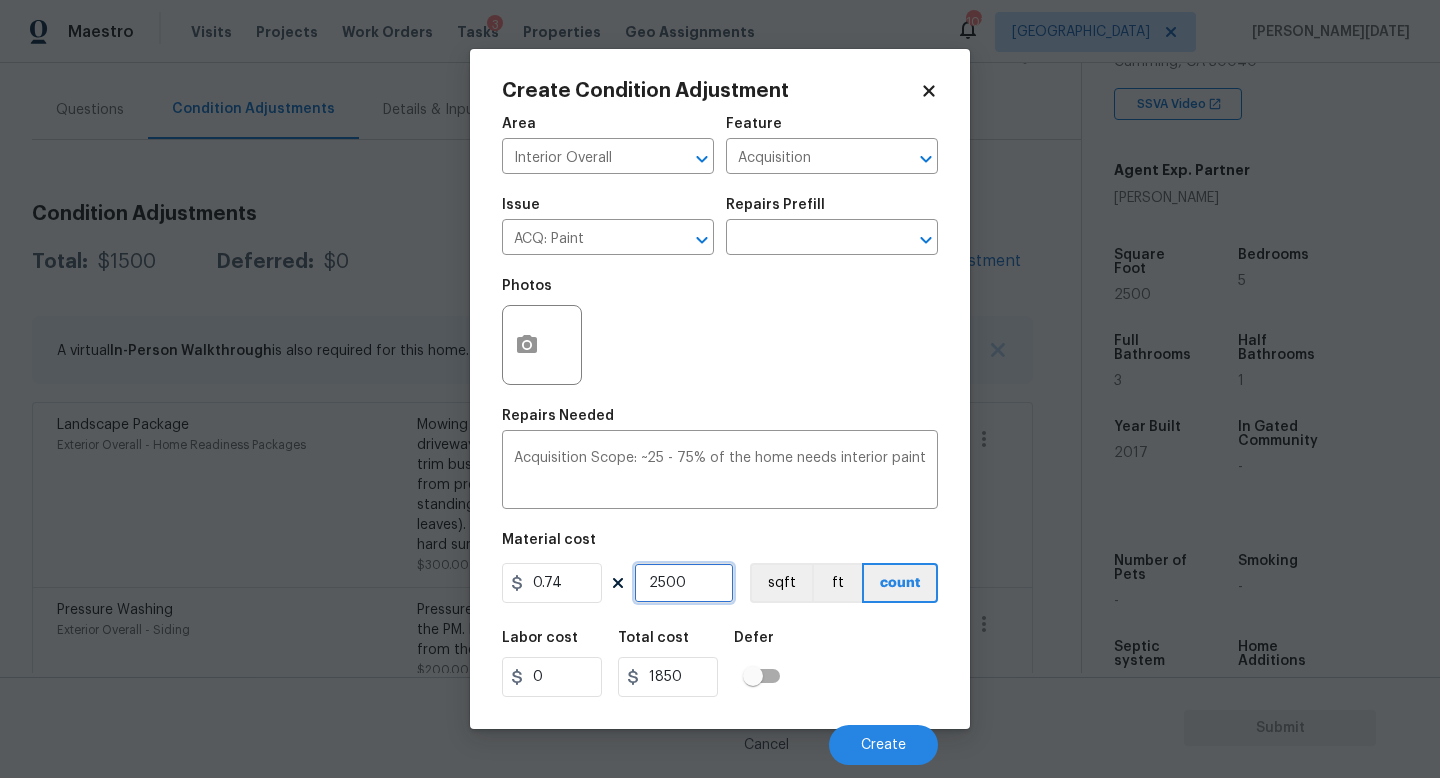 type on "2500" 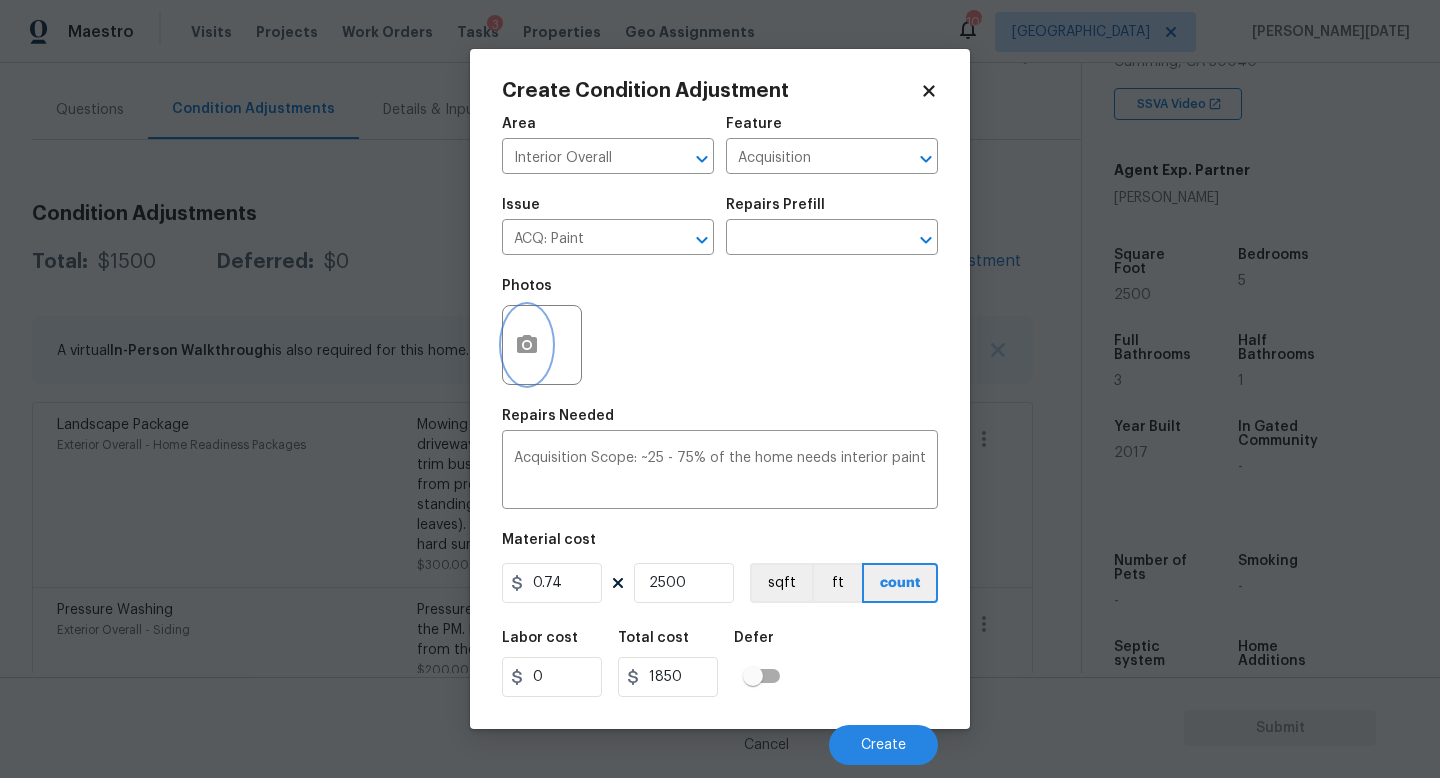 click at bounding box center [527, 345] 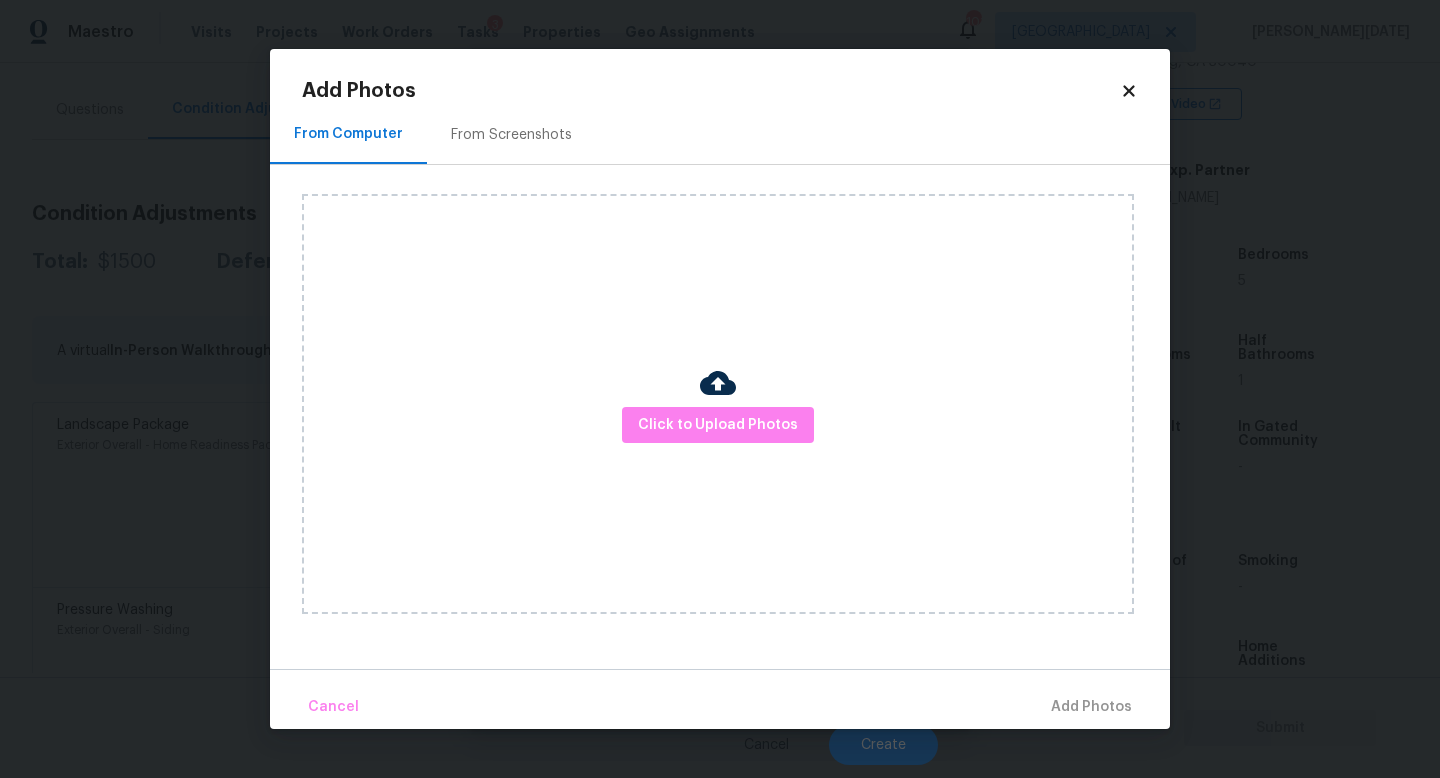 click on "From Screenshots" at bounding box center [511, 134] 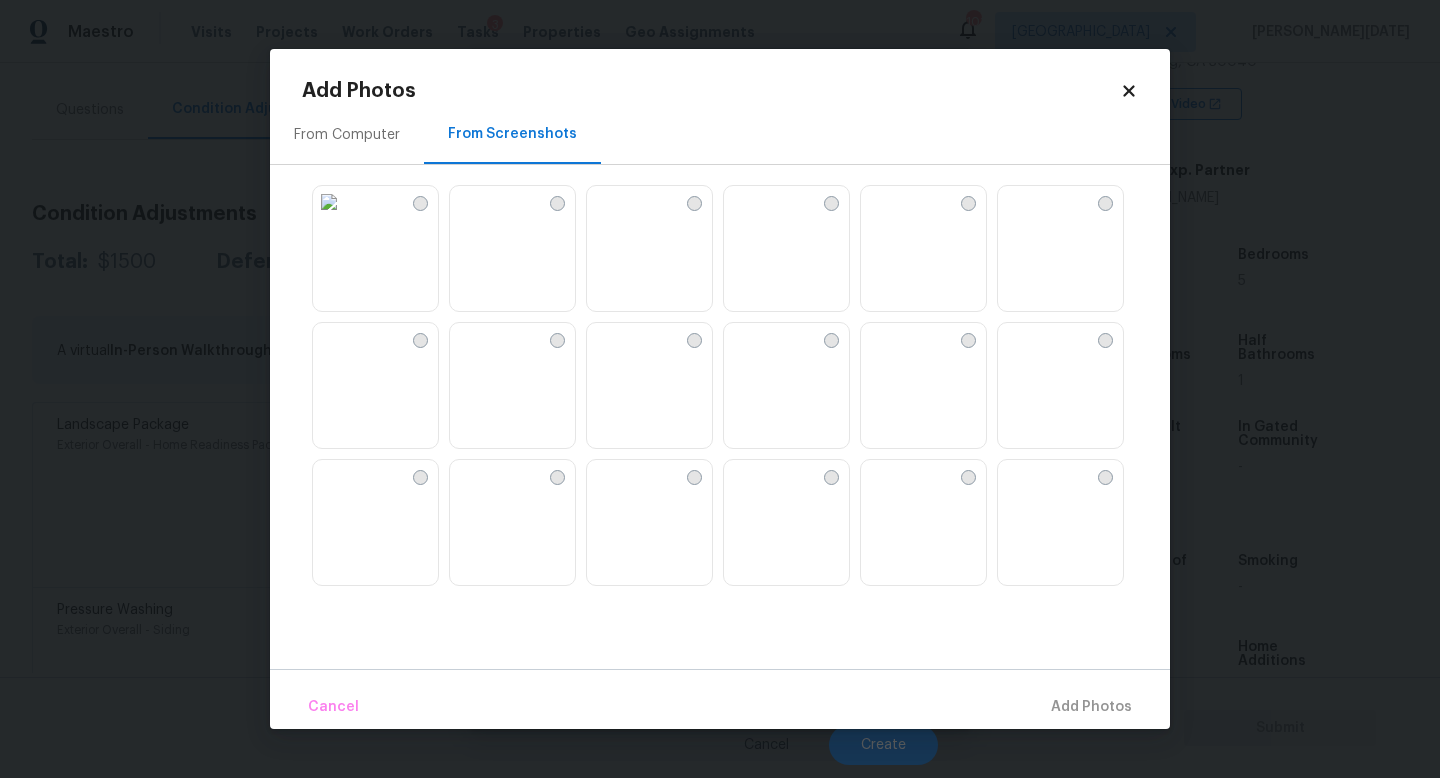 click at bounding box center (603, 339) 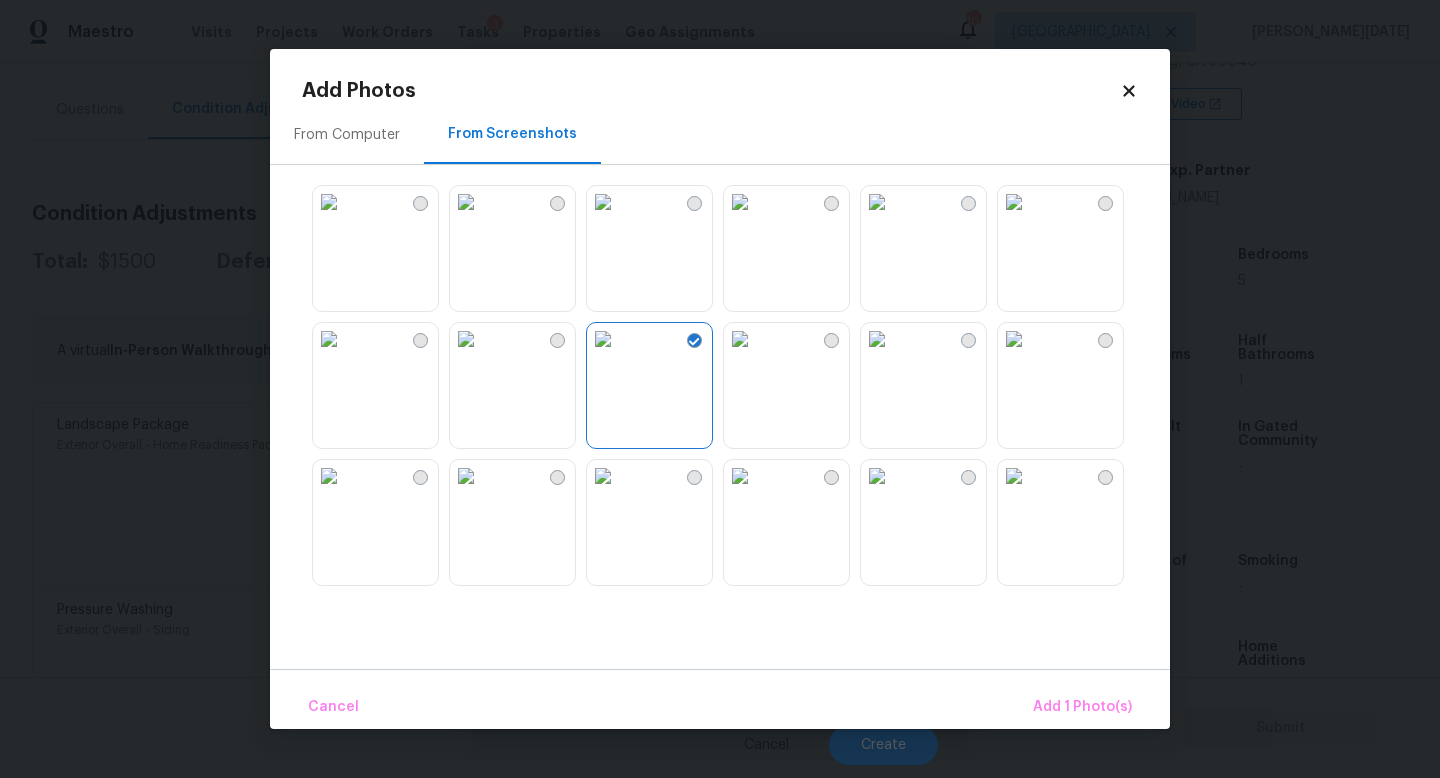 click at bounding box center [877, 202] 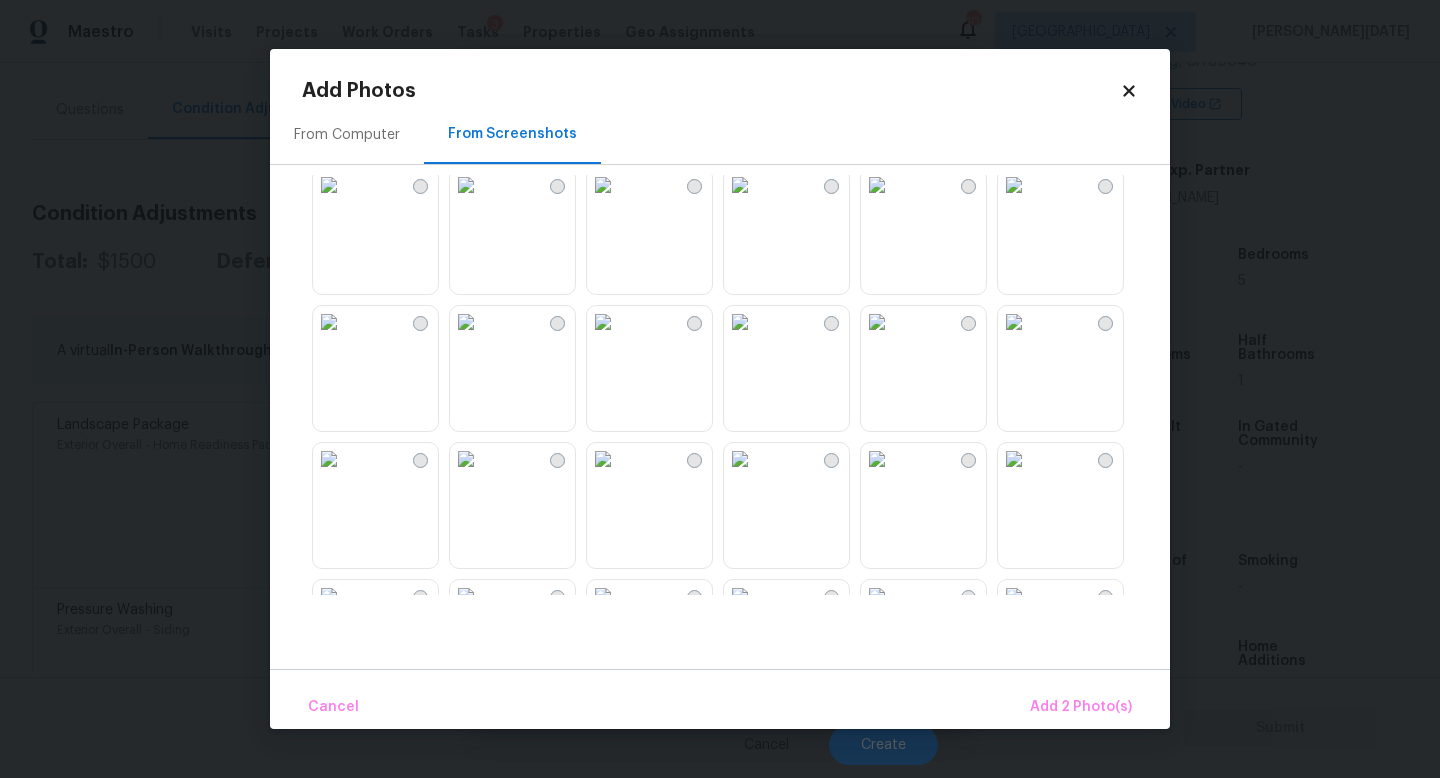 scroll, scrollTop: 429, scrollLeft: 0, axis: vertical 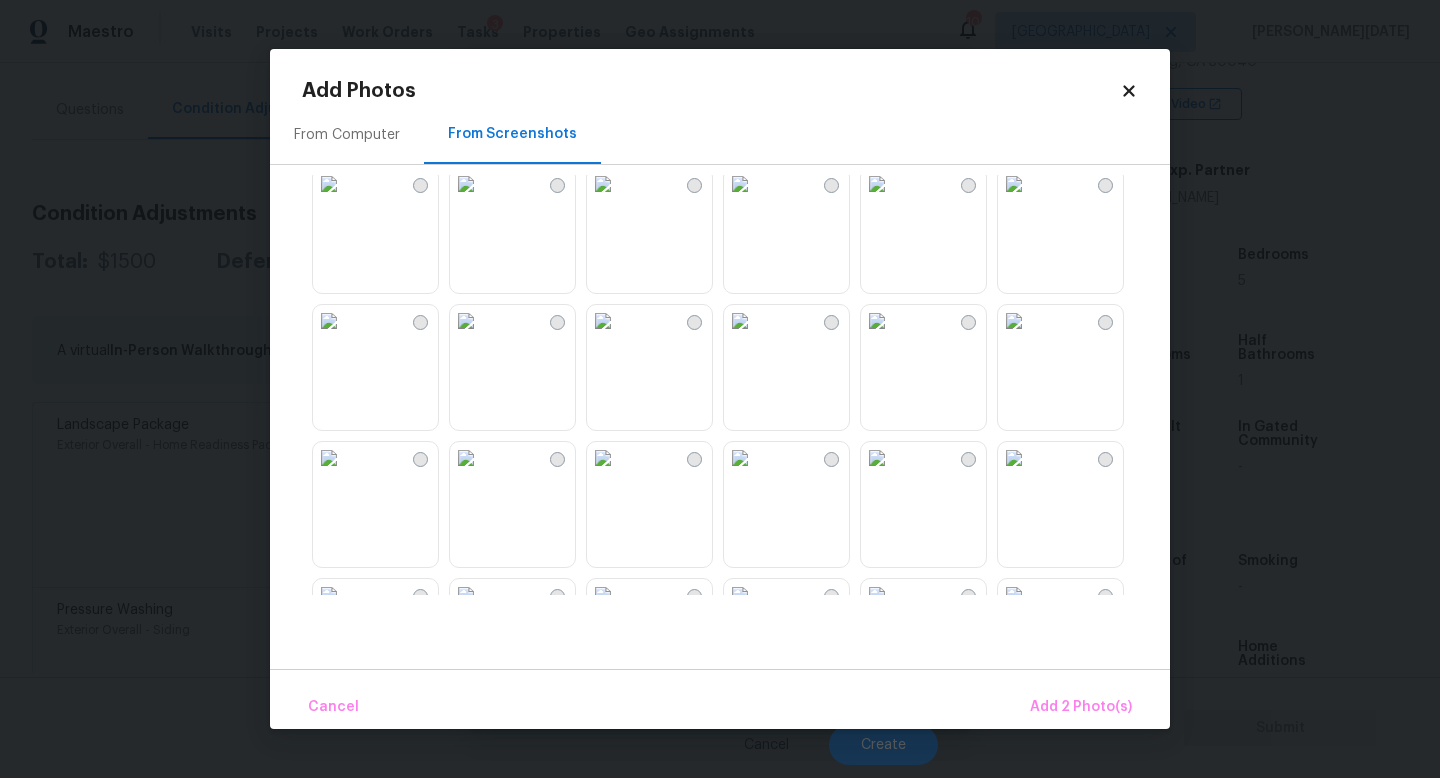 click at bounding box center [1014, 321] 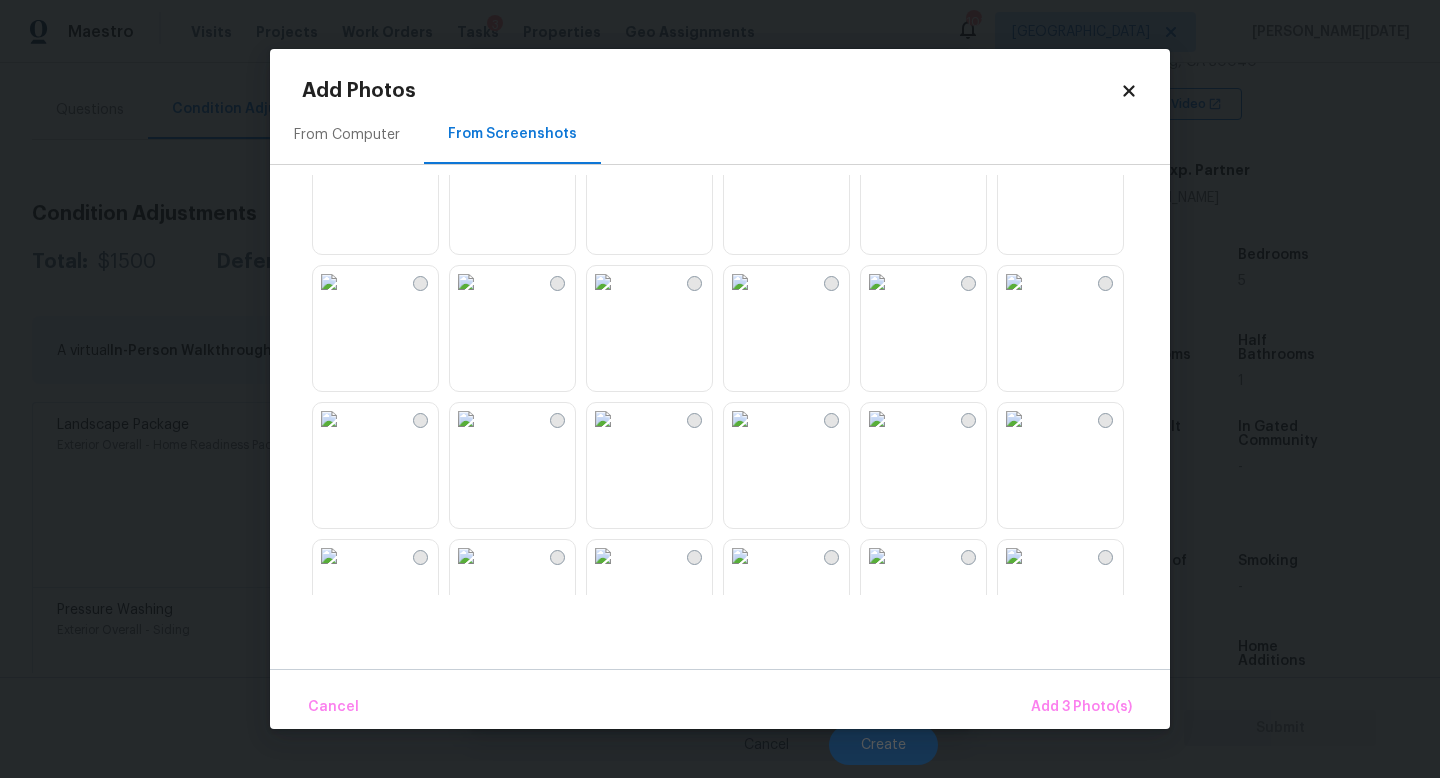 scroll, scrollTop: 881, scrollLeft: 0, axis: vertical 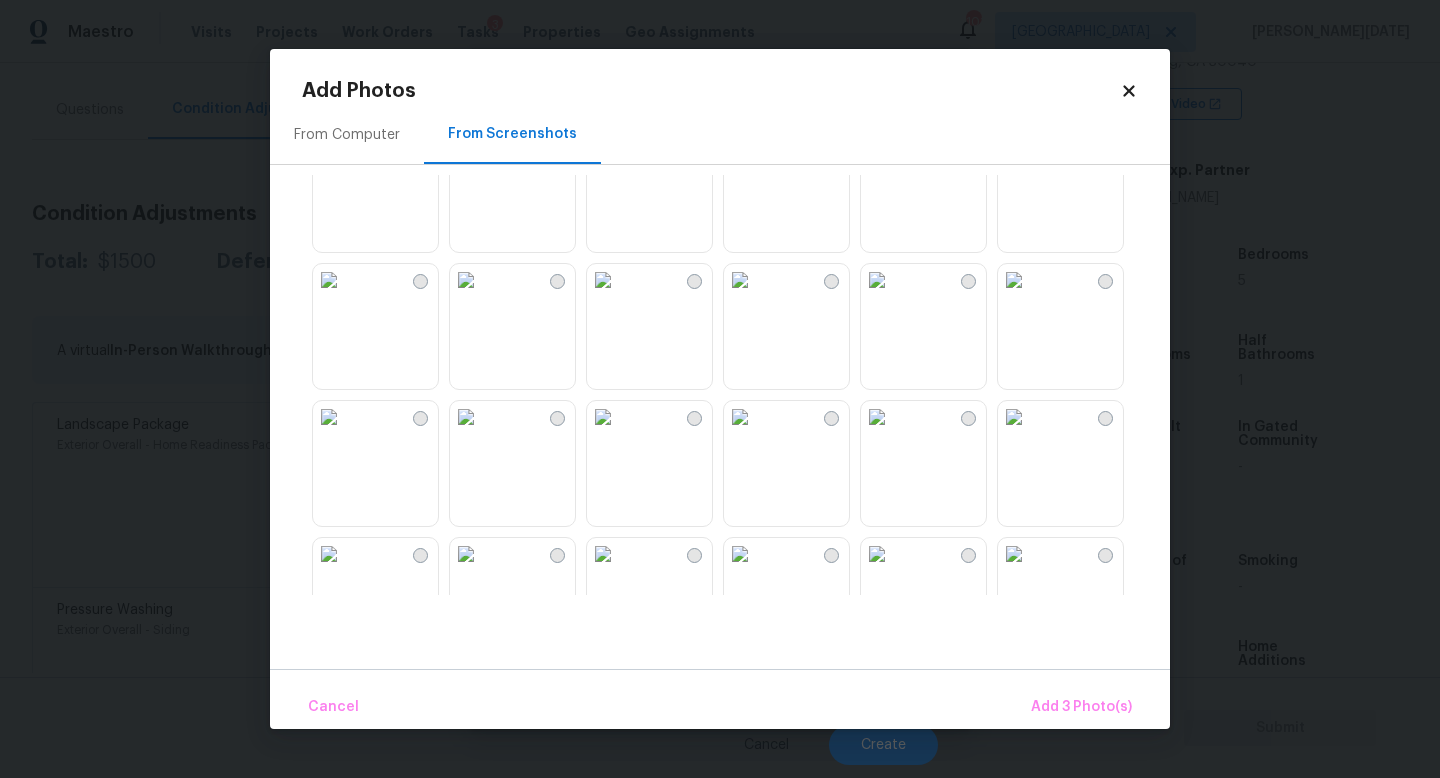 click at bounding box center (1014, 280) 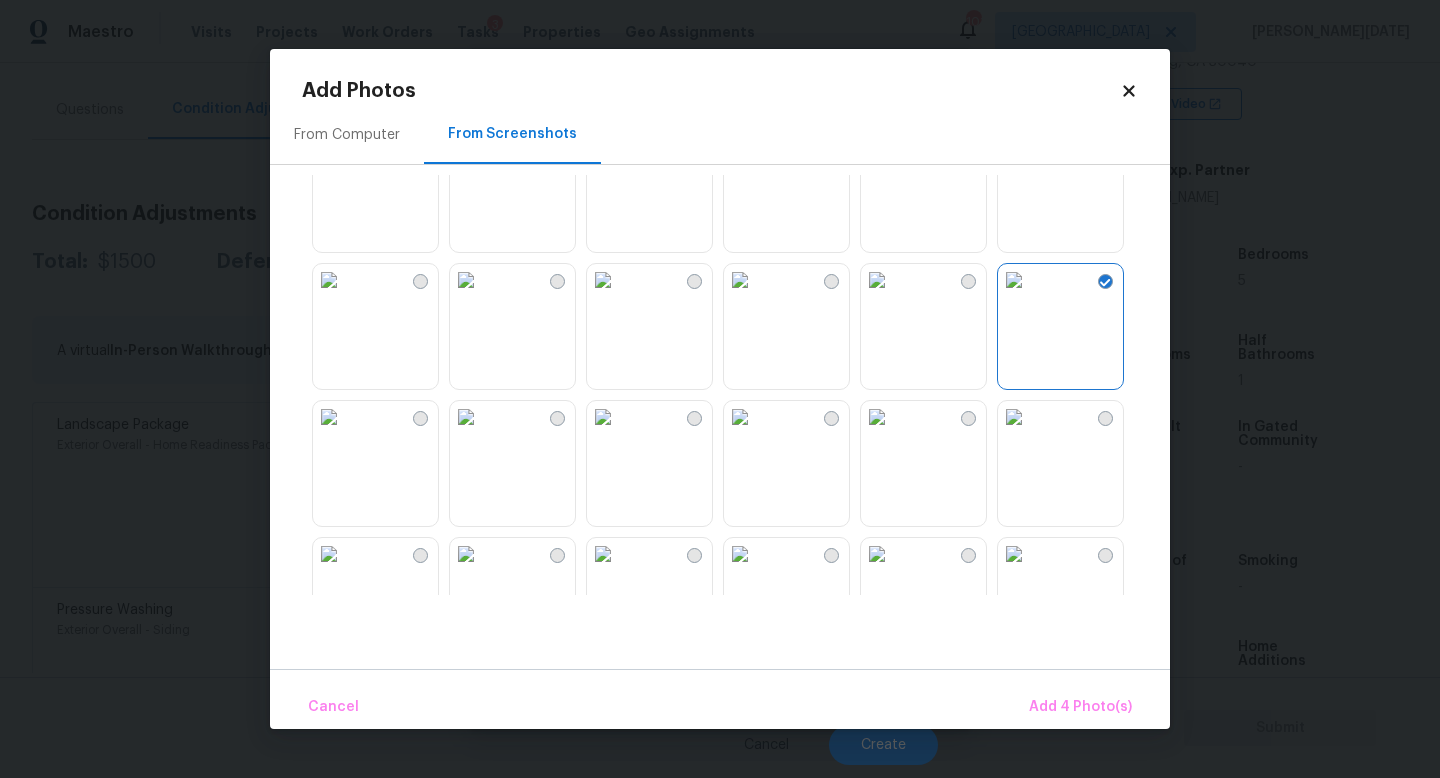 click at bounding box center [740, 417] 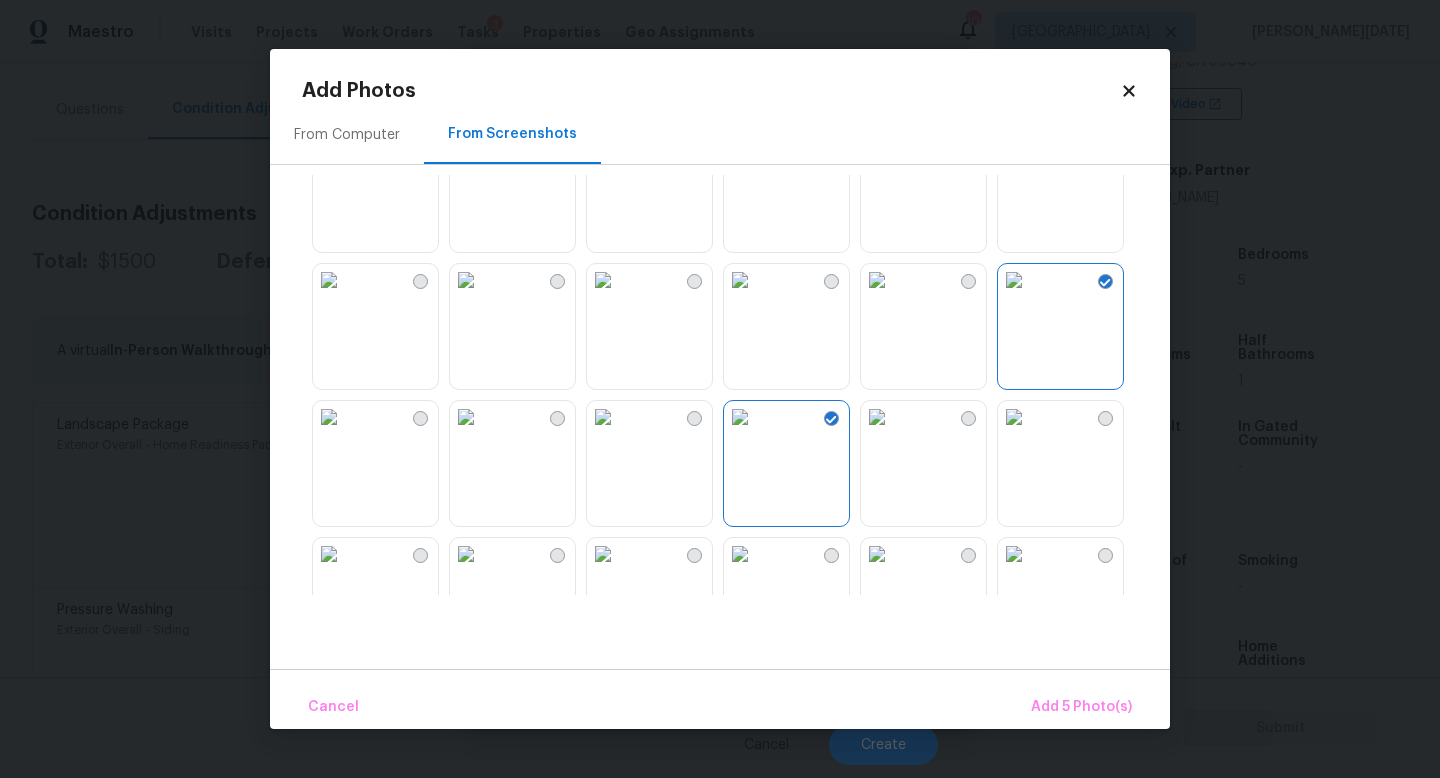 click at bounding box center [740, 417] 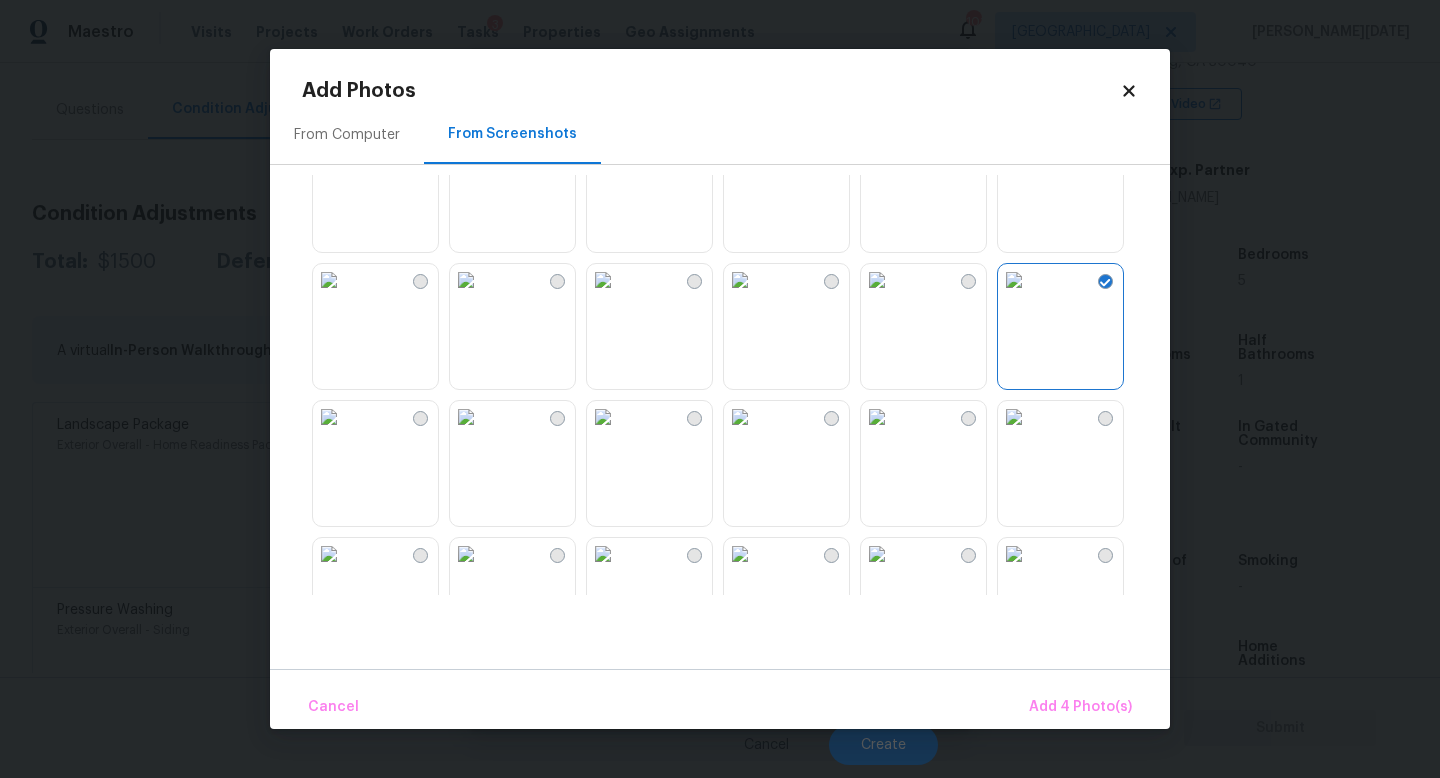click at bounding box center (603, 417) 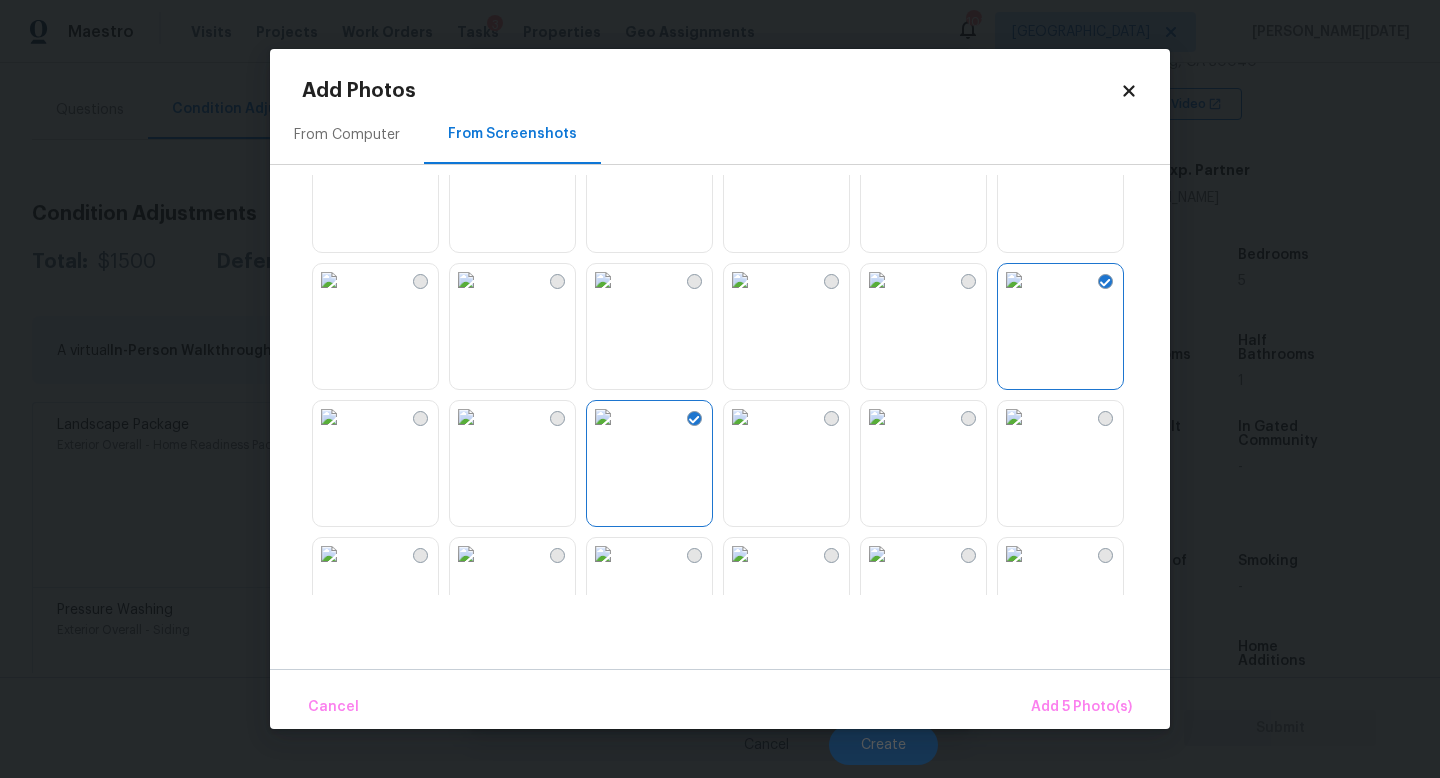 click 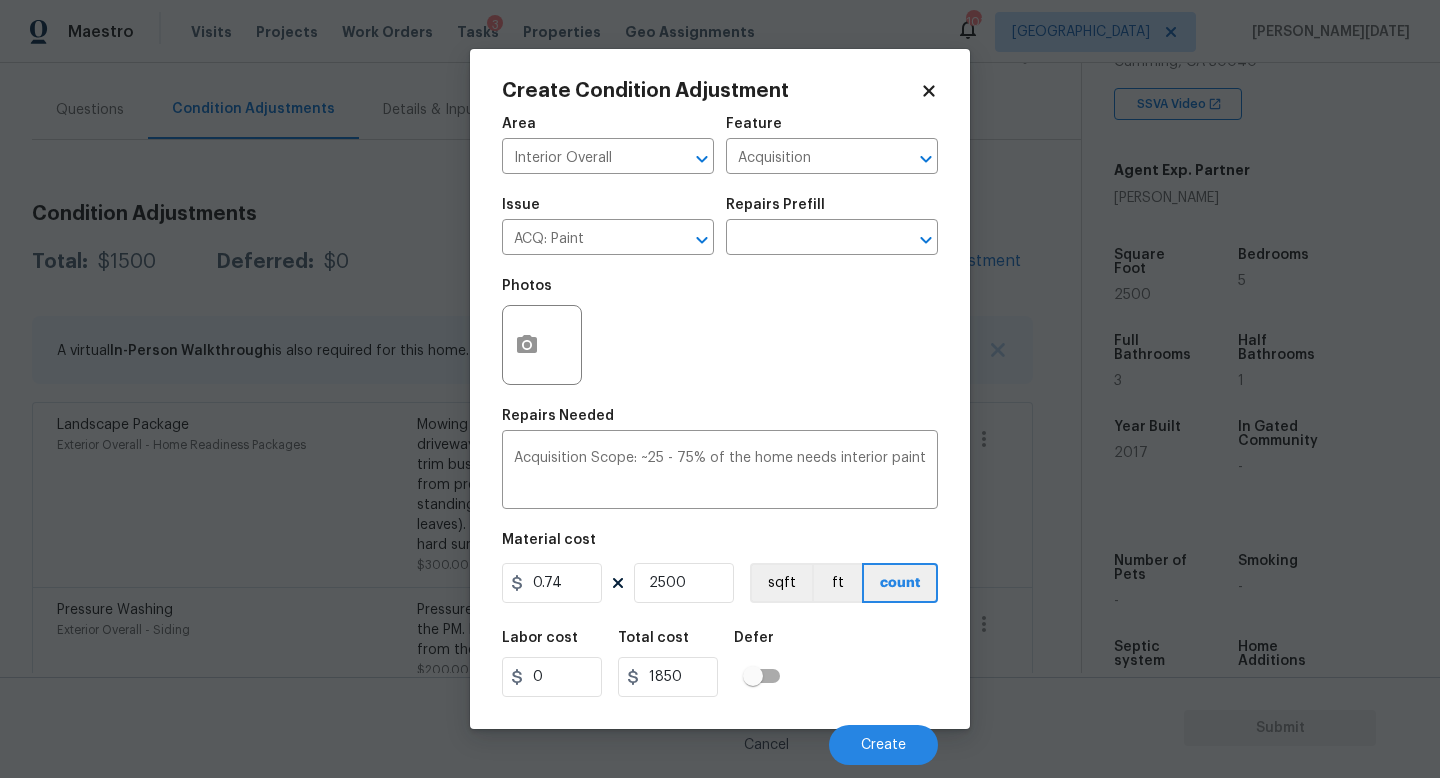 click 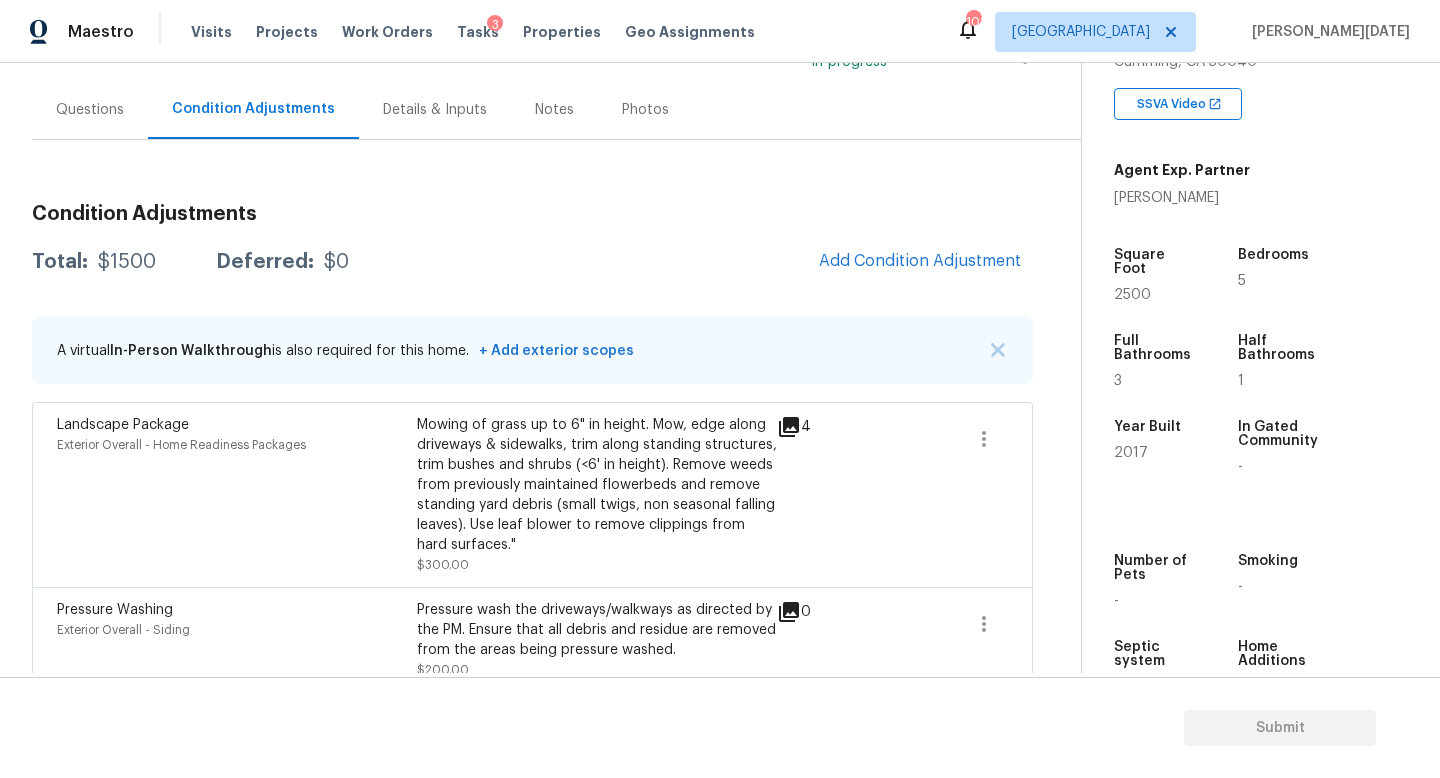 click on "Questions" at bounding box center [90, 110] 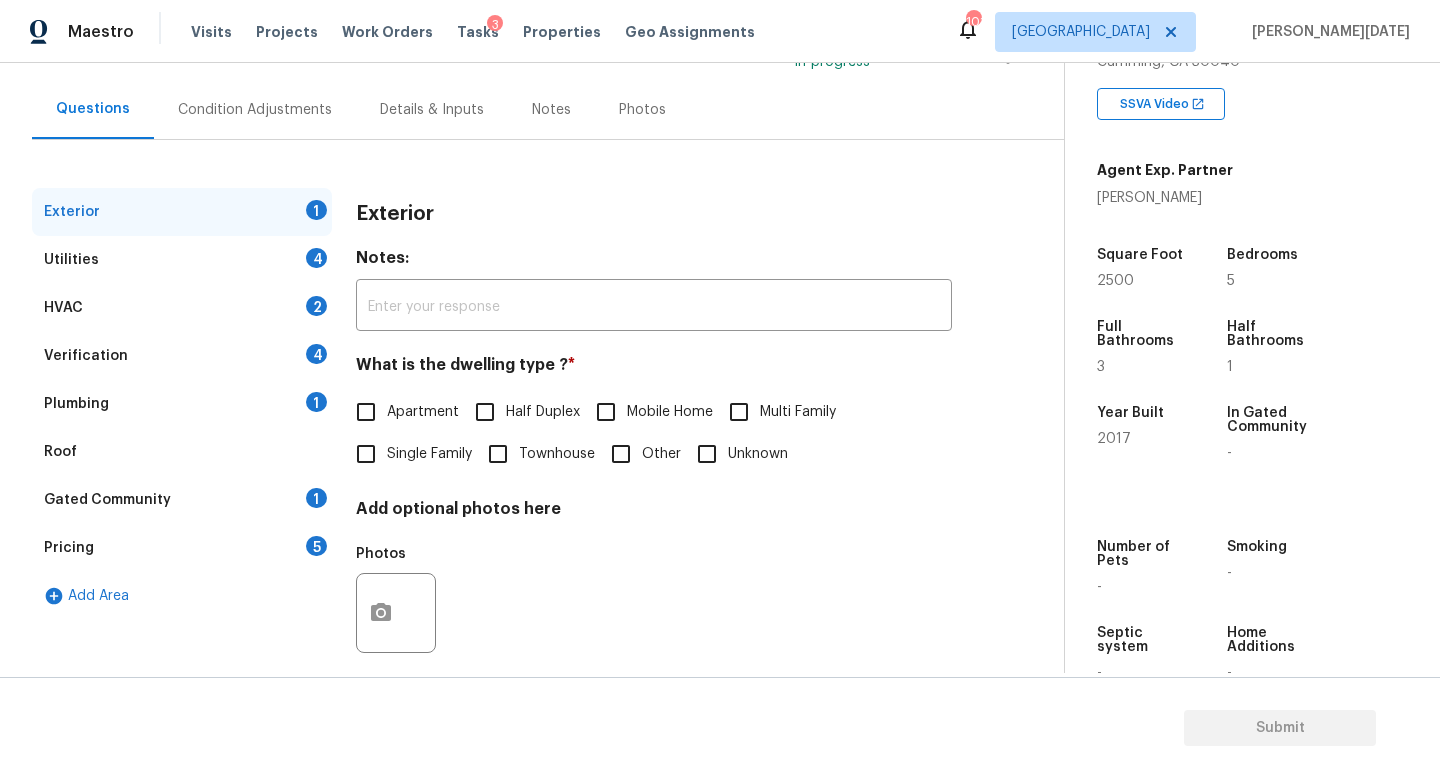 scroll, scrollTop: 185, scrollLeft: 0, axis: vertical 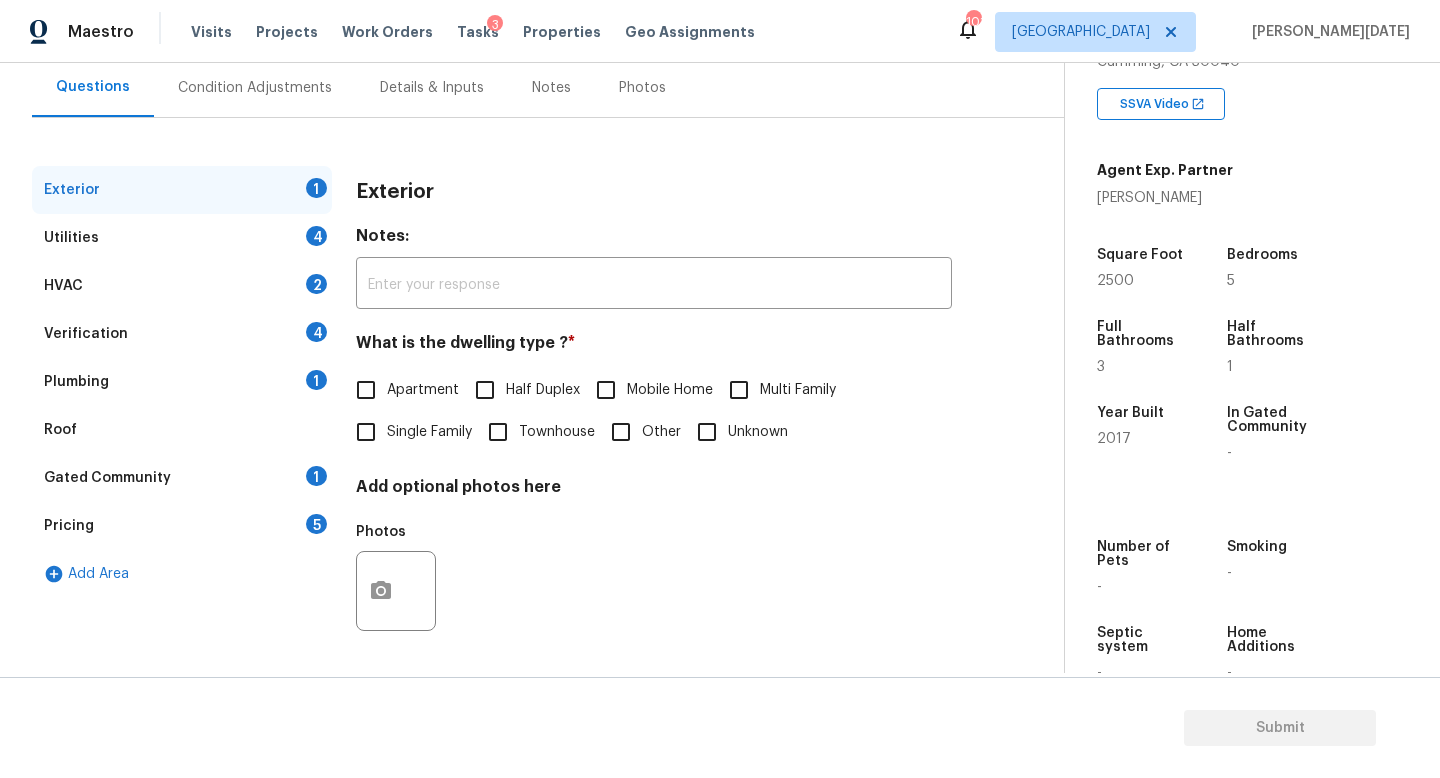 click on "HVAC 2" at bounding box center (182, 286) 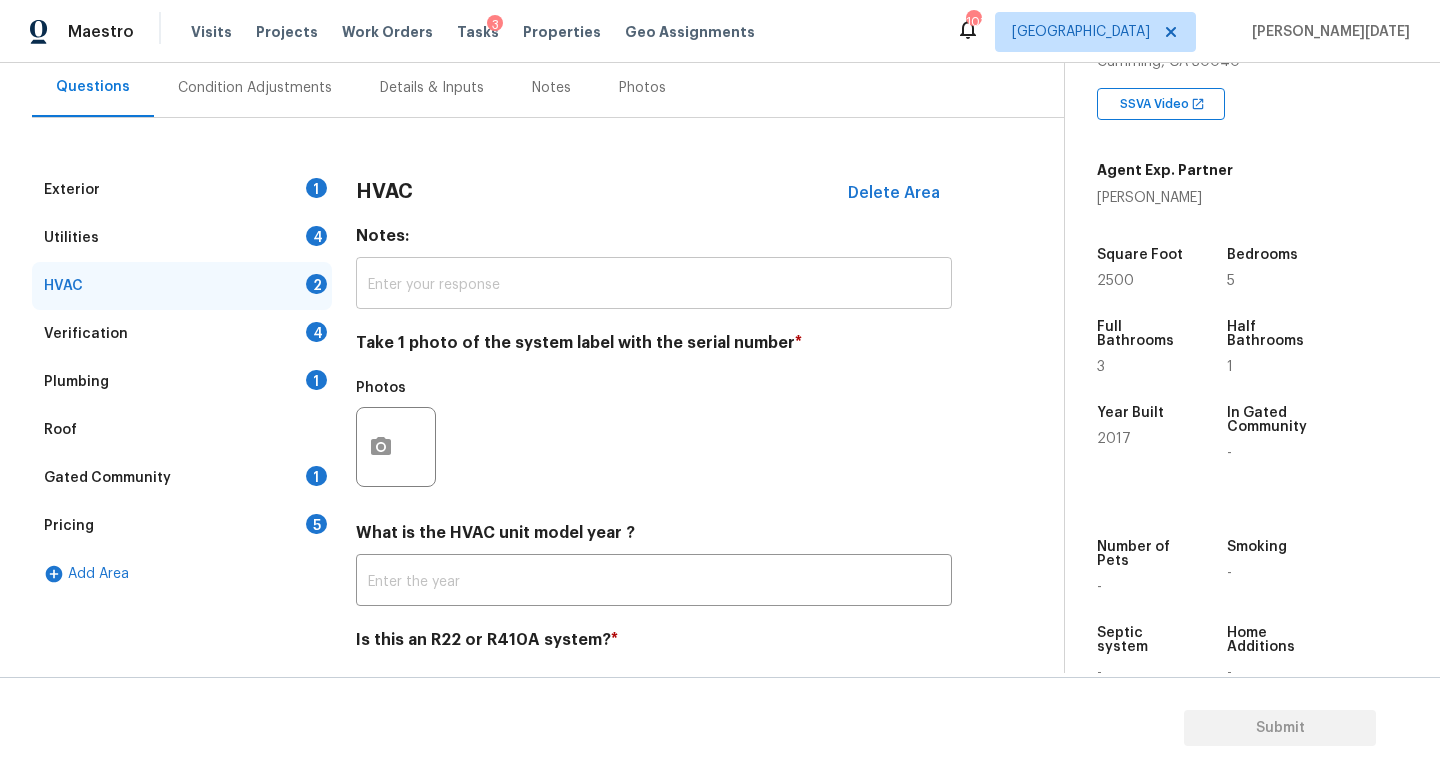 scroll, scrollTop: 251, scrollLeft: 0, axis: vertical 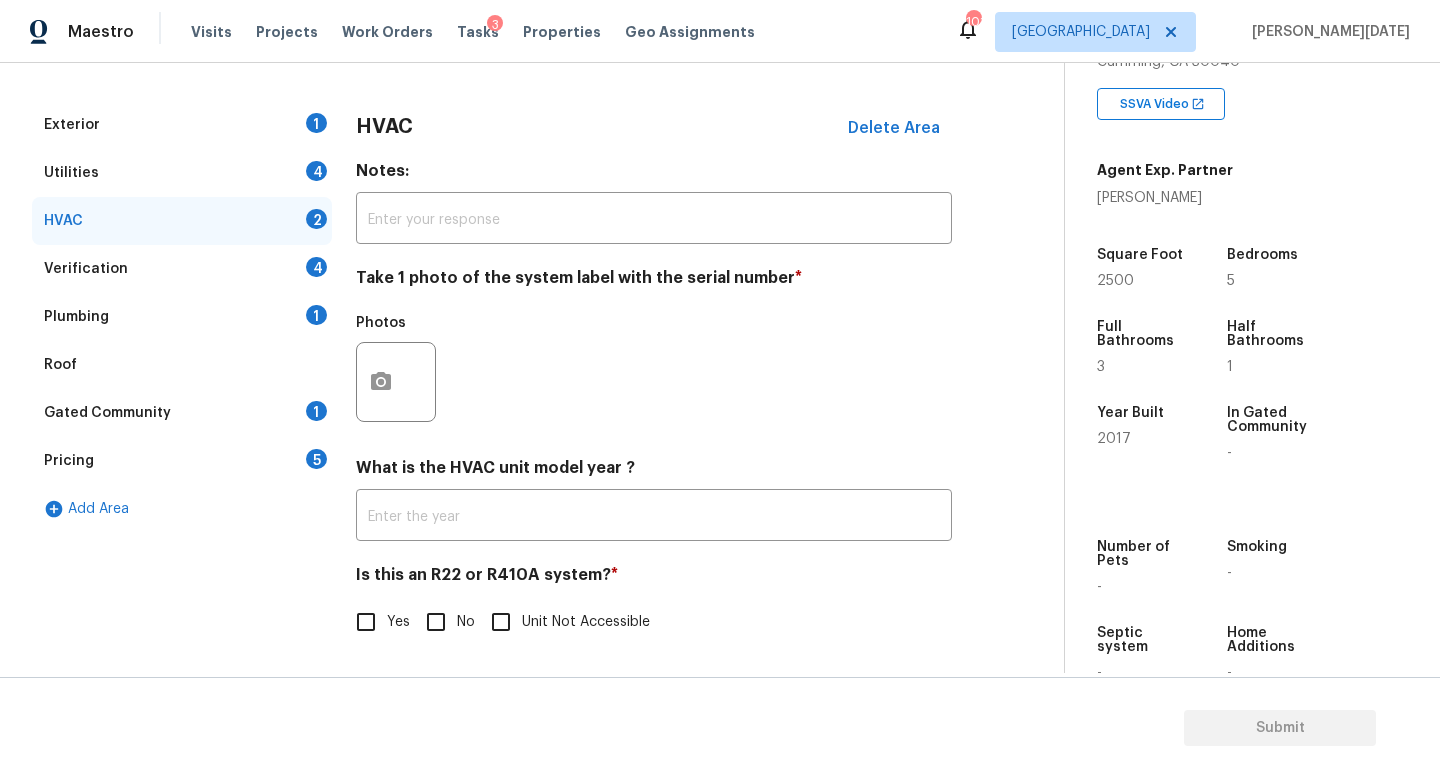 click on "Utilities 4" at bounding box center (182, 173) 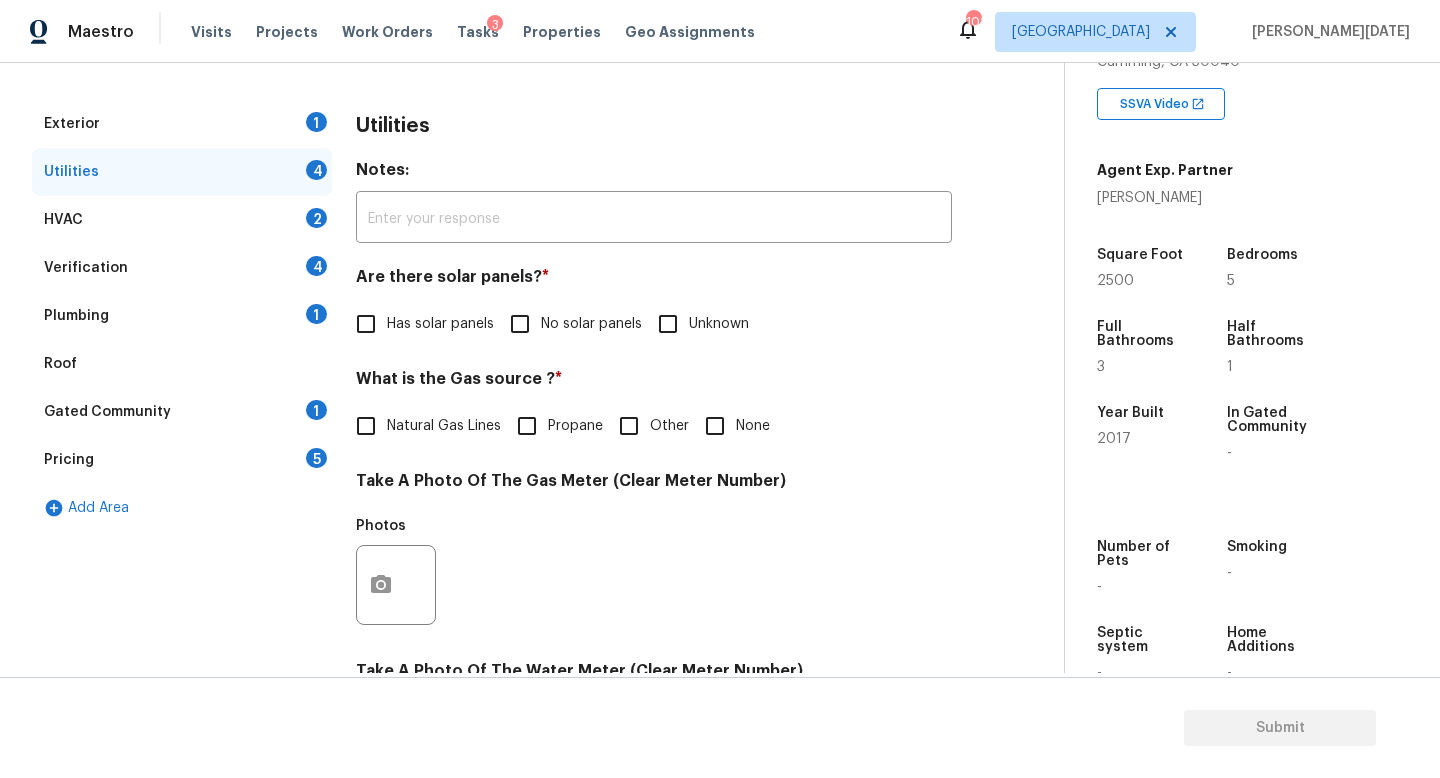 click on "Natural Gas Lines" at bounding box center [366, 426] 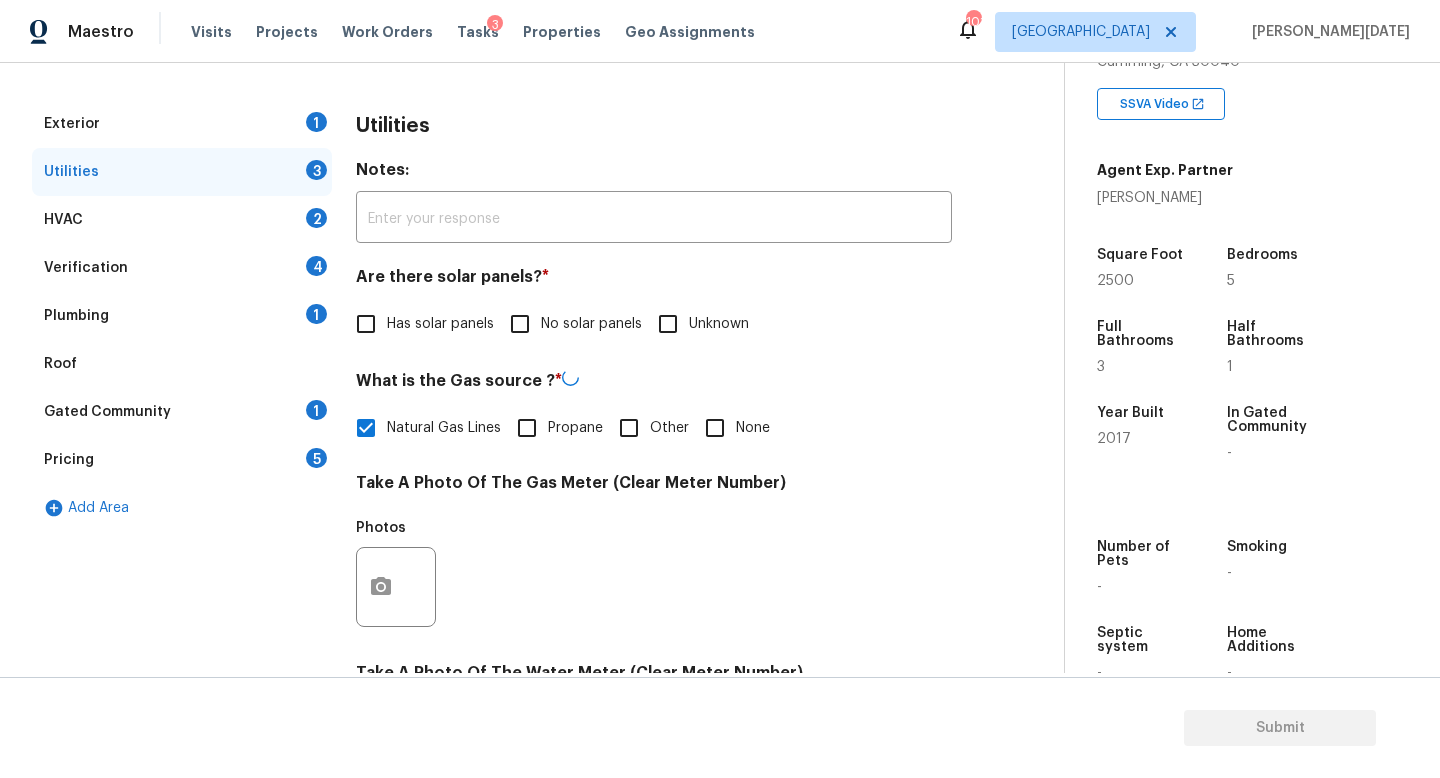 click on "No solar panels" at bounding box center [591, 324] 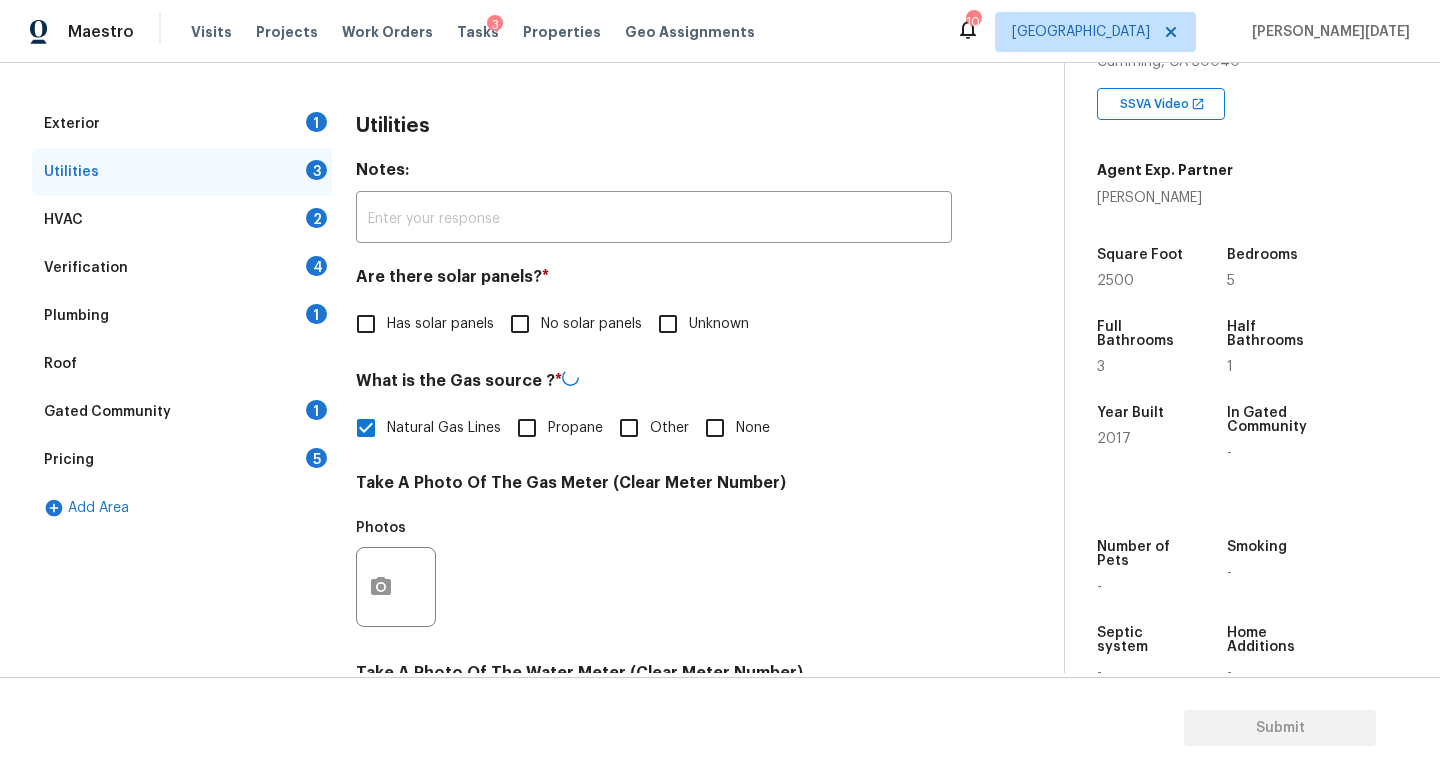 click on "No solar panels" at bounding box center (520, 324) 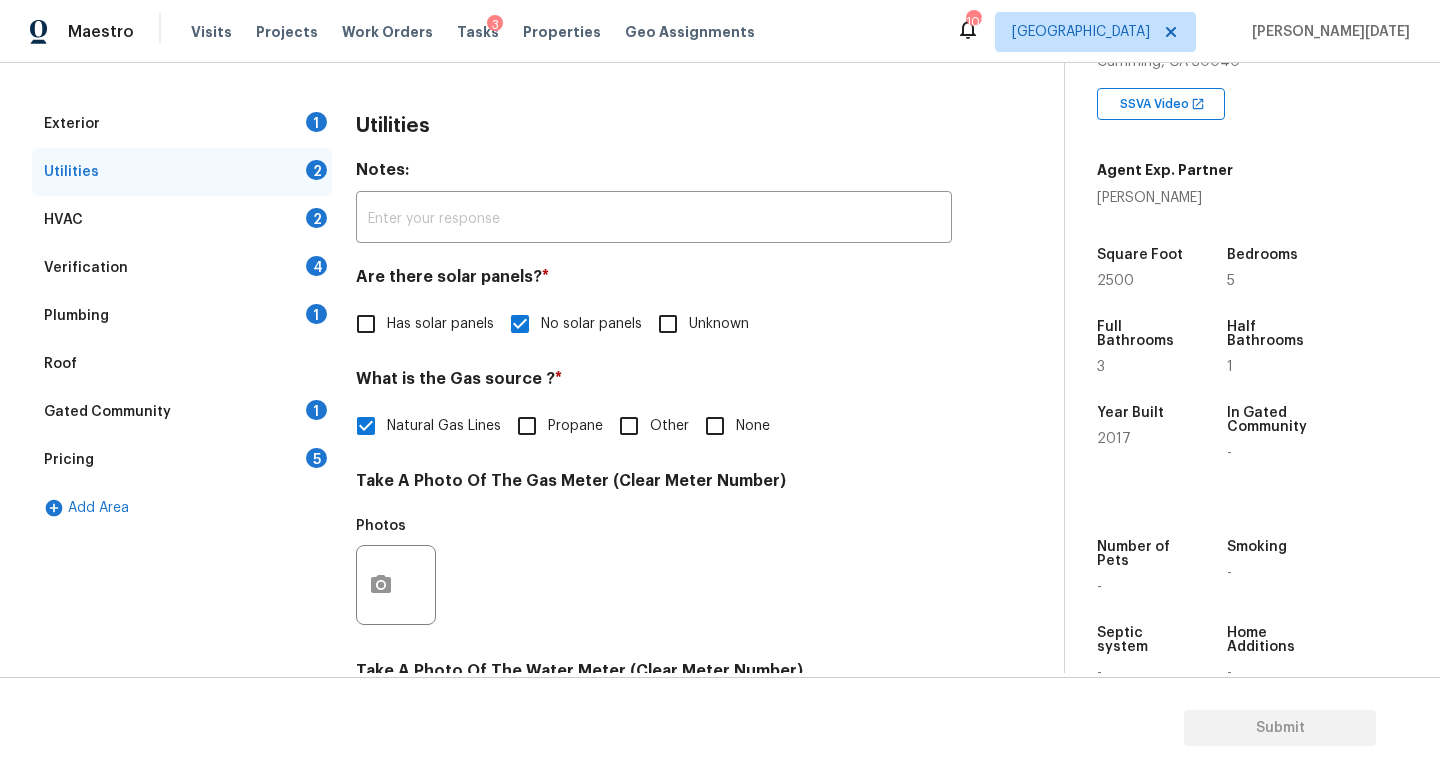 click on "Pricing 5" at bounding box center [182, 460] 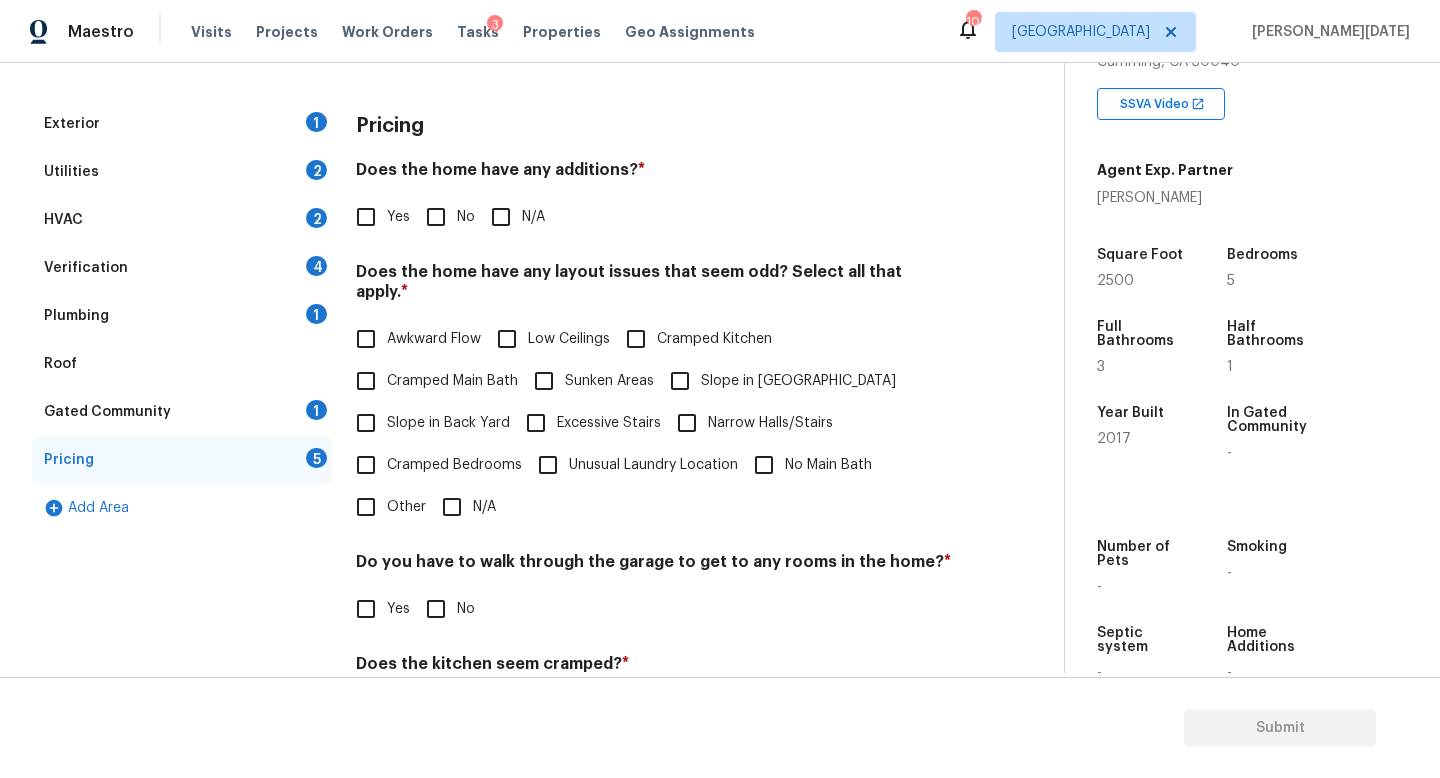 click on "Pricing Does the home have any additions?  * Yes No N/A Does the home have any layout issues that seem odd? Select all that apply.  * Awkward Flow Low Ceilings Cramped Kitchen Cramped Main Bath Sunken Areas Slope in Front Yard Slope in Back Yard Excessive Stairs Narrow Halls/Stairs Cramped Bedrooms Unusual Laundry Location No Main Bath Other N/A Do you have to walk through the garage to get to any rooms in the home?  * Yes No Does the kitchen seem cramped?  * Yes No Does the home appear to be very outdated?  * Yes No" at bounding box center (654, 479) 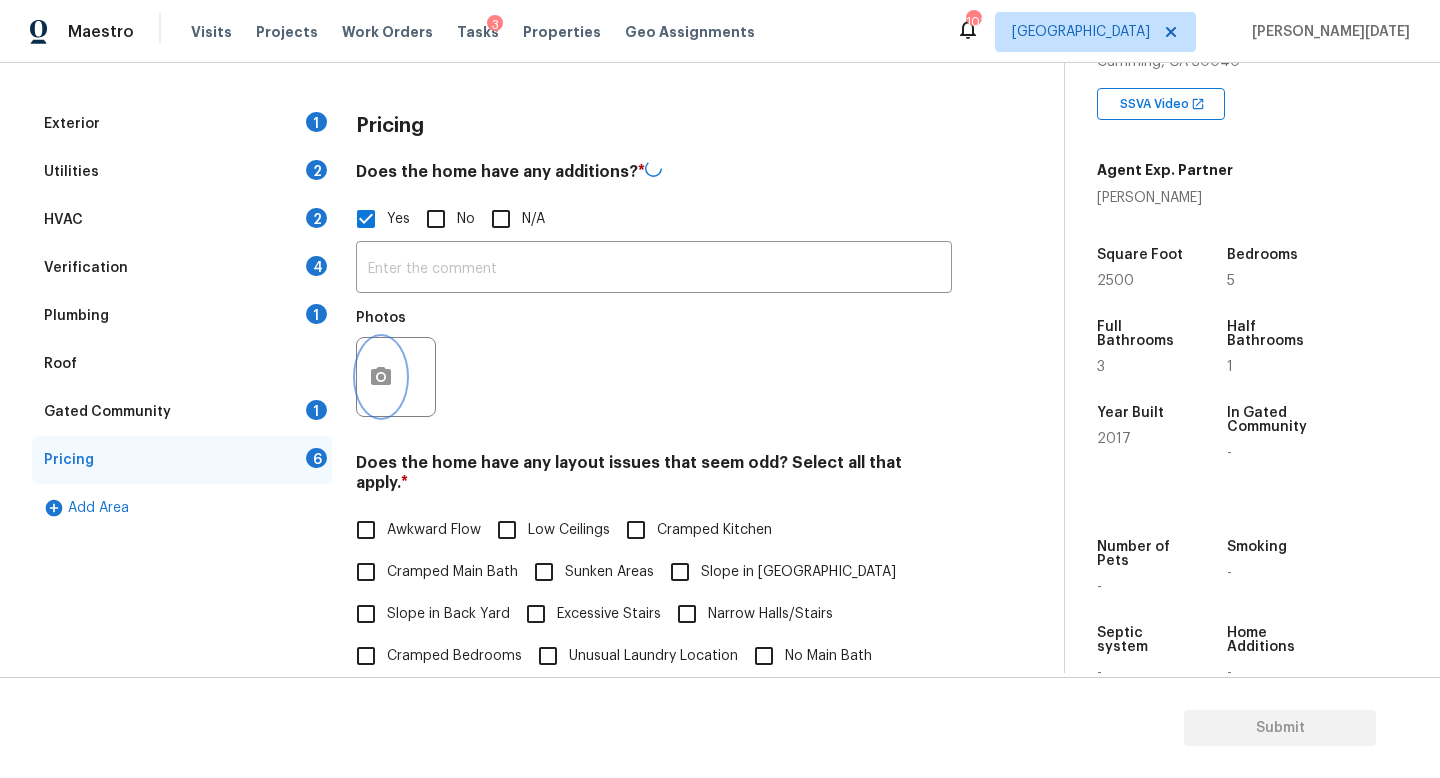 click at bounding box center [381, 377] 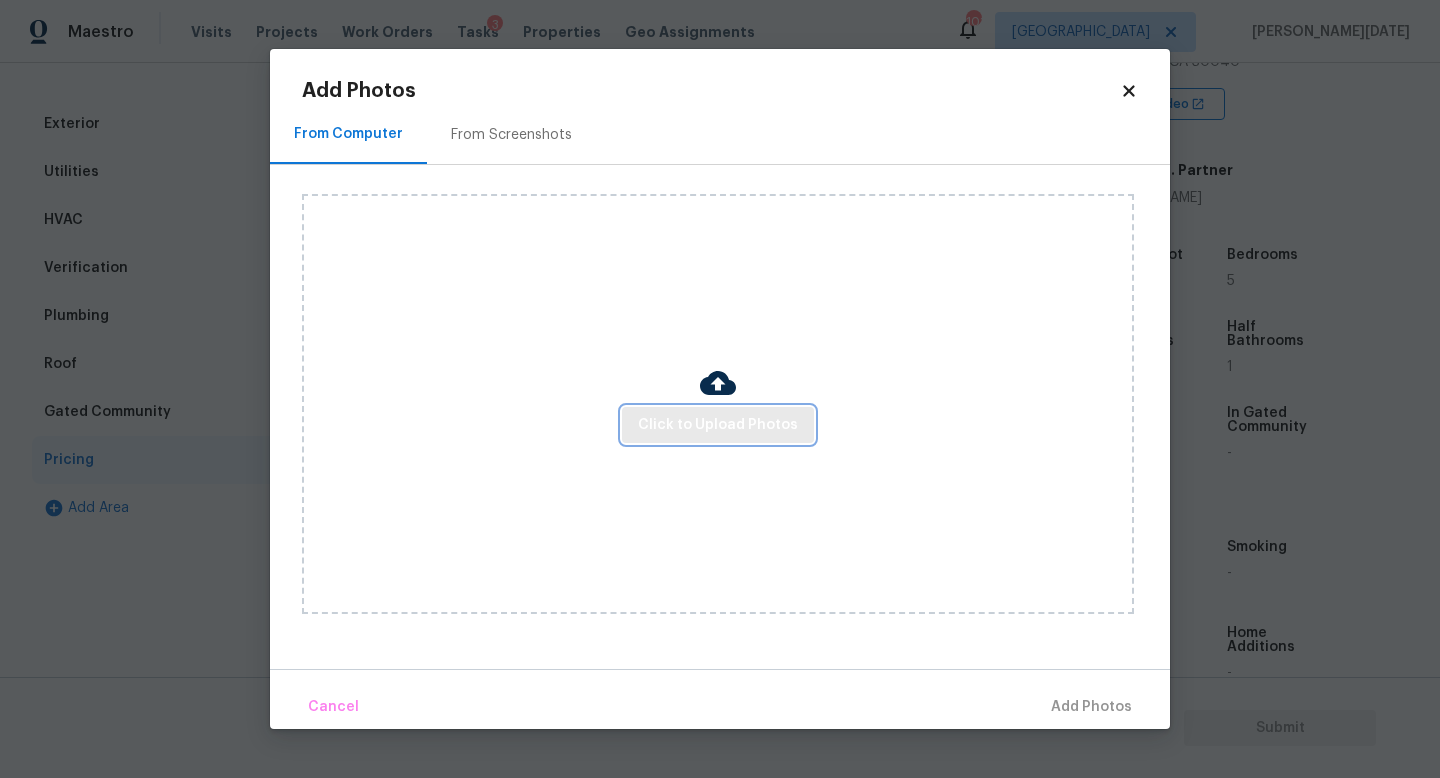 click on "Click to Upload Photos" at bounding box center [718, 425] 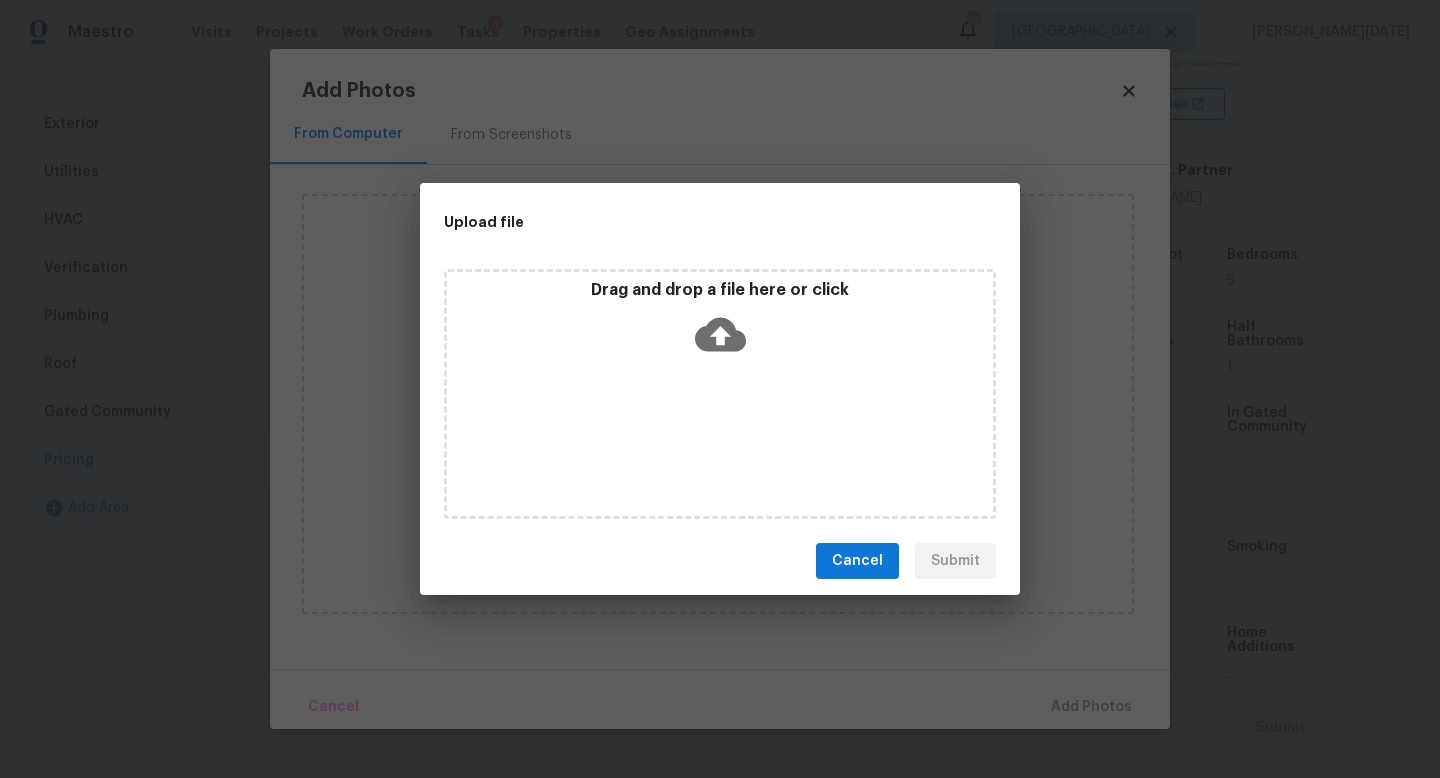 click on "Drag and drop a file here or click" at bounding box center (720, 394) 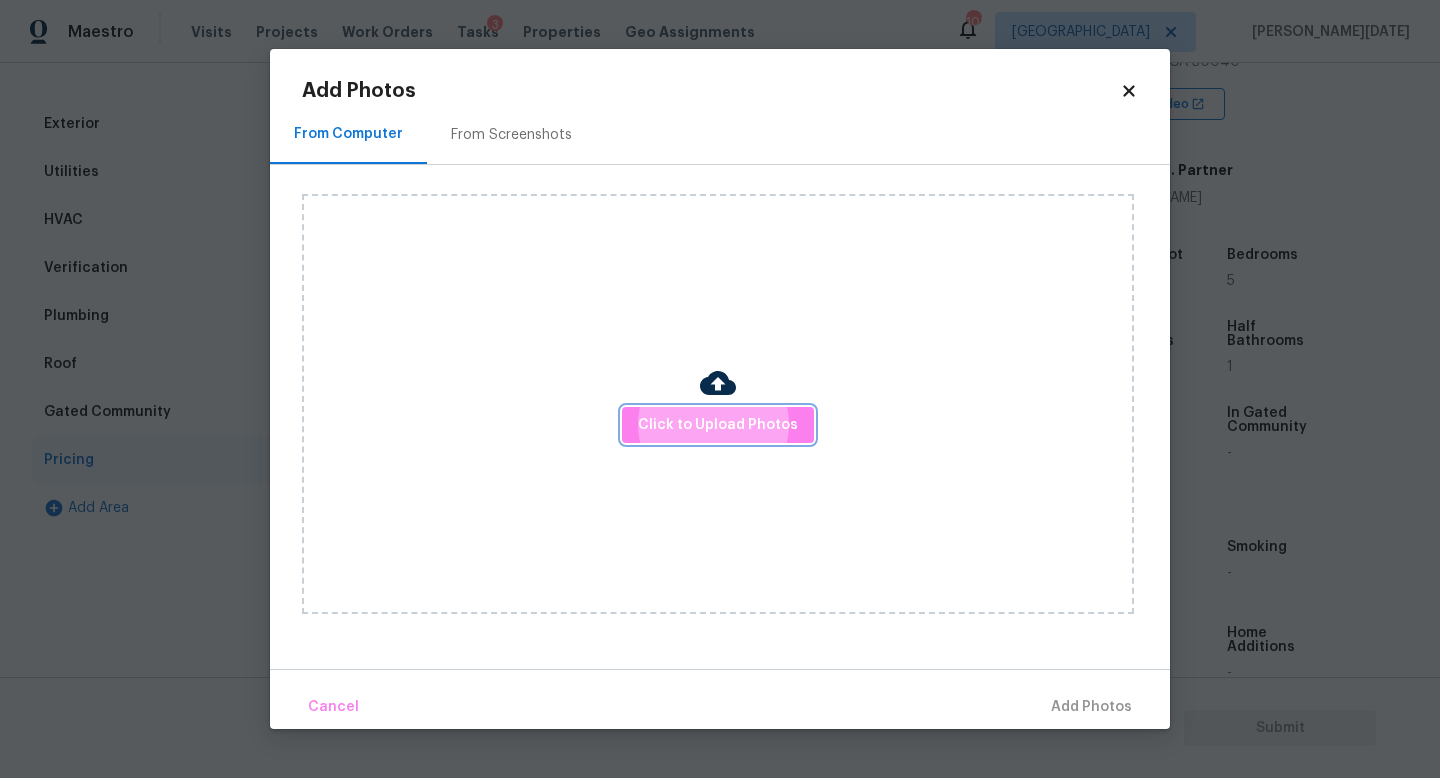 type 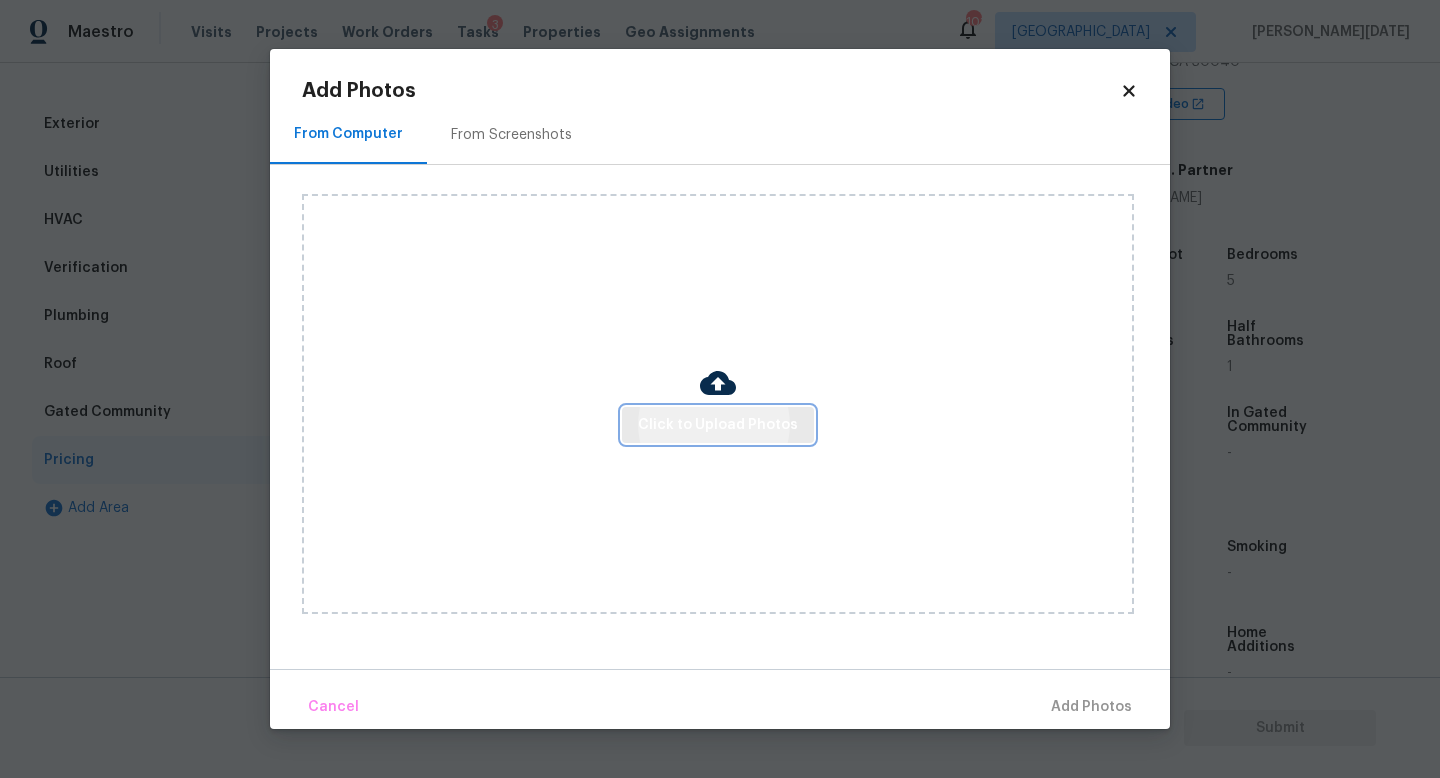 click on "Click to Upload Photos" at bounding box center (718, 425) 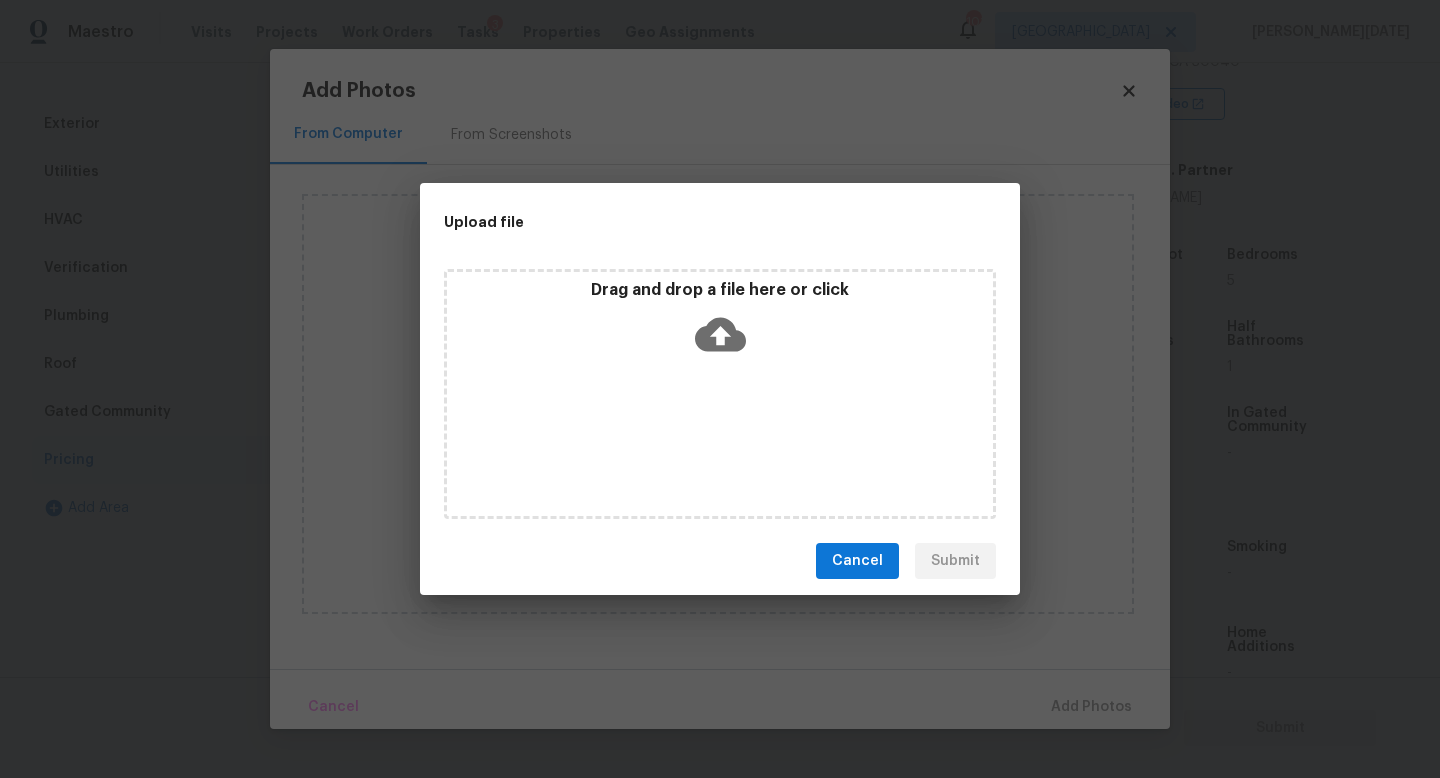 click on "Drag and drop a file here or click" at bounding box center (720, 394) 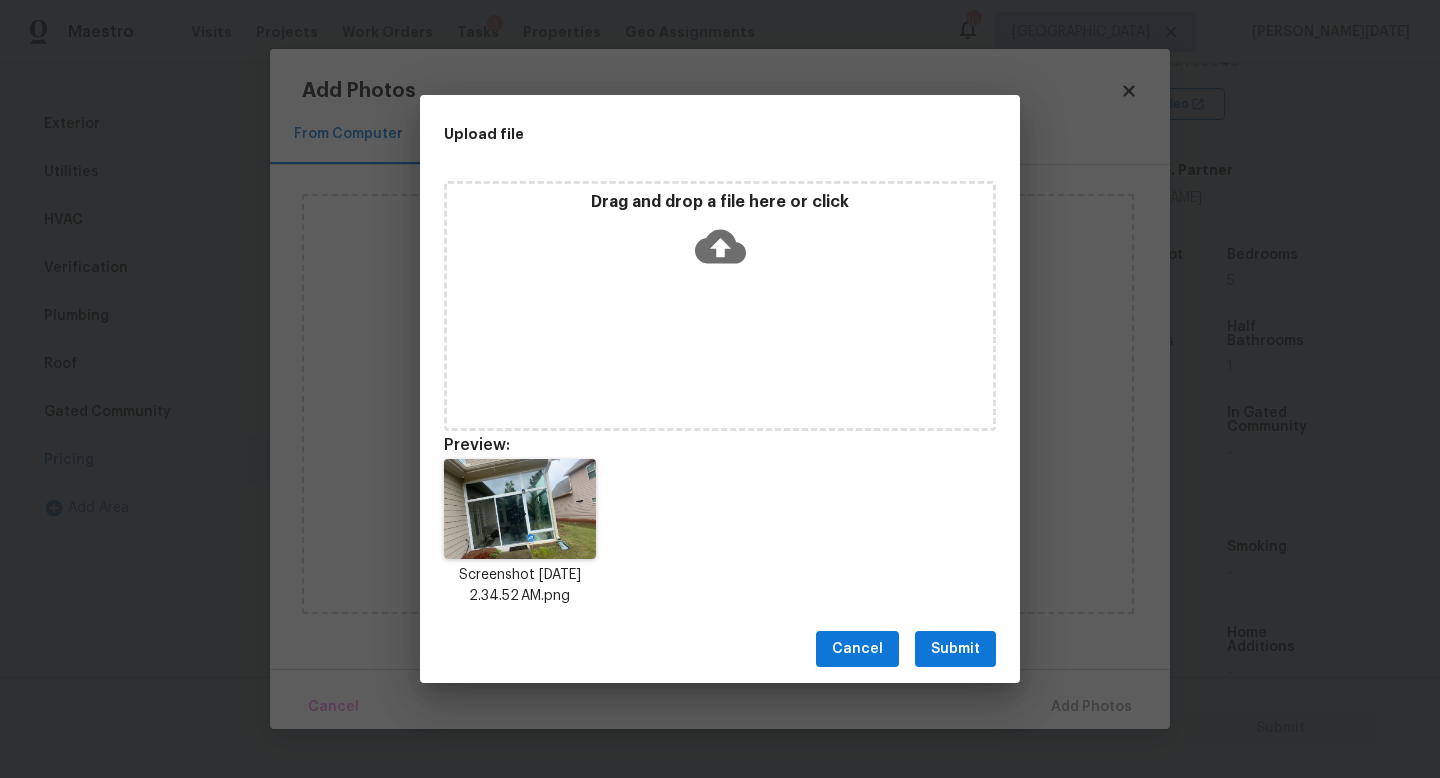 click on "Submit" at bounding box center [955, 649] 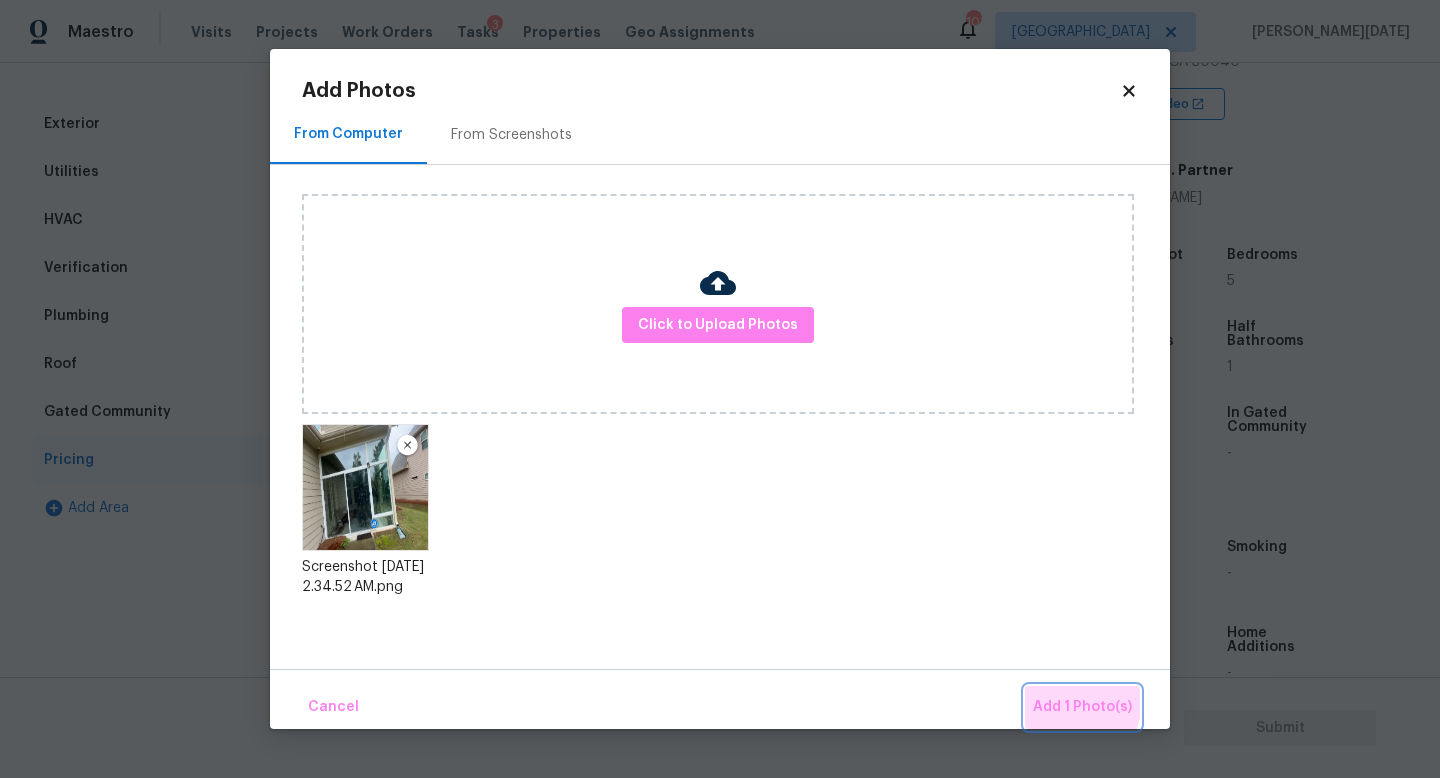 click on "Add 1 Photo(s)" at bounding box center (1082, 707) 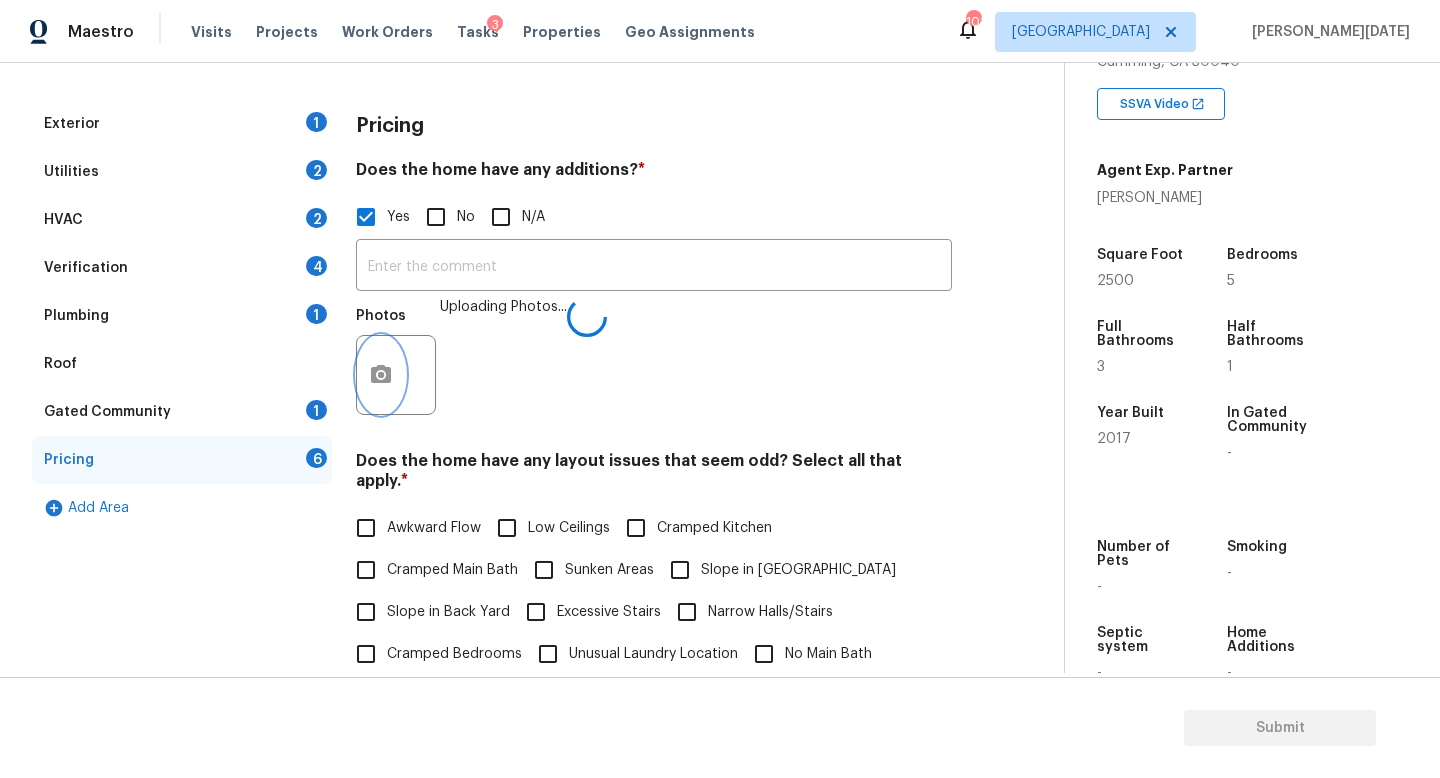 type 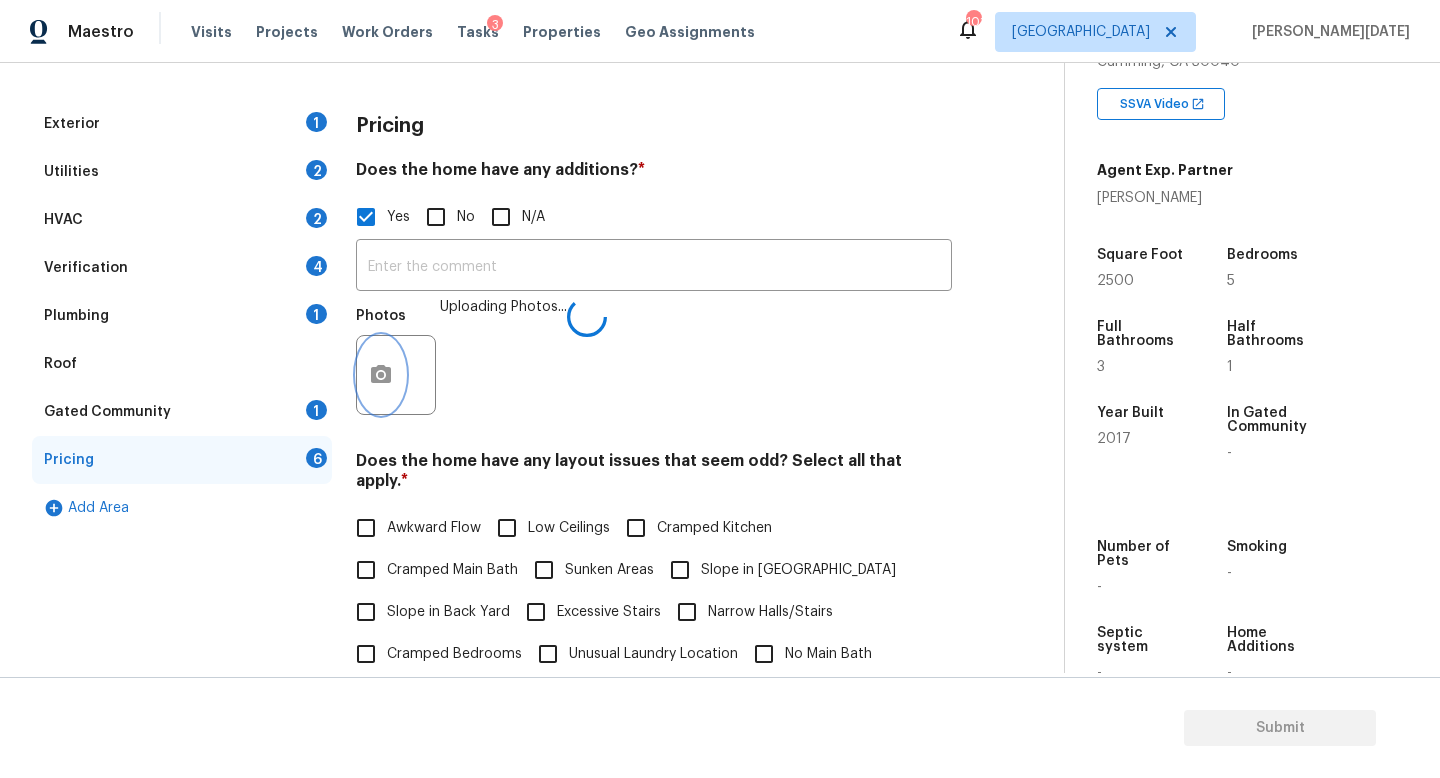 scroll, scrollTop: 510, scrollLeft: 0, axis: vertical 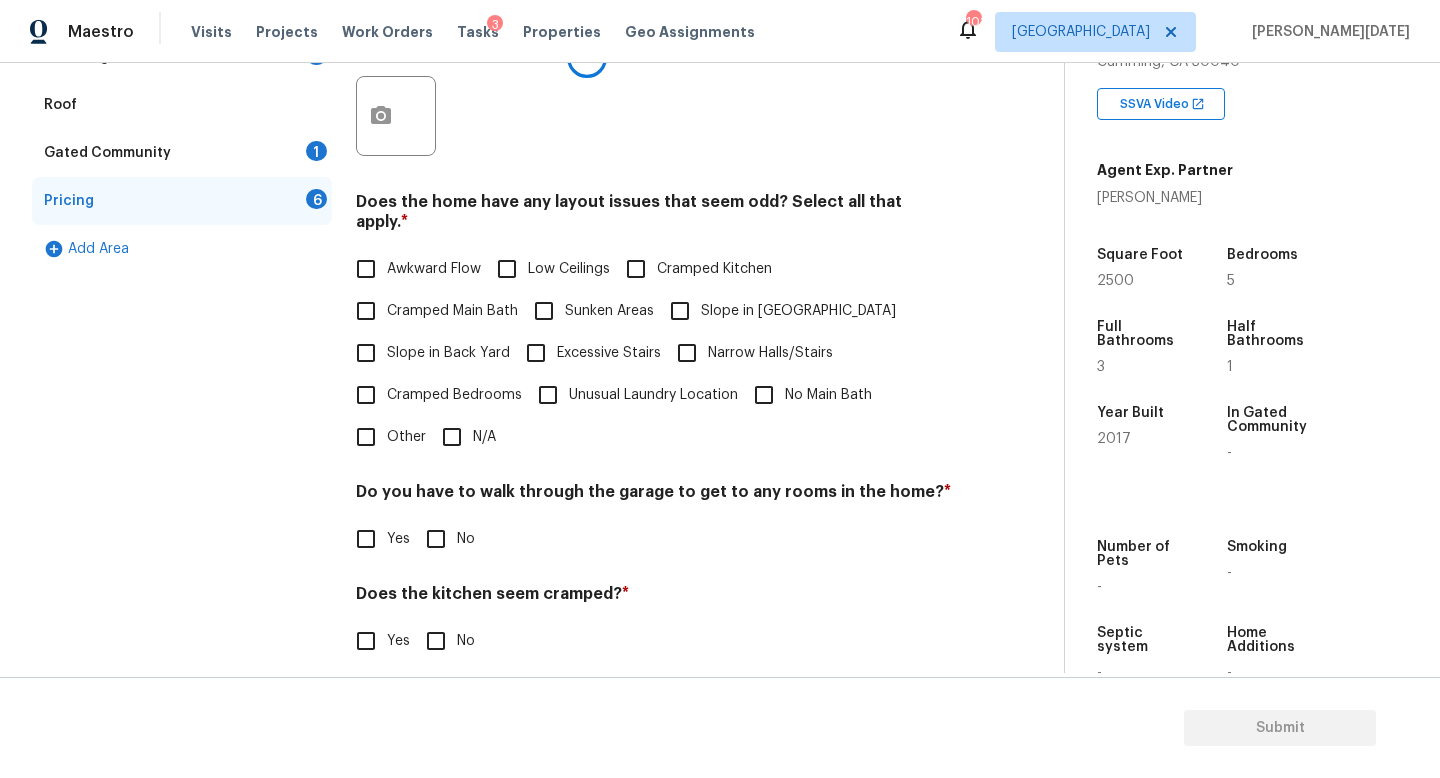 click on "N/A" at bounding box center (452, 437) 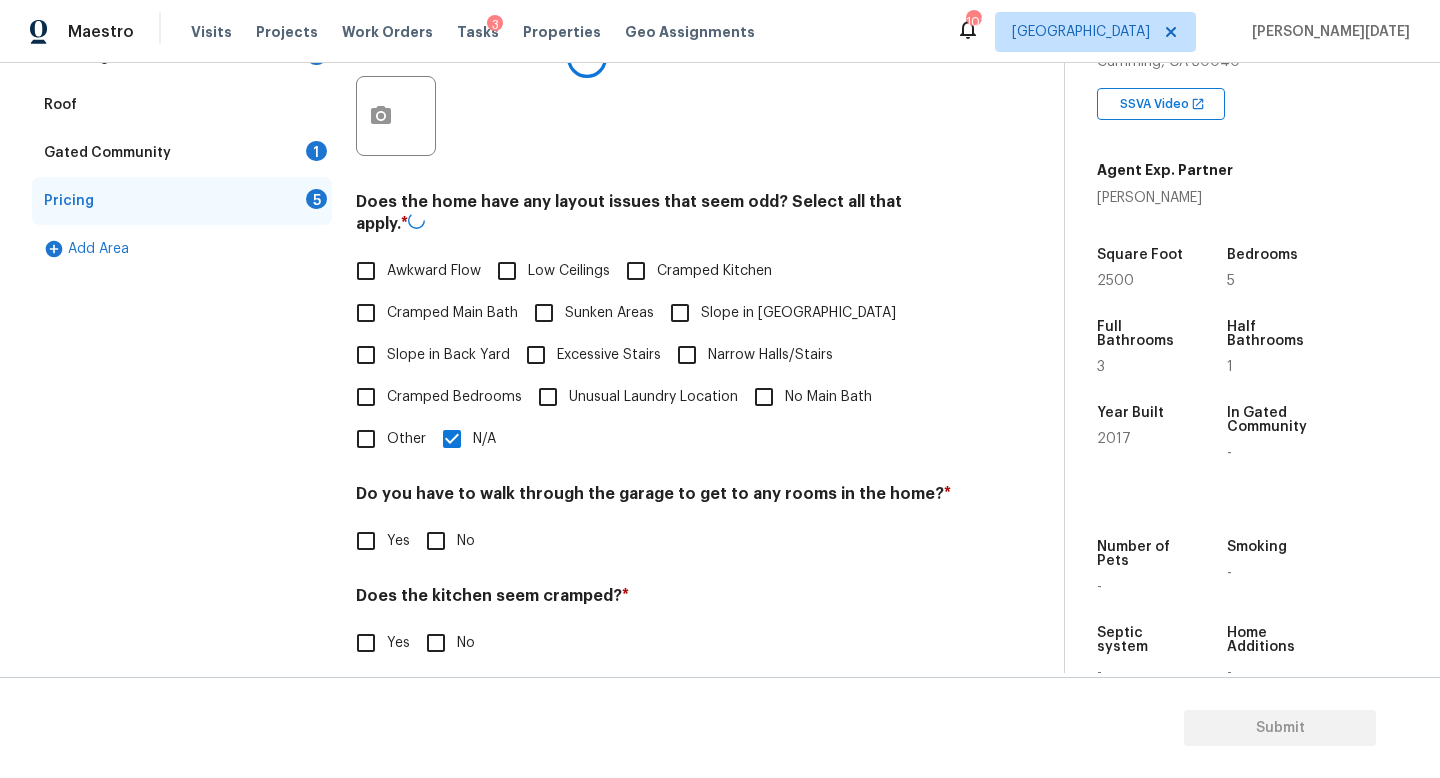 click on "No" at bounding box center (436, 541) 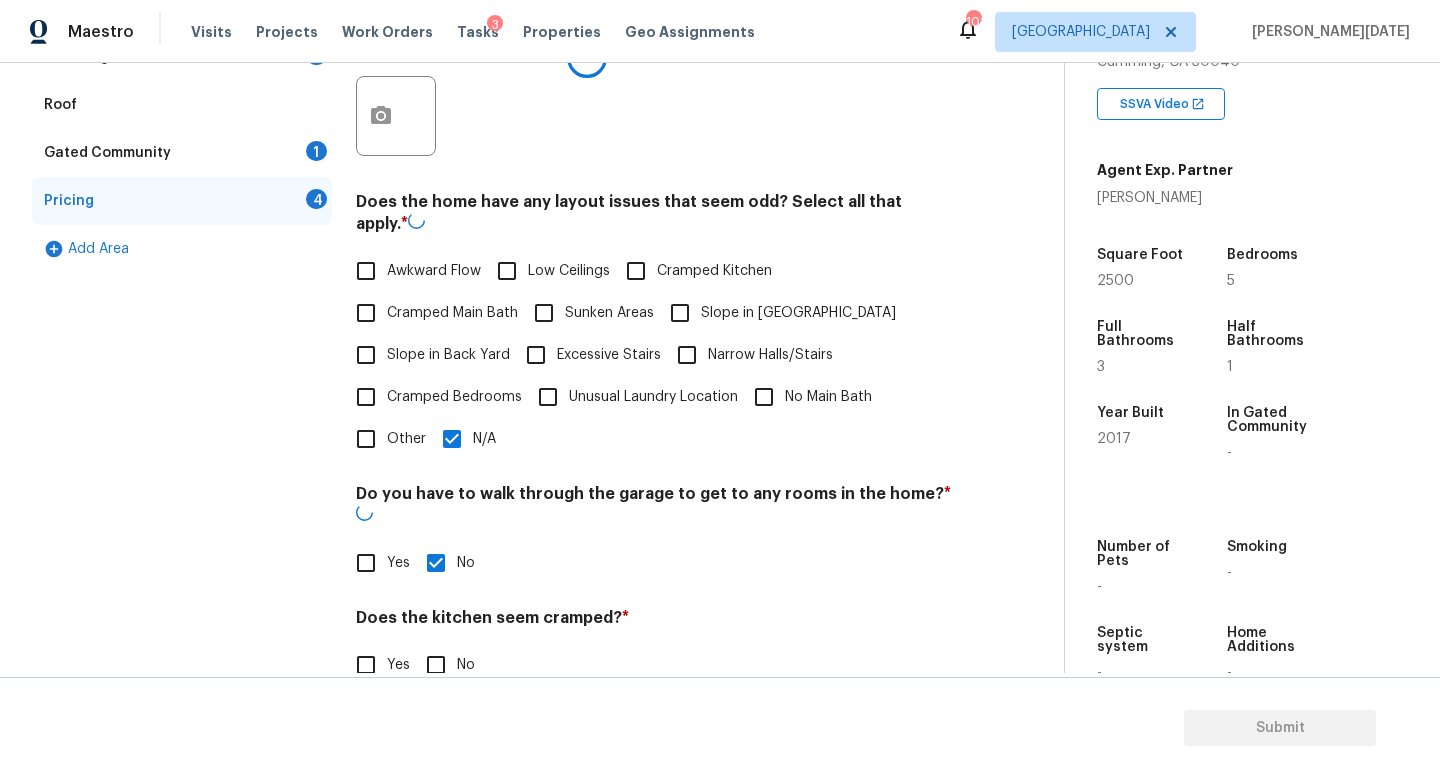 scroll, scrollTop: 635, scrollLeft: 0, axis: vertical 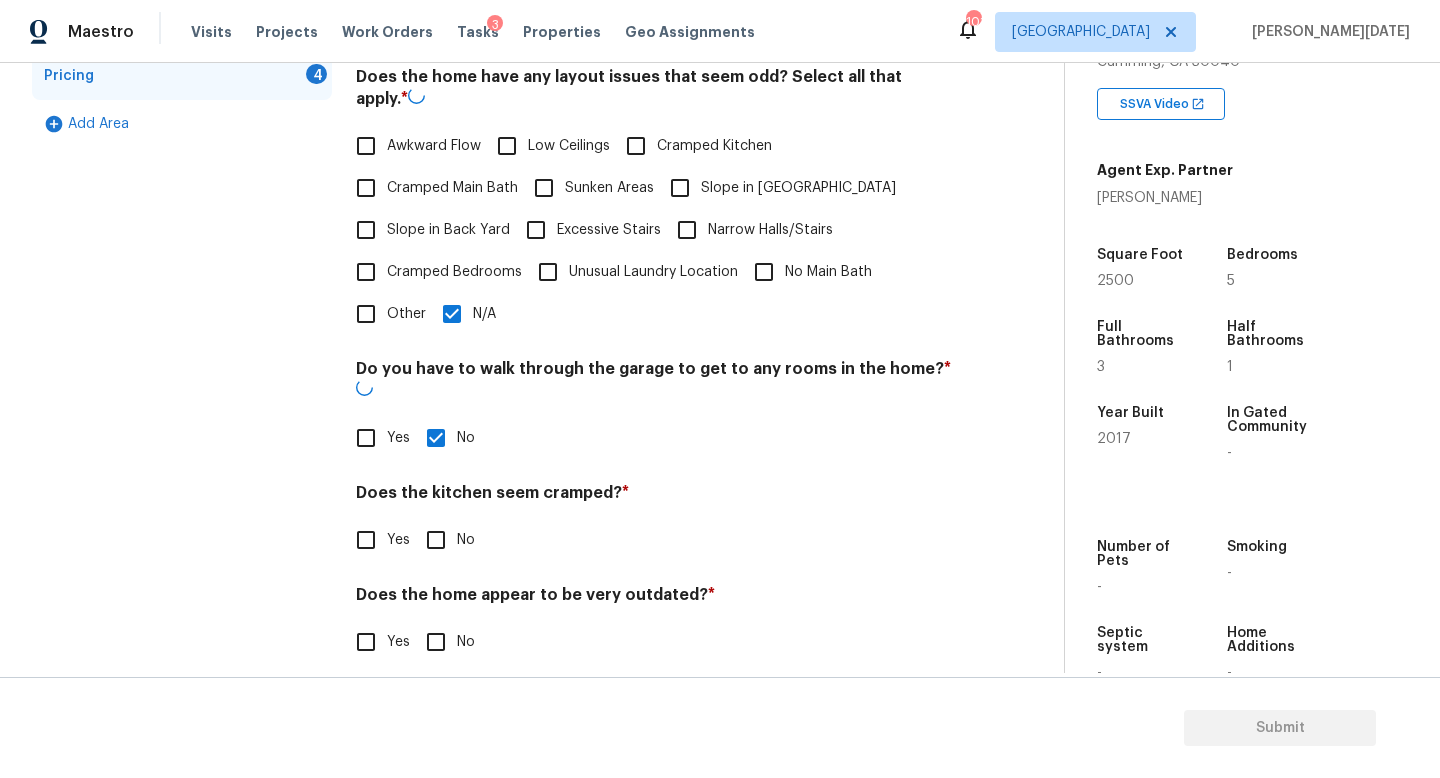 click on "No" at bounding box center (436, 540) 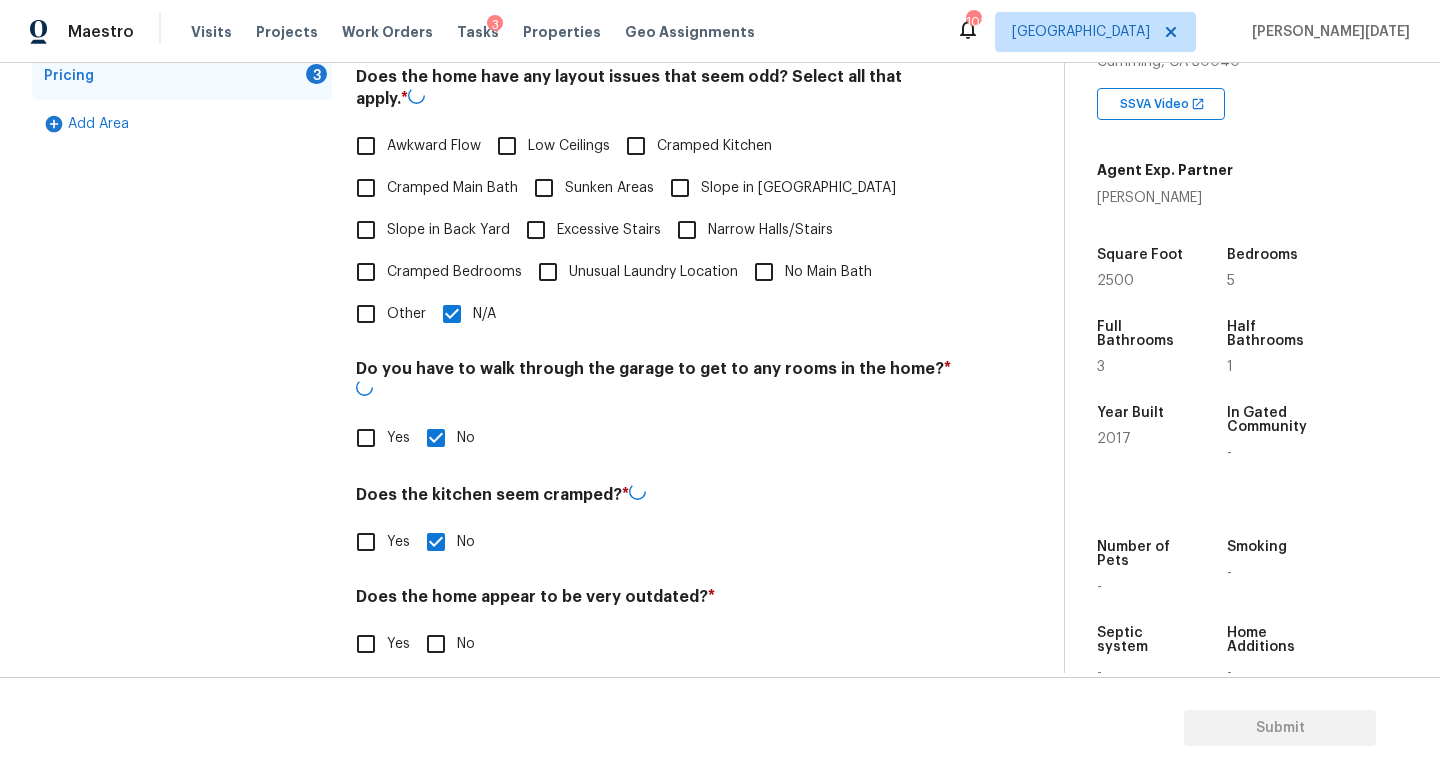 click on "No" at bounding box center (436, 644) 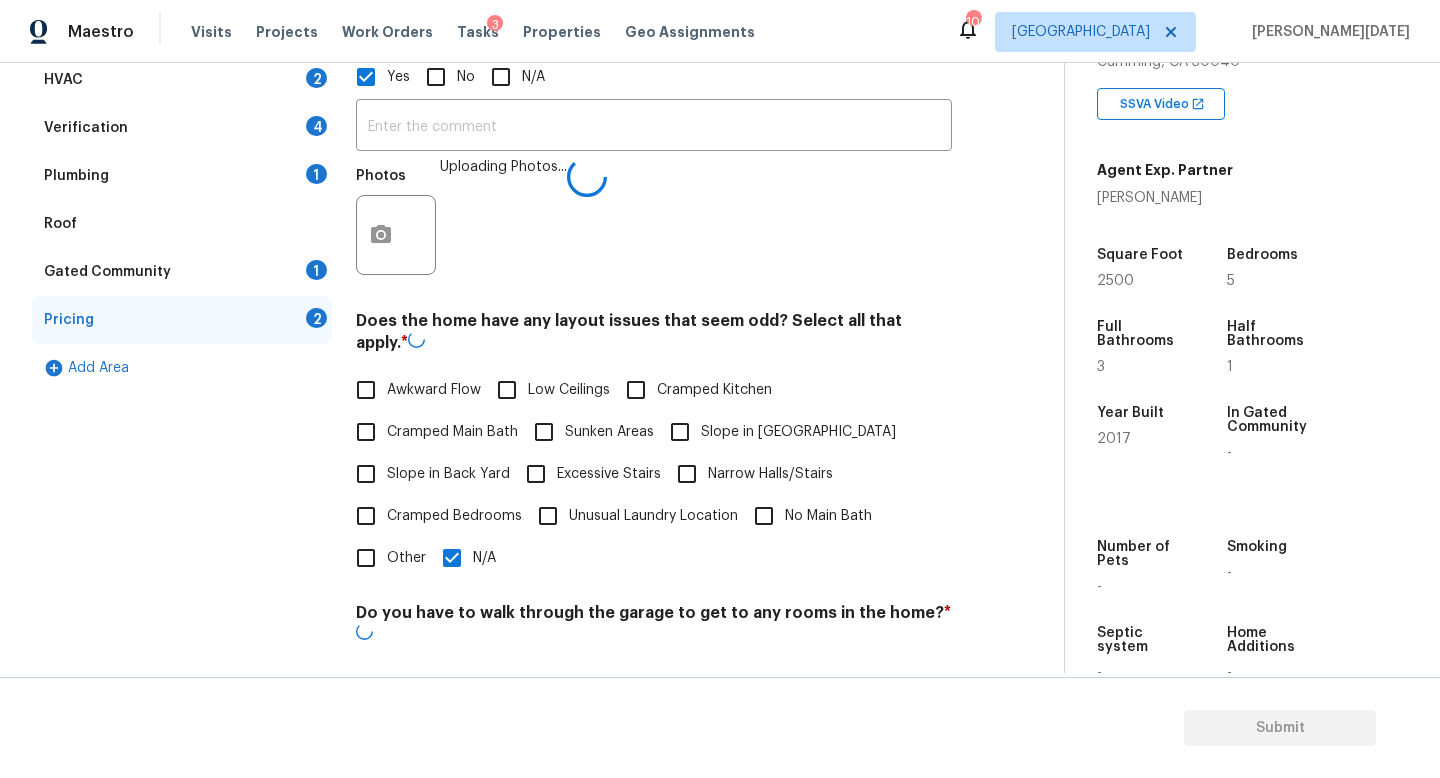 scroll, scrollTop: 355, scrollLeft: 0, axis: vertical 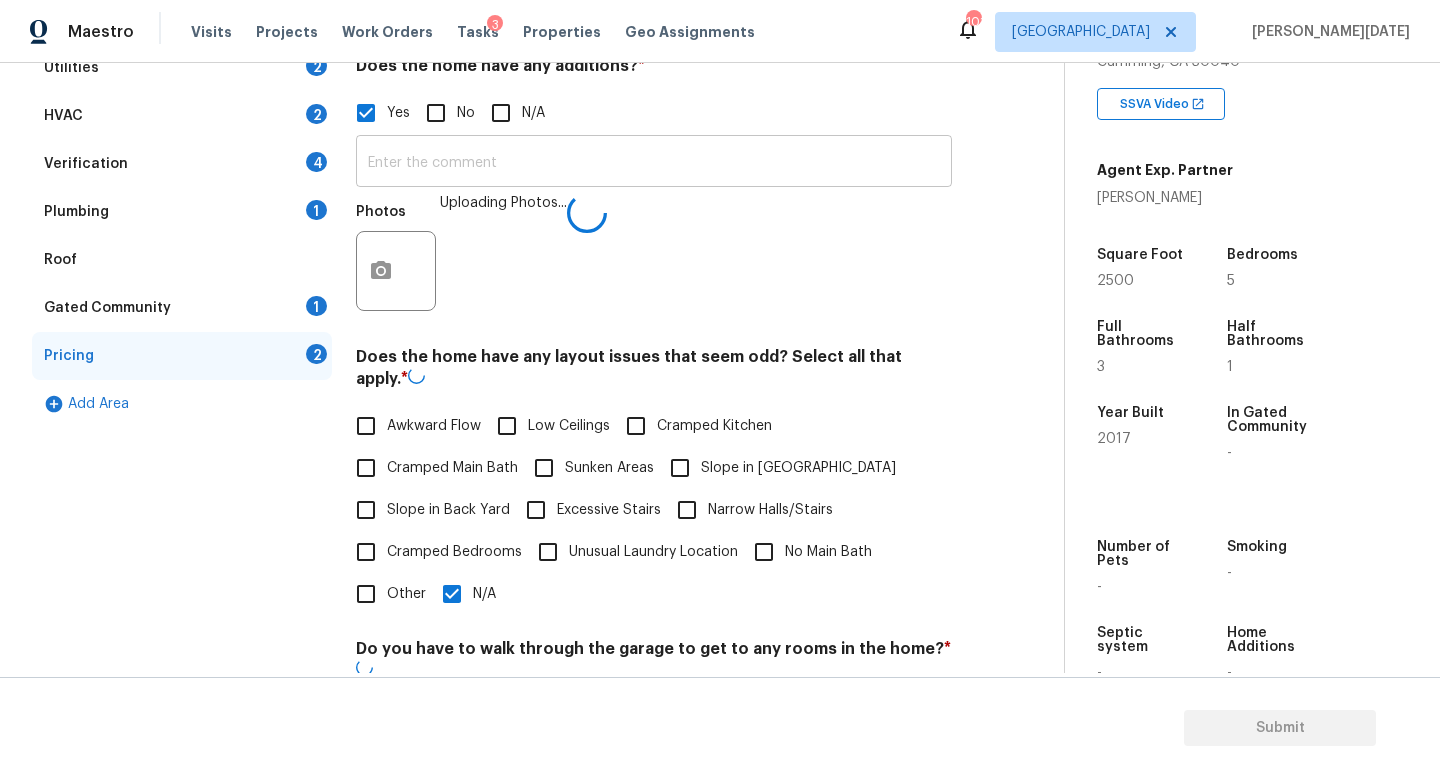 click at bounding box center (654, 163) 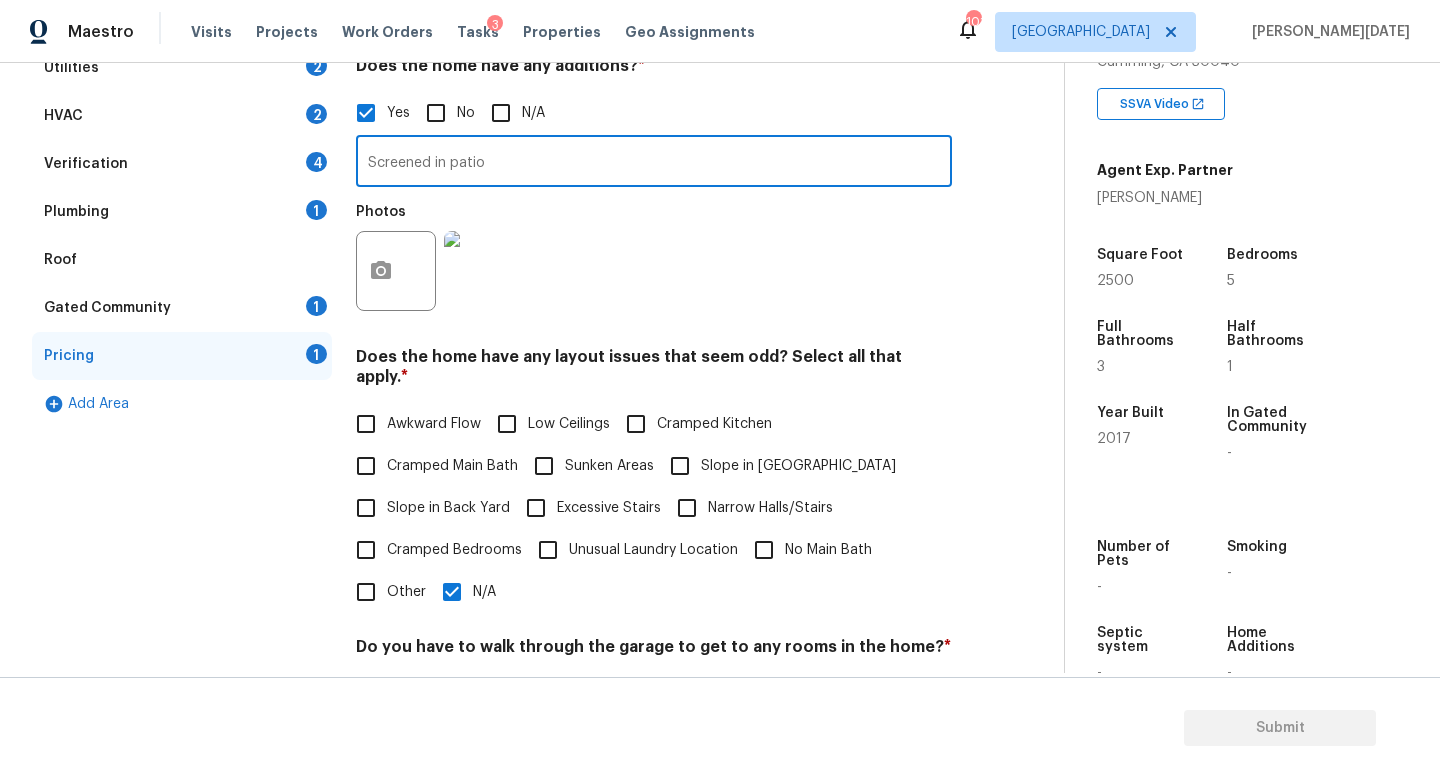 type on "Screened in patio" 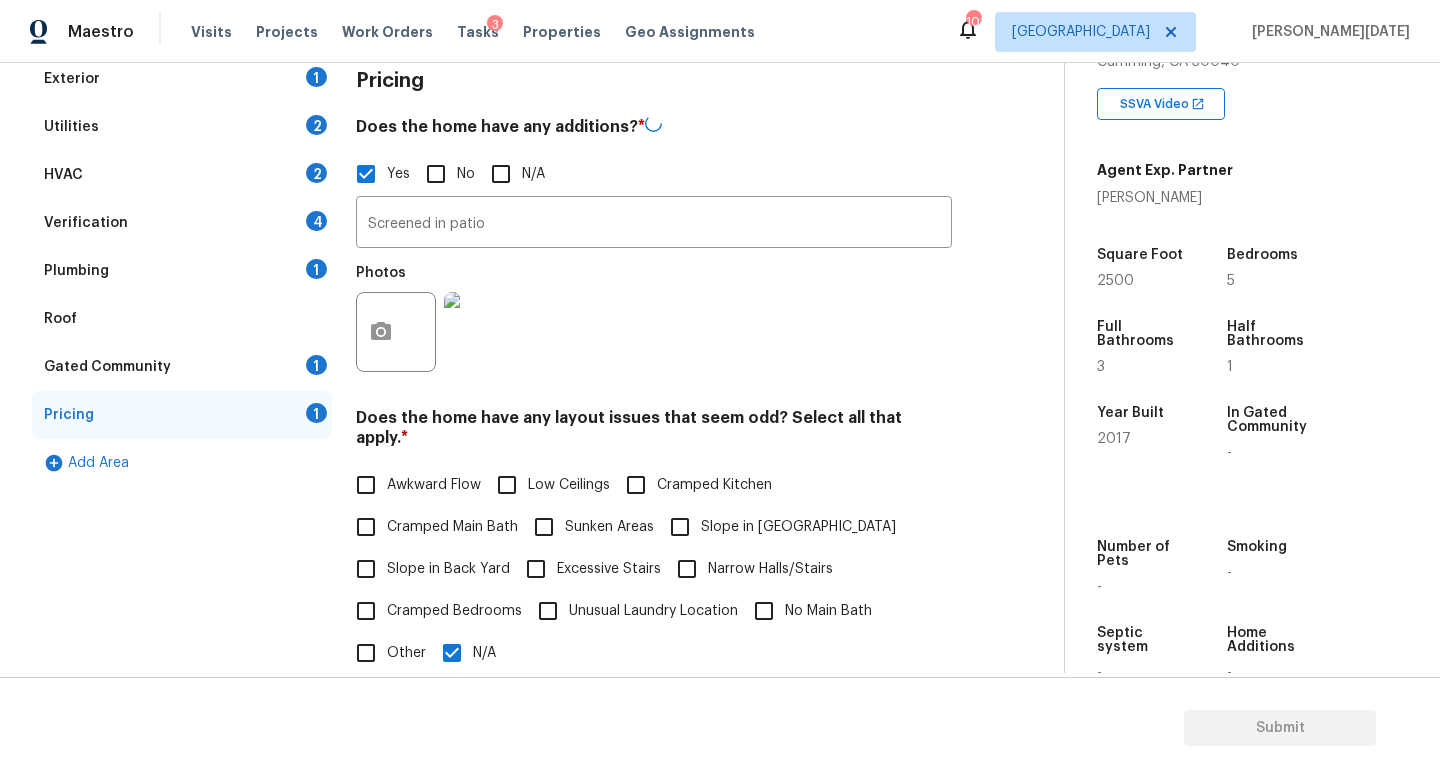 scroll, scrollTop: 0, scrollLeft: 0, axis: both 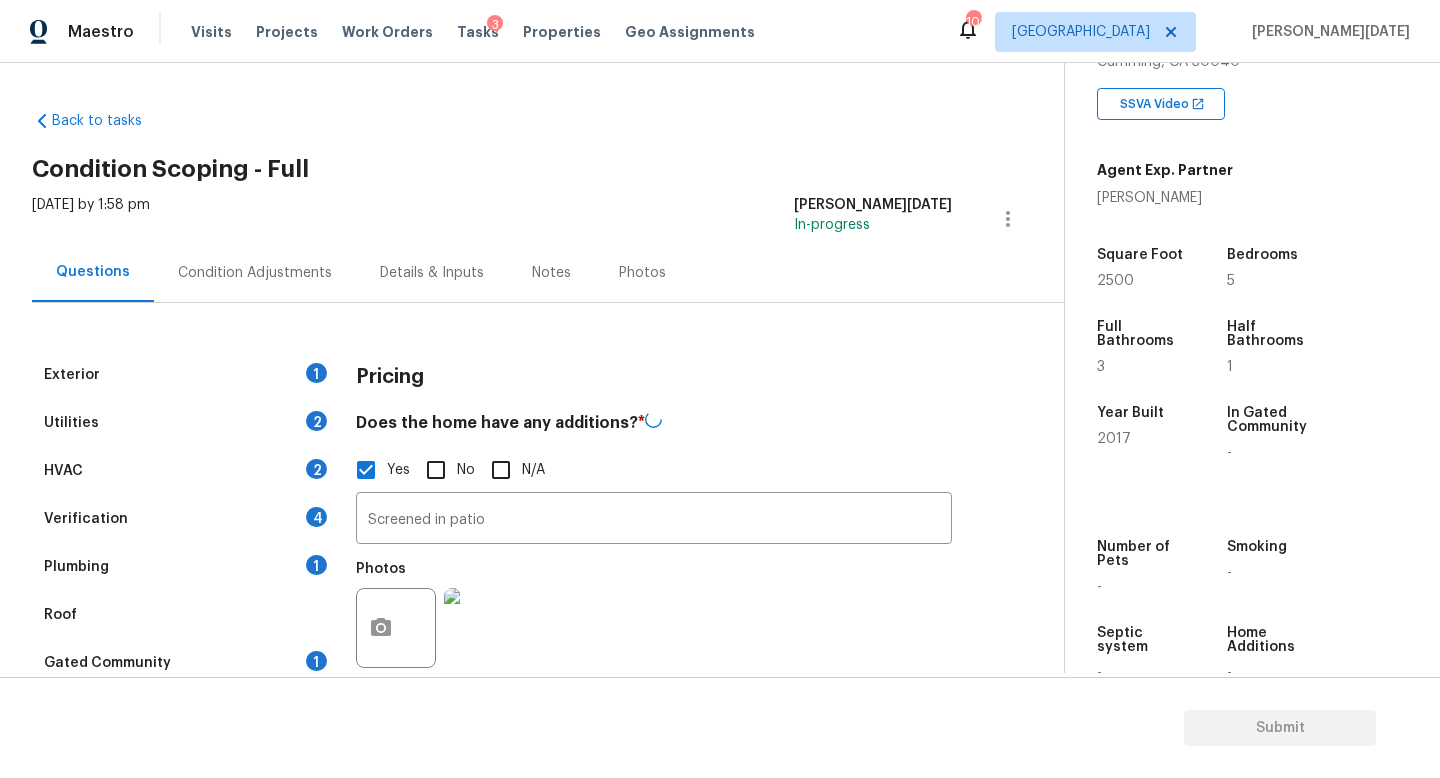 click on "Condition Adjustments" at bounding box center [255, 272] 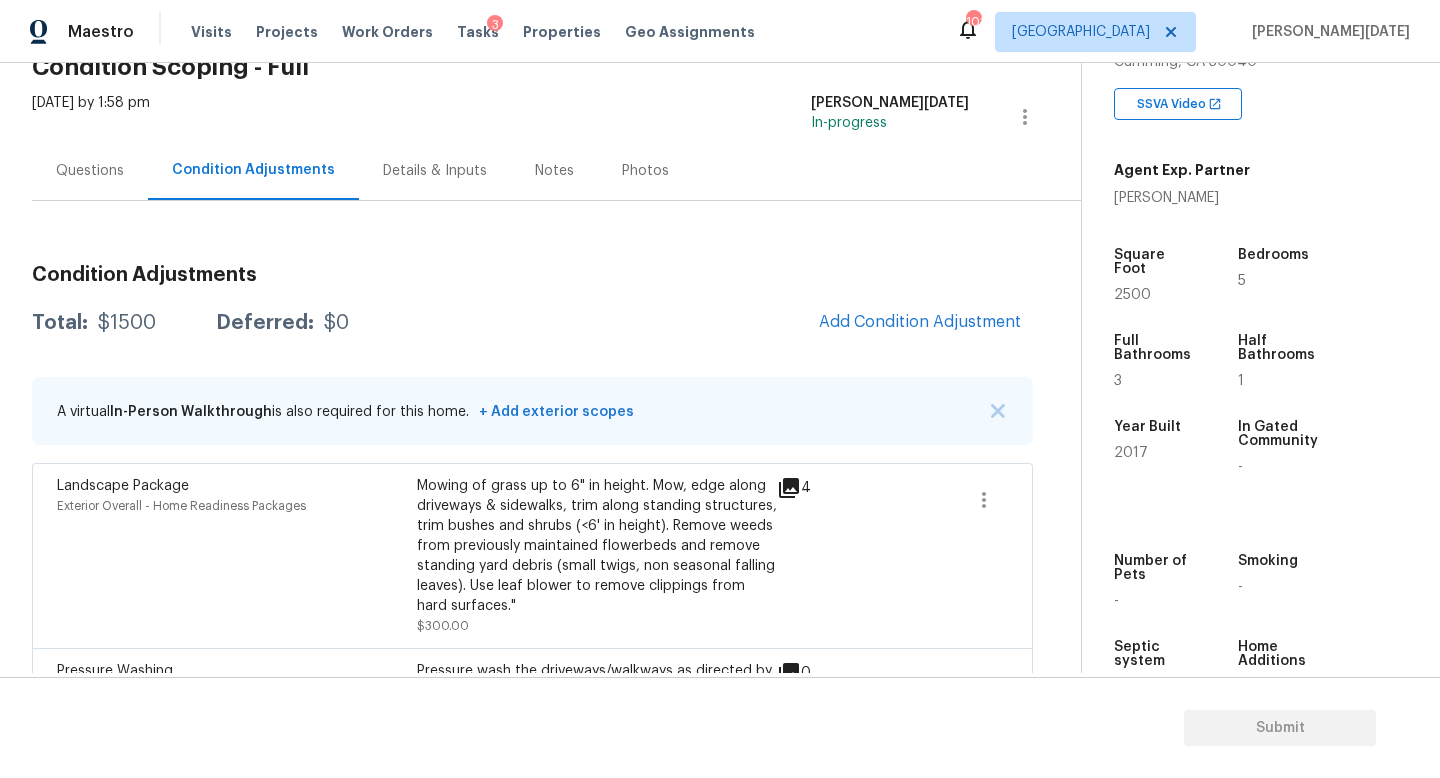 scroll, scrollTop: 105, scrollLeft: 0, axis: vertical 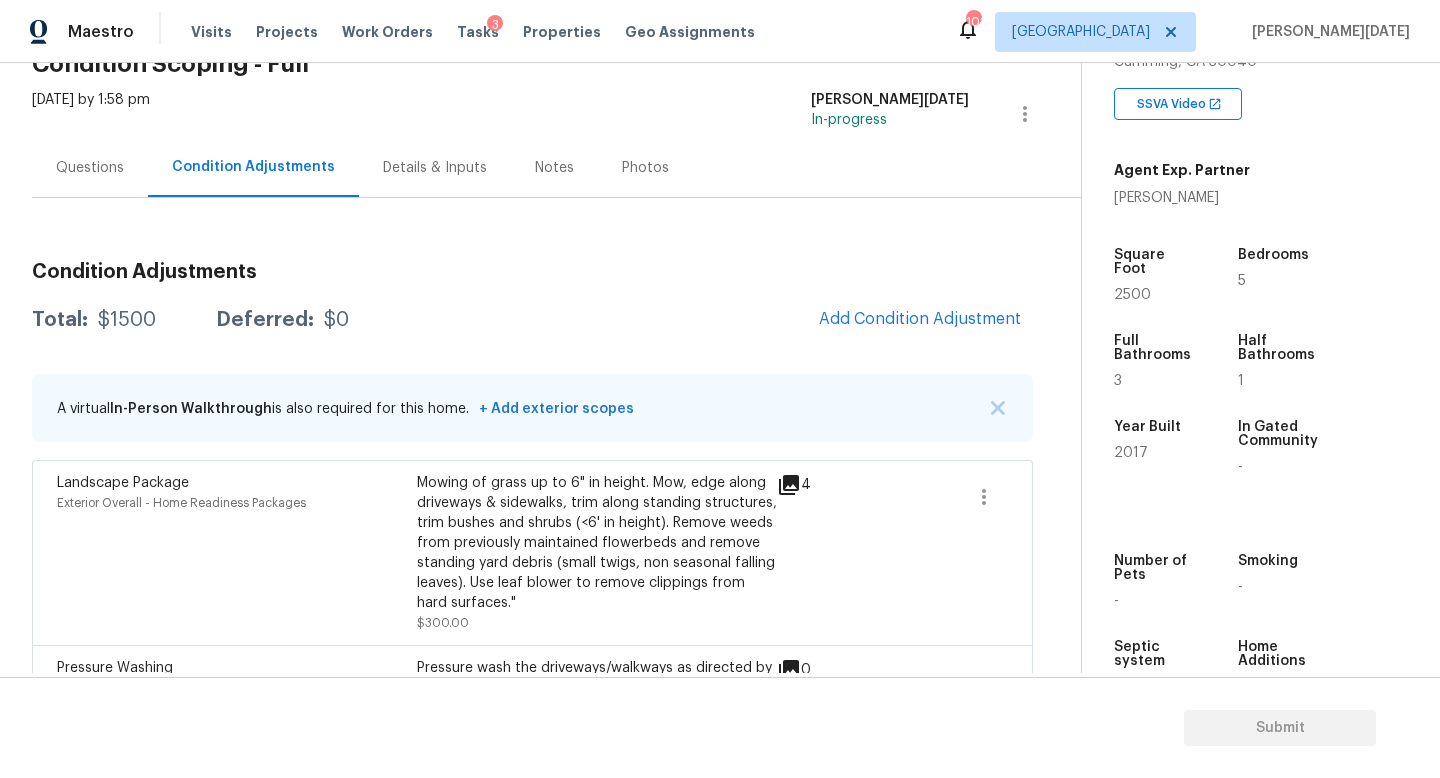 click on "2500" at bounding box center [1132, 295] 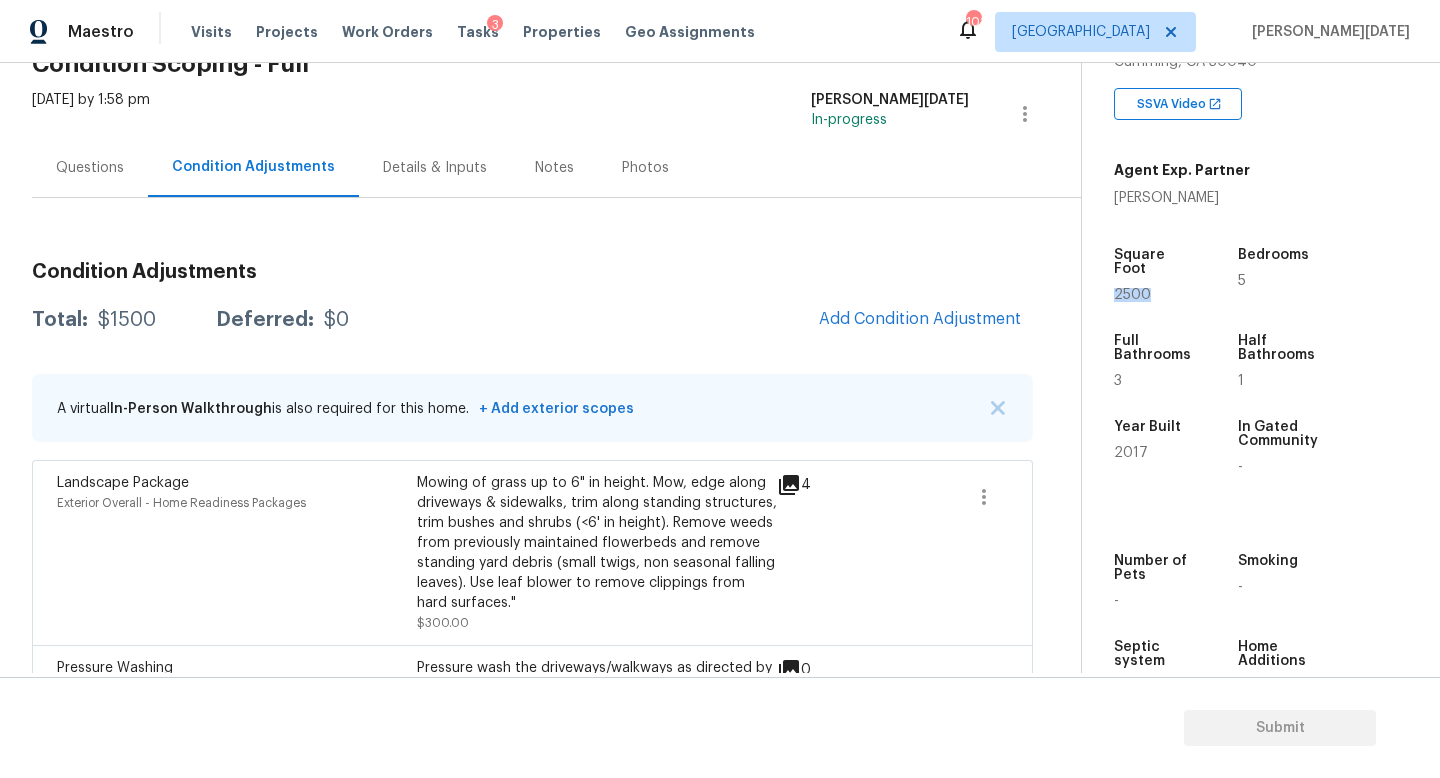 copy on "2500" 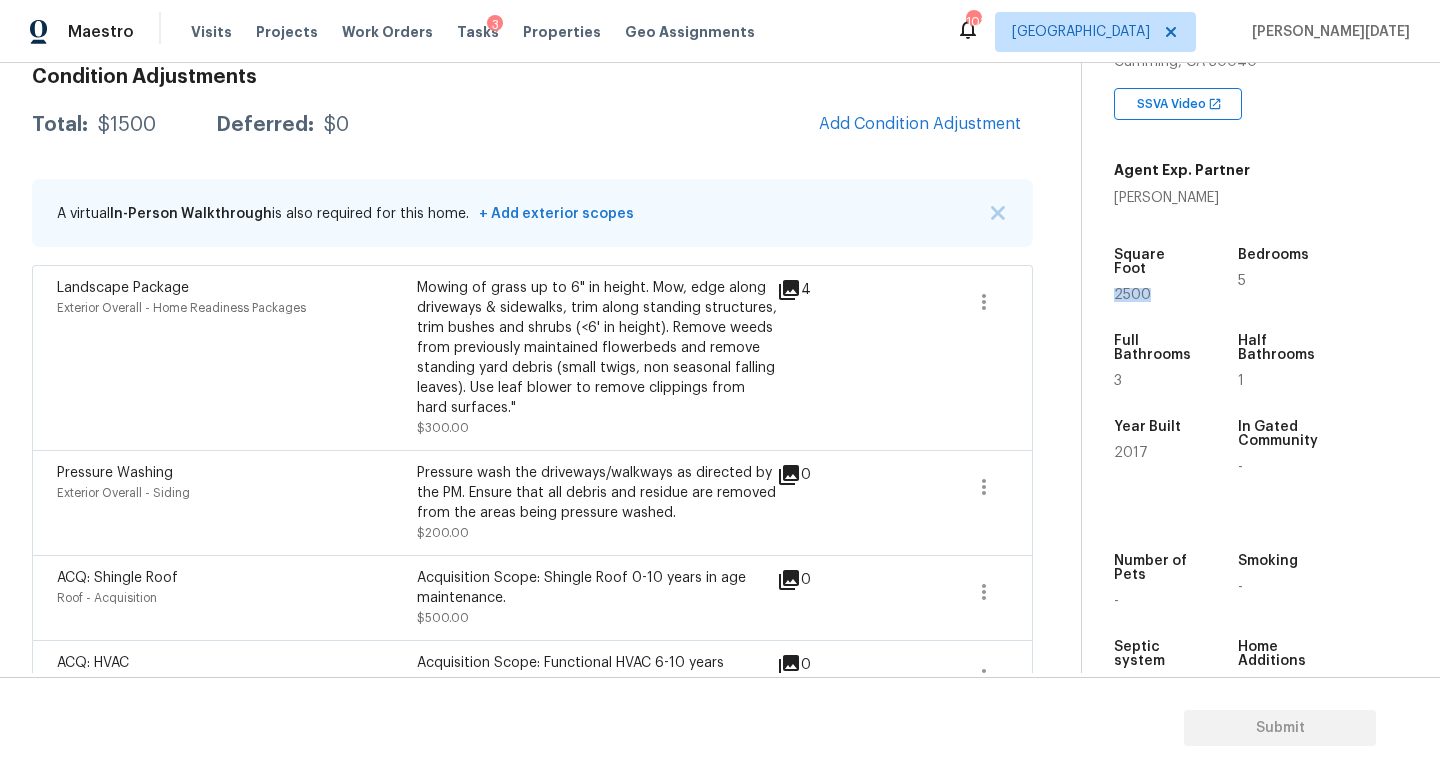 scroll, scrollTop: 348, scrollLeft: 0, axis: vertical 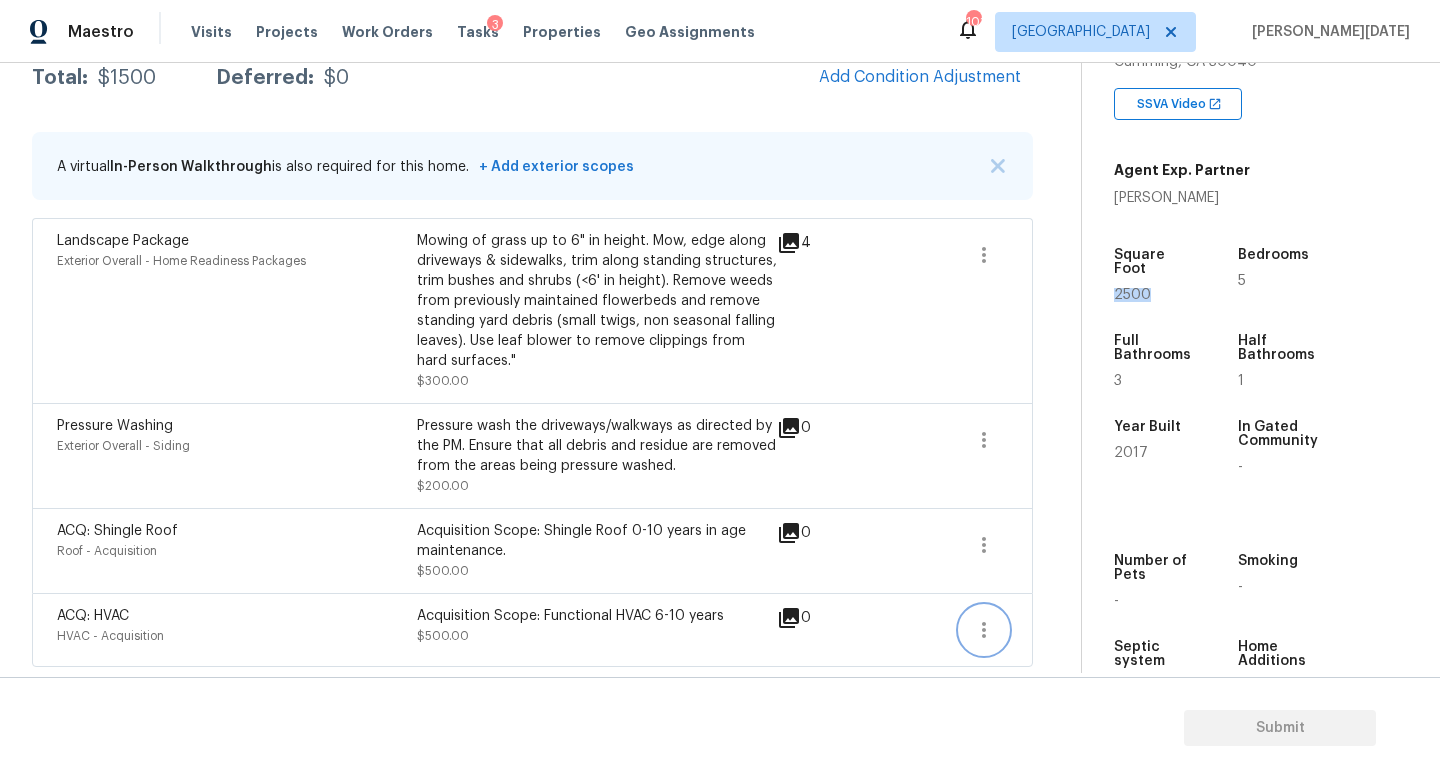 click 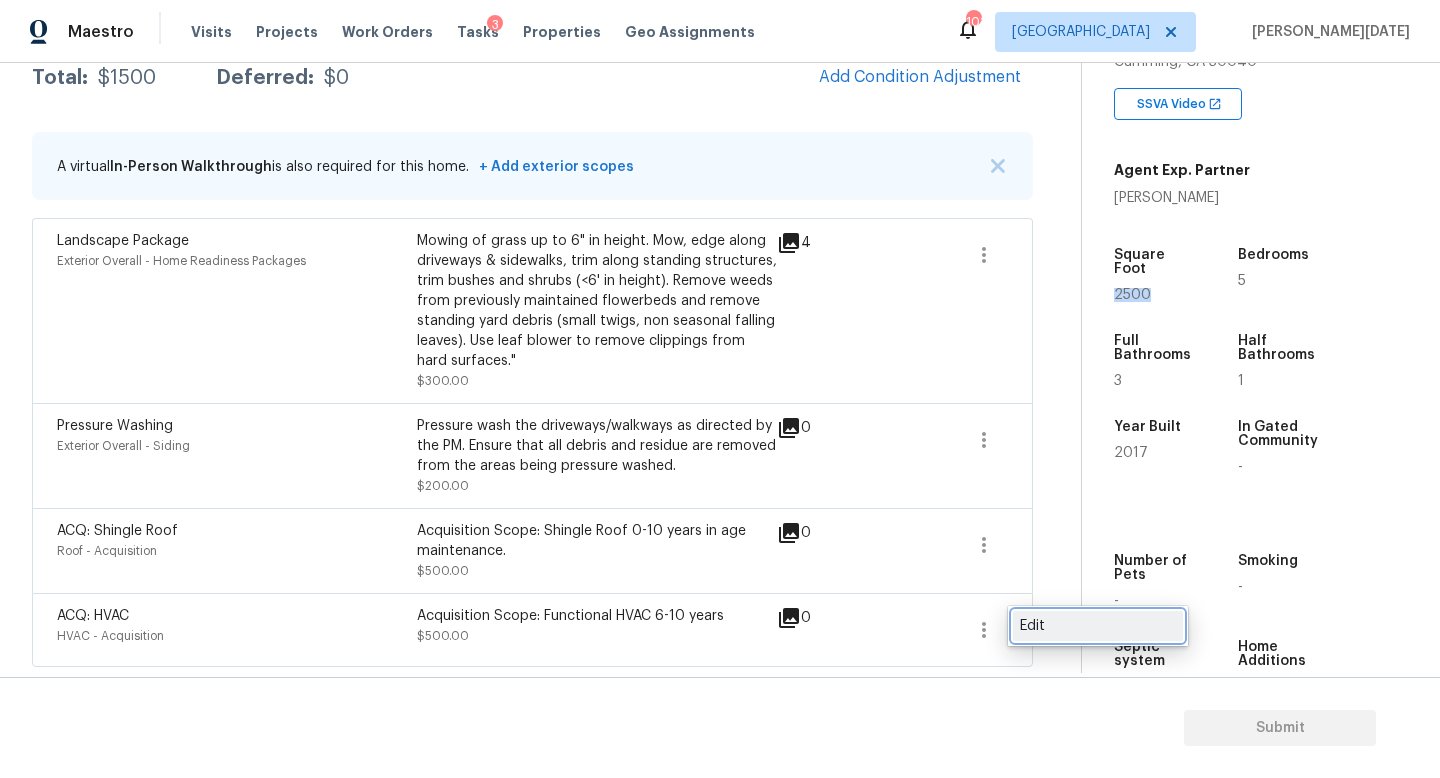click on "Edit" at bounding box center (1098, 626) 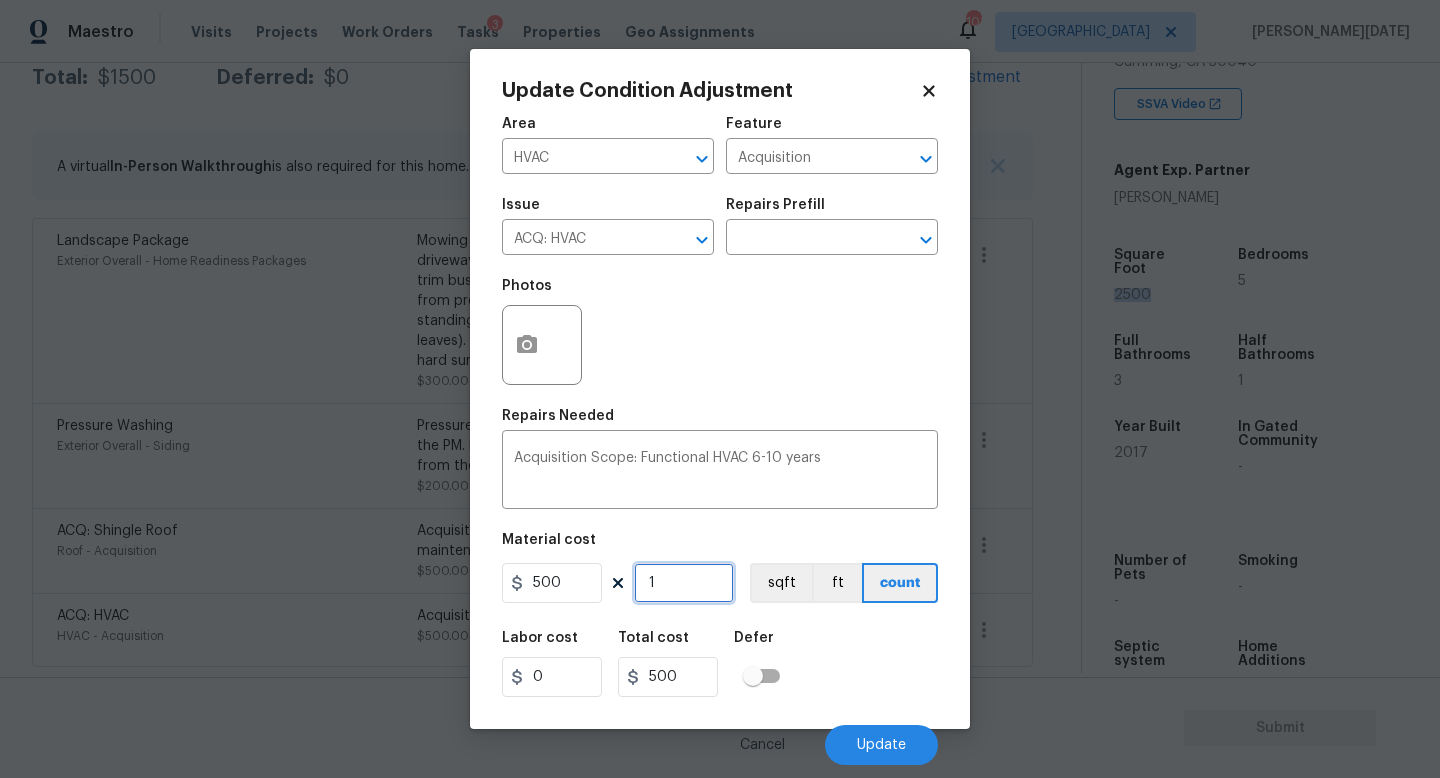 click on "1" at bounding box center [684, 583] 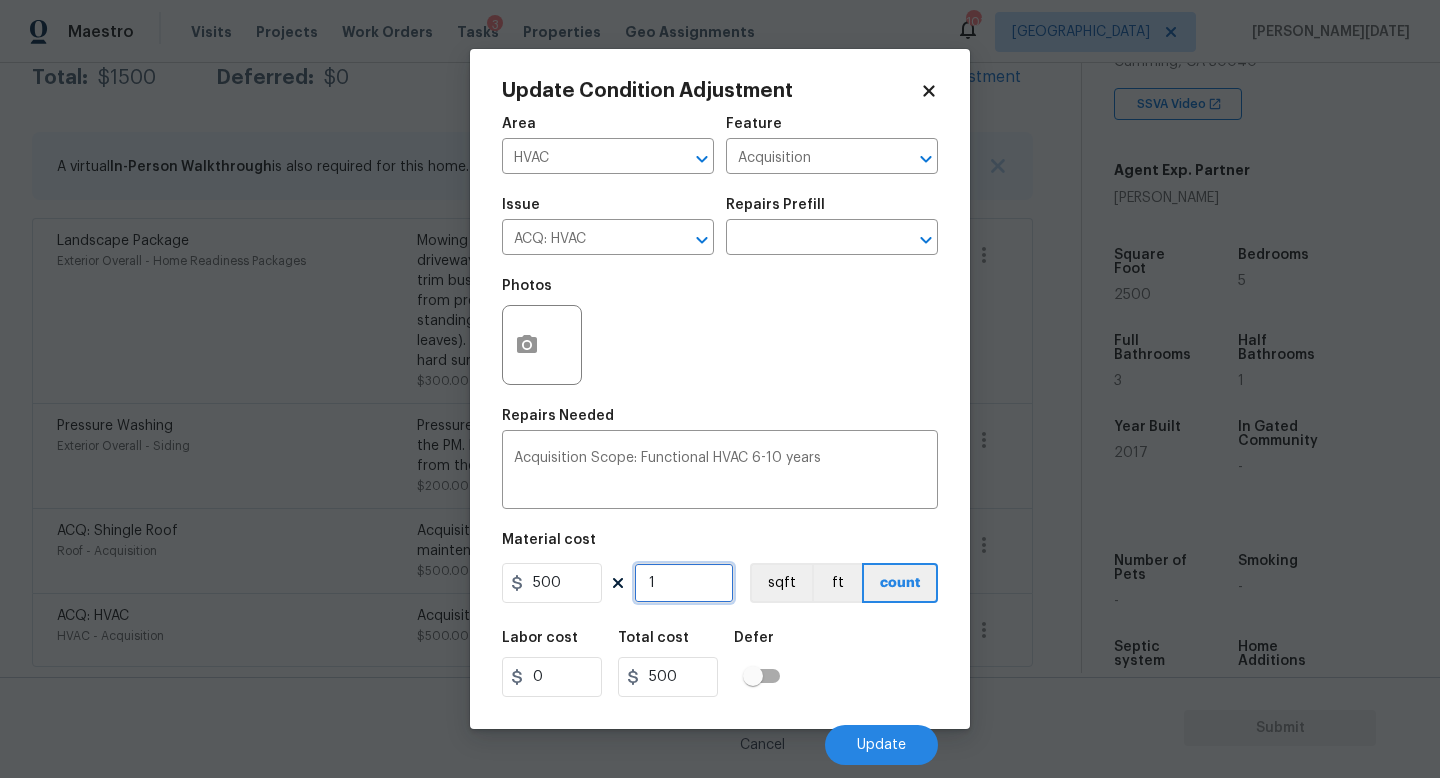 type on "0" 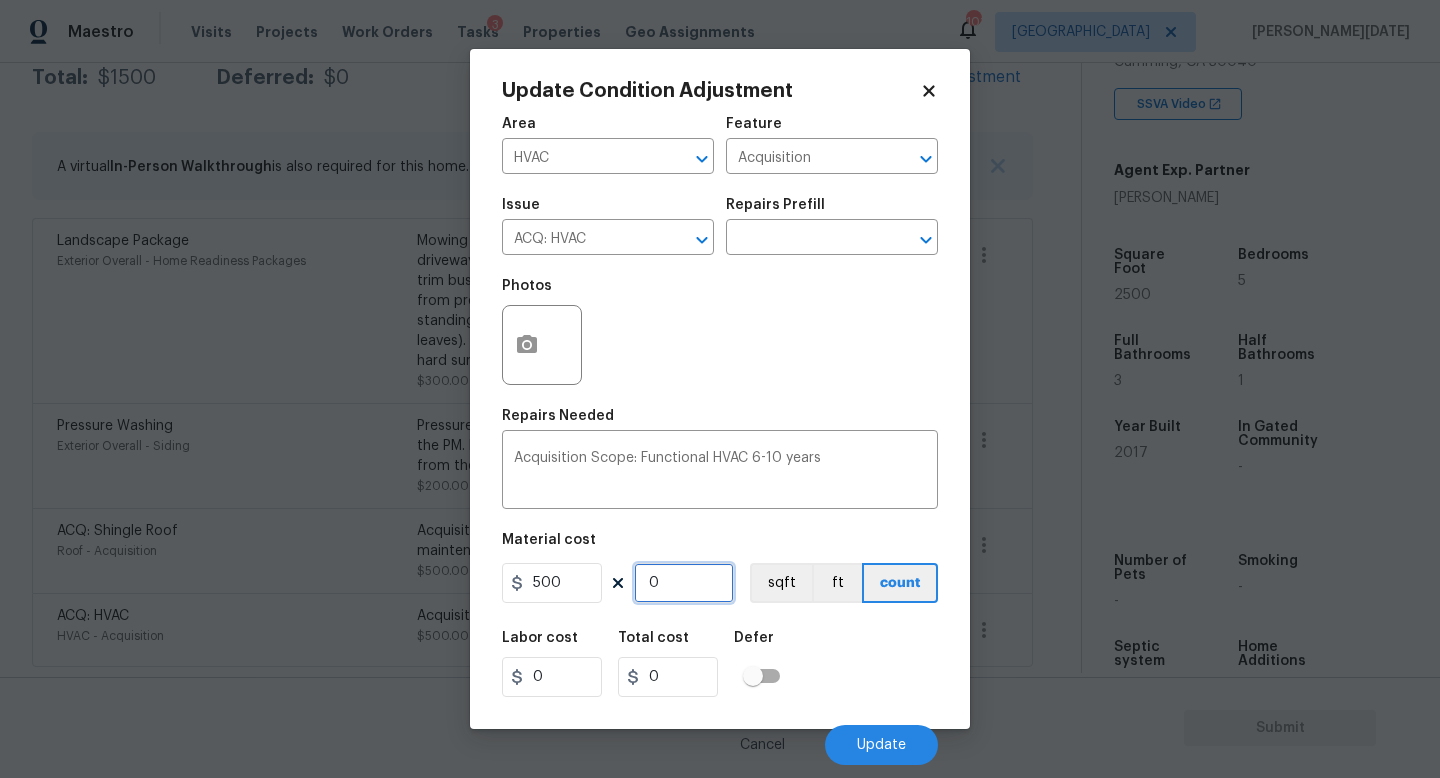 type on "2" 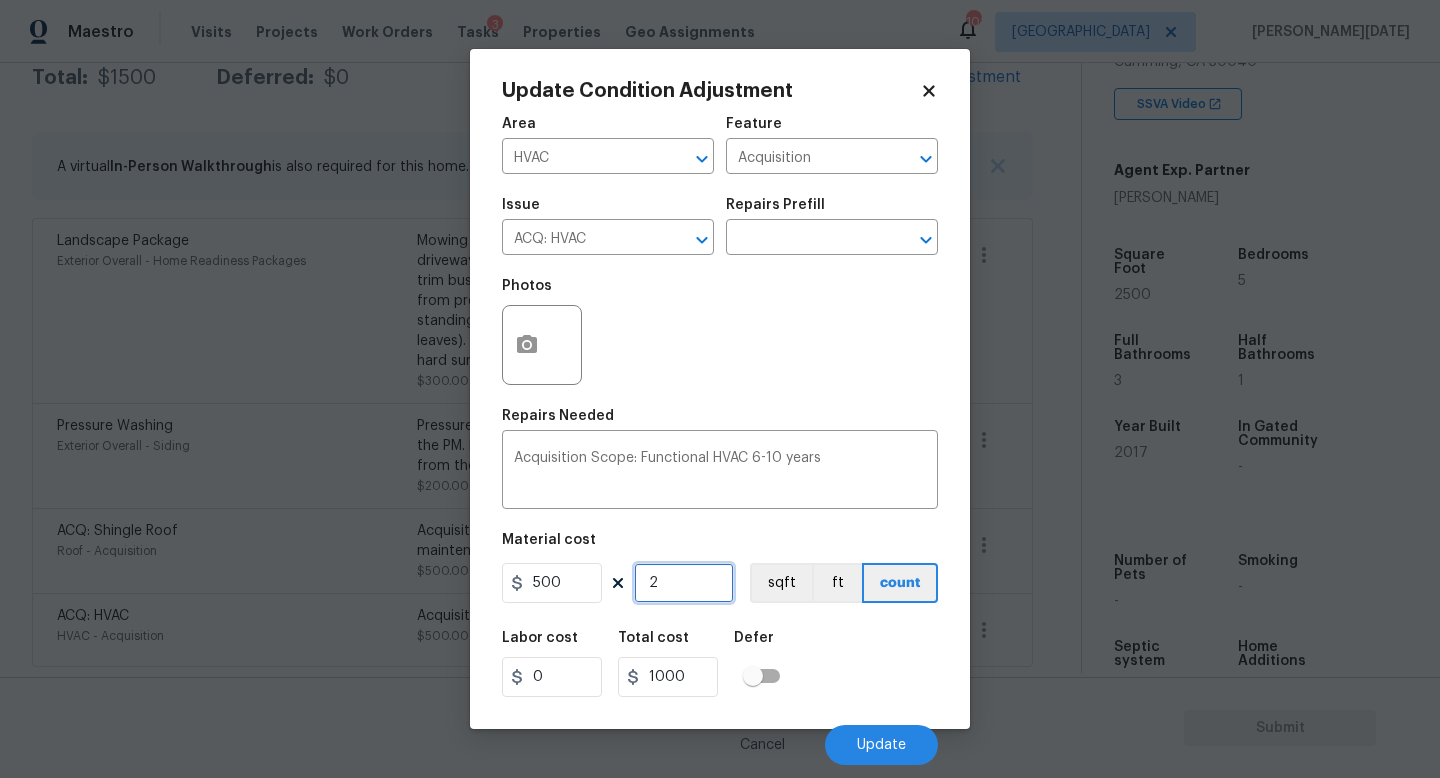 type on "2" 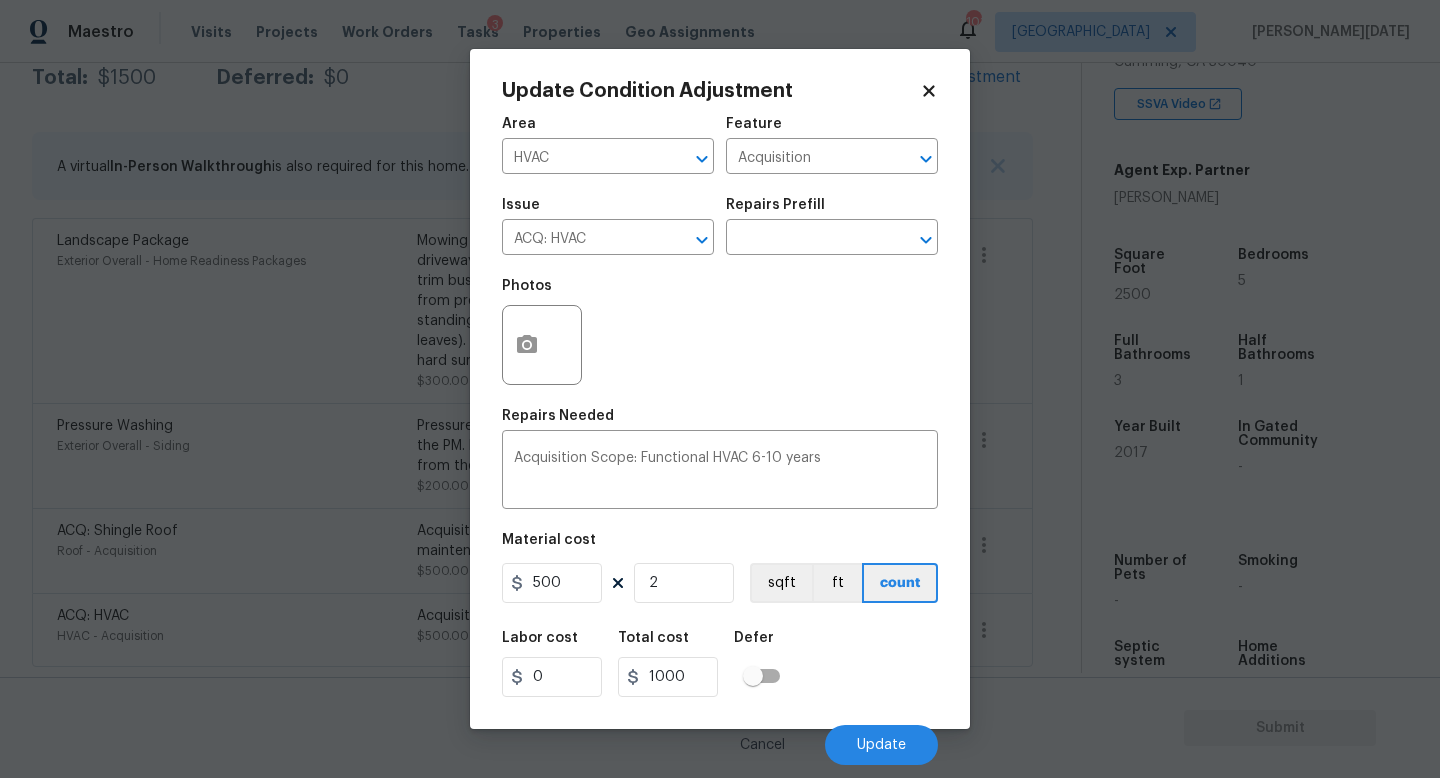 click on "Photos" at bounding box center [720, 332] 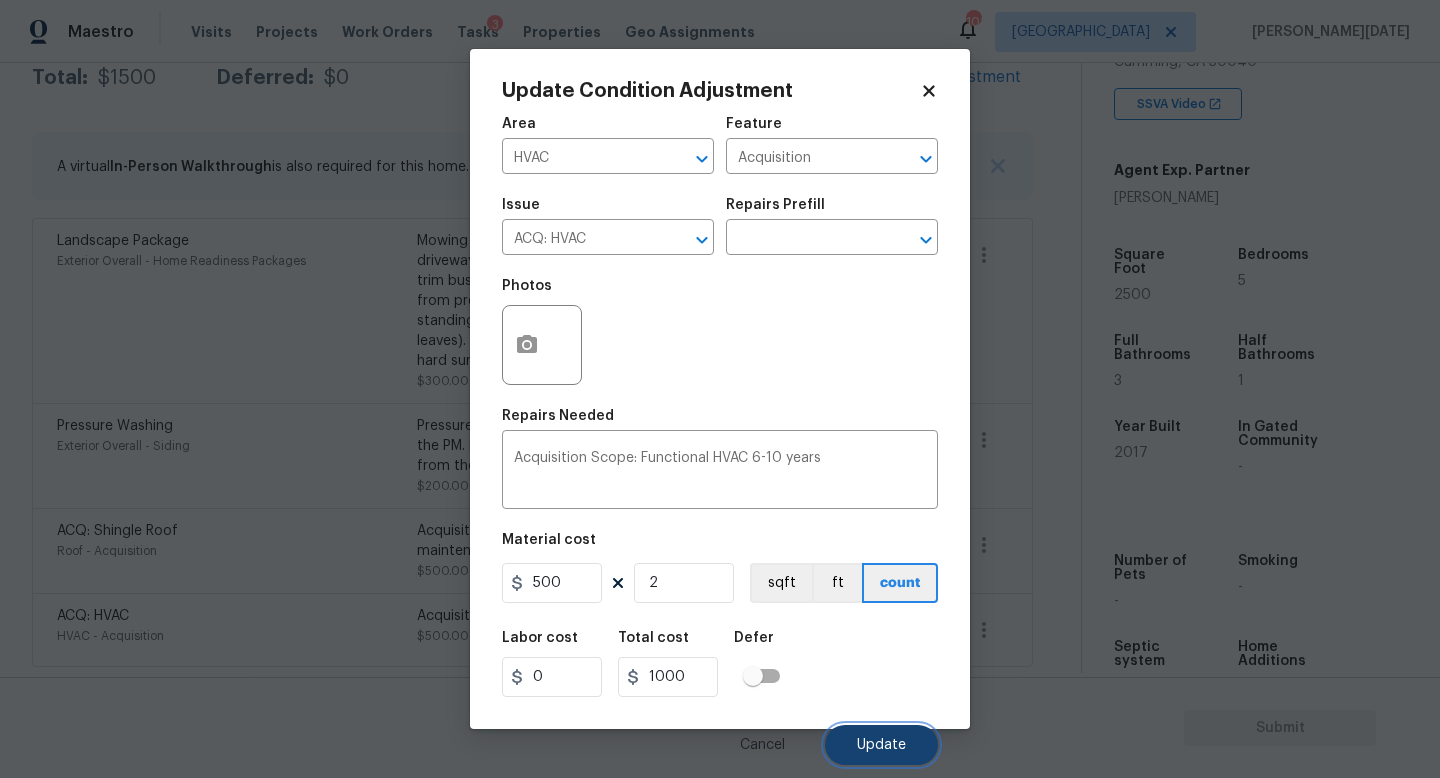click on "Update" at bounding box center [881, 745] 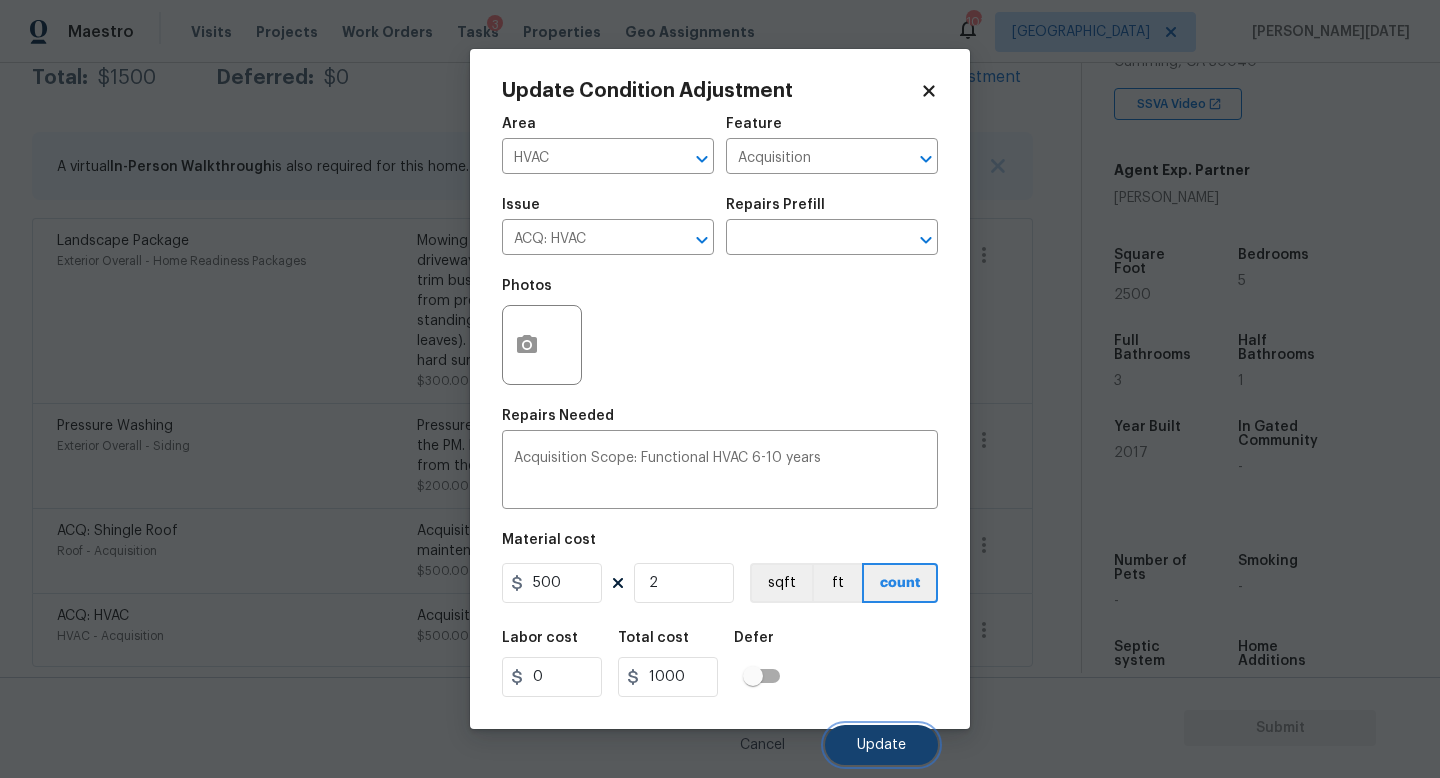 click on "Update" at bounding box center [881, 745] 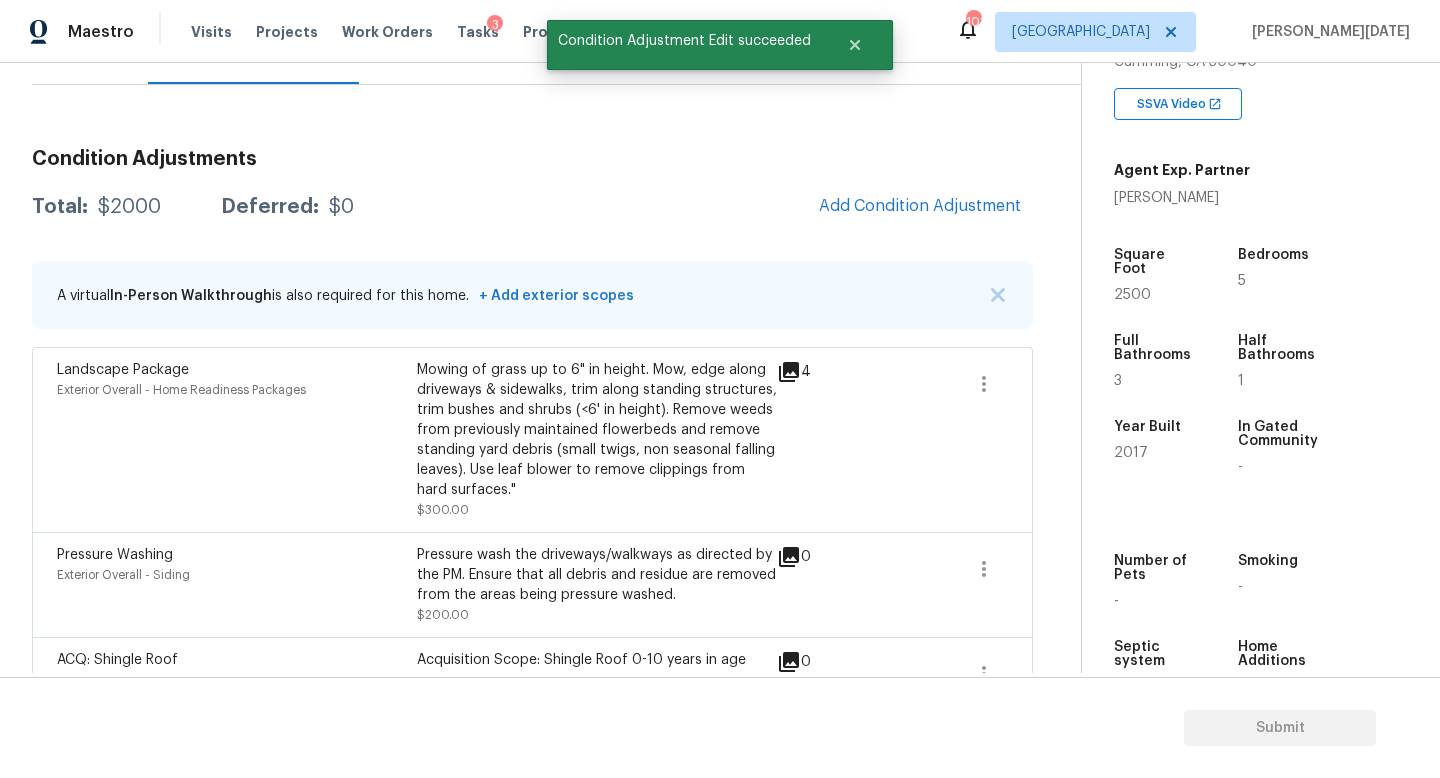 scroll, scrollTop: 200, scrollLeft: 0, axis: vertical 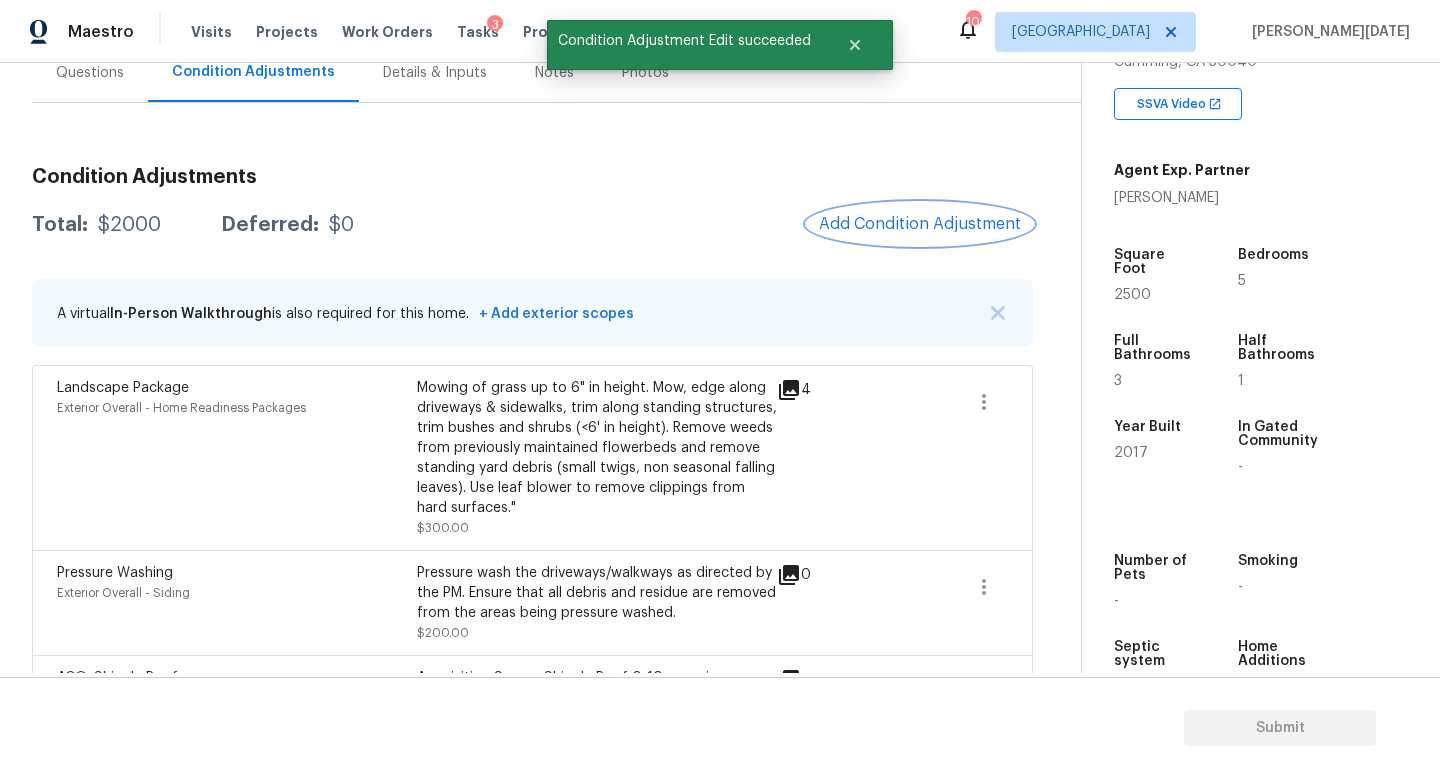 click on "Add Condition Adjustment" at bounding box center (920, 224) 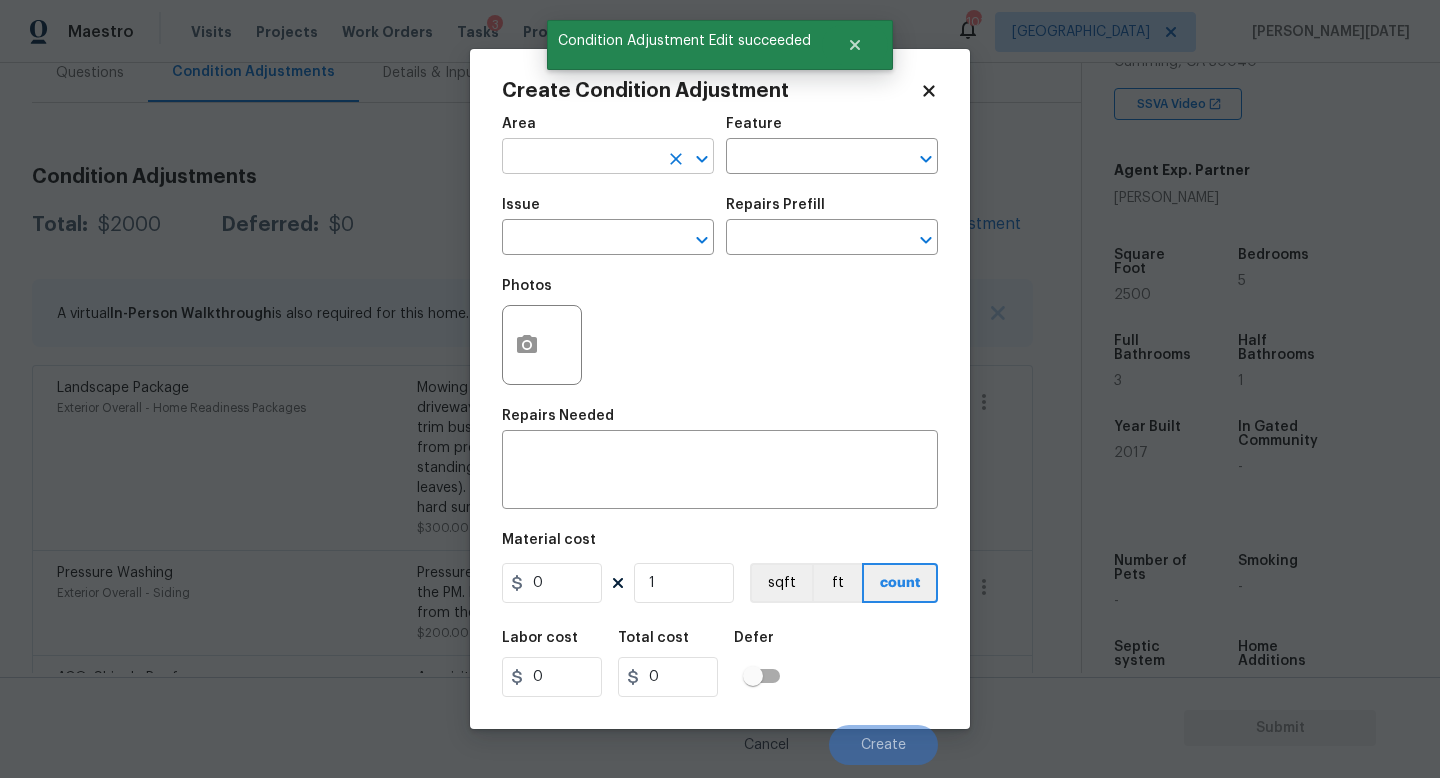 click at bounding box center (580, 158) 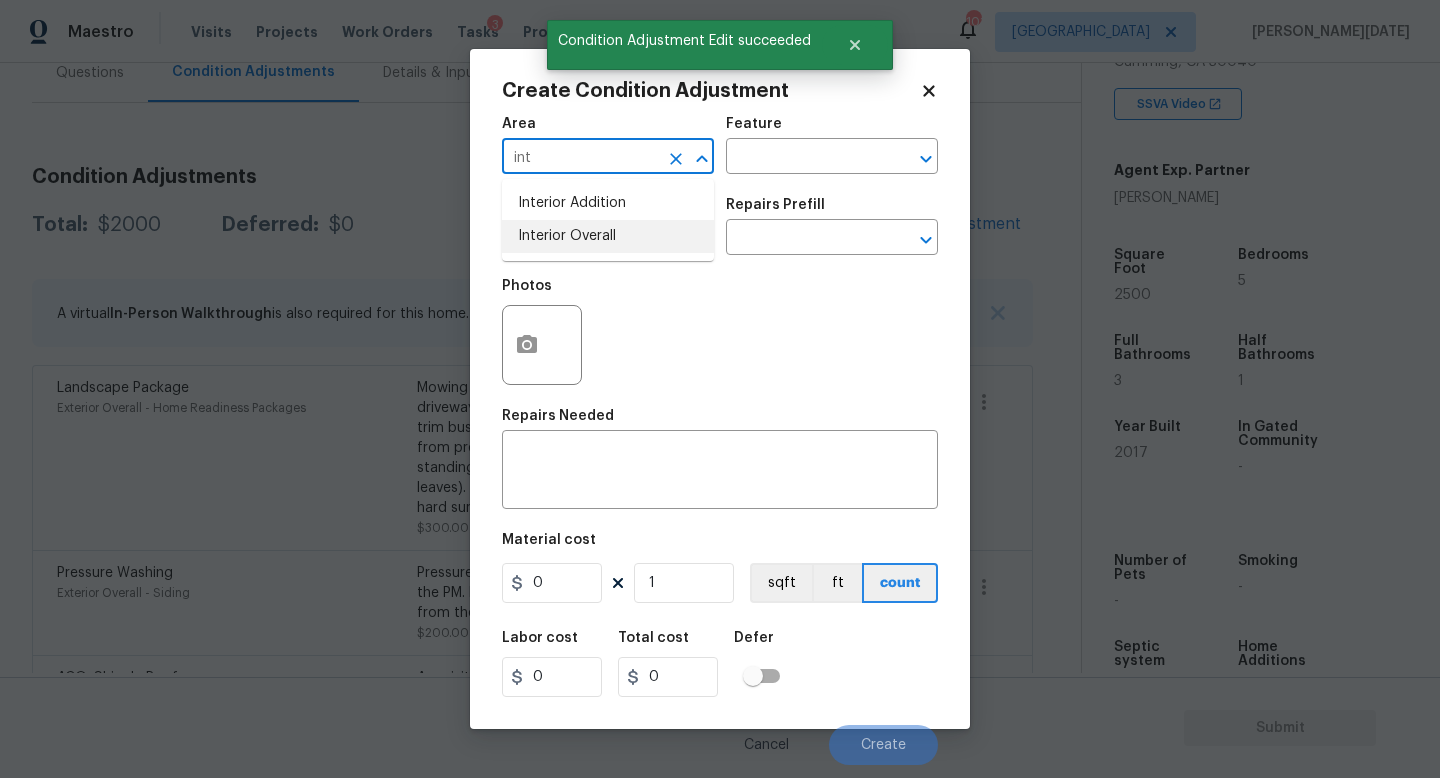 click on "Interior Overall" at bounding box center (608, 236) 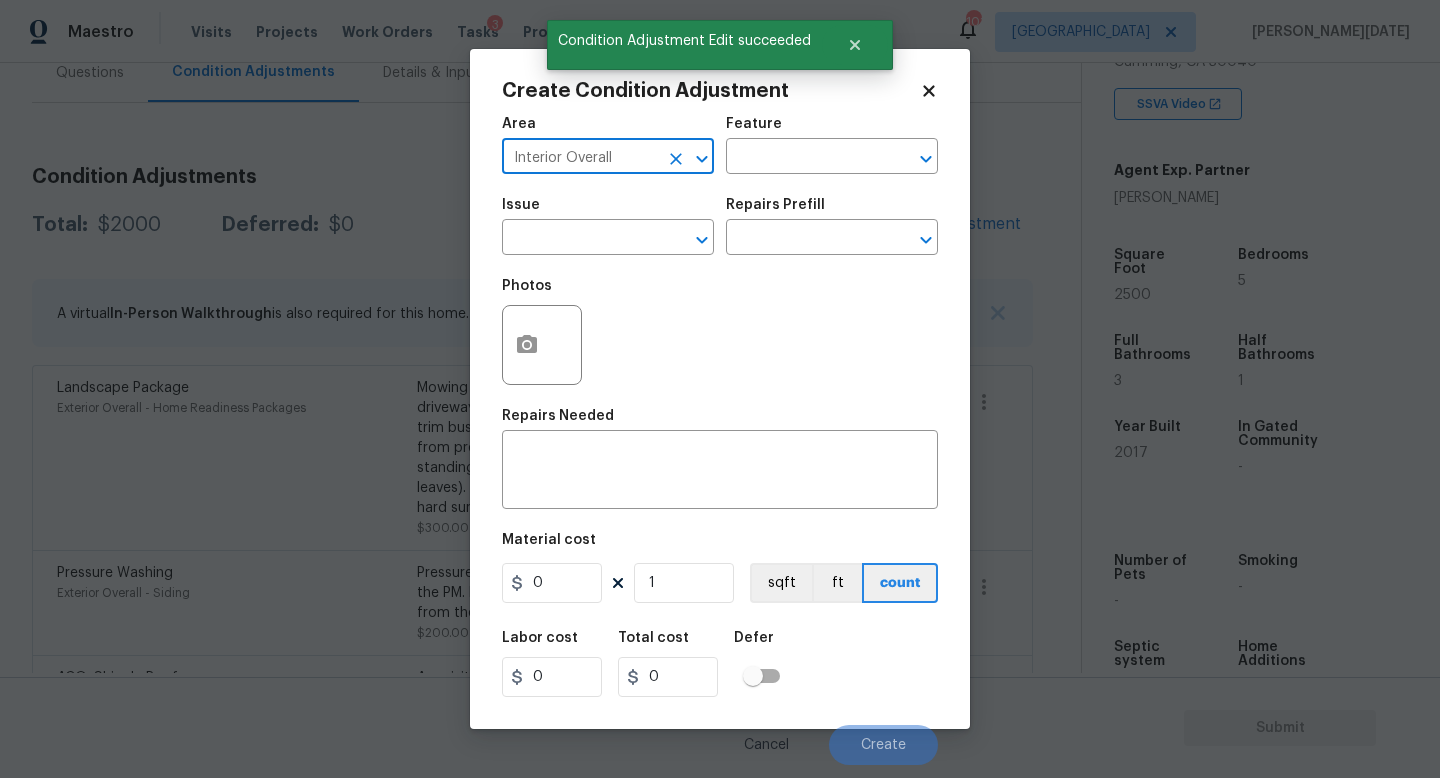 type on "Interior Overall" 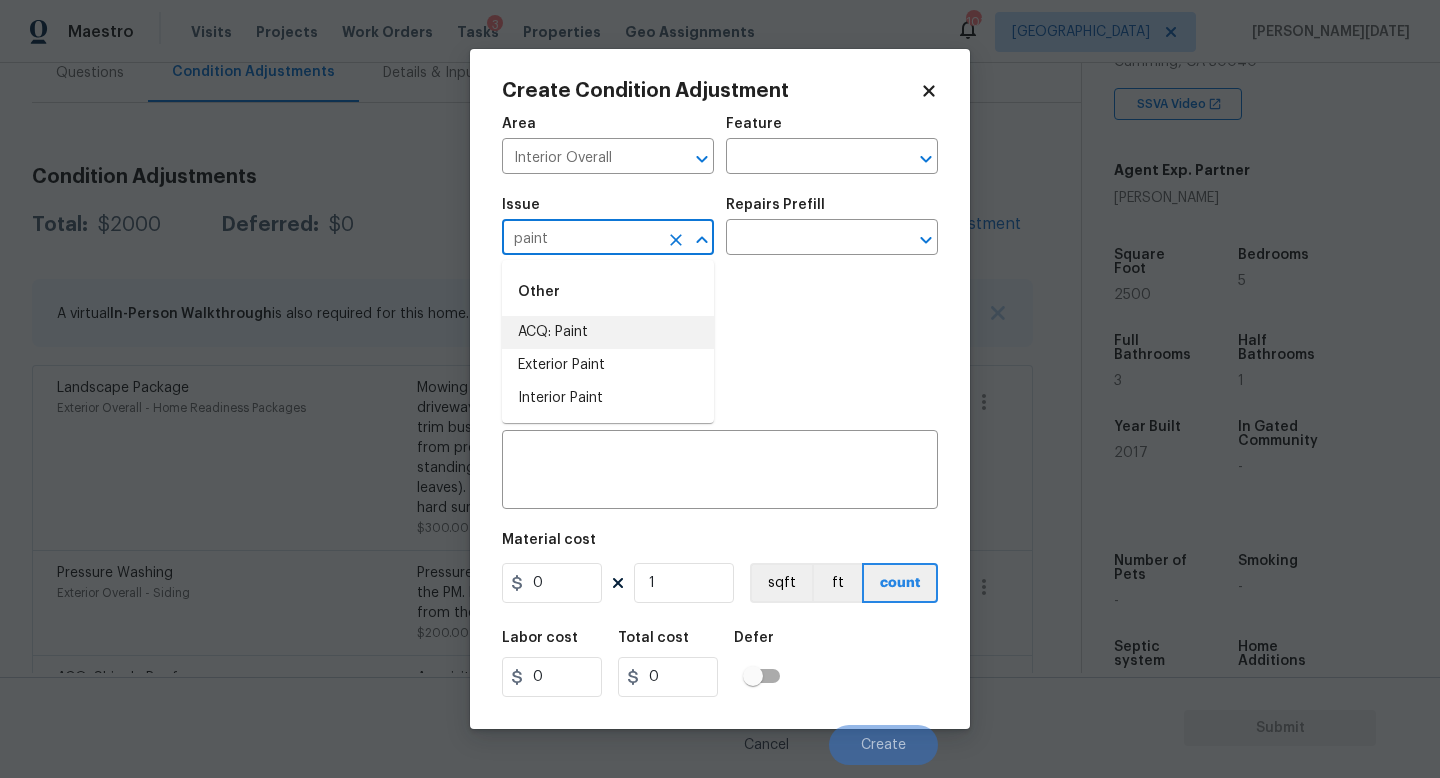 click on "ACQ: Paint" at bounding box center (608, 332) 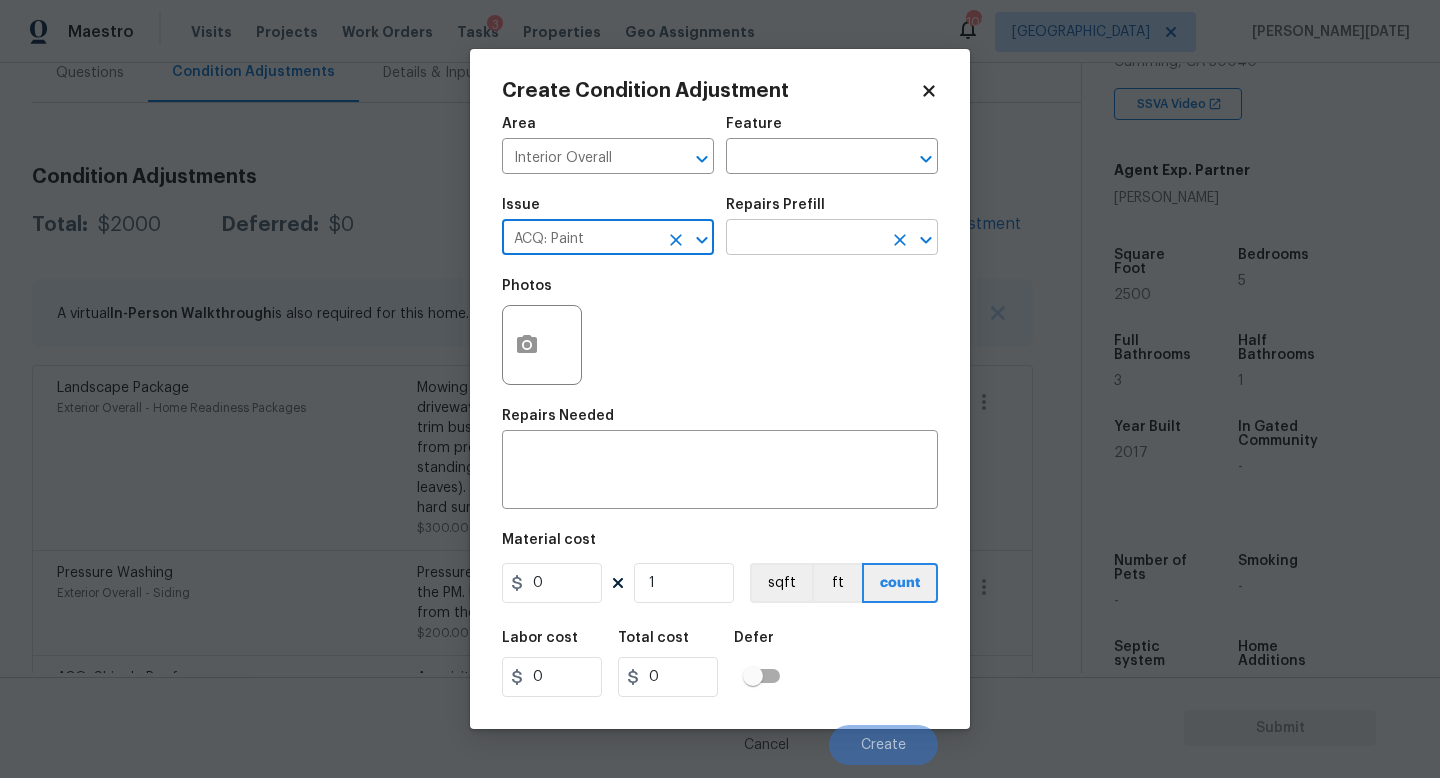 type on "ACQ: Paint" 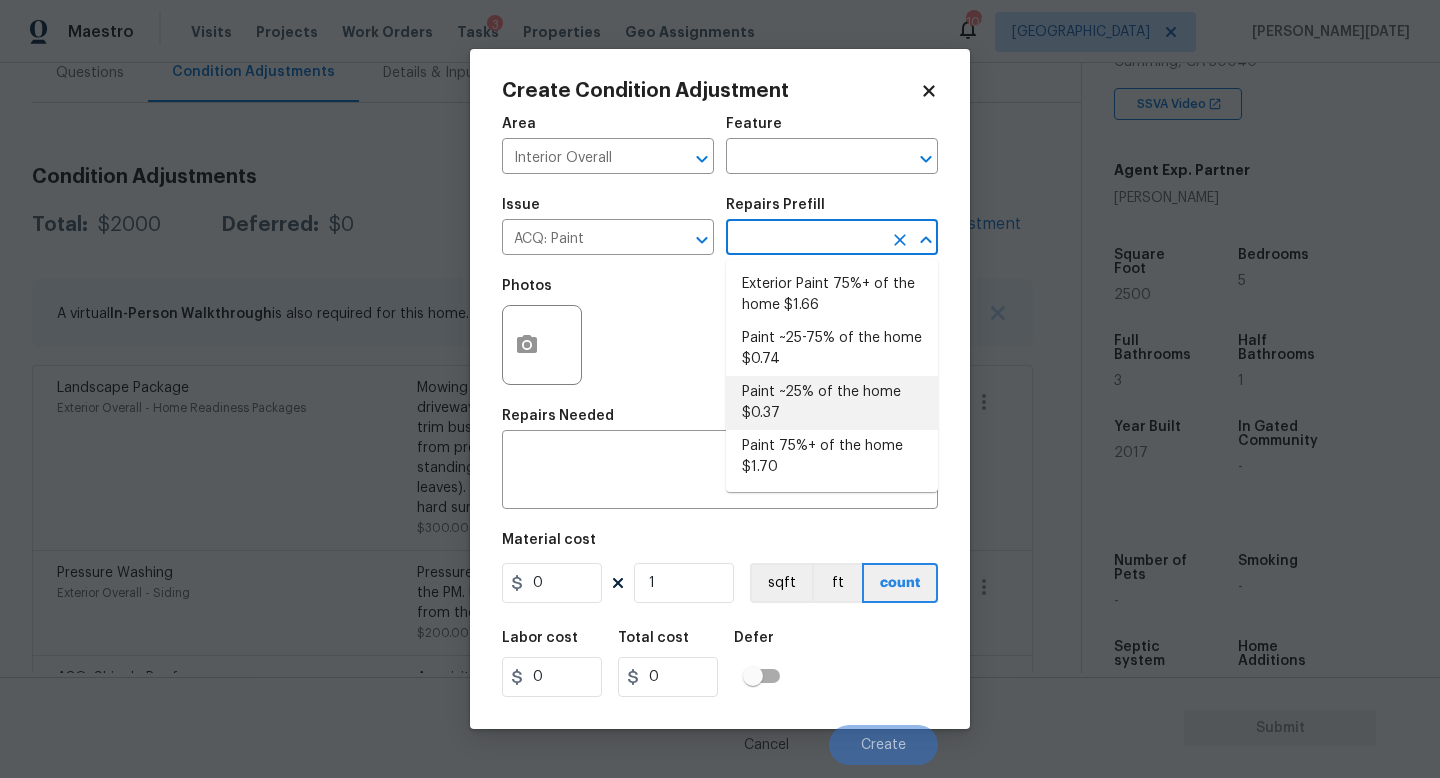click on "Paint ~25% of the home $0.37" at bounding box center [832, 403] 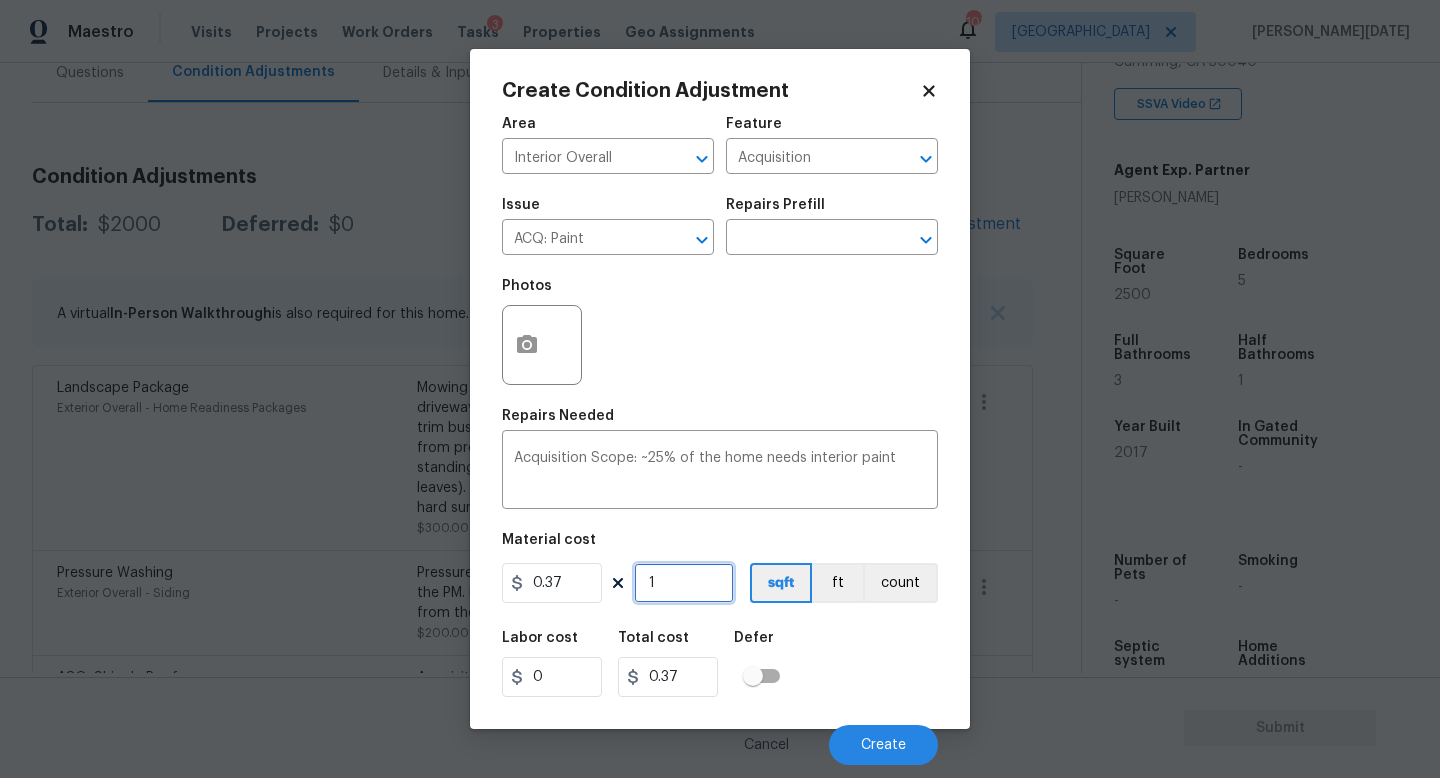 click on "1" at bounding box center (684, 583) 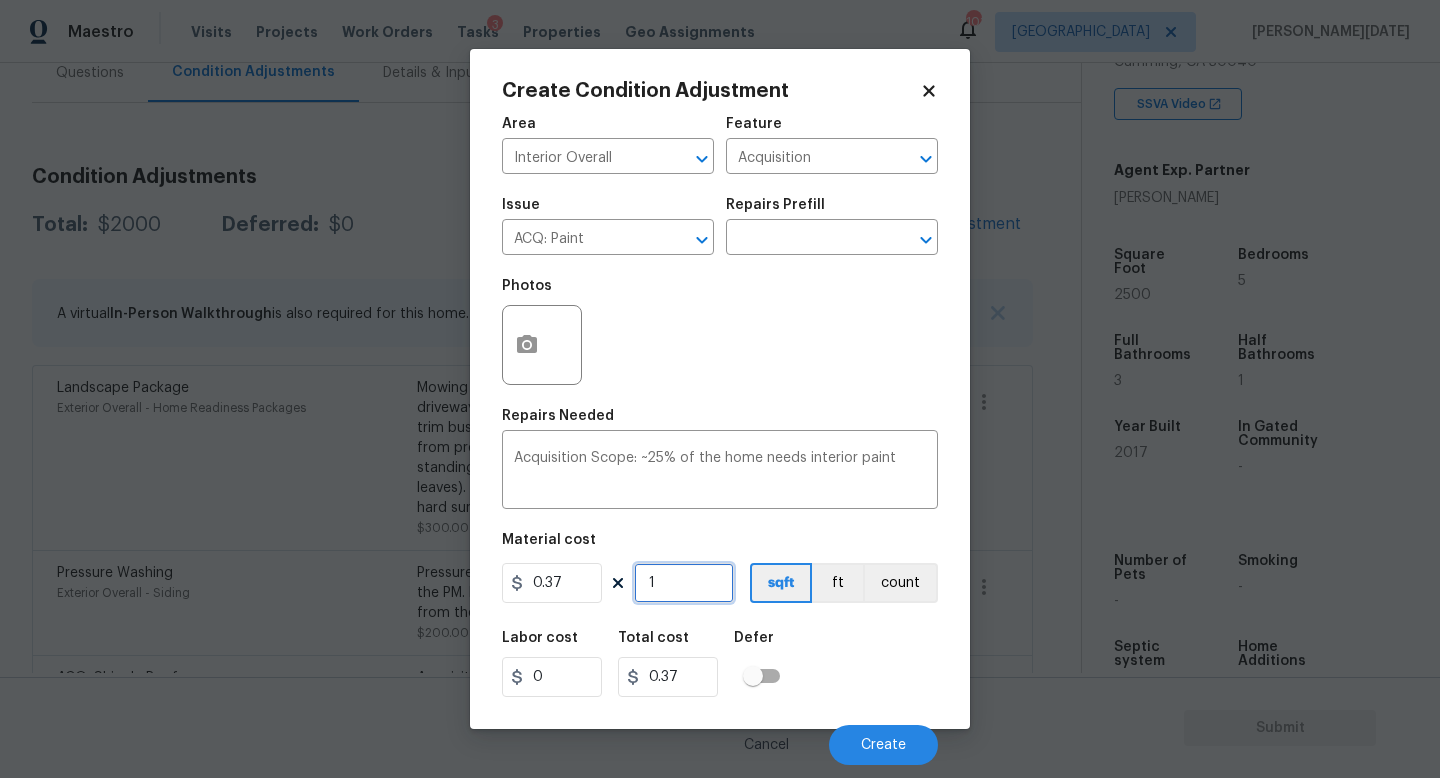 type on "0" 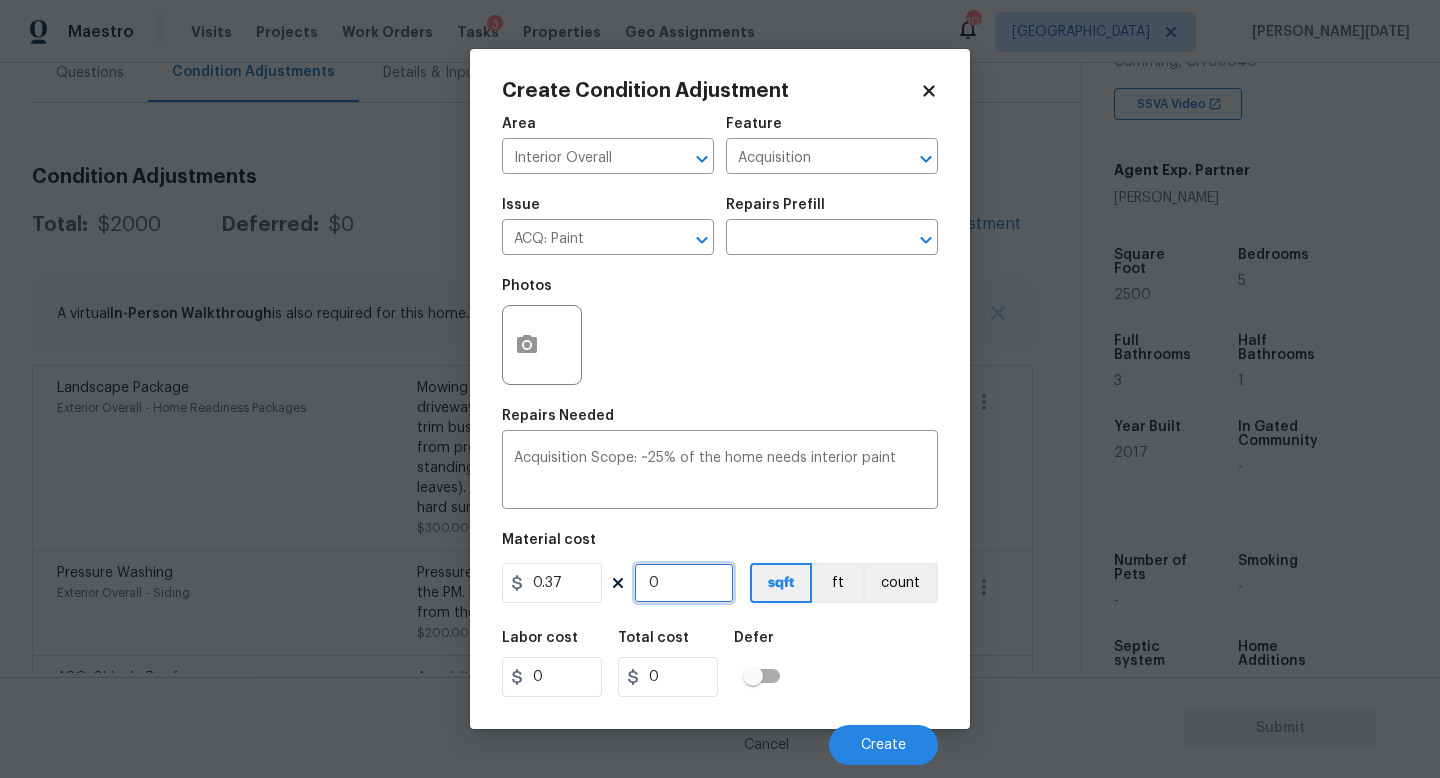 paste on "250" 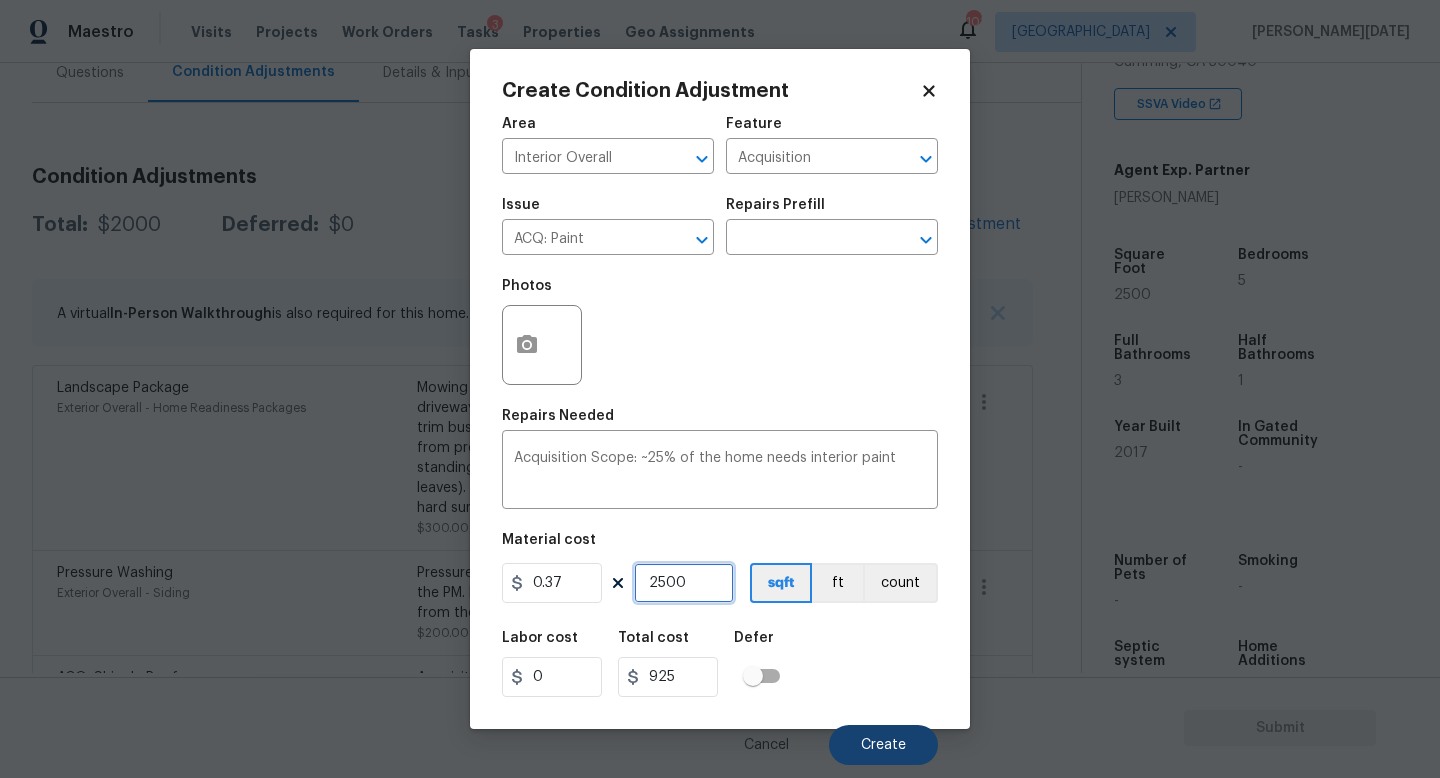 type on "2500" 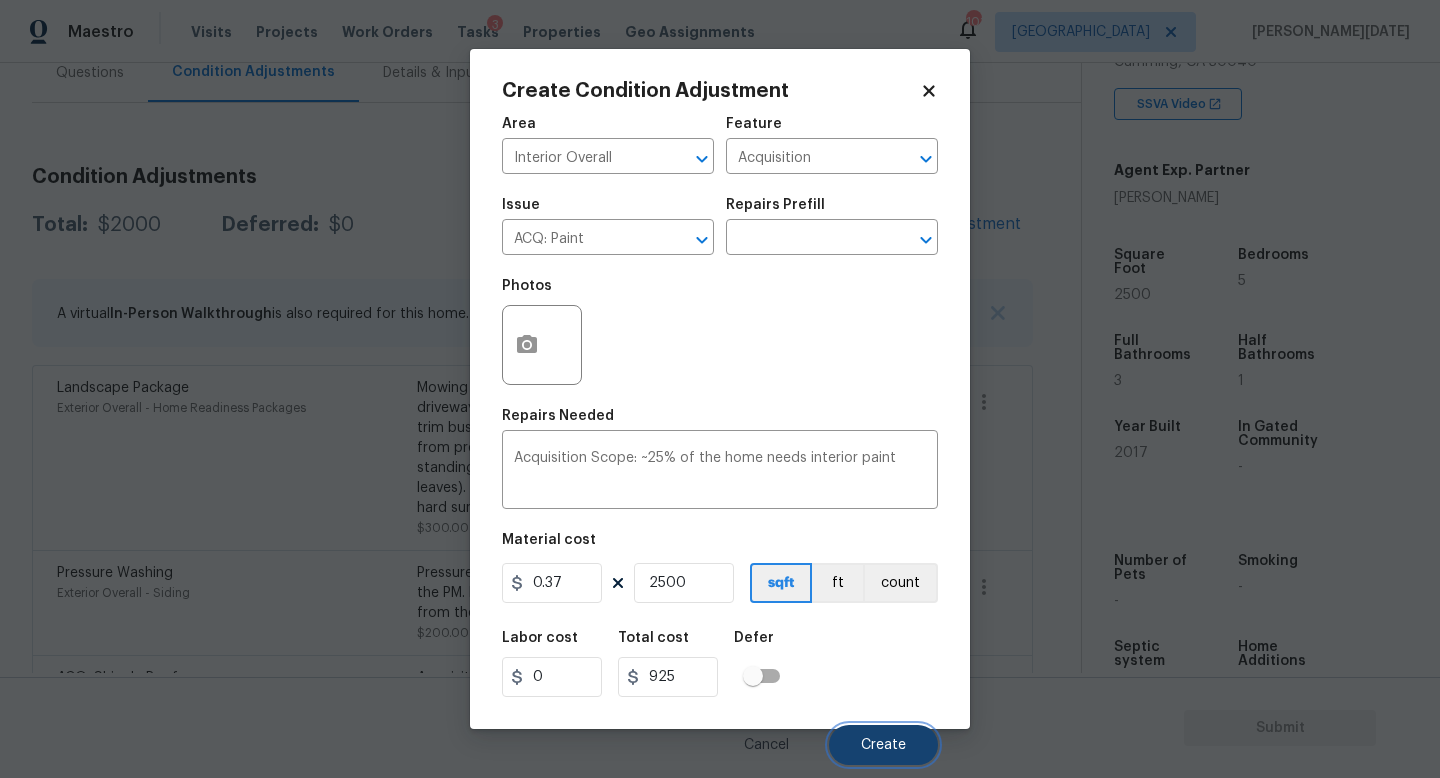 click on "Create" at bounding box center [883, 745] 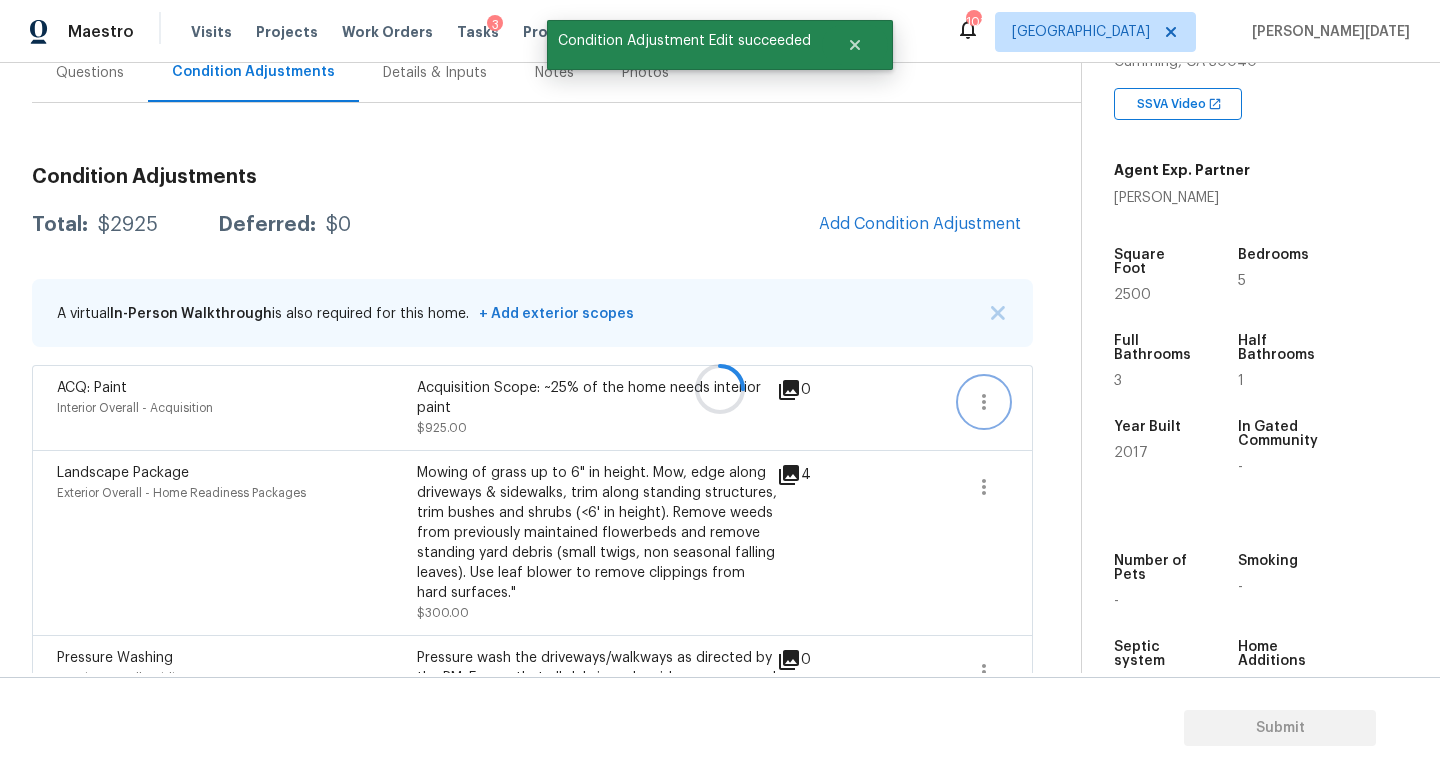 click at bounding box center [984, 402] 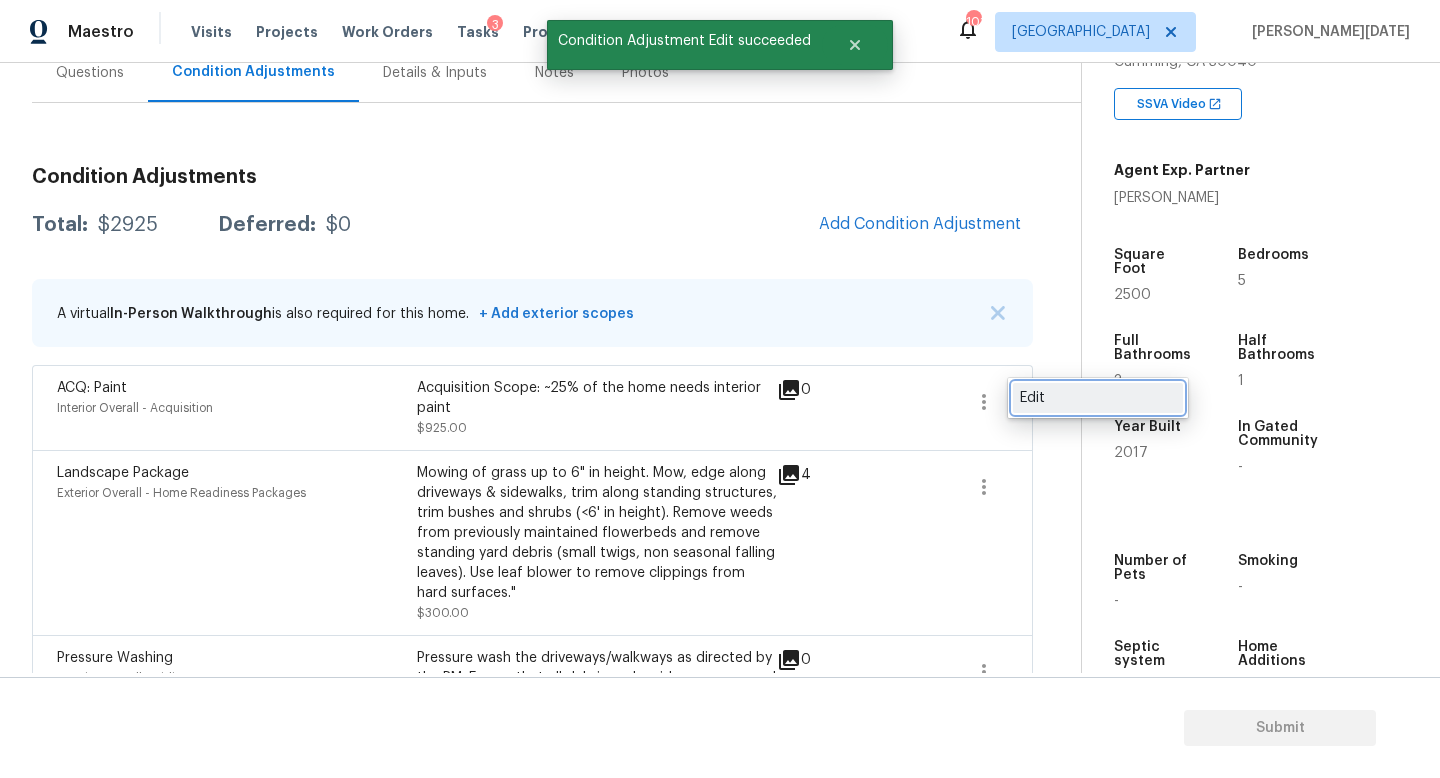click on "Edit" at bounding box center (1098, 398) 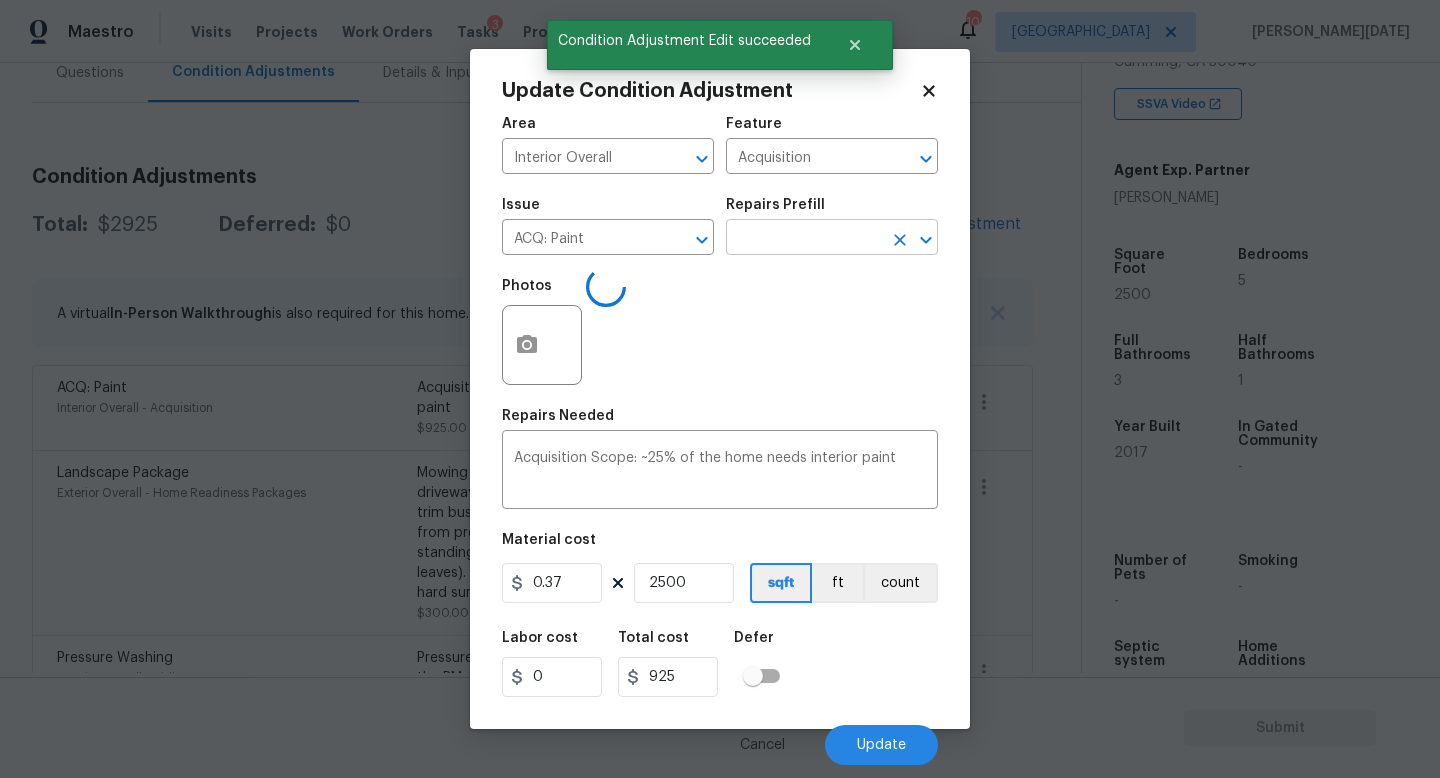 click at bounding box center (804, 239) 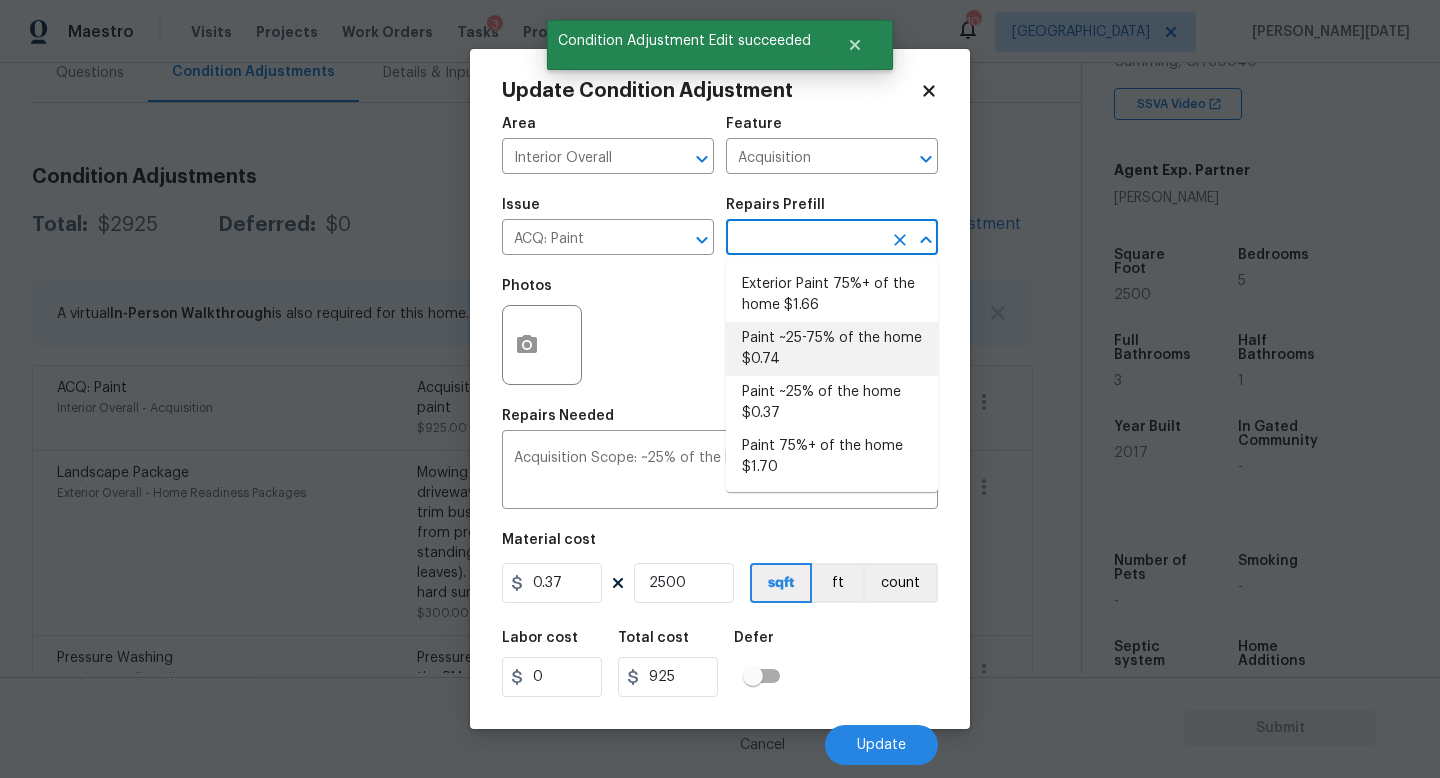 click on "Paint ~25-75% of the home $0.74" at bounding box center [832, 349] 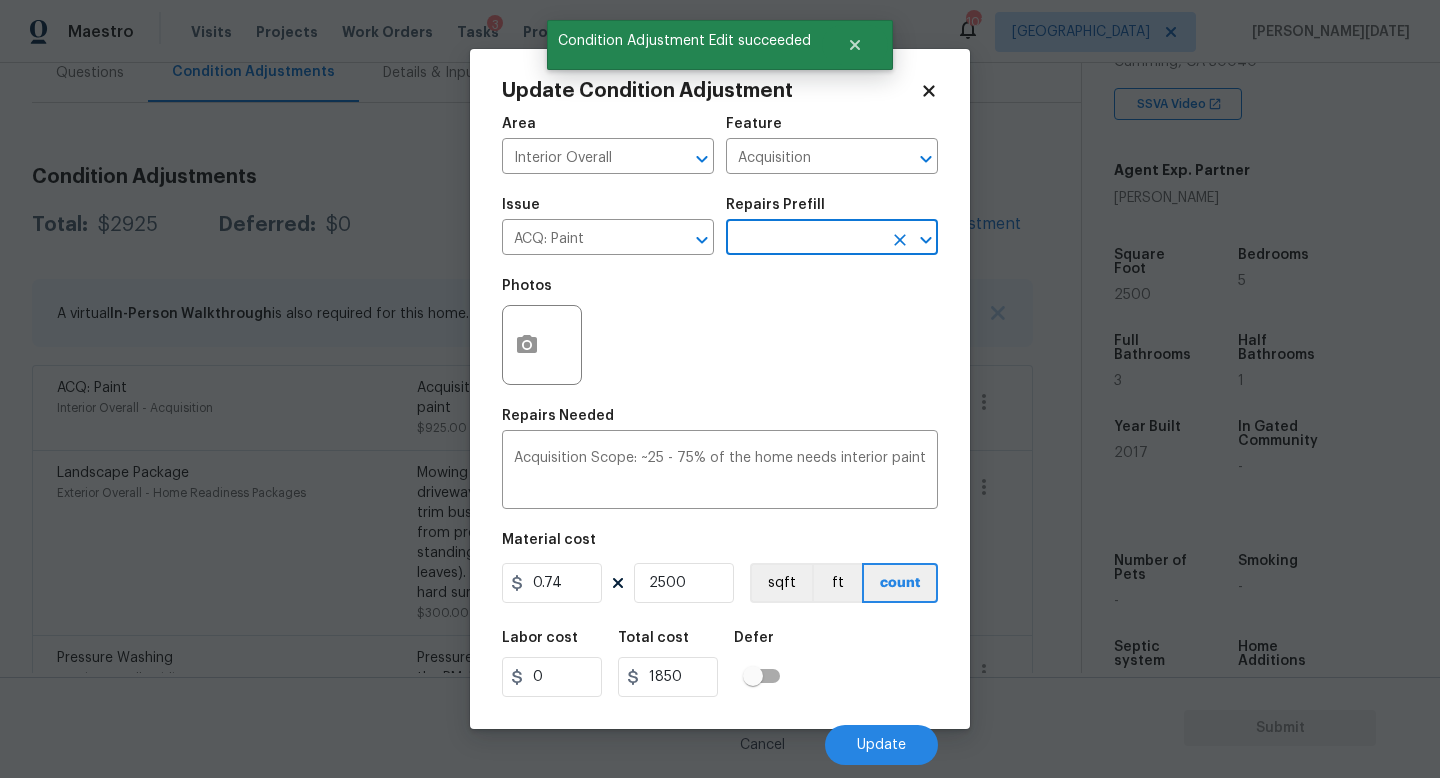 click 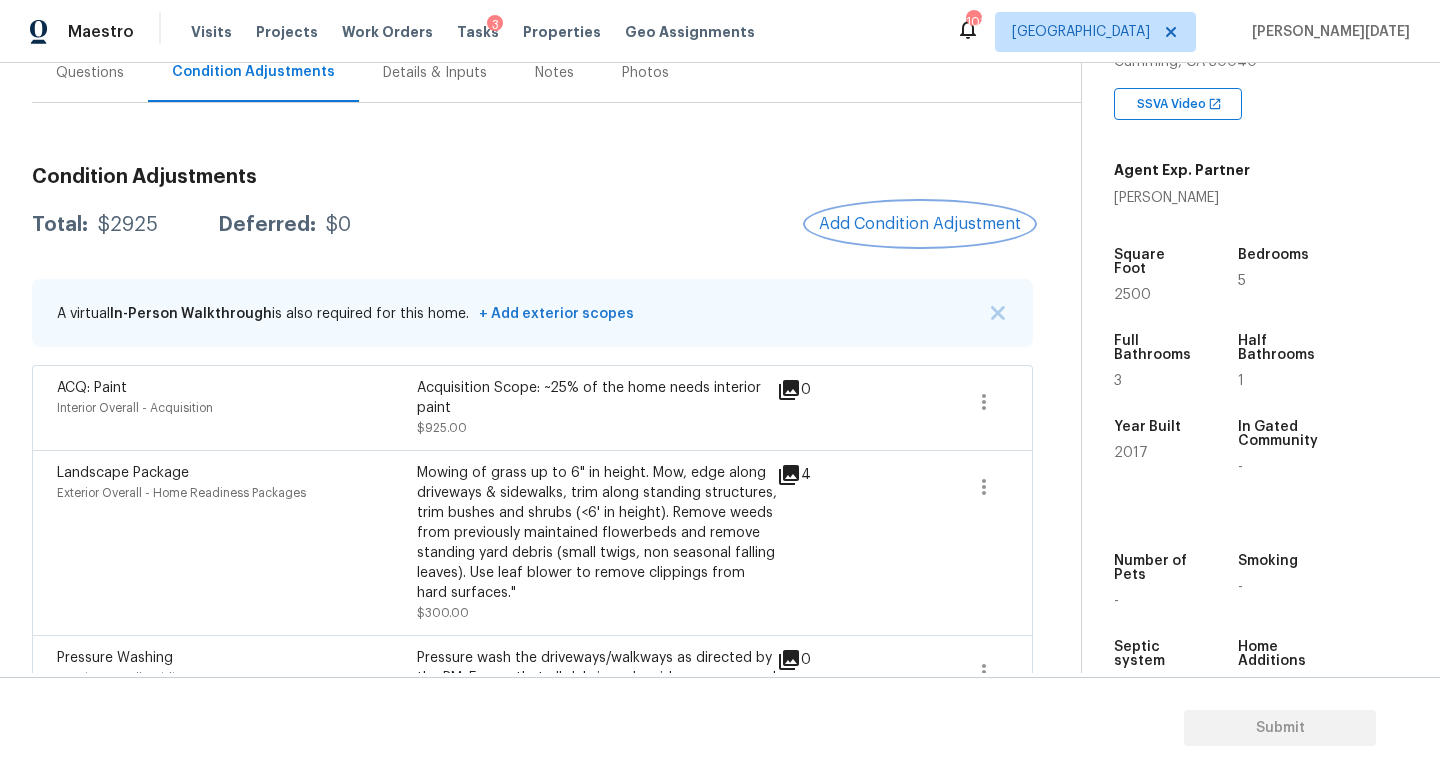 click on "Add Condition Adjustment" at bounding box center (920, 224) 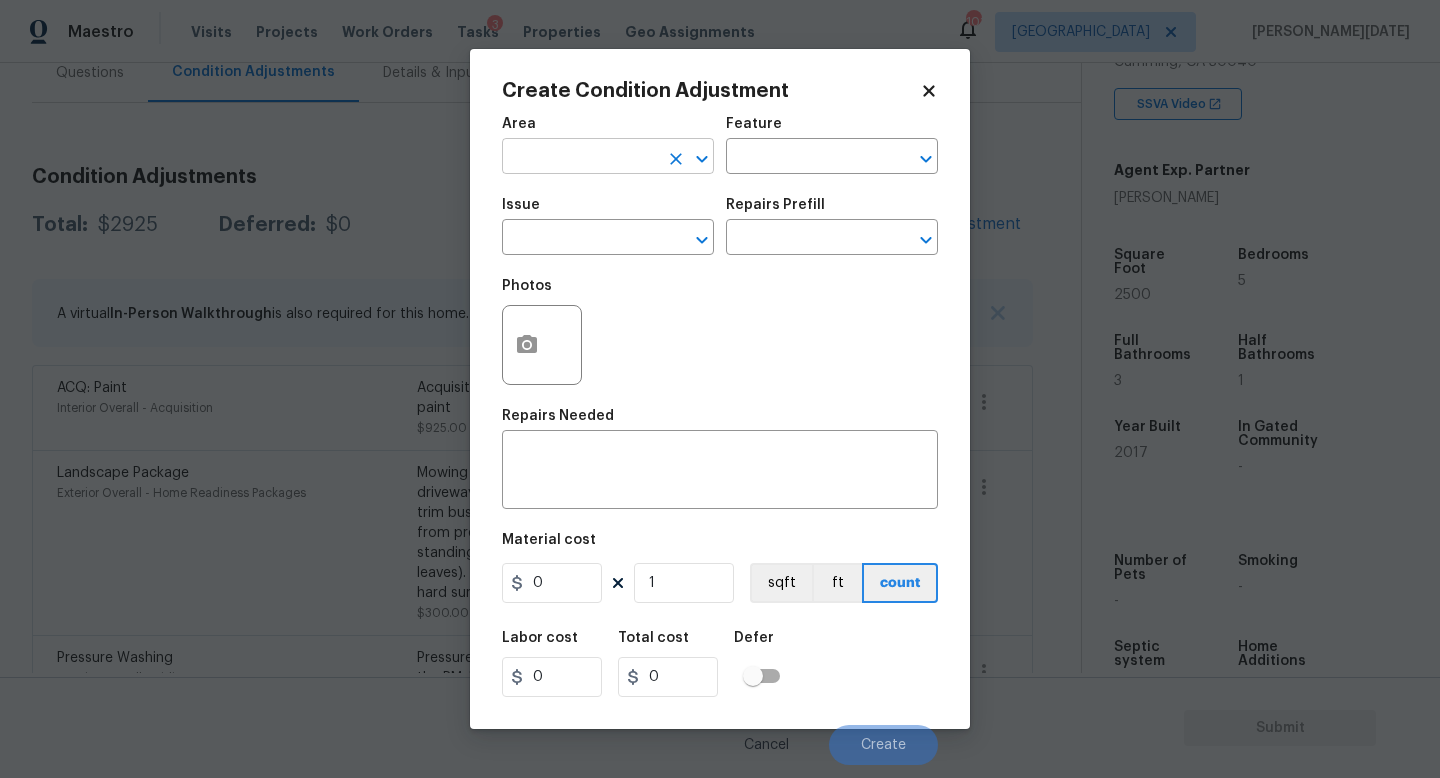 click at bounding box center (580, 158) 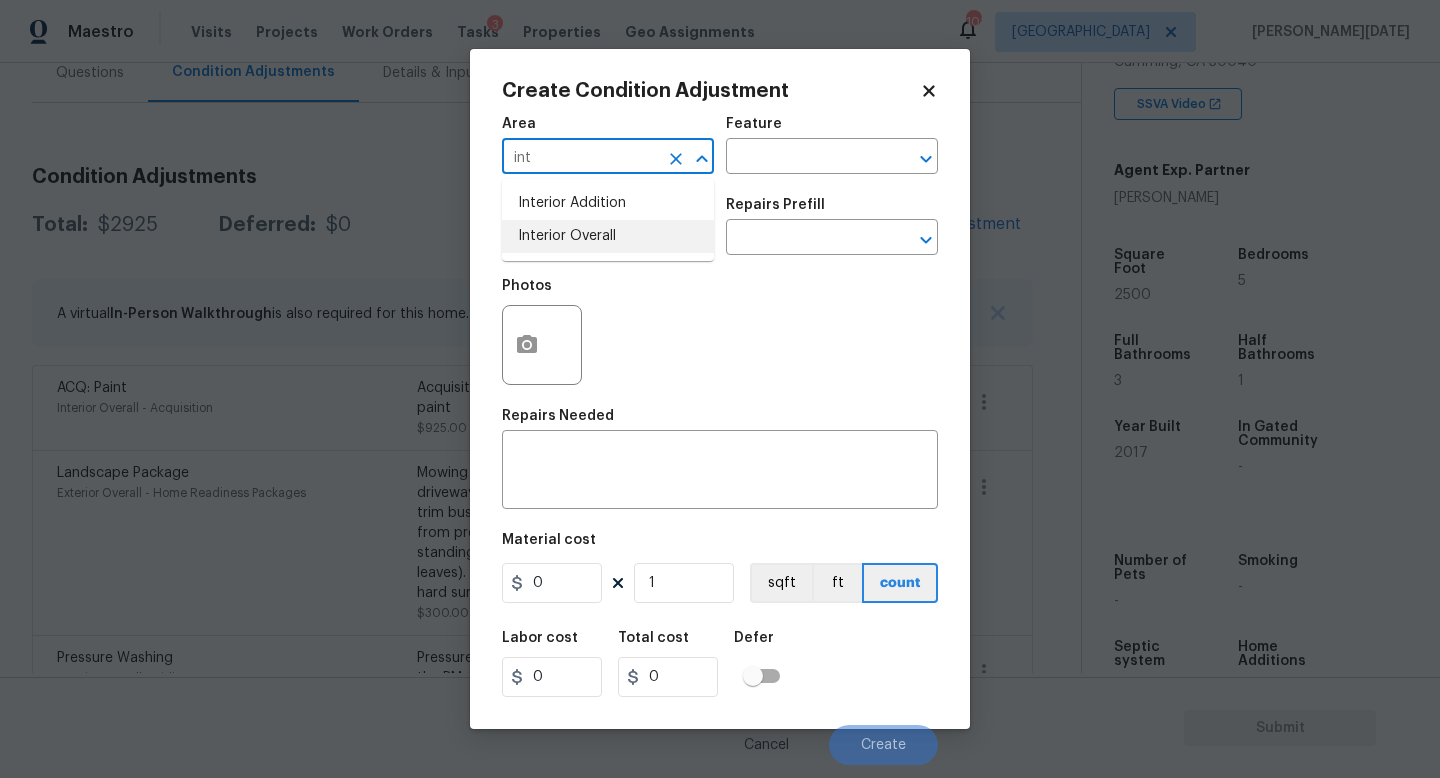 click on "Interior Overall" at bounding box center [608, 236] 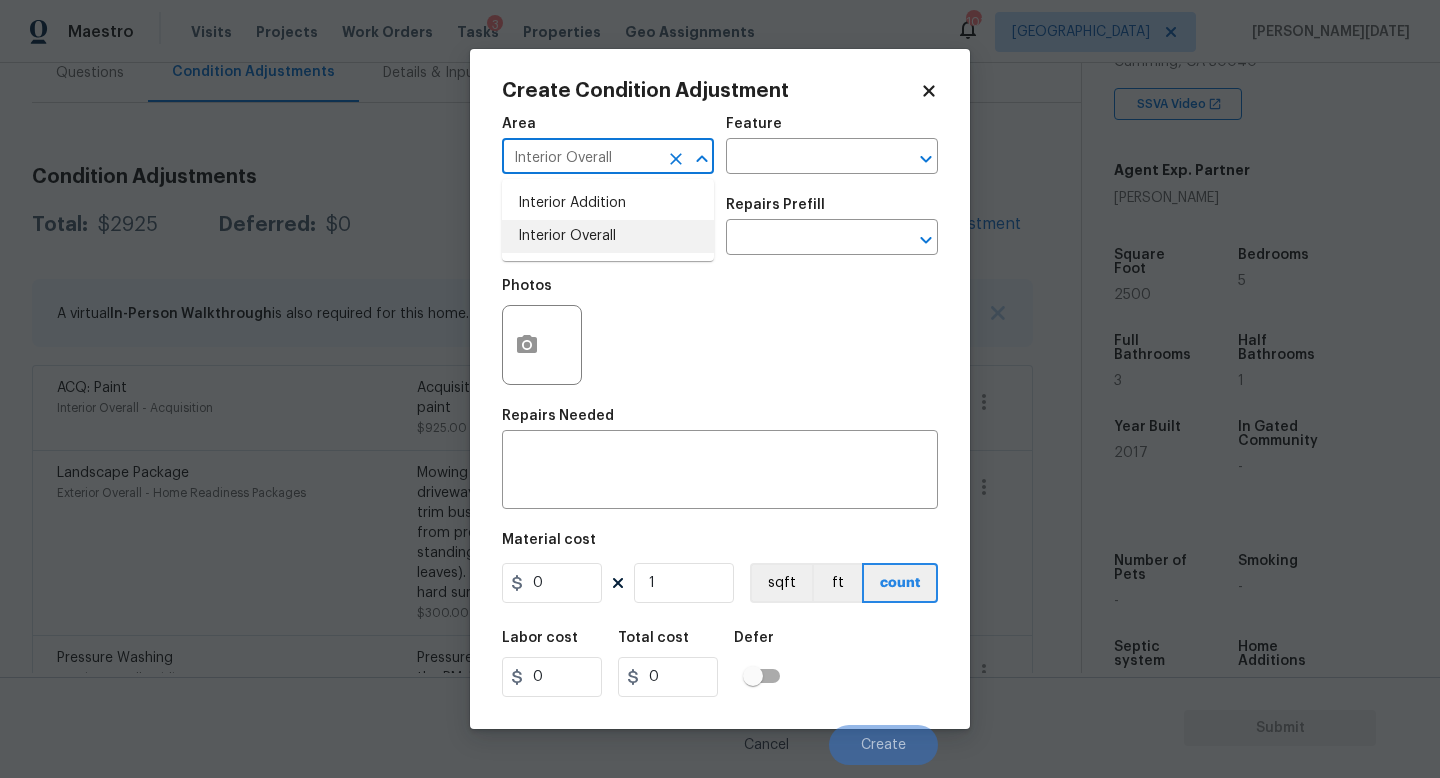 type on "Interior Overall" 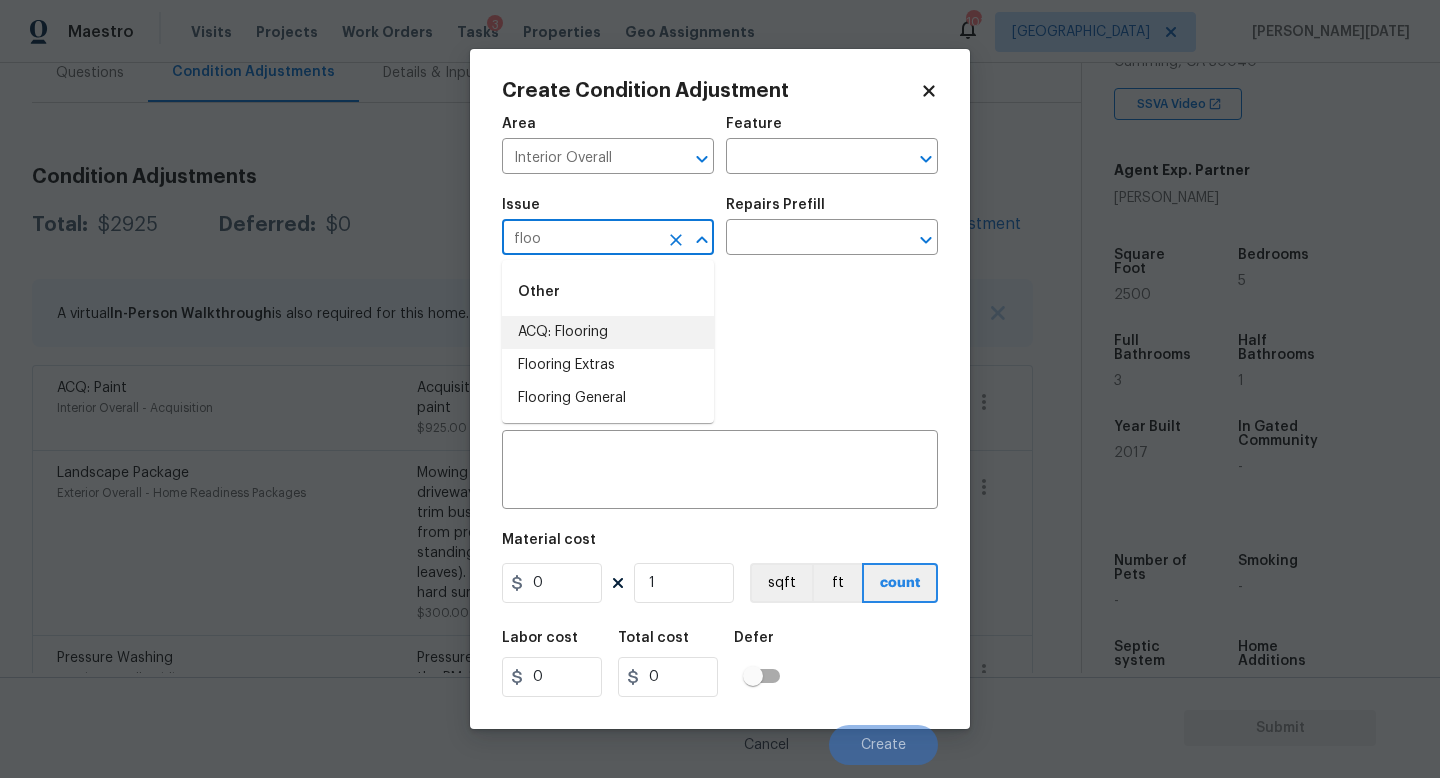 click on "ACQ: Flooring" at bounding box center [608, 332] 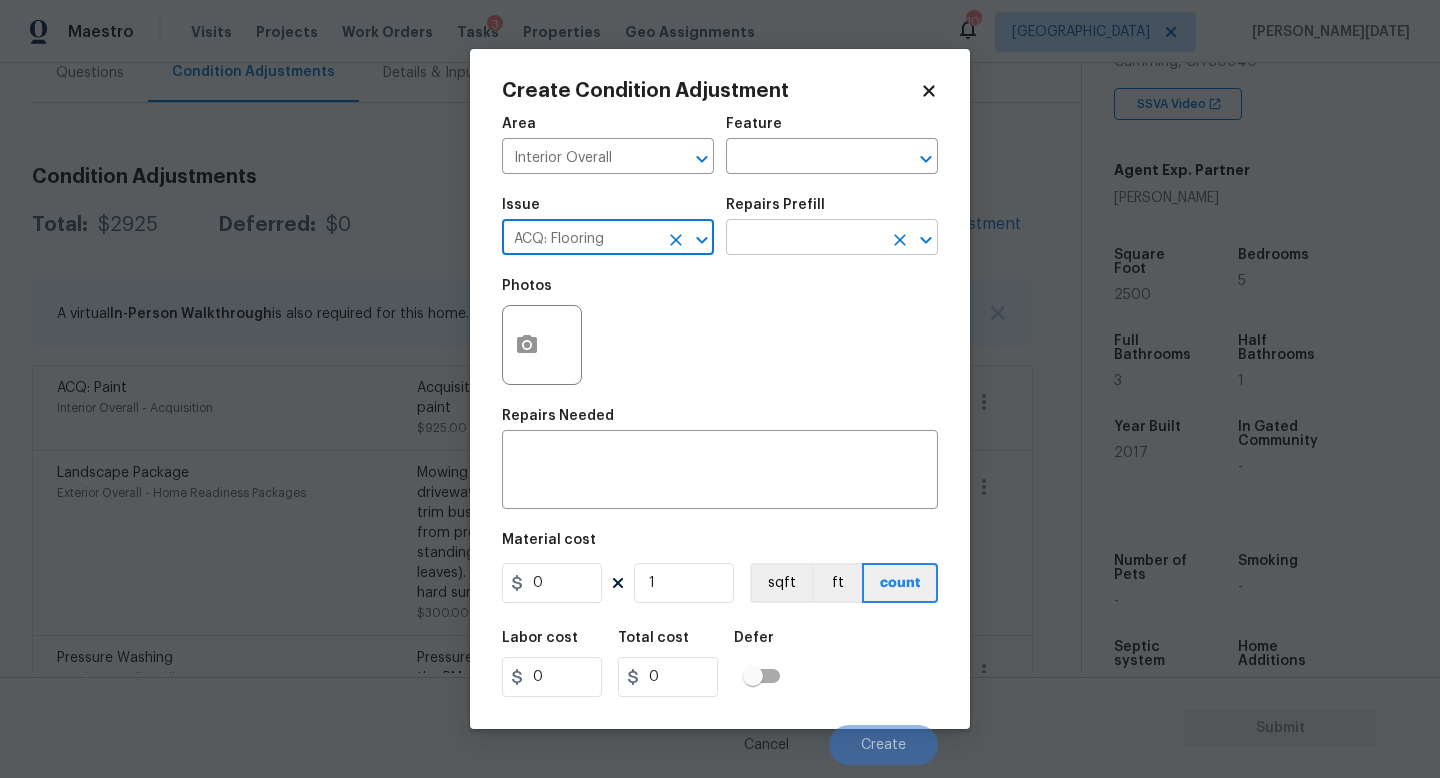 type on "ACQ: Flooring" 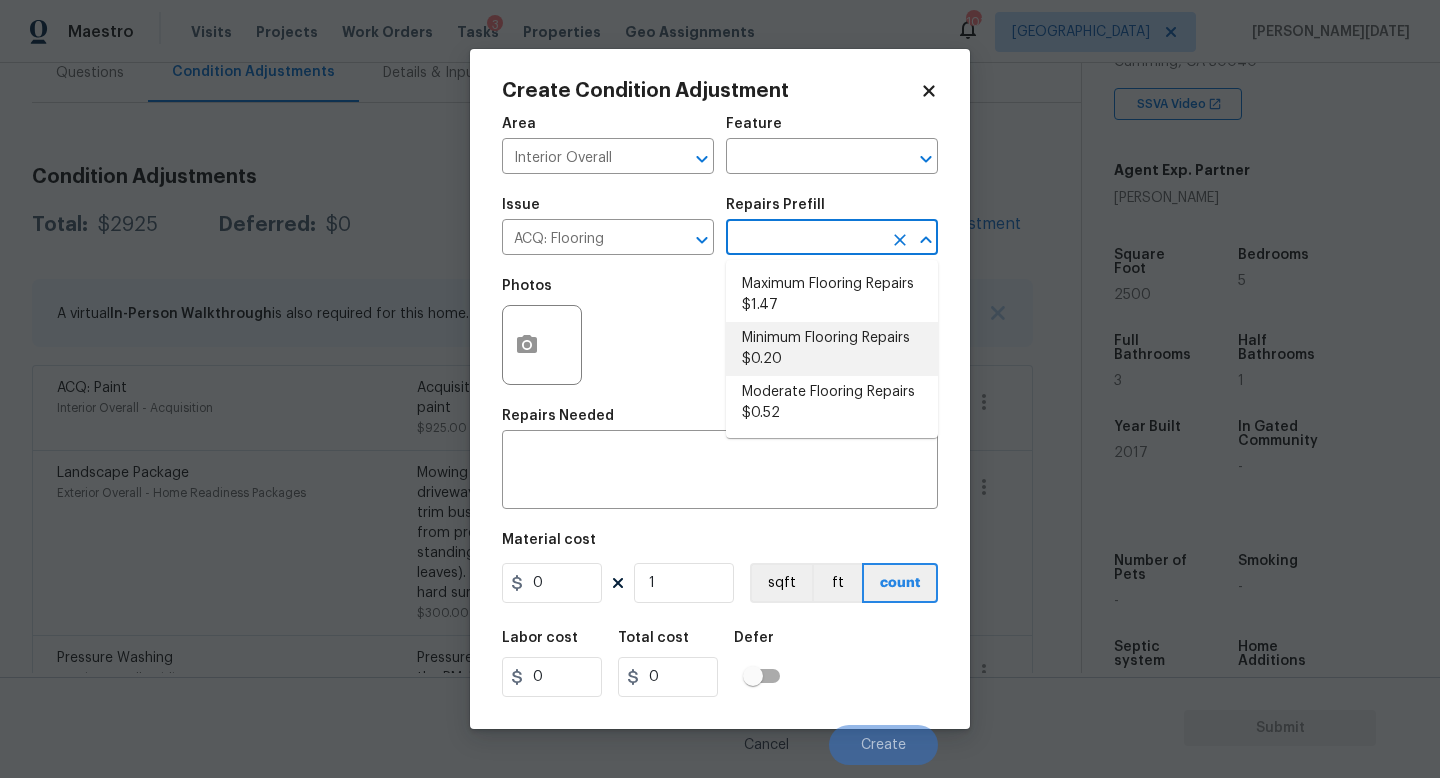 click on "Minimum Flooring Repairs $0.20" at bounding box center [832, 349] 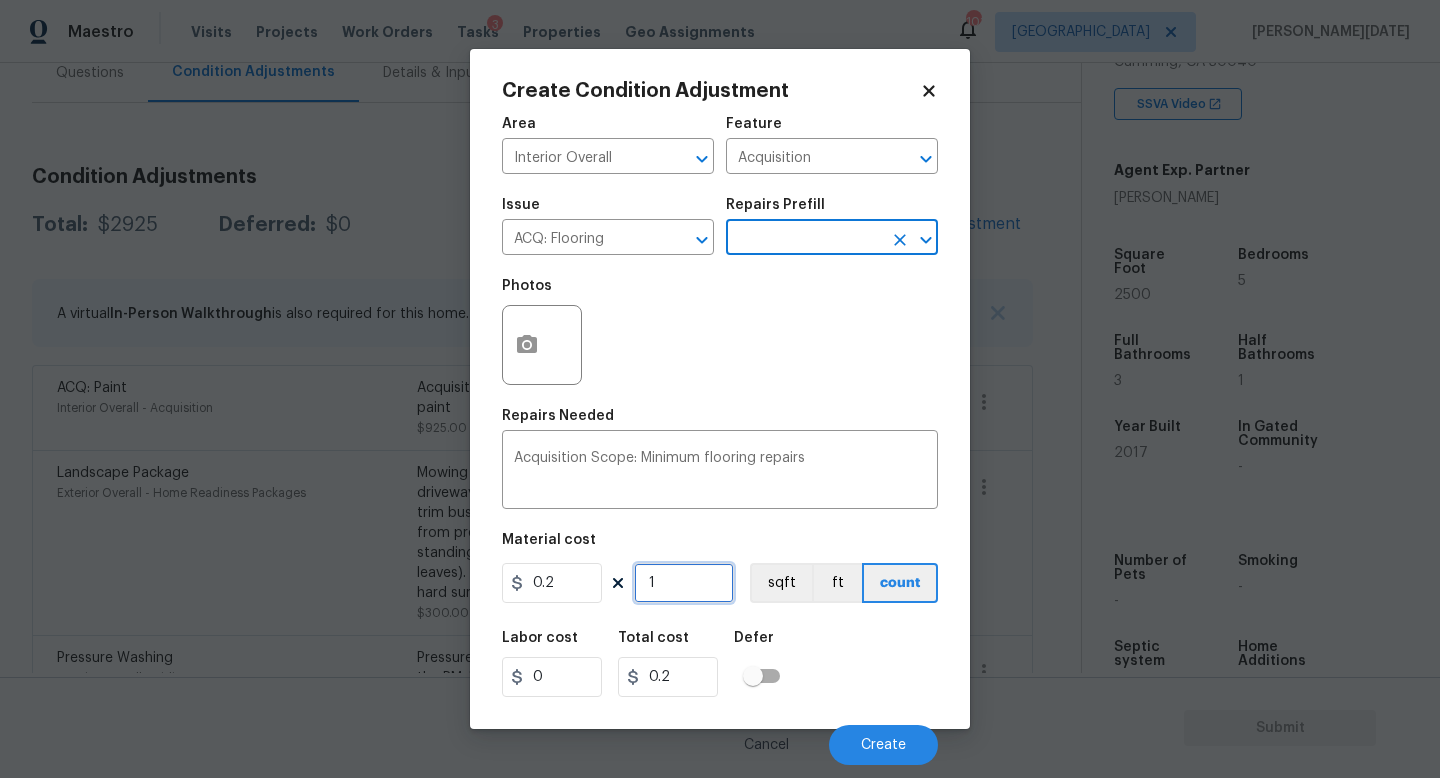click on "1" at bounding box center [684, 583] 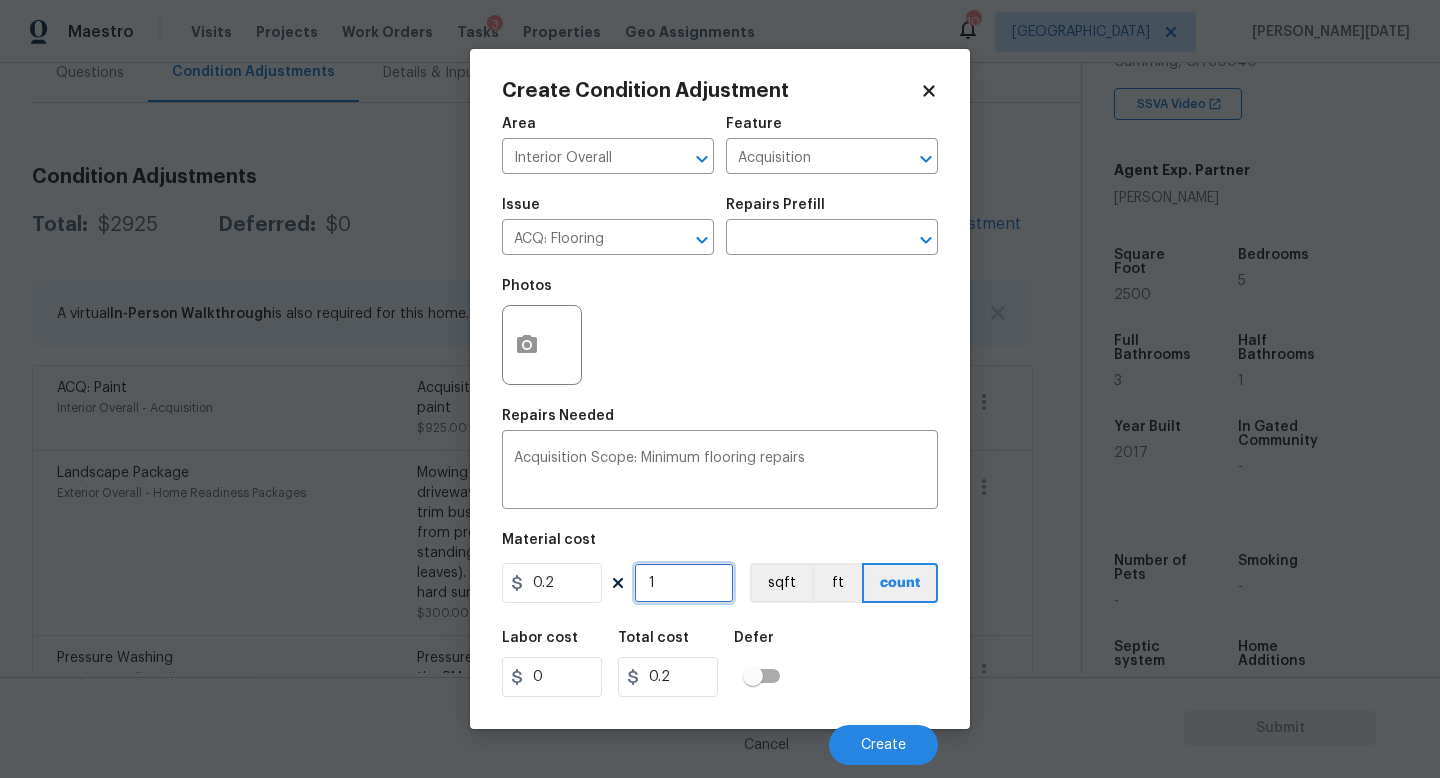 type on "0" 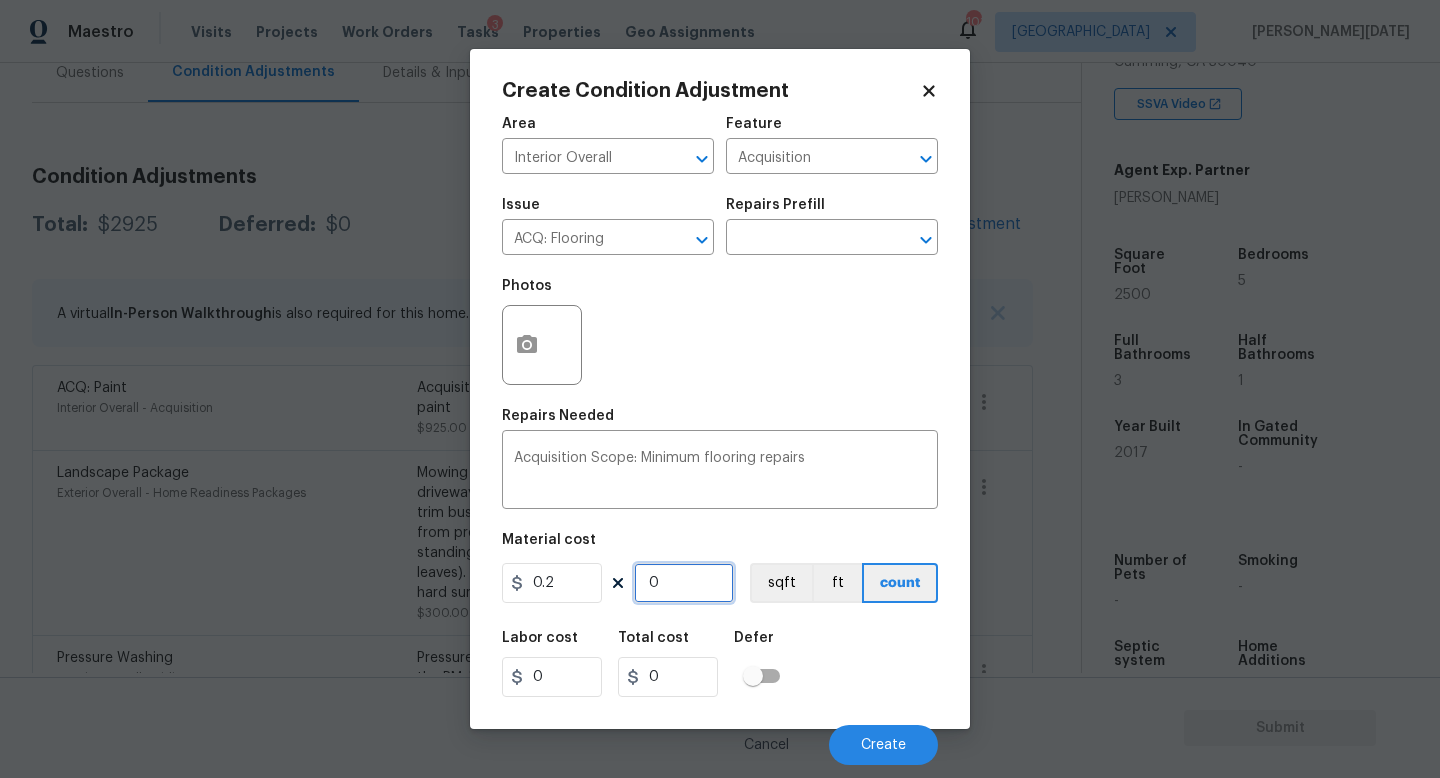paste on "250" 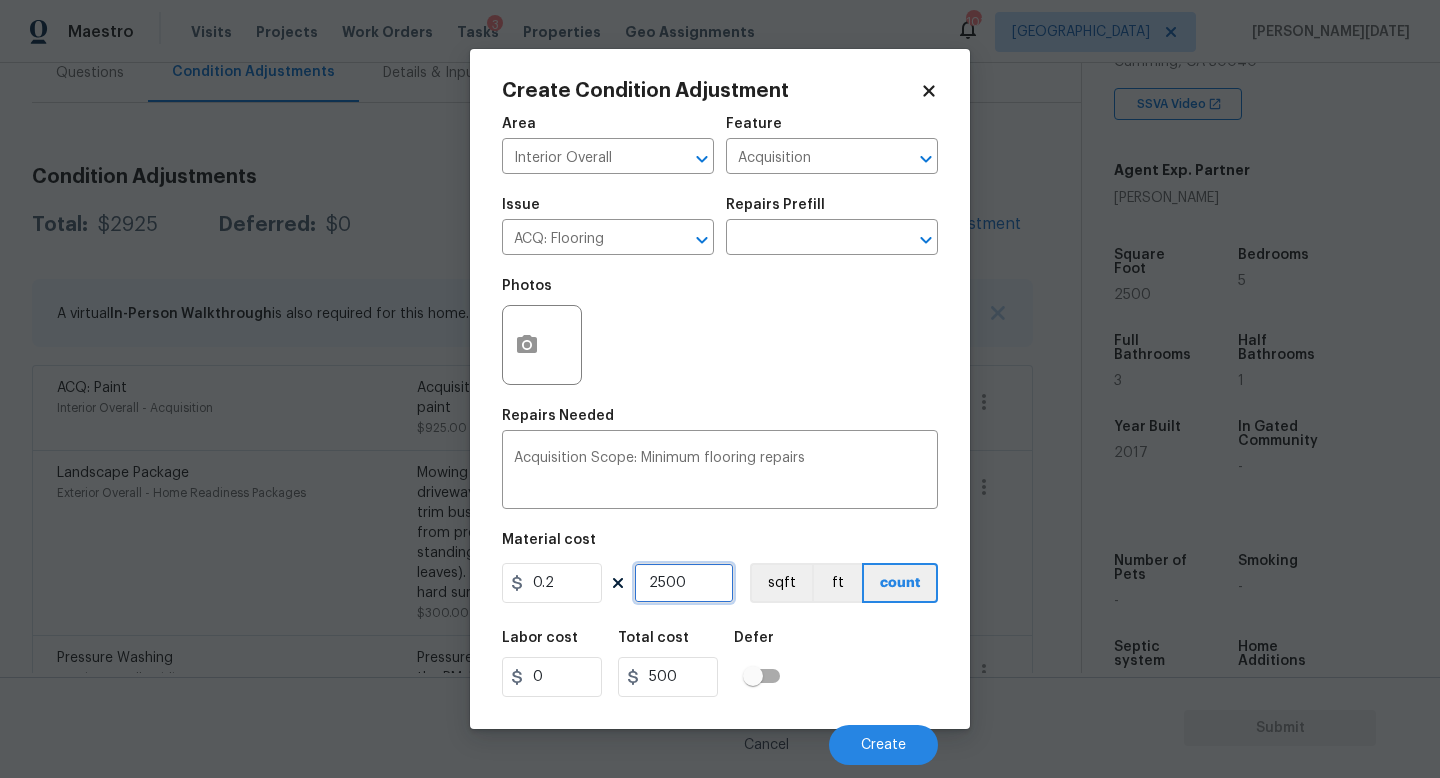 type on "2500" 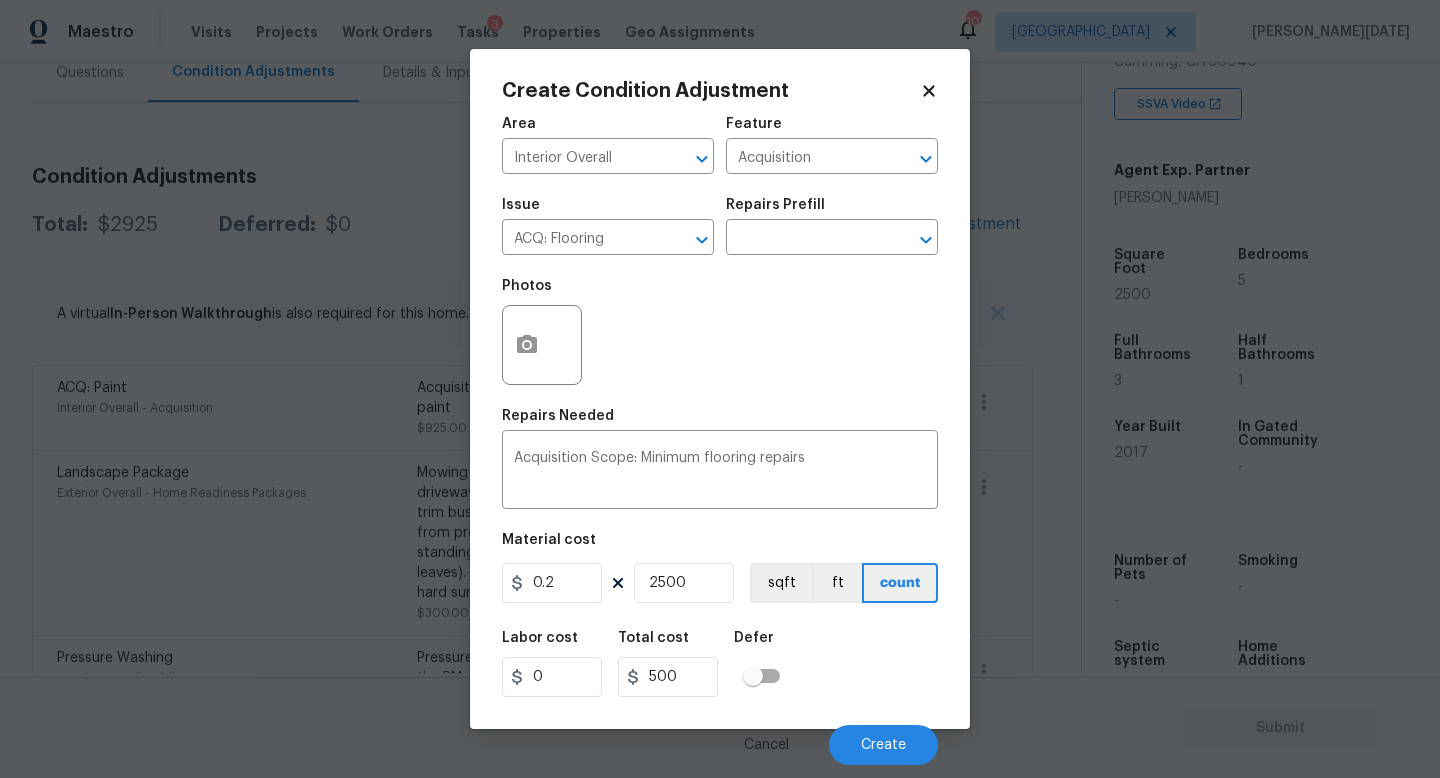 click on "Photos" at bounding box center [720, 332] 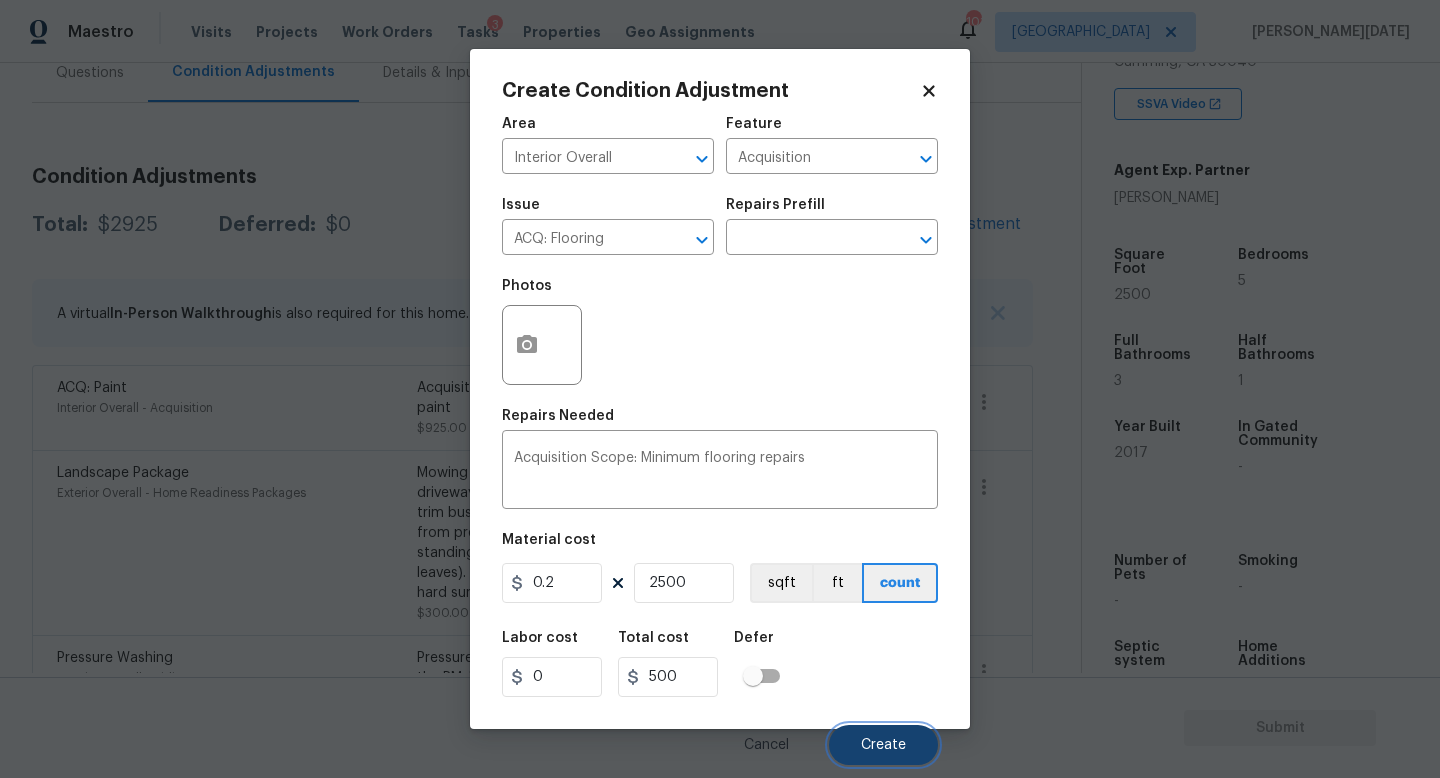 click on "Create" at bounding box center [883, 745] 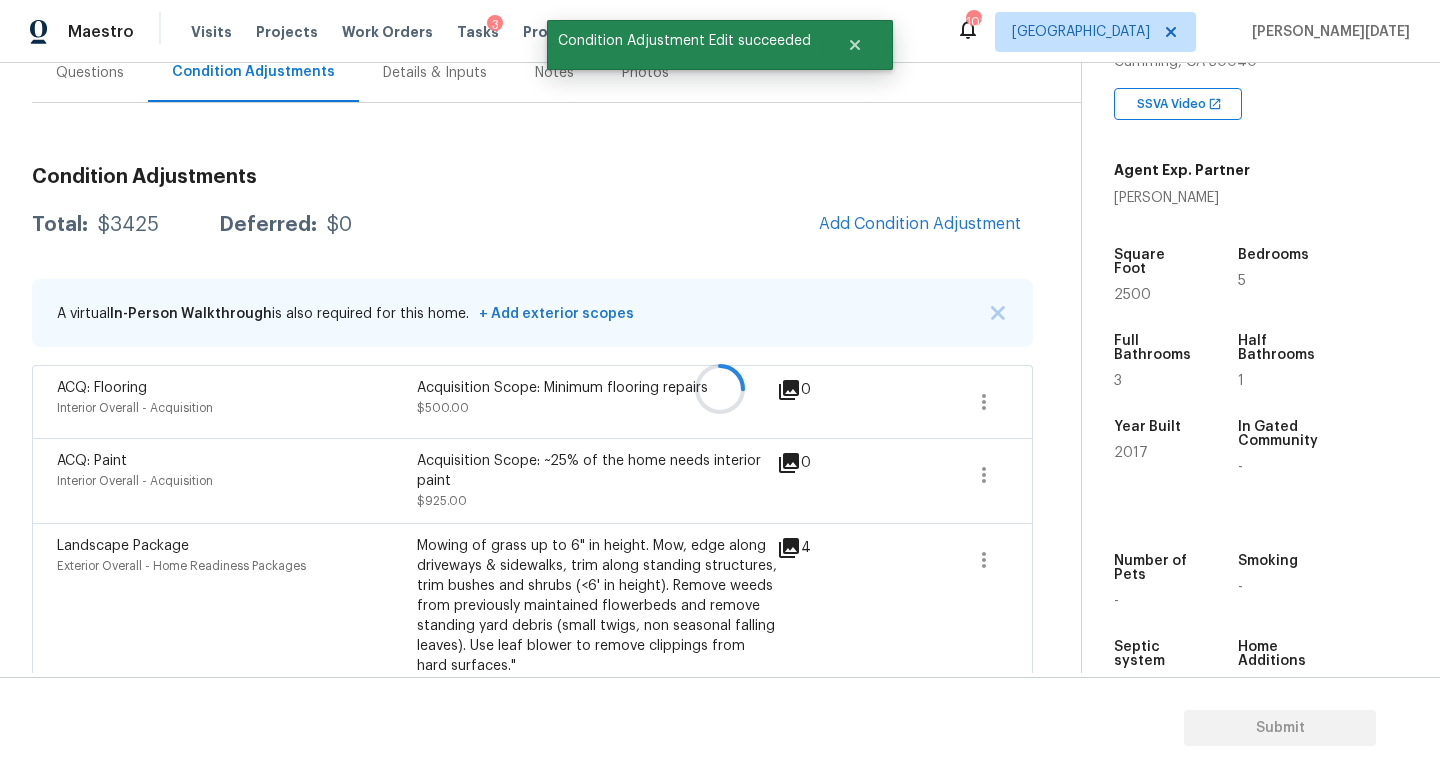 click at bounding box center (720, 389) 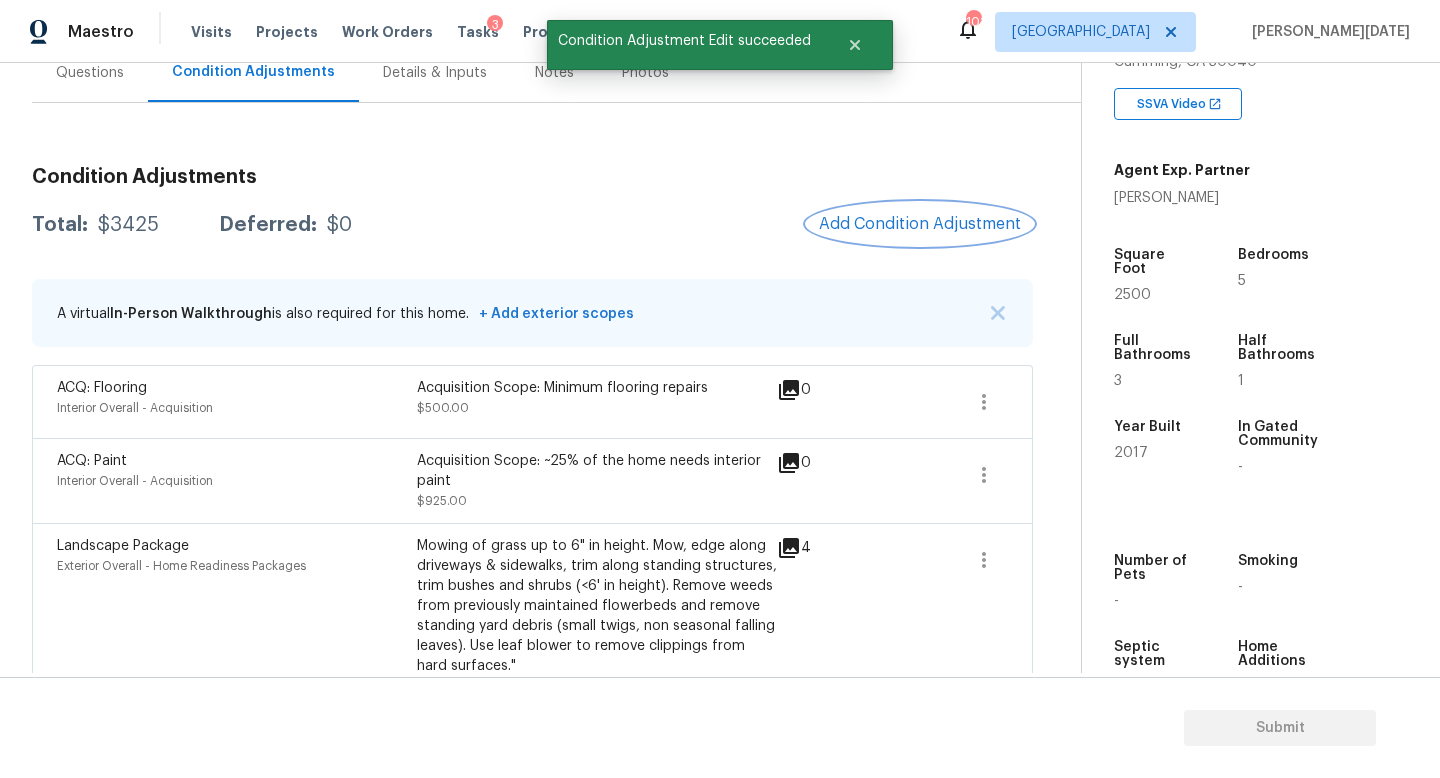 click on "Add Condition Adjustment" at bounding box center [920, 224] 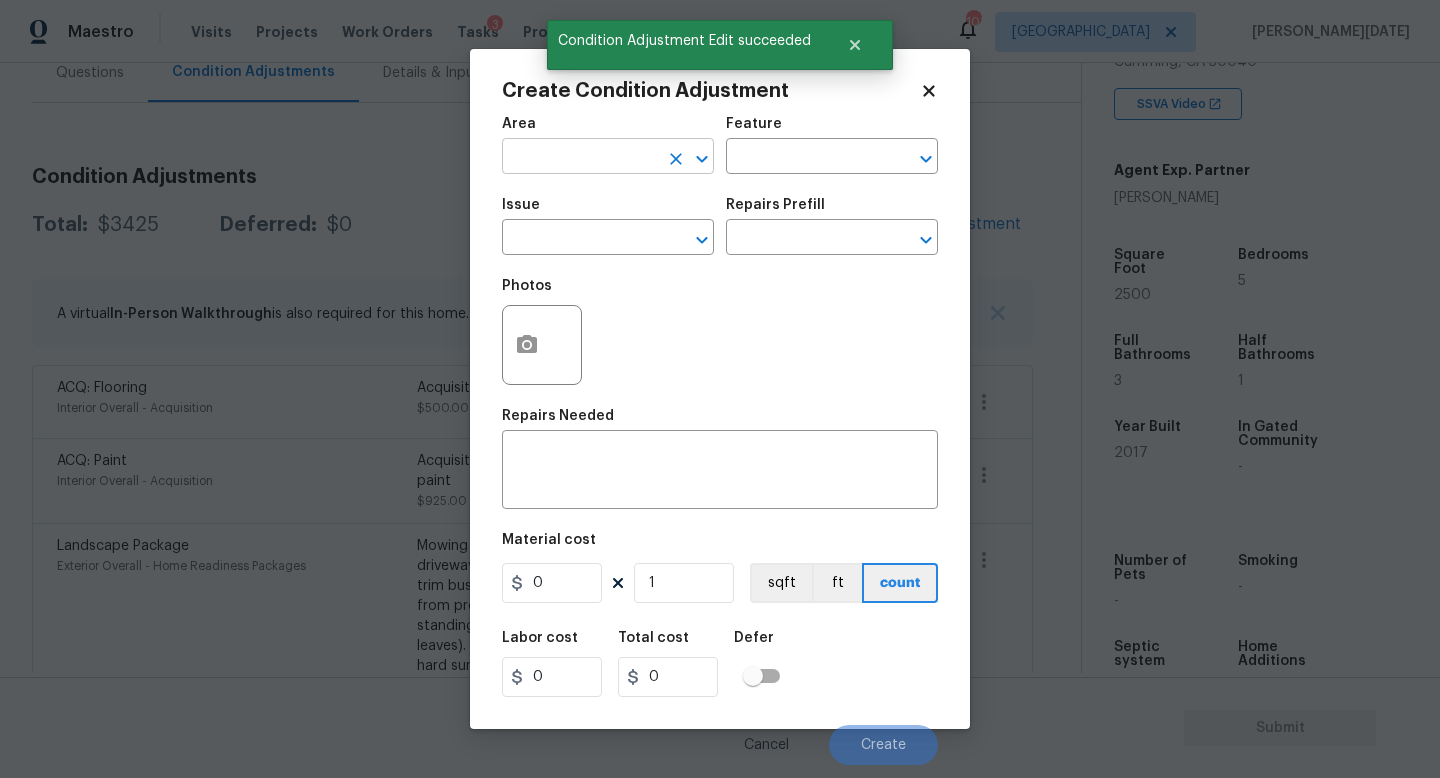 click at bounding box center (580, 158) 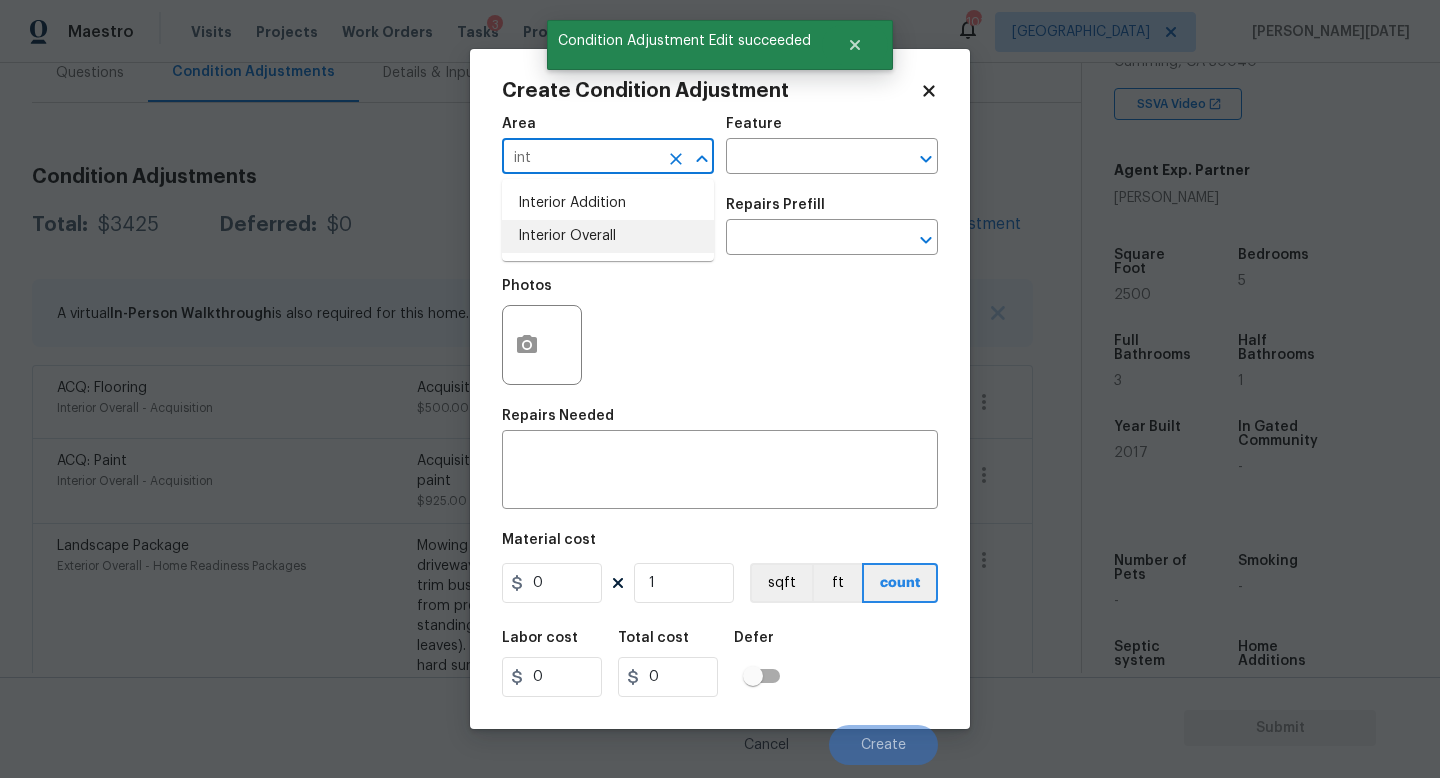 click on "Interior Overall" at bounding box center (608, 236) 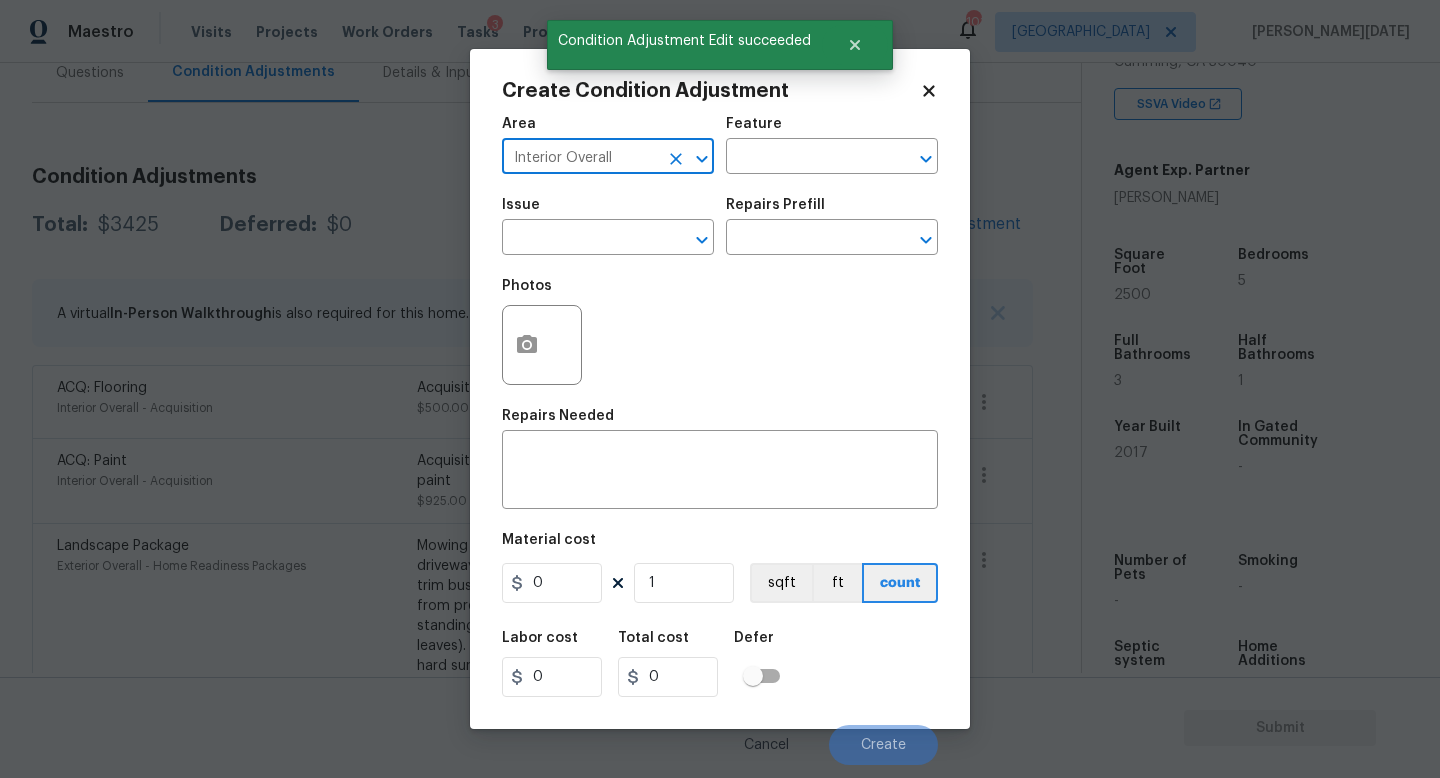 type on "Interior Overall" 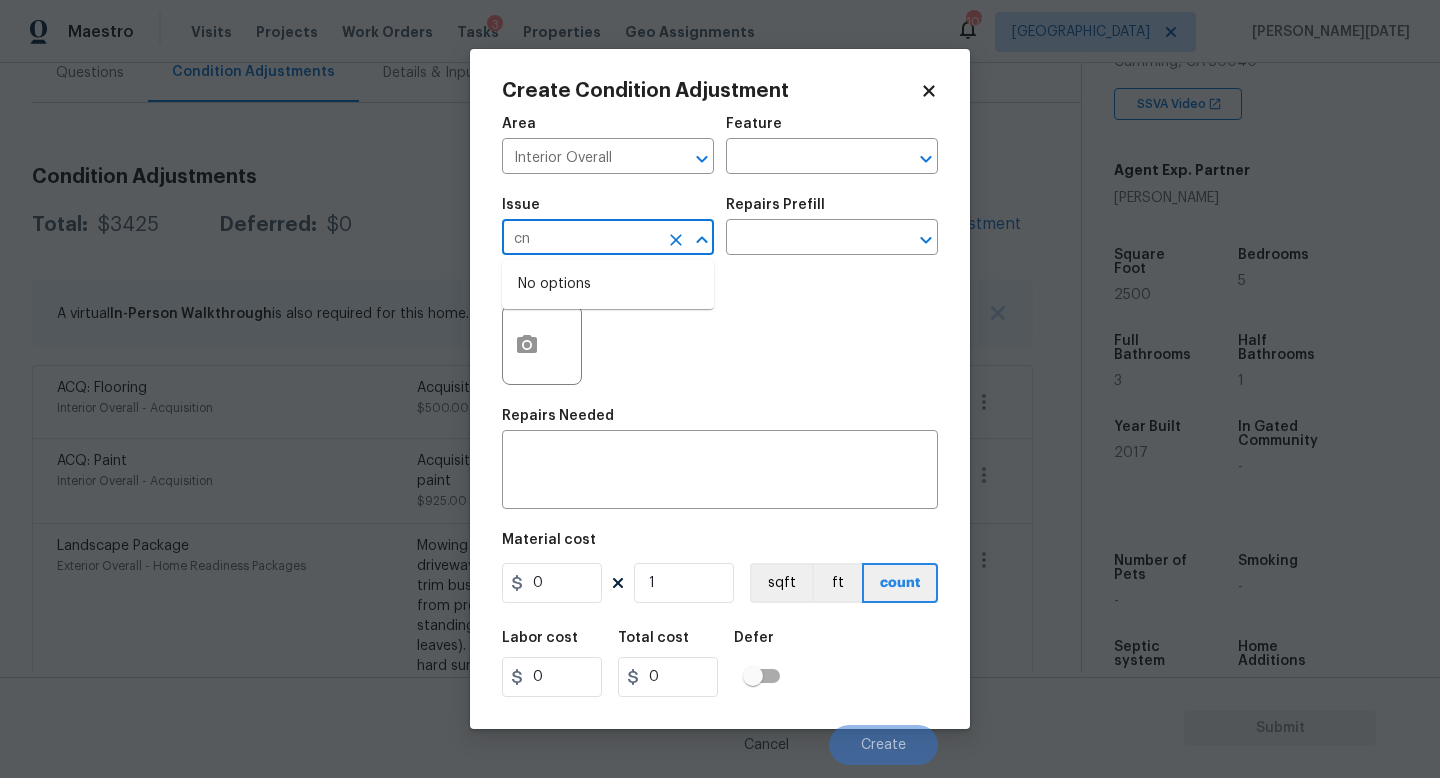 type on "c" 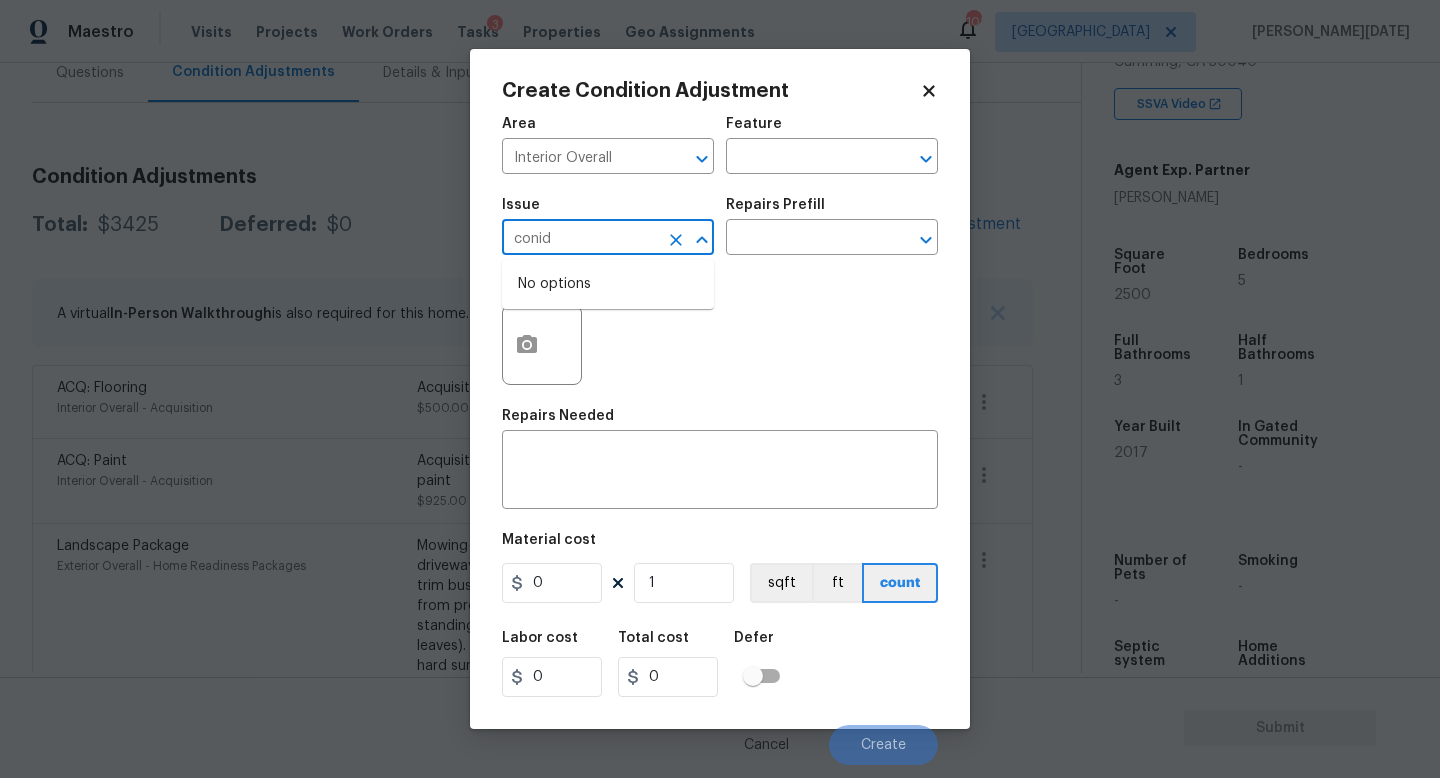 click on "conid" at bounding box center [580, 239] 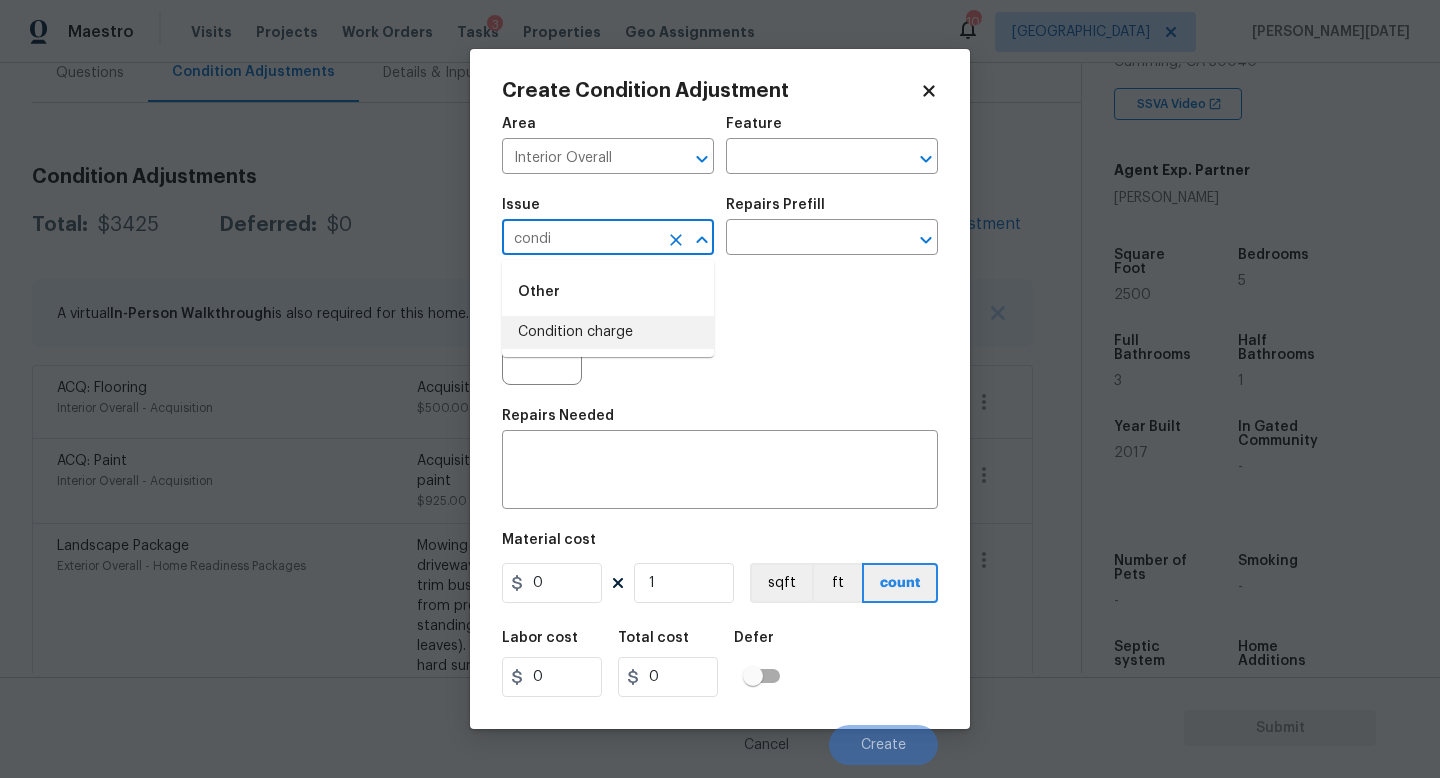 click on "Condition charge" at bounding box center [608, 332] 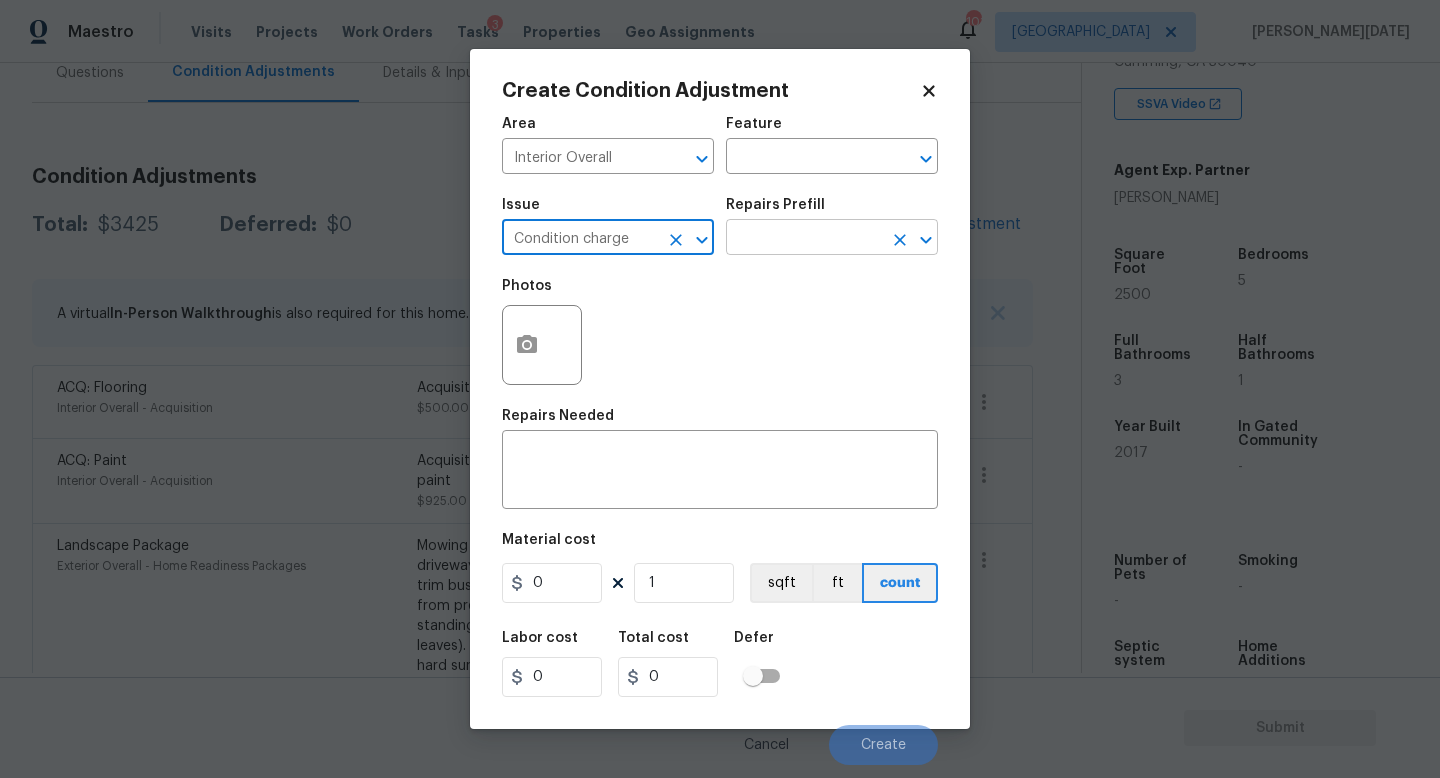 type on "Condition charge" 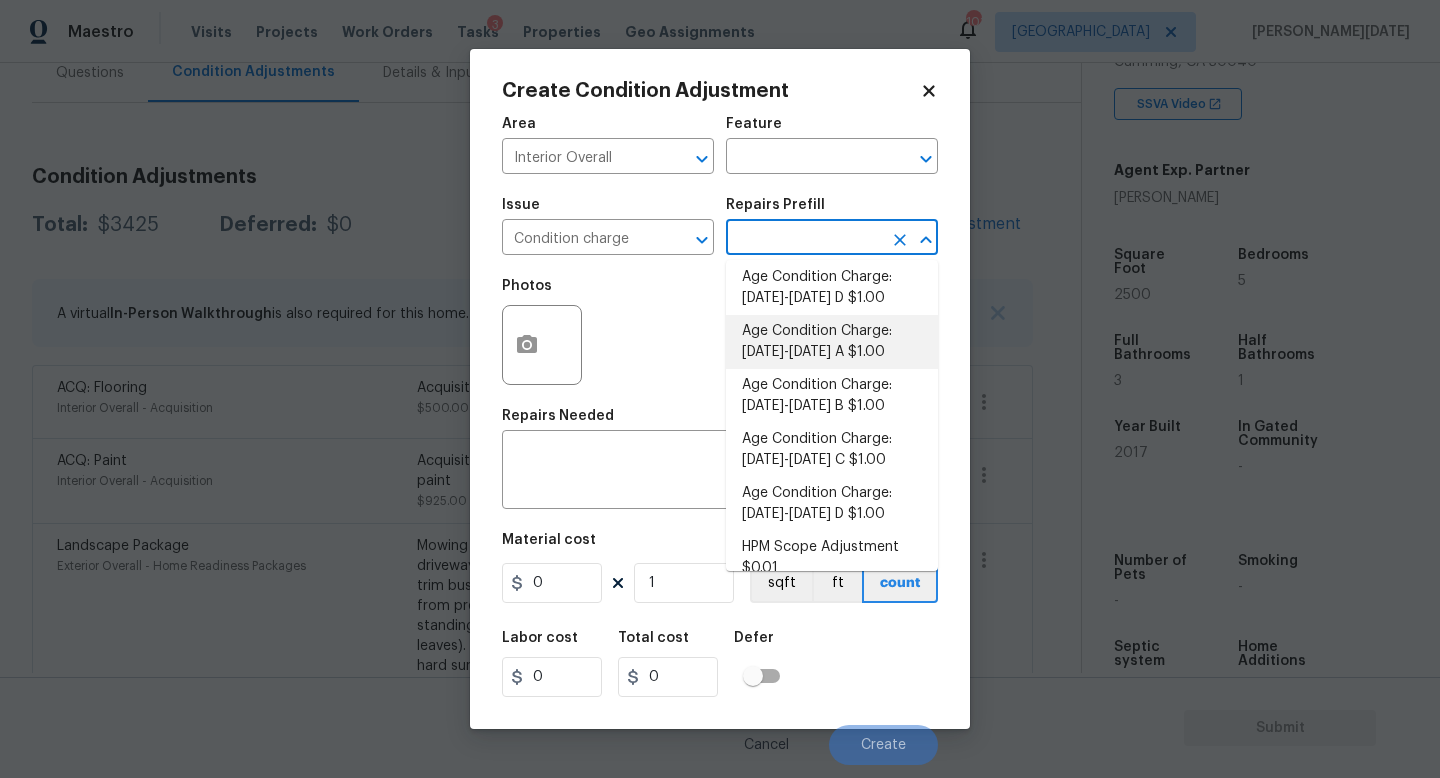 scroll, scrollTop: 607, scrollLeft: 0, axis: vertical 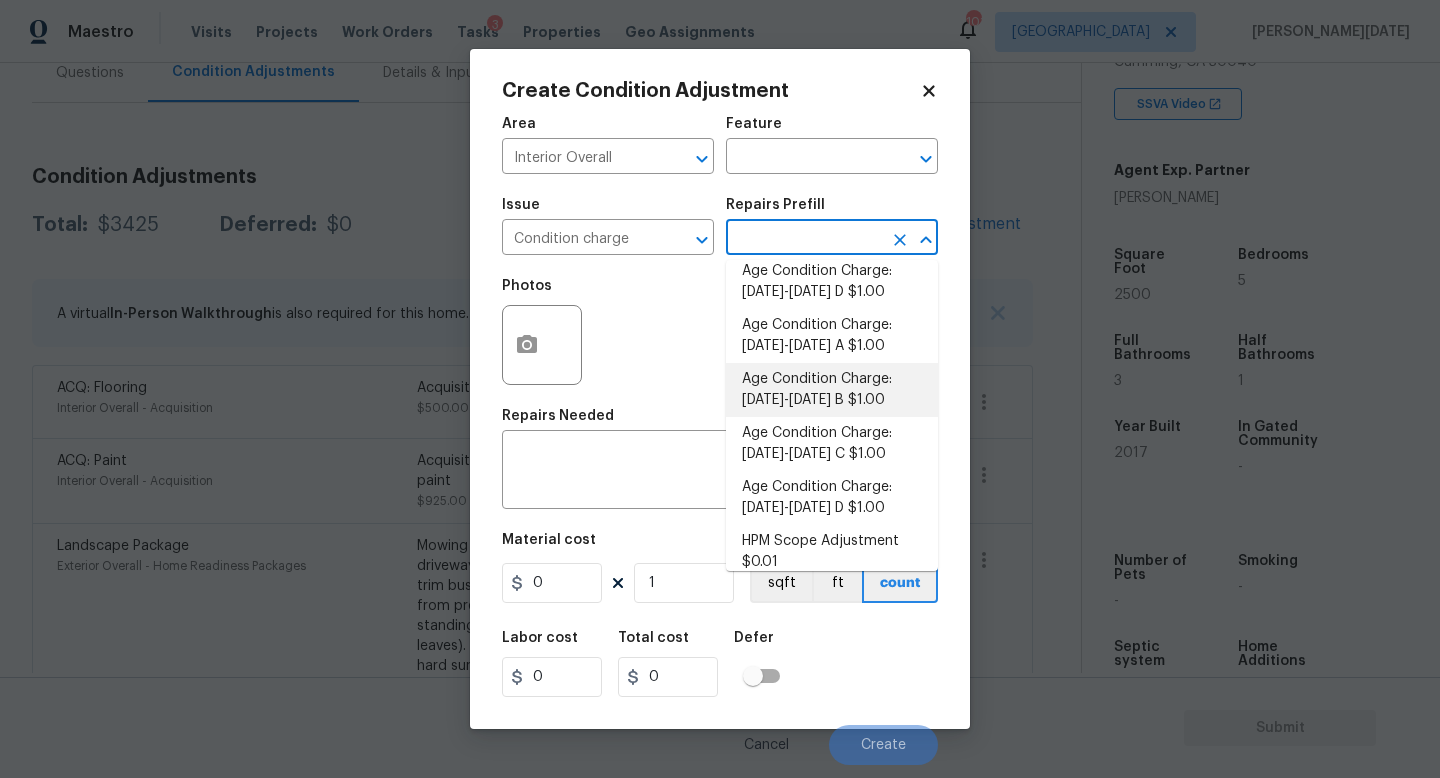 click on "Age Condition Charge: 2009-2023 B	 $1.00" at bounding box center (832, 390) 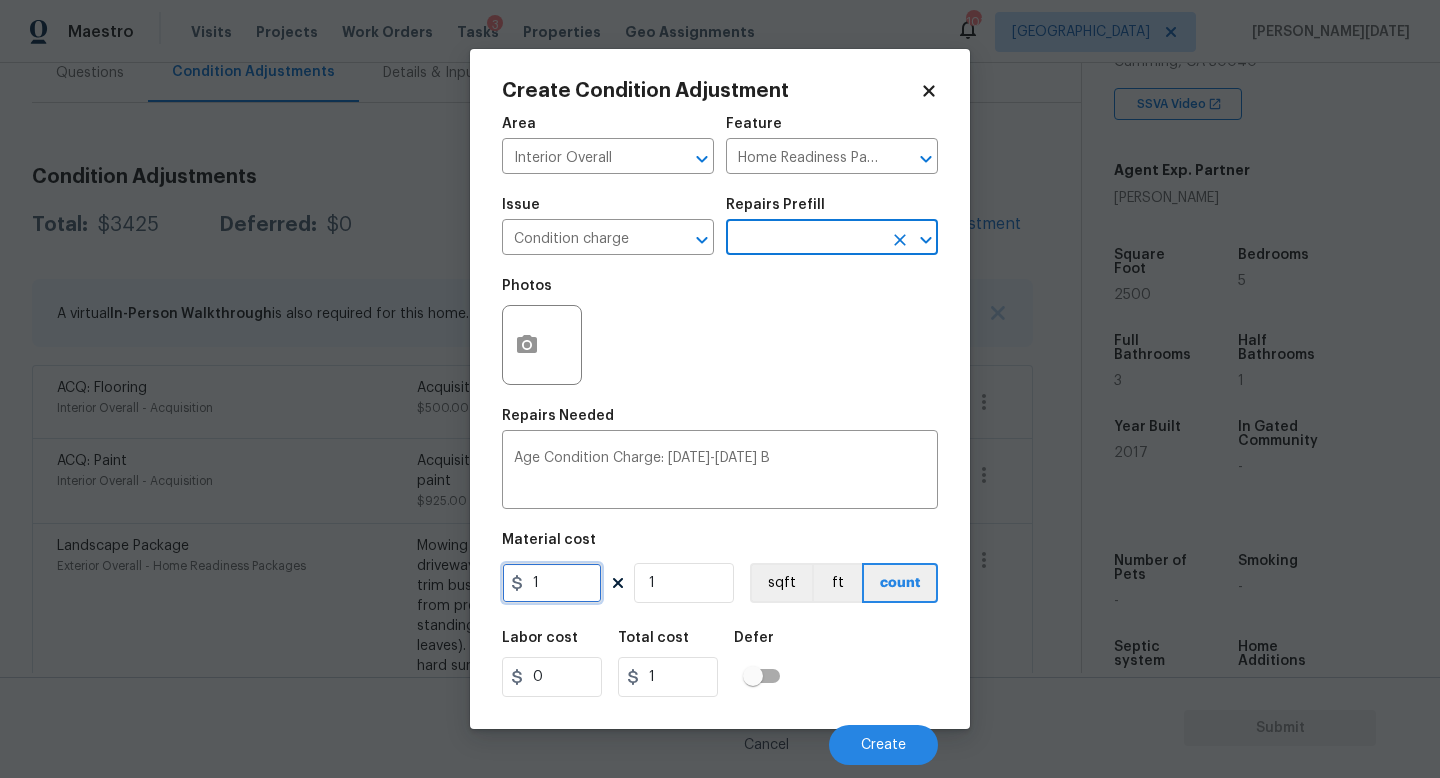 click on "1" at bounding box center [552, 583] 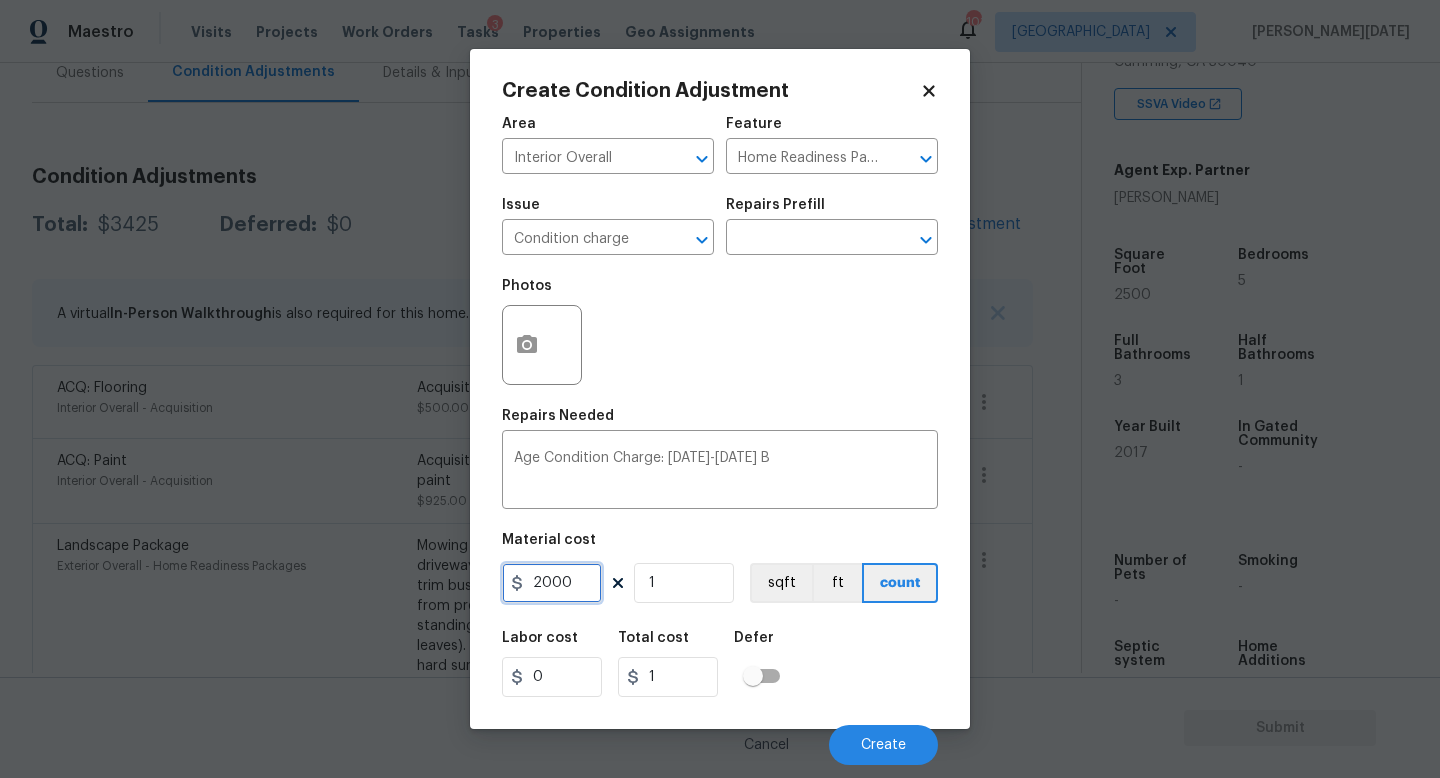 type on "2000" 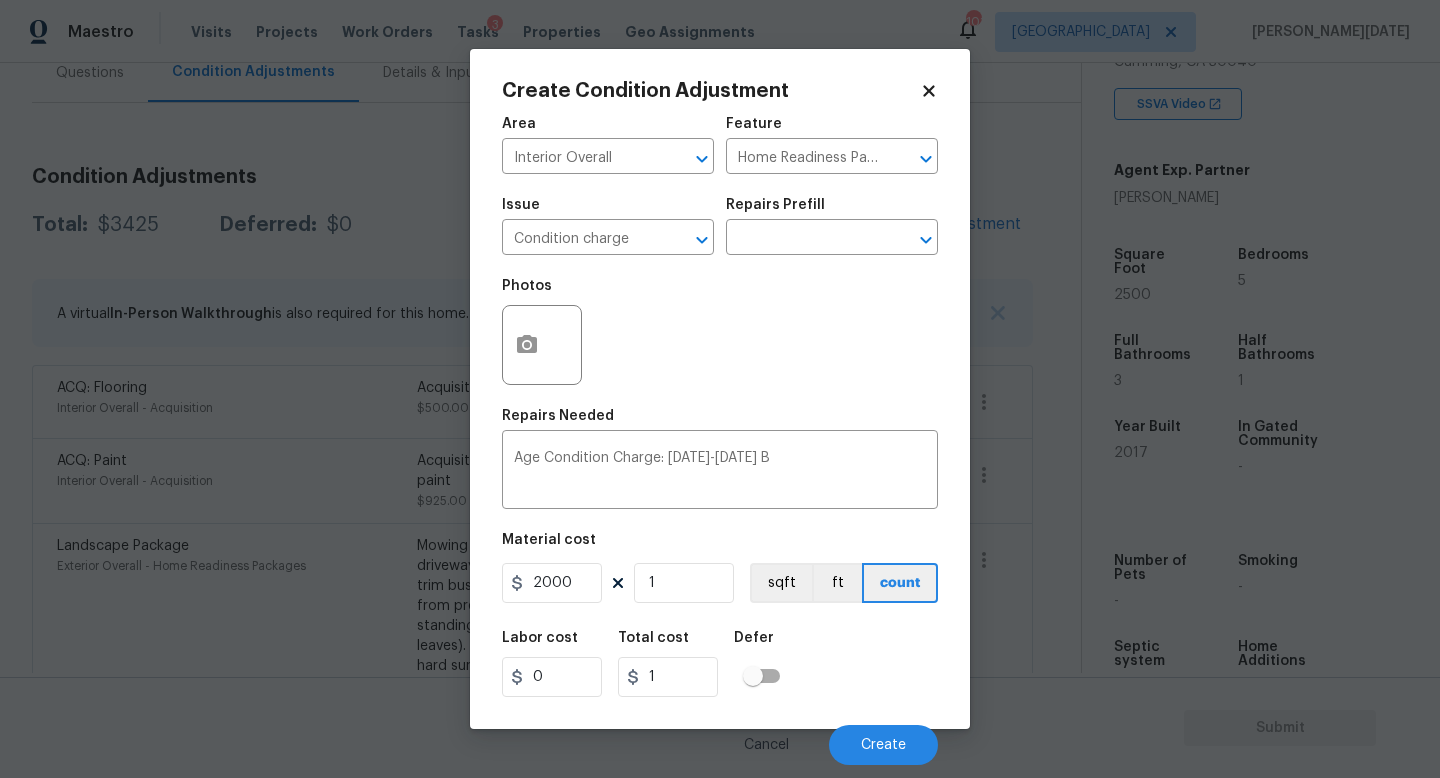 type on "2000" 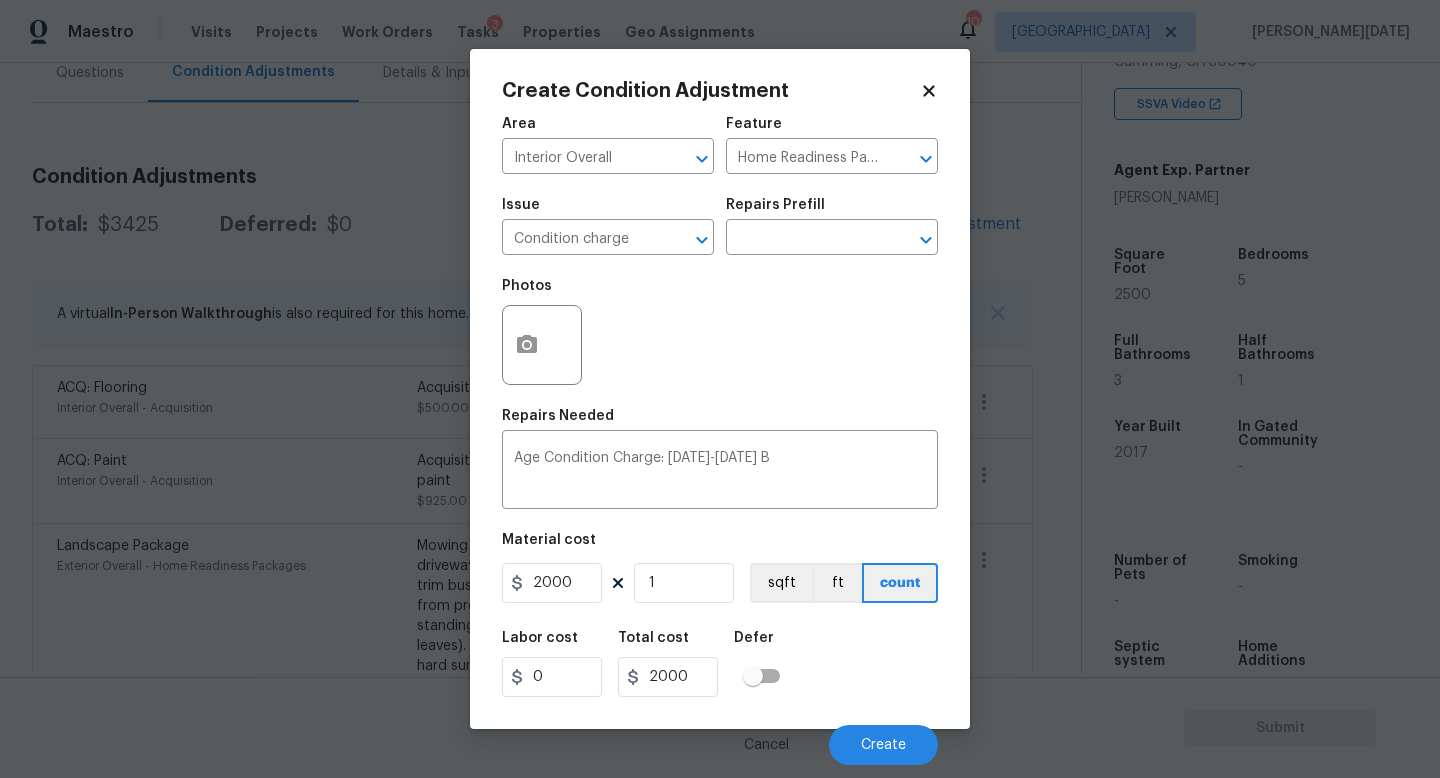 click on "Photos" at bounding box center [720, 332] 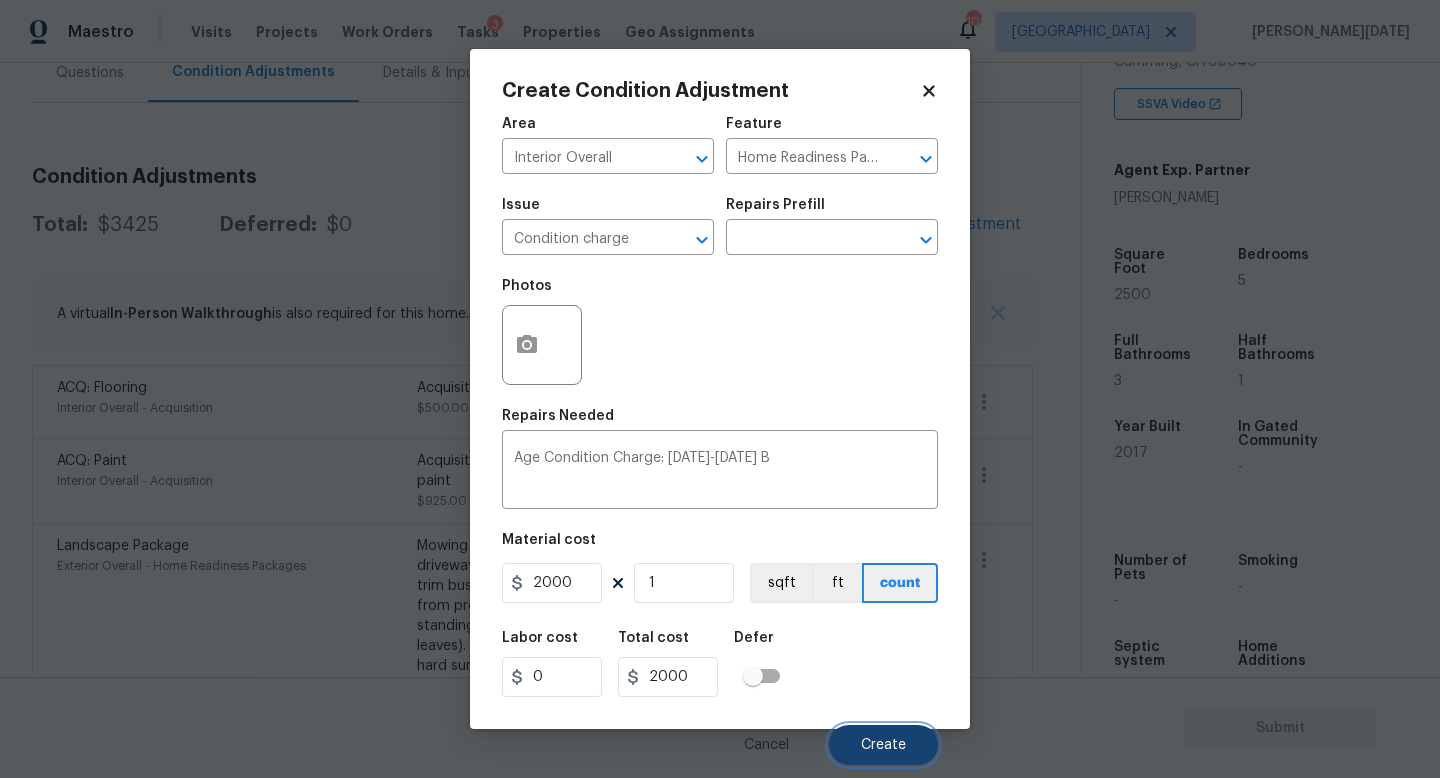 click on "Create" at bounding box center (883, 745) 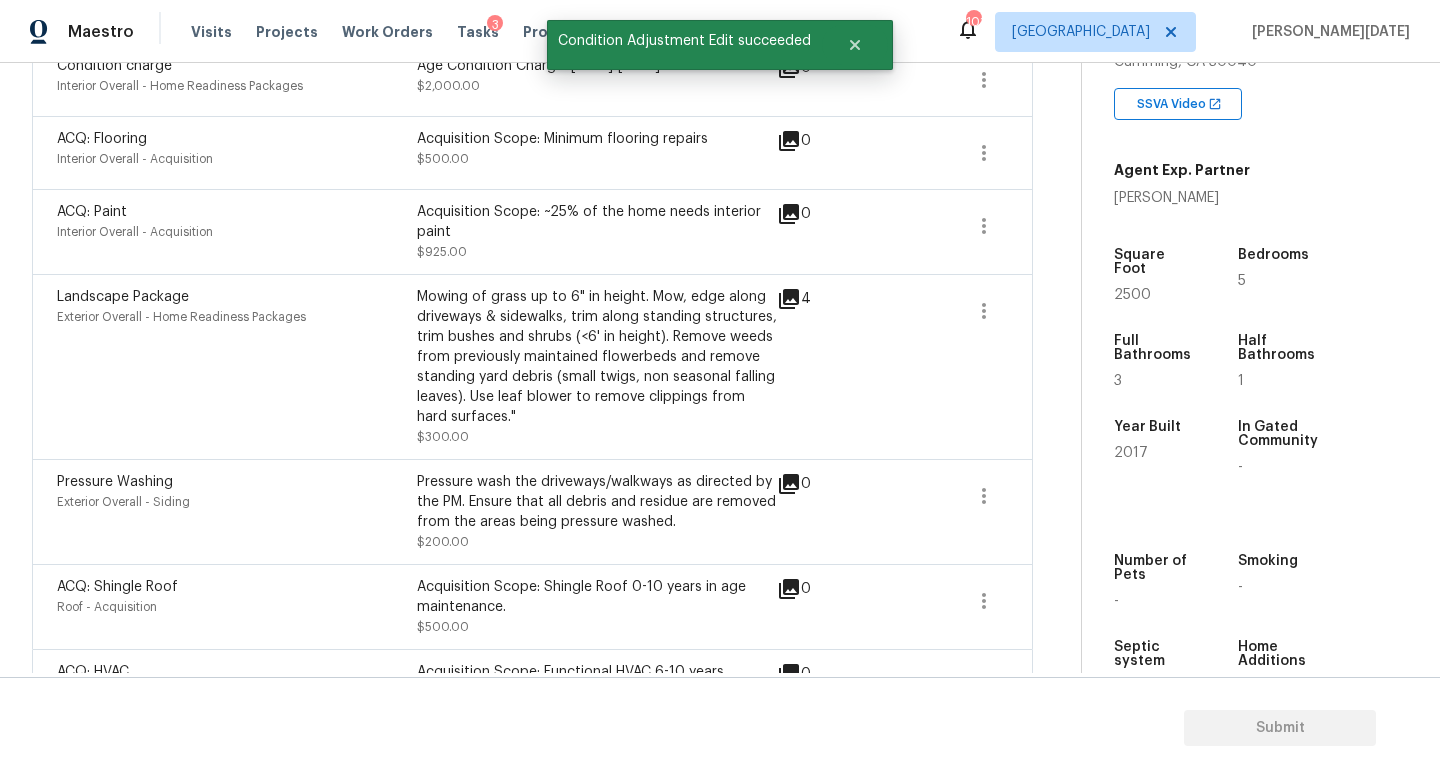 scroll, scrollTop: 475, scrollLeft: 0, axis: vertical 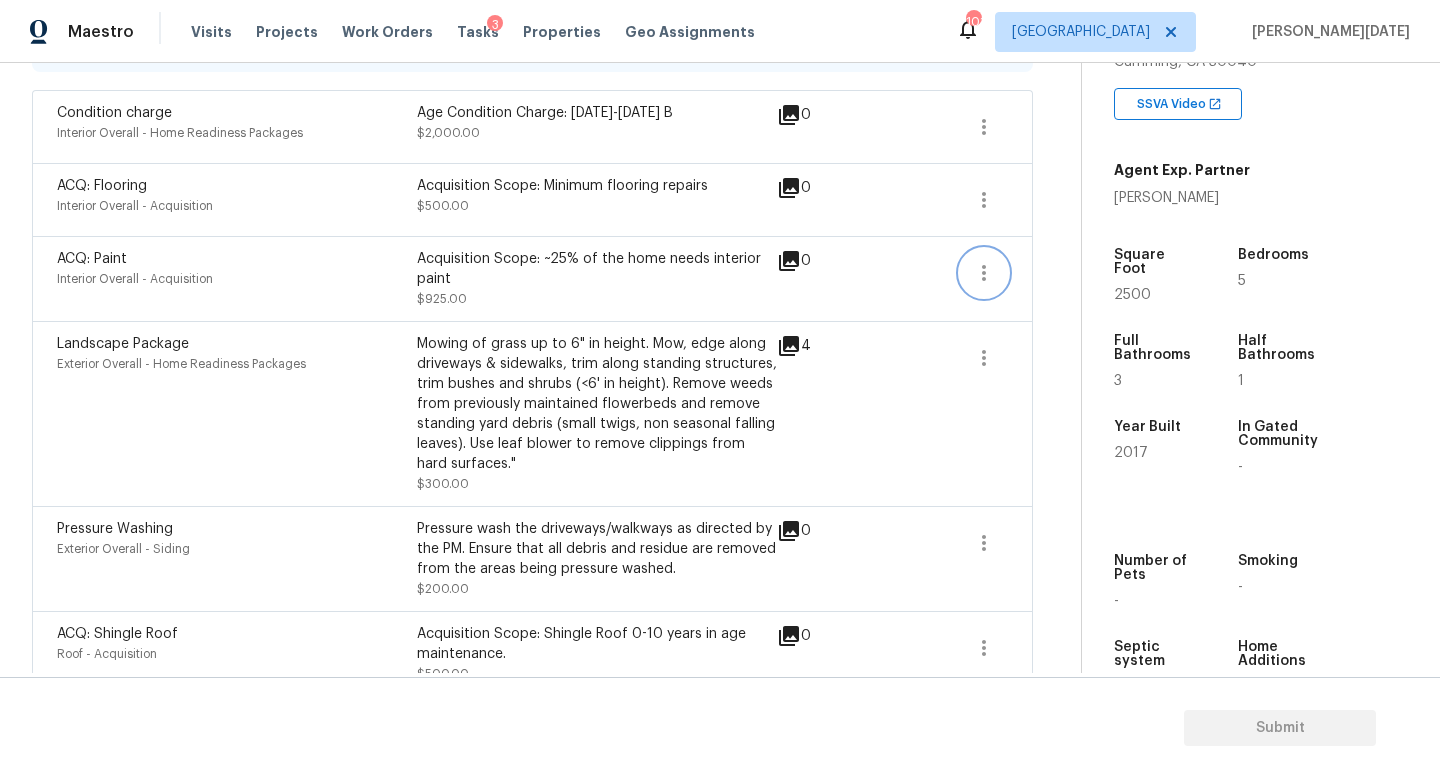 click 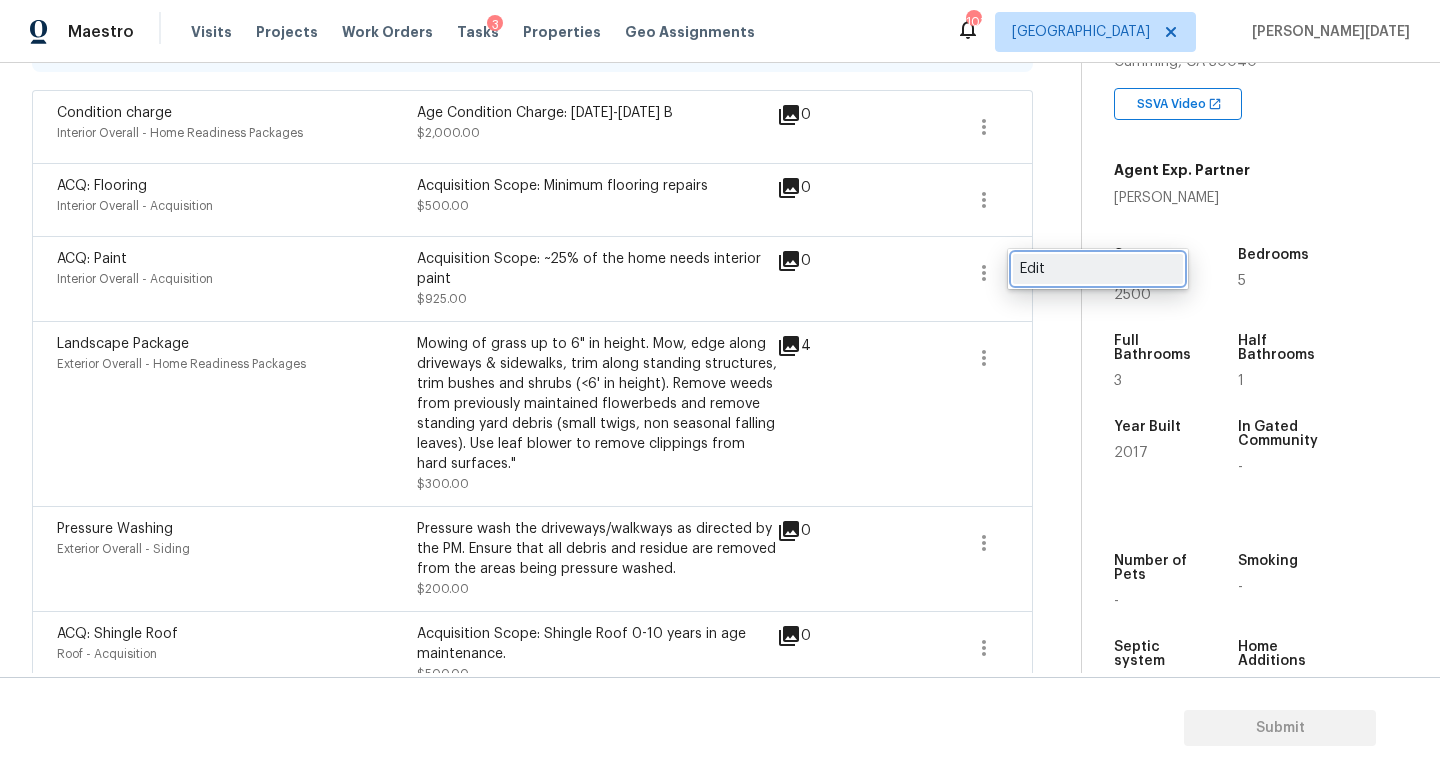 click on "Edit" at bounding box center (1098, 269) 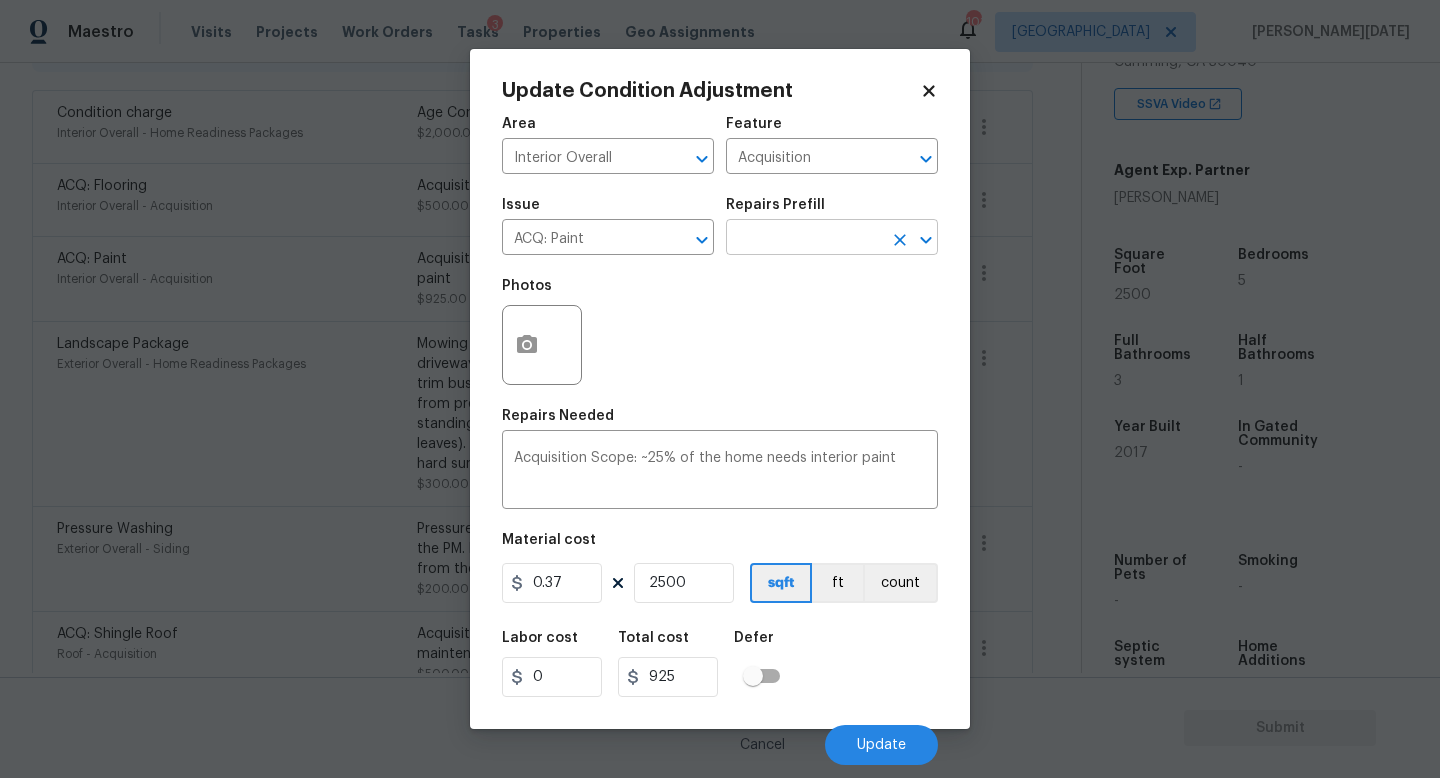 click at bounding box center [804, 239] 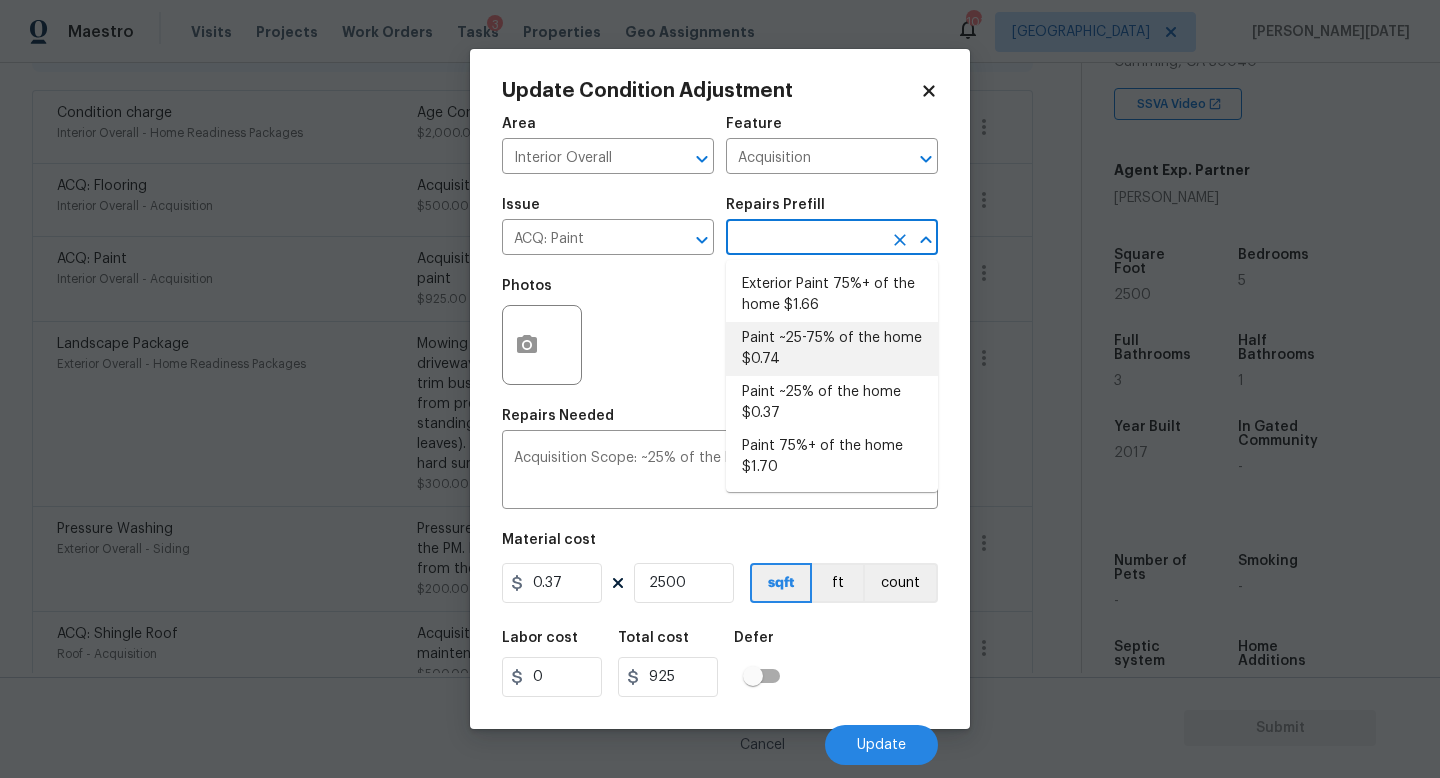 click on "Paint ~25-75% of the home $0.74" at bounding box center (832, 349) 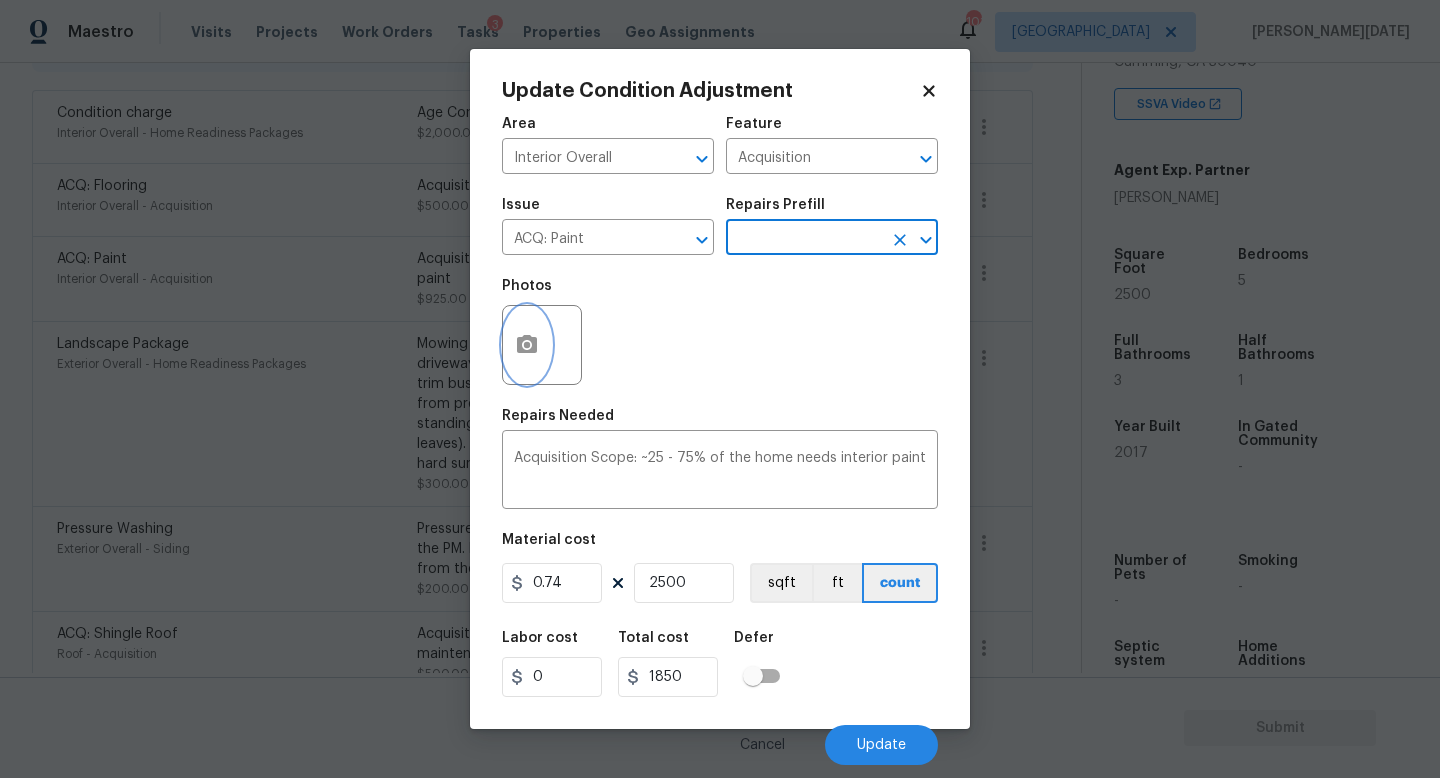 click 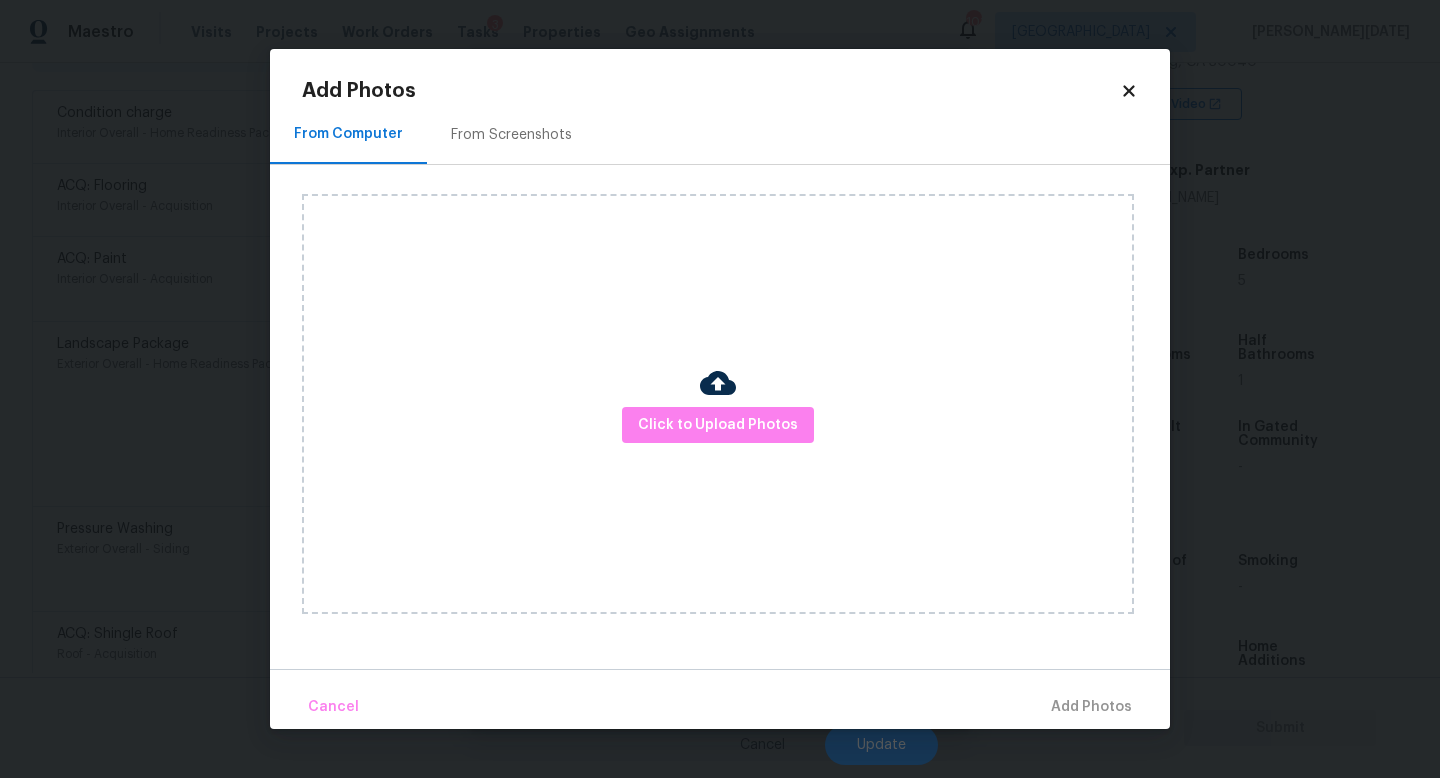 click on "From Screenshots" at bounding box center [511, 135] 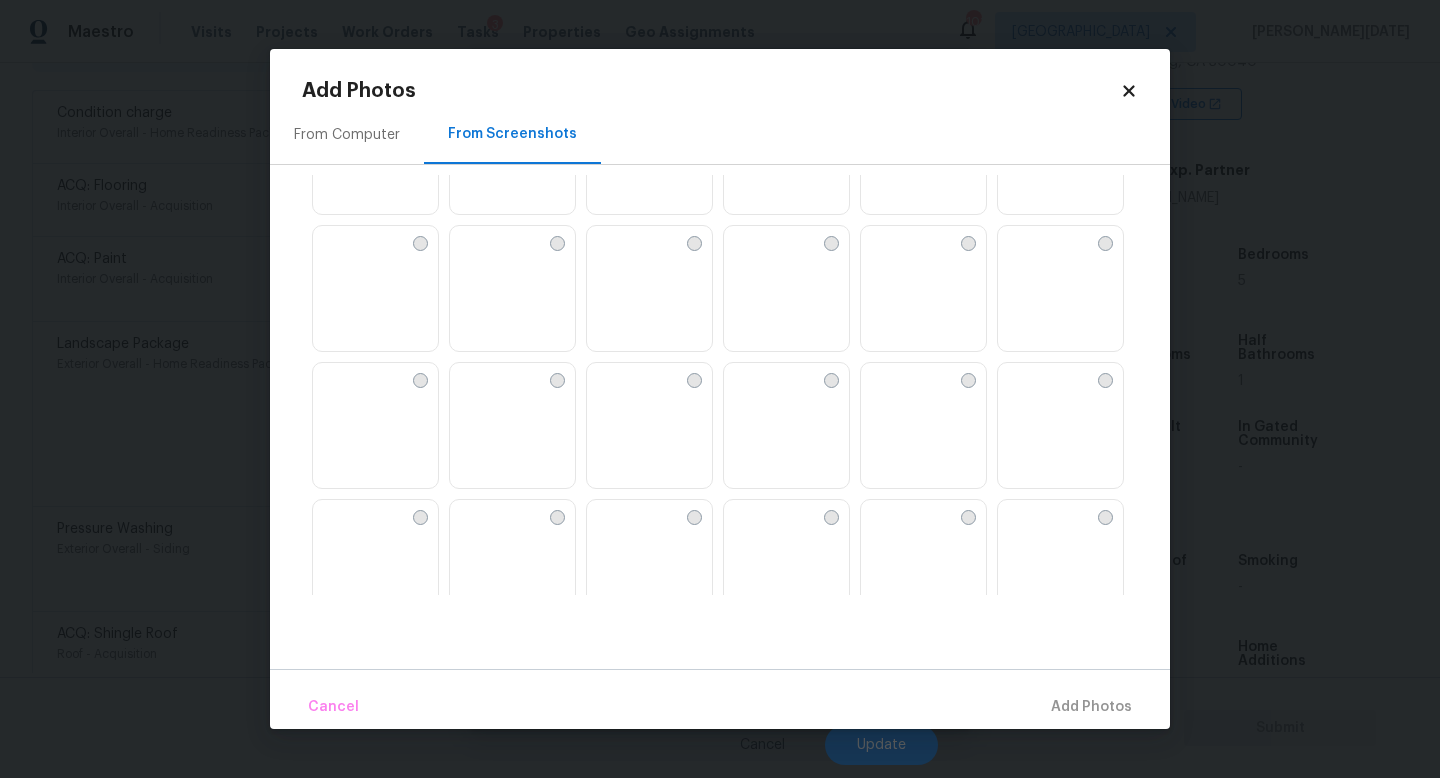 scroll, scrollTop: 650, scrollLeft: 0, axis: vertical 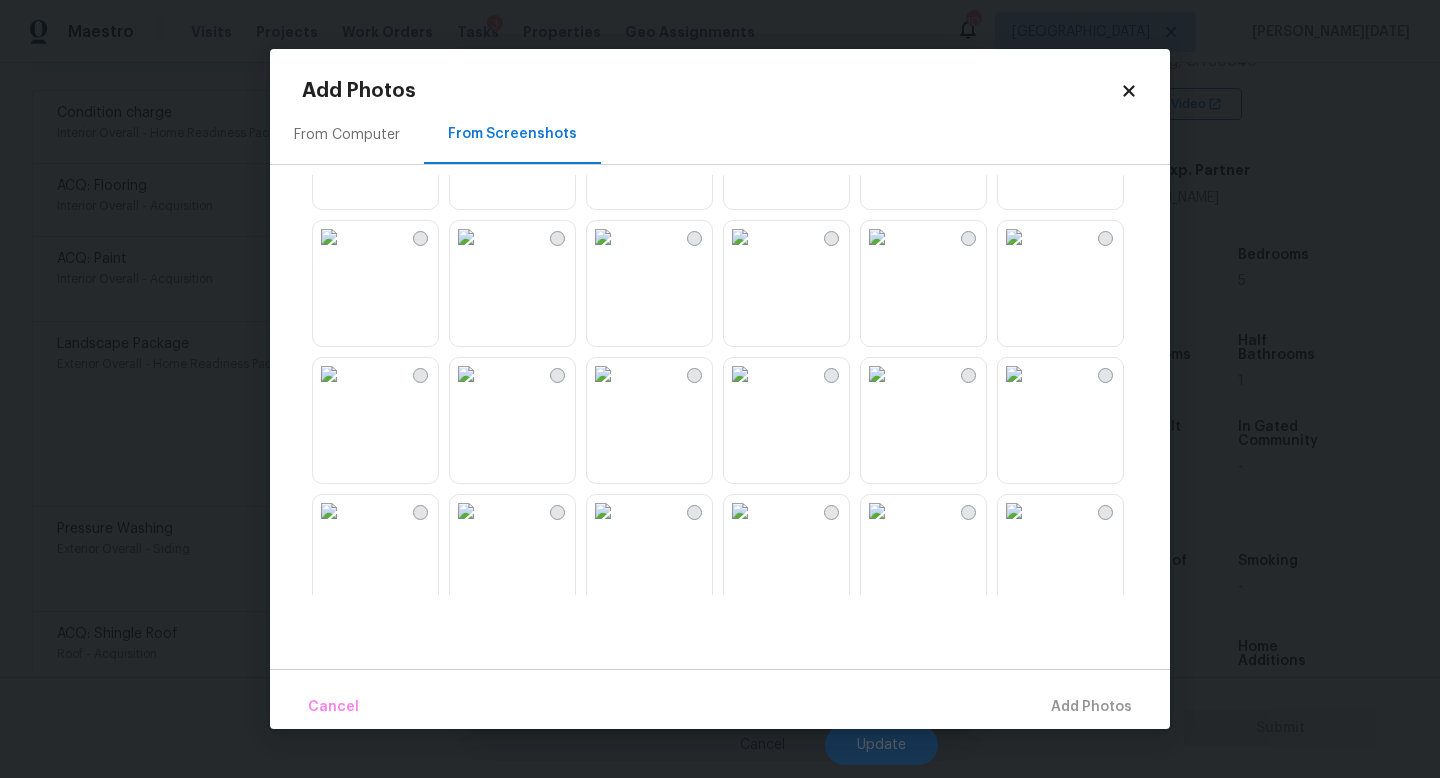 click 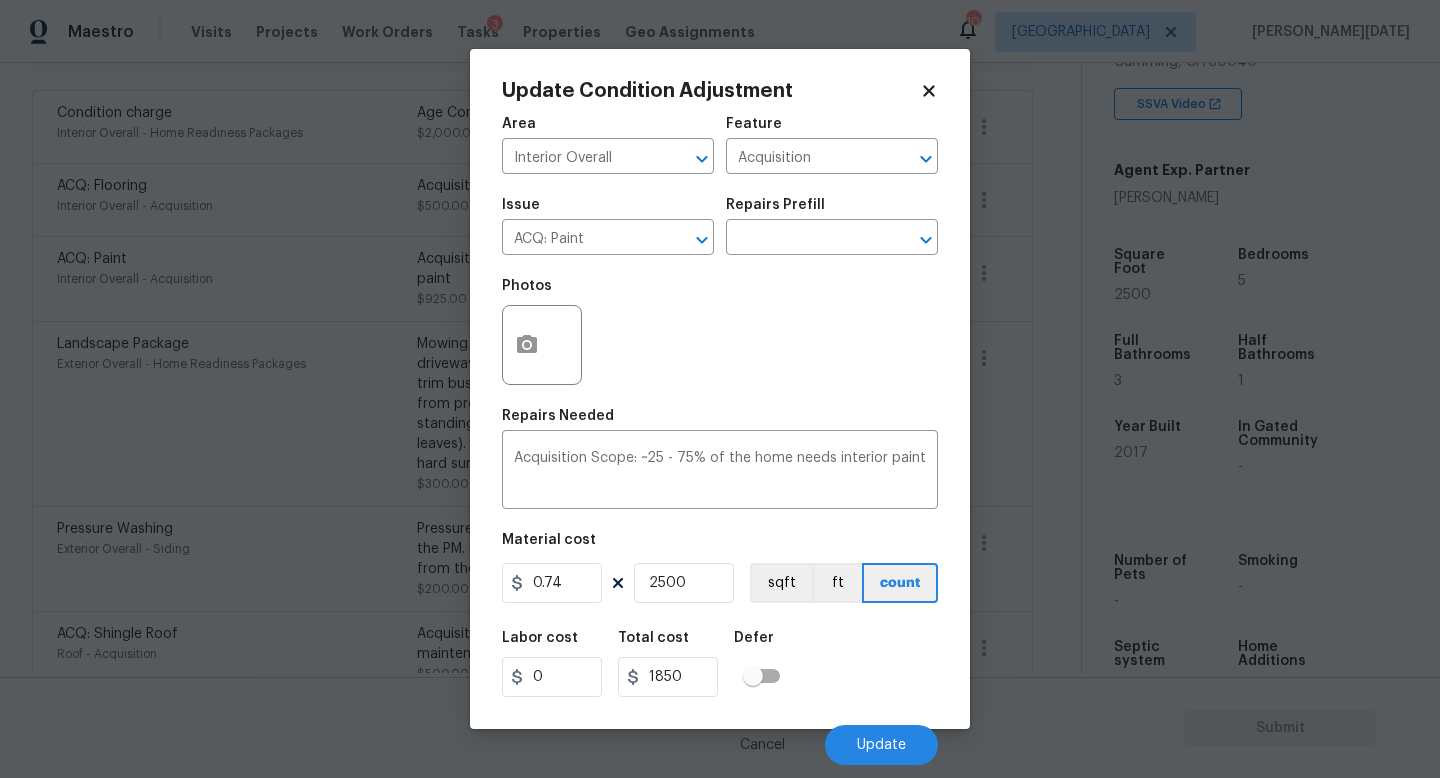 click 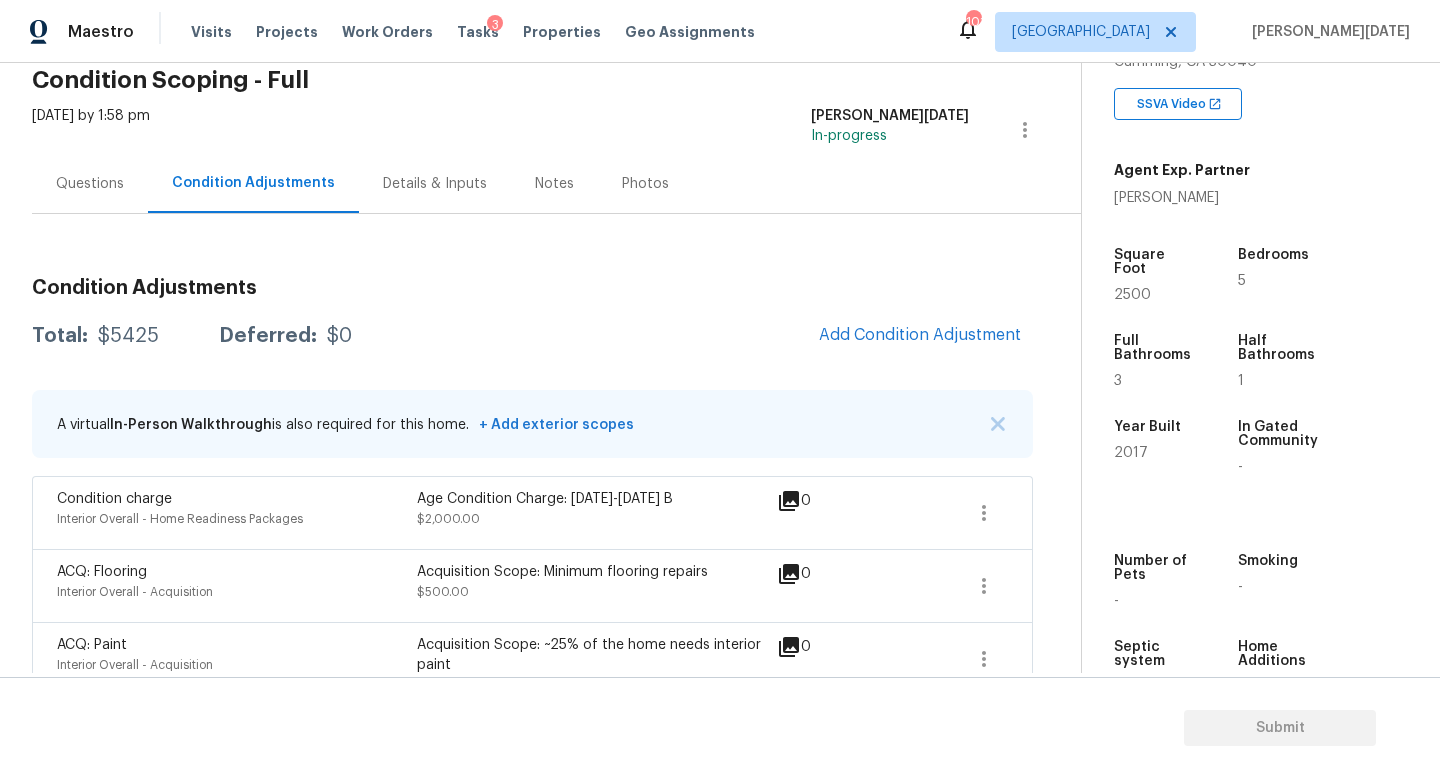 scroll, scrollTop: 43, scrollLeft: 0, axis: vertical 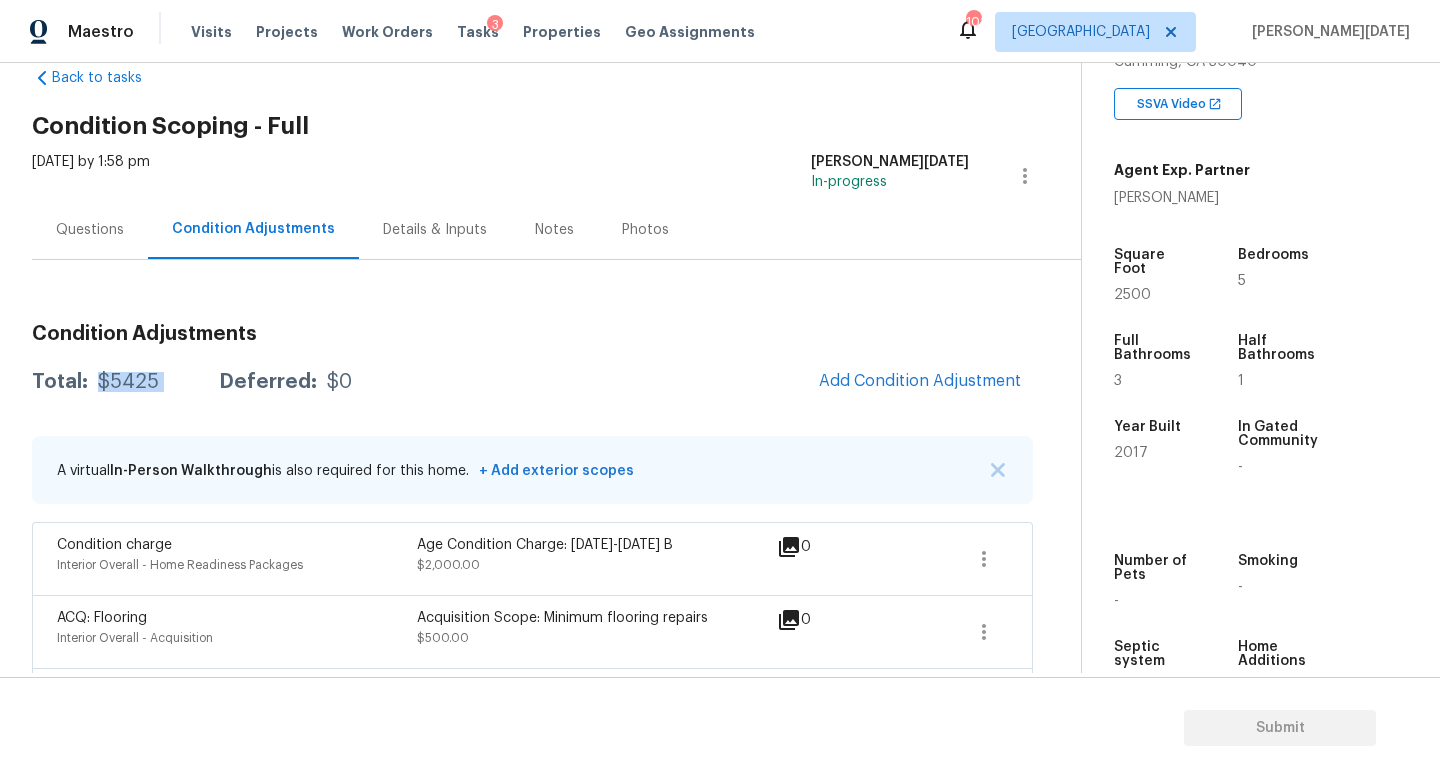 drag, startPoint x: 99, startPoint y: 380, endPoint x: 198, endPoint y: 380, distance: 99 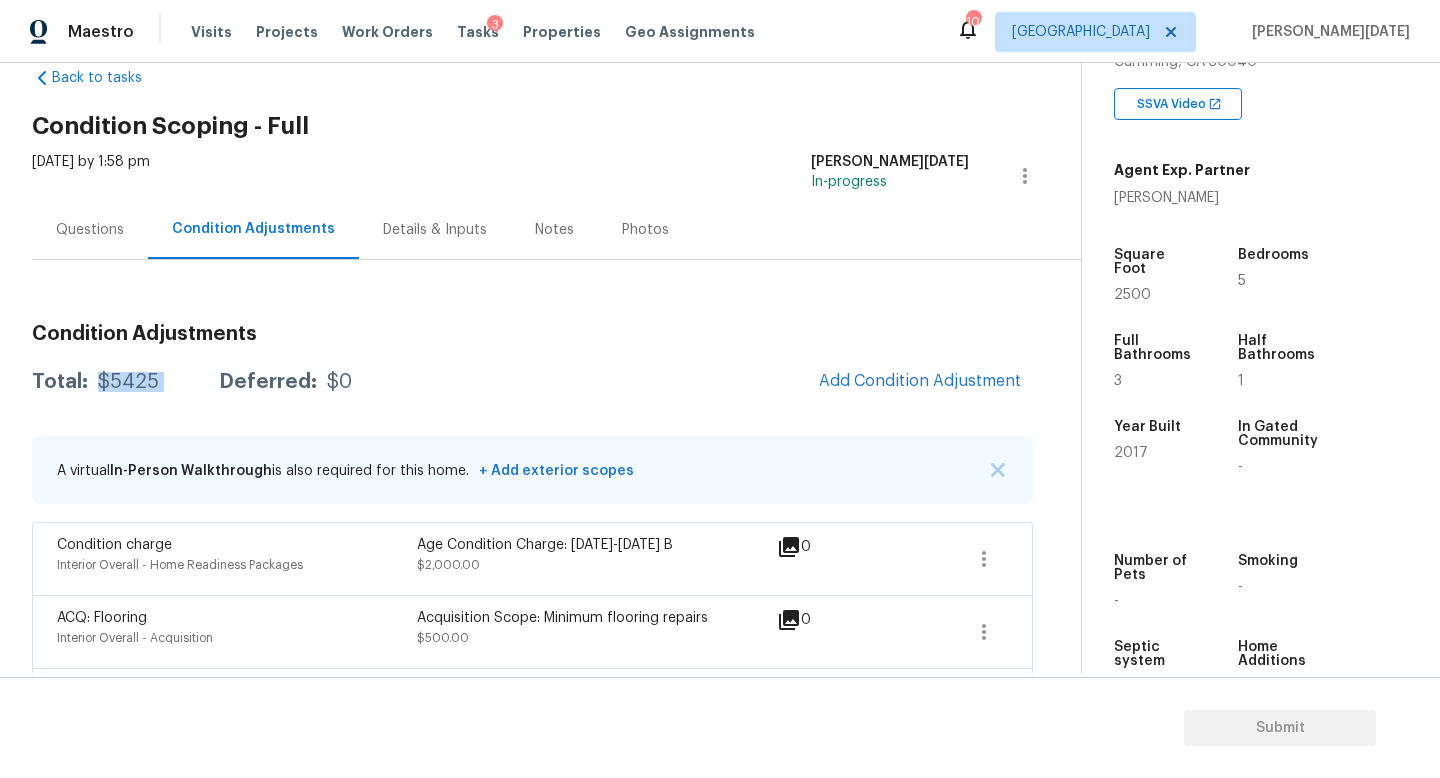 scroll, scrollTop: 0, scrollLeft: 0, axis: both 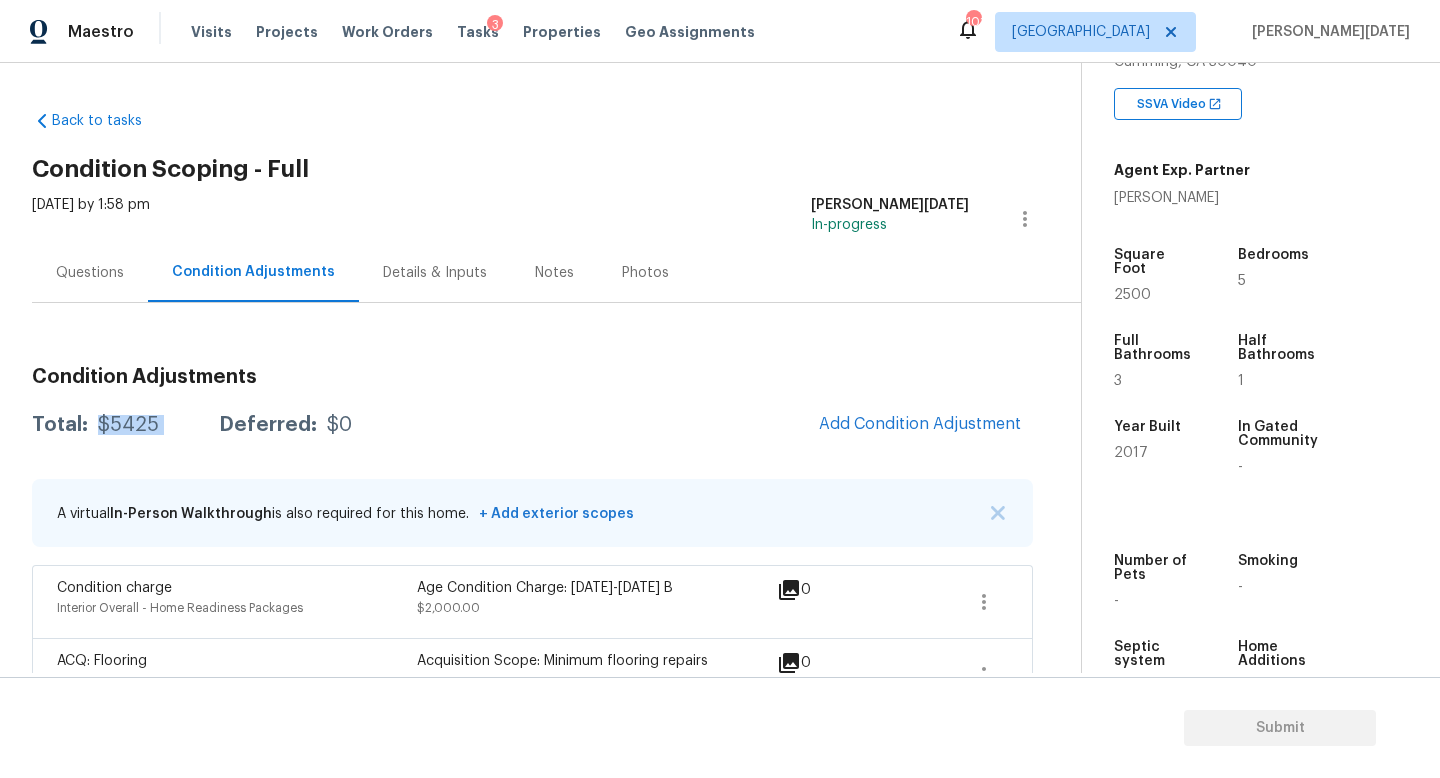 click on "Questions" at bounding box center (90, 273) 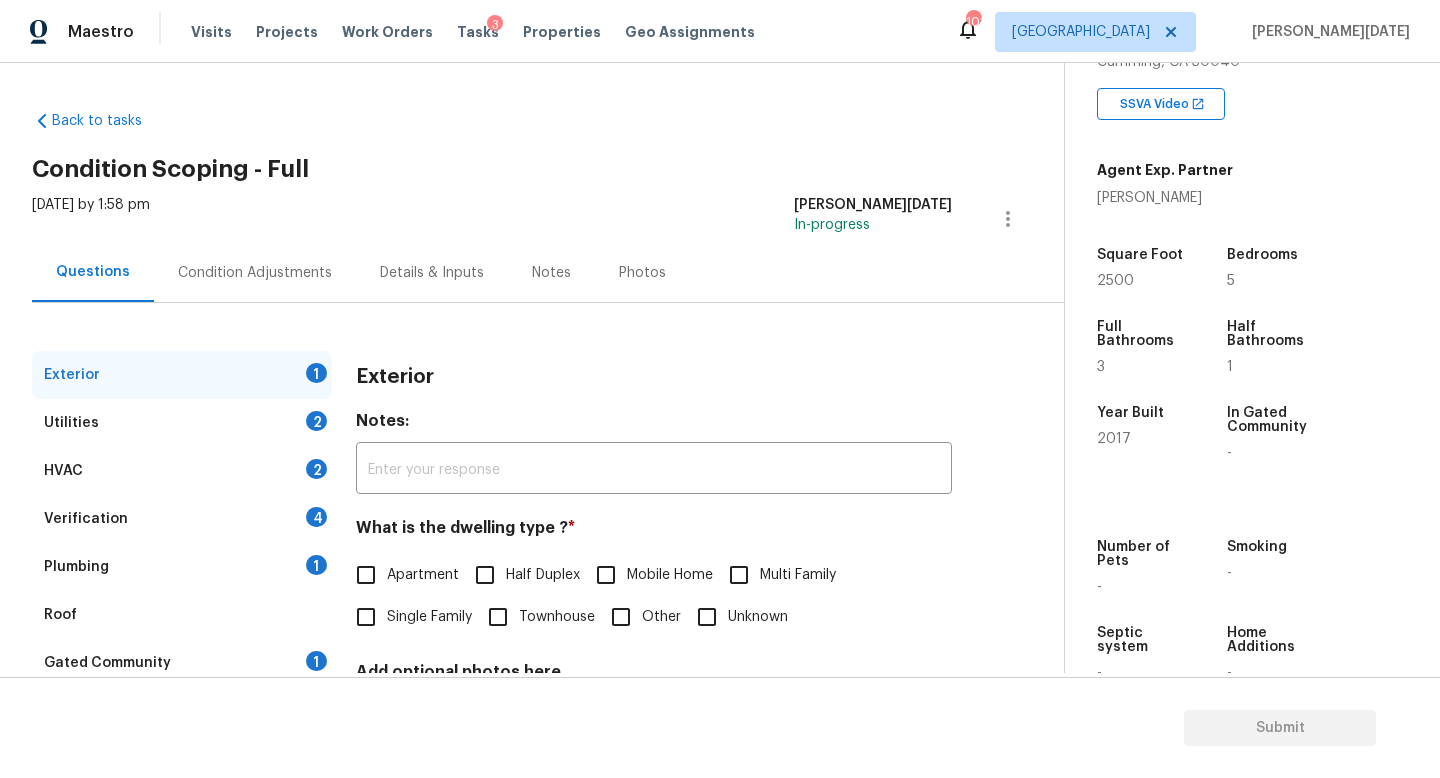 scroll, scrollTop: 185, scrollLeft: 0, axis: vertical 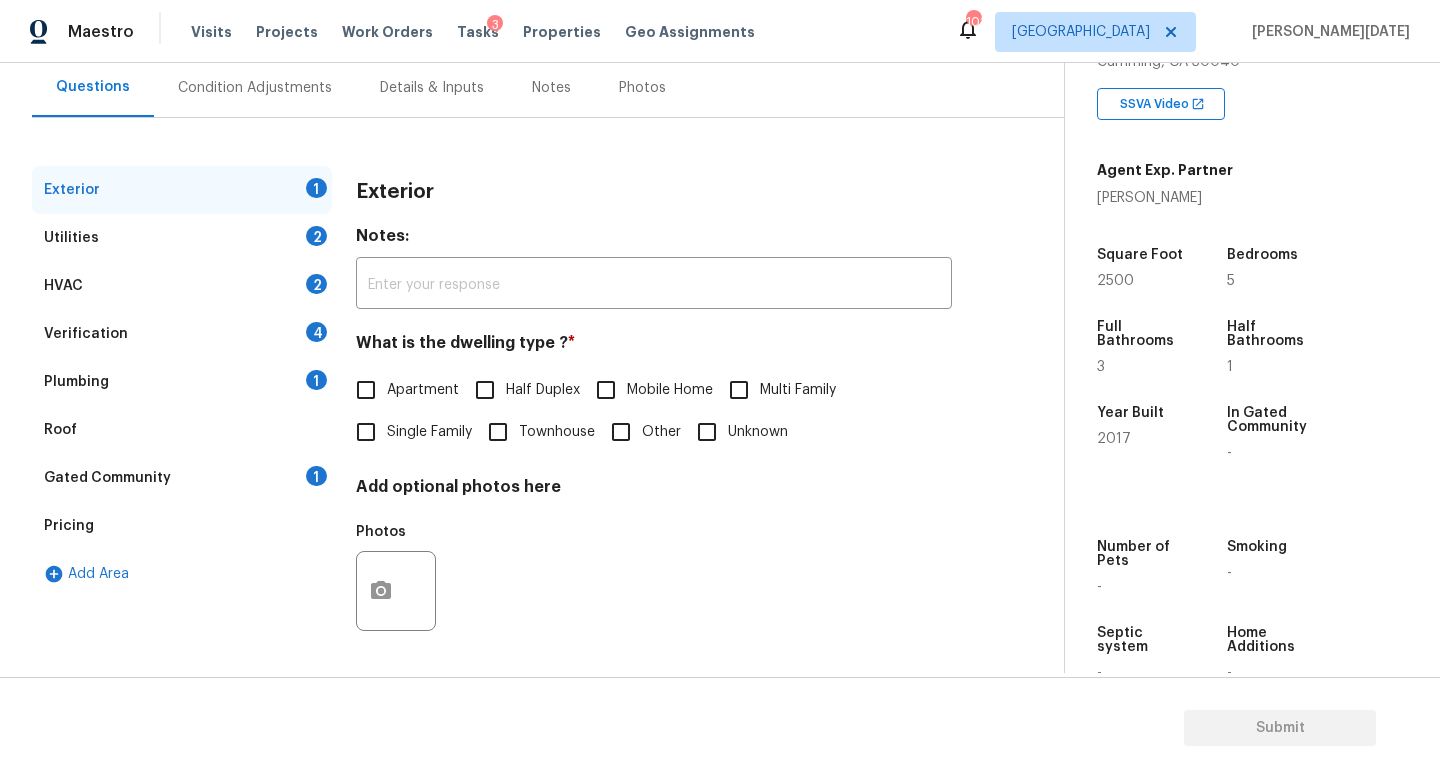 click on "Single Family" at bounding box center (366, 432) 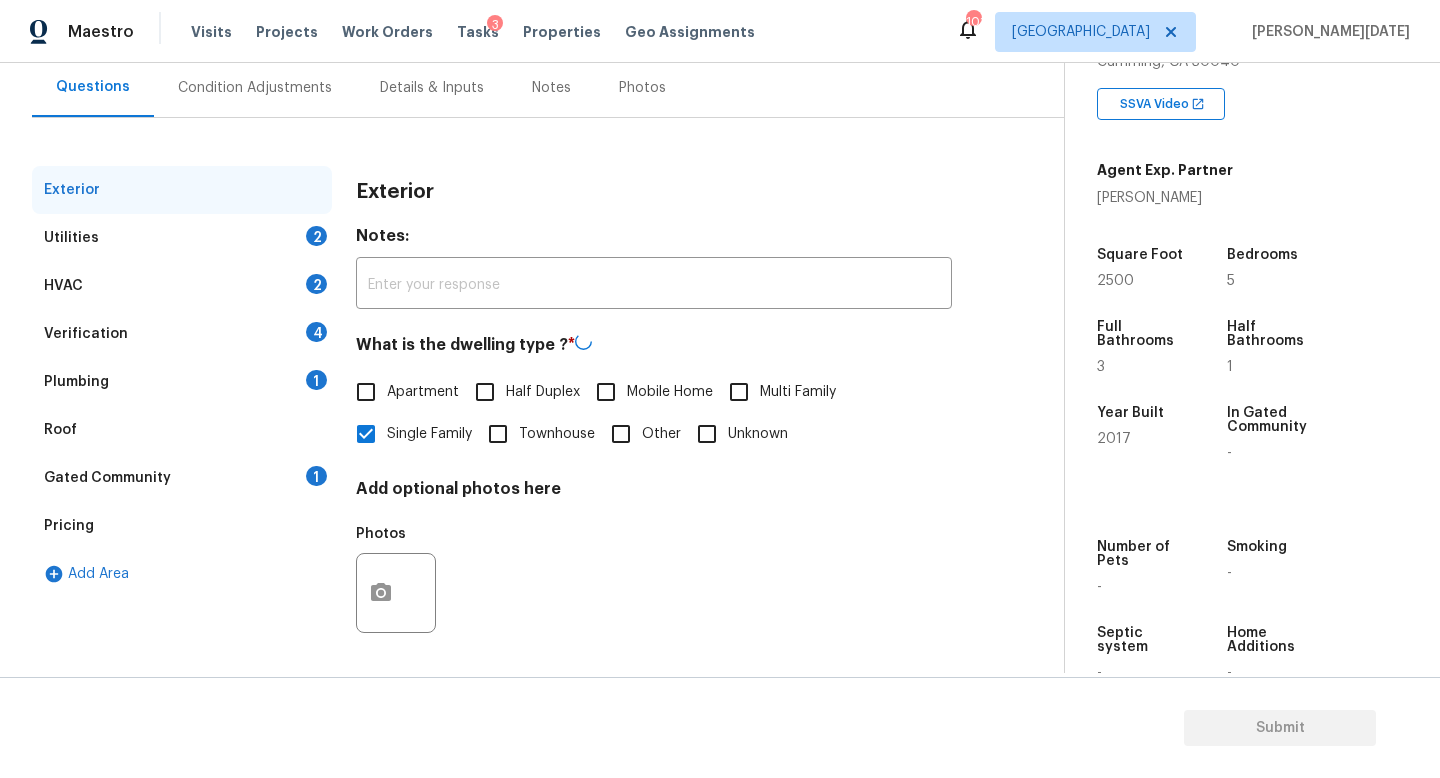 click on "Utilities 2" at bounding box center [182, 238] 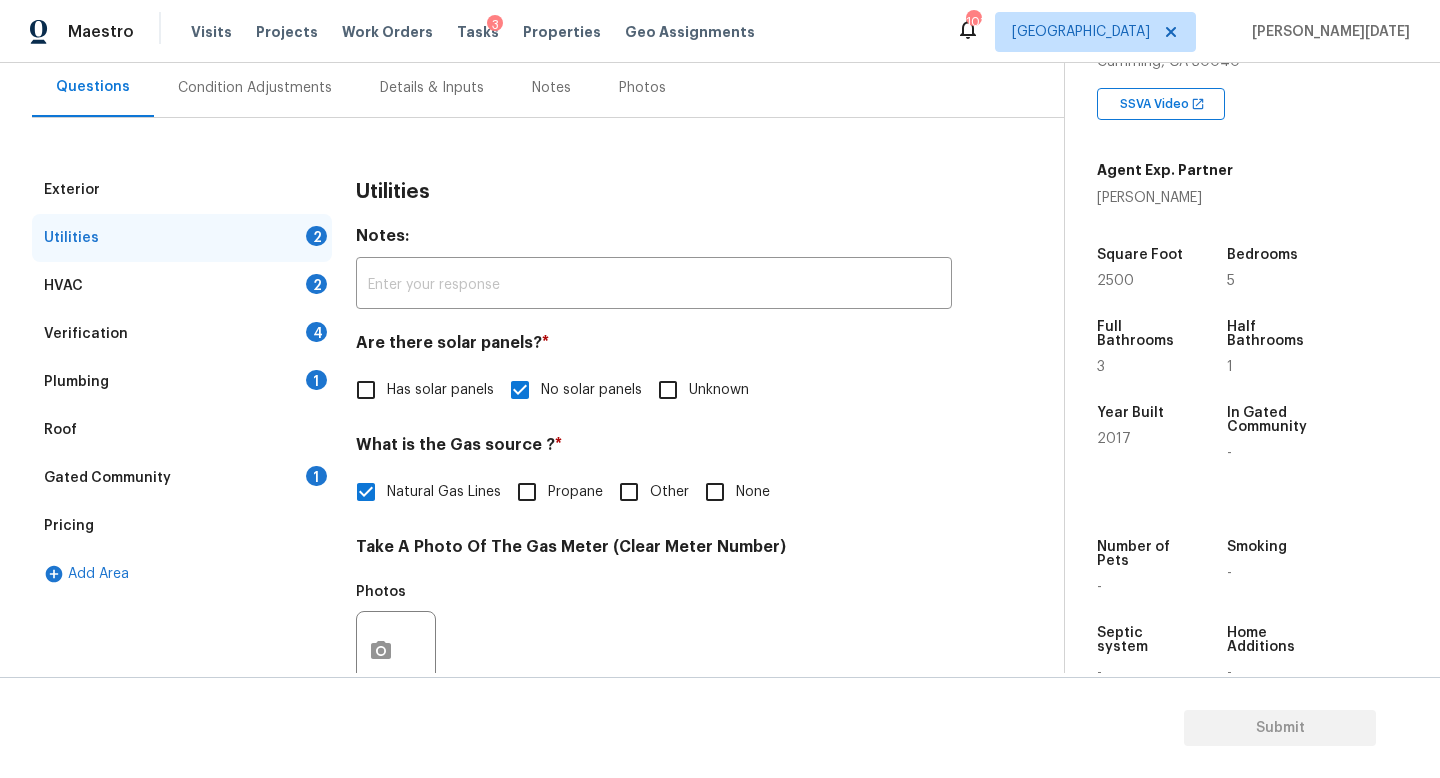 scroll, scrollTop: 727, scrollLeft: 0, axis: vertical 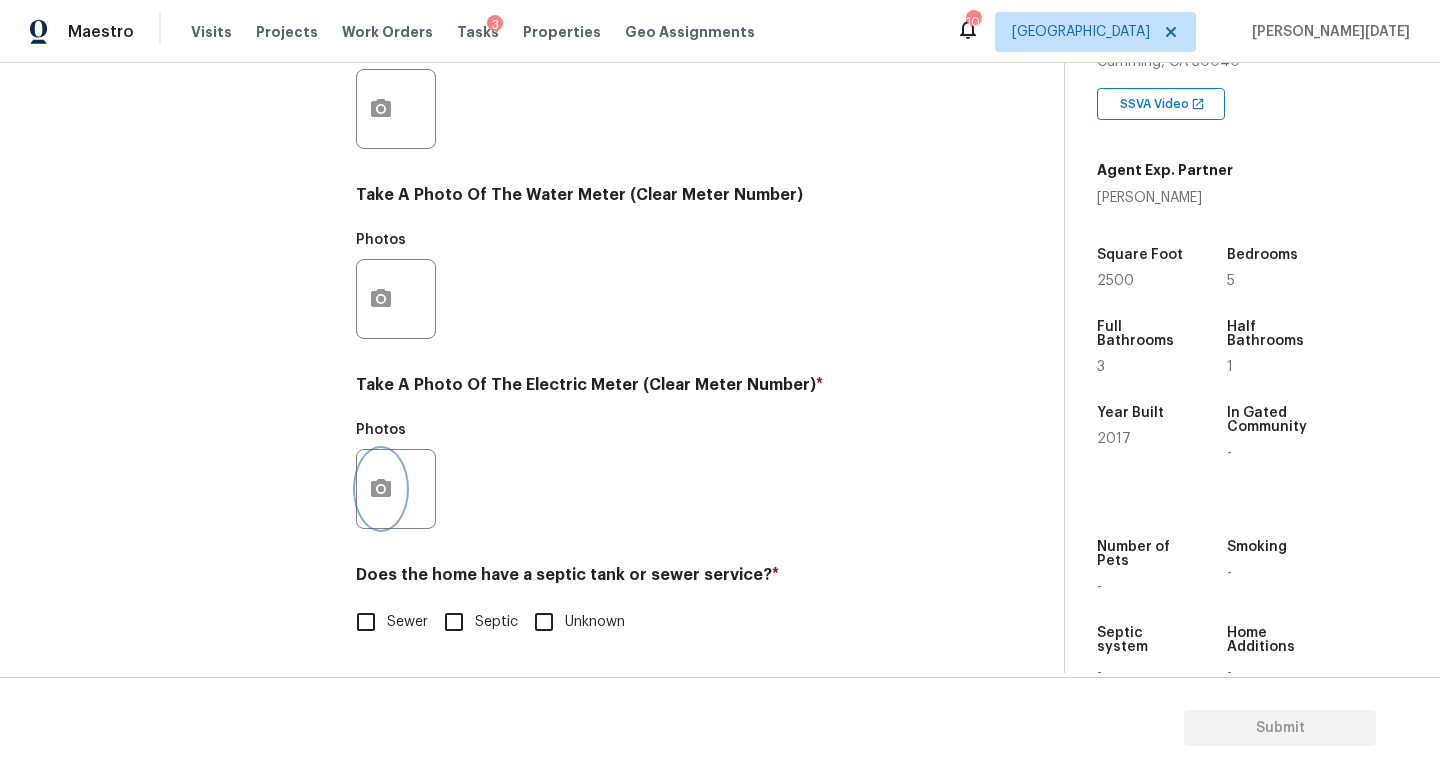 click at bounding box center [381, 489] 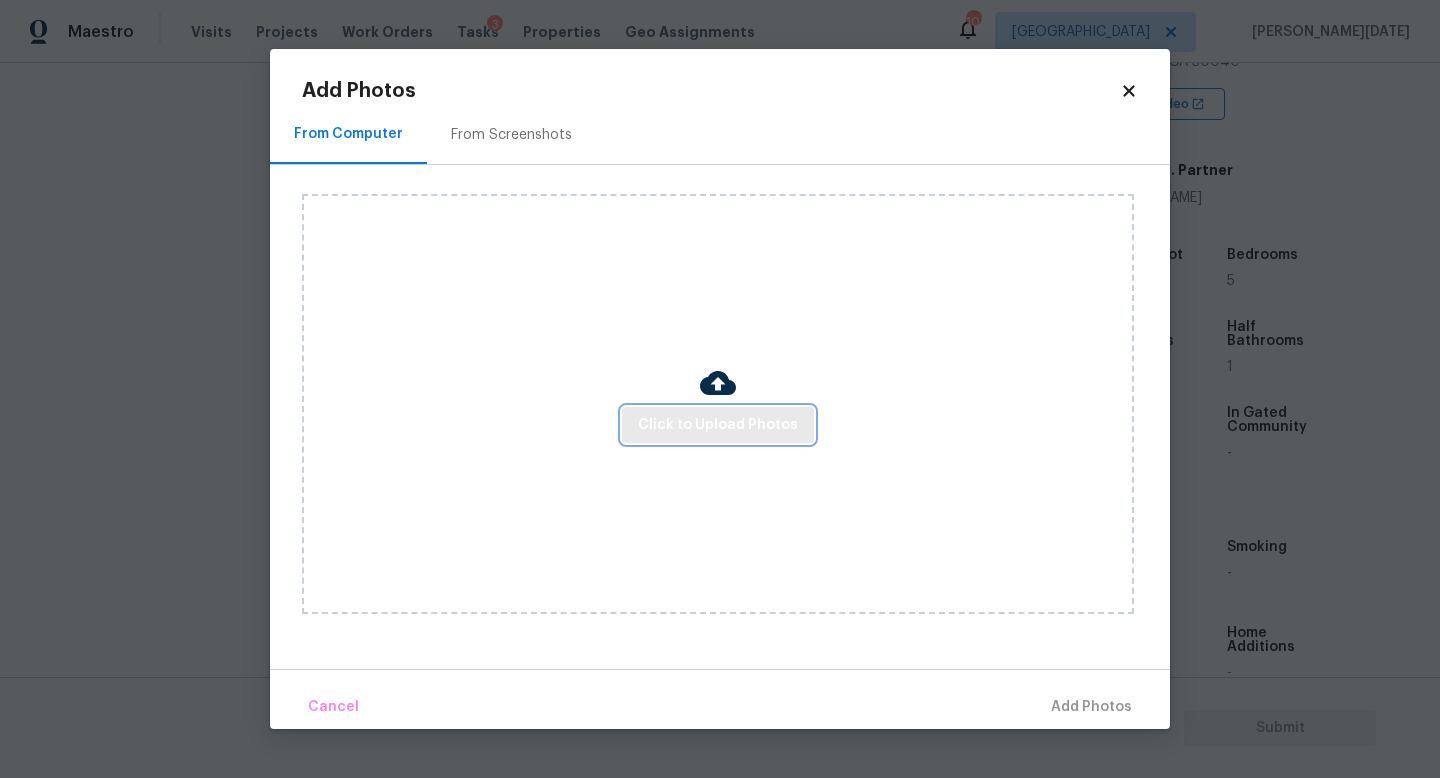 click on "Click to Upload Photos" at bounding box center (718, 425) 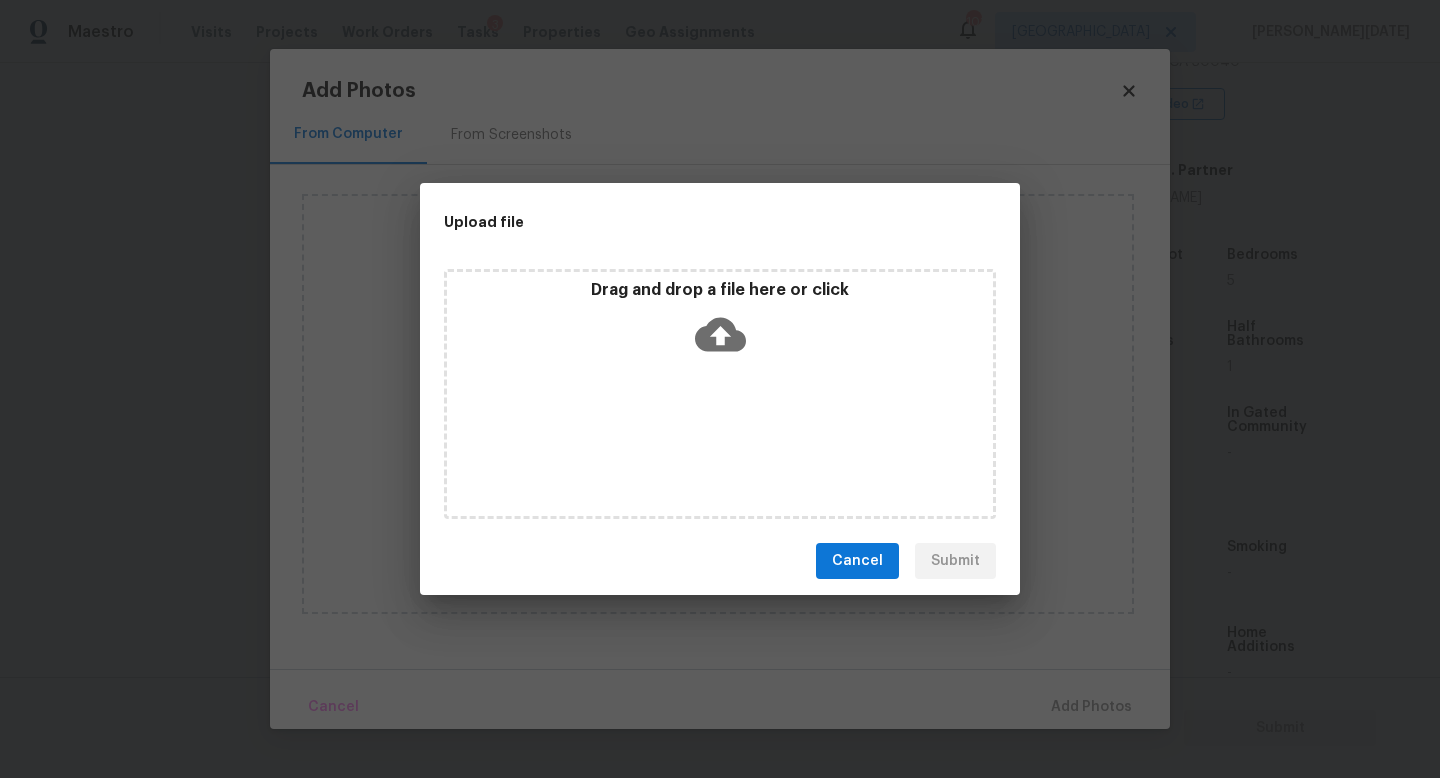 click on "Drag and drop a file here or click" at bounding box center (720, 394) 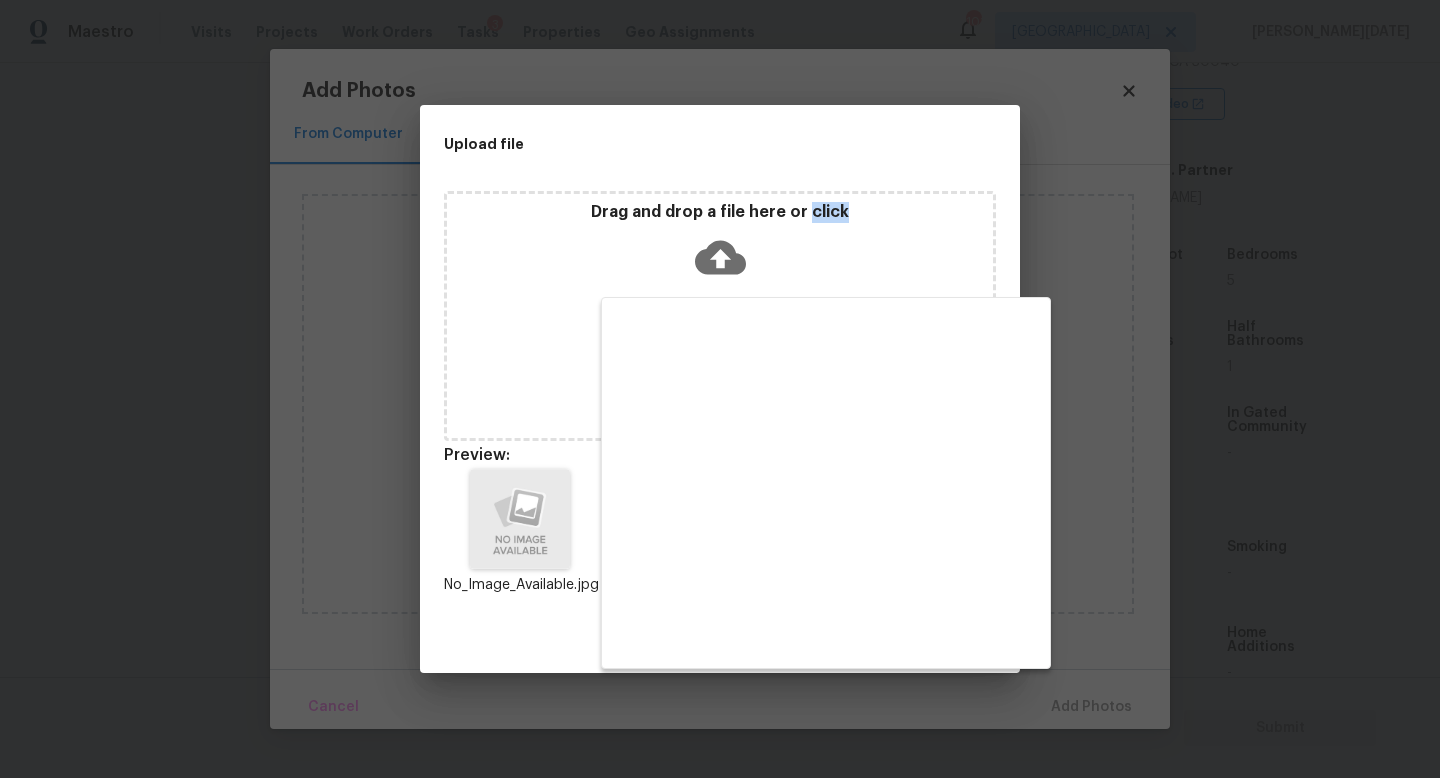click on "Cancel Submit" at bounding box center (720, 638) 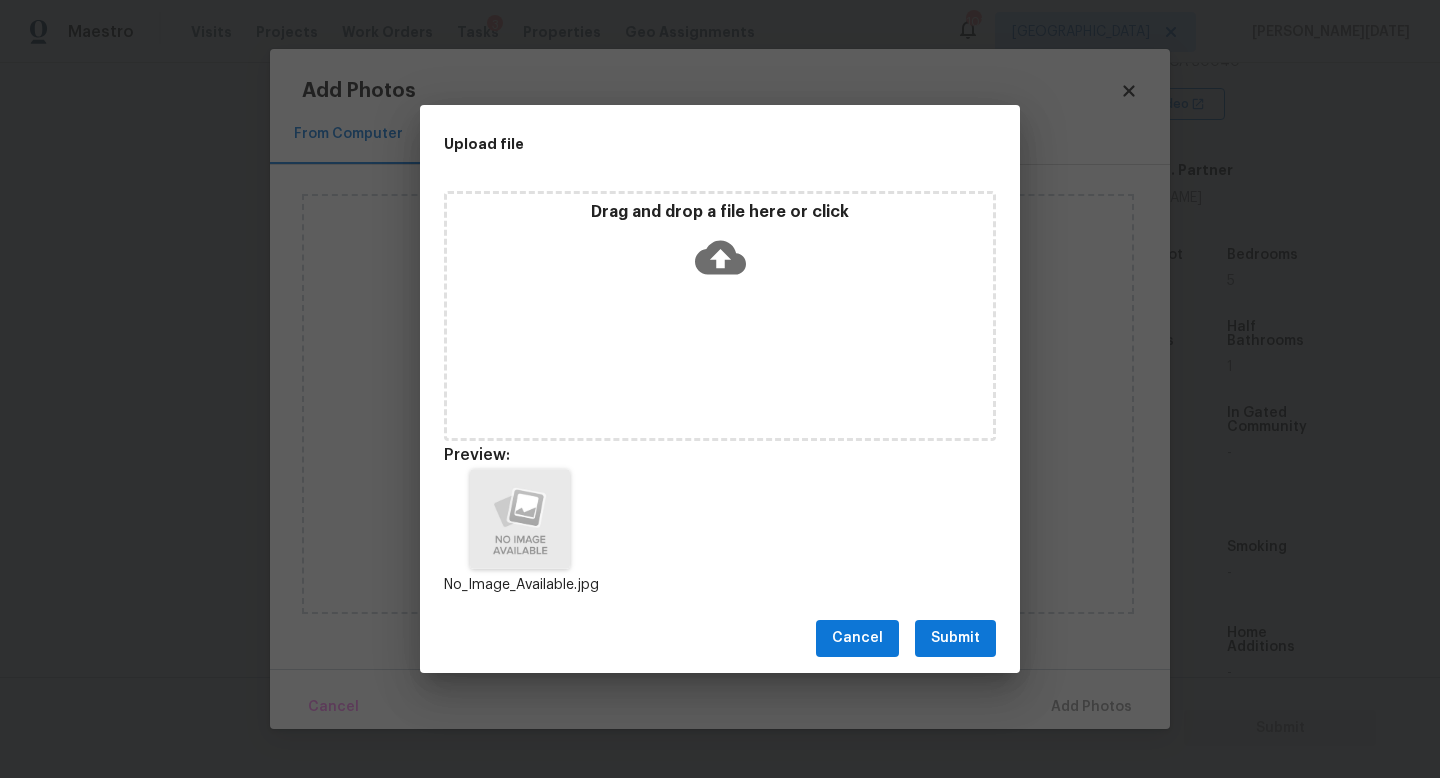 click on "Submit" at bounding box center (955, 638) 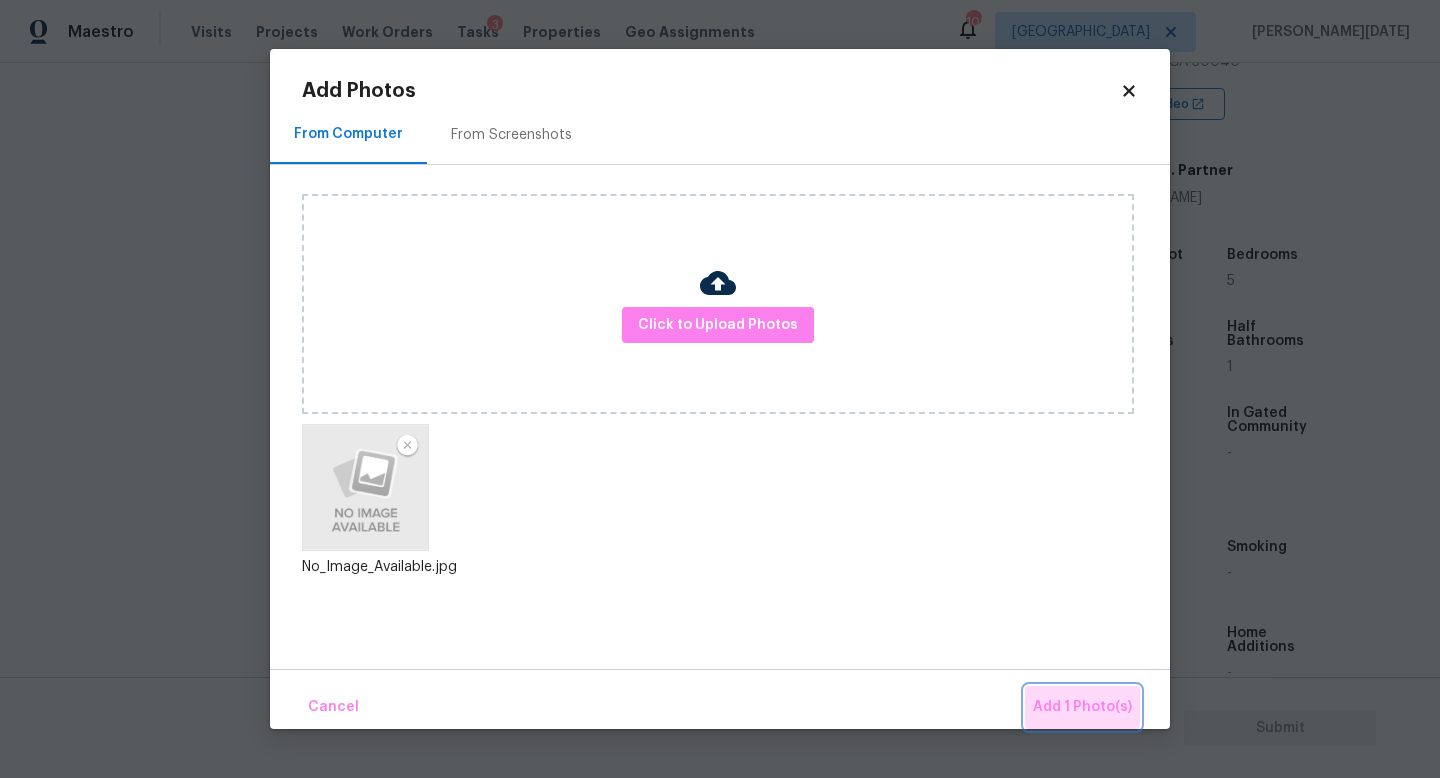 click on "Add 1 Photo(s)" at bounding box center [1082, 707] 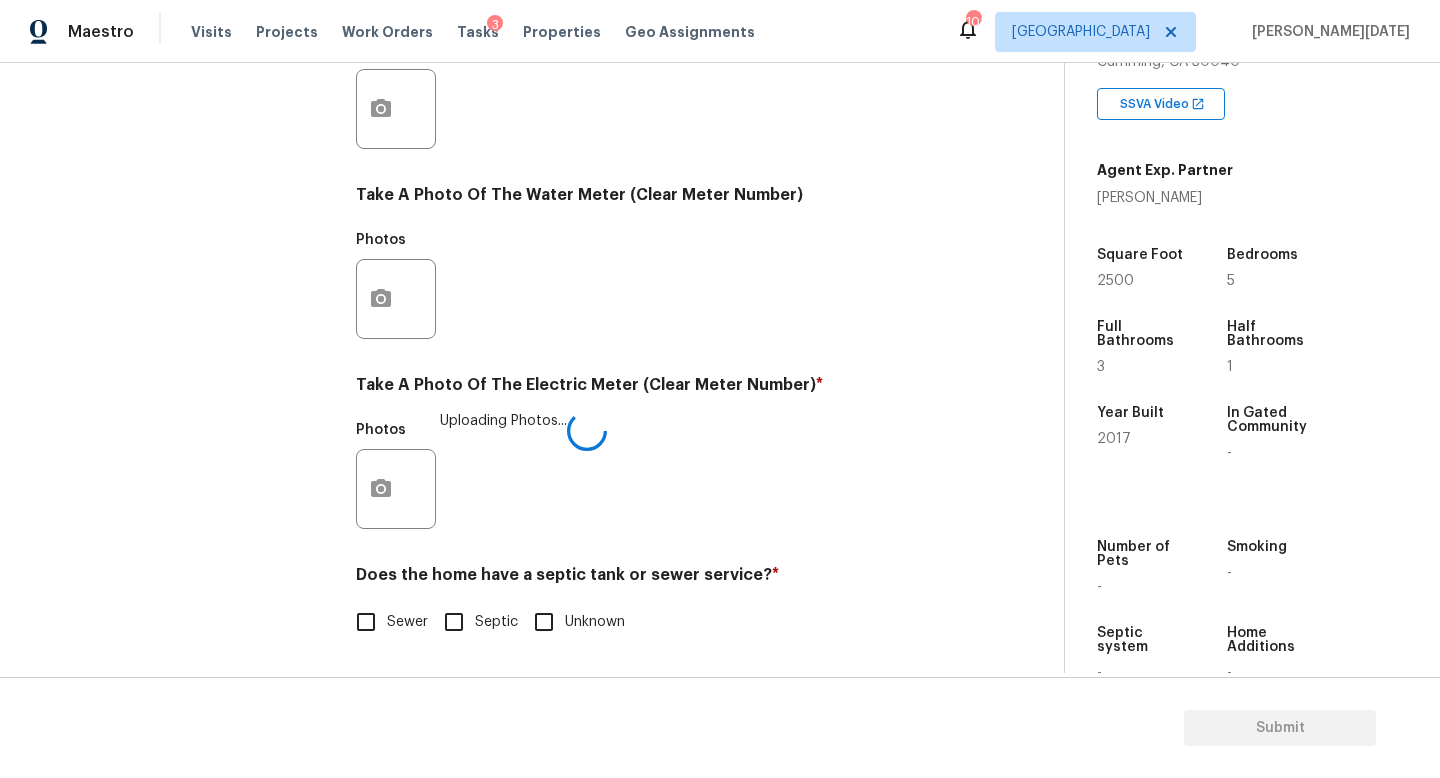 click on "Sewer" at bounding box center [407, 622] 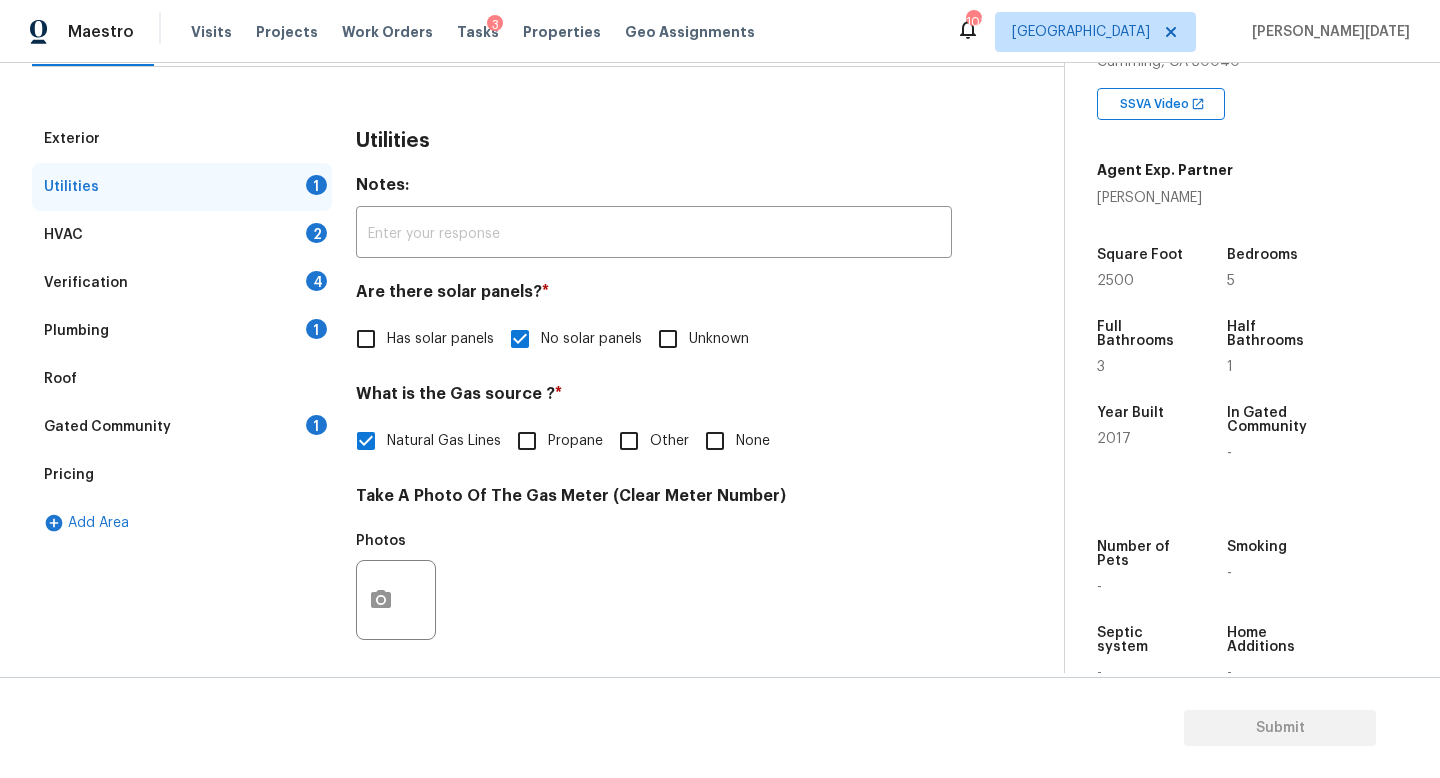 scroll, scrollTop: 227, scrollLeft: 0, axis: vertical 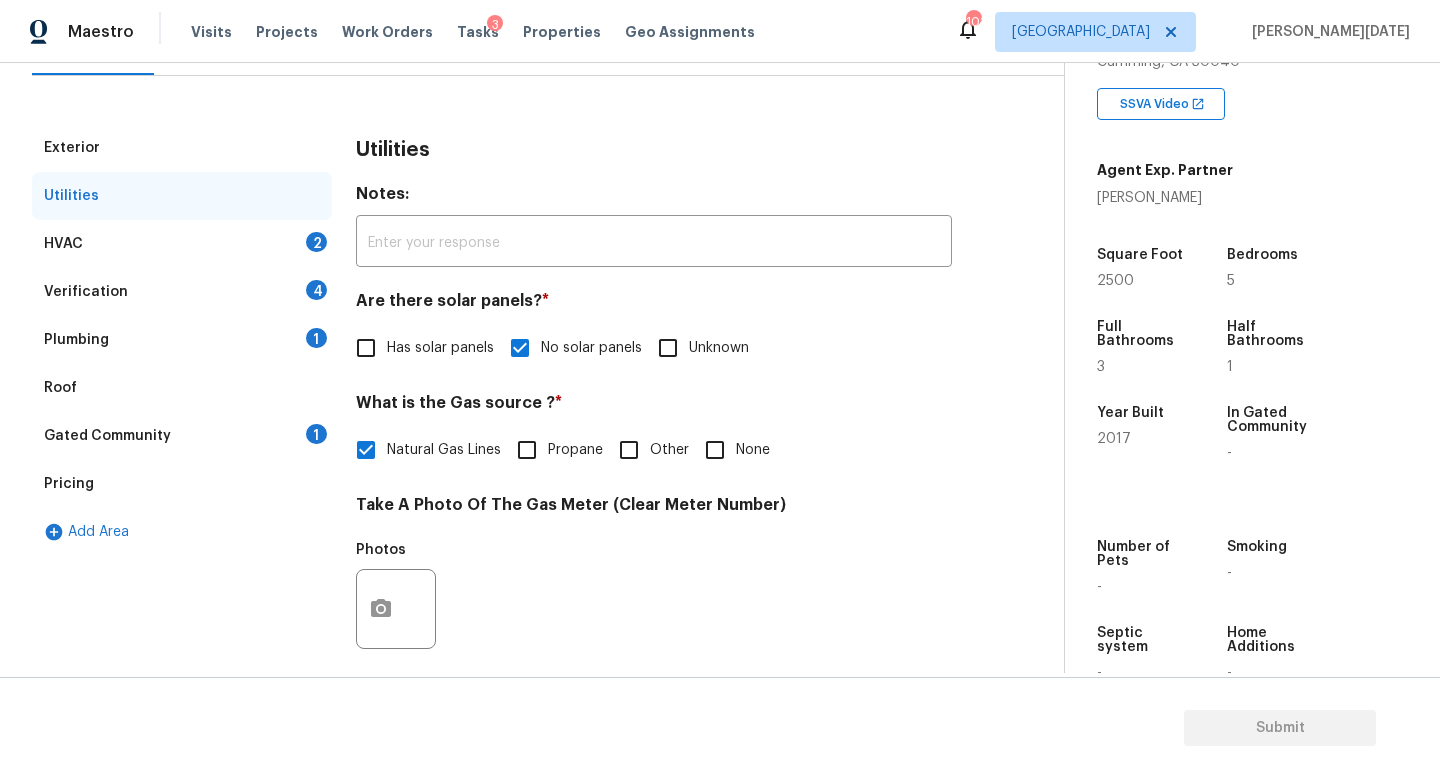 click on "2" at bounding box center (316, 242) 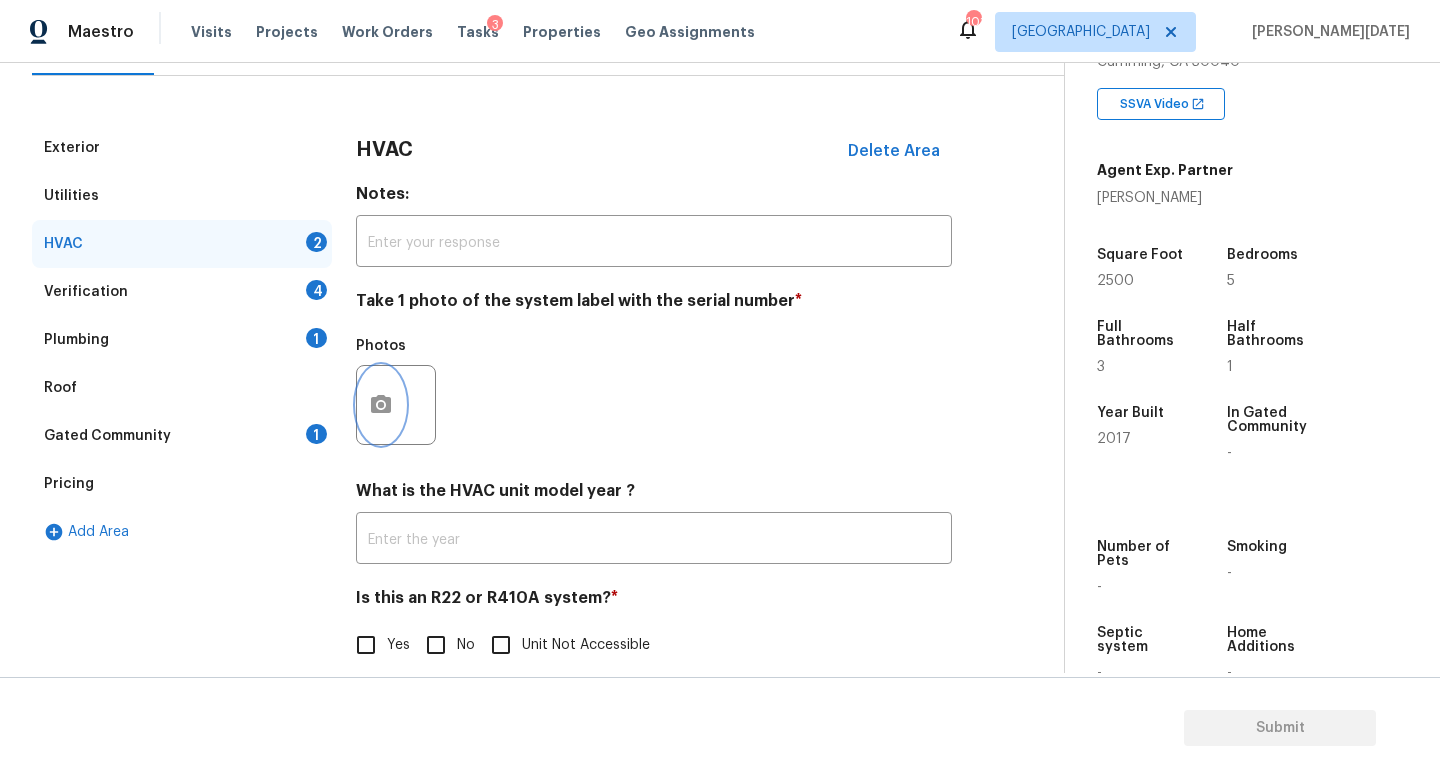 click at bounding box center (381, 405) 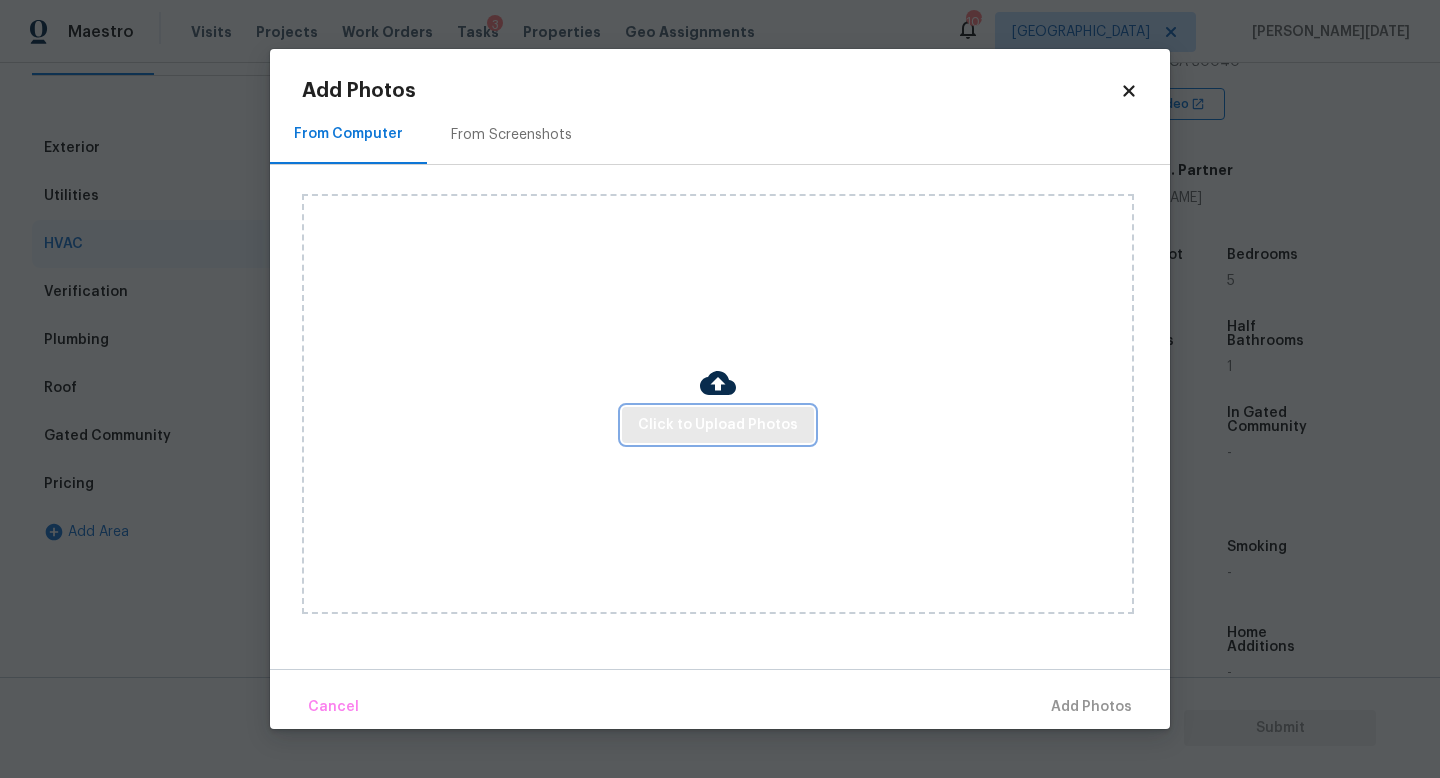click on "Click to Upload Photos" at bounding box center (718, 425) 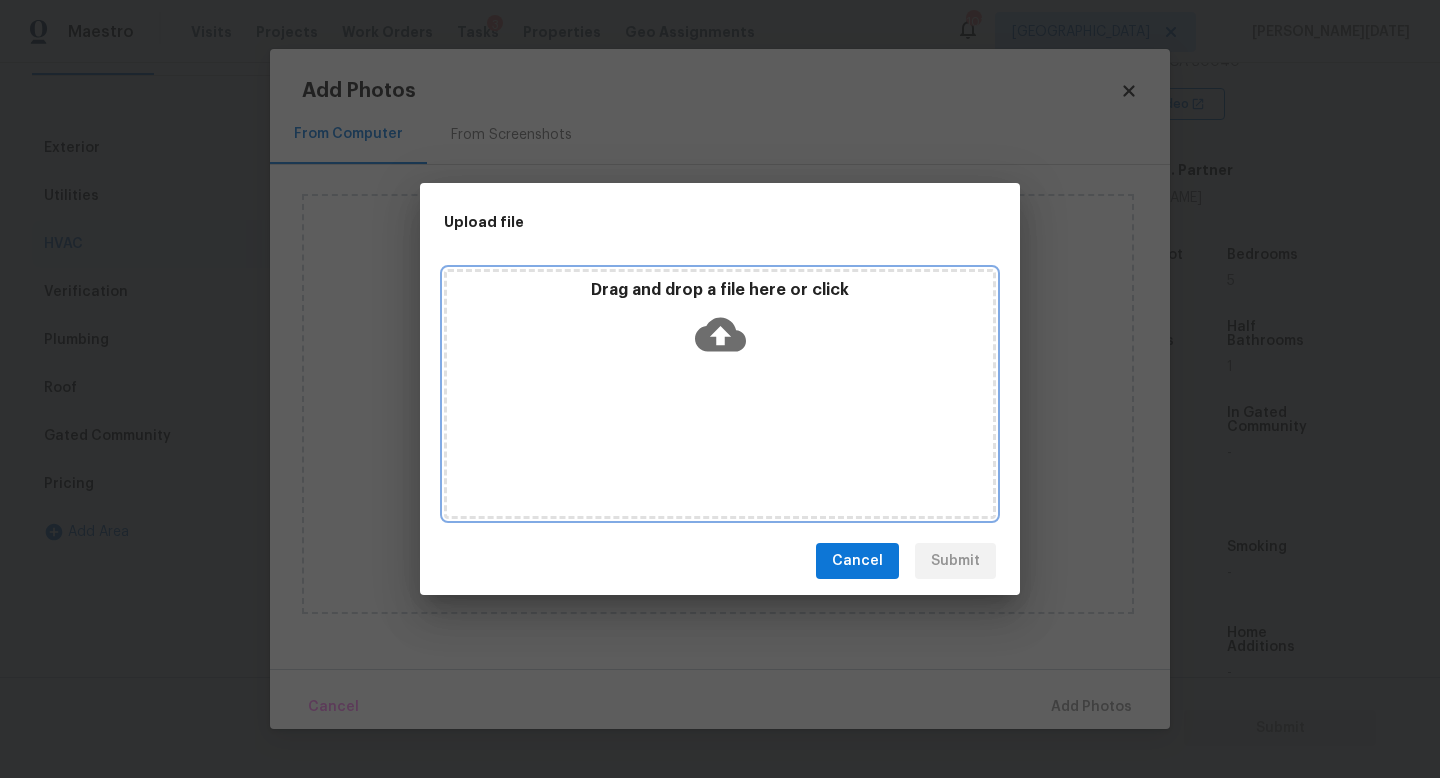 click on "Drag and drop a file here or click" at bounding box center [720, 394] 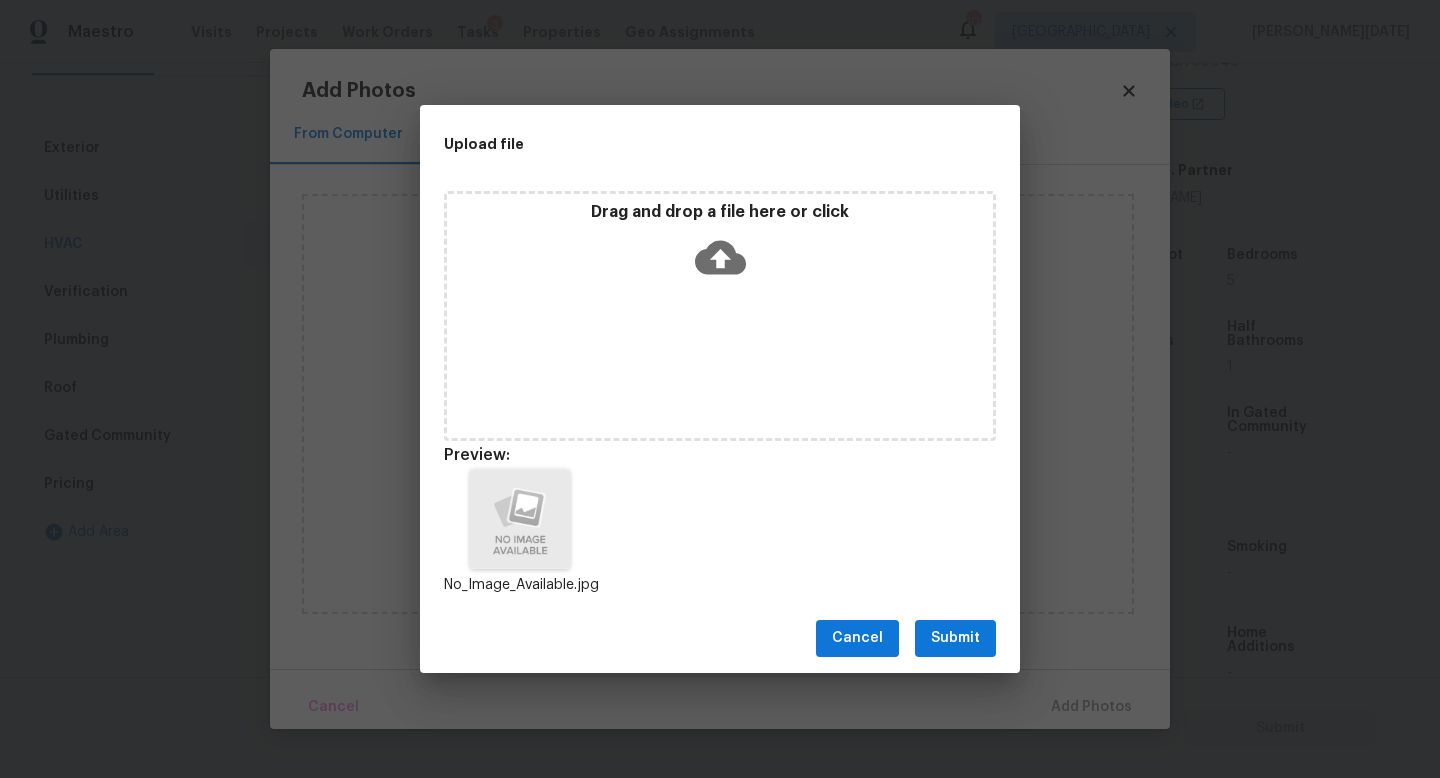 click on "Submit" at bounding box center (955, 638) 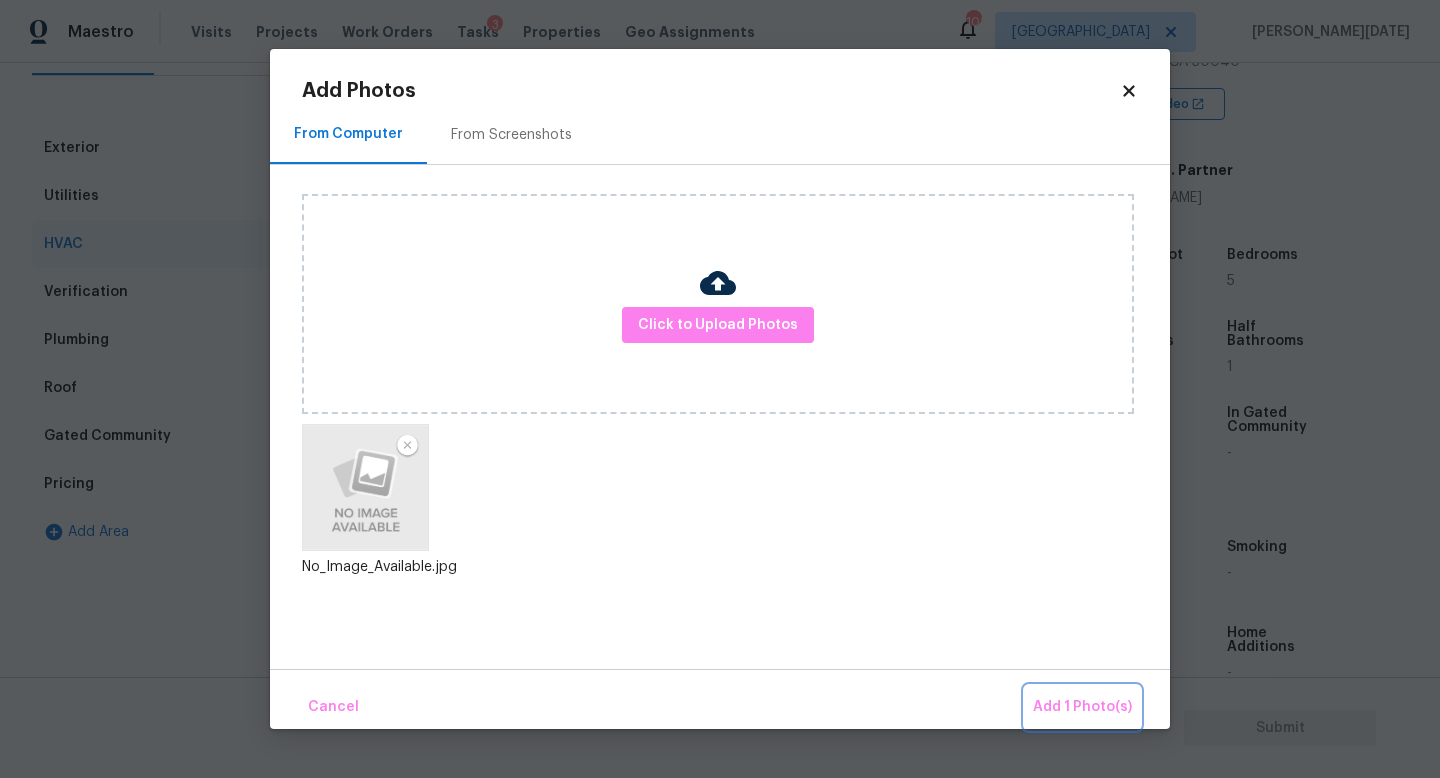 click on "Add 1 Photo(s)" at bounding box center [1082, 707] 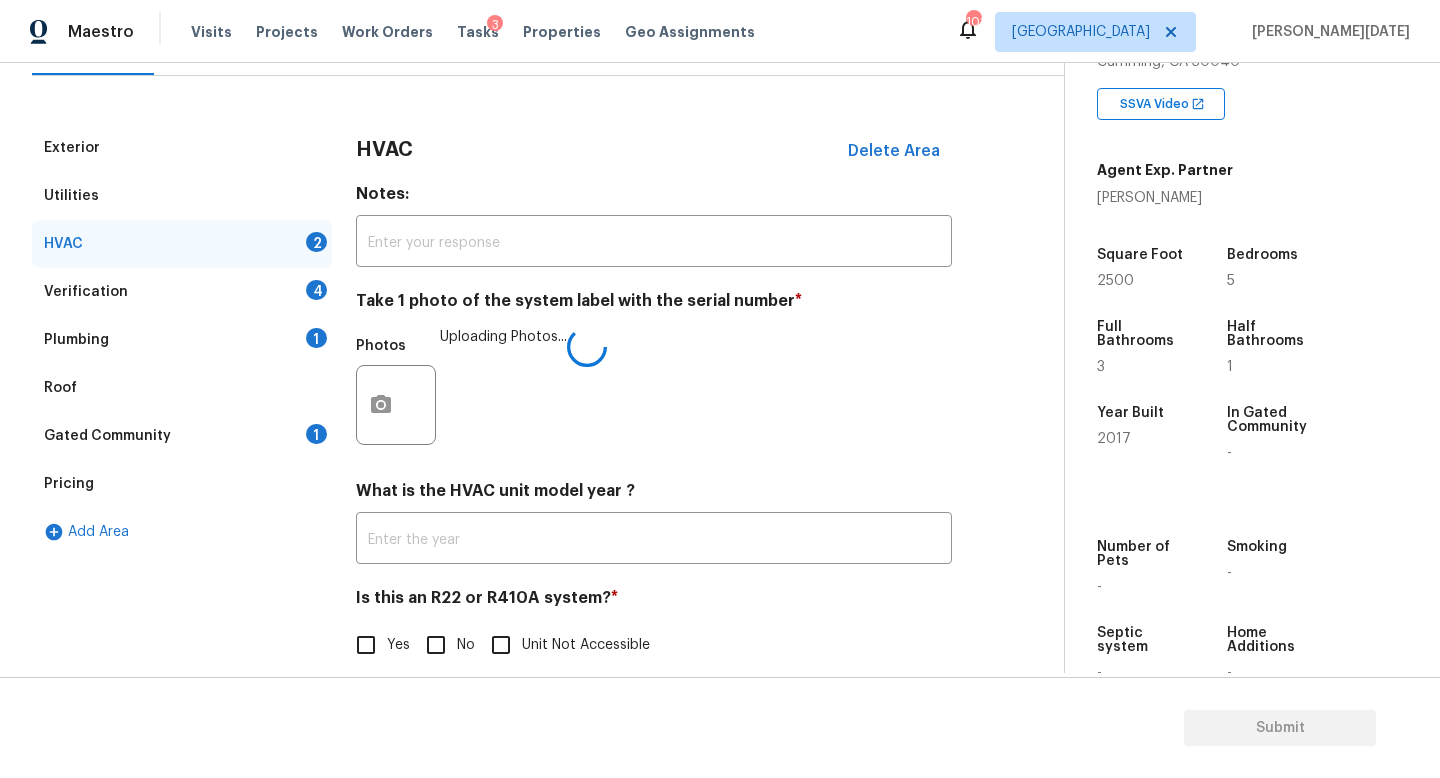 click on "Yes" at bounding box center (366, 645) 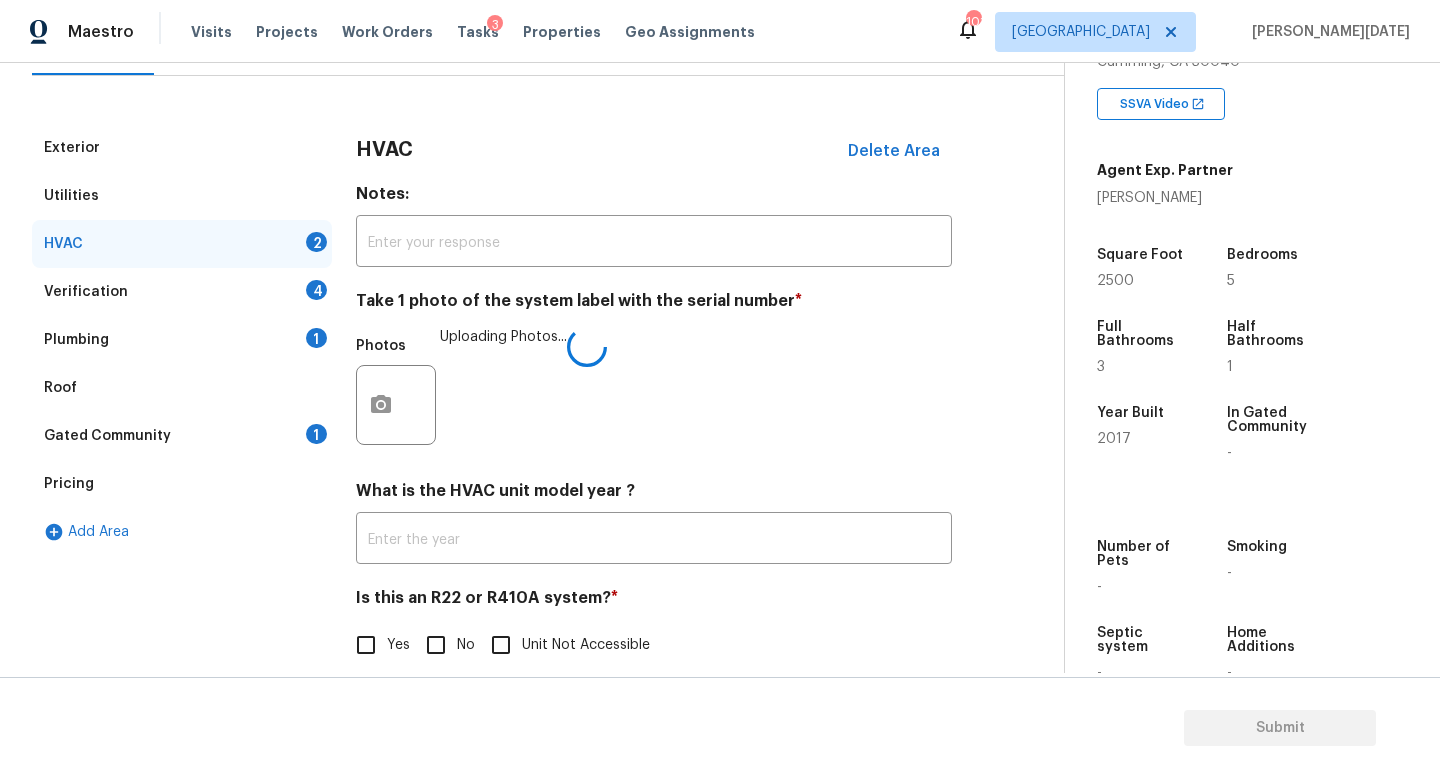 checkbox on "true" 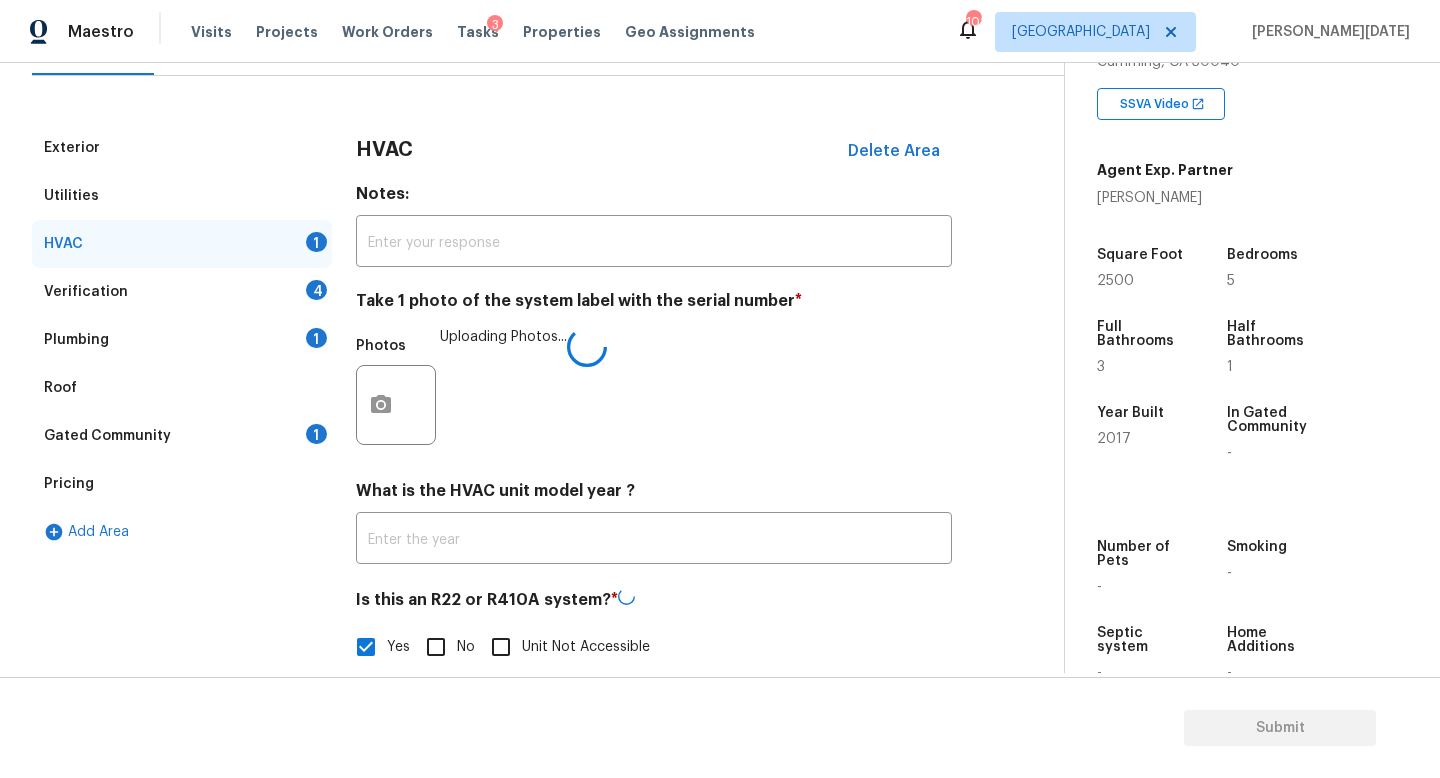 click on "No" at bounding box center (436, 647) 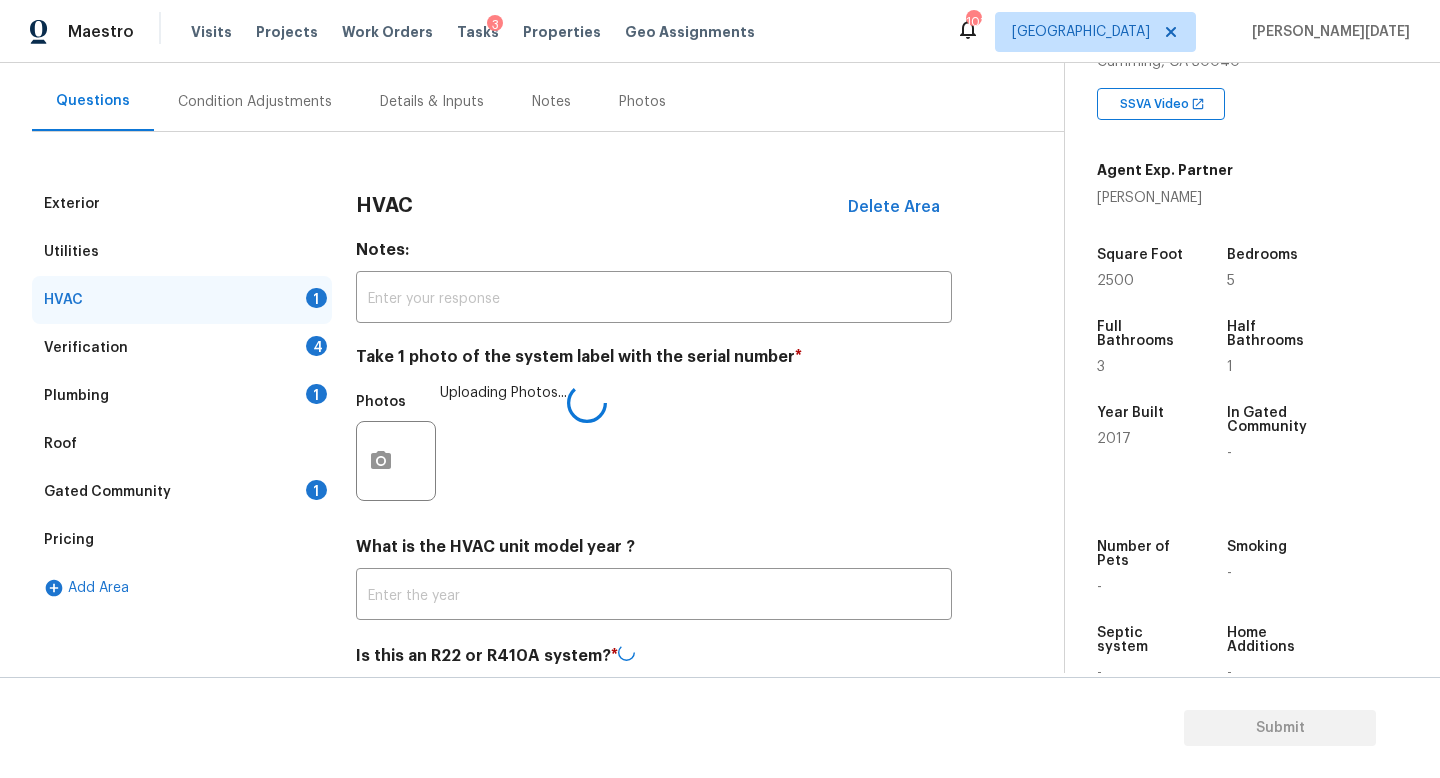 scroll, scrollTop: 165, scrollLeft: 0, axis: vertical 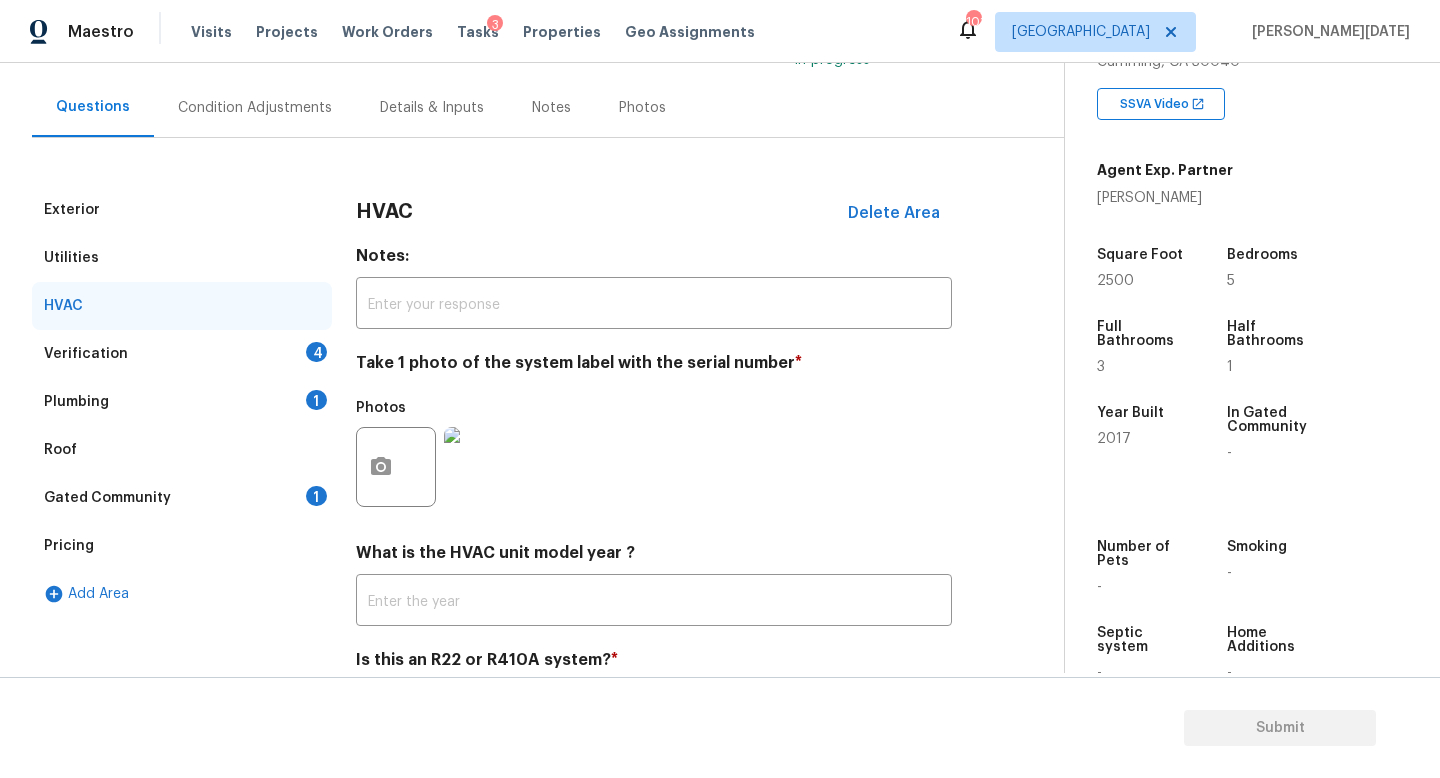 click on "4" at bounding box center [316, 352] 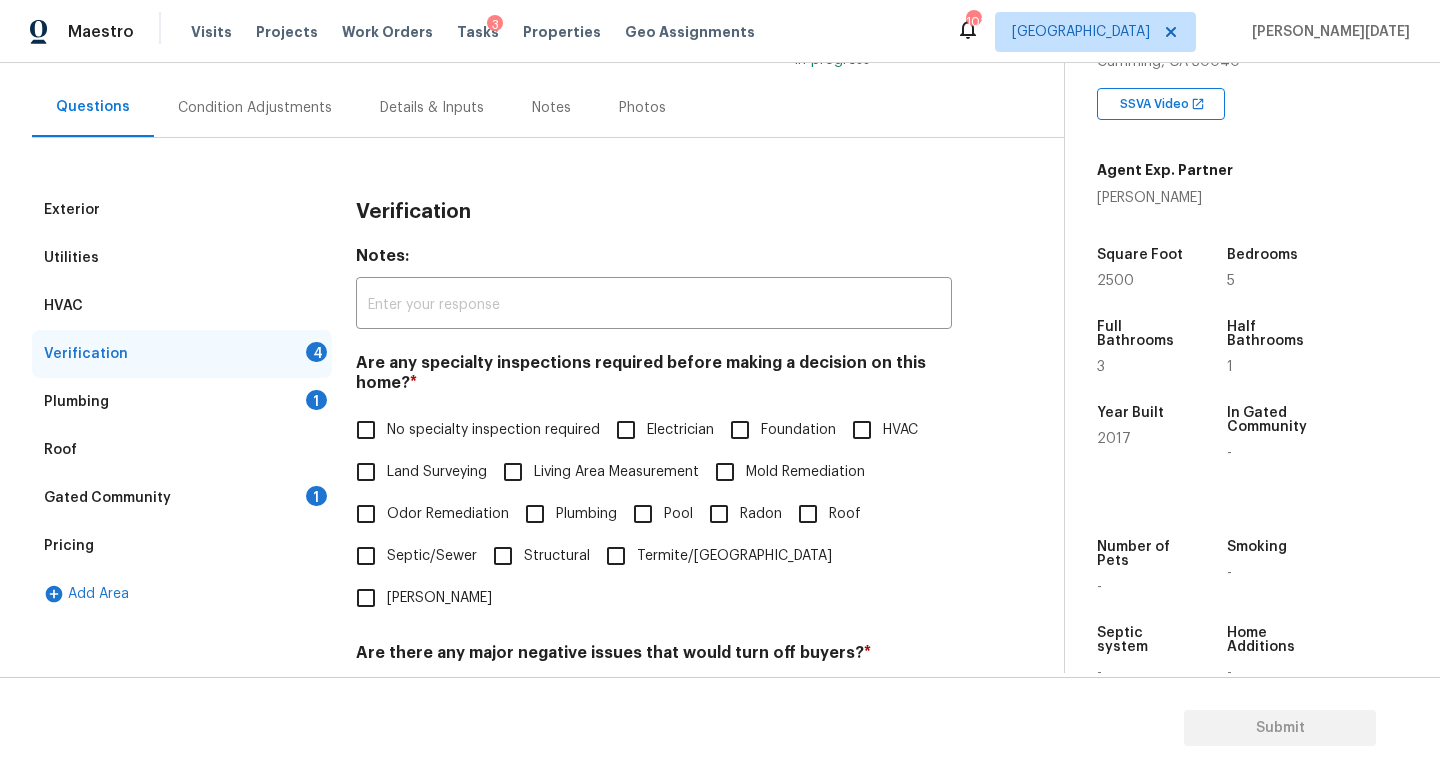 click on "No specialty inspection required" at bounding box center (366, 430) 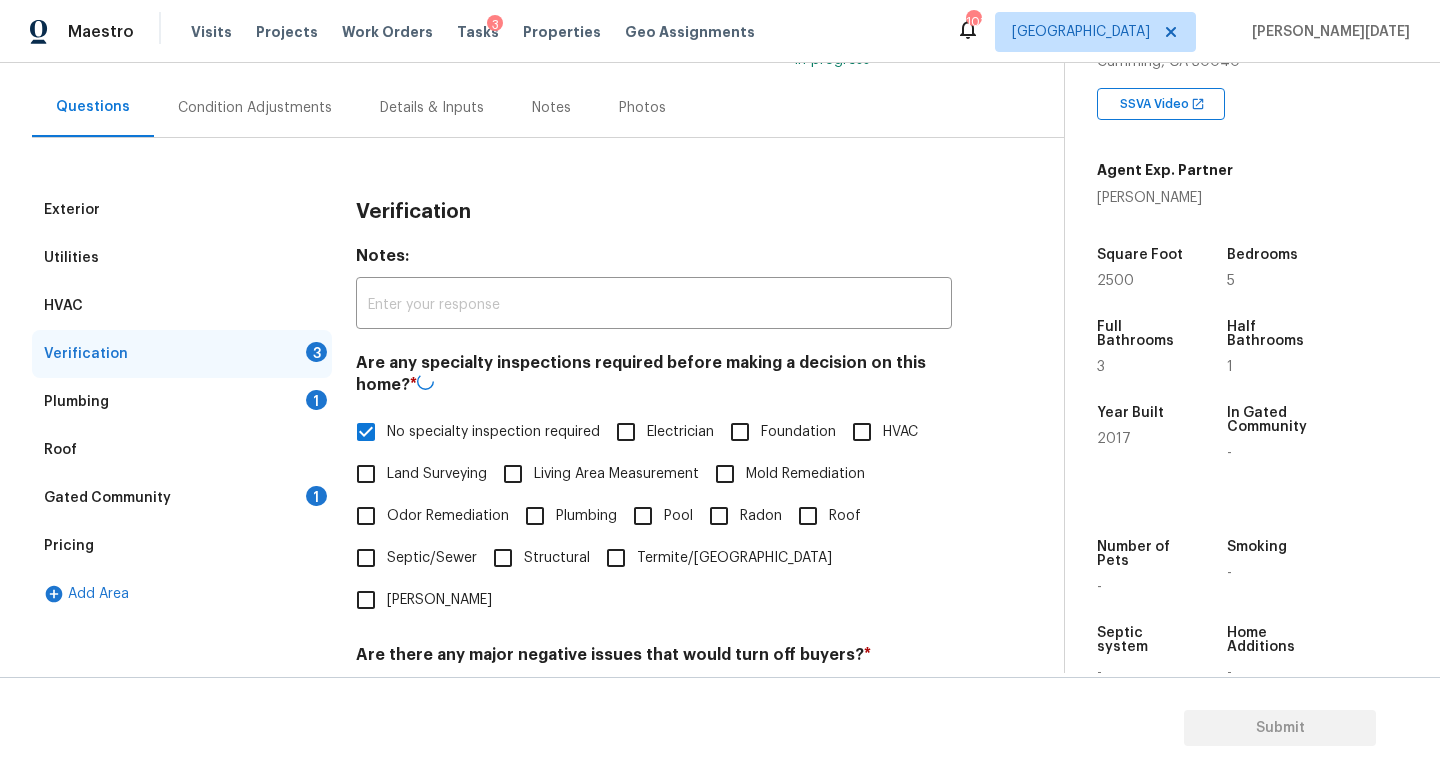 scroll, scrollTop: 425, scrollLeft: 0, axis: vertical 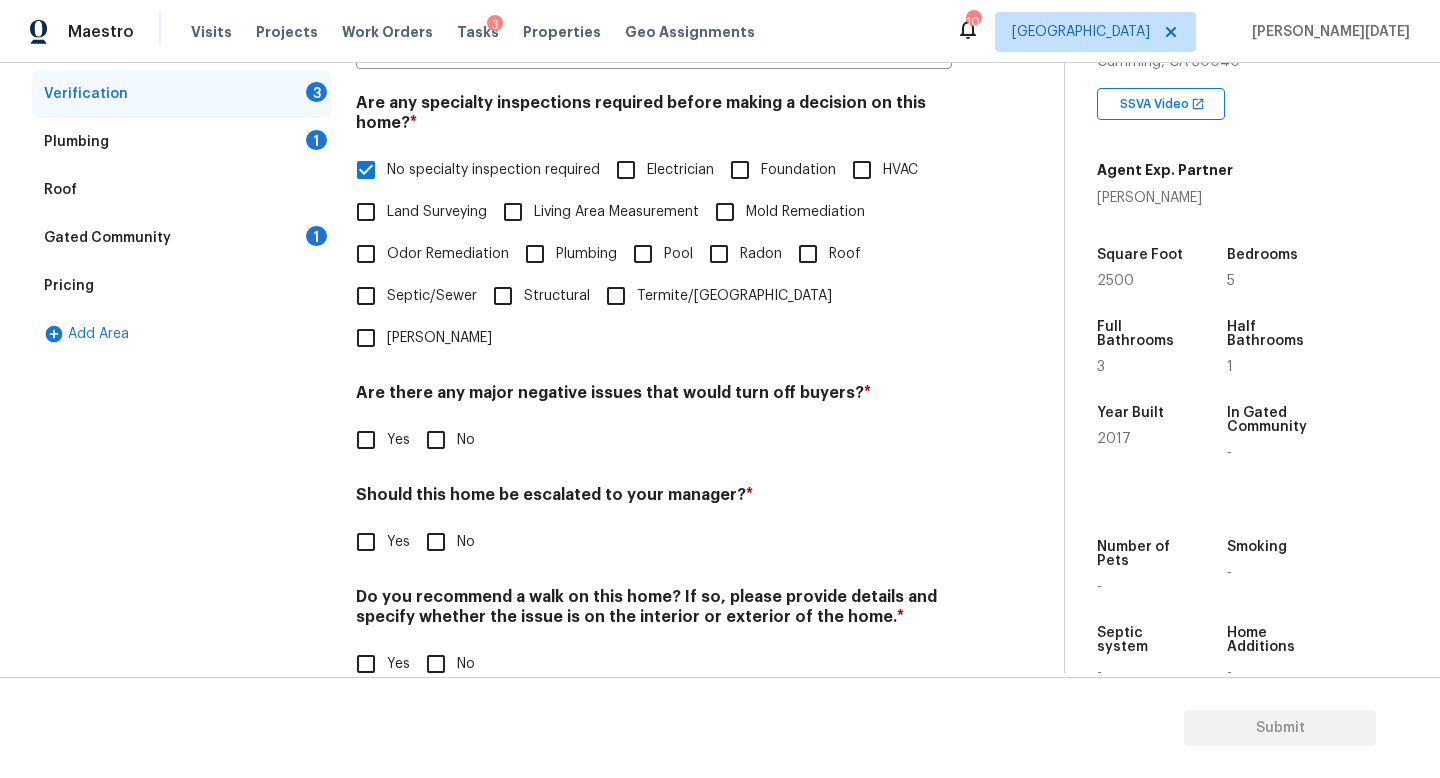 click on "No" at bounding box center (436, 440) 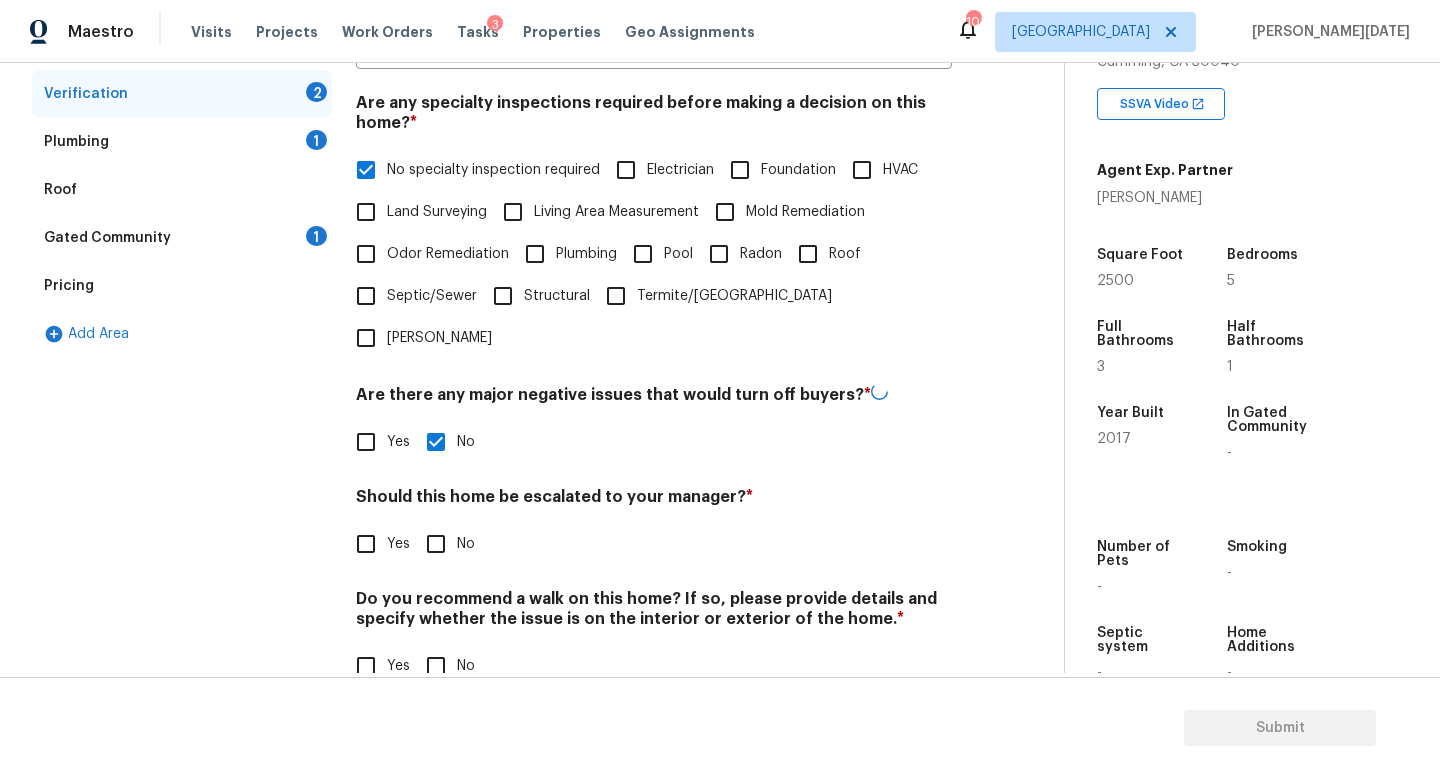 click on "No" at bounding box center (436, 666) 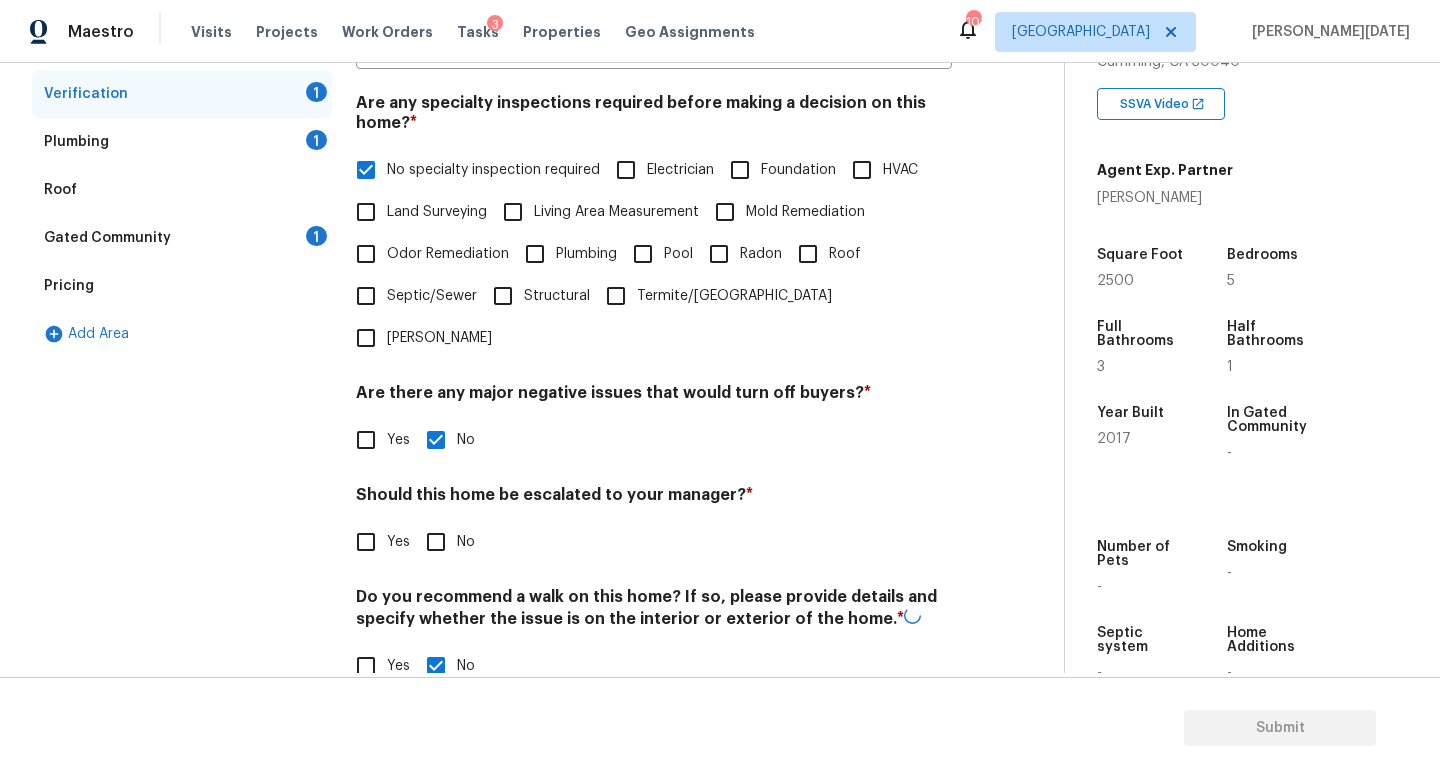click on "Yes" at bounding box center (366, 542) 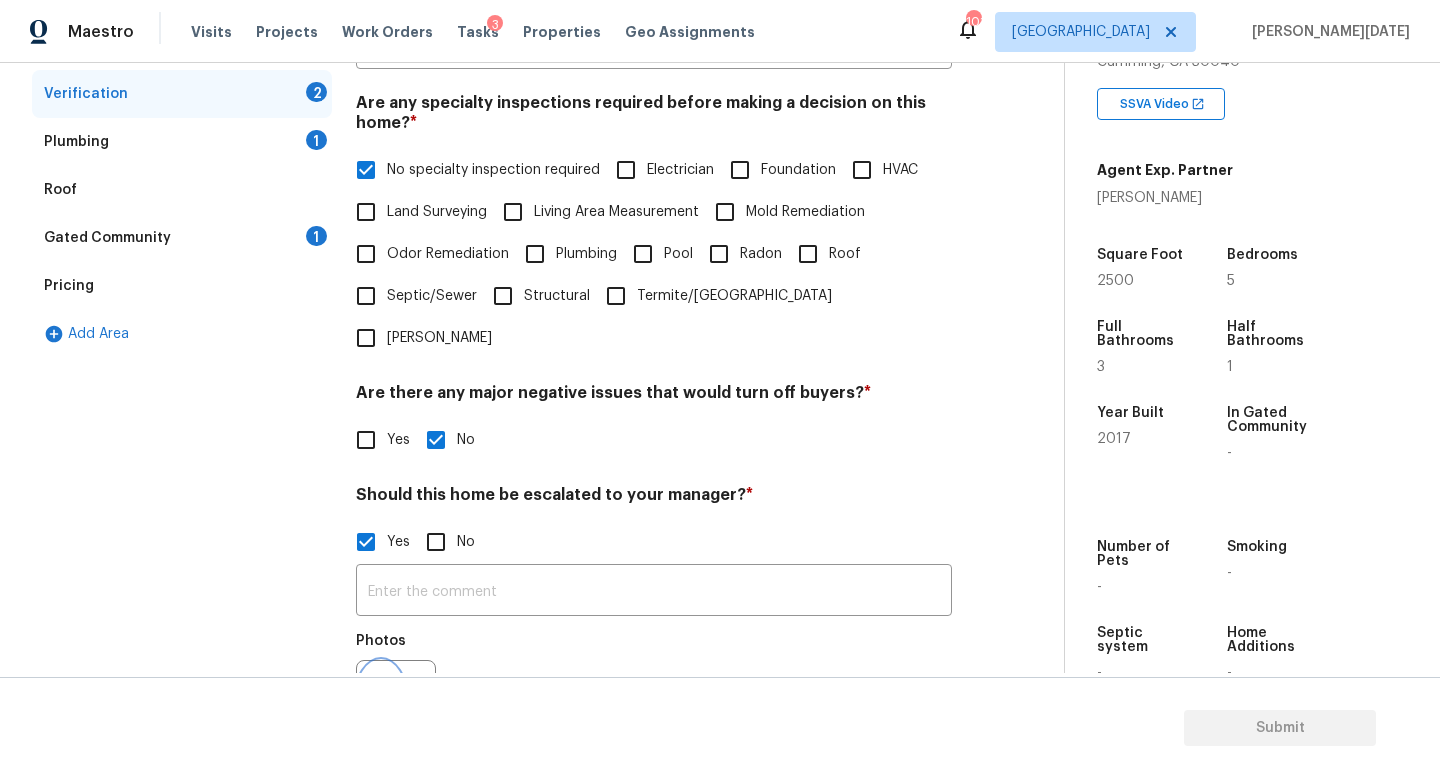 click 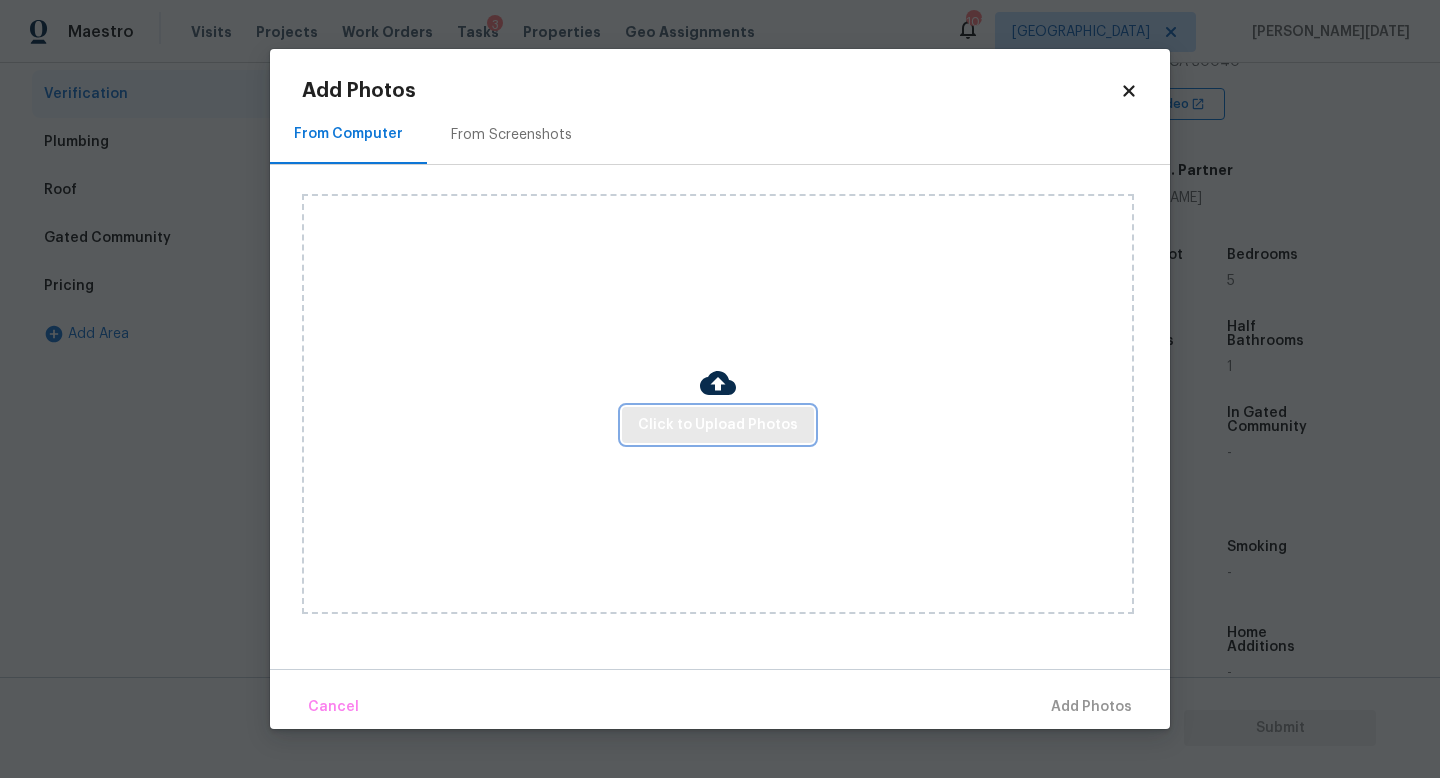click on "Click to Upload Photos" at bounding box center (718, 425) 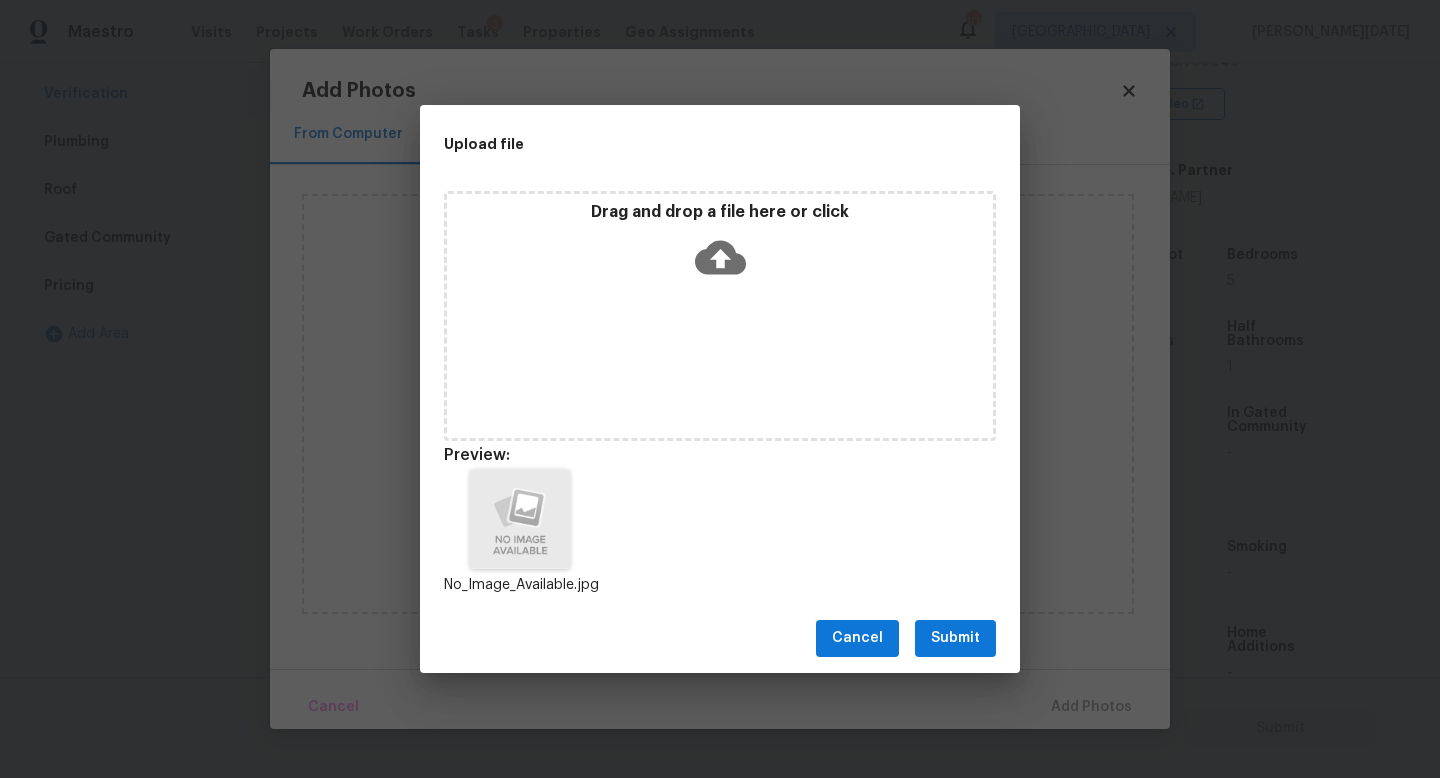 click on "Submit" at bounding box center (955, 638) 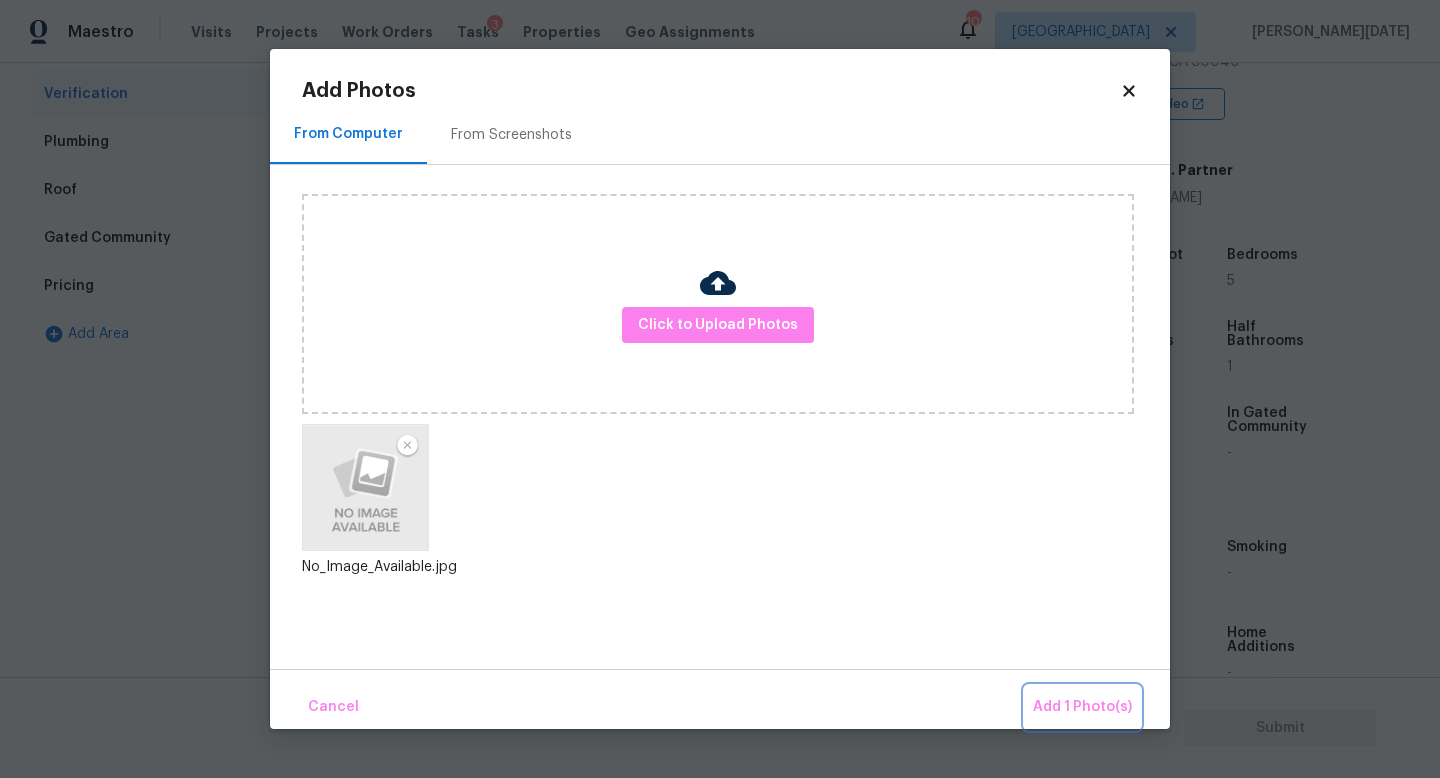 click on "Add 1 Photo(s)" at bounding box center [1082, 707] 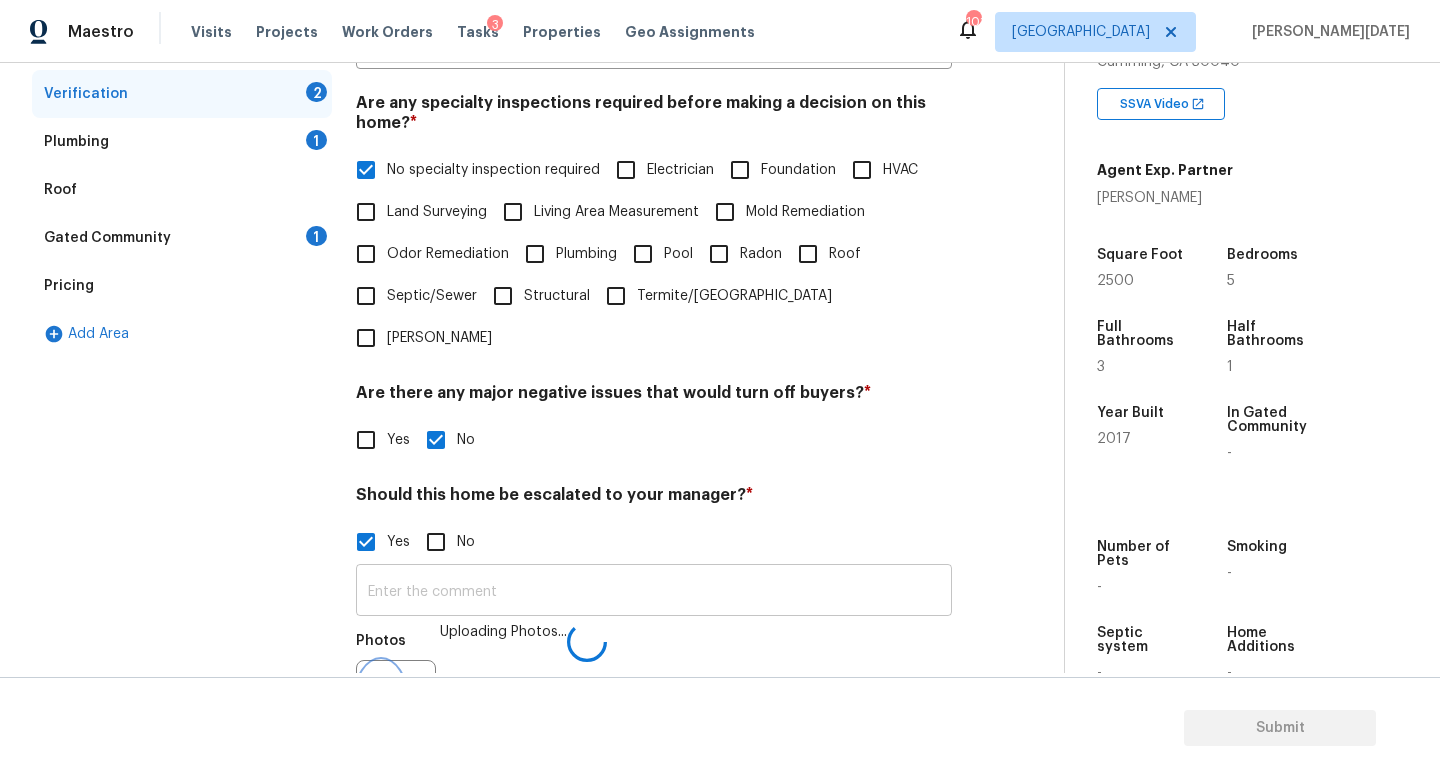 scroll, scrollTop: 450, scrollLeft: 0, axis: vertical 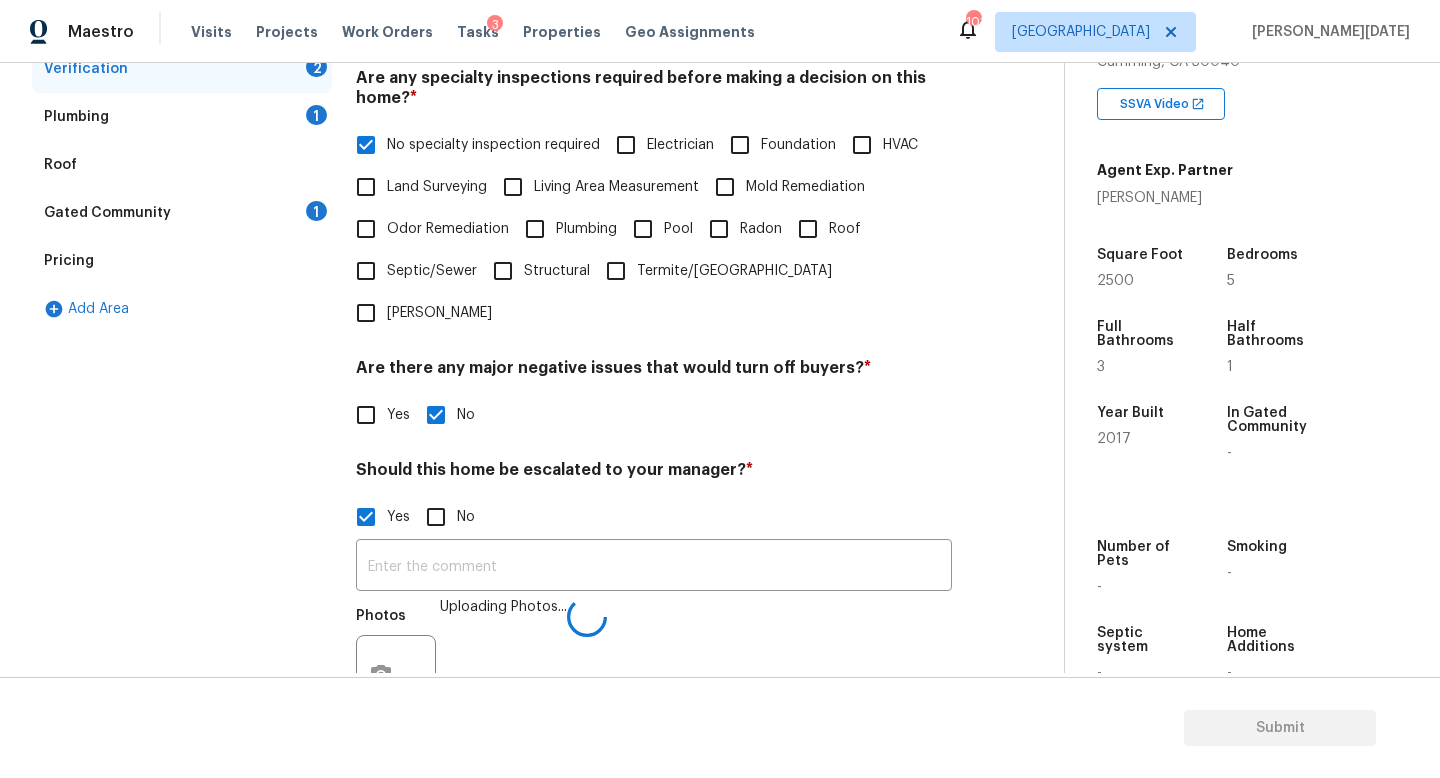 click on "​ Photos Uploading Photos..." at bounding box center [654, 632] 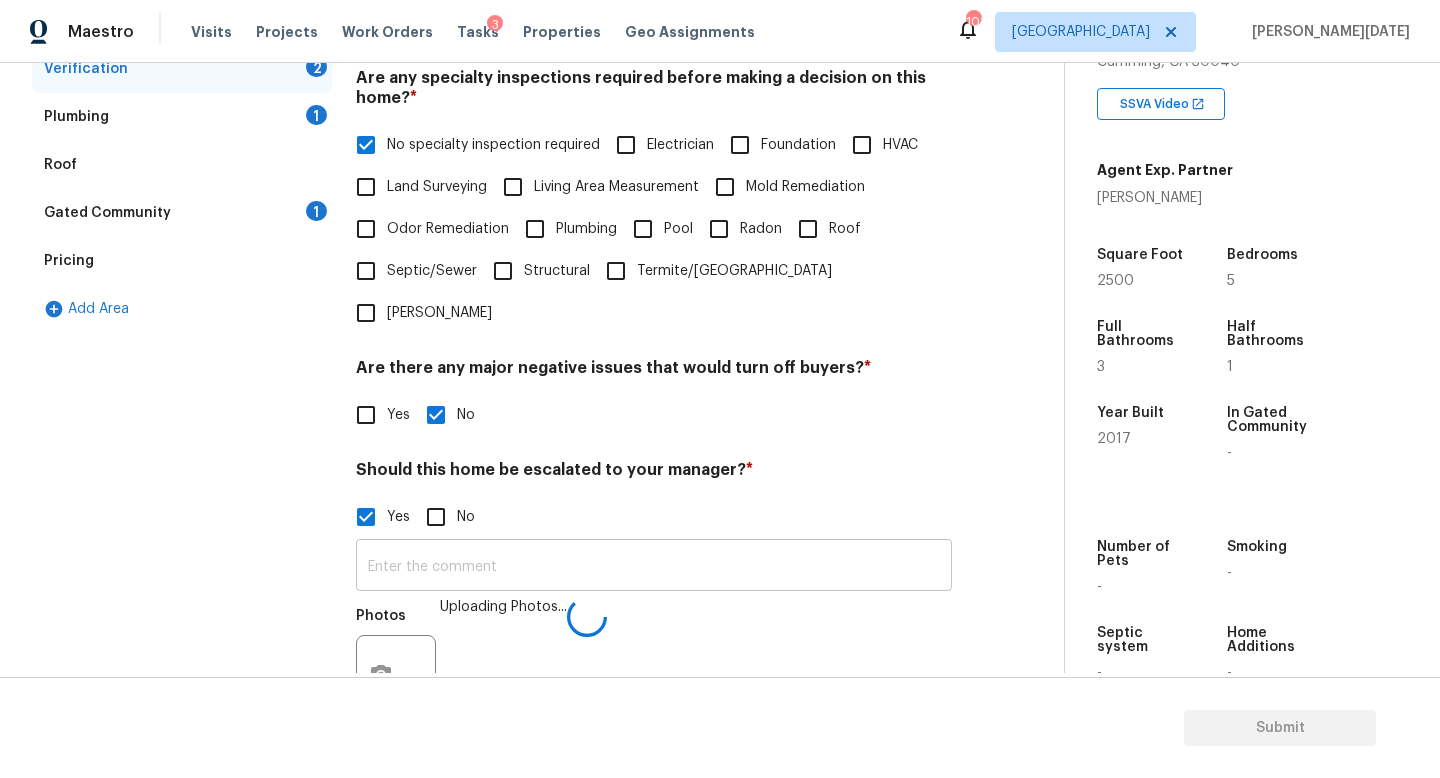 click at bounding box center [654, 567] 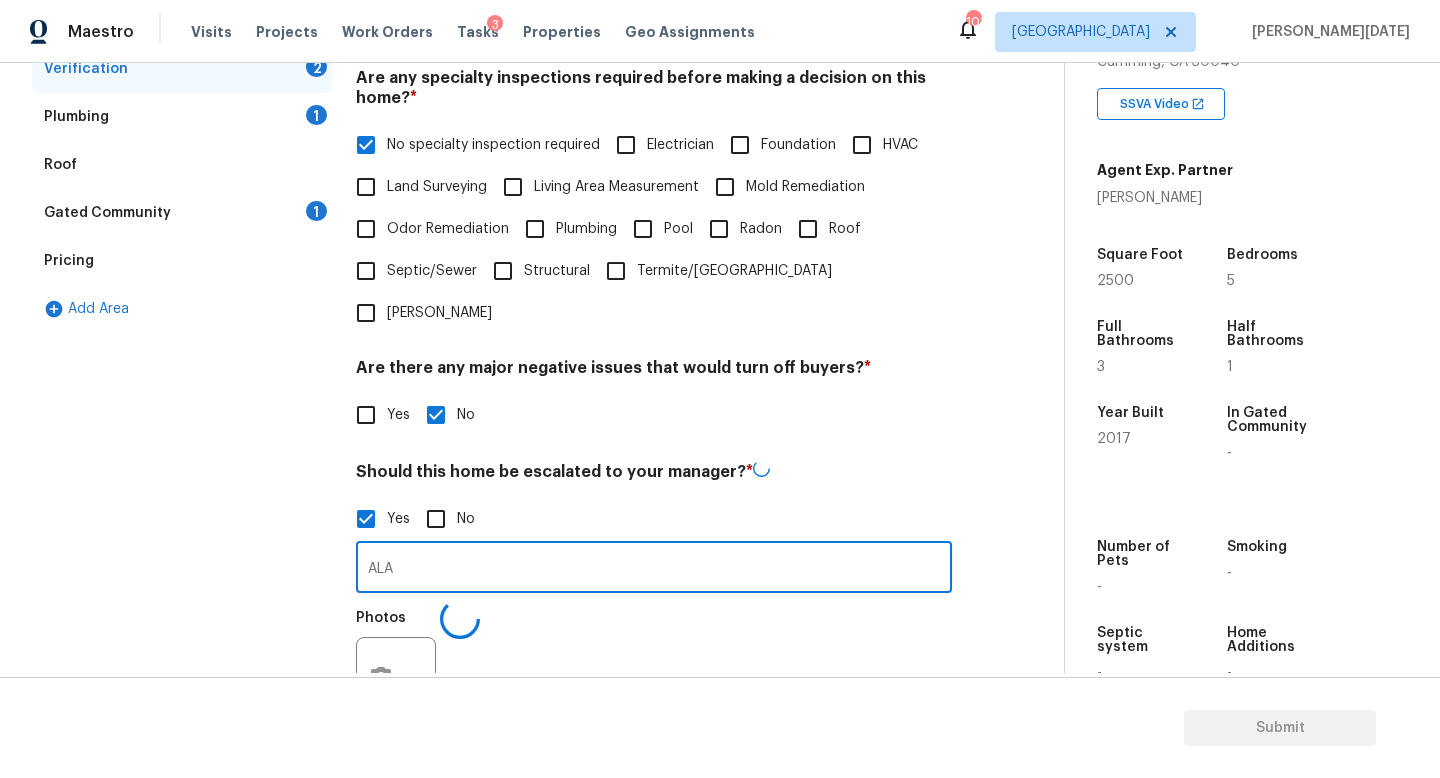 type on "ALA" 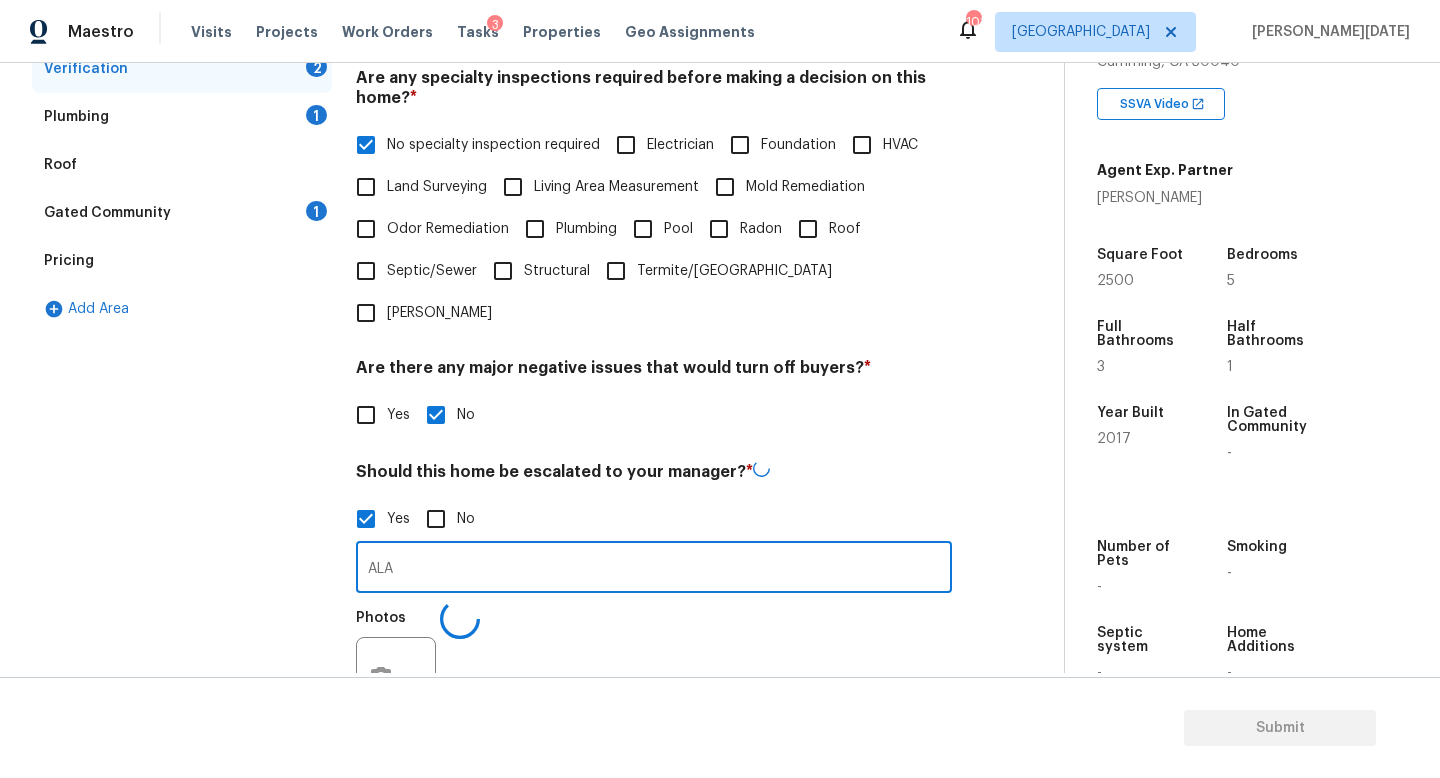 click on "Exterior Utilities HVAC Verification 2 Plumbing 1 Roof Gated Community 1 Pricing Add Area Verification Notes: ​ Are any specialty inspections required before making a decision on this home?  * No specialty inspection required Electrician Foundation HVAC Land Surveying Living Area Measurement Mold Remediation Odor Remediation Plumbing Pool Radon Roof Septic/Sewer Structural Termite/Pest Wells Are there any major negative issues that would turn off buyers?  * Yes No Should this home be escalated to your manager?  * Yes No ALA ​ Photos Do you recommend a walk on this home? If so, please provide details and specify whether the issue is on the interior or exterior of the home.  * Yes No" at bounding box center [524, 388] 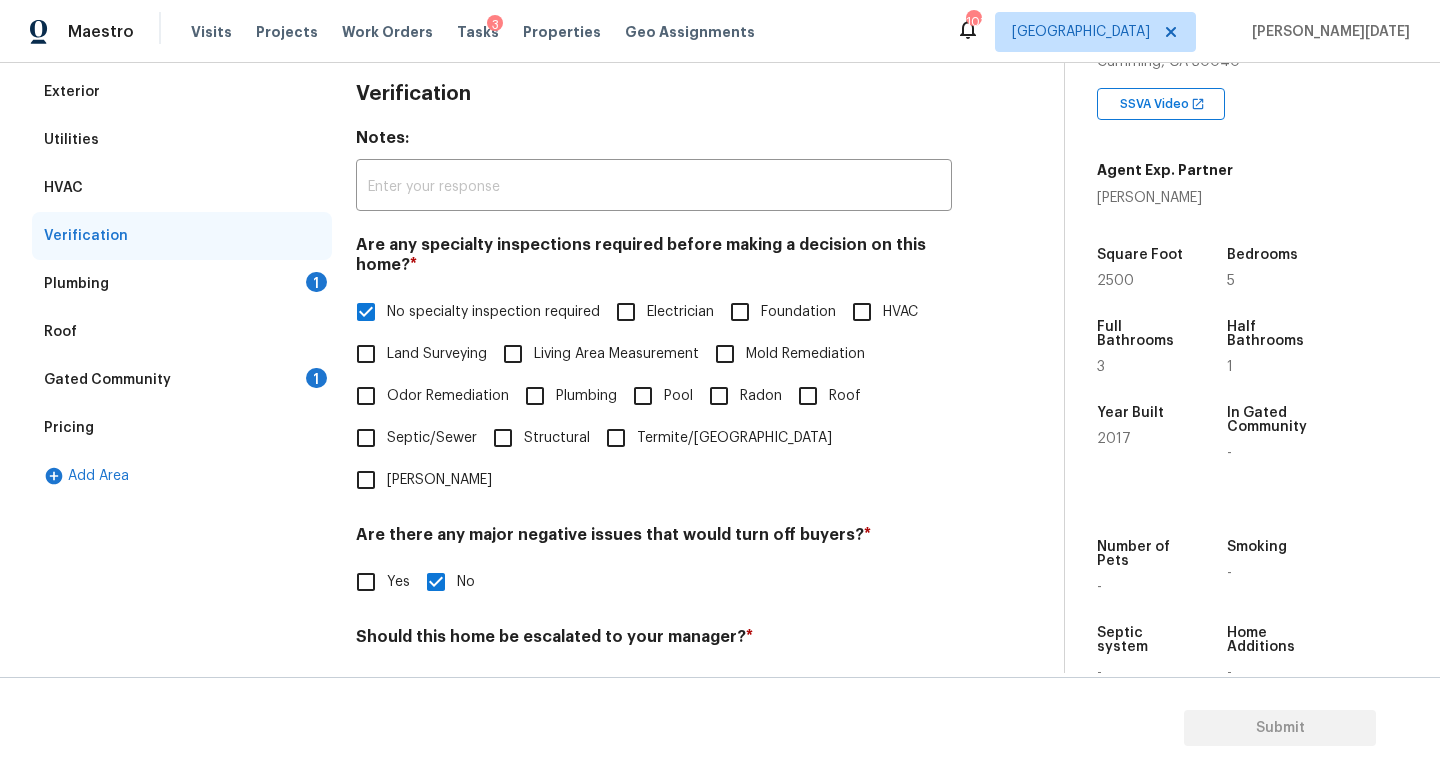 click on "1" at bounding box center [316, 282] 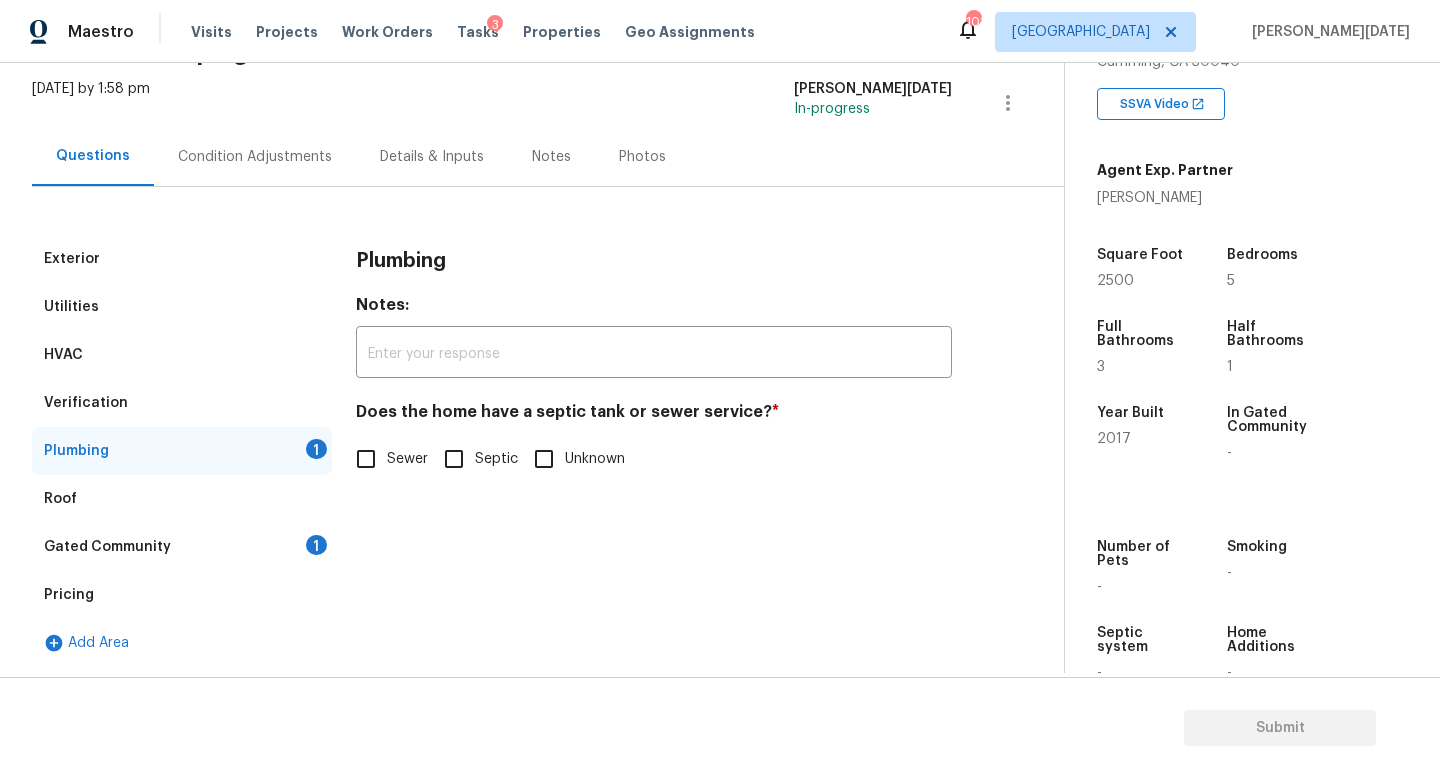 click on "Sewer" at bounding box center (366, 459) 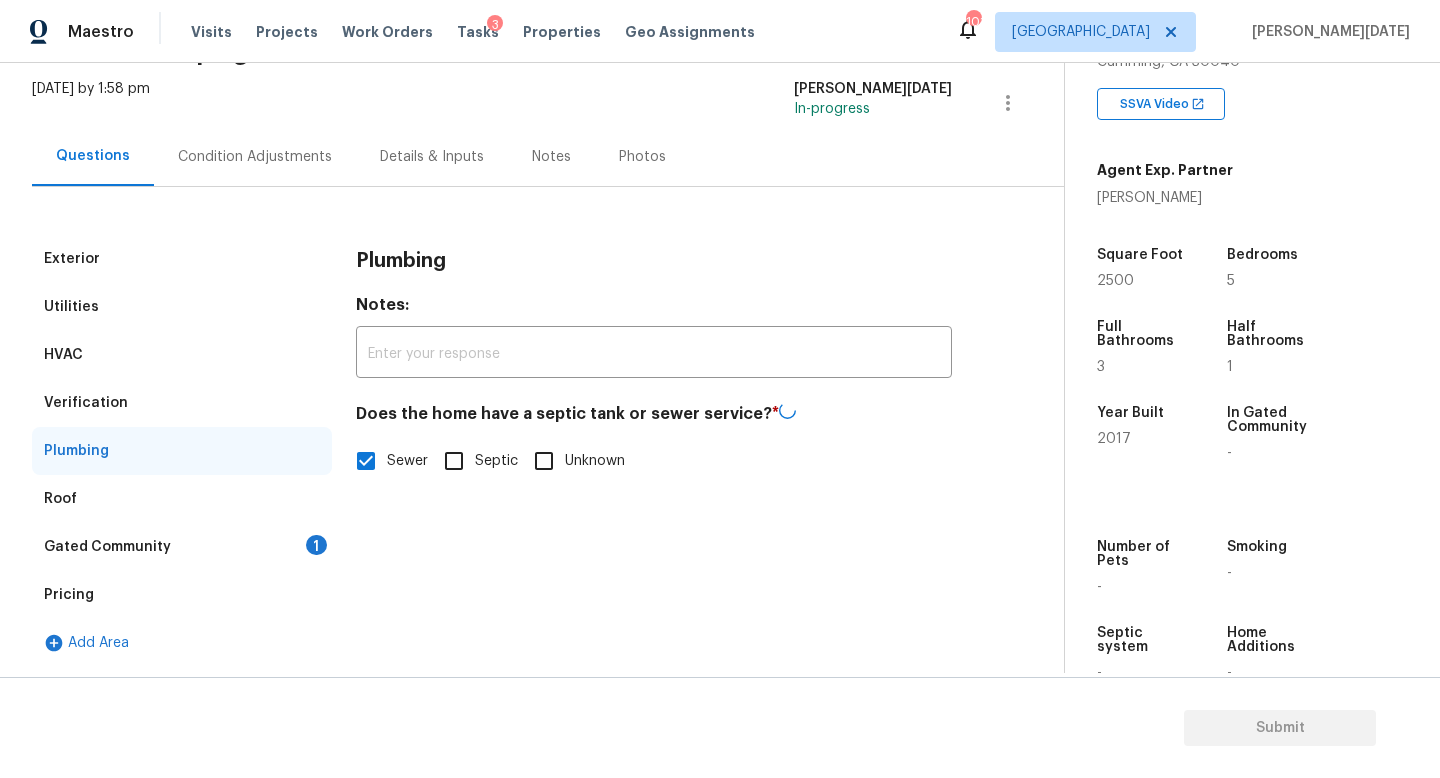 click on "Gated Community 1" at bounding box center [182, 547] 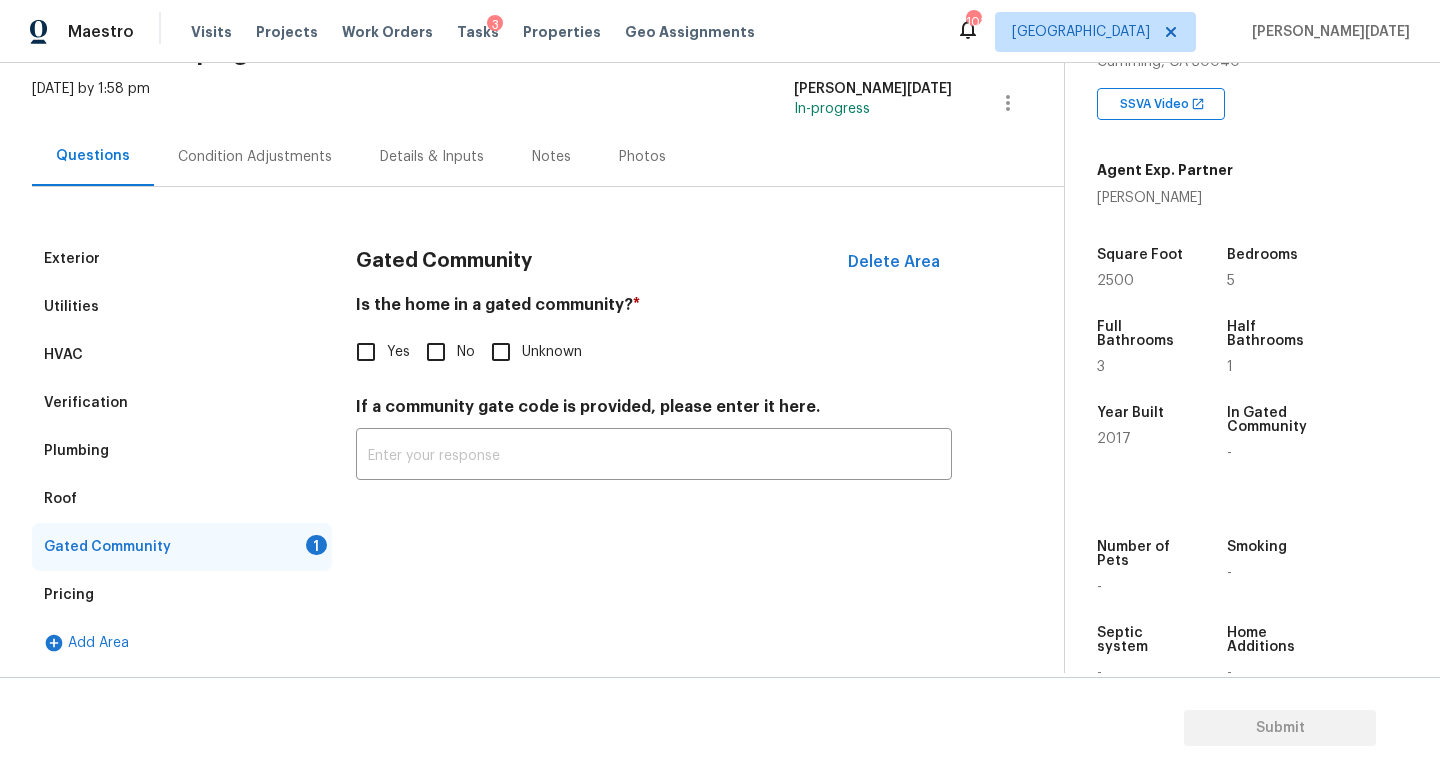 click on "No" at bounding box center (436, 352) 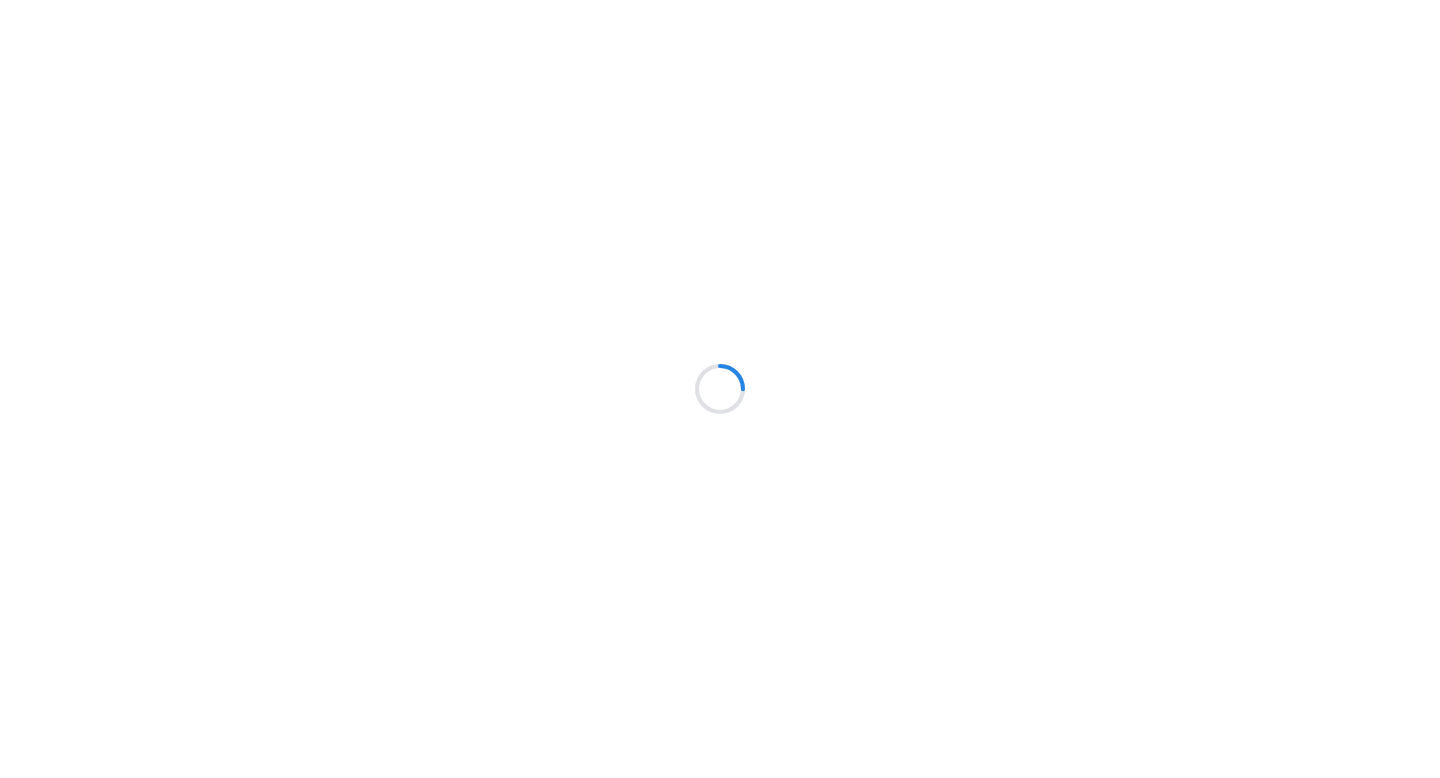 scroll, scrollTop: 0, scrollLeft: 0, axis: both 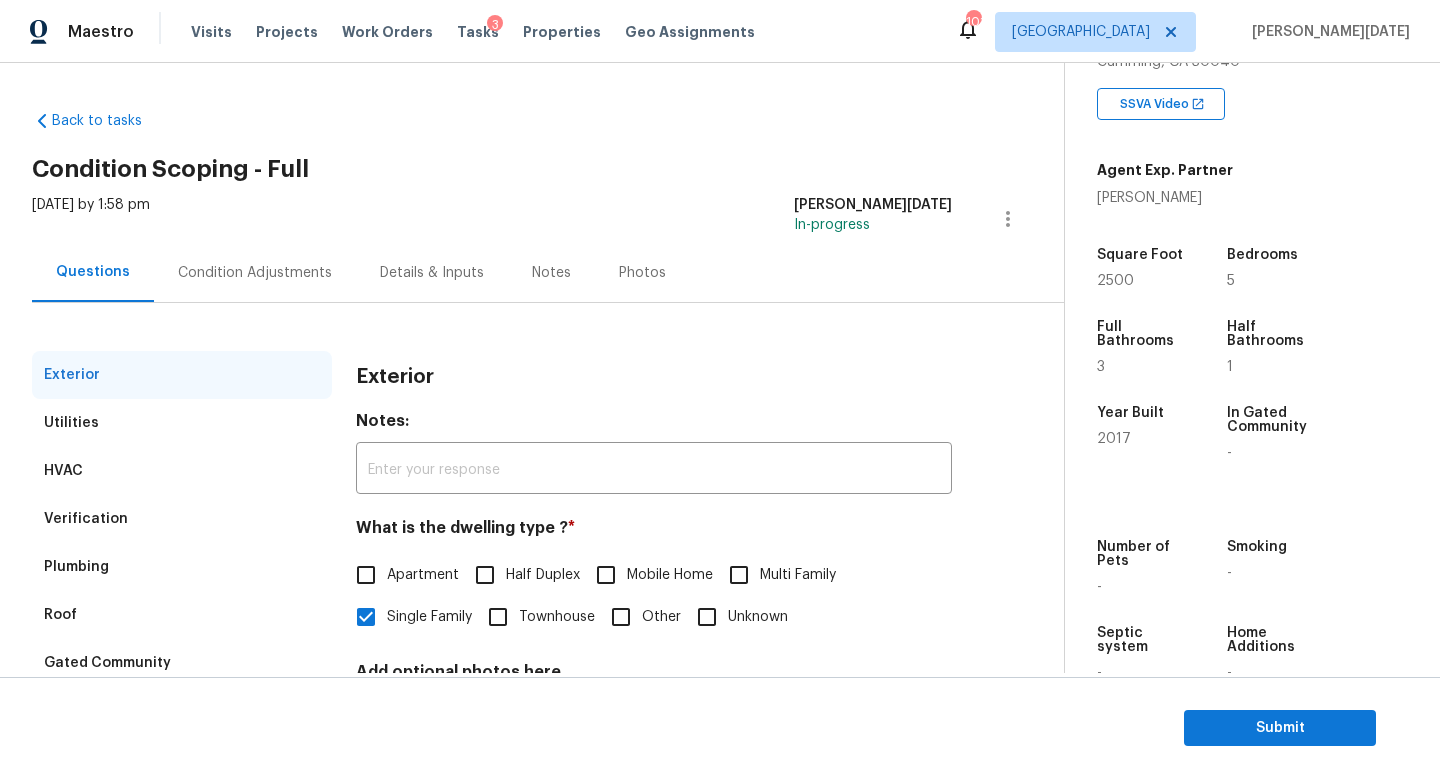click on "Condition Adjustments" at bounding box center [255, 273] 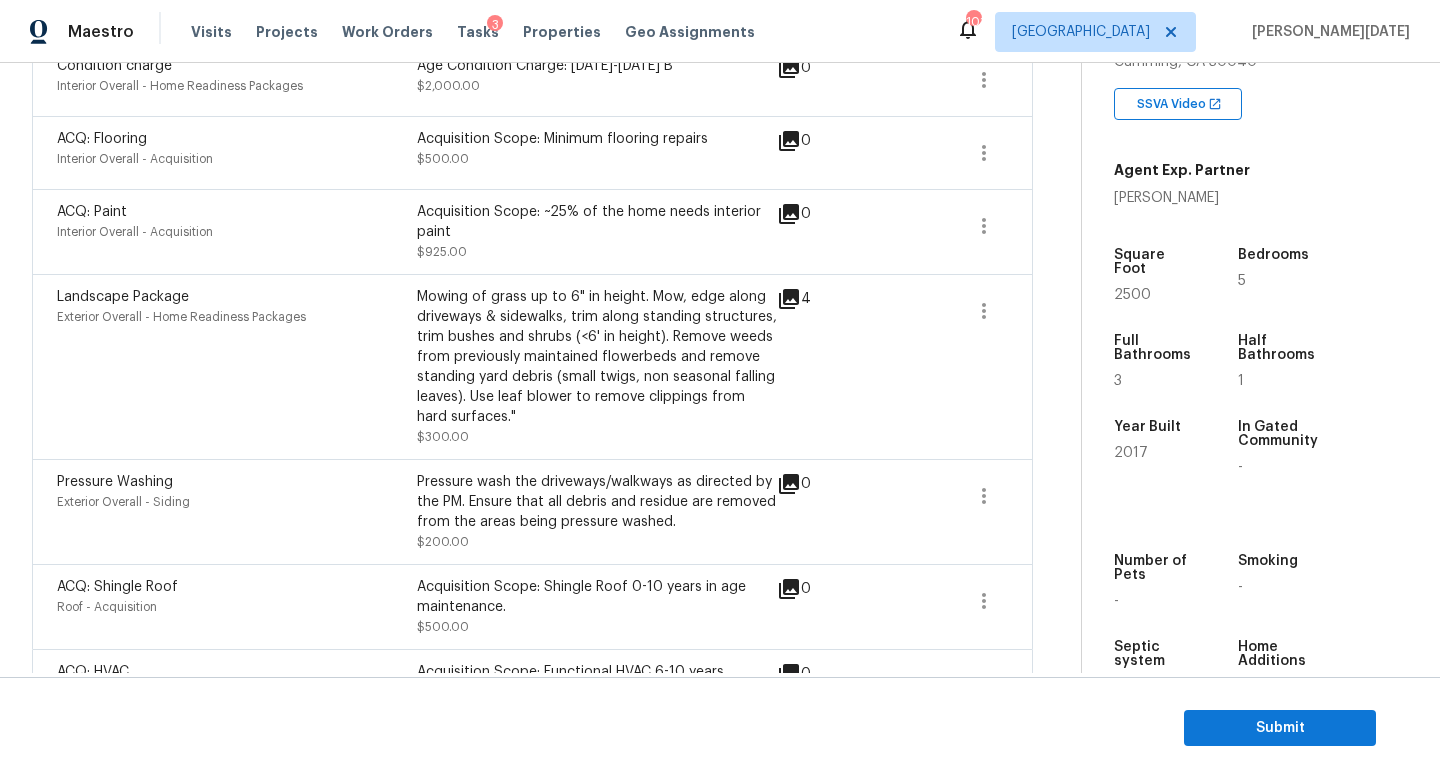 scroll, scrollTop: 524, scrollLeft: 0, axis: vertical 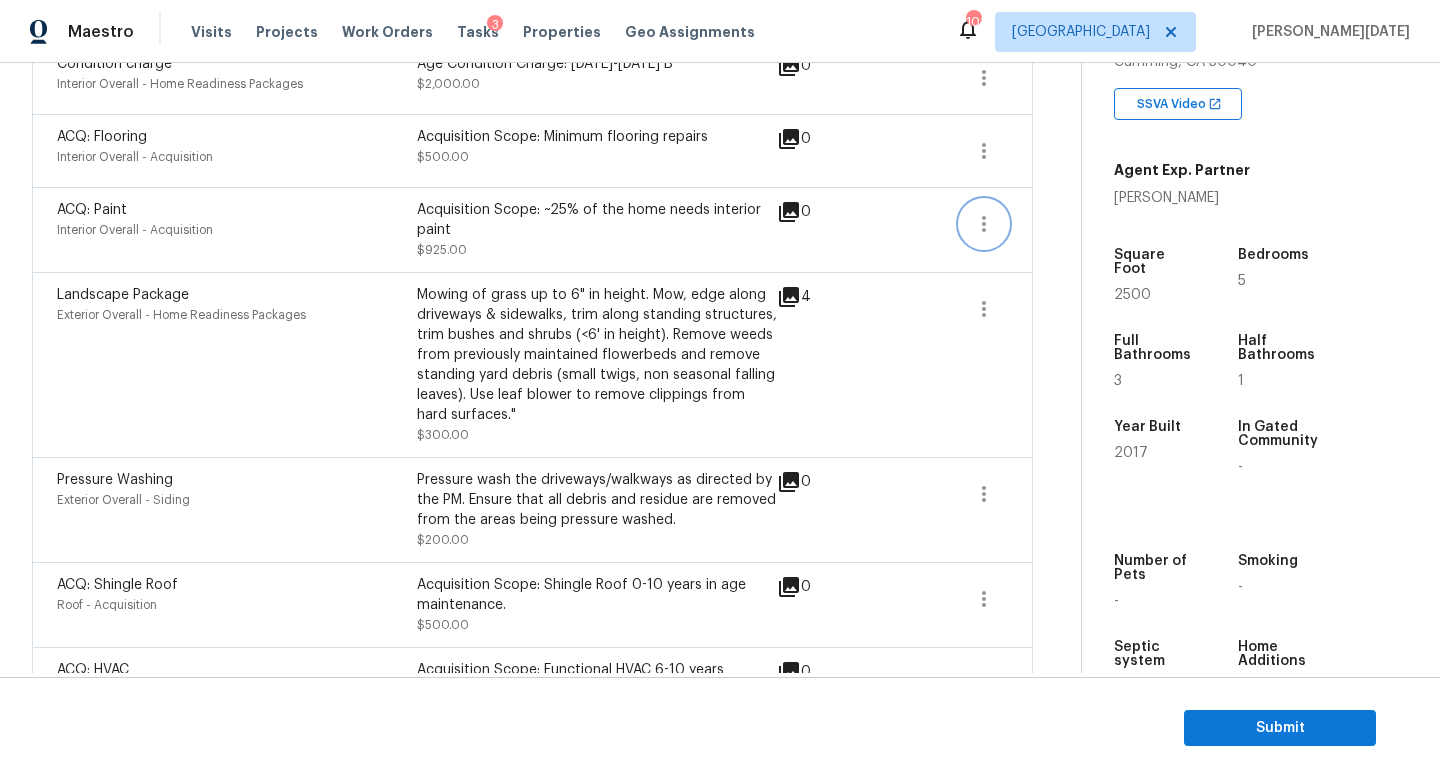 click 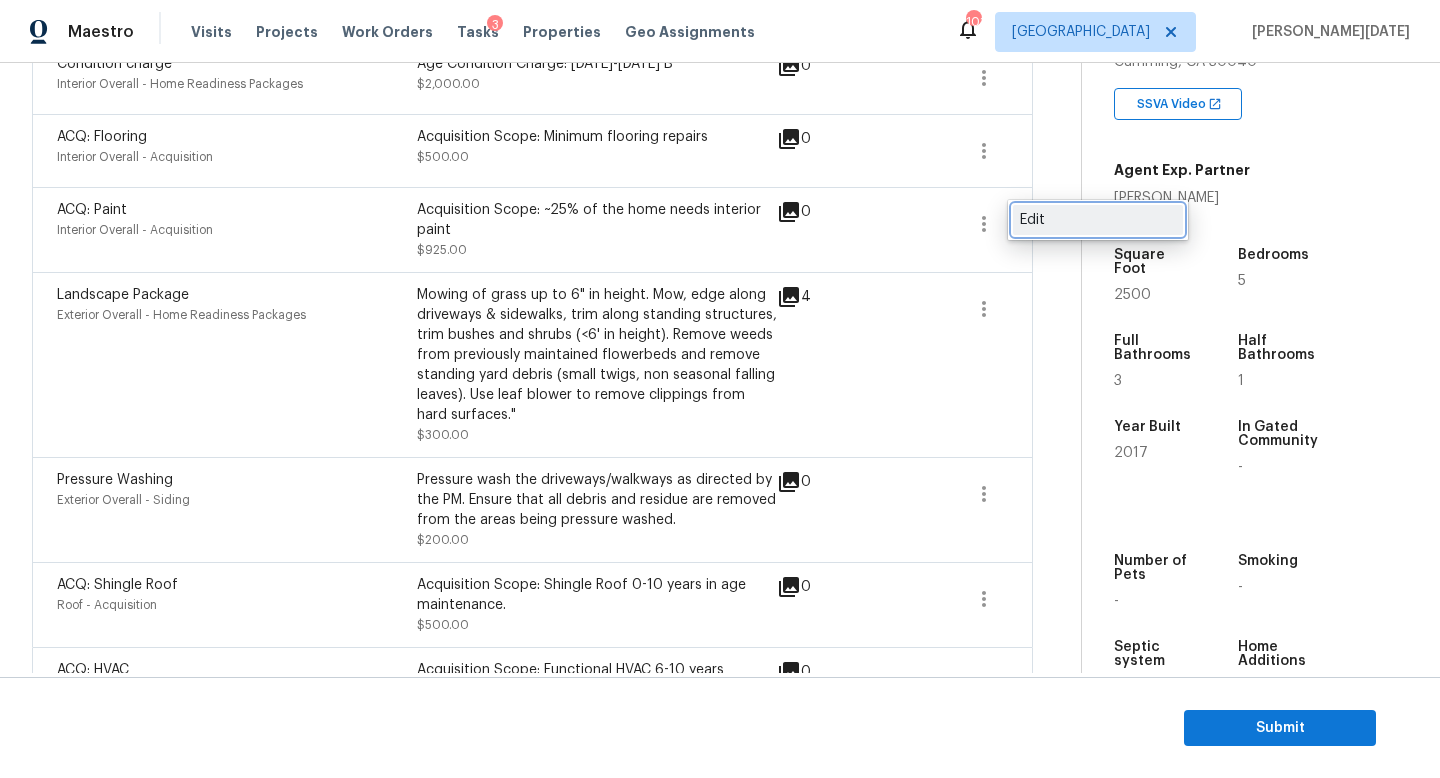 click on "Edit" at bounding box center [1098, 220] 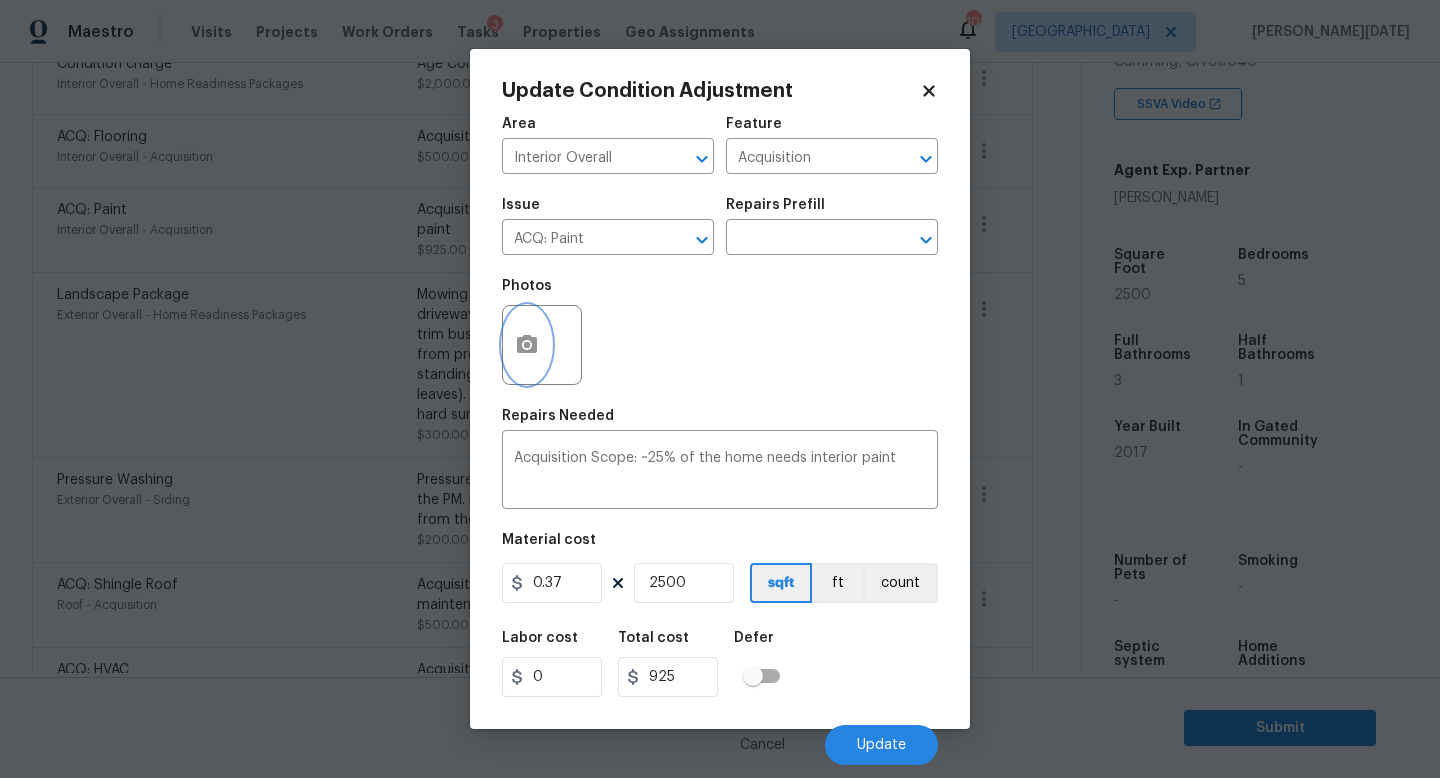 click 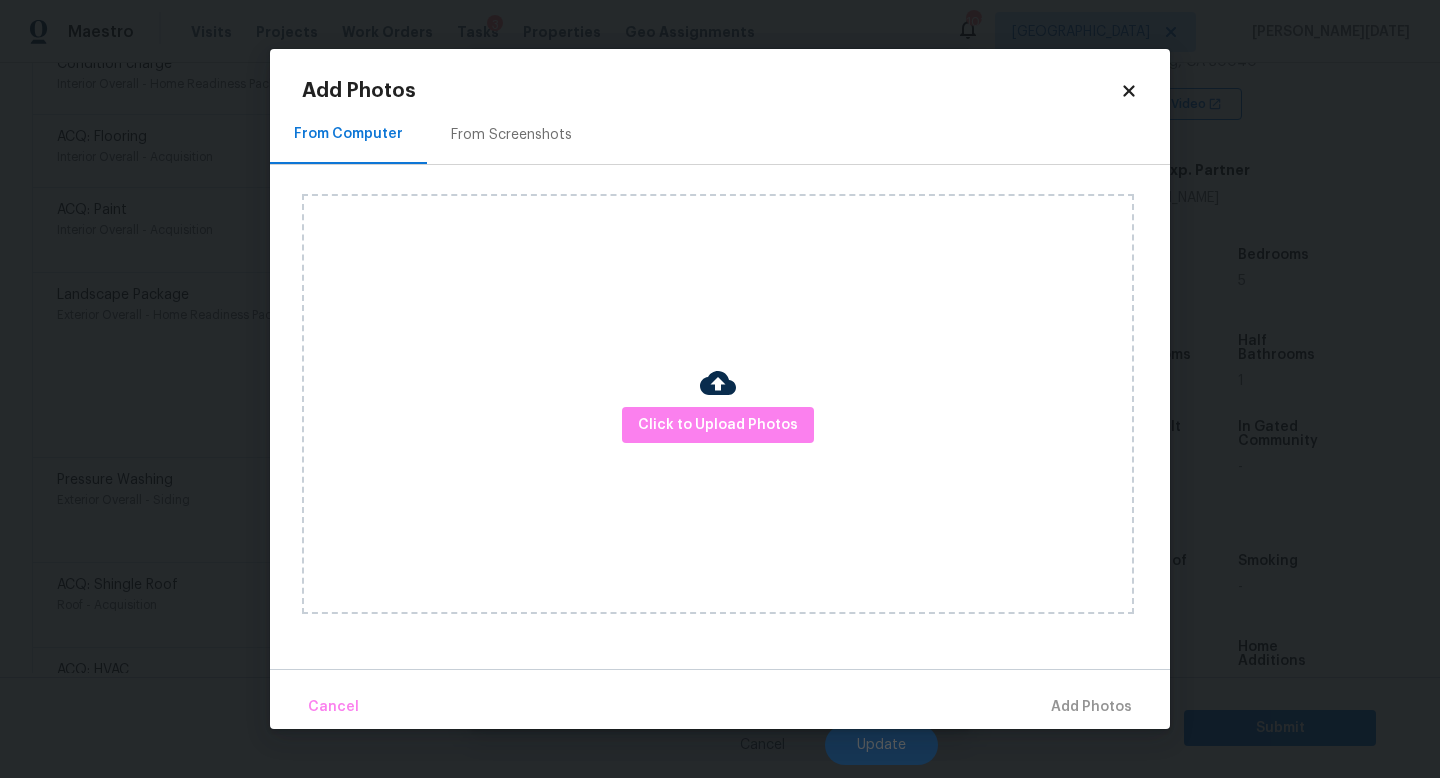 click on "From Screenshots" at bounding box center [511, 135] 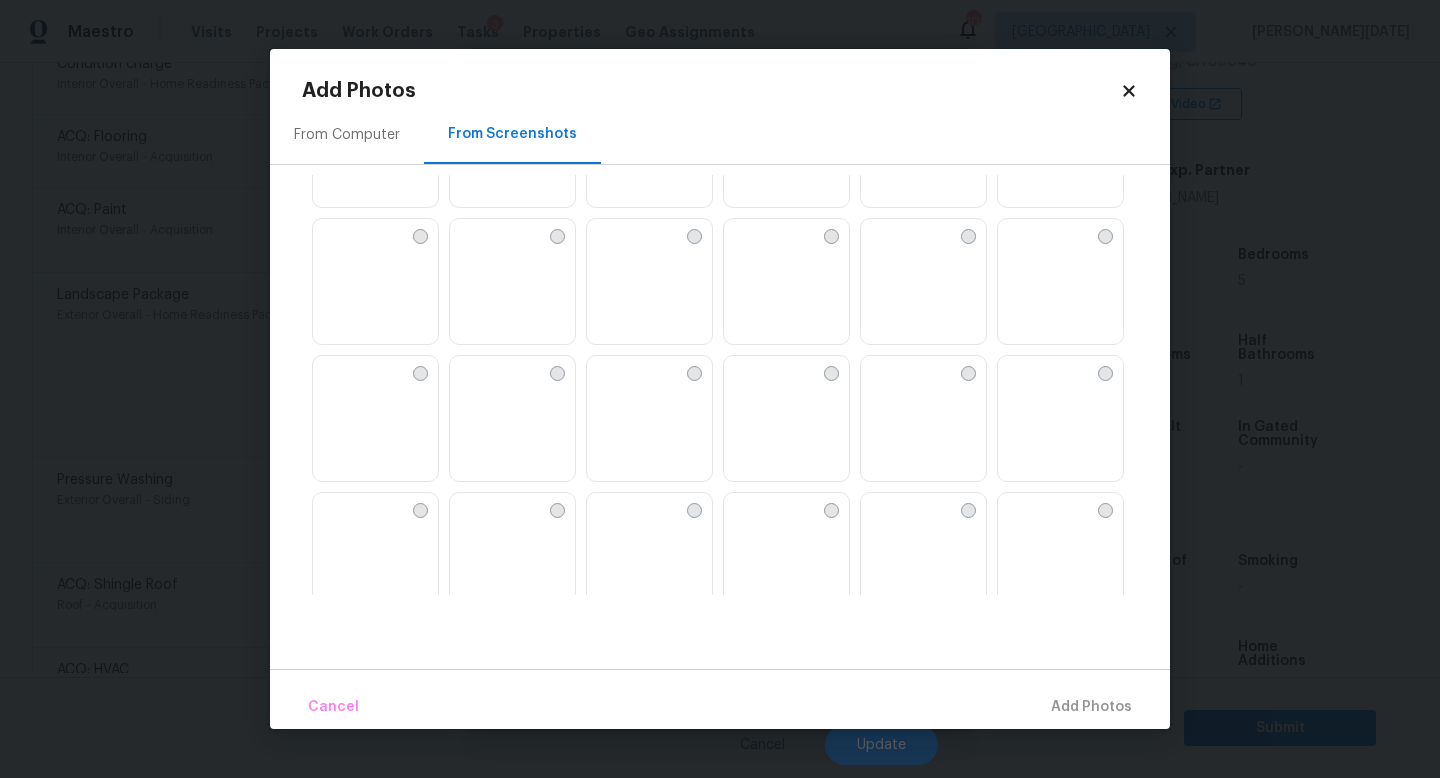 scroll, scrollTop: 105, scrollLeft: 0, axis: vertical 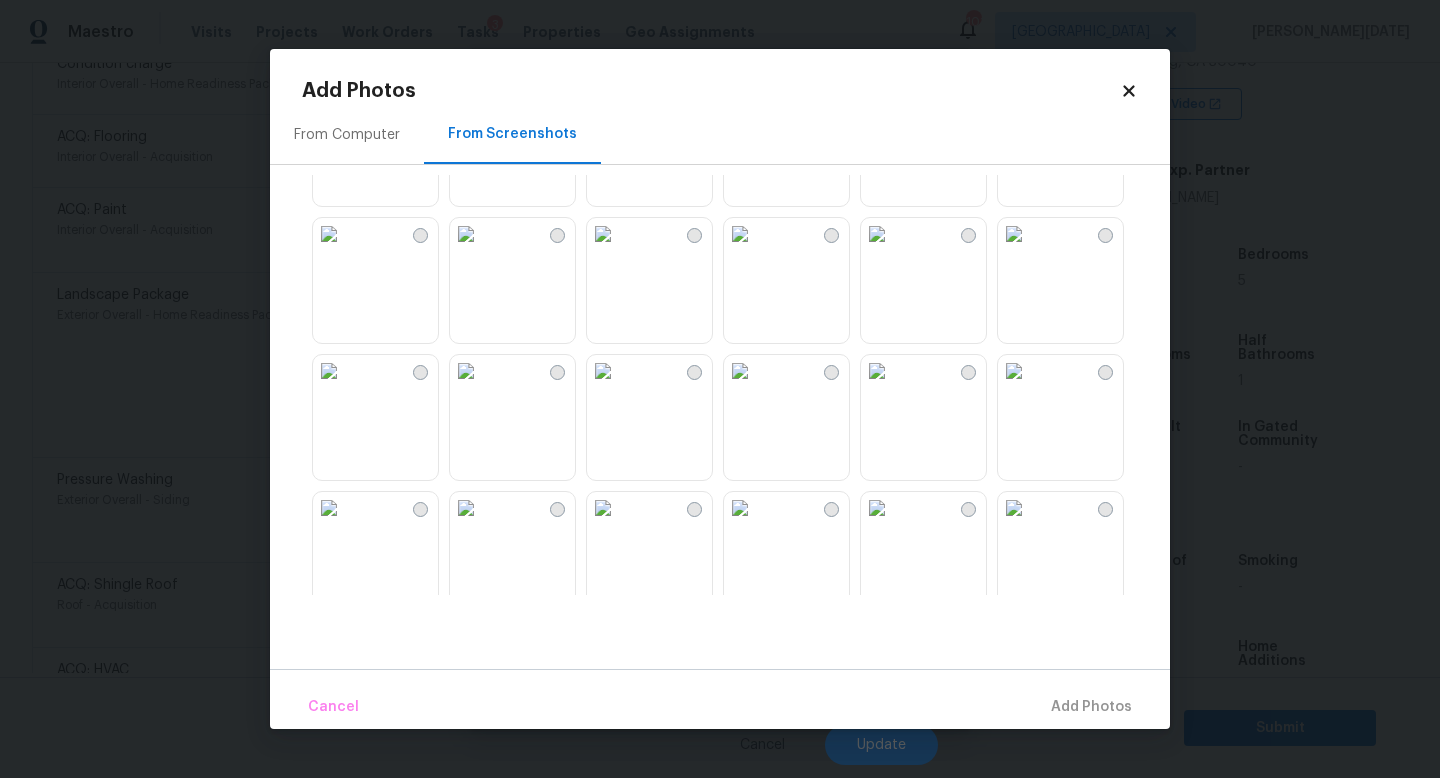 click at bounding box center (740, 234) 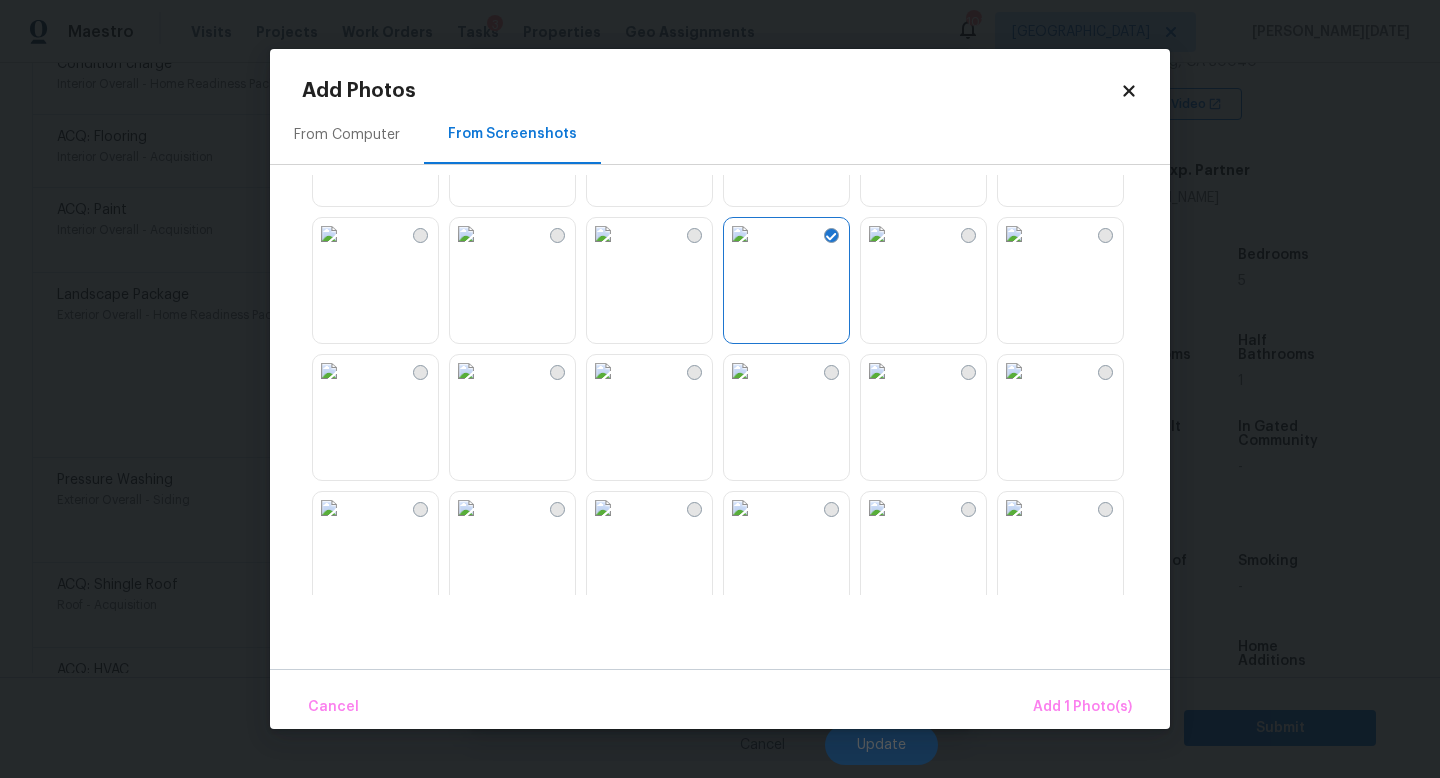 click at bounding box center [740, 234] 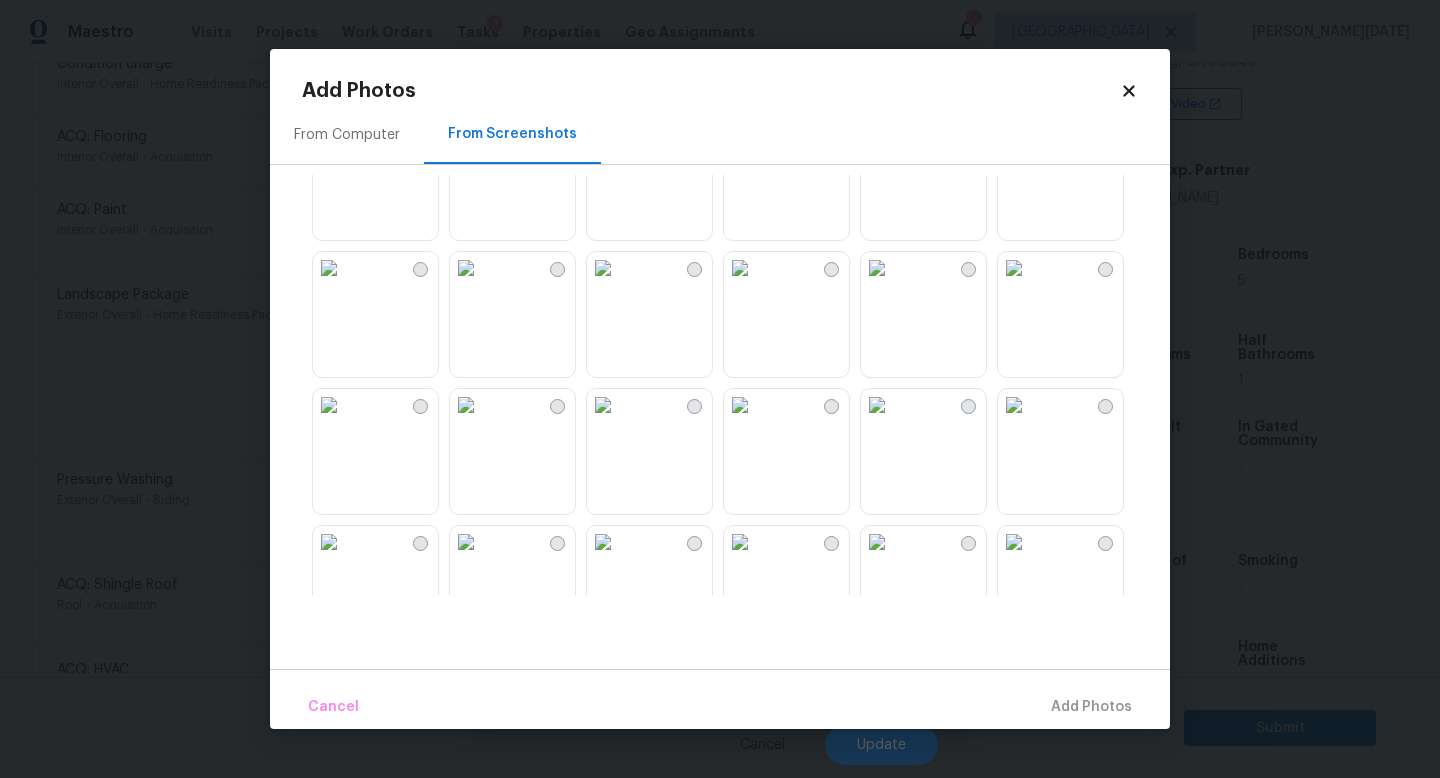 scroll, scrollTop: 1174, scrollLeft: 0, axis: vertical 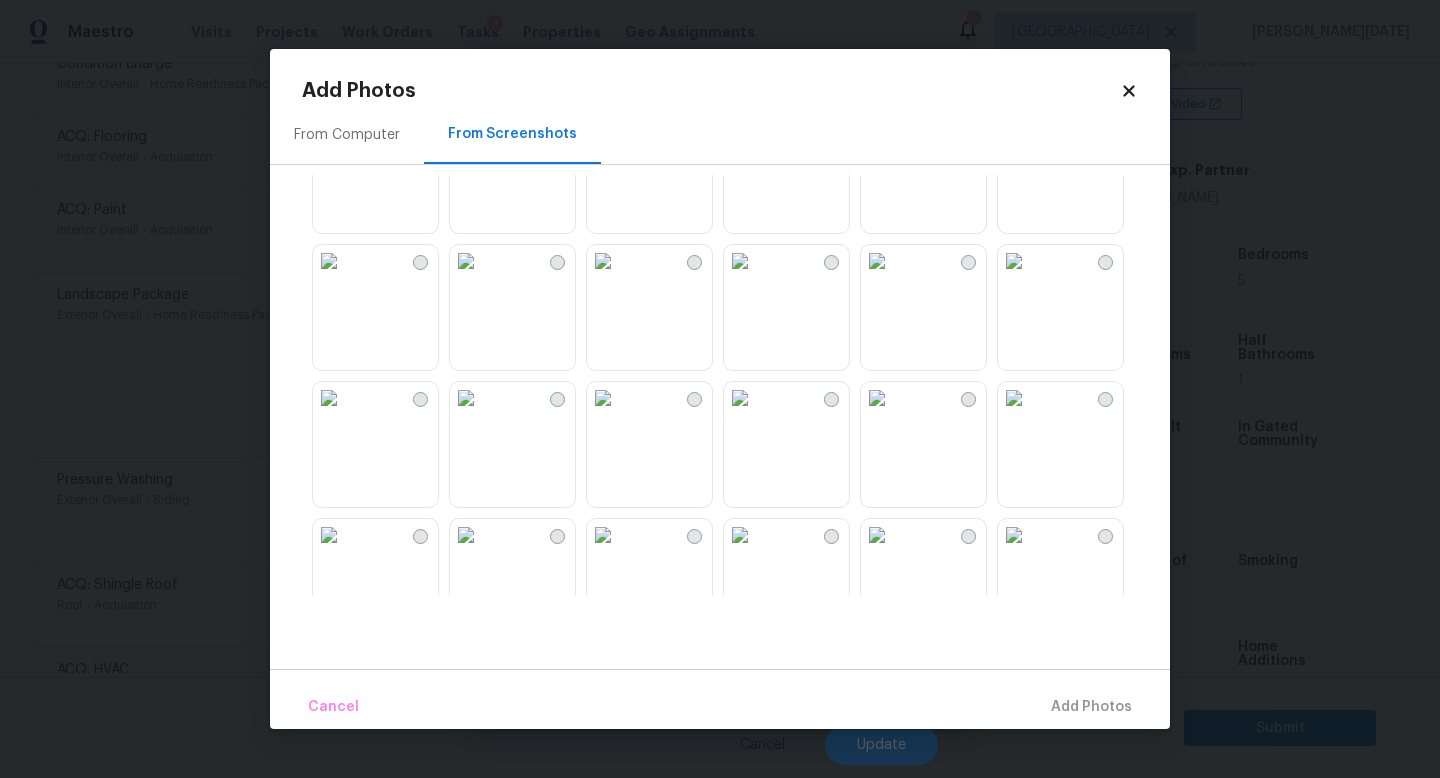 click at bounding box center (603, 261) 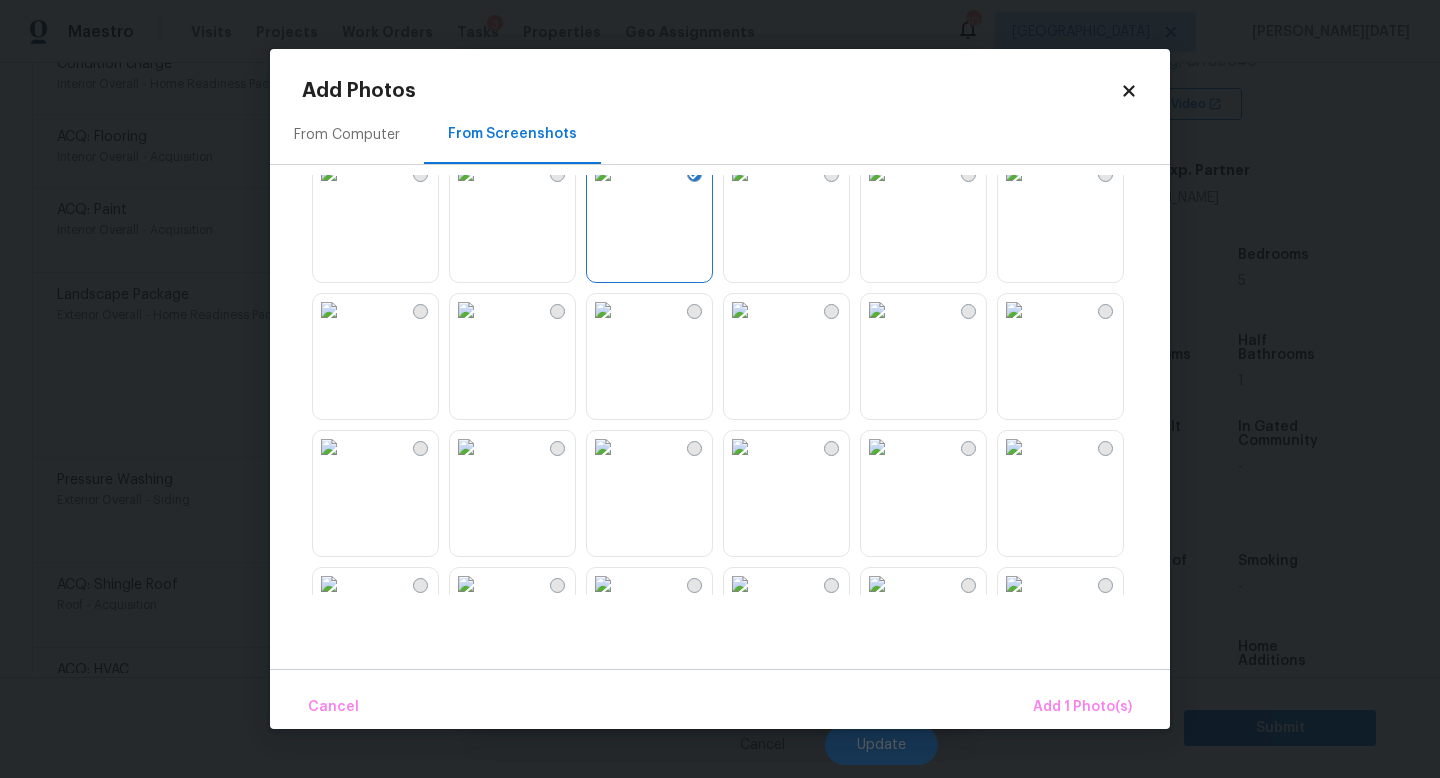 scroll, scrollTop: 1273, scrollLeft: 0, axis: vertical 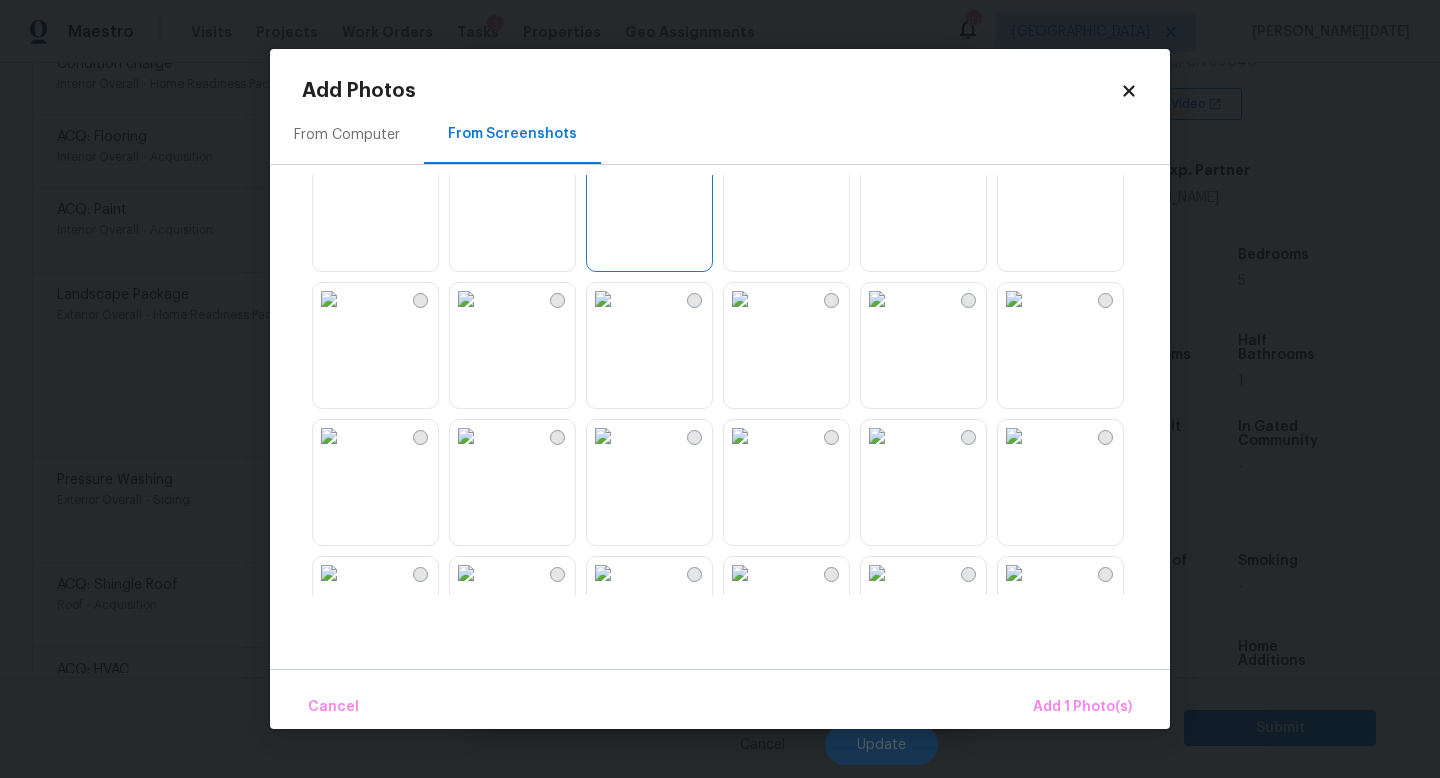 click at bounding box center [603, 299] 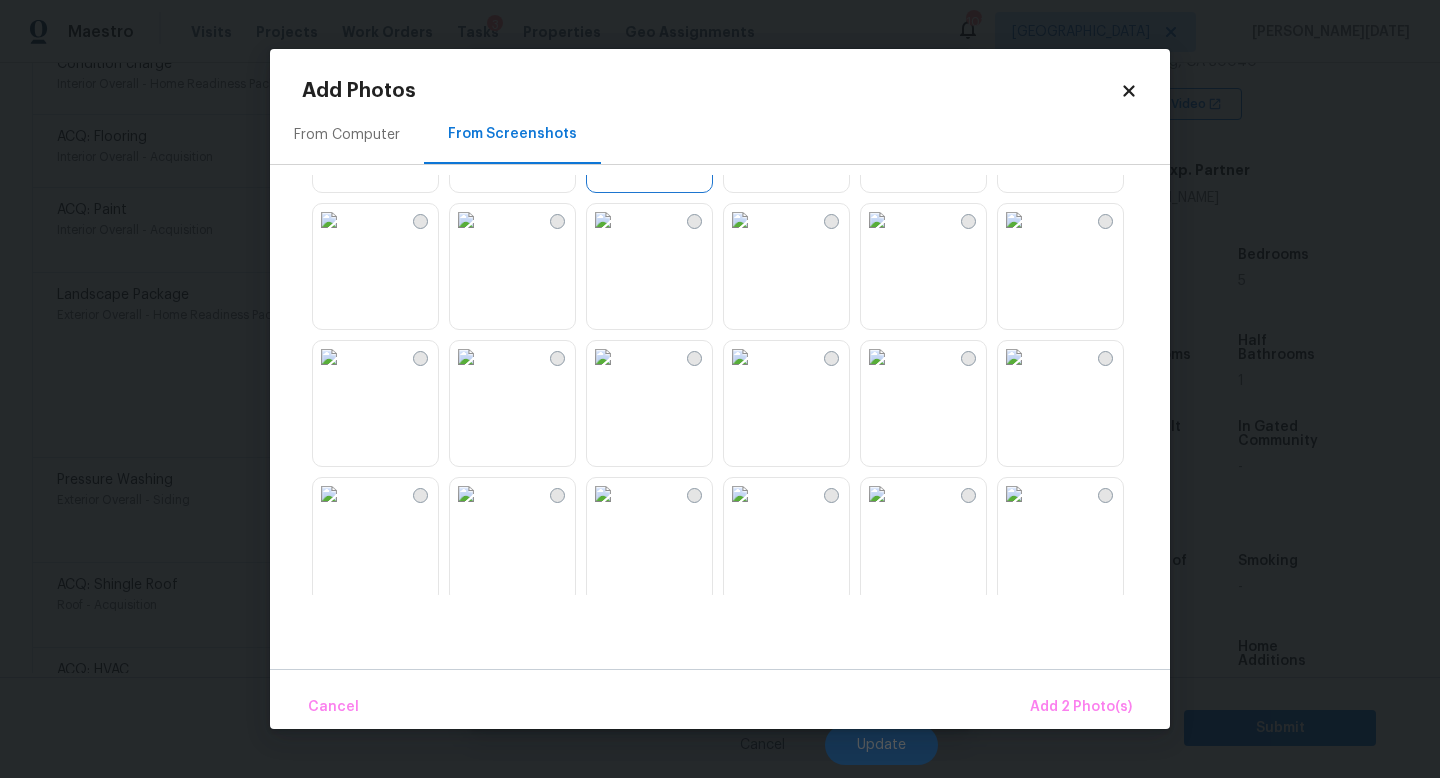 scroll, scrollTop: 1910, scrollLeft: 0, axis: vertical 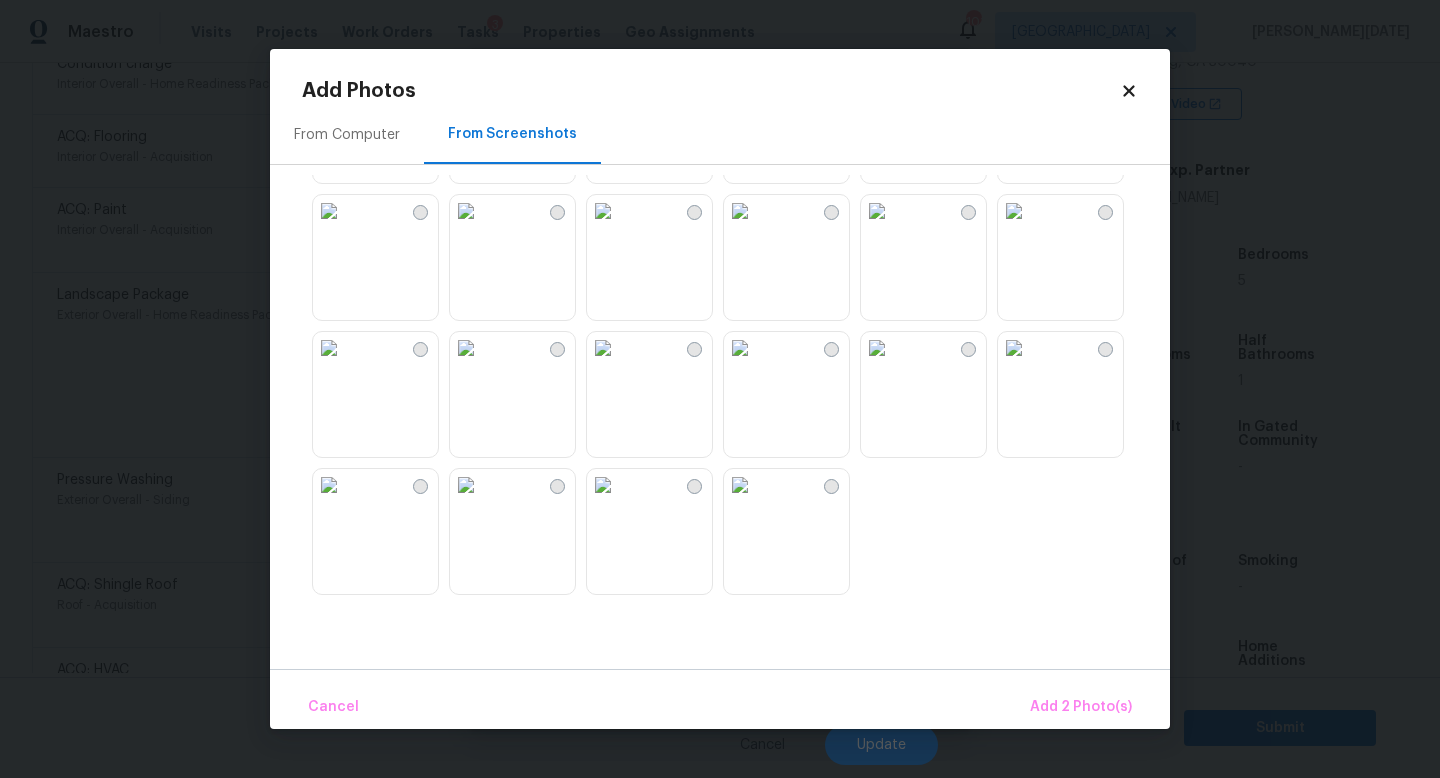 click 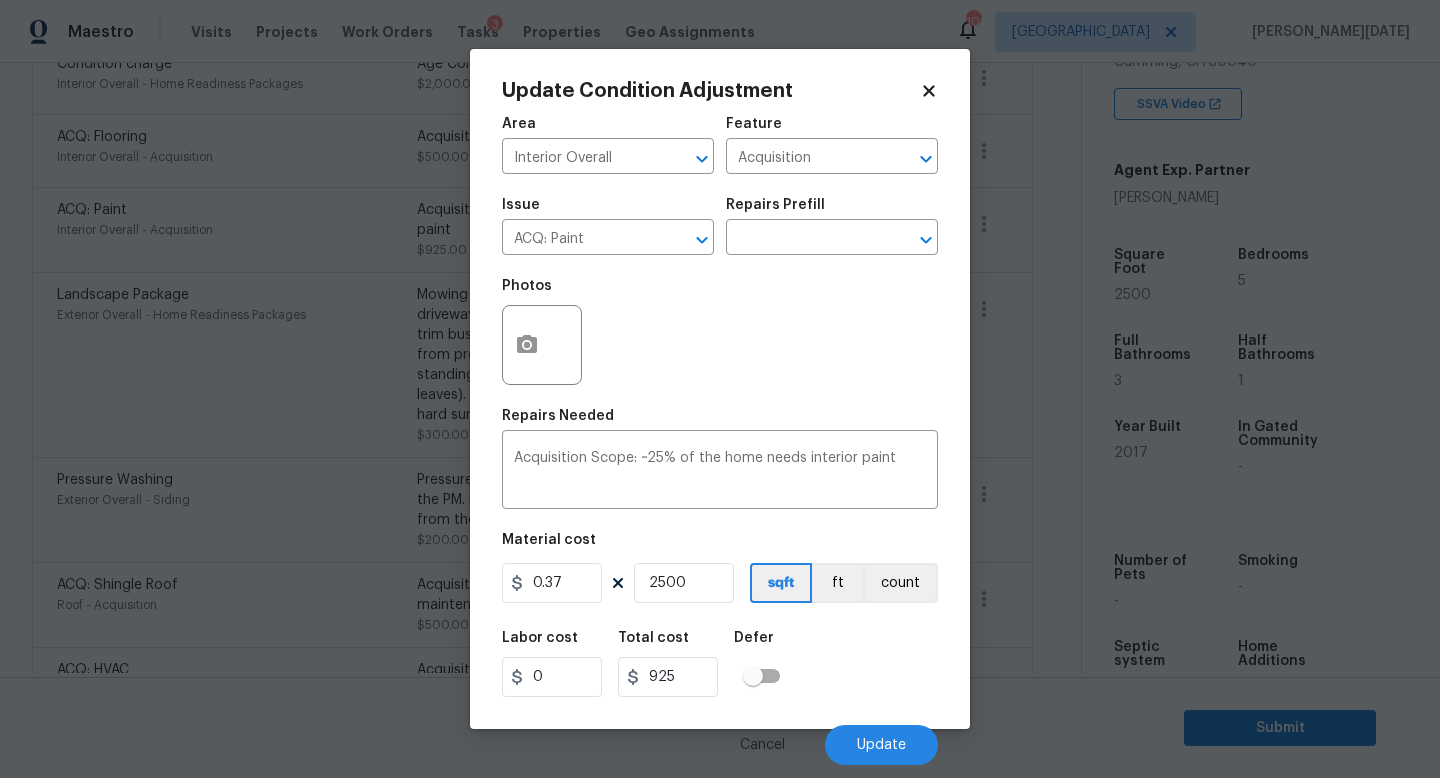 click 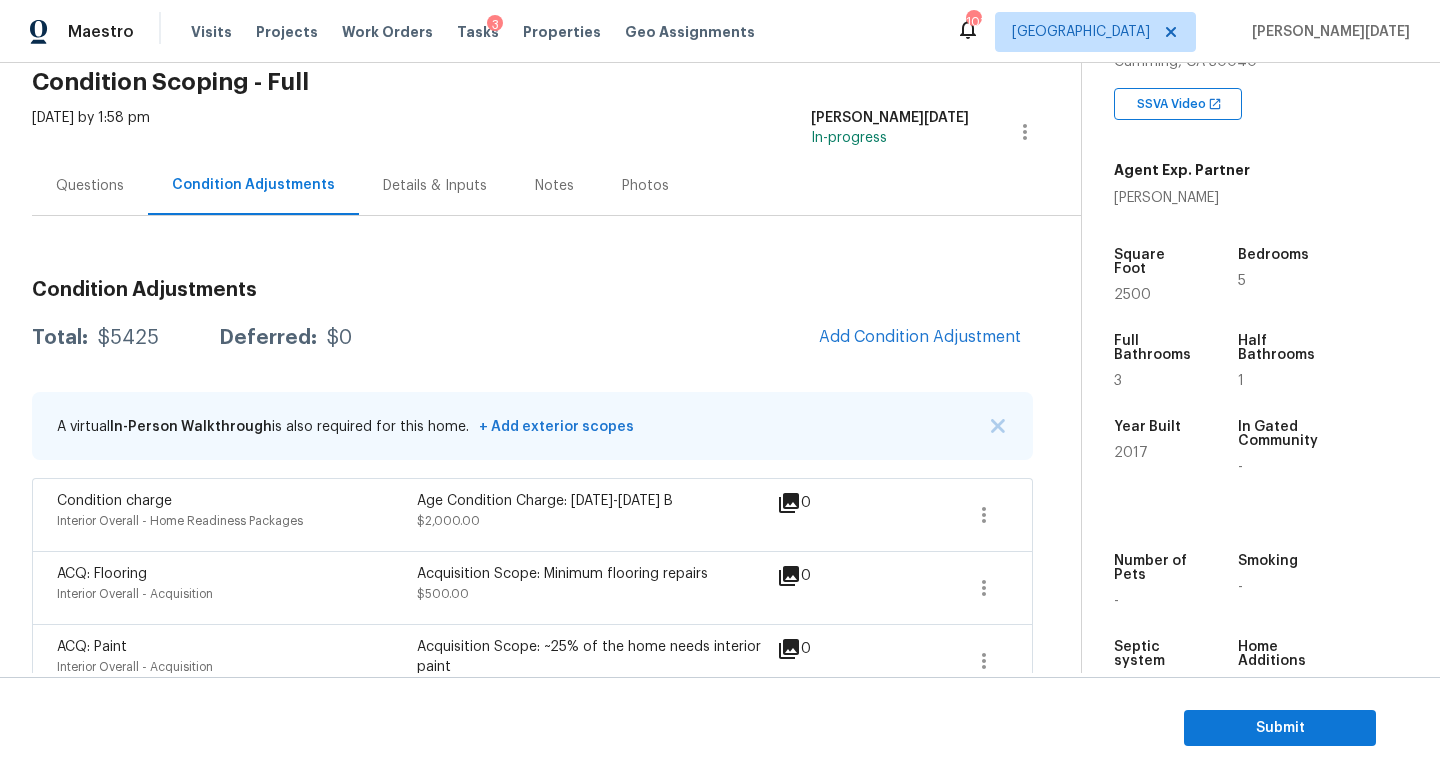 scroll, scrollTop: 0, scrollLeft: 0, axis: both 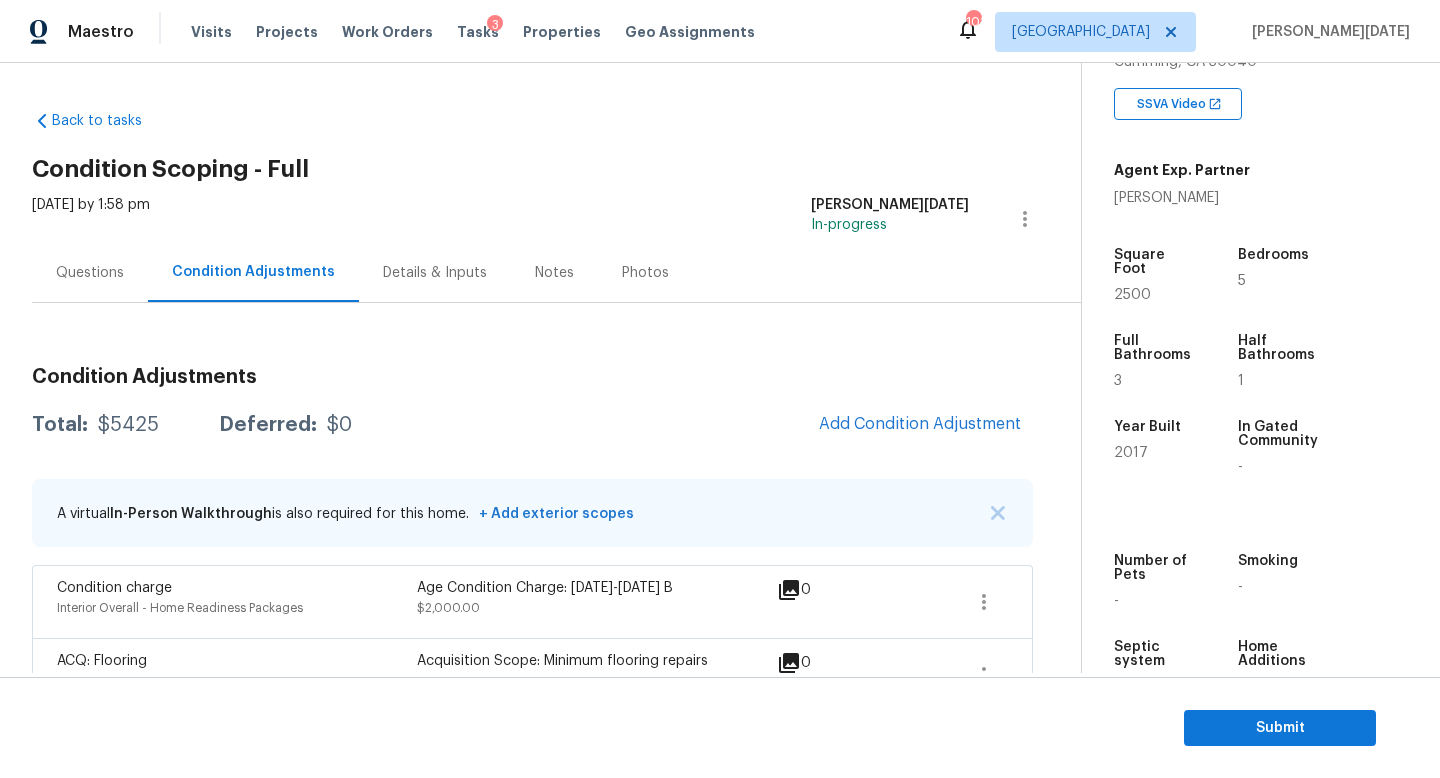 click on "Questions" at bounding box center (90, 272) 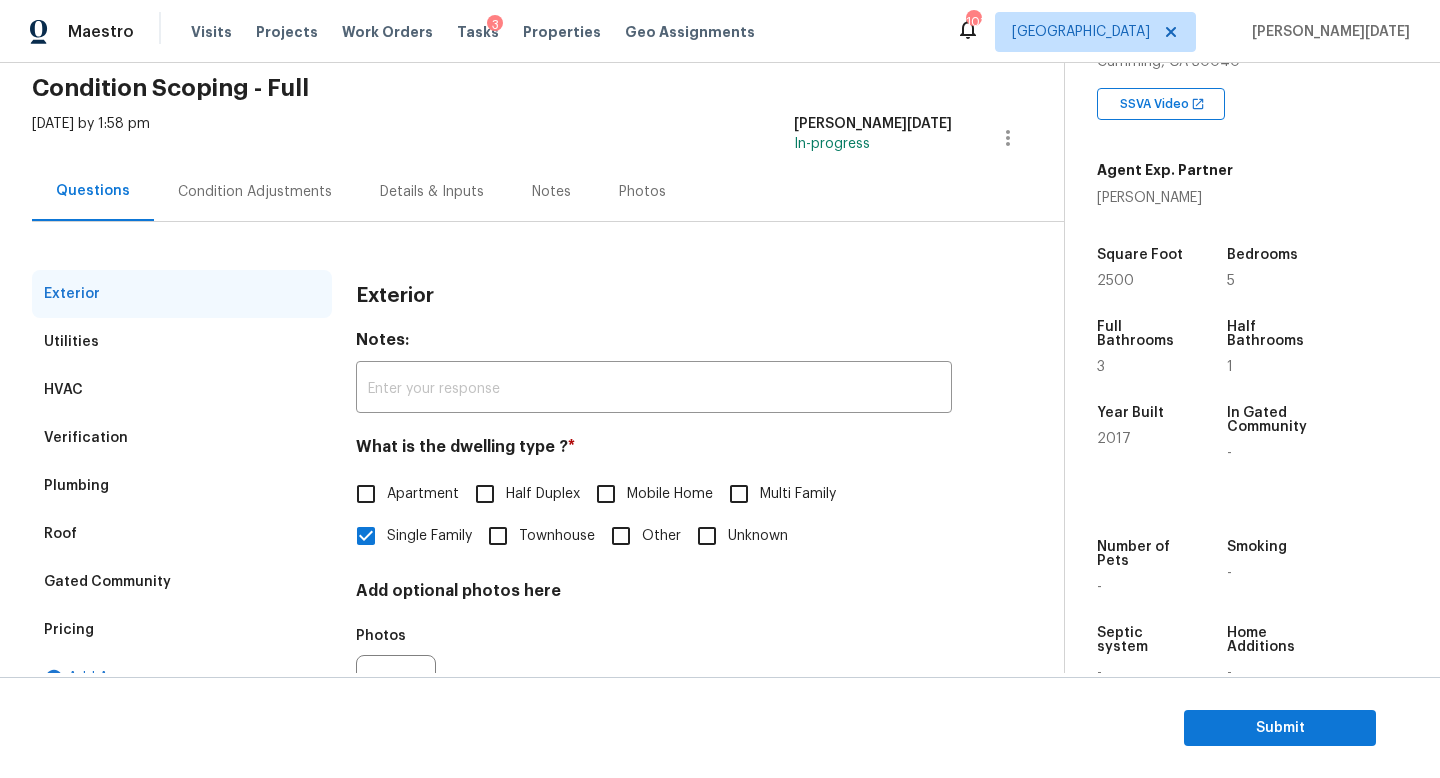 scroll, scrollTop: 45, scrollLeft: 0, axis: vertical 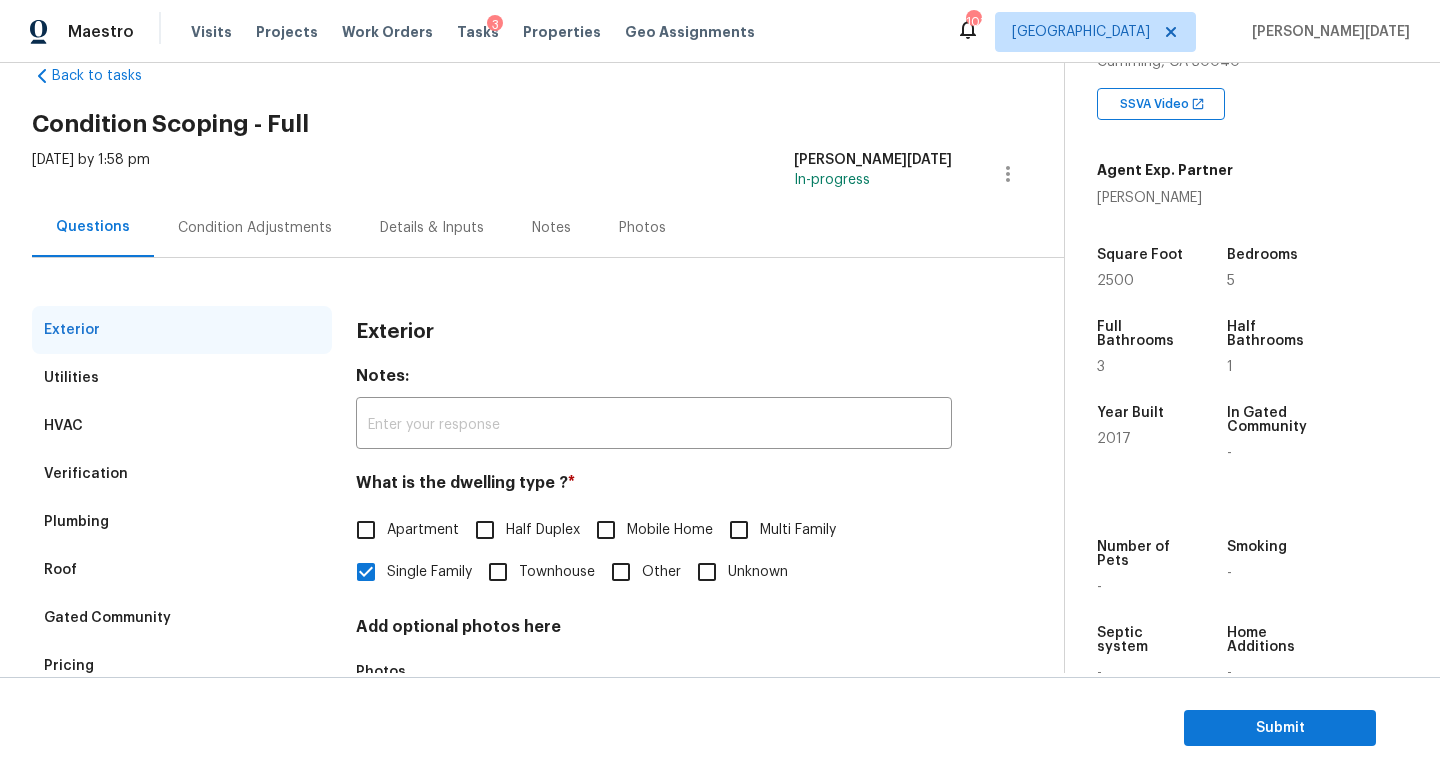click on "Utilities" at bounding box center [182, 378] 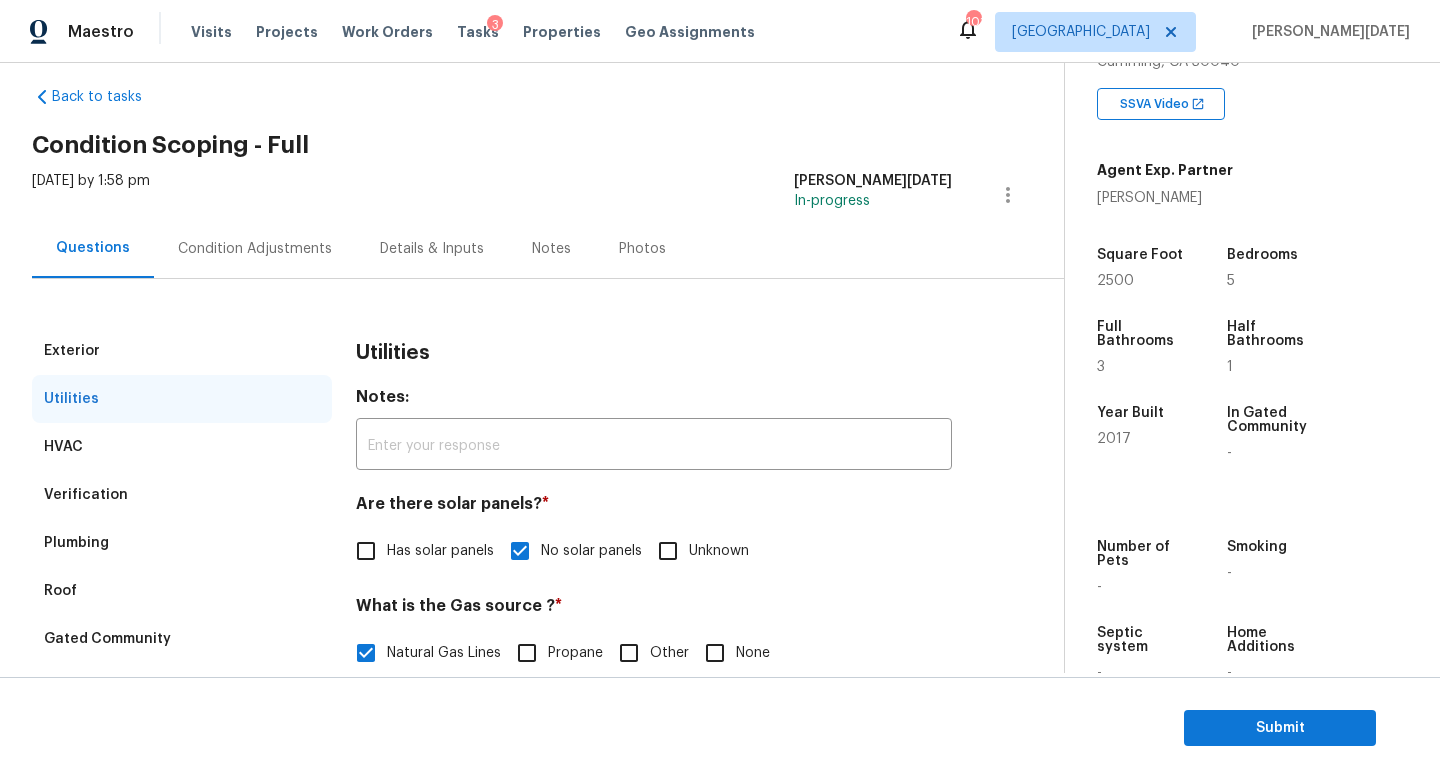 click on "Condition Adjustments" at bounding box center [255, 249] 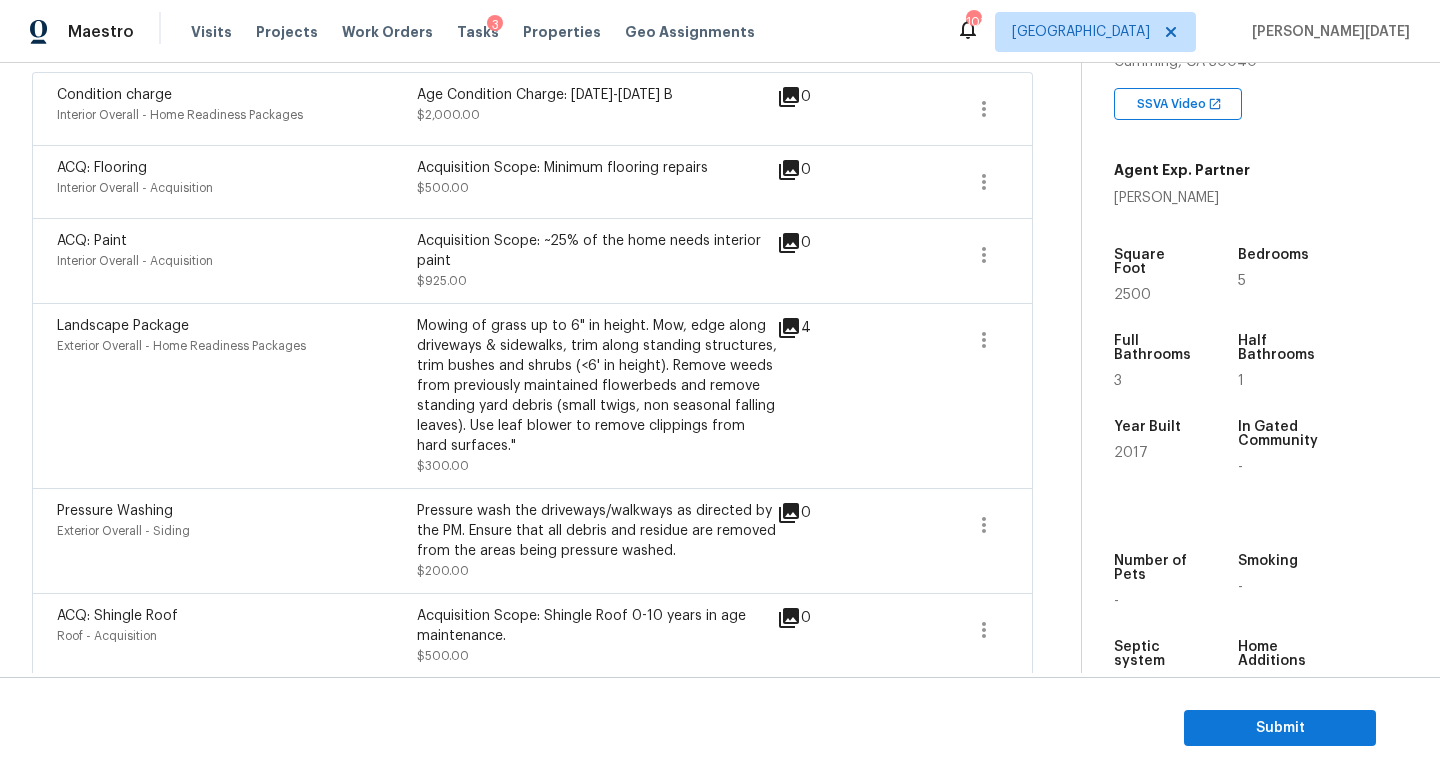 scroll, scrollTop: 580, scrollLeft: 0, axis: vertical 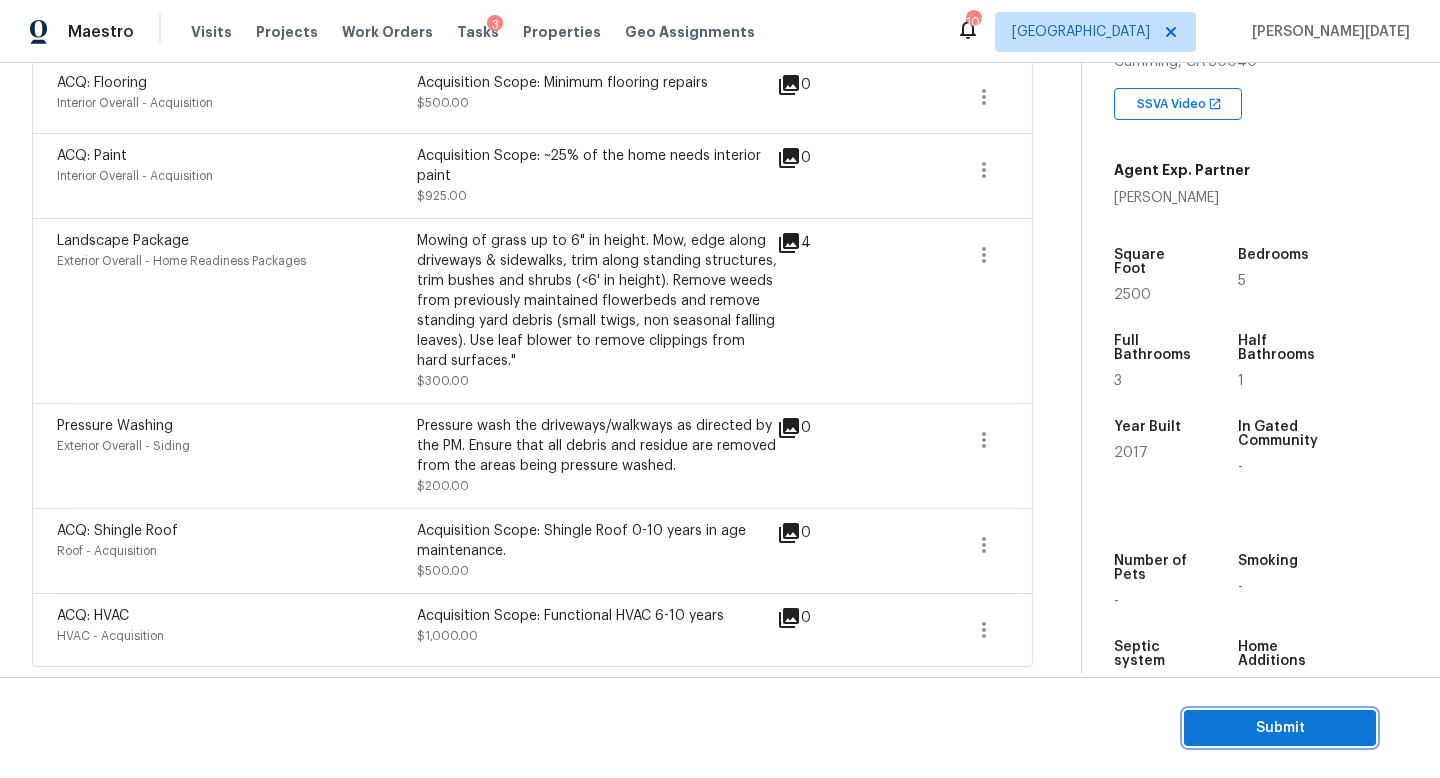 click on "Submit" at bounding box center [1280, 728] 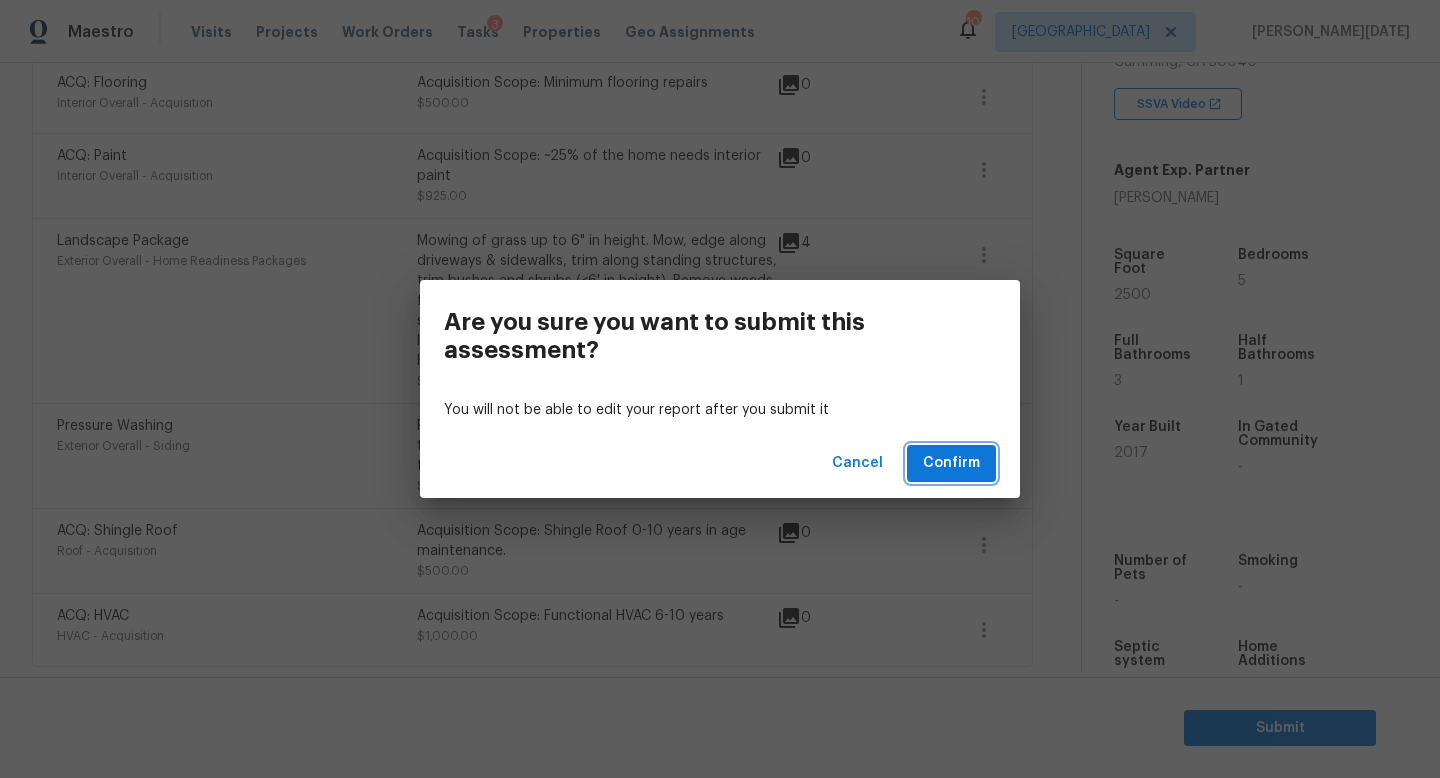click on "Confirm" at bounding box center (951, 463) 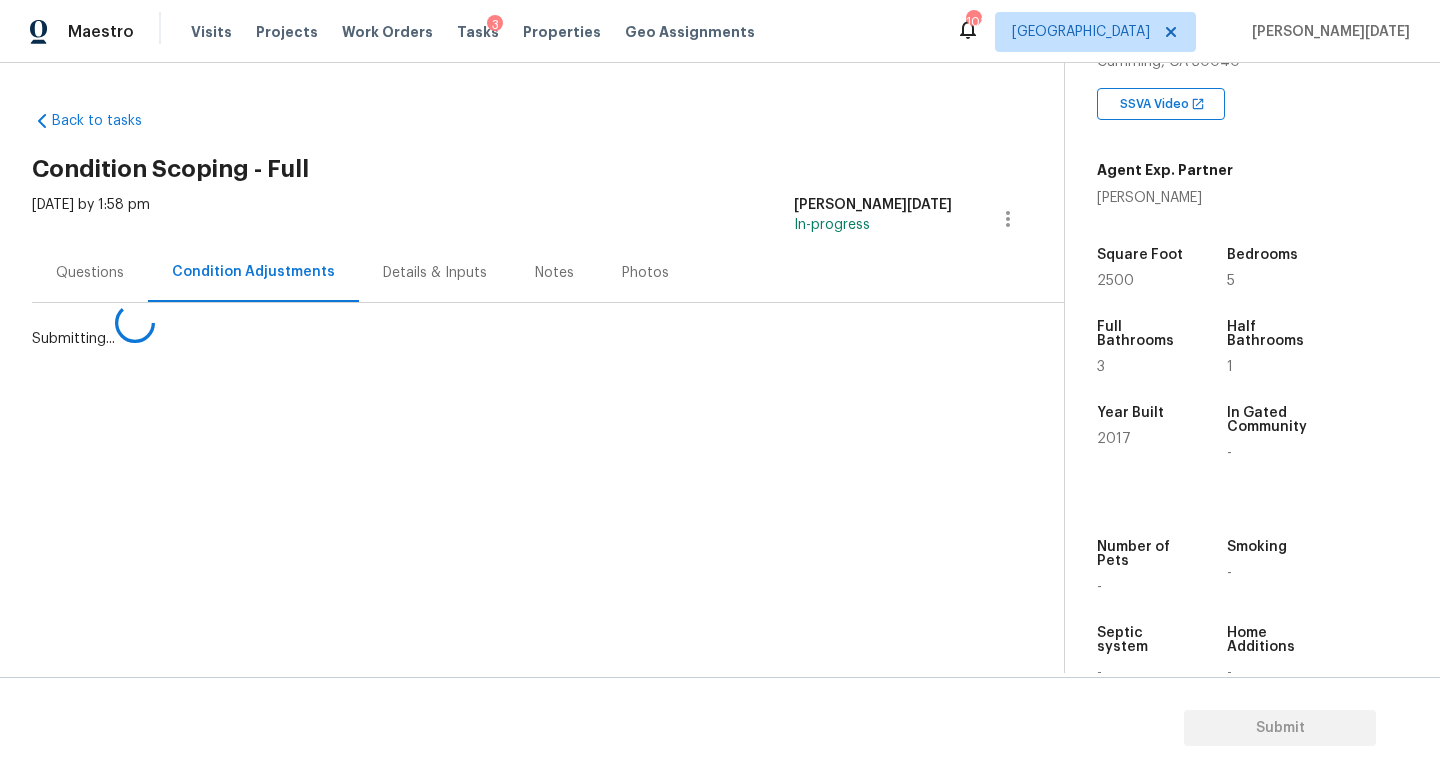 scroll, scrollTop: 0, scrollLeft: 0, axis: both 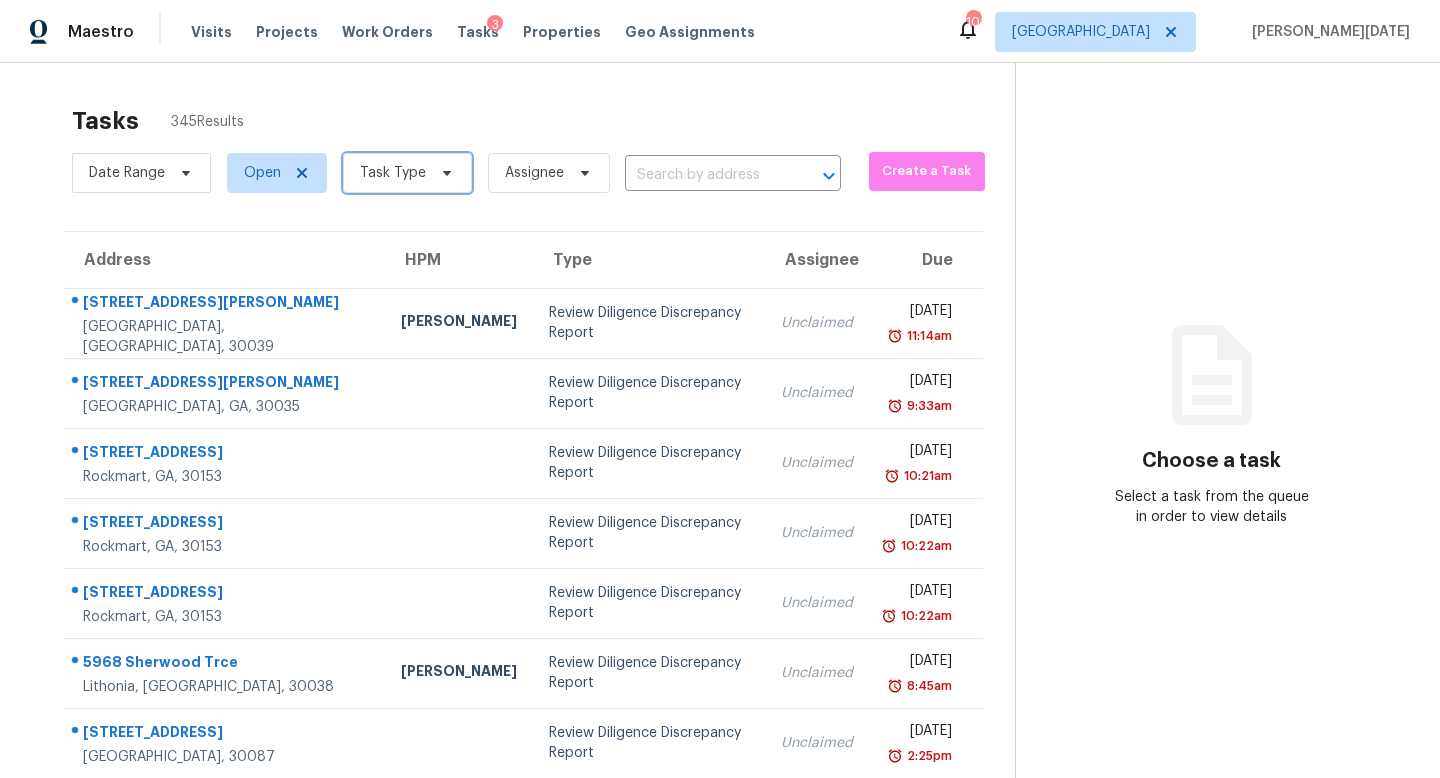click on "Task Type" at bounding box center (393, 173) 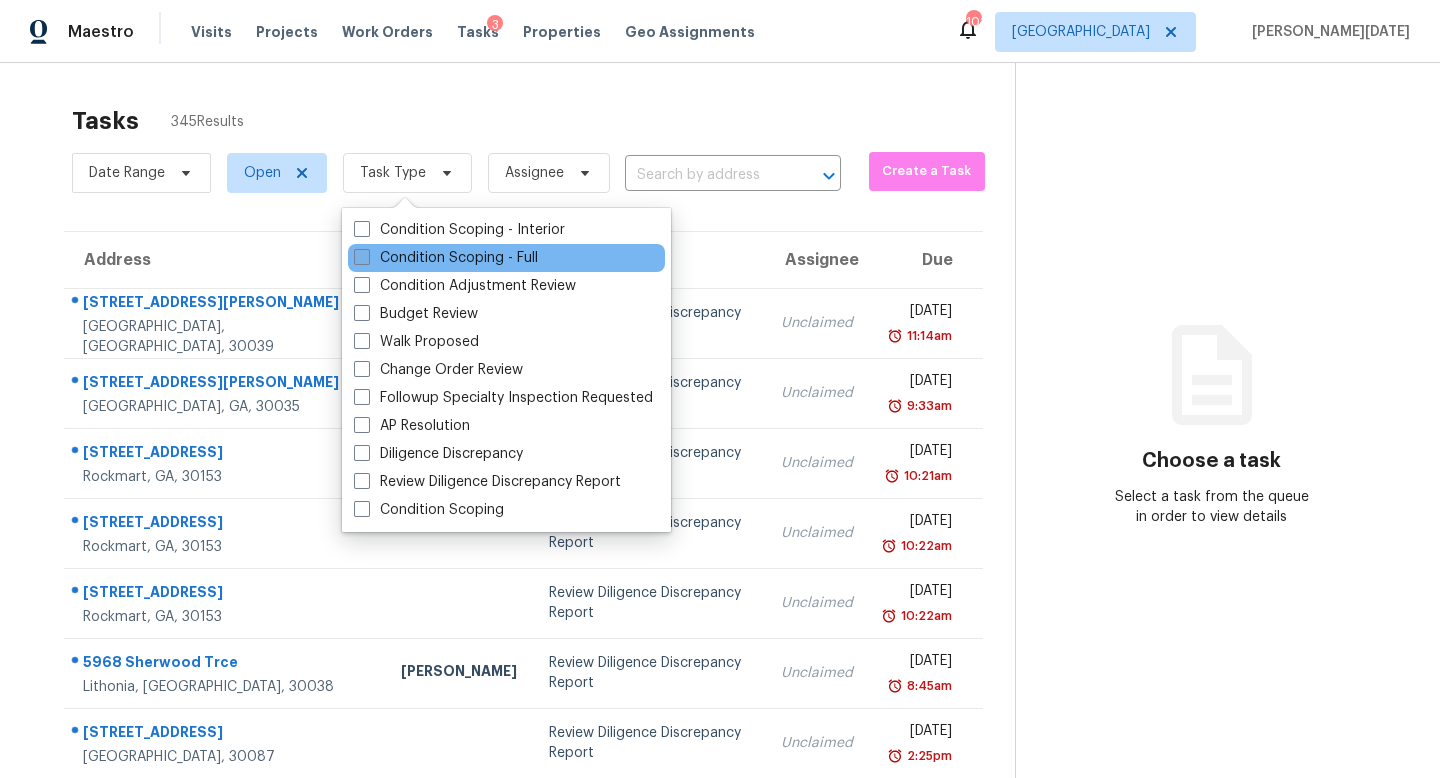 click on "Condition Scoping - Full" at bounding box center (446, 258) 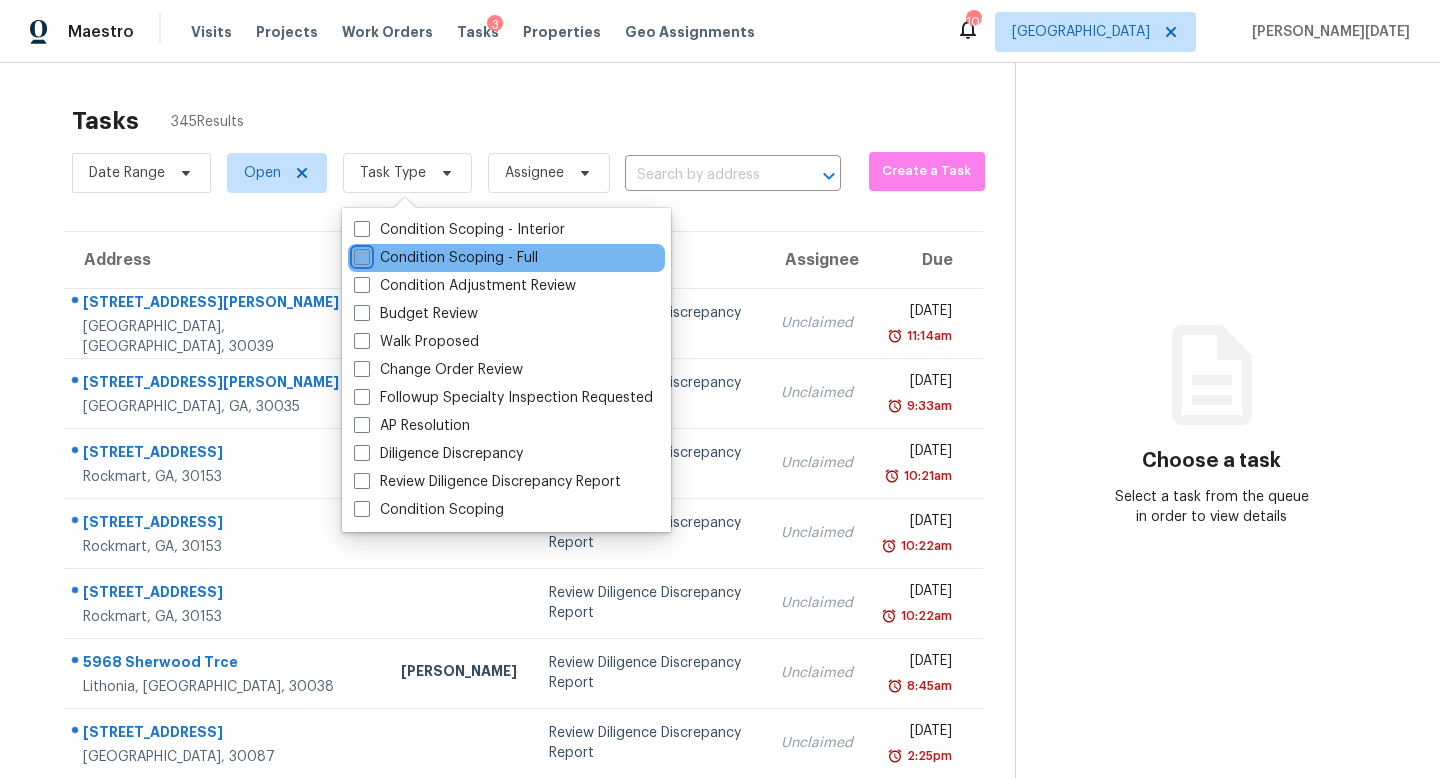 click on "Condition Scoping - Full" at bounding box center [360, 254] 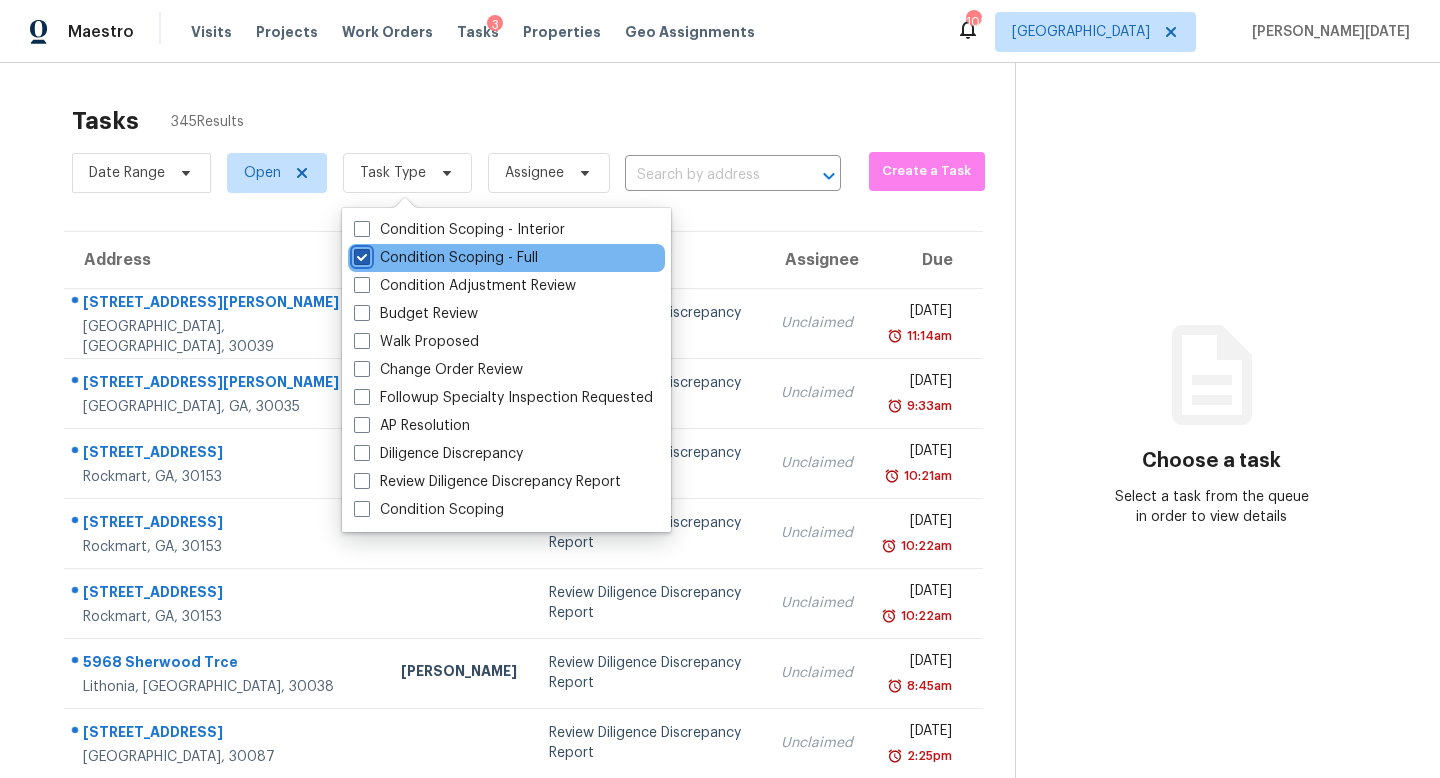 checkbox on "true" 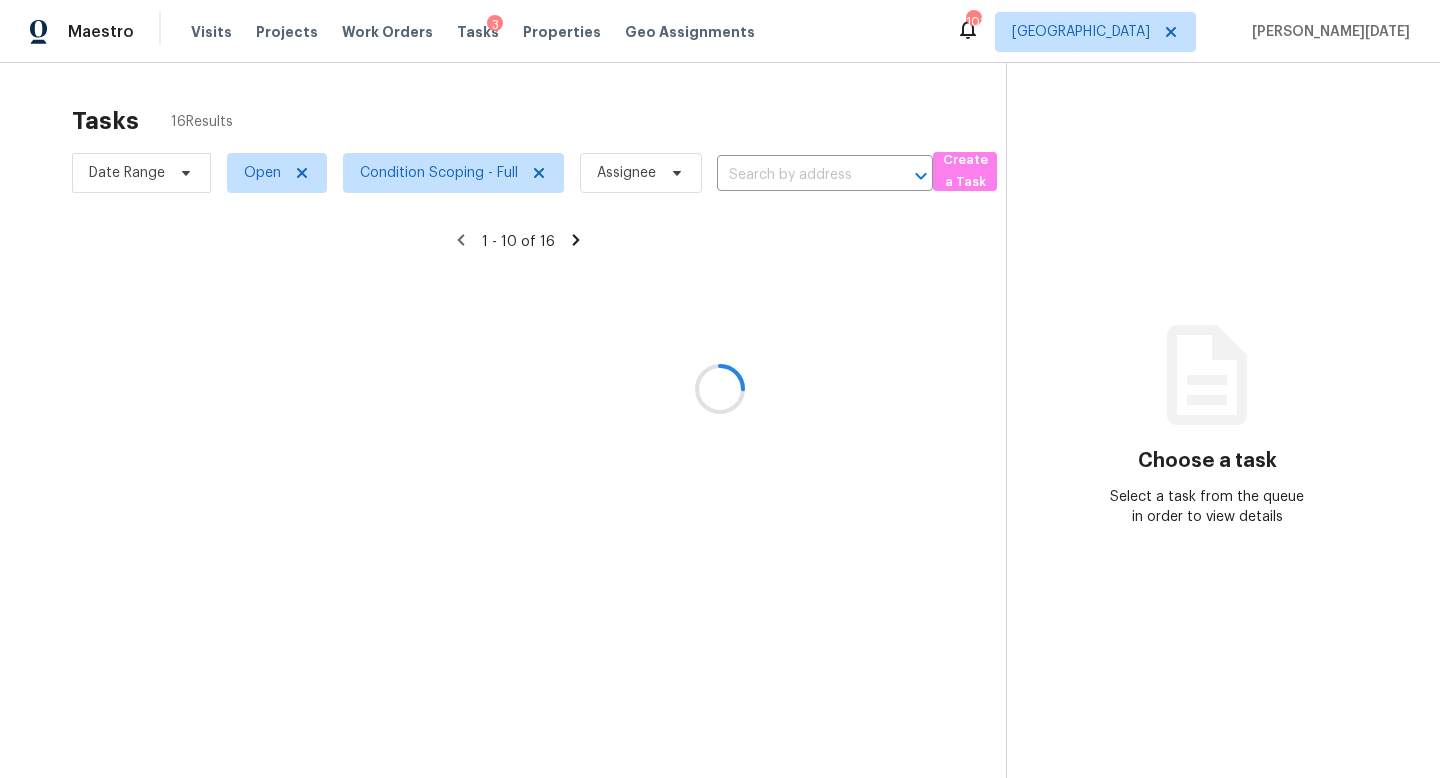 click at bounding box center (720, 389) 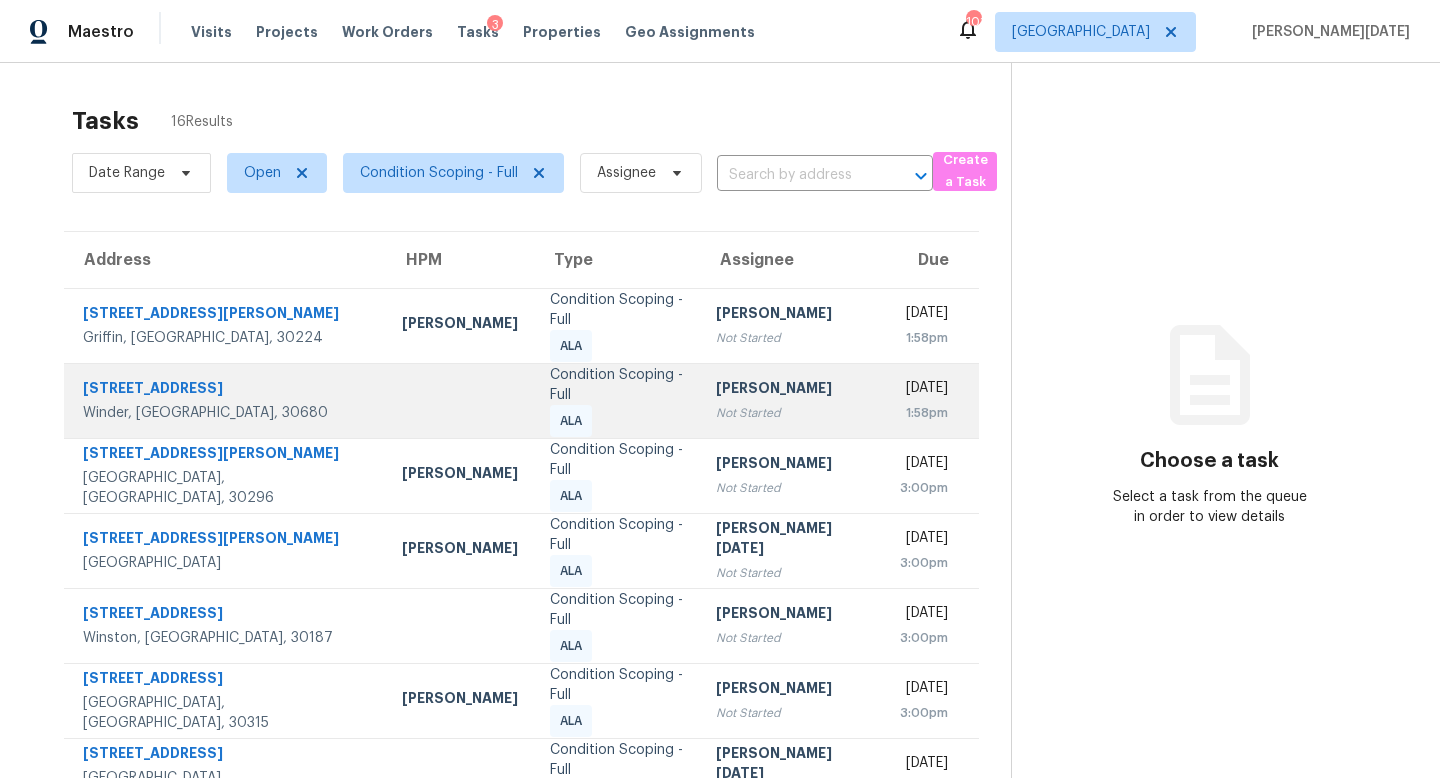scroll, scrollTop: 263, scrollLeft: 0, axis: vertical 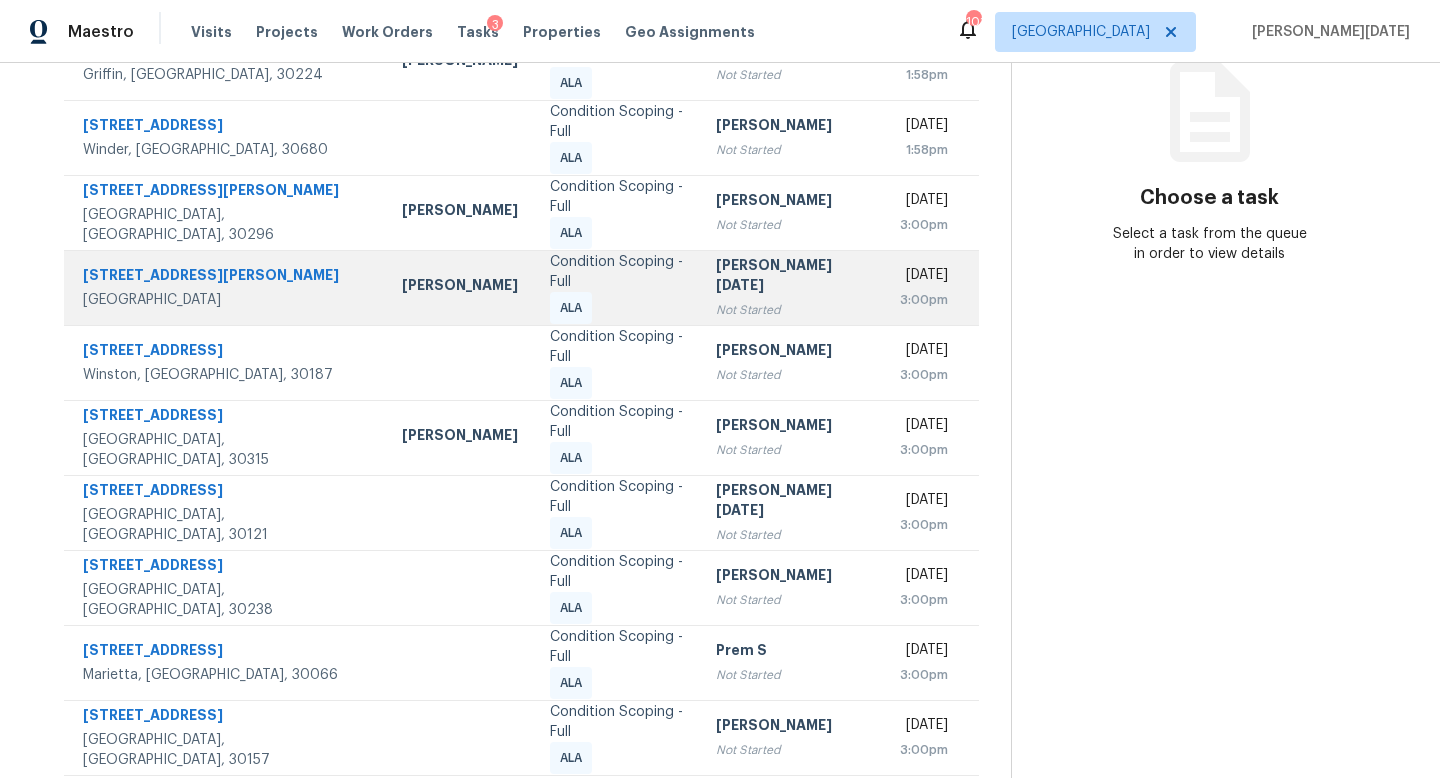 click on "Not Started" at bounding box center (792, 310) 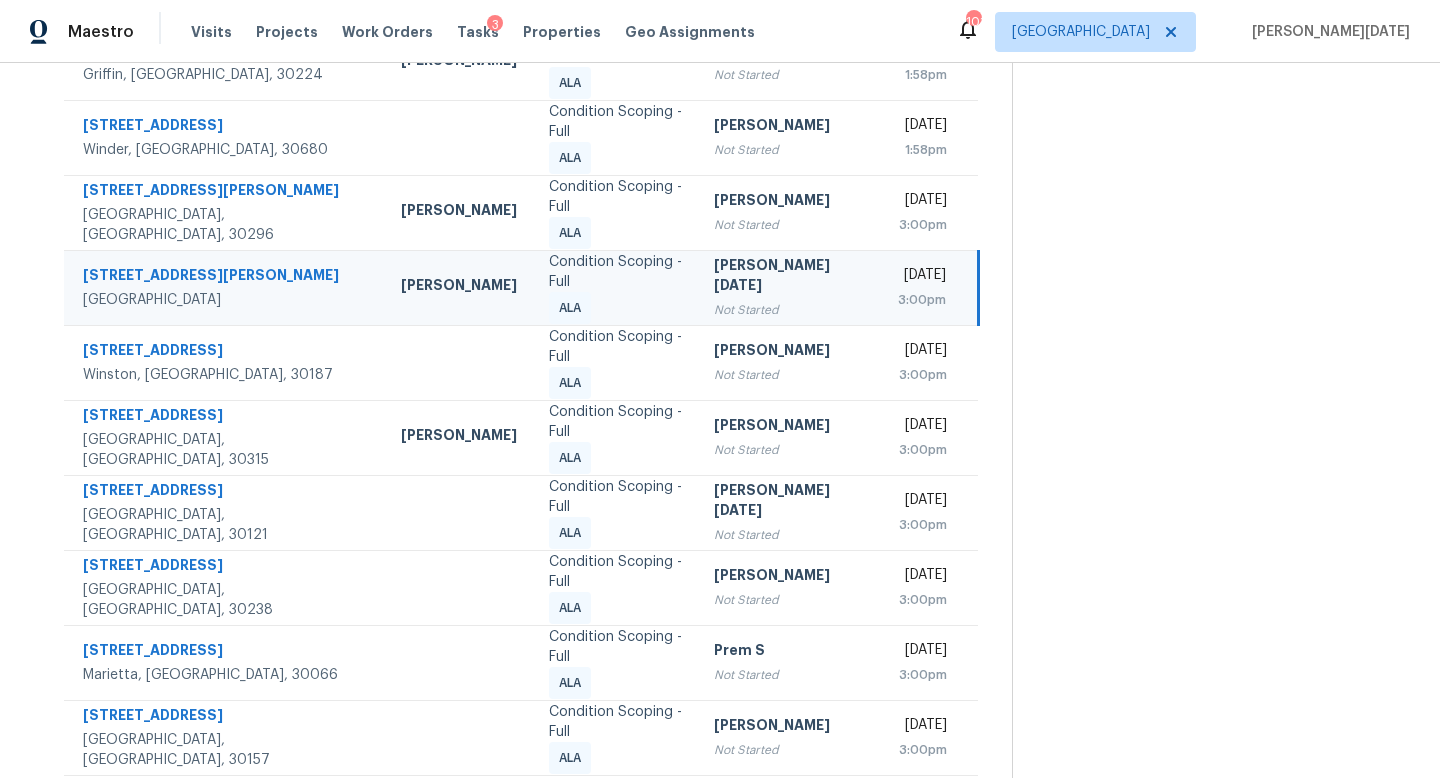 click on "Not Started" at bounding box center (789, 310) 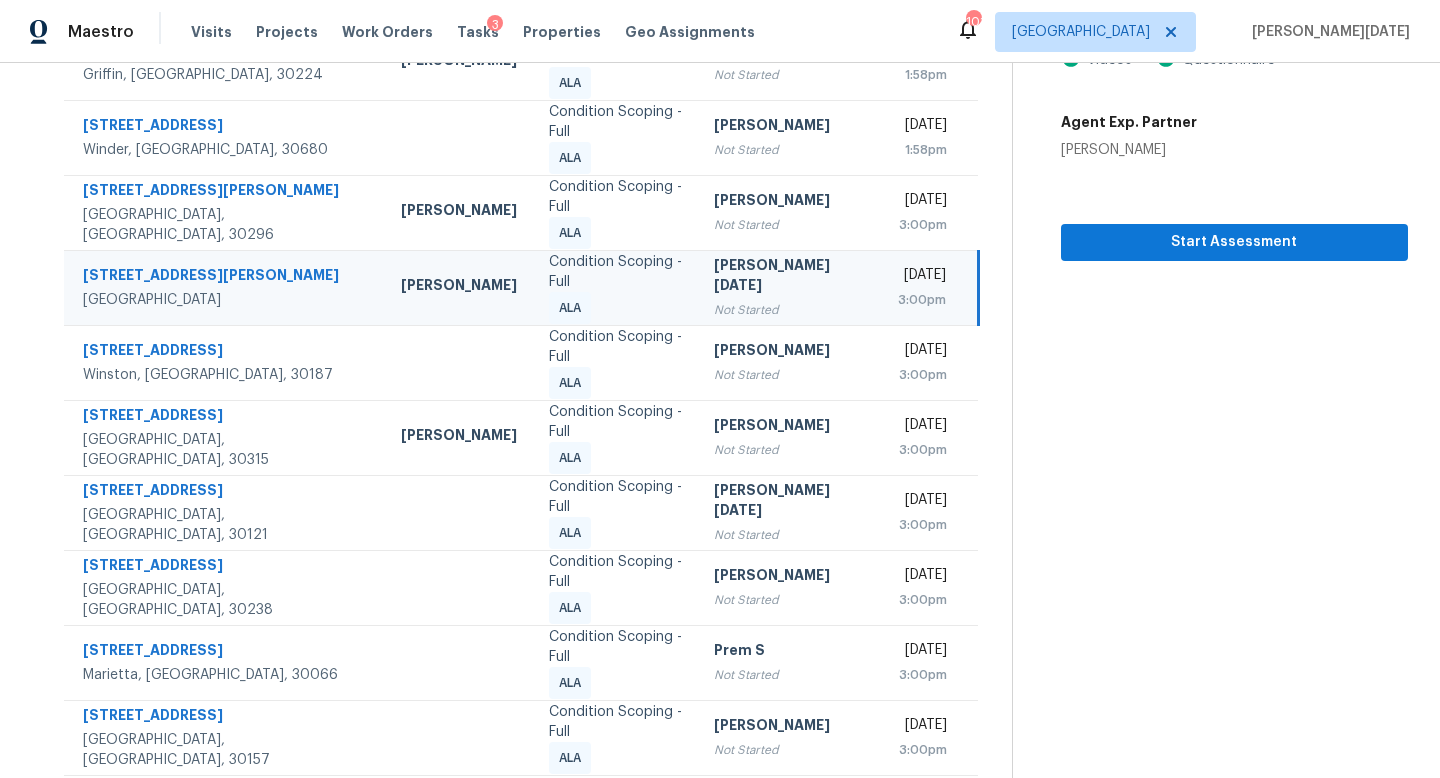 click on "Prabhu Raja Not Started" at bounding box center [789, 287] 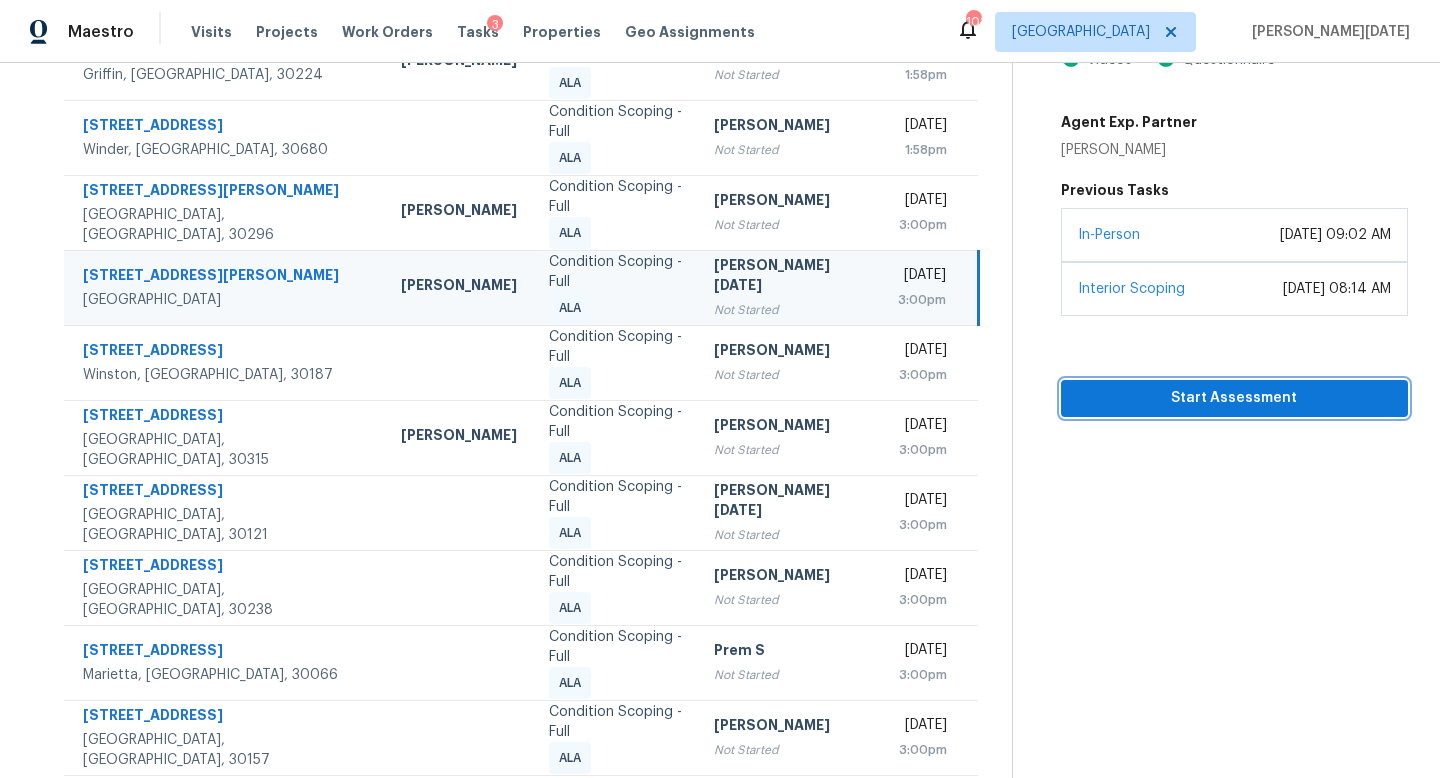 click on "Start Assessment" at bounding box center [1234, 398] 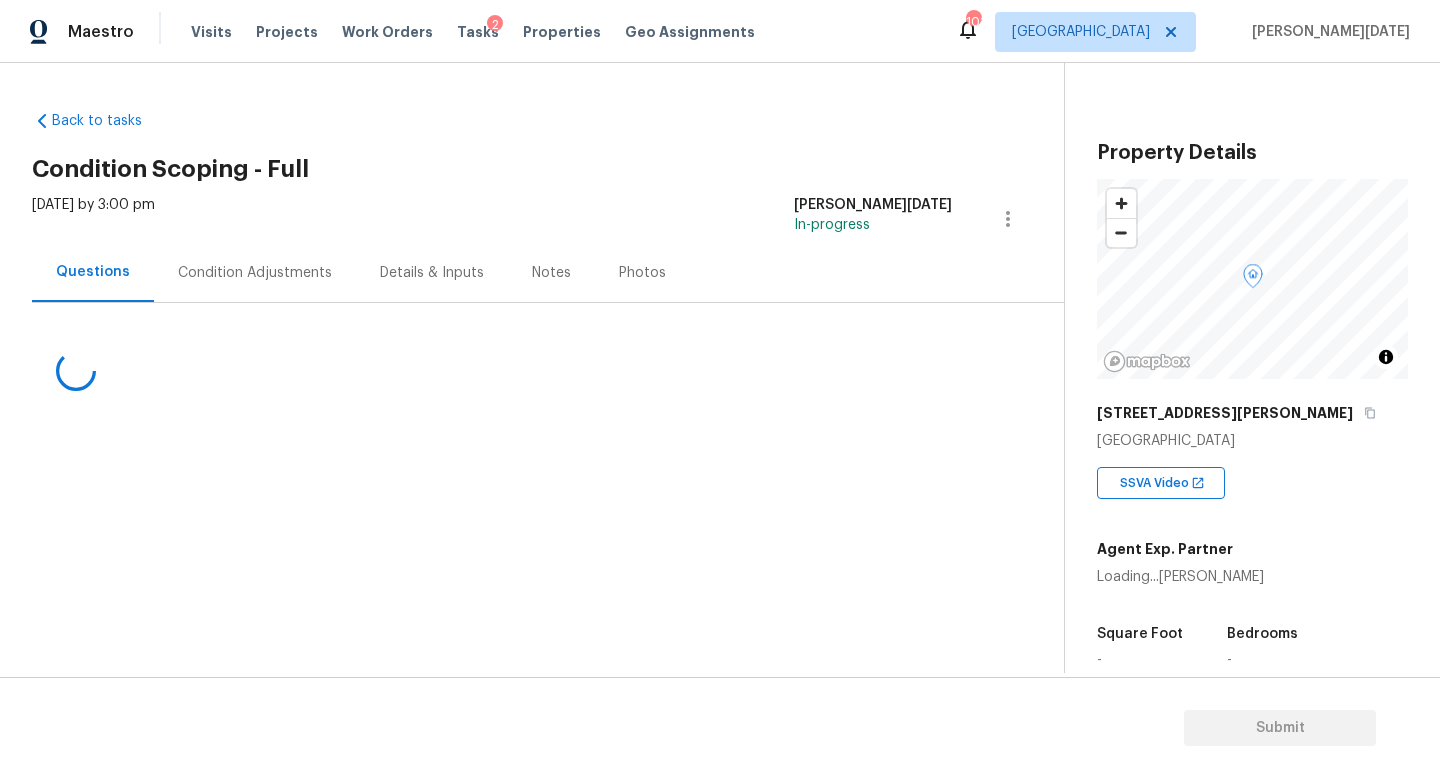 click at bounding box center [524, 350] 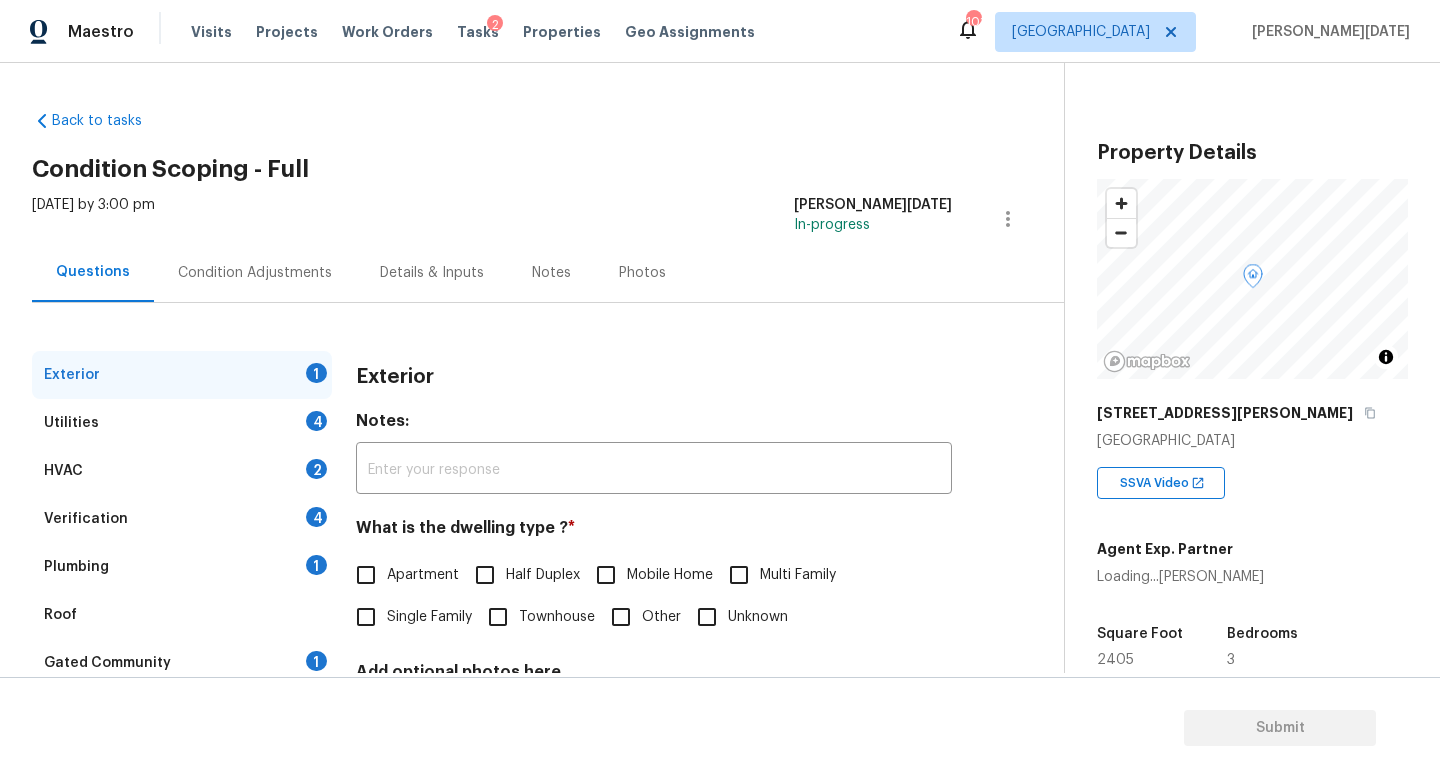 click on "Condition Adjustments" at bounding box center (255, 273) 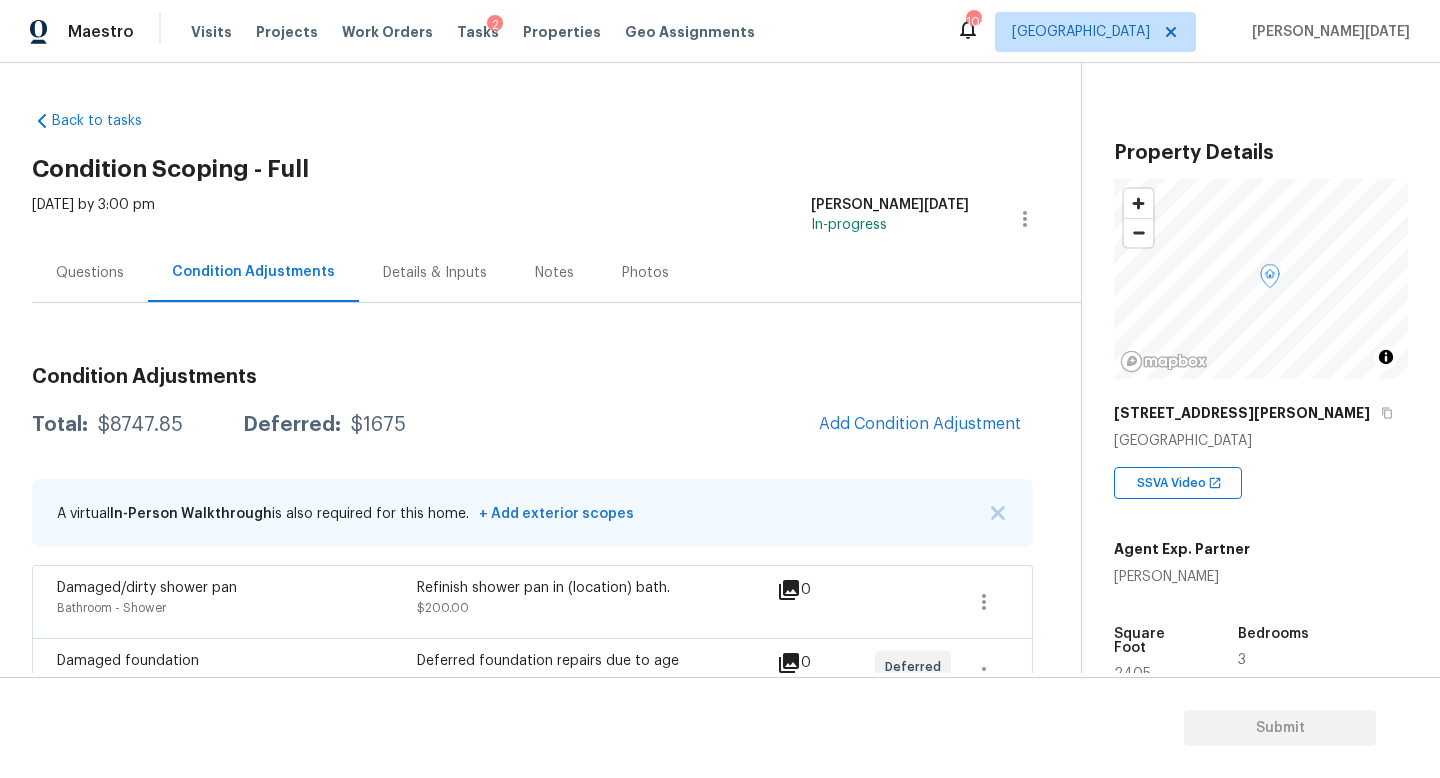 click on "Condition Adjustments Total:  $8747.85 Deferred:  $1675 Add Condition Adjustment A virtual  In-Person Walkthrough  is also required for this home.   + Add exterior scopes Damaged/dirty shower pan Bathroom - Shower Refinish shower pan in (location) bath. $200.00   0 Damaged foundation Interior Overall - Foundation Deferred foundation repairs due to age $675.00   0 Deferred Condition charge Interior Overall - Home Readiness Packages Age Condition Charge: 1922-1978 B	 $1,000.00   0 Deferred Overall Flooring Interior Overall - Overall Flooring Minimum Floor Repairs  (Carpet cleaning) $400.00   0 Poor interior paint quality Interior Overall - Overall Paint ~25-75% of the house needs paint; mostly marketing corridor $3,294.85   2 Damaged drywall Garage - Walls and Ceiling Replace section of drywall in area(s) marked by HPM. Patch, tape, float, and texture to match existing/surrounding areas.  $900.00   2 Damaged/missing wood fencing Exterior Overall - Back Yard $23.00   1 Damaged/missing wood siding $880.00   2   1" at bounding box center (532, 1000) 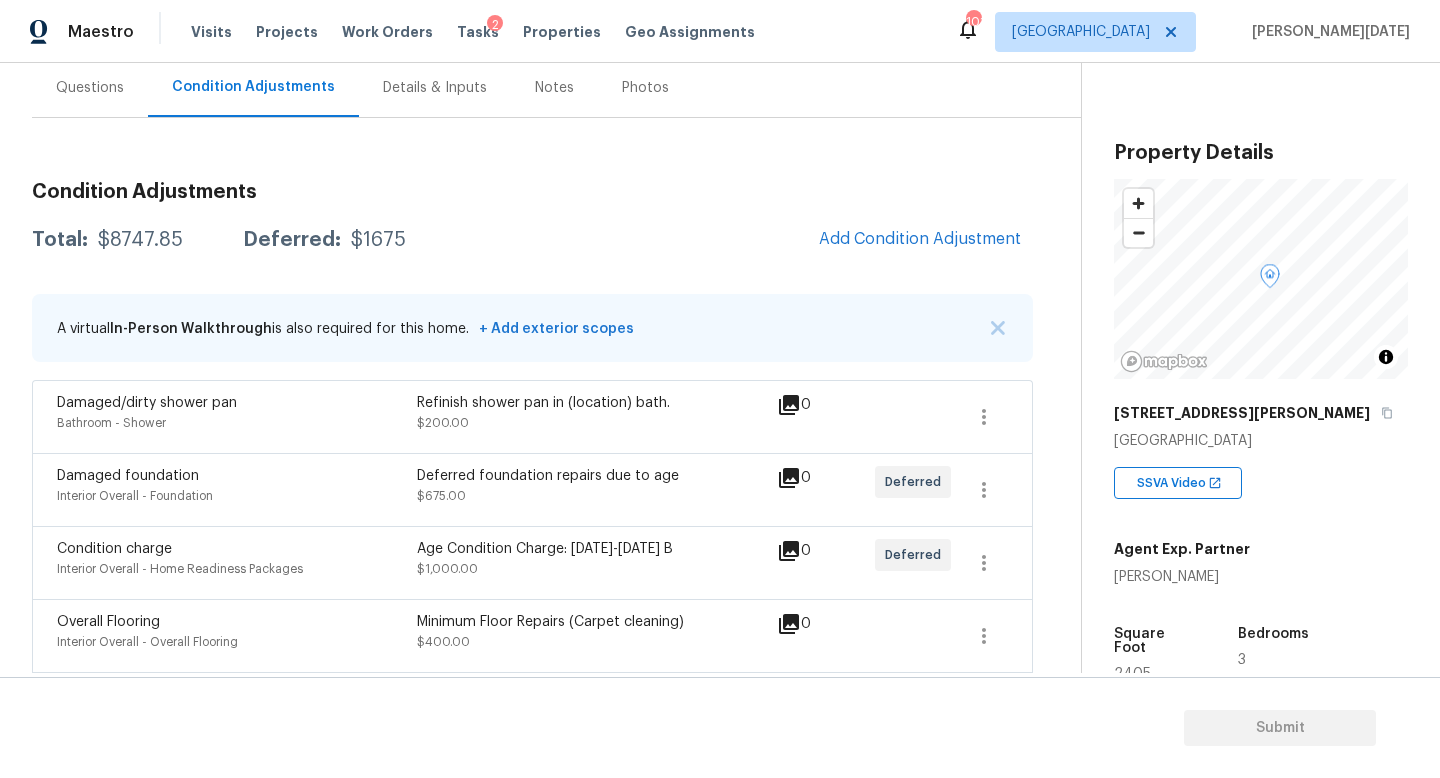 scroll, scrollTop: 305, scrollLeft: 0, axis: vertical 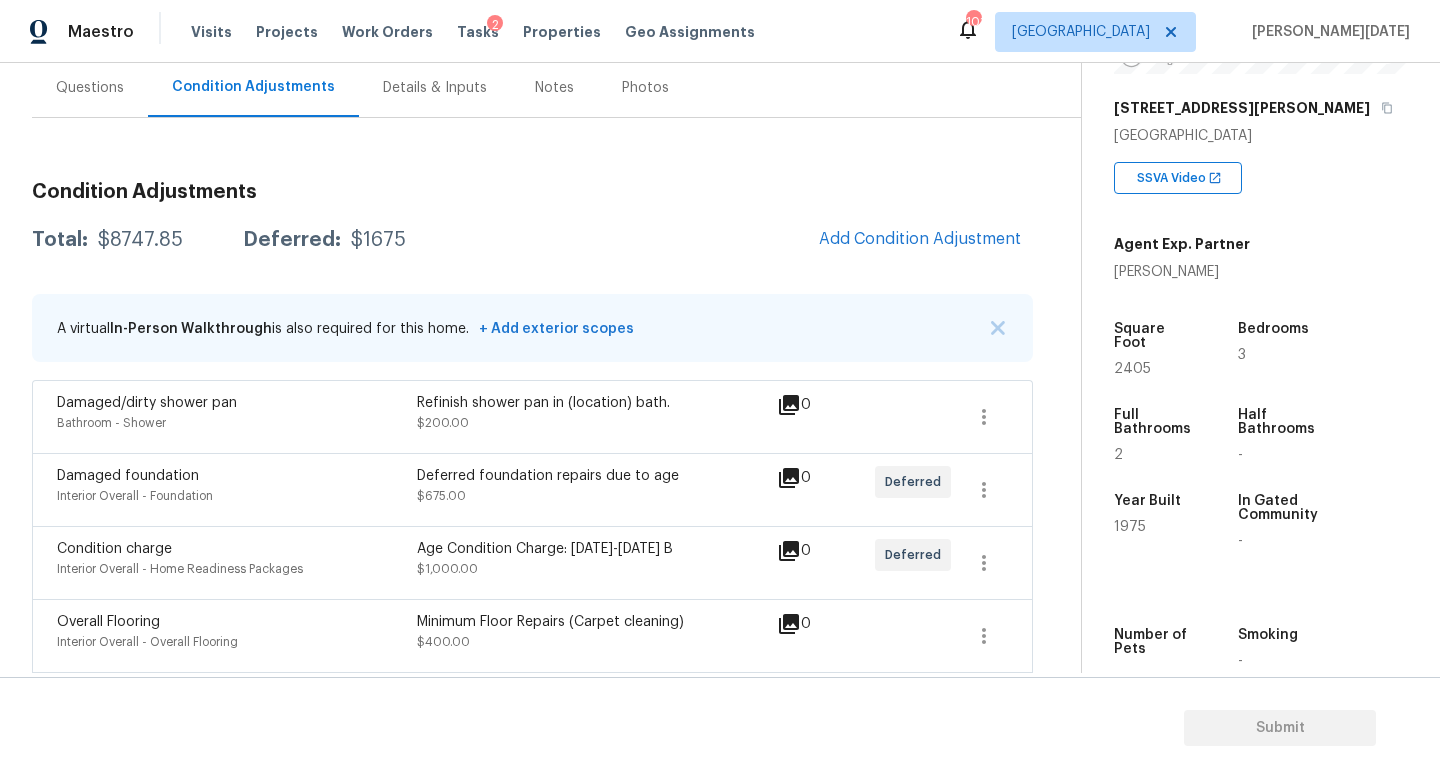 click on "Square Foot 2405" at bounding box center (1173, 349) 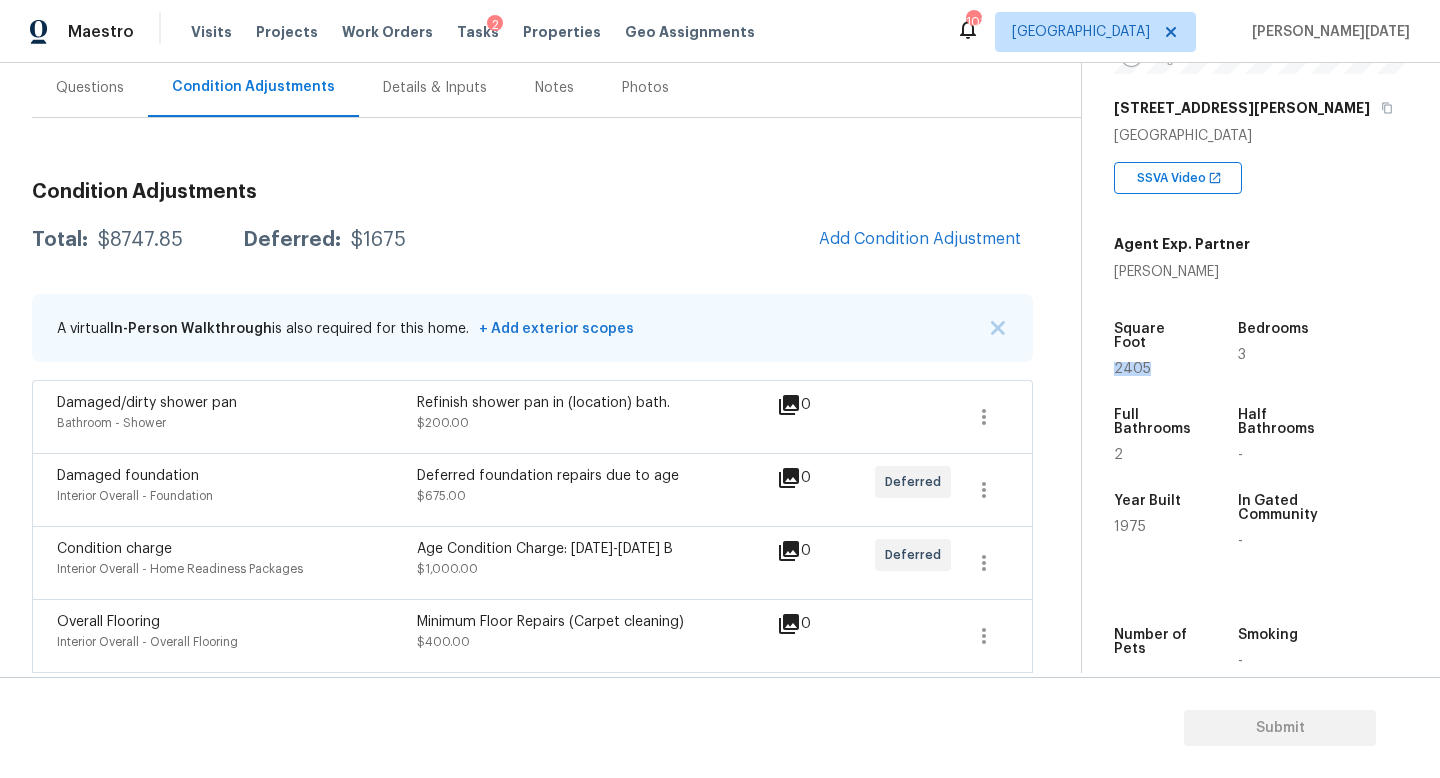 copy on "2405" 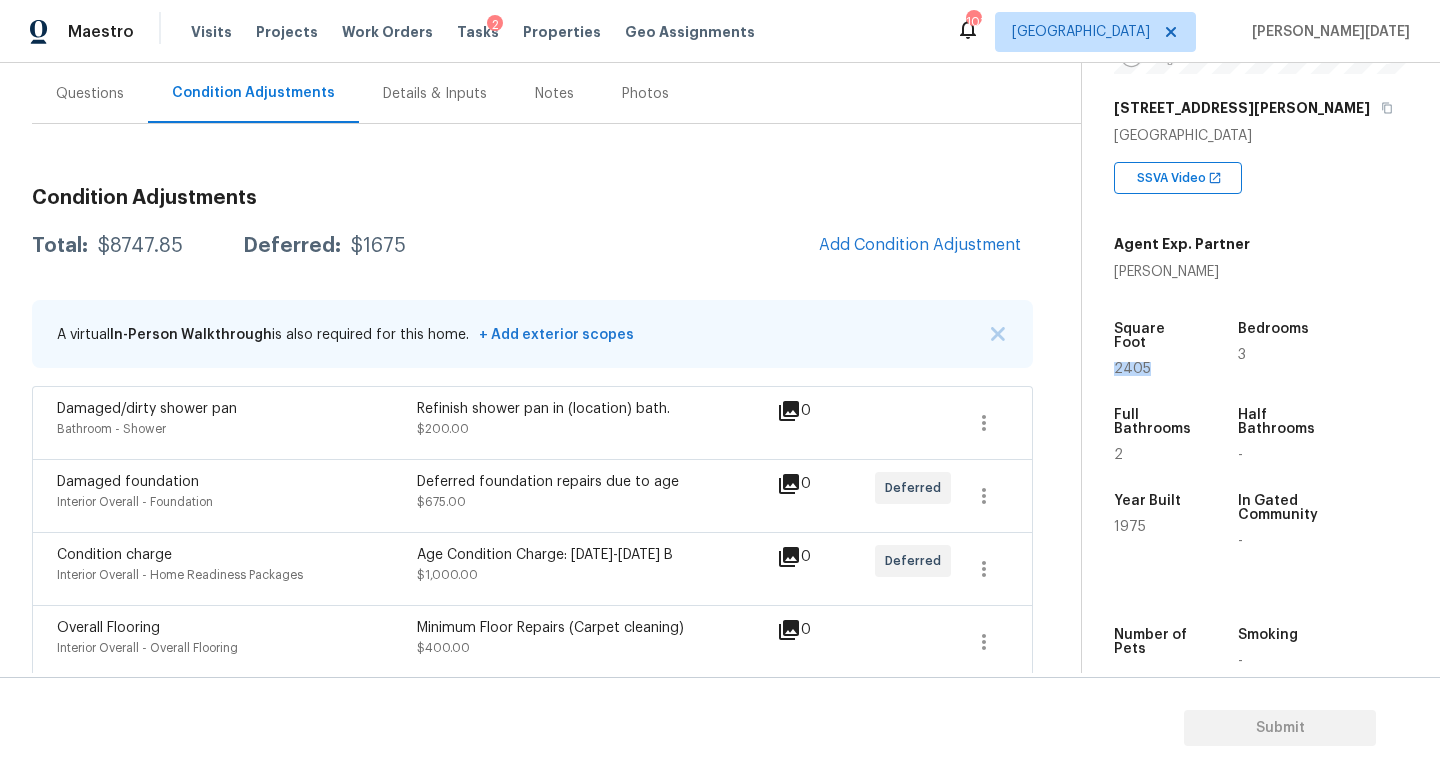 scroll, scrollTop: 164, scrollLeft: 0, axis: vertical 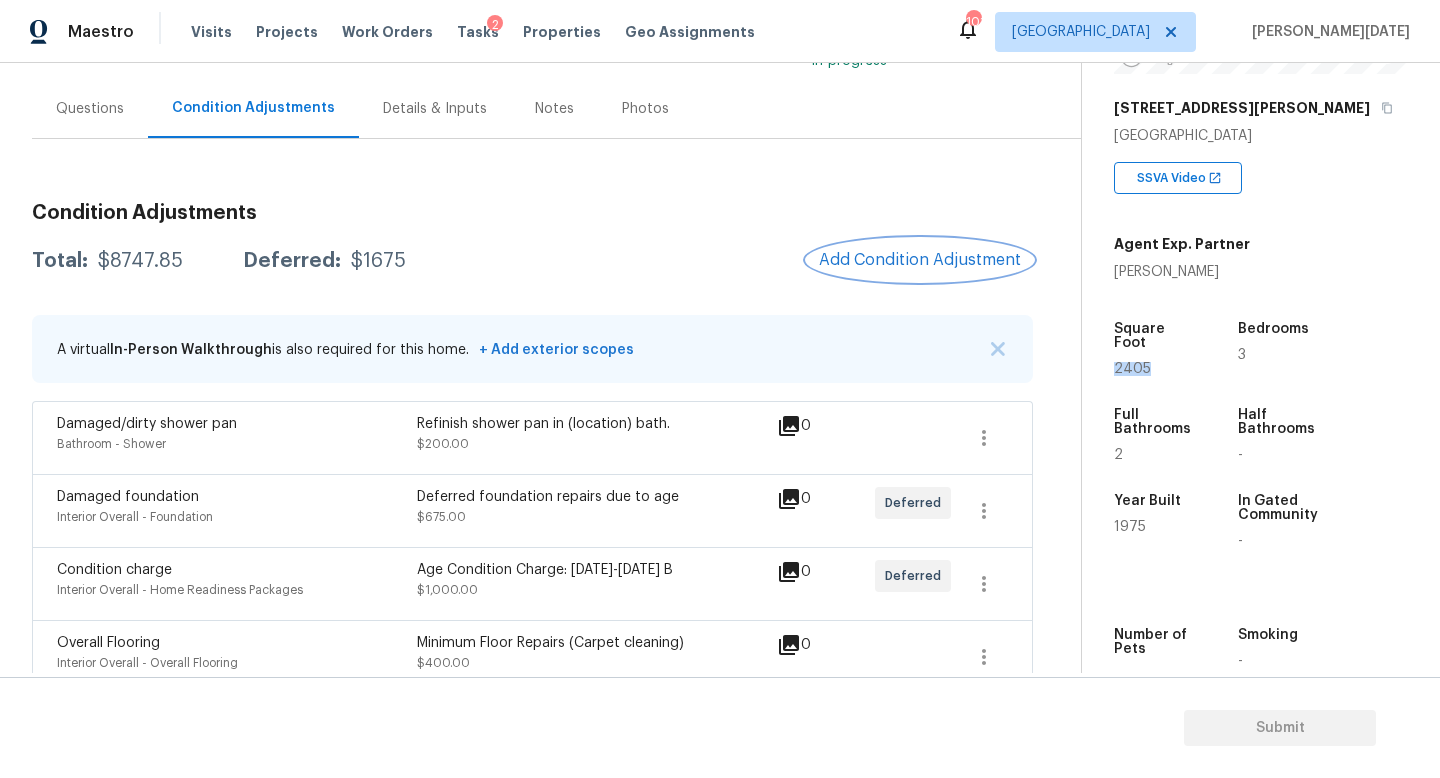 click on "Add Condition Adjustment" at bounding box center (920, 260) 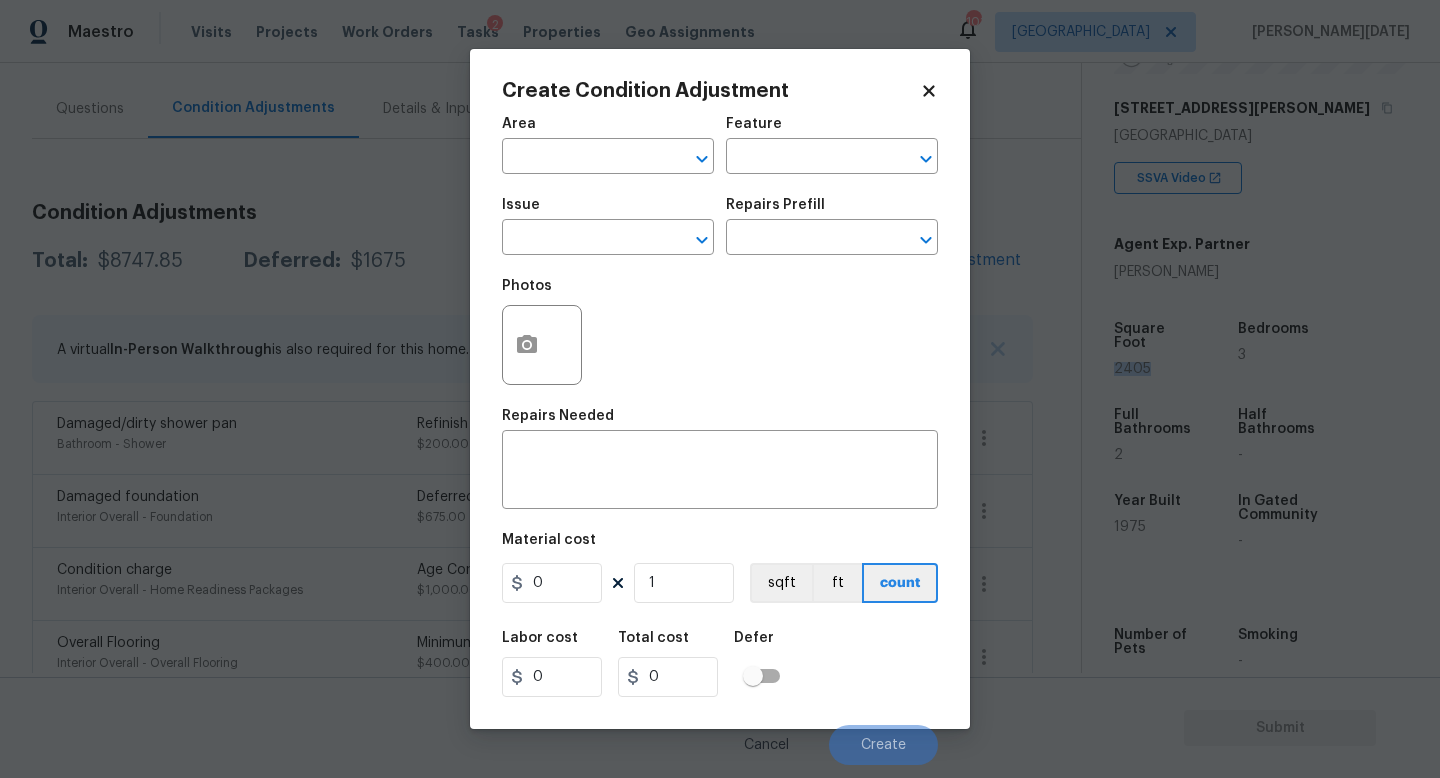 click on "Area ​" at bounding box center (608, 145) 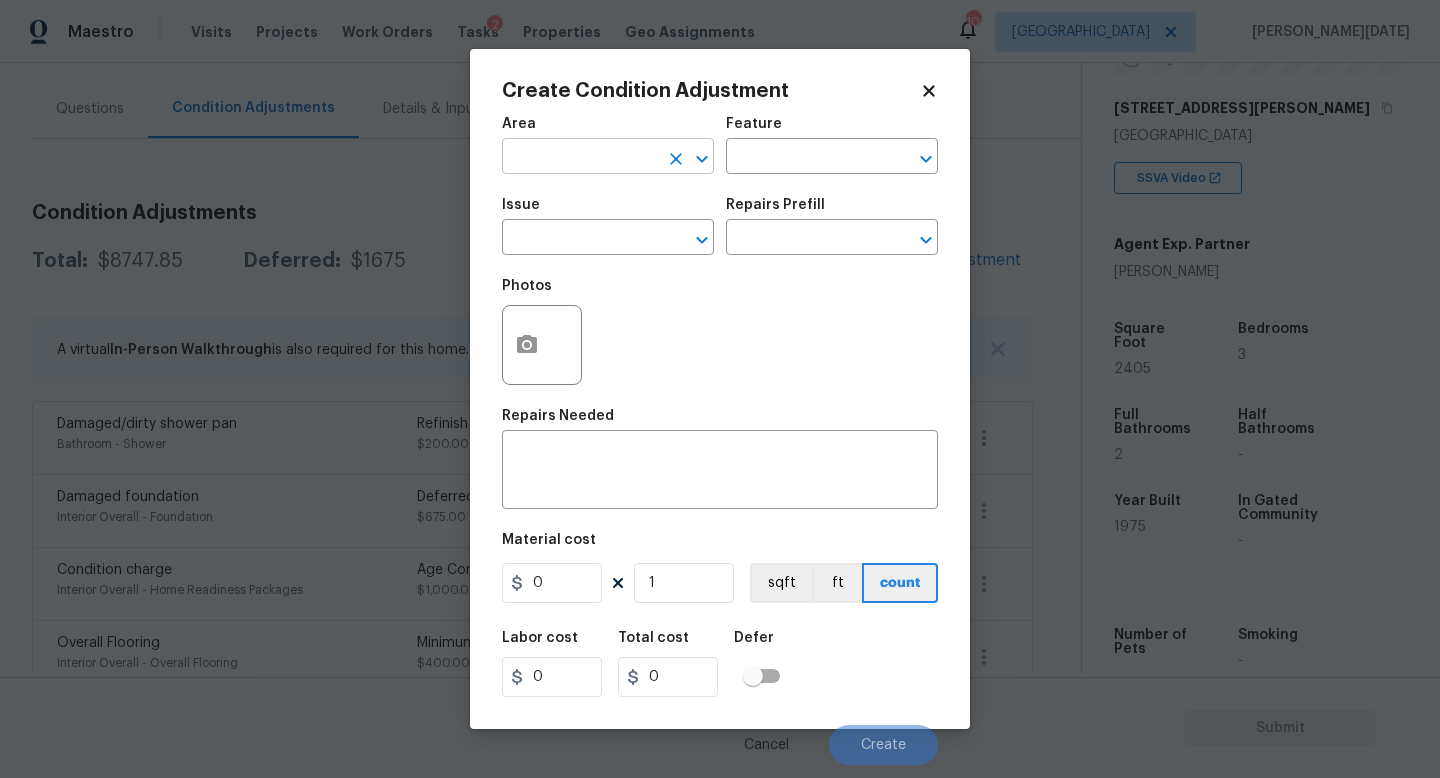 click at bounding box center [580, 158] 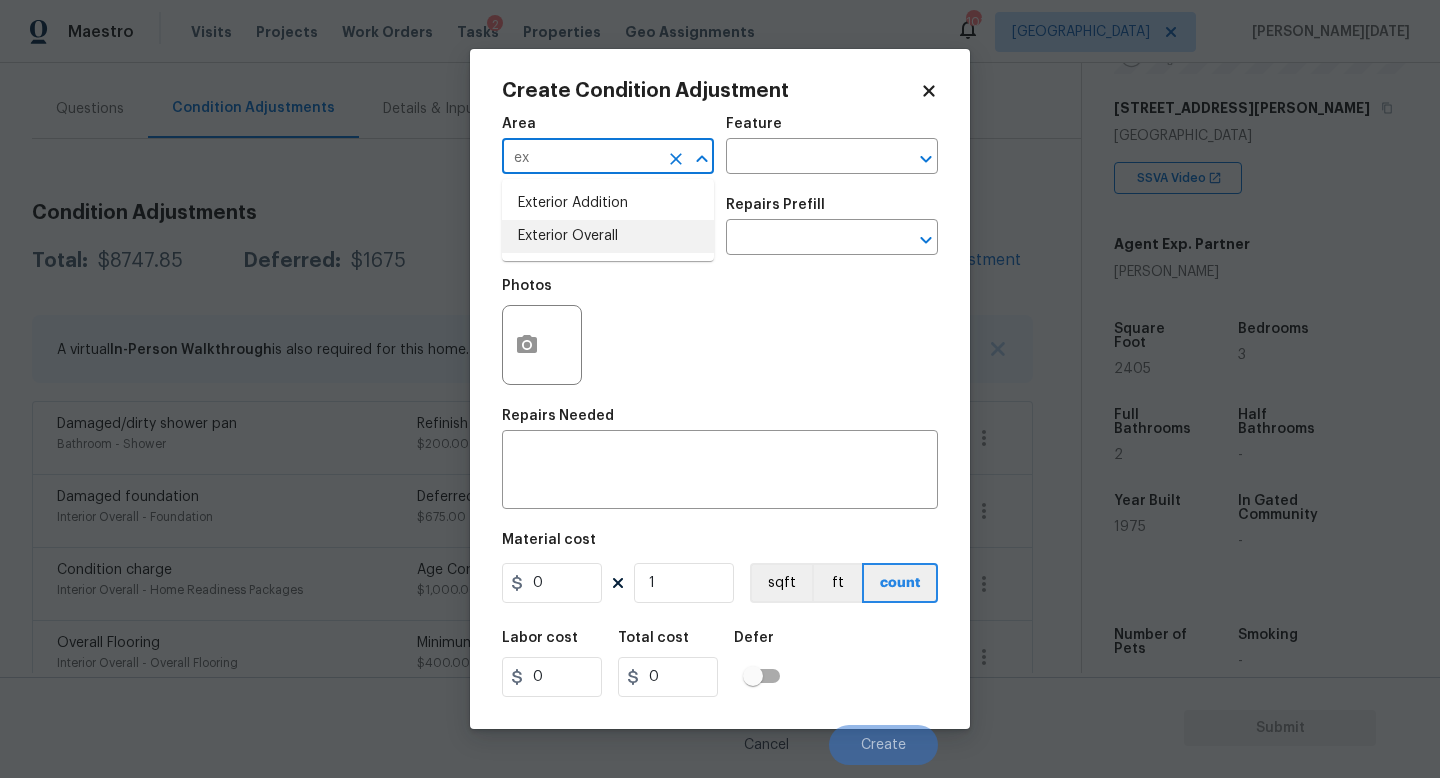 click on "Exterior Overall" at bounding box center (608, 236) 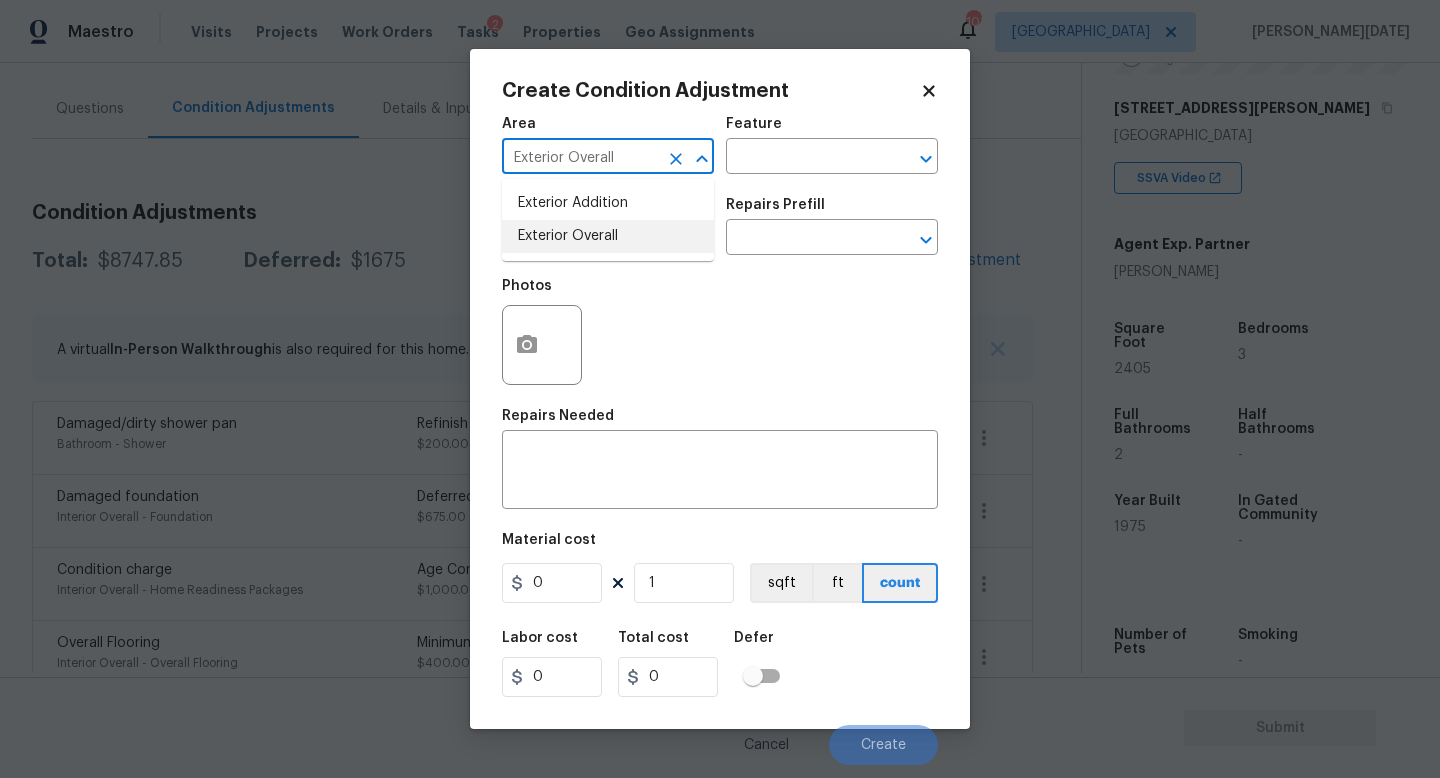 type on "Exterior Overall" 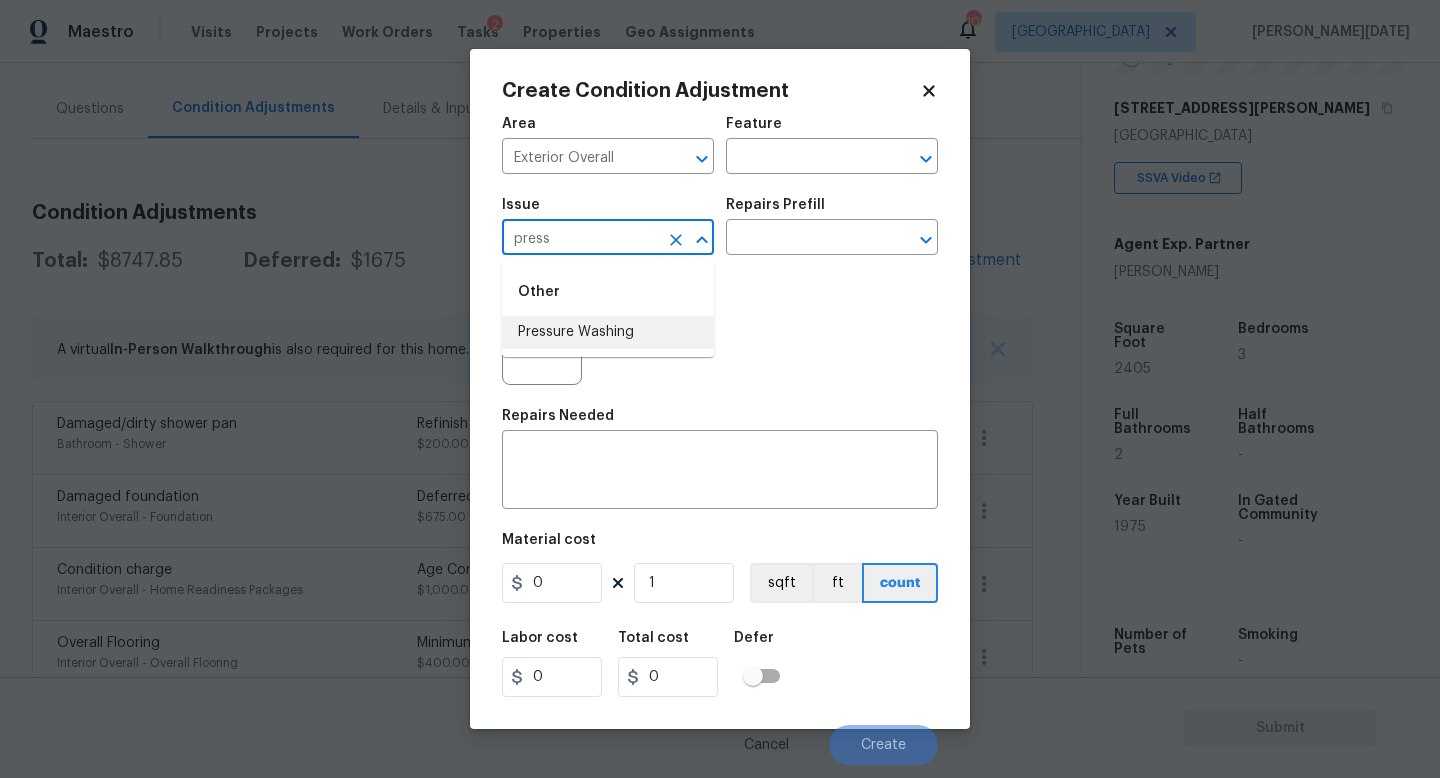 click on "Pressure Washing" at bounding box center [608, 332] 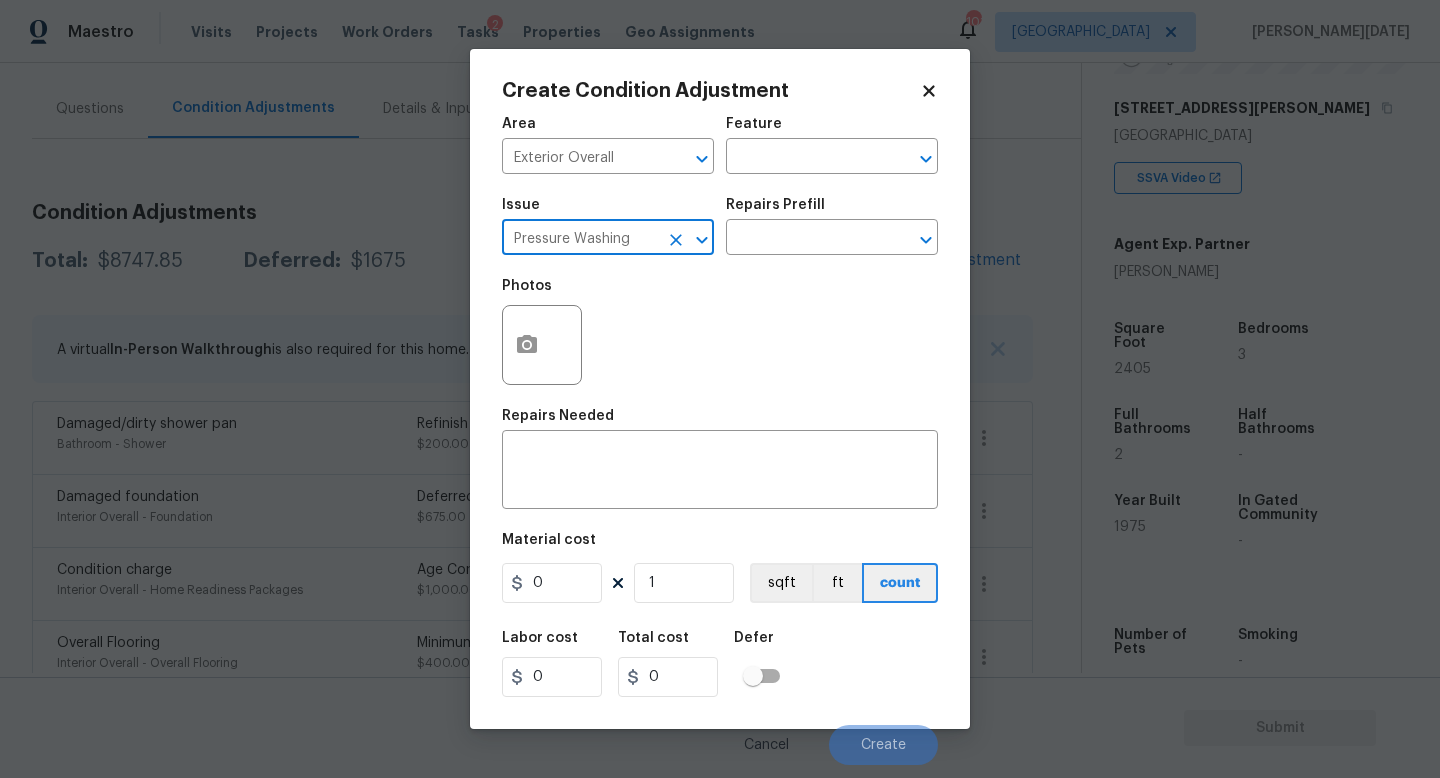 type on "Pressure Washing" 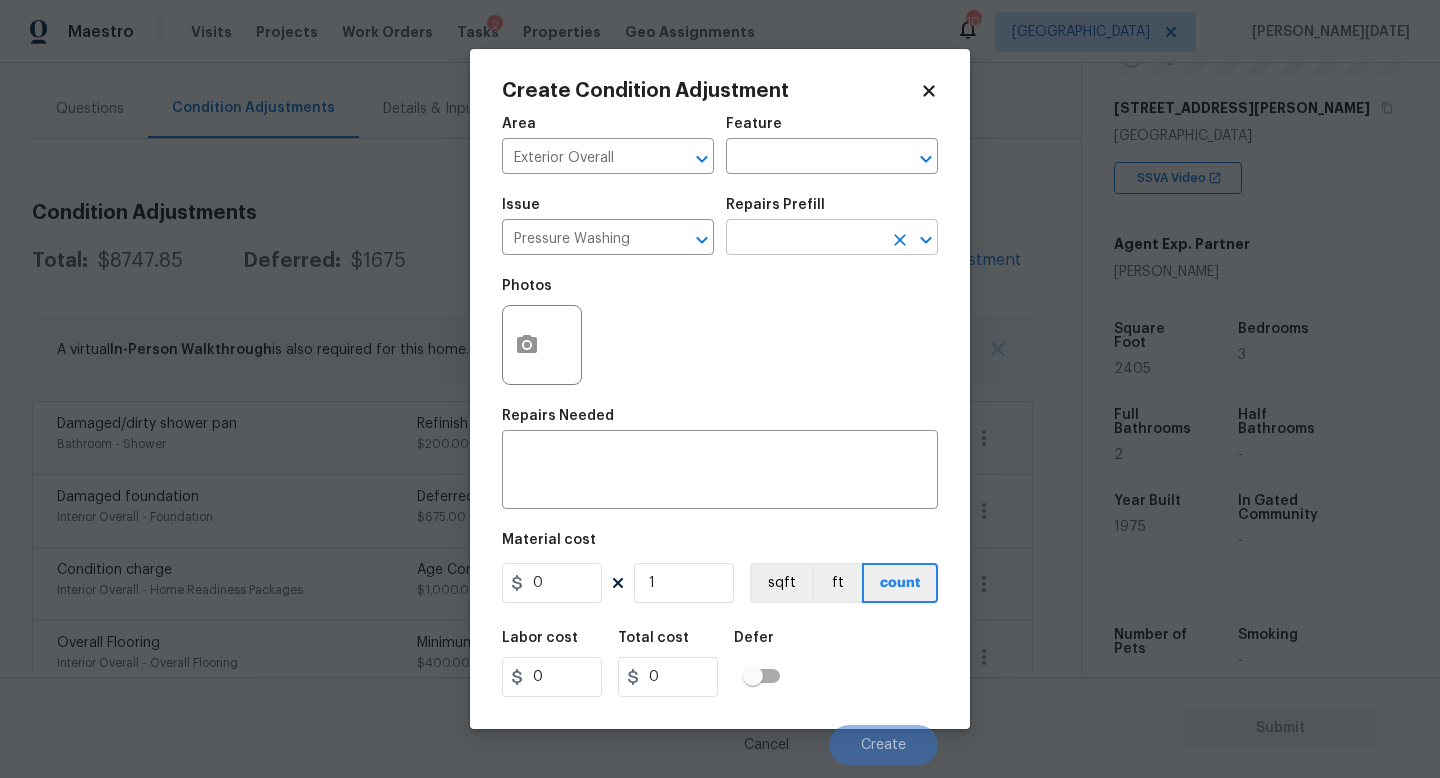 click at bounding box center [804, 239] 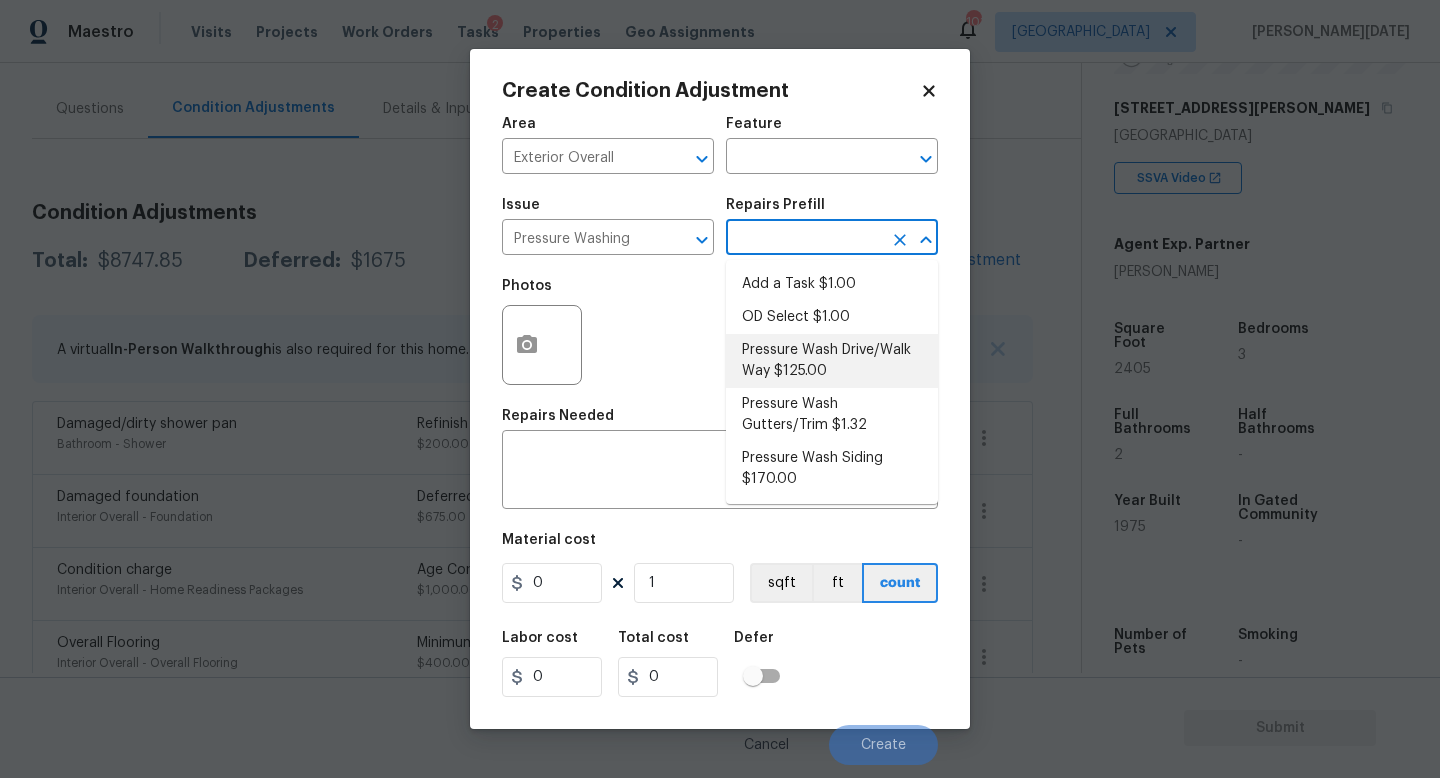 click on "Pressure Wash Drive/Walk Way $125.00" at bounding box center (832, 361) 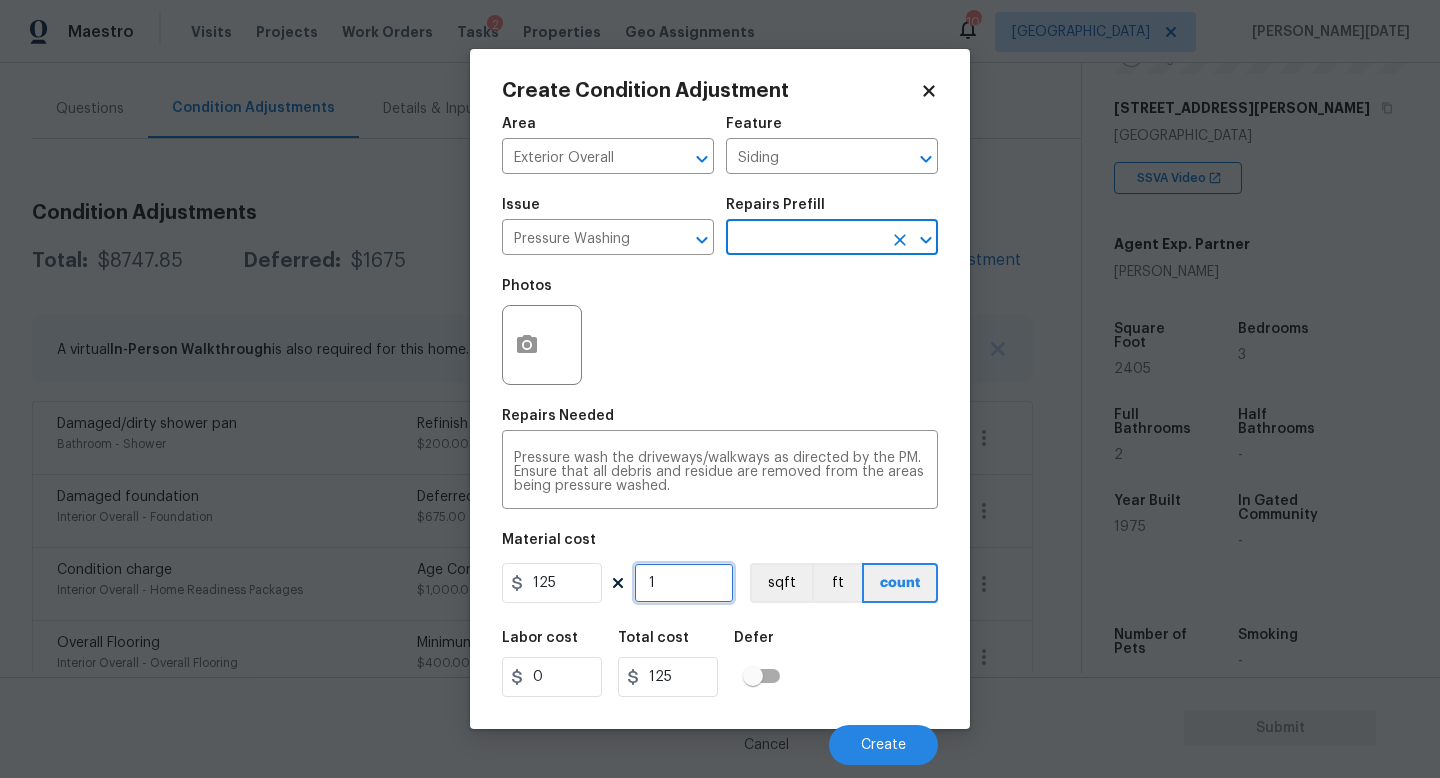 click on "1" at bounding box center (684, 583) 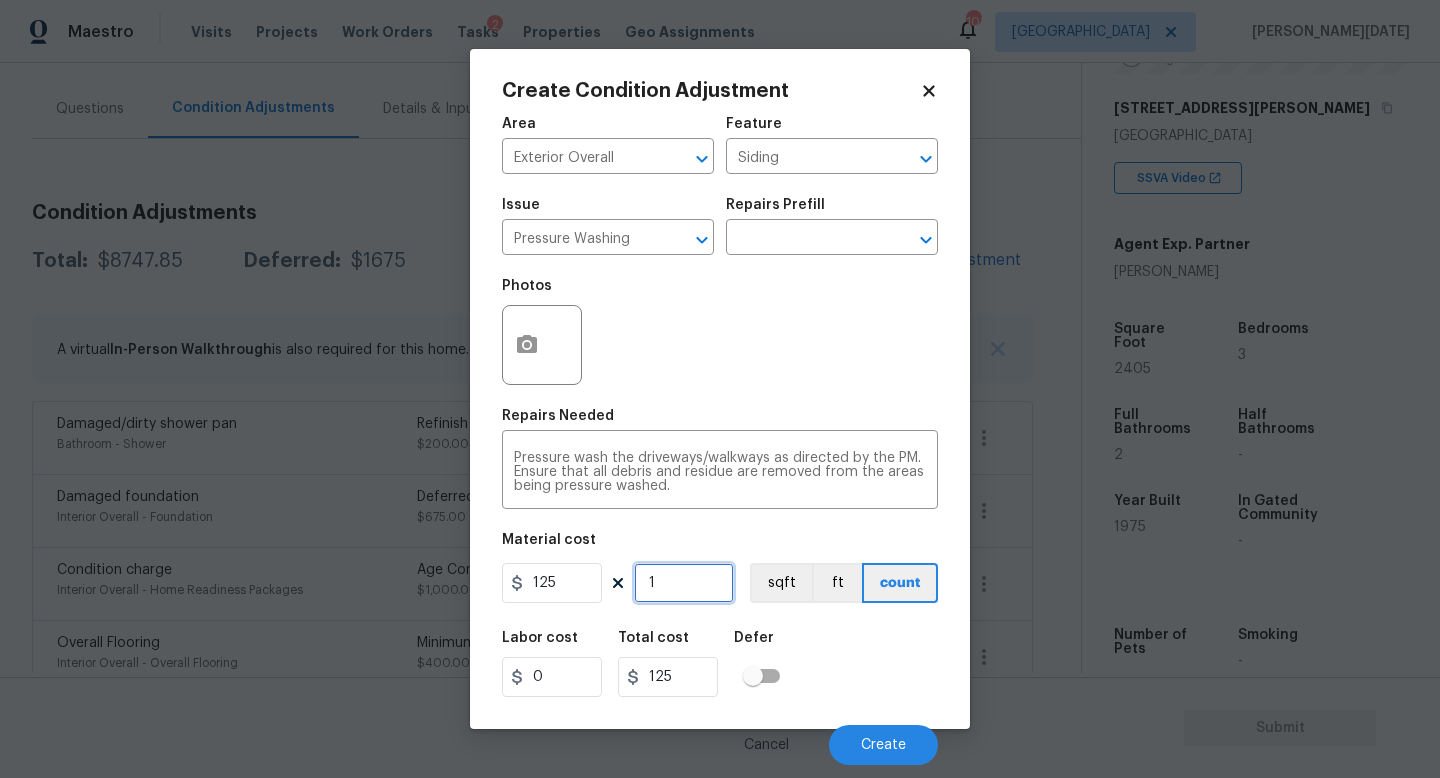 type on "0" 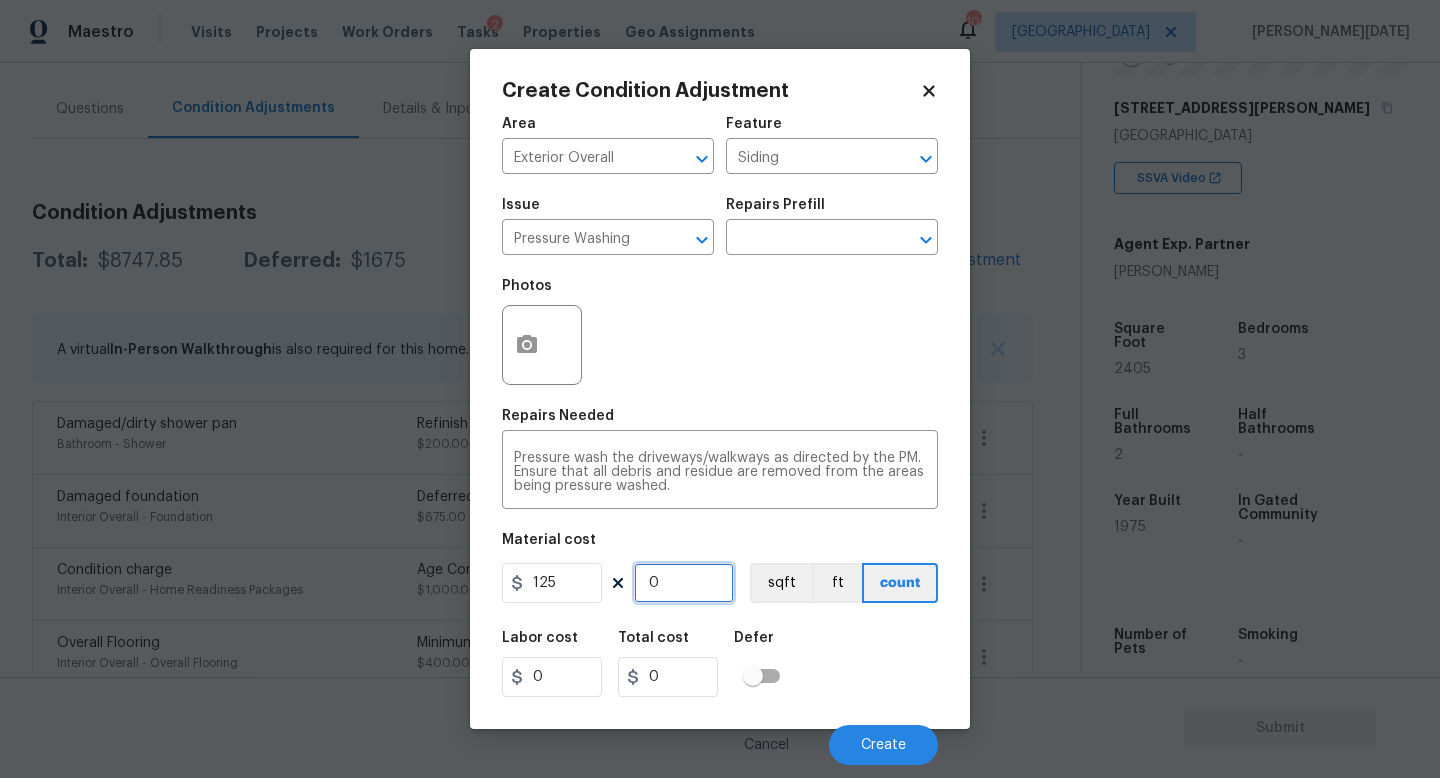 paste on "2405" 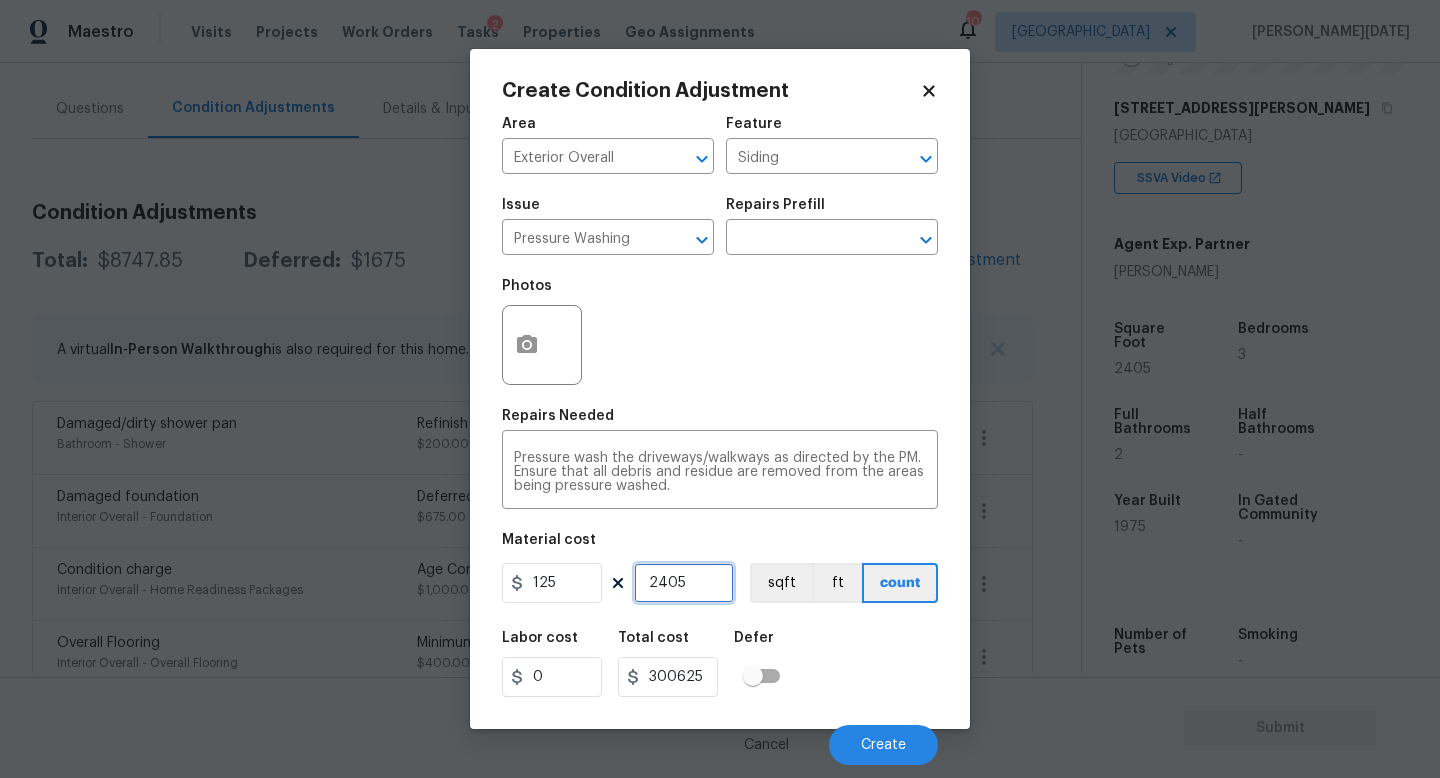 type on "2405" 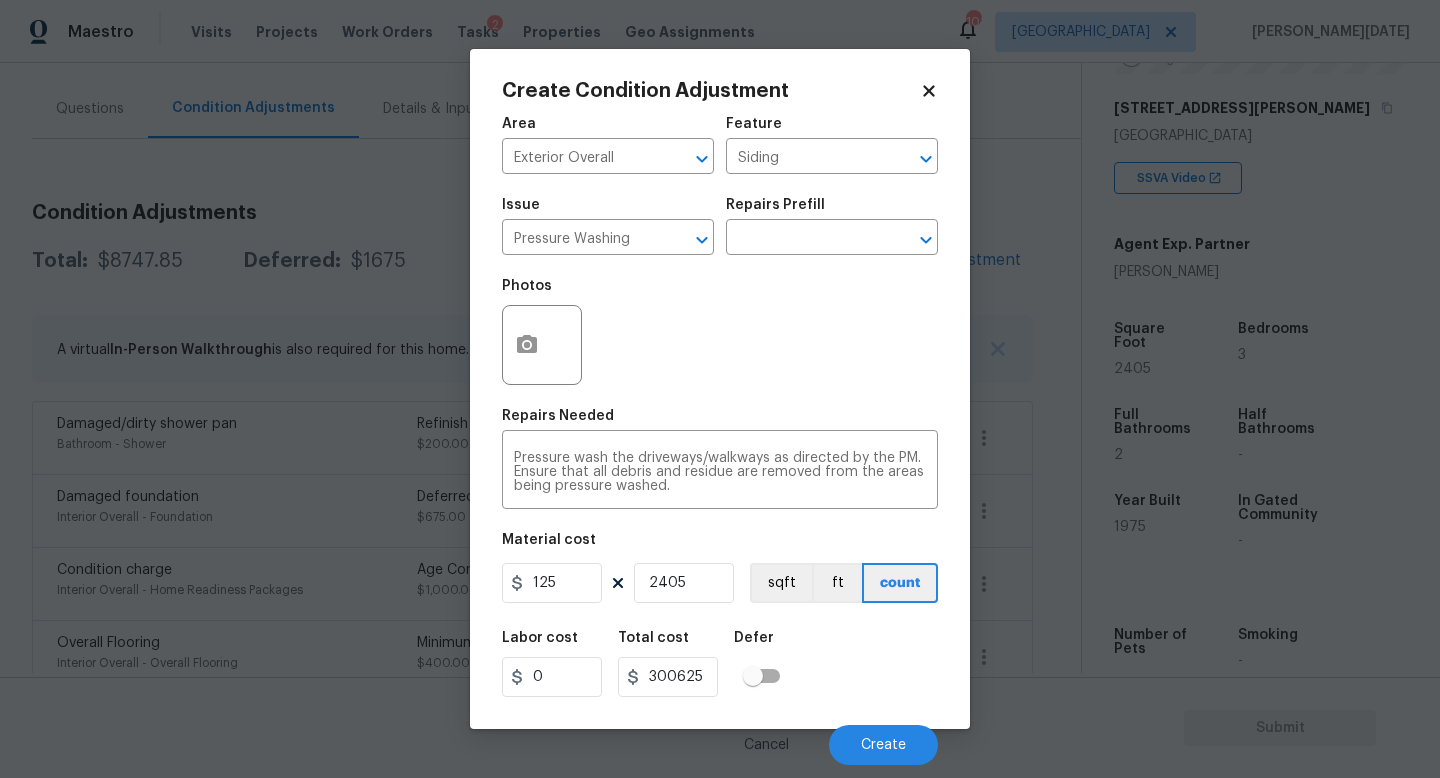 click on "Photos" at bounding box center [720, 332] 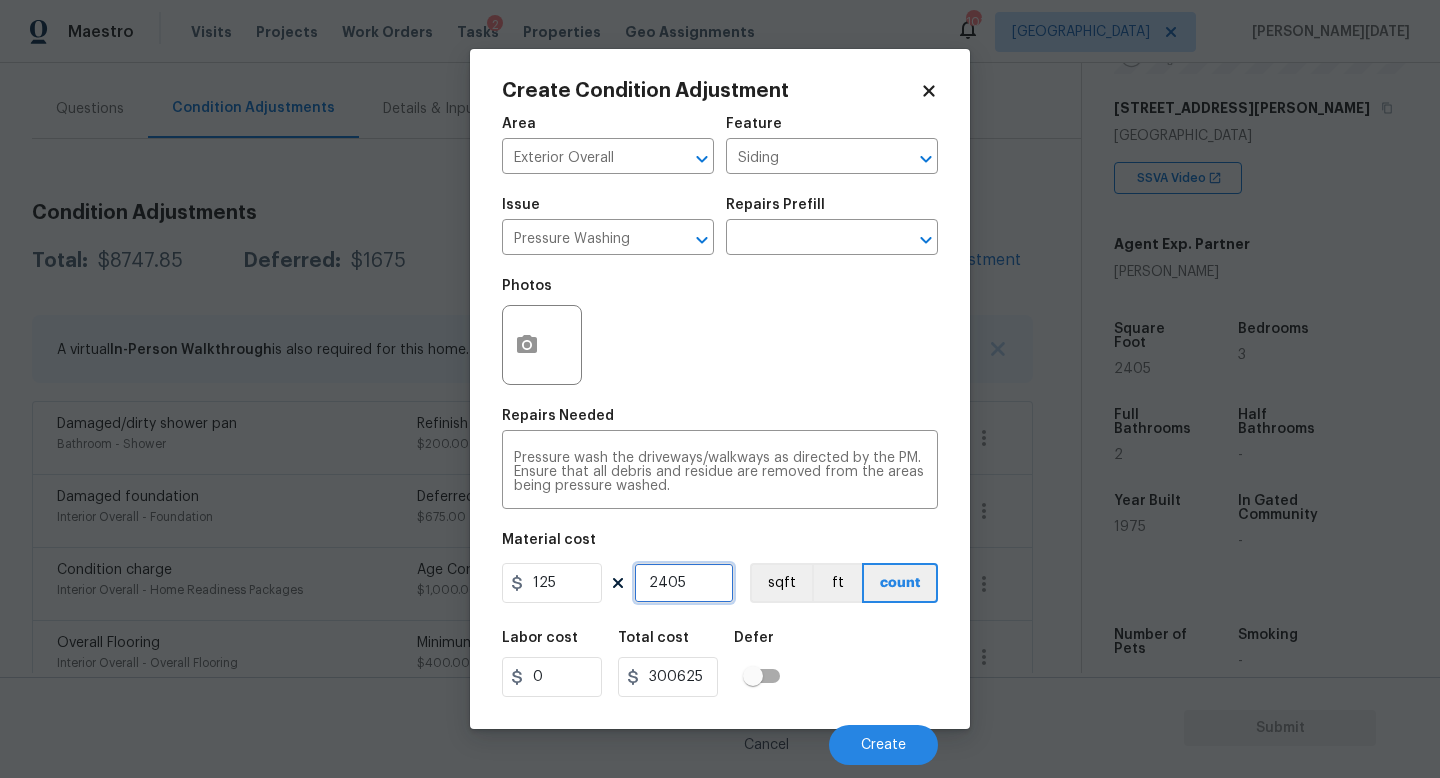 click on "125 2405 sqft ft count" at bounding box center [720, 583] 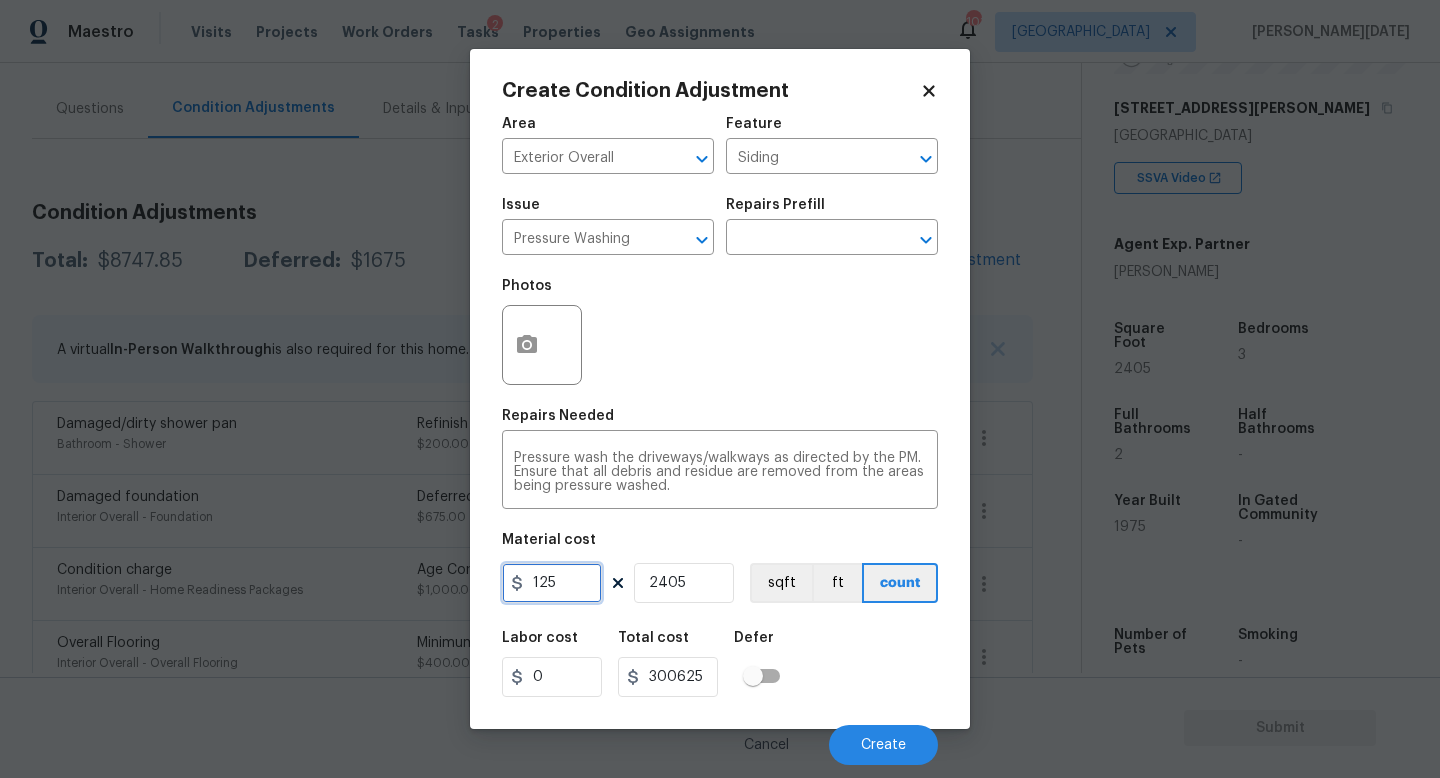 drag, startPoint x: 579, startPoint y: 591, endPoint x: 267, endPoint y: 591, distance: 312 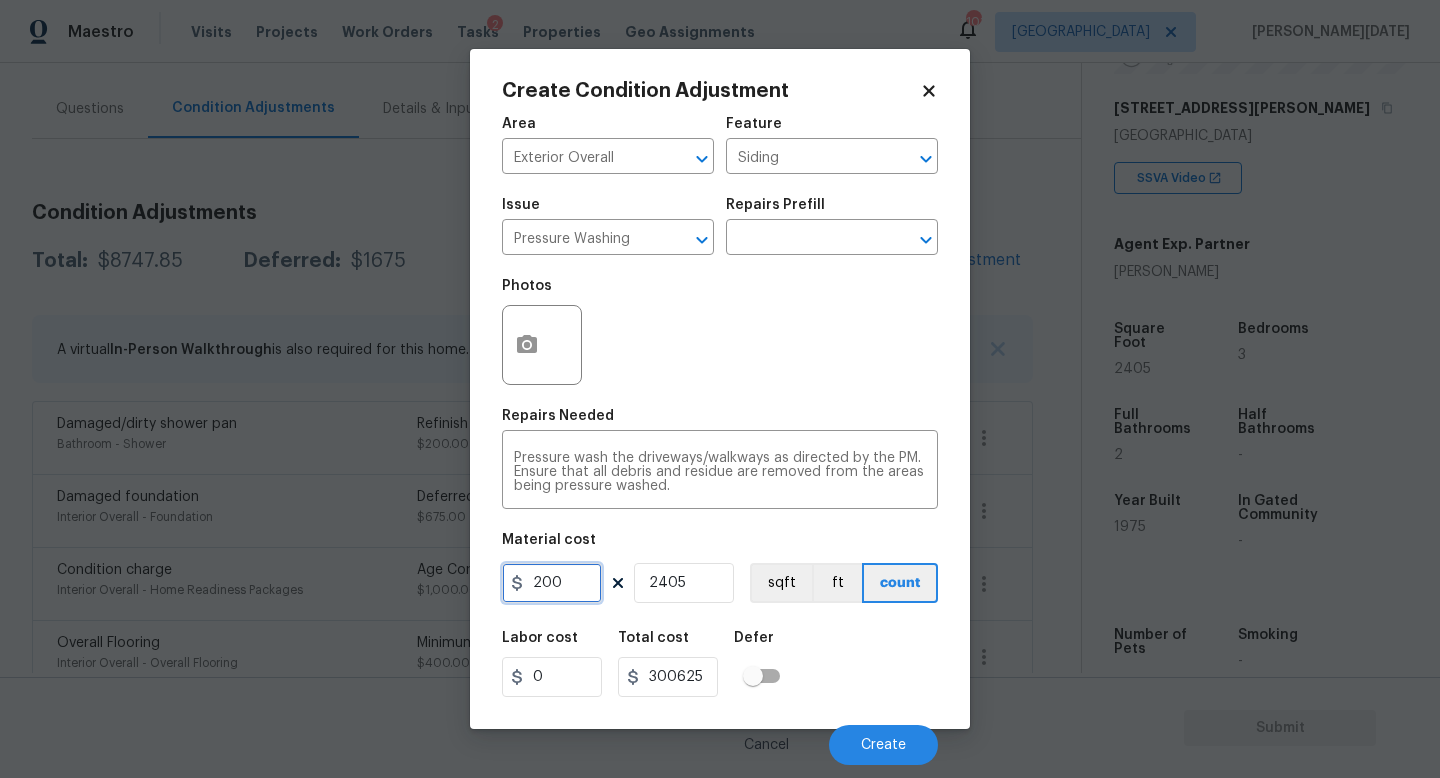 type on "200" 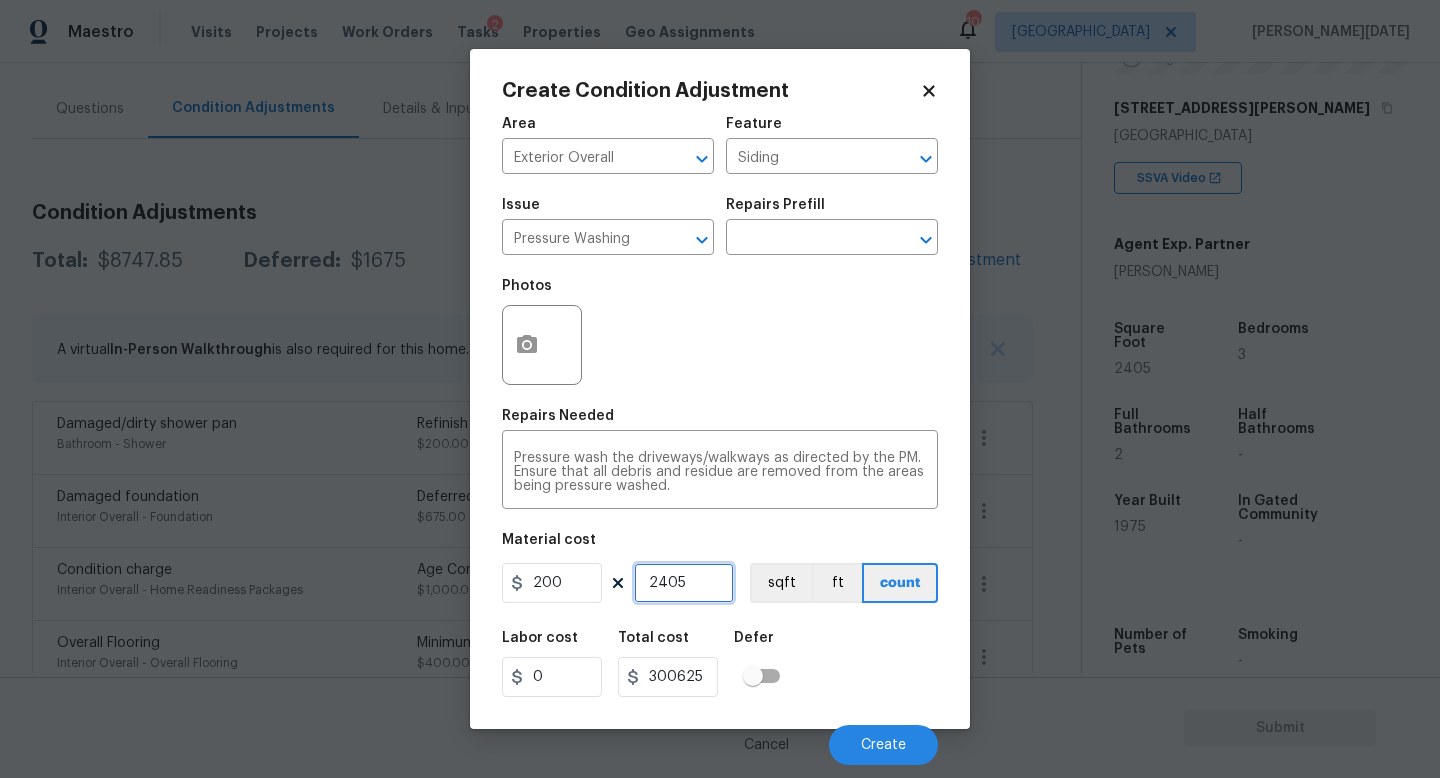 type on "481000" 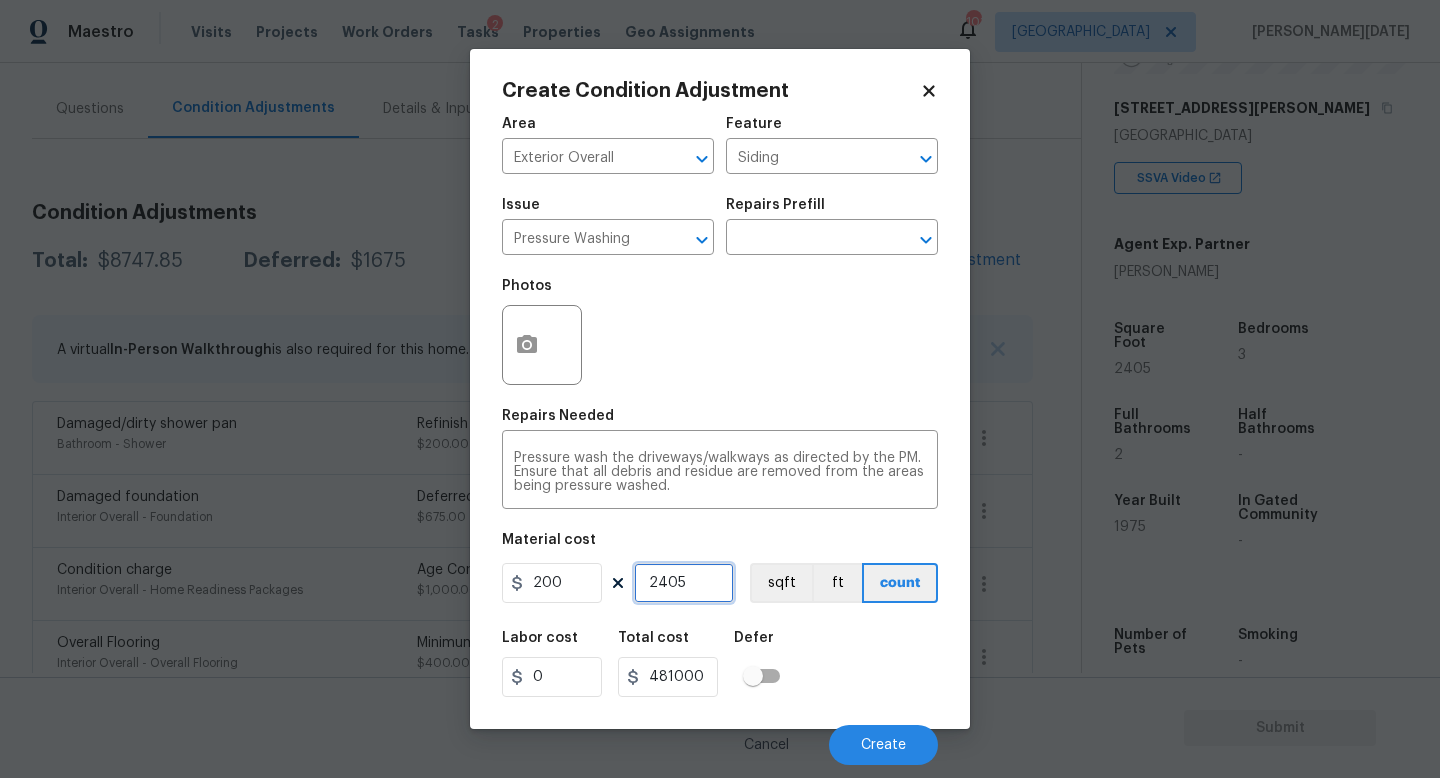 drag, startPoint x: 688, startPoint y: 581, endPoint x: 638, endPoint y: 581, distance: 50 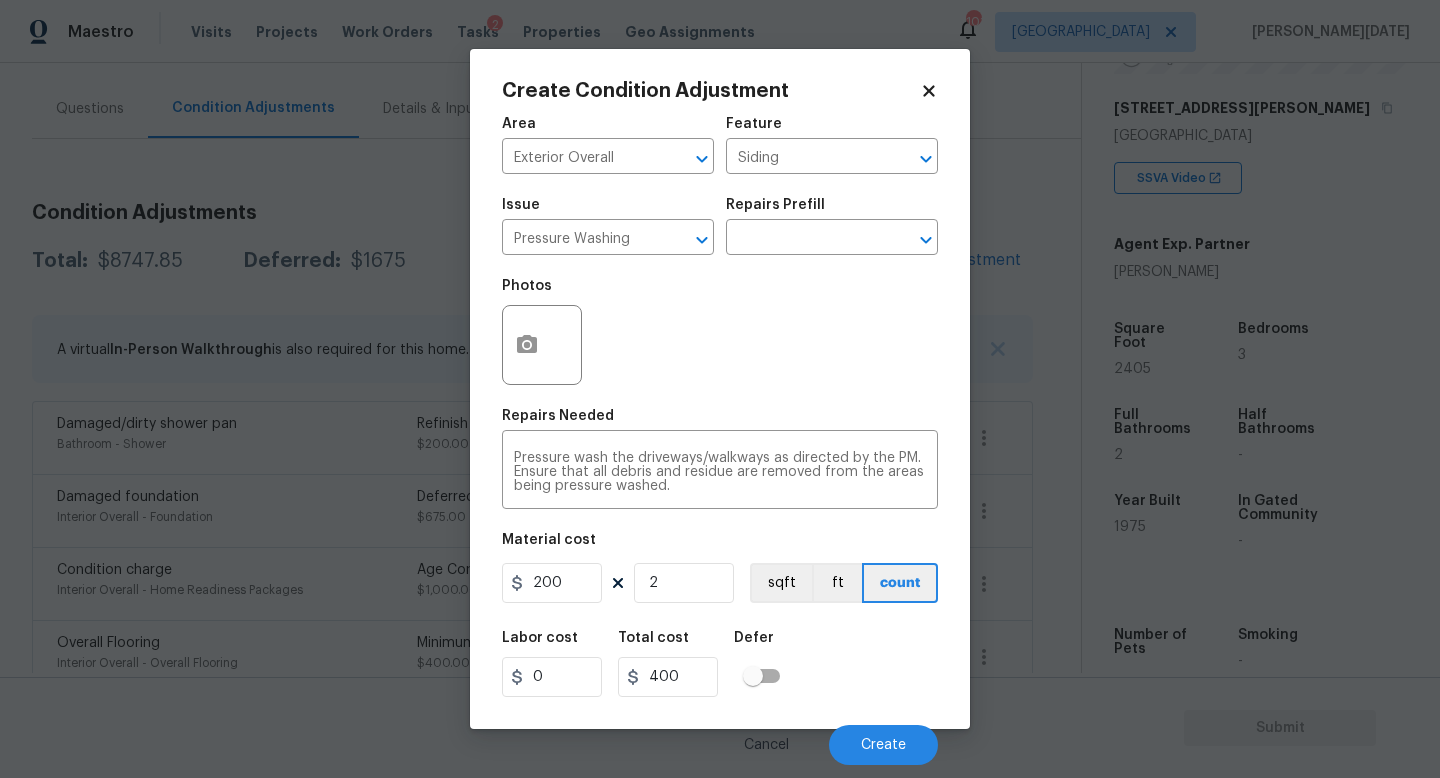 click on "Photos" at bounding box center [720, 332] 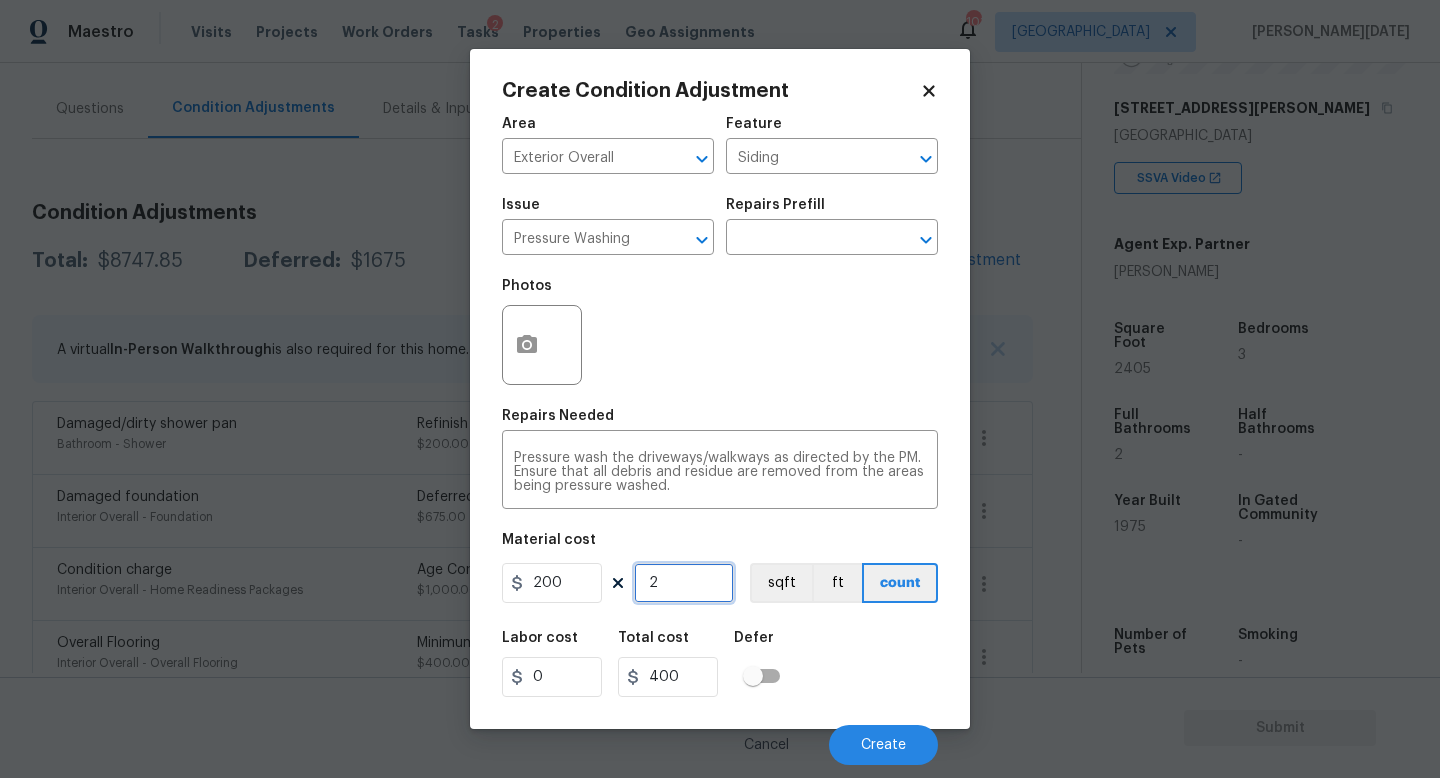 click on "2" at bounding box center (684, 583) 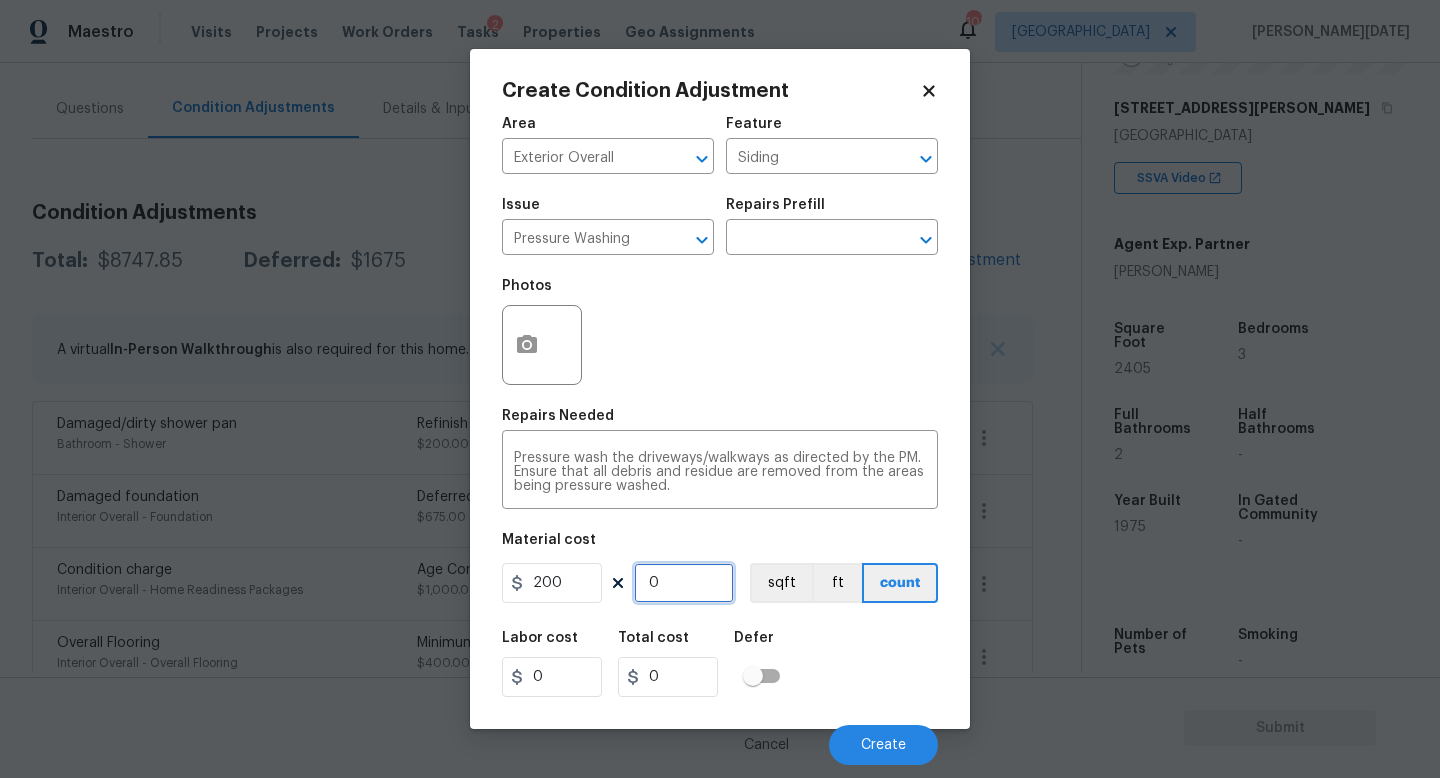 type on "1" 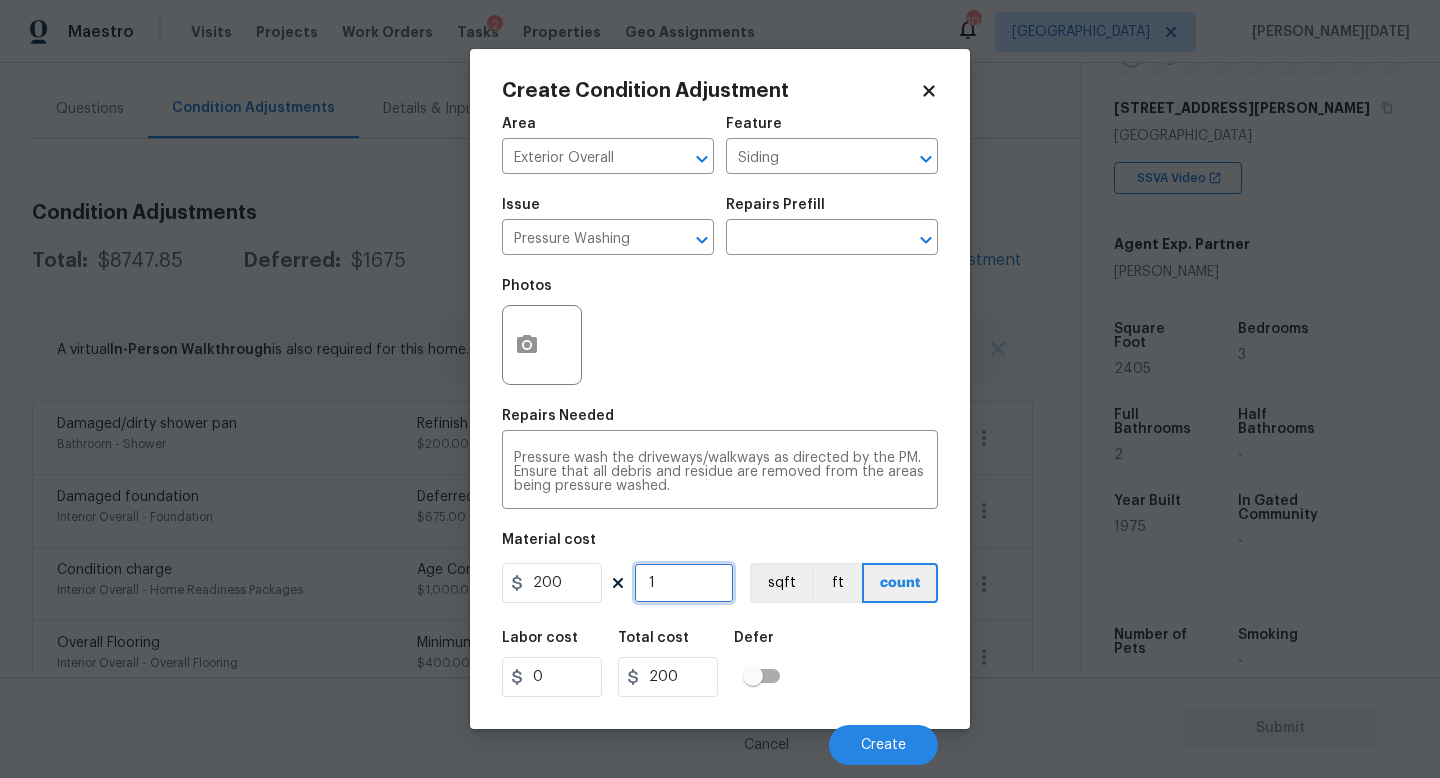 type on "1" 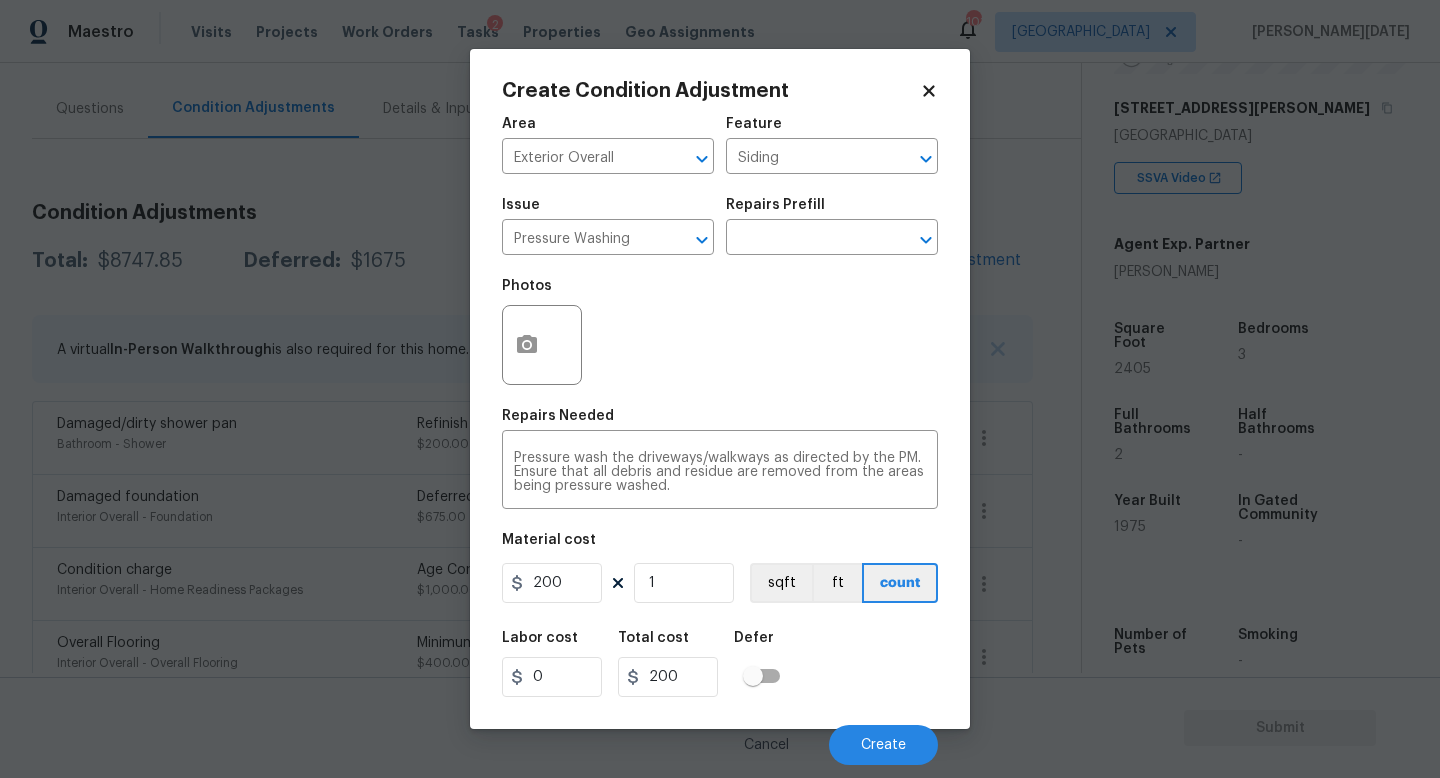click on "Photos" at bounding box center [720, 332] 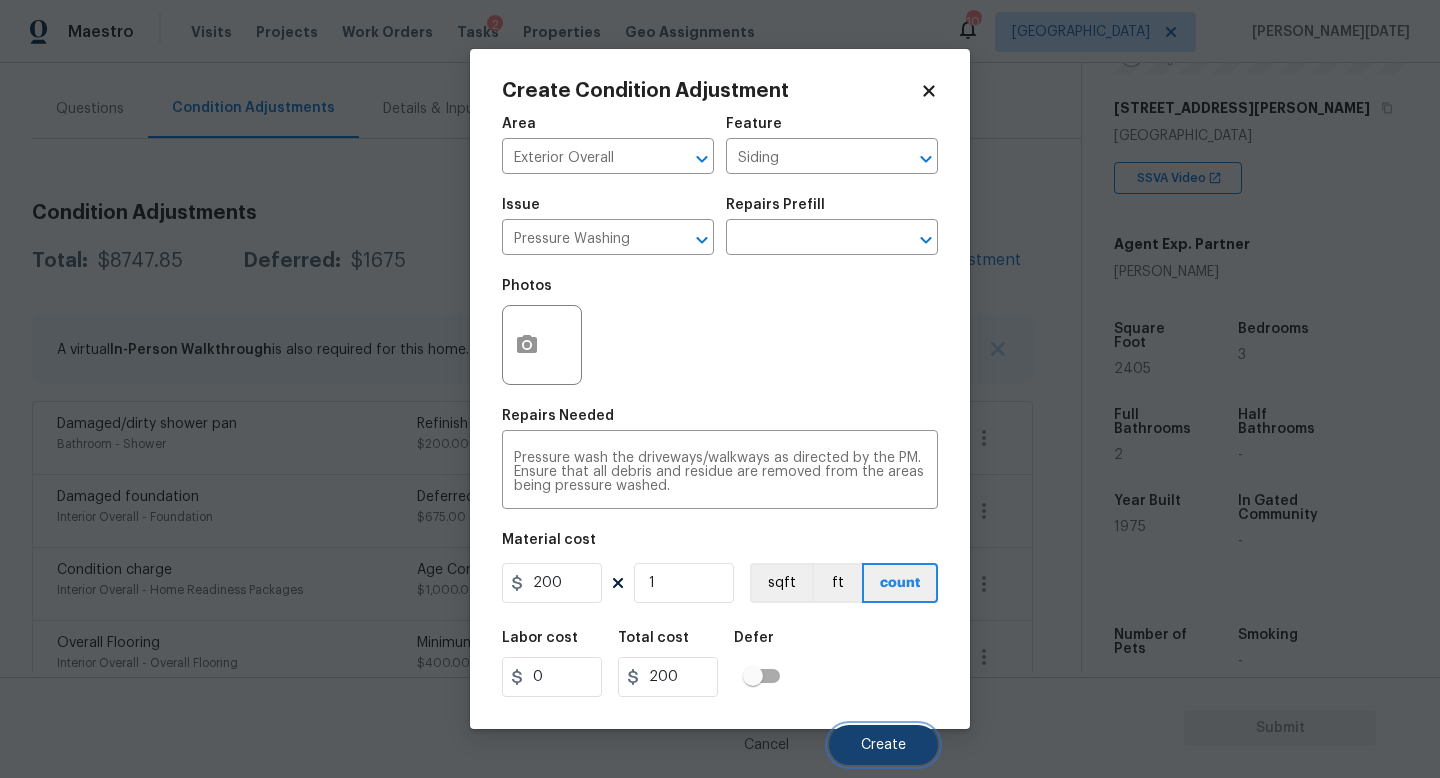 click on "Create" at bounding box center [883, 745] 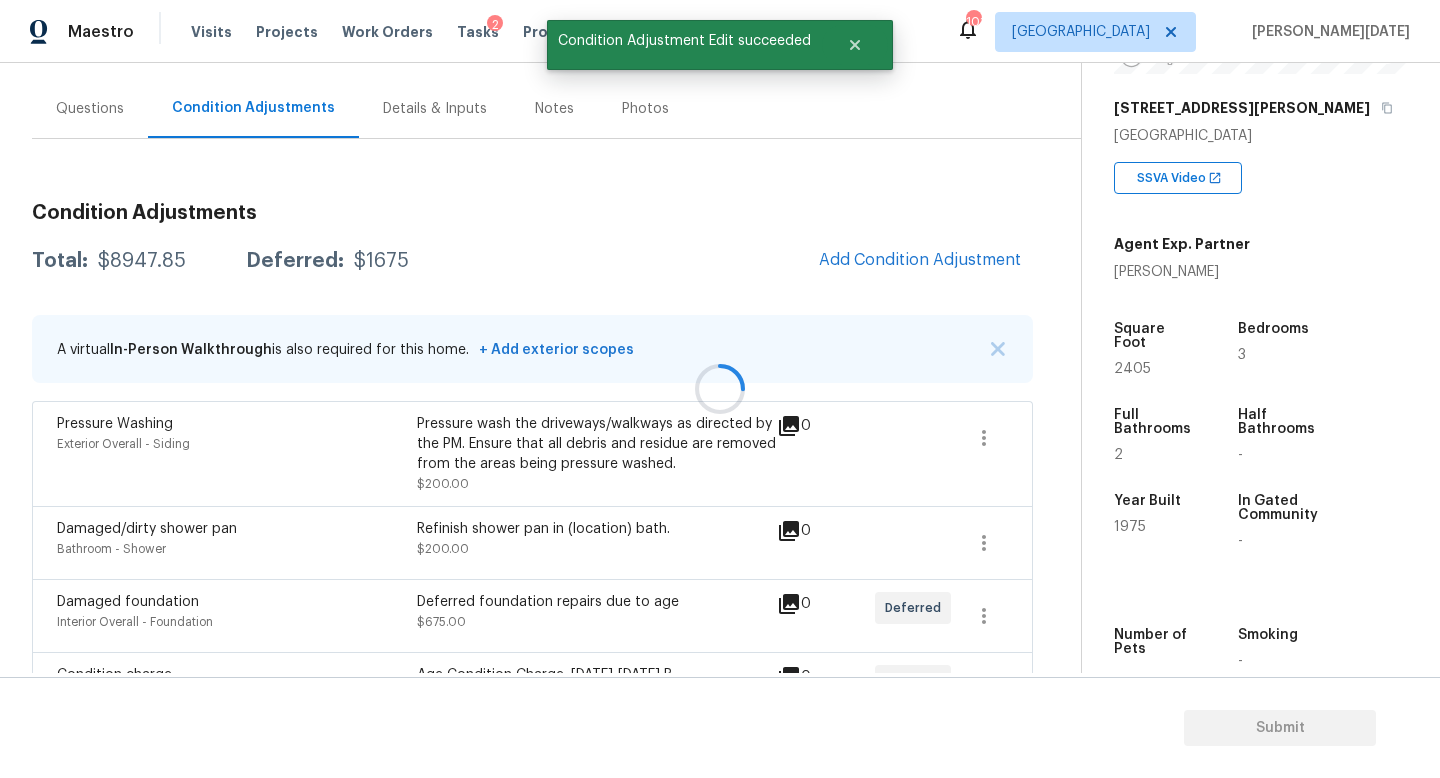 click at bounding box center [720, 389] 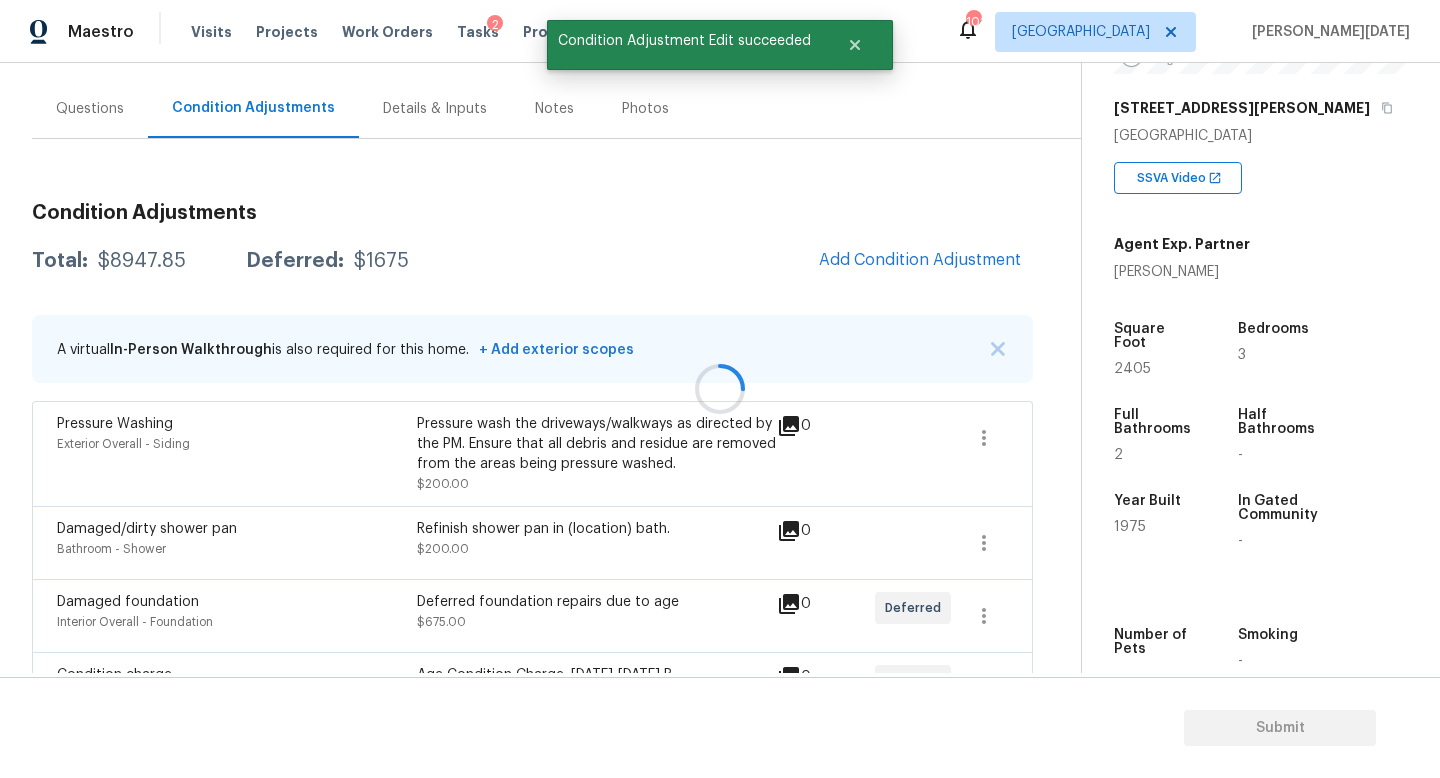 click at bounding box center (720, 389) 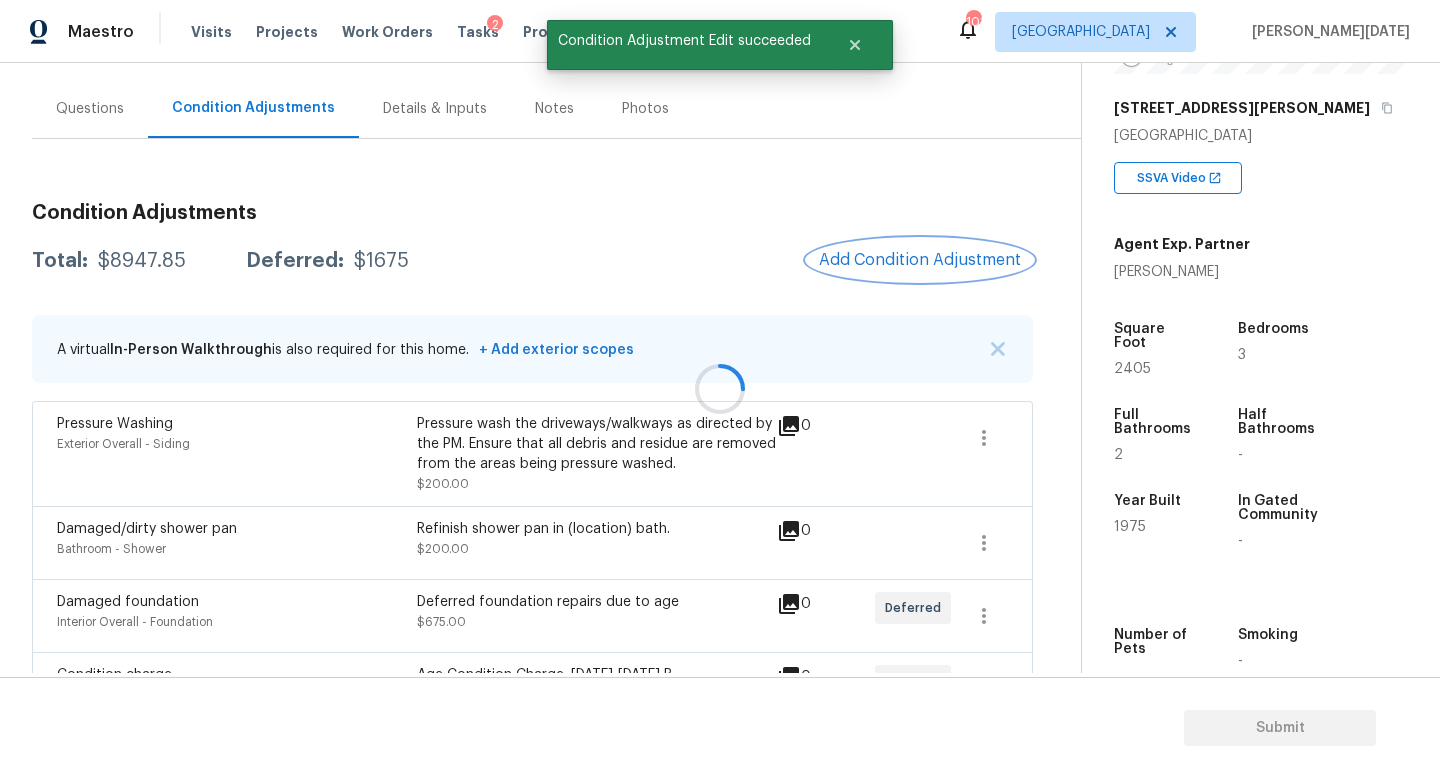 click on "Add Condition Adjustment" at bounding box center (920, 260) 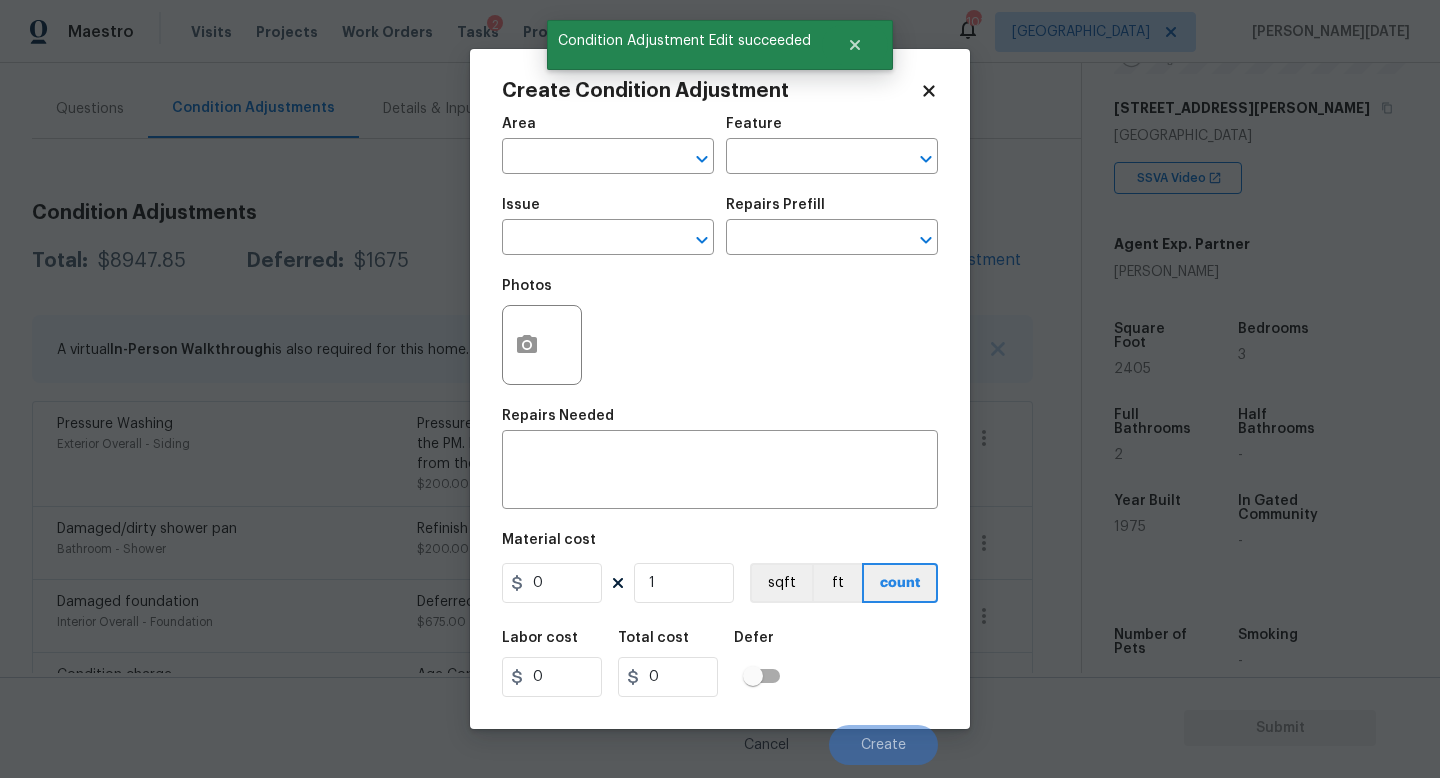 click on "Issue ​ Repairs Prefill ​" at bounding box center [720, 226] 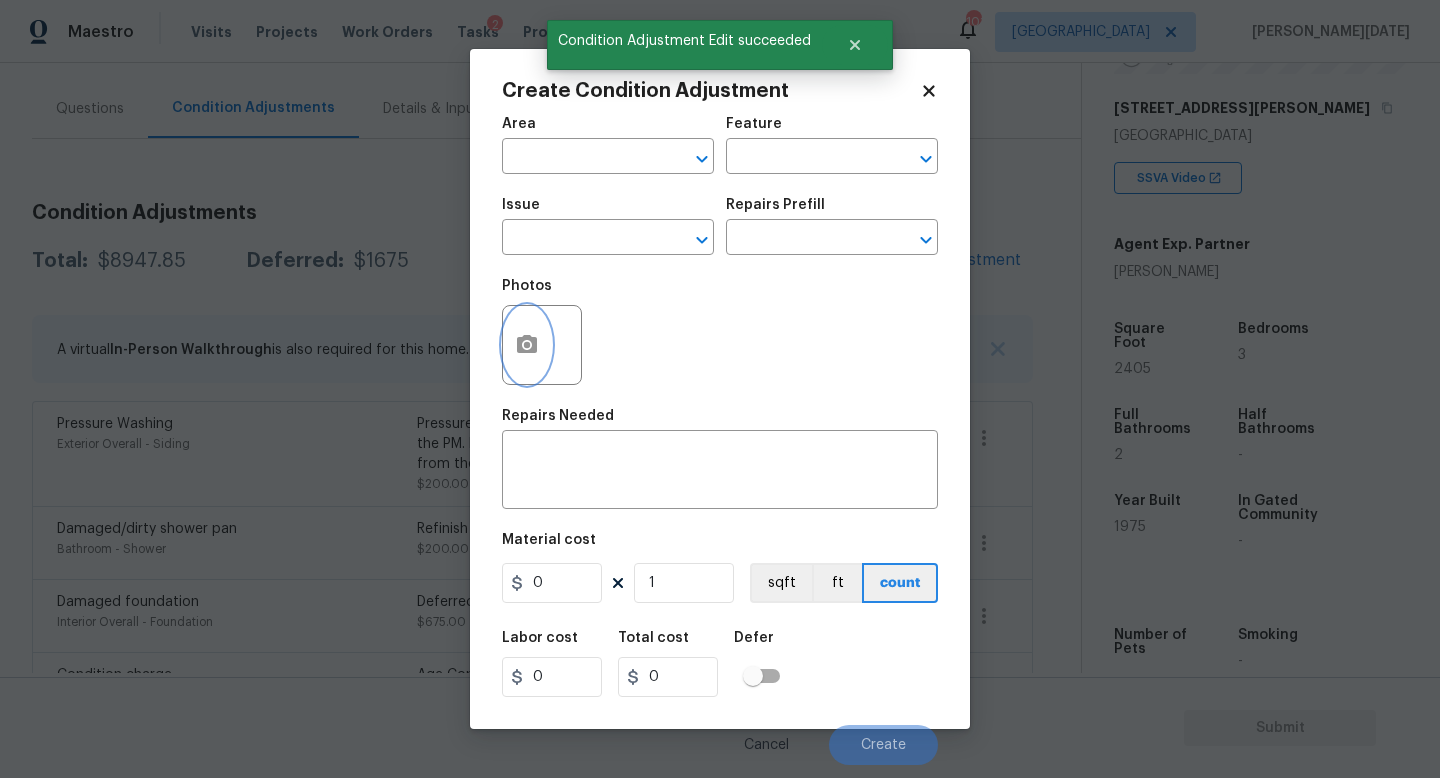 click at bounding box center (527, 345) 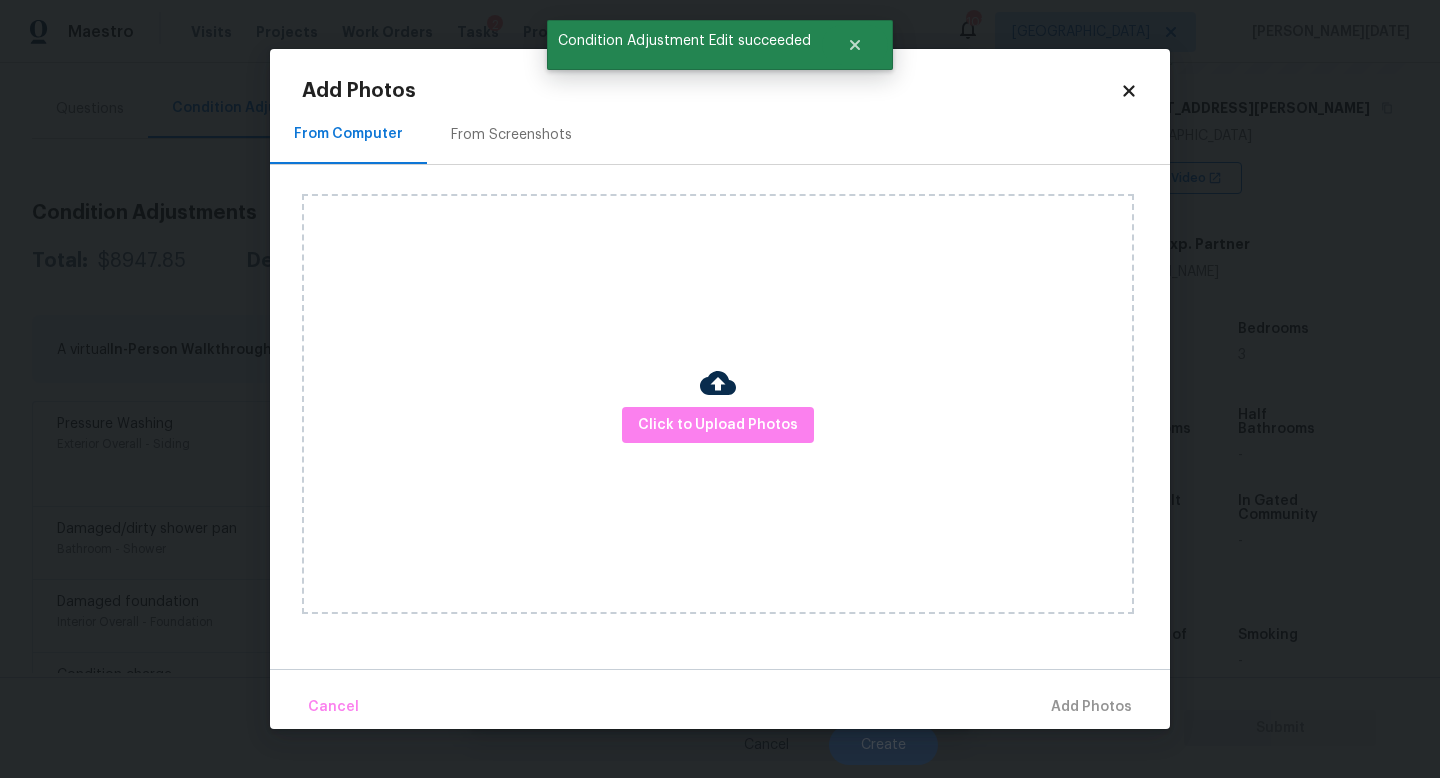 click on "From Screenshots" at bounding box center [511, 134] 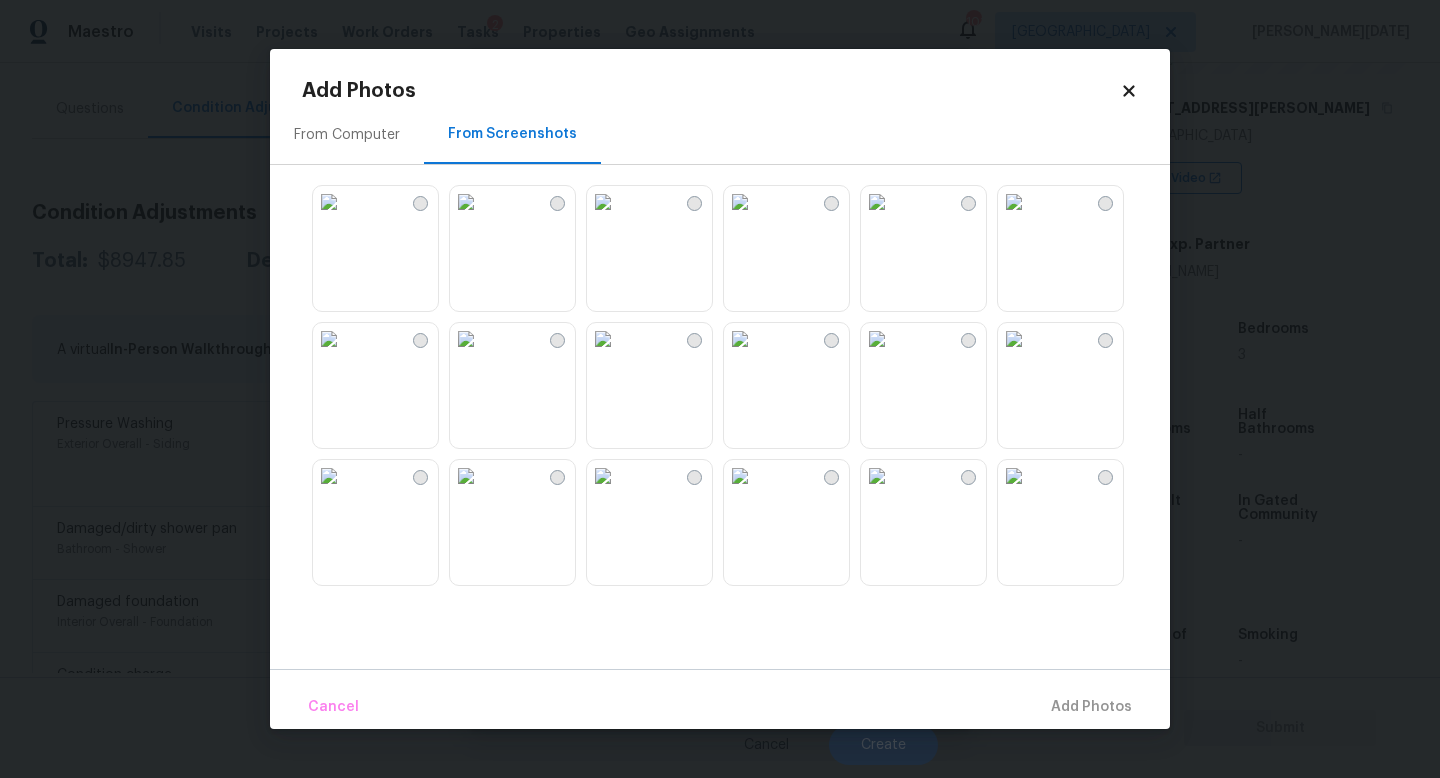 click at bounding box center (329, 202) 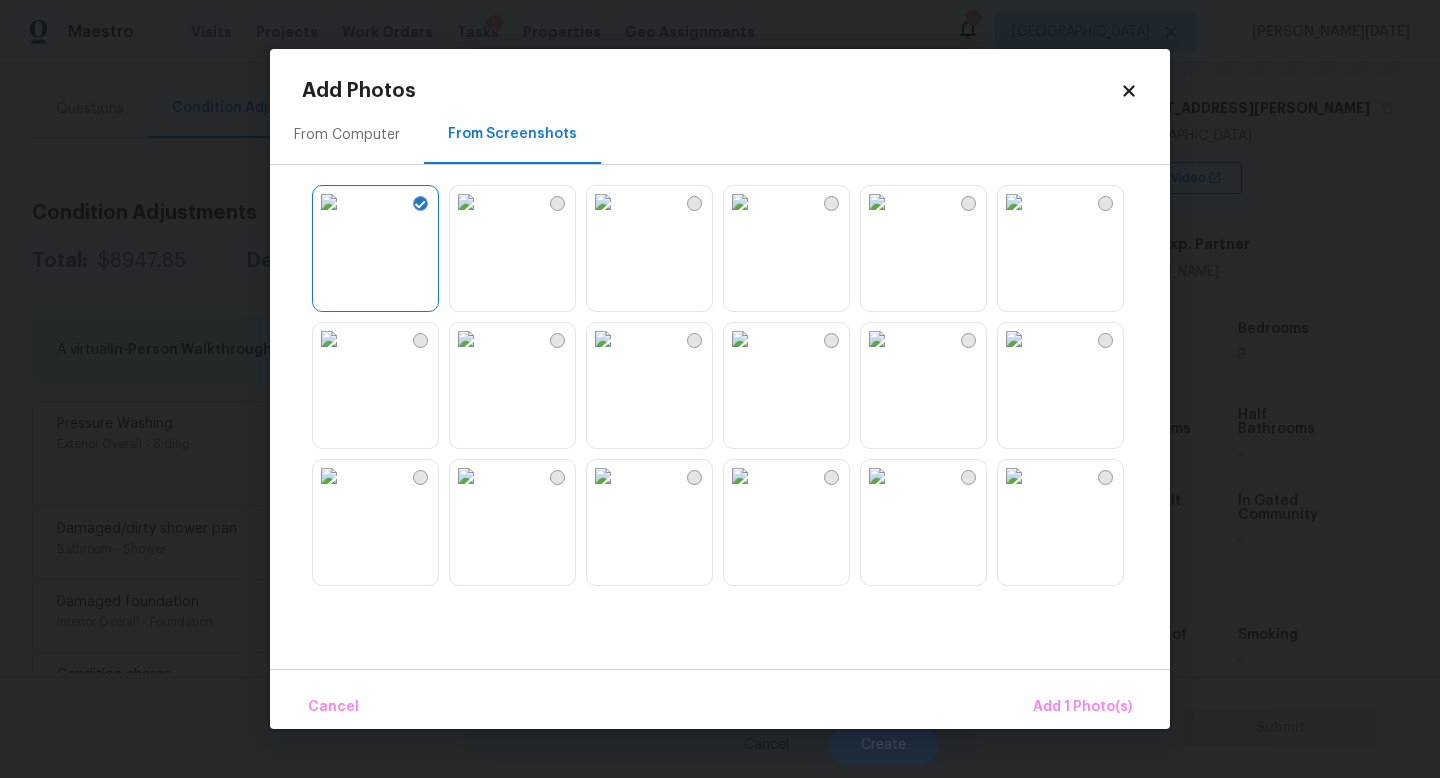 click at bounding box center [740, 476] 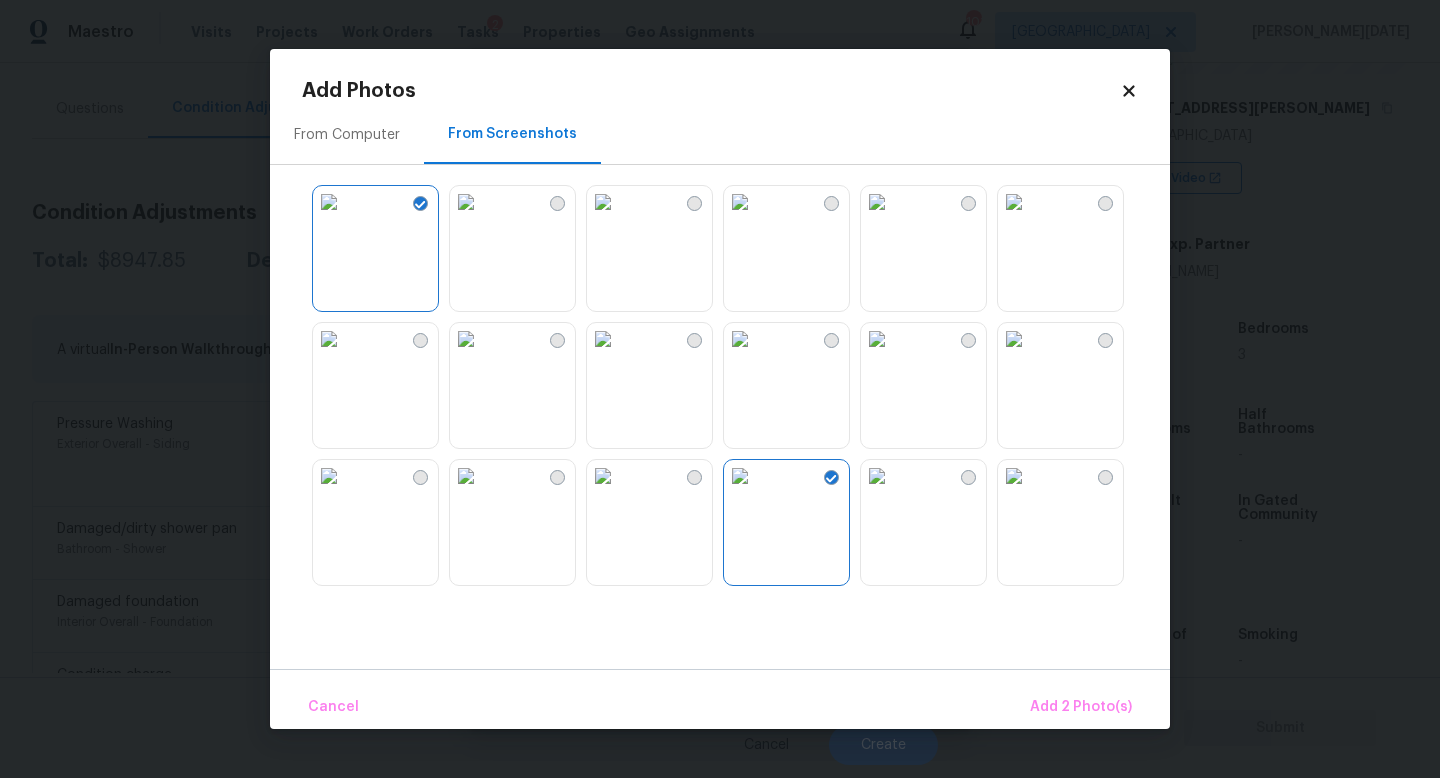 click at bounding box center [1014, 339] 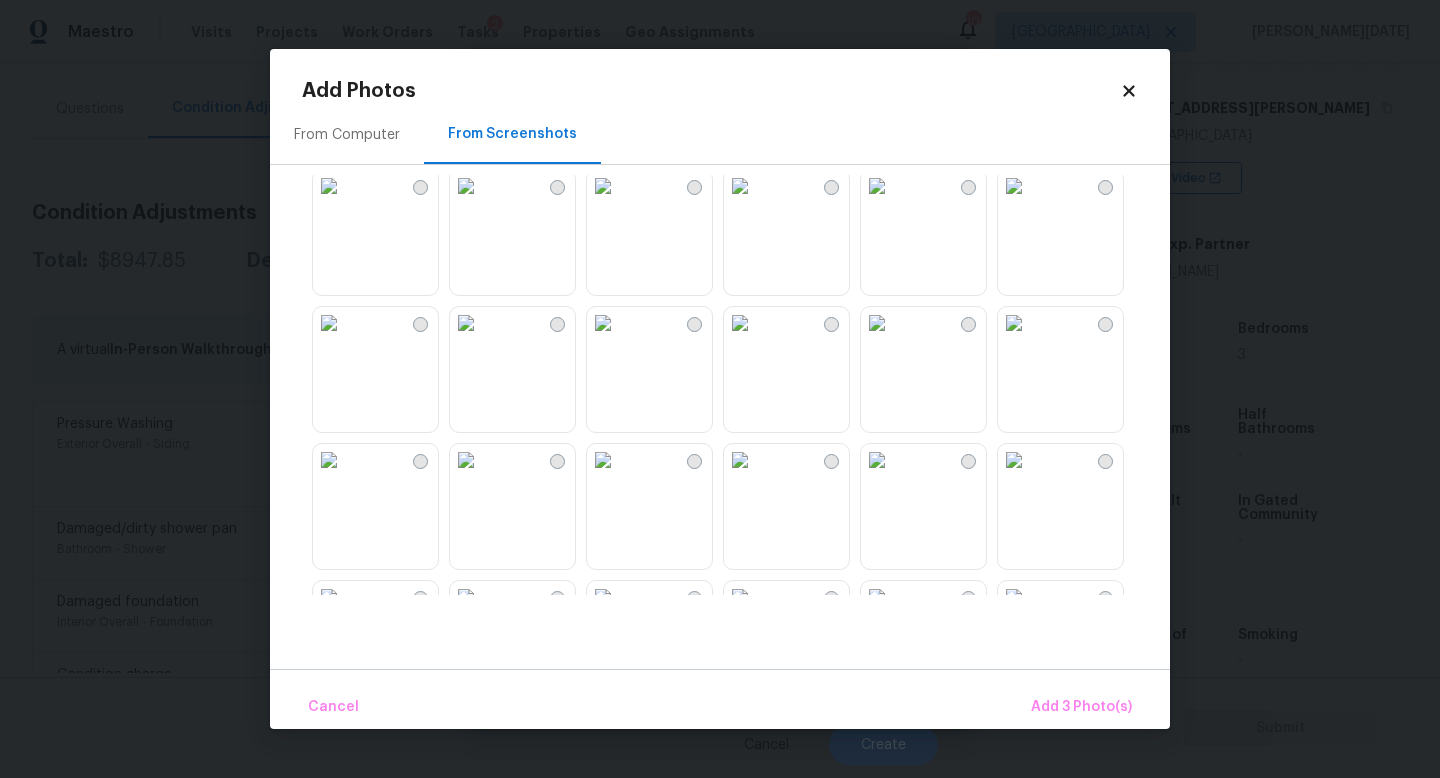 scroll, scrollTop: 431, scrollLeft: 0, axis: vertical 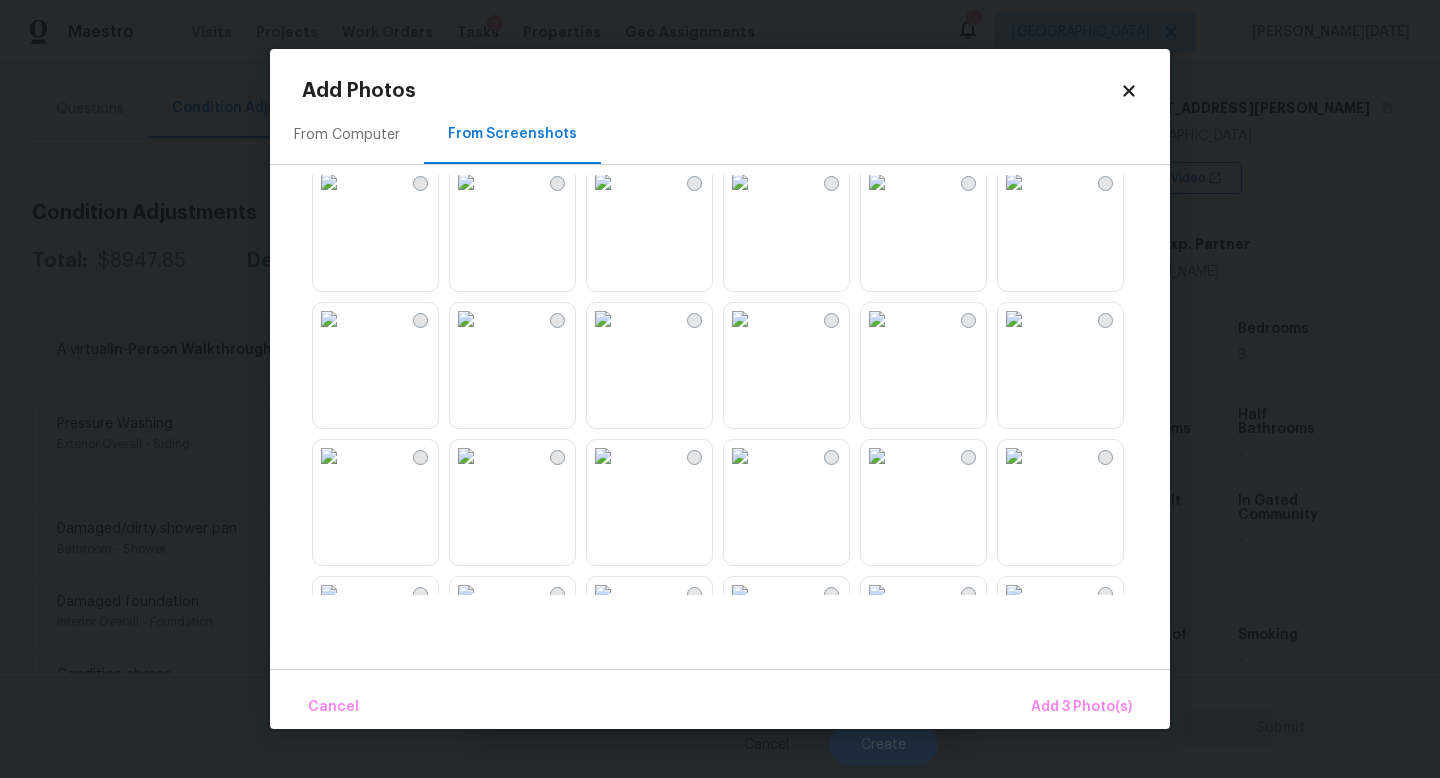 click at bounding box center (740, 319) 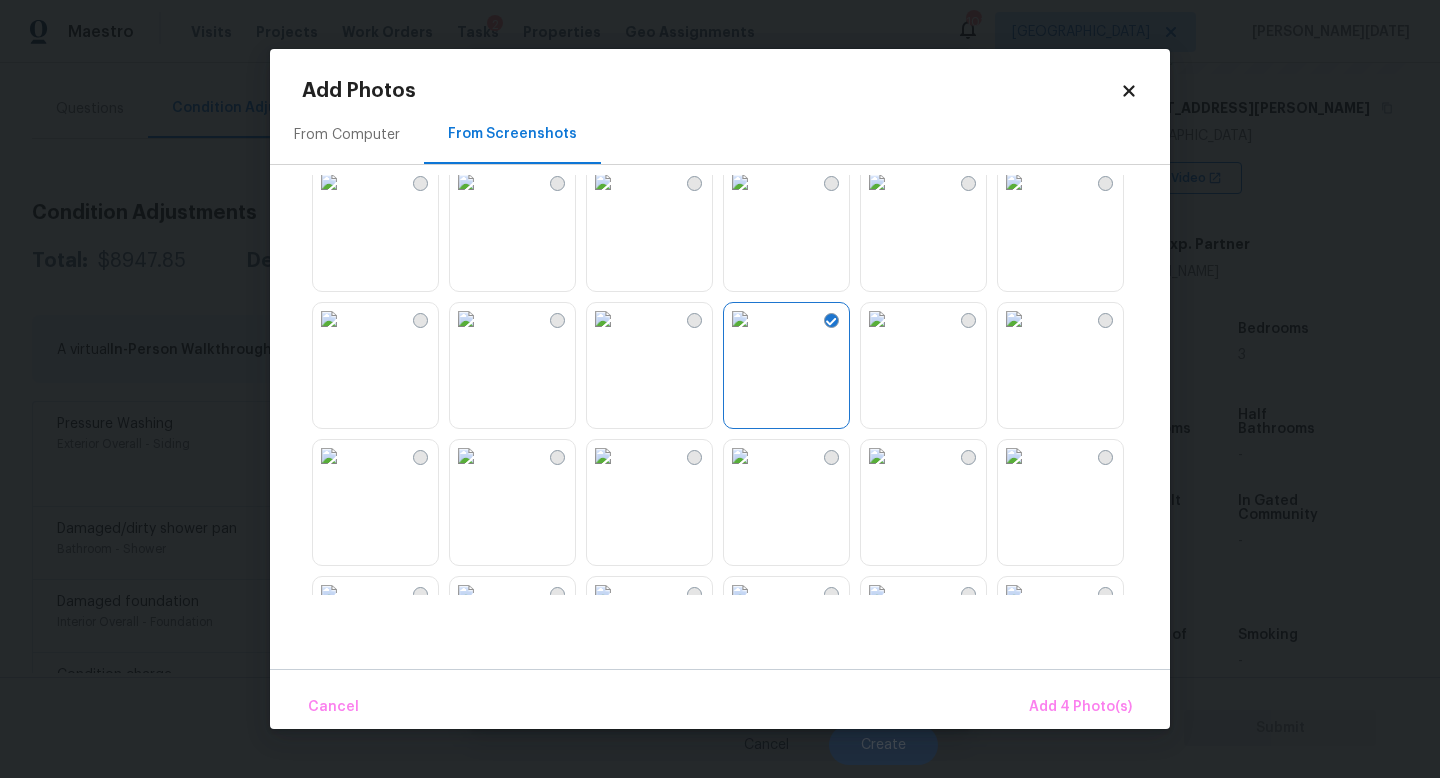 click on "Cancel Add 4 Photo(s)" at bounding box center [720, 699] 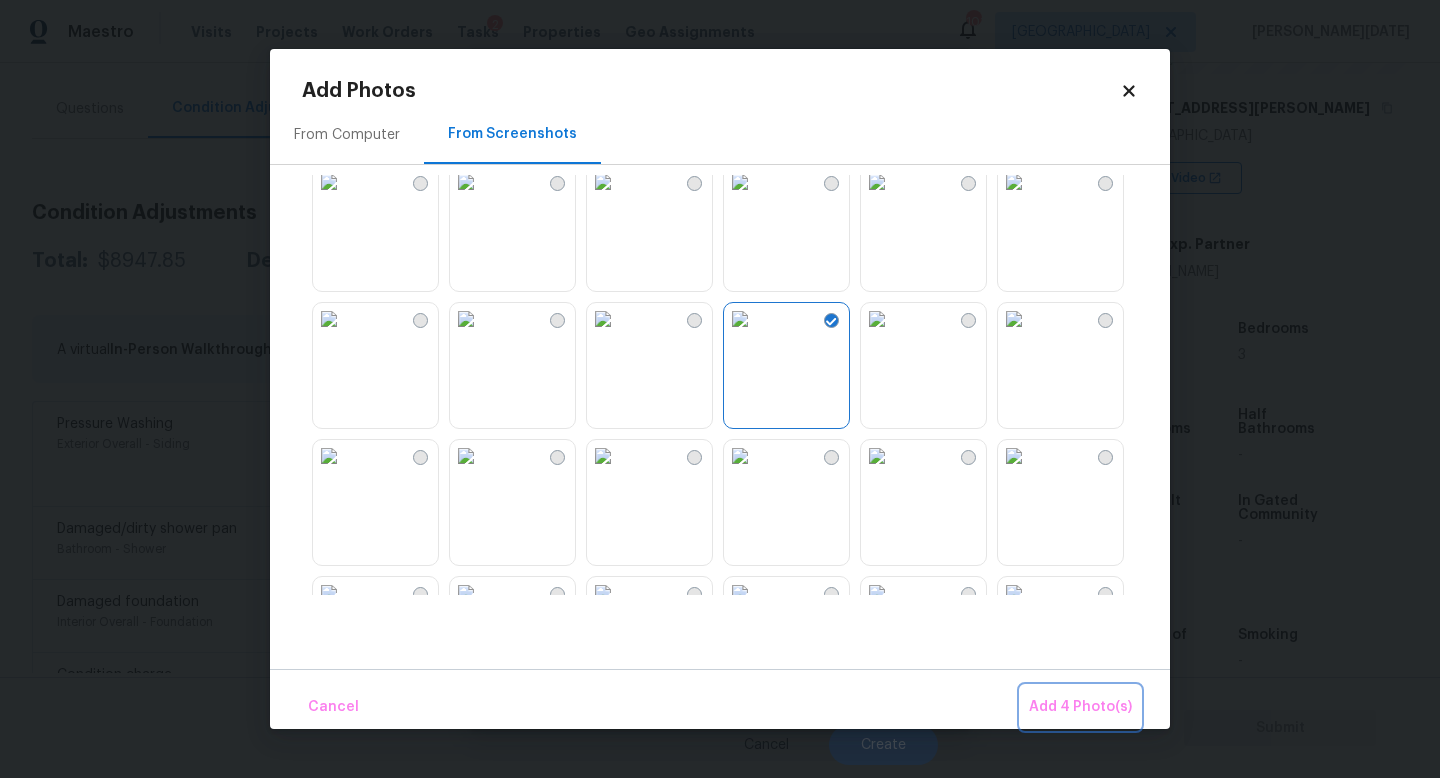 click on "Add 4 Photo(s)" at bounding box center (1080, 707) 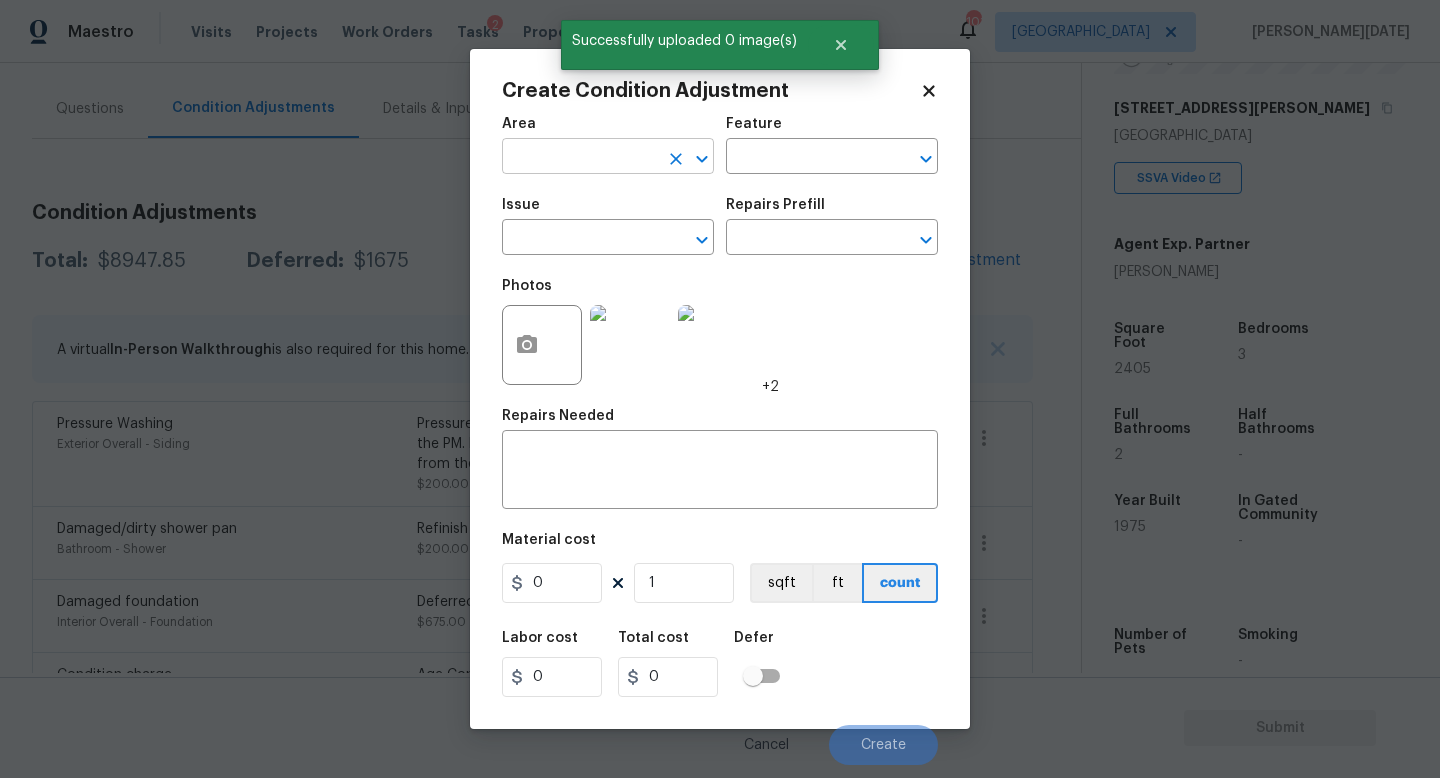 click at bounding box center (580, 158) 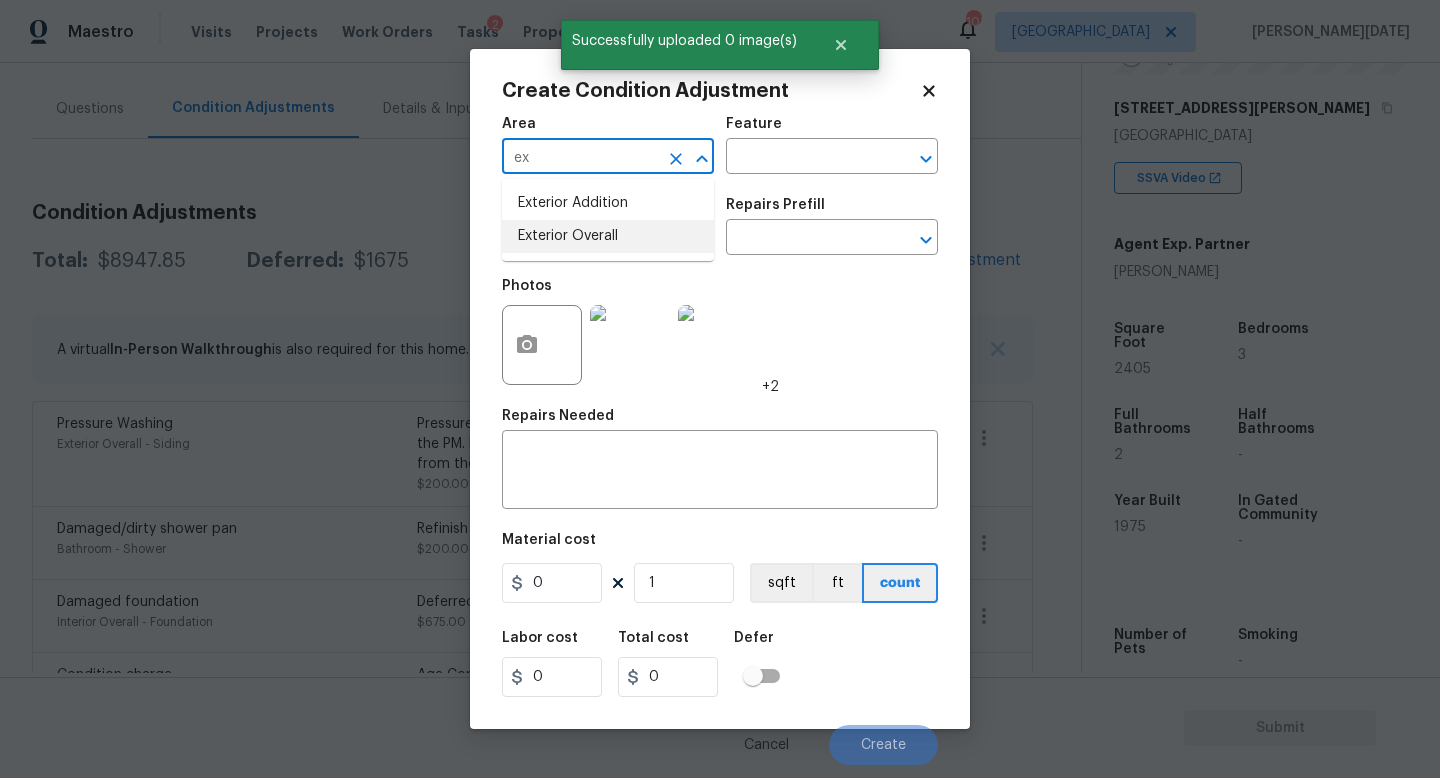 click on "Exterior Overall" at bounding box center [608, 236] 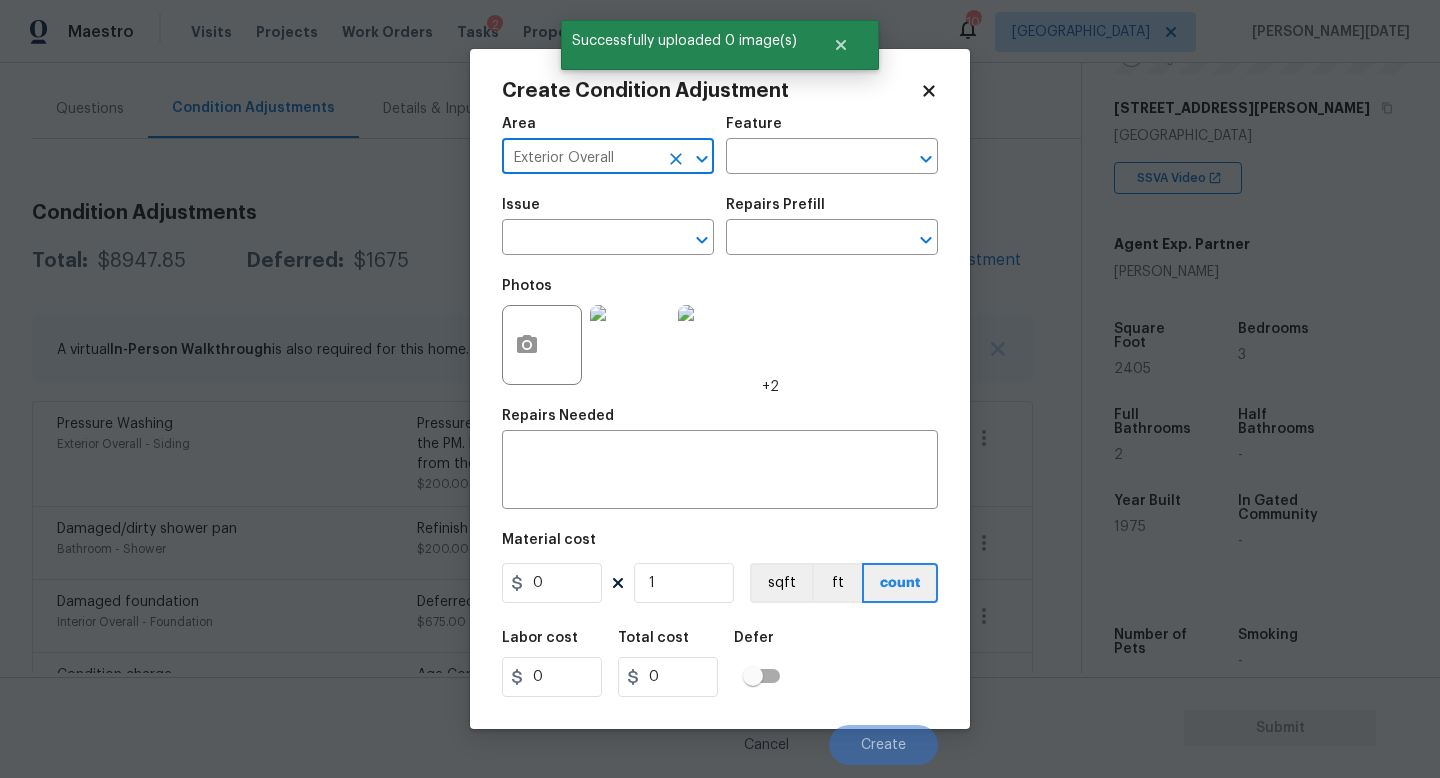 type on "Exterior Overall" 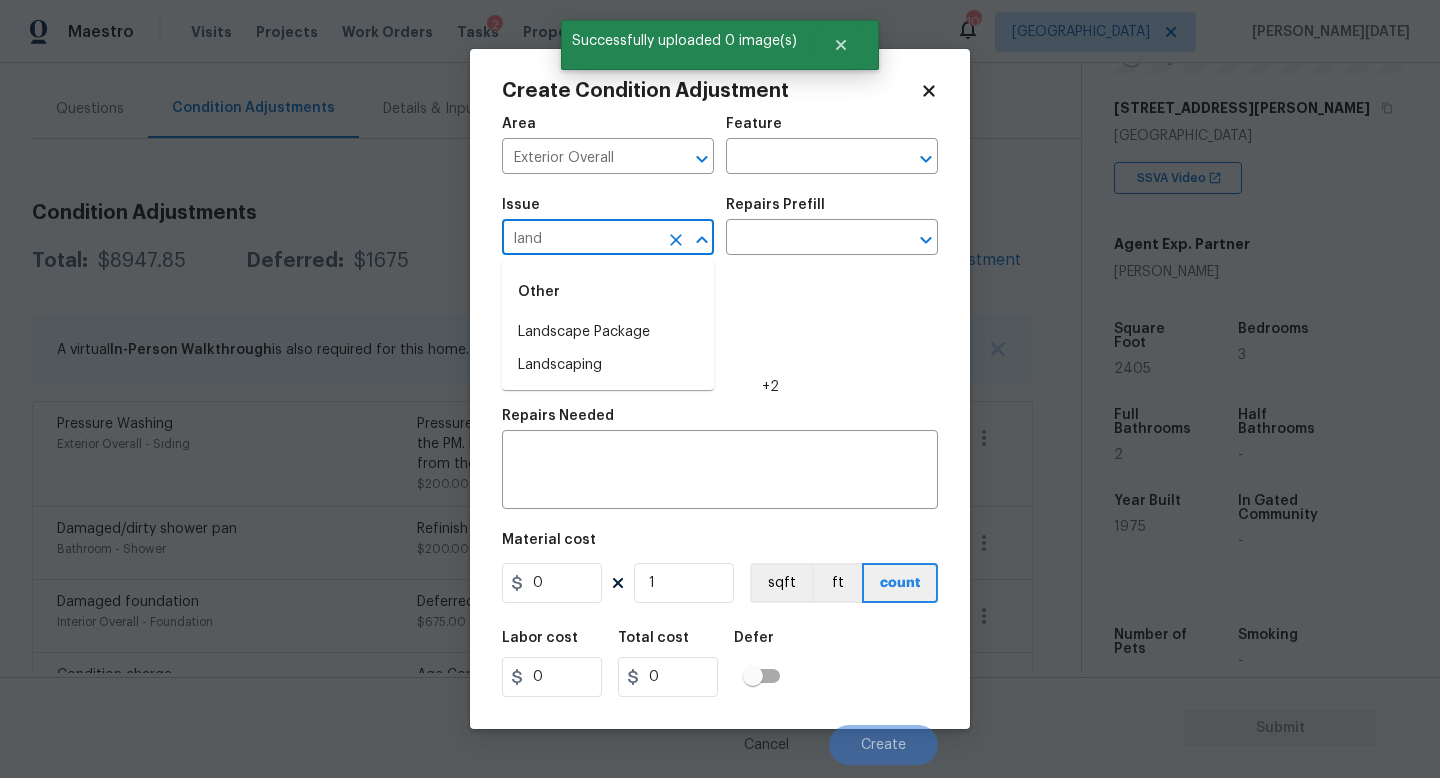 click on "Landscape Package" at bounding box center [608, 332] 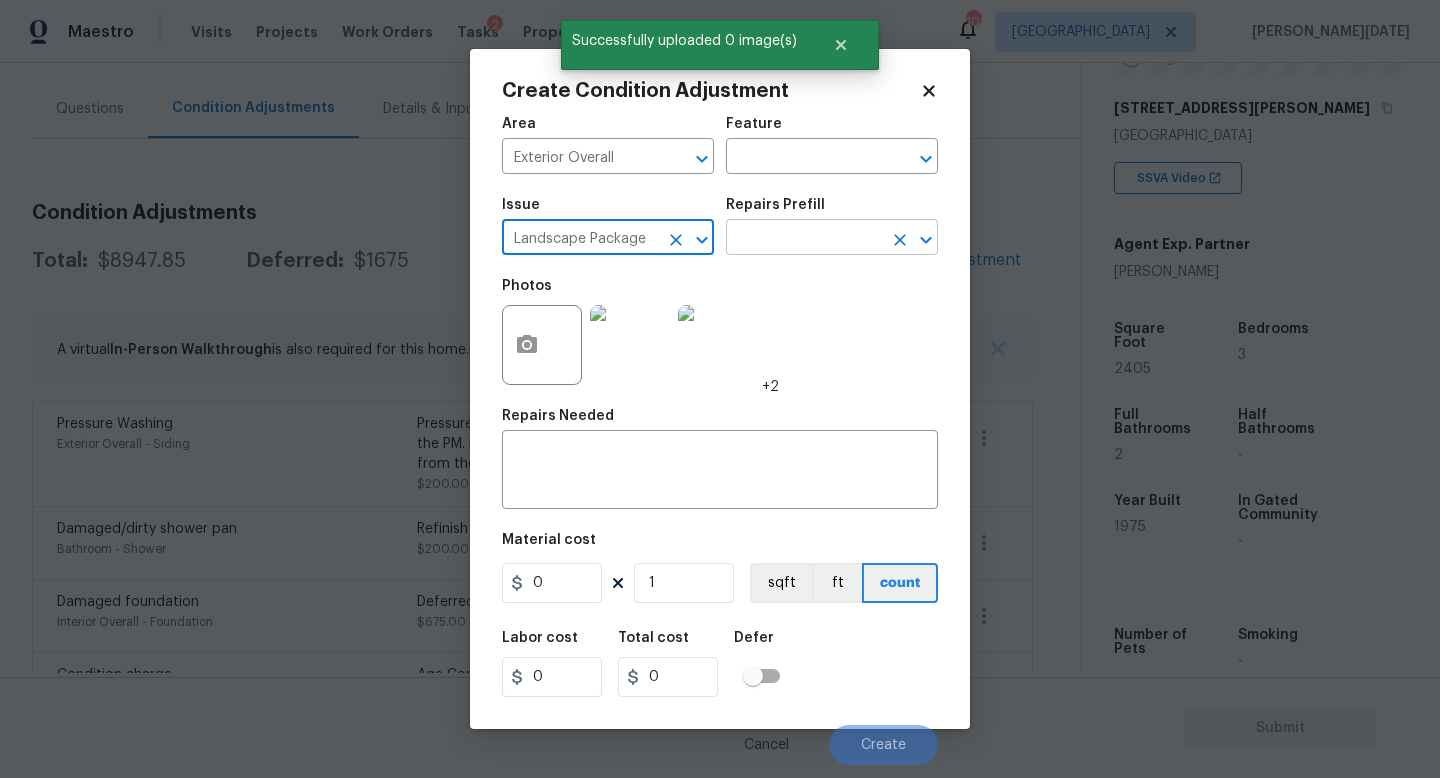 type on "Landscape Package" 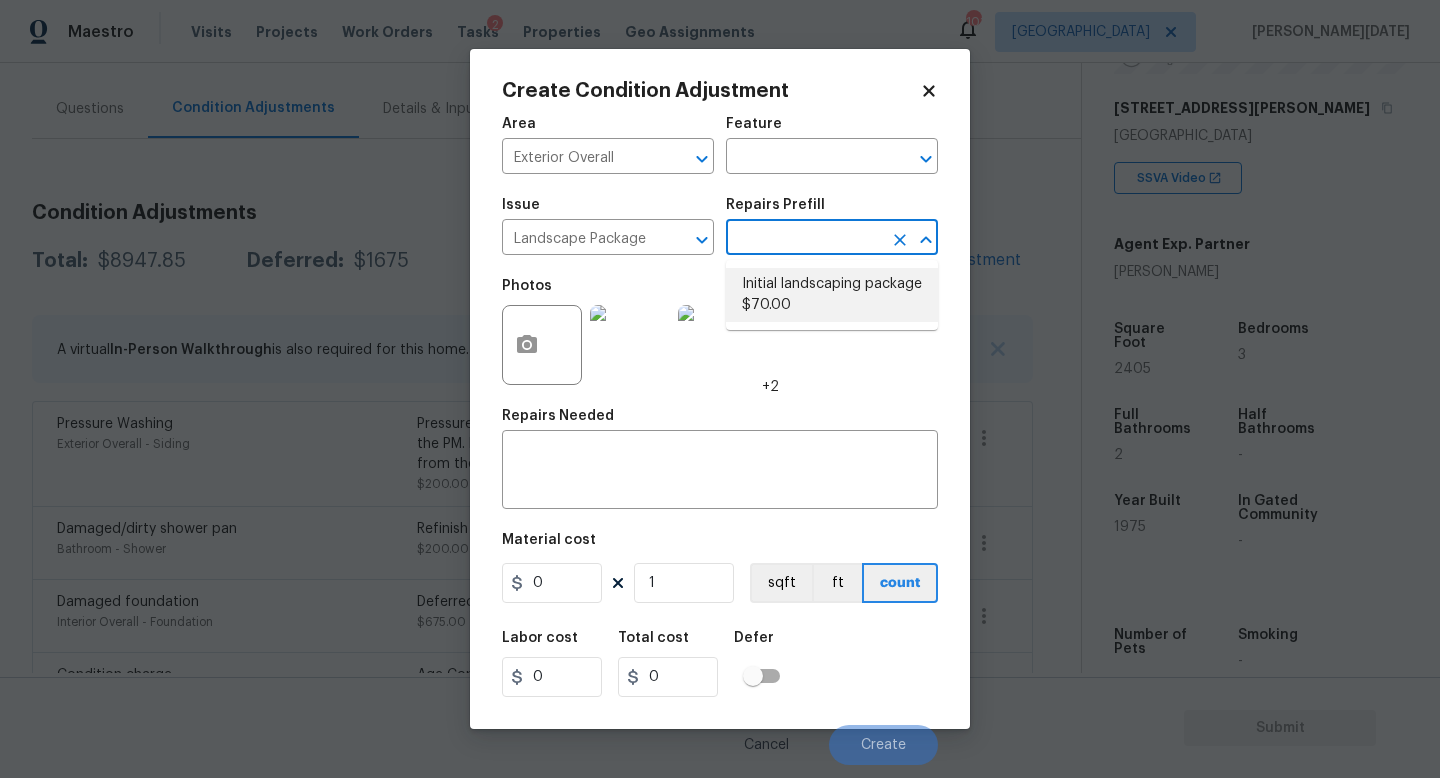 click on "Initial landscaping package $70.00" at bounding box center [832, 295] 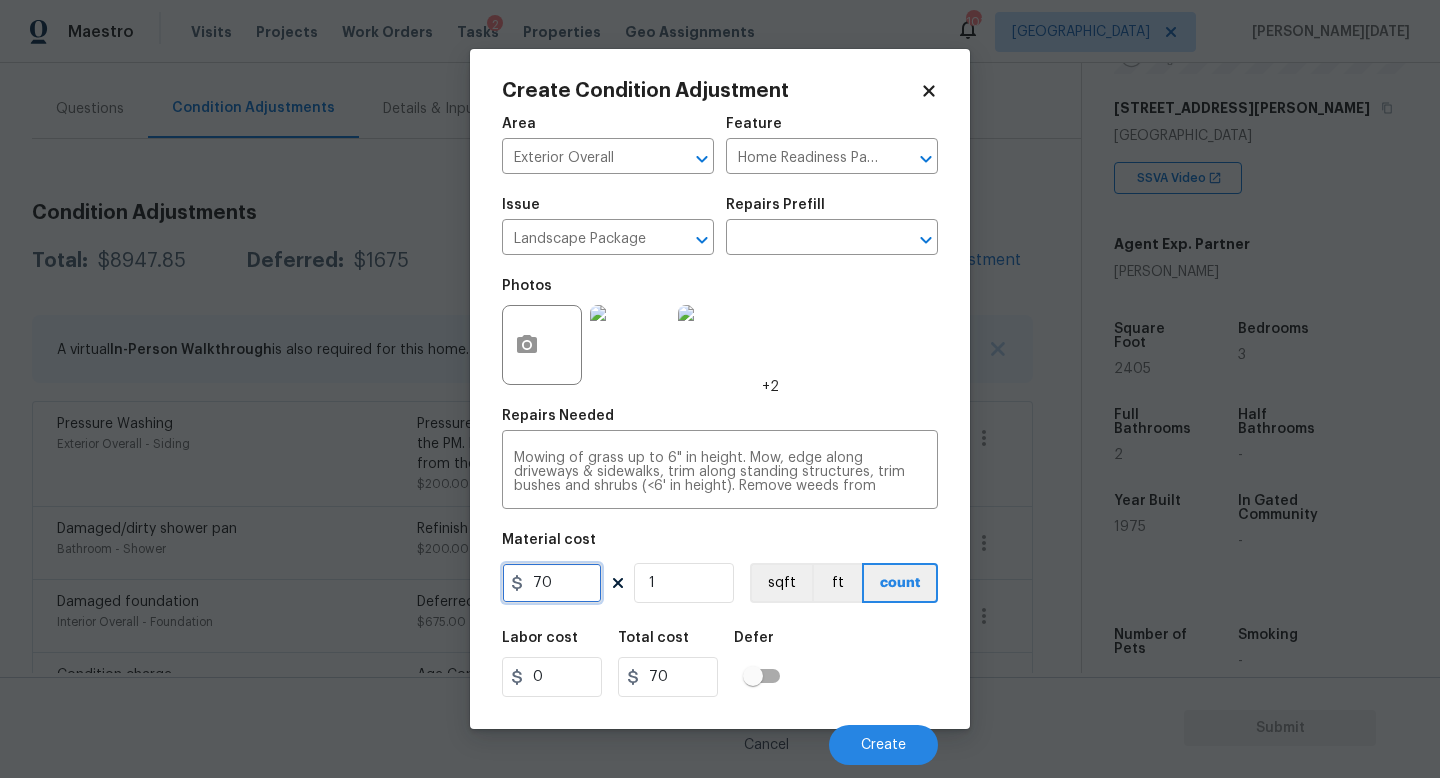 drag, startPoint x: 572, startPoint y: 576, endPoint x: 460, endPoint y: 576, distance: 112 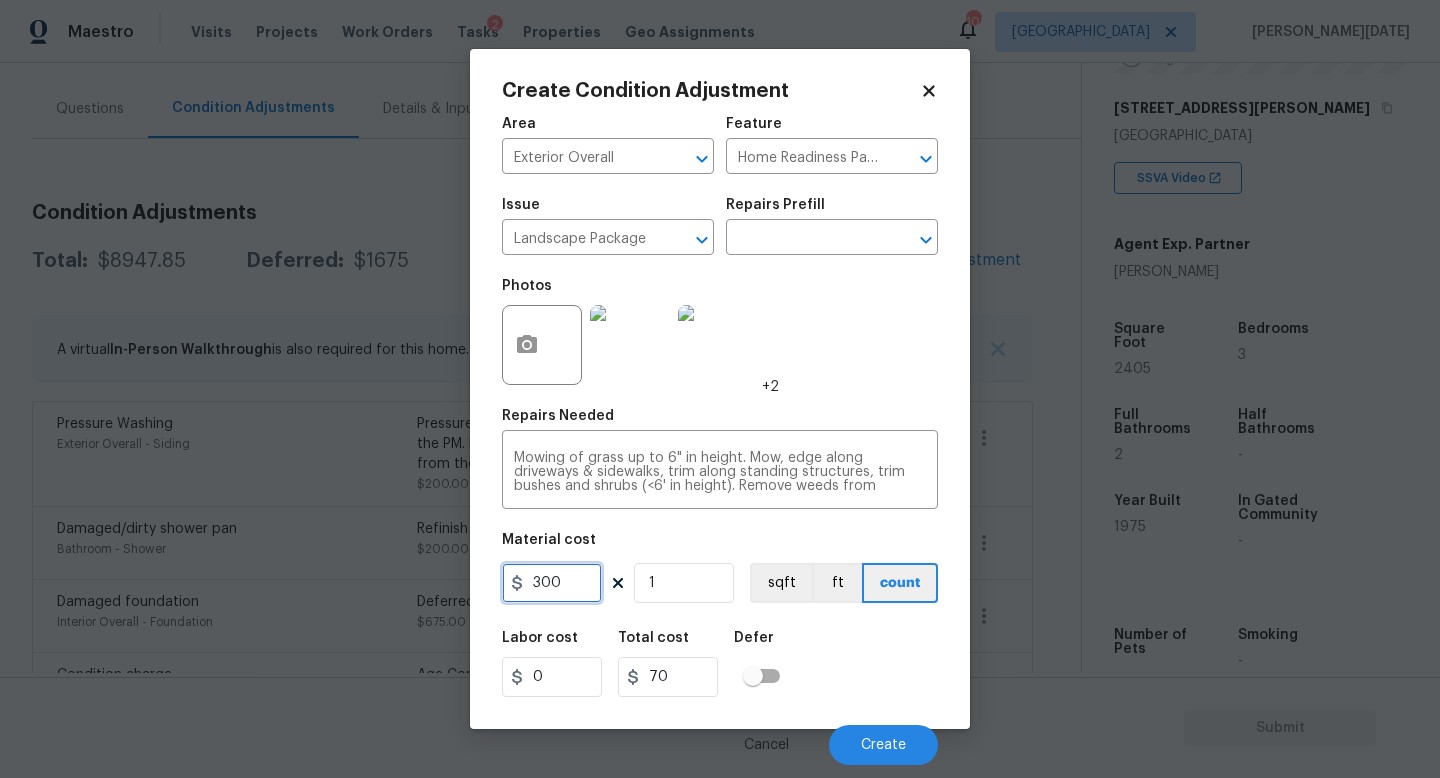 type on "300" 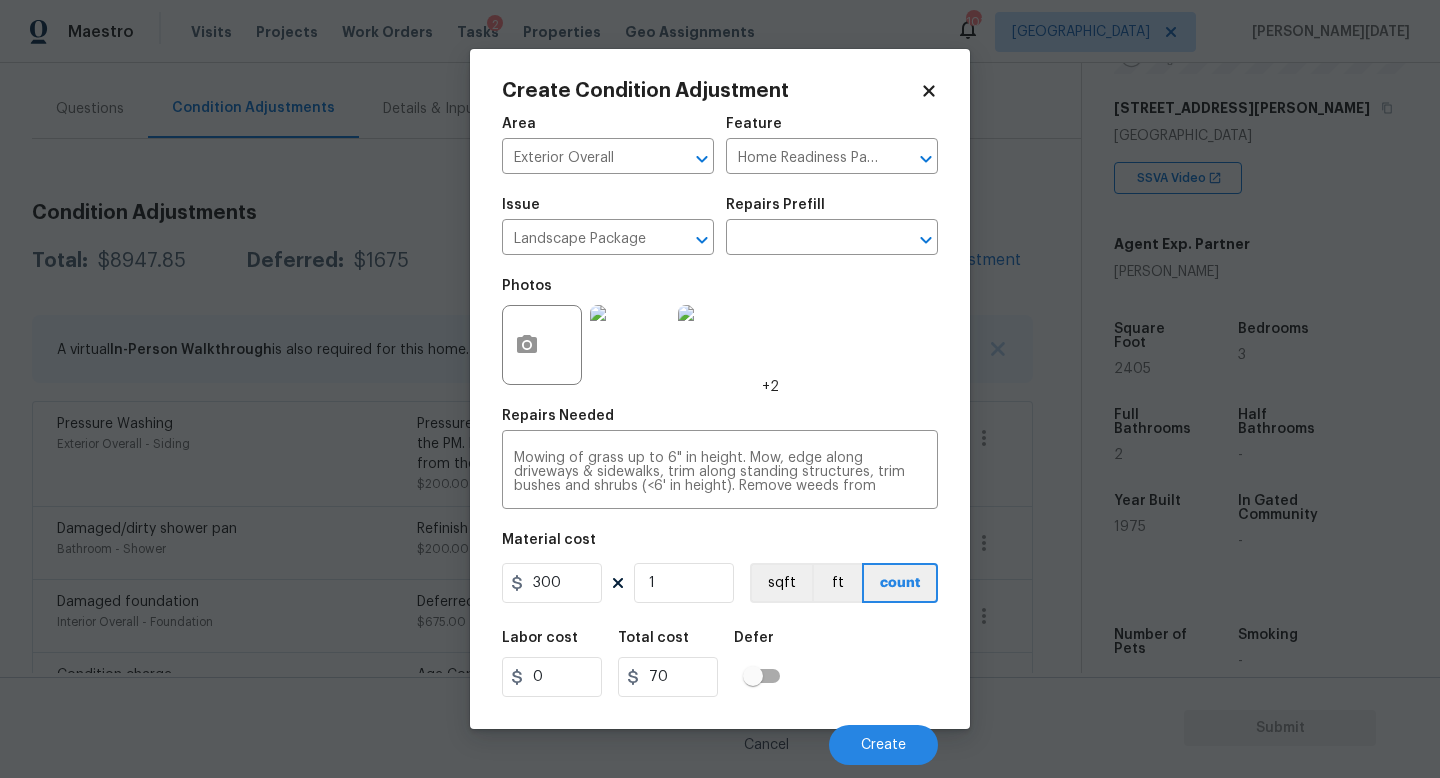 type on "300" 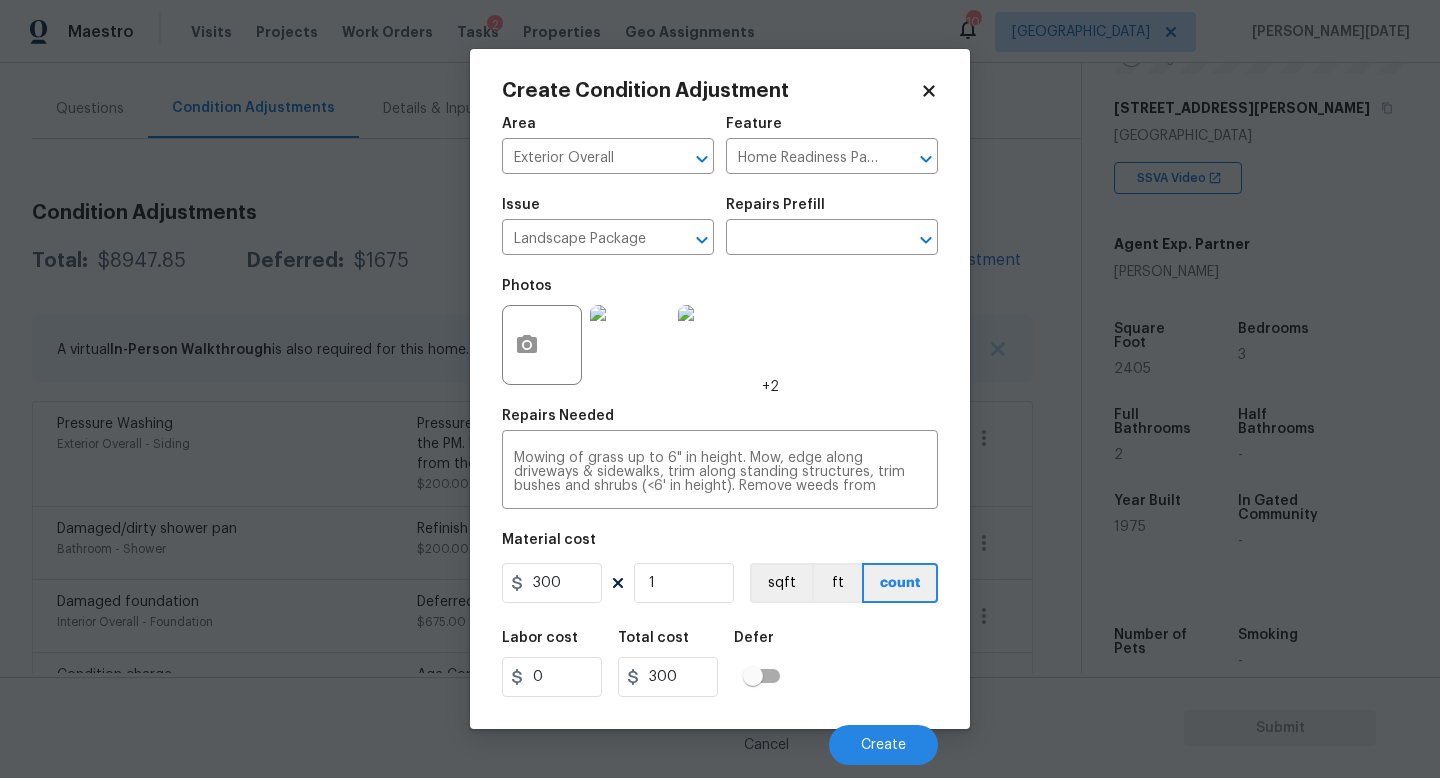 click on "Repairs Needed" at bounding box center [720, 422] 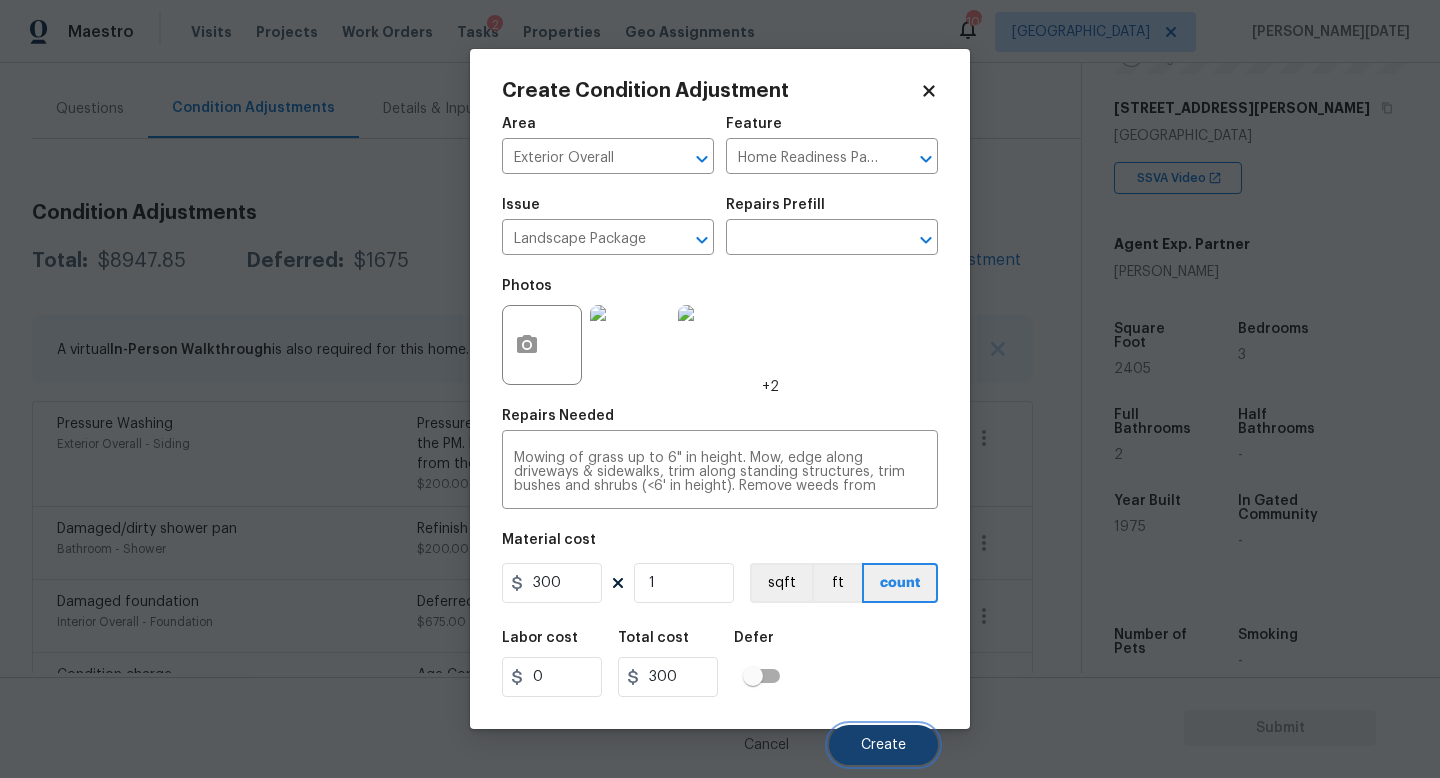 click on "Create" at bounding box center (883, 745) 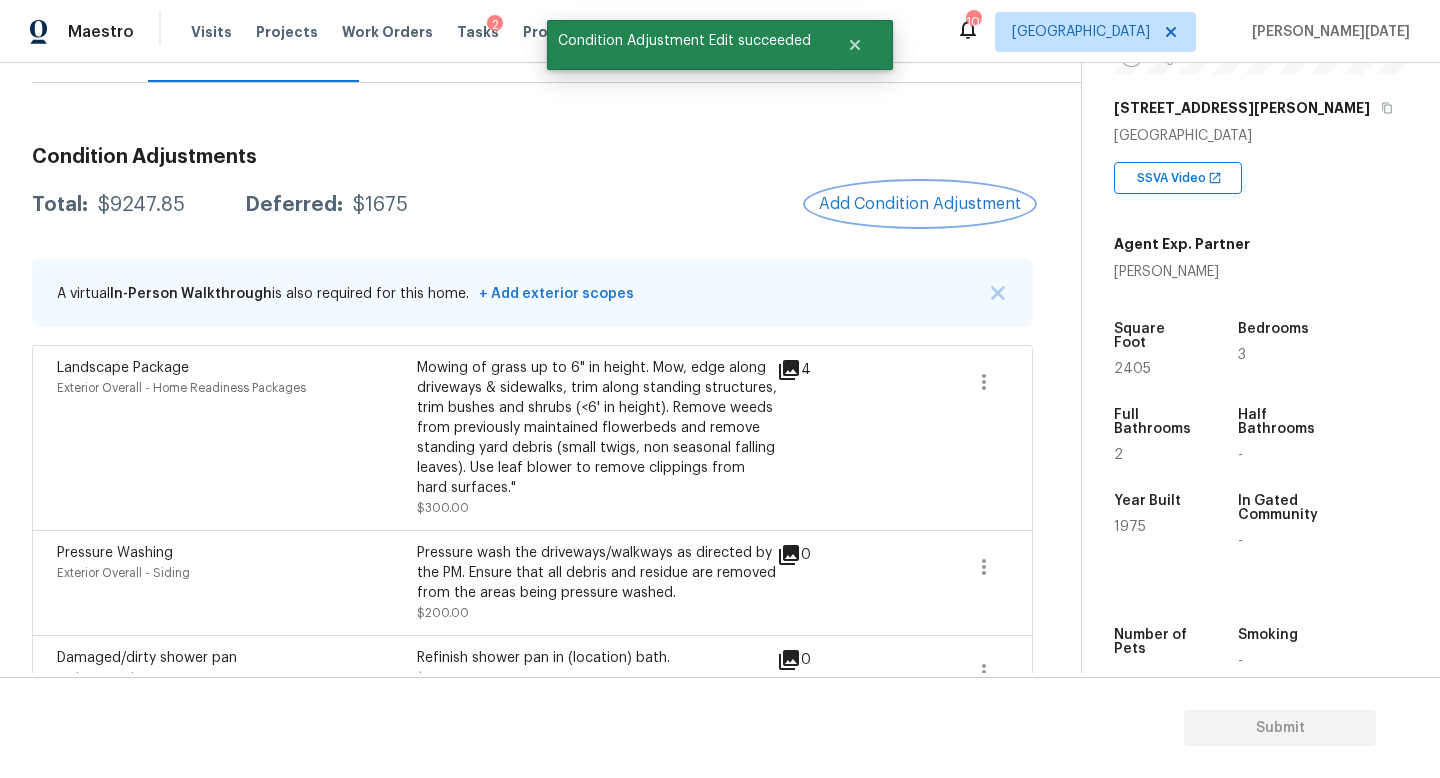 scroll, scrollTop: 184, scrollLeft: 0, axis: vertical 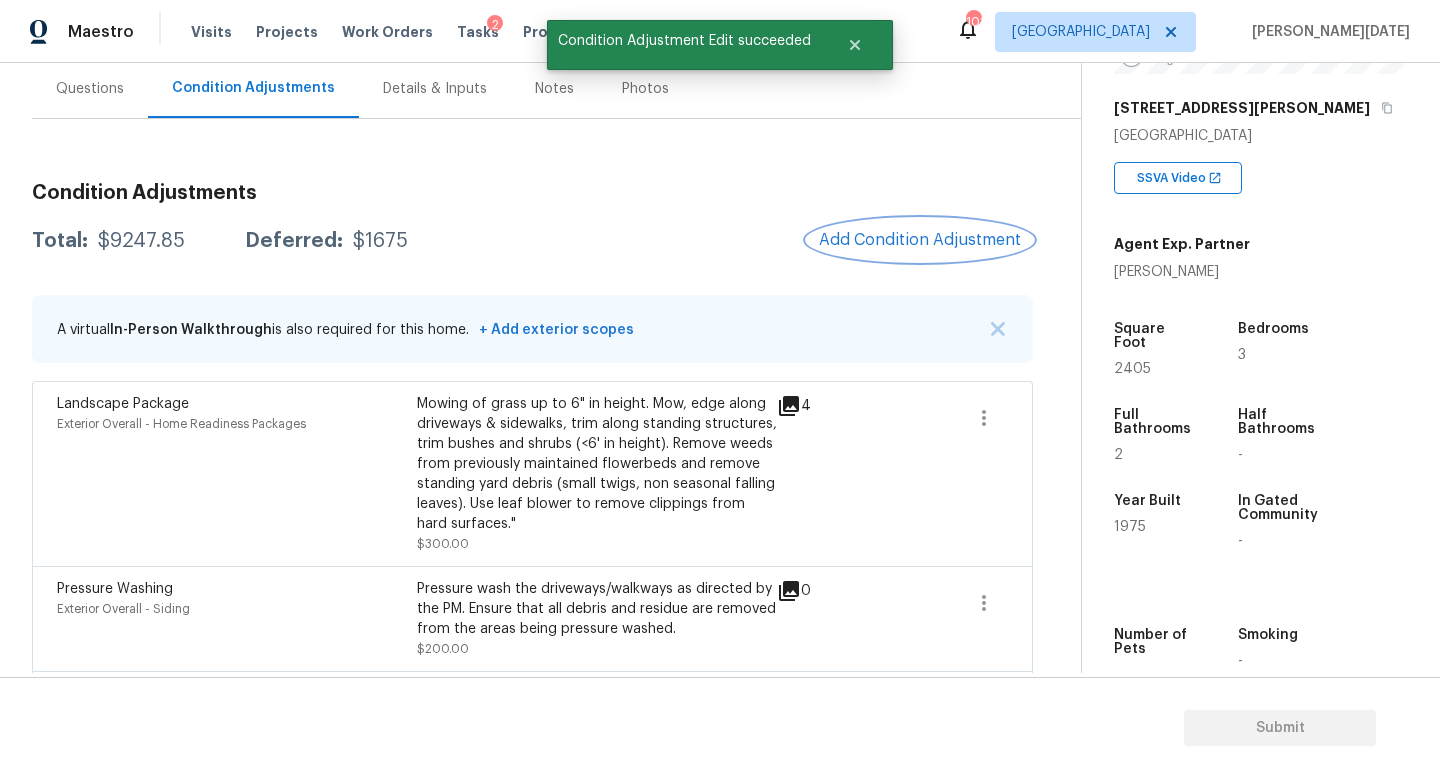 click on "Add Condition Adjustment" at bounding box center (920, 240) 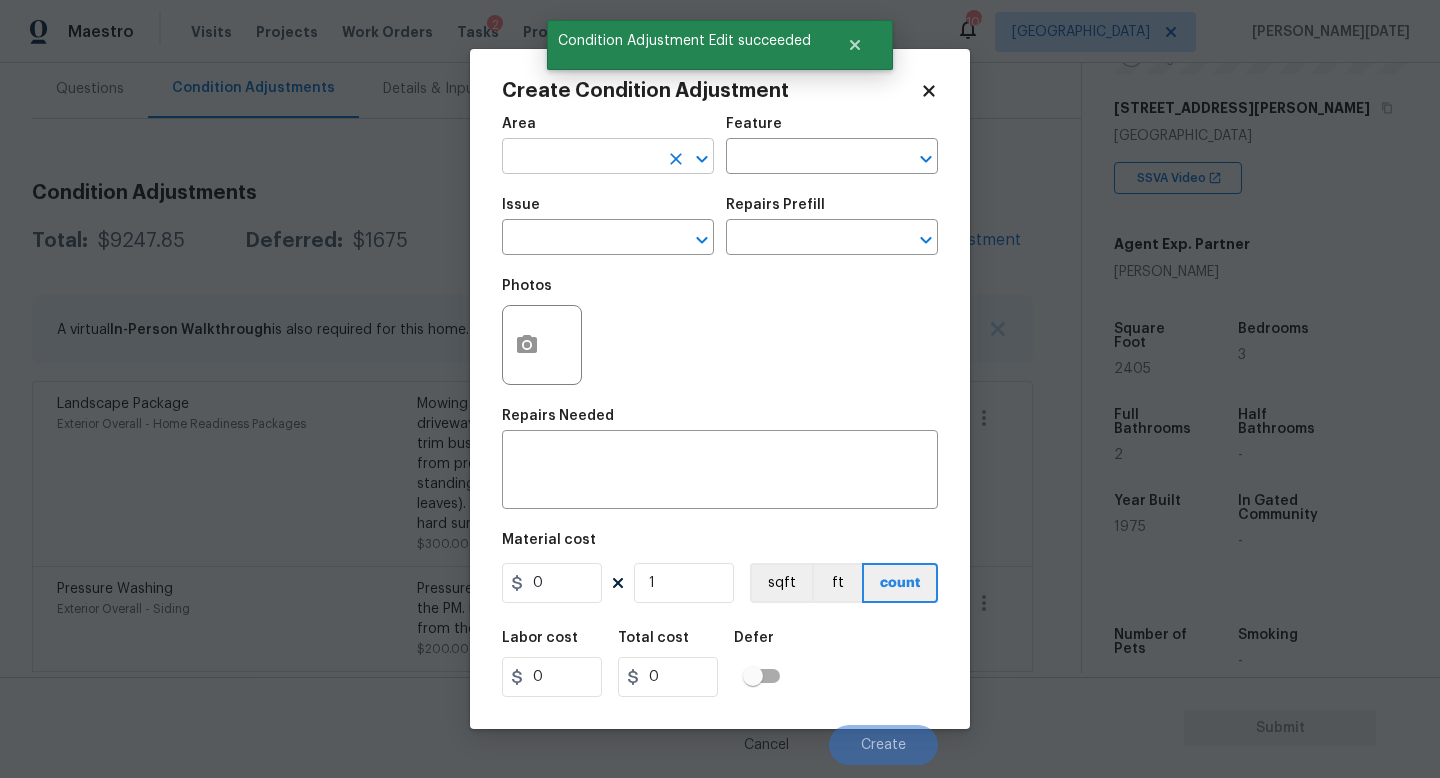 click at bounding box center (580, 158) 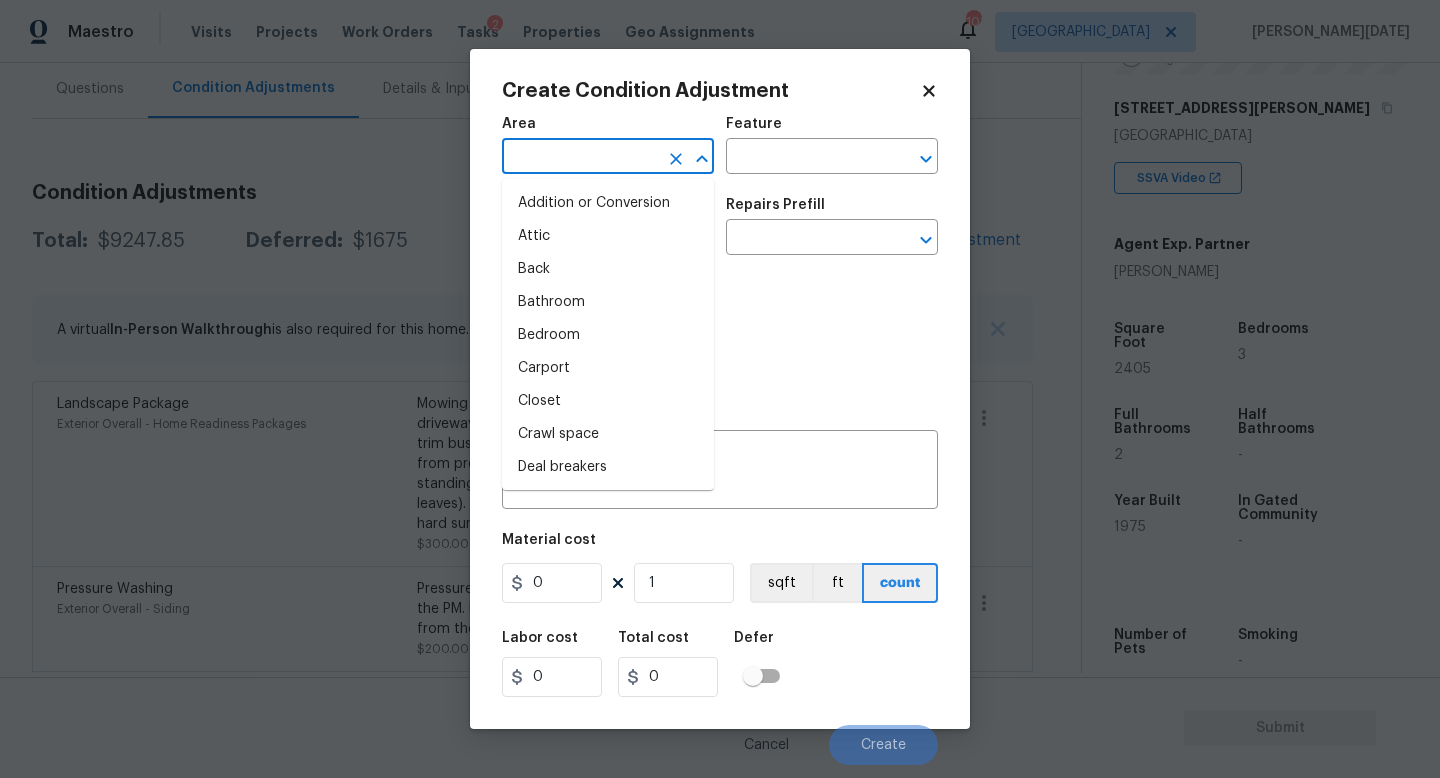 click at bounding box center (580, 158) 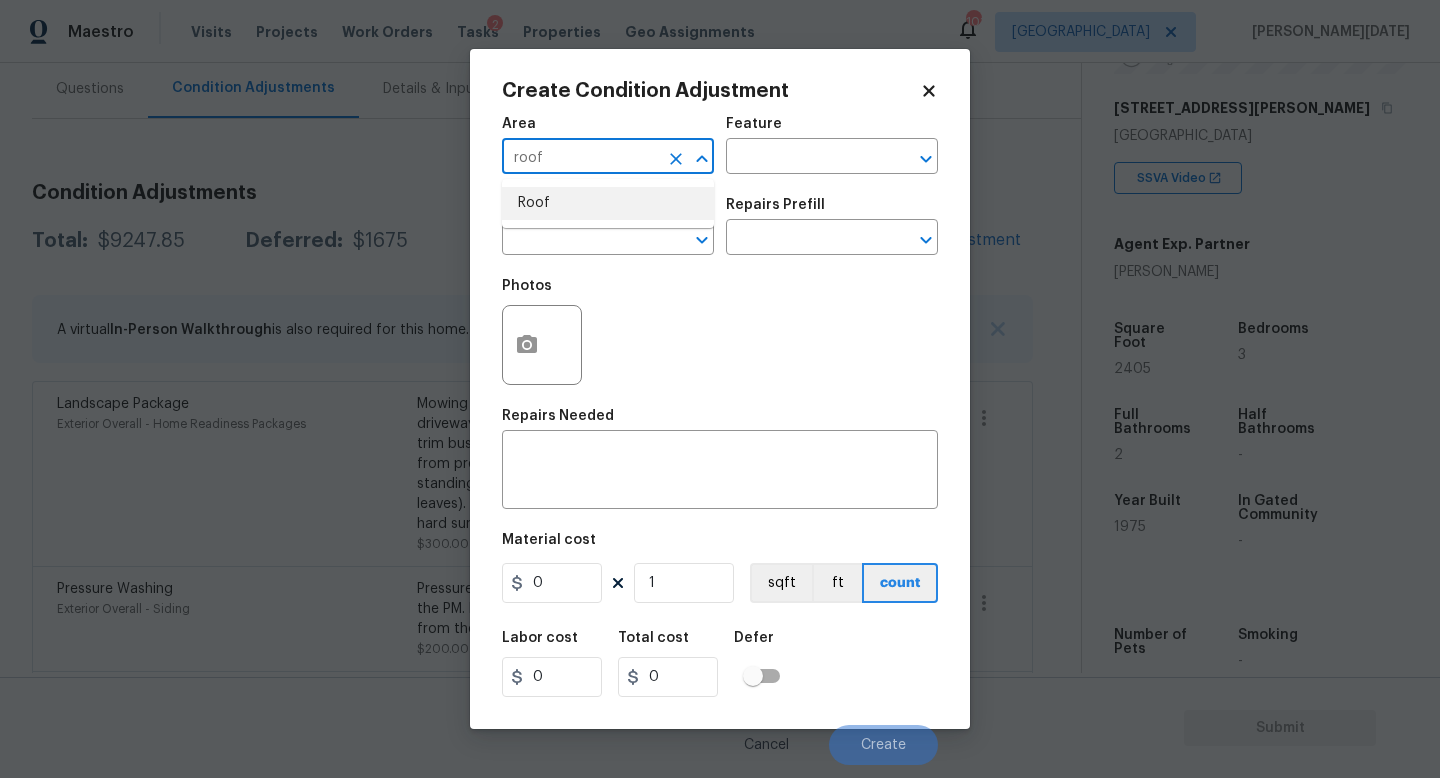 click on "Roof" at bounding box center (608, 203) 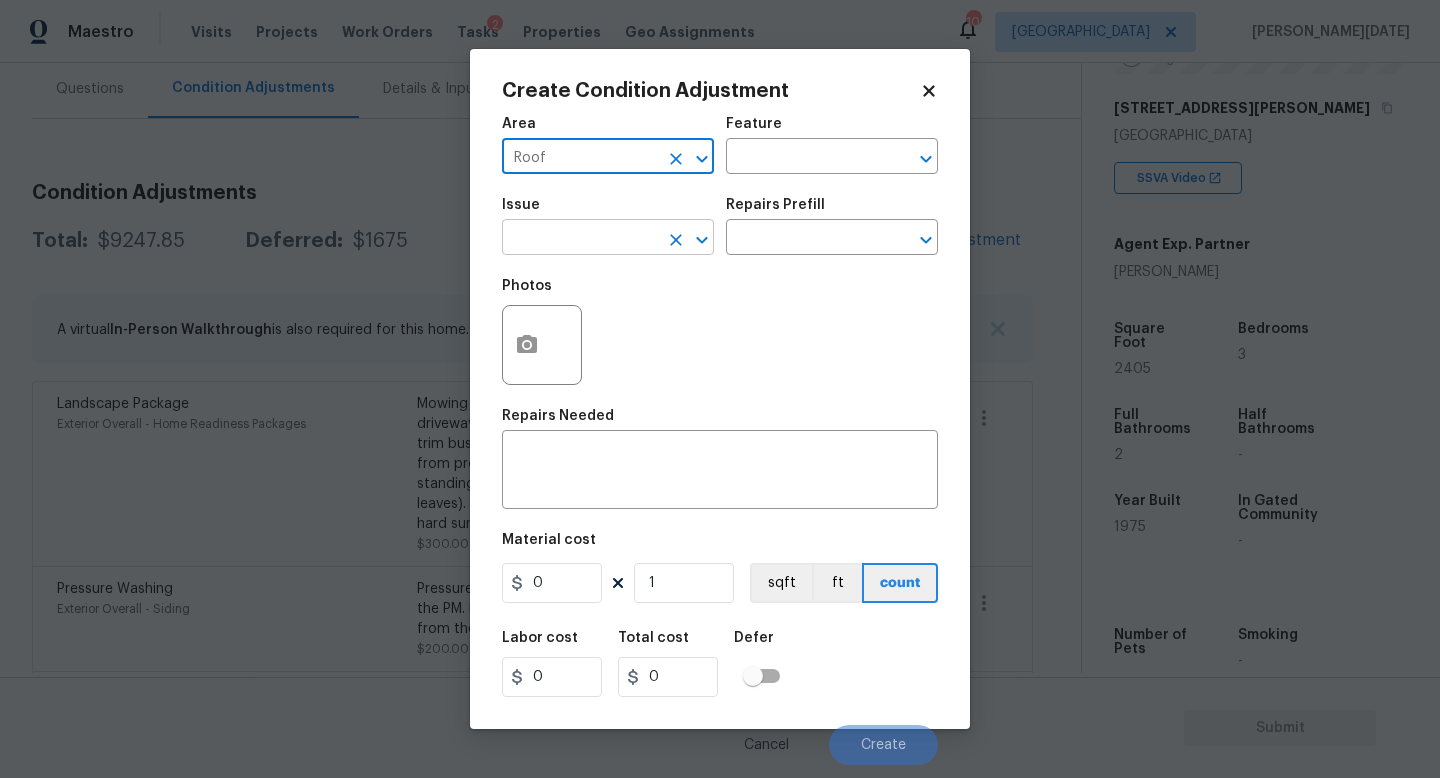 type on "Roof" 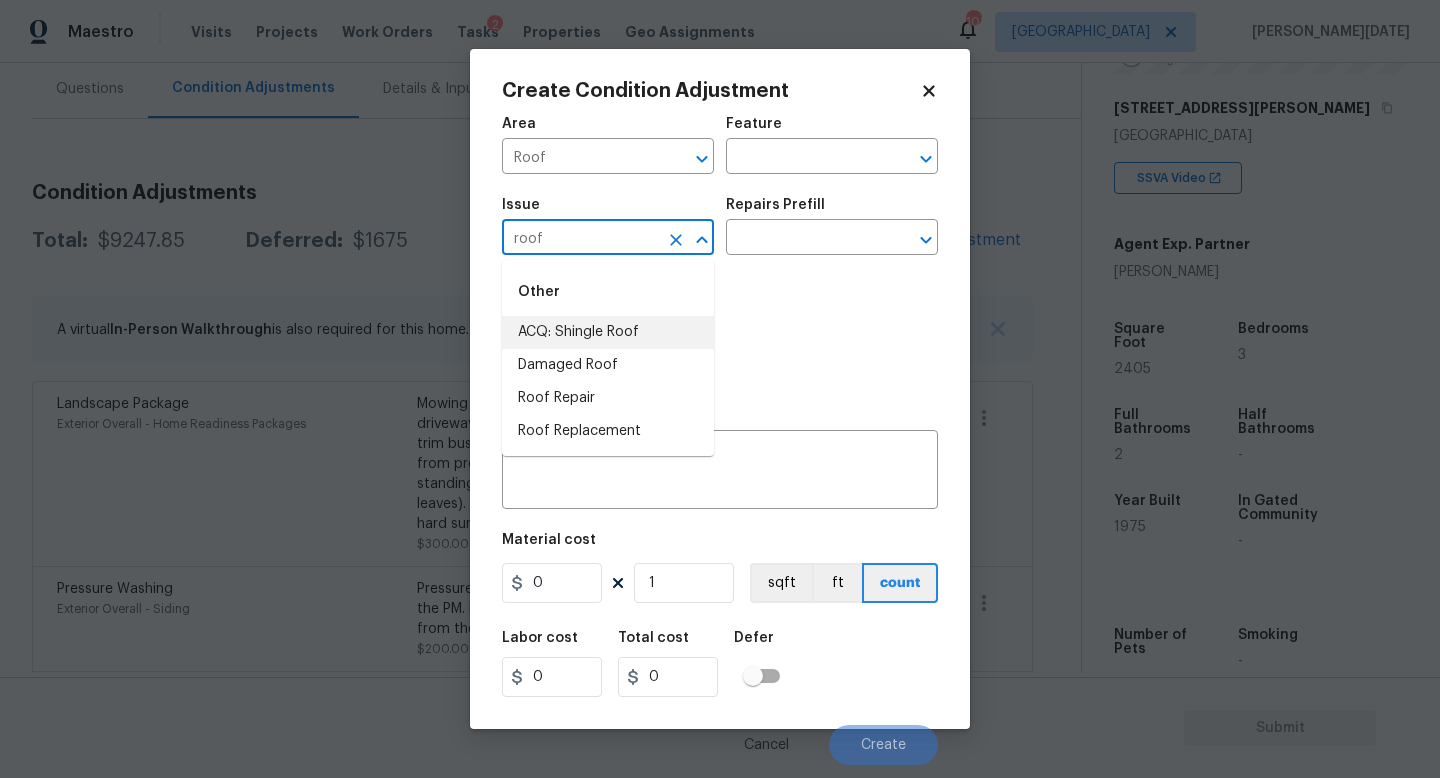click on "ACQ: Shingle Roof" at bounding box center [608, 332] 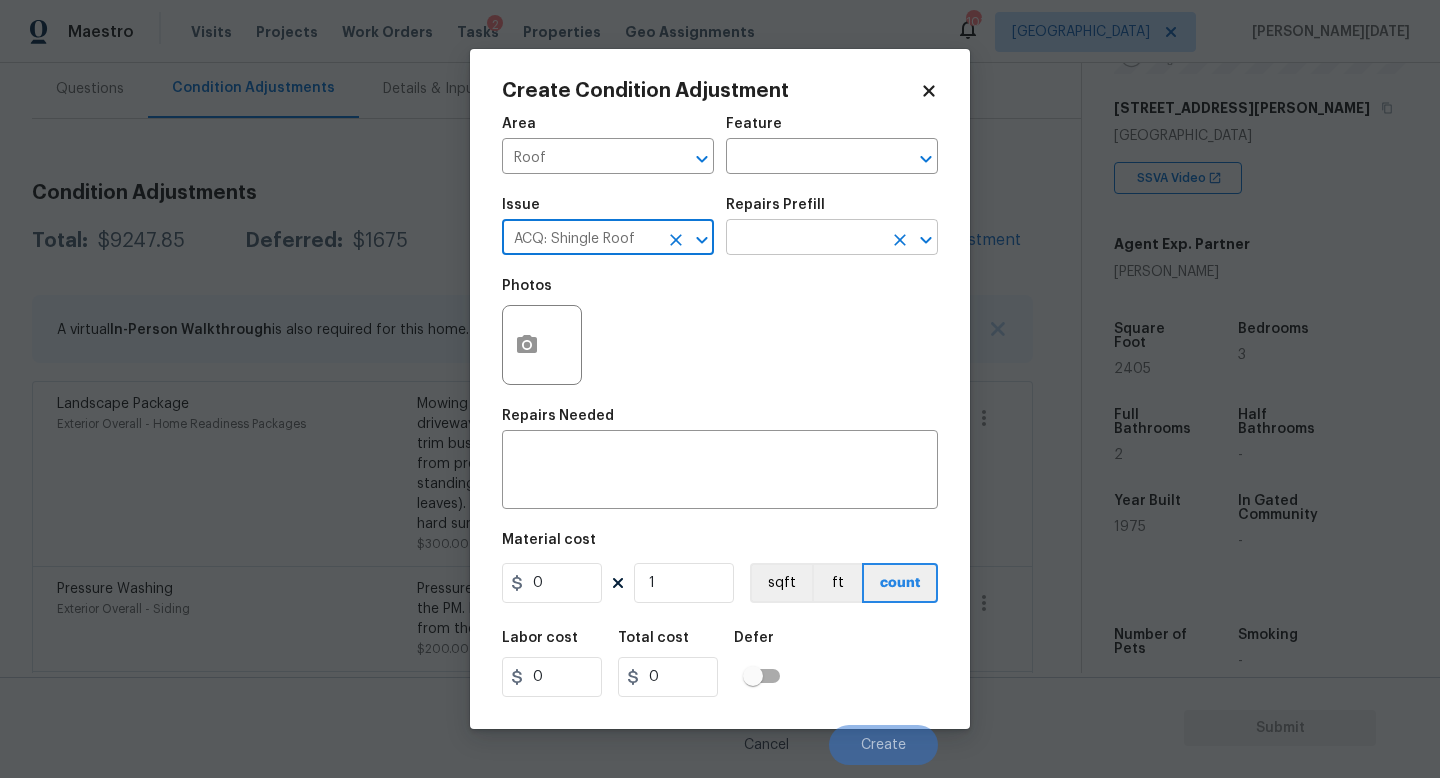 type on "ACQ: Shingle Roof" 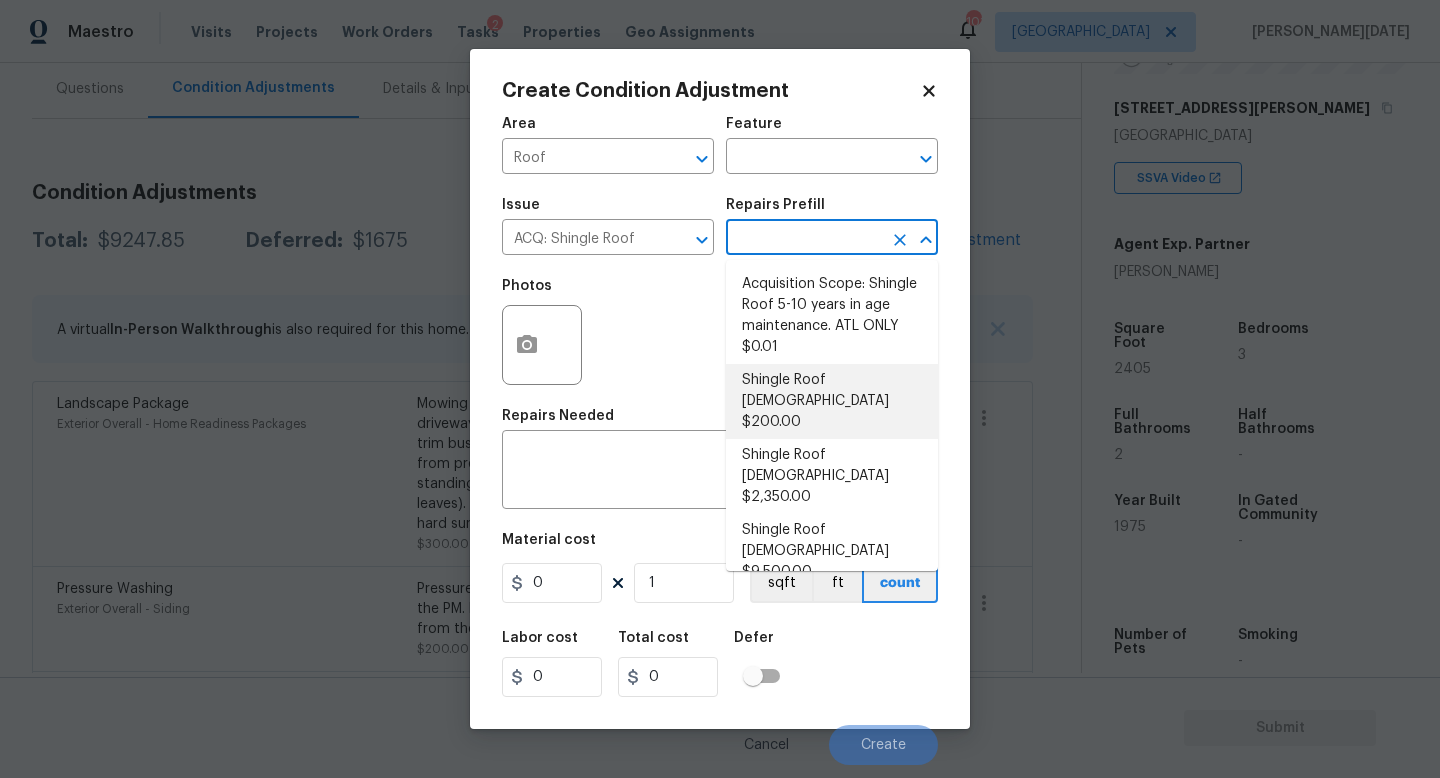 click on "Shingle Roof [DEMOGRAPHIC_DATA] $200.00" at bounding box center (832, 401) 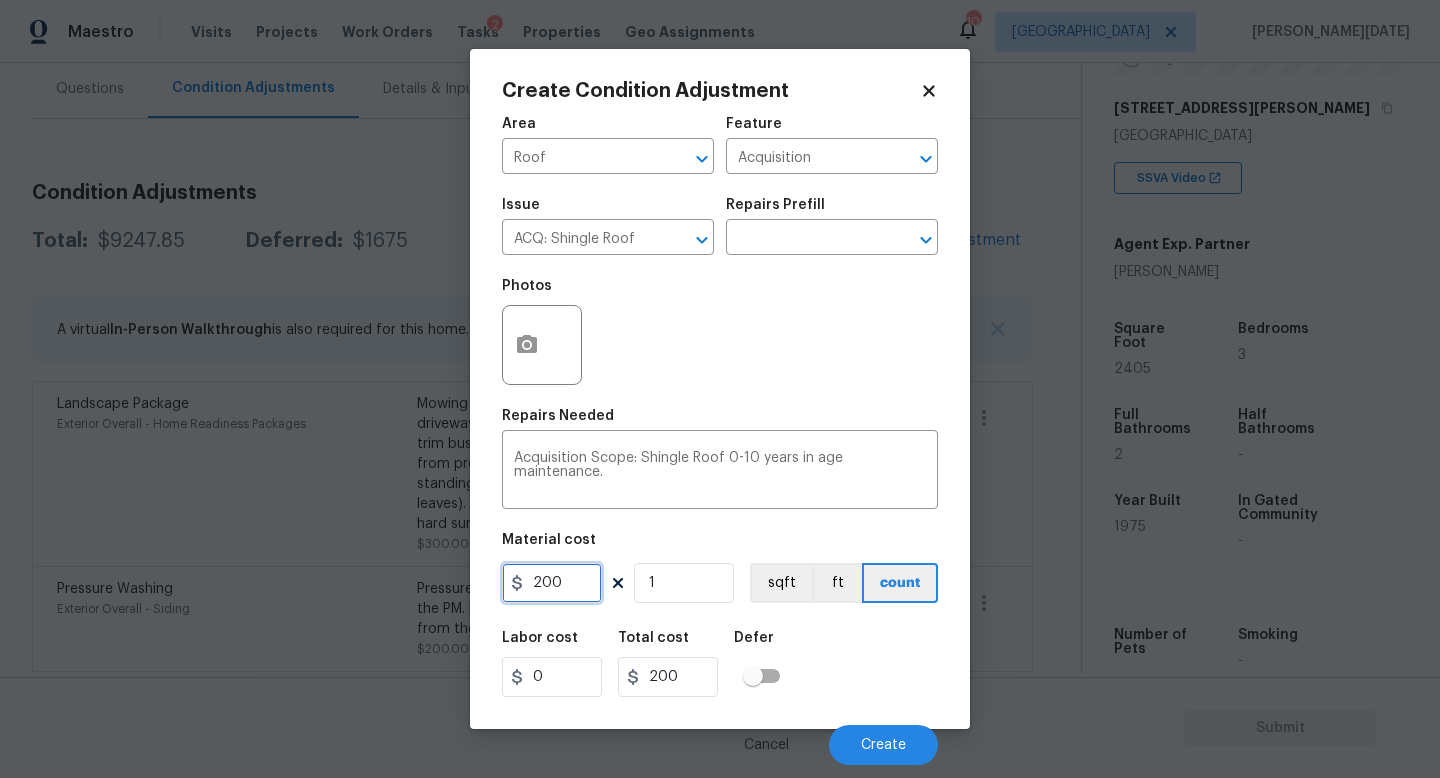 drag, startPoint x: 563, startPoint y: 593, endPoint x: 436, endPoint y: 593, distance: 127 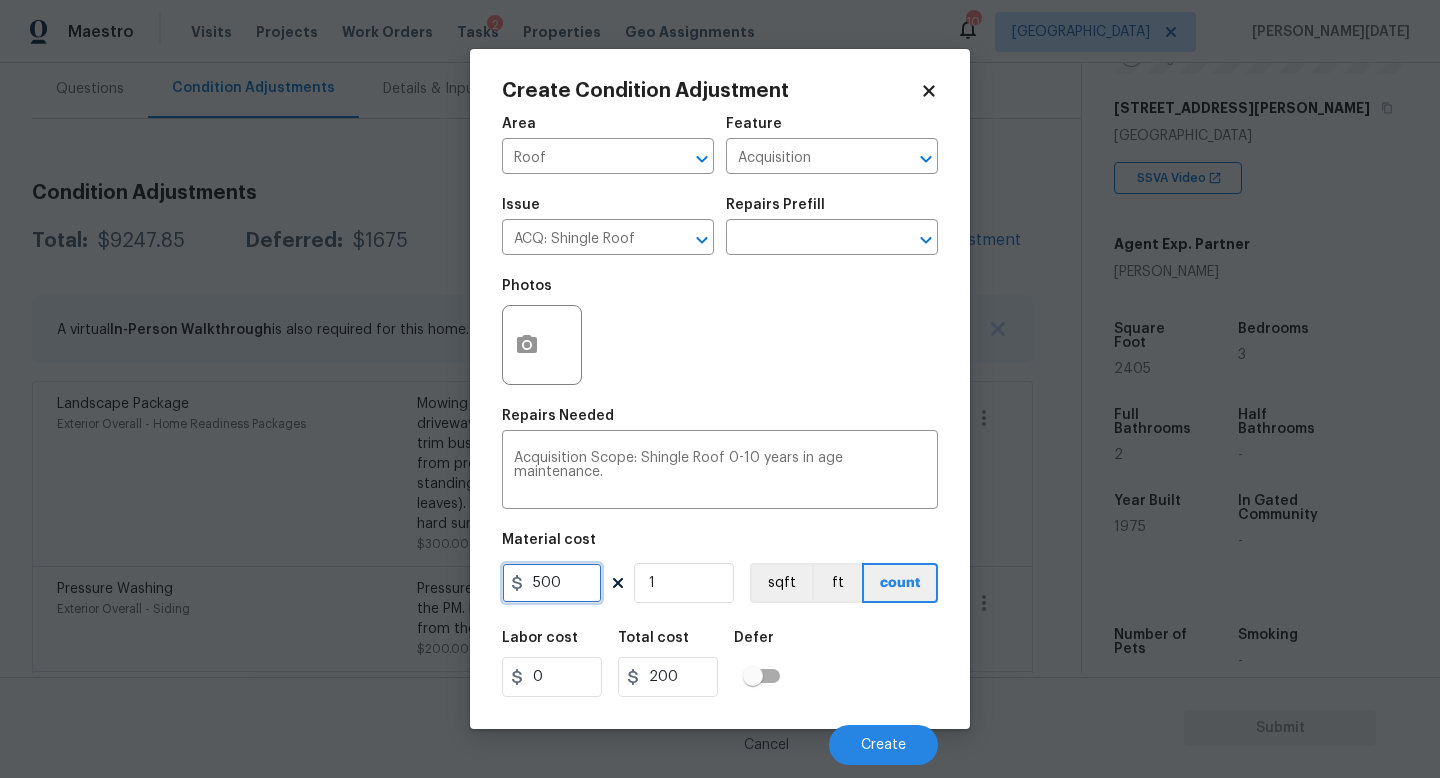 type on "500" 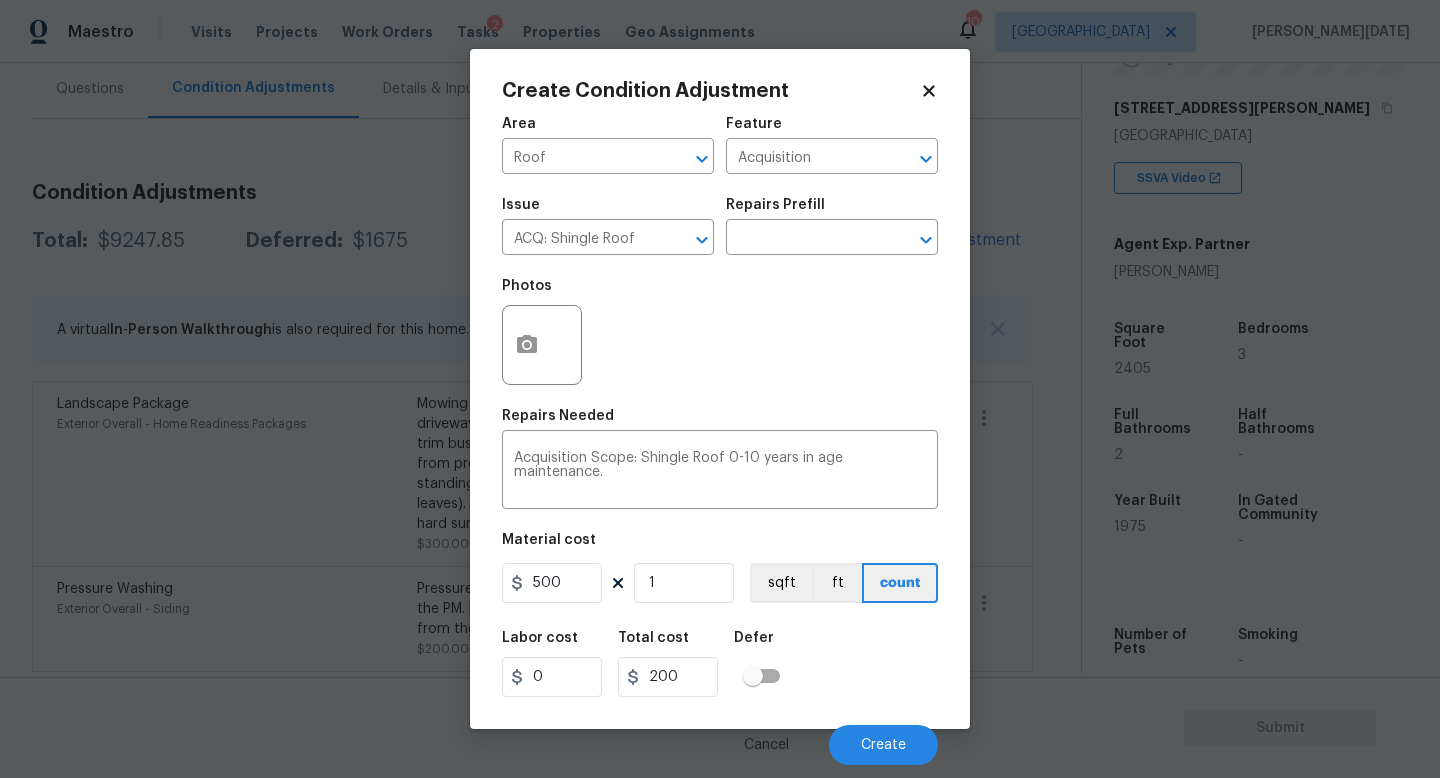 type on "500" 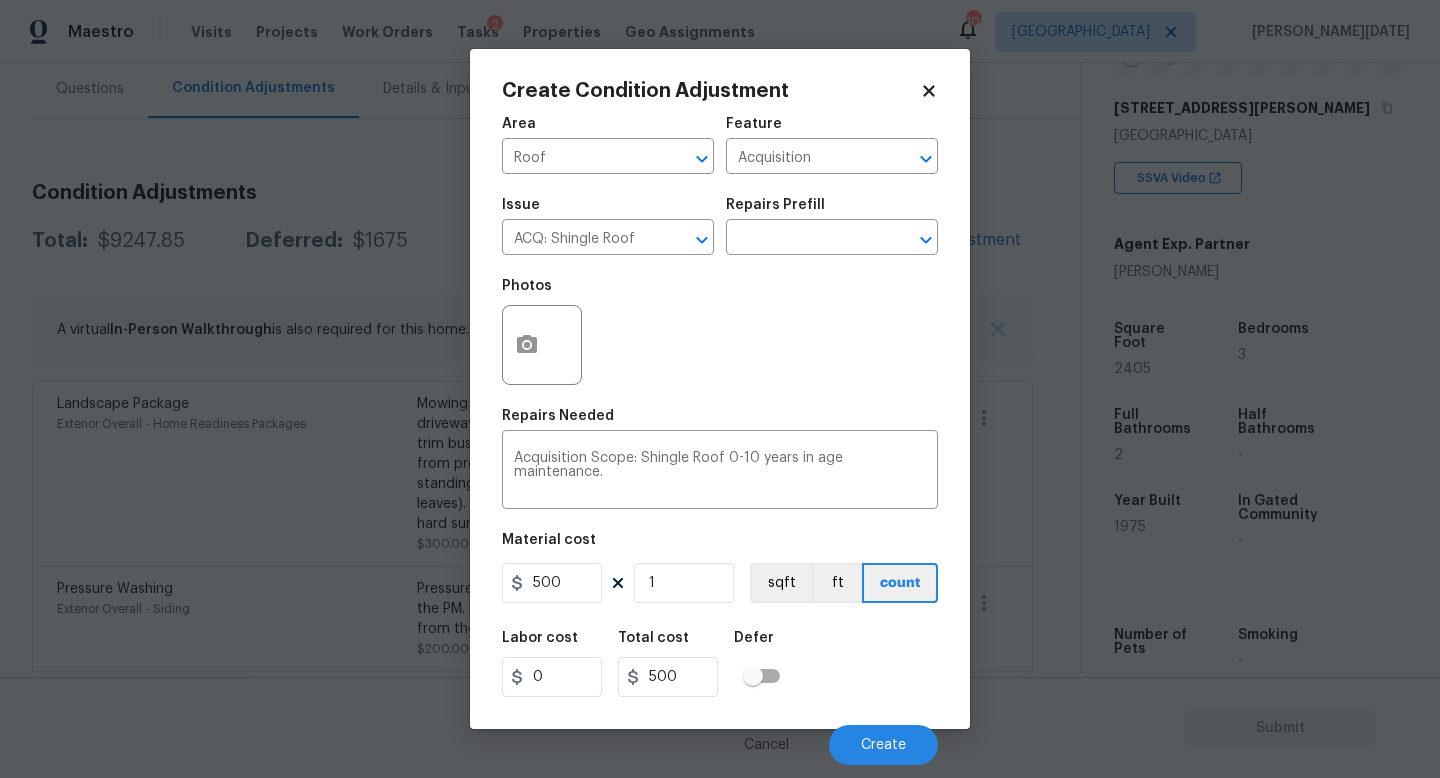 click on "Photos" at bounding box center (720, 332) 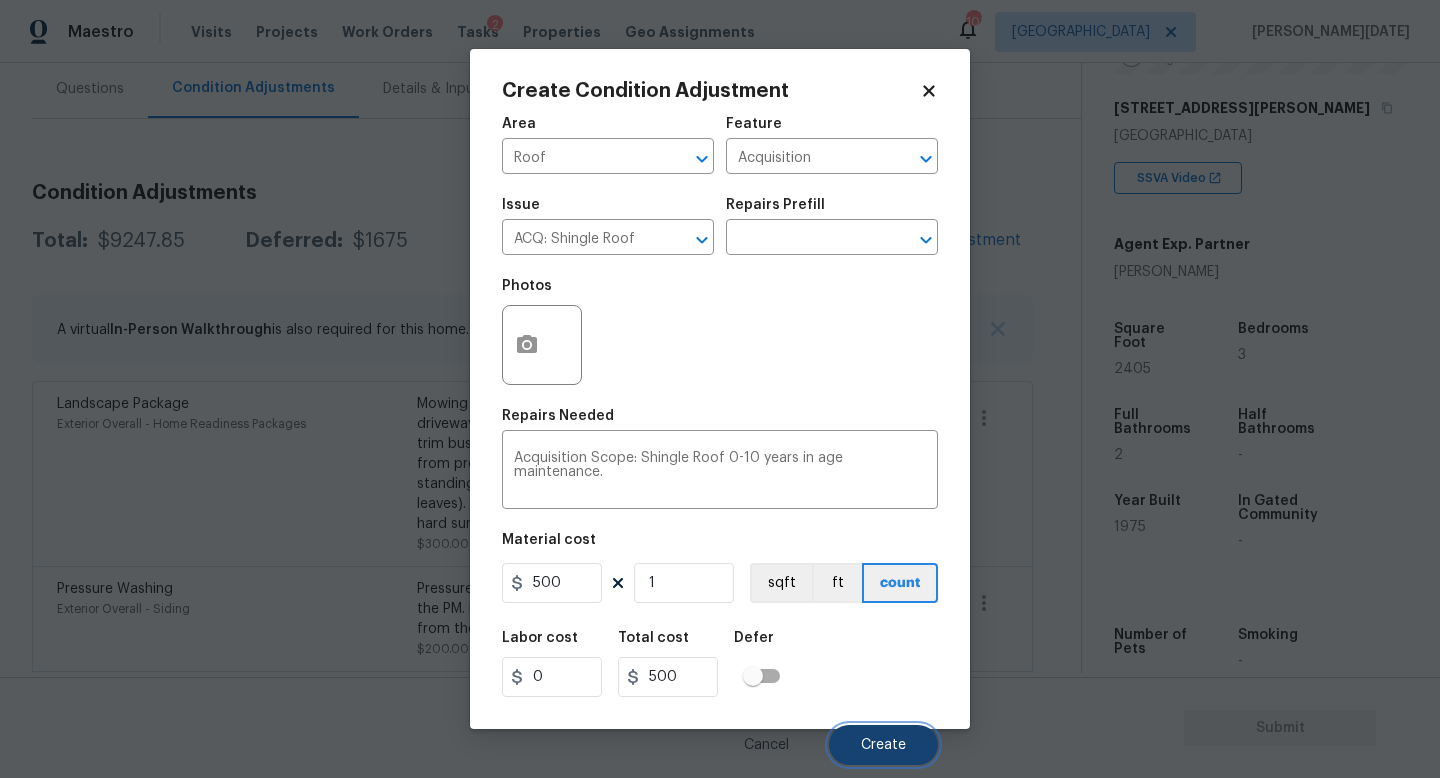 click on "Create" at bounding box center [883, 745] 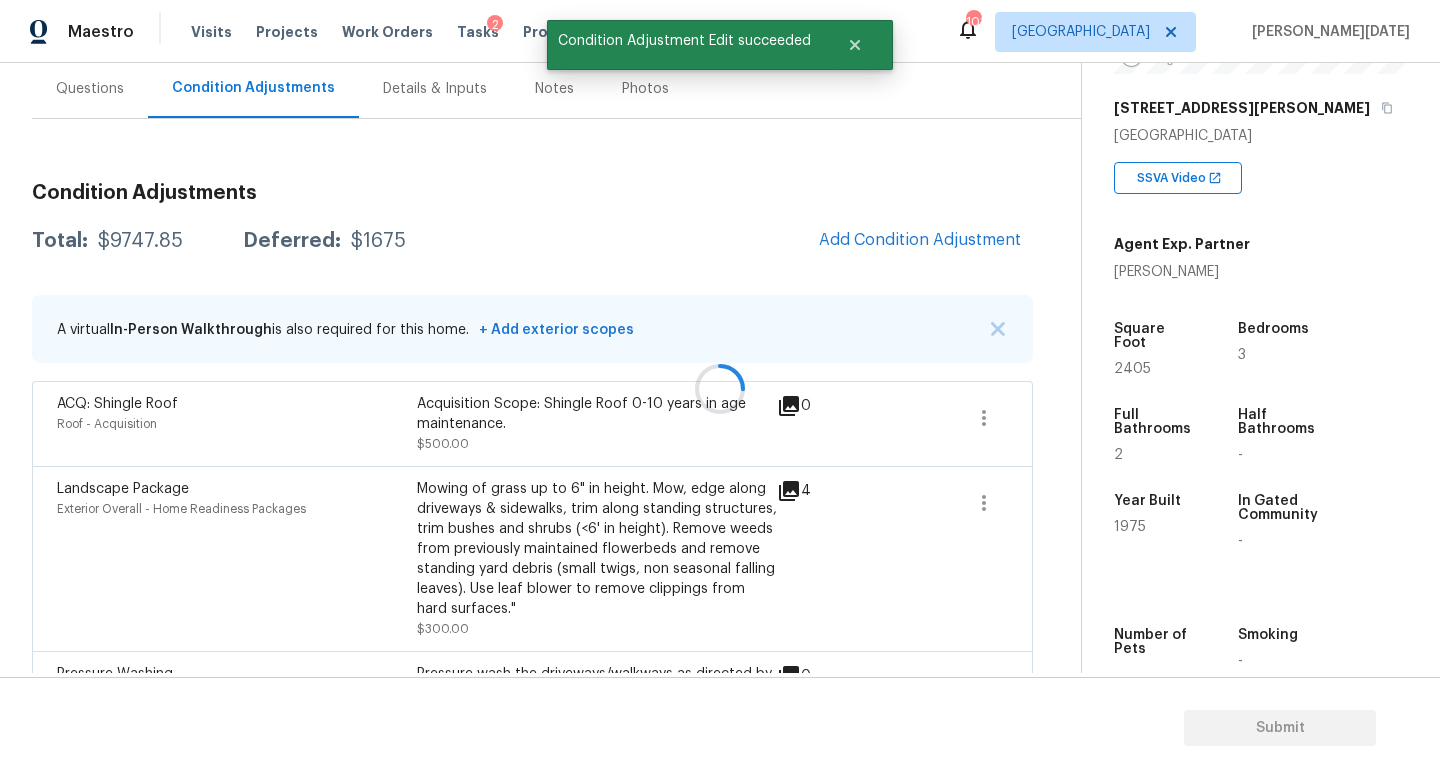 click at bounding box center [720, 389] 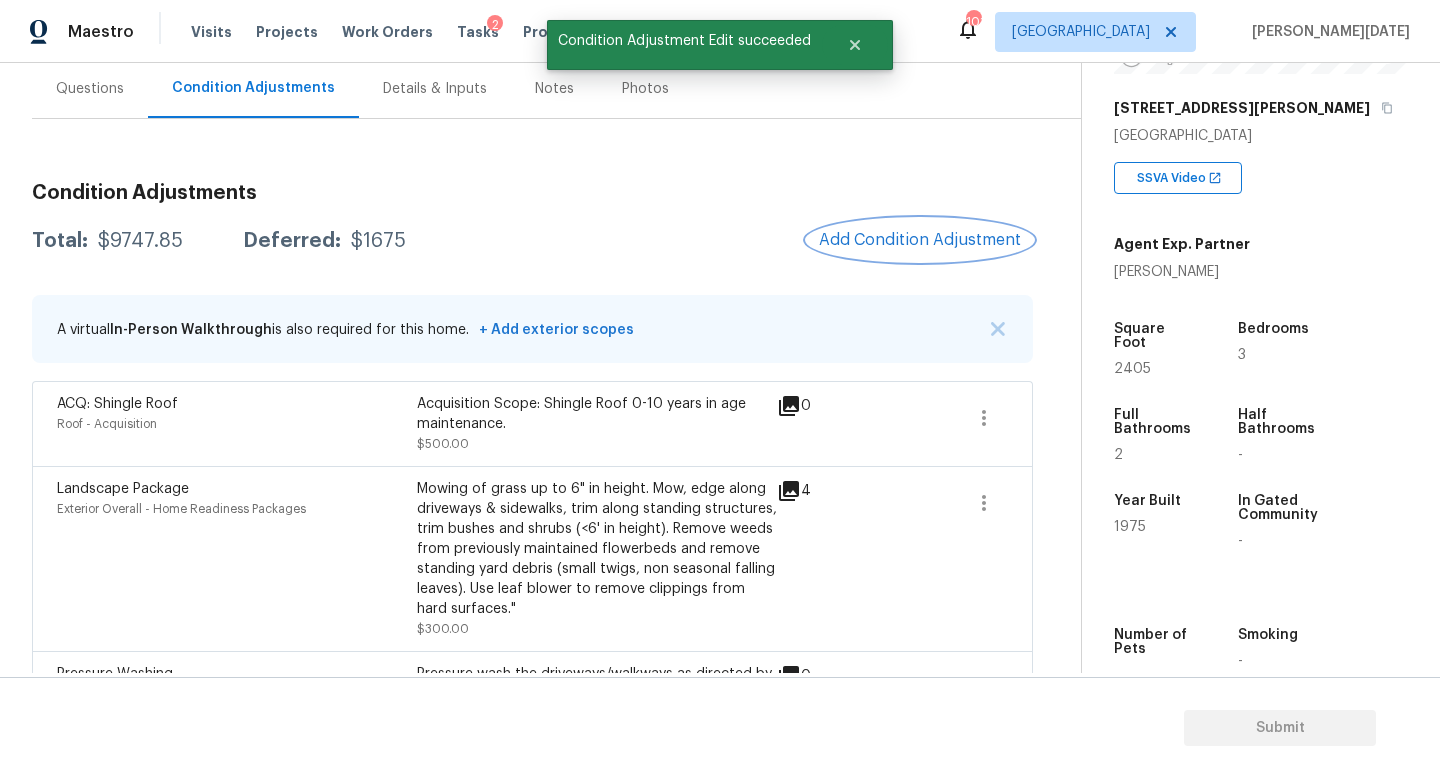 click on "Add Condition Adjustment" at bounding box center (920, 240) 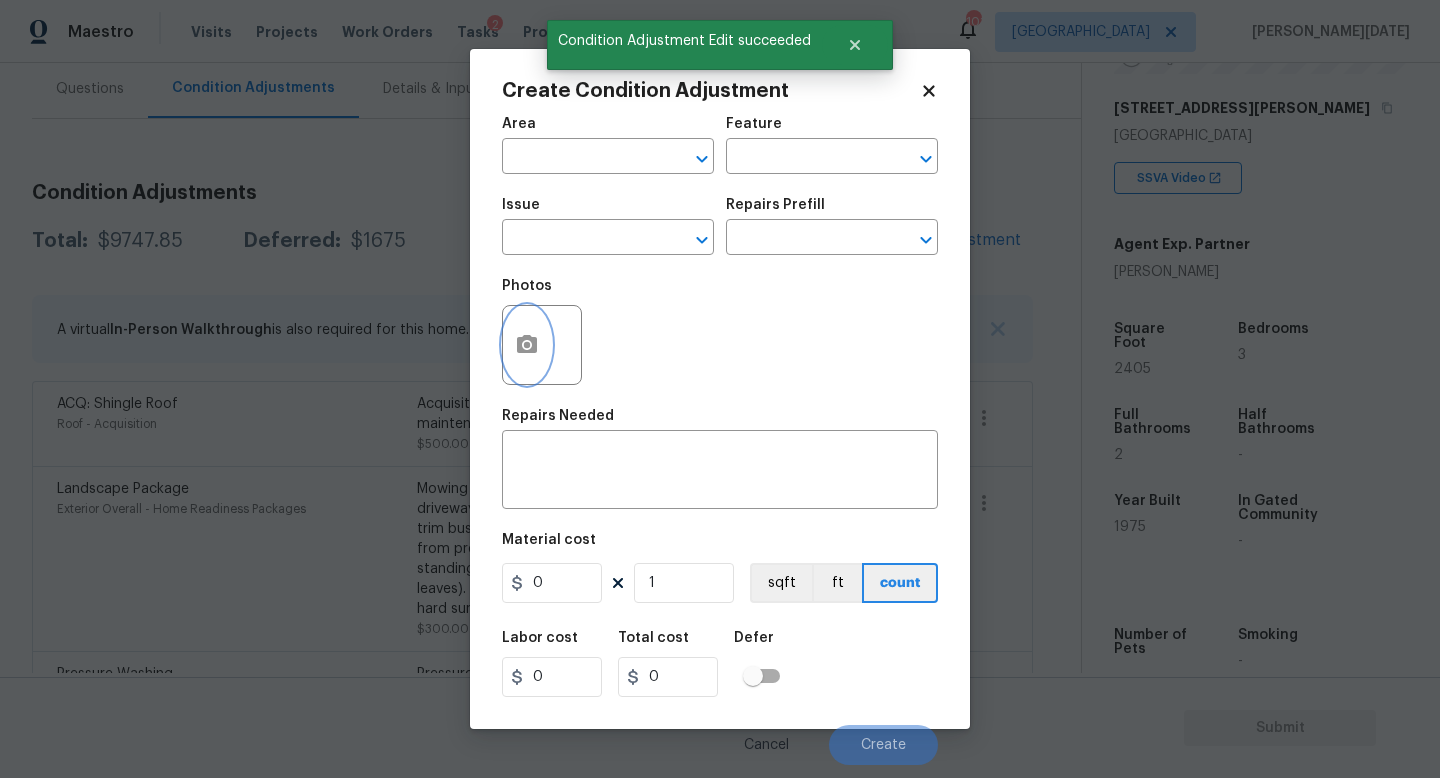 click 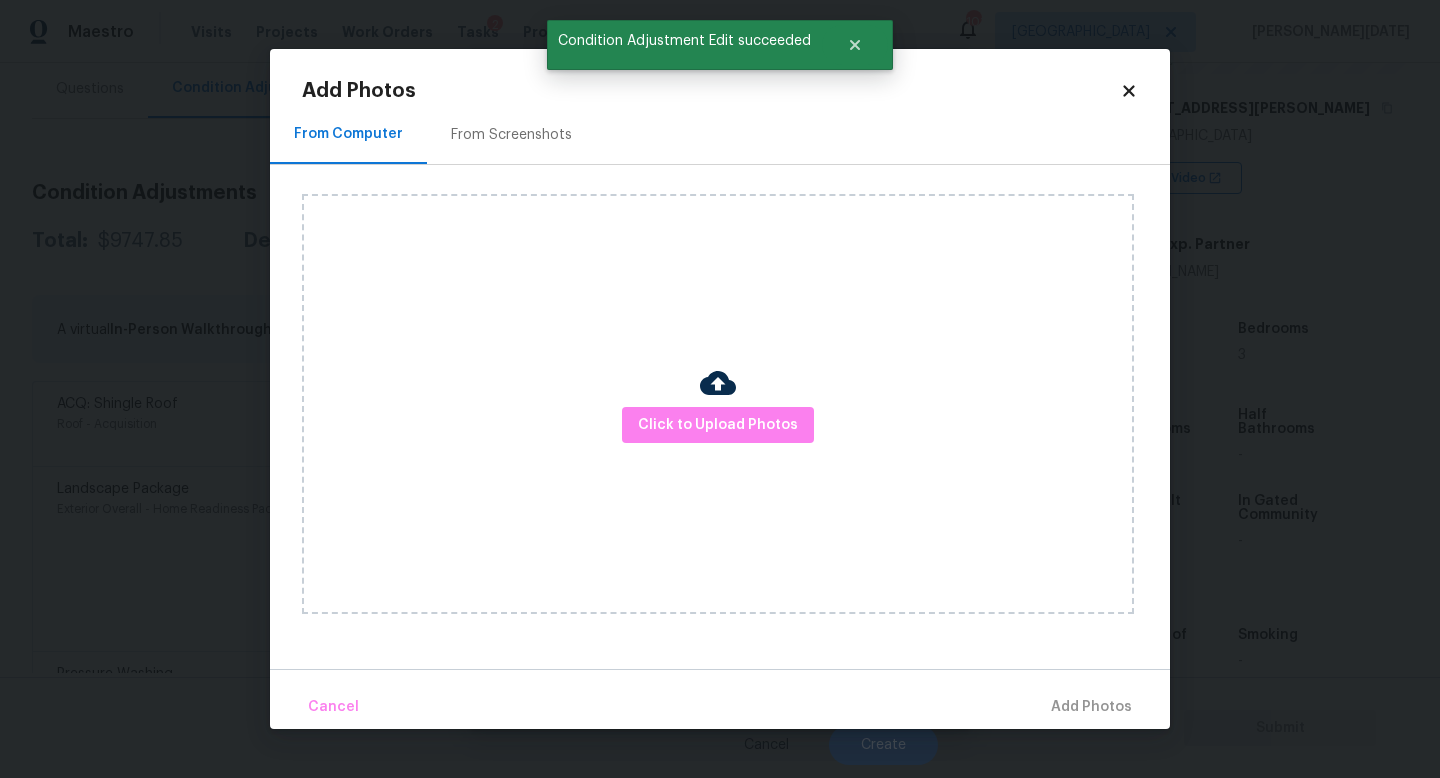 click on "From Screenshots" at bounding box center (511, 135) 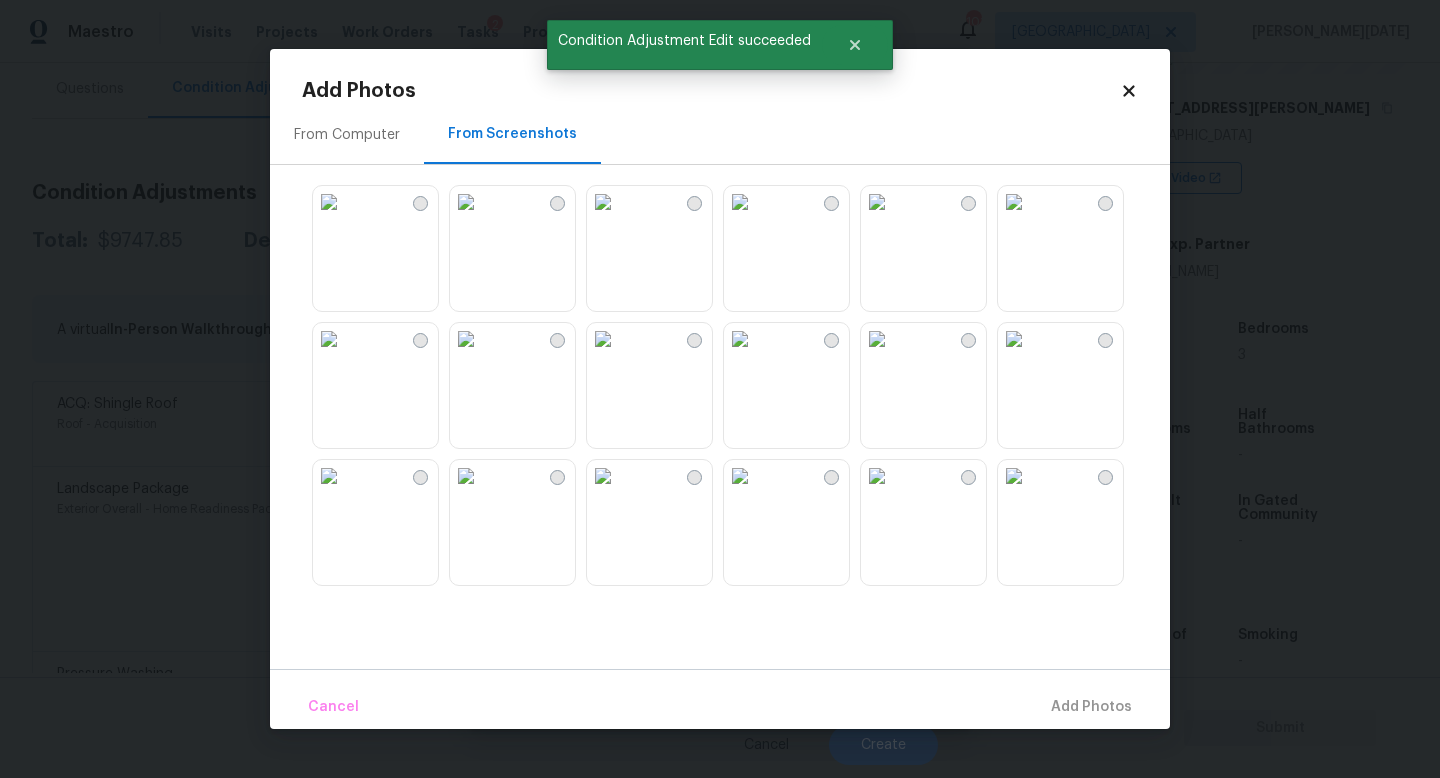 click at bounding box center [329, 202] 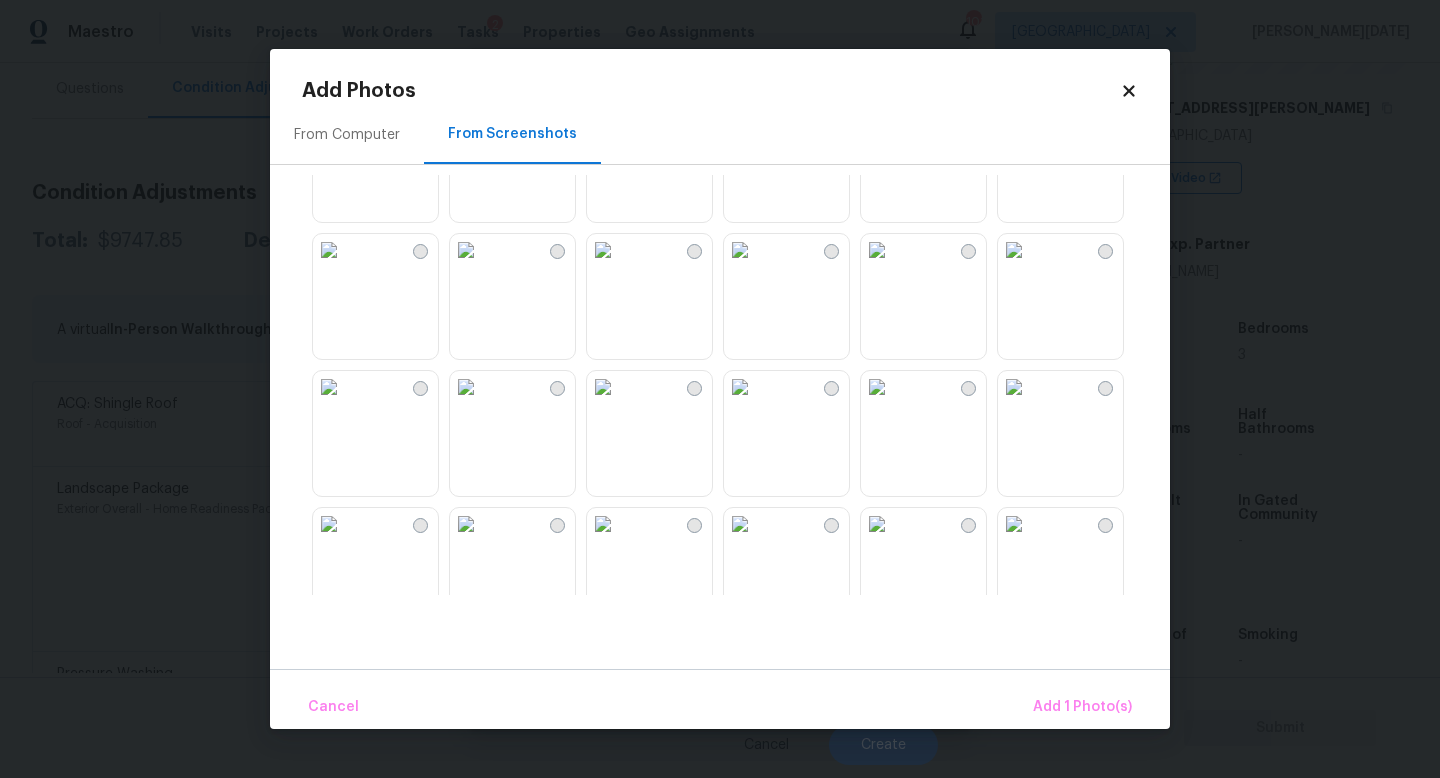 scroll, scrollTop: 230, scrollLeft: 0, axis: vertical 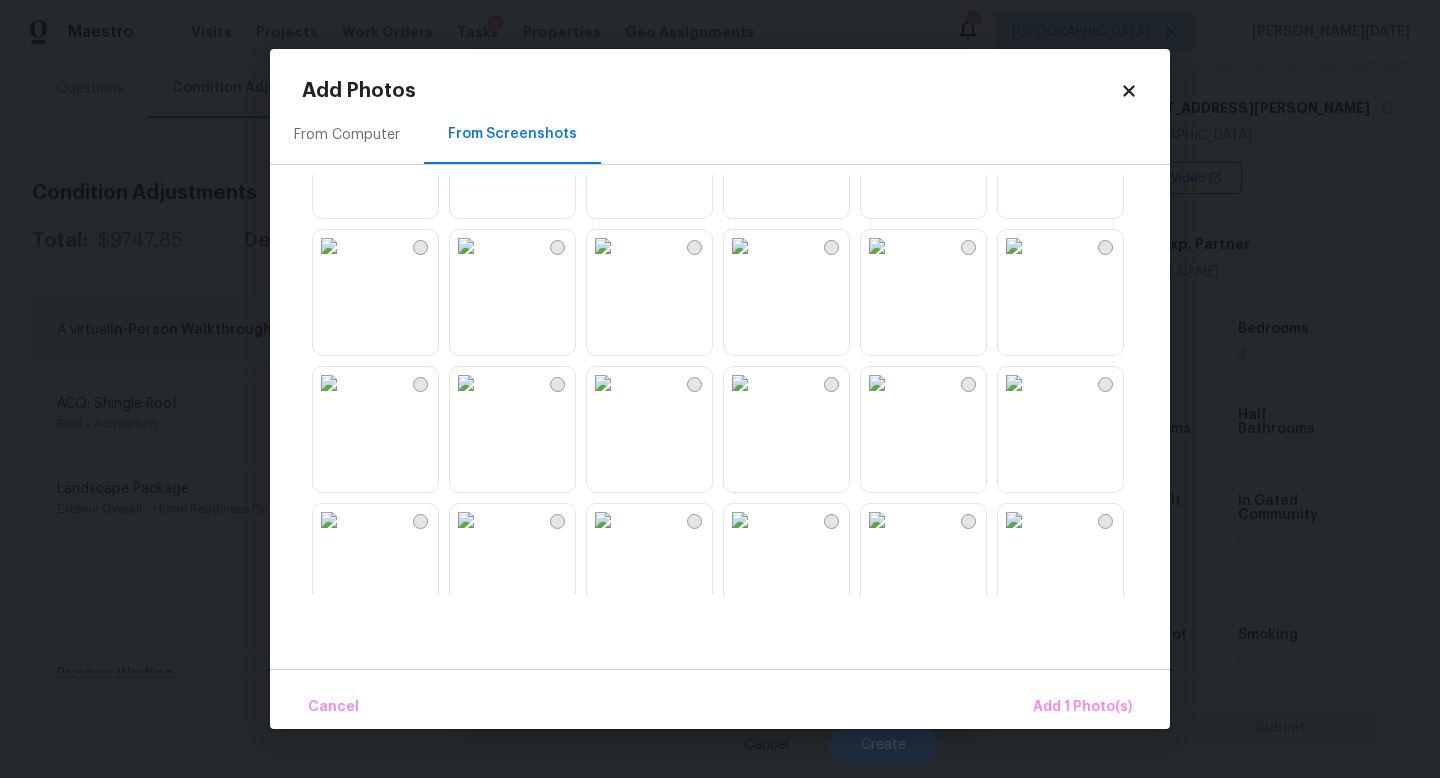 click at bounding box center [877, 246] 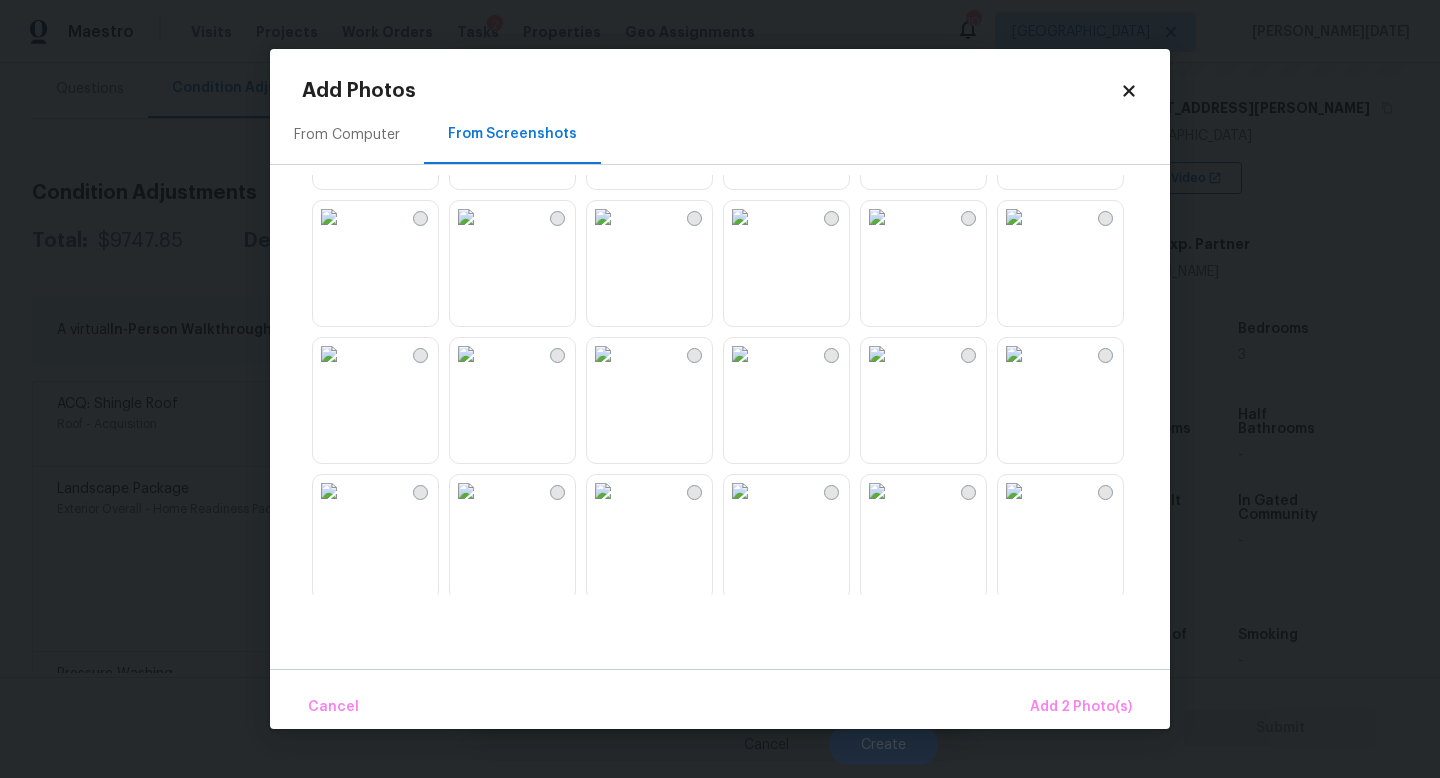 scroll, scrollTop: 696, scrollLeft: 0, axis: vertical 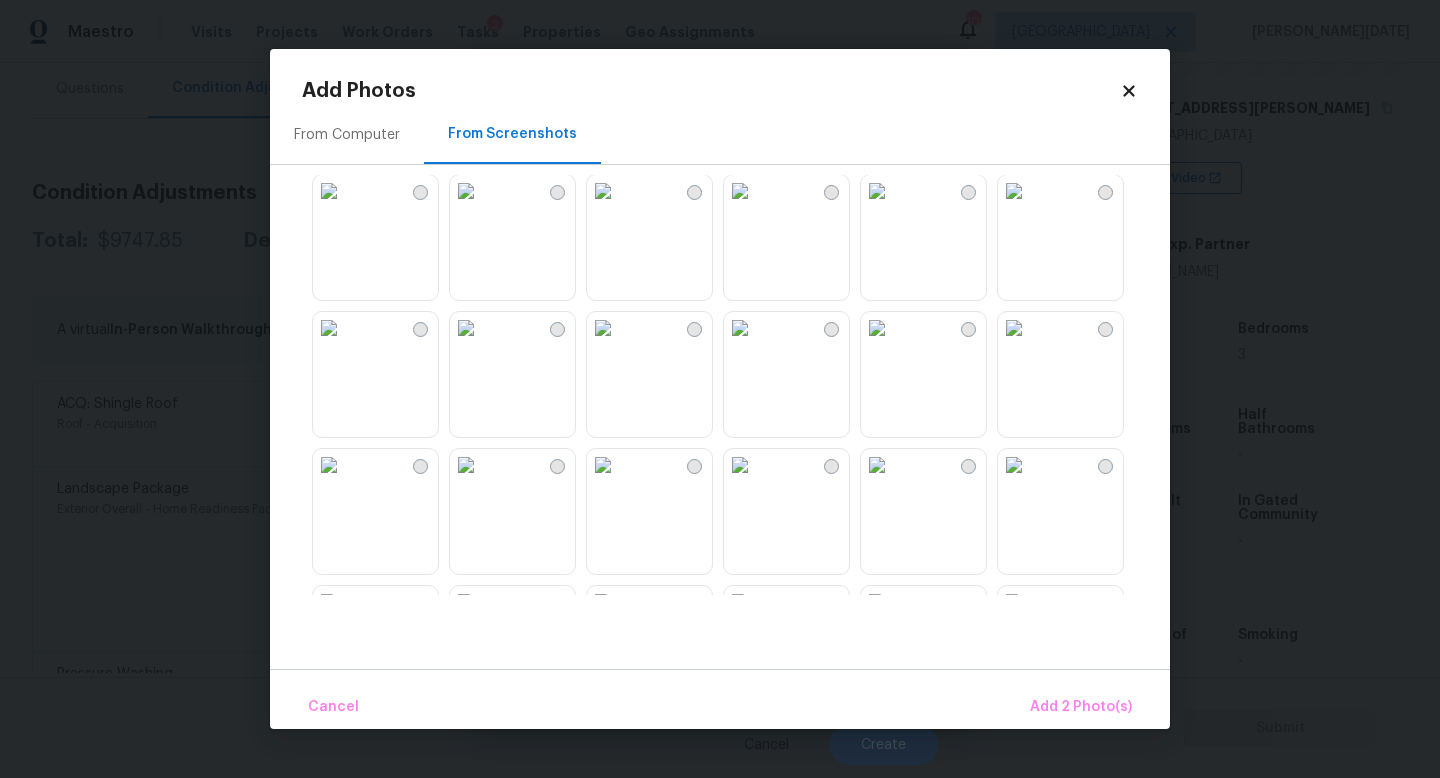 click at bounding box center [1014, 328] 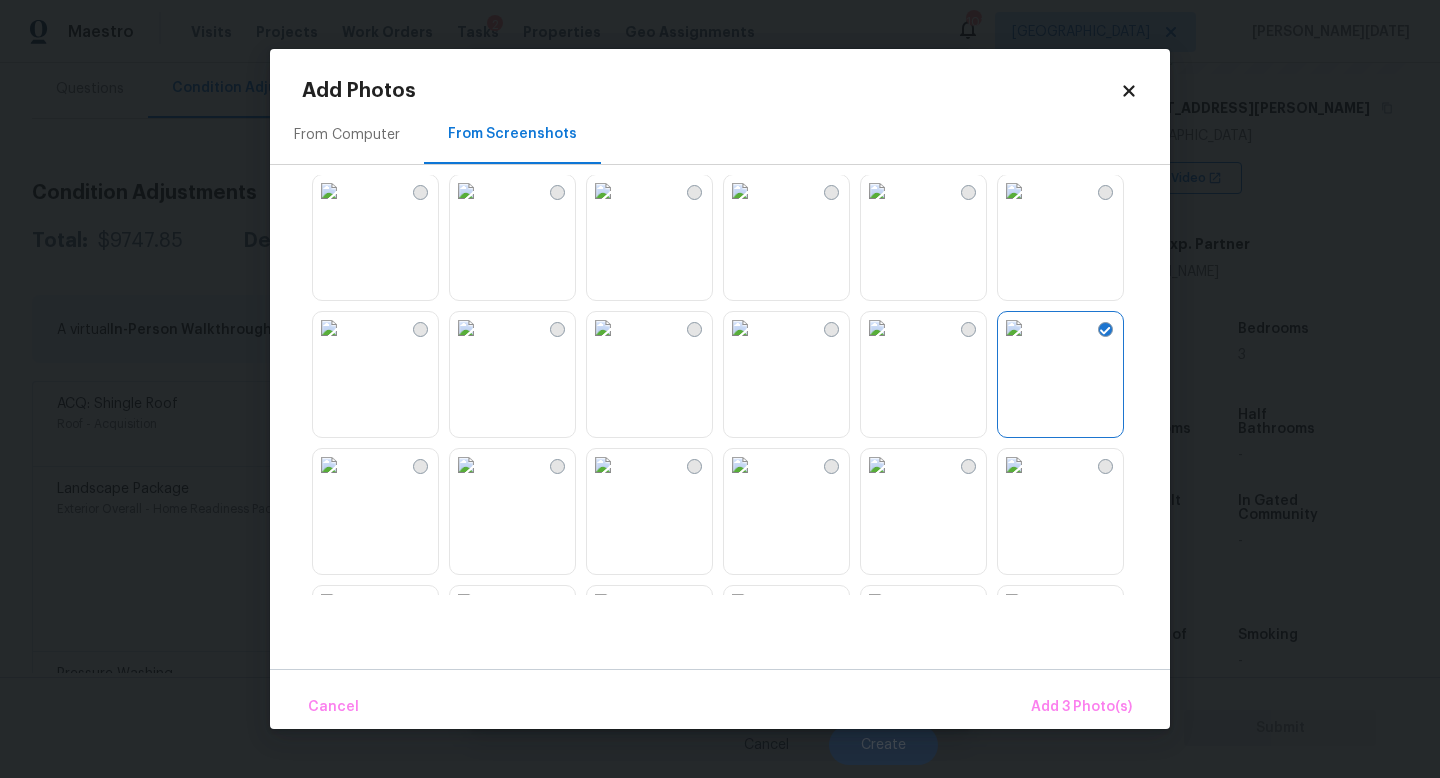 click at bounding box center (1014, 328) 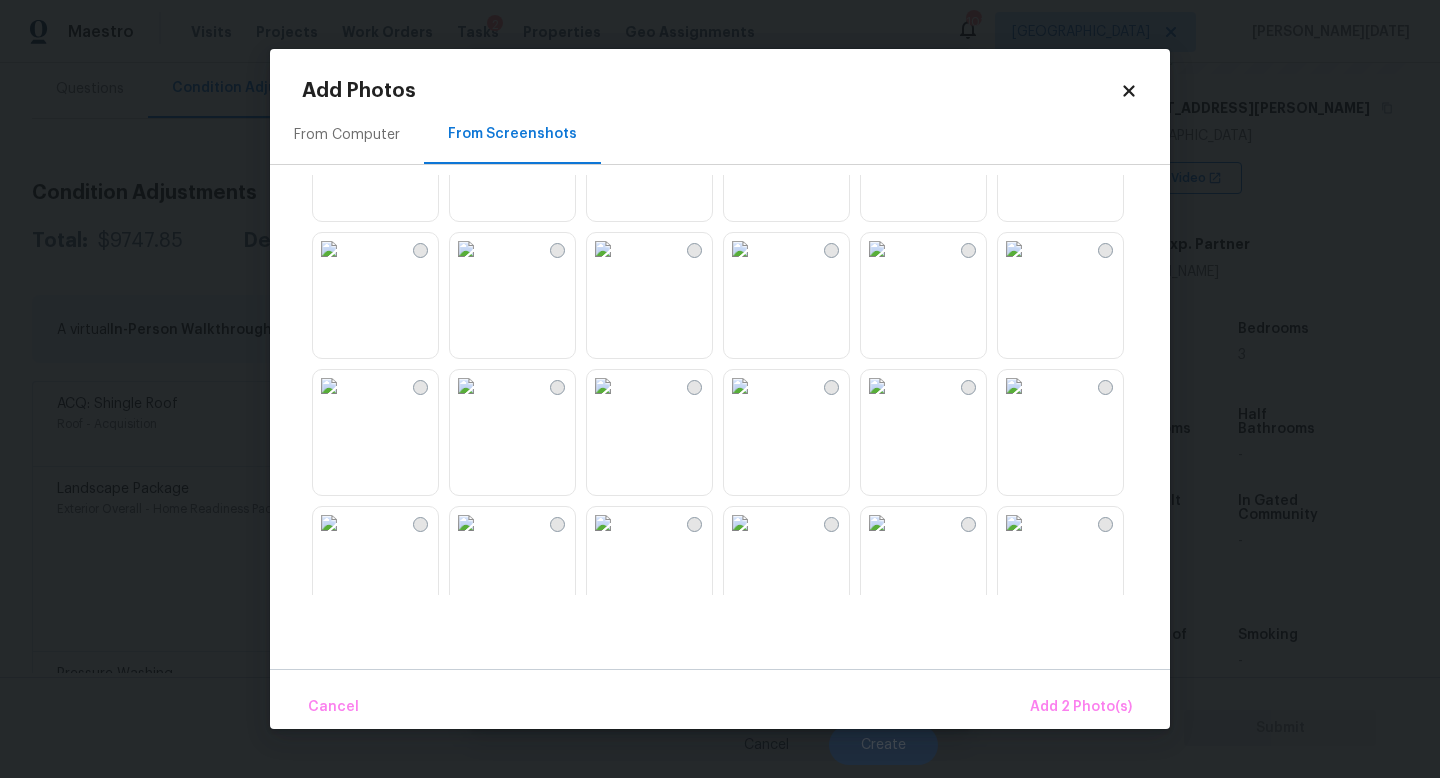 scroll, scrollTop: 1329, scrollLeft: 0, axis: vertical 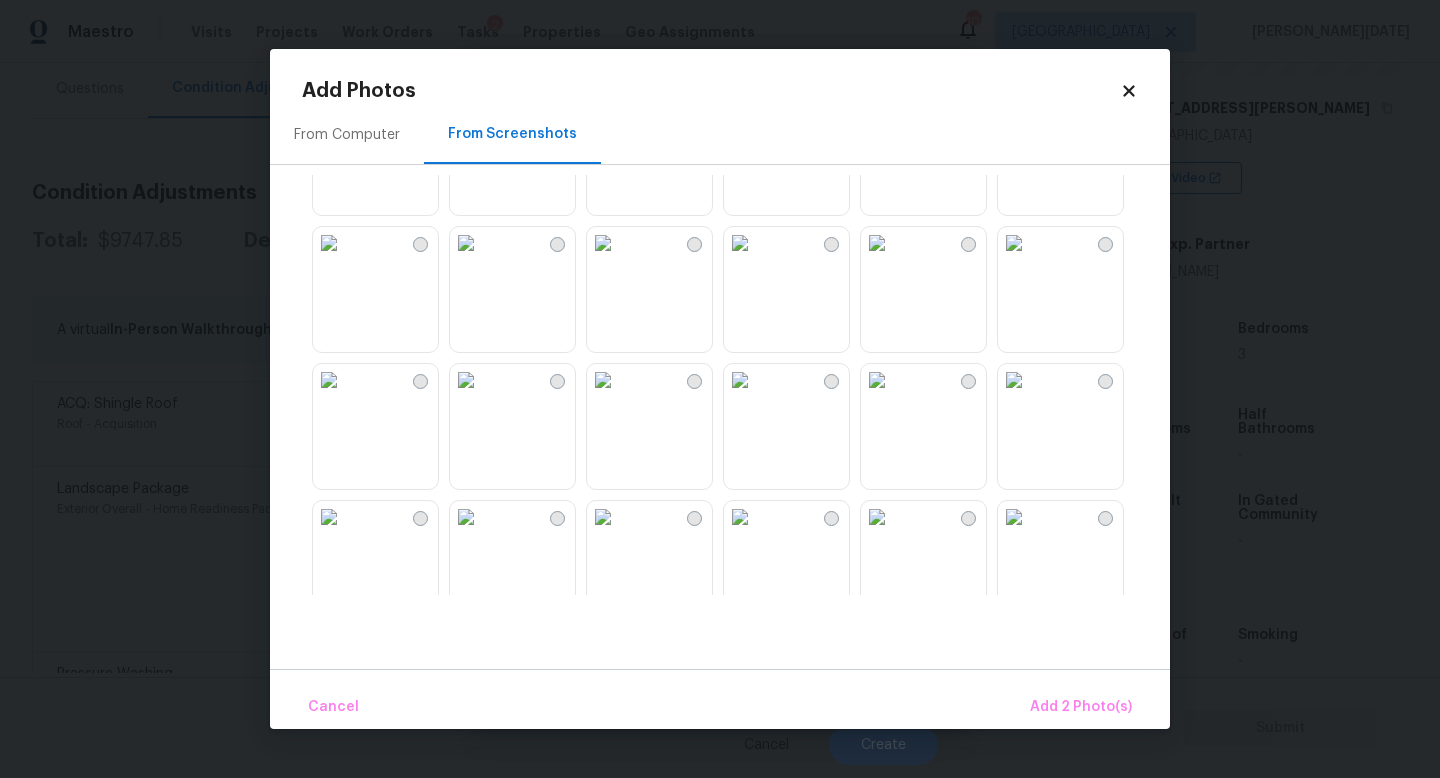 click at bounding box center [329, 243] 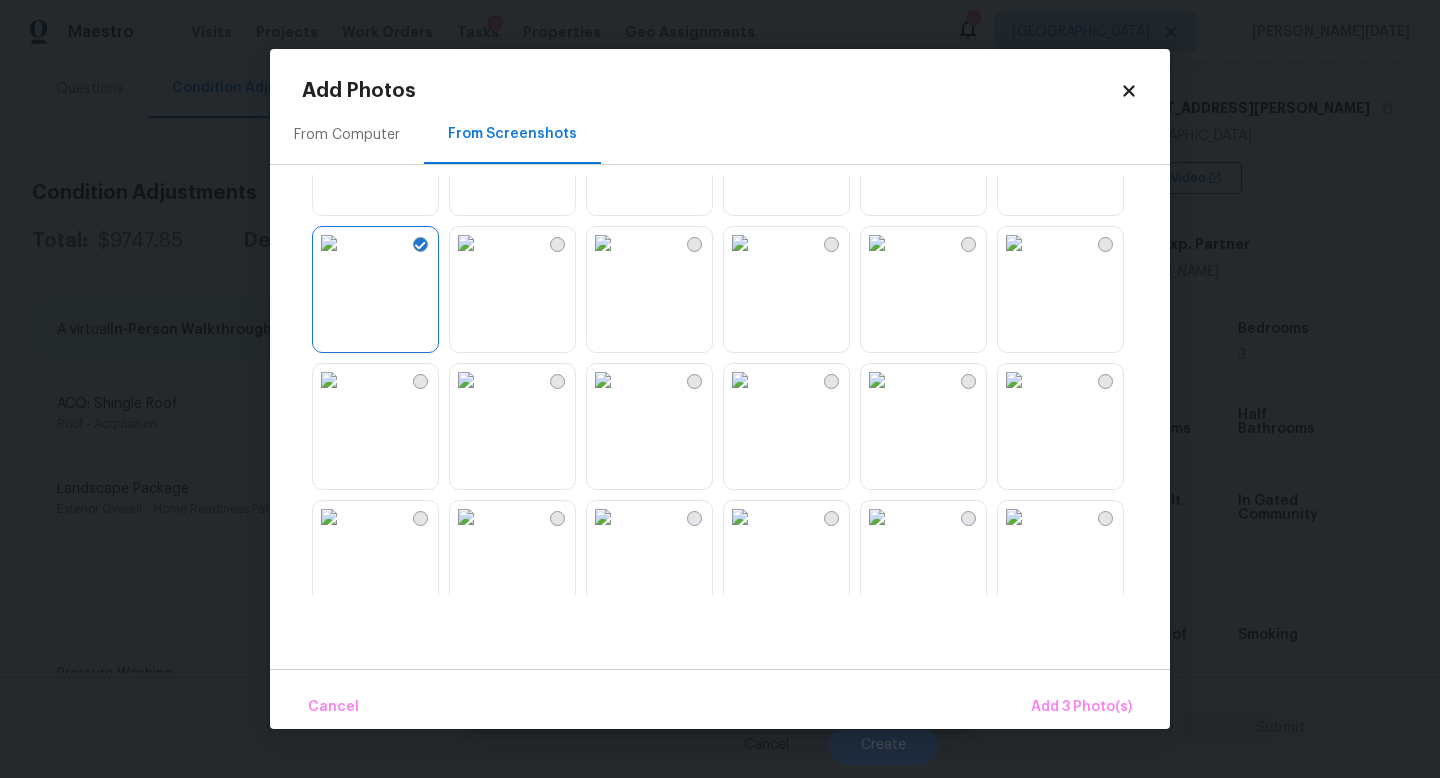 click at bounding box center (466, 243) 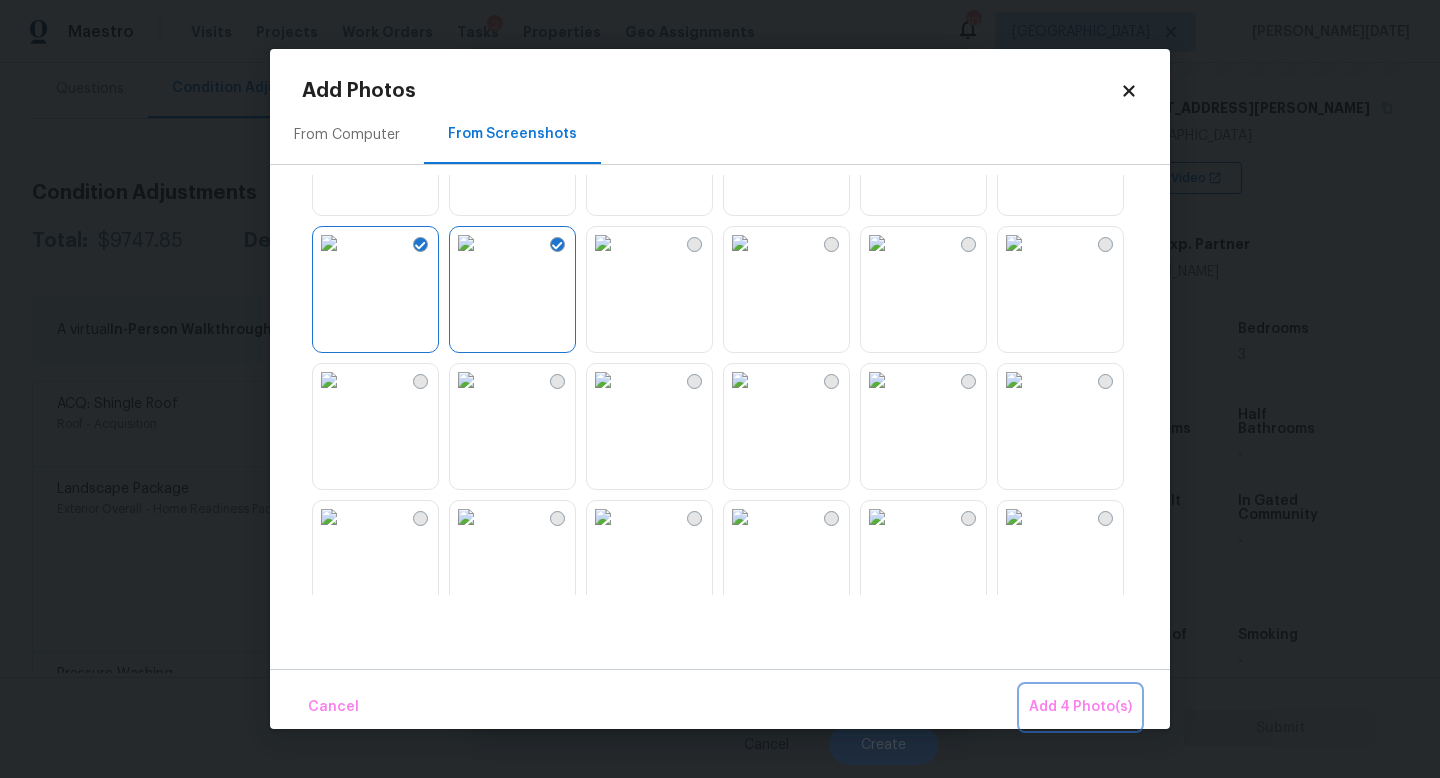 click on "Add 4 Photo(s)" at bounding box center (1080, 707) 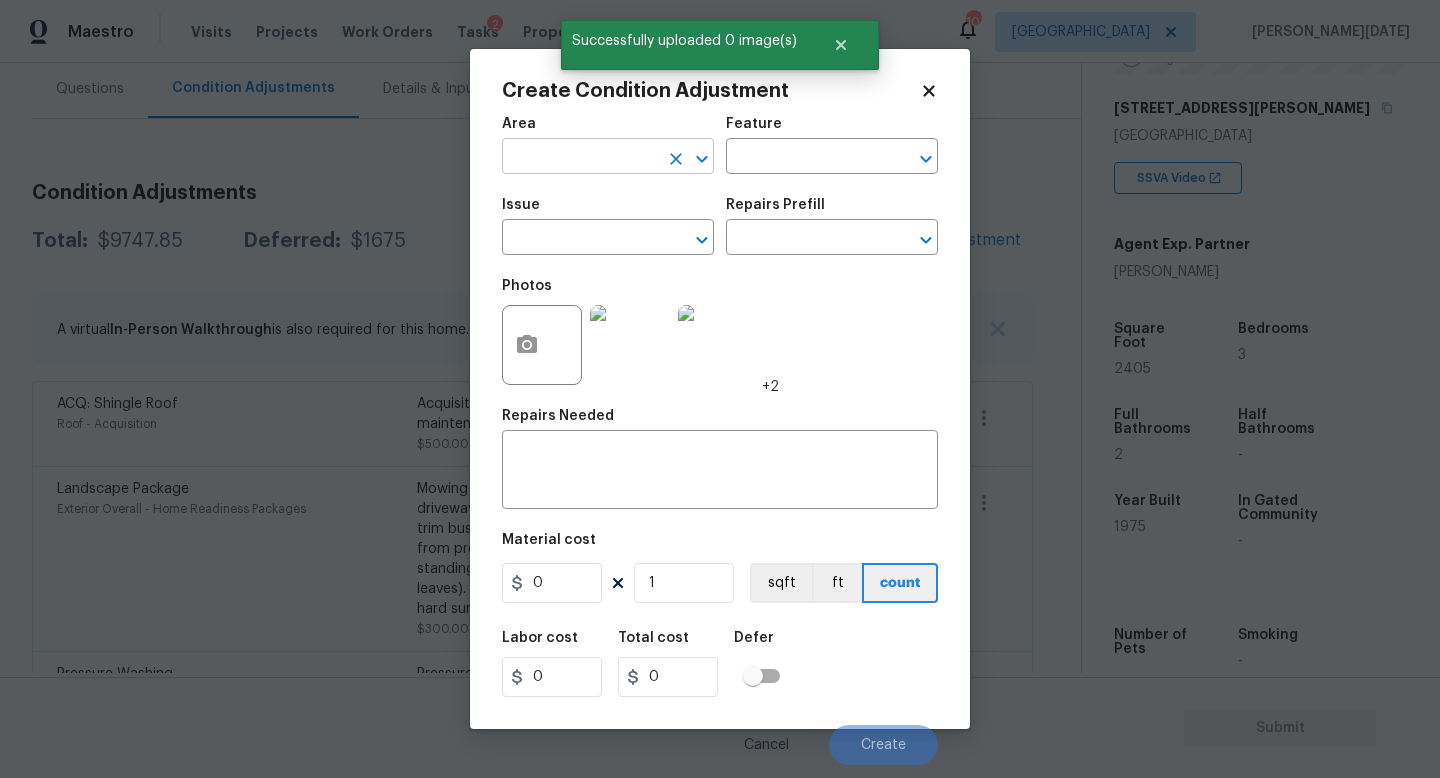 click at bounding box center [580, 158] 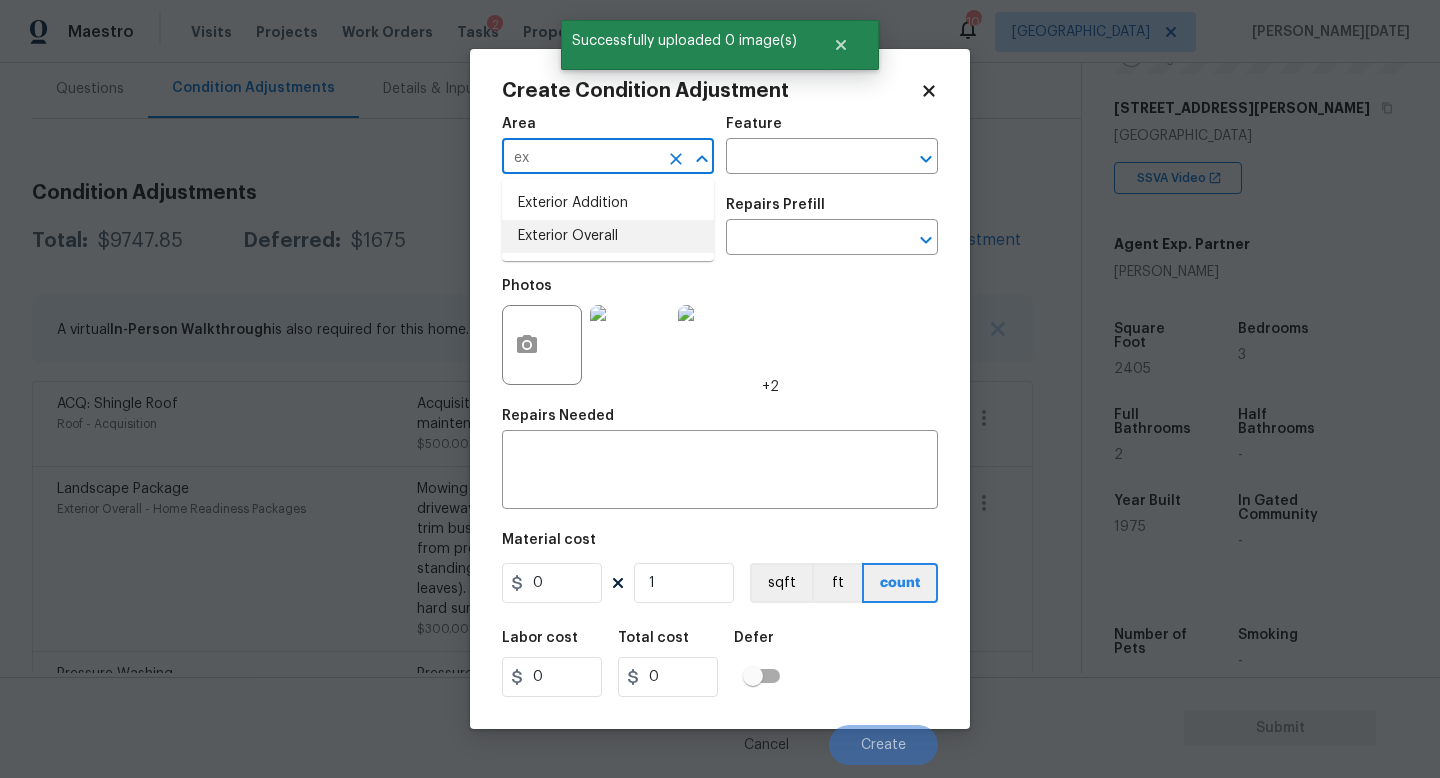 click on "Exterior Overall" at bounding box center (608, 236) 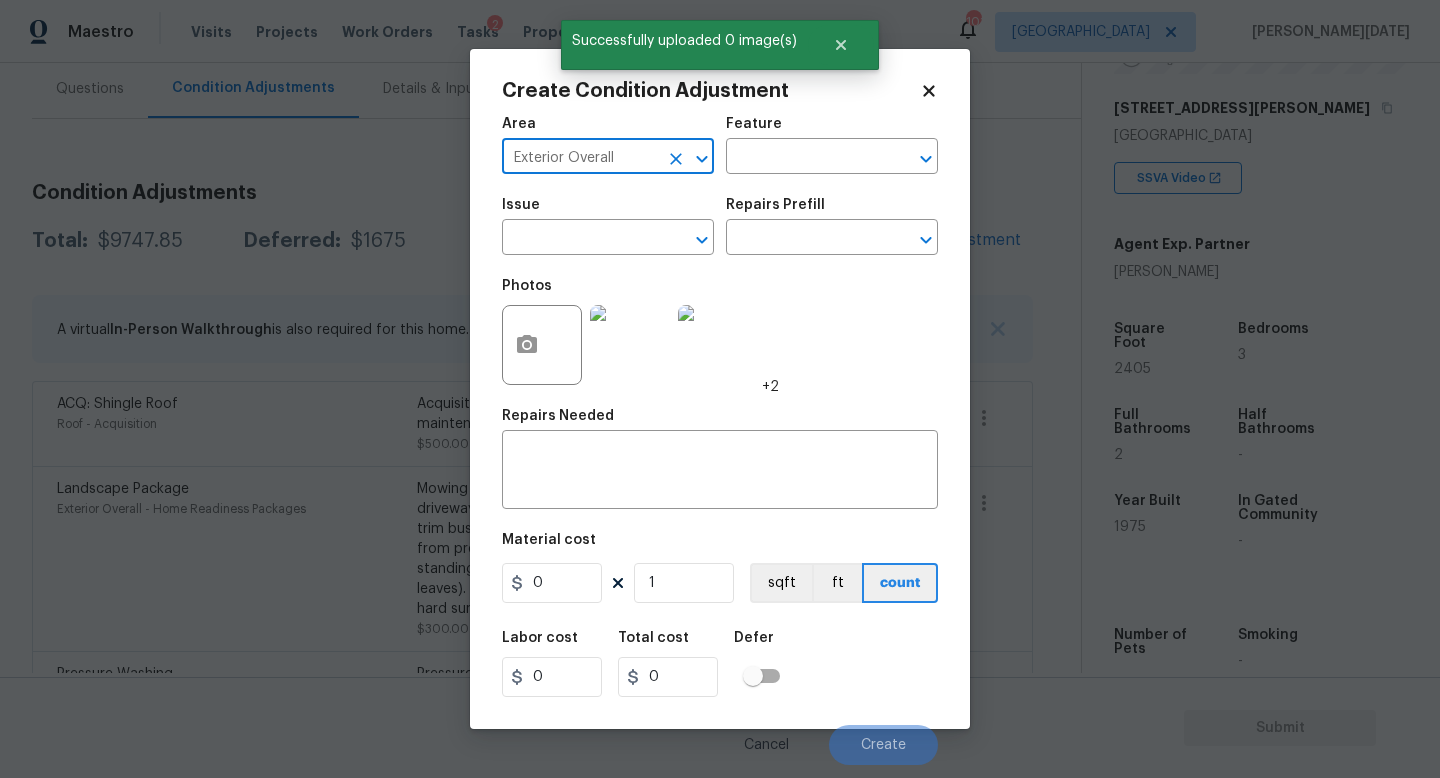type on "Exterior Overall" 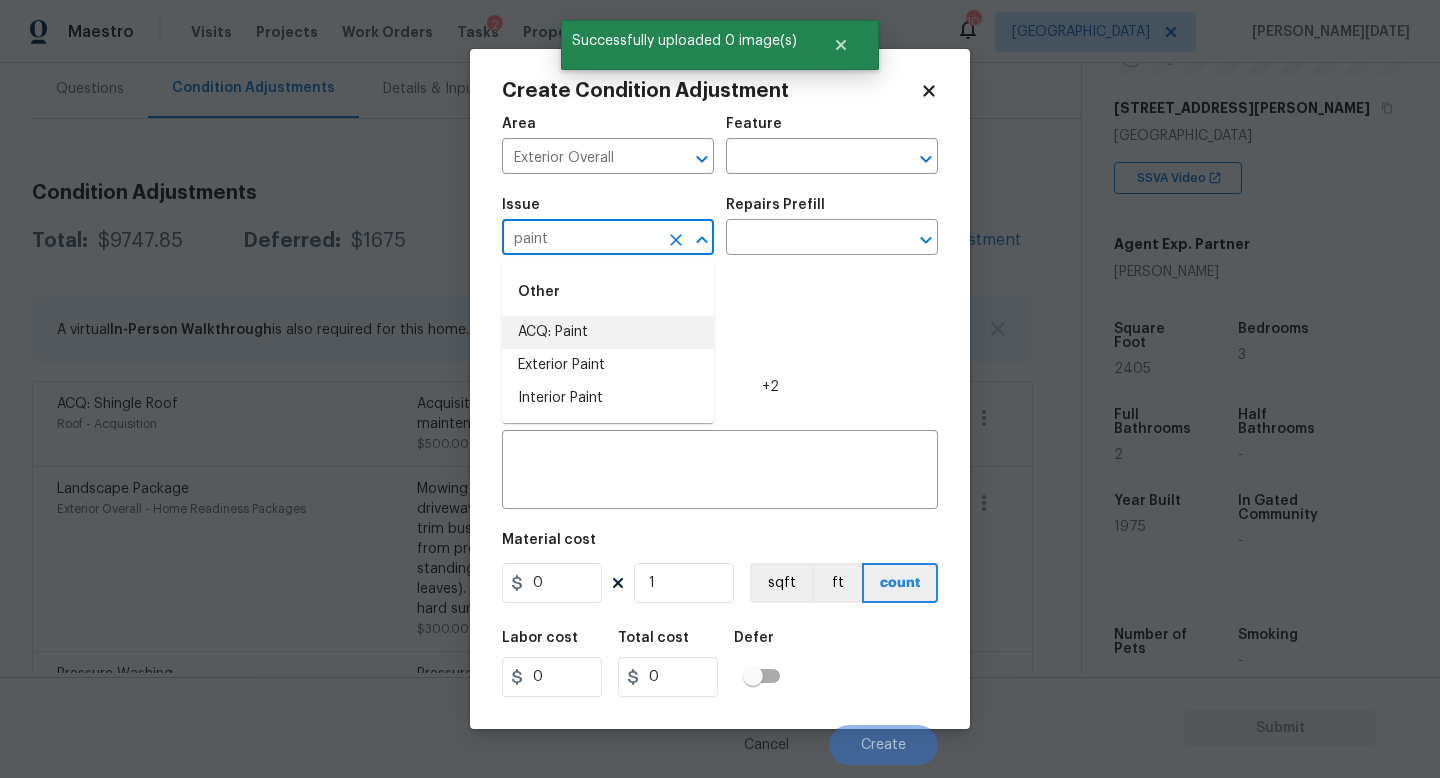 click on "ACQ: Paint" at bounding box center (608, 332) 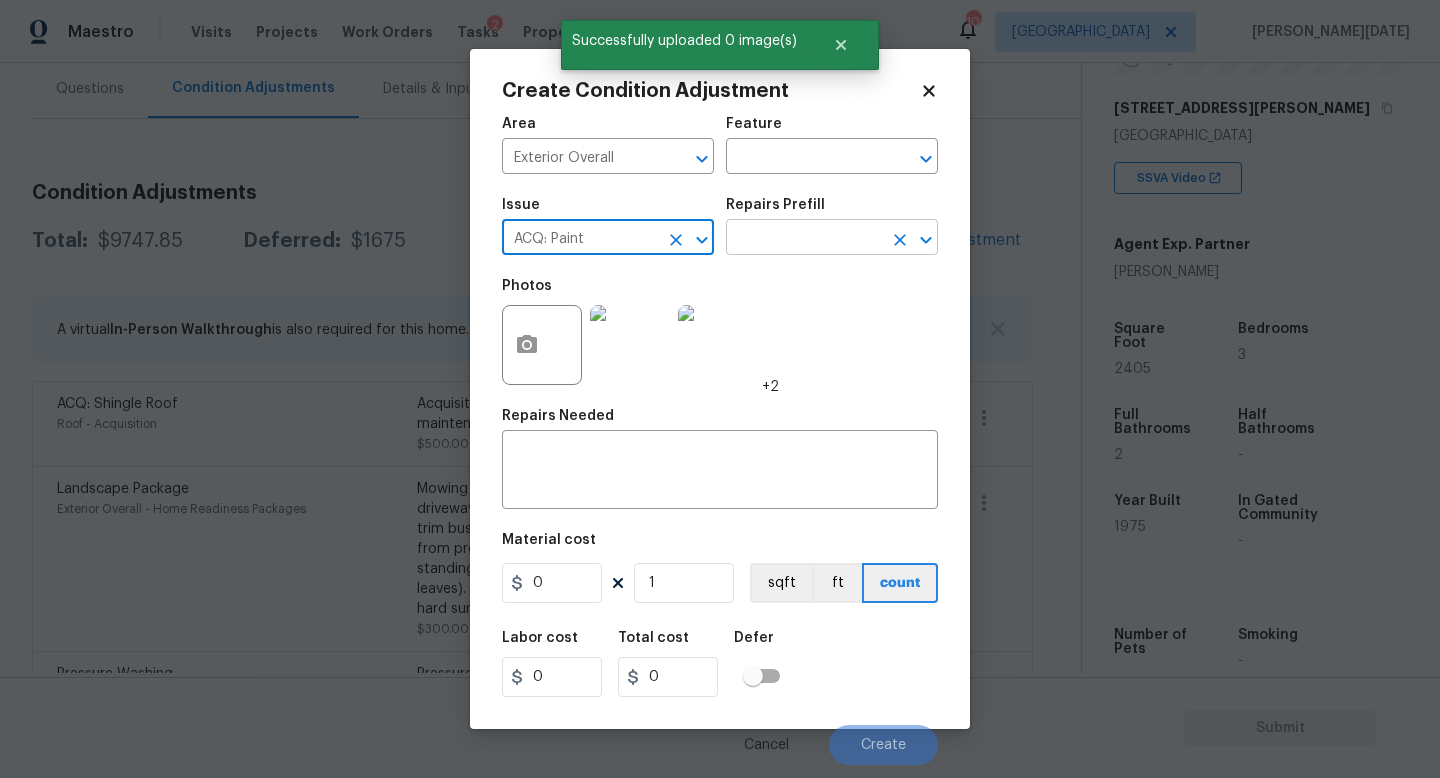 type on "ACQ: Paint" 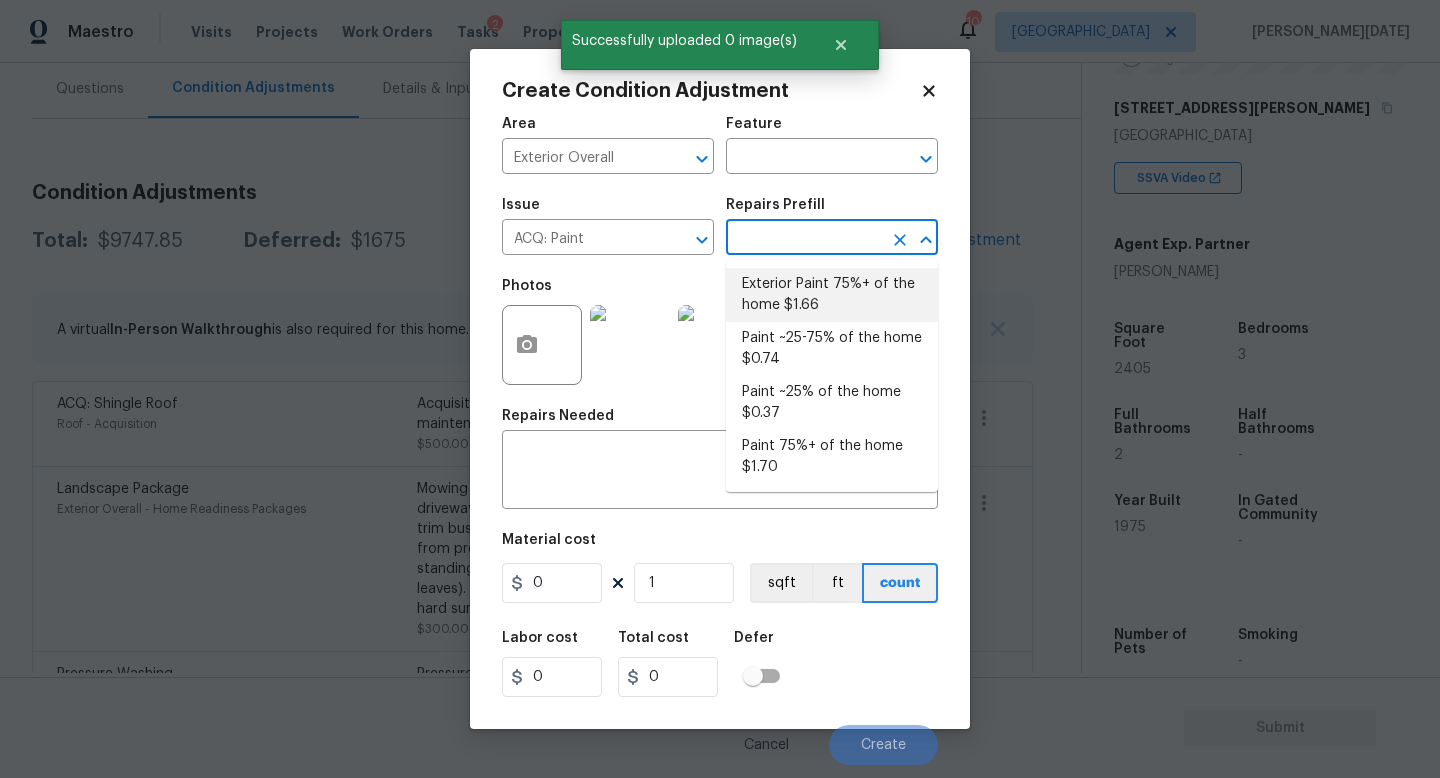 click on "Exterior Paint 75%+ of the home $1.66" at bounding box center [832, 295] 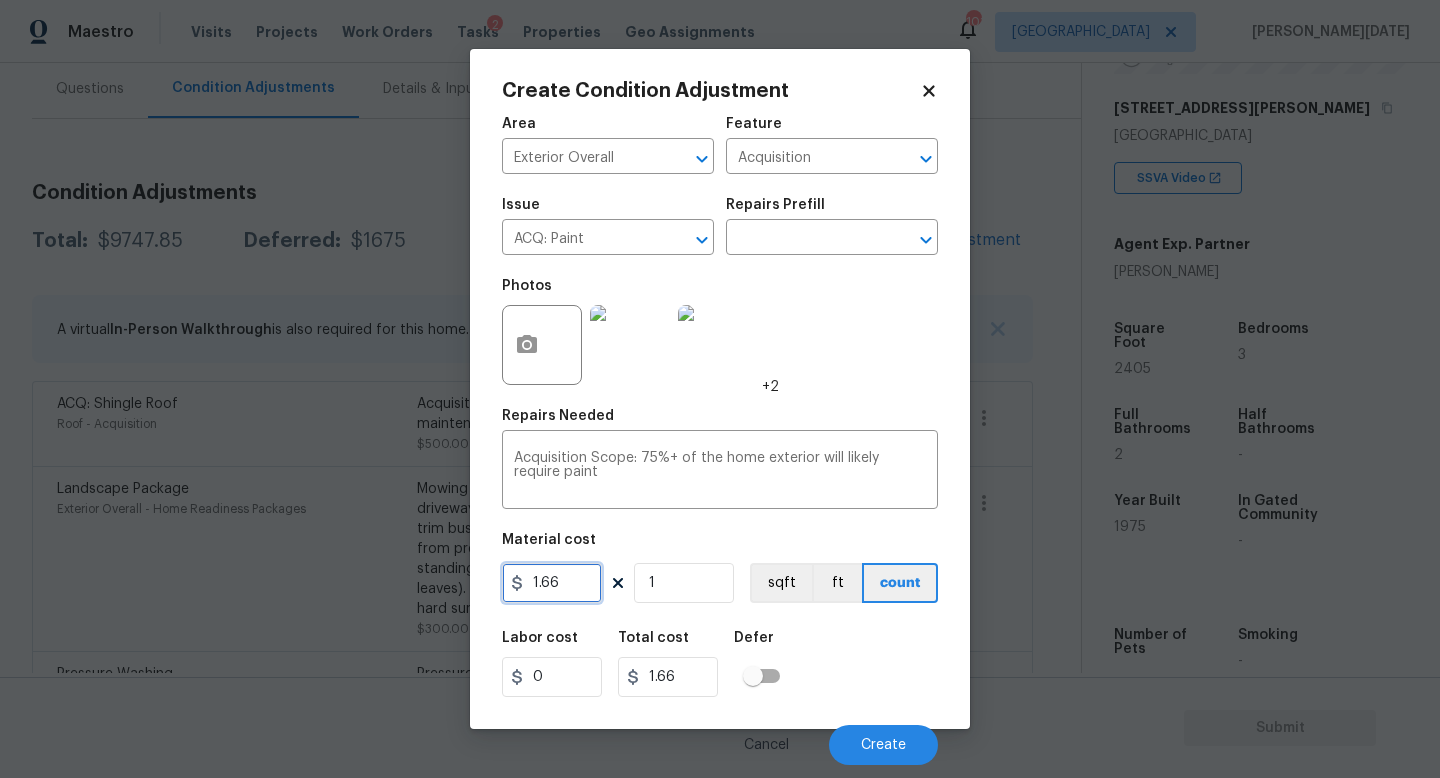 drag, startPoint x: 584, startPoint y: 594, endPoint x: 337, endPoint y: 594, distance: 247 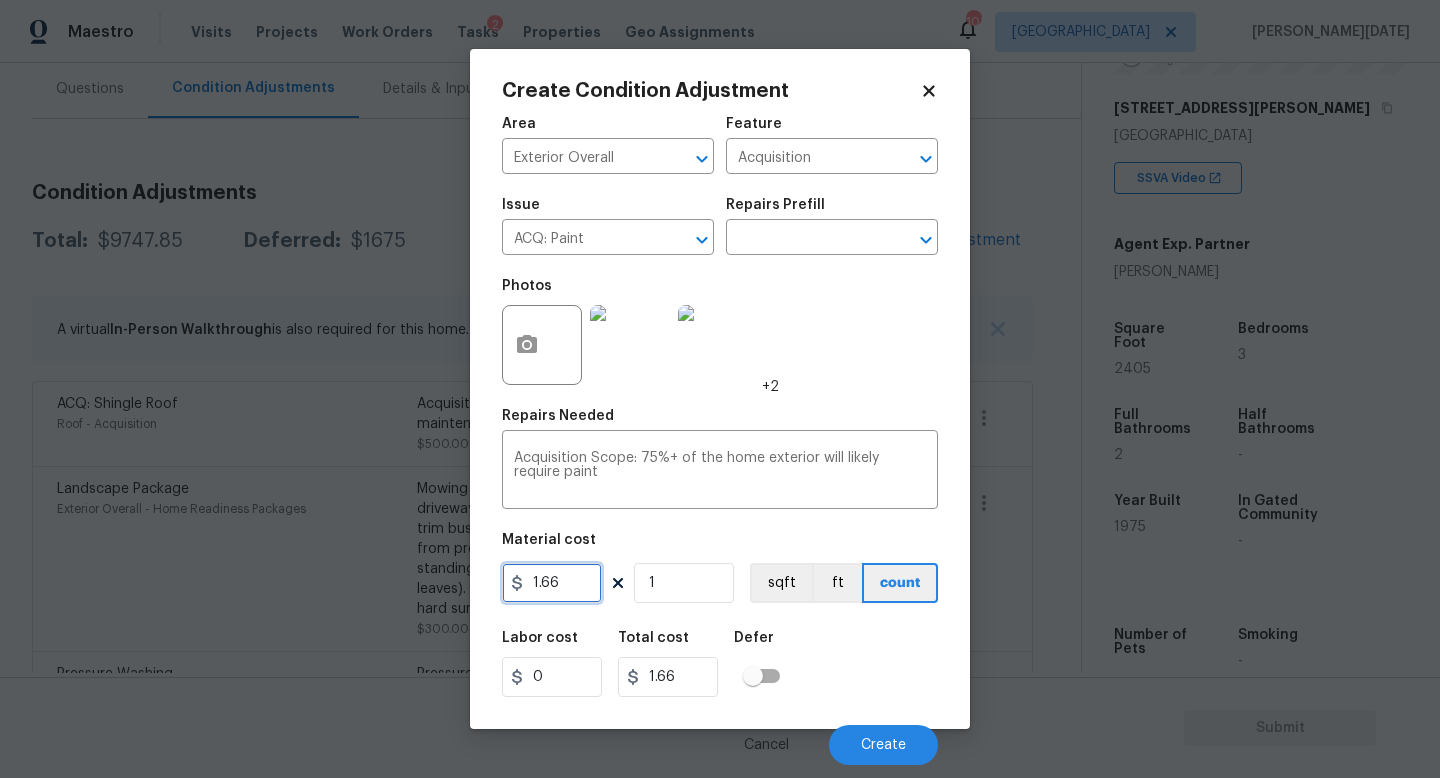click on "1.66" at bounding box center (552, 583) 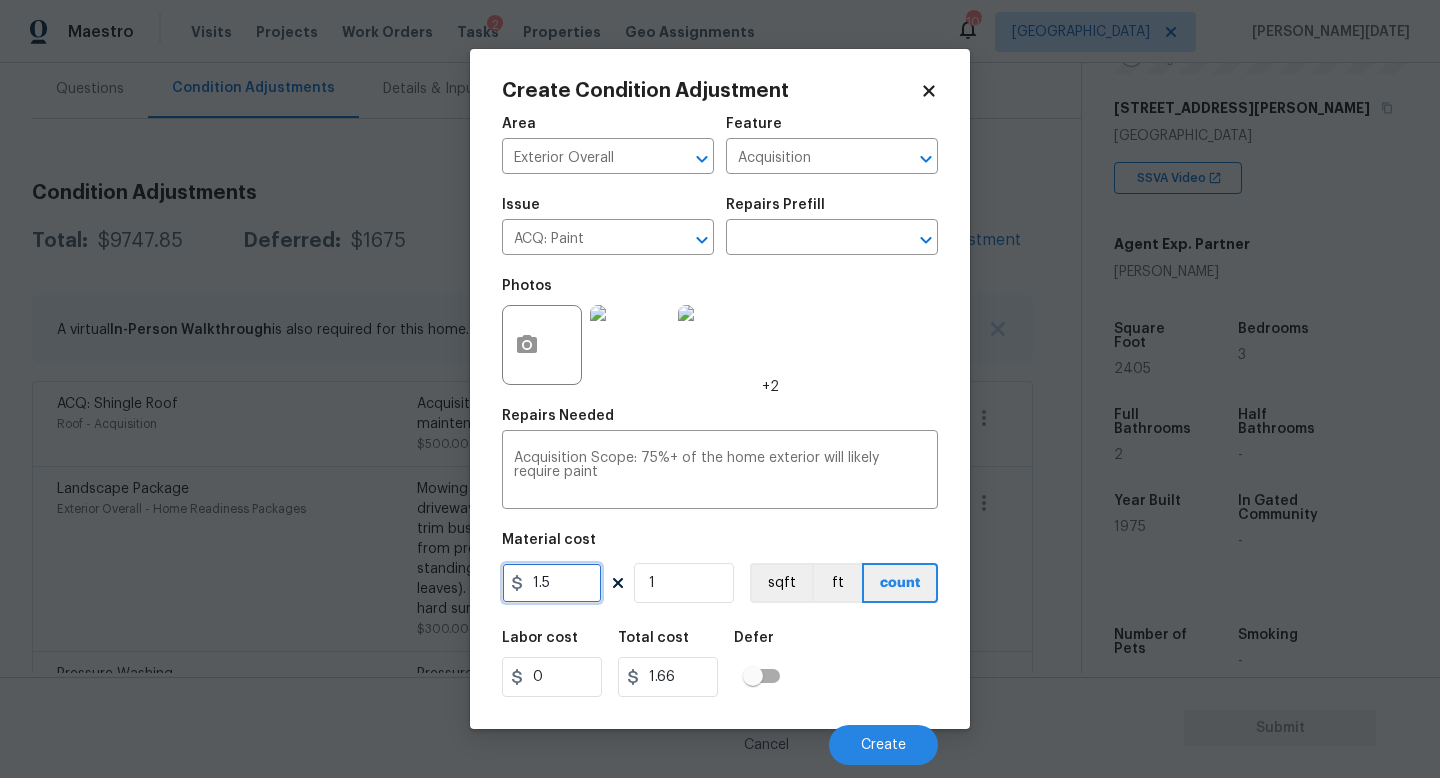 type on "1.5" 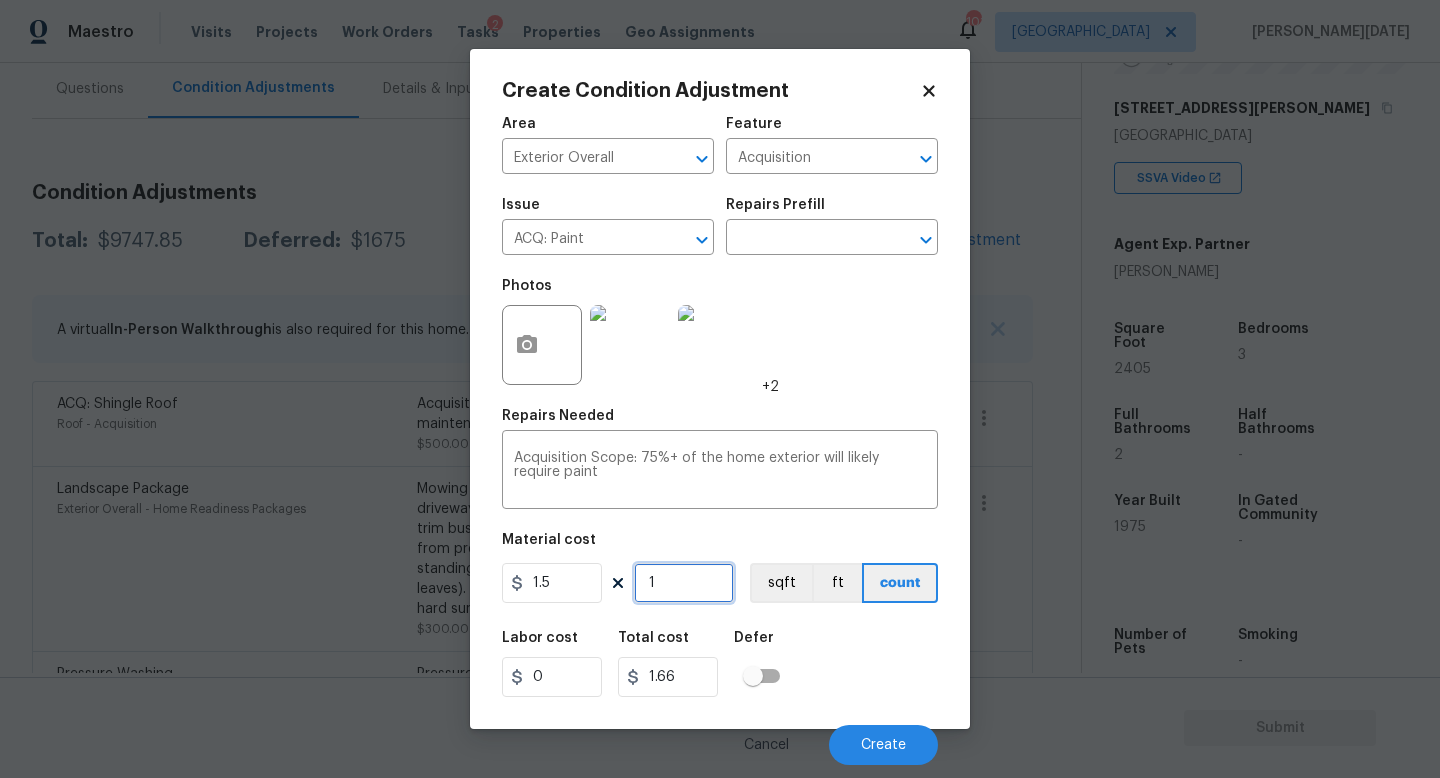 type on "1.5" 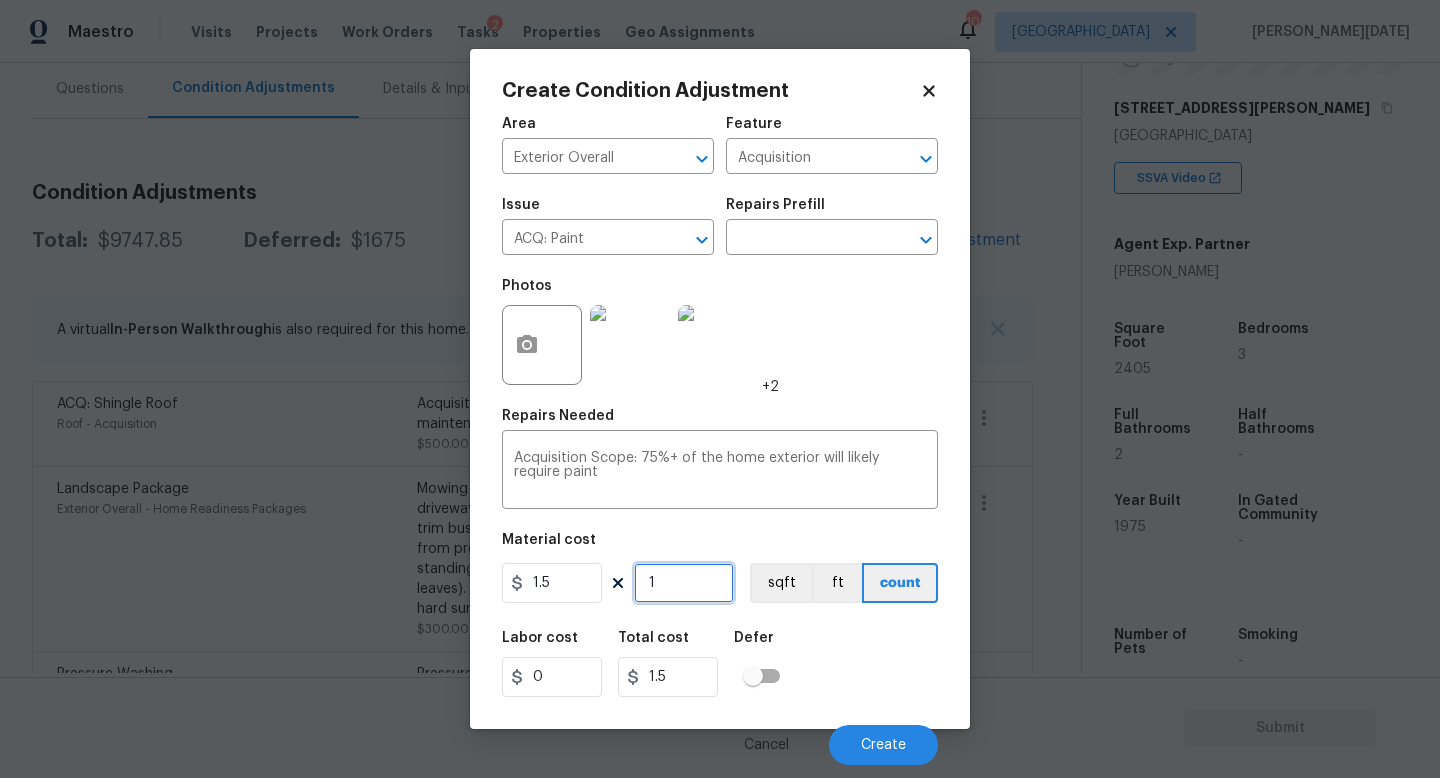 click on "1" at bounding box center [684, 583] 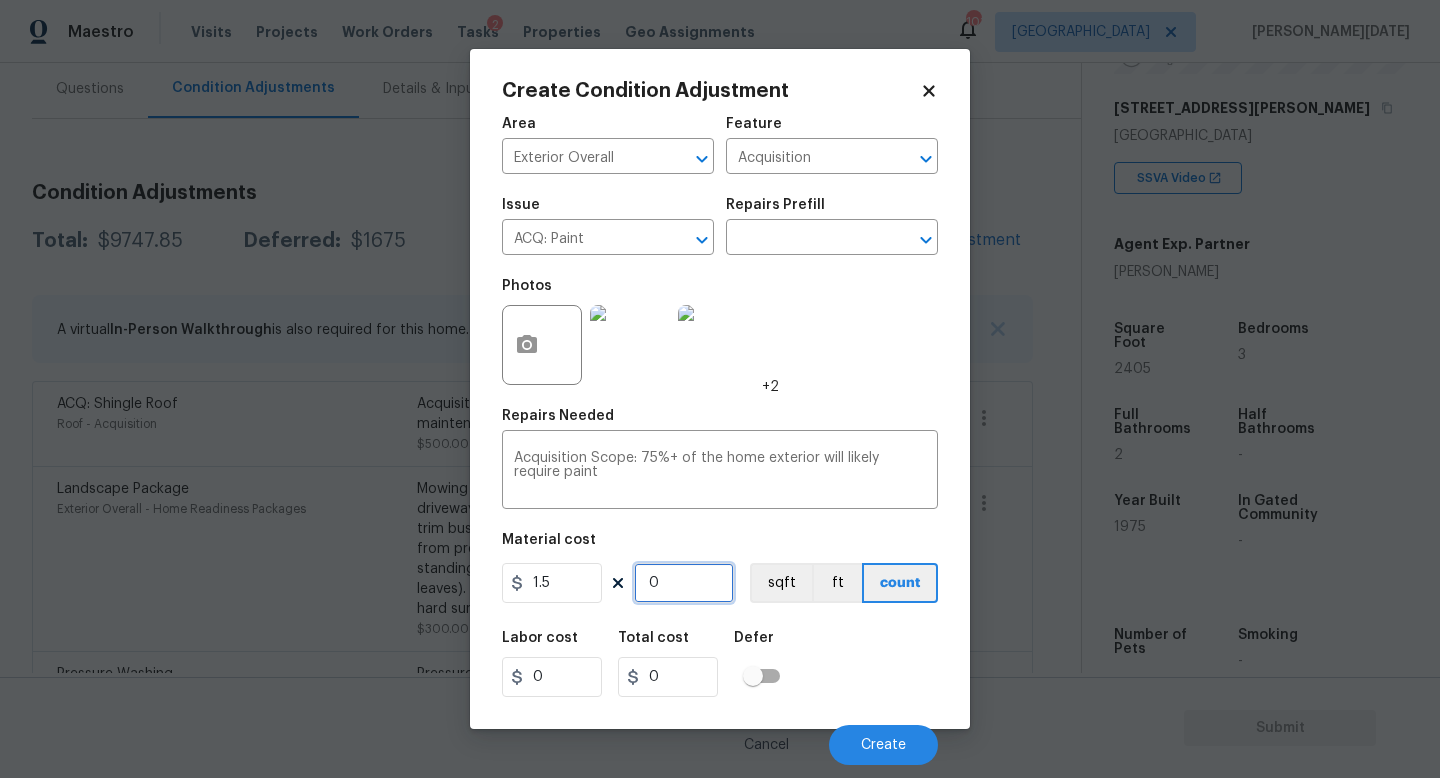 paste on "2405" 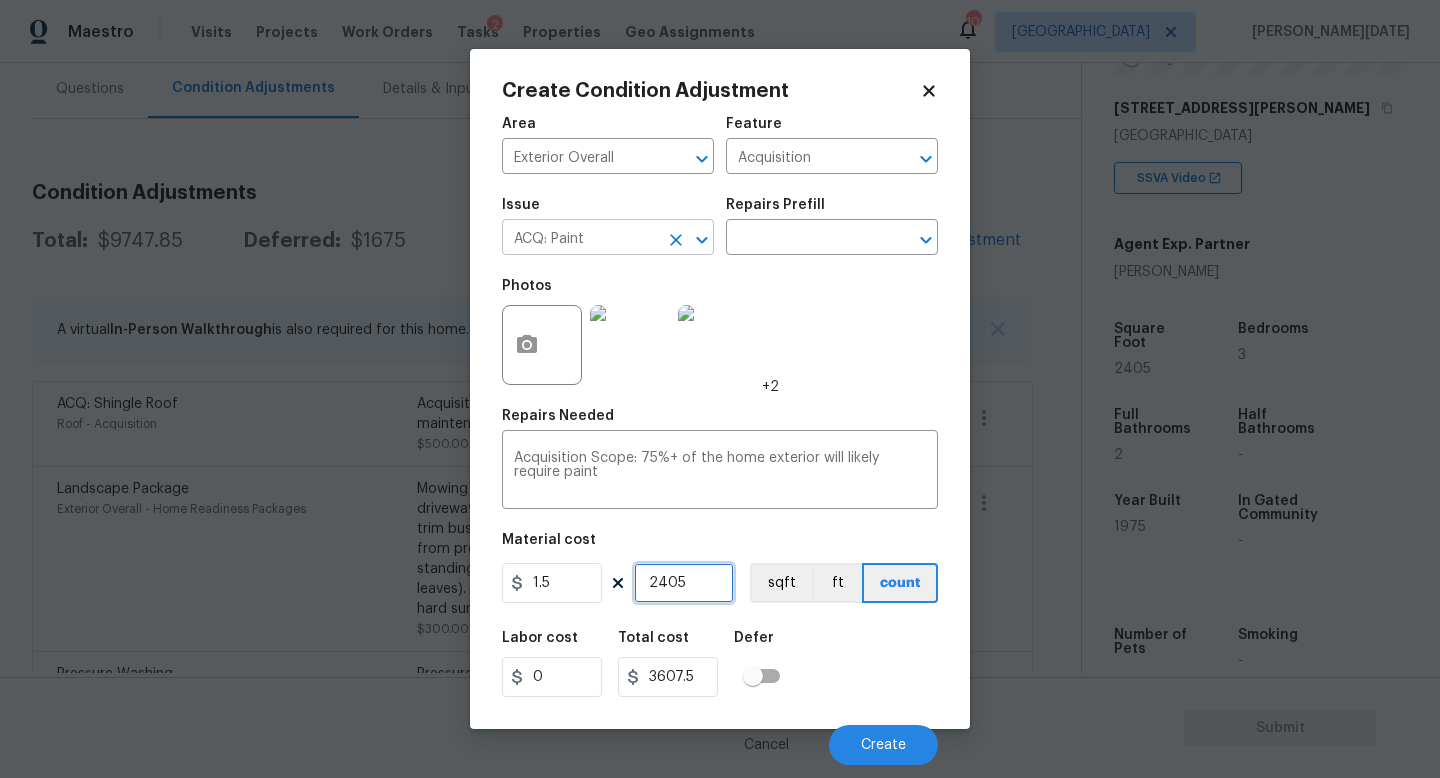 click at bounding box center (676, 240) 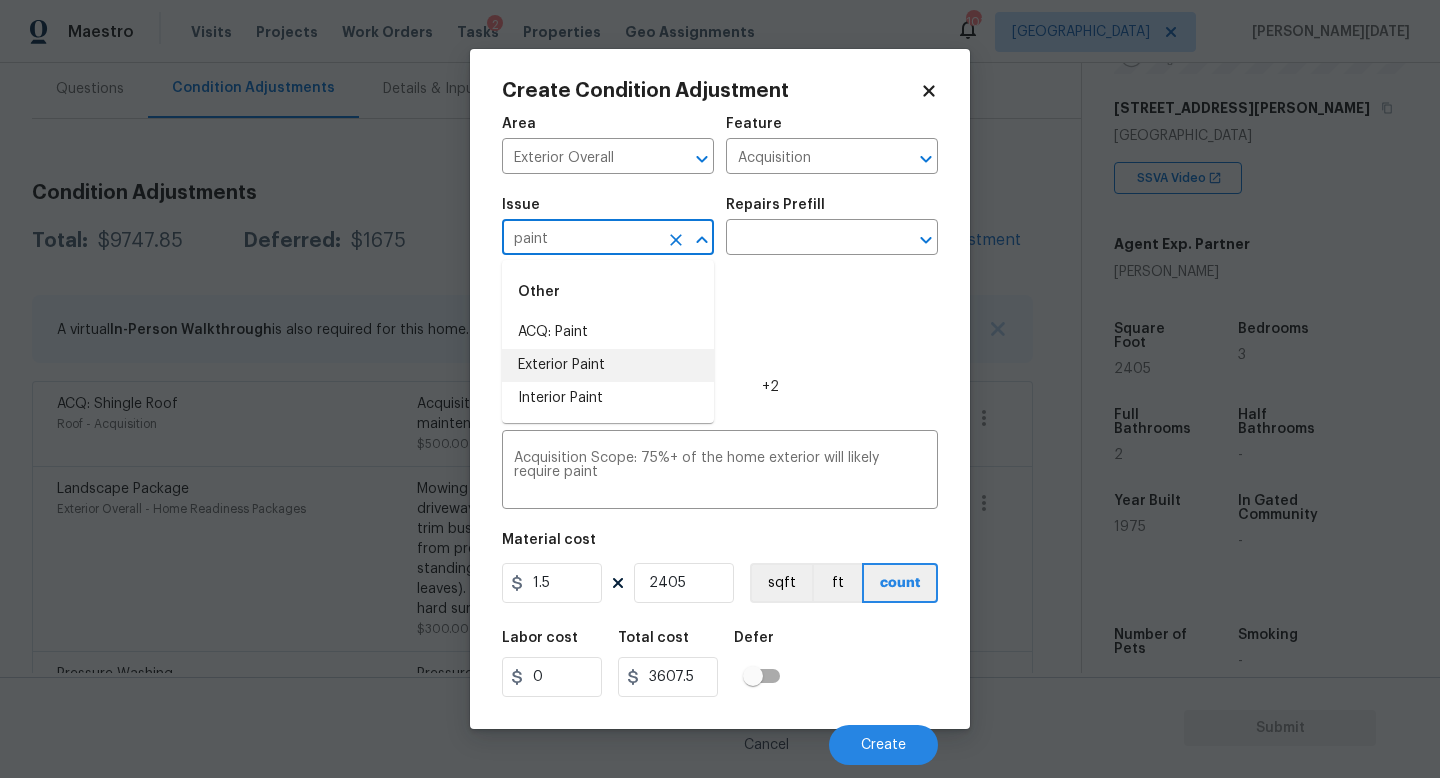 click on "Exterior Paint" at bounding box center [608, 365] 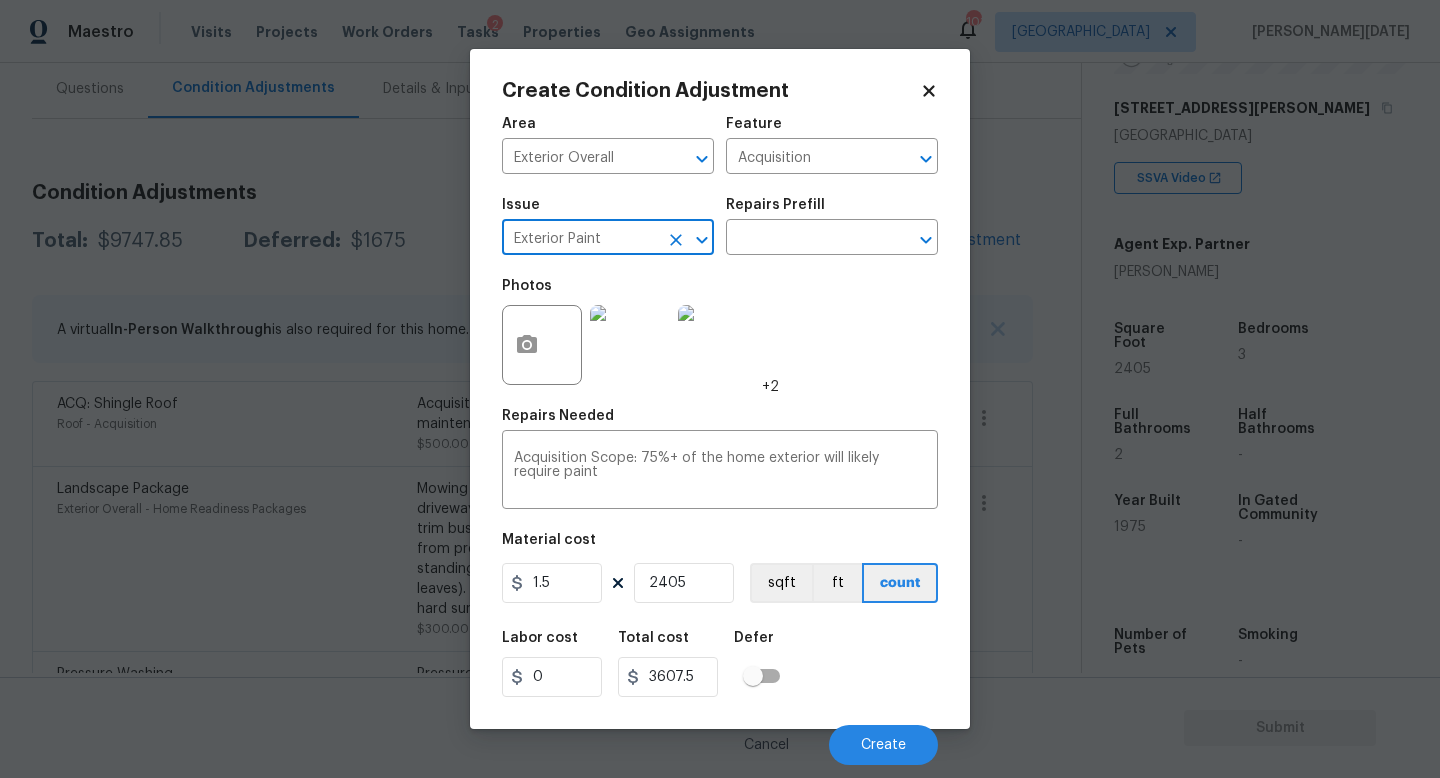type on "Exterior Paint" 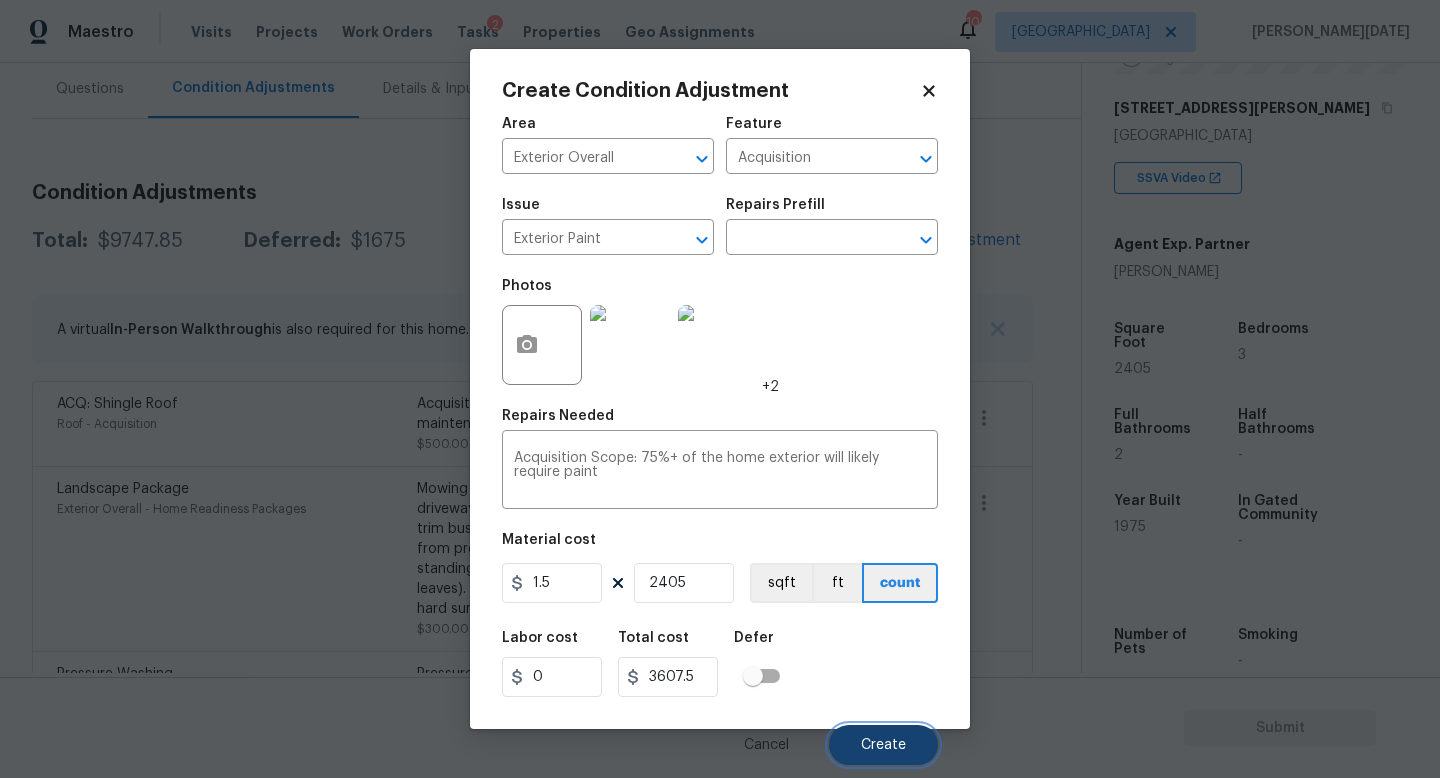 click on "Create" at bounding box center [883, 745] 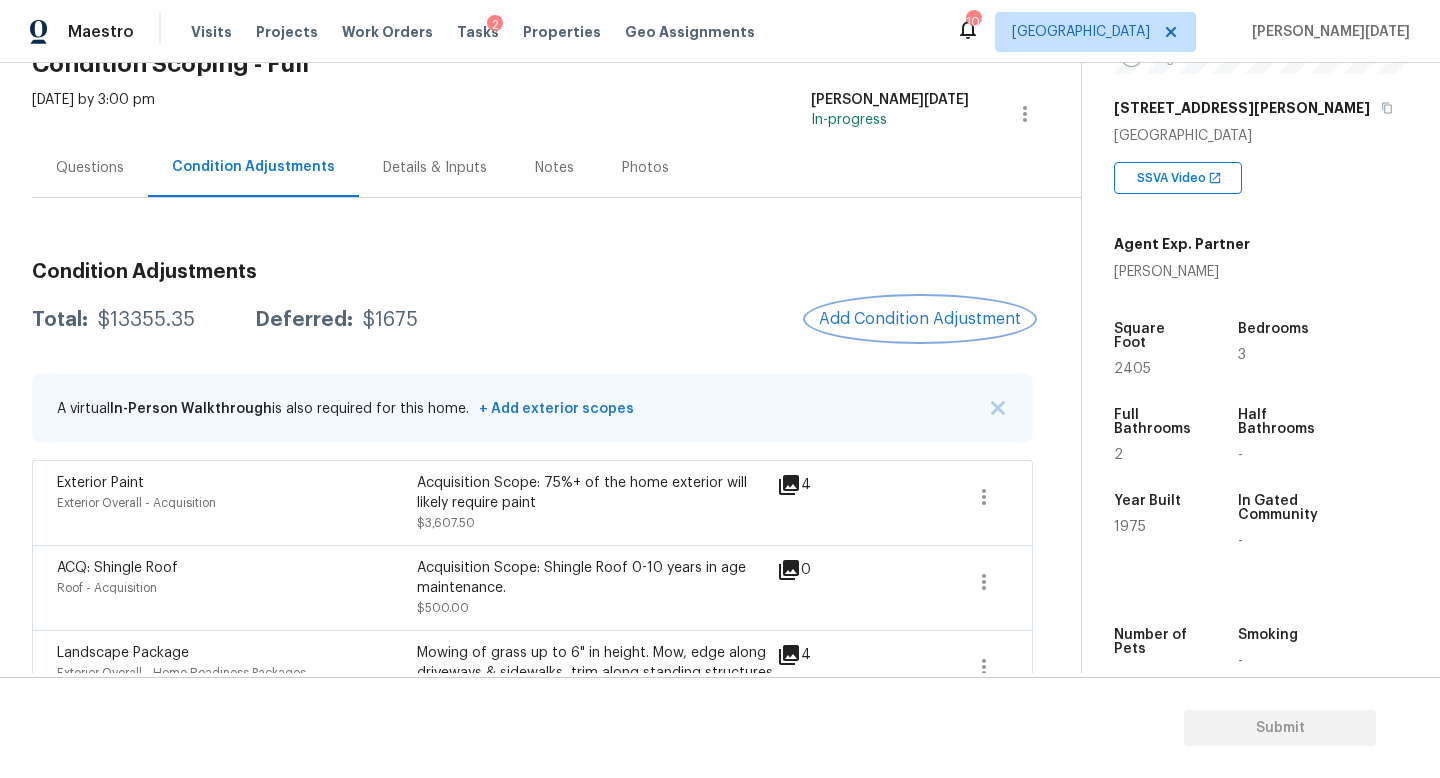 scroll, scrollTop: 0, scrollLeft: 0, axis: both 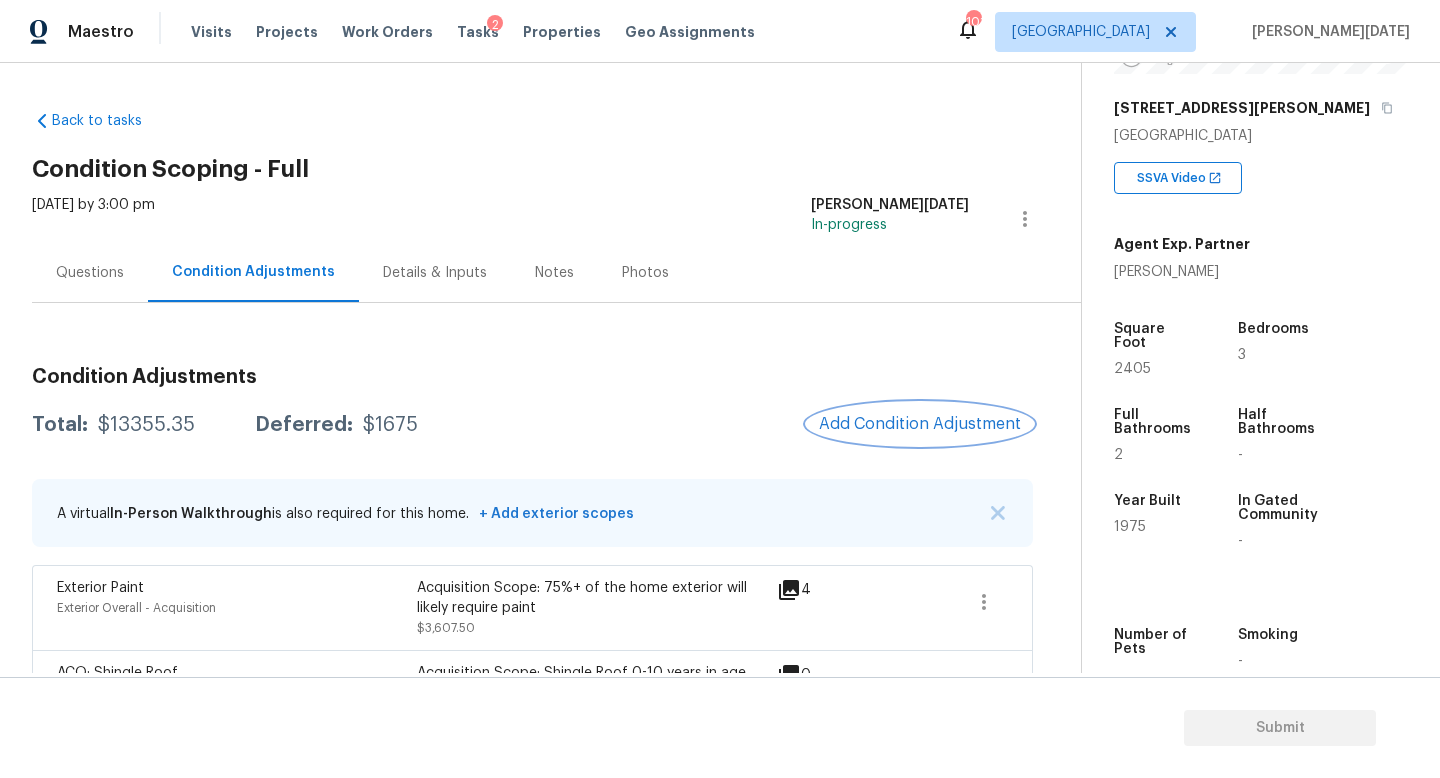 click on "Add Condition Adjustment" at bounding box center [920, 424] 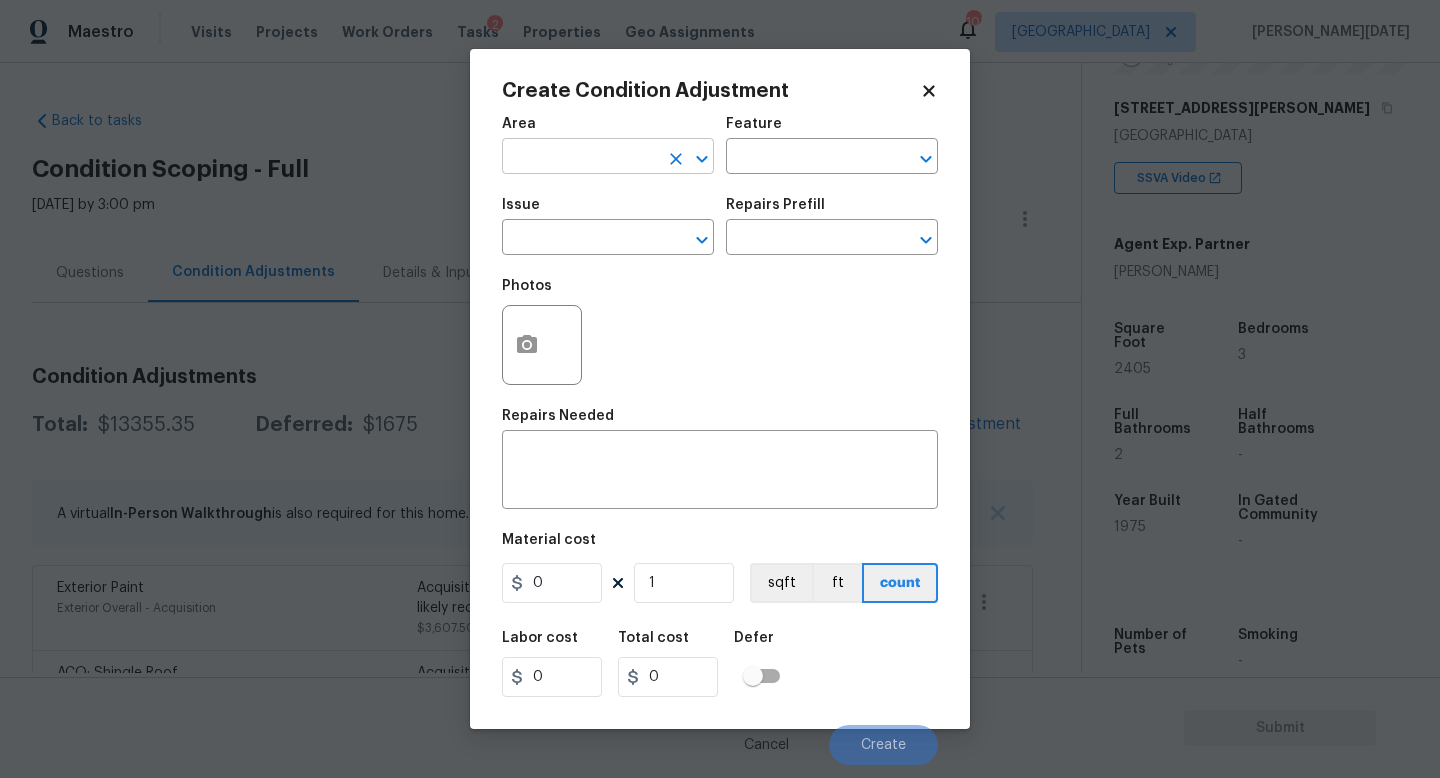 click at bounding box center [580, 158] 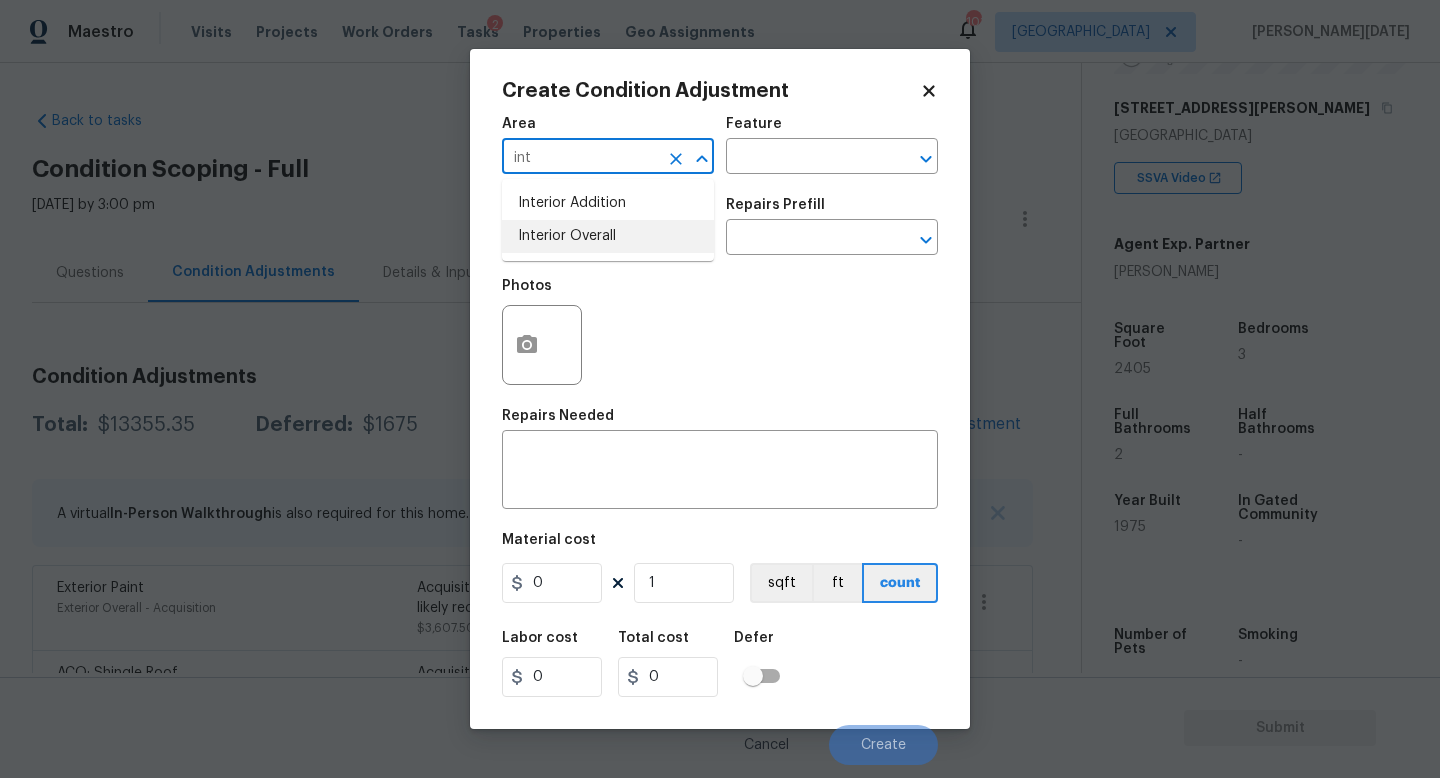 click on "Interior Overall" at bounding box center [608, 236] 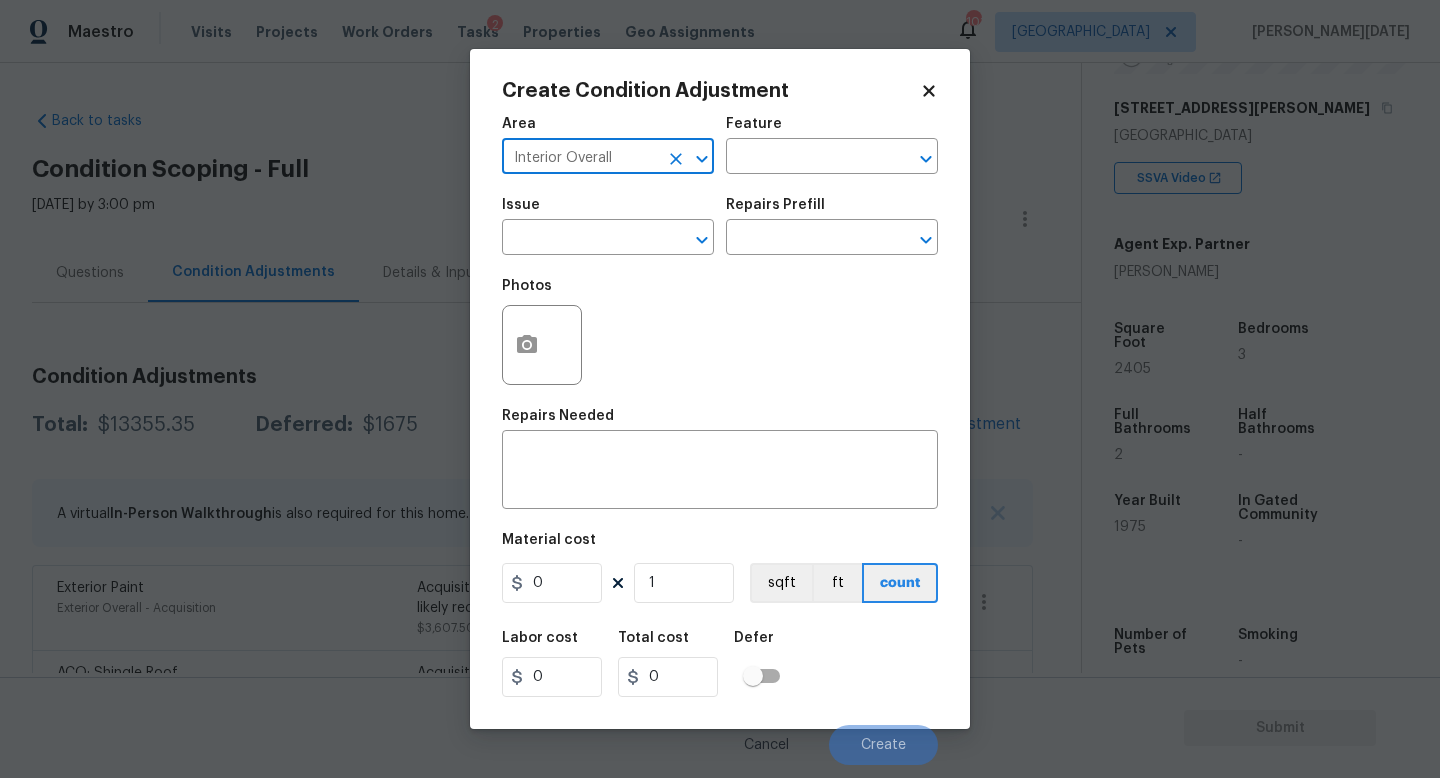 type on "Interior Overall" 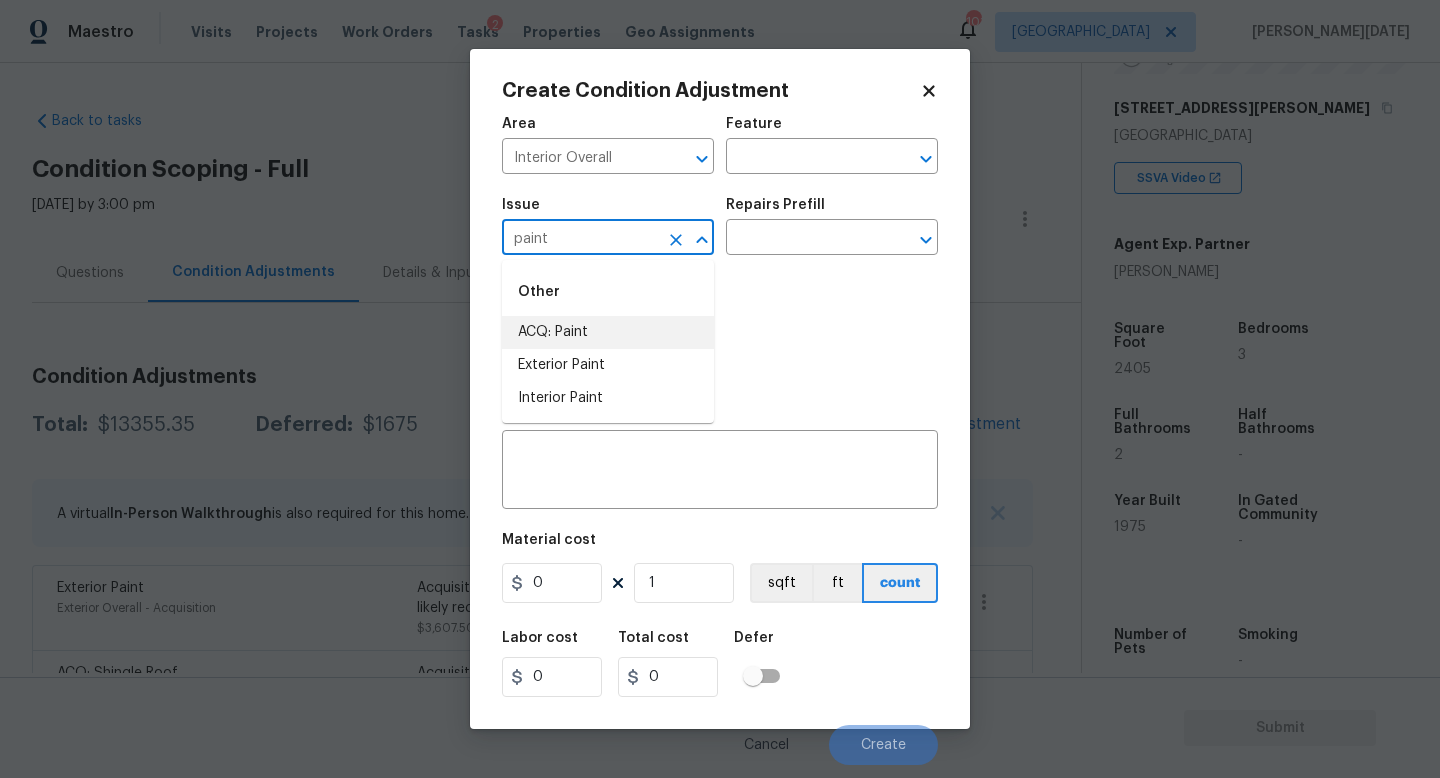 click on "ACQ: Paint" at bounding box center [608, 332] 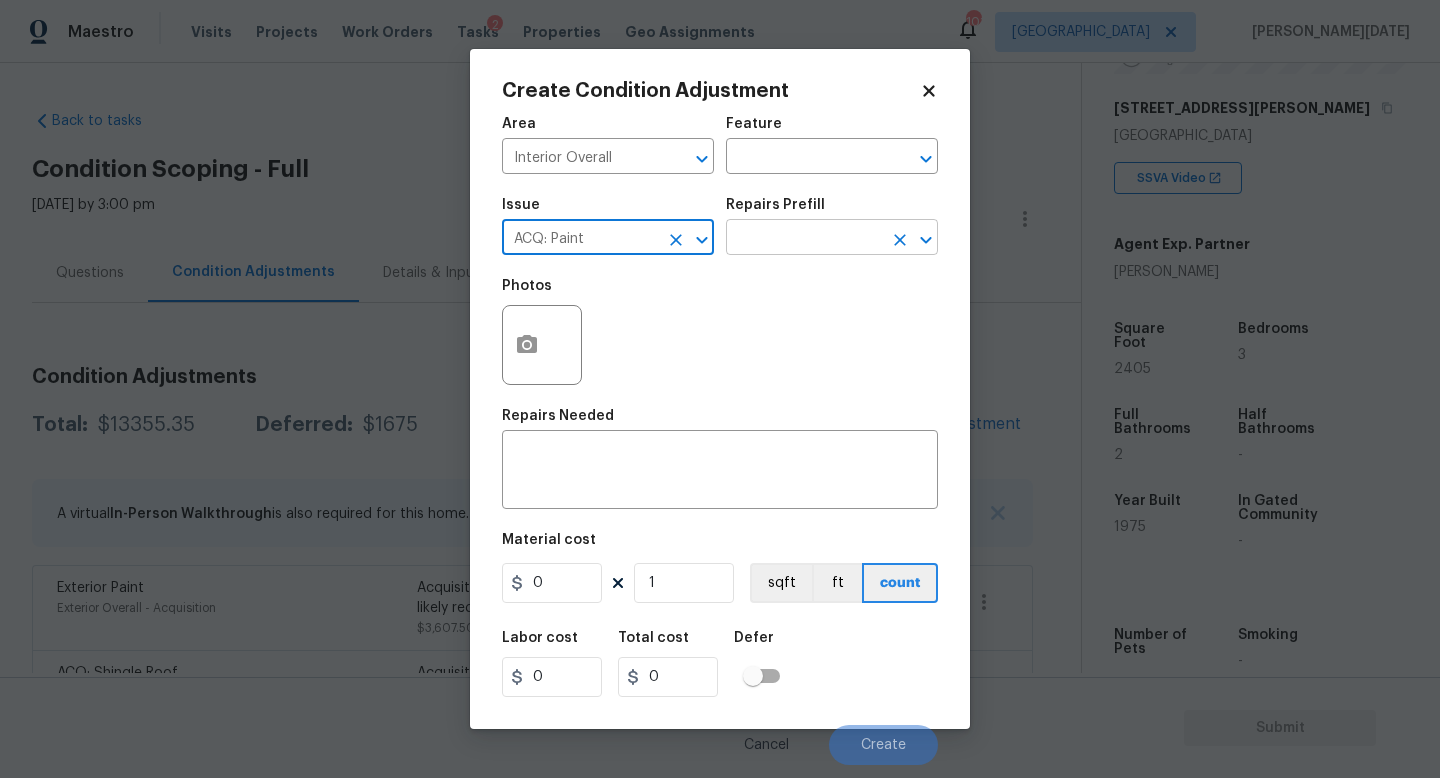 type on "ACQ: Paint" 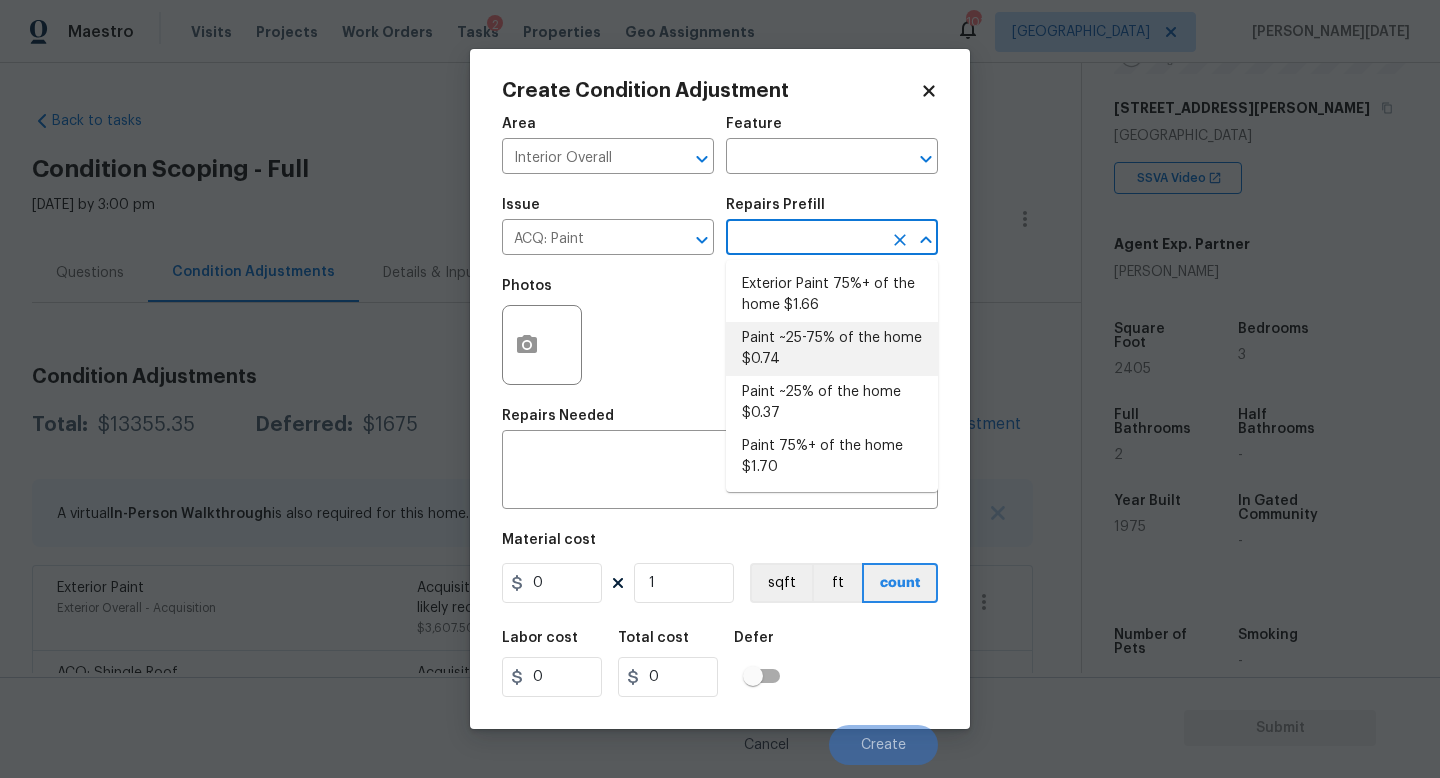 click on "Paint ~25-75% of the home $0.74" at bounding box center [832, 349] 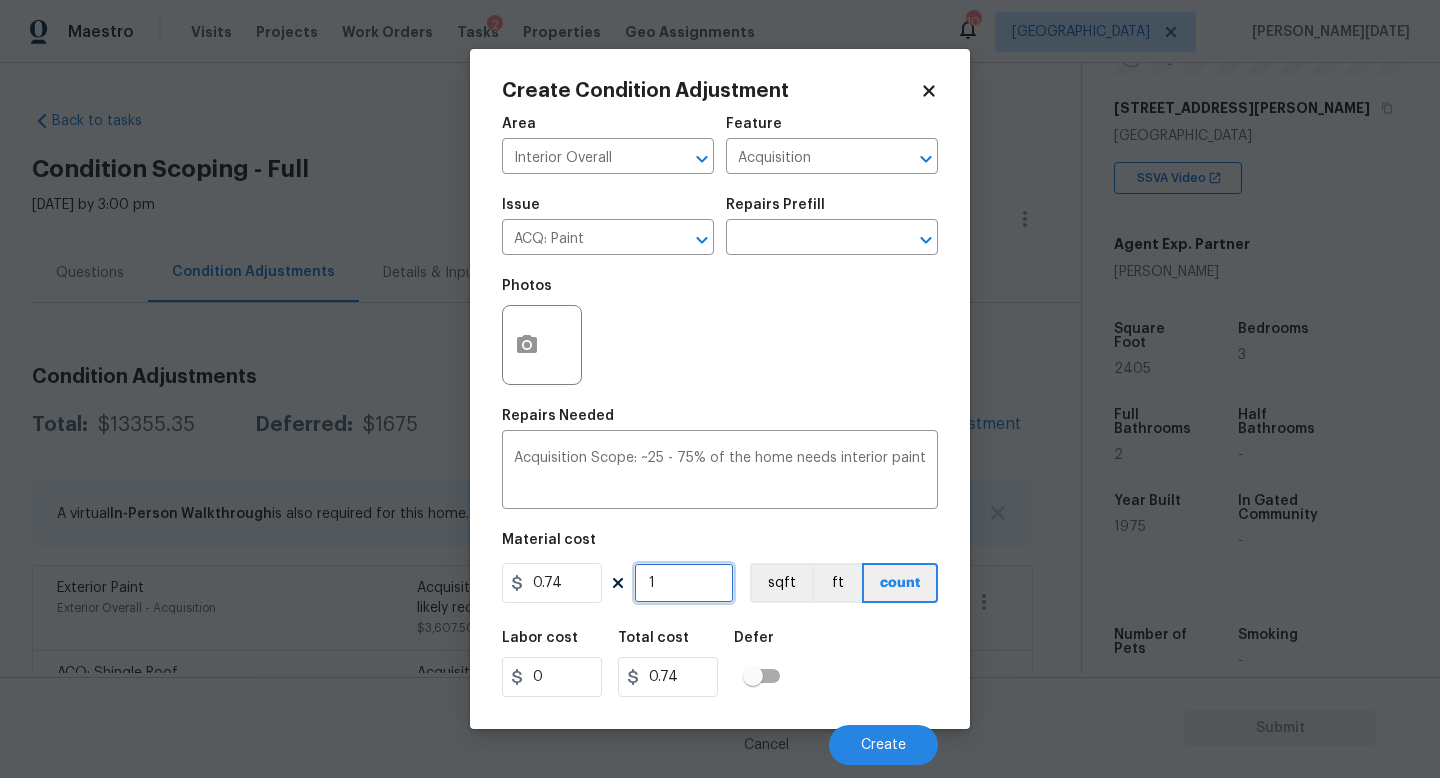 click on "1" at bounding box center [684, 583] 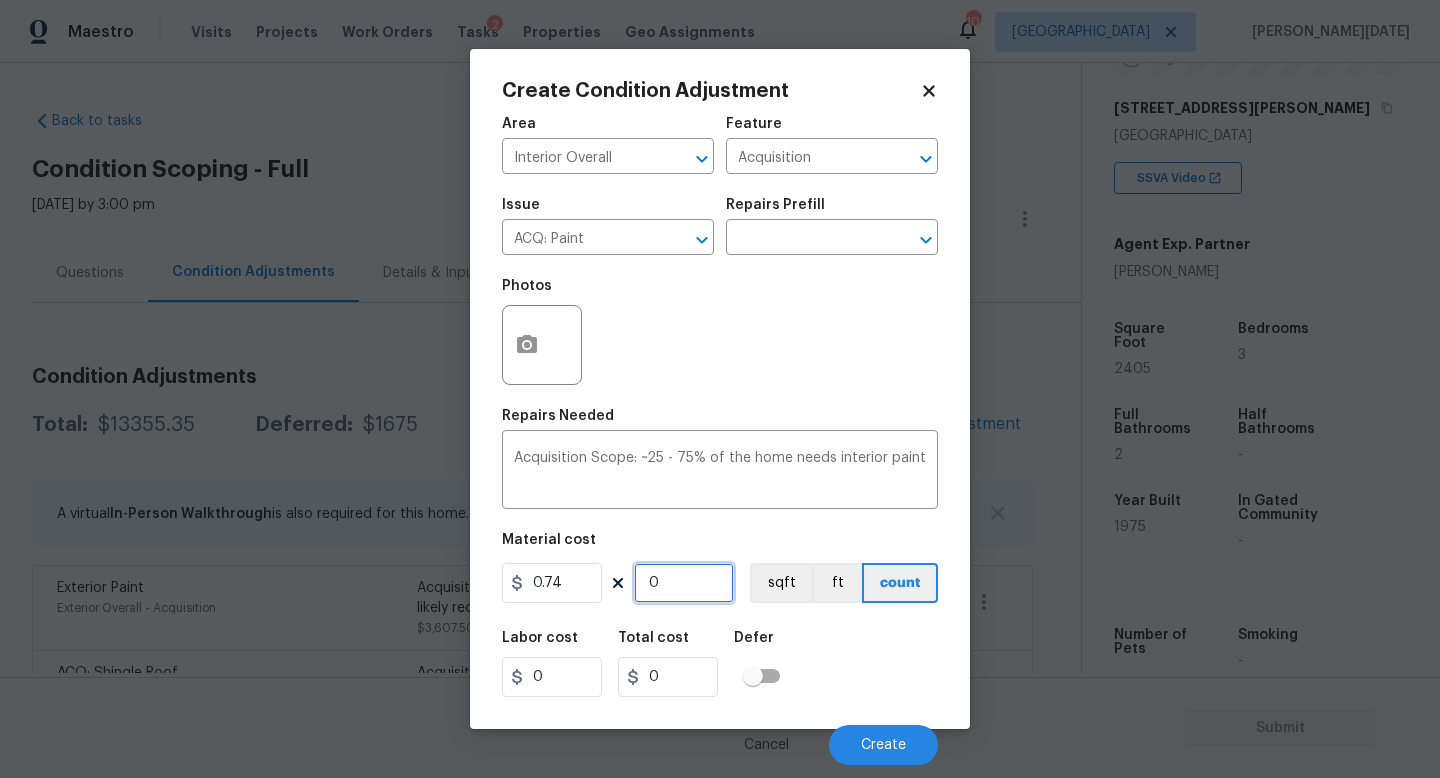 paste on "2405" 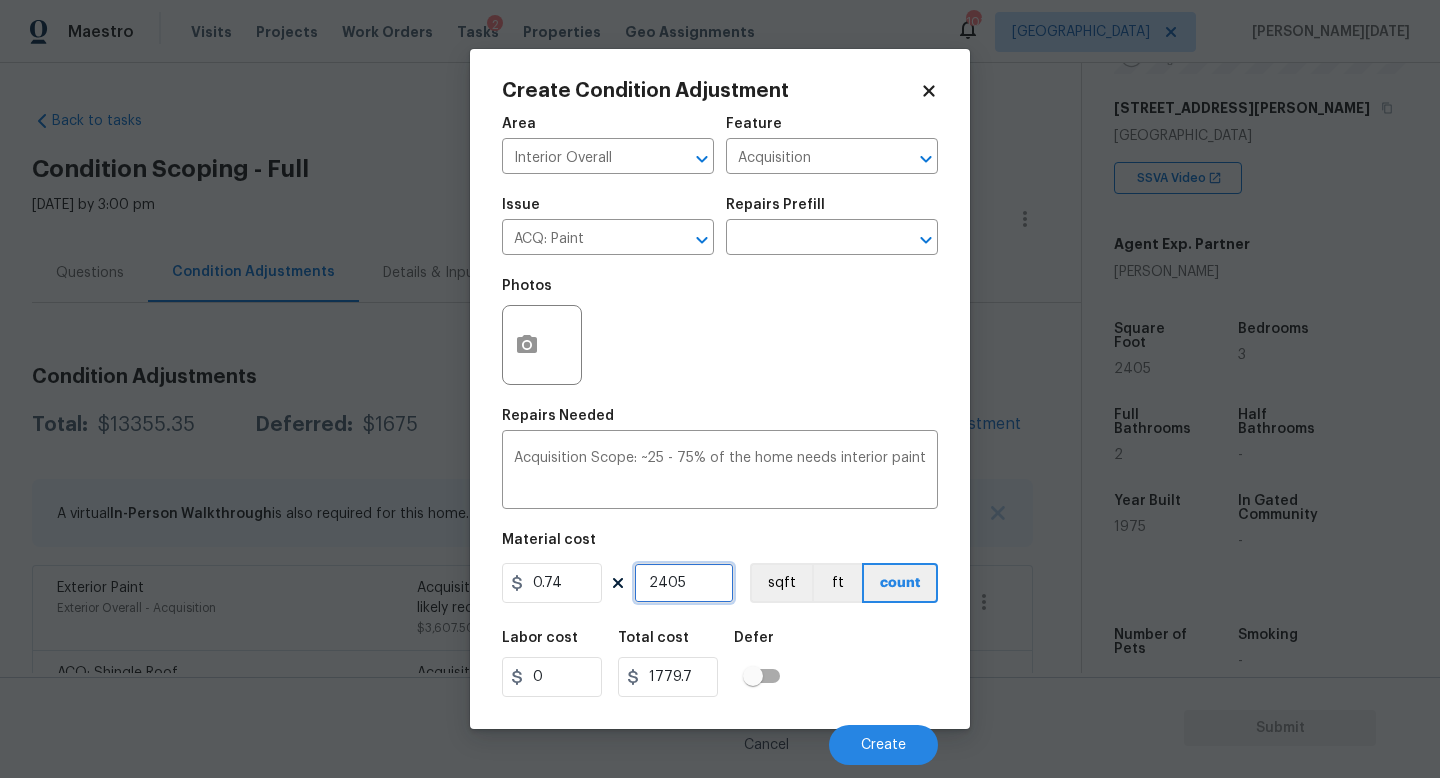 type on "2405" 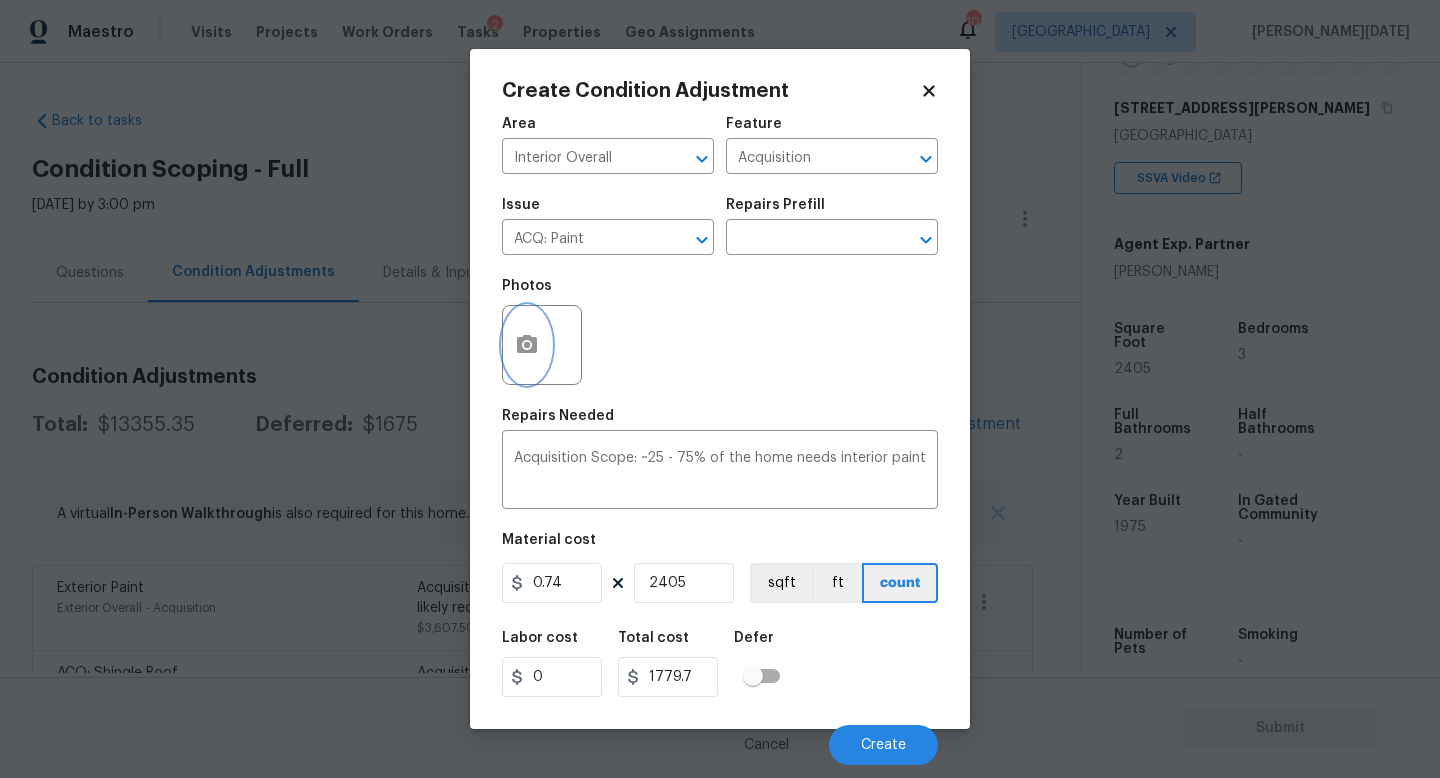 click at bounding box center (527, 345) 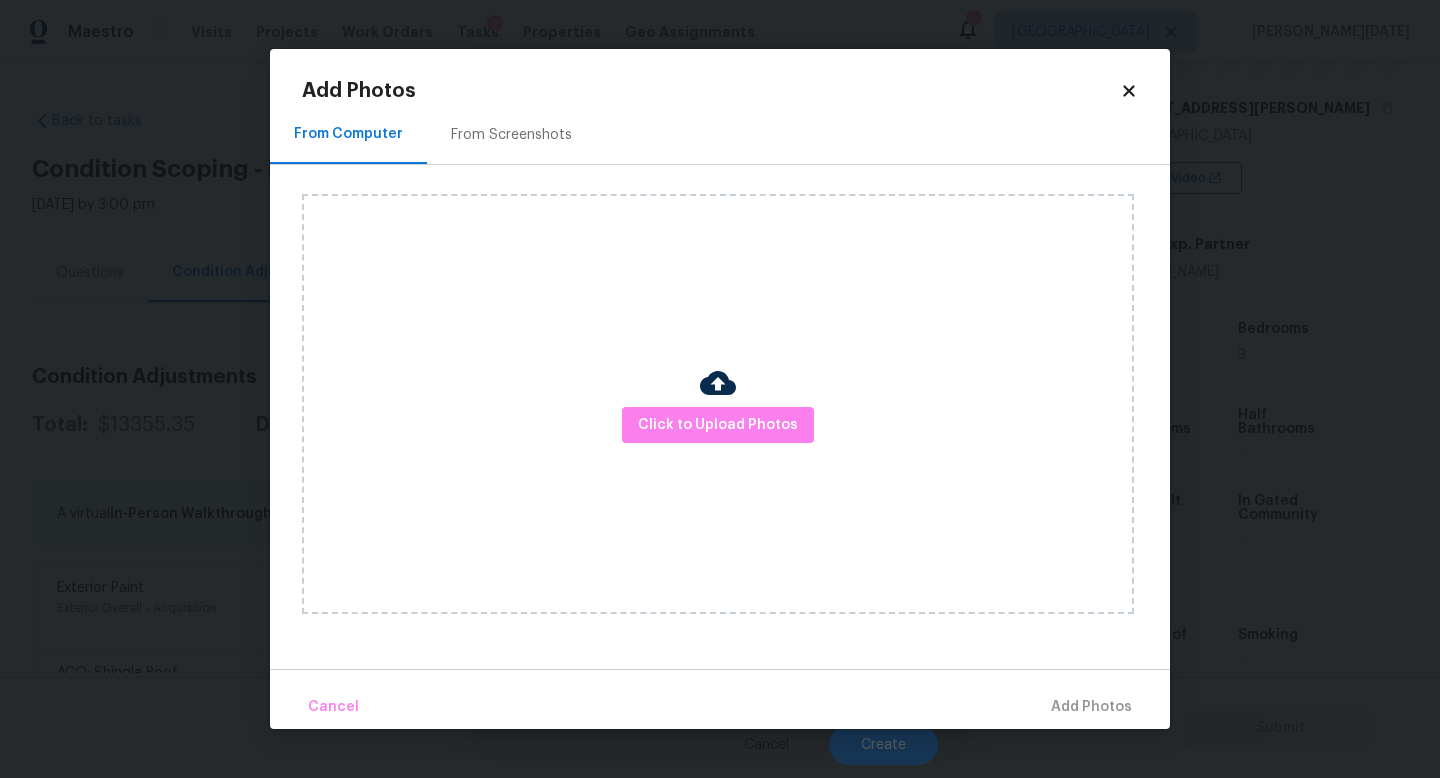 click on "From Screenshots" at bounding box center [511, 135] 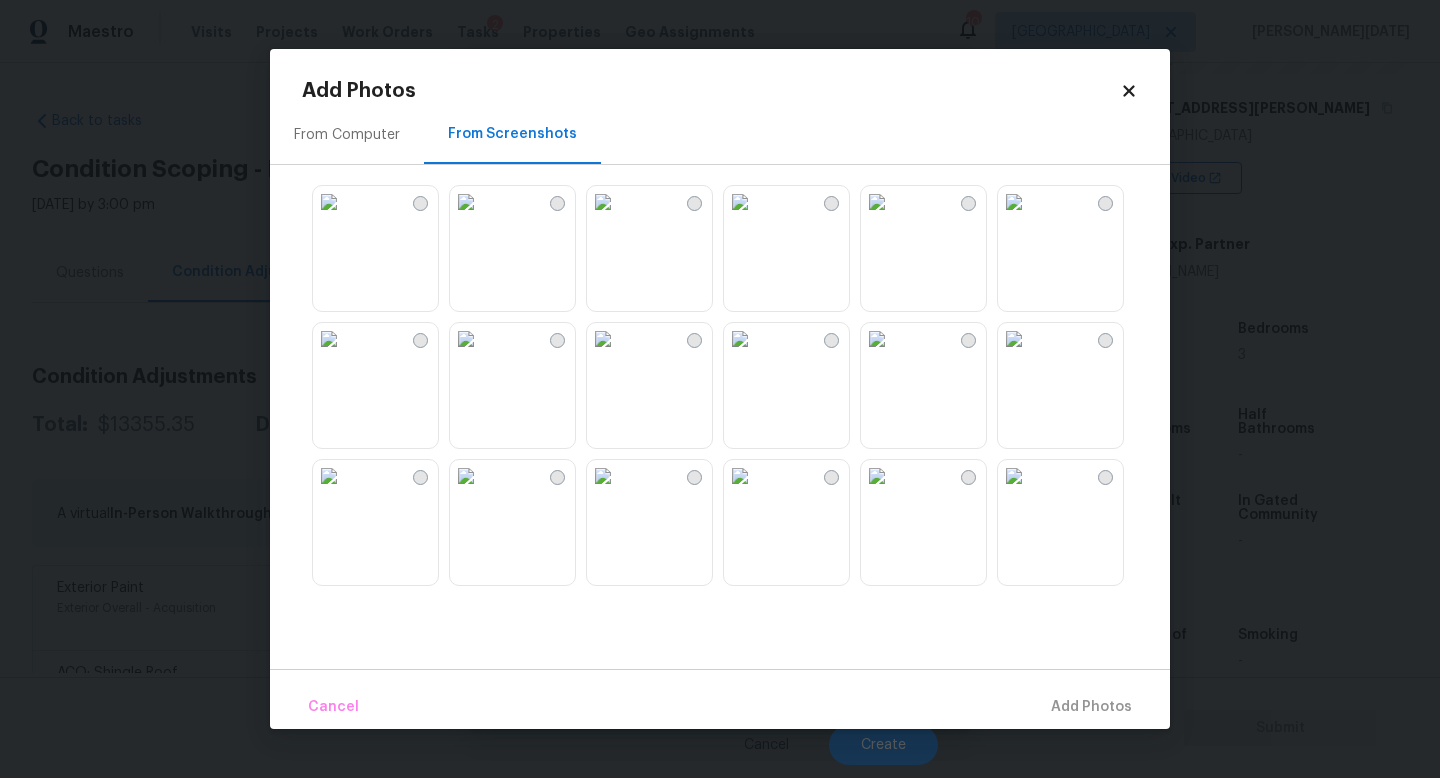 click at bounding box center [466, 202] 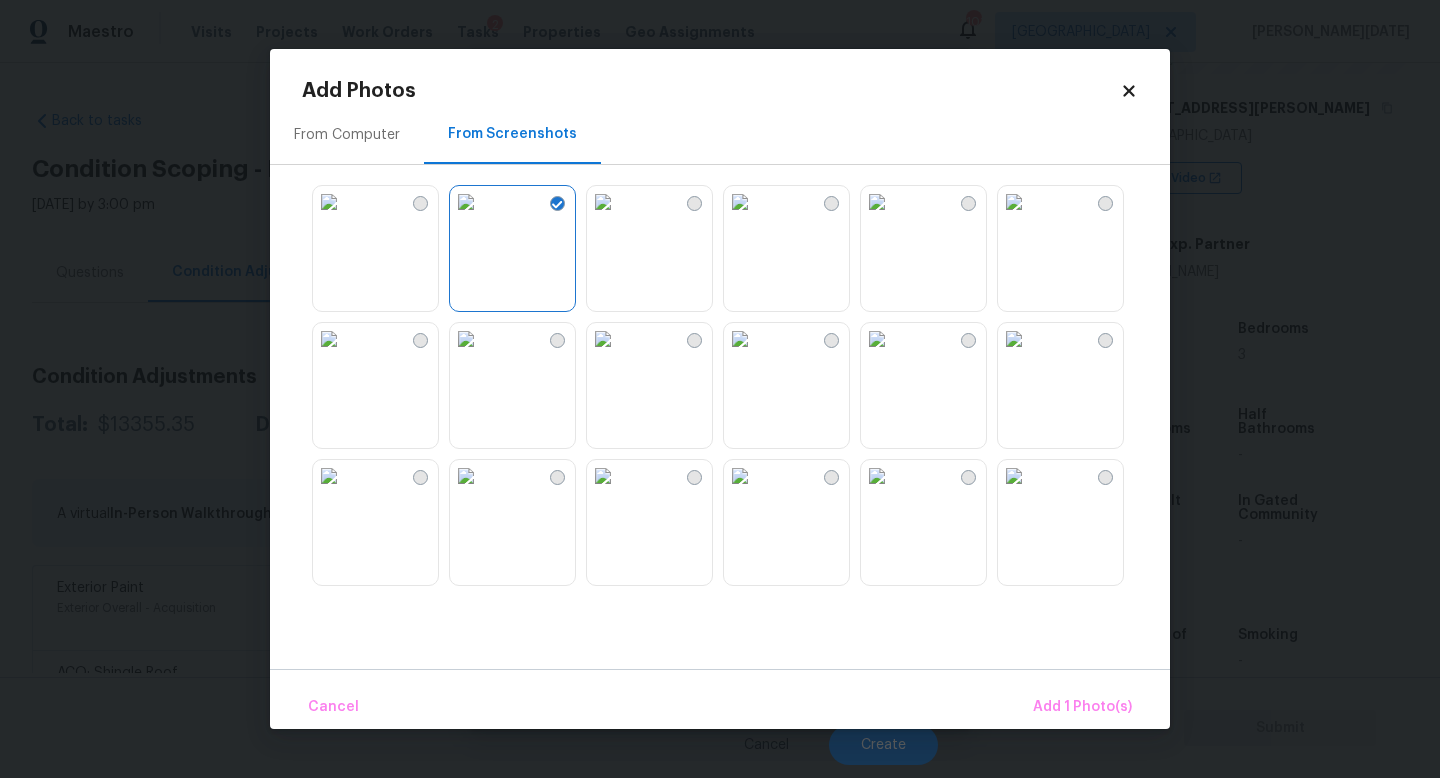 click at bounding box center (877, 202) 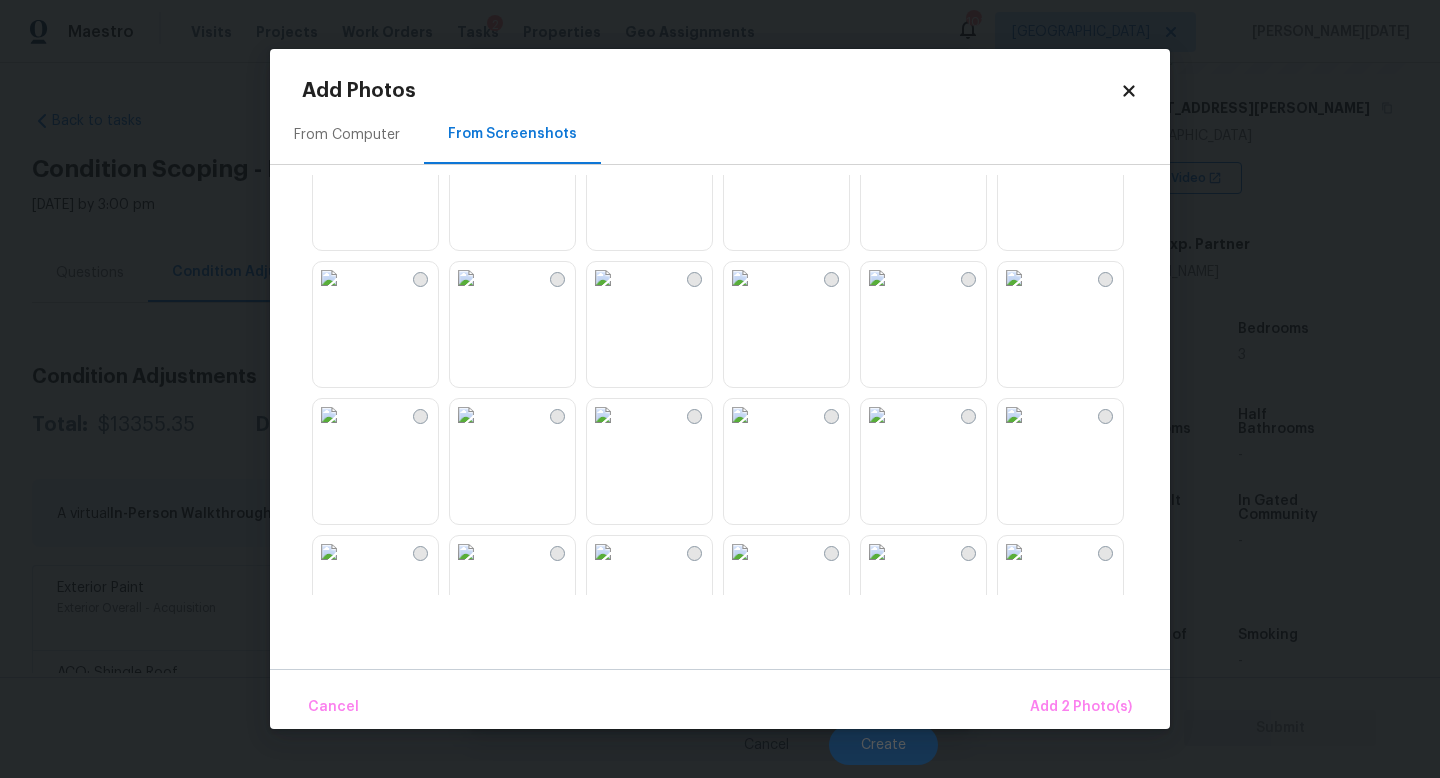 scroll, scrollTop: 419, scrollLeft: 0, axis: vertical 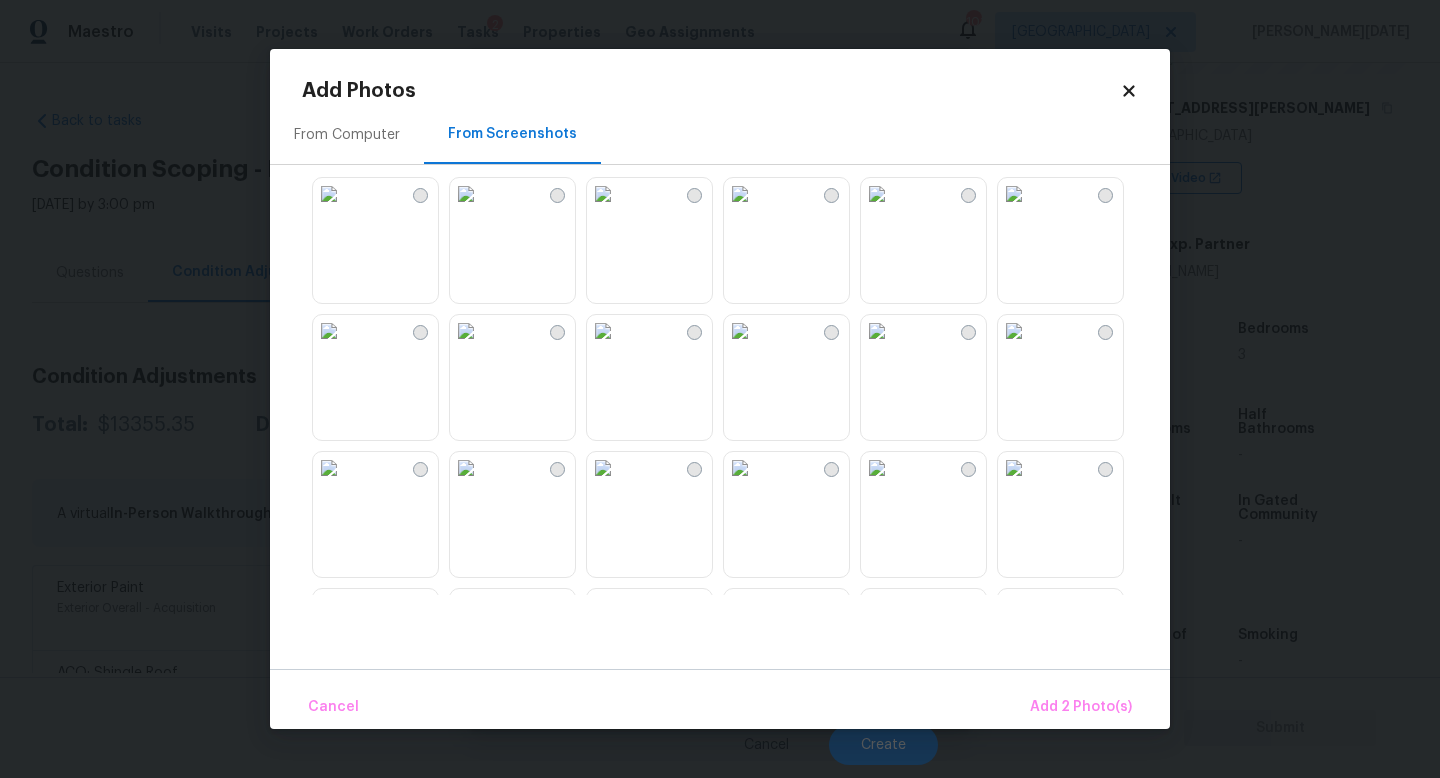click at bounding box center [1014, 331] 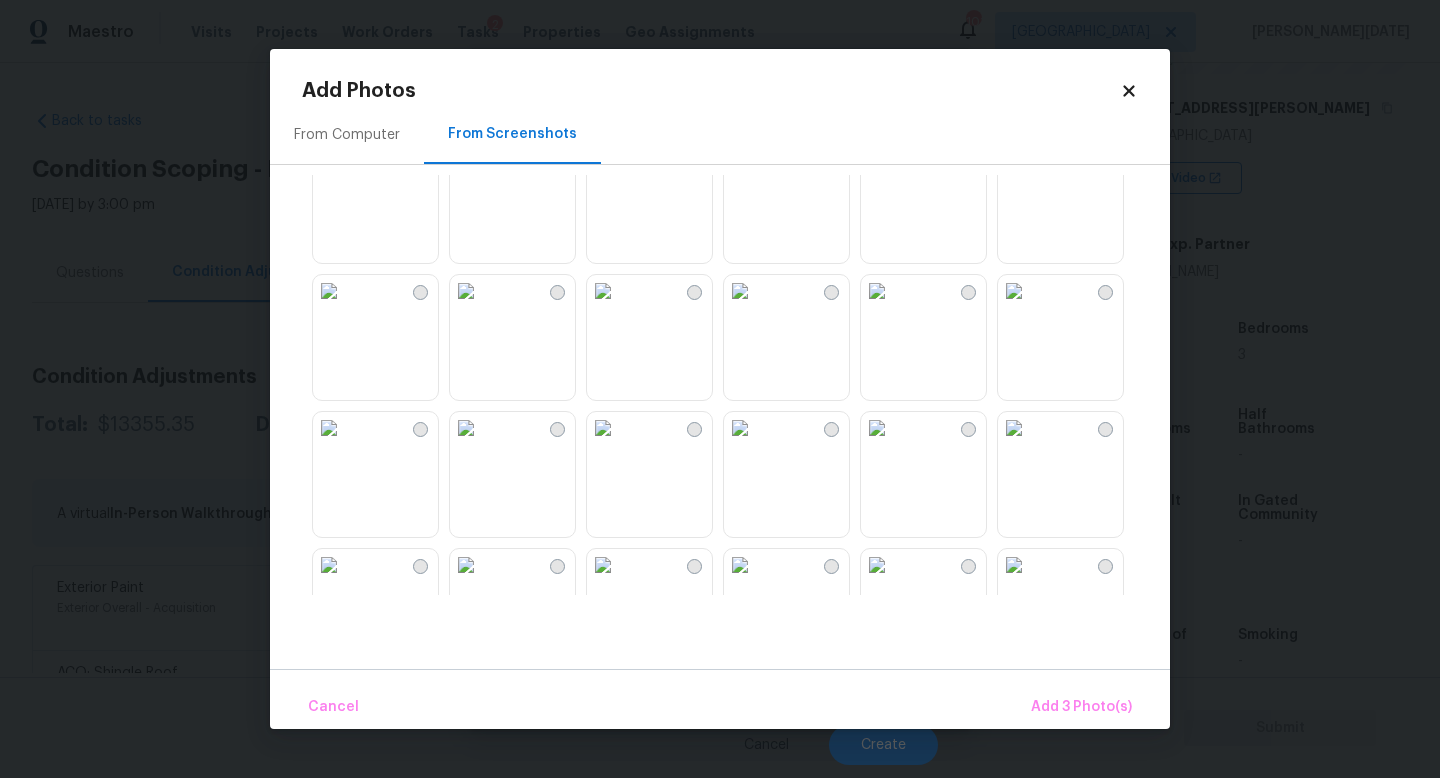 scroll, scrollTop: 980, scrollLeft: 0, axis: vertical 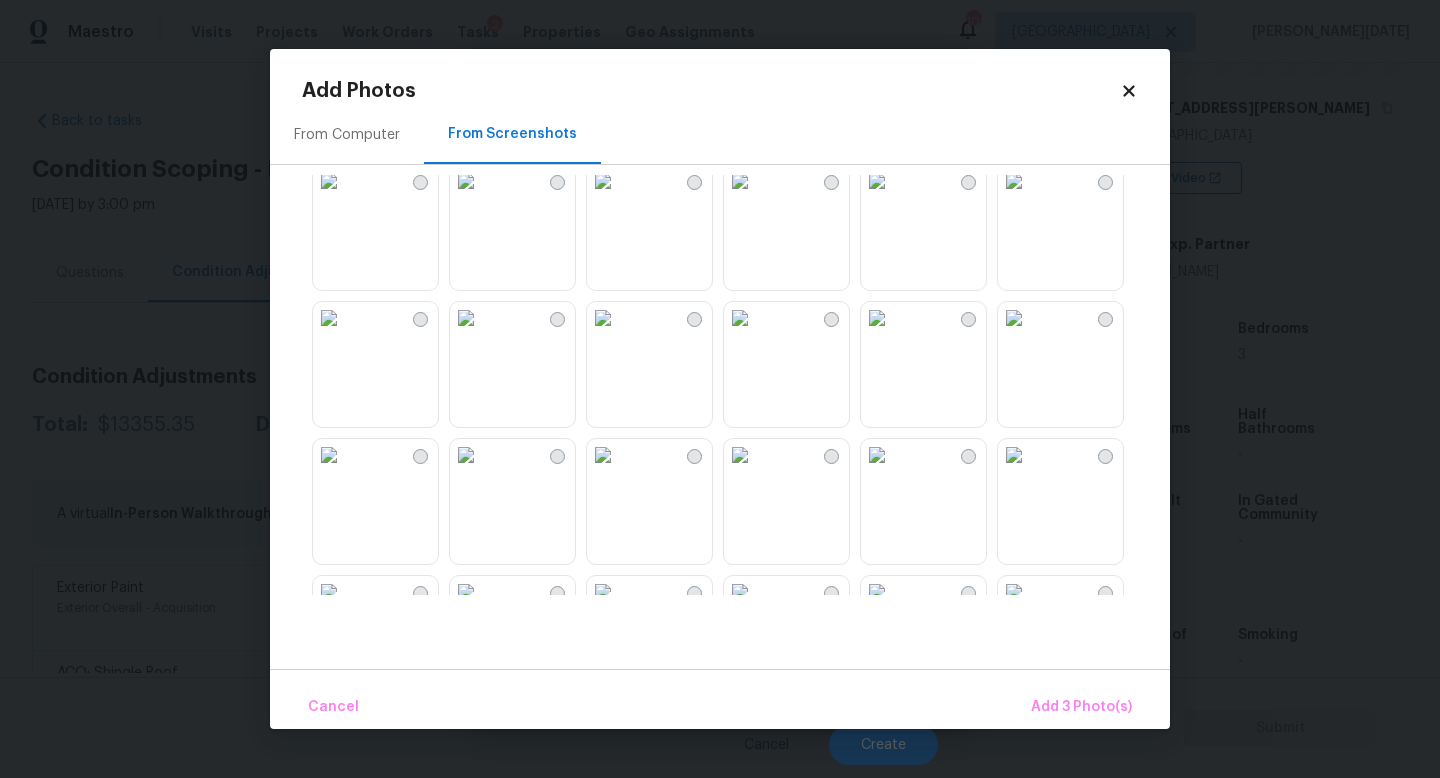 click at bounding box center (603, 318) 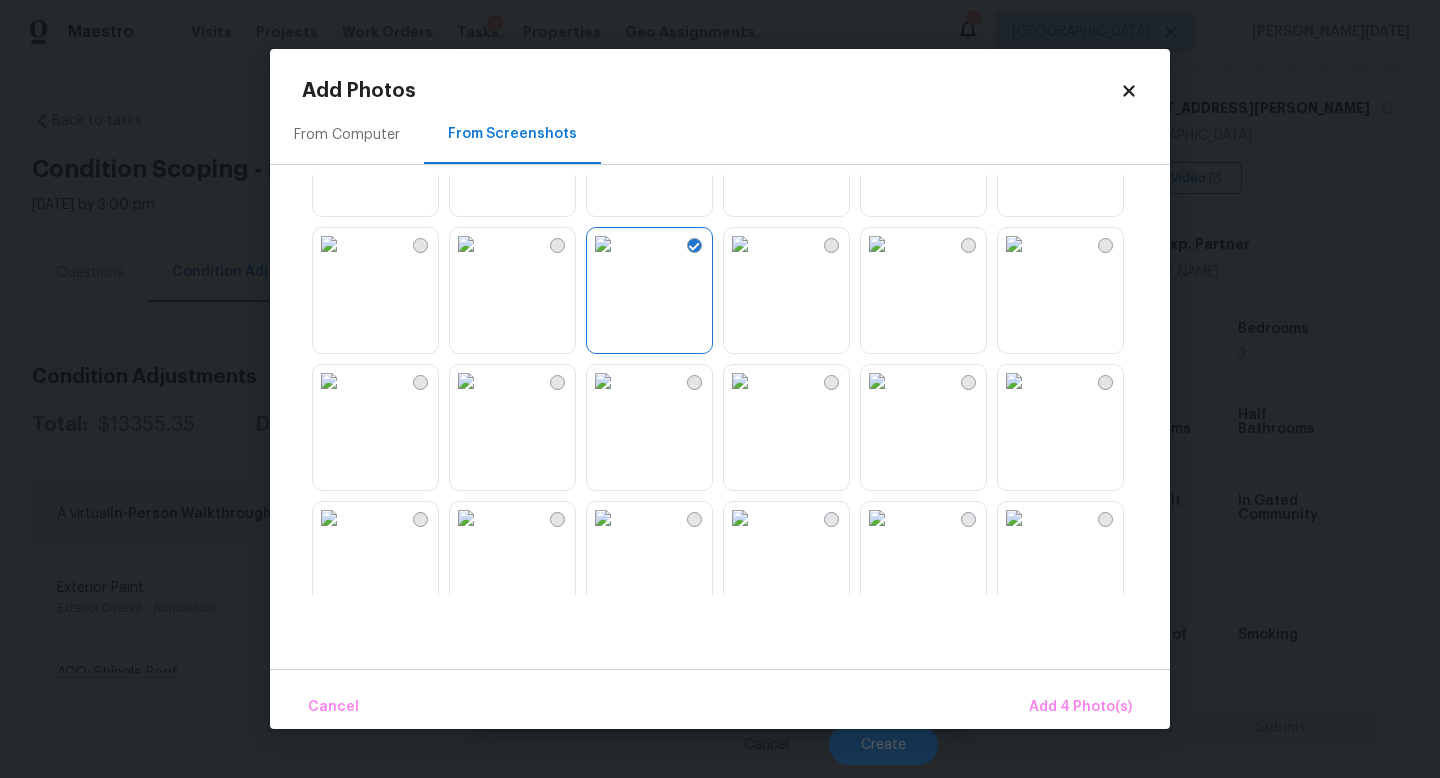 scroll, scrollTop: 1046, scrollLeft: 0, axis: vertical 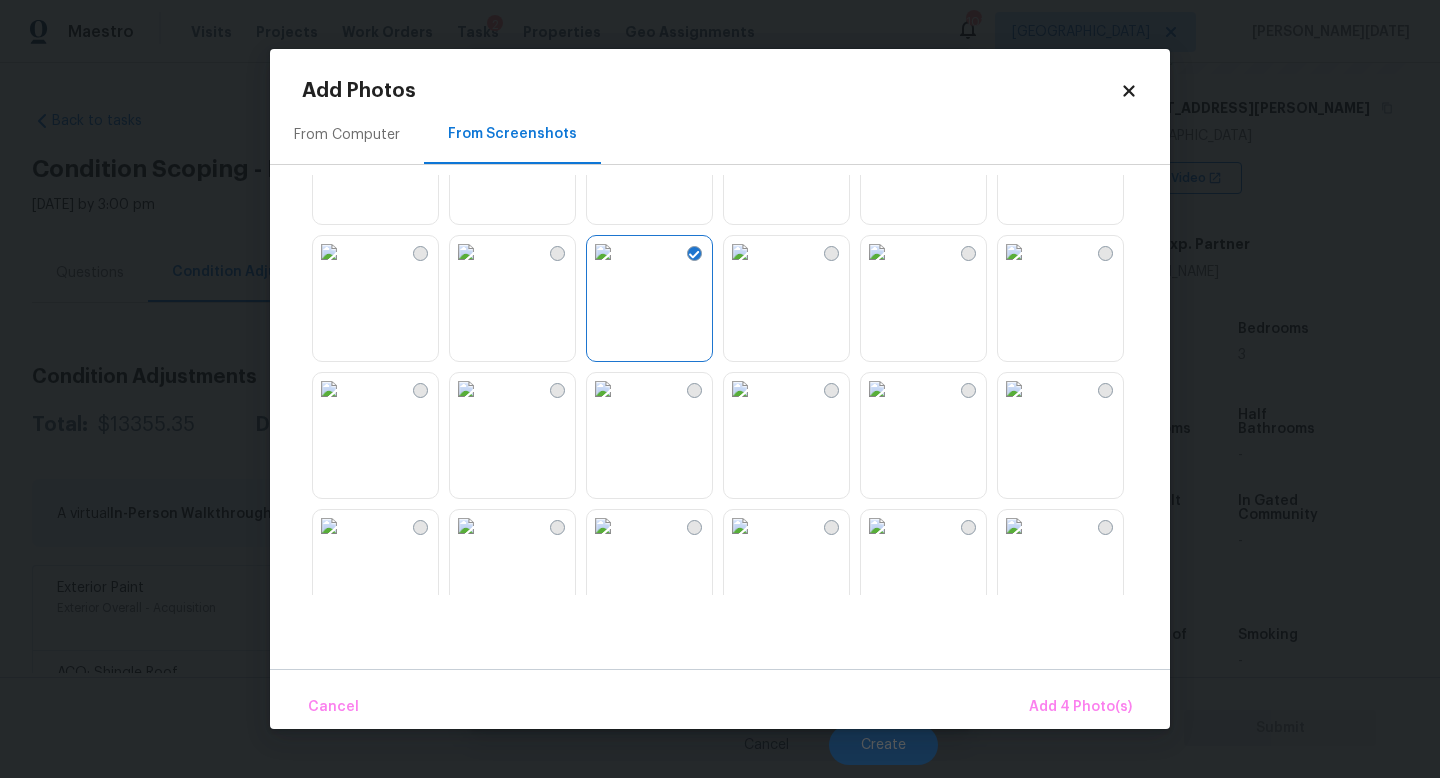 click at bounding box center (329, 252) 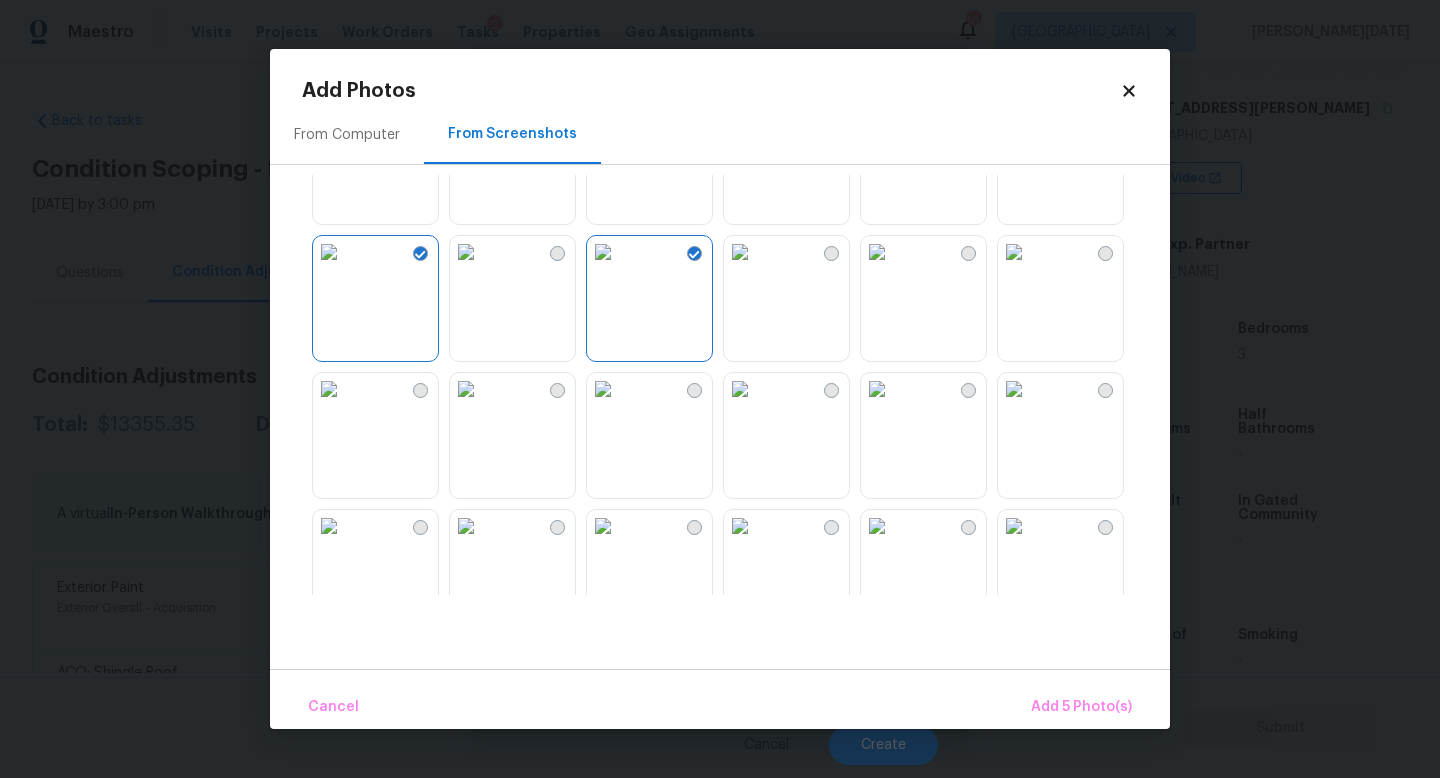 click at bounding box center [329, 389] 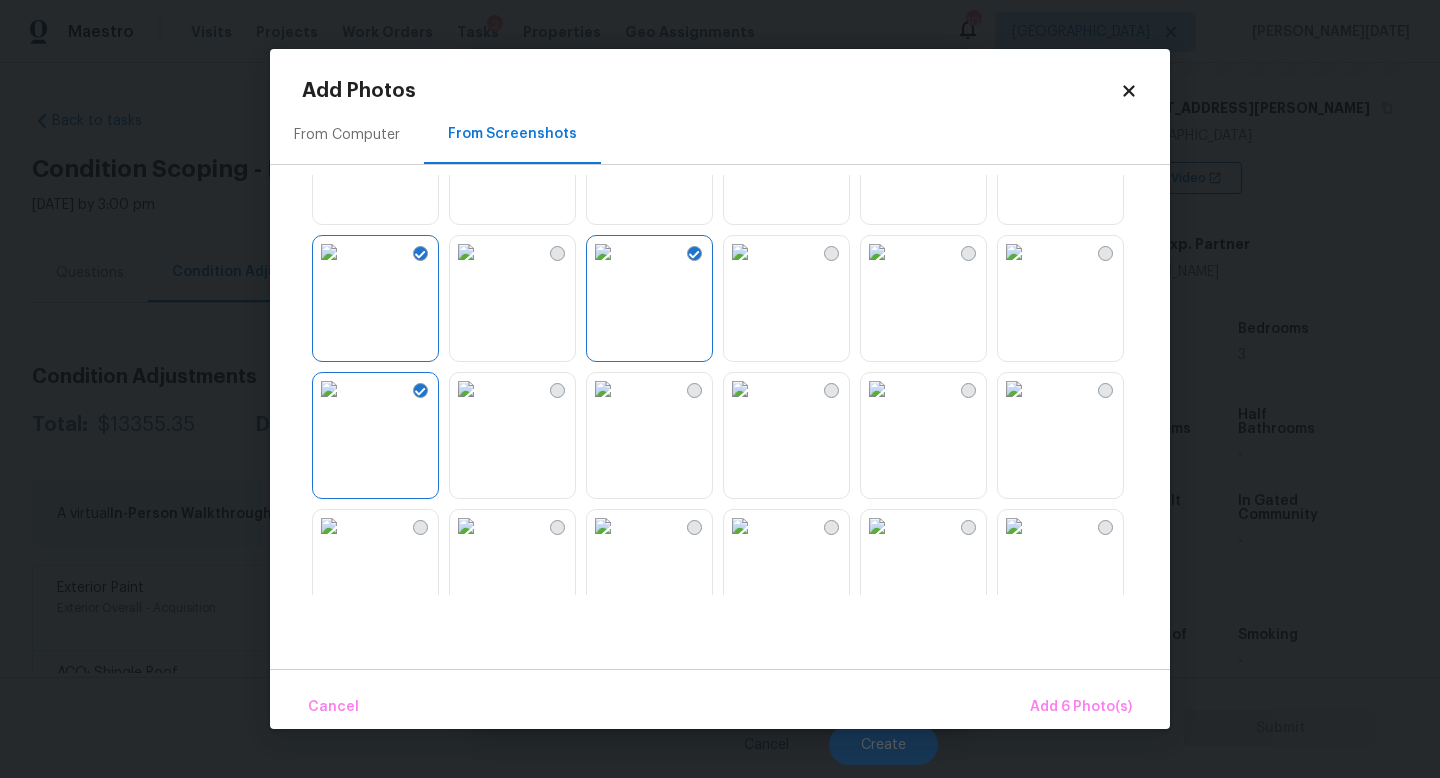 click at bounding box center [740, 389] 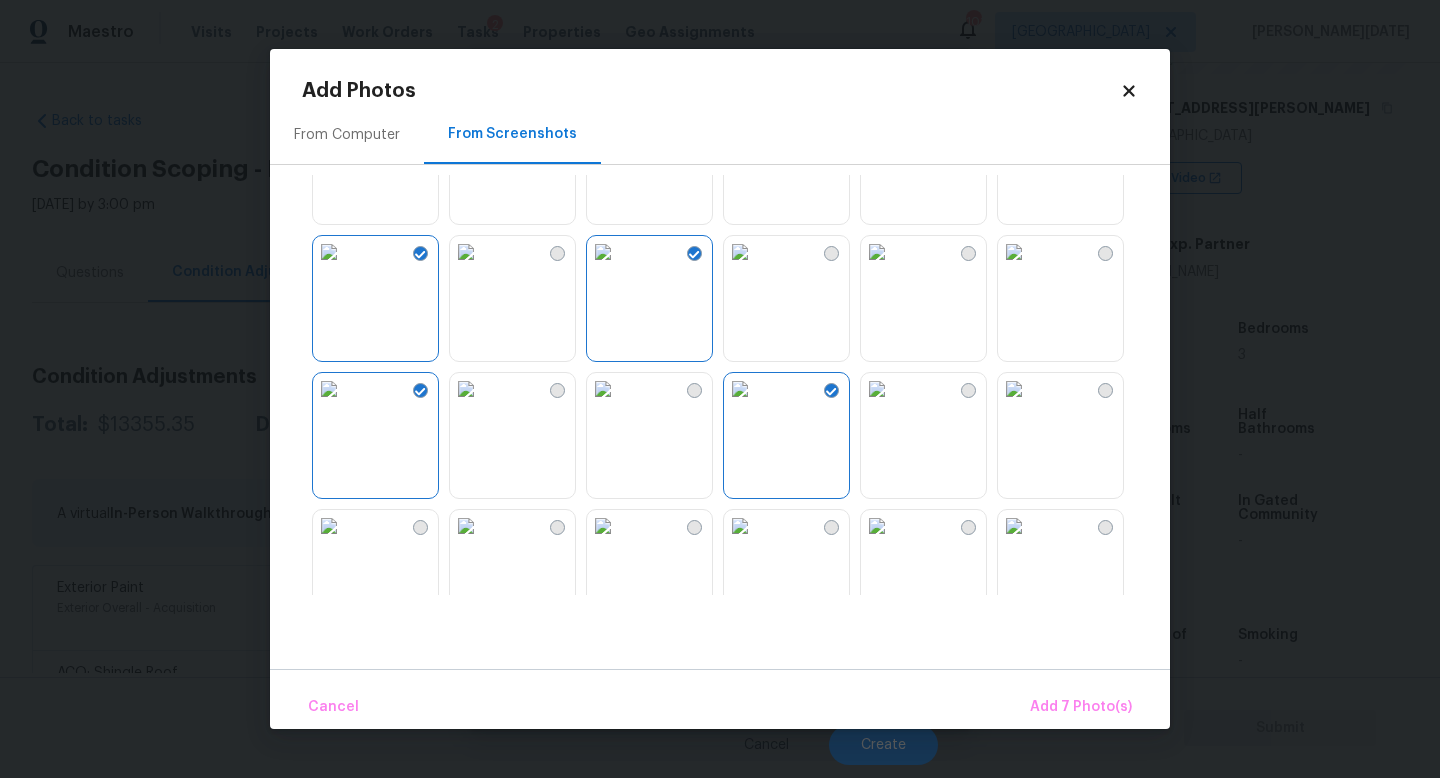 scroll, scrollTop: 1311, scrollLeft: 0, axis: vertical 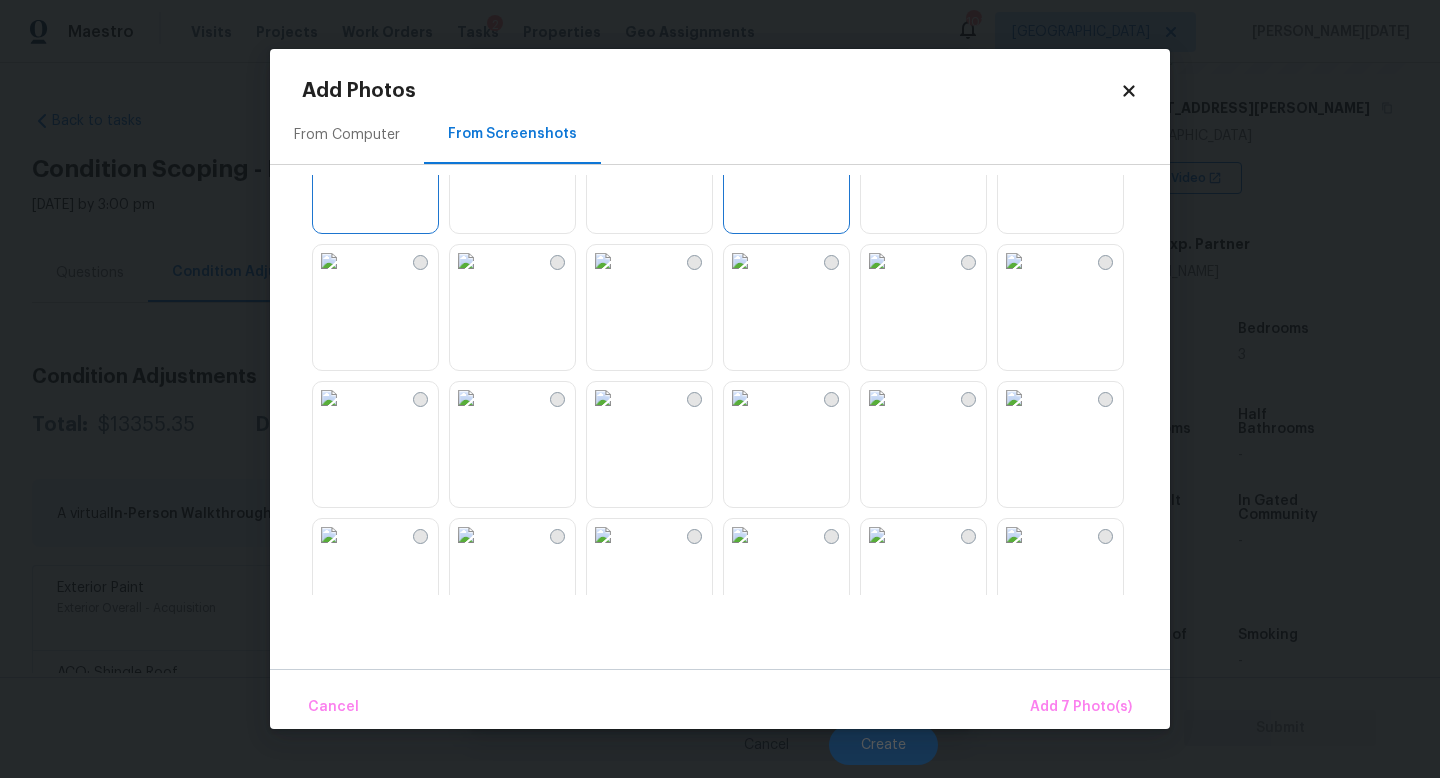 click at bounding box center [740, 261] 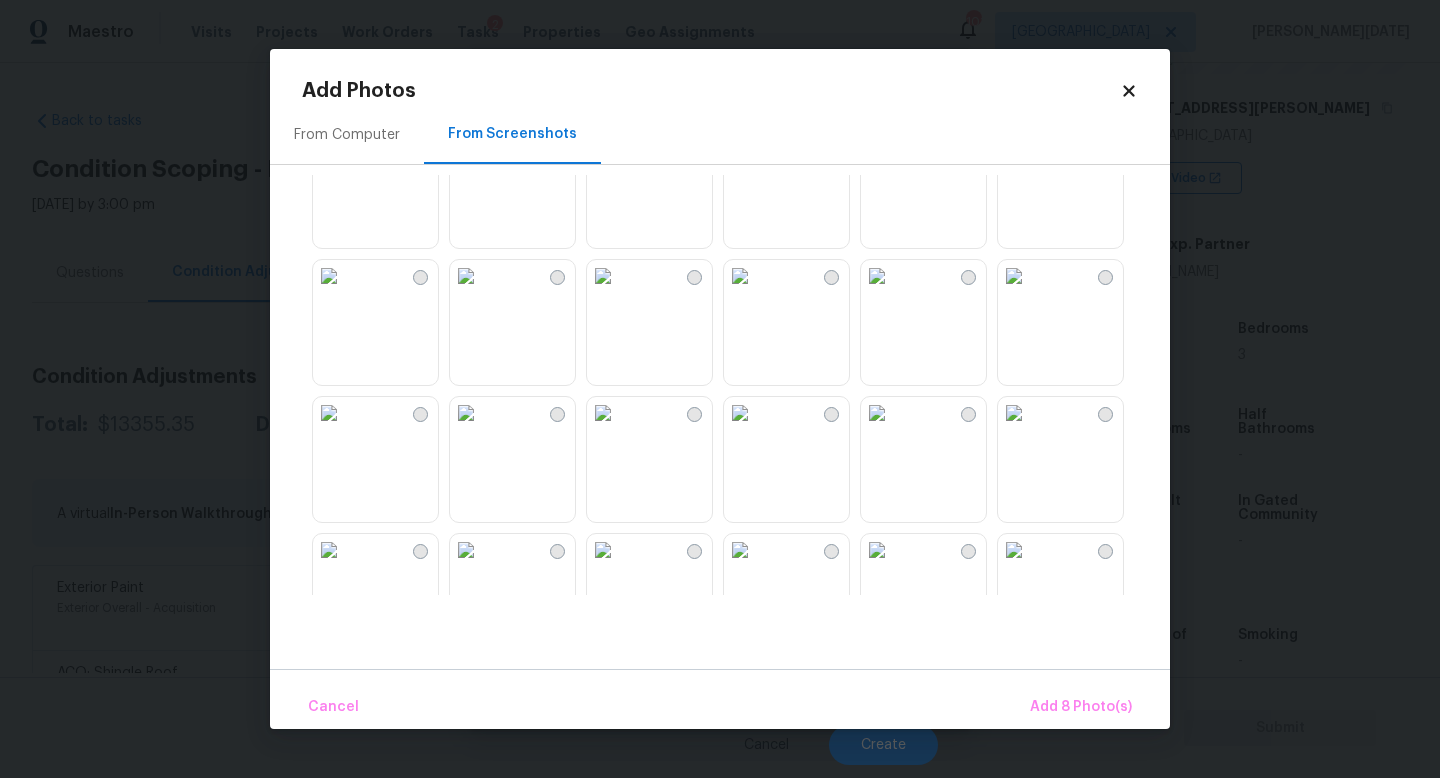 scroll, scrollTop: 1592, scrollLeft: 0, axis: vertical 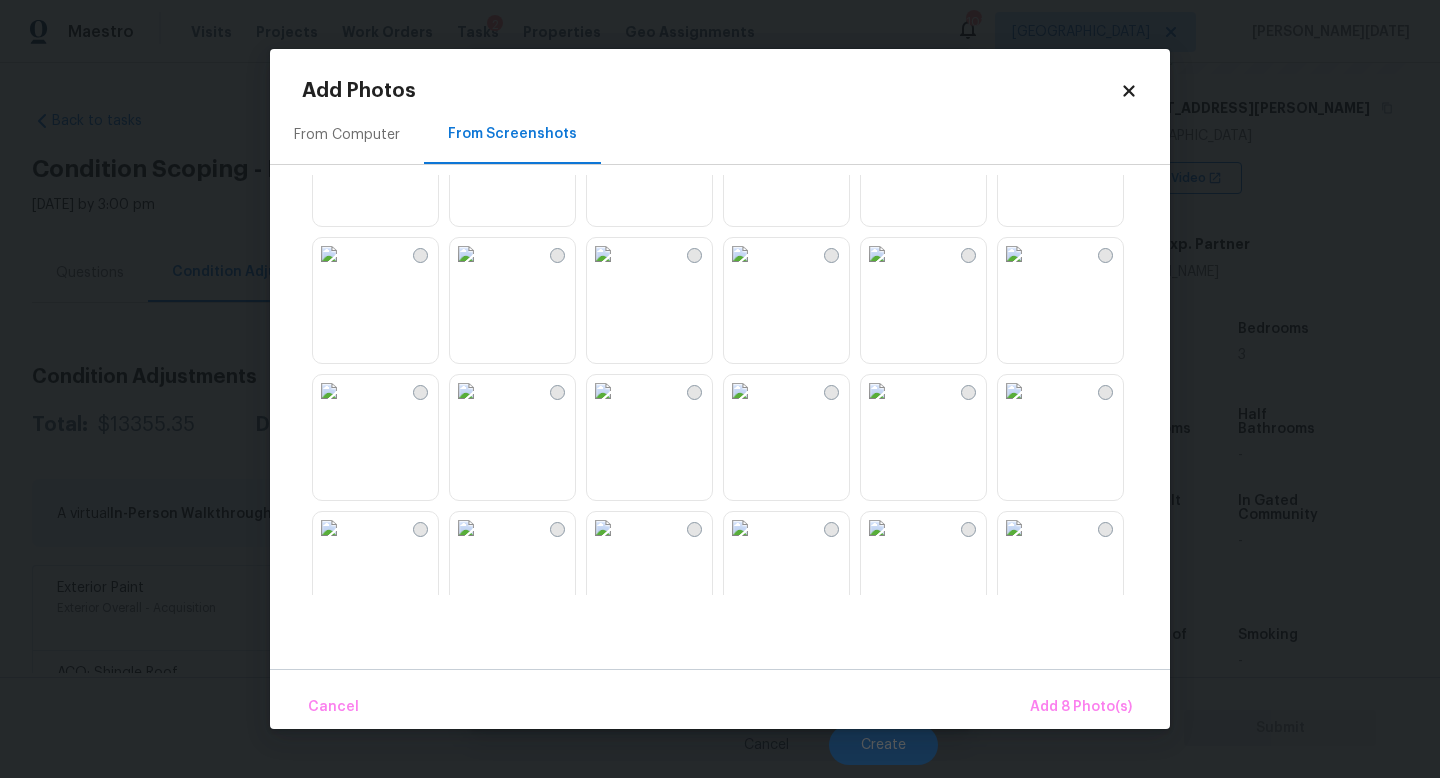 click at bounding box center (877, 254) 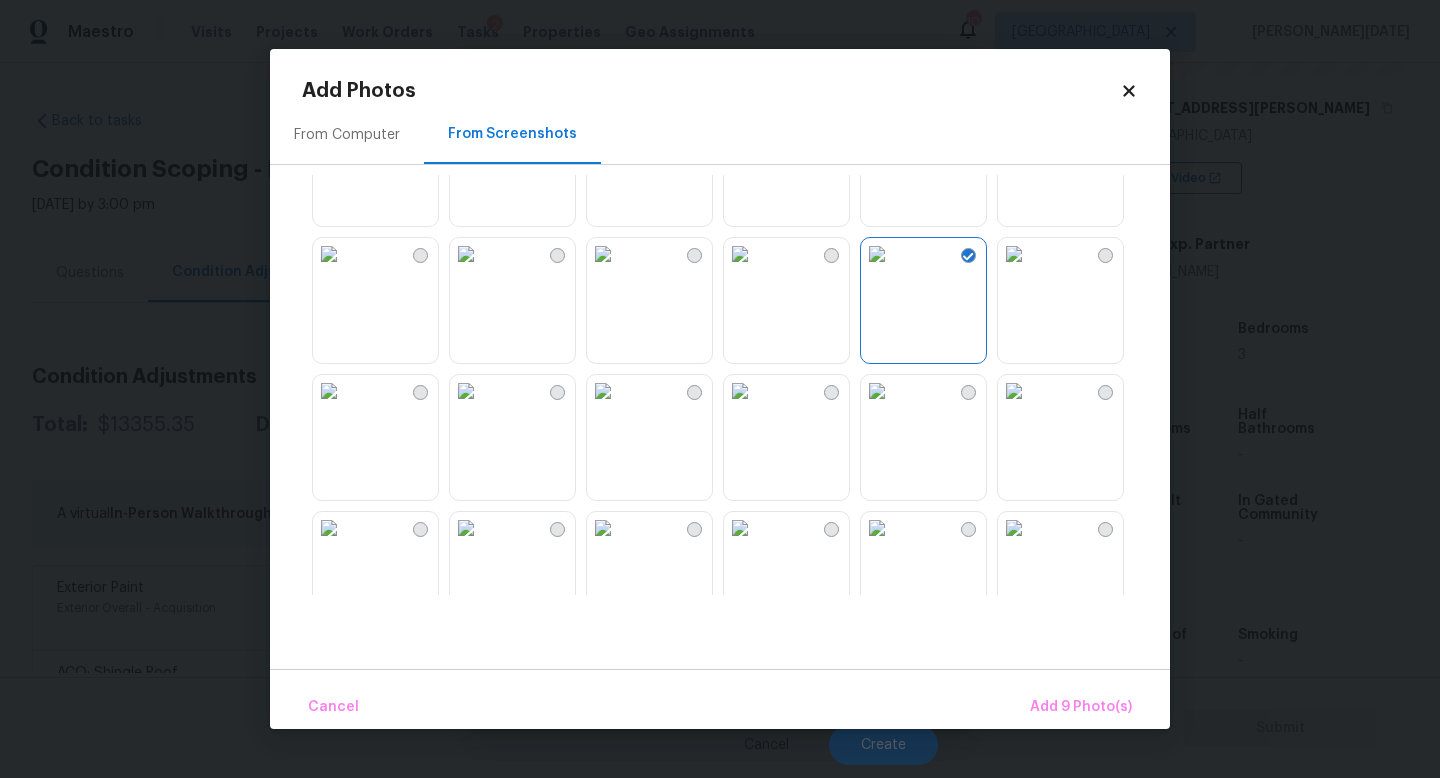 click at bounding box center [740, 254] 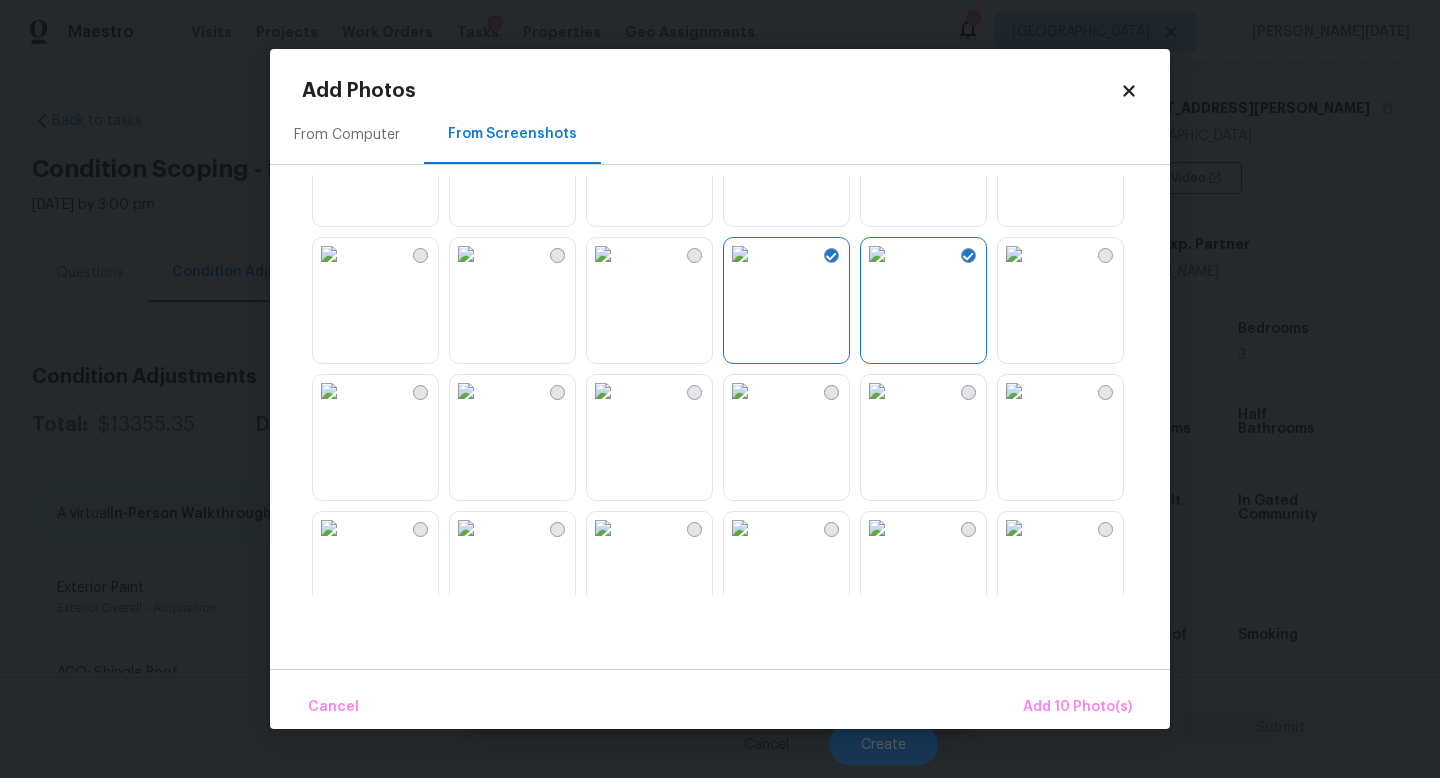 scroll, scrollTop: 1910, scrollLeft: 0, axis: vertical 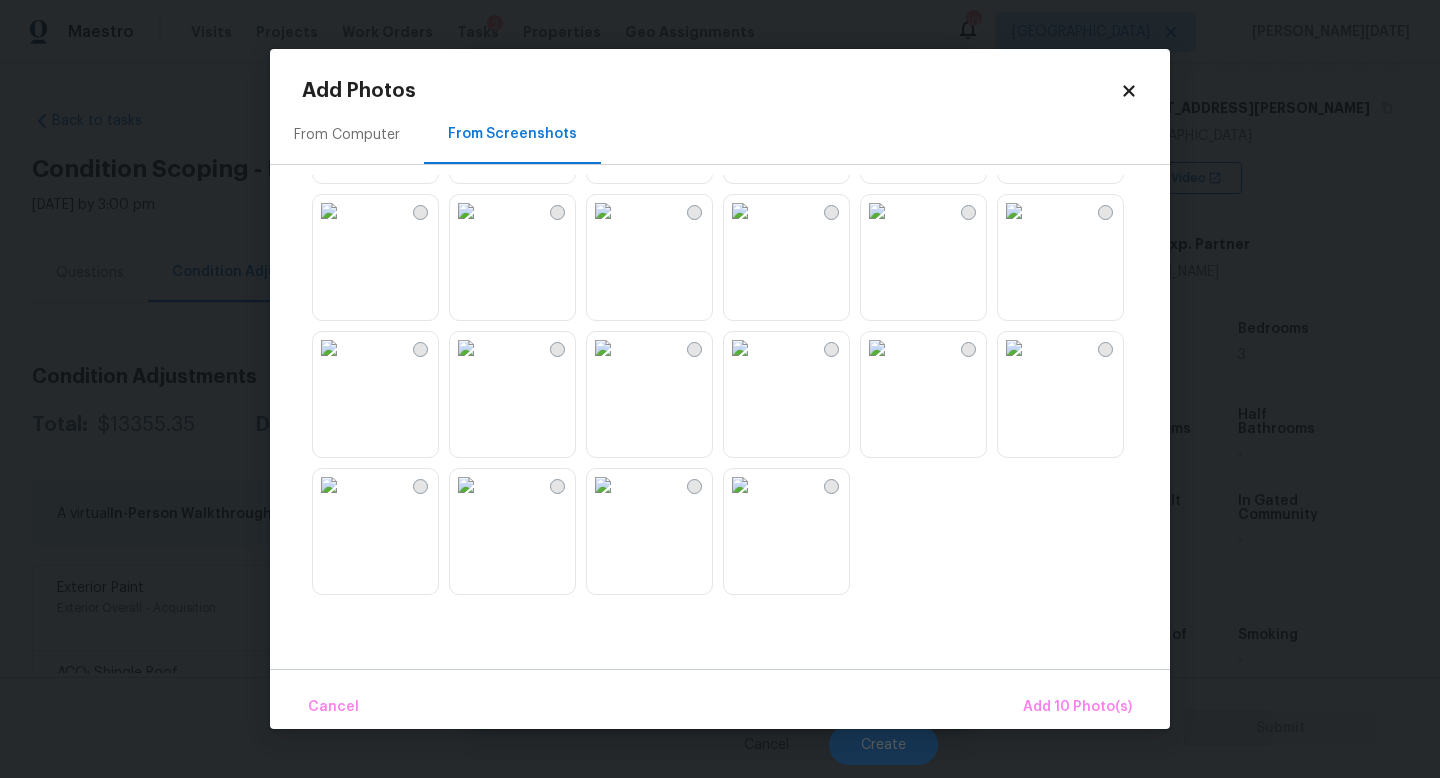 click at bounding box center [740, 348] 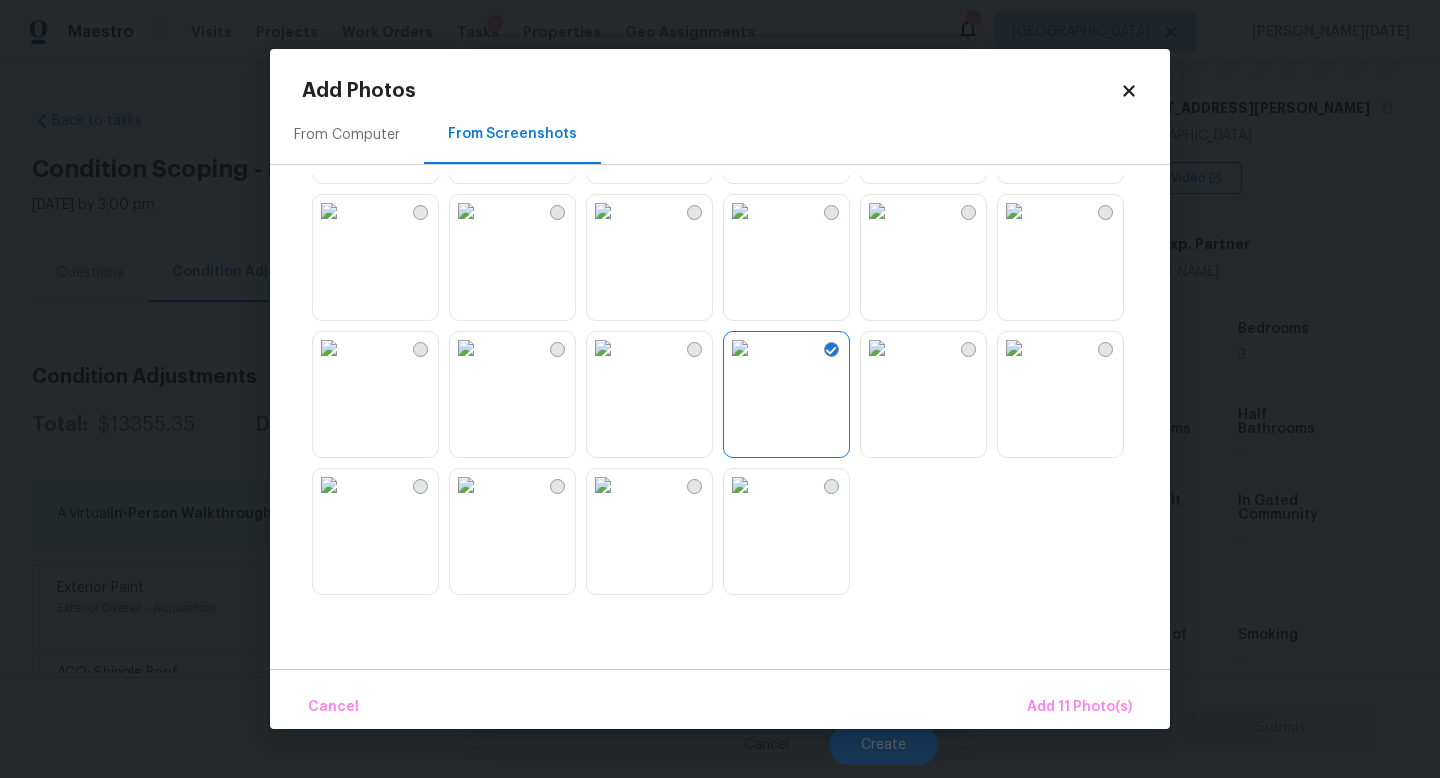 click at bounding box center [466, 211] 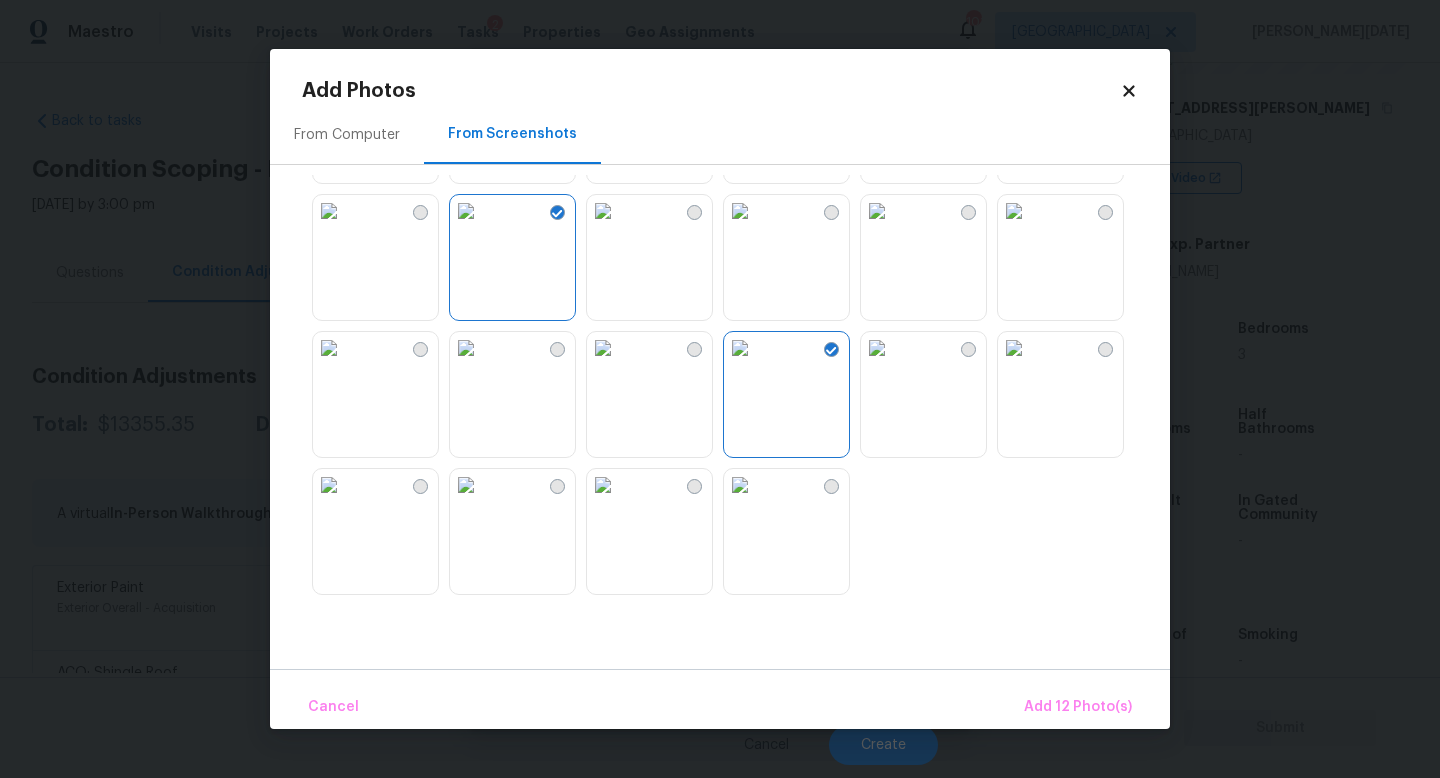 click at bounding box center (603, 211) 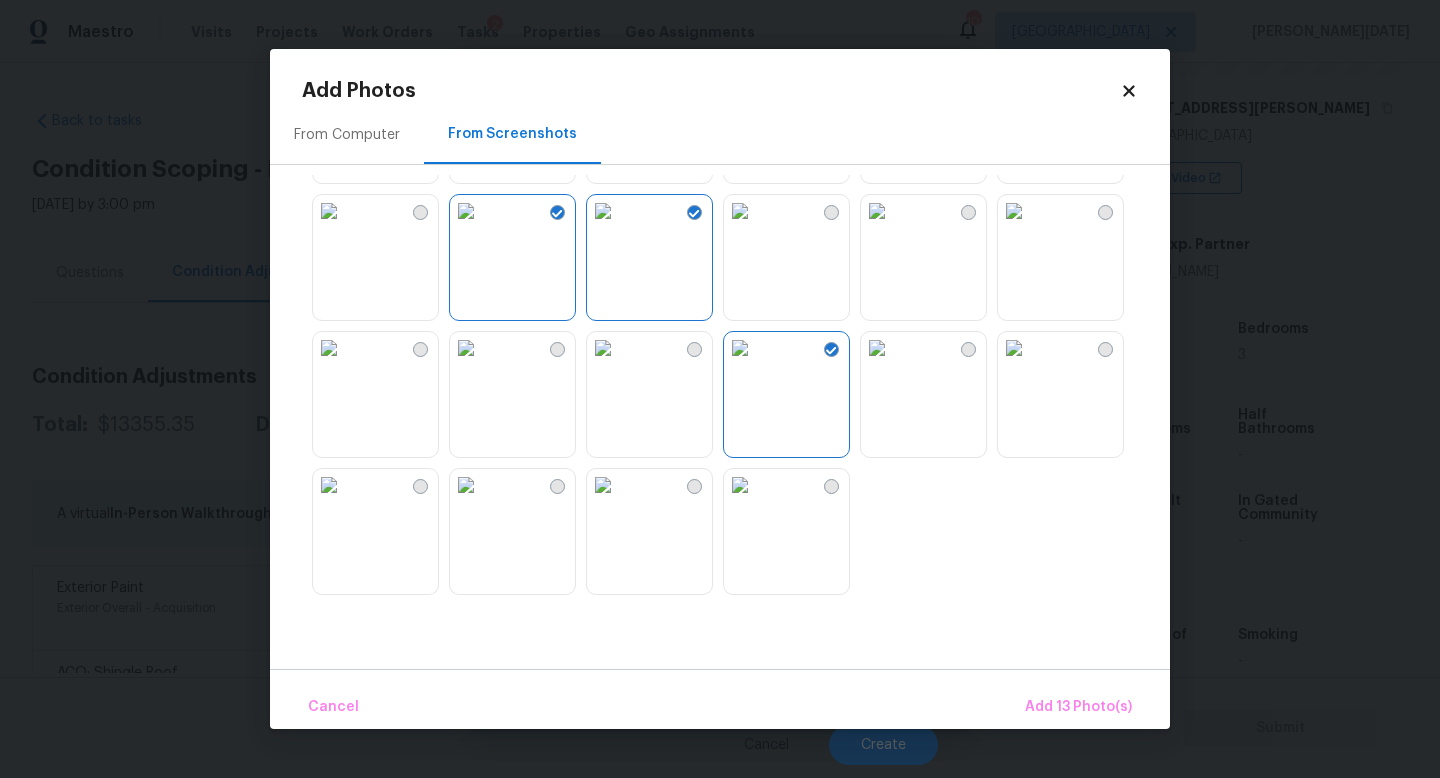 click at bounding box center (603, 485) 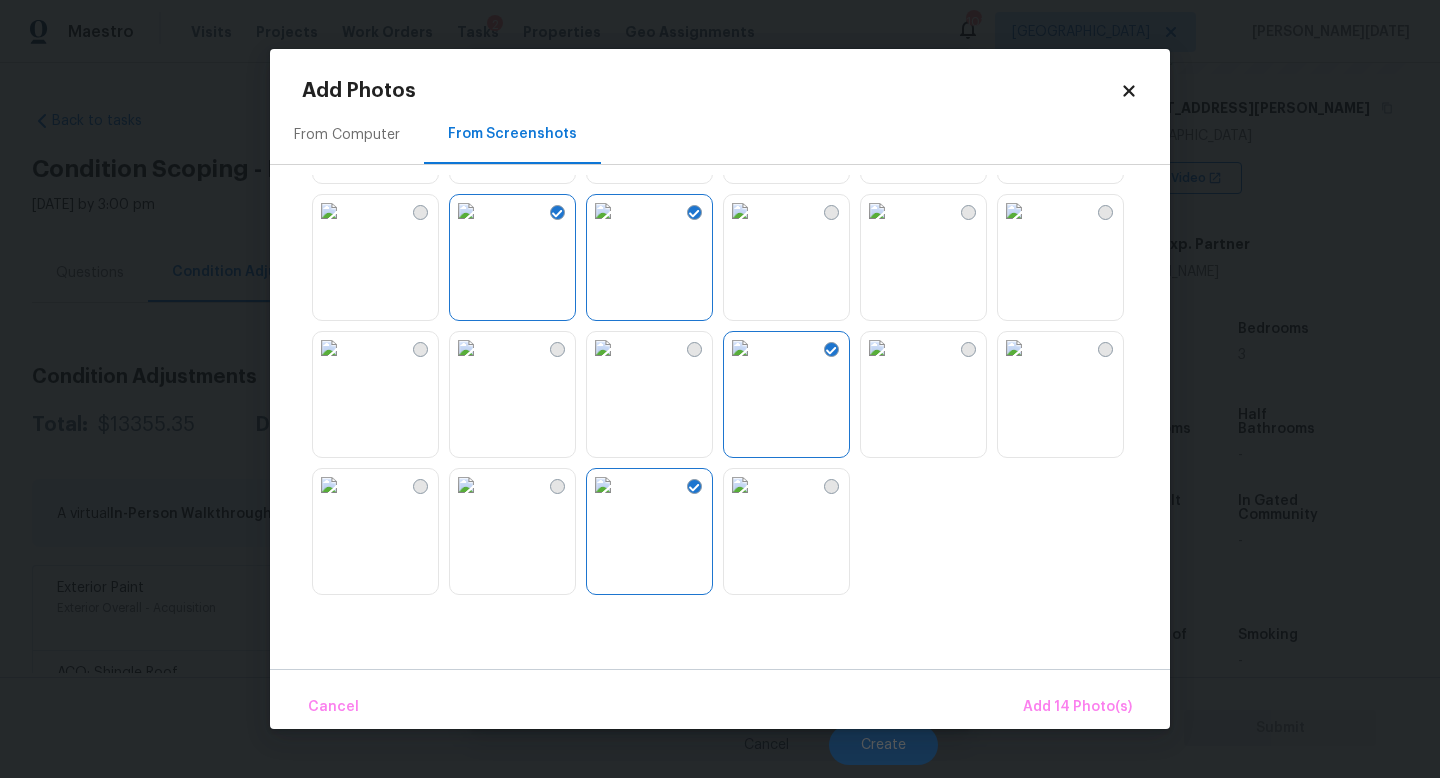click at bounding box center [603, 485] 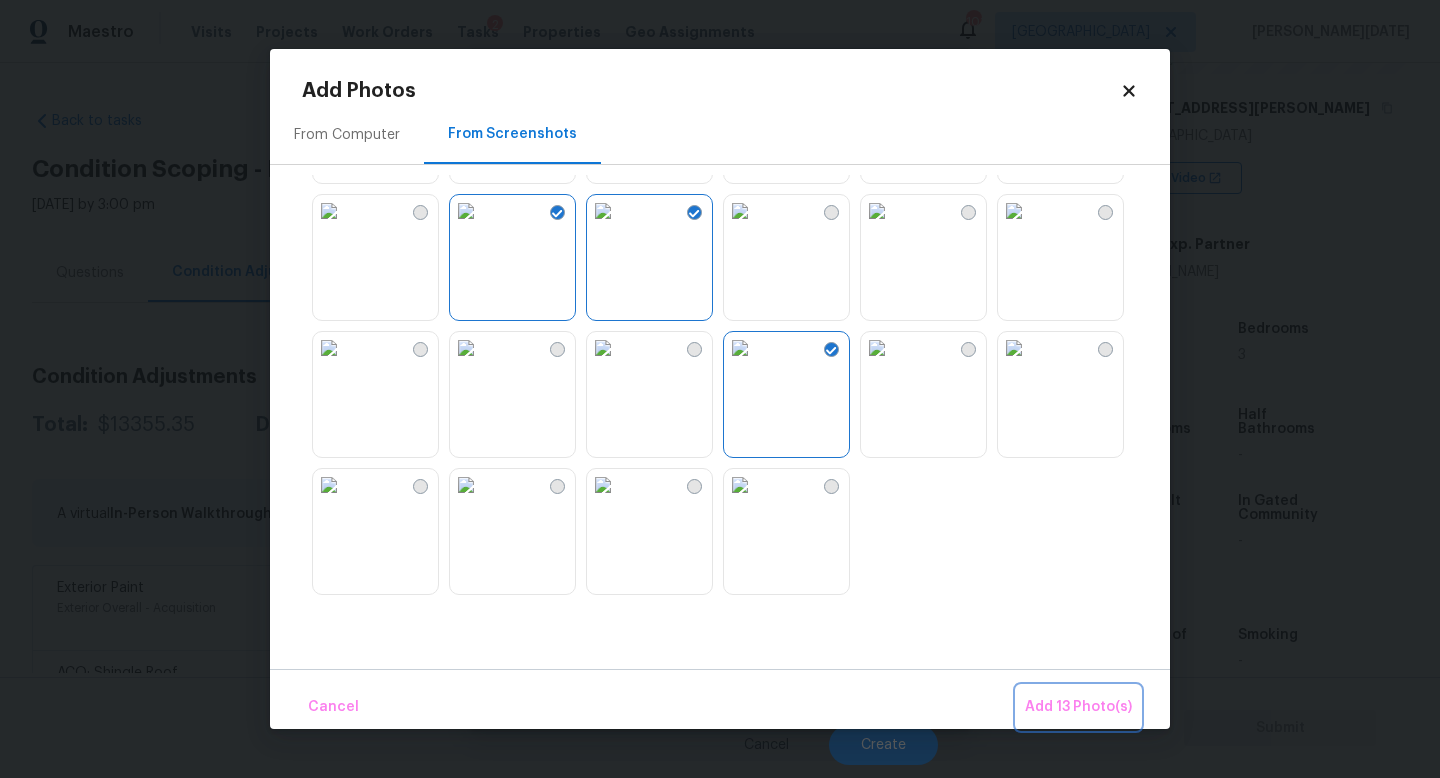 click on "Add 13 Photo(s)" at bounding box center [1078, 707] 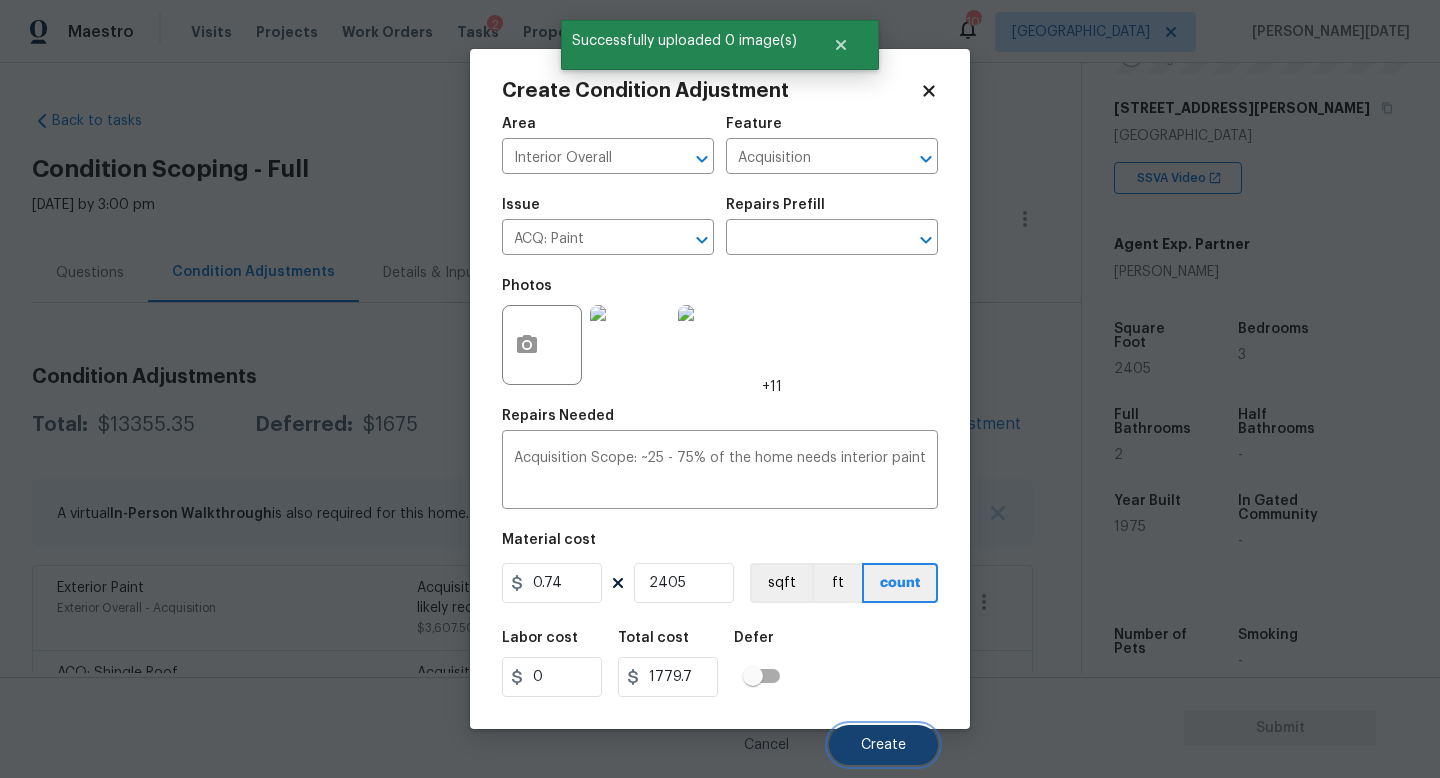 click on "Create" at bounding box center (883, 745) 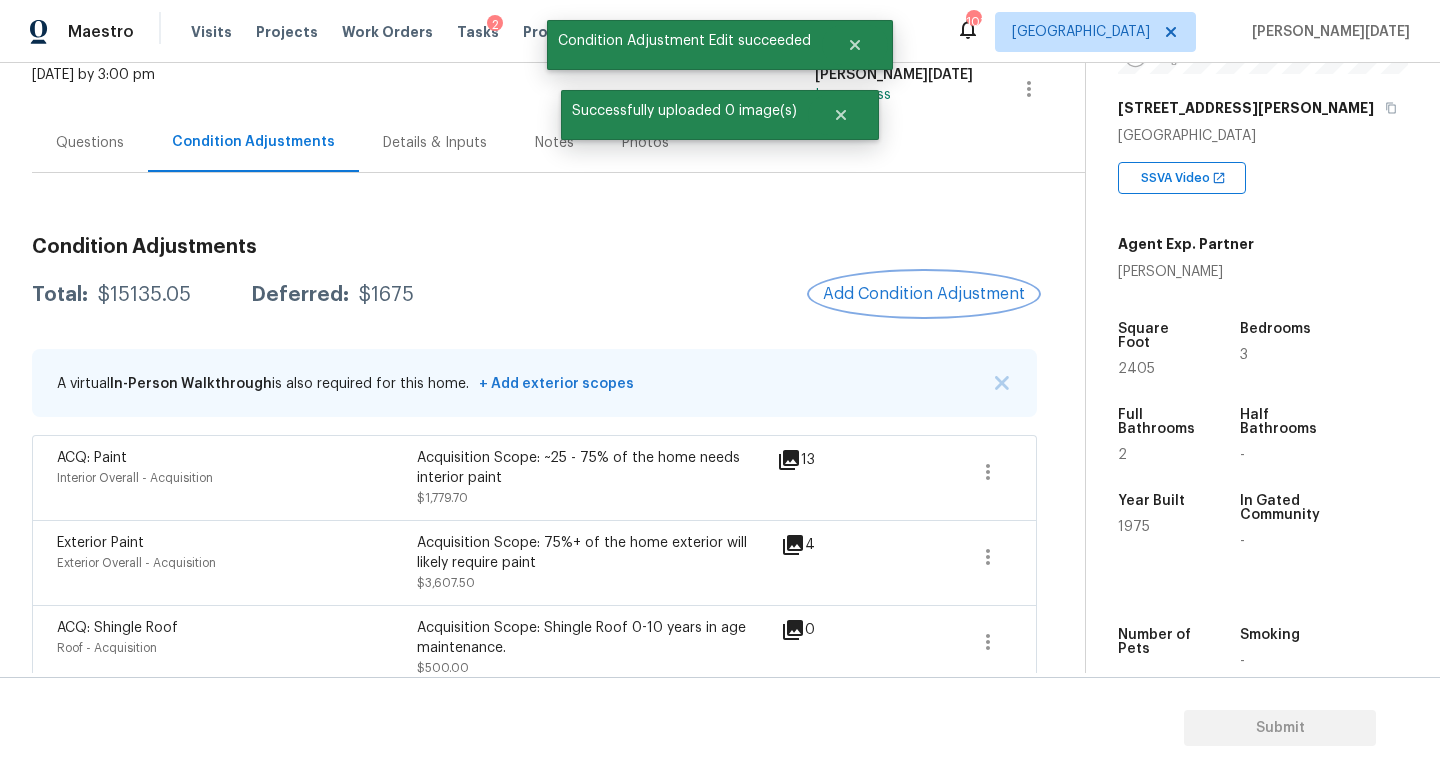 scroll, scrollTop: 141, scrollLeft: 0, axis: vertical 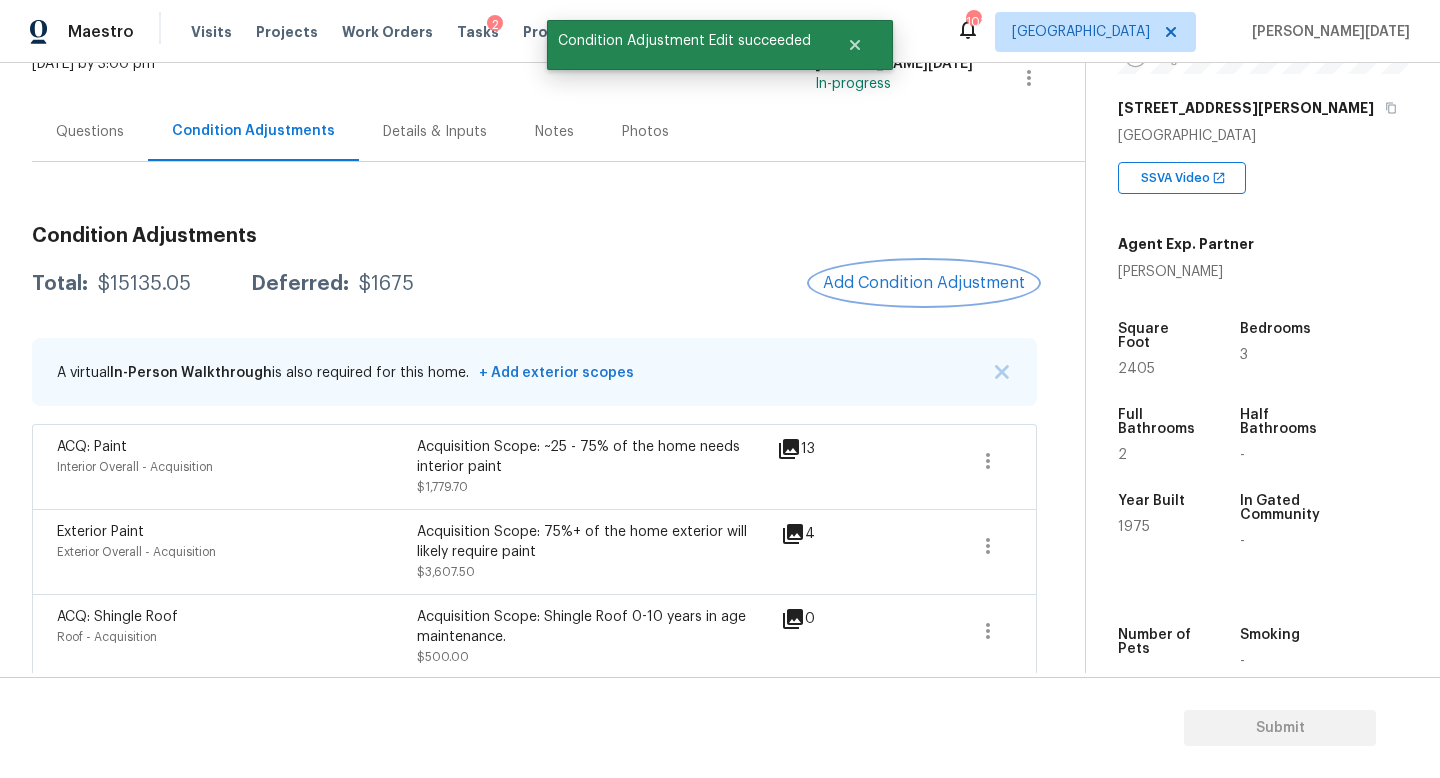 click on "Add Condition Adjustment" at bounding box center [924, 283] 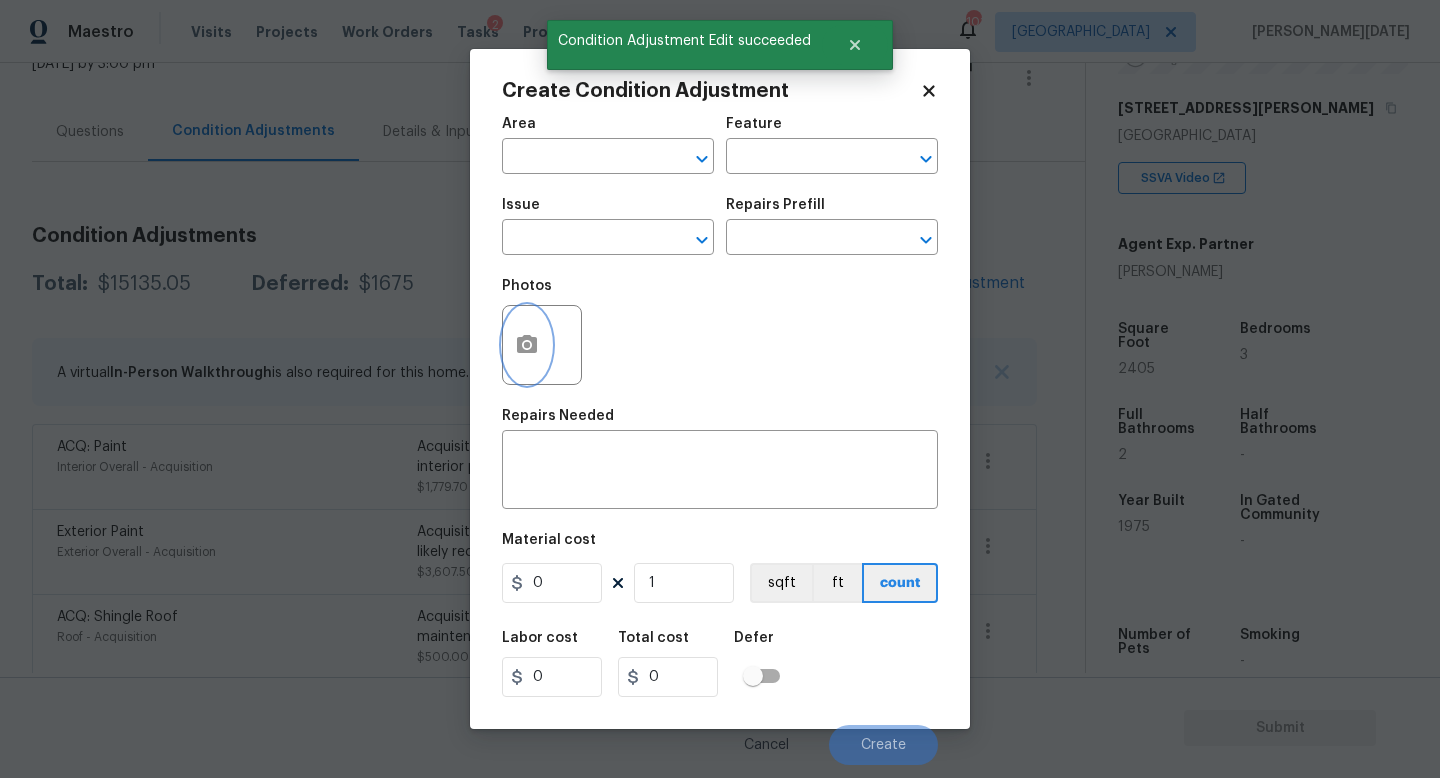 click at bounding box center [527, 345] 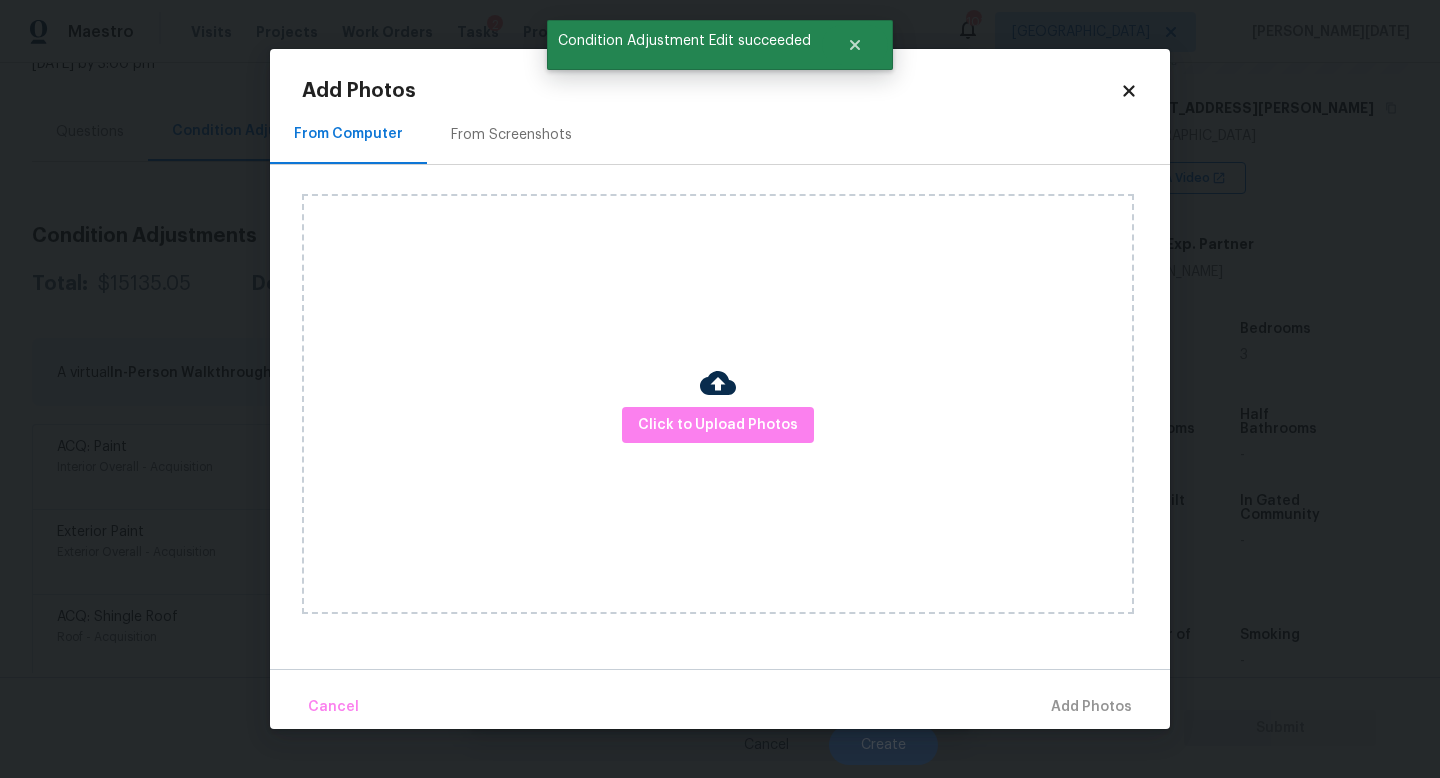 click on "From Screenshots" at bounding box center (511, 135) 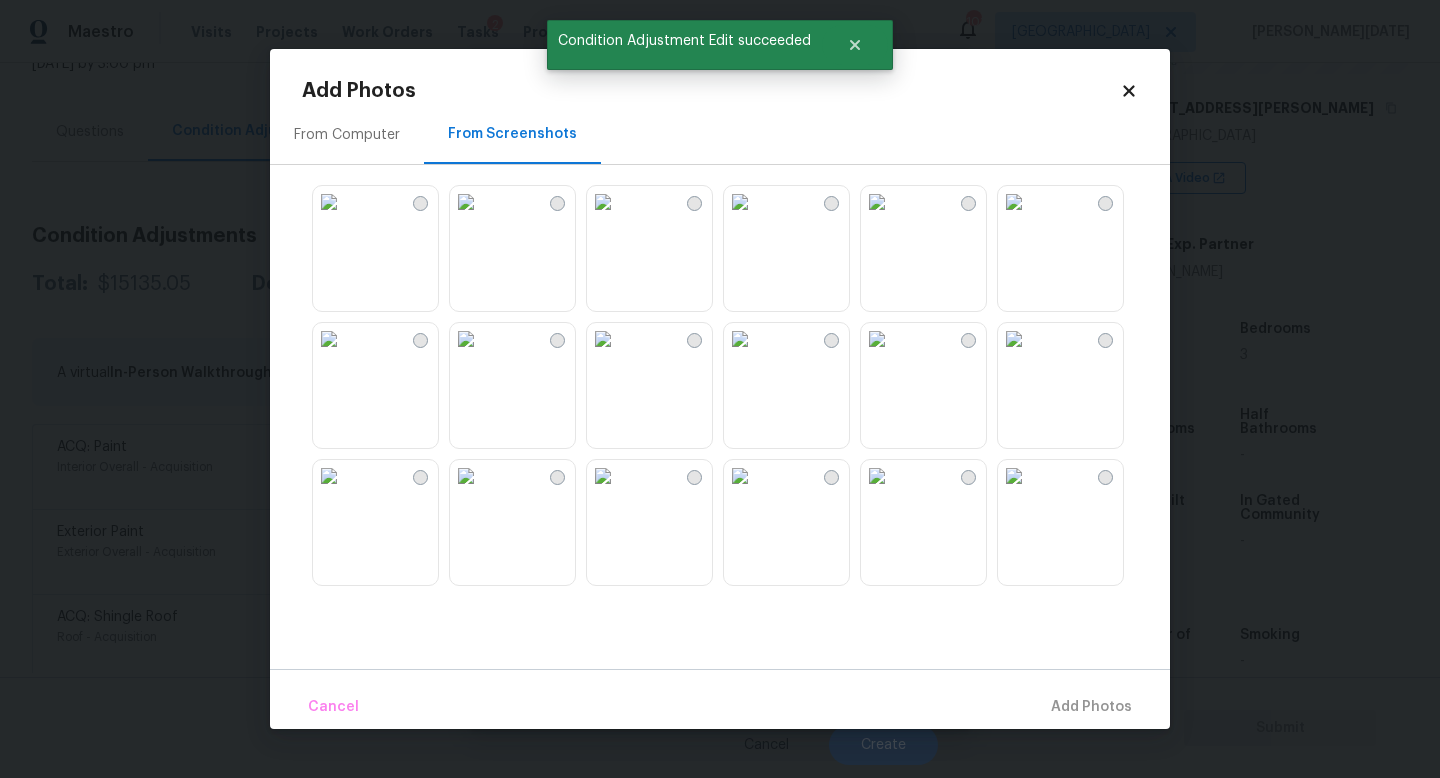 click at bounding box center [466, 202] 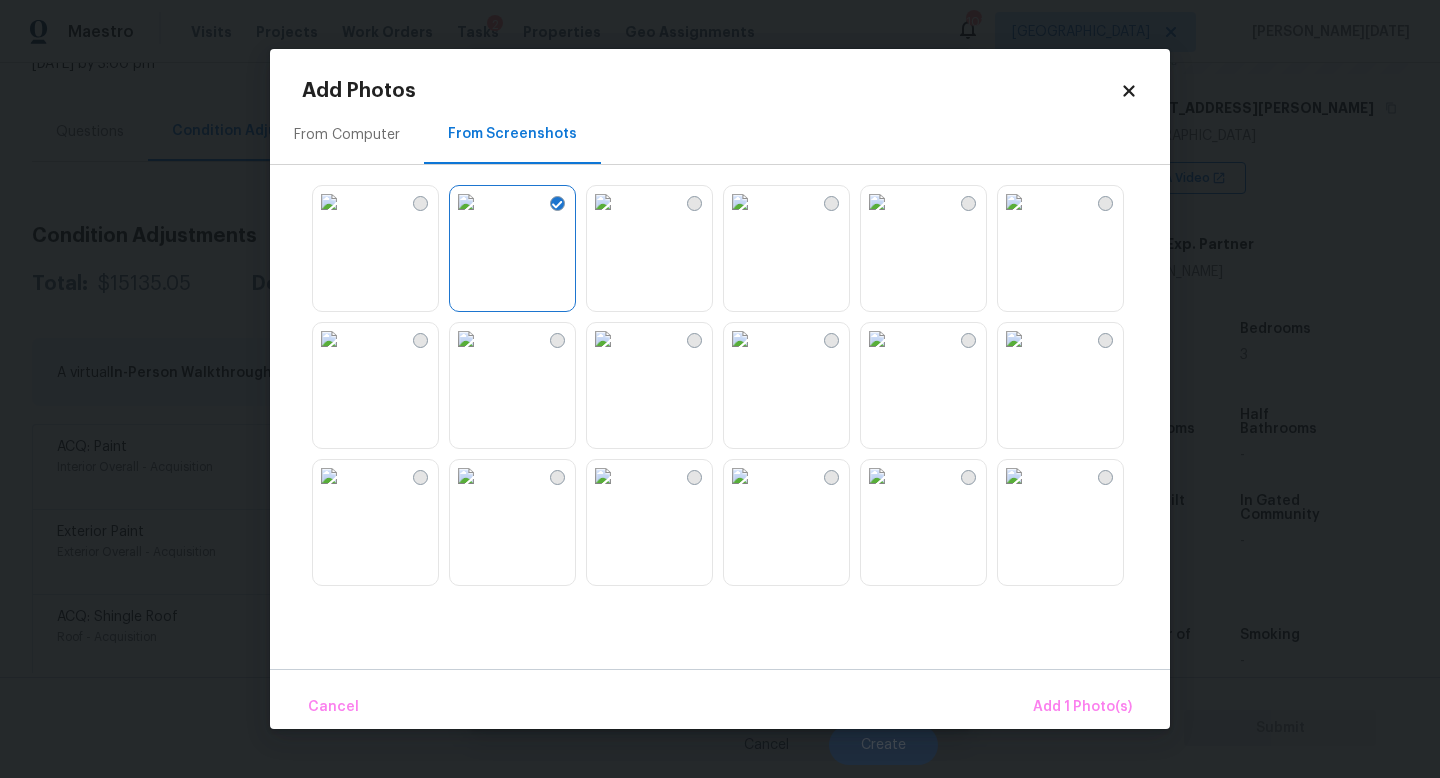 click at bounding box center (877, 339) 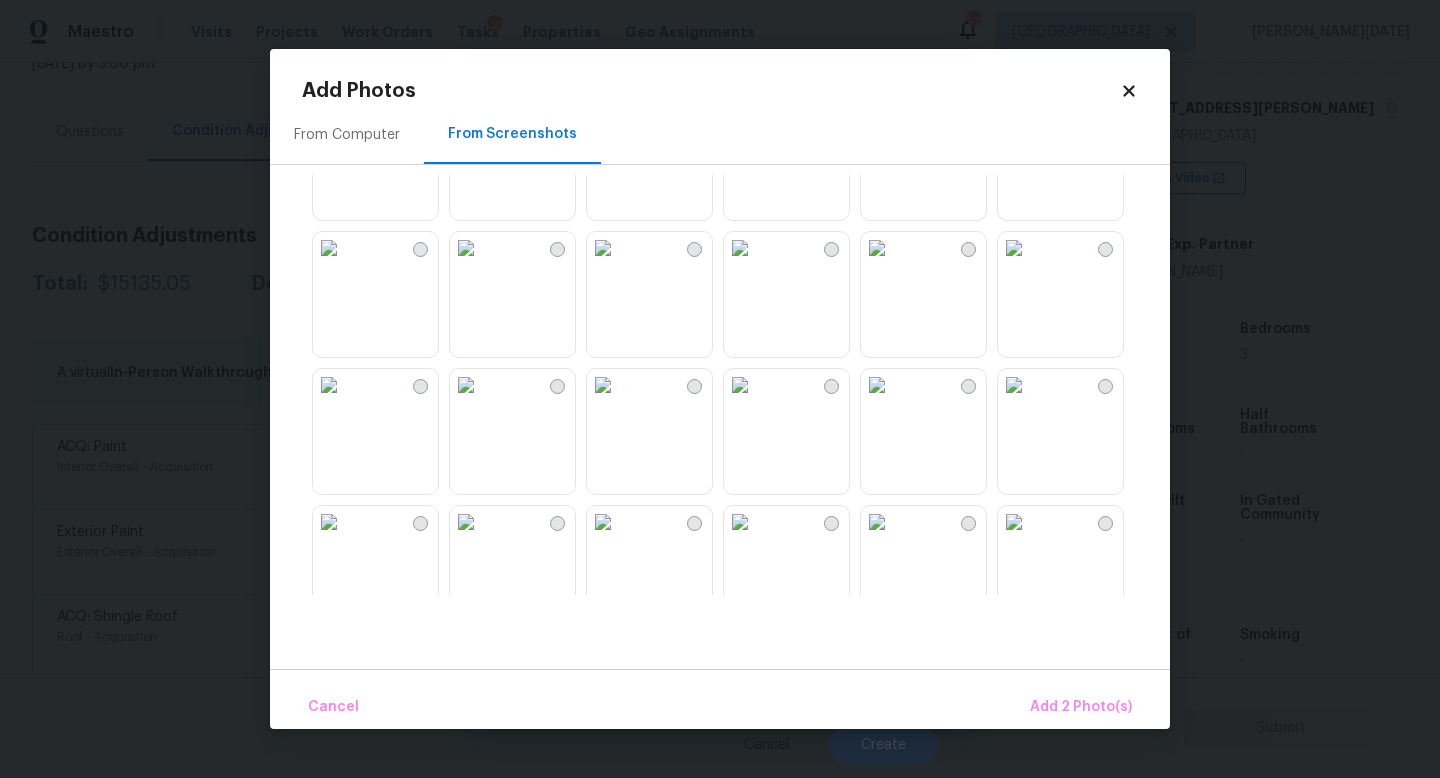 scroll, scrollTop: 375, scrollLeft: 0, axis: vertical 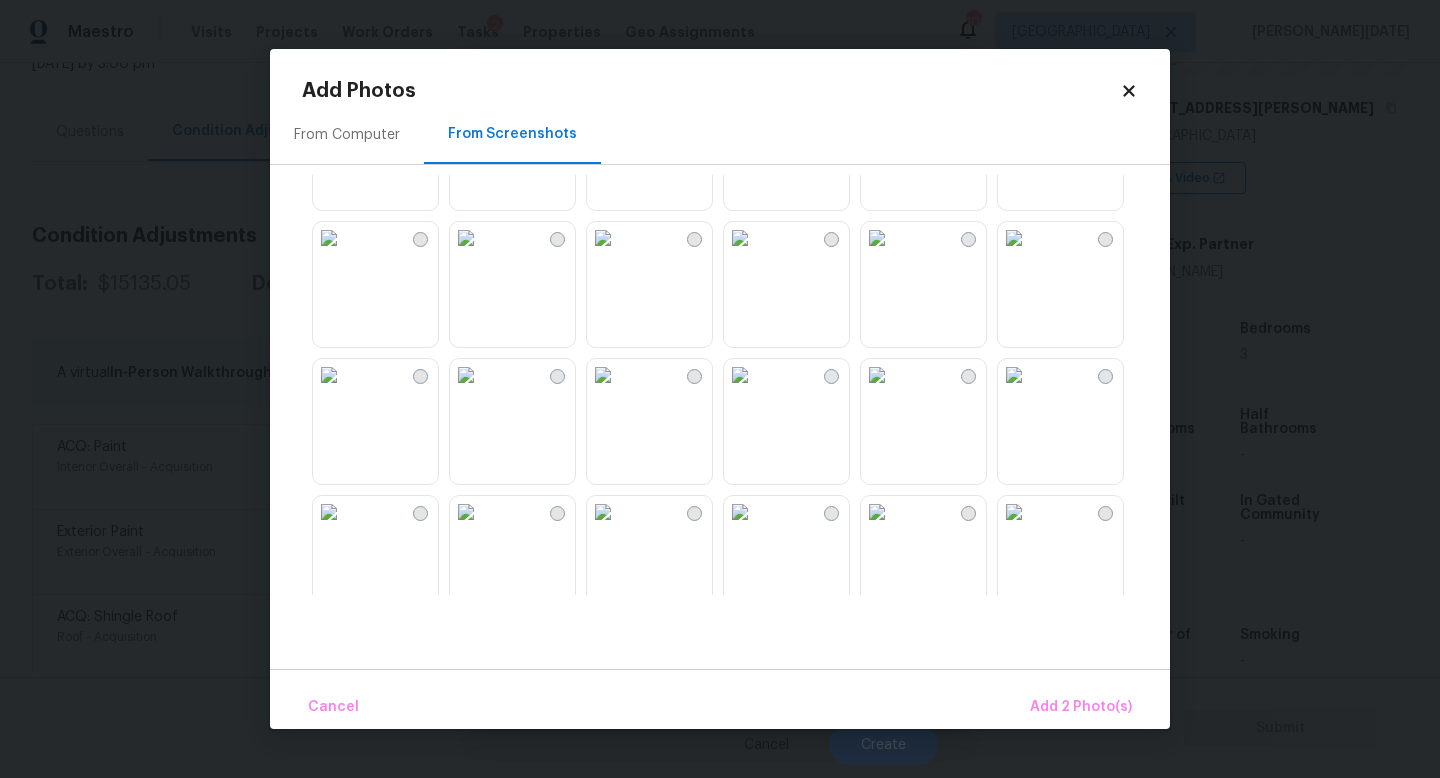 click at bounding box center (1014, 238) 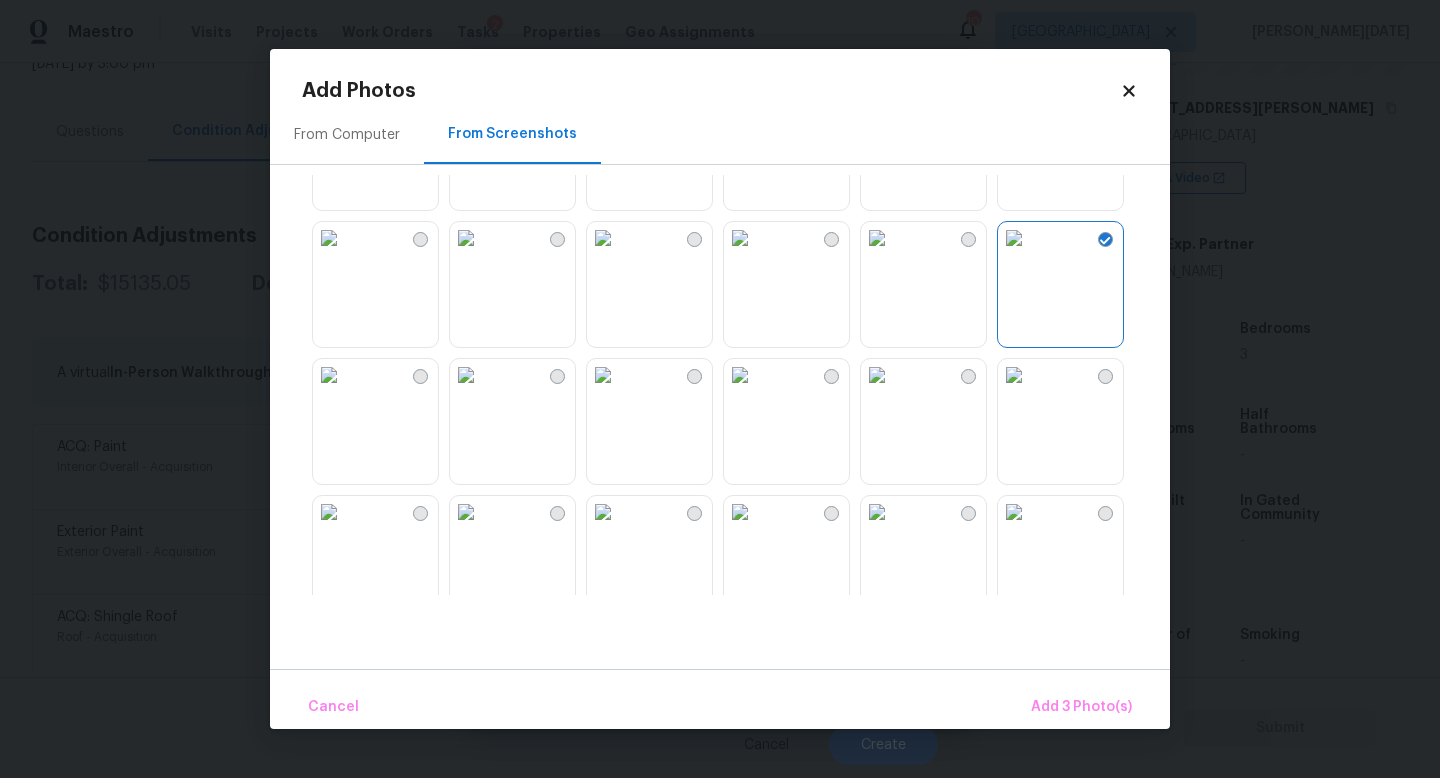 click at bounding box center (1014, 238) 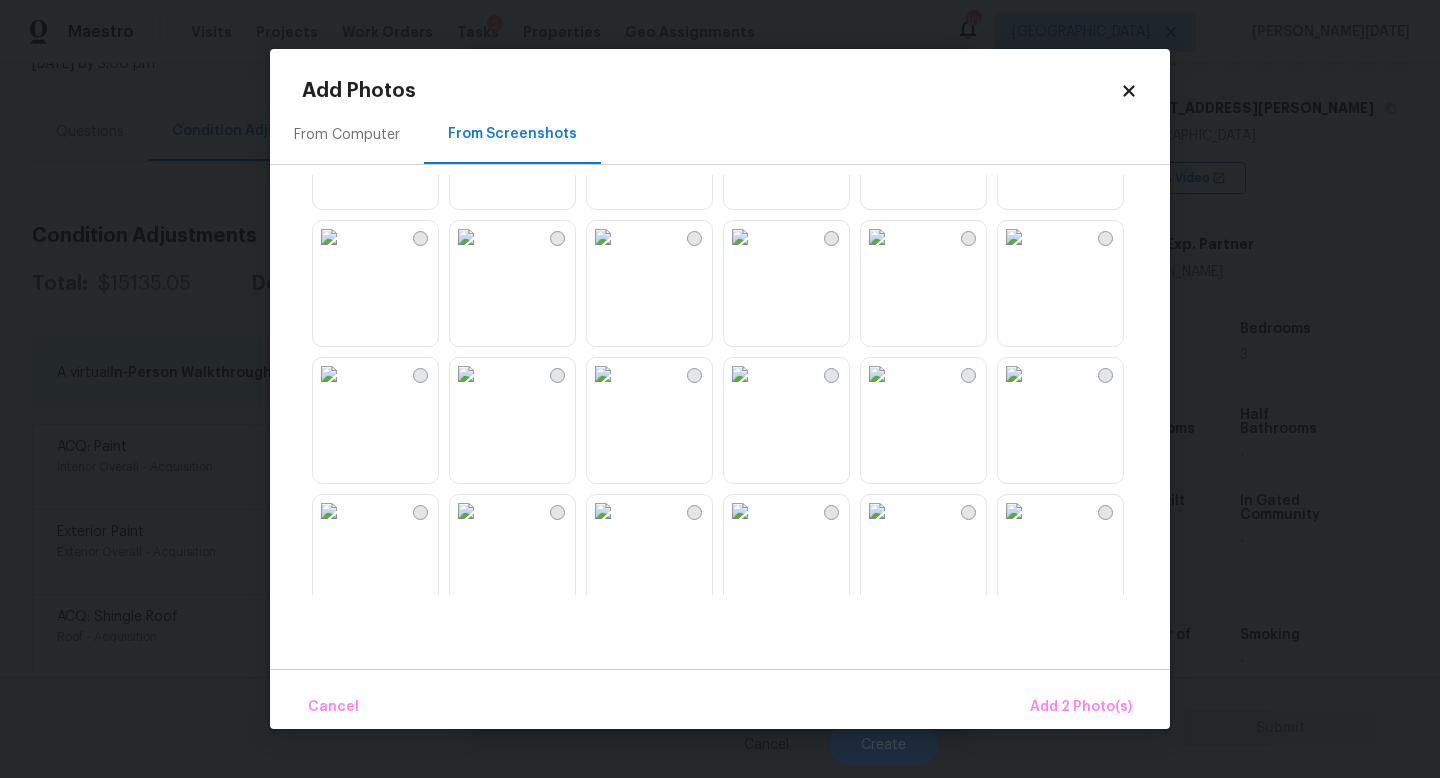 scroll, scrollTop: 926, scrollLeft: 0, axis: vertical 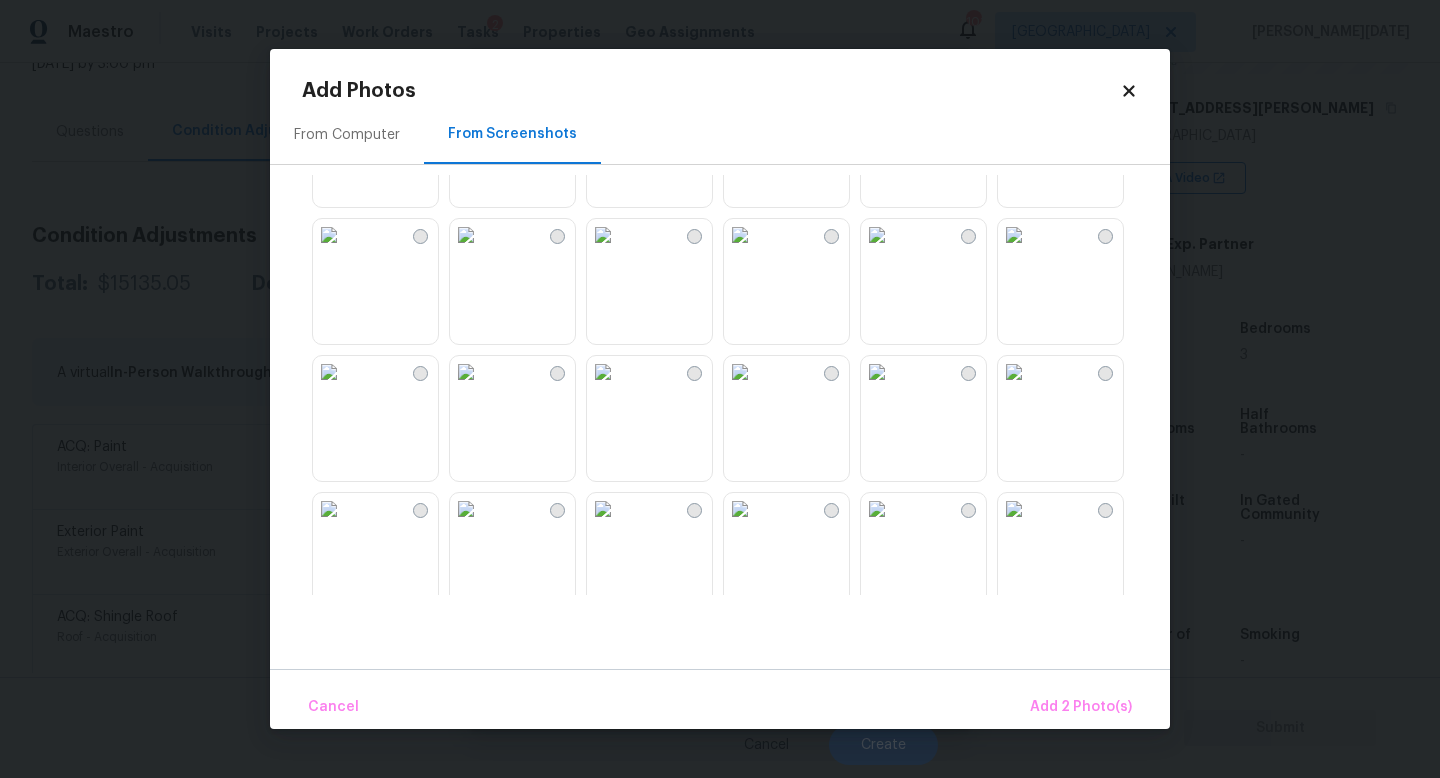 click at bounding box center [603, 372] 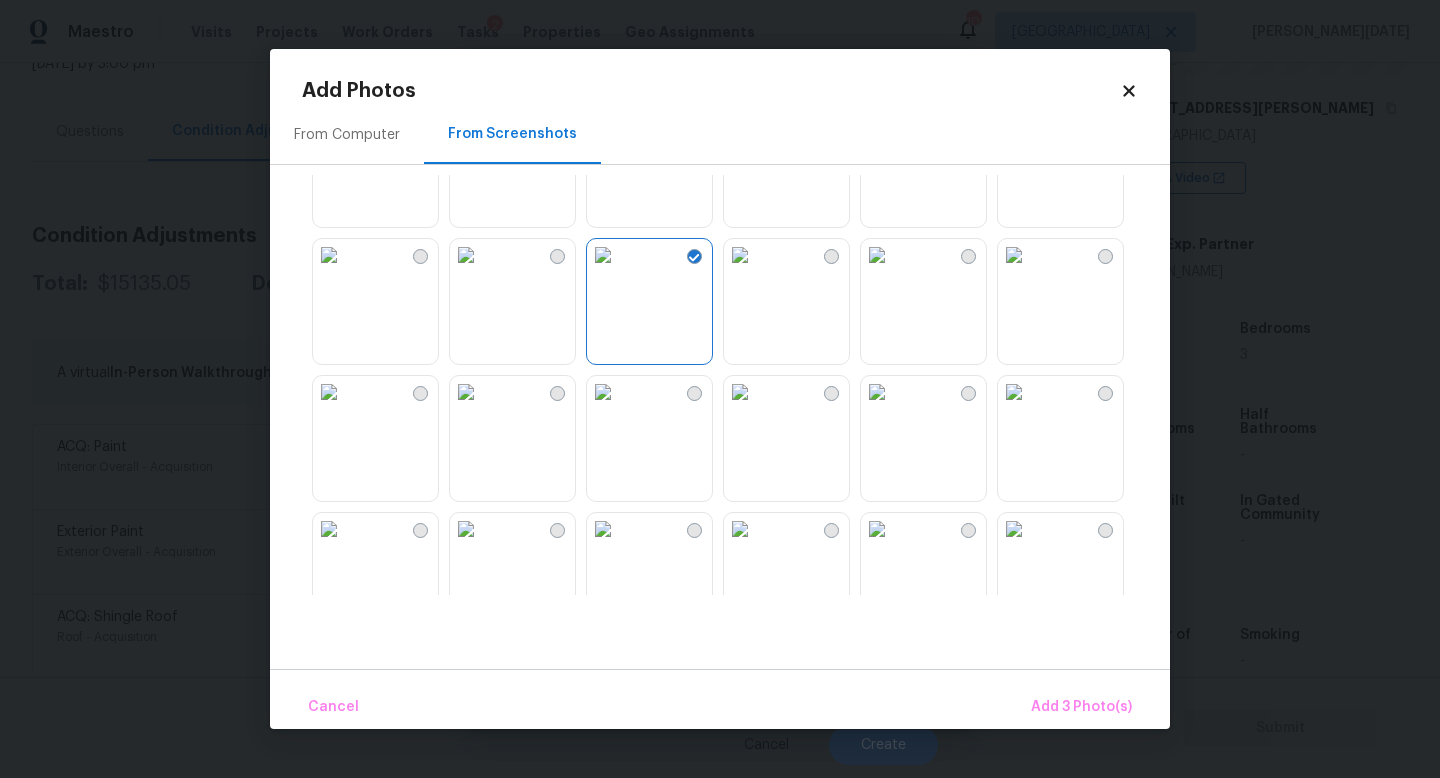 click at bounding box center [1014, 255] 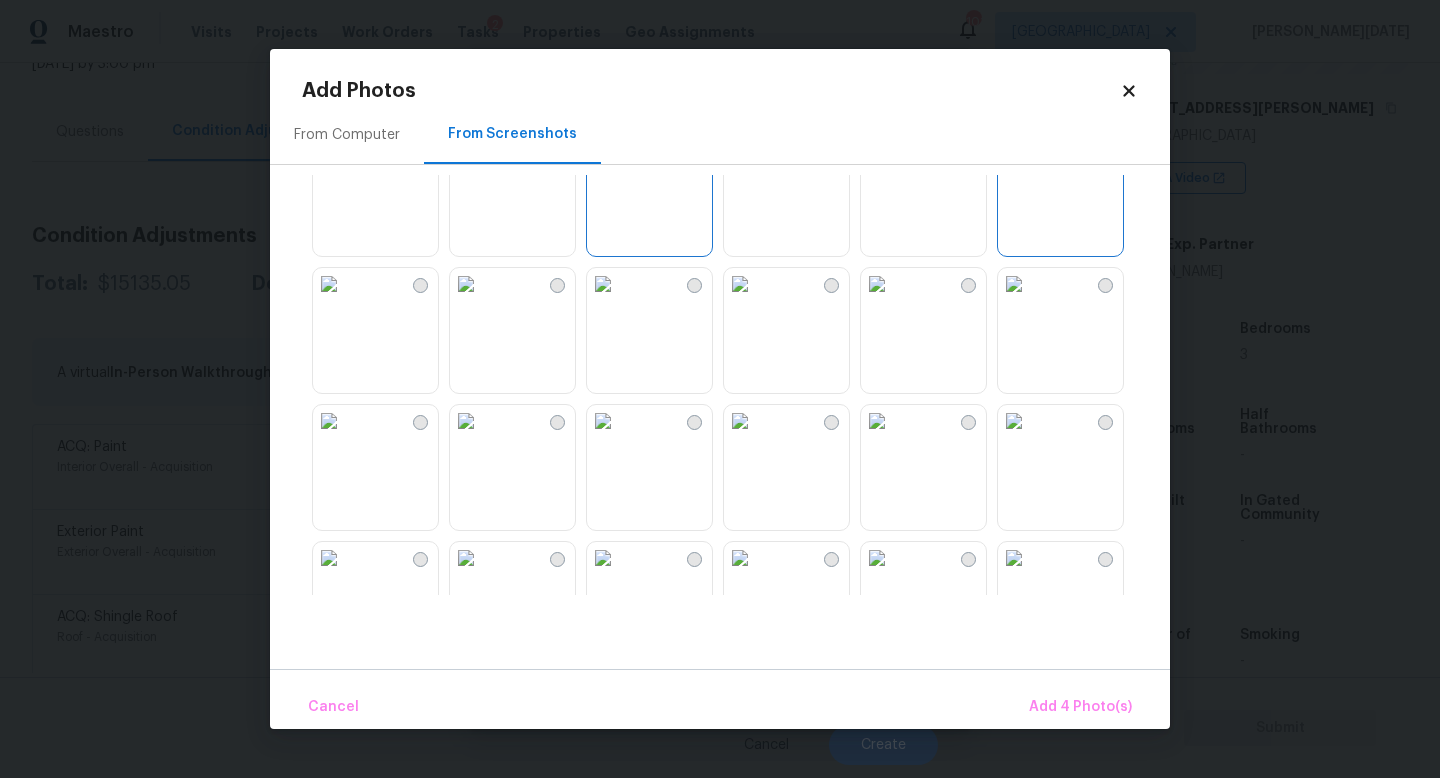 click at bounding box center (1014, 284) 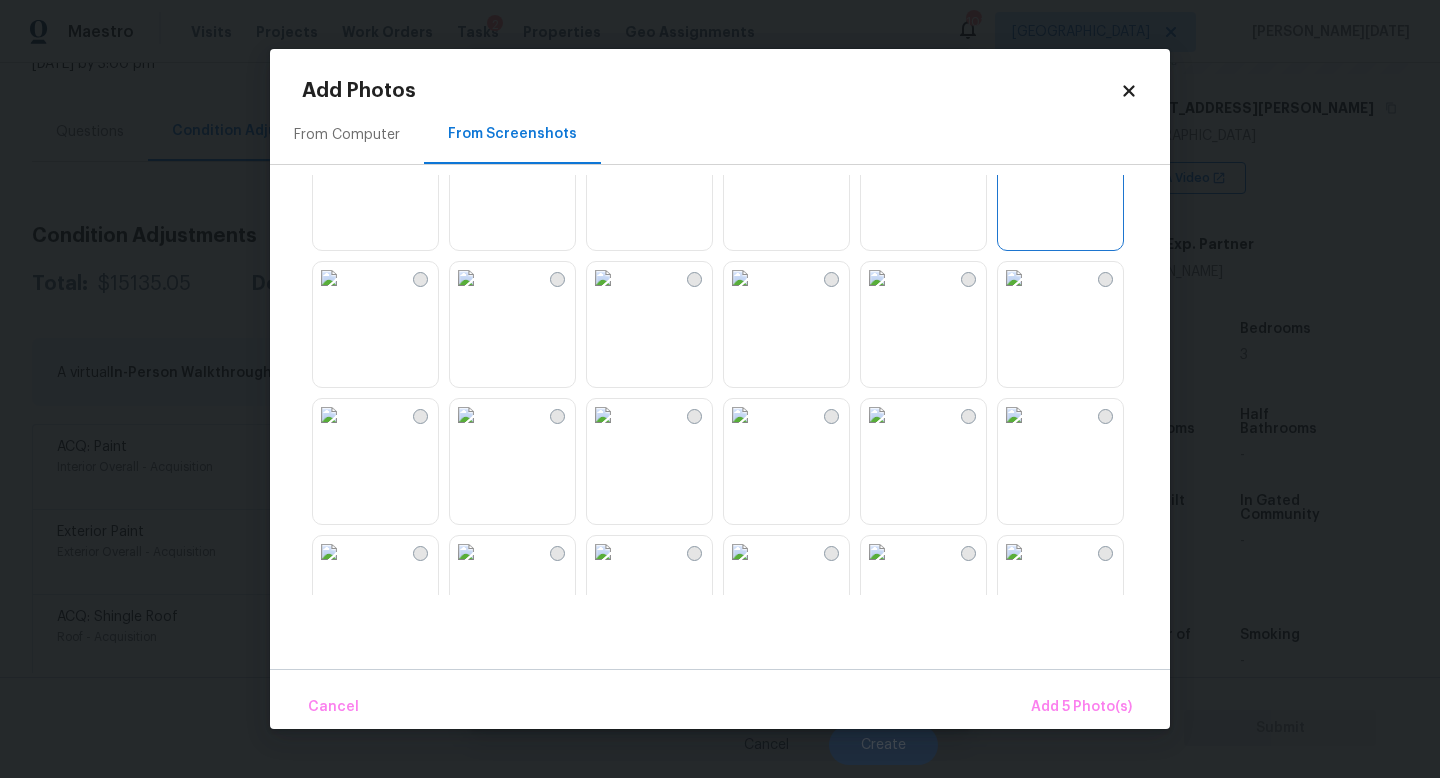 scroll, scrollTop: 1326, scrollLeft: 0, axis: vertical 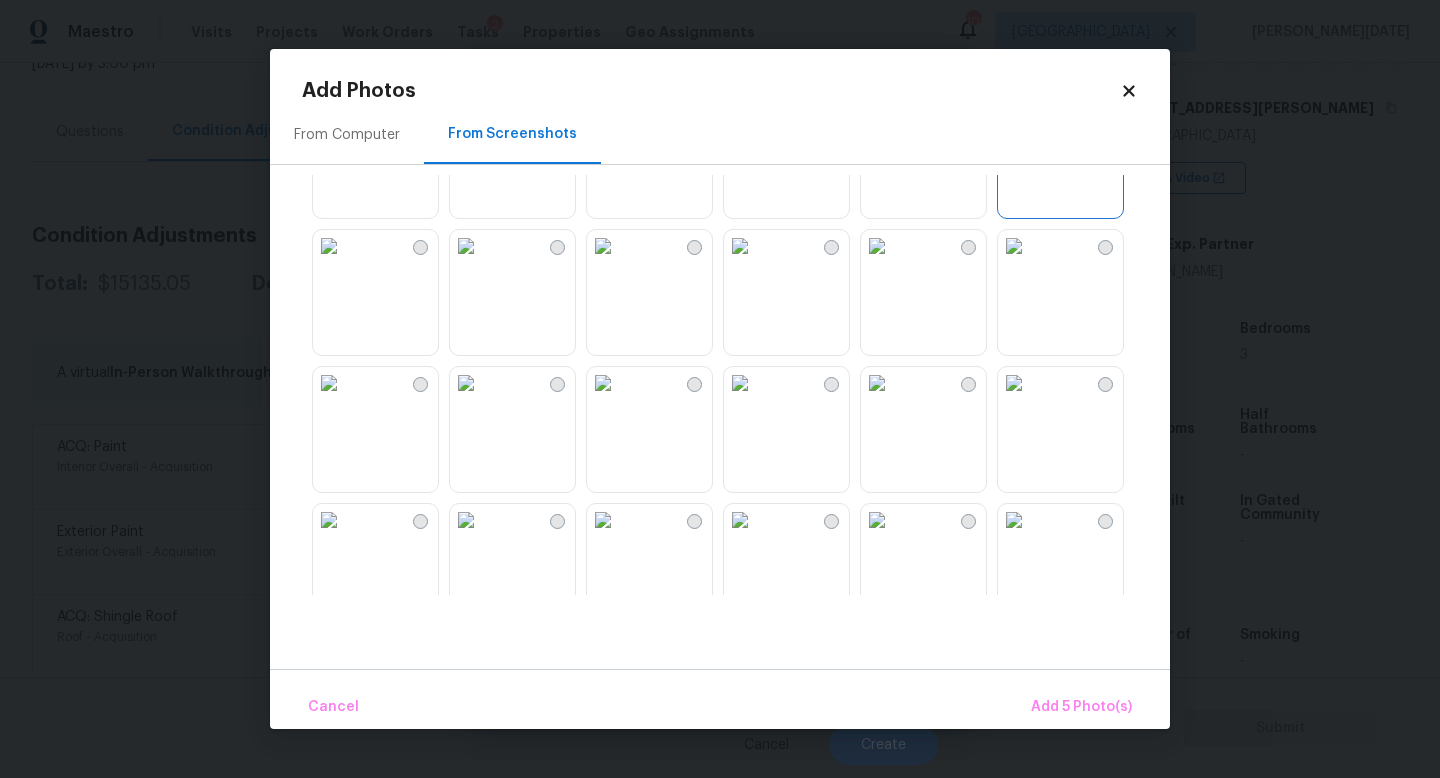 click at bounding box center (740, 246) 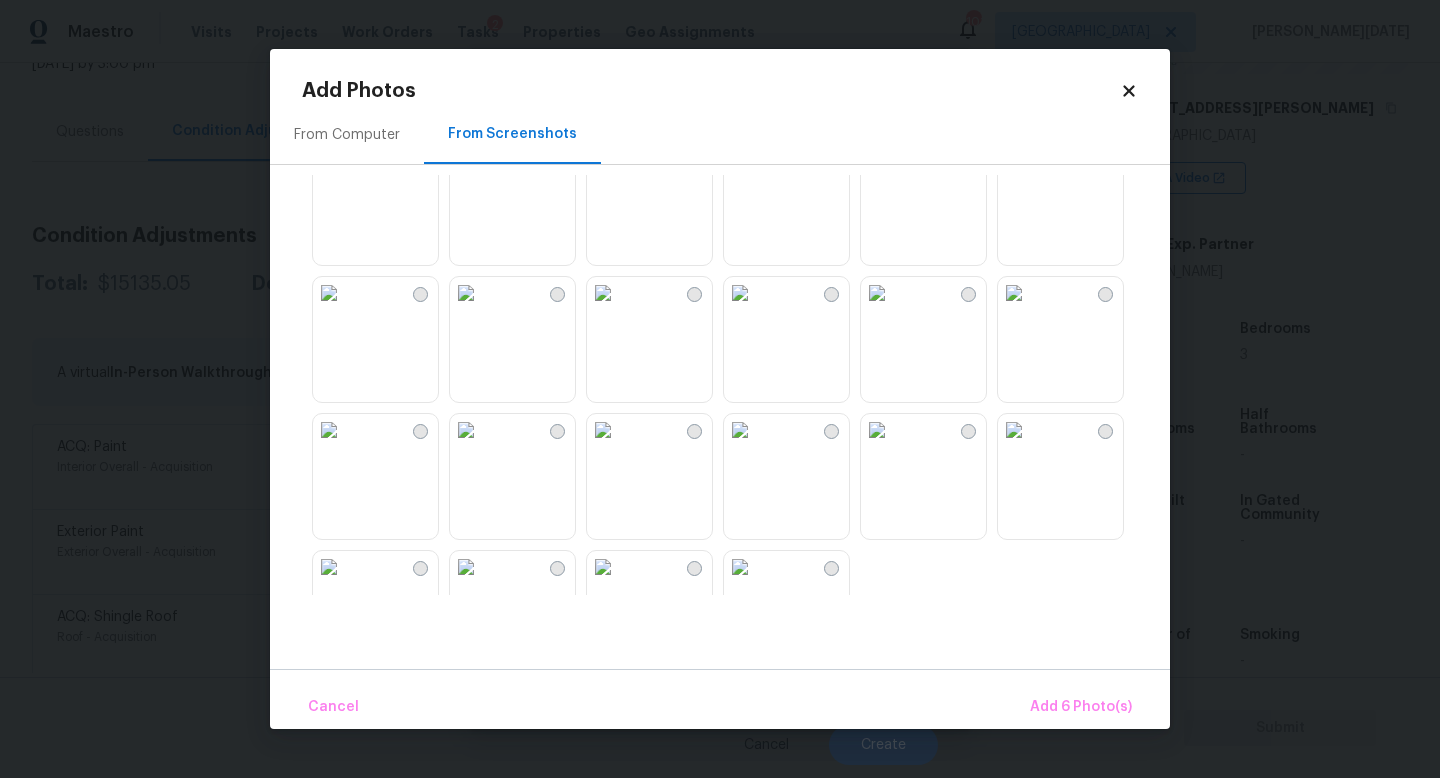 scroll, scrollTop: 1838, scrollLeft: 0, axis: vertical 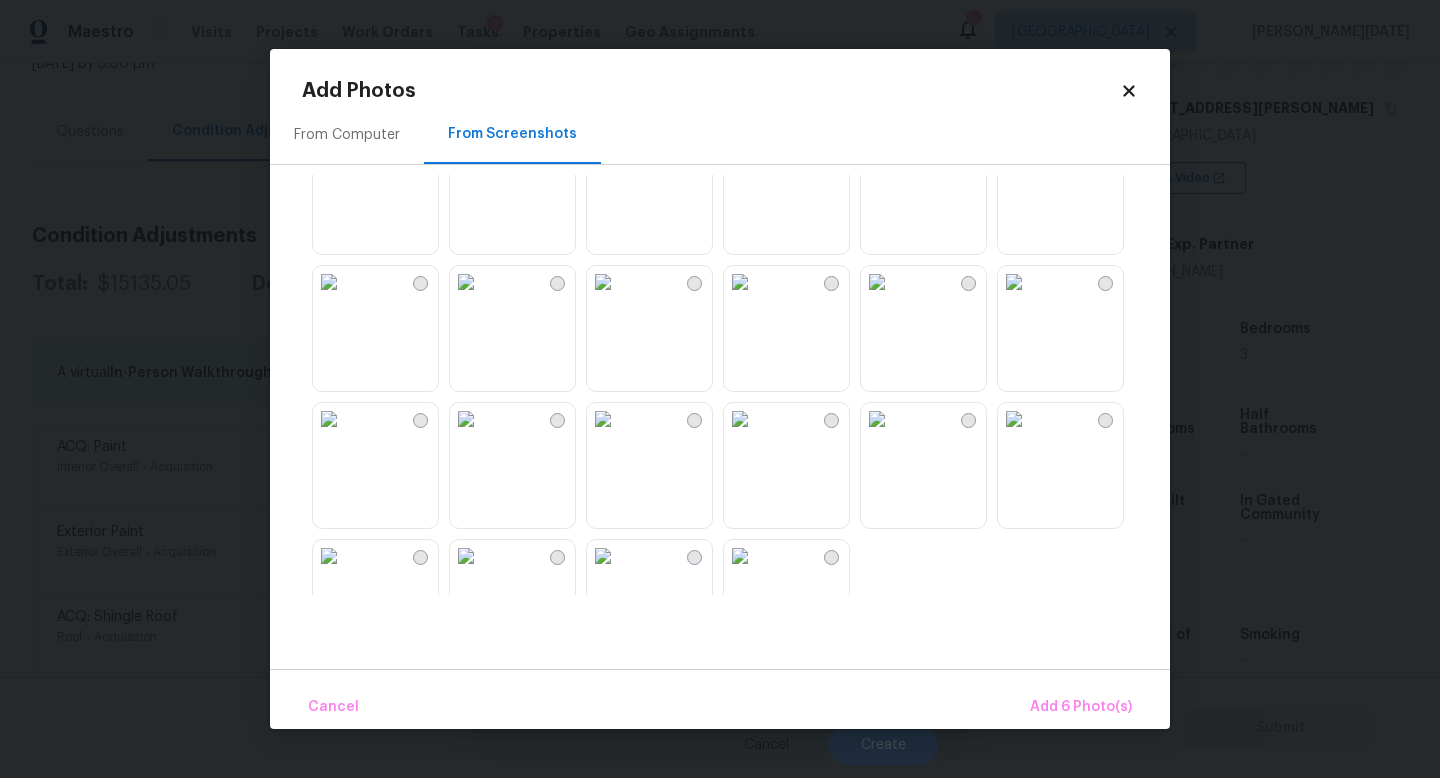 click at bounding box center [466, 282] 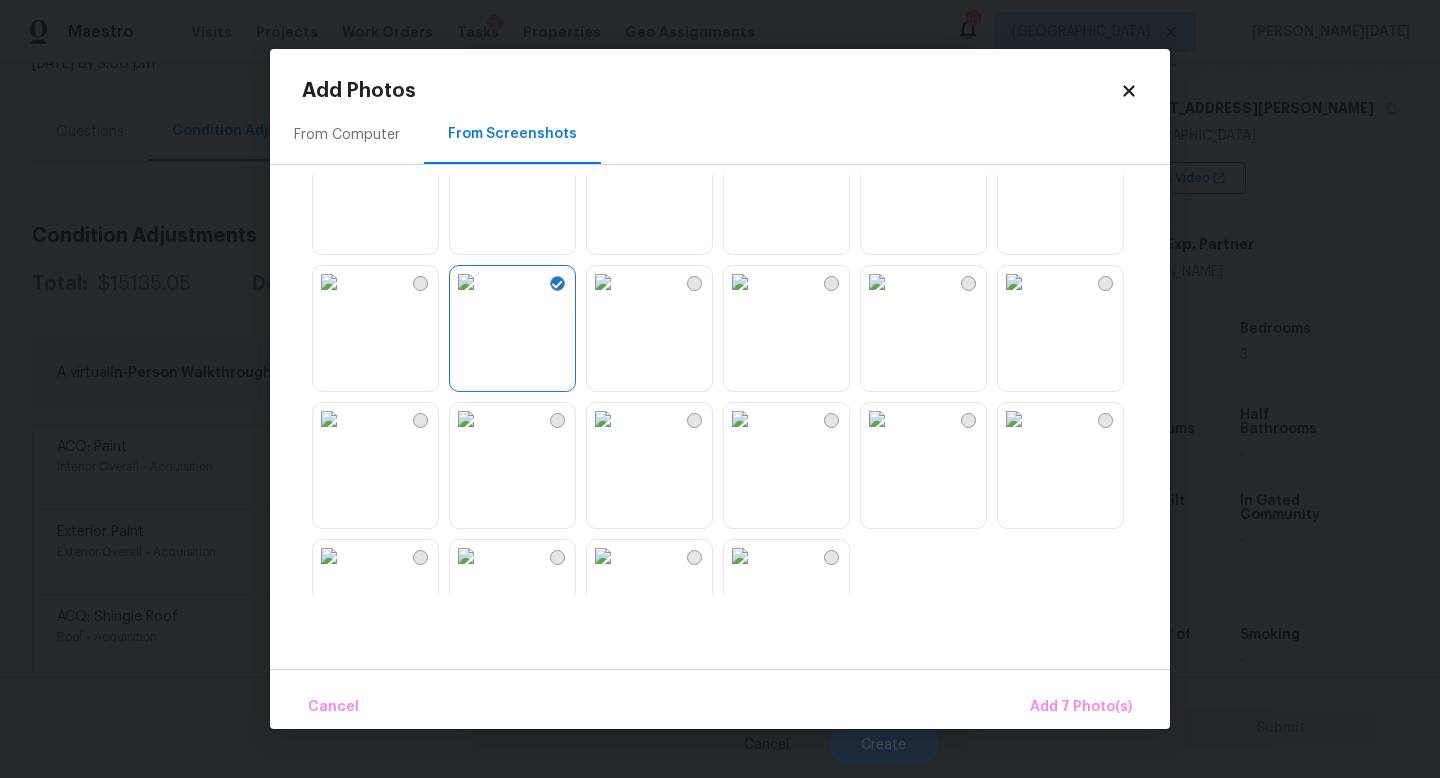click at bounding box center [603, 282] 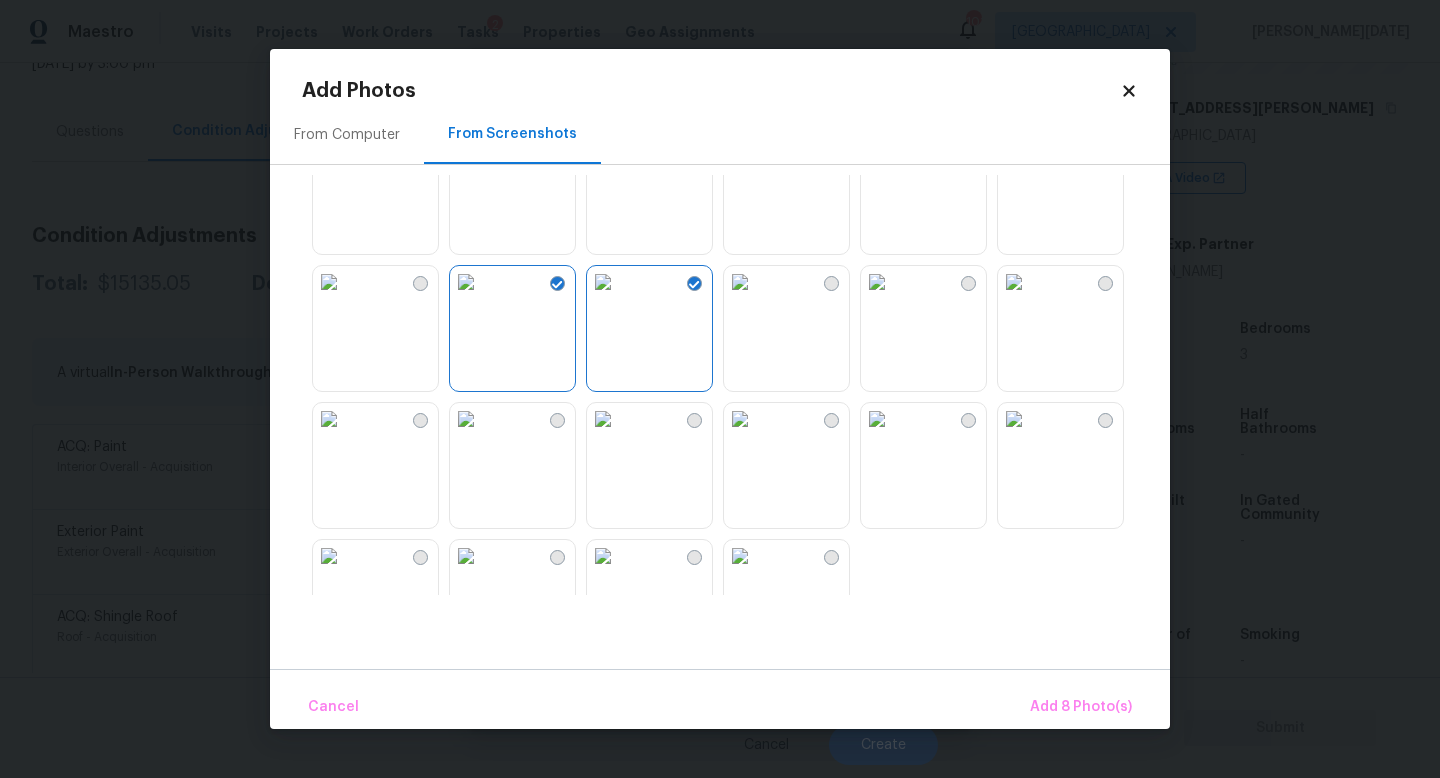 click at bounding box center [877, 419] 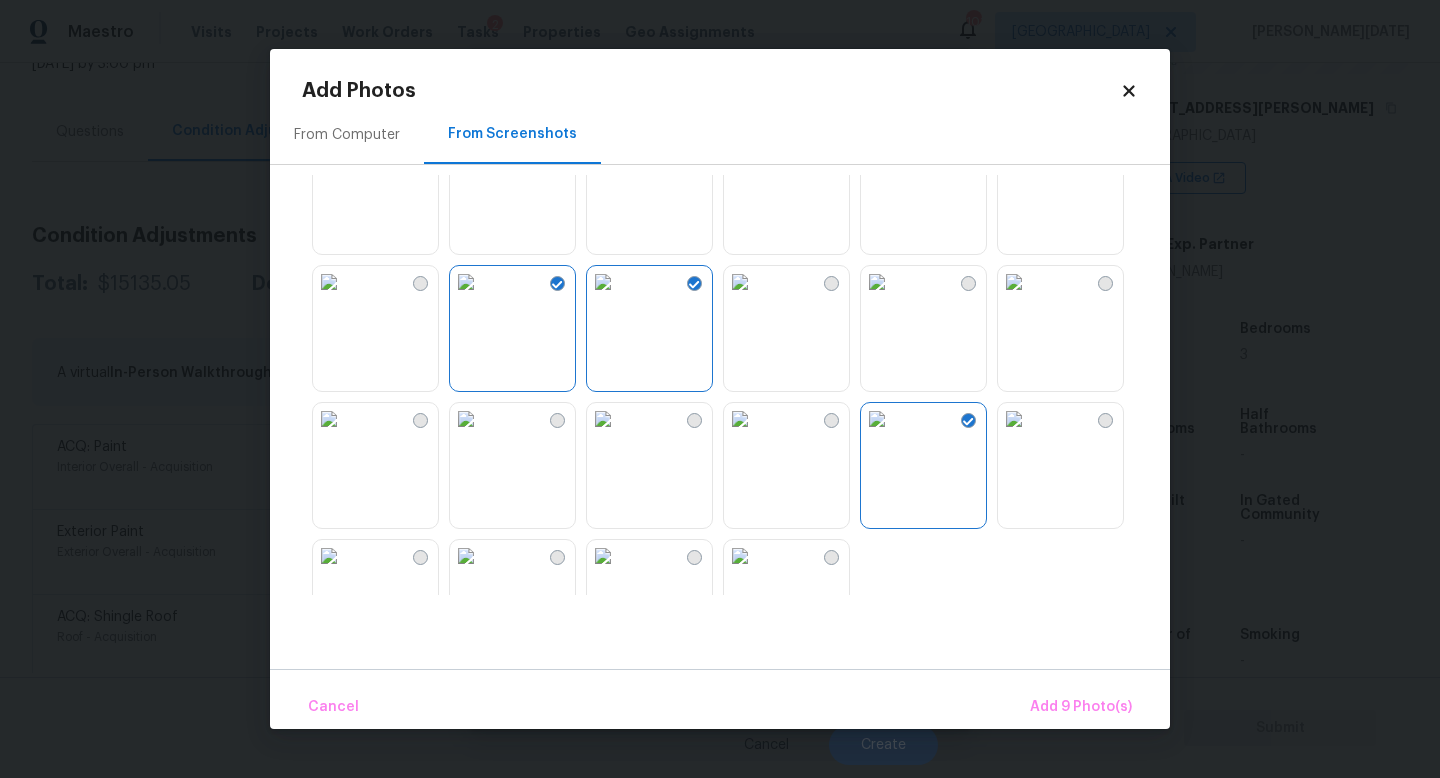 click at bounding box center [740, 419] 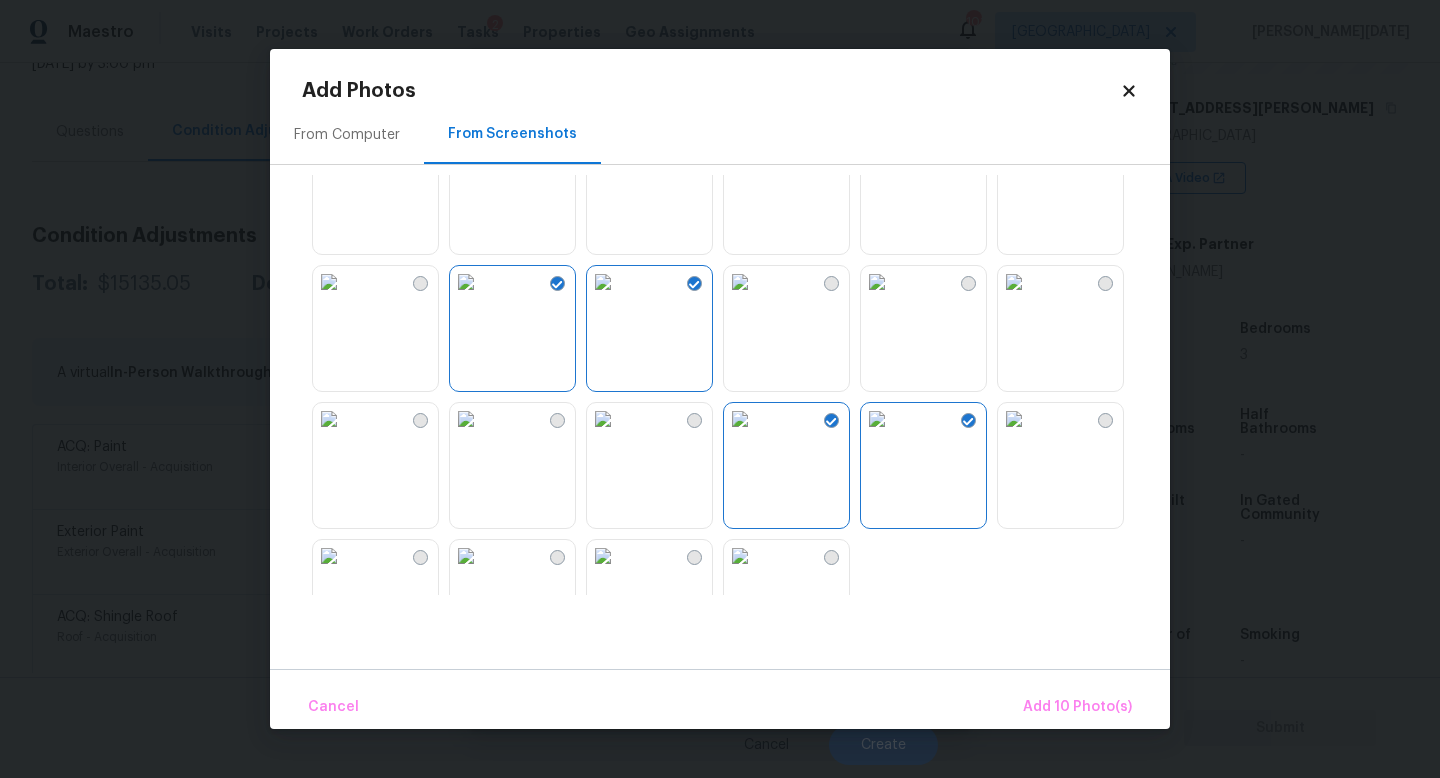 scroll, scrollTop: 1910, scrollLeft: 0, axis: vertical 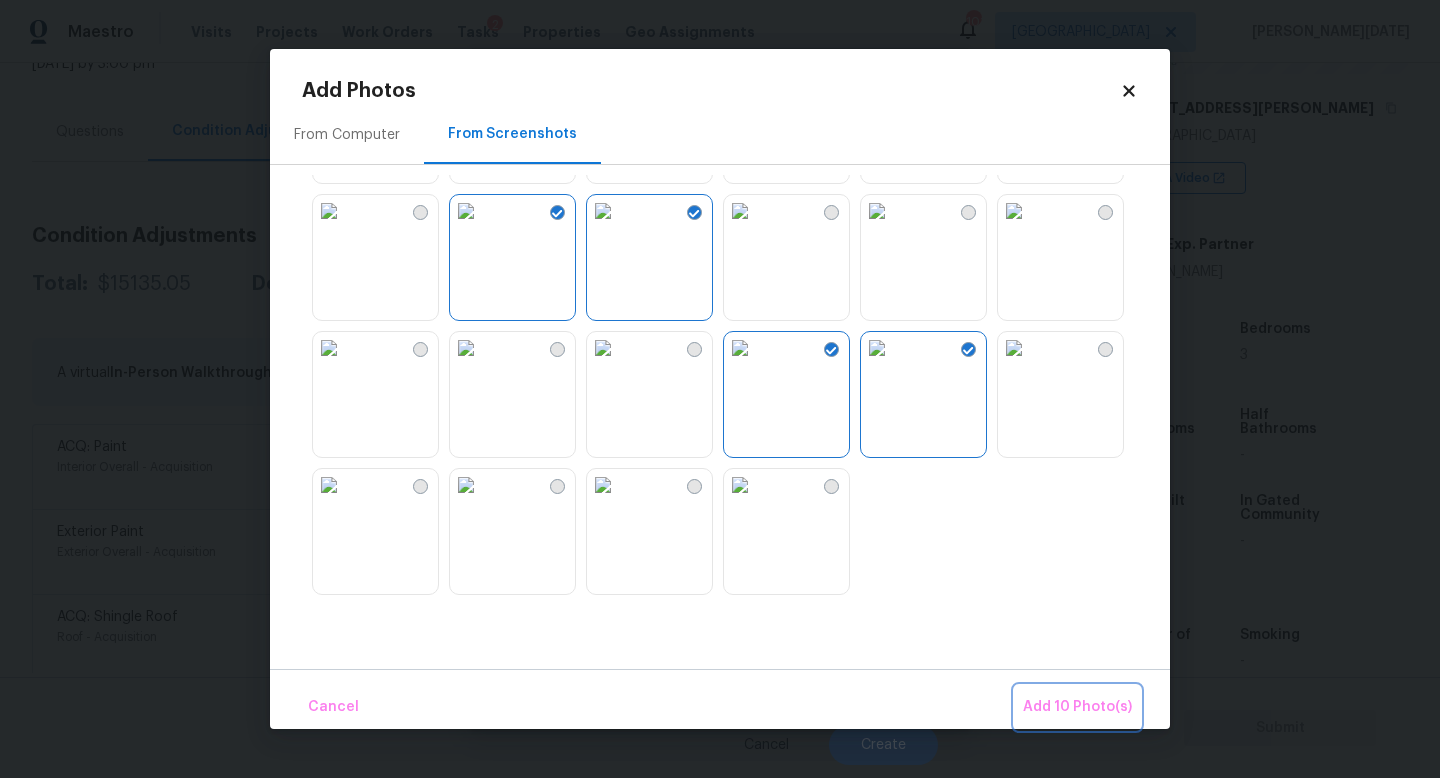 click on "Add 10 Photo(s)" at bounding box center [1077, 707] 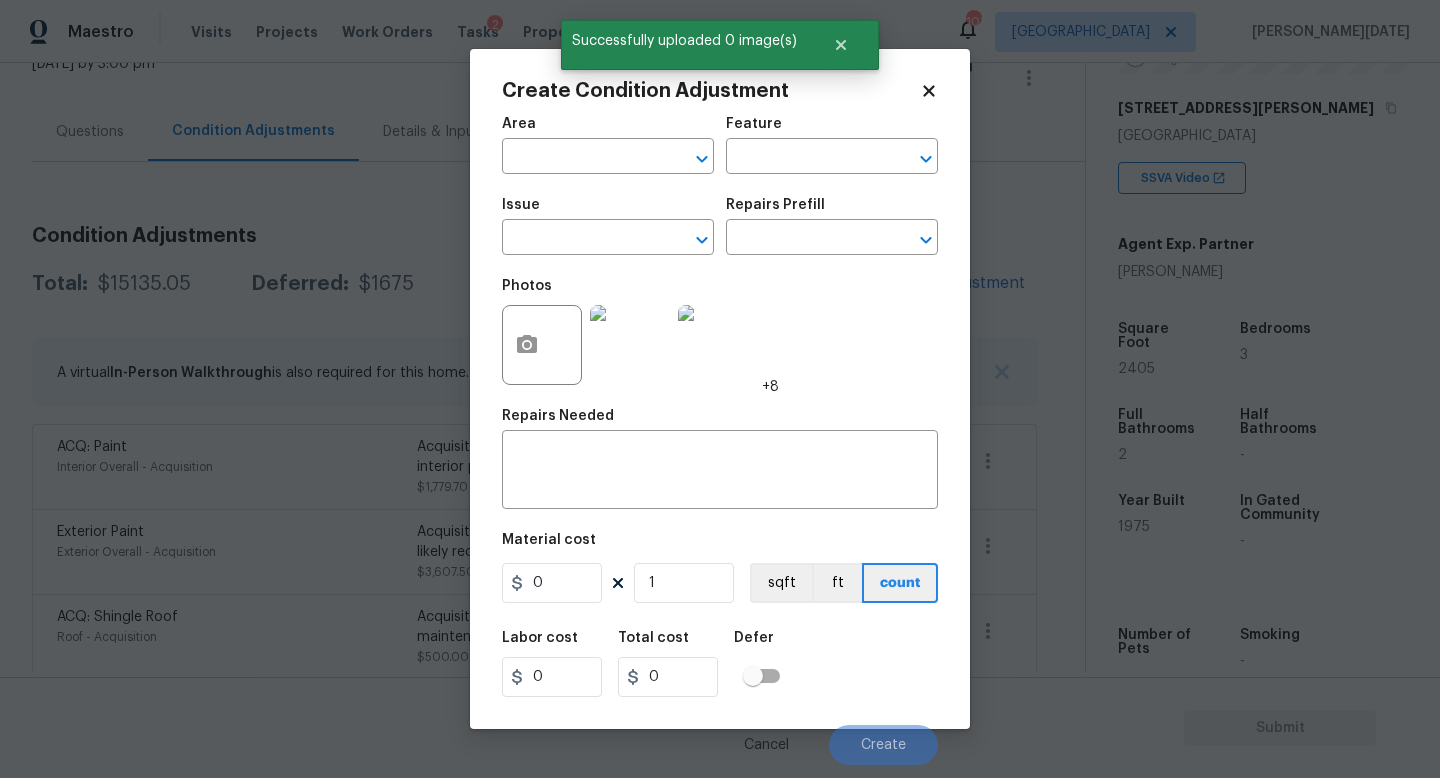 click on "Area ​" at bounding box center (608, 145) 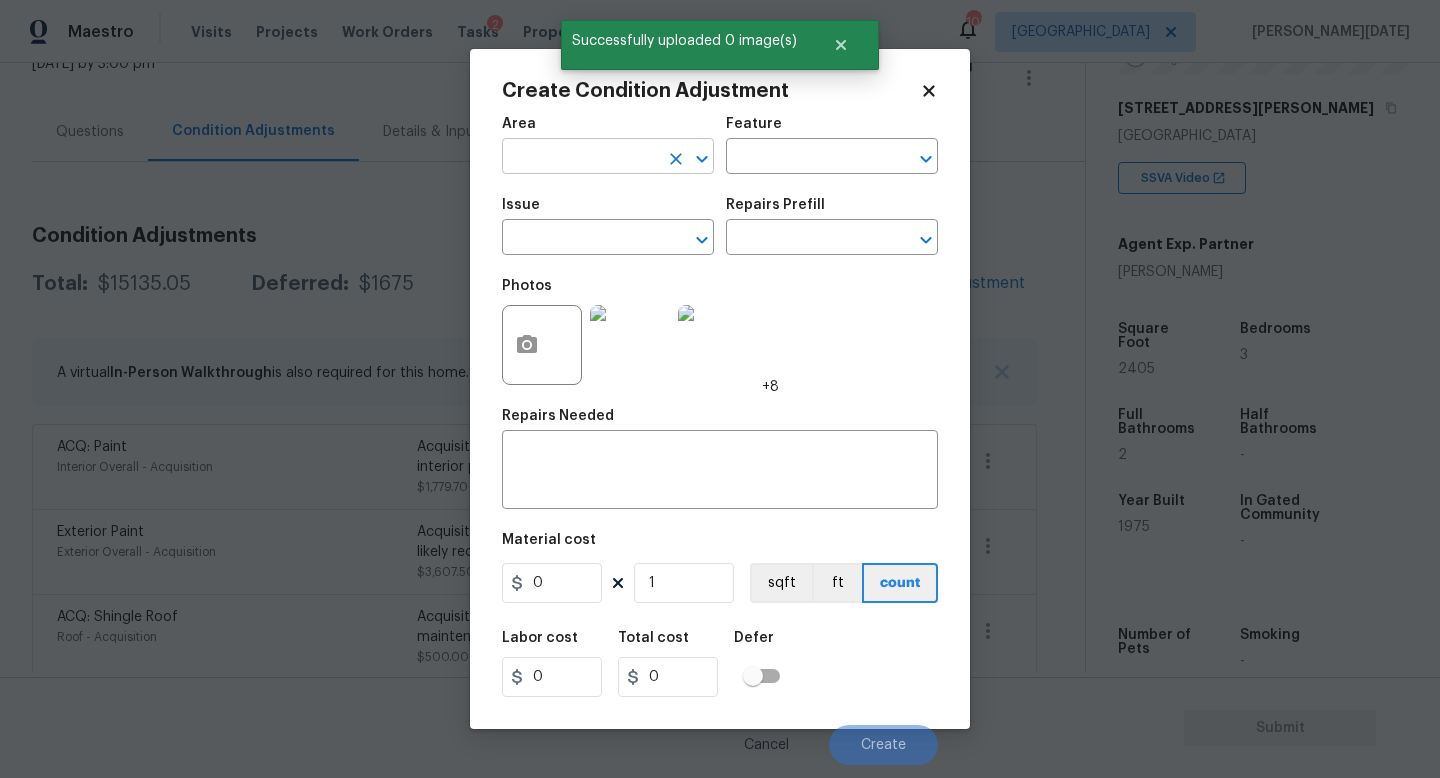 click at bounding box center (580, 158) 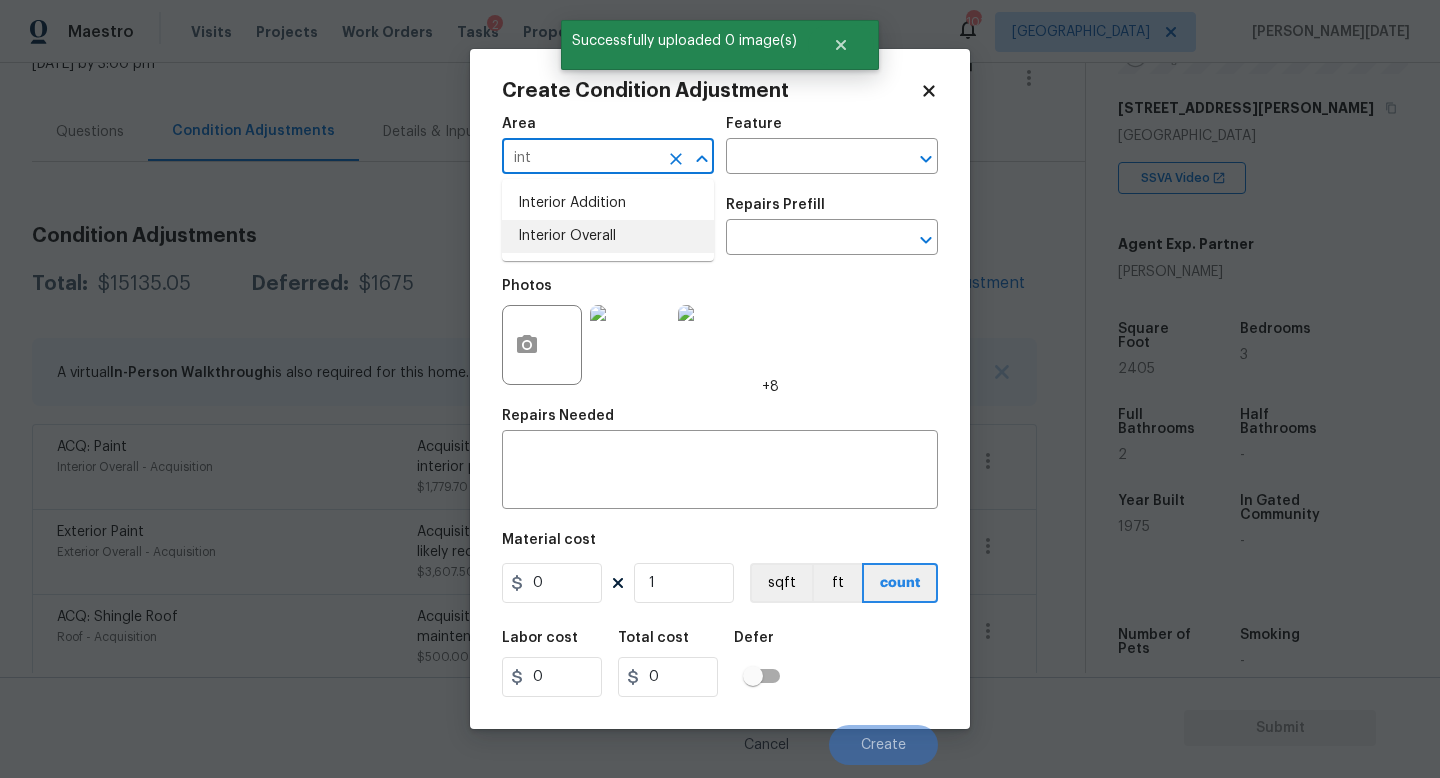 click on "Interior Overall" at bounding box center (608, 236) 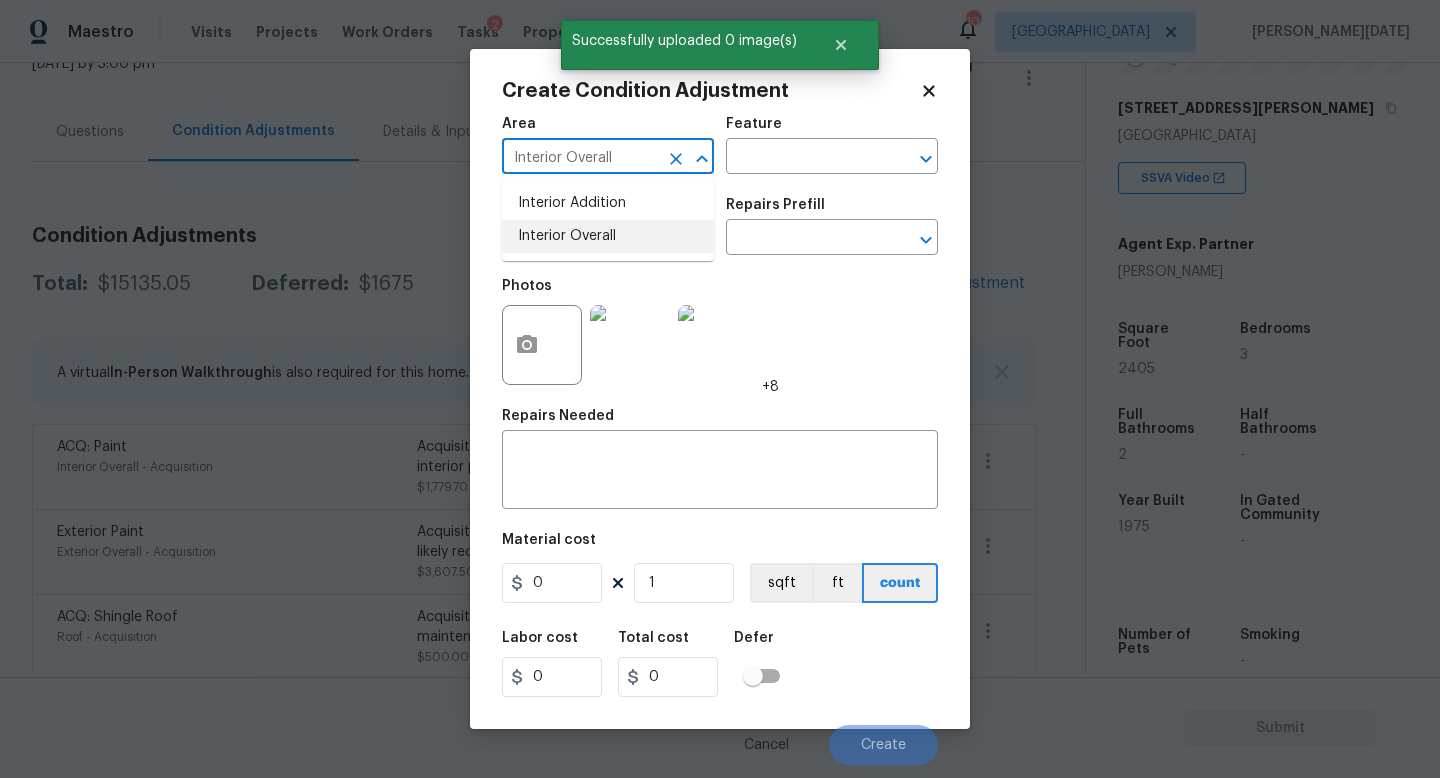 type on "Interior Overall" 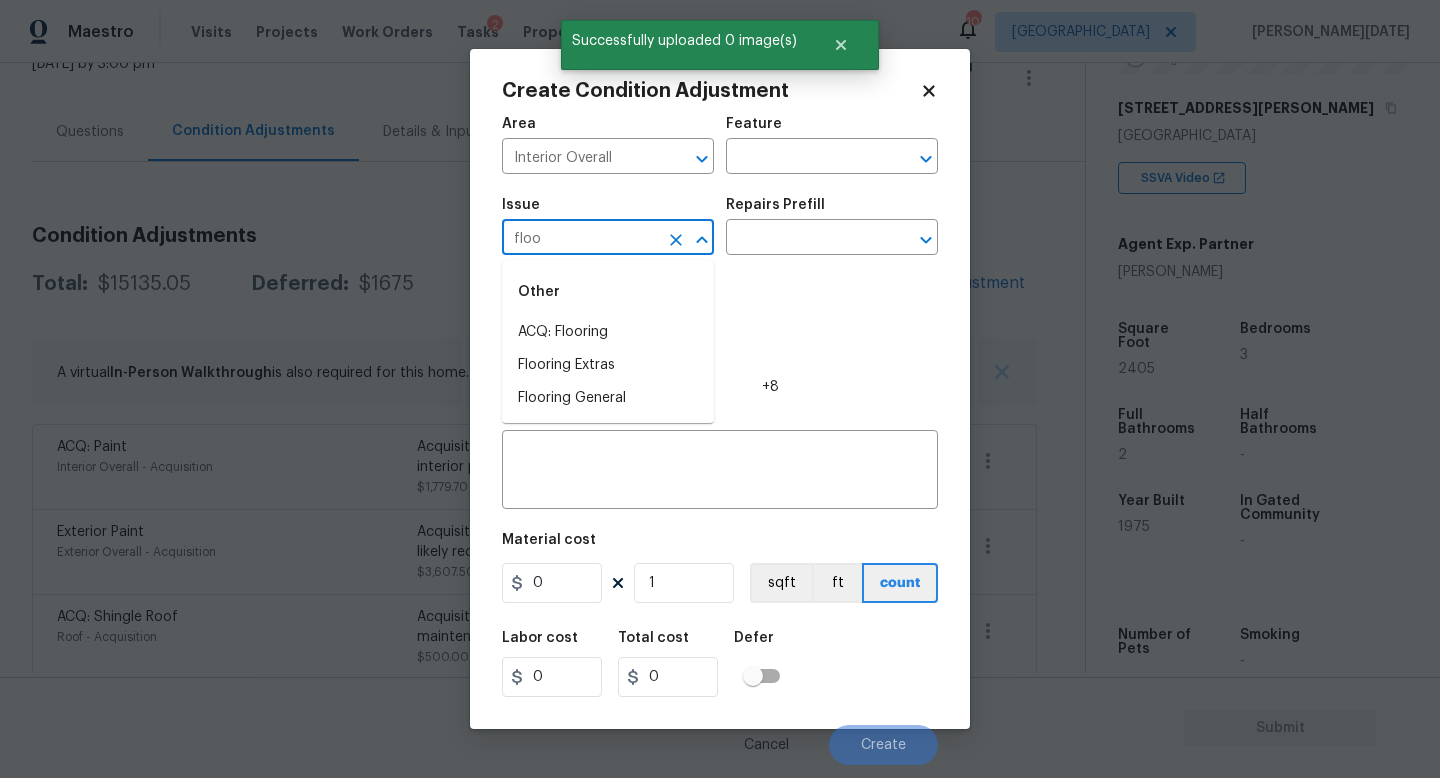 click on "ACQ: Flooring" at bounding box center [608, 332] 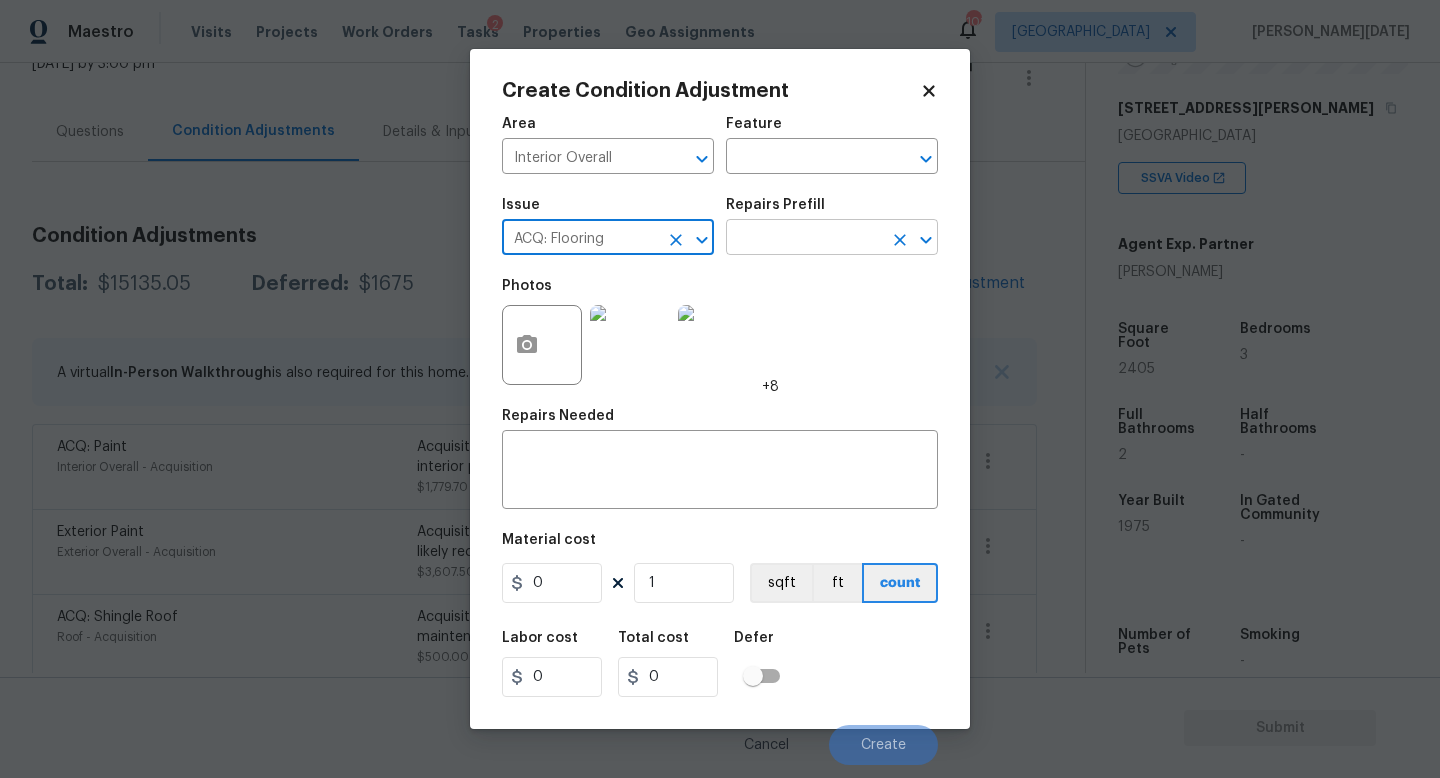 type on "ACQ: Flooring" 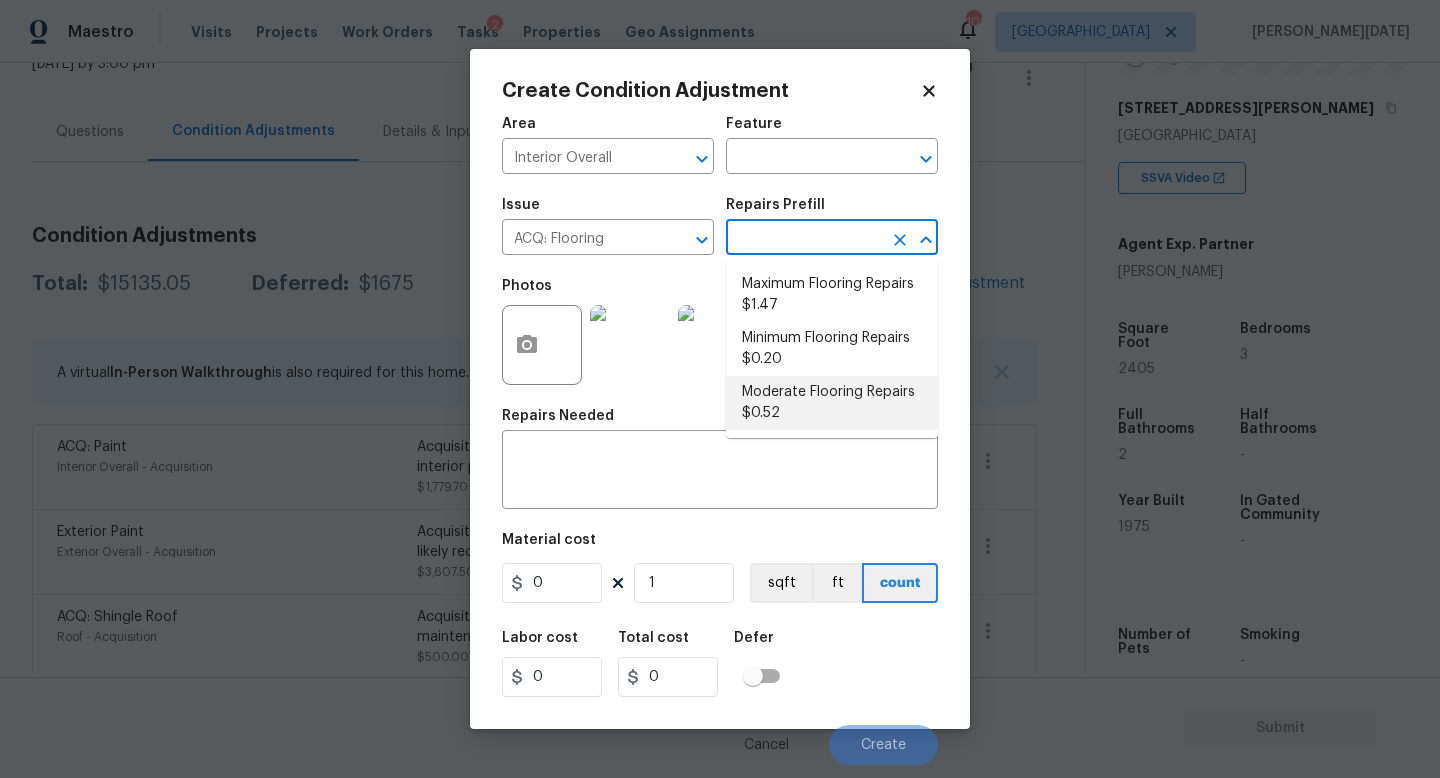 click on "Moderate Flooring Repairs $0.52" at bounding box center [832, 403] 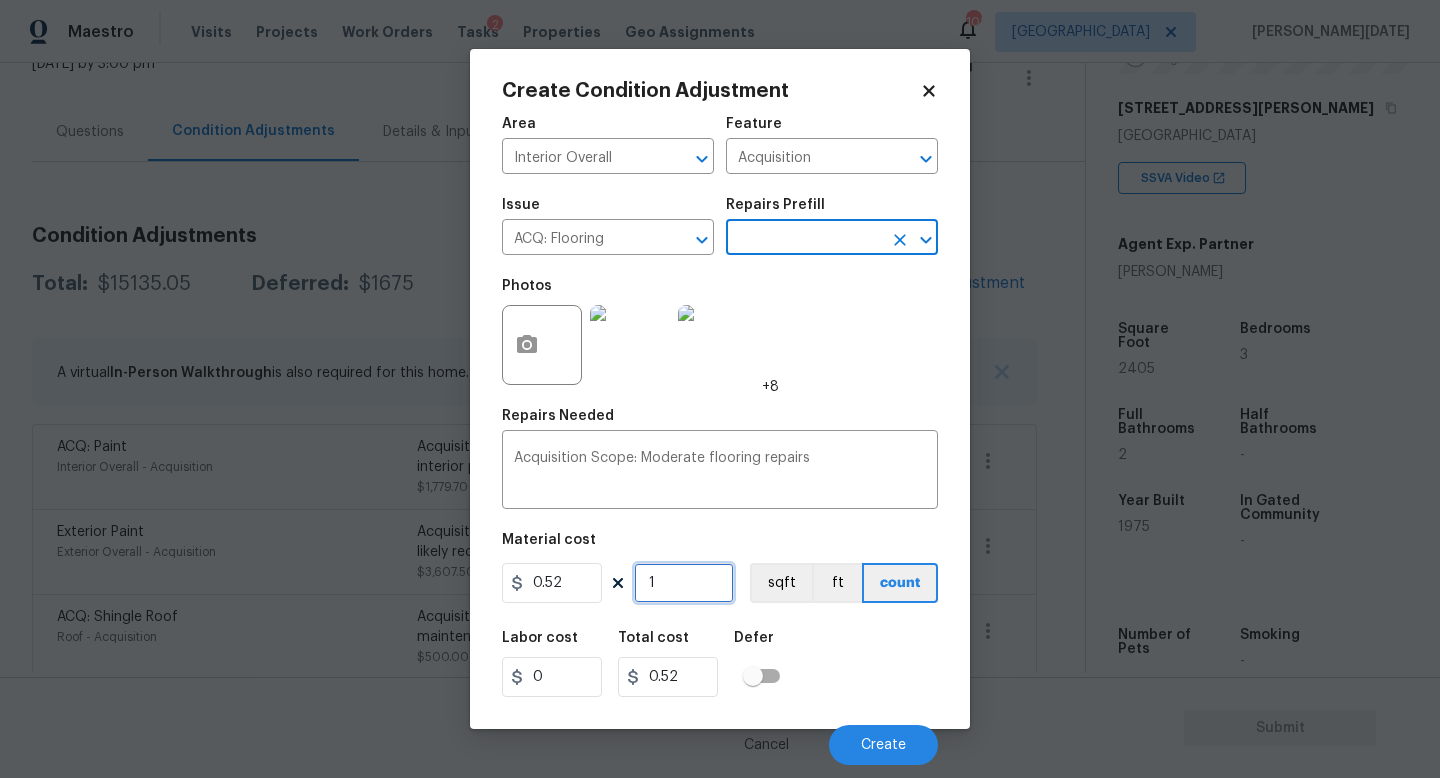 click on "1" at bounding box center [684, 583] 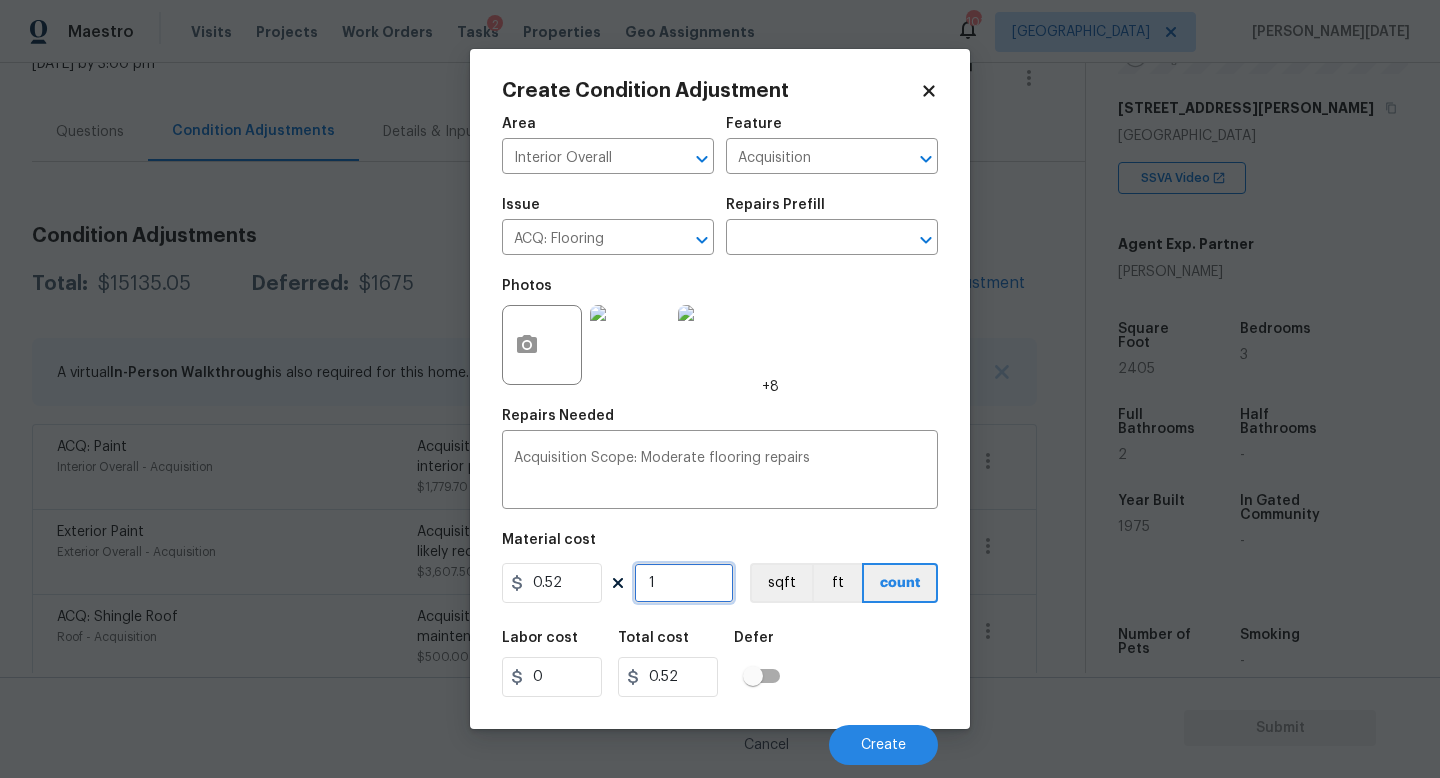 type on "0" 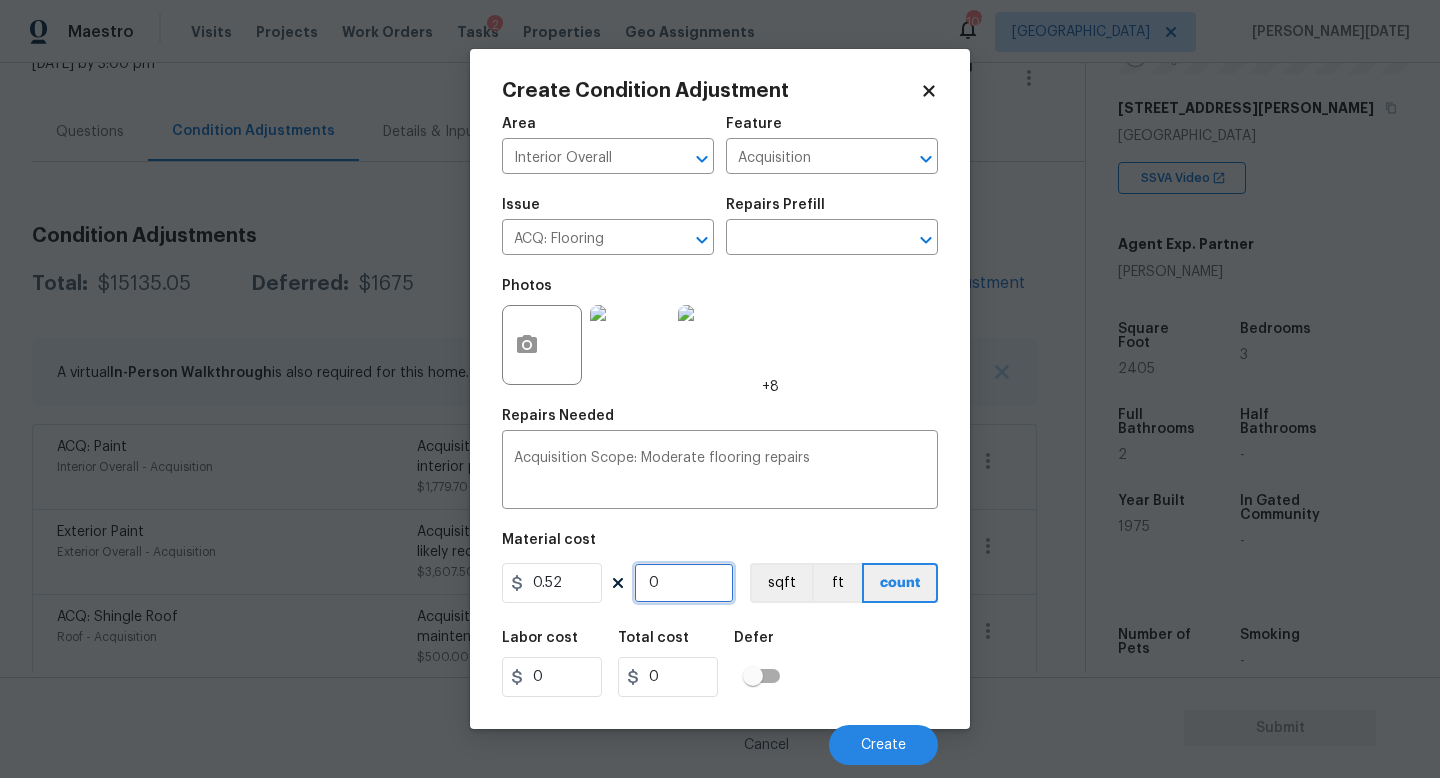 paste on "2405" 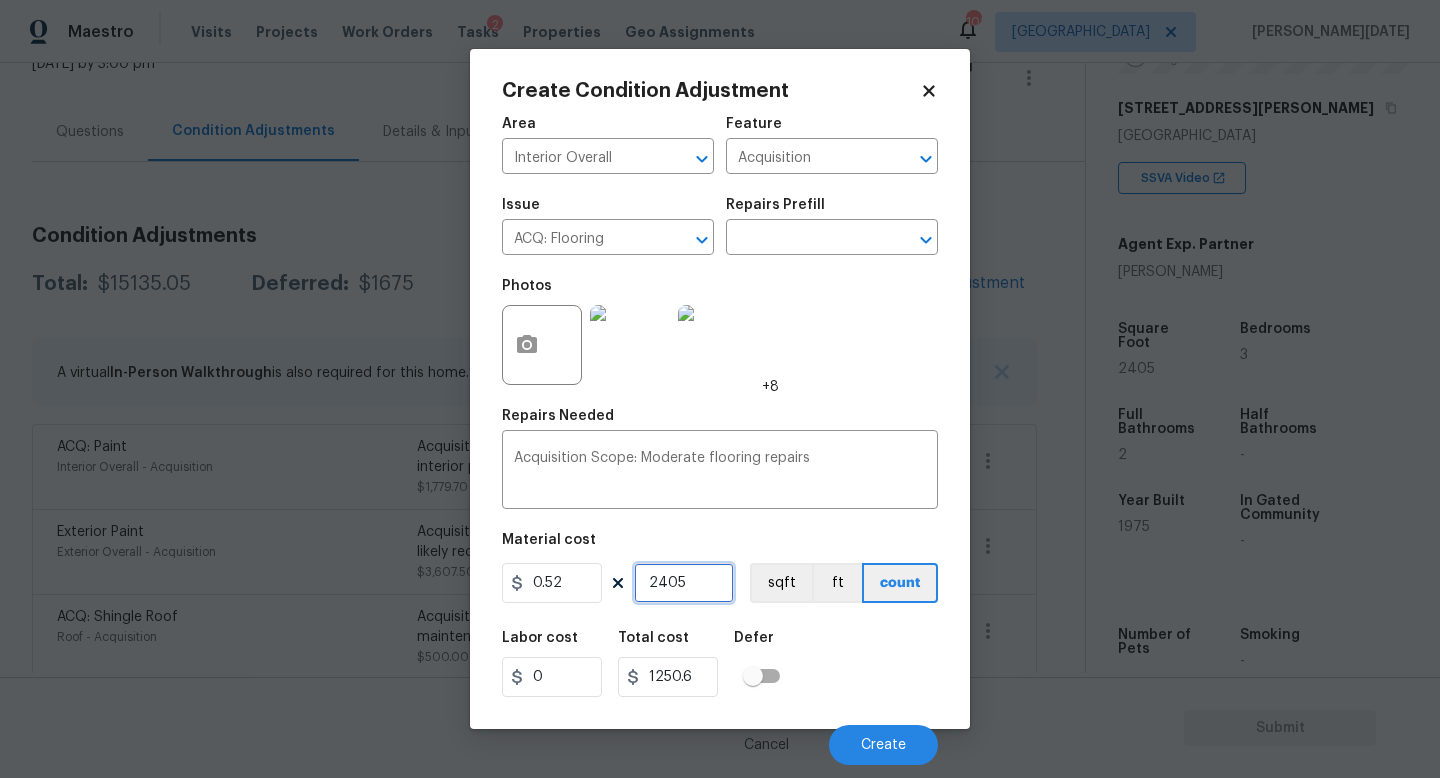type on "2405" 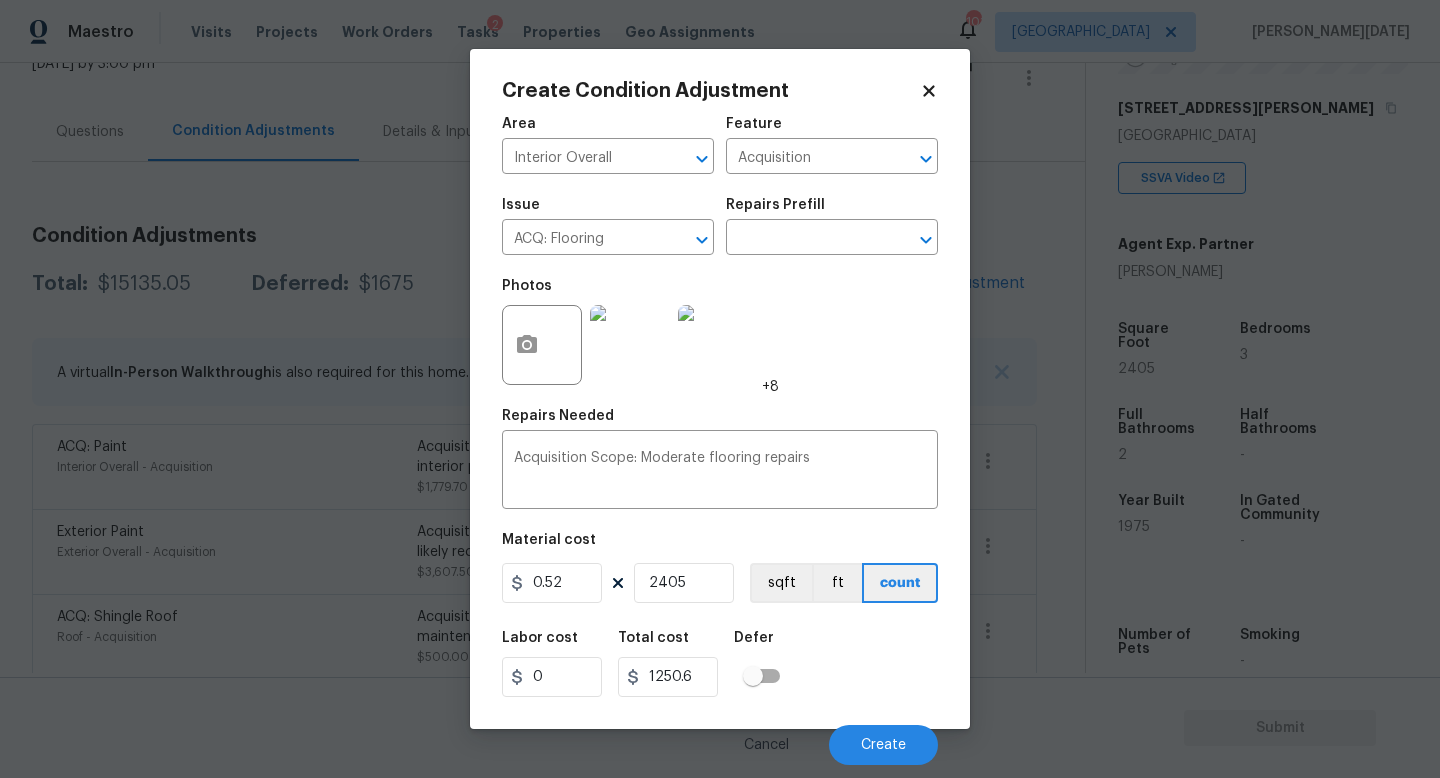 click on "Photos  +8" at bounding box center (720, 332) 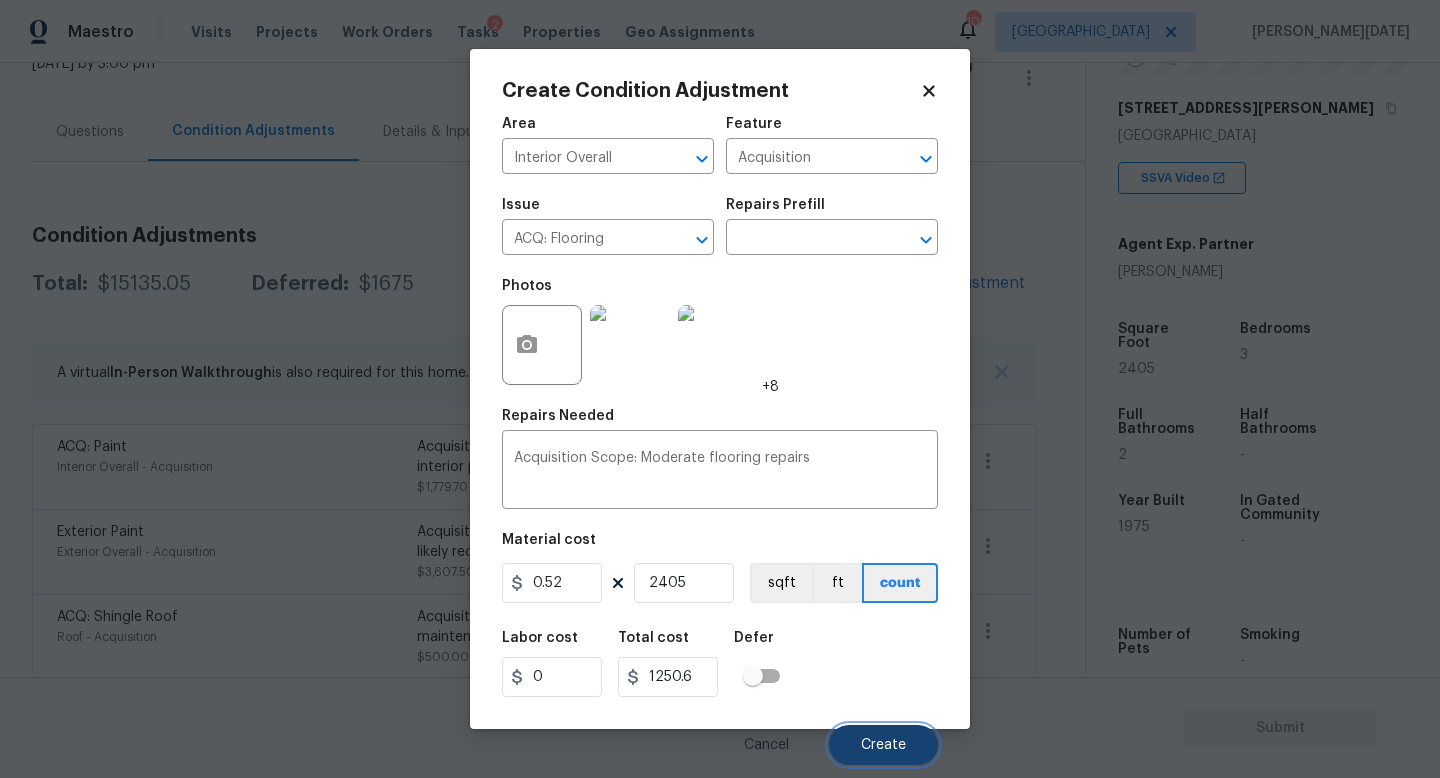 click on "Create" at bounding box center (883, 745) 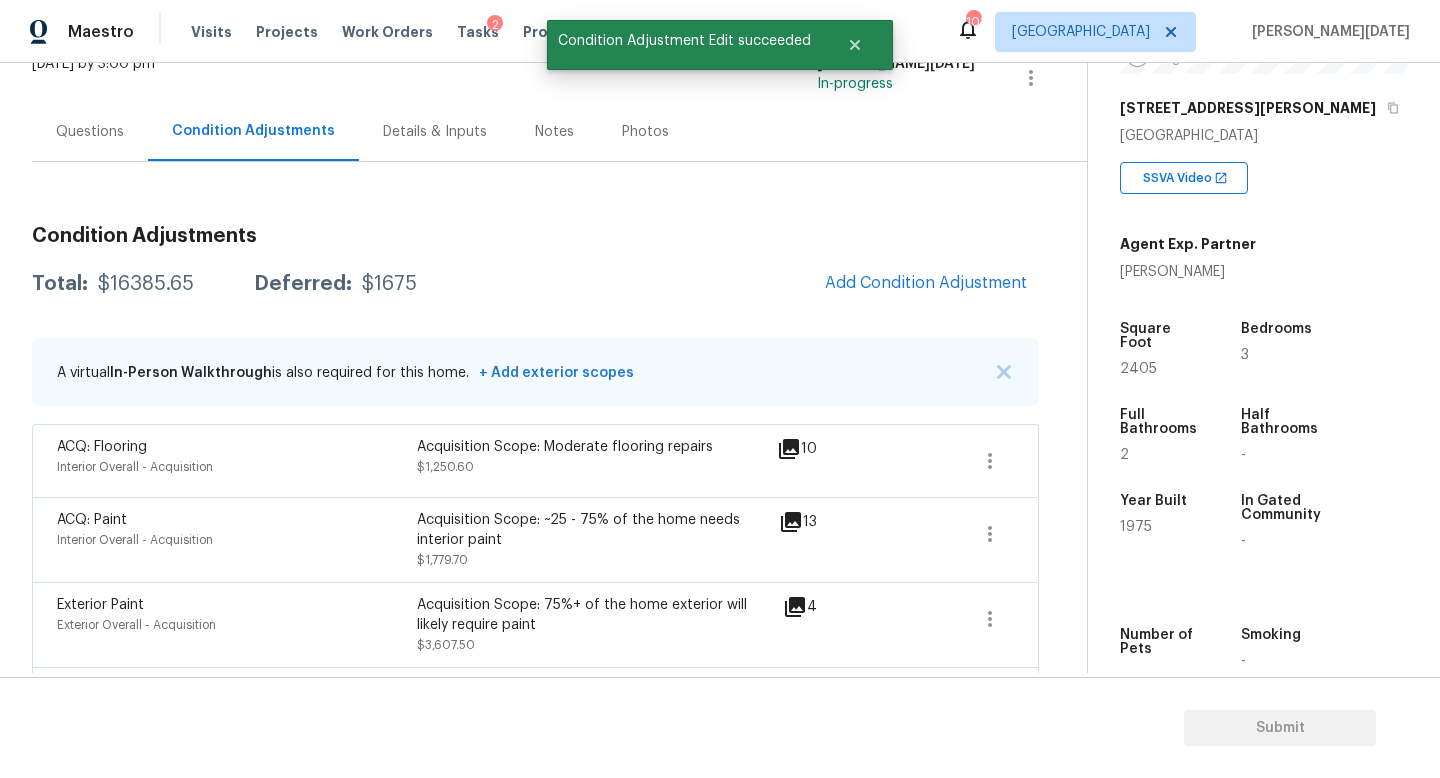 click on "Condition Adjustments Total:  $16385.65 Deferred:  $1675 Add Condition Adjustment A virtual  In-Person Walkthrough  is also required for this home.   + Add exterior scopes ACQ: Flooring Interior Overall - Acquisition Acquisition Scope: Moderate flooring repairs $1,250.60   10 ACQ: Paint Interior Overall - Acquisition Acquisition Scope: ~25 - 75% of the home needs interior paint $1,779.70   13 Exterior Paint Exterior Overall - Acquisition Acquisition Scope: 75%+ of the home exterior will likely require paint $3,607.50   4 ACQ: Shingle Roof Roof - Acquisition Acquisition Scope: Shingle Roof 0-10 years in age maintenance. $500.00   0 Landscape Package Exterior Overall - Home Readiness Packages $300.00   4 Pressure Washing Exterior Overall - Siding Pressure wash the driveways/walkways as directed by the PM. Ensure that all debris and residue are removed from the areas being pressure washed. $200.00   0 Damaged/dirty shower pan Bathroom - Shower Refinish shower pan in (location) bath. $200.00   0 $675.00   0   0" at bounding box center [535, 1192] 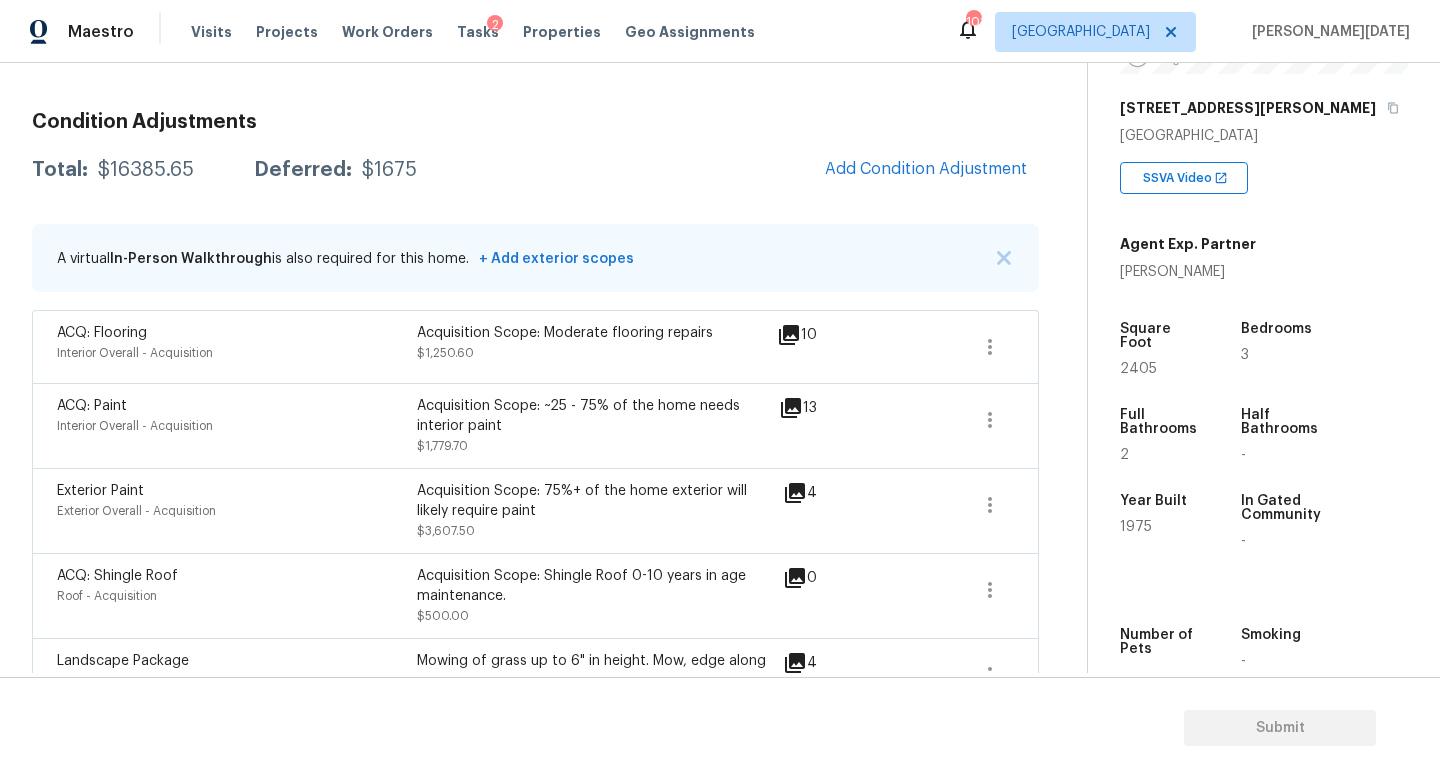 scroll, scrollTop: 188, scrollLeft: 0, axis: vertical 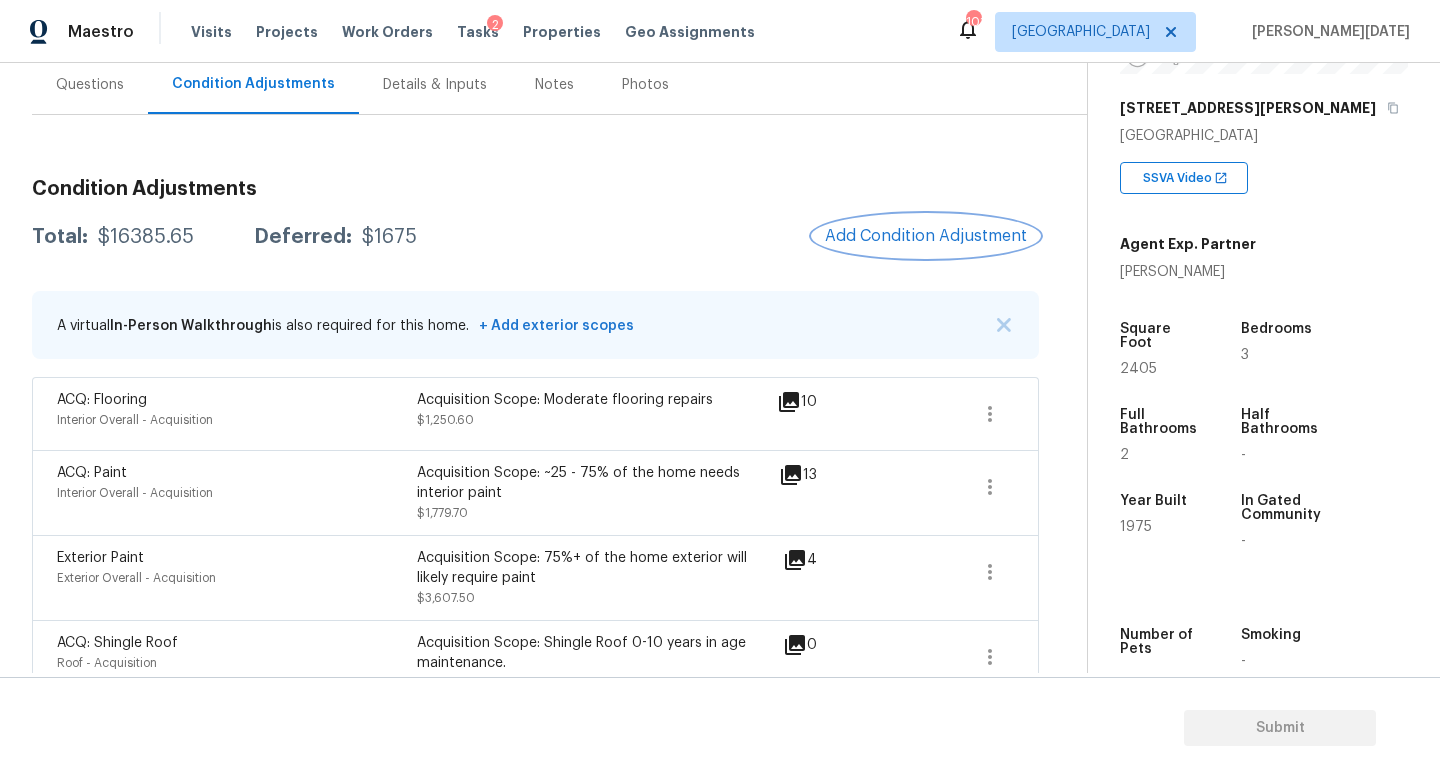 click on "Add Condition Adjustment" at bounding box center (926, 236) 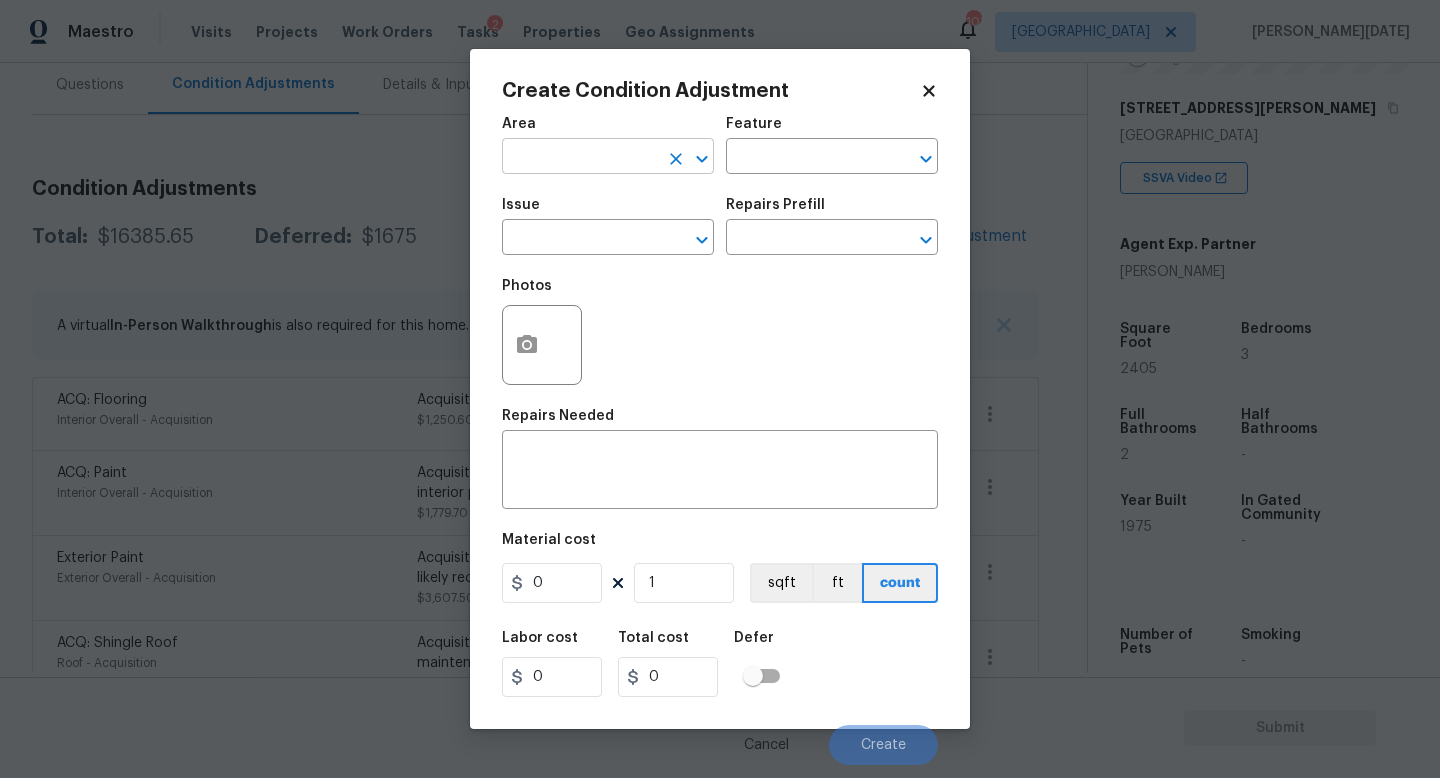 click at bounding box center [580, 158] 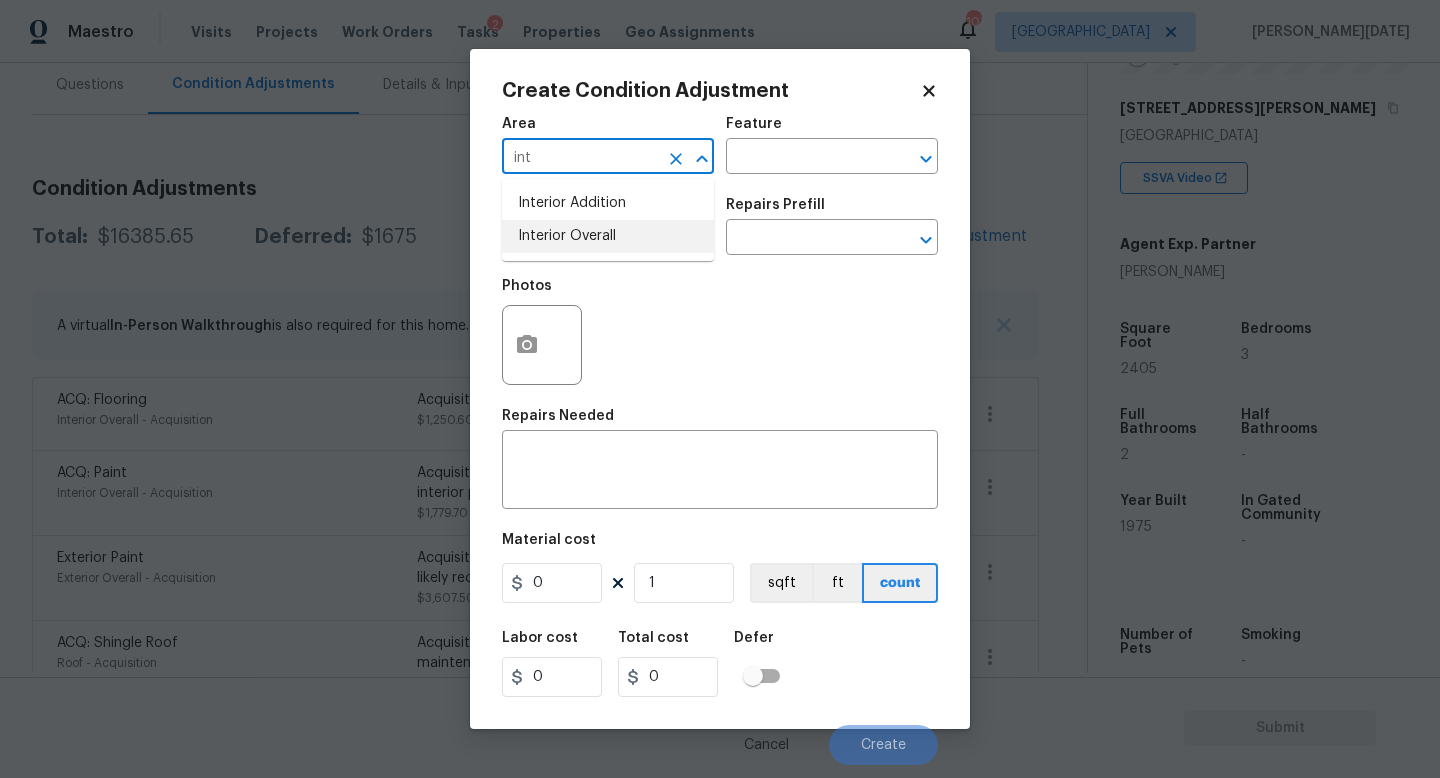 click on "Interior Overall" at bounding box center [608, 236] 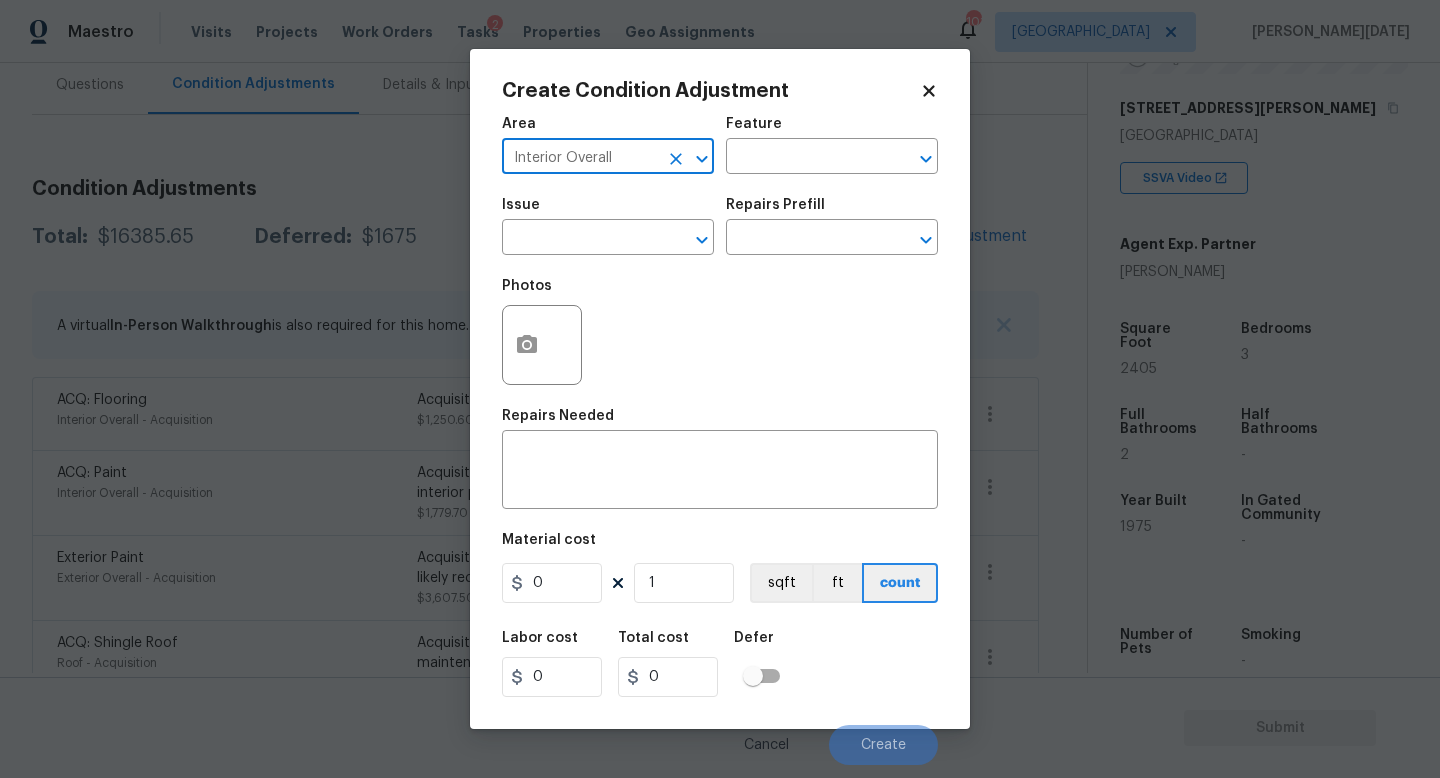type on "Interior Overall" 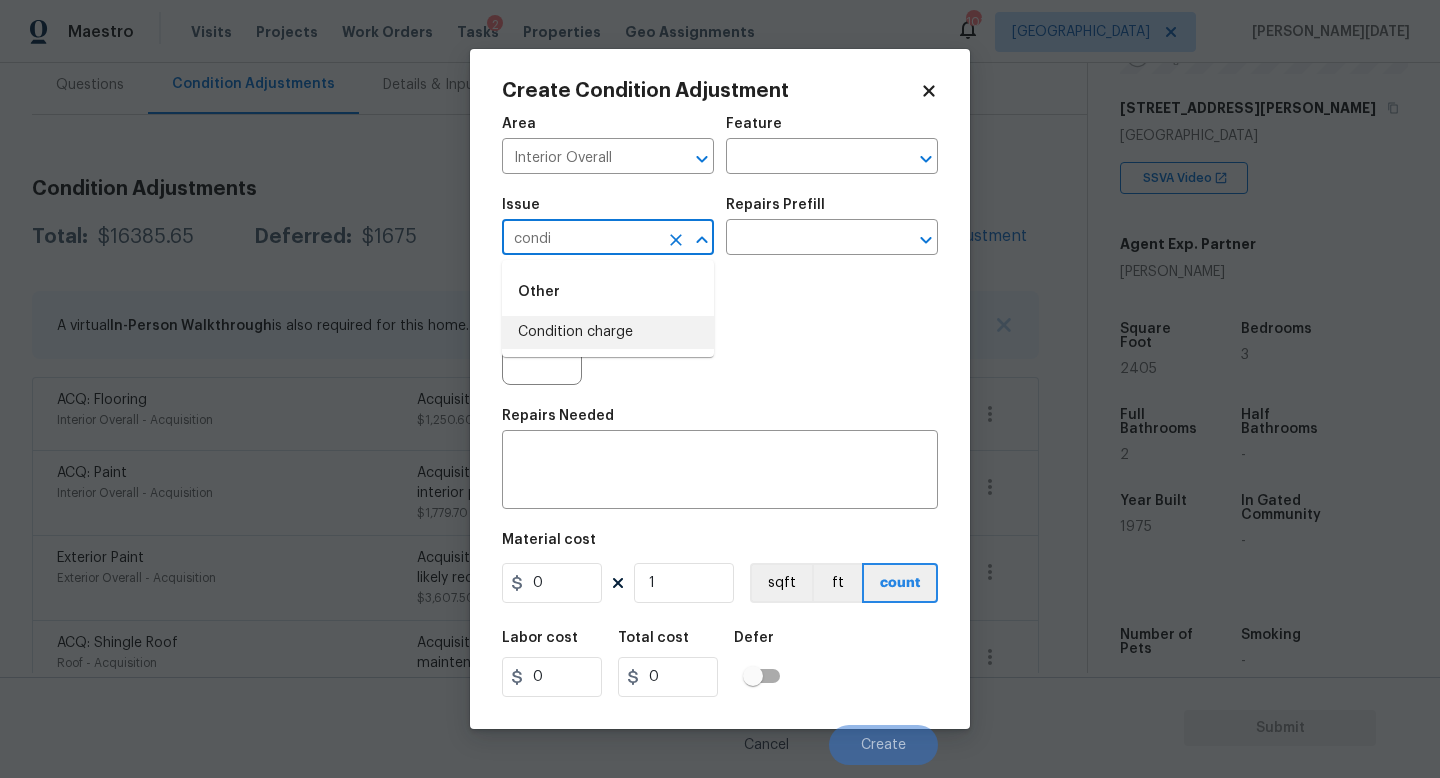 click on "Condition charge" at bounding box center [608, 332] 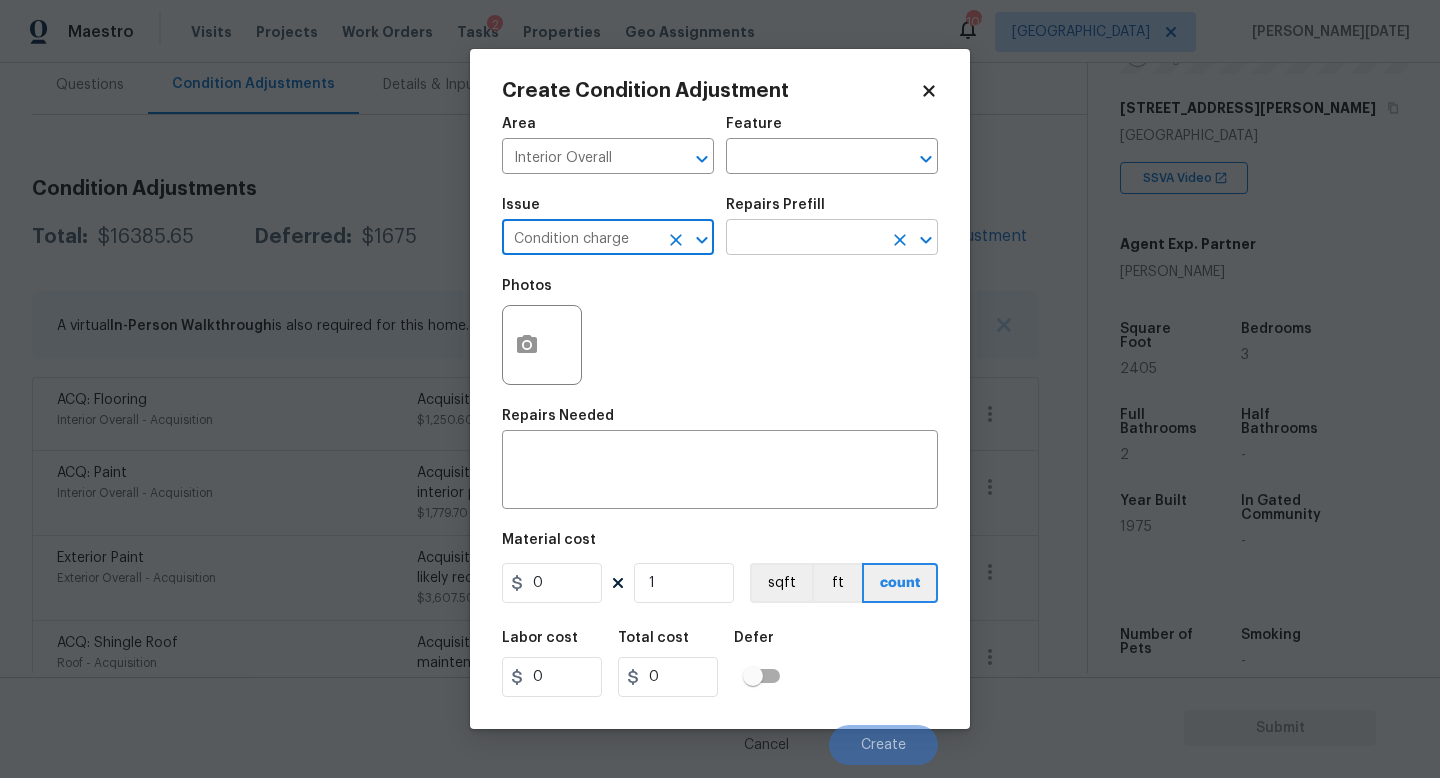 type on "Condition charge" 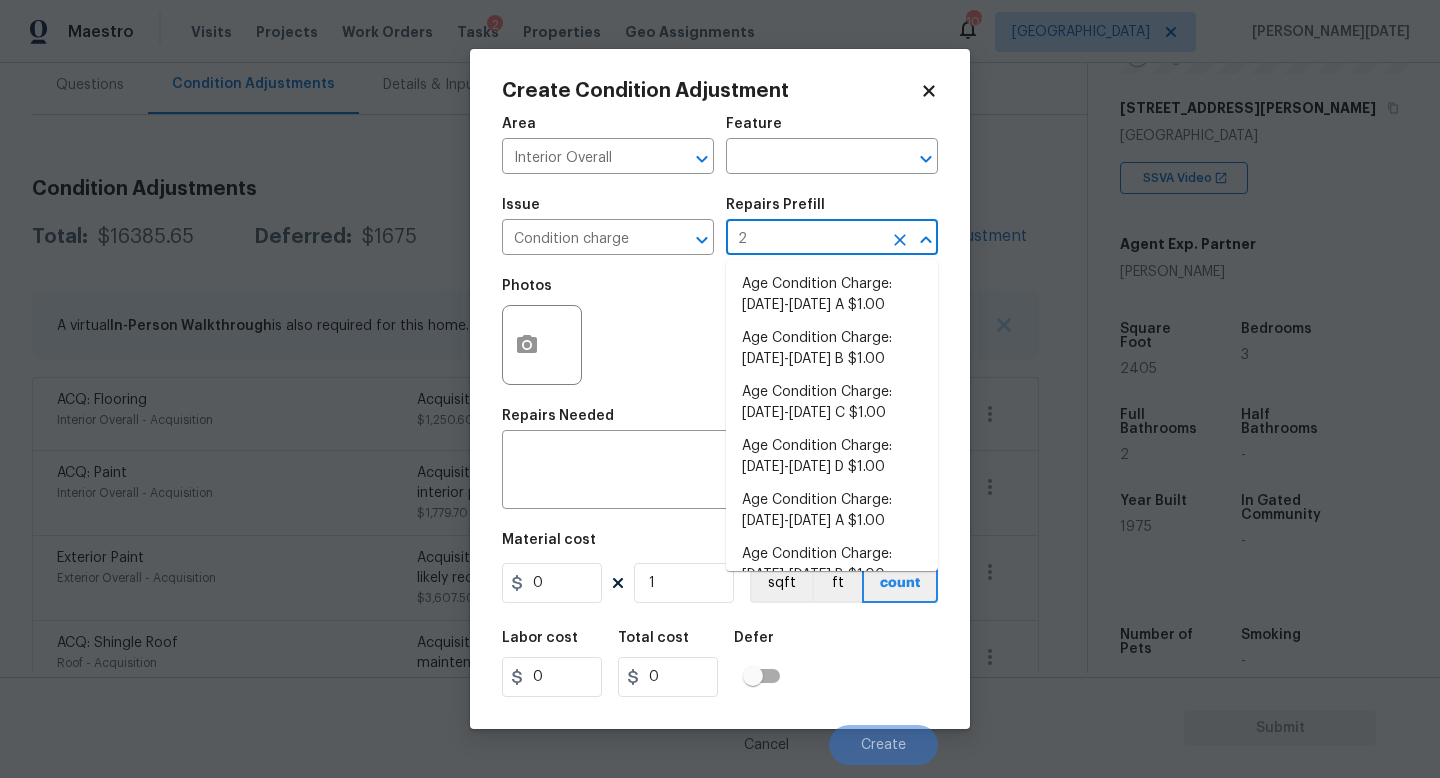 type on "22" 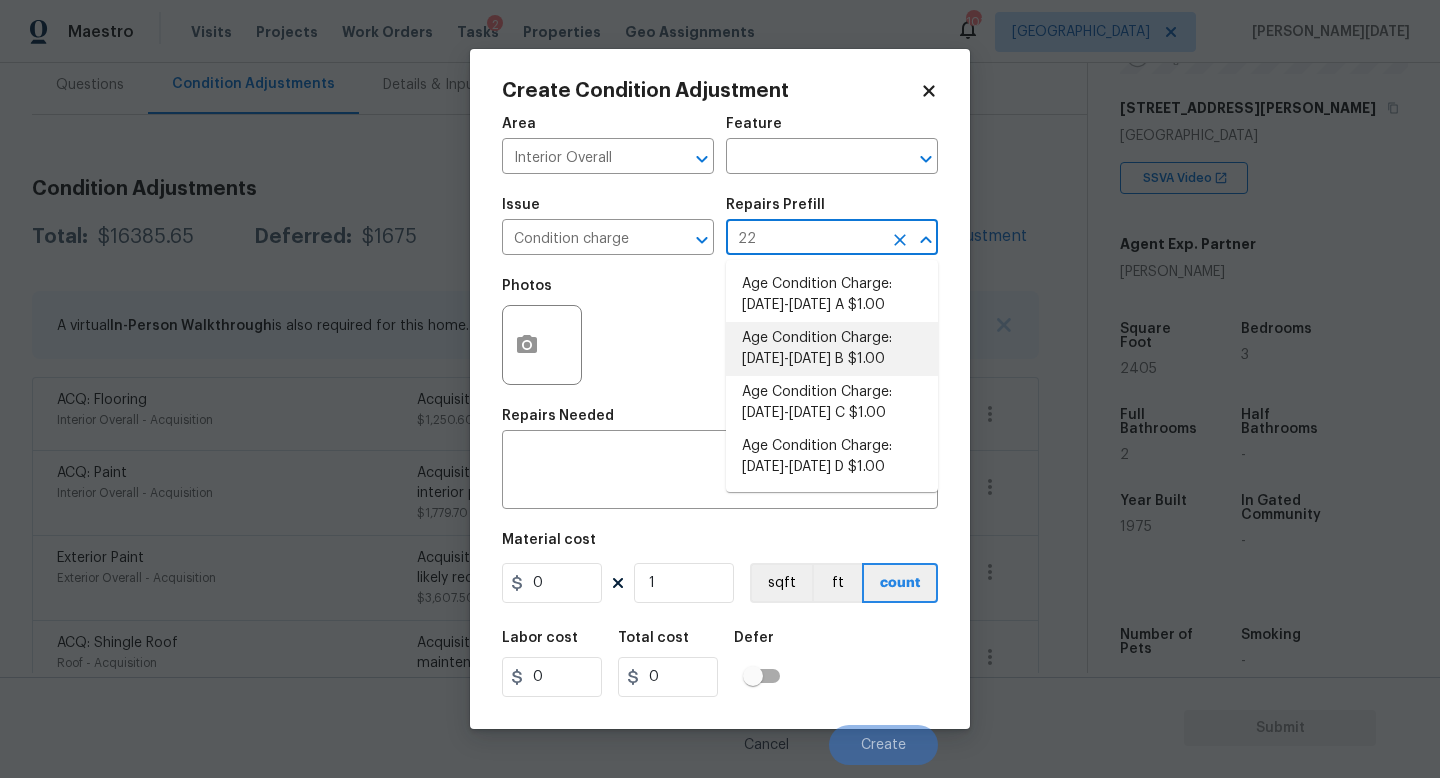 click on "Age Condition Charge: [DATE]-[DATE] B	 $1.00" at bounding box center [832, 349] 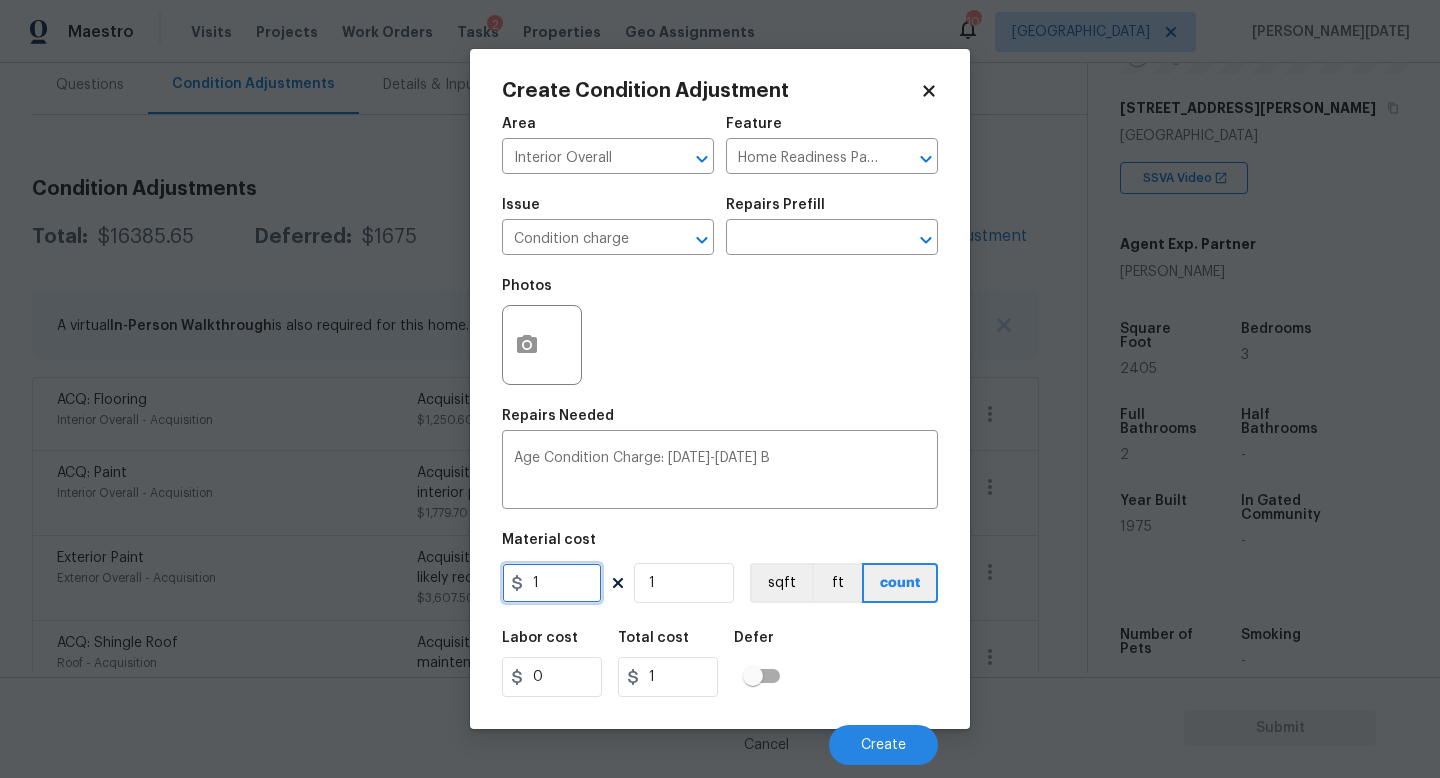 click on "1" at bounding box center [552, 583] 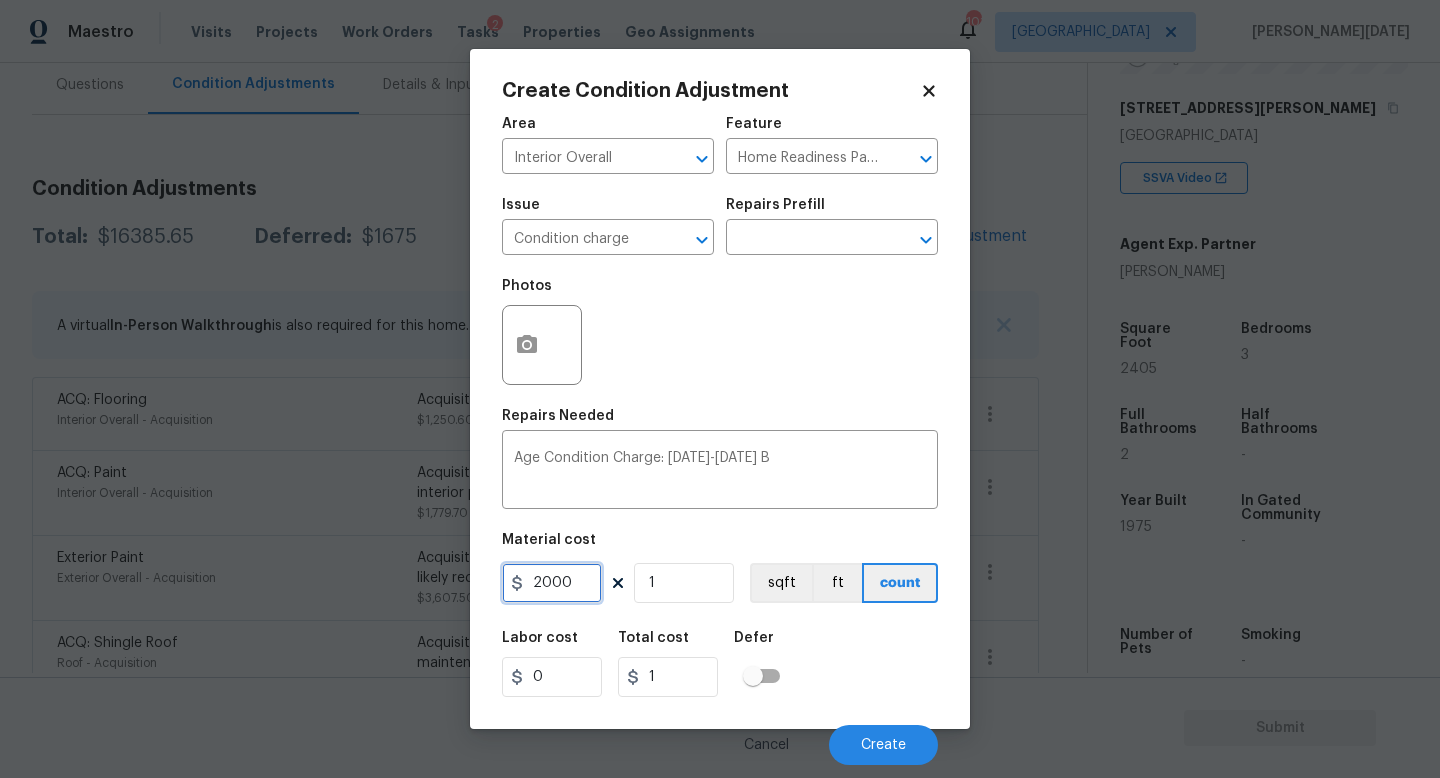 type on "2000" 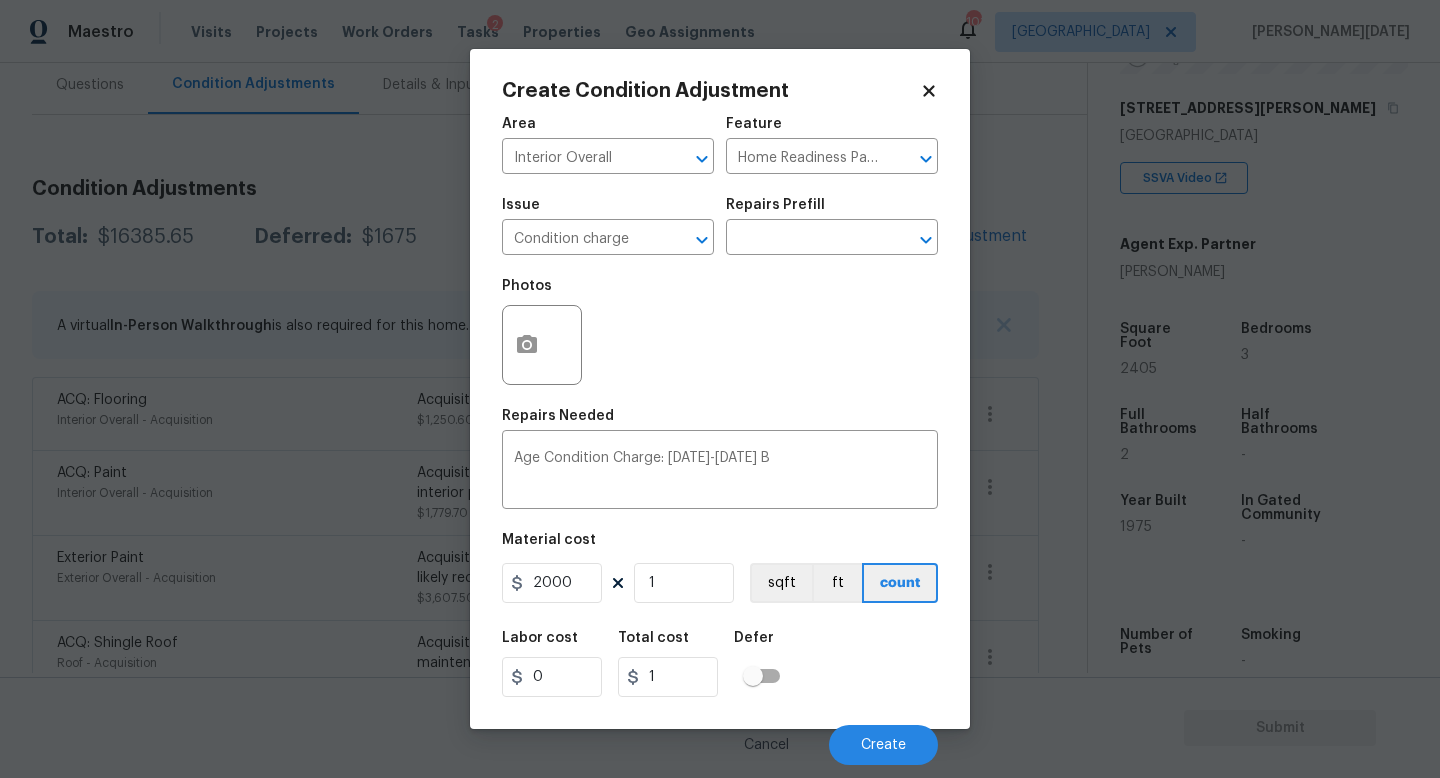 type on "2000" 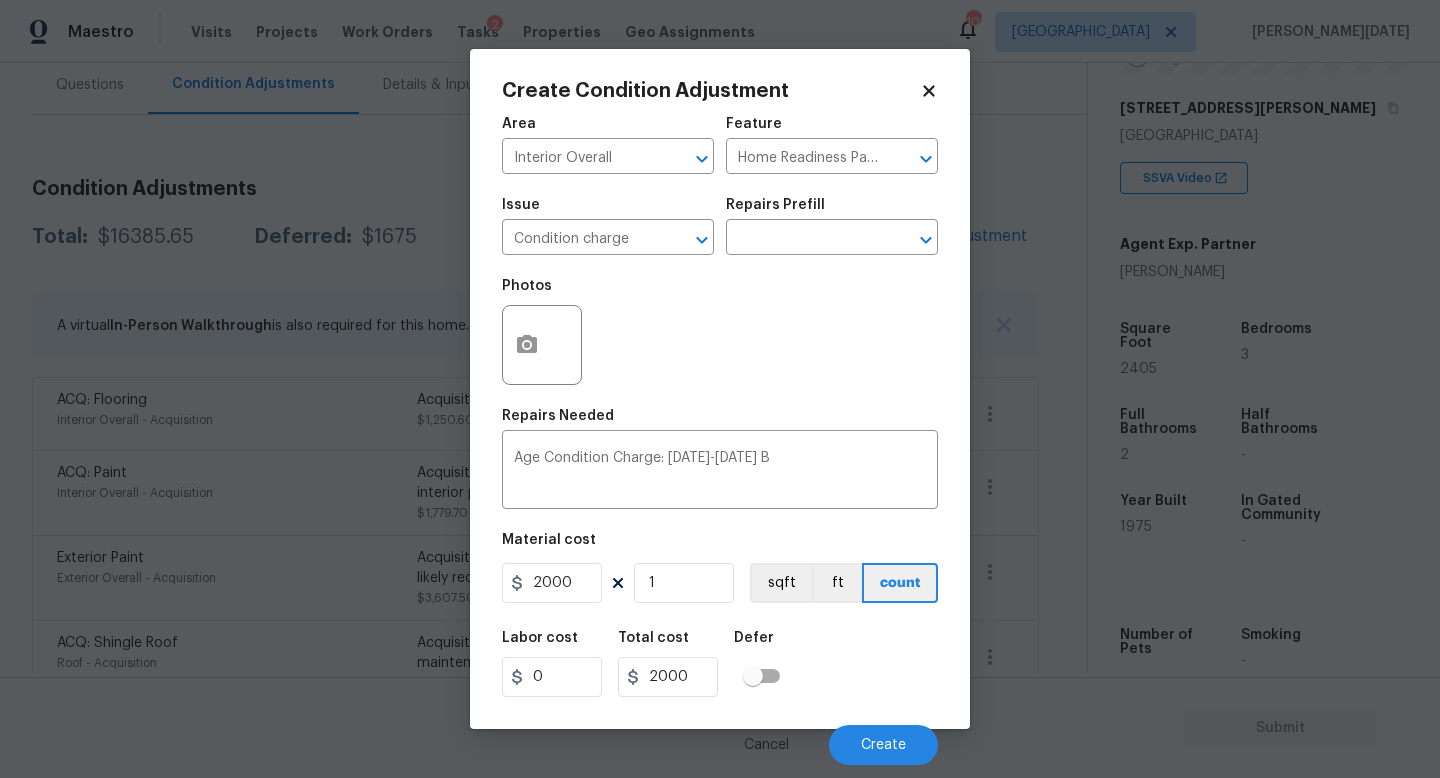 click on "Photos" at bounding box center [720, 332] 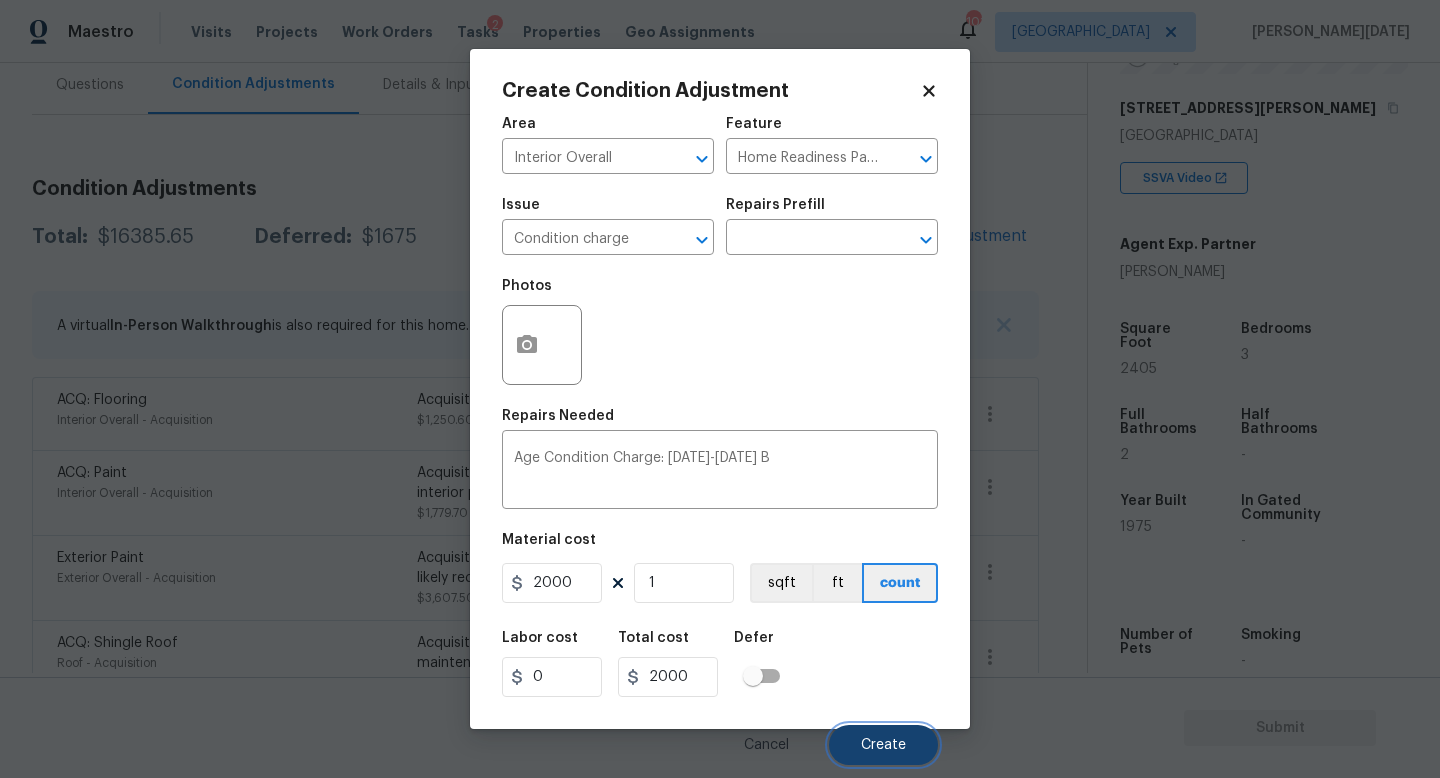 click on "Create" at bounding box center [883, 745] 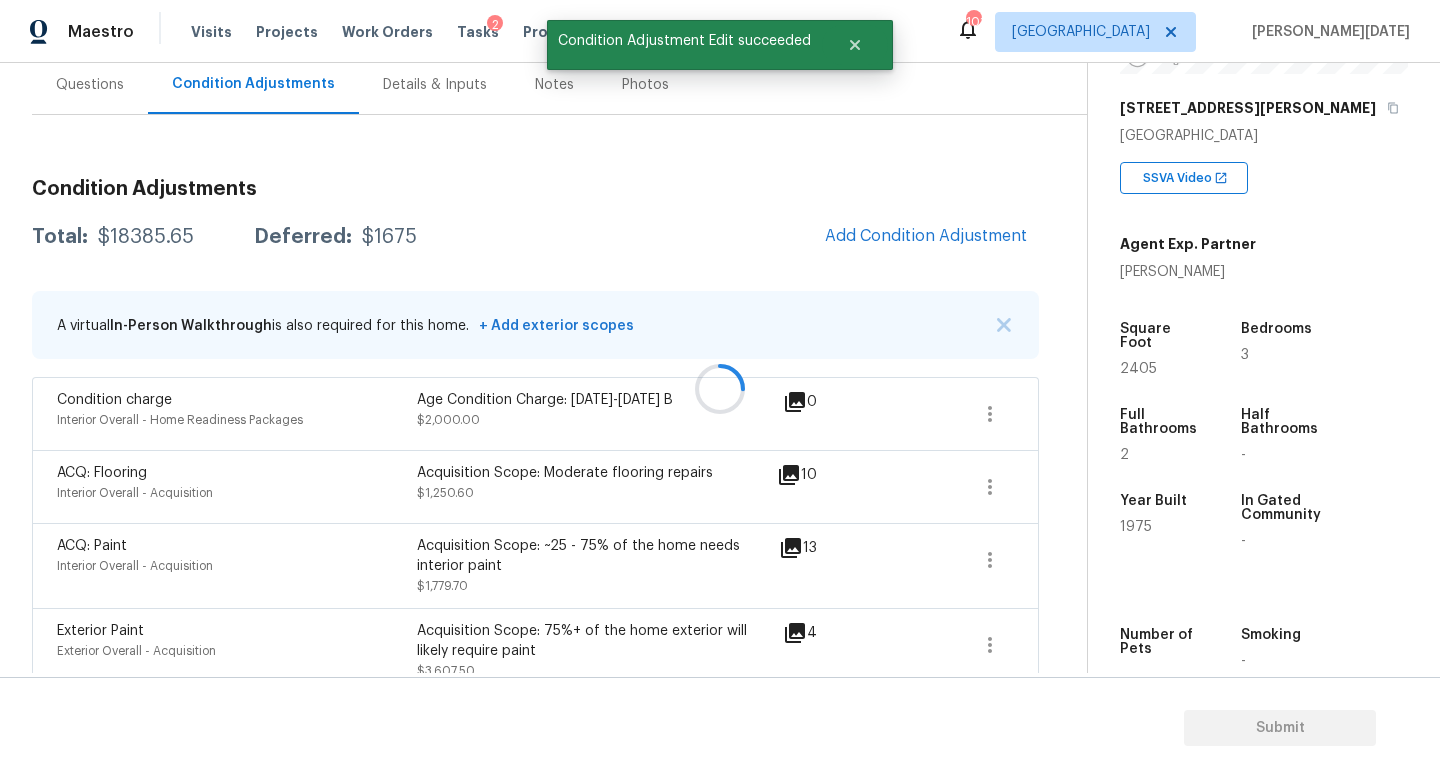 click on "Questions" at bounding box center [90, 85] 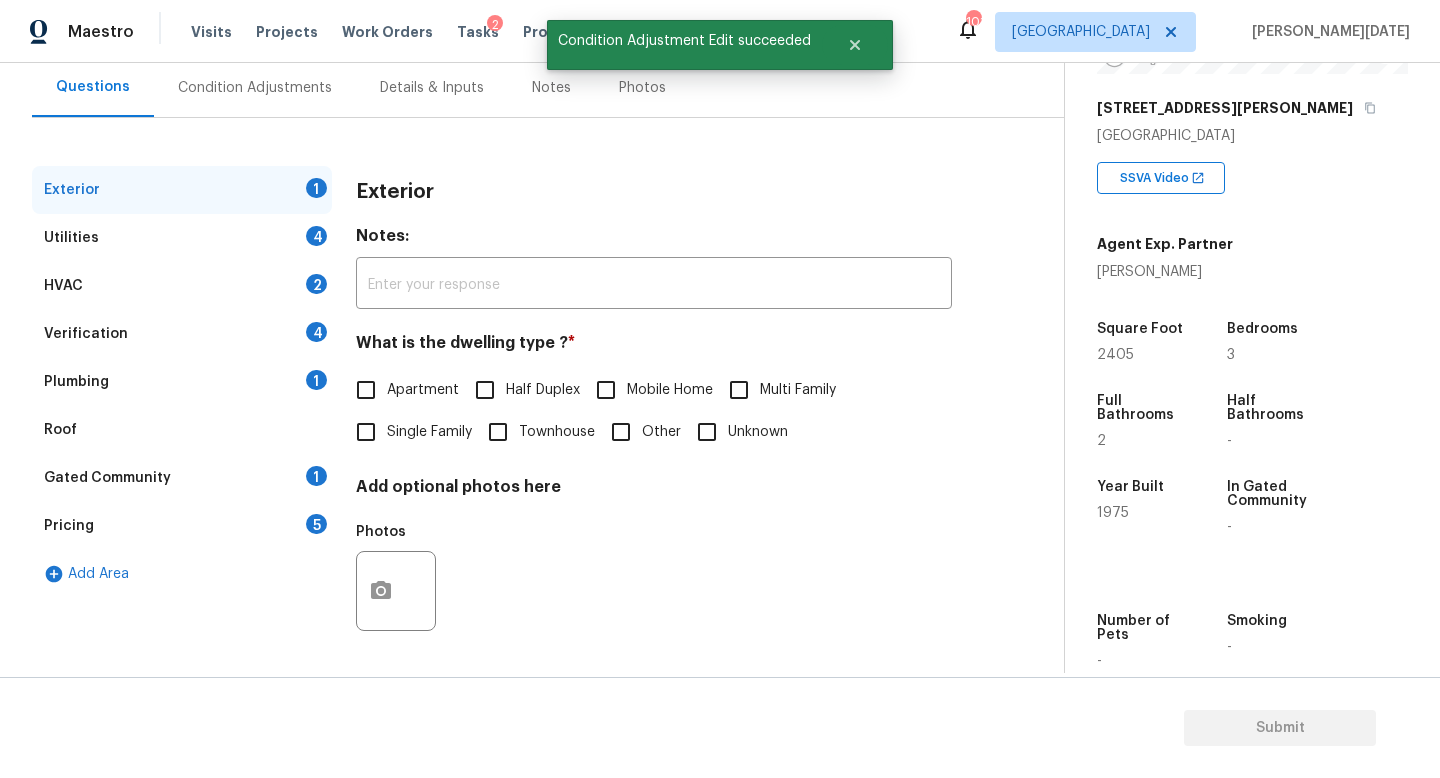scroll, scrollTop: 185, scrollLeft: 0, axis: vertical 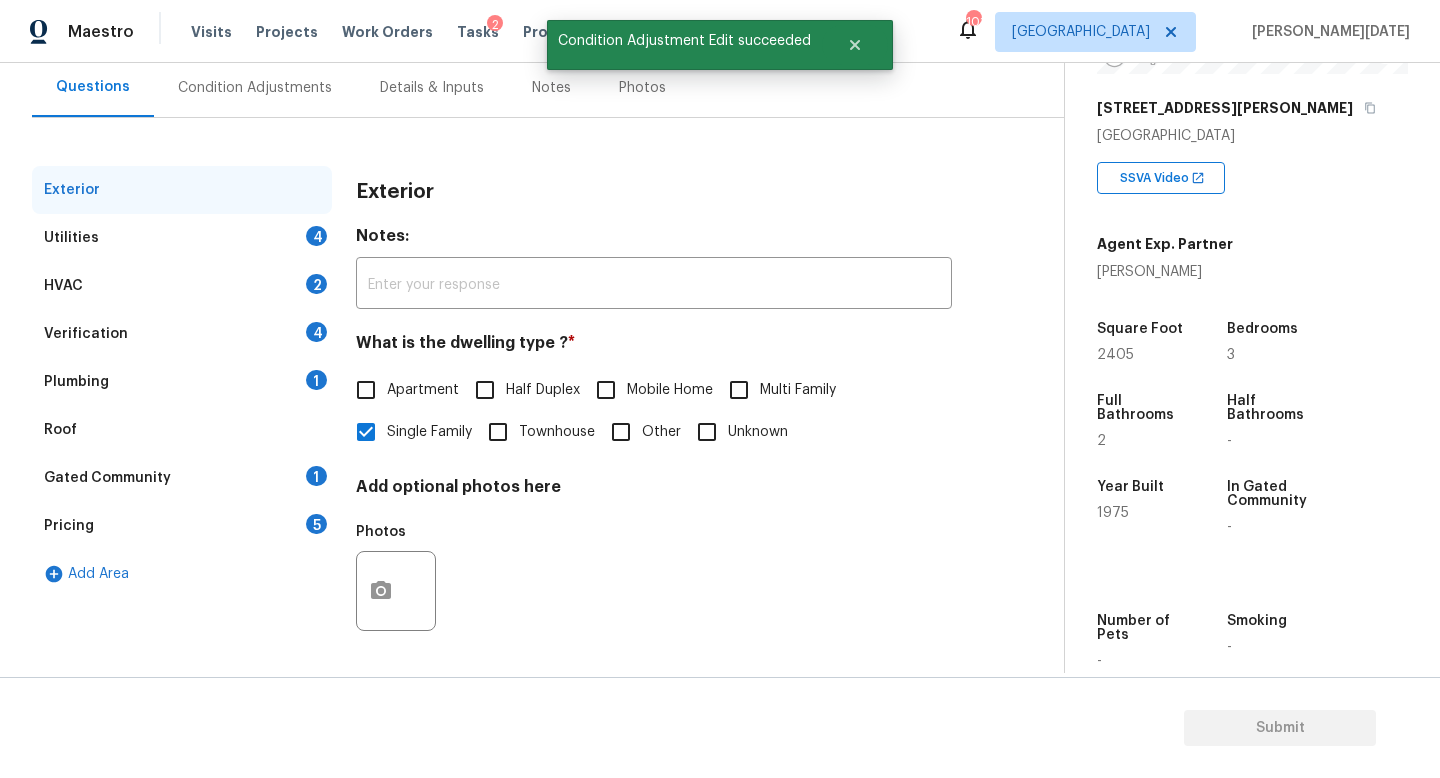 click on "Utilities 4" at bounding box center [182, 238] 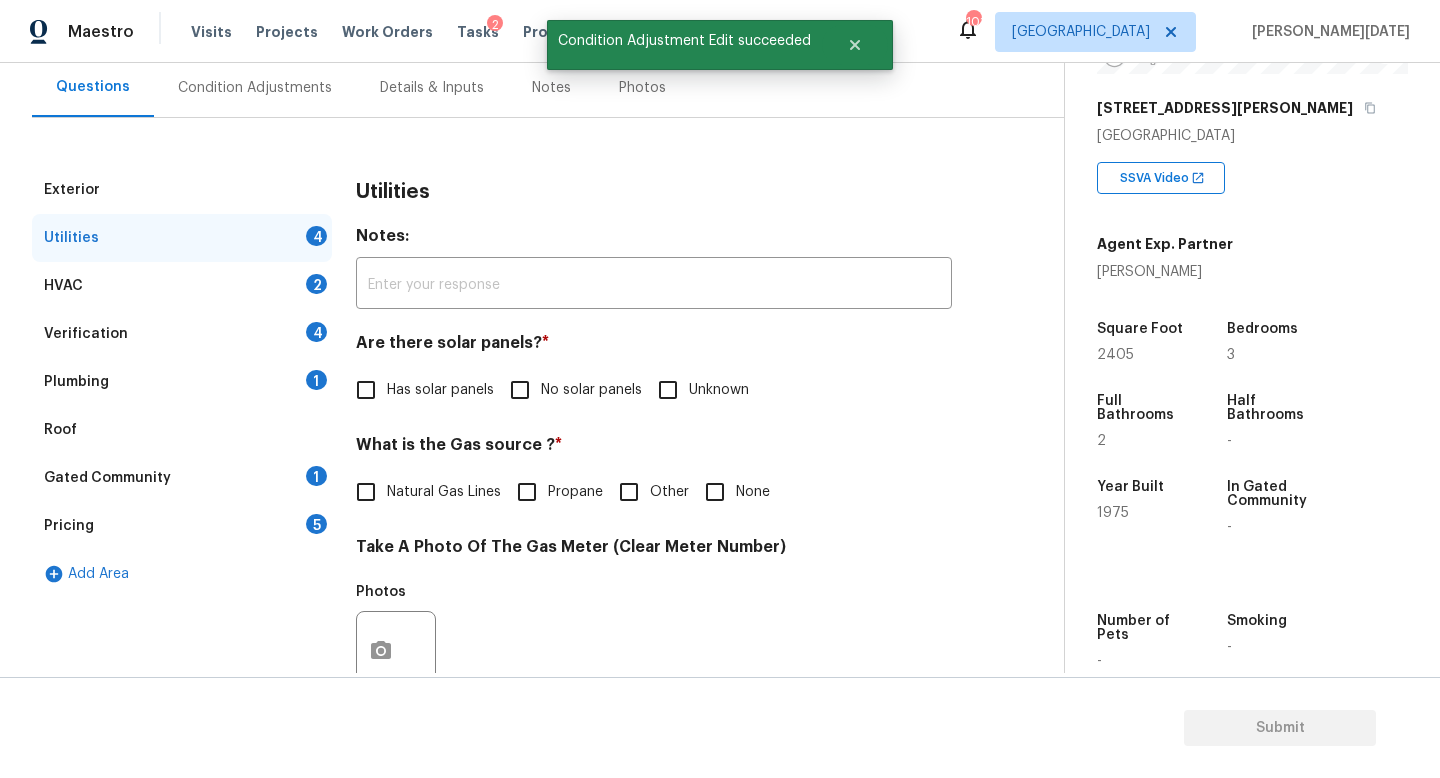 click on "No solar panels" at bounding box center [570, 390] 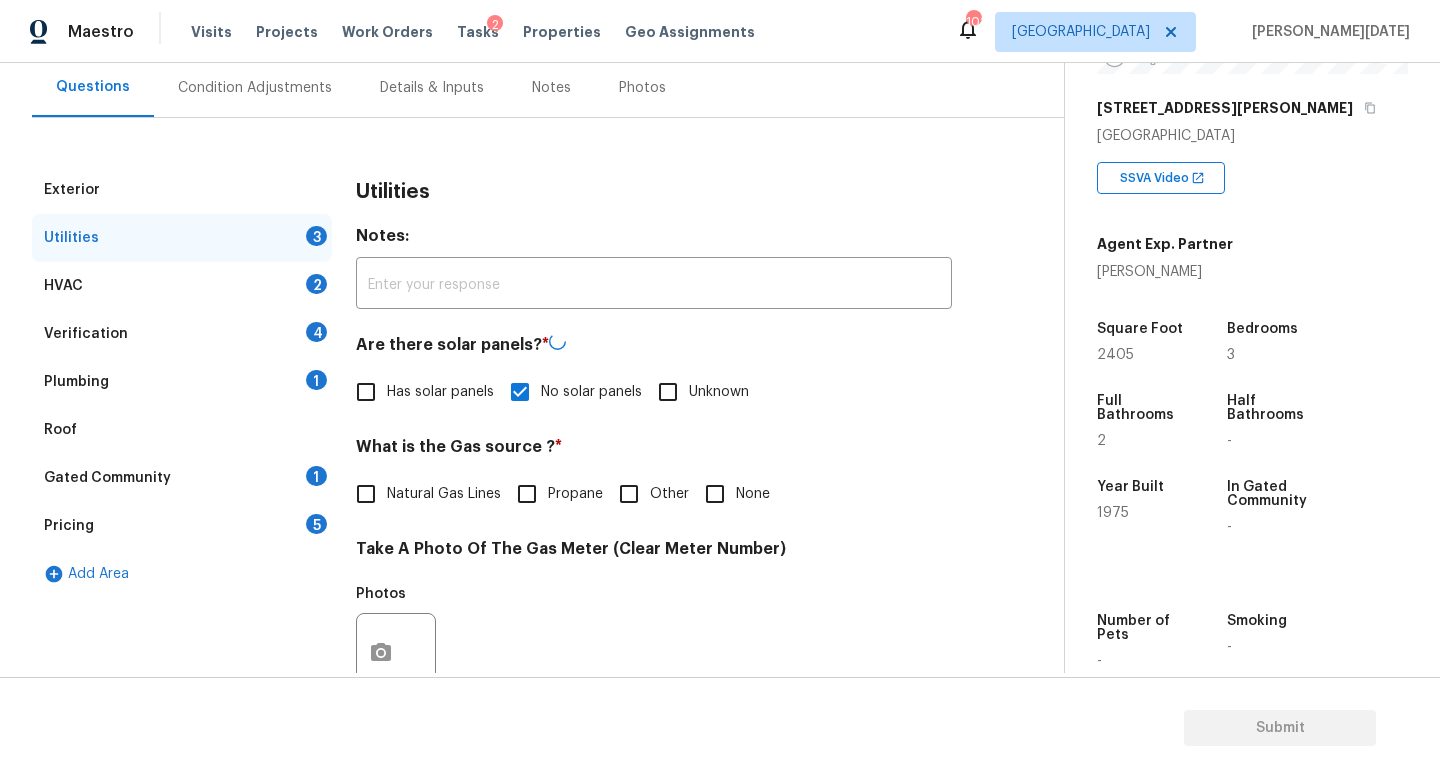 click on "Natural Gas Lines" at bounding box center (444, 494) 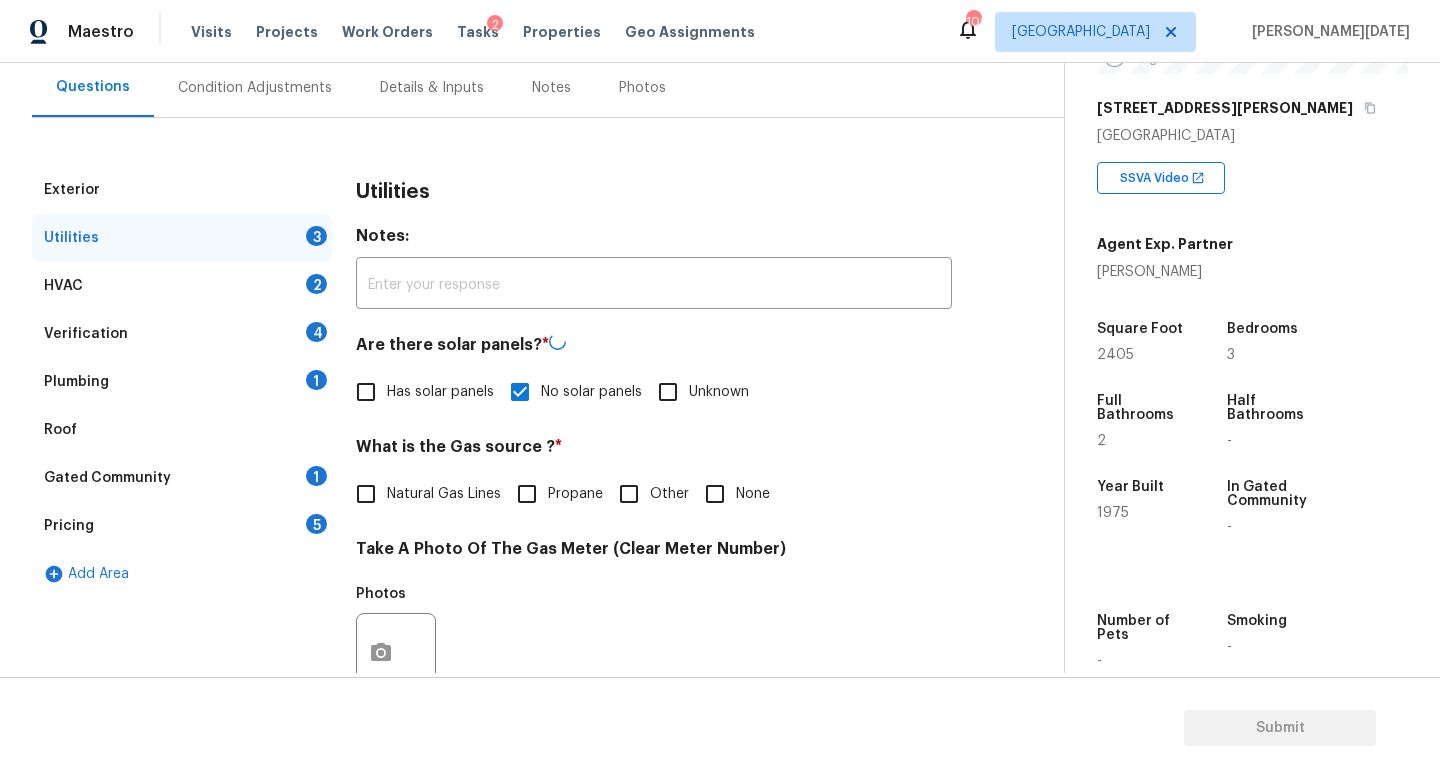 click on "Natural Gas Lines" at bounding box center [366, 494] 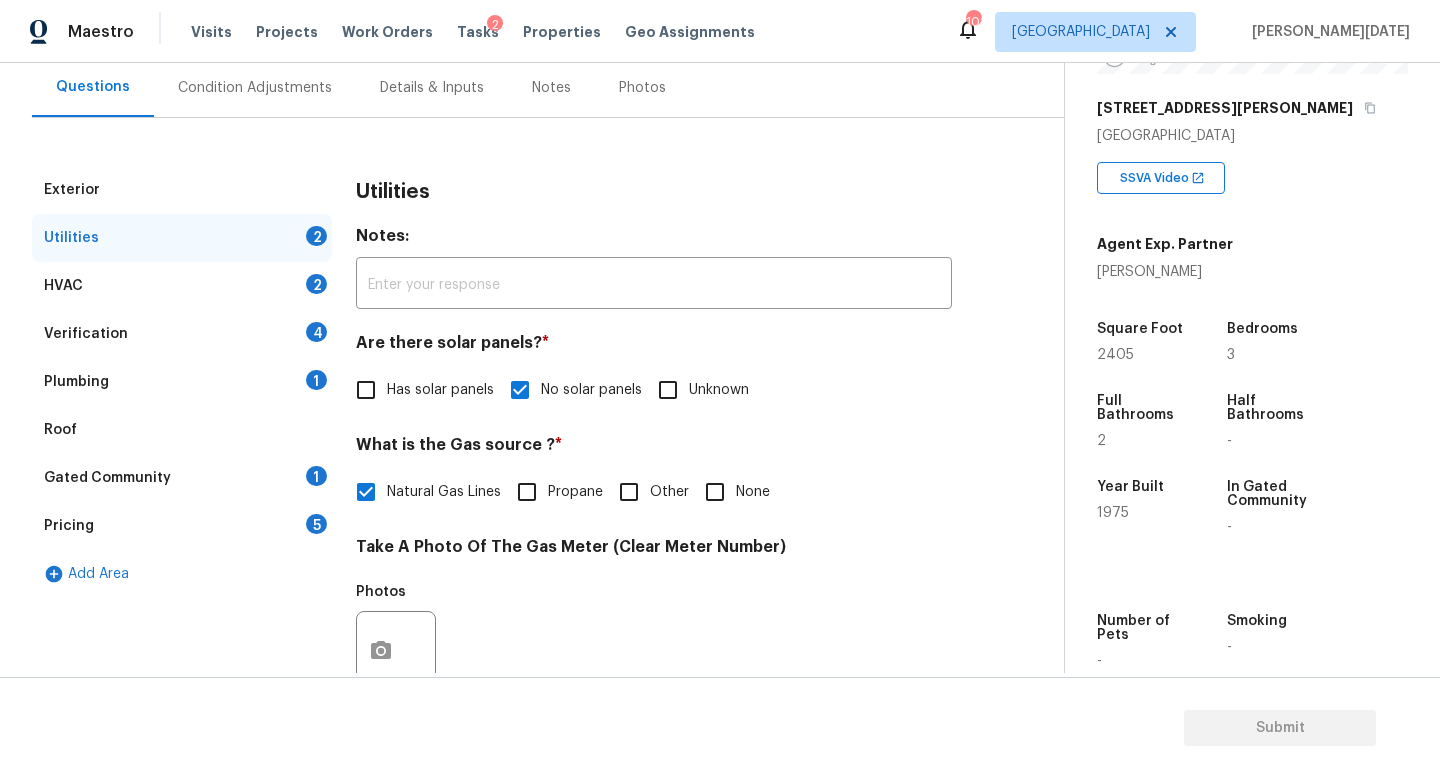 click on "Pricing 5" at bounding box center (182, 526) 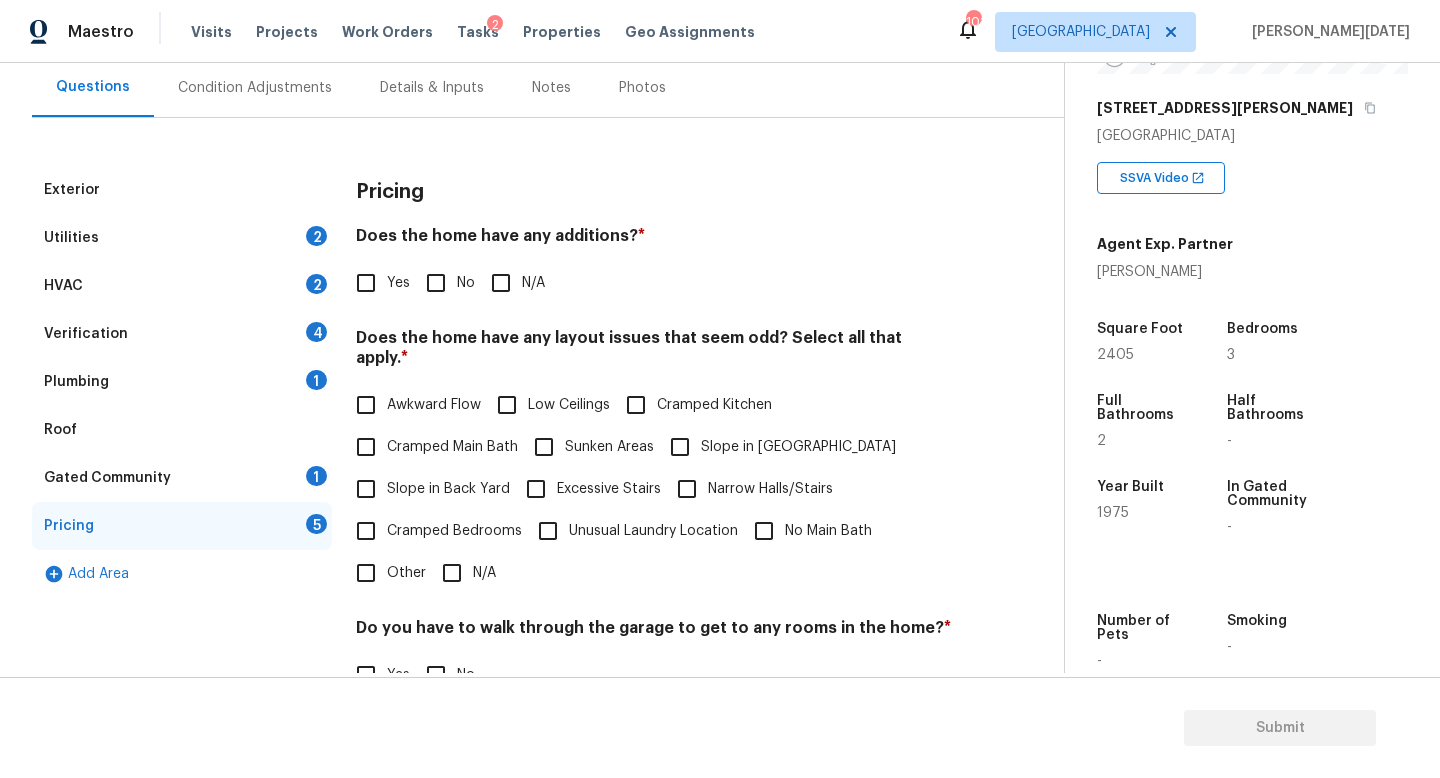scroll, scrollTop: 233, scrollLeft: 0, axis: vertical 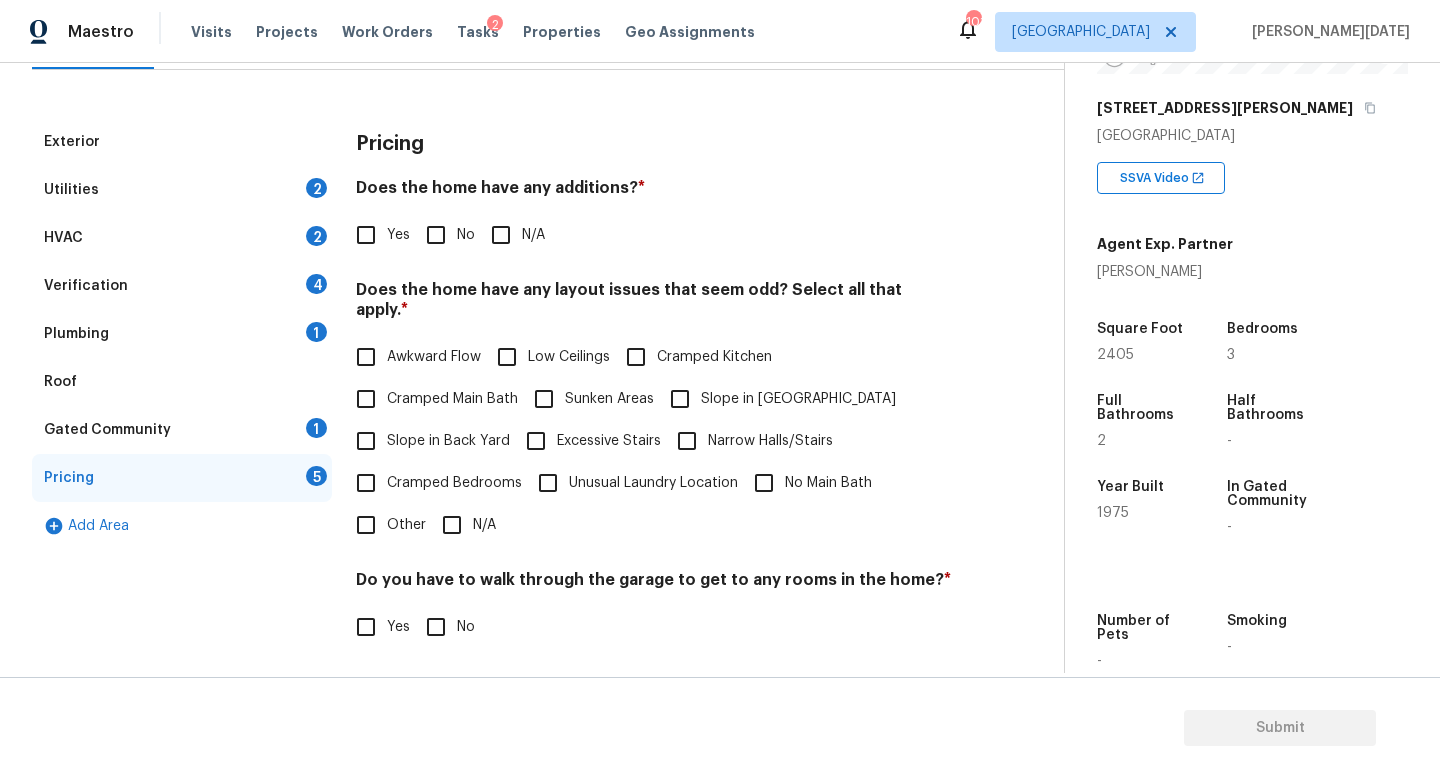 click on "Slope in [GEOGRAPHIC_DATA]" at bounding box center [680, 399] 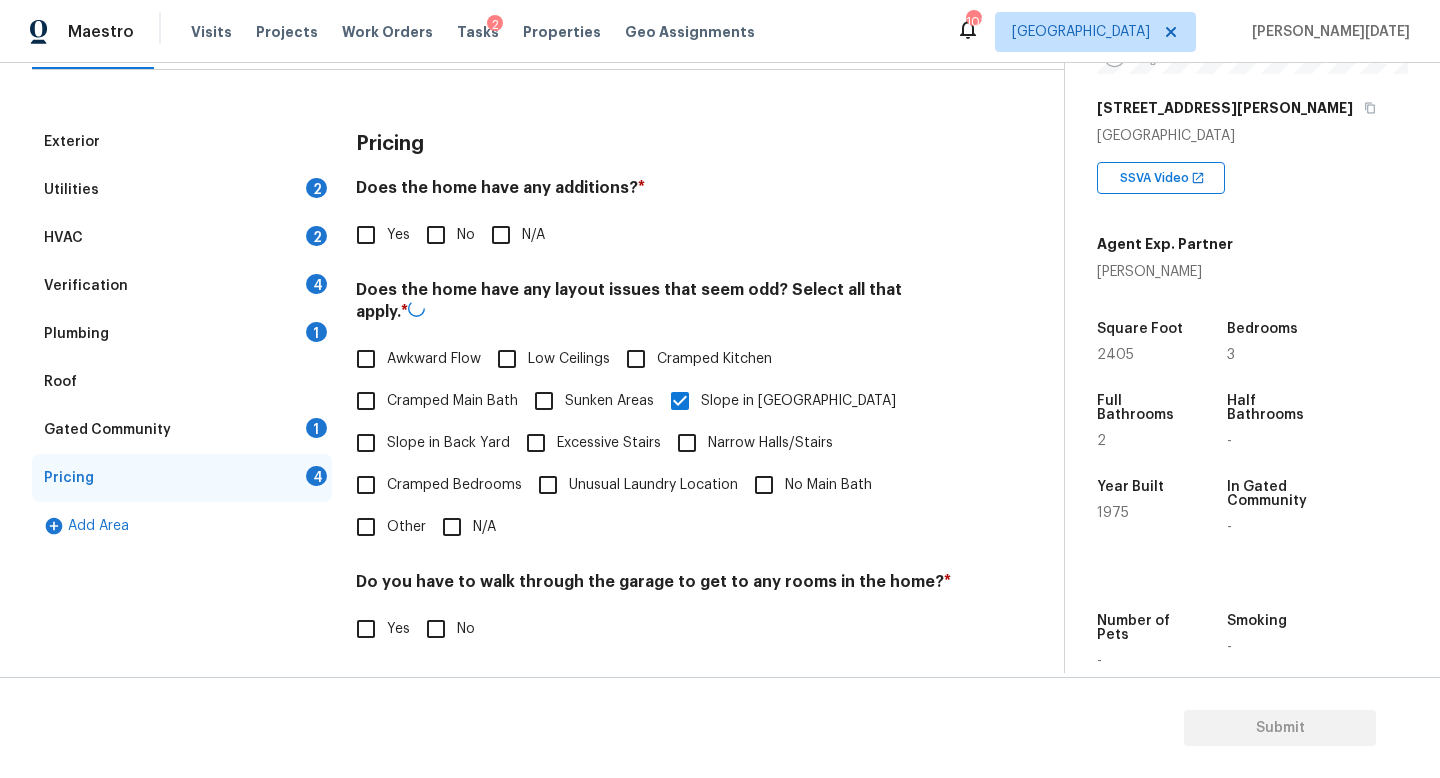 click on "No" at bounding box center (436, 235) 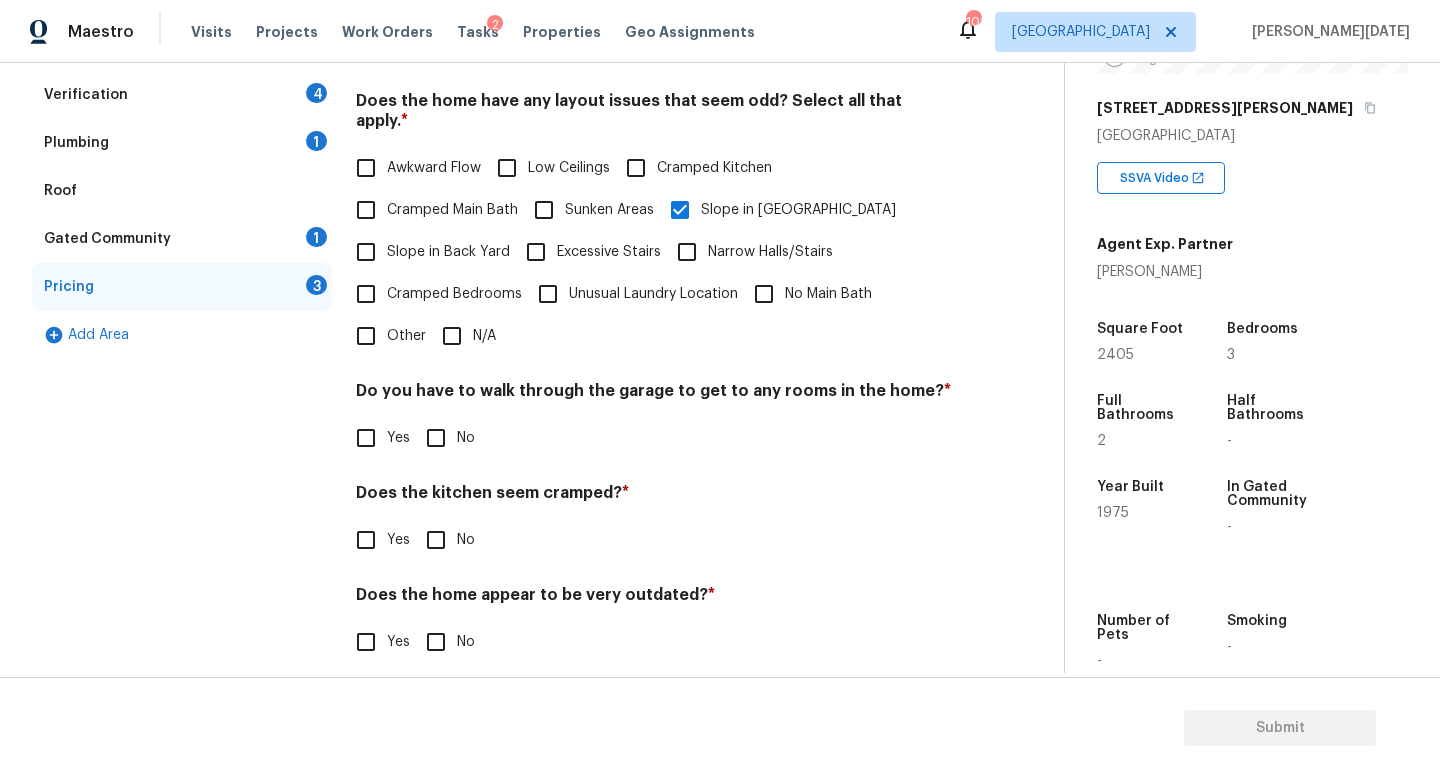 scroll, scrollTop: 422, scrollLeft: 0, axis: vertical 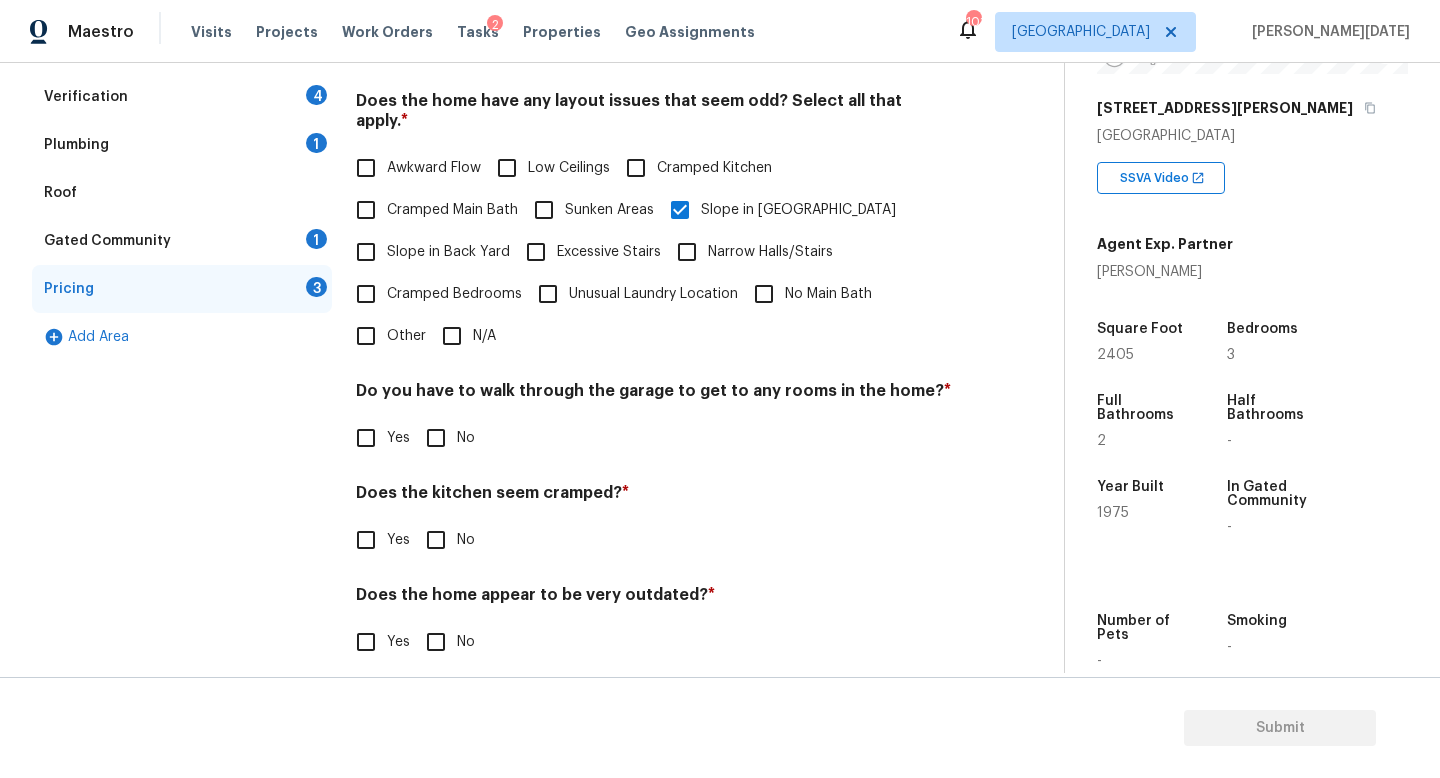 click on "No" at bounding box center (445, 438) 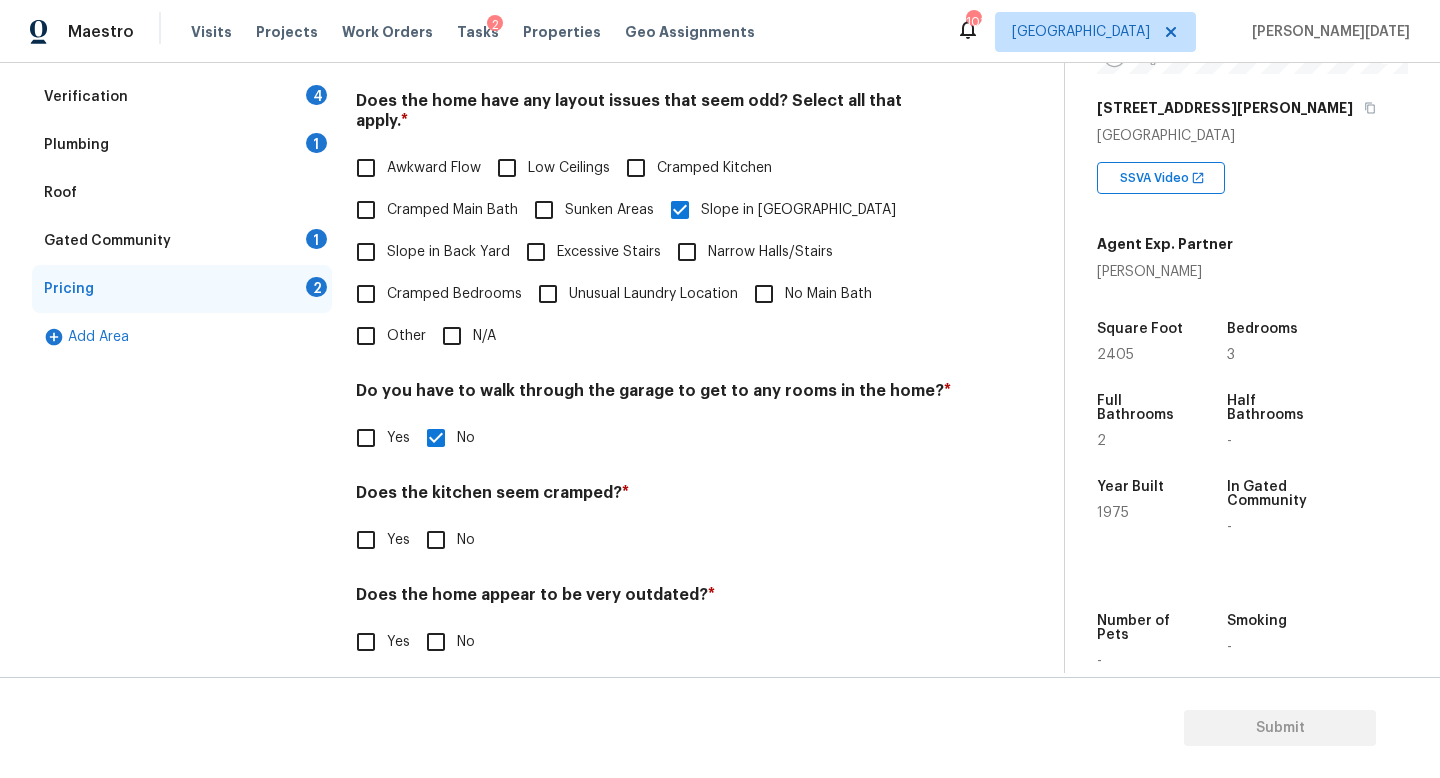 click on "No" at bounding box center [436, 540] 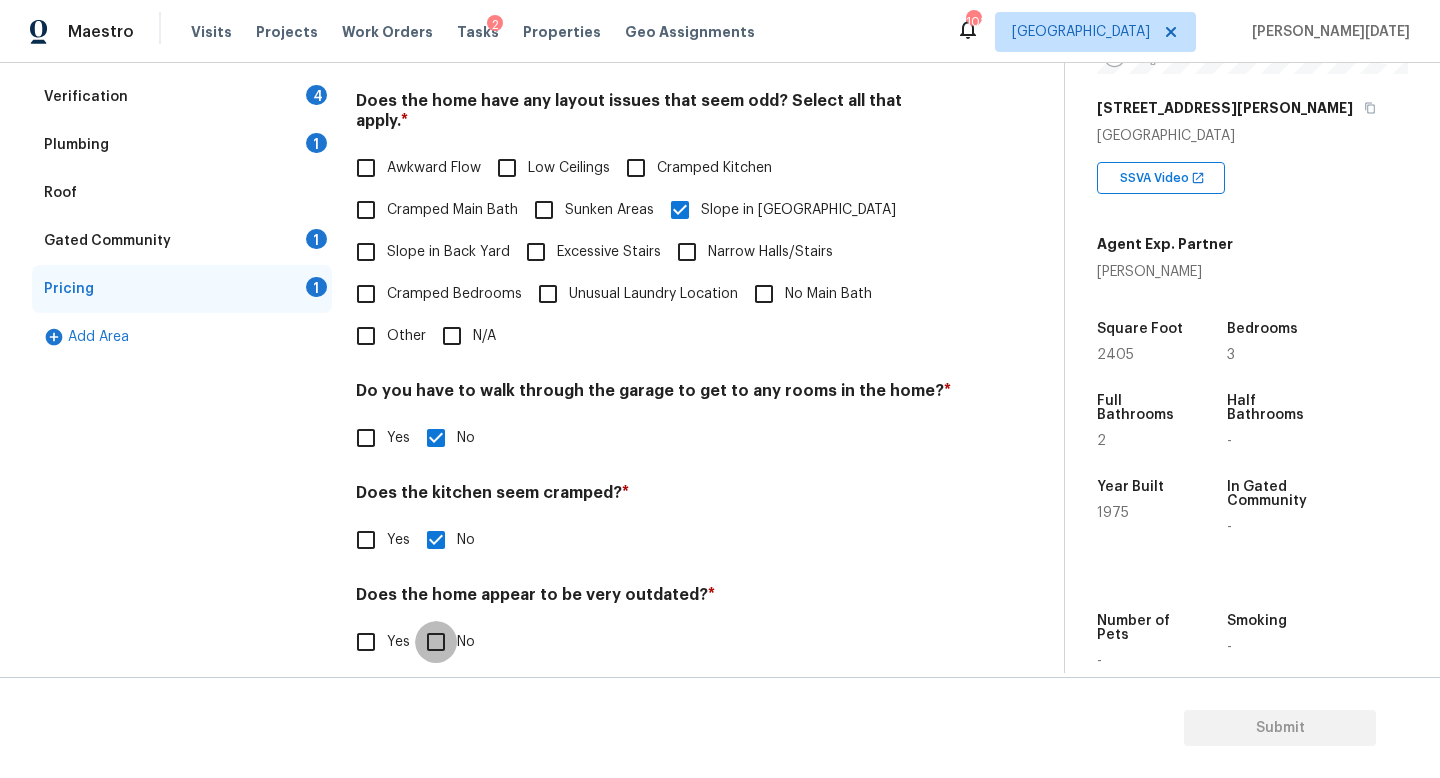 click on "No" at bounding box center [436, 642] 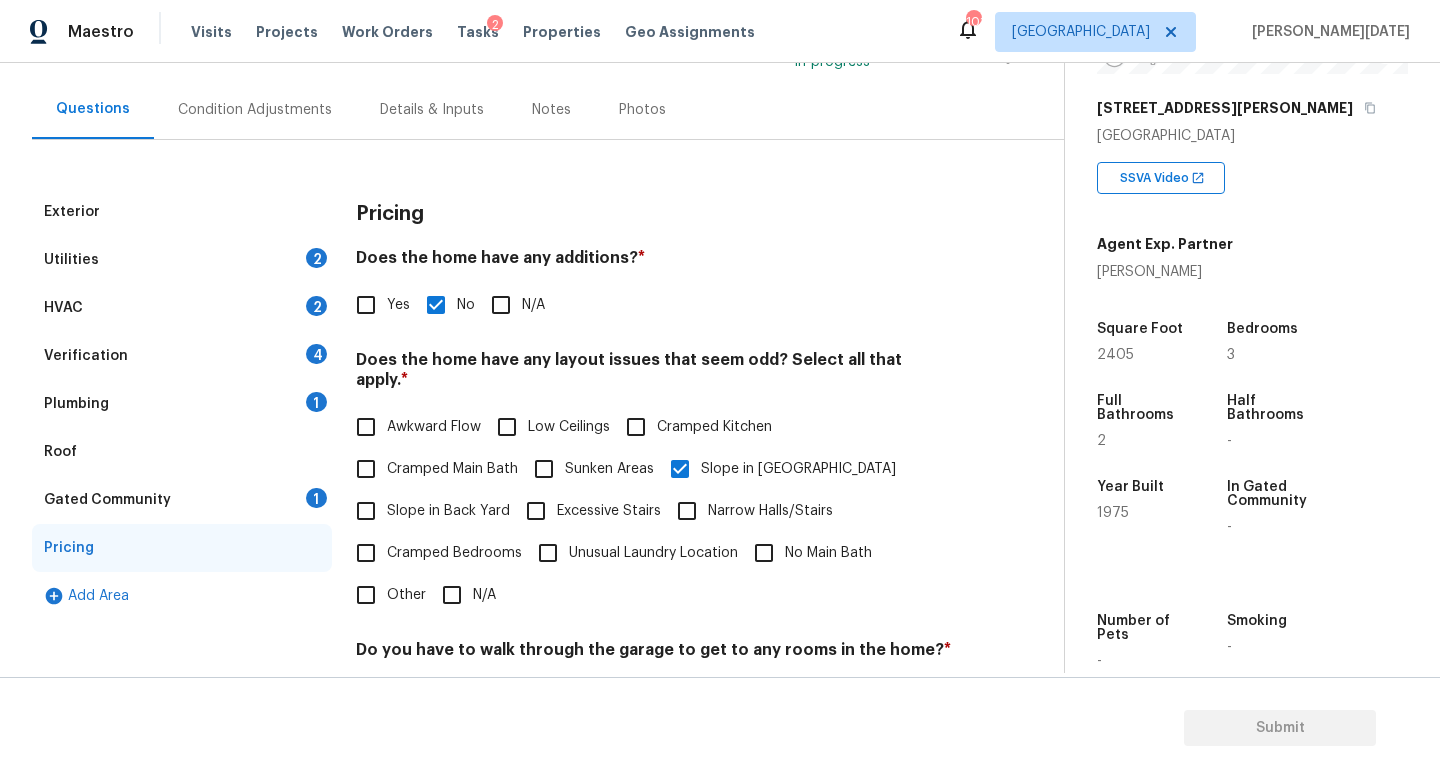 scroll, scrollTop: 119, scrollLeft: 0, axis: vertical 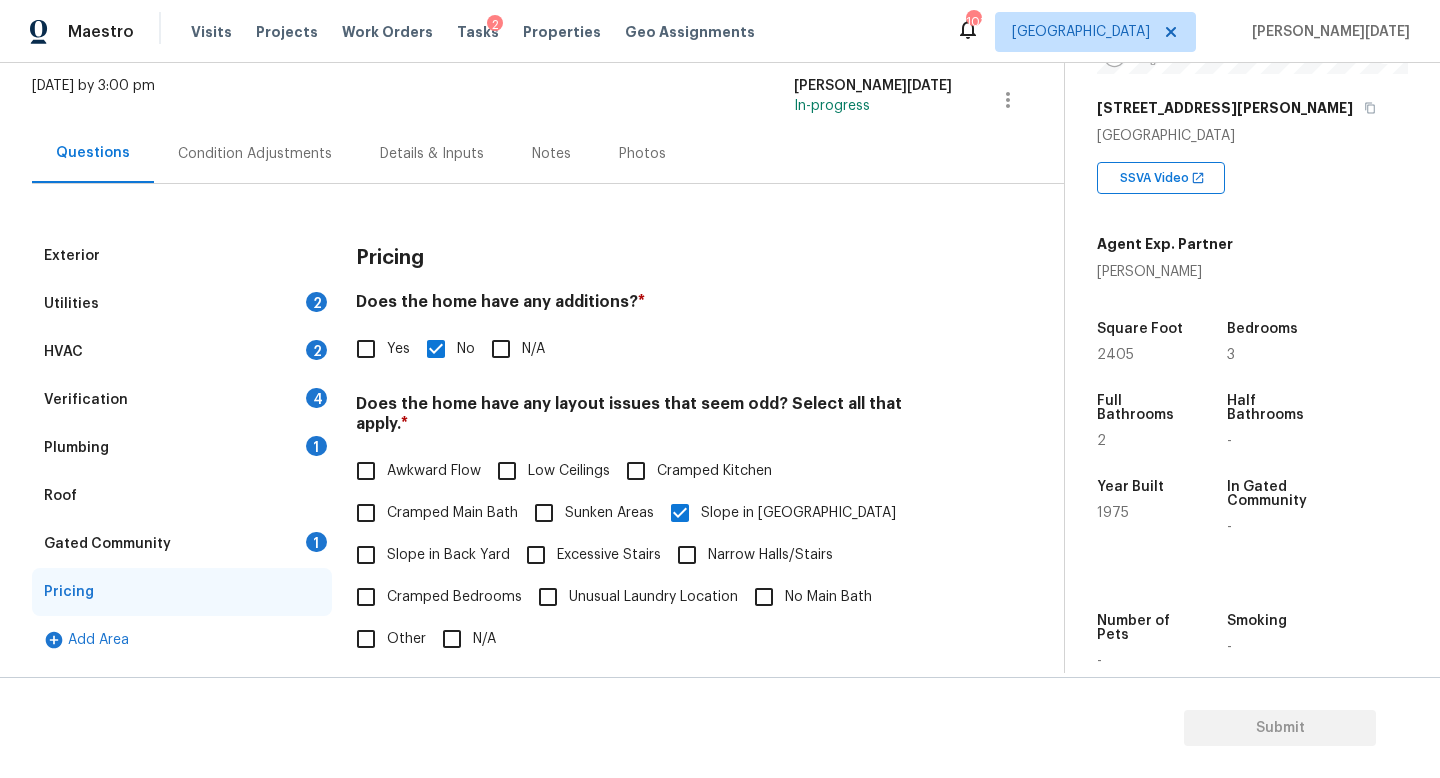 click on "Verification 4" at bounding box center [182, 400] 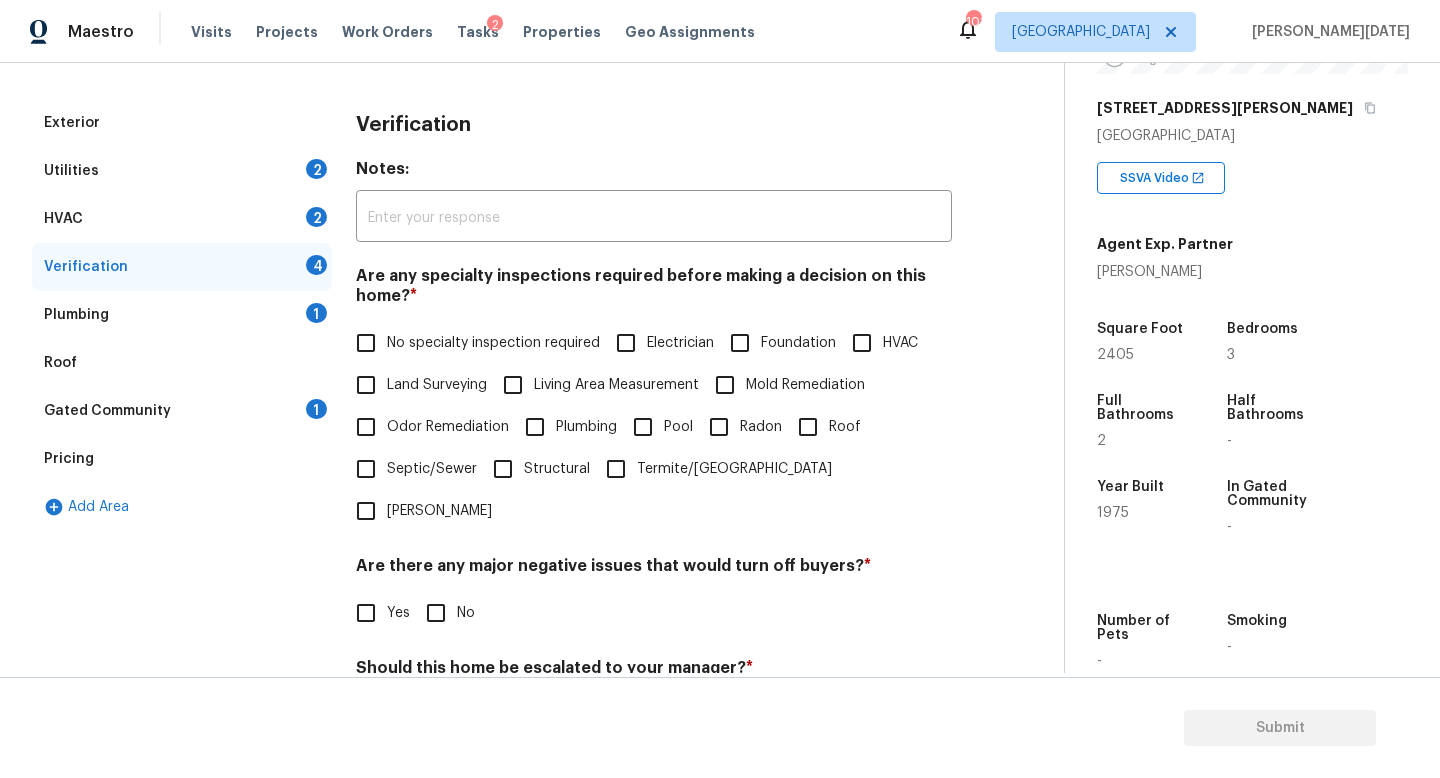 scroll, scrollTop: 358, scrollLeft: 0, axis: vertical 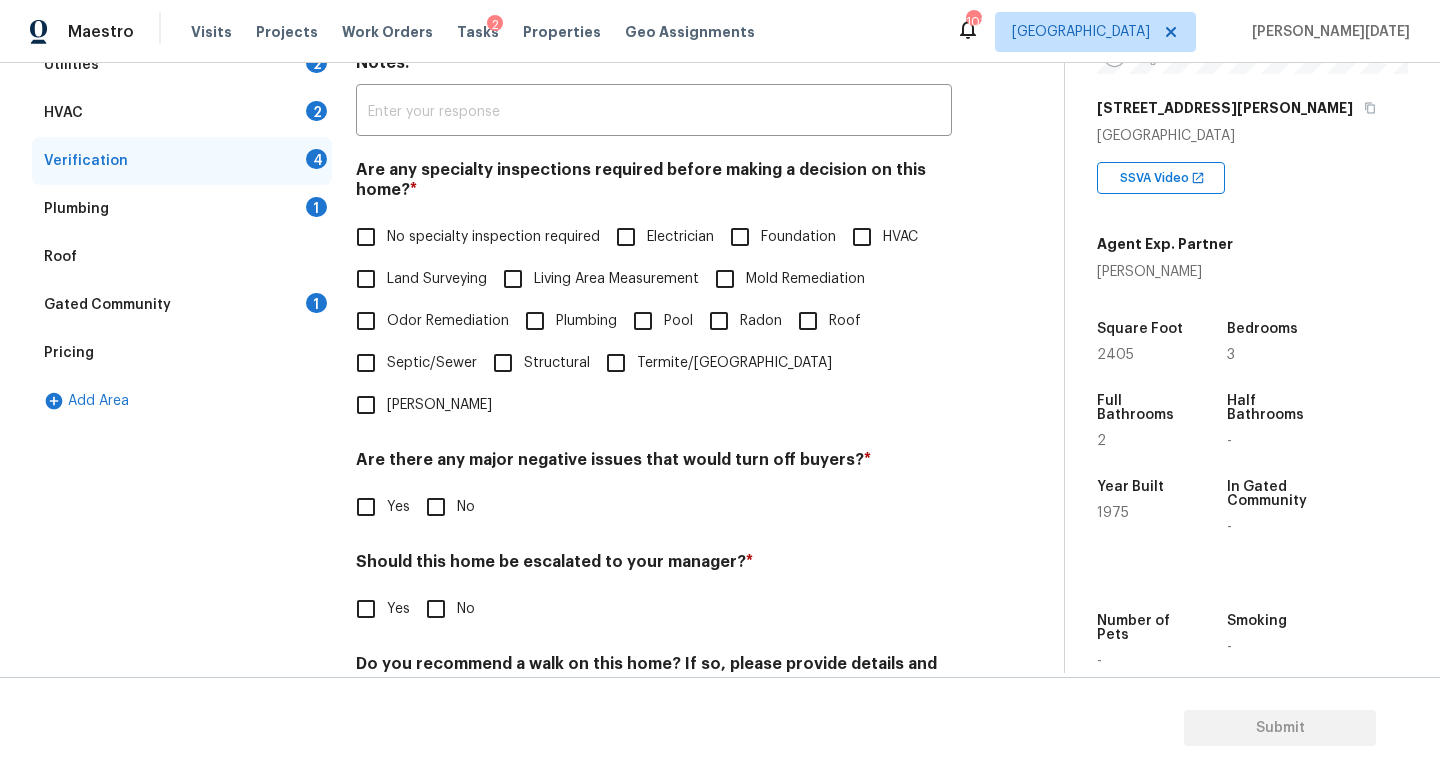 click on "No specialty inspection required" at bounding box center (366, 237) 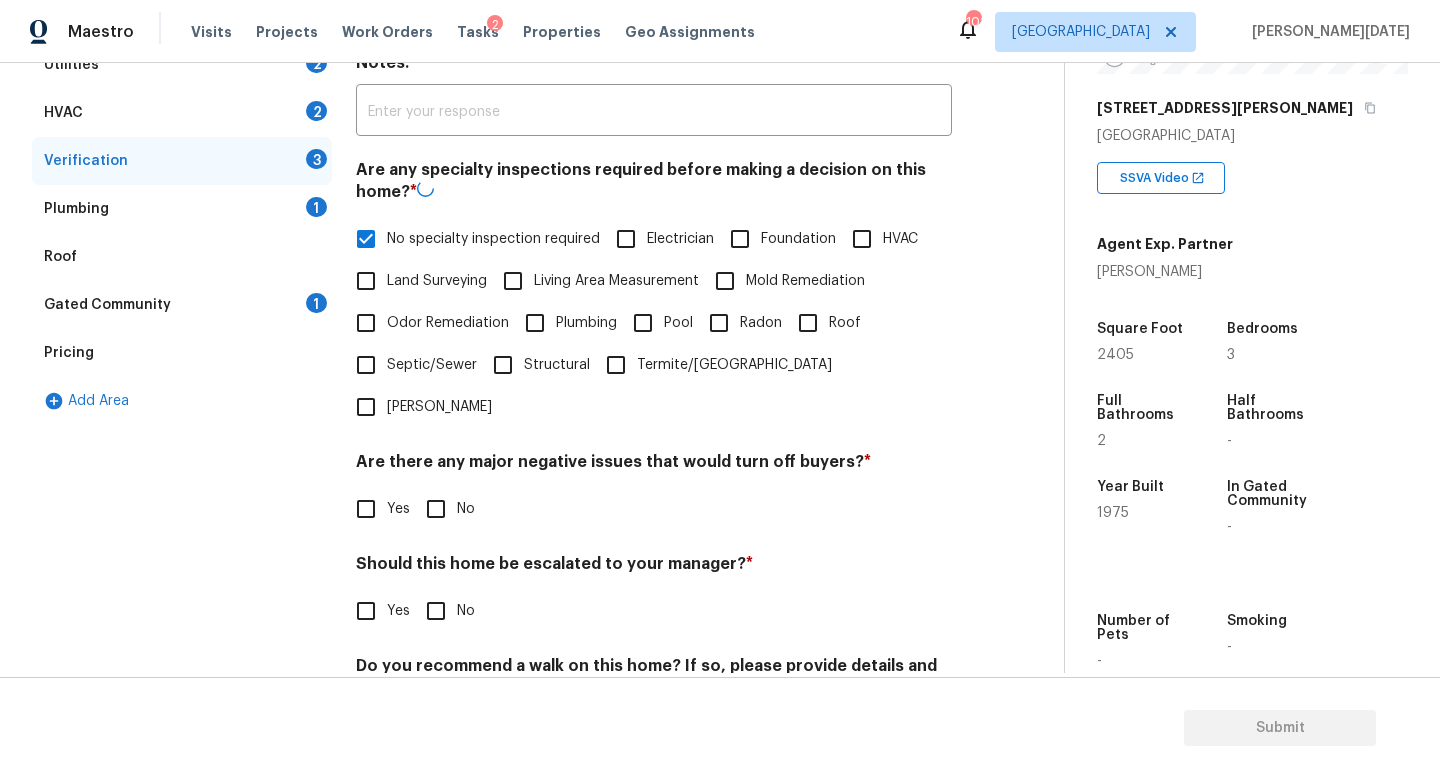 click on "No" at bounding box center (436, 509) 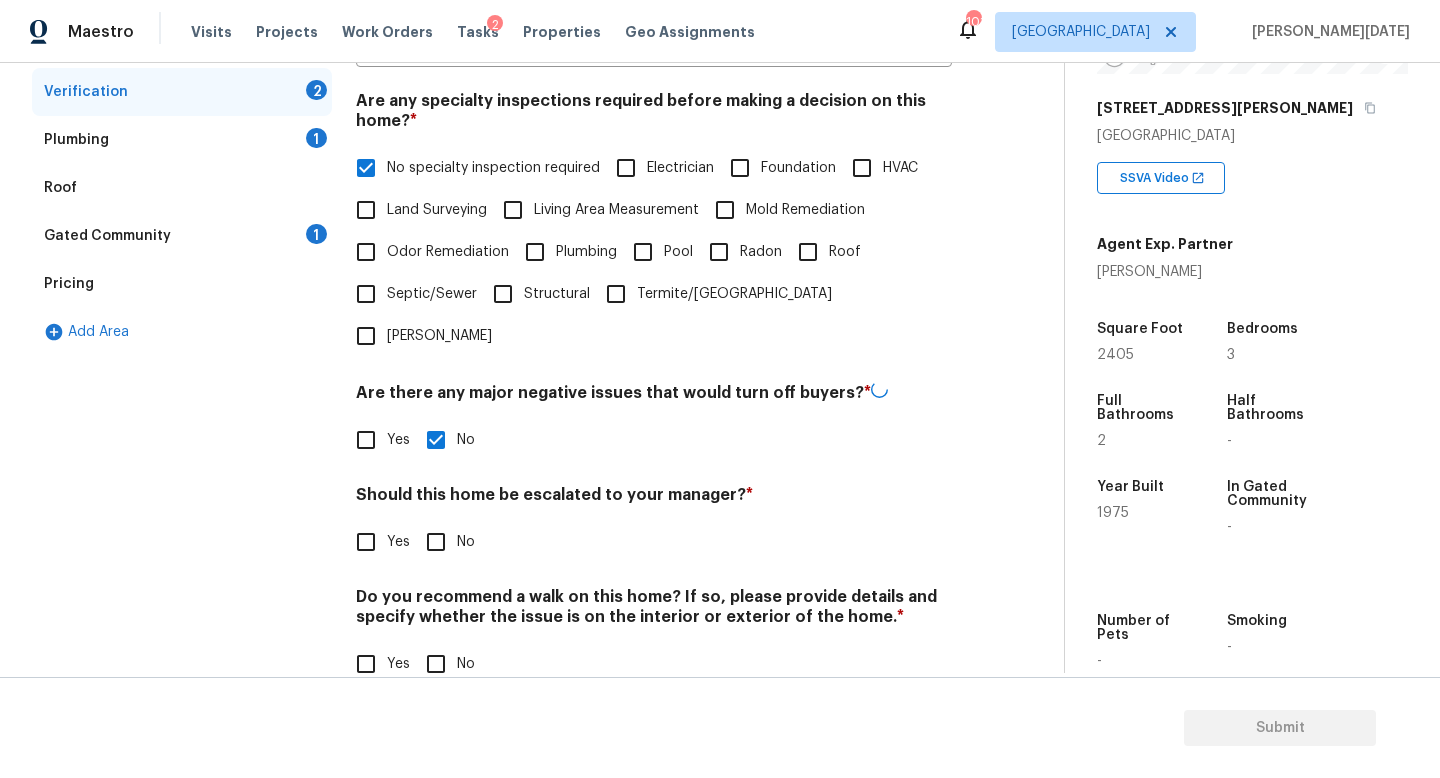 scroll, scrollTop: 425, scrollLeft: 0, axis: vertical 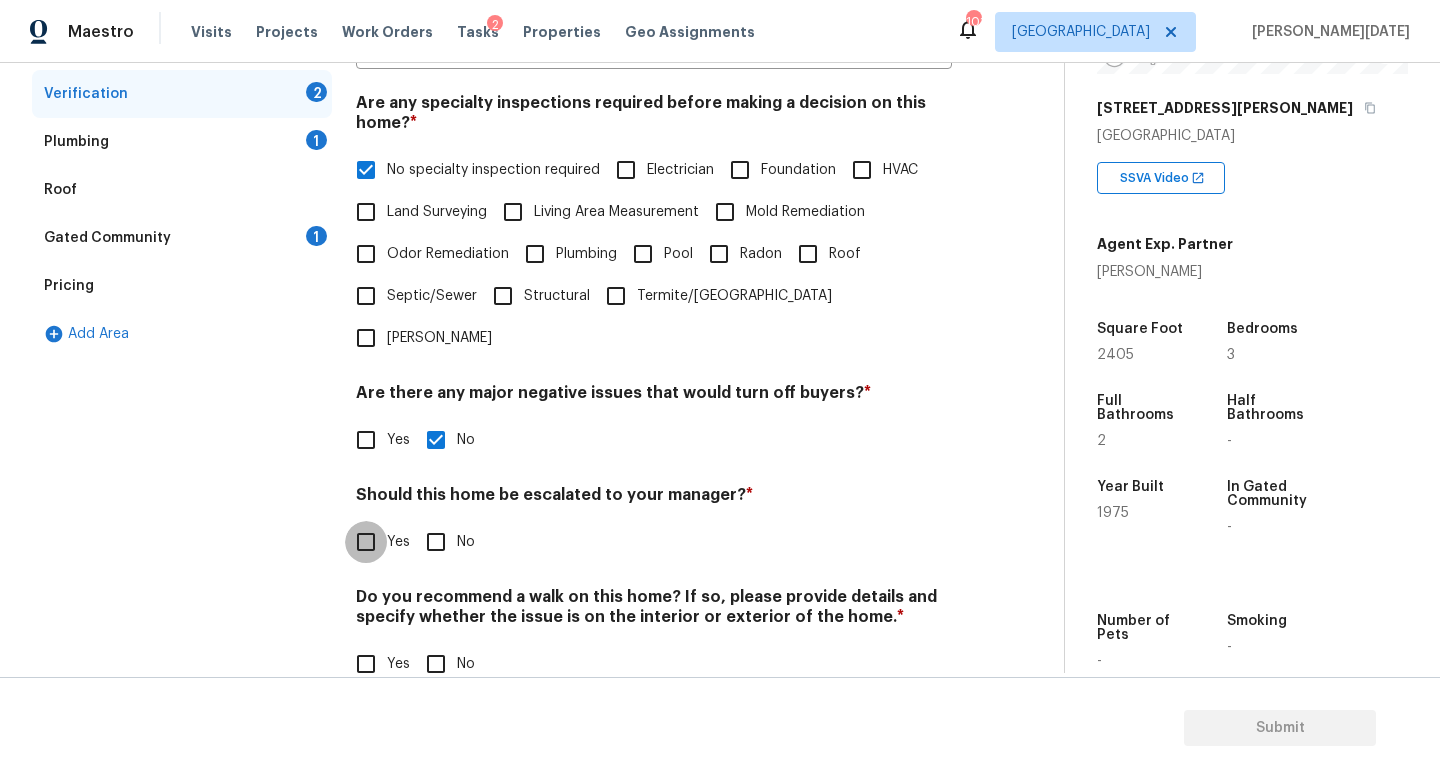click on "Yes" at bounding box center [366, 542] 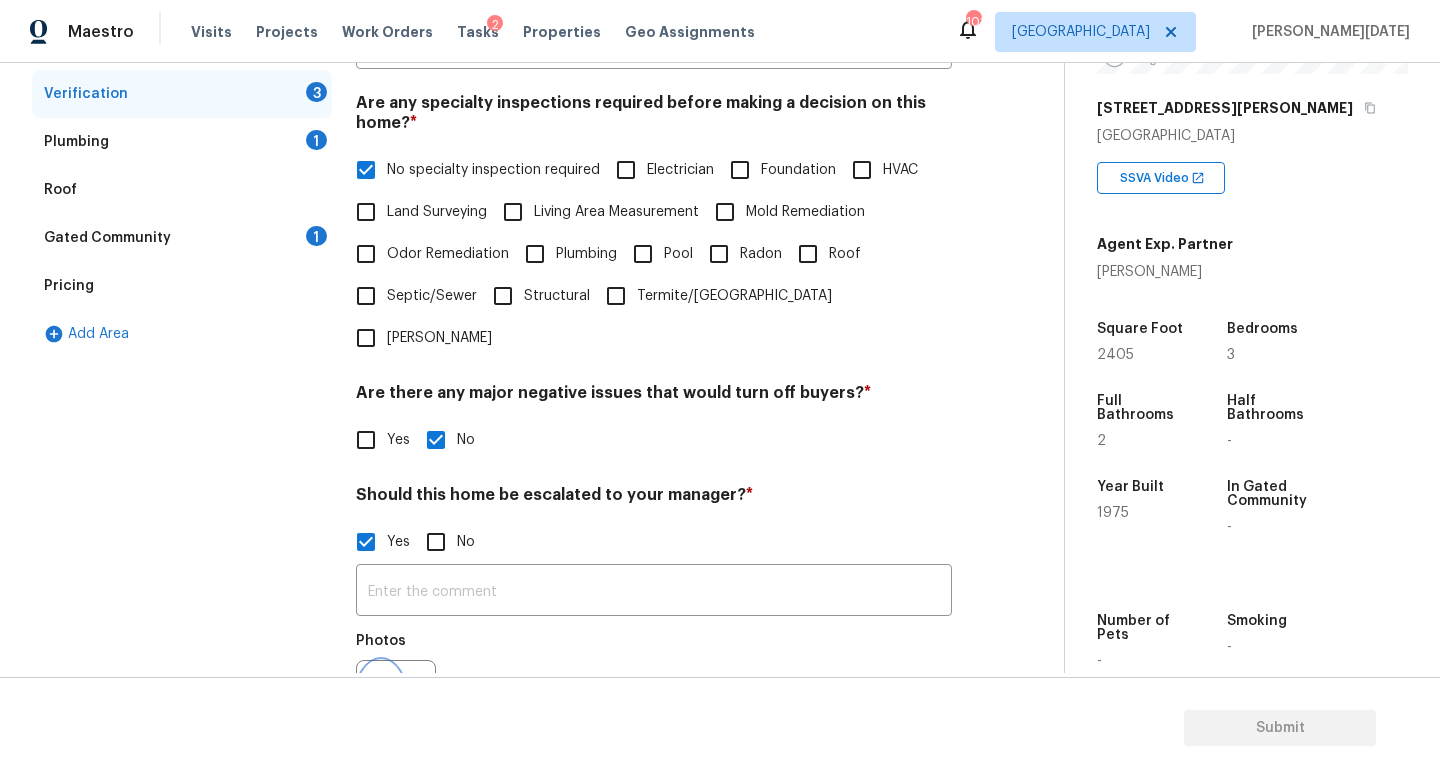 click 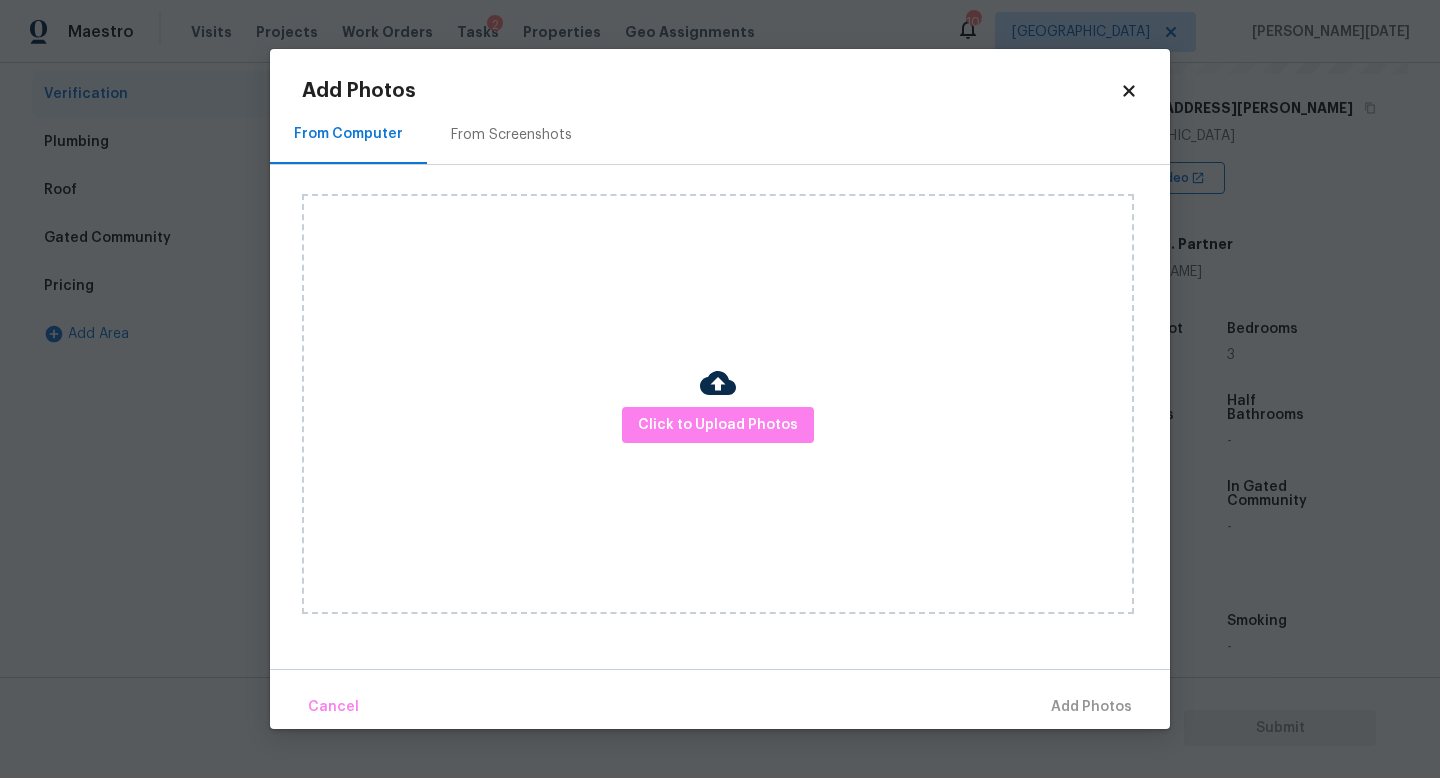 click on "Click to Upload Photos" at bounding box center (718, 404) 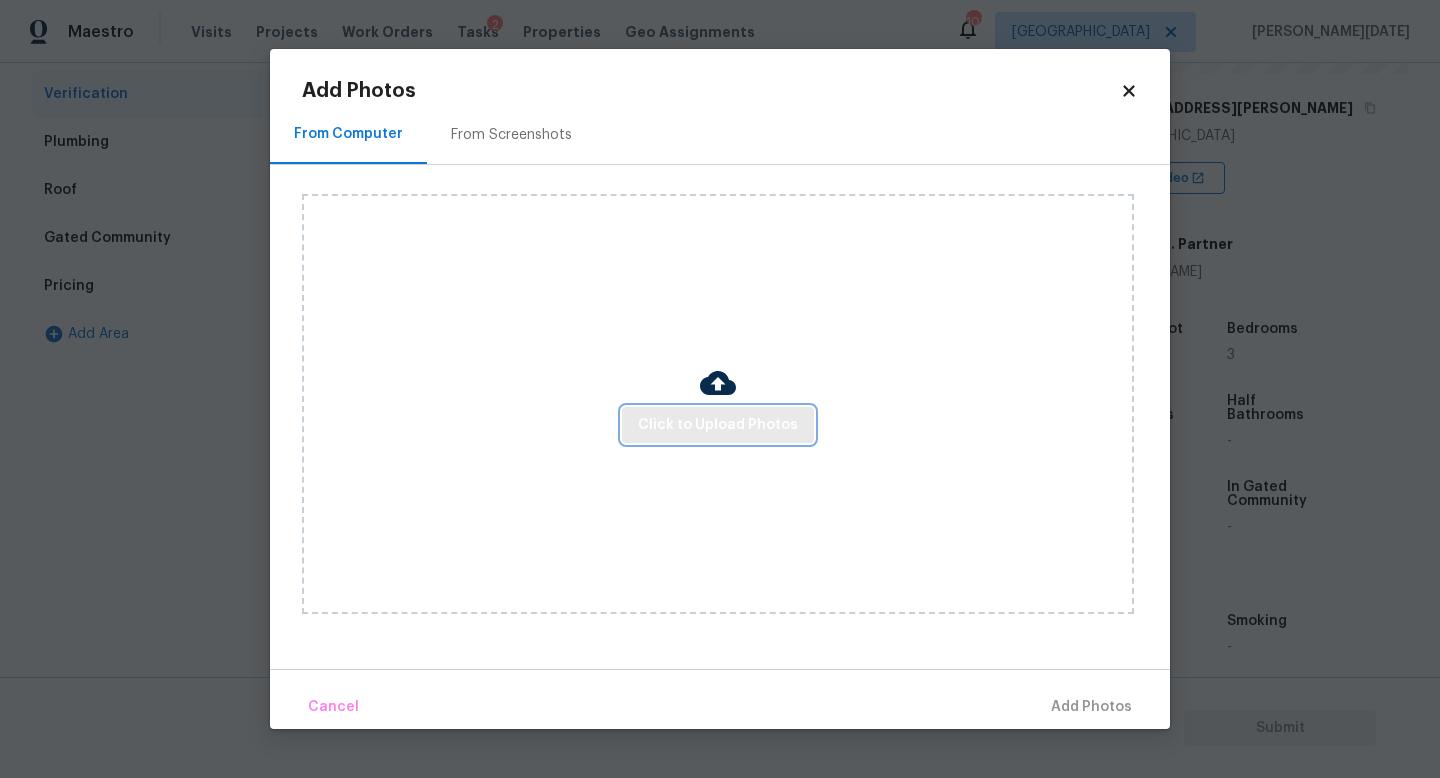 click on "Click to Upload Photos" at bounding box center [718, 425] 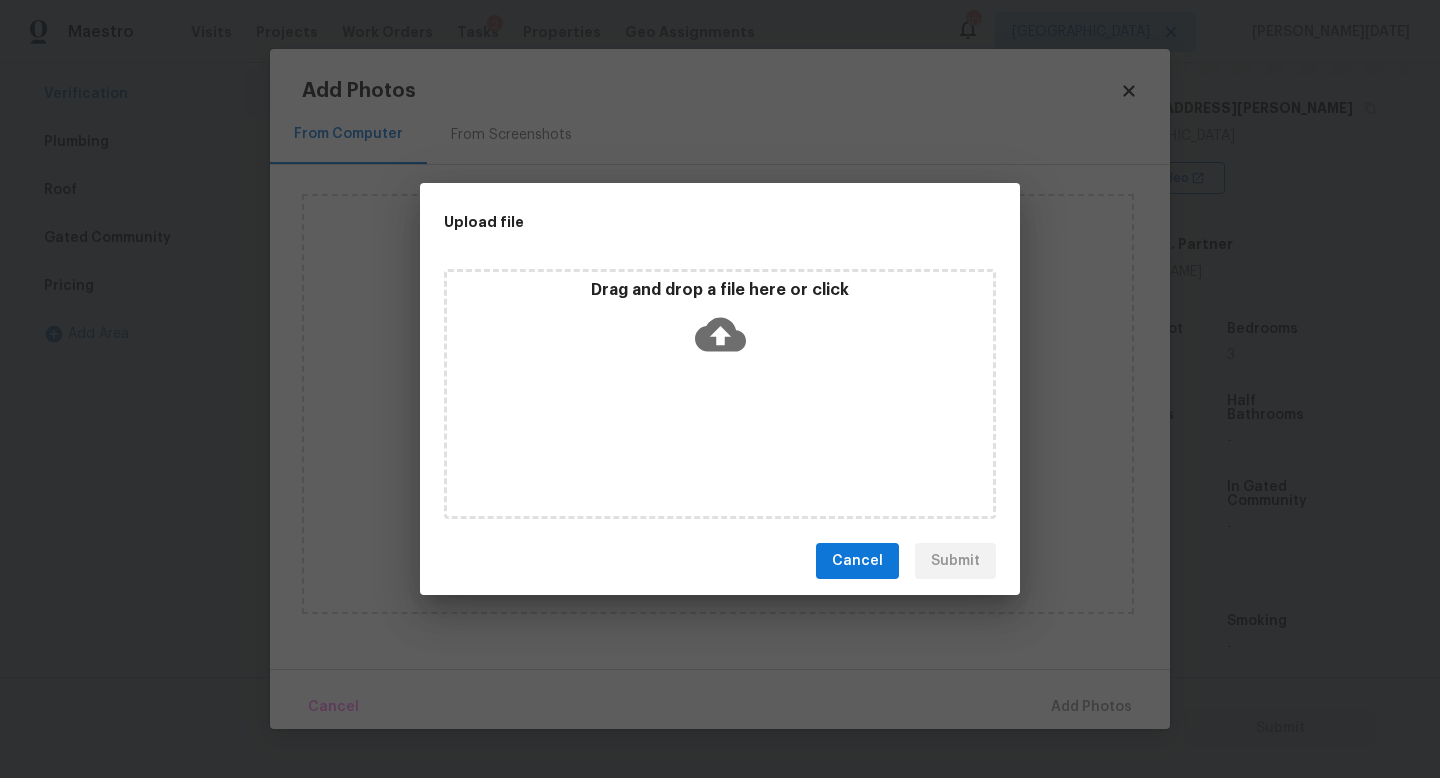 click on "Drag and drop a file here or click" at bounding box center [720, 394] 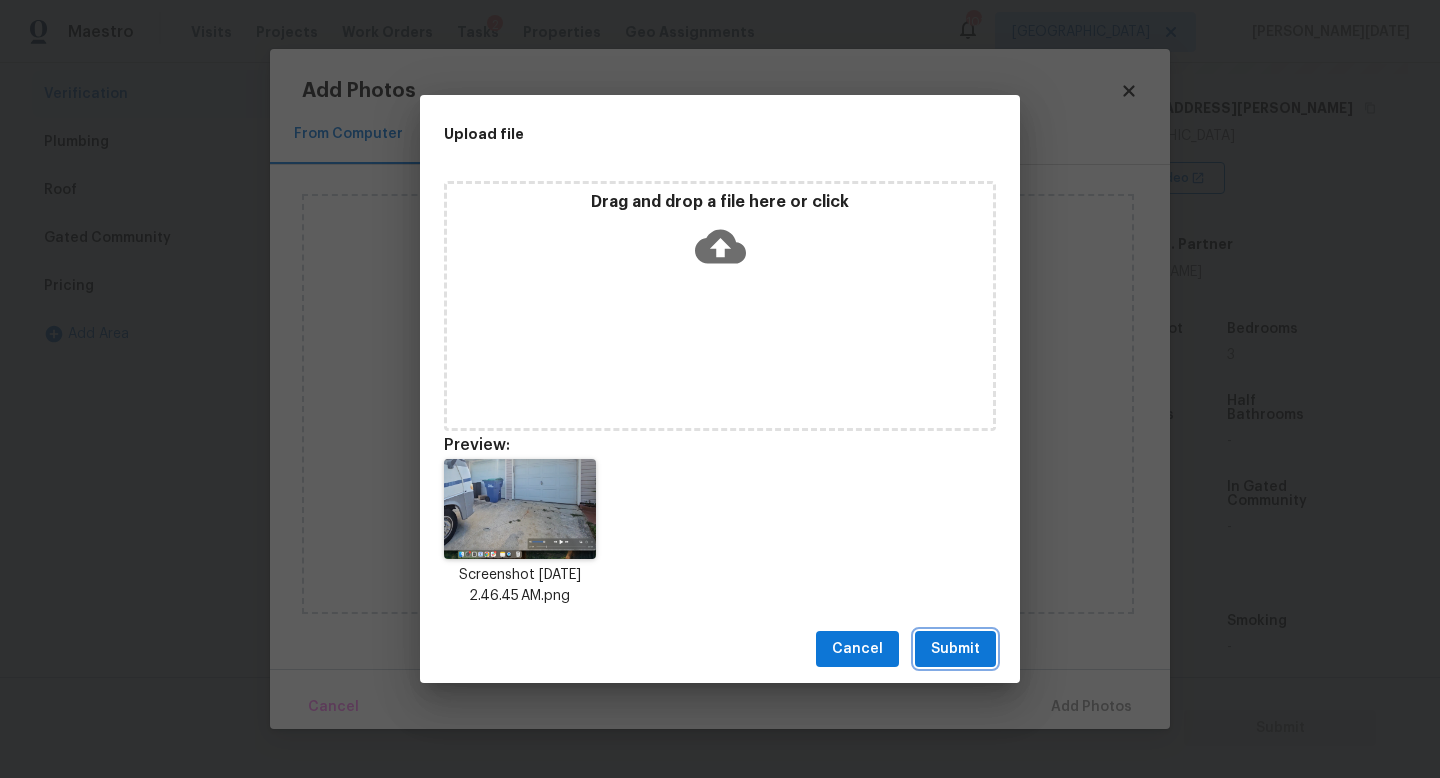 click on "Submit" at bounding box center [955, 649] 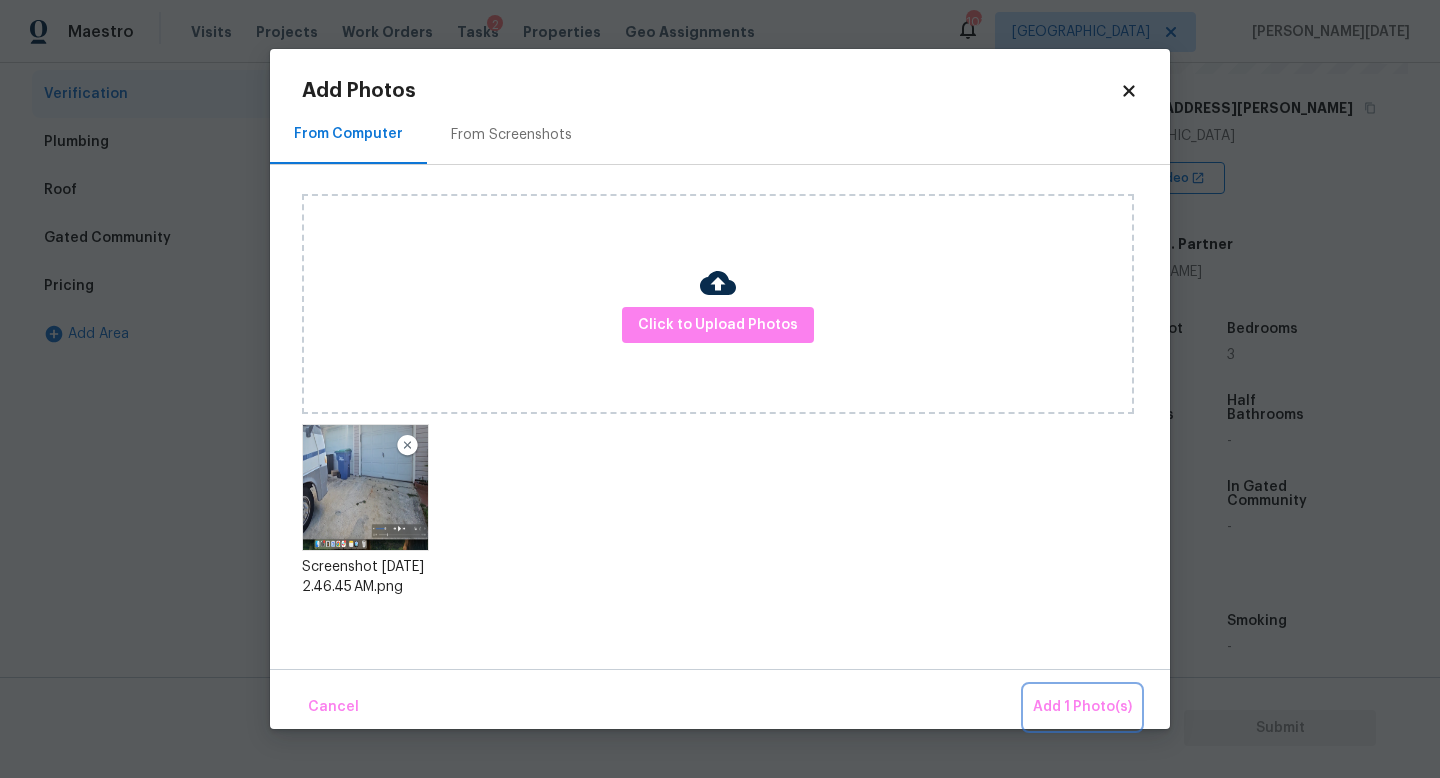 click on "Add 1 Photo(s)" at bounding box center [1082, 707] 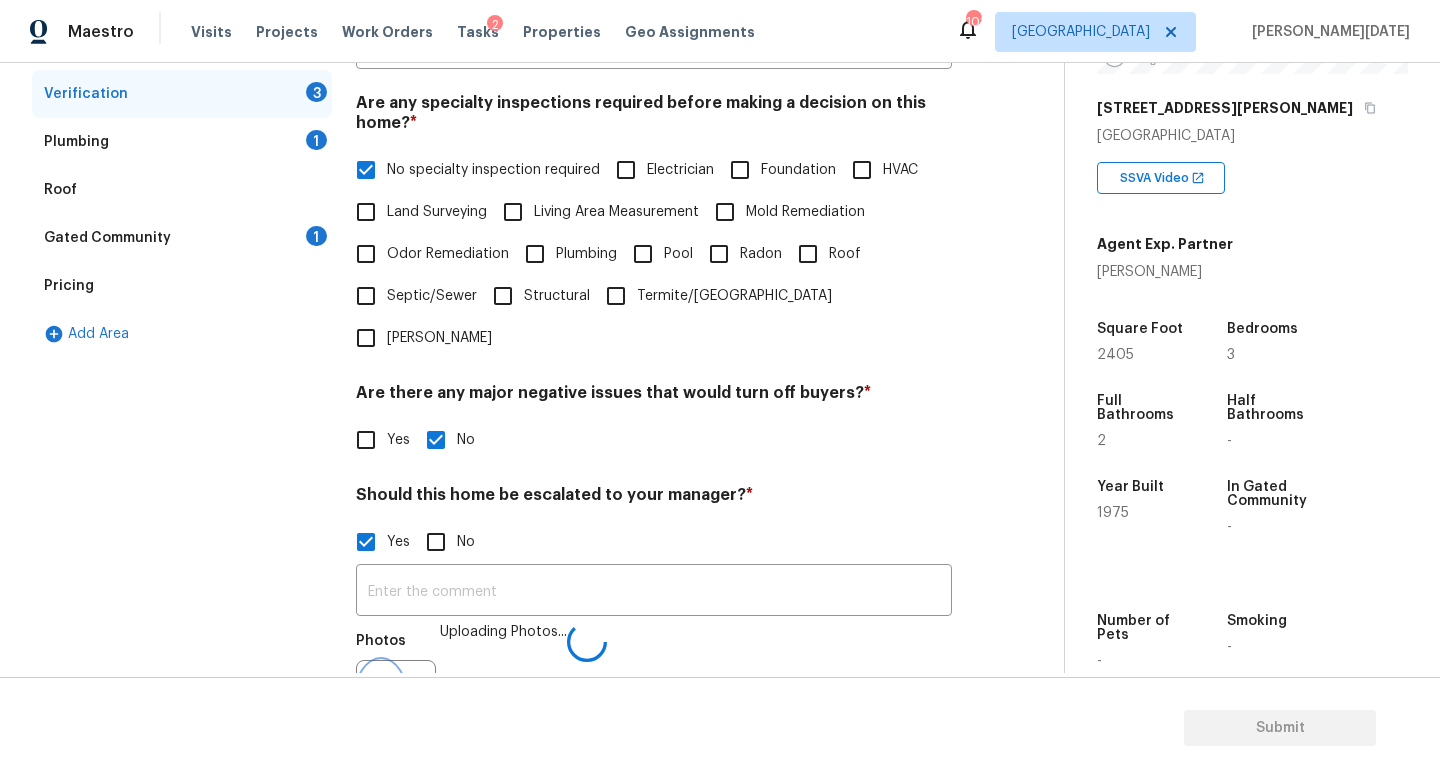 type 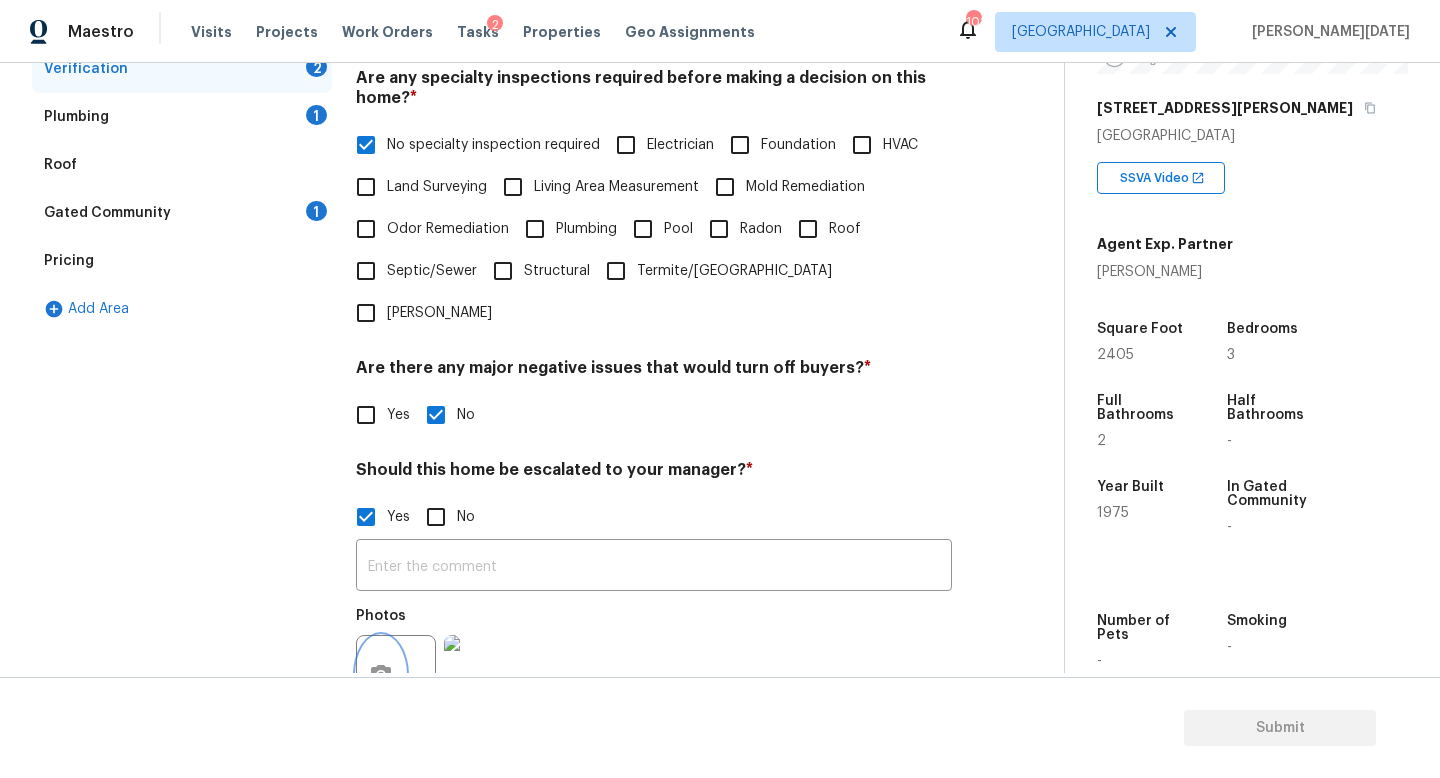 scroll, scrollTop: 0, scrollLeft: 0, axis: both 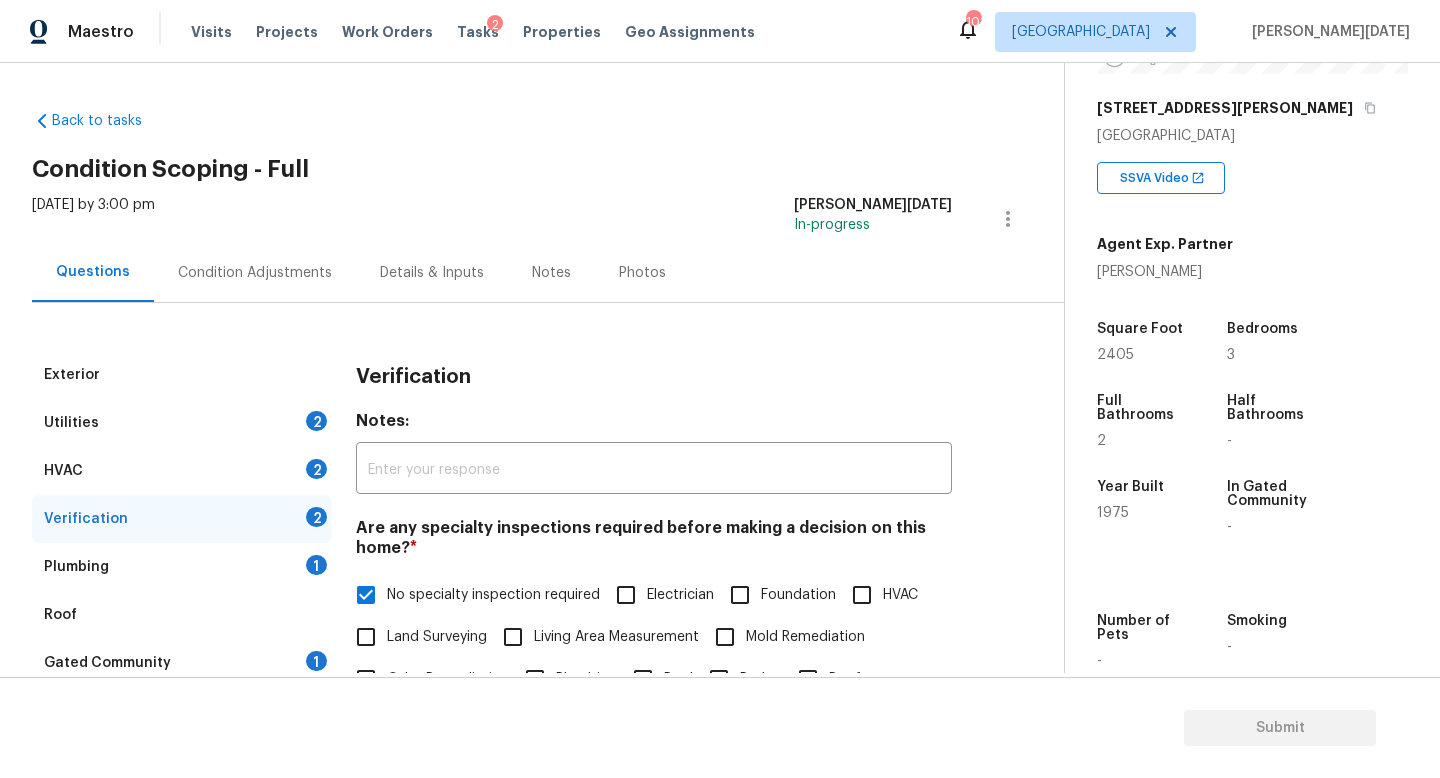 click on "Condition Adjustments" at bounding box center [255, 272] 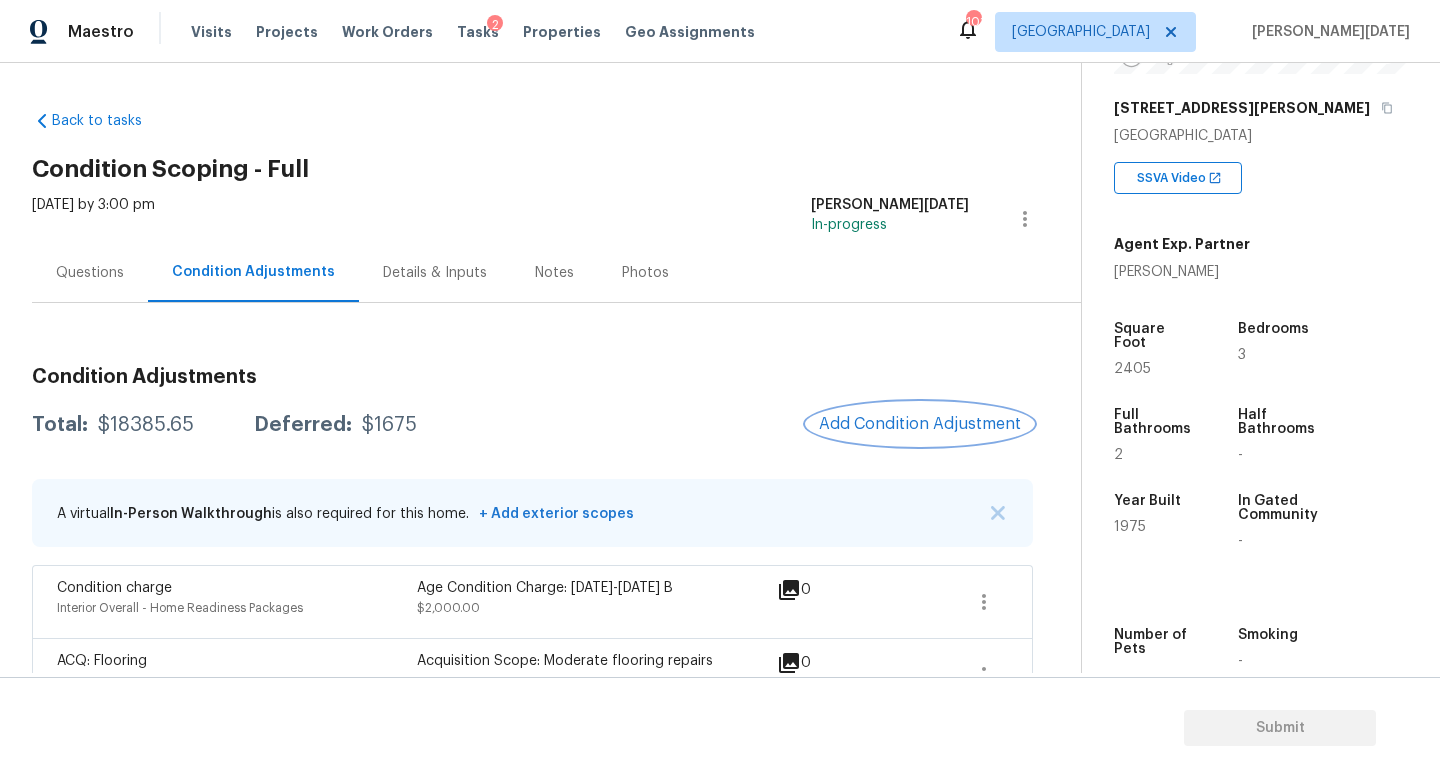 click on "Add Condition Adjustment" at bounding box center [920, 424] 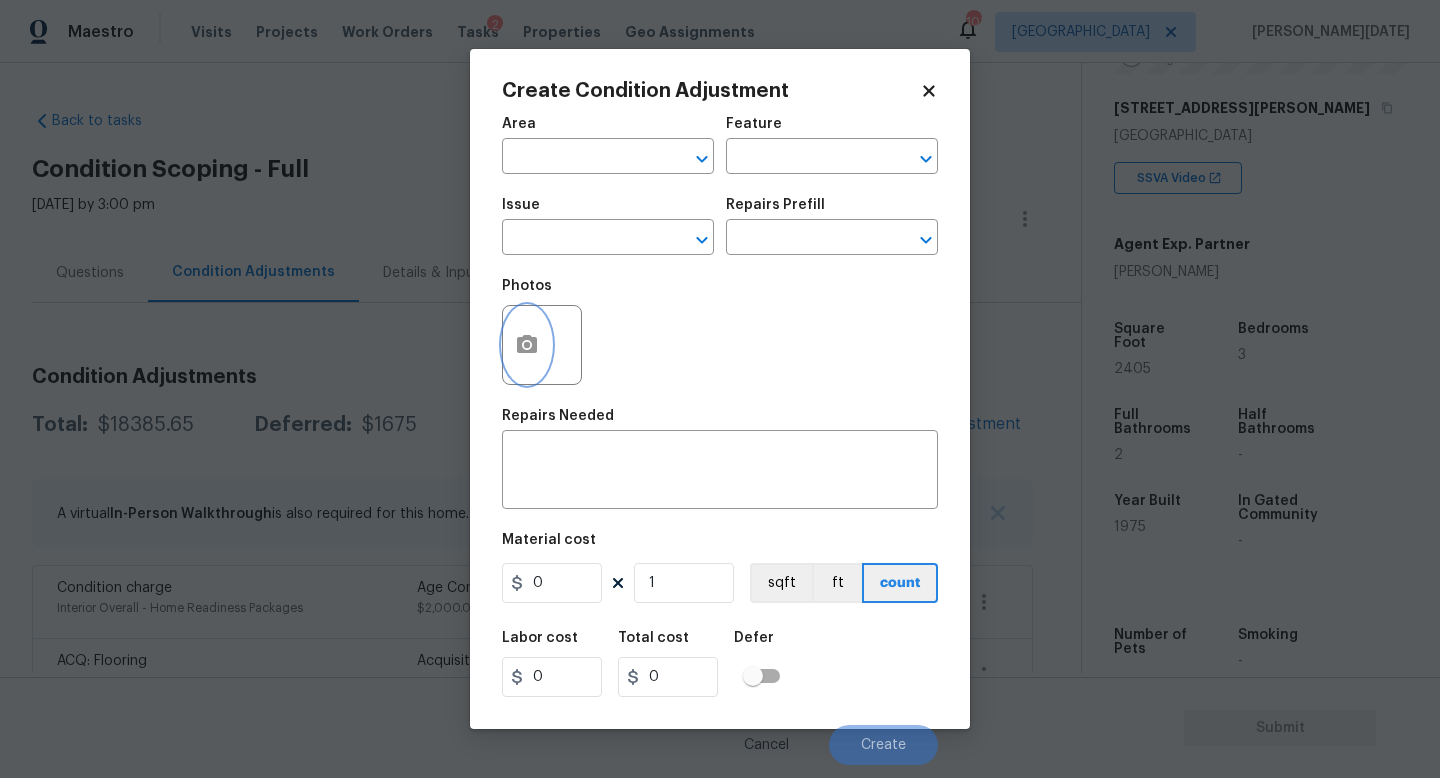 click at bounding box center (527, 345) 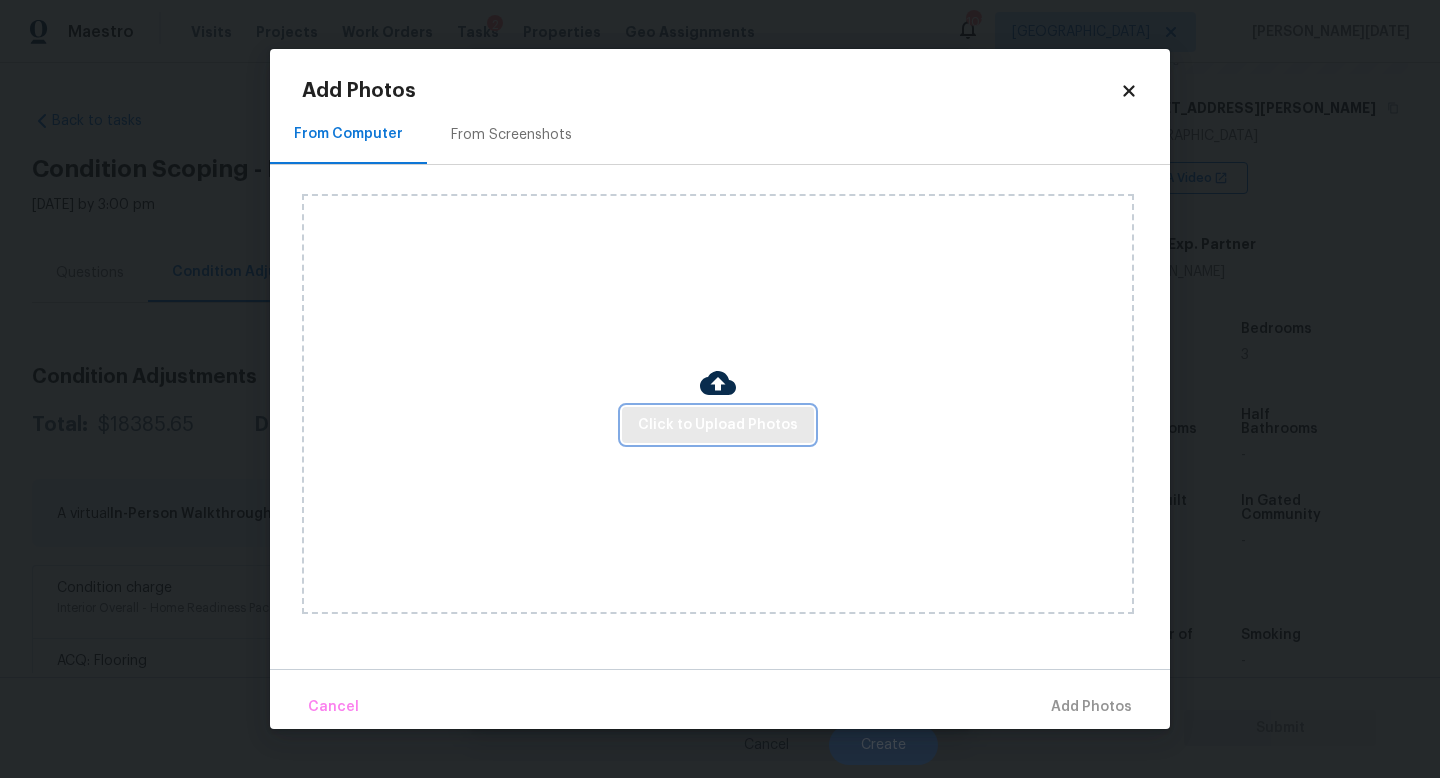 click on "Click to Upload Photos" at bounding box center [718, 425] 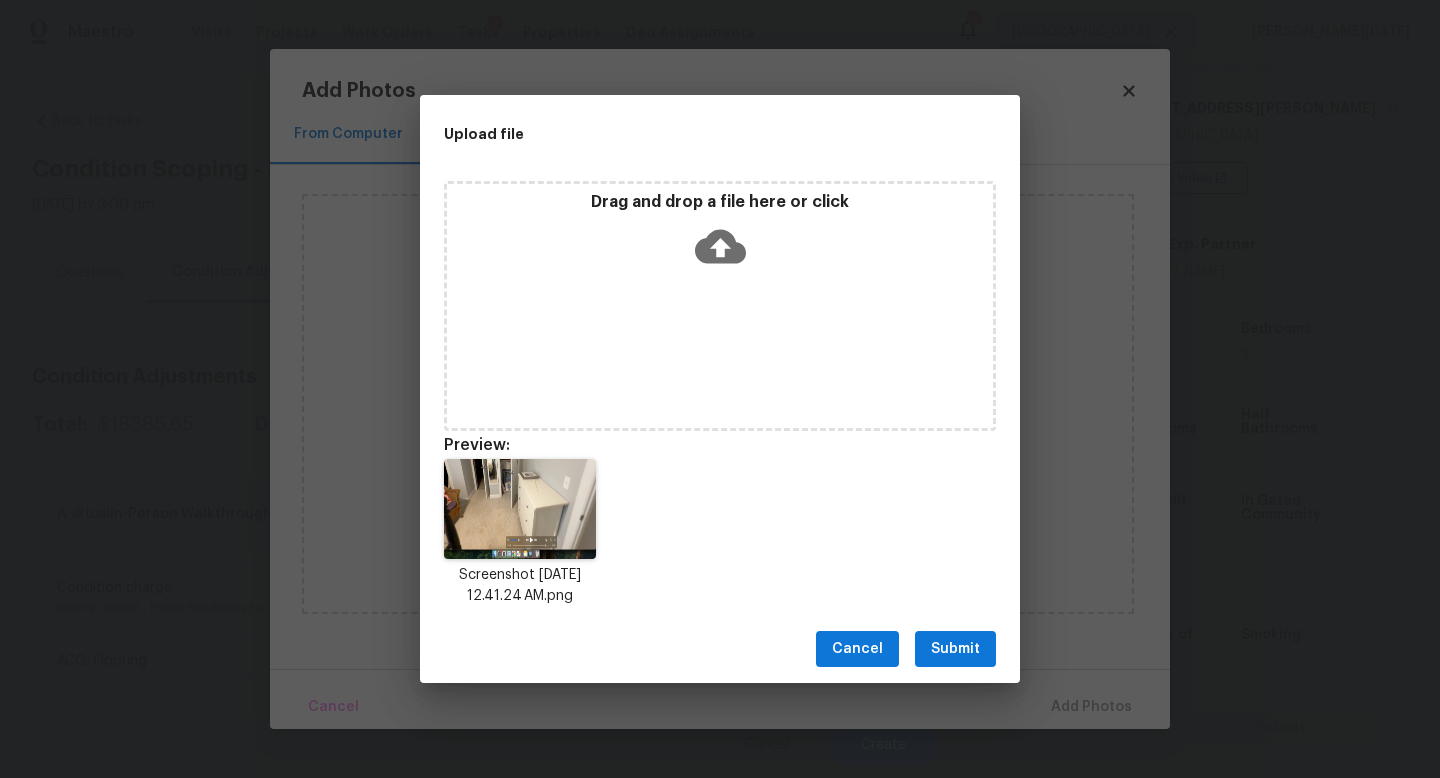 type 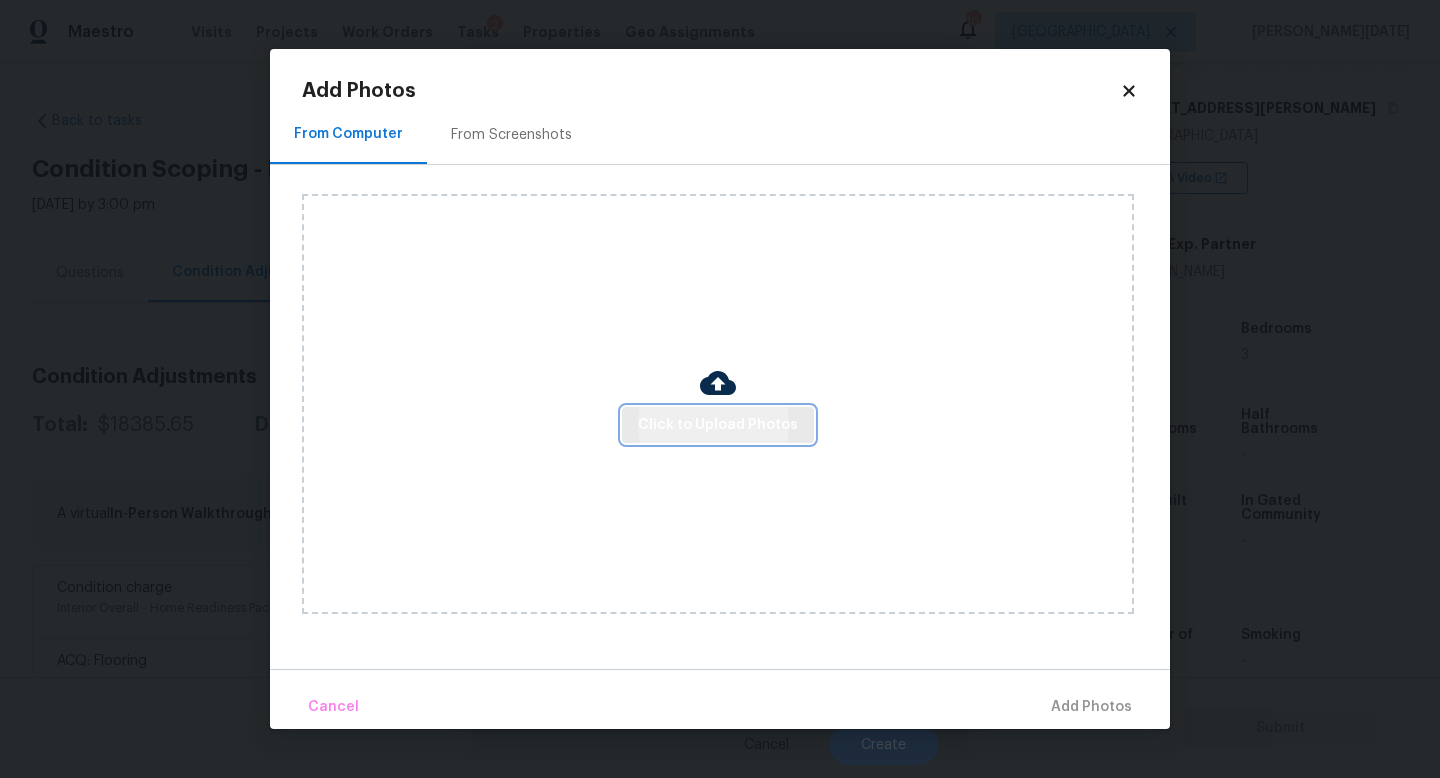 click on "Click to Upload Photos" at bounding box center [718, 425] 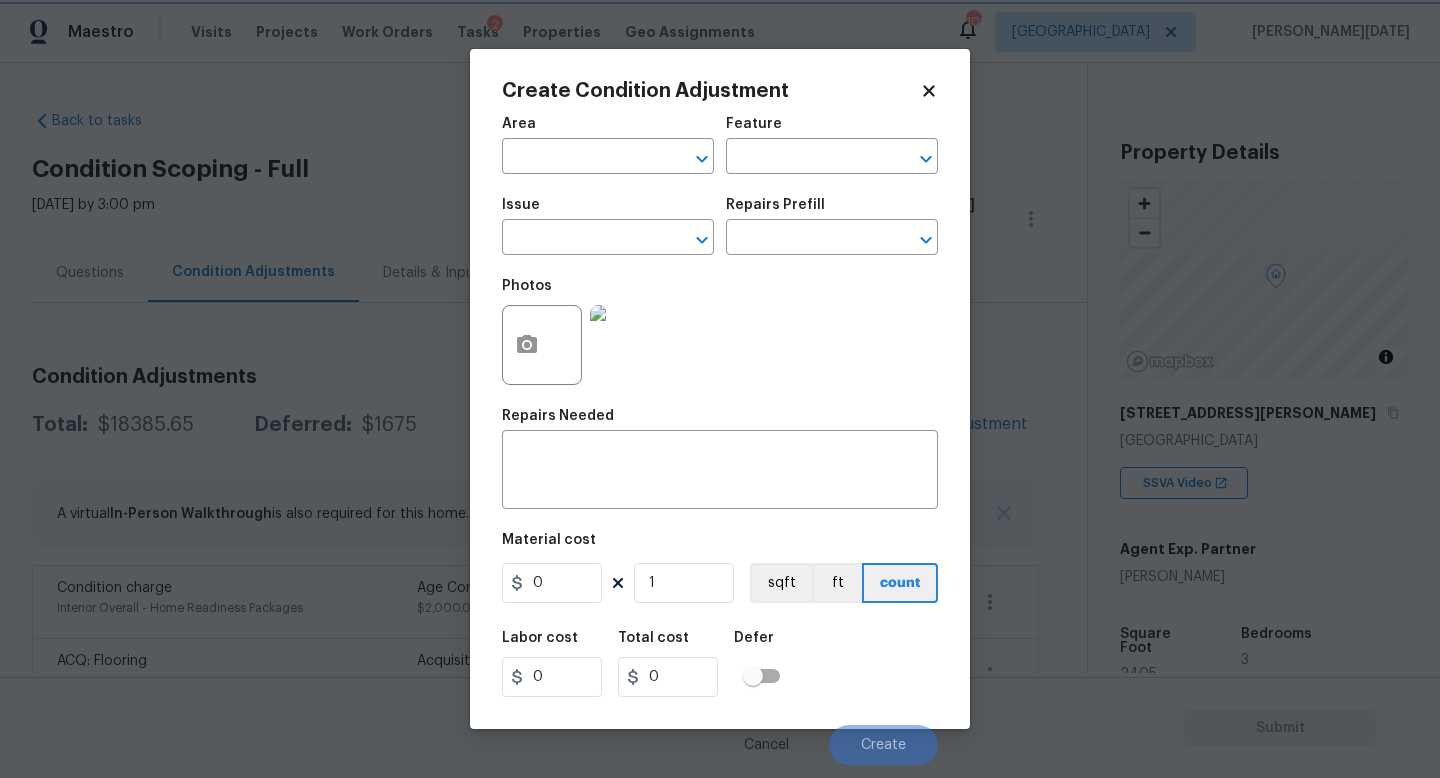 scroll, scrollTop: 0, scrollLeft: 0, axis: both 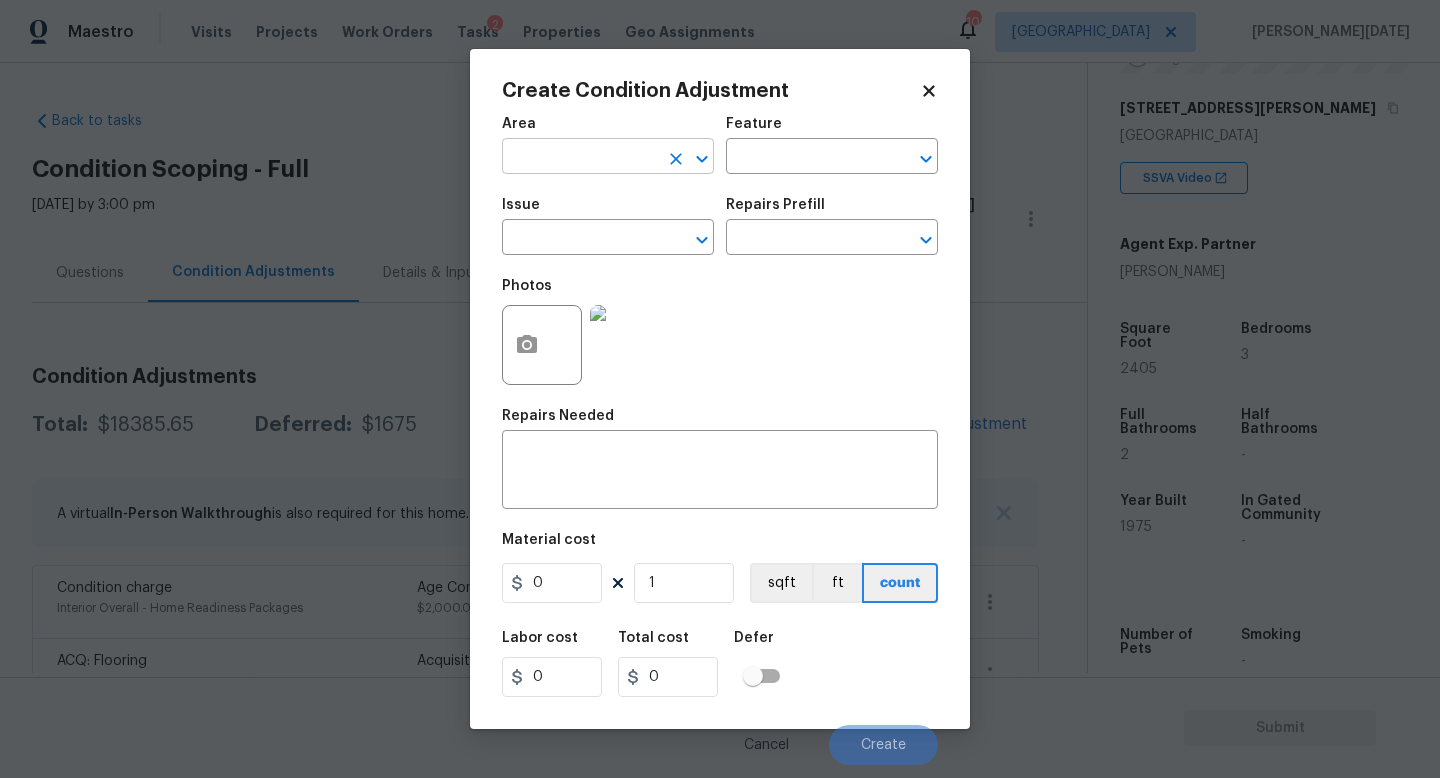 click at bounding box center [580, 158] 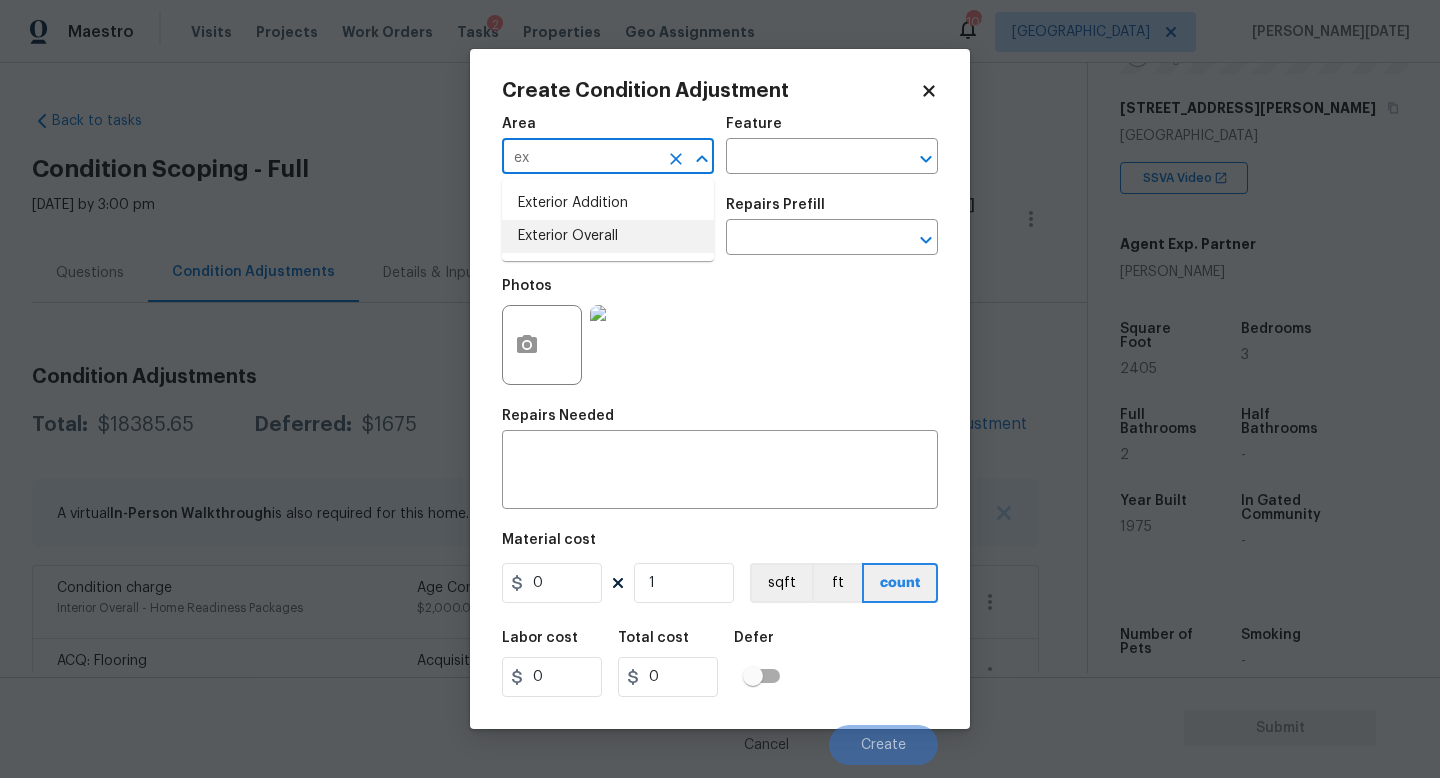 click on "Exterior Overall" at bounding box center [608, 236] 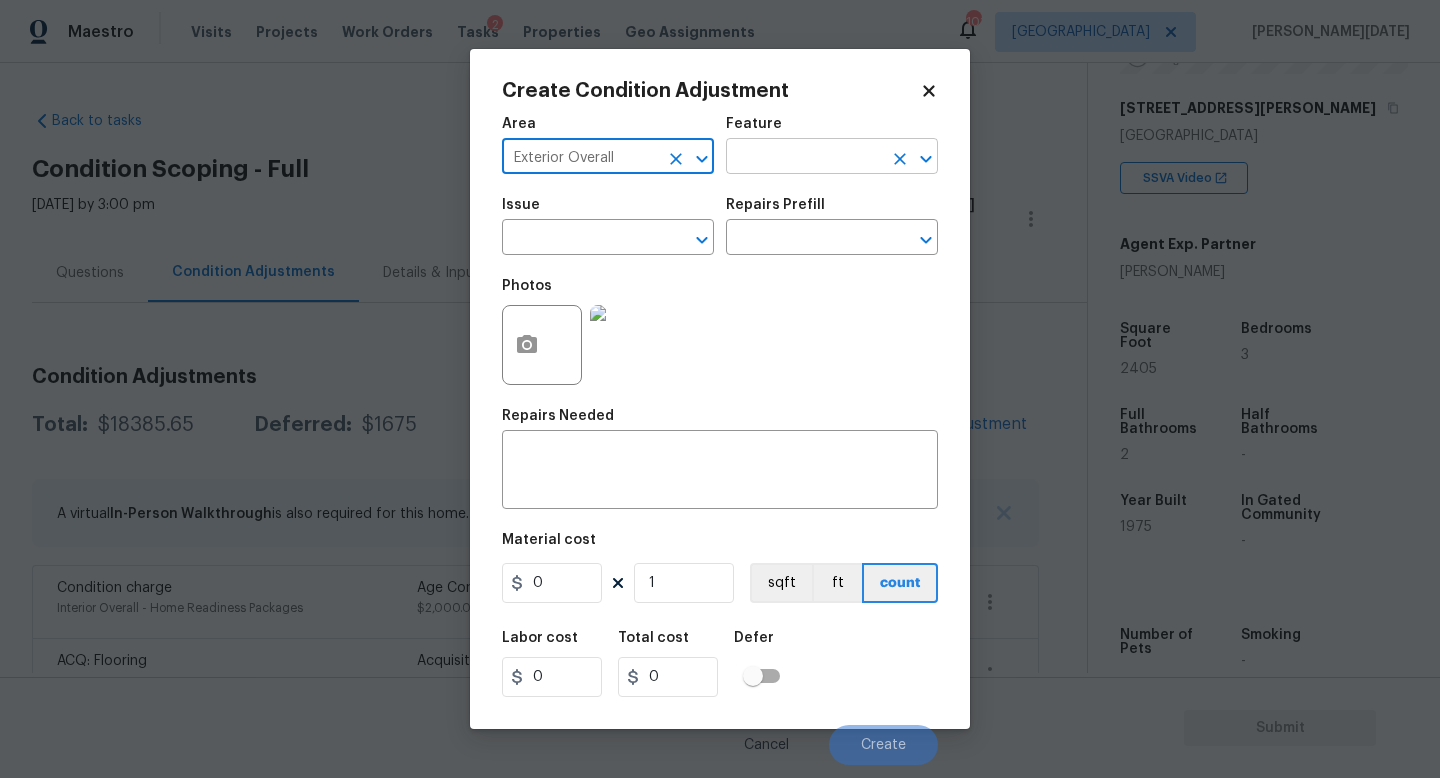 type on "Exterior Overall" 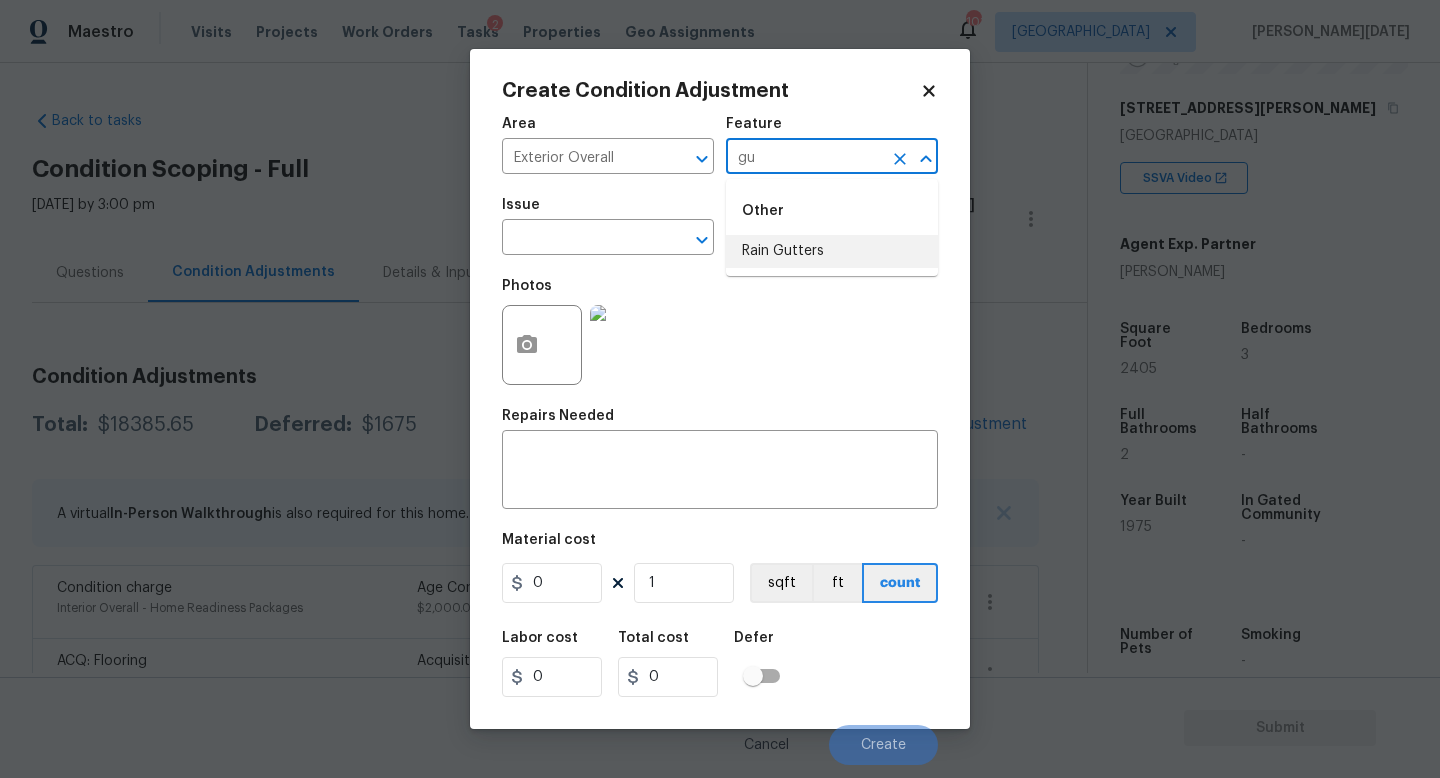 click on "Rain Gutters" at bounding box center (832, 251) 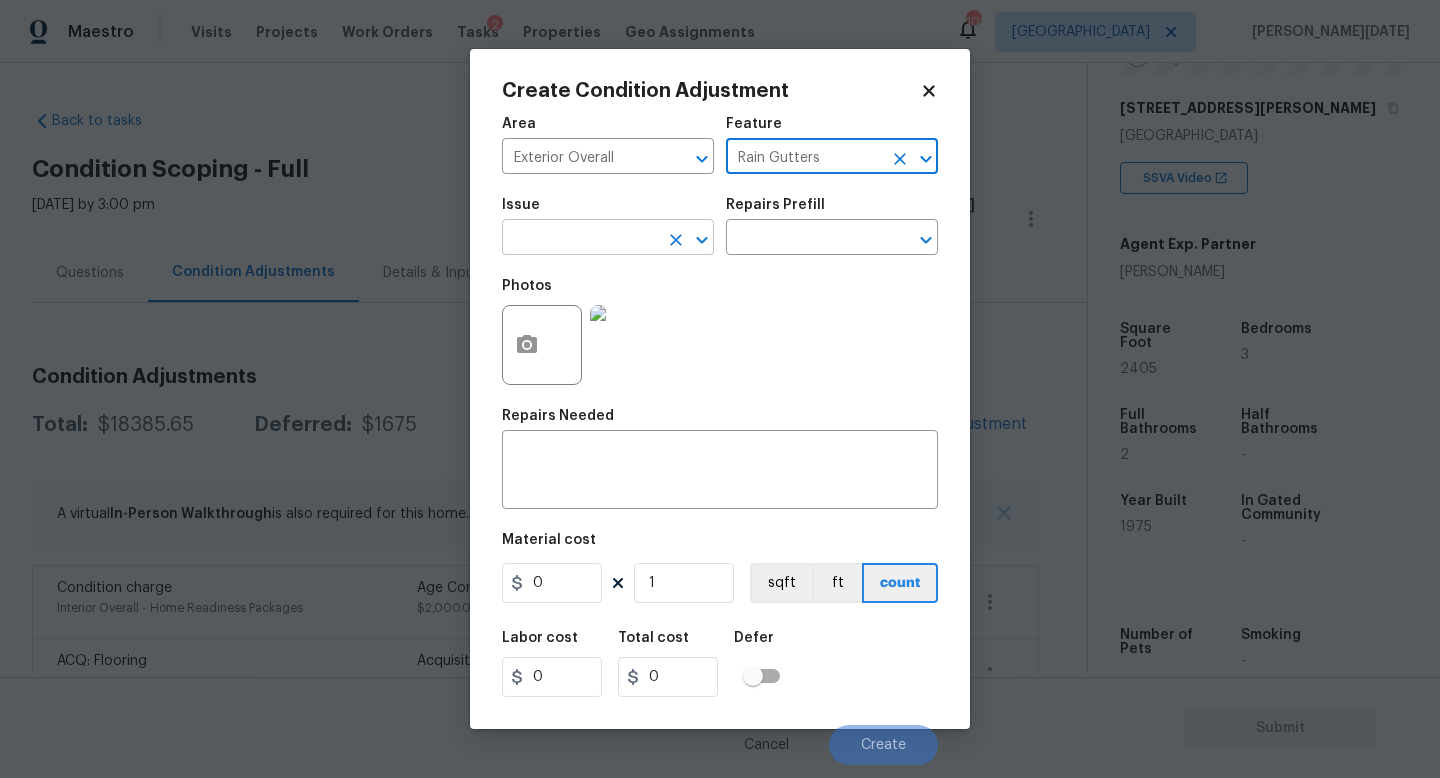 type on "Rain Gutters" 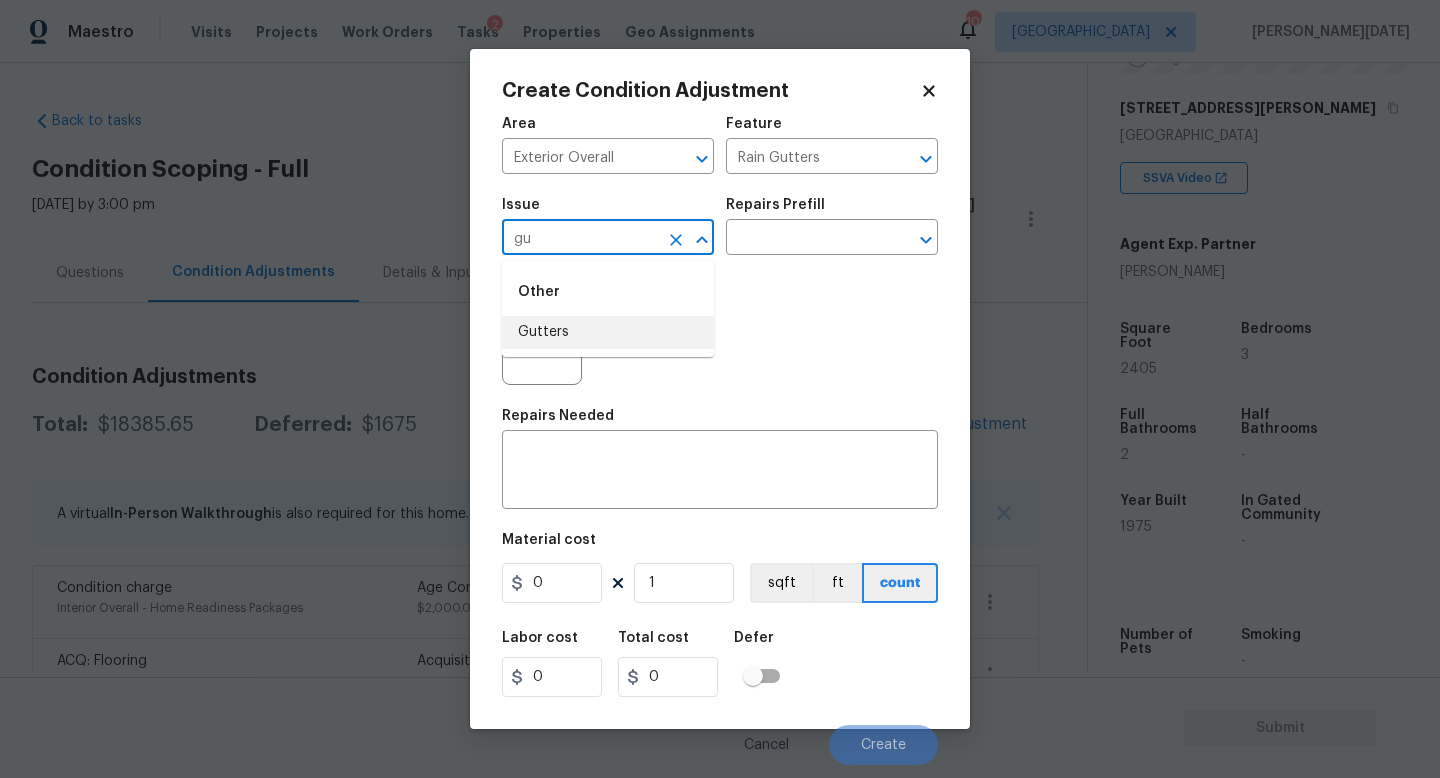 click on "Gutters" at bounding box center [608, 332] 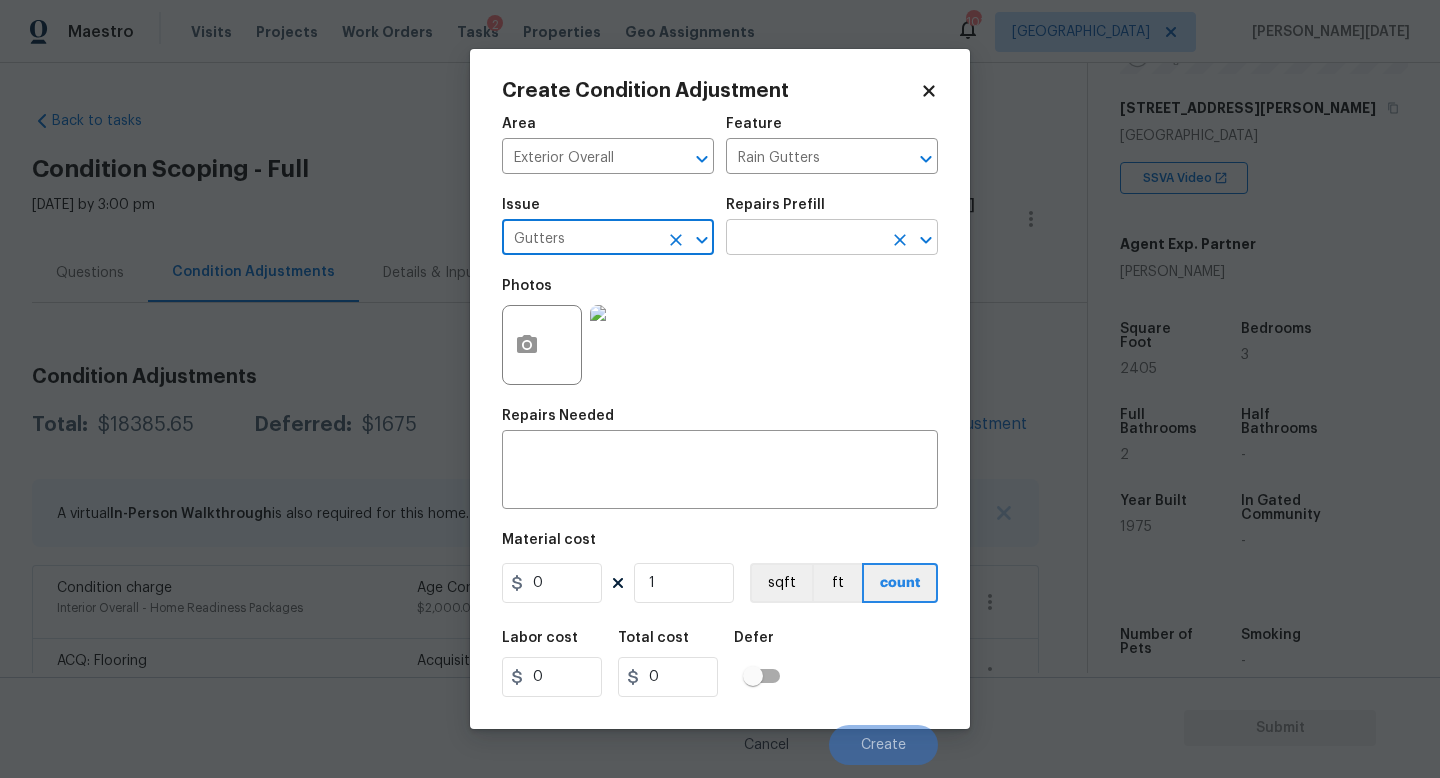 type on "Gutters" 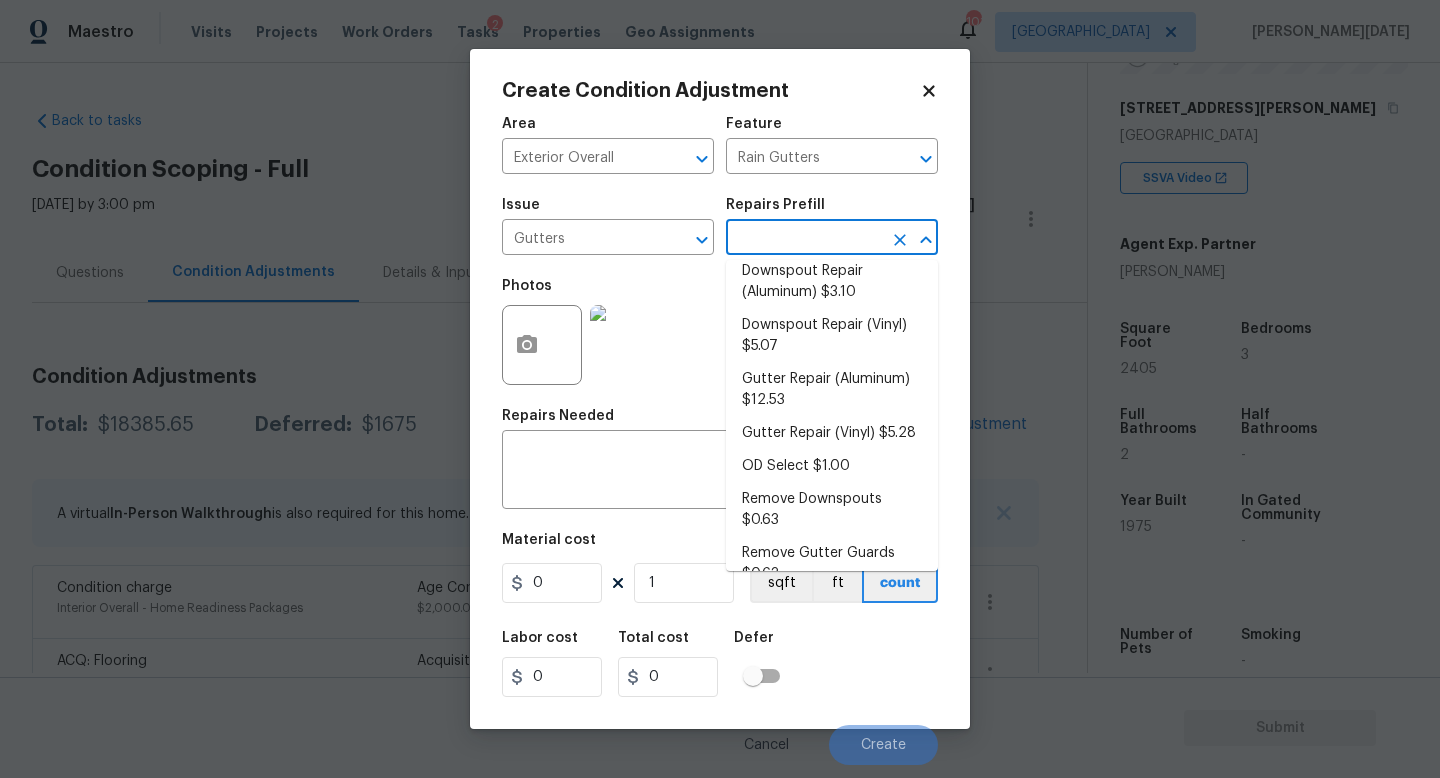 scroll, scrollTop: 173, scrollLeft: 0, axis: vertical 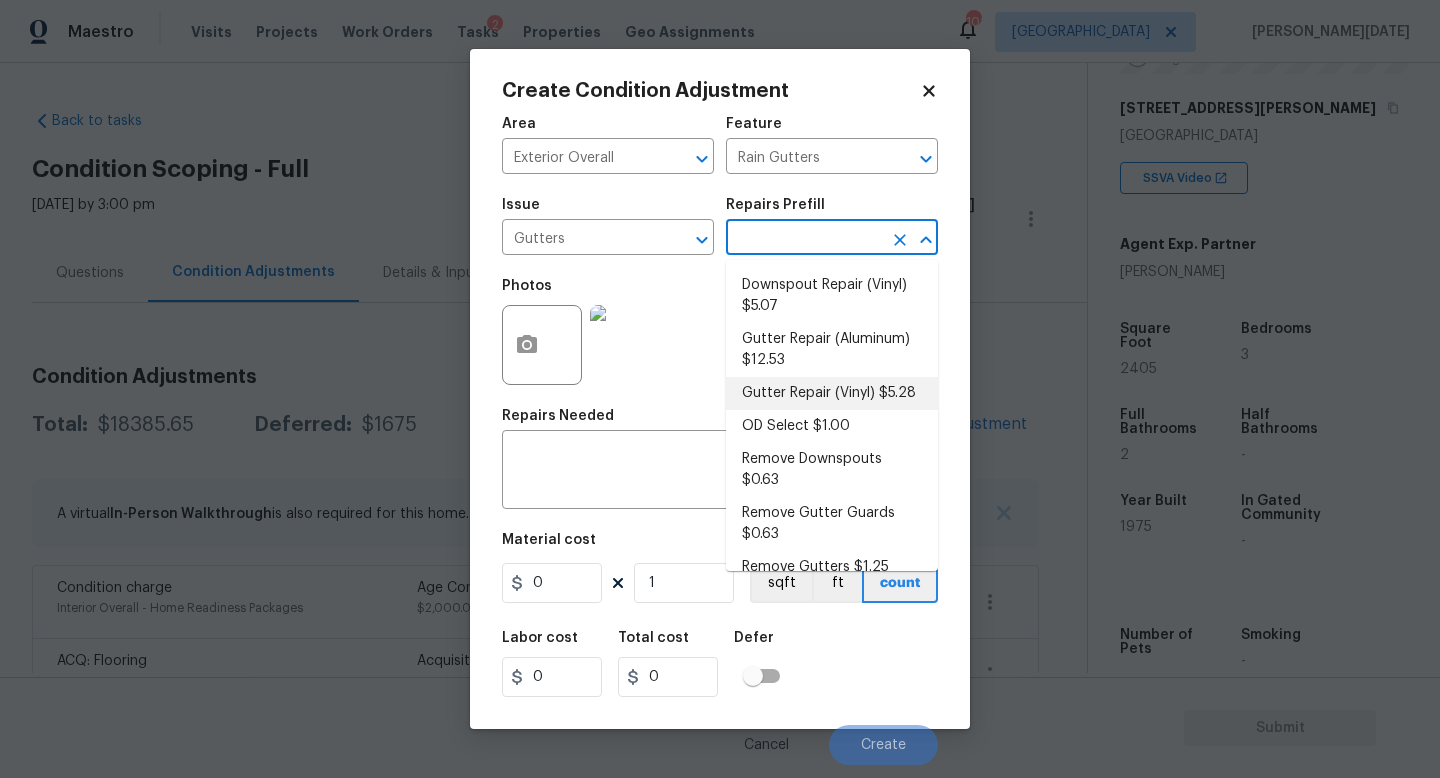 click on "Gutter Repair (Vinyl) $5.28" at bounding box center [832, 393] 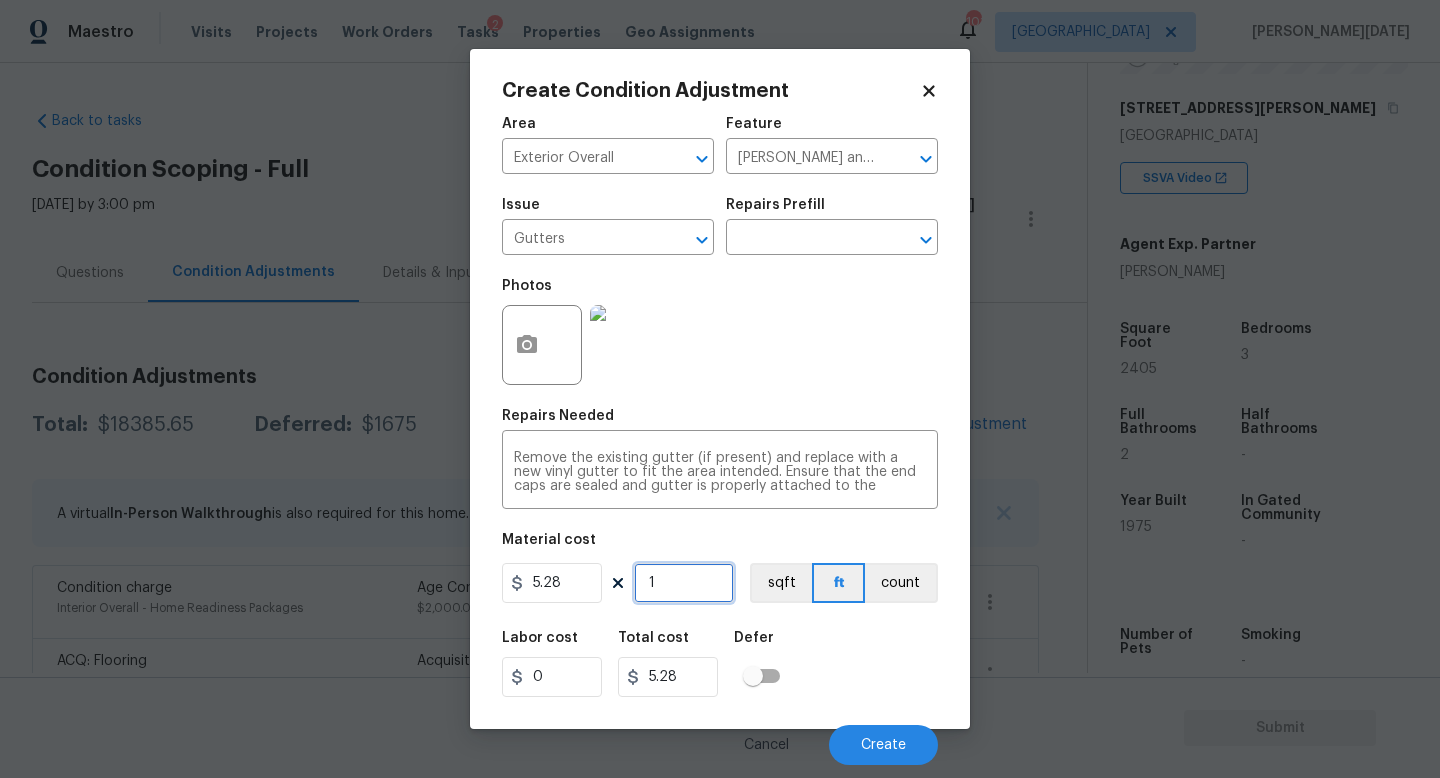 click on "1" at bounding box center (684, 583) 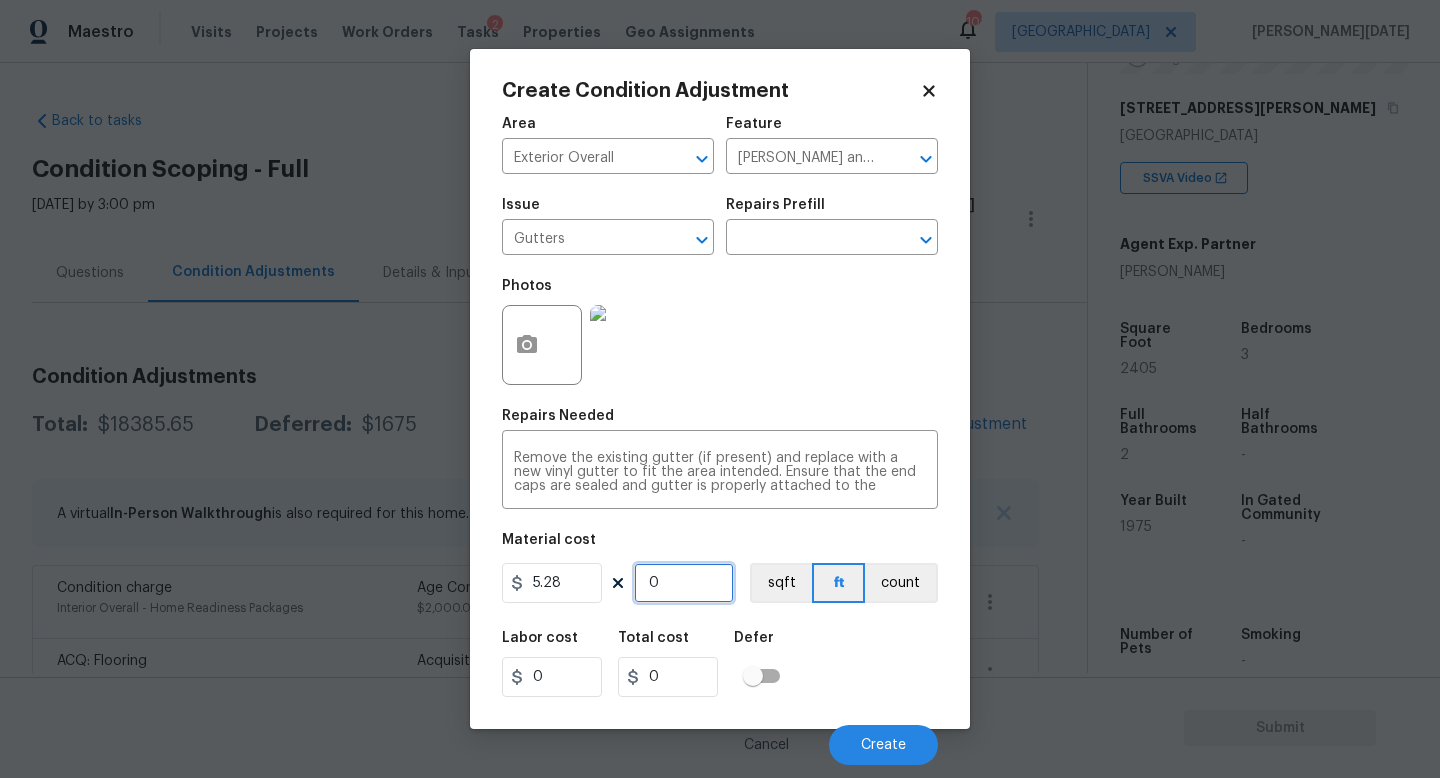 type on "1" 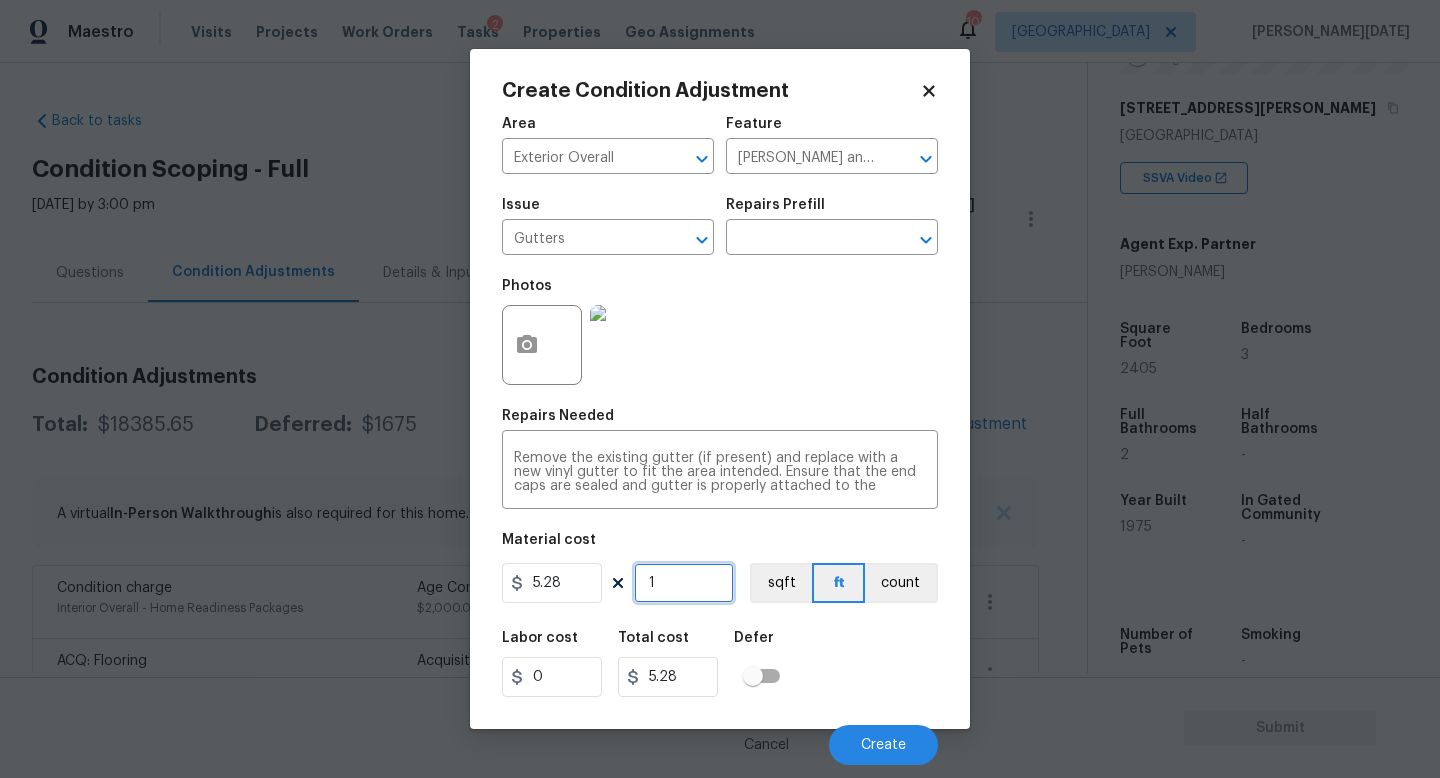 type on "10" 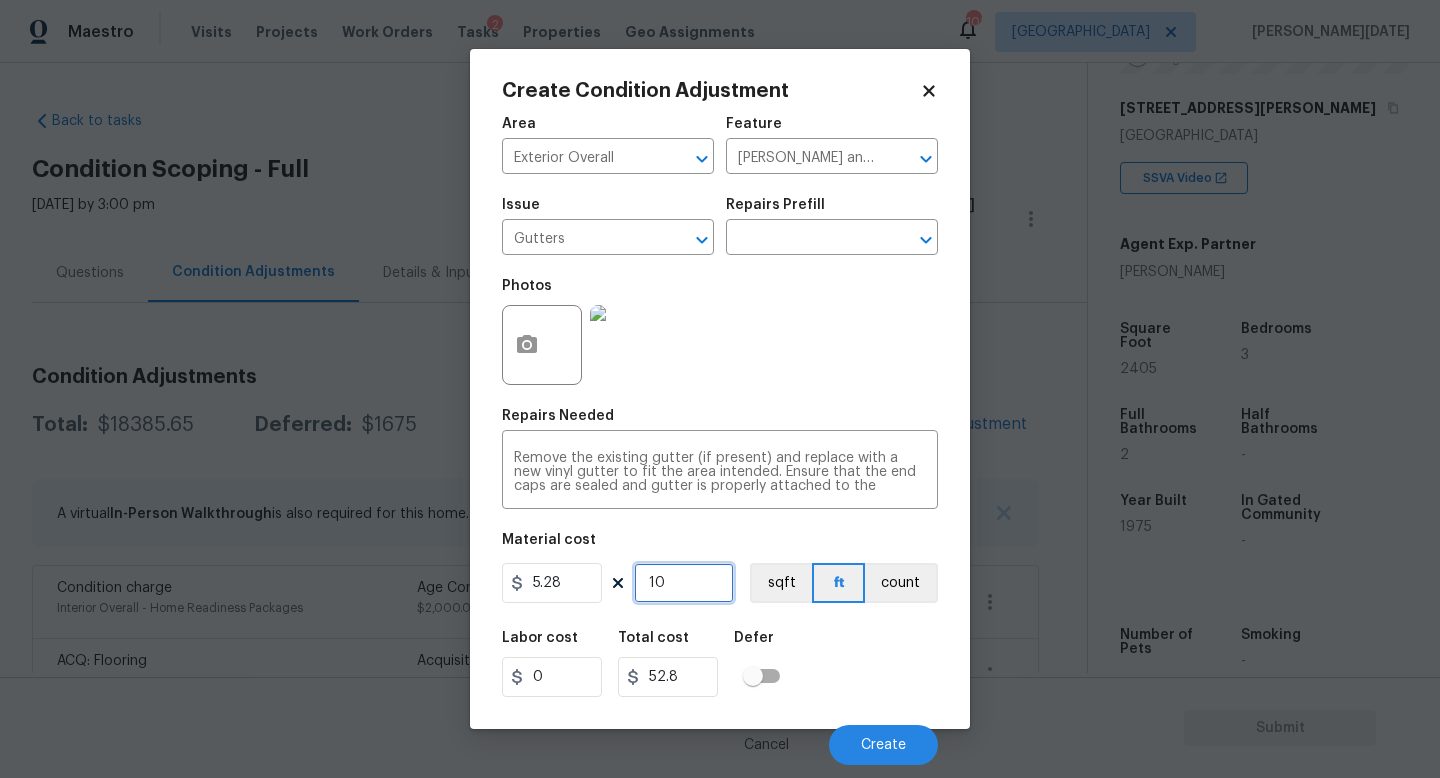 type on "1" 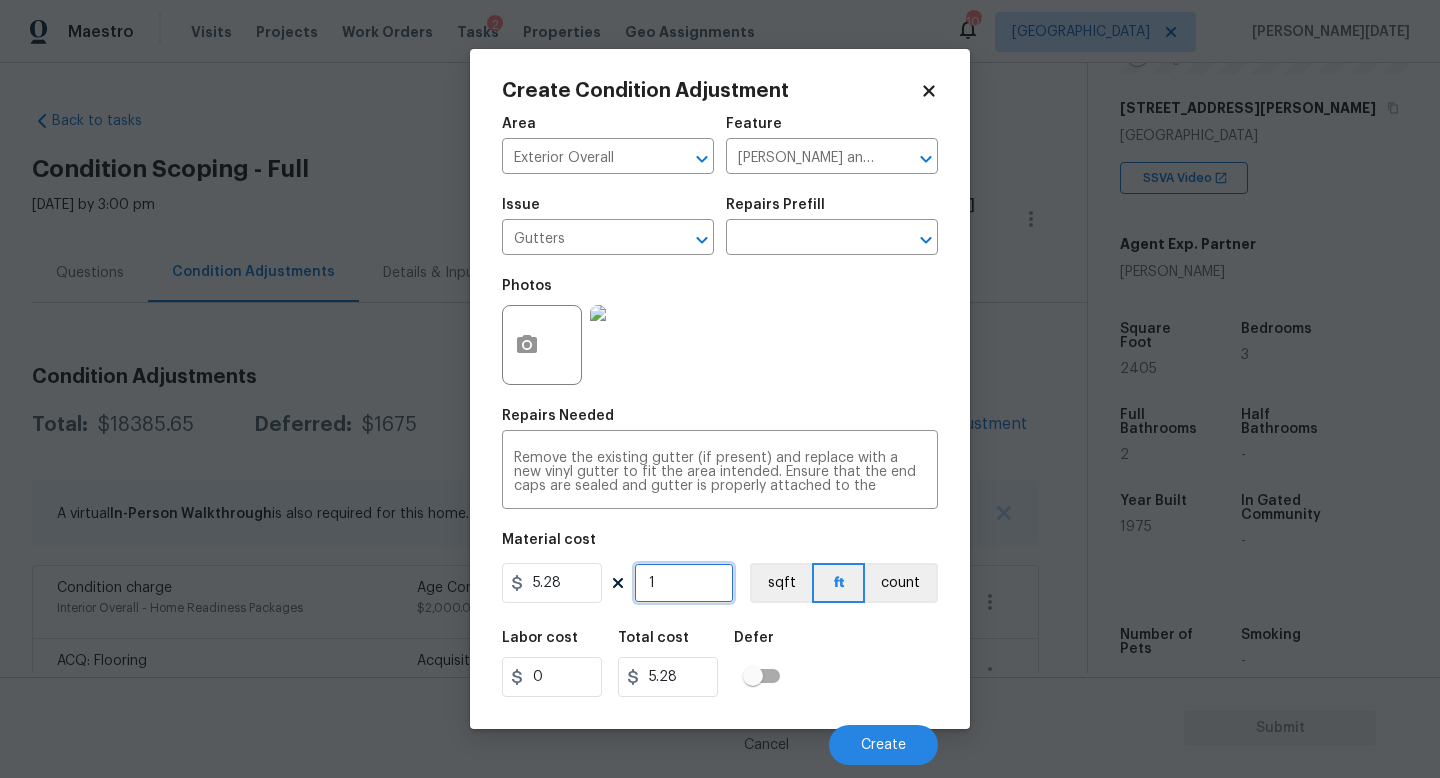 type on "0" 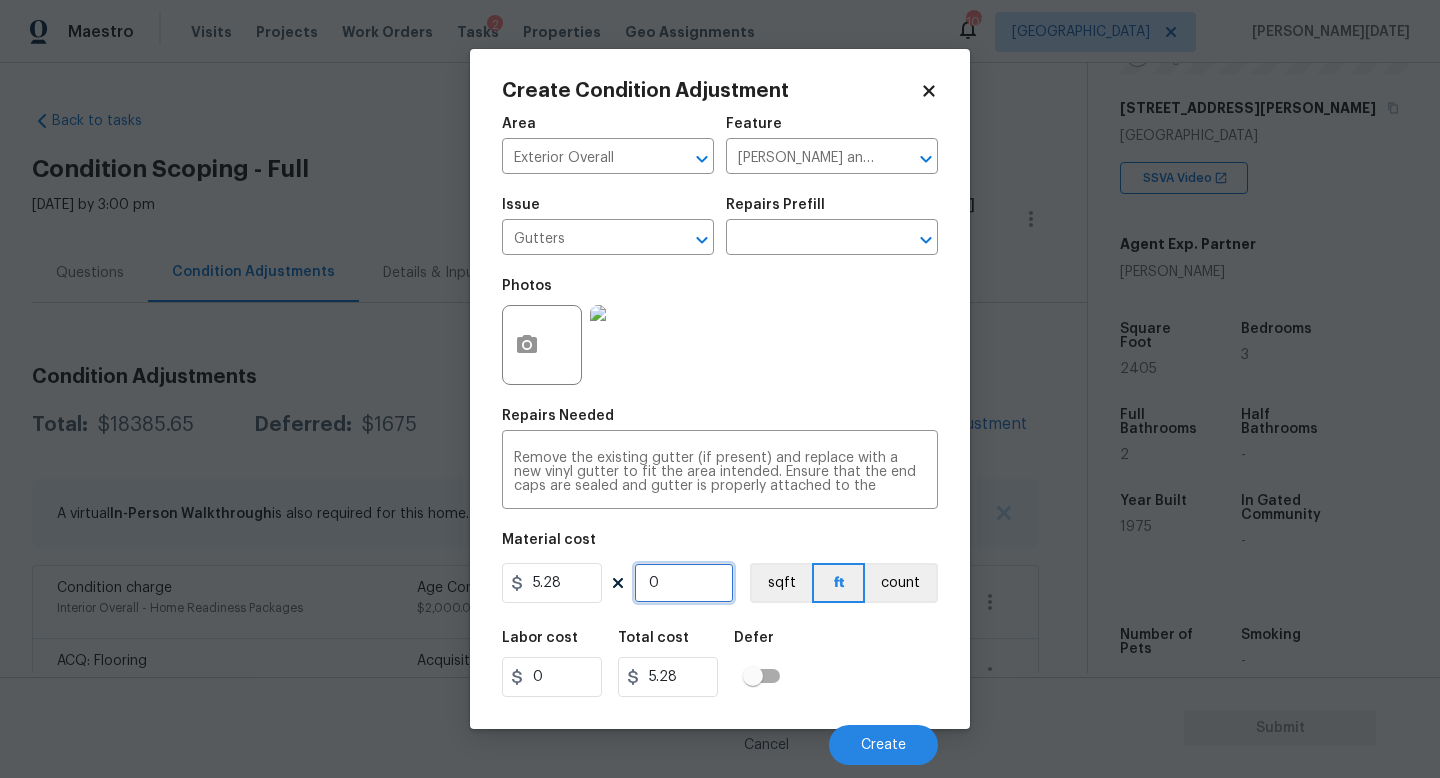 type on "0" 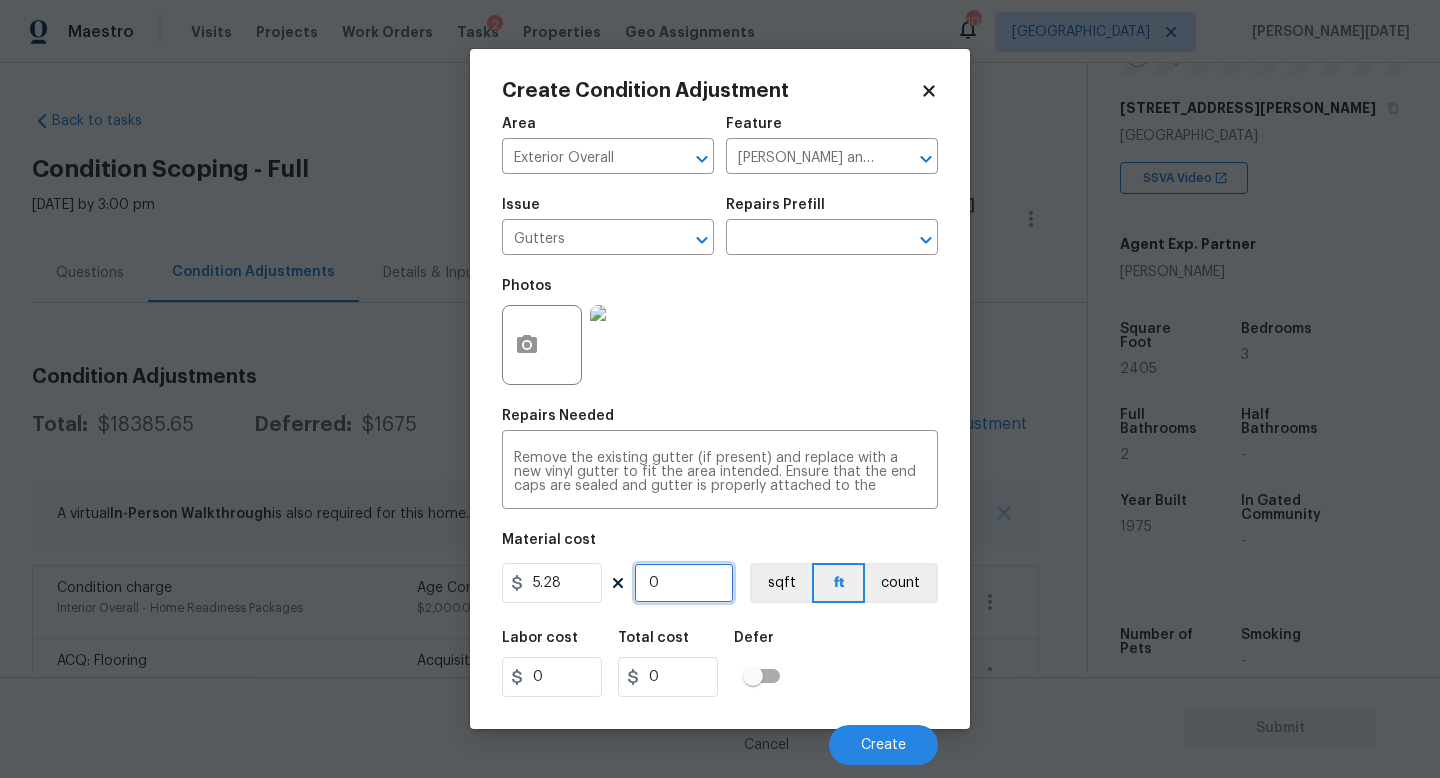type on "0" 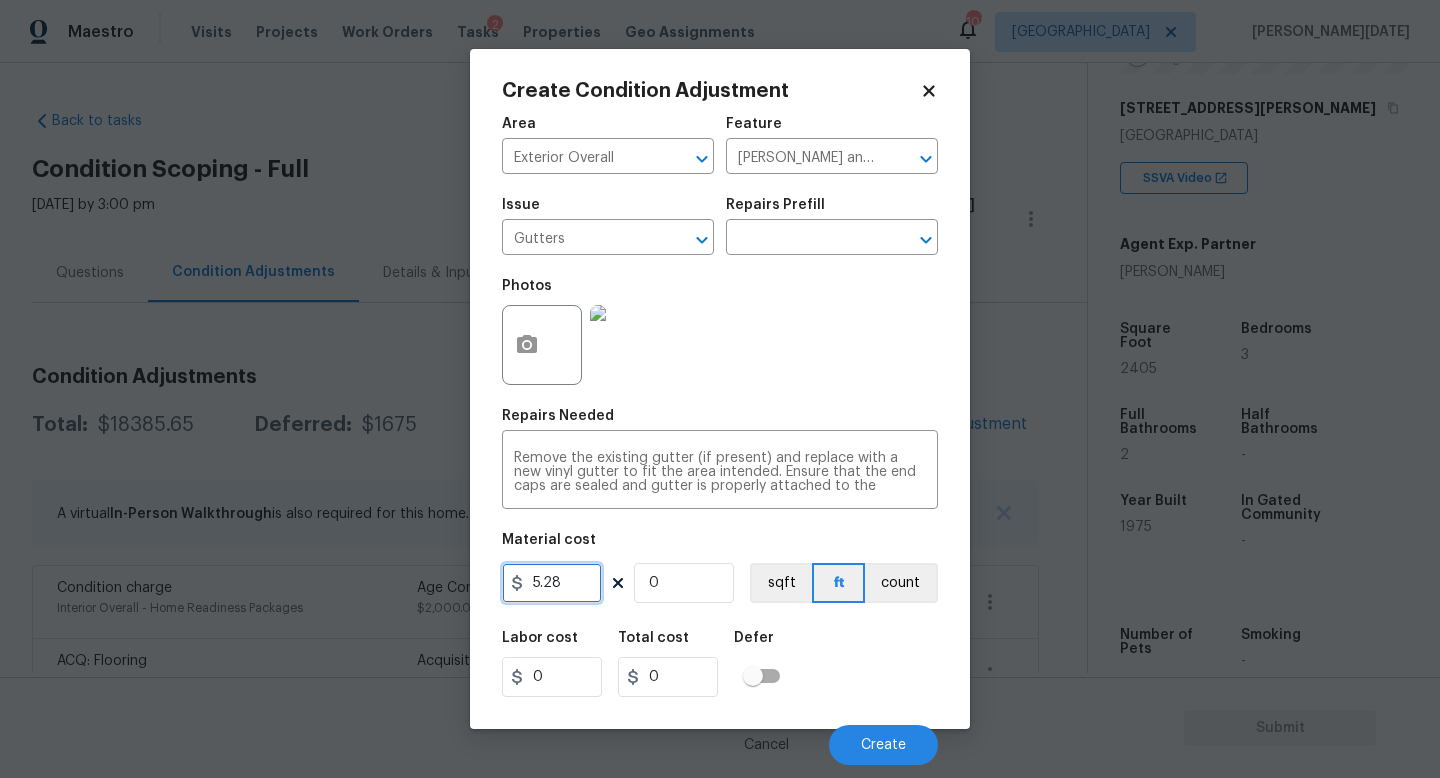 drag, startPoint x: 551, startPoint y: 582, endPoint x: 491, endPoint y: 582, distance: 60 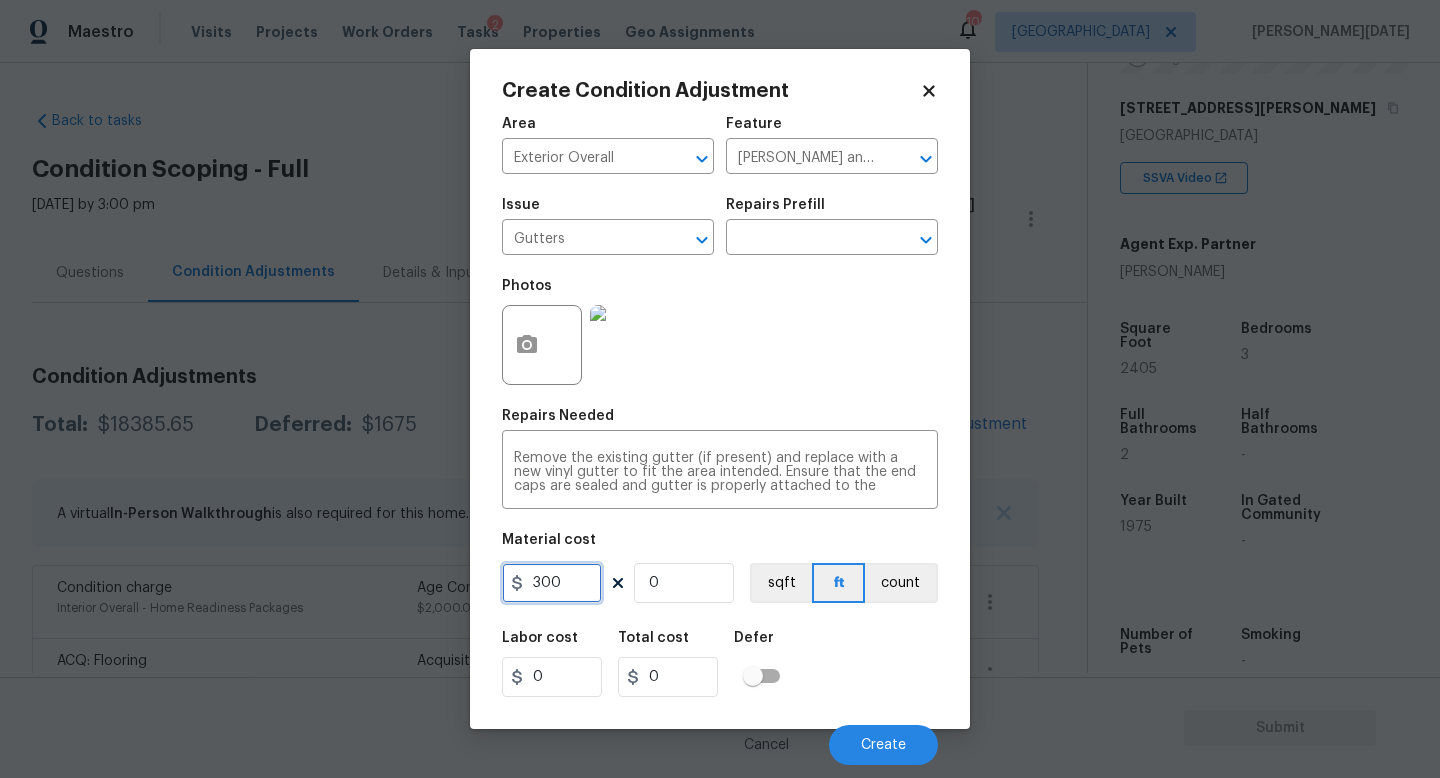 type on "300" 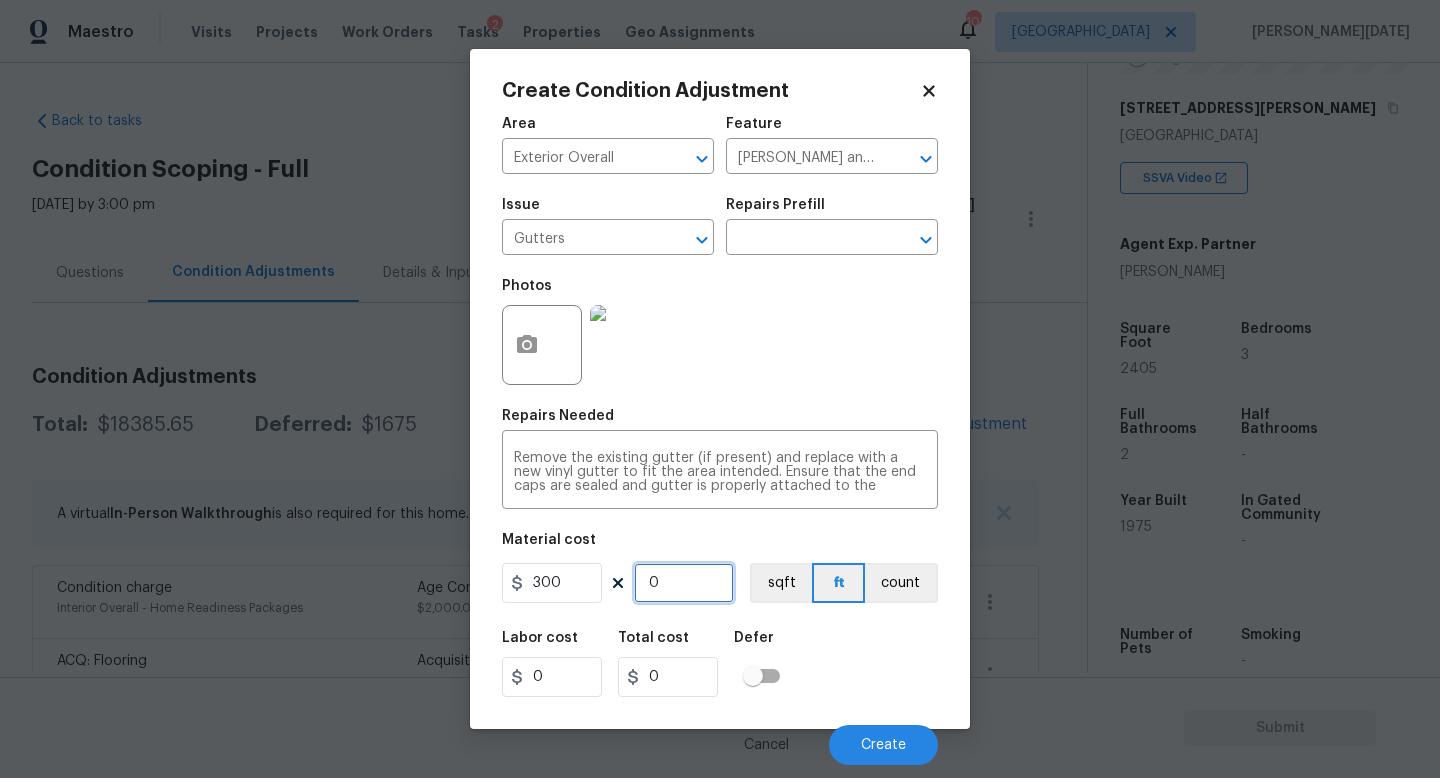 click on "0" at bounding box center (684, 583) 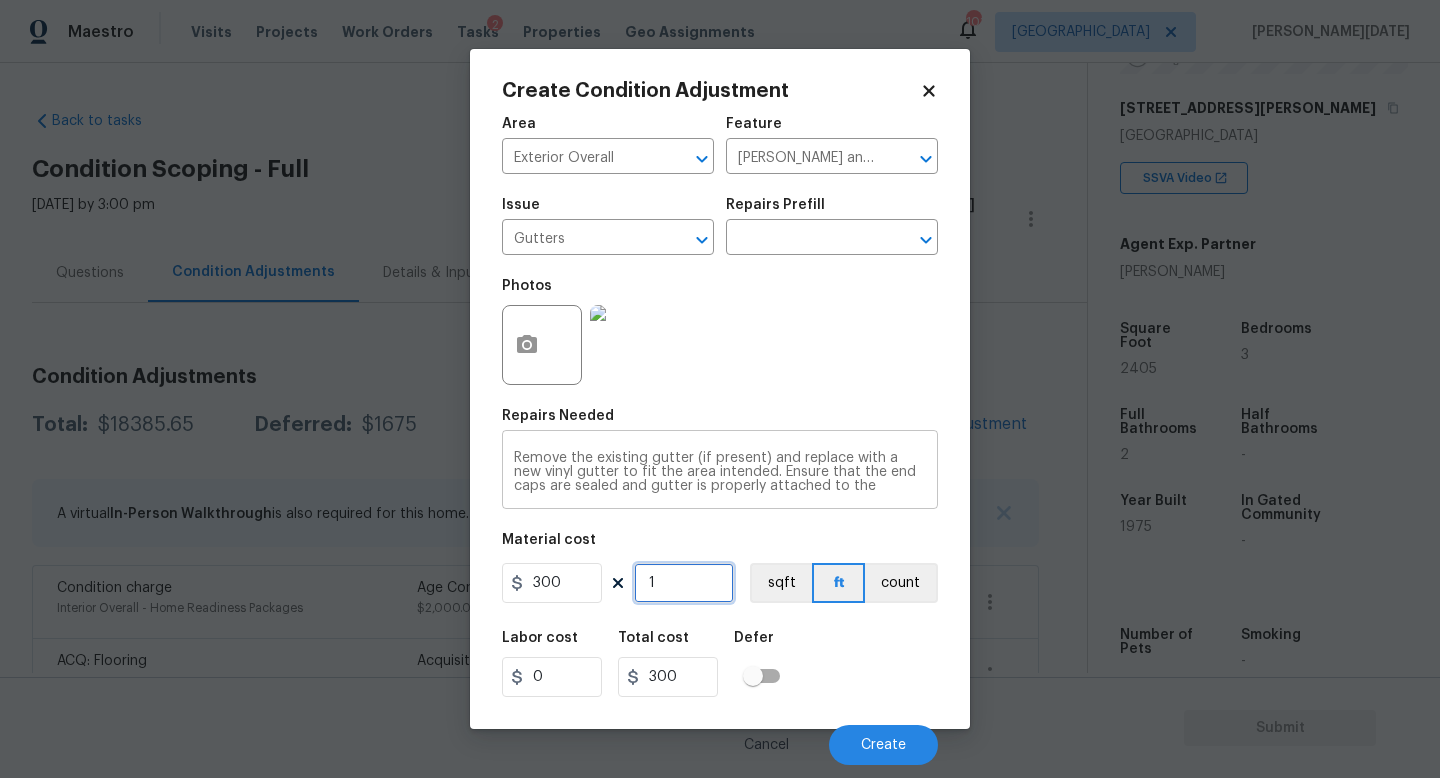 type on "1" 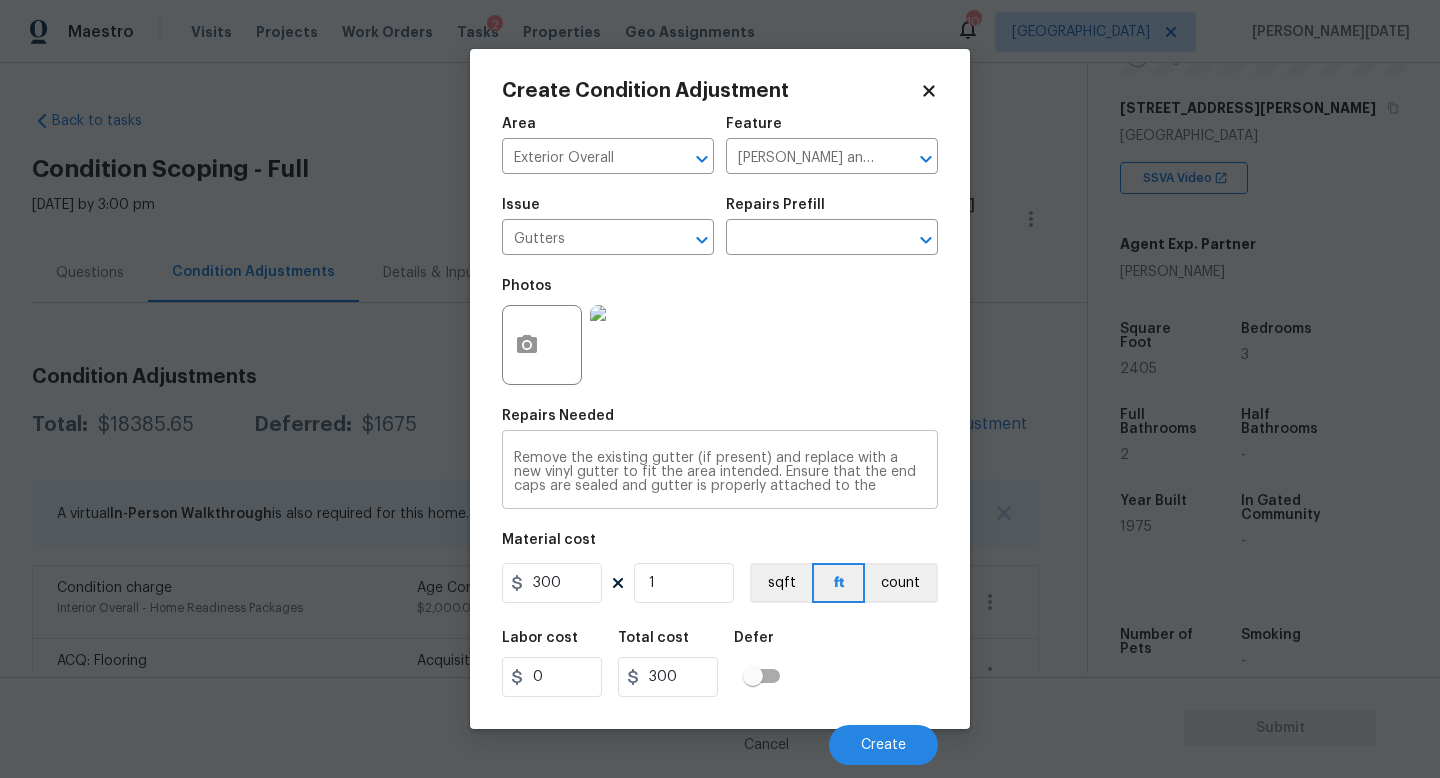 click on "Remove the existing gutter (if present) and replace with a new vinyl gutter to fit the area intended. Ensure that the end caps are sealed and gutter is properly attached to the structure. Haul away and dispose of all debris properly. x ​" at bounding box center [720, 472] 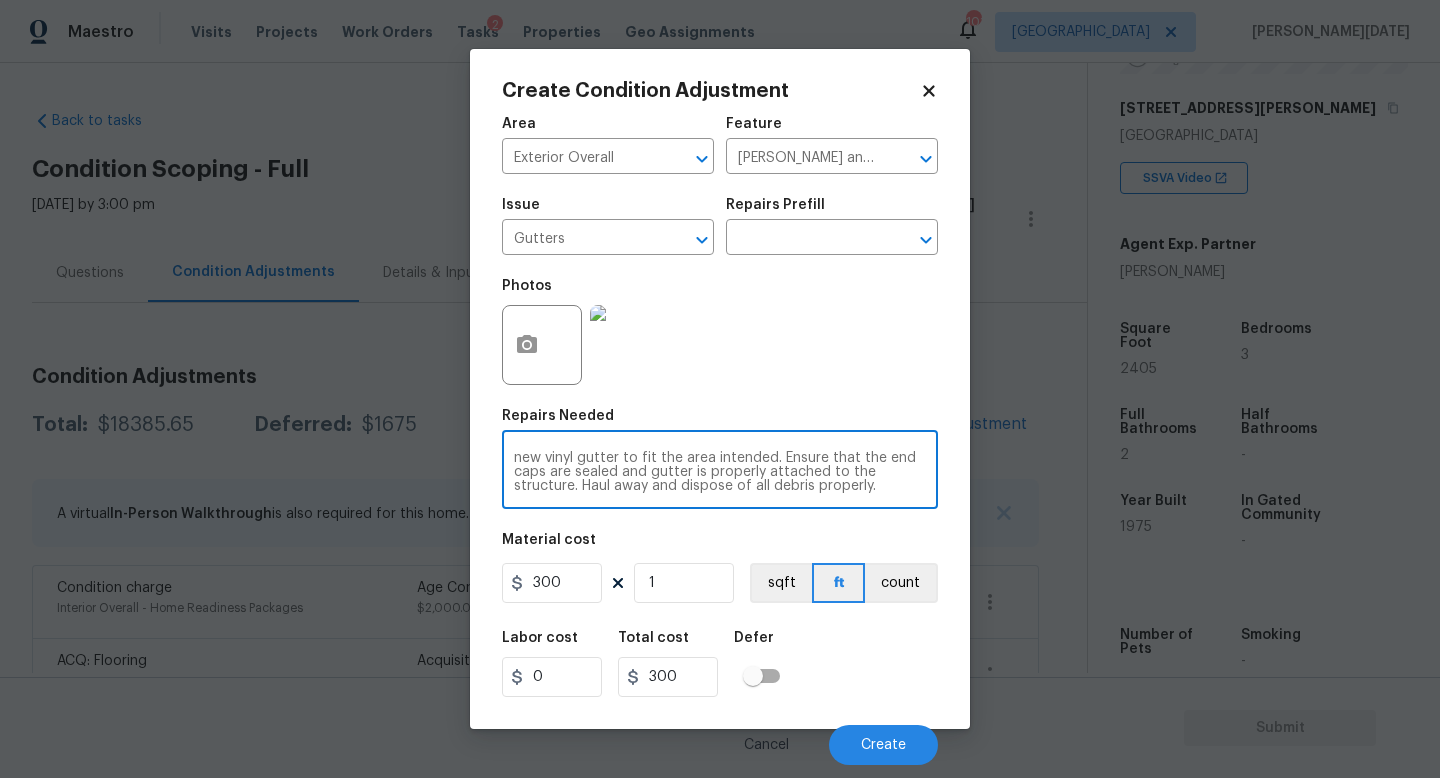 scroll, scrollTop: 14, scrollLeft: 0, axis: vertical 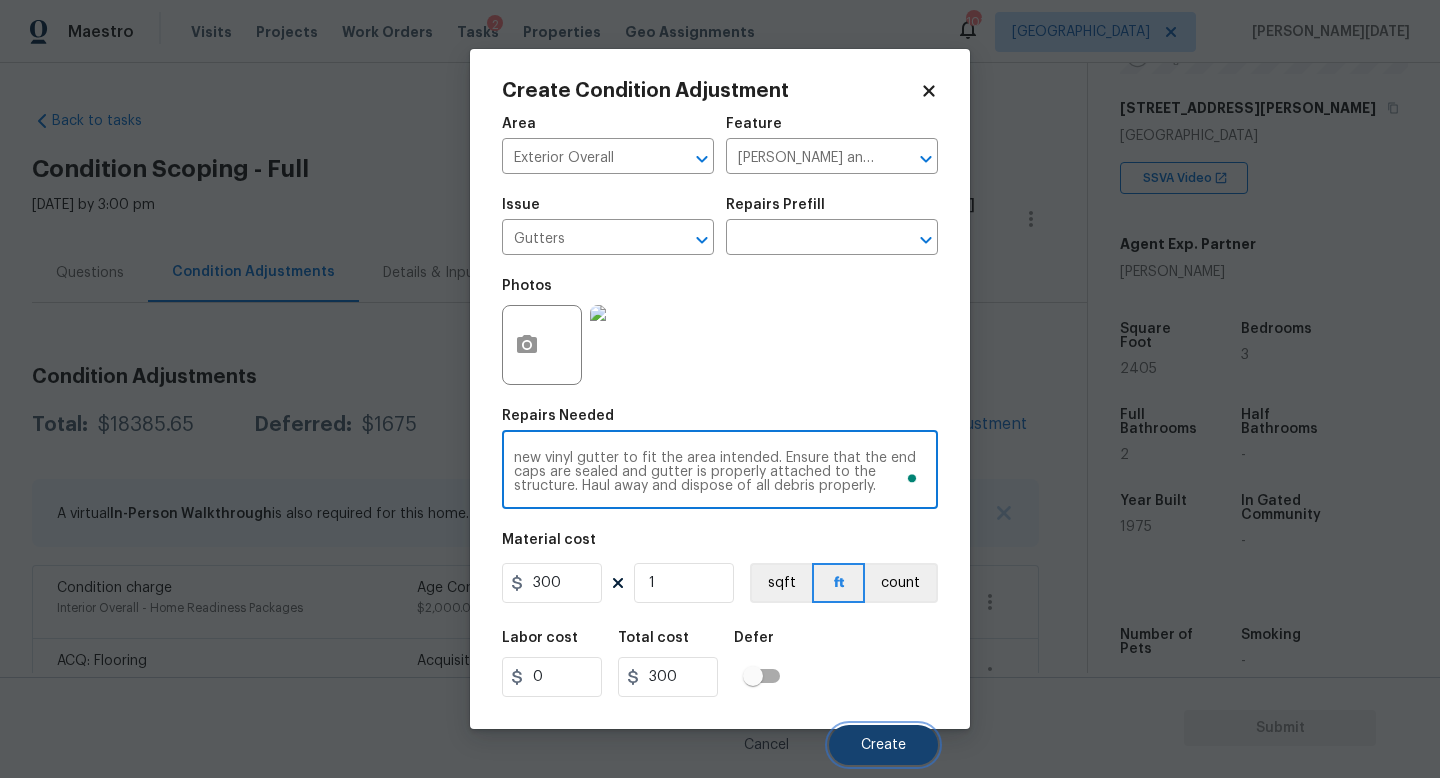 click on "Create" at bounding box center (883, 745) 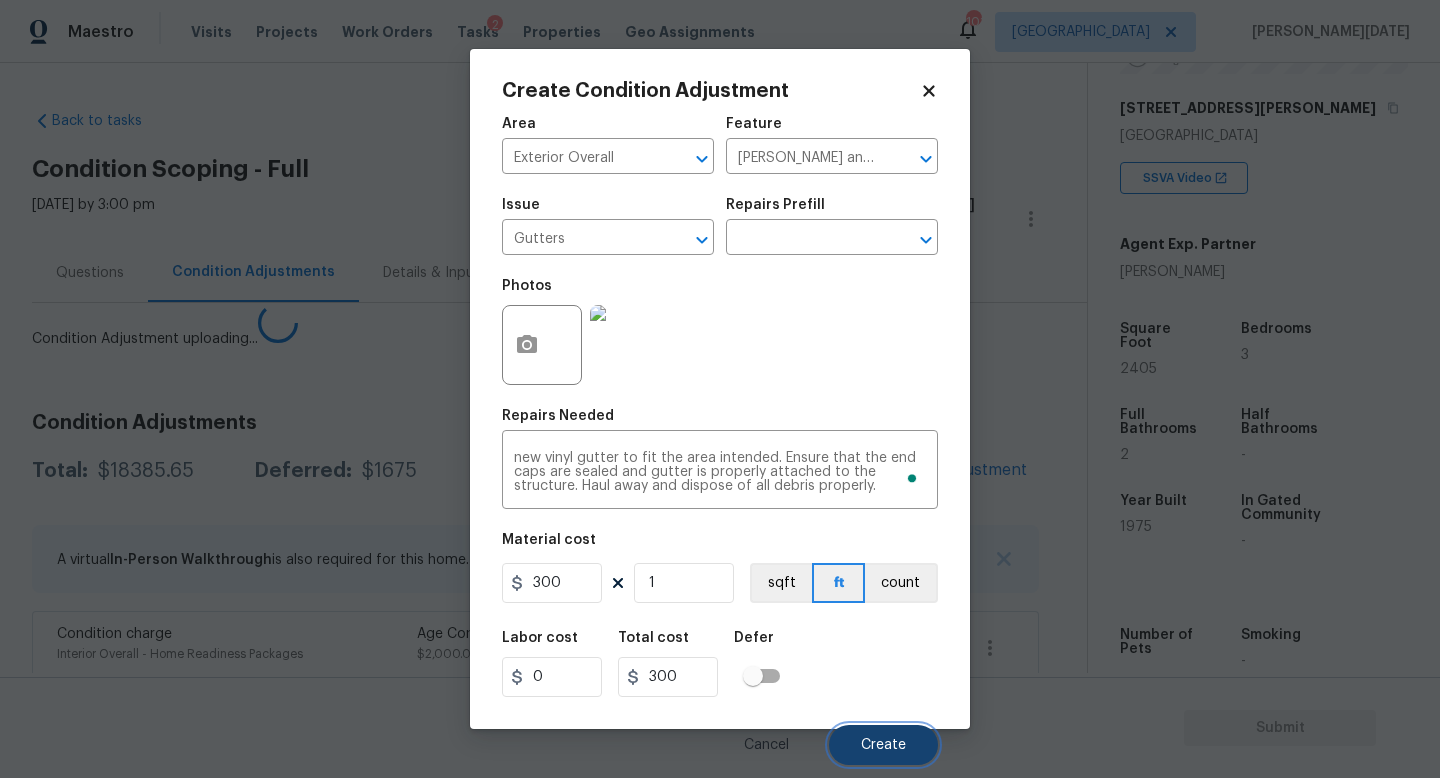 type 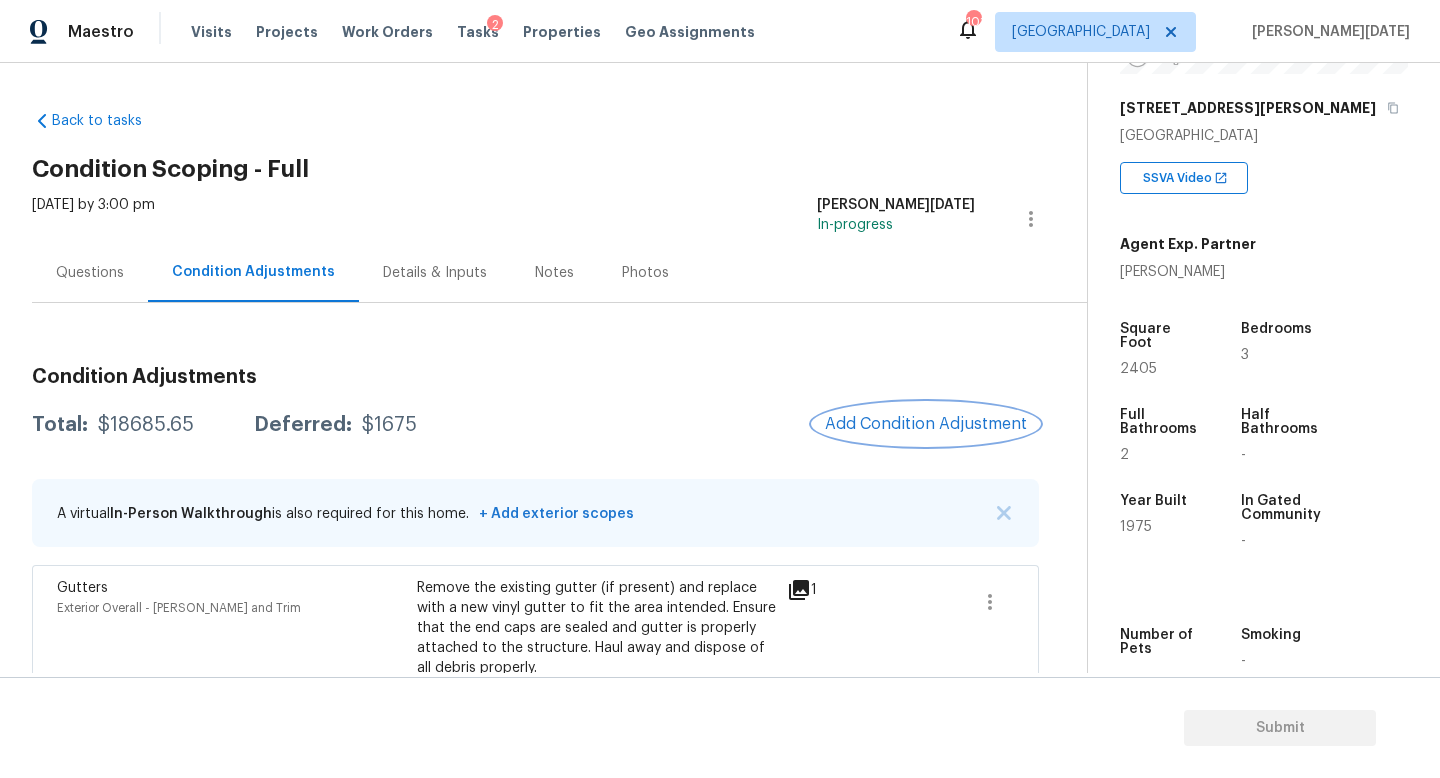 click on "Add Condition Adjustment" at bounding box center [926, 424] 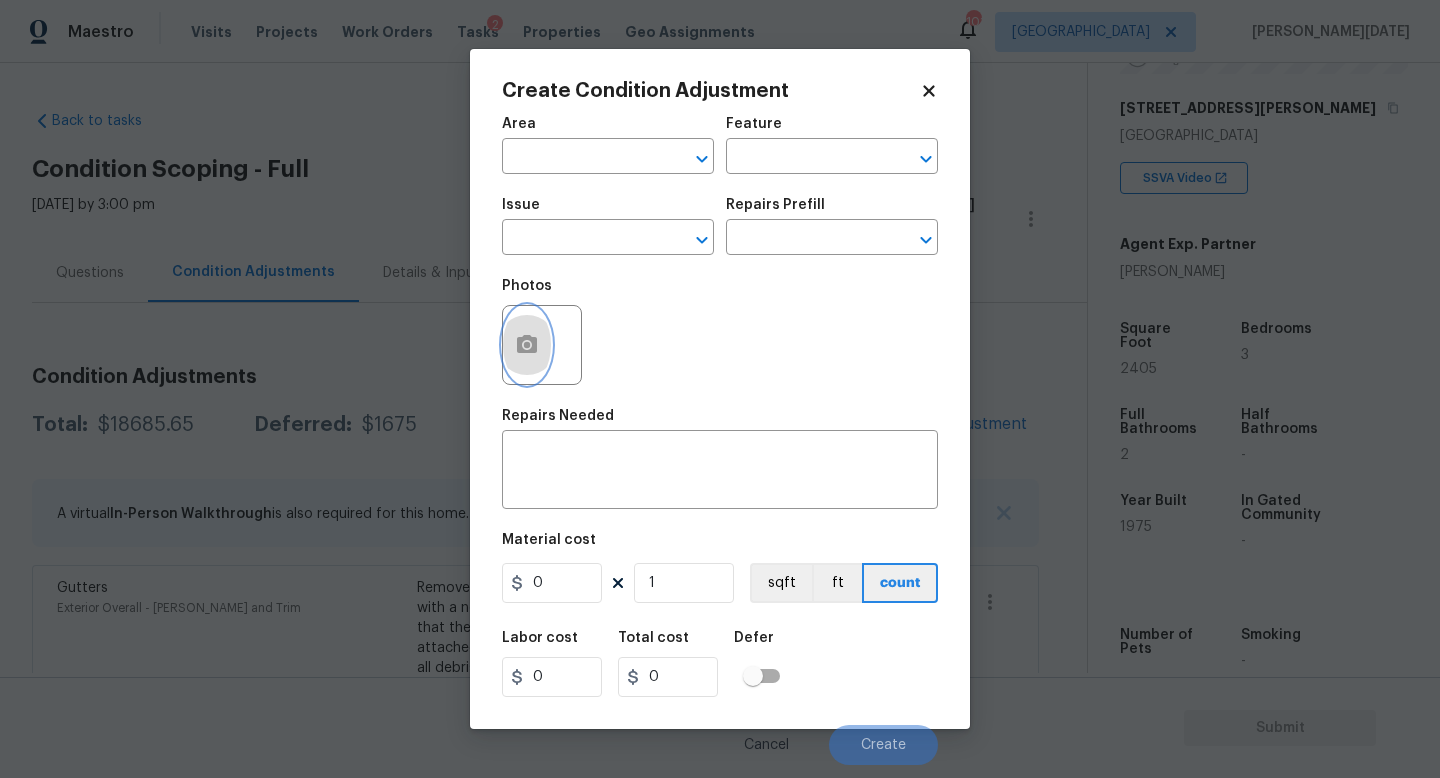 click at bounding box center [527, 345] 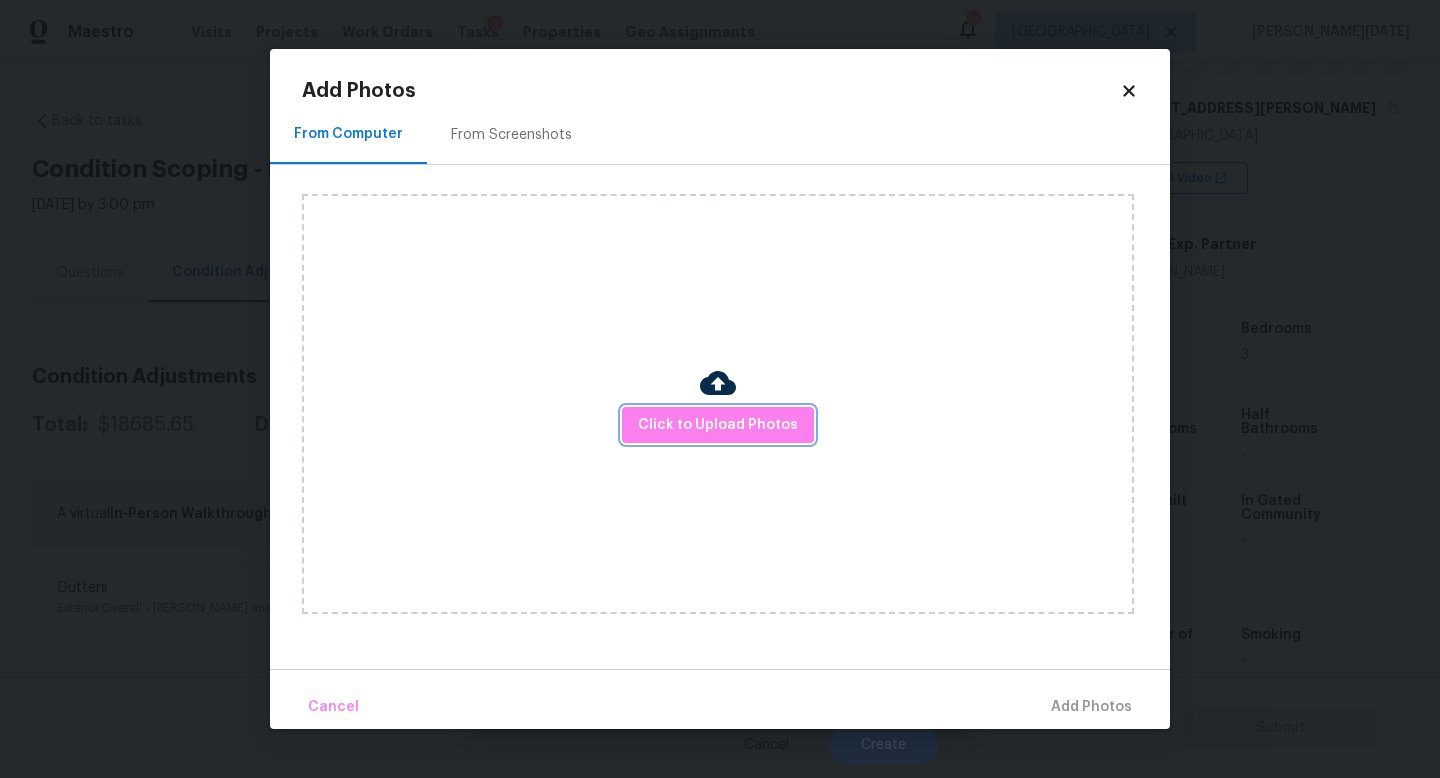 click on "Click to Upload Photos" at bounding box center [718, 425] 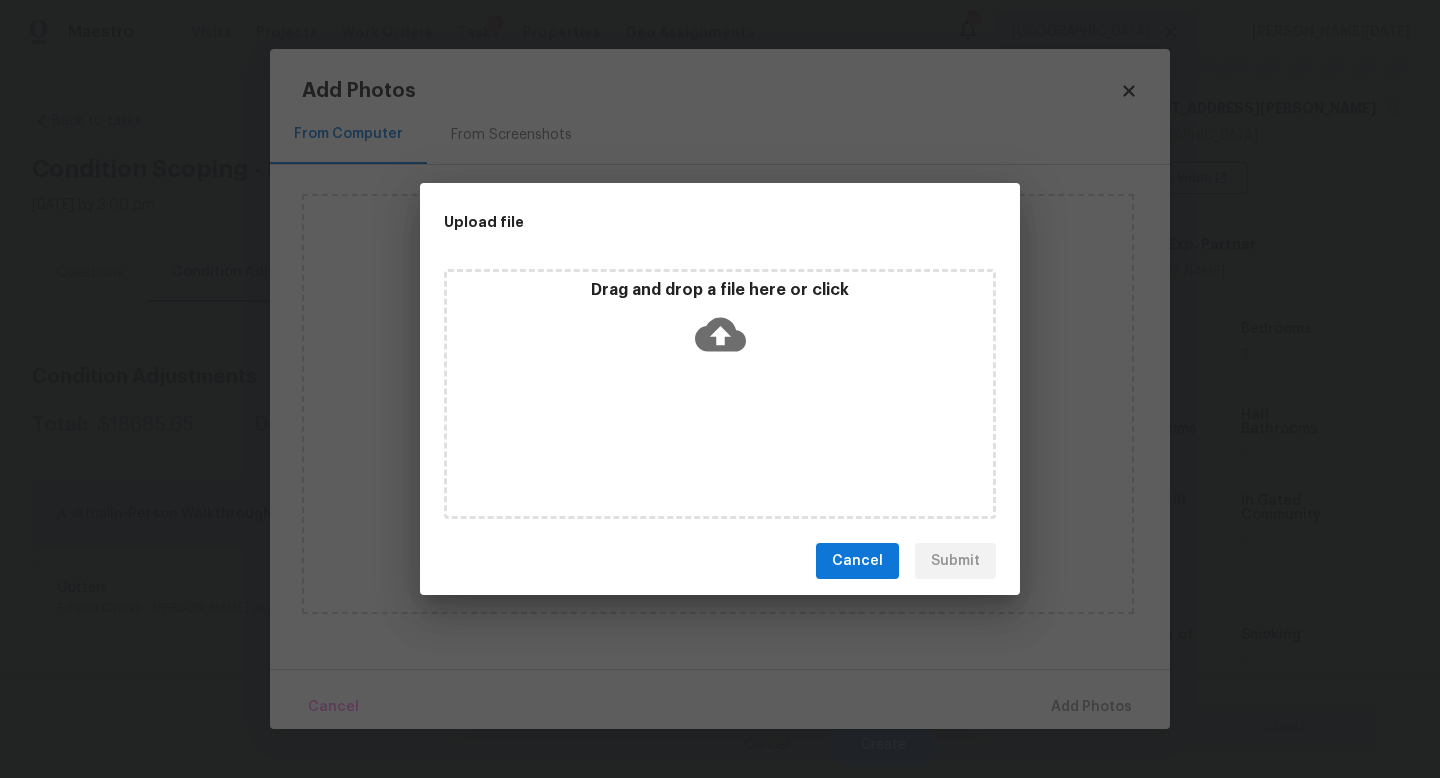 click on "Drag and drop a file here or click" at bounding box center (720, 394) 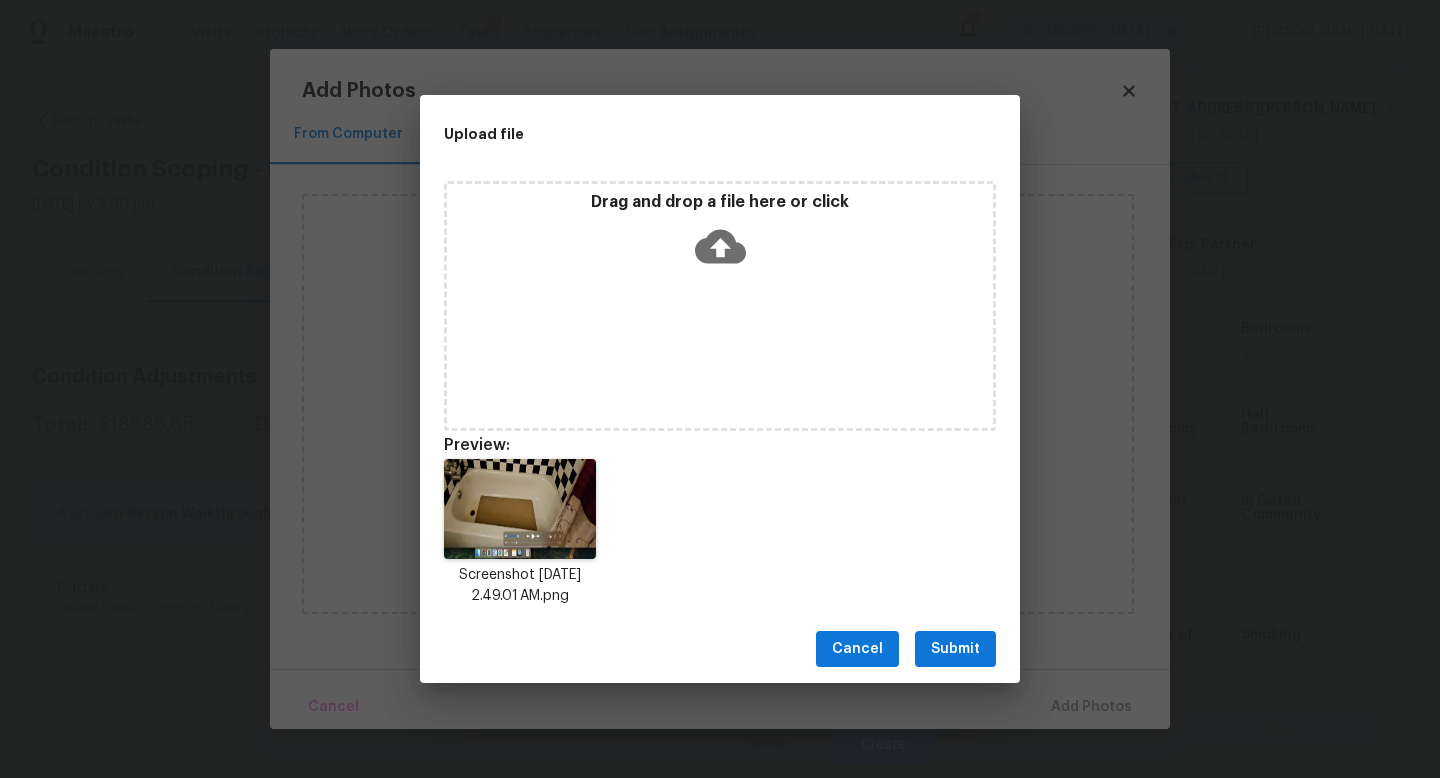 click on "Submit" at bounding box center [955, 649] 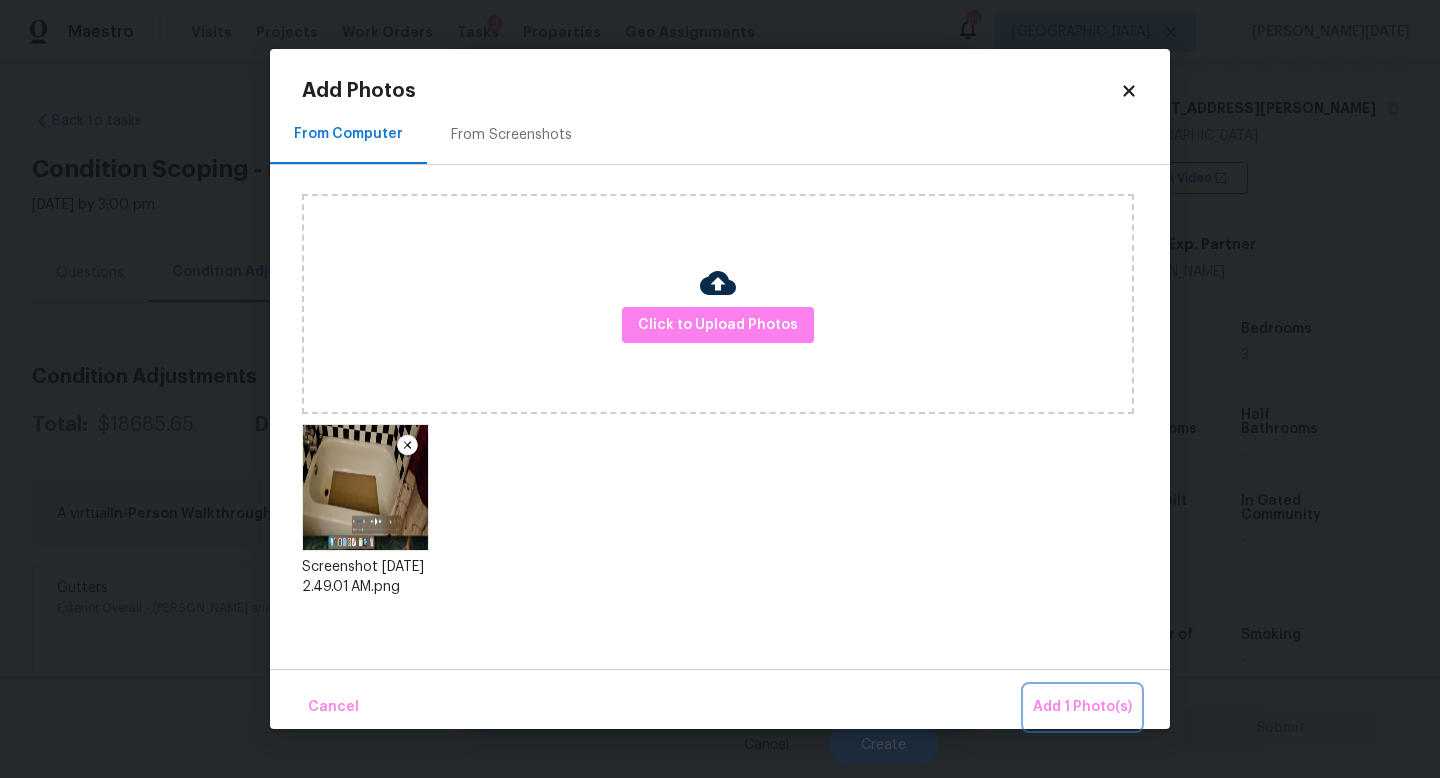 click on "Add 1 Photo(s)" at bounding box center [1082, 707] 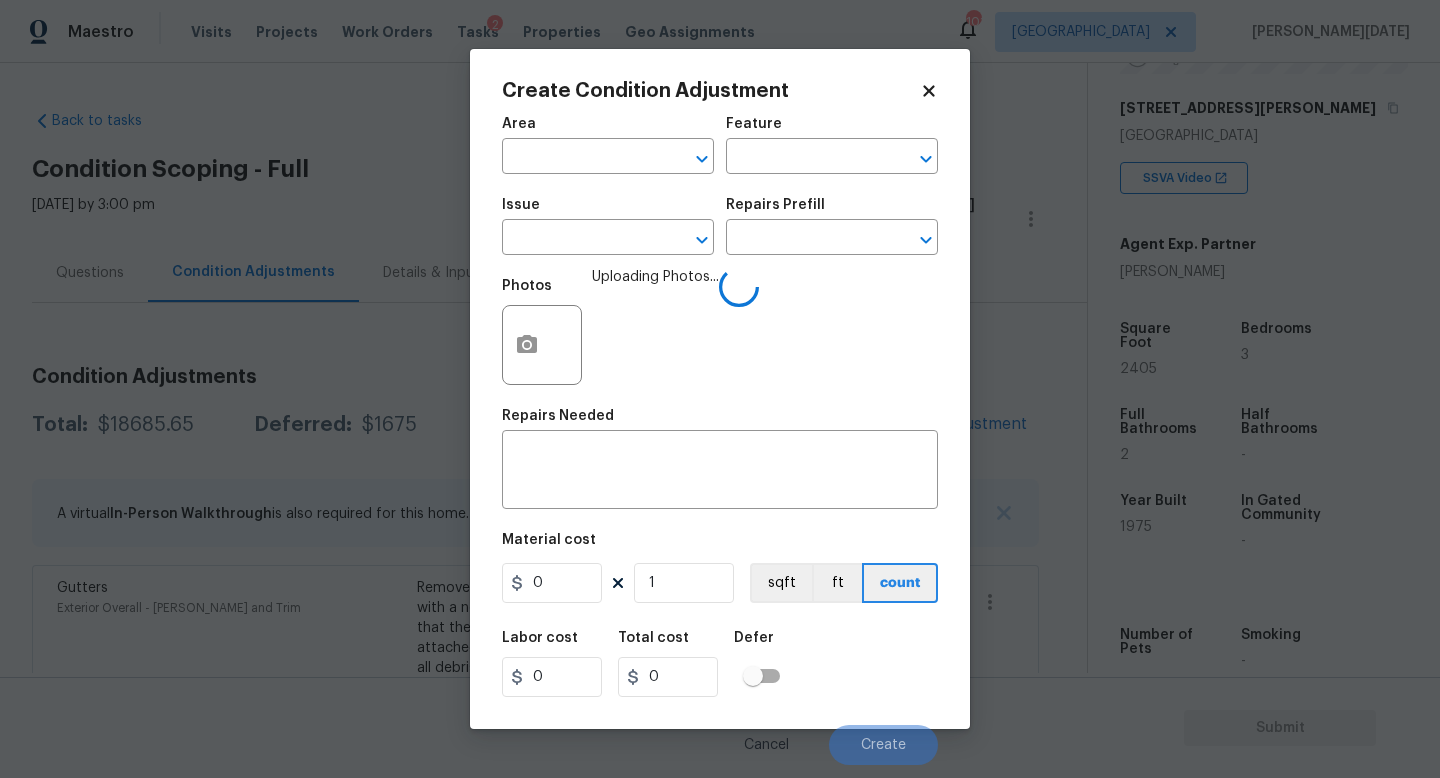 click at bounding box center [542, 345] 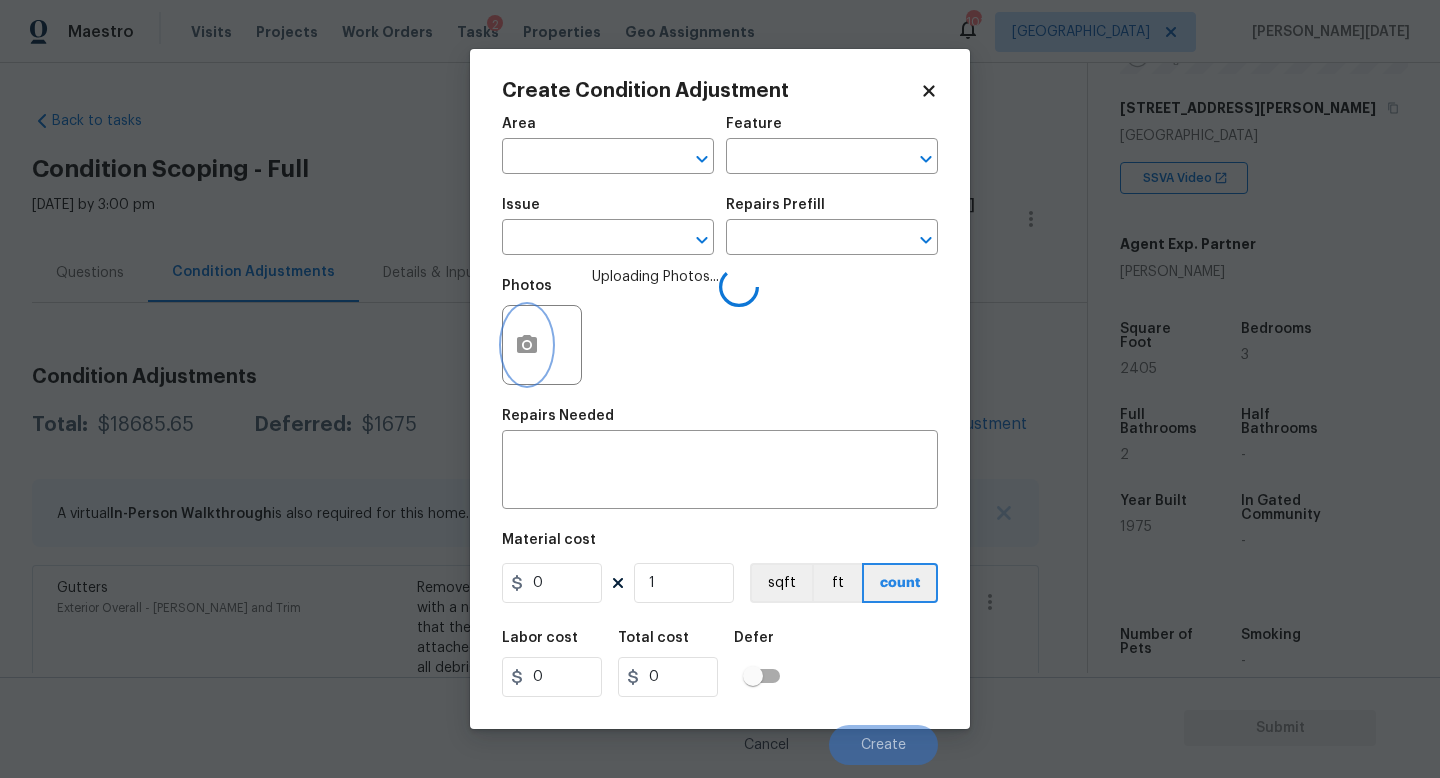 click 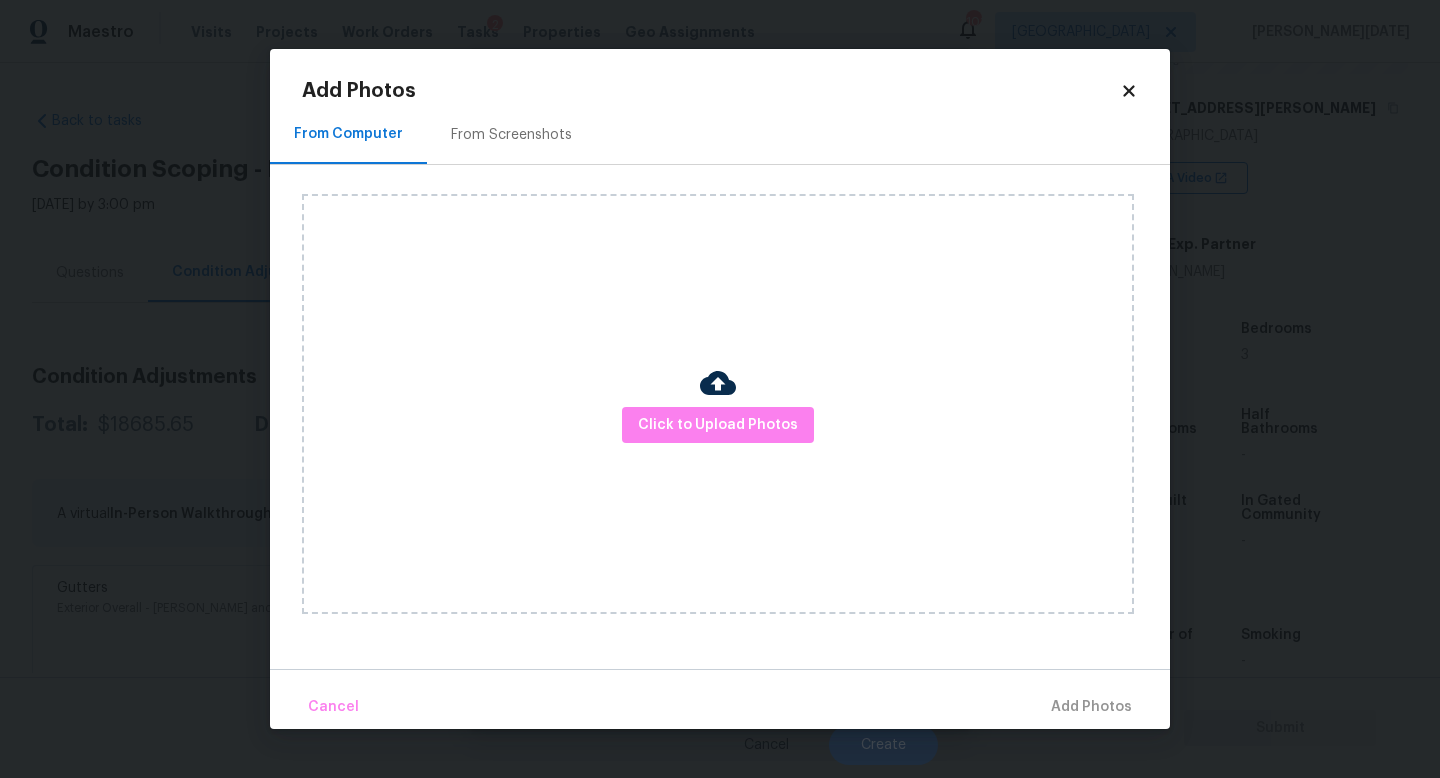 click on "Click to Upload Photos" at bounding box center [718, 404] 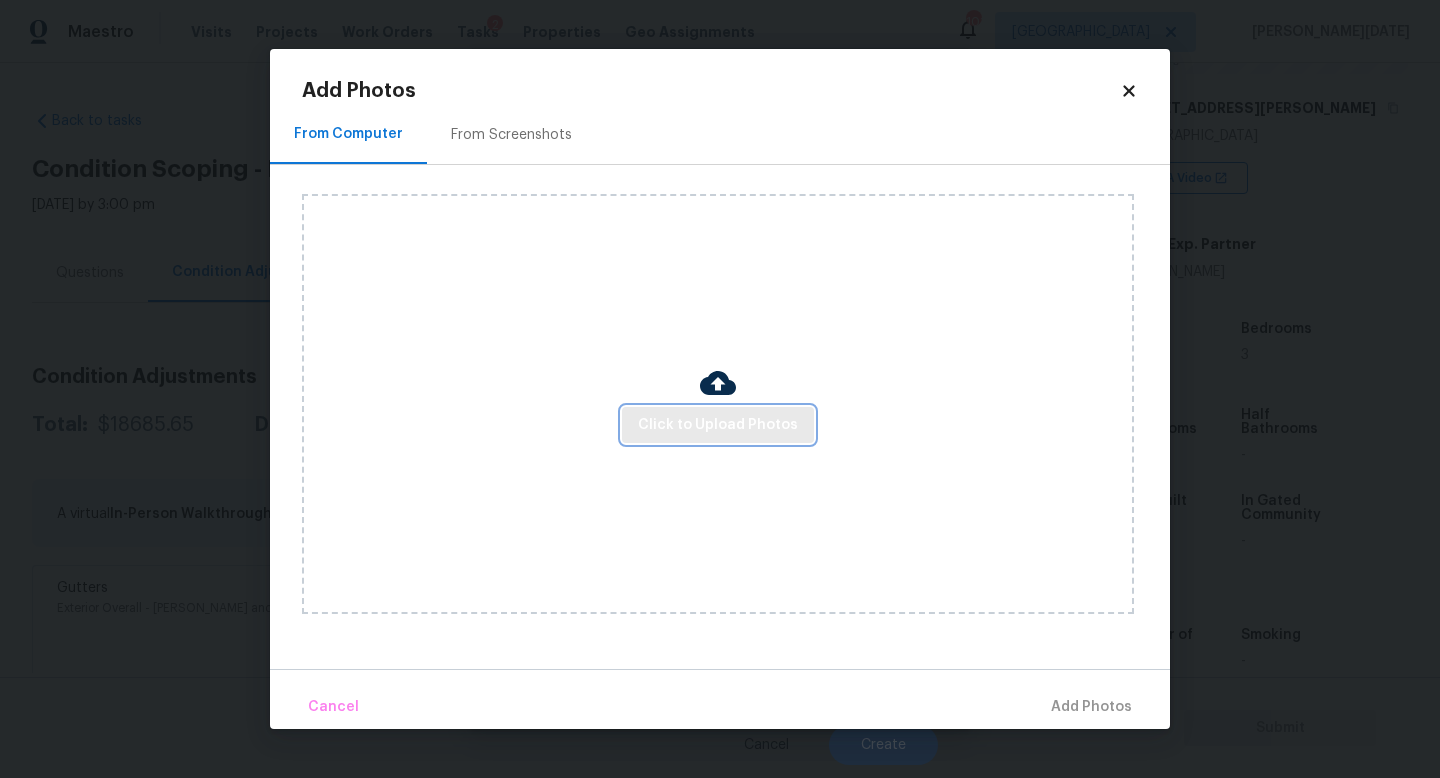 click on "Click to Upload Photos" at bounding box center (718, 425) 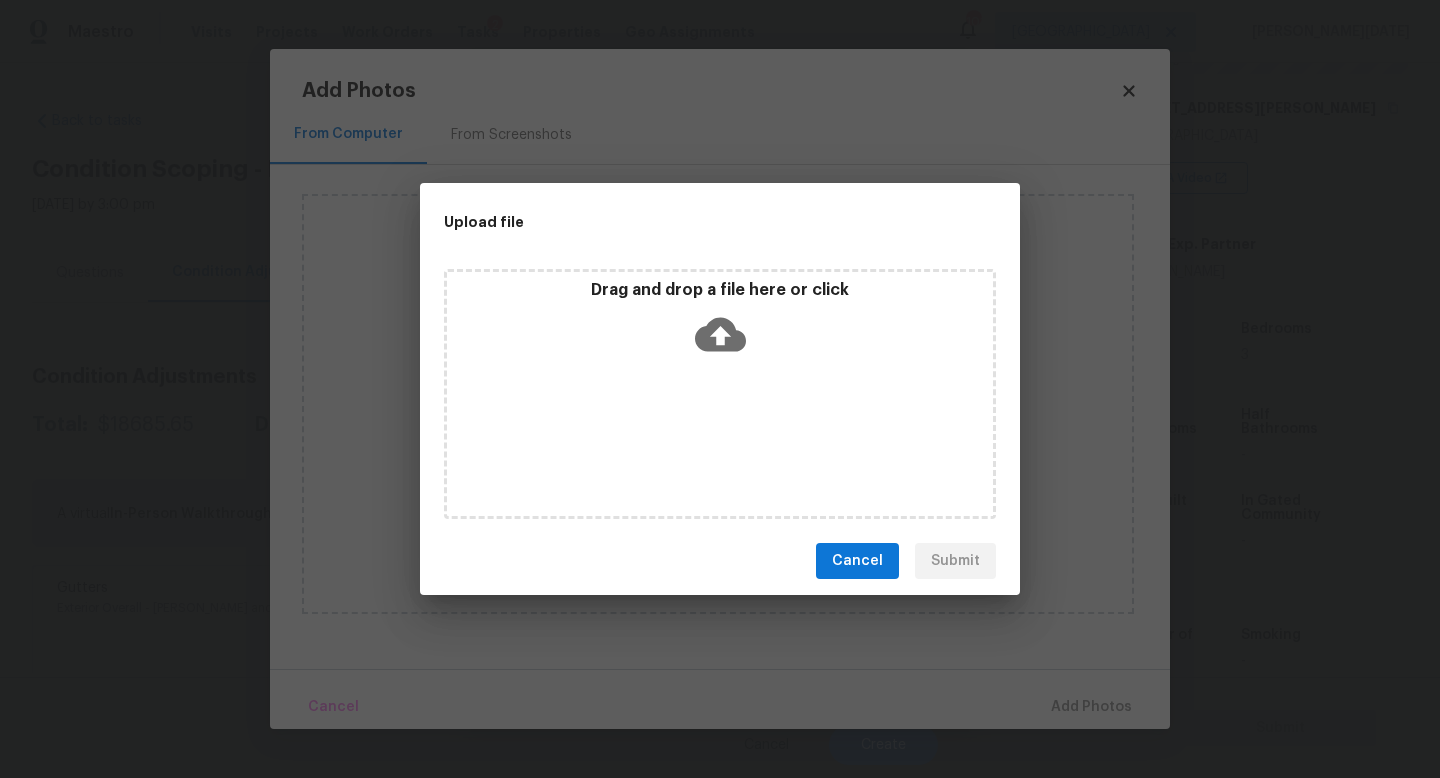 click on "Drag and drop a file here or click" at bounding box center (720, 394) 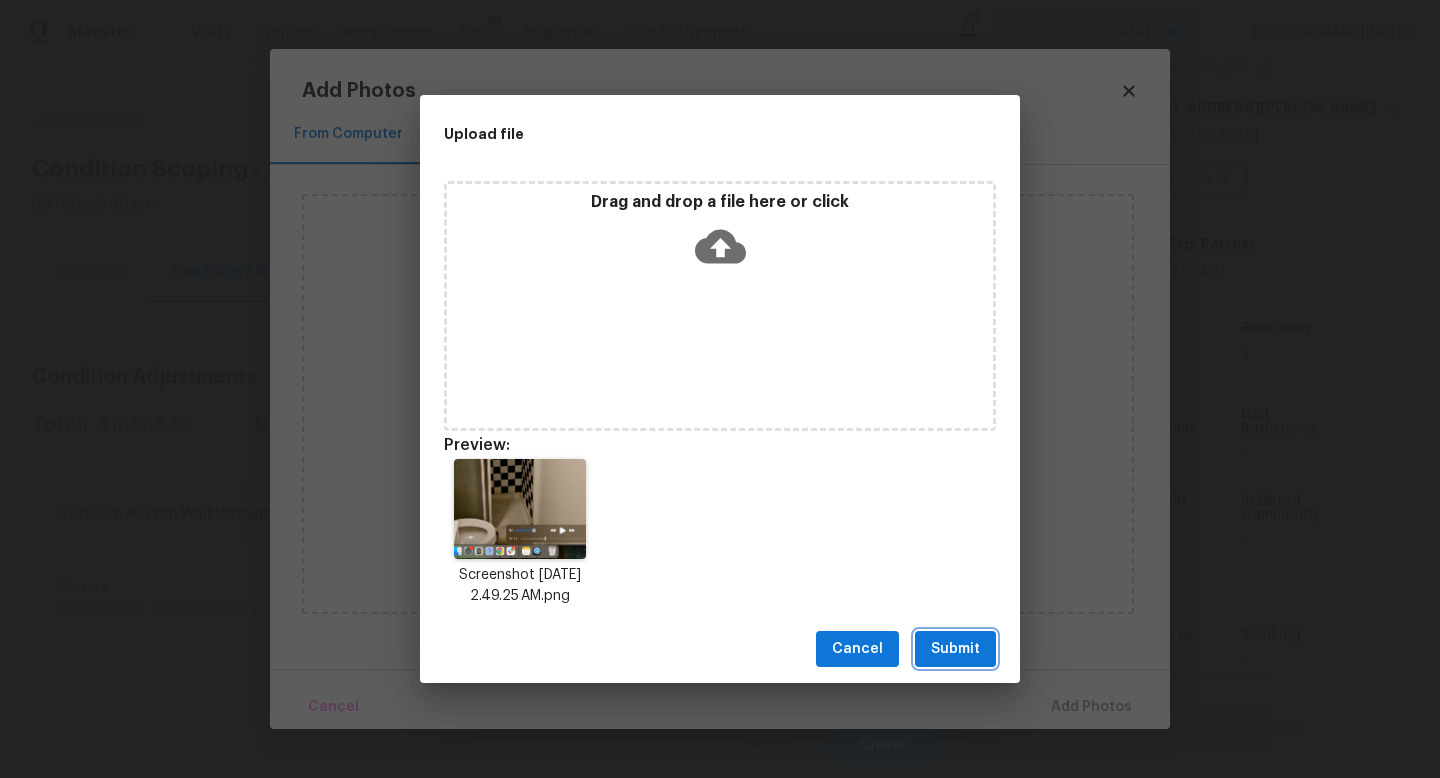 click on "Submit" at bounding box center (955, 649) 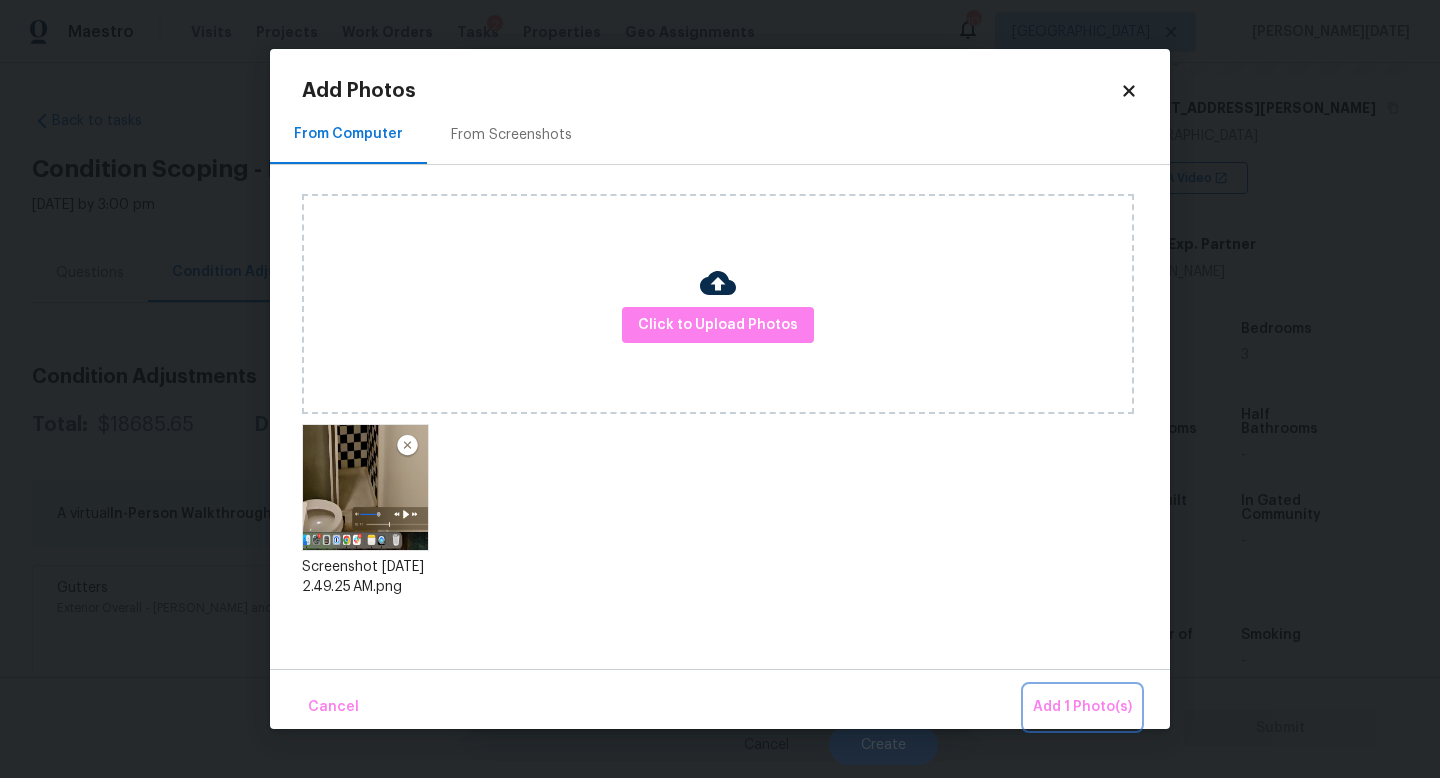 click on "Add 1 Photo(s)" at bounding box center (1082, 707) 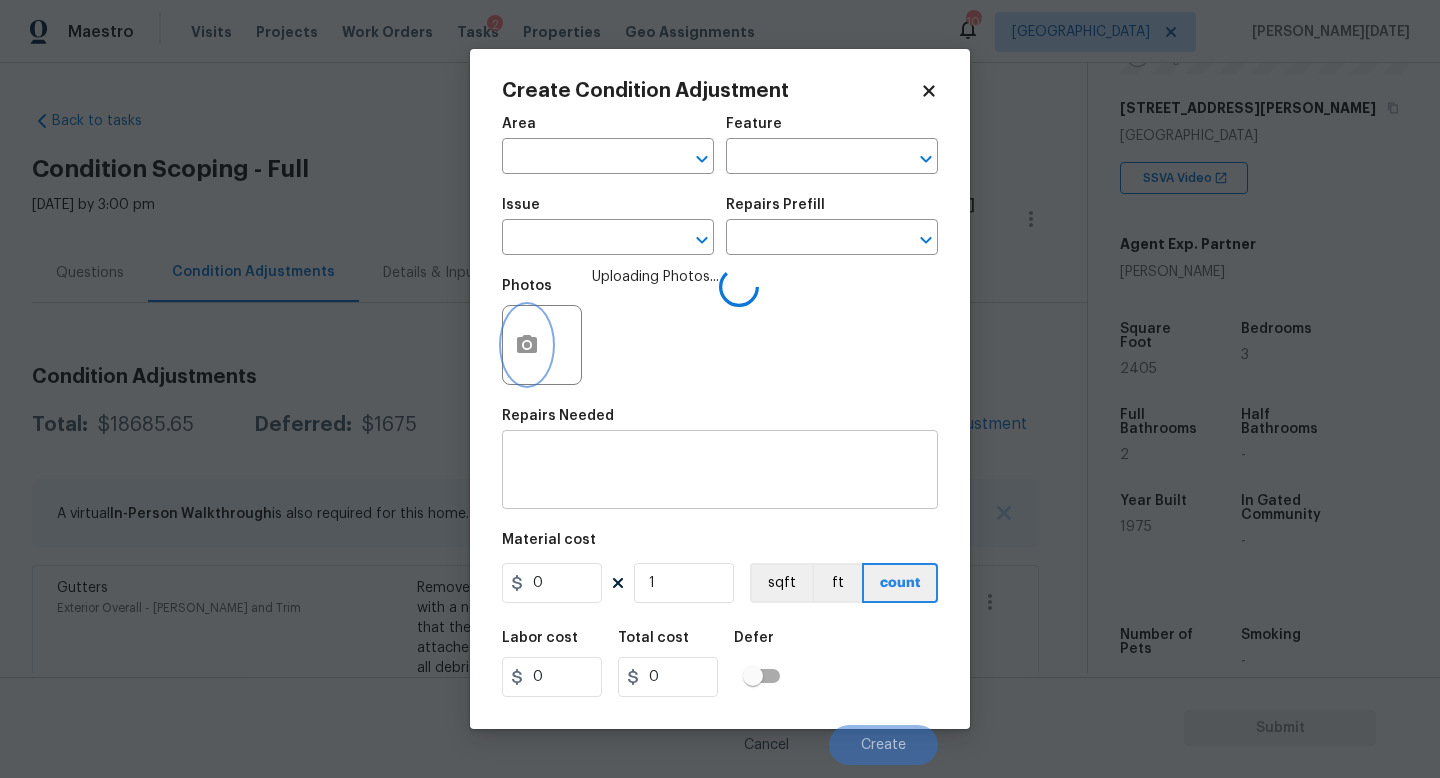type 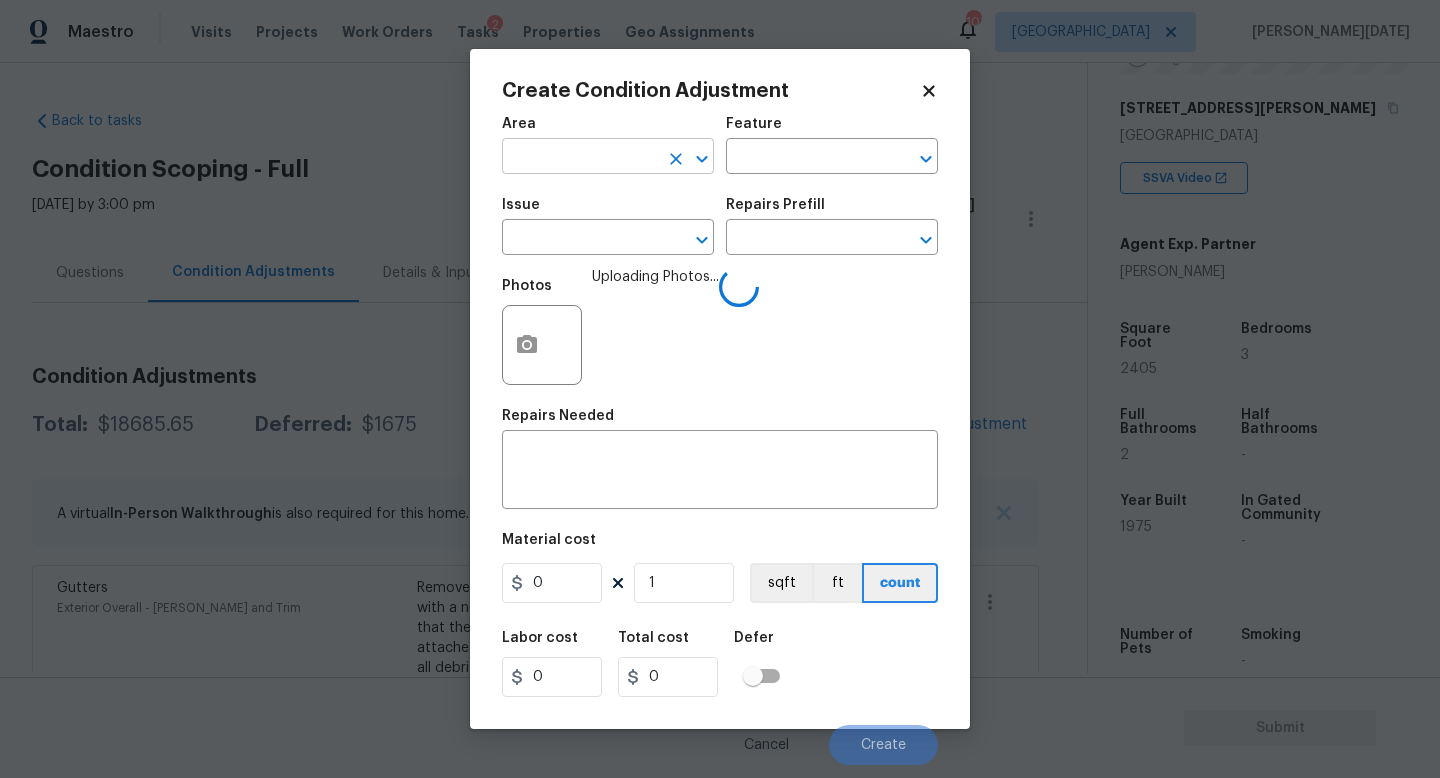 click at bounding box center (580, 158) 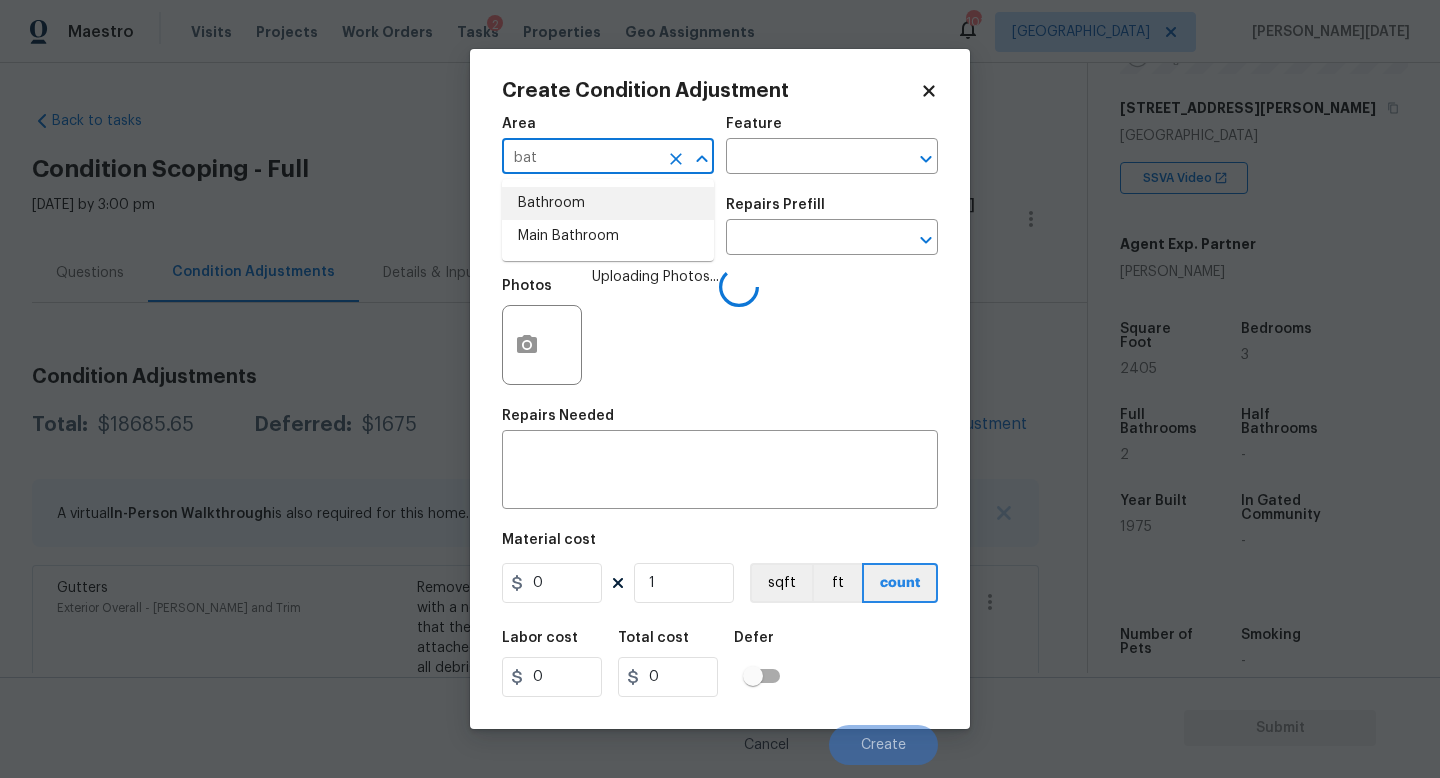 click on "Bathroom" at bounding box center [608, 203] 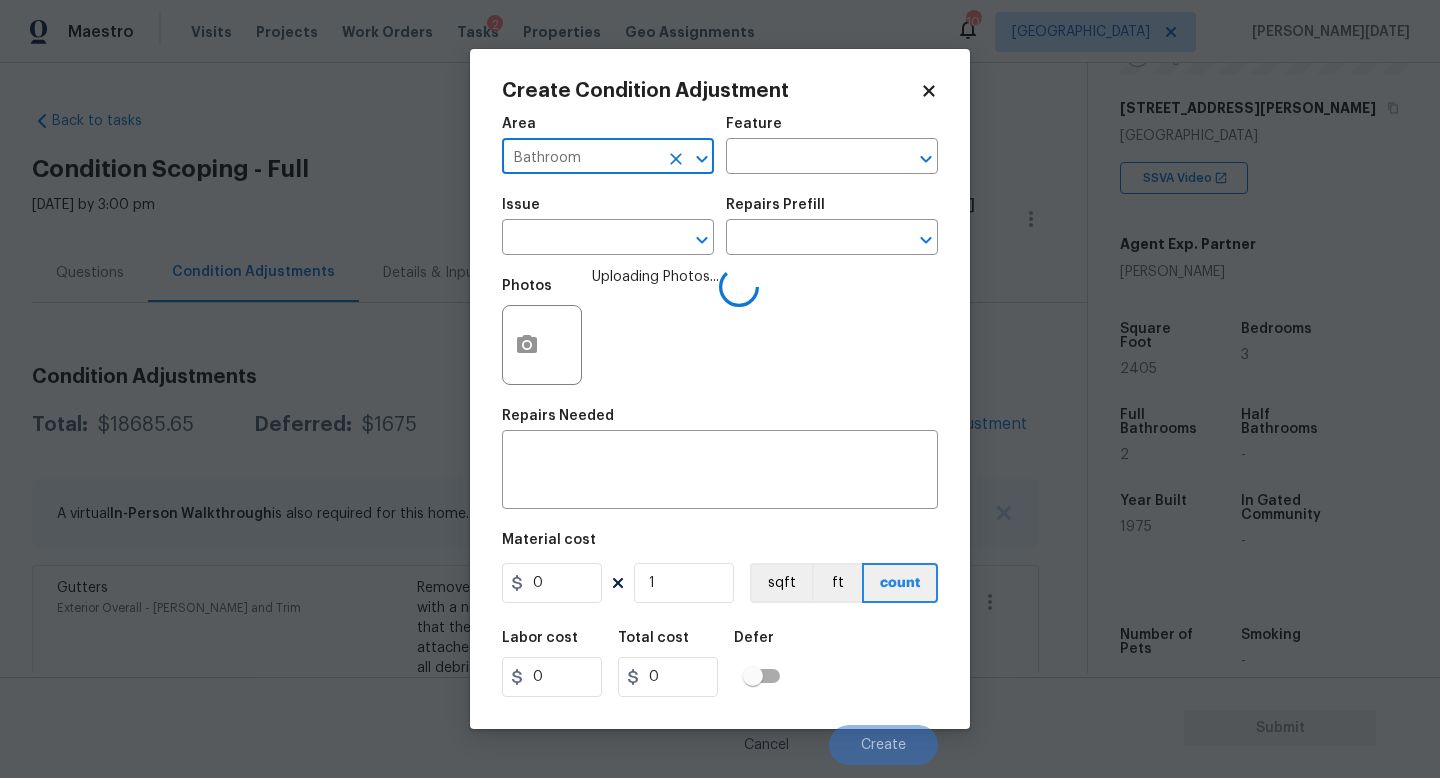 type on "Bathroom" 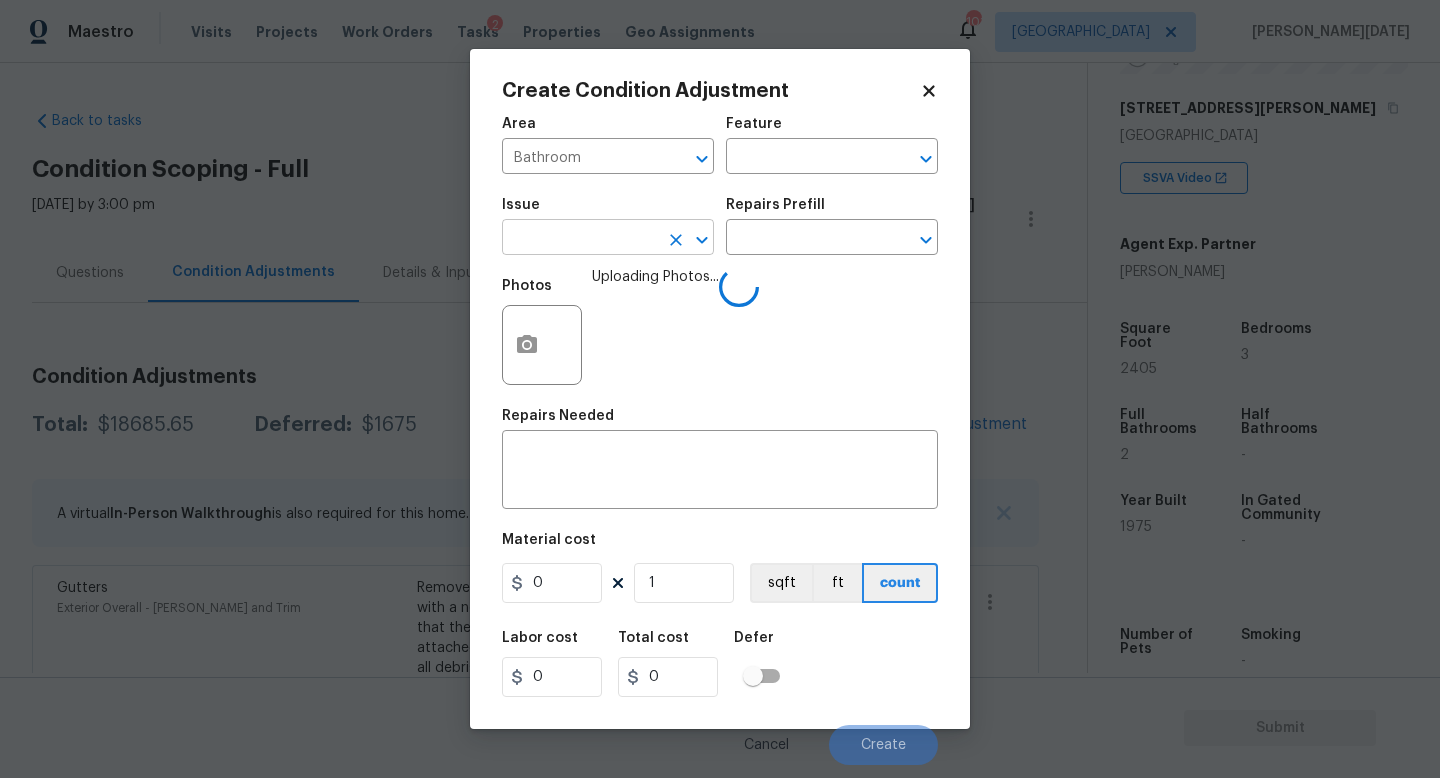 click at bounding box center (580, 239) 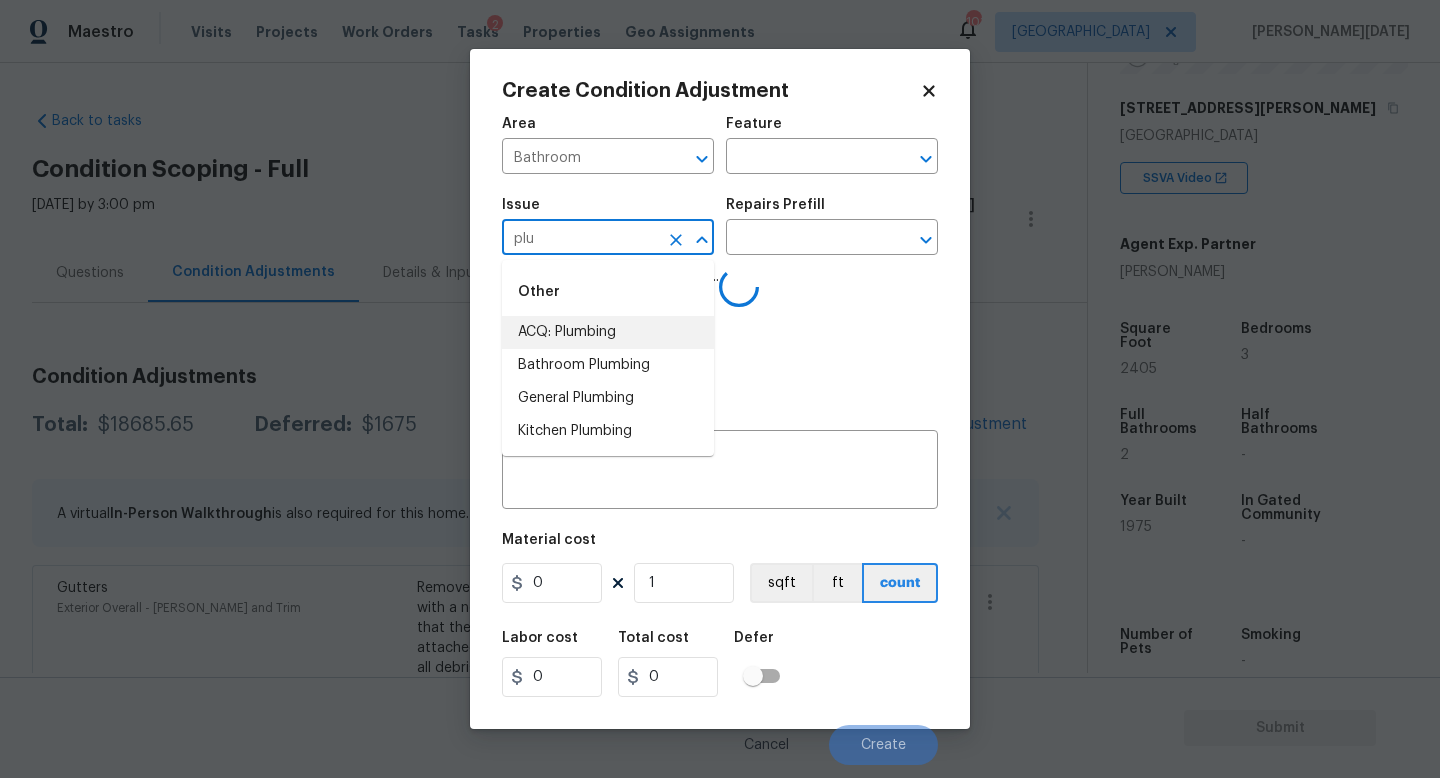 click on "Bathroom Plumbing" at bounding box center [608, 365] 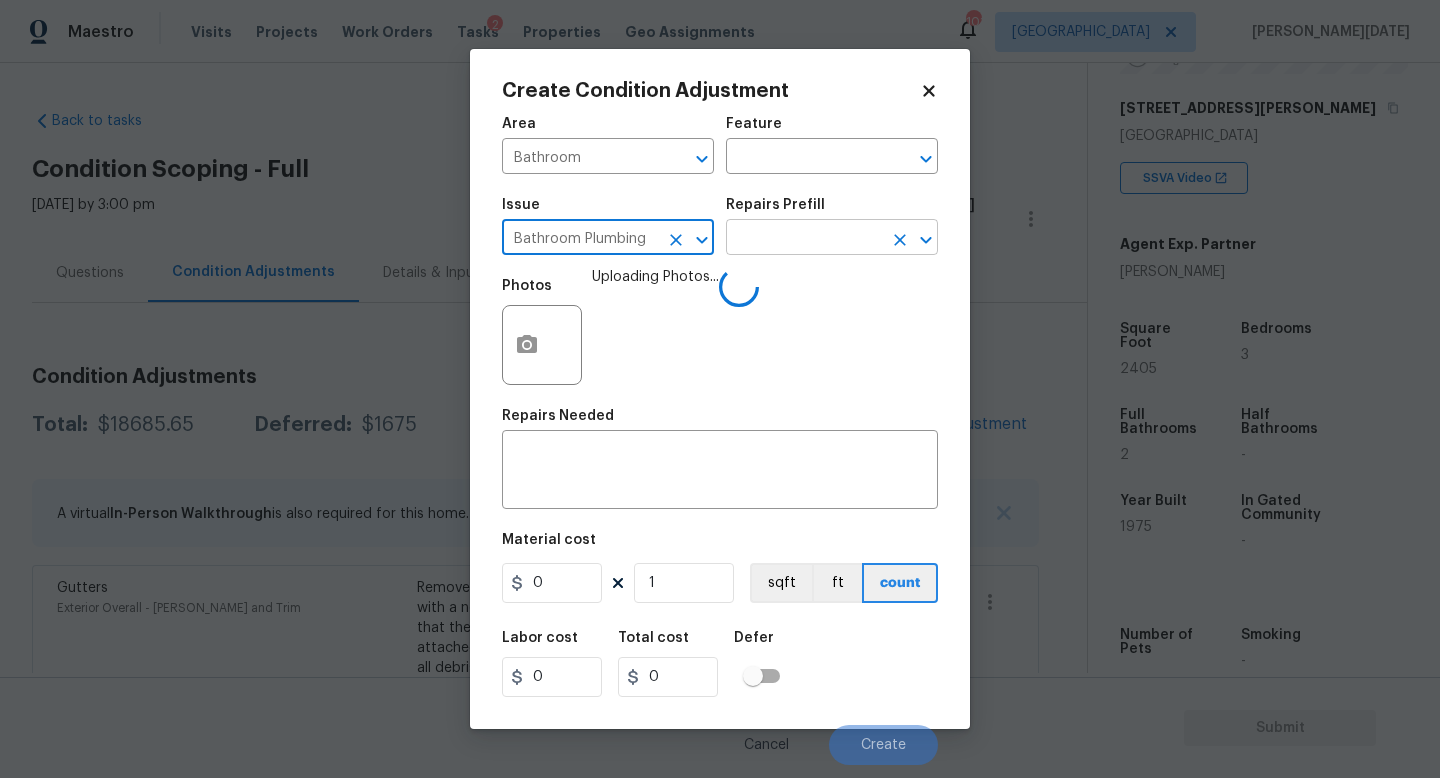 type on "Bathroom Plumbing" 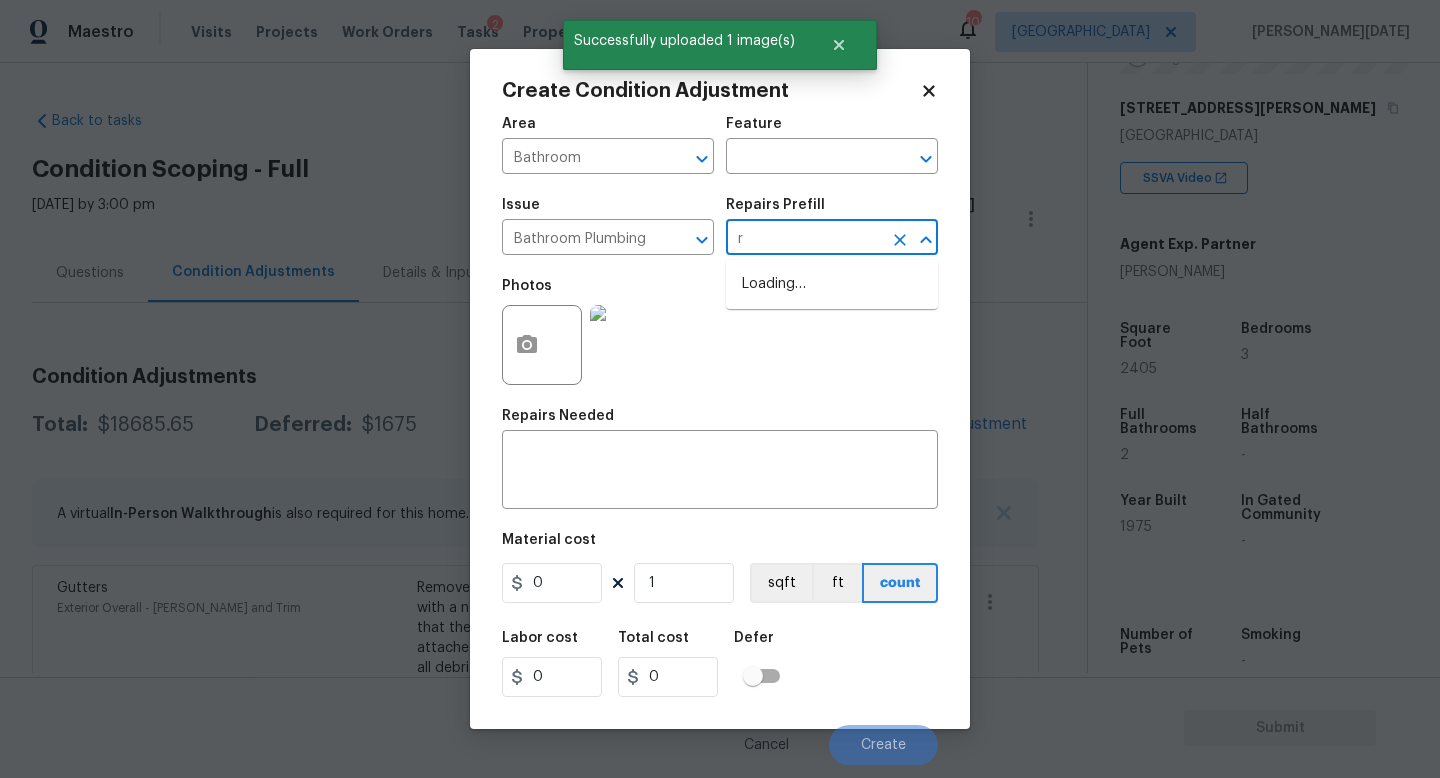 type on "re" 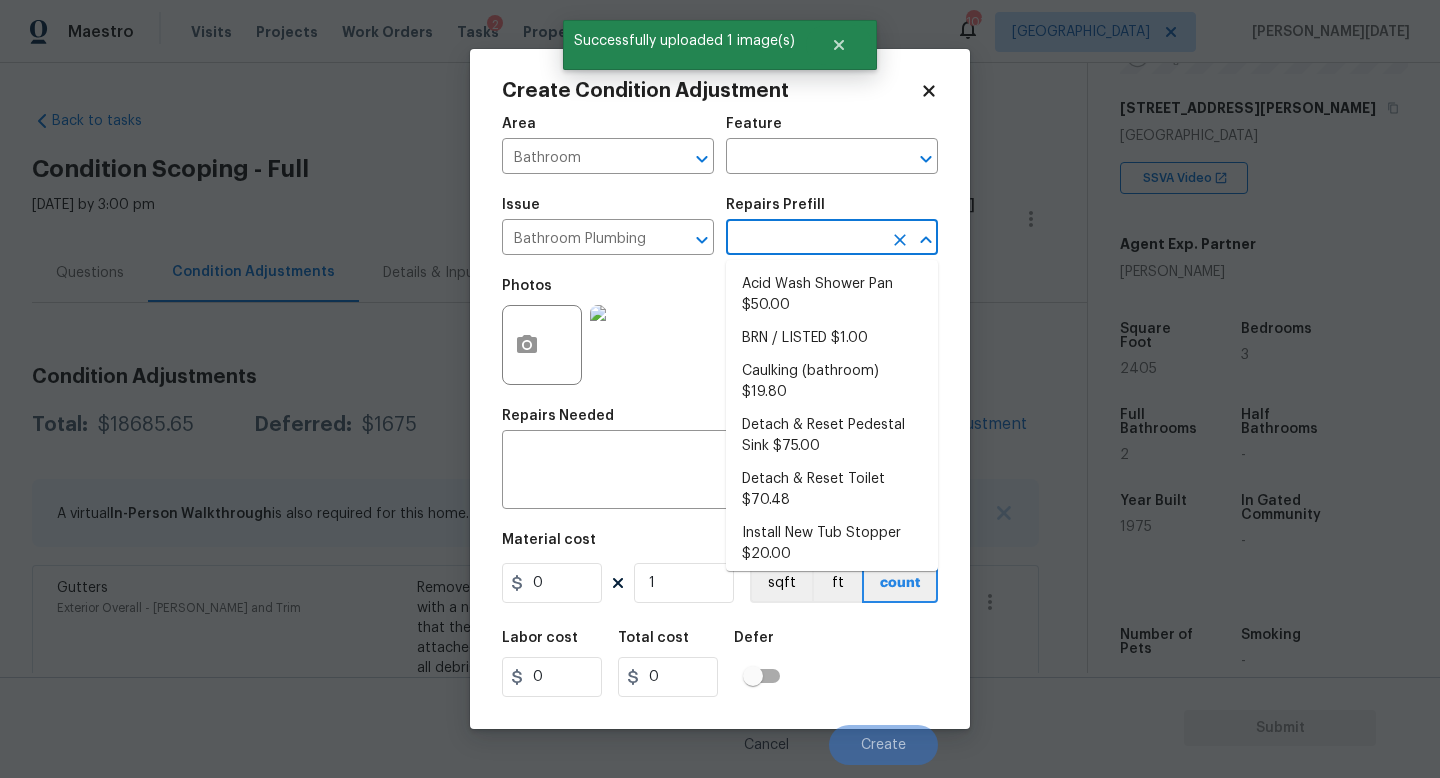 type on "r" 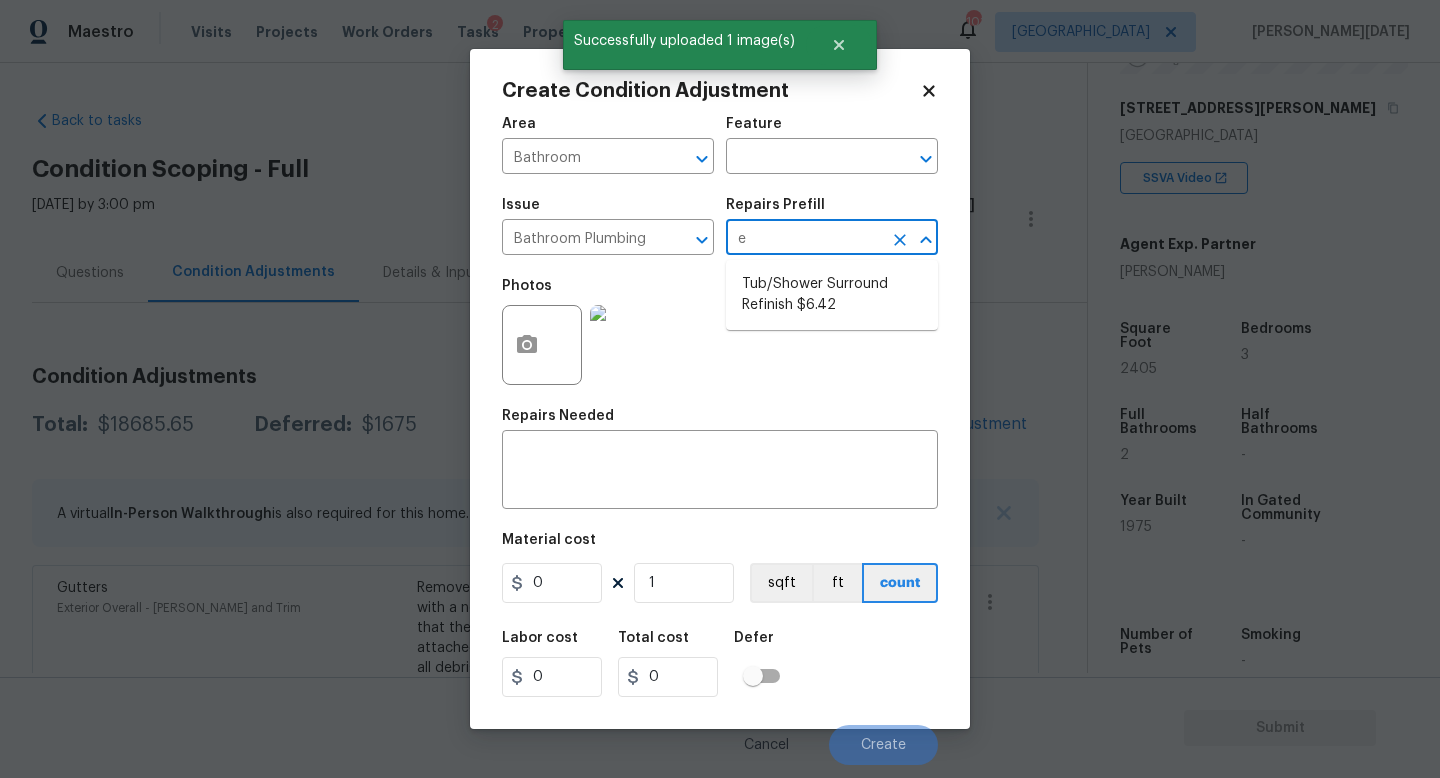 type on "ef" 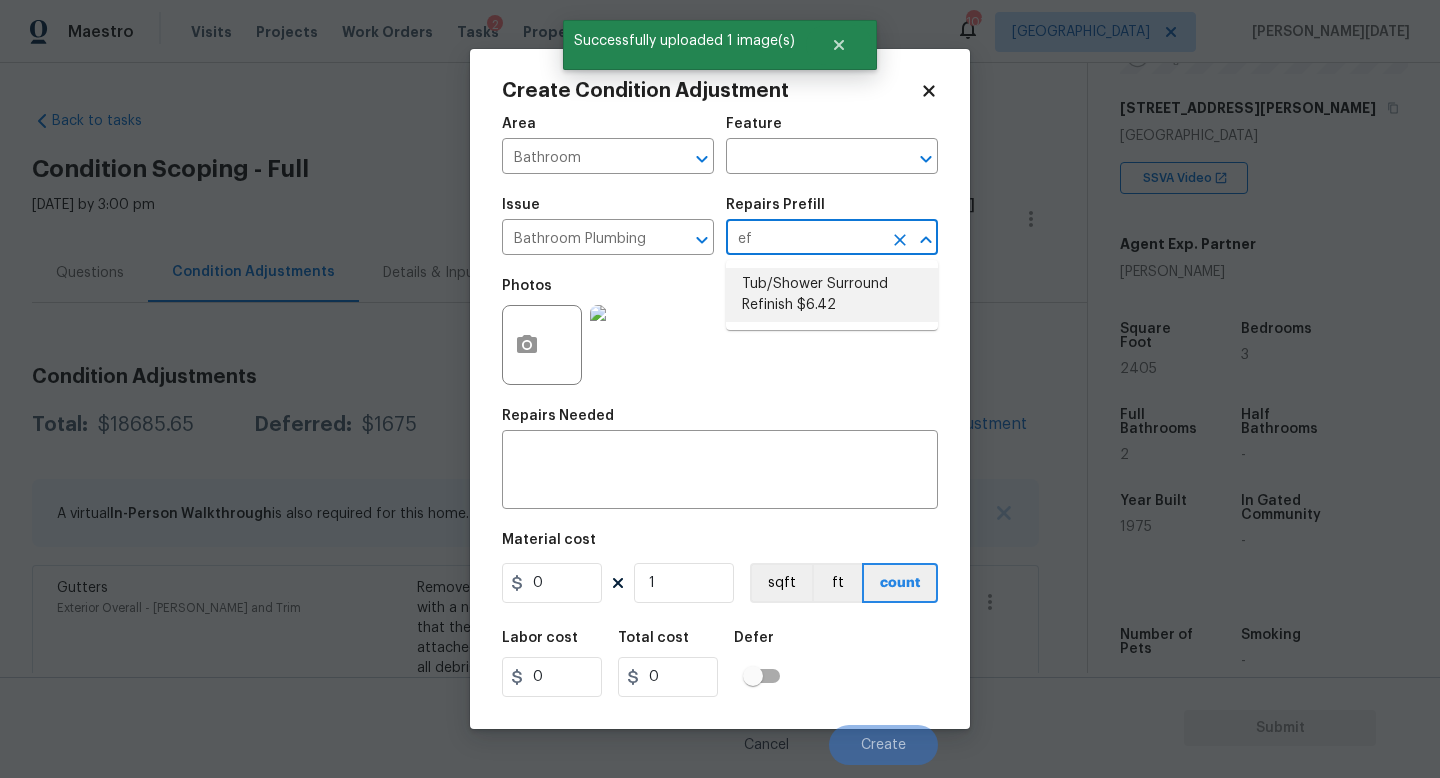 click on "Tub/Shower Surround Refinish $6.42" at bounding box center [832, 295] 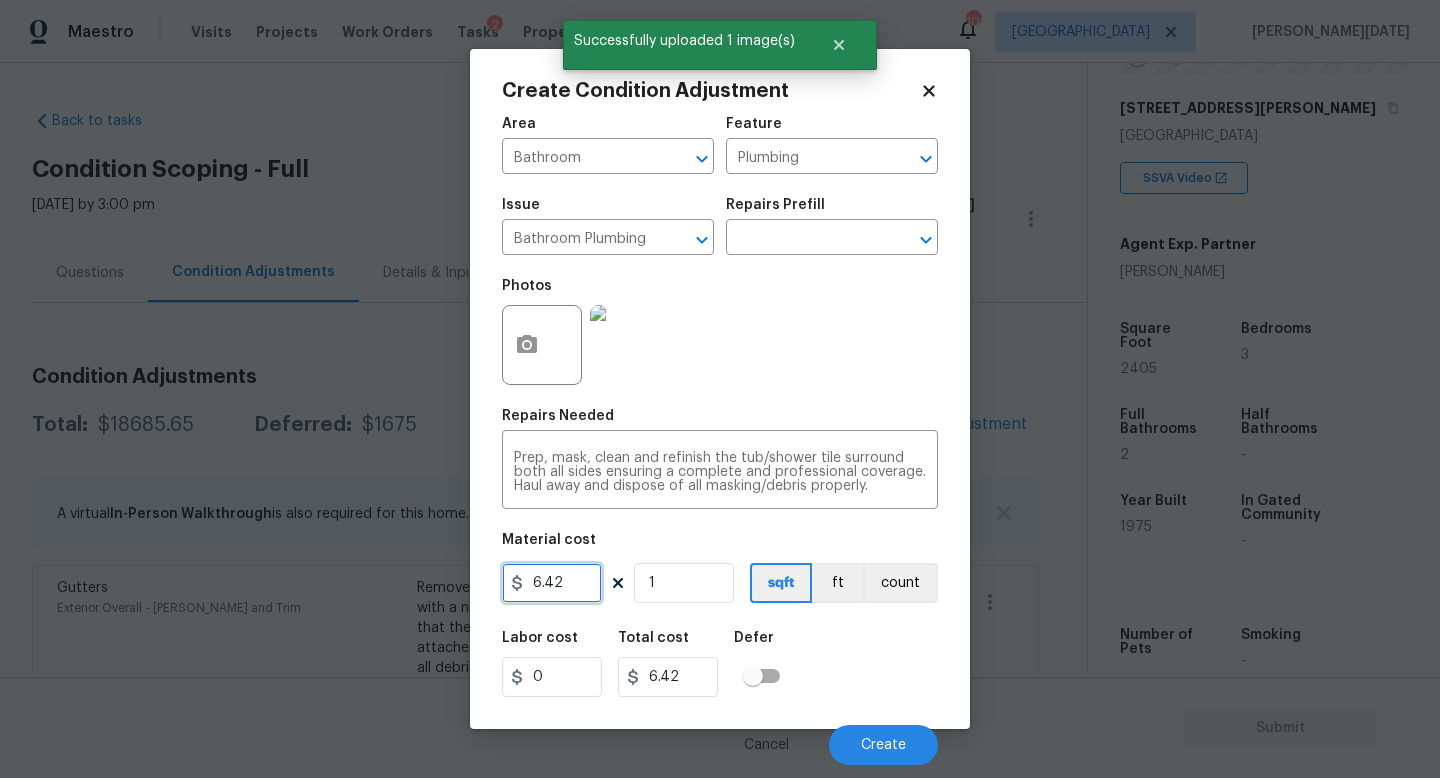 drag, startPoint x: 558, startPoint y: 594, endPoint x: 533, endPoint y: 593, distance: 25.019993 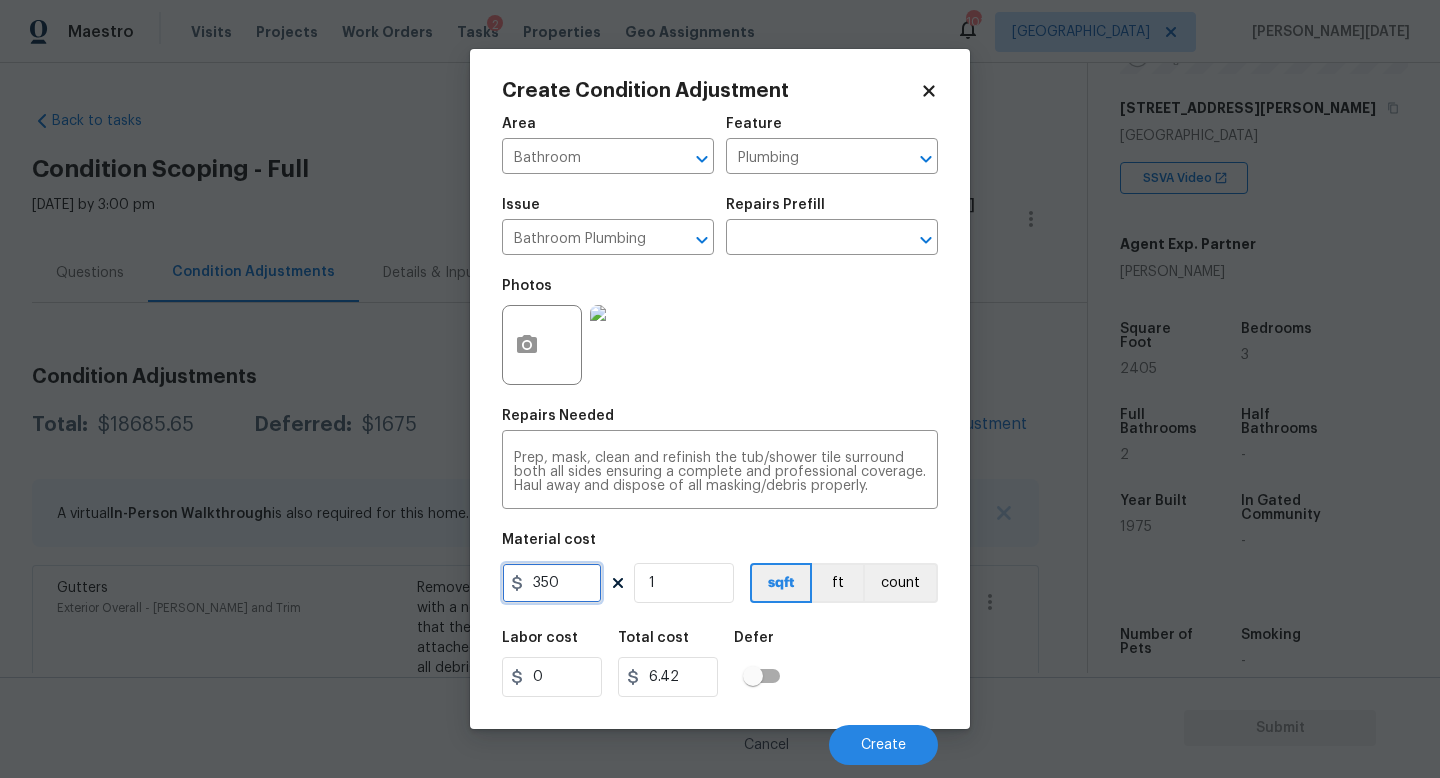 type on "350" 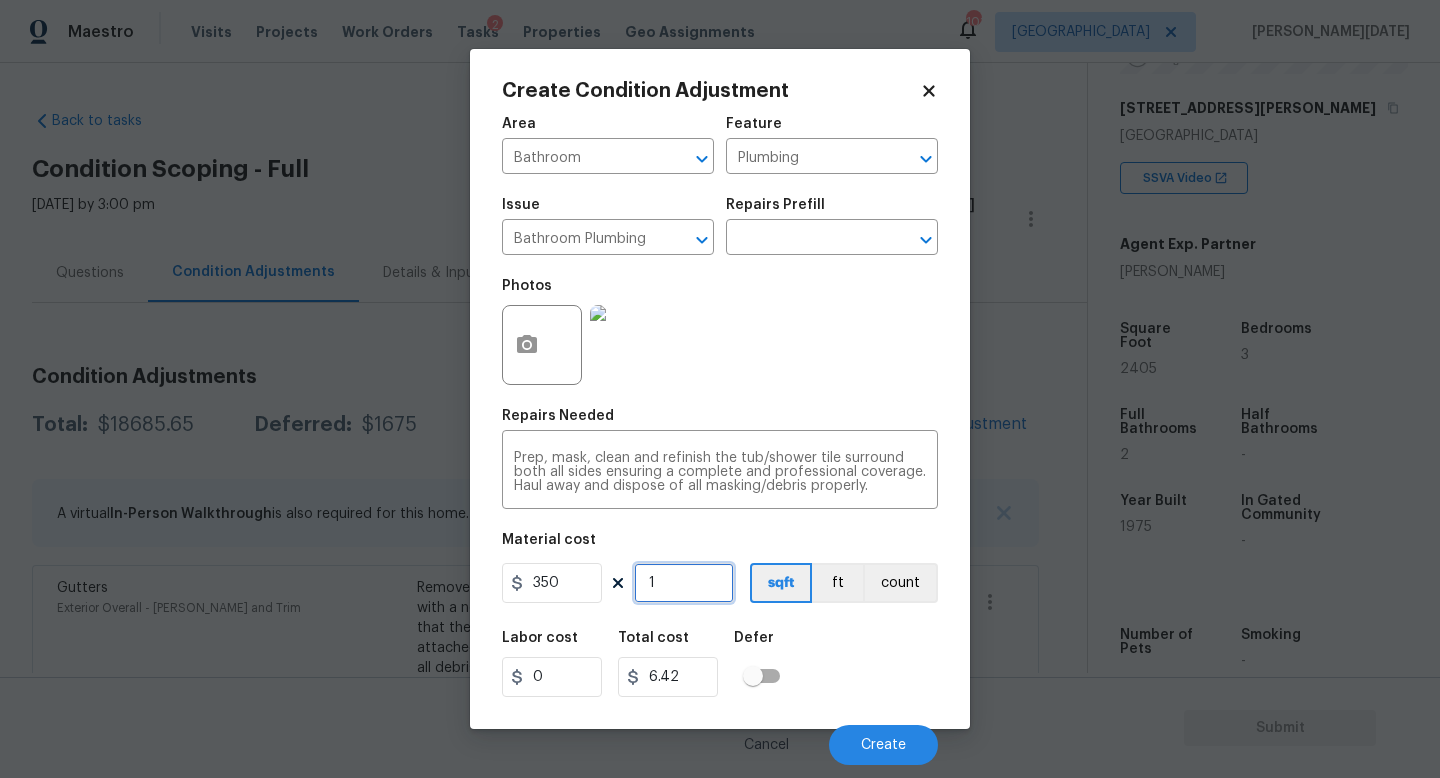 type on "350" 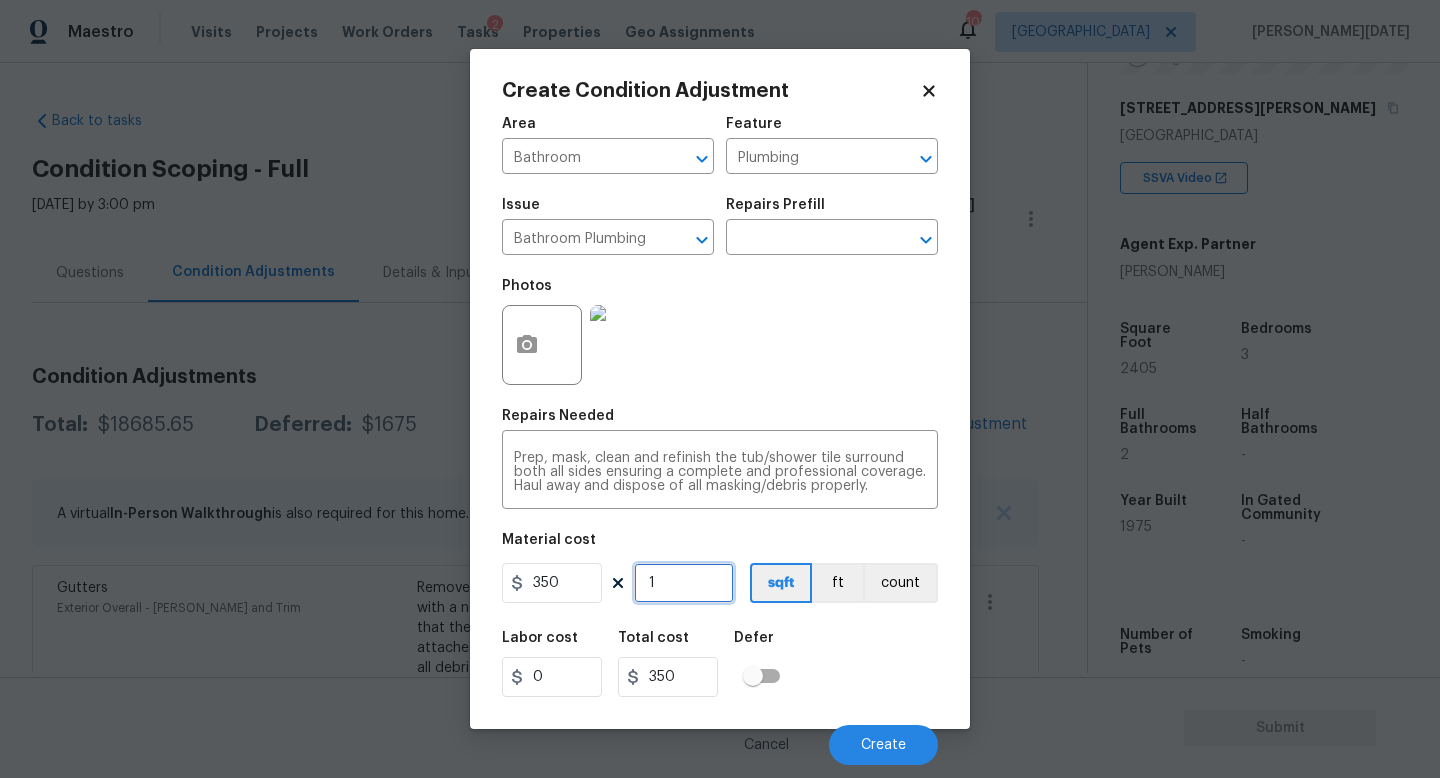 click on "1" at bounding box center [684, 583] 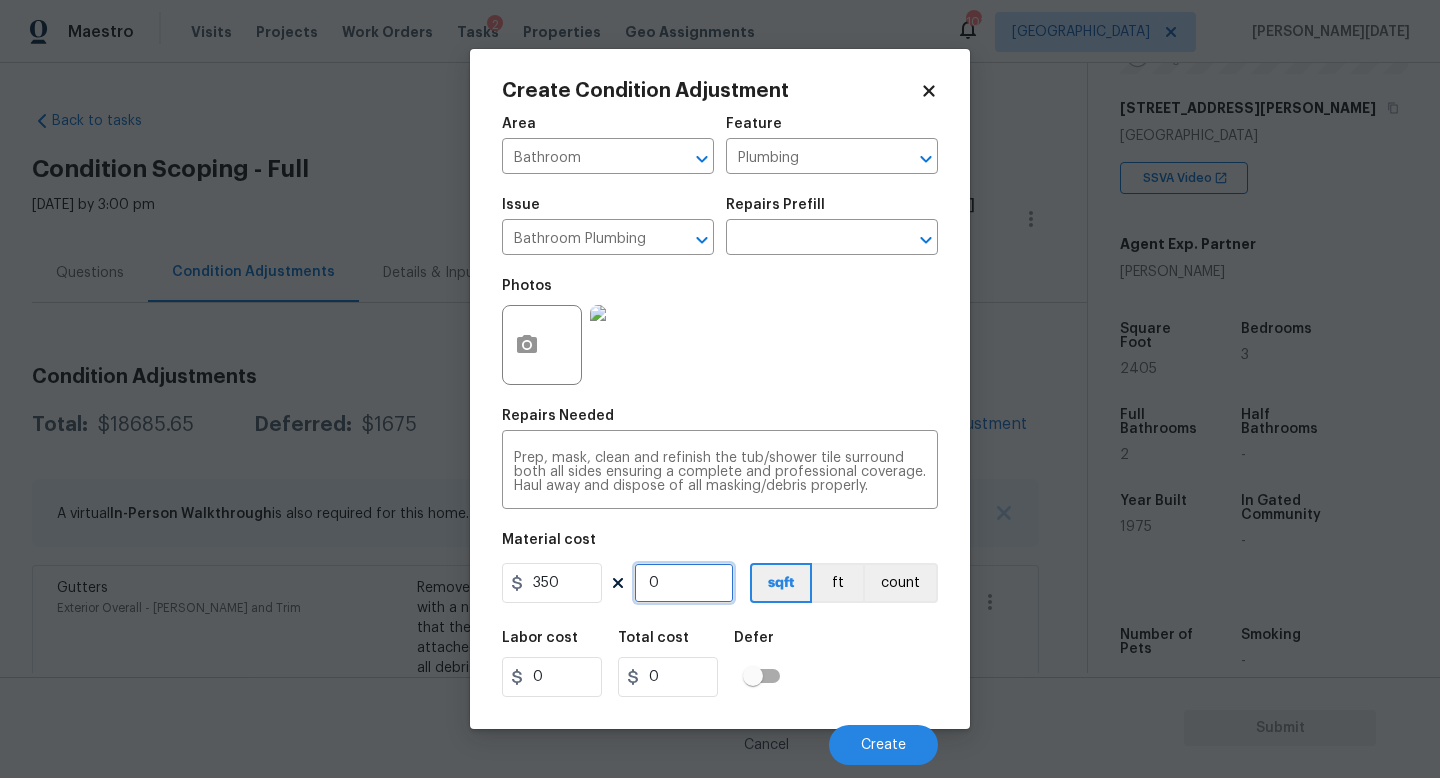 type on "2" 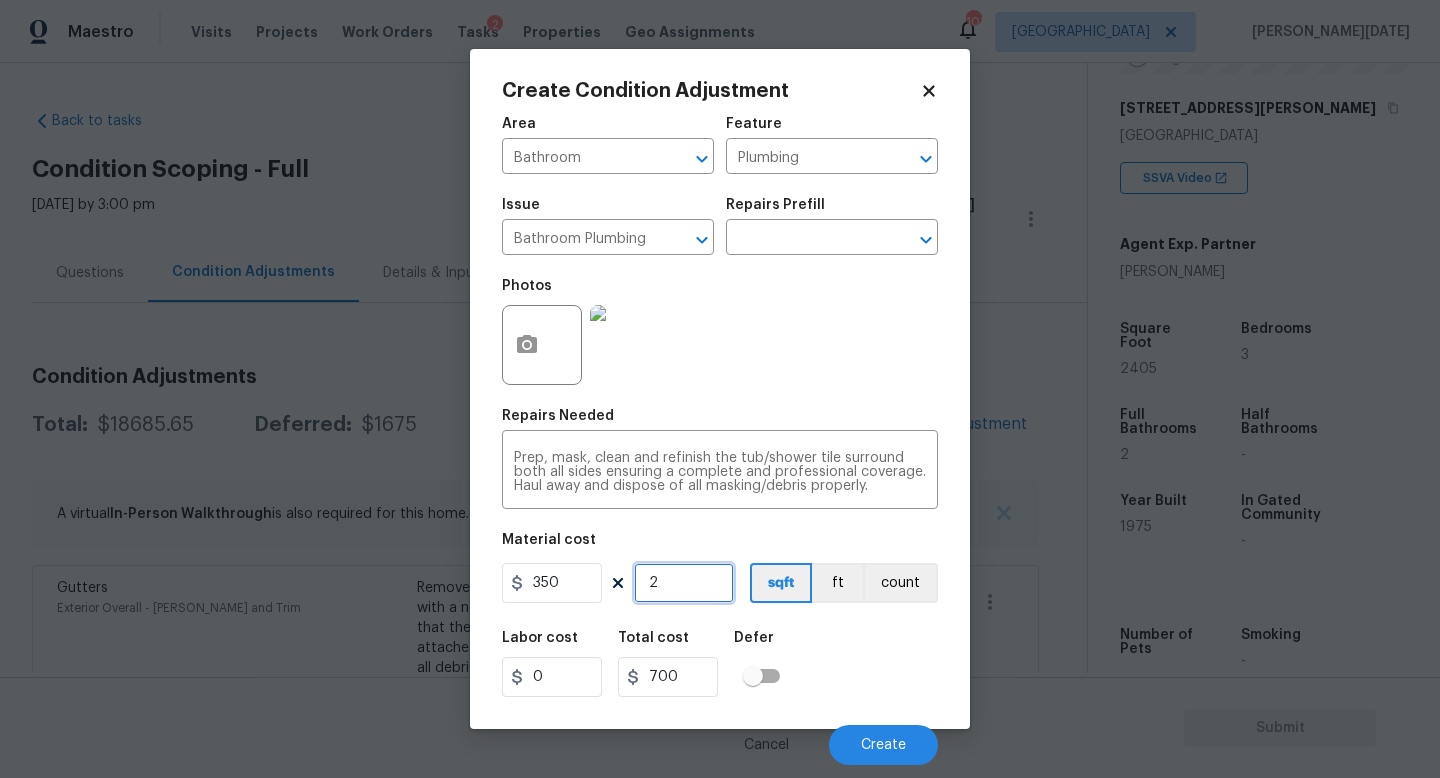 type on "2" 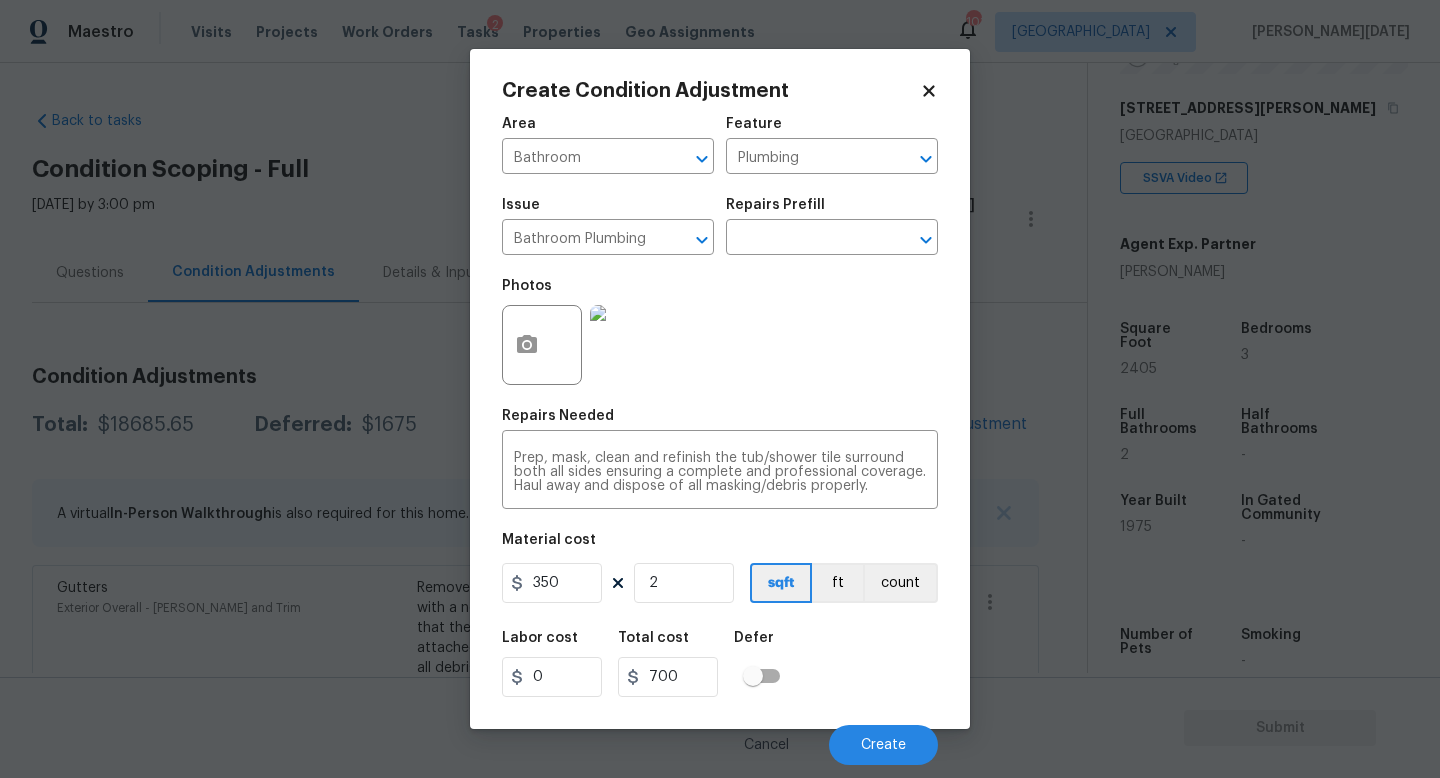 click on "Photos" at bounding box center (720, 332) 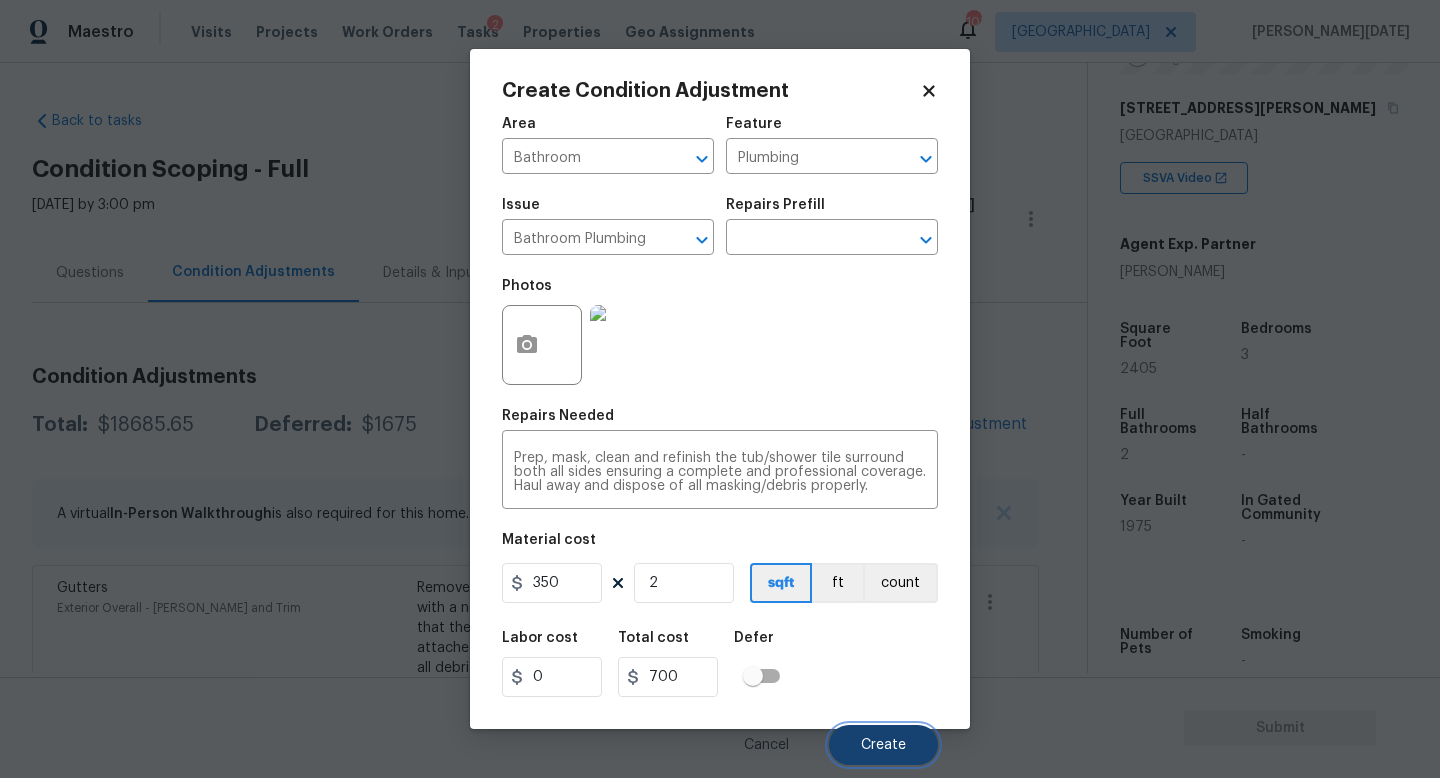 click on "Create" at bounding box center (883, 745) 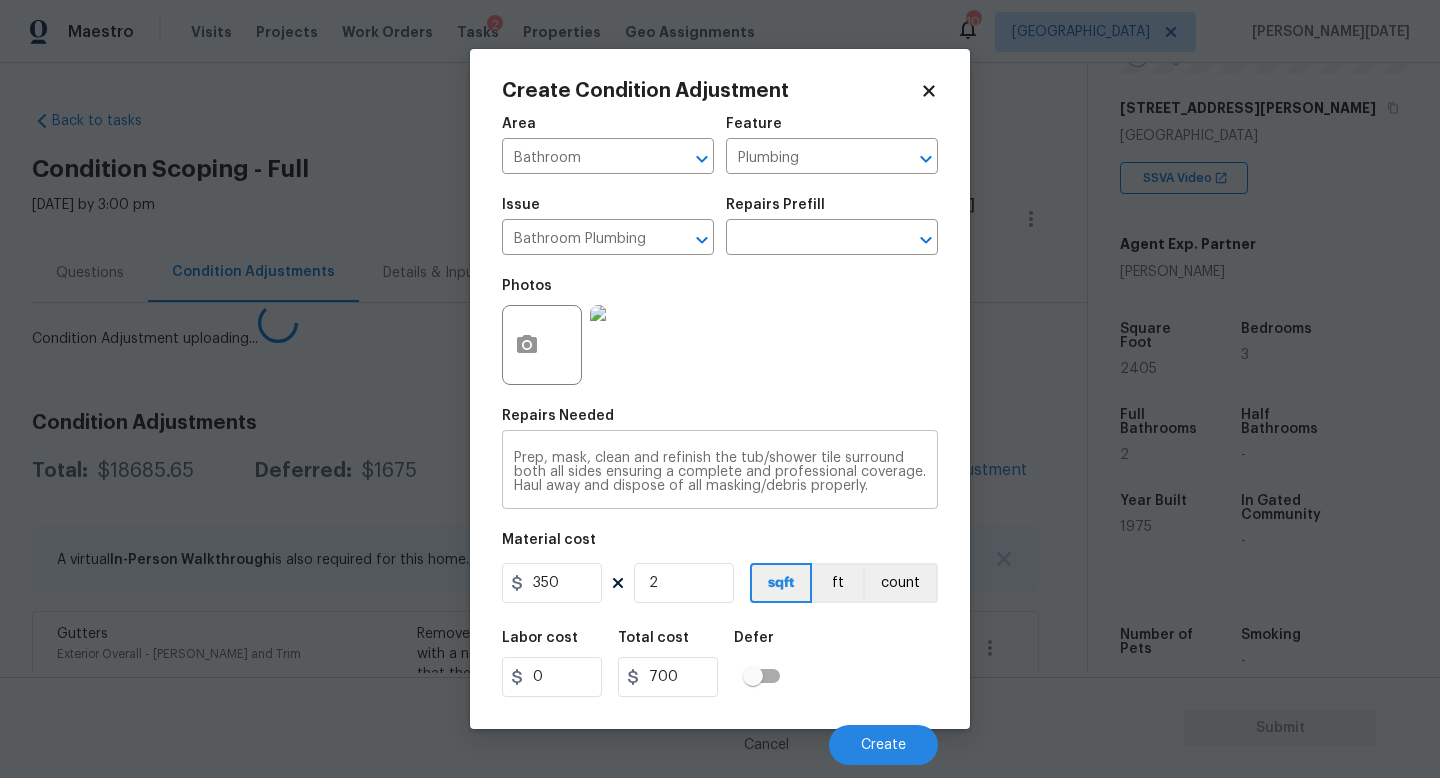 click on "Prep, mask, clean and refinish the tub/shower tile surround both all sides ensuring a complete and professional coverage. Haul away and dispose of all masking/debris properly. x ​" at bounding box center [720, 472] 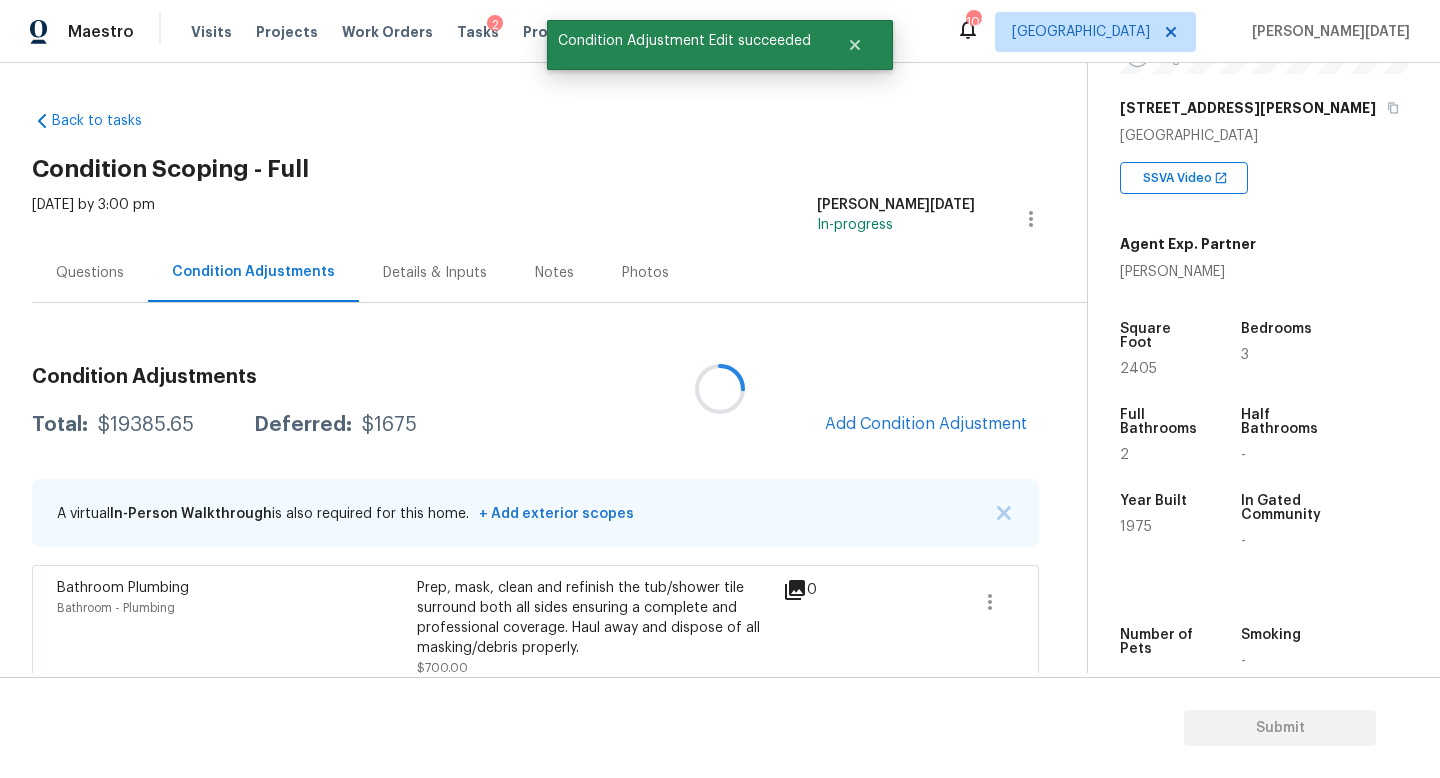 click at bounding box center (720, 389) 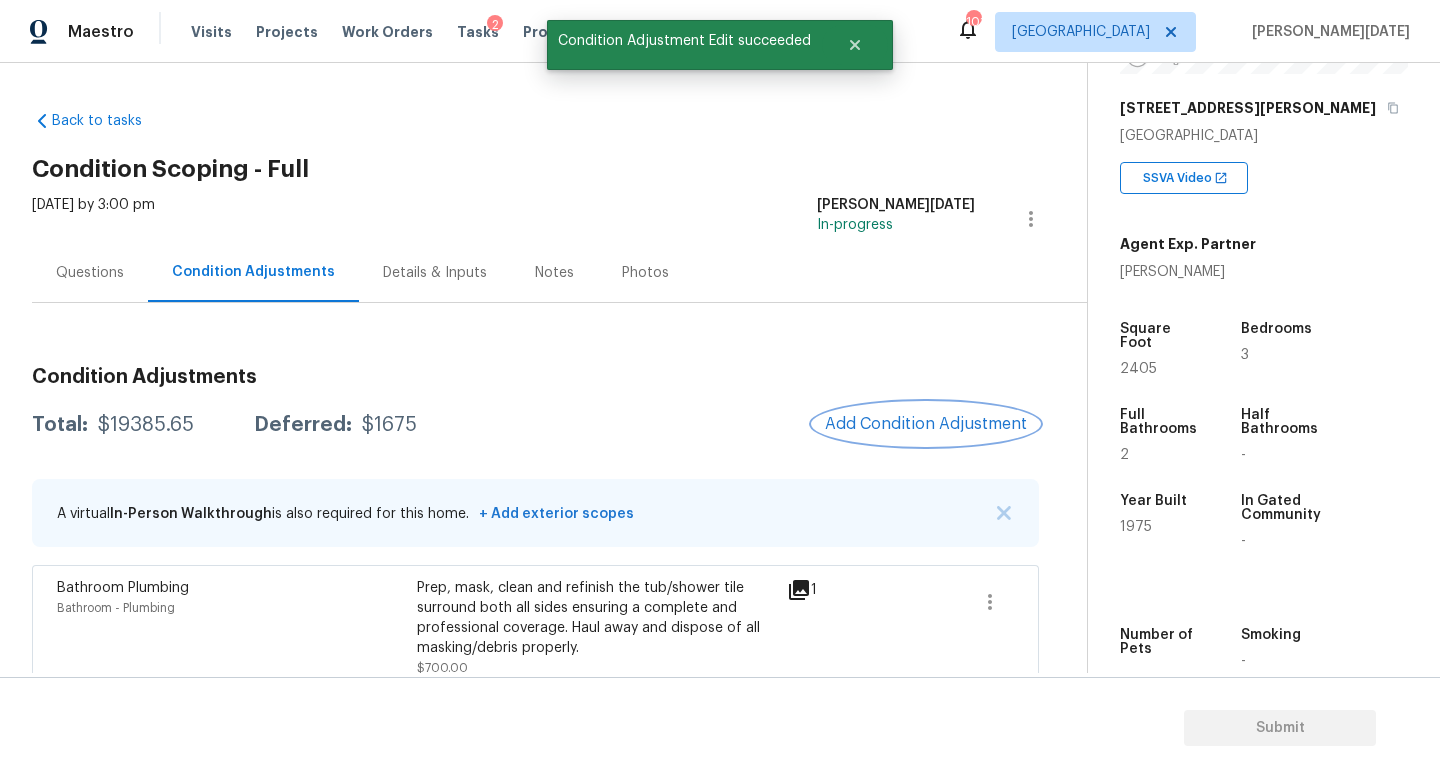 click on "Add Condition Adjustment" at bounding box center [926, 424] 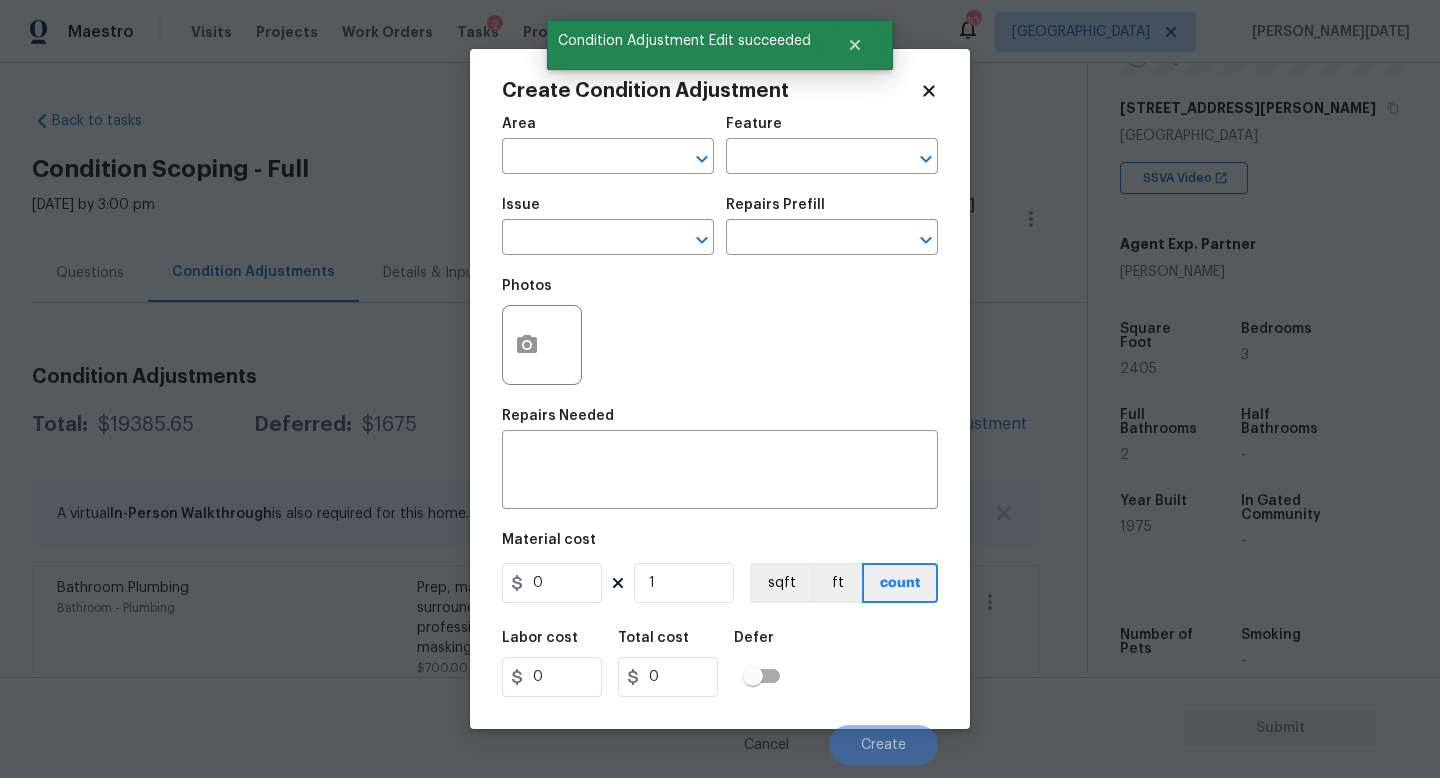 click at bounding box center [542, 345] 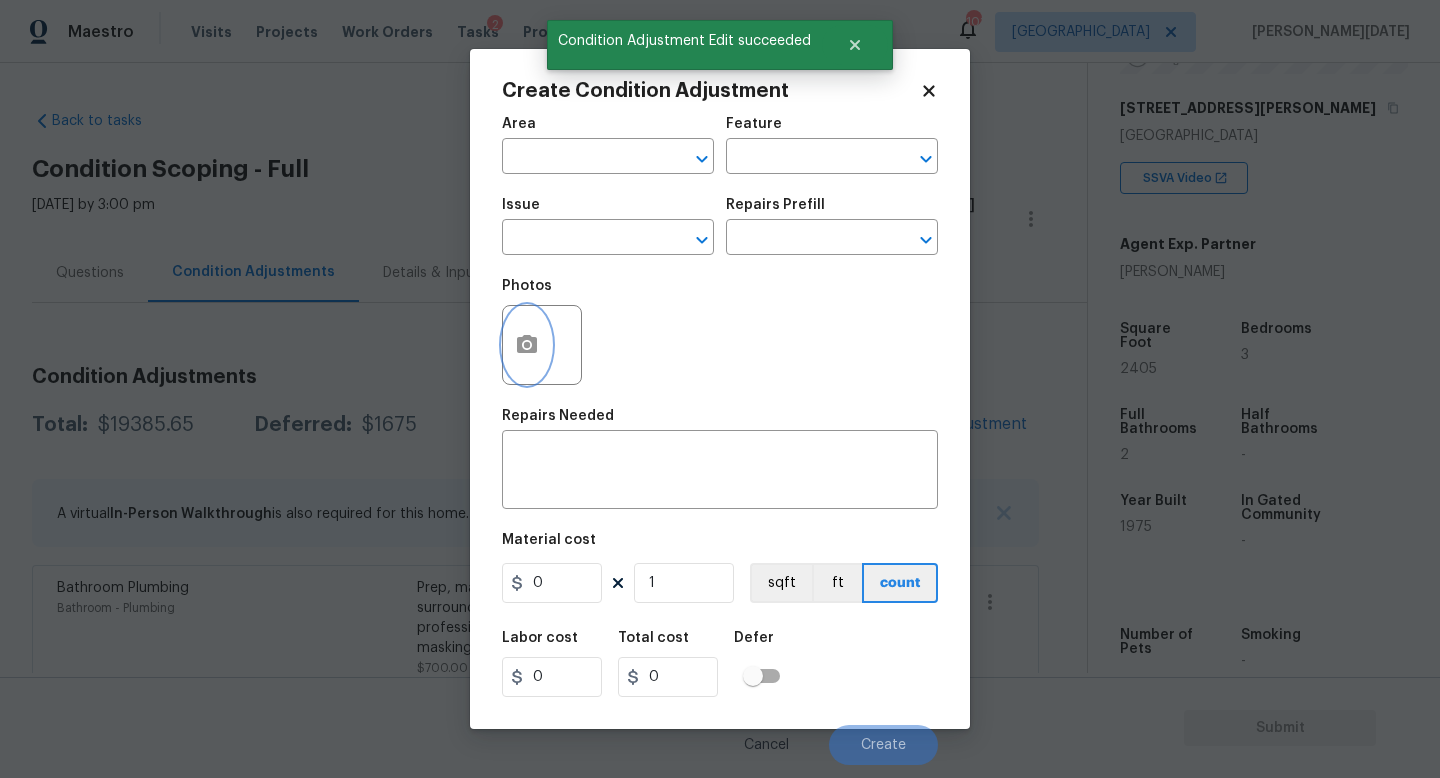 click at bounding box center [527, 345] 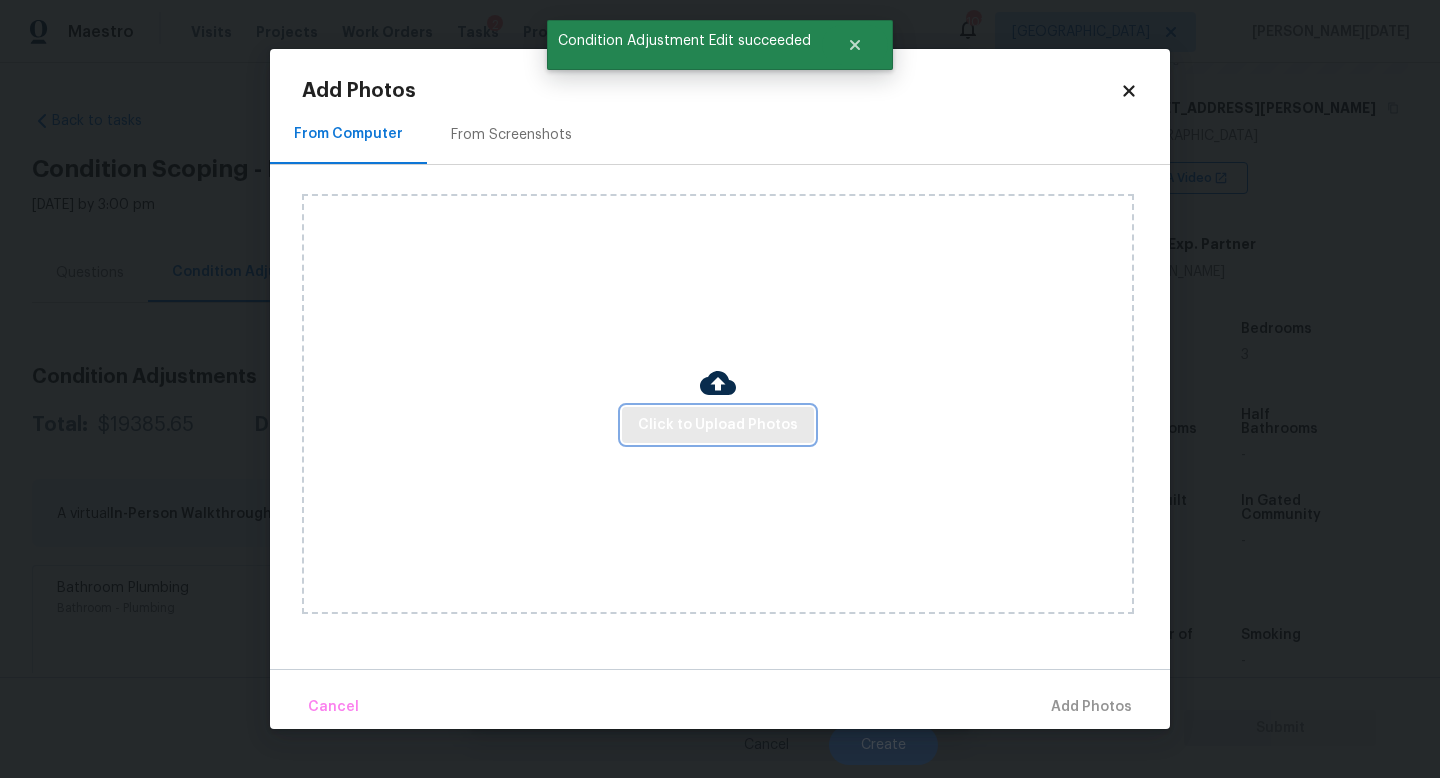 click on "Click to Upload Photos" at bounding box center (718, 425) 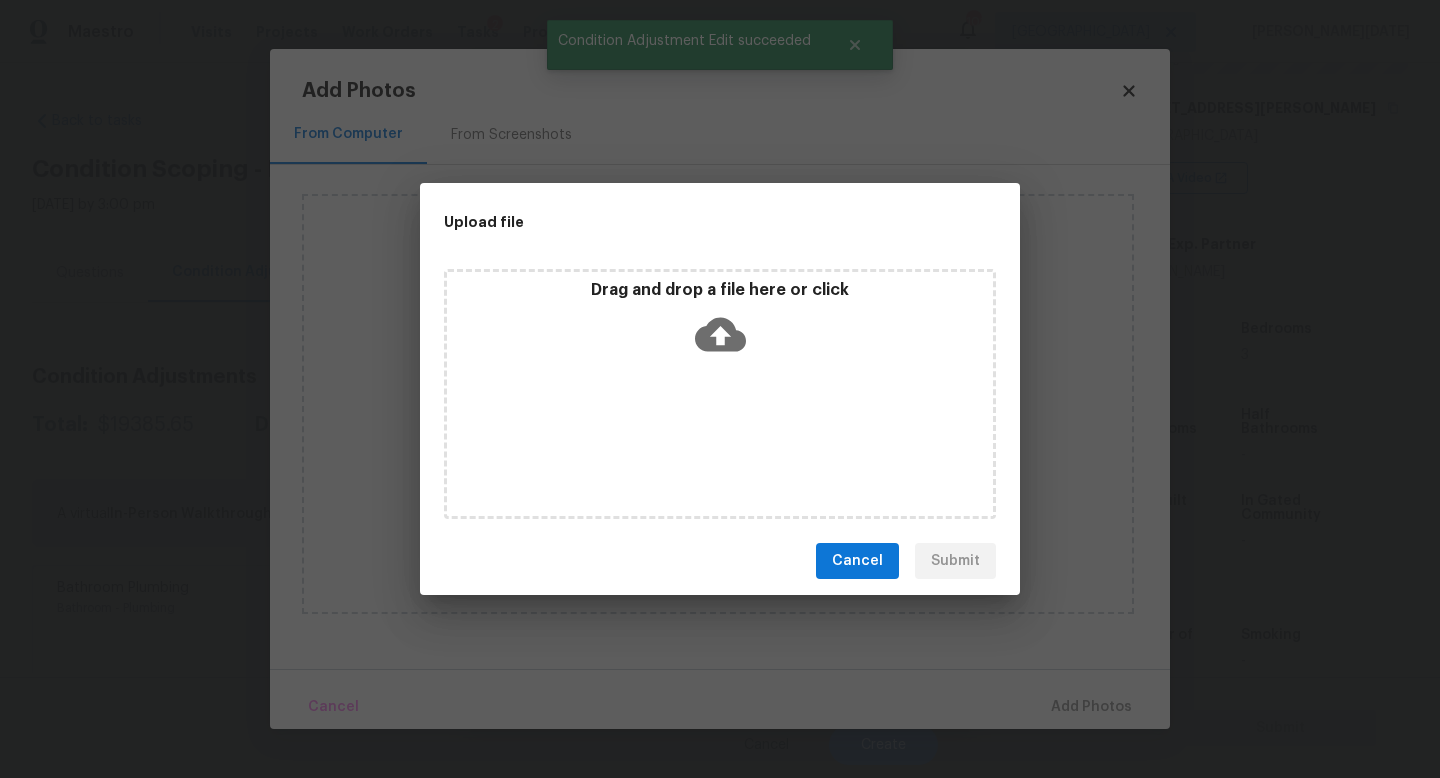 click on "Drag and drop a file here or click" at bounding box center (720, 394) 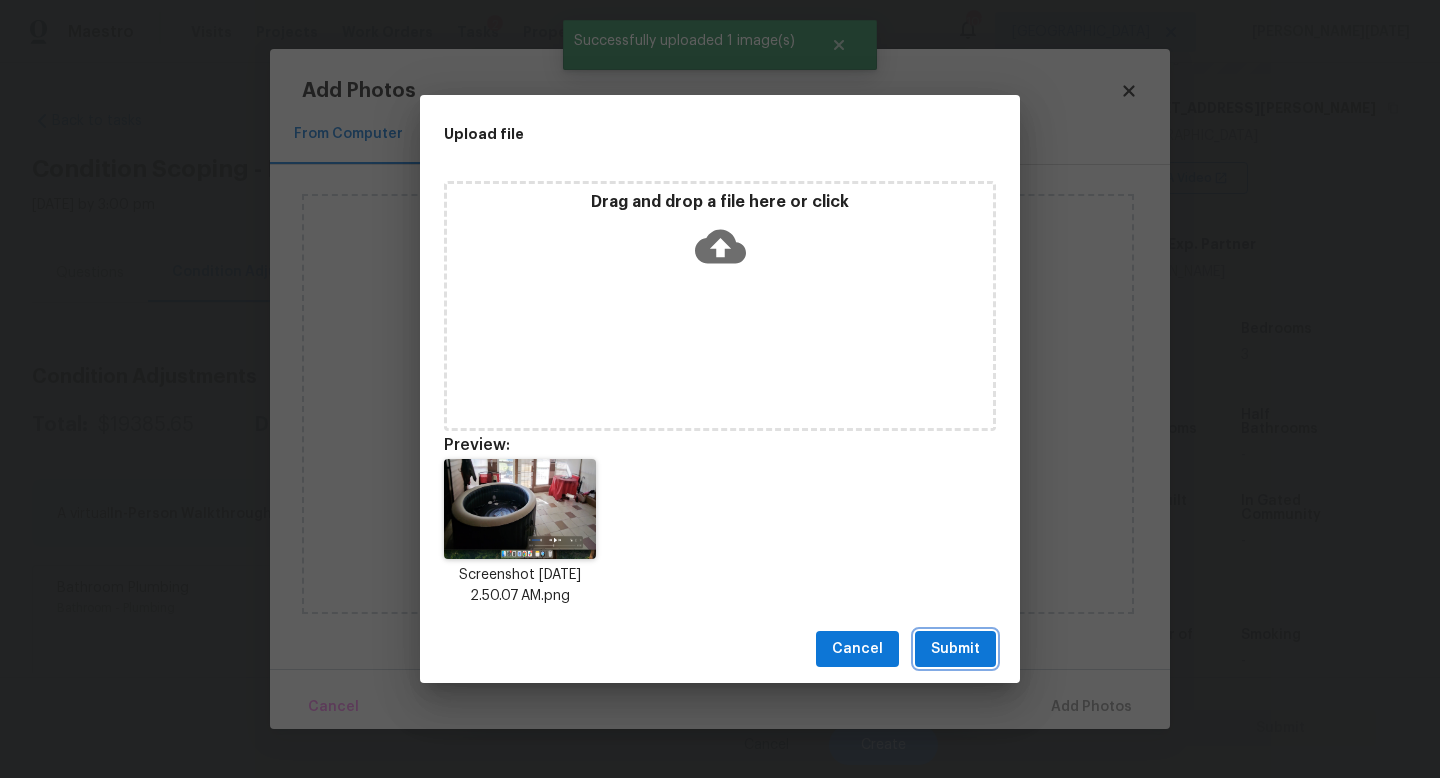 click on "Submit" at bounding box center [955, 649] 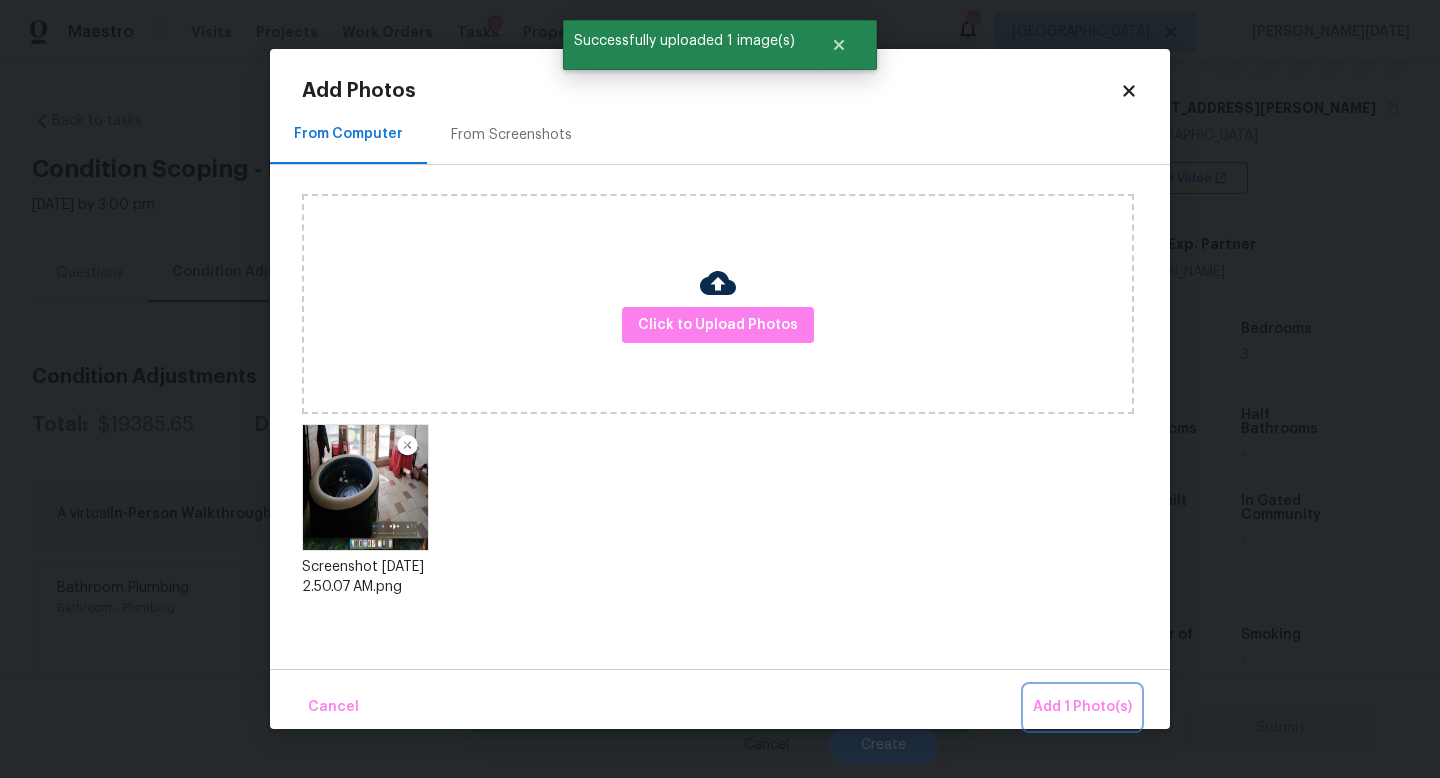 click on "Add 1 Photo(s)" at bounding box center [1082, 707] 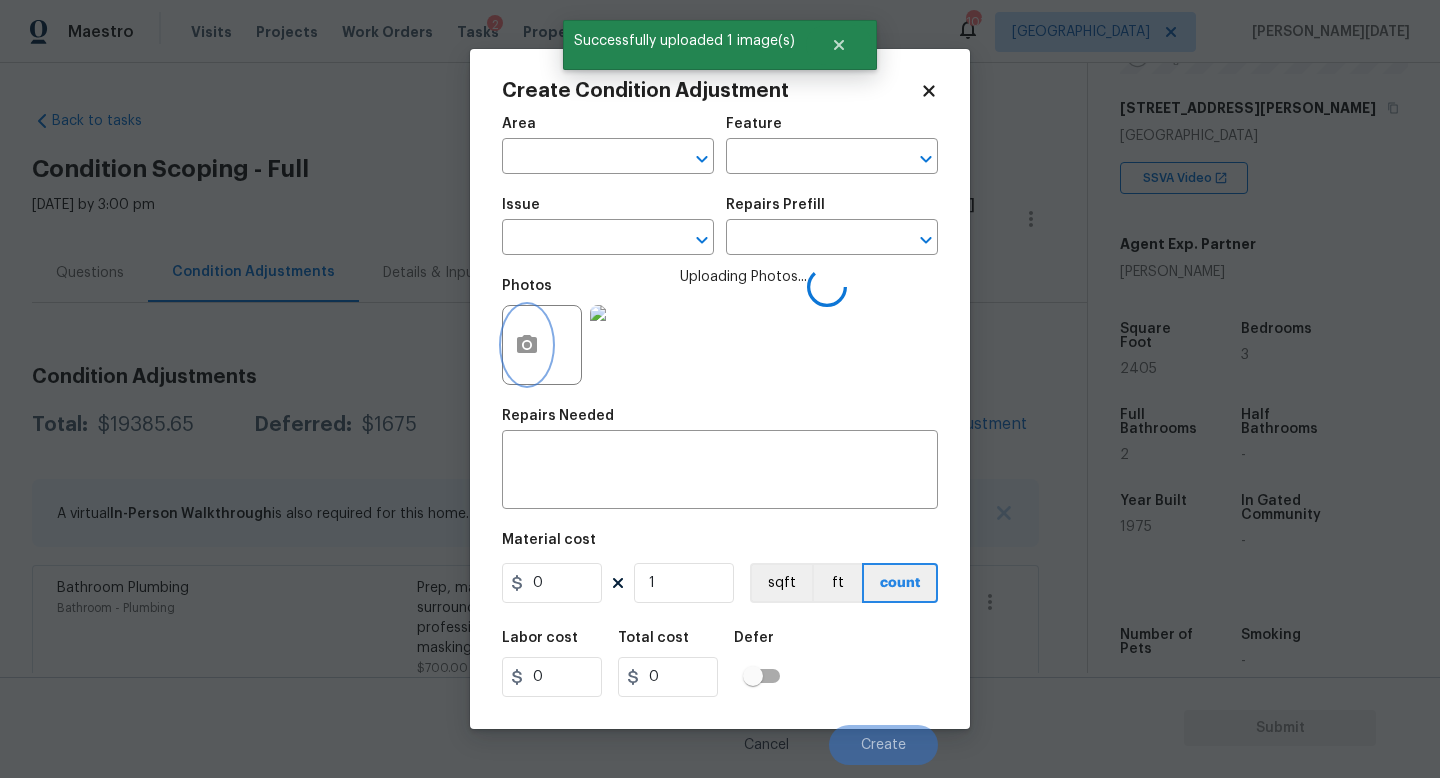 type 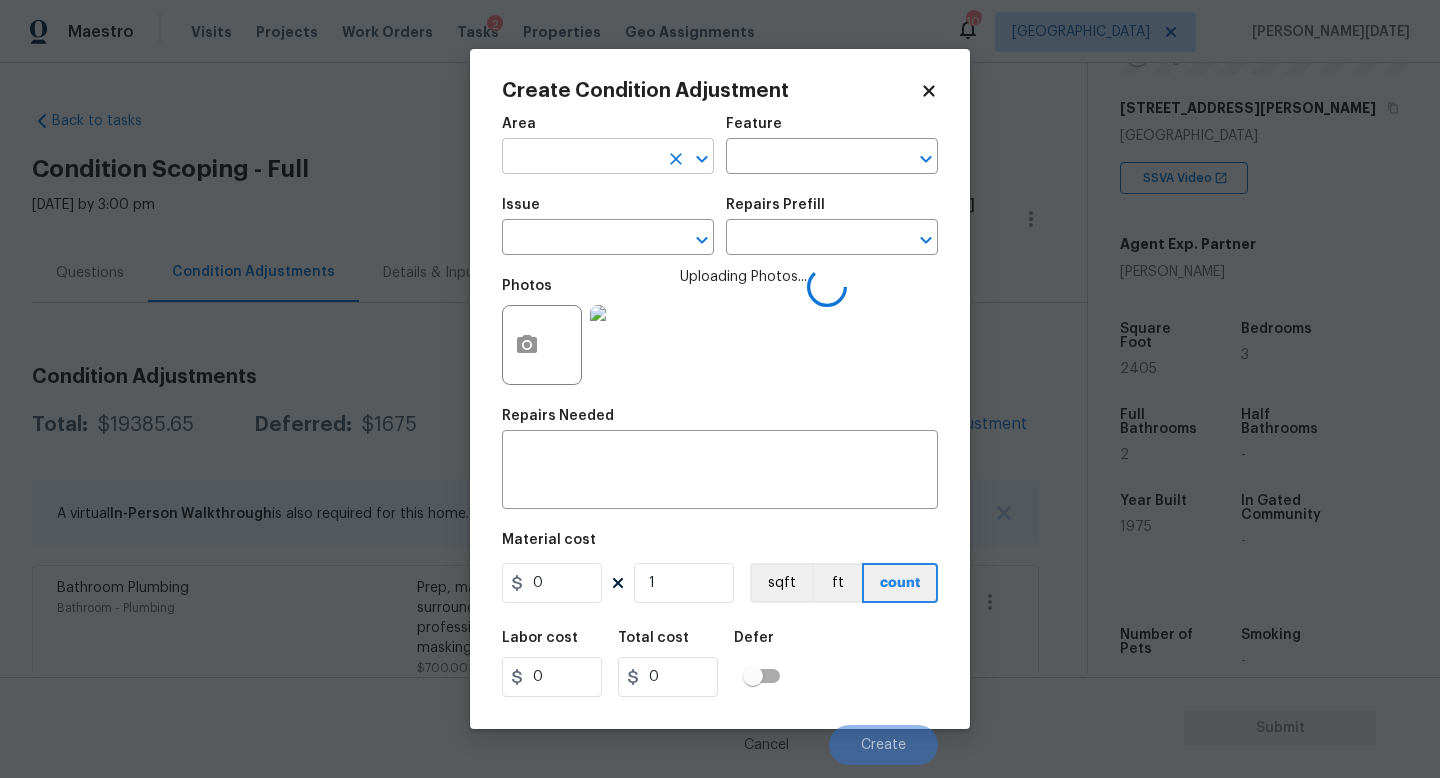 click at bounding box center [580, 158] 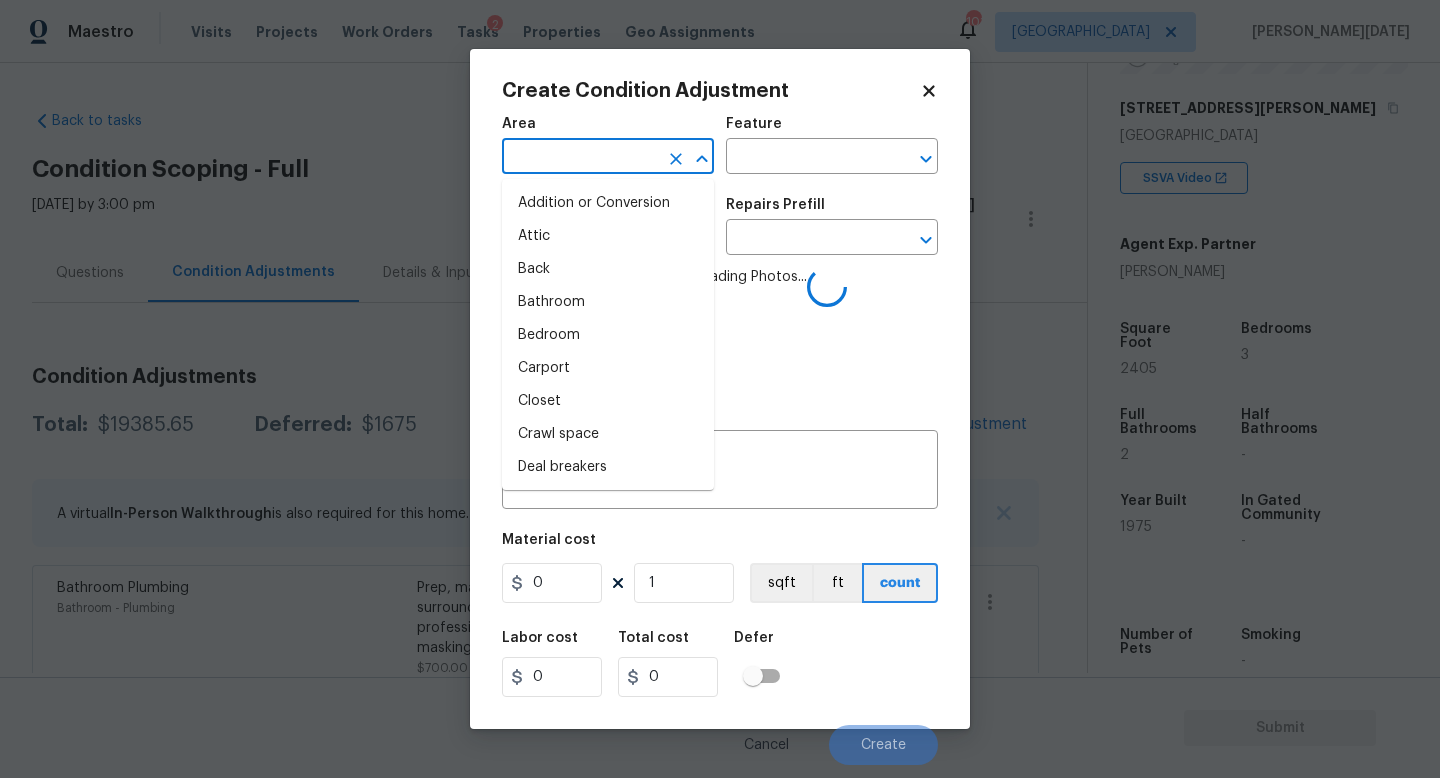 type on "e" 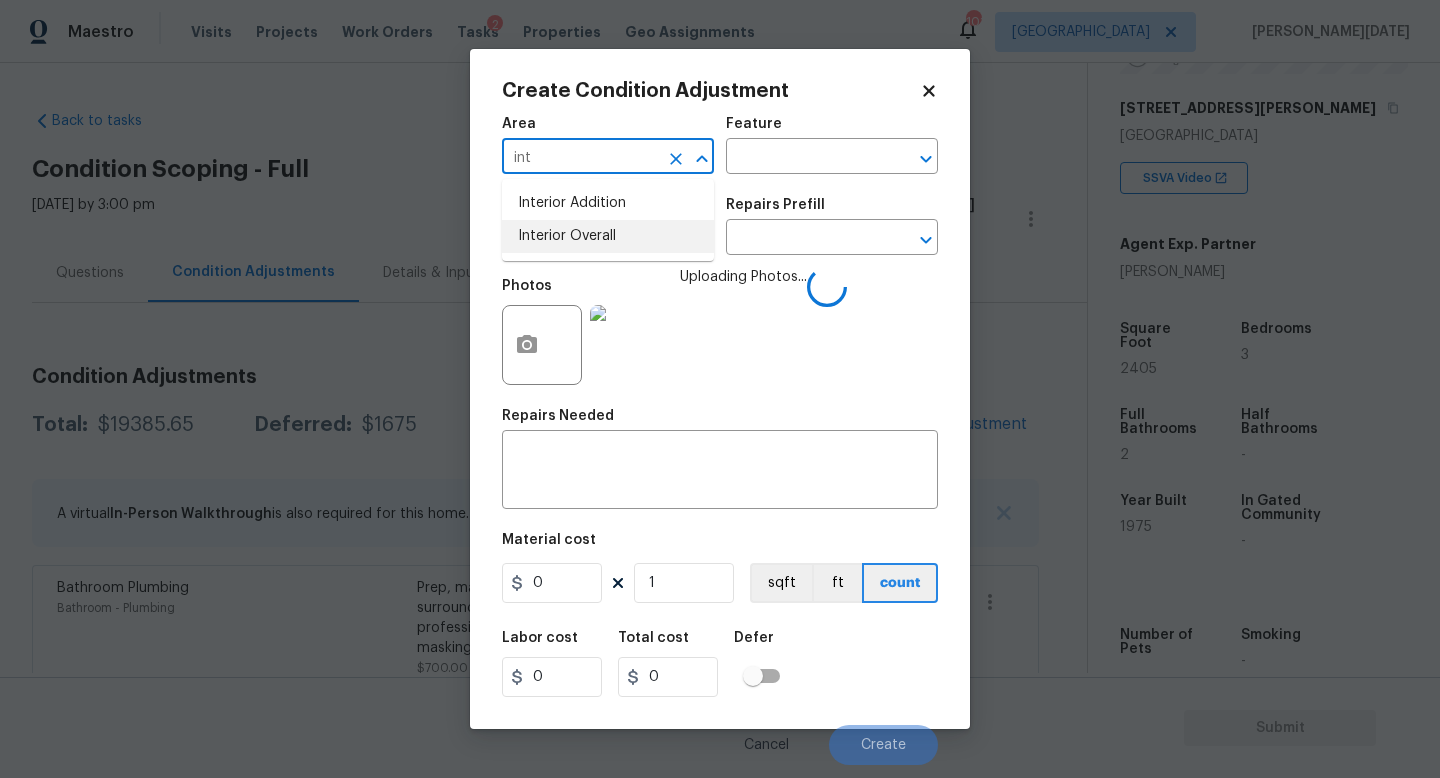 click on "Interior Overall" at bounding box center (608, 236) 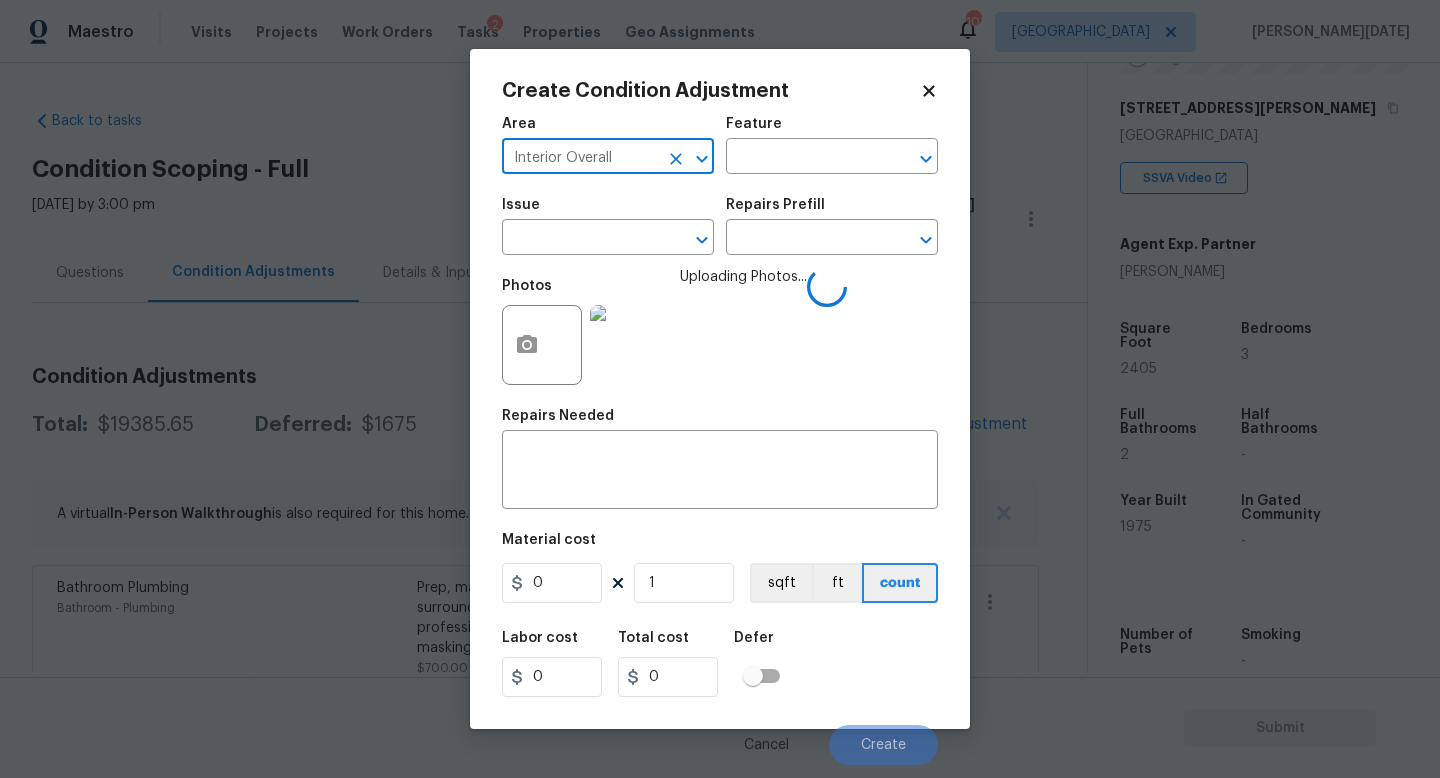 type on "Interior Overall" 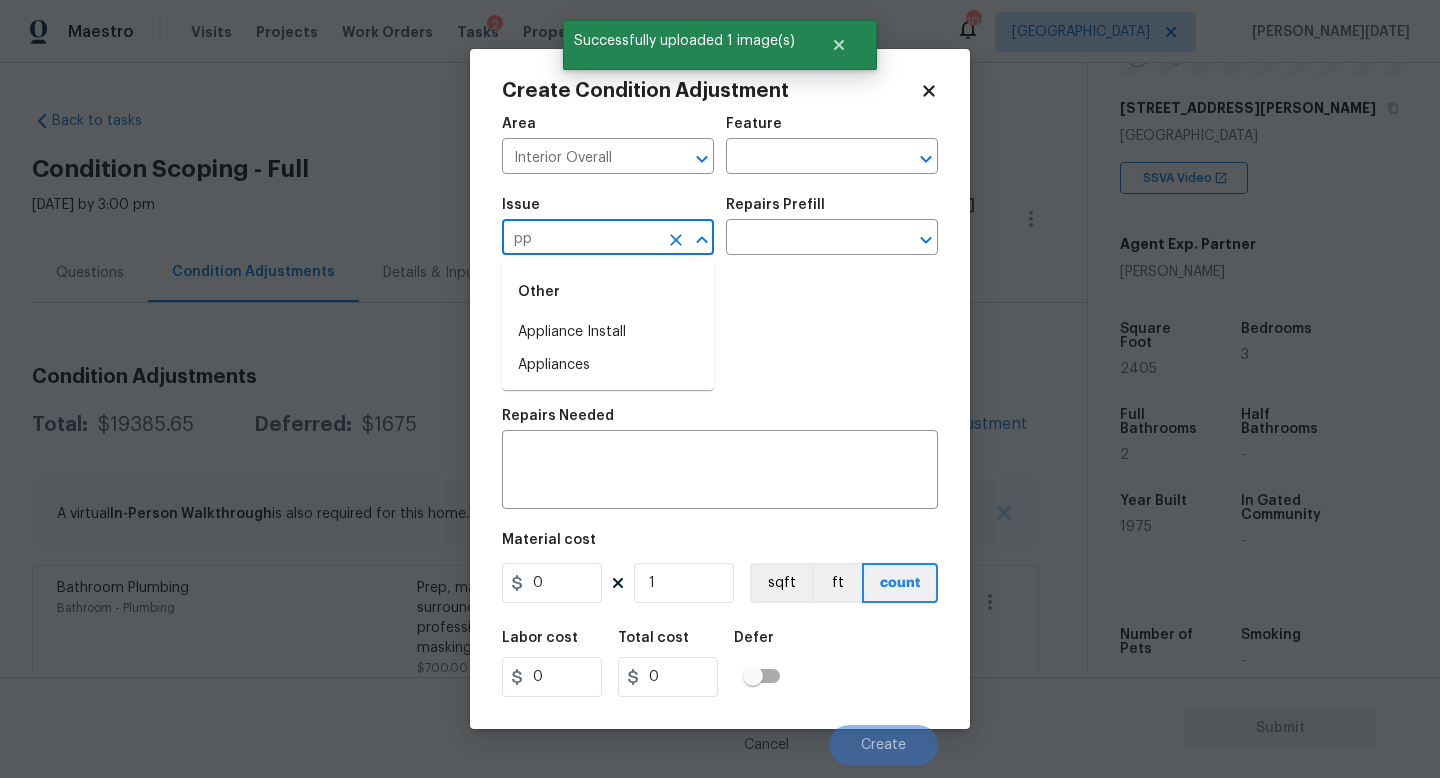 type on "ppl" 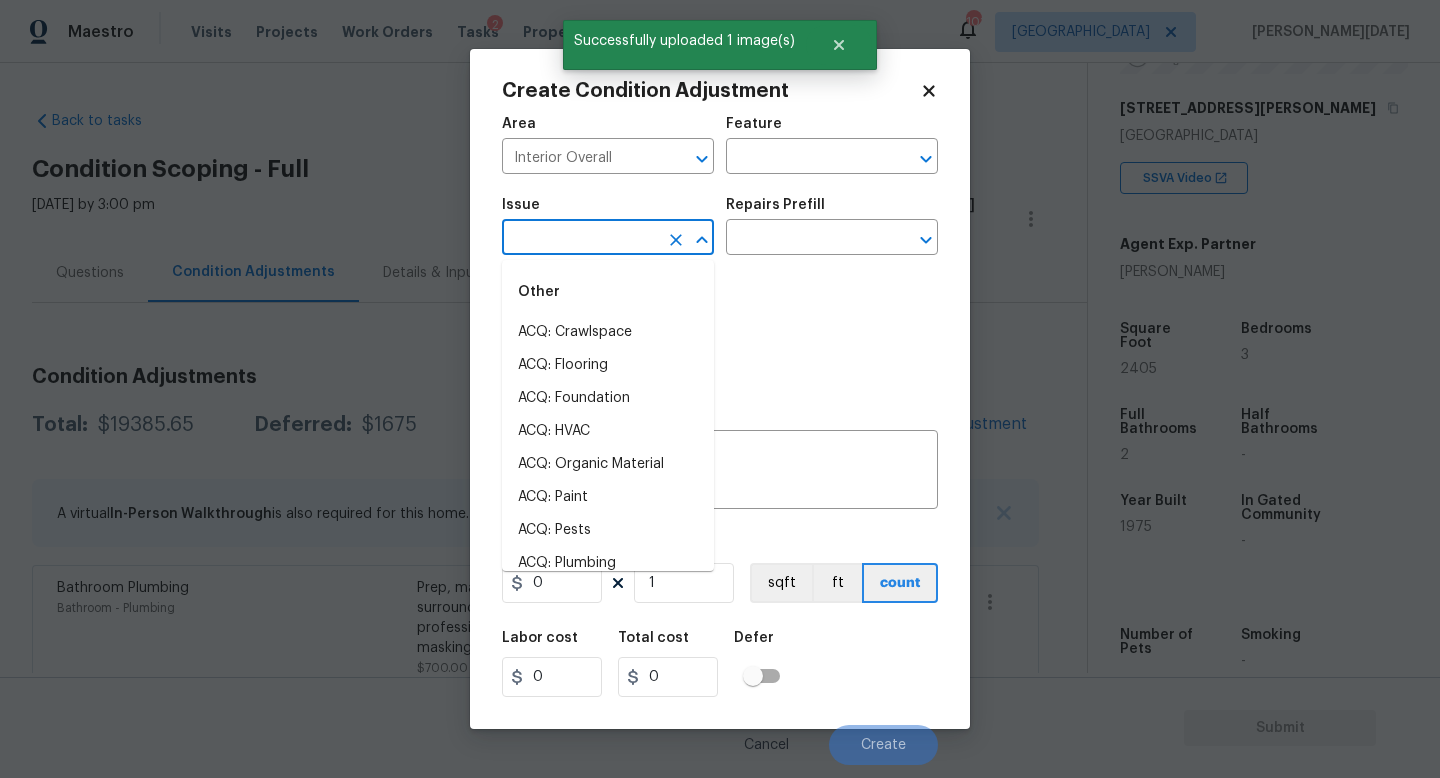 click at bounding box center (580, 239) 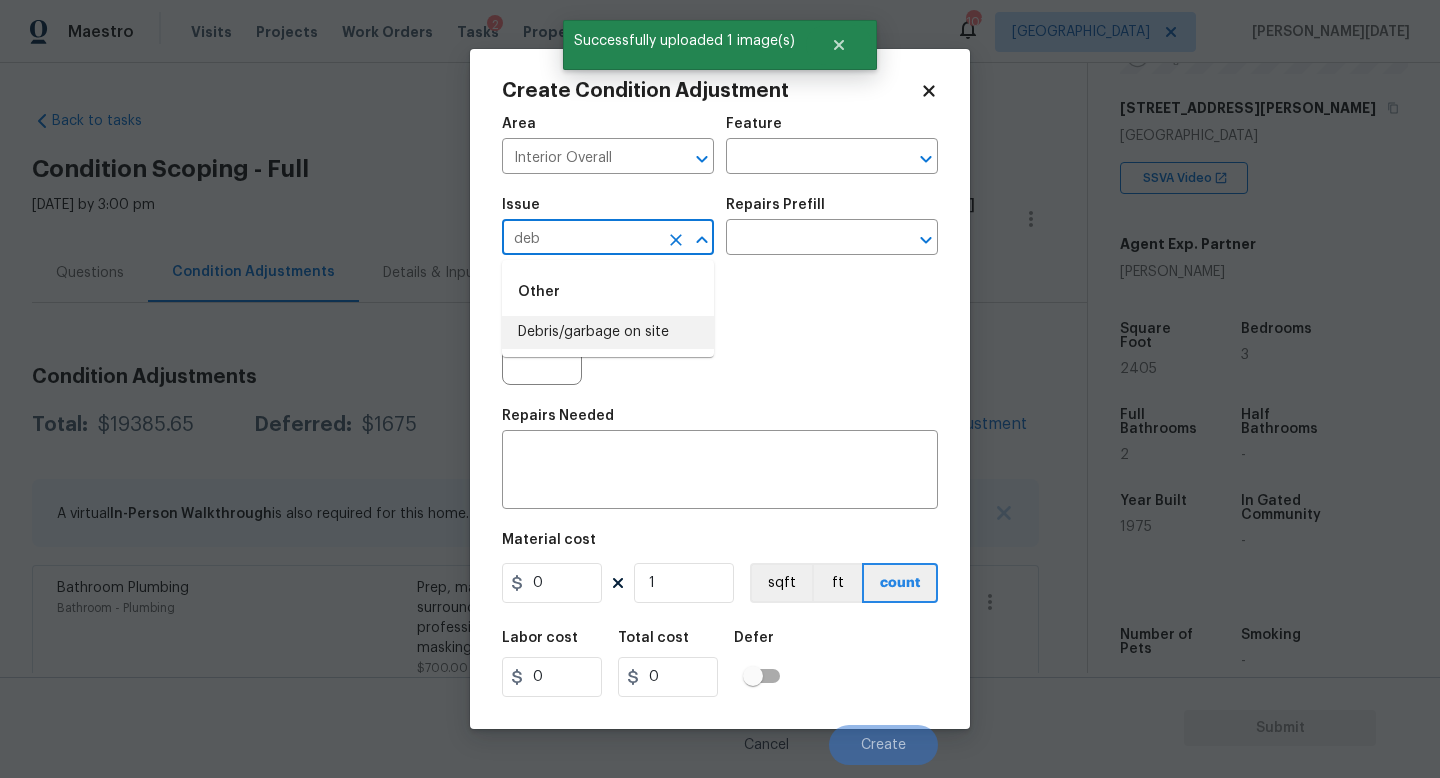 click on "Debris/garbage on site" at bounding box center (608, 332) 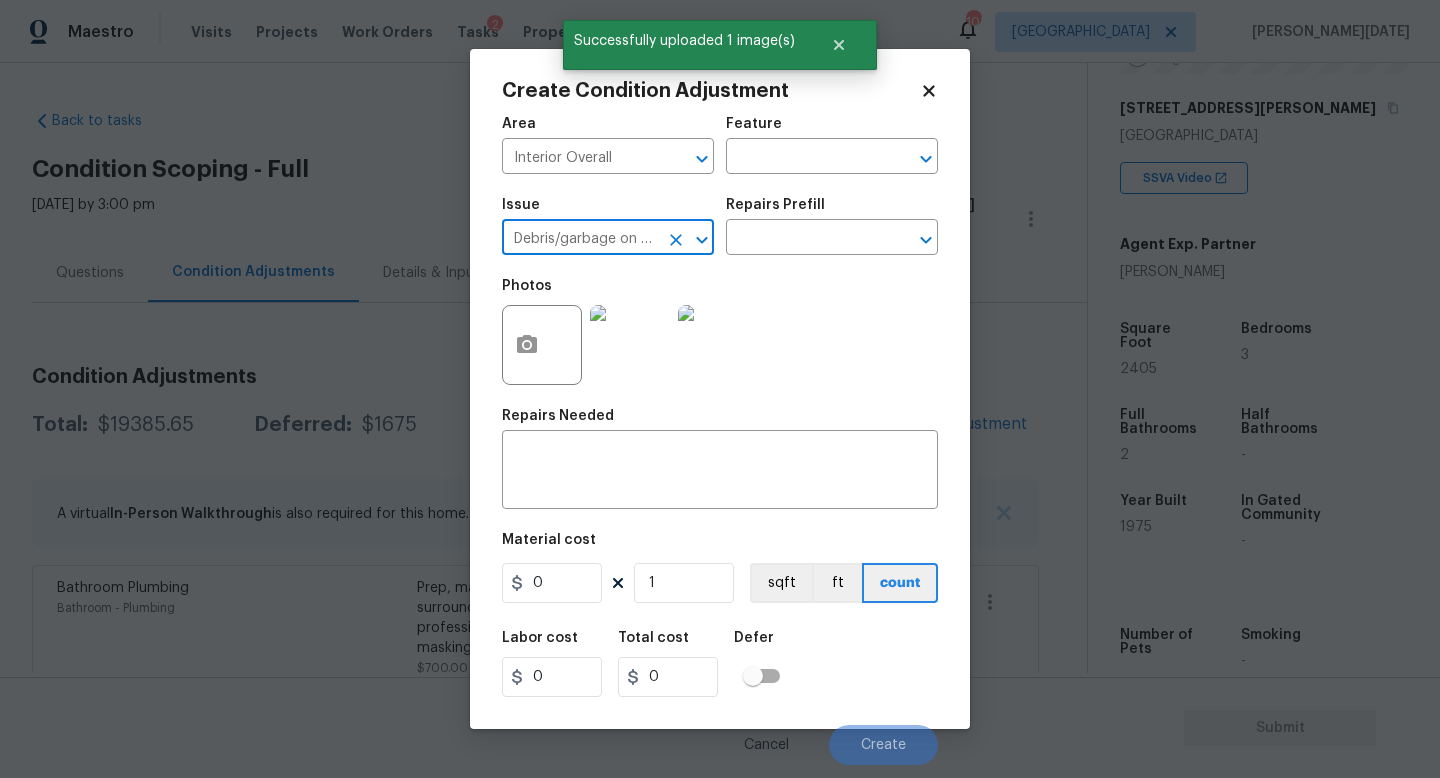type on "Debris/garbage on site" 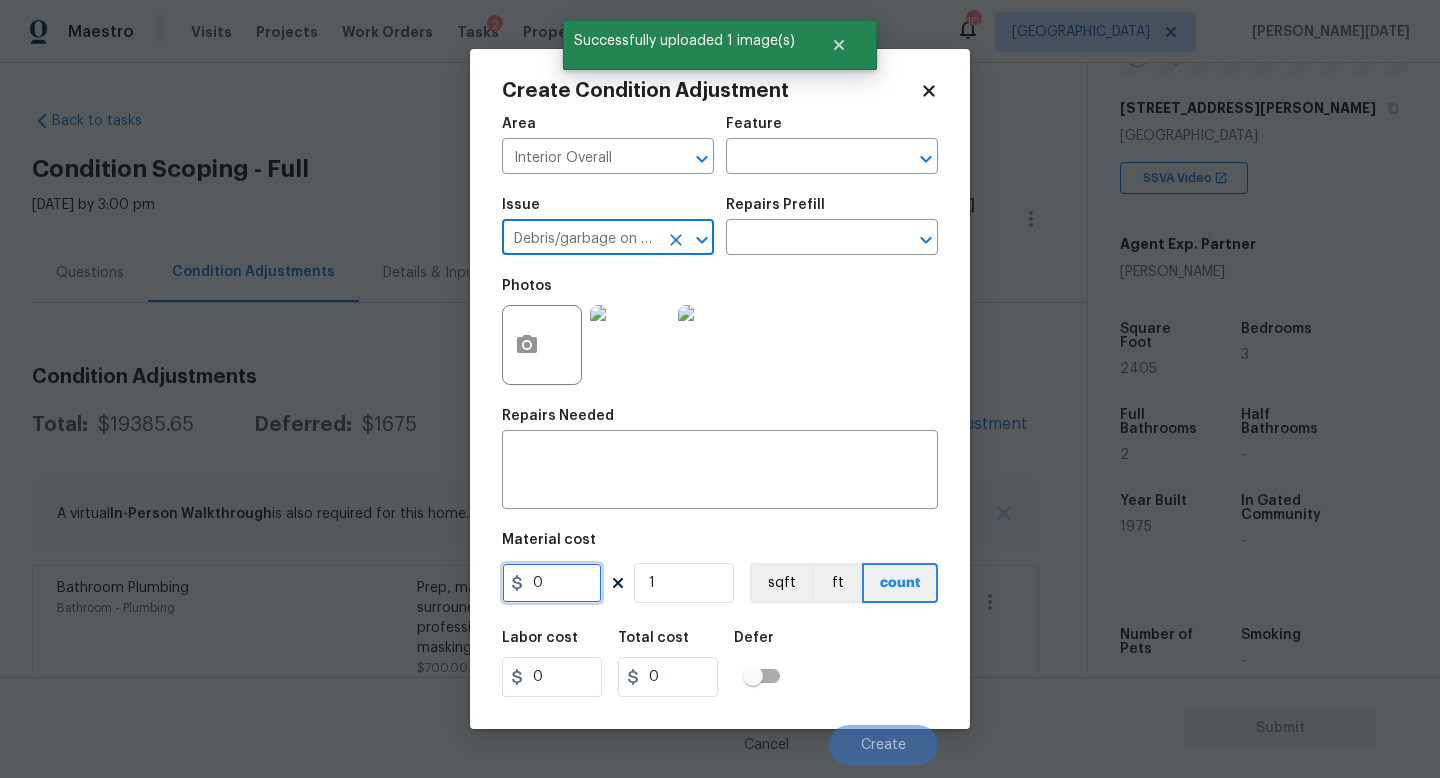 click on "0" at bounding box center [552, 583] 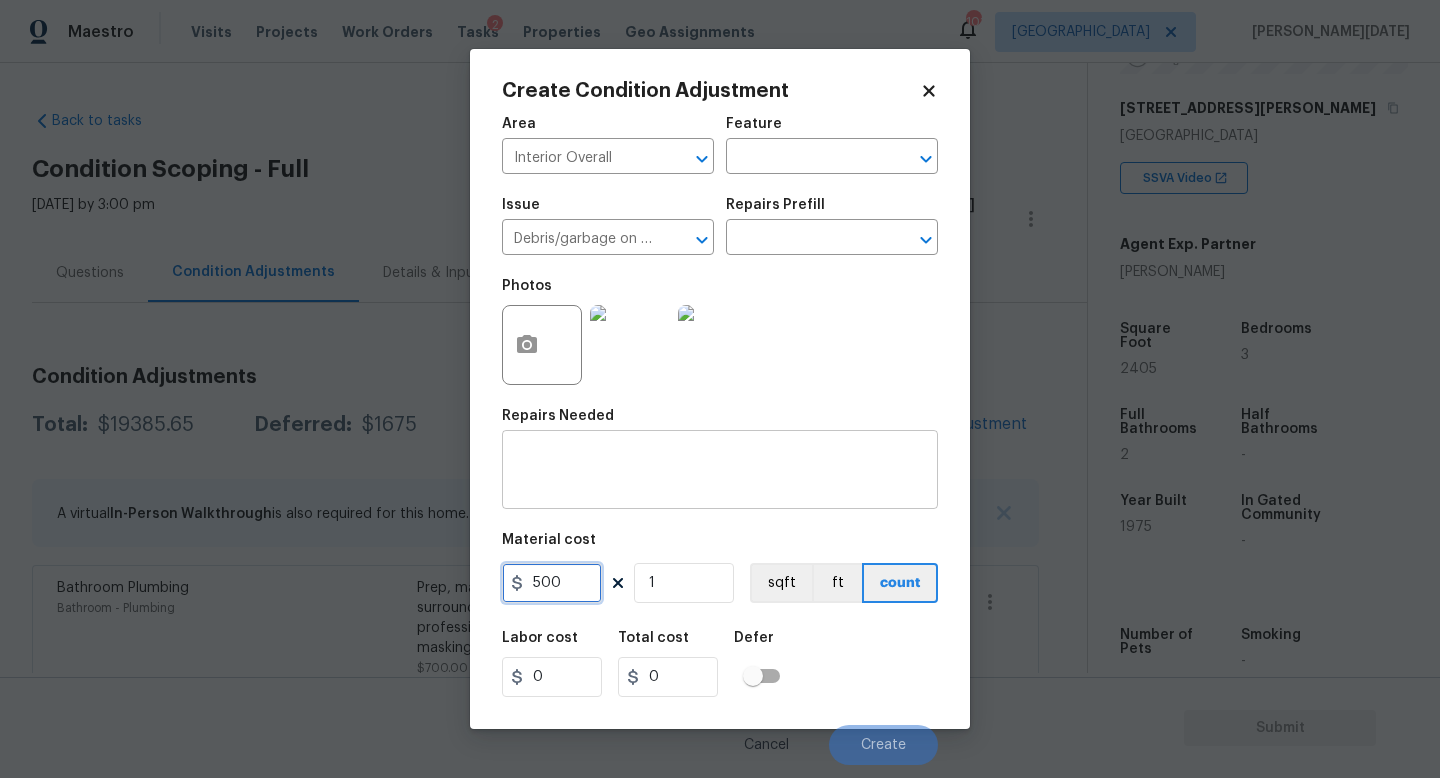 type on "500" 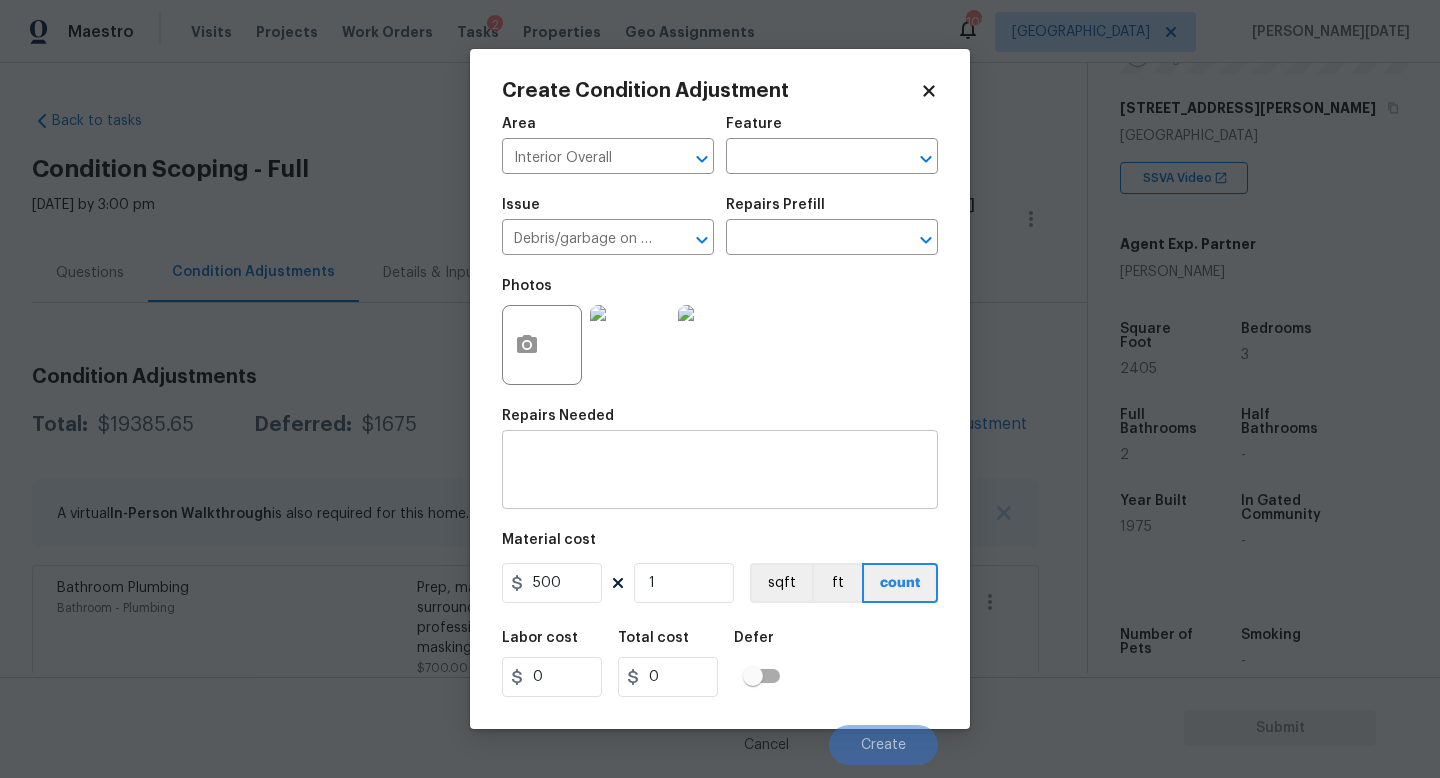 click on "x ​" at bounding box center [720, 472] 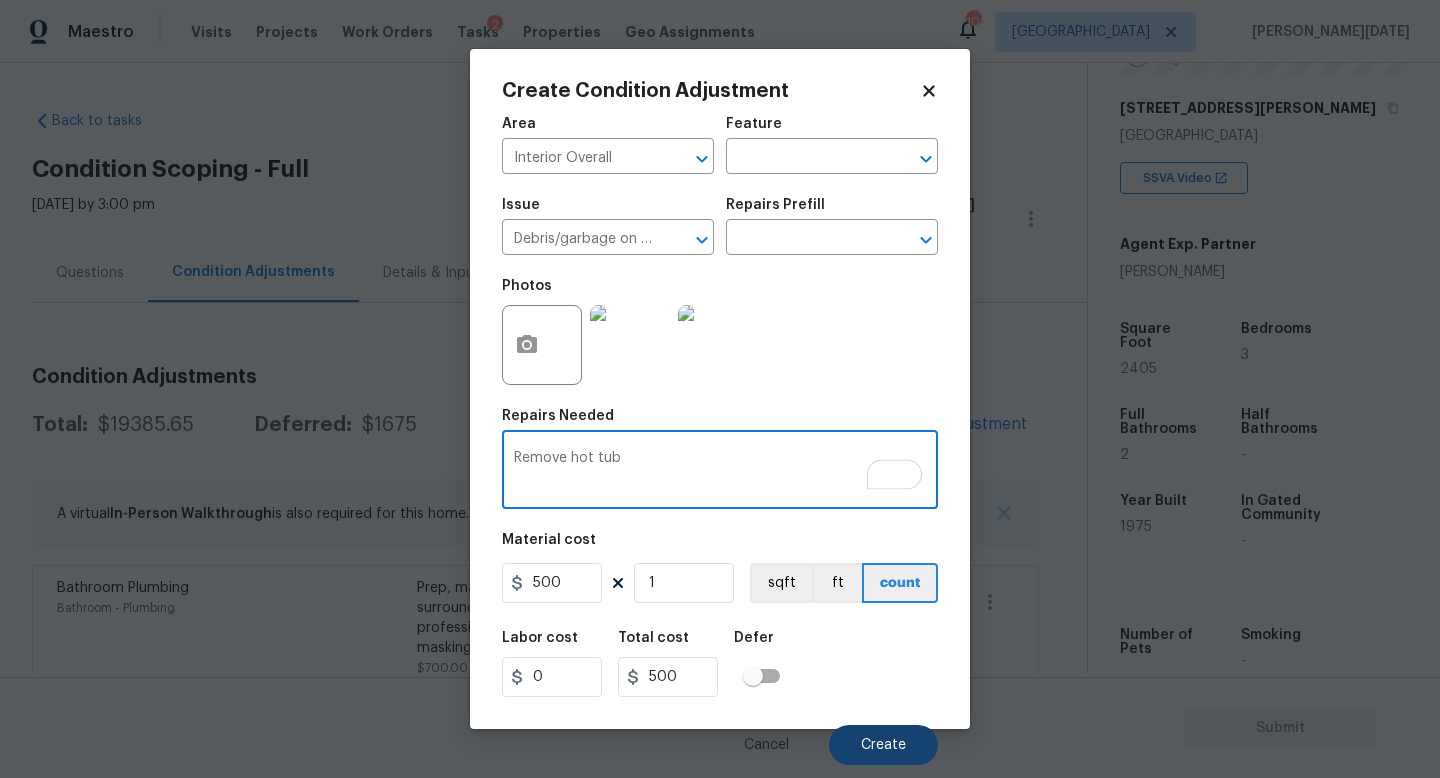 type on "Remove hot tub" 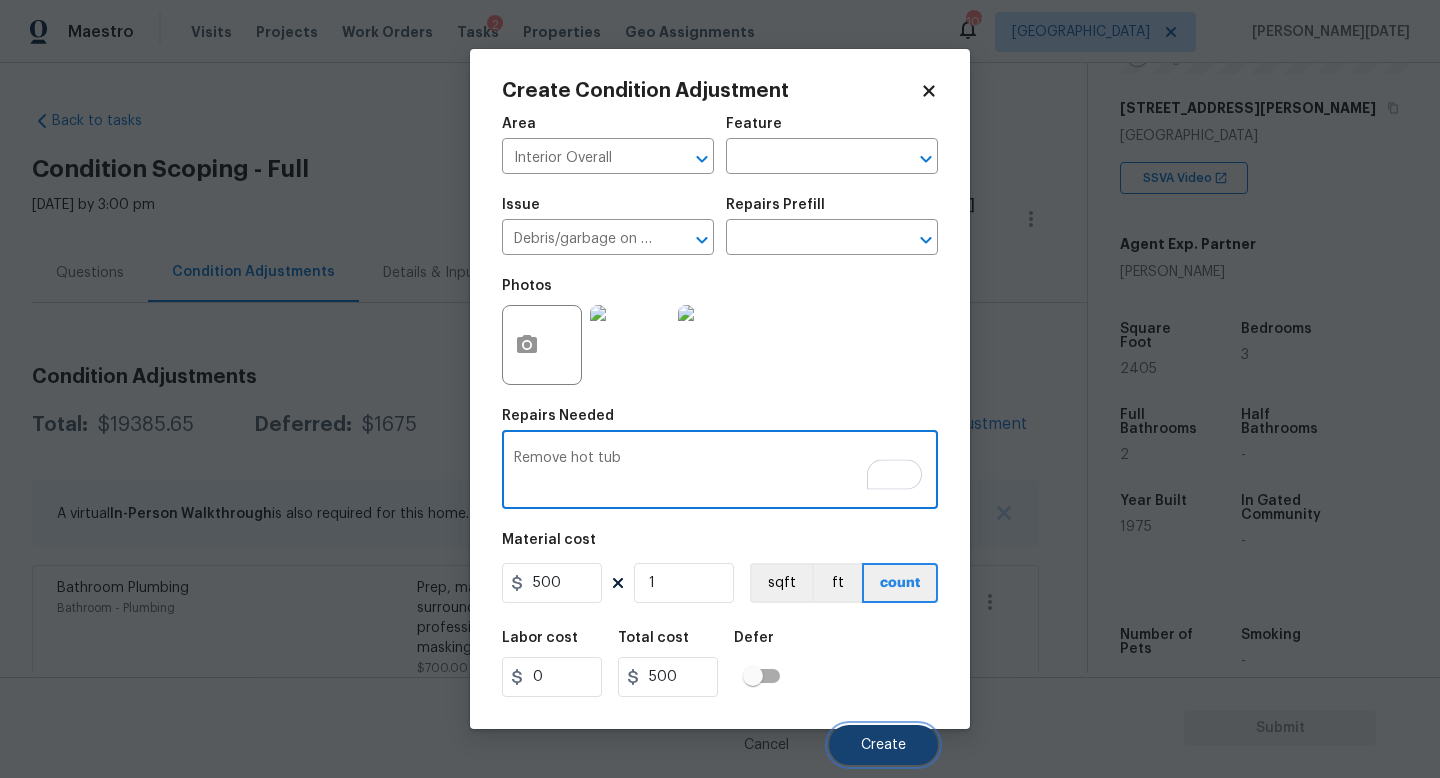 click on "Create" at bounding box center (883, 745) 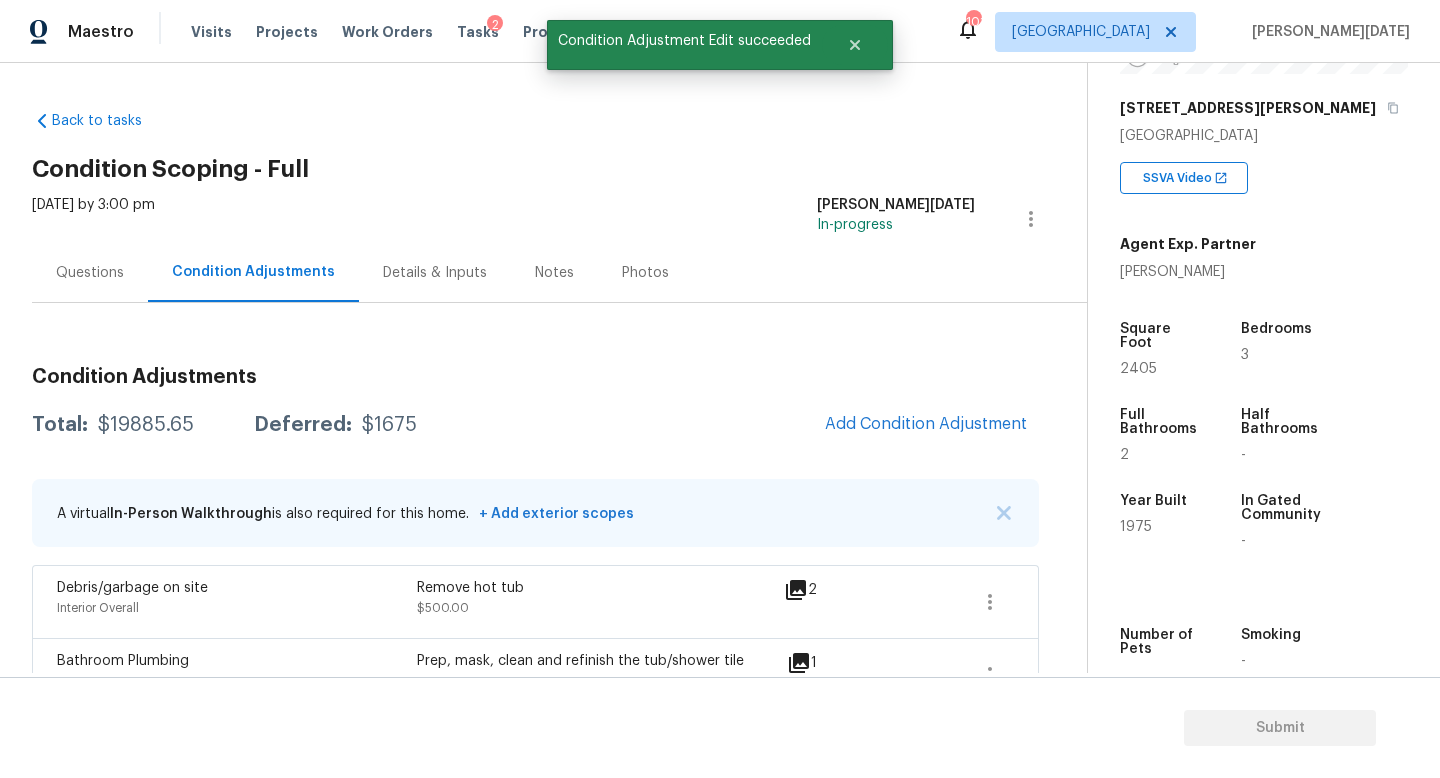 click on "Questions" at bounding box center [90, 272] 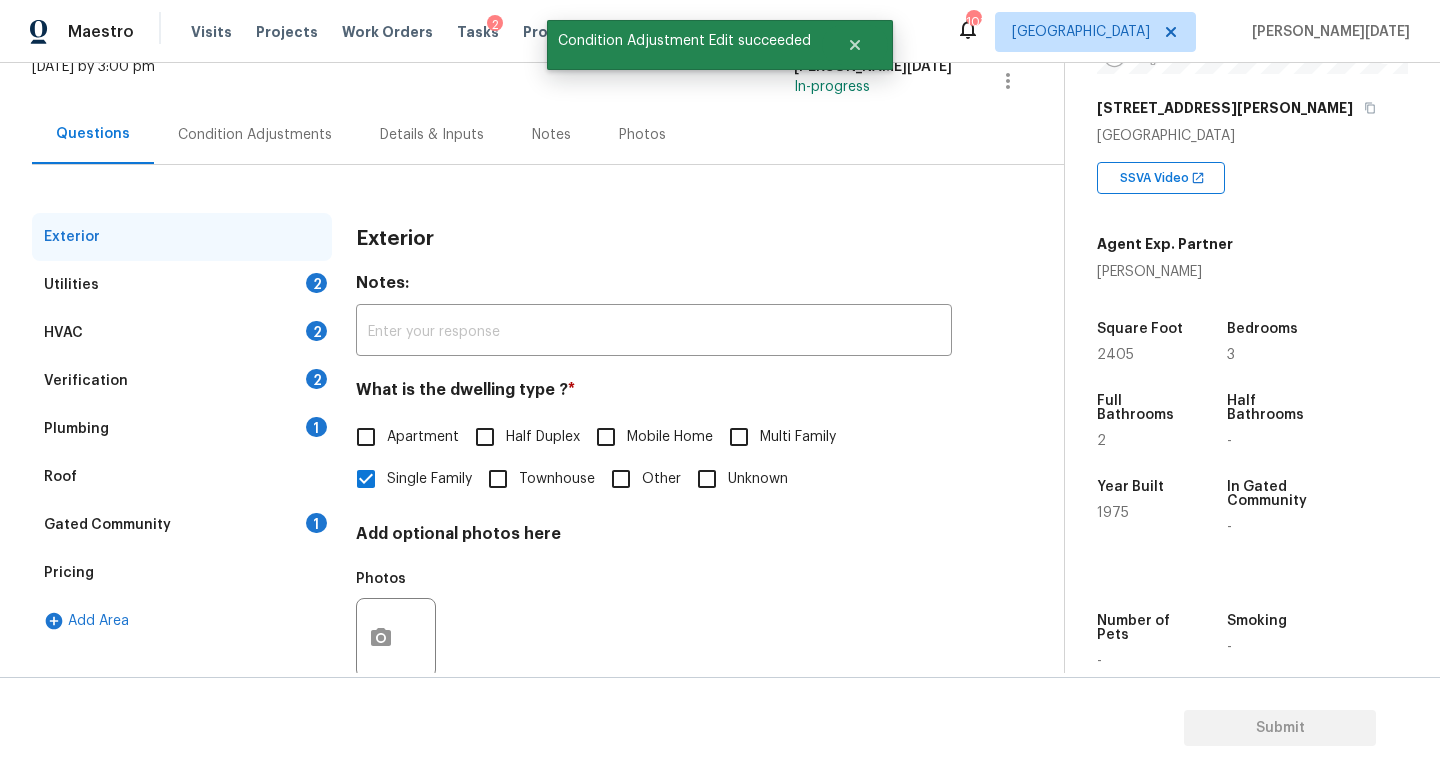 scroll, scrollTop: 185, scrollLeft: 0, axis: vertical 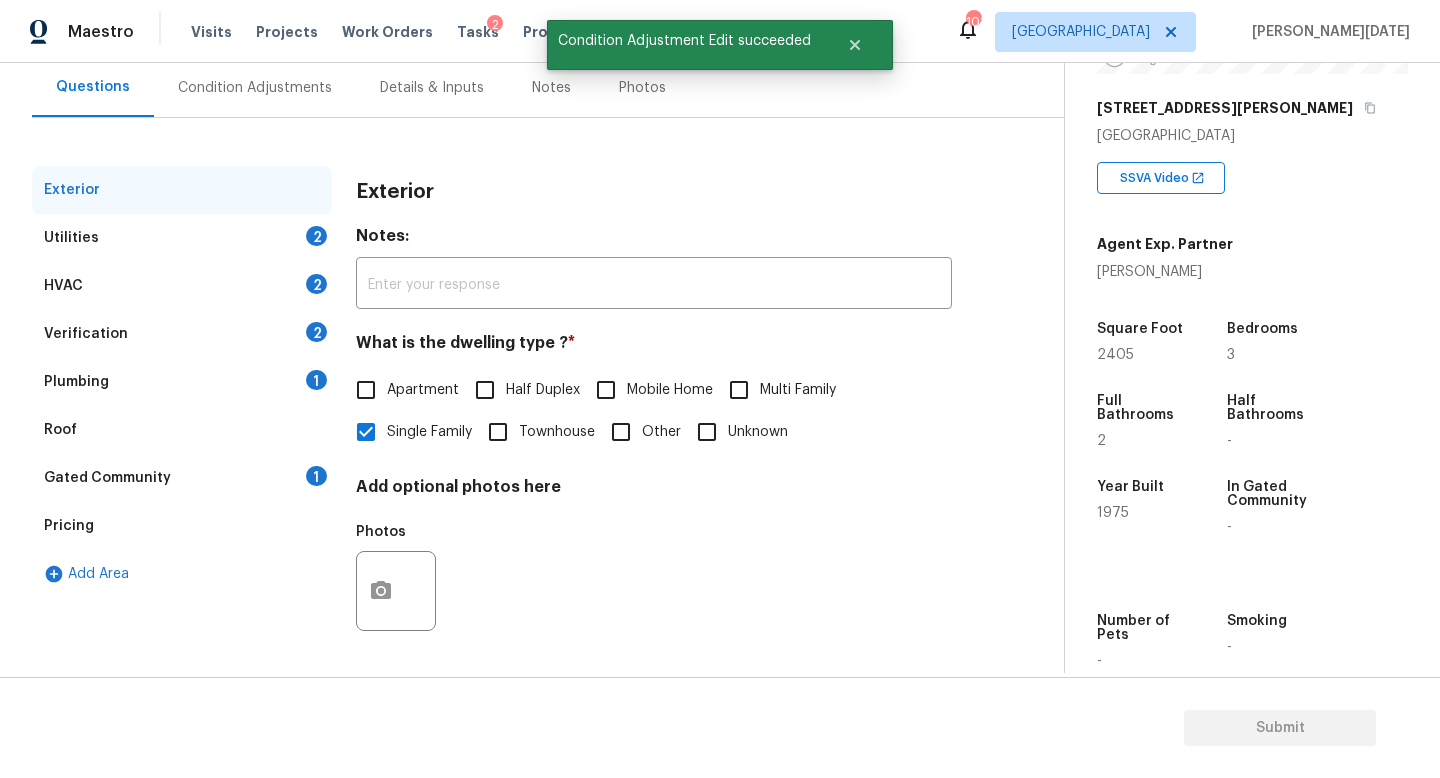 click on "Pricing" at bounding box center (182, 526) 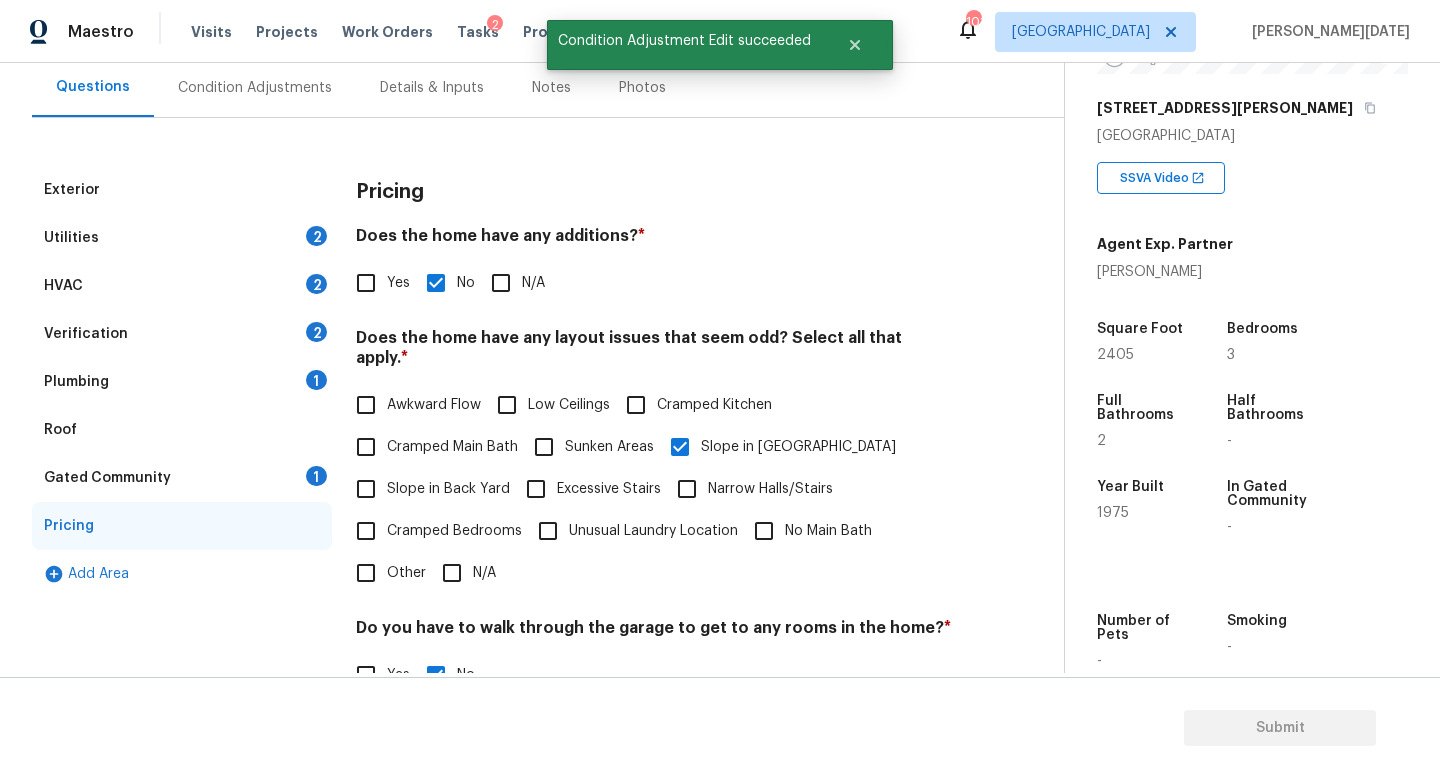 click on "Yes" at bounding box center [366, 283] 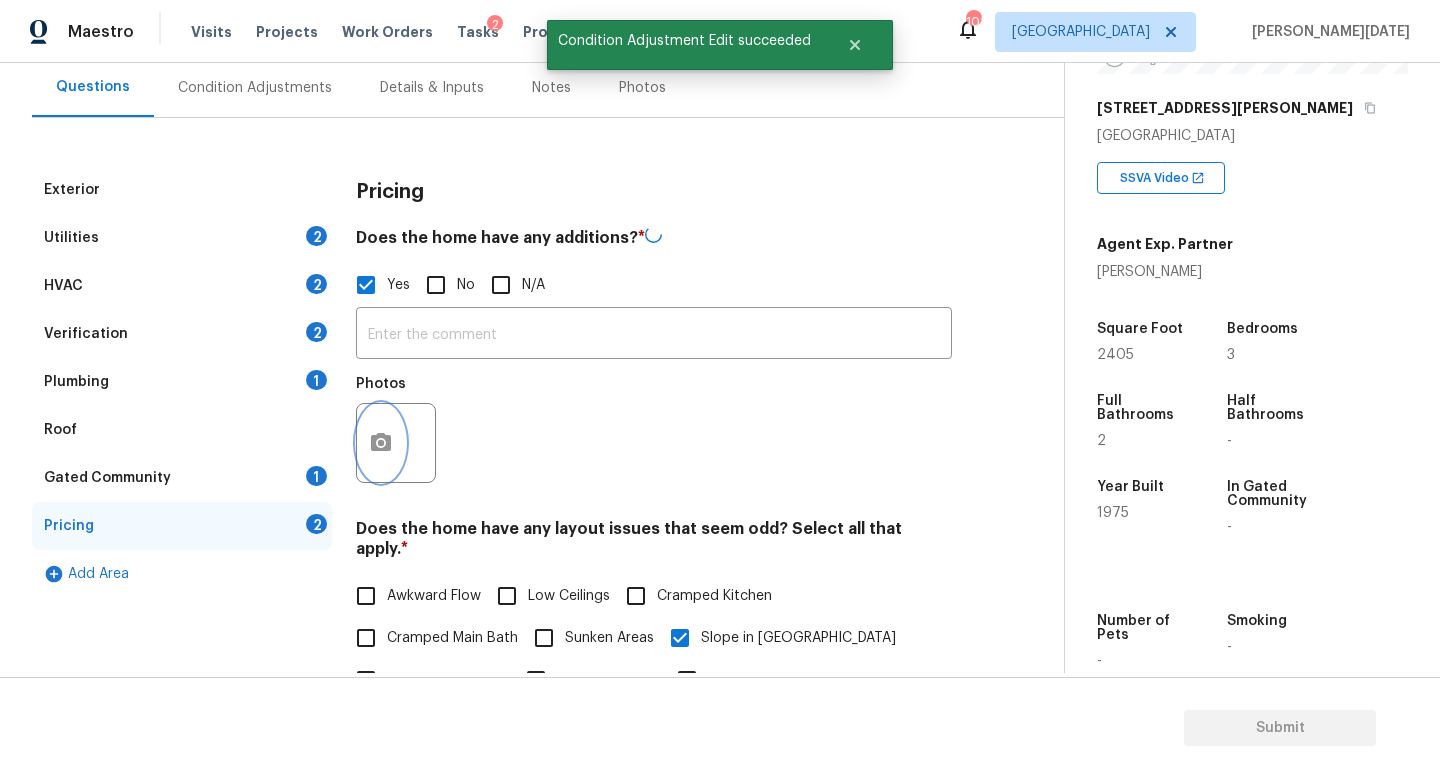 click 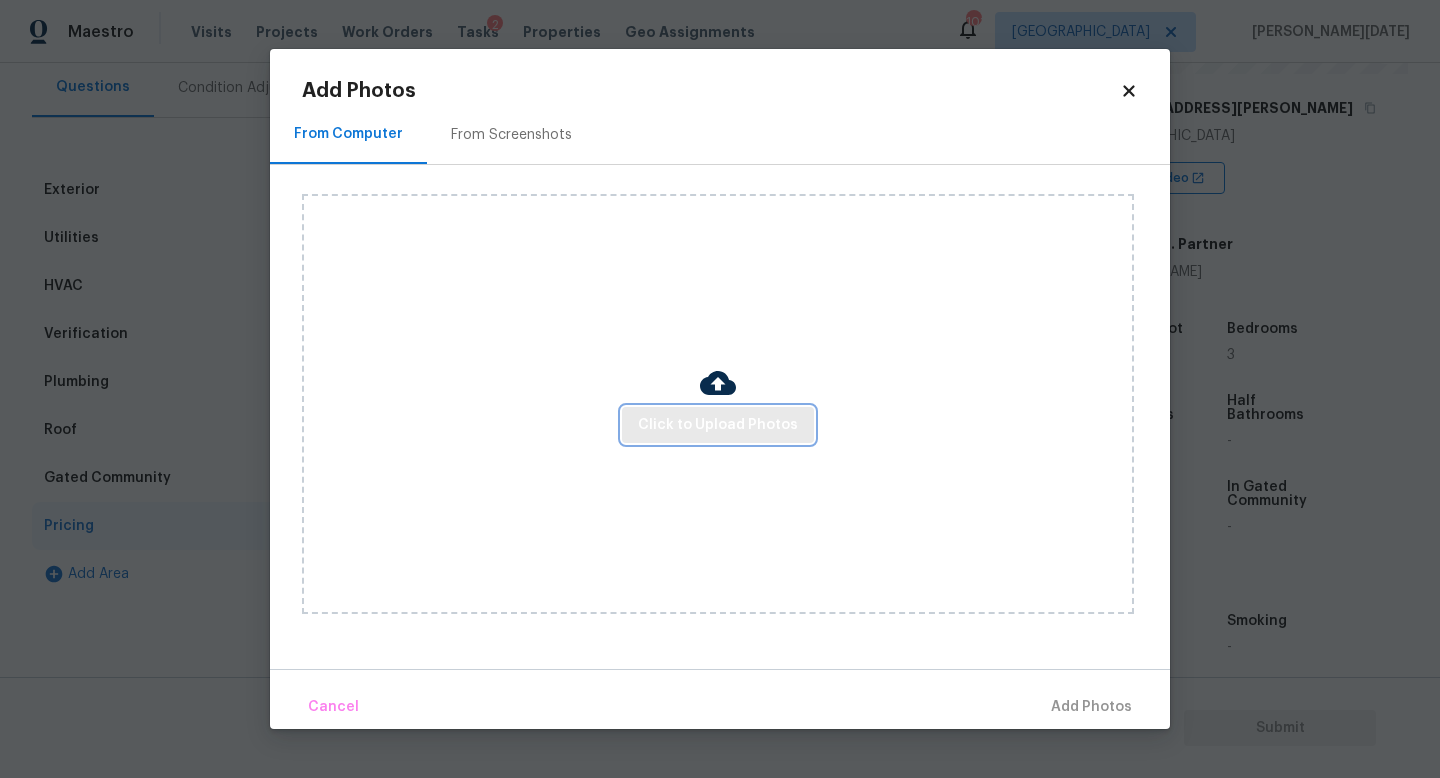 click on "Click to Upload Photos" at bounding box center (718, 425) 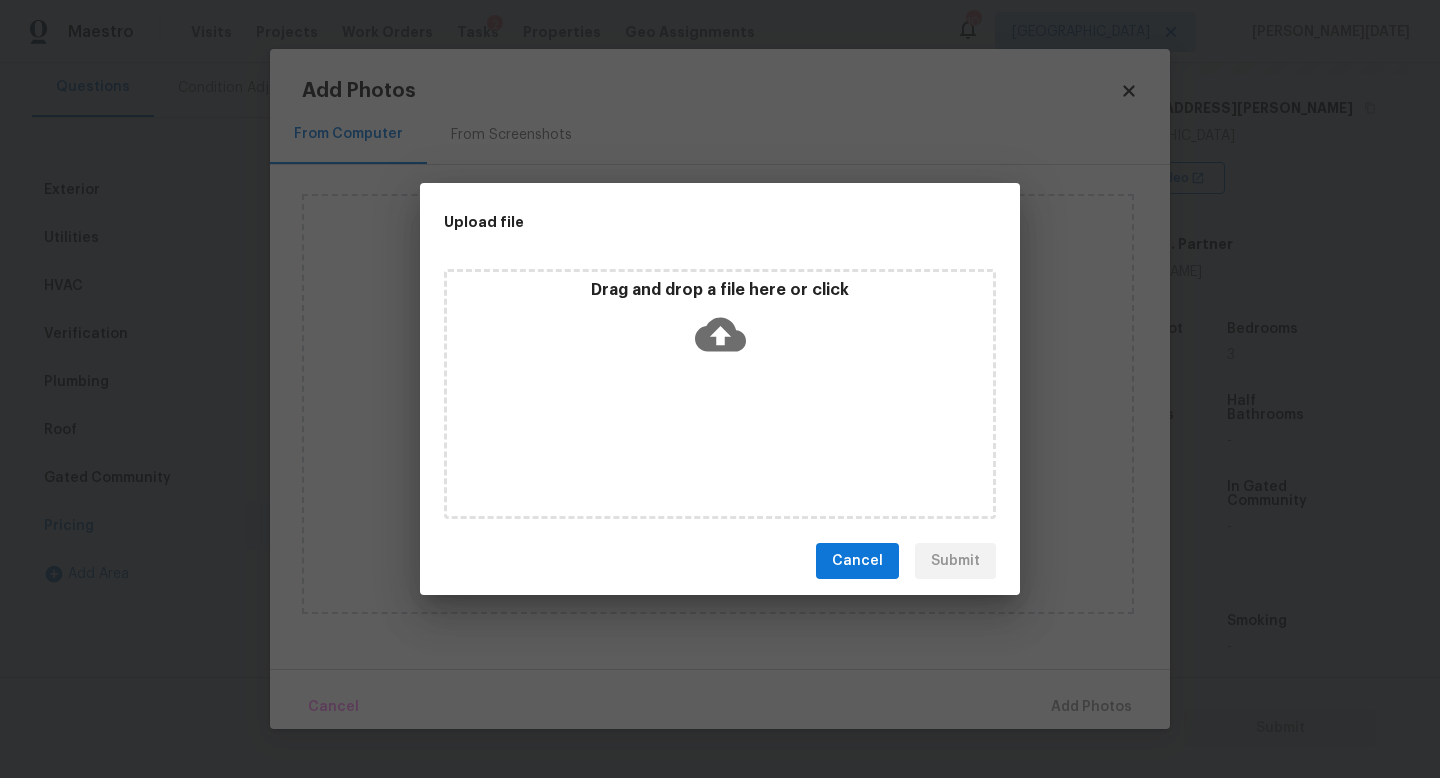 click on "Drag and drop a file here or click" at bounding box center [720, 394] 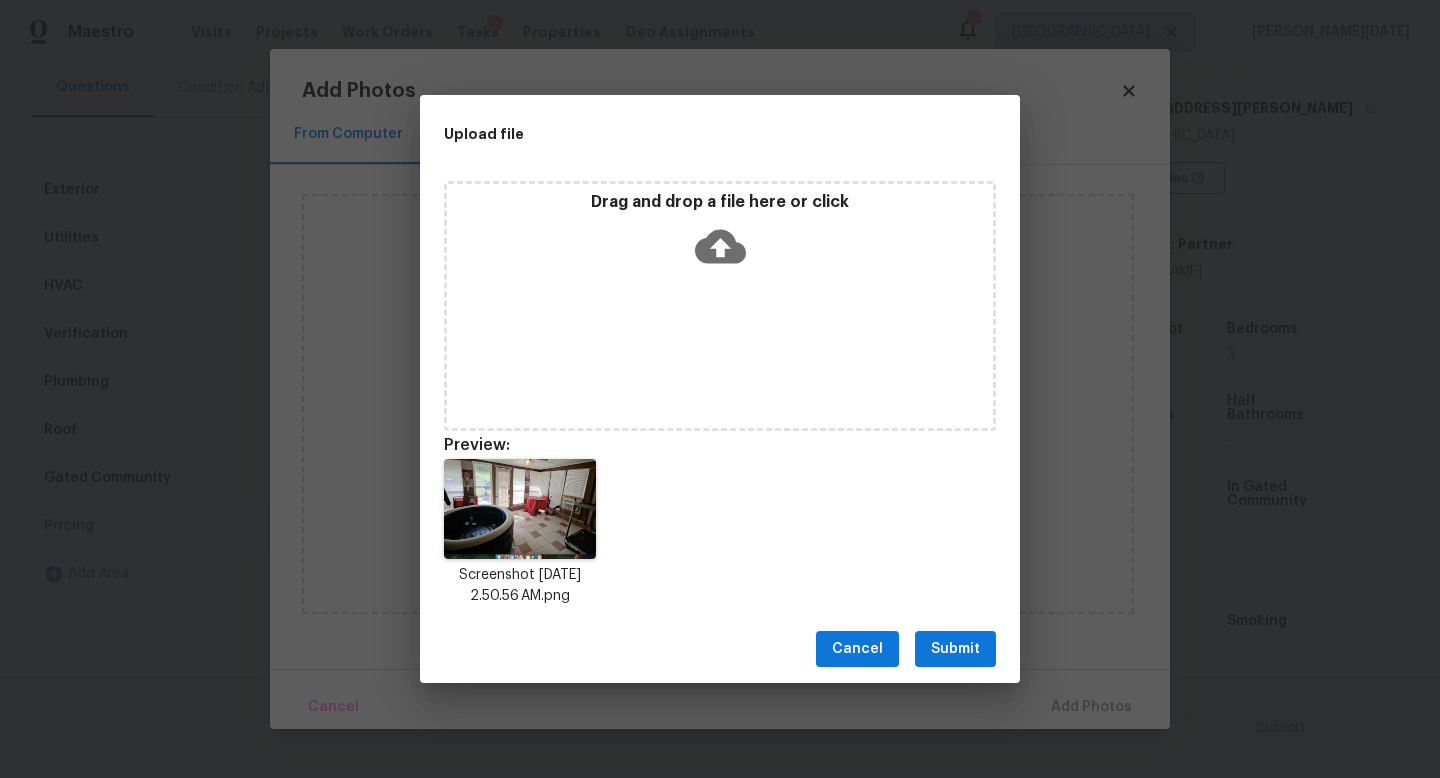 click on "Cancel Submit" at bounding box center [720, 649] 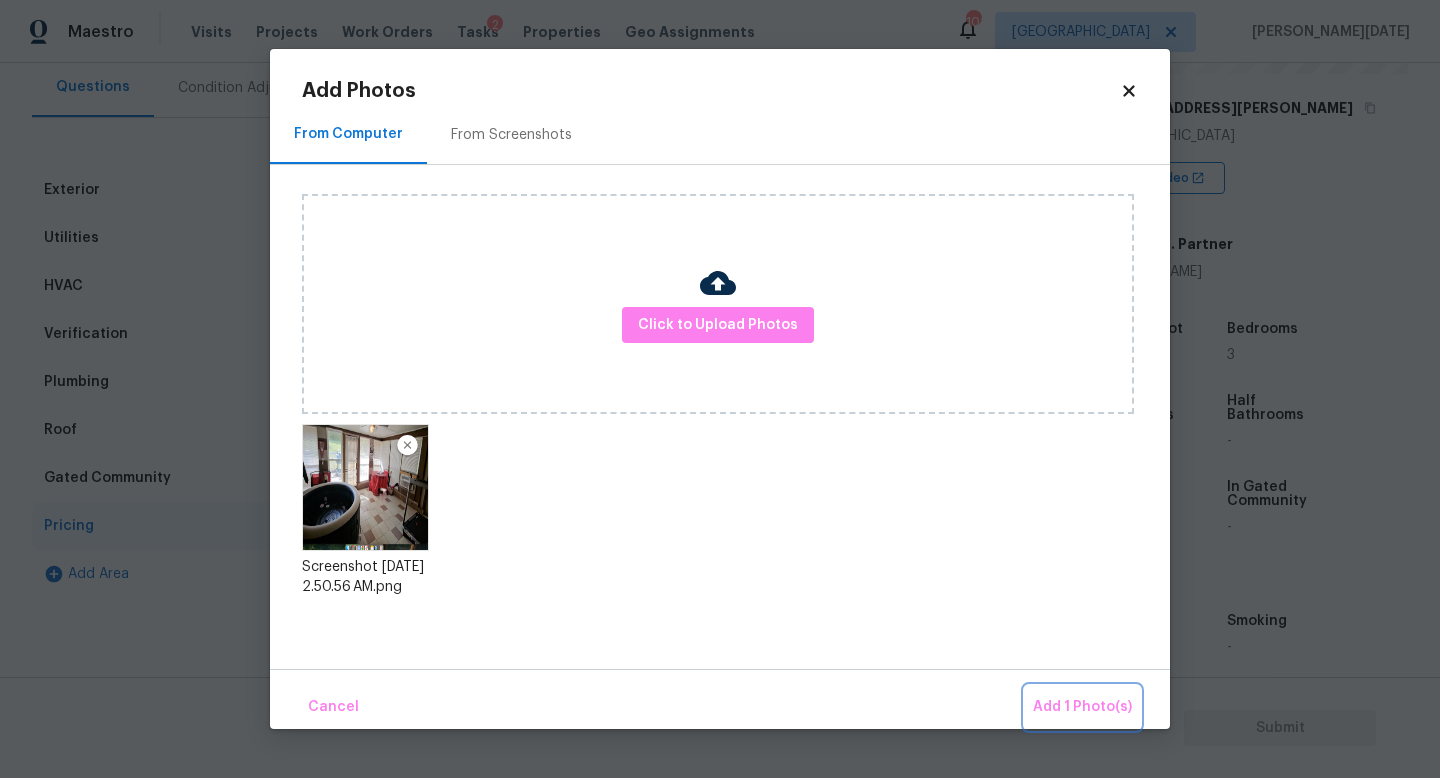 click on "Add 1 Photo(s)" at bounding box center (1082, 707) 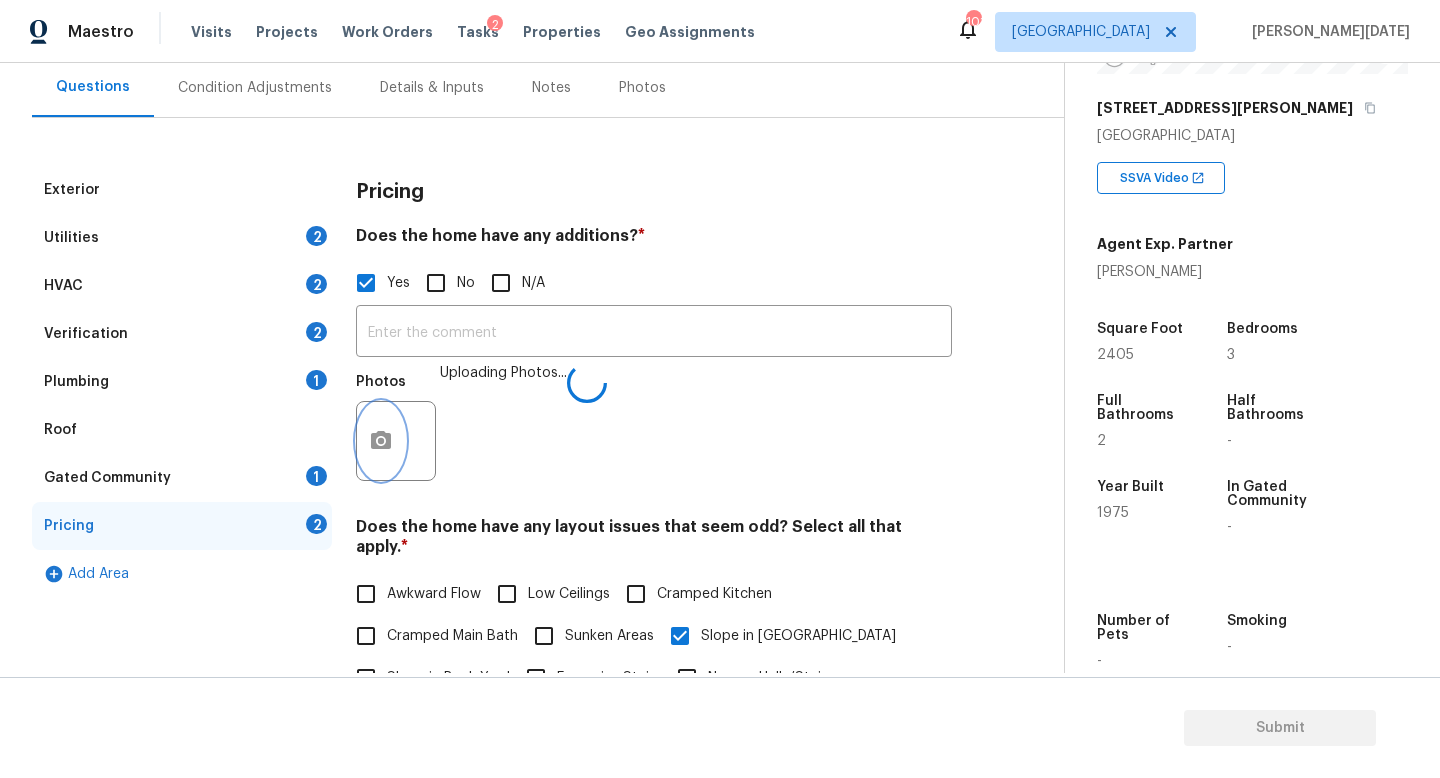 type 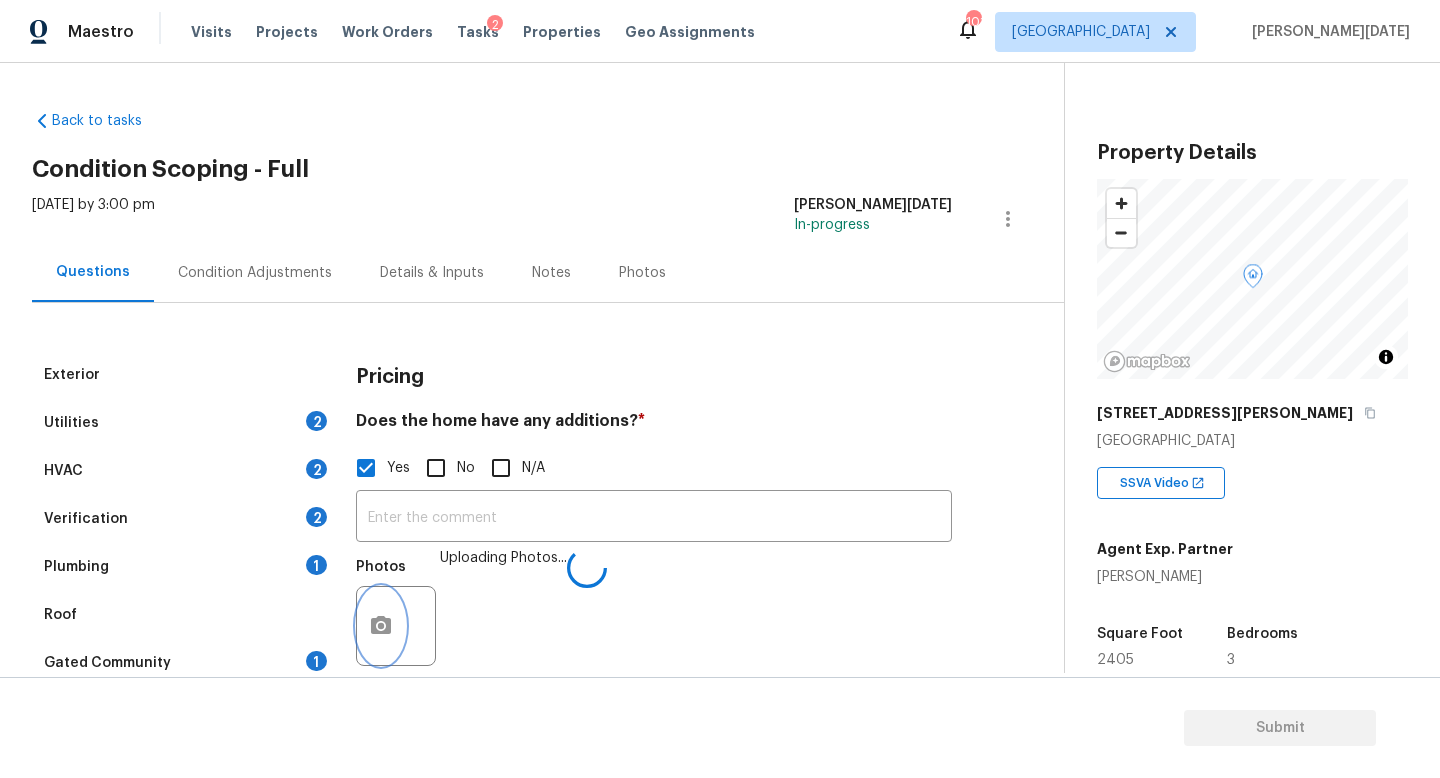 scroll, scrollTop: 0, scrollLeft: 0, axis: both 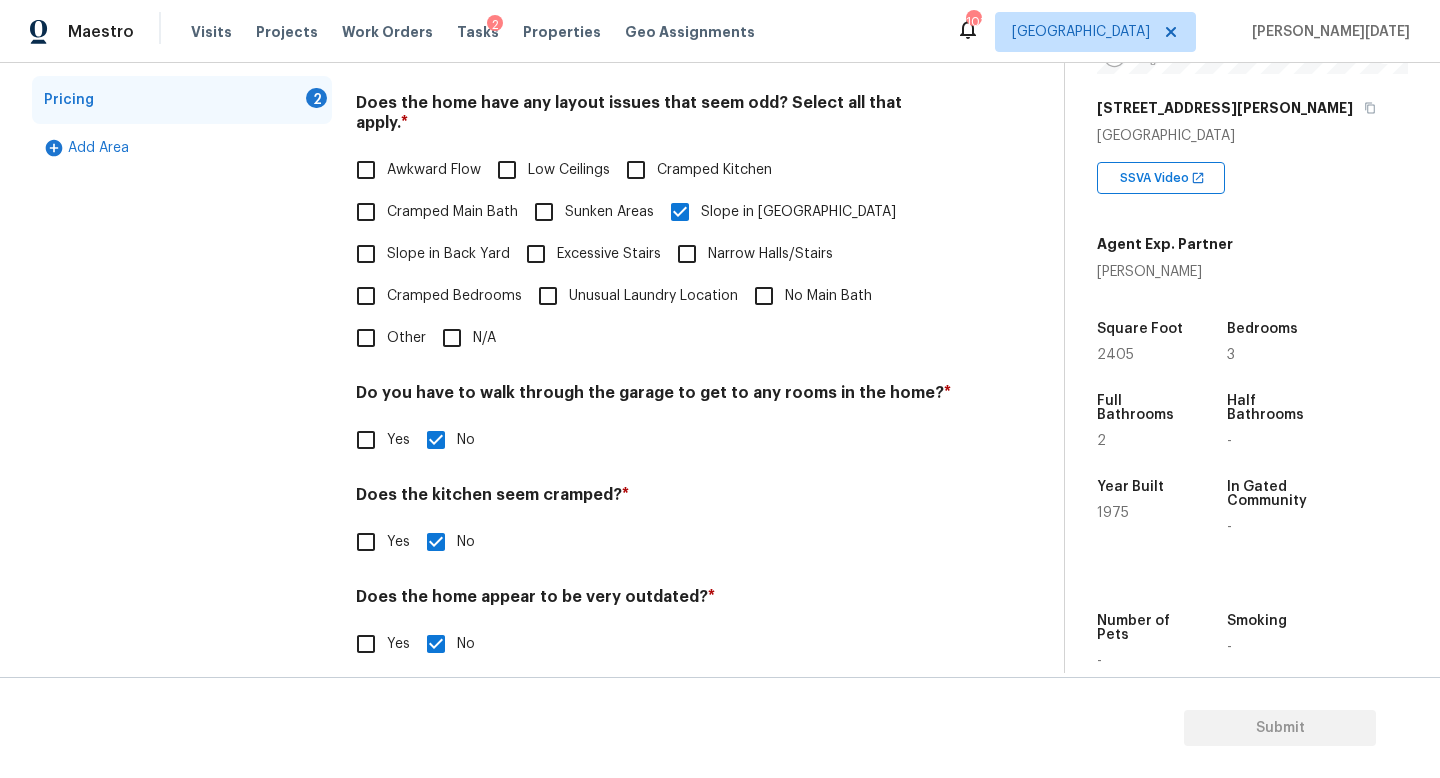 click on "N/A" at bounding box center (484, 338) 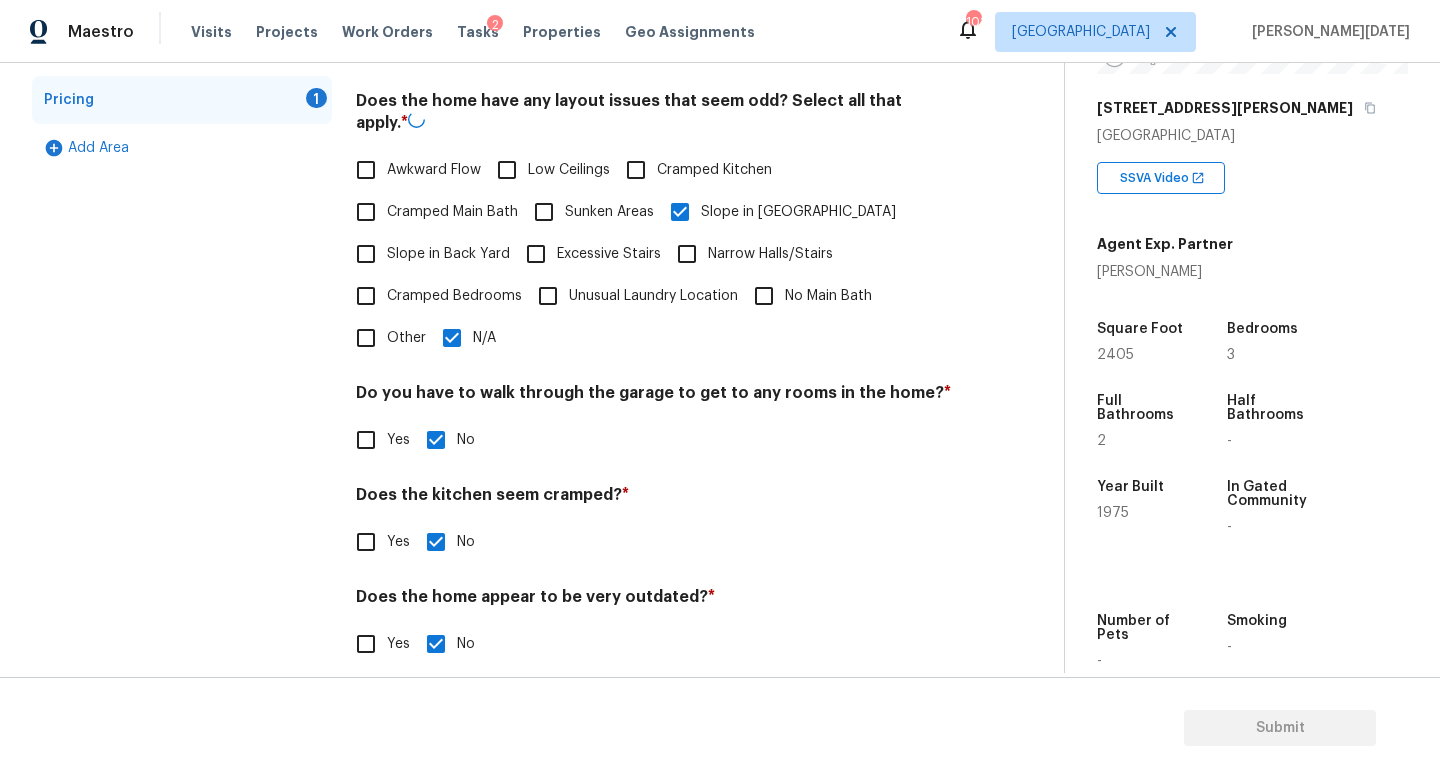 click on "N/A" at bounding box center [484, 338] 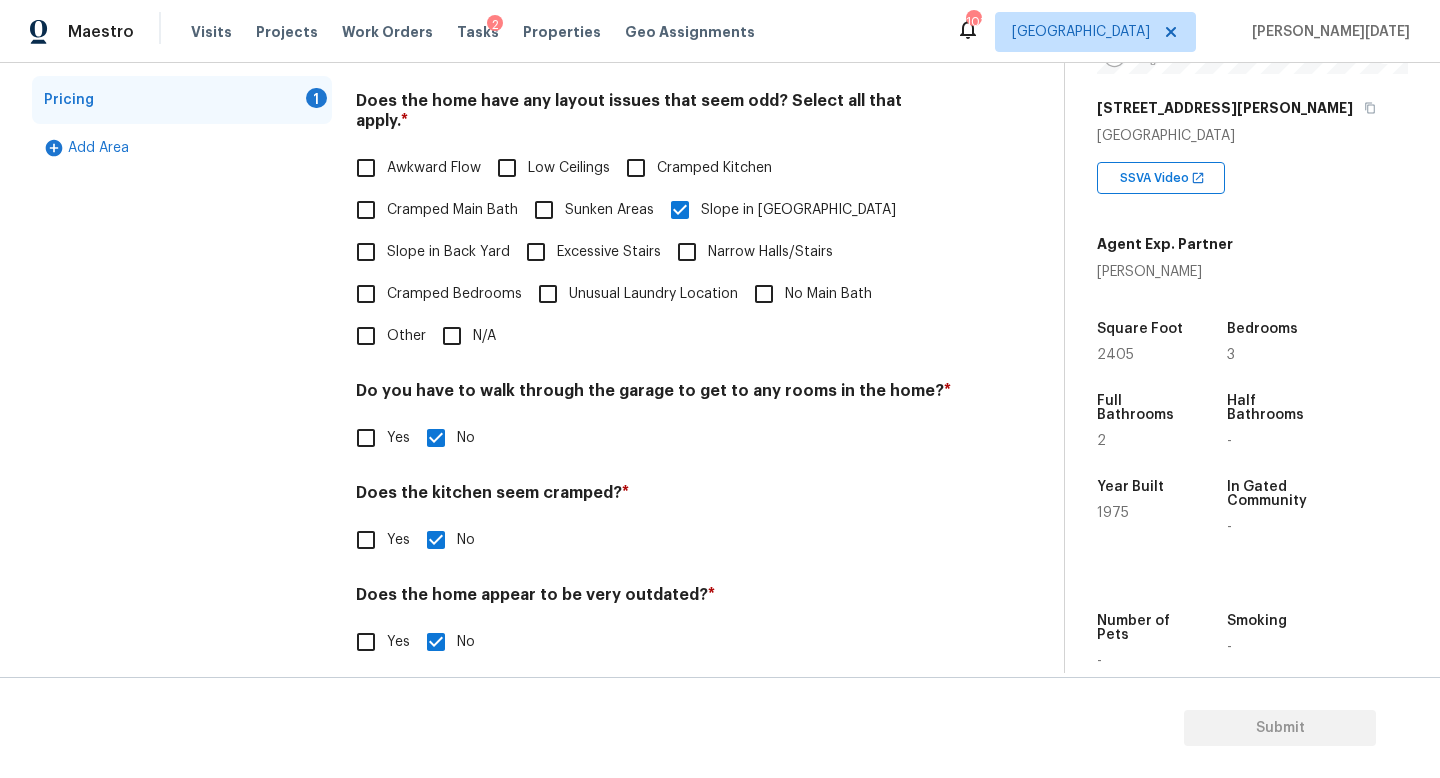 scroll, scrollTop: 0, scrollLeft: 0, axis: both 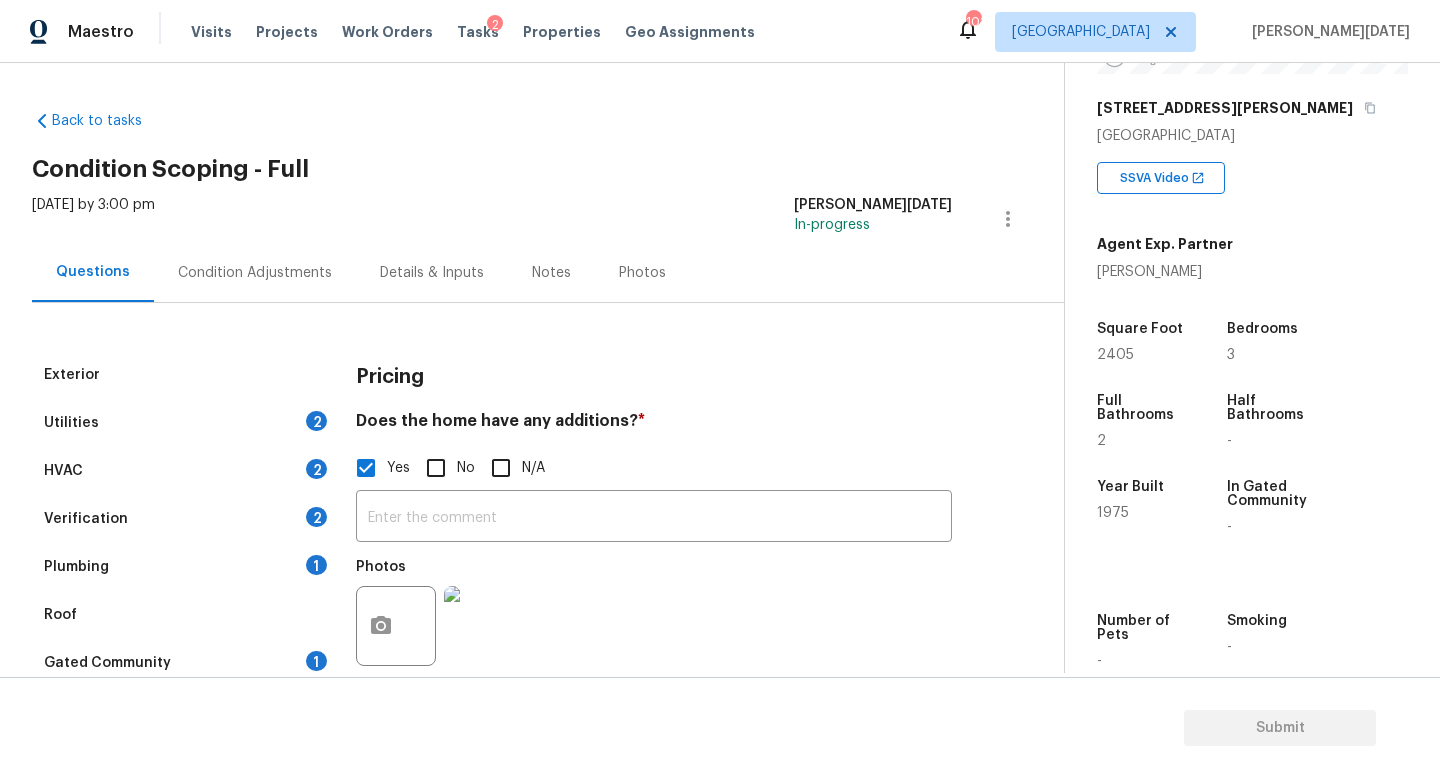 click on "Condition Adjustments" at bounding box center (255, 272) 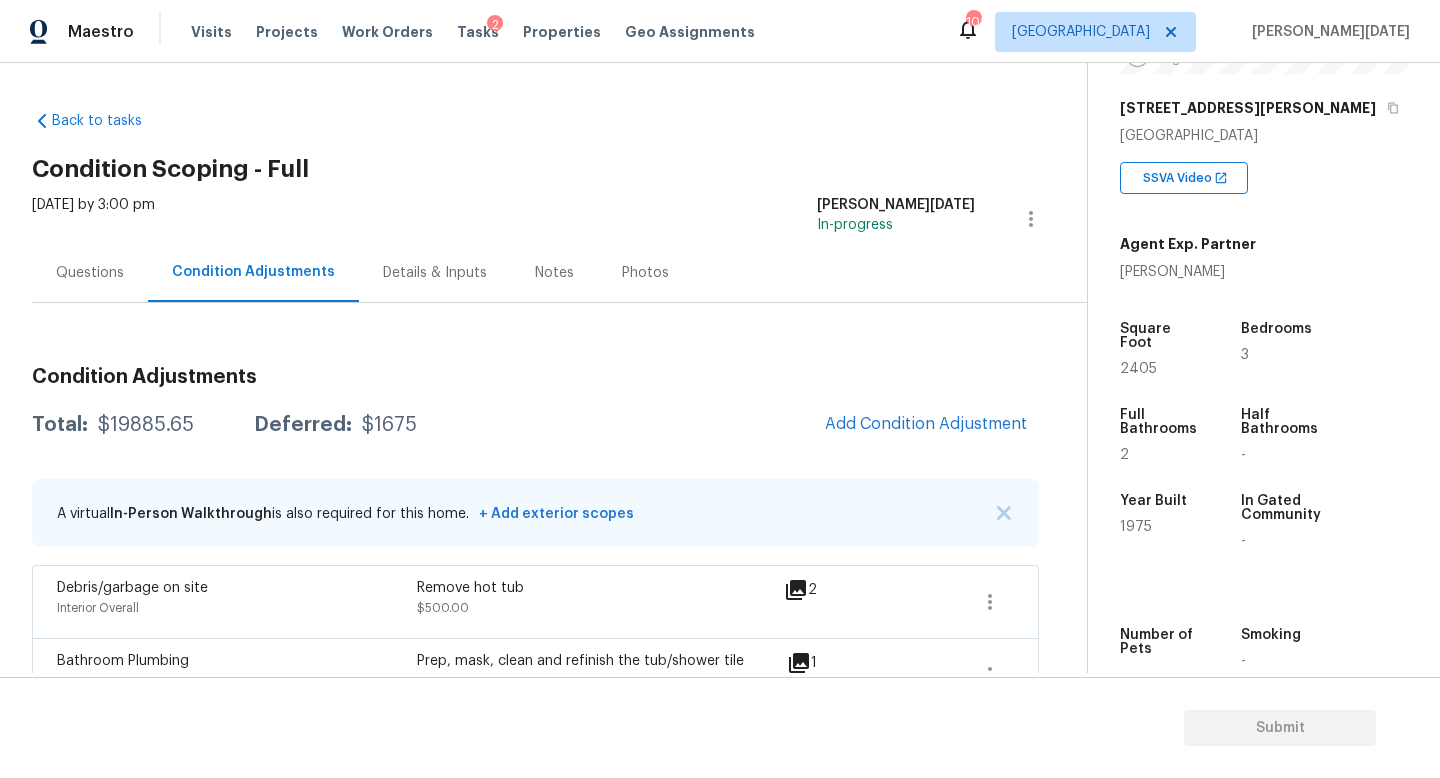 click on "Condition Adjustments Total:  $19885.65 Deferred:  $1675 Add Condition Adjustment A virtual  In-Person Walkthrough  is also required for this home.   + Add exterior scopes Debris/garbage on site Interior Overall Remove hot tub $500.00   2 Bathroom Plumbing Bathroom - Plumbing Prep, mask, clean and refinish the tub/shower tile surround both all sides ensuring a complete and professional coverage. Haul away and dispose of all masking/debris properly. $700.00   1 Gutters Exterior Overall - [PERSON_NAME] and Trim Remove the existing gutter (if present) and replace with a new vinyl gutter to fit the area intended. Ensure that the end caps are sealed and gutter is properly attached to the structure. Haul away and dispose of all debris properly. $300.00   1 Condition charge Interior Overall - Home Readiness Packages Age Condition Charge: [DATE]-[DATE] B	 $2,000.00   0 ACQ: Flooring Interior Overall - Acquisition Acquisition Scope: Moderate flooring repairs $1,250.60   10 ACQ: Paint Interior Overall - Acquisition $1,779.70   13" at bounding box center [535, 1541] 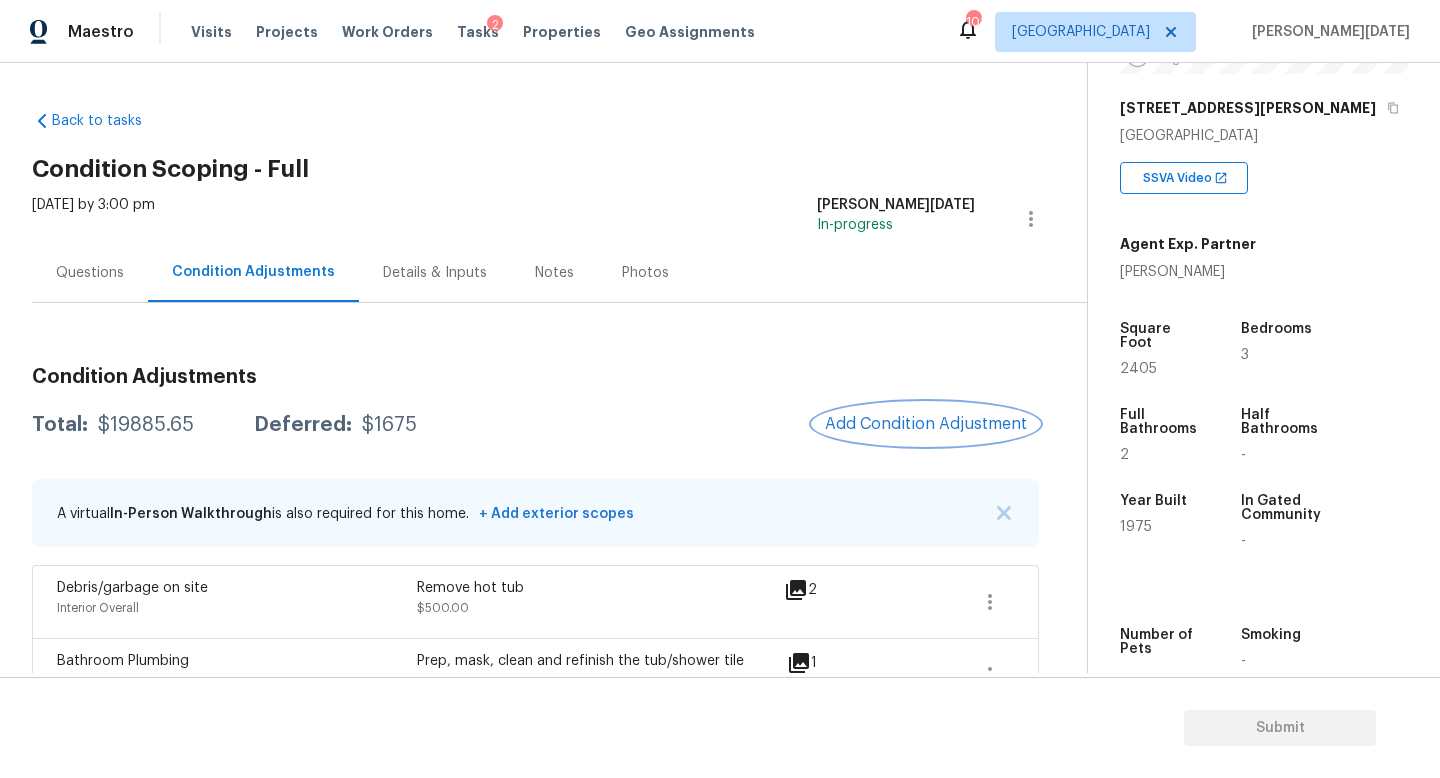 click on "Add Condition Adjustment" at bounding box center (926, 424) 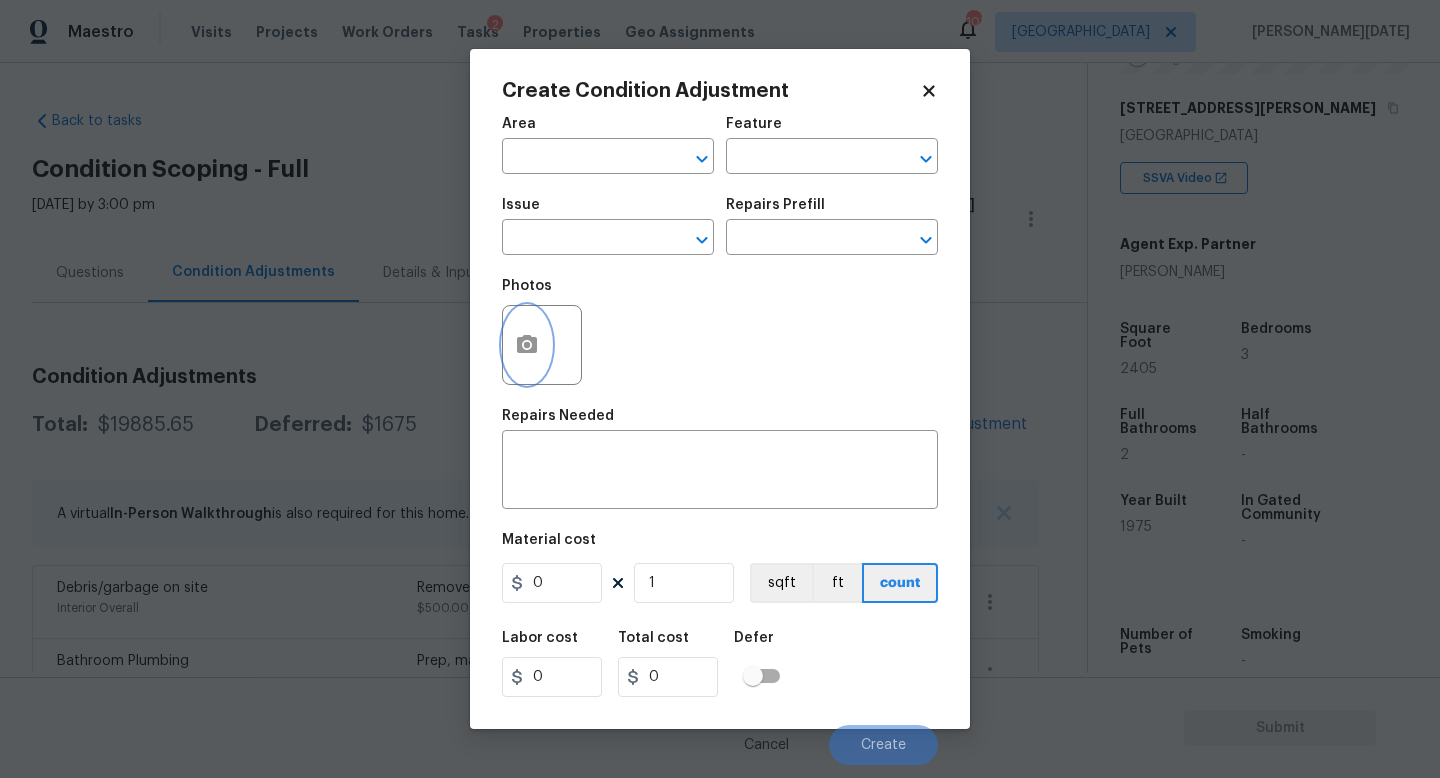 click 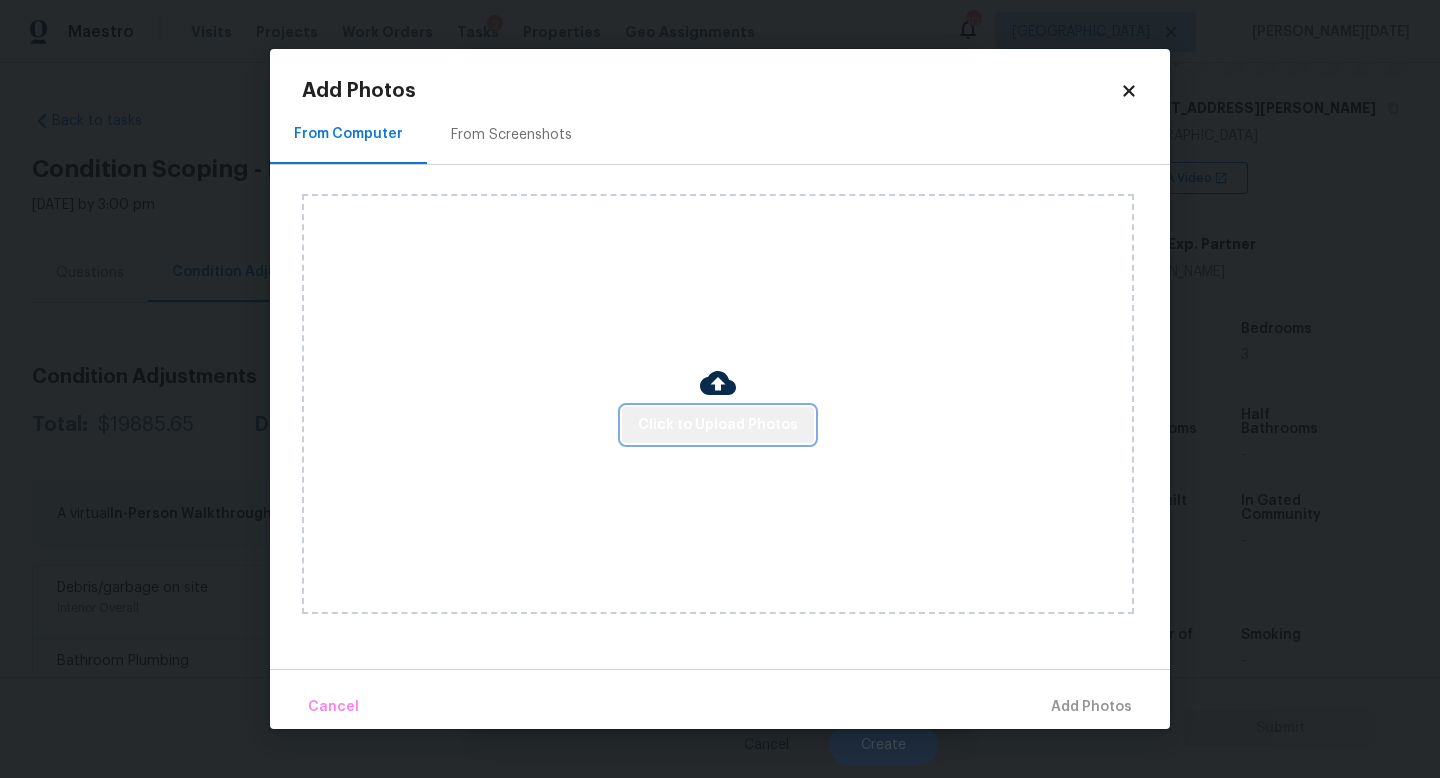 click on "Click to Upload Photos" at bounding box center [718, 425] 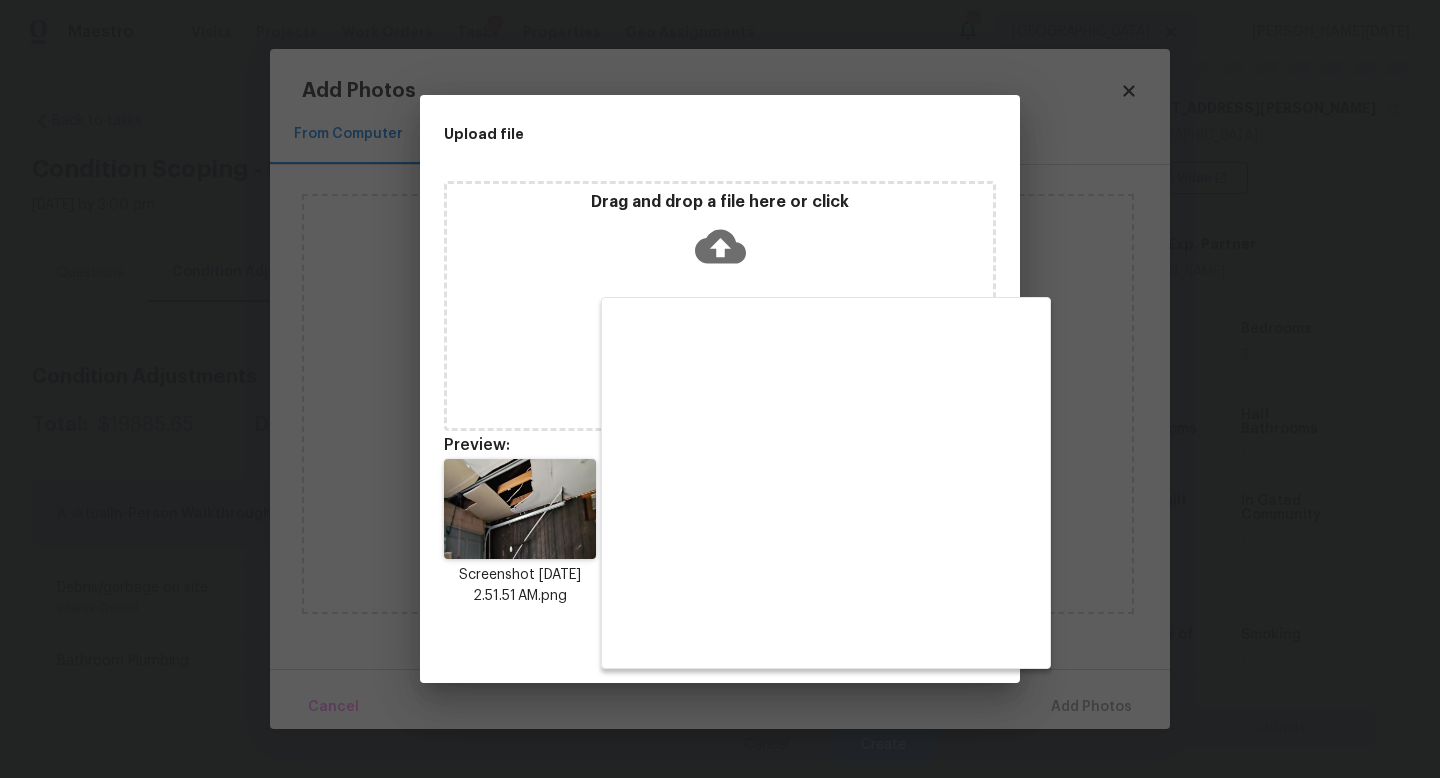 click on "Cancel Submit" at bounding box center (720, 649) 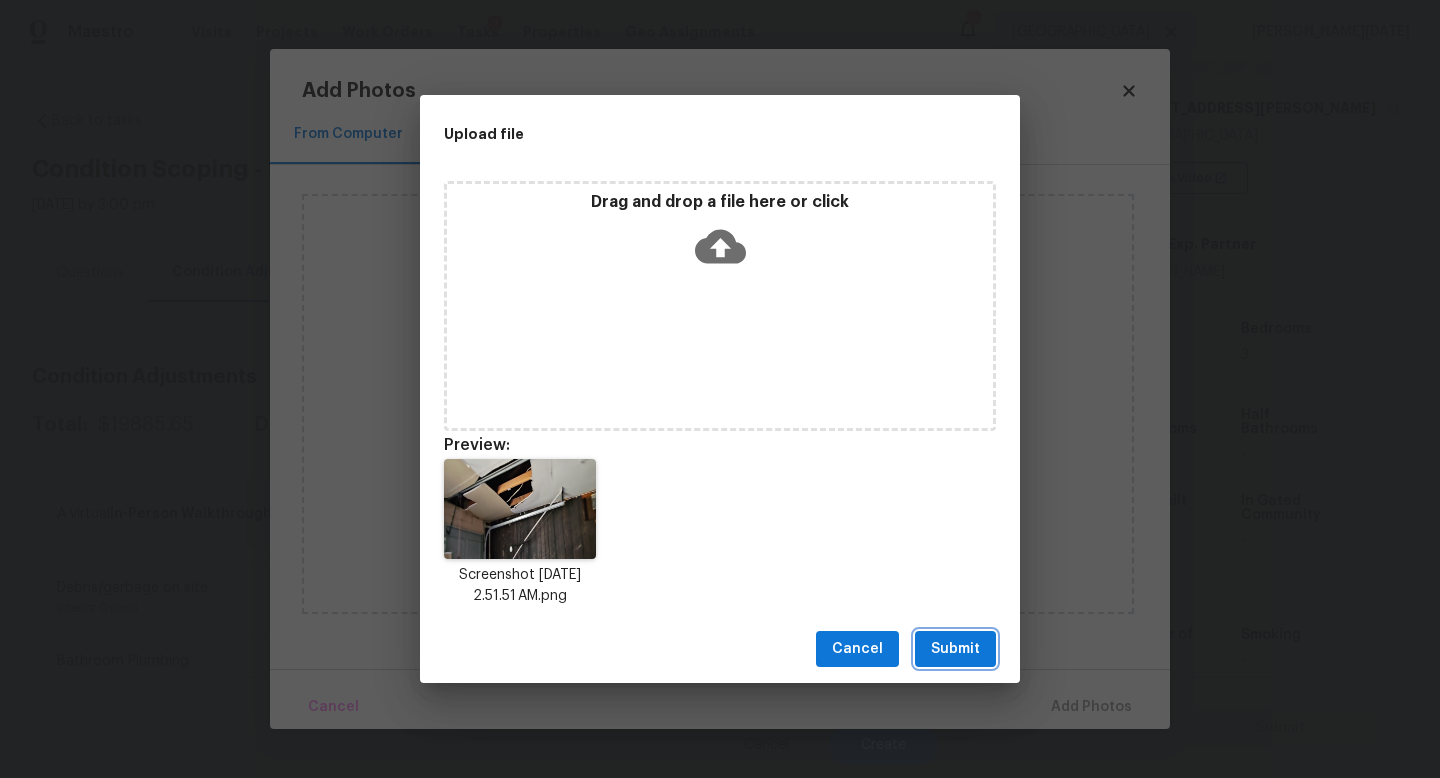 click on "Submit" at bounding box center [955, 649] 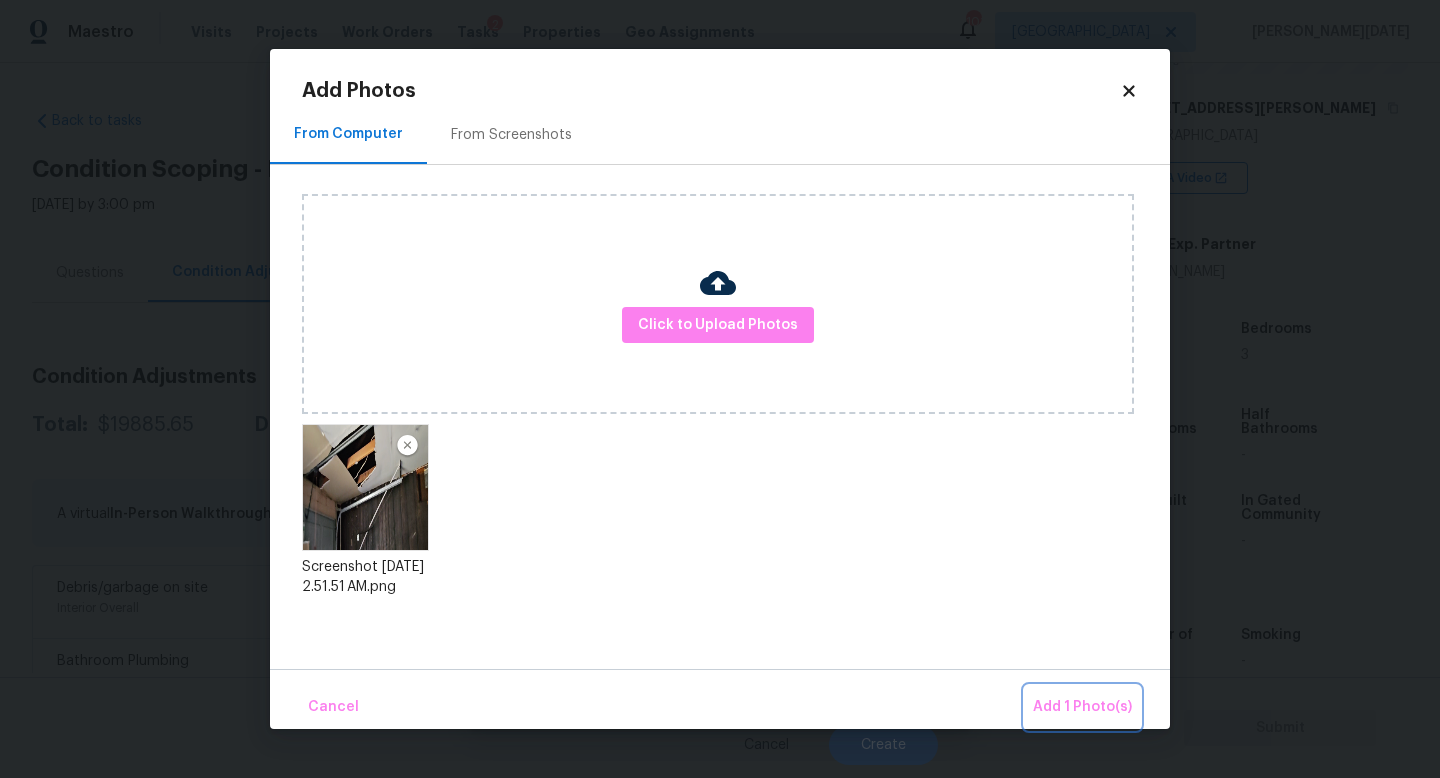 click on "Add 1 Photo(s)" at bounding box center (1082, 707) 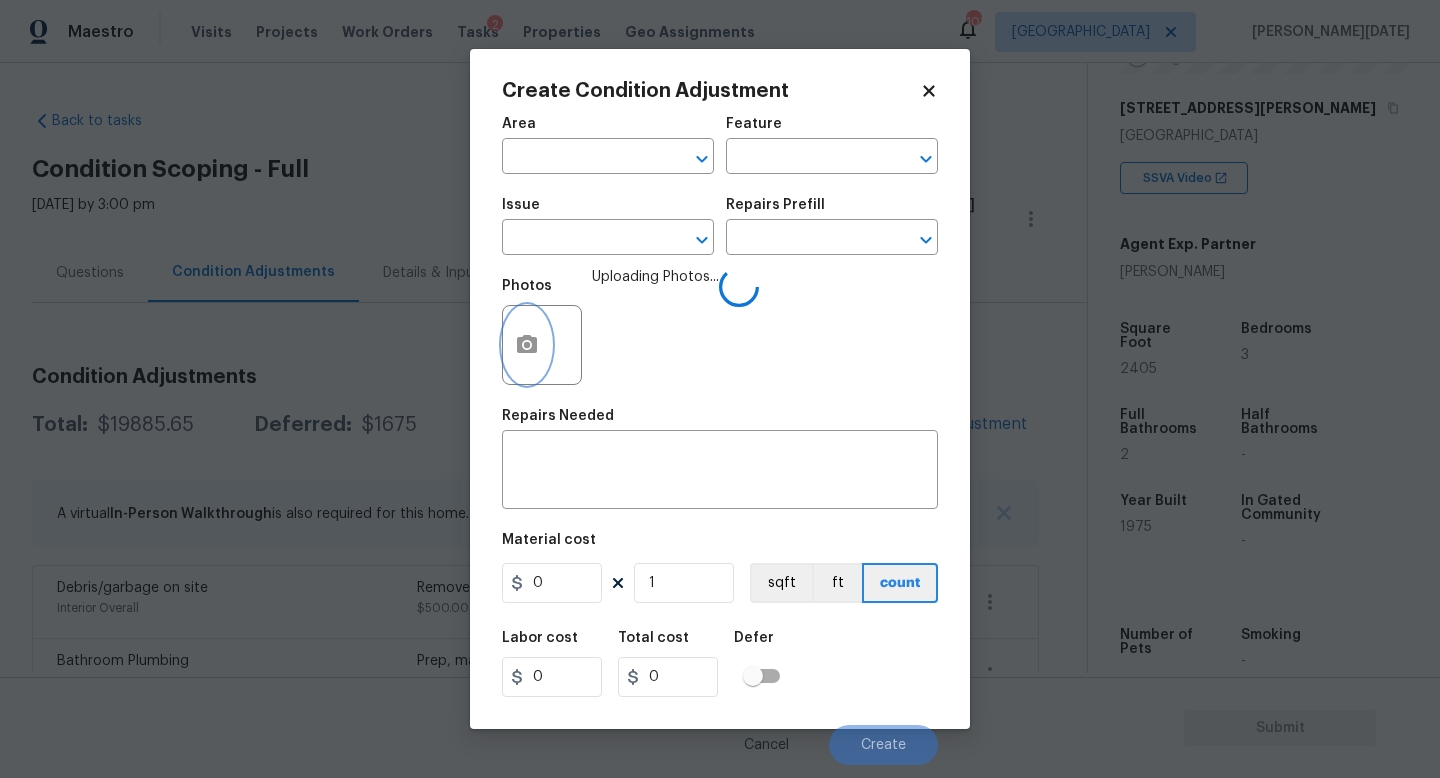 type 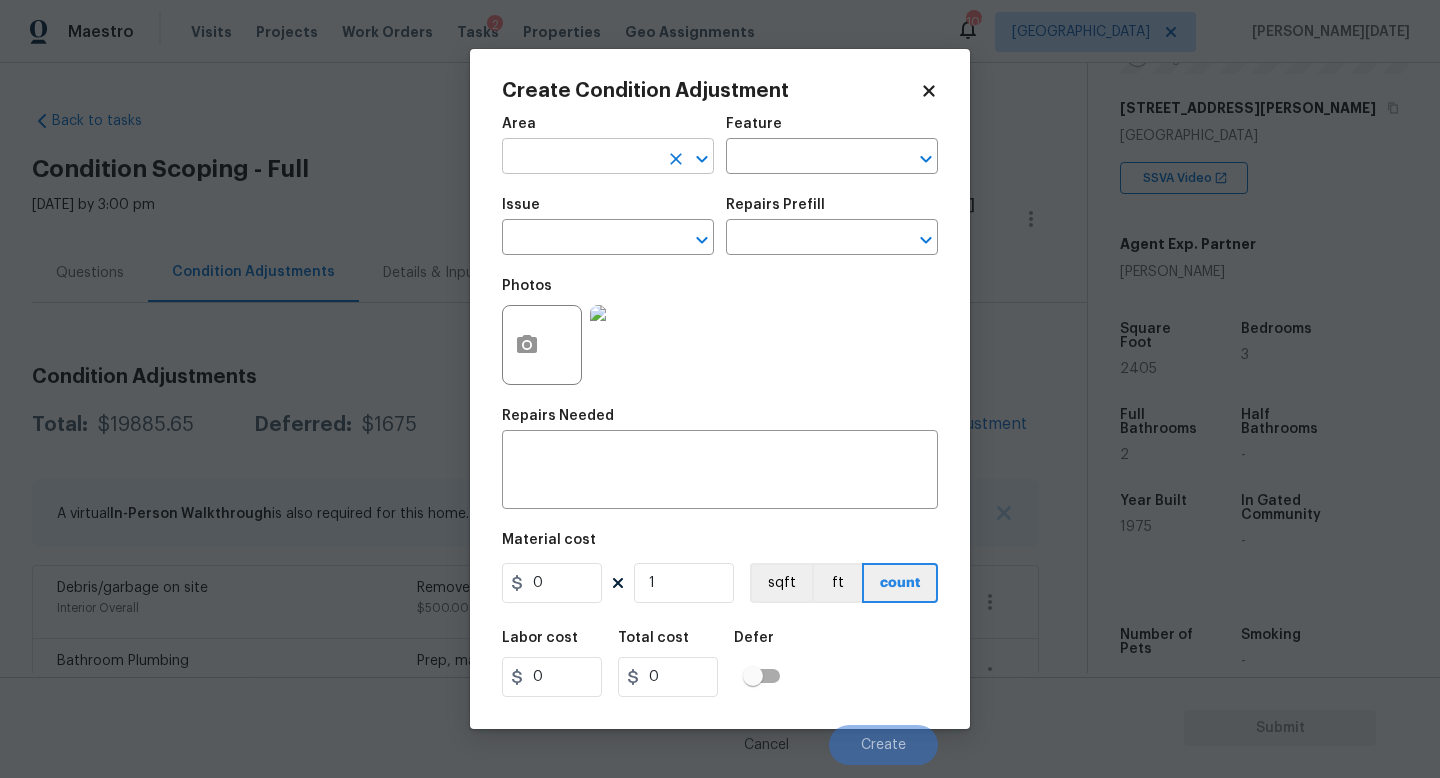 click at bounding box center [580, 158] 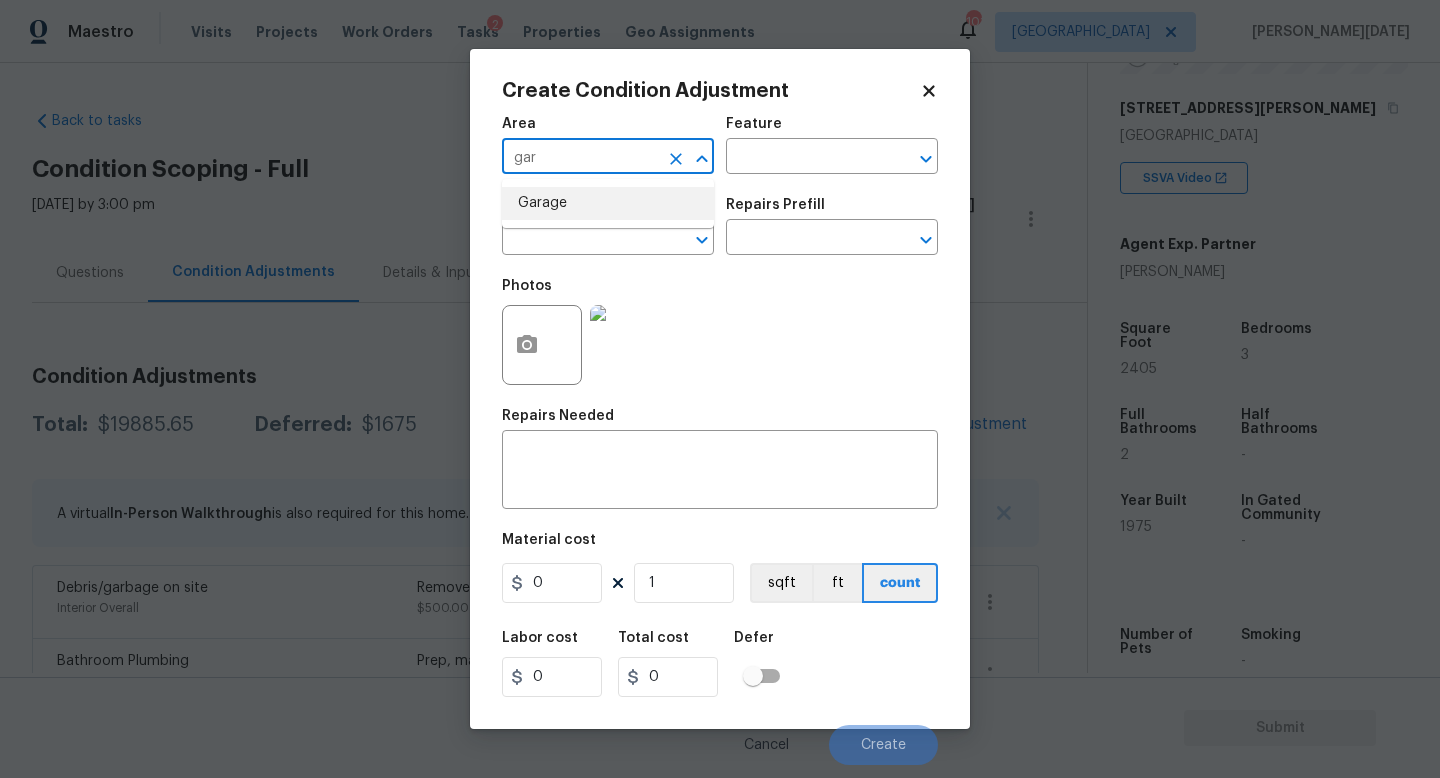 click on "Garage" at bounding box center (608, 203) 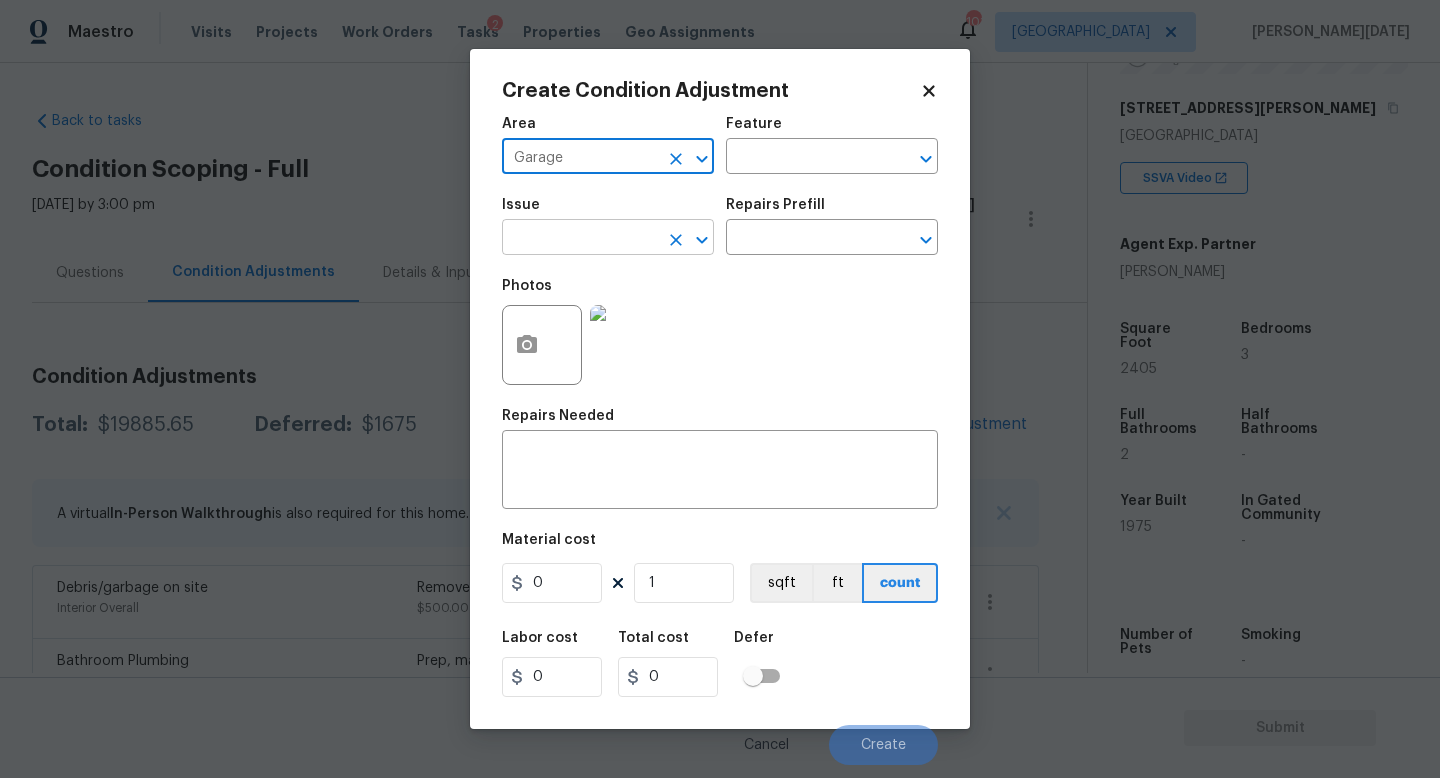 type on "Garage" 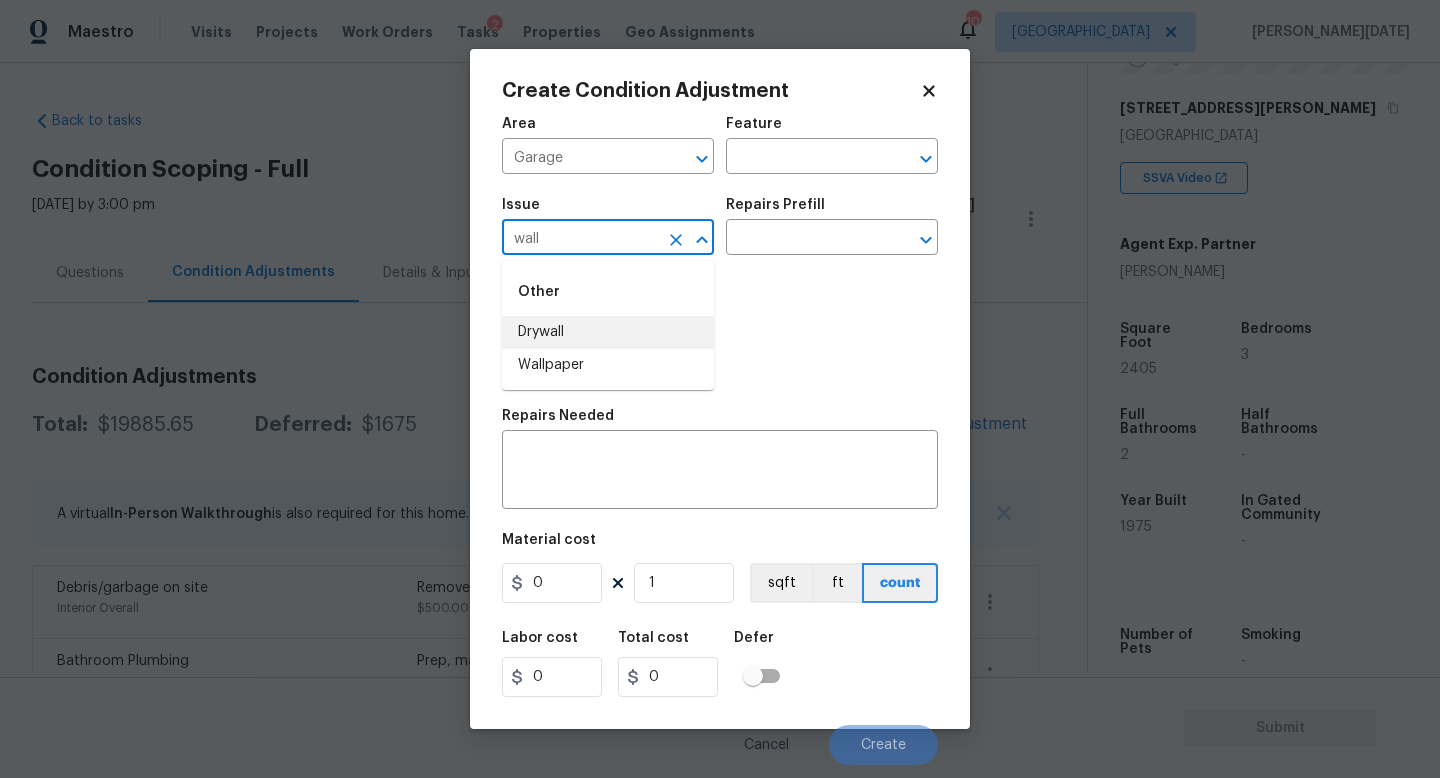 click on "Drywall" at bounding box center [608, 332] 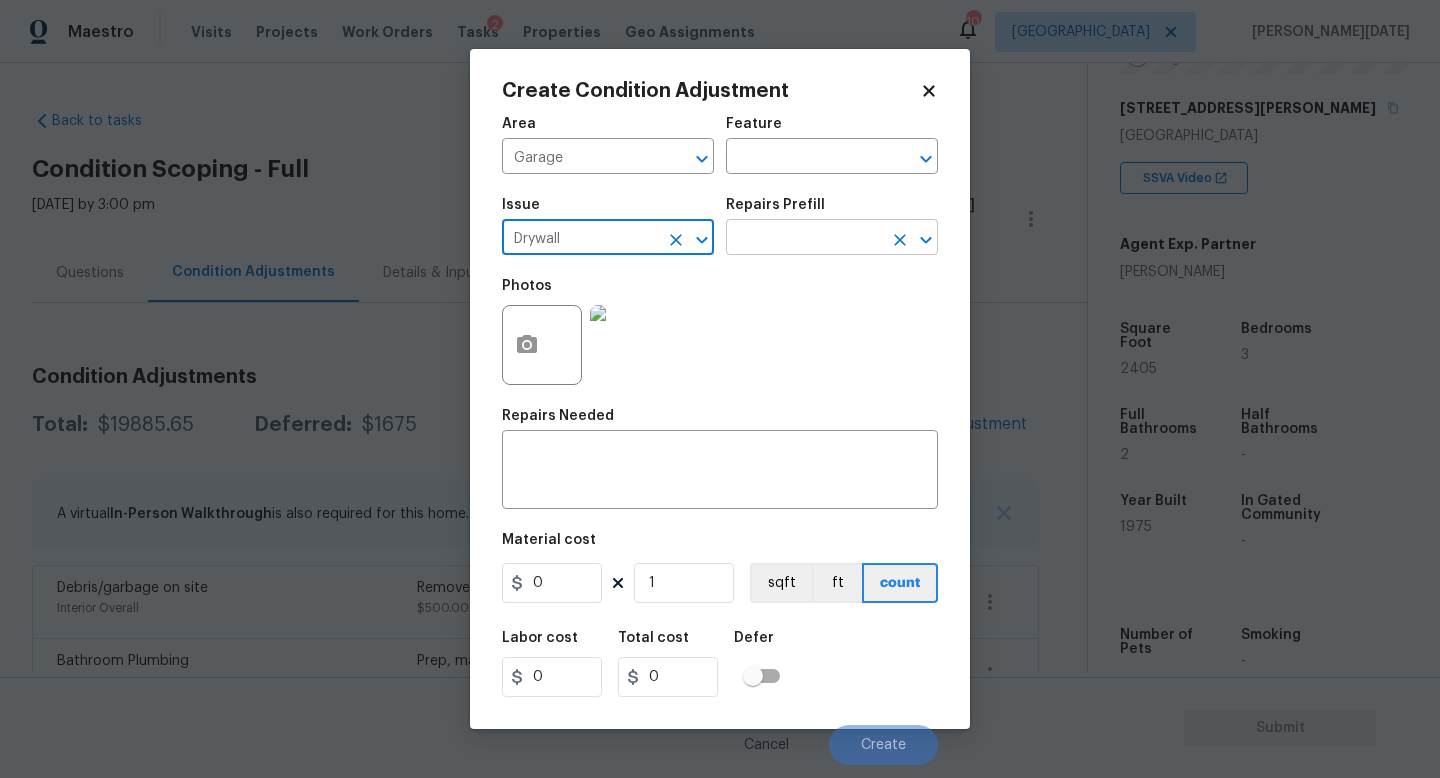 type on "Drywall" 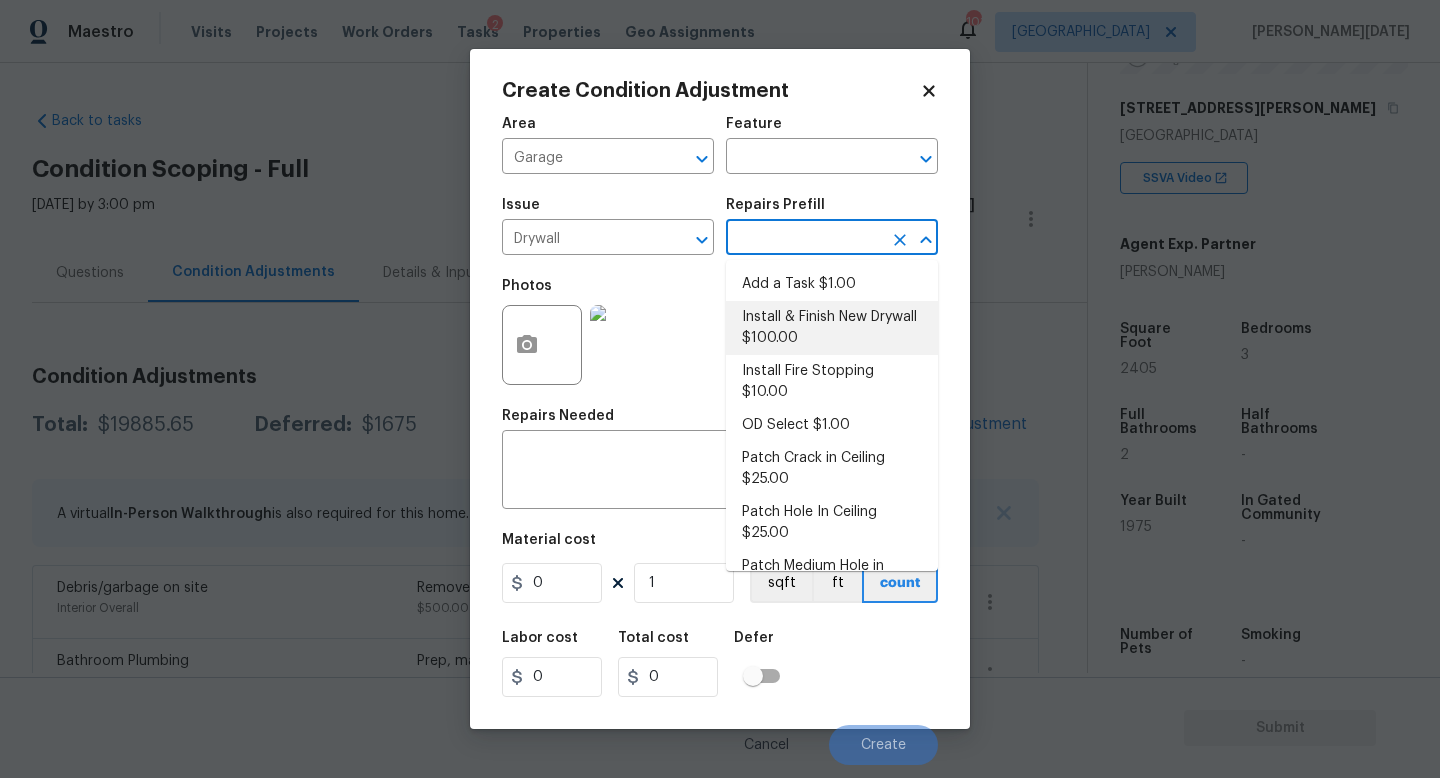 click on "Install & Finish New Drywall $100.00" at bounding box center (832, 328) 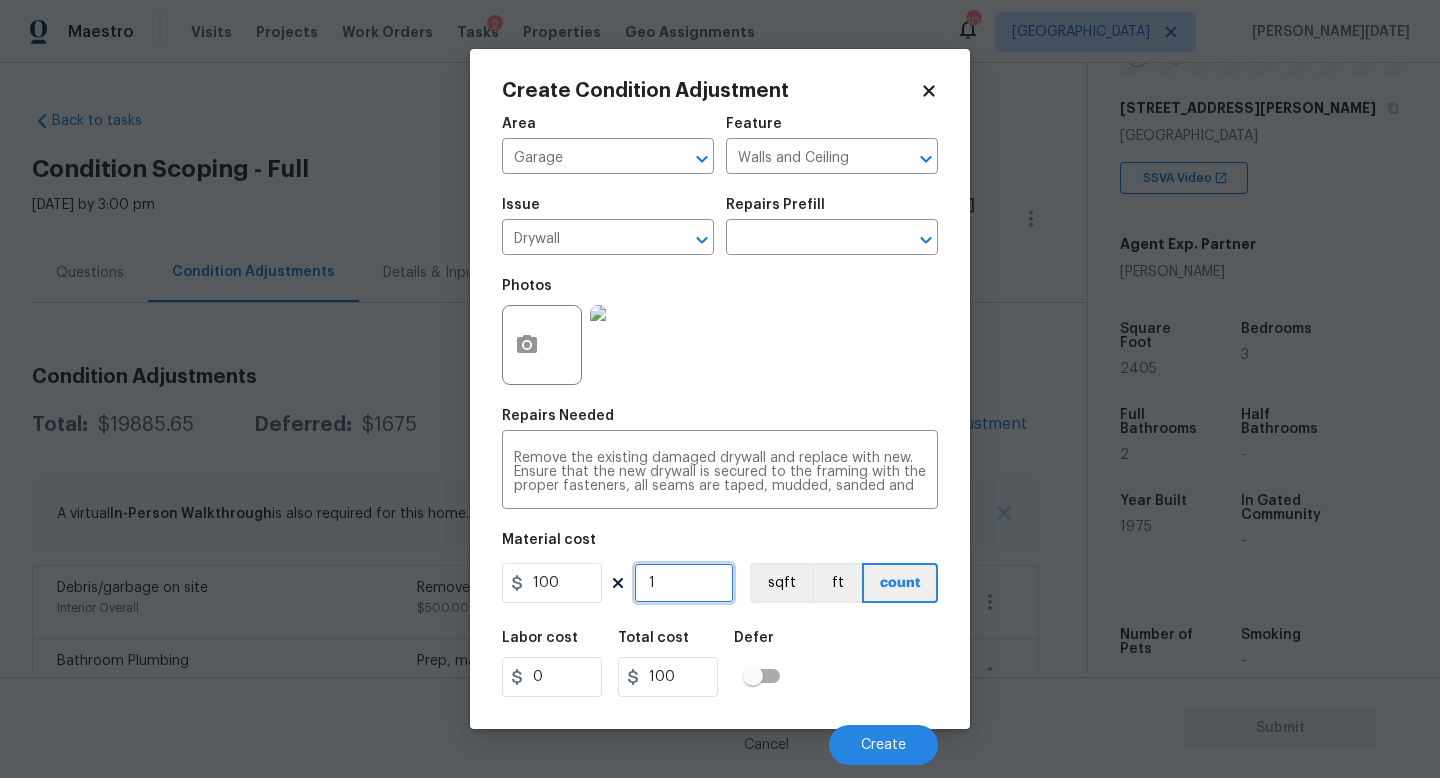 click on "1" at bounding box center [684, 583] 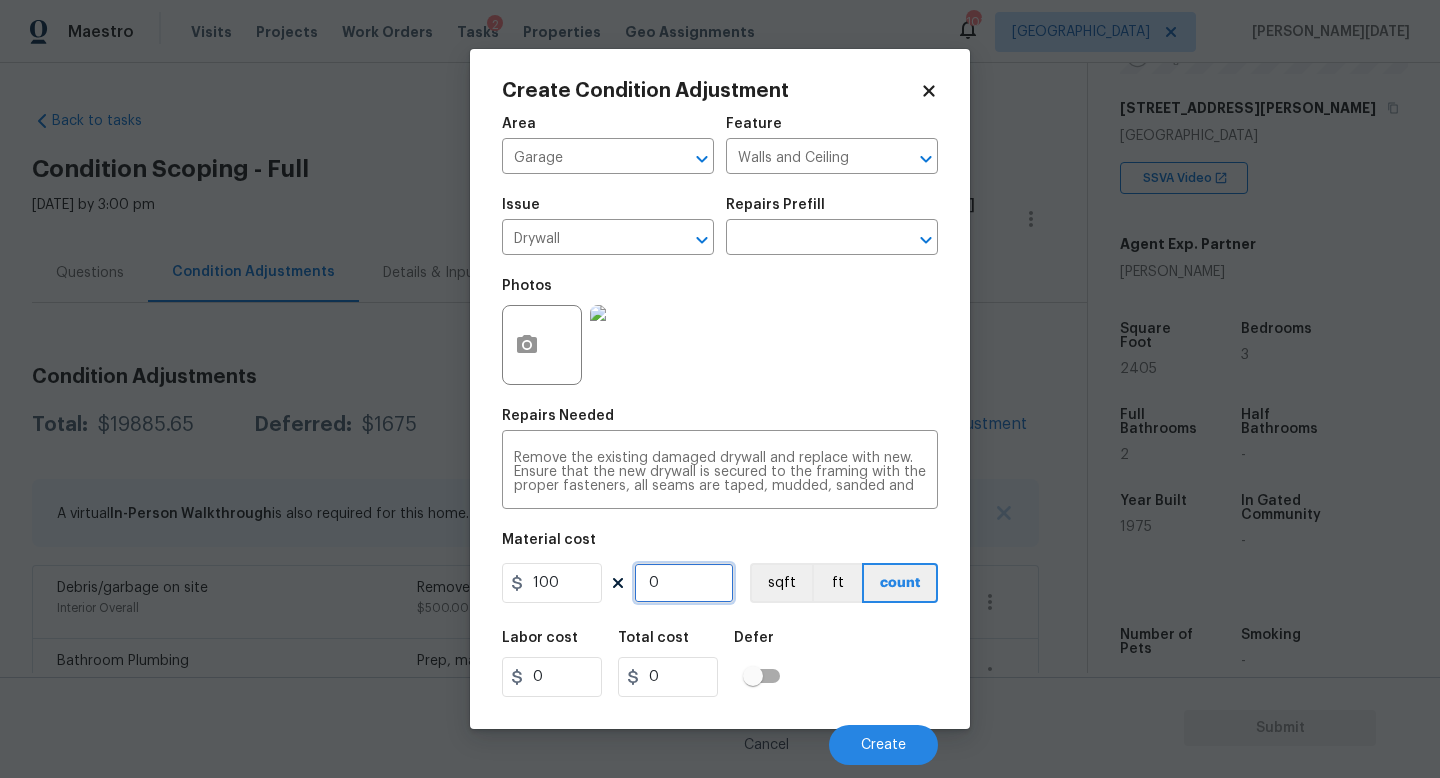 type on "4" 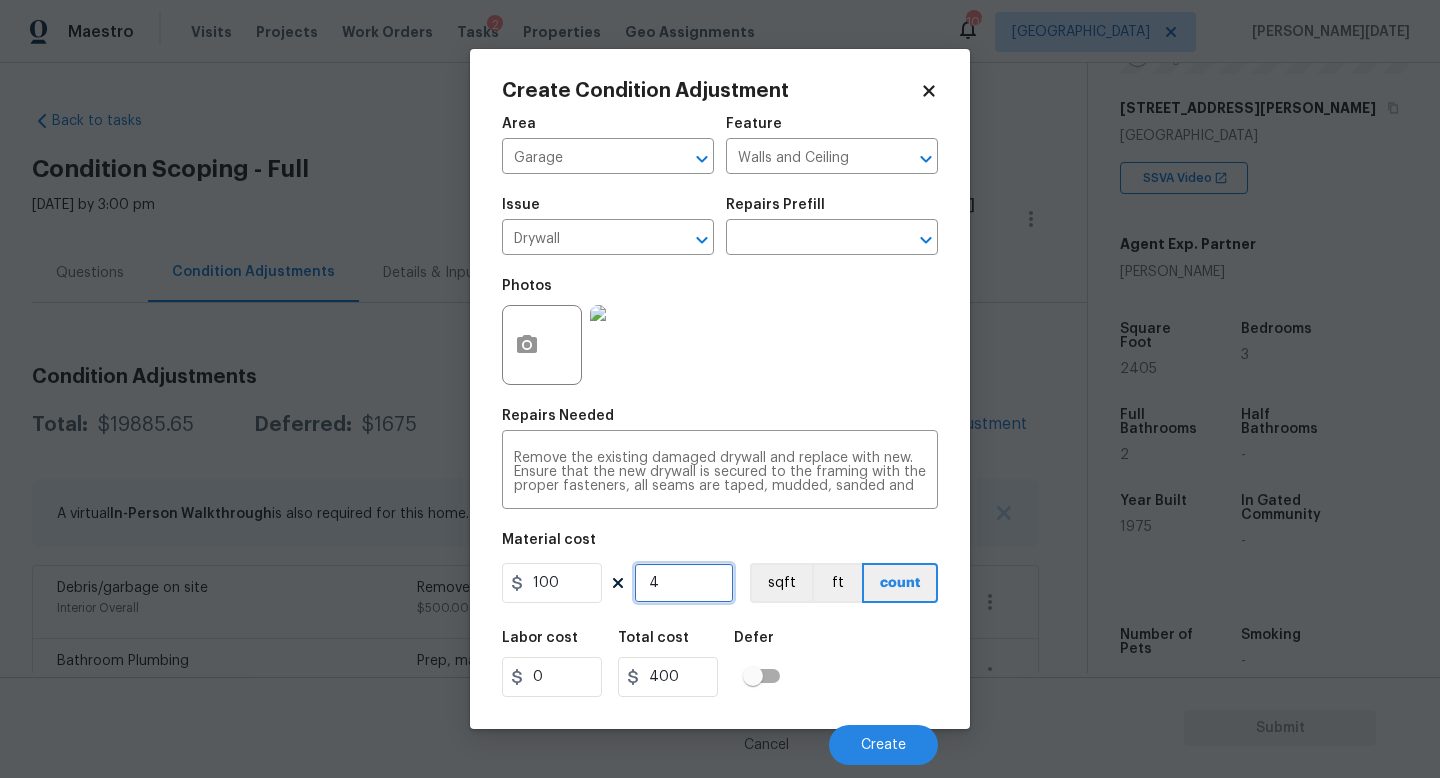 type on "0" 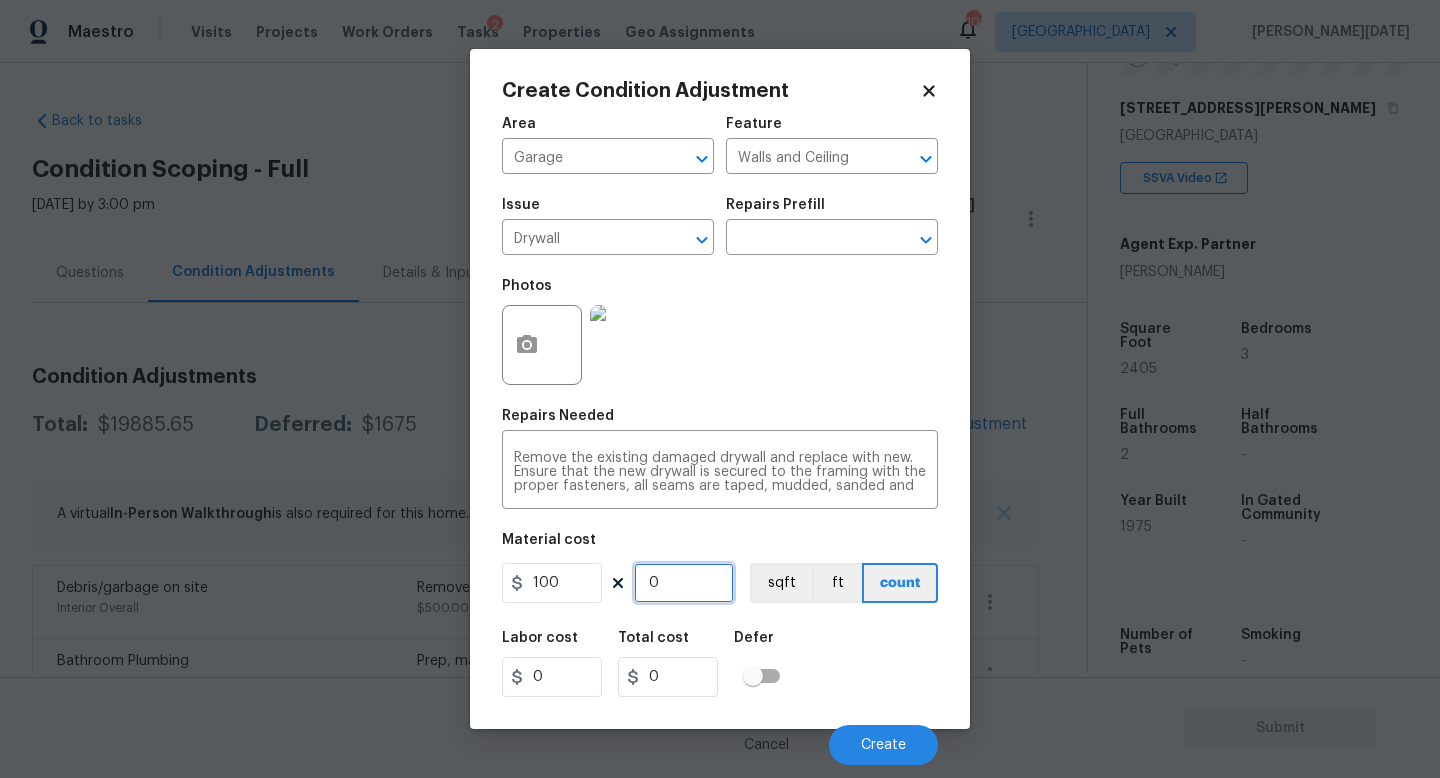 type on "5" 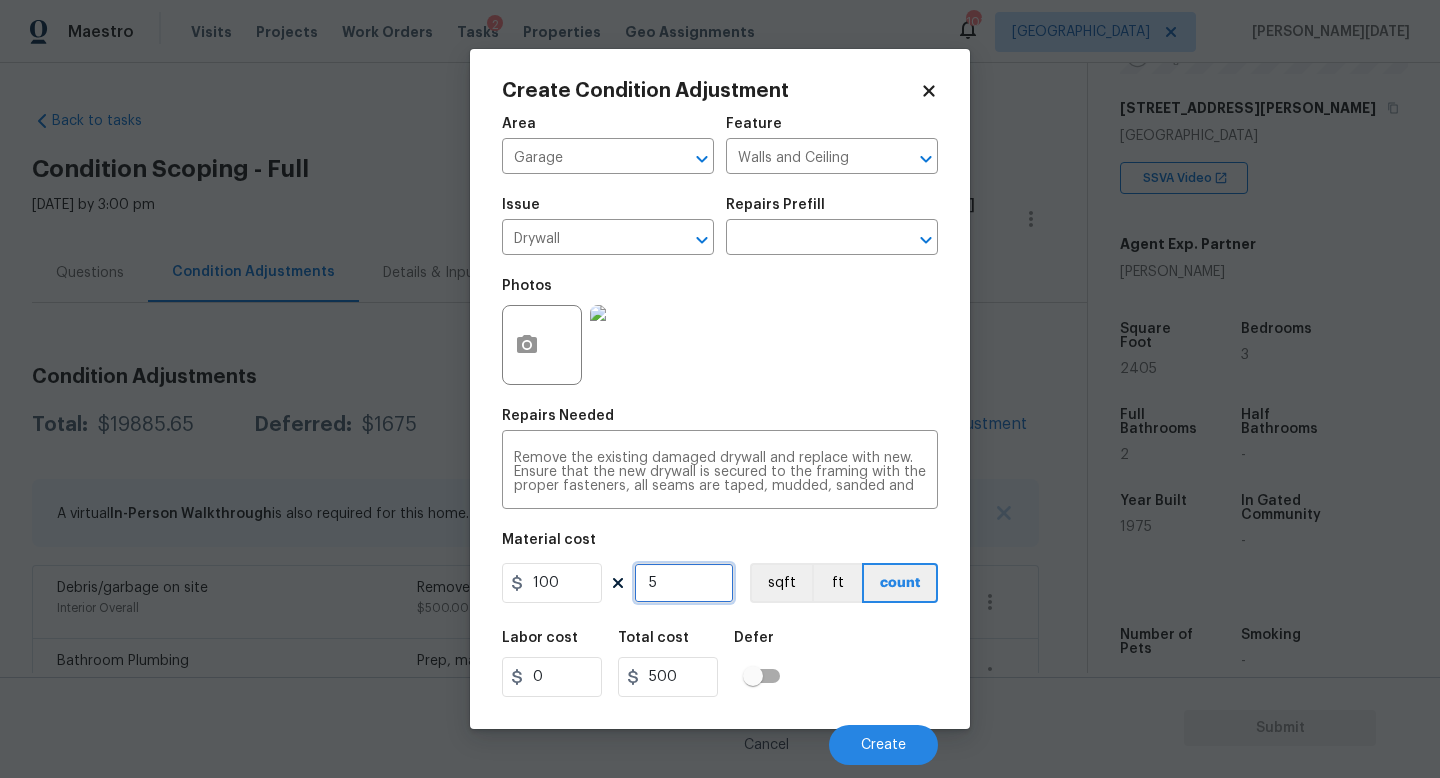 type on "5" 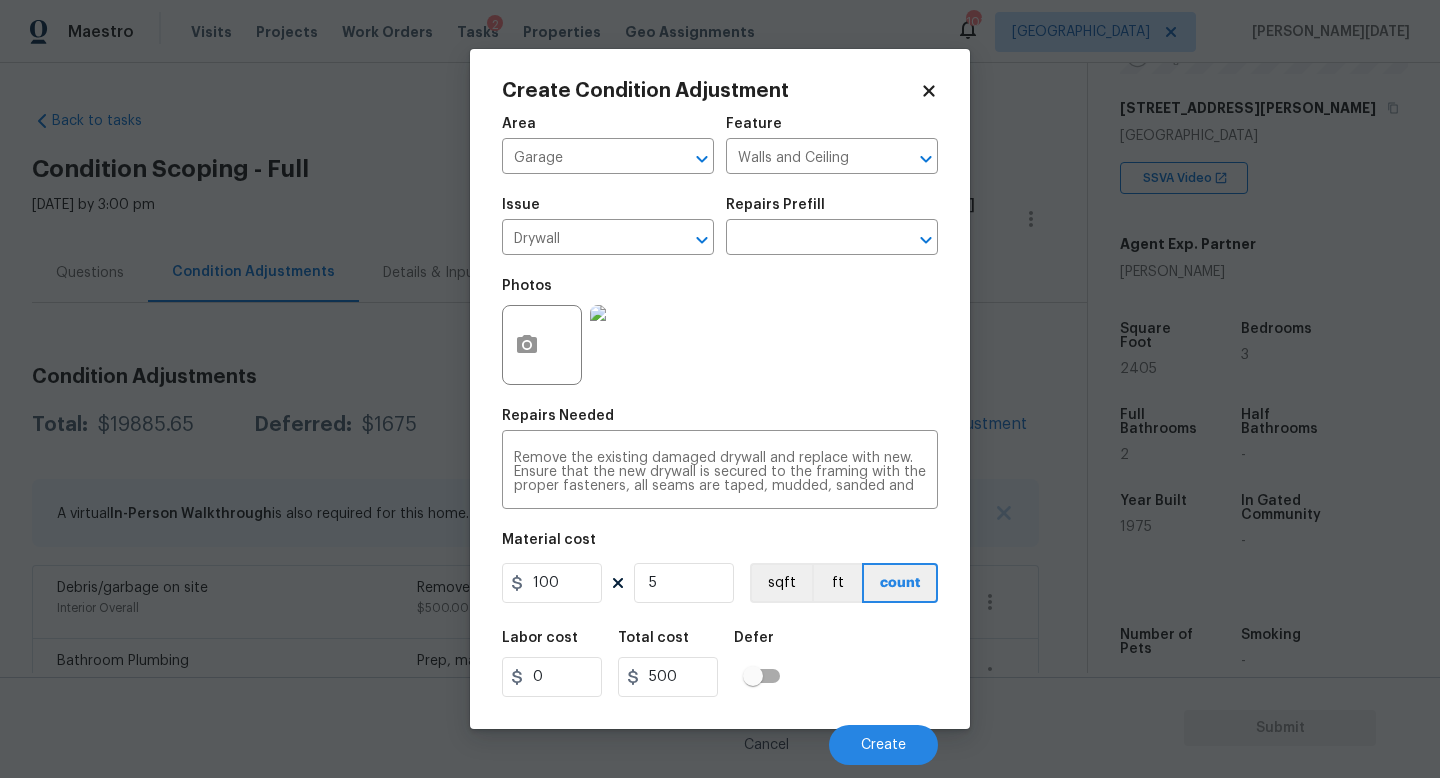click on "Photos" at bounding box center (720, 332) 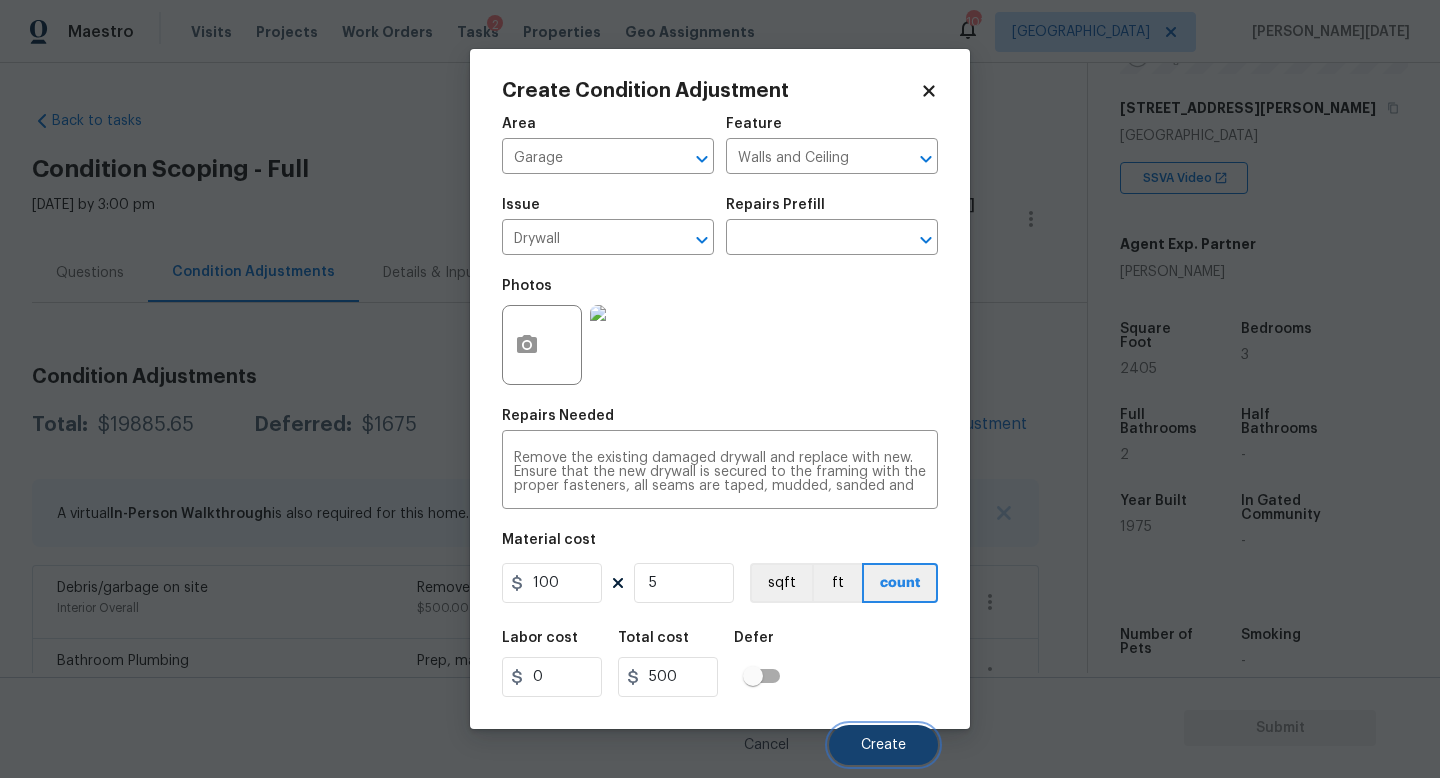 click on "Create" at bounding box center (883, 745) 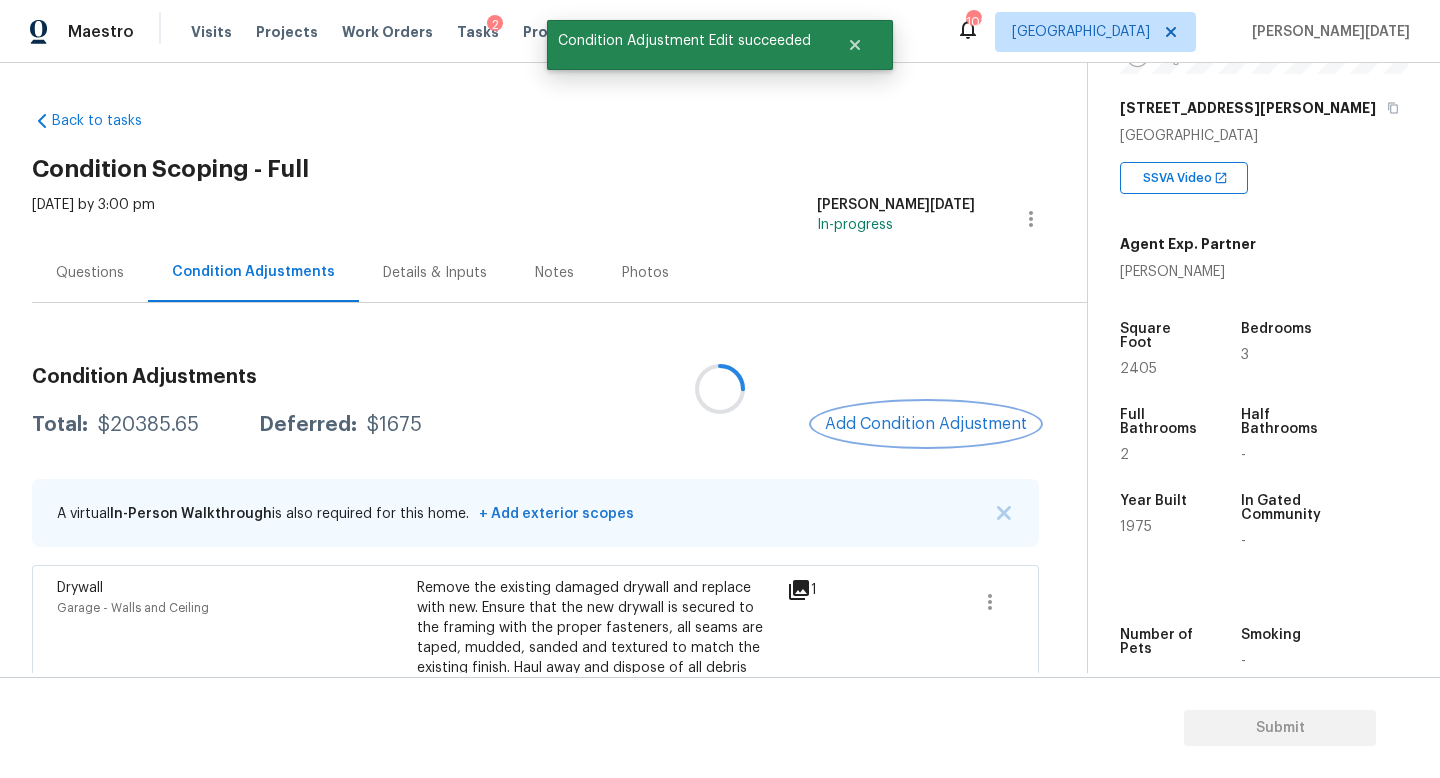 click on "Add Condition Adjustment" at bounding box center [926, 424] 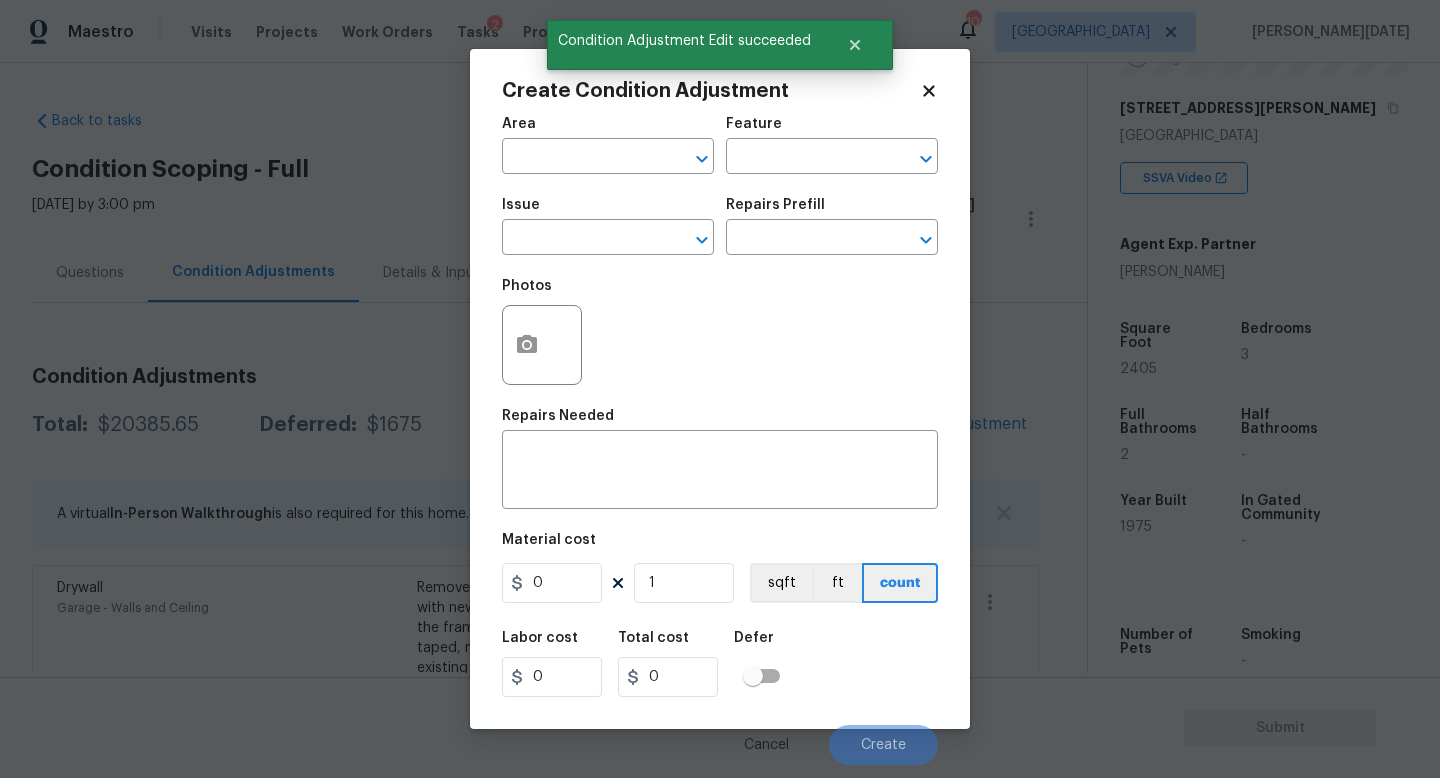 click on "Repairs Needed" at bounding box center (720, 422) 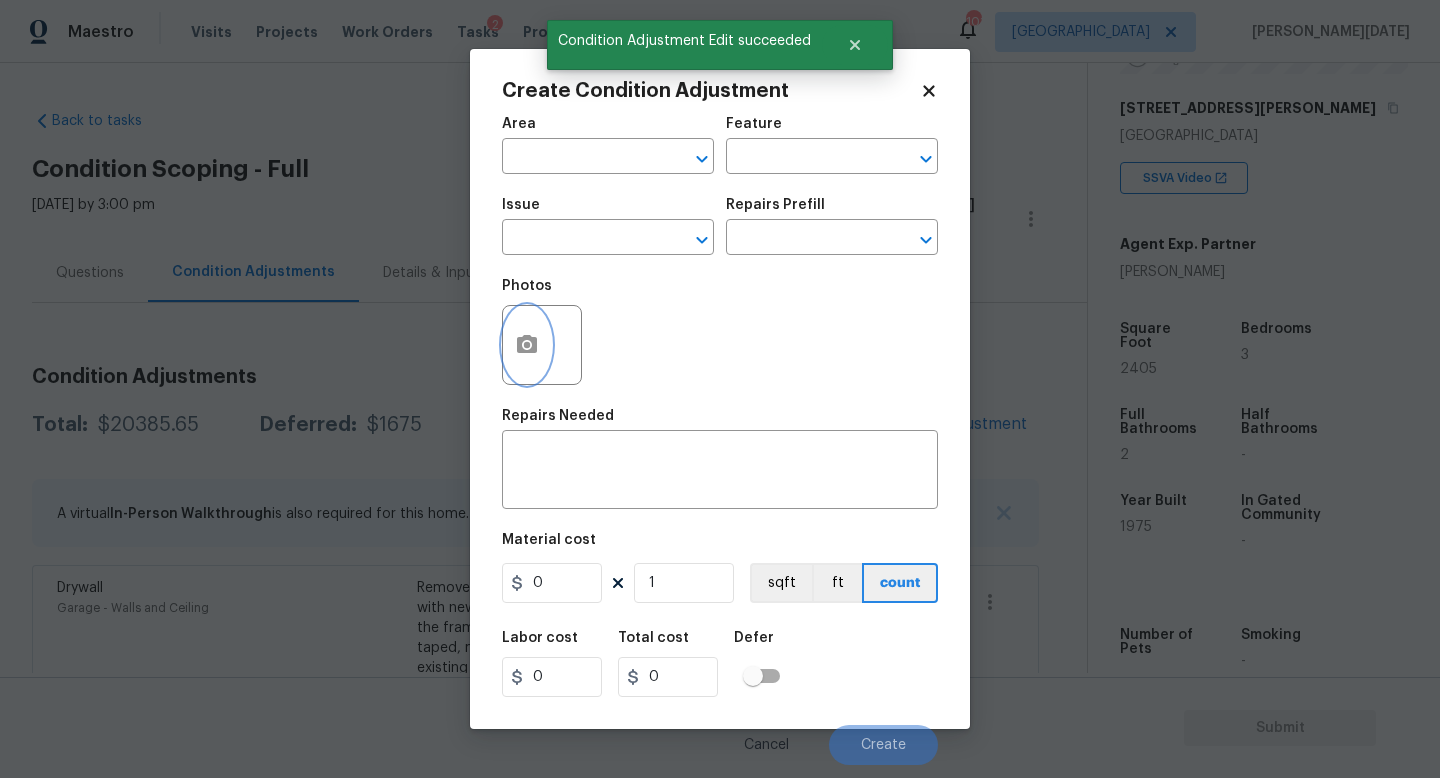 click at bounding box center [527, 345] 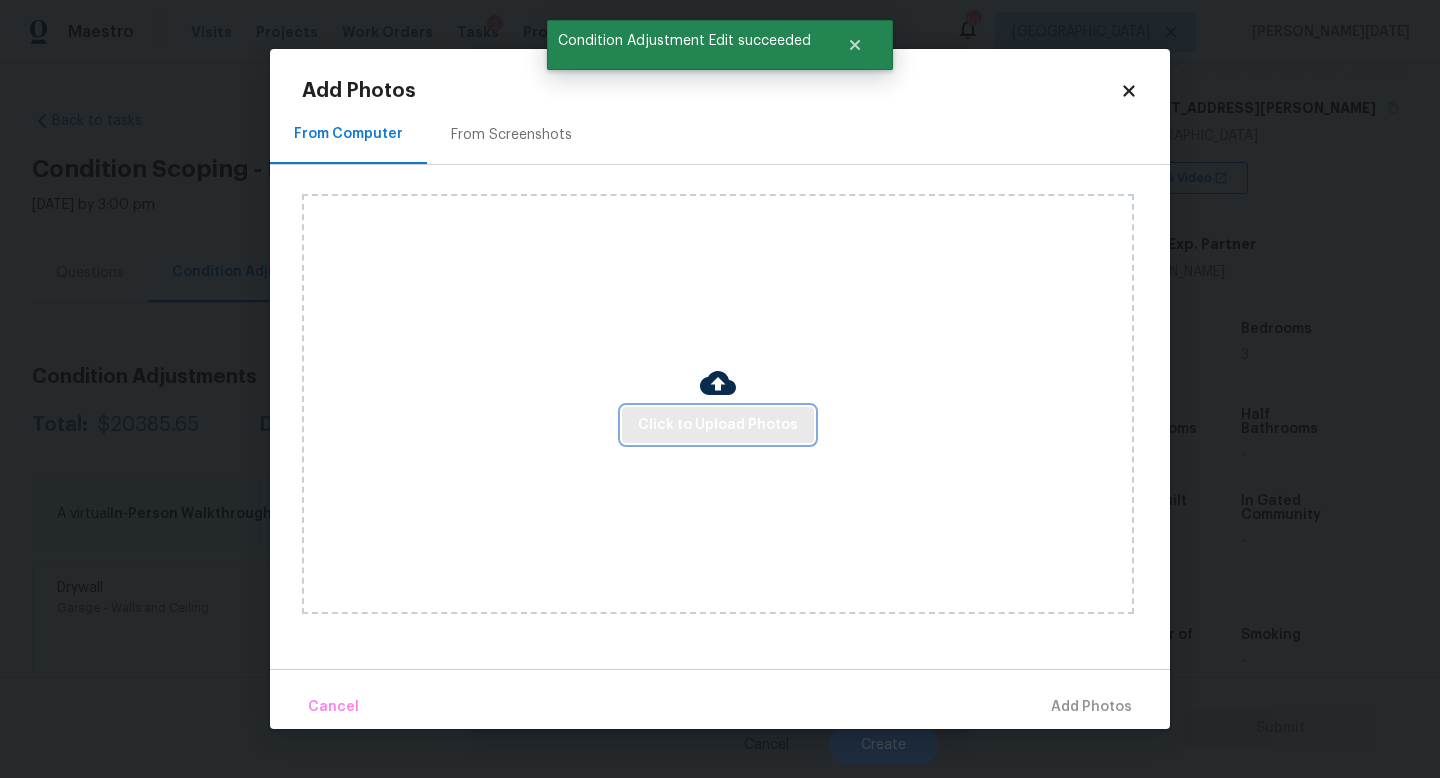 click on "Click to Upload Photos" at bounding box center (718, 425) 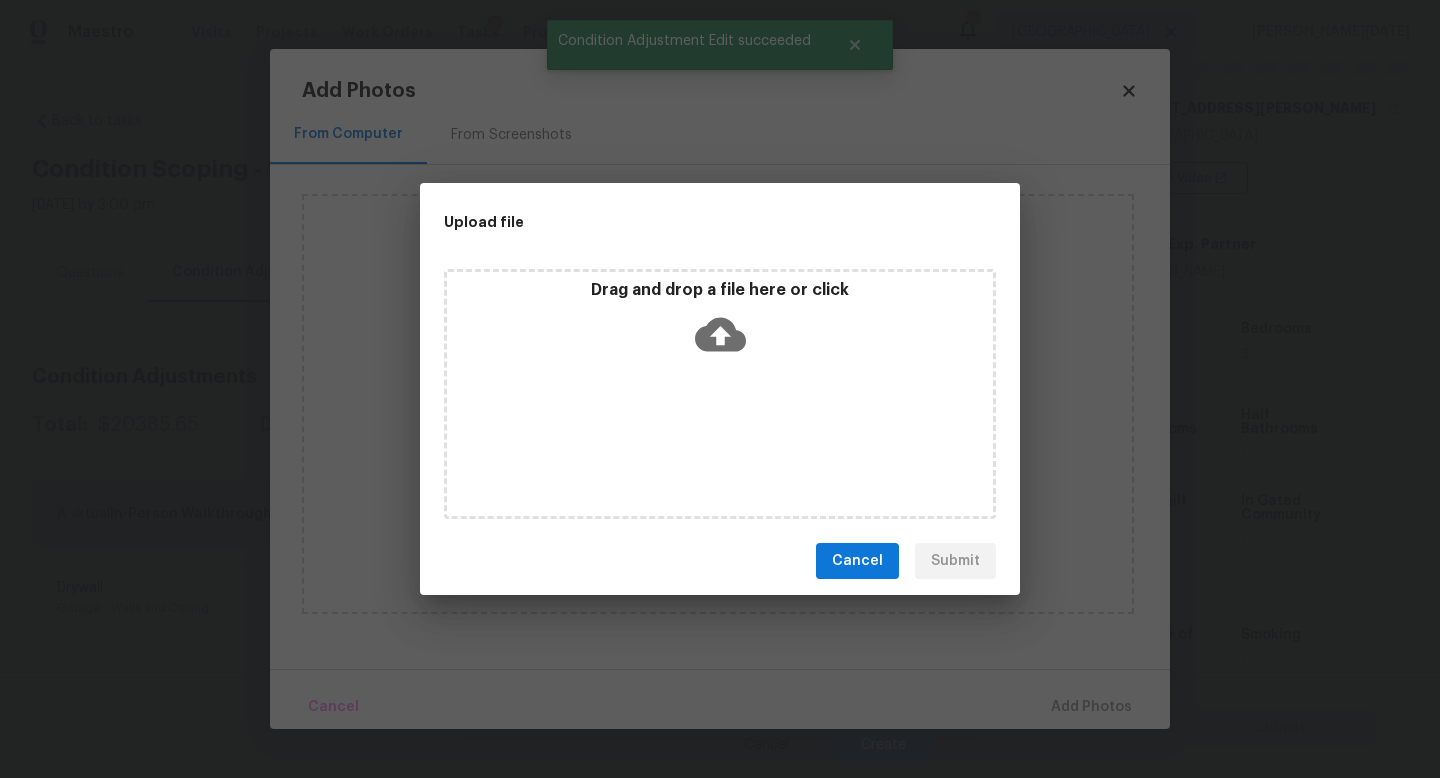 click on "Drag and drop a file here or click" at bounding box center (720, 394) 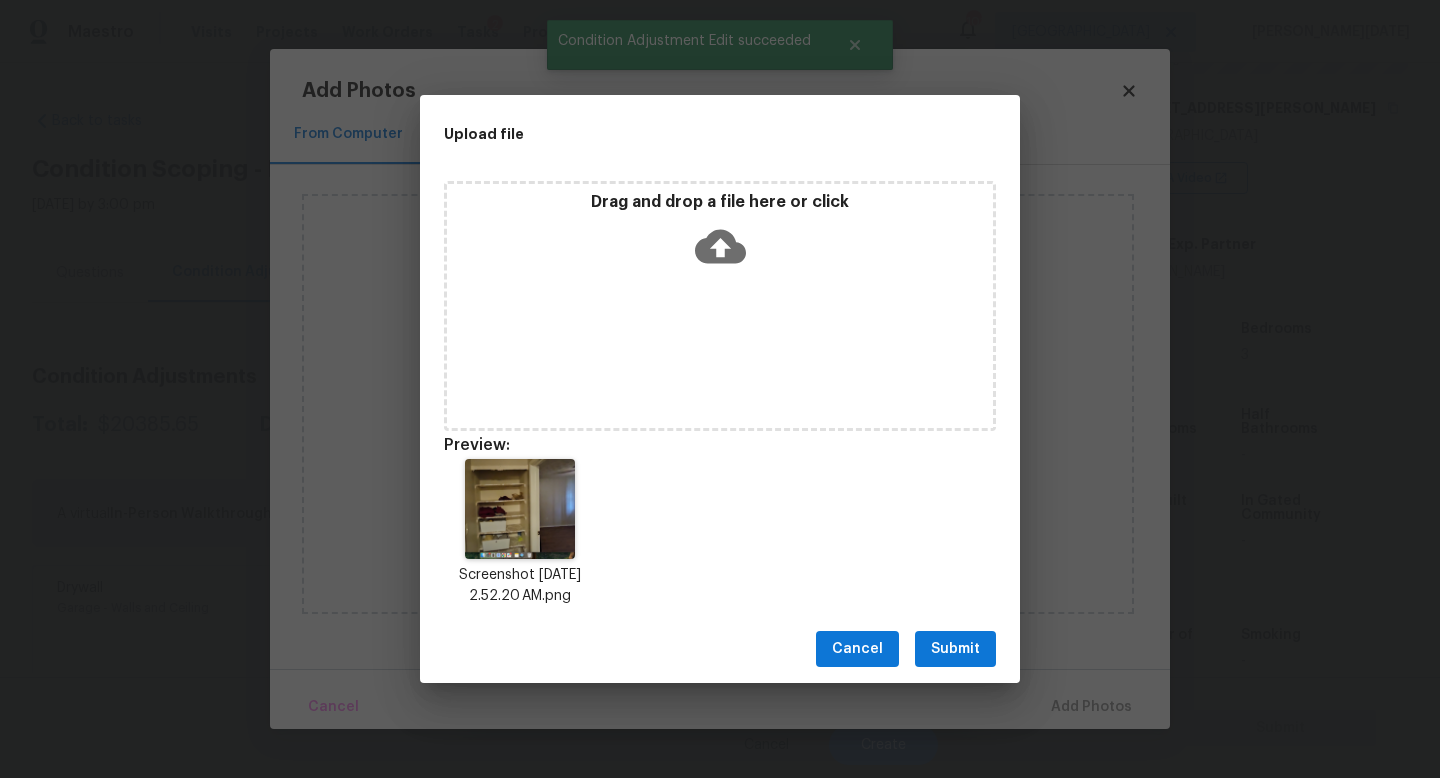 click on "Submit" at bounding box center [955, 649] 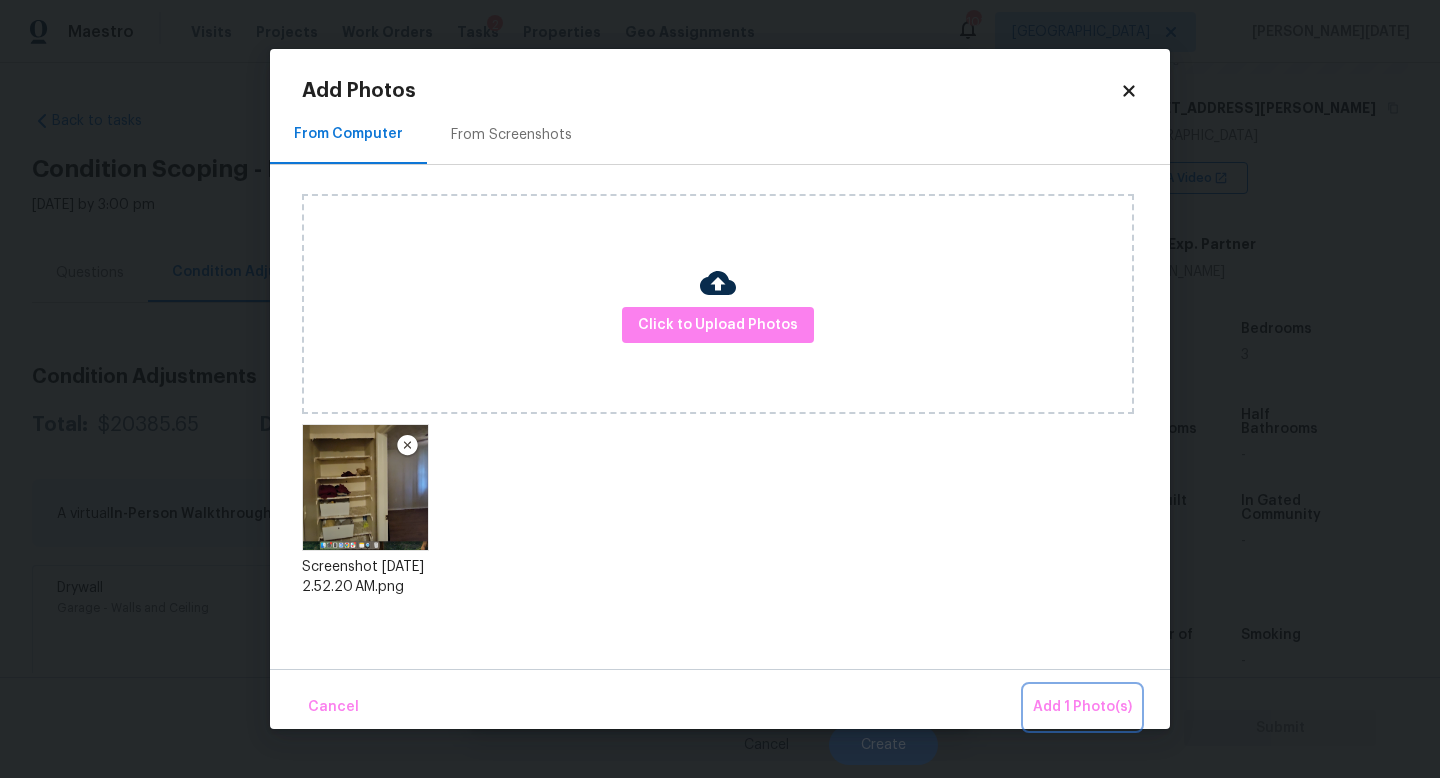 click on "Add 1 Photo(s)" at bounding box center [1082, 707] 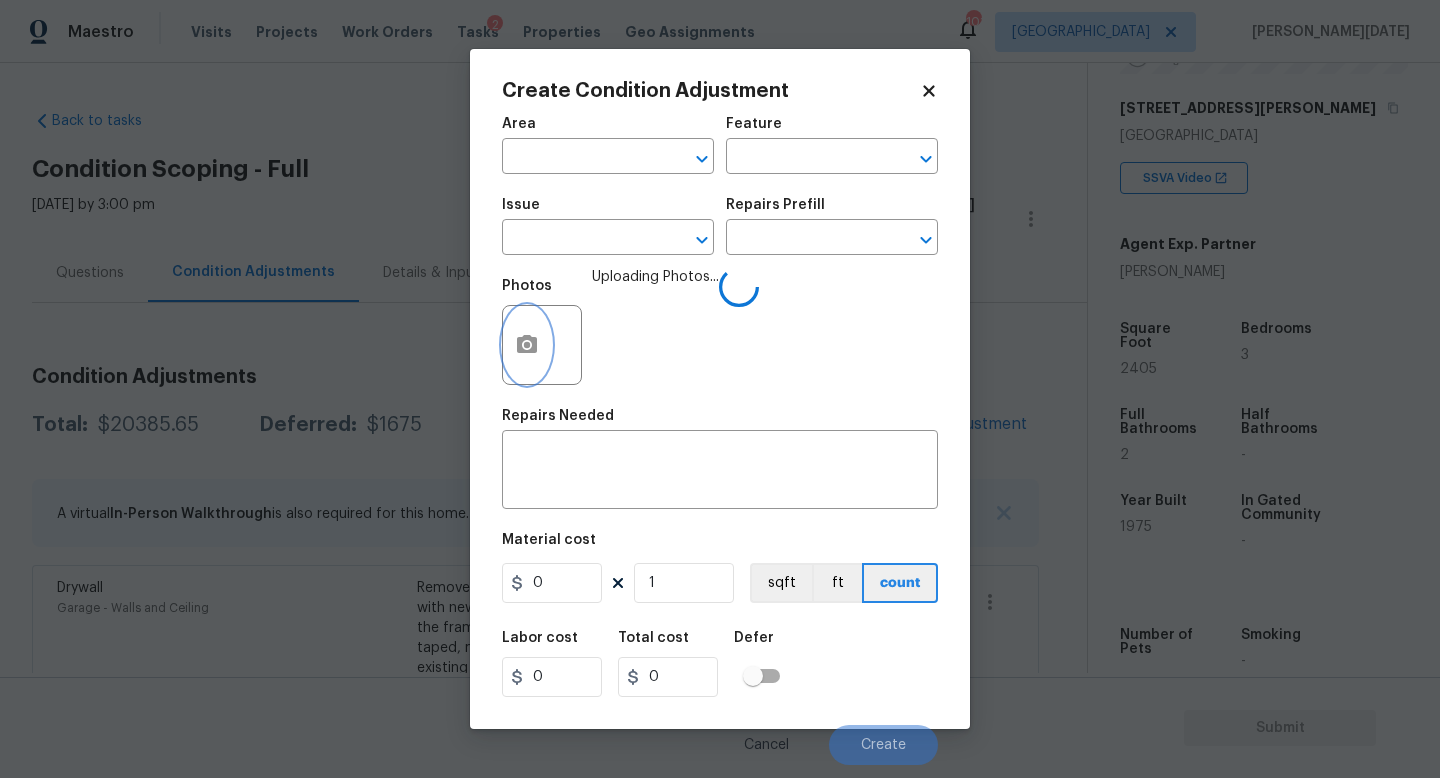 type 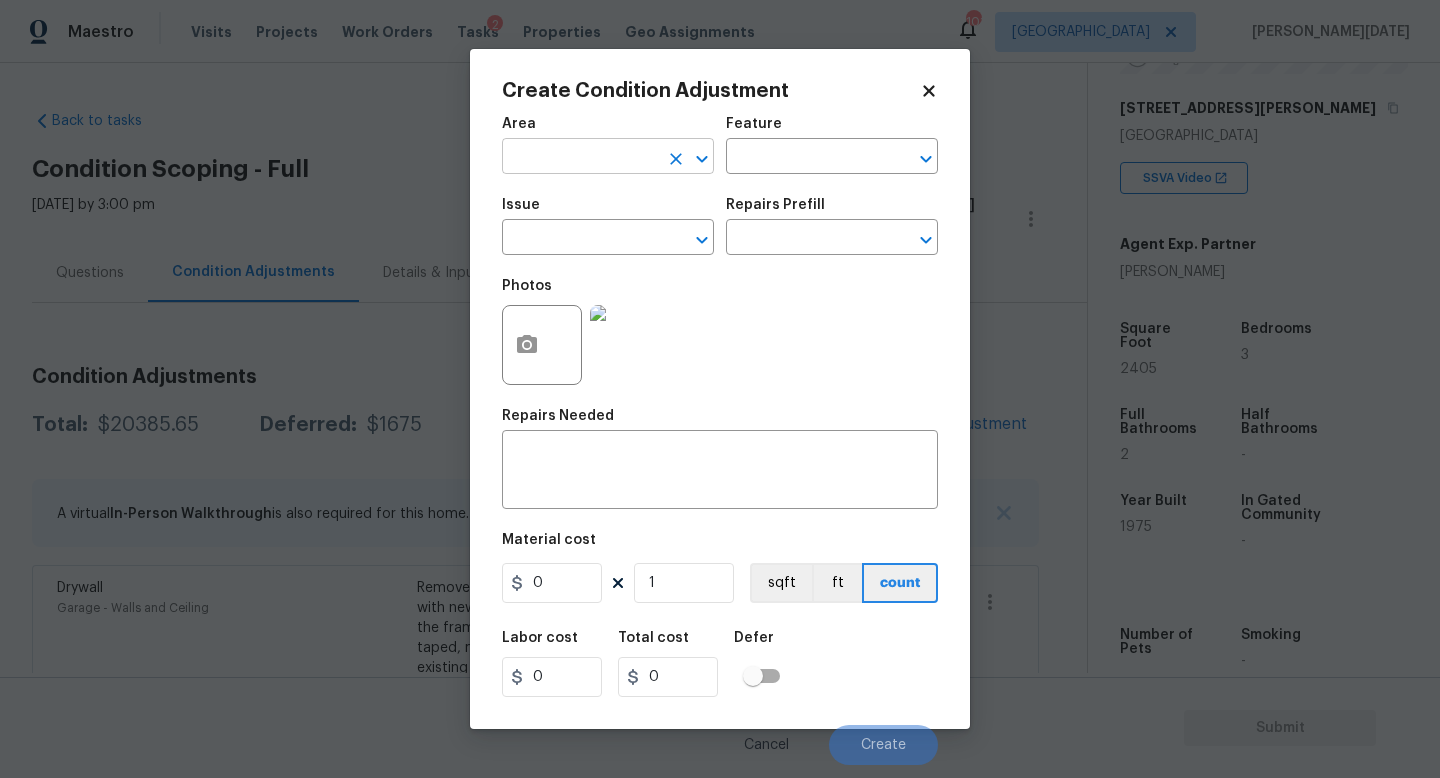 click at bounding box center (580, 158) 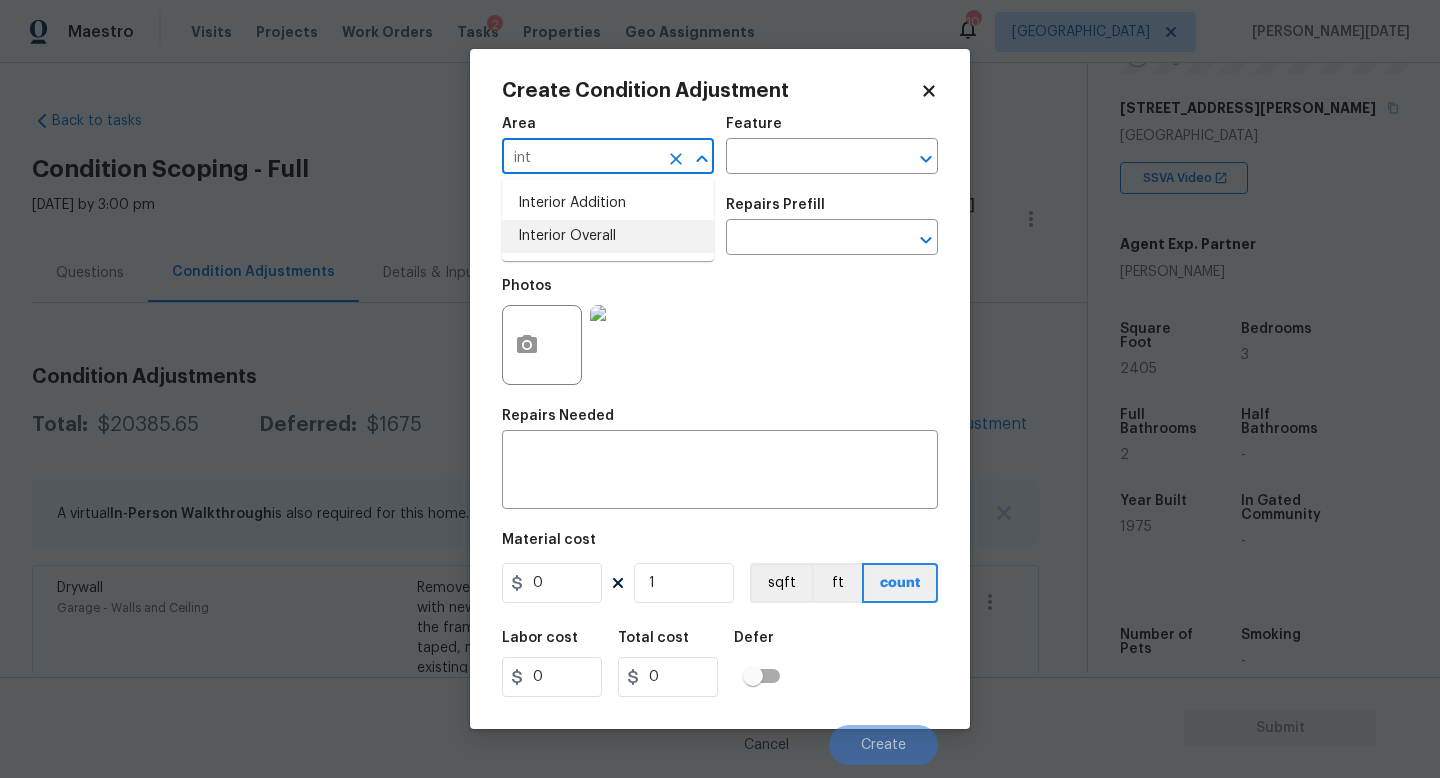 click on "Interior Overall" at bounding box center [608, 236] 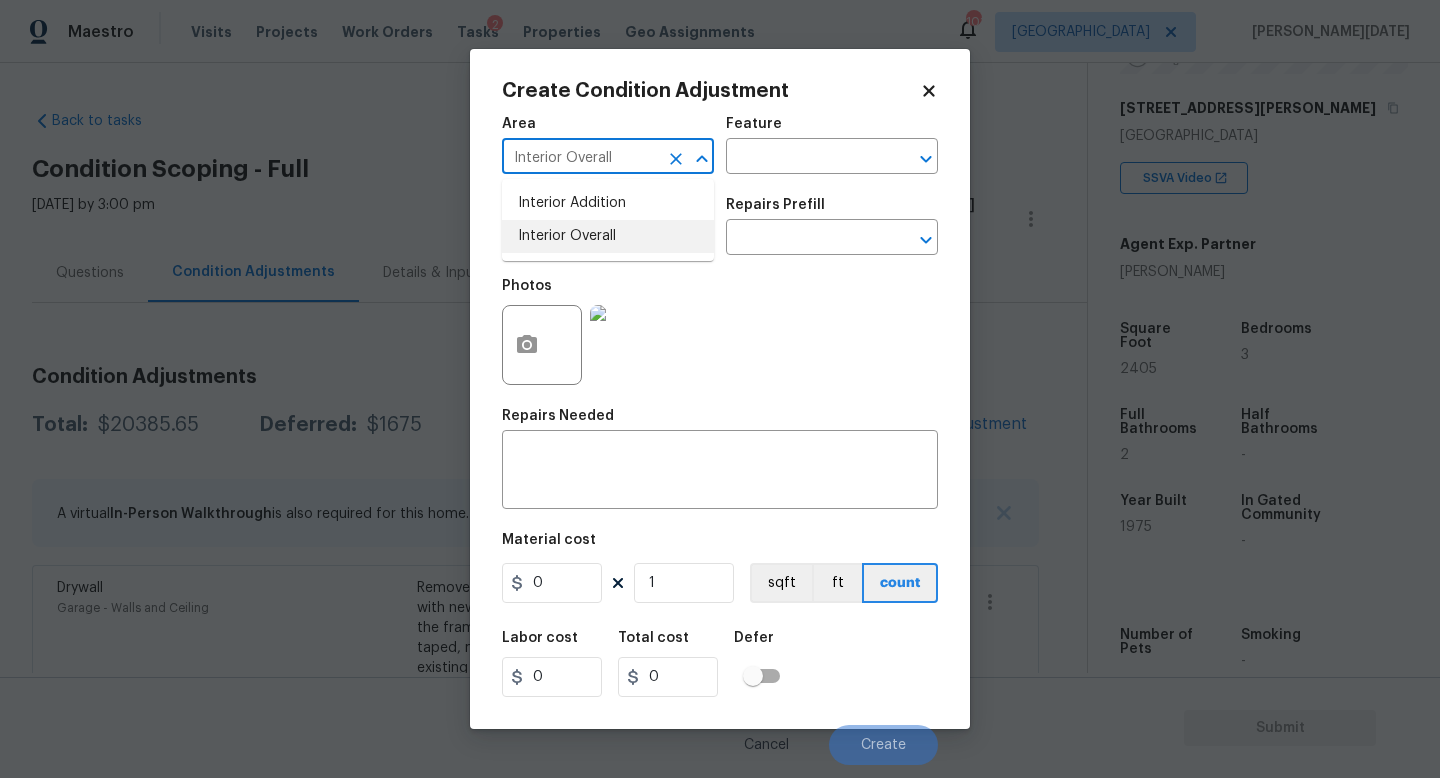 type on "Interior Overall" 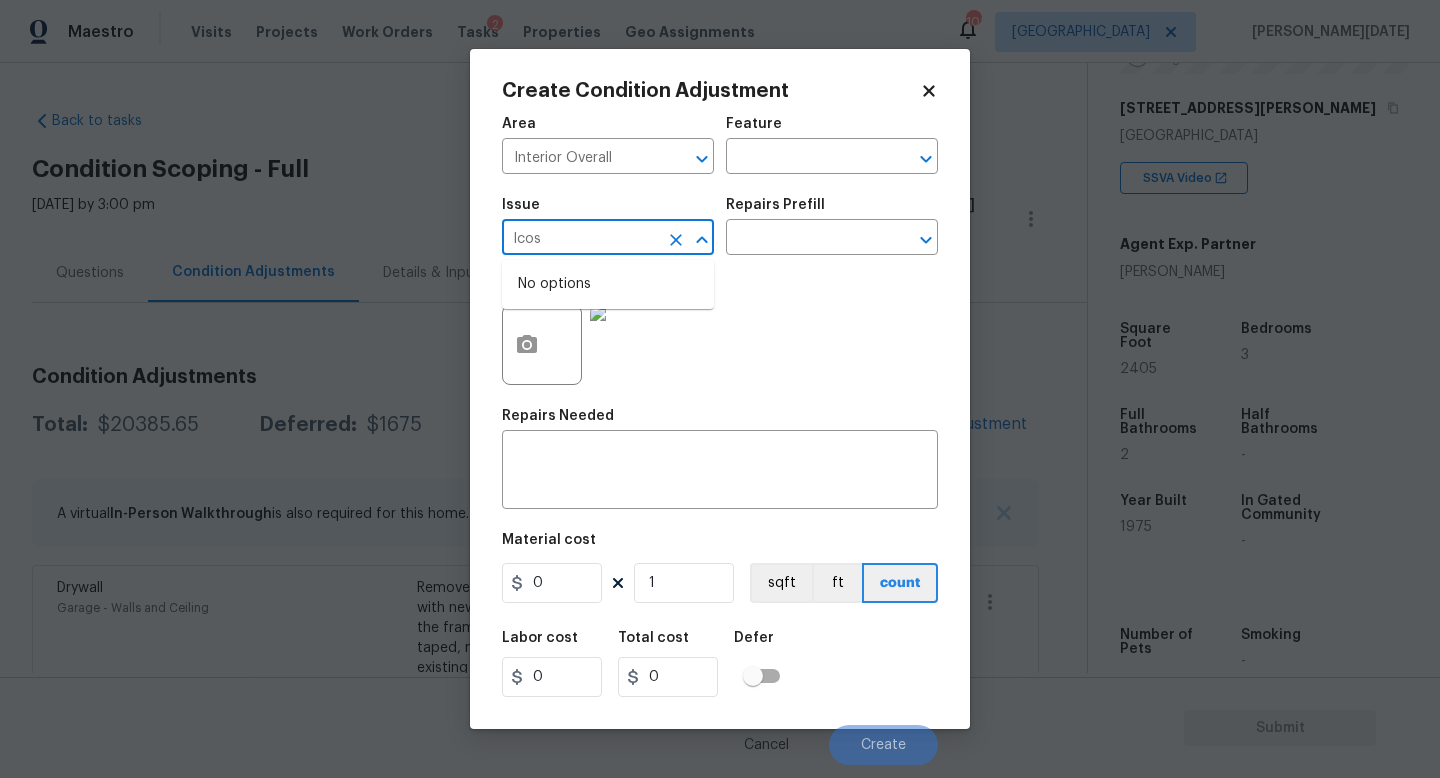 click on "lcos" at bounding box center [580, 239] 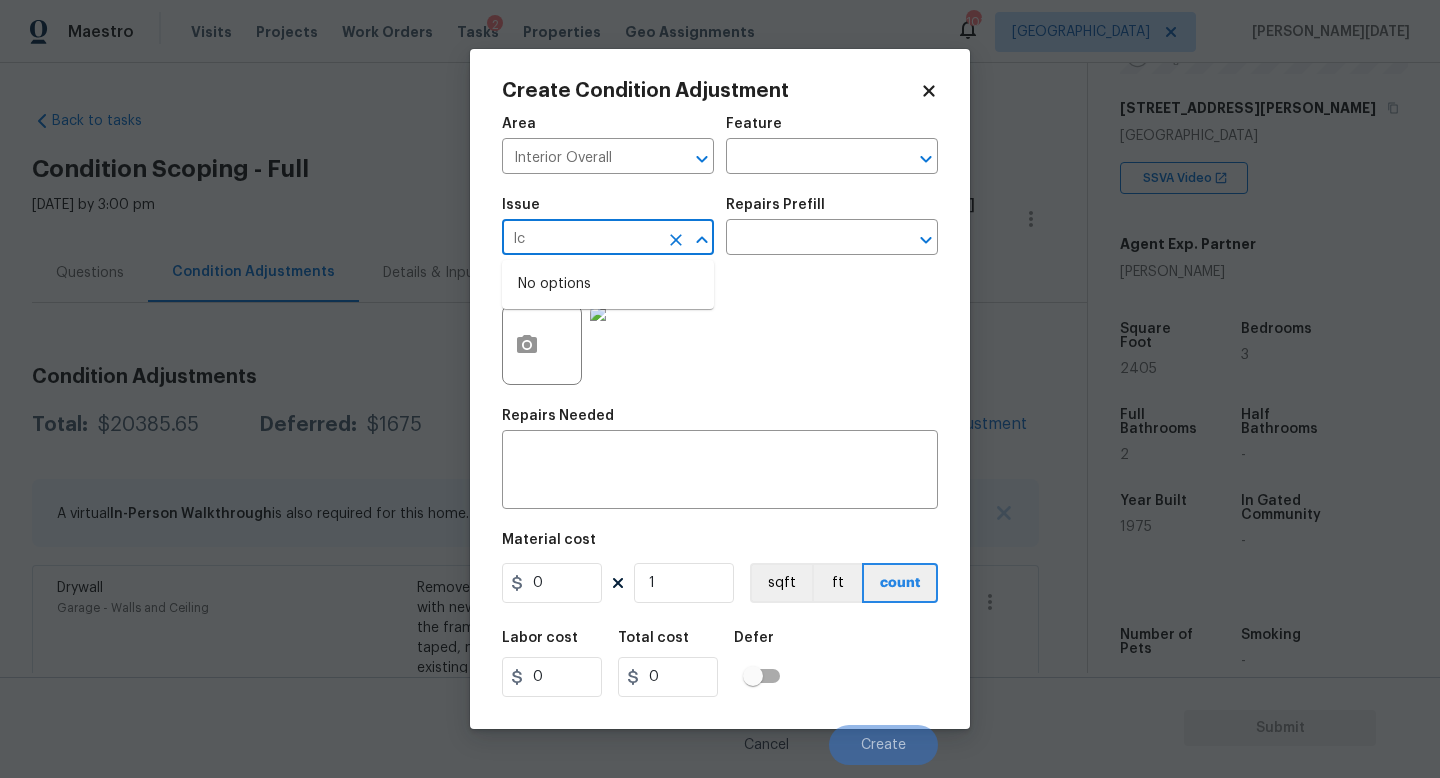 type on "l" 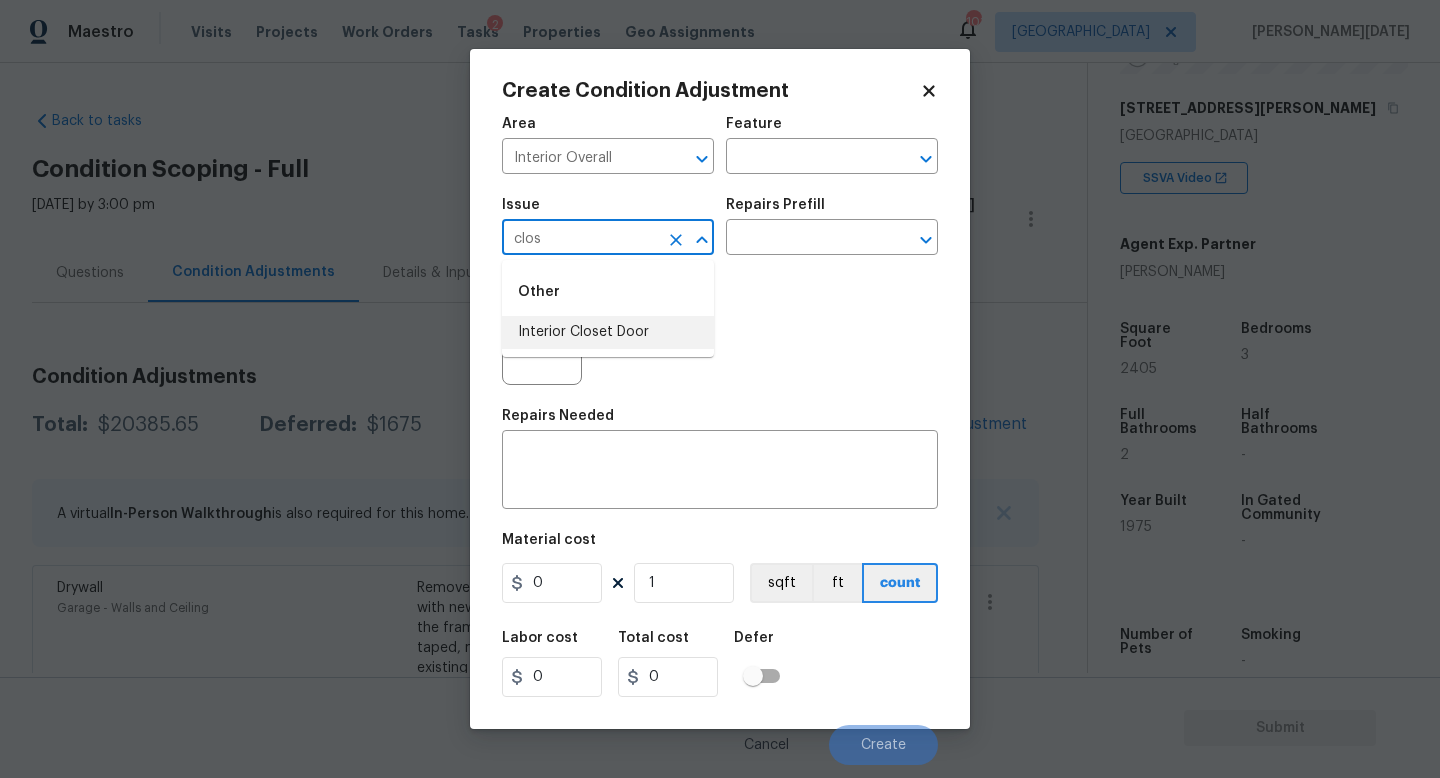 click on "Interior Closet Door" at bounding box center [608, 332] 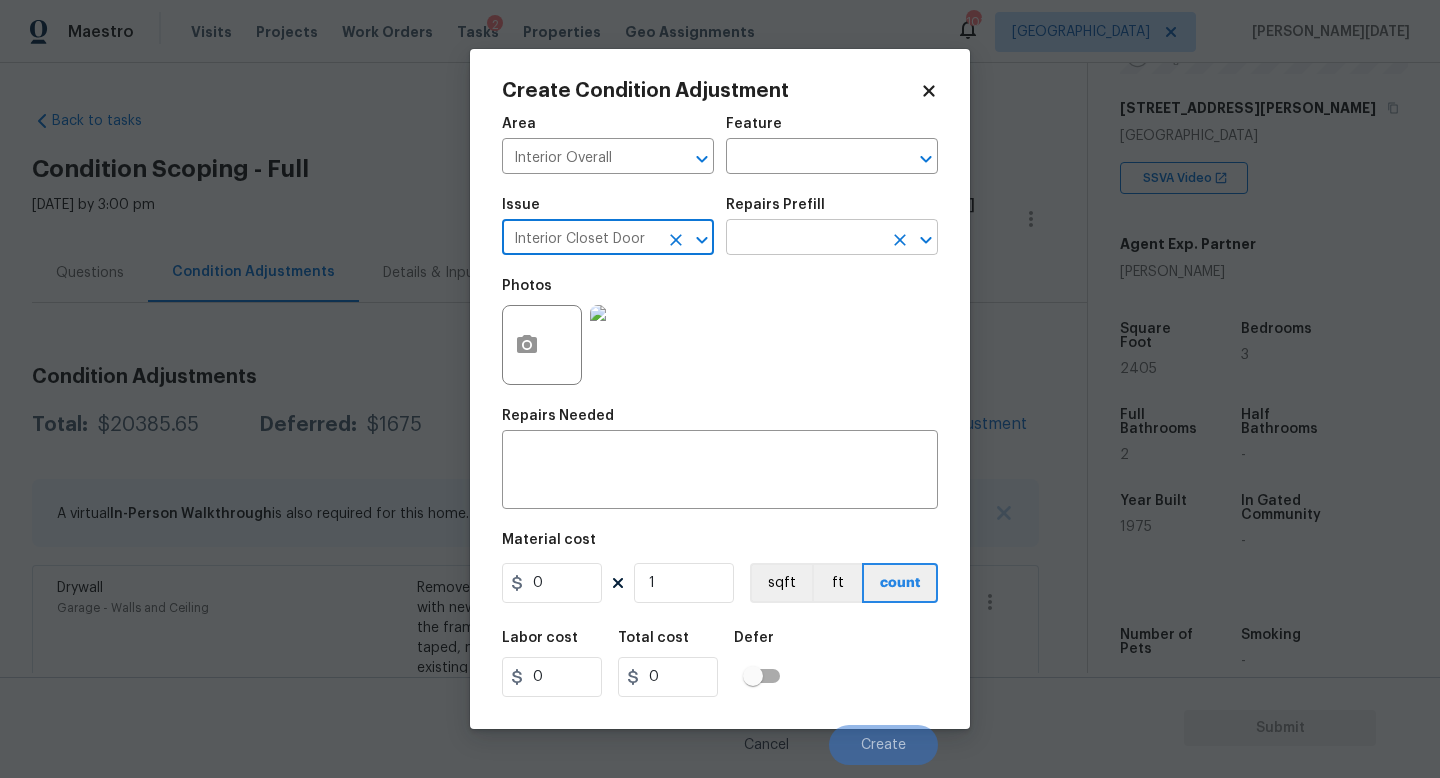 type on "Interior Closet Door" 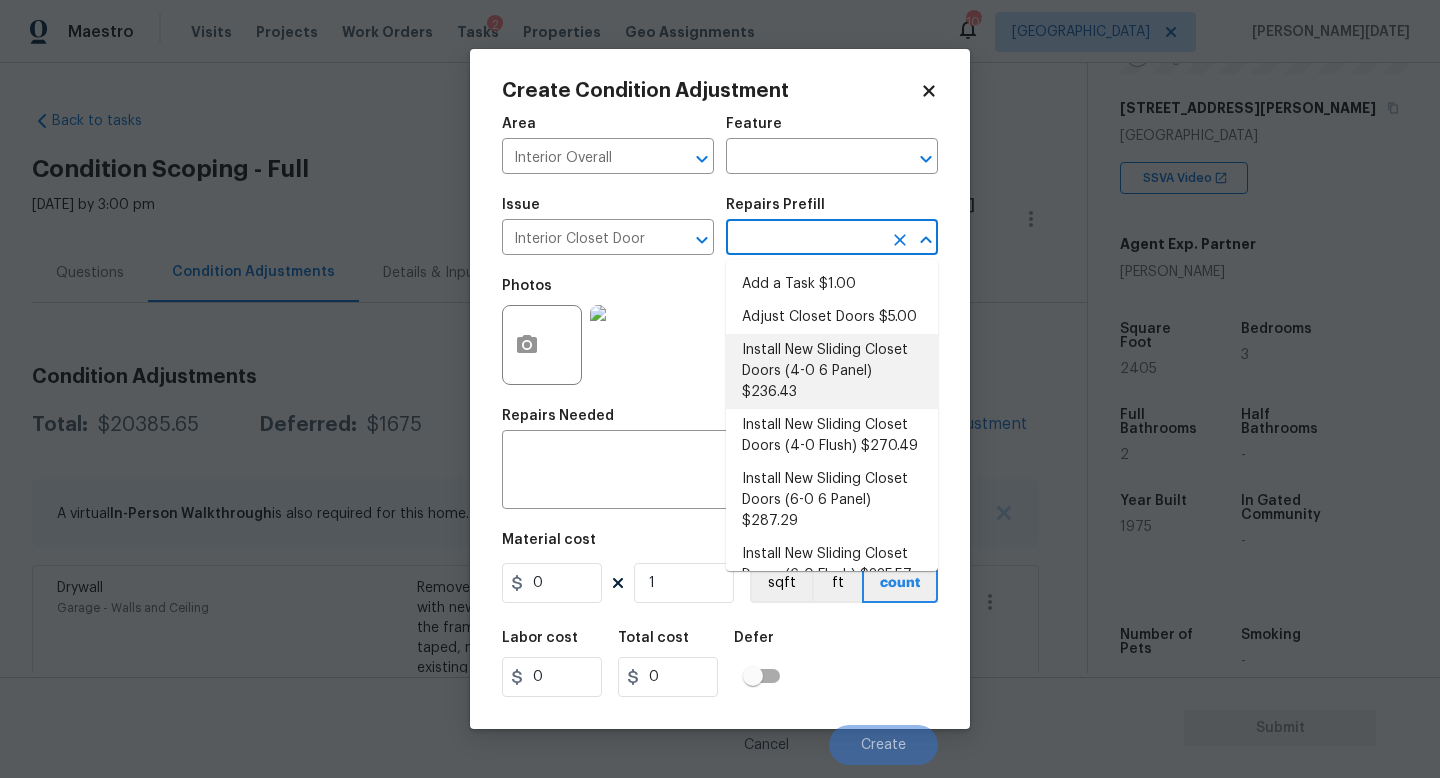 scroll, scrollTop: 62, scrollLeft: 0, axis: vertical 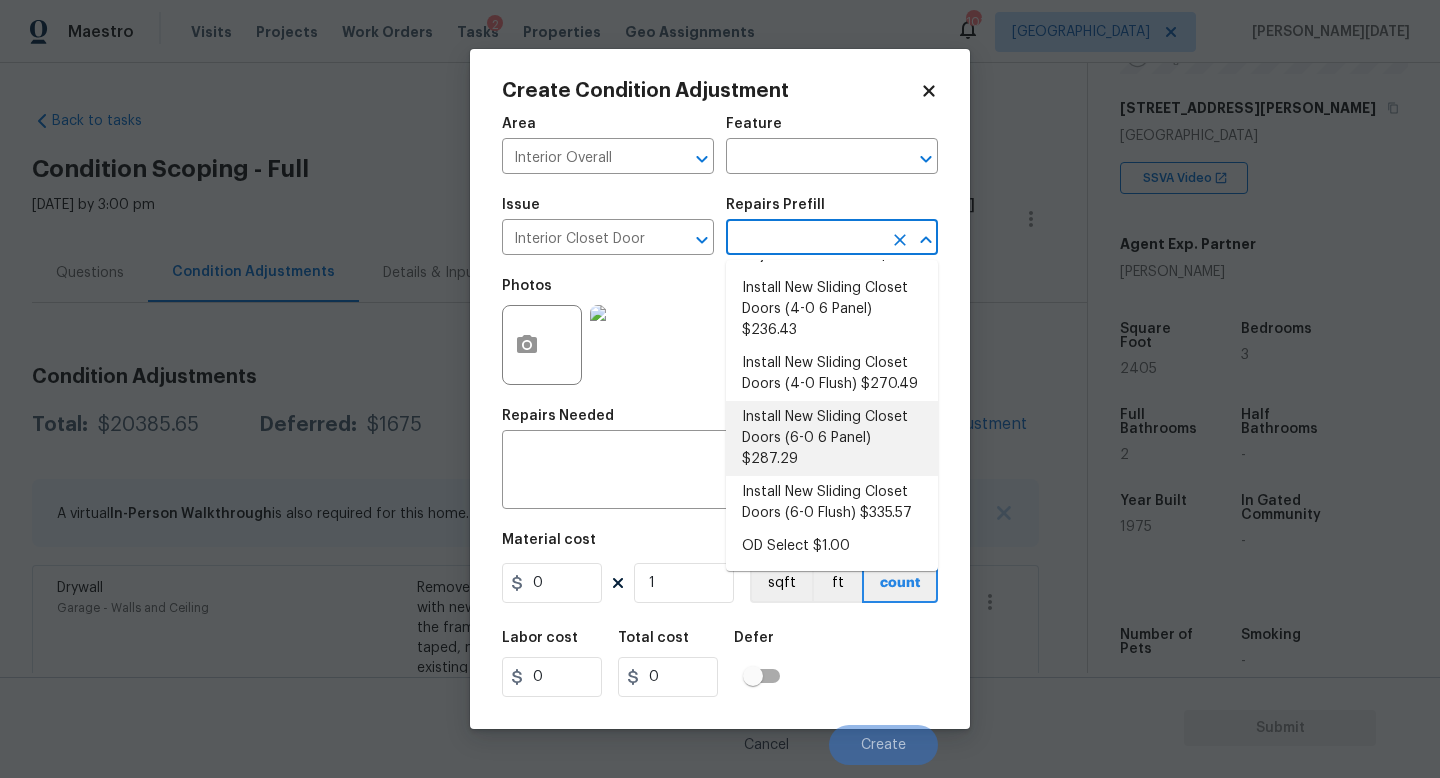 click on "Install New Sliding Closet Doors (6-0 6 Panel) $287.29" at bounding box center (832, 438) 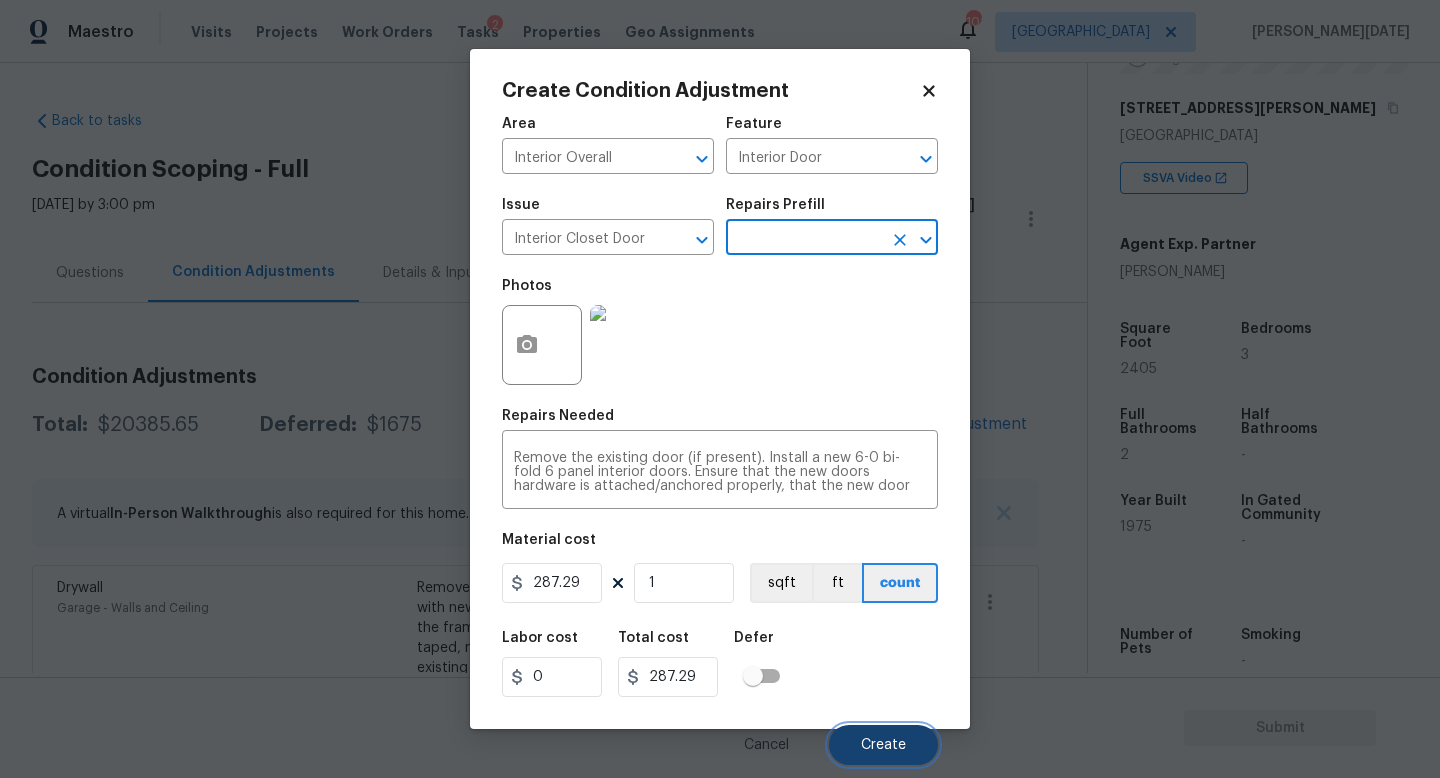 click on "Create" at bounding box center [883, 745] 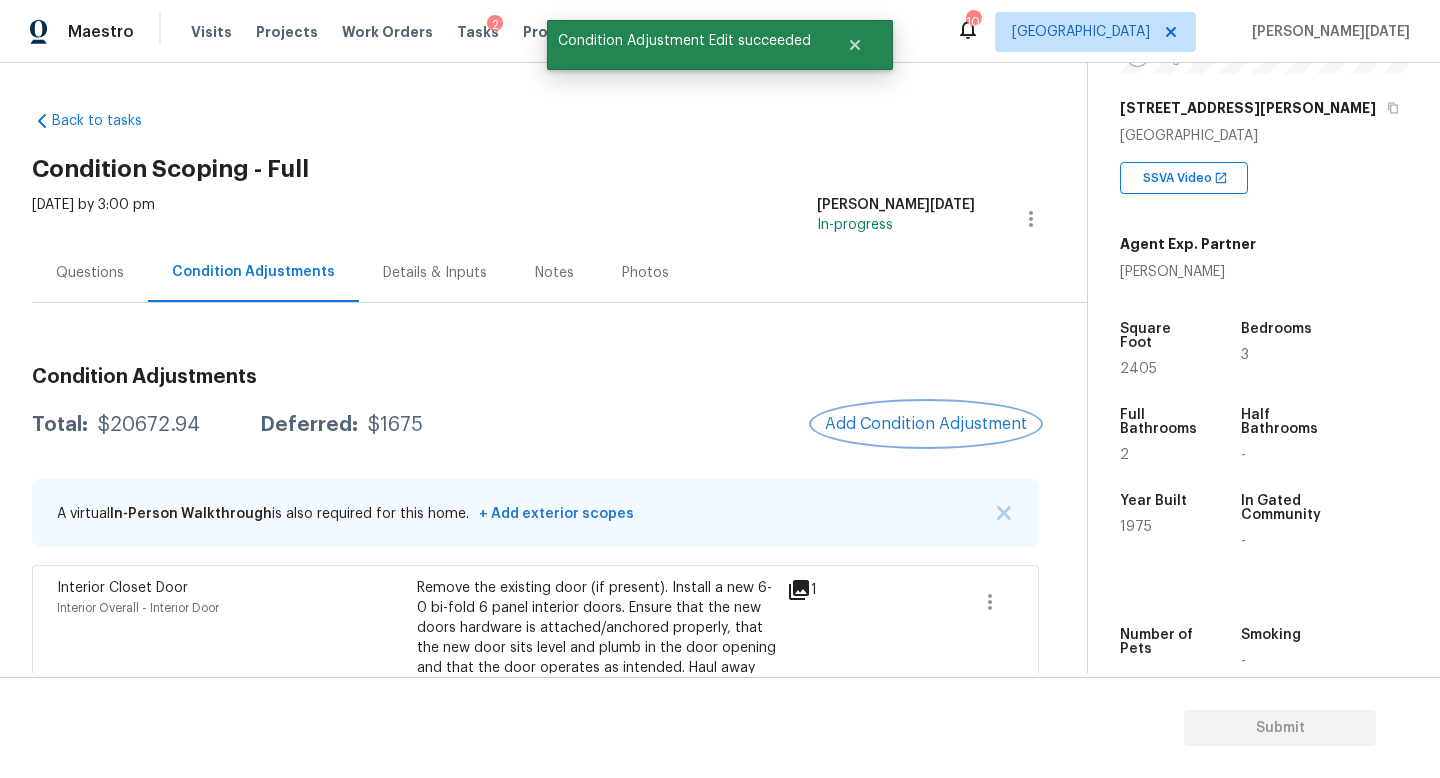scroll, scrollTop: 71, scrollLeft: 0, axis: vertical 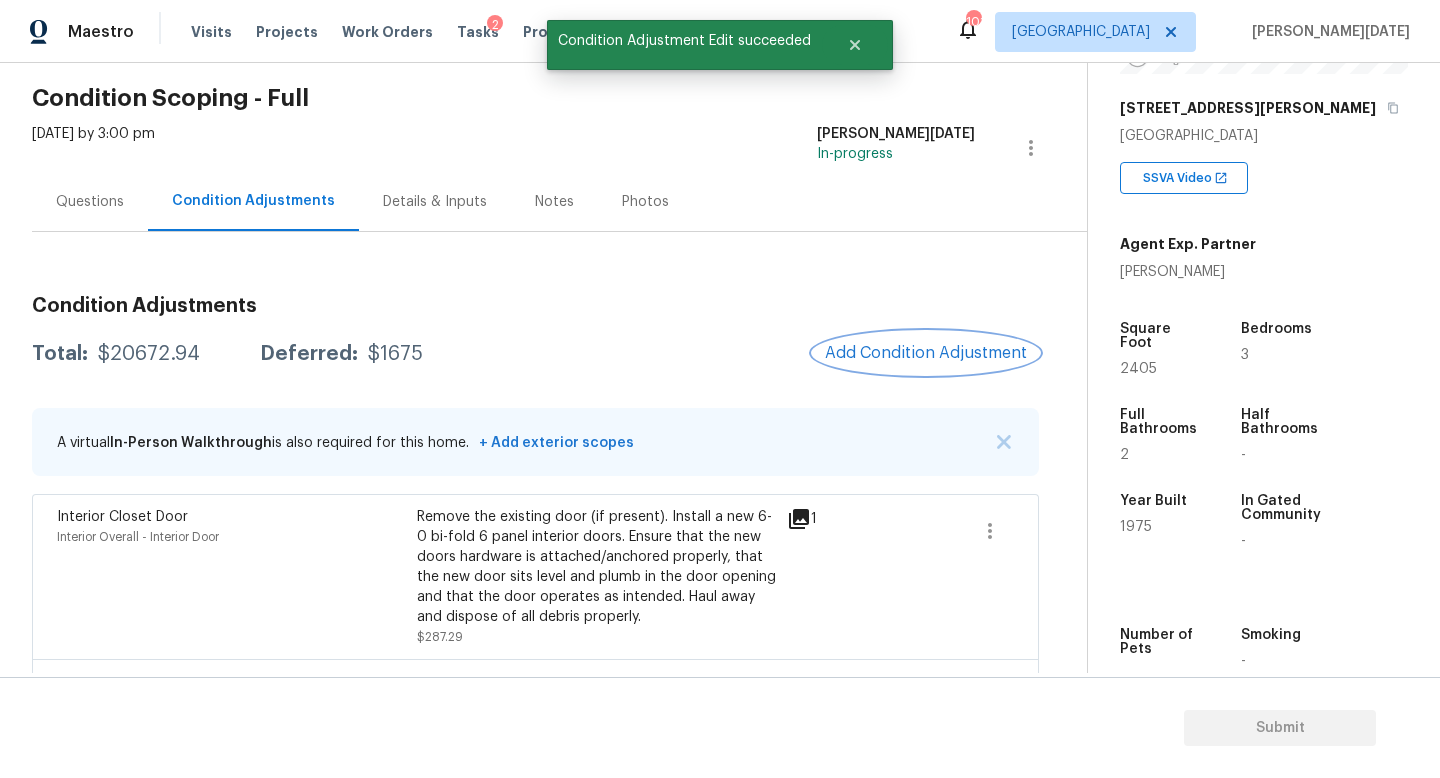 click on "Add Condition Adjustment" at bounding box center (926, 353) 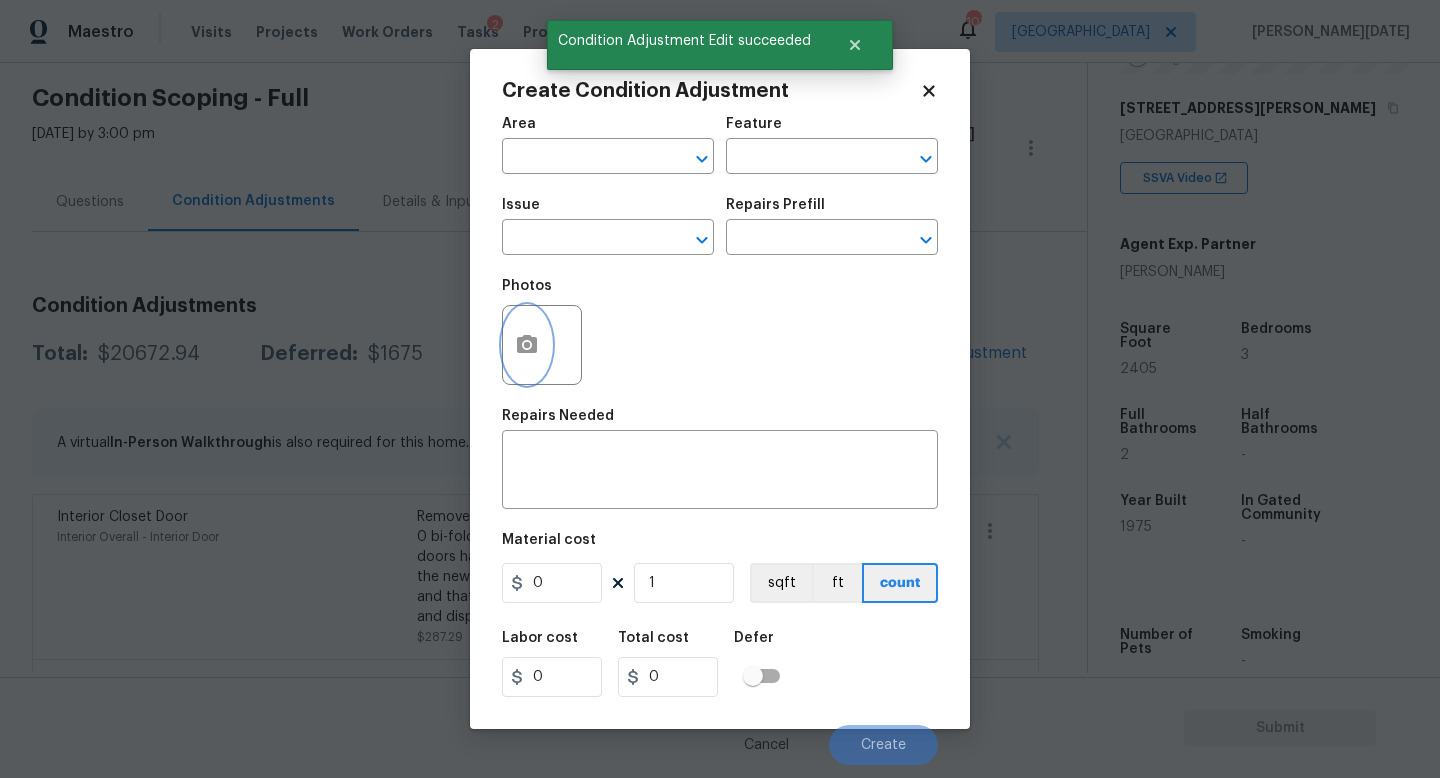 click 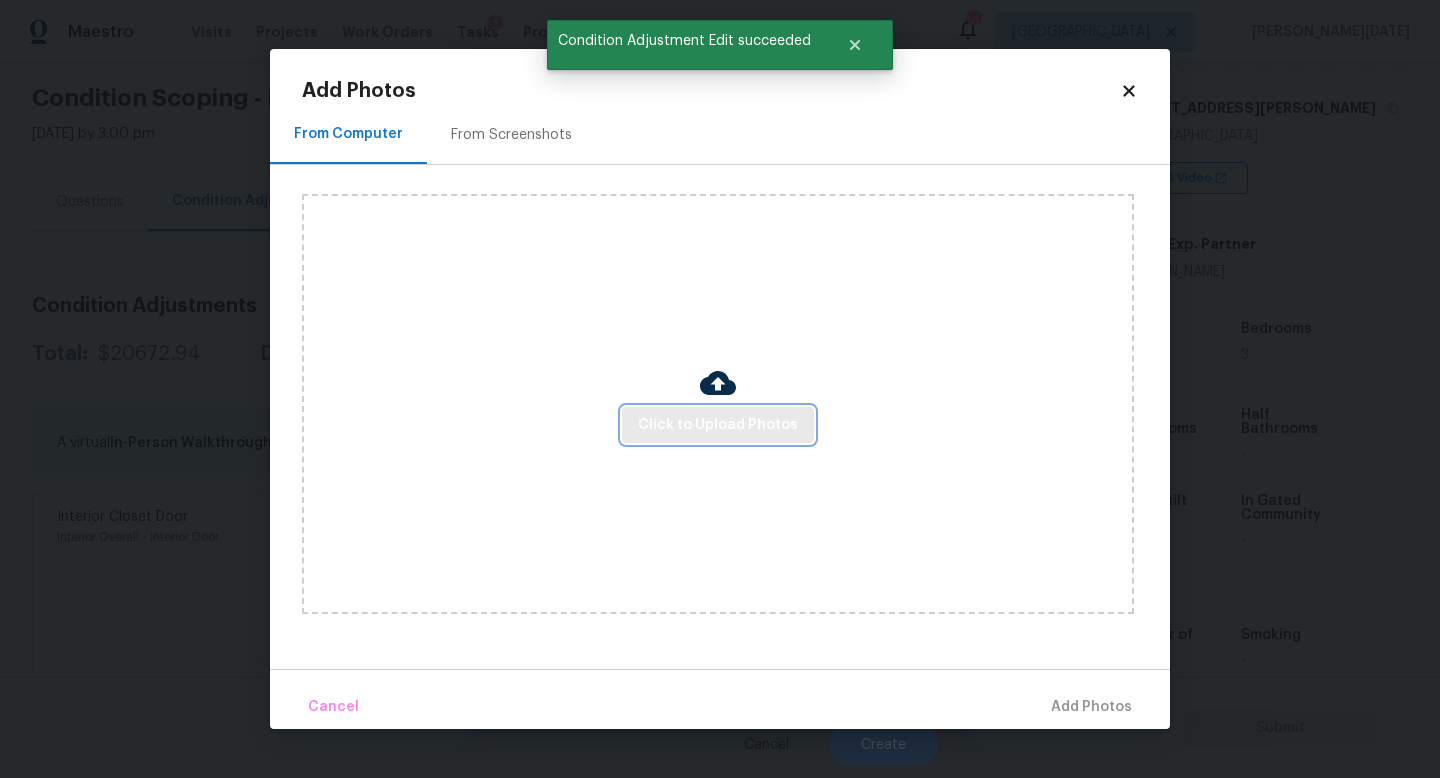 click on "Click to Upload Photos" at bounding box center (718, 425) 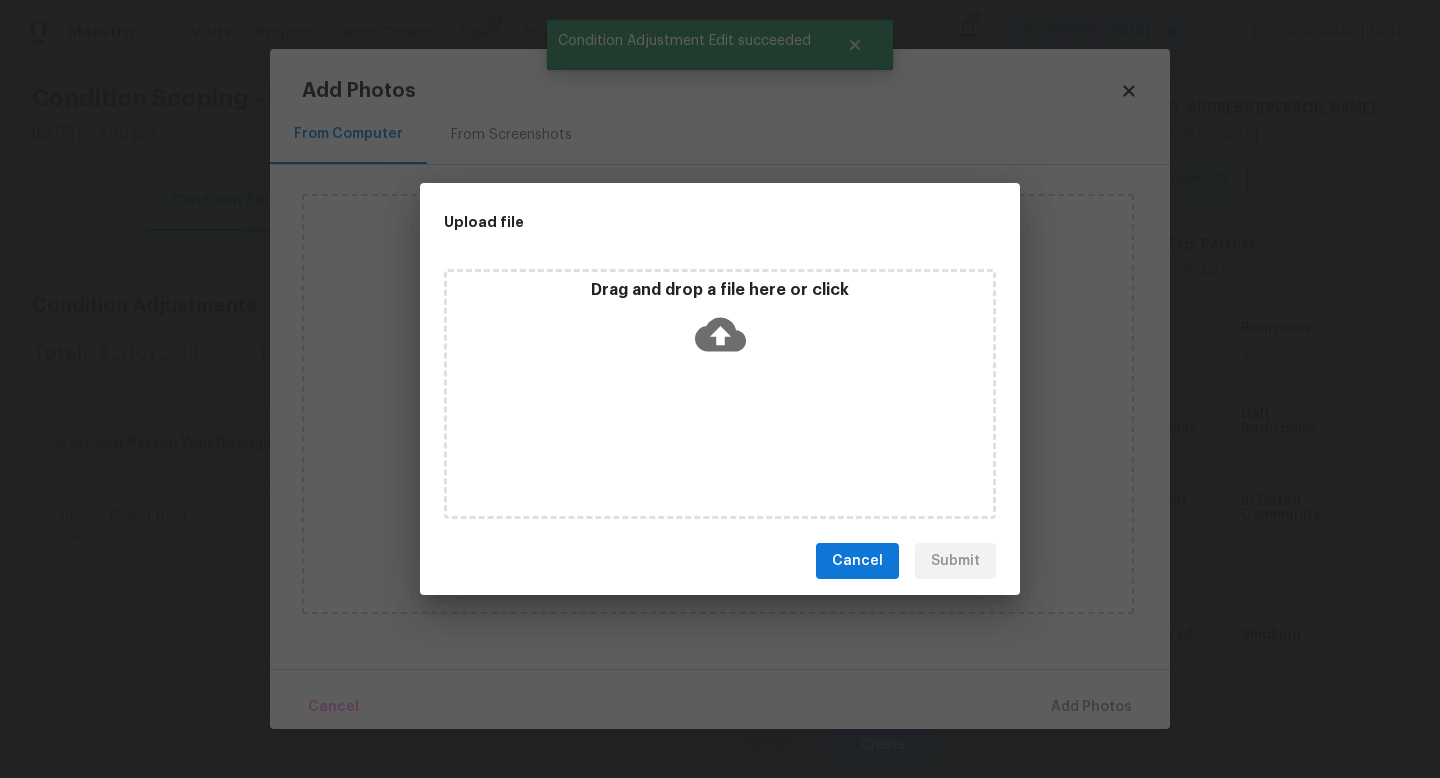 click on "Drag and drop a file here or click" at bounding box center (720, 394) 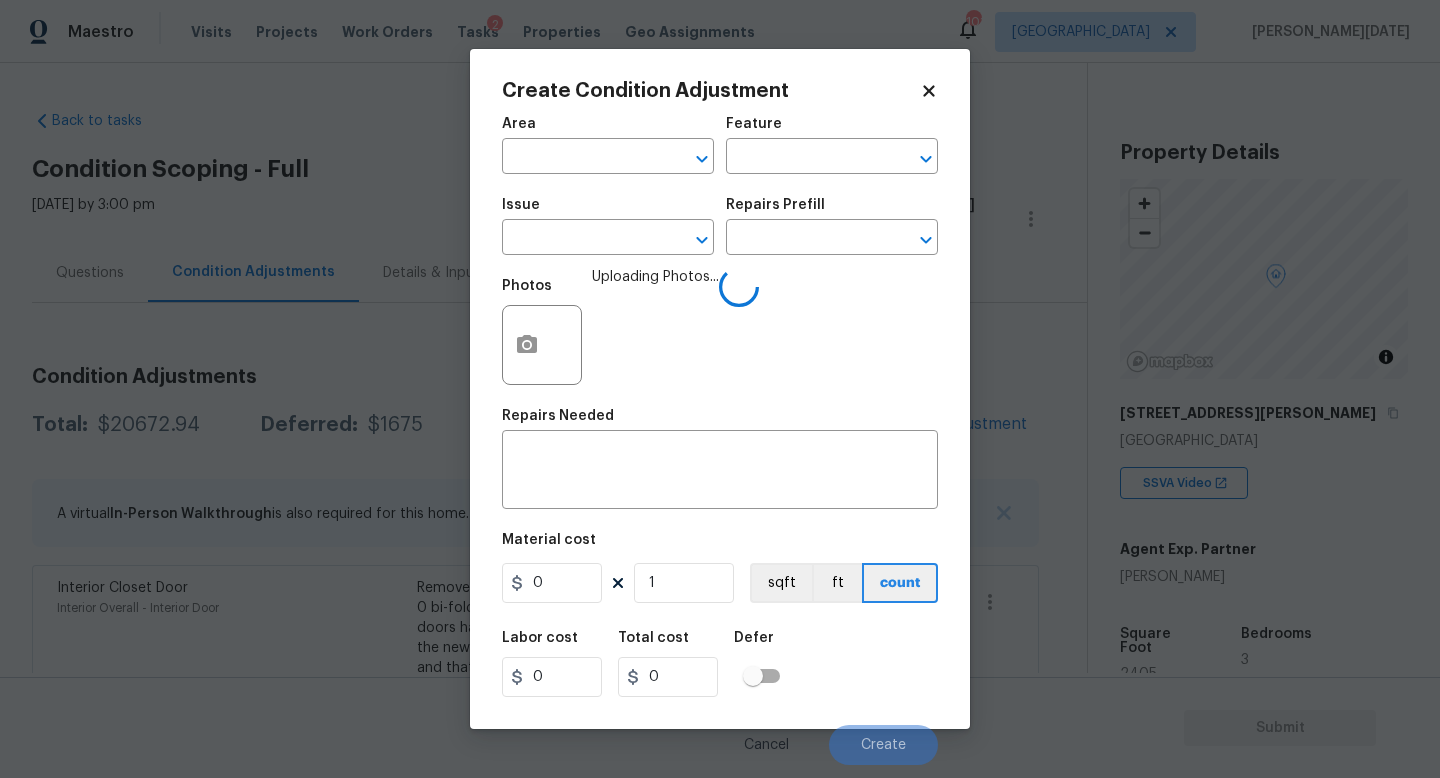 scroll, scrollTop: 0, scrollLeft: 0, axis: both 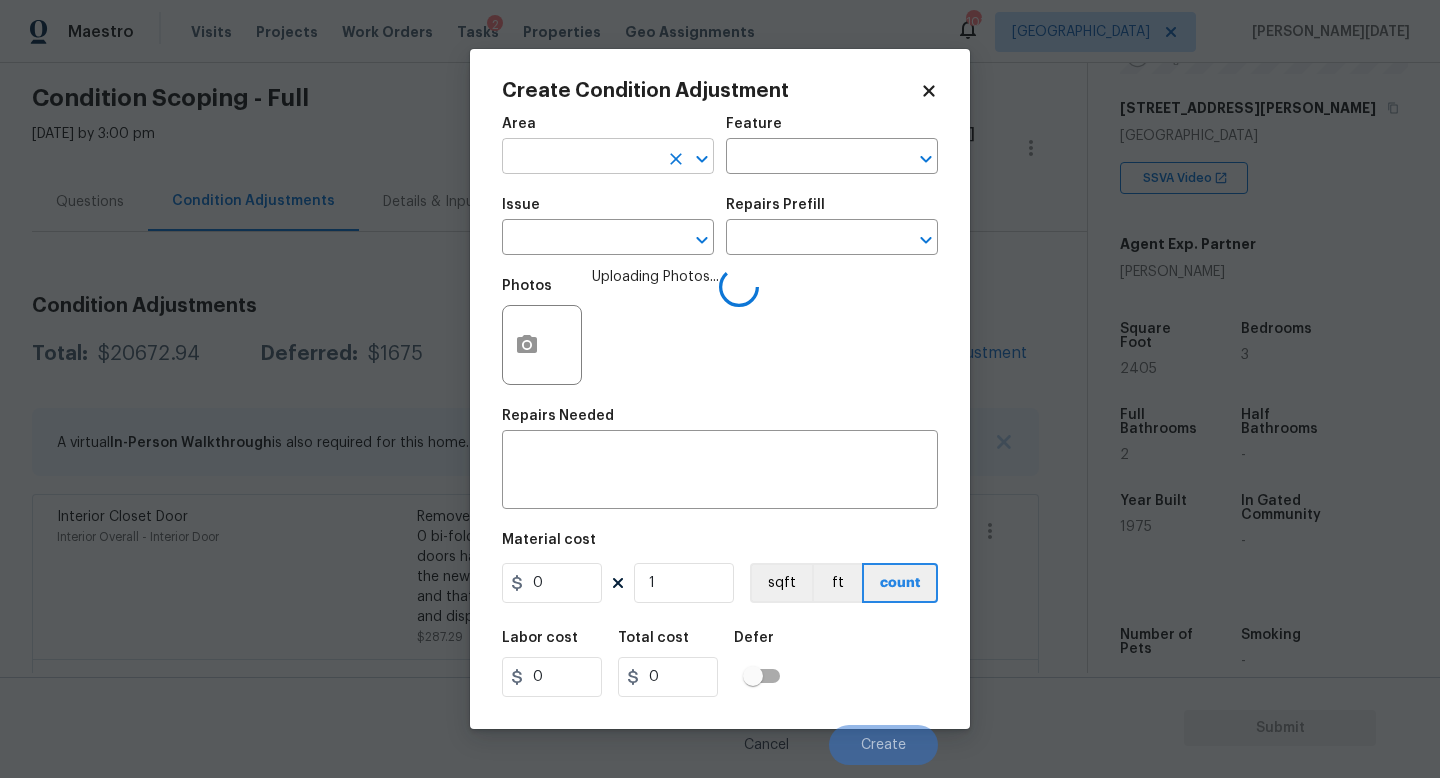 click at bounding box center [580, 158] 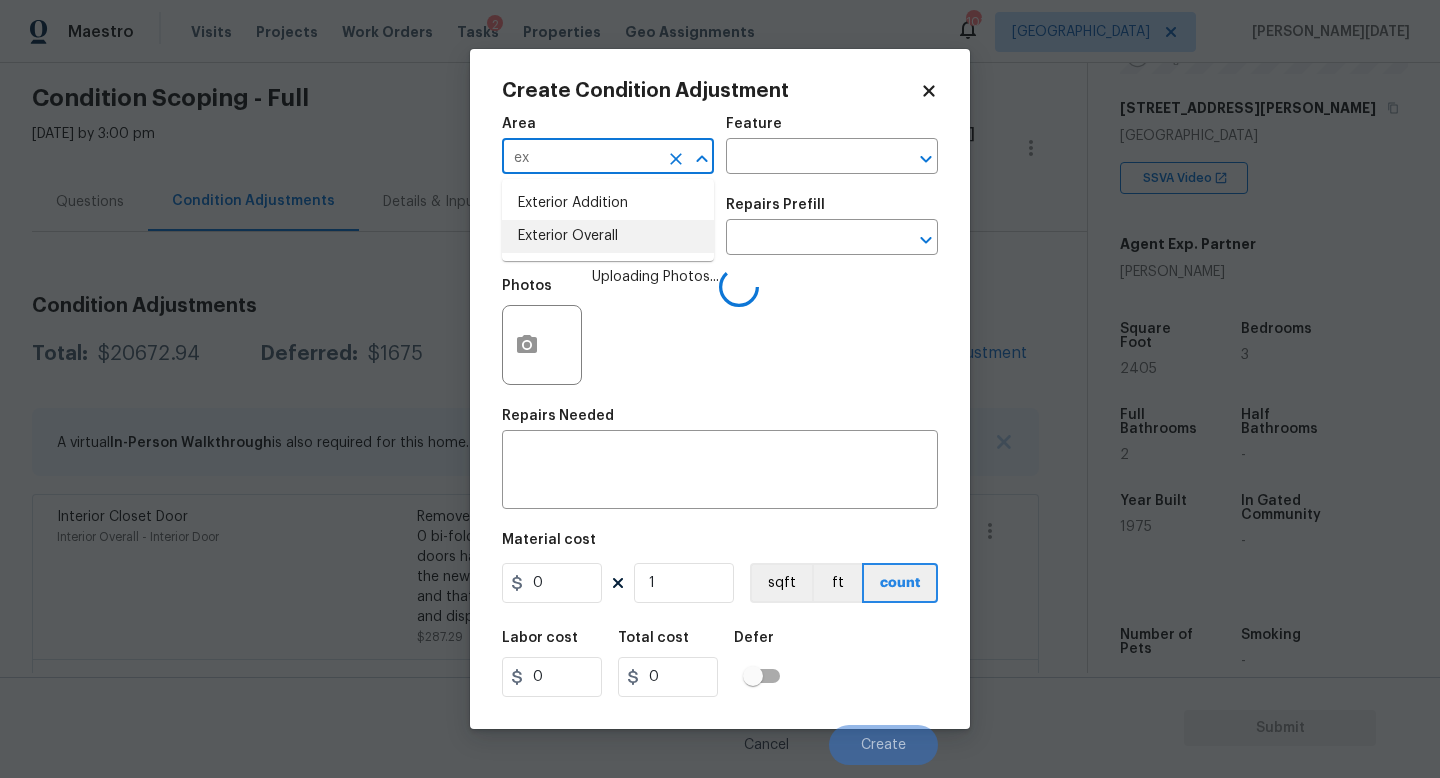 click on "Exterior Addition Exterior Overall" at bounding box center [608, 220] 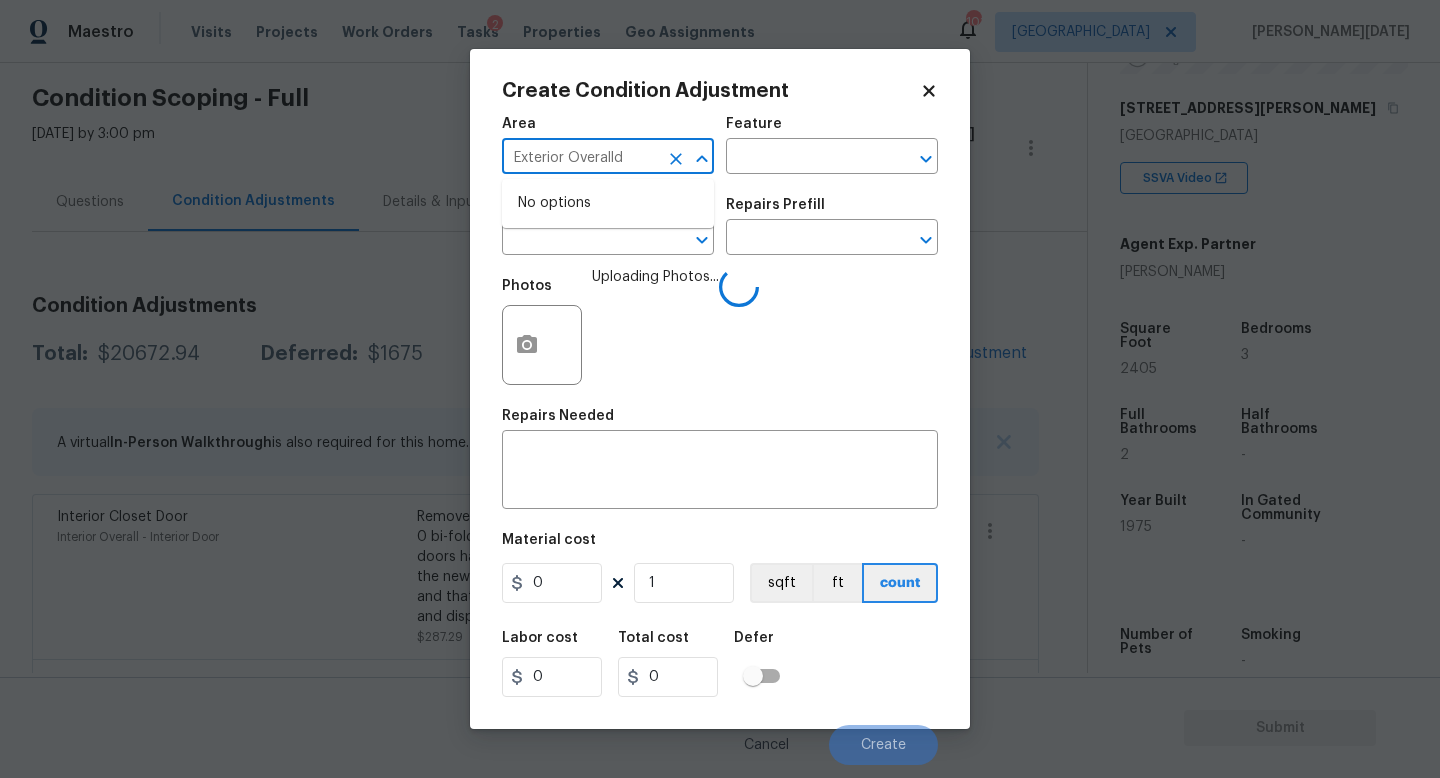 type on "Exterior Overall" 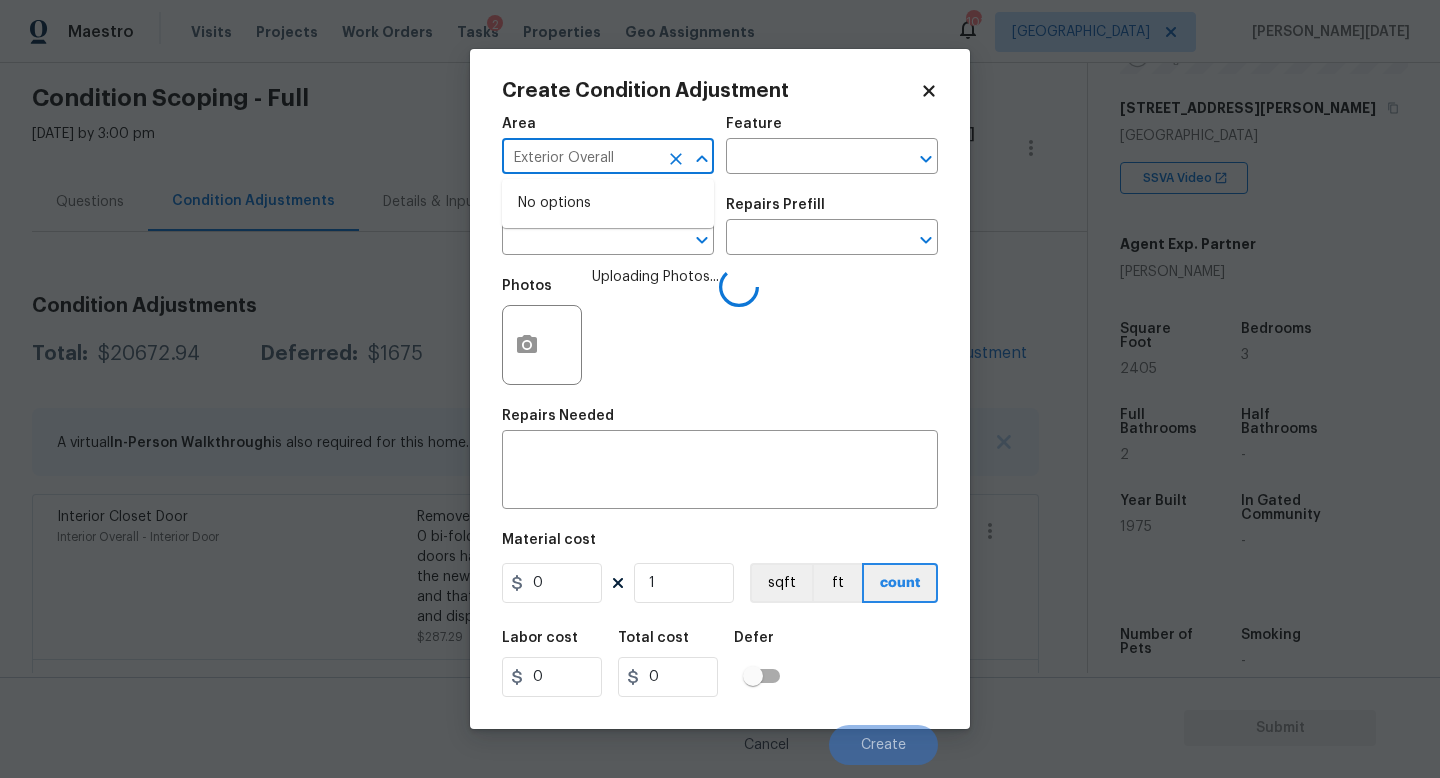 click at bounding box center (580, 239) 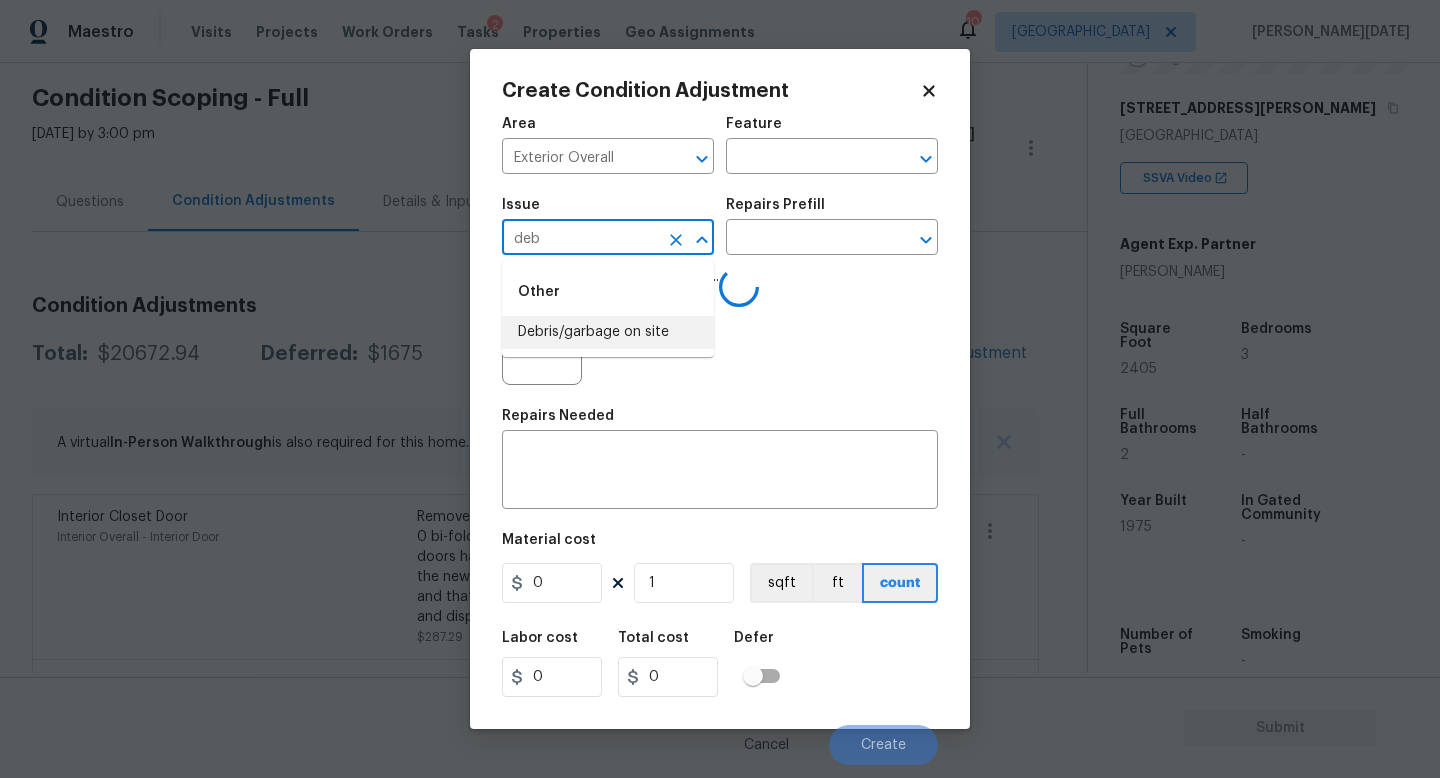 click on "Debris/garbage on site" at bounding box center [608, 332] 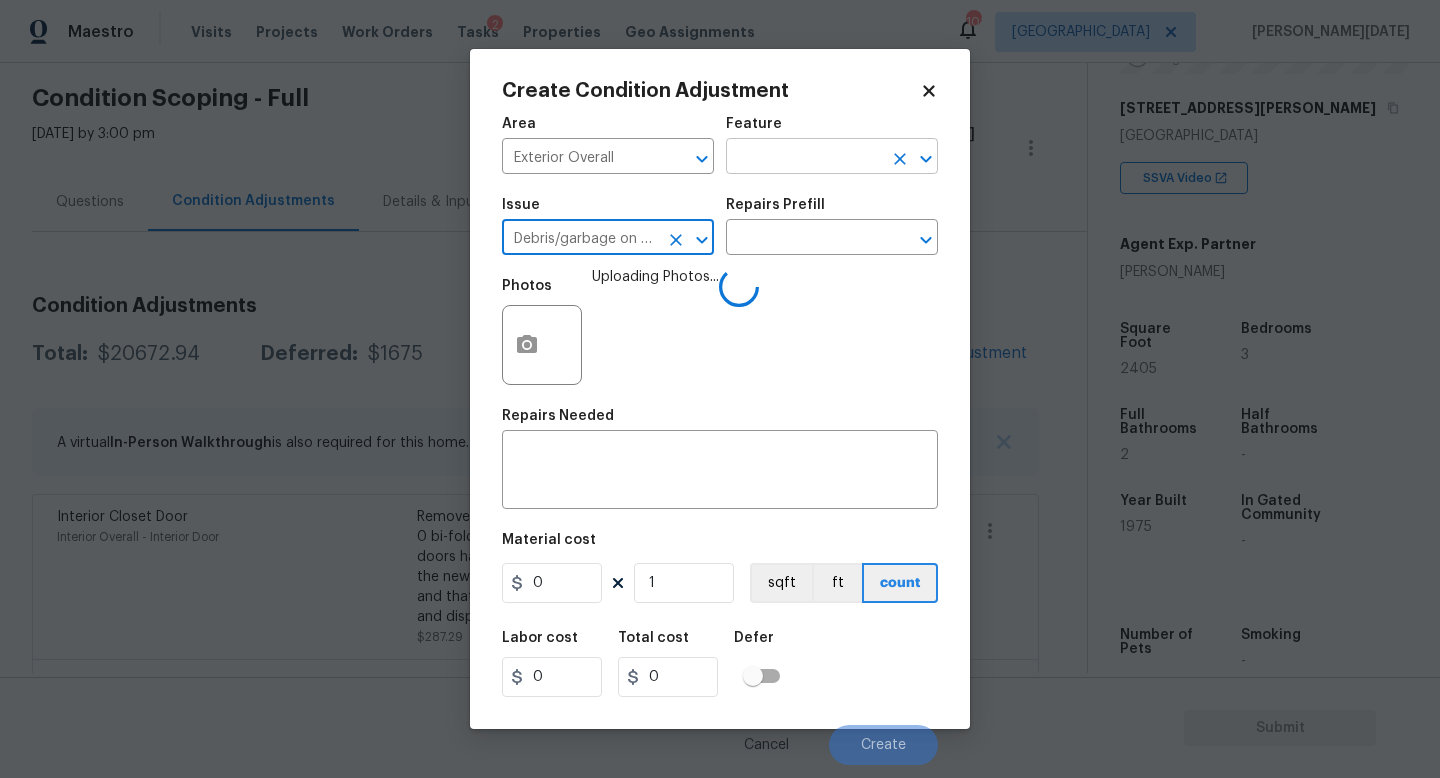 type on "Debris/garbage on site" 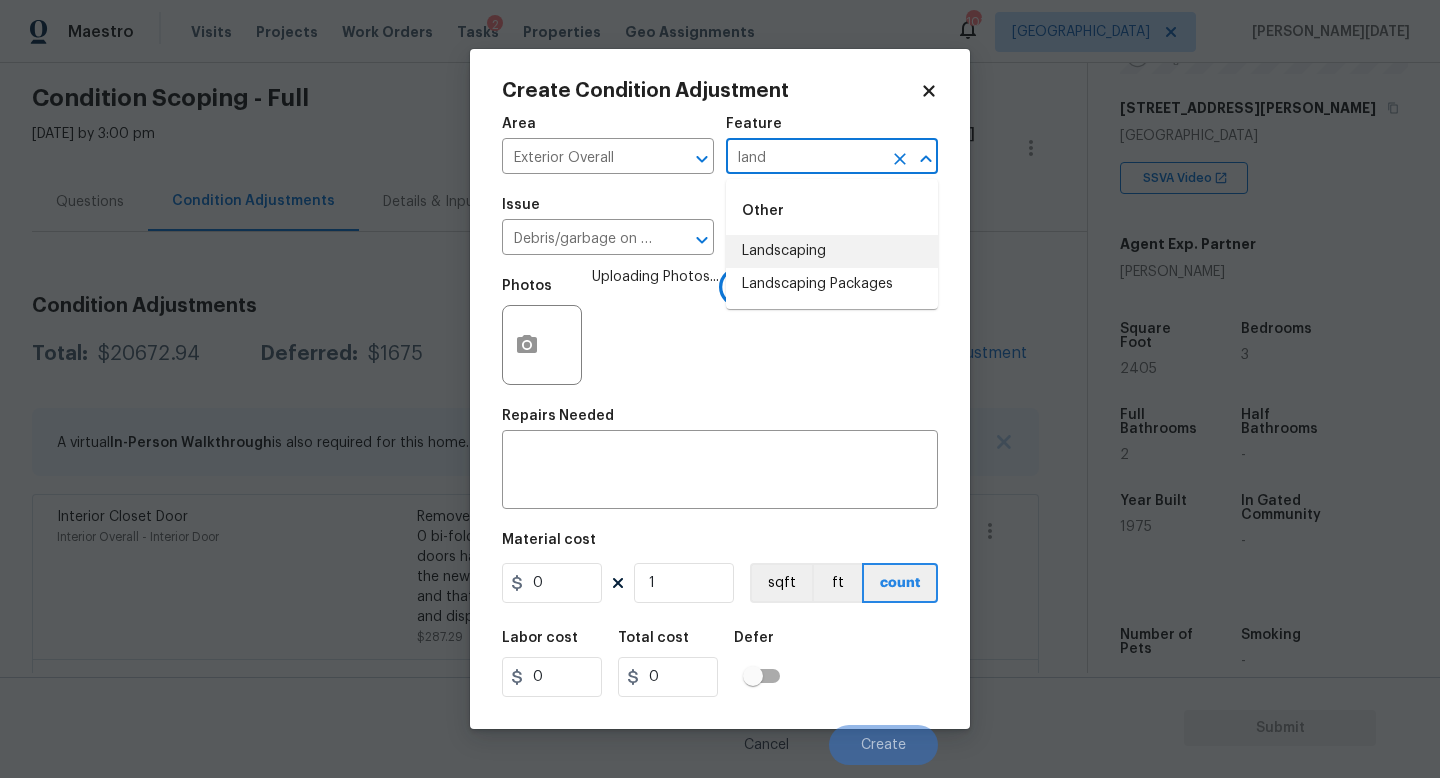 click on "Landscaping" at bounding box center (832, 251) 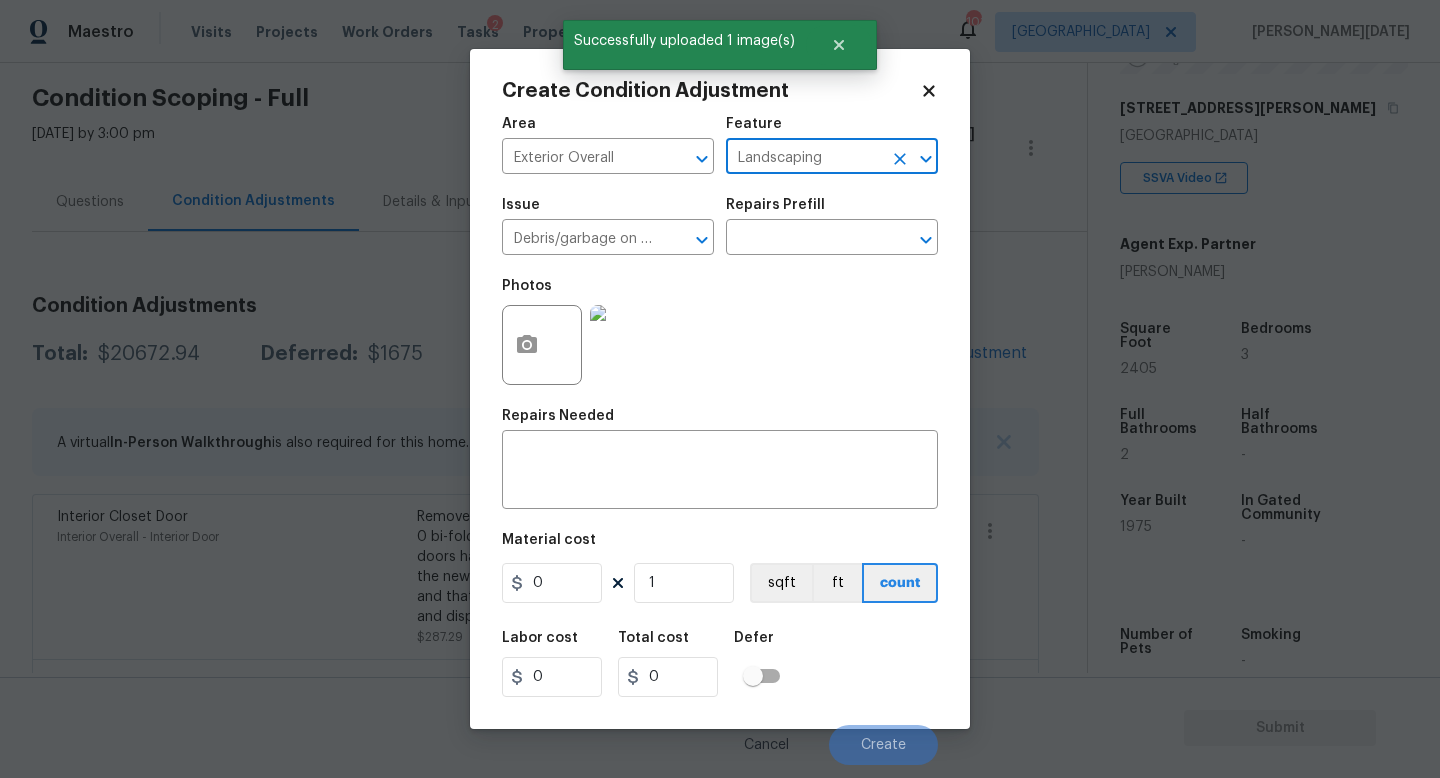 type on "Landscaping" 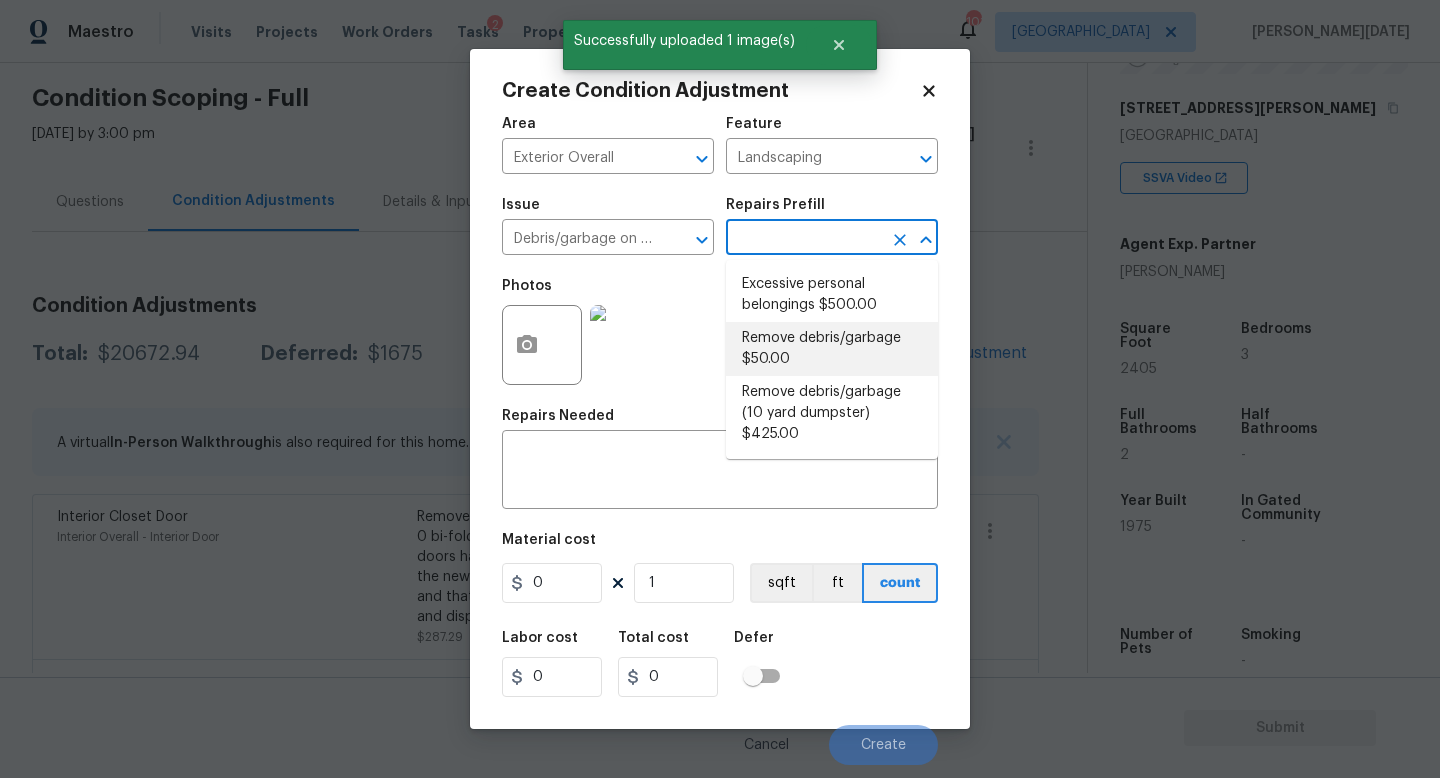 click on "Remove debris/garbage $50.00" at bounding box center [832, 349] 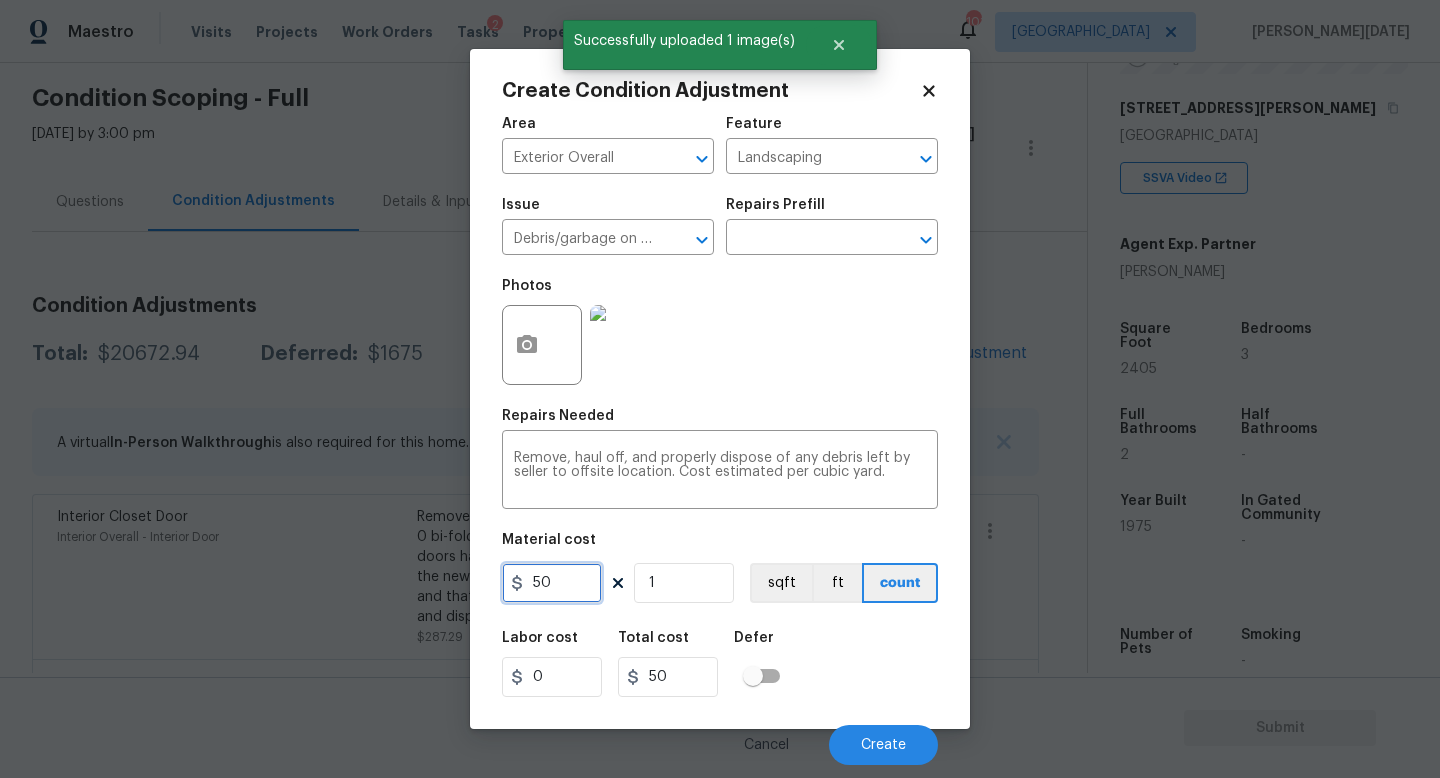 drag, startPoint x: 573, startPoint y: 597, endPoint x: 536, endPoint y: 596, distance: 37.01351 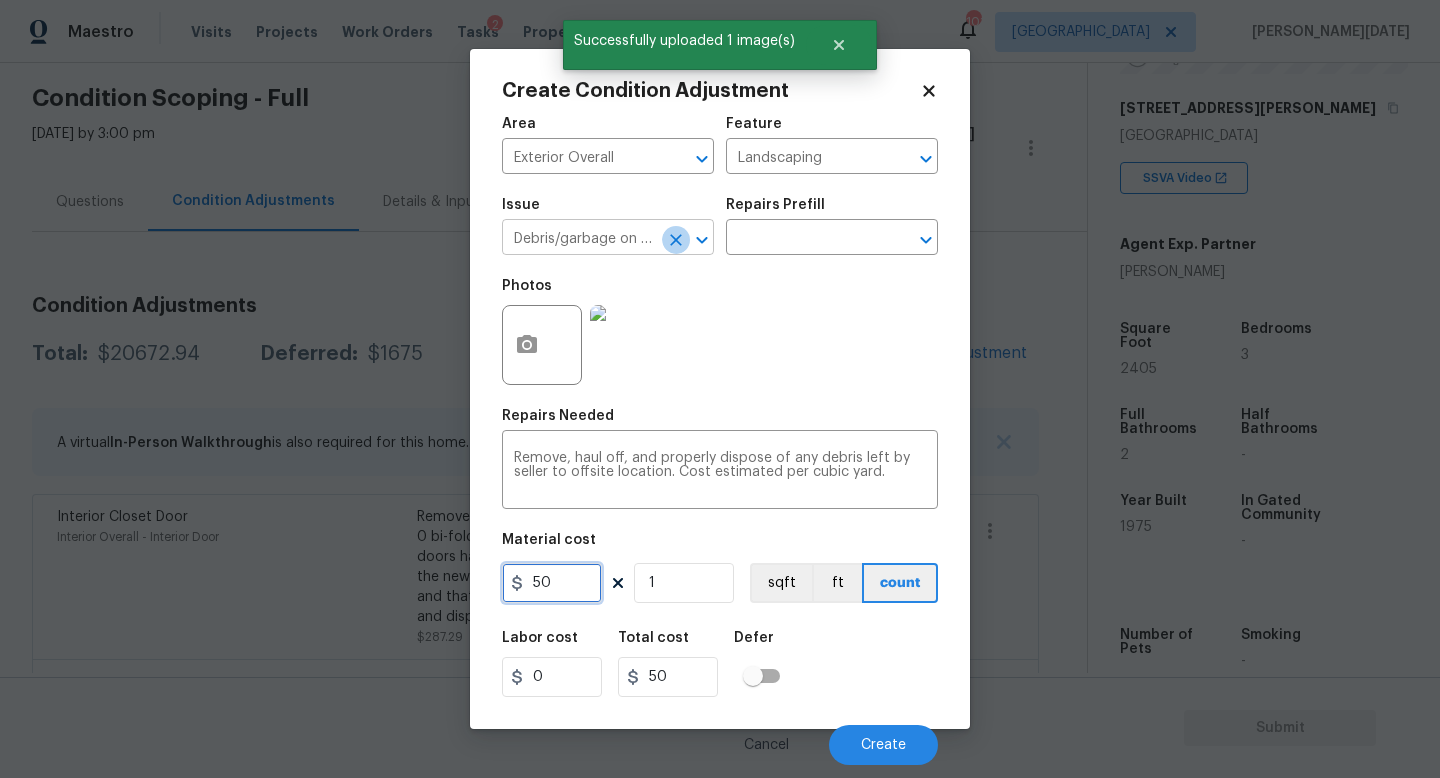 click 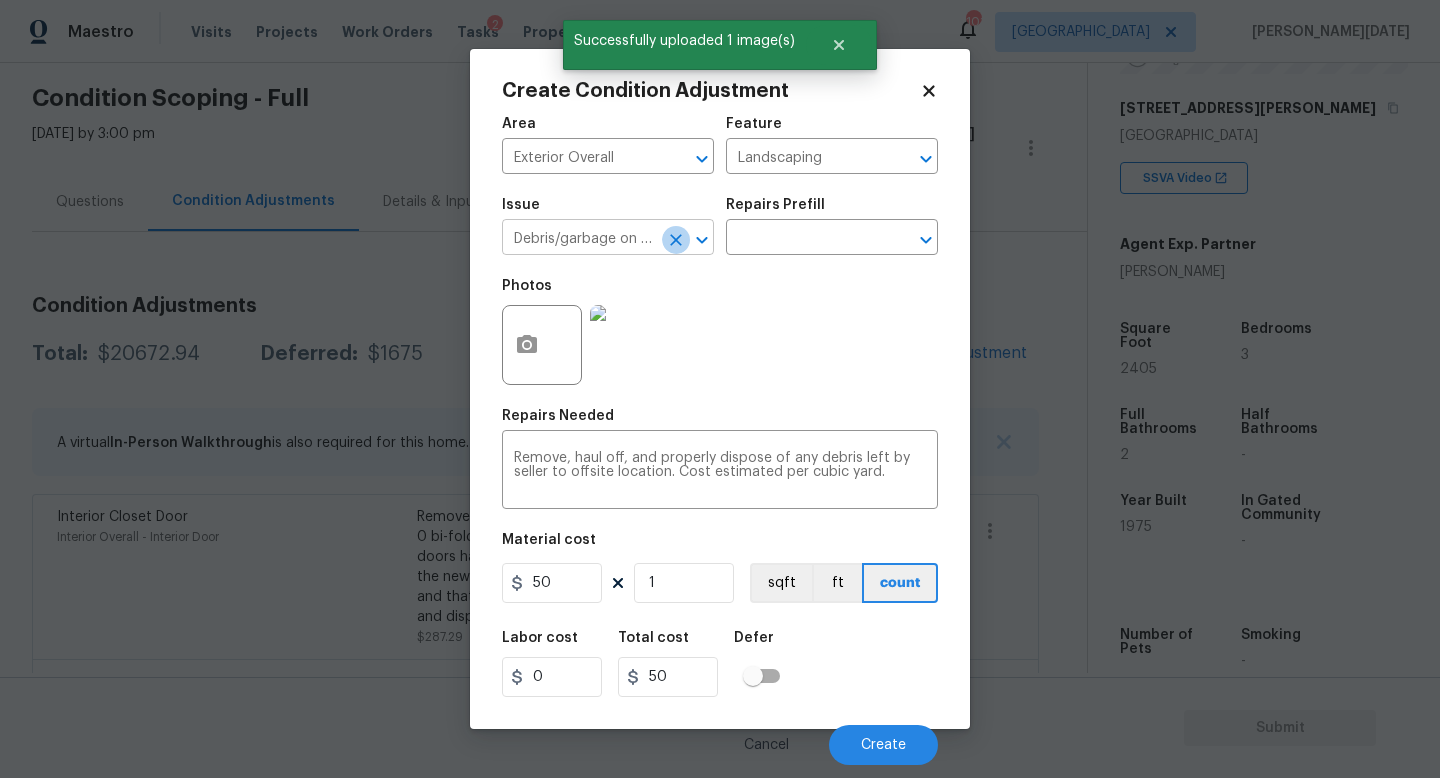scroll, scrollTop: 0, scrollLeft: 0, axis: both 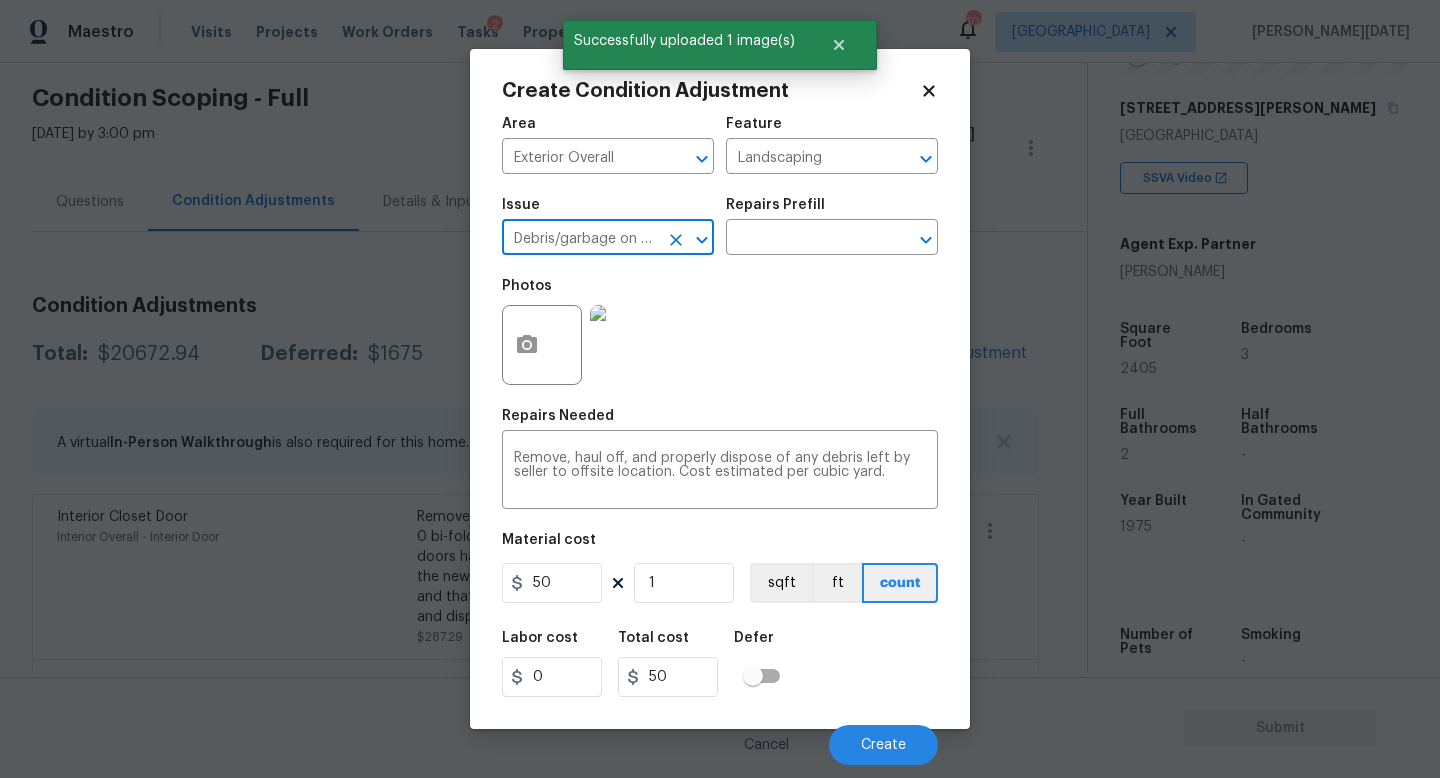 type on "Debris/garbage on sitee" 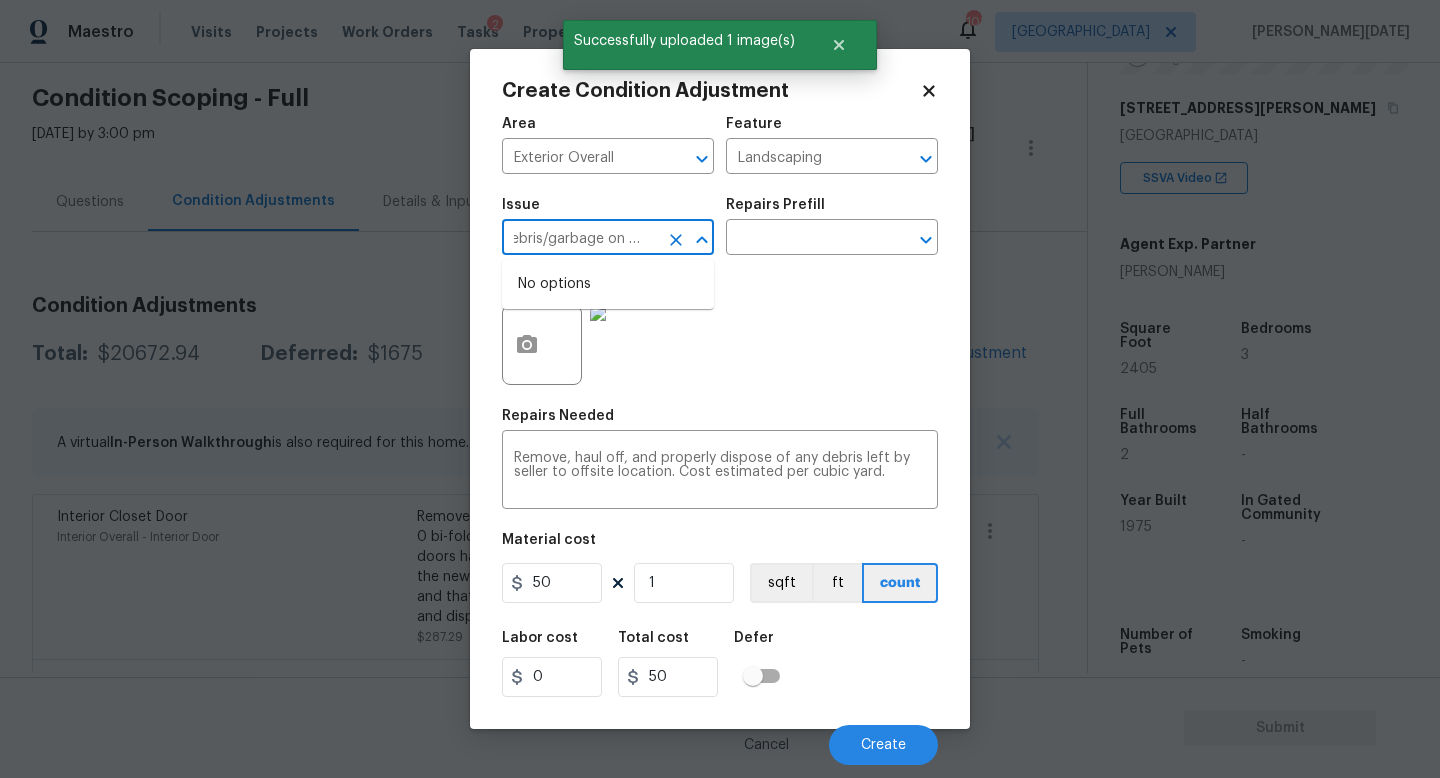 click 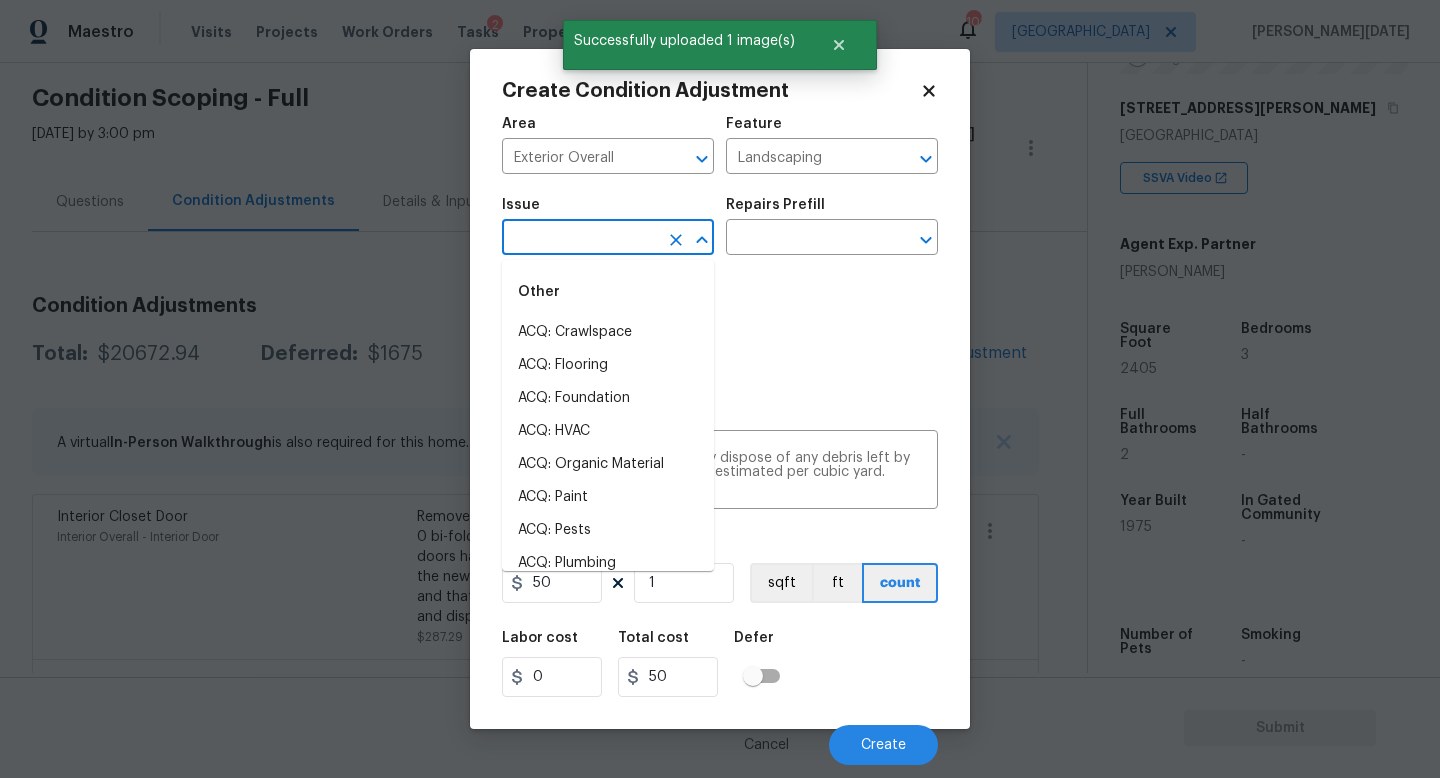 scroll, scrollTop: 0, scrollLeft: 0, axis: both 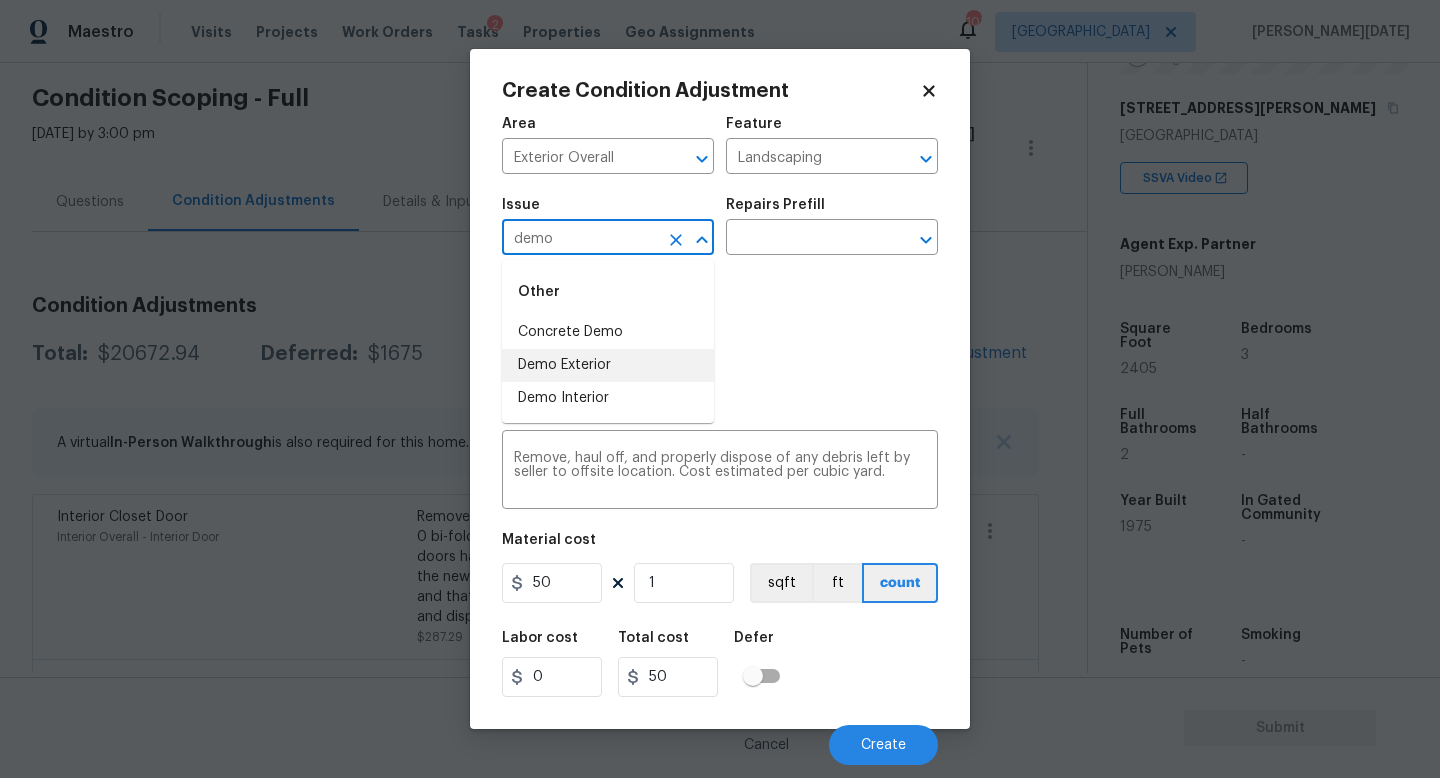 click on "Demo Exterior" at bounding box center [608, 365] 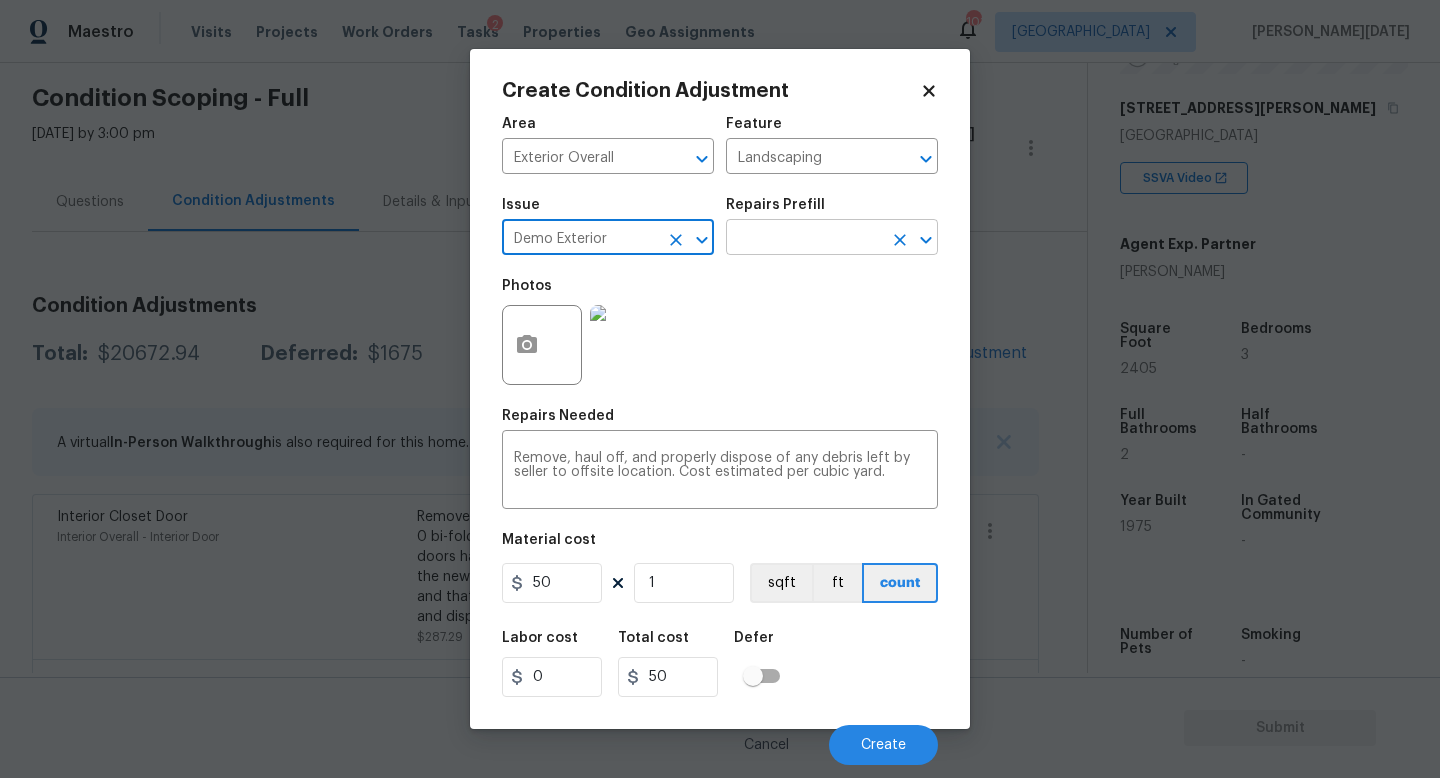 type on "Demo Exterior" 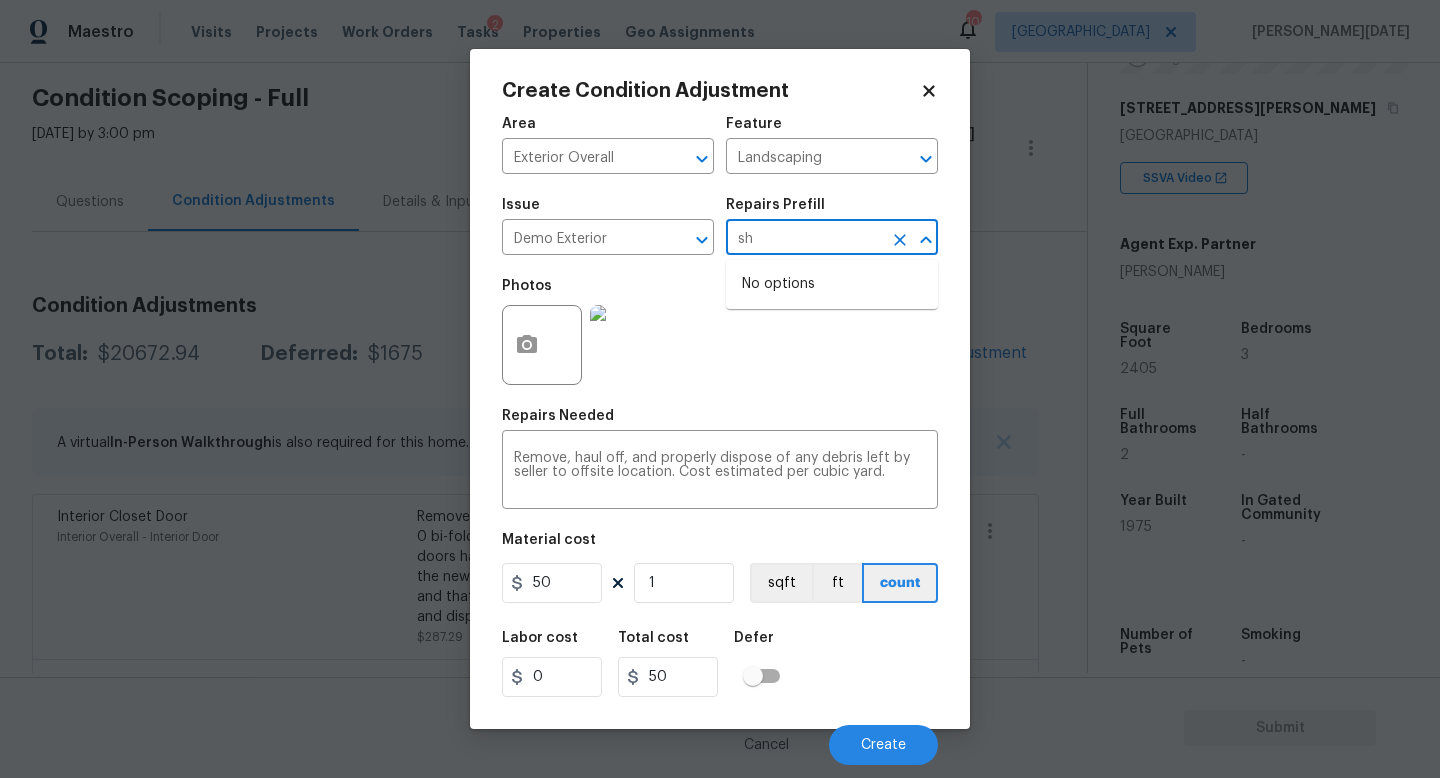 type on "s" 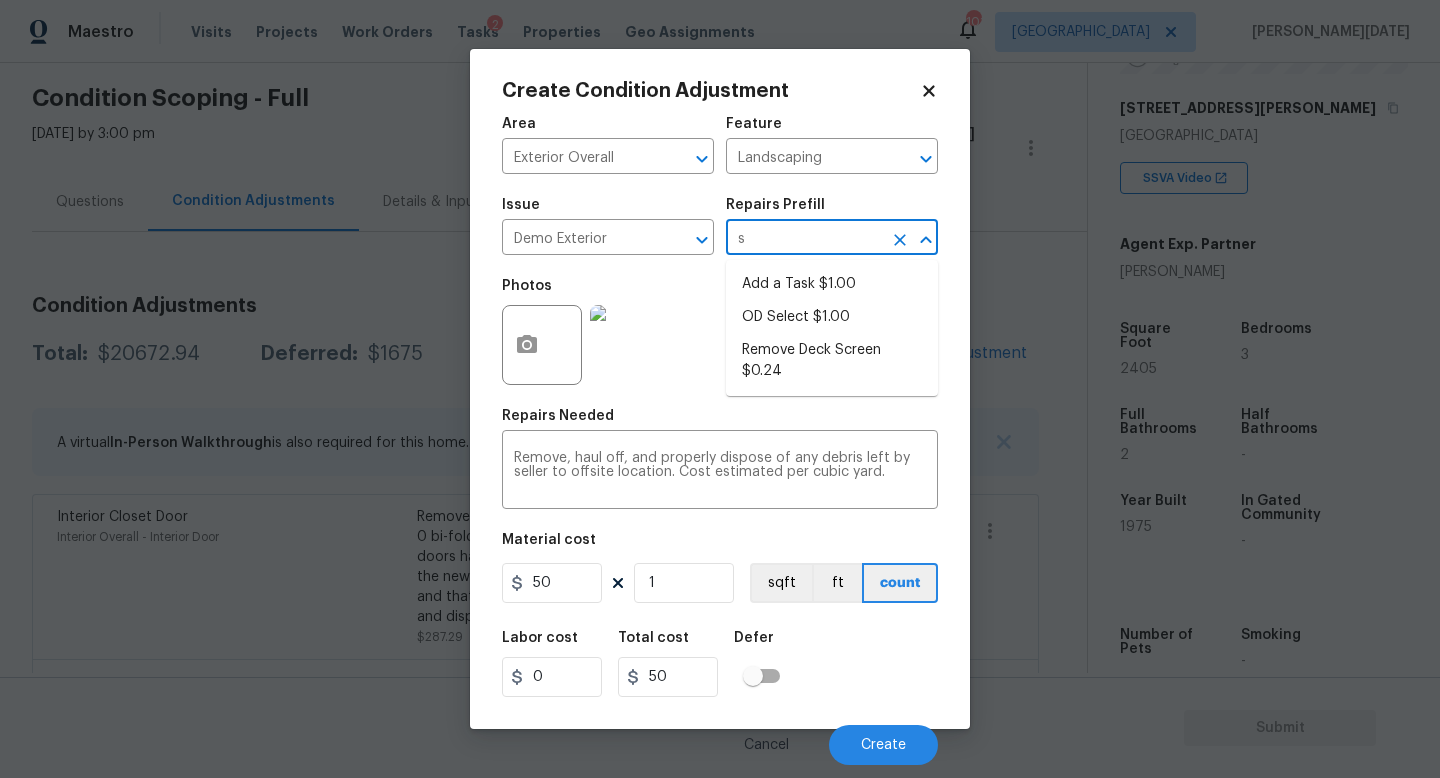 type 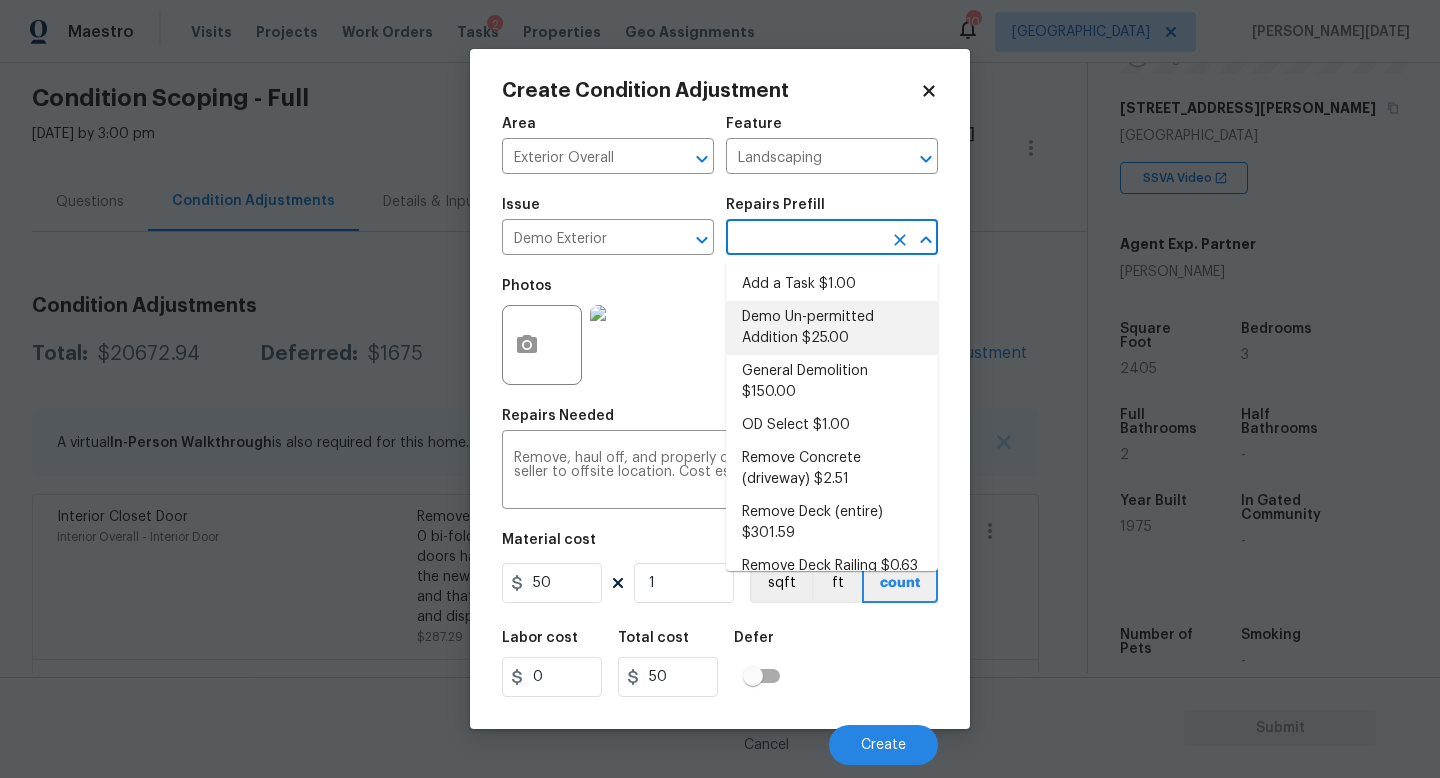 click on "Demo Un-permitted Addition $25.00" at bounding box center (832, 328) 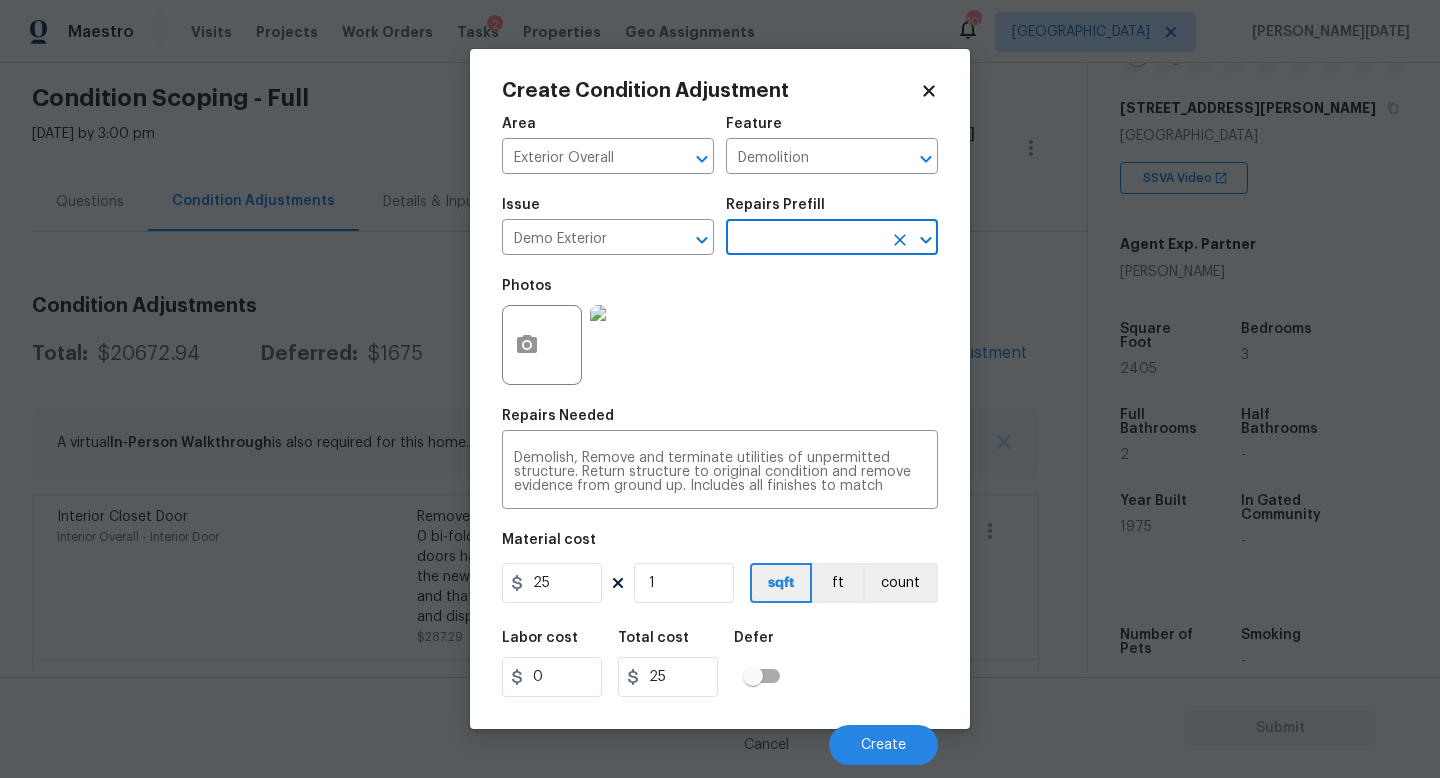 click at bounding box center (804, 239) 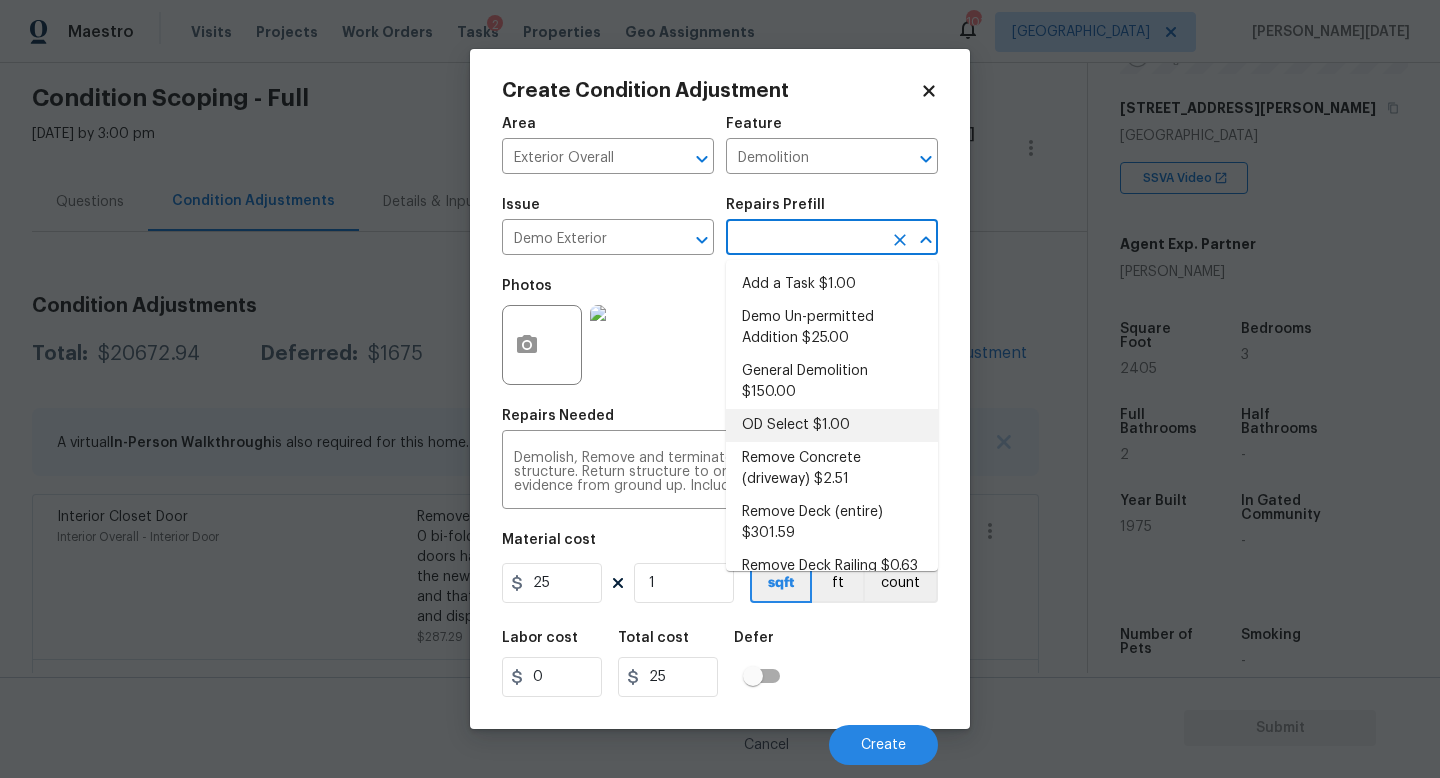 scroll, scrollTop: 46, scrollLeft: 0, axis: vertical 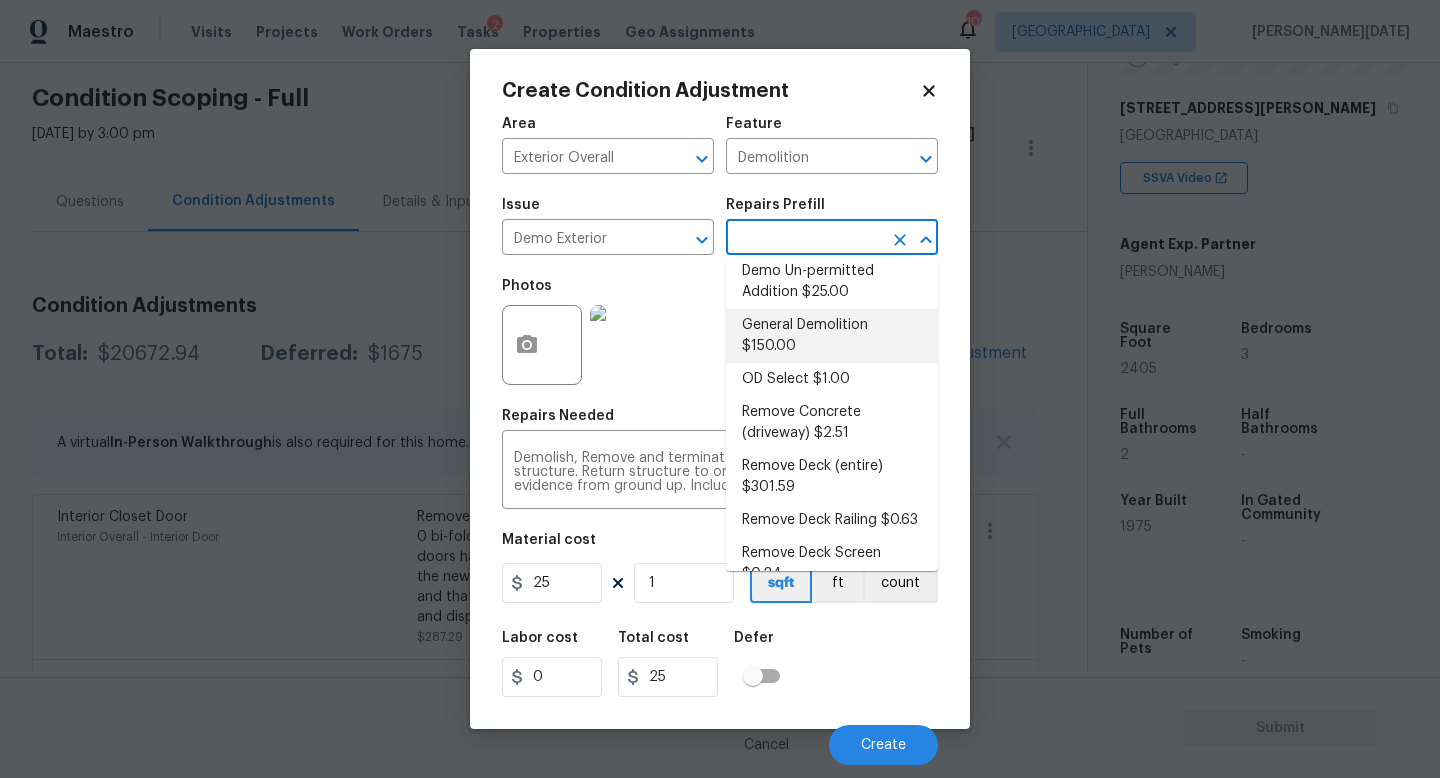 click on "General Demolition $150.00" at bounding box center [832, 336] 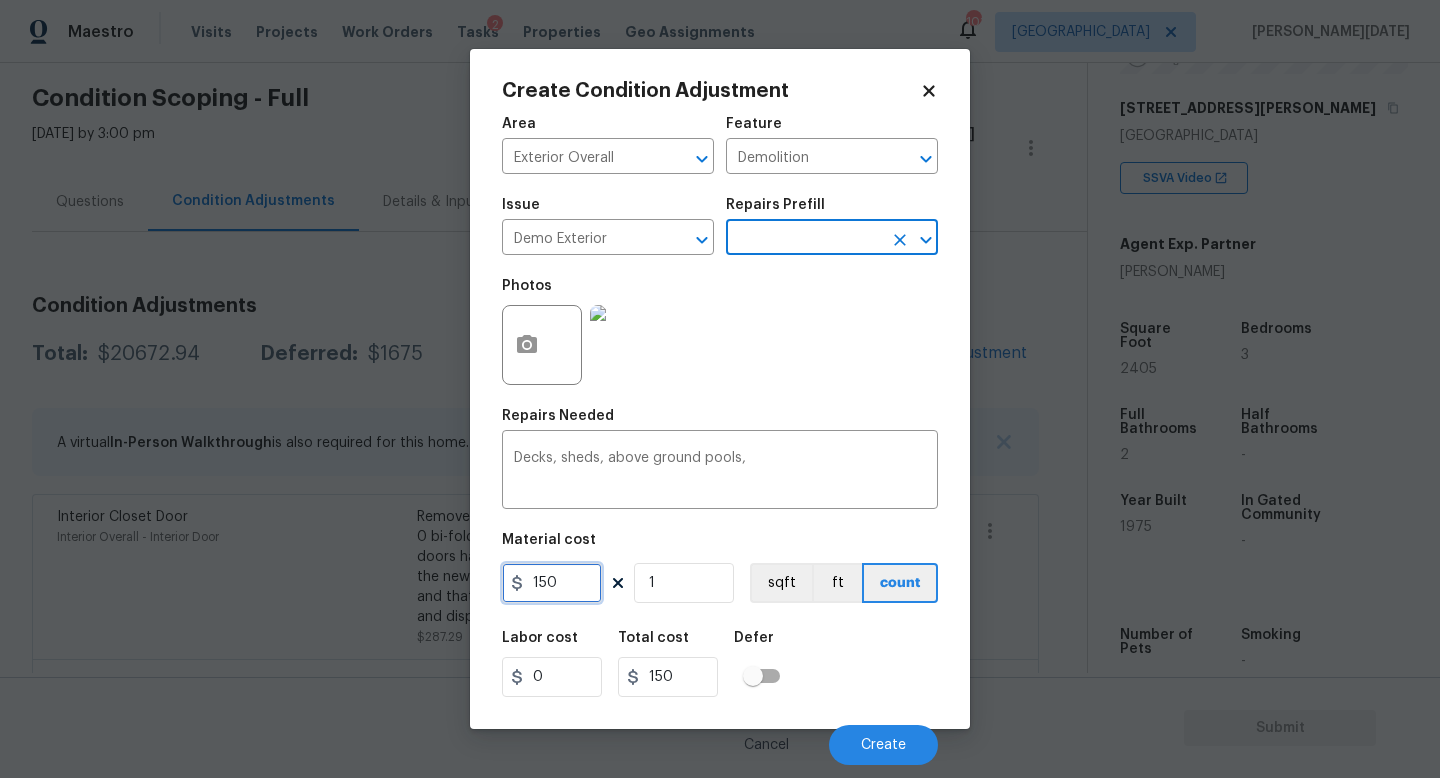 drag, startPoint x: 562, startPoint y: 592, endPoint x: 432, endPoint y: 577, distance: 130.86252 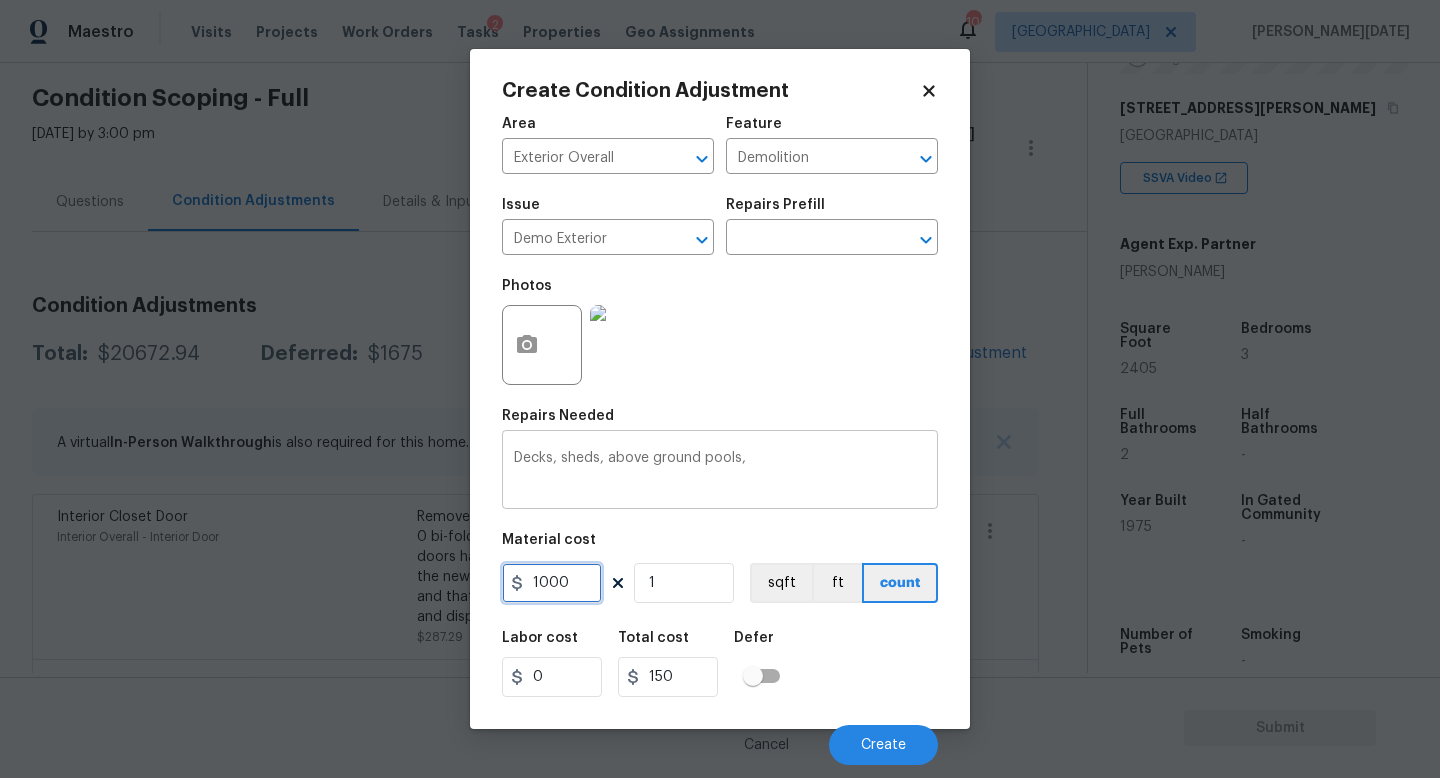 type on "1000" 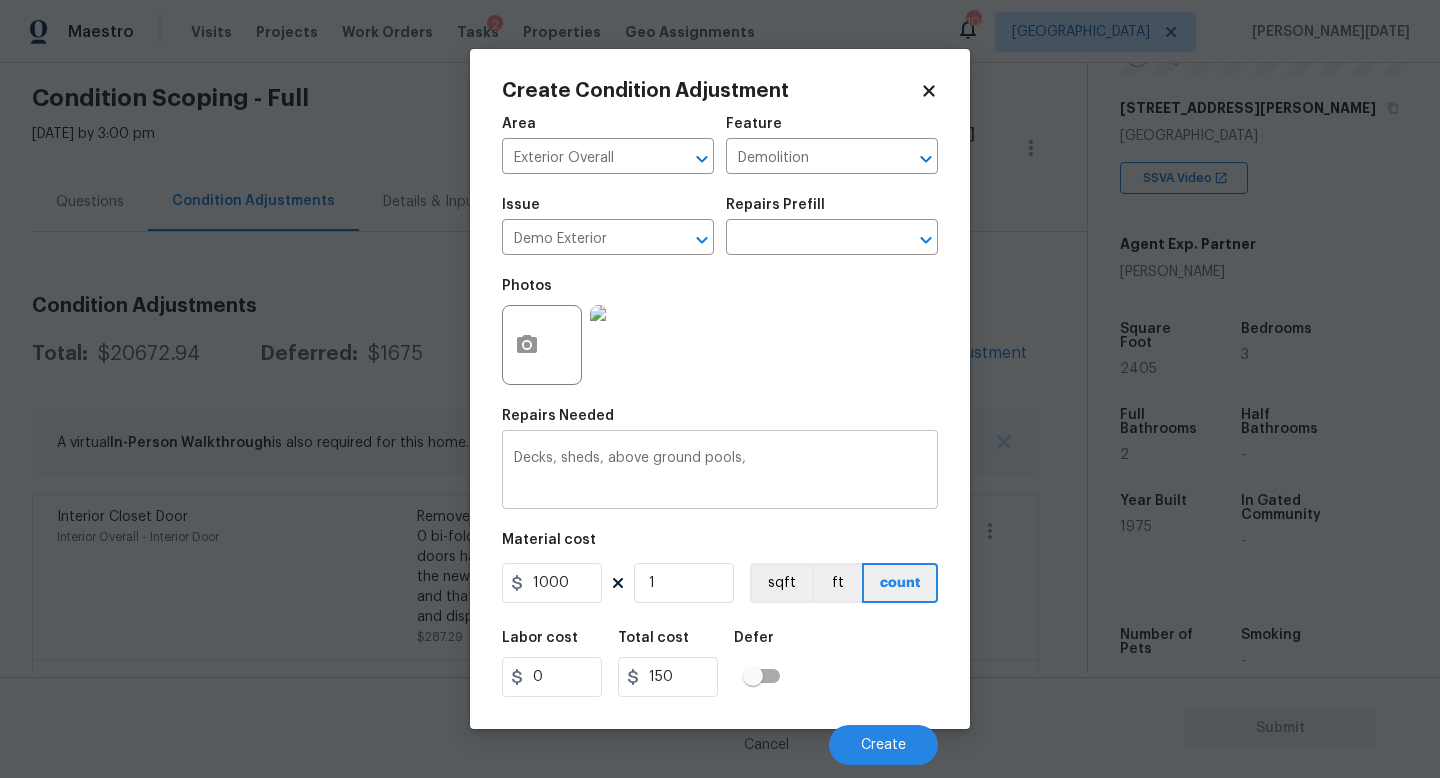 type on "1000" 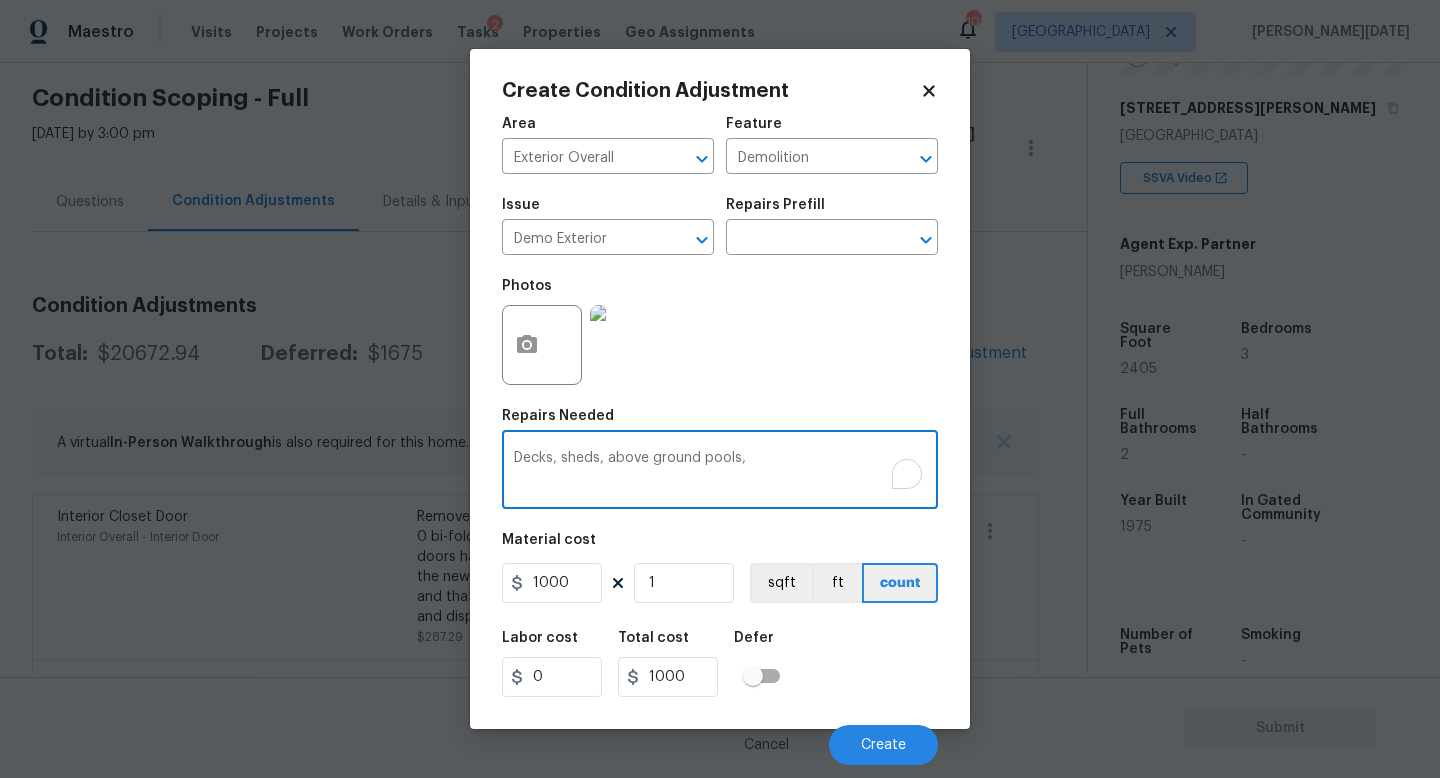 drag, startPoint x: 732, startPoint y: 461, endPoint x: 296, endPoint y: 455, distance: 436.0413 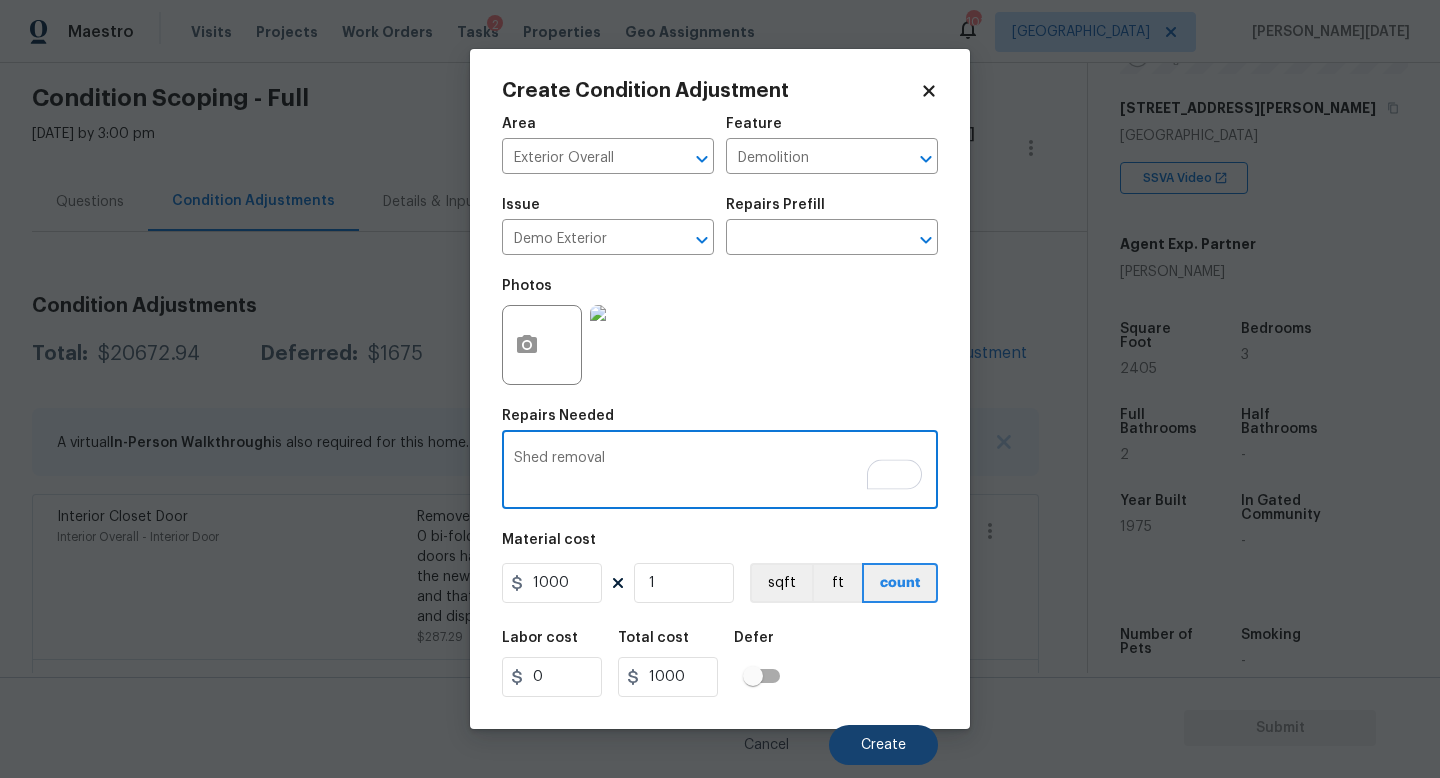 type on "Shed removal" 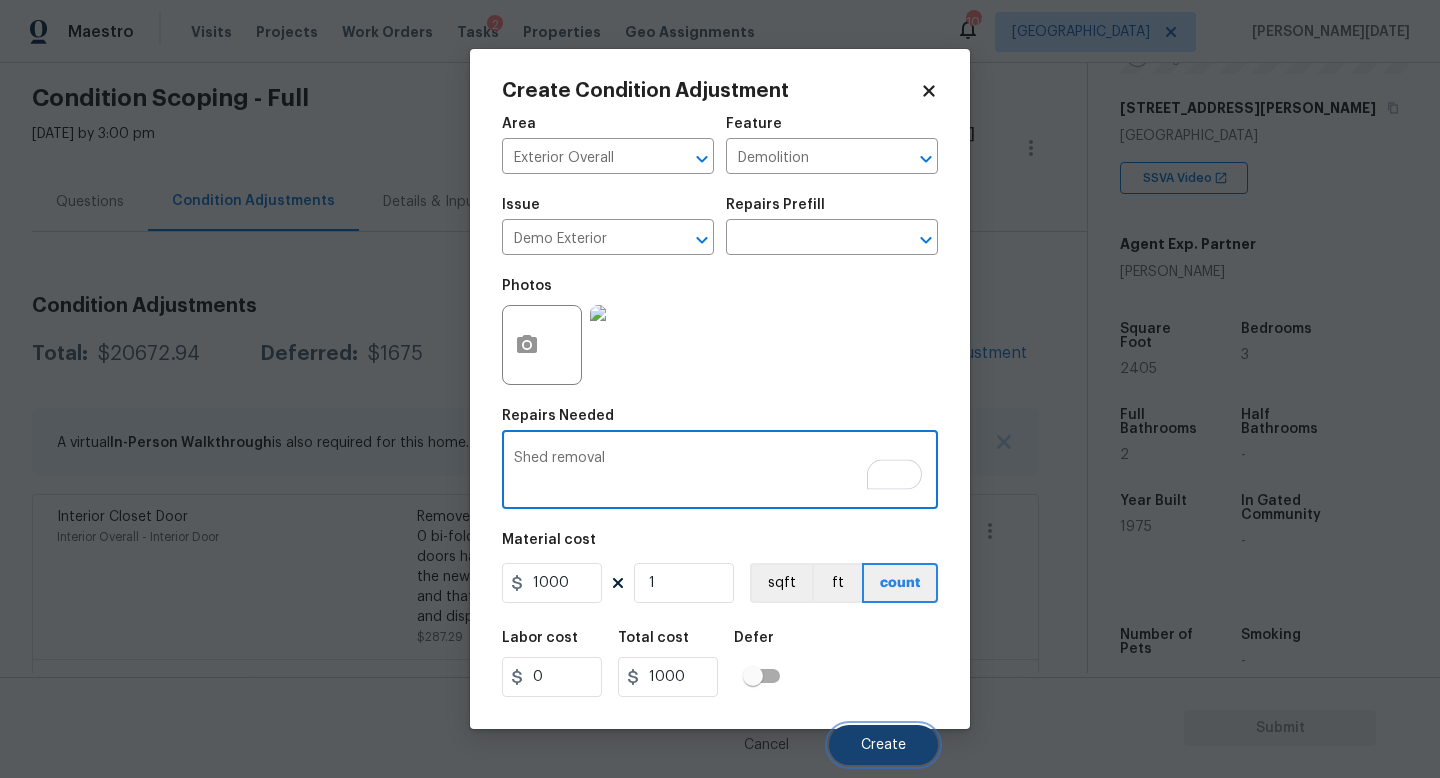 click on "Create" at bounding box center (883, 745) 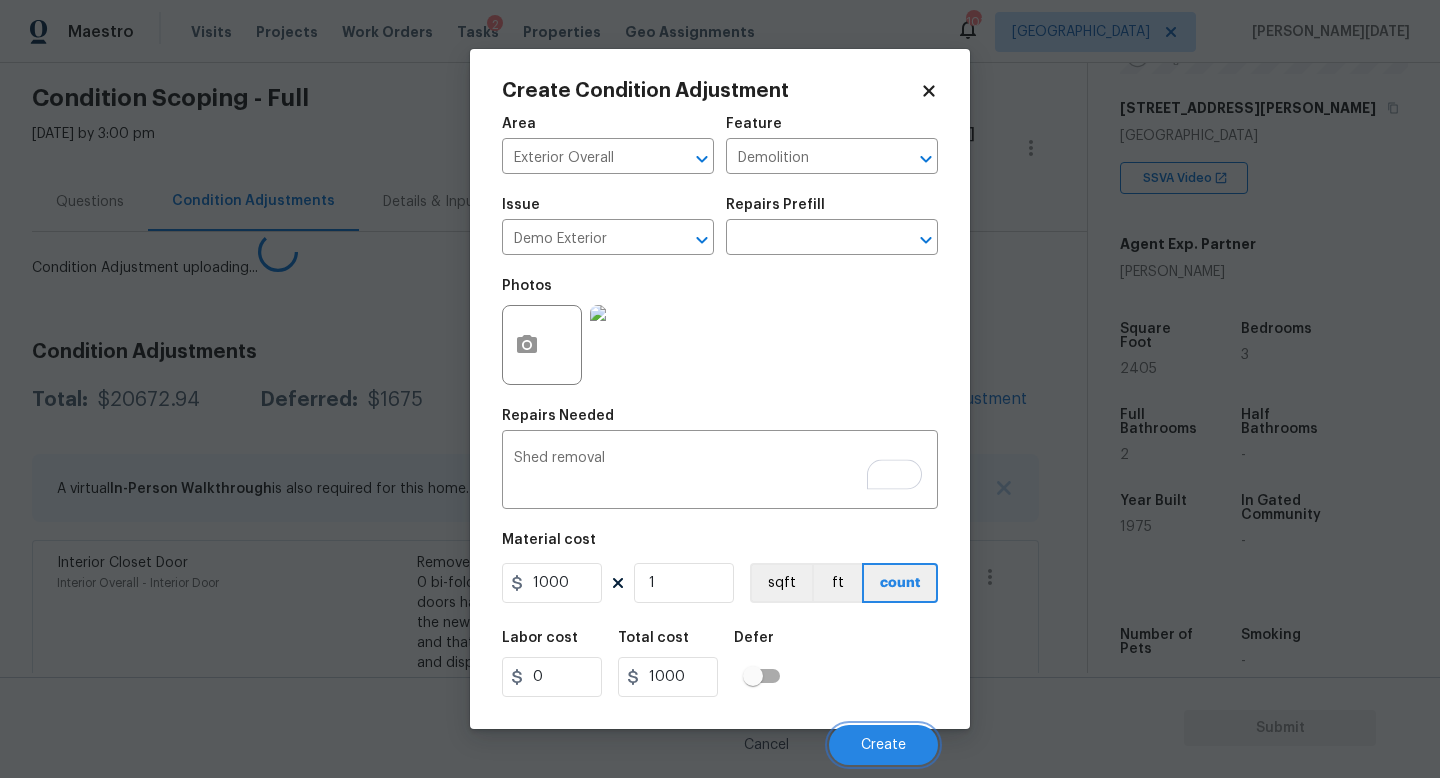 type 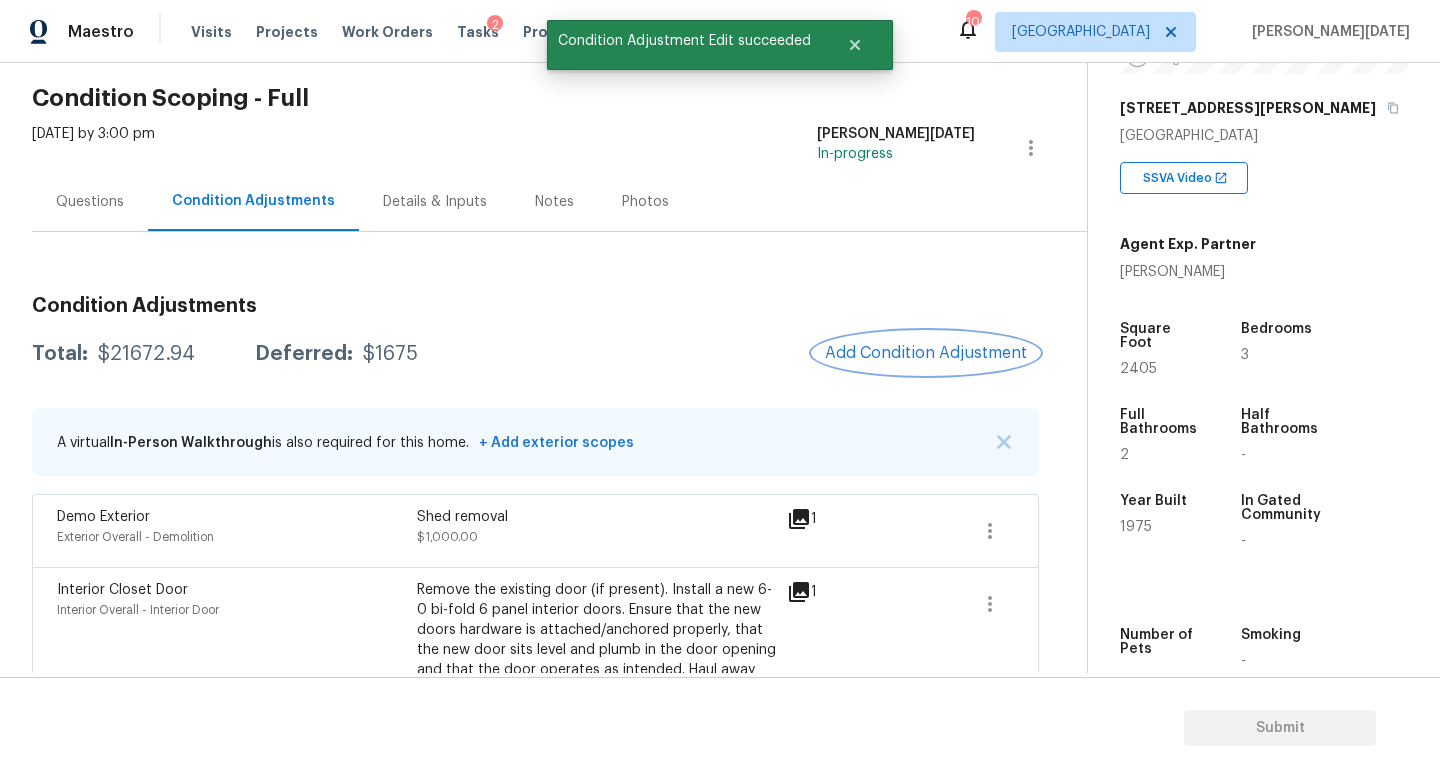 scroll, scrollTop: 277, scrollLeft: 0, axis: vertical 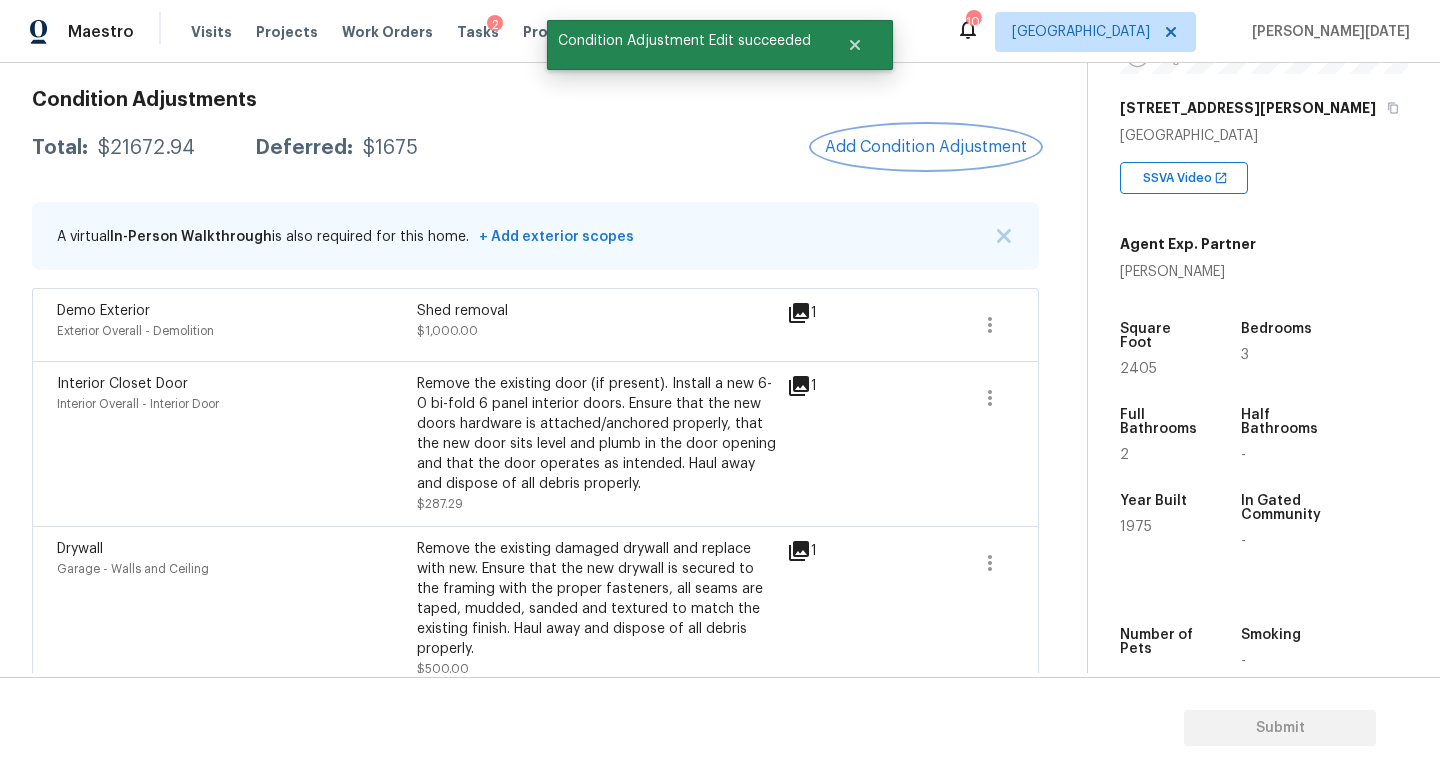 click on "Add Condition Adjustment" at bounding box center (926, 147) 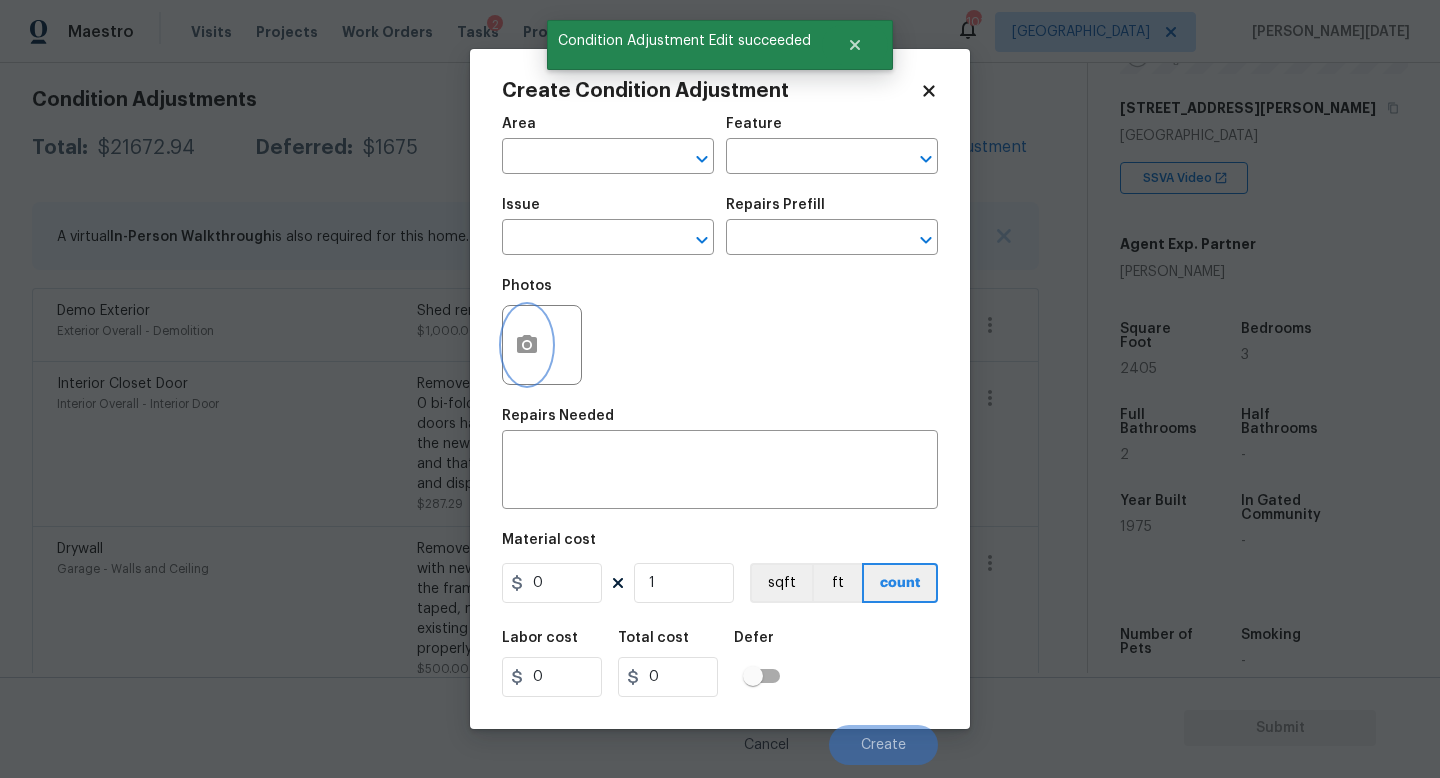 click at bounding box center (527, 345) 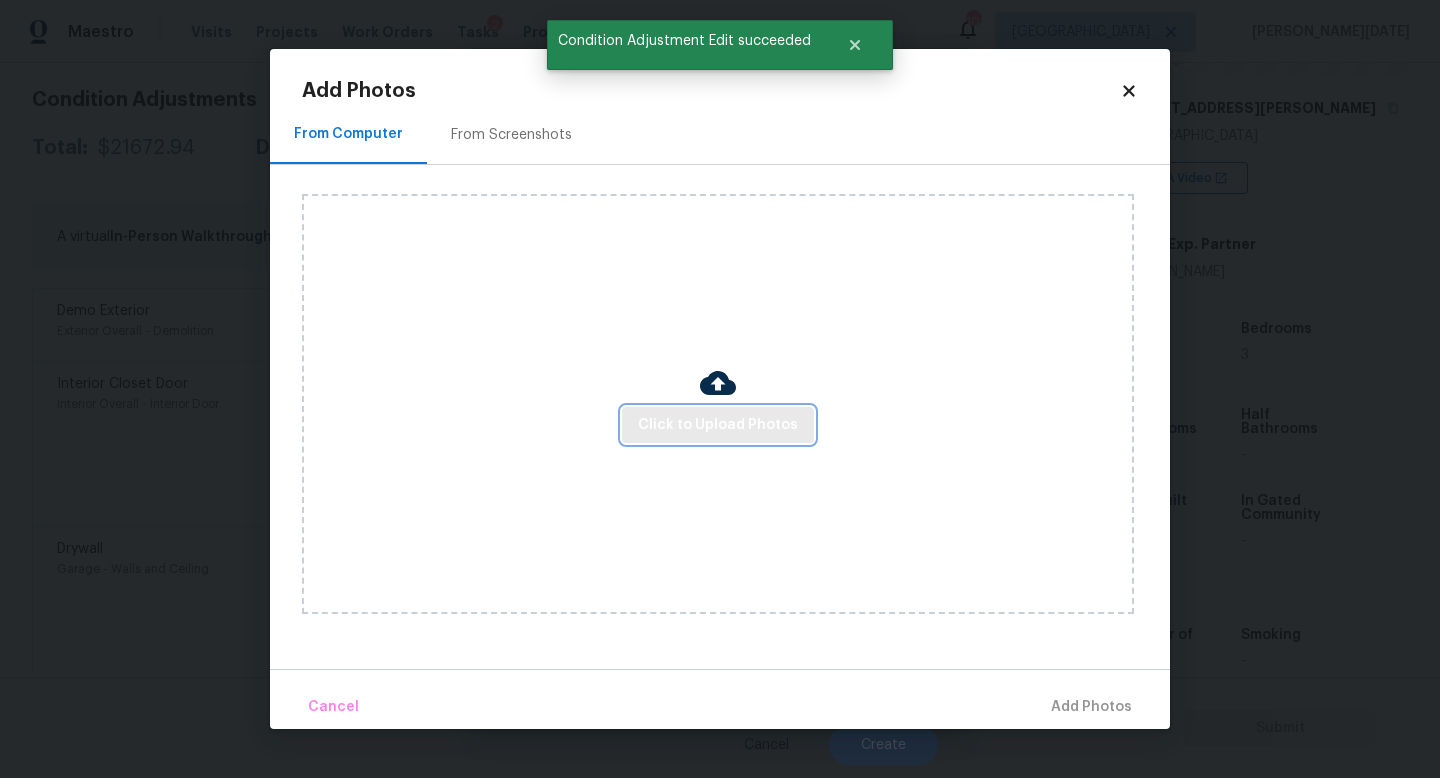 click on "Click to Upload Photos" at bounding box center [718, 425] 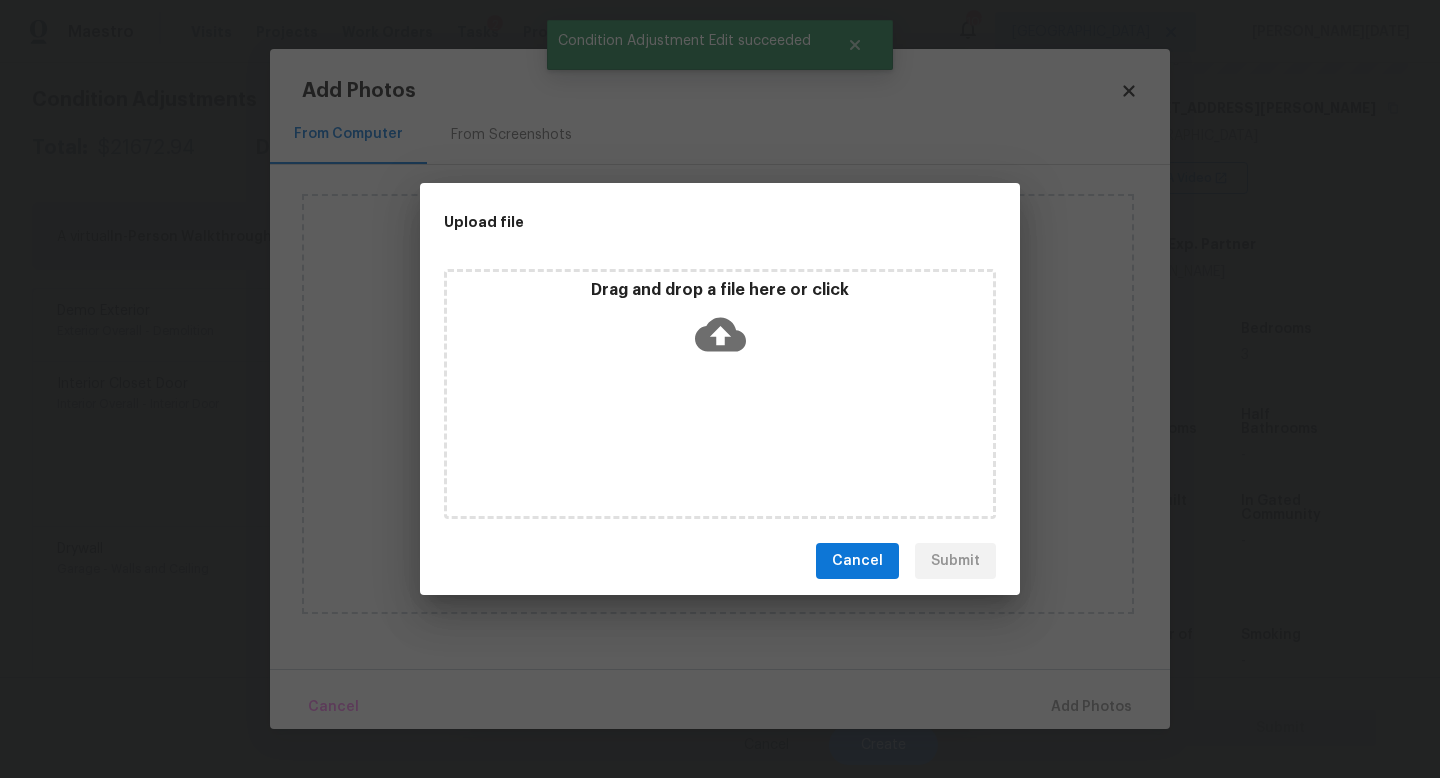 click on "Drag and drop a file here or click" at bounding box center [720, 394] 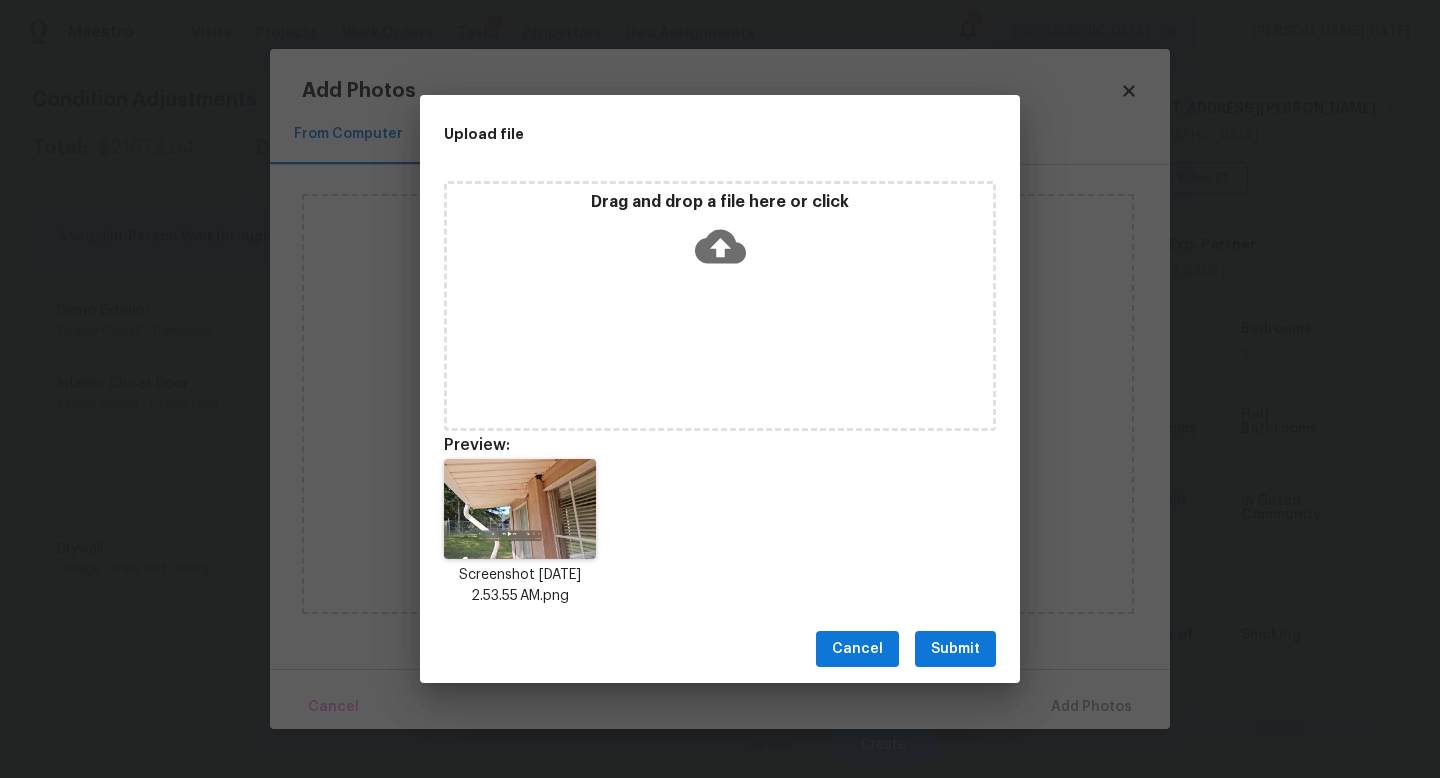 click on "Submit" at bounding box center [955, 649] 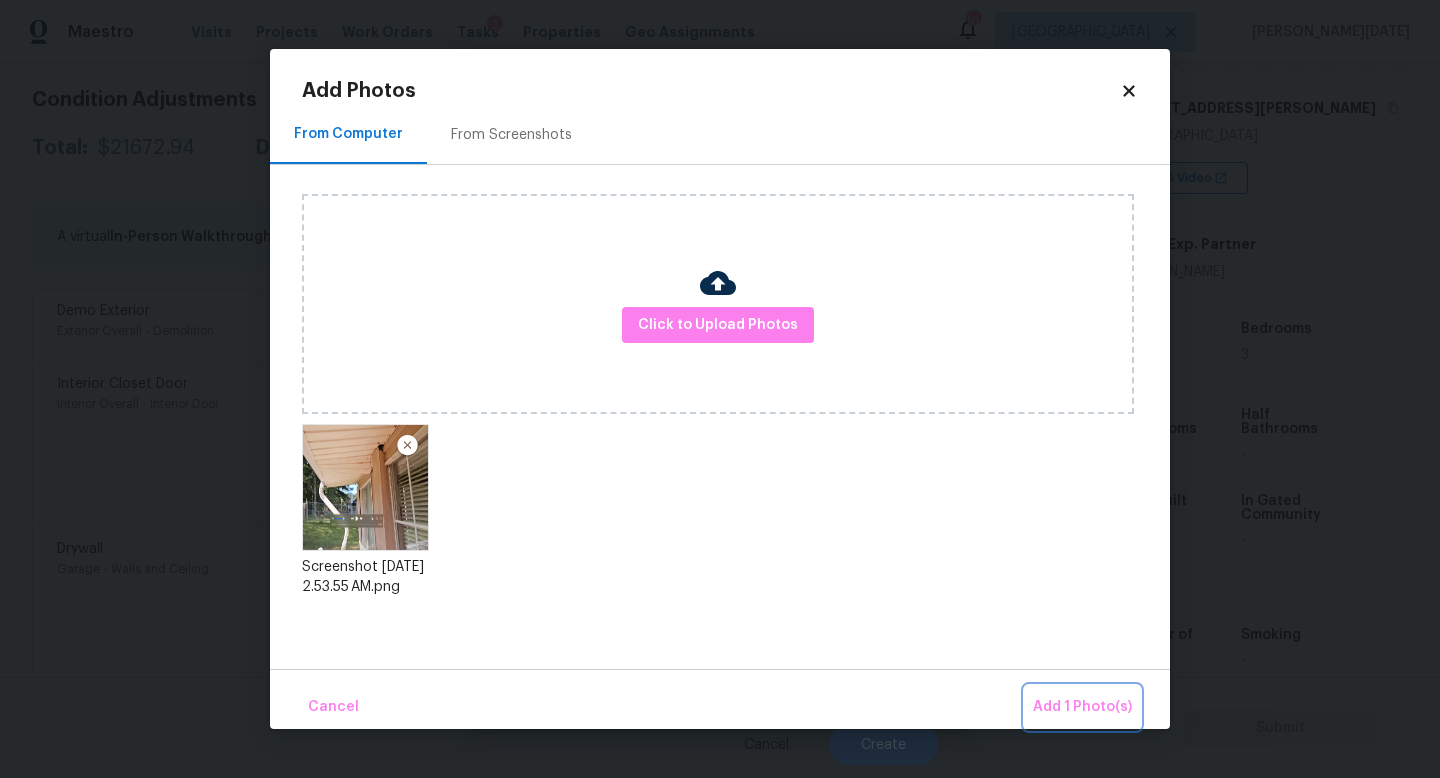 click on "Add 1 Photo(s)" at bounding box center (1082, 707) 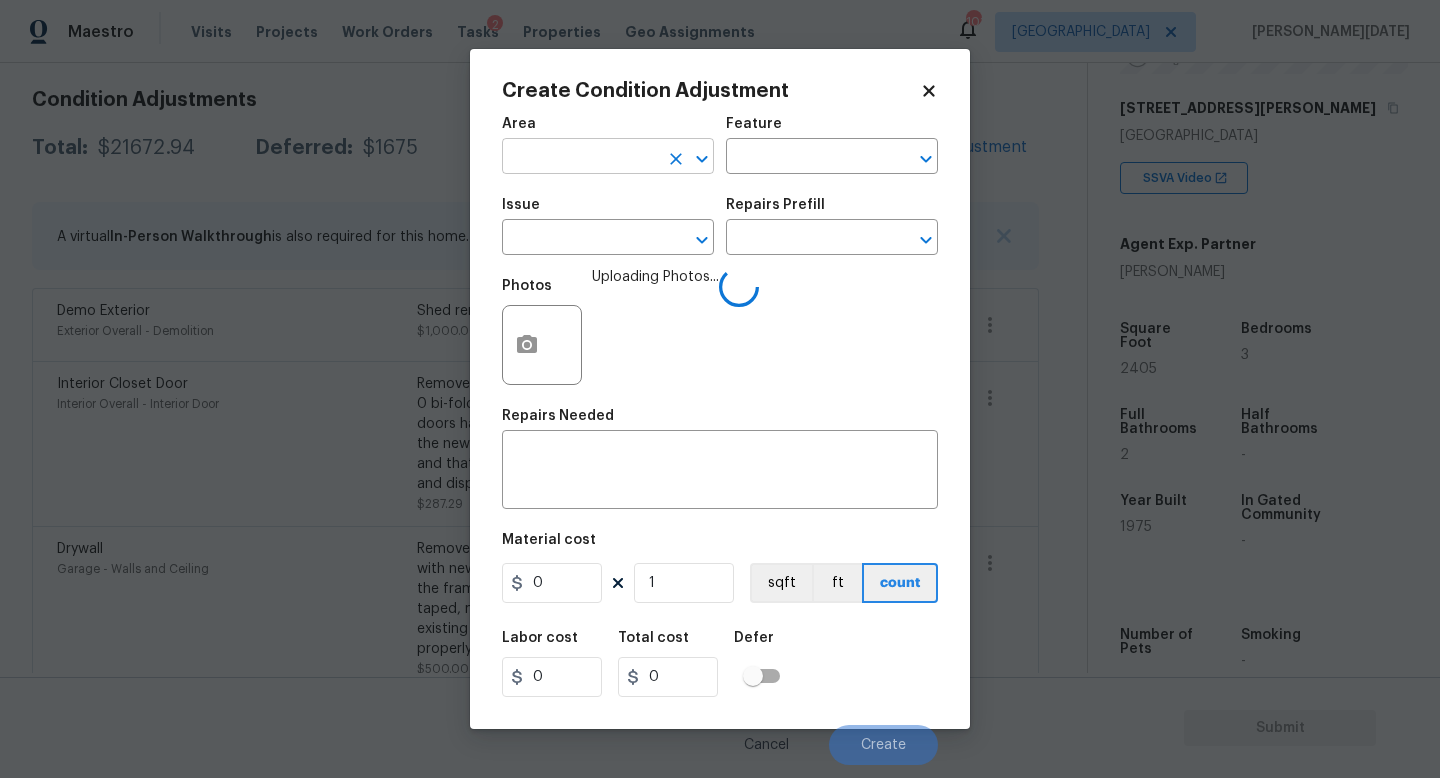 click at bounding box center (580, 158) 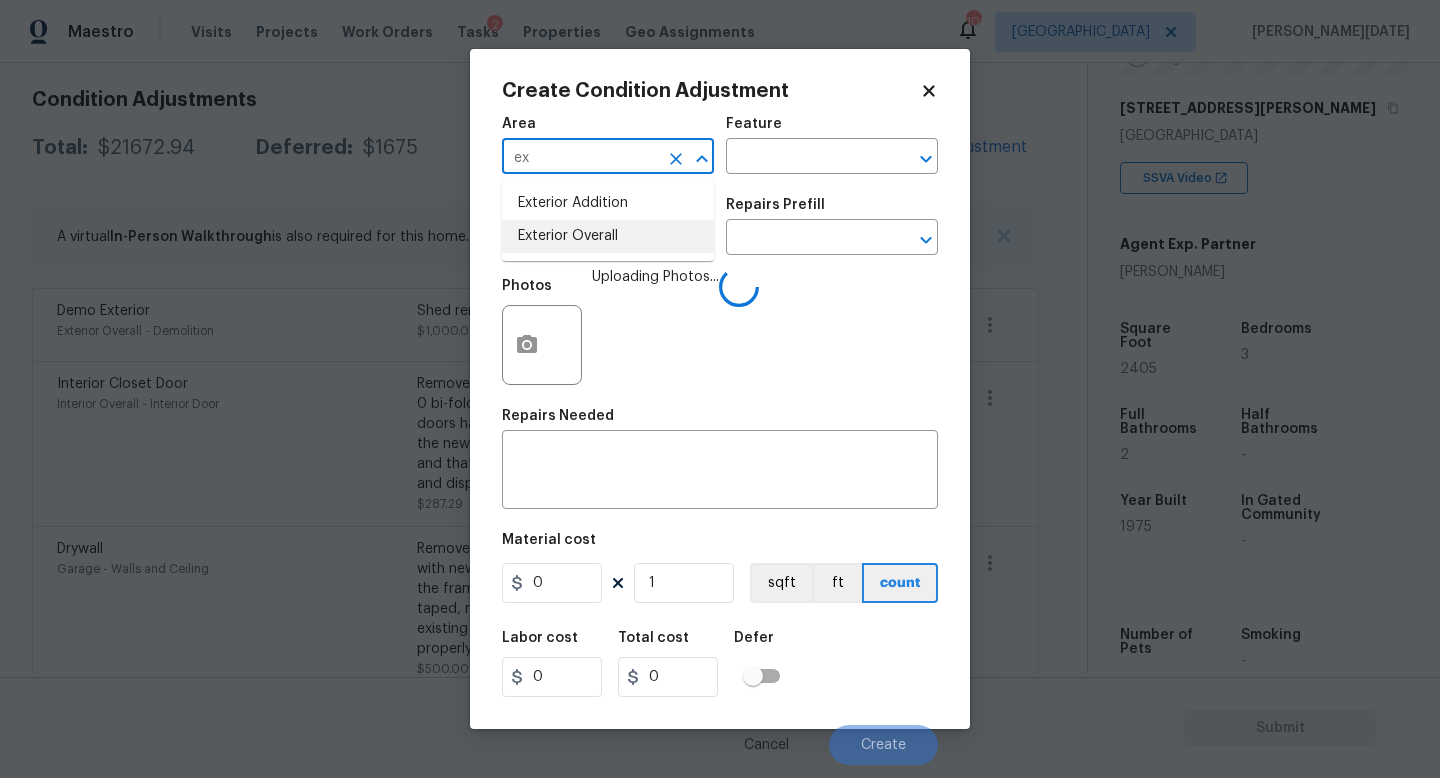 click on "Exterior Overall" at bounding box center (608, 236) 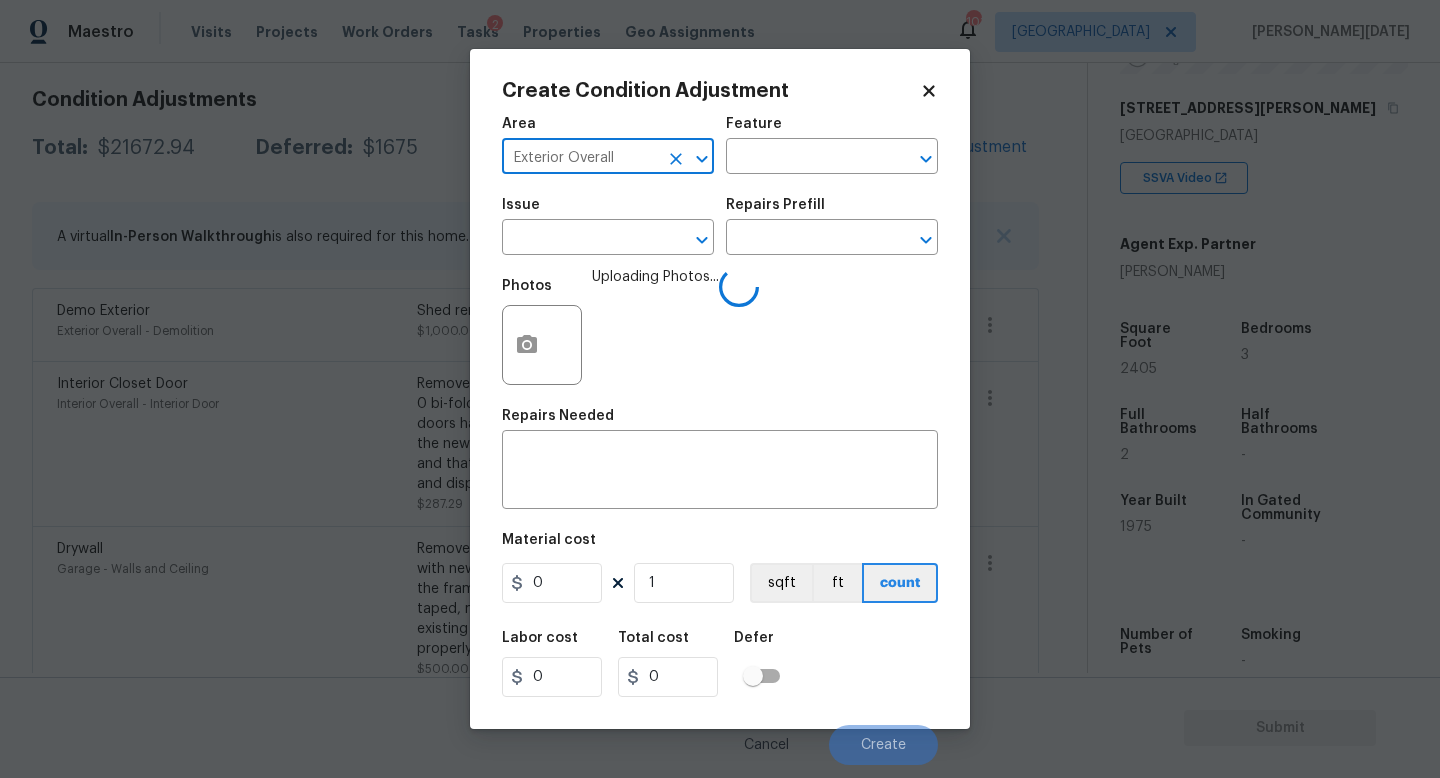 type on "Exterior Overall" 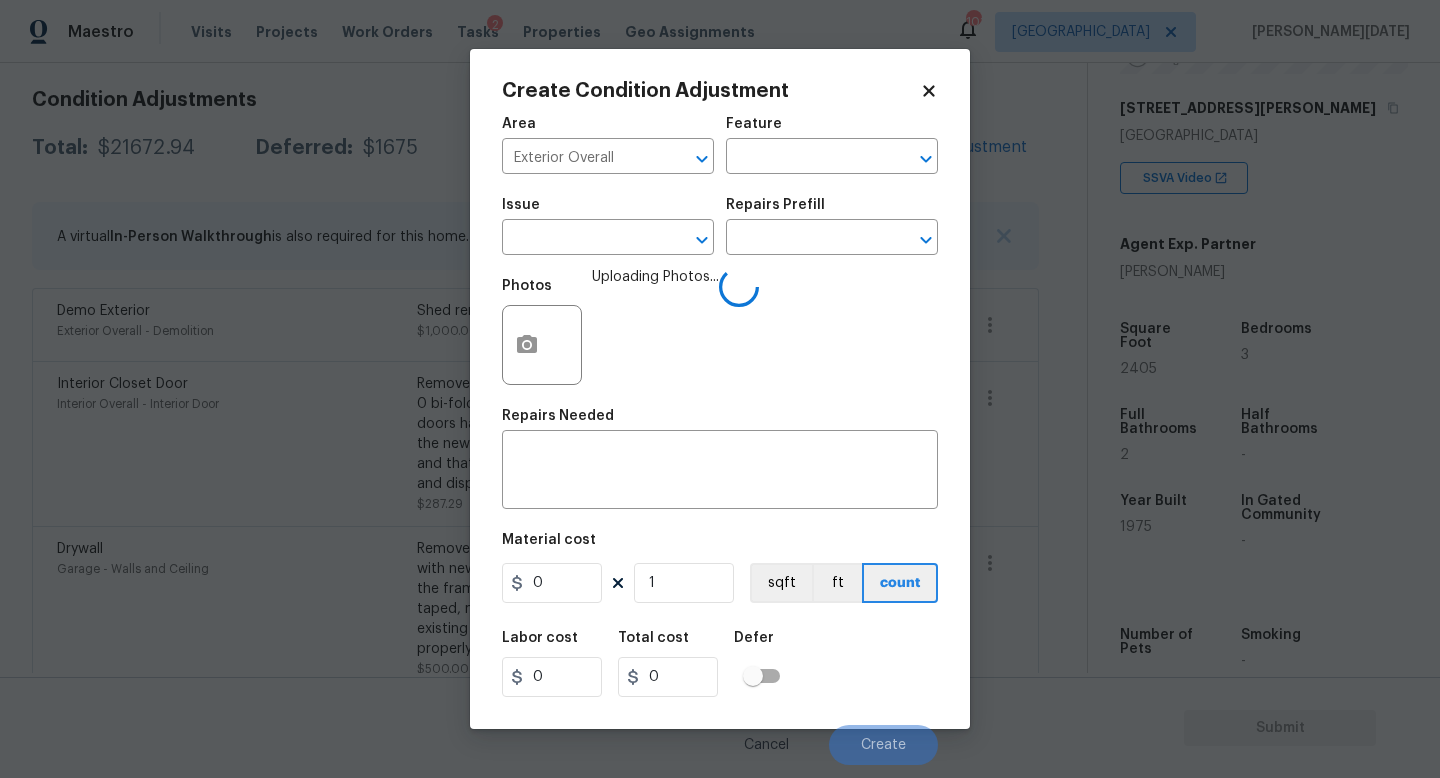 click on "Feature" at bounding box center (832, 130) 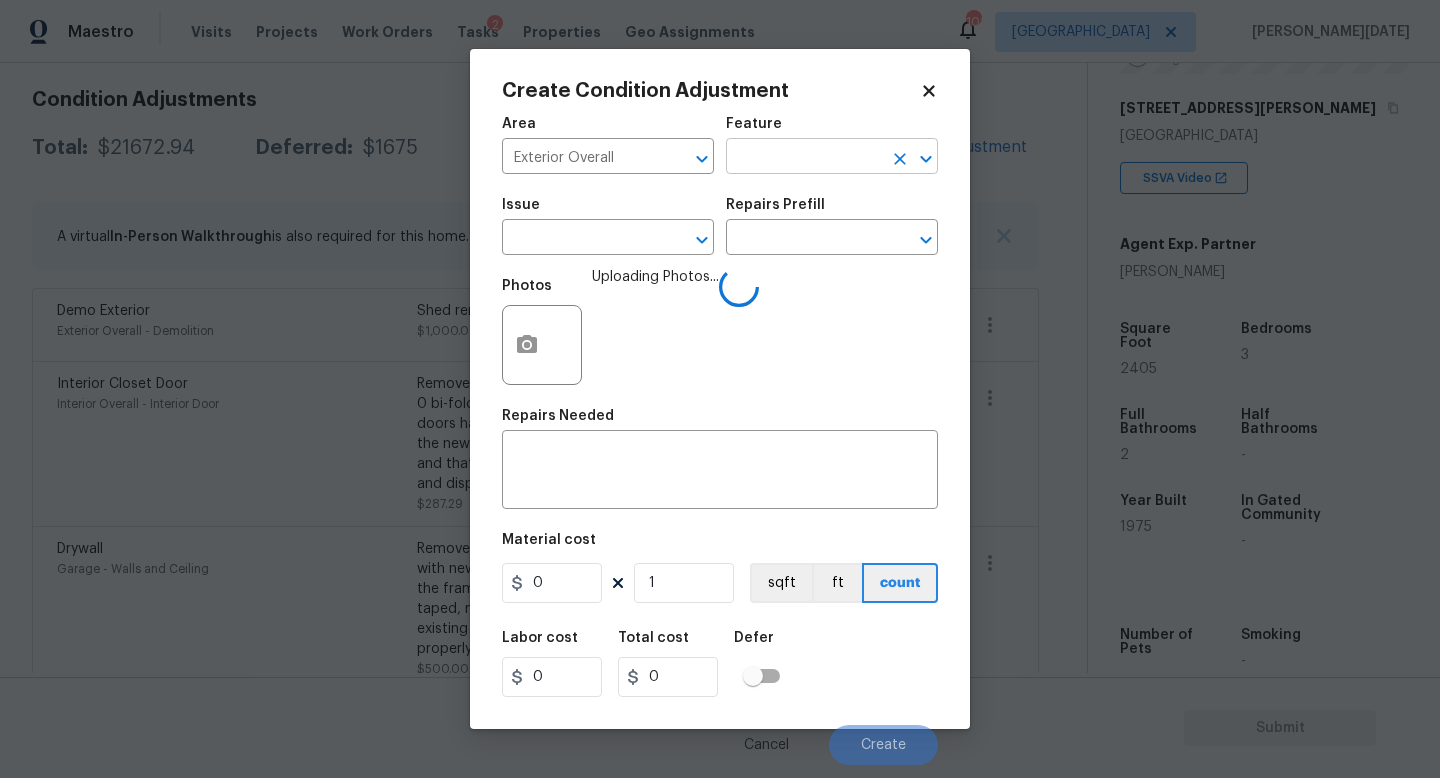 click at bounding box center (804, 158) 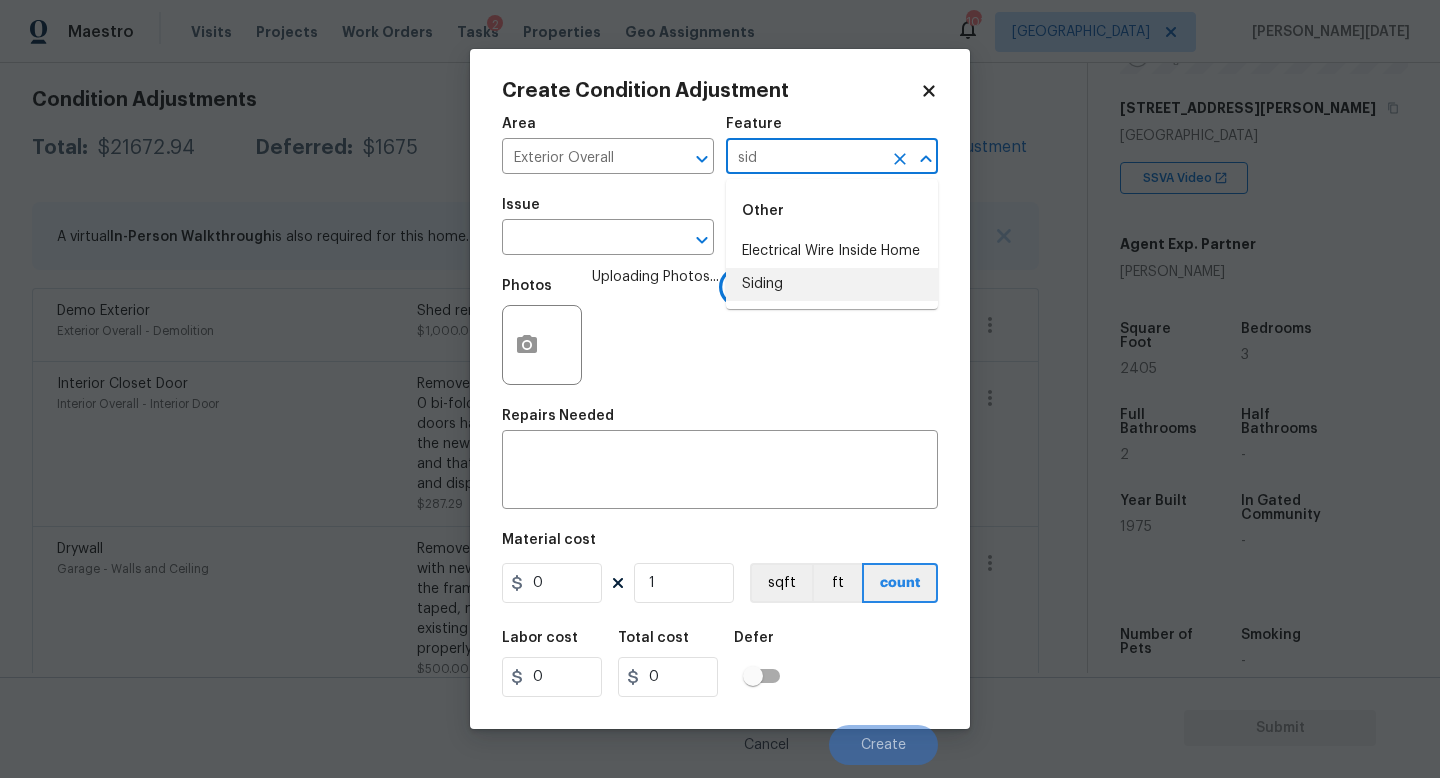 click on "Siding" at bounding box center (832, 284) 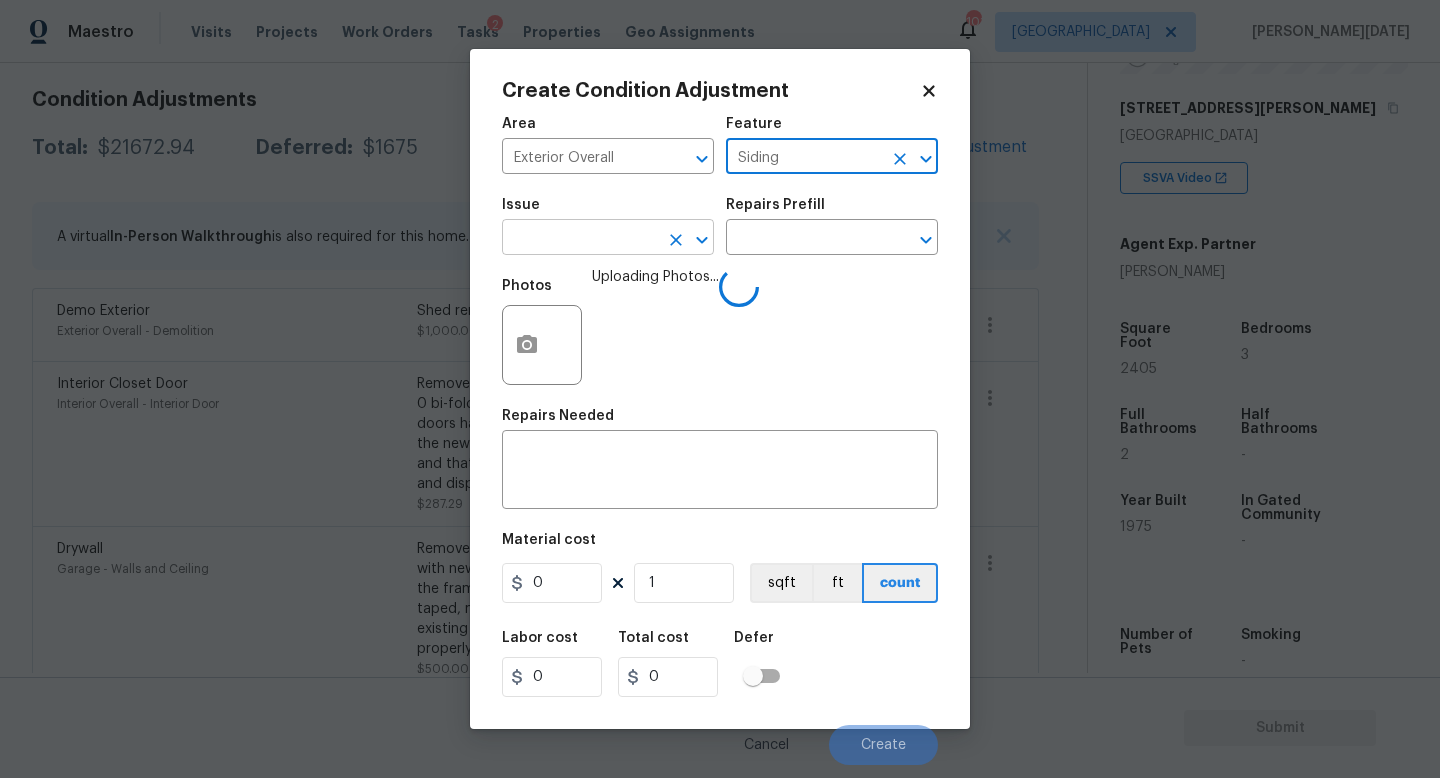 type on "Siding" 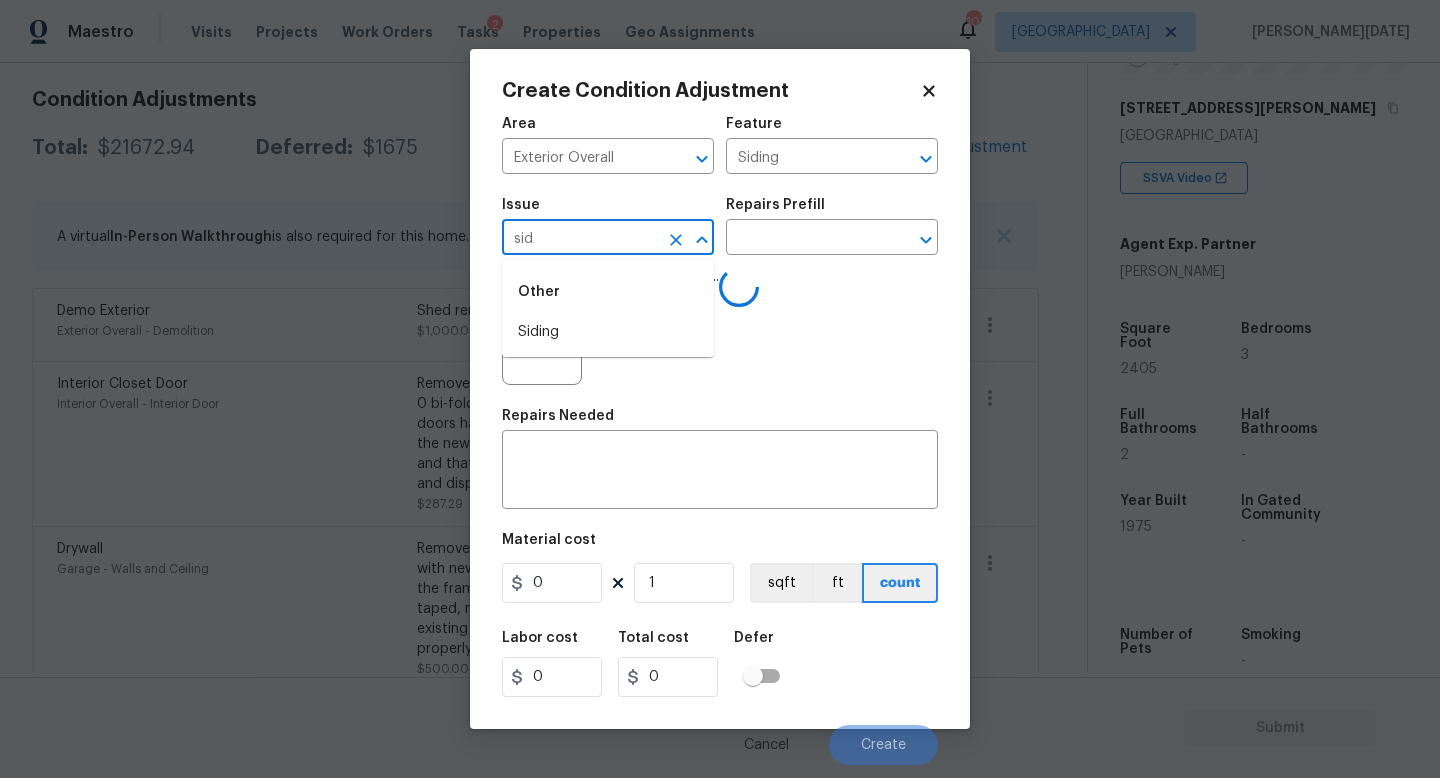 click on "Siding" at bounding box center (608, 332) 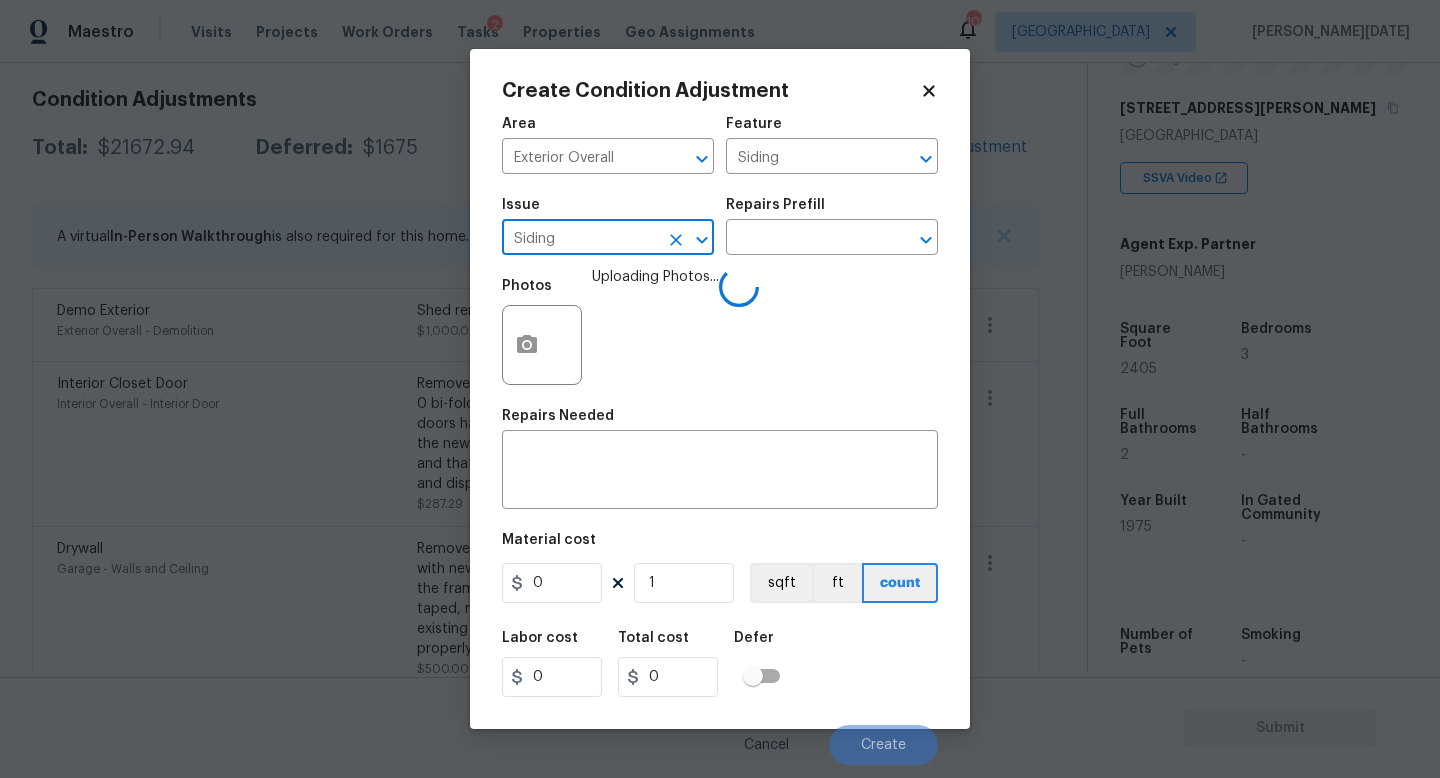 type on "Siding" 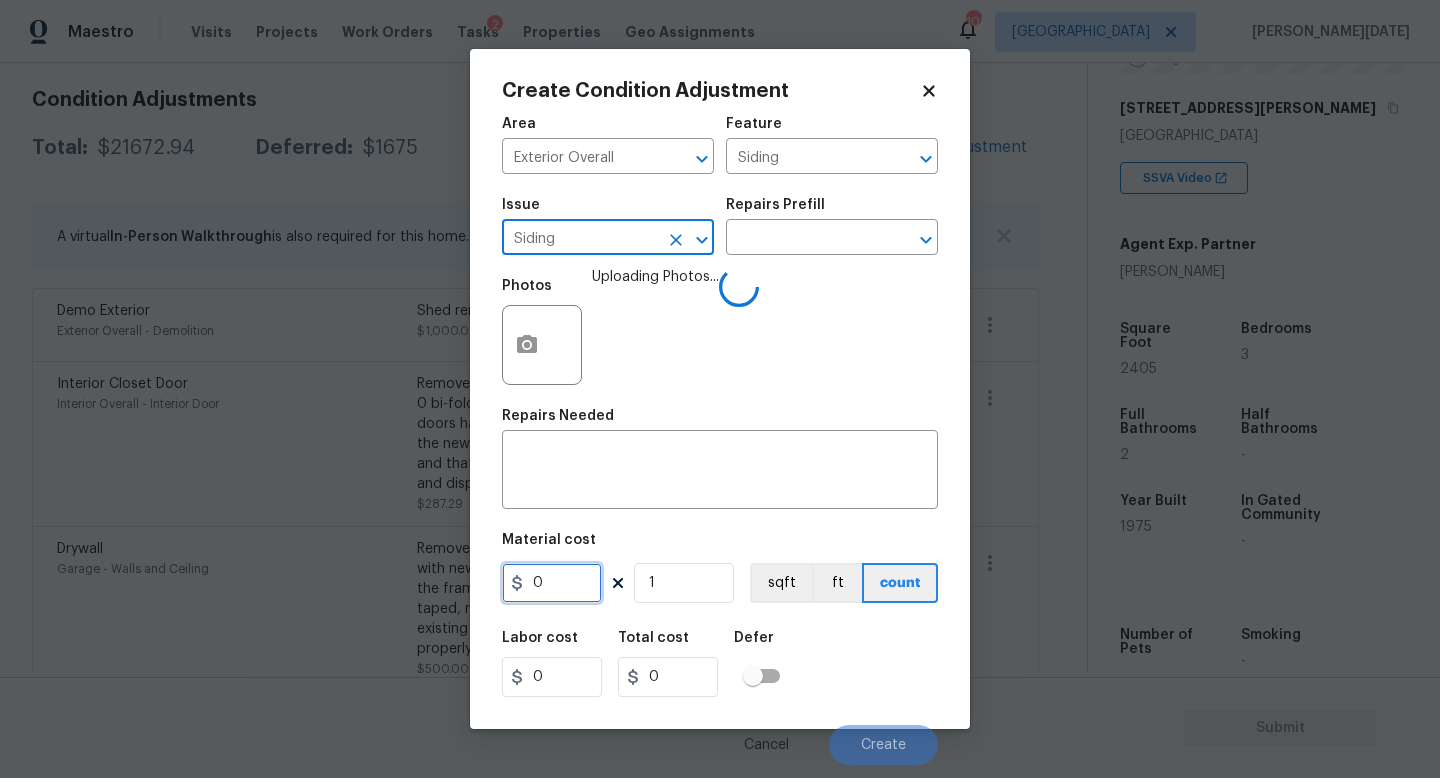 click on "0" at bounding box center (552, 583) 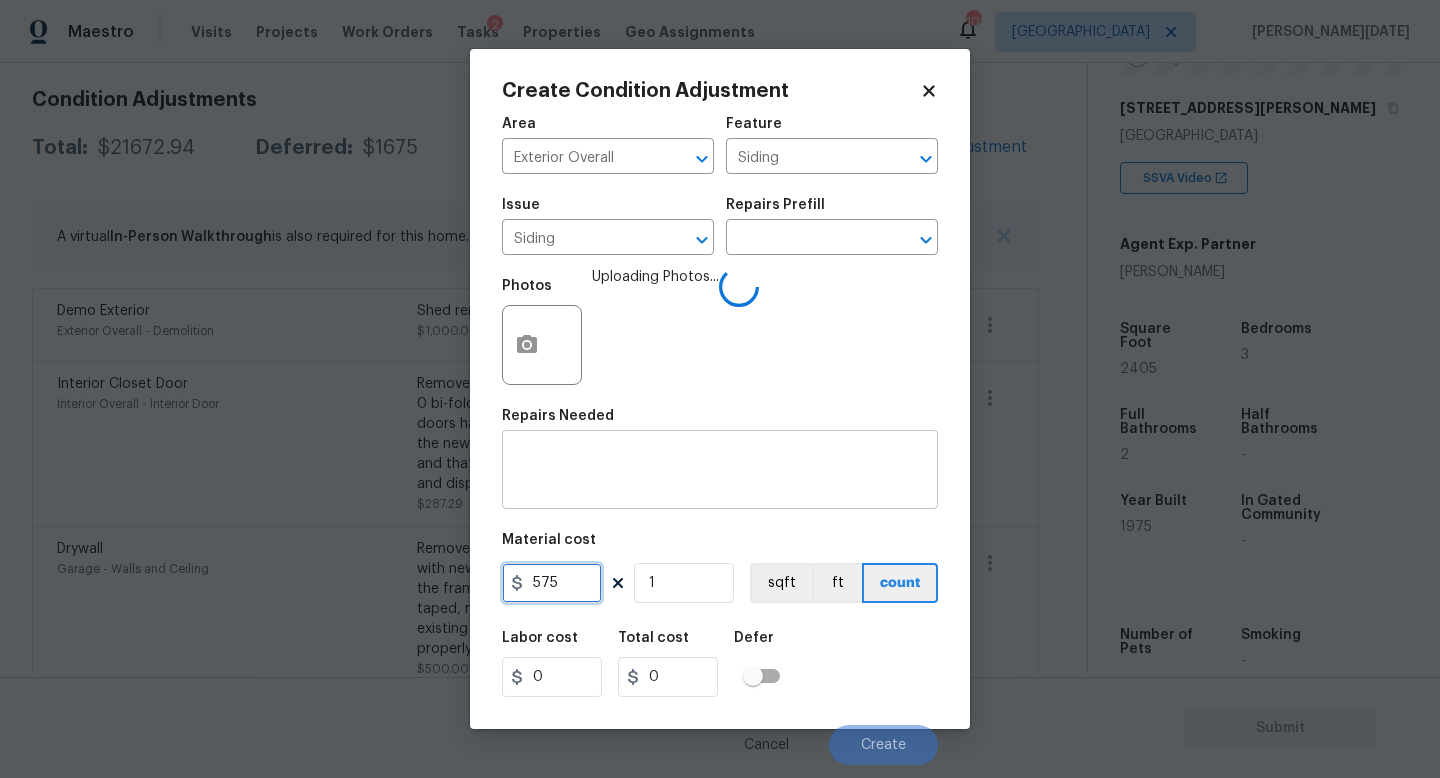 type on "575" 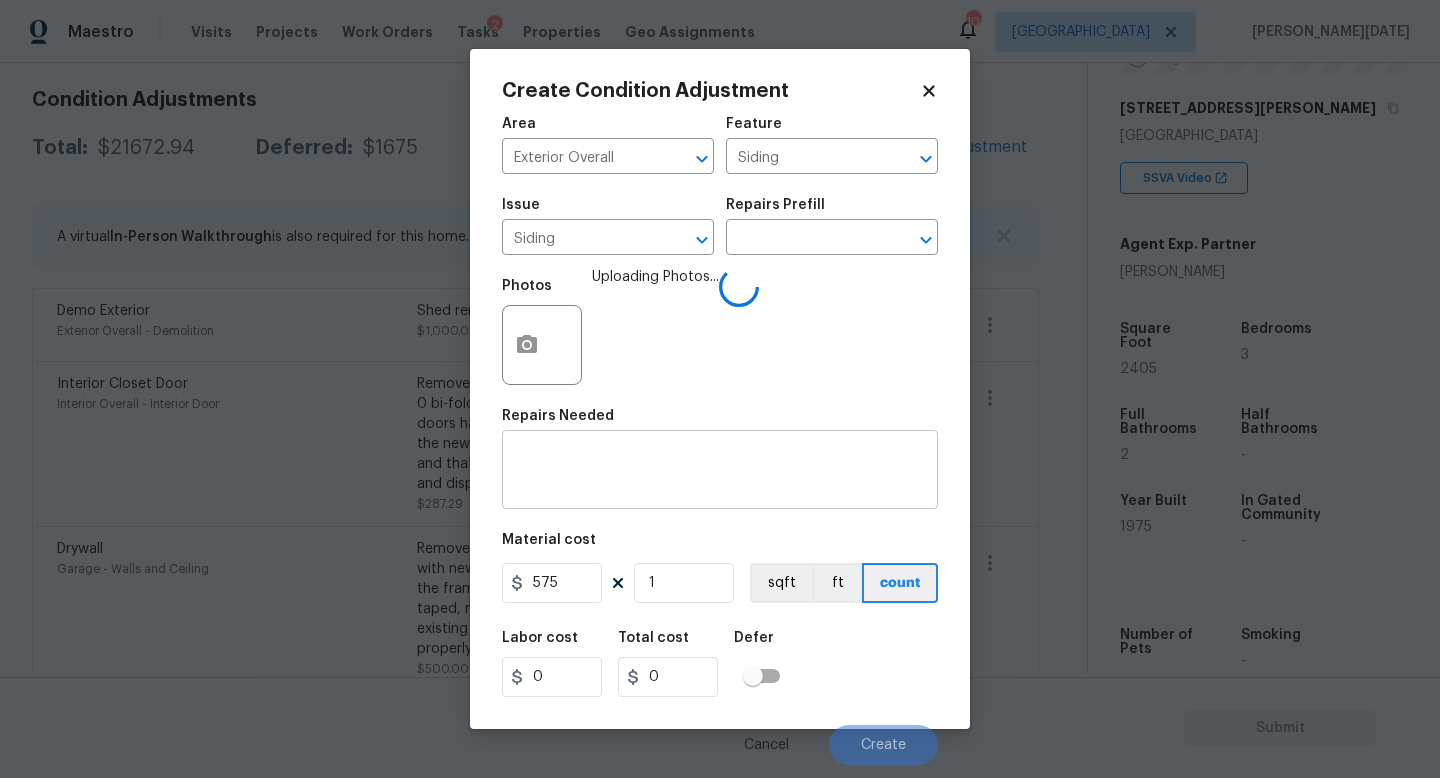 click on "x ​" at bounding box center (720, 472) 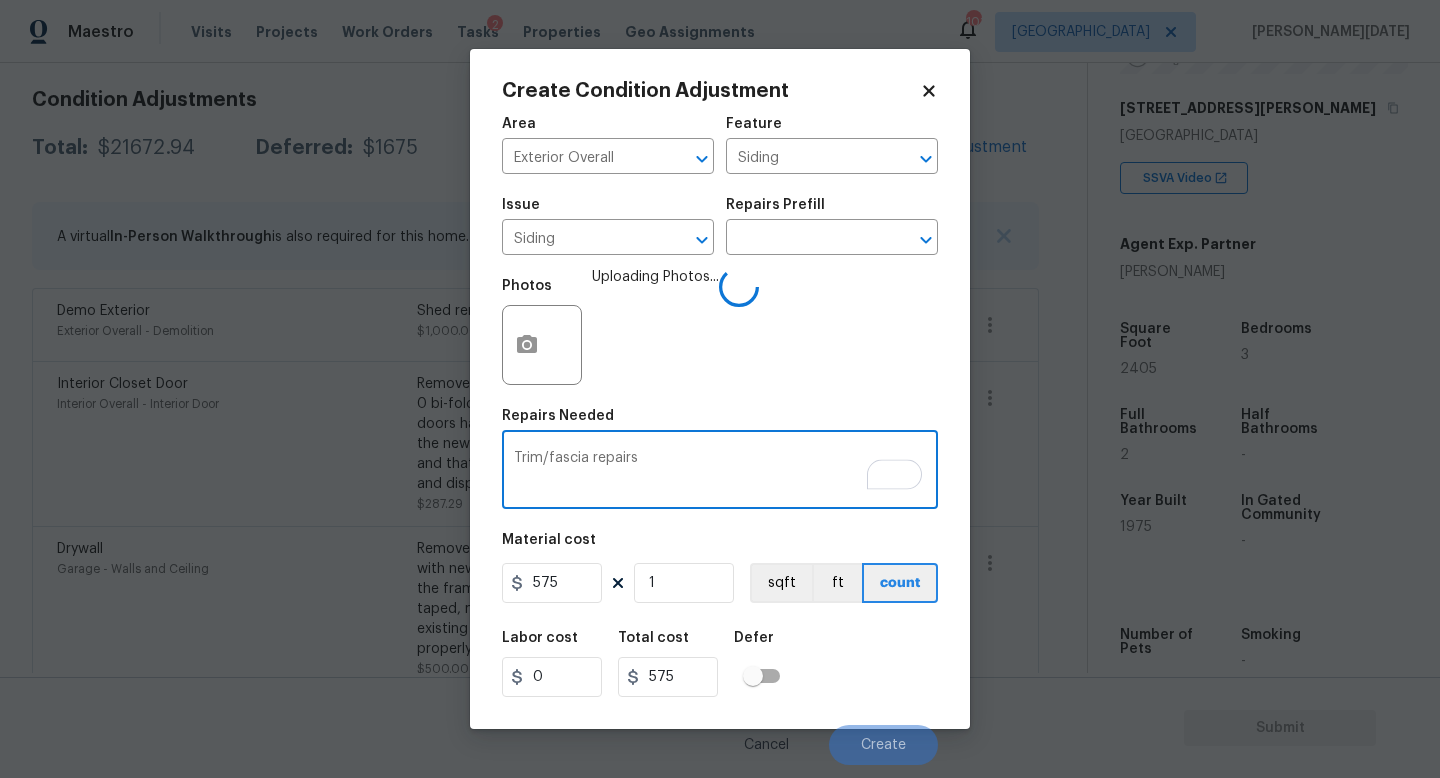 type on "Trim/fascia repairs" 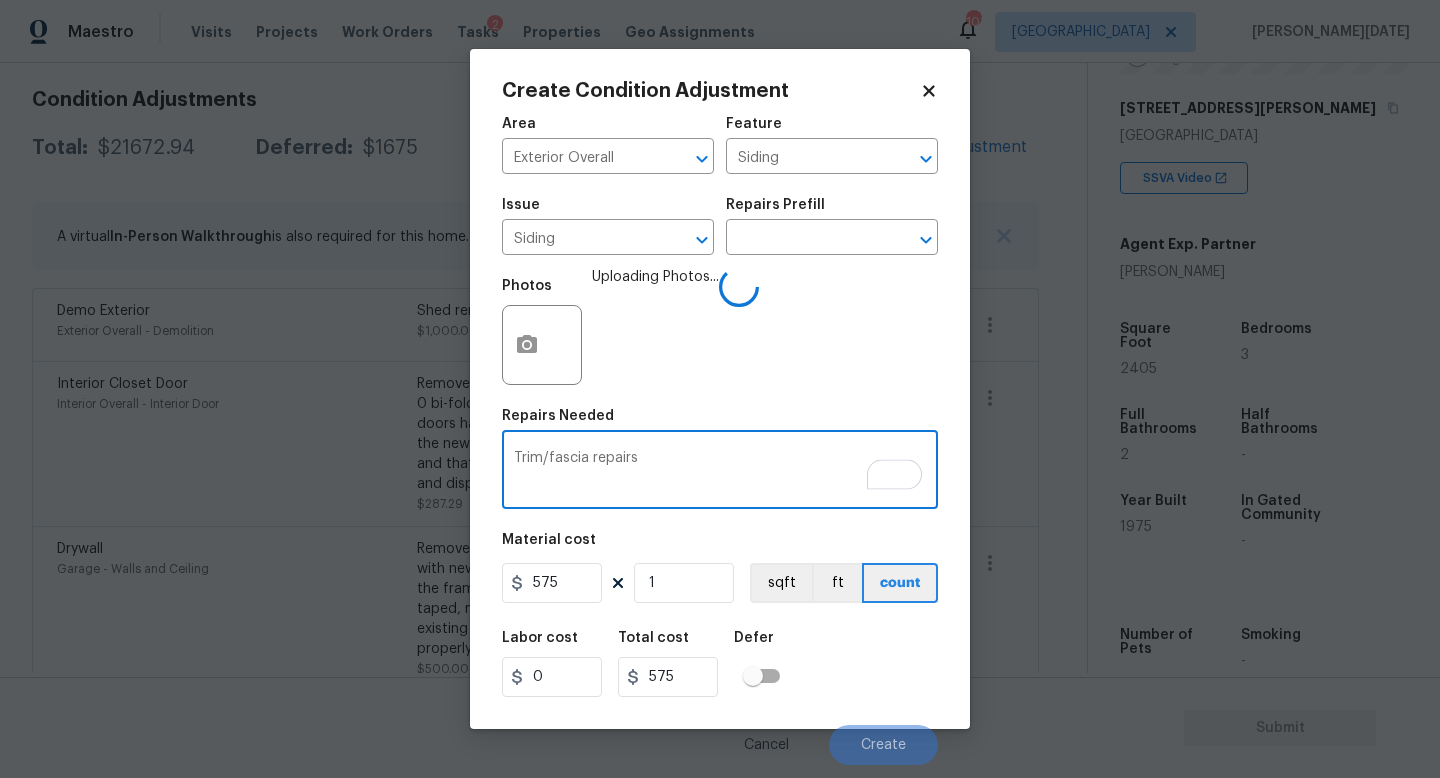 click on "Photos Uploading Photos..." at bounding box center [720, 332] 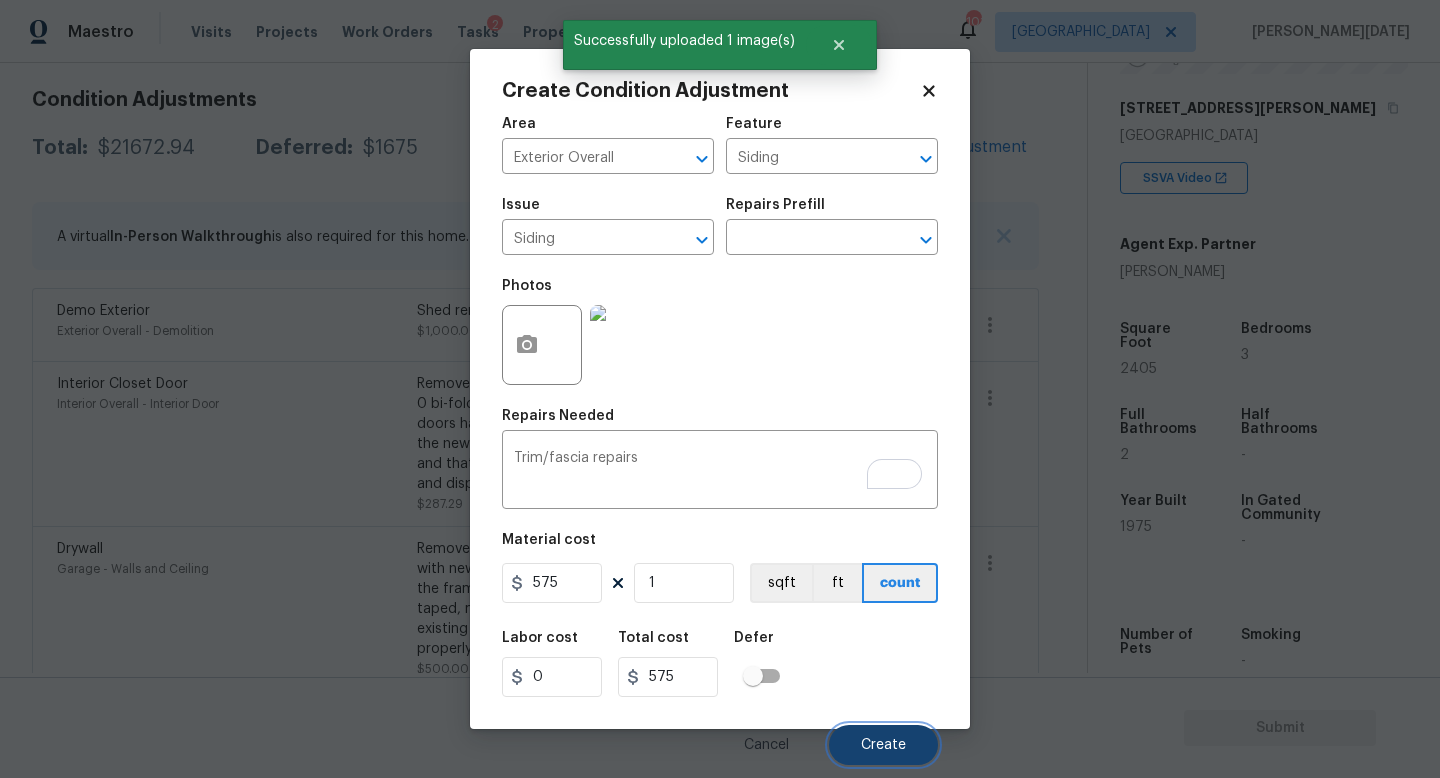 click on "Create" at bounding box center [883, 745] 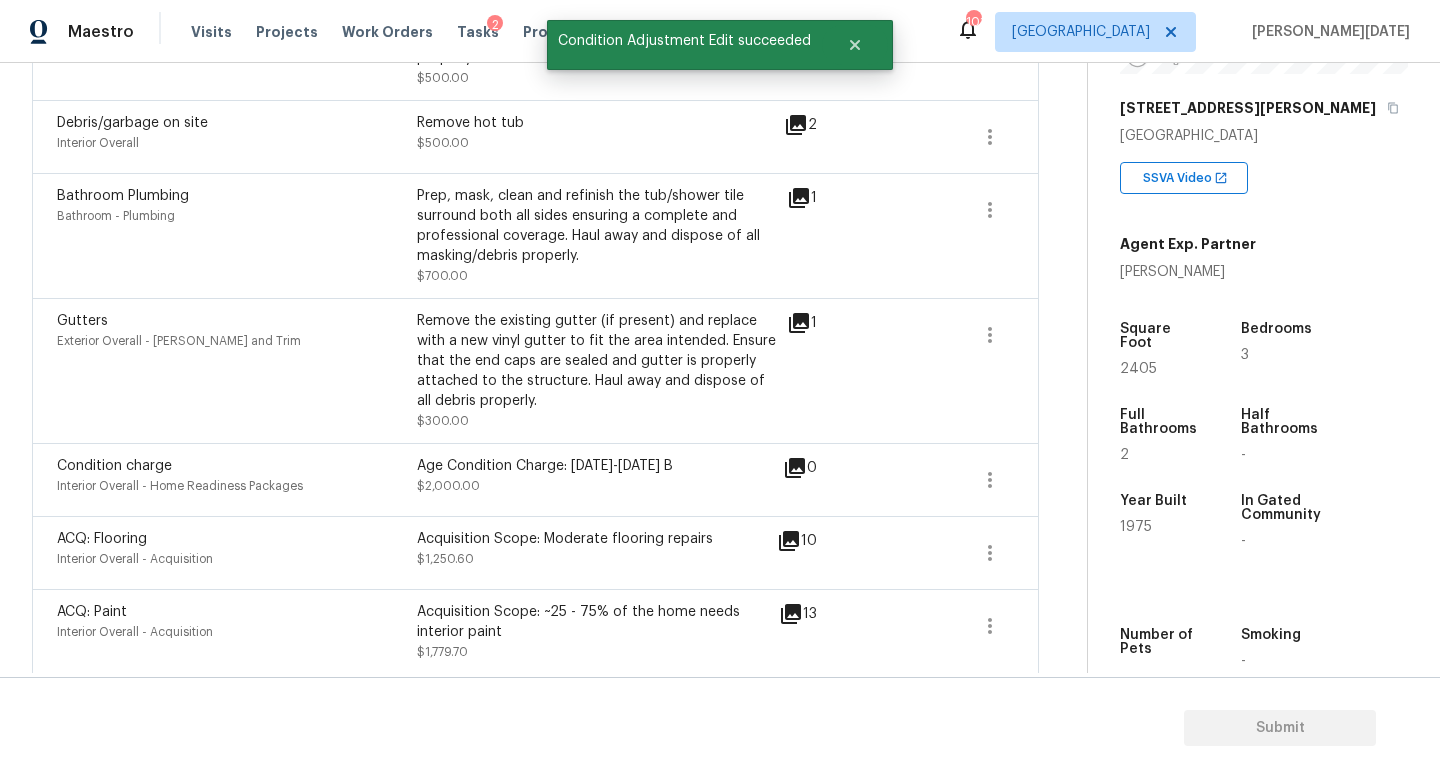 scroll, scrollTop: 945, scrollLeft: 0, axis: vertical 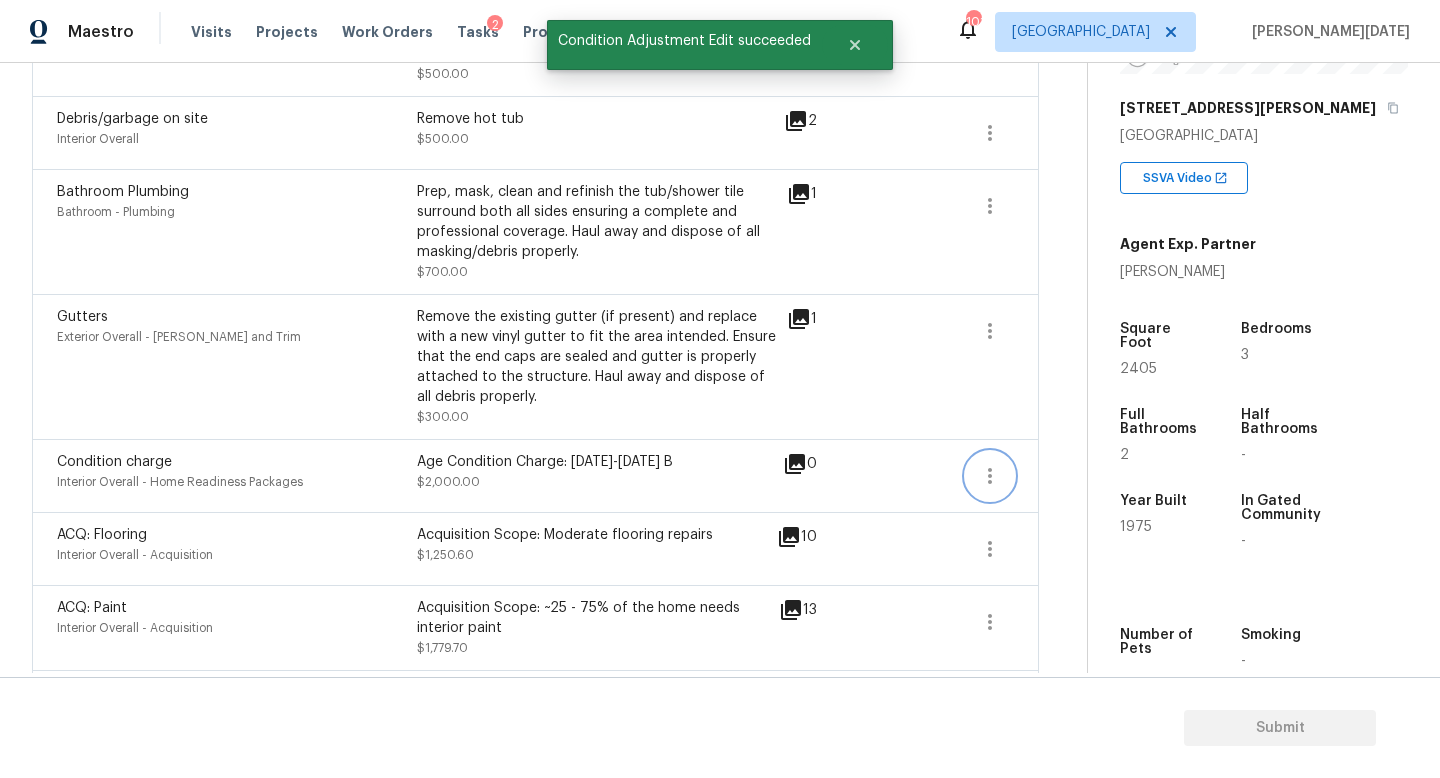 click 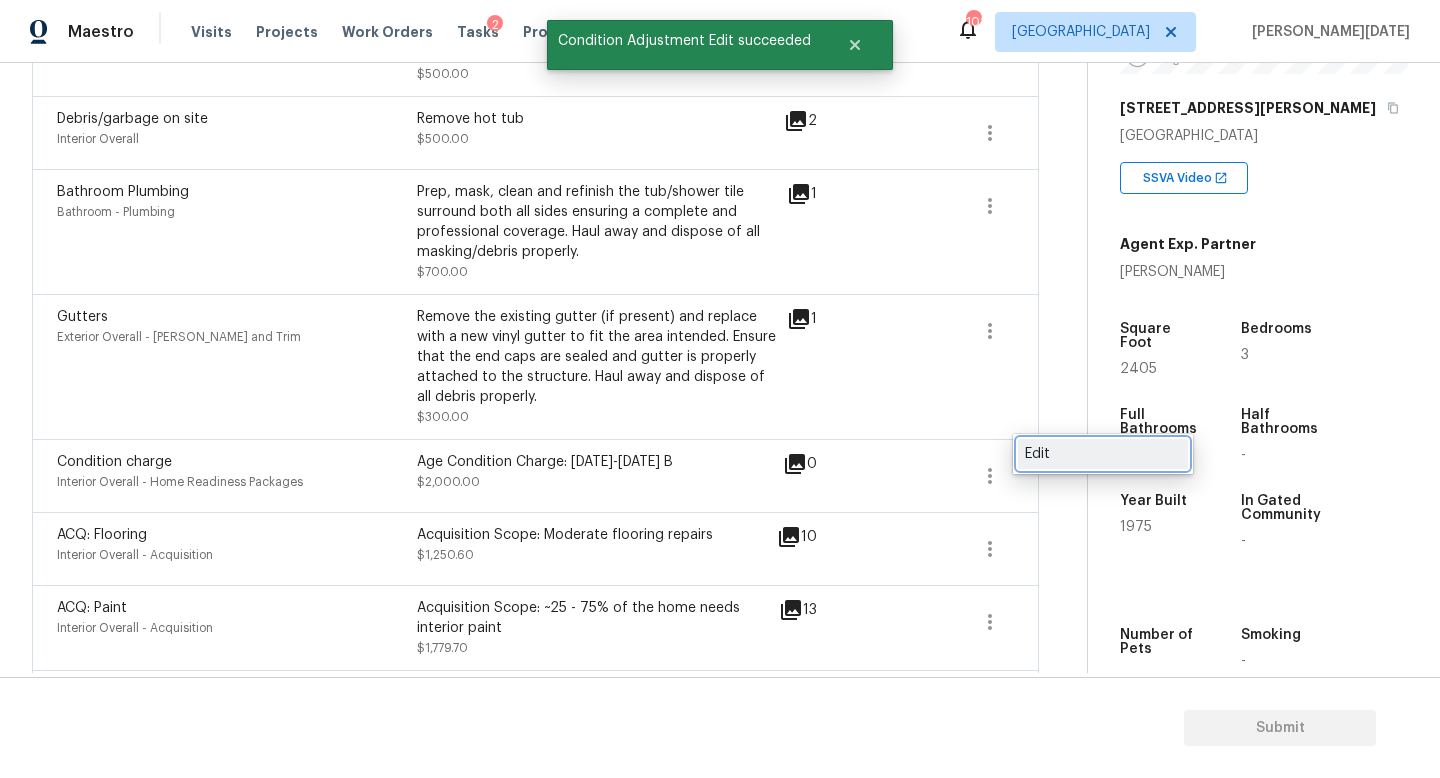 click on "Edit" at bounding box center [1103, 454] 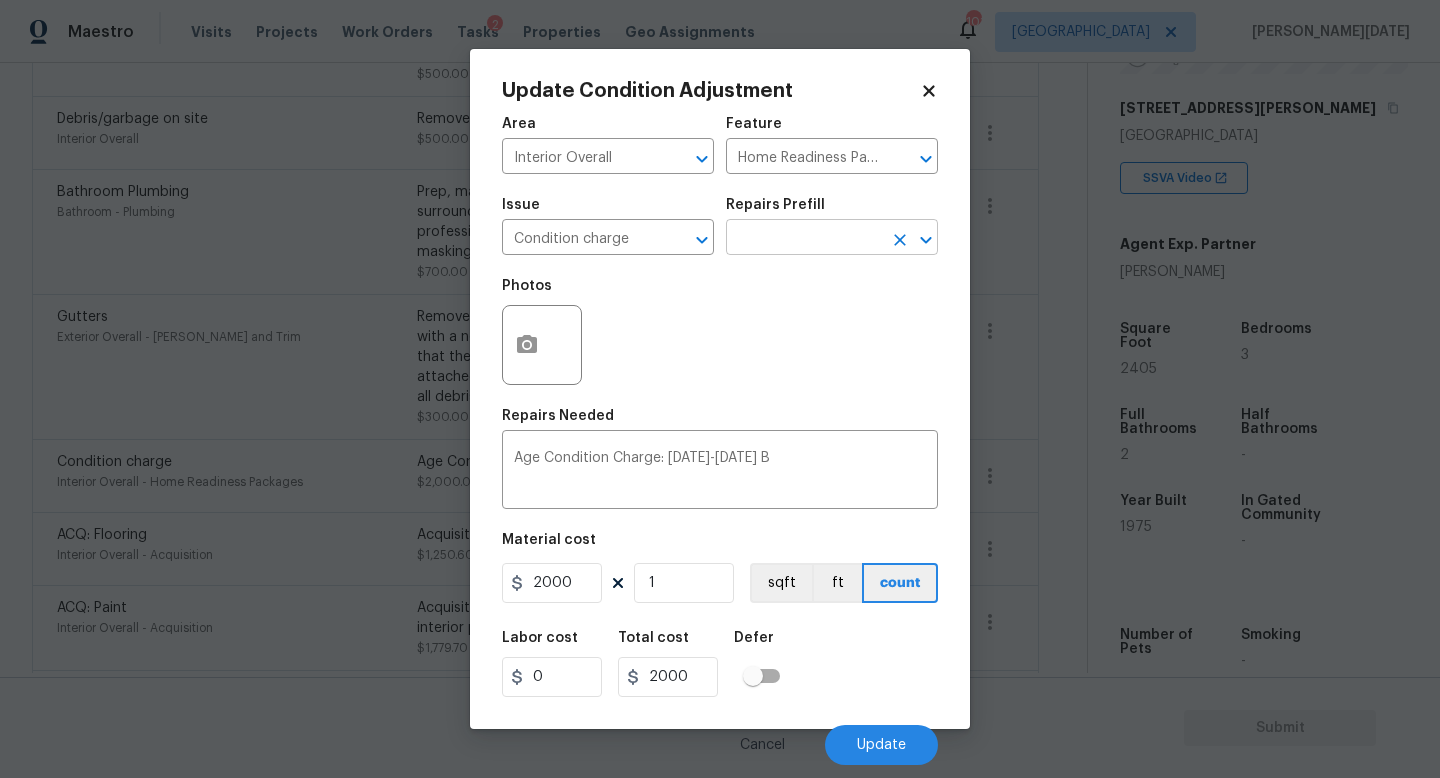 click at bounding box center (804, 239) 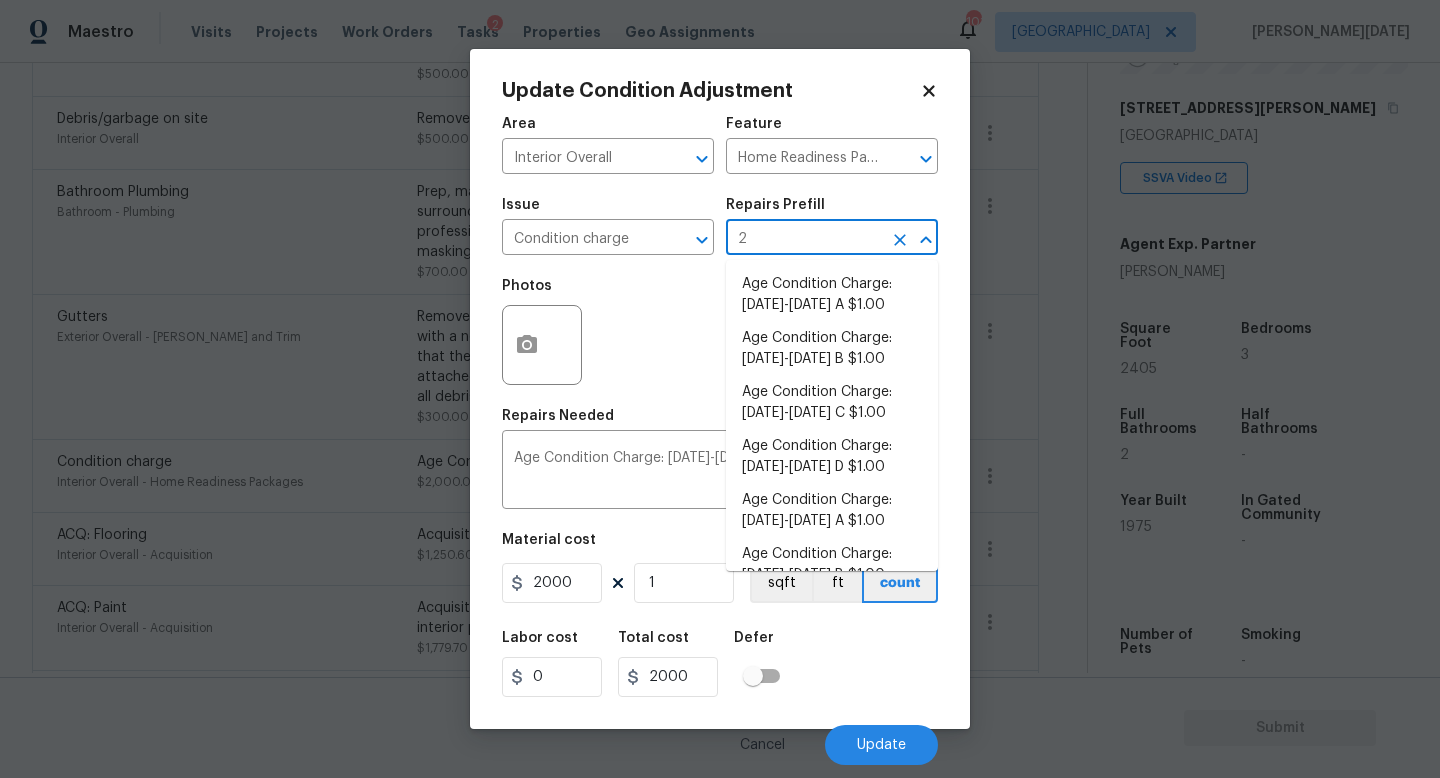 type on "22" 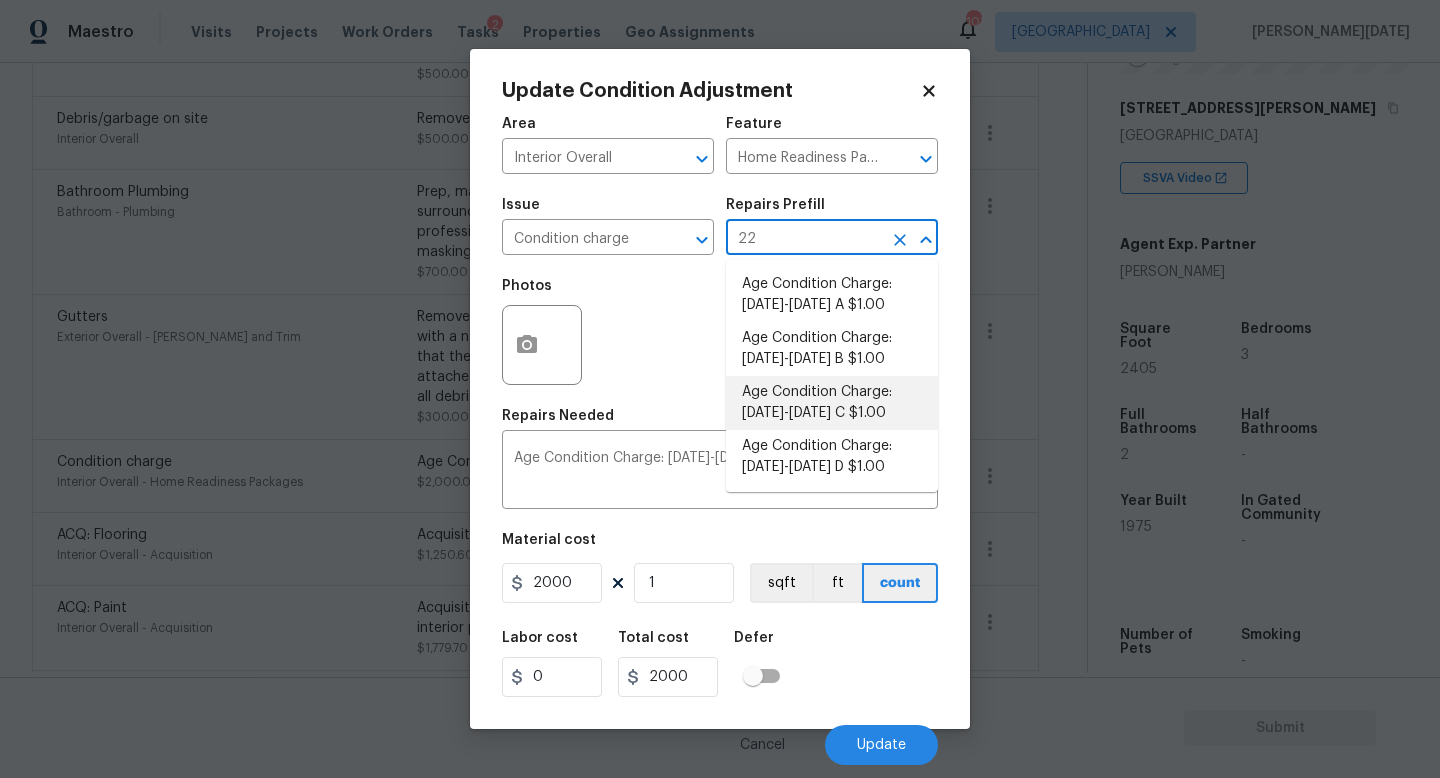 click on "Age Condition Charge: 1922-1978 C	 $1.00" at bounding box center (832, 403) 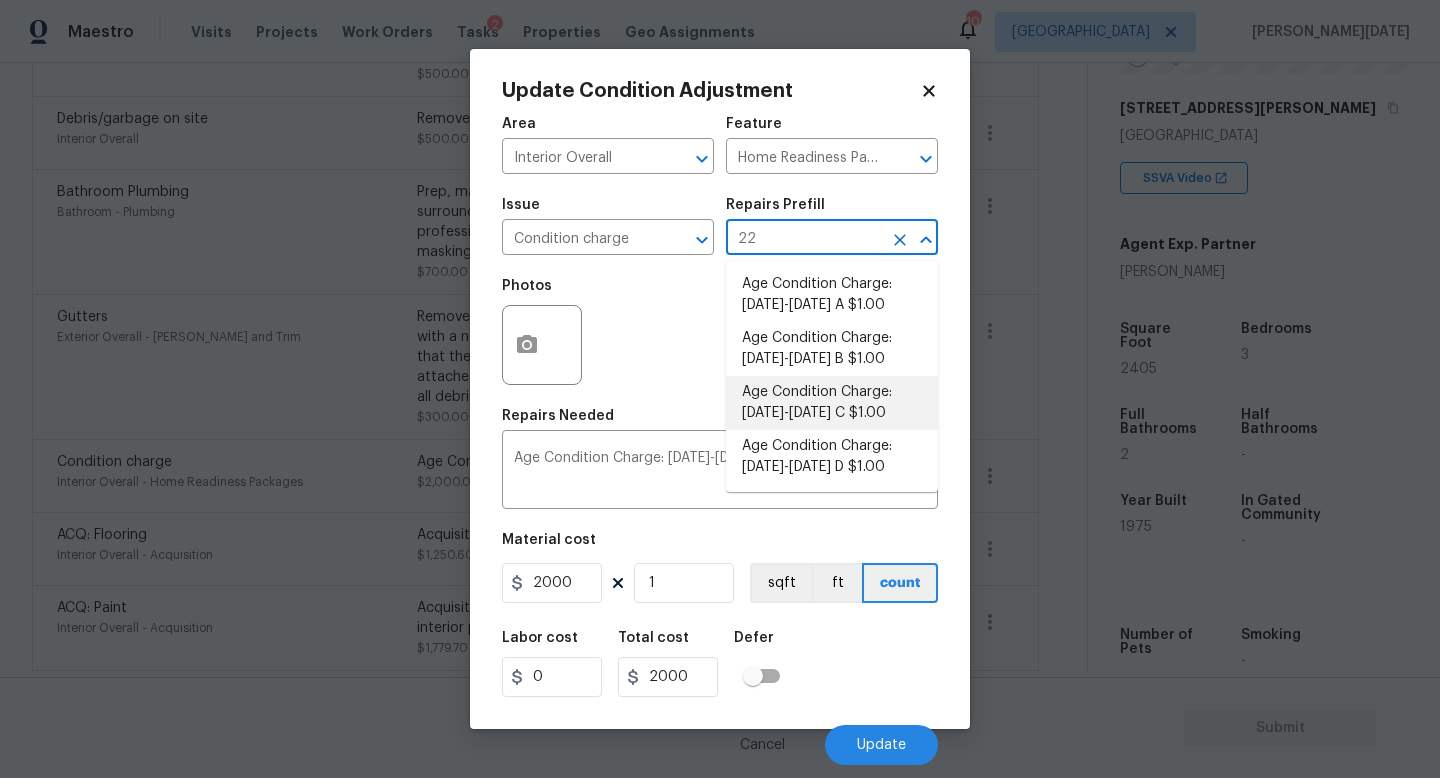 type on "1" 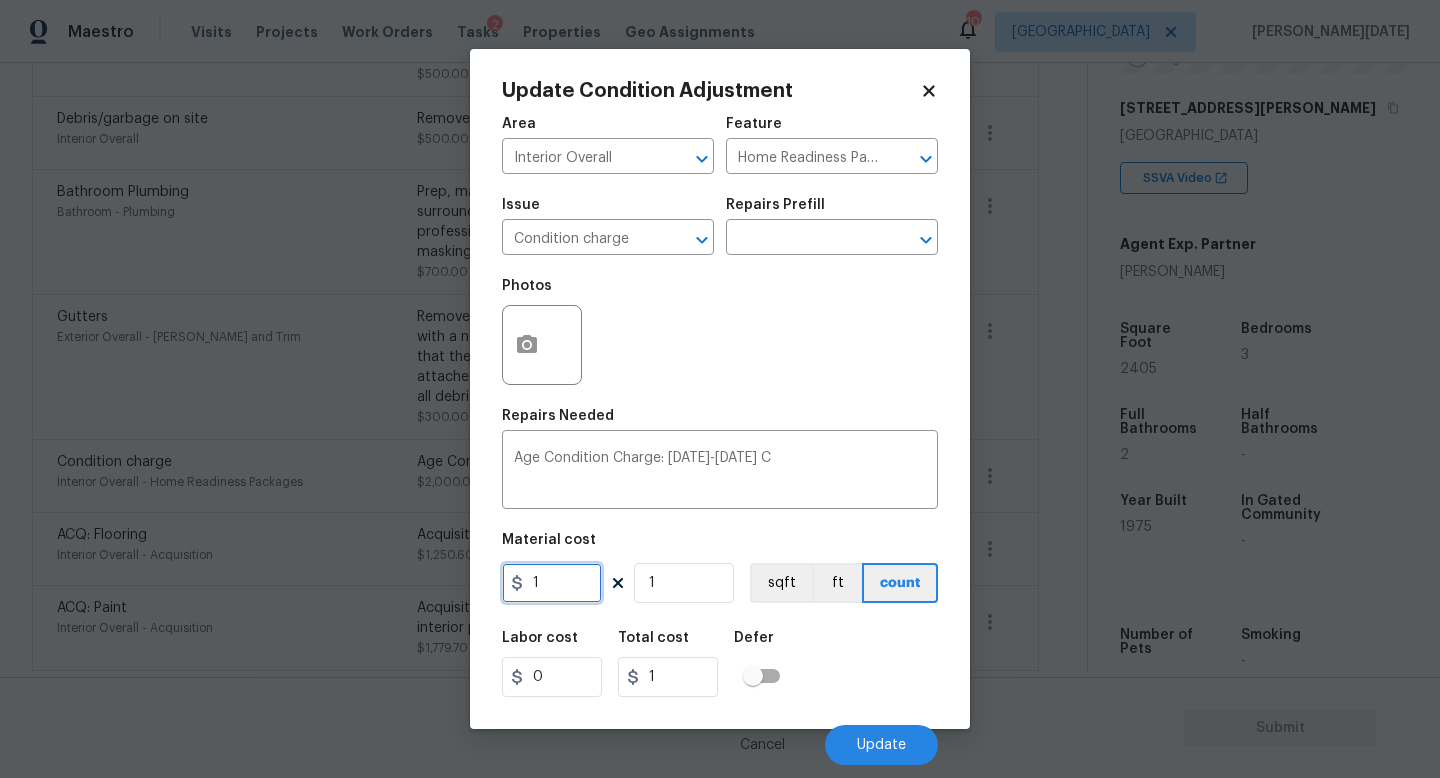 click on "1" at bounding box center (552, 583) 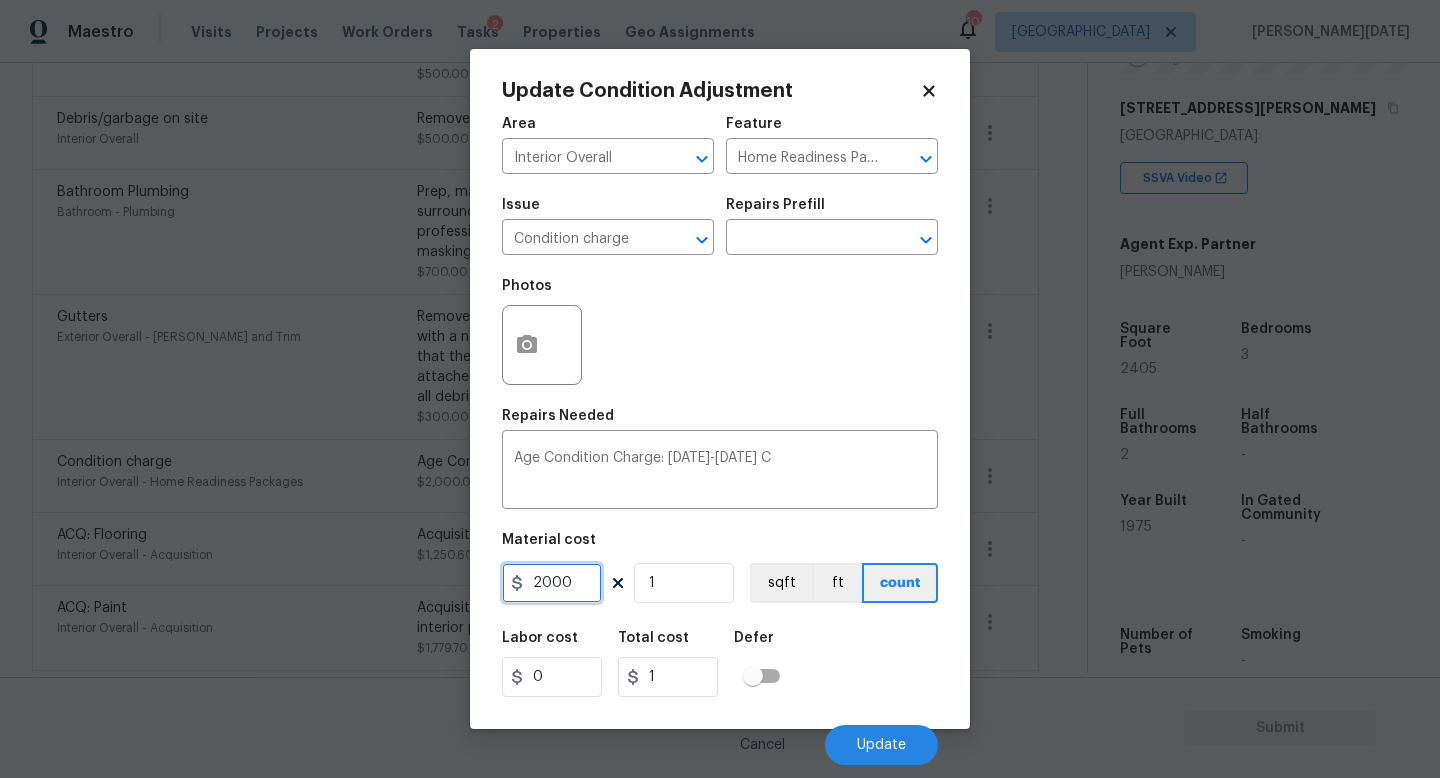 type on "2000" 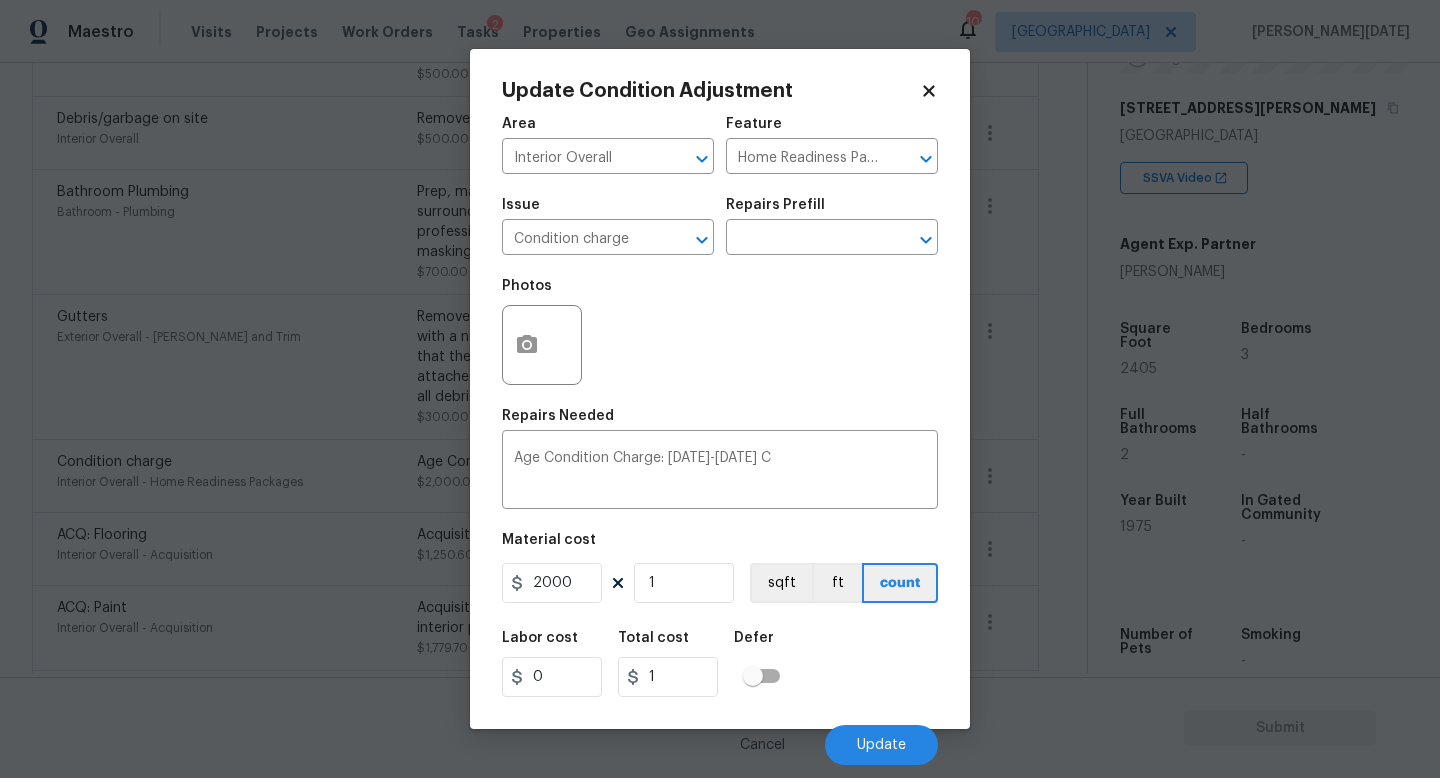 click on "Area Interior Overall ​ Feature Home Readiness Packages ​ Issue Condition charge ​ Repairs Prefill ​ Photos Repairs Needed Age Condition Charge: 1922-1978 C	 x ​ Material cost 2000 1 sqft ft count Labor cost 0 Total cost 1 Defer Cancel Update" at bounding box center (720, 435) 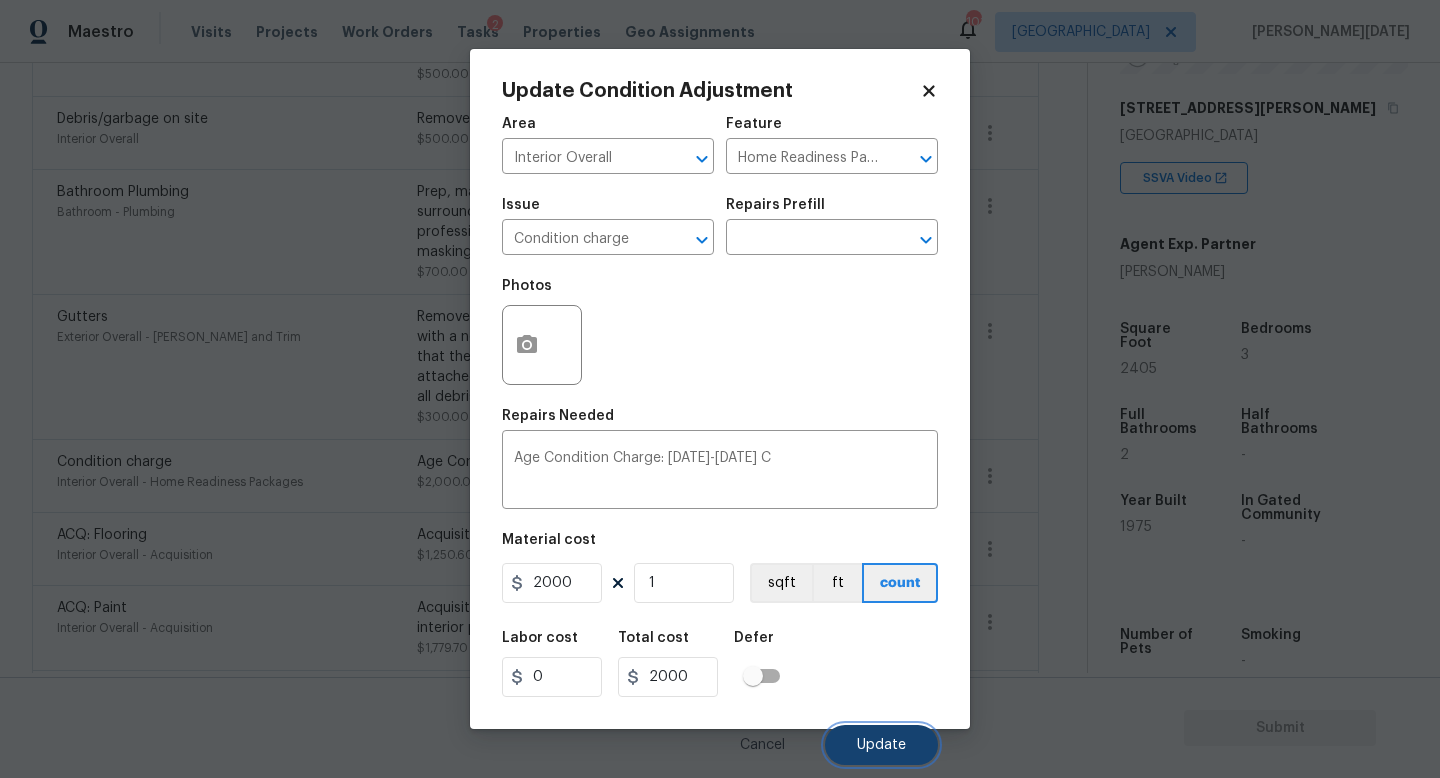 click on "Update" at bounding box center (881, 745) 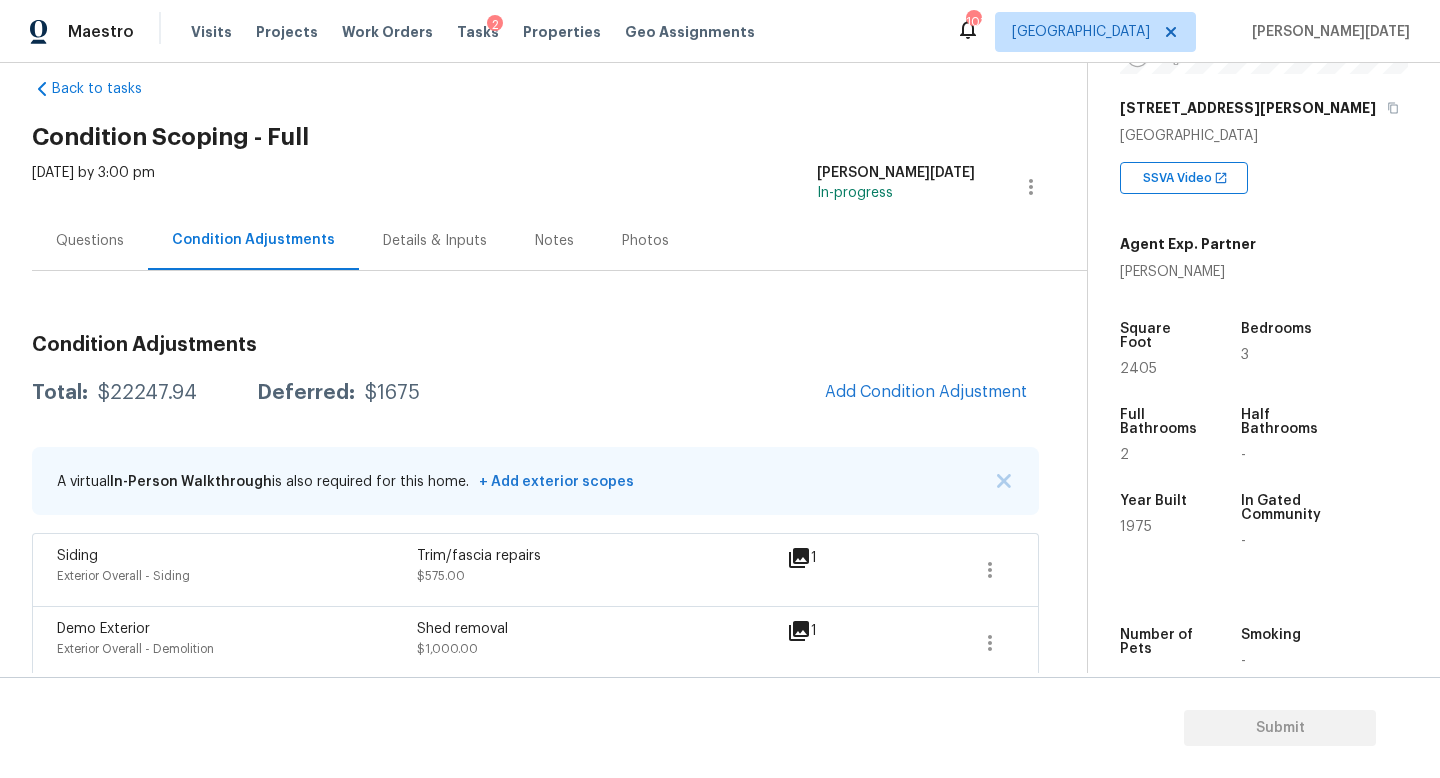 scroll, scrollTop: 0, scrollLeft: 0, axis: both 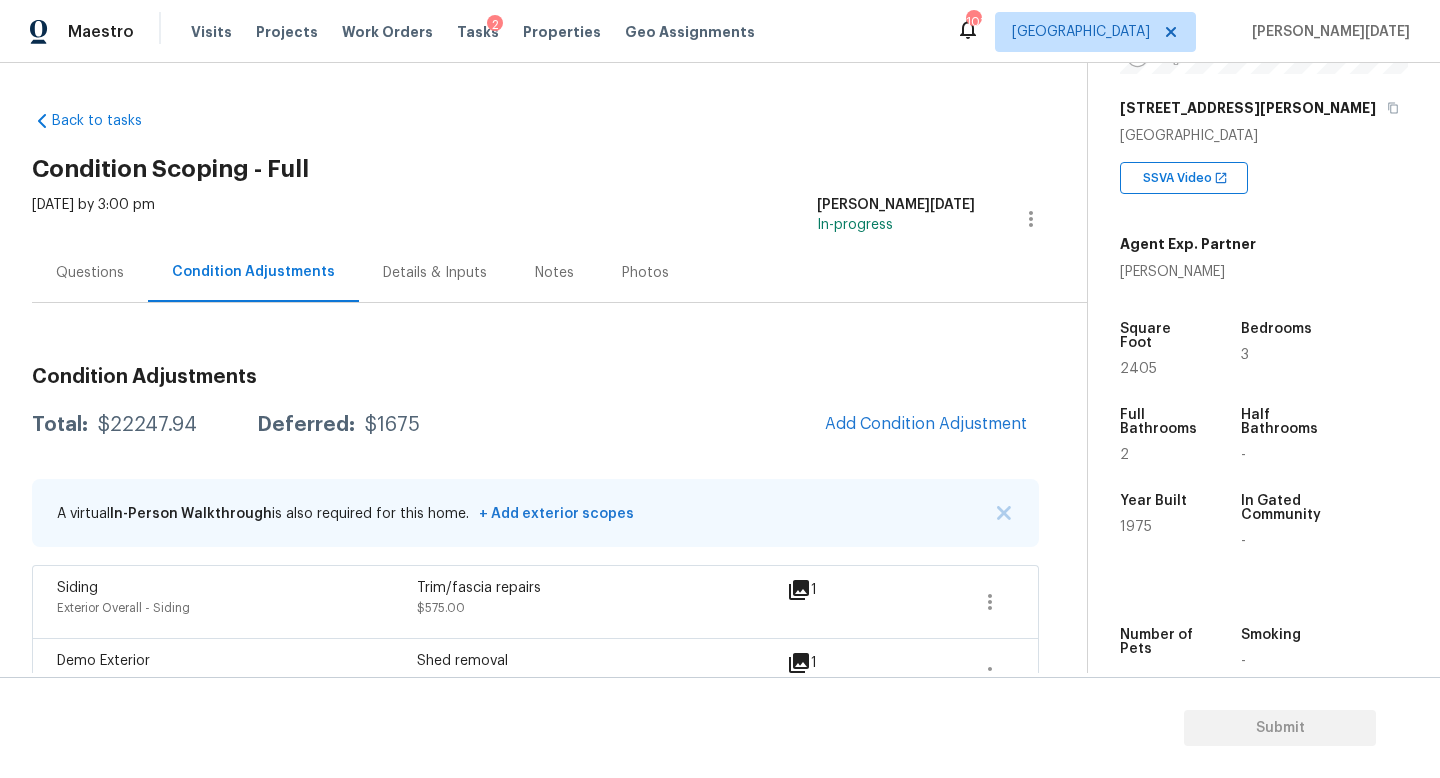 click on "Questions" at bounding box center (90, 273) 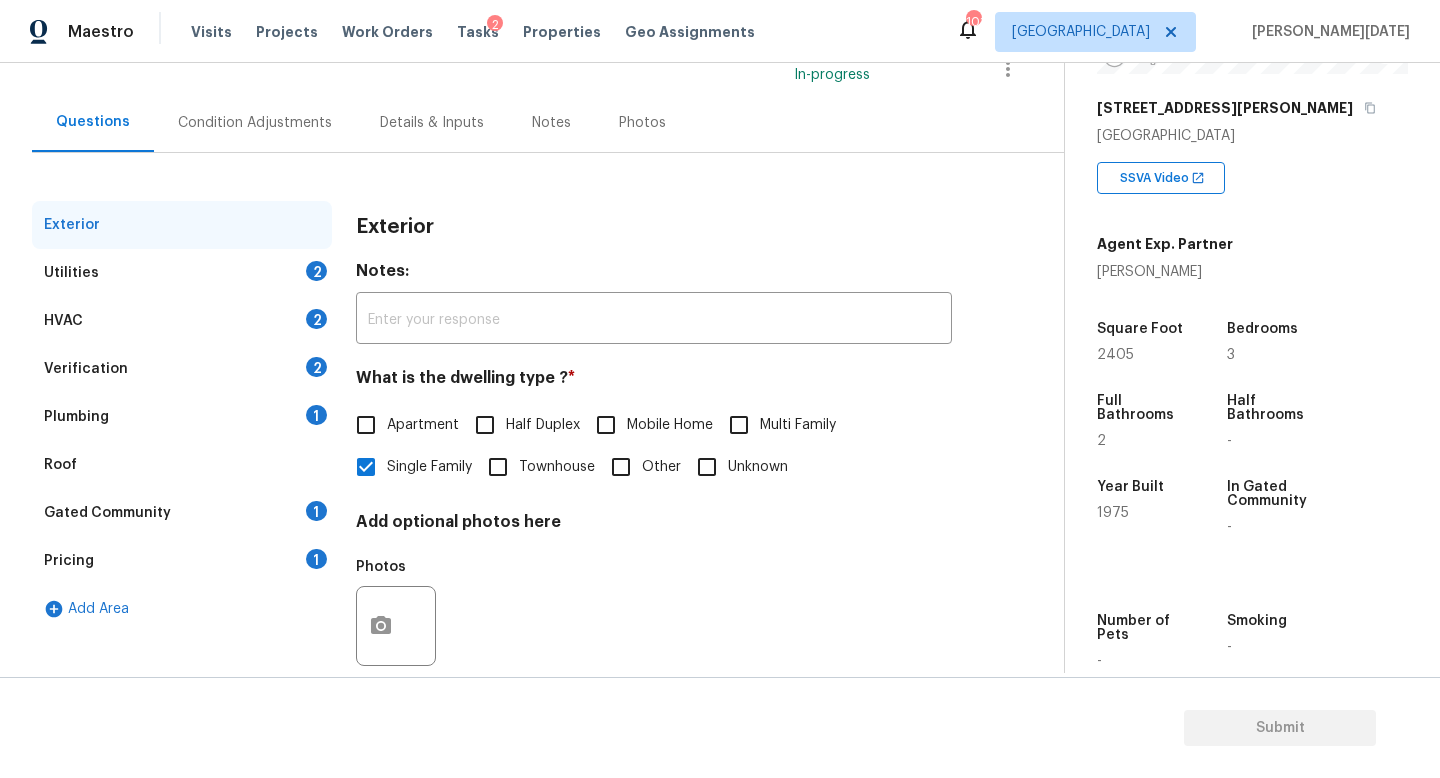 scroll, scrollTop: 151, scrollLeft: 0, axis: vertical 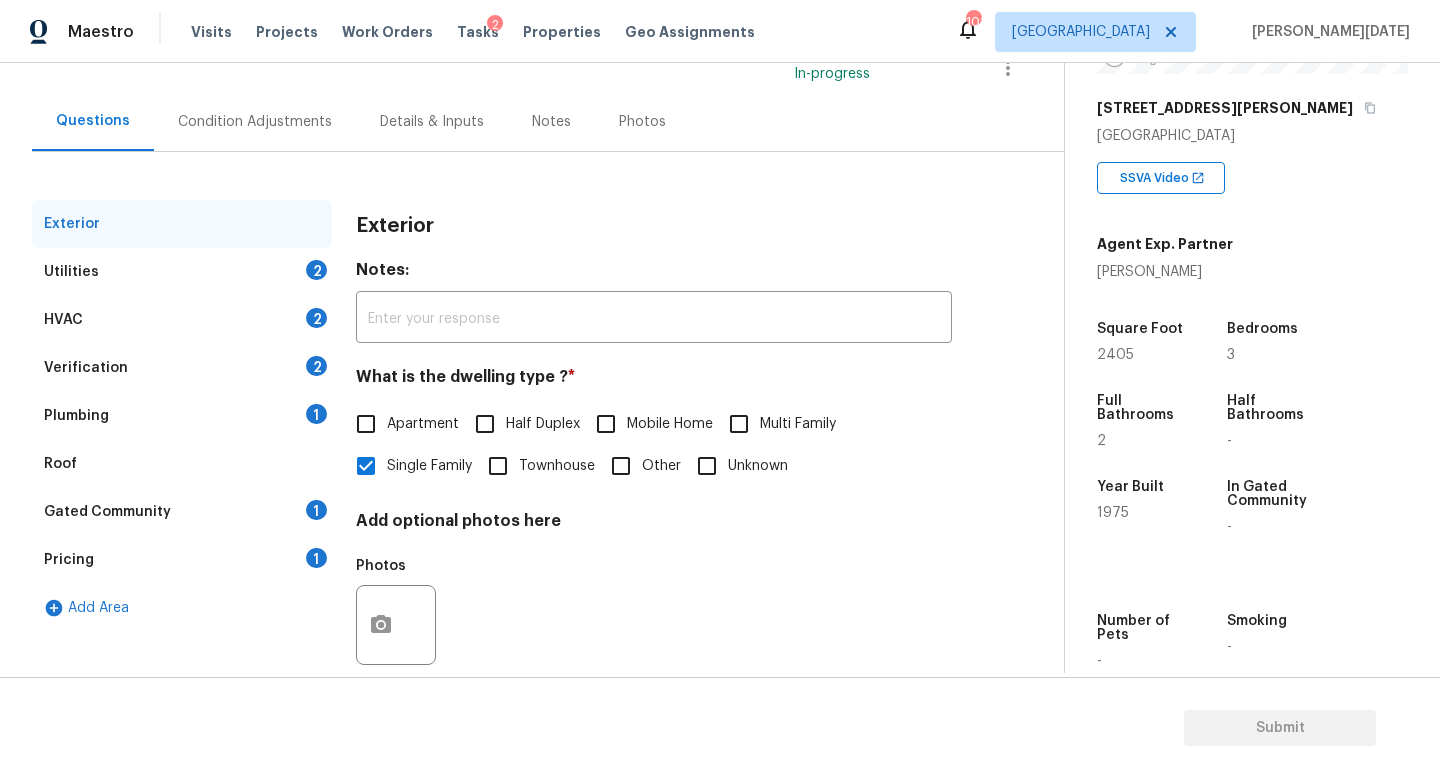 click on "Utilities 2" at bounding box center (182, 272) 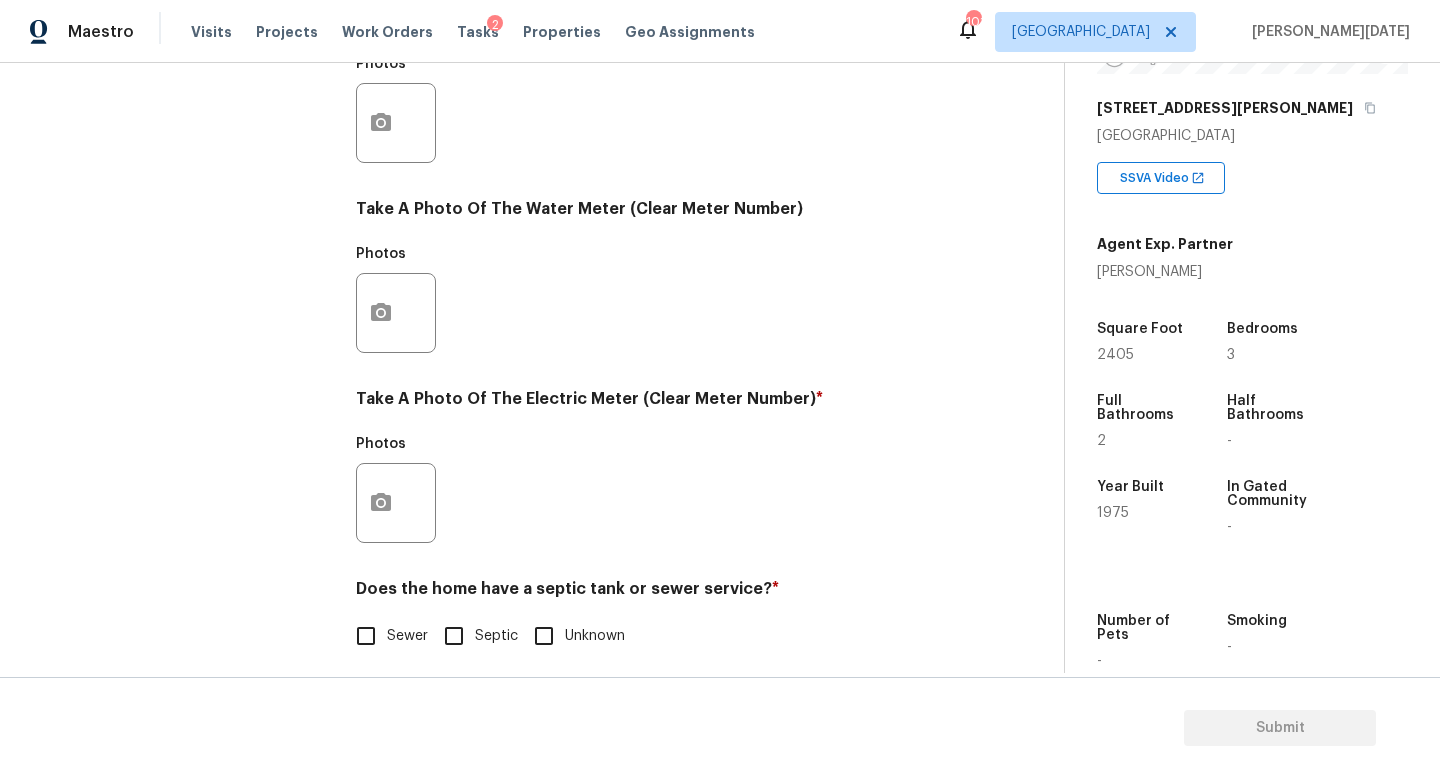 scroll, scrollTop: 727, scrollLeft: 0, axis: vertical 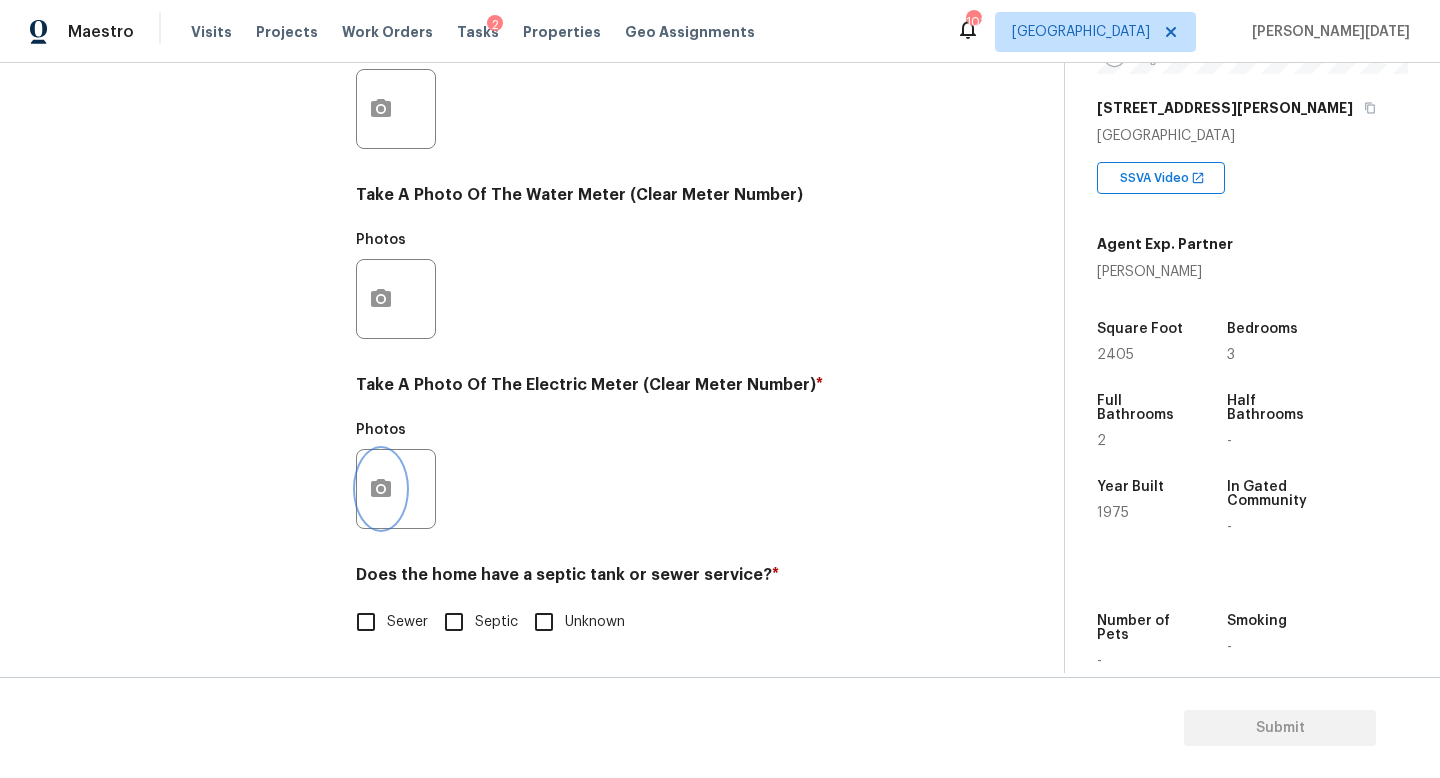 click 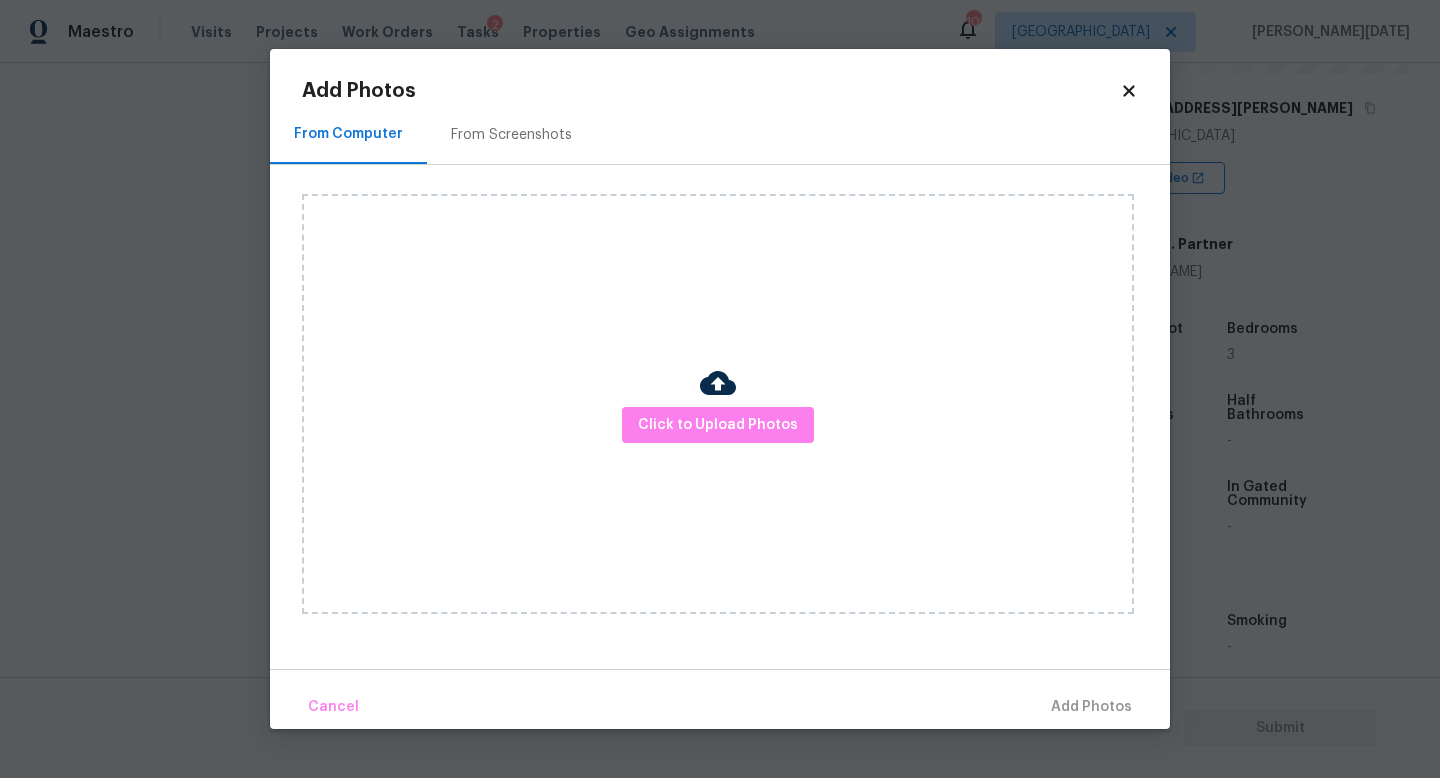 click on "Click to Upload Photos" at bounding box center [718, 404] 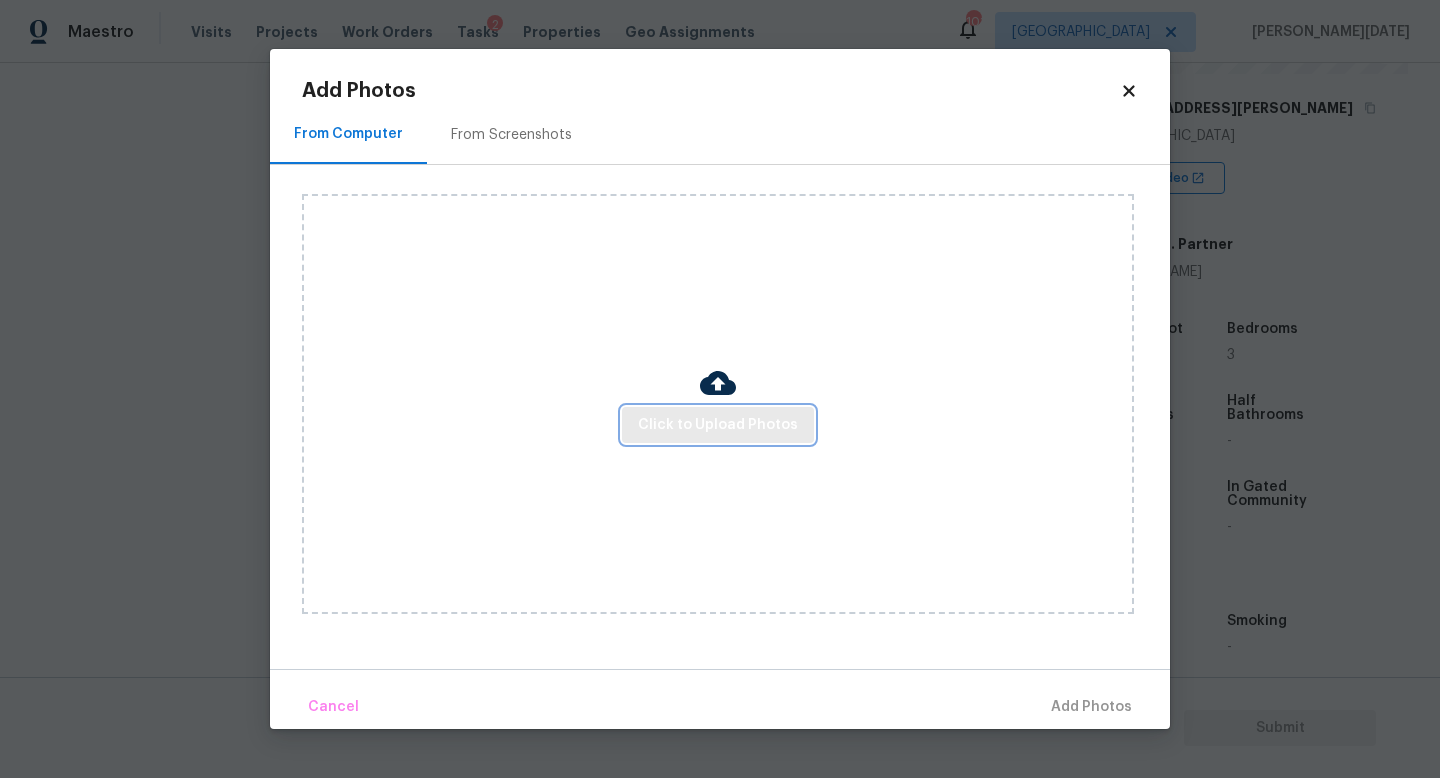 click on "Click to Upload Photos" at bounding box center (718, 425) 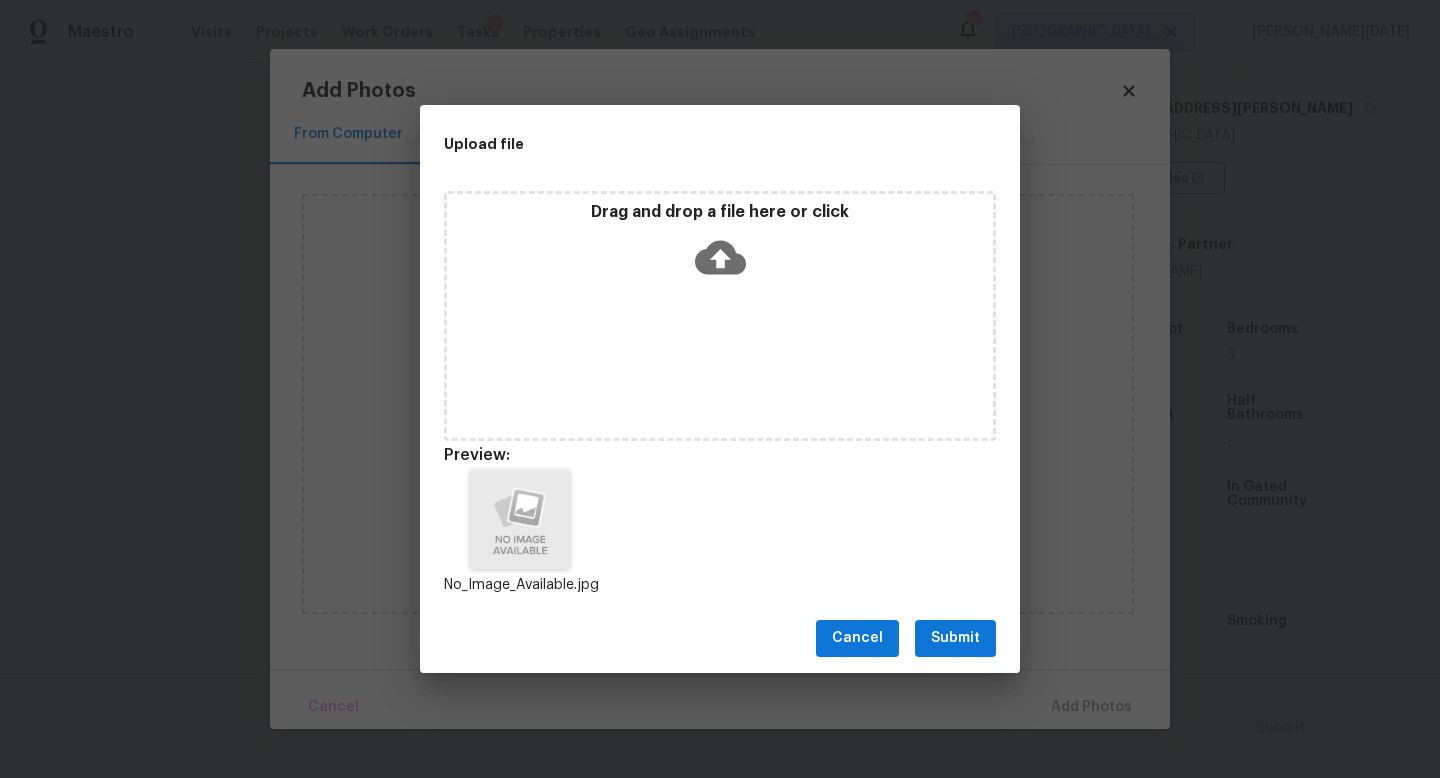 click on "Submit" at bounding box center [955, 638] 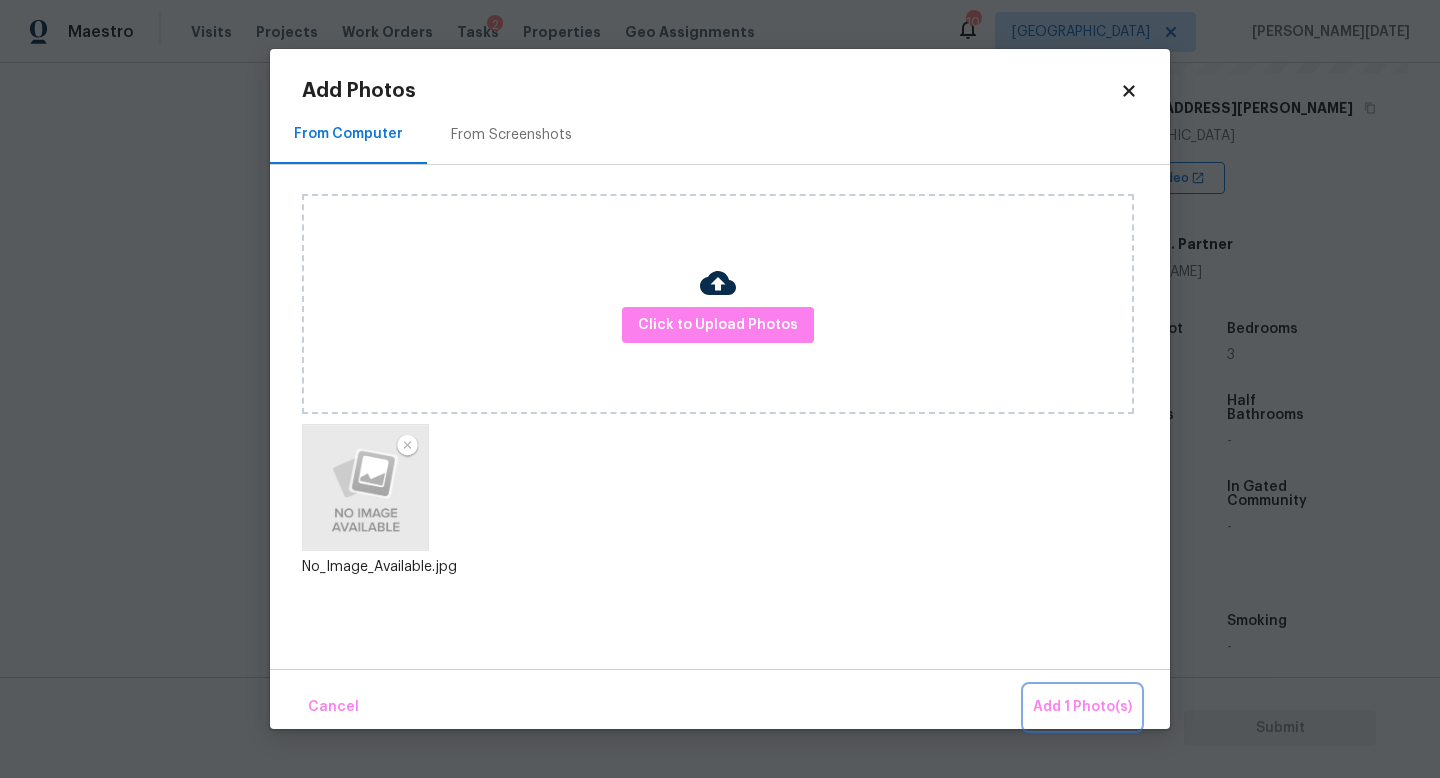 click on "Add 1 Photo(s)" at bounding box center [1082, 707] 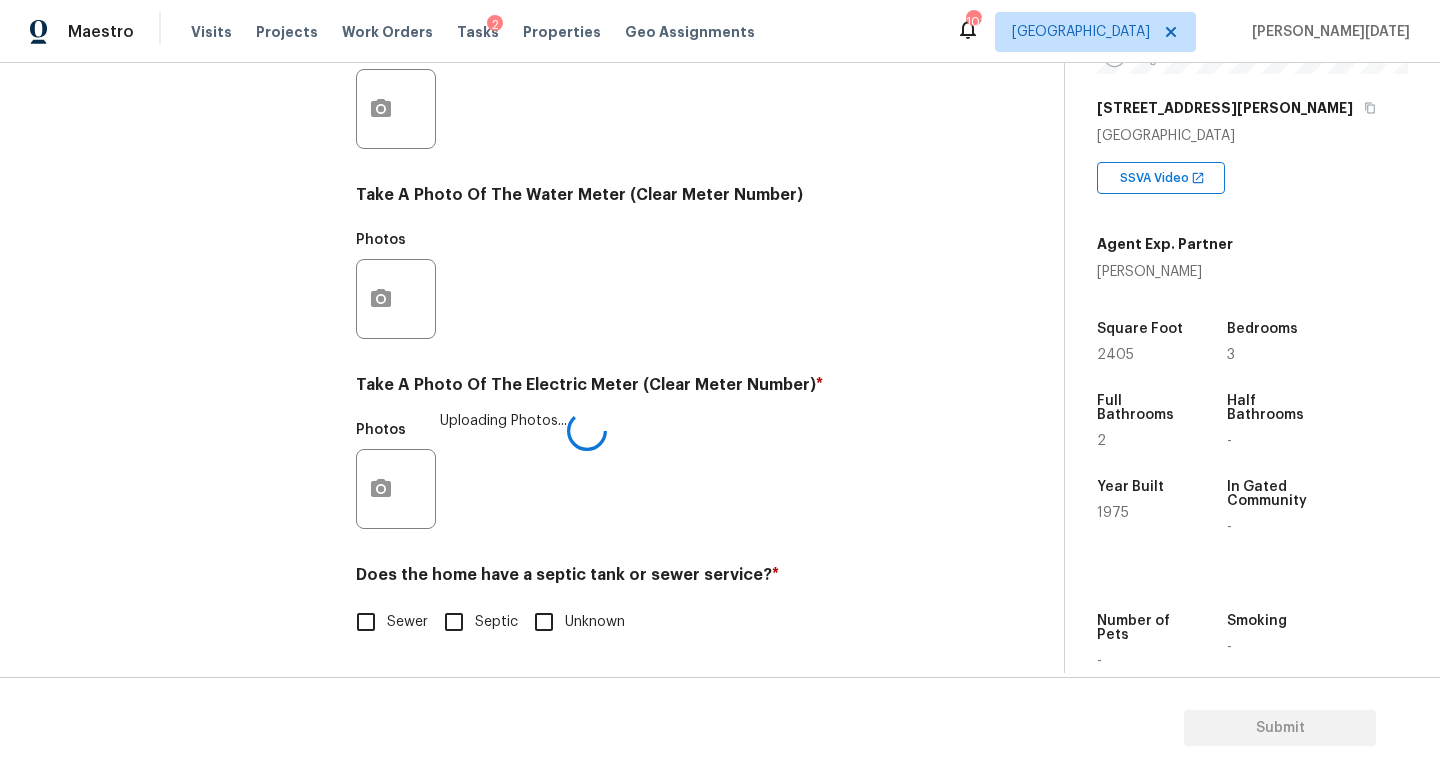 click on "Sewer" at bounding box center [386, 622] 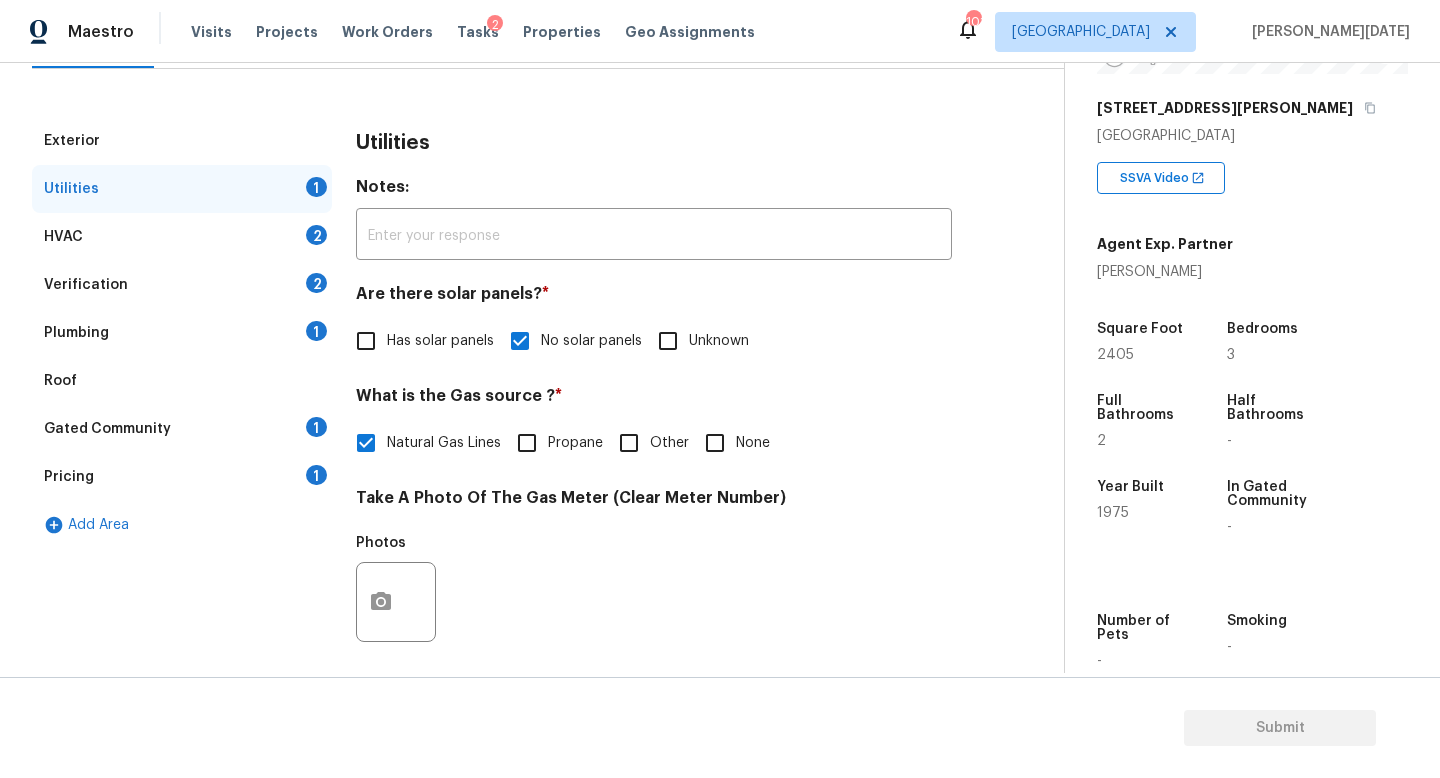 scroll, scrollTop: 233, scrollLeft: 0, axis: vertical 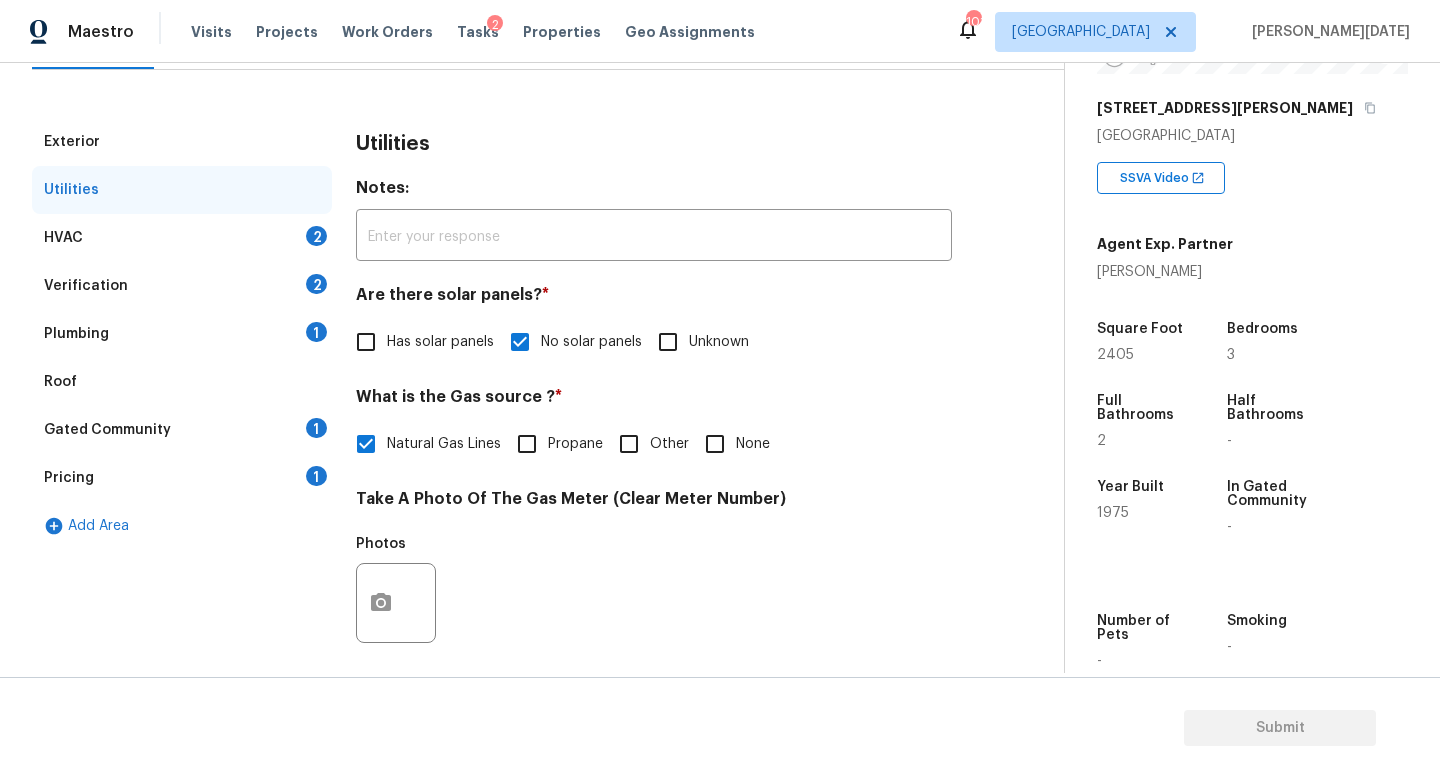 click on "2" at bounding box center (316, 236) 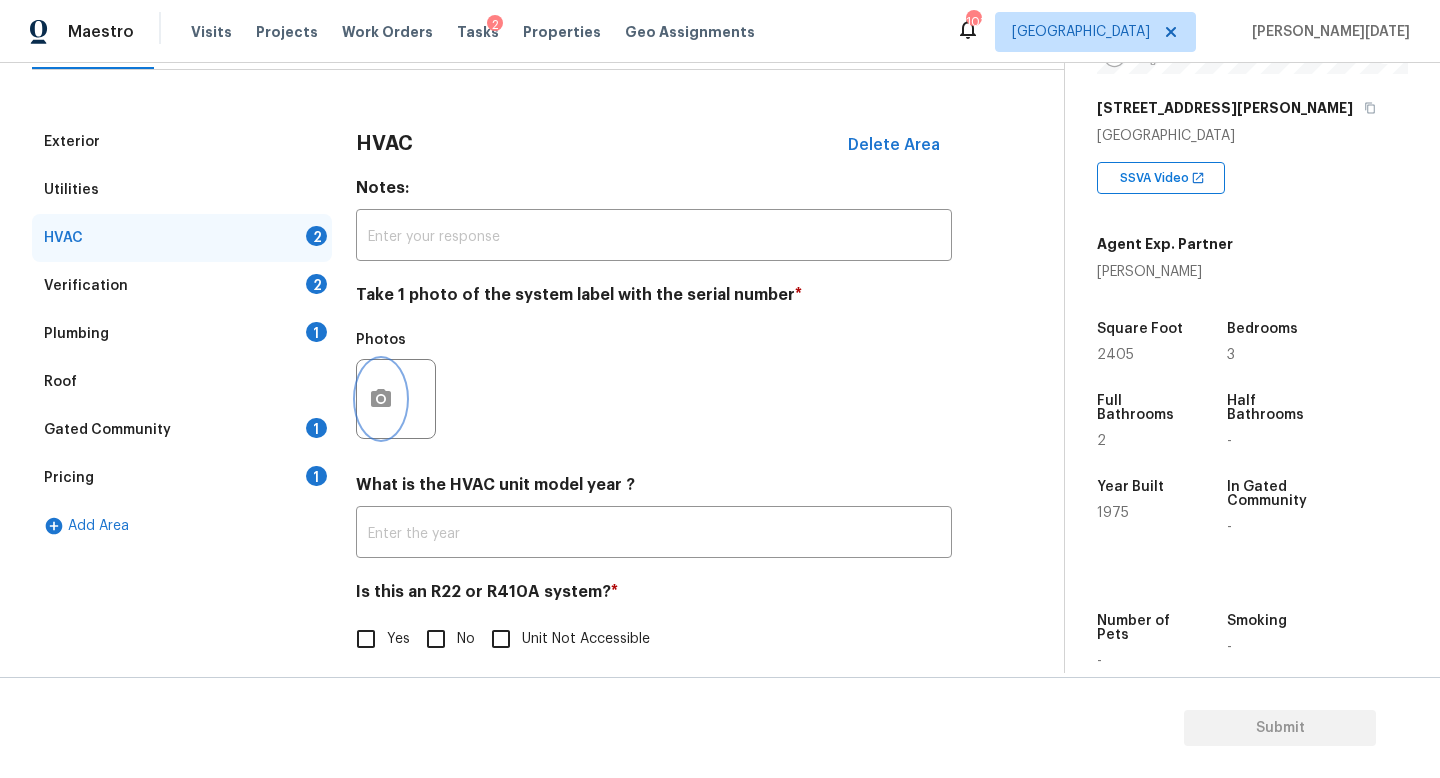 click 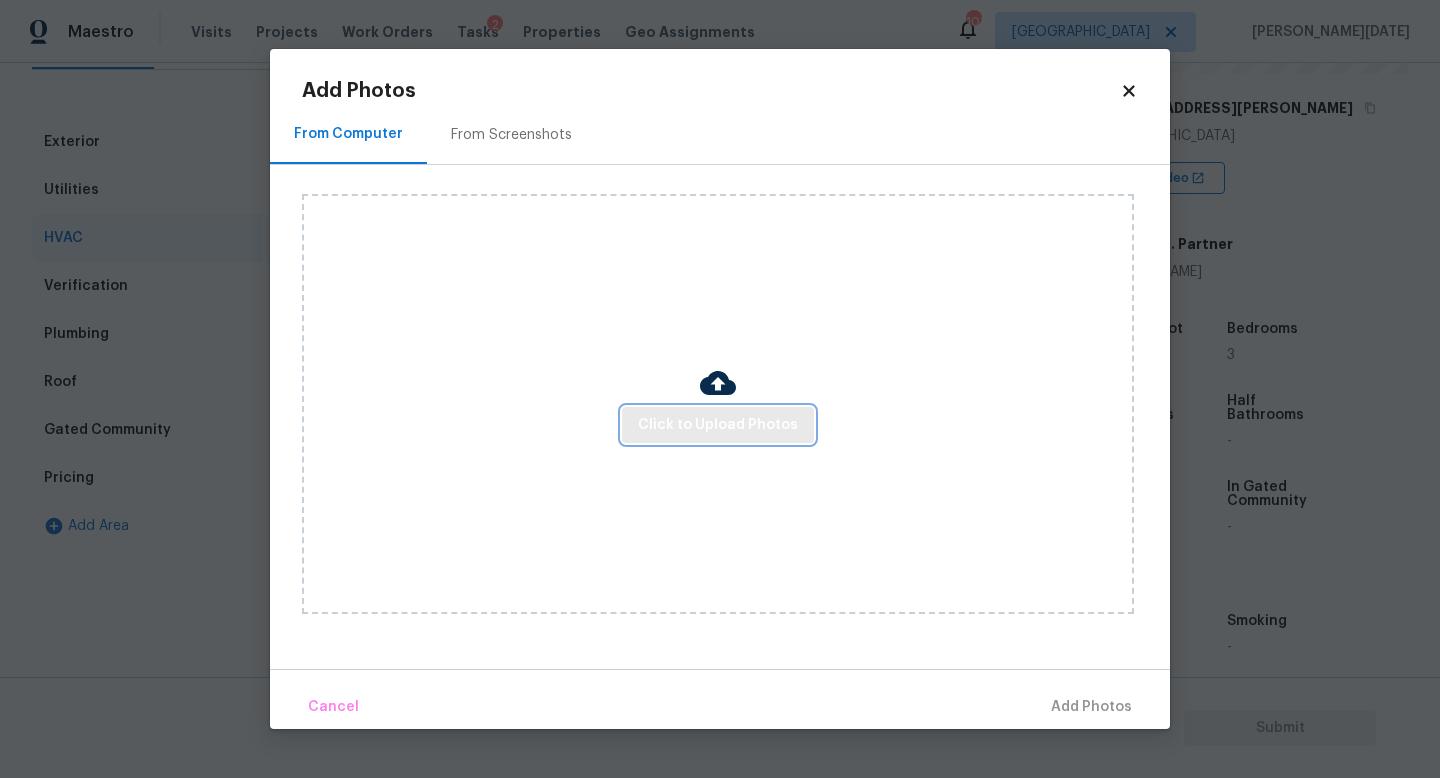 click on "Click to Upload Photos" at bounding box center (718, 425) 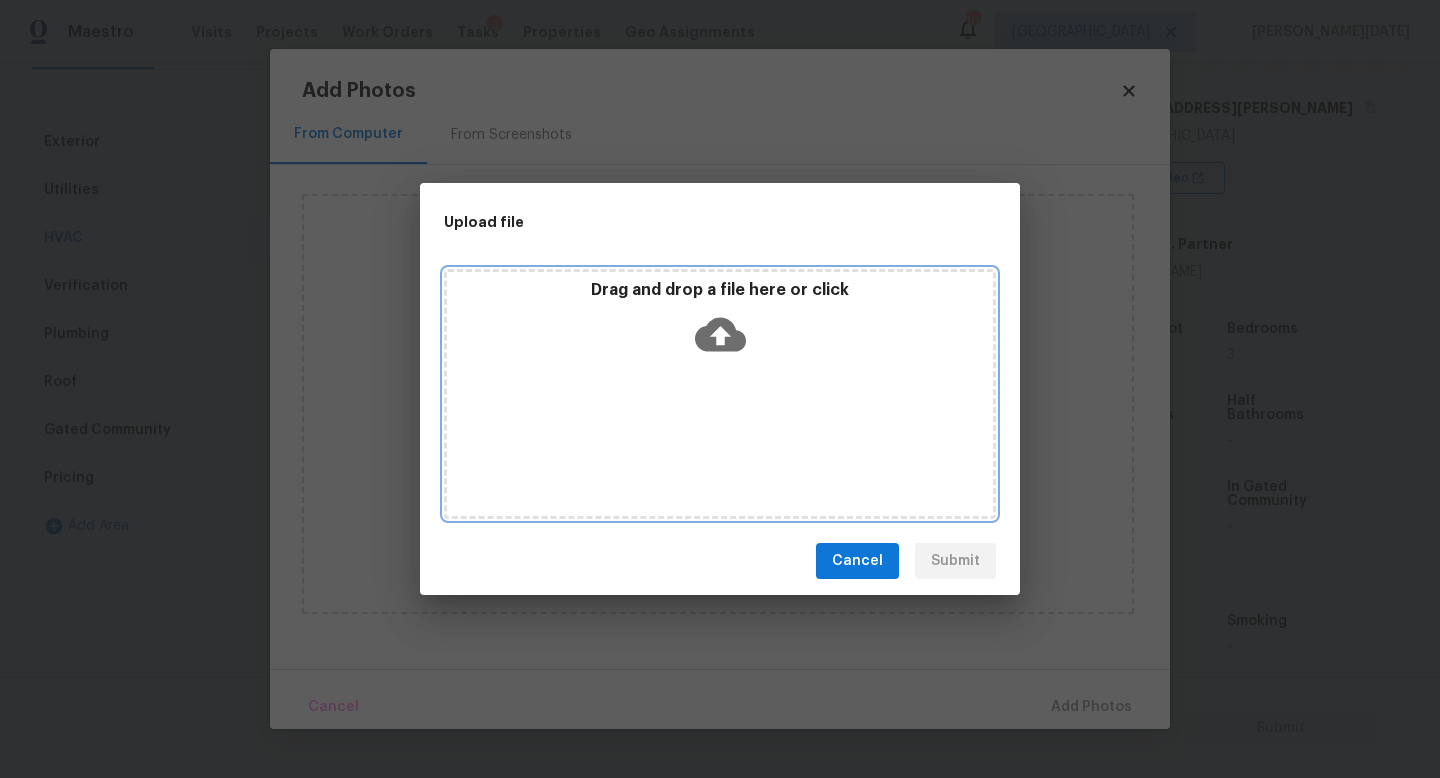 click on "Drag and drop a file here or click" at bounding box center (720, 394) 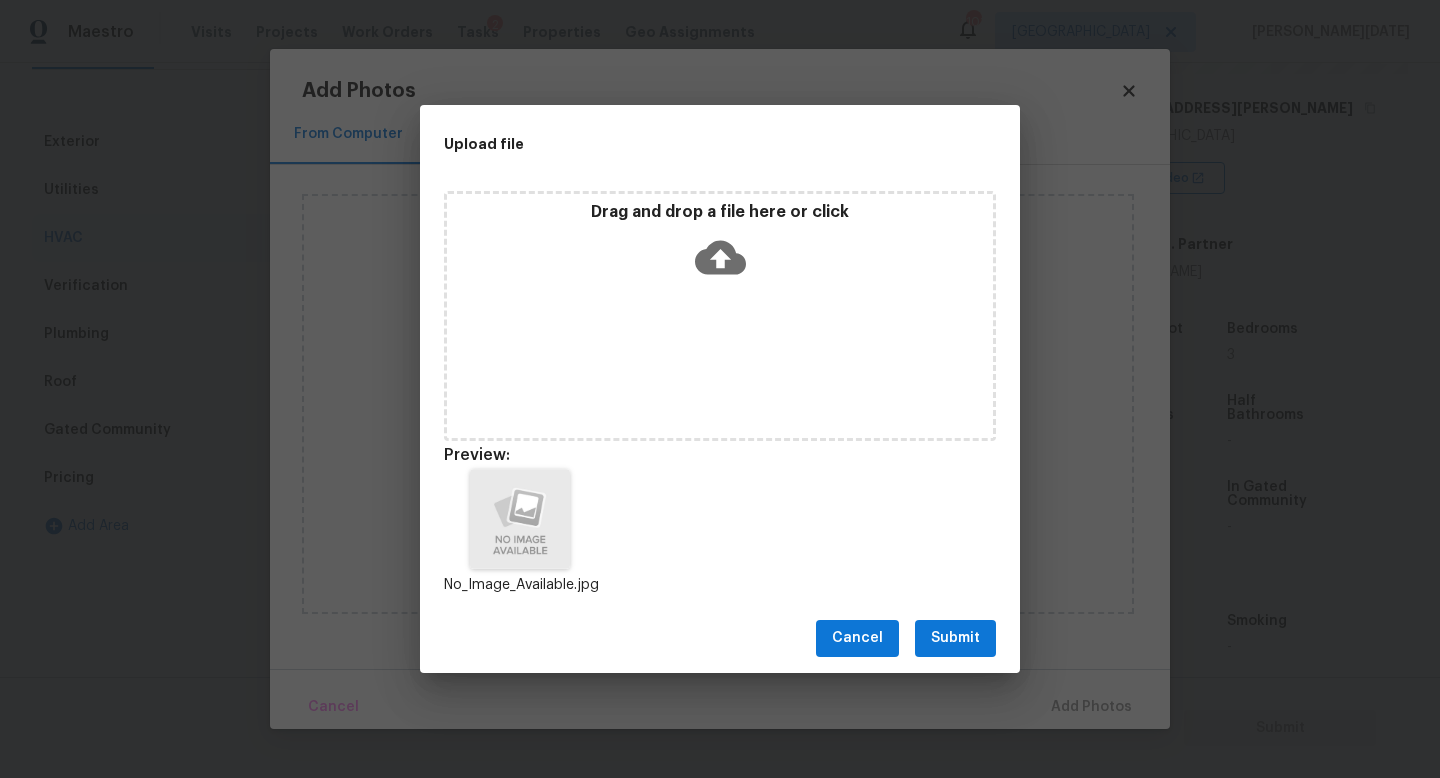 click on "Submit" at bounding box center (955, 638) 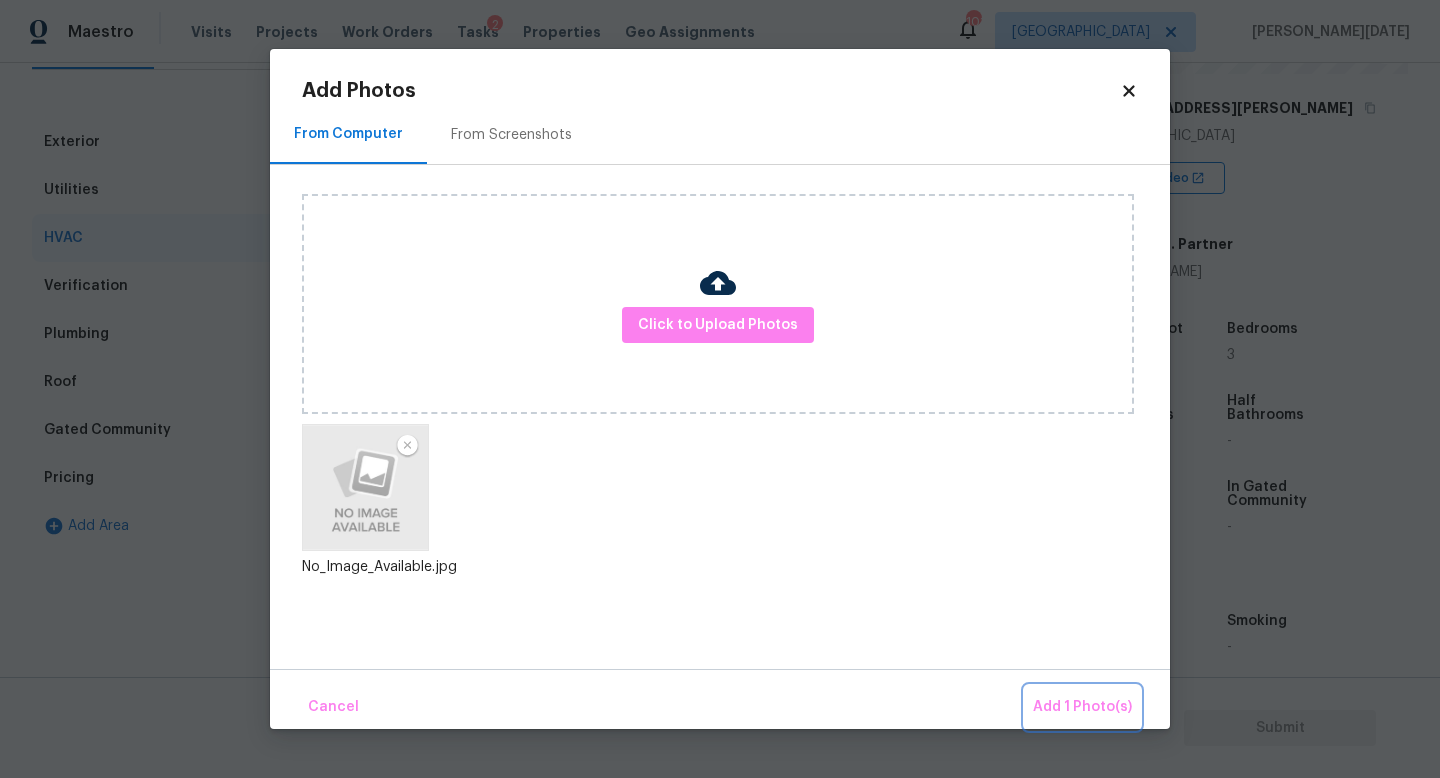 click on "Add 1 Photo(s)" at bounding box center [1082, 707] 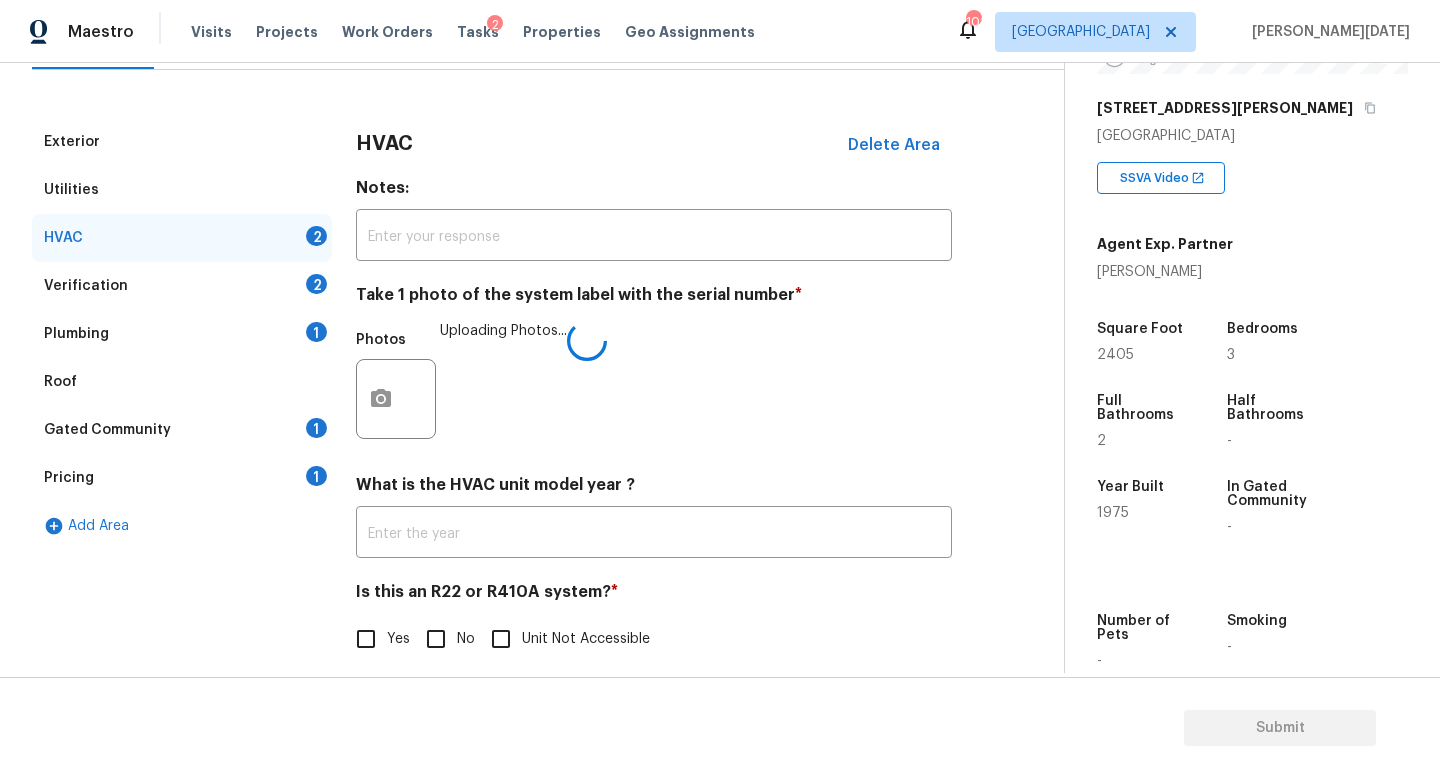 click on "Yes" at bounding box center [366, 639] 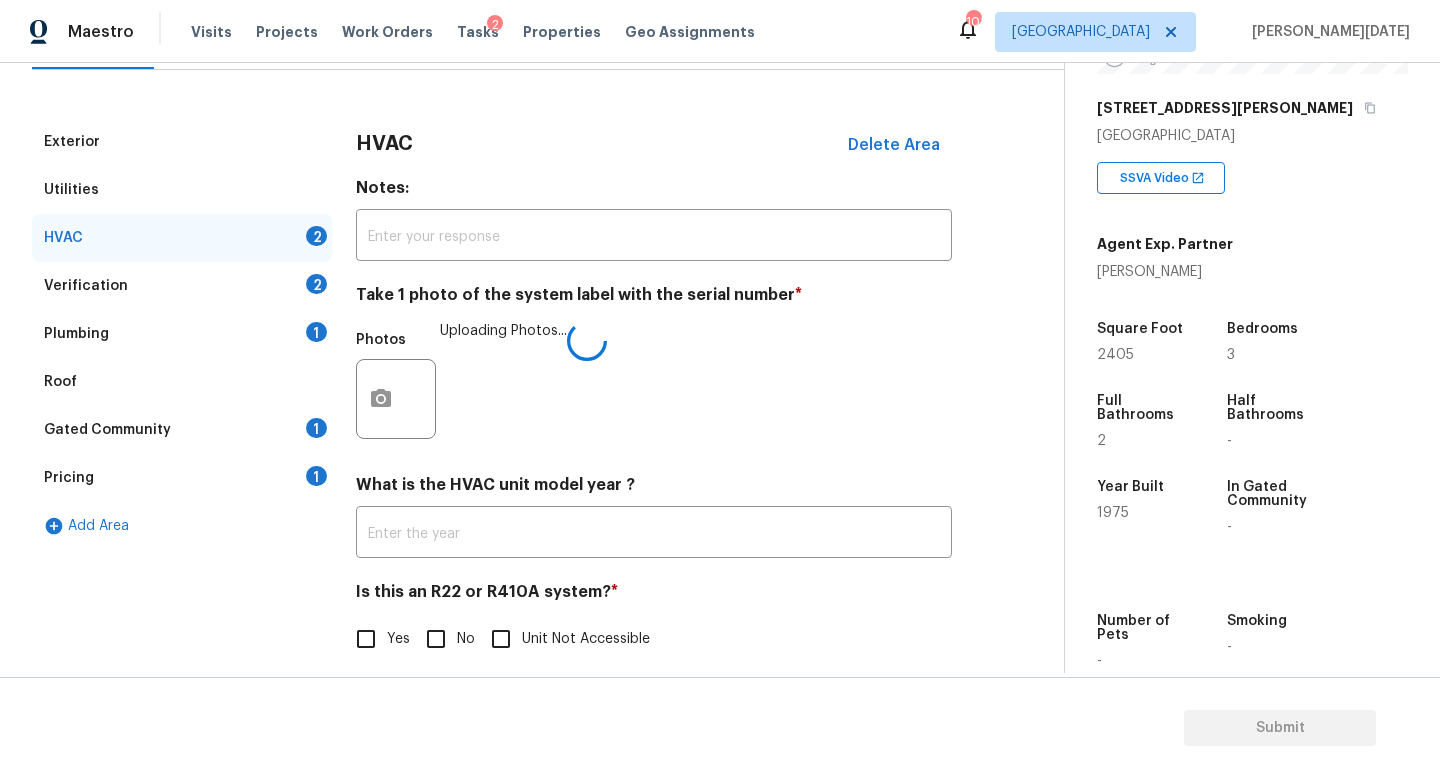 checkbox on "true" 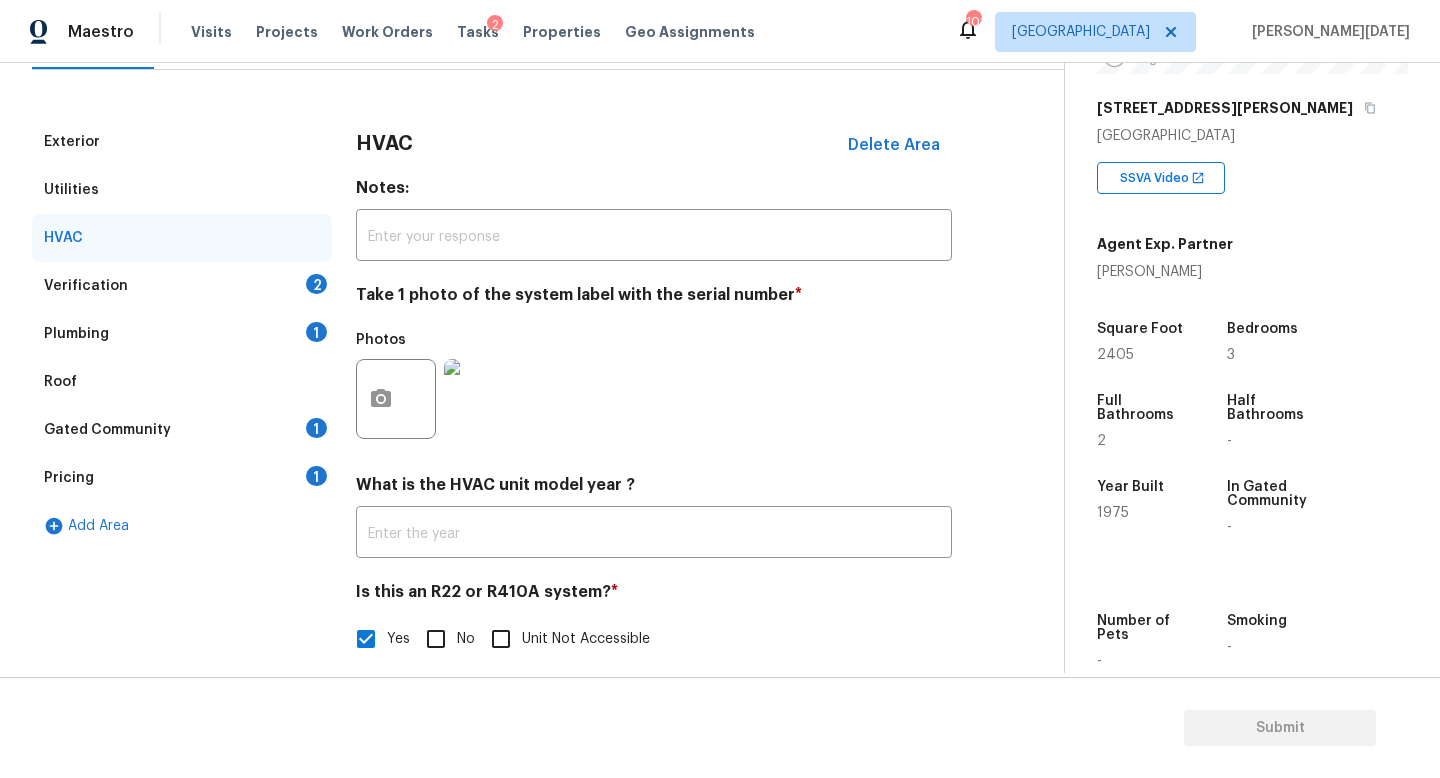 click on "Is this an R22 or R410A system?  * Yes No Unit Not Accessible" at bounding box center (654, 621) 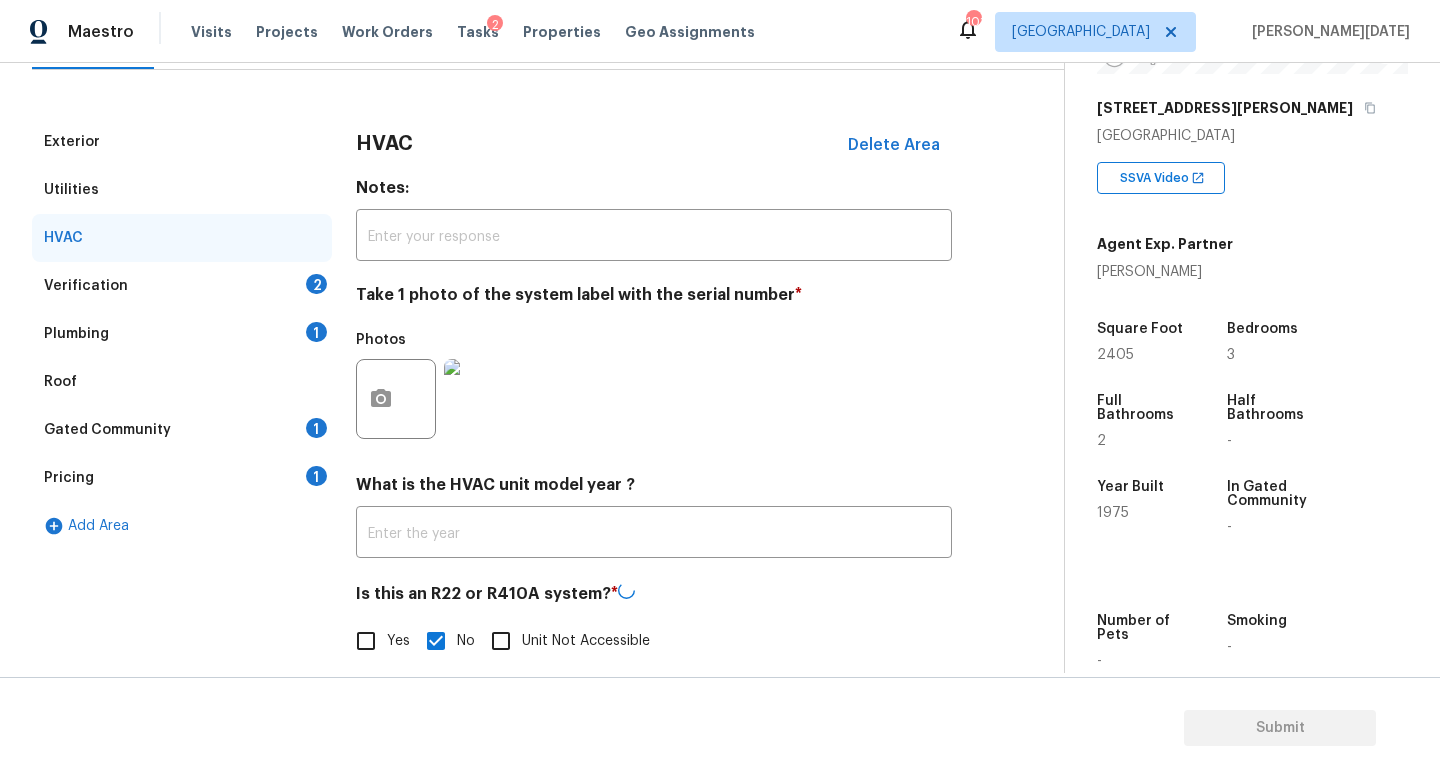 click on "Plumbing 1" at bounding box center (182, 334) 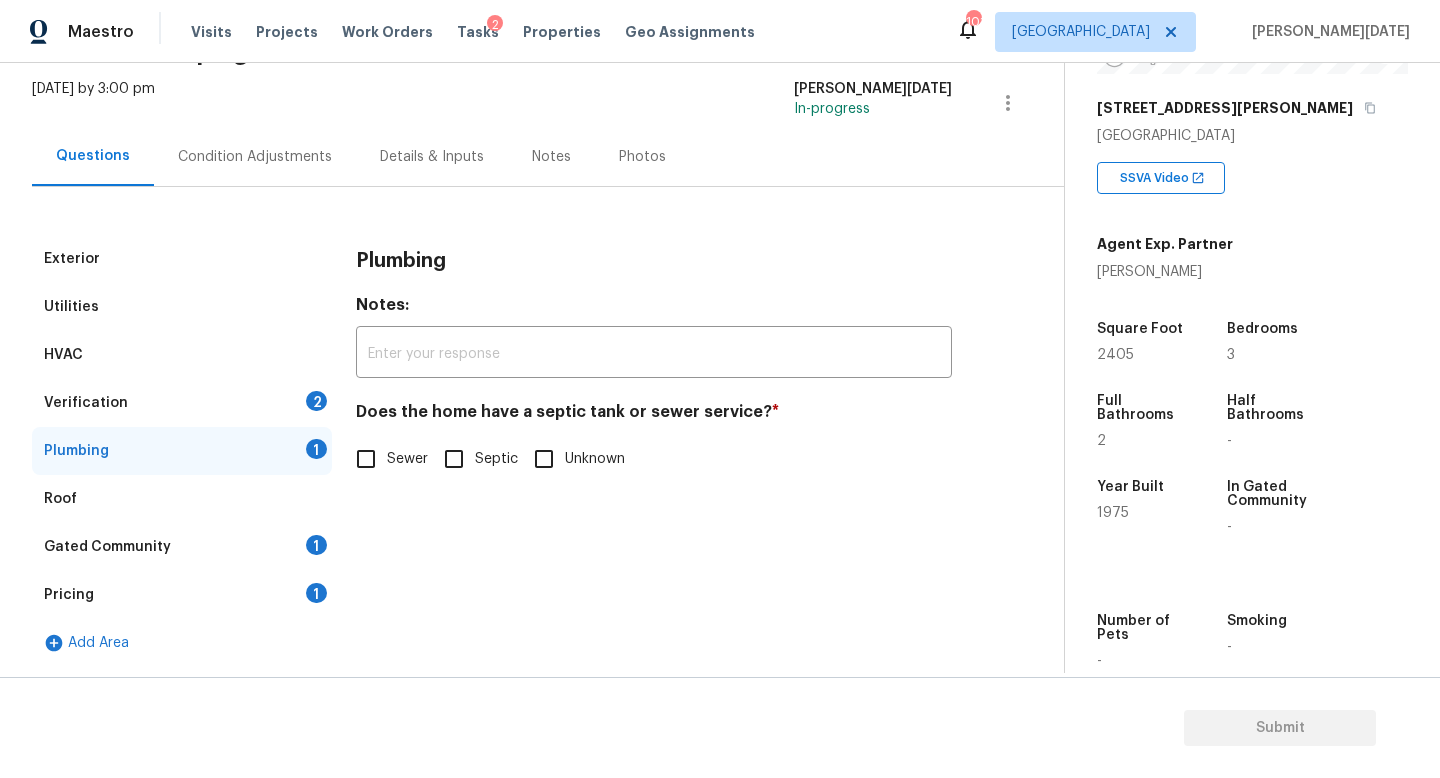 scroll, scrollTop: 116, scrollLeft: 0, axis: vertical 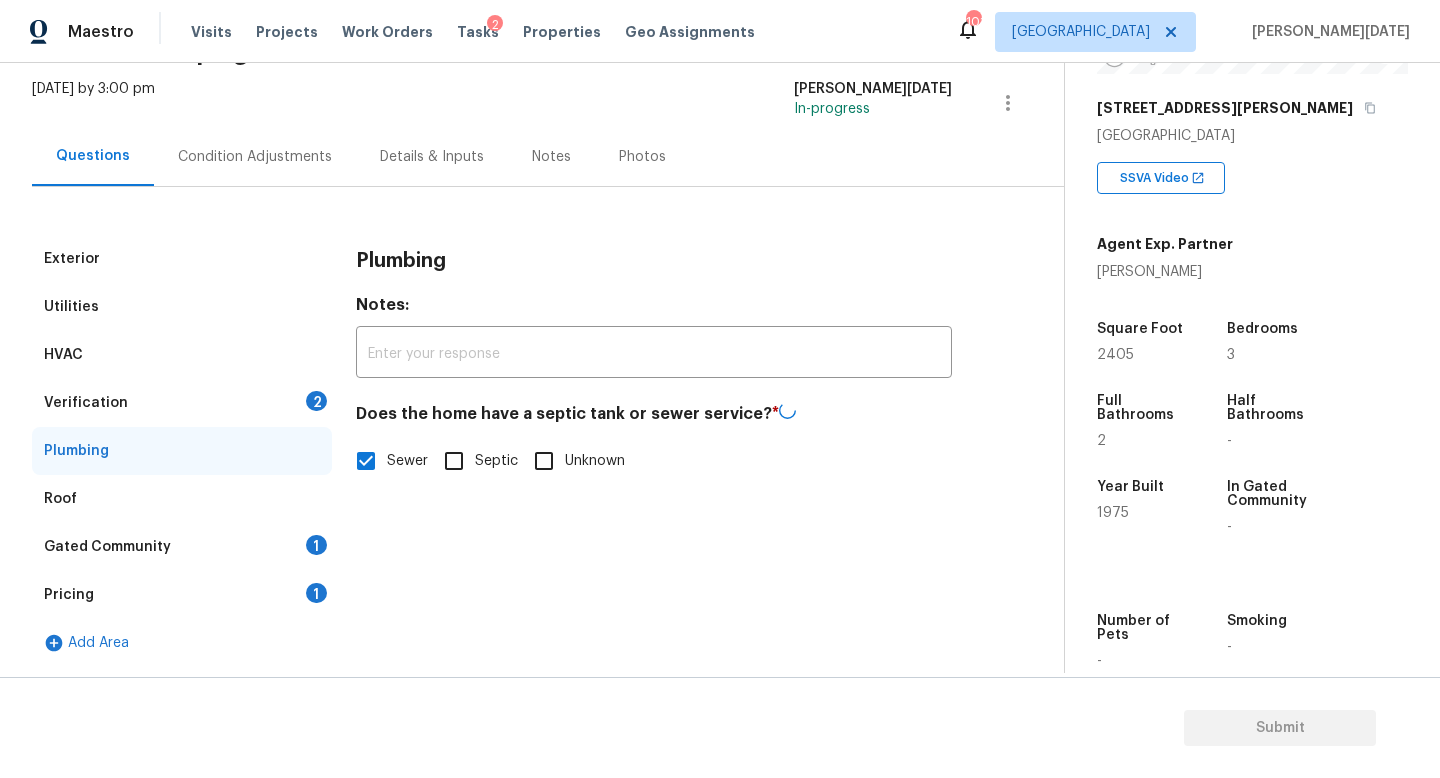 click on "2" at bounding box center (316, 401) 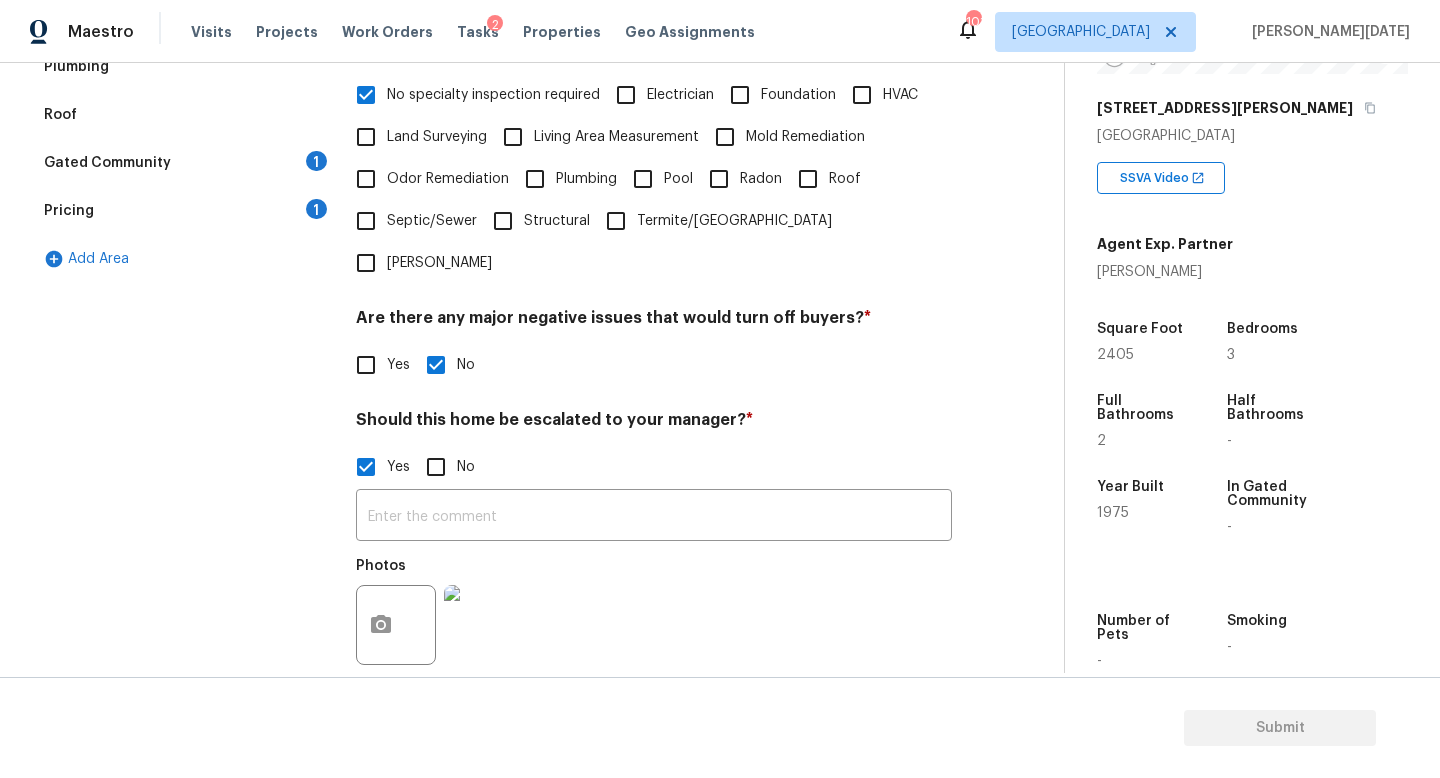 scroll, scrollTop: 537, scrollLeft: 0, axis: vertical 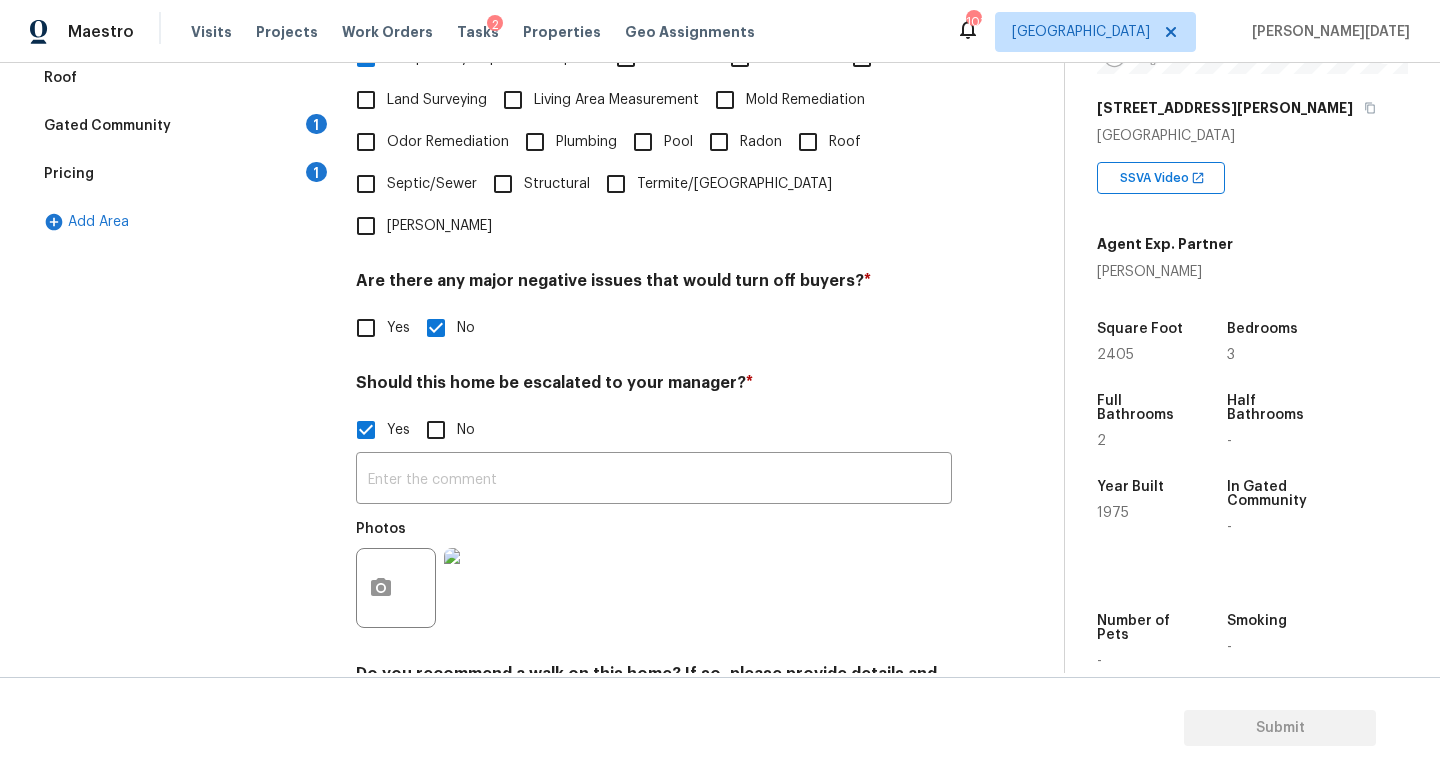click at bounding box center (484, 588) 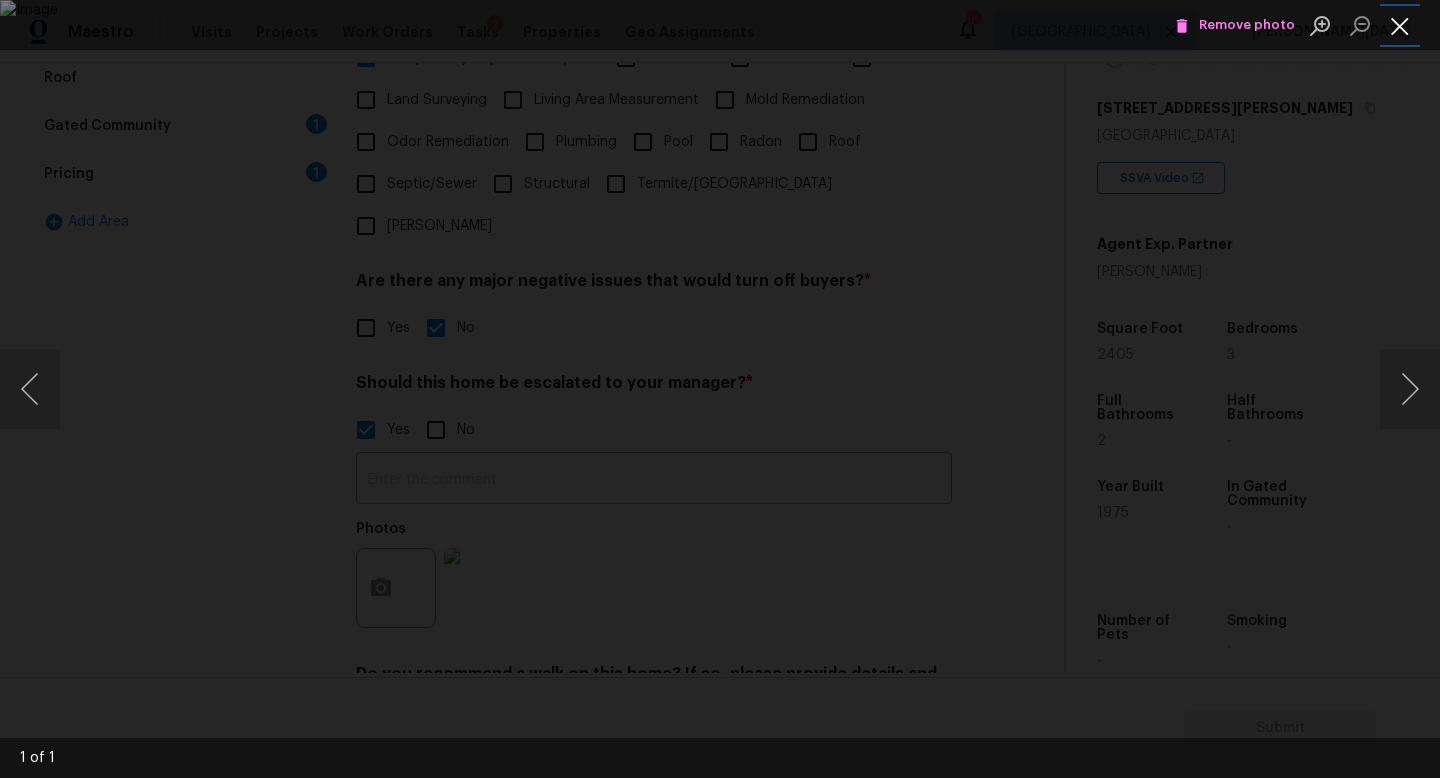 click at bounding box center [1400, 25] 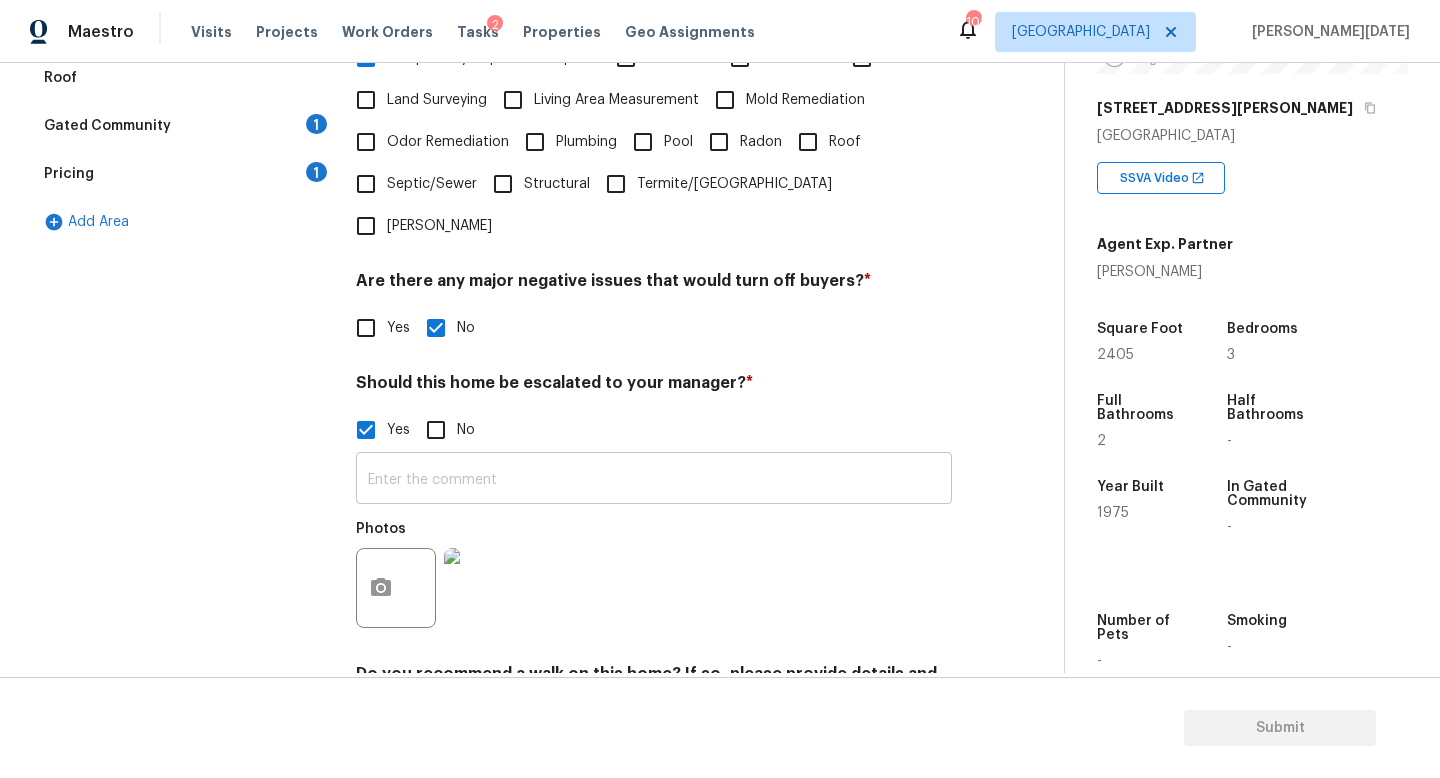 click at bounding box center [654, 480] 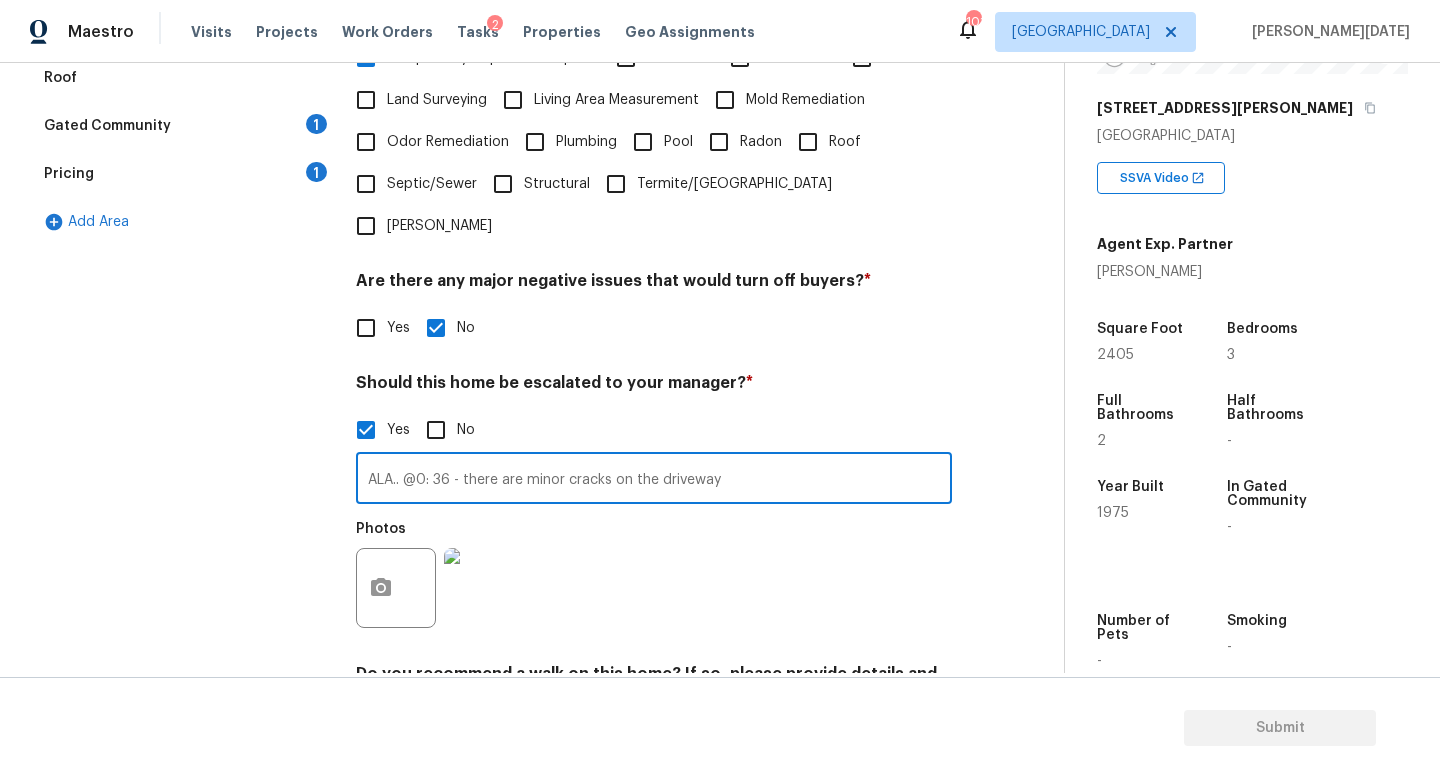 type on "ALA.. @0: 36 - there are minor cracks on the driveway" 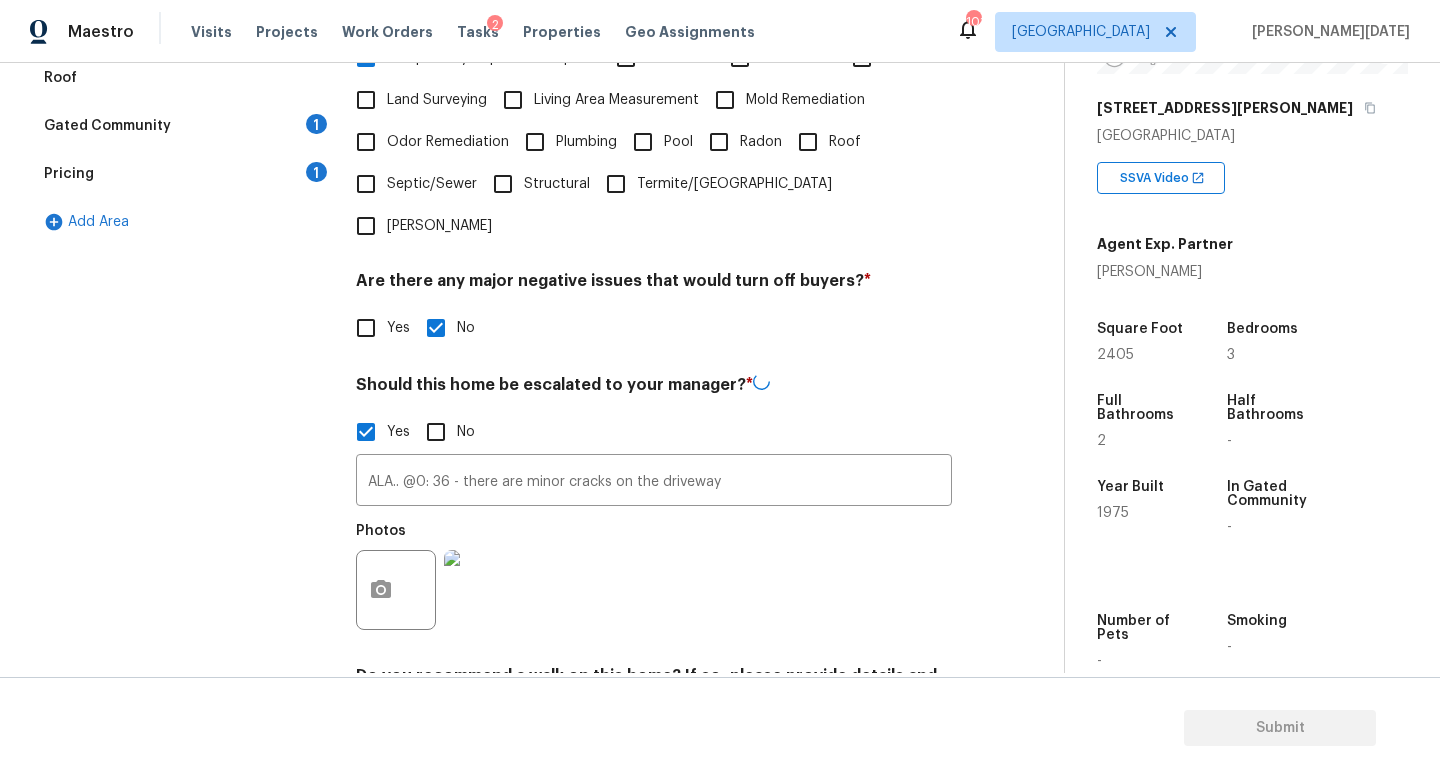 scroll, scrollTop: 617, scrollLeft: 0, axis: vertical 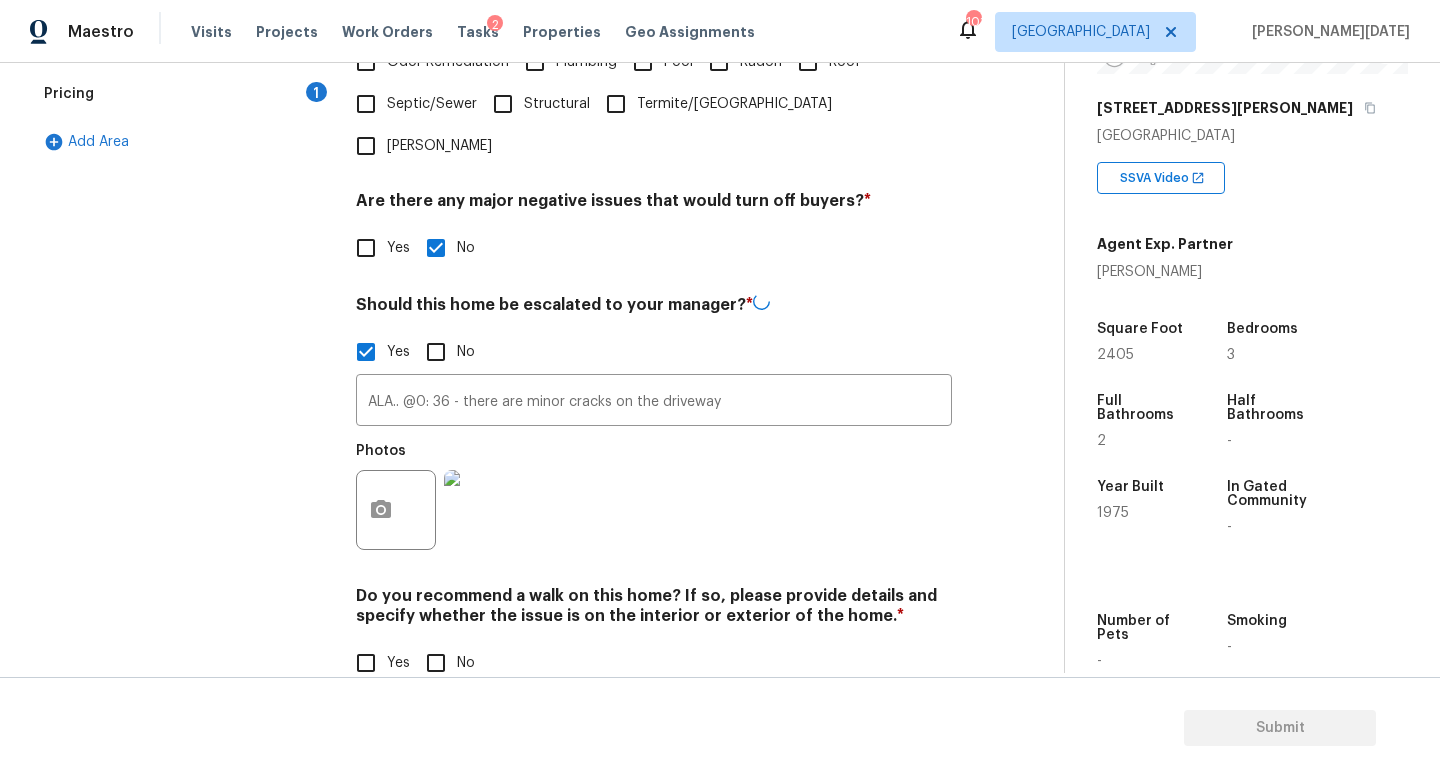 click on "No" at bounding box center (466, 663) 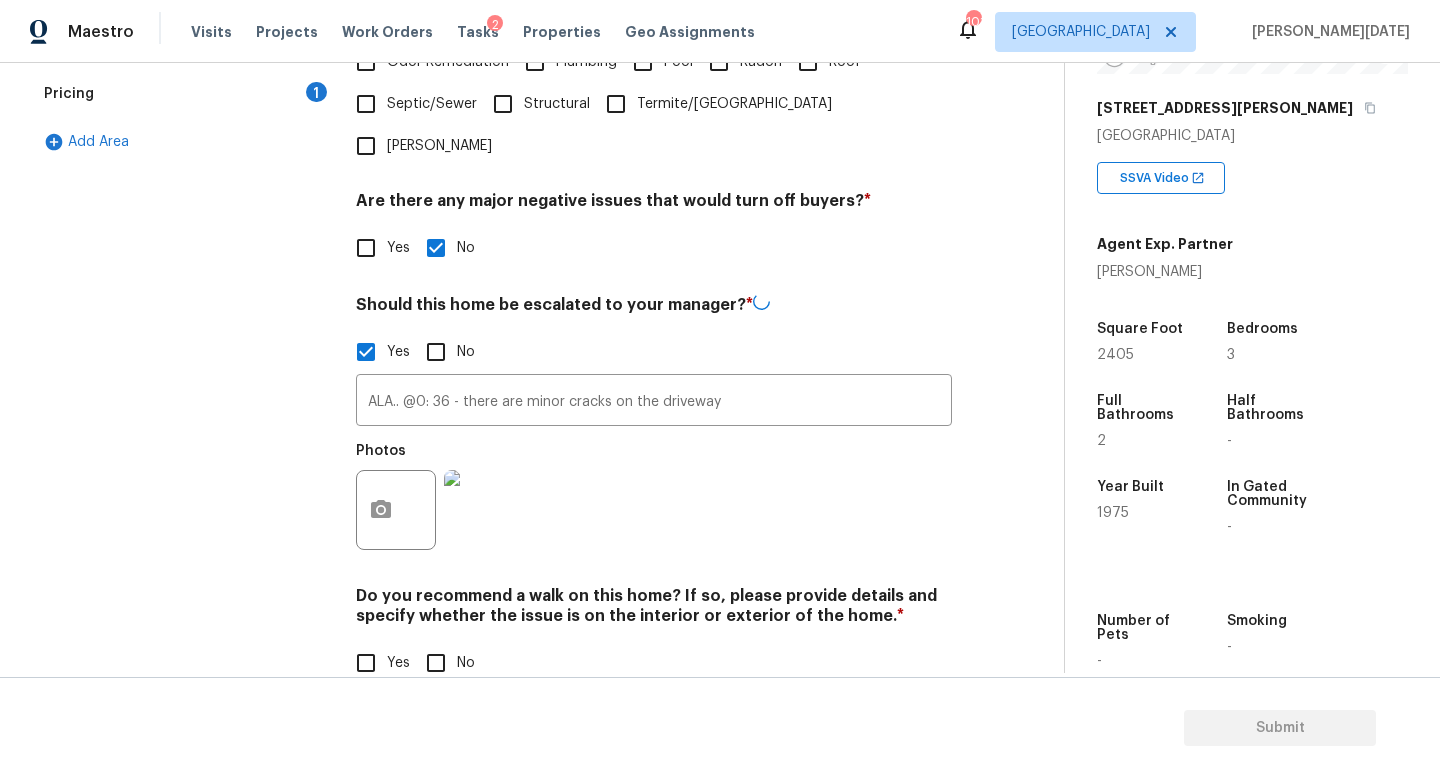 click on "No" at bounding box center (436, 663) 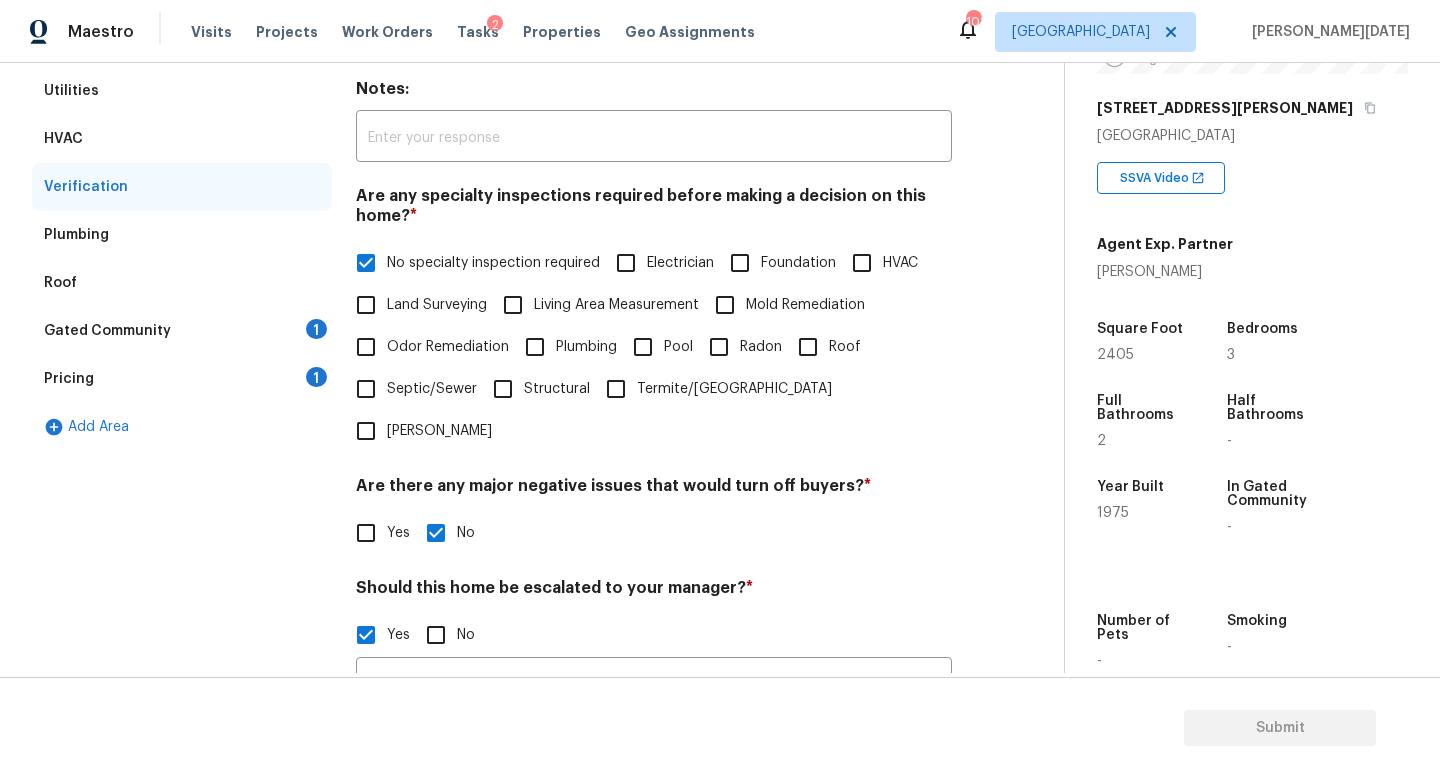click on "Gated Community 1" at bounding box center [182, 331] 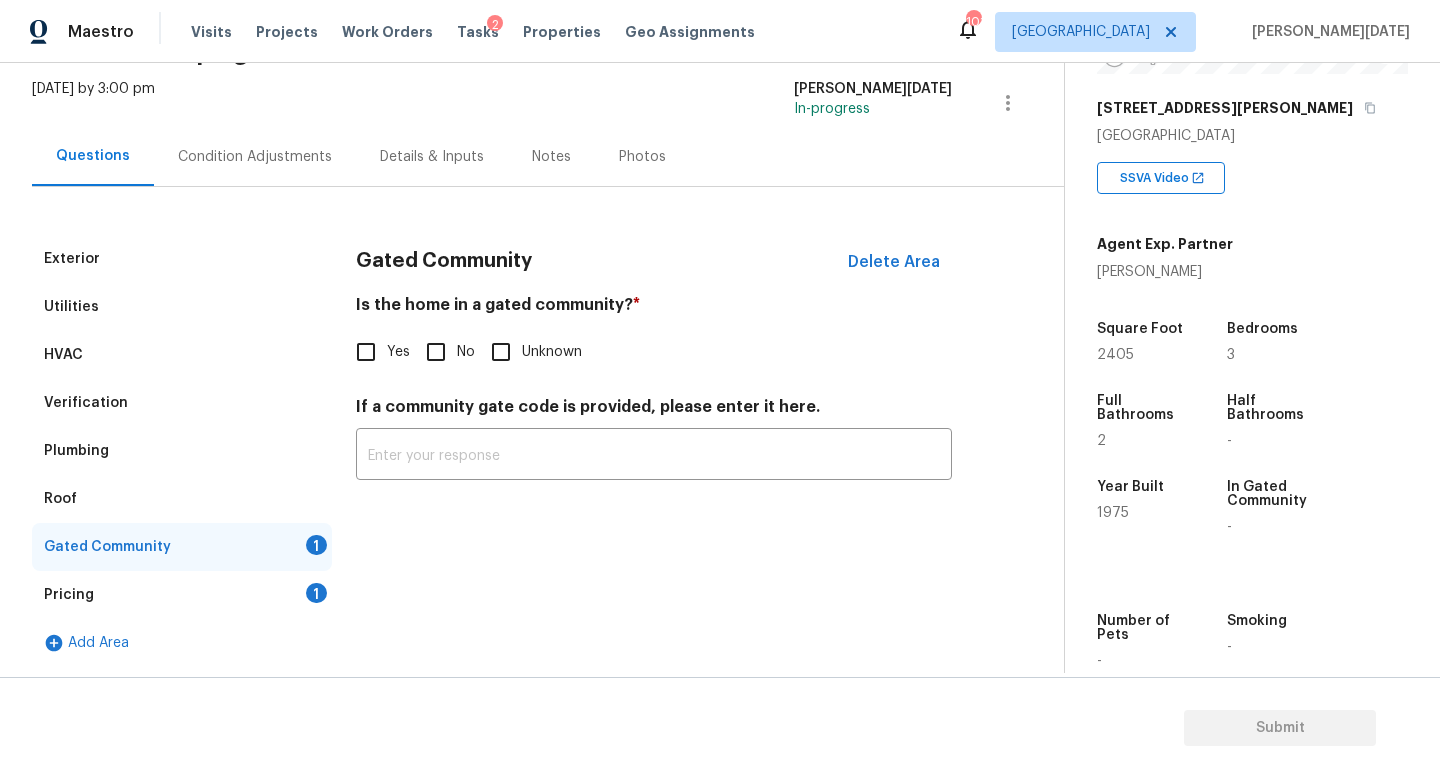 scroll, scrollTop: 116, scrollLeft: 0, axis: vertical 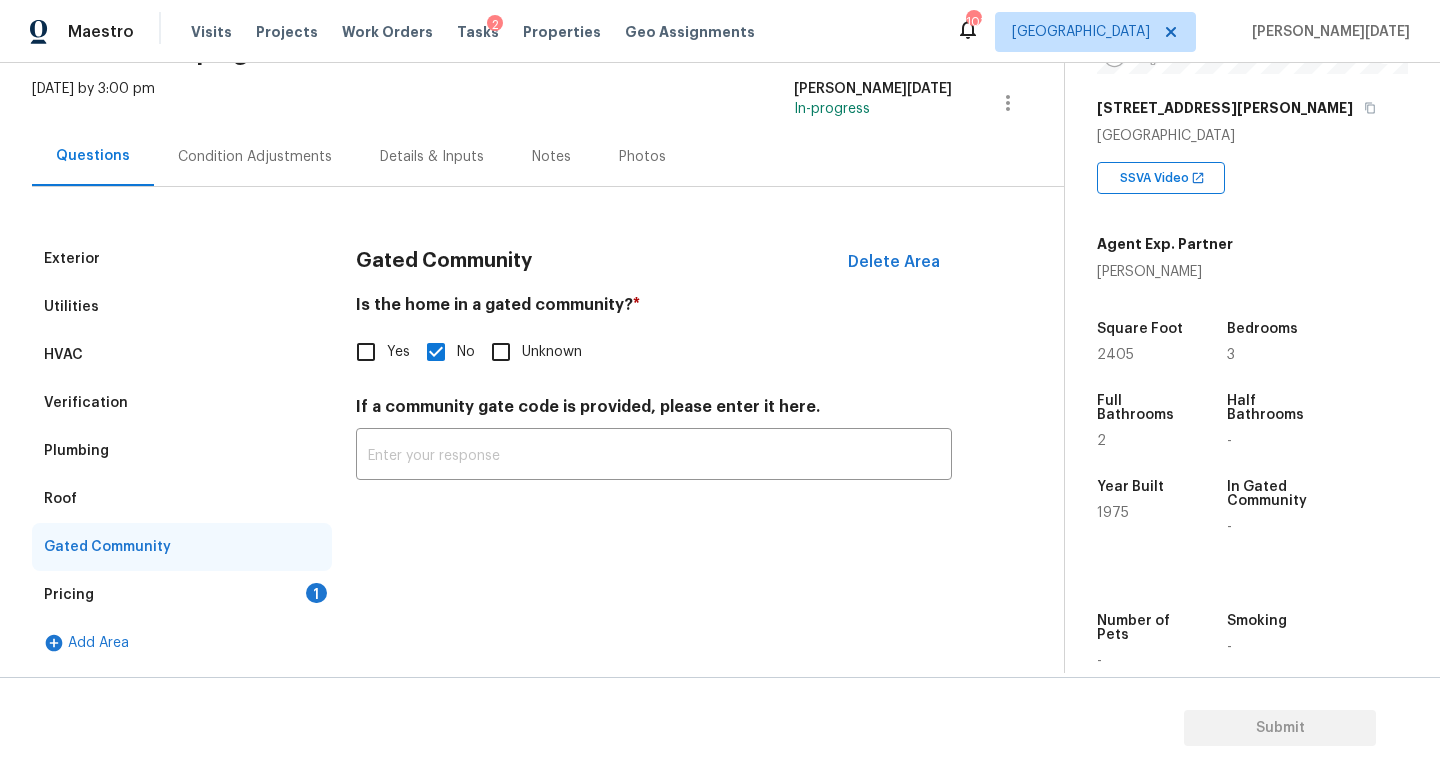 click on "Pricing 1" at bounding box center (182, 595) 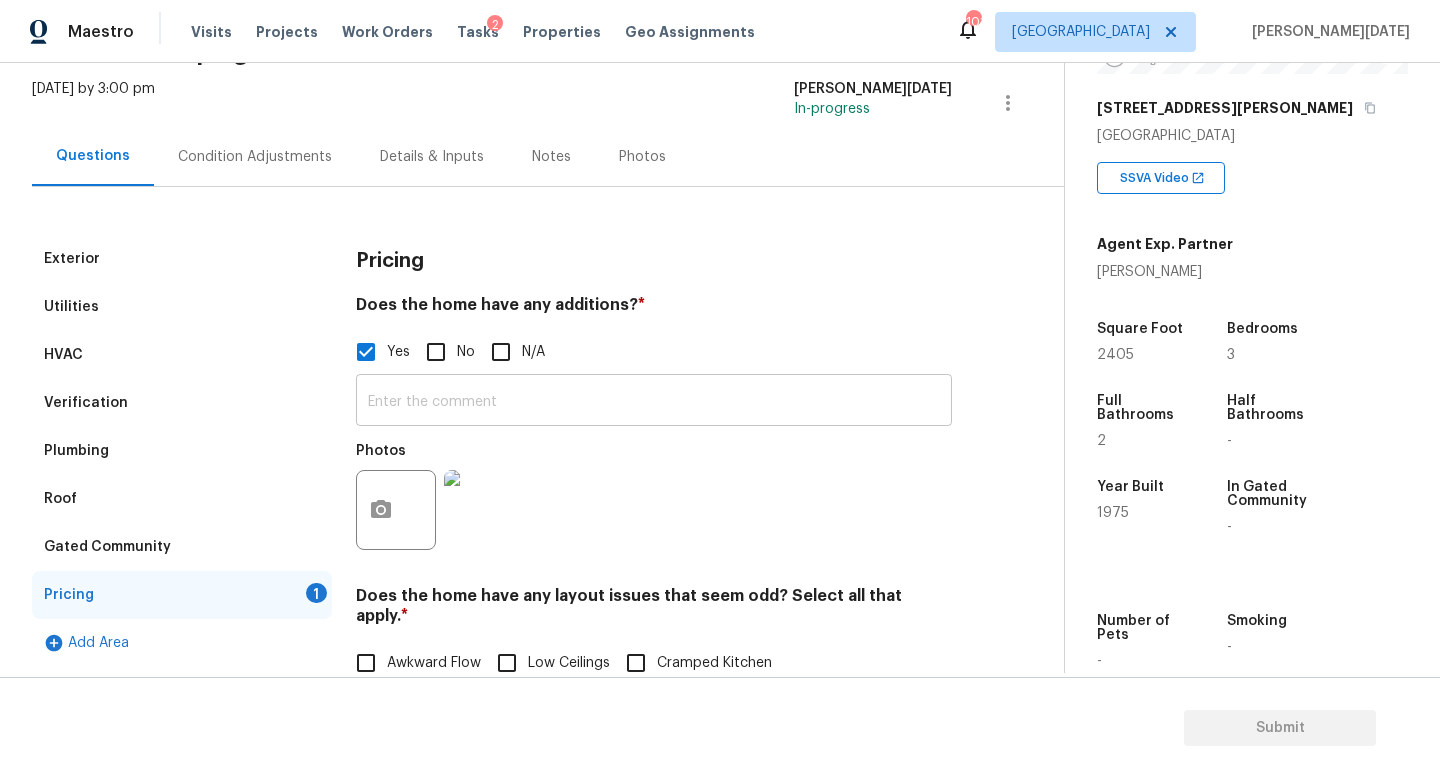 click at bounding box center (654, 402) 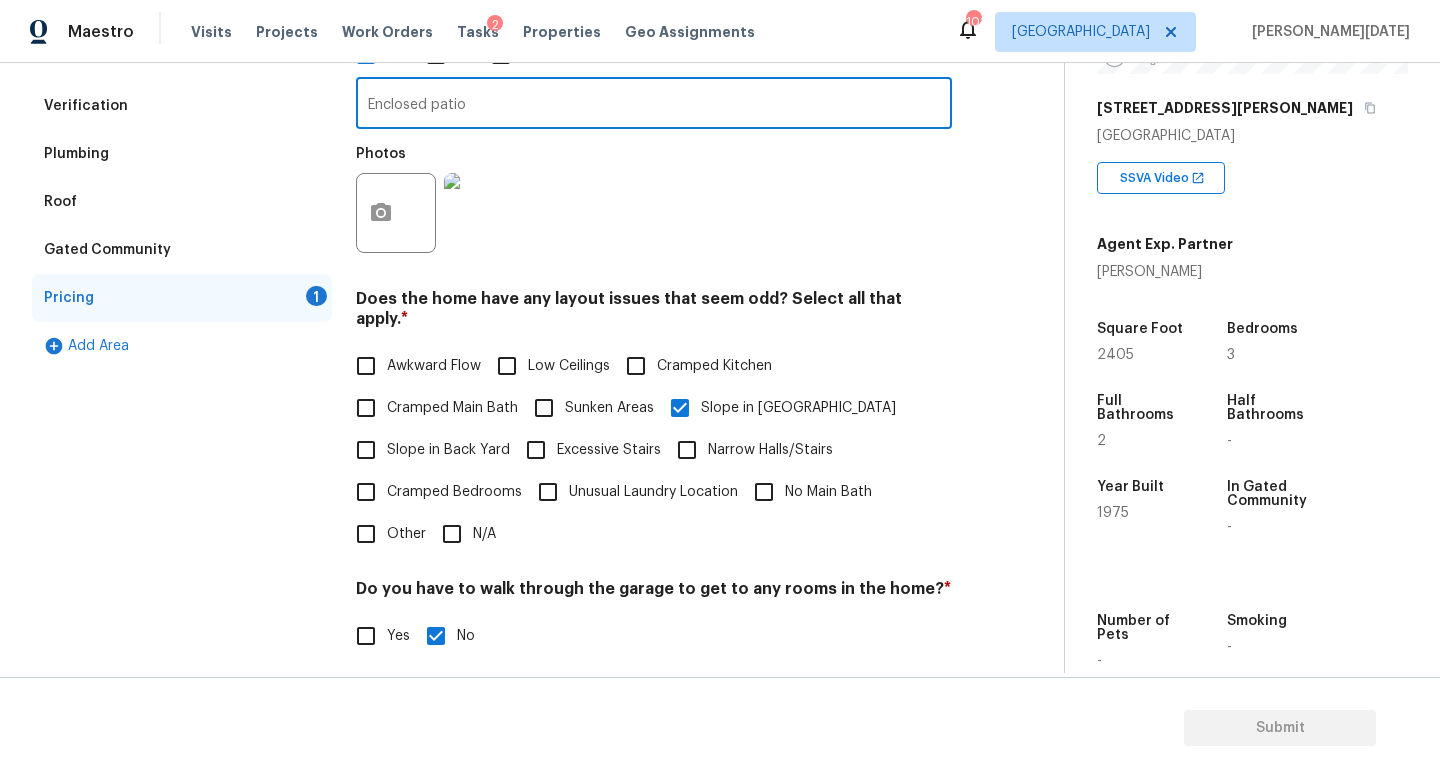 scroll, scrollTop: 611, scrollLeft: 0, axis: vertical 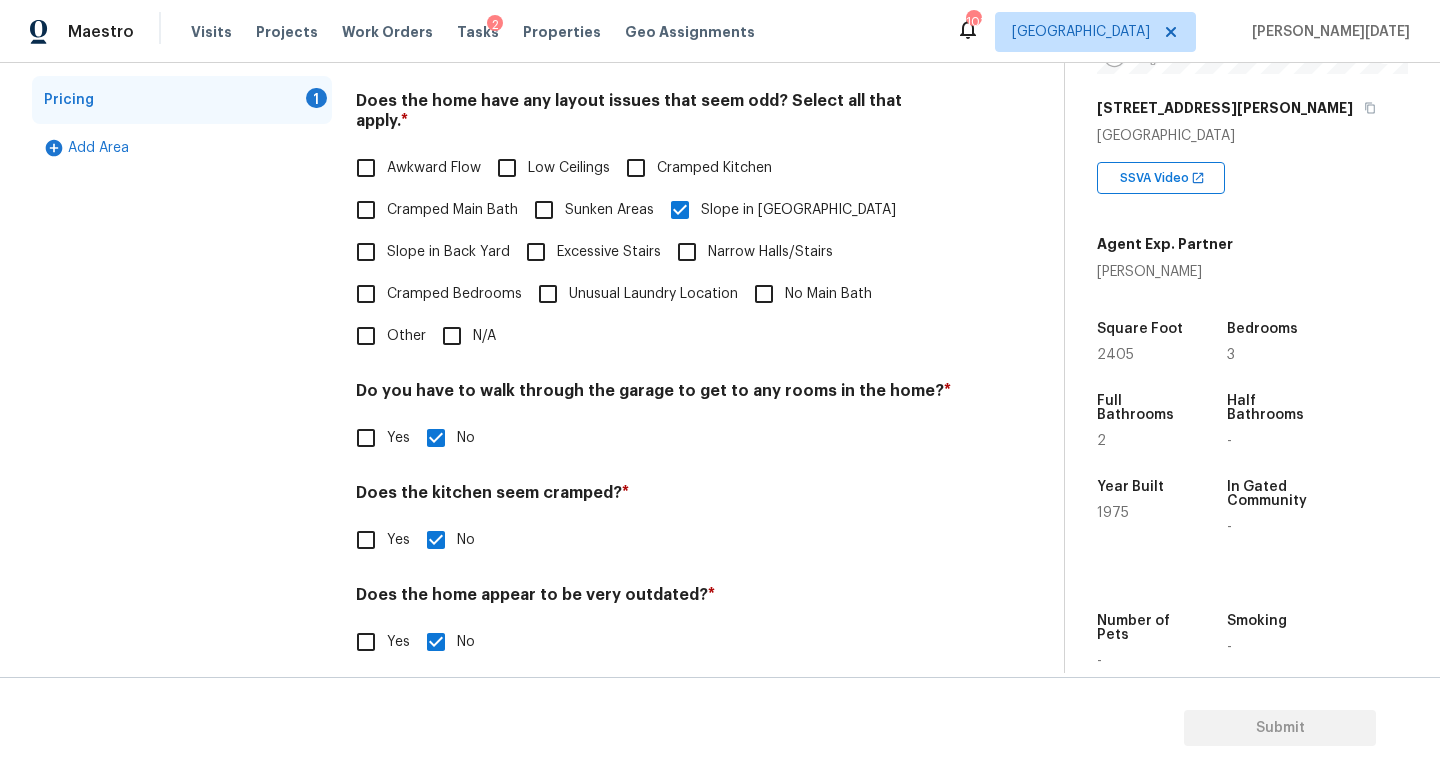 type on "Enclosed patio" 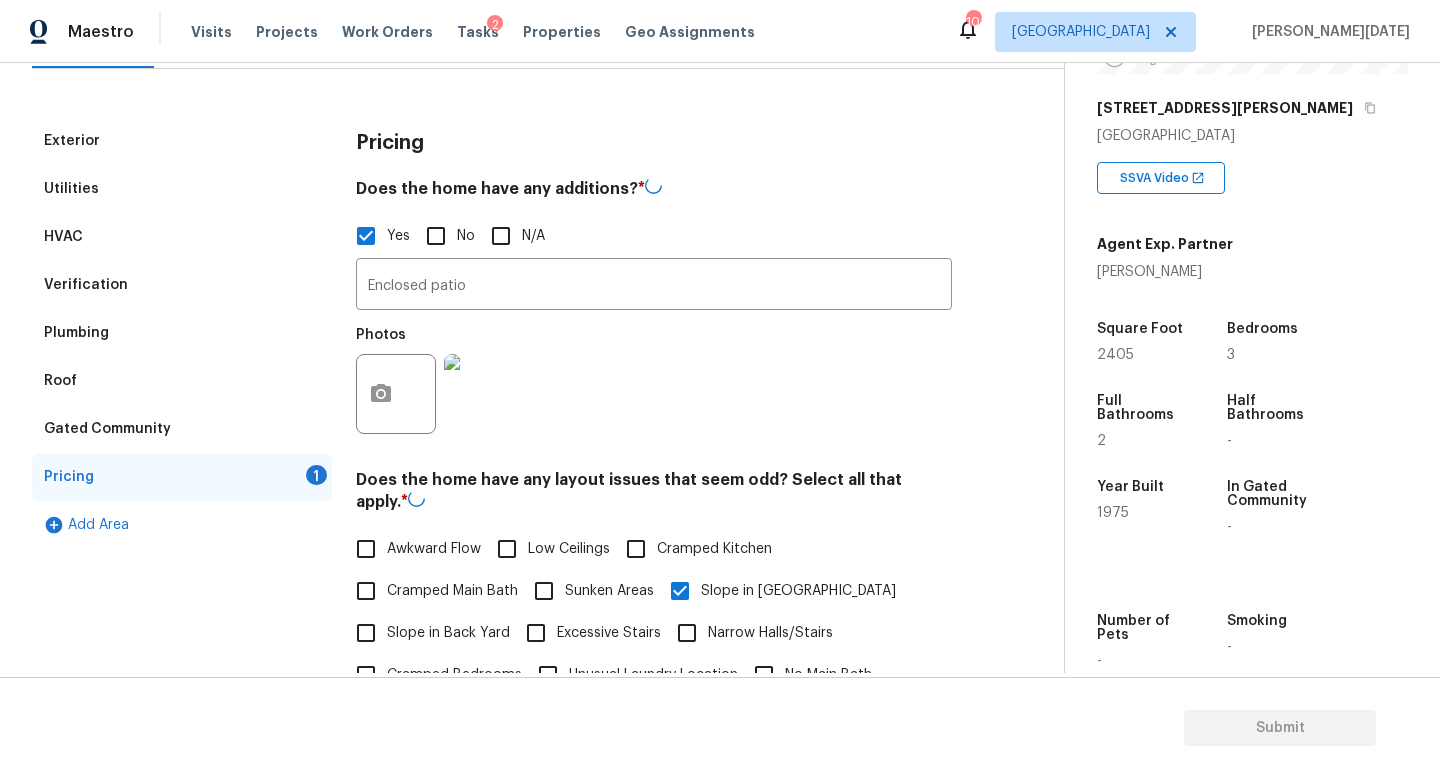 scroll, scrollTop: 0, scrollLeft: 0, axis: both 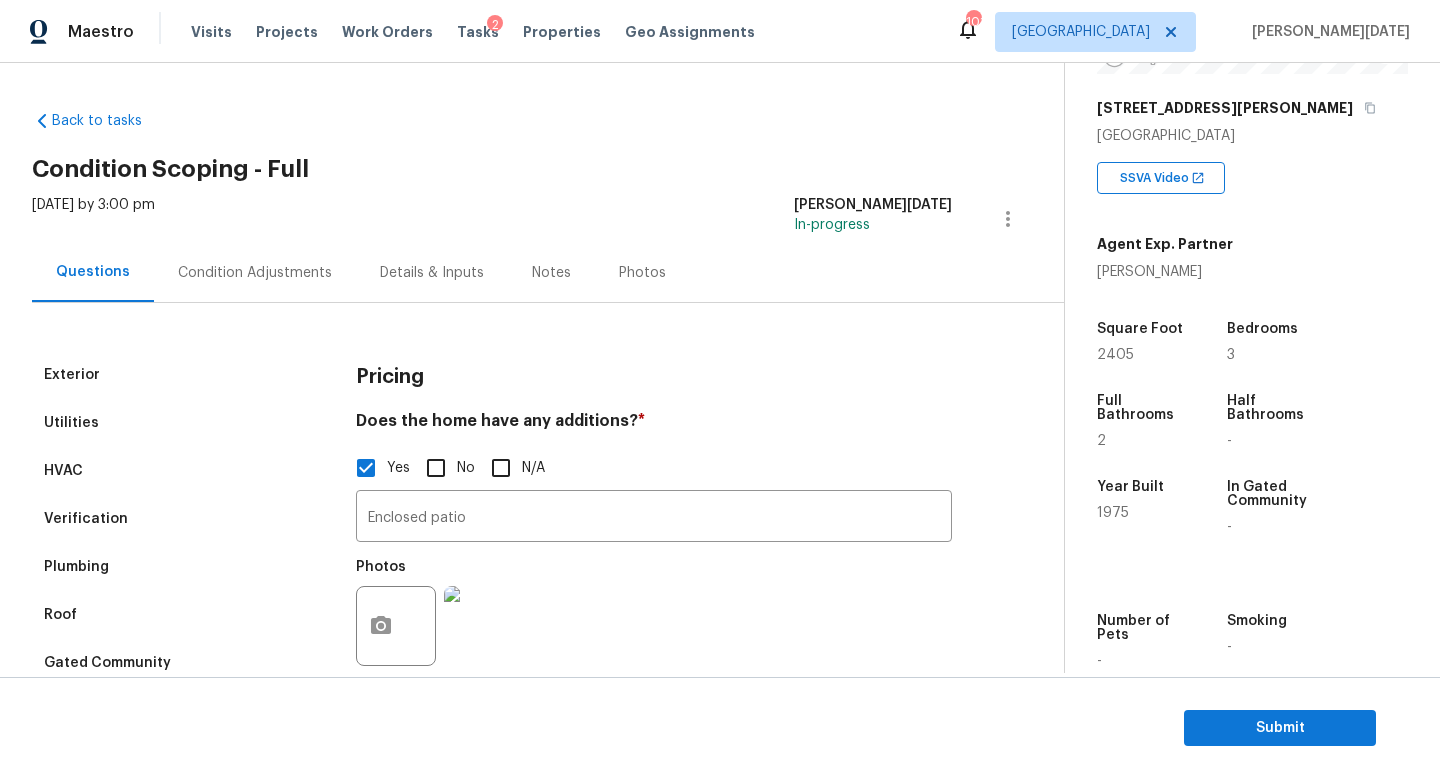 click on "Condition Adjustments" at bounding box center (255, 272) 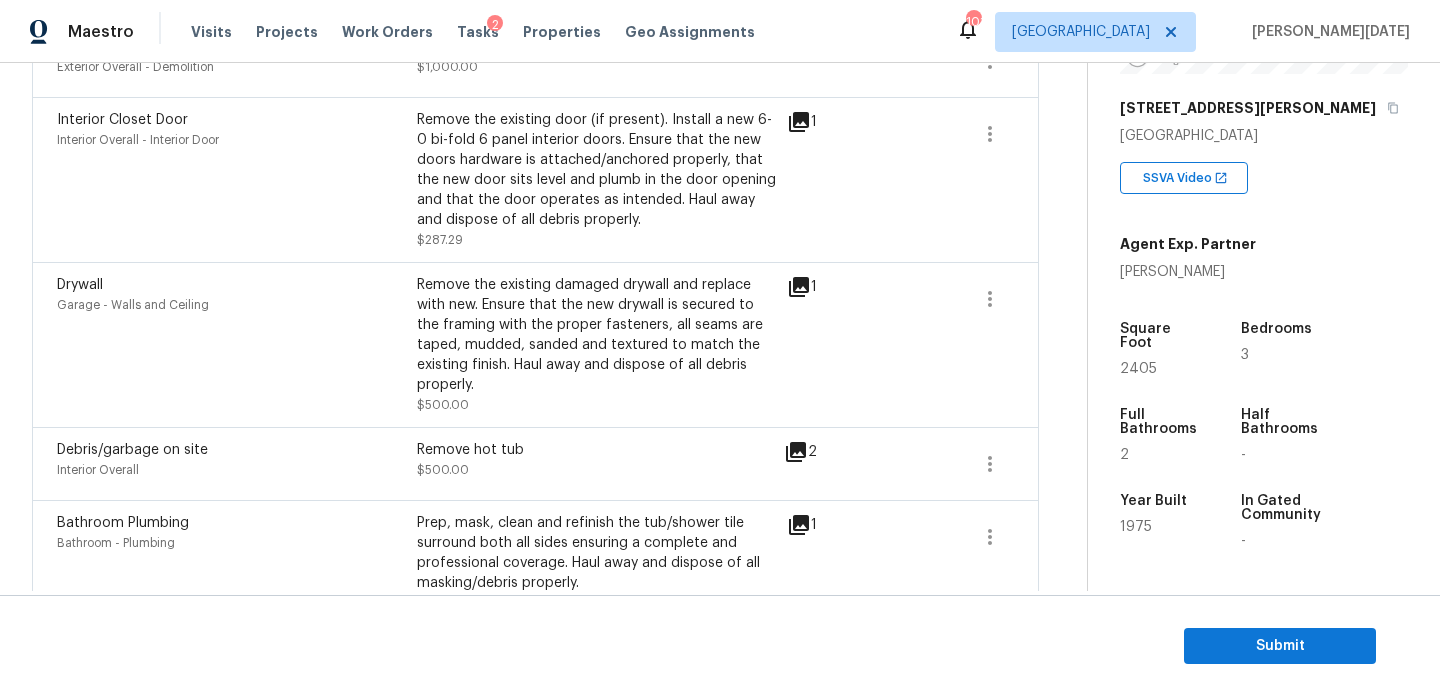 scroll, scrollTop: 0, scrollLeft: 0, axis: both 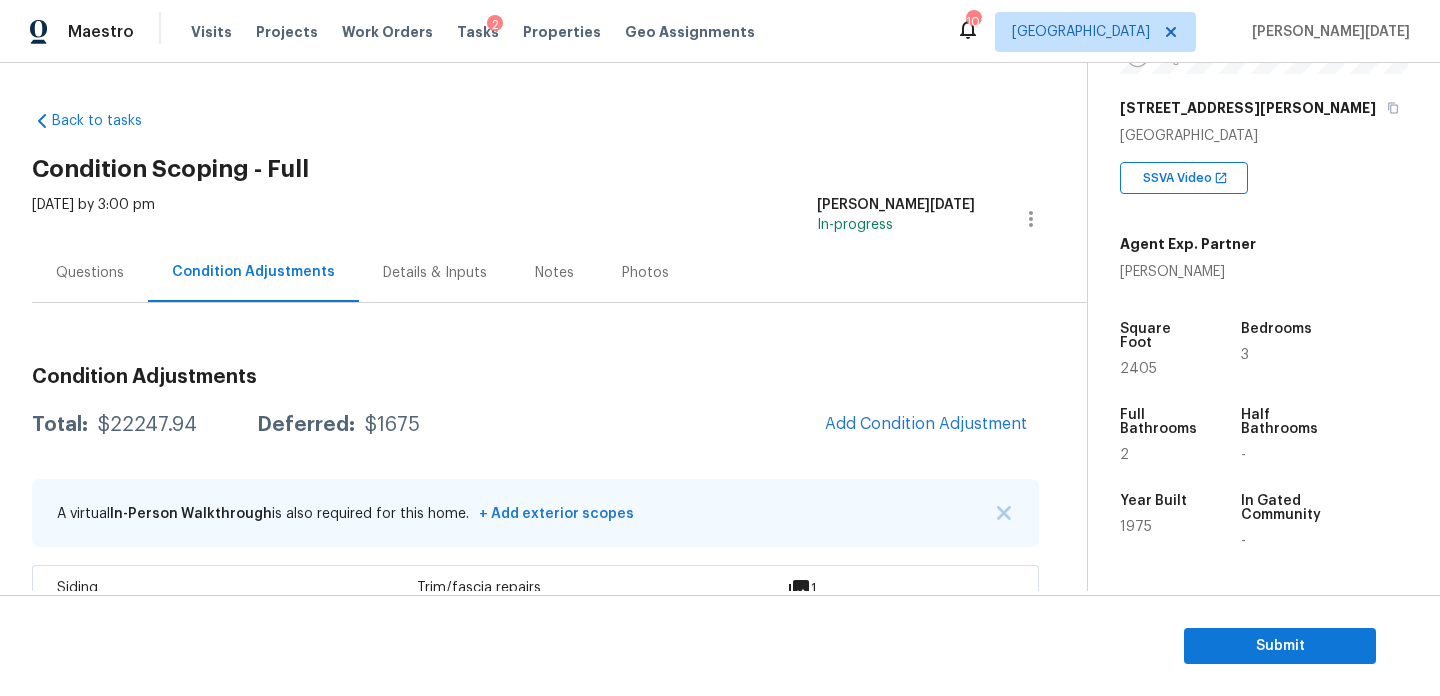 click on "Questions" at bounding box center [90, 273] 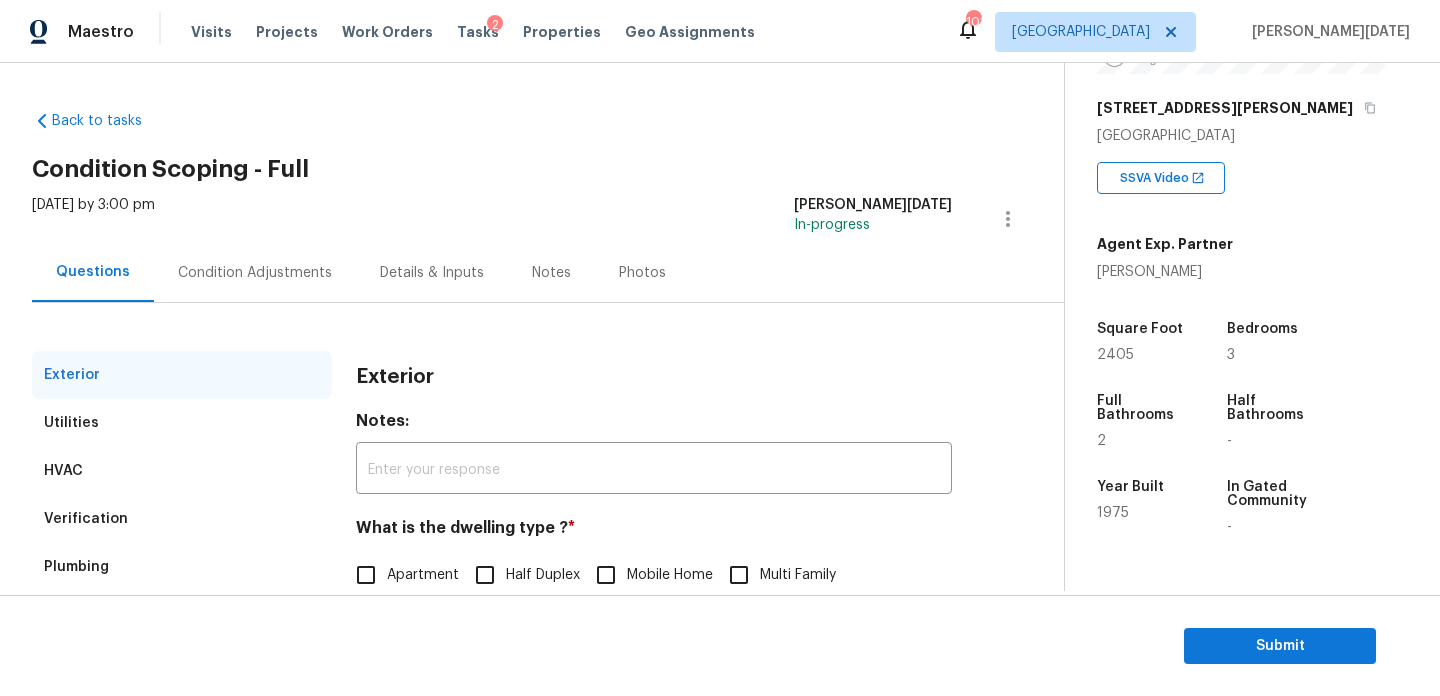 scroll, scrollTop: 267, scrollLeft: 0, axis: vertical 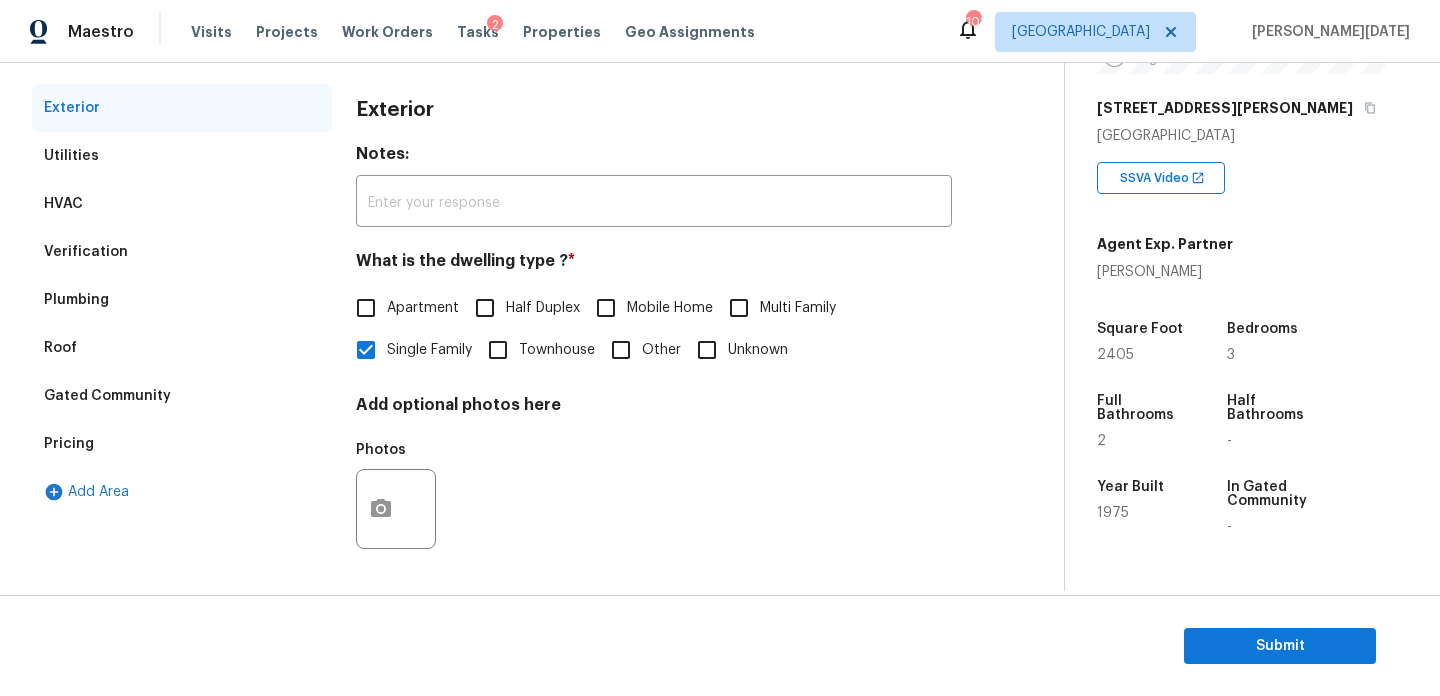 click on "Pricing" at bounding box center [182, 444] 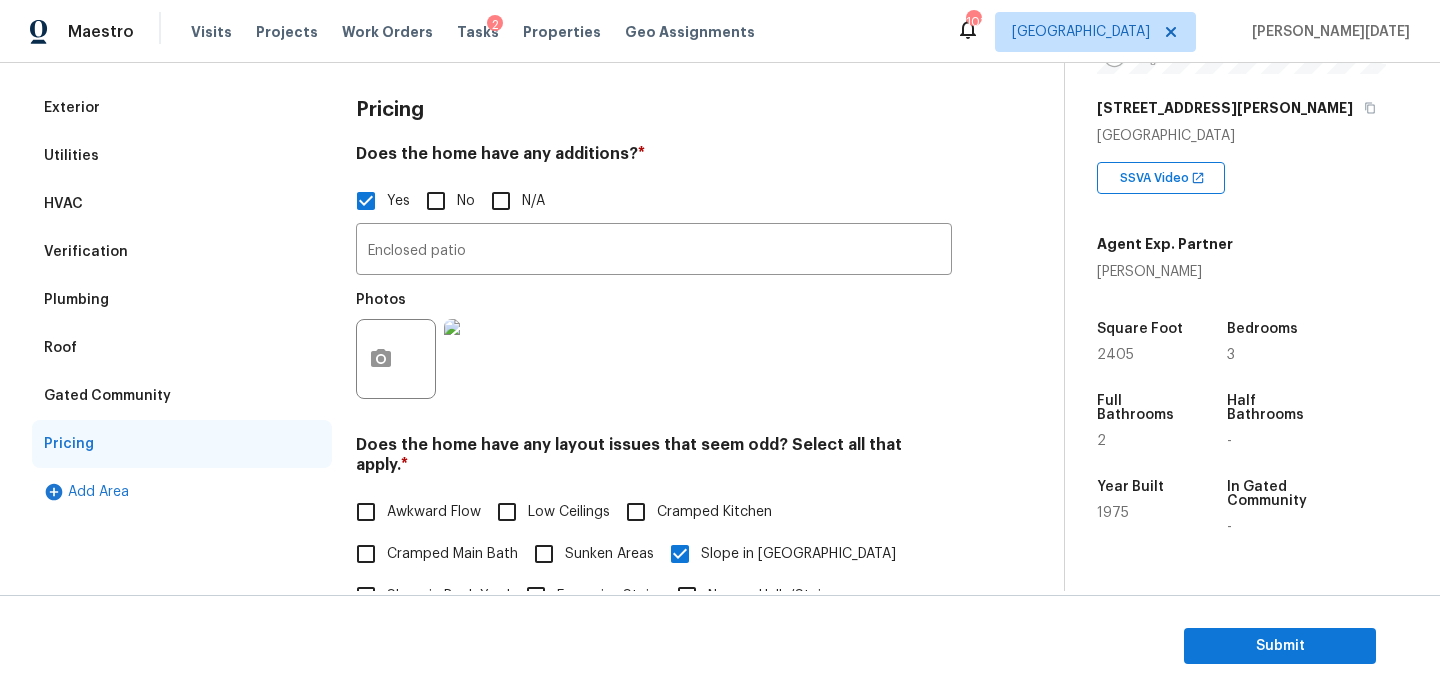 click on "Slope in Back Yard" at bounding box center (448, 596) 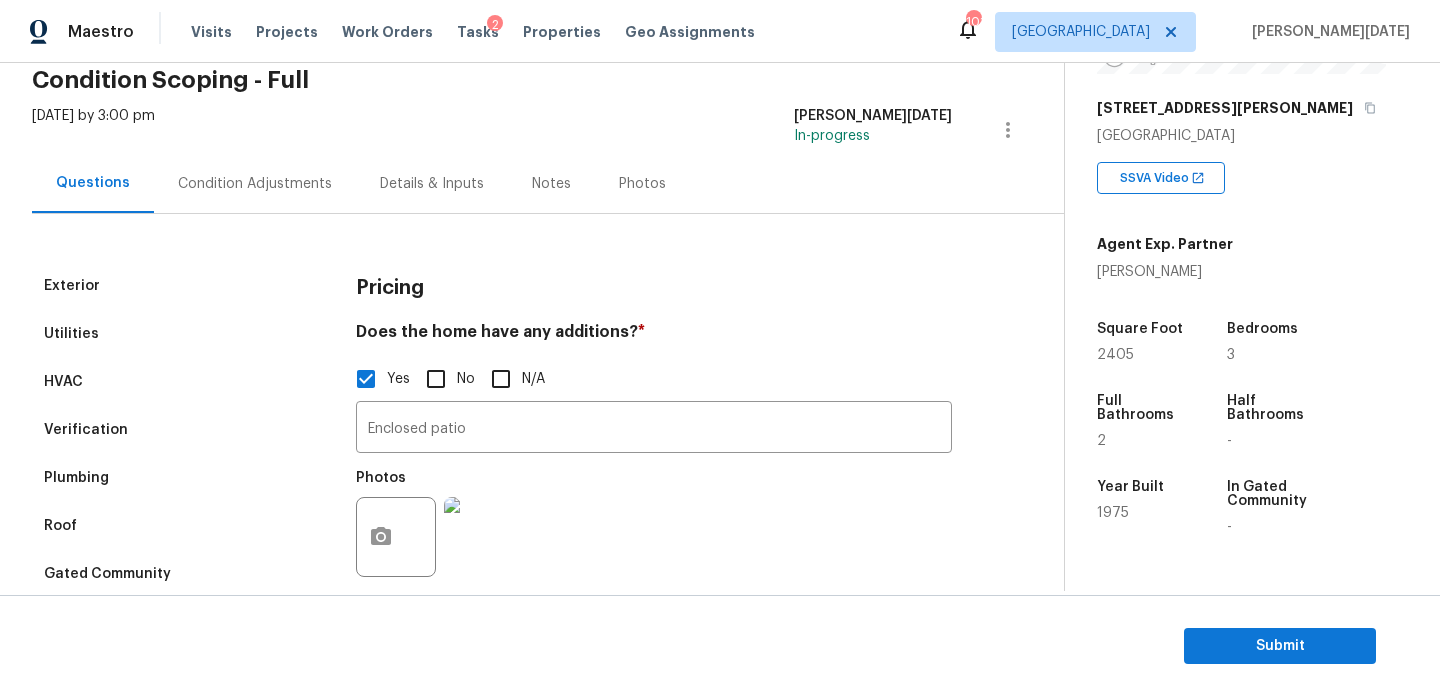 scroll, scrollTop: 58, scrollLeft: 0, axis: vertical 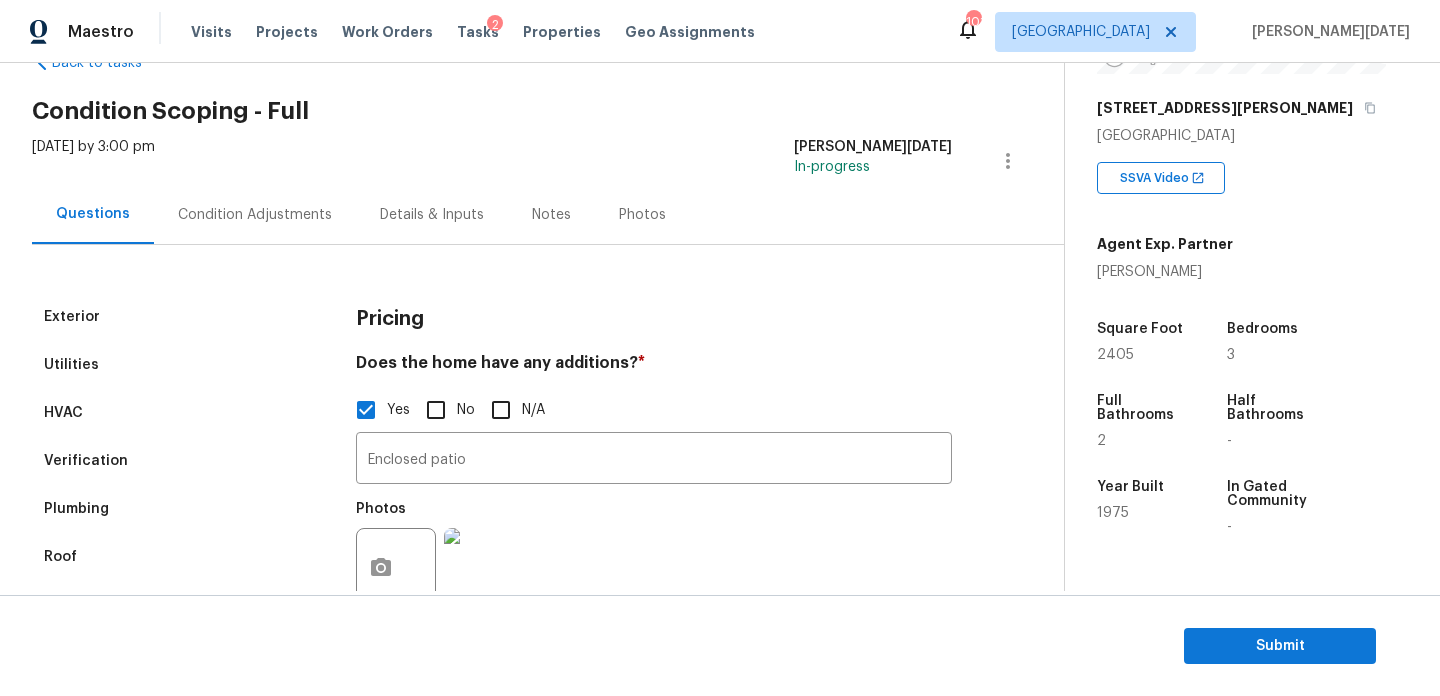 click on "Condition Adjustments" at bounding box center [255, 215] 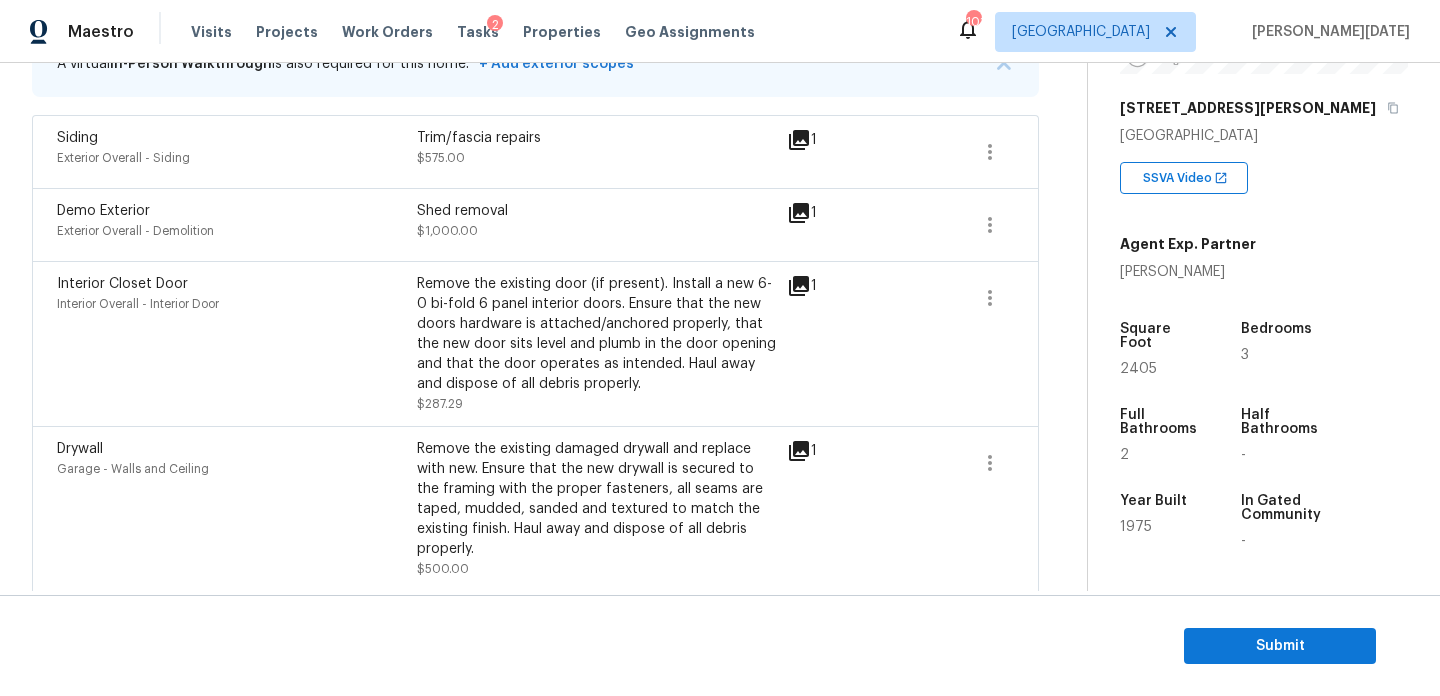 scroll, scrollTop: 451, scrollLeft: 0, axis: vertical 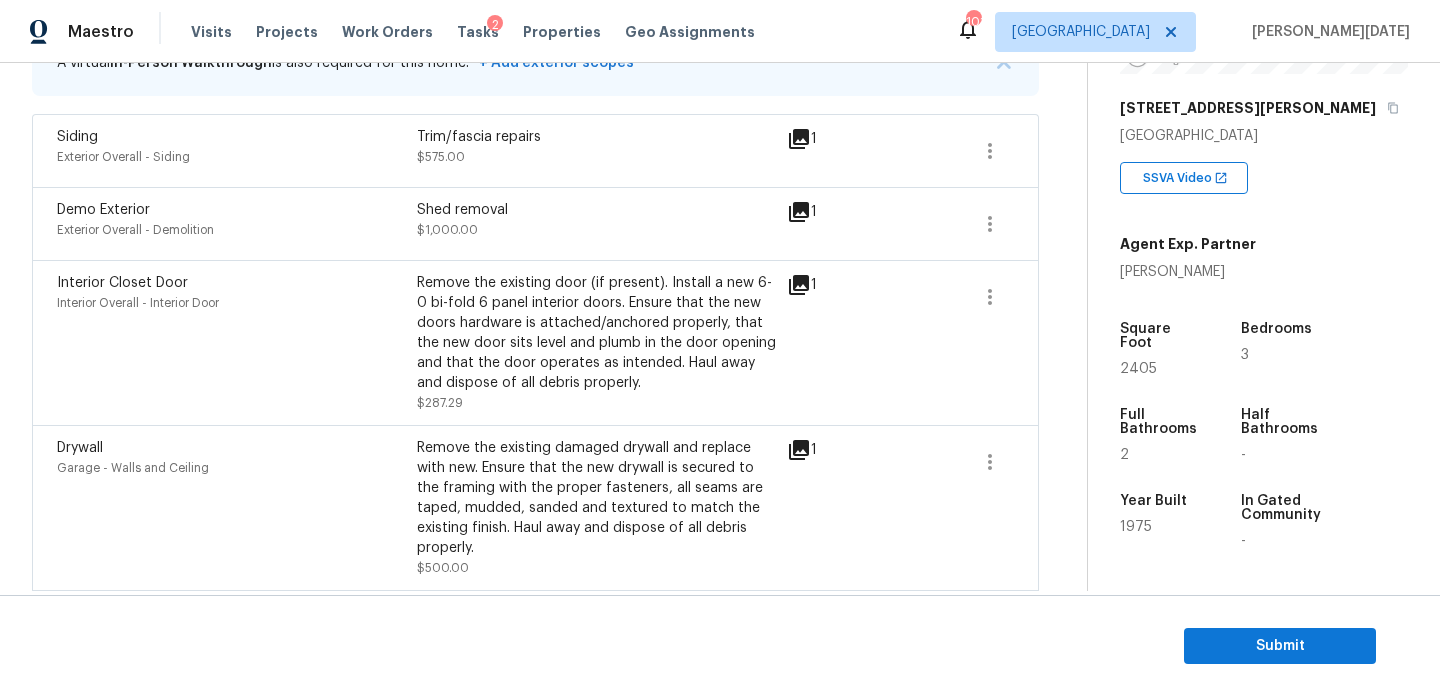 click on "Remove the existing door (if present). Install a new 6-0 bi-fold 6 panel interior doors. Ensure that the new doors hardware is attached/anchored properly, that the new door sits level and plumb in the door opening and that the door operates as intended. Haul away and dispose of all debris properly." at bounding box center [597, 333] 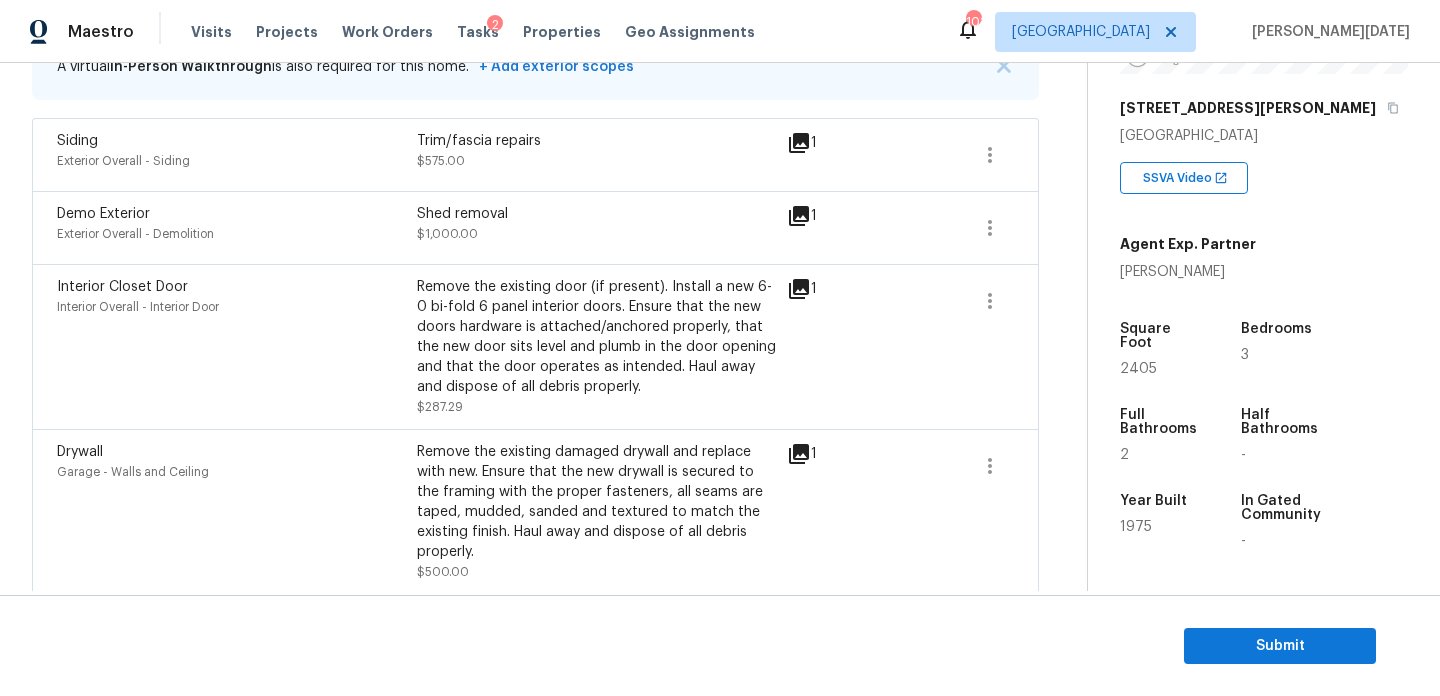 click on "Remove the existing door (if present). Install a new 6-0 bi-fold 6 panel interior doors. Ensure that the new doors hardware is attached/anchored properly, that the new door sits level and plumb in the door opening and that the door operates as intended. Haul away and dispose of all debris properly." at bounding box center [597, 337] 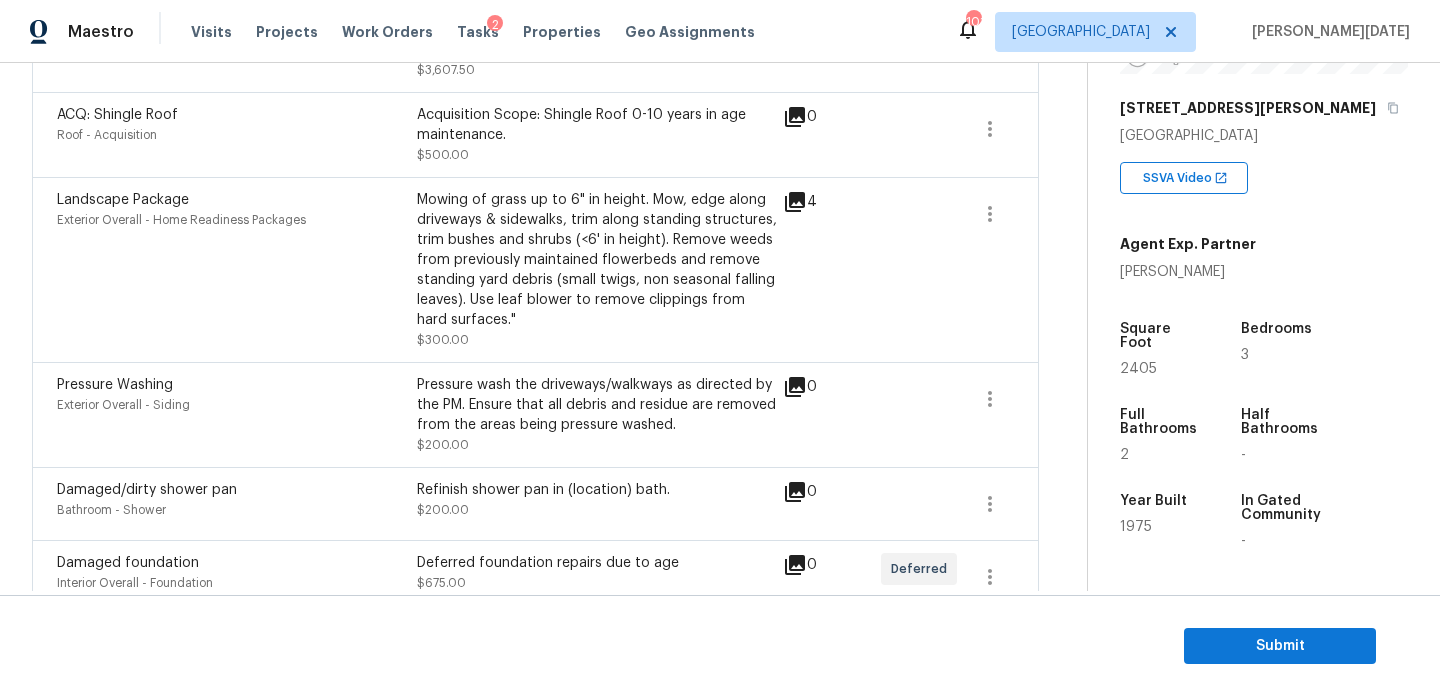 scroll, scrollTop: 1618, scrollLeft: 0, axis: vertical 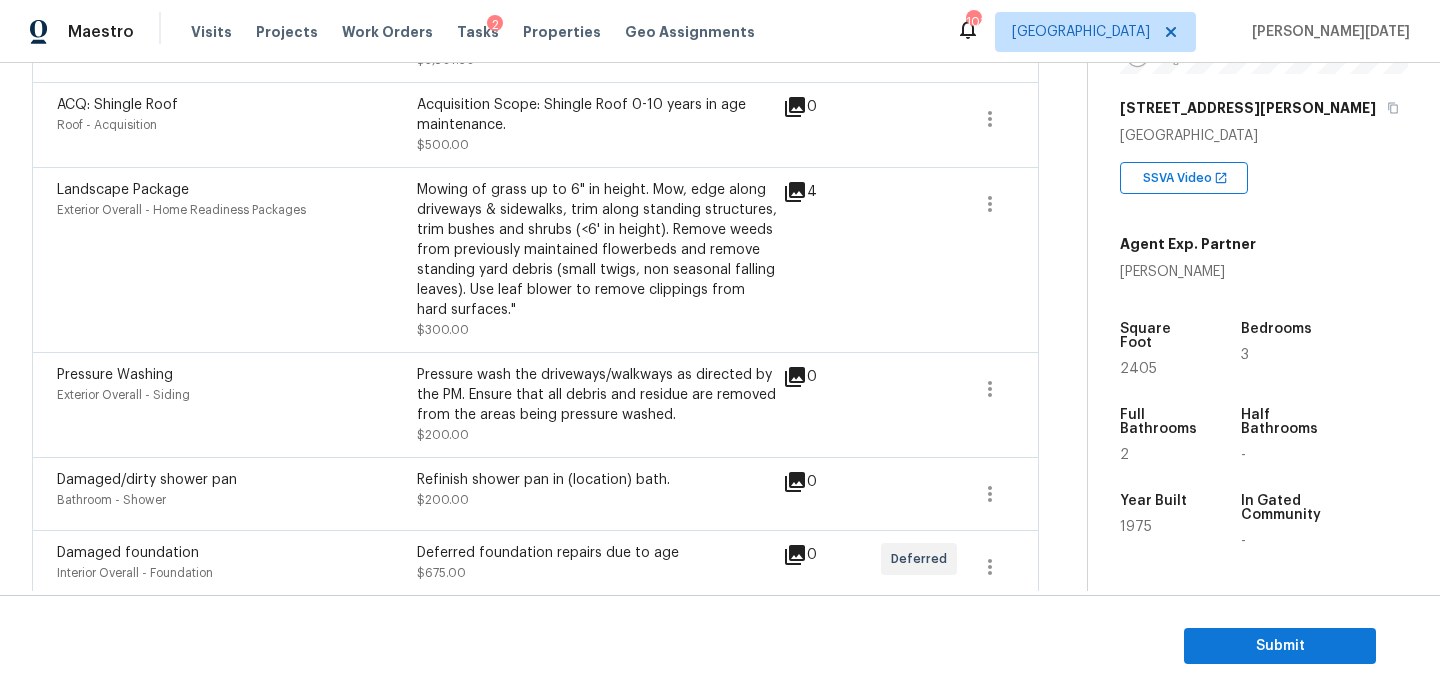 click on "4" at bounding box center (832, 260) 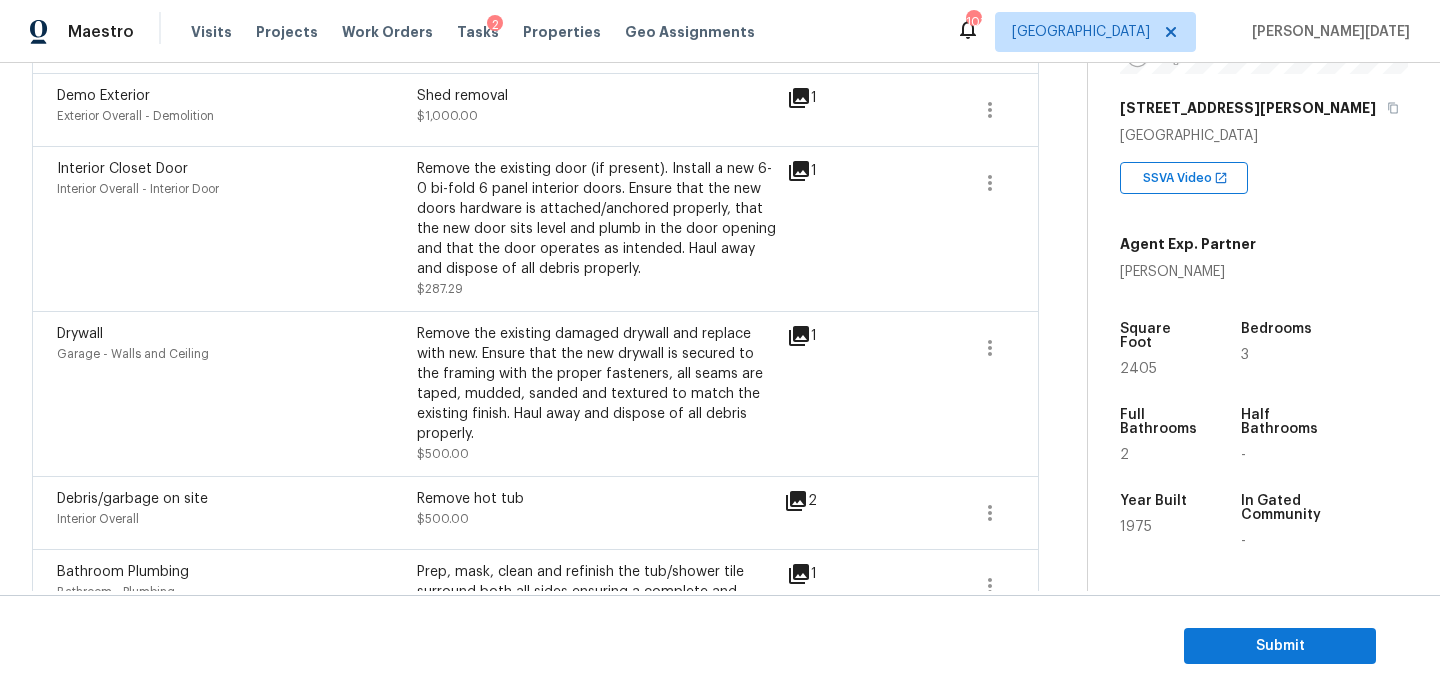 scroll, scrollTop: 383, scrollLeft: 0, axis: vertical 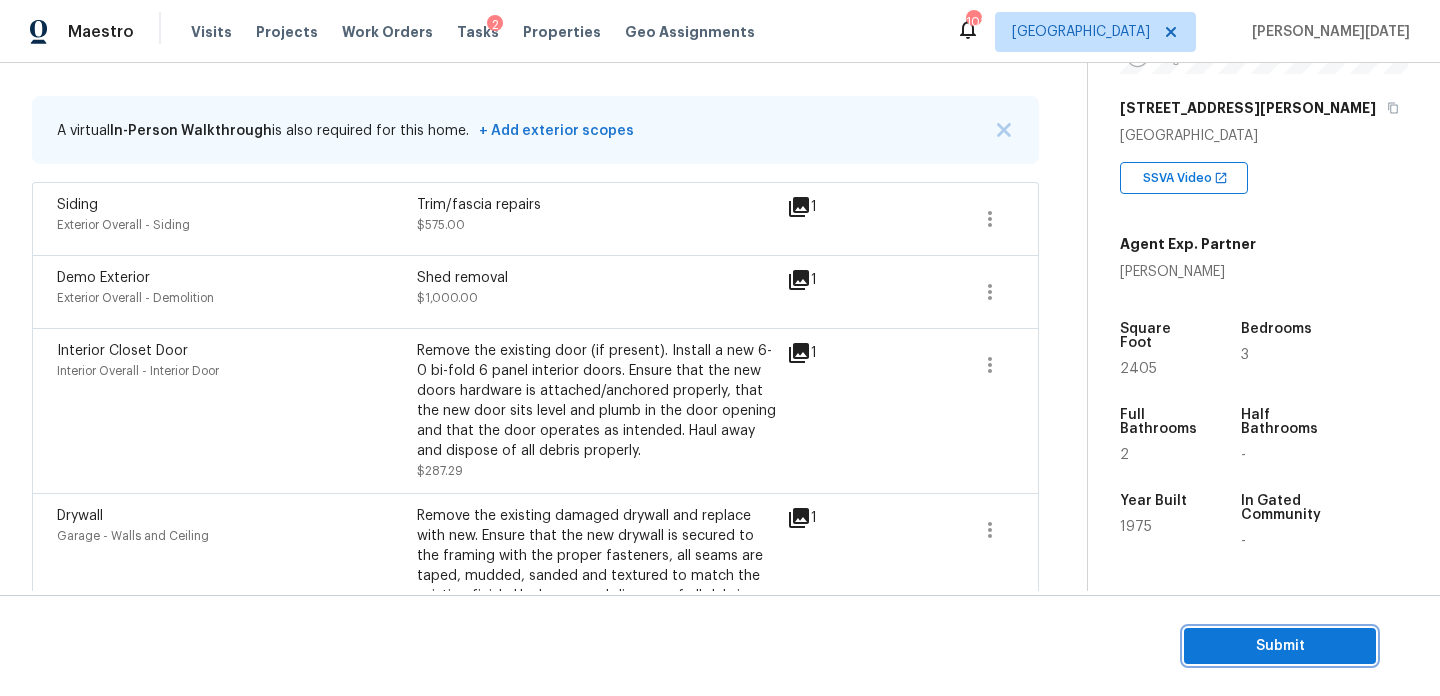 click on "Submit" at bounding box center (1280, 646) 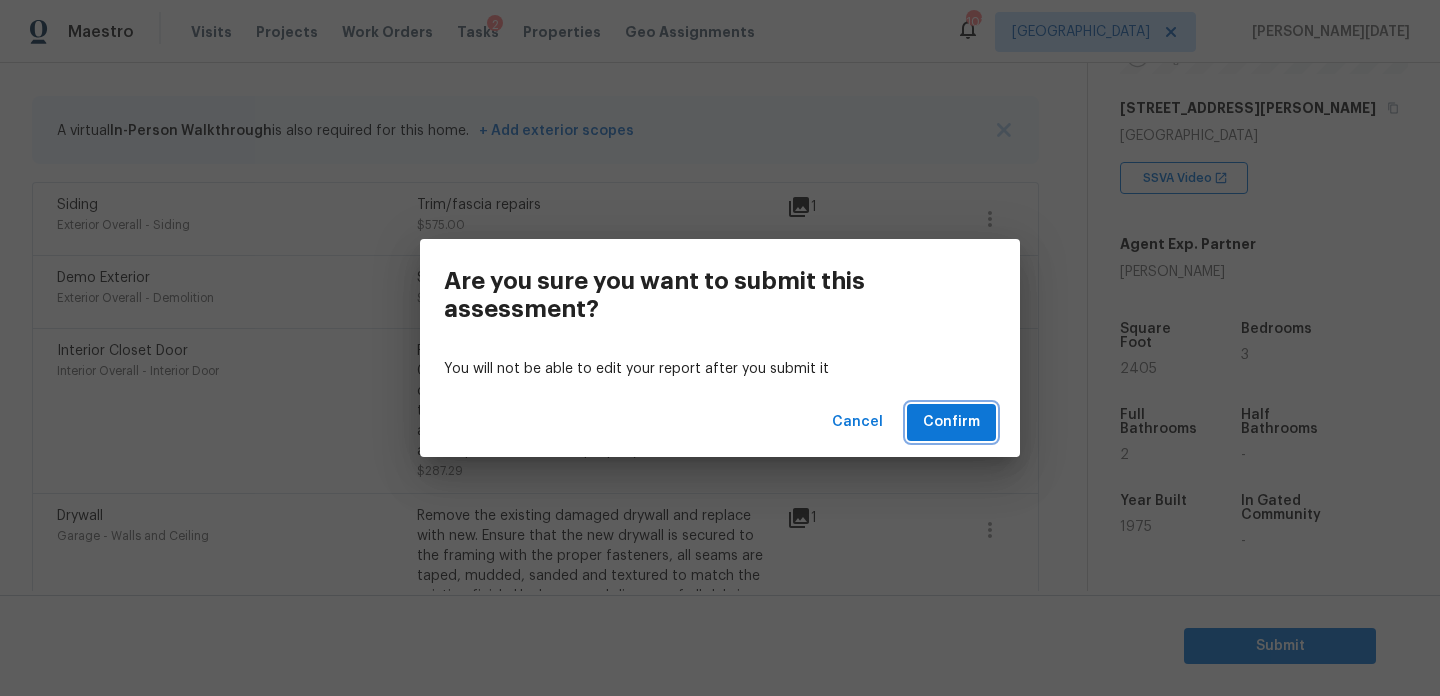 click on "Confirm" at bounding box center (951, 422) 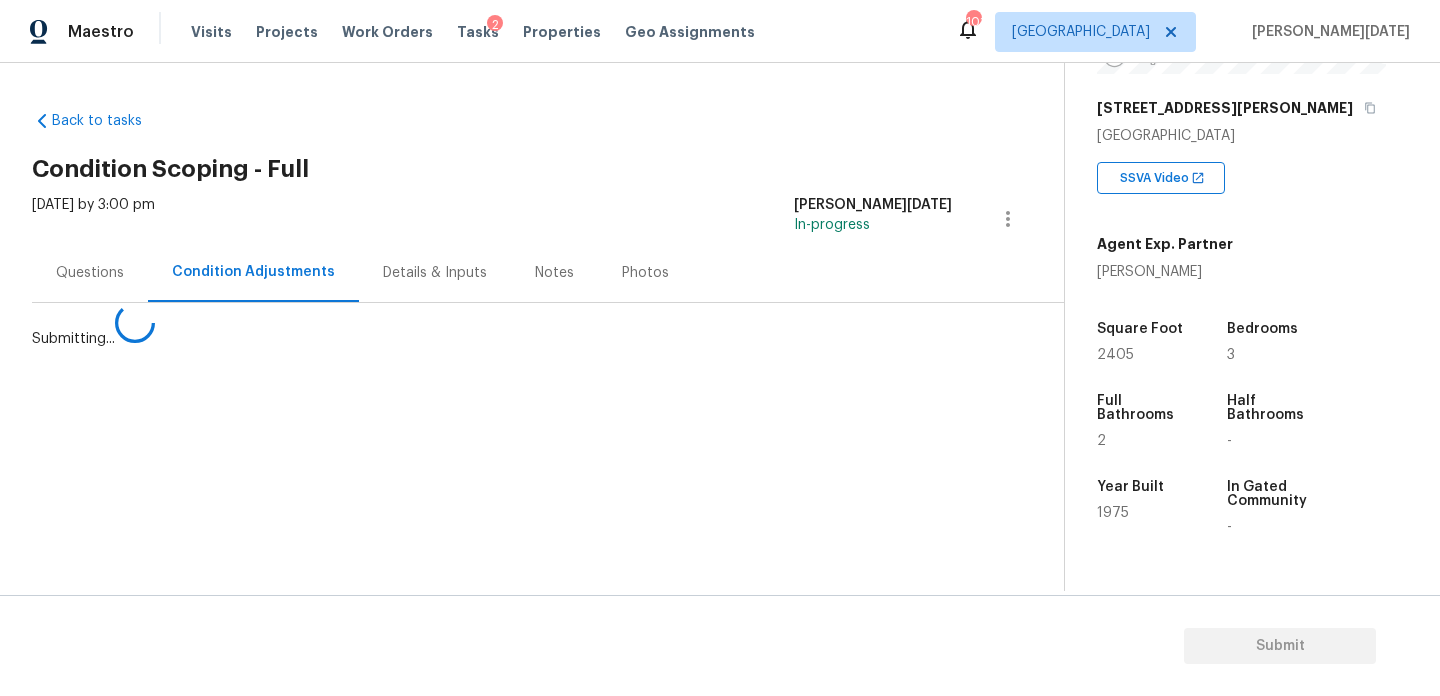 scroll, scrollTop: 0, scrollLeft: 0, axis: both 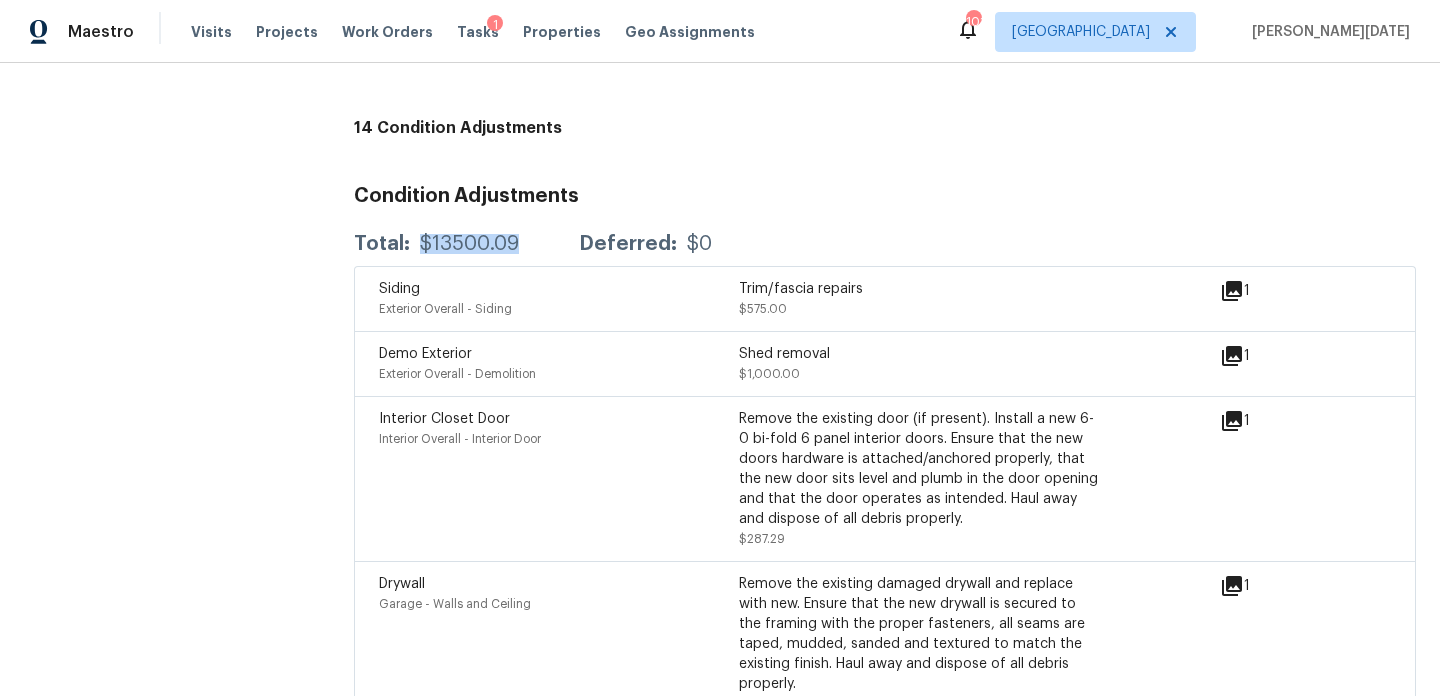 drag, startPoint x: 418, startPoint y: 245, endPoint x: 515, endPoint y: 246, distance: 97.00516 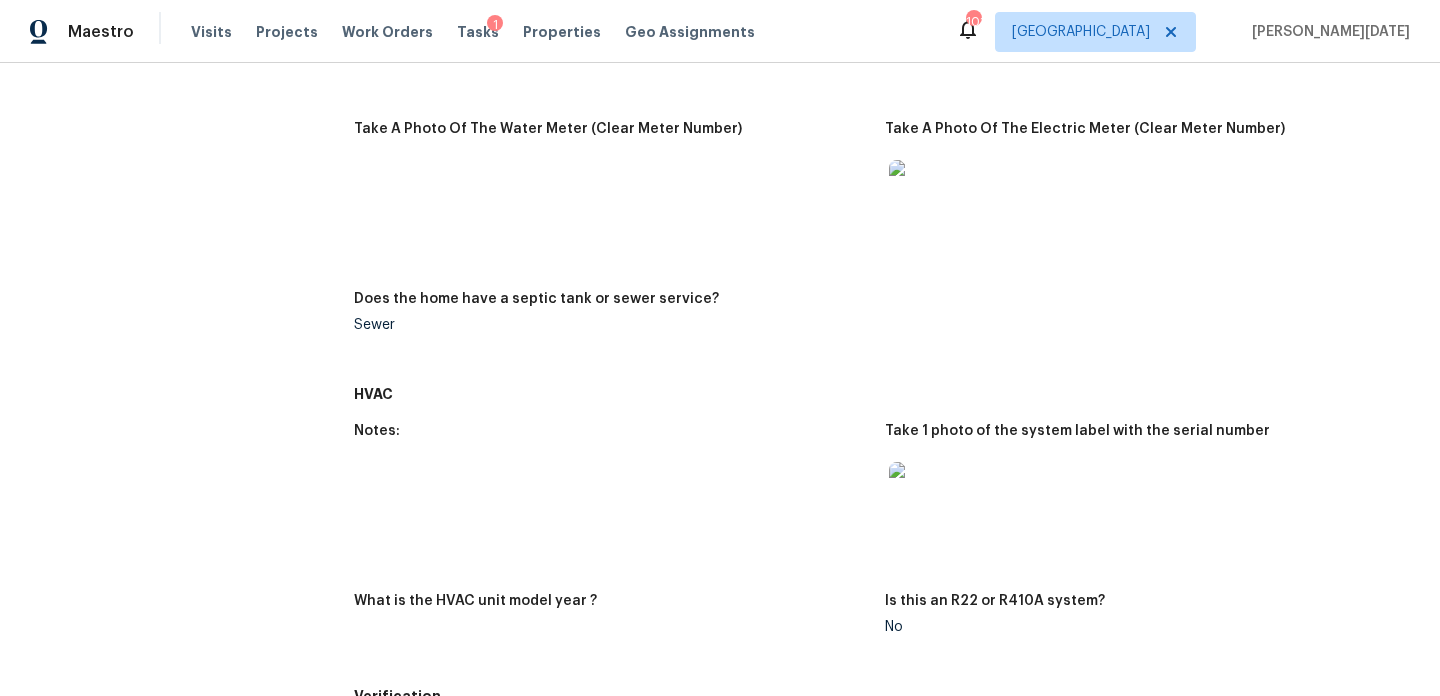 scroll, scrollTop: 0, scrollLeft: 0, axis: both 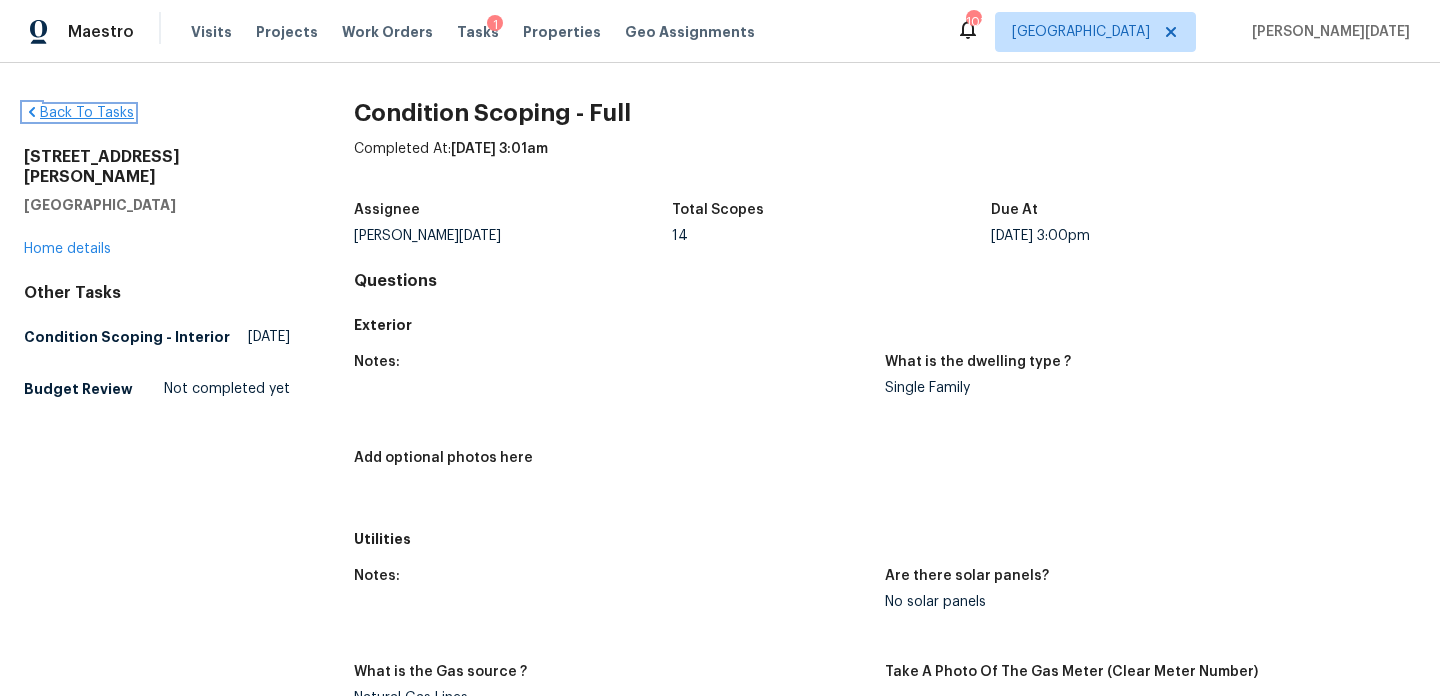 click on "Back To Tasks" at bounding box center (79, 113) 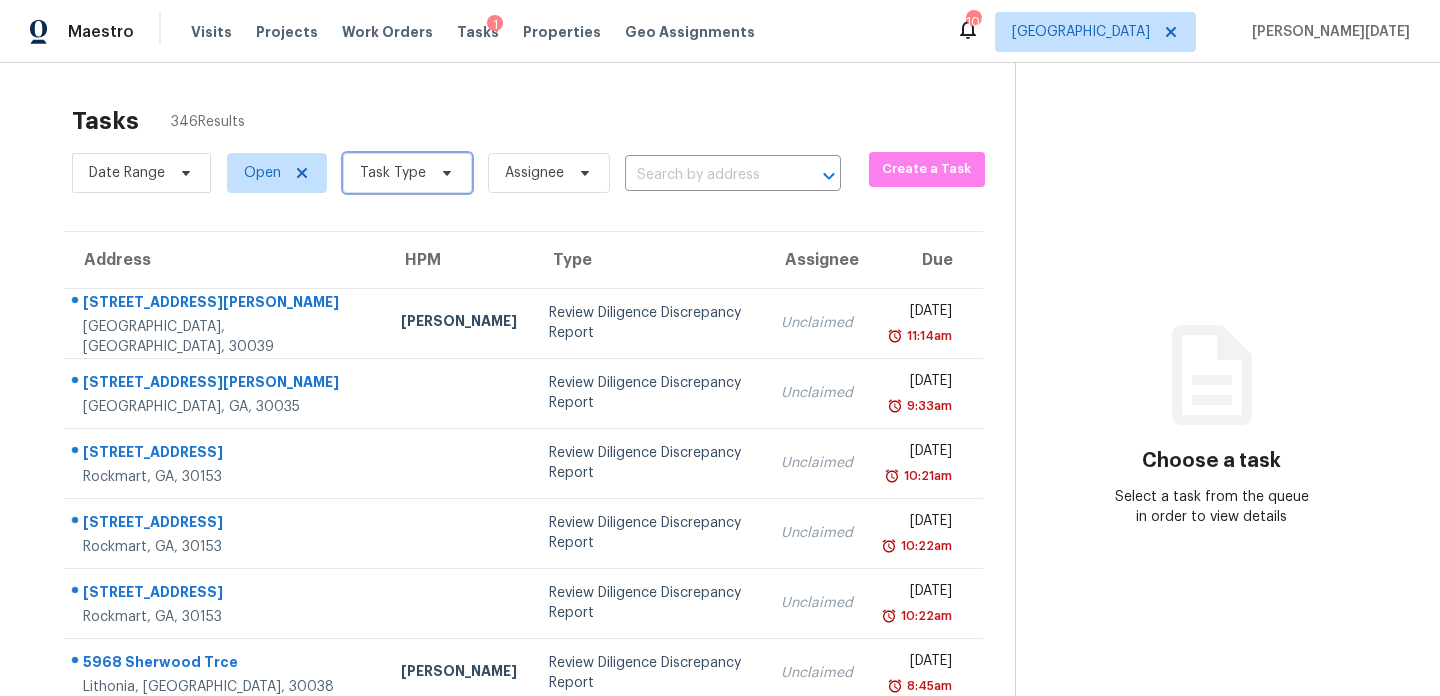 click on "Task Type" at bounding box center (407, 173) 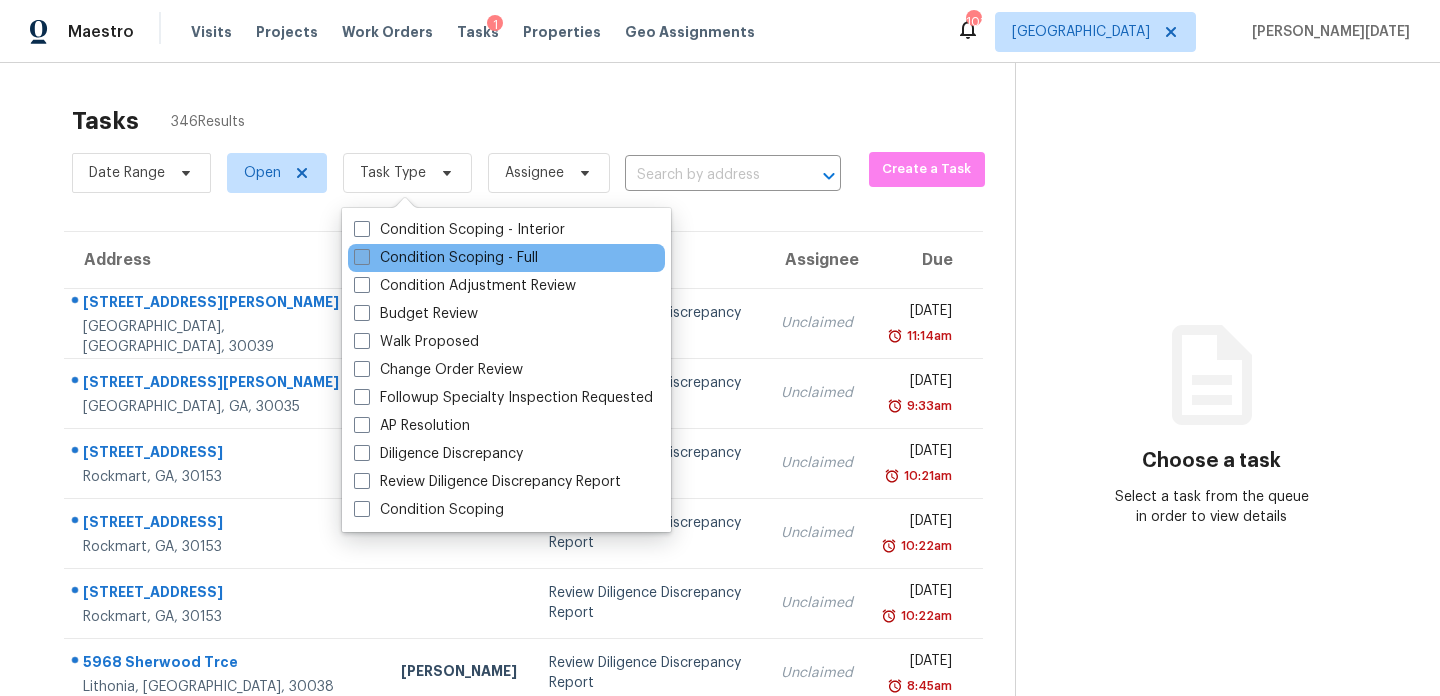 click on "Condition Scoping - Full" at bounding box center (446, 258) 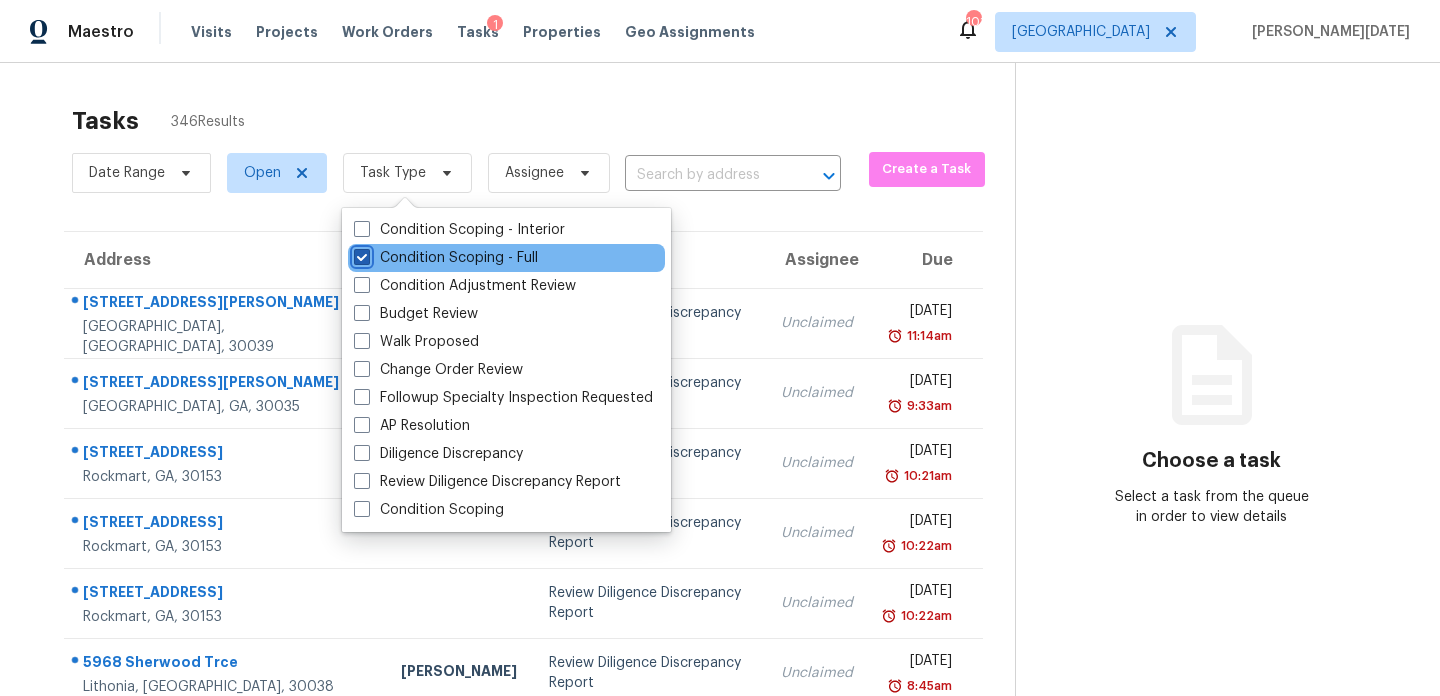 checkbox on "true" 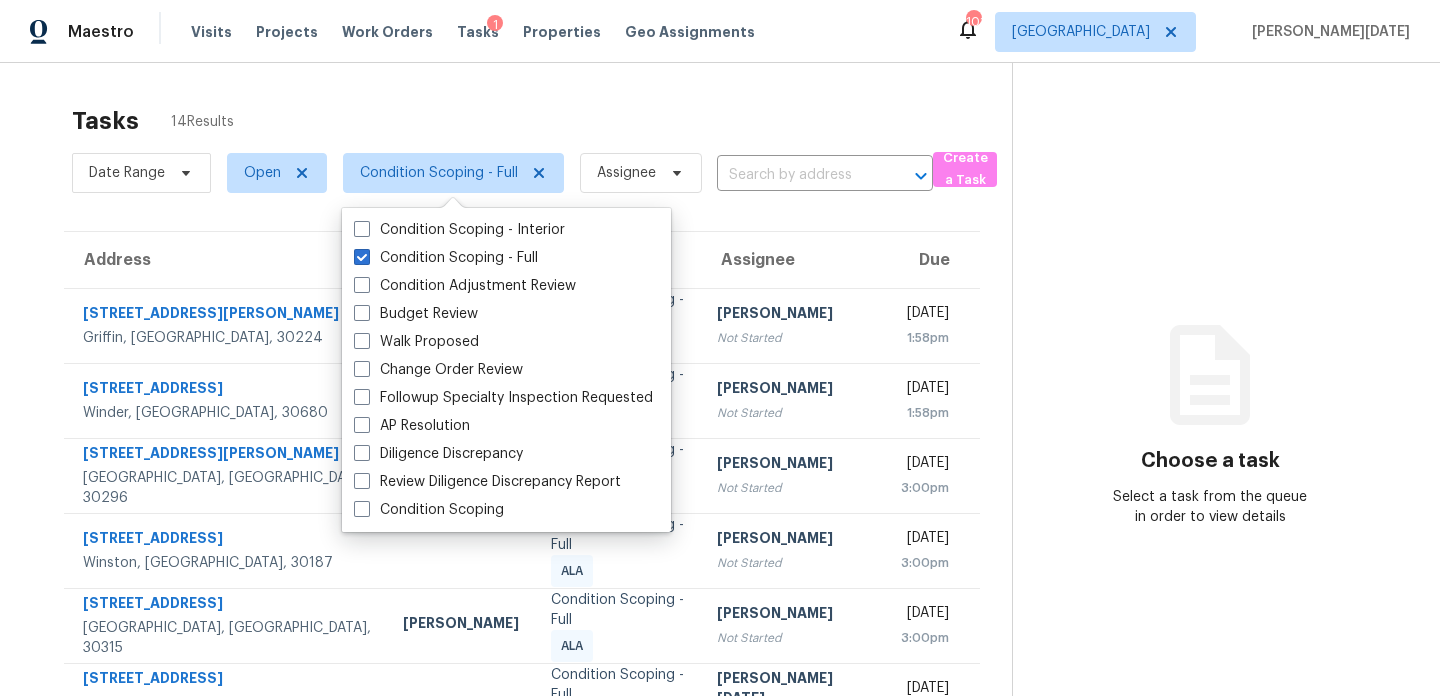 click on "Tasks 14  Results" at bounding box center (542, 121) 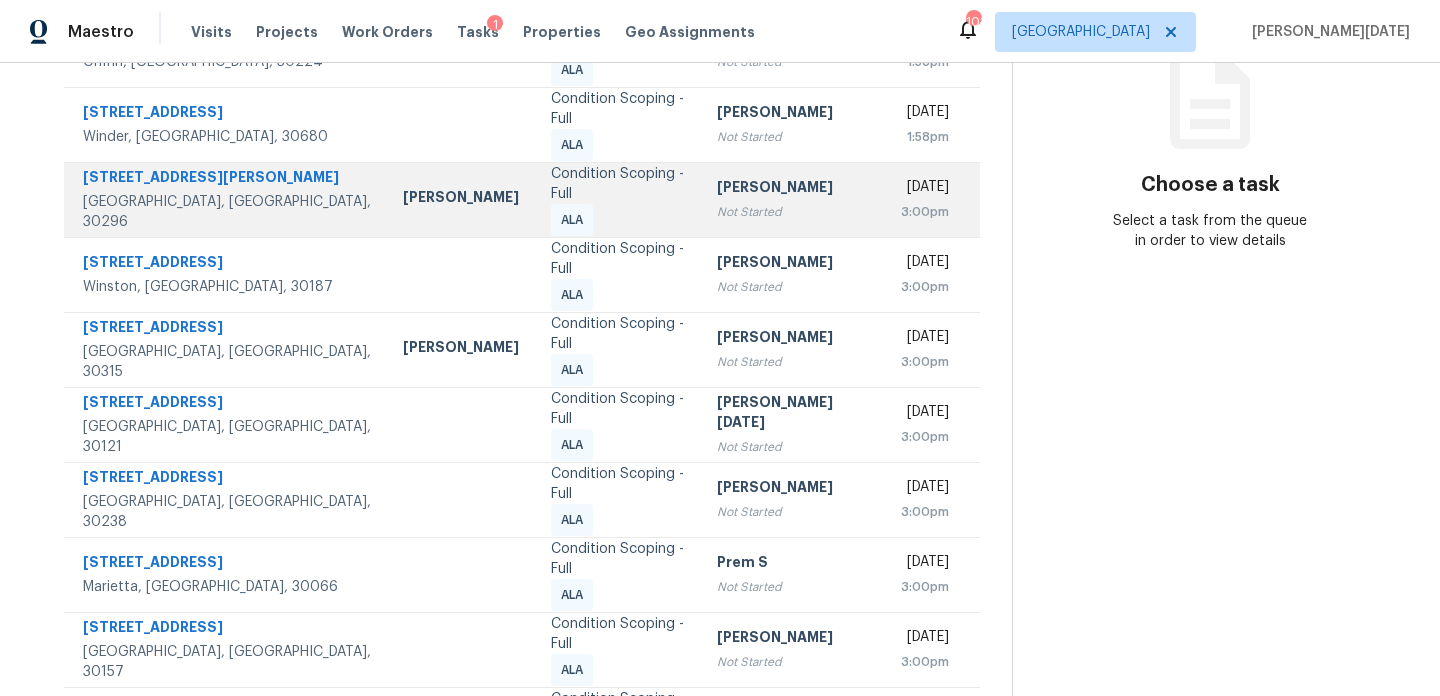 scroll, scrollTop: 318, scrollLeft: 0, axis: vertical 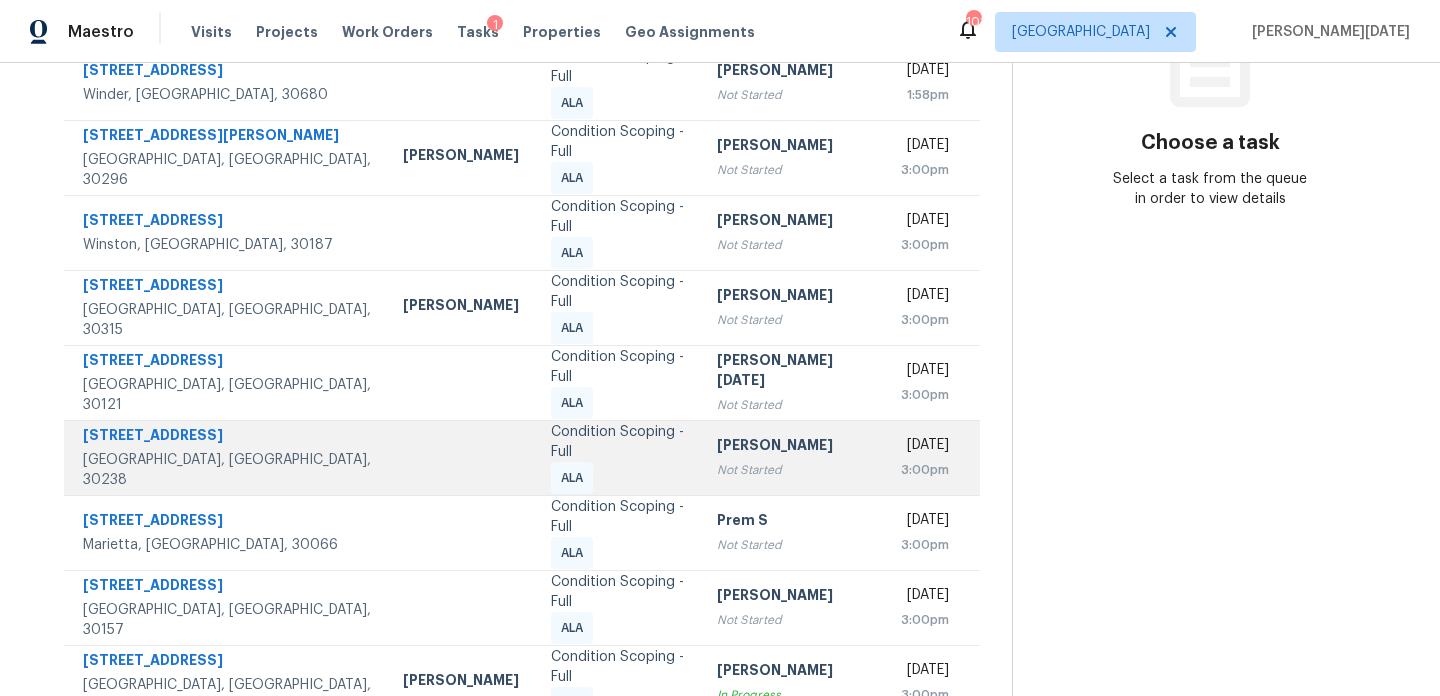 click on "Not Started" at bounding box center [792, 470] 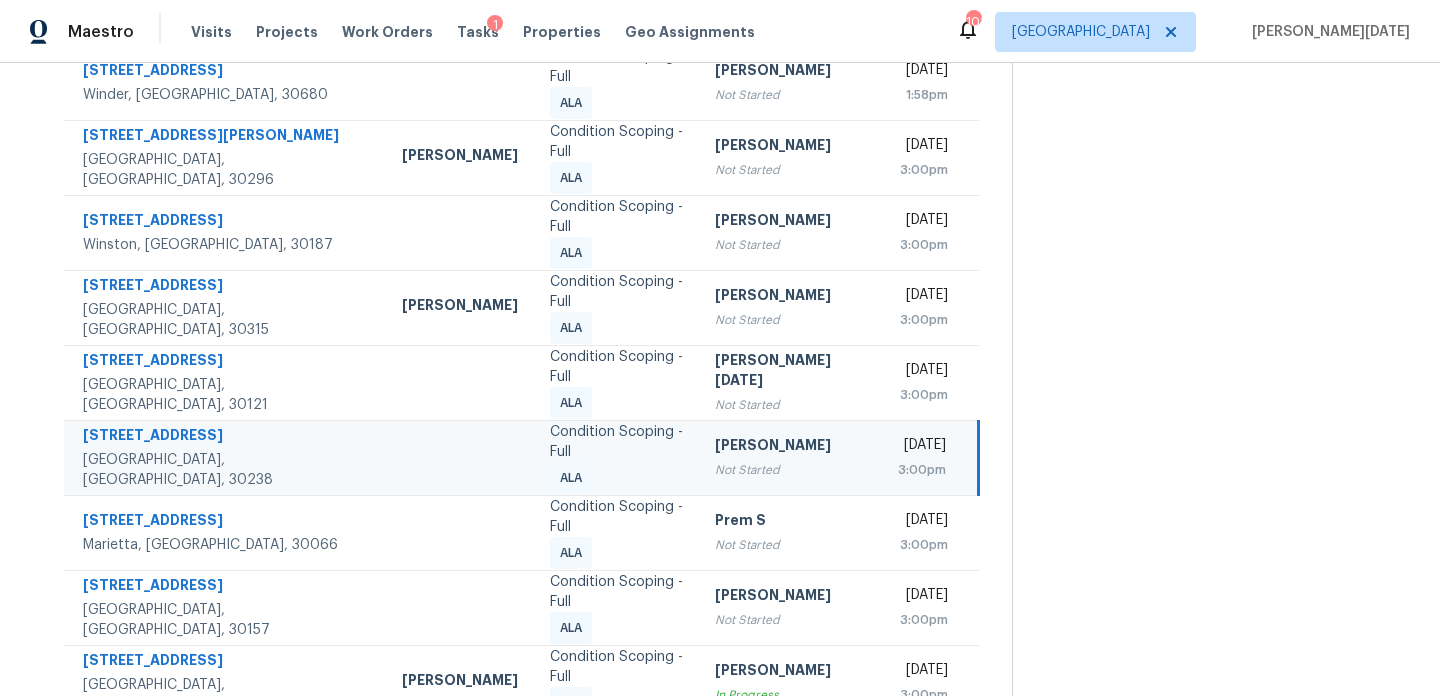 click on "Not Started" at bounding box center (790, 470) 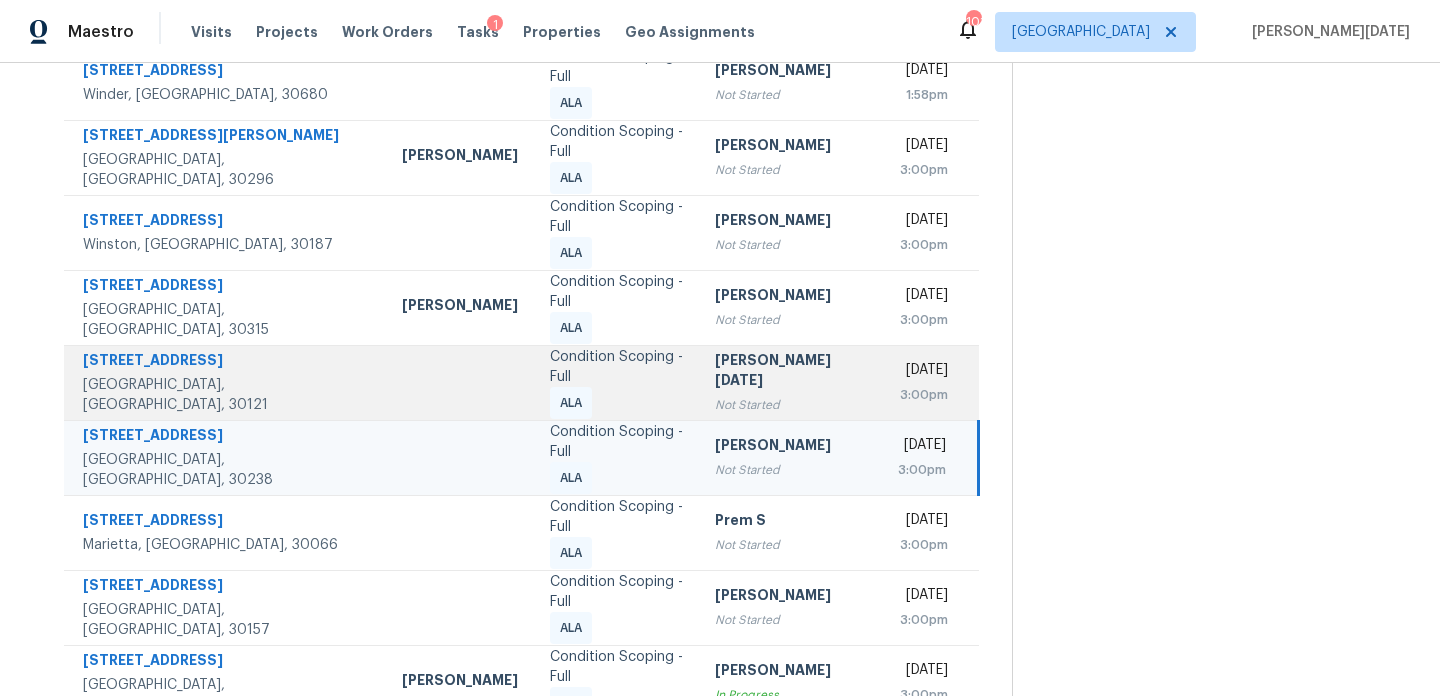 click on "Not Started" at bounding box center [790, 405] 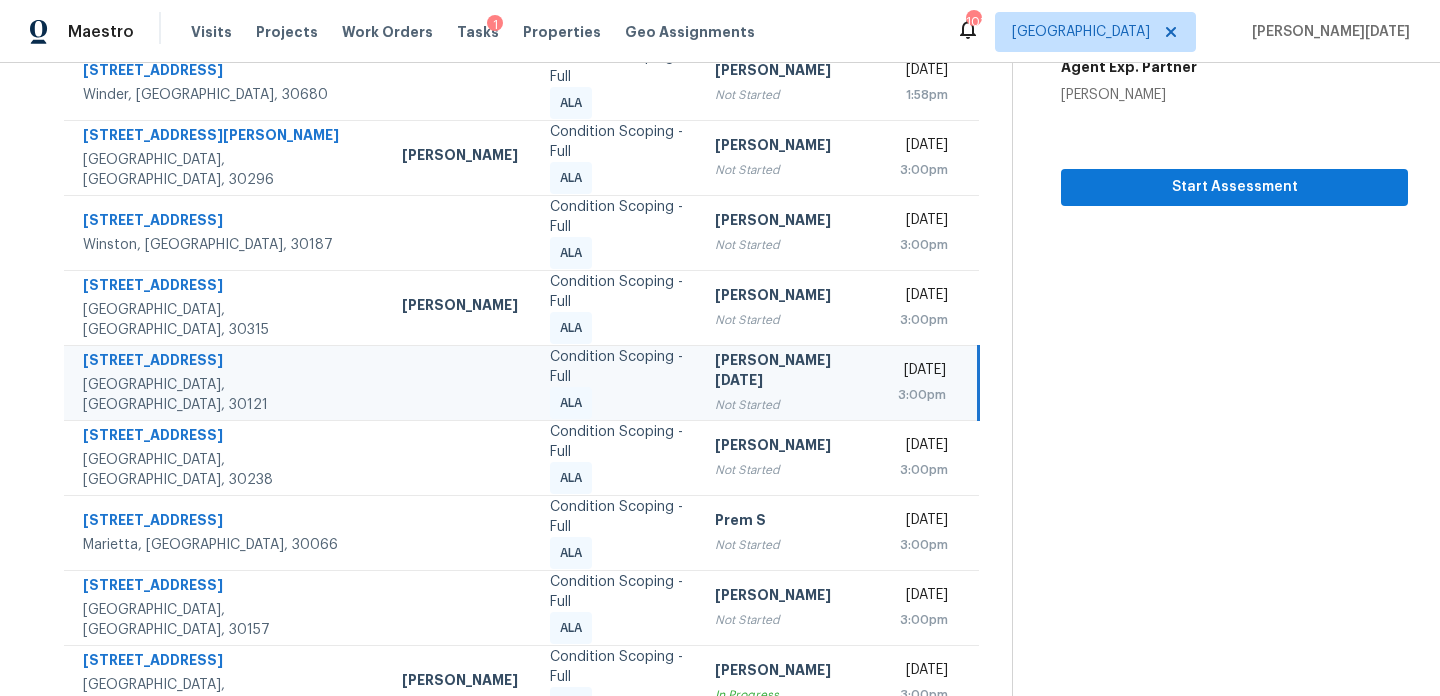 click on "[PERSON_NAME][DATE]" at bounding box center (790, 372) 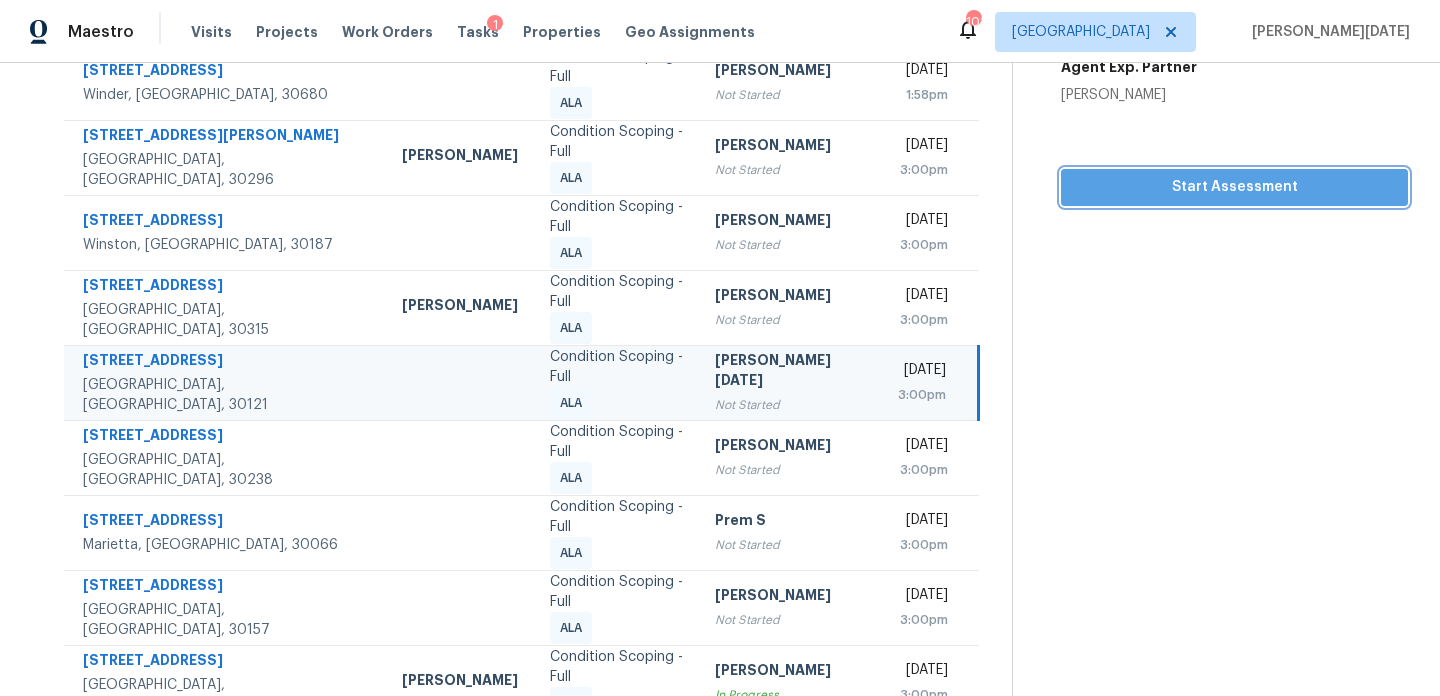 click on "Start Assessment" at bounding box center (1234, 187) 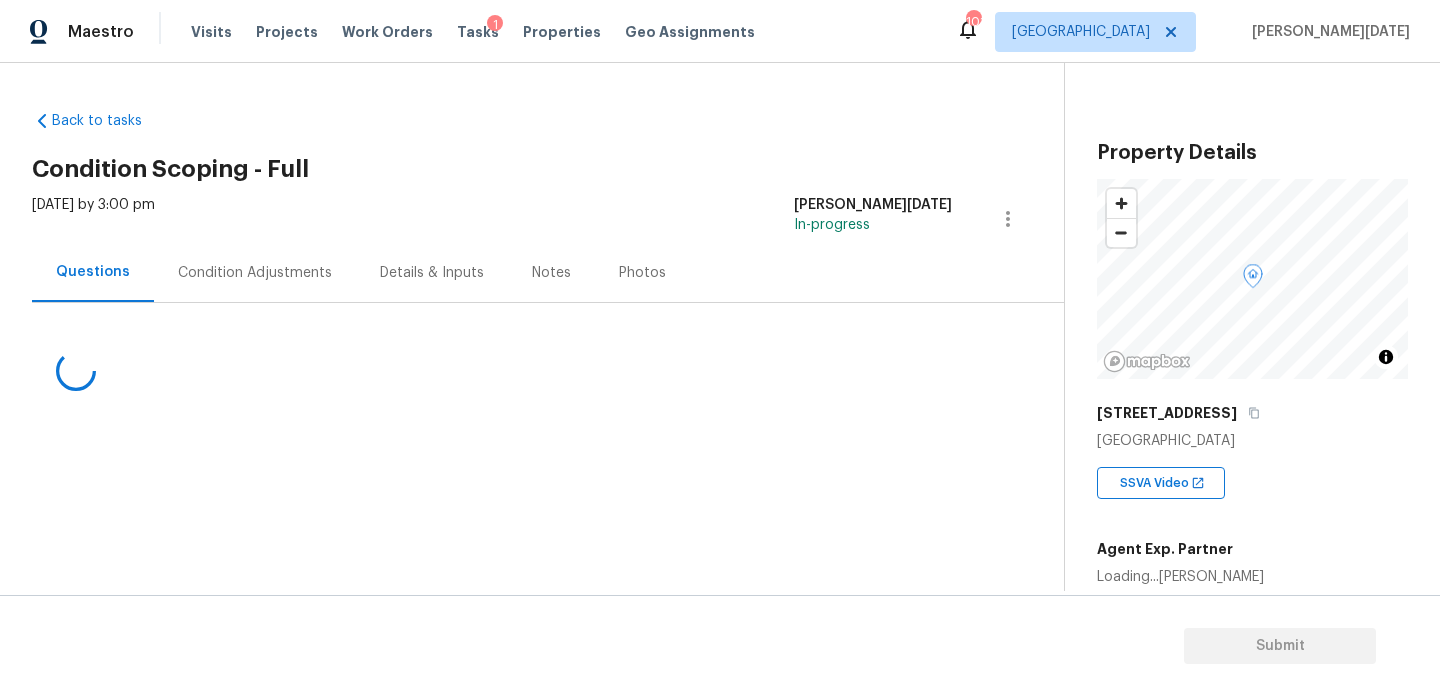 click on "Condition Adjustments" at bounding box center (255, 273) 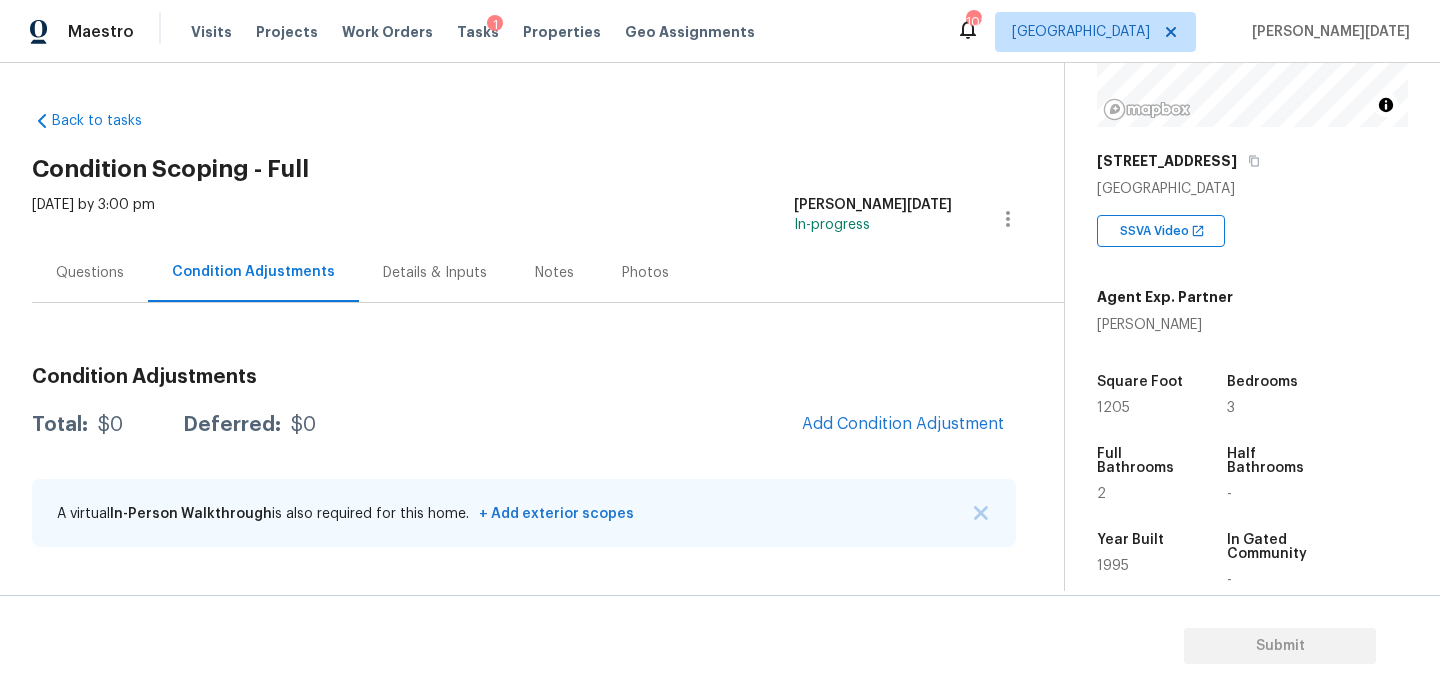 scroll, scrollTop: 253, scrollLeft: 0, axis: vertical 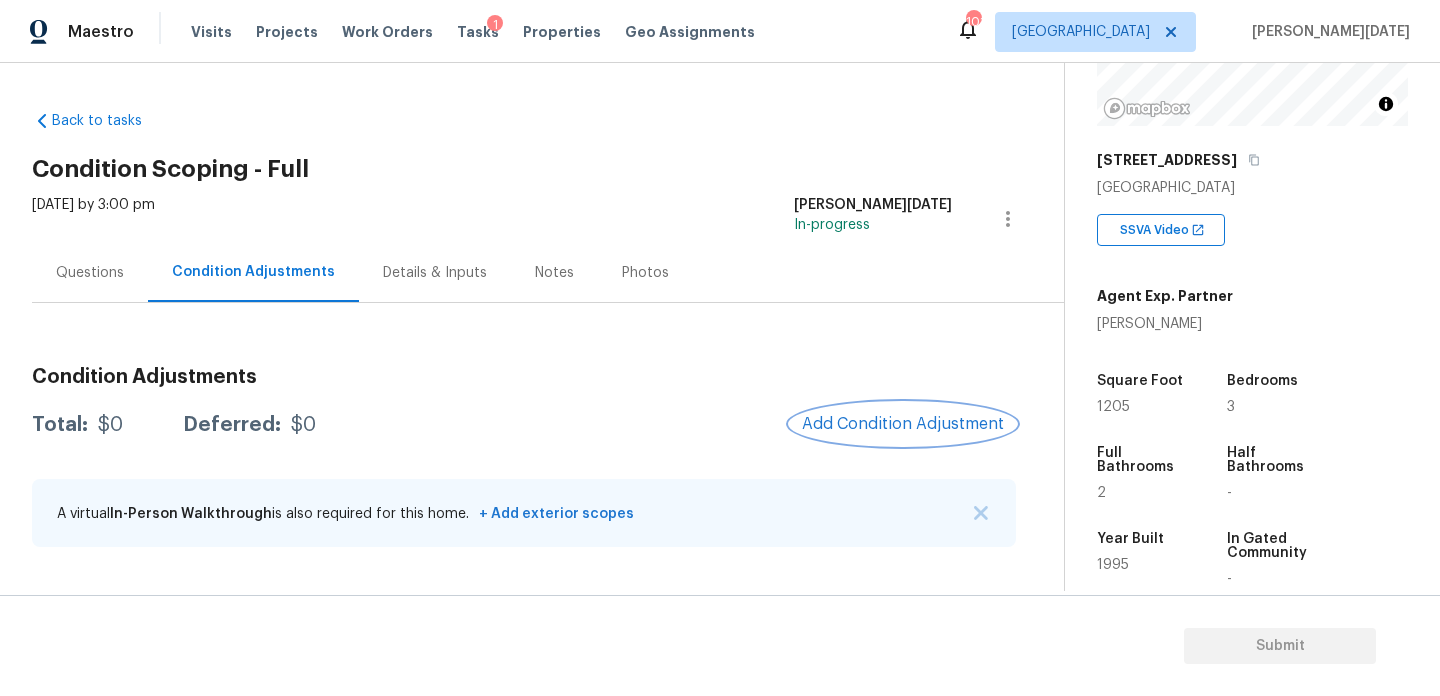 click on "Add Condition Adjustment" at bounding box center (903, 424) 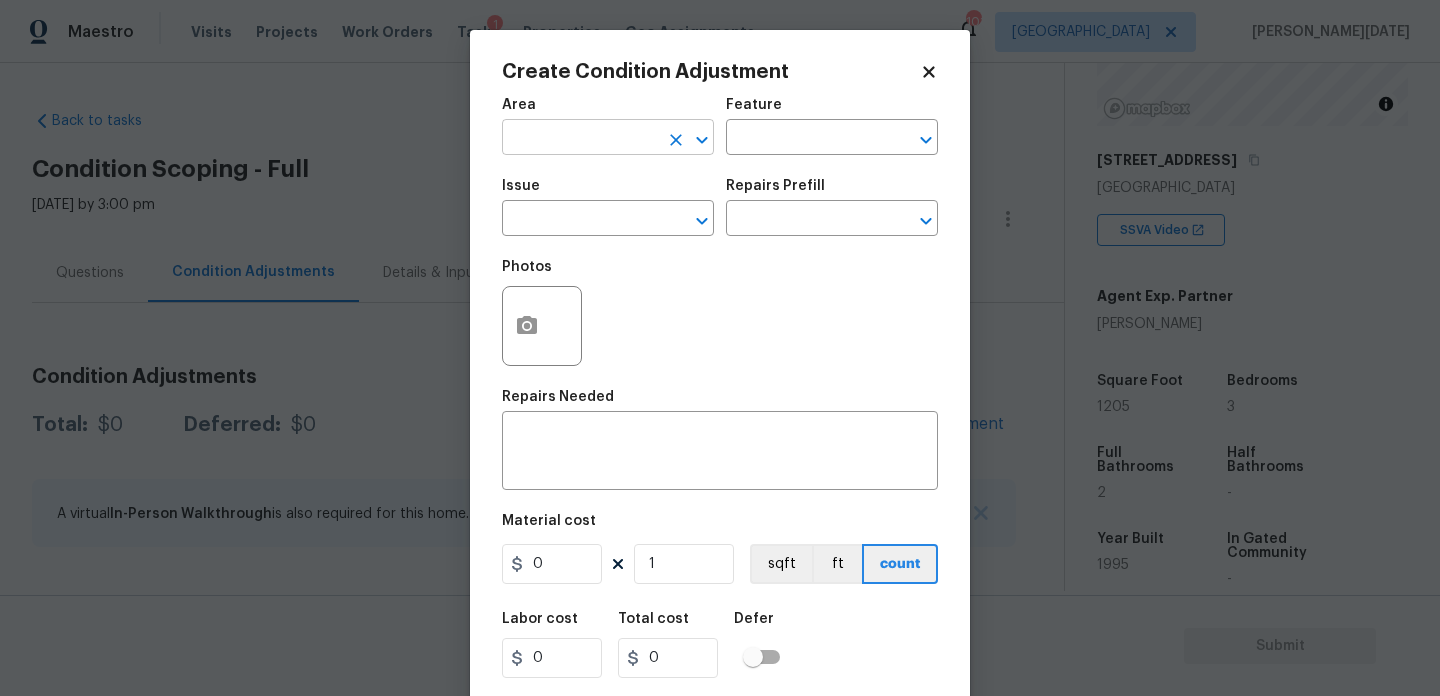 click at bounding box center (580, 139) 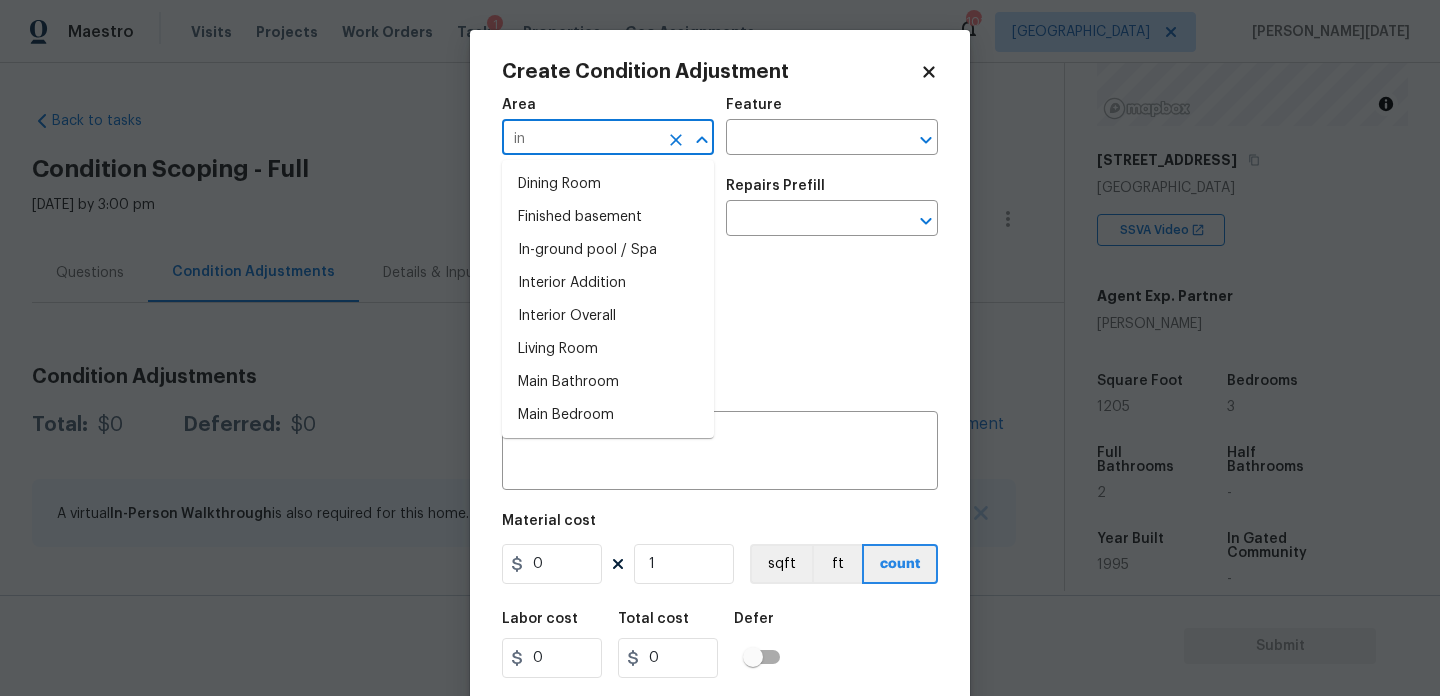 type on "int" 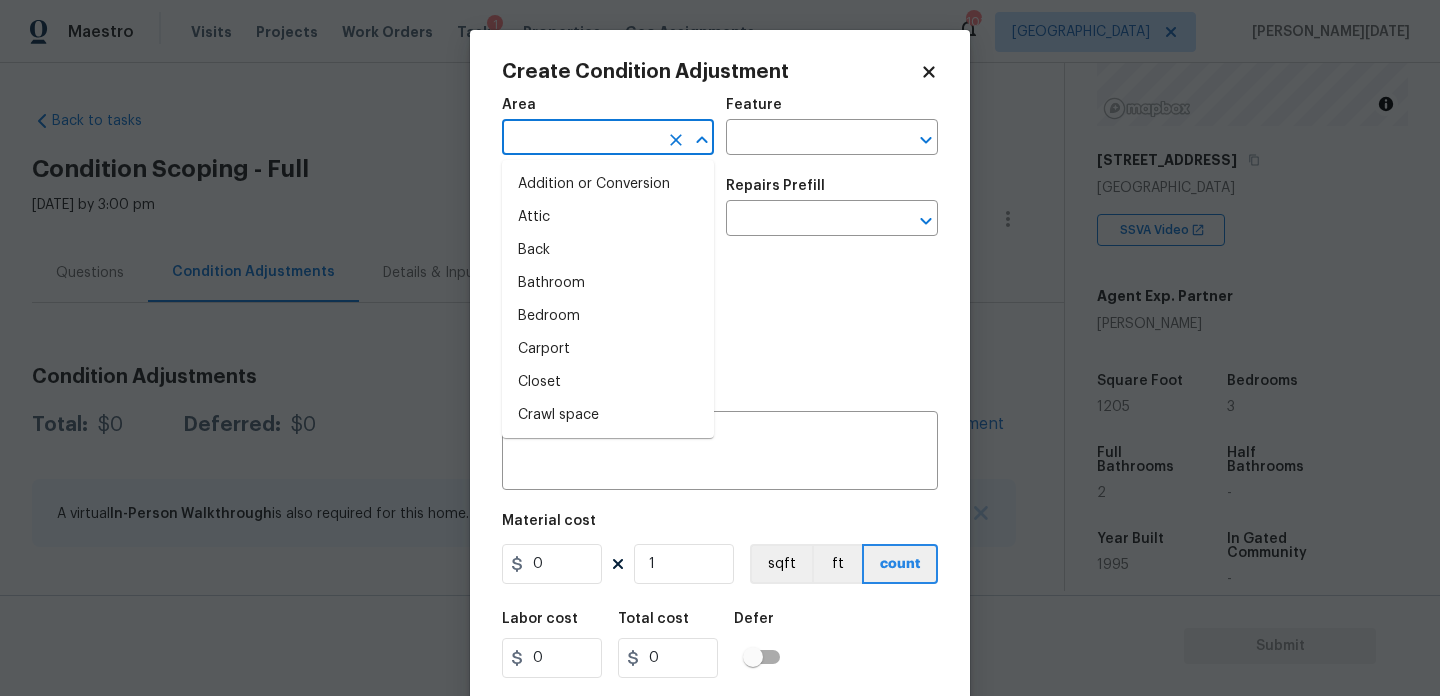 click on "Attic" at bounding box center (608, 217) 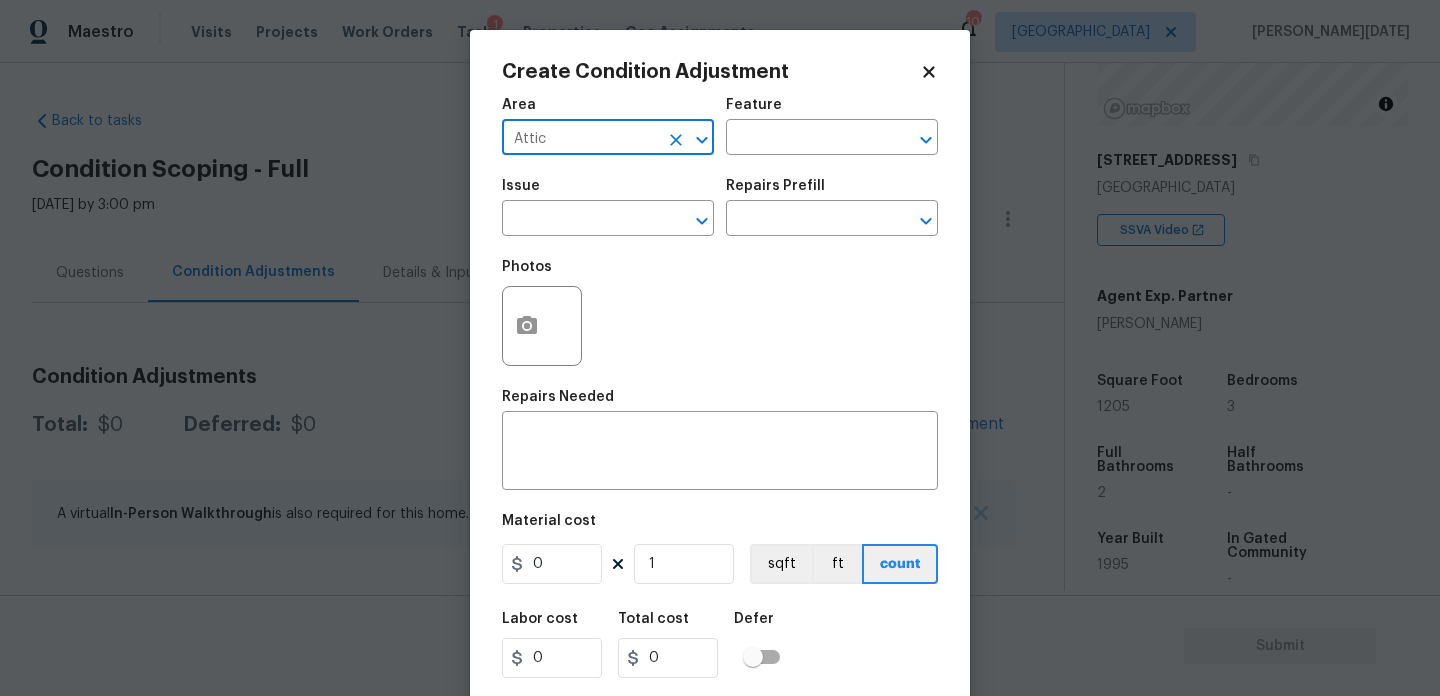 type on "Attic" 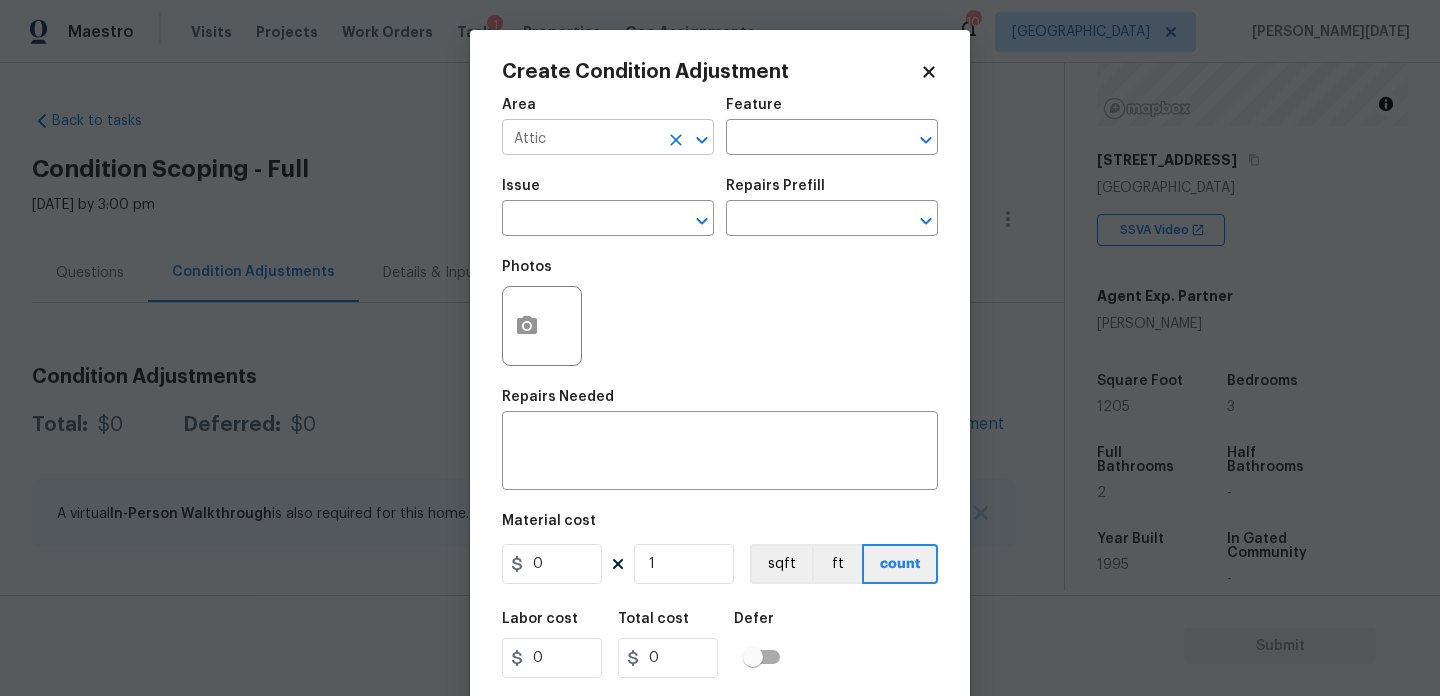 click 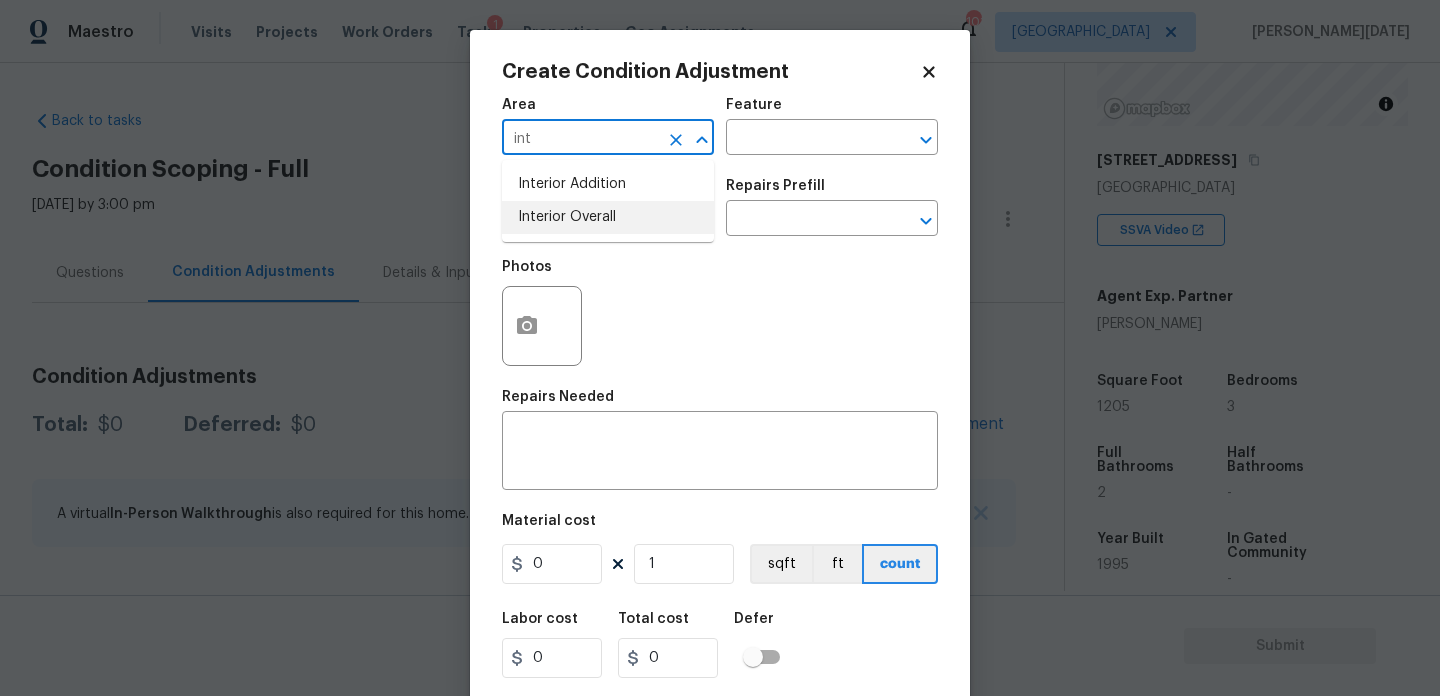click on "Interior Overall" at bounding box center [608, 217] 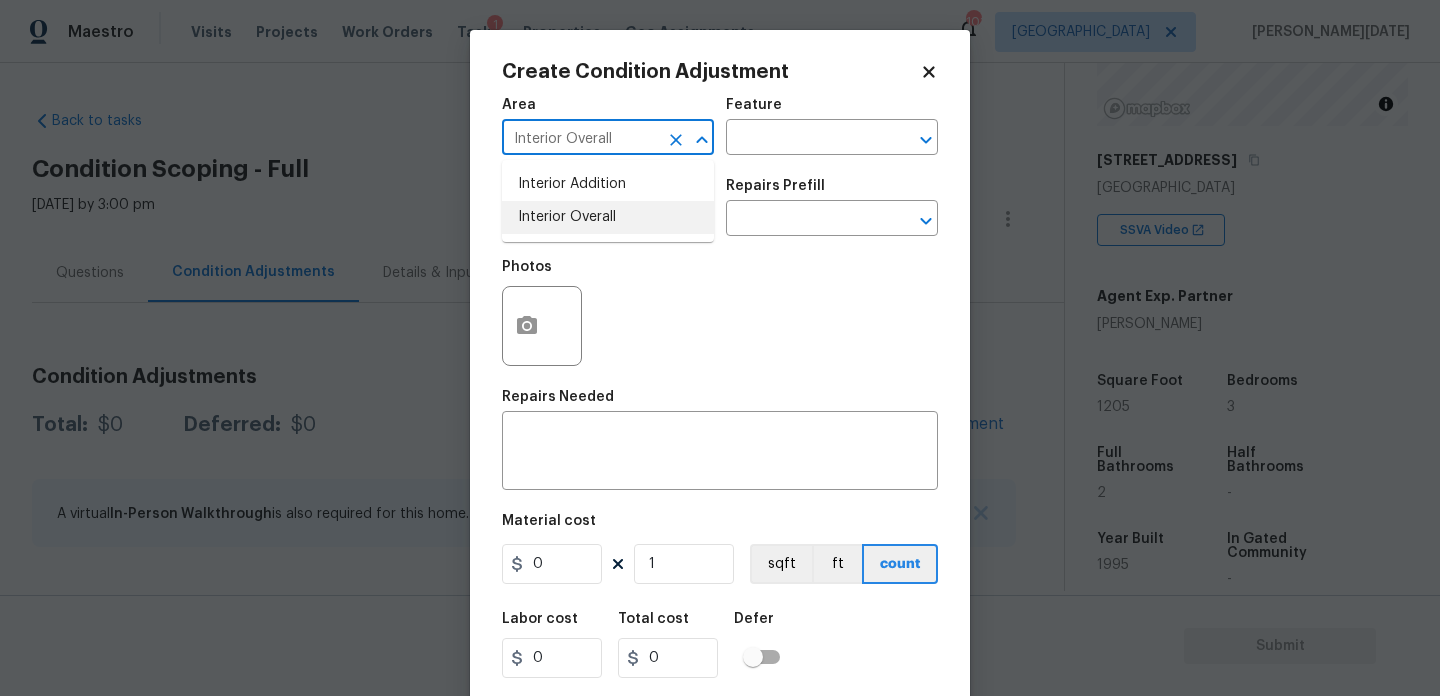 type on "Interior Overall" 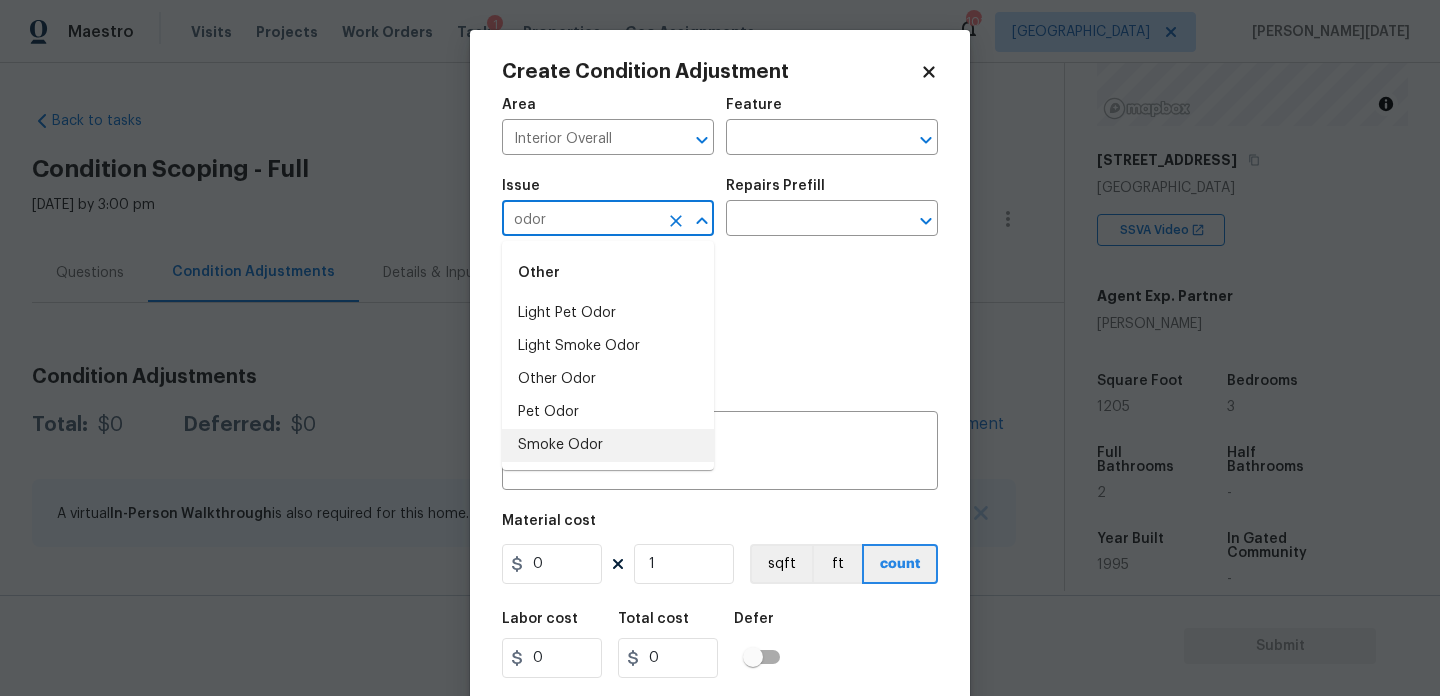 click on "Smoke Odor" at bounding box center (608, 445) 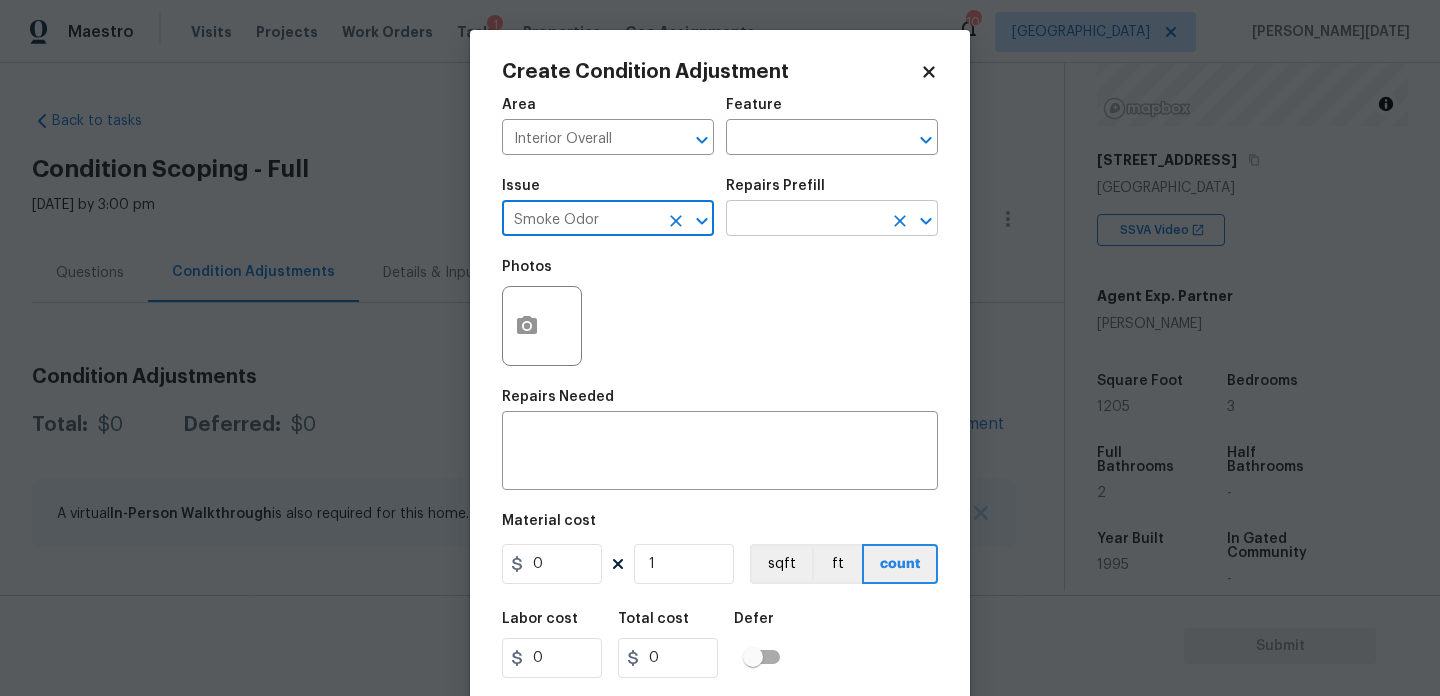 type on "Smoke Odor" 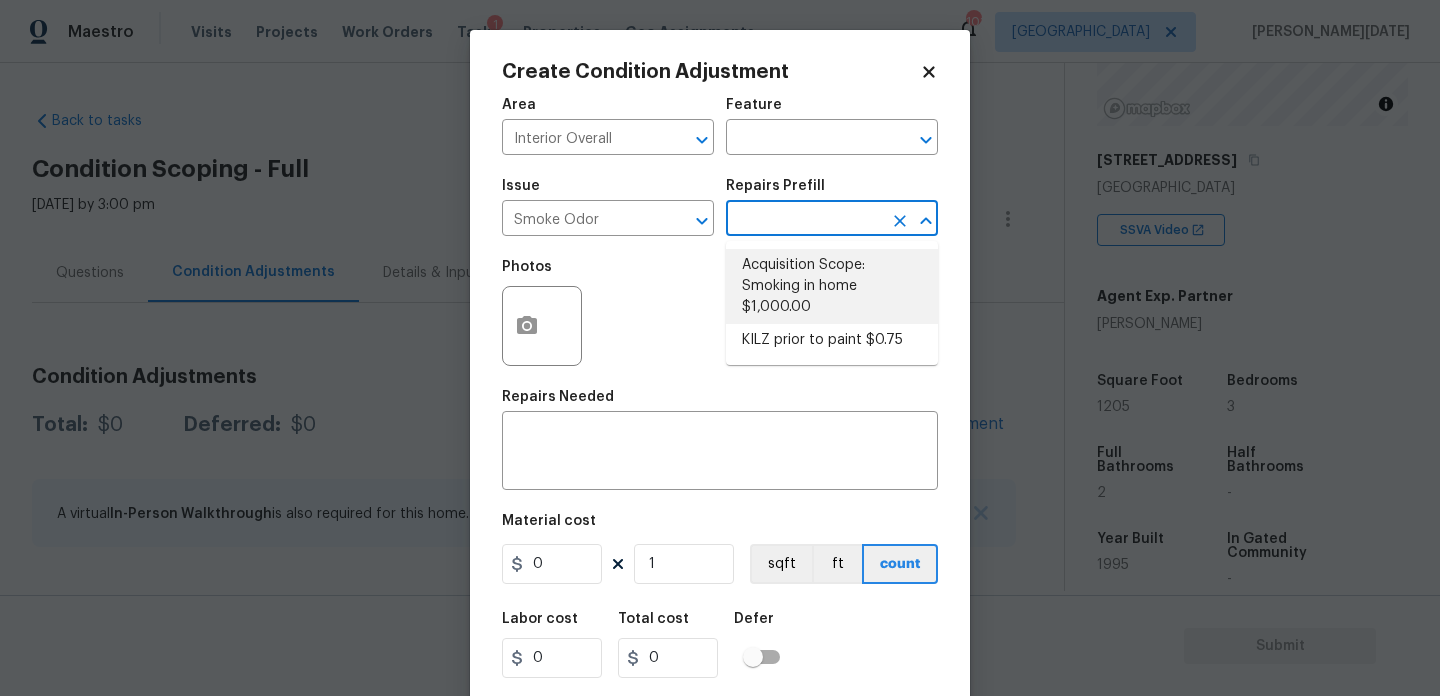 click on "Acquisition Scope: Smoking in home $1,000.00" at bounding box center [832, 286] 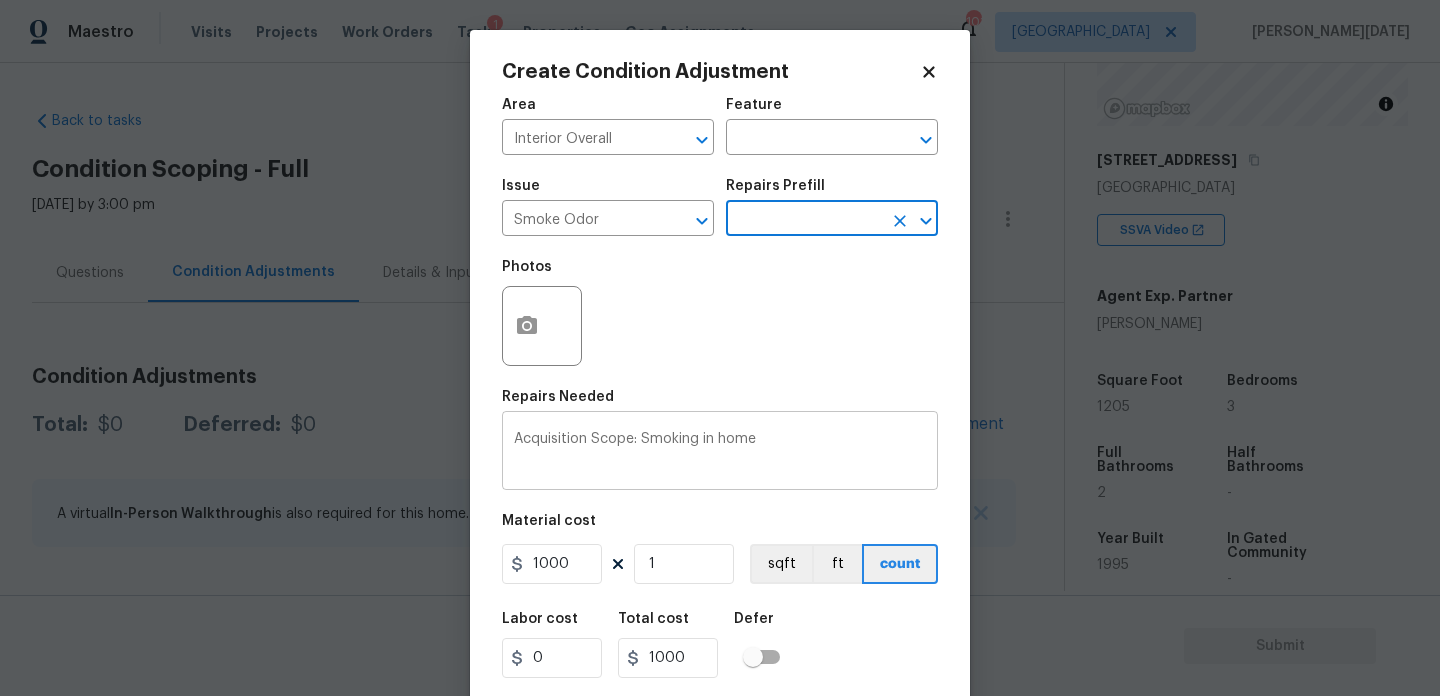 scroll, scrollTop: 51, scrollLeft: 0, axis: vertical 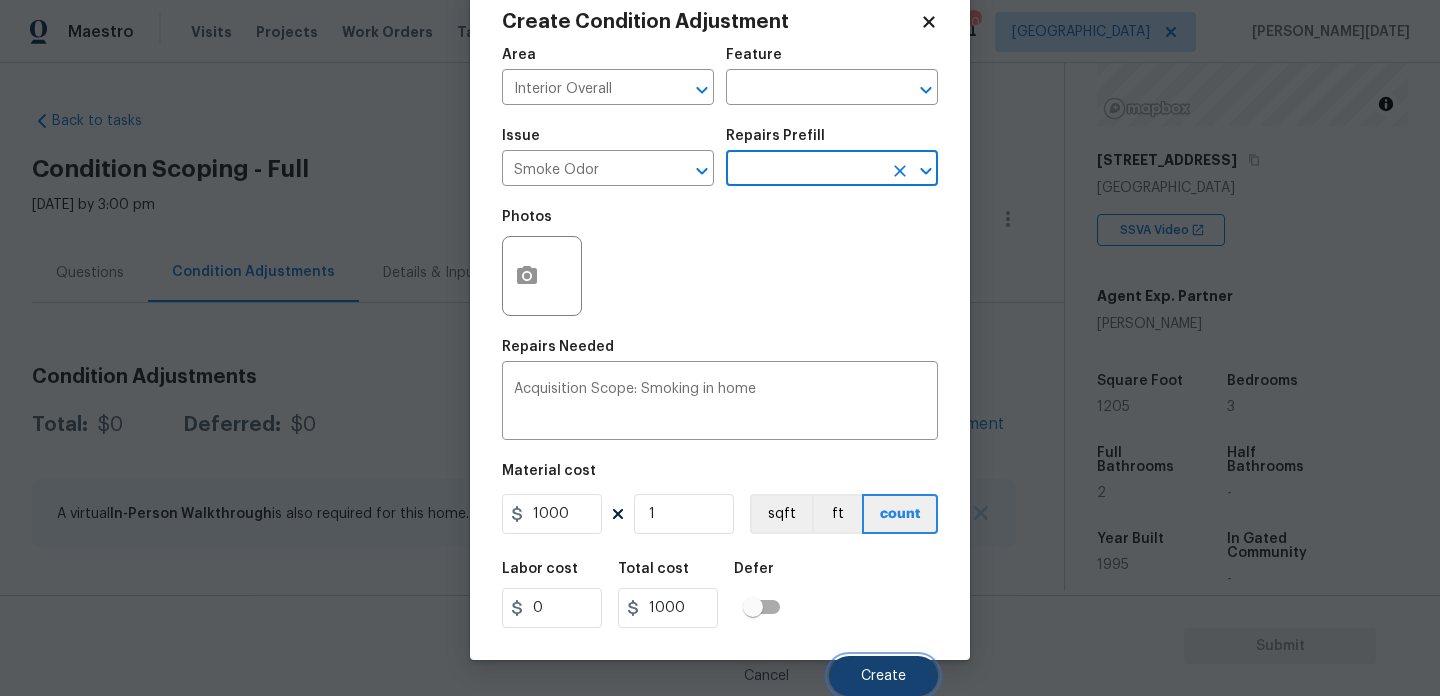 click on "Create" at bounding box center [883, 676] 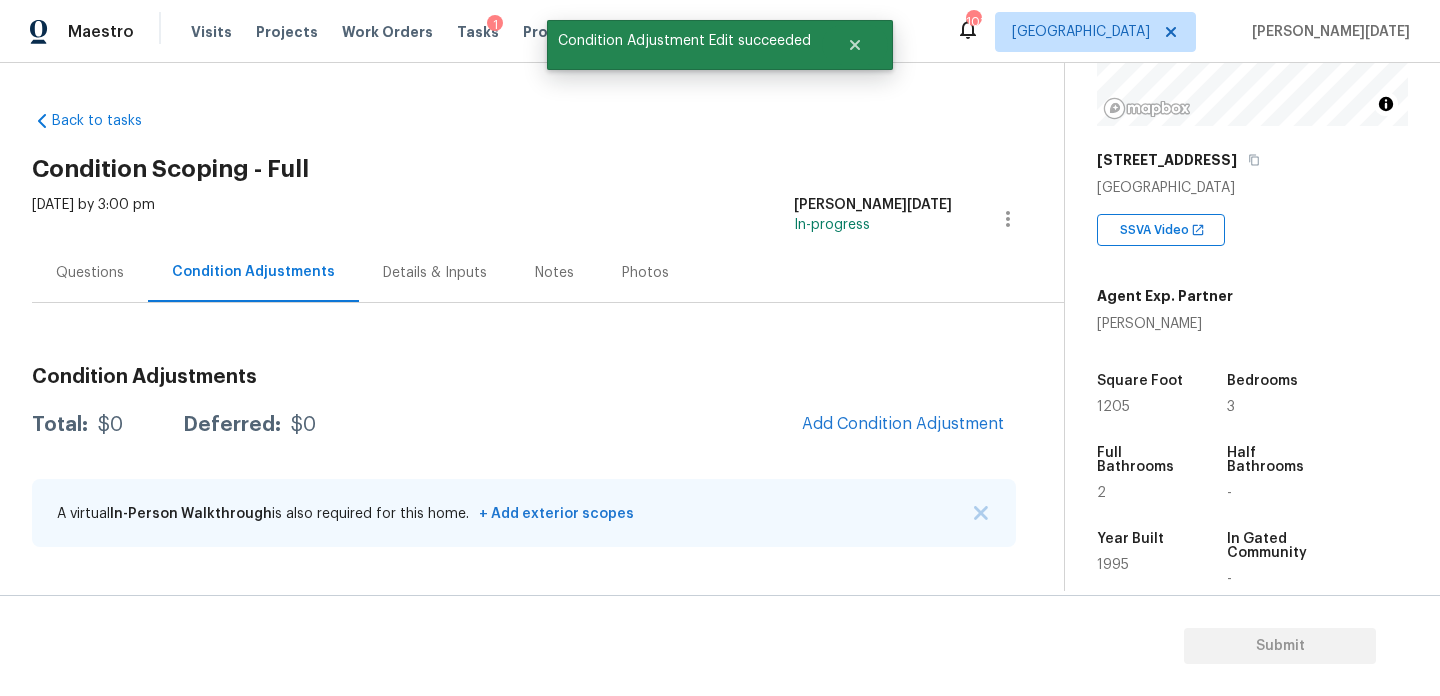 scroll, scrollTop: 44, scrollLeft: 0, axis: vertical 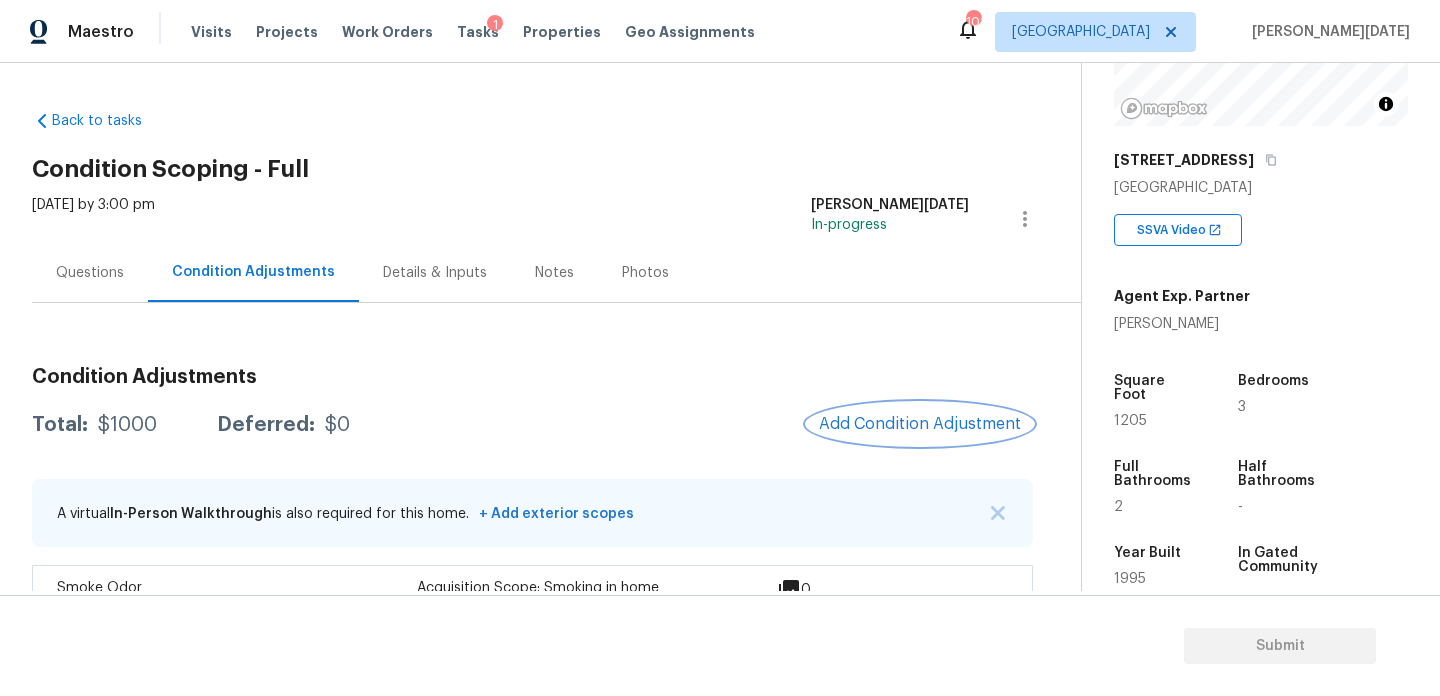 type 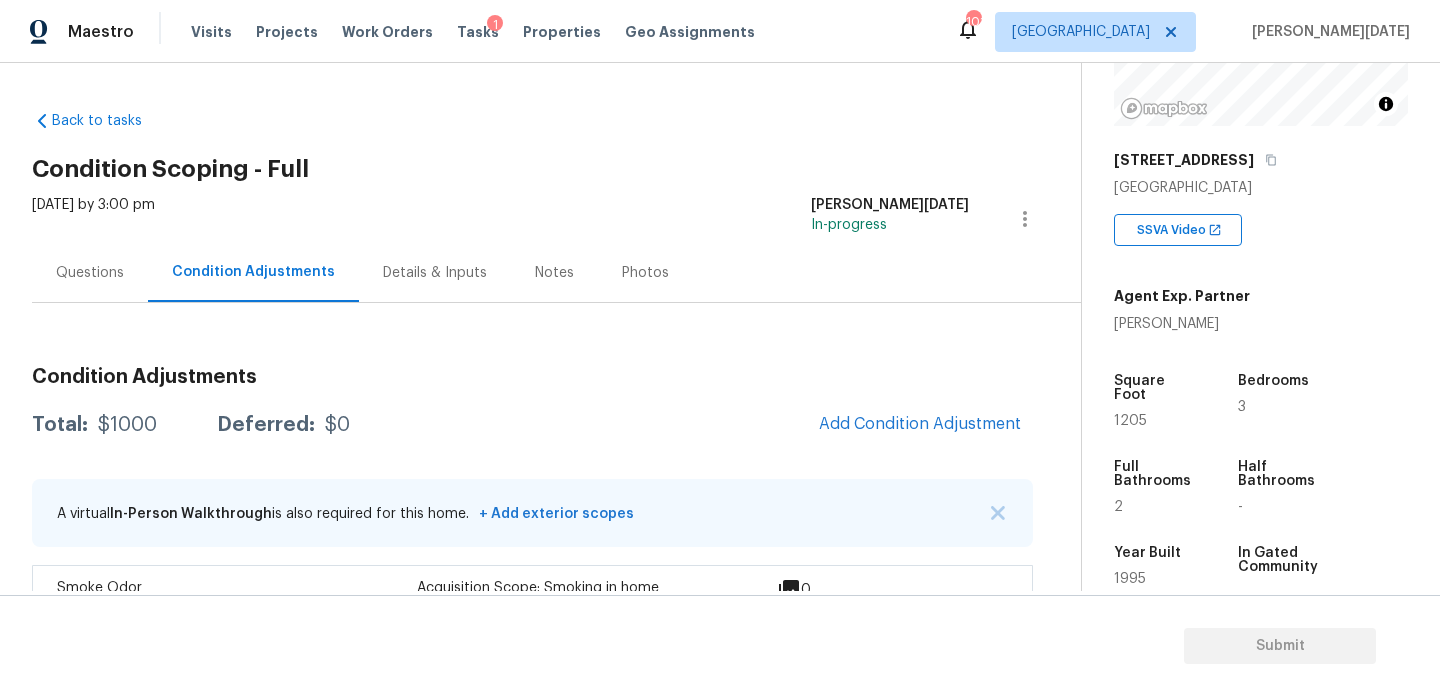 scroll, scrollTop: 54, scrollLeft: 0, axis: vertical 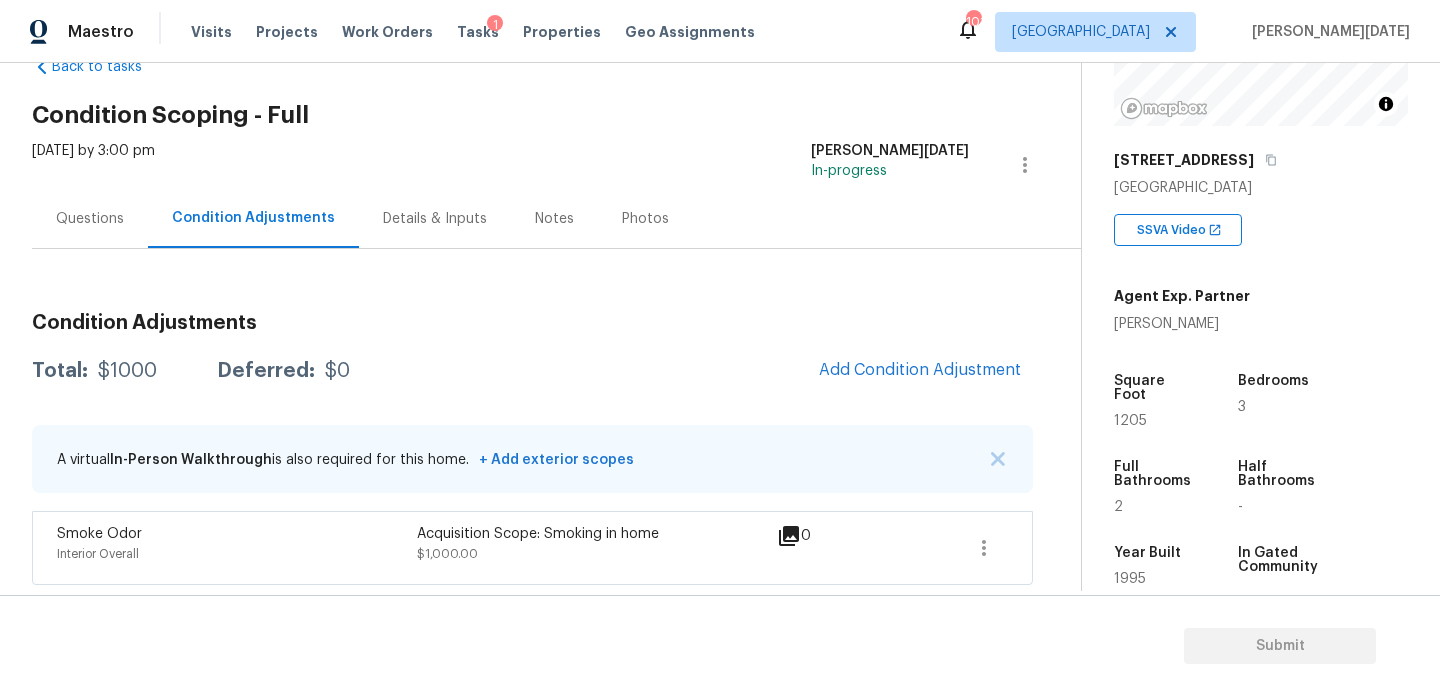 click on "Square Foot" at bounding box center (1157, 394) 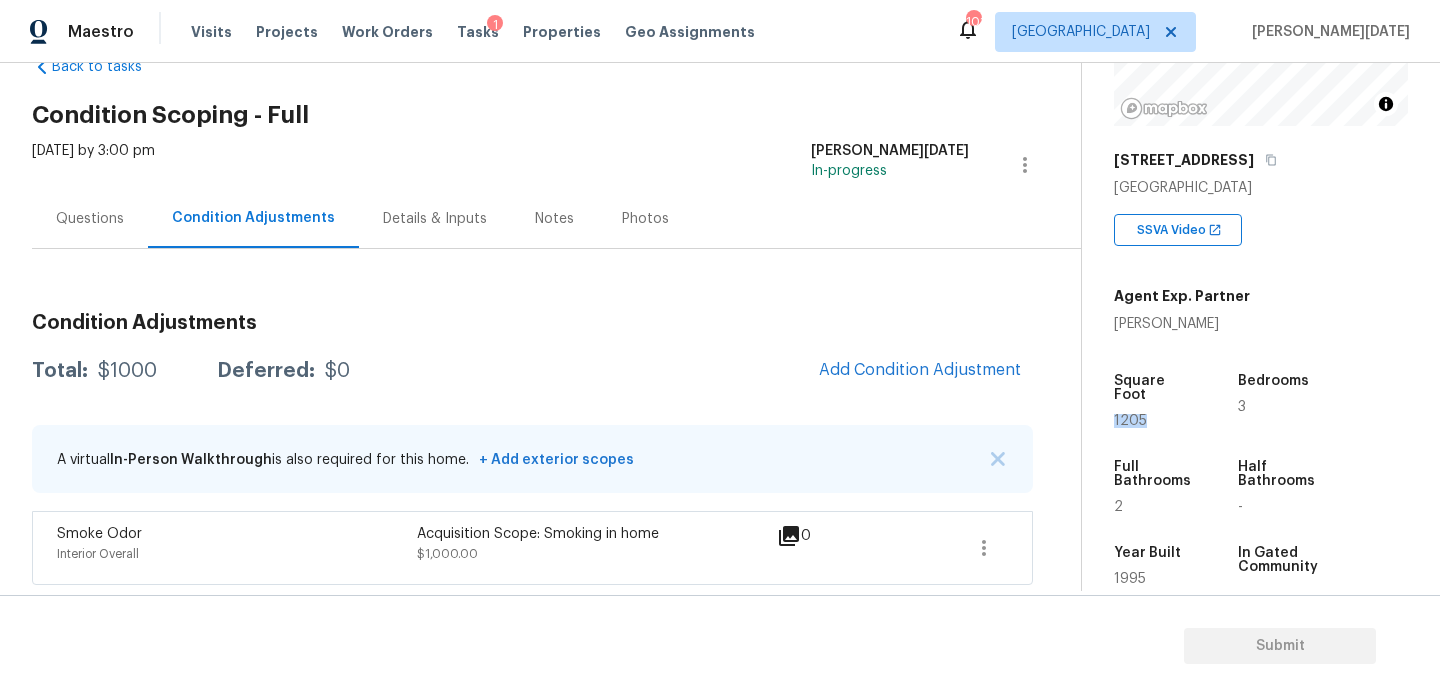 copy on "1205" 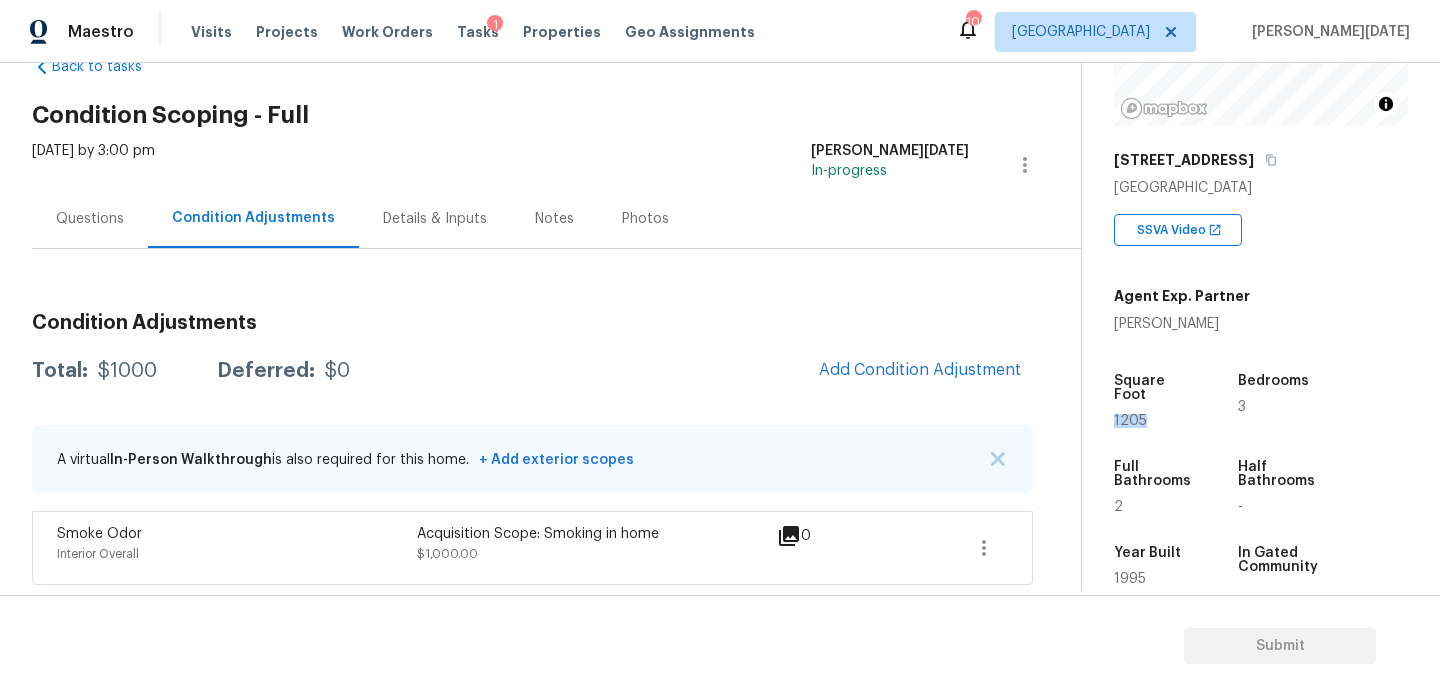 click on "Condition Adjustments Total:  $1000 Deferred:  $0 Add Condition Adjustment A virtual  In-Person Walkthrough  is also required for this home.   + Add exterior scopes Smoke Odor Interior Overall Acquisition Scope: Smoking in home $1,000.00   0" at bounding box center [532, 441] 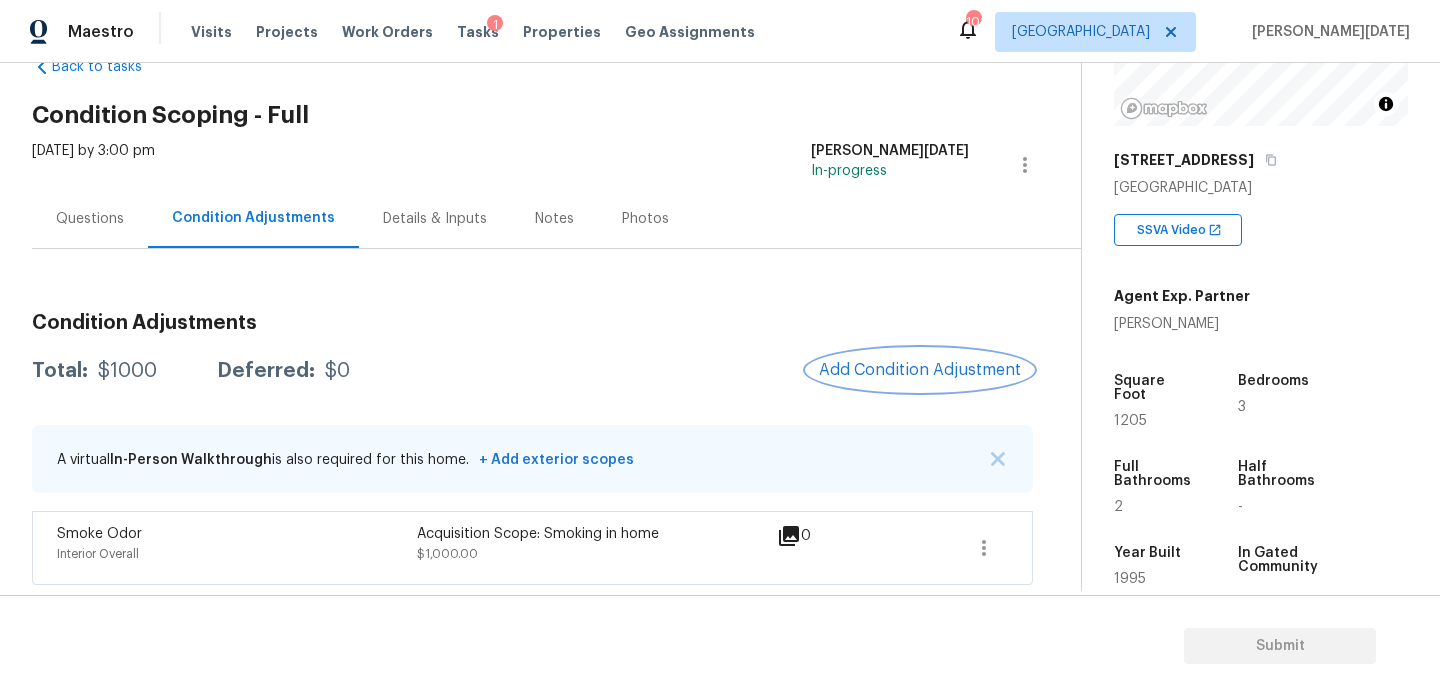 click on "Add Condition Adjustment" at bounding box center [920, 370] 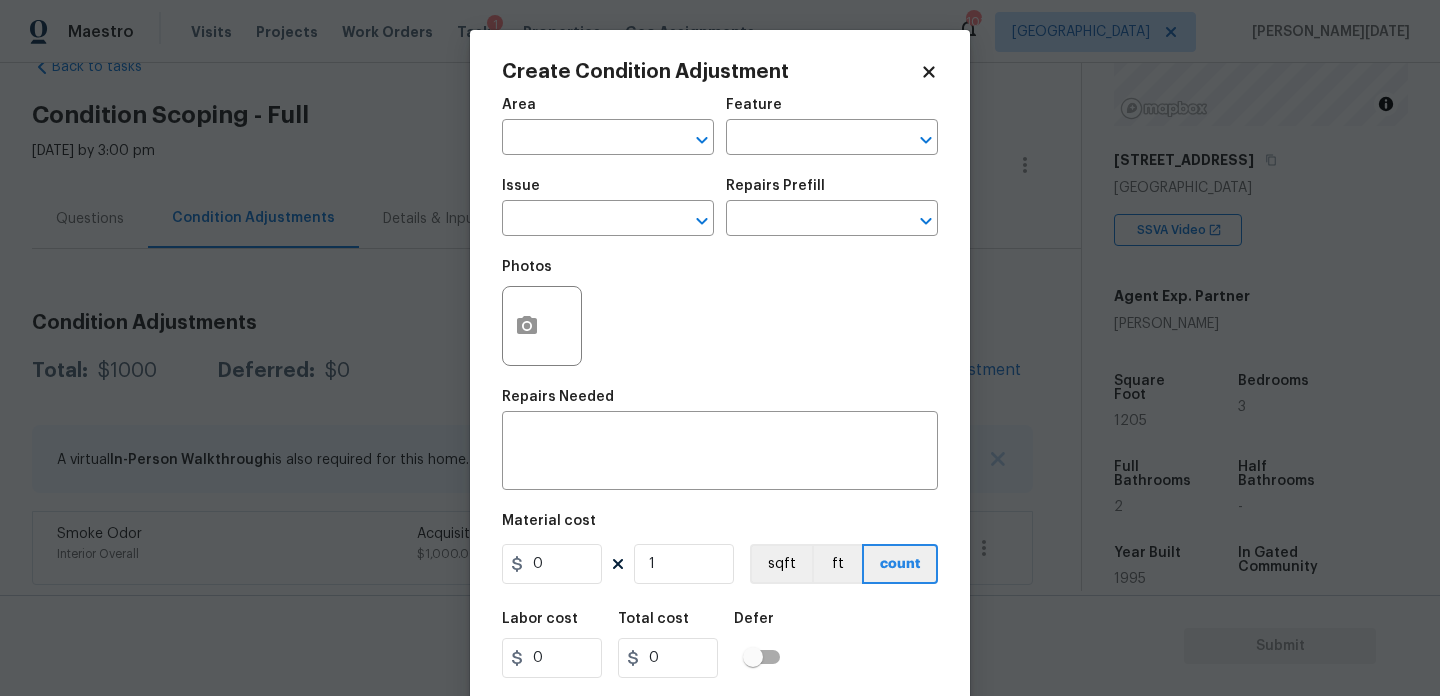 click on "Area" at bounding box center (608, 111) 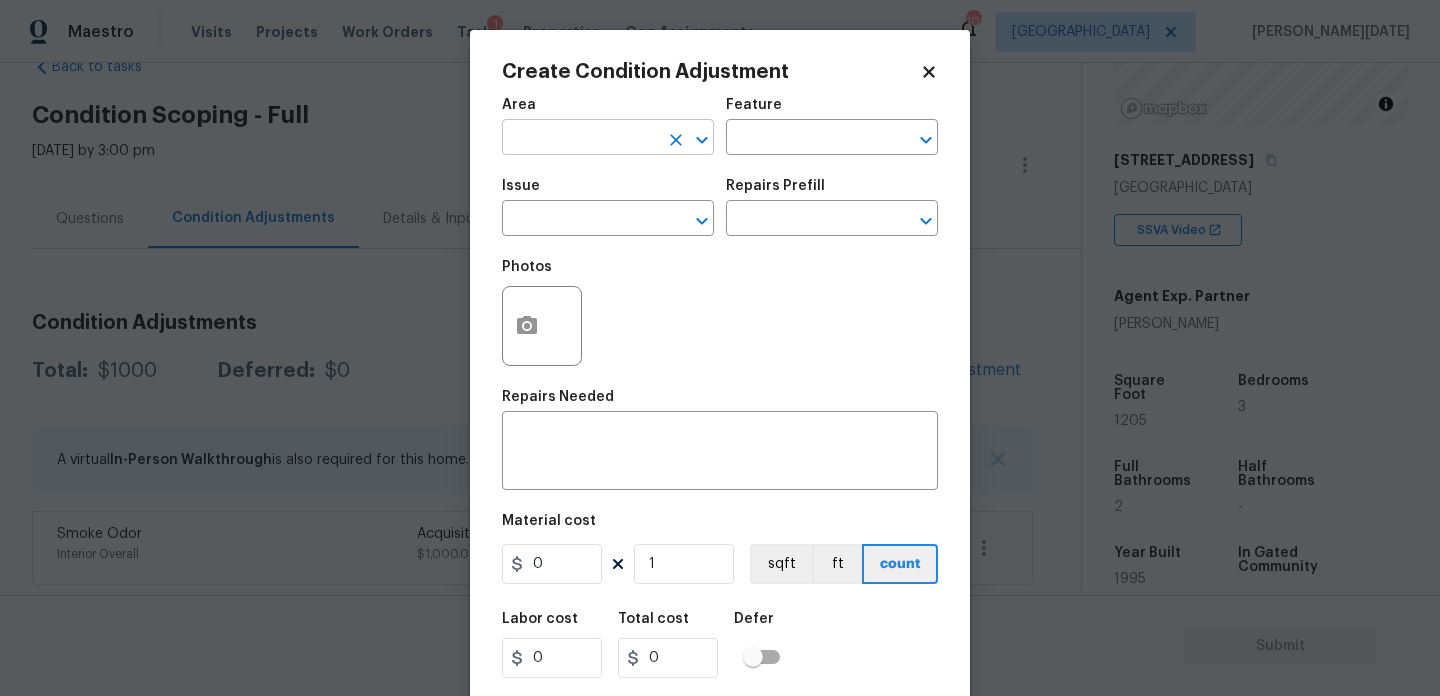 click at bounding box center (580, 139) 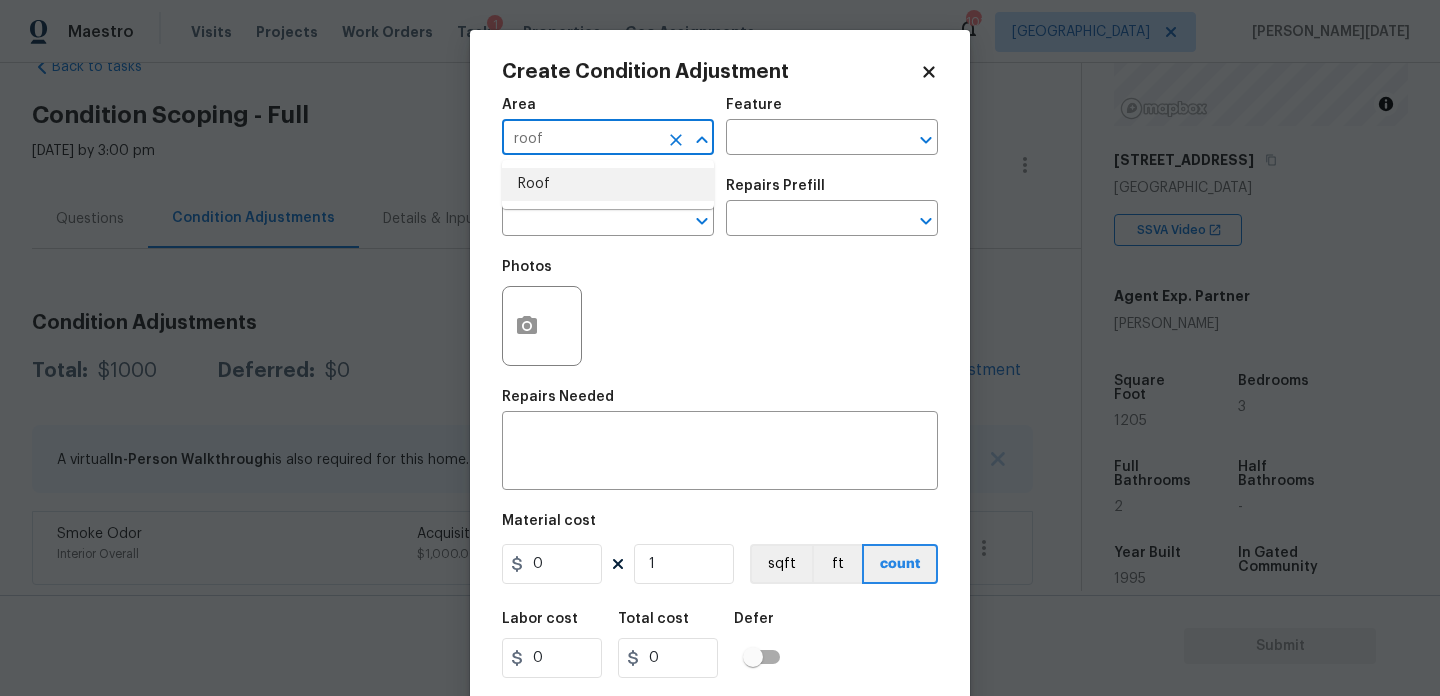 click on "Roof" at bounding box center [608, 184] 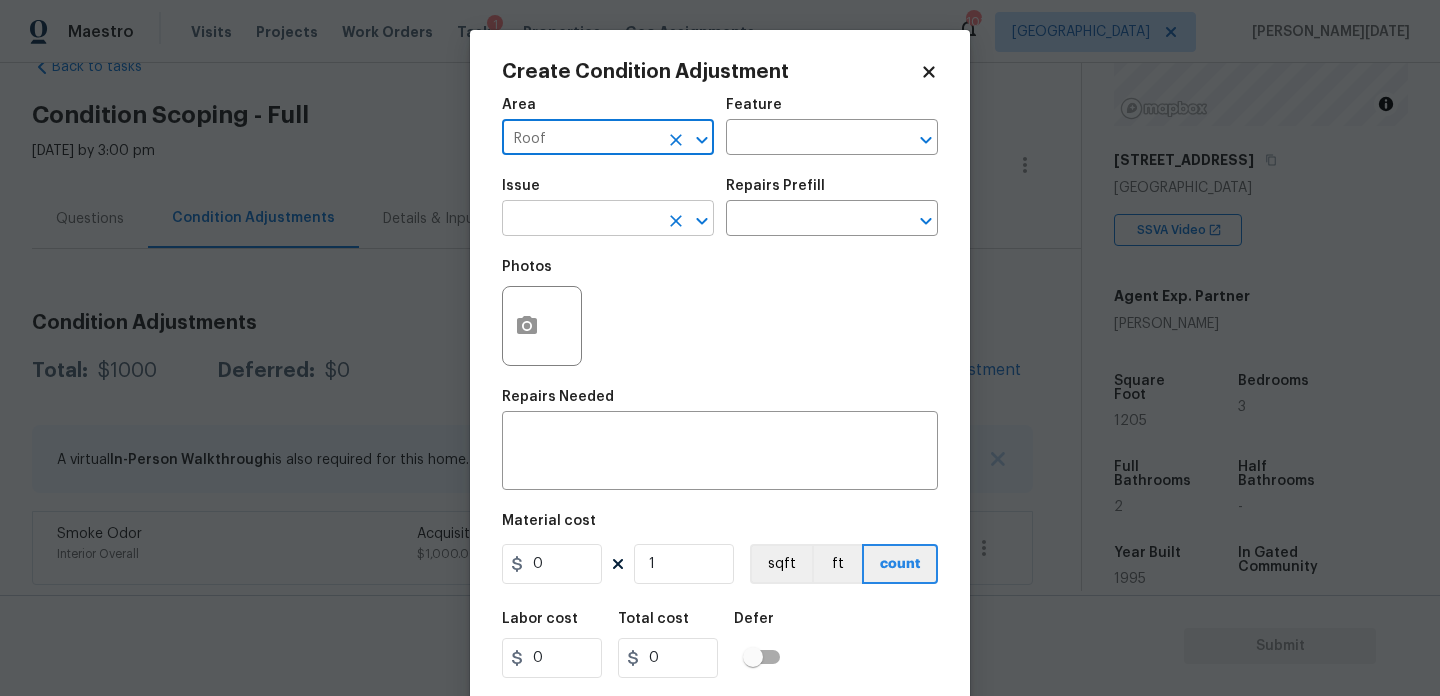 type on "Roof" 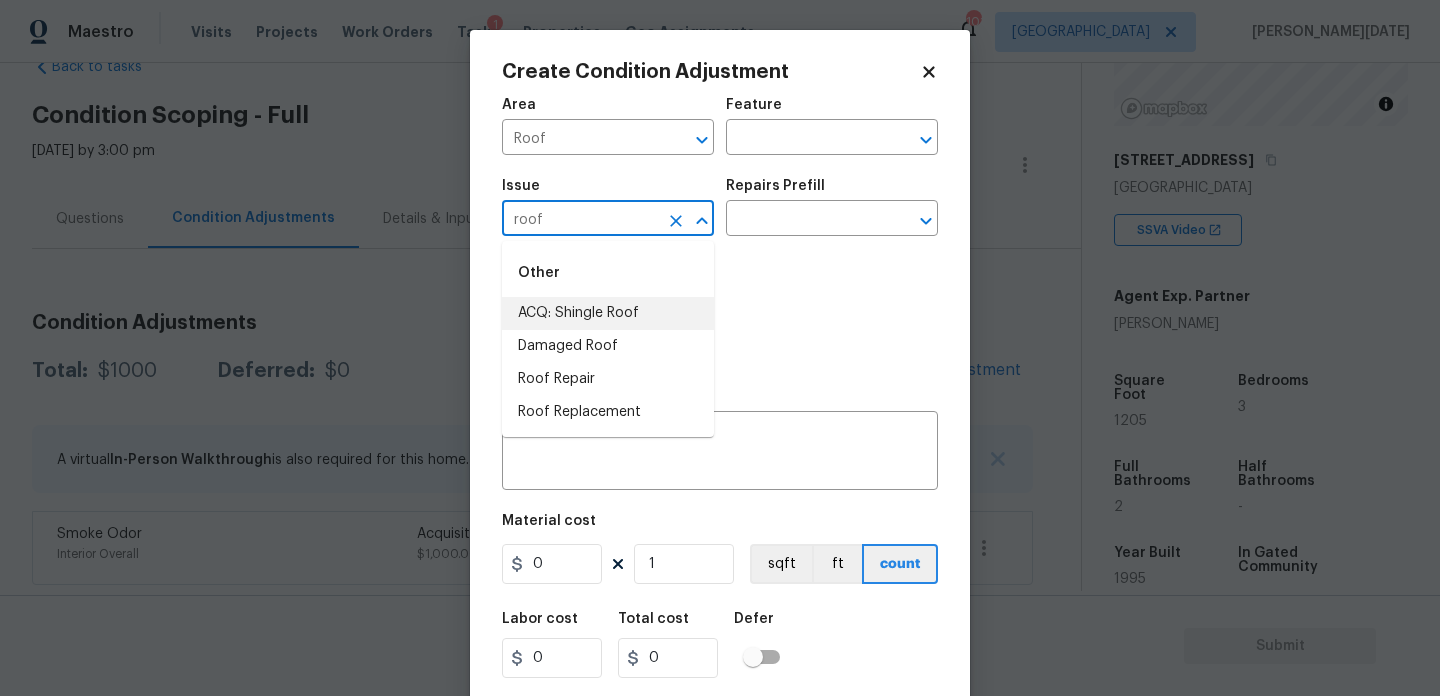 click on "ACQ: Shingle Roof" at bounding box center (608, 313) 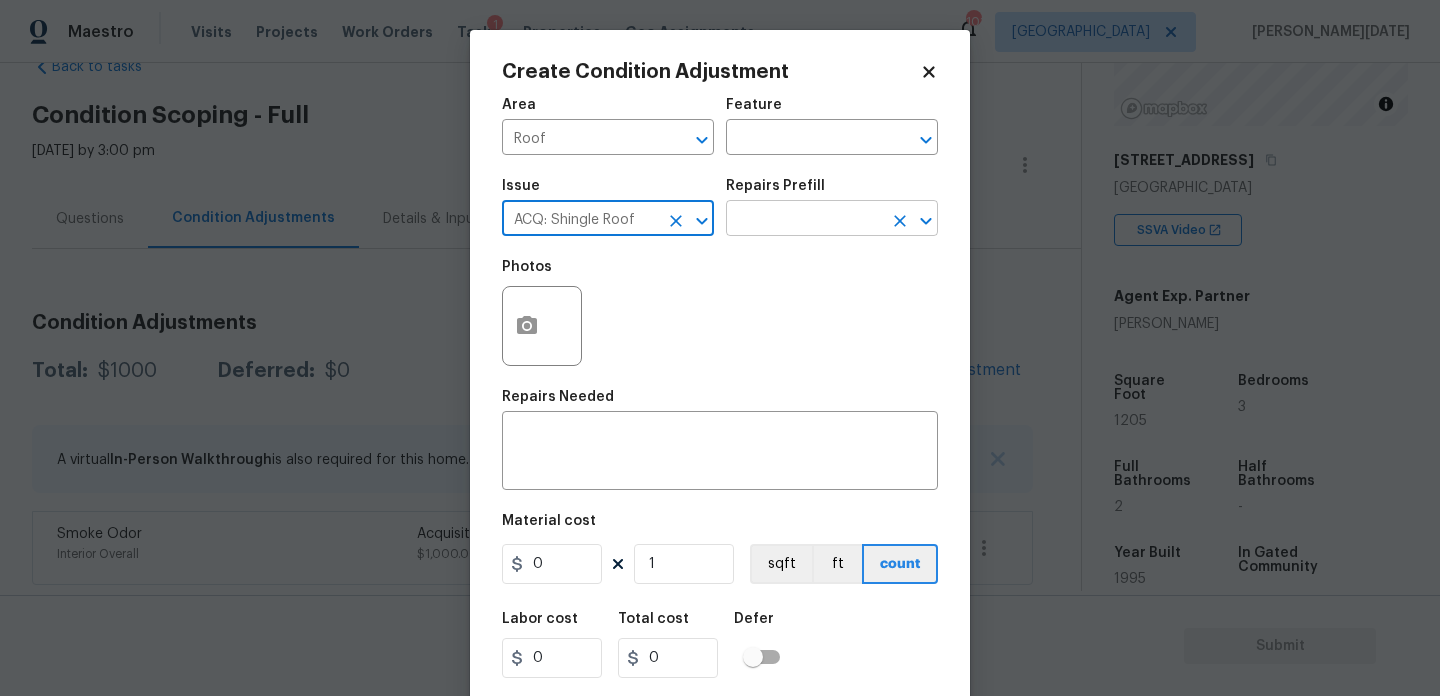 type on "ACQ: Shingle Roof" 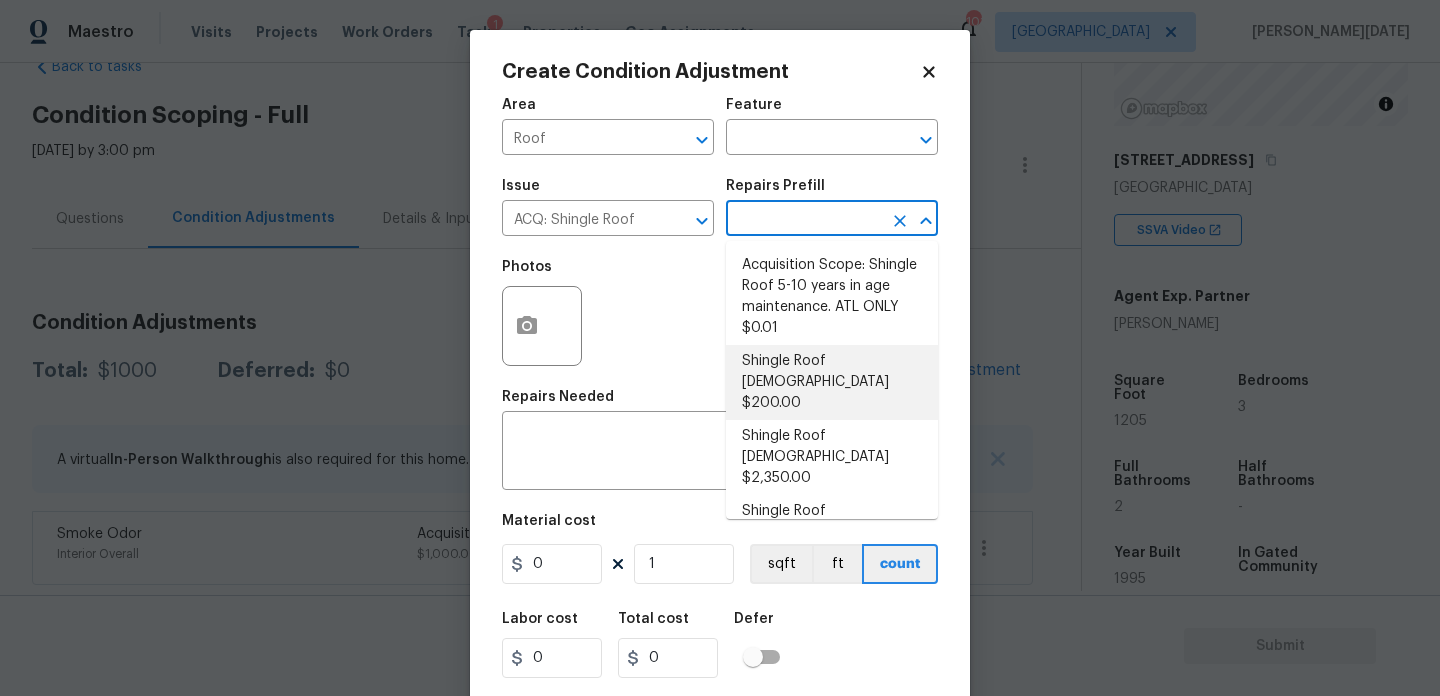 click on "Shingle Roof [DEMOGRAPHIC_DATA] $200.00" at bounding box center (832, 382) 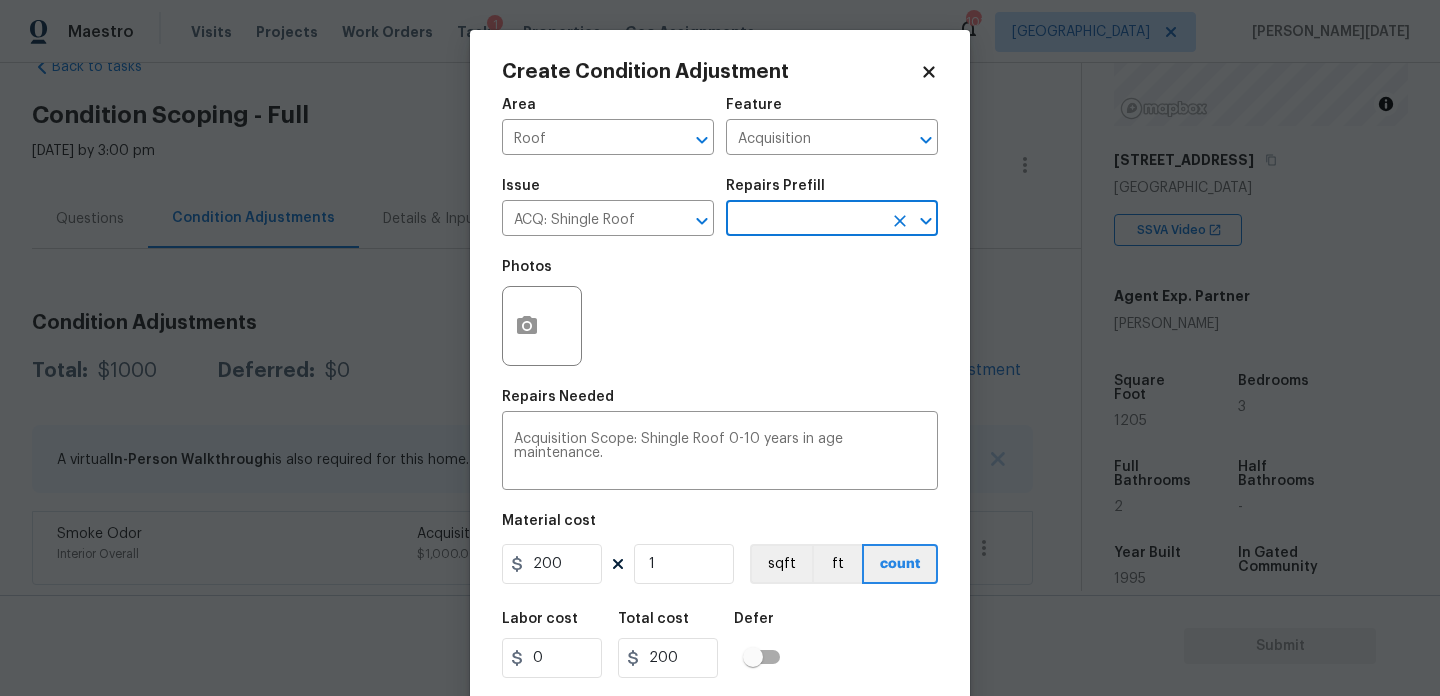 scroll, scrollTop: 51, scrollLeft: 0, axis: vertical 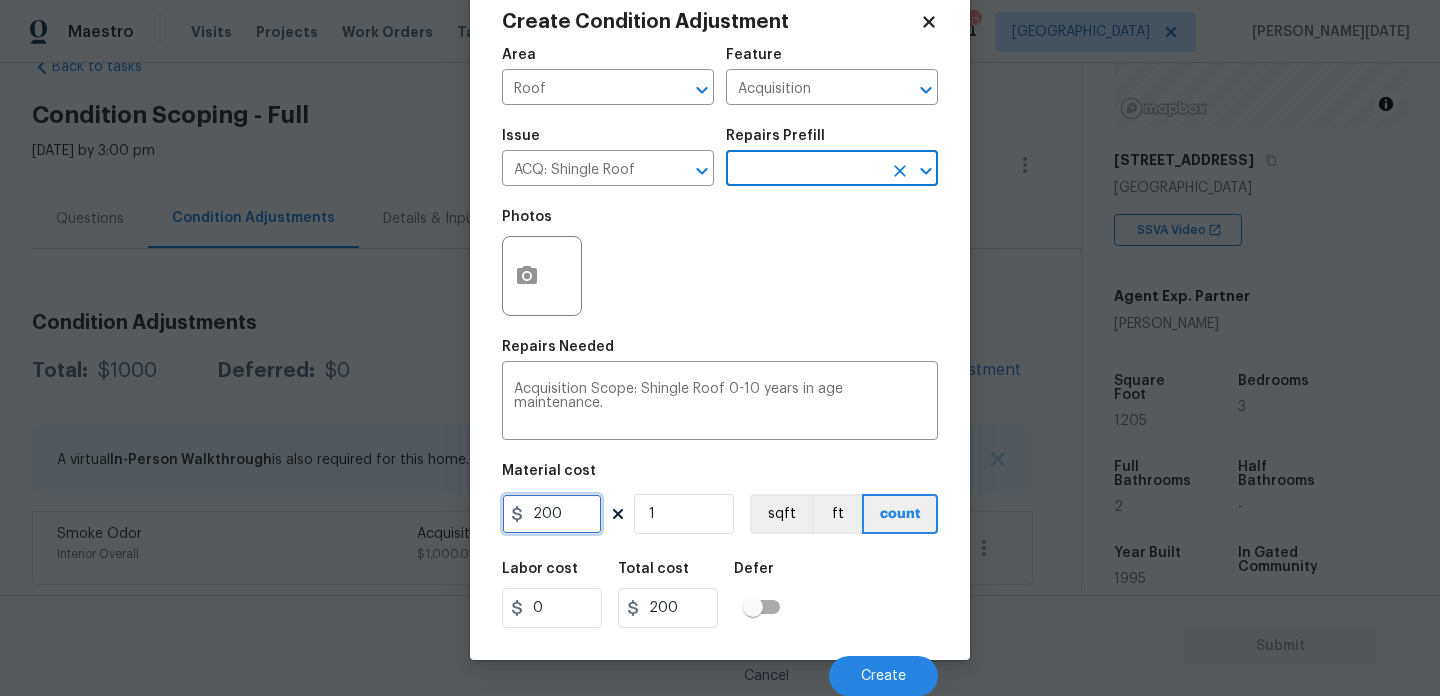 drag, startPoint x: 562, startPoint y: 514, endPoint x: 316, endPoint y: 514, distance: 246 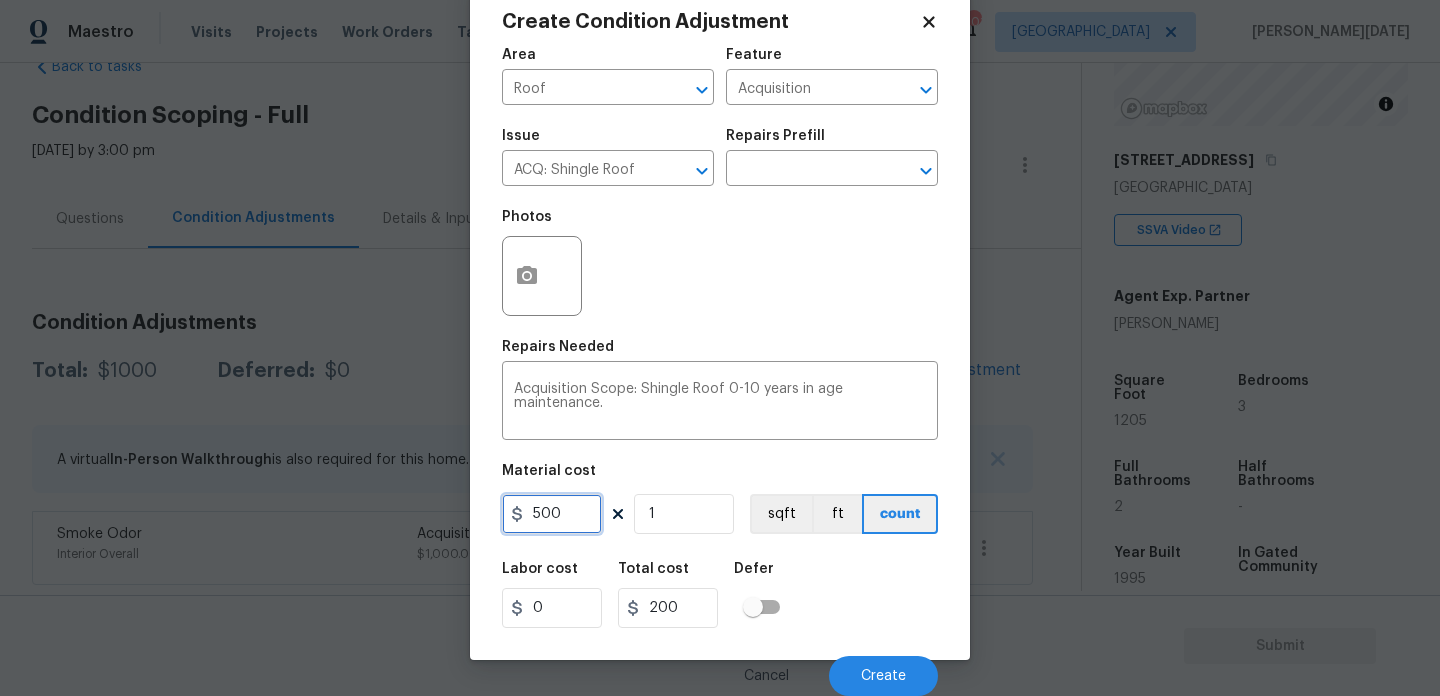 type on "500" 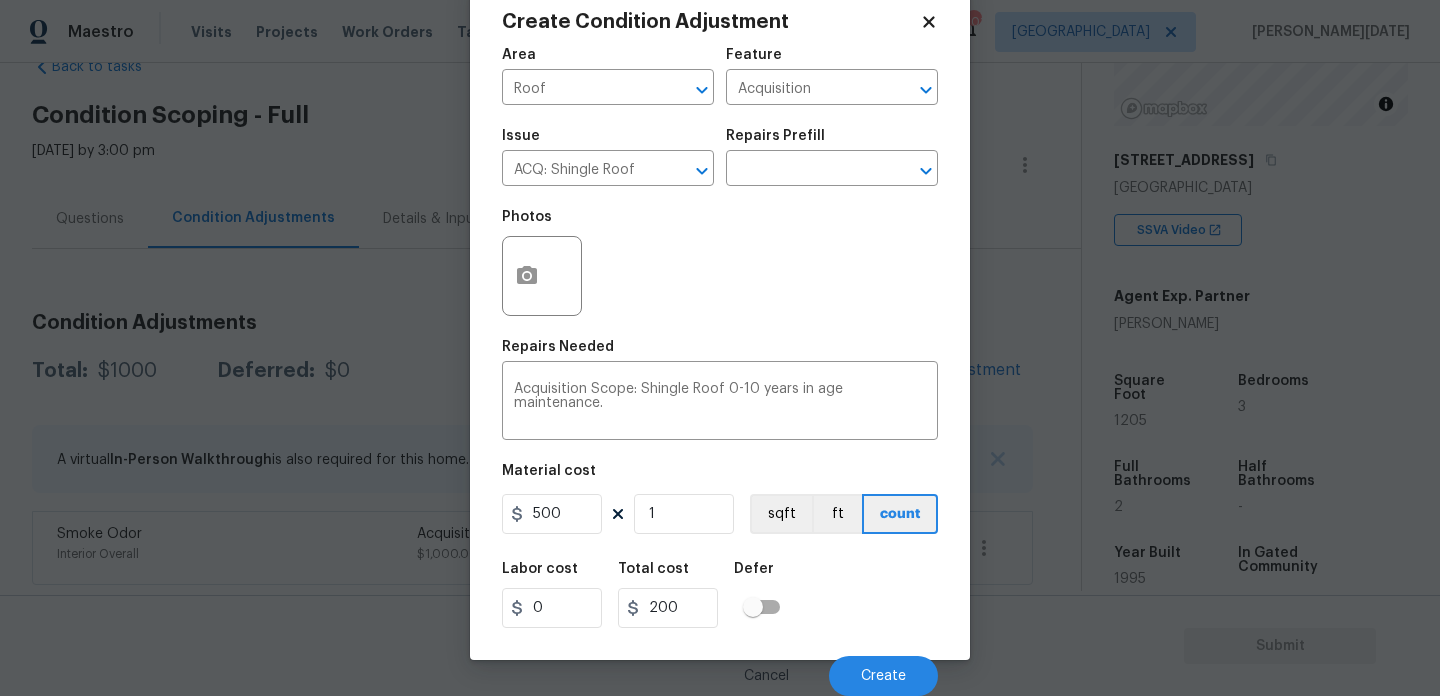 type on "500" 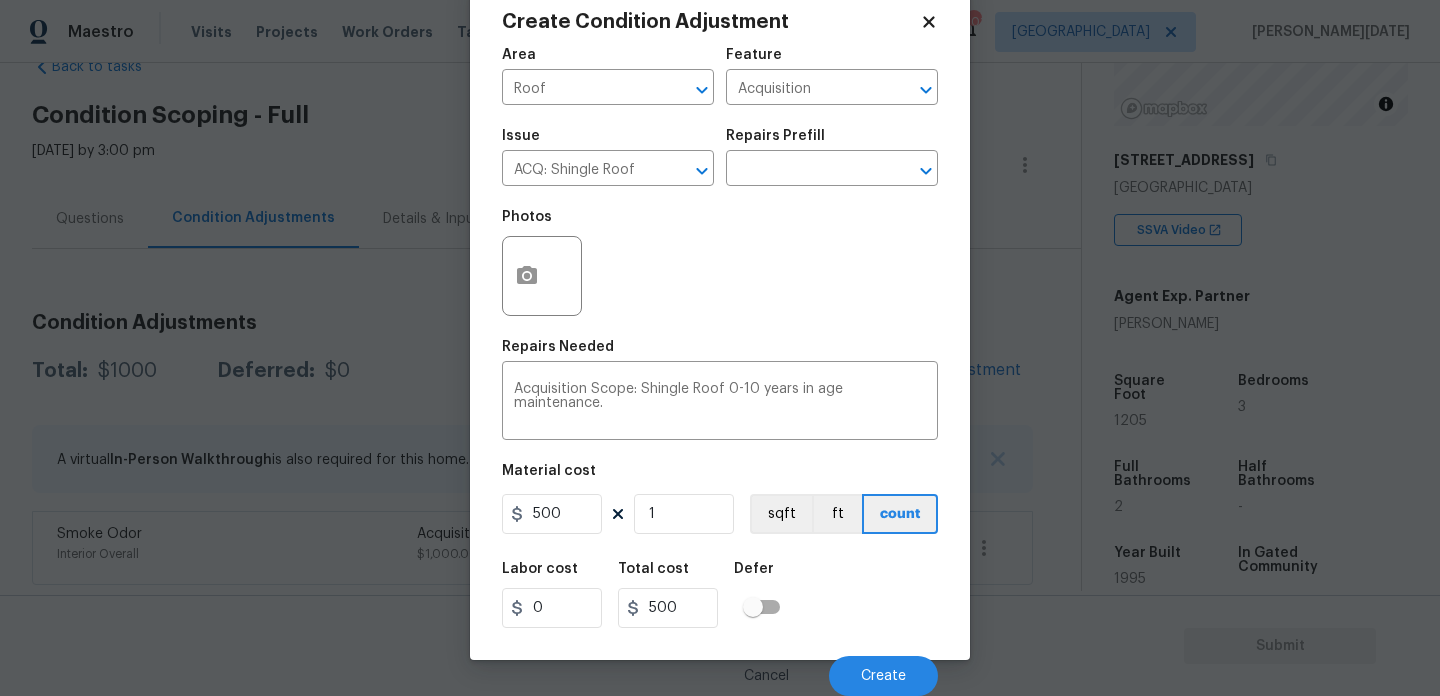 click on "Photos" at bounding box center (720, 263) 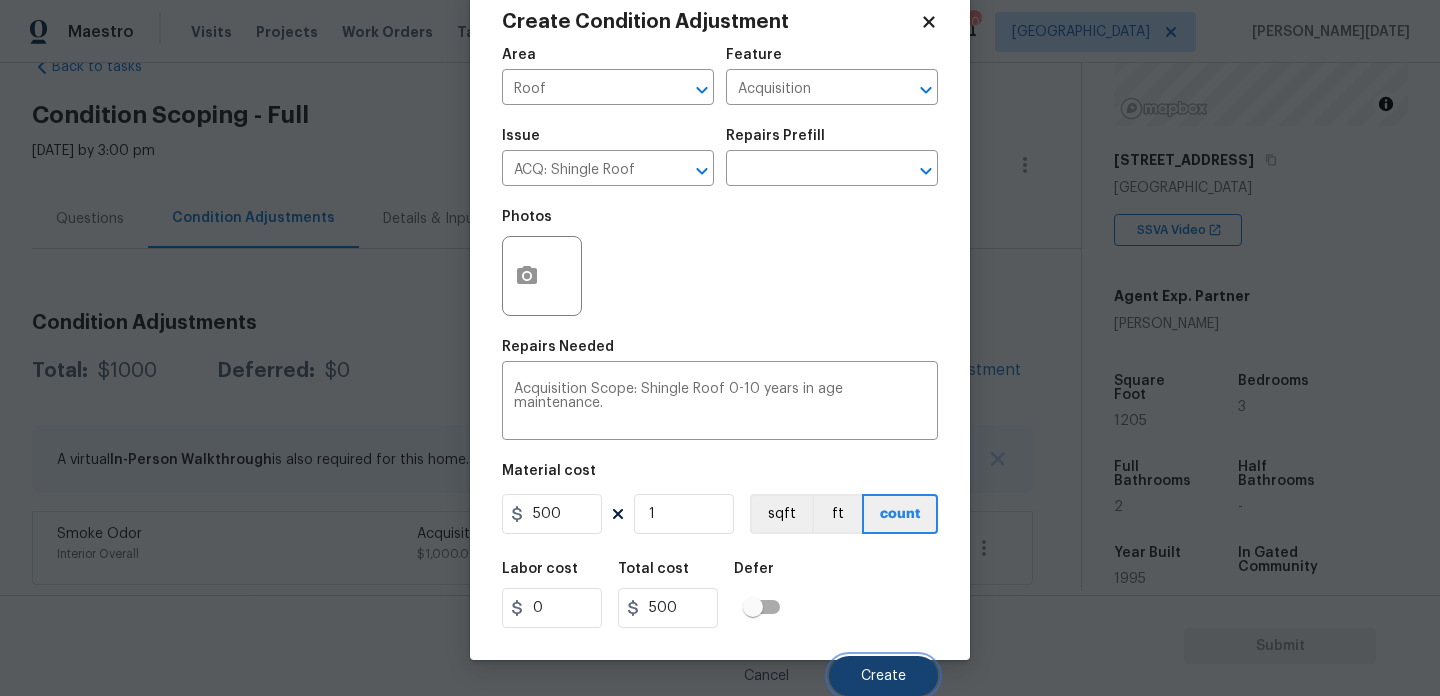 click on "Create" at bounding box center (883, 676) 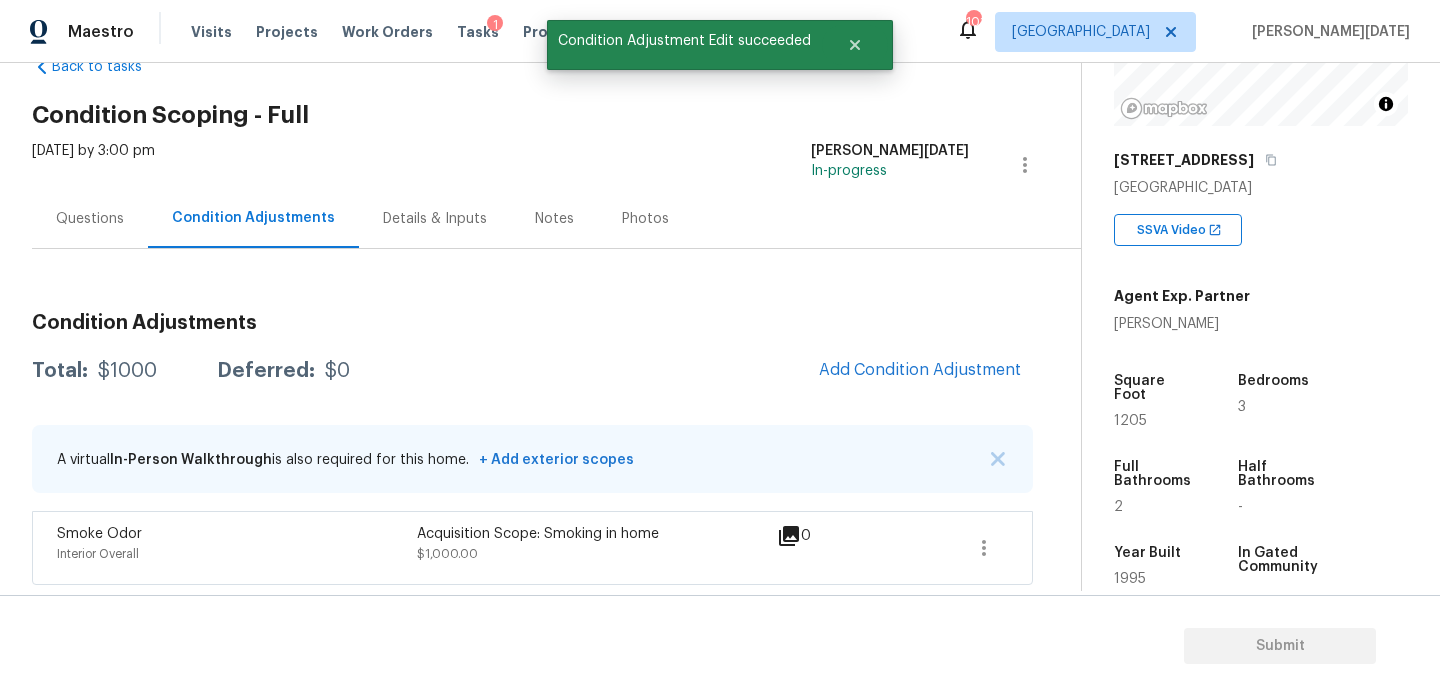 scroll, scrollTop: 44, scrollLeft: 0, axis: vertical 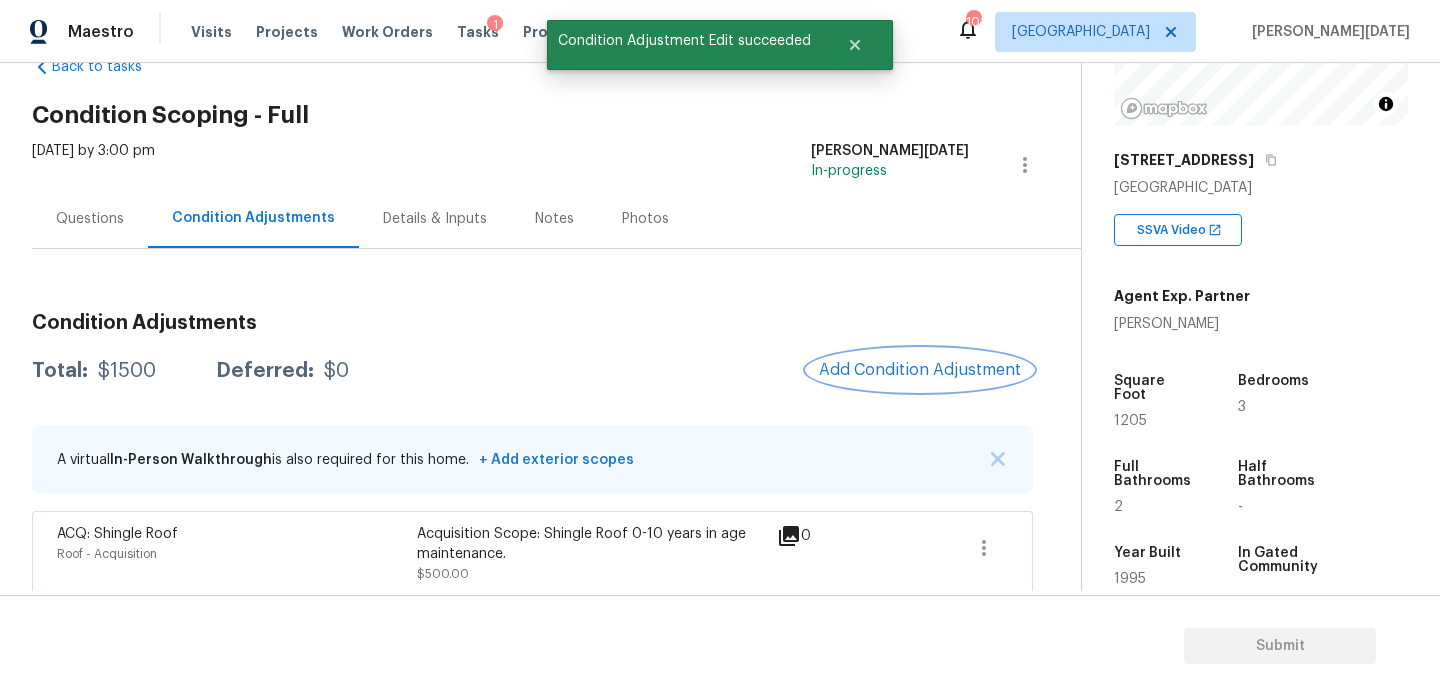 click on "Add Condition Adjustment" at bounding box center [920, 370] 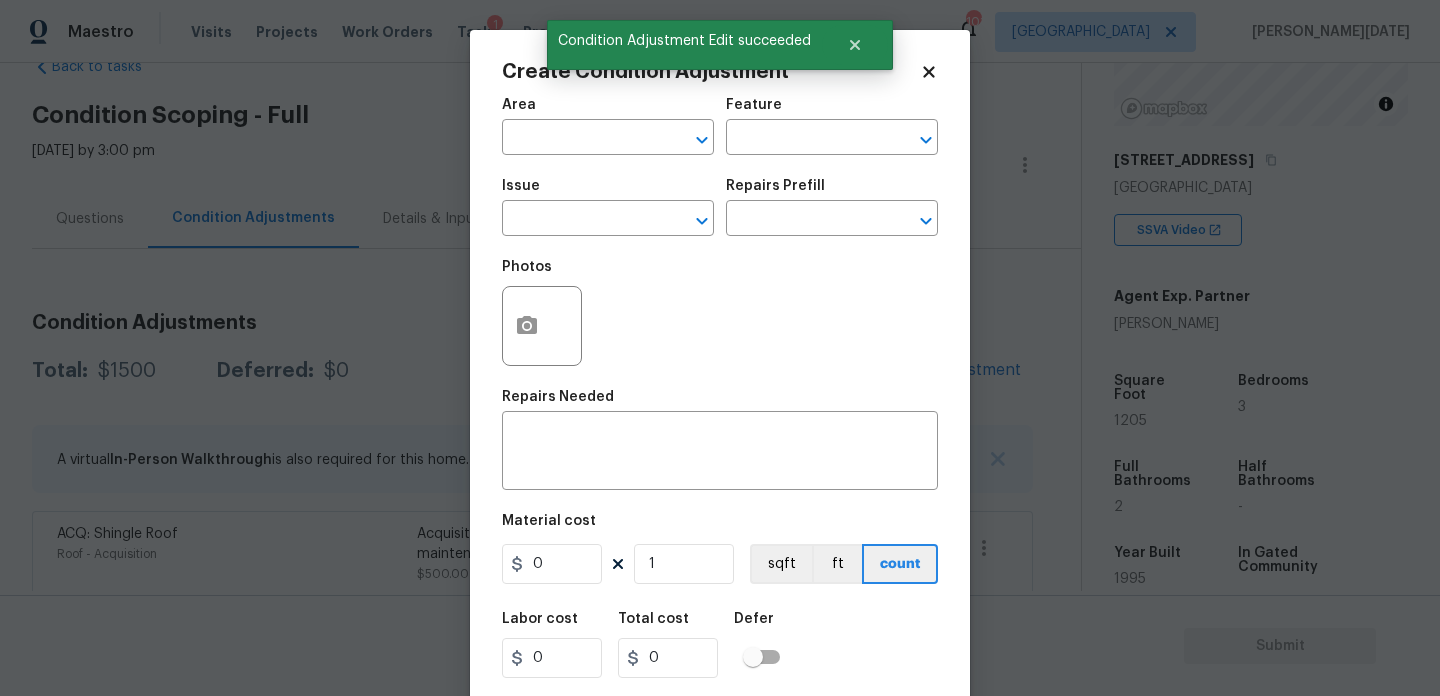 click on "Area" at bounding box center (608, 111) 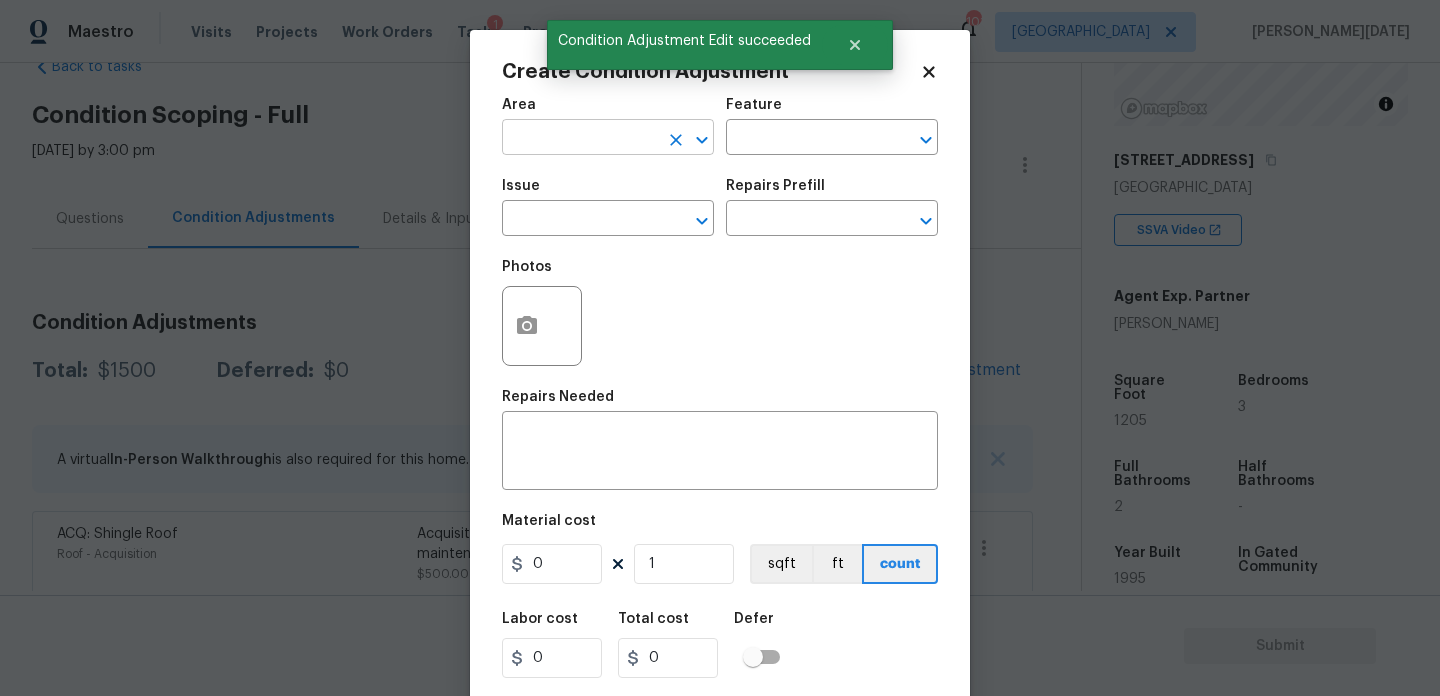 click at bounding box center (580, 139) 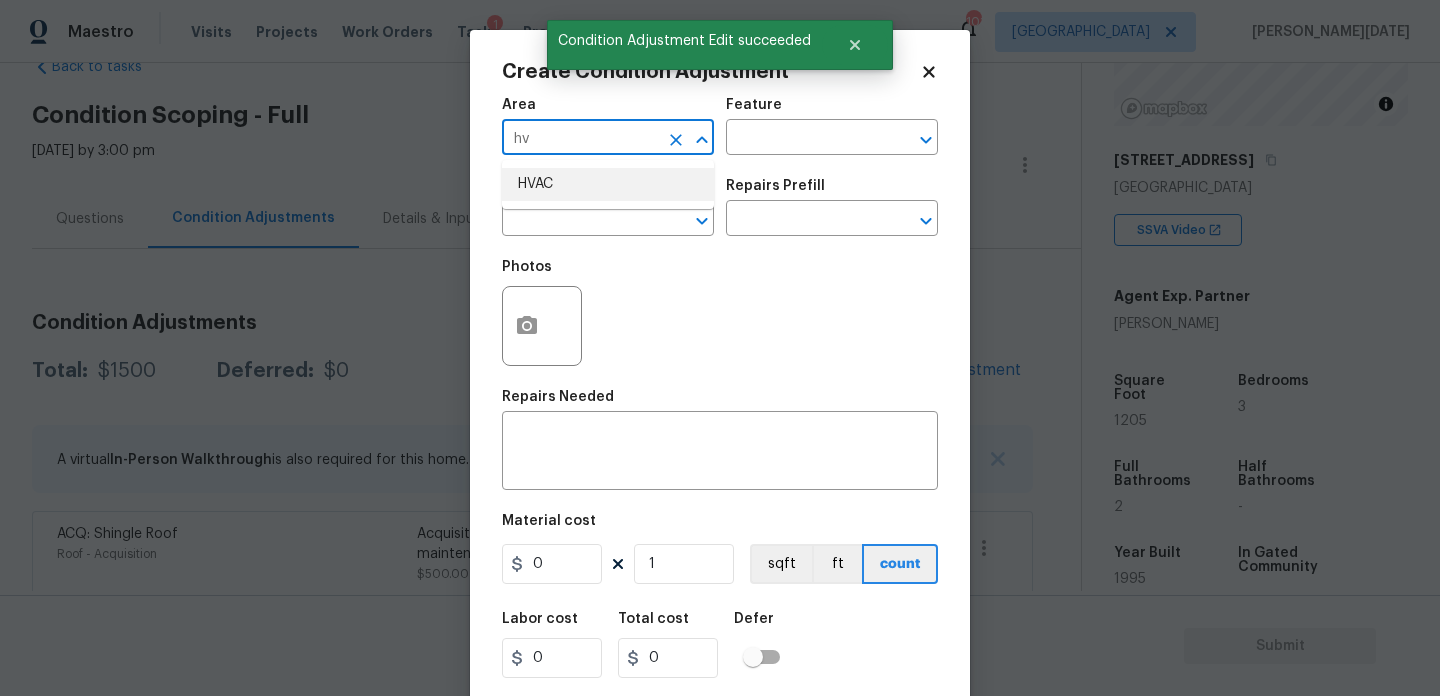 click on "HVAC" at bounding box center (608, 184) 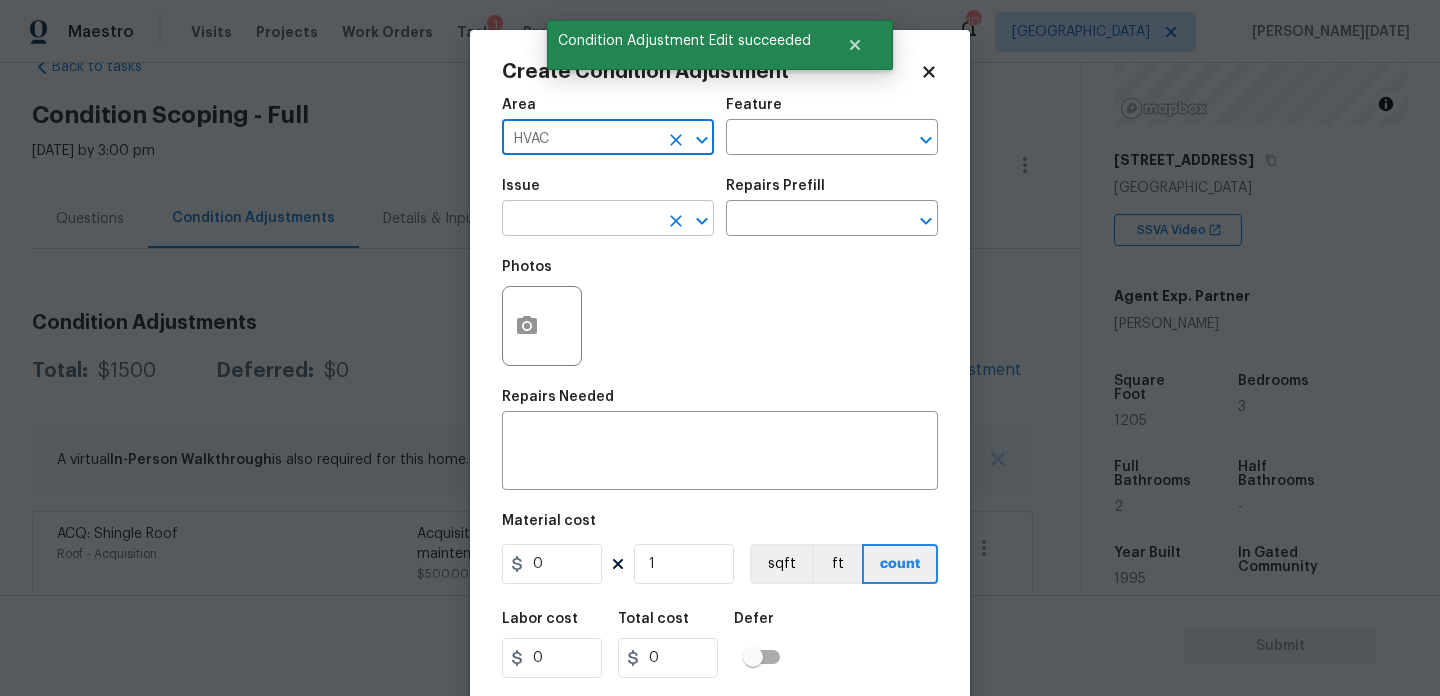 type on "HVAC" 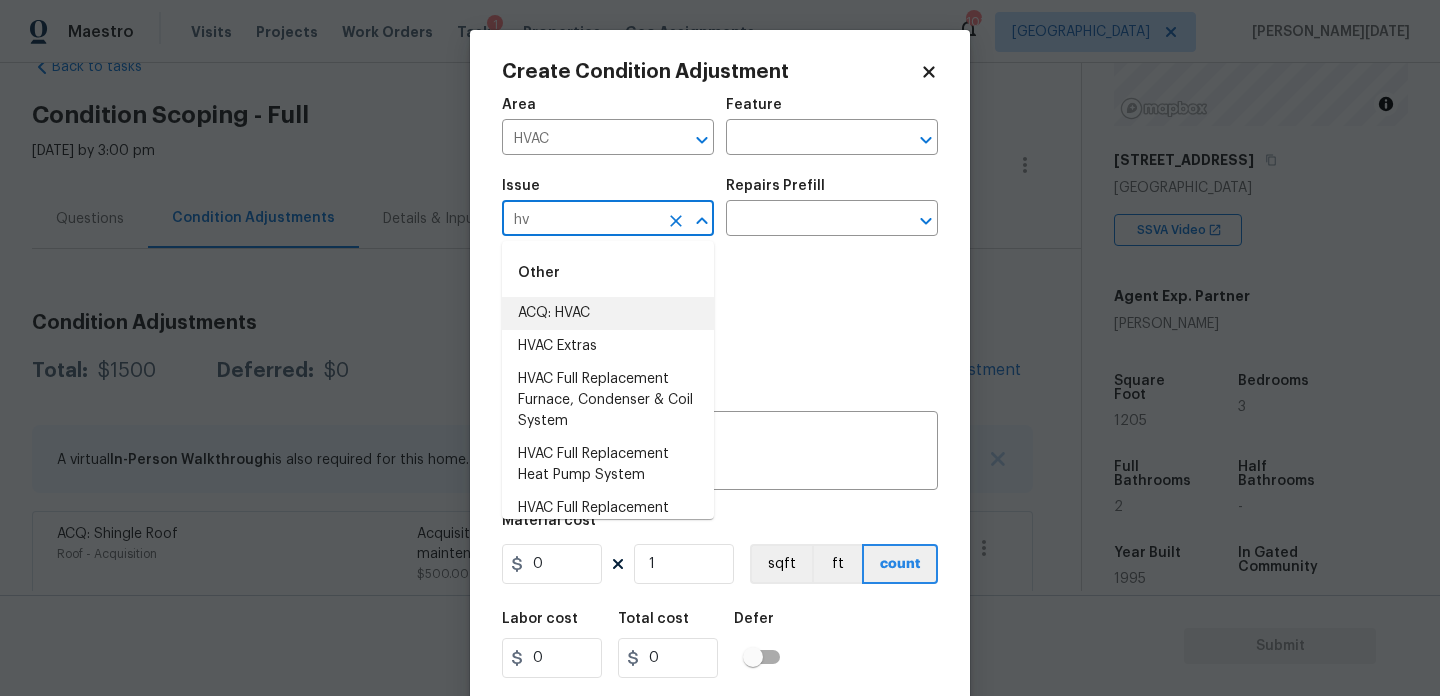 click on "ACQ: HVAC" at bounding box center [608, 313] 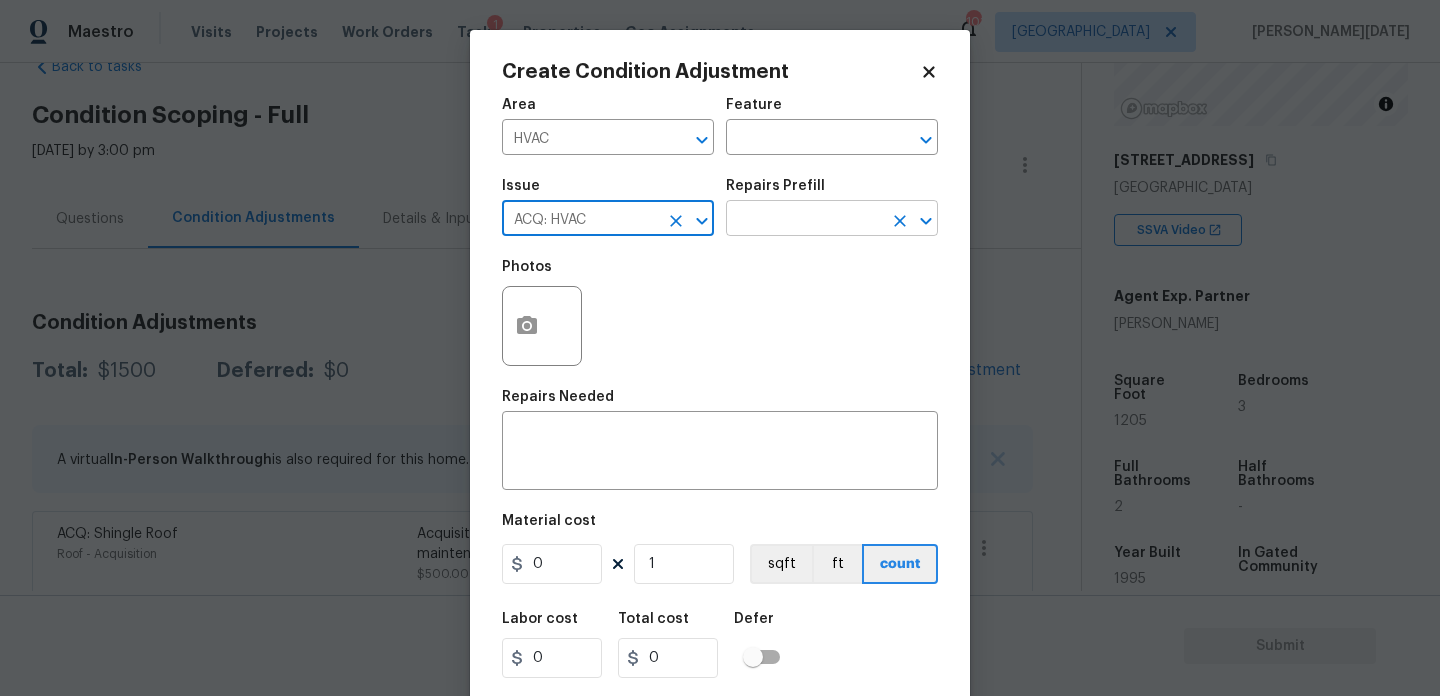 type on "ACQ: HVAC" 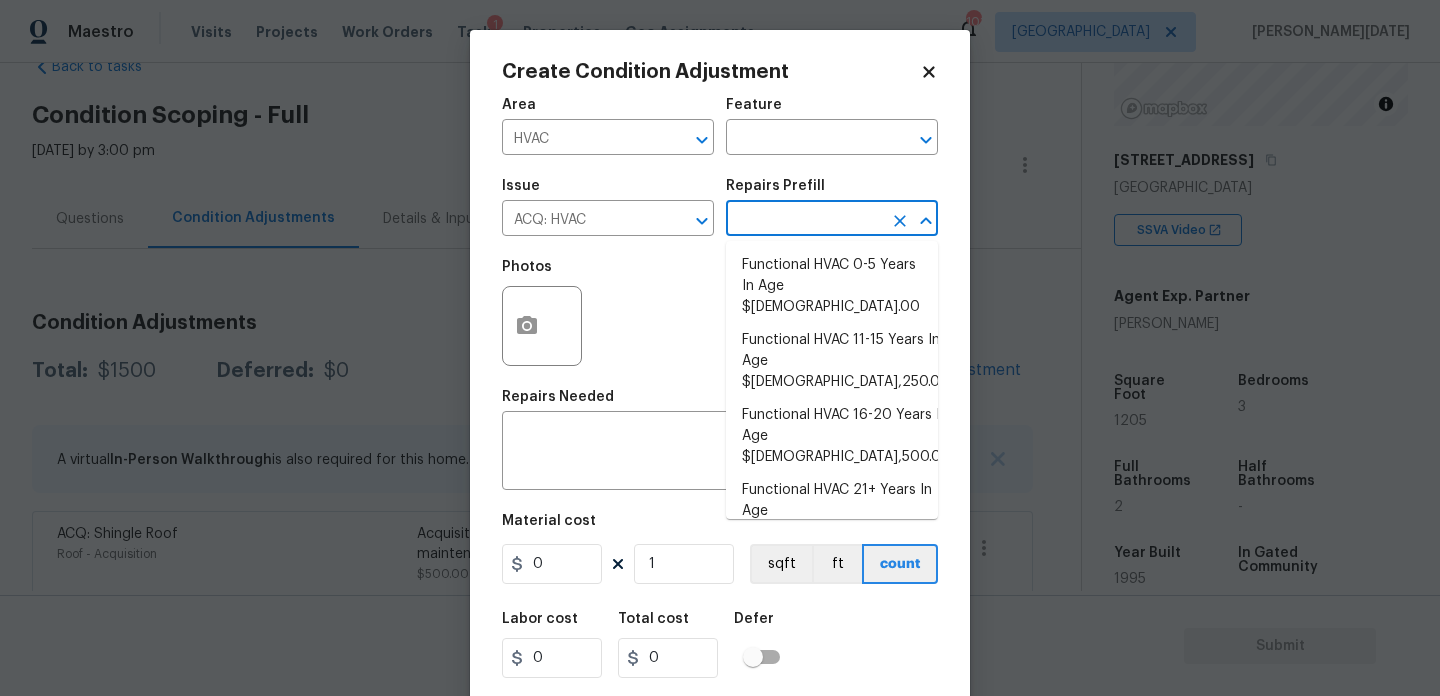 click on "Functional HVAC 6-10 Years In Age $500.00" at bounding box center (832, 576) 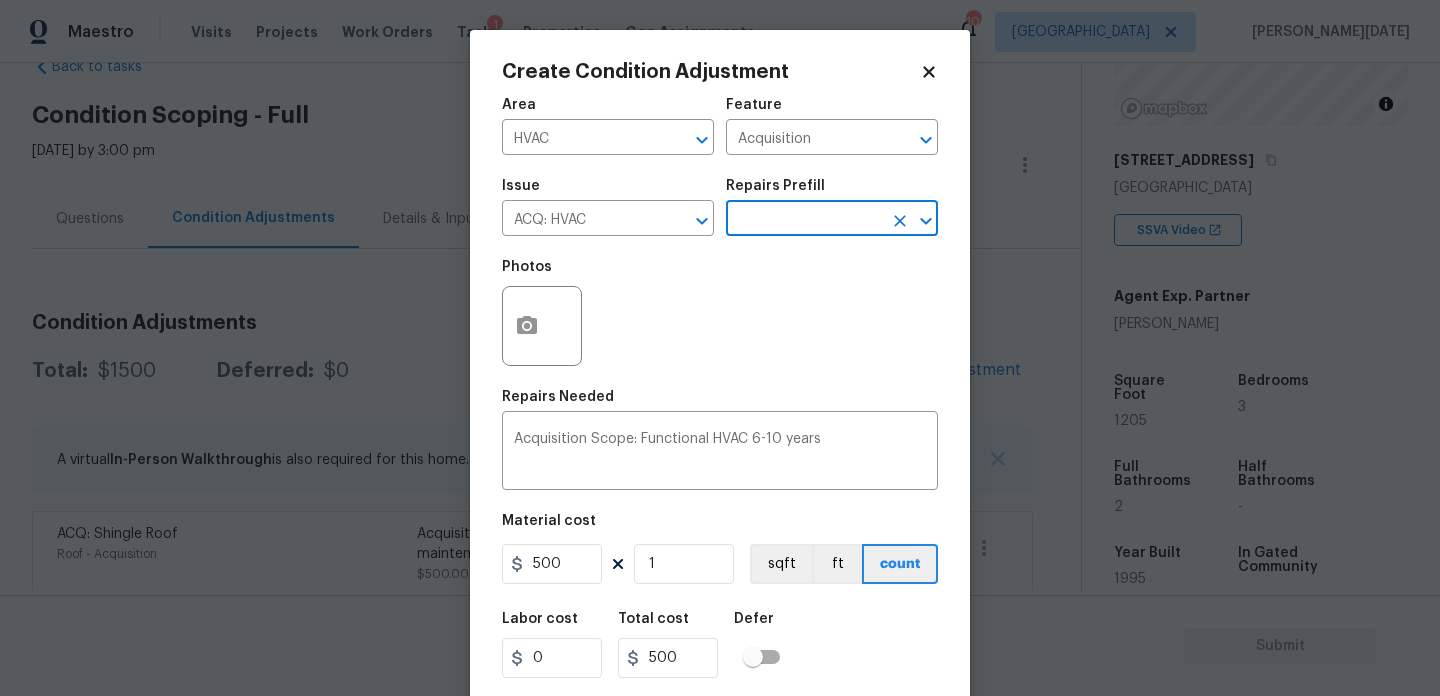 scroll, scrollTop: 51, scrollLeft: 0, axis: vertical 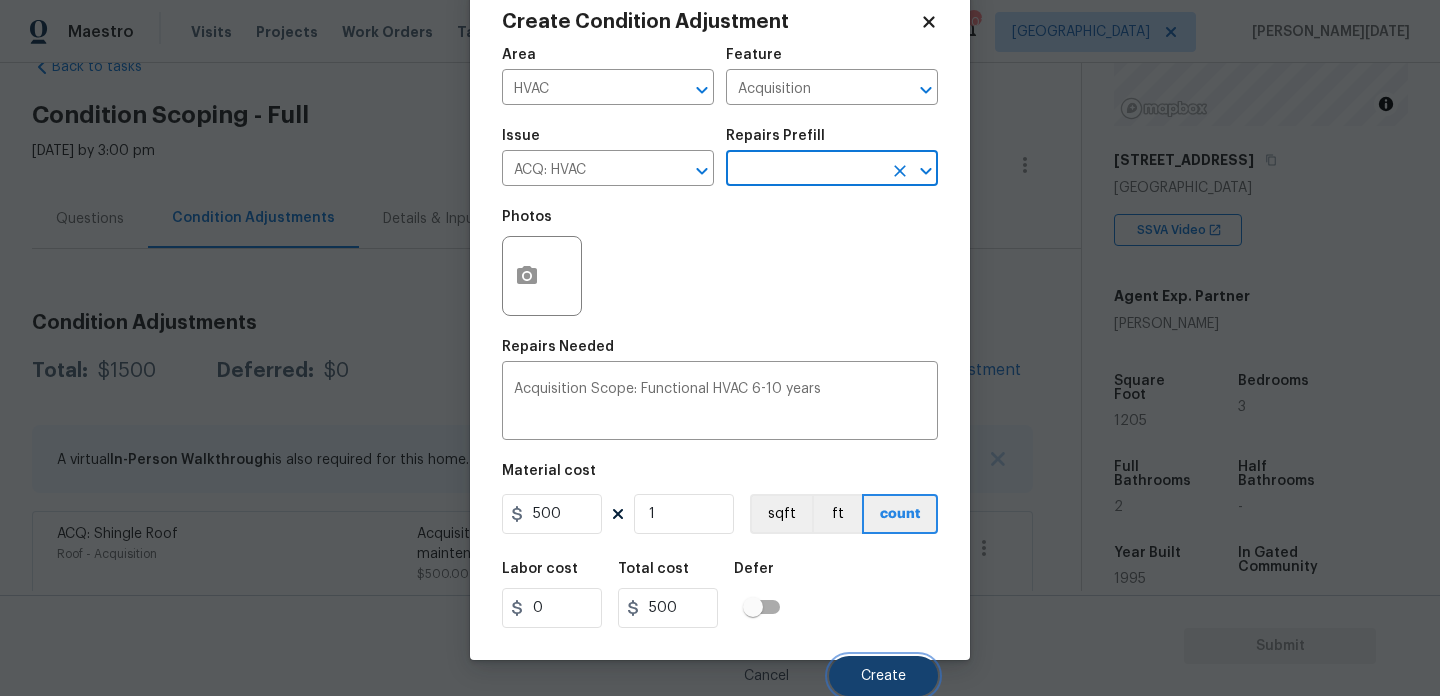click on "Create" at bounding box center [883, 676] 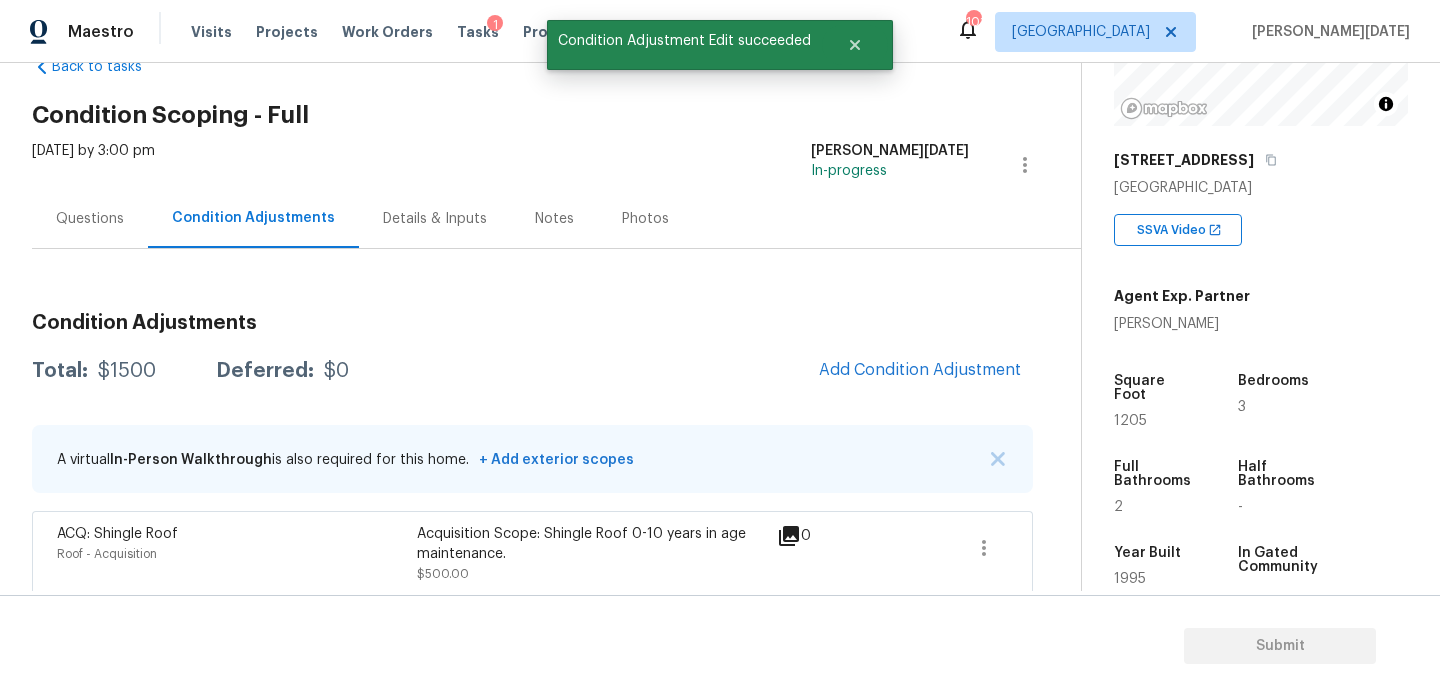 scroll, scrollTop: 44, scrollLeft: 0, axis: vertical 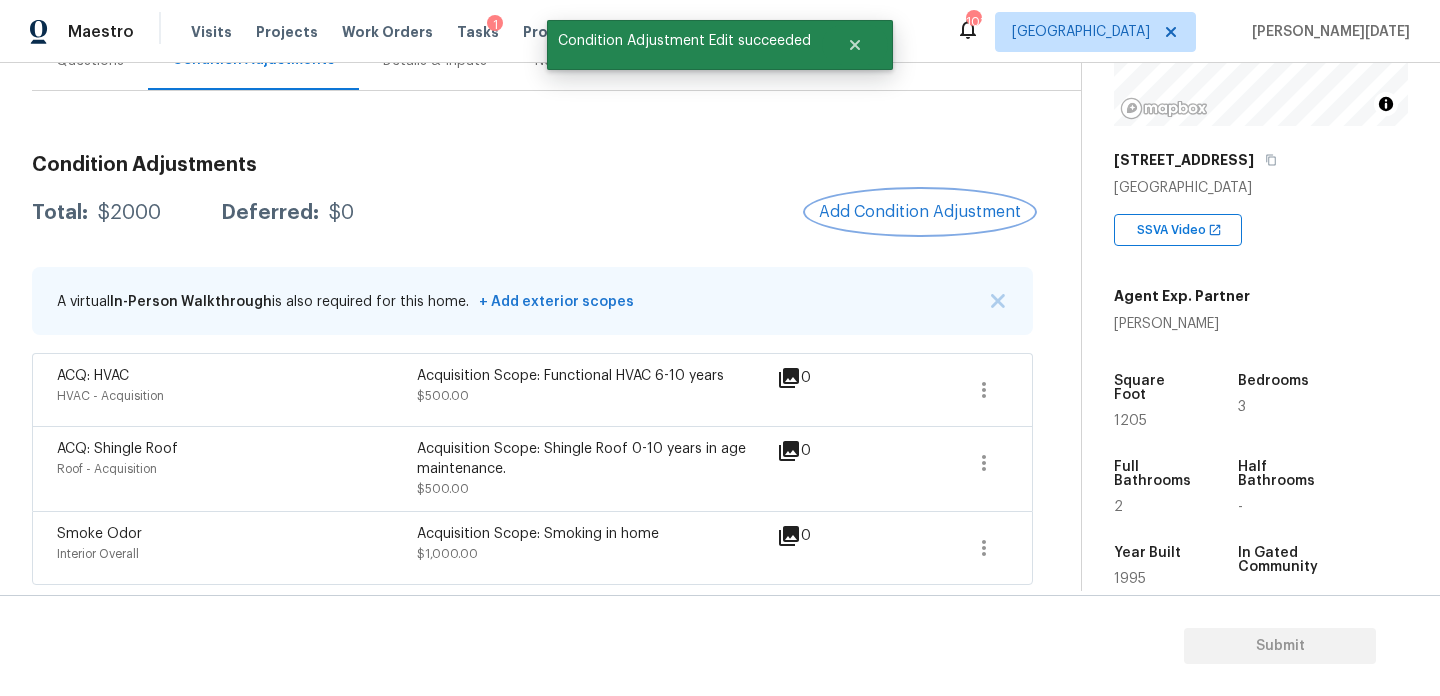 click on "Add Condition Adjustment" at bounding box center [920, 212] 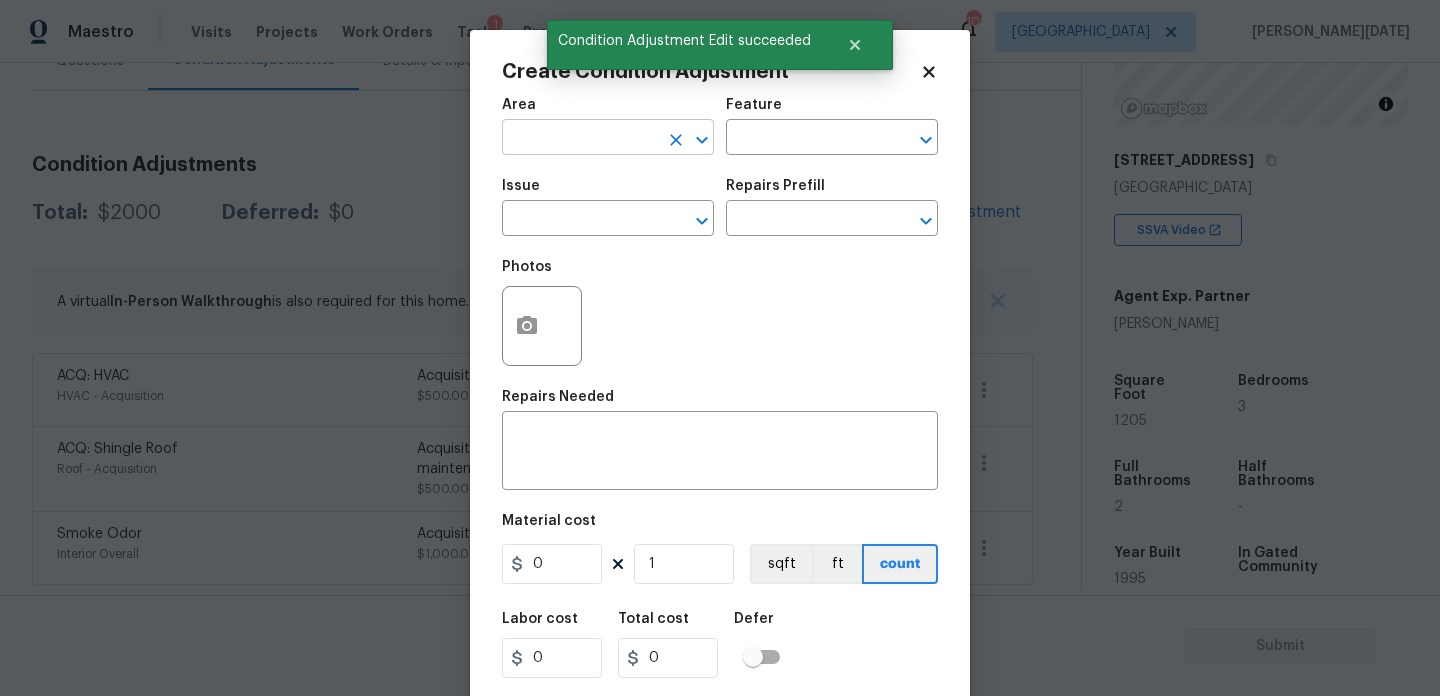 click at bounding box center (580, 139) 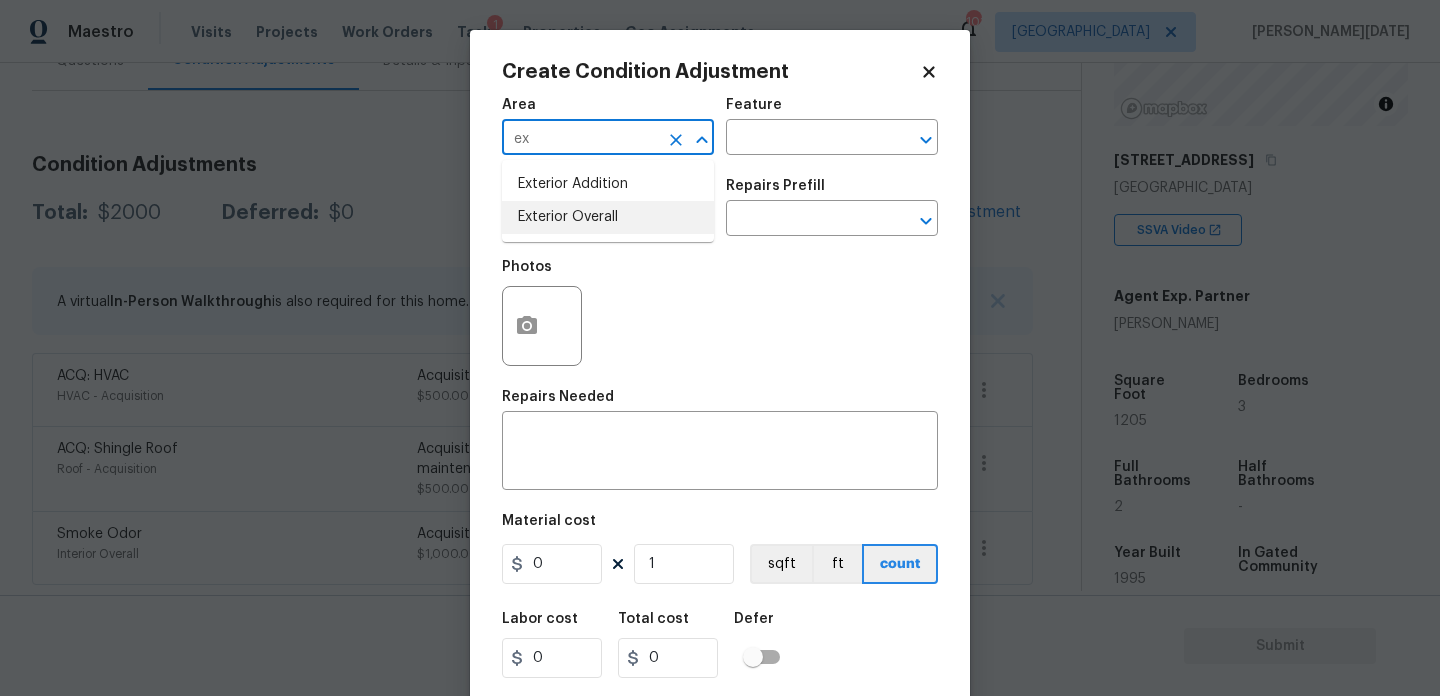 click on "Exterior Overall" at bounding box center (608, 217) 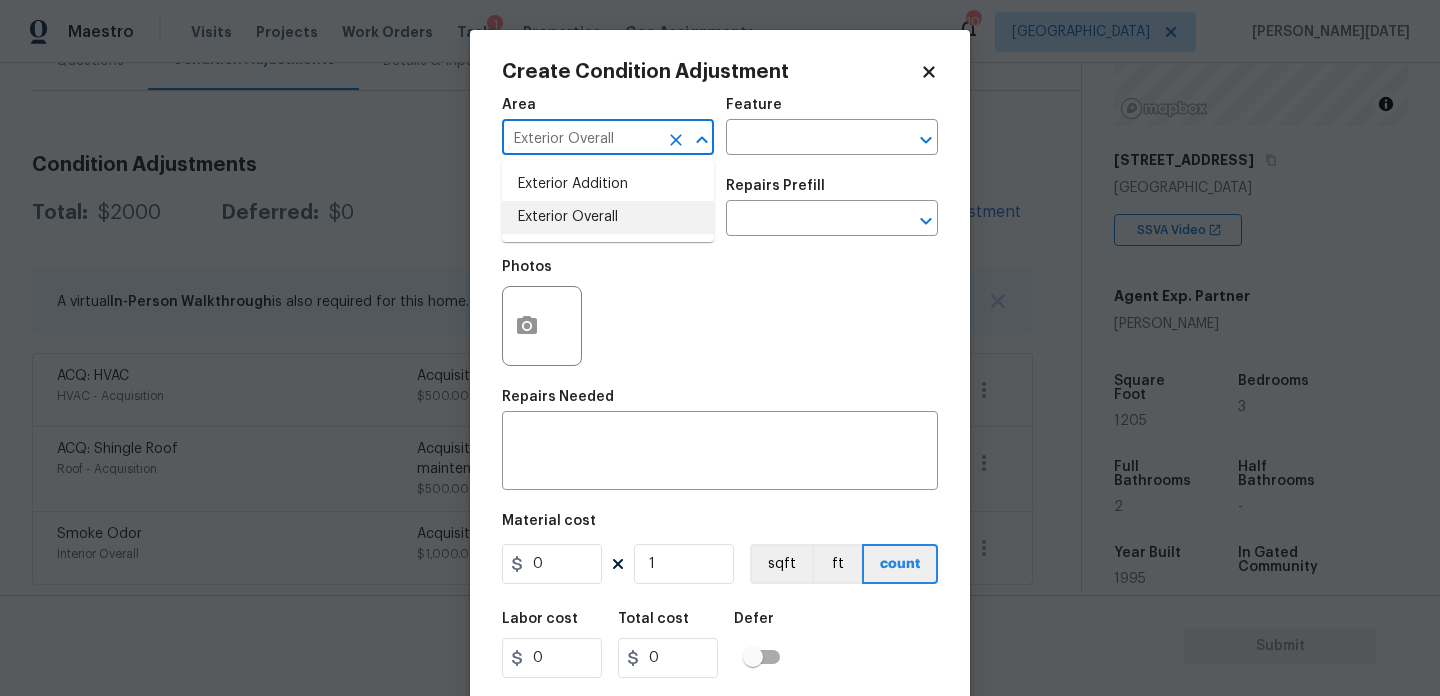 type on "Exterior Overall" 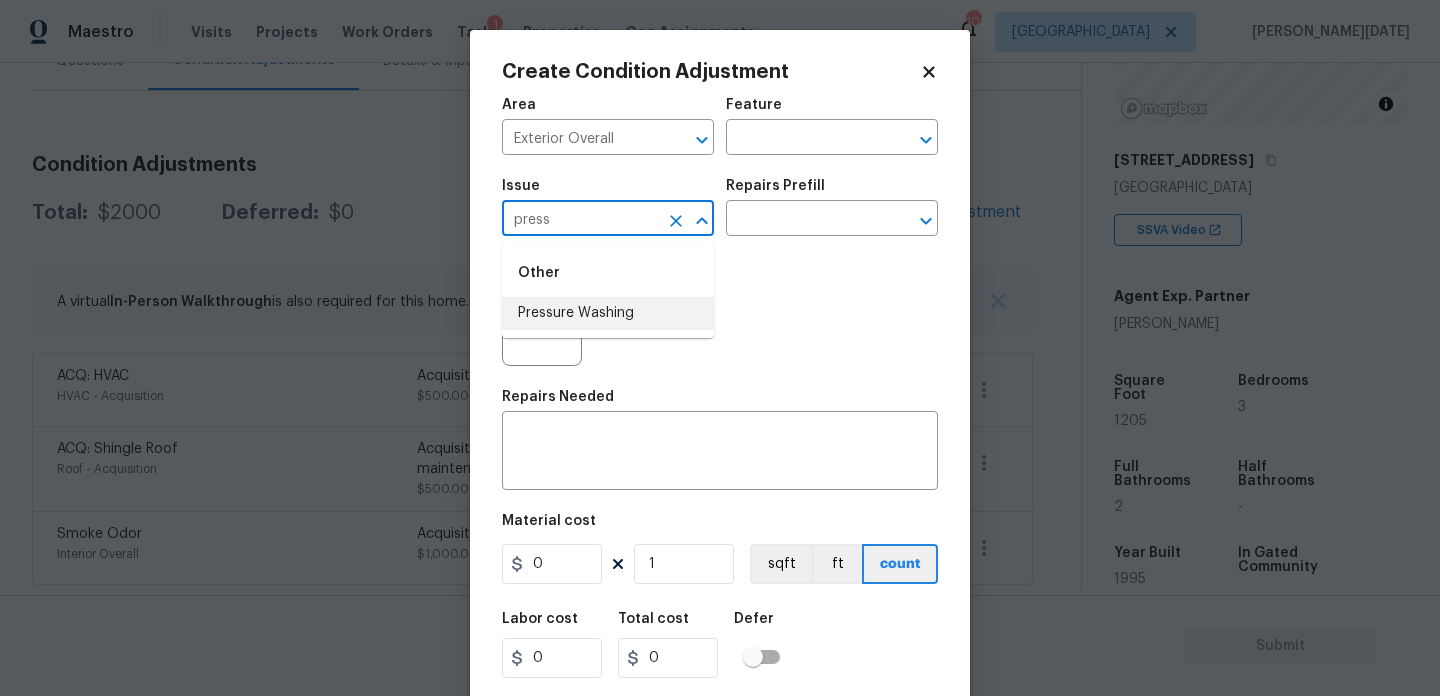click on "Pressure Washing" at bounding box center [608, 313] 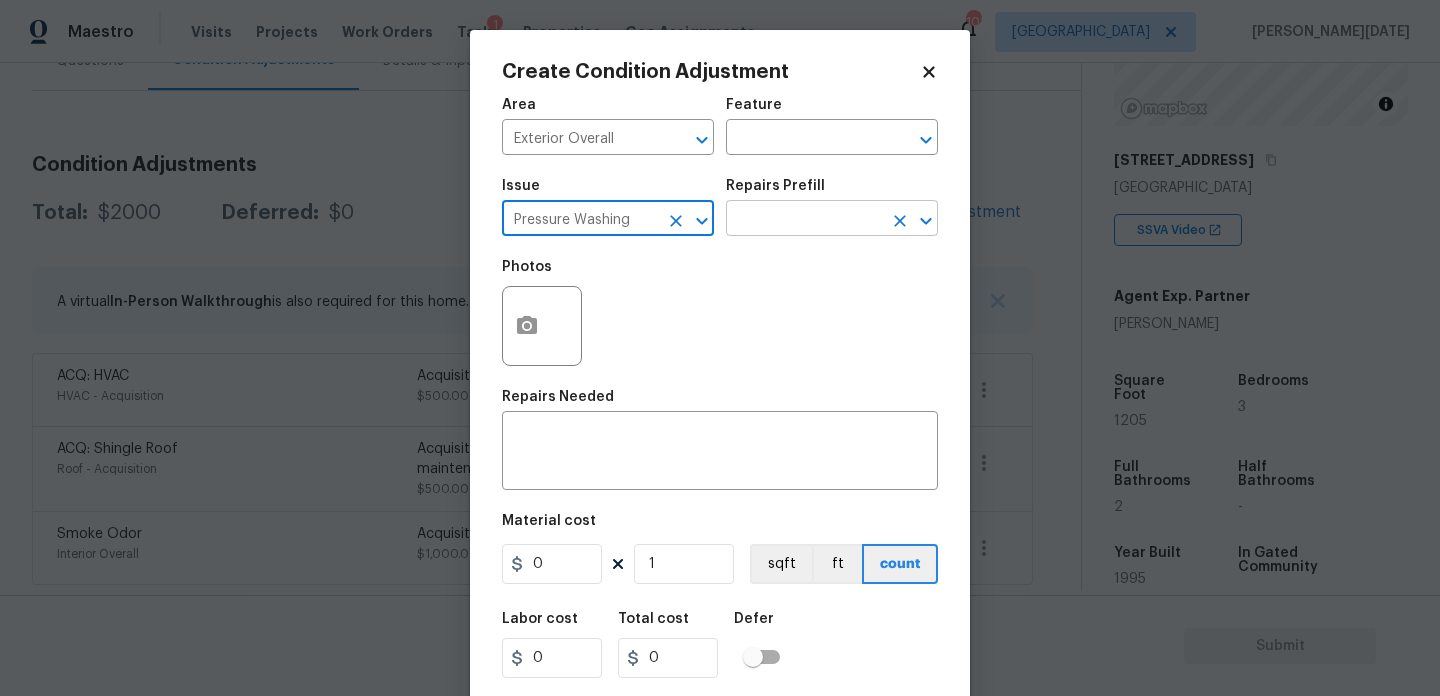 type on "Pressure Washing" 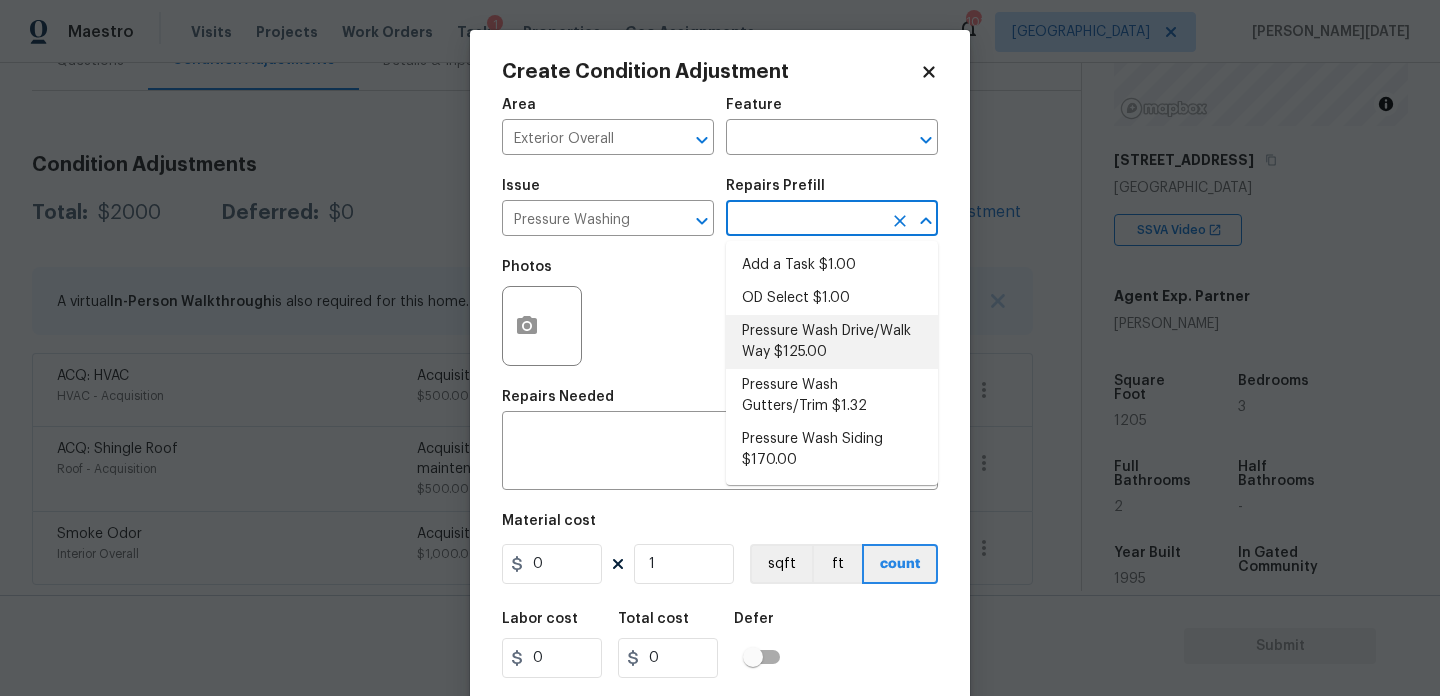 click on "Pressure Wash Drive/Walk Way $125.00" at bounding box center (832, 342) 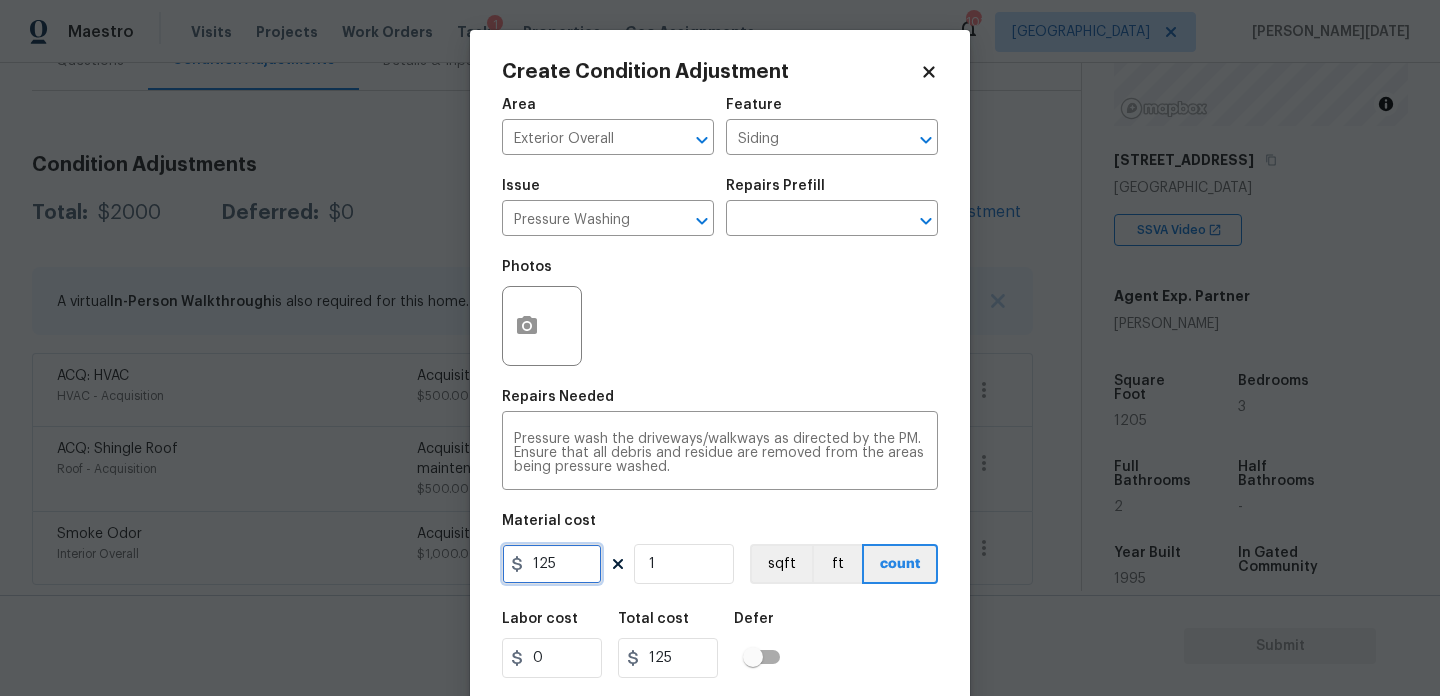 drag, startPoint x: 583, startPoint y: 566, endPoint x: 501, endPoint y: 566, distance: 82 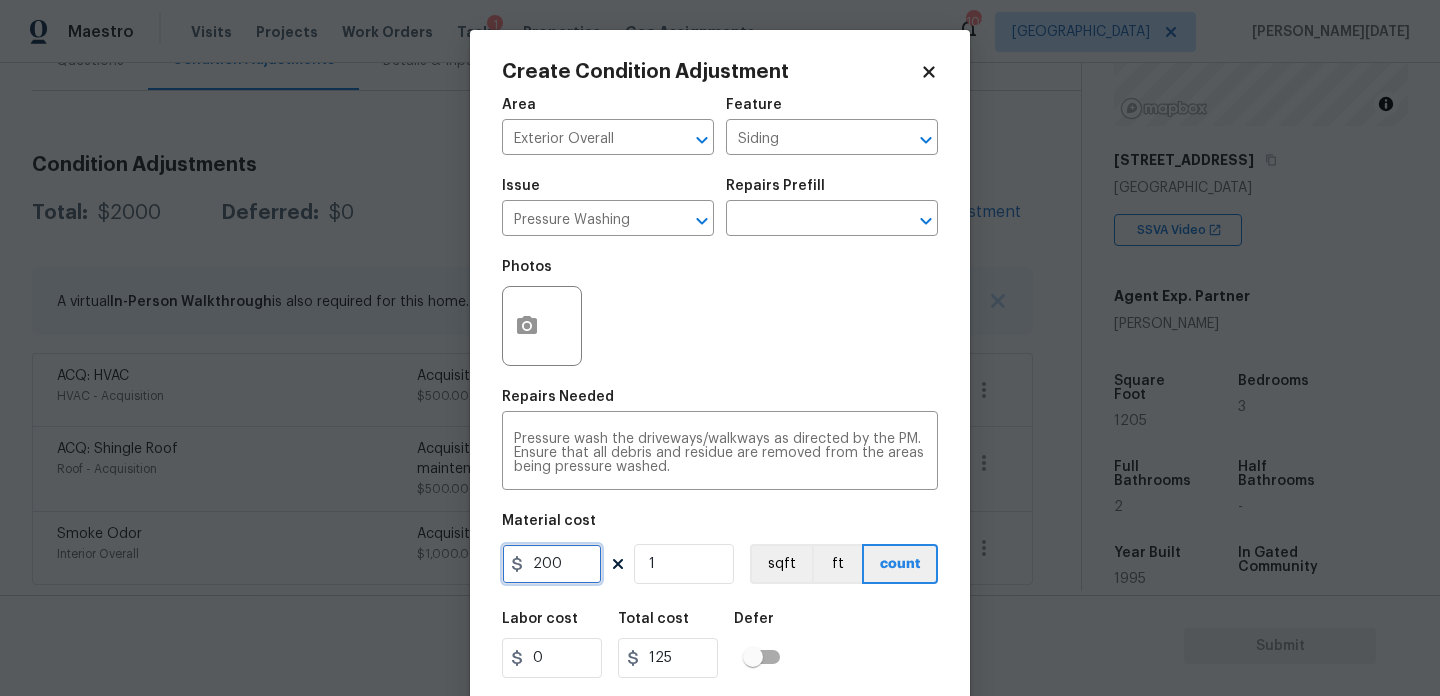 type on "200" 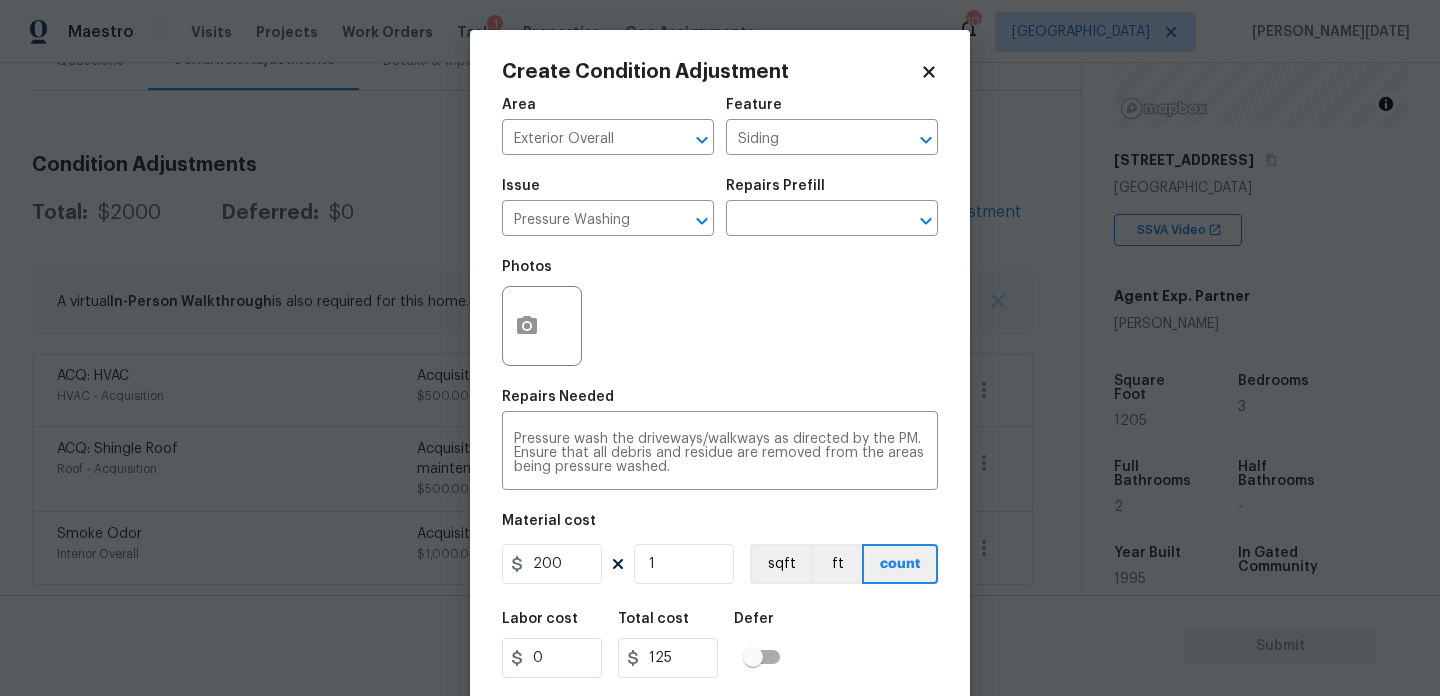 type on "200" 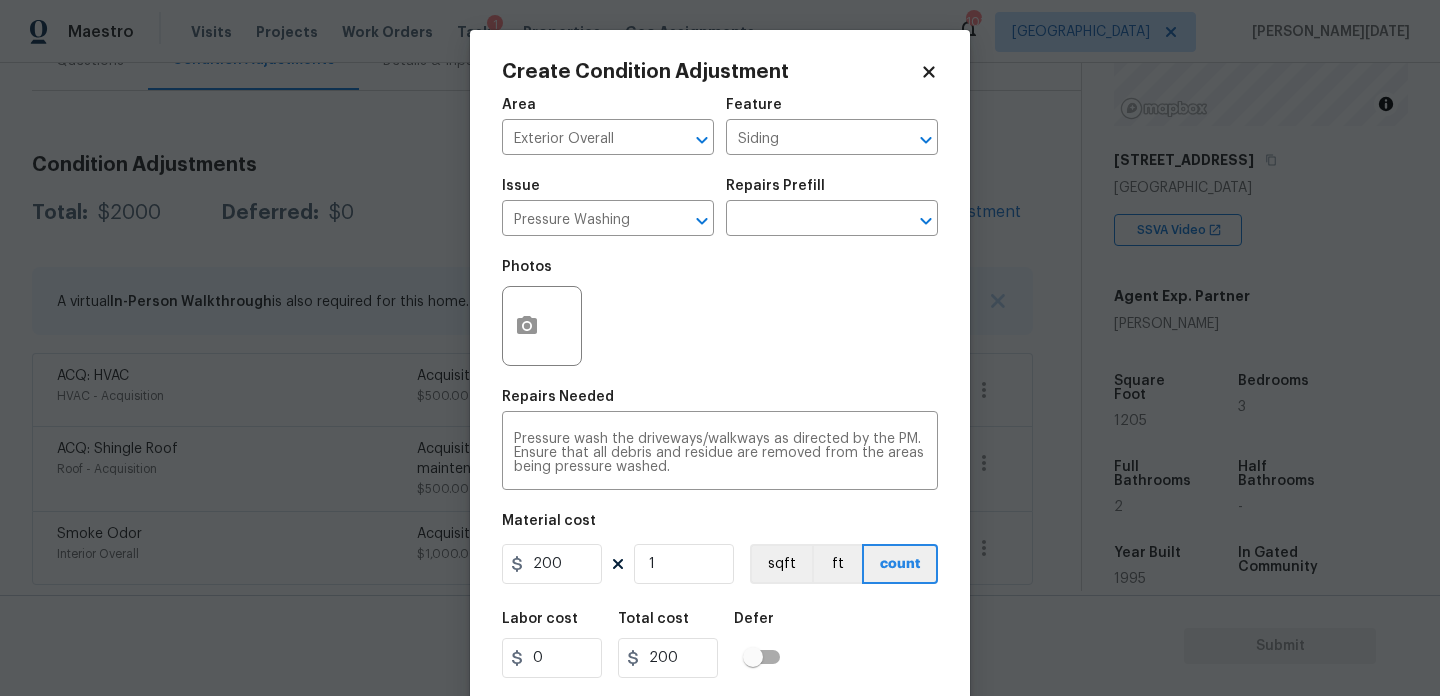 click on "Repairs Needed" at bounding box center [720, 403] 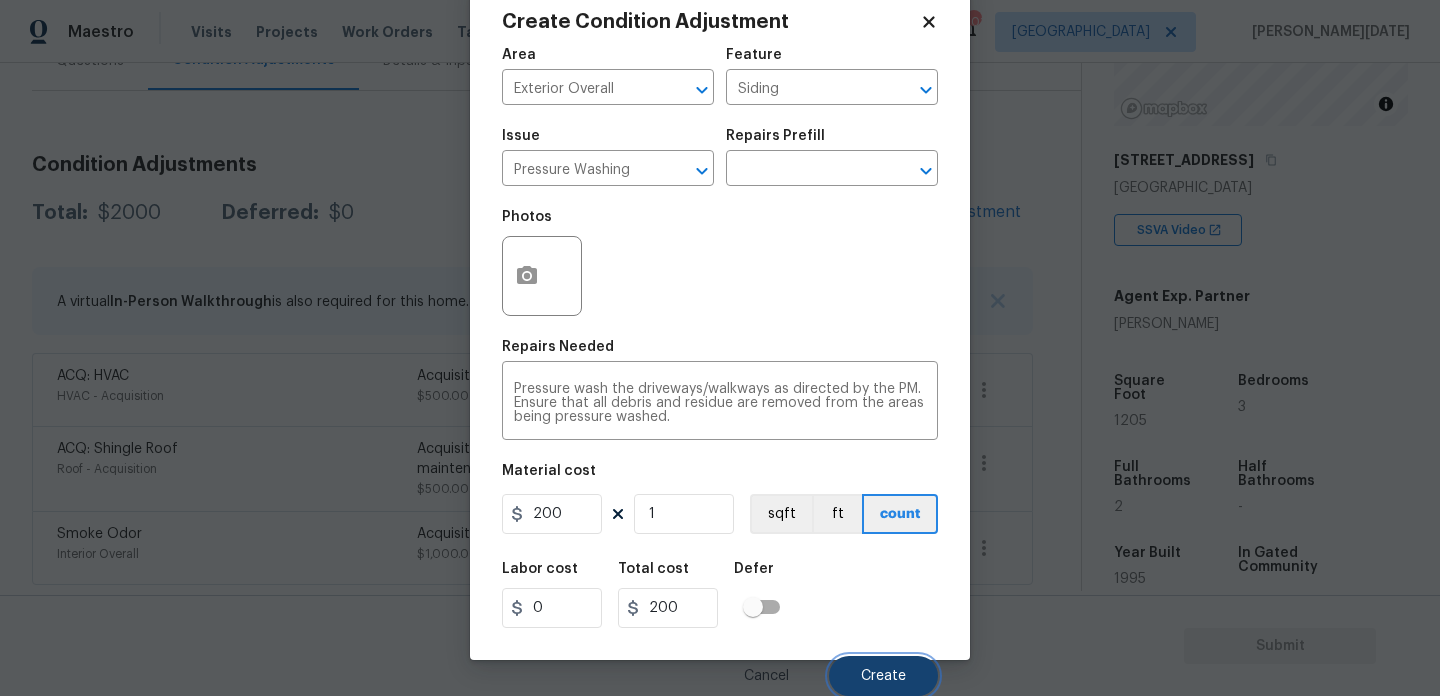 click on "Create" at bounding box center (883, 676) 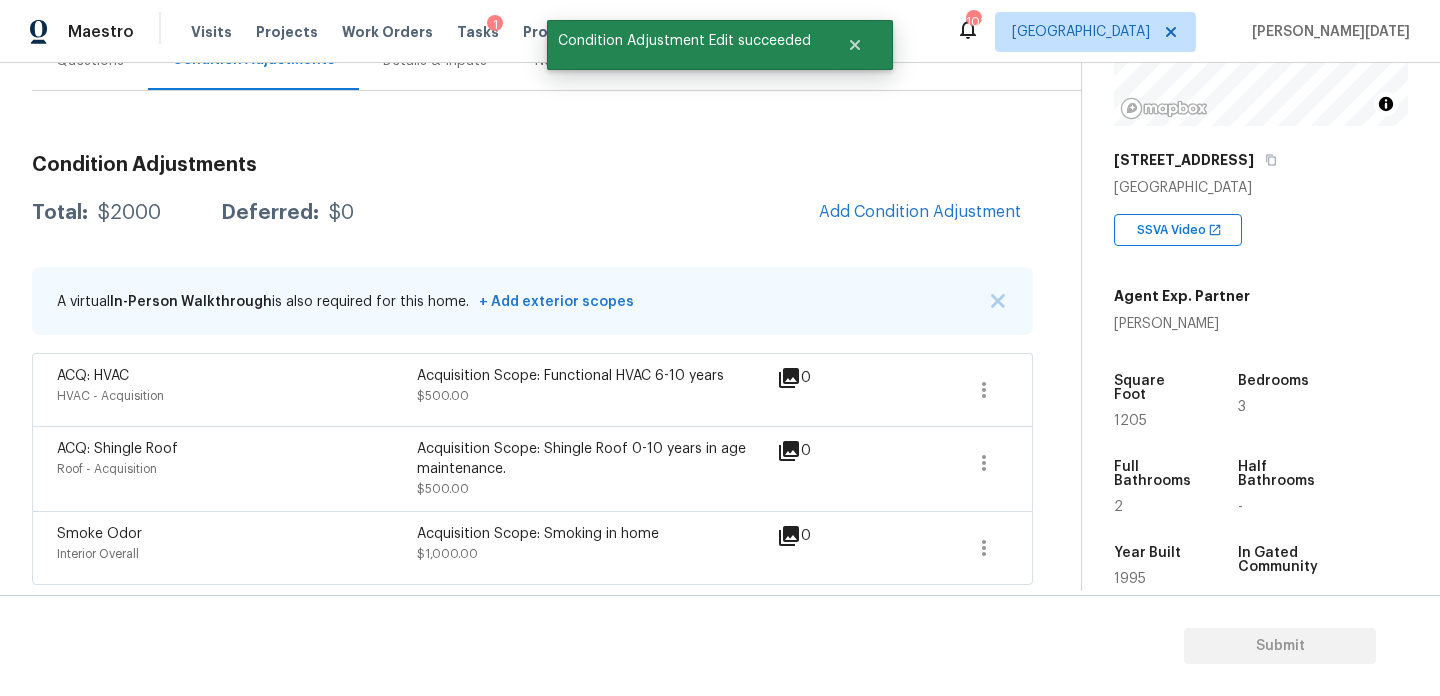 scroll, scrollTop: 44, scrollLeft: 0, axis: vertical 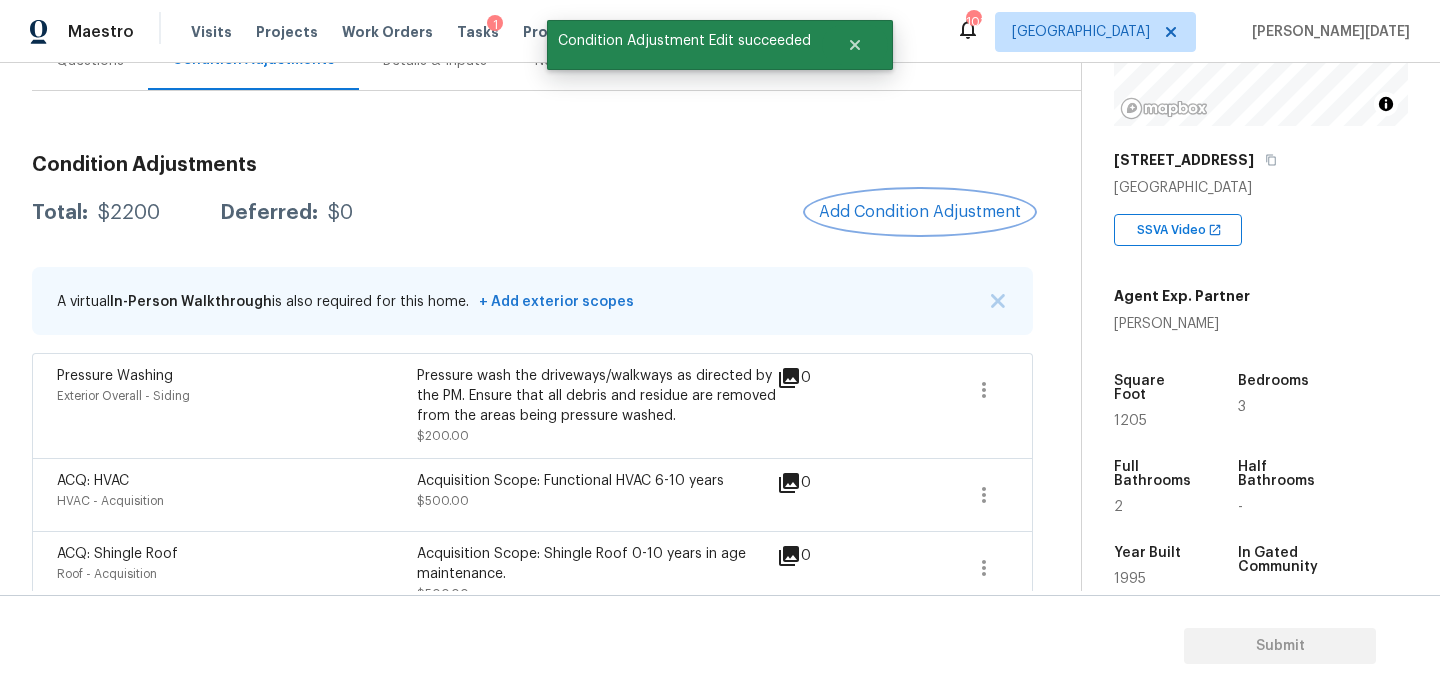 click on "Add Condition Adjustment" at bounding box center (920, 212) 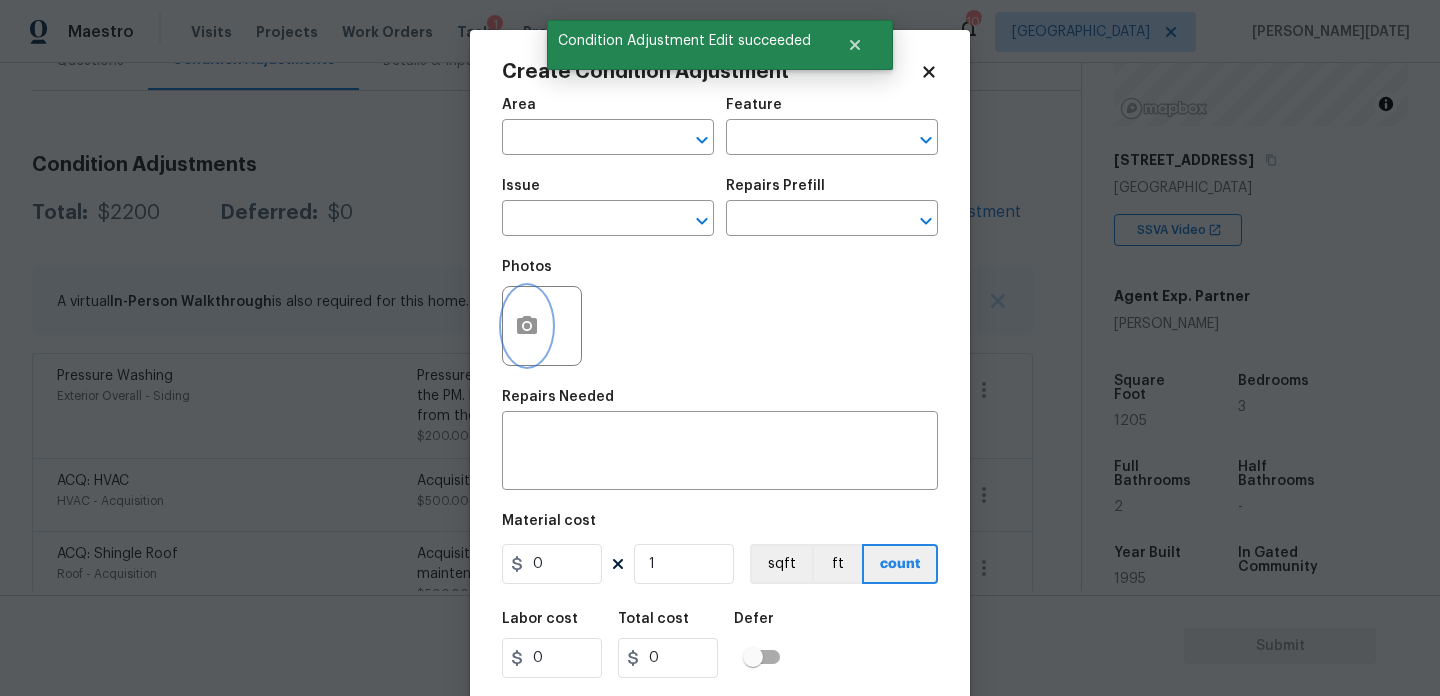 click 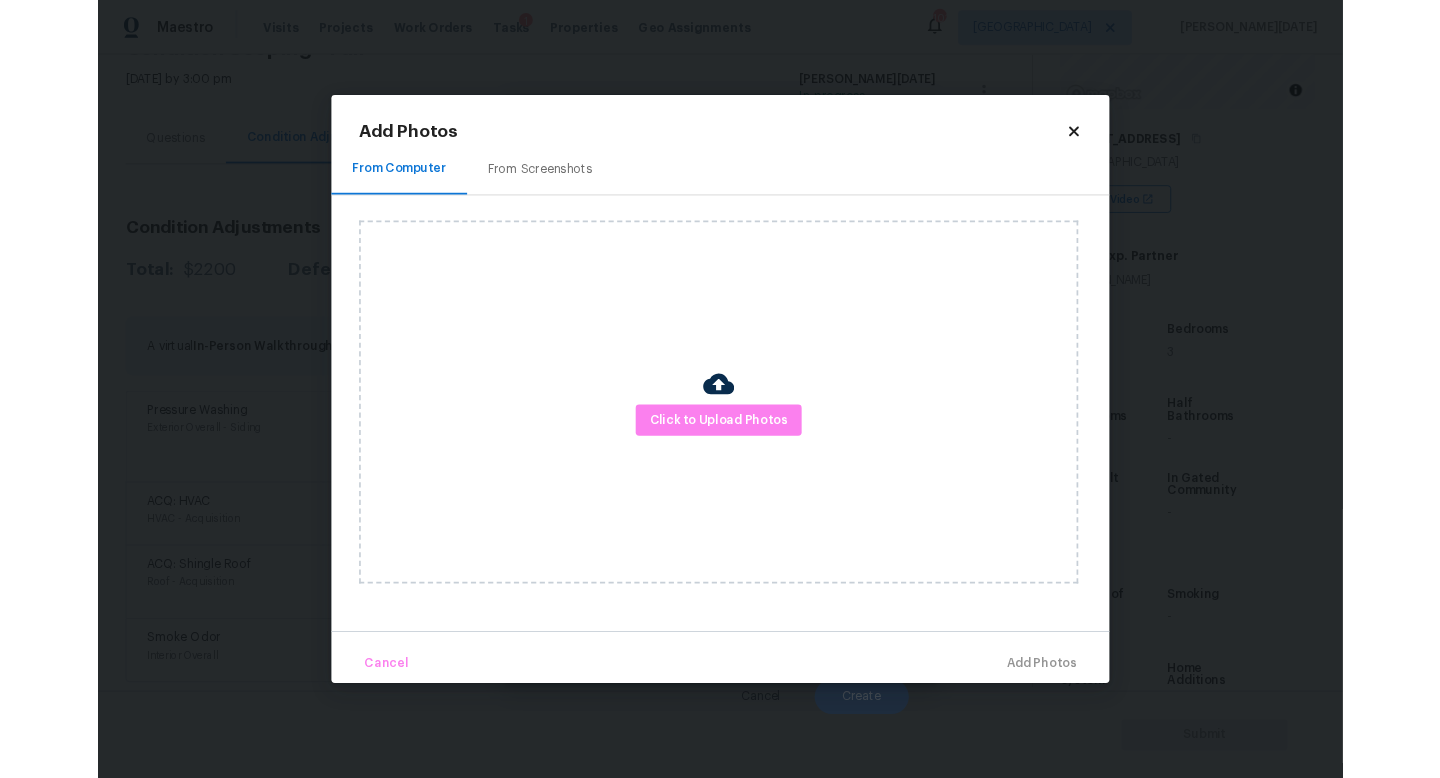 scroll, scrollTop: 212, scrollLeft: 0, axis: vertical 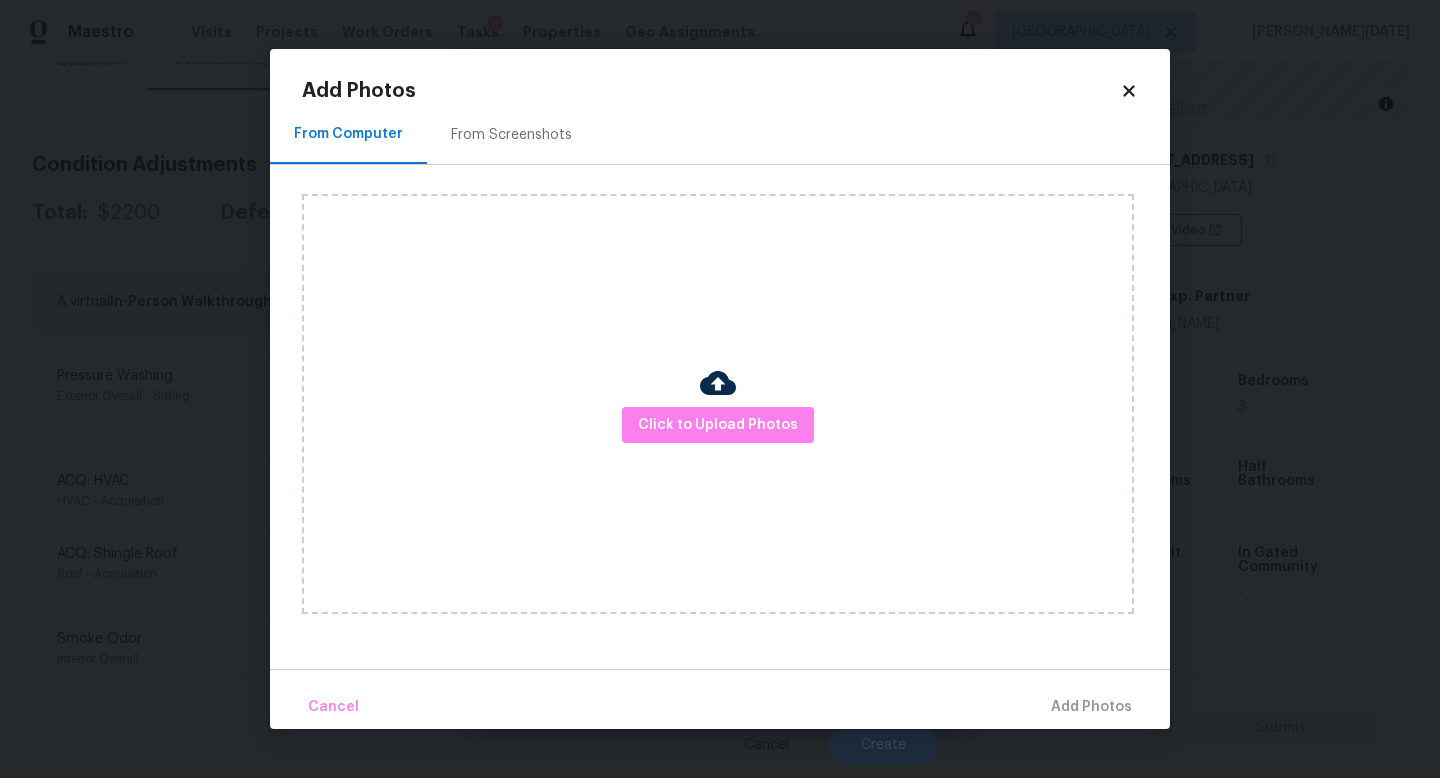 click on "From Screenshots" at bounding box center (511, 134) 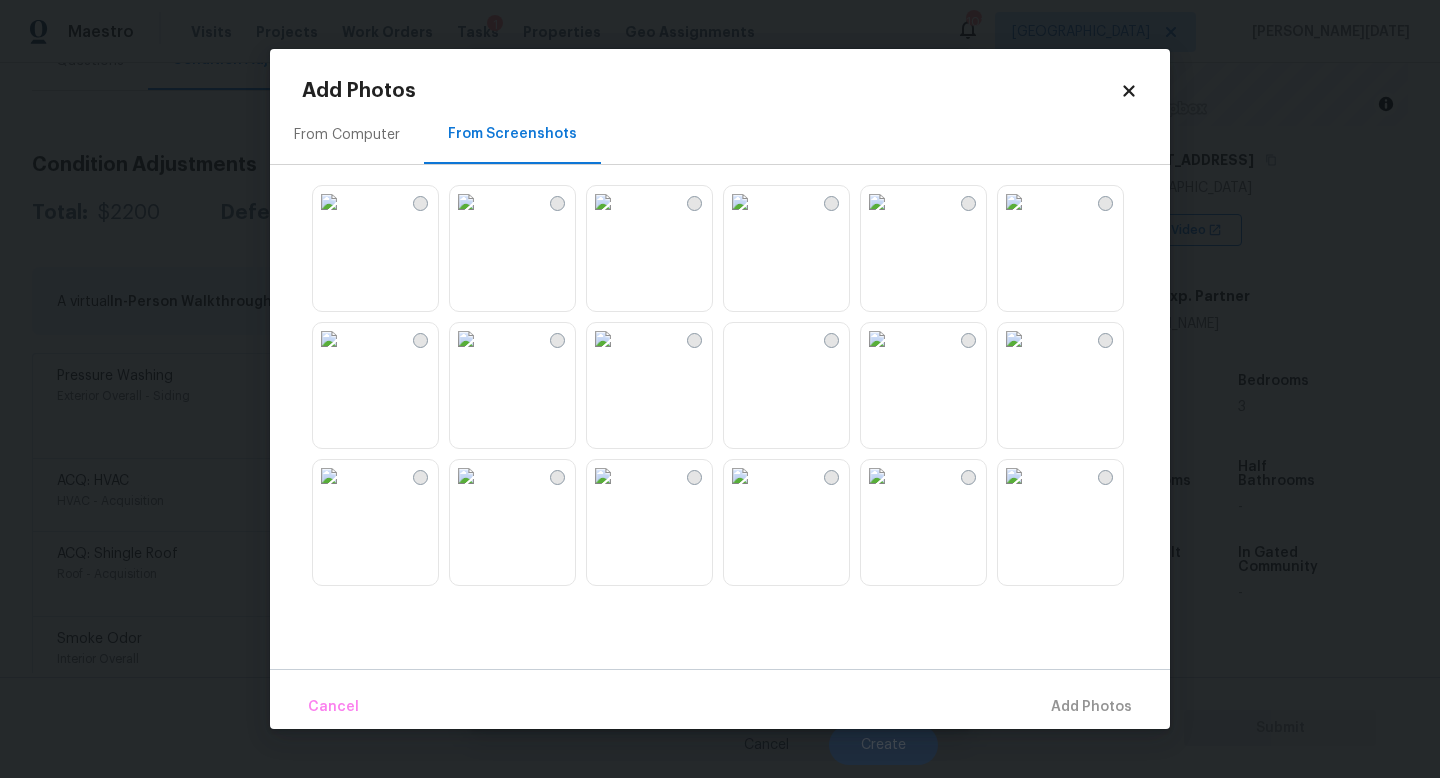 click at bounding box center [740, 202] 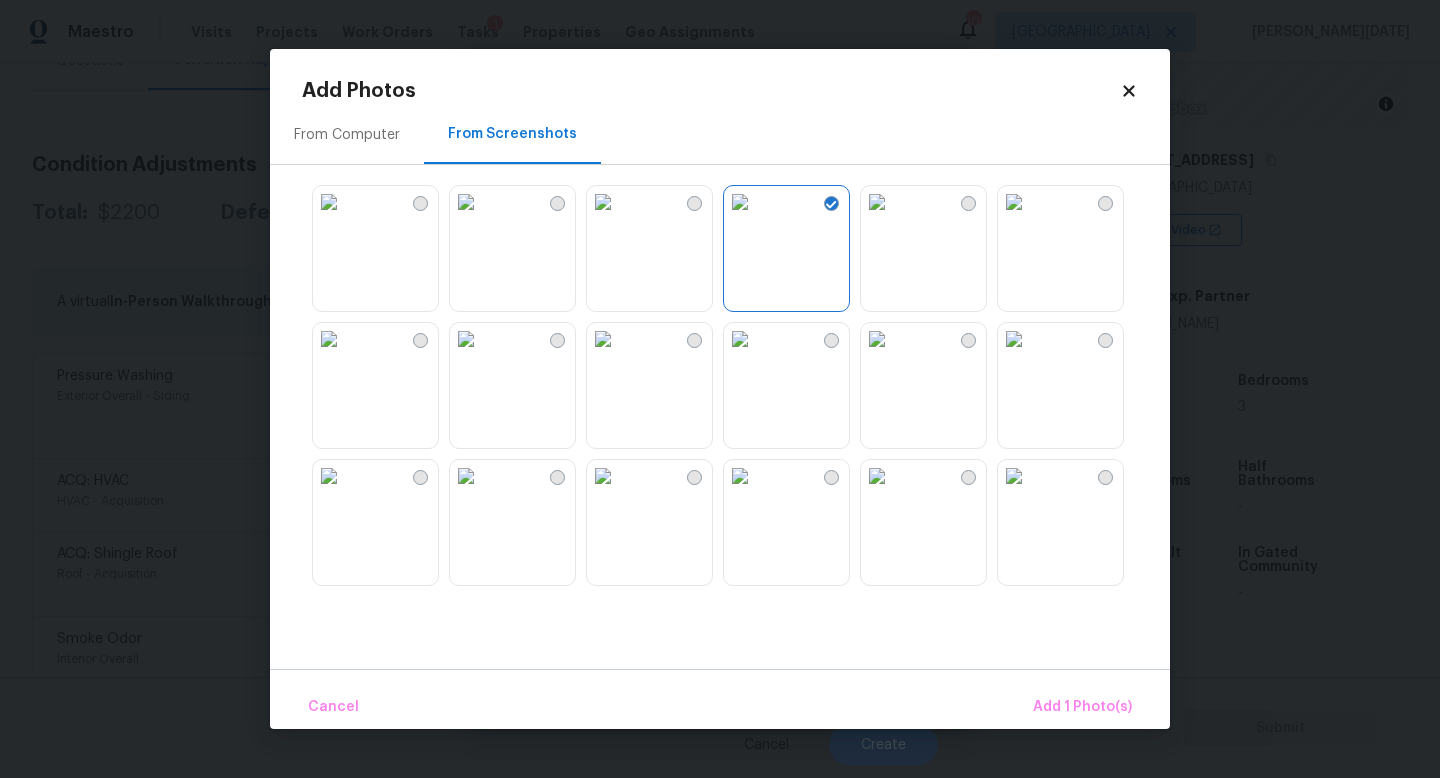 click at bounding box center (1014, 202) 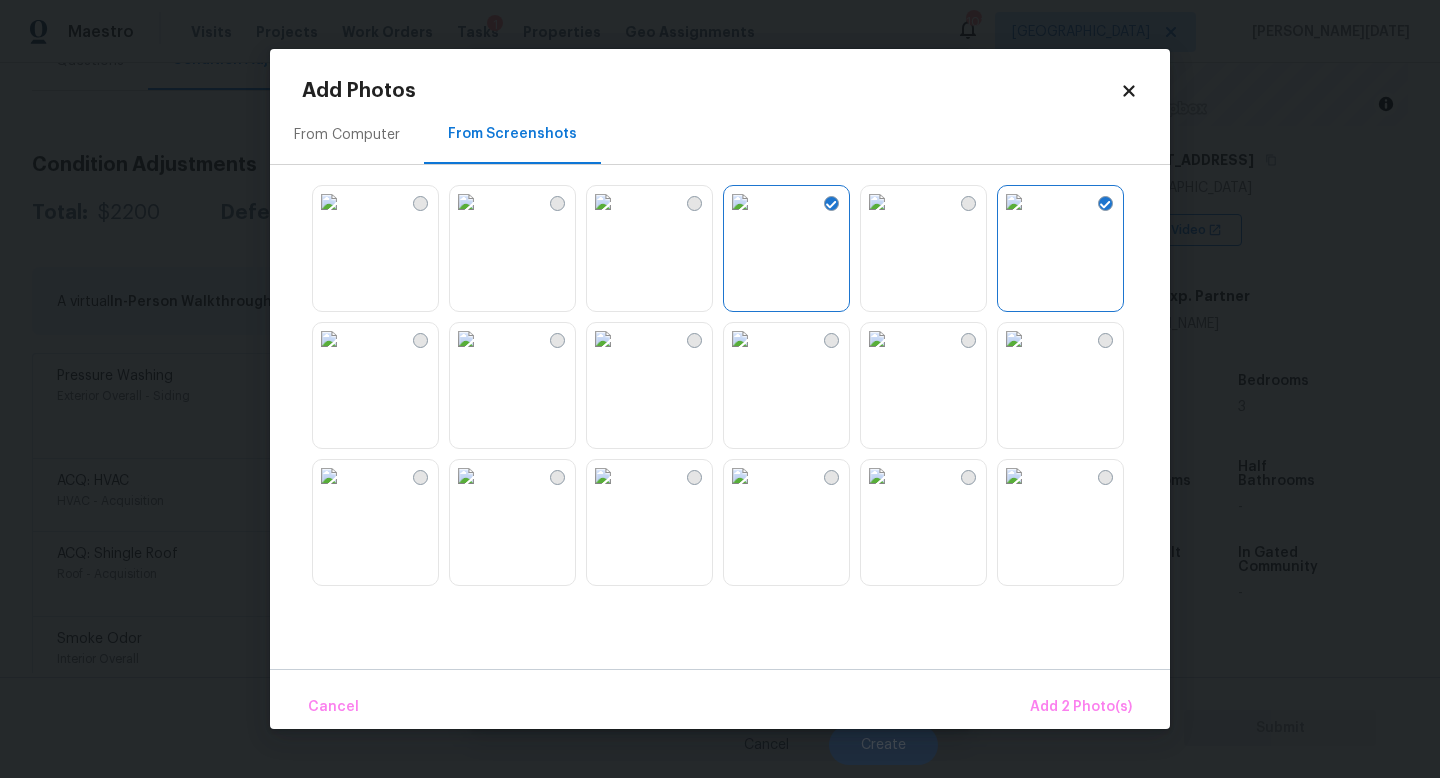 click at bounding box center (603, 339) 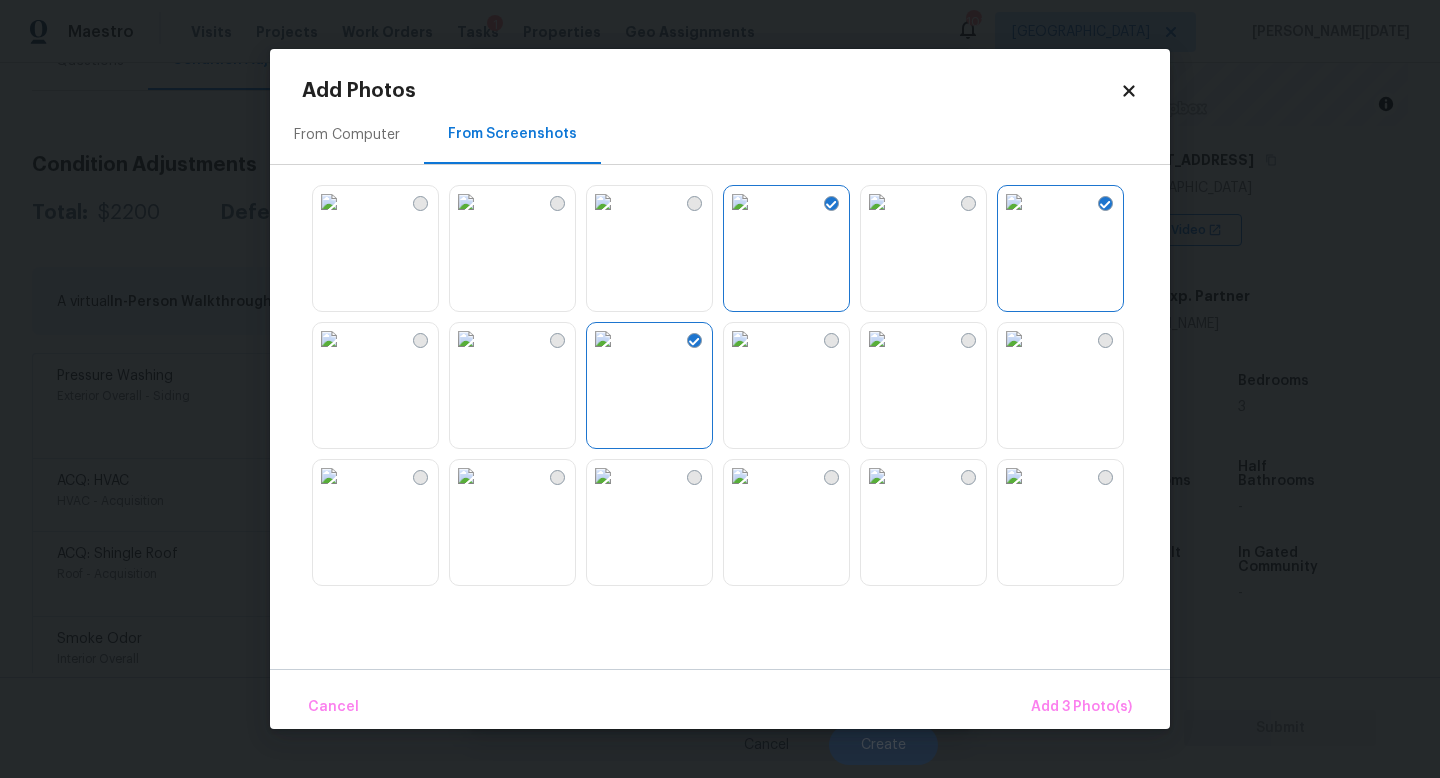click at bounding box center (466, 339) 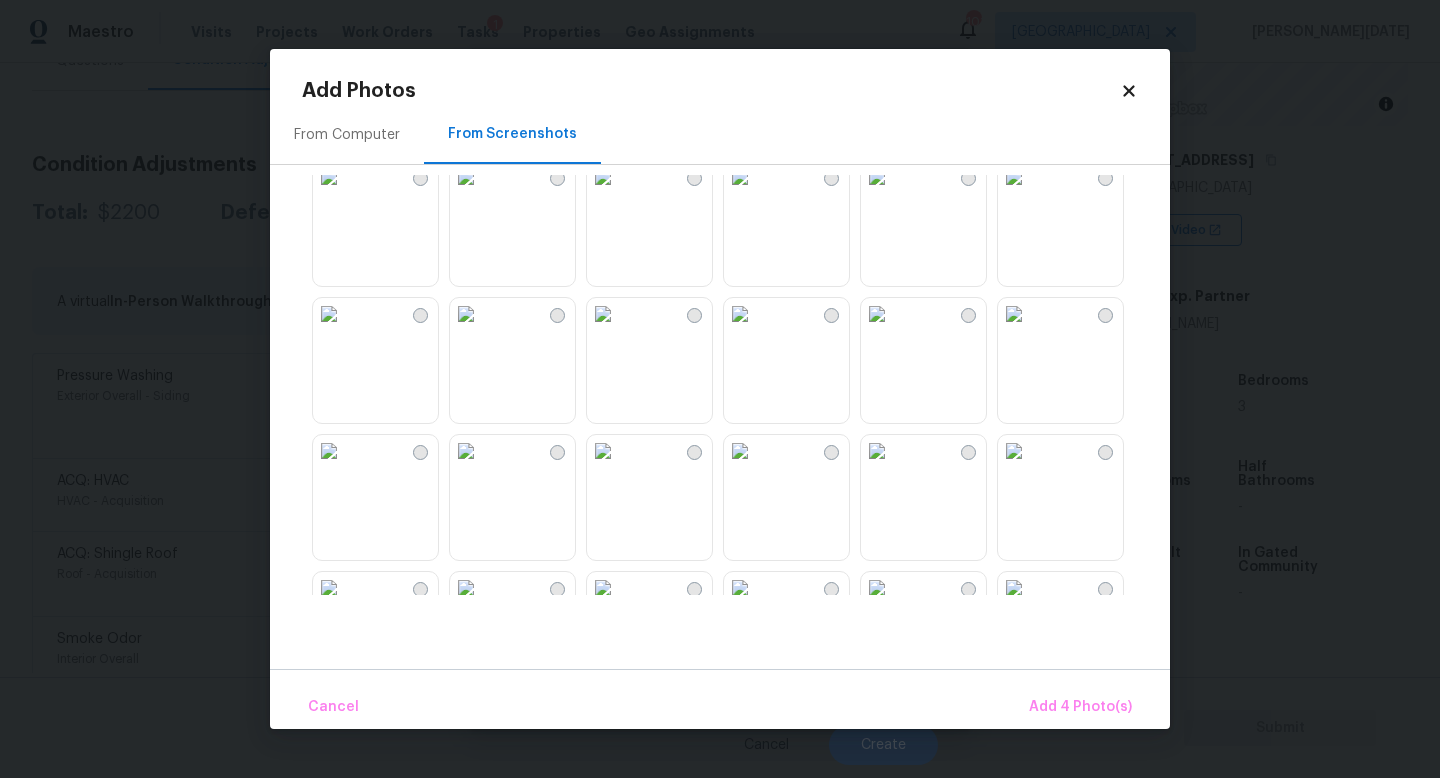 scroll, scrollTop: 320, scrollLeft: 0, axis: vertical 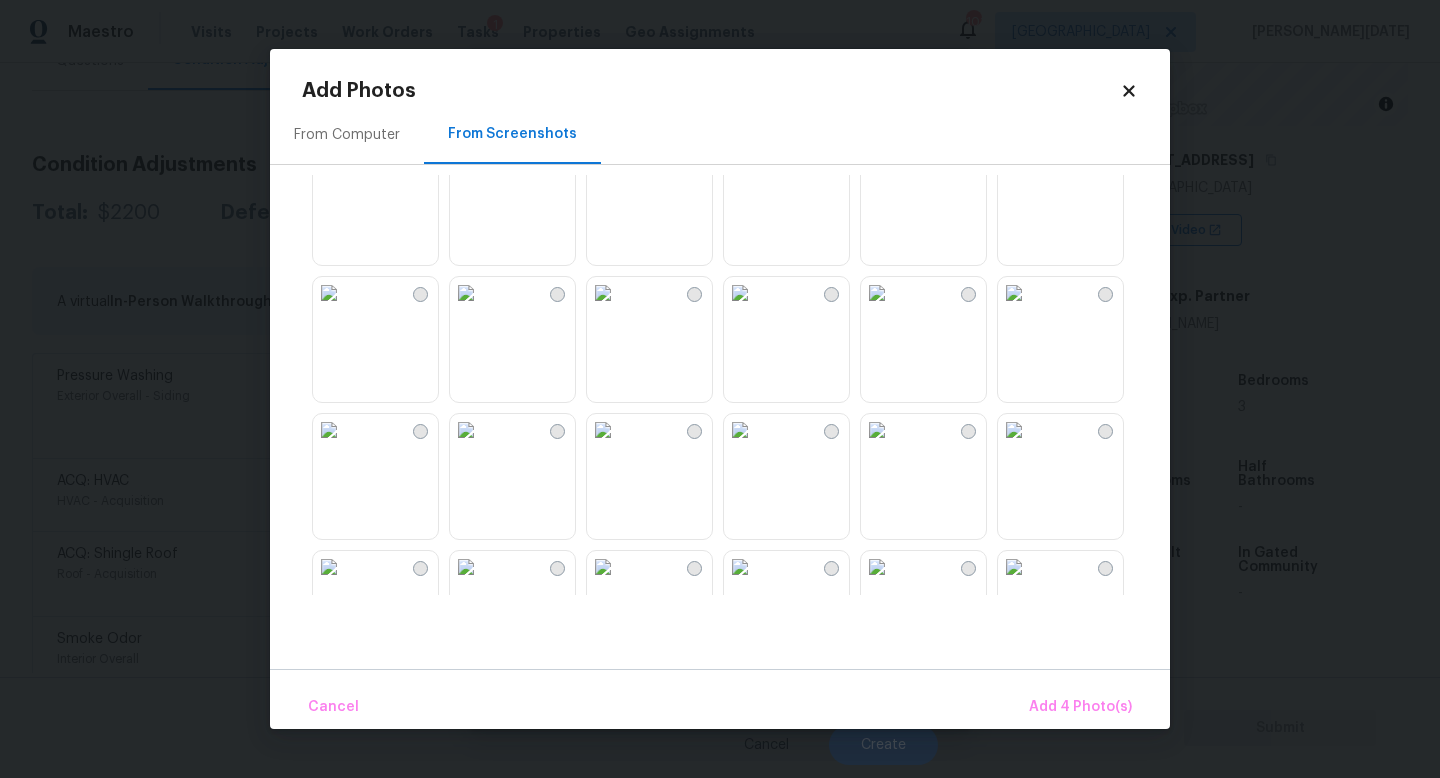 click at bounding box center [1014, 156] 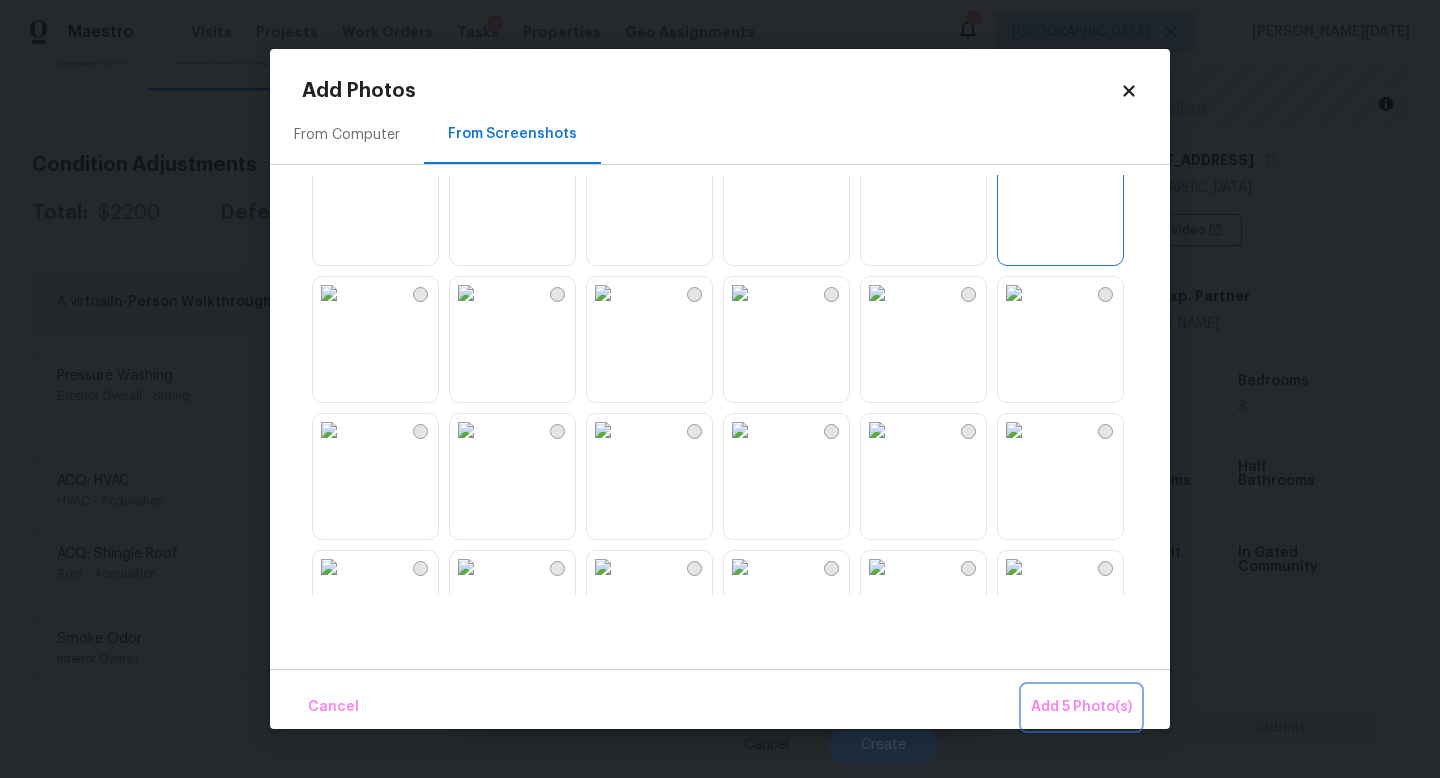 click on "Add 5 Photo(s)" at bounding box center (1081, 707) 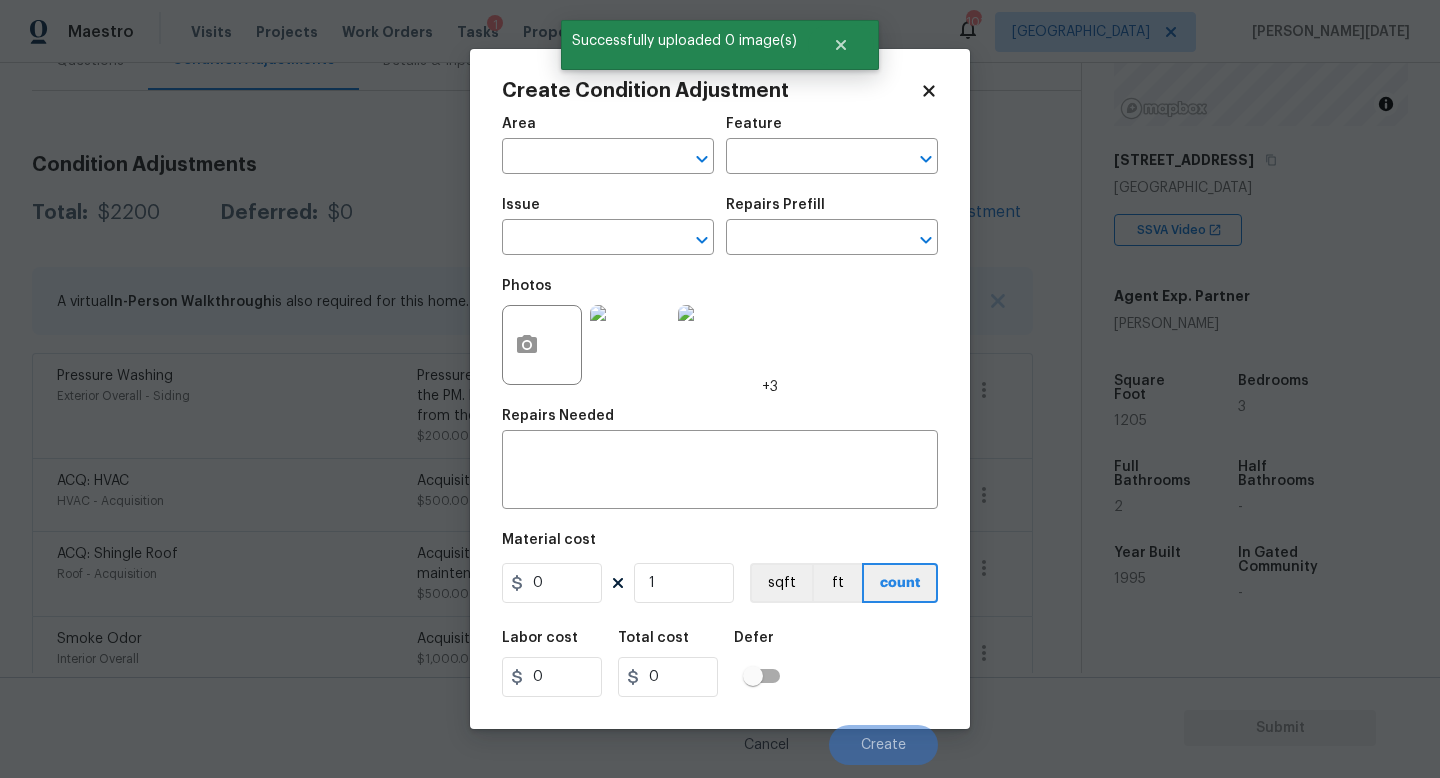 click on "Area" at bounding box center [608, 130] 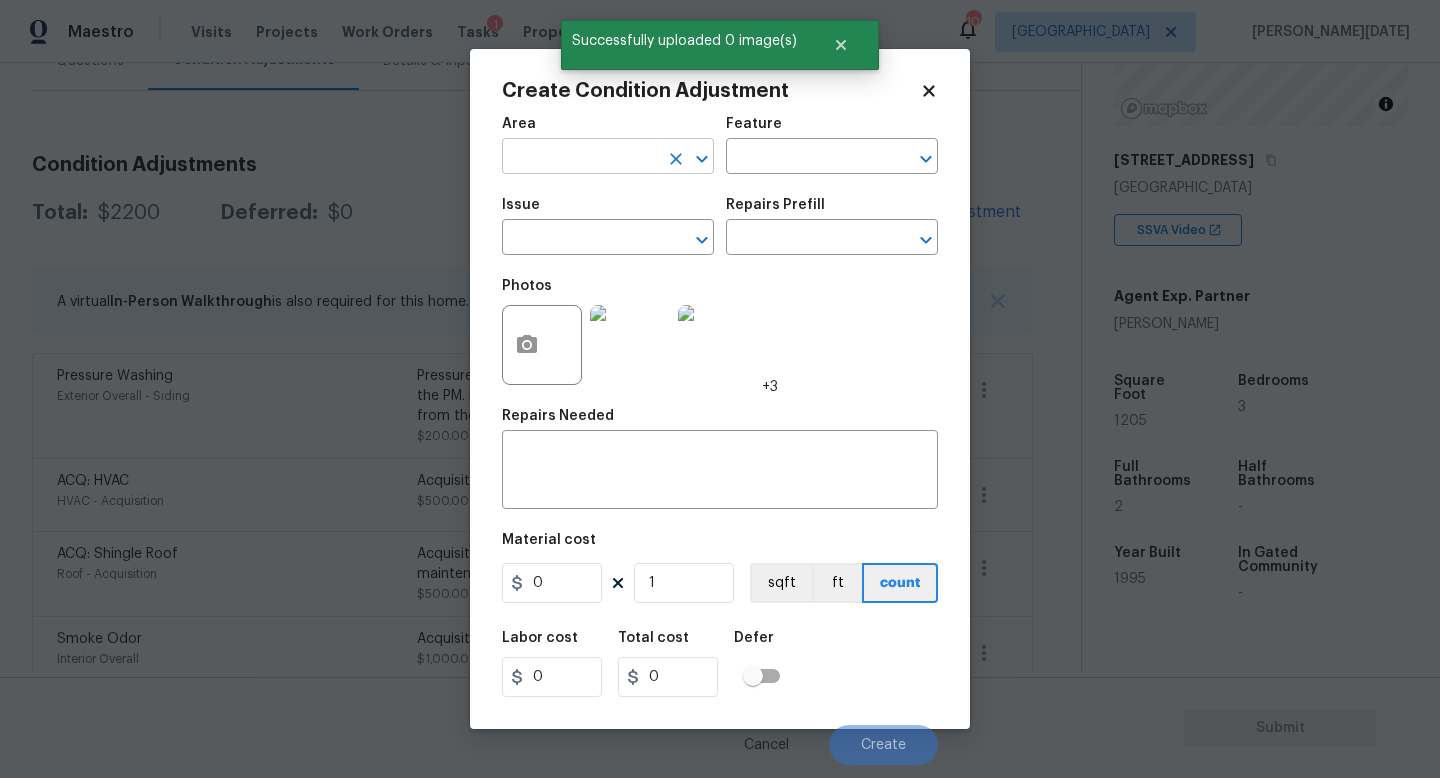 click at bounding box center (580, 158) 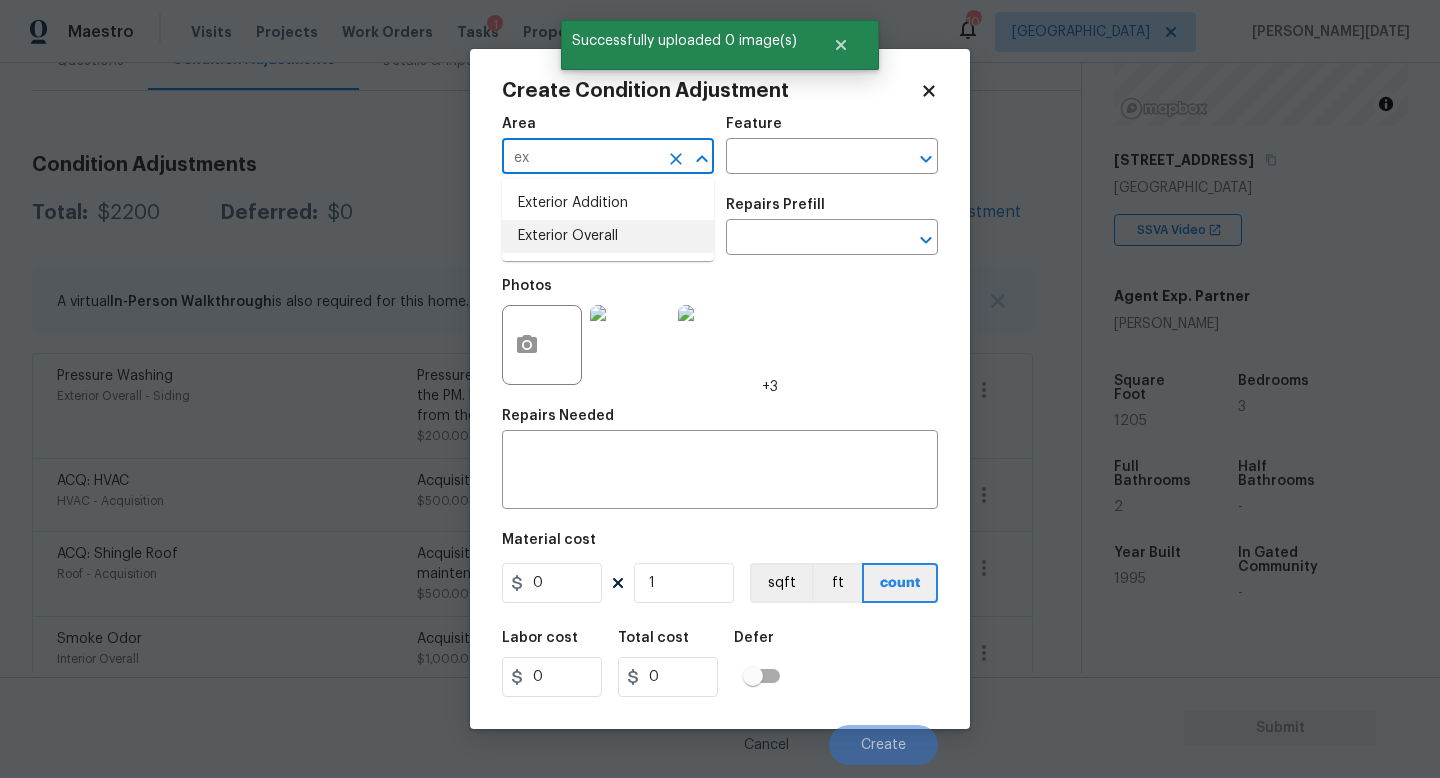 click on "Exterior Overall" at bounding box center (608, 236) 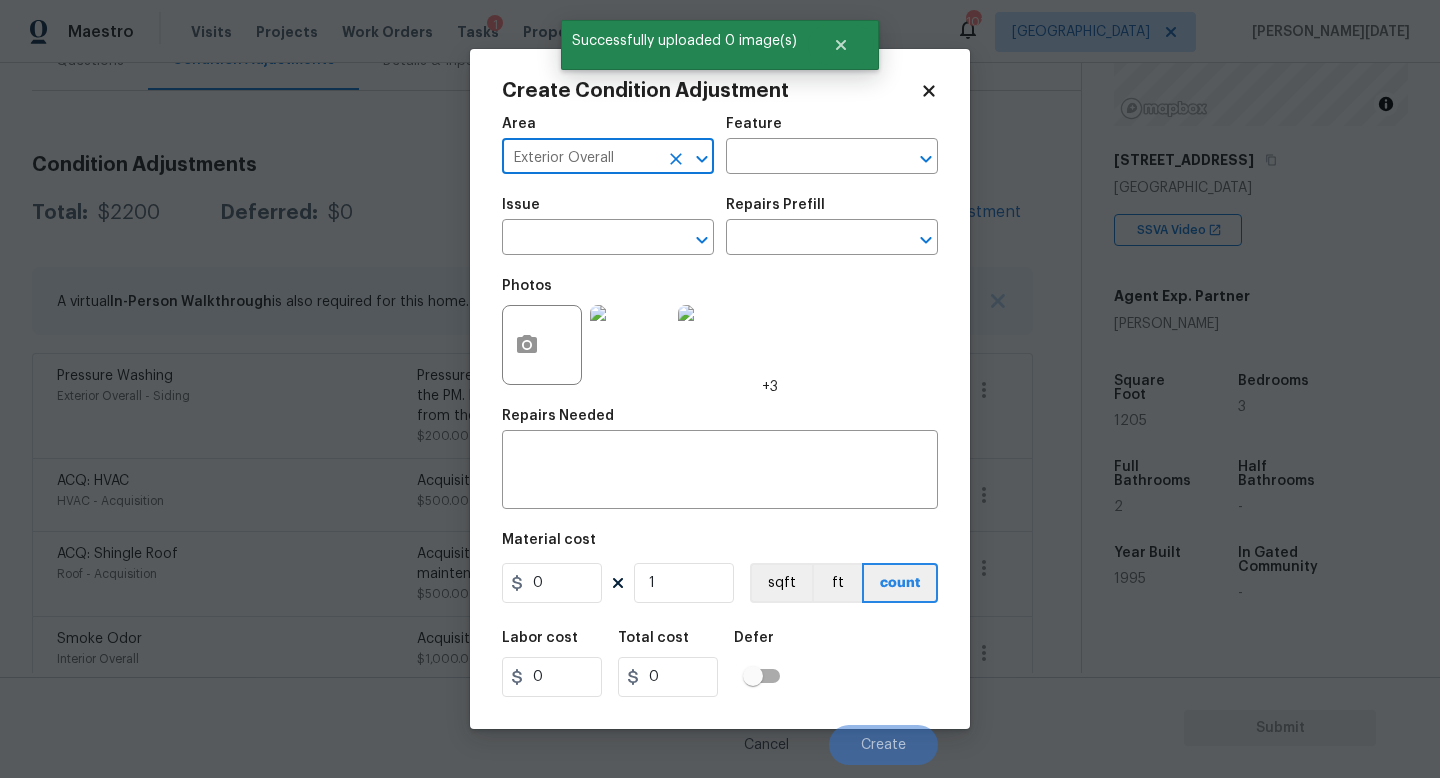 type on "Exterior Overall" 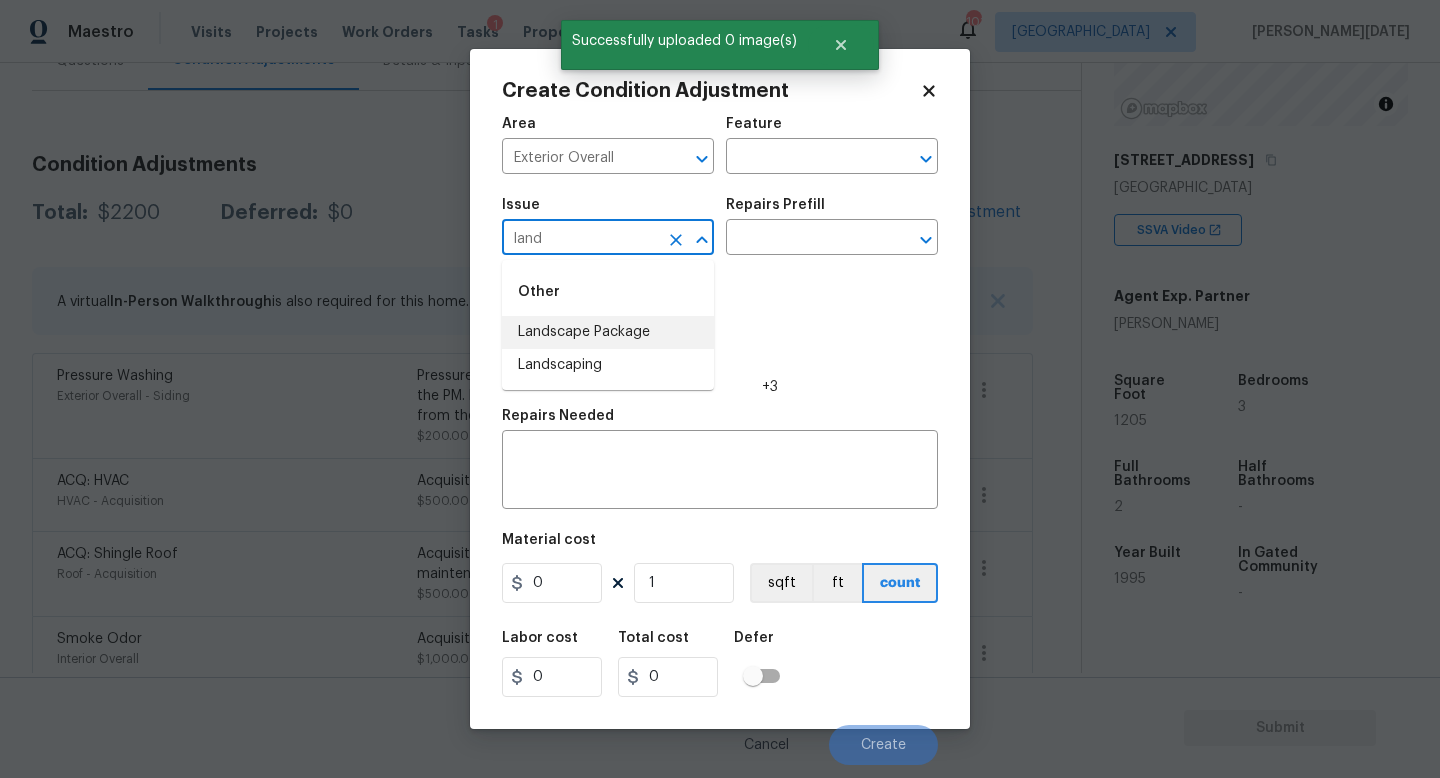 click on "Landscape Package" at bounding box center (608, 332) 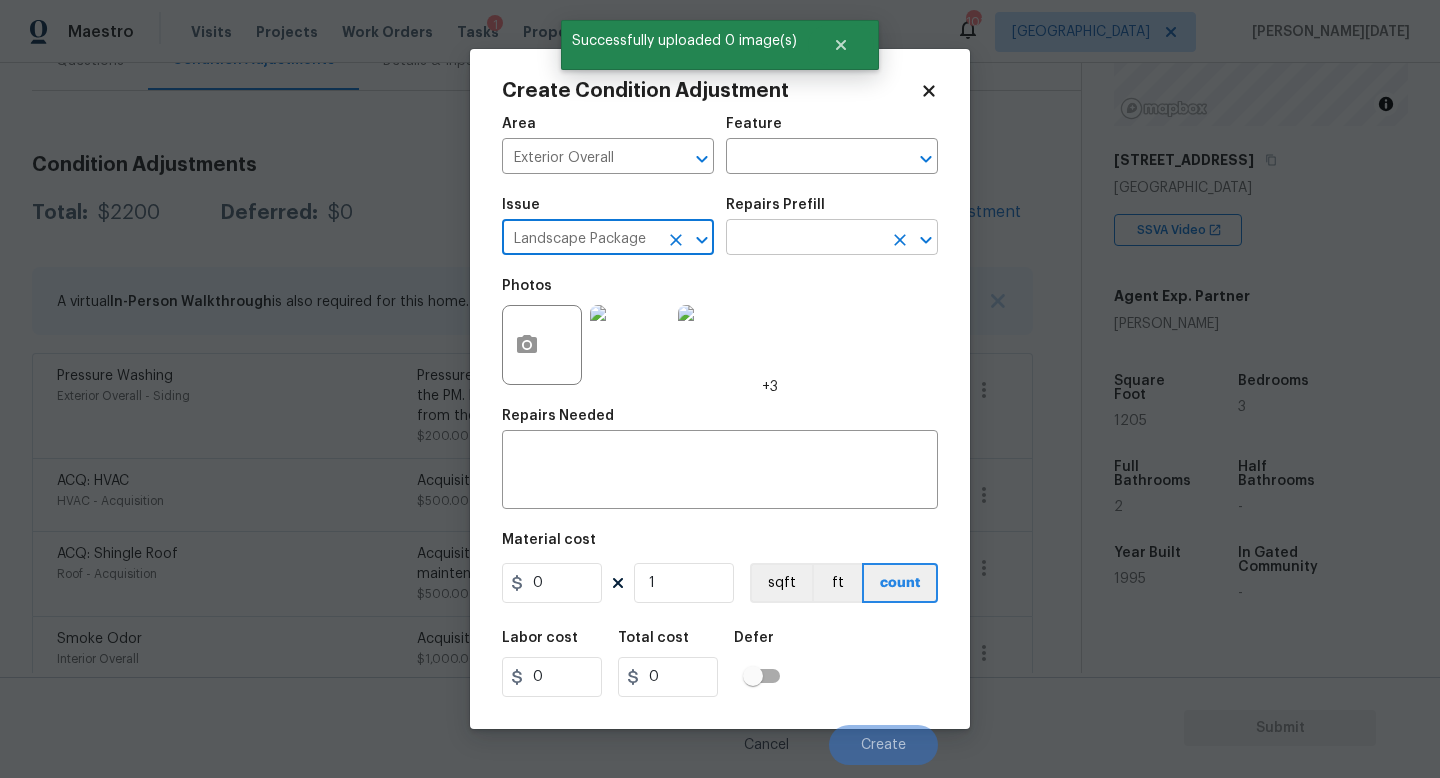 type on "Landscape Package" 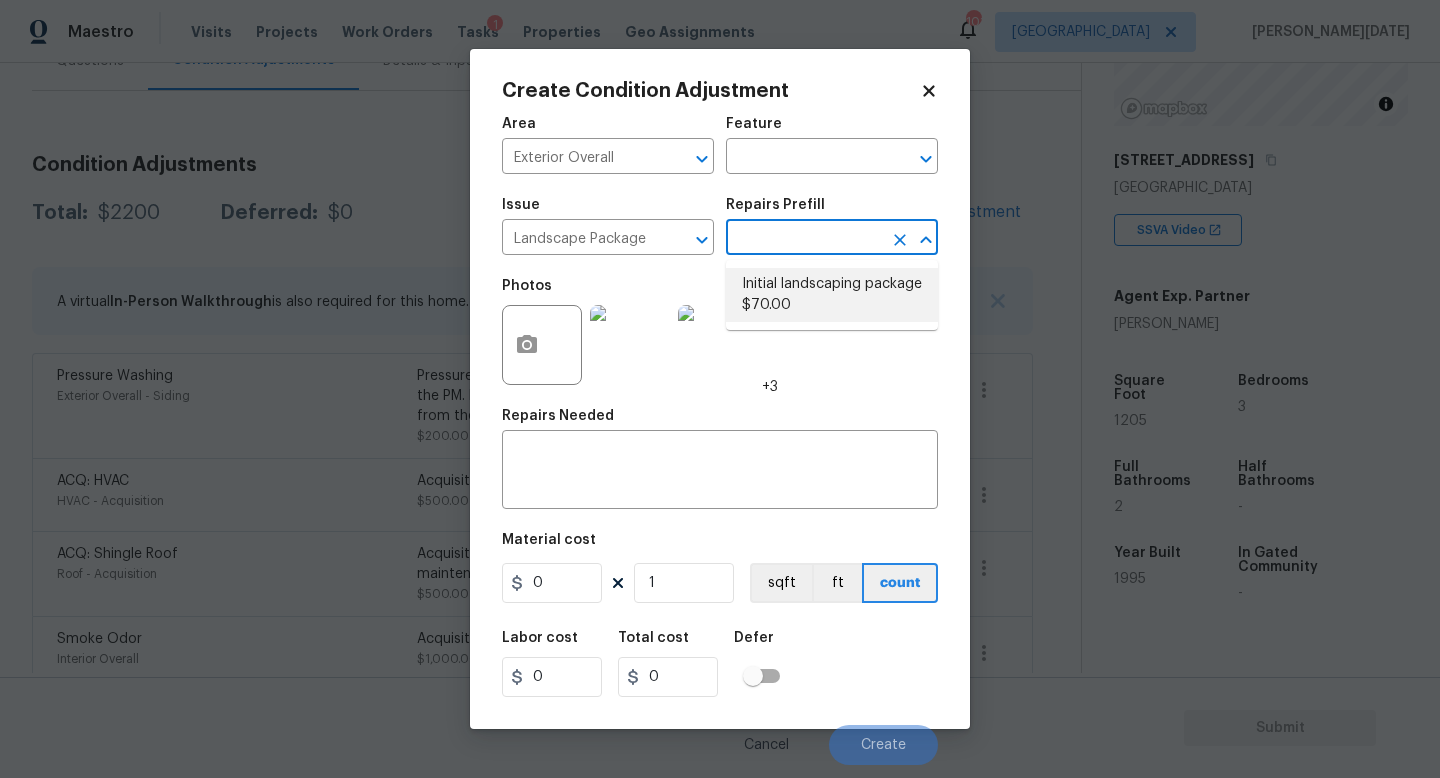 click on "Initial landscaping package $70.00" at bounding box center [832, 295] 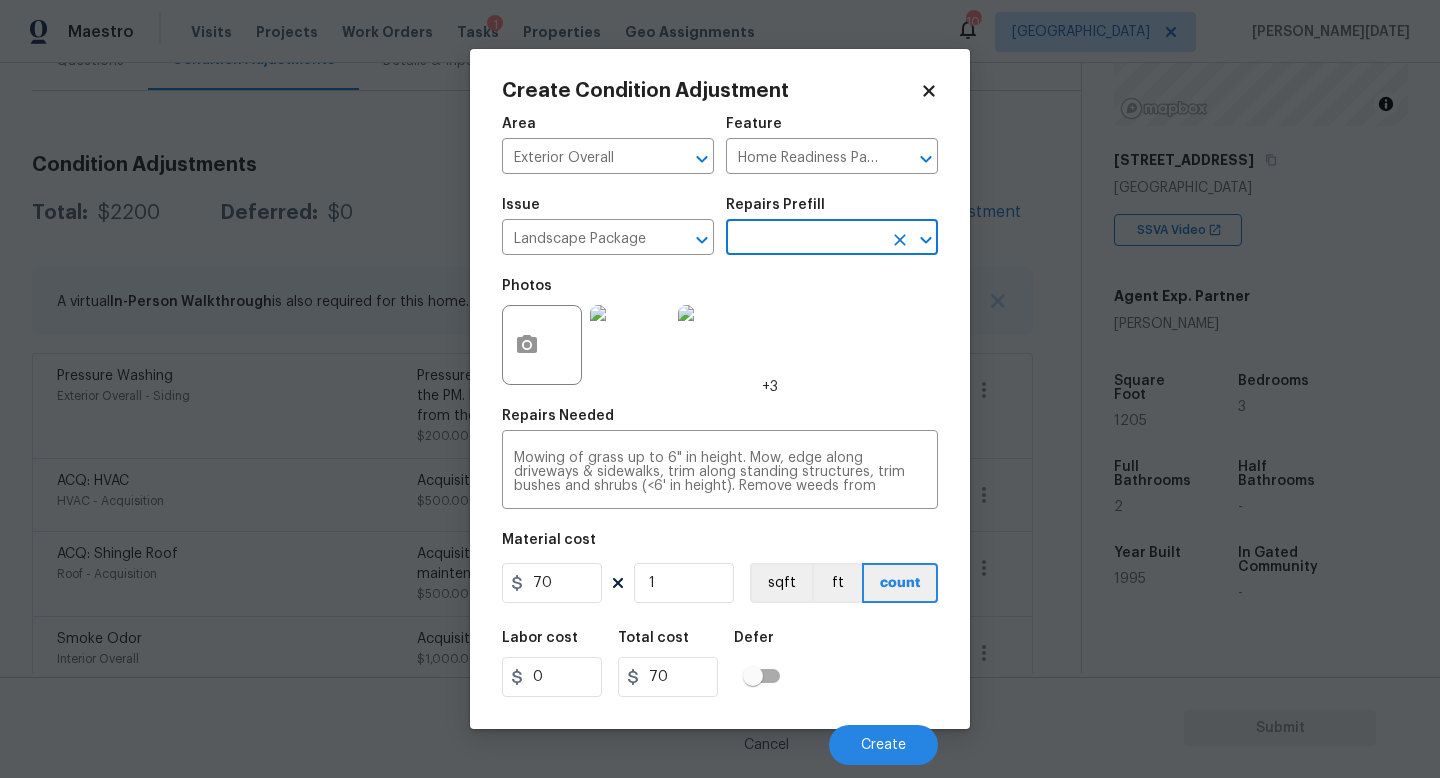 click on "Material cost 70 1 sqft ft count" at bounding box center [720, 570] 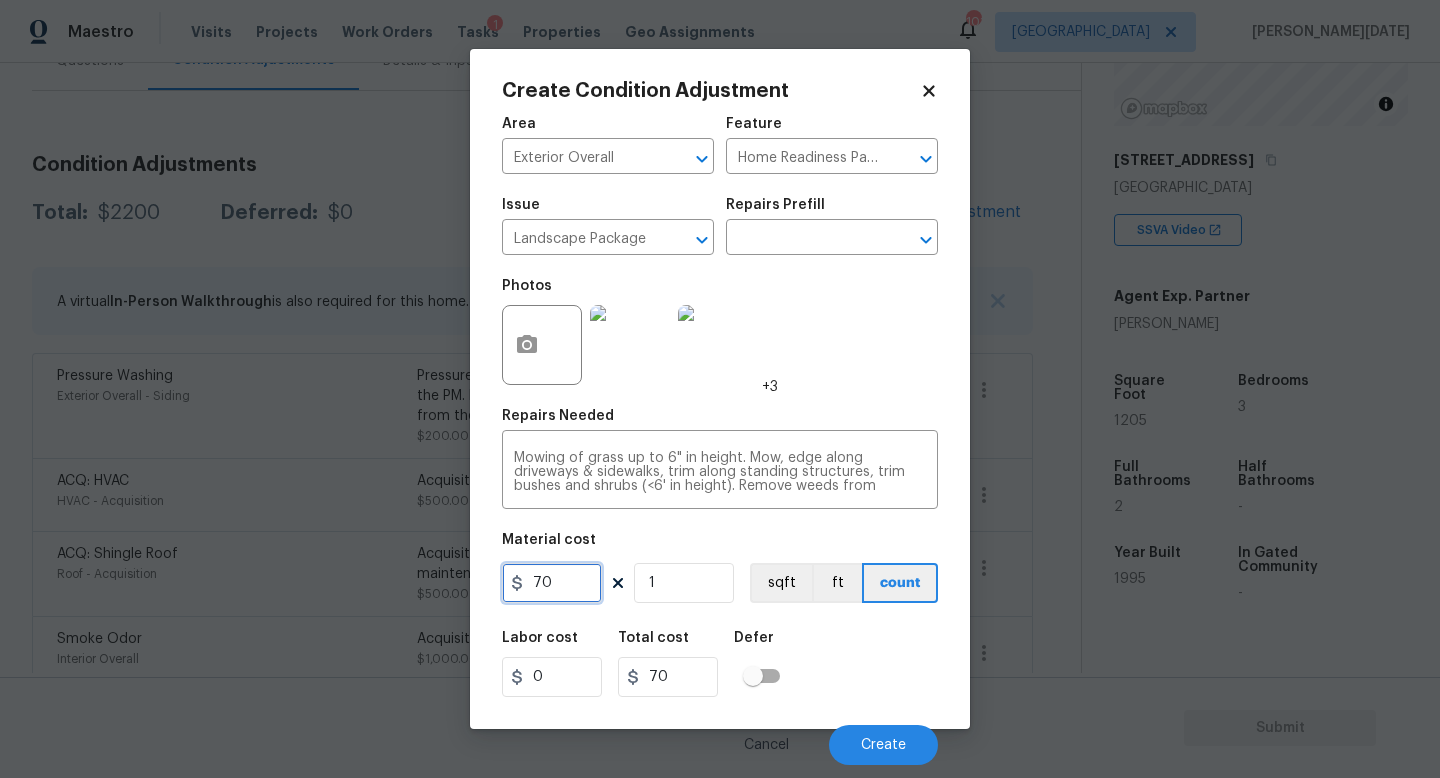 click on "70" at bounding box center (552, 583) 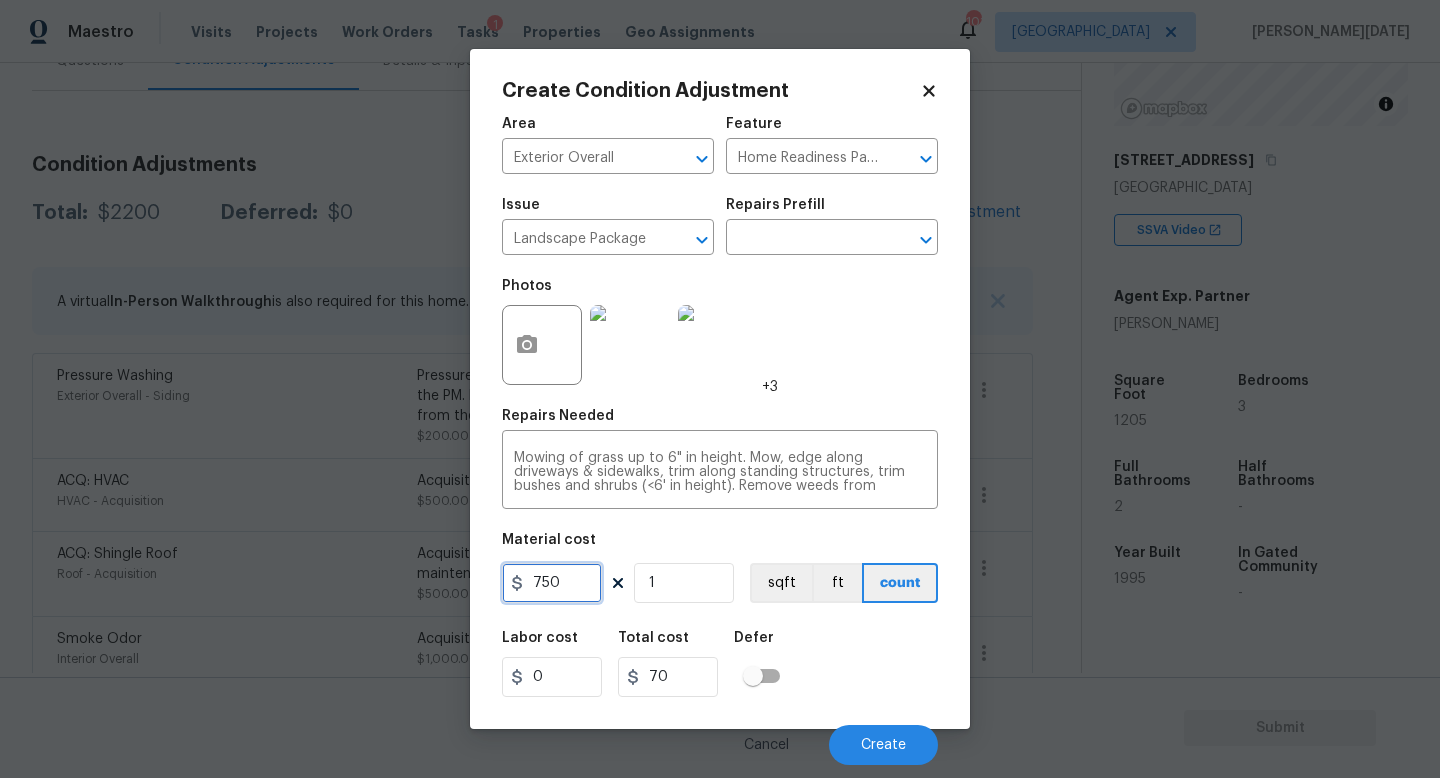 type on "750" 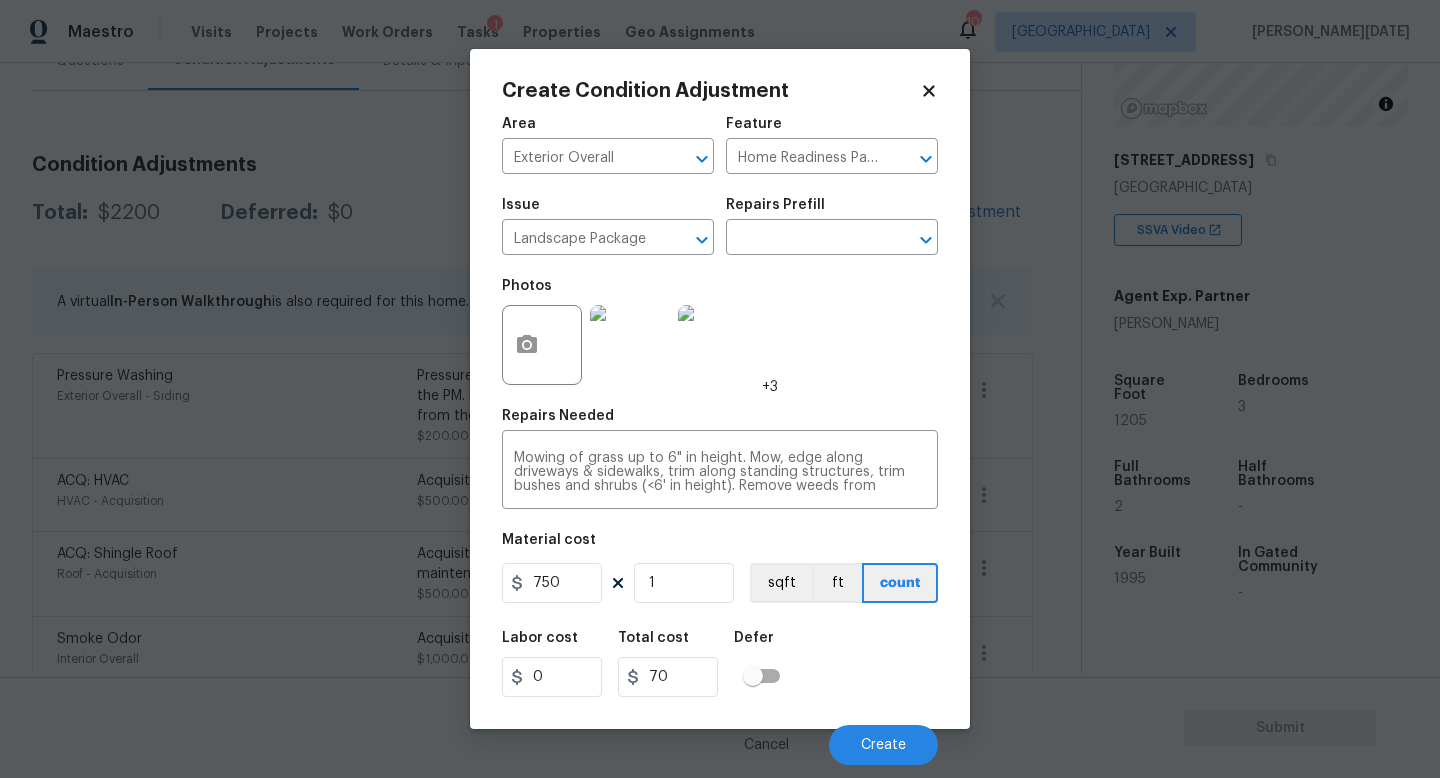 type on "750" 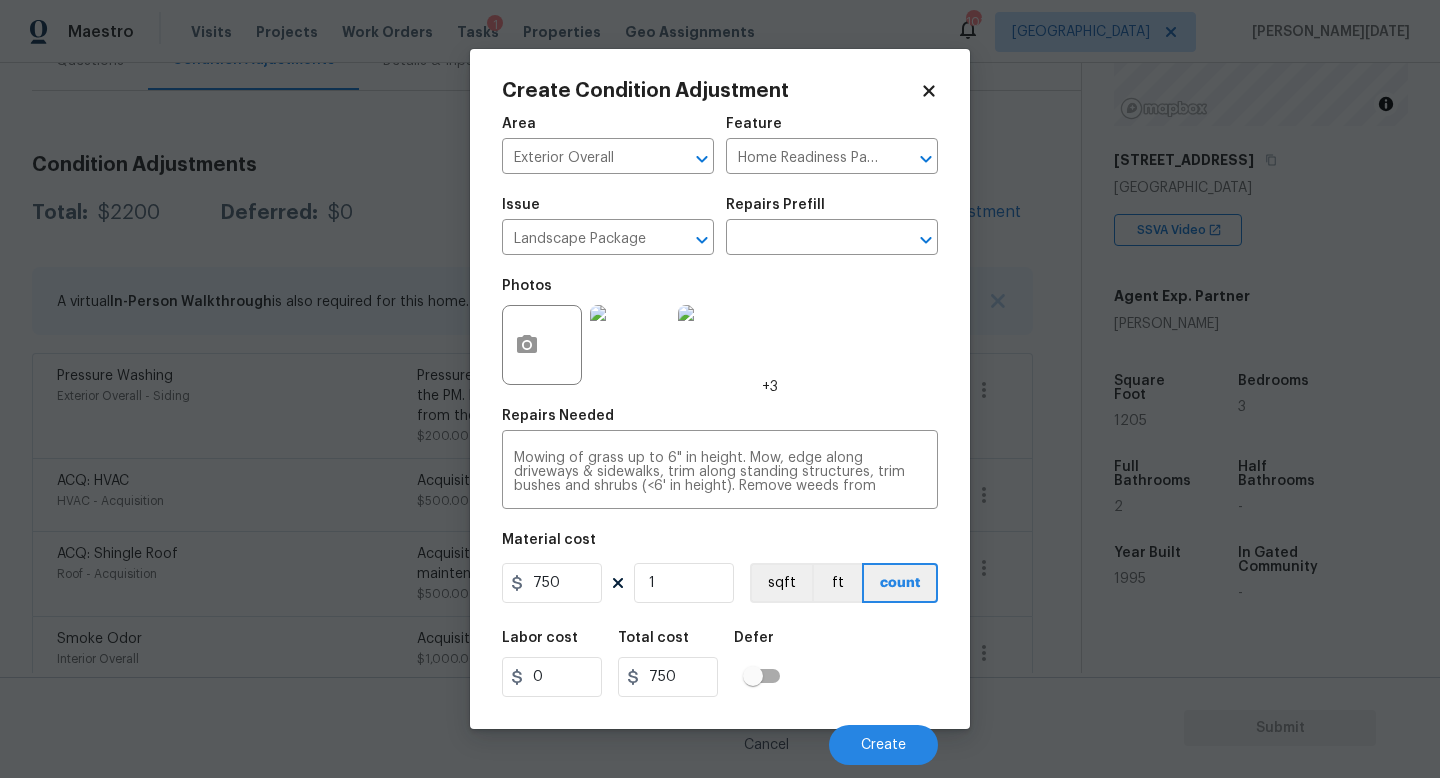 click on "Area Exterior Overall ​ Feature Home Readiness Packages ​ Issue Landscape Package ​ Repairs Prefill ​ Photos  +3 Repairs Needed Mowing of grass up to 6" in height. Mow, edge along driveways & sidewalks, trim along standing structures, trim bushes and shrubs (<6' in height). Remove weeds from previously maintained flowerbeds and remove standing yard debris (small twigs, non seasonal falling leaves).  Use leaf blower to remove clippings from hard surfaces." x ​ Material cost 750 1 sqft ft count Labor cost 0 Total cost 750 Defer Cancel Create" at bounding box center [720, 435] 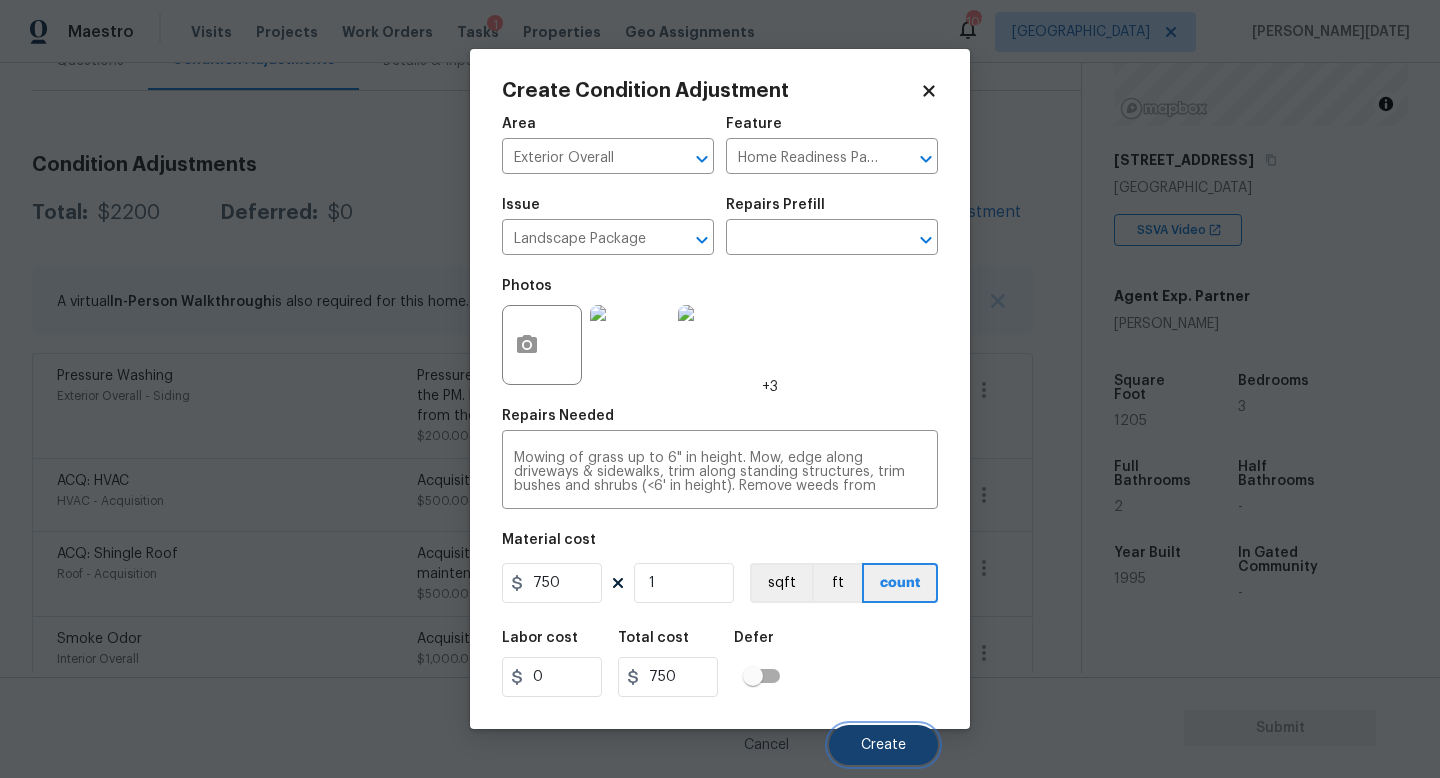 click on "Create" at bounding box center [883, 745] 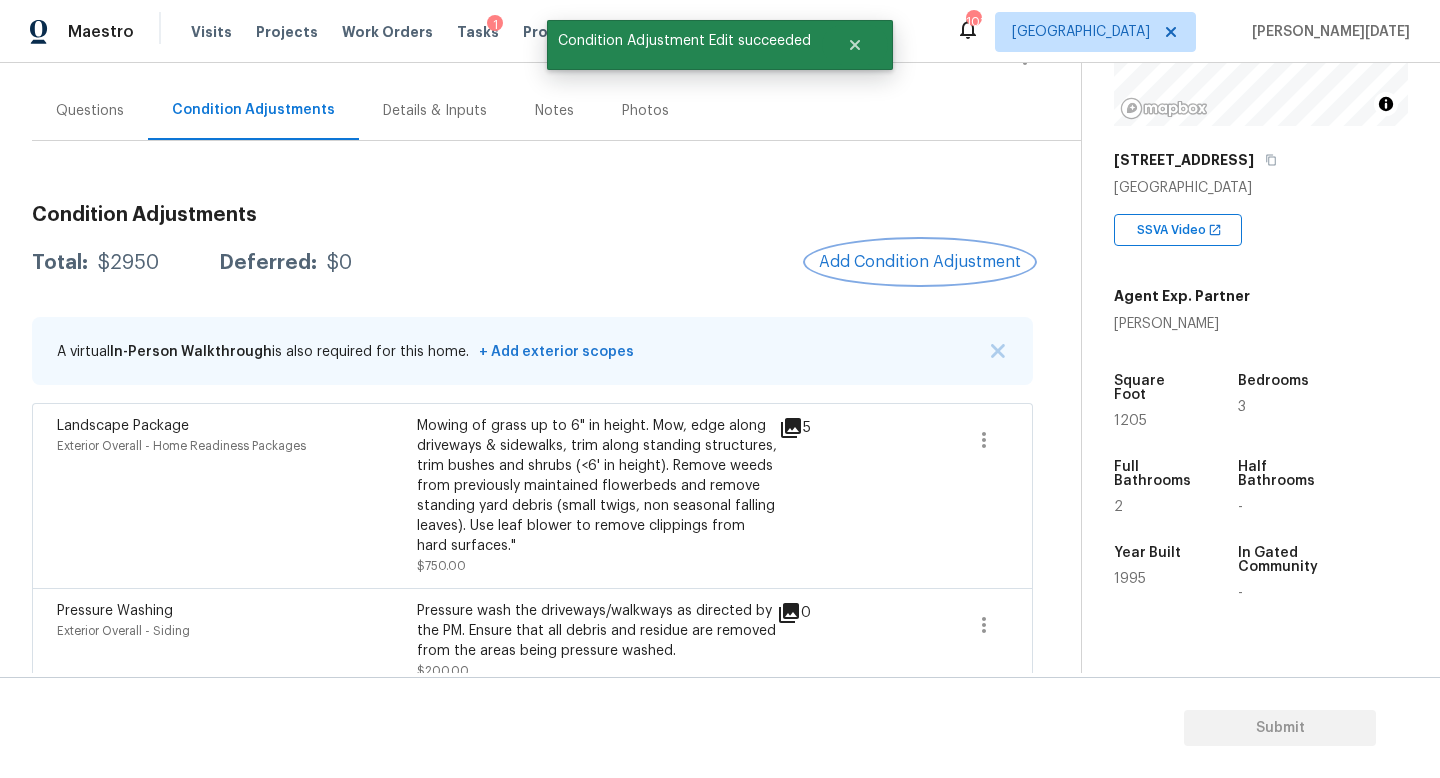 scroll, scrollTop: 155, scrollLeft: 0, axis: vertical 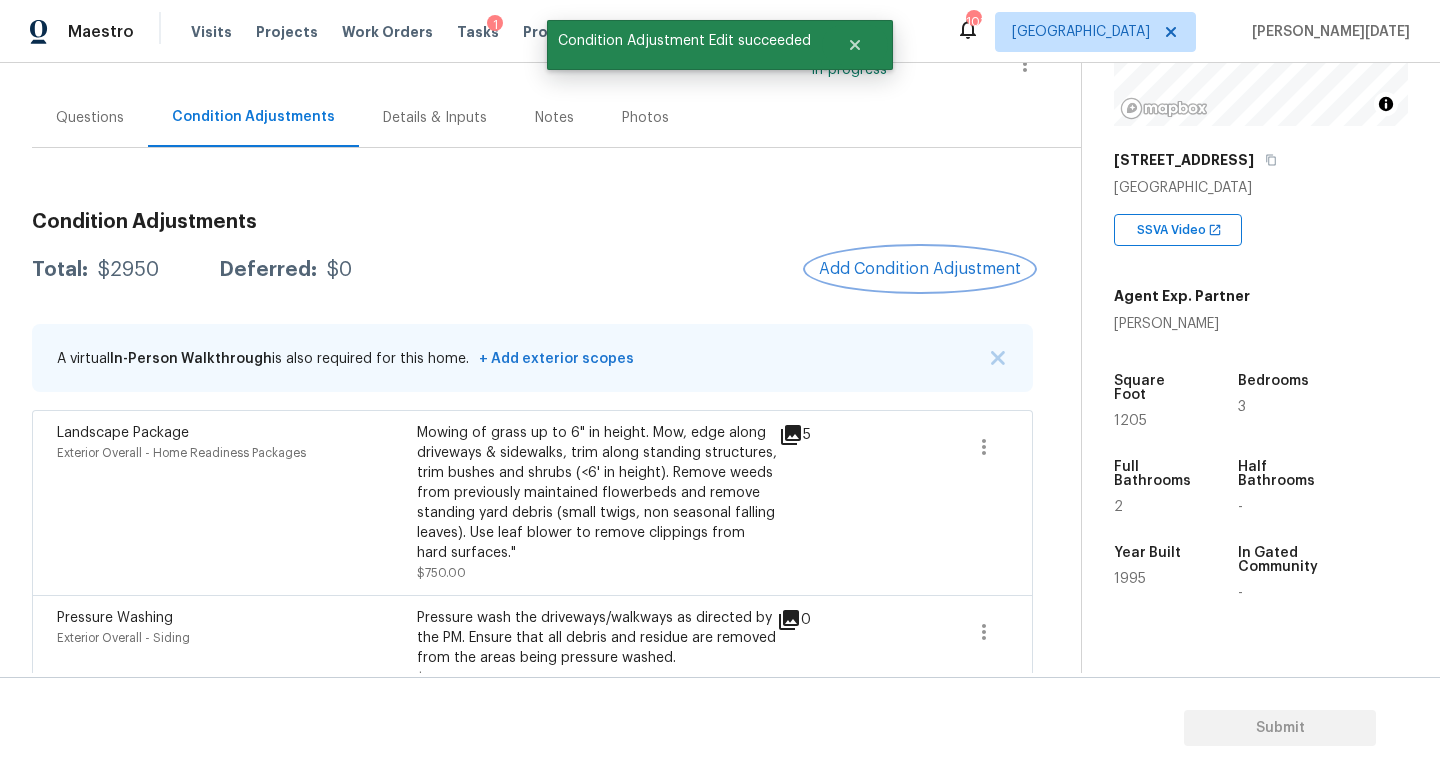 click on "Add Condition Adjustment" at bounding box center (920, 269) 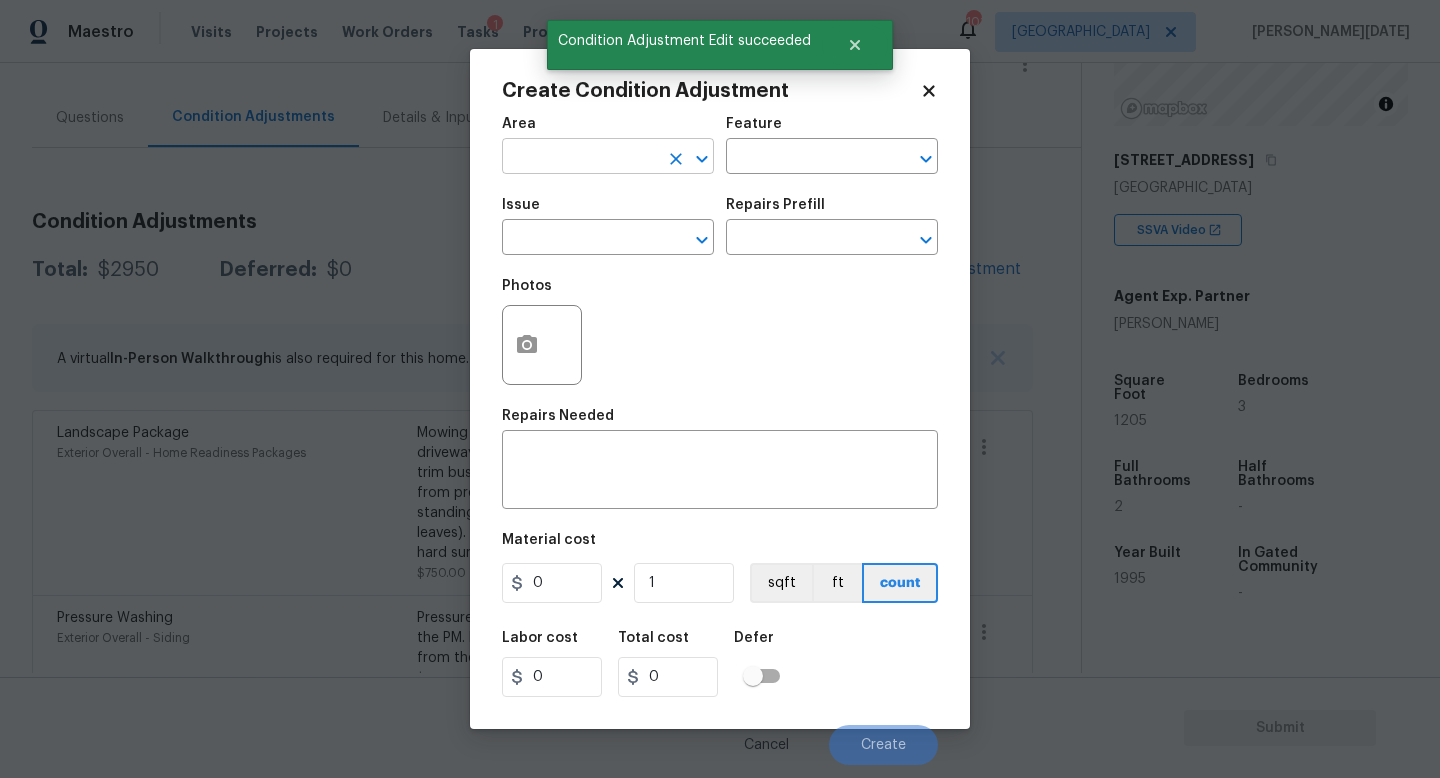 click at bounding box center [580, 158] 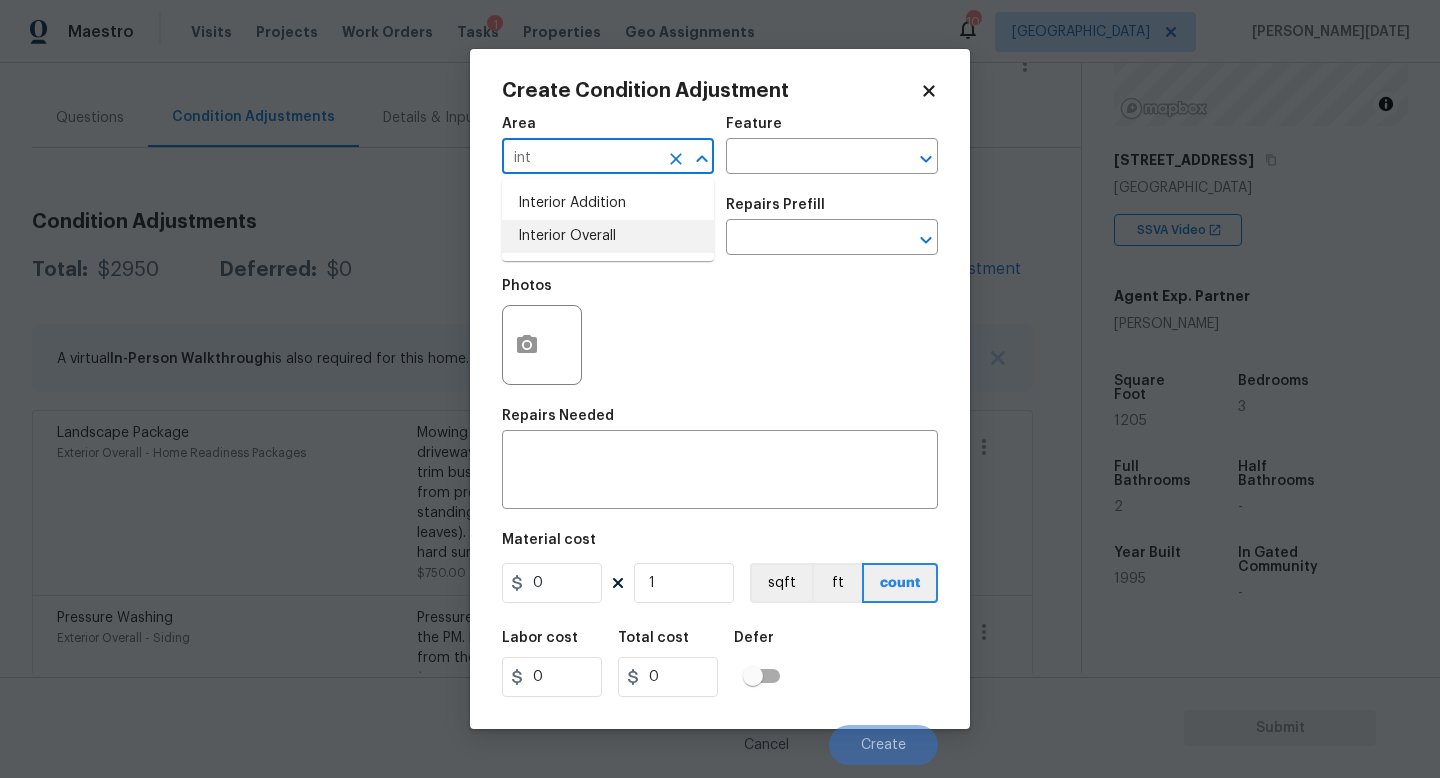 click on "Interior Addition Interior Overall" at bounding box center (608, 220) 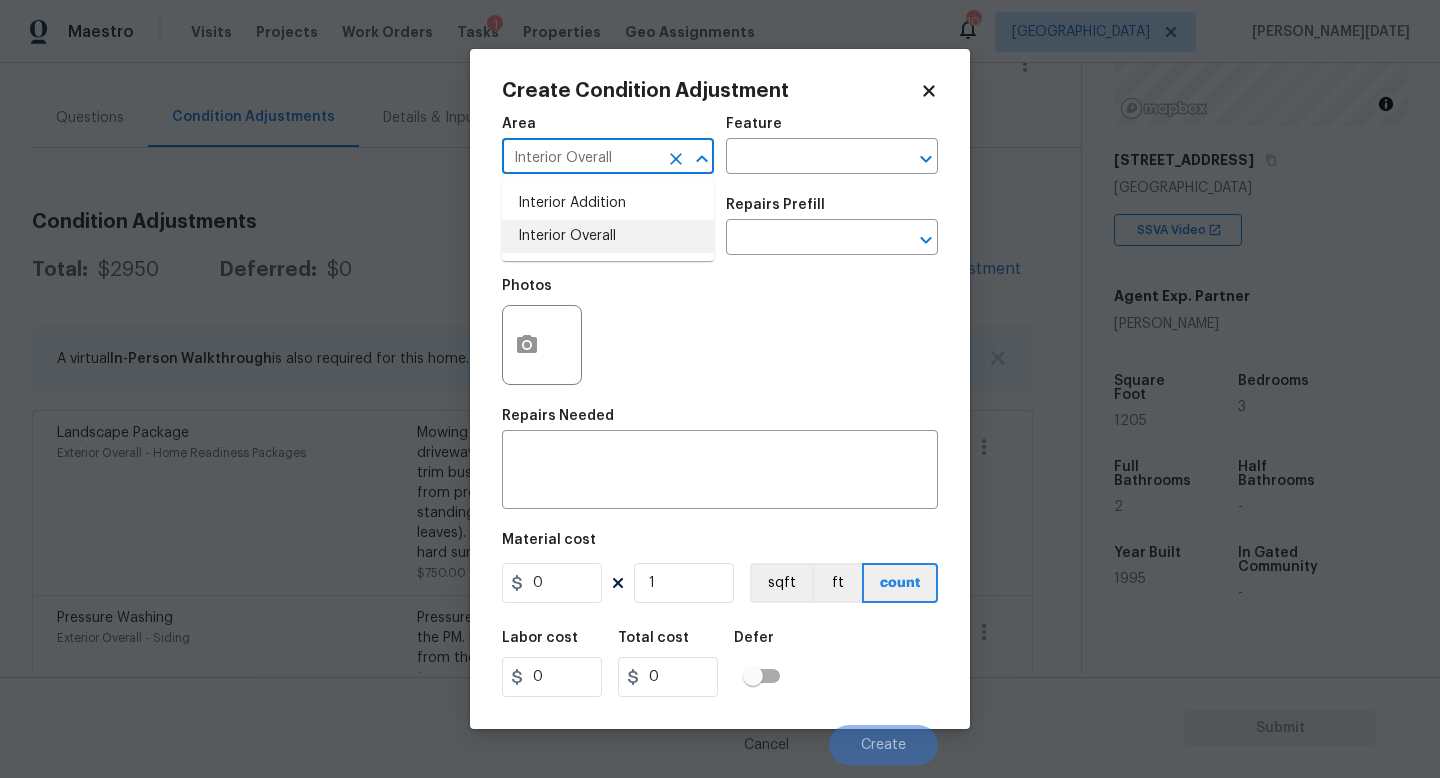 type on "Interior Overall" 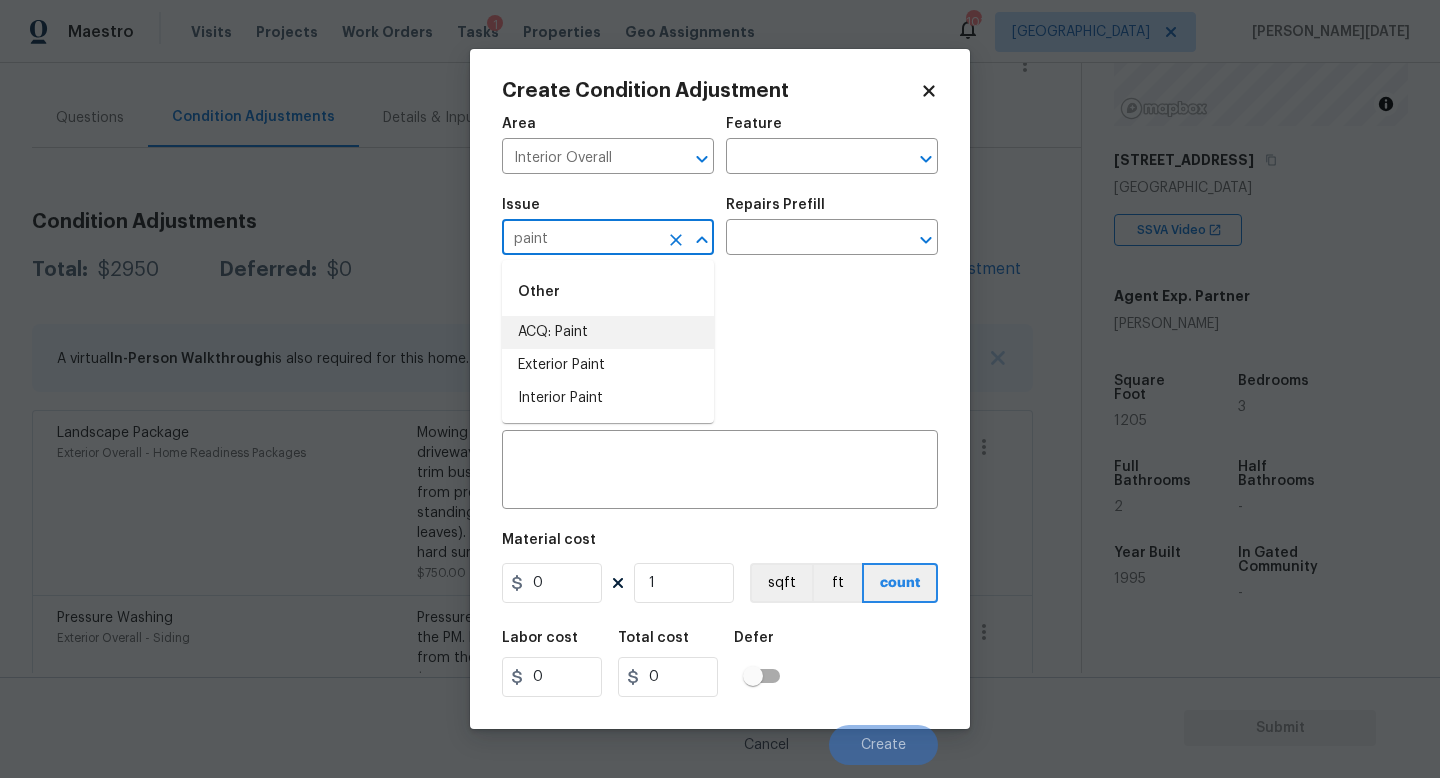 click on "ACQ: Paint" at bounding box center [608, 332] 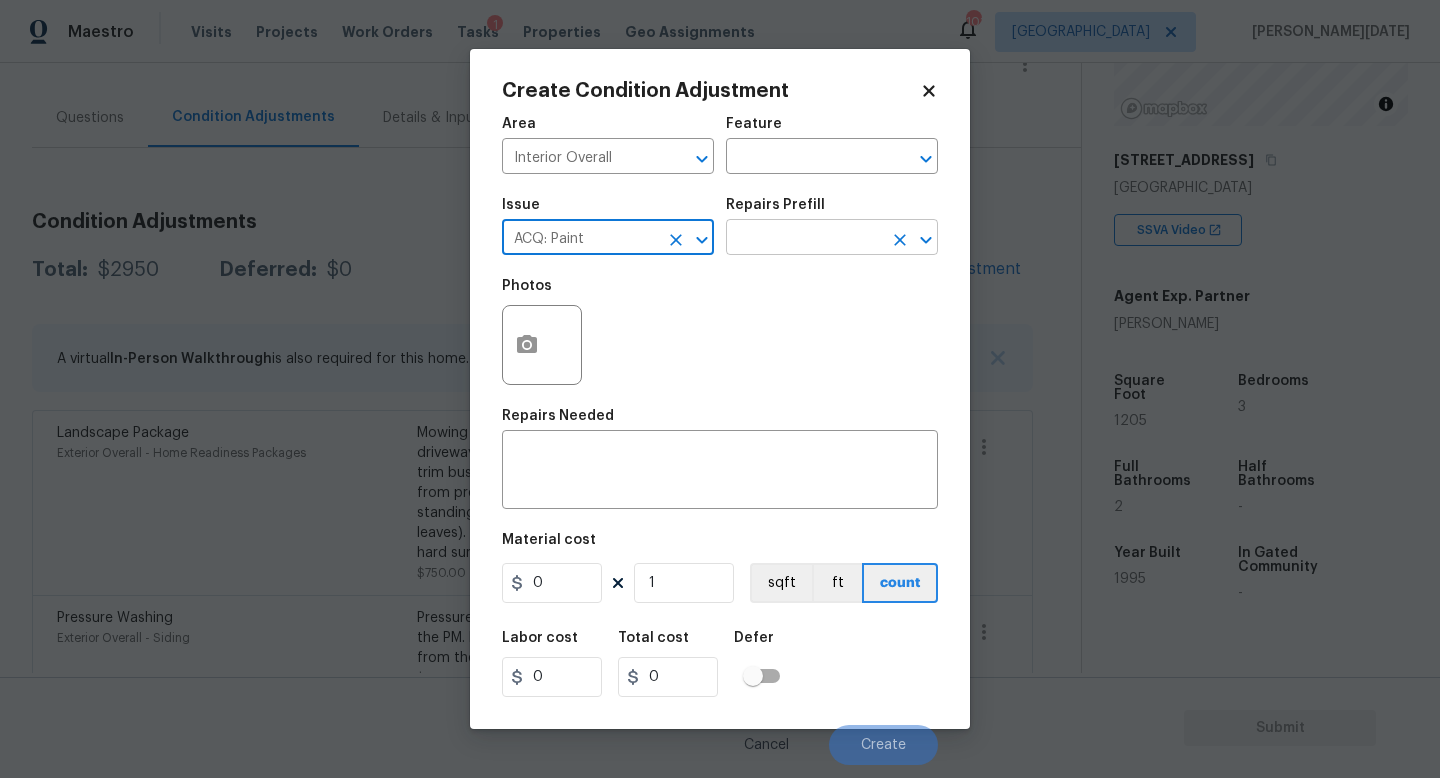 type on "ACQ: Paint" 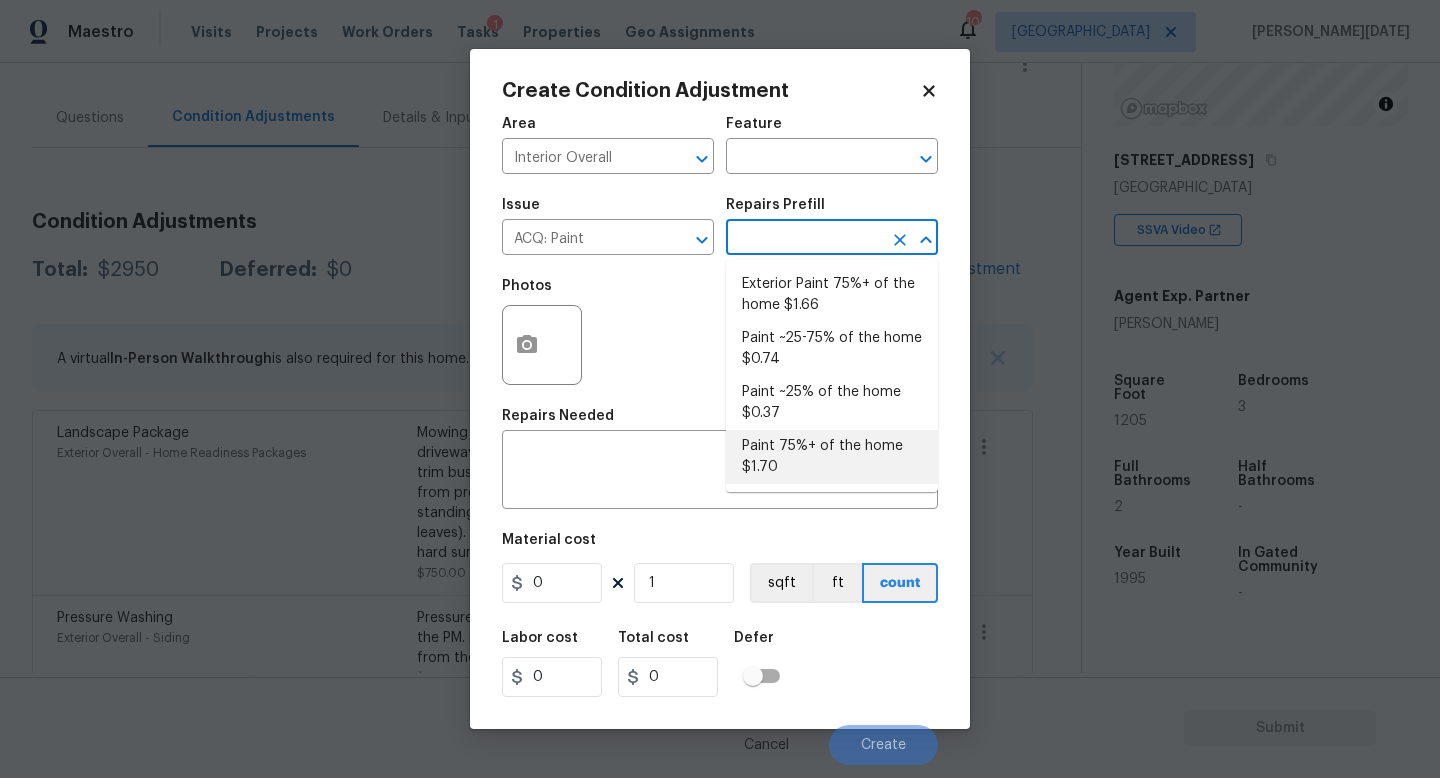 click on "Paint 75%+ of the home $1.70" at bounding box center (832, 457) 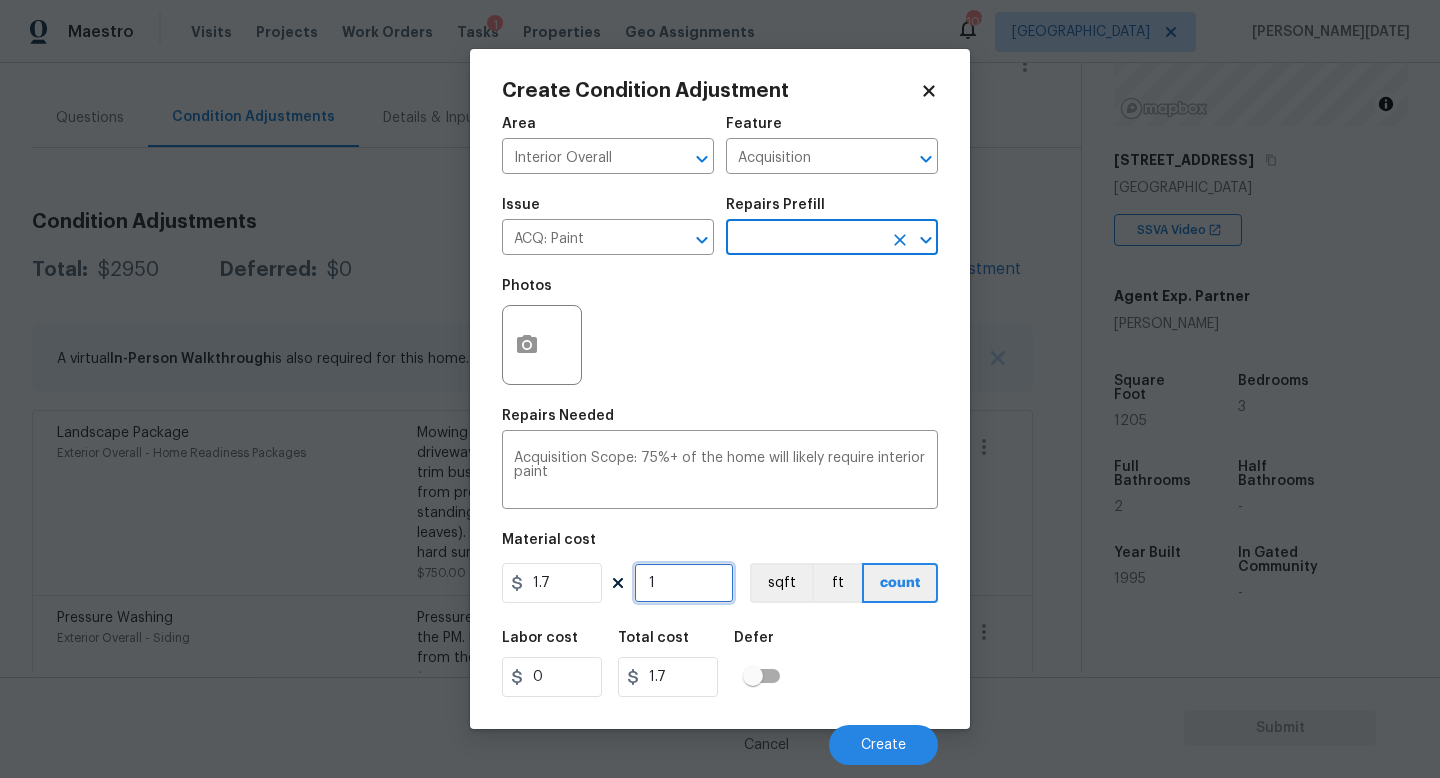 click on "1" at bounding box center (684, 583) 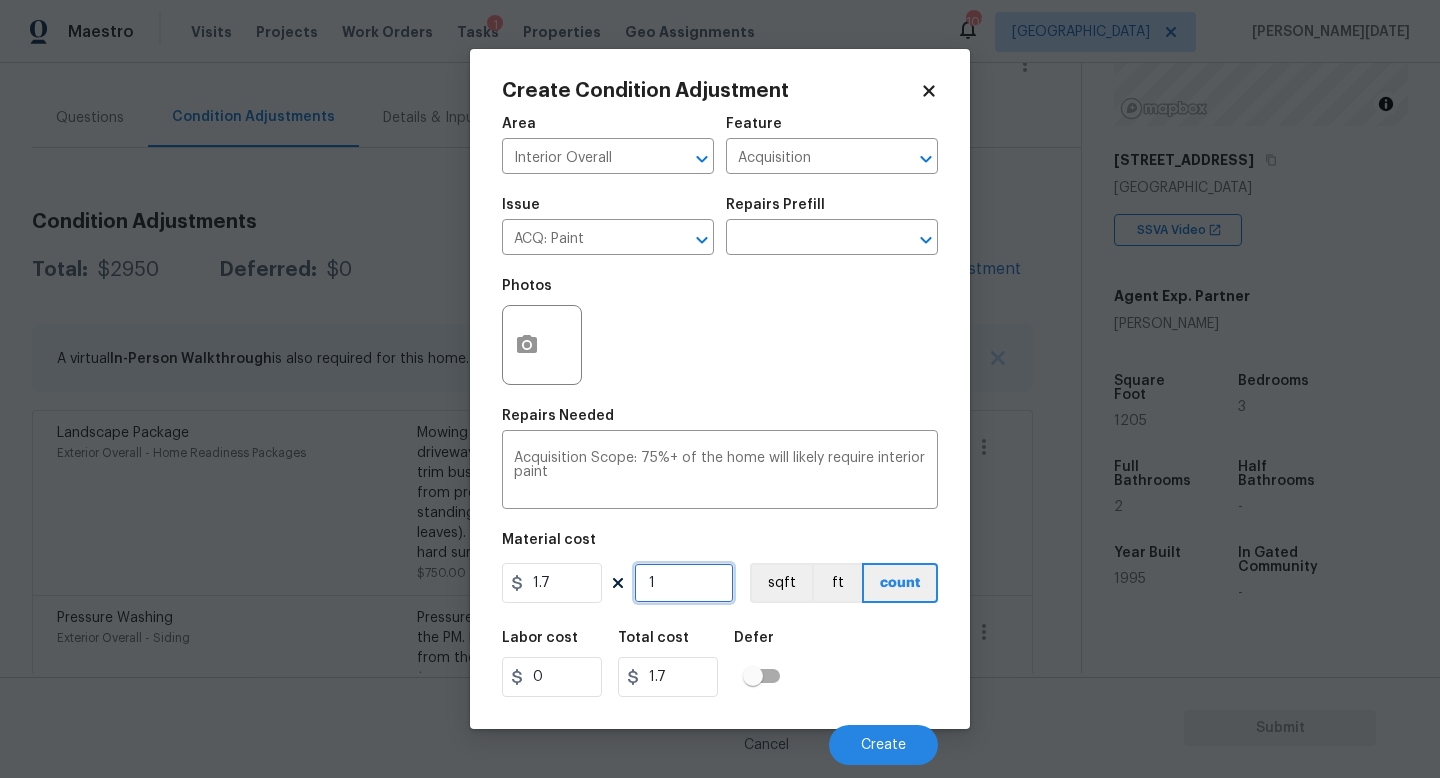 type on "0" 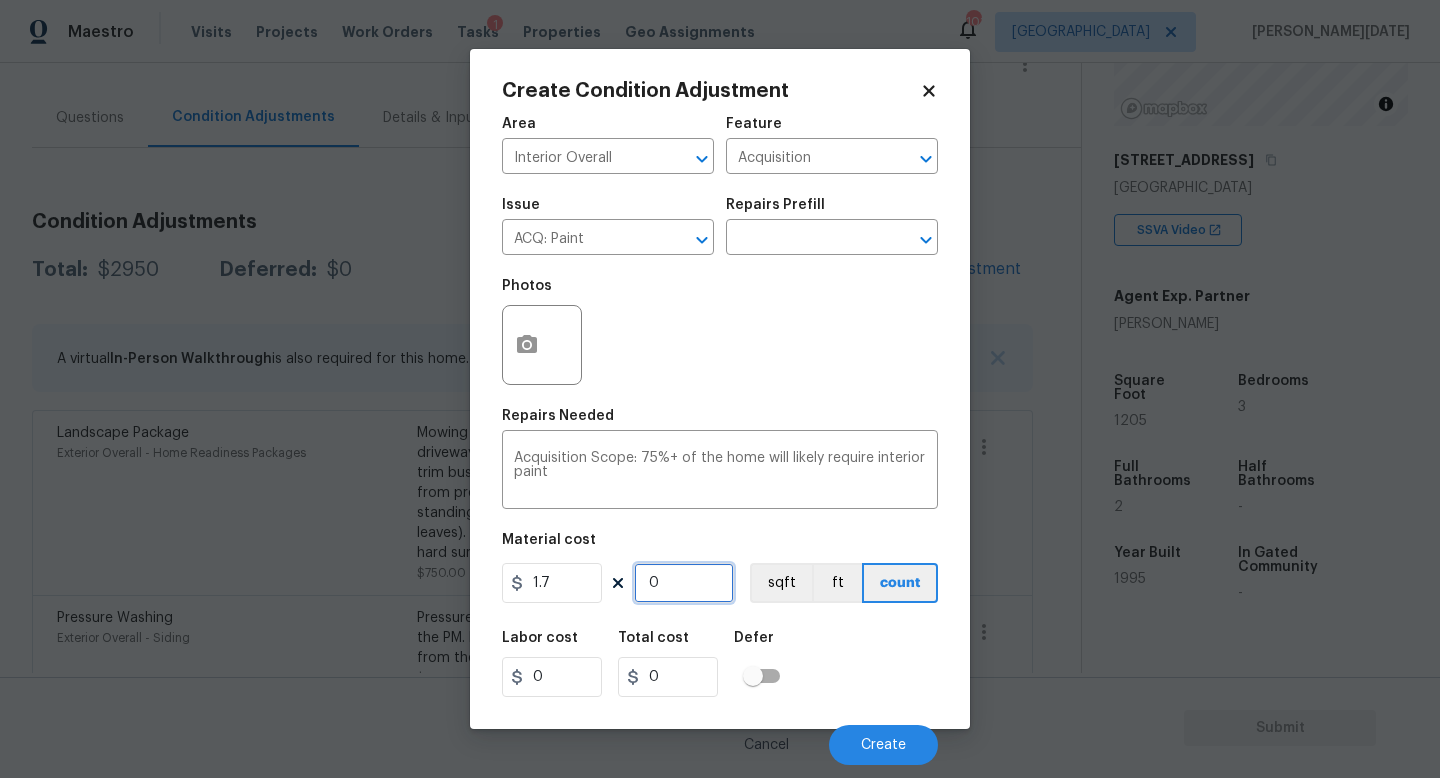 paste on "1205" 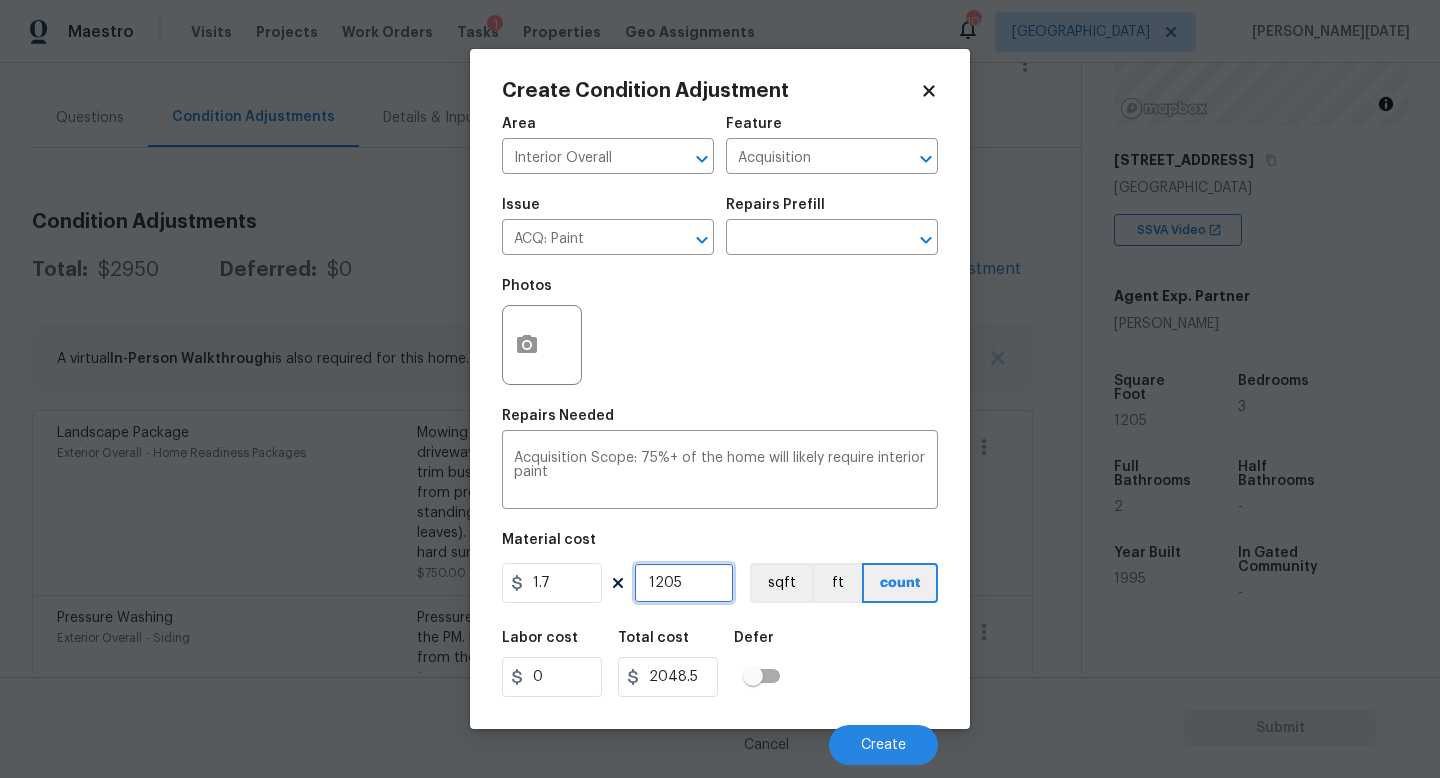 type on "1205" 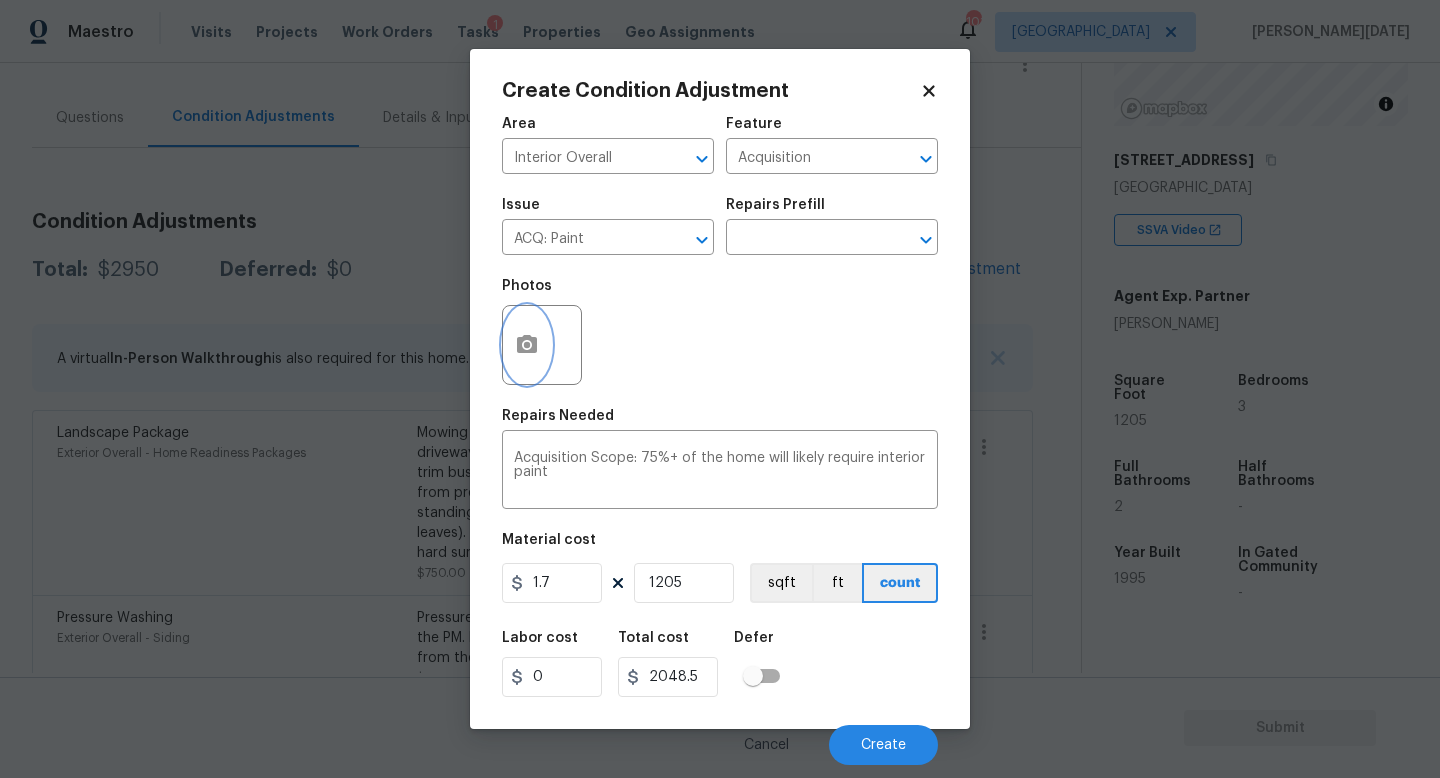 click 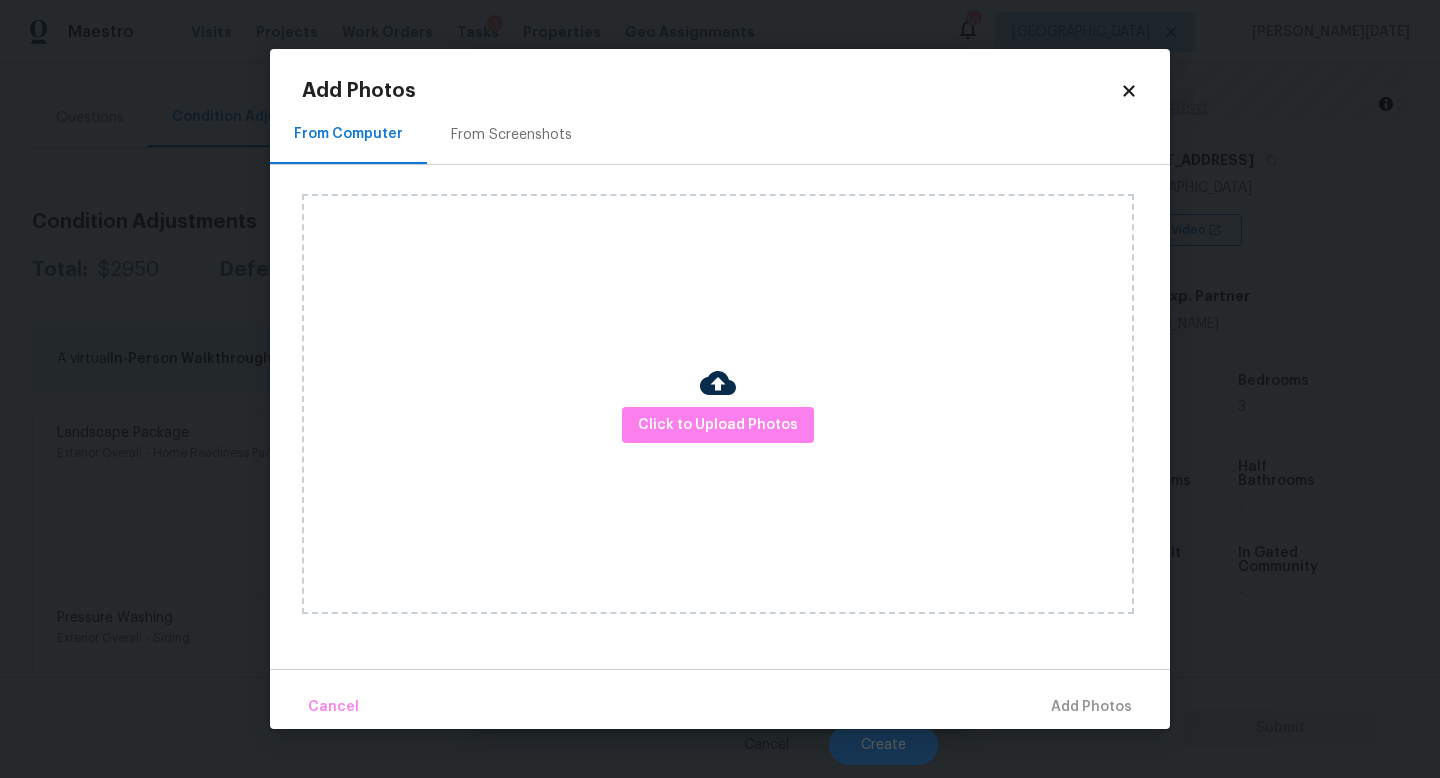 click on "From Screenshots" at bounding box center (511, 134) 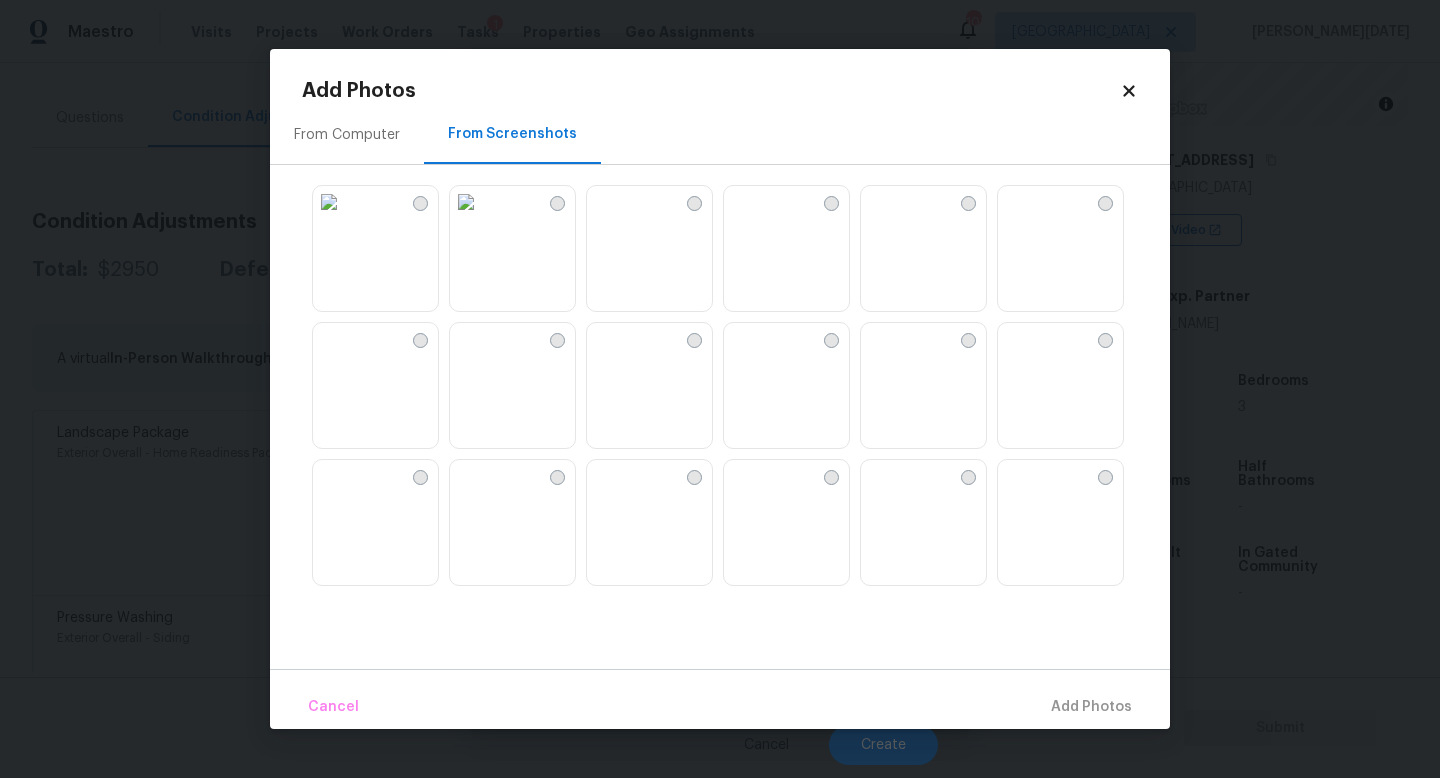 click at bounding box center [649, 249] 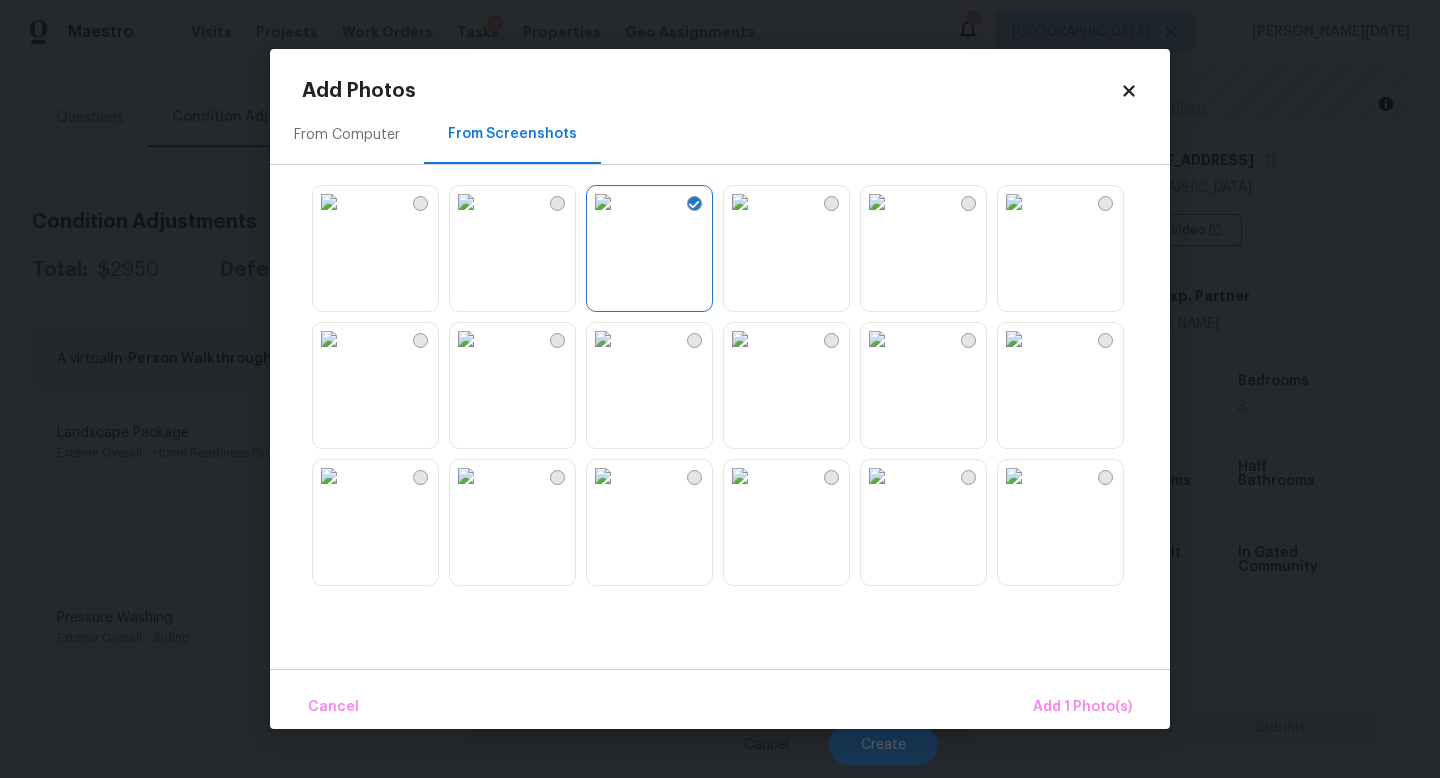 click at bounding box center [329, 202] 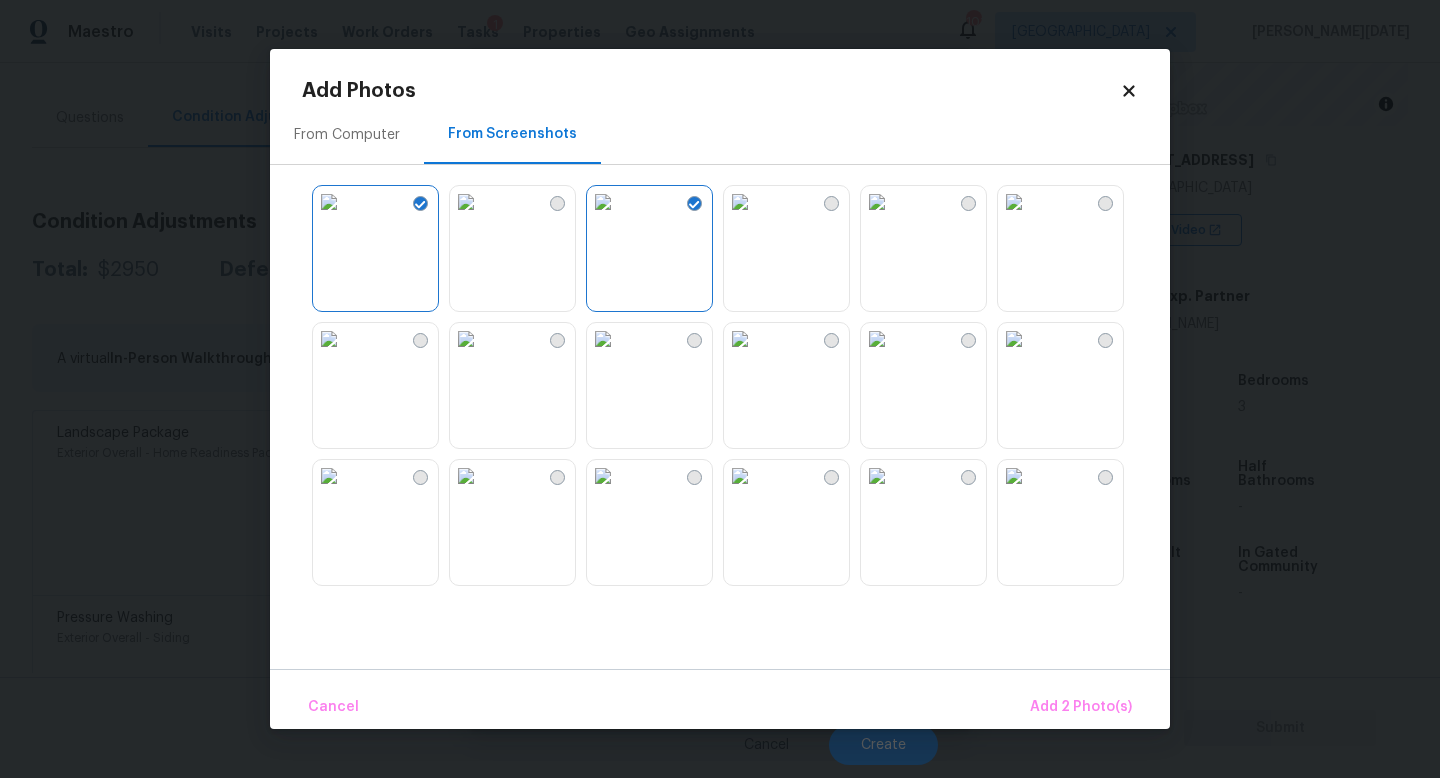 scroll, scrollTop: 91, scrollLeft: 0, axis: vertical 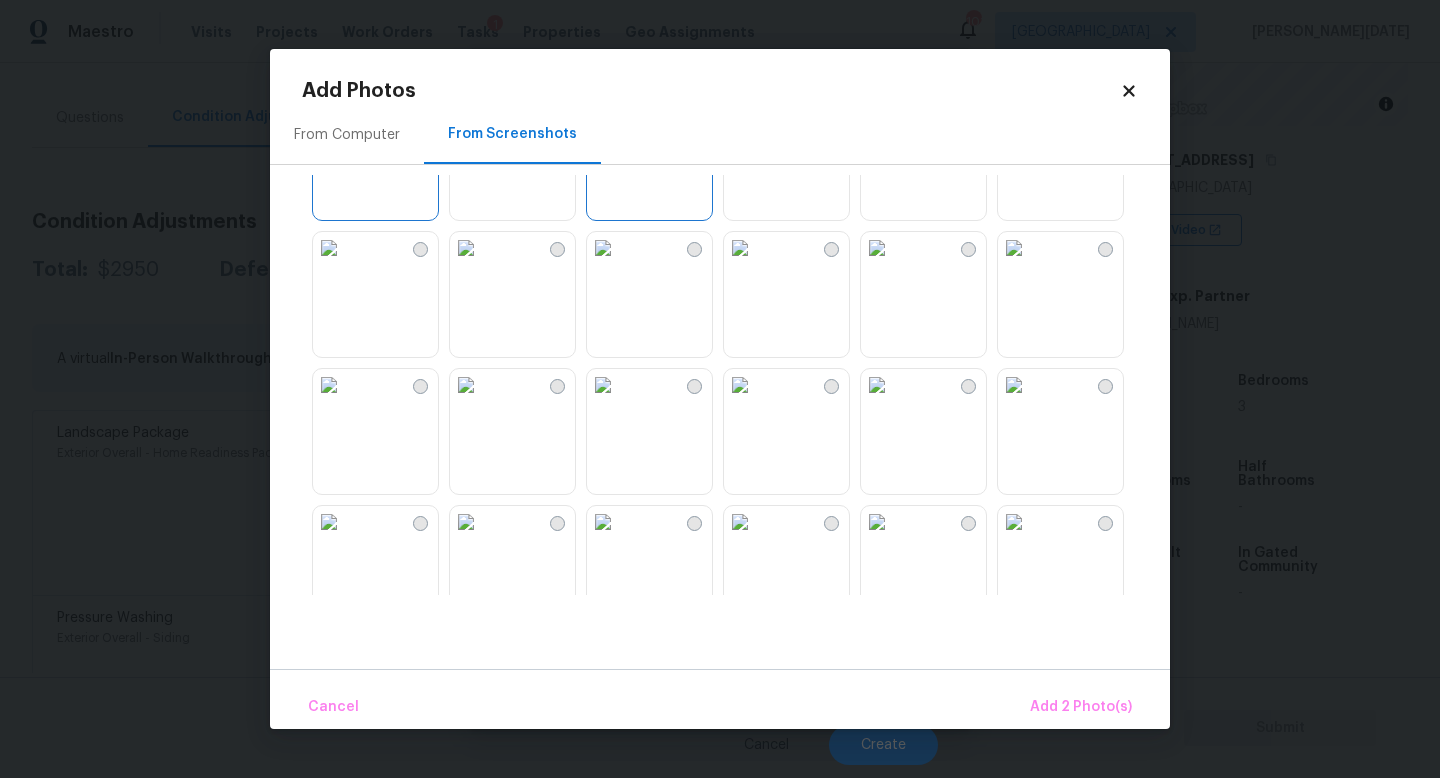 click at bounding box center (329, 248) 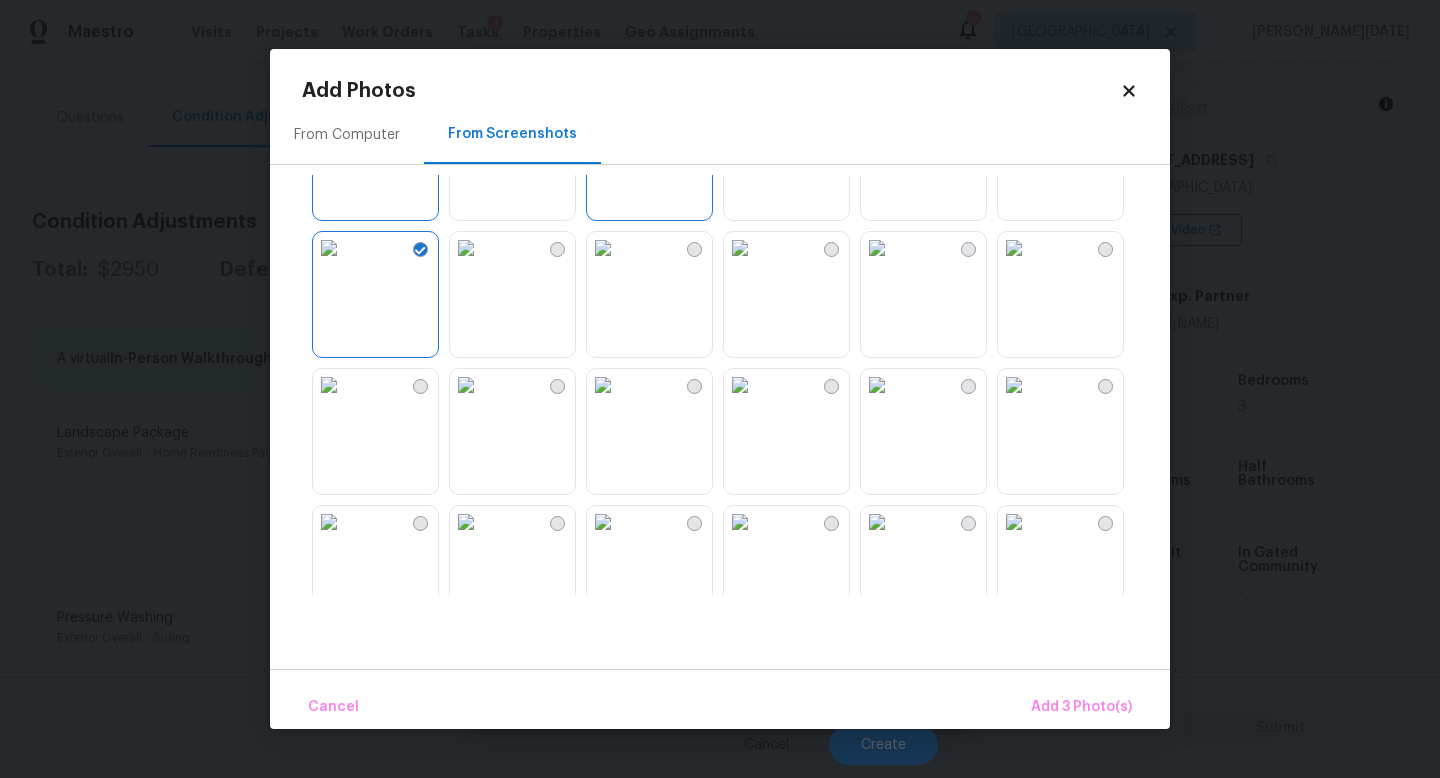 click at bounding box center [1014, 248] 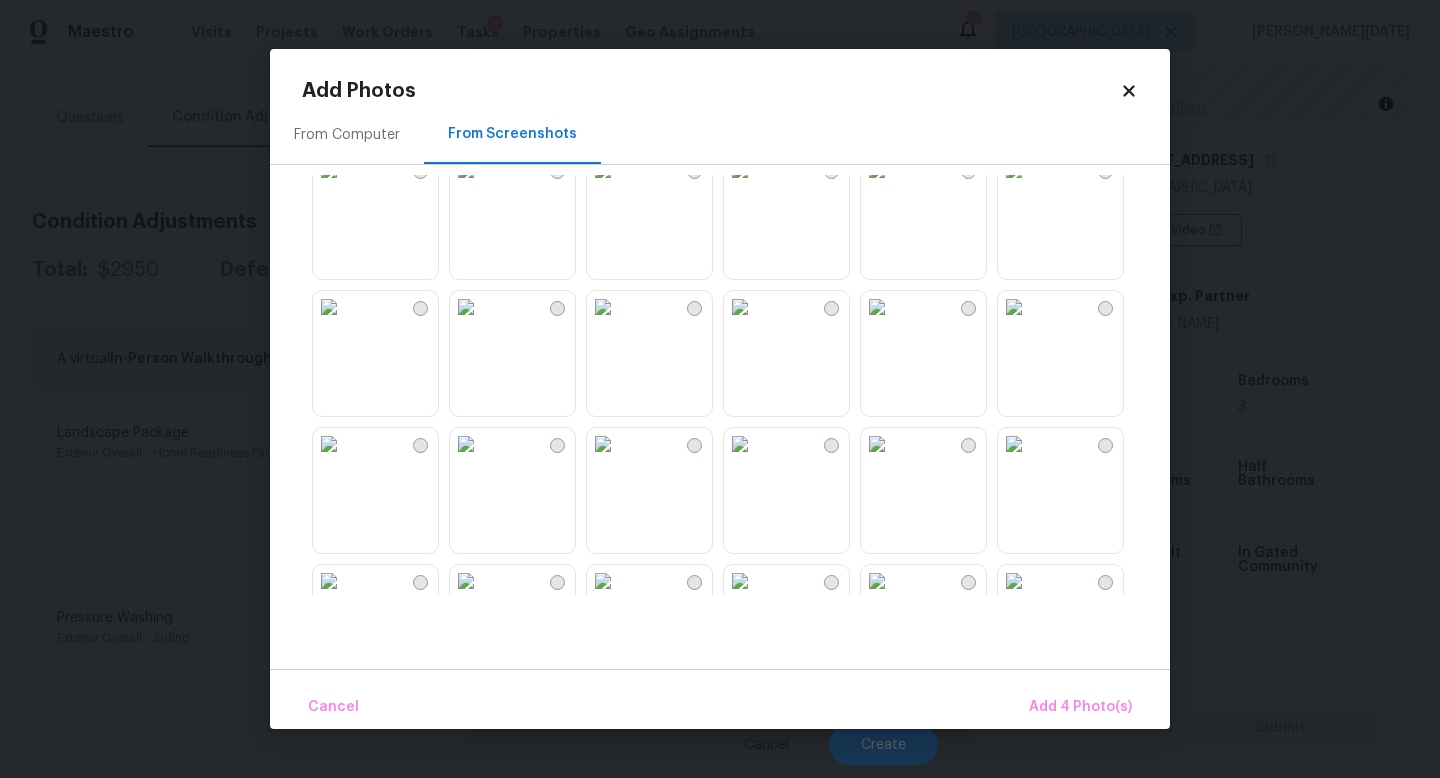 scroll, scrollTop: 1002, scrollLeft: 0, axis: vertical 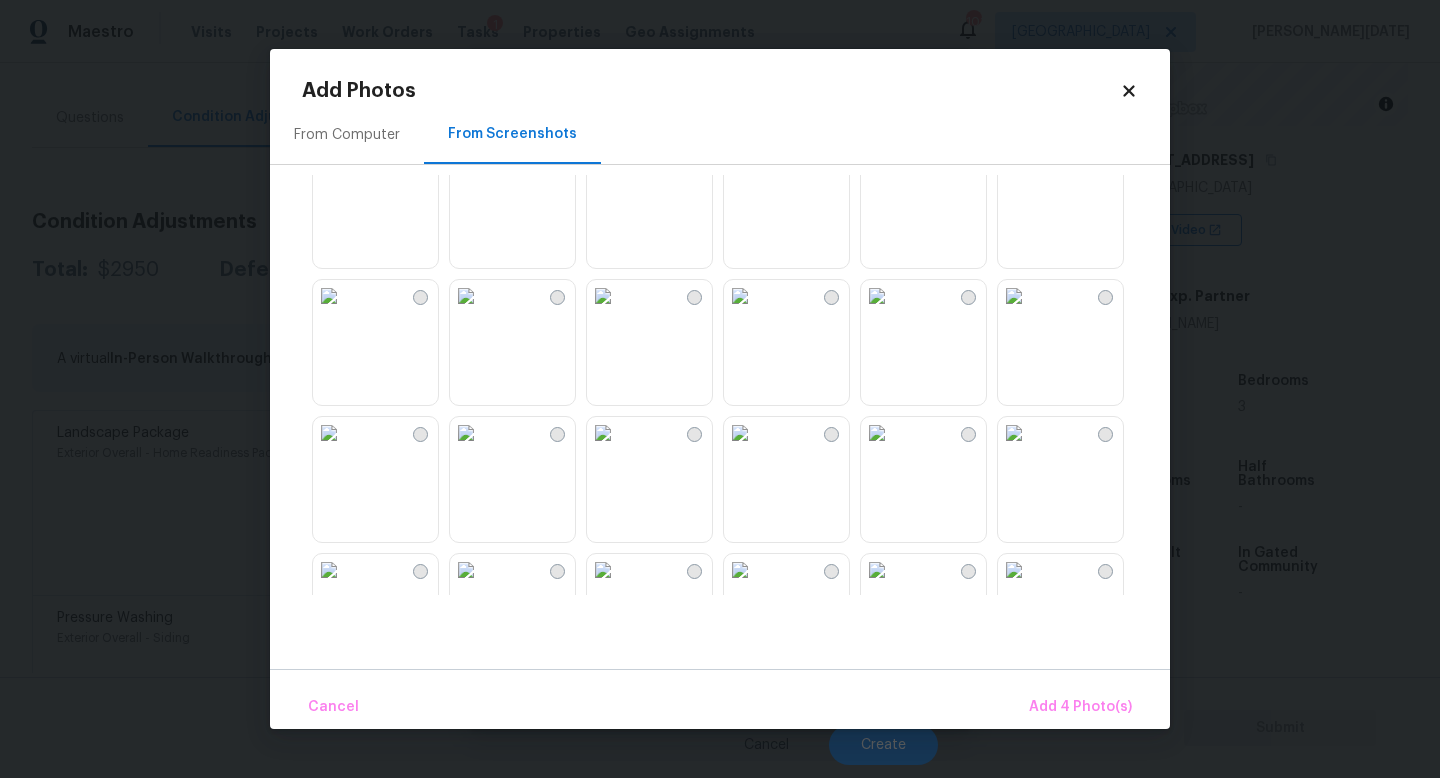 click at bounding box center (1014, 159) 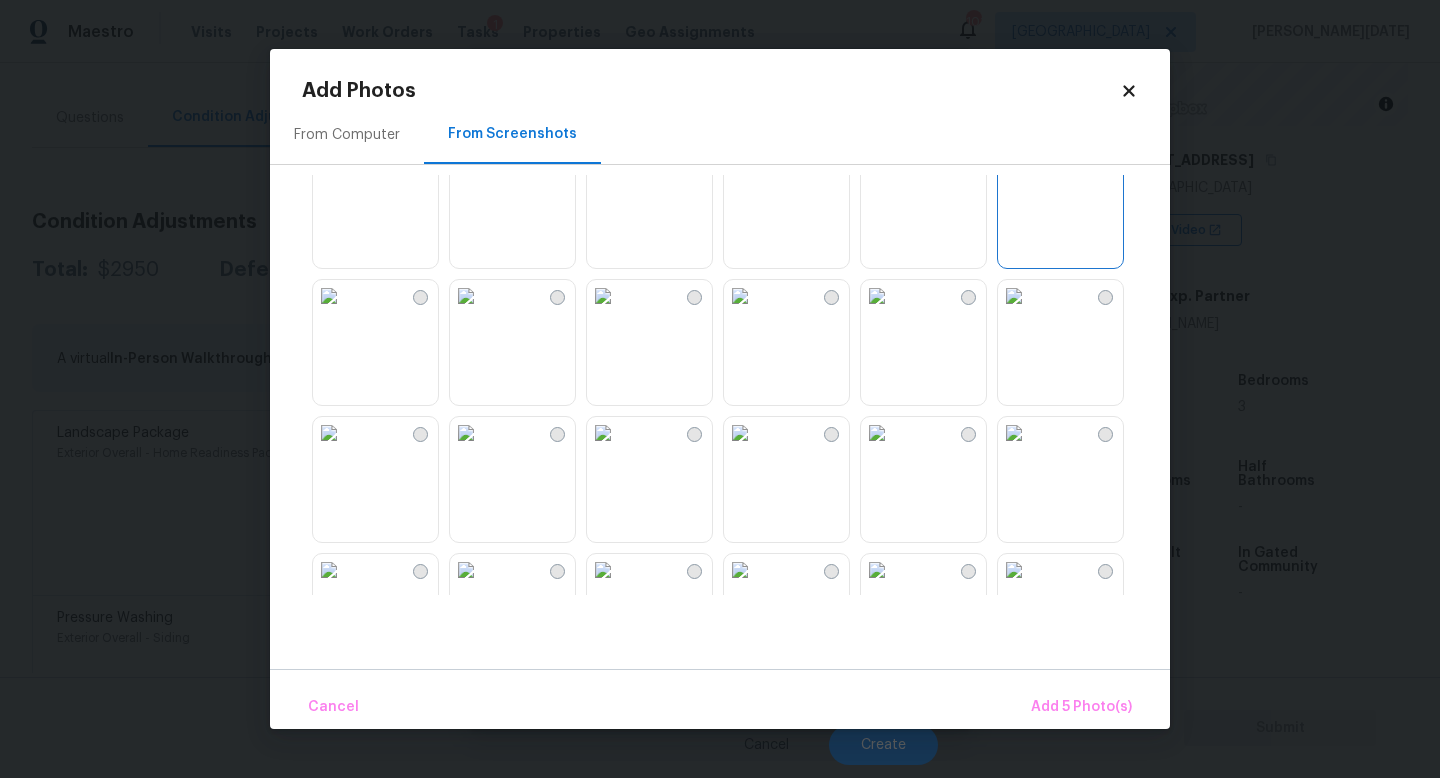 click at bounding box center (1014, 296) 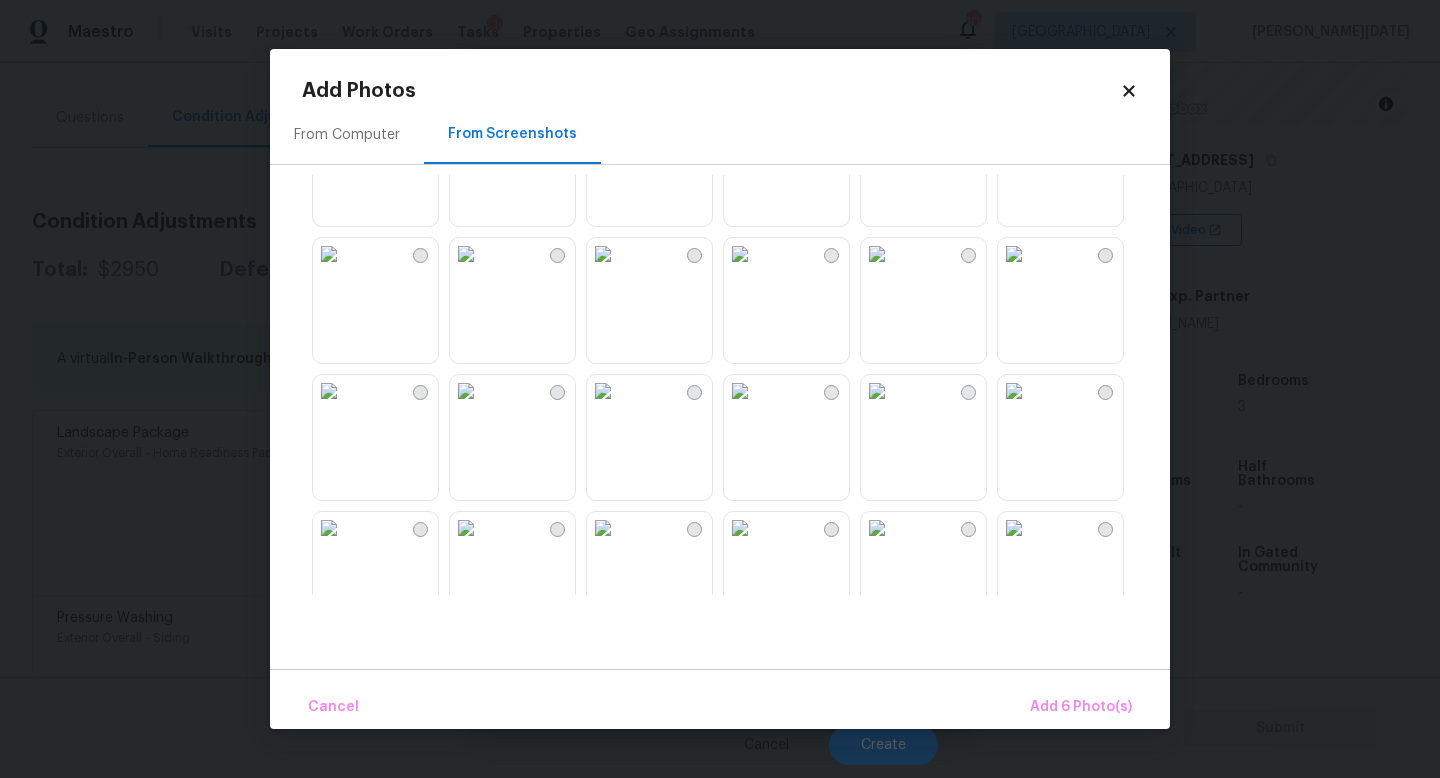 scroll, scrollTop: 1903, scrollLeft: 0, axis: vertical 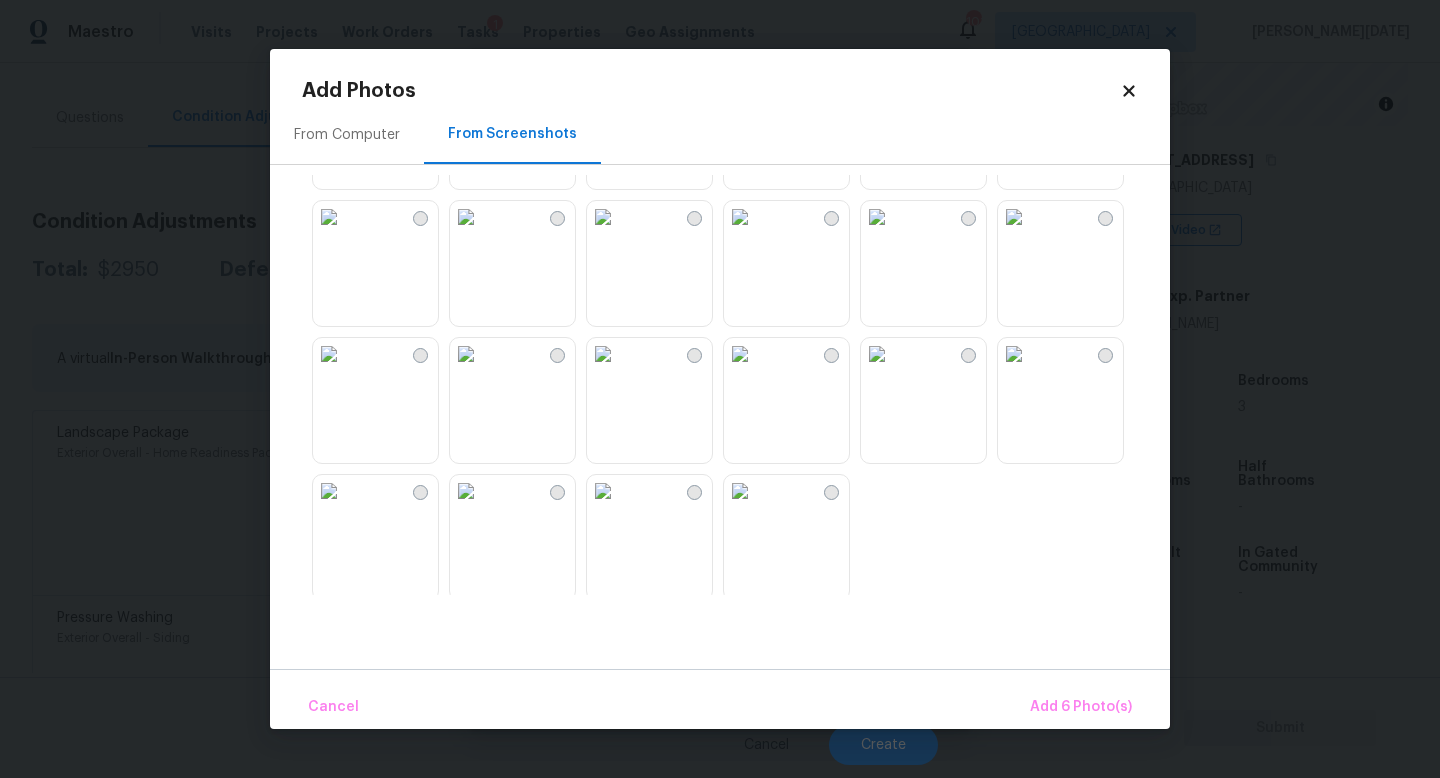 click at bounding box center (736, 385) 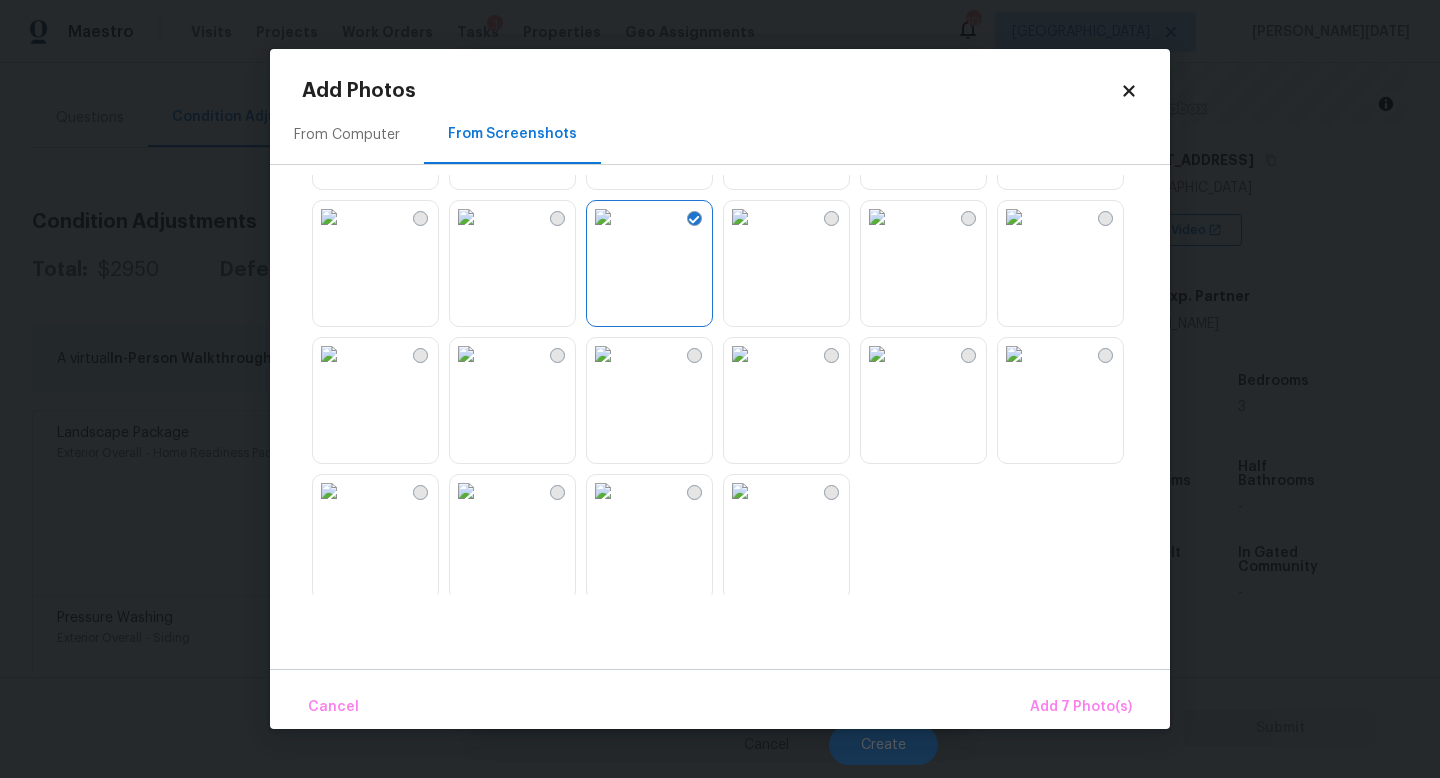 click at bounding box center (466, 354) 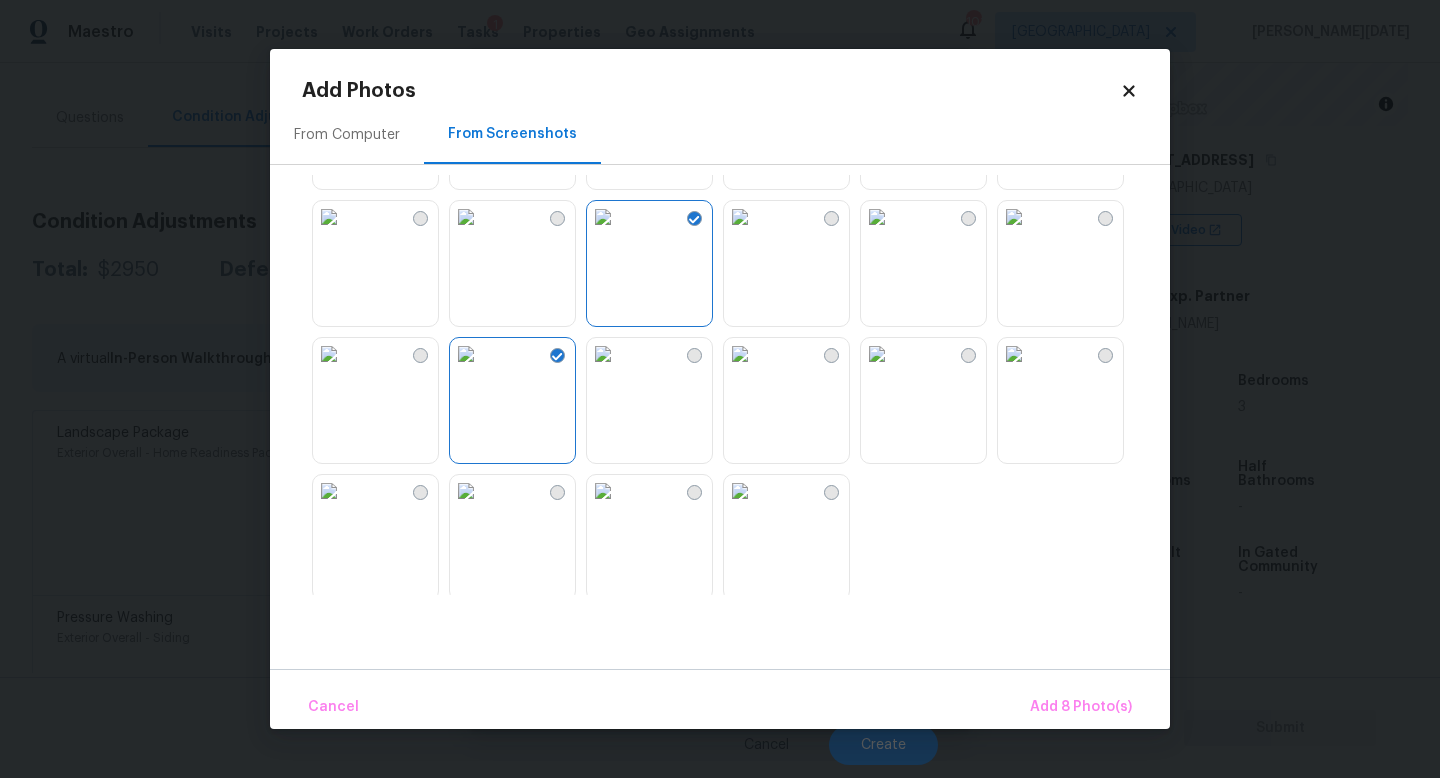 click at bounding box center [329, 354] 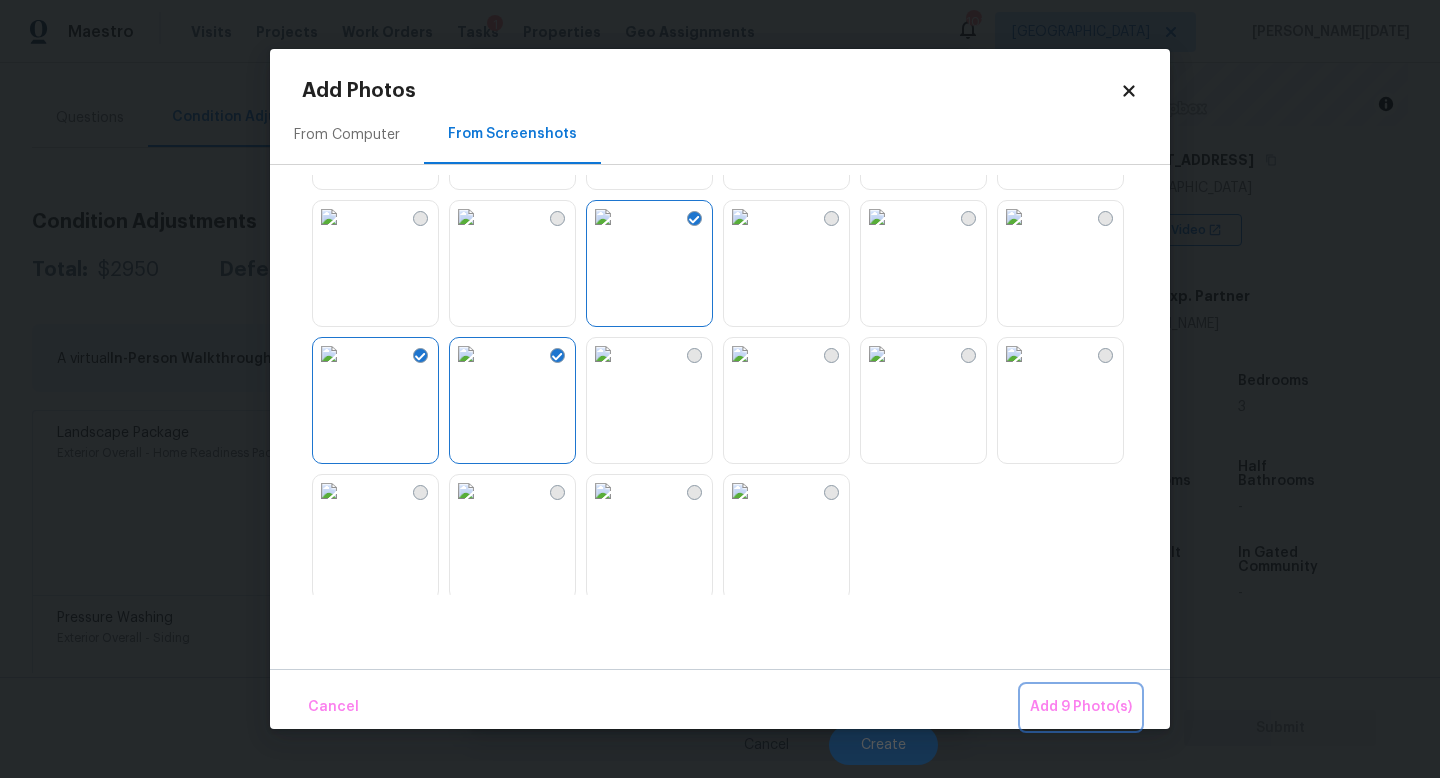 click on "Add 9 Photo(s)" at bounding box center (1081, 707) 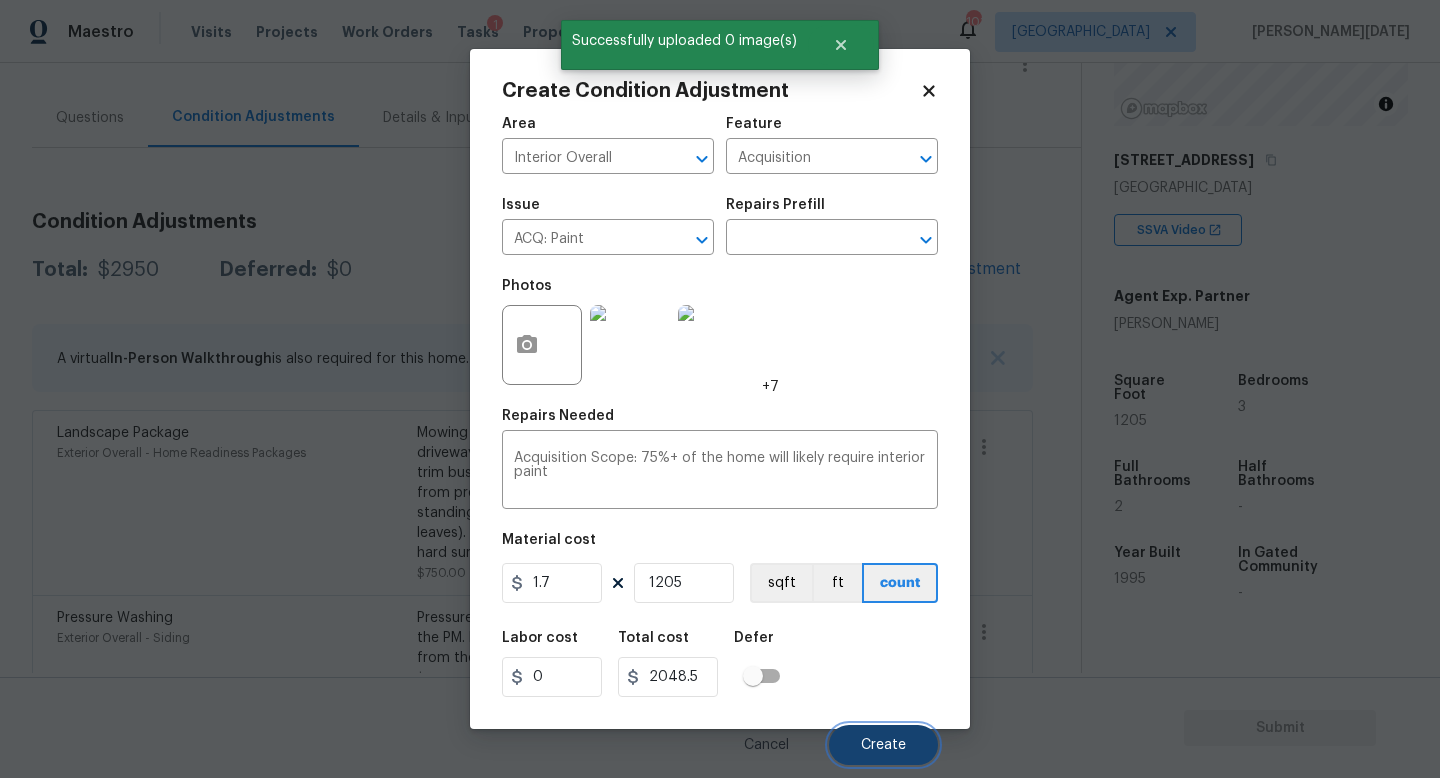 click on "Create" at bounding box center [883, 745] 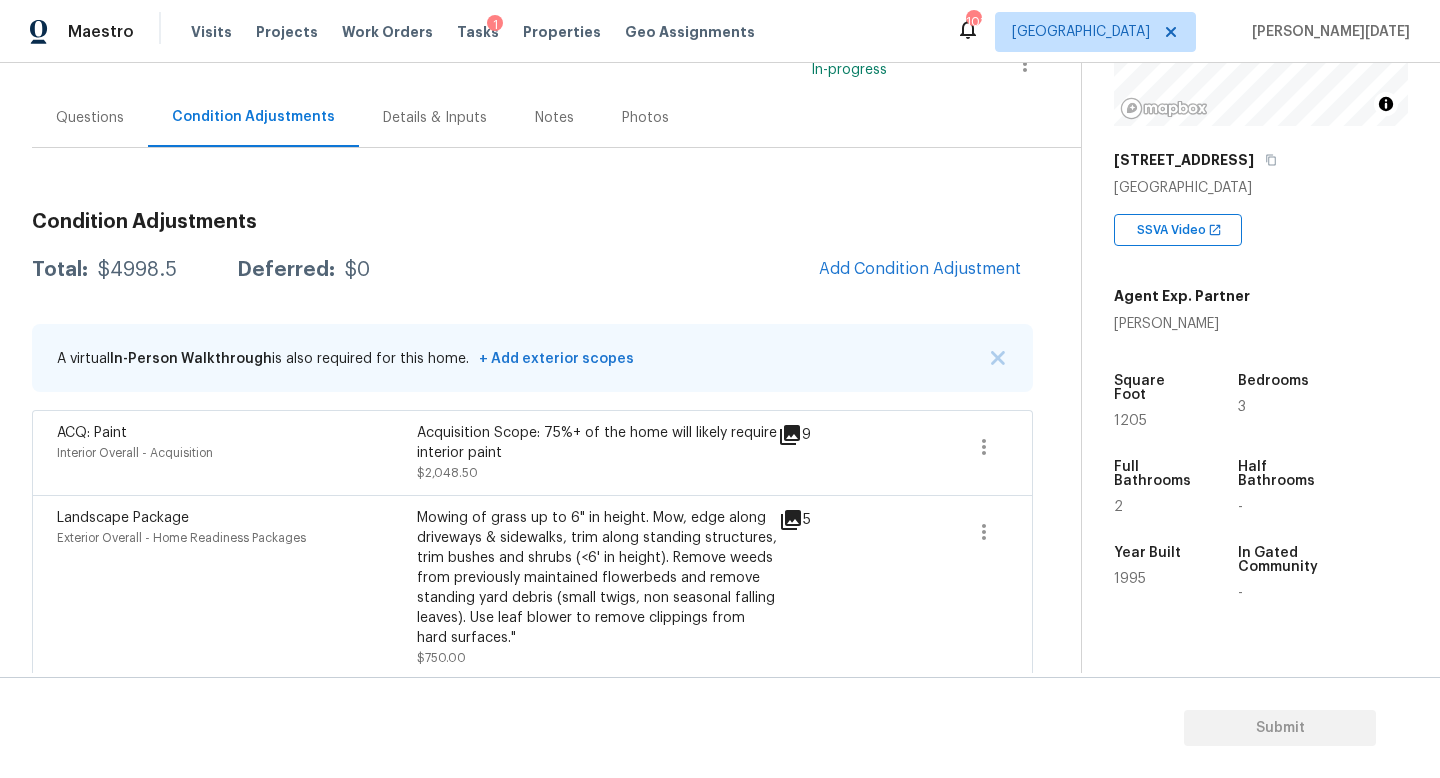 click on "Condition Adjustments Total:  $4998.5 Deferred:  $0 Add Condition Adjustment A virtual  In-Person Walkthrough  is also required for this home.   + Add exterior scopes ACQ: Paint Interior Overall - Acquisition Acquisition Scope: 75%+ of the home will likely require interior paint $2,048.50   9 Landscape Package Exterior Overall - Home Readiness Packages Mowing of grass up to 6" in height. Mow, edge along driveways & sidewalks, trim along standing structures, trim bushes and shrubs (<6' in height). Remove weeds from previously maintained flowerbeds and remove standing yard debris (small twigs, non seasonal falling leaves).  Use leaf blower to remove clippings from hard surfaces." $750.00   5 Pressure Washing Exterior Overall - Siding Pressure wash the driveways/walkways as directed by the PM. Ensure that all debris and residue are removed from the areas being pressure washed. $200.00   0 ACQ: HVAC HVAC - Acquisition Acquisition Scope: Functional HVAC 6-10 years $500.00   0 ACQ: Shingle Roof Roof - Acquisition" at bounding box center (532, 606) 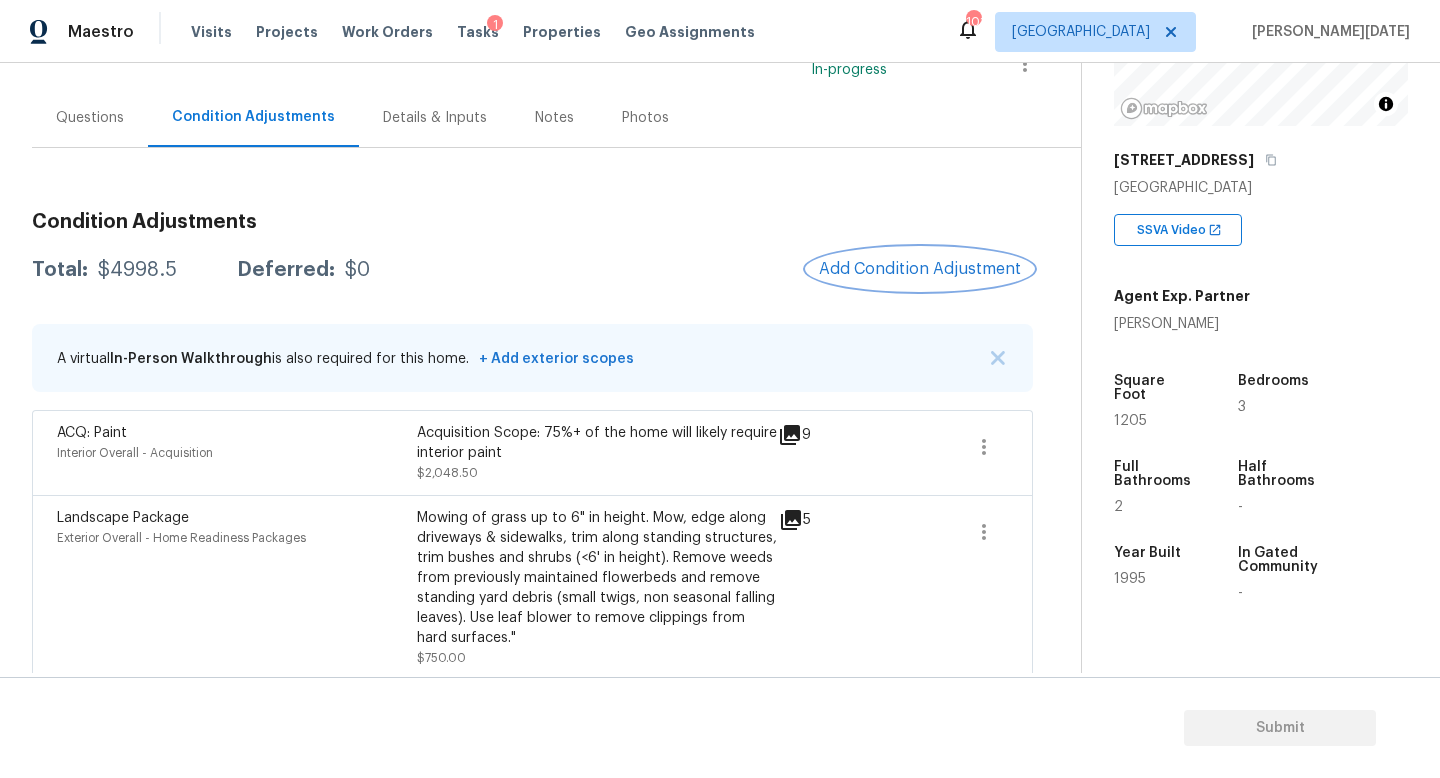 click on "Add Condition Adjustment" at bounding box center (920, 269) 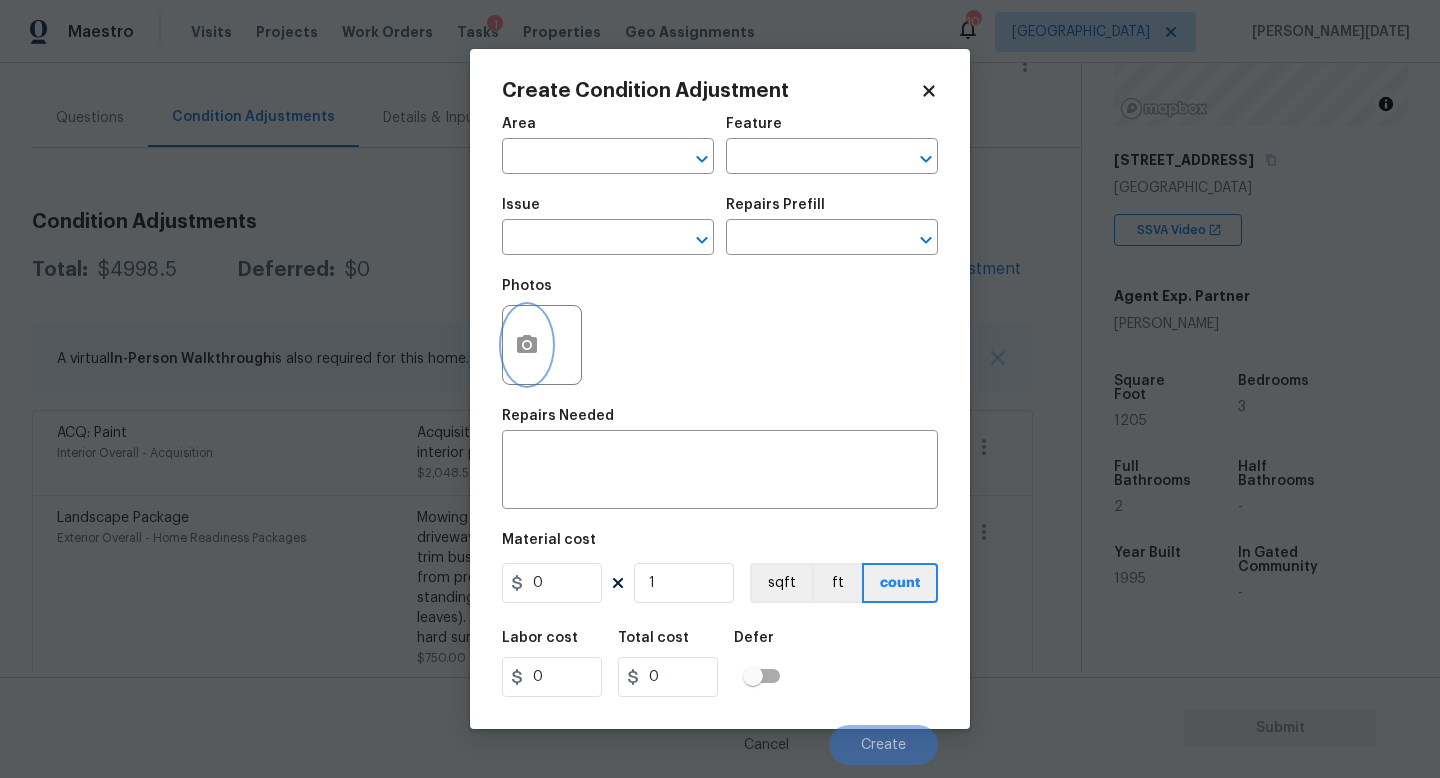 click 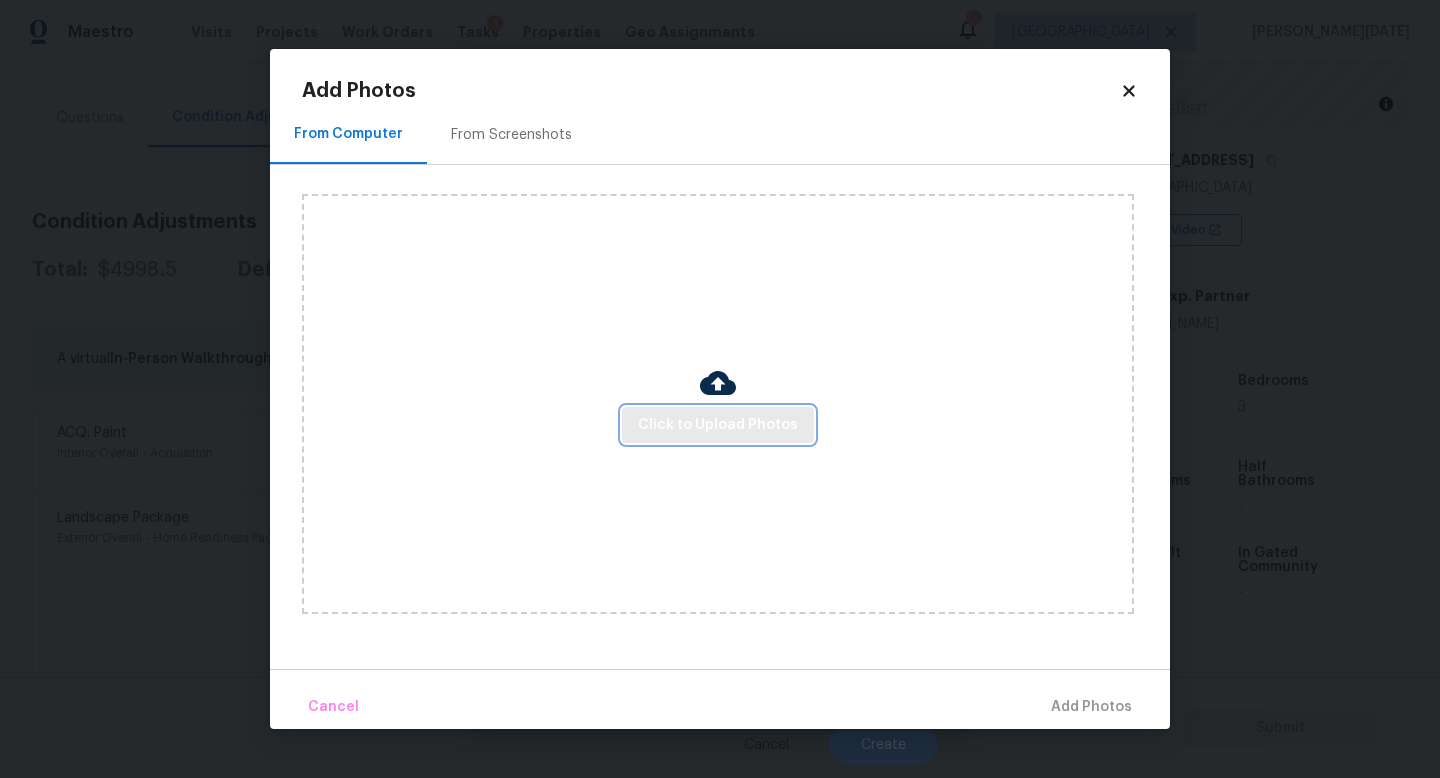 click on "Click to Upload Photos" at bounding box center (718, 425) 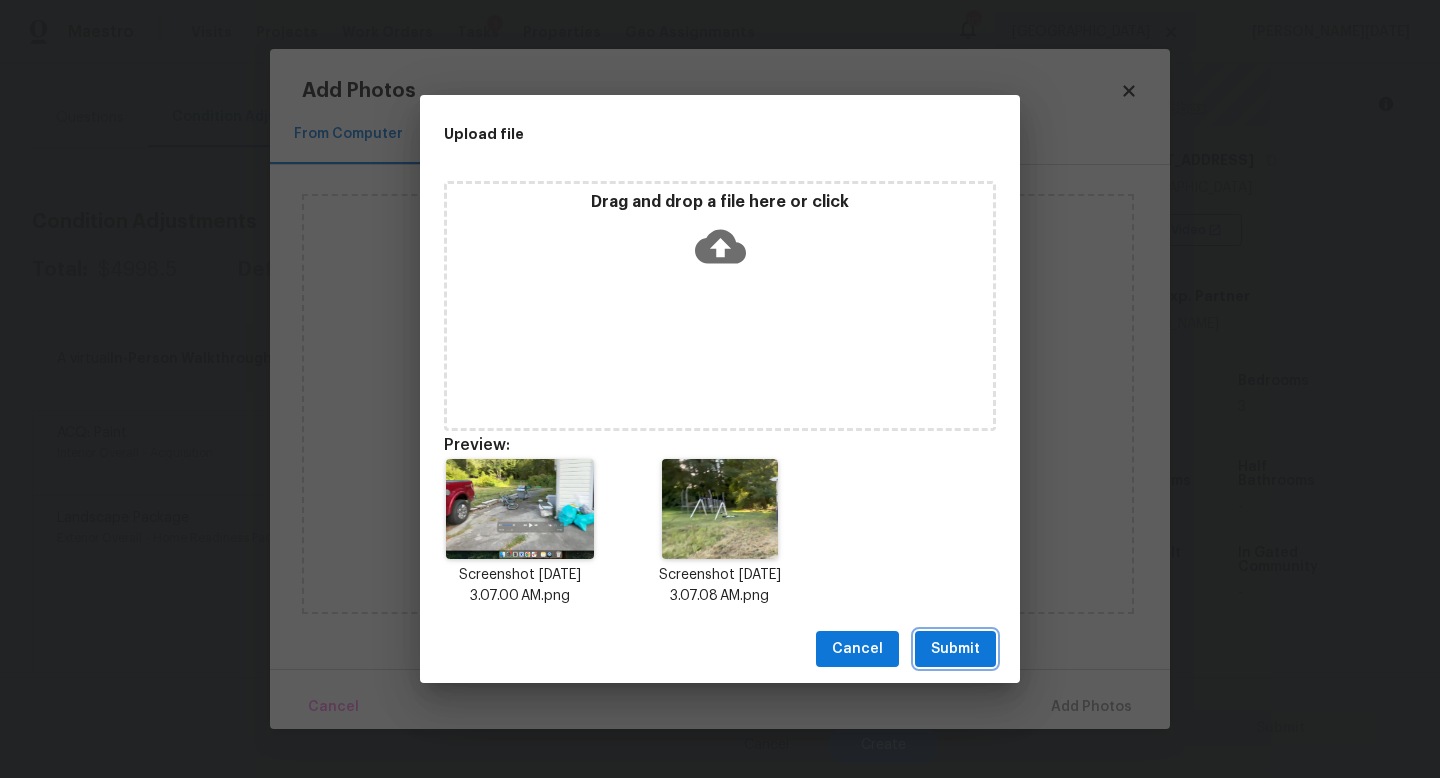 click on "Submit" at bounding box center [955, 649] 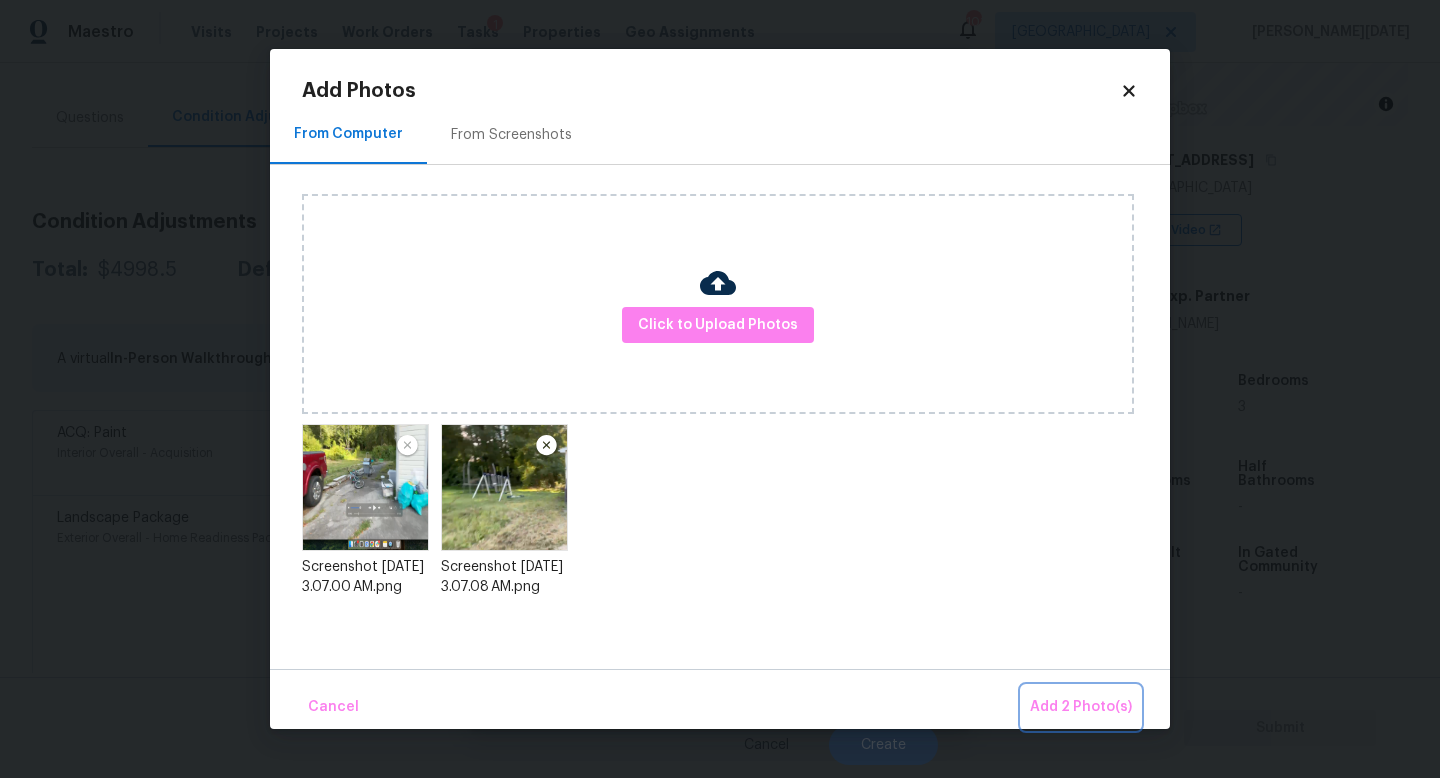 click on "Add 2 Photo(s)" at bounding box center (1081, 707) 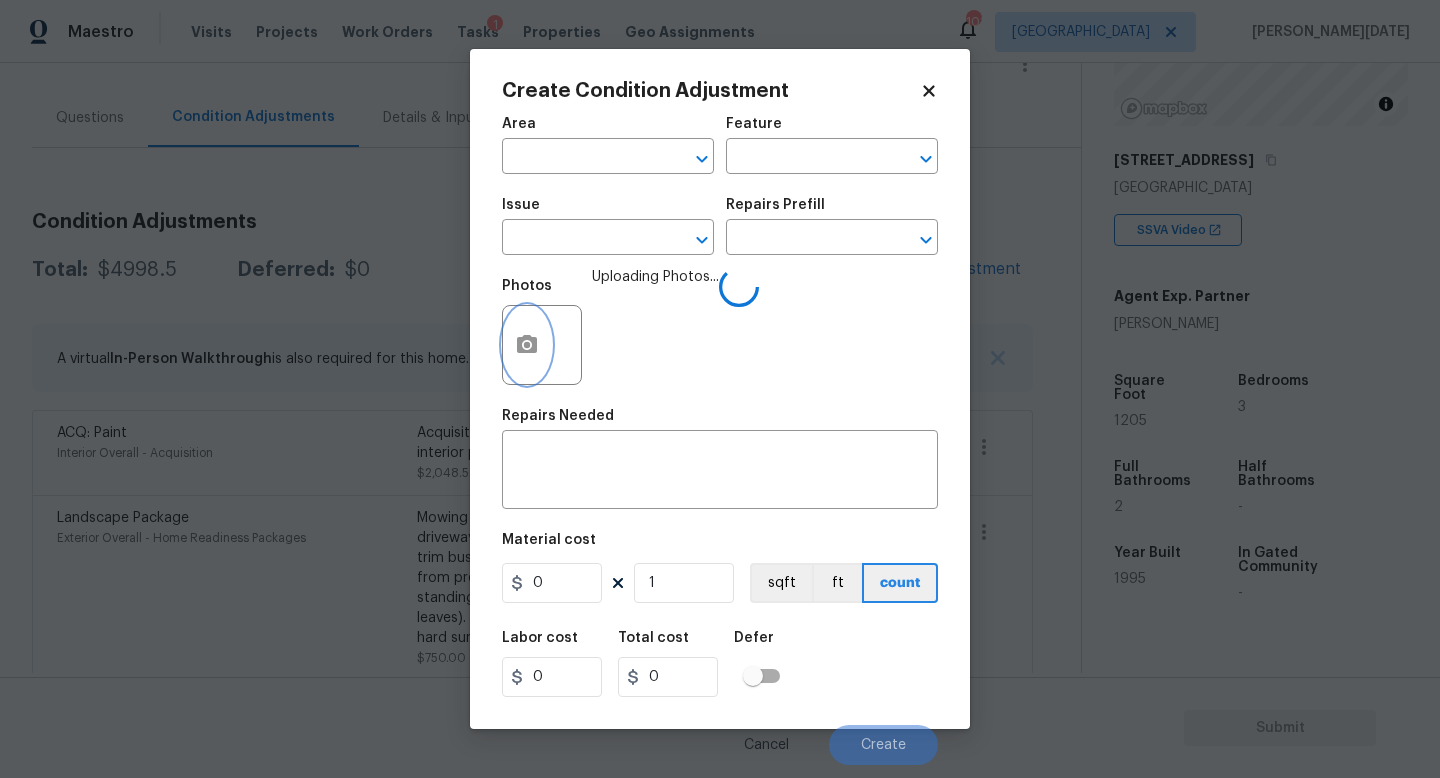 type 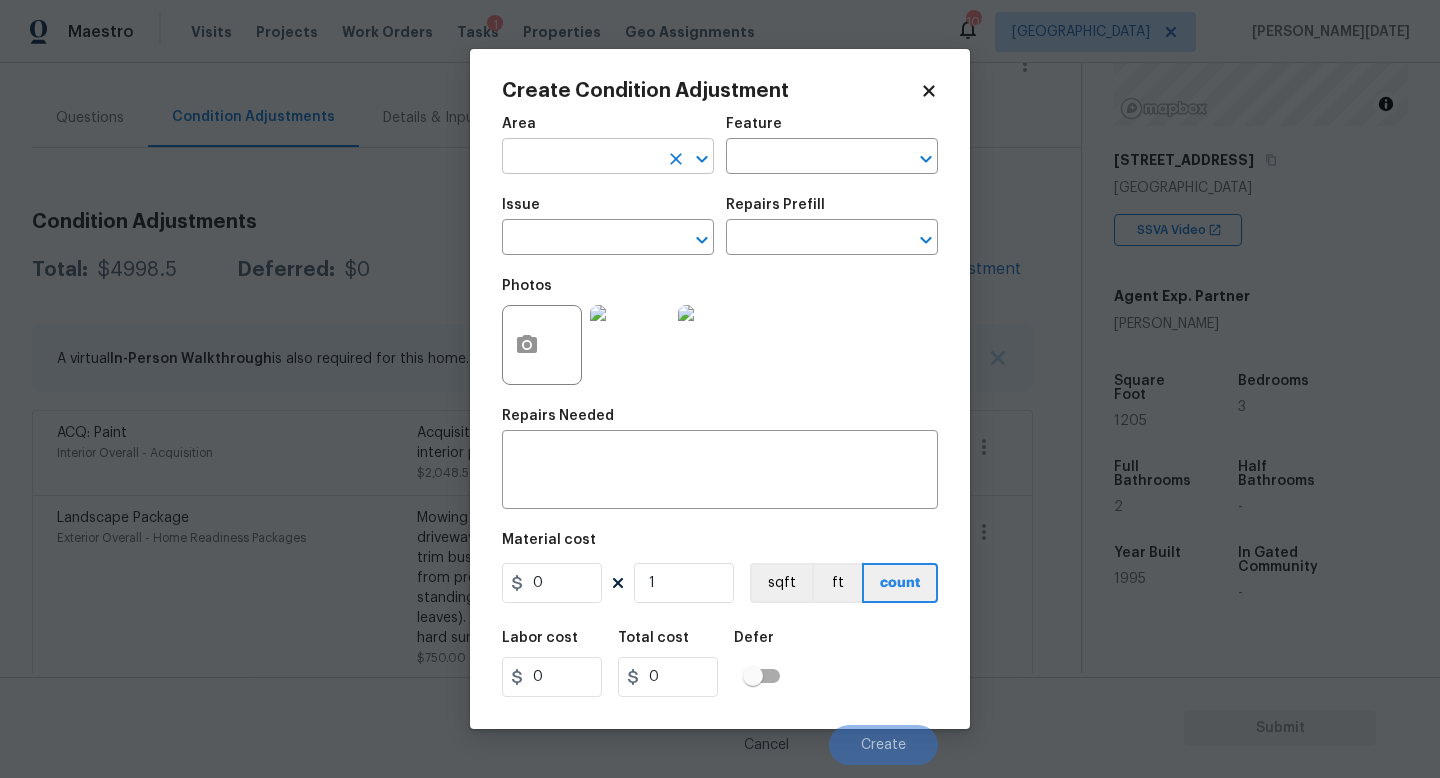 click at bounding box center (580, 158) 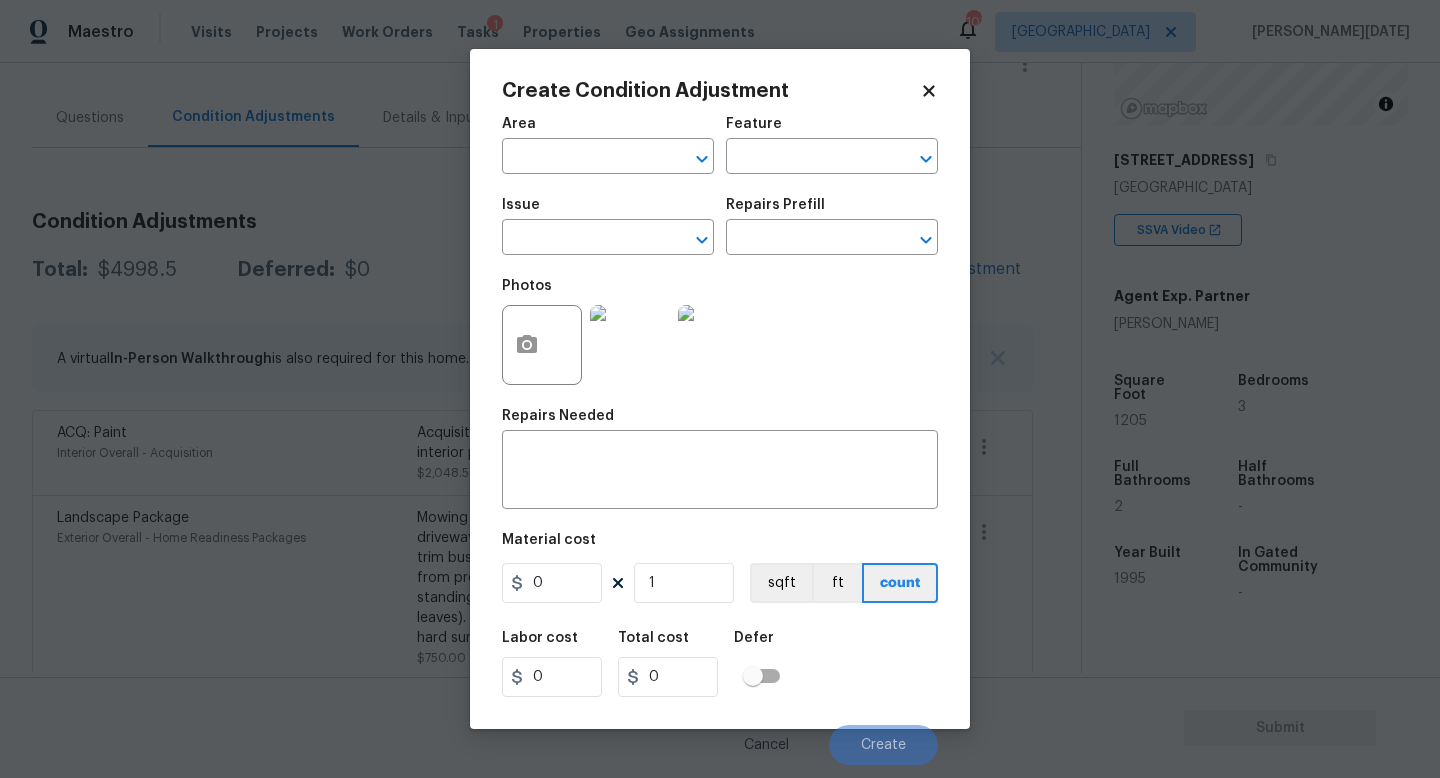 click on "Photos" at bounding box center (720, 332) 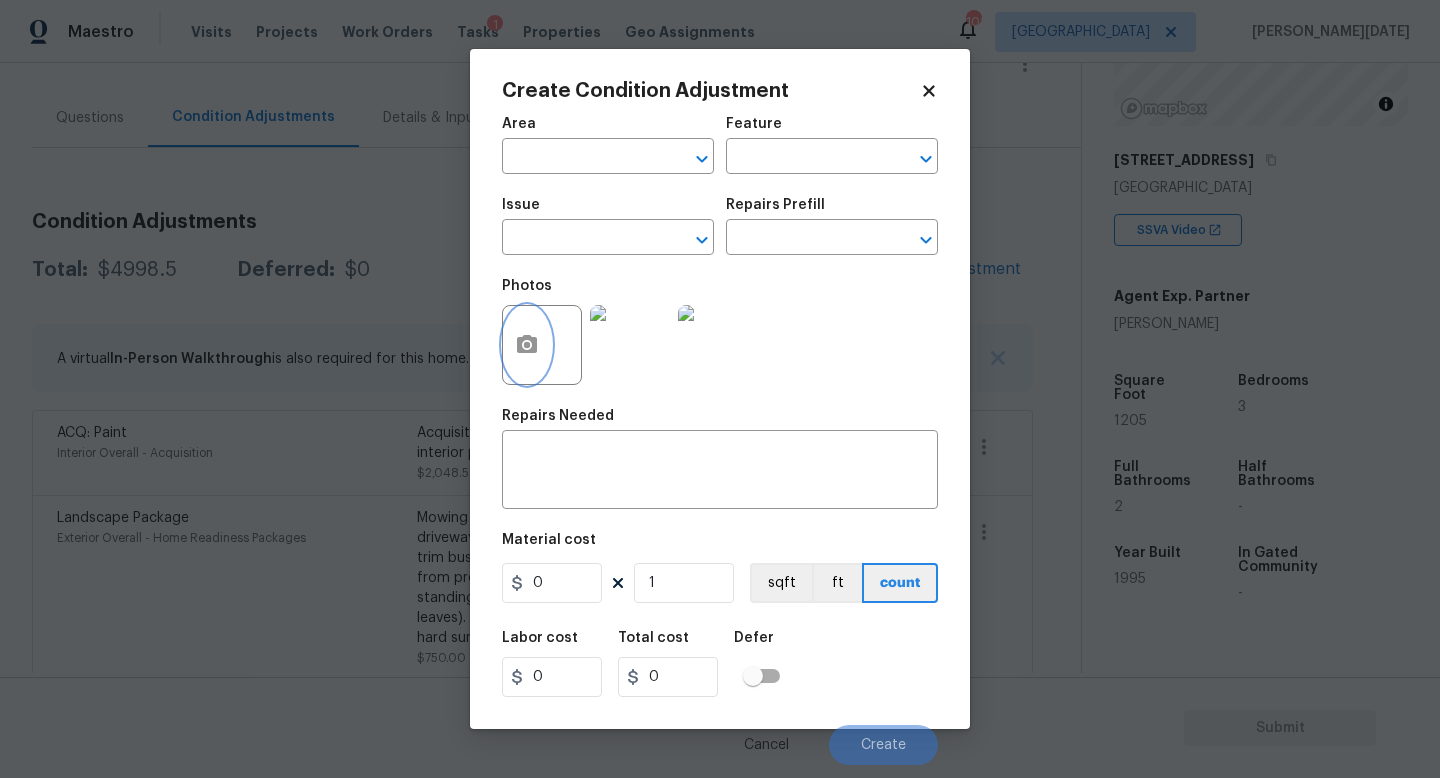 click at bounding box center (527, 345) 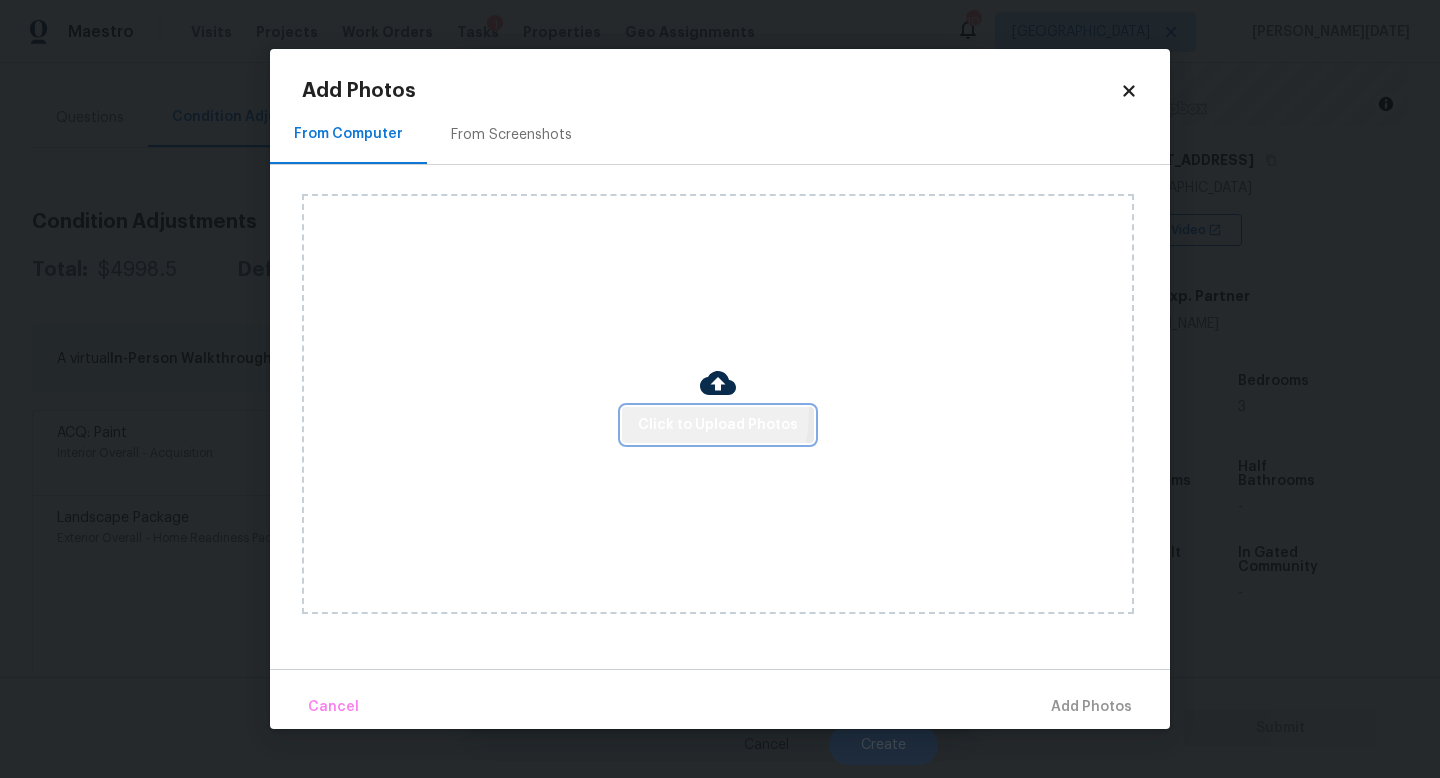 click on "Click to Upload Photos" at bounding box center [718, 425] 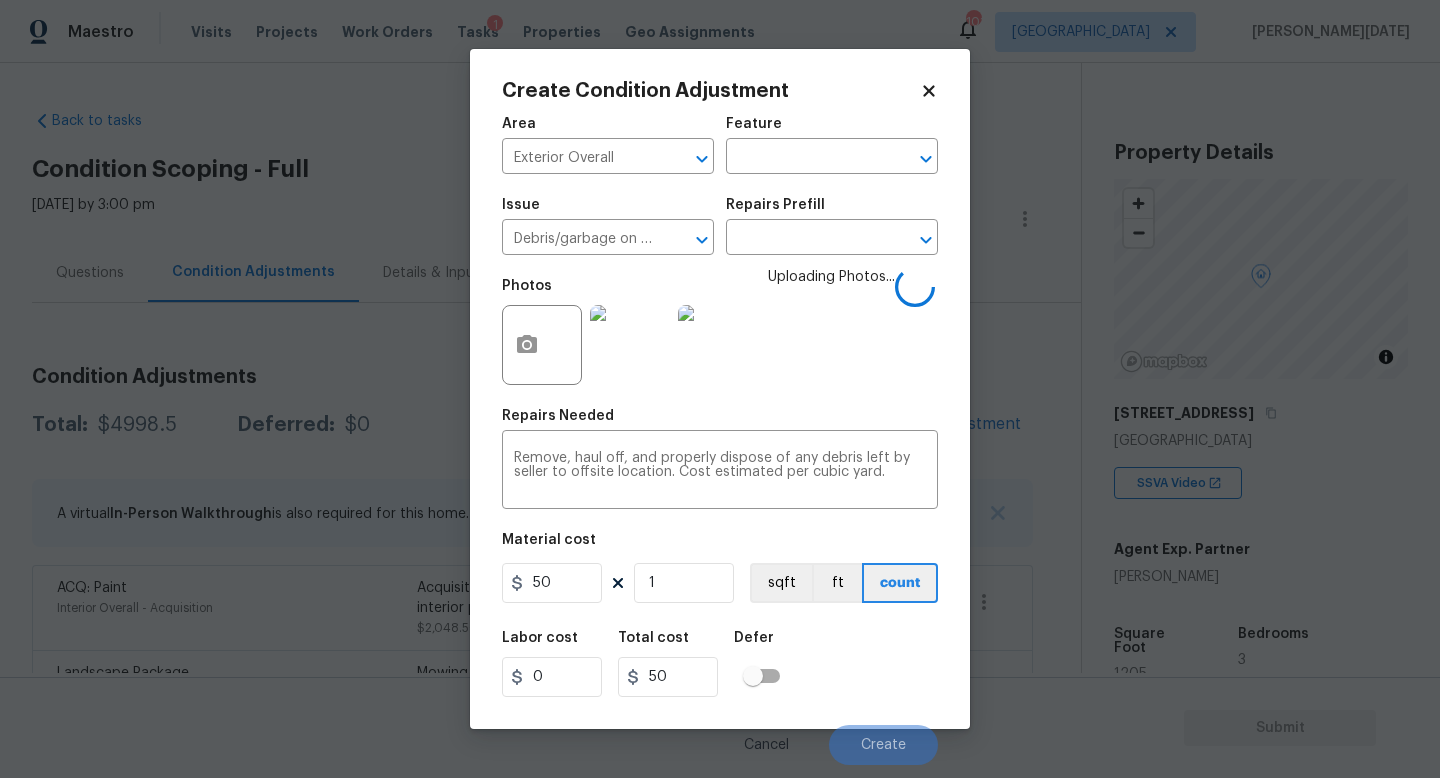 scroll, scrollTop: 0, scrollLeft: 0, axis: both 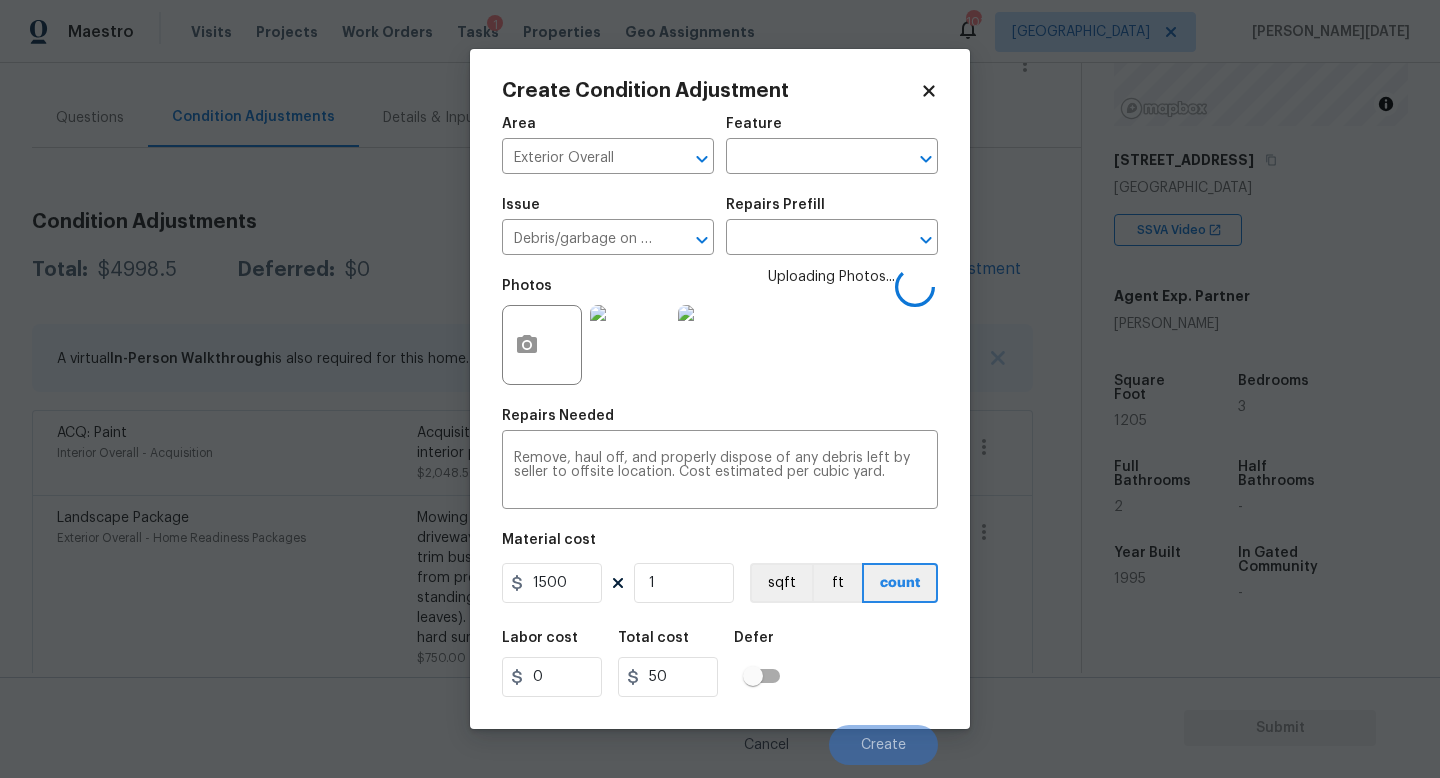 type on "1500" 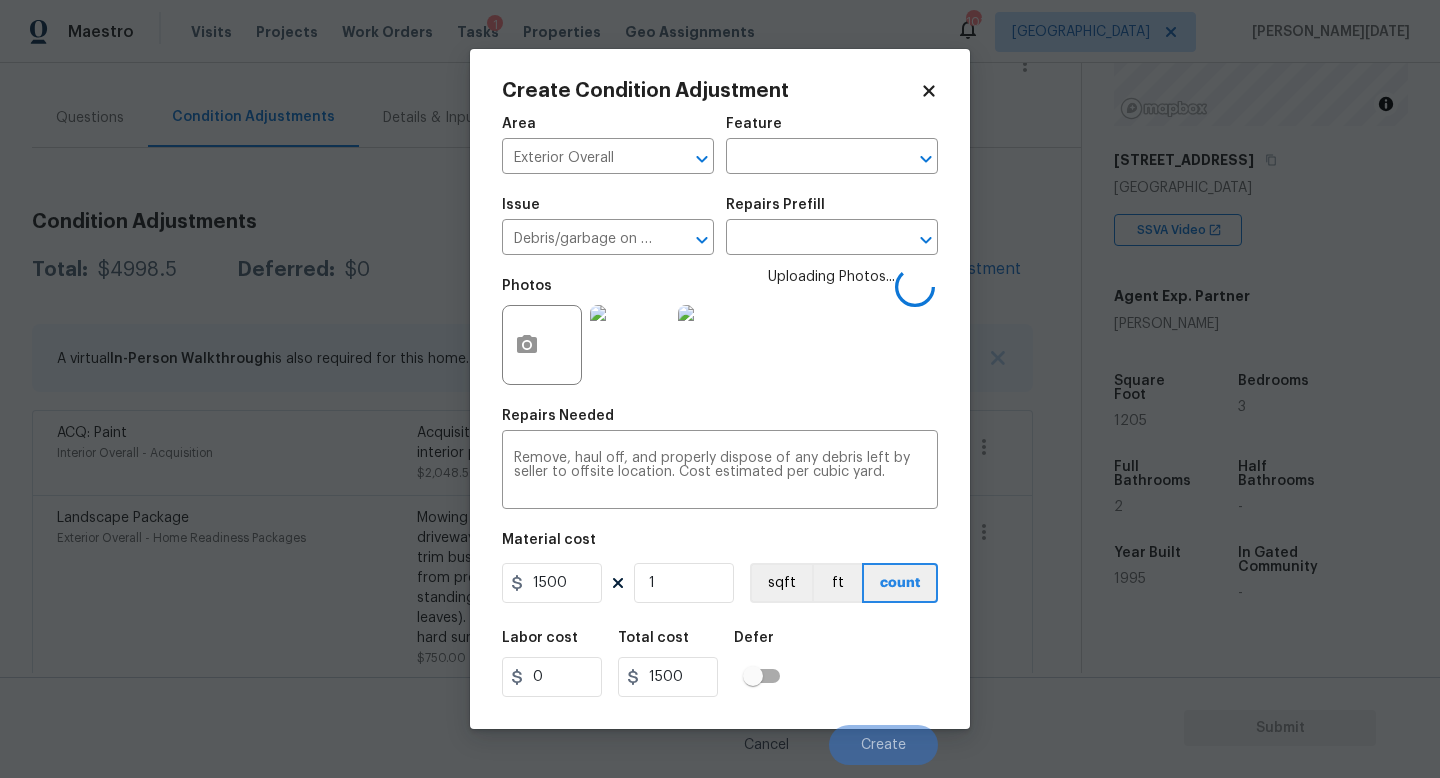 click on "Uploading Photos..." at bounding box center (831, 332) 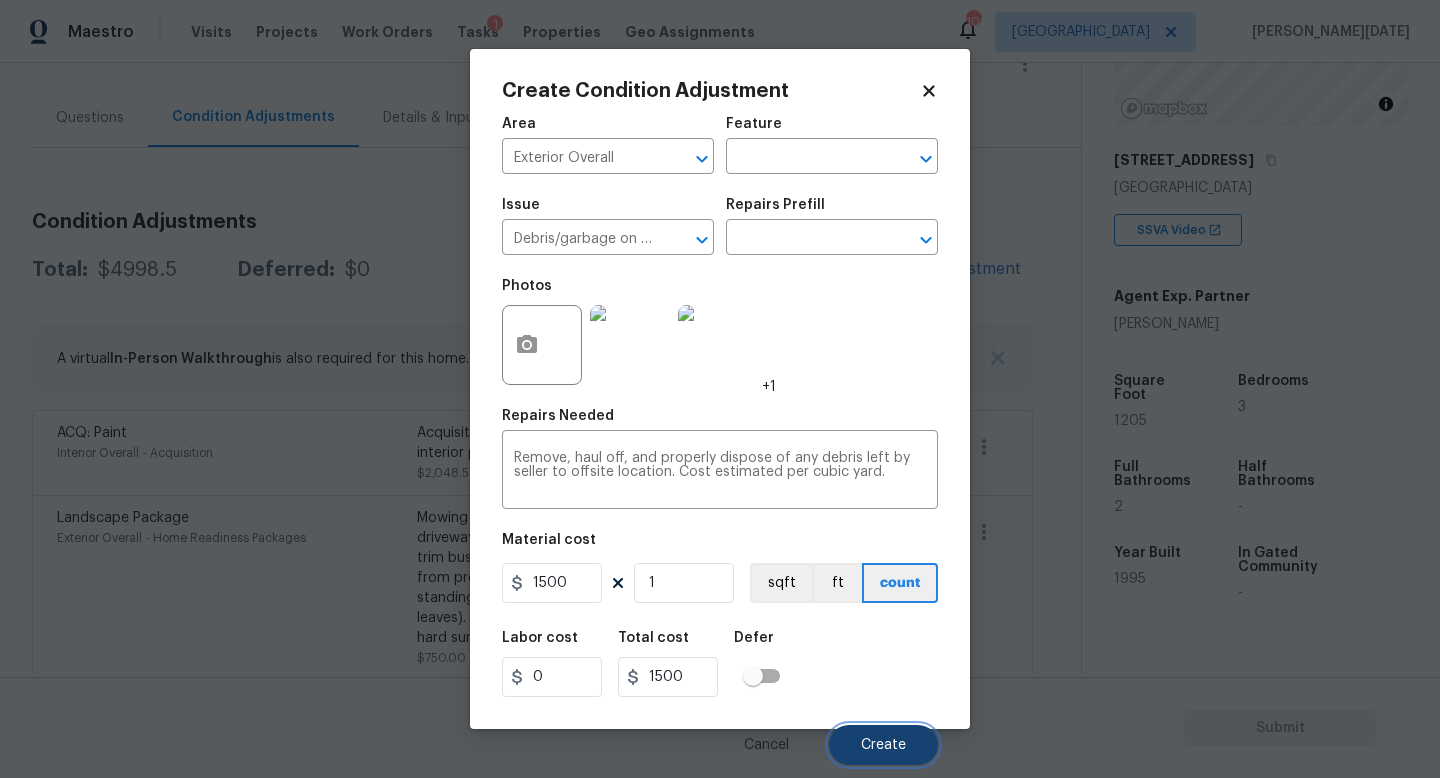 click on "Create" at bounding box center (883, 745) 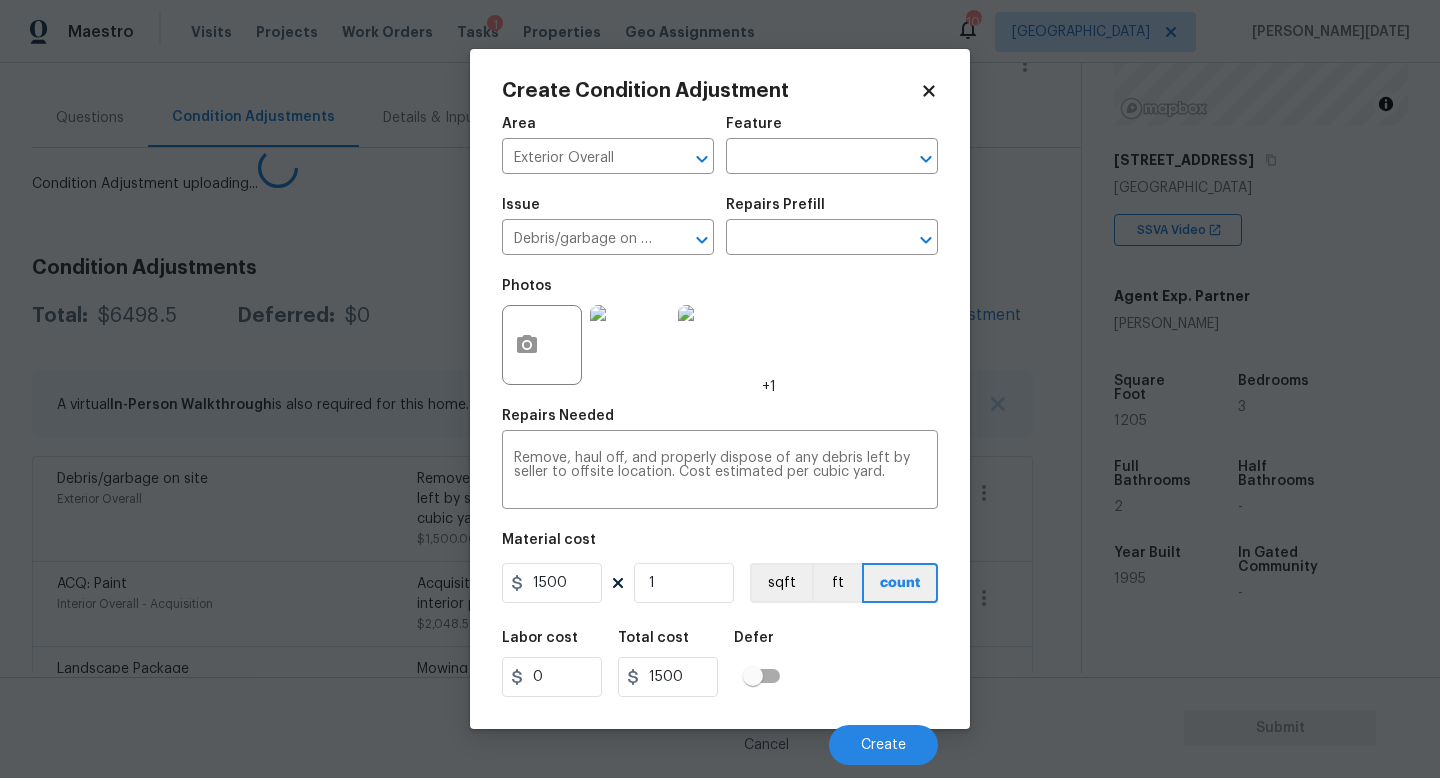 click on "Maestro Visits Projects Work Orders Tasks 1 Properties Geo Assignments 101 [GEOGRAPHIC_DATA] [PERSON_NAME][DATE] Back to tasks Condition Scoping - Full [DATE] by 3:00 pm   [PERSON_NAME][DATE] In-progress Questions Condition Adjustments Details & Inputs Notes Photos Condition Adjustment uploading... Condition Adjustments Total:  $6498.5 Deferred:  $0 Add Condition Adjustment A virtual  In-Person Walkthrough  is also required for this home.   + Add exterior scopes Debris/garbage on site Exterior Overall Remove, haul off, and properly dispose of any debris left by seller to offsite location. Cost estimated per cubic yard. $1,500.00   0 ACQ: Paint Interior Overall - Acquisition Acquisition Scope: 75%+ of the home will likely require interior paint $2,048.50   9 Landscape Package Exterior Overall - Home Readiness Packages $750.00   5 Pressure Washing Exterior Overall - Siding Pressure wash the driveways/walkways as directed by the PM. Ensure that all debris and residue are removed from the areas being pressure washed. $200.00   0" at bounding box center (720, 389) 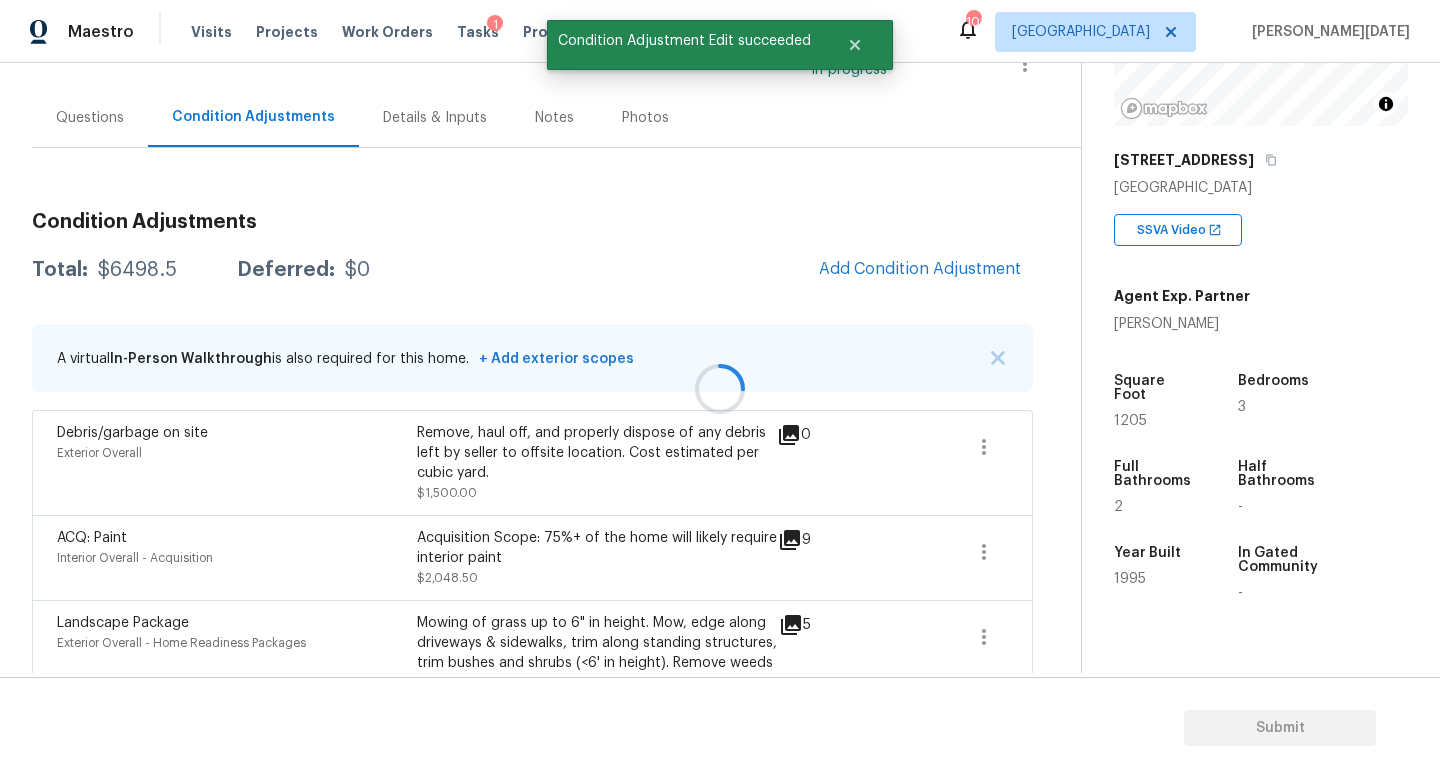 click at bounding box center (720, 389) 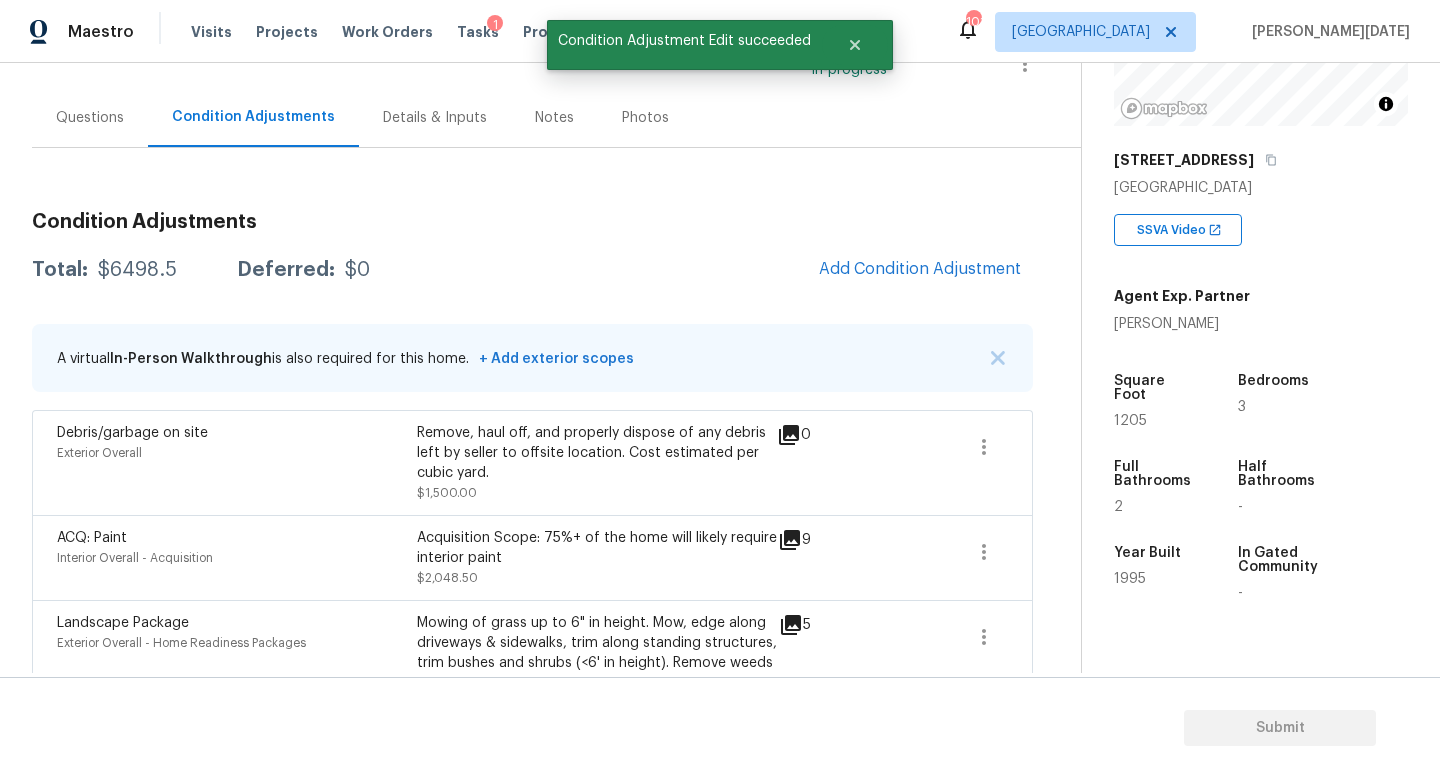 click on "Questions" at bounding box center (90, 118) 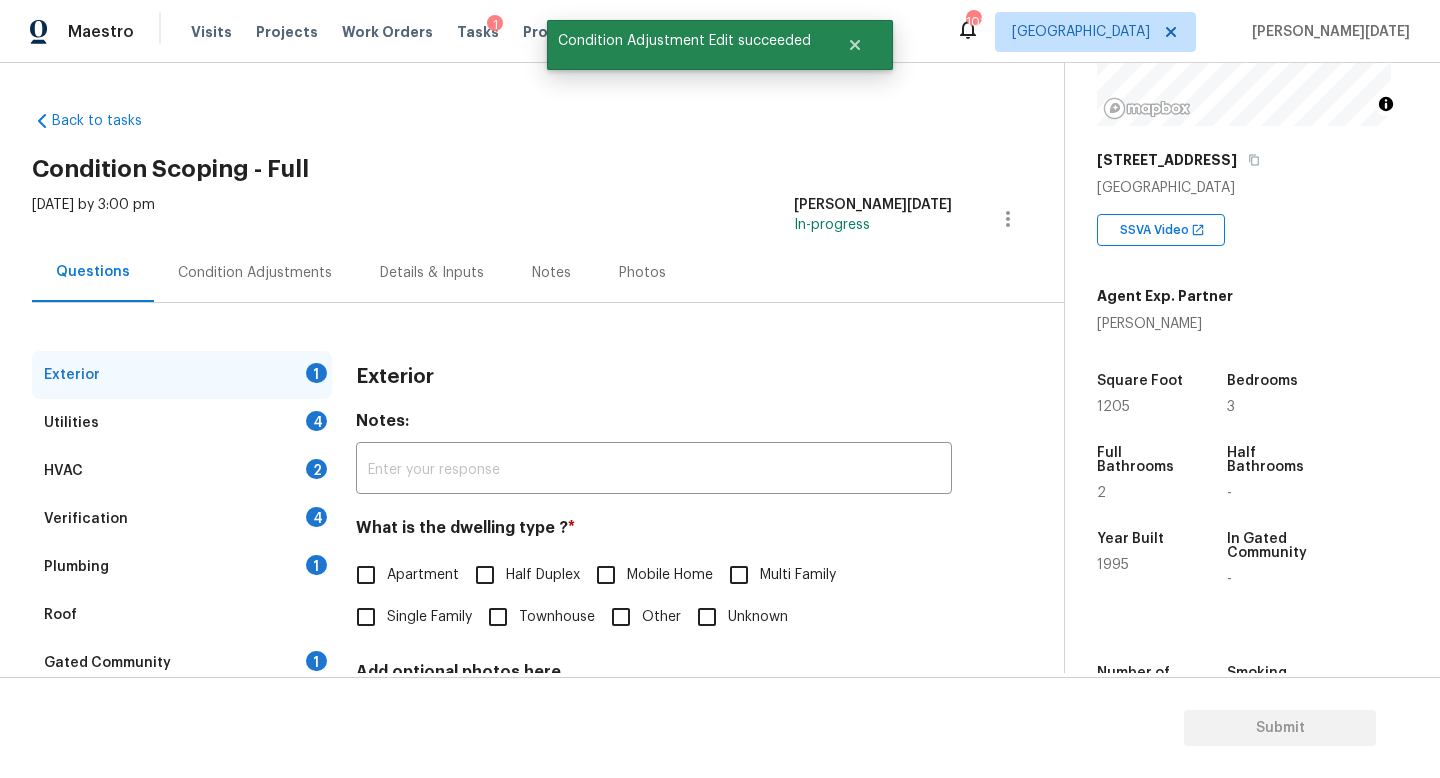 click on "Condition Adjustments" at bounding box center [255, 272] 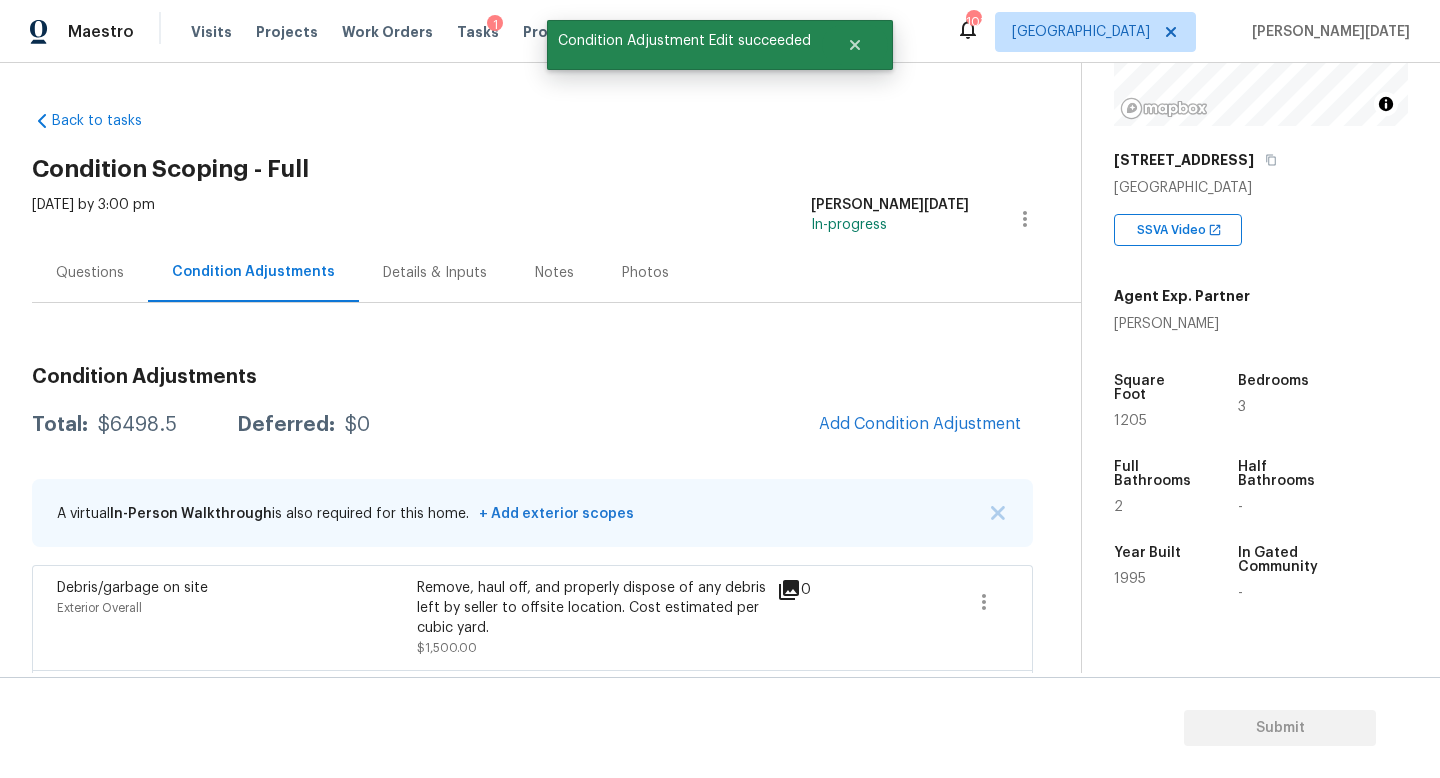 click on "Questions" at bounding box center (90, 272) 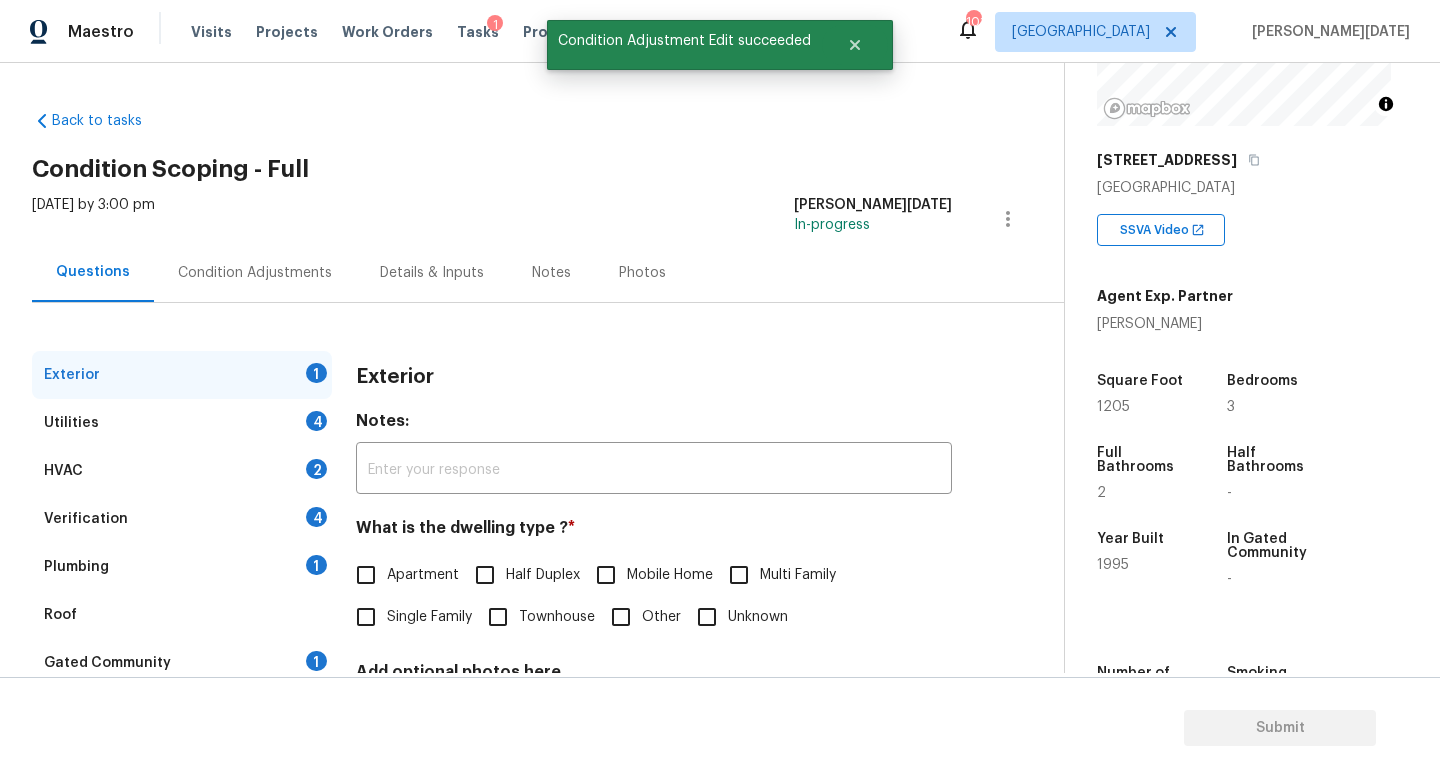 scroll, scrollTop: 185, scrollLeft: 0, axis: vertical 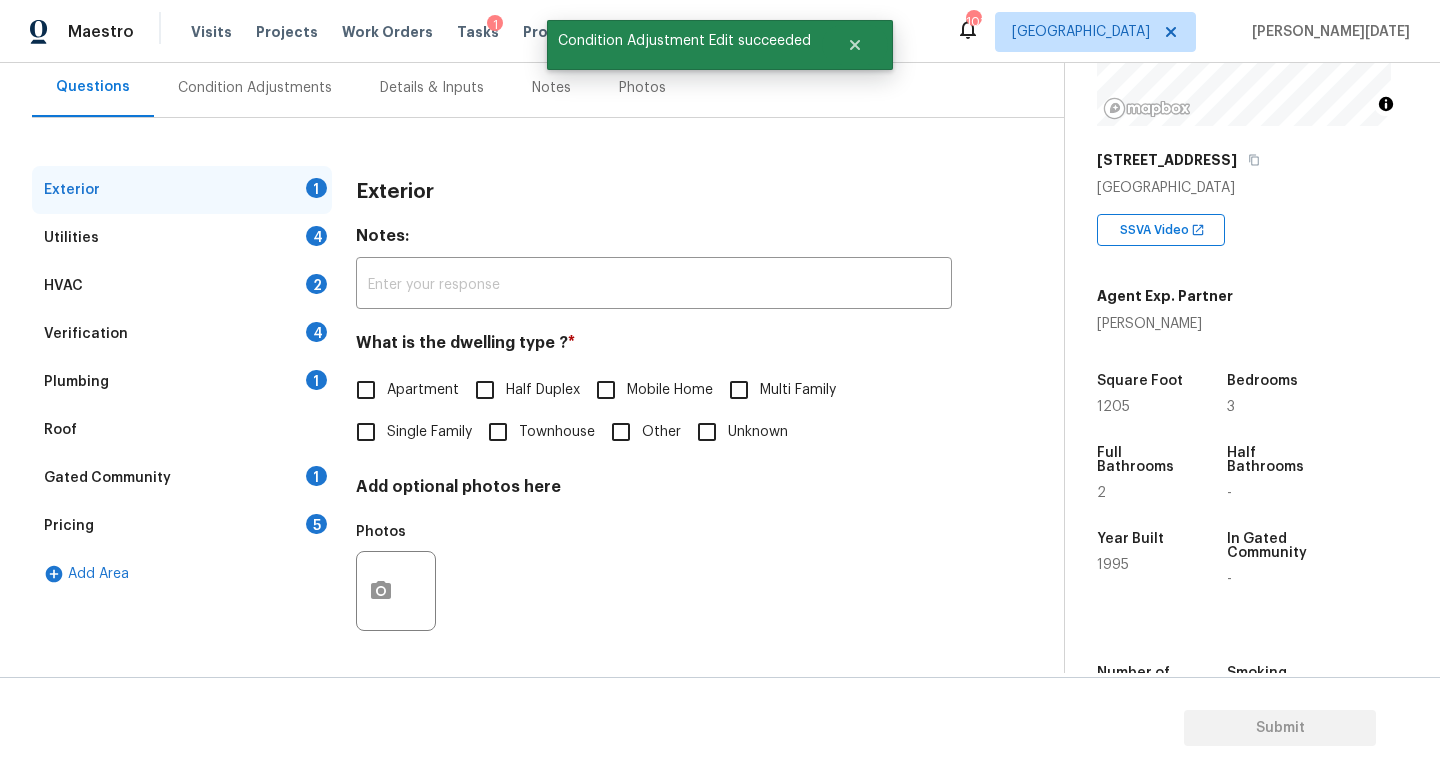 click on "Verification 4" at bounding box center (182, 334) 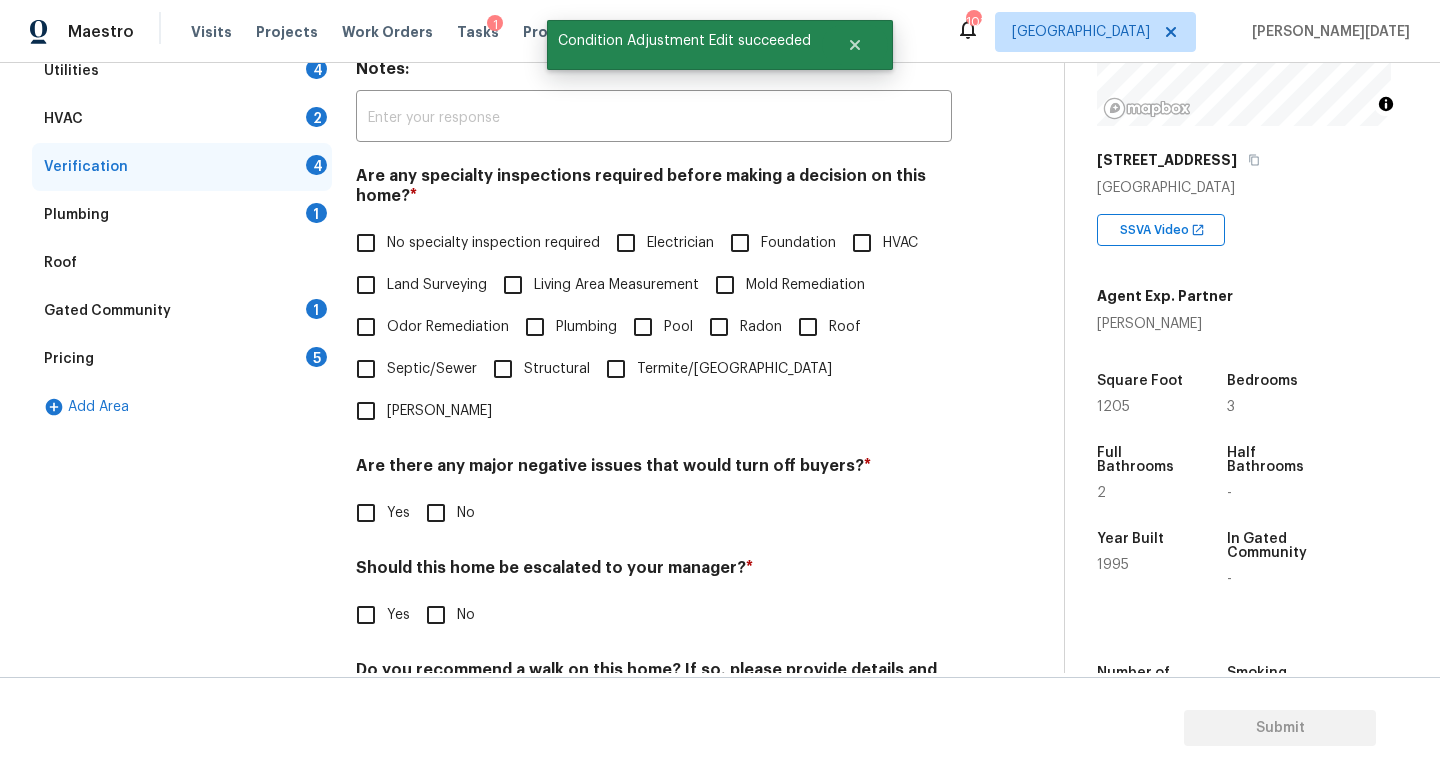 scroll, scrollTop: 384, scrollLeft: 0, axis: vertical 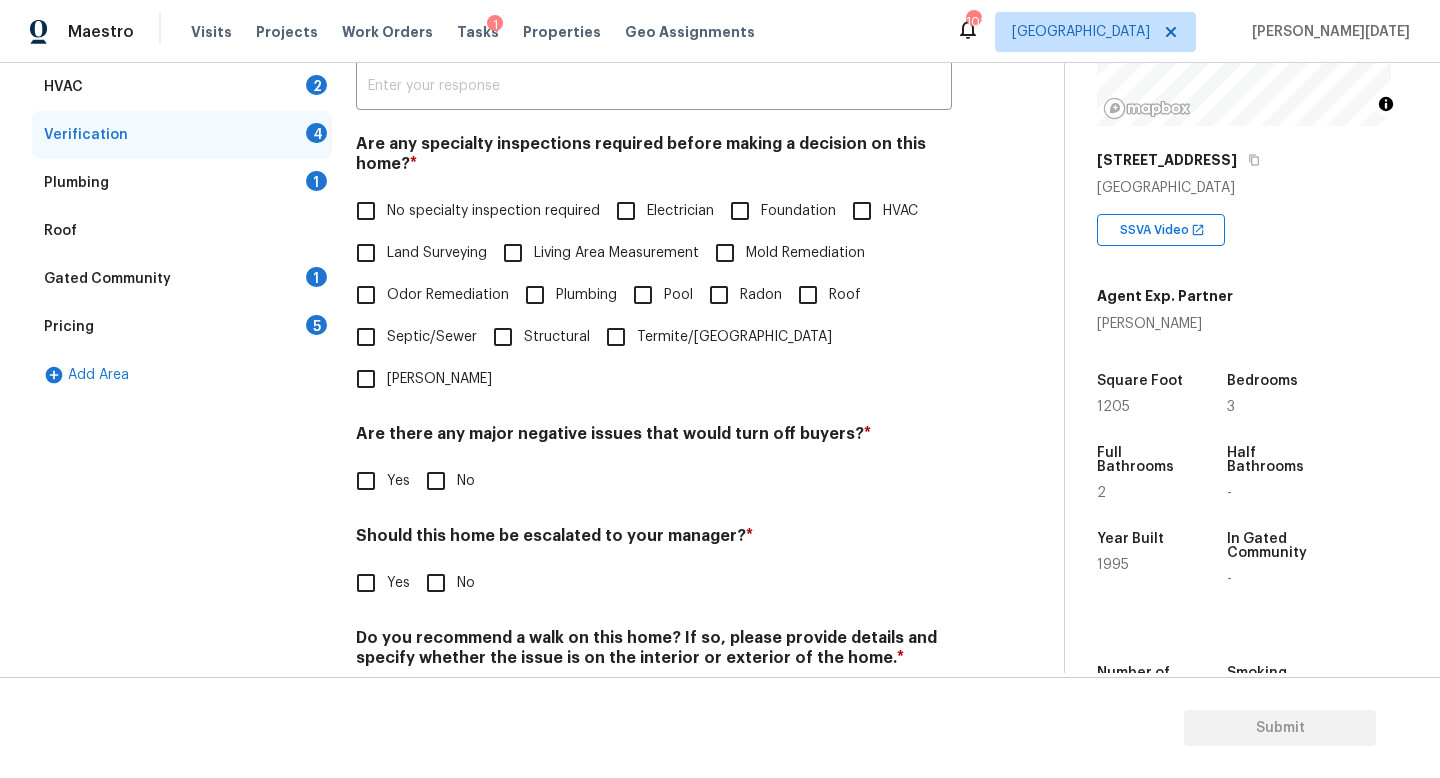 click on "Yes" at bounding box center [366, 583] 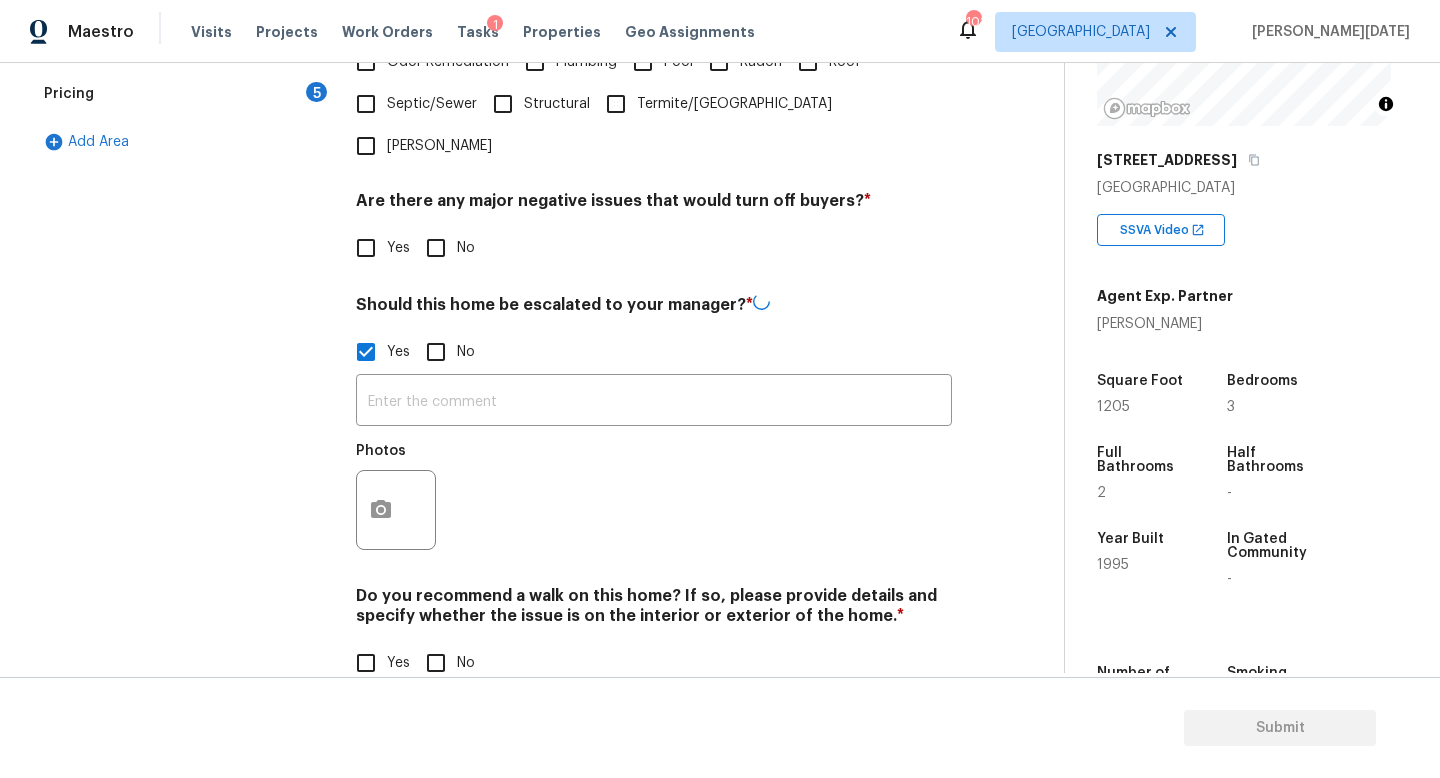 scroll, scrollTop: 615, scrollLeft: 0, axis: vertical 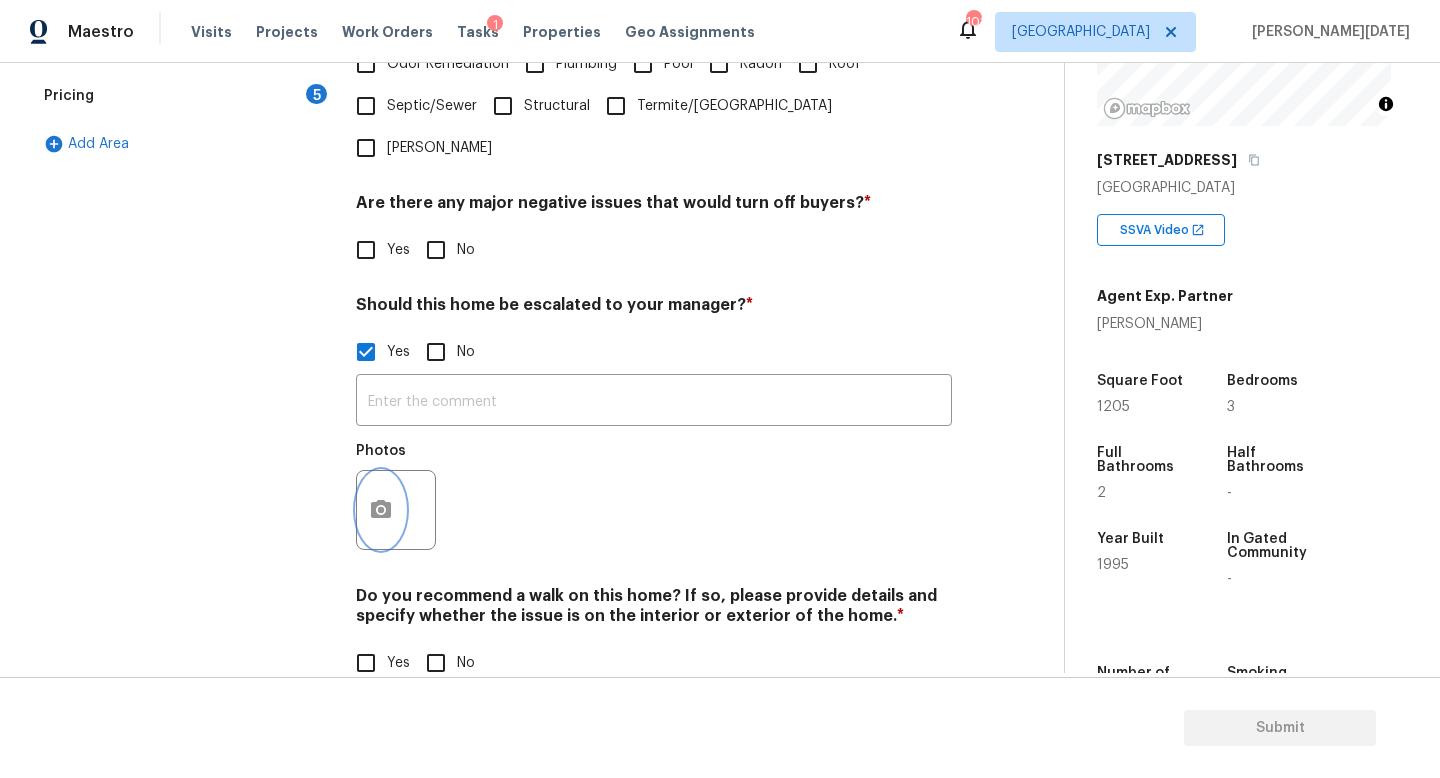 click at bounding box center [381, 510] 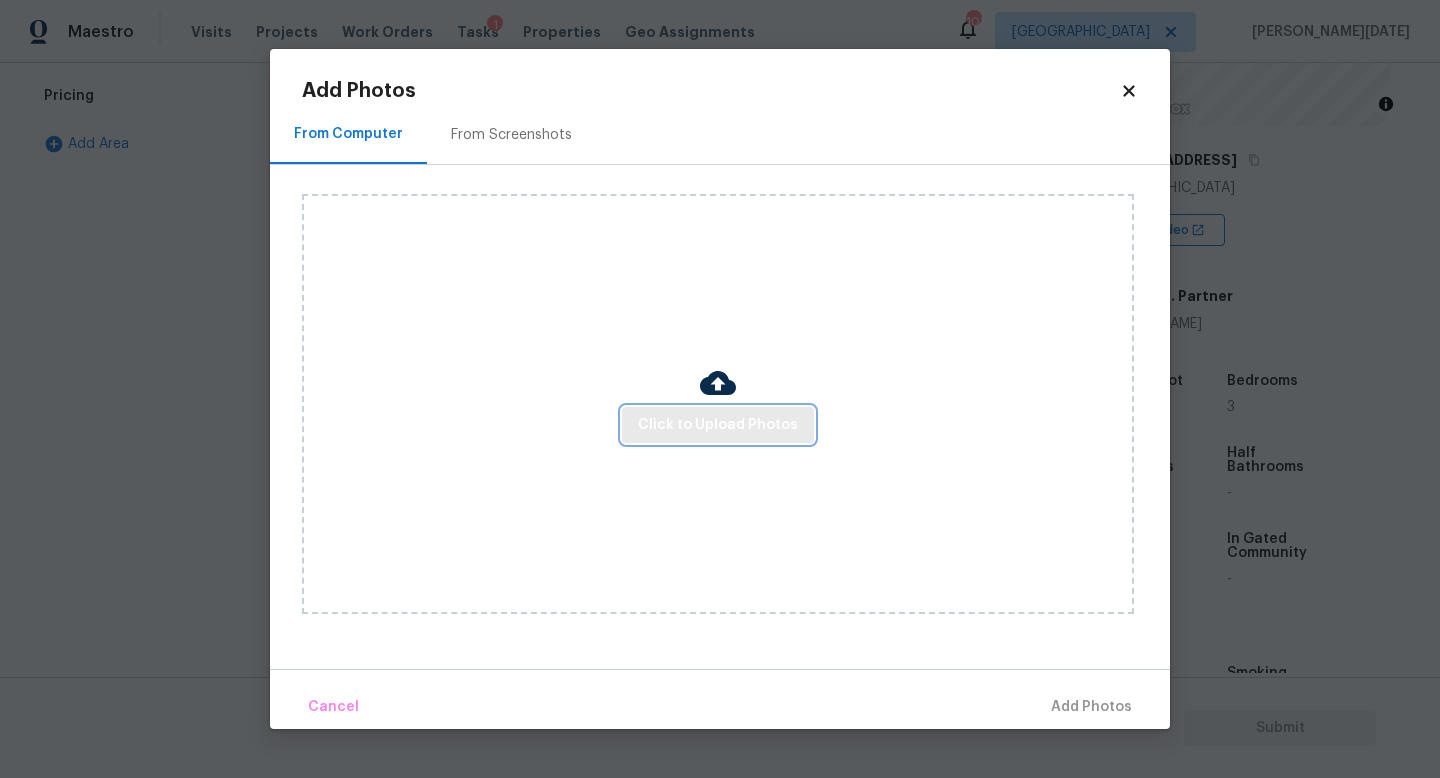 click on "Click to Upload Photos" at bounding box center (718, 425) 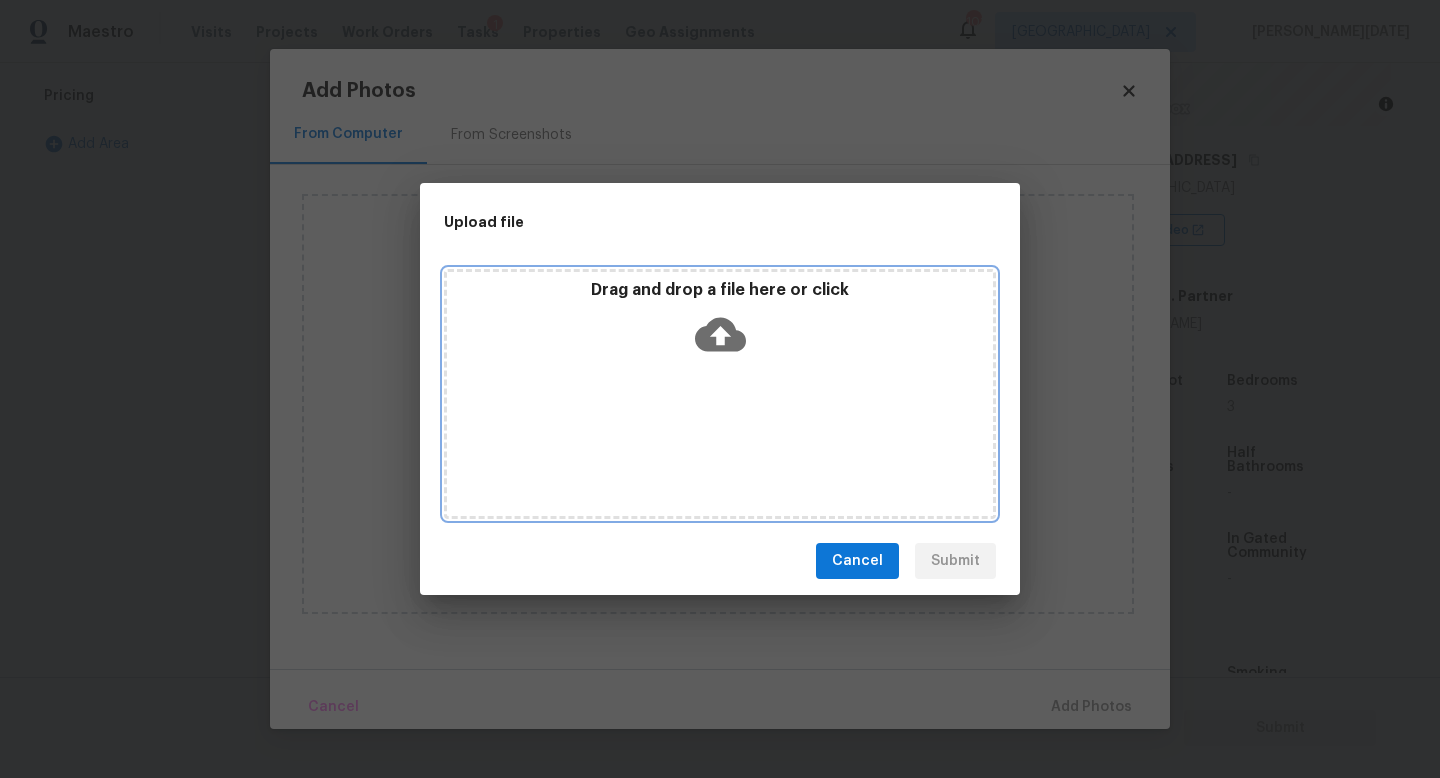 click on "Drag and drop a file here or click" at bounding box center (720, 394) 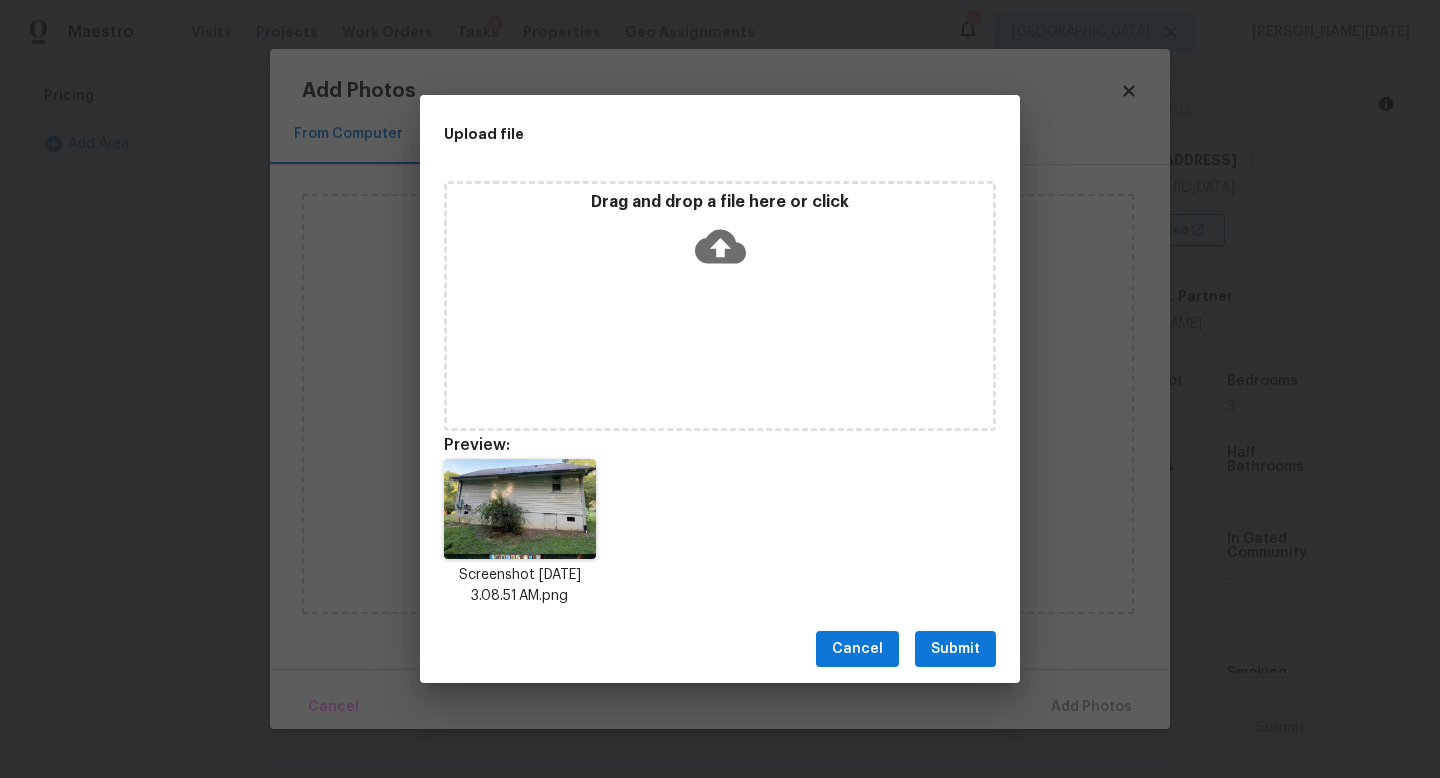click on "Cancel Submit" at bounding box center [720, 649] 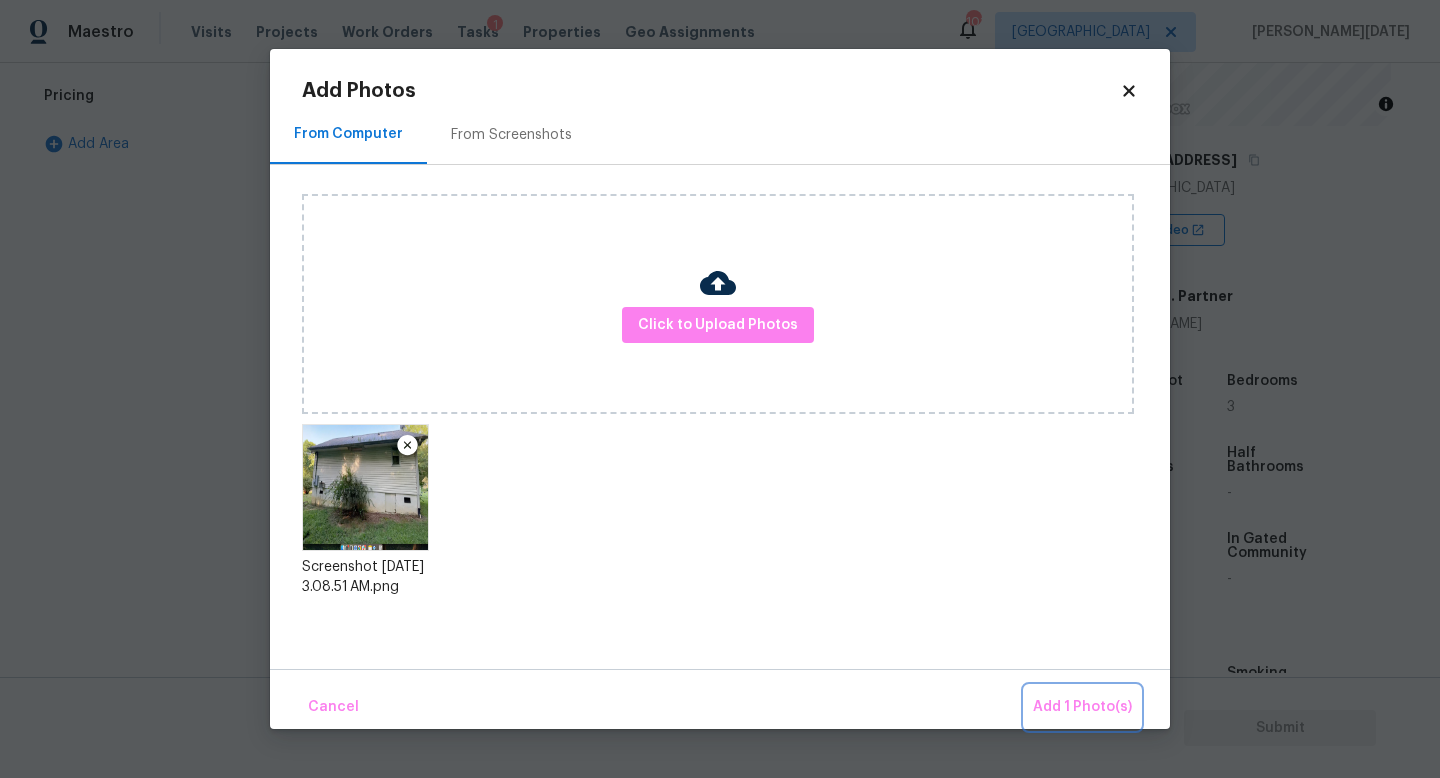 click on "Add 1 Photo(s)" at bounding box center [1082, 707] 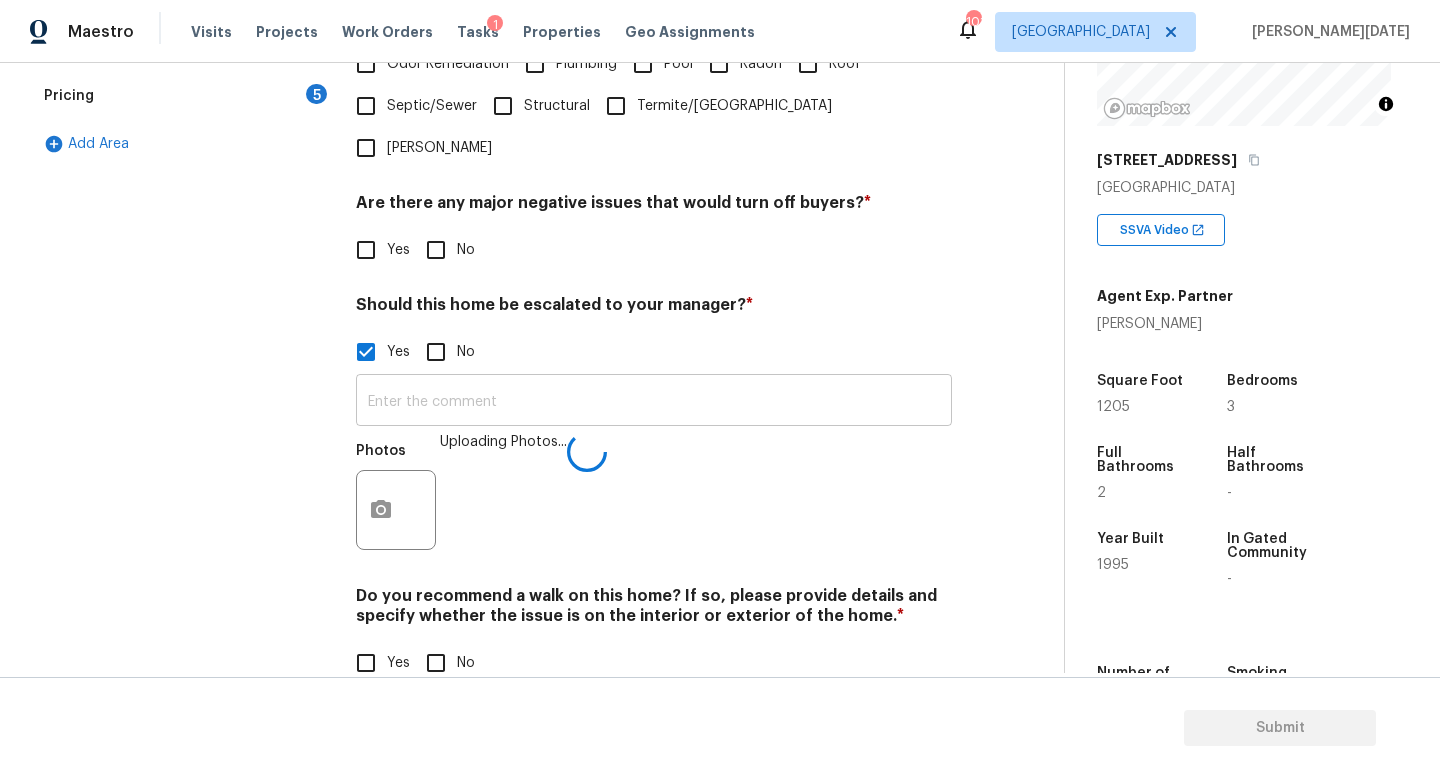 click at bounding box center (654, 402) 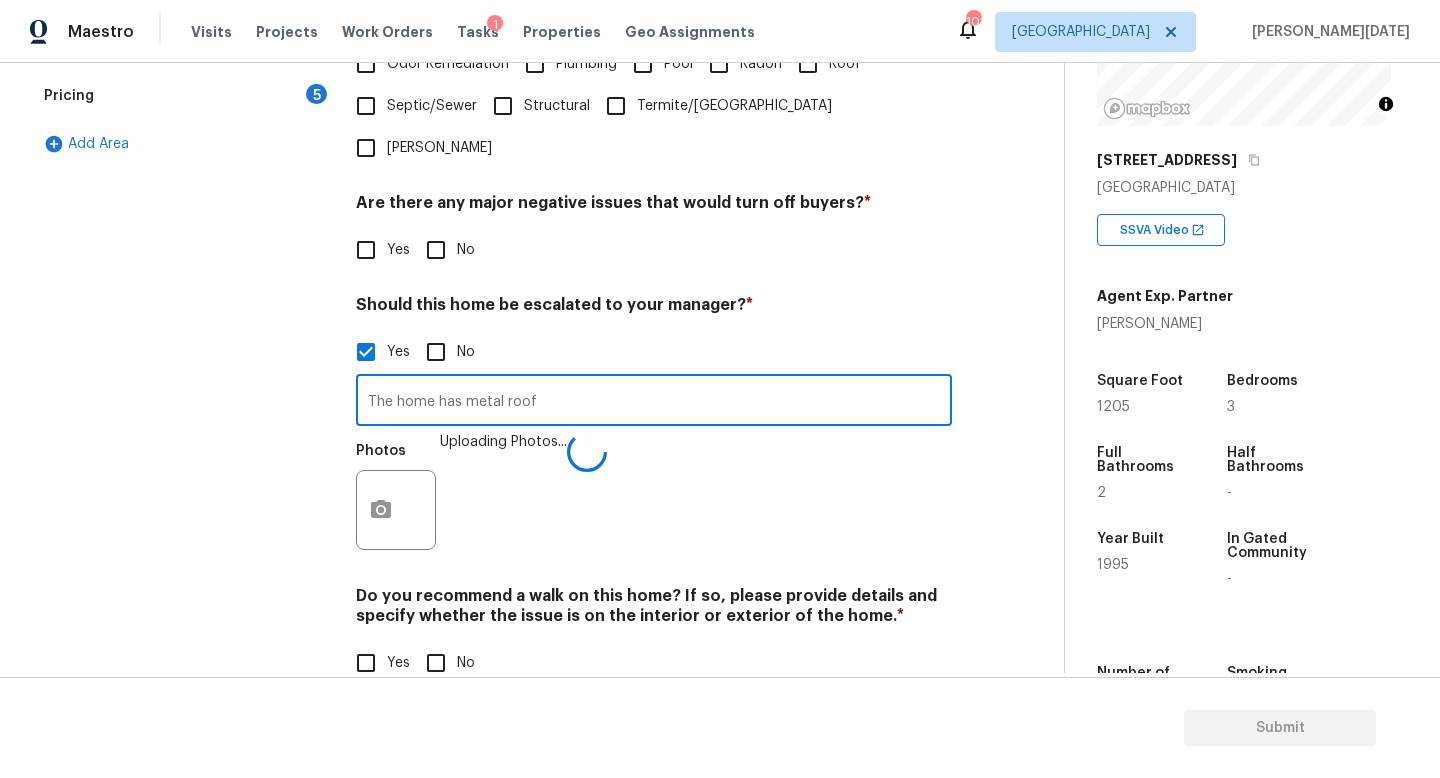 type on "The home has metal roof" 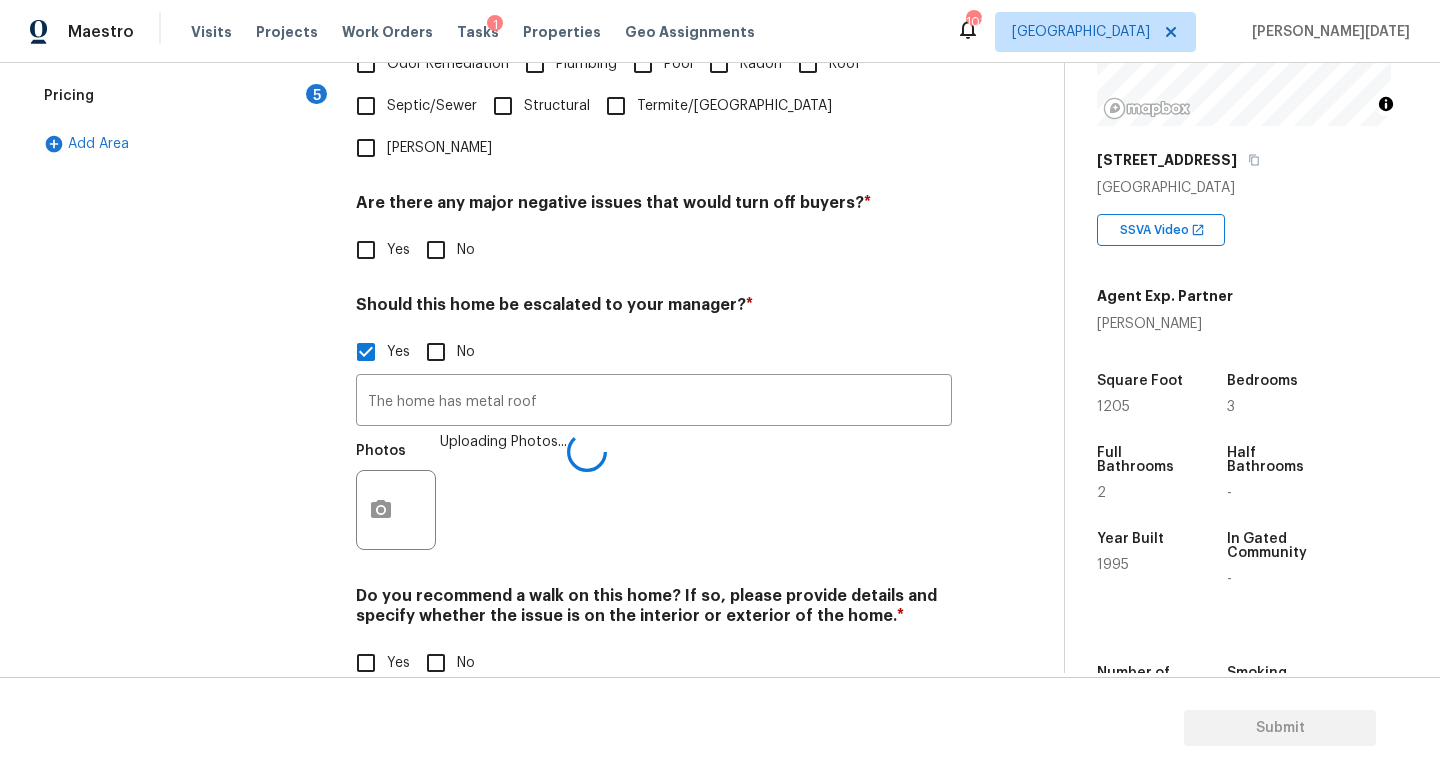 click on "Verification Notes: ​ Are any specialty inspections required before making a decision on this home?  * No specialty inspection required Electrician Foundation HVAC Land Surveying Living Area Measurement Mold Remediation Odor Remediation Plumbing Pool Radon Roof Septic/Sewer Structural Termite/[GEOGRAPHIC_DATA][PERSON_NAME] Are there any major negative issues that would turn off buyers?  * Yes No Should this home be escalated to your manager?  * Yes No The home has metal roof ​ Photos Uploading Photos... Do you recommend a walk on this home? If so, please provide details and specify whether the issue is on the interior or exterior of the home.  * Yes No" at bounding box center (654, 222) 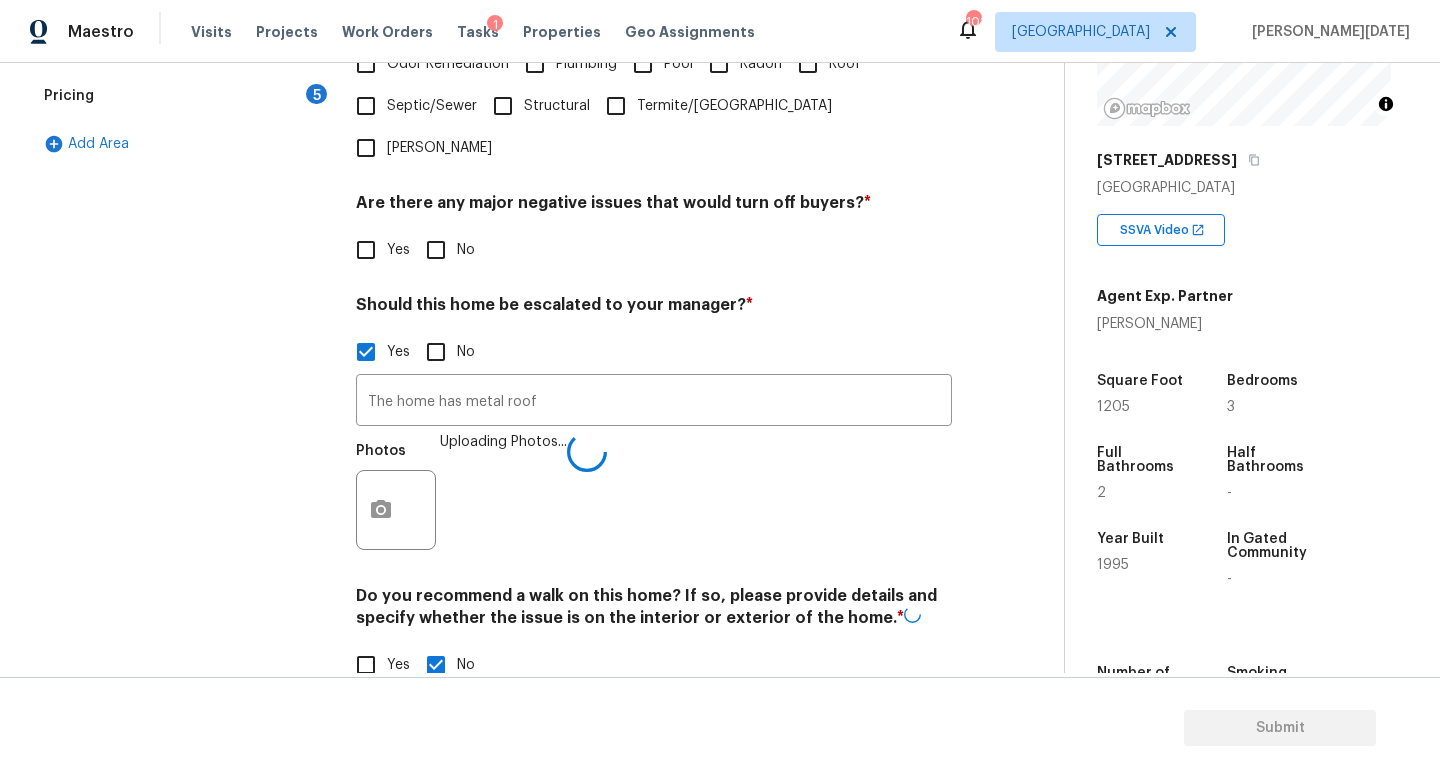 scroll, scrollTop: 374, scrollLeft: 0, axis: vertical 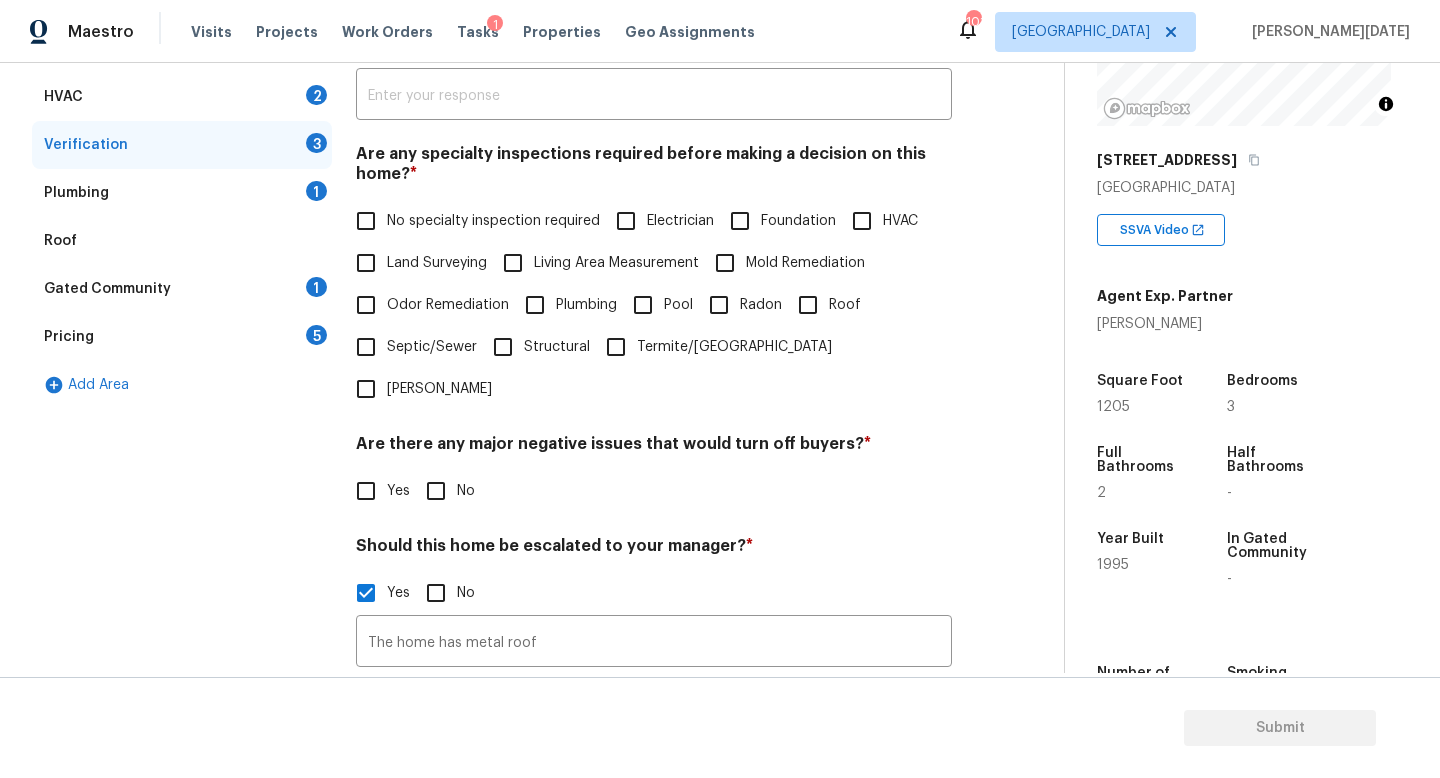 click on "Are any specialty inspections required before making a decision on this home?  * No specialty inspection required Electrician Foundation HVAC Land Surveying Living Area Measurement Mold Remediation Odor Remediation Plumbing Pool Radon Roof Septic/Sewer Structural Termite/[GEOGRAPHIC_DATA][PERSON_NAME]" at bounding box center [654, 277] 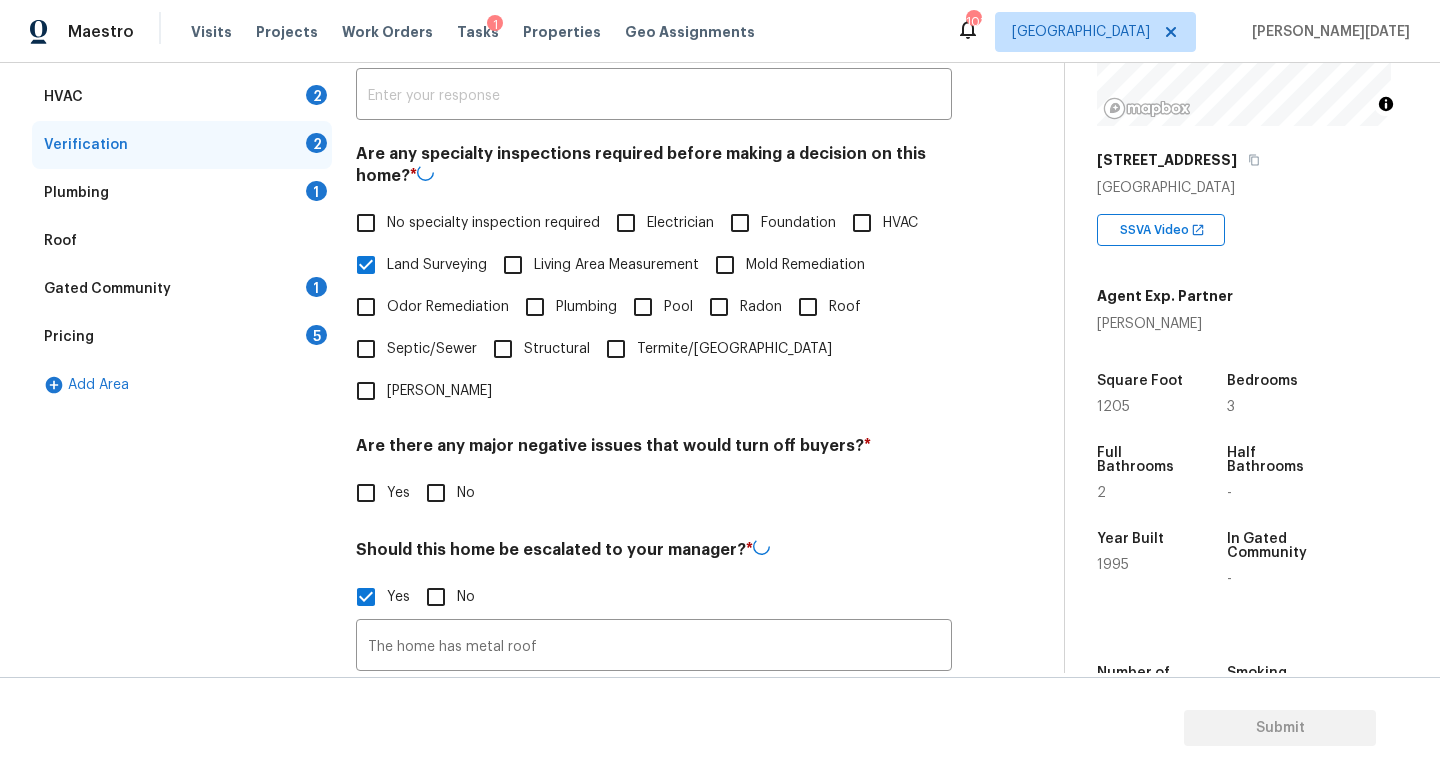 click on "No specialty inspection required" at bounding box center (472, 223) 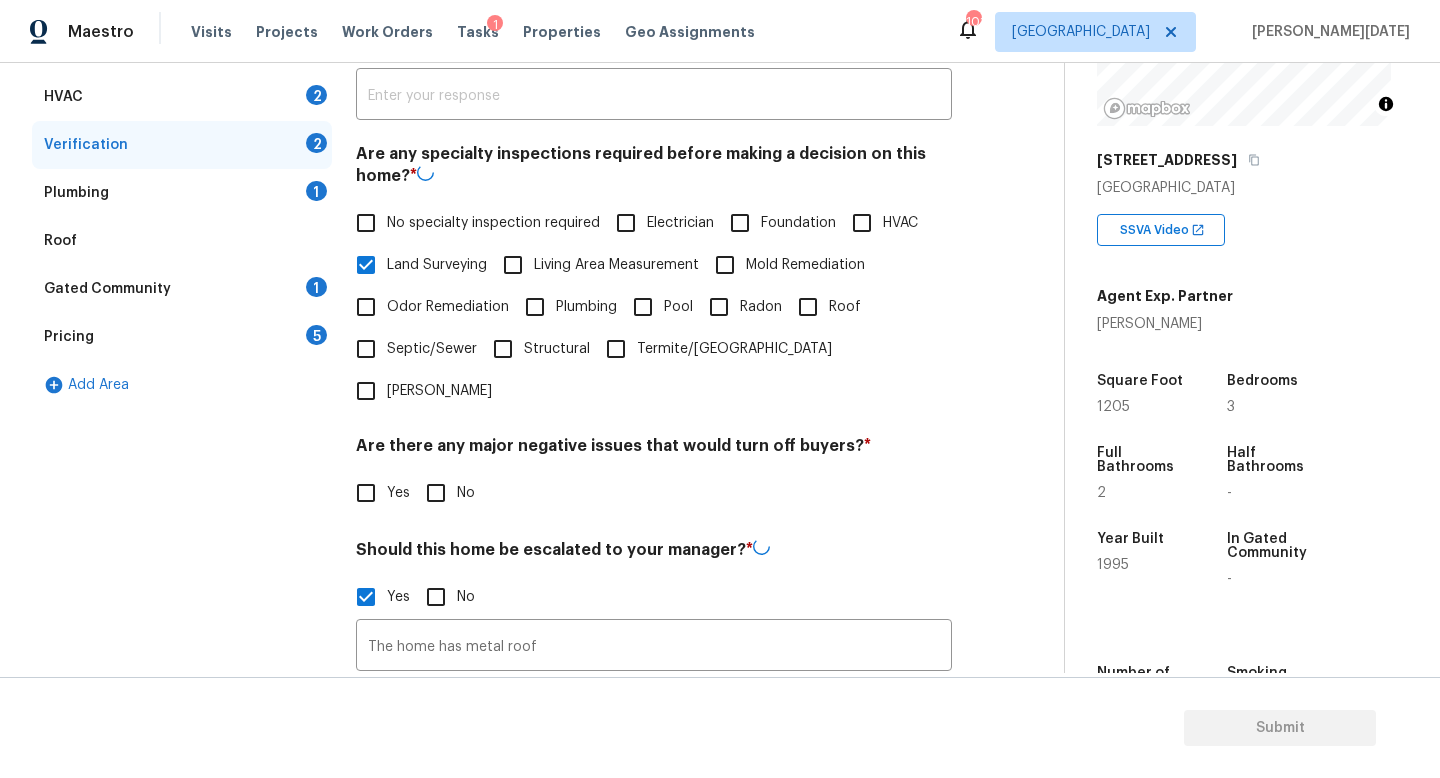 click on "No specialty inspection required" at bounding box center [366, 223] 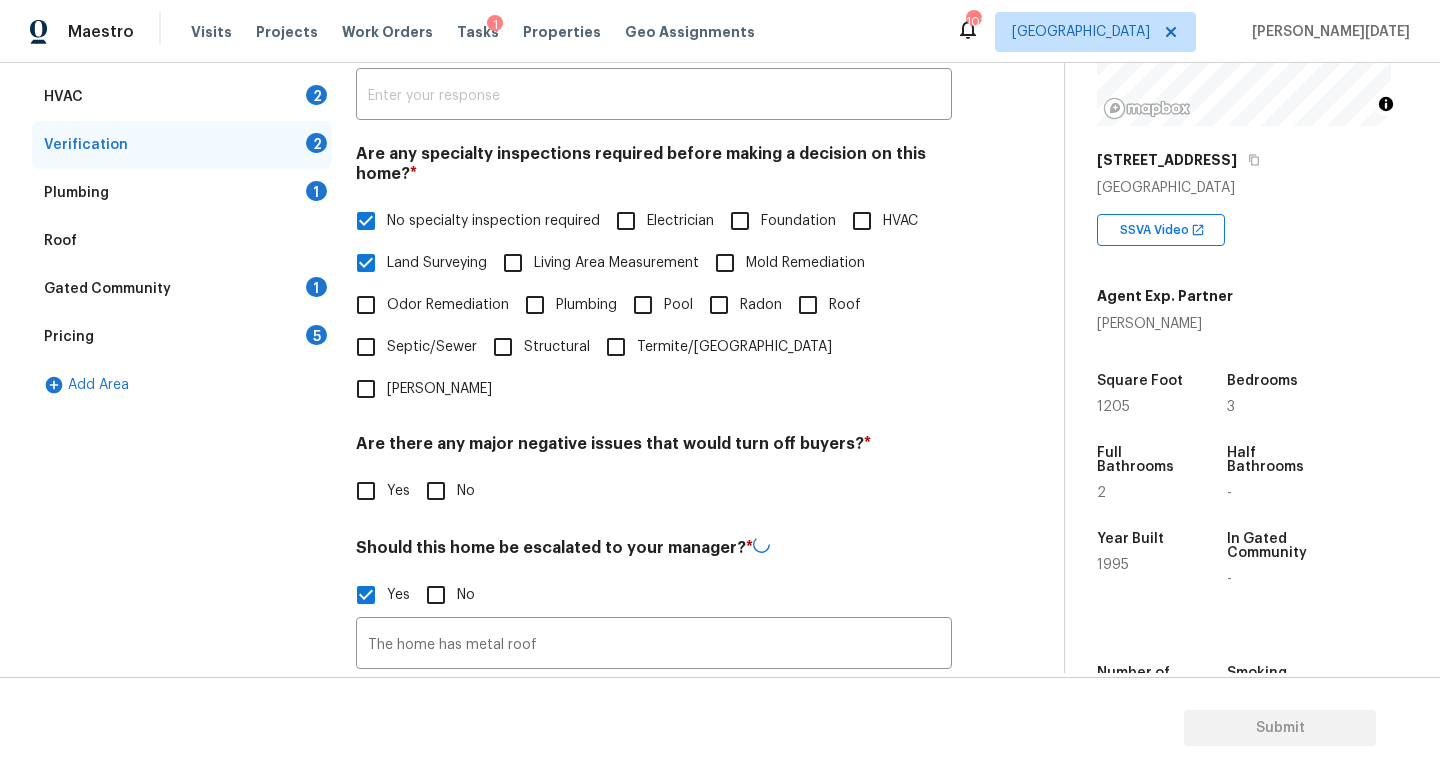 click on "Odor Remediation" at bounding box center (427, 305) 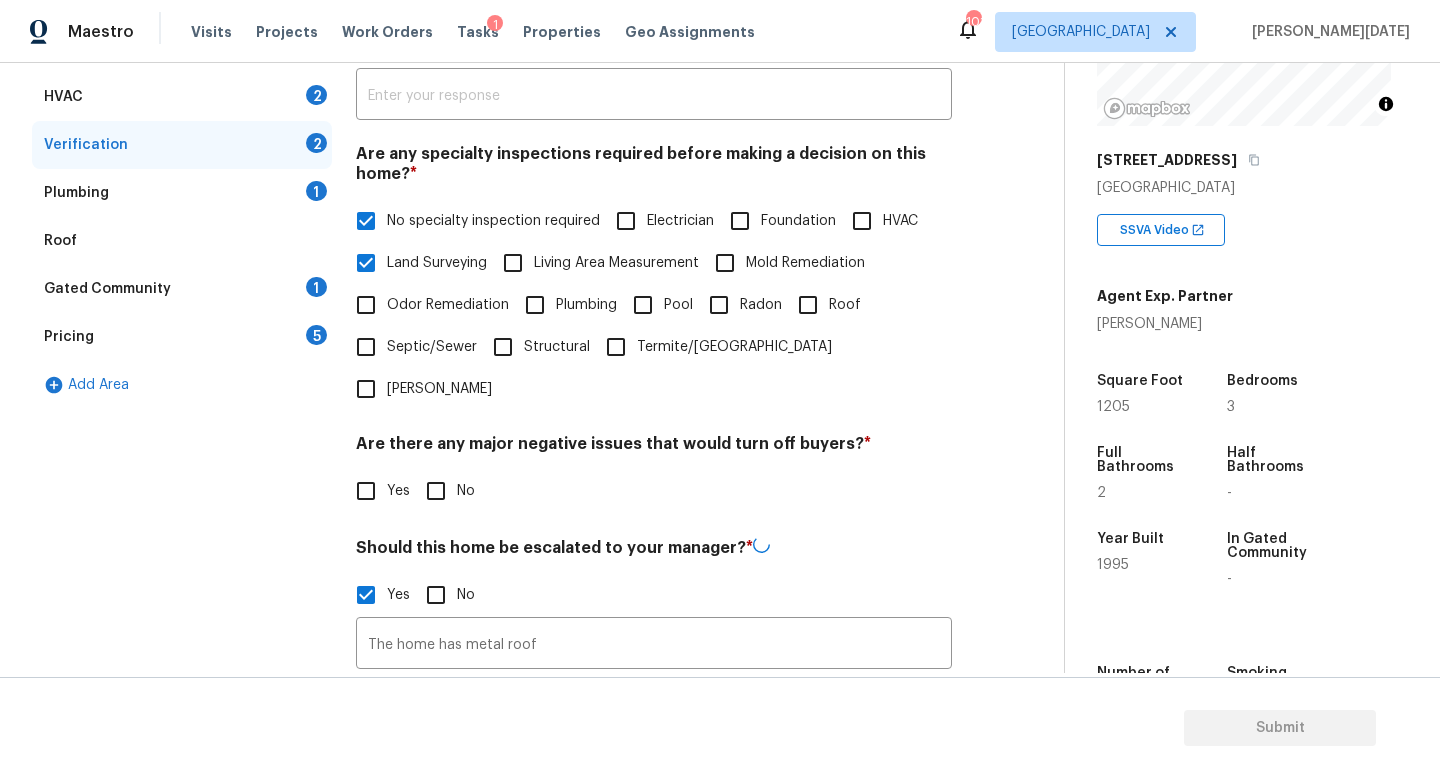 click on "Odor Remediation" at bounding box center (366, 305) 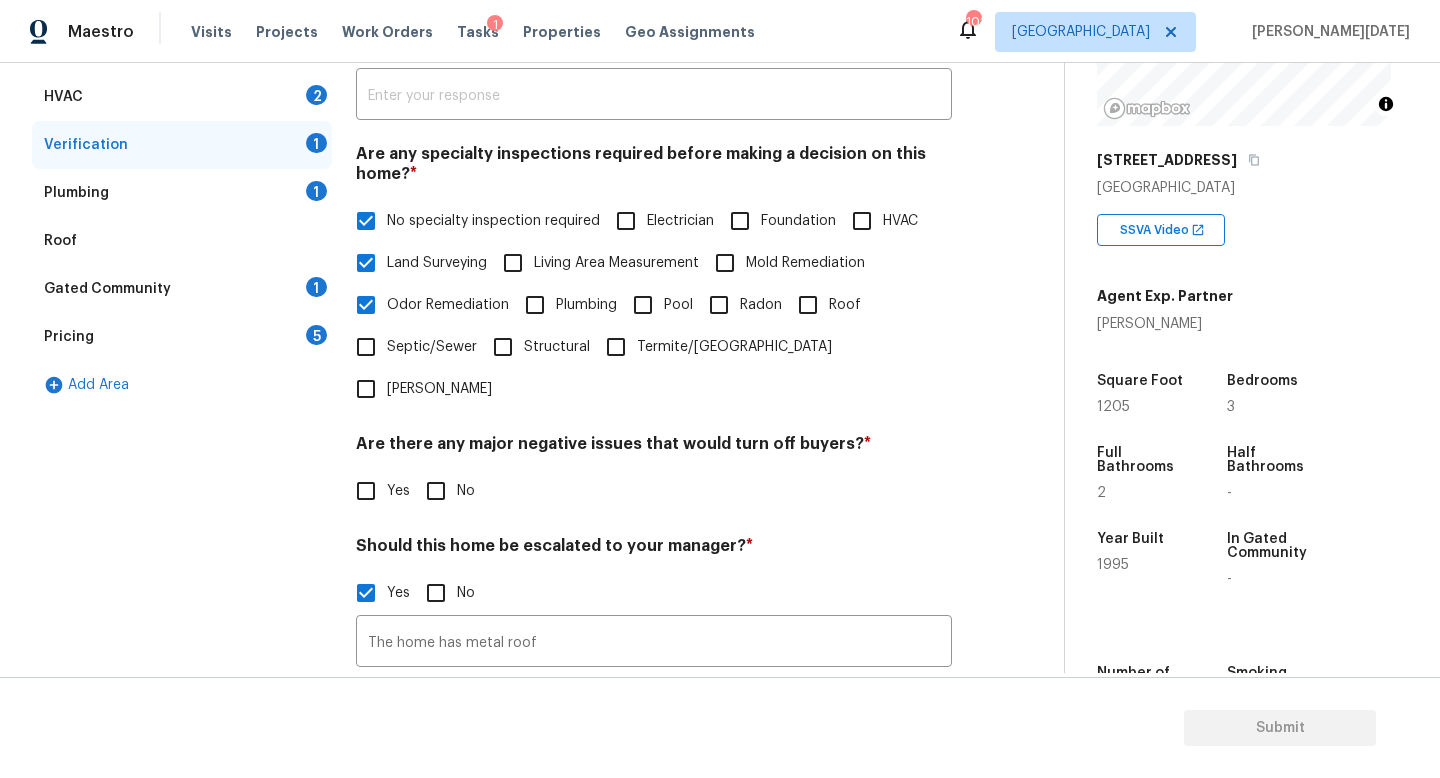 click on "Land Surveying" at bounding box center [437, 263] 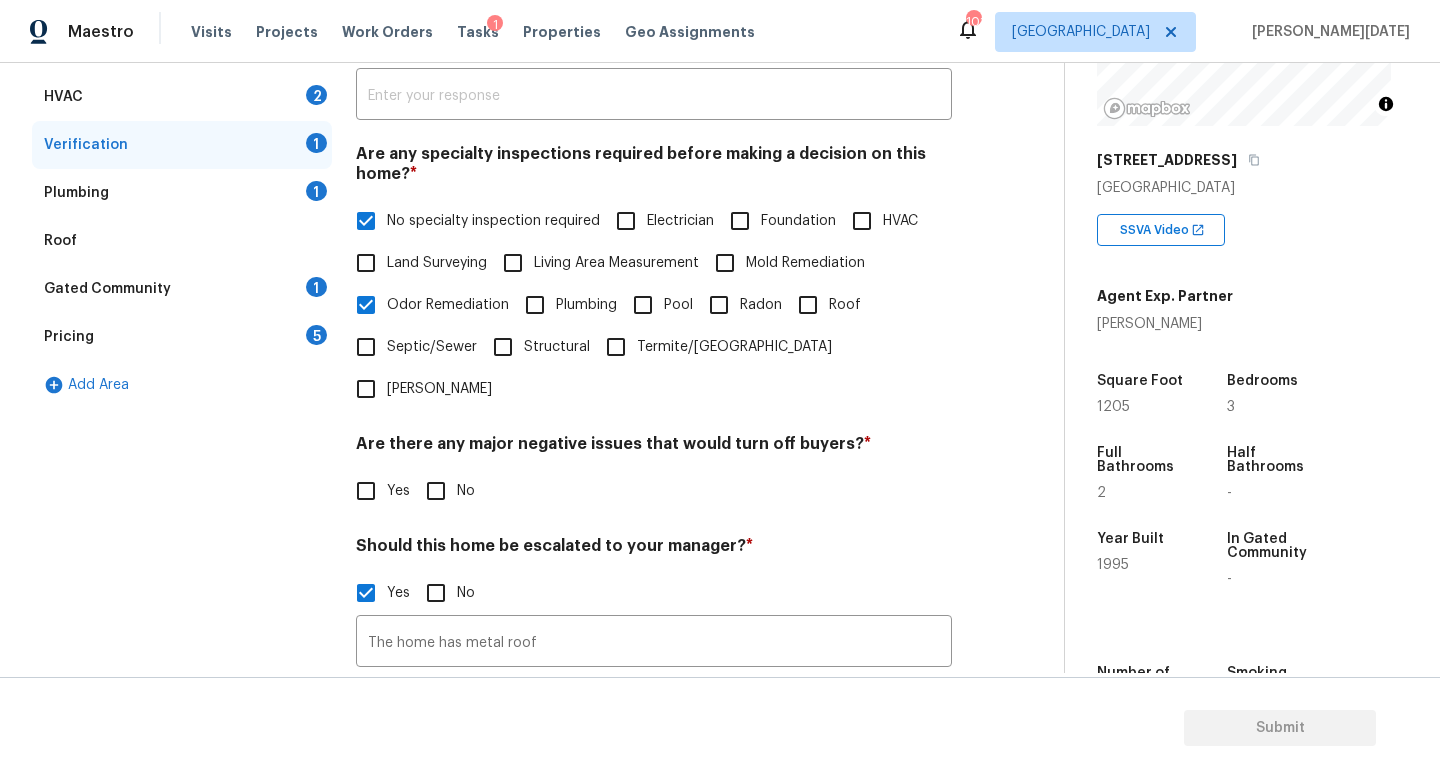 click on "Odor Remediation" at bounding box center (427, 305) 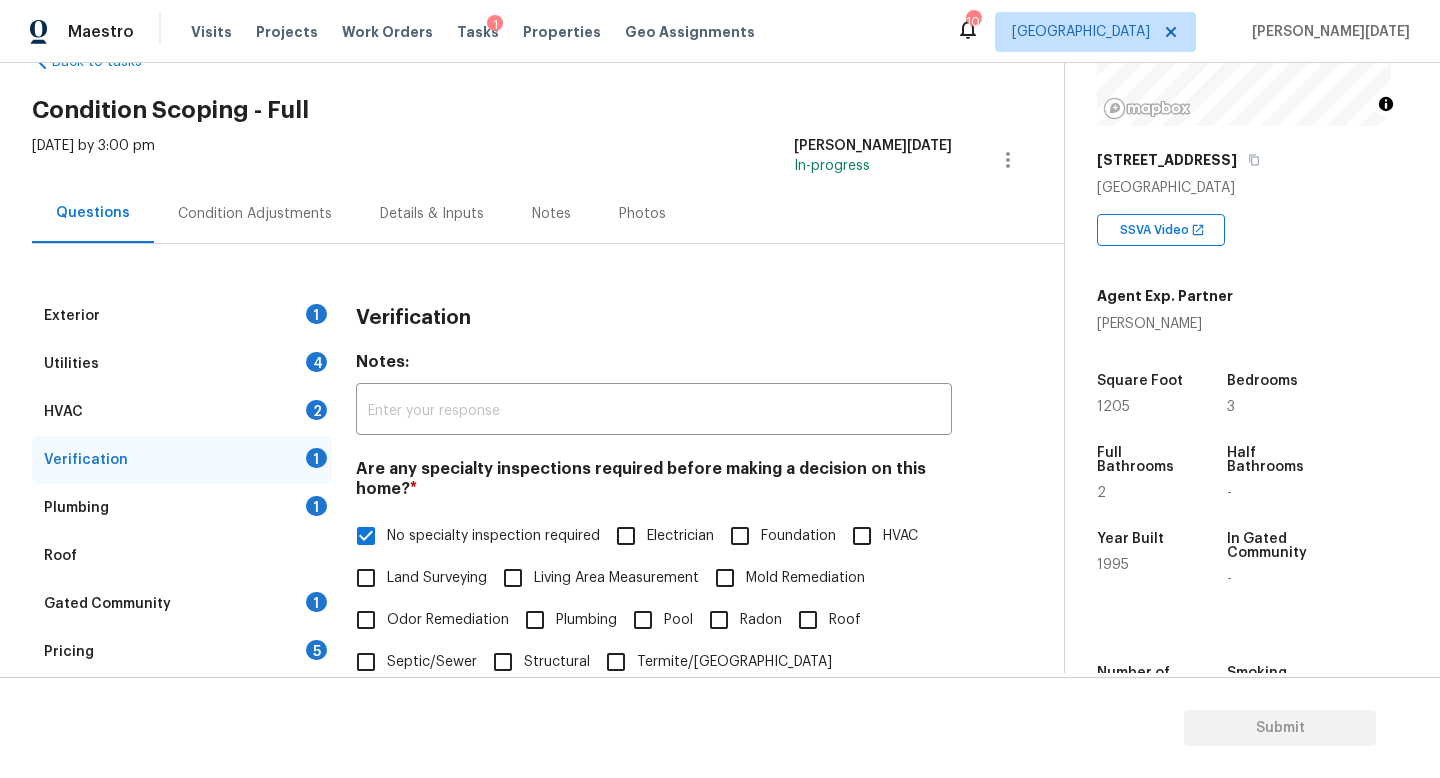 scroll, scrollTop: 0, scrollLeft: 0, axis: both 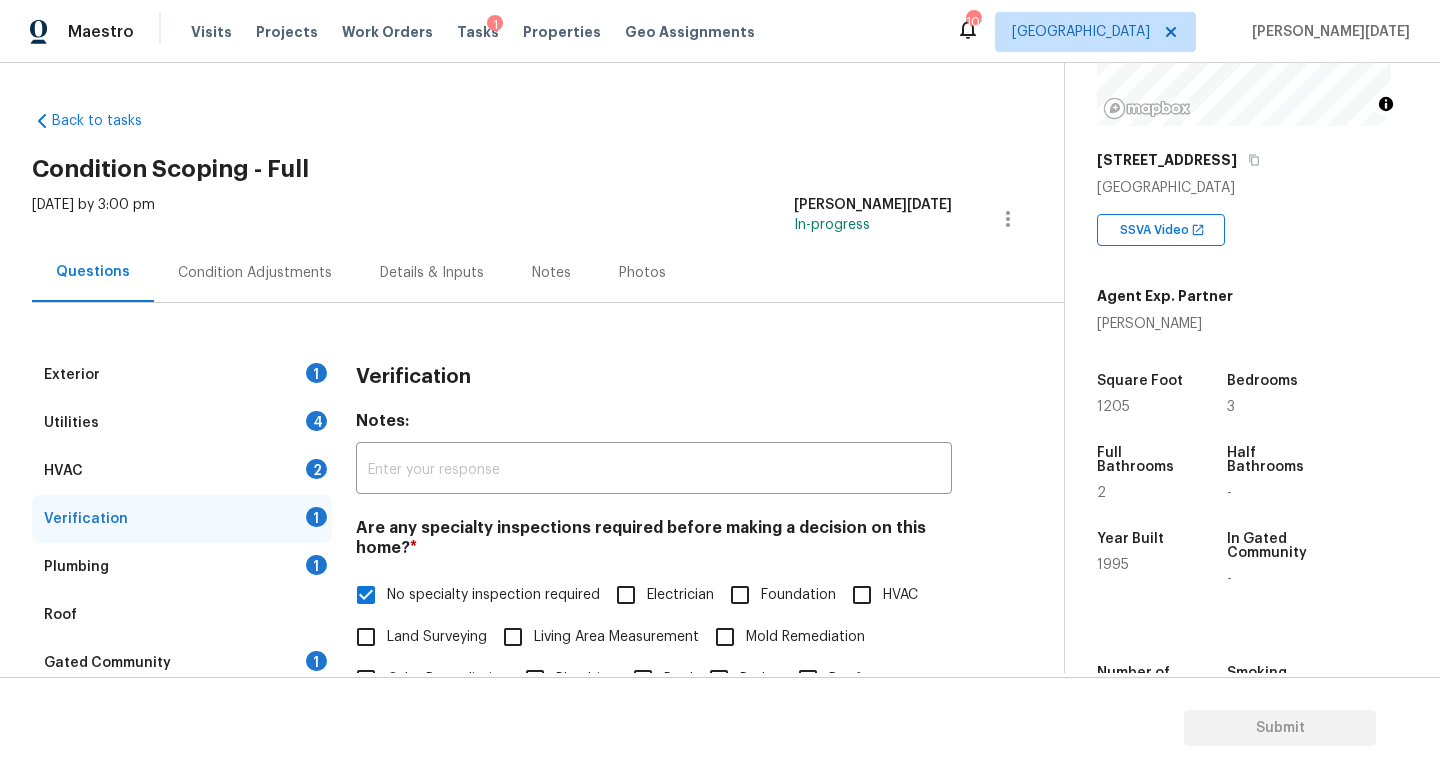 click on "Condition Adjustments" at bounding box center (255, 272) 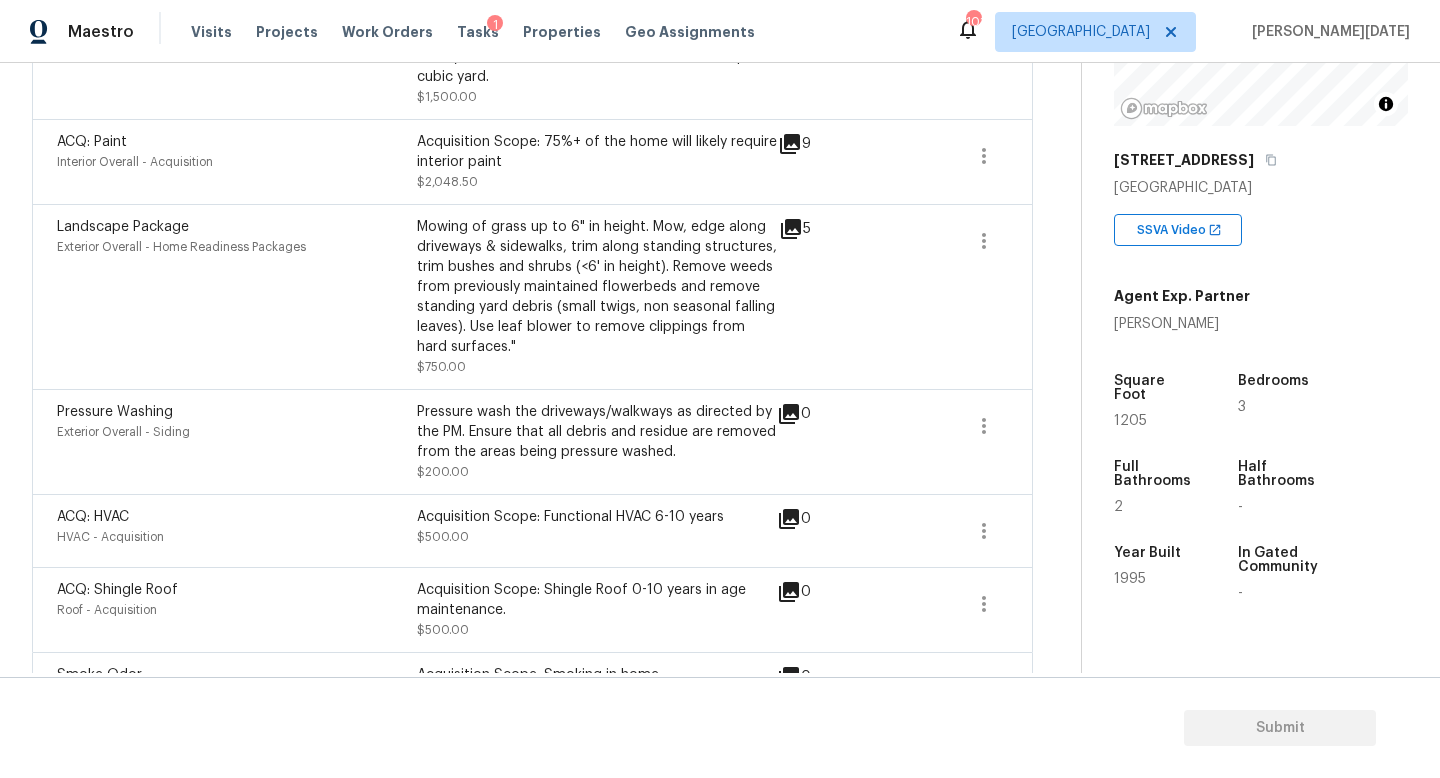 scroll, scrollTop: 612, scrollLeft: 0, axis: vertical 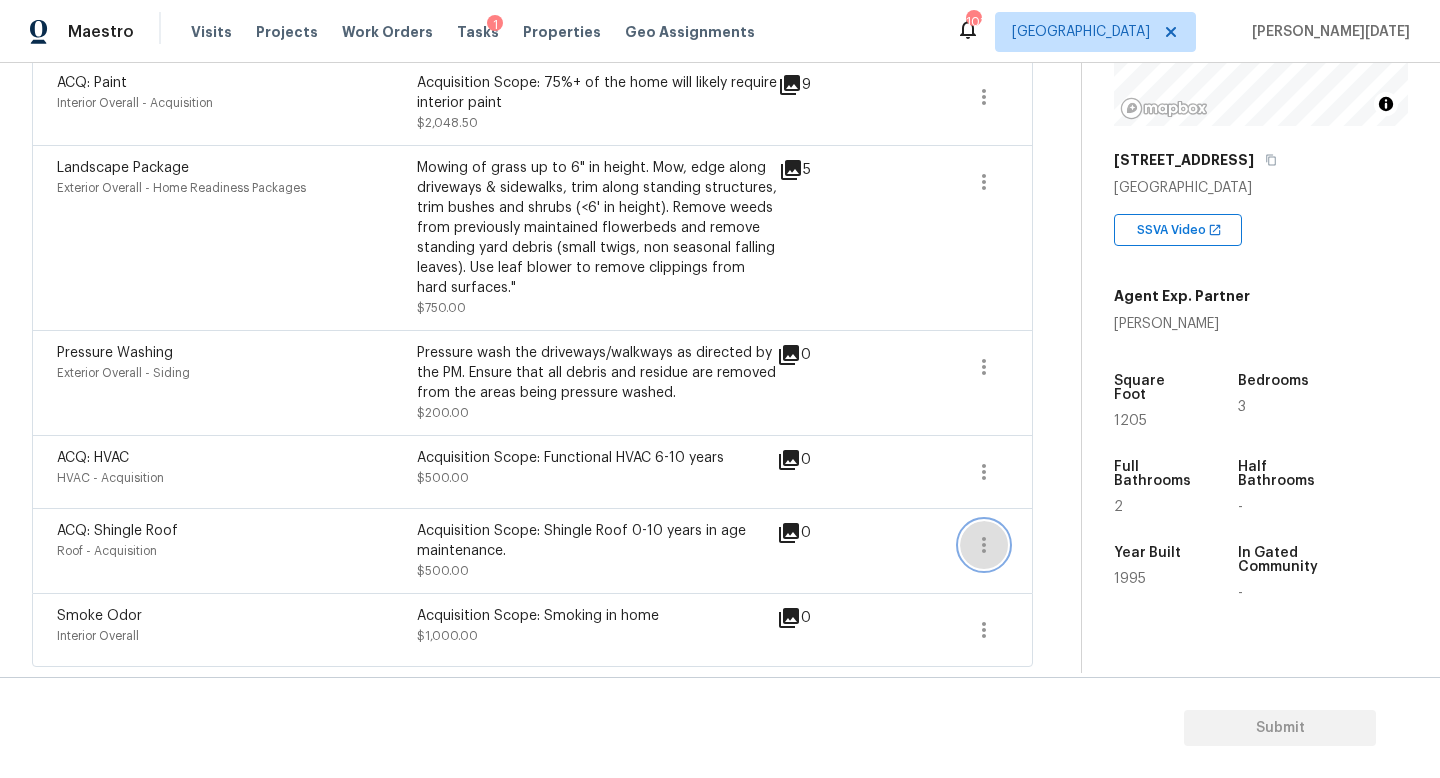 click 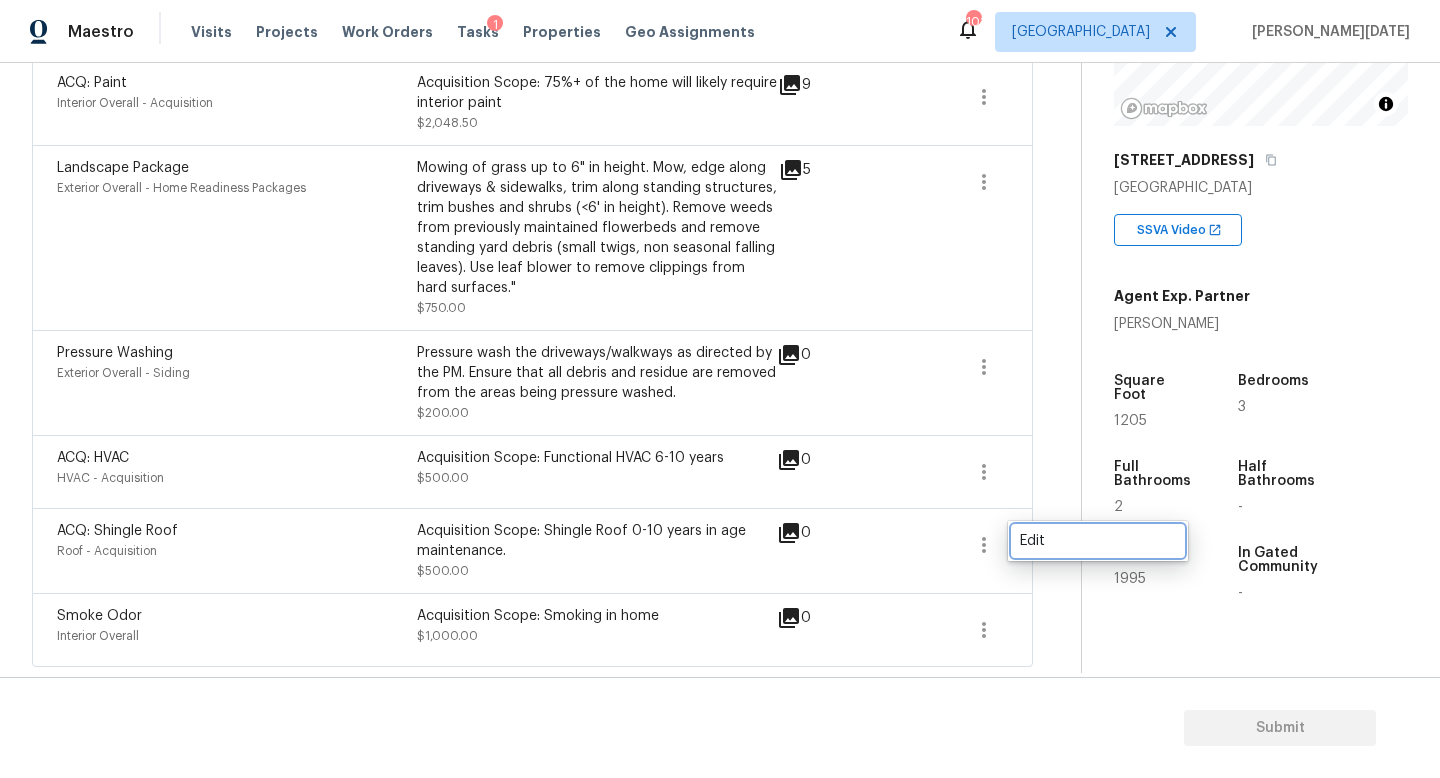click on "Edit" at bounding box center [1098, 541] 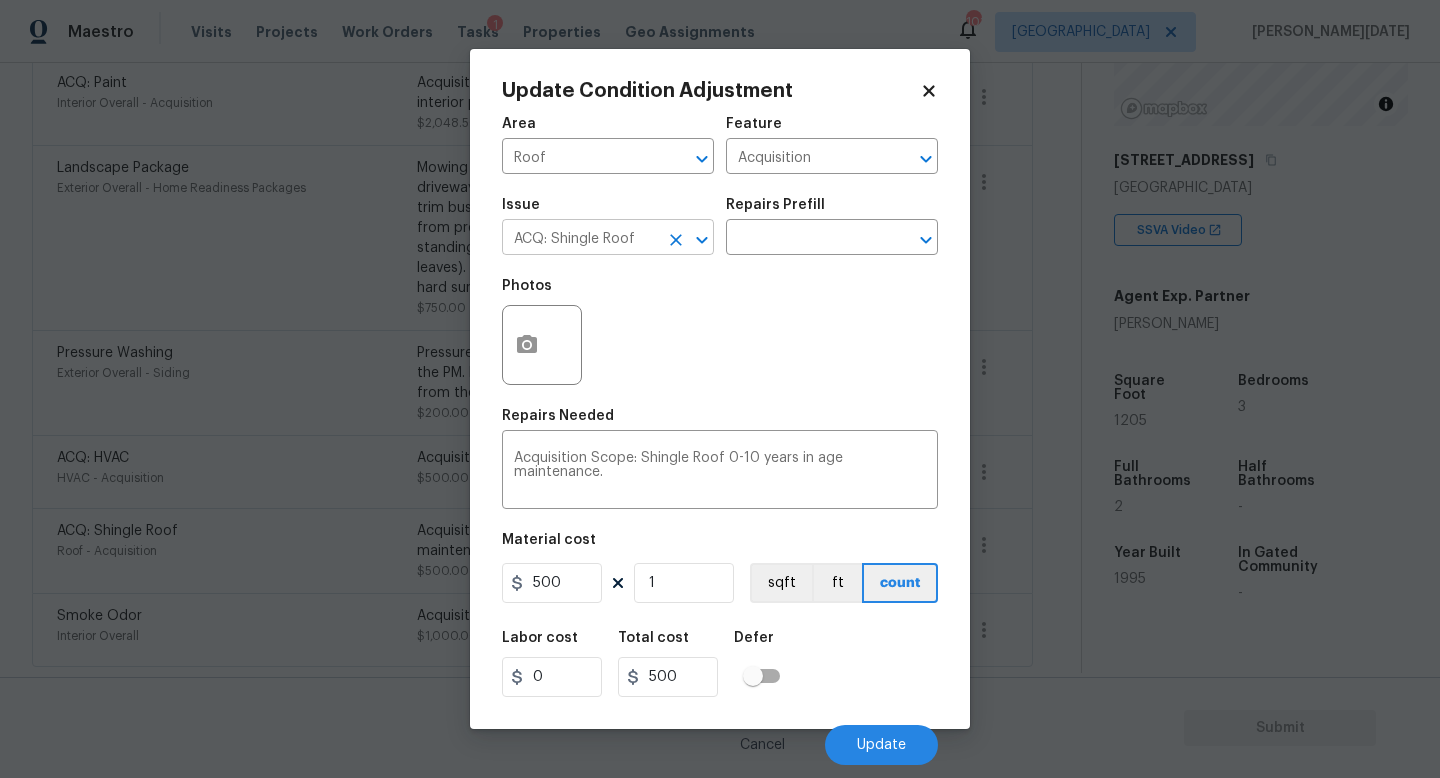 click 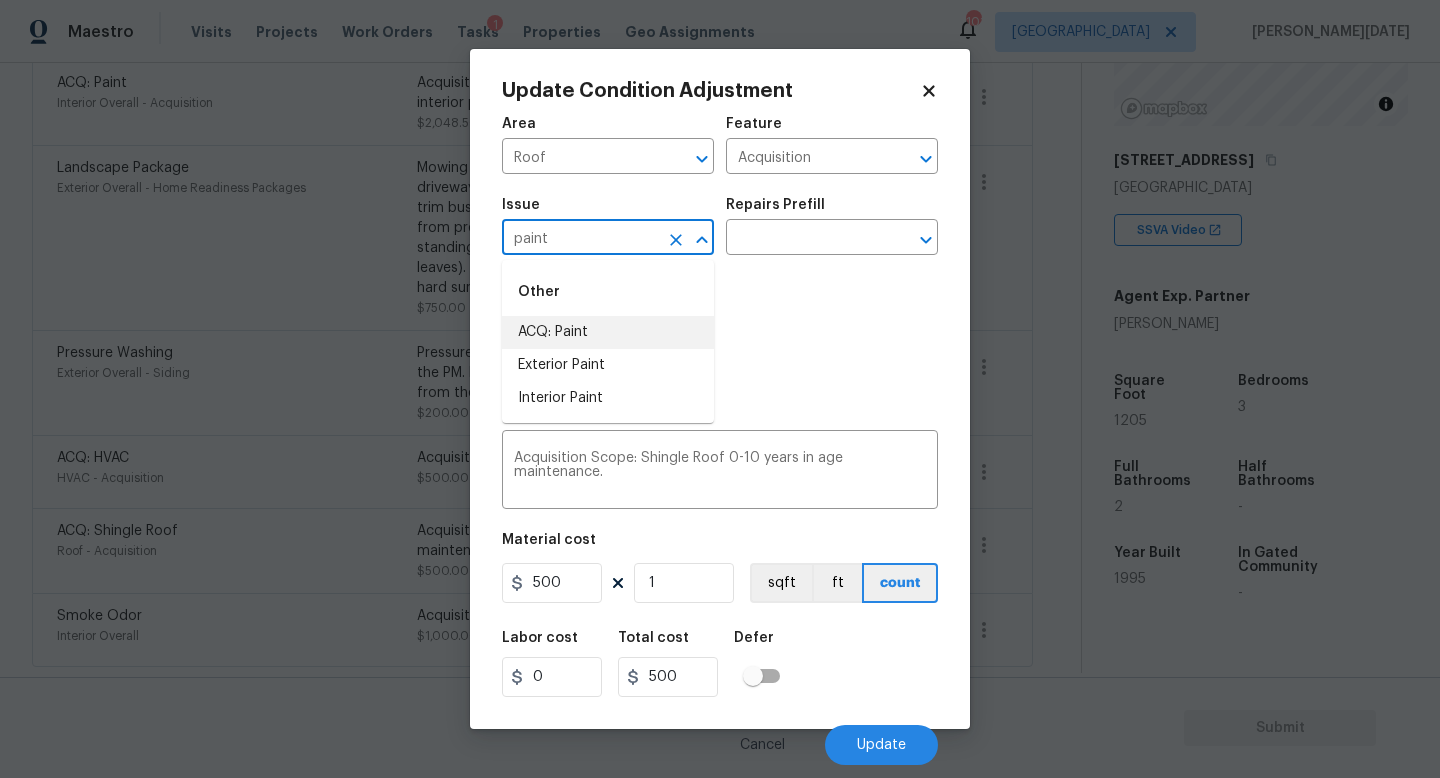 click on "ACQ: Paint" at bounding box center [608, 332] 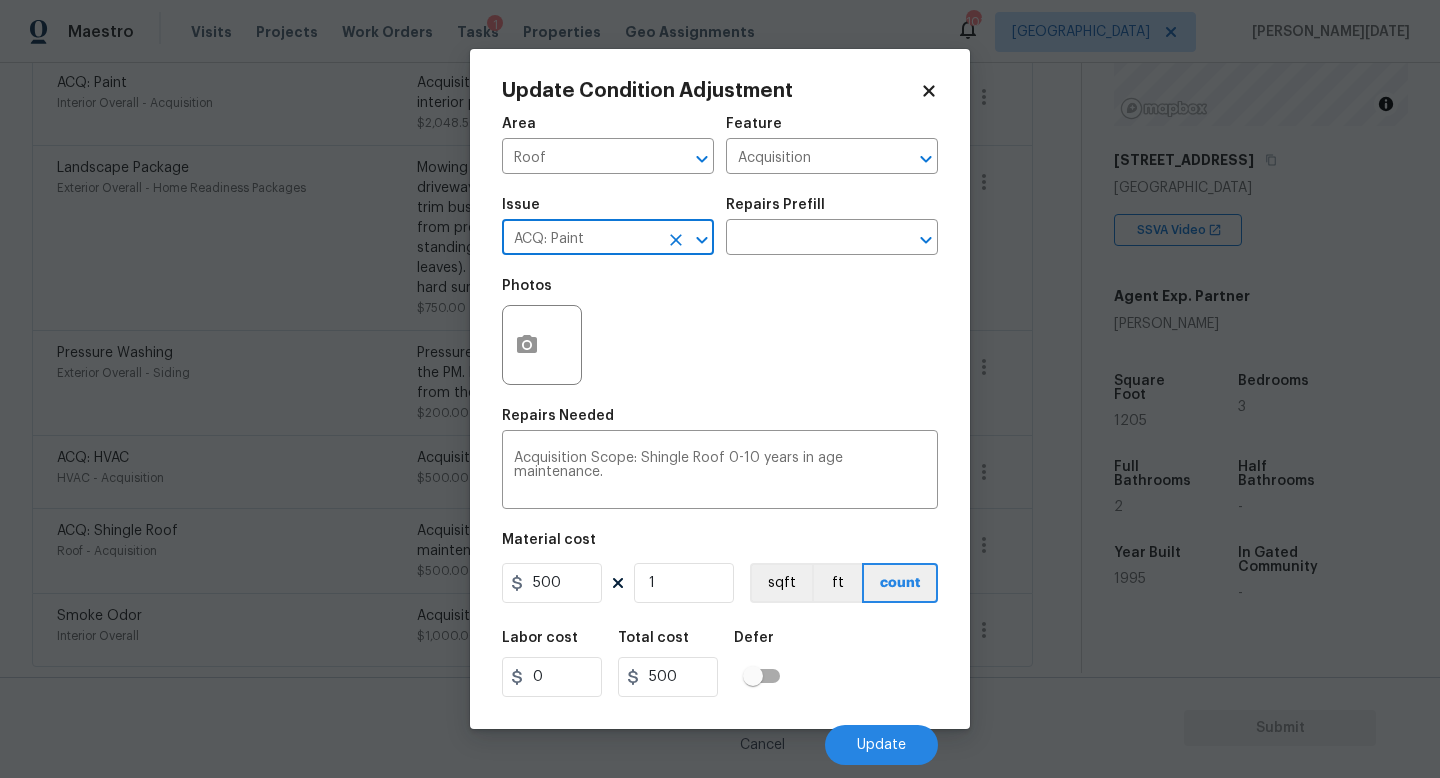 type on "ACQ: Paint" 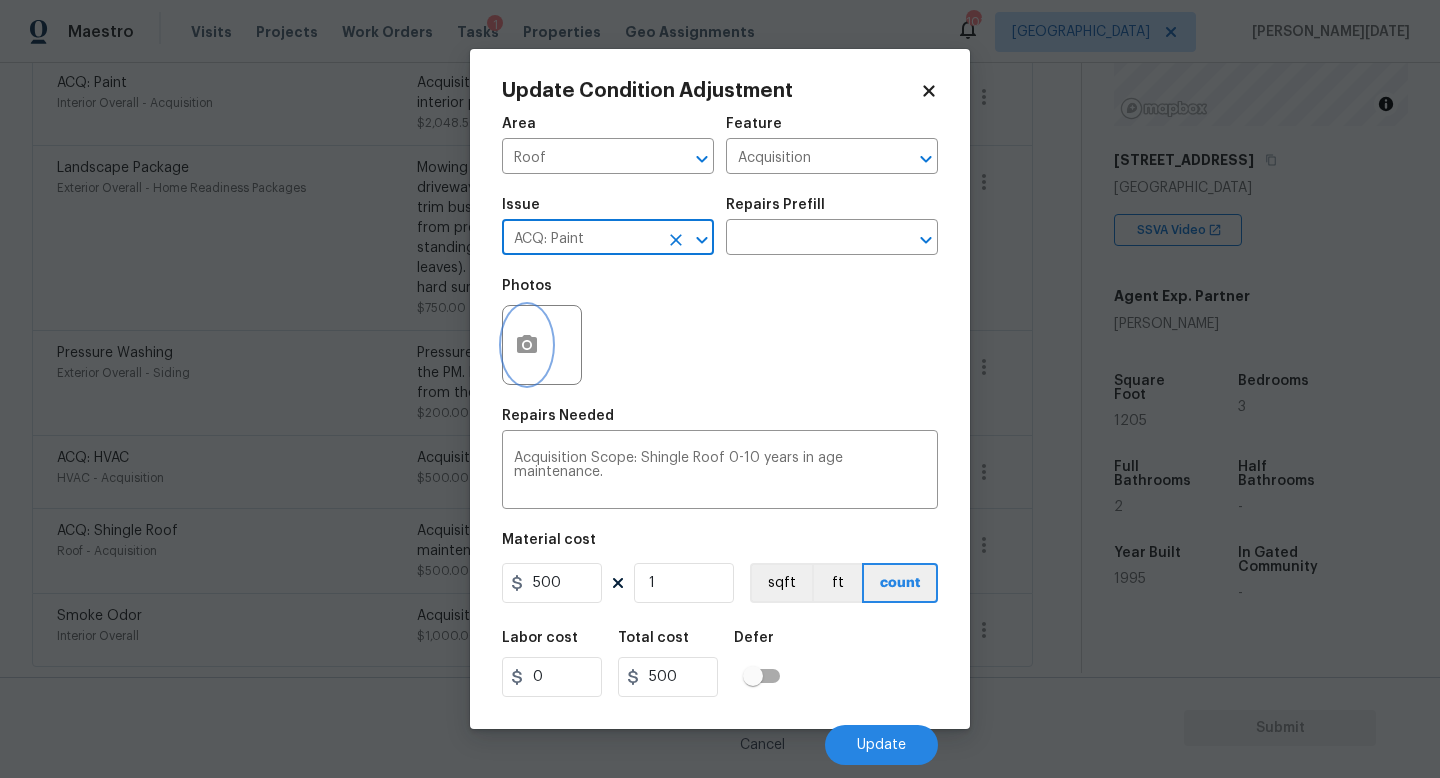 click at bounding box center (527, 345) 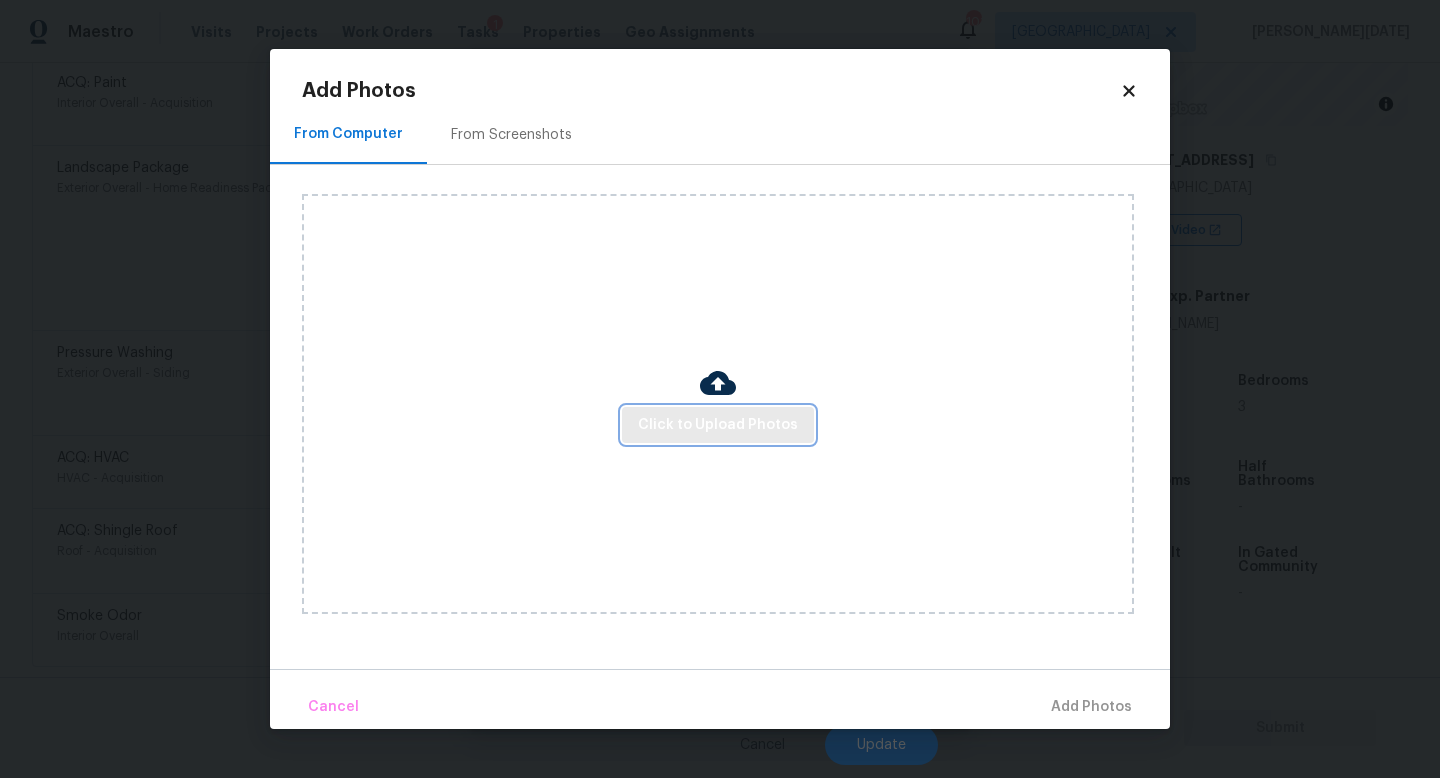 click on "Click to Upload Photos" at bounding box center [718, 425] 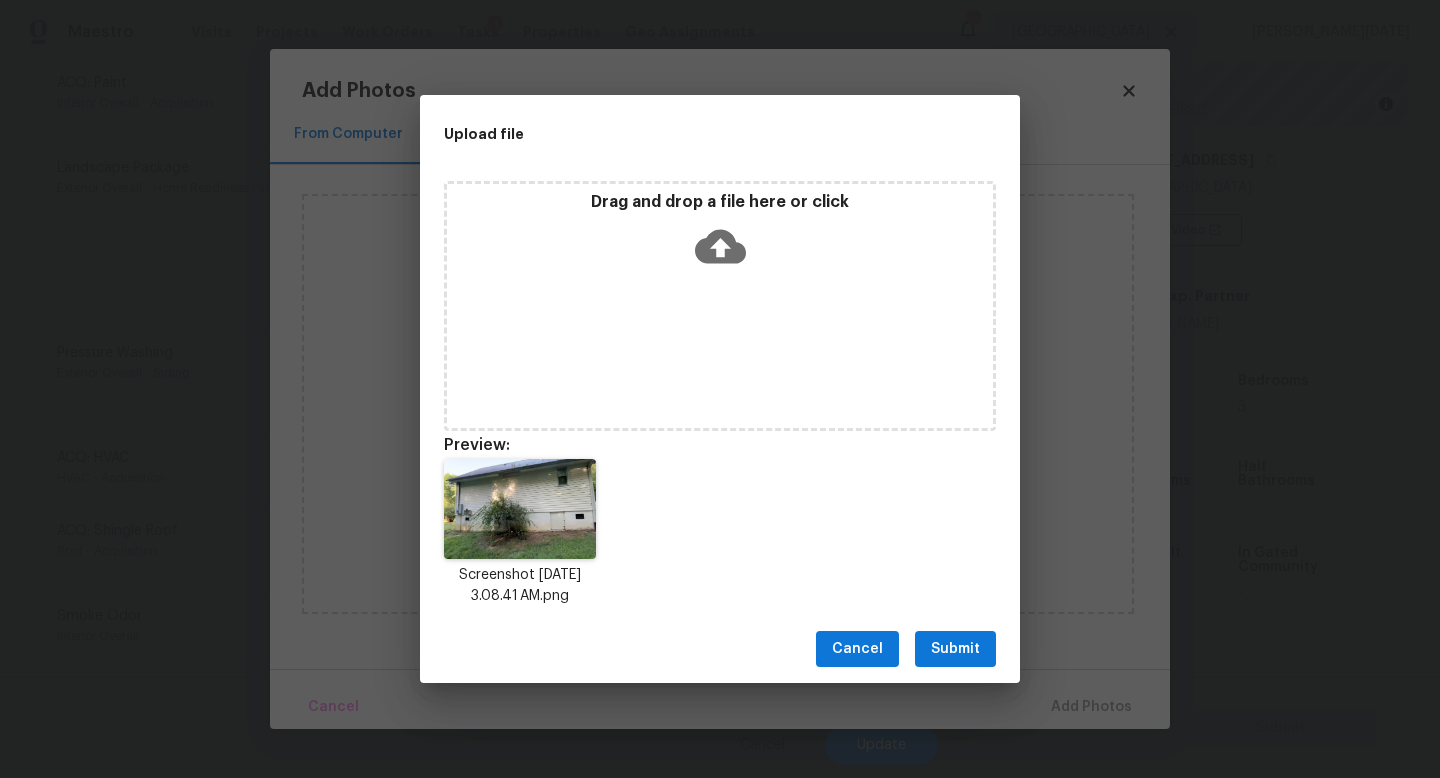 click on "Drag and drop a file here or click" at bounding box center (720, 306) 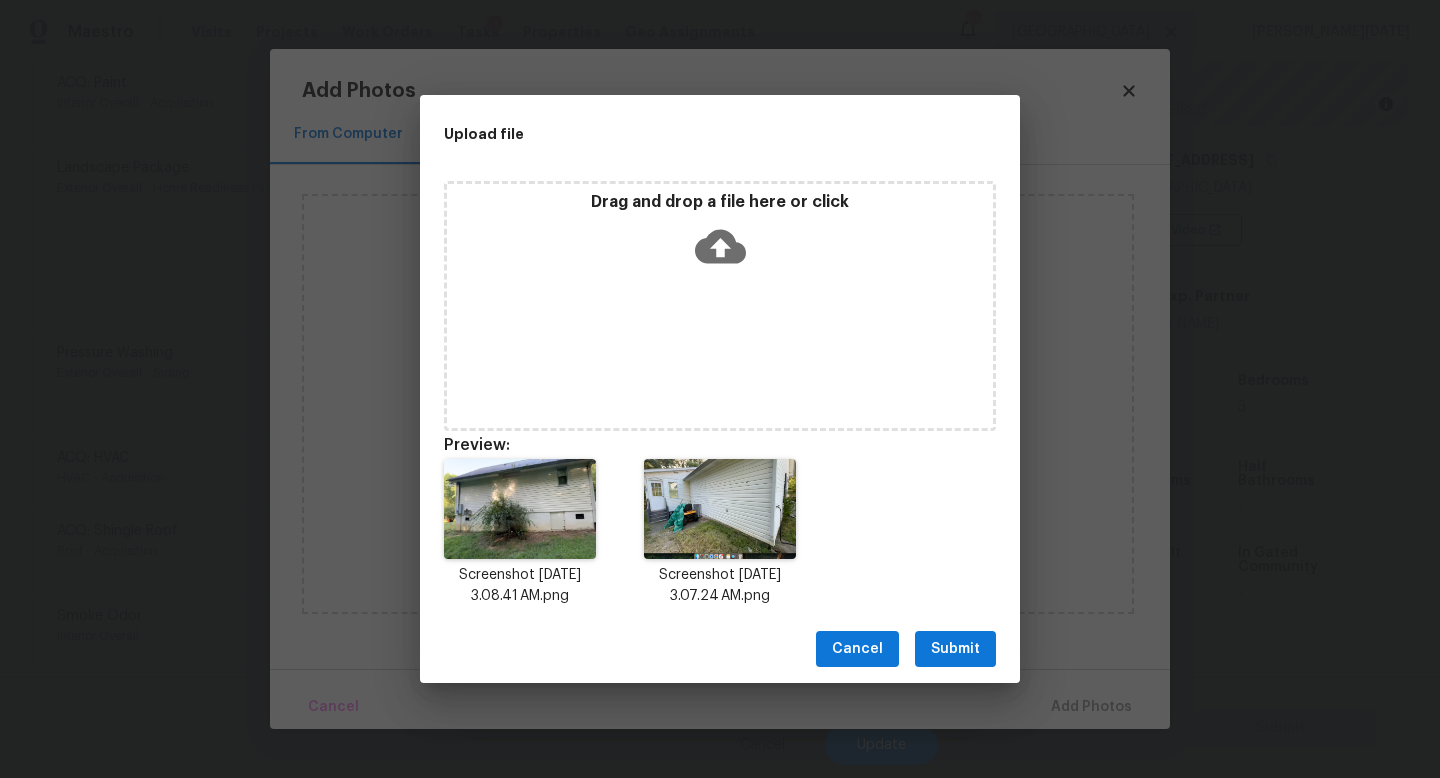click on "Submit" at bounding box center (955, 649) 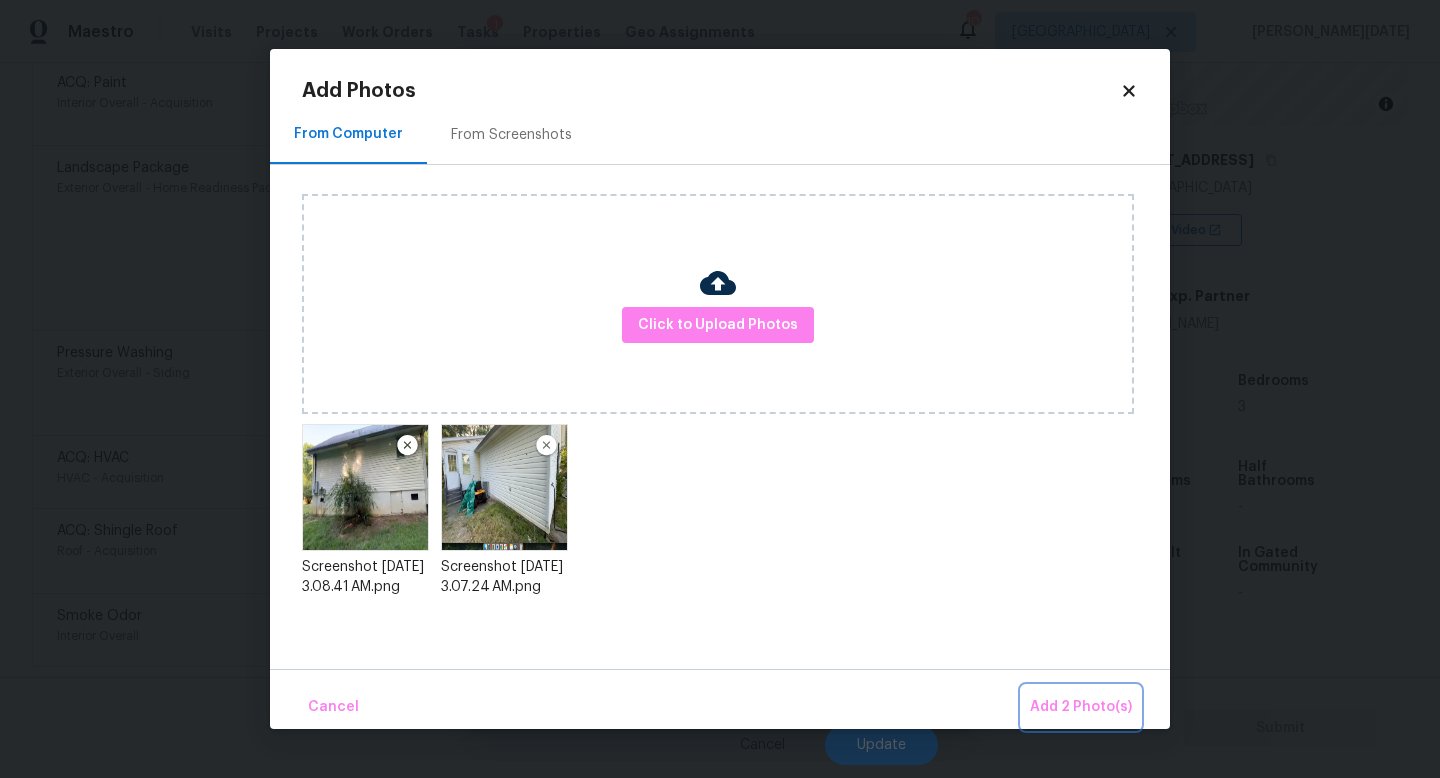 click on "Add 2 Photo(s)" at bounding box center (1081, 707) 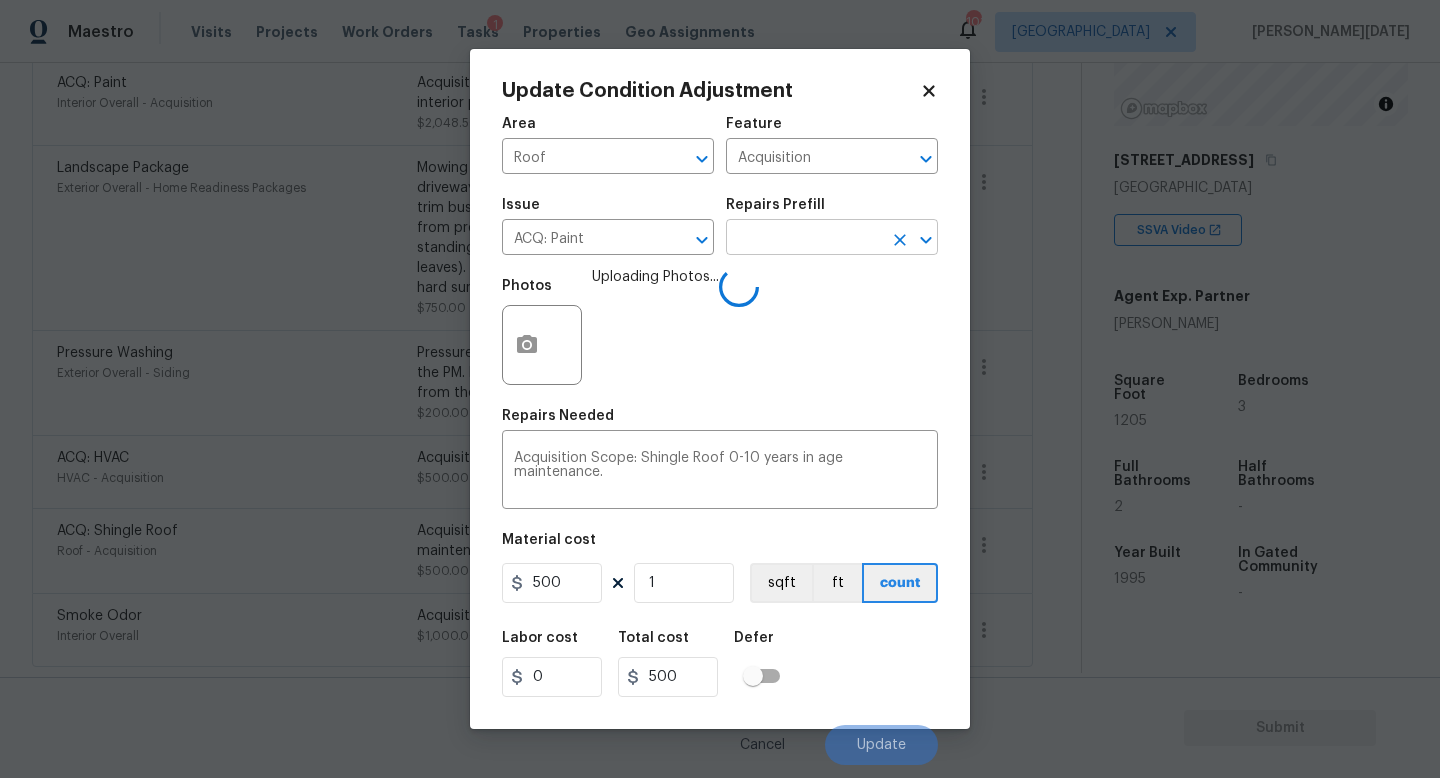 click at bounding box center (804, 239) 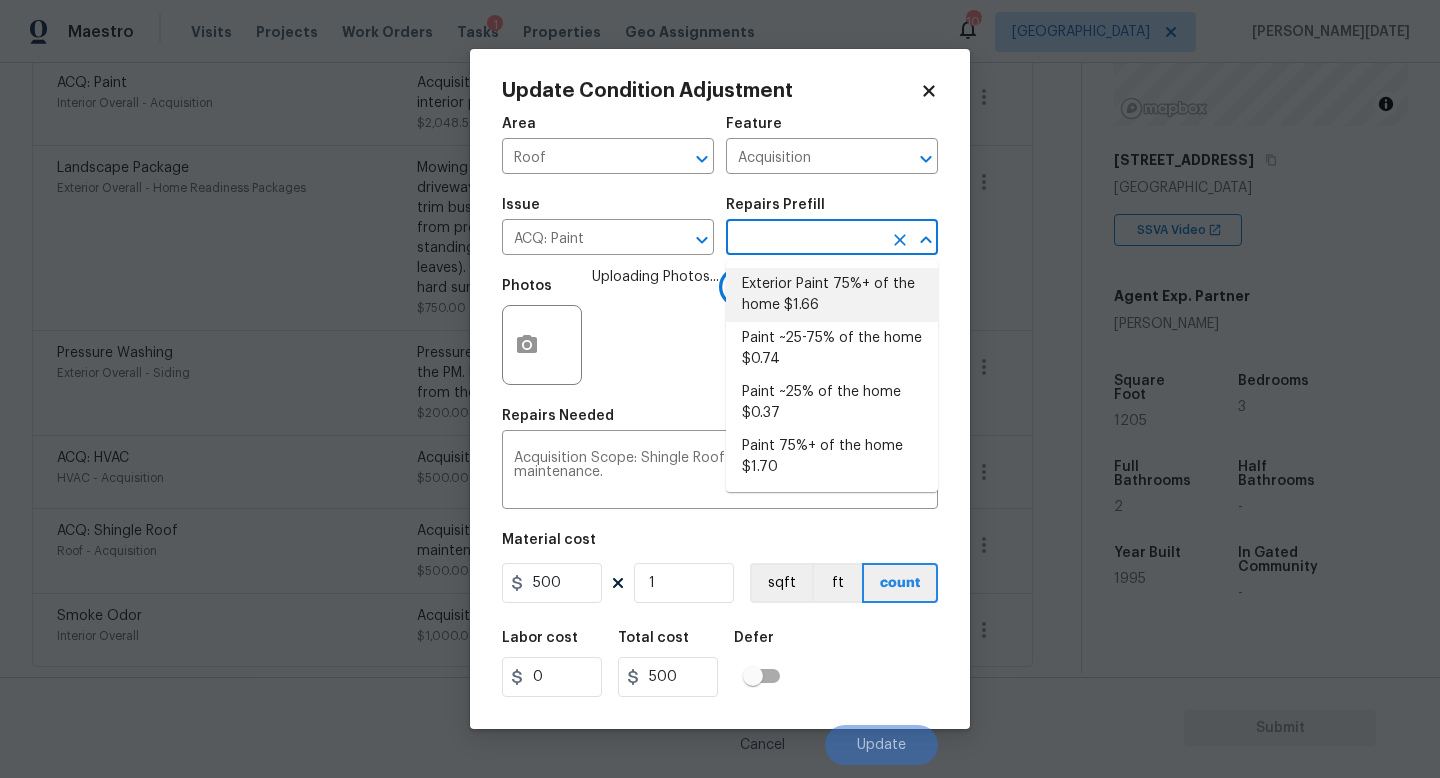 click on "Exterior Paint 75%+ of the home $1.66" at bounding box center (832, 295) 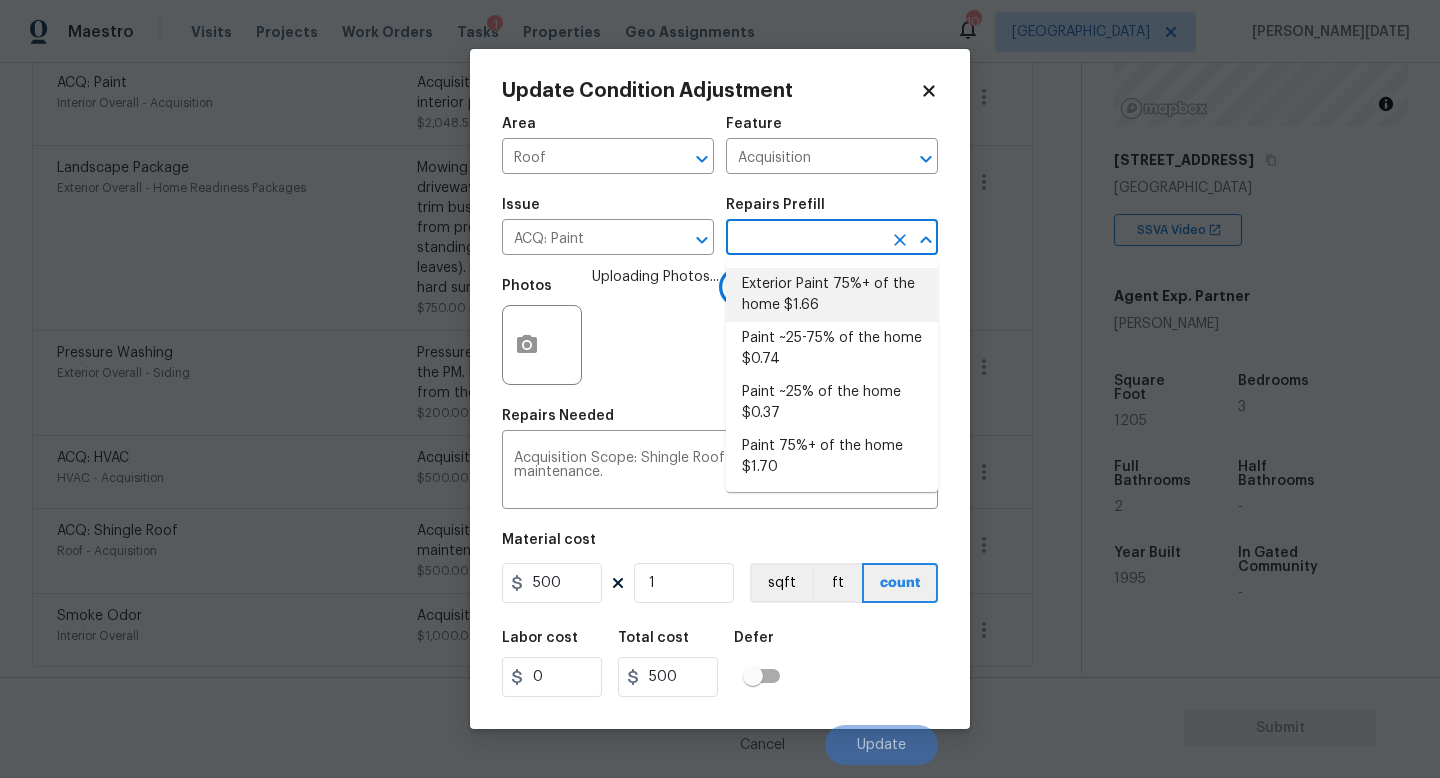 type 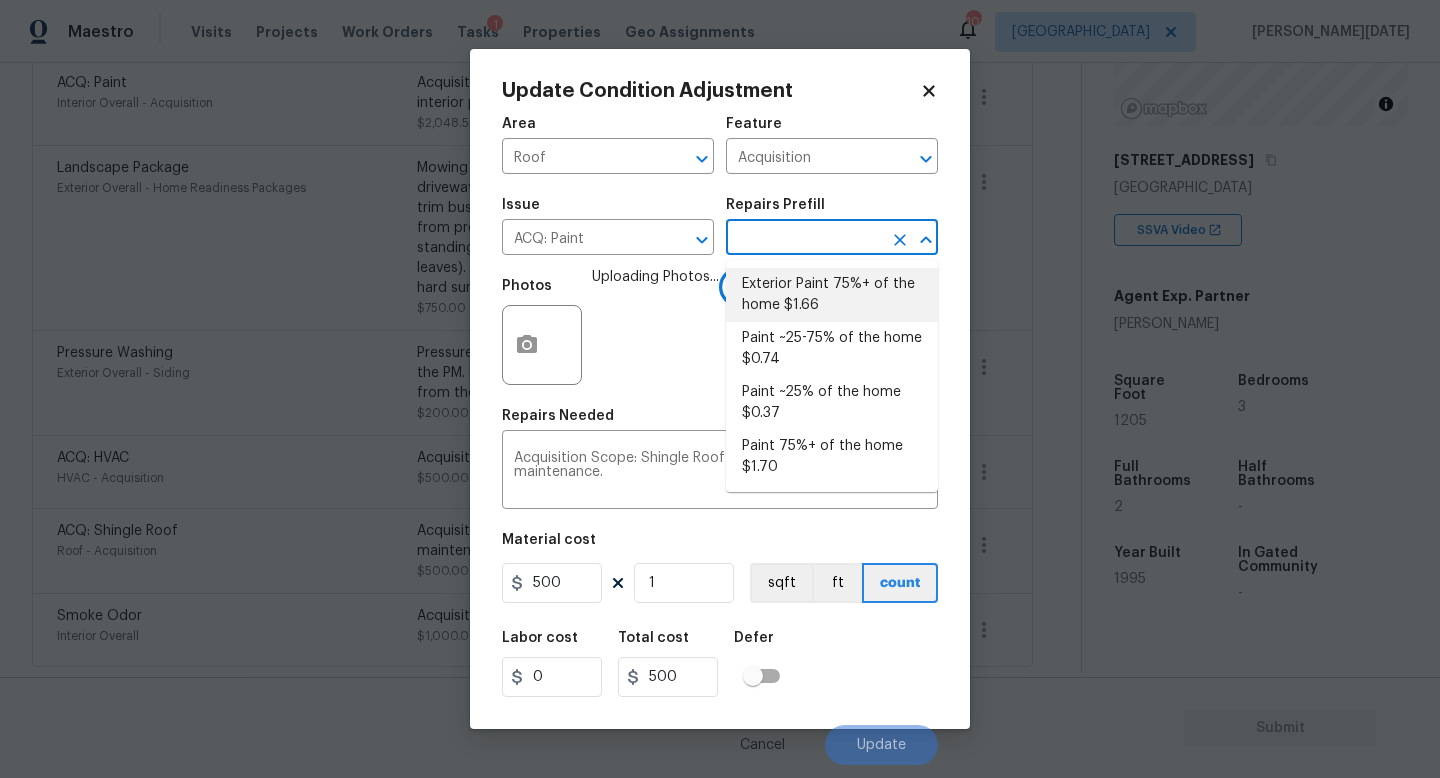 type on "Acquisition Scope: 75%+ of the home exterior will likely require paint" 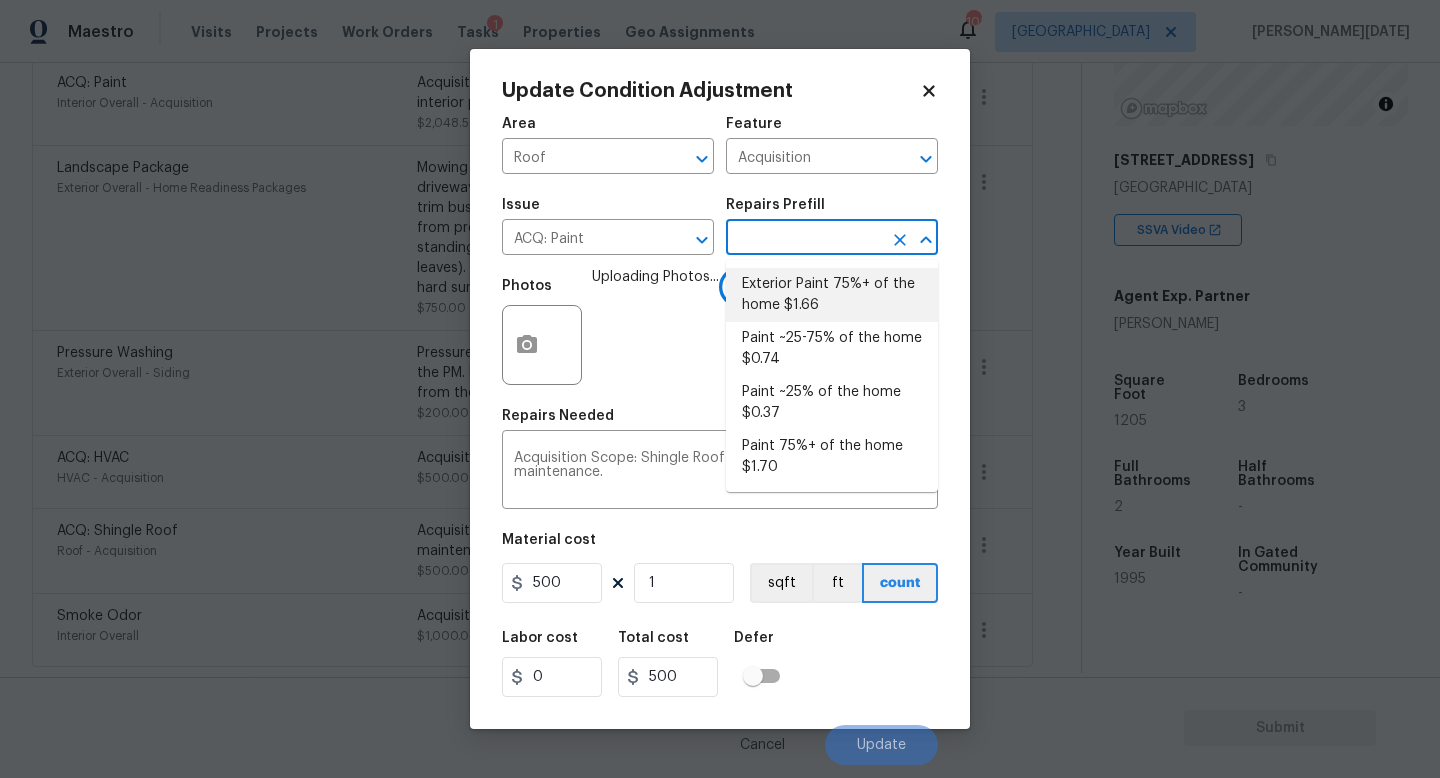 type on "1.66" 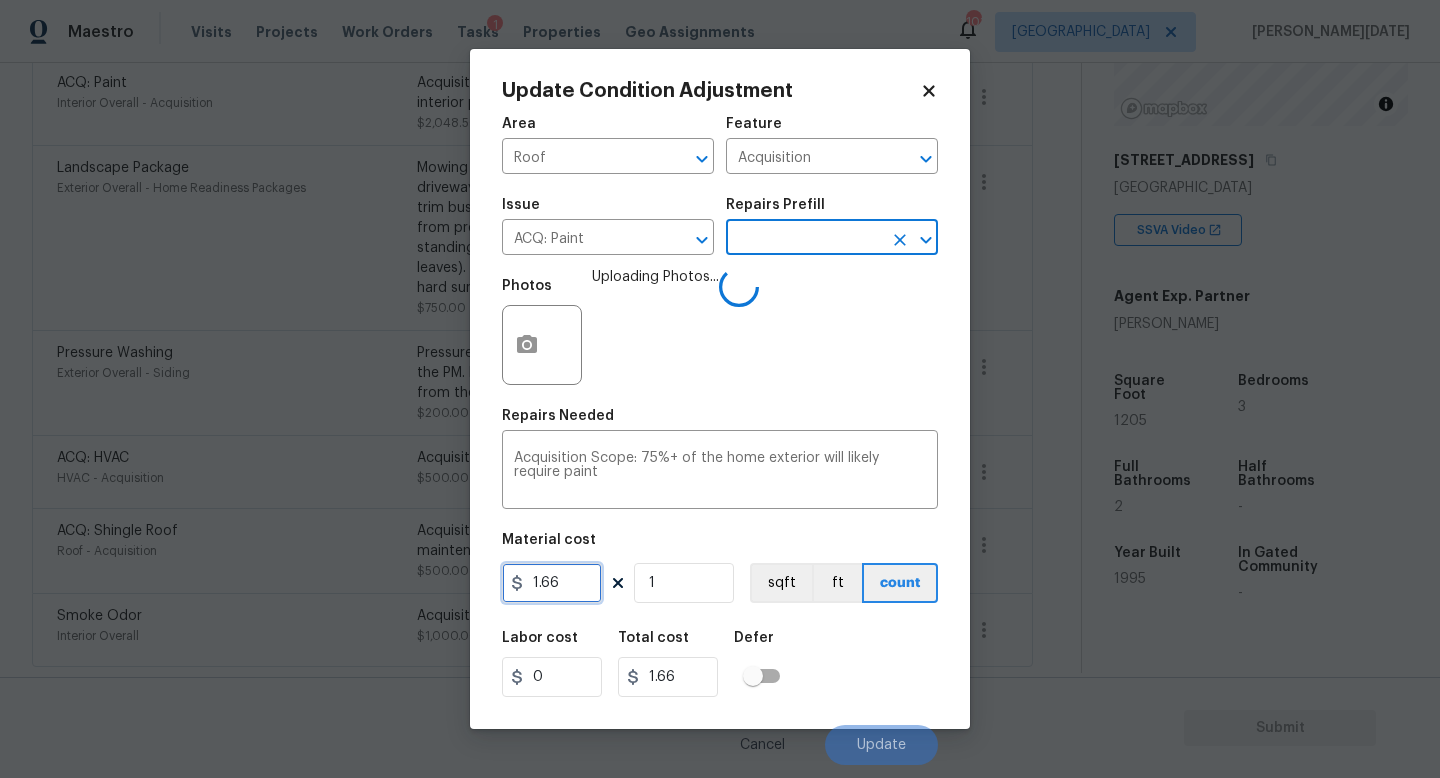 click on "1.66" at bounding box center (552, 583) 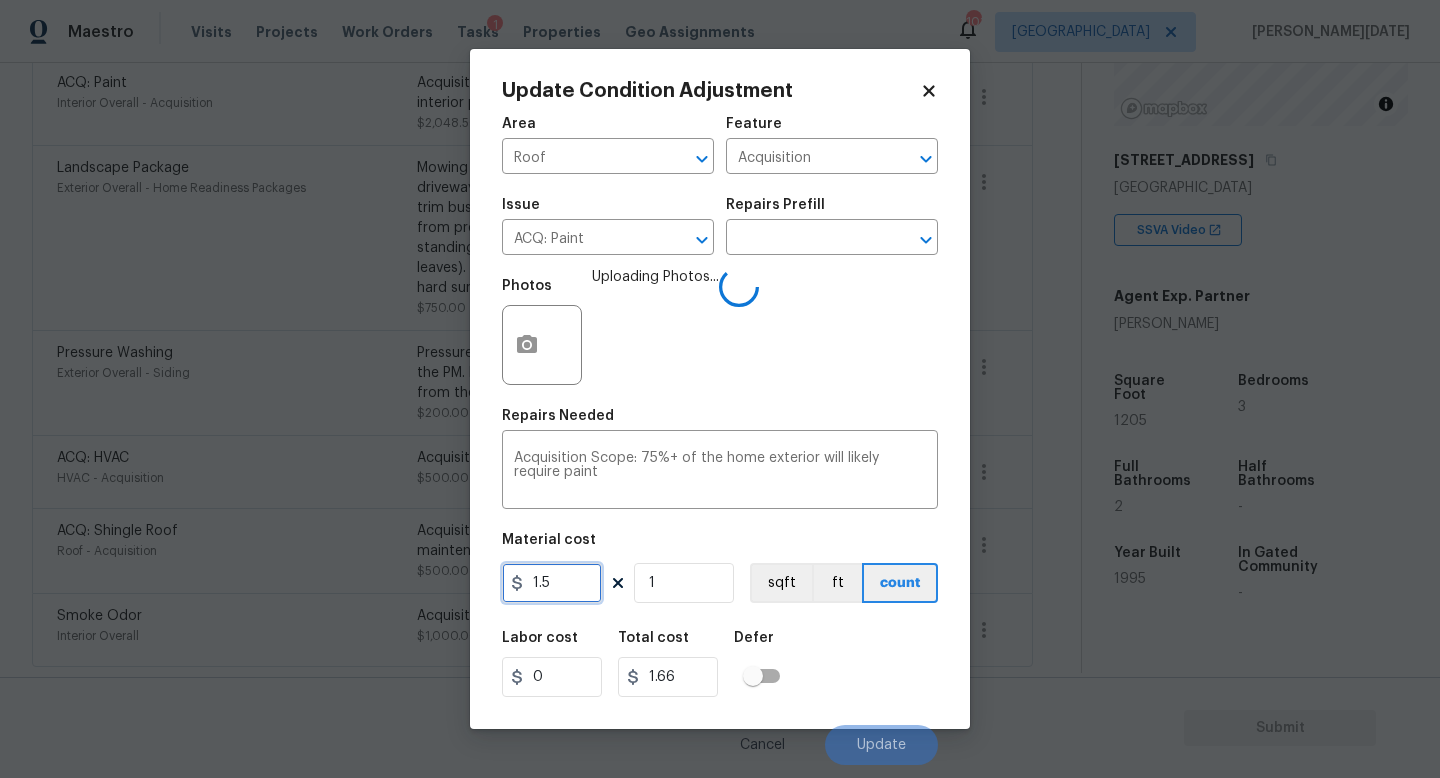 type on "1.5" 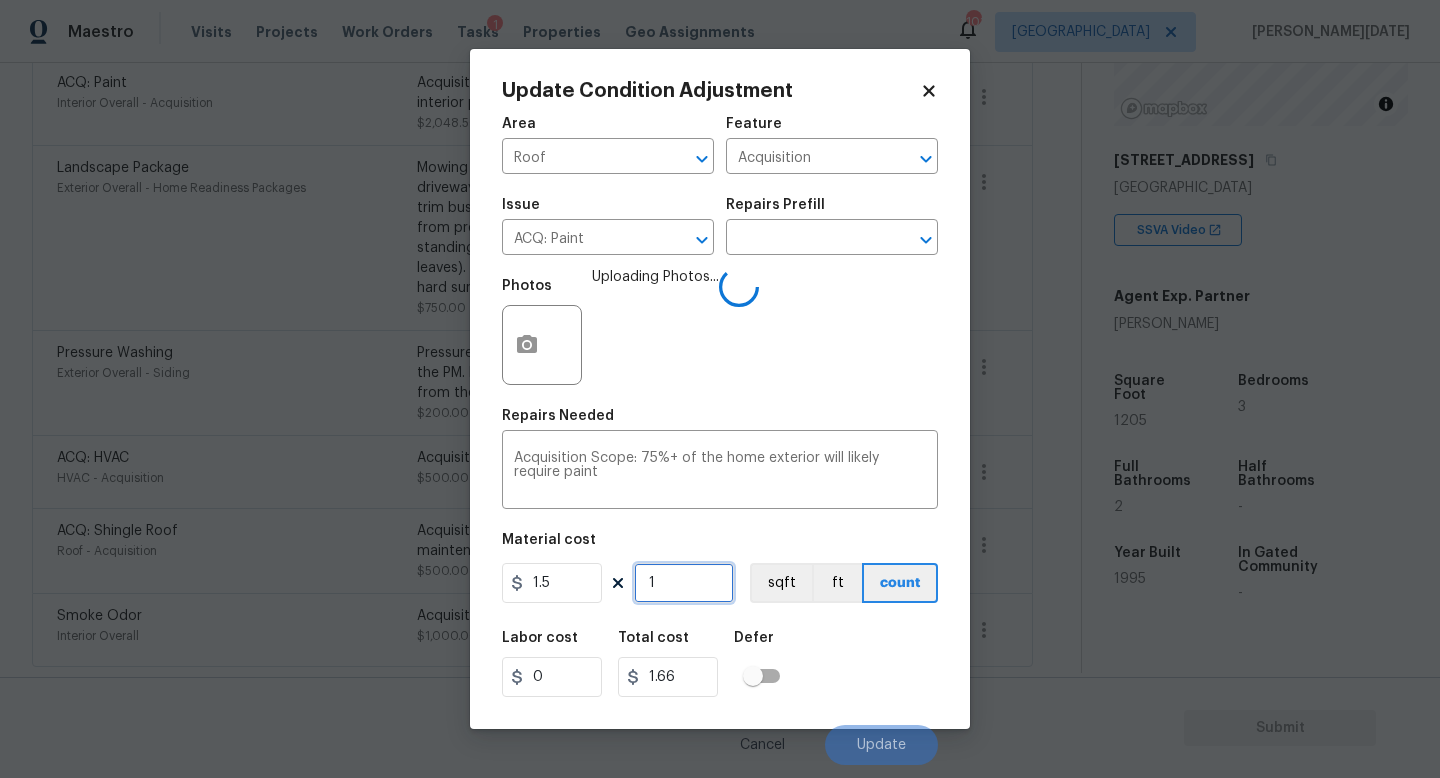 click on "1" at bounding box center [684, 583] 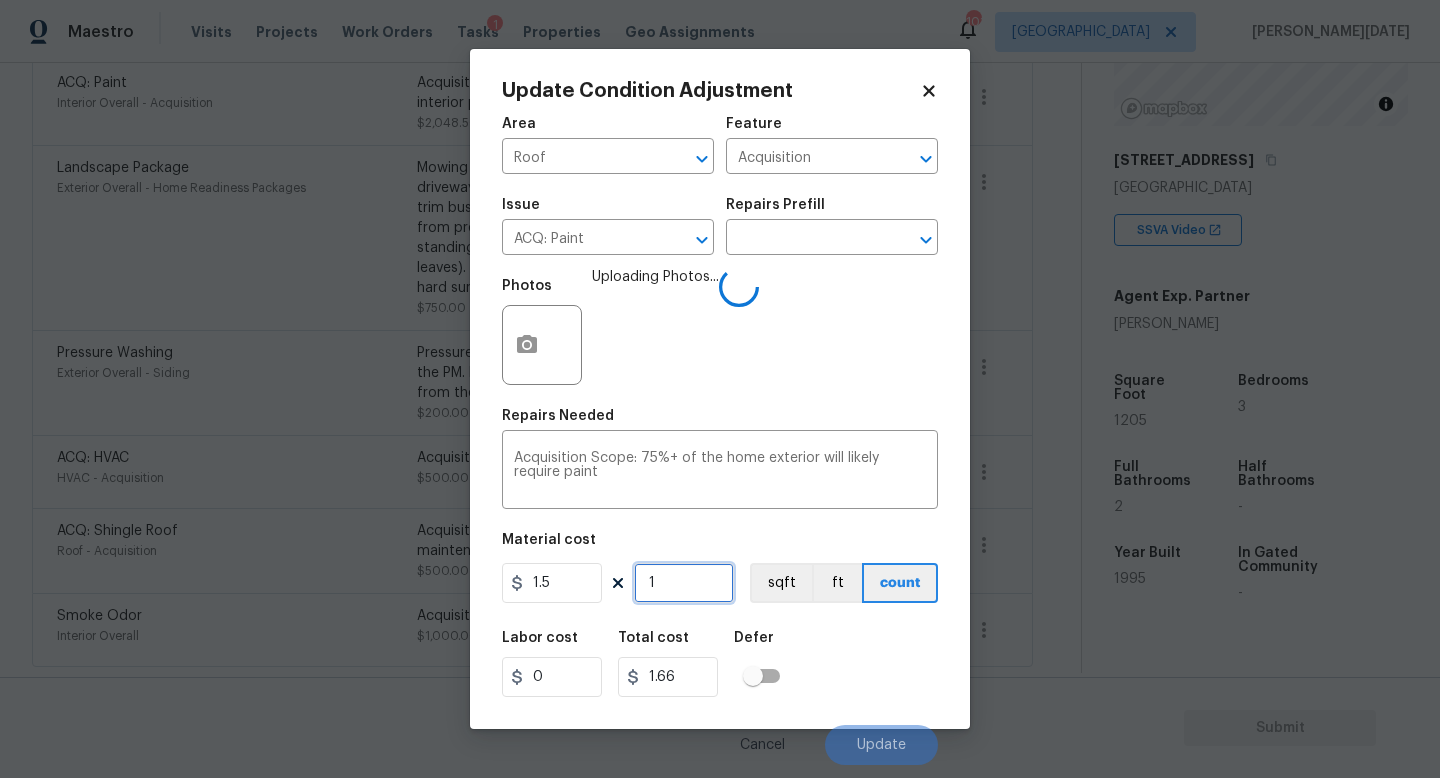 type on "1.5" 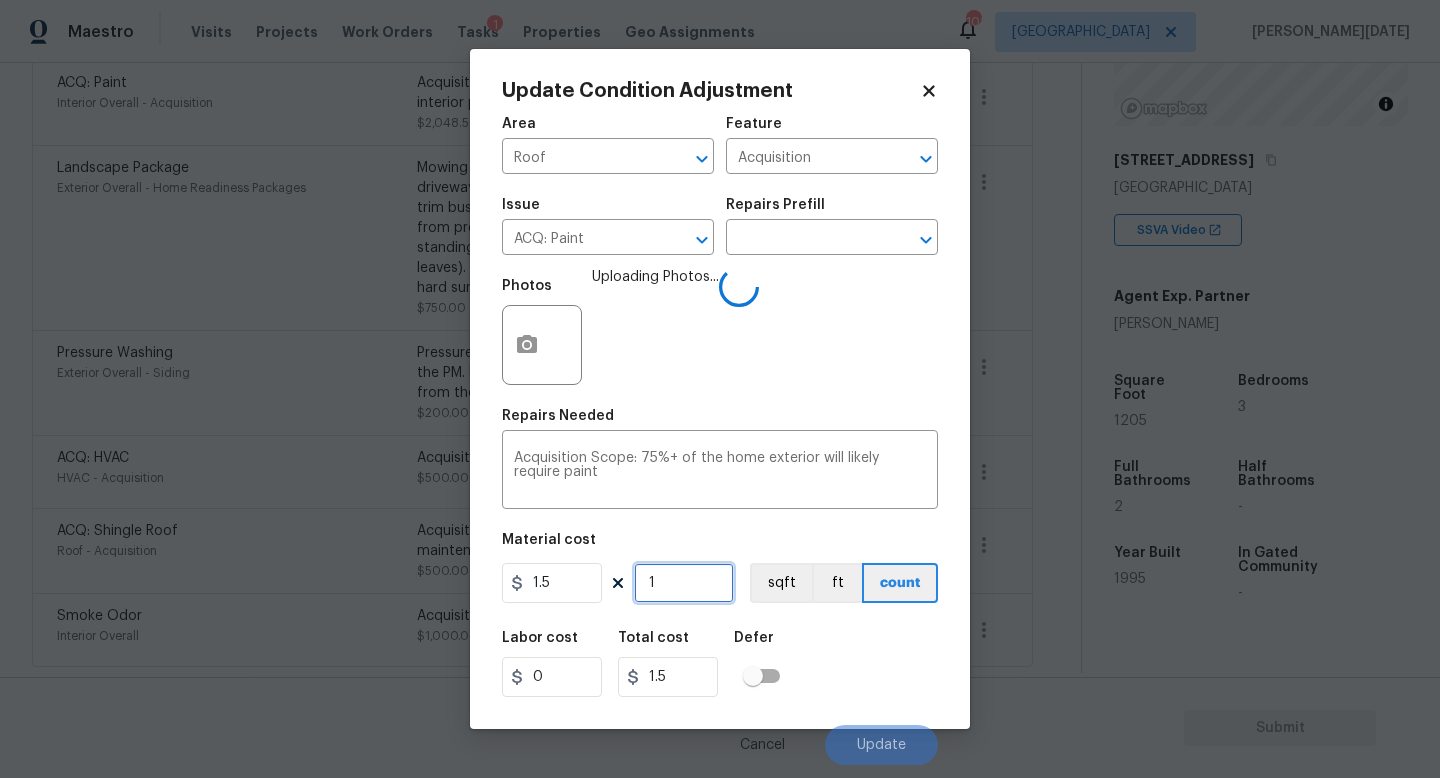 type on "12" 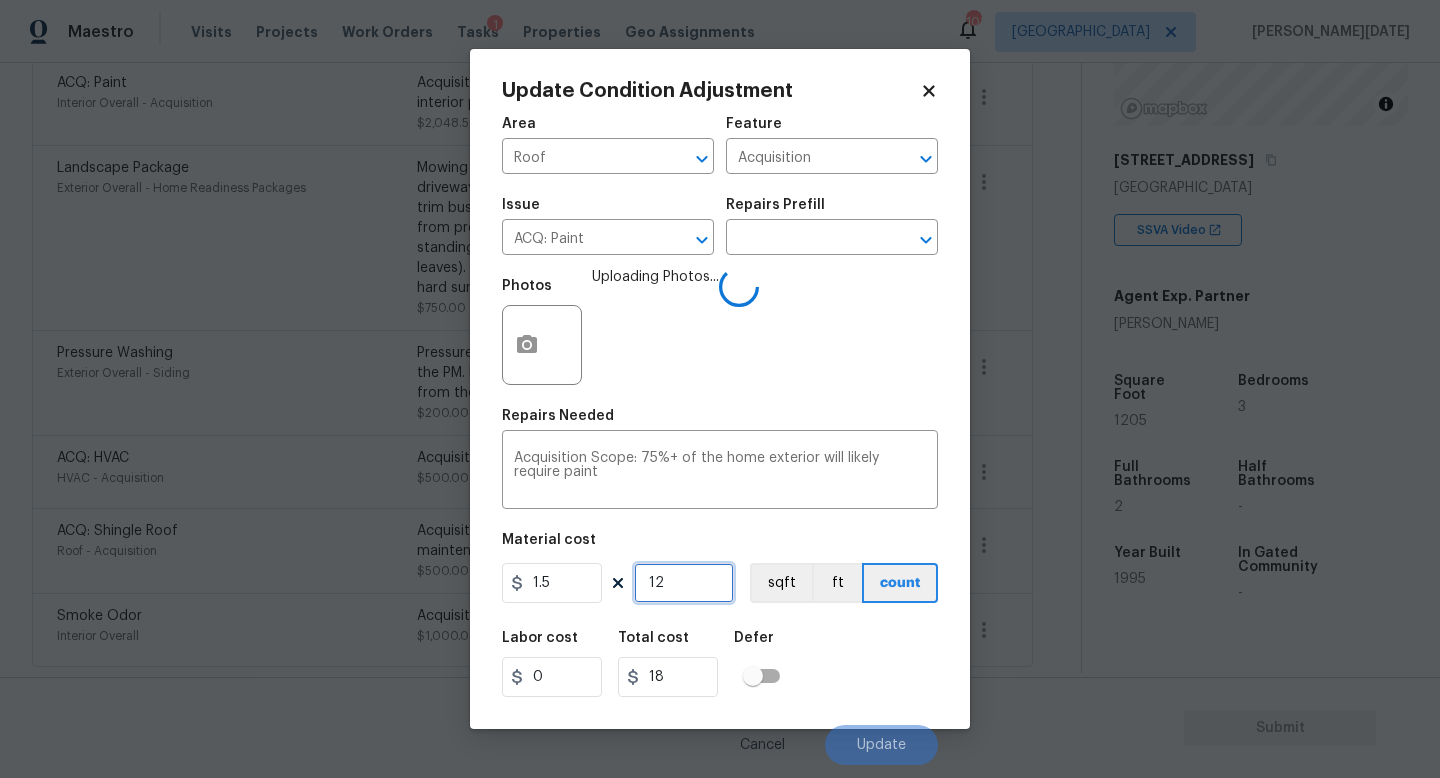 type on "120" 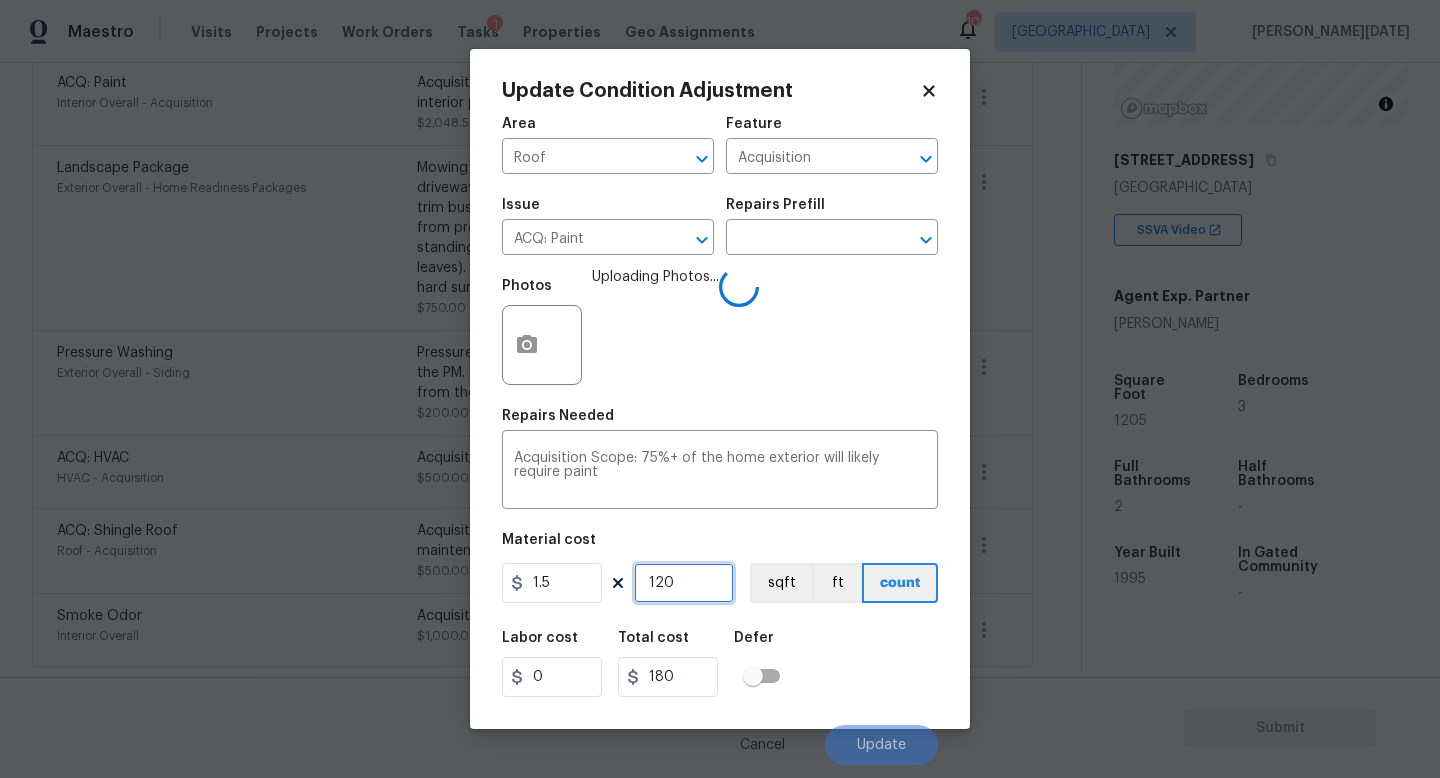 type on "1205" 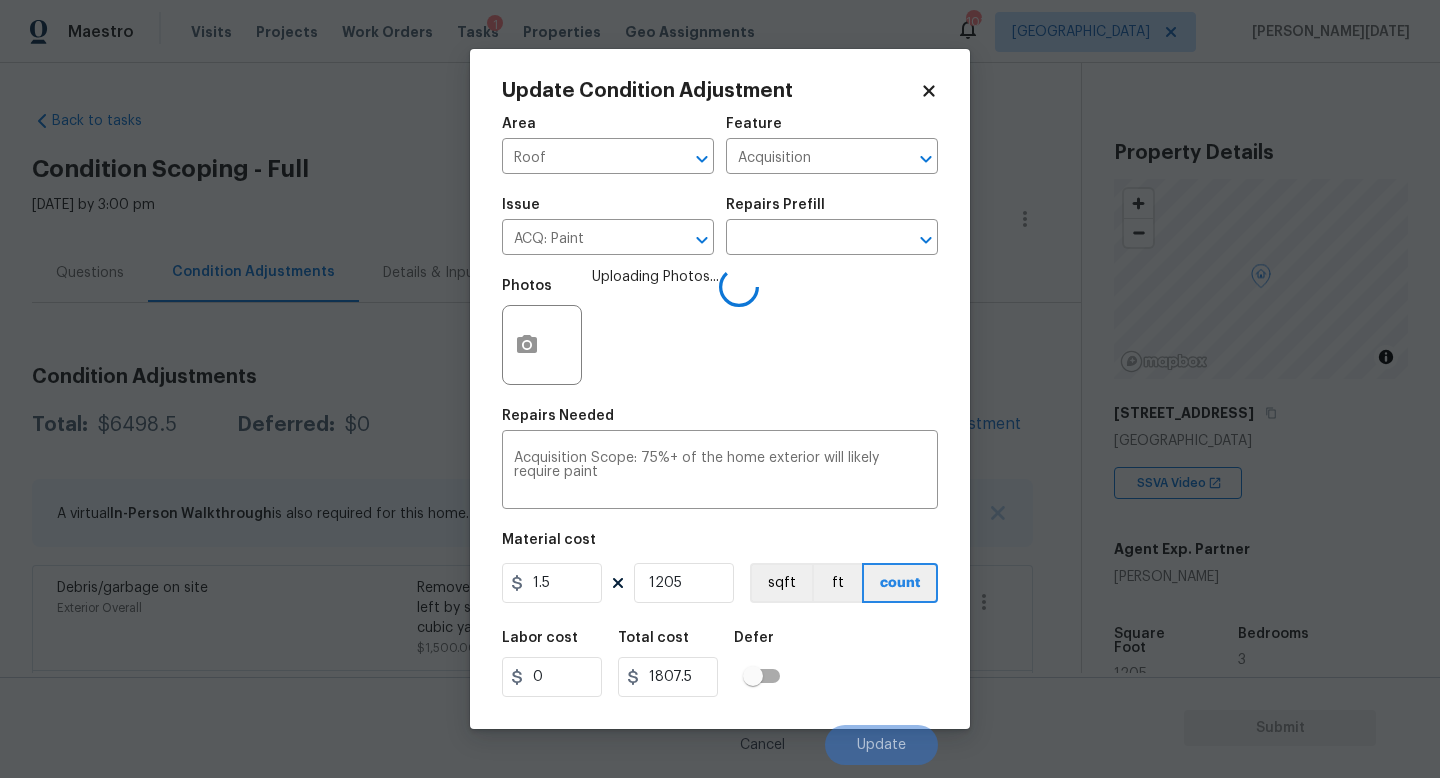 scroll, scrollTop: 0, scrollLeft: 0, axis: both 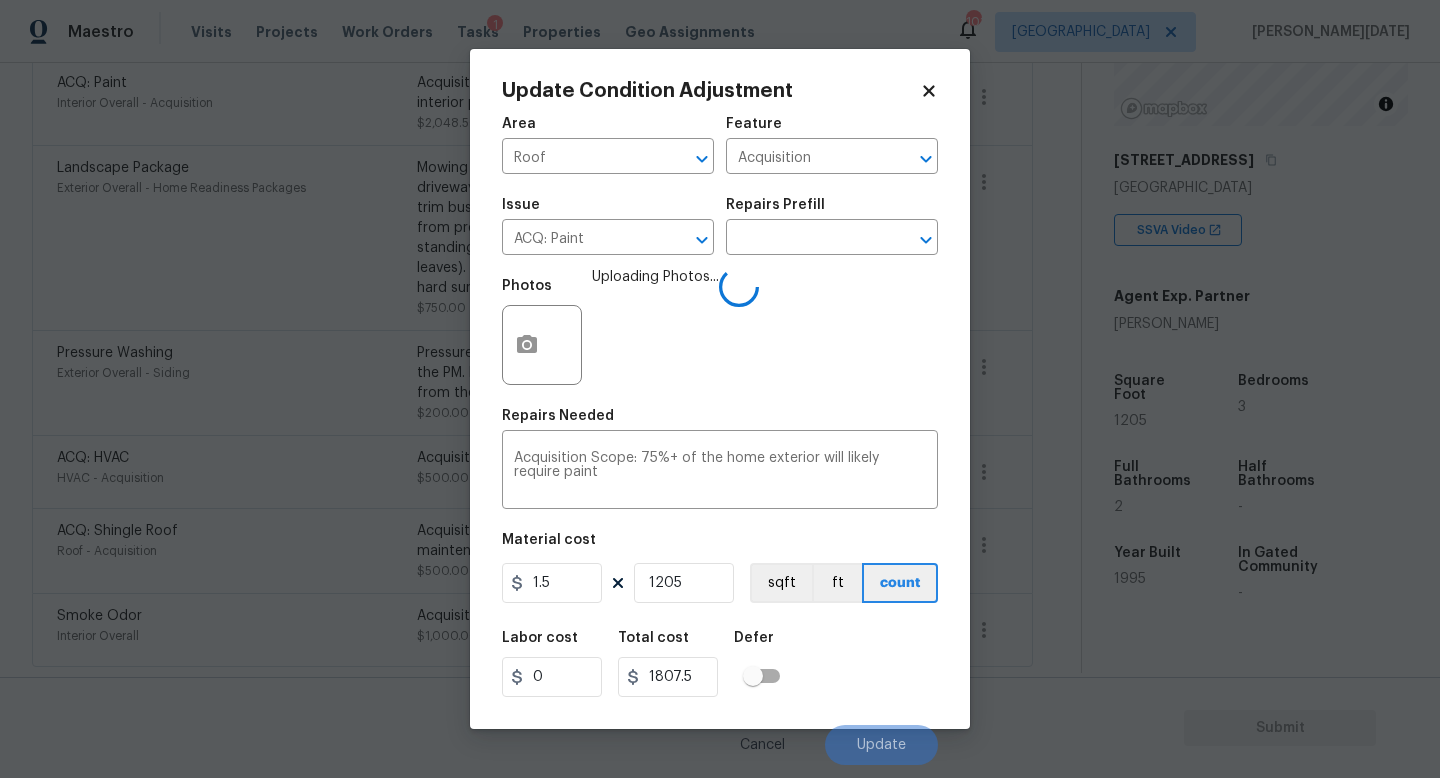 type on "1205" 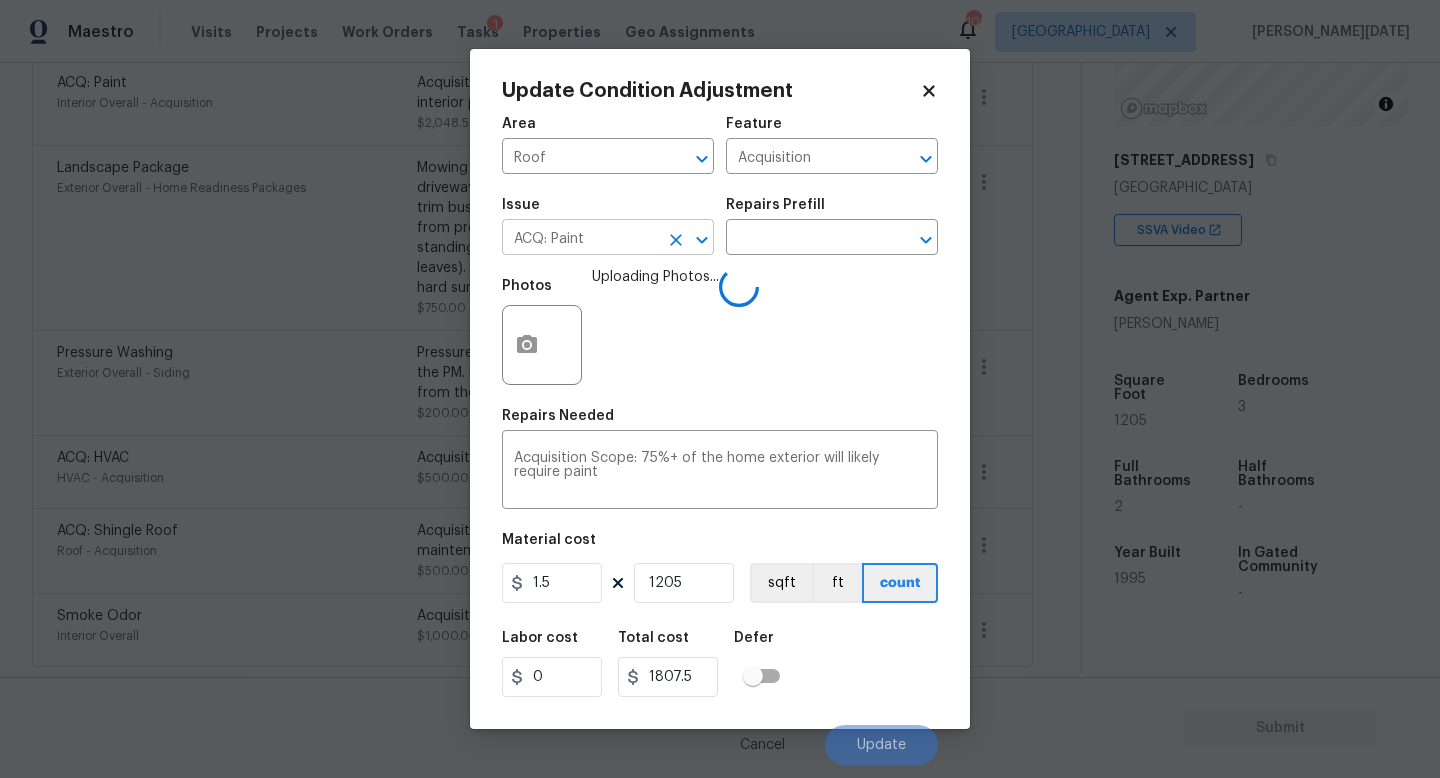 click 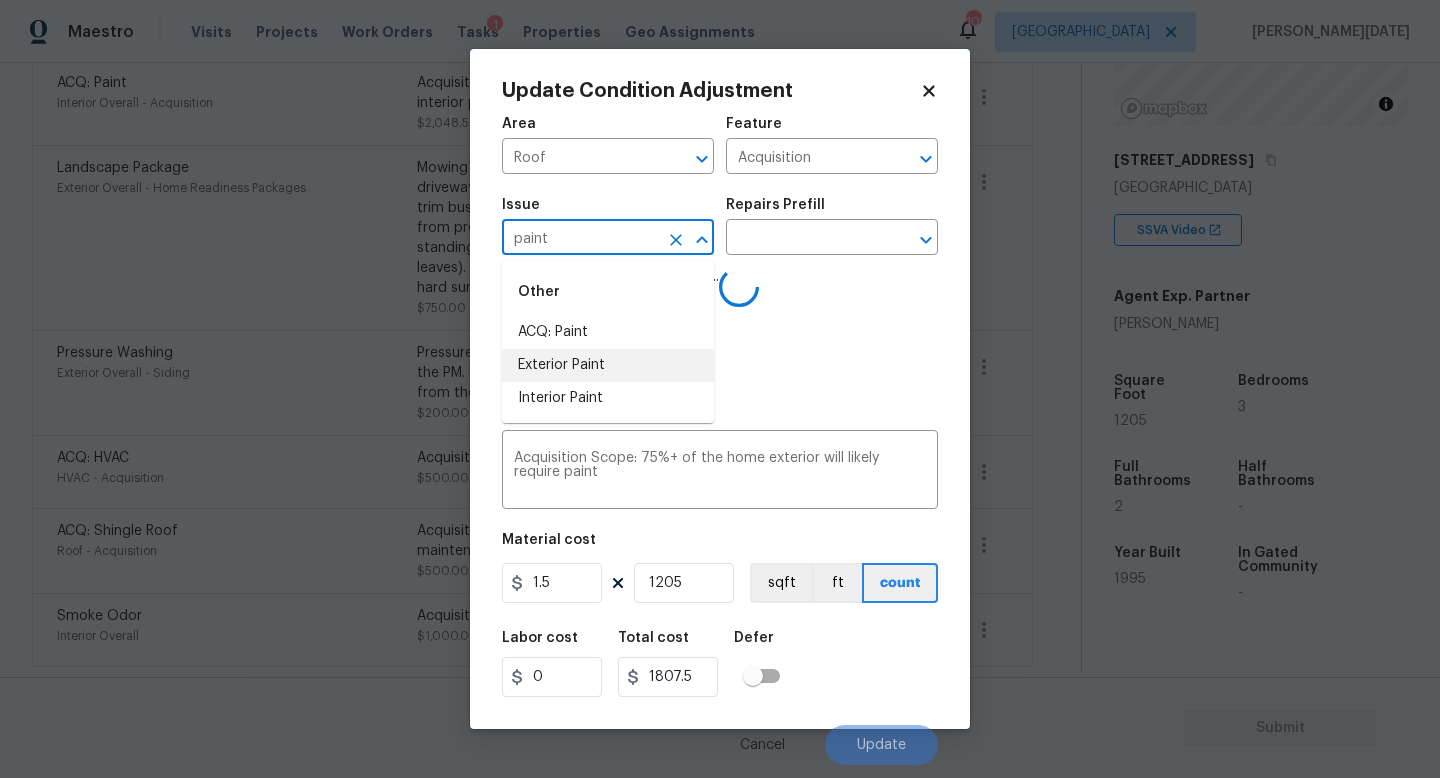 click on "Exterior Paint" at bounding box center [608, 365] 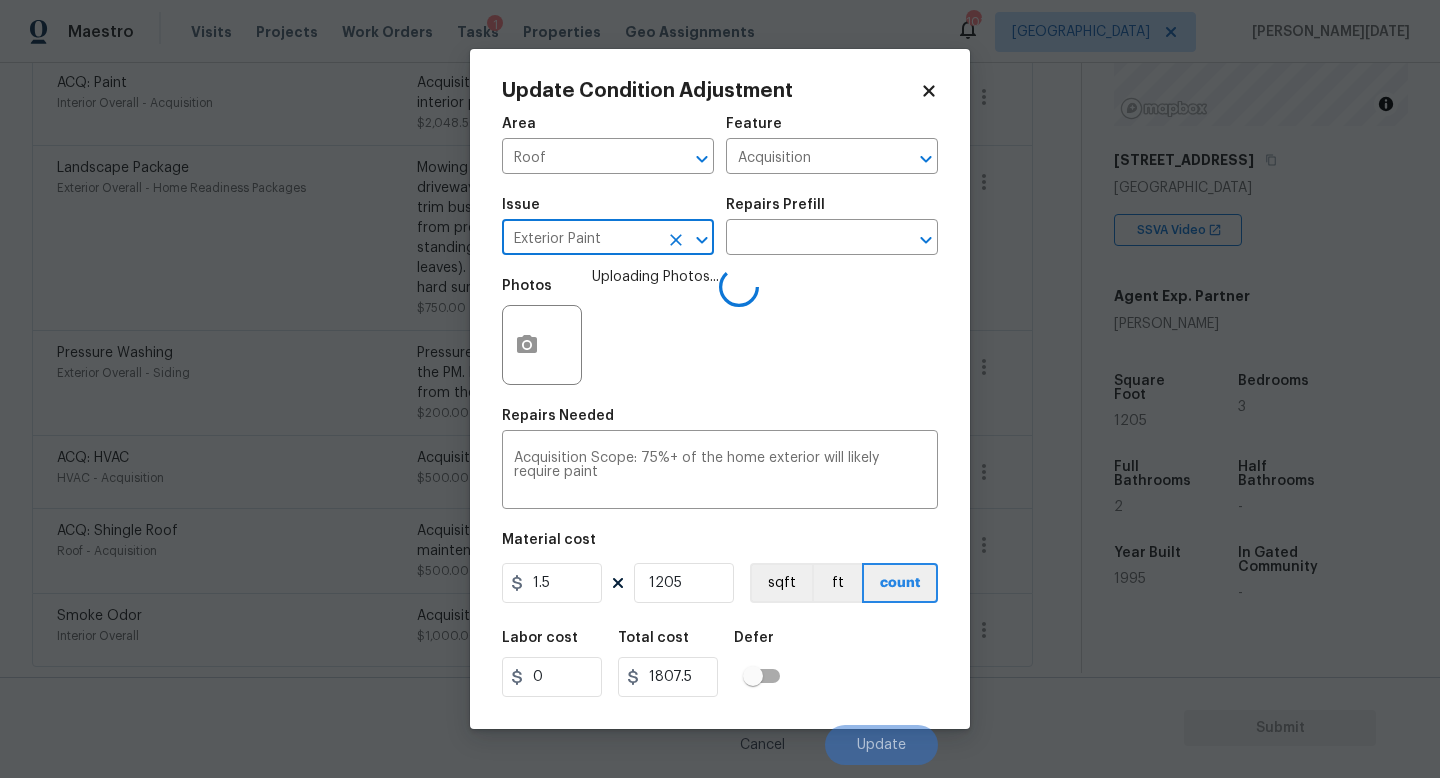 type on "Exterior Paint" 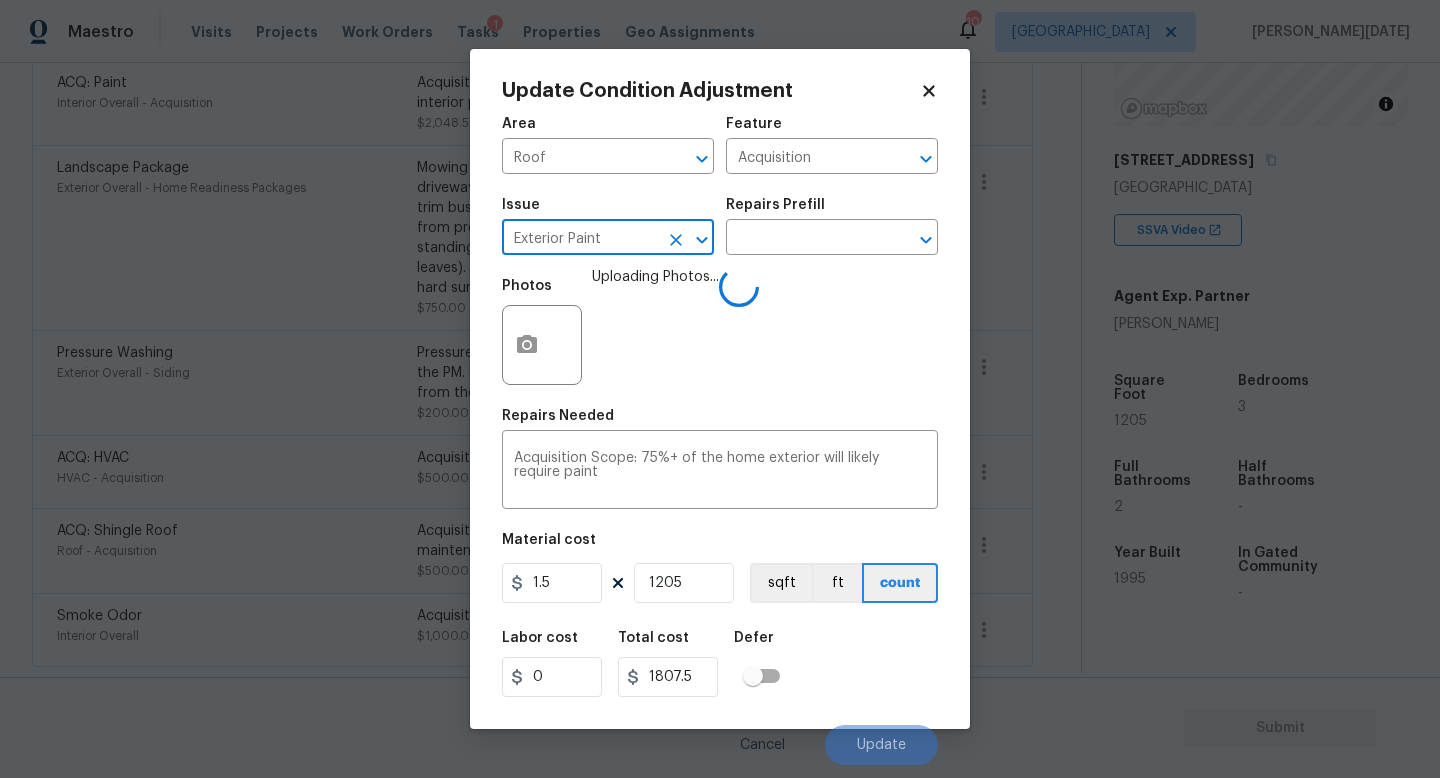 click on "Photos Uploading Photos..." at bounding box center (720, 332) 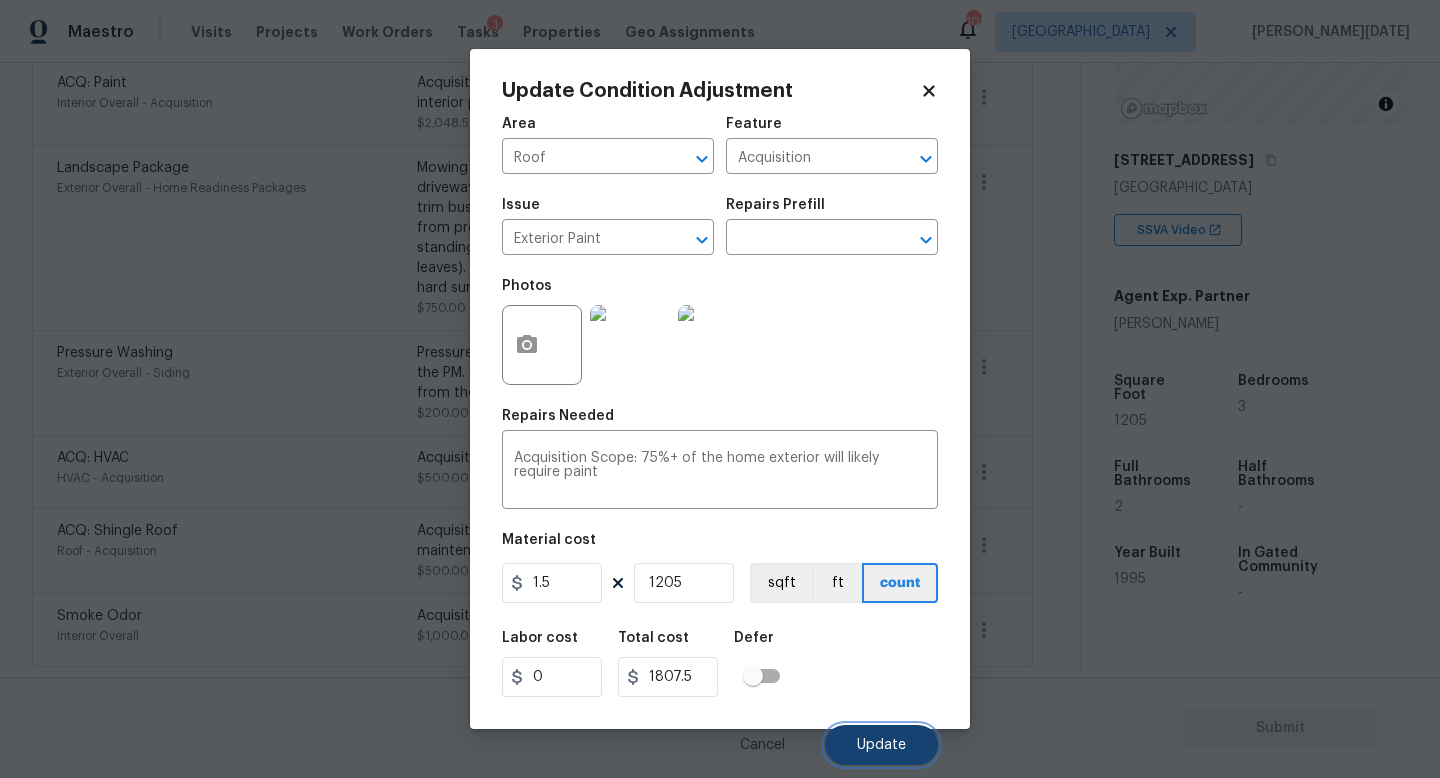 click on "Update" at bounding box center [881, 745] 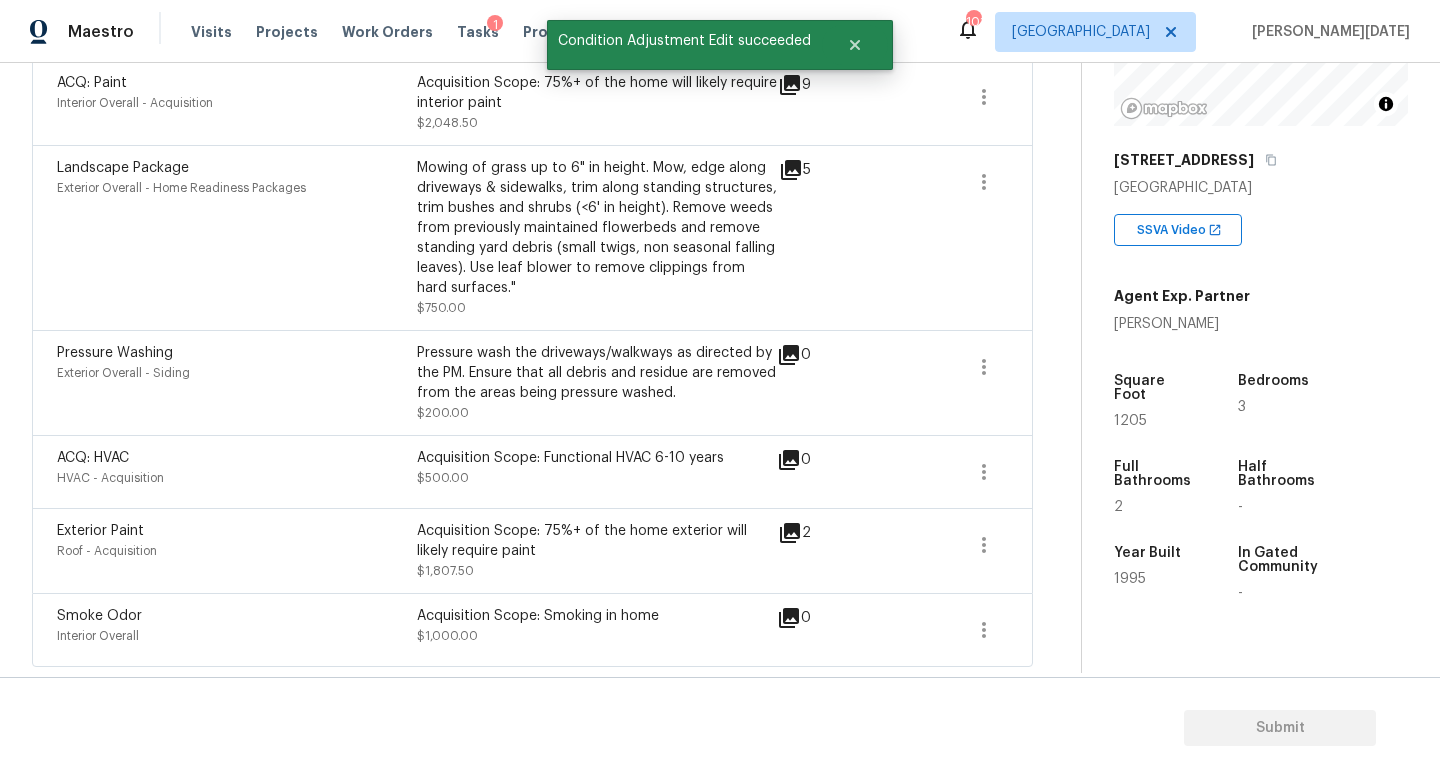 scroll, scrollTop: 0, scrollLeft: 0, axis: both 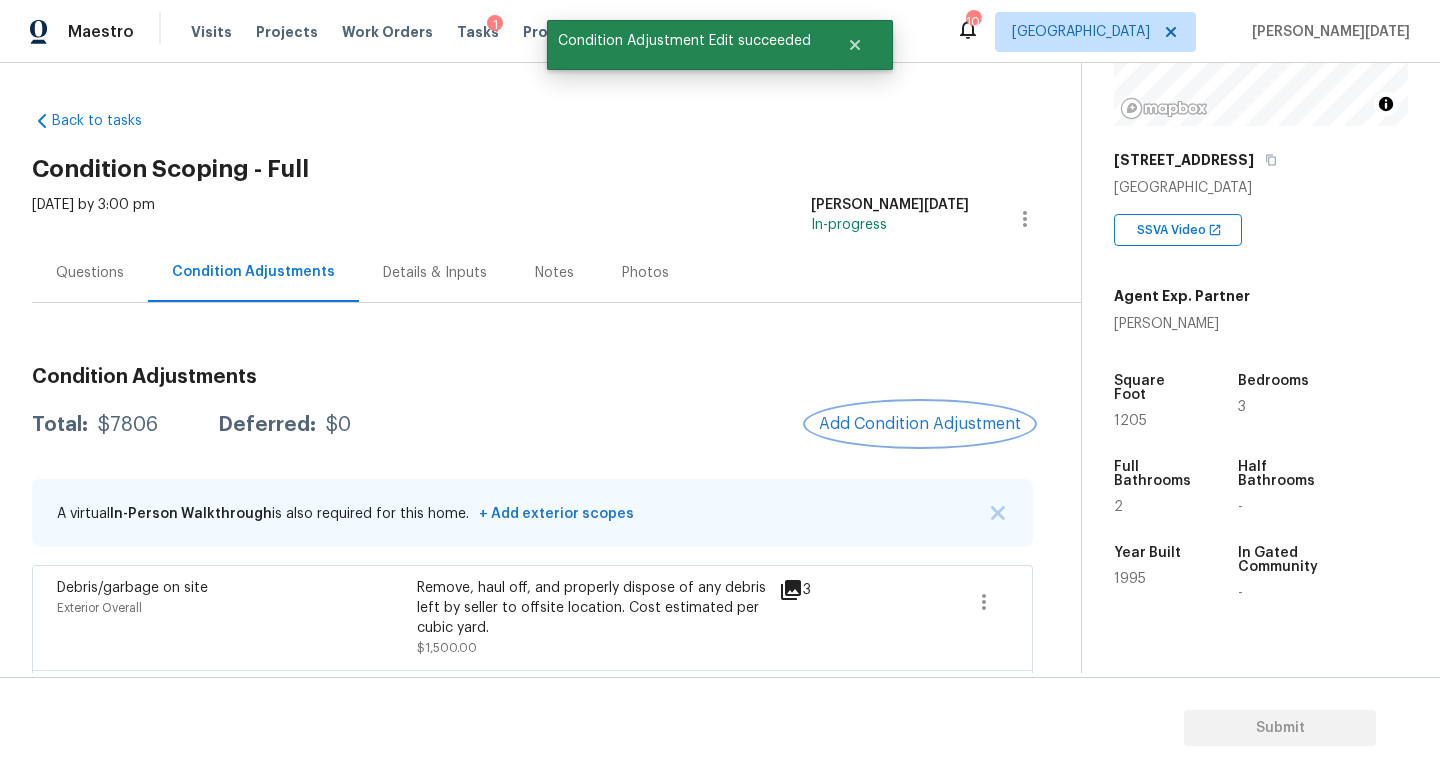 click on "Add Condition Adjustment" at bounding box center [920, 424] 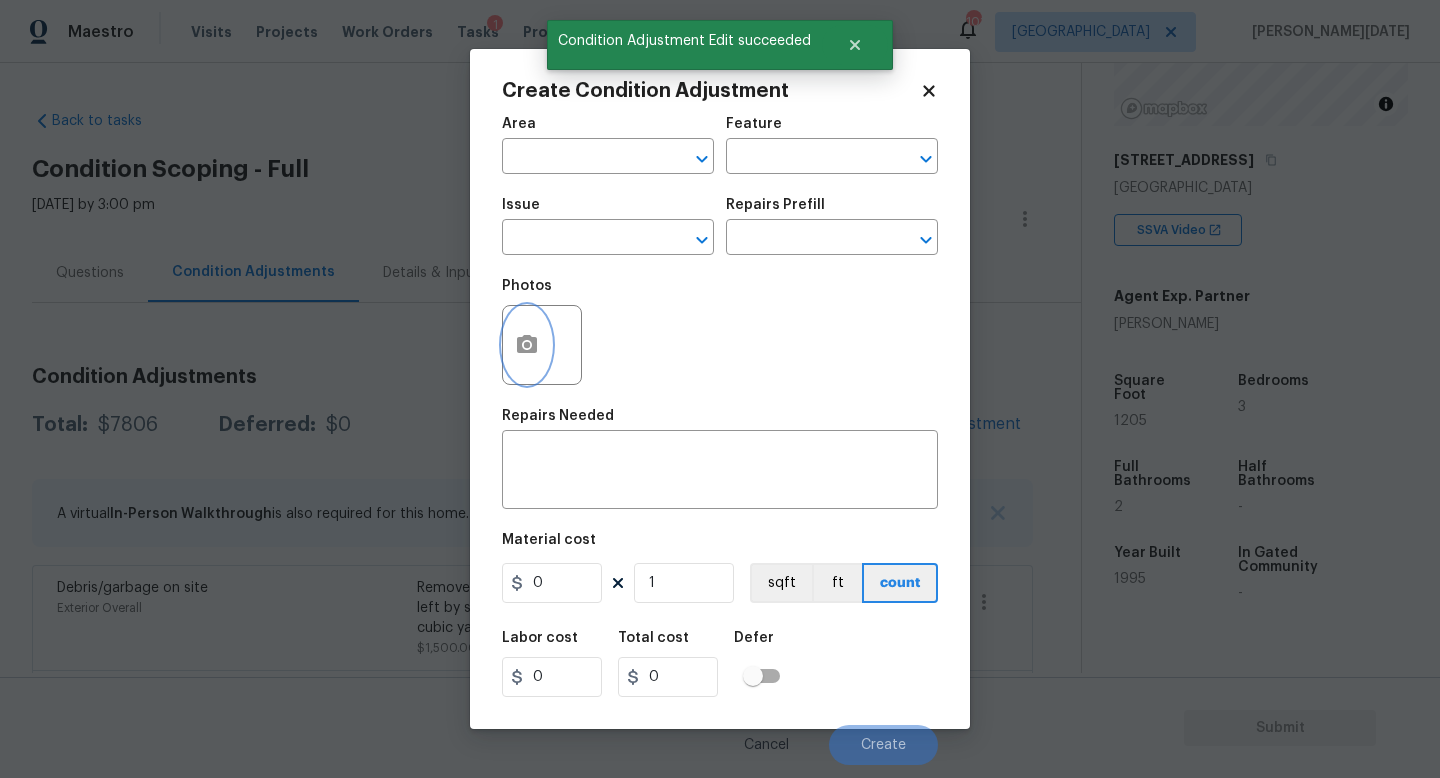click 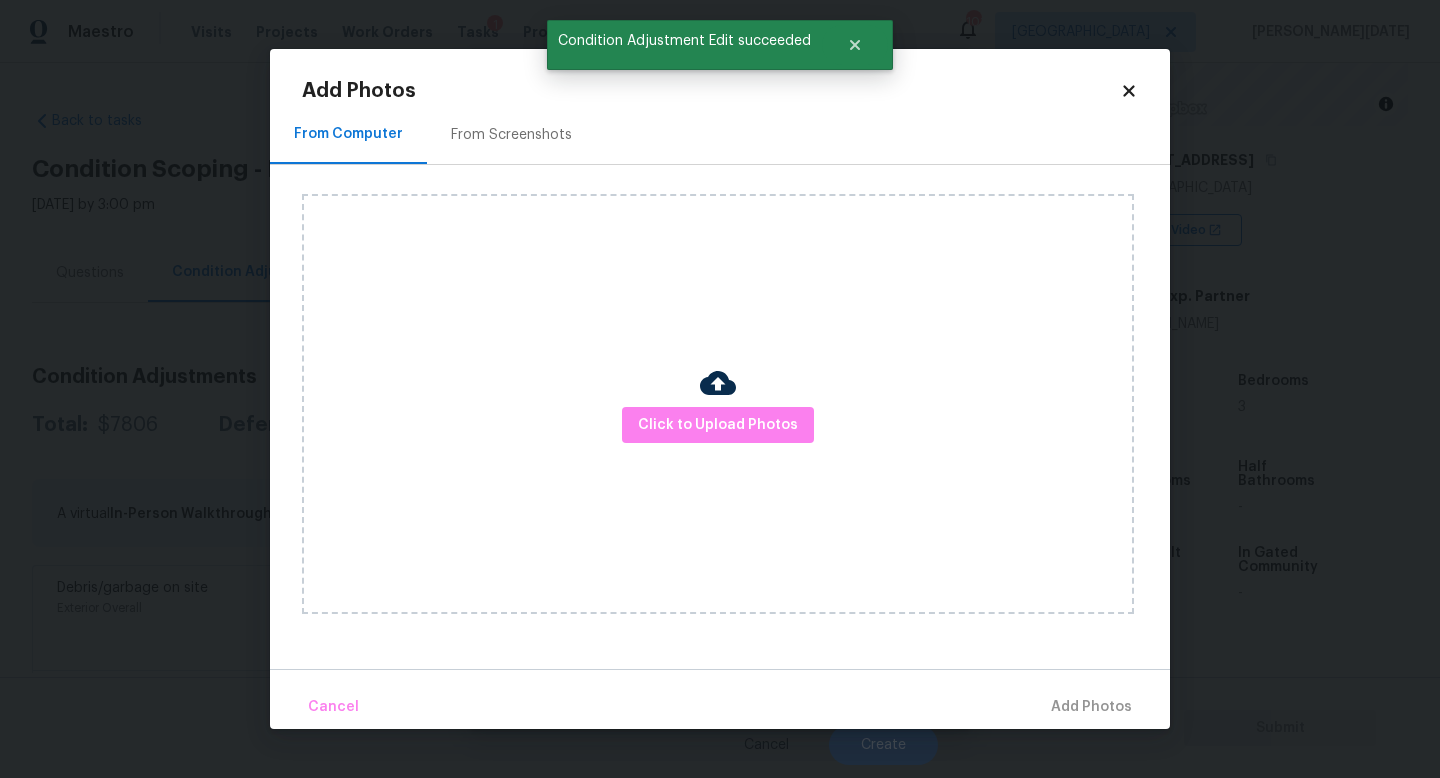 click on "Click to Upload Photos" at bounding box center (718, 404) 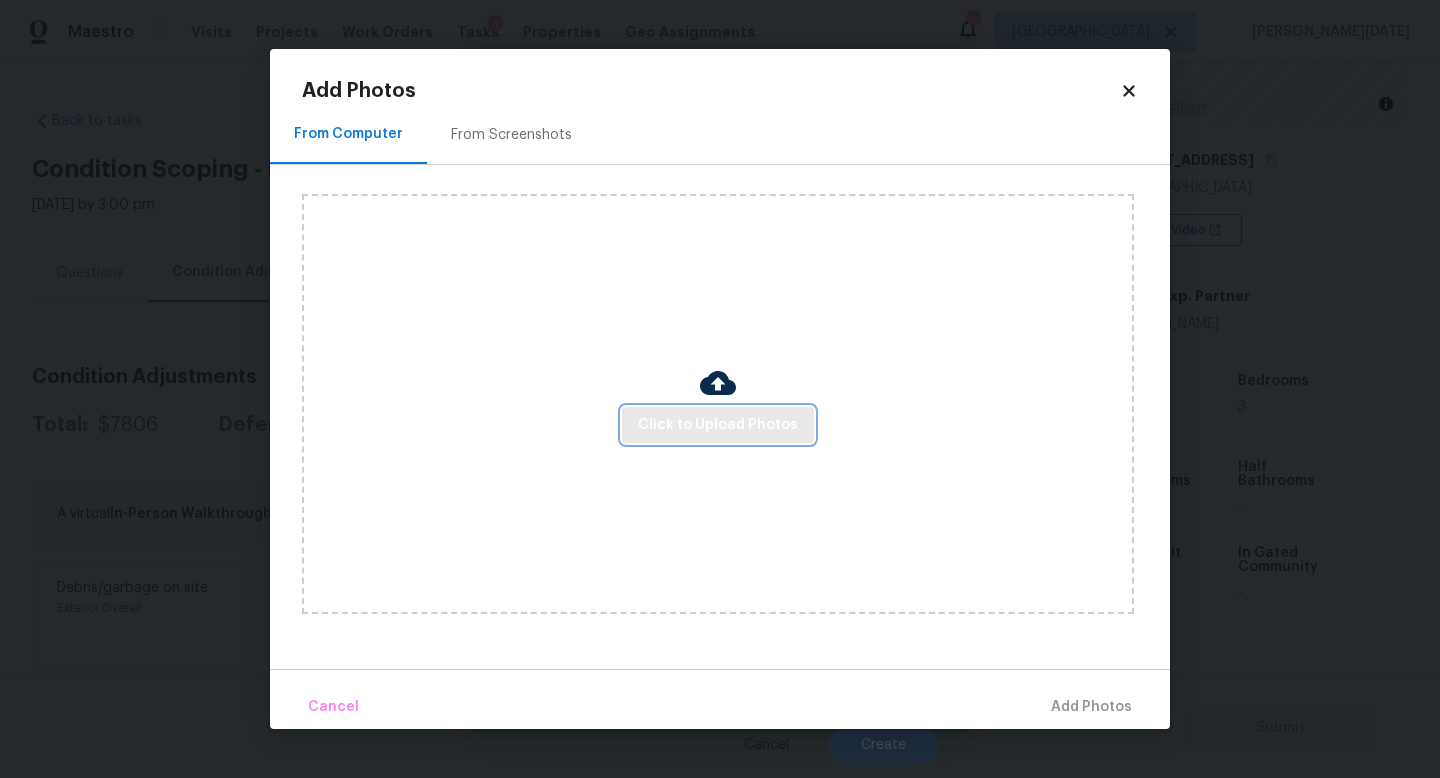 click on "Click to Upload Photos" at bounding box center (718, 425) 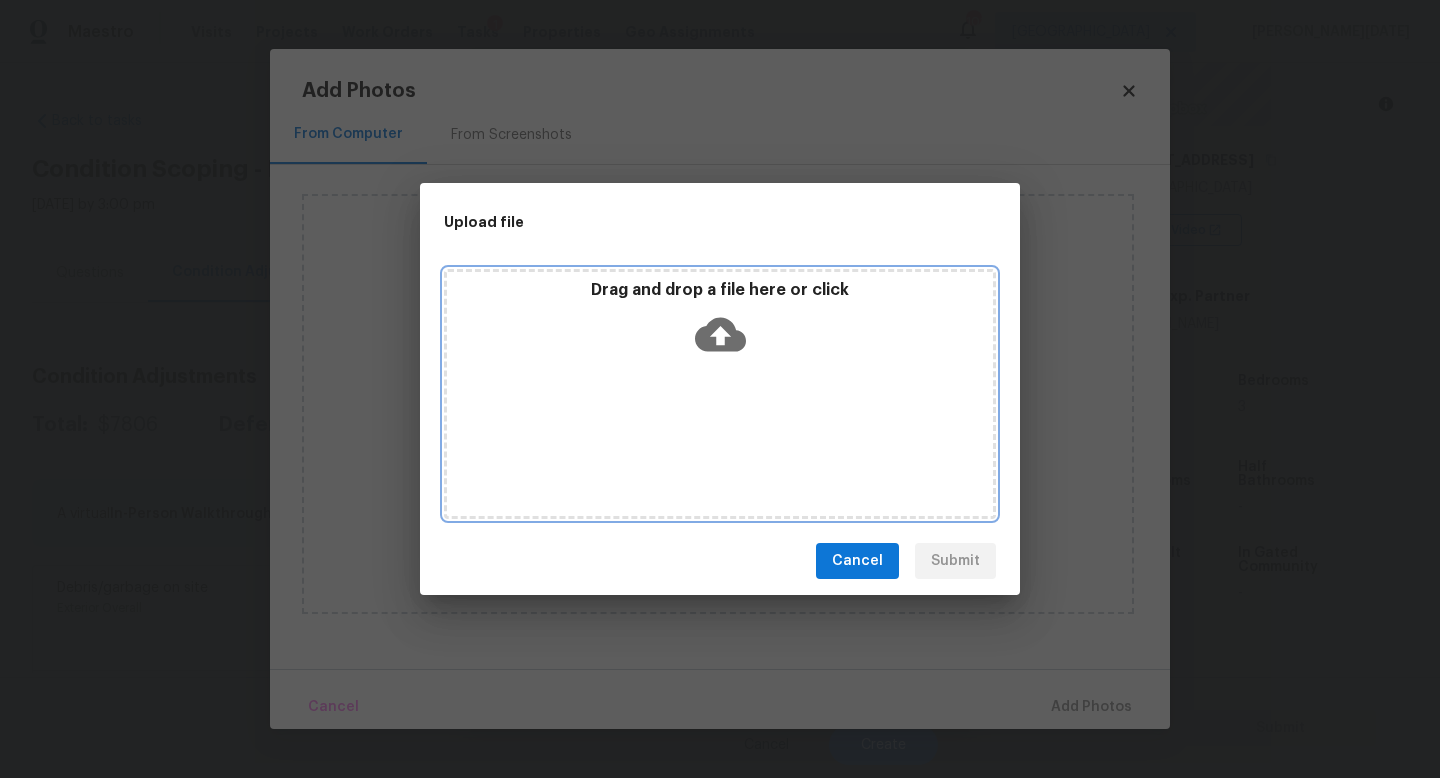 click on "Drag and drop a file here or click" at bounding box center (720, 394) 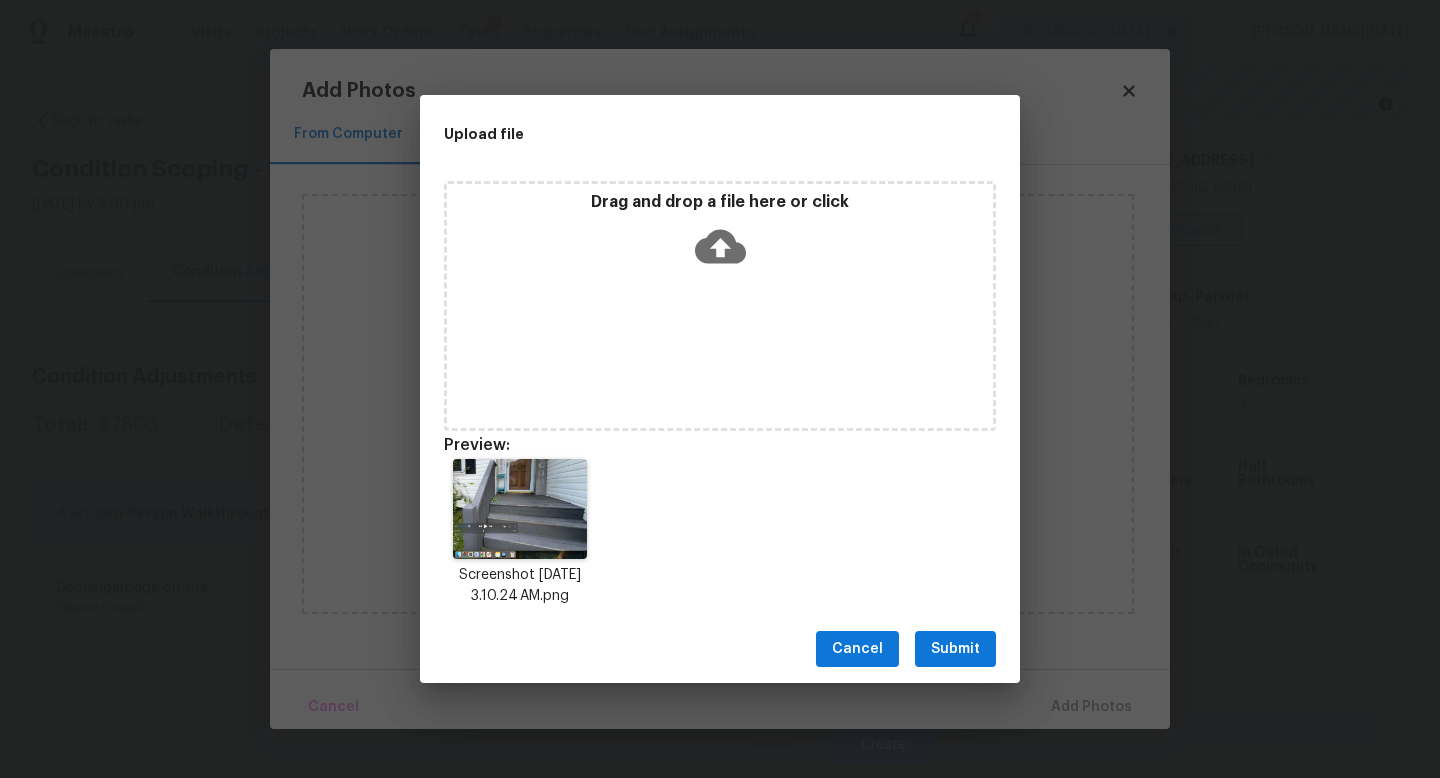 click on "Submit" at bounding box center (955, 649) 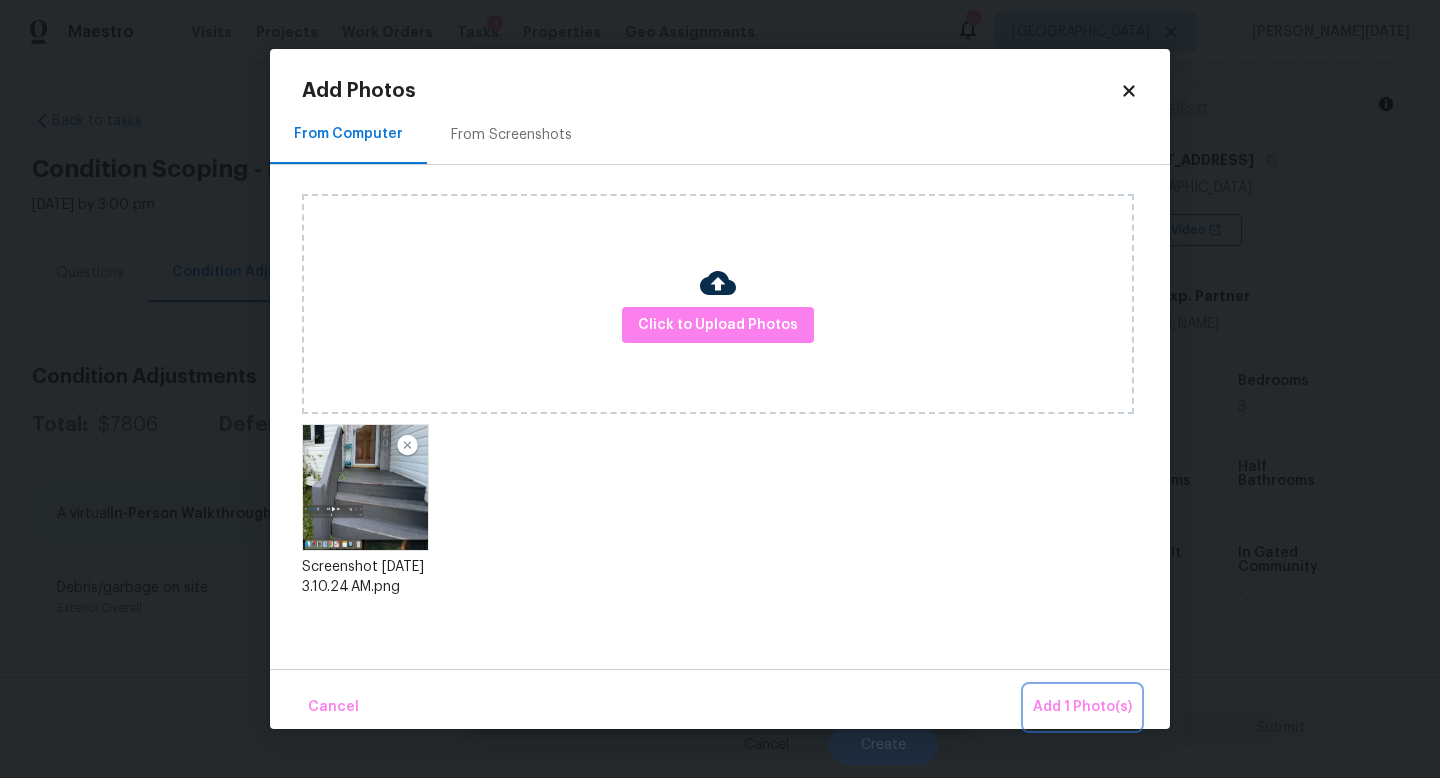 click on "Add 1 Photo(s)" at bounding box center (1082, 707) 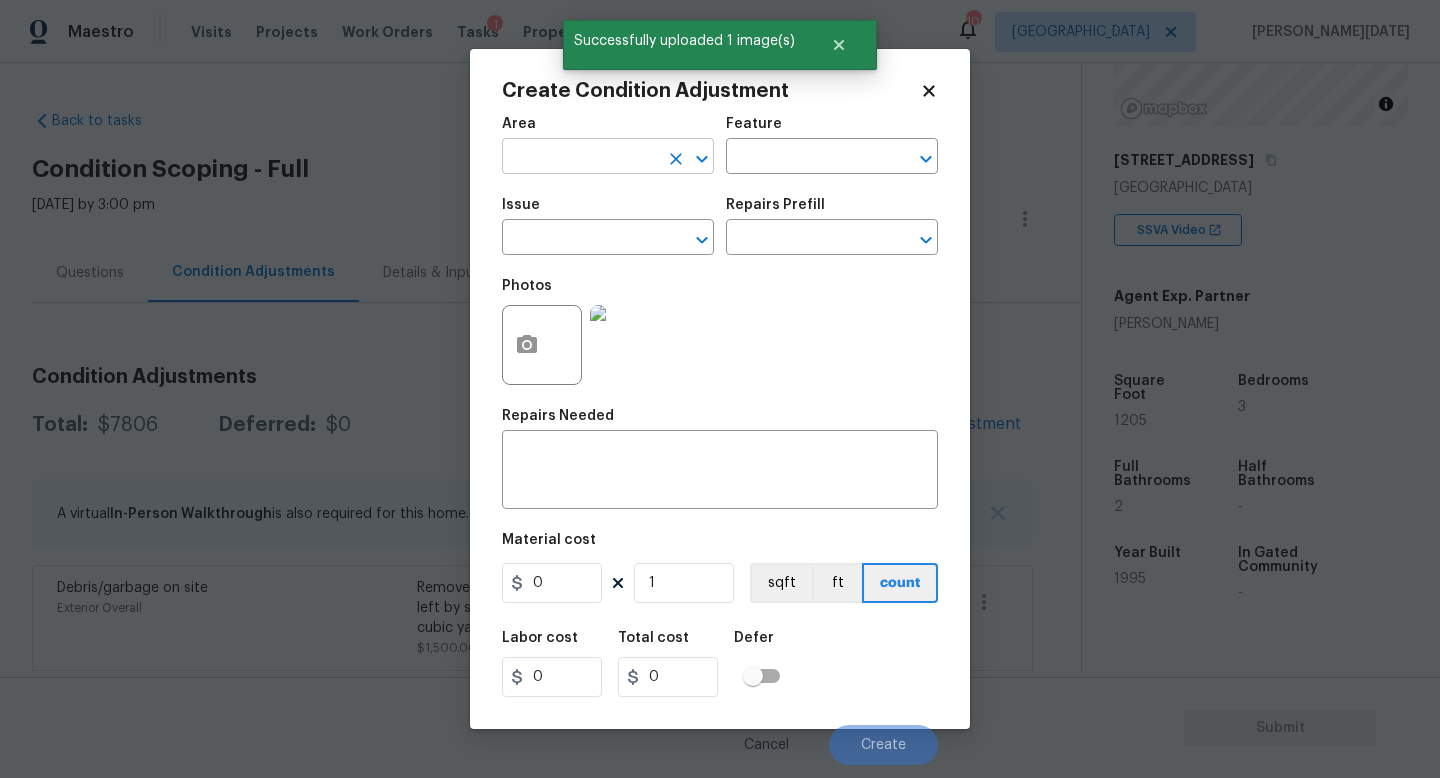 click at bounding box center (580, 158) 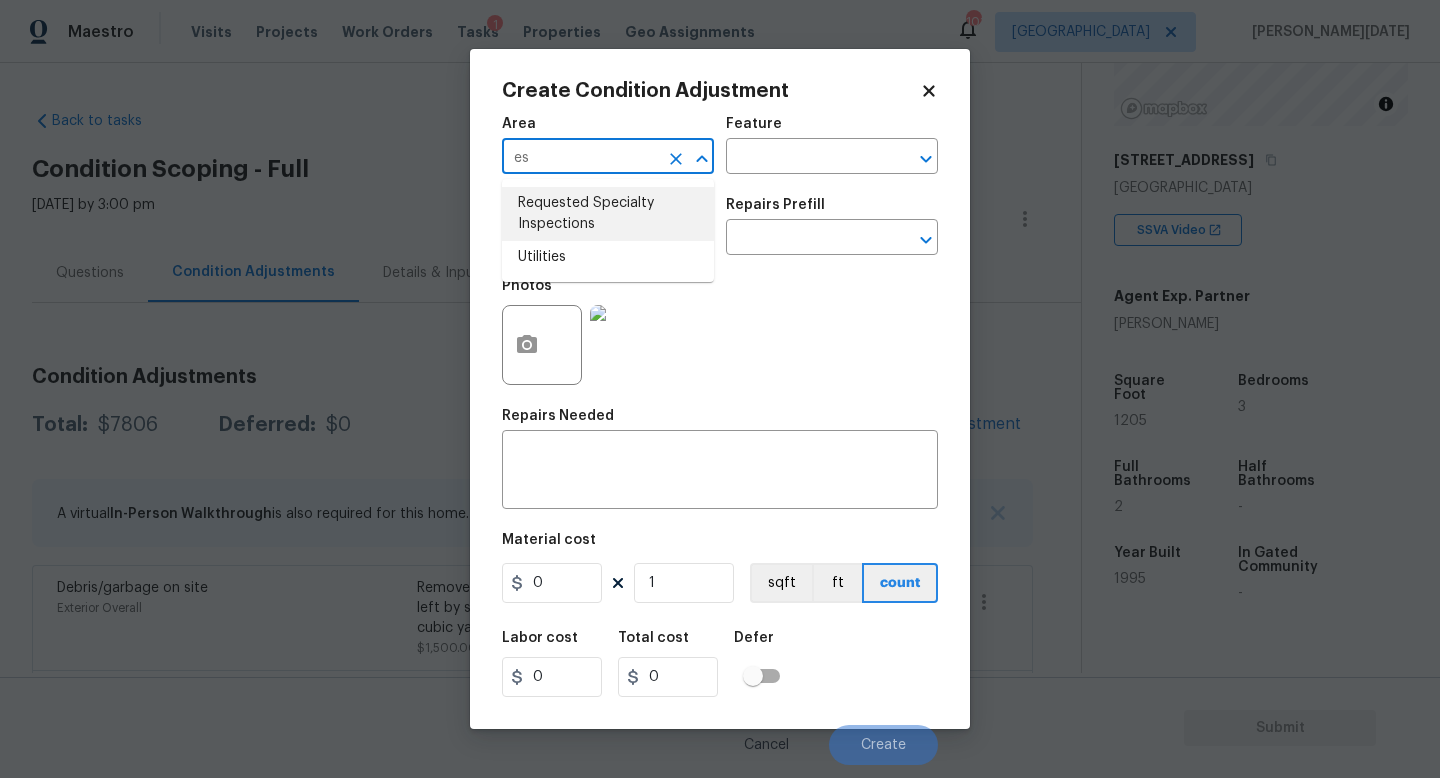 type on "e" 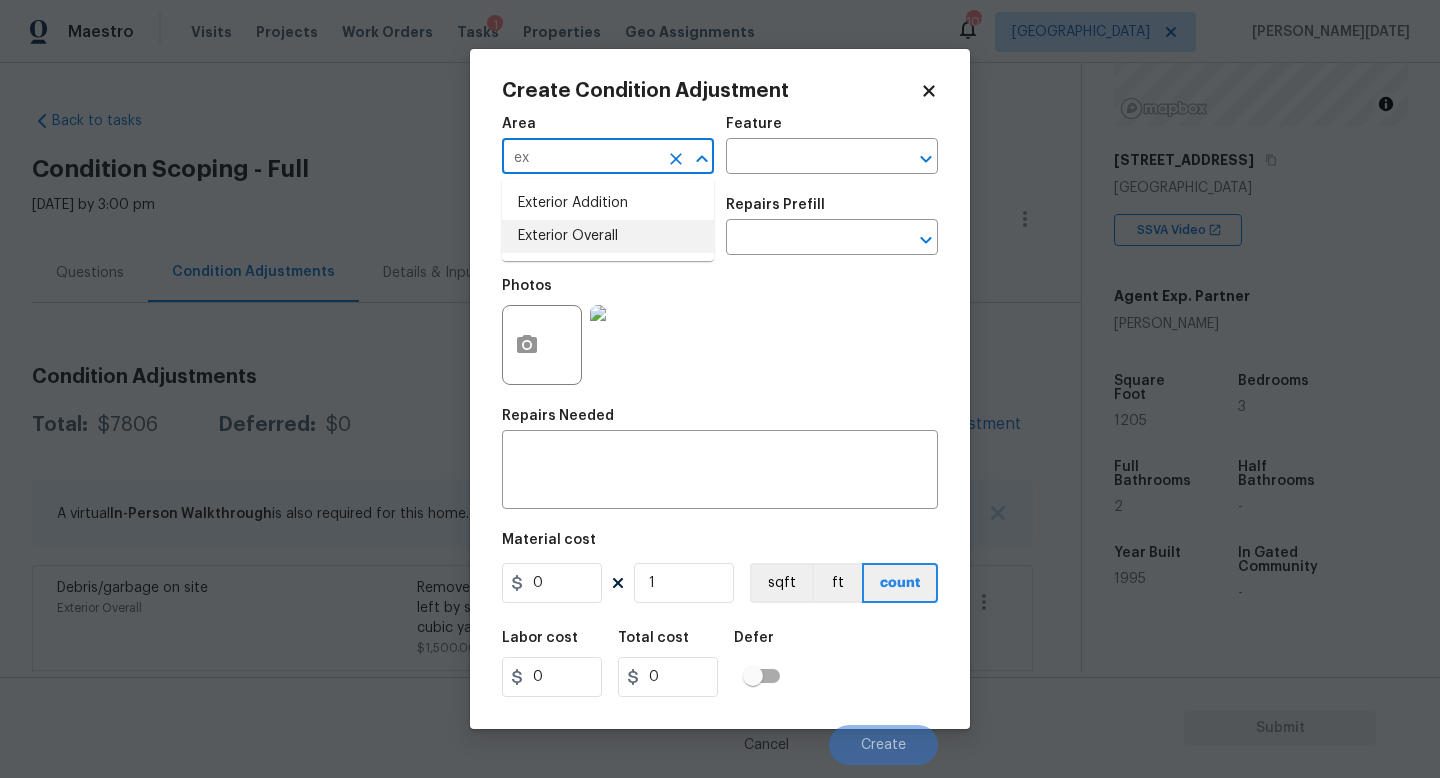 click on "Exterior Overall" at bounding box center [608, 236] 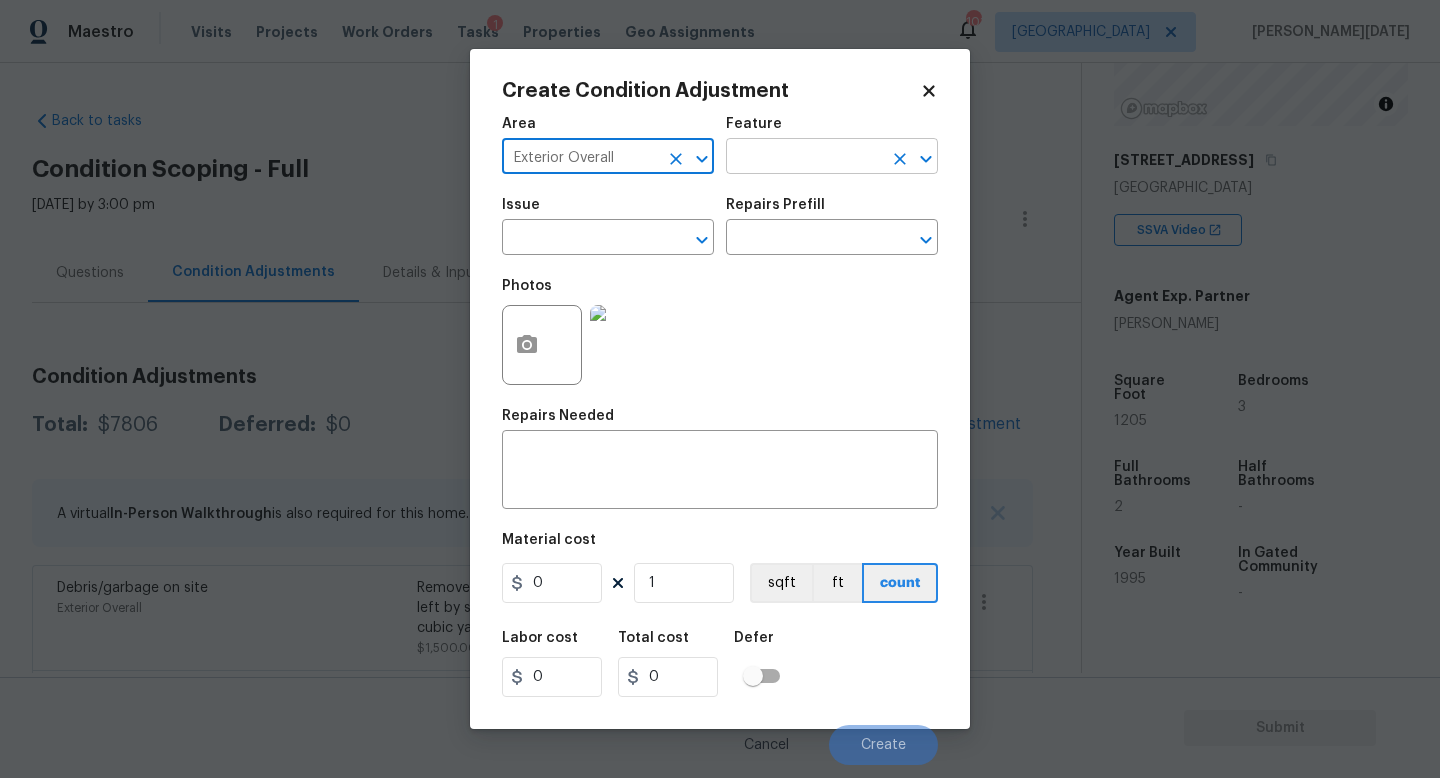 type on "Exterior Overall" 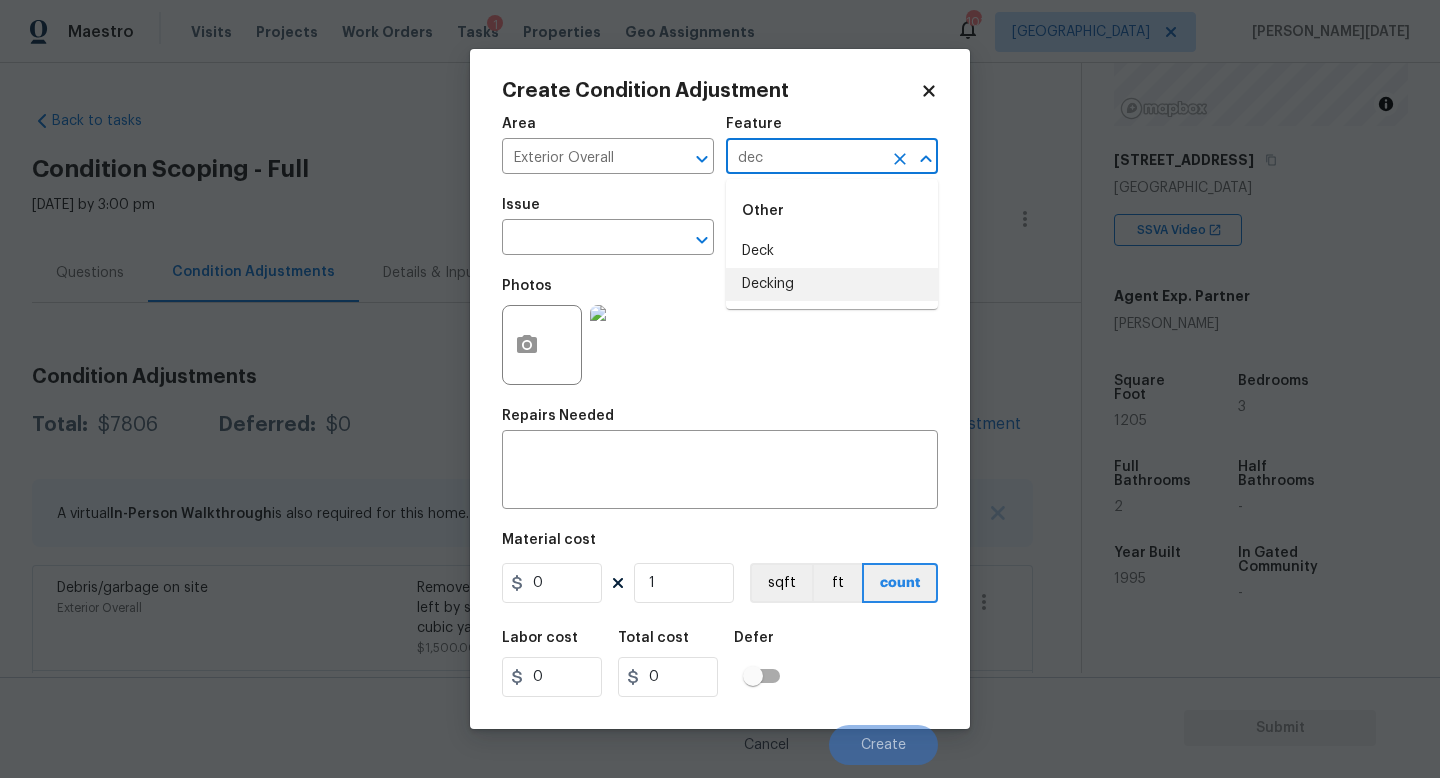 click on "Decking" at bounding box center [832, 284] 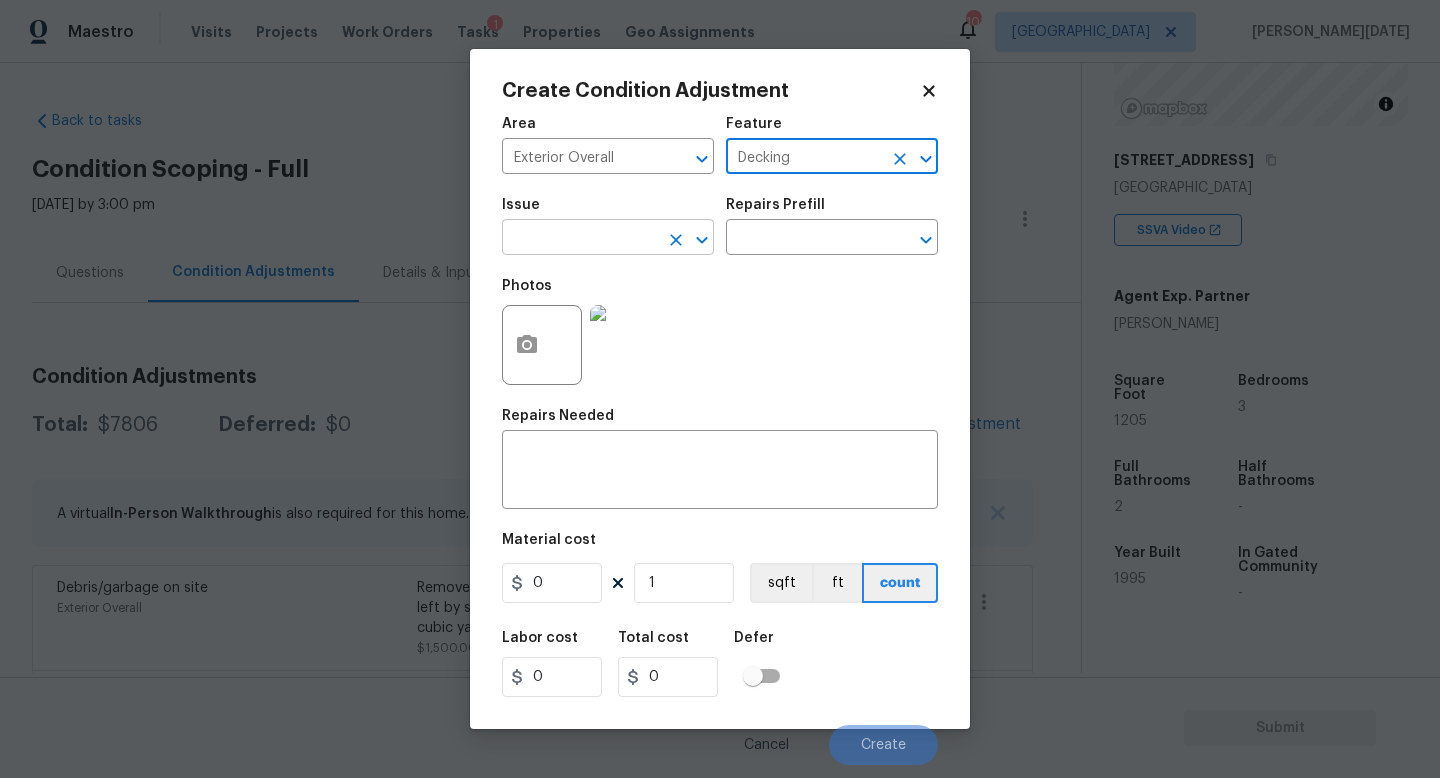type on "Decking" 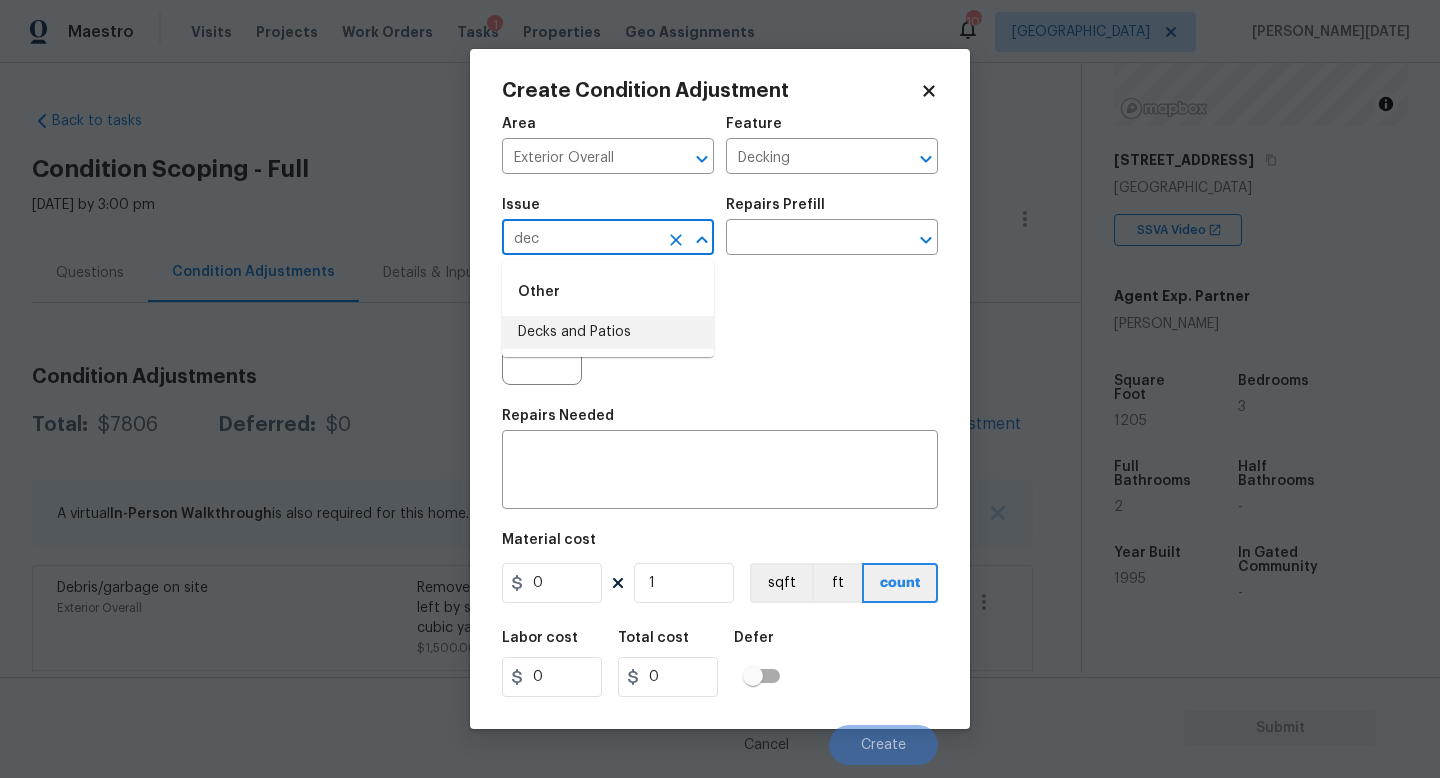 click on "Decks and Patios" at bounding box center (608, 332) 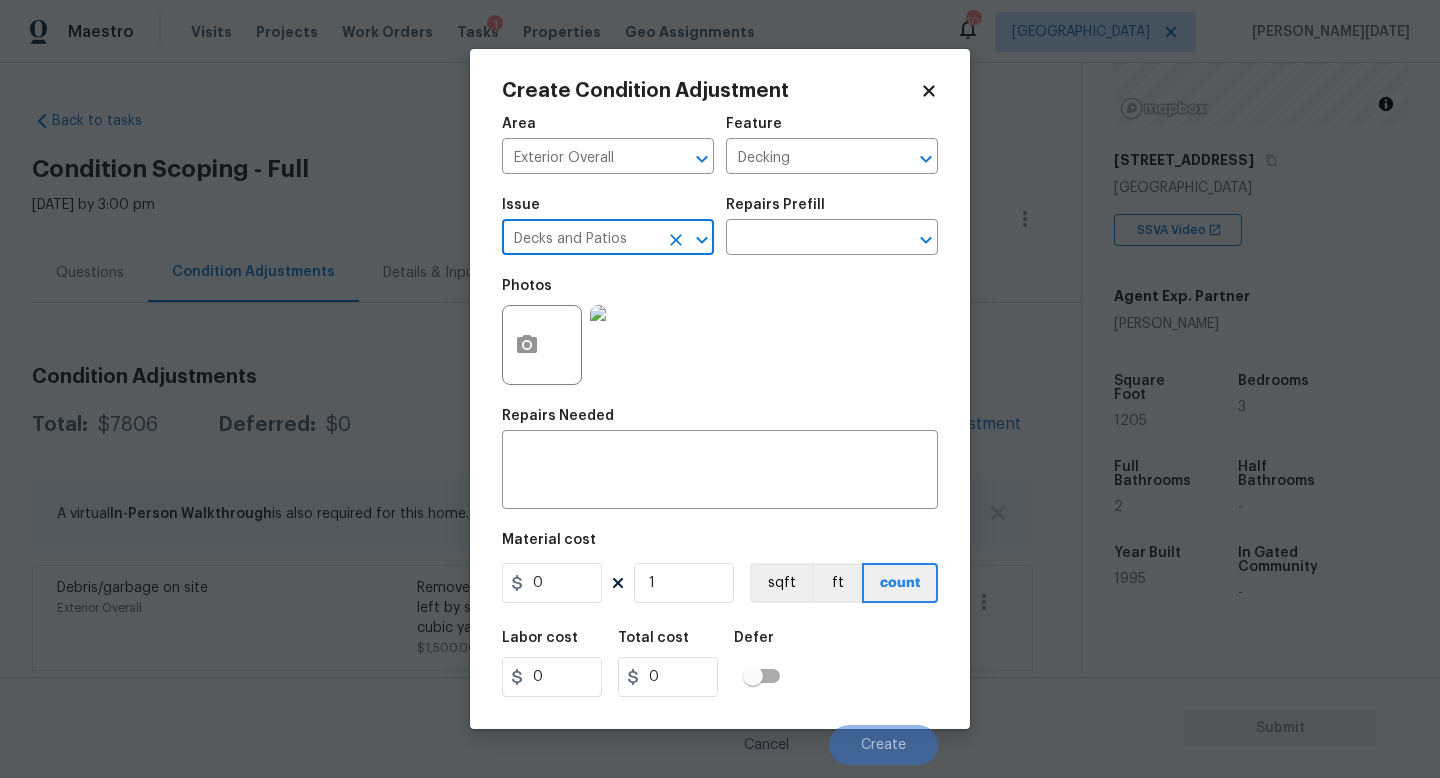 type on "Decks and Patios" 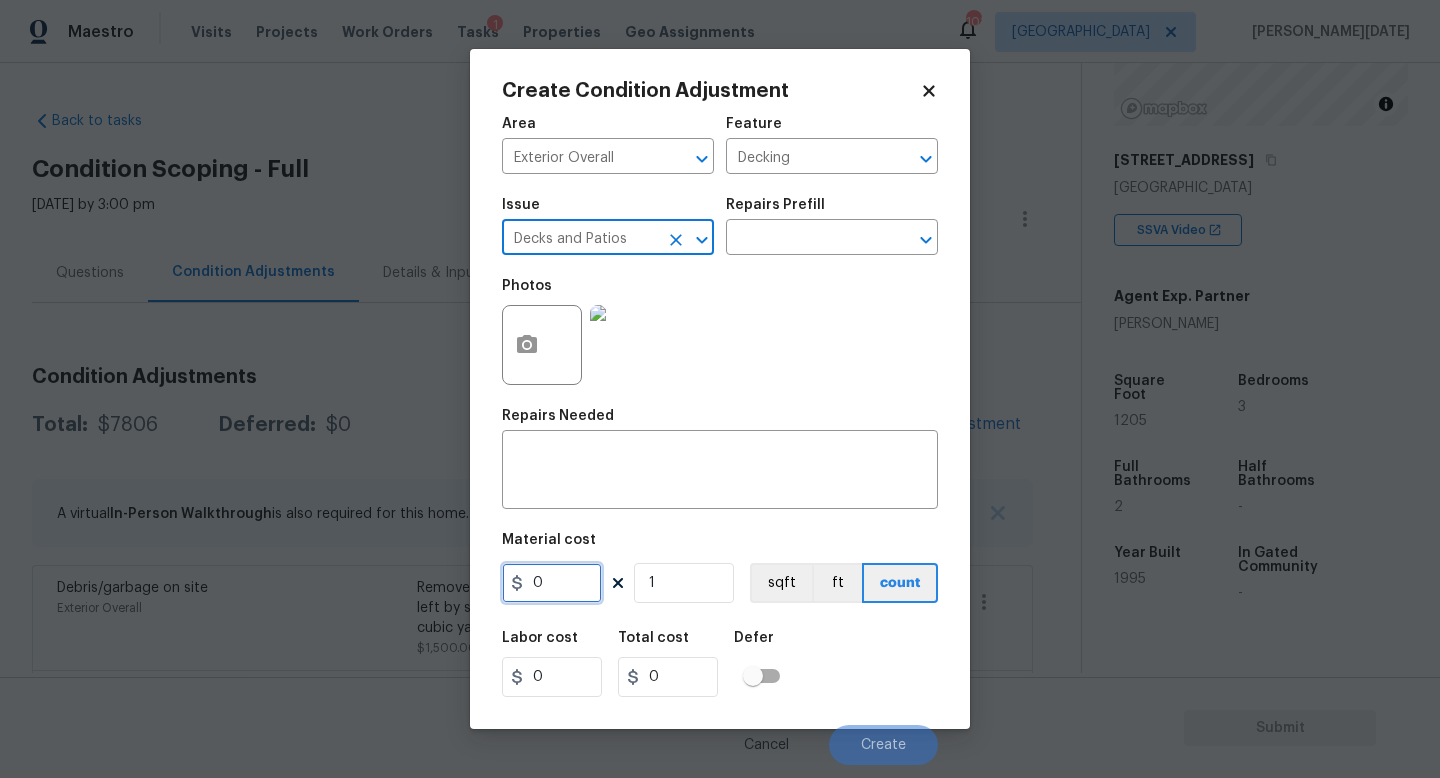 click on "0" at bounding box center [552, 583] 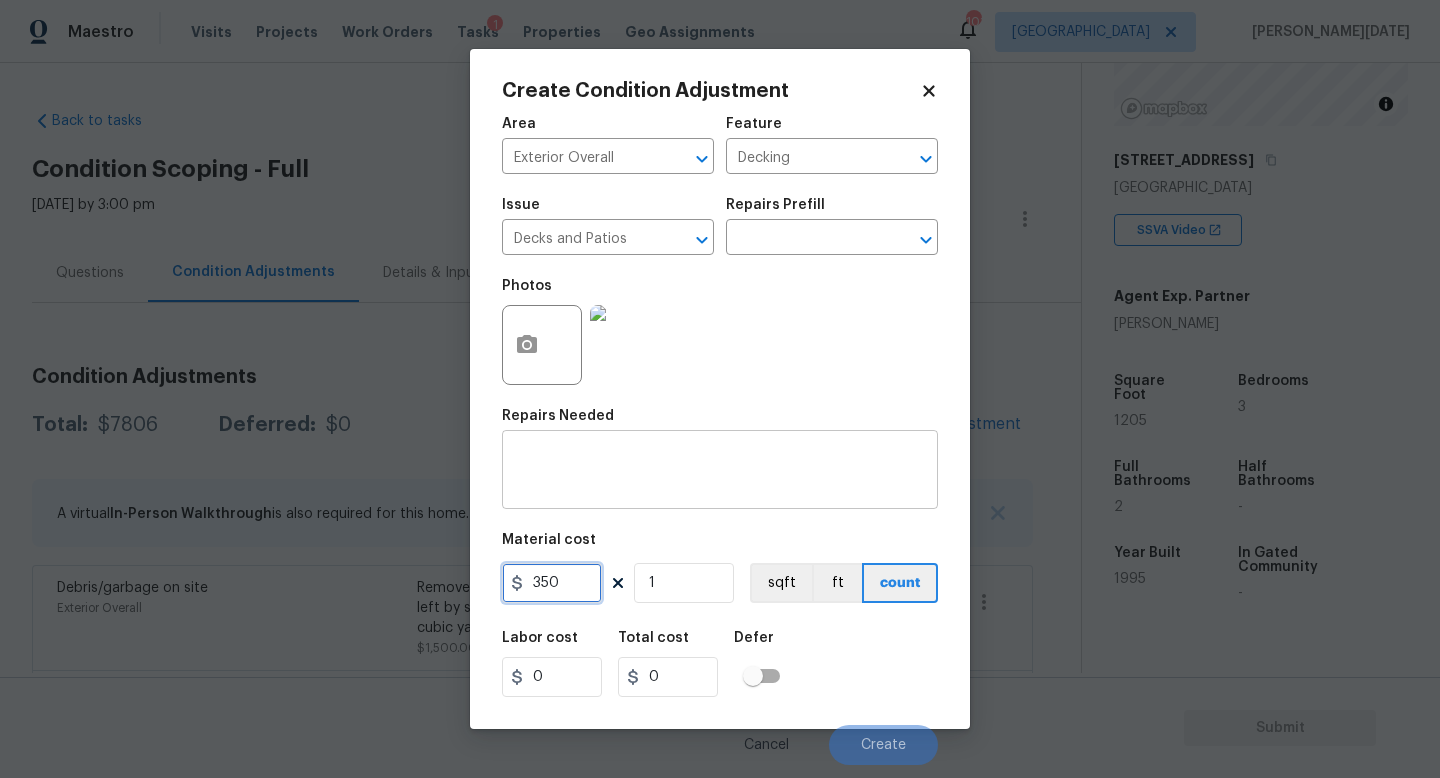 type on "350" 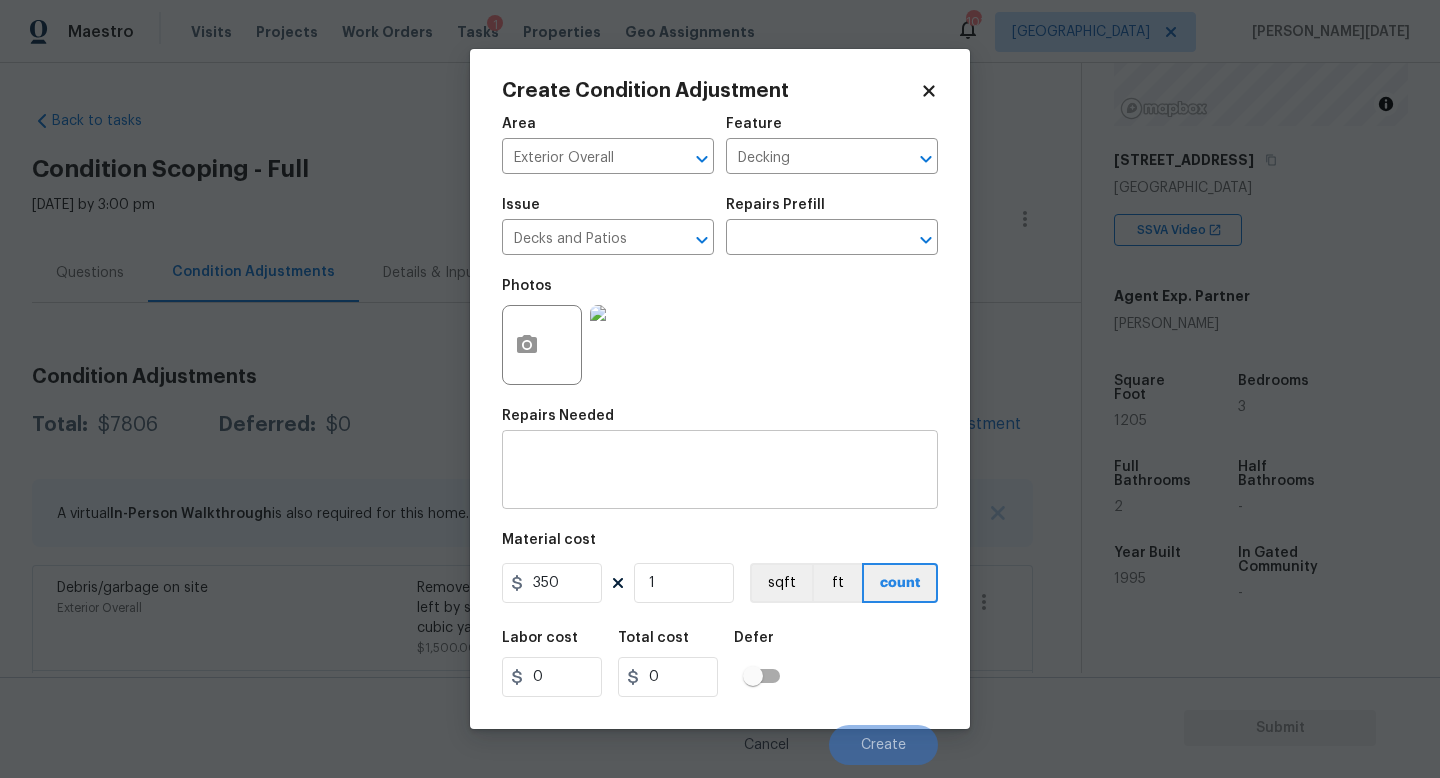 click at bounding box center [720, 472] 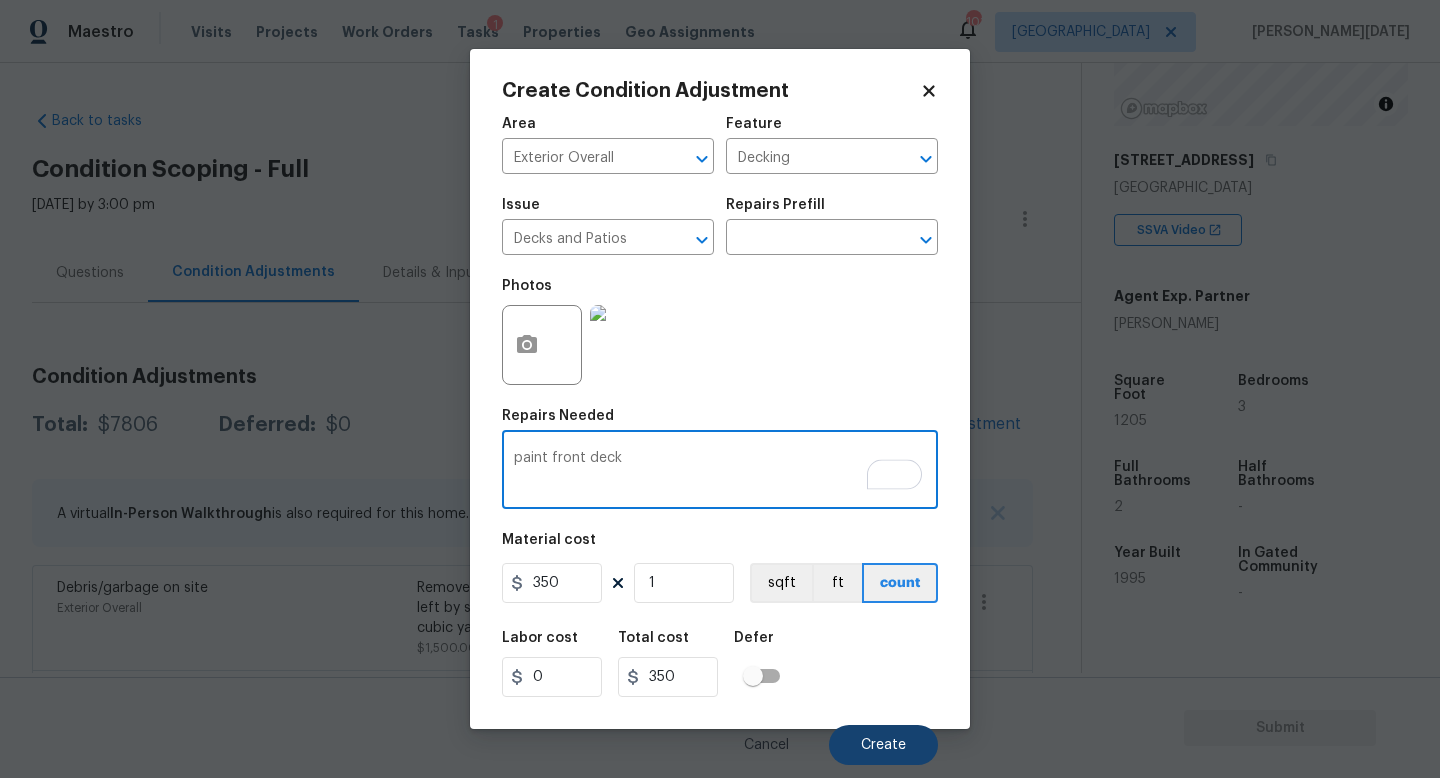 type on "paint front deck" 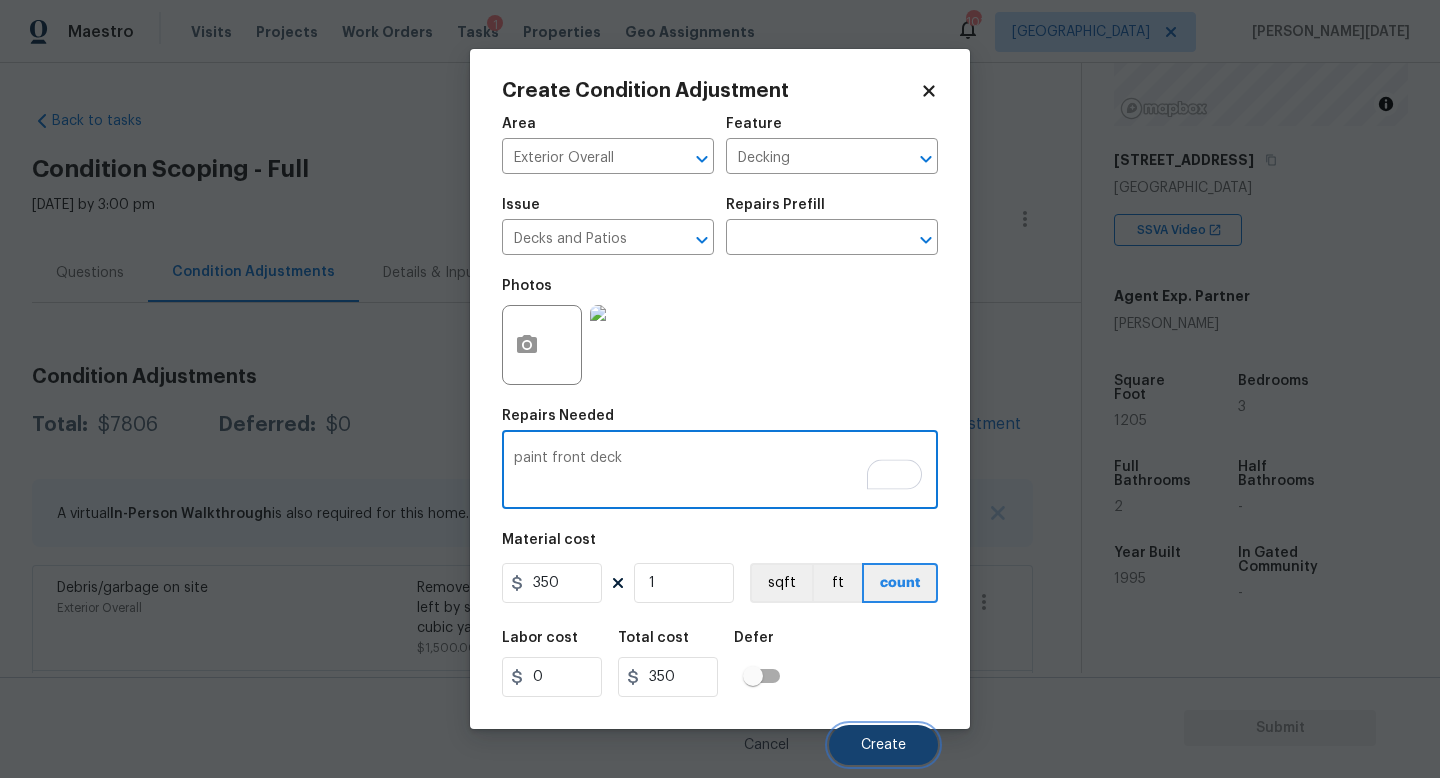 click on "Create" at bounding box center (883, 745) 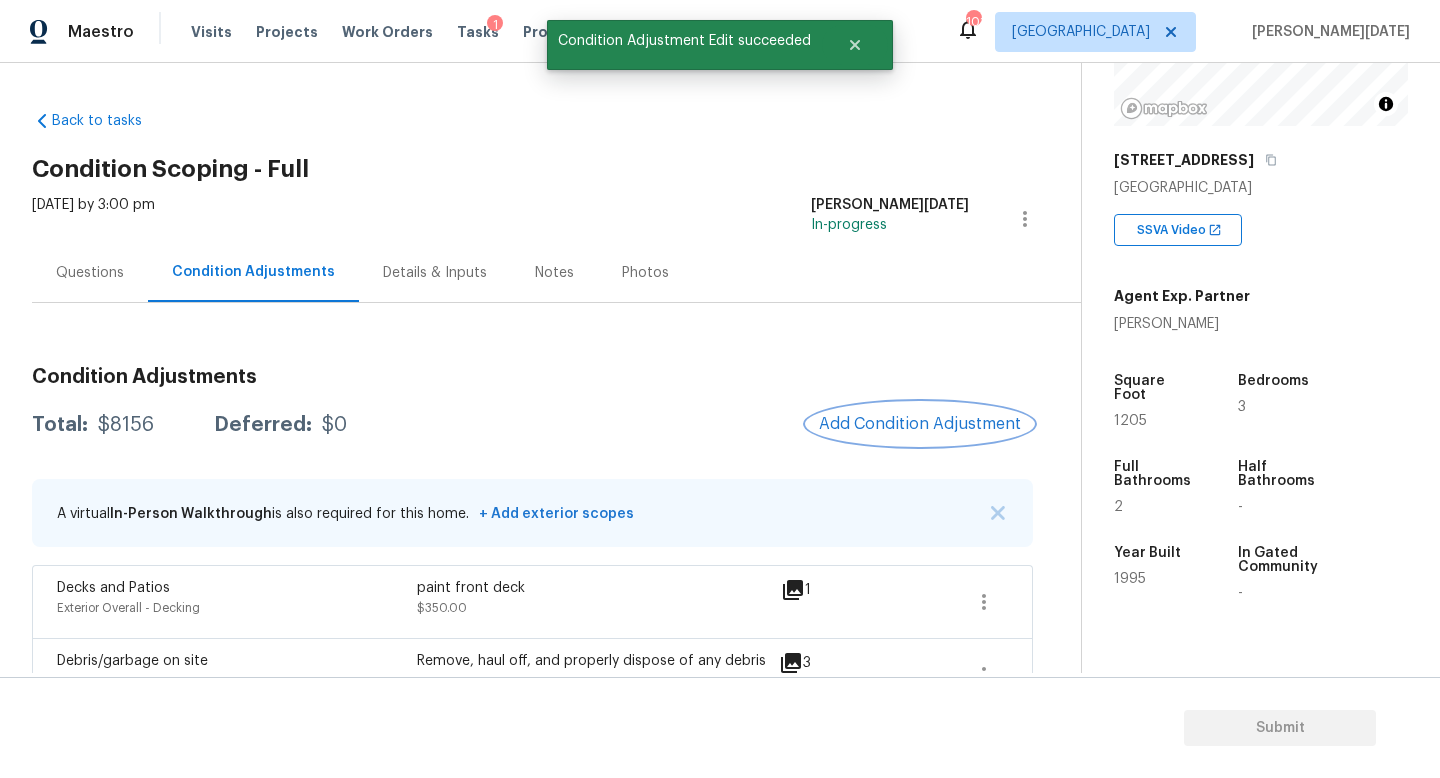 click on "Add Condition Adjustment" at bounding box center [920, 424] 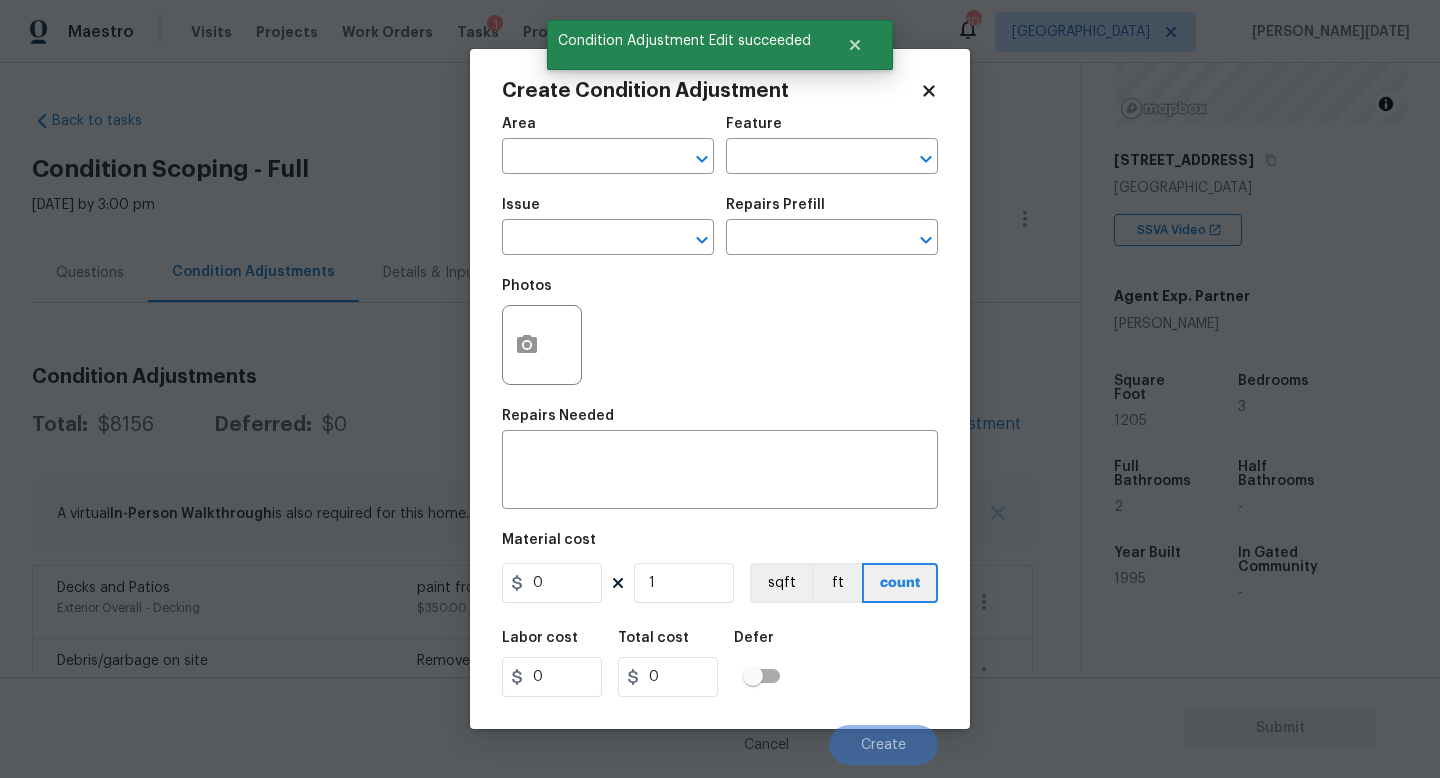 click at bounding box center (542, 345) 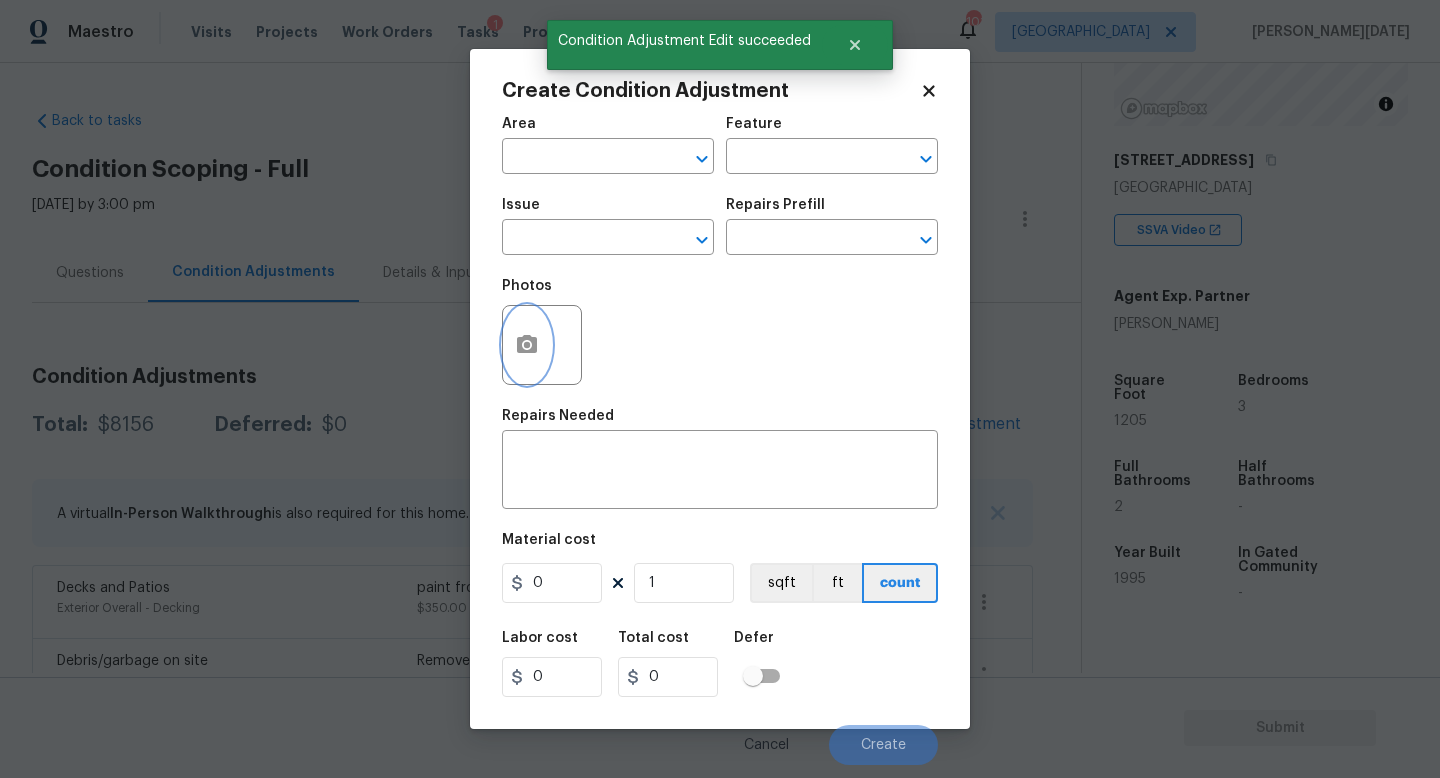 click 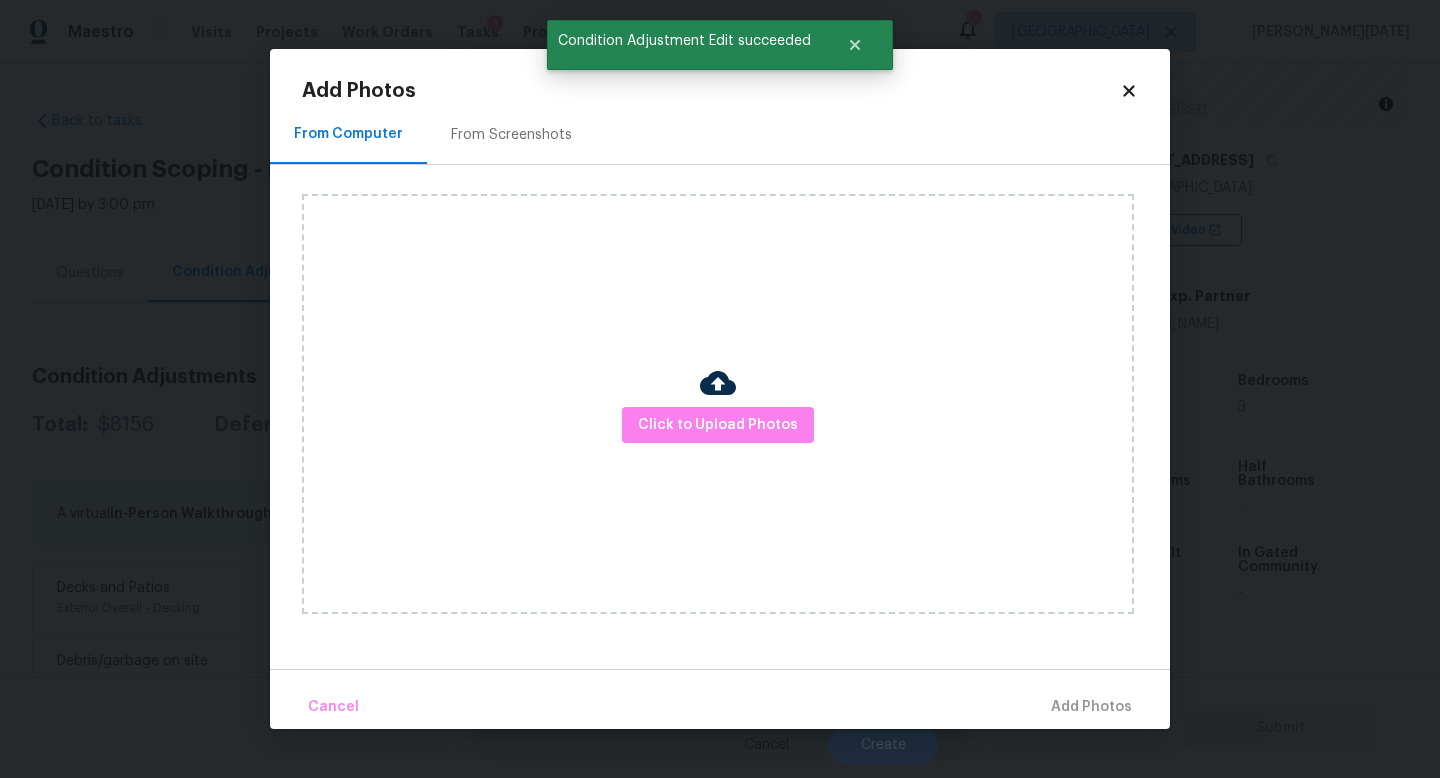 click on "Click to Upload Photos" at bounding box center (718, 404) 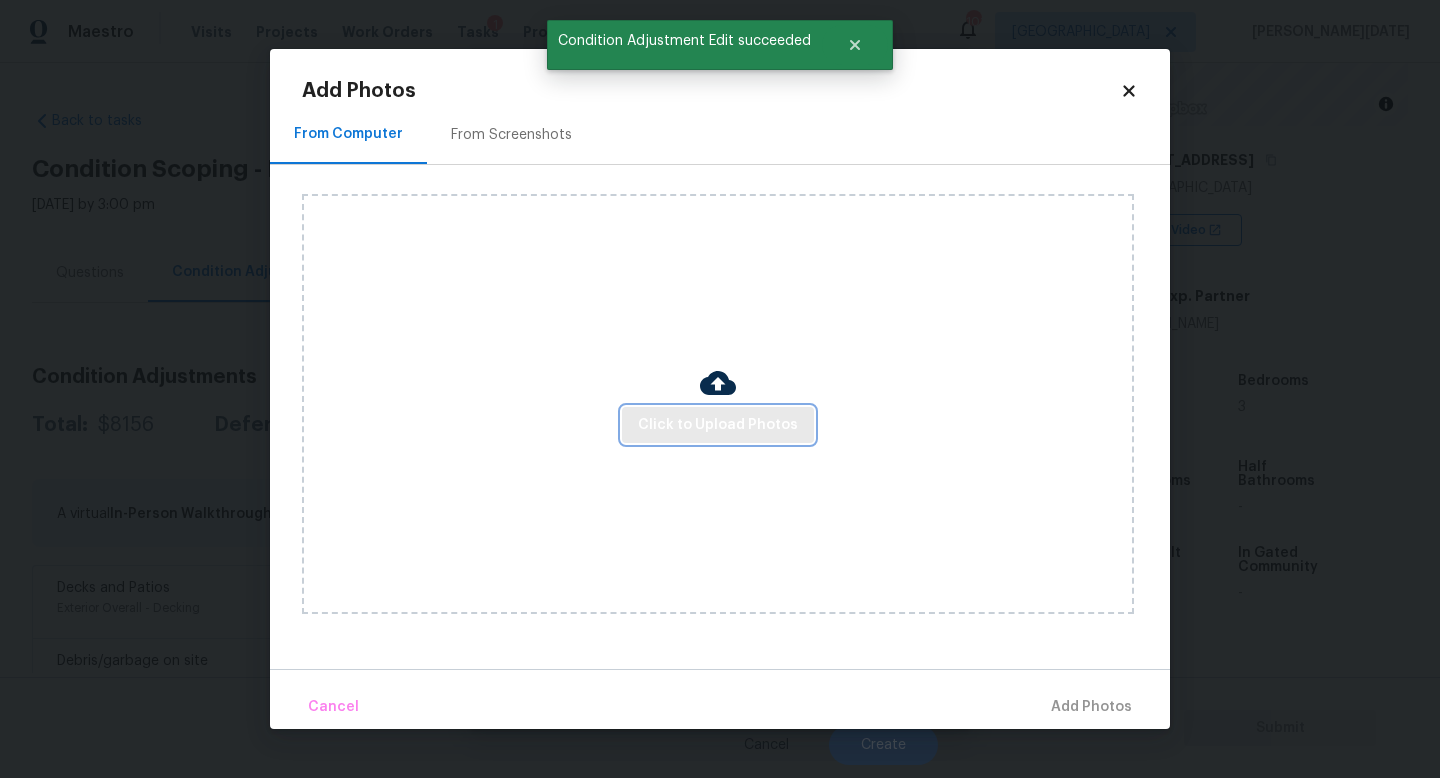 click on "Click to Upload Photos" at bounding box center [718, 425] 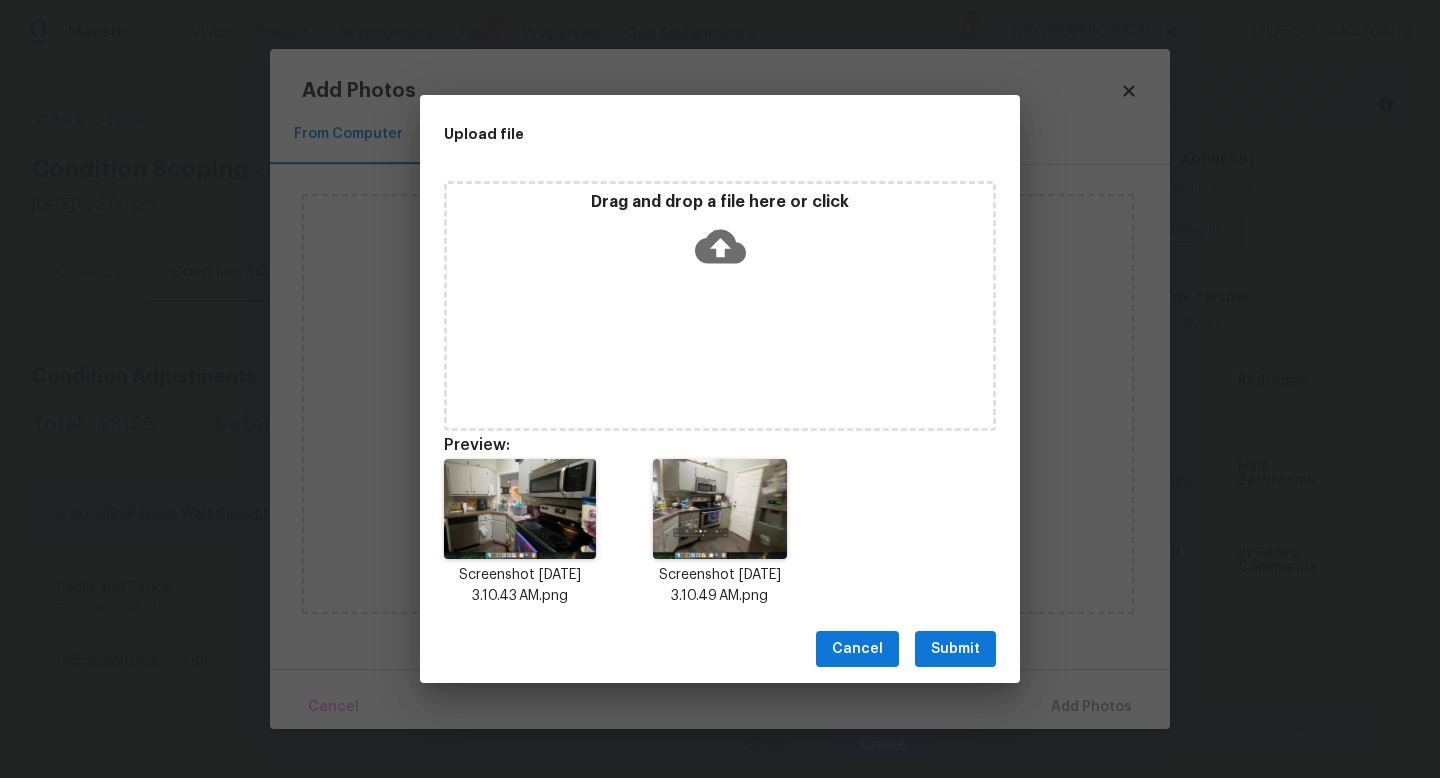 scroll, scrollTop: 16, scrollLeft: 0, axis: vertical 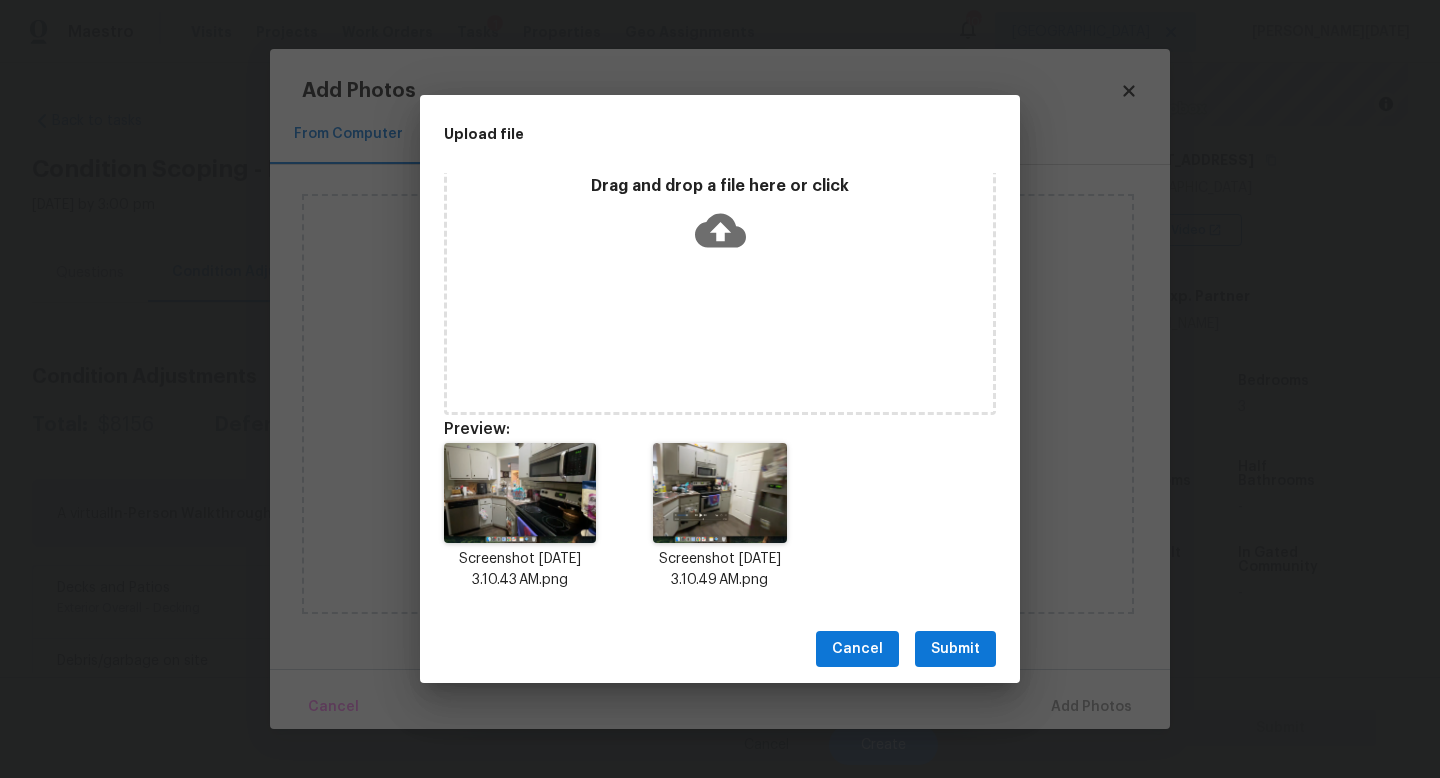 click on "Submit" at bounding box center [955, 649] 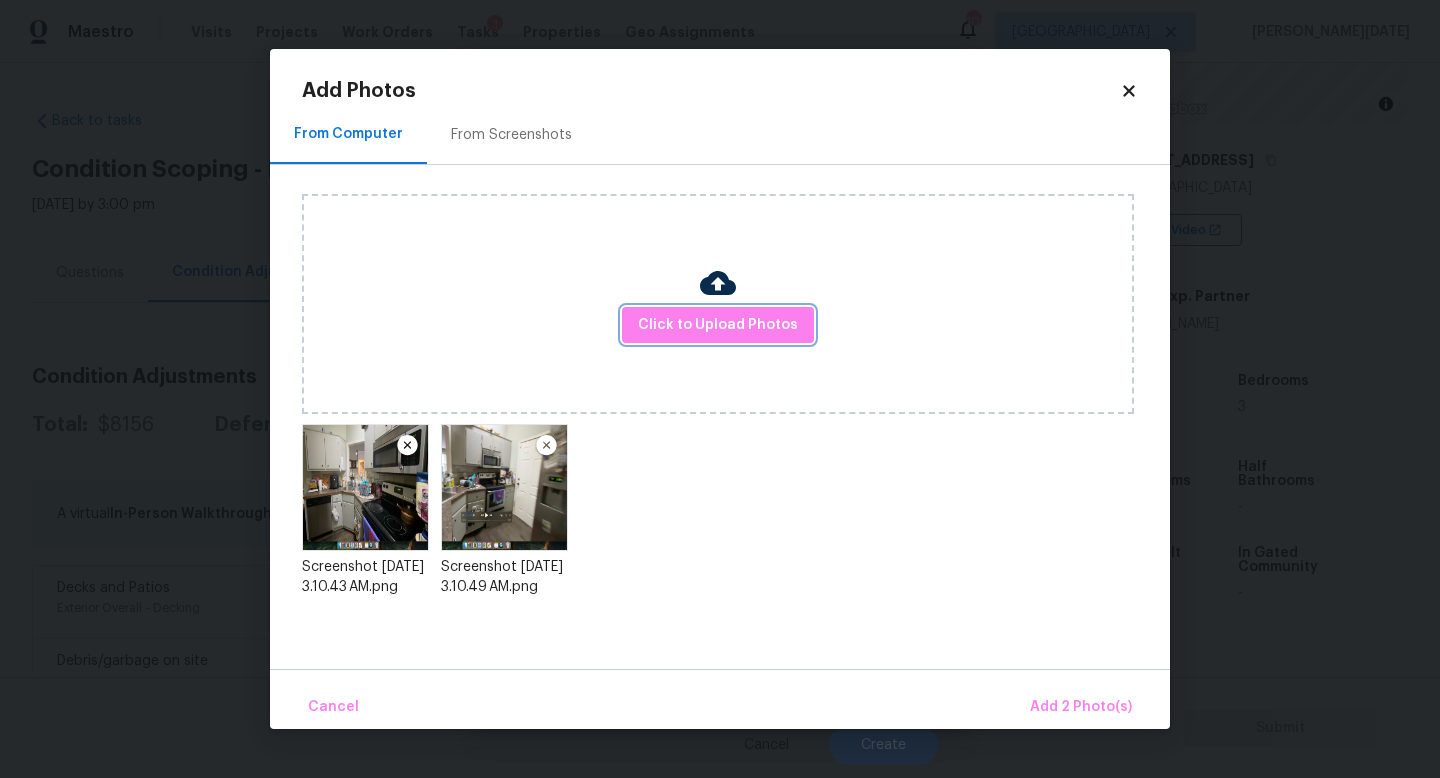 scroll, scrollTop: 0, scrollLeft: 0, axis: both 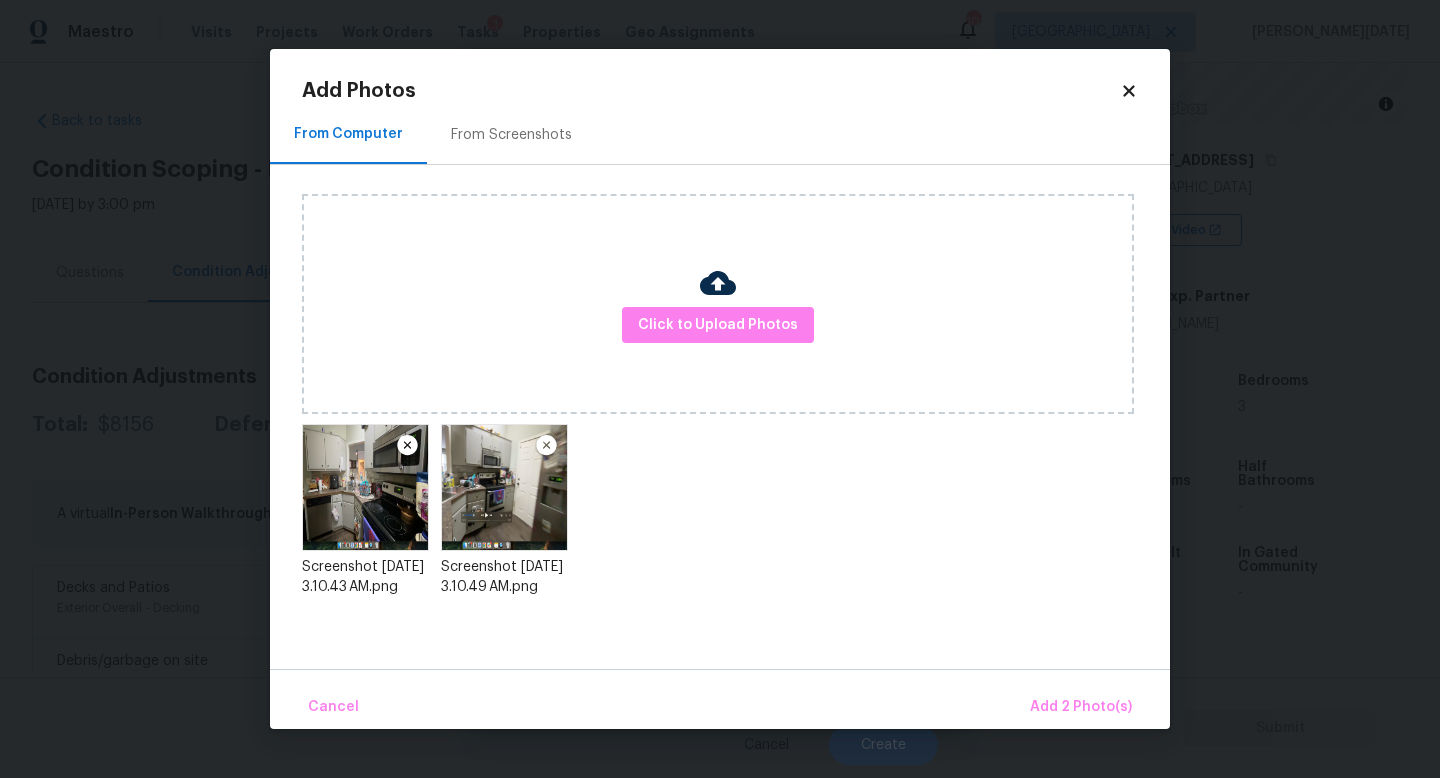 click on "From Computer From Screenshots Click to Upload Photos Screenshot 2025-07-11 at 3.10.43 AM.png Screenshot 2025-07-11 at 3.10.49 AM.png" at bounding box center (720, 387) 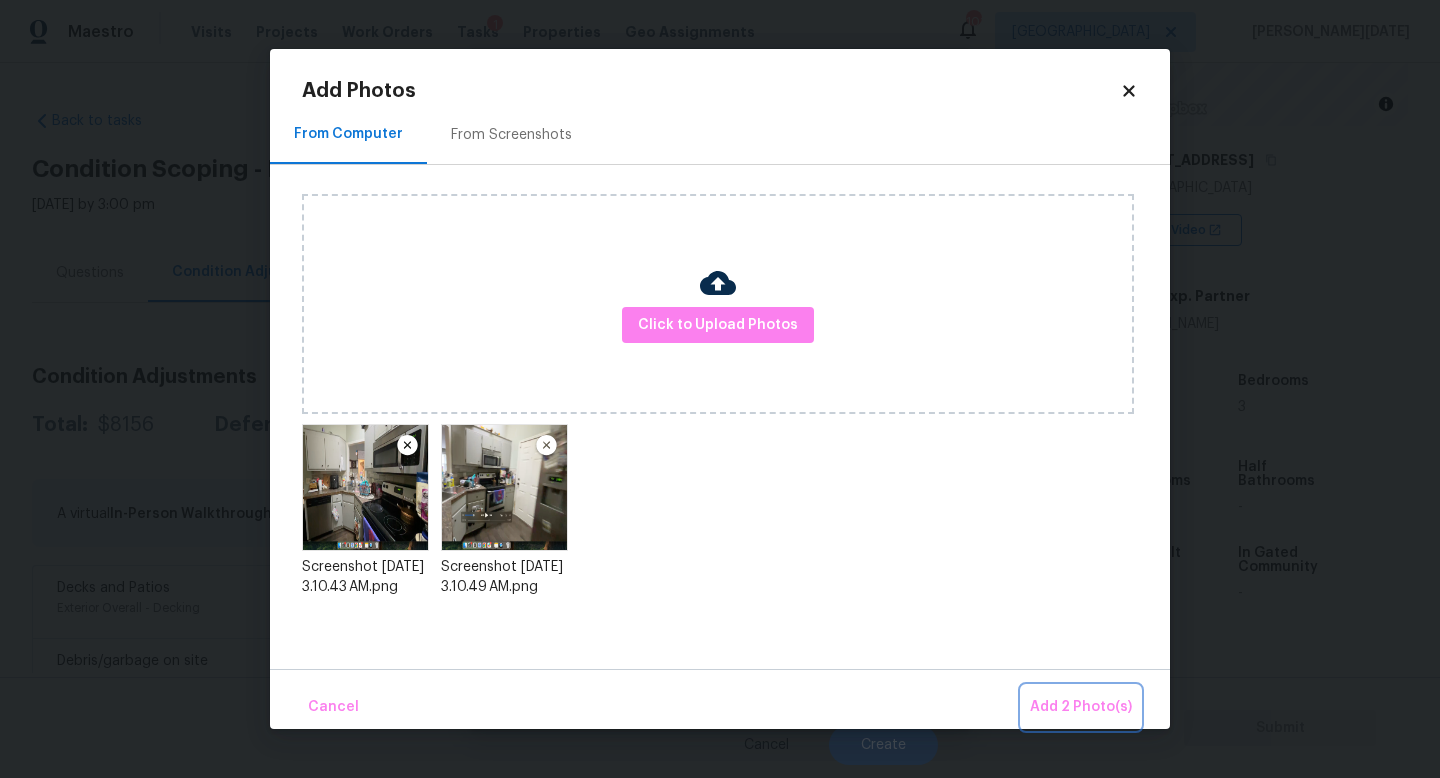 click on "Add 2 Photo(s)" at bounding box center [1081, 707] 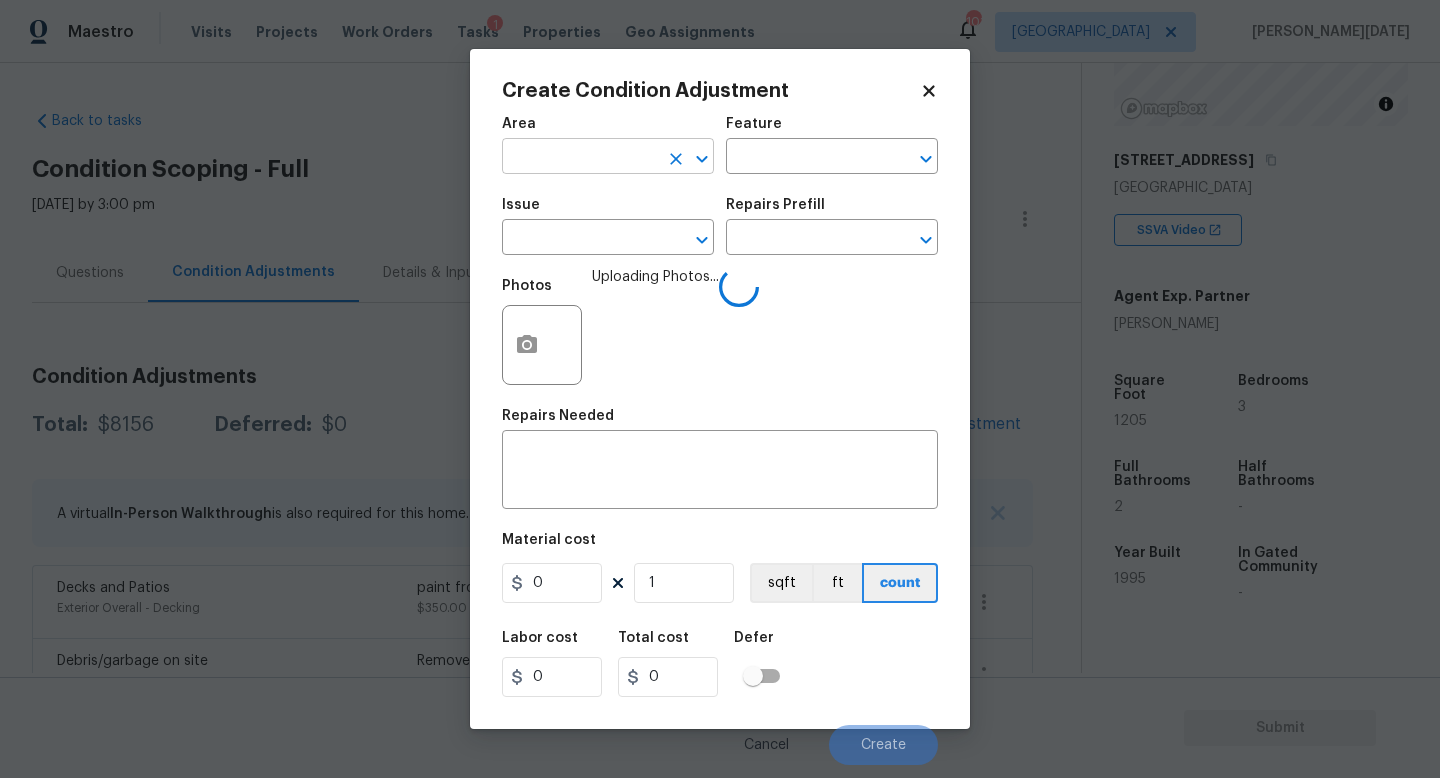 click at bounding box center [580, 158] 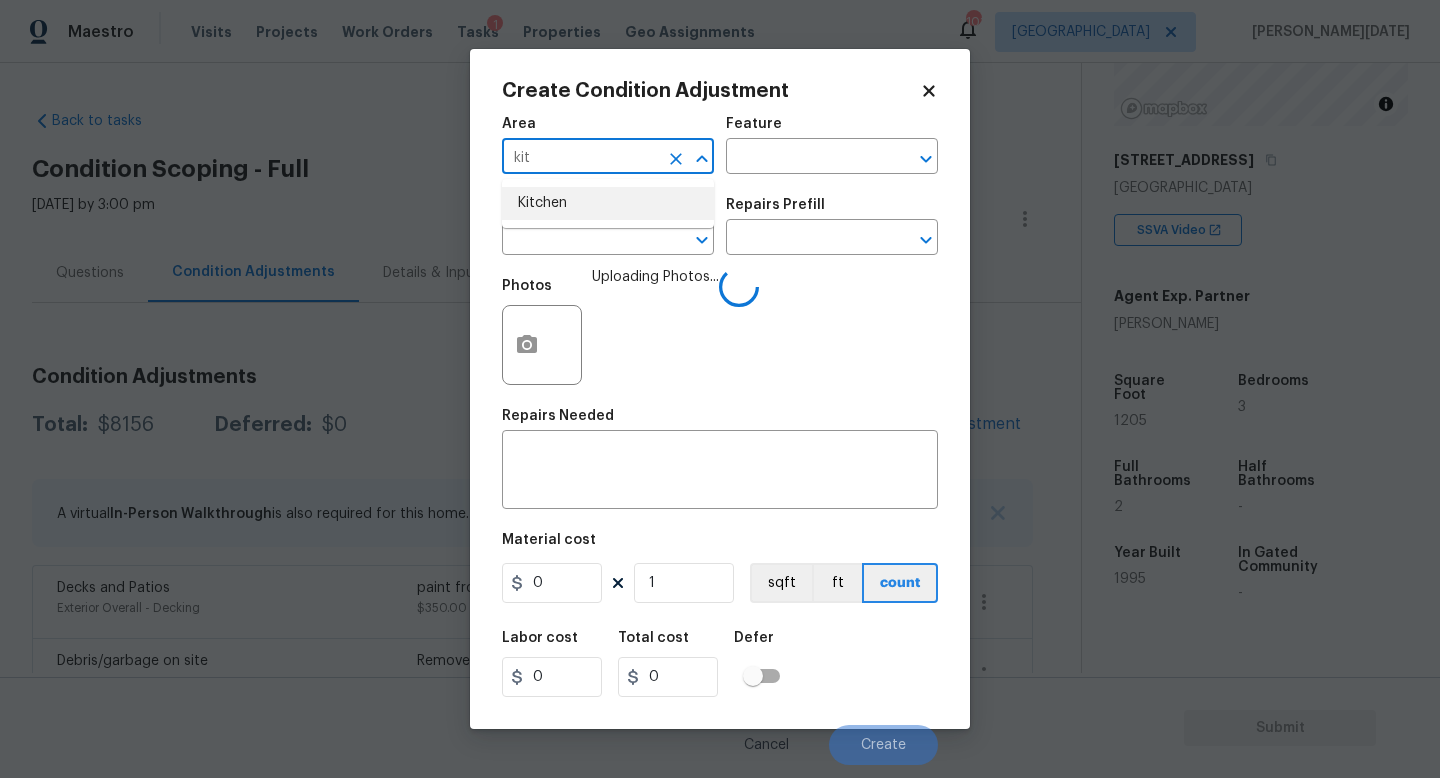 click on "Kitchen" at bounding box center (608, 203) 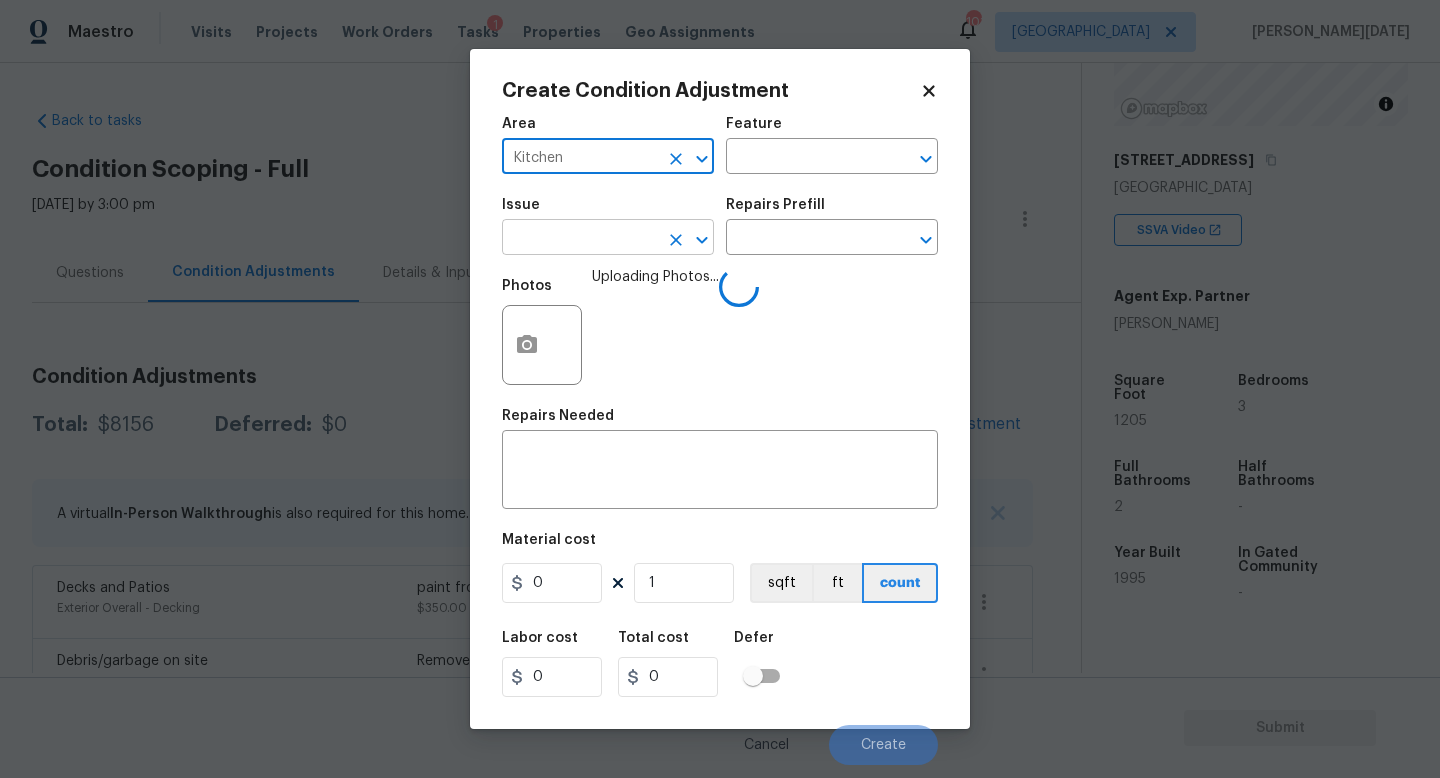 type on "Kitchen" 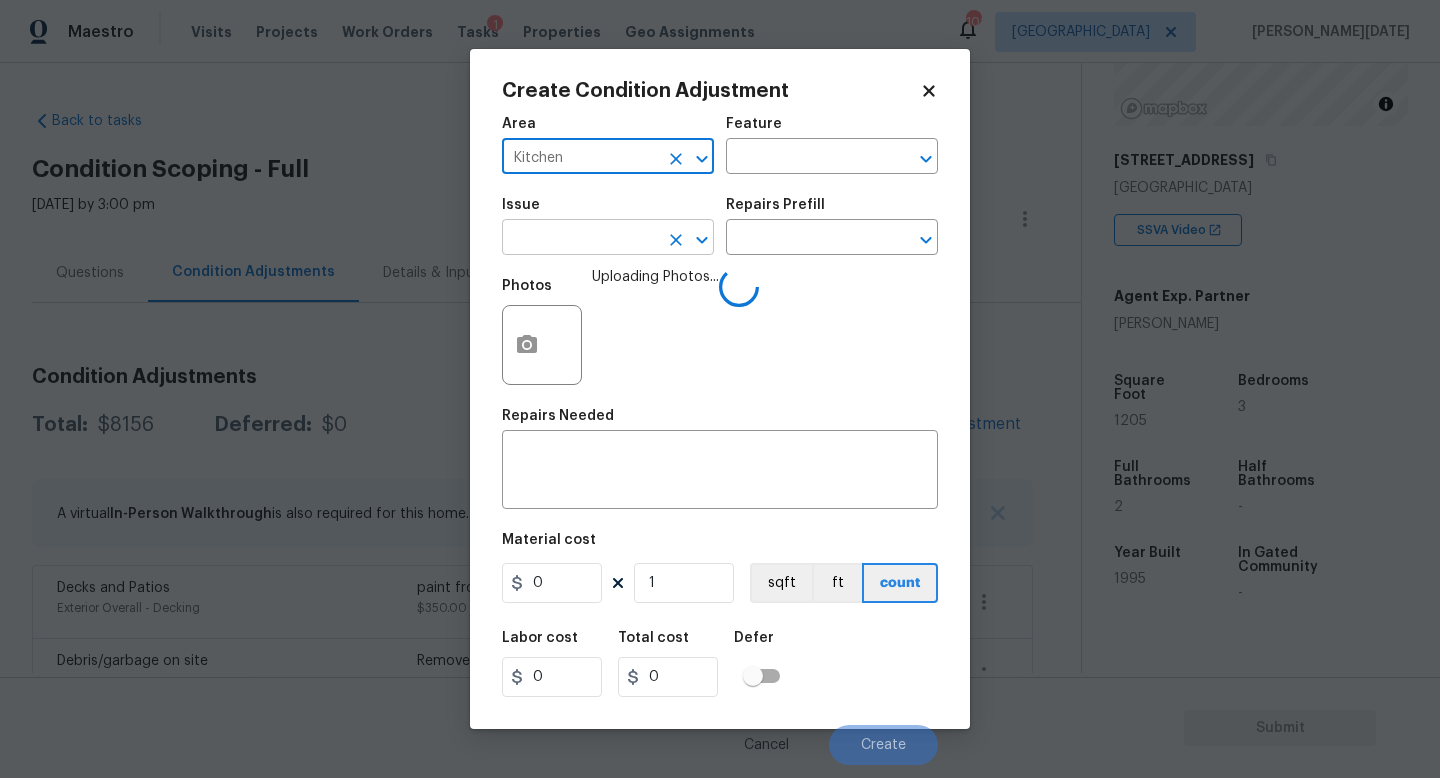 click at bounding box center [580, 239] 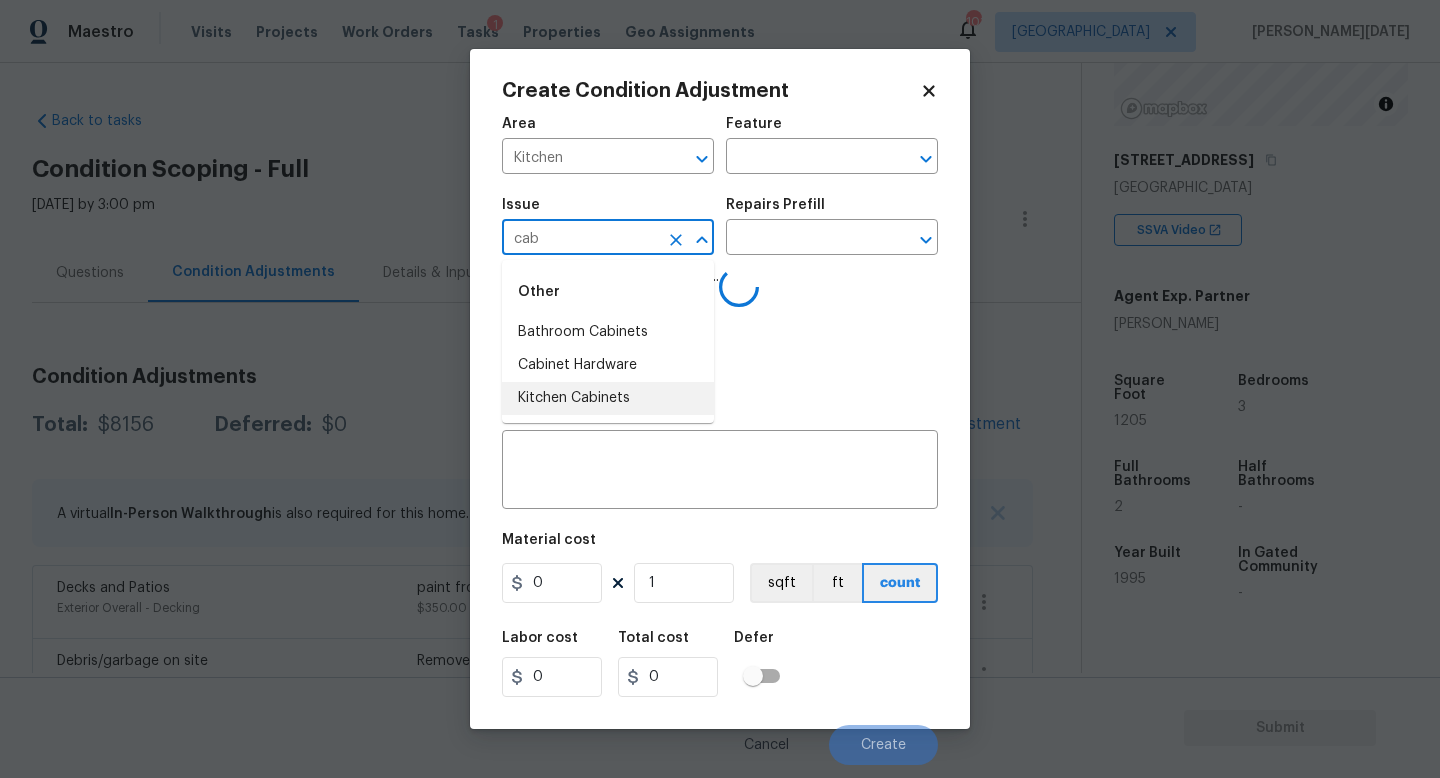 click on "Kitchen Cabinets" at bounding box center (608, 398) 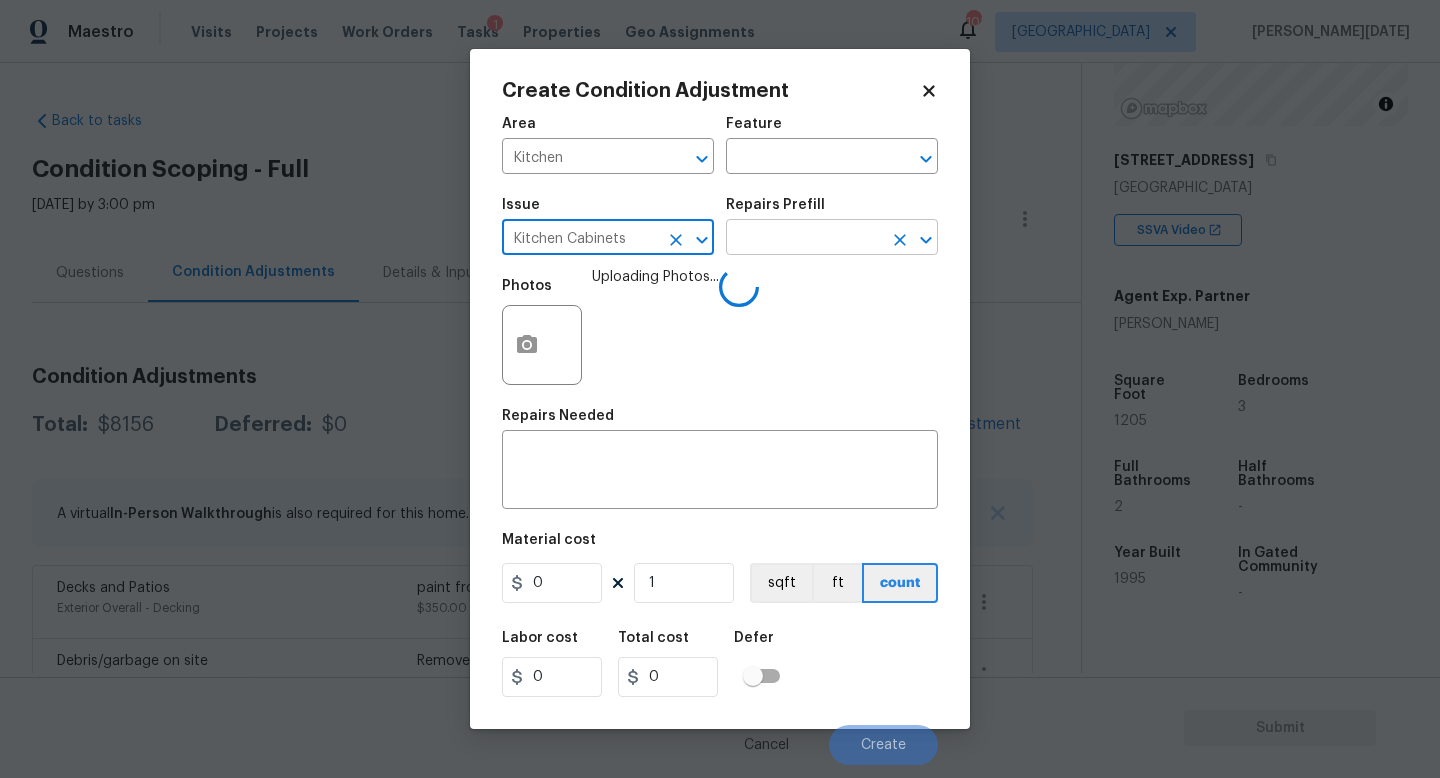 type on "Kitchen Cabinets" 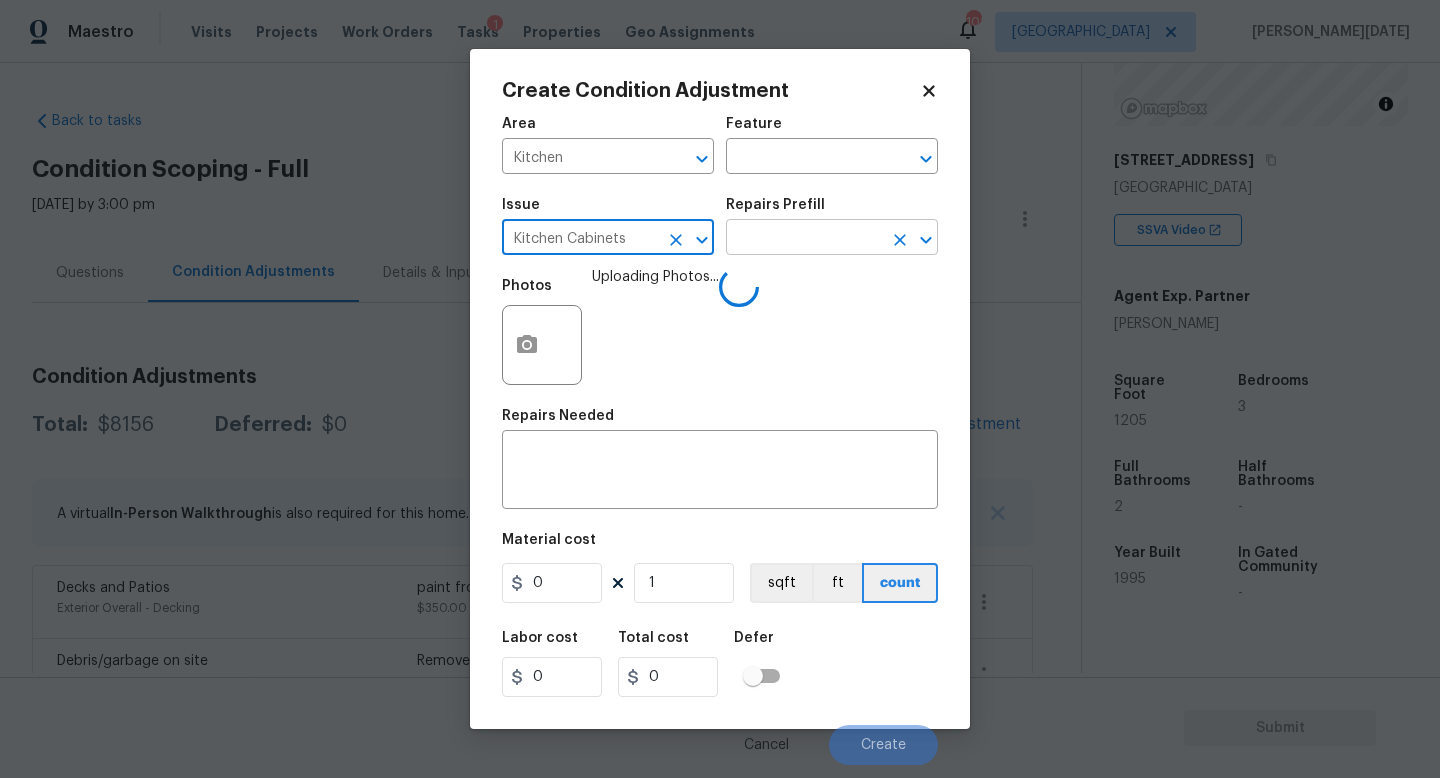 click at bounding box center [804, 239] 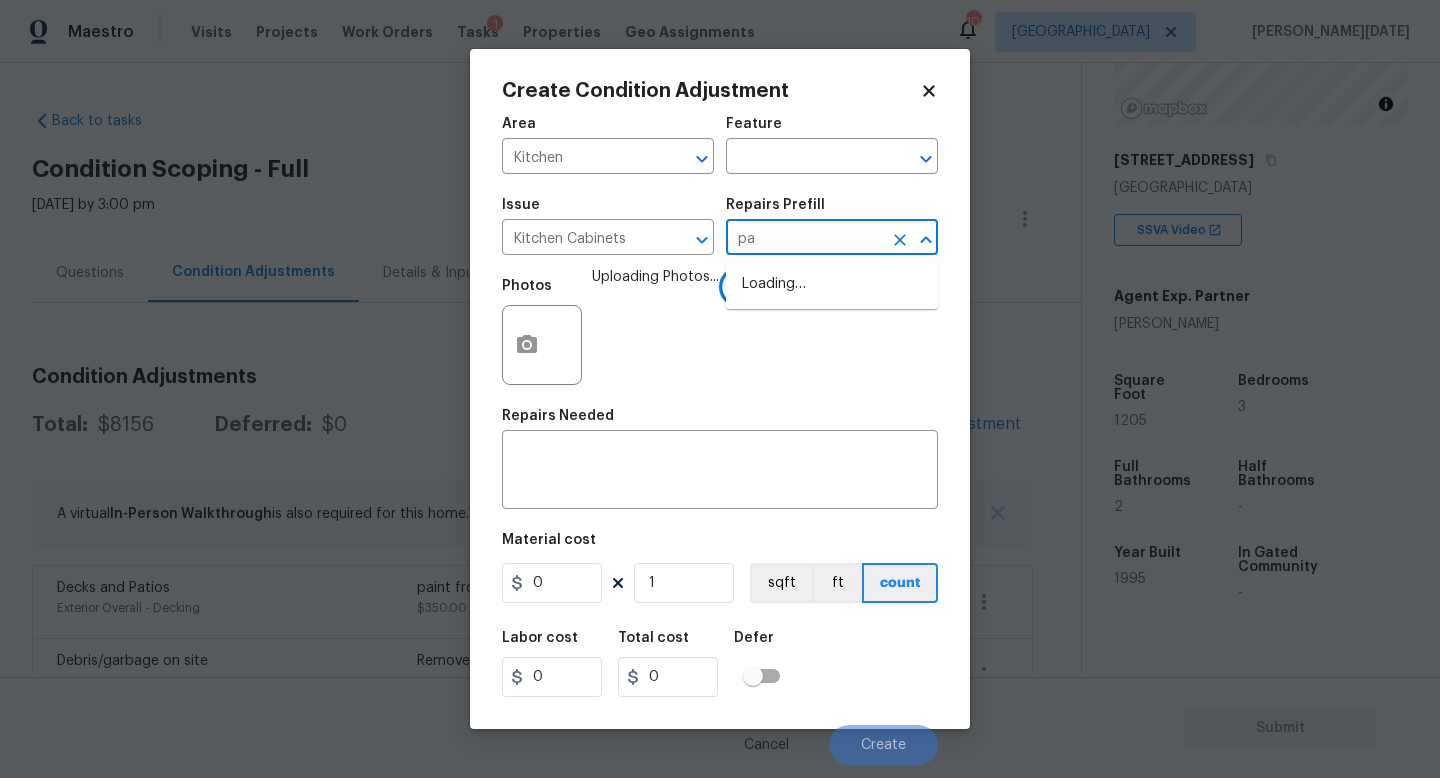 type on "p" 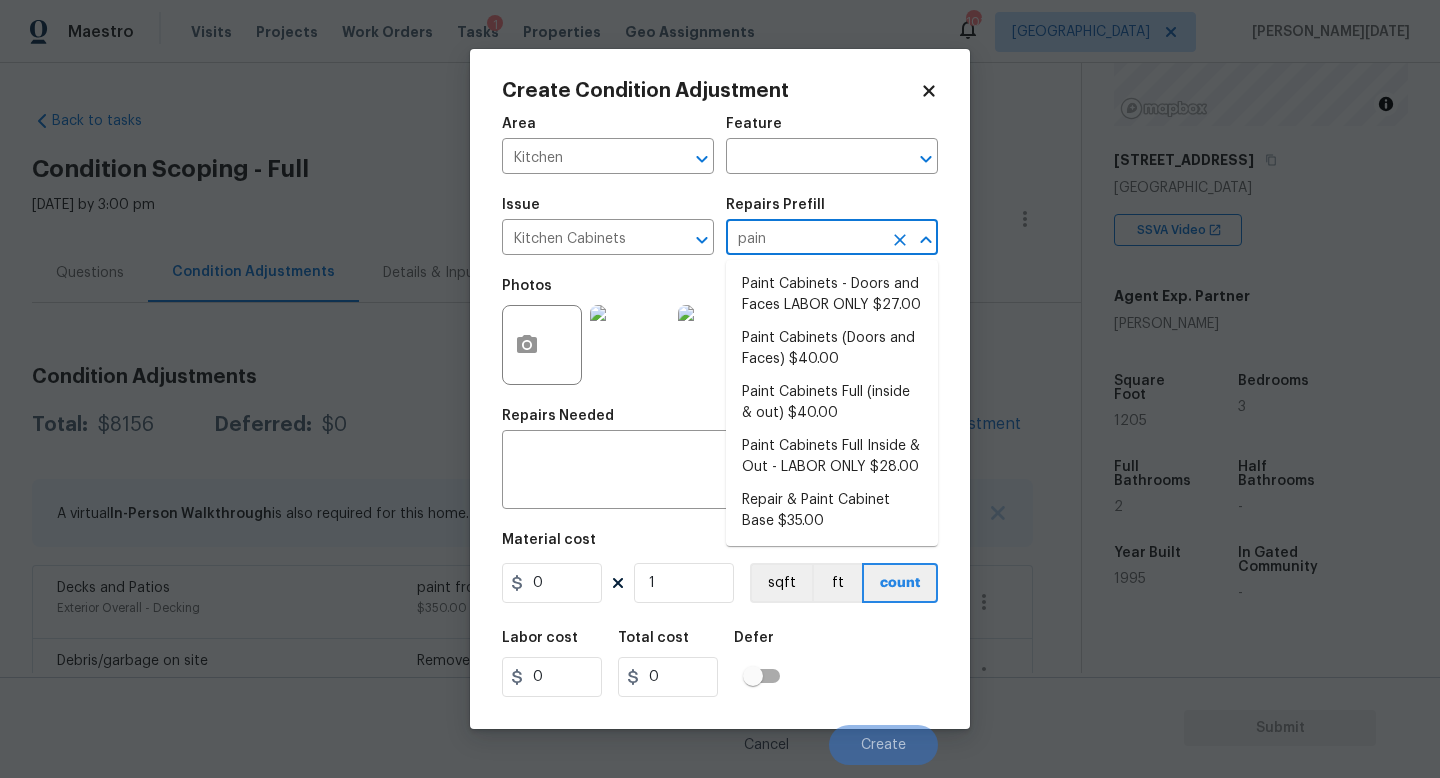 type on "paint" 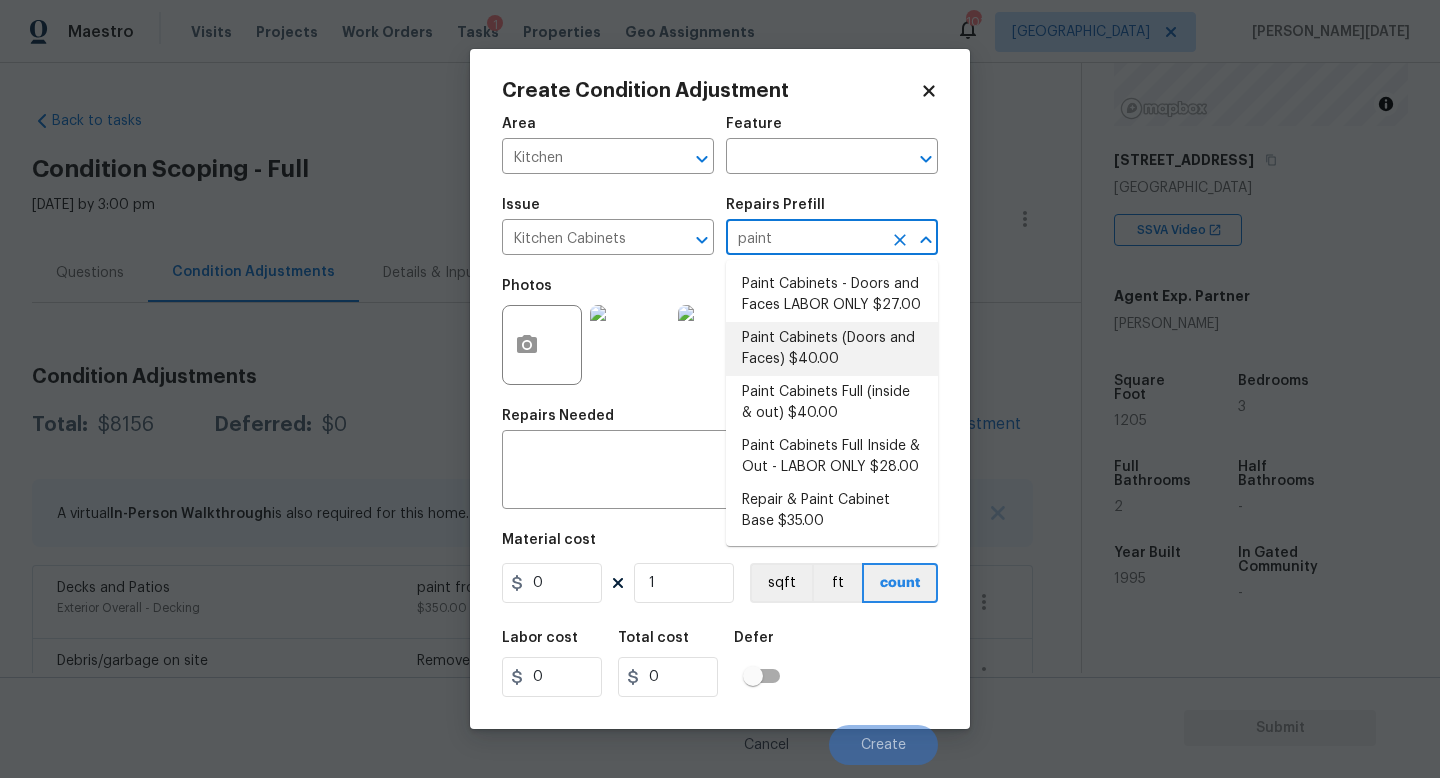 click on "Paint Cabinets (Doors and Faces) $40.00" at bounding box center [832, 349] 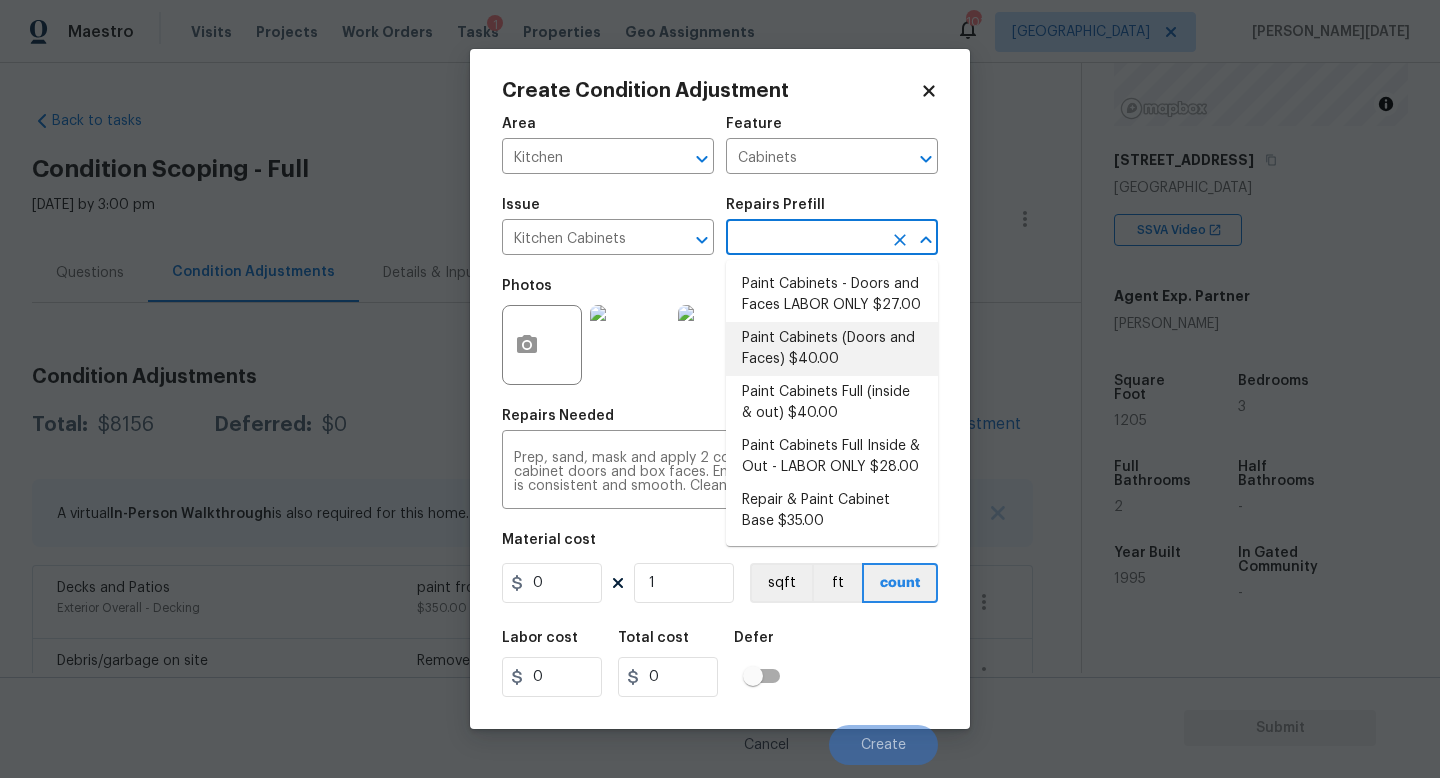 type on "40" 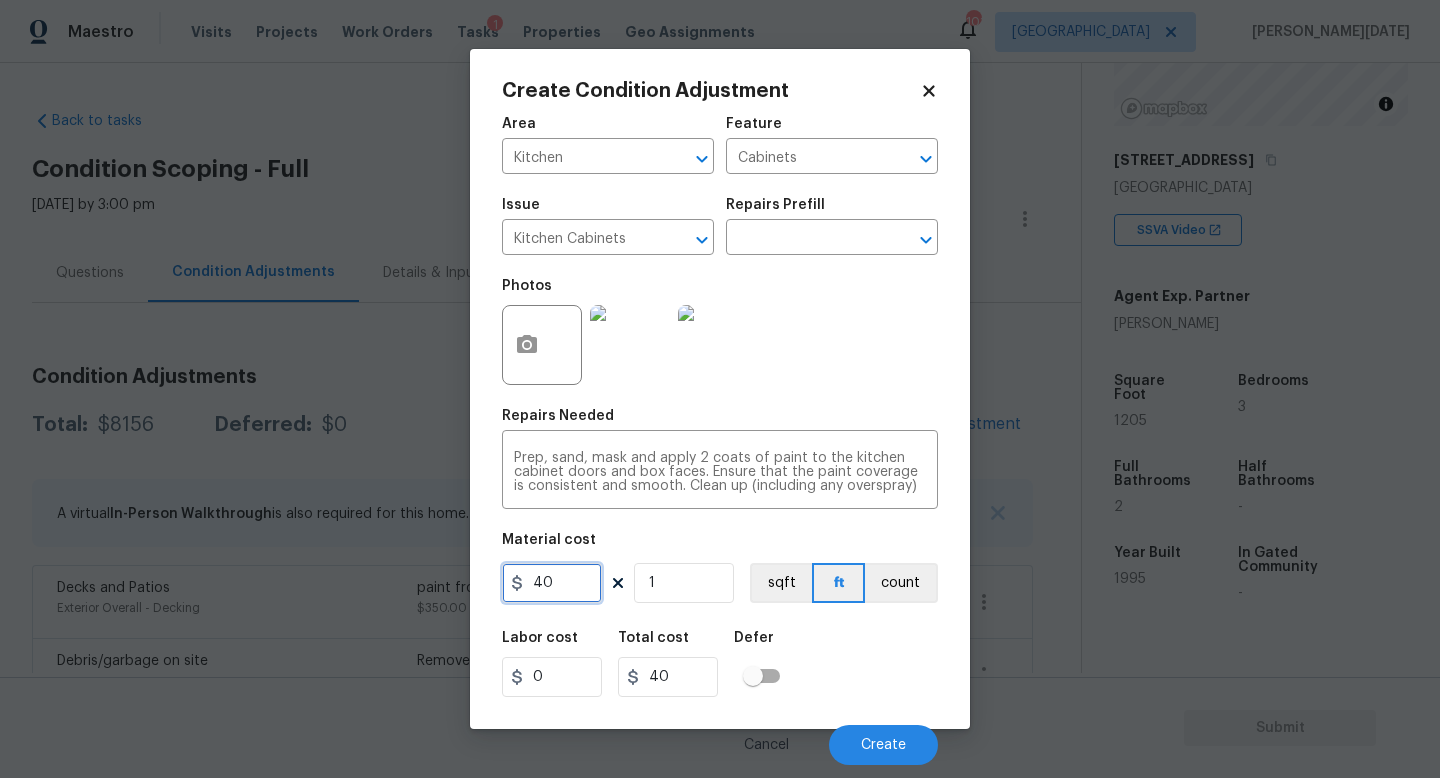drag, startPoint x: 551, startPoint y: 576, endPoint x: 477, endPoint y: 576, distance: 74 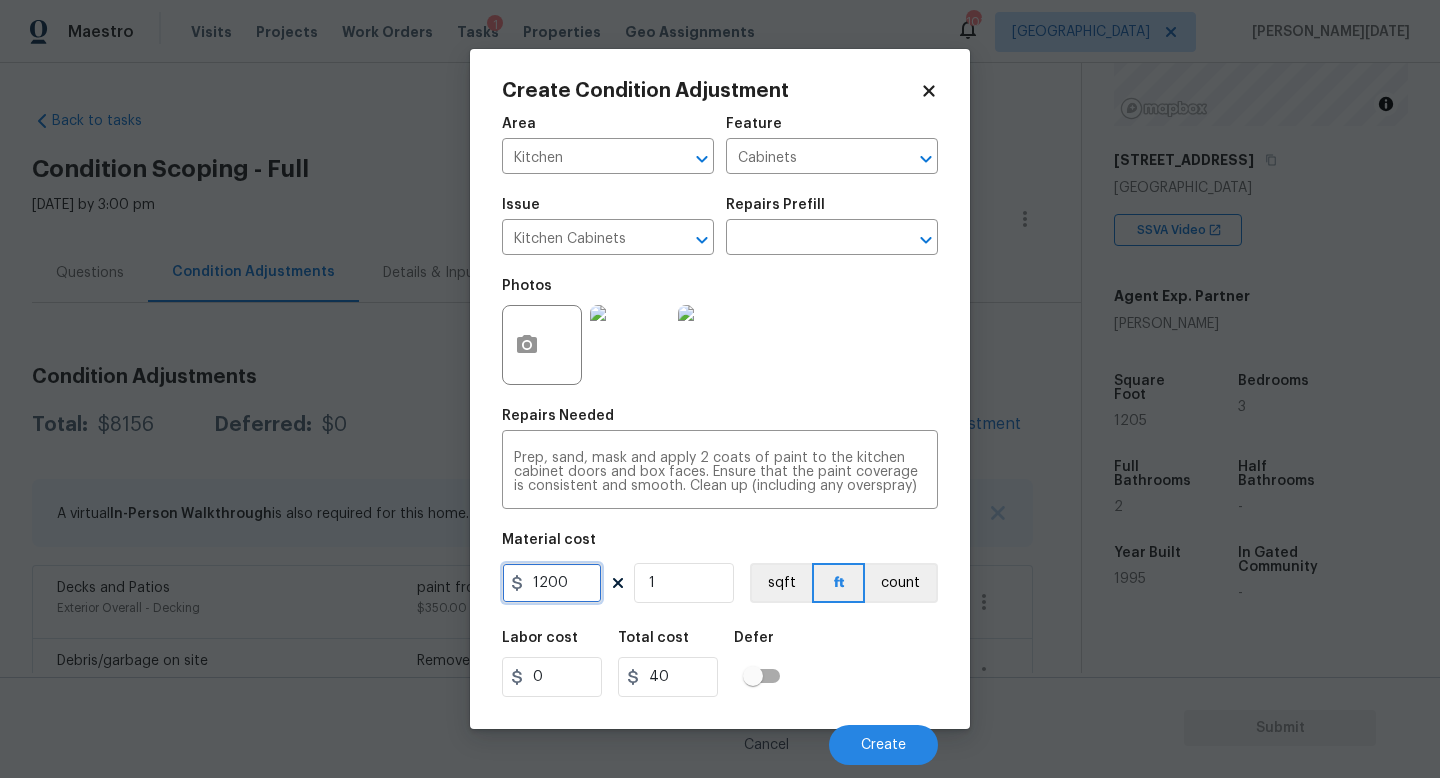 type on "1200" 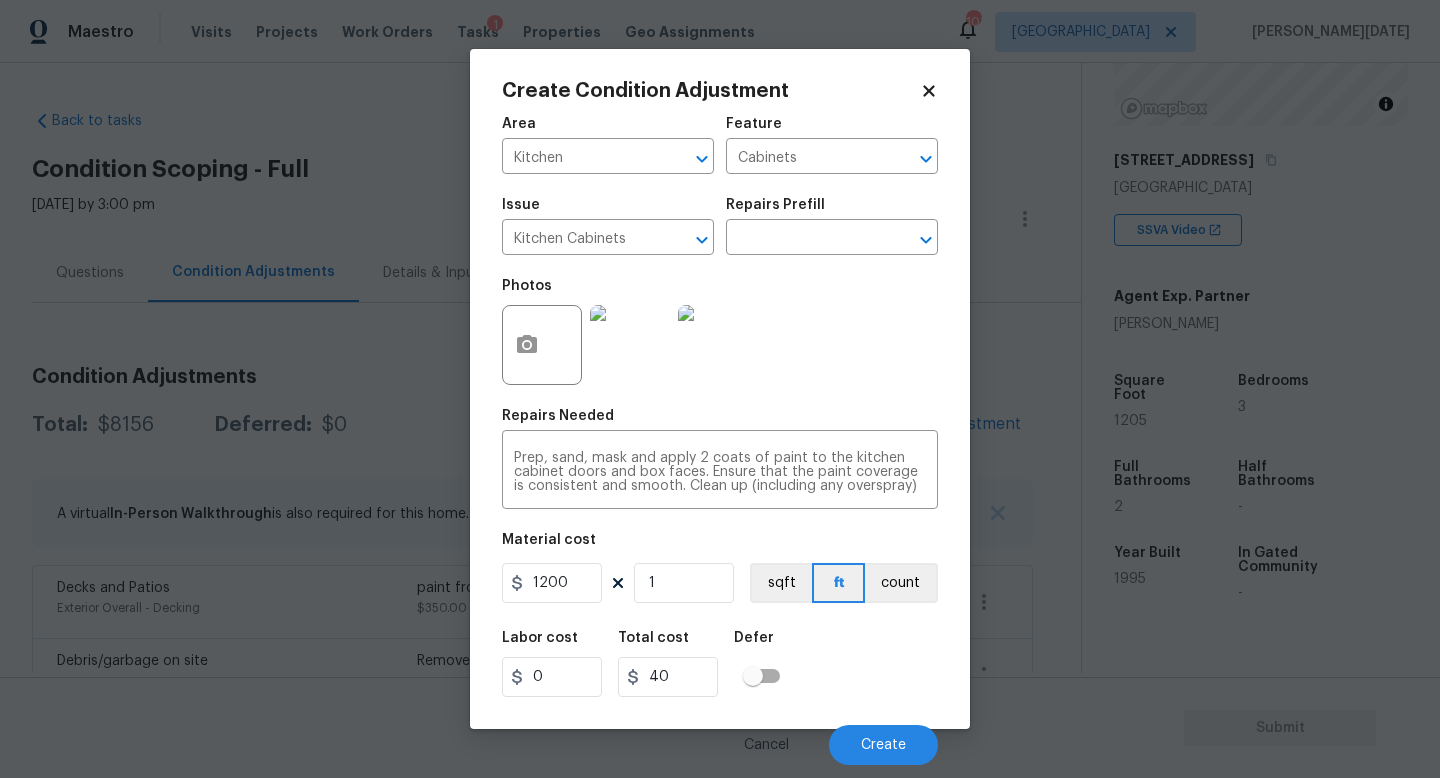 type on "1200" 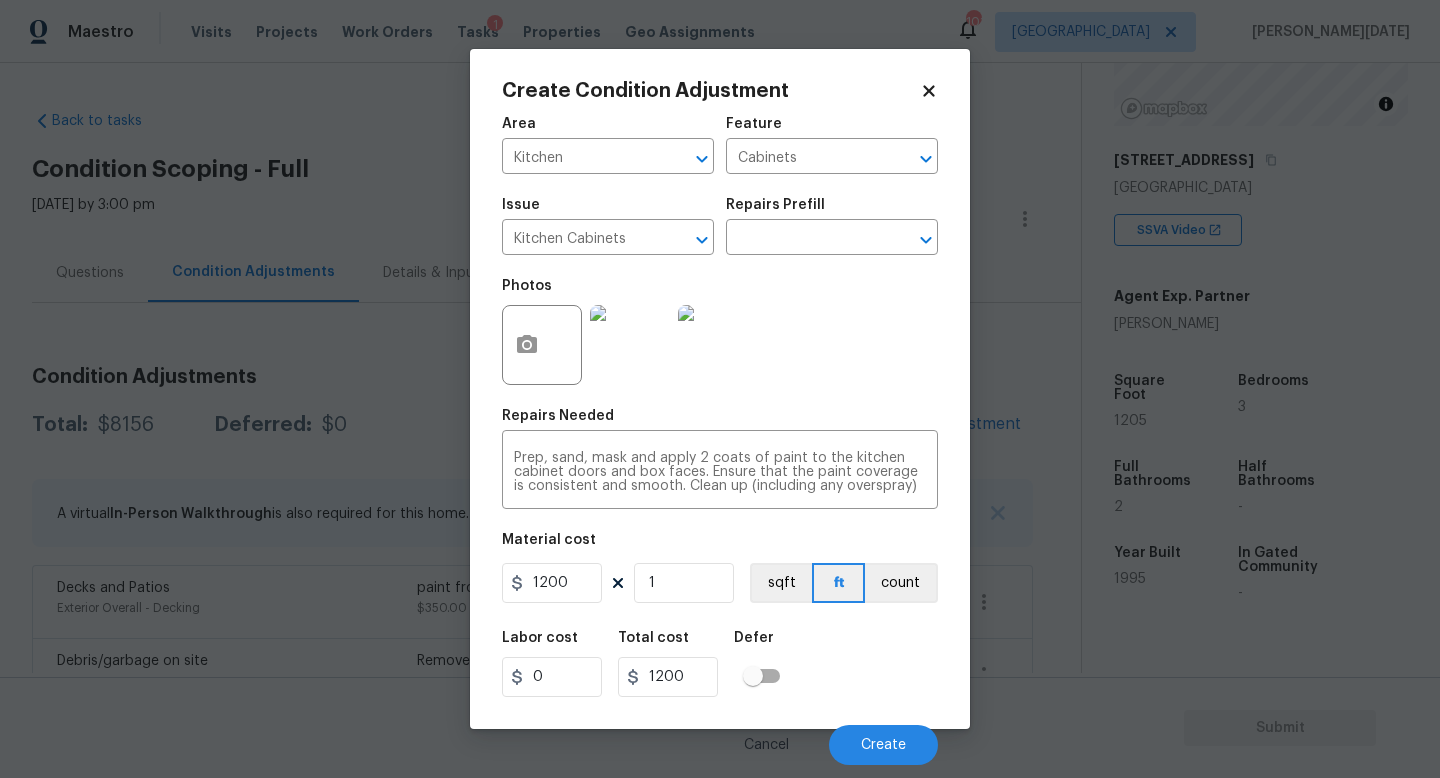 click on "Photos" at bounding box center [720, 332] 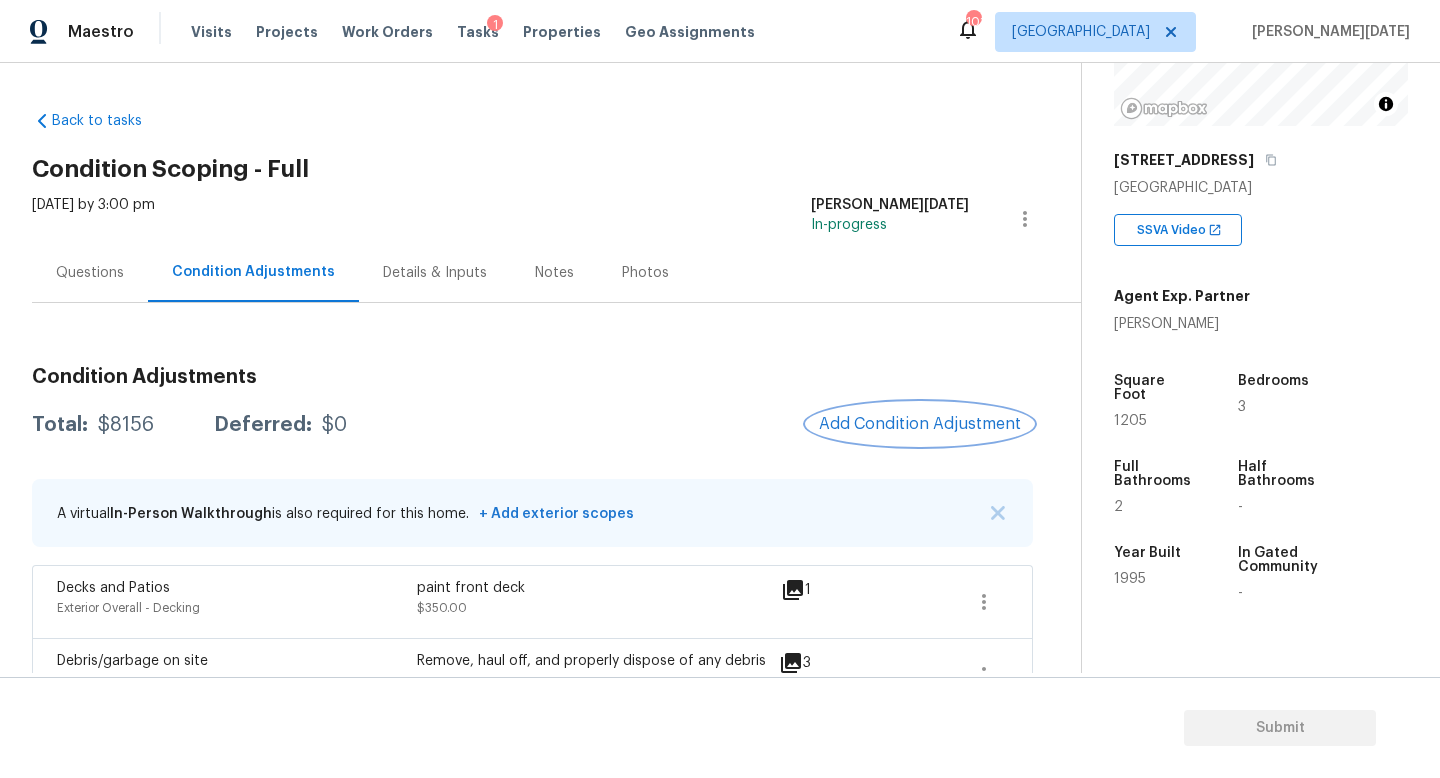 click on "Add Condition Adjustment" at bounding box center (920, 424) 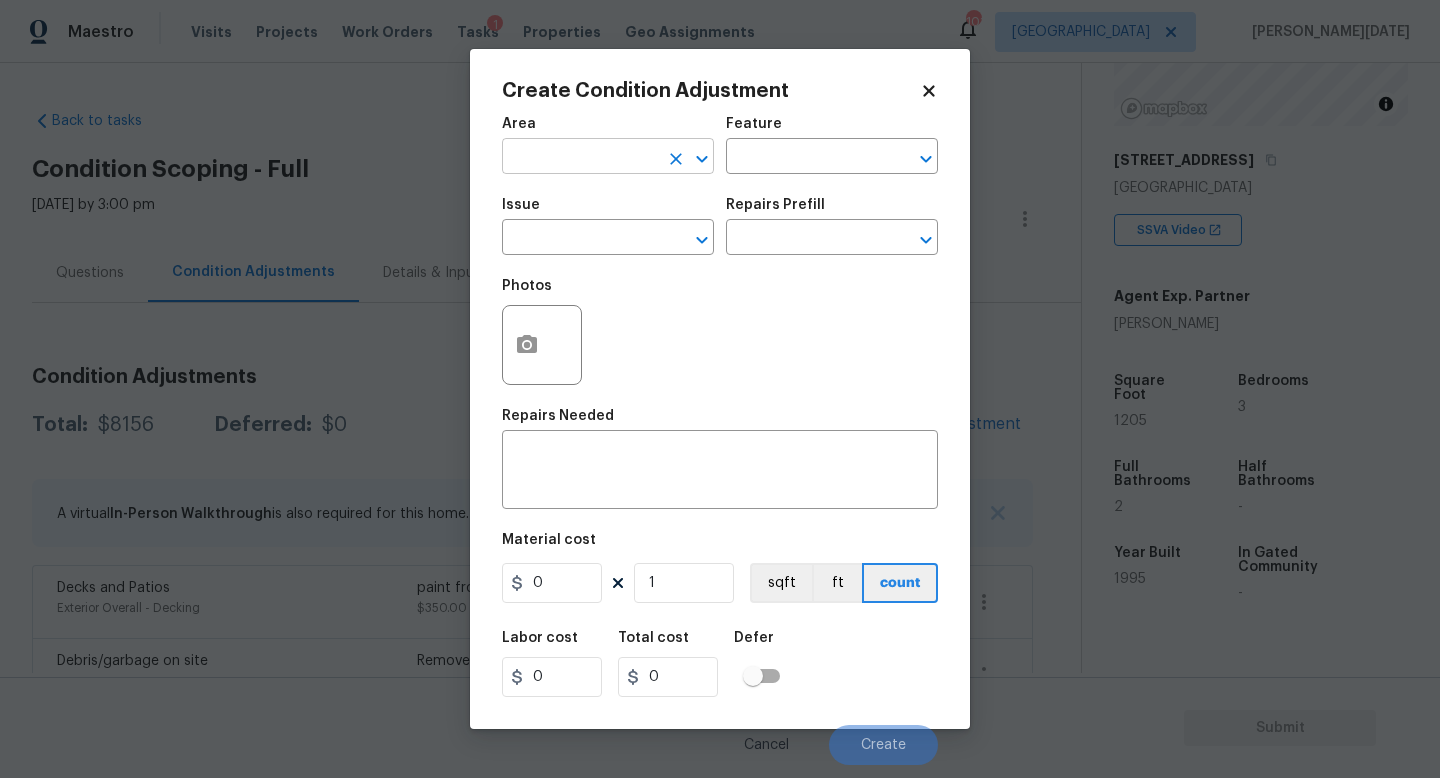 click at bounding box center (580, 158) 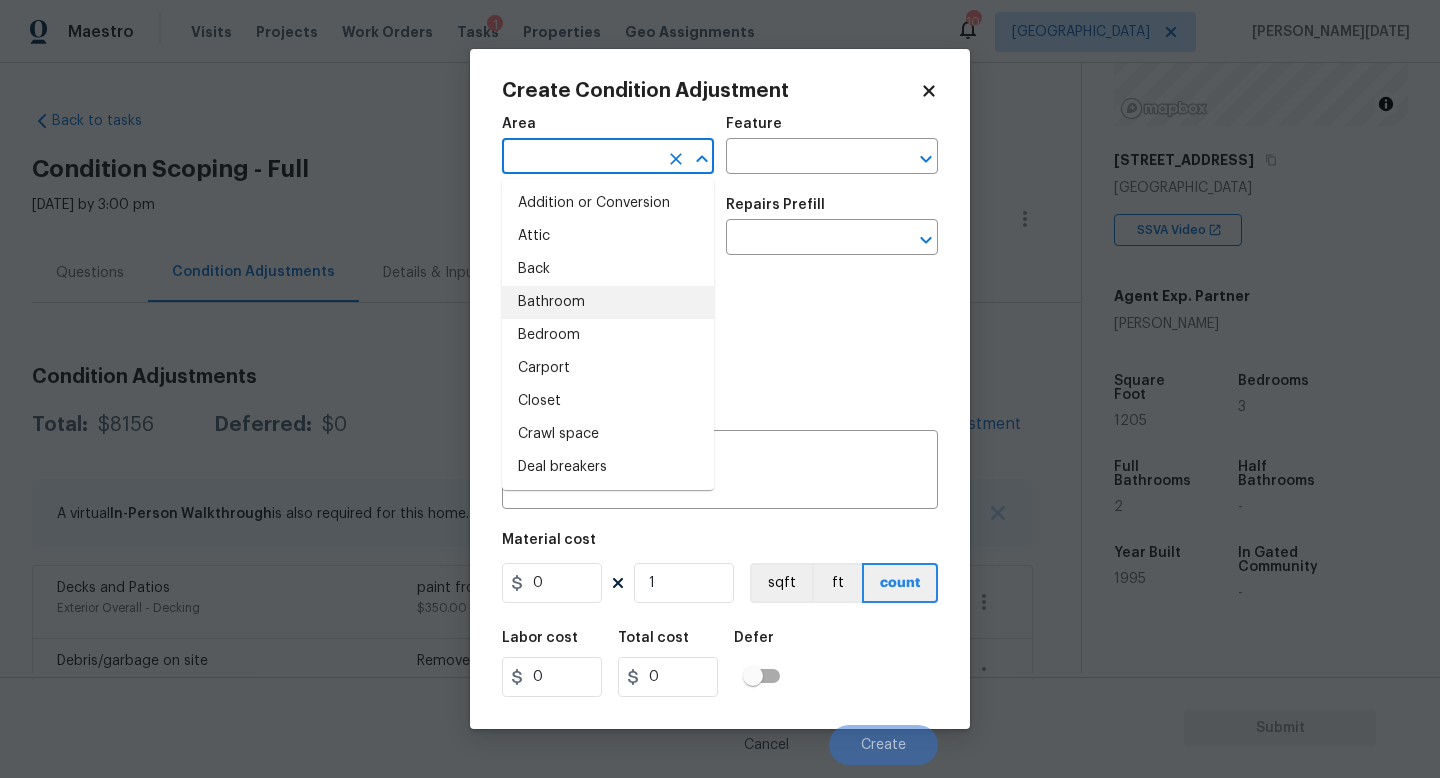 click on "Photos" at bounding box center (720, 332) 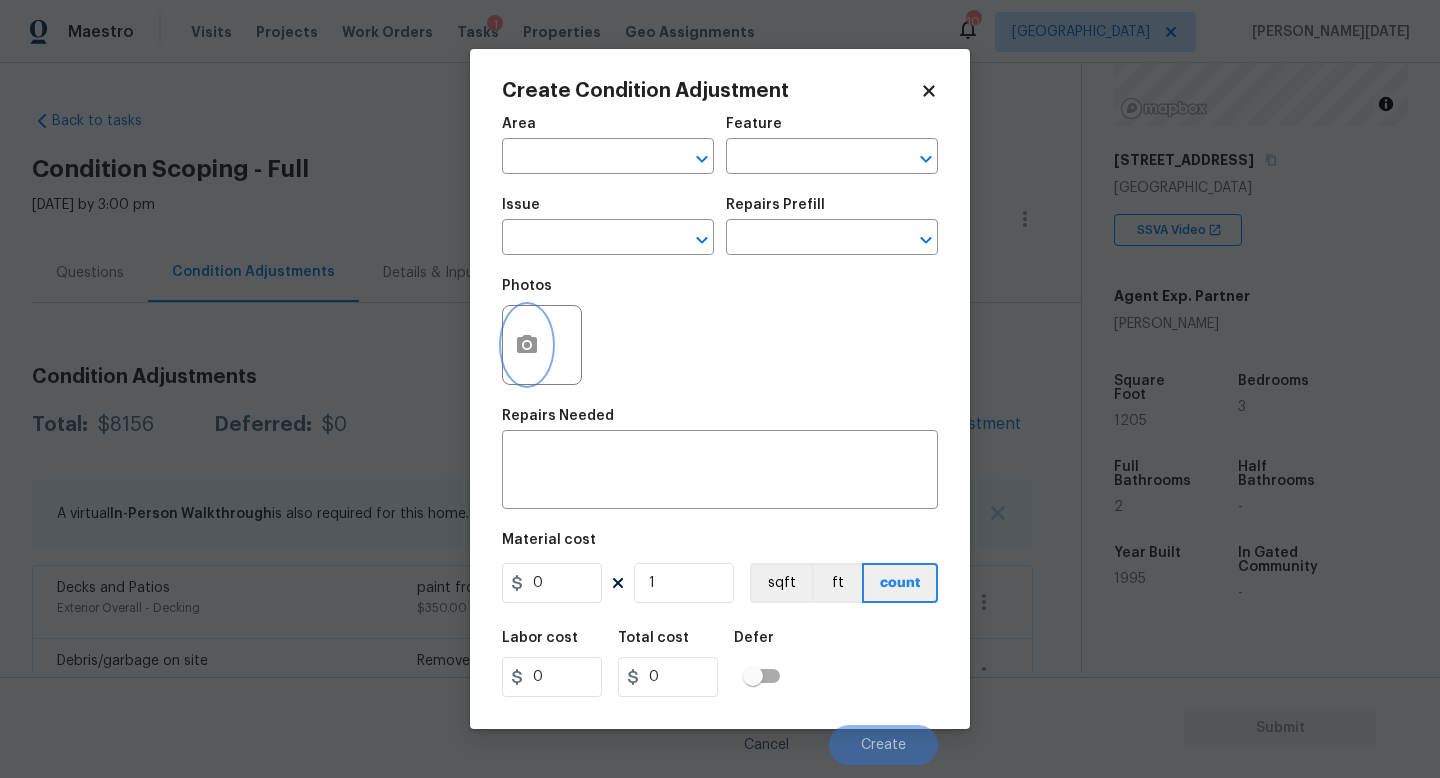 click 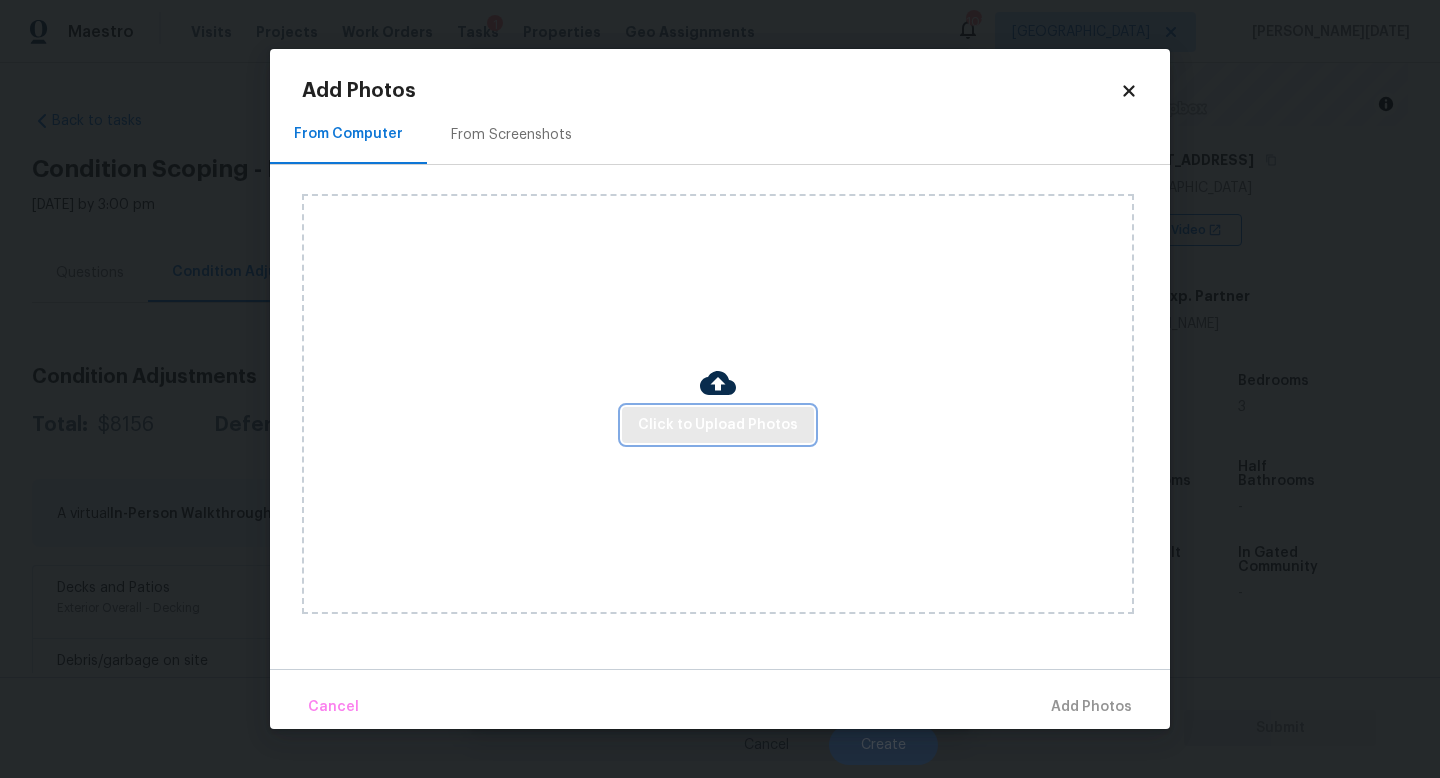 click on "Click to Upload Photos" at bounding box center (718, 425) 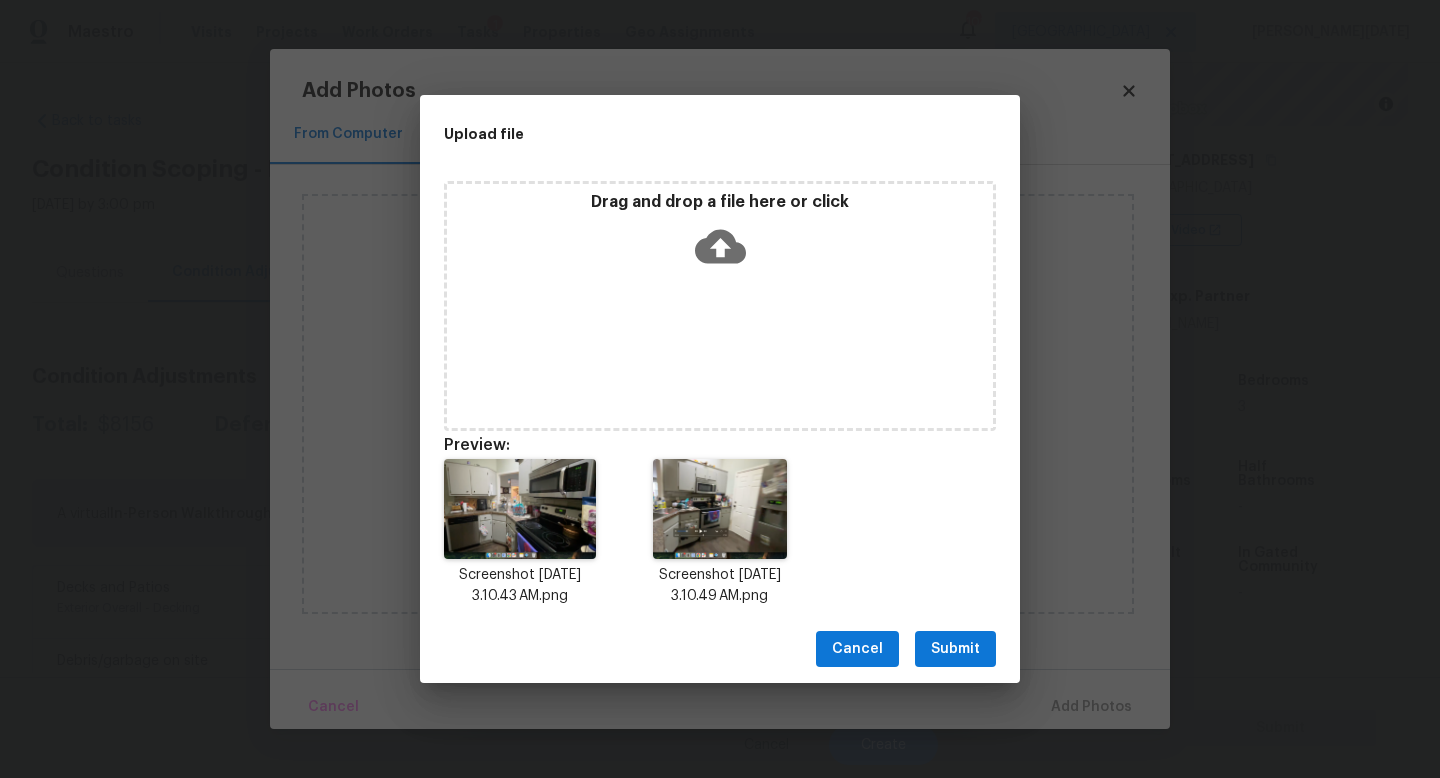 click on "Submit" at bounding box center (955, 649) 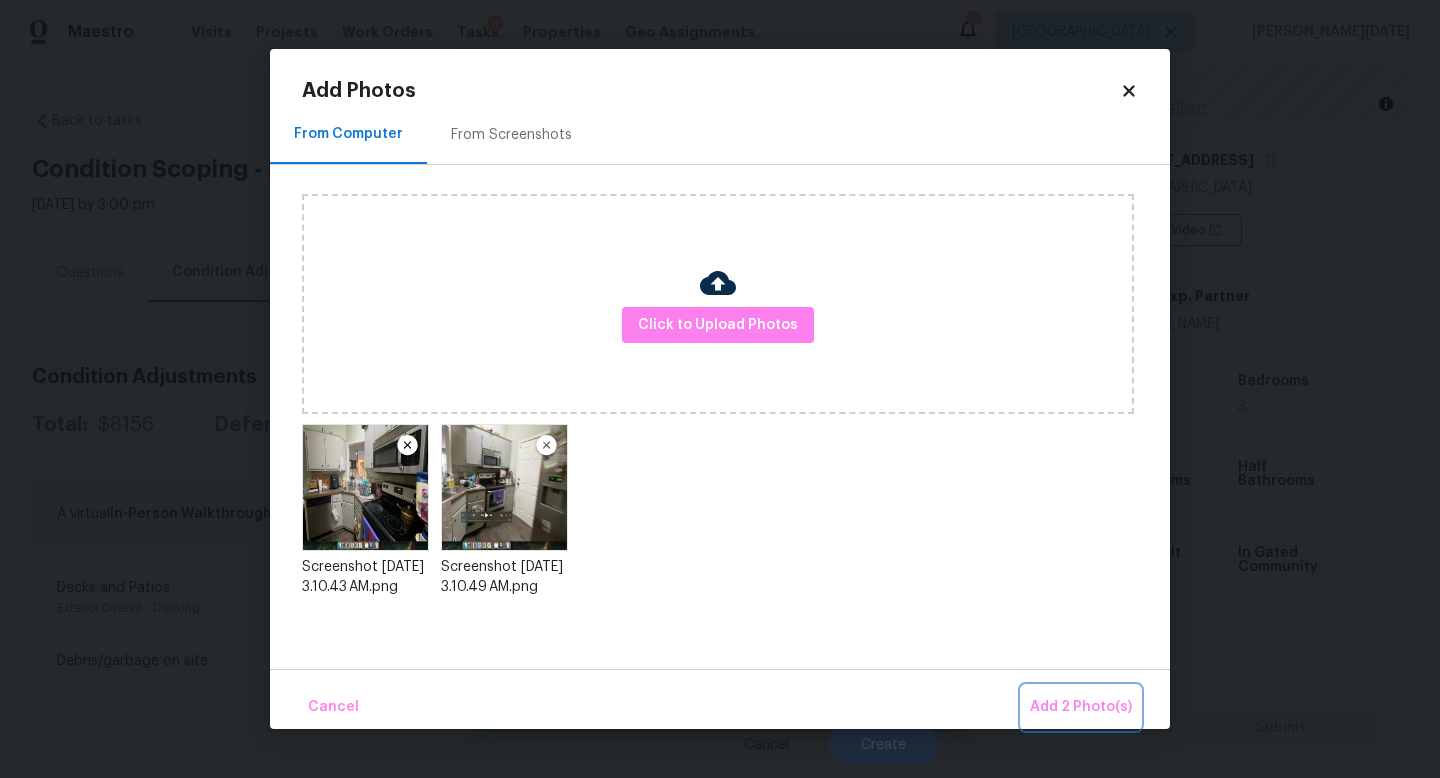 click on "Add 2 Photo(s)" at bounding box center (1081, 707) 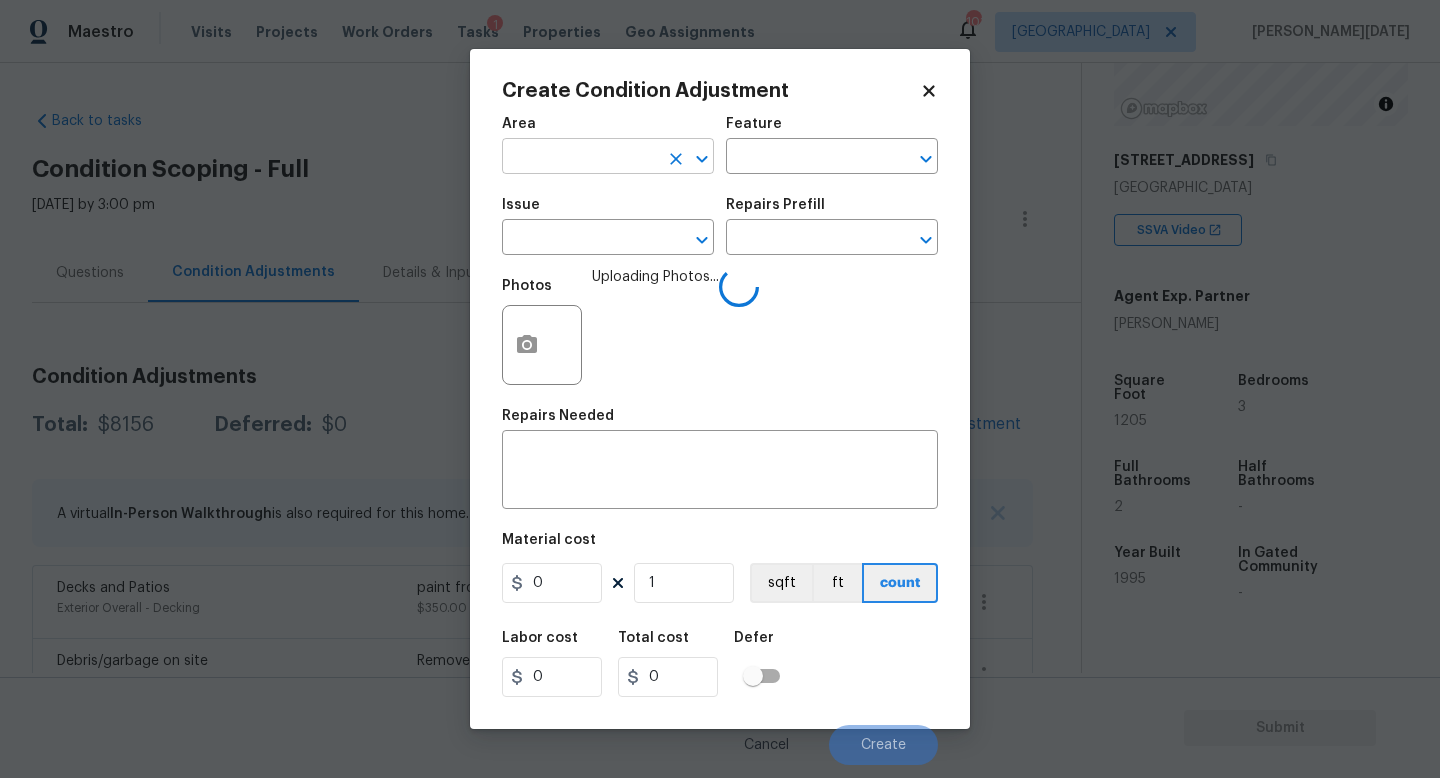 click at bounding box center [580, 158] 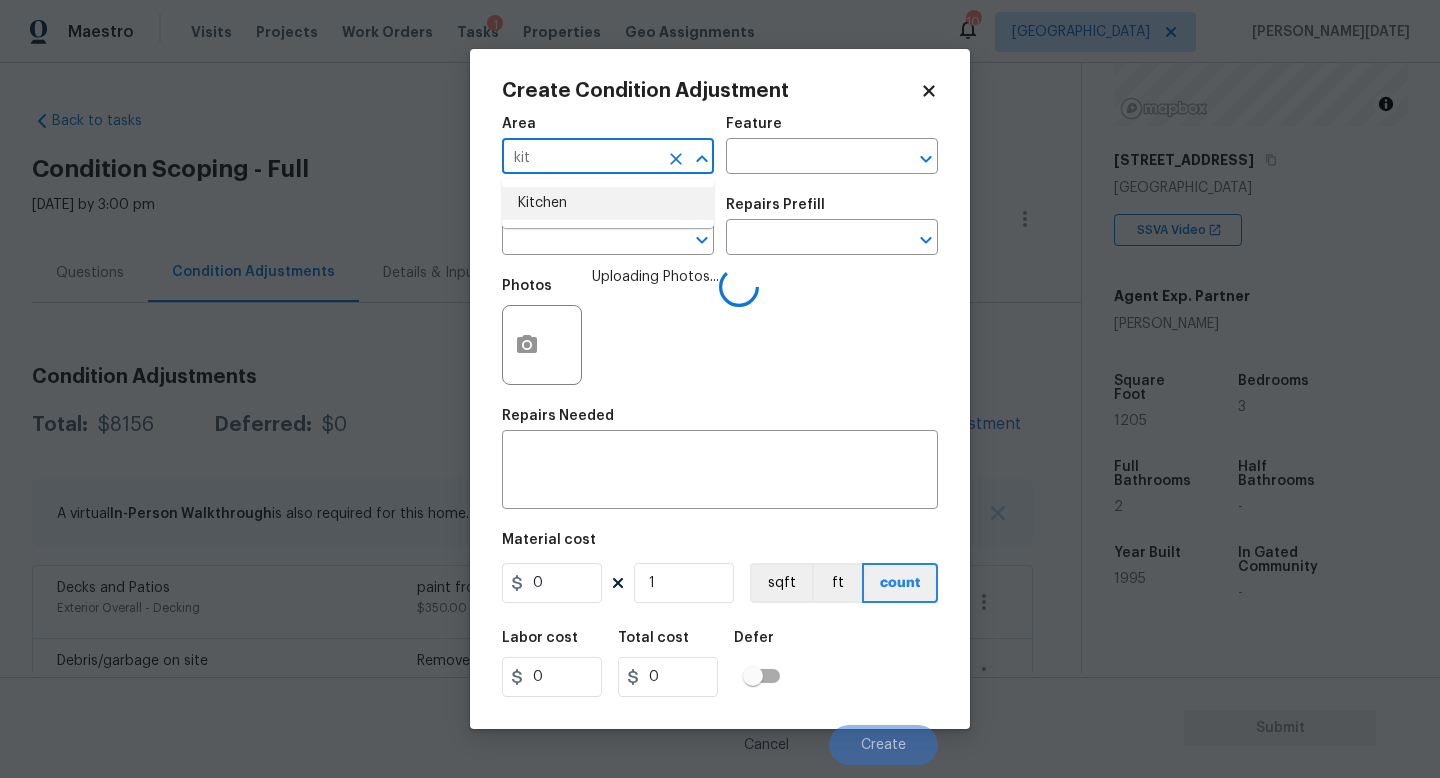 click on "Kitchen" at bounding box center (608, 203) 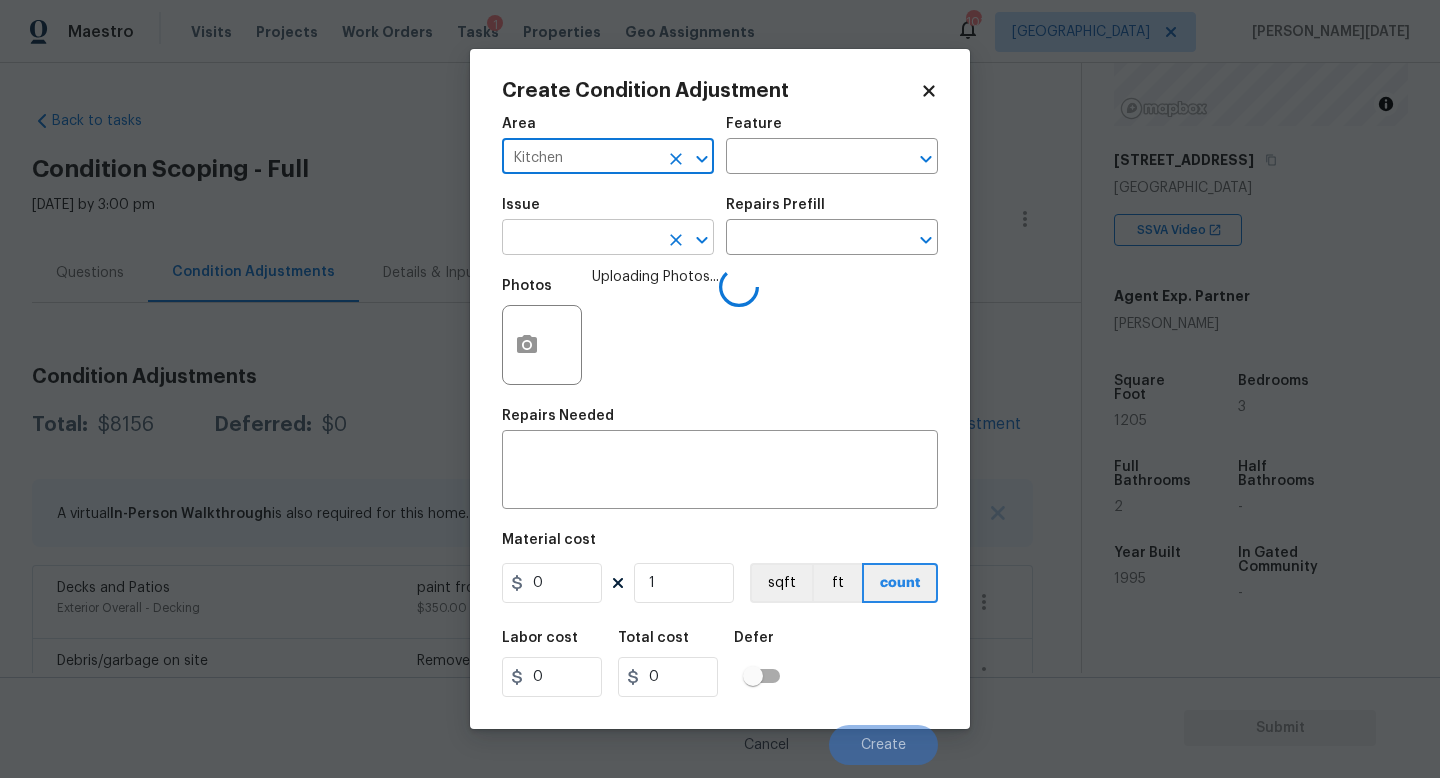 type on "Kitchen" 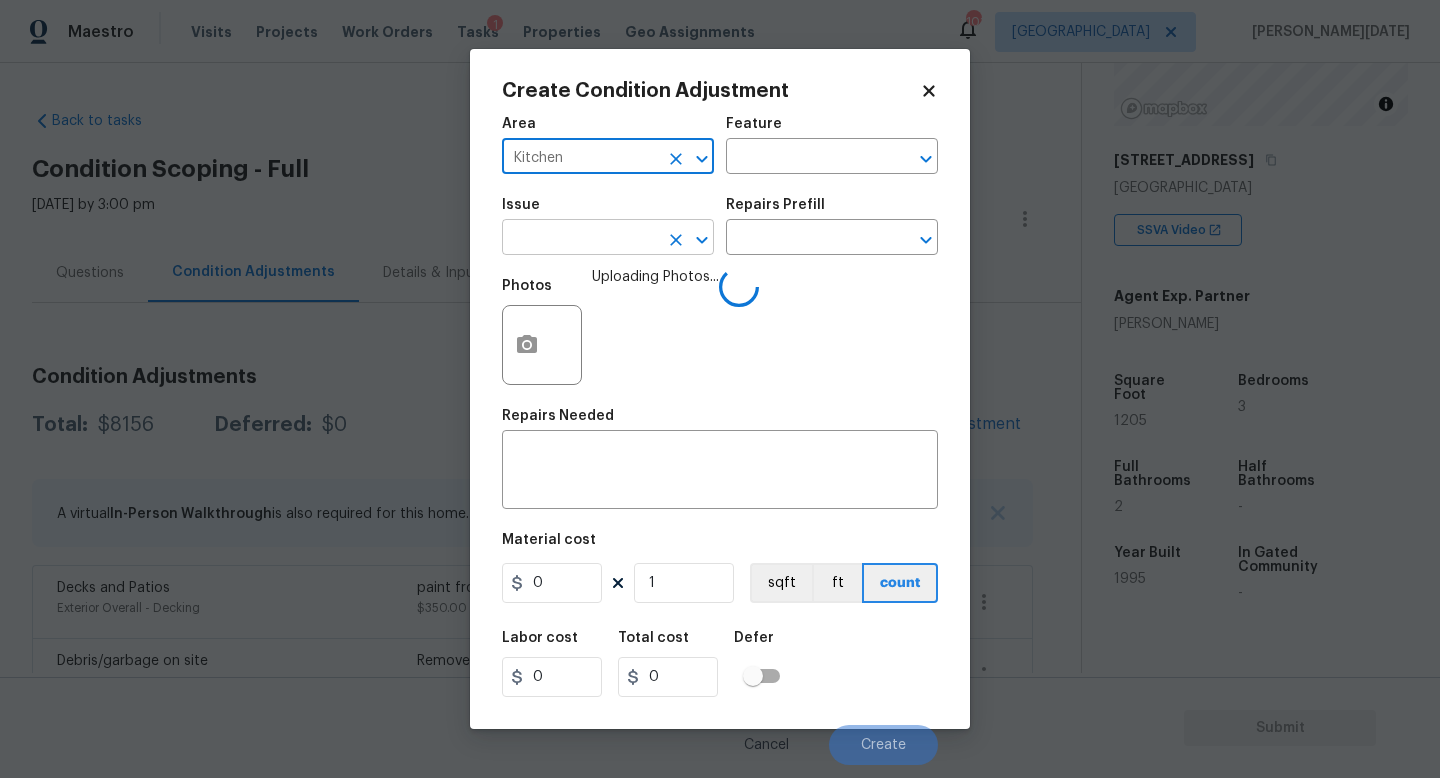 click at bounding box center [580, 239] 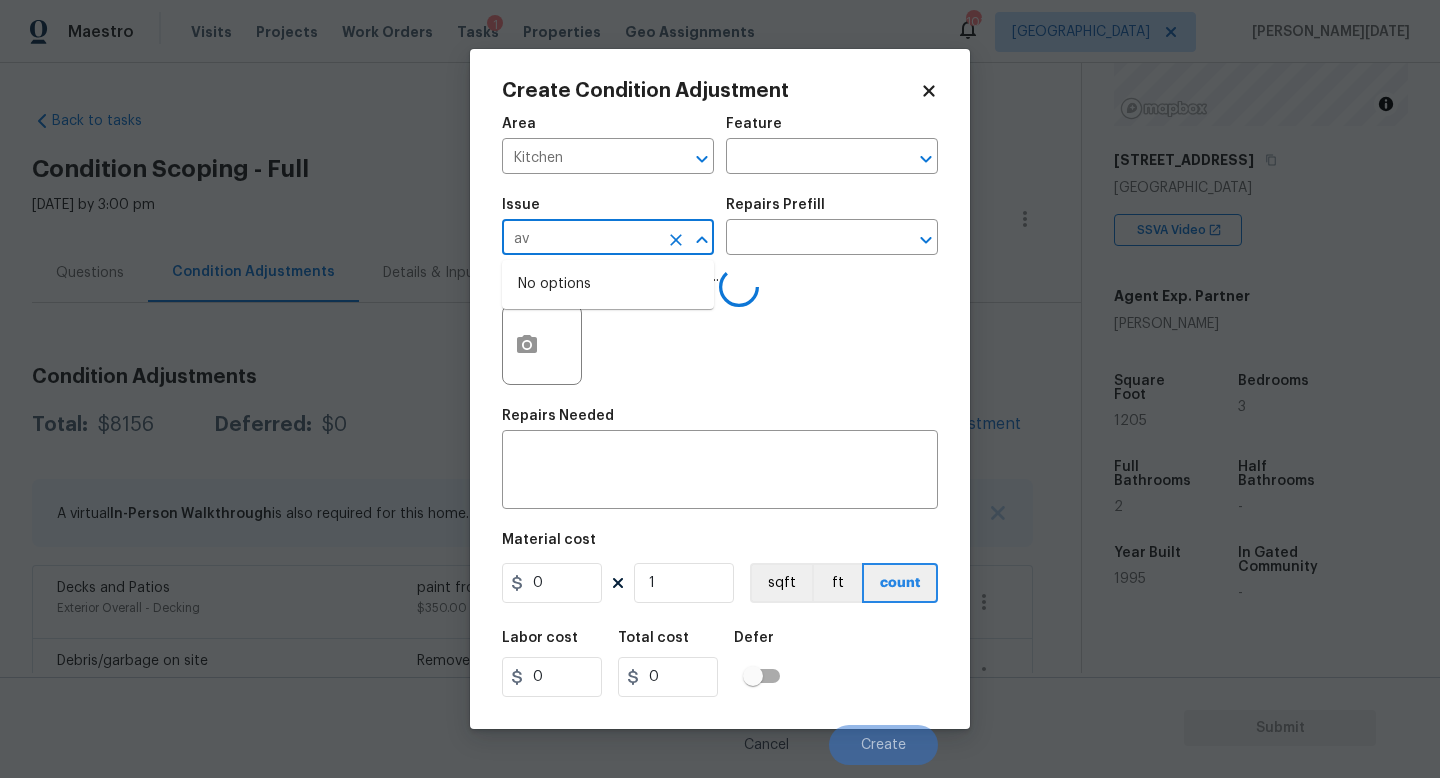 type on "a" 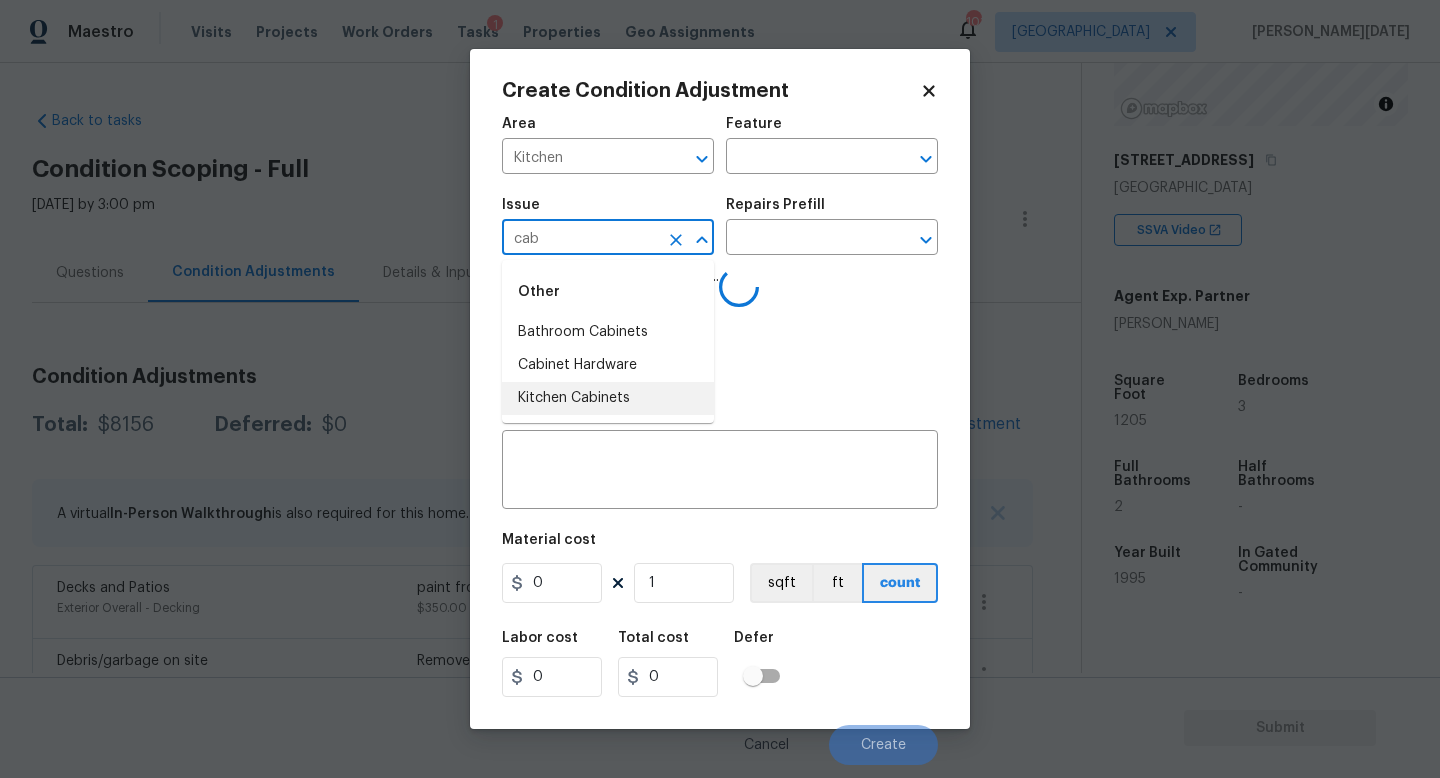 click on "Kitchen Cabinets" at bounding box center (608, 398) 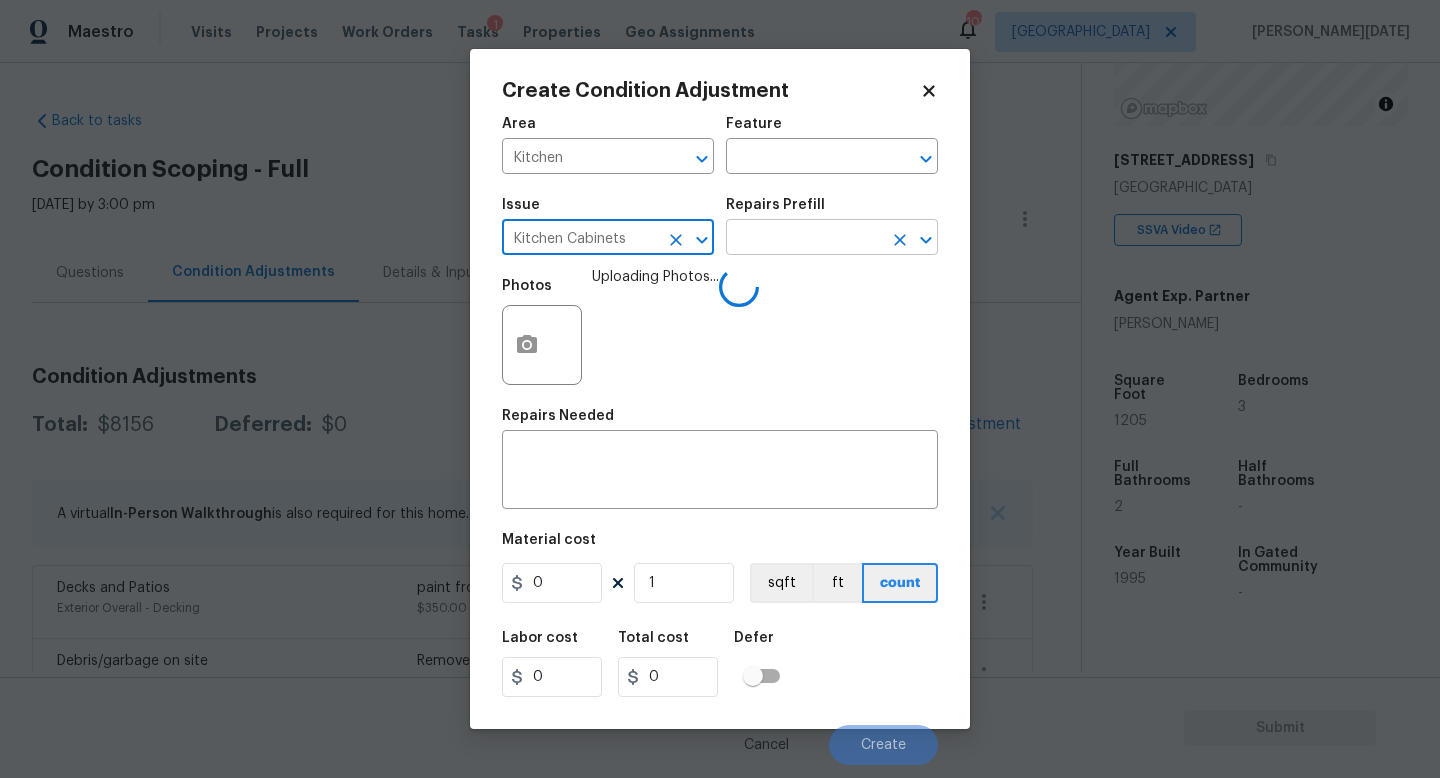 type on "Kitchen Cabinets" 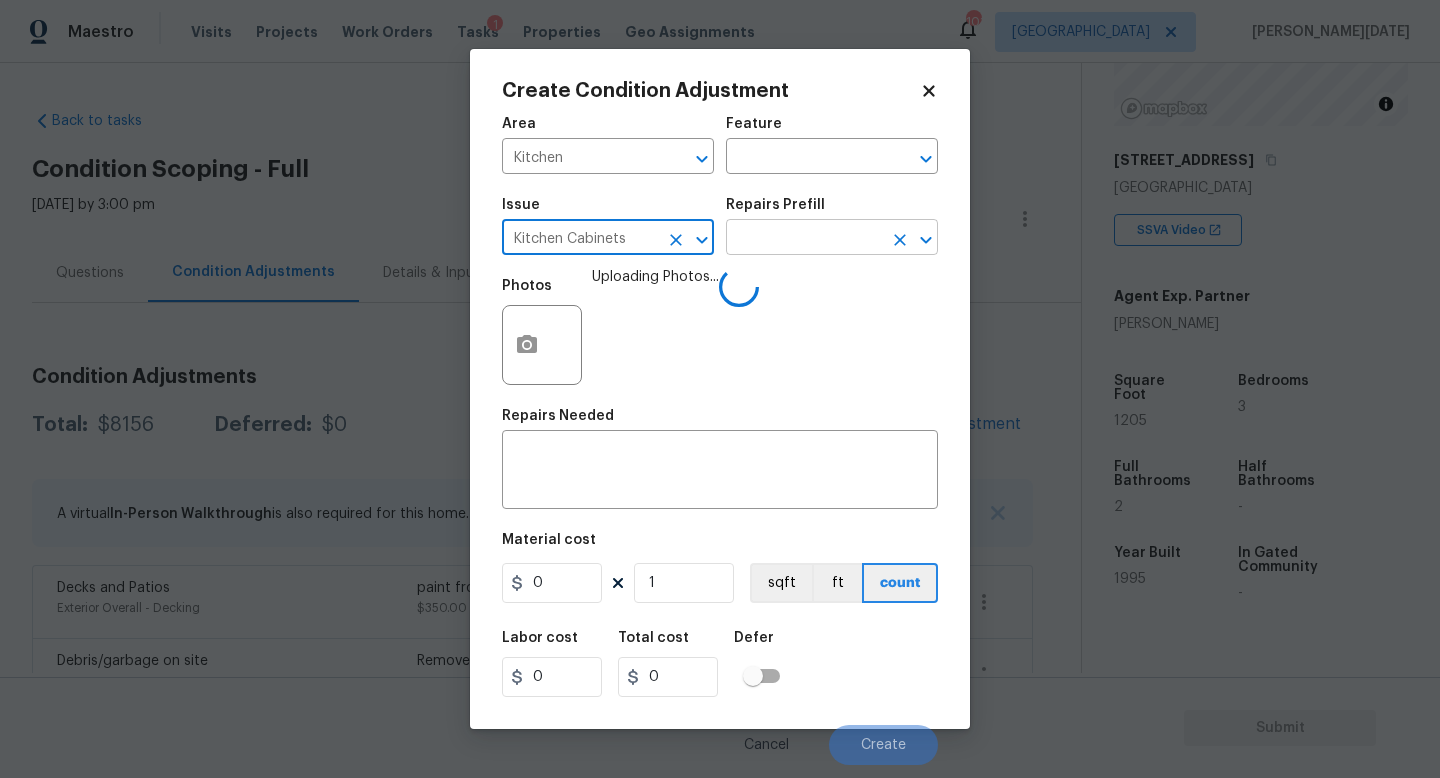 click at bounding box center [804, 239] 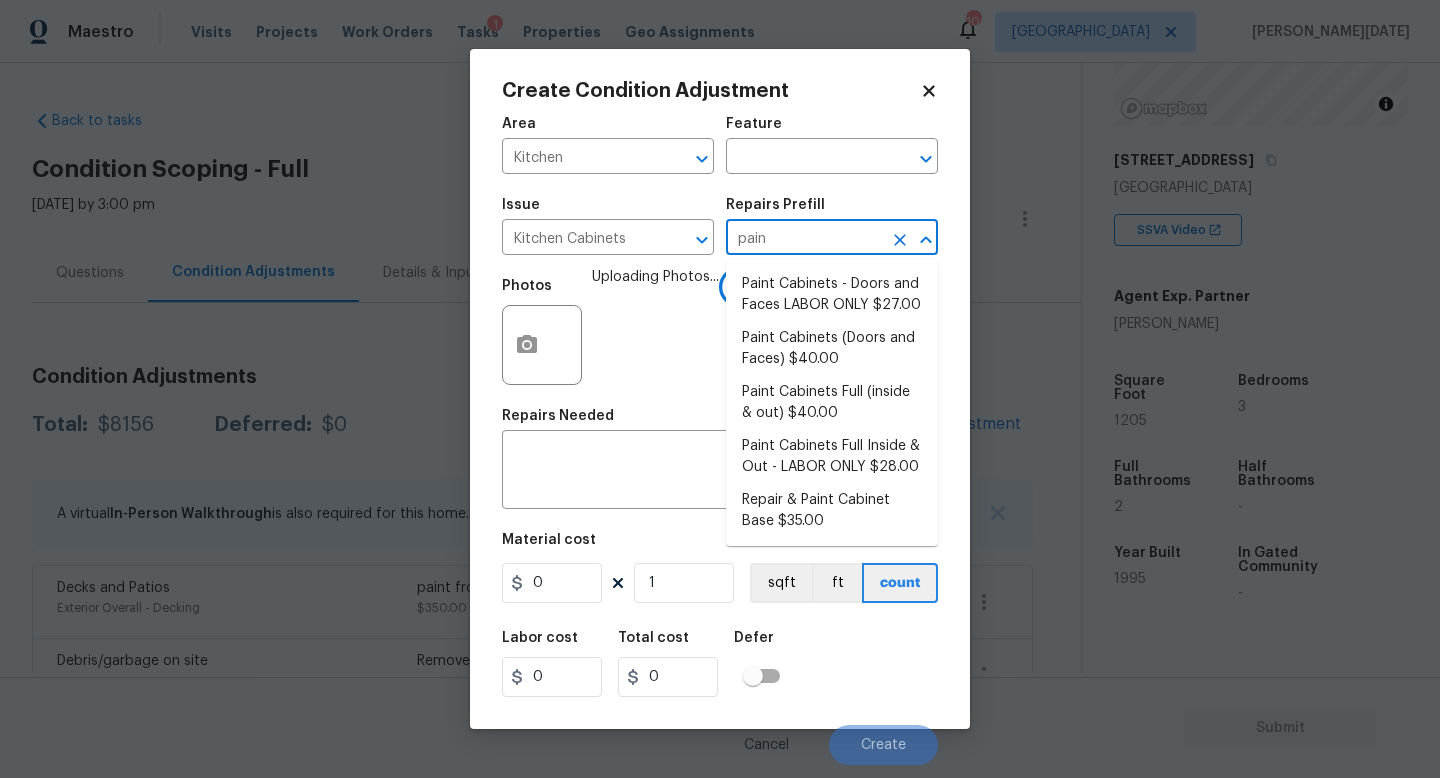 type on "paint" 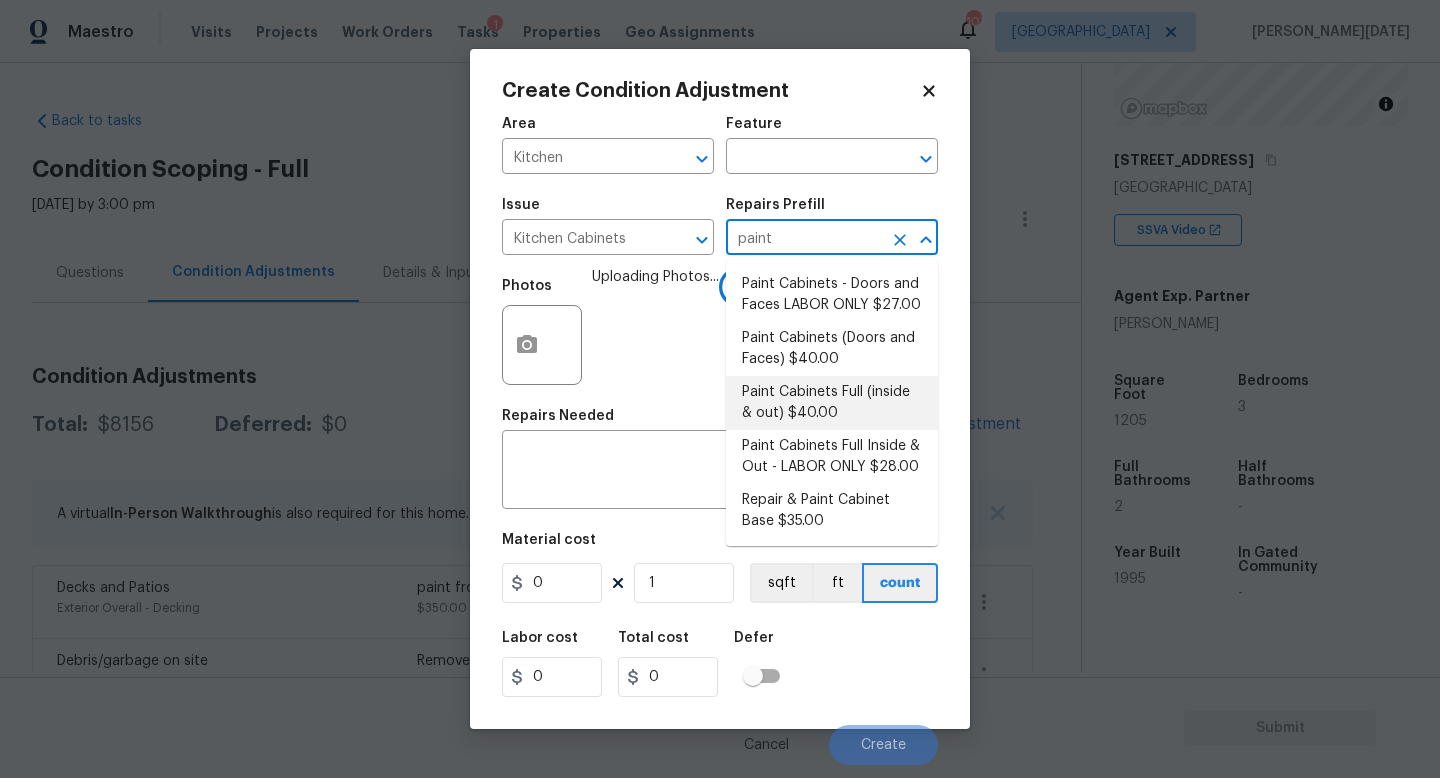 click on "Paint Cabinets Full (inside & out) $40.00" at bounding box center [832, 403] 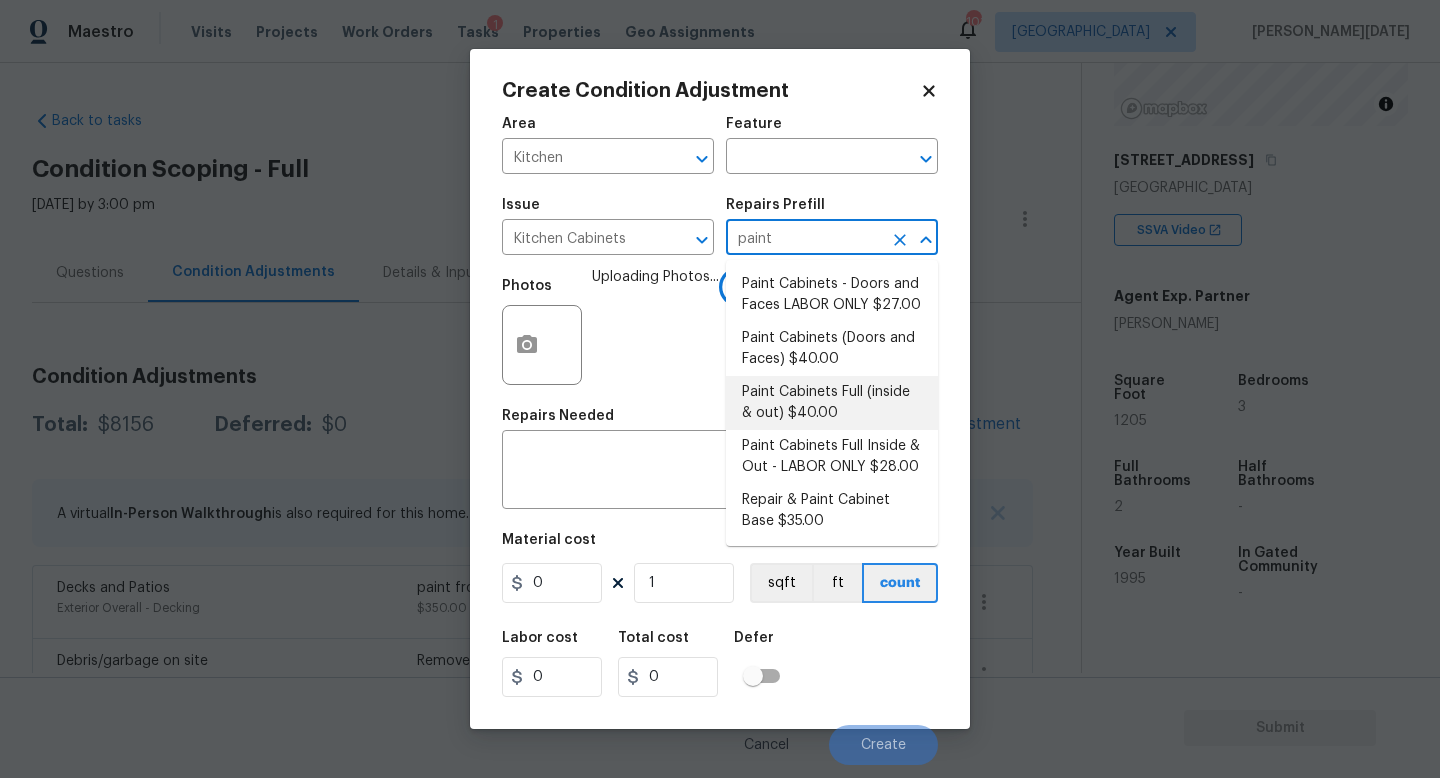 type on "Cabinets" 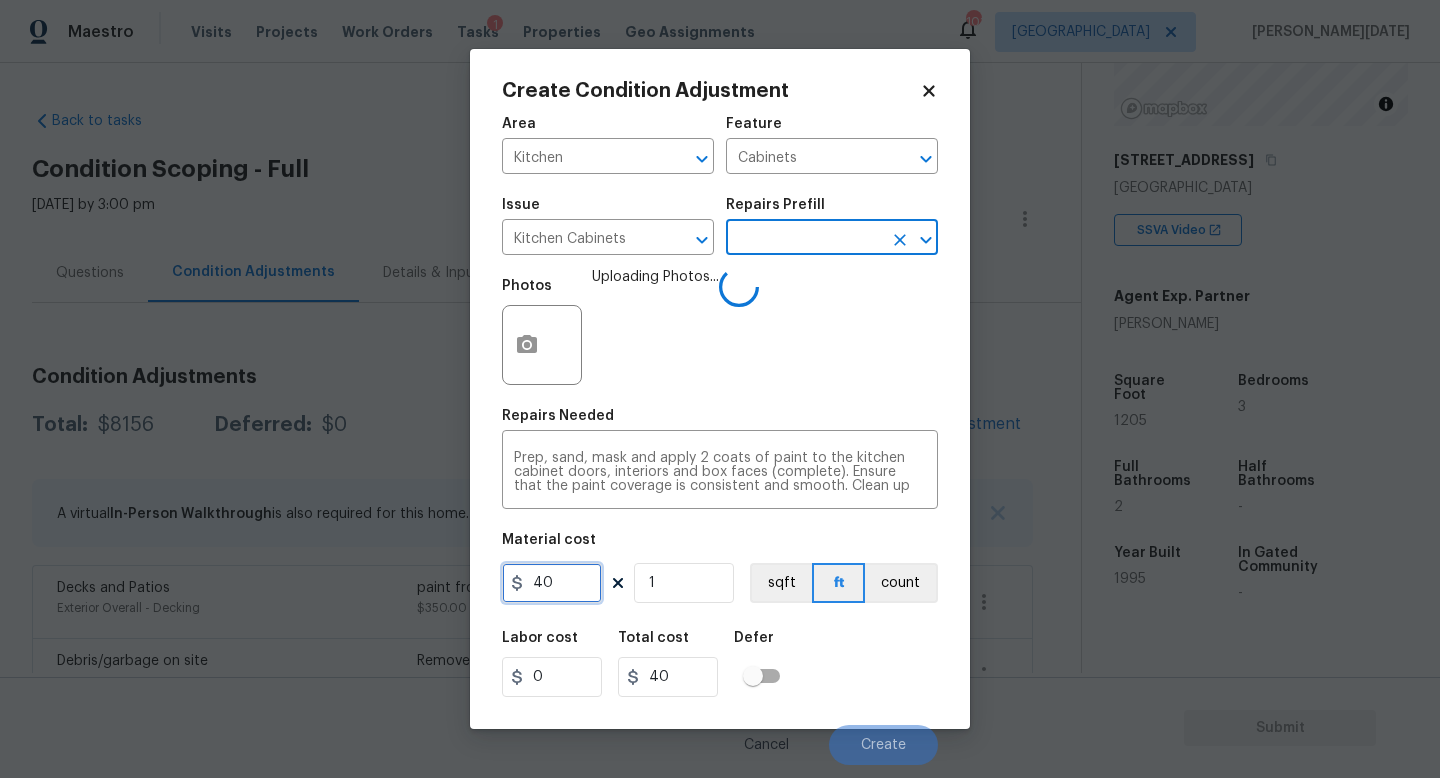 drag, startPoint x: 470, startPoint y: 580, endPoint x: 443, endPoint y: 580, distance: 27 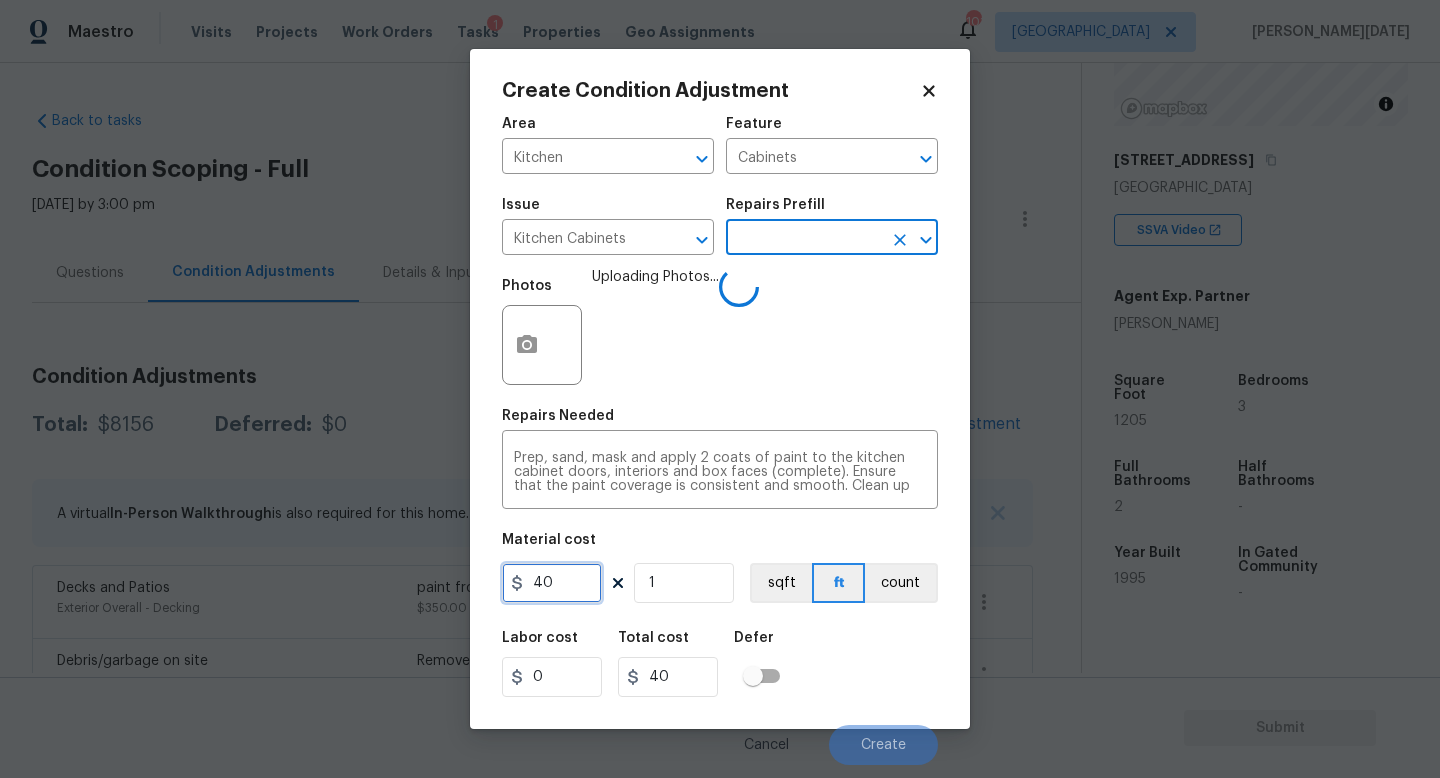 click on "Create Condition Adjustment Area Kitchen ​ Feature Cabinets ​ Issue Kitchen Cabinets ​ Repairs Prefill ​ Photos Uploading Photos... Repairs Needed Prep, sand, mask and apply 2 coats of paint to the kitchen cabinet doors, interiors and box faces (complete). Ensure that the paint coverage is consistent and smooth. Clean up (including any overspray) and dispose of all debris properly. x ​ Material cost 40 1 sqft ft count Labor cost 0 Total cost 40 Defer Cancel Create" at bounding box center (720, 389) 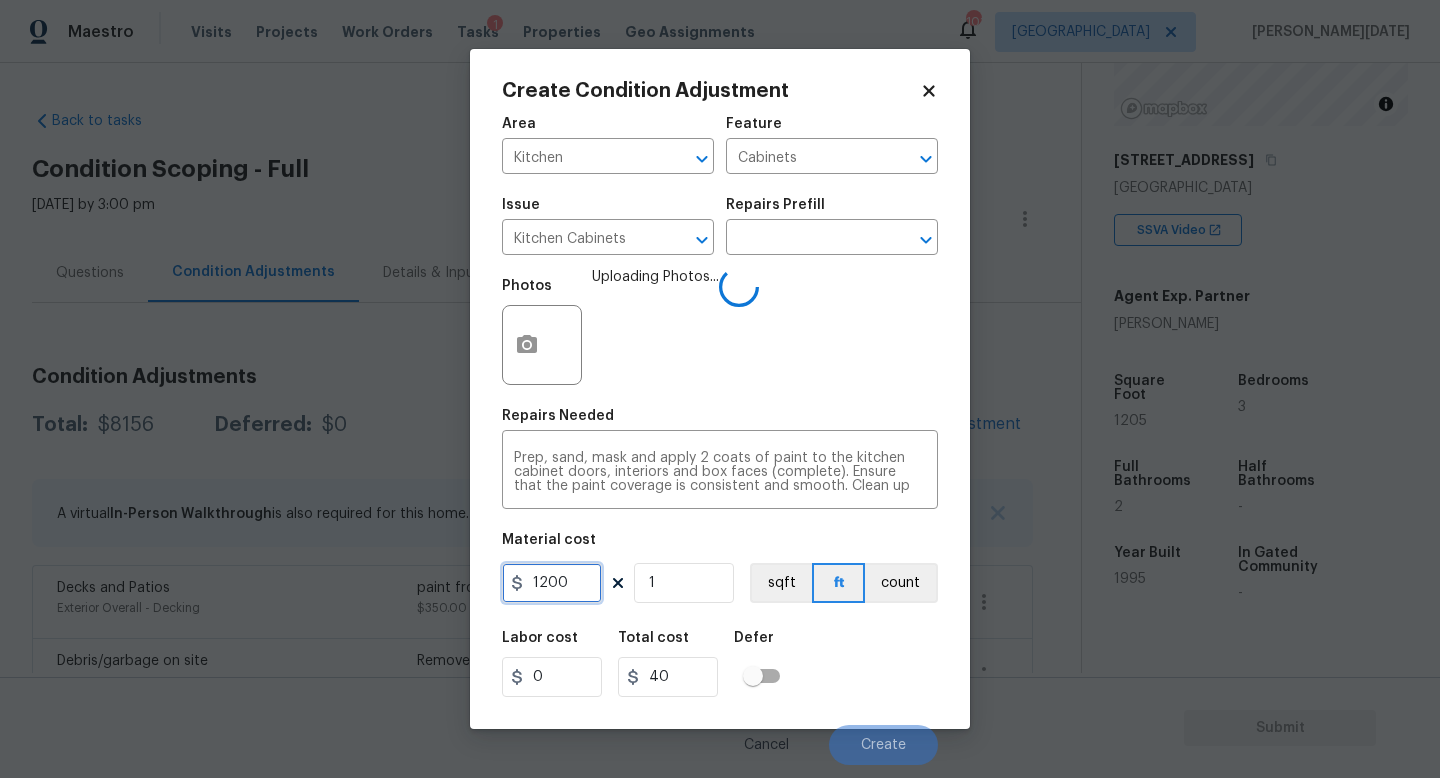 type on "1200" 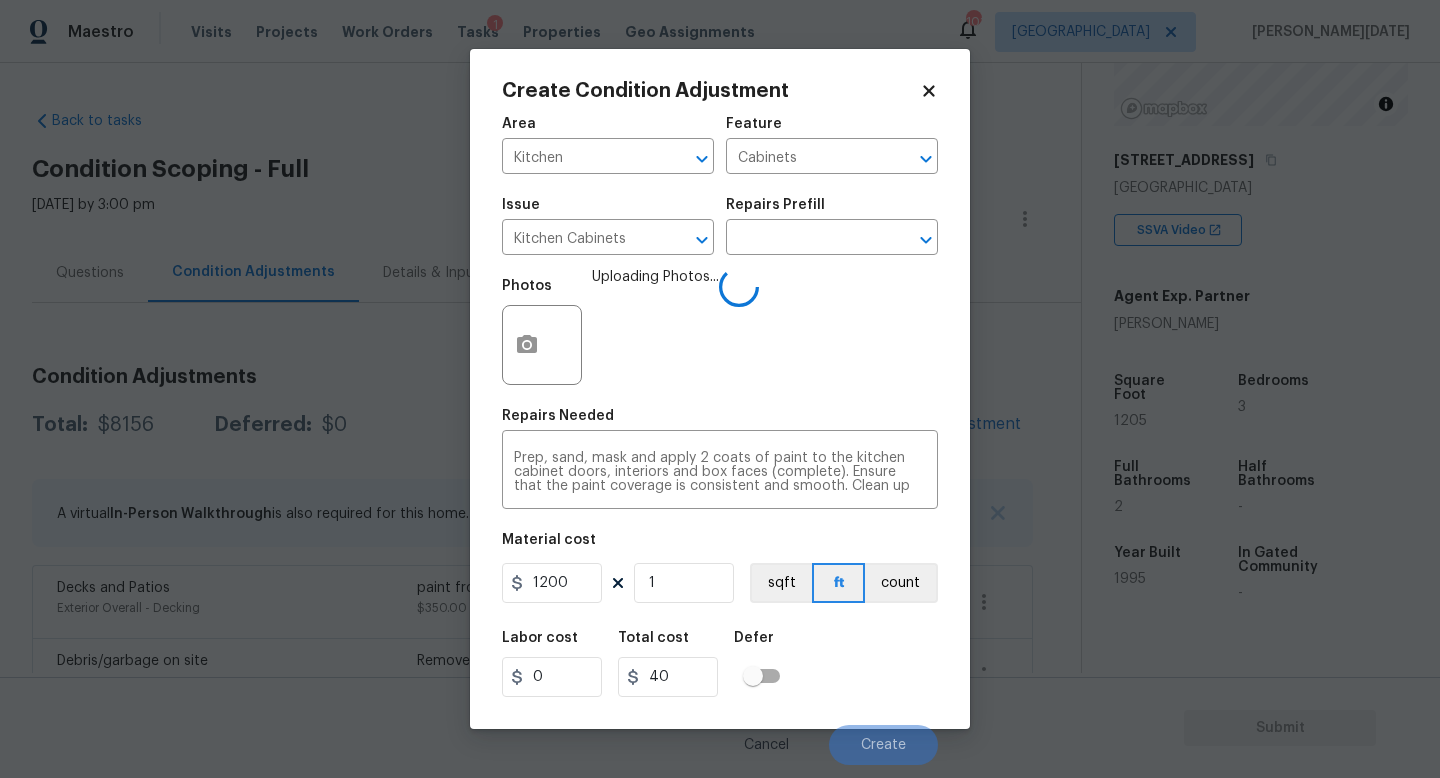 click on "Photos Uploading Photos..." at bounding box center (720, 332) 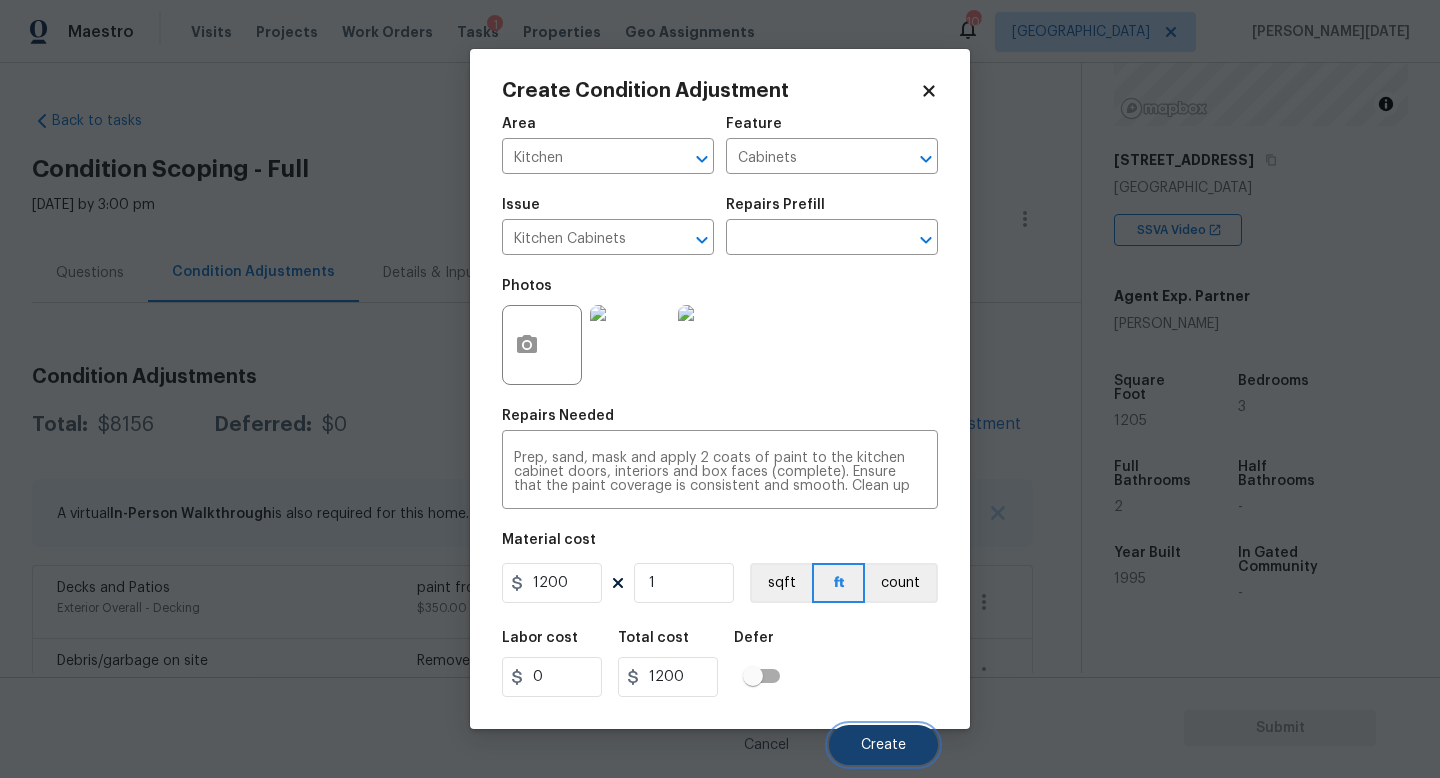 click on "Create" at bounding box center [883, 745] 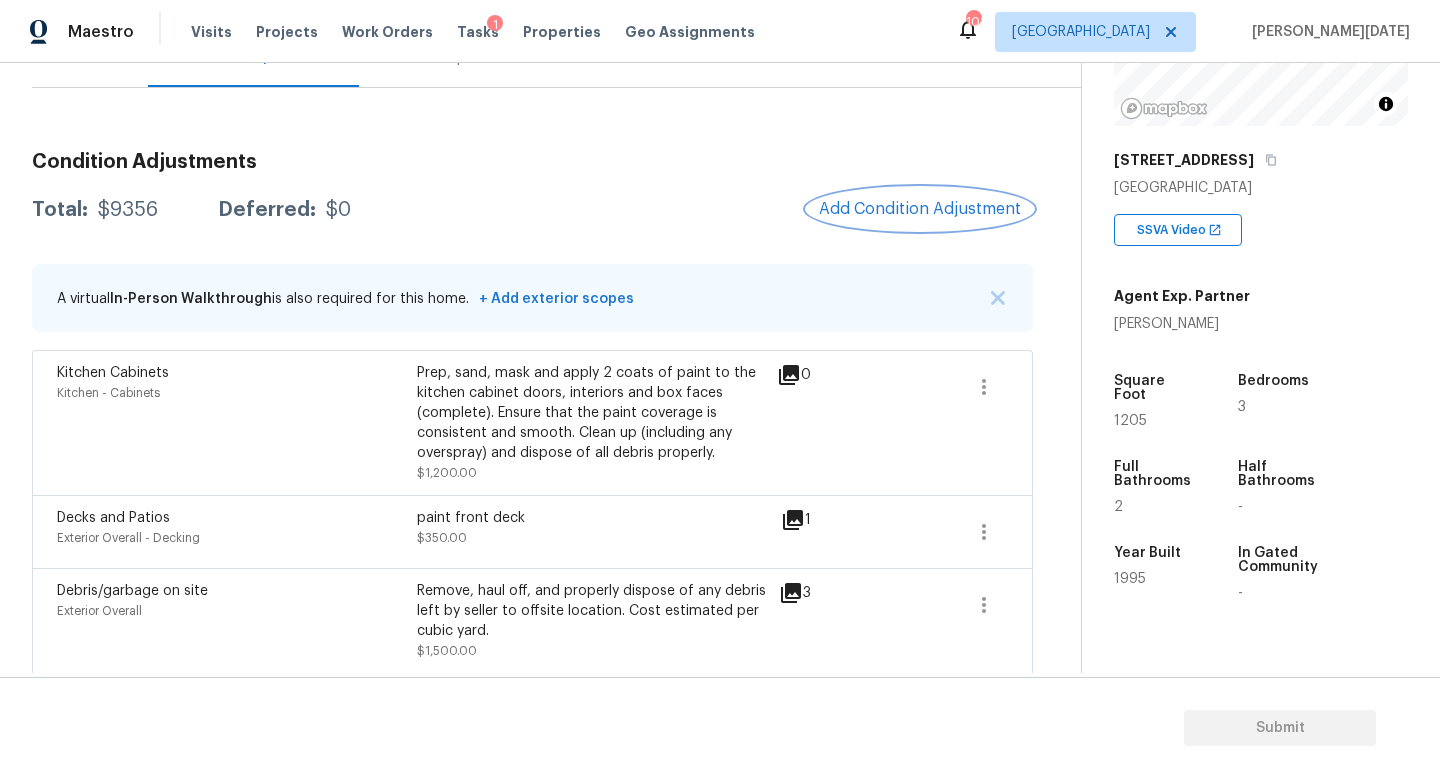 scroll, scrollTop: 111, scrollLeft: 0, axis: vertical 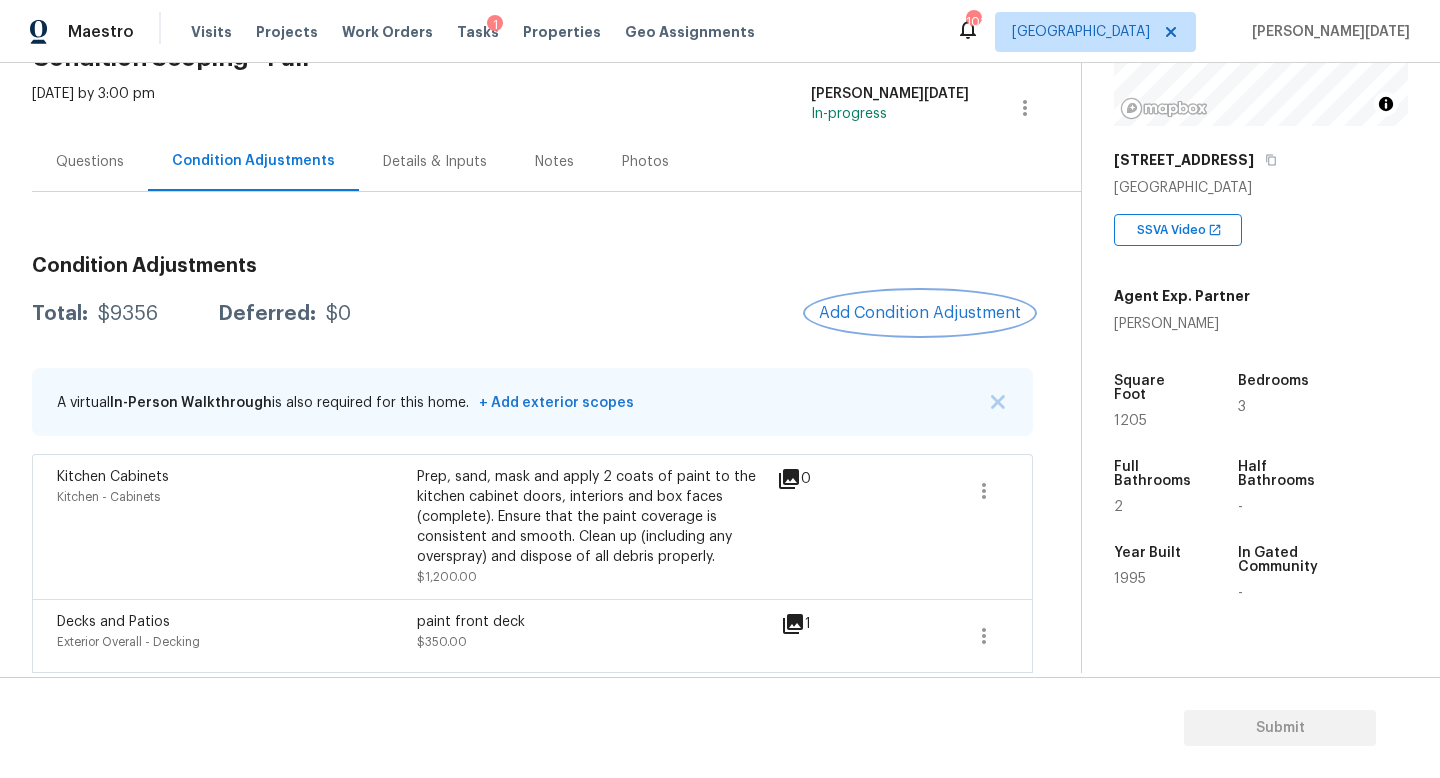 click on "Add Condition Adjustment" at bounding box center [920, 313] 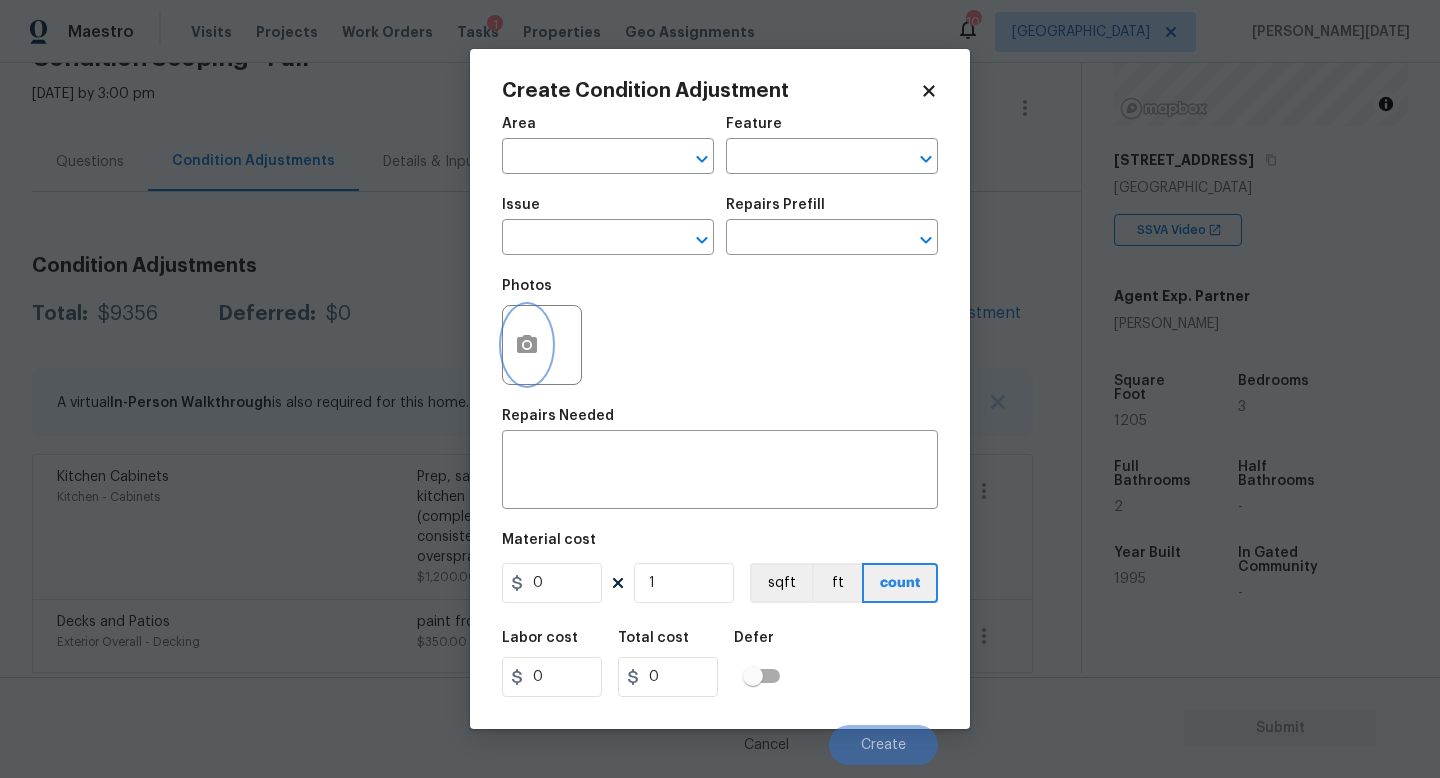 click 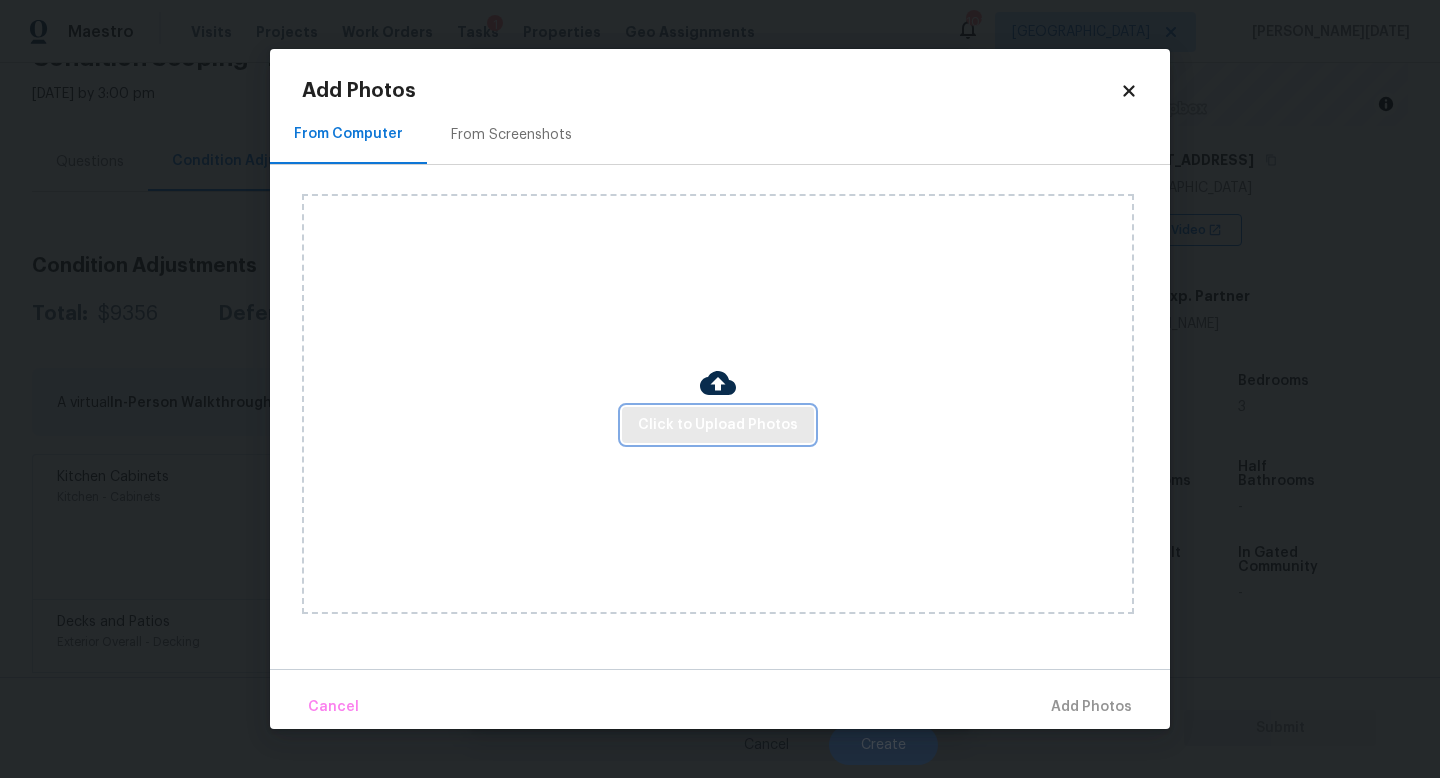 click on "Click to Upload Photos" at bounding box center [718, 425] 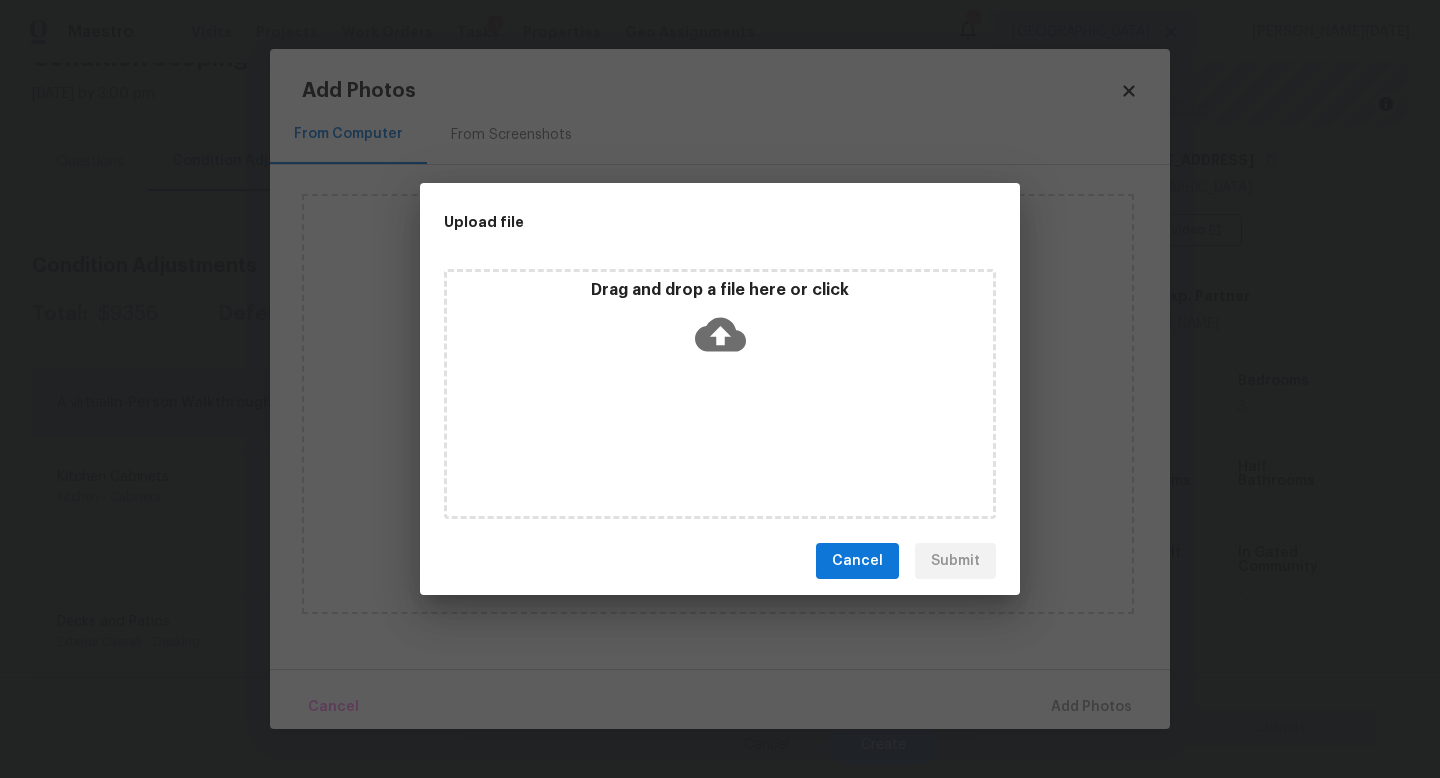 click on "Drag and drop a file here or click" at bounding box center (720, 394) 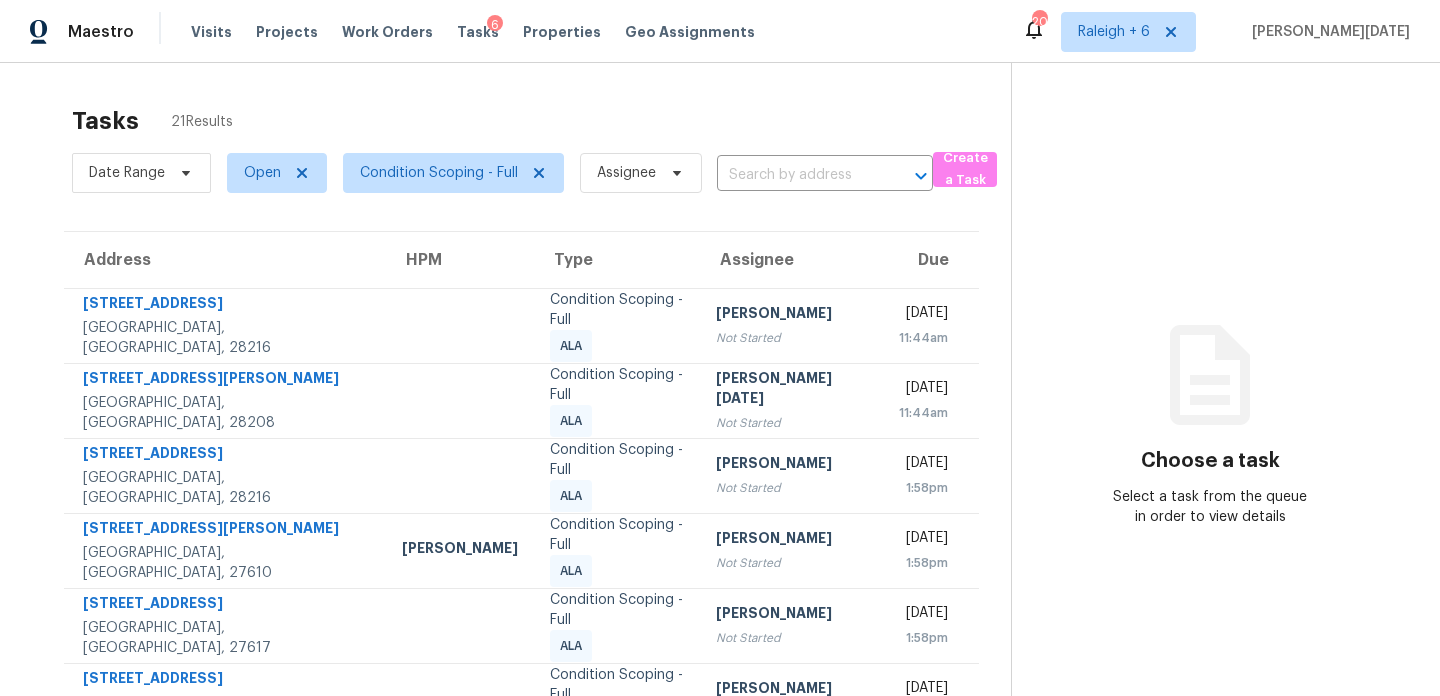 scroll, scrollTop: 0, scrollLeft: 0, axis: both 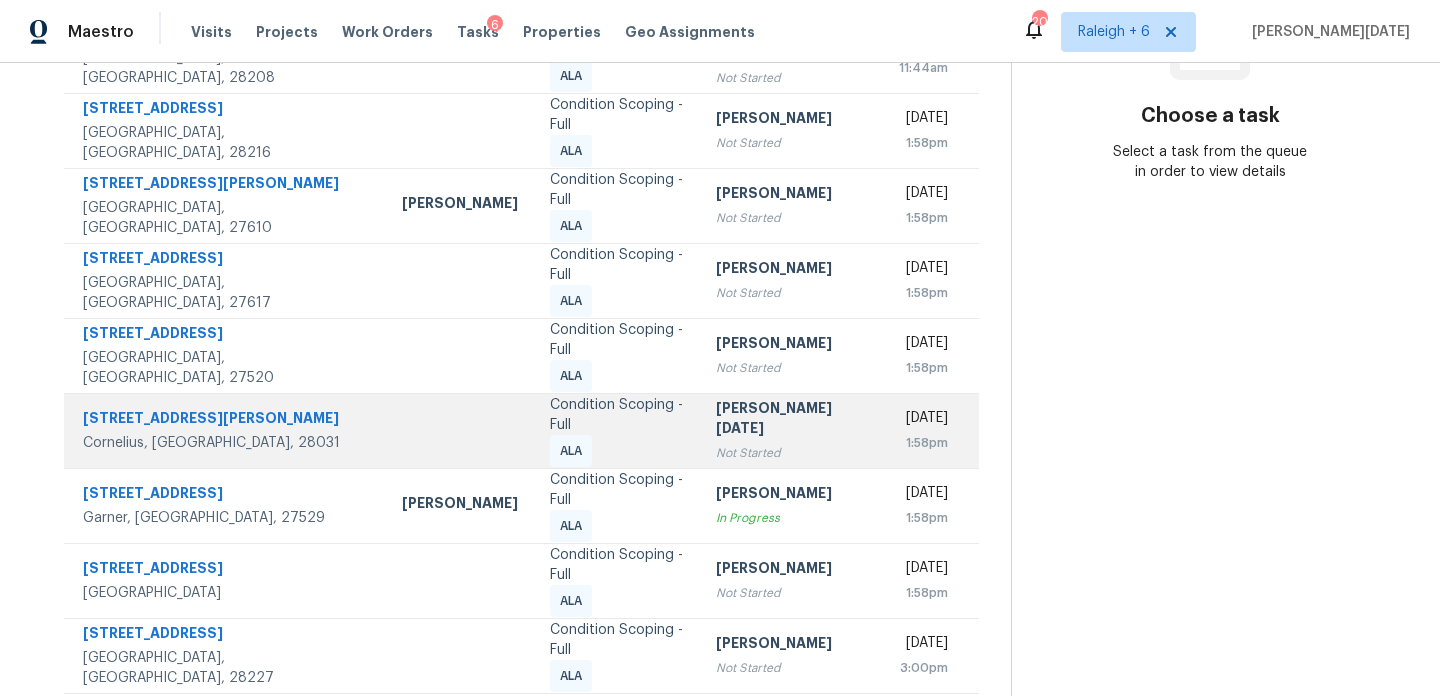 click on "Condition Scoping - Full ALA" at bounding box center (617, 430) 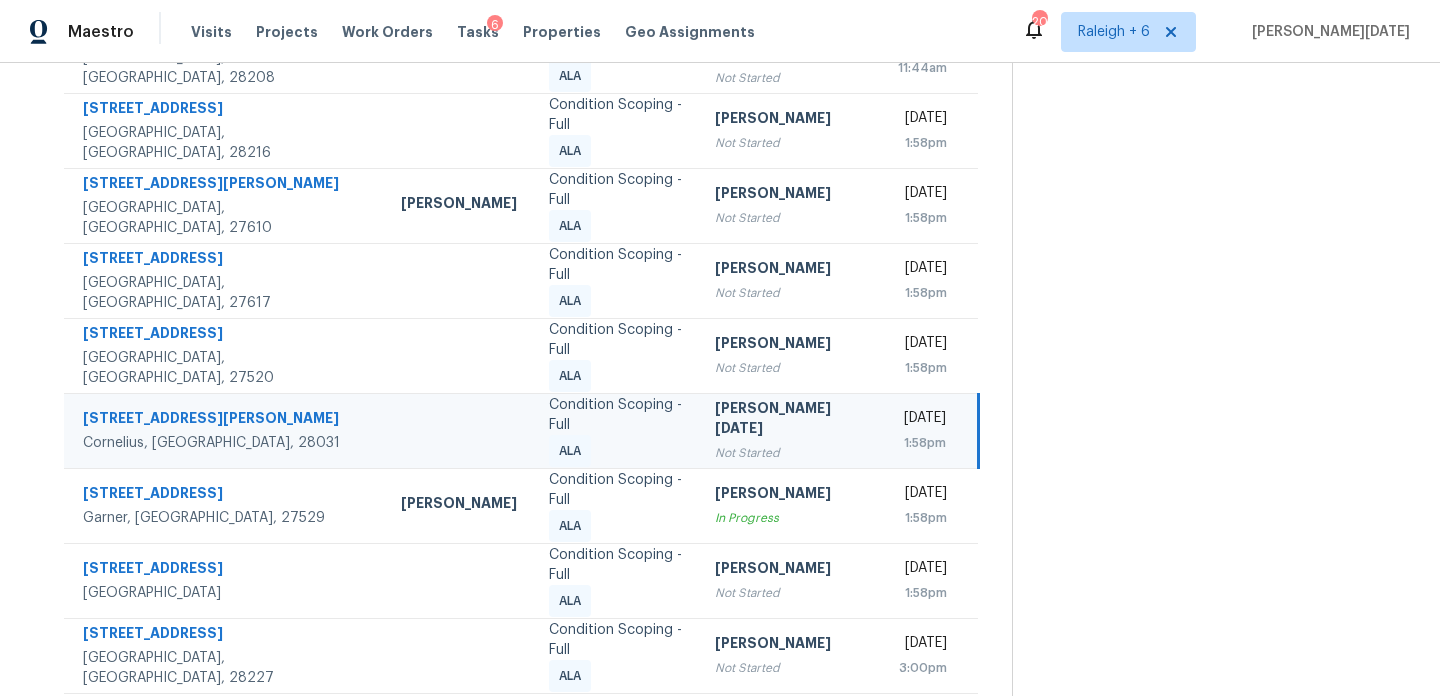 click on "Condition Scoping - Full ALA" at bounding box center [616, 430] 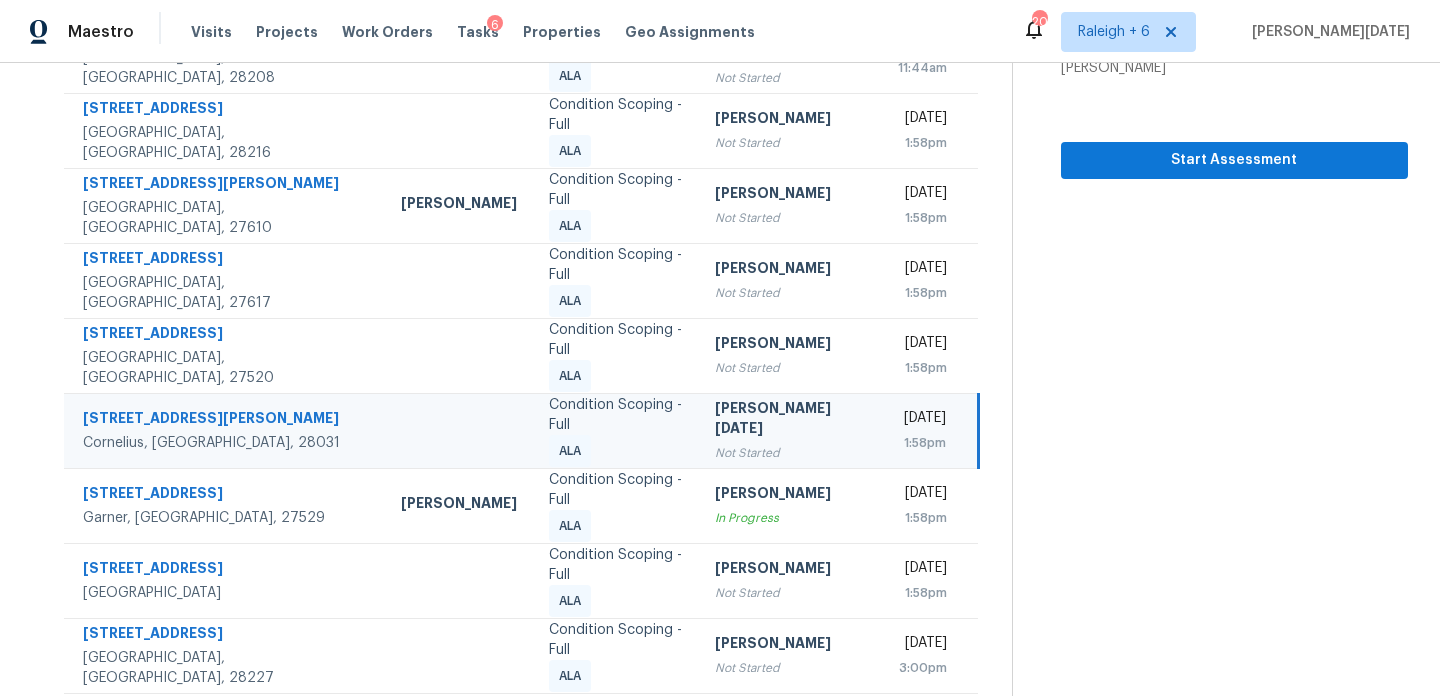 click on "[PERSON_NAME][DATE]" at bounding box center (790, 420) 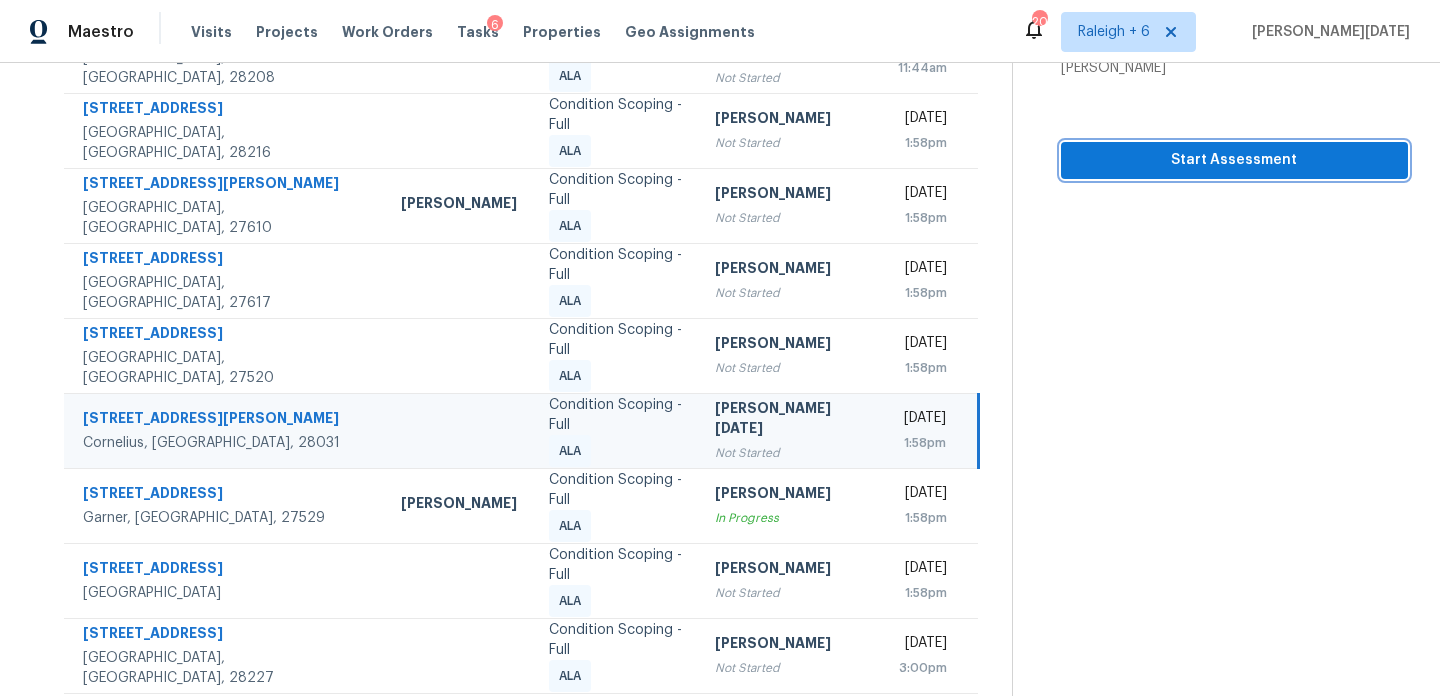 click on "Start Assessment" at bounding box center [1234, 160] 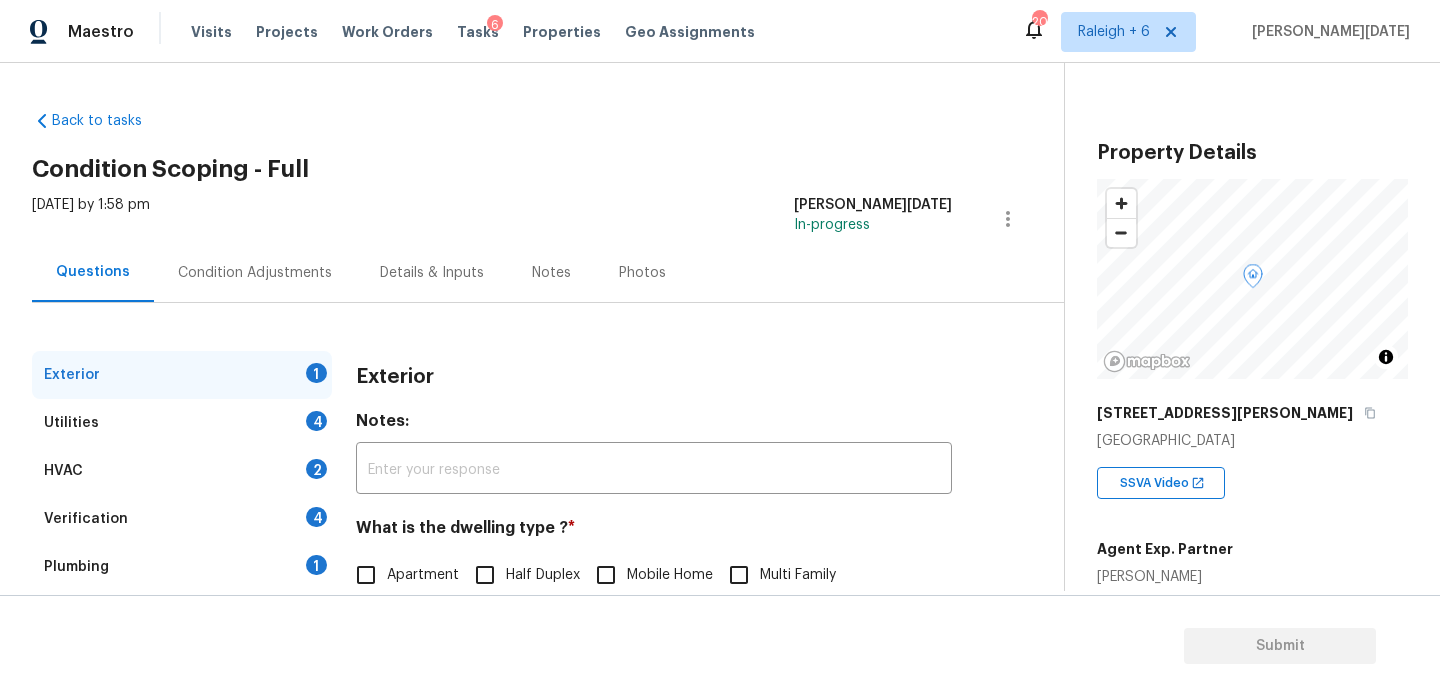 click on "Condition Adjustments" at bounding box center [255, 273] 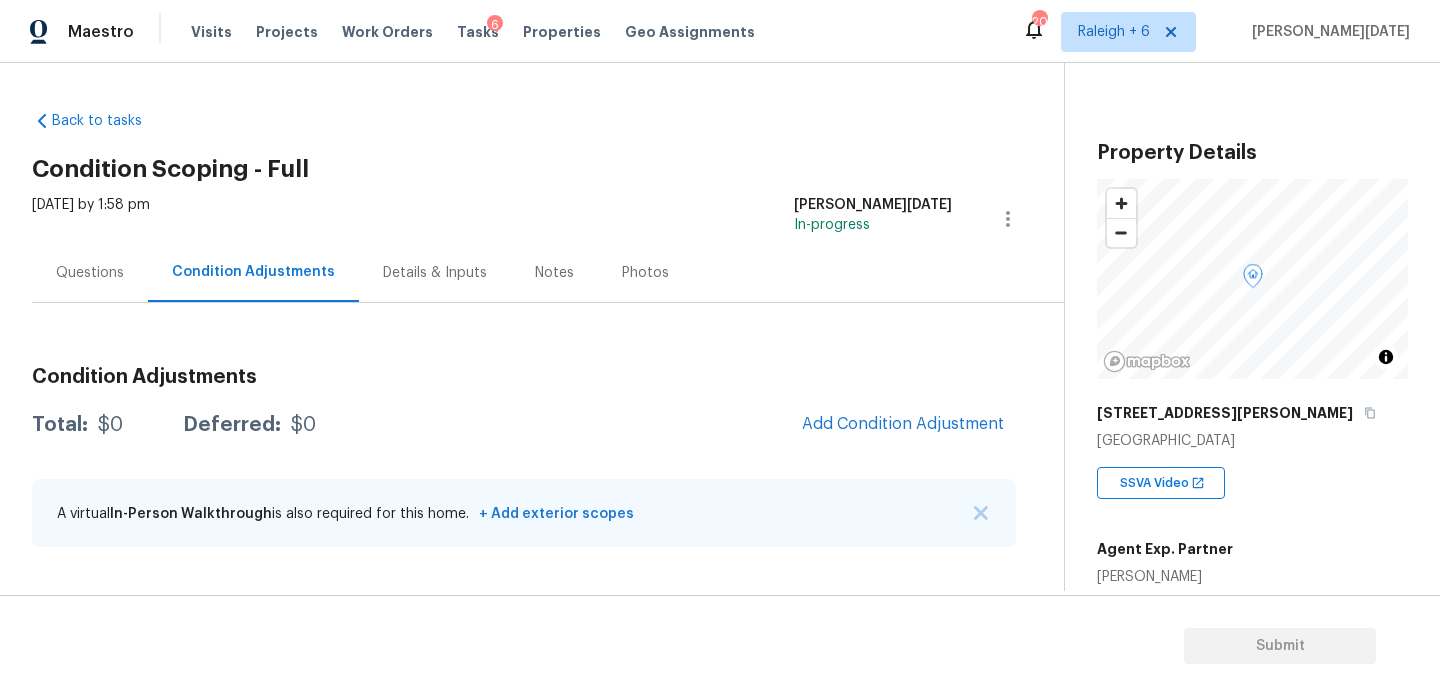 click on "Condition Adjustments Total:  $0 Deferred:  $0 Add Condition Adjustment A virtual  In-Person Walkthrough  is also required for this home.   + Add exterior scopes" at bounding box center (524, 458) 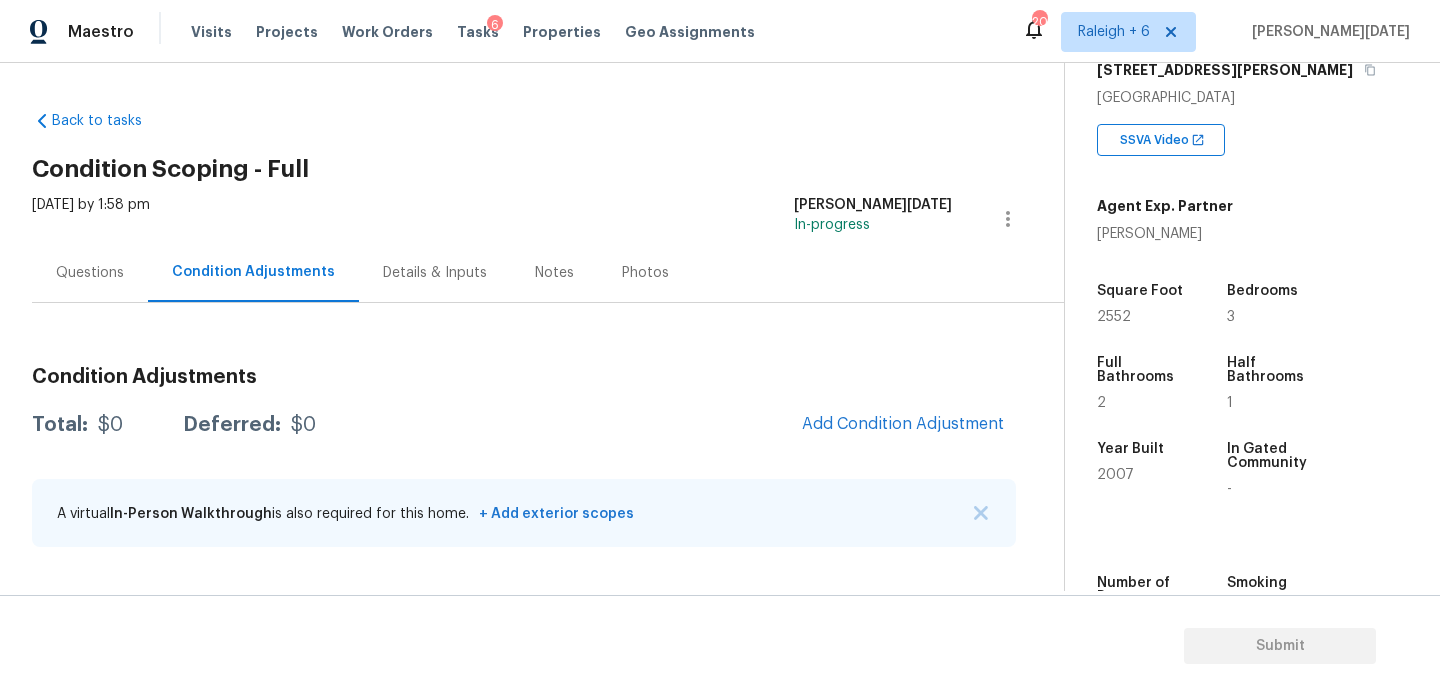 scroll, scrollTop: 372, scrollLeft: 0, axis: vertical 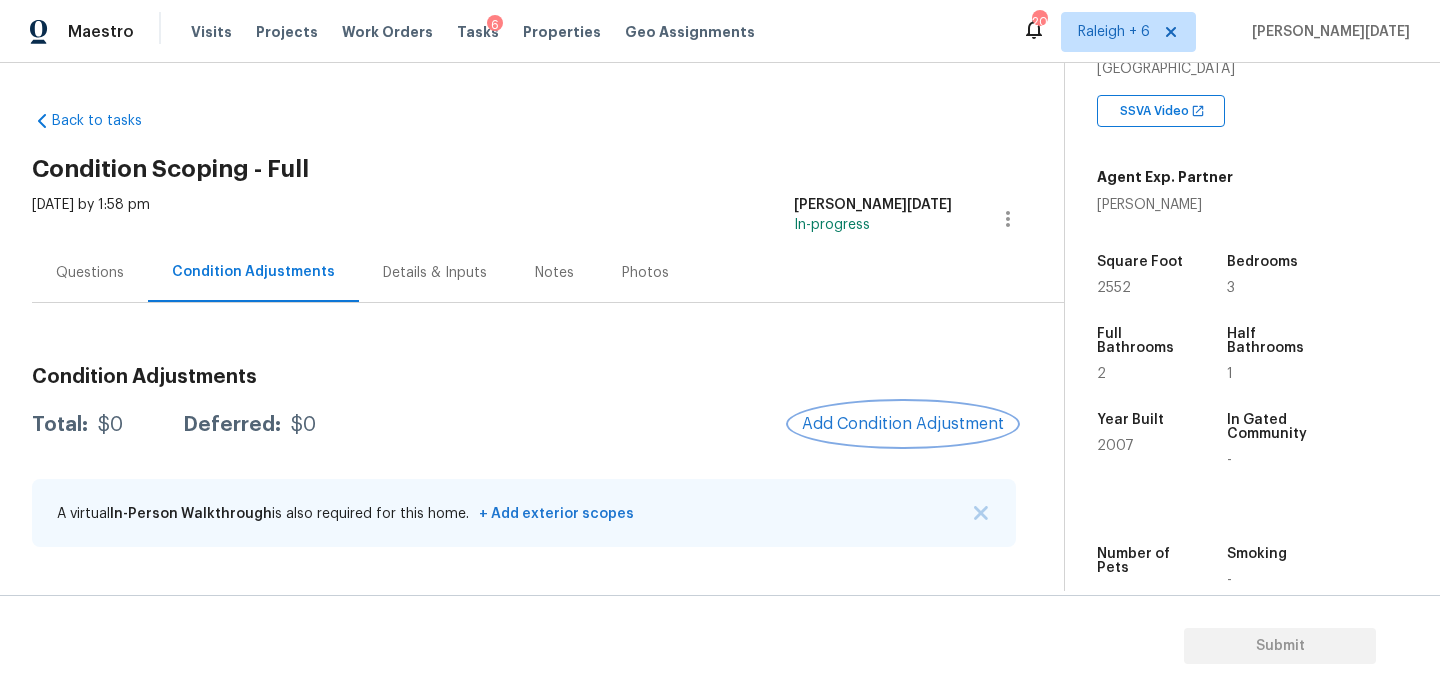 click on "Add Condition Adjustment" at bounding box center (903, 424) 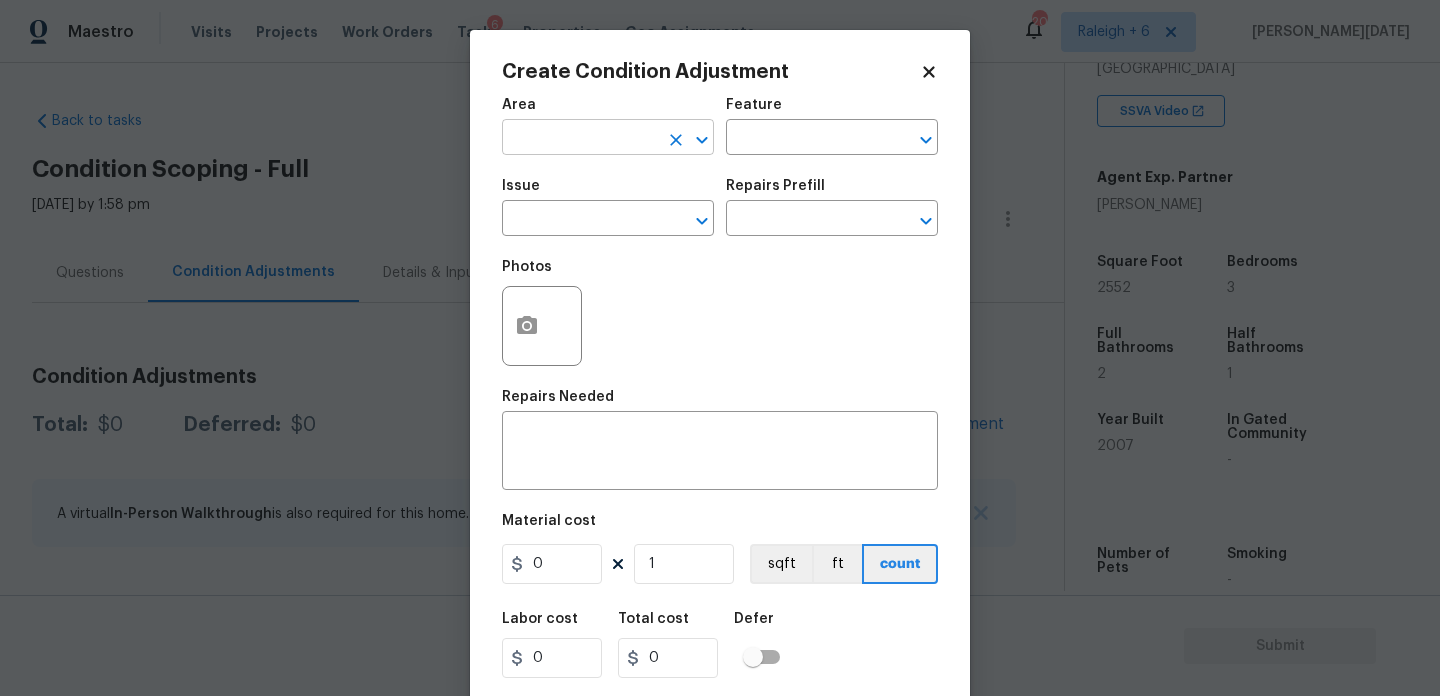 click at bounding box center (580, 139) 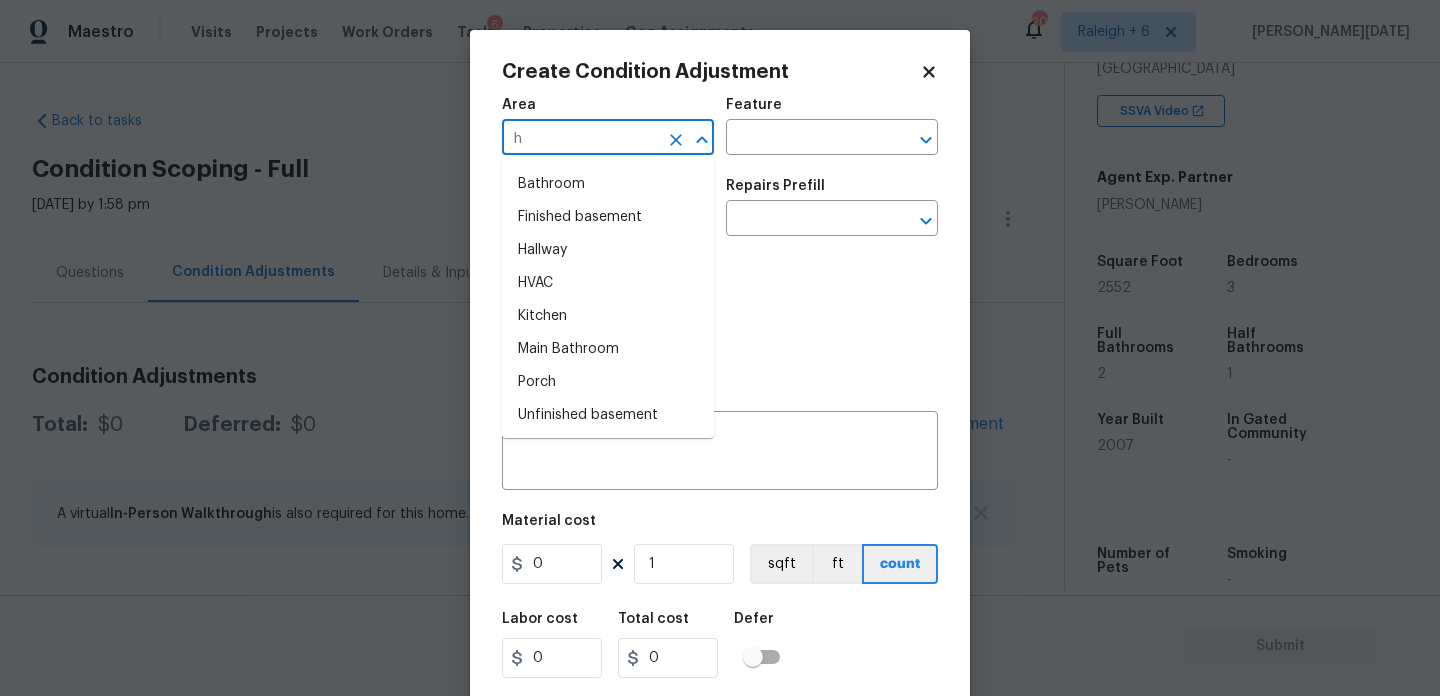 type on "hv" 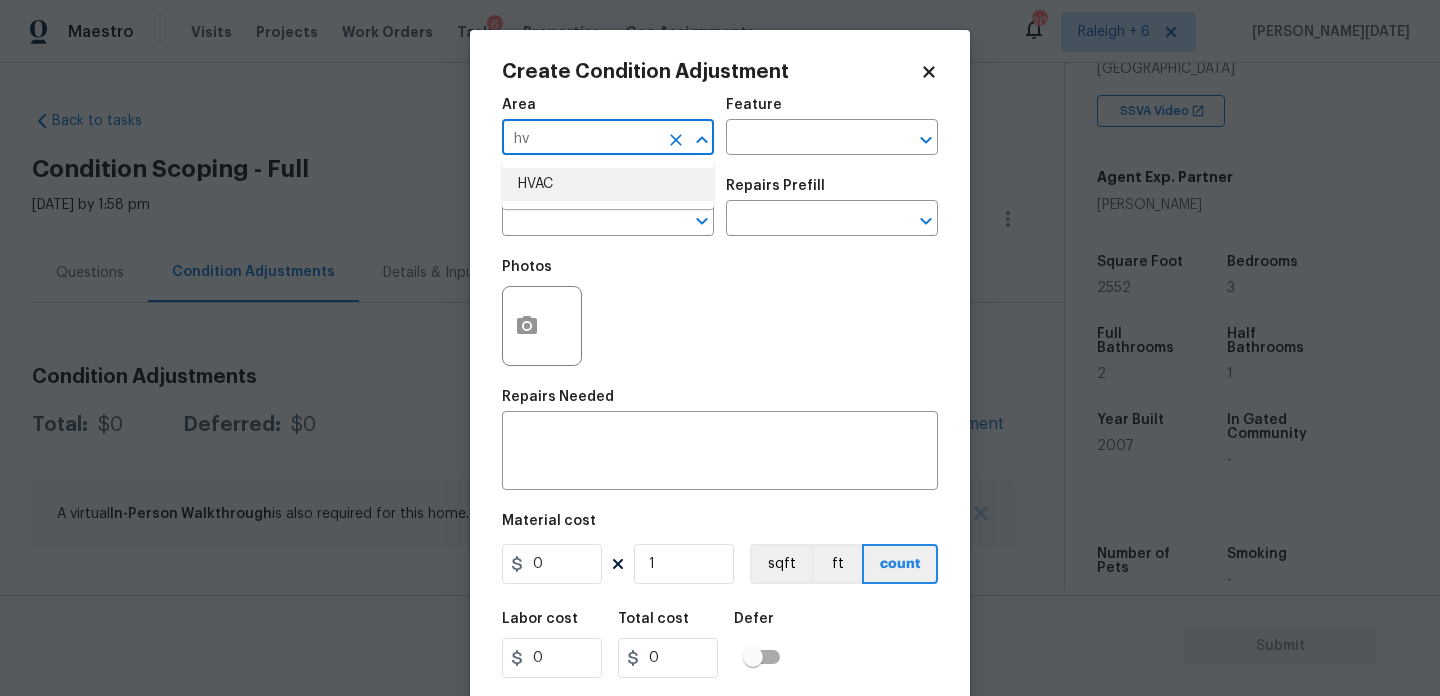 click on "HVAC" at bounding box center [608, 184] 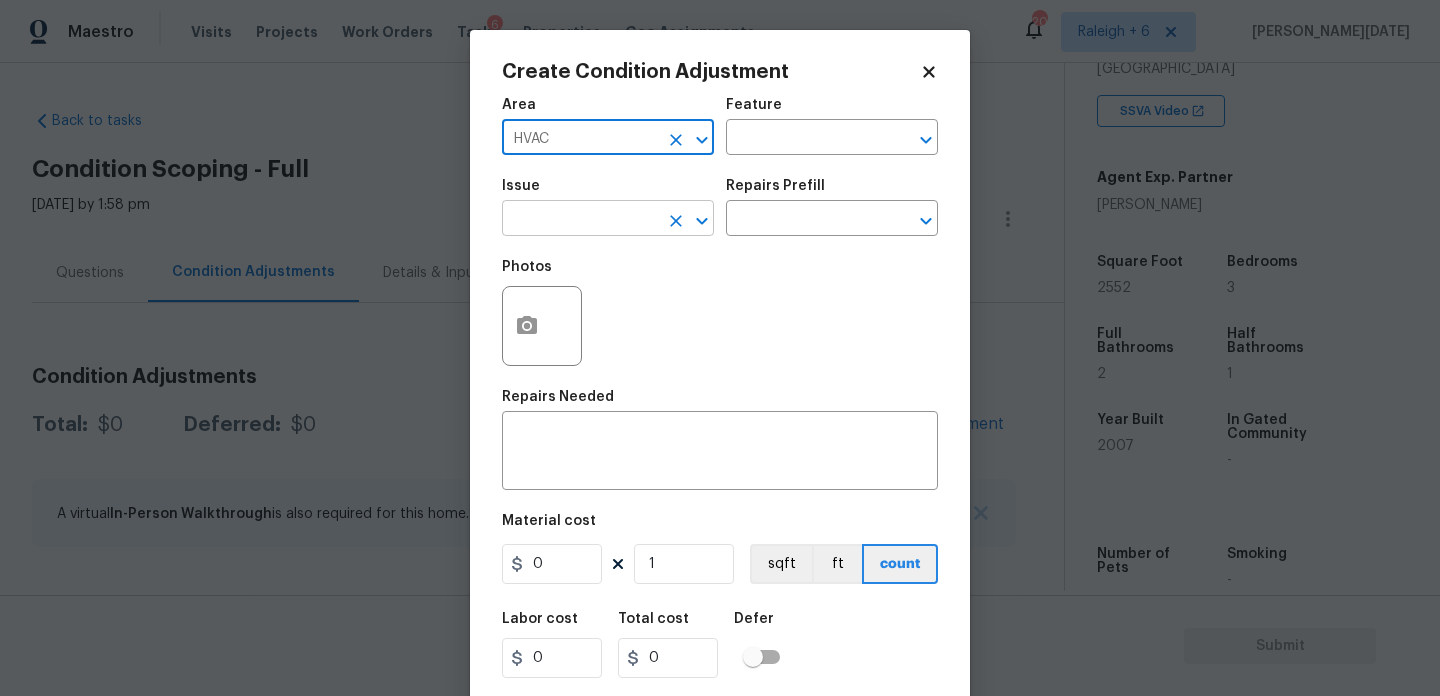 type on "HVAC" 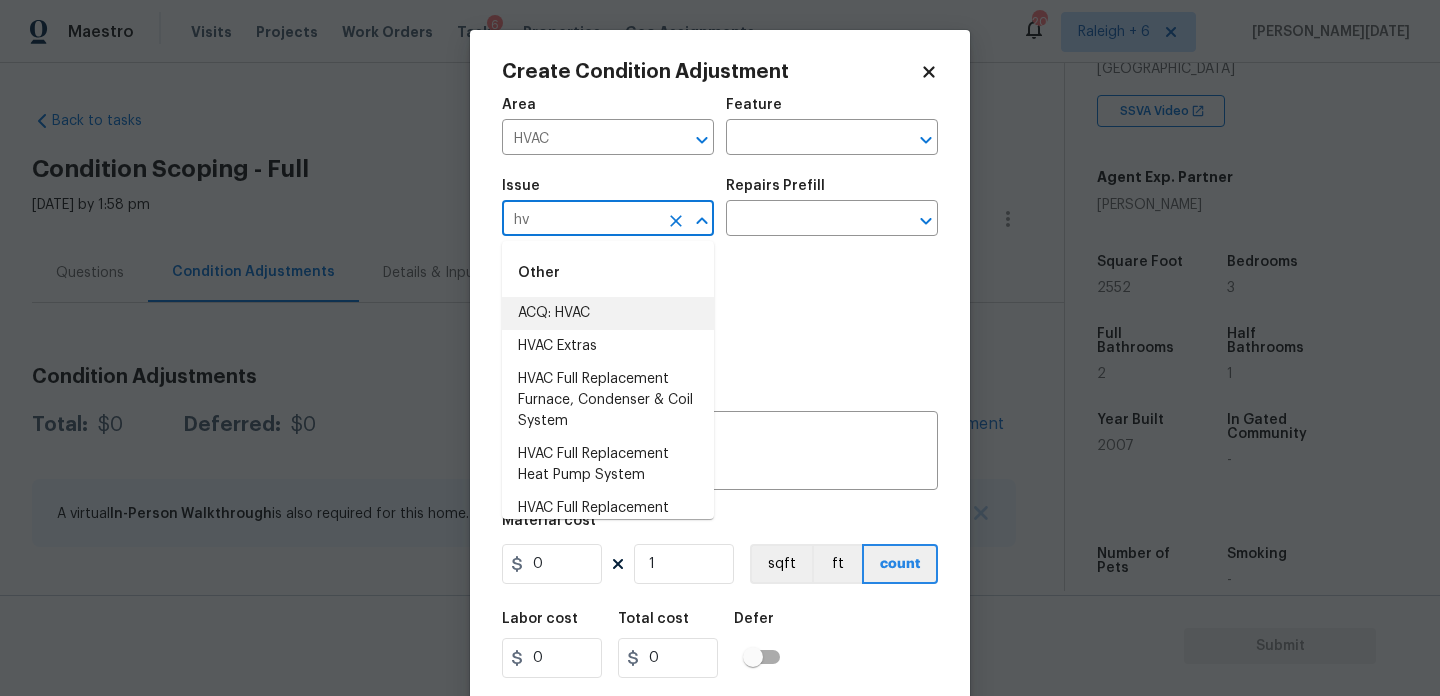 click on "ACQ: HVAC" at bounding box center (608, 313) 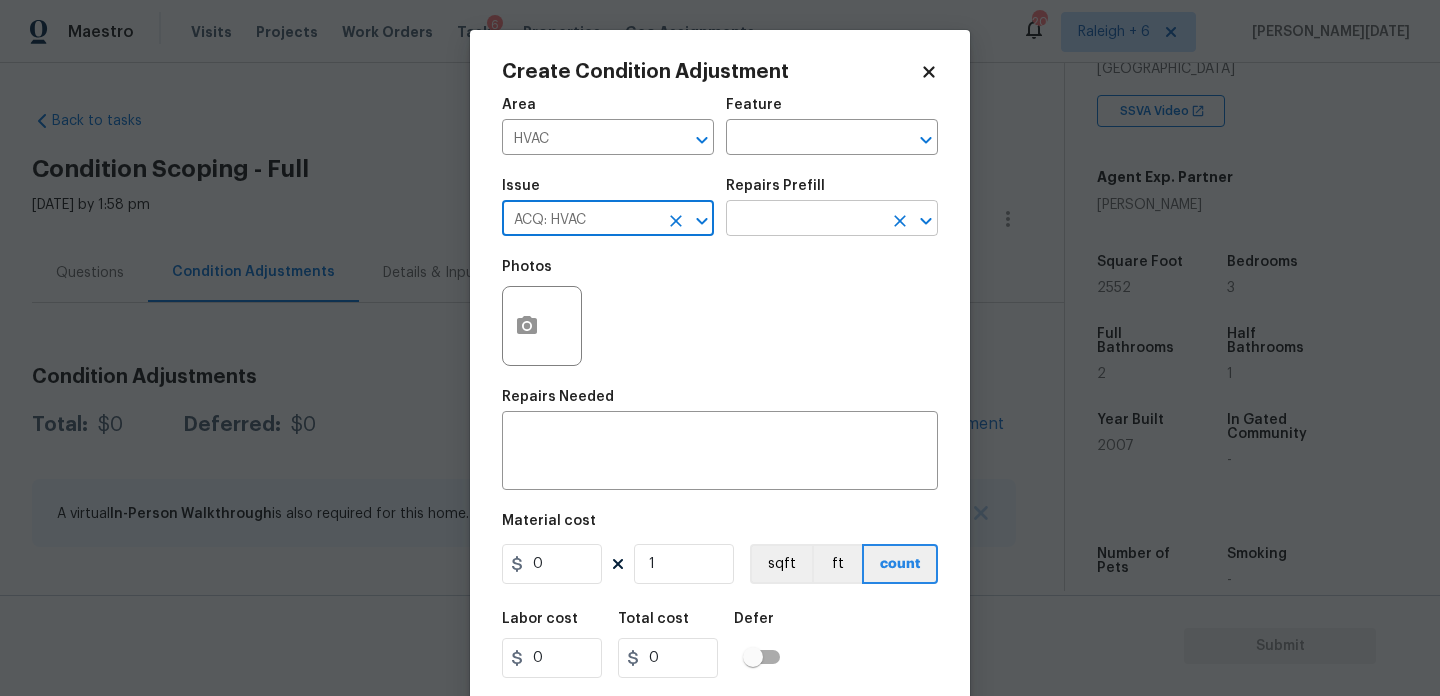 type on "ACQ: HVAC" 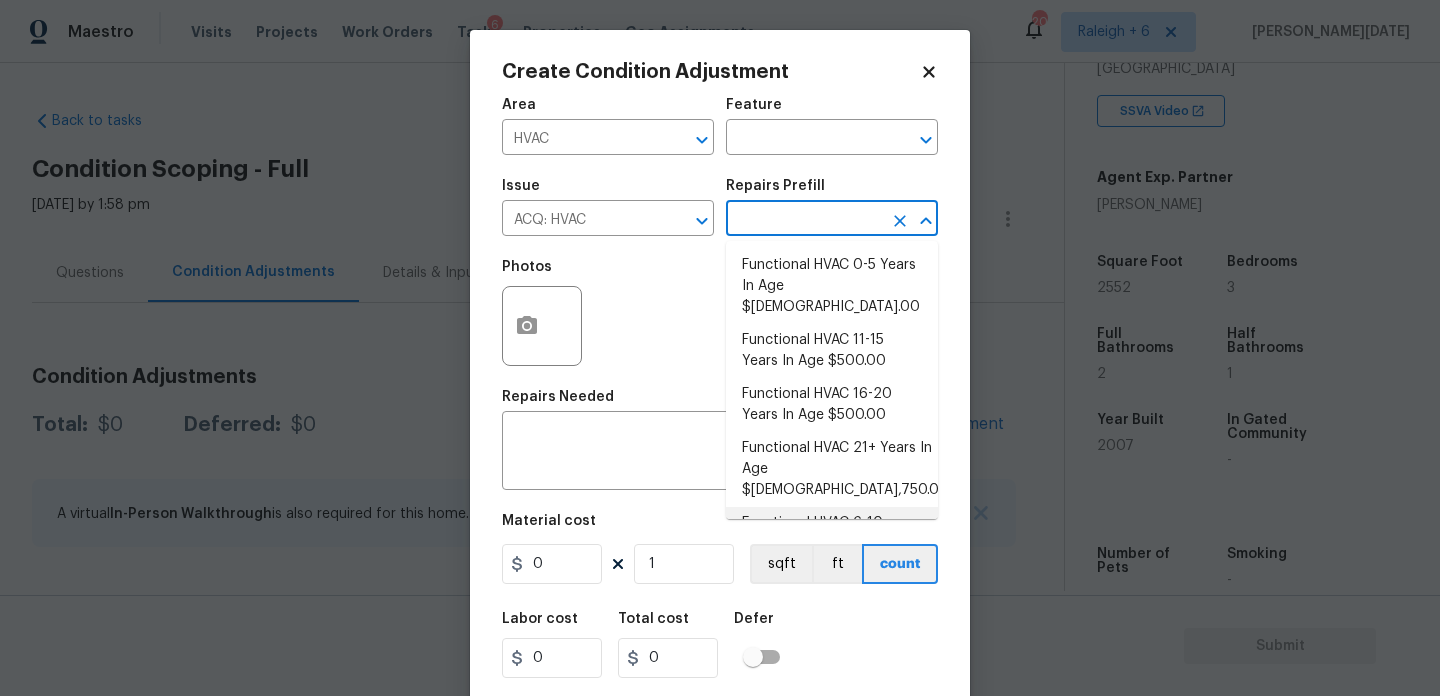 click on "Functional HVAC 6-10 Years In Age $402.00" at bounding box center (832, 534) 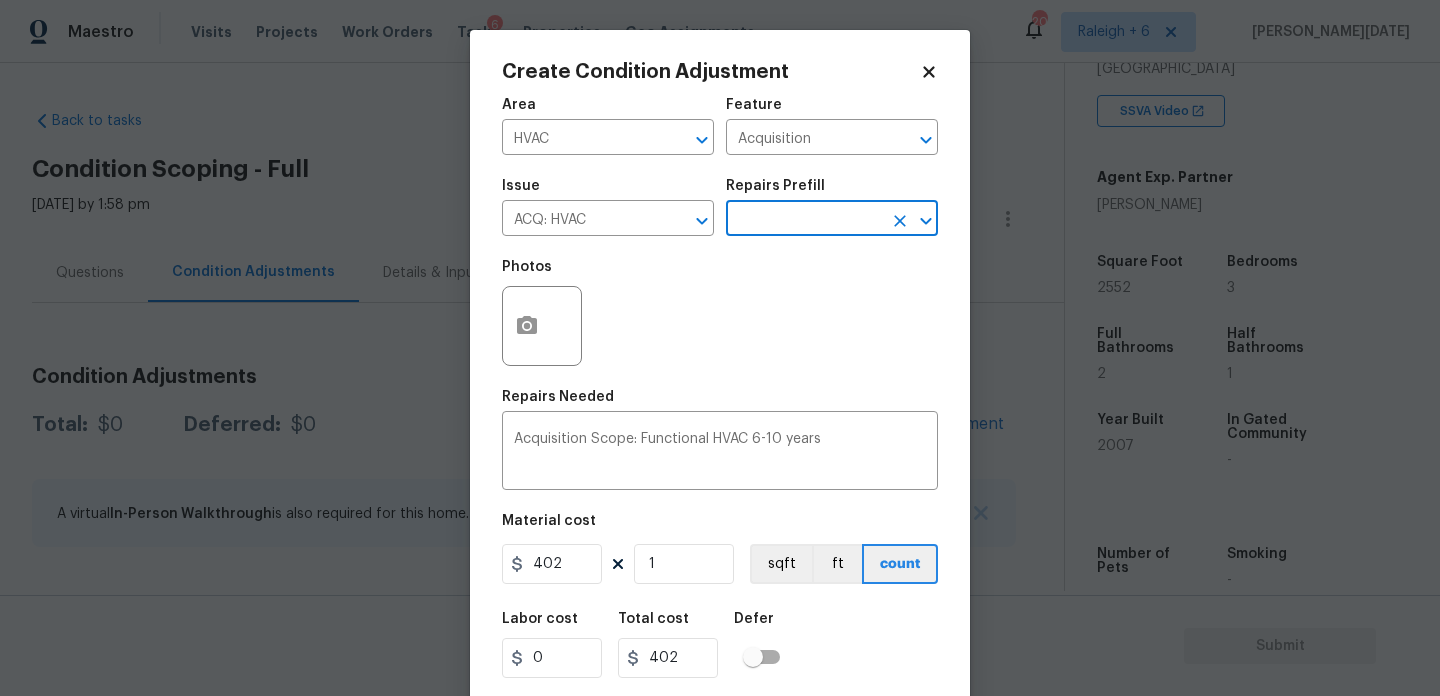 scroll, scrollTop: 51, scrollLeft: 0, axis: vertical 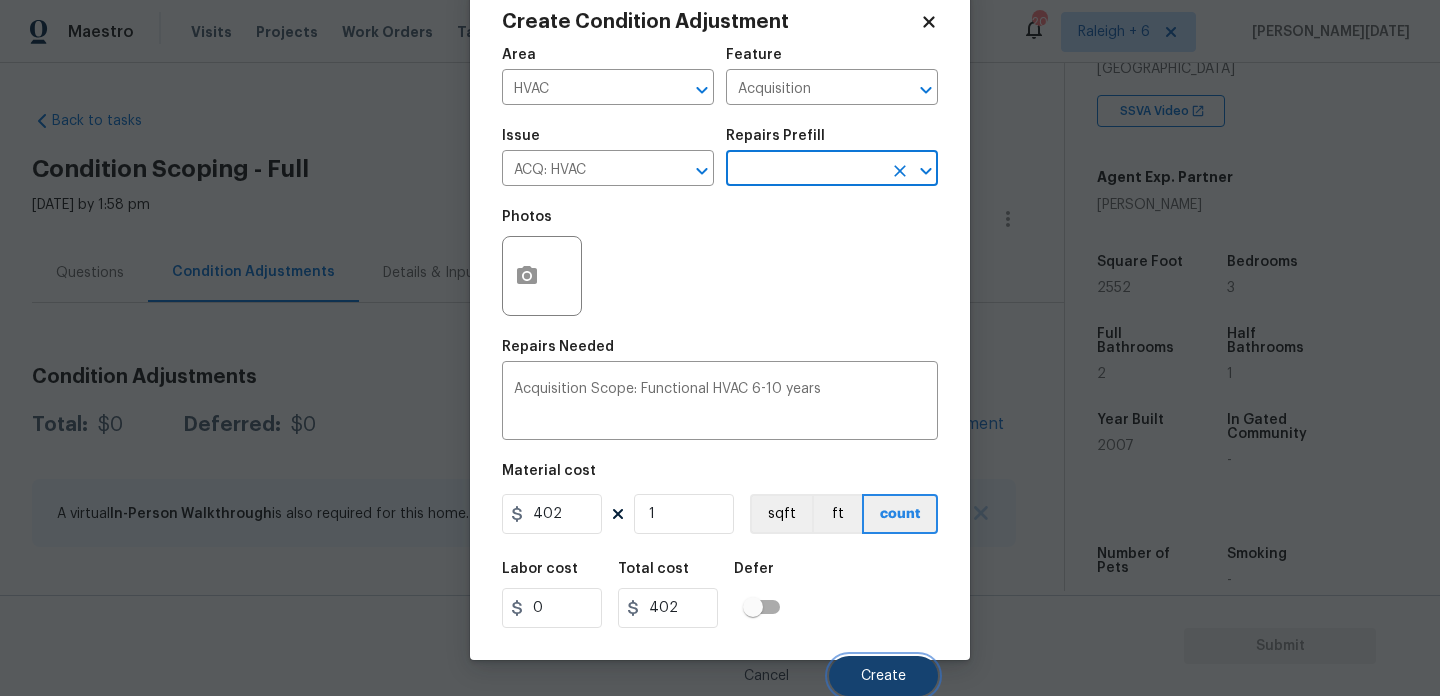 click on "Create" at bounding box center (883, 676) 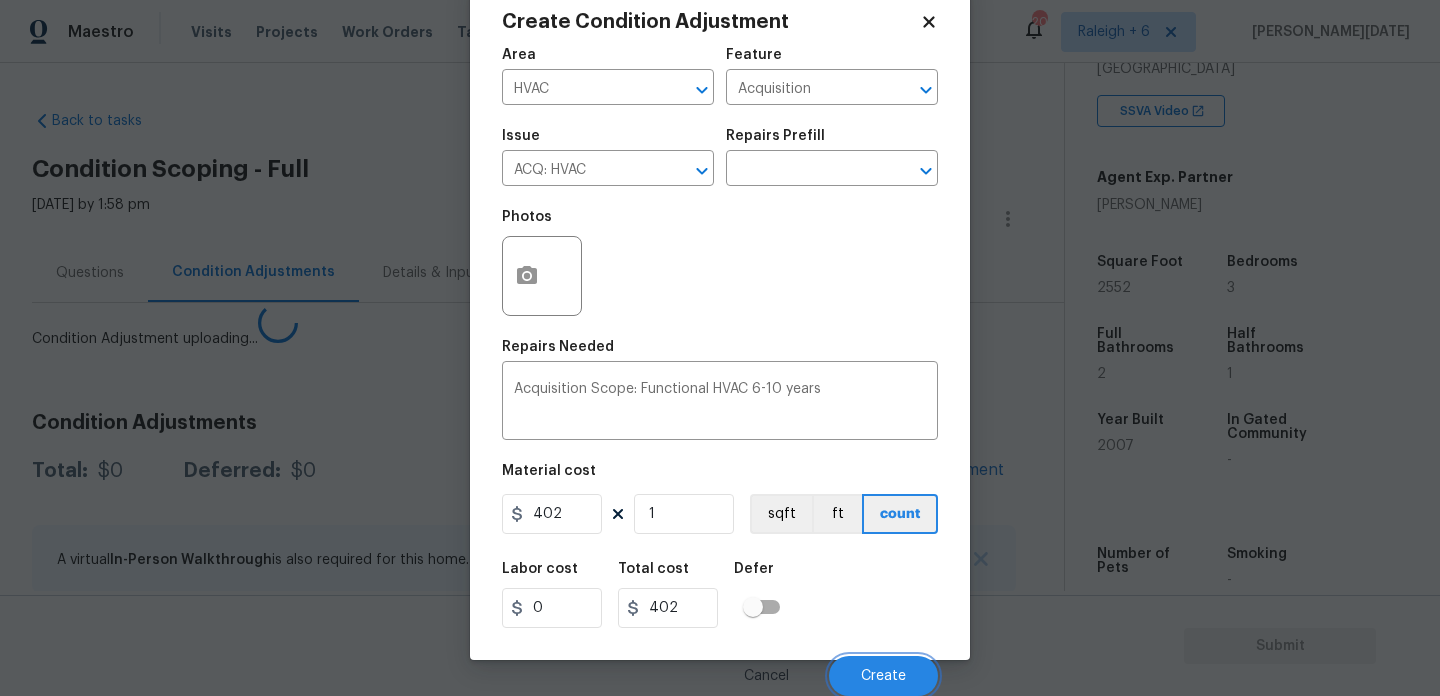 scroll, scrollTop: 44, scrollLeft: 0, axis: vertical 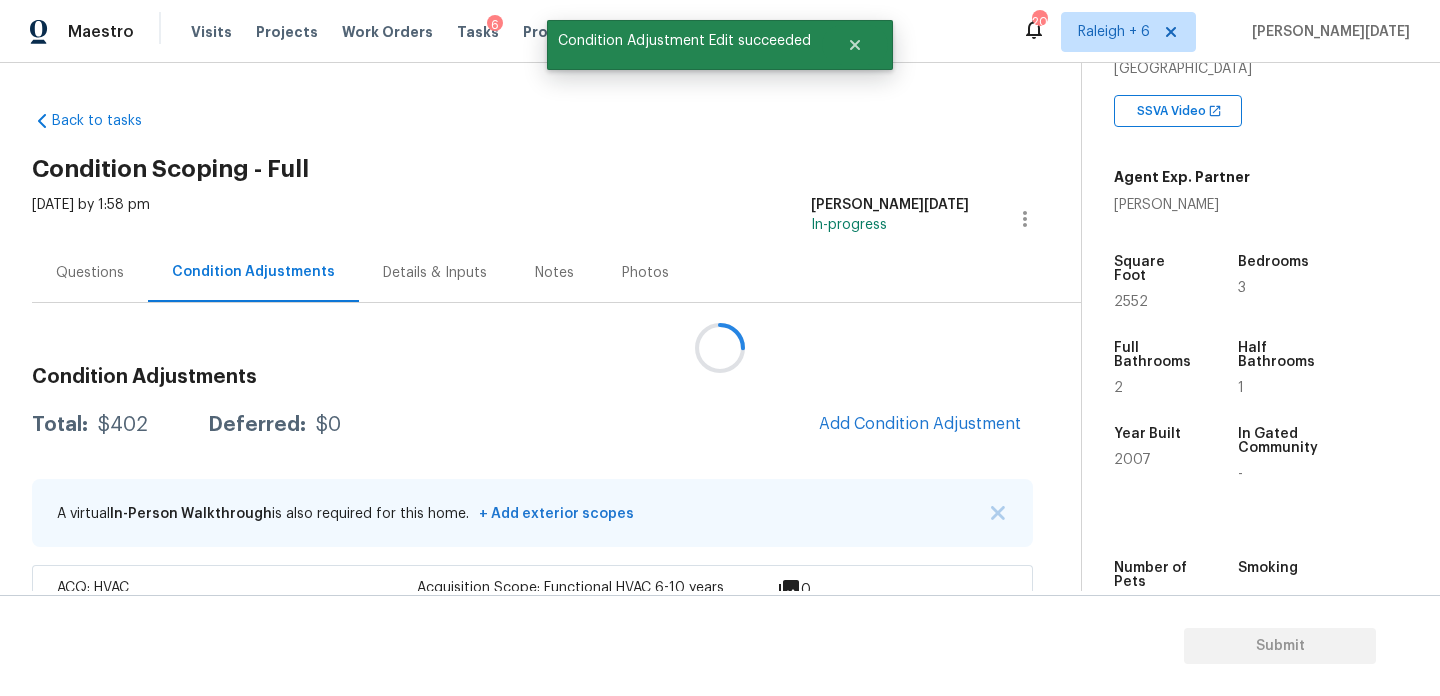 click at bounding box center [720, 348] 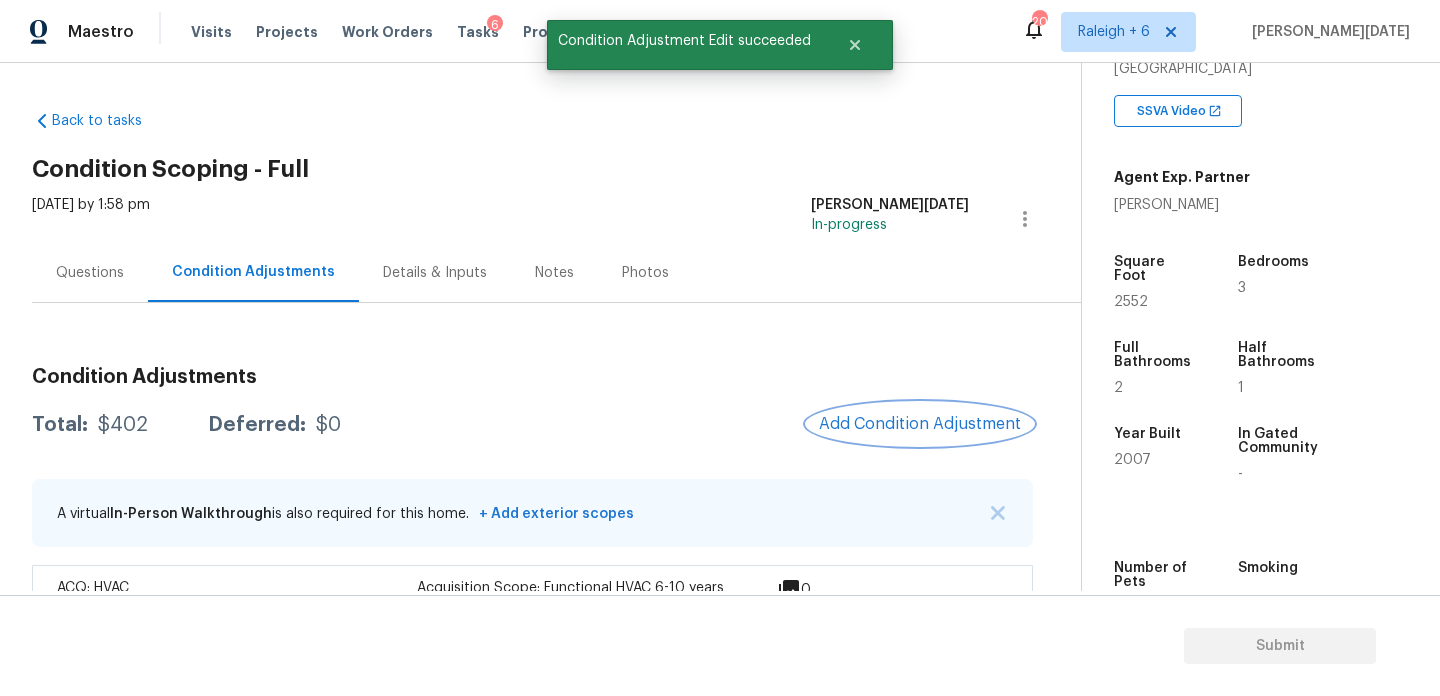 click on "Add Condition Adjustment" at bounding box center [920, 424] 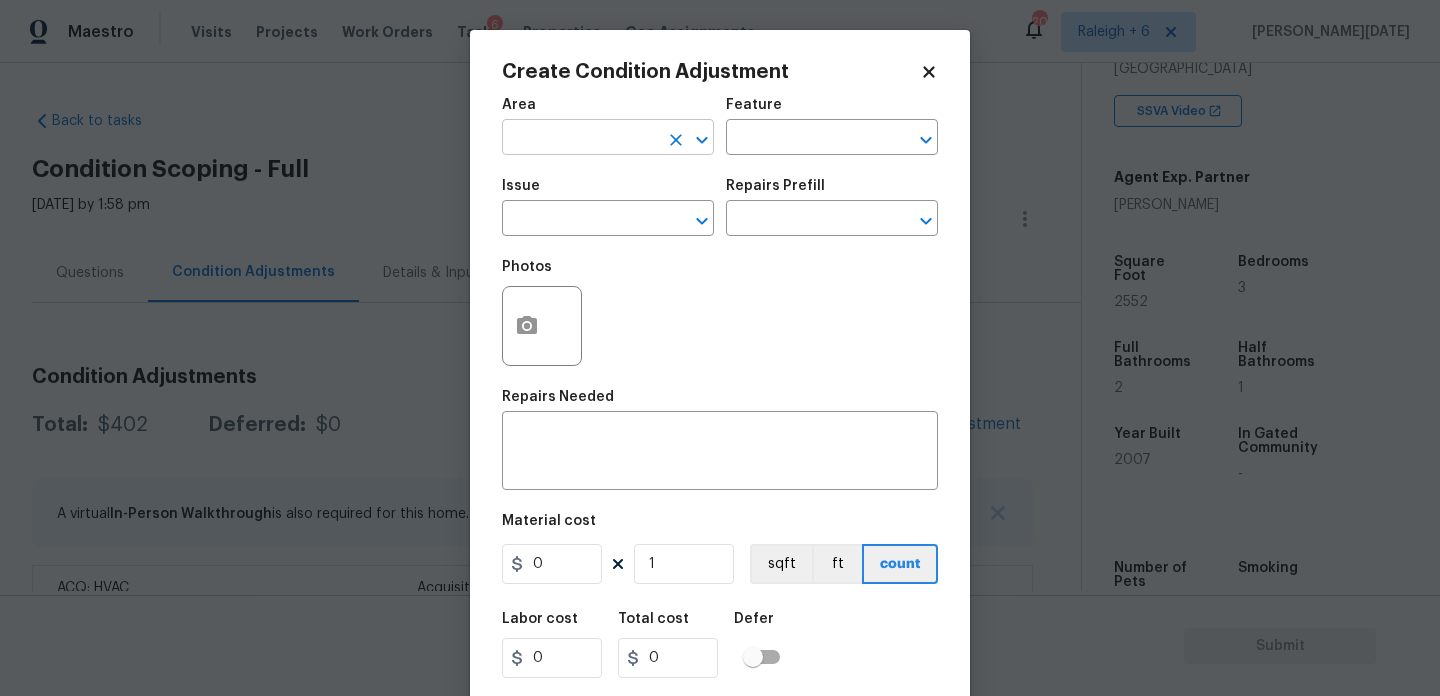 click at bounding box center [580, 139] 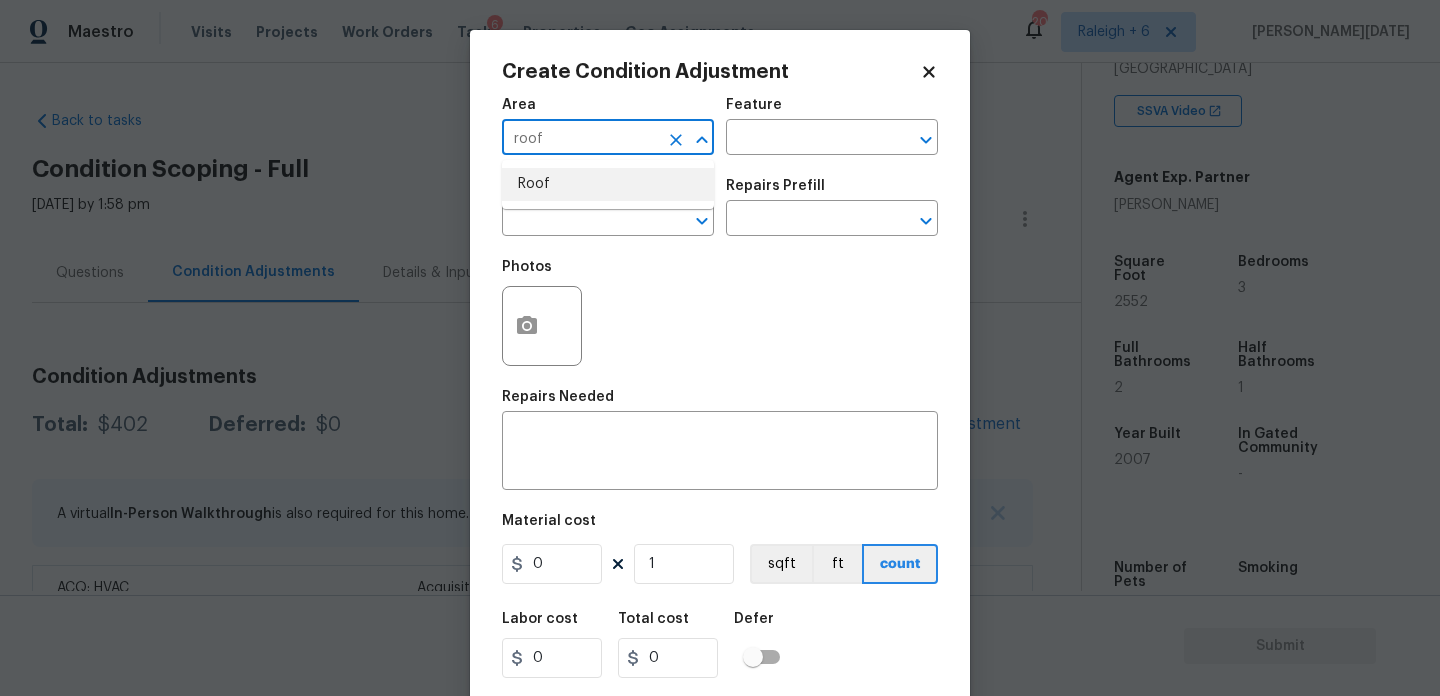 click on "Roof" at bounding box center [608, 184] 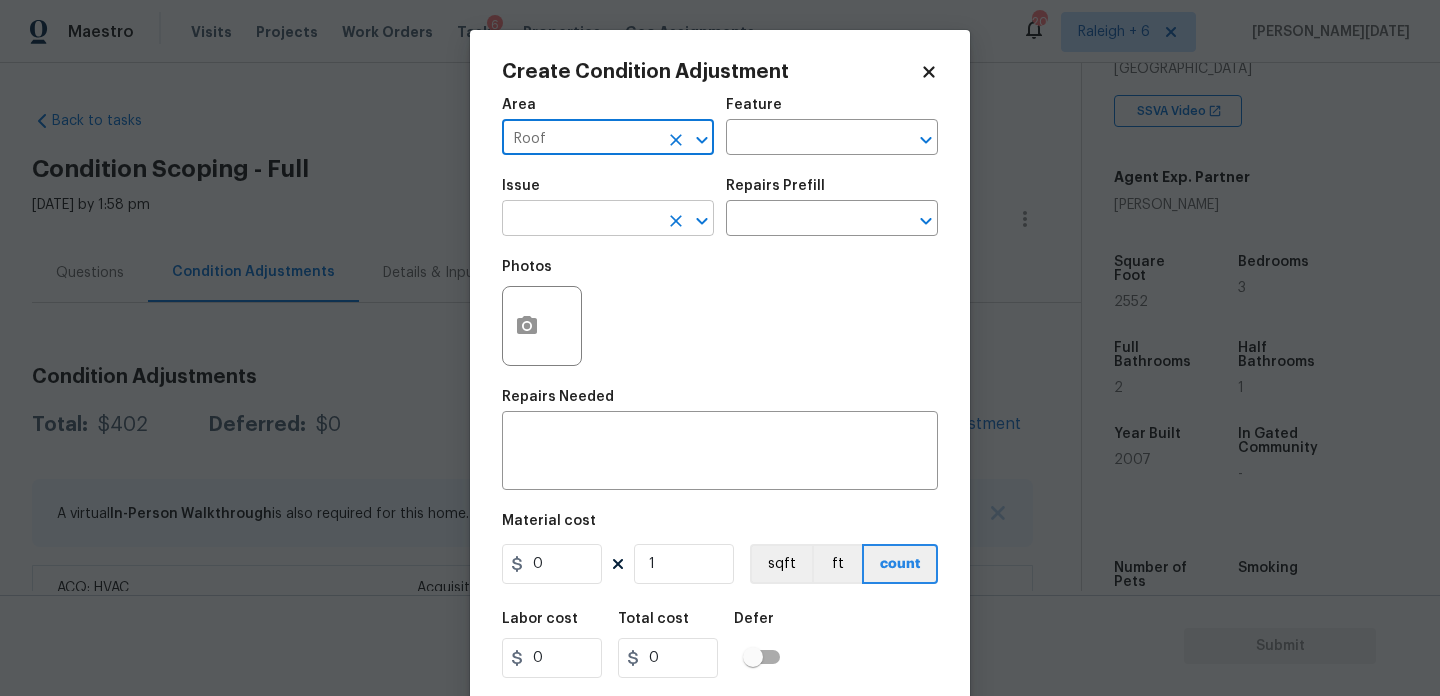 type on "Roof" 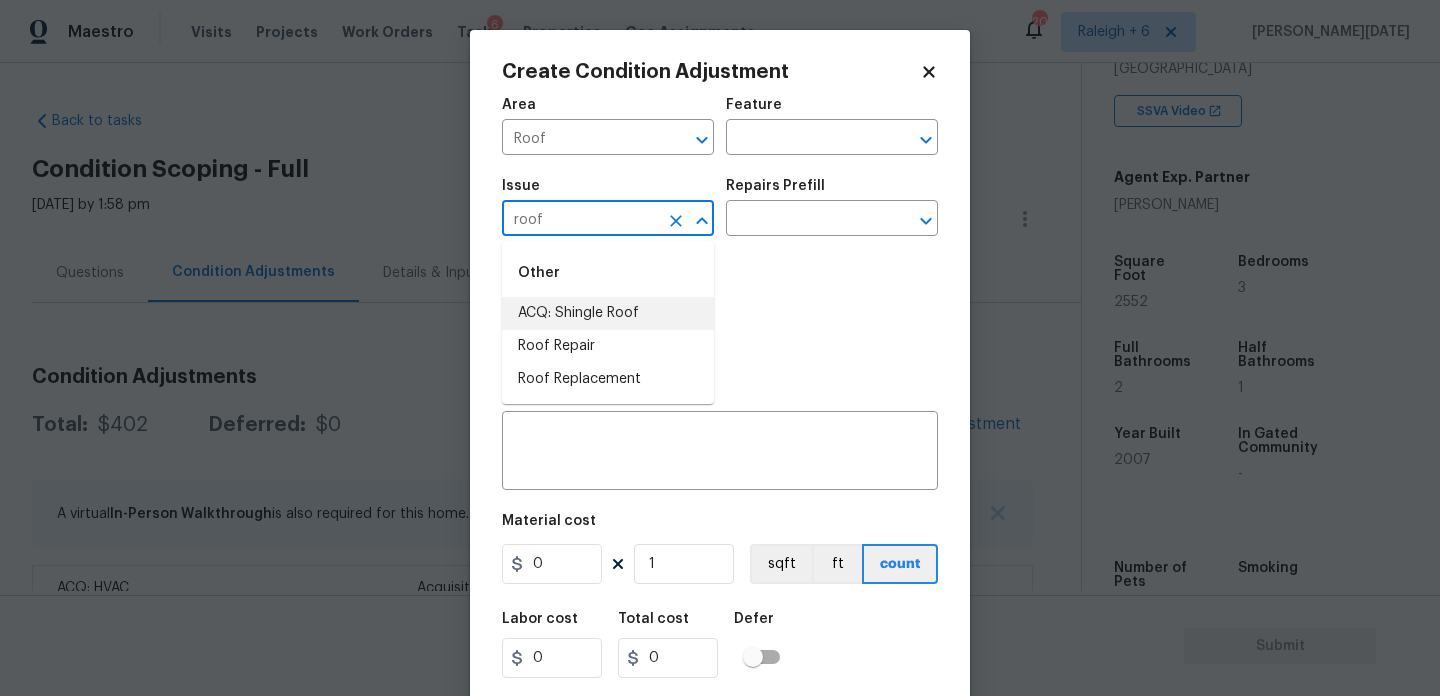 click on "ACQ: Shingle Roof" at bounding box center (608, 313) 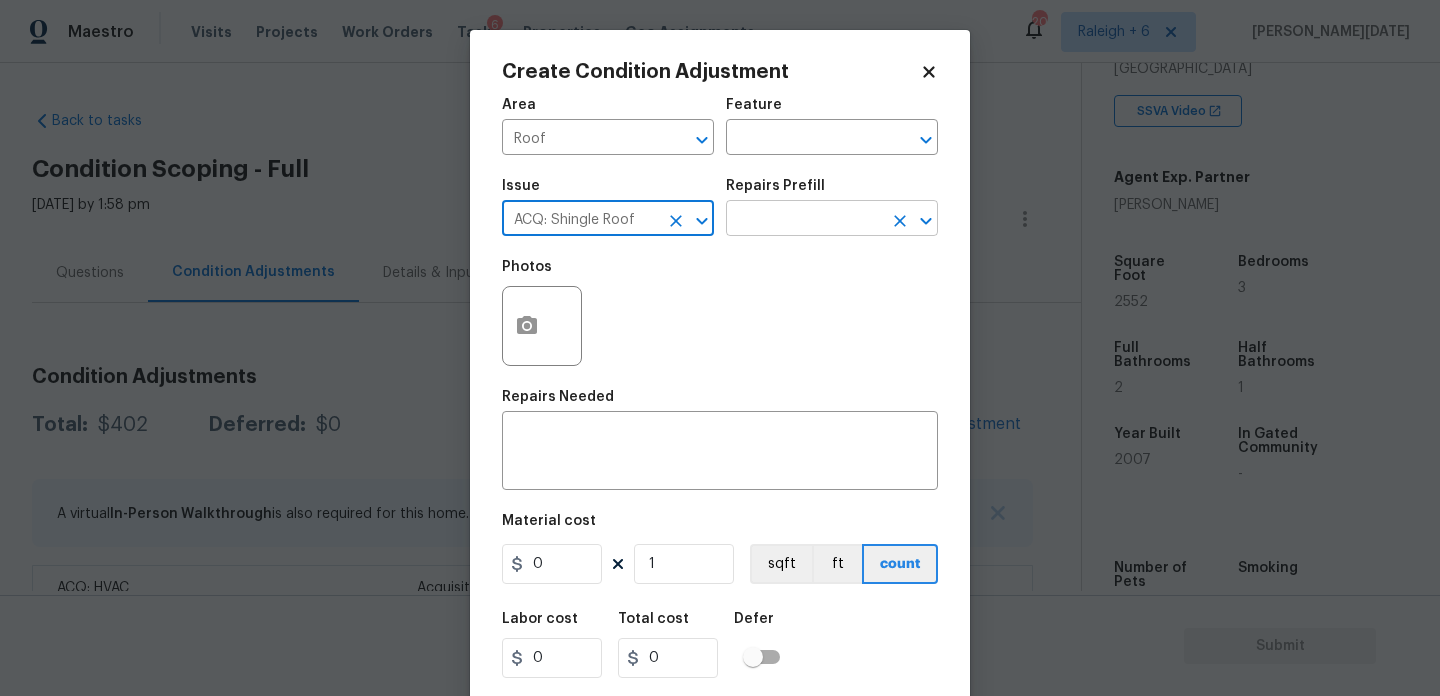 type on "ACQ: Shingle Roof" 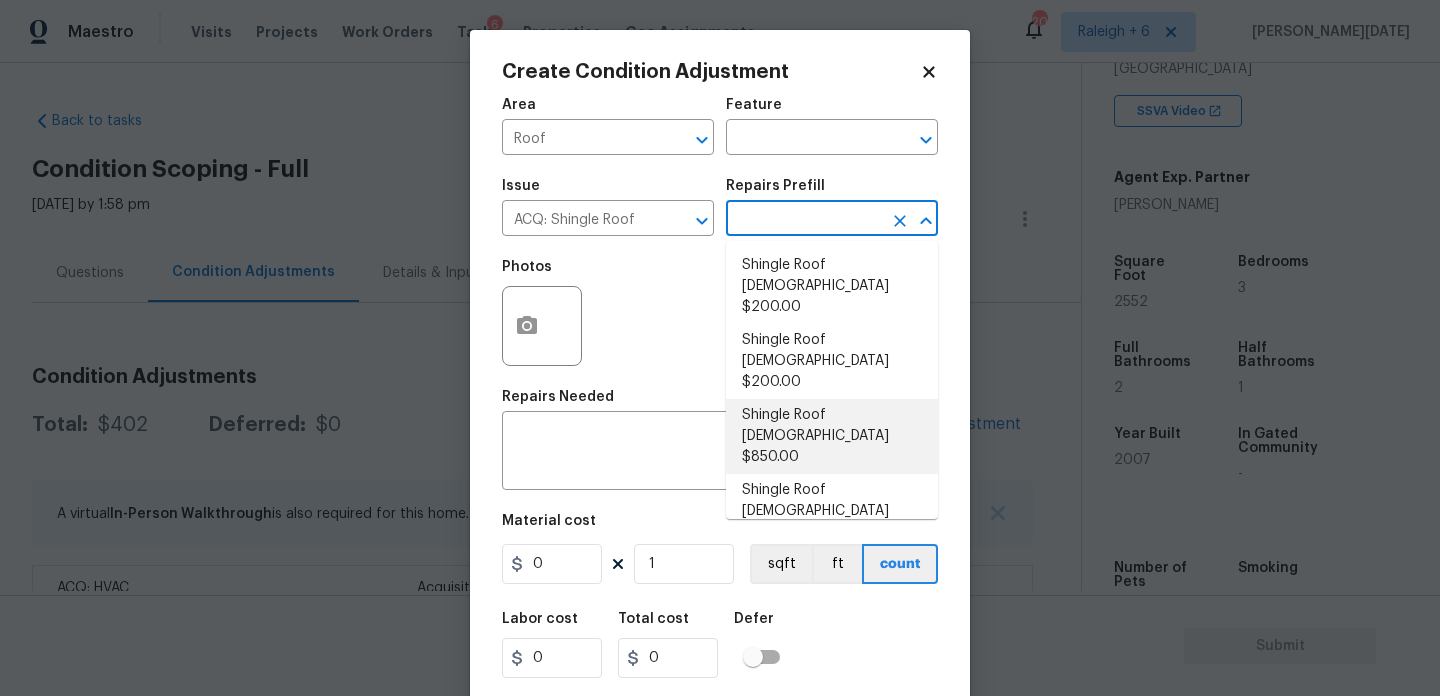 click on "Shingle Roof [DEMOGRAPHIC_DATA] $850.00" at bounding box center (832, 436) 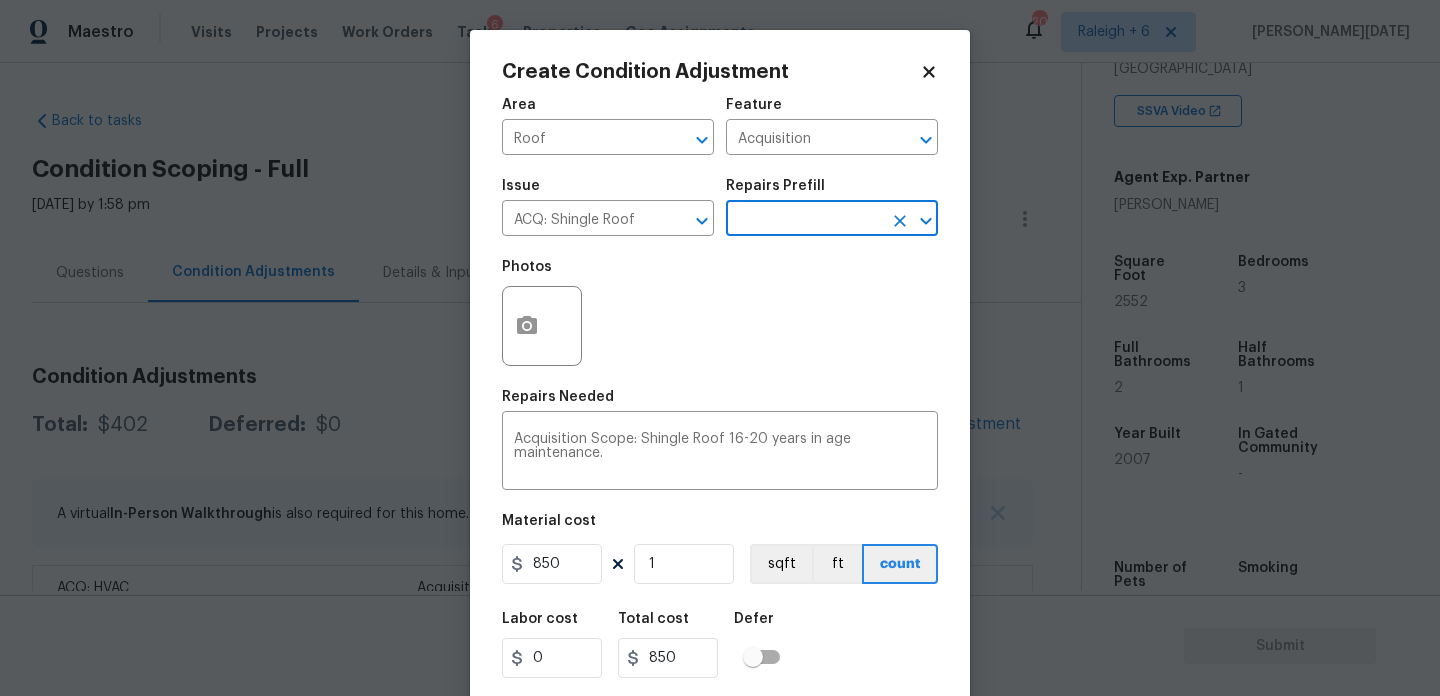 scroll, scrollTop: 51, scrollLeft: 0, axis: vertical 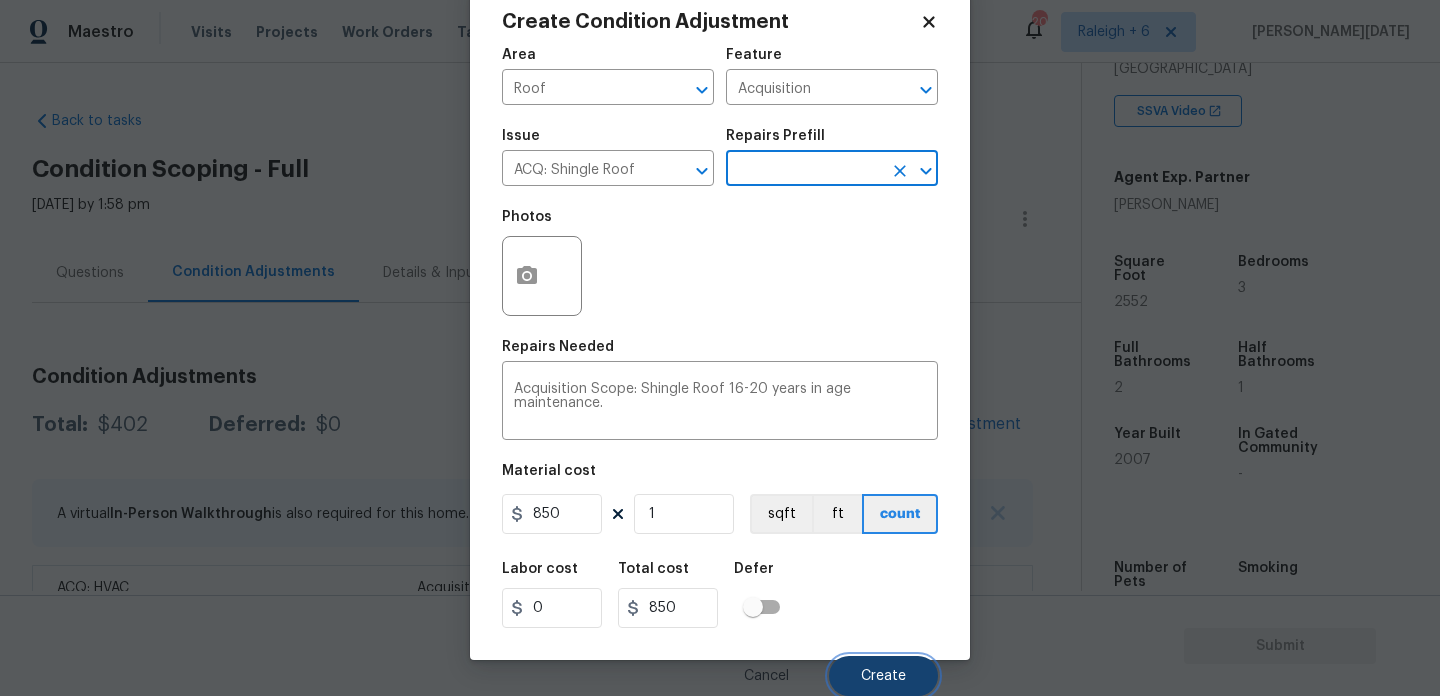click on "Create" at bounding box center [883, 676] 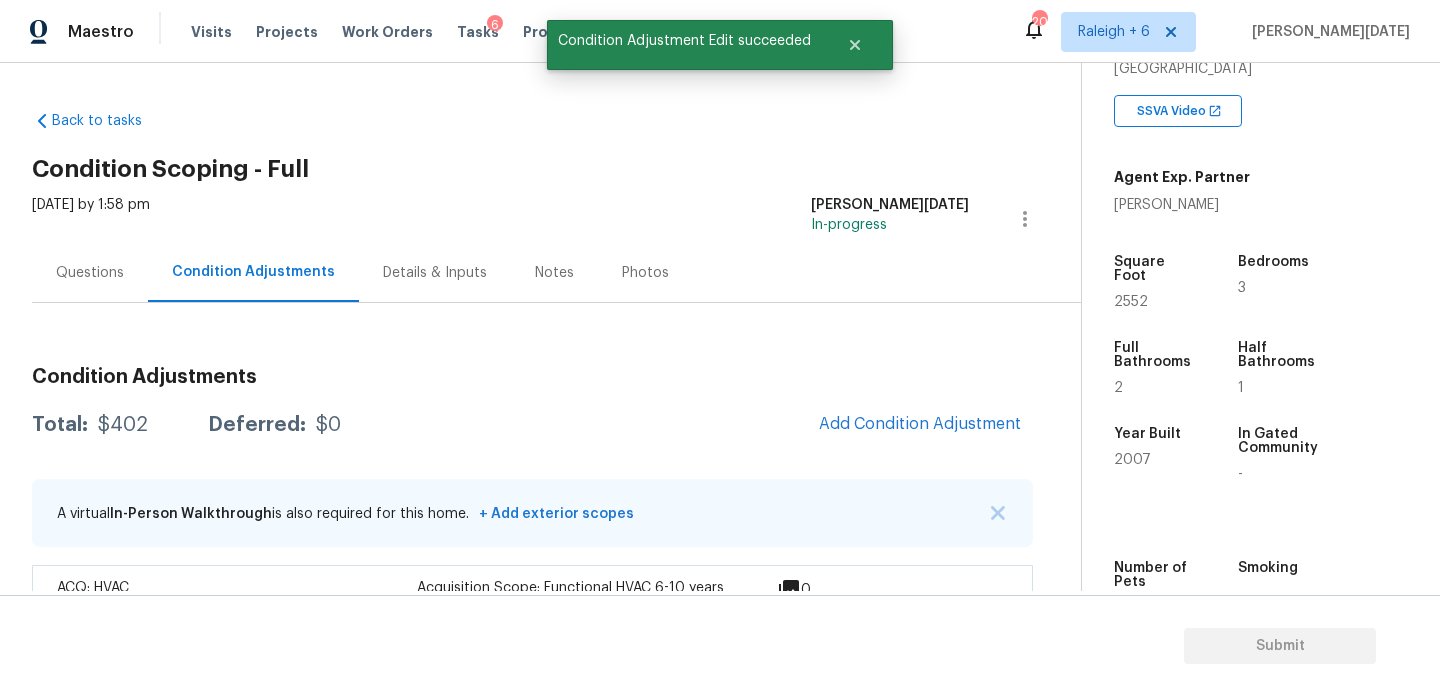 scroll, scrollTop: 0, scrollLeft: 0, axis: both 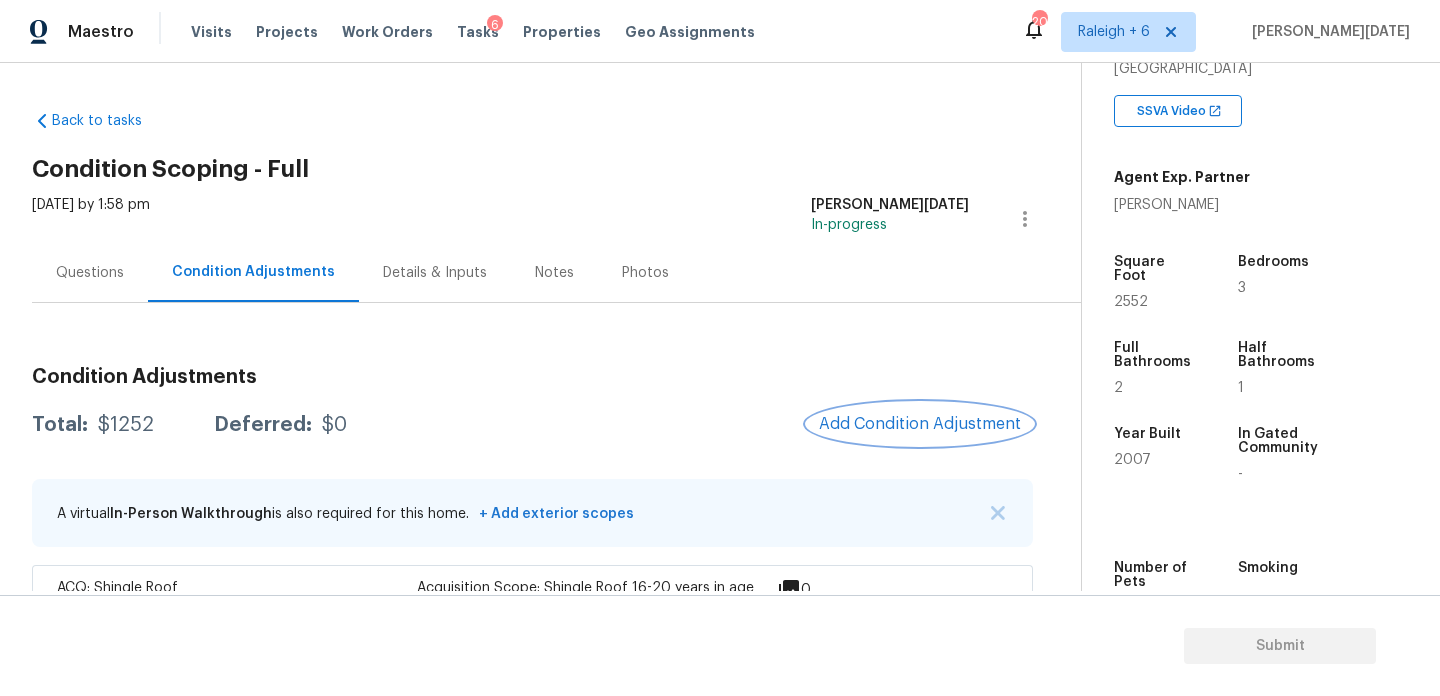 click on "Add Condition Adjustment" at bounding box center [920, 424] 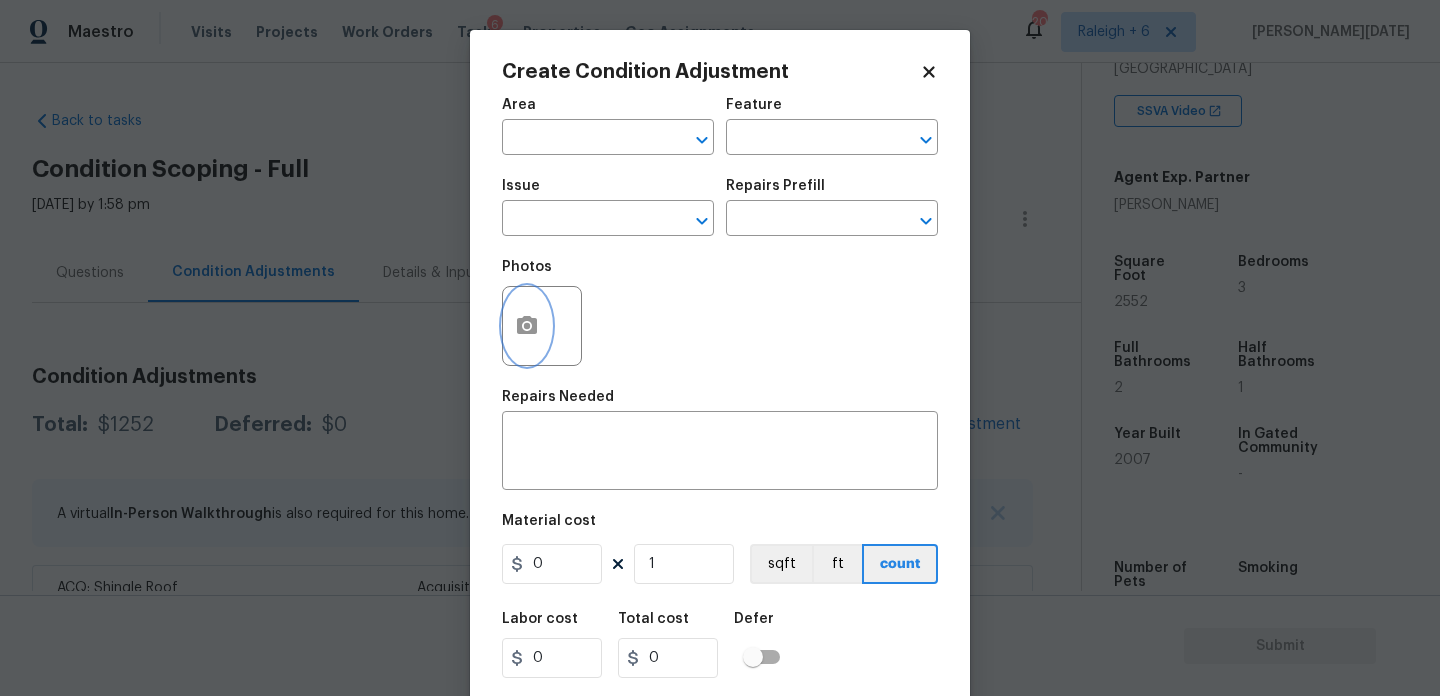 click 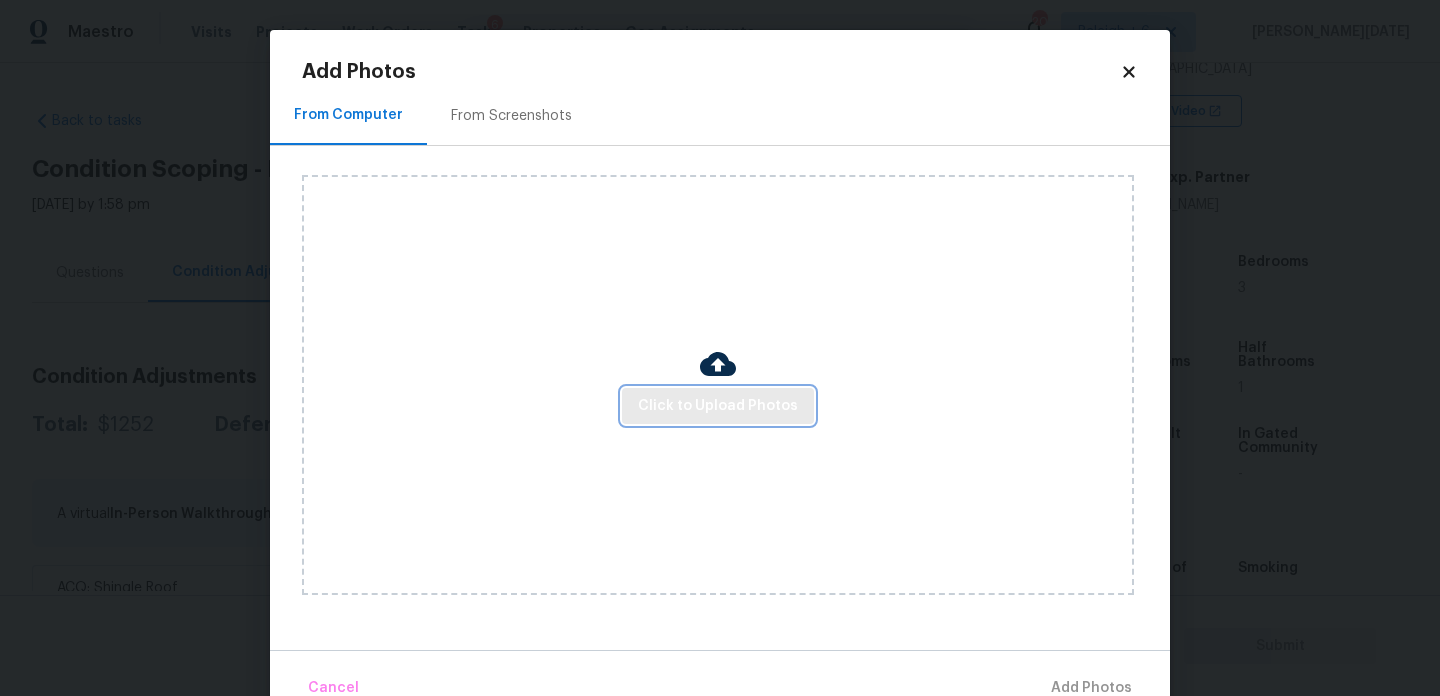 click on "Click to Upload Photos" at bounding box center (718, 406) 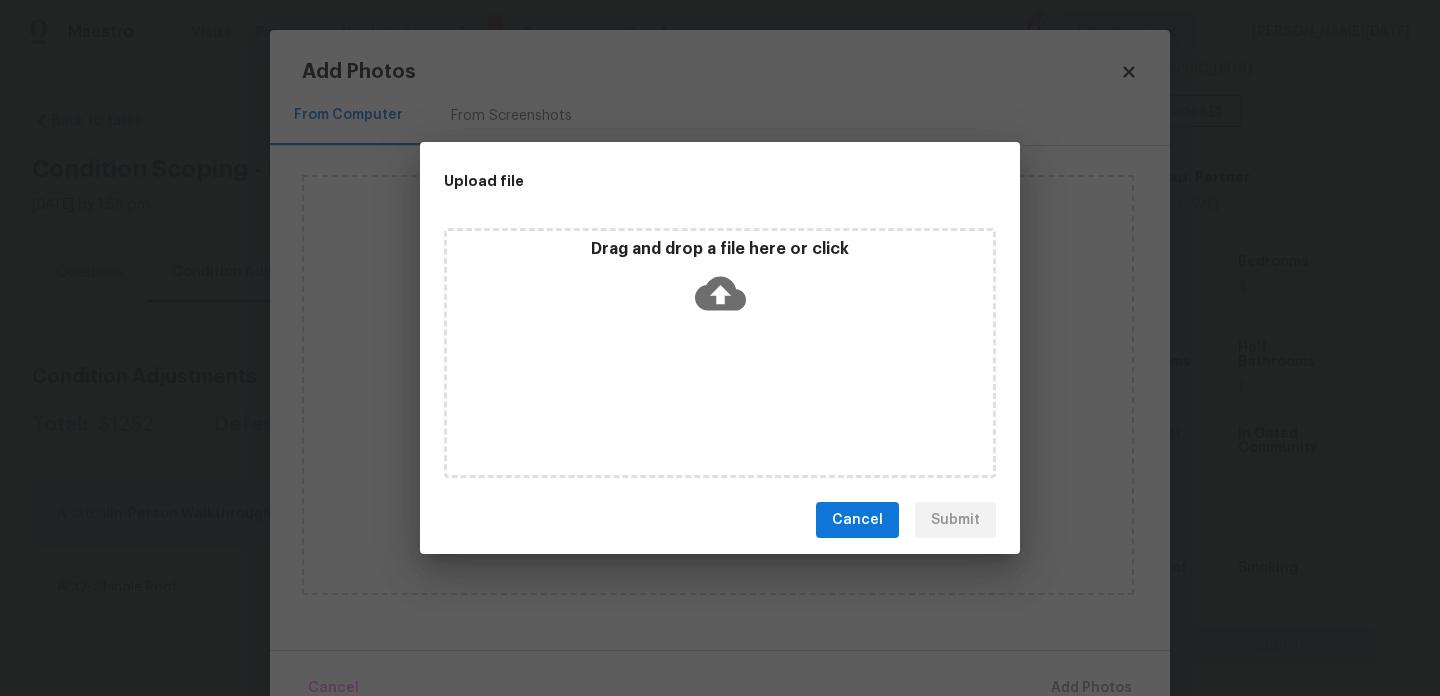 click on "Drag and drop a file here or click" at bounding box center (720, 353) 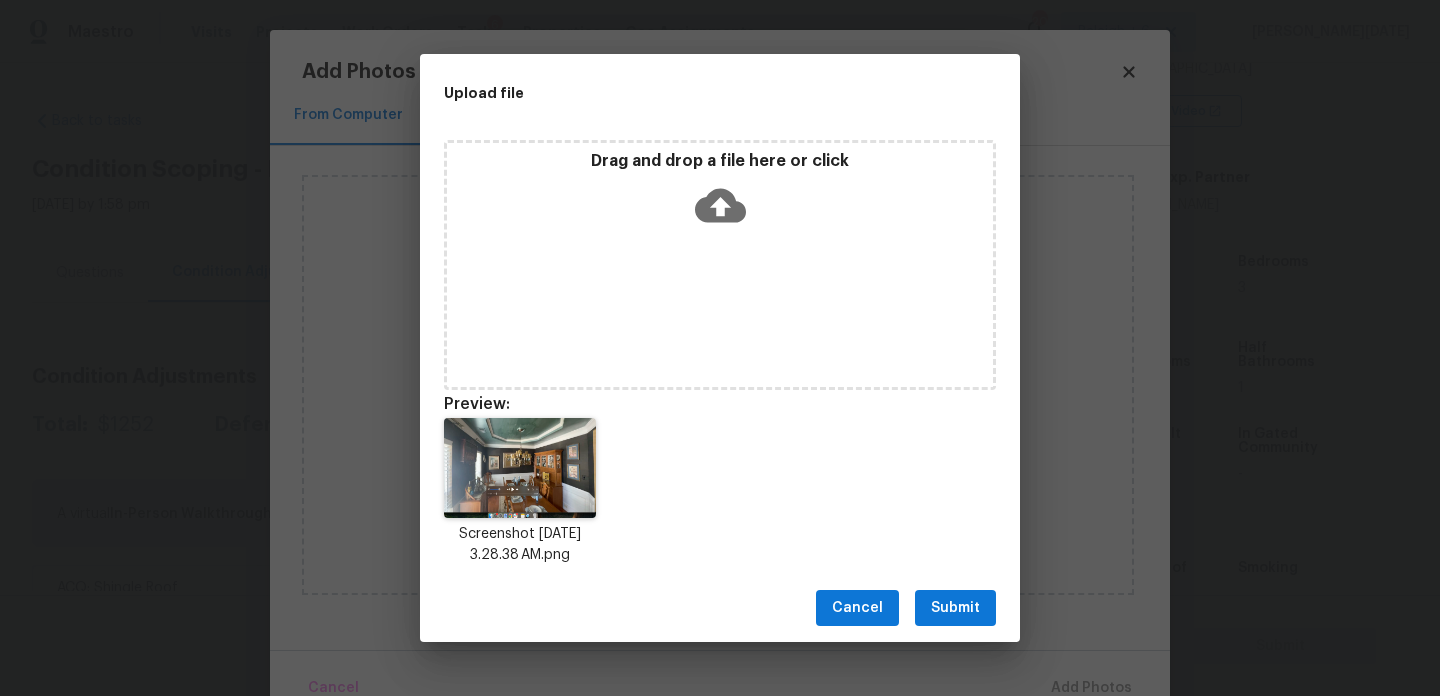 click on "Submit" at bounding box center (955, 608) 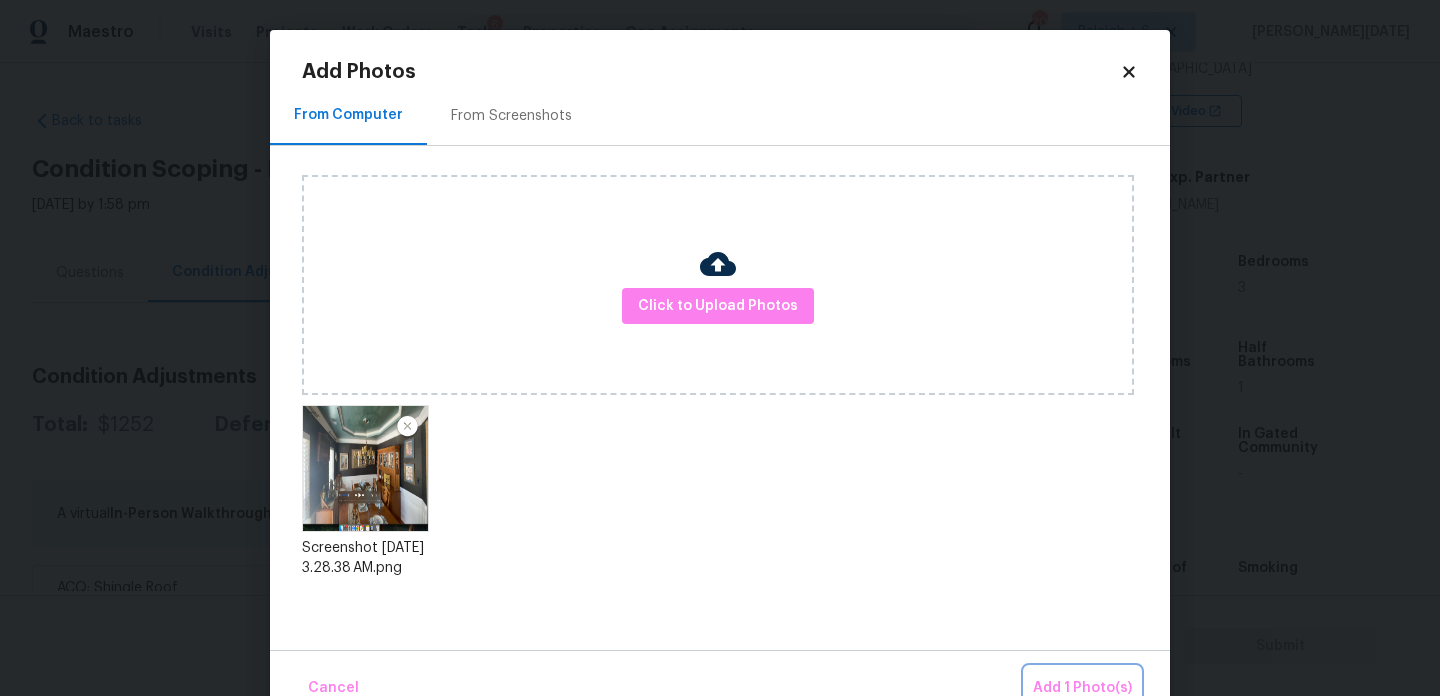 click on "Add 1 Photo(s)" at bounding box center (1082, 688) 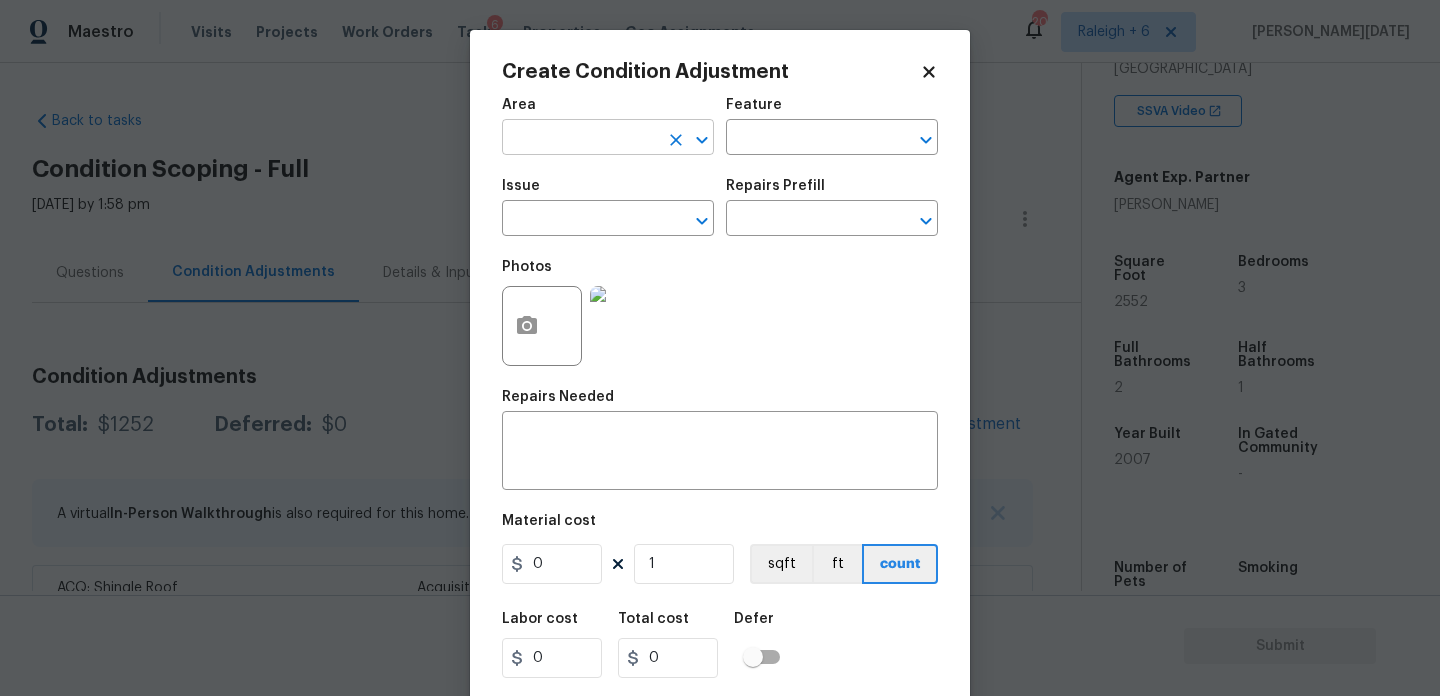 click at bounding box center [580, 139] 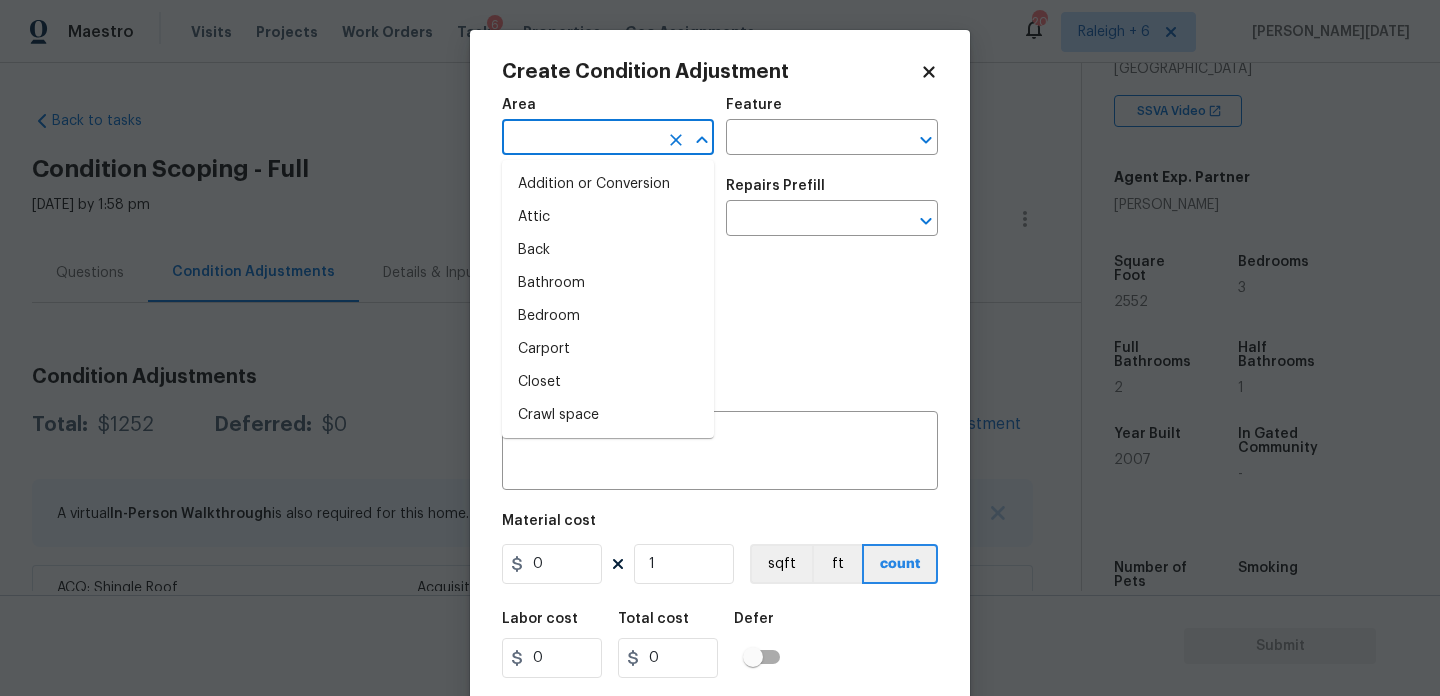 click at bounding box center (580, 139) 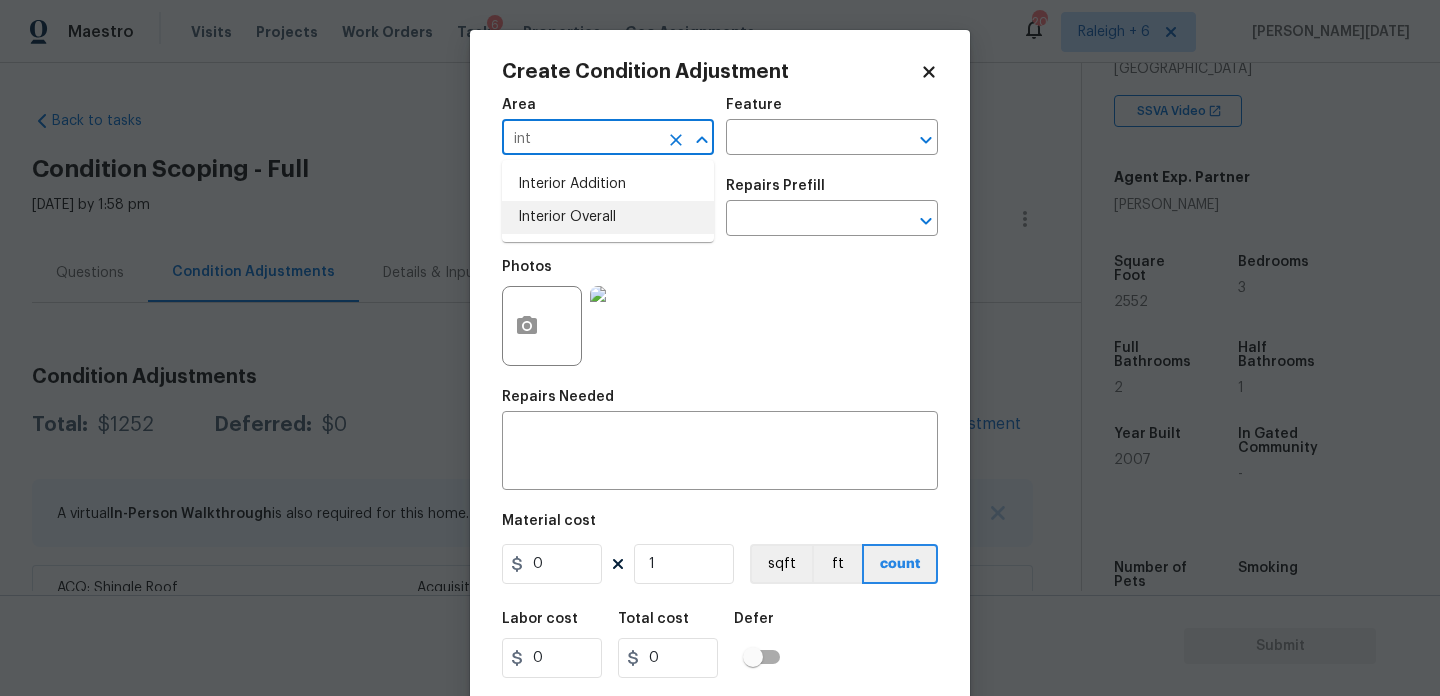 click on "Interior Overall" at bounding box center (608, 217) 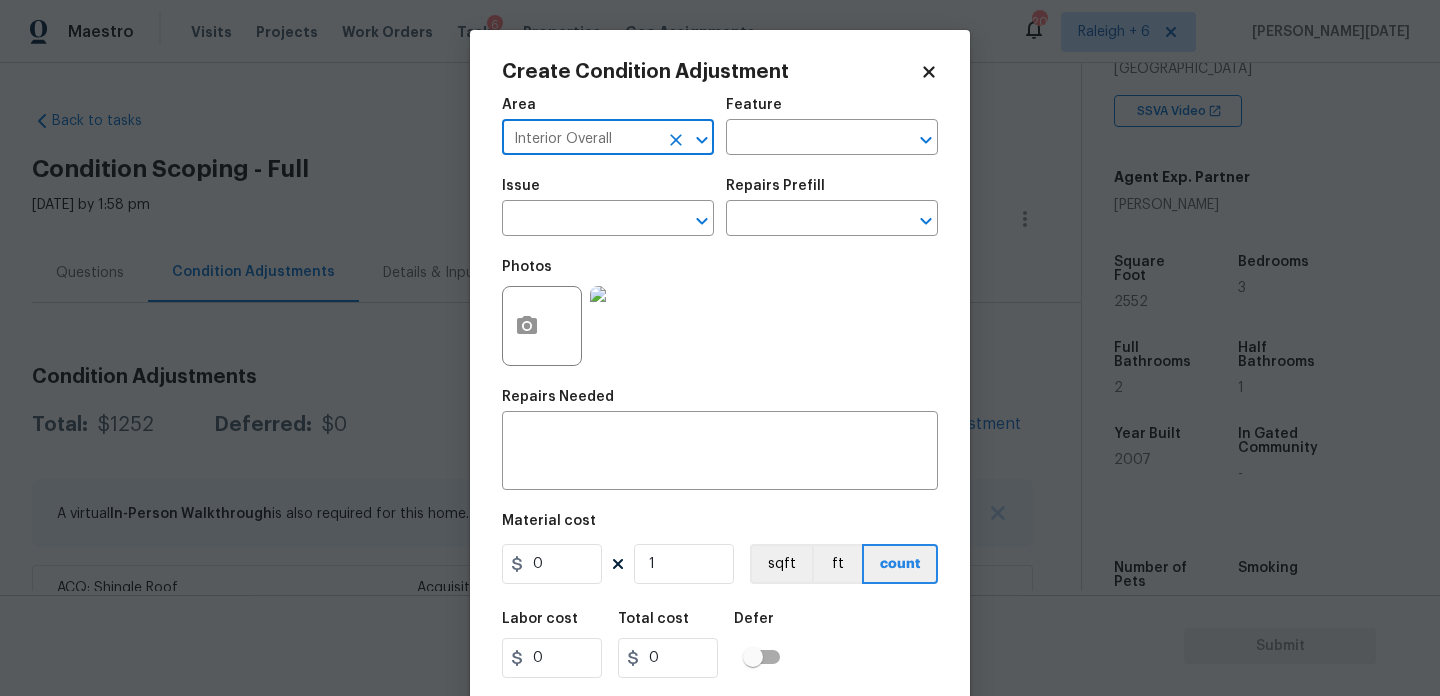 type on "Interior Overall" 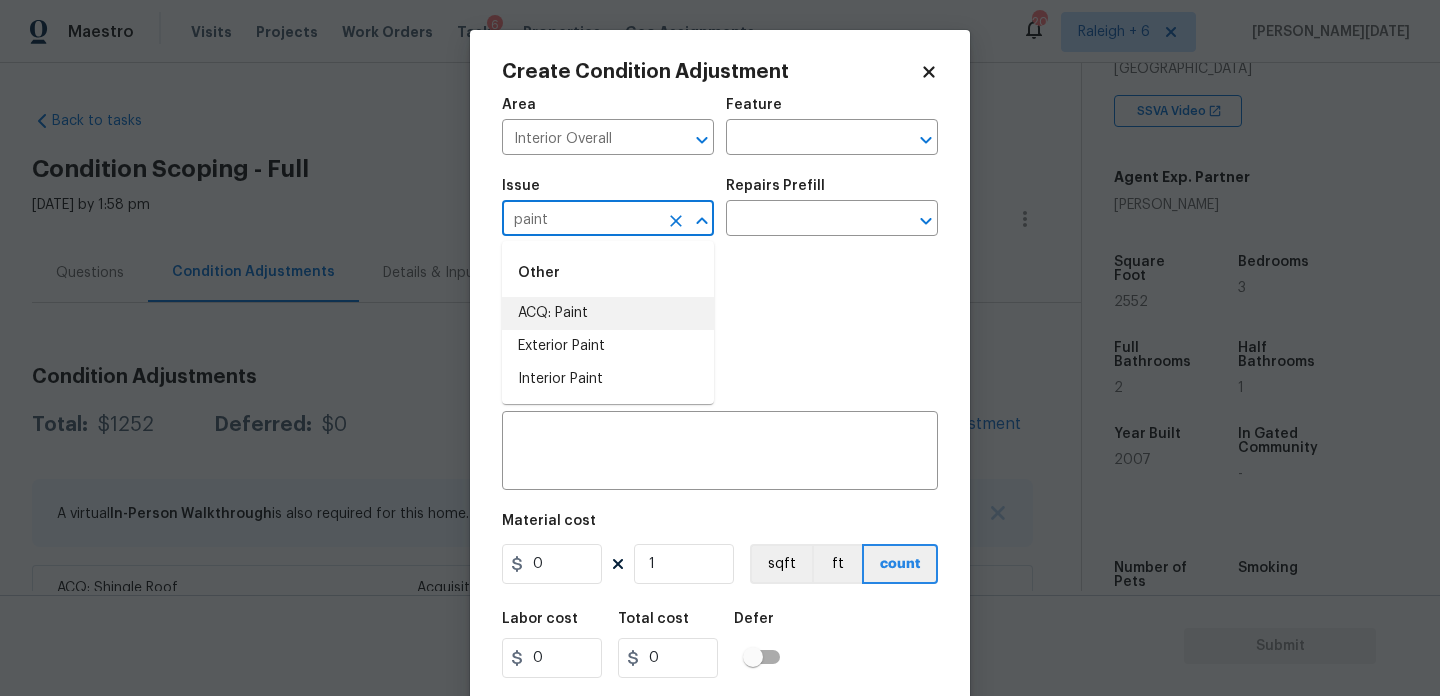 click on "ACQ: Paint" at bounding box center (608, 313) 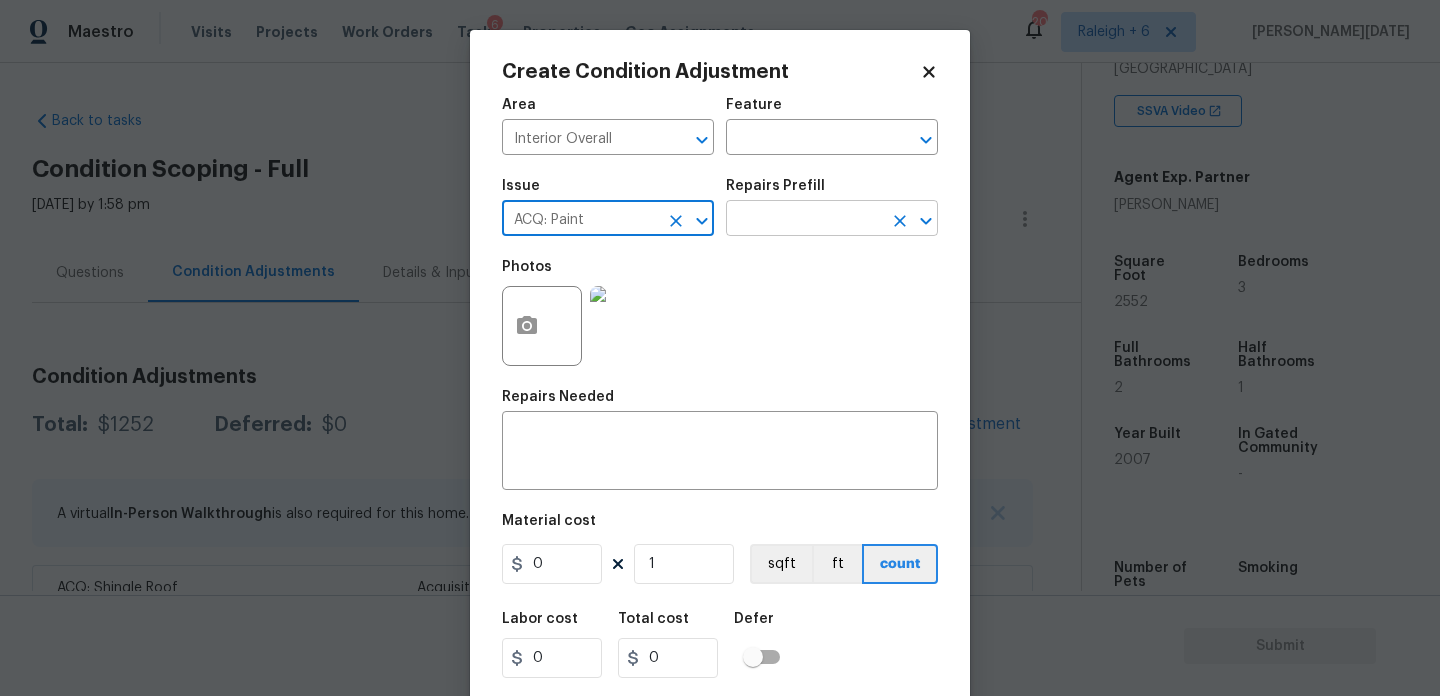 type on "ACQ: Paint" 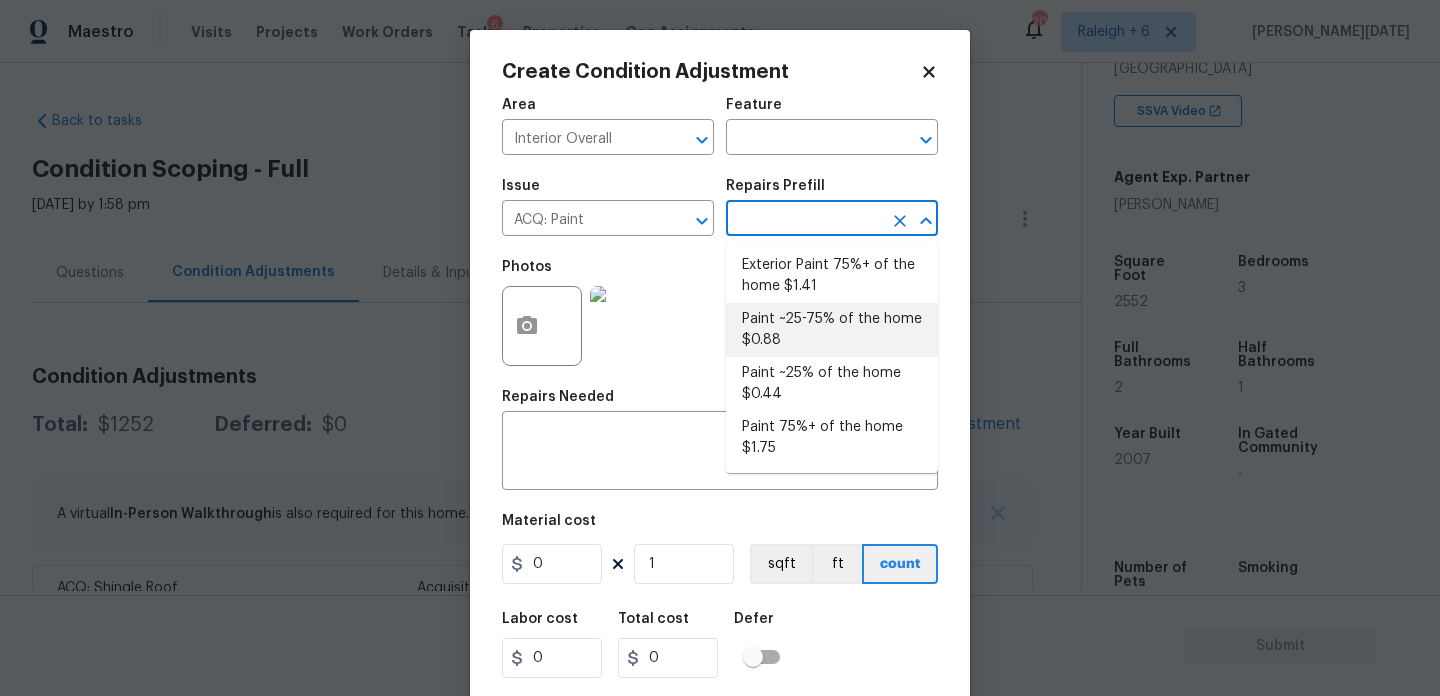 click on "Paint ~25-75% of the home $0.88" at bounding box center (832, 330) 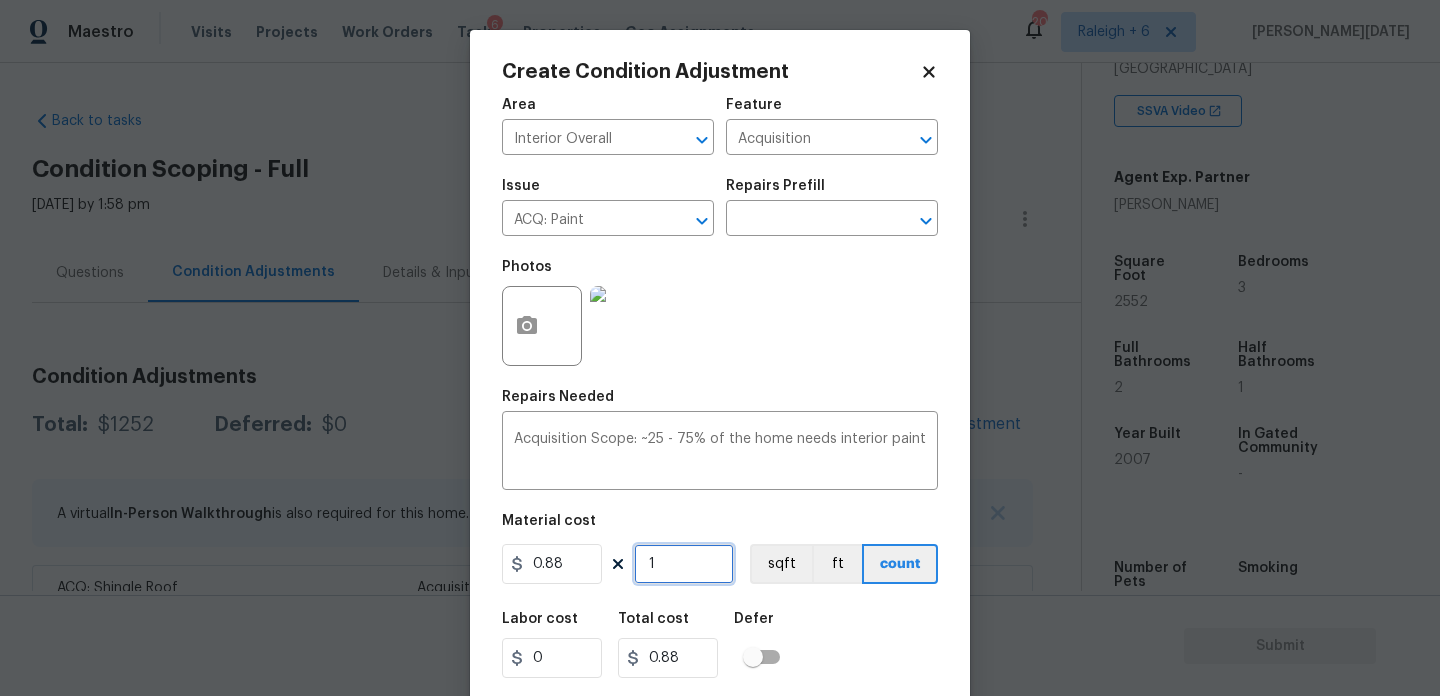 click on "1" at bounding box center (684, 564) 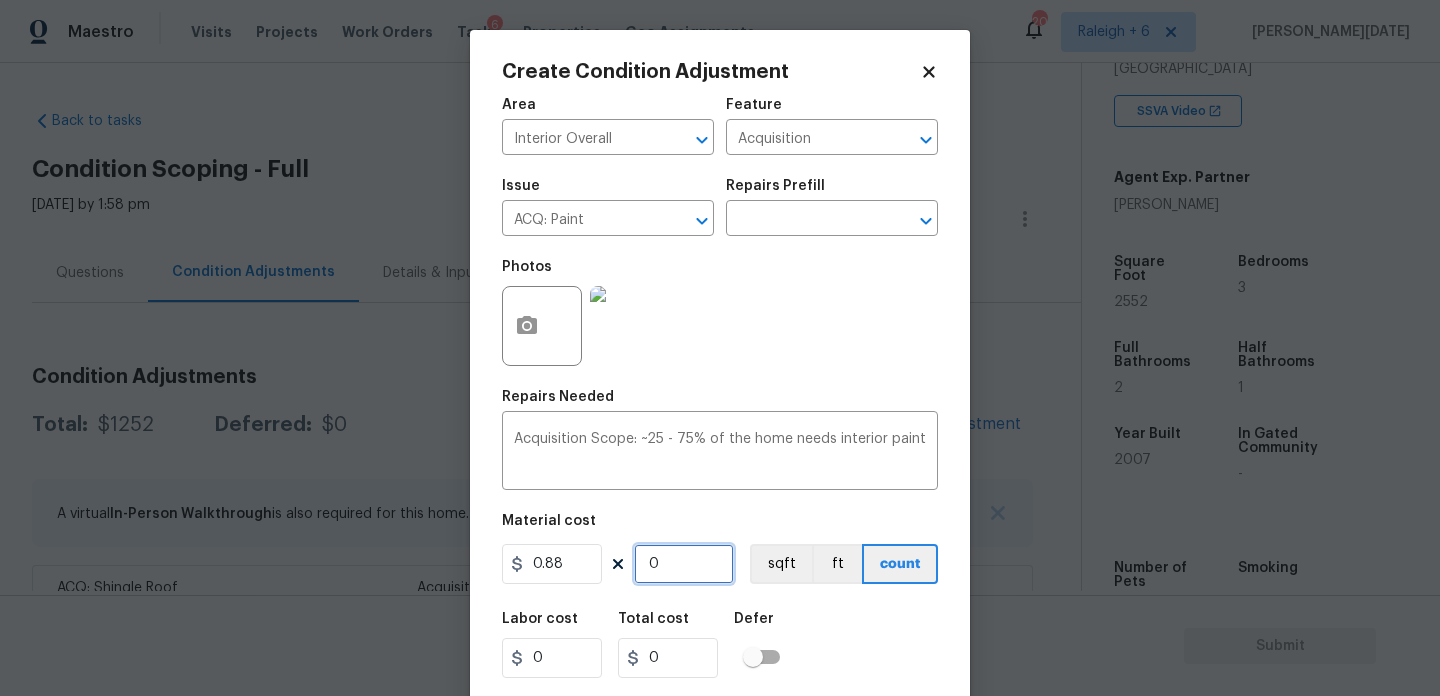 paste 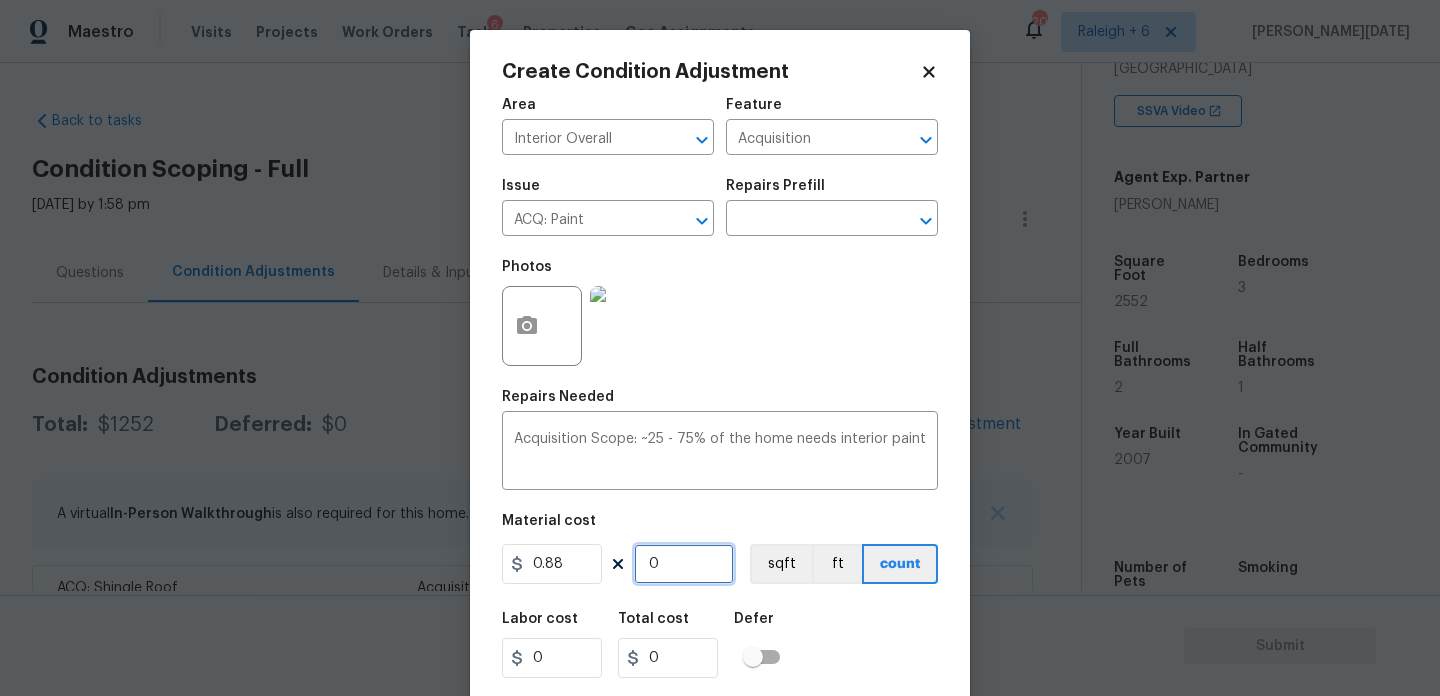 type on "2" 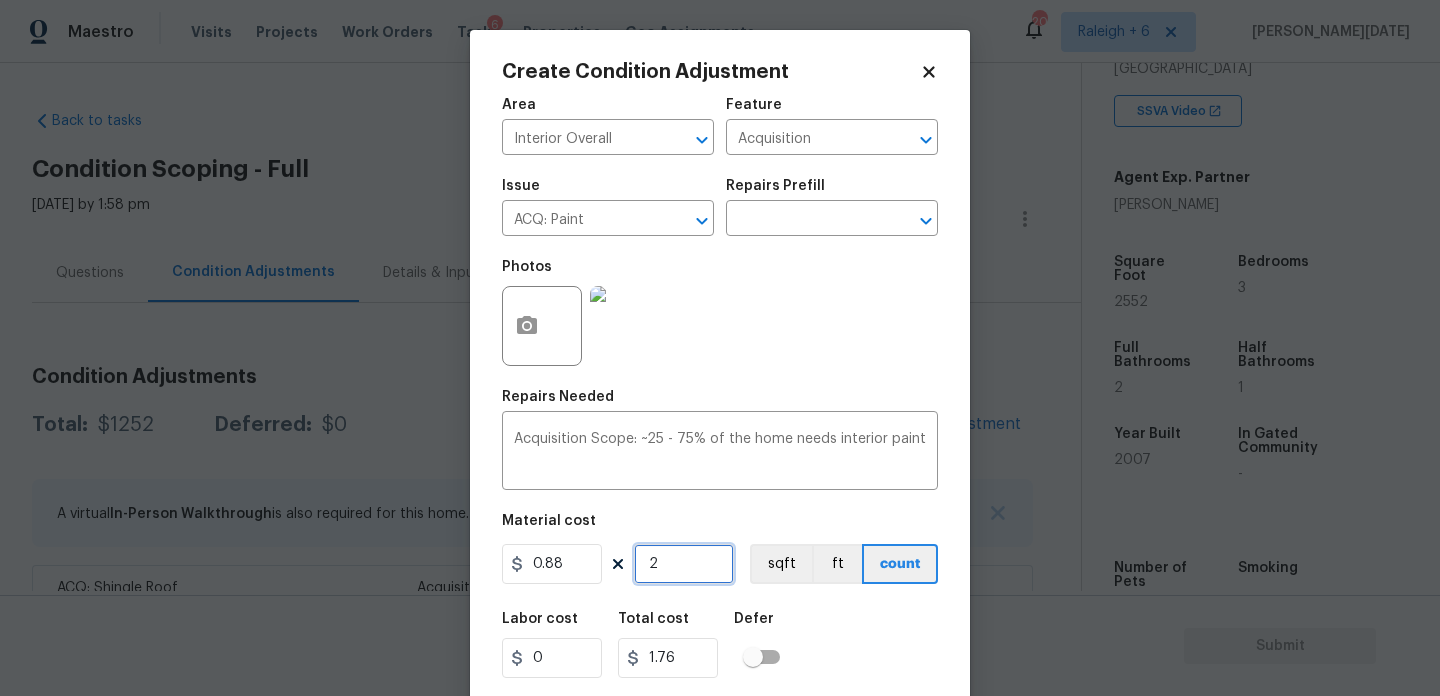 type on "25" 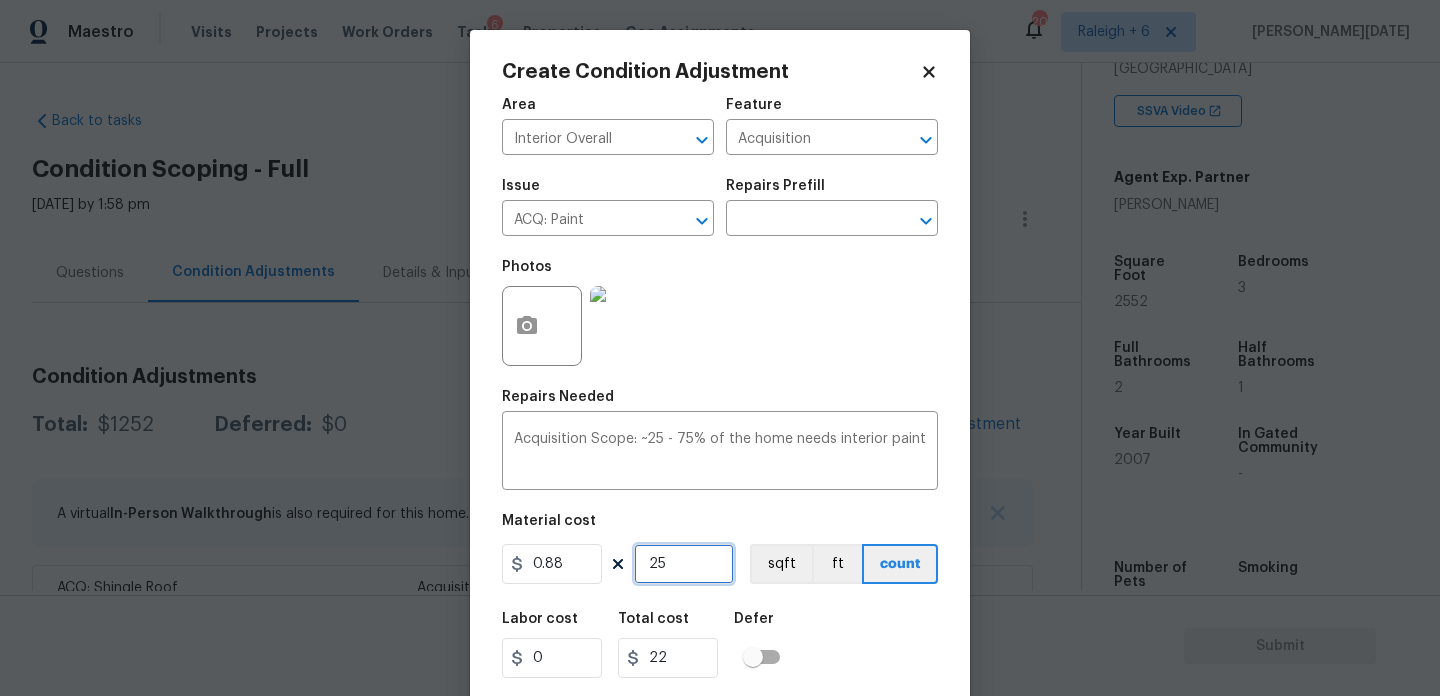 type on "255" 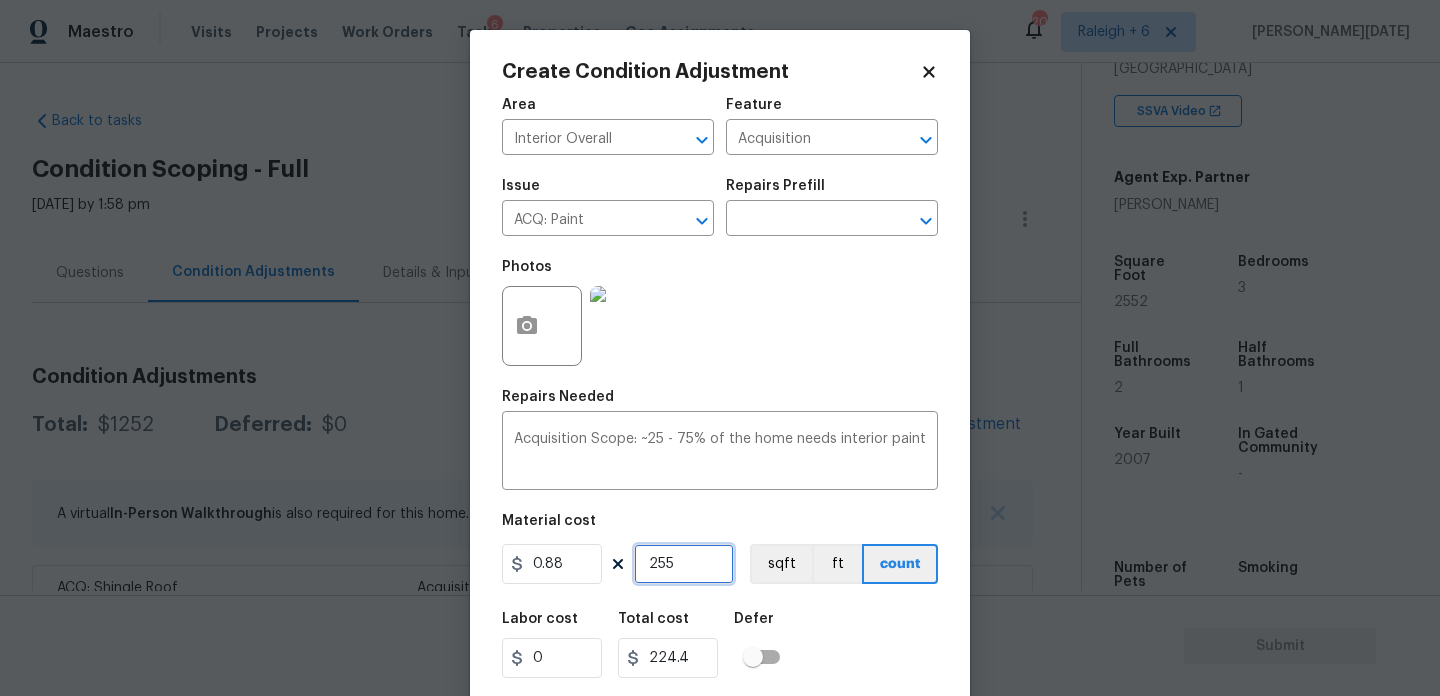 type on "2552" 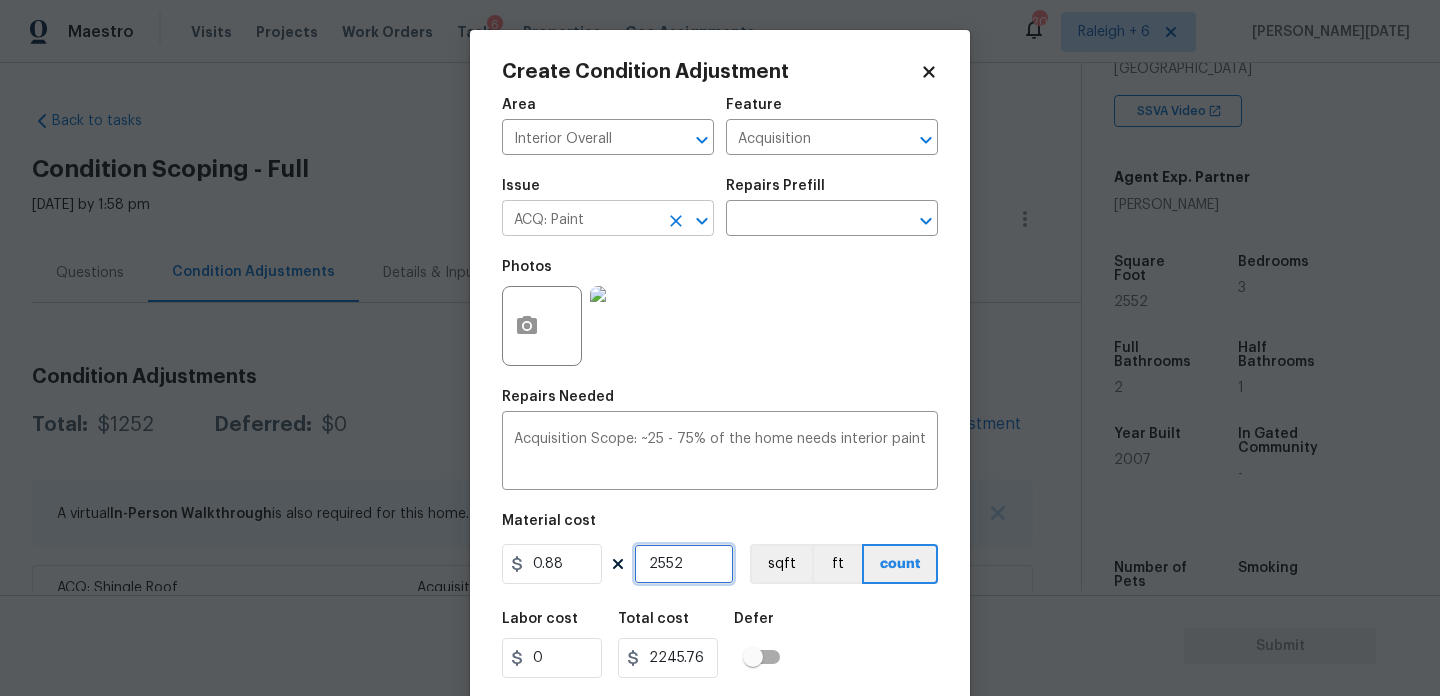 click 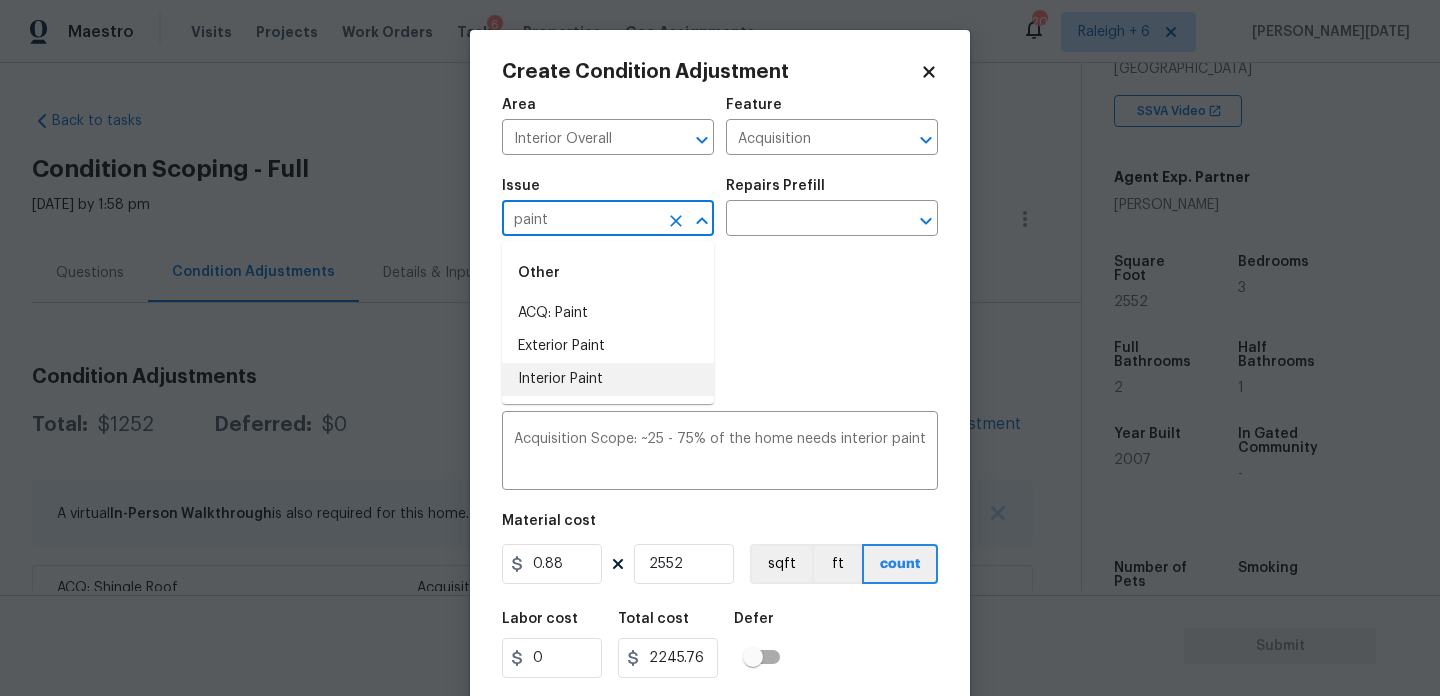 click on "Interior Paint" at bounding box center (608, 379) 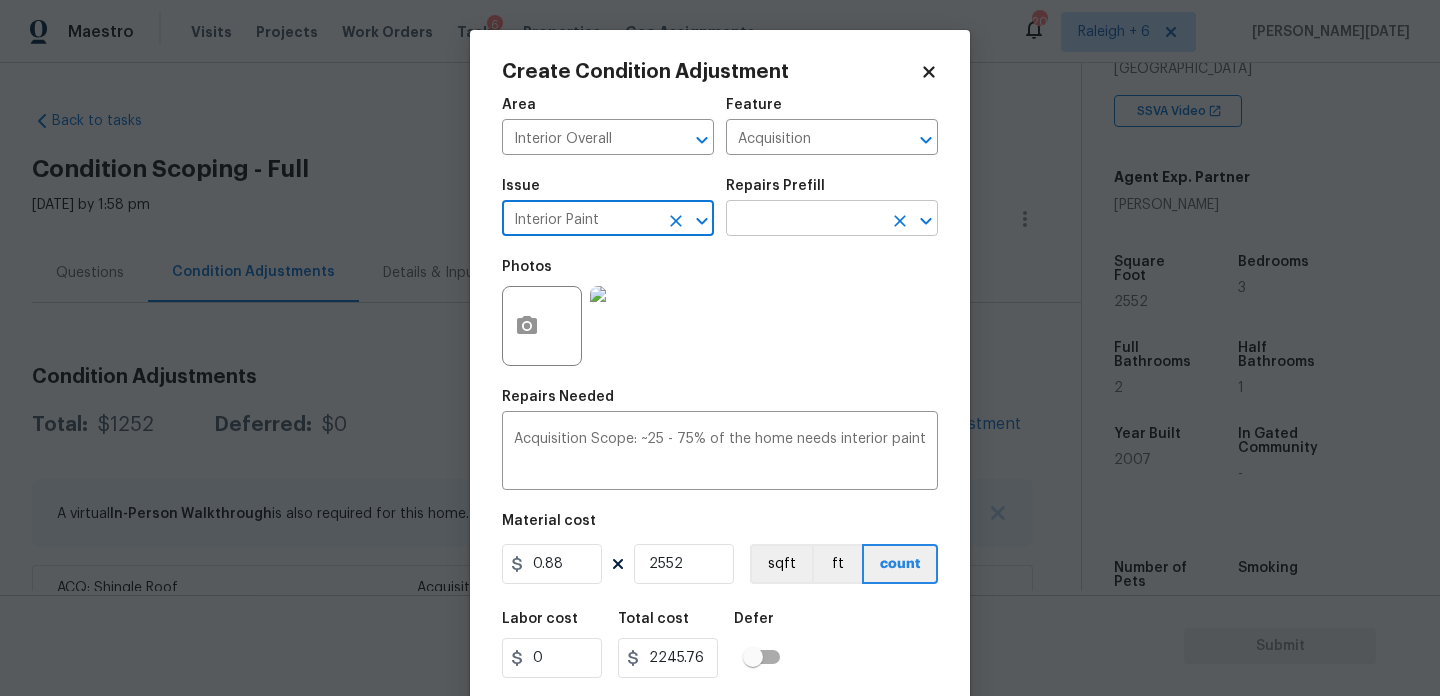 type on "Interior Paint" 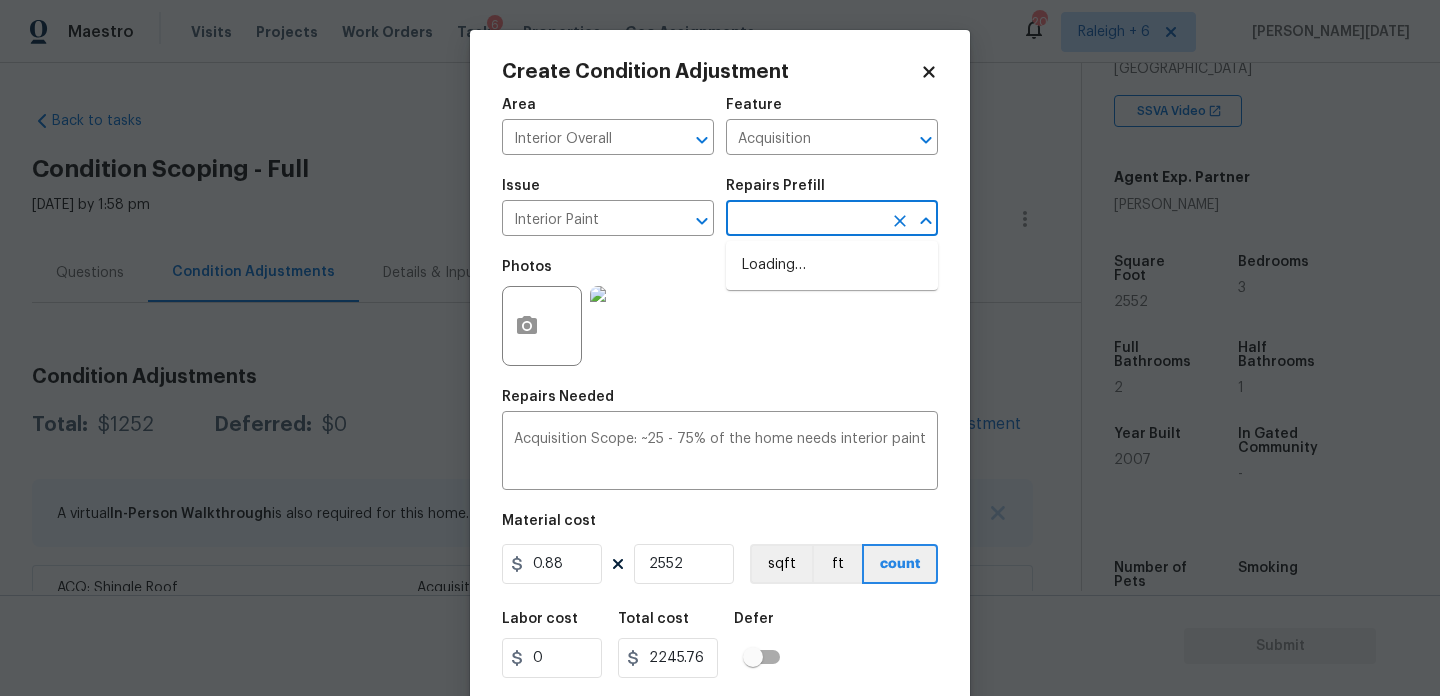 type on "p" 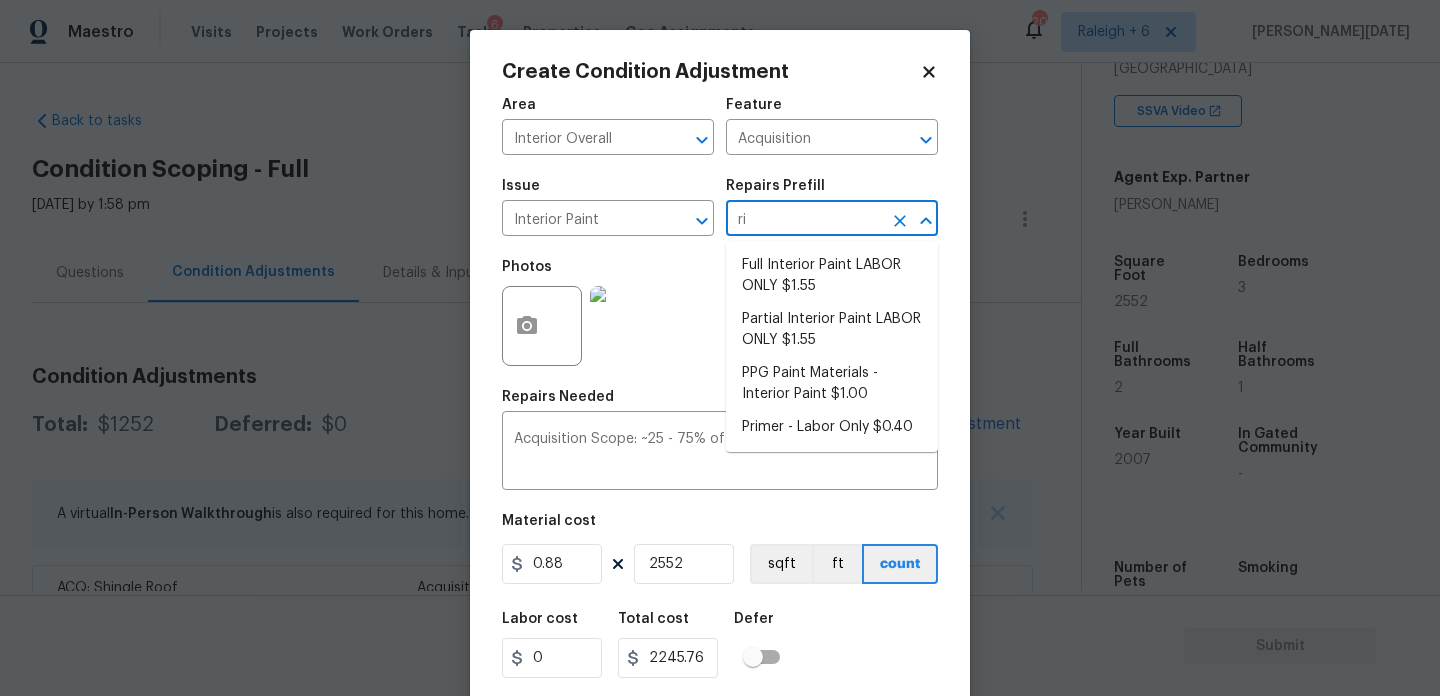 type on "r" 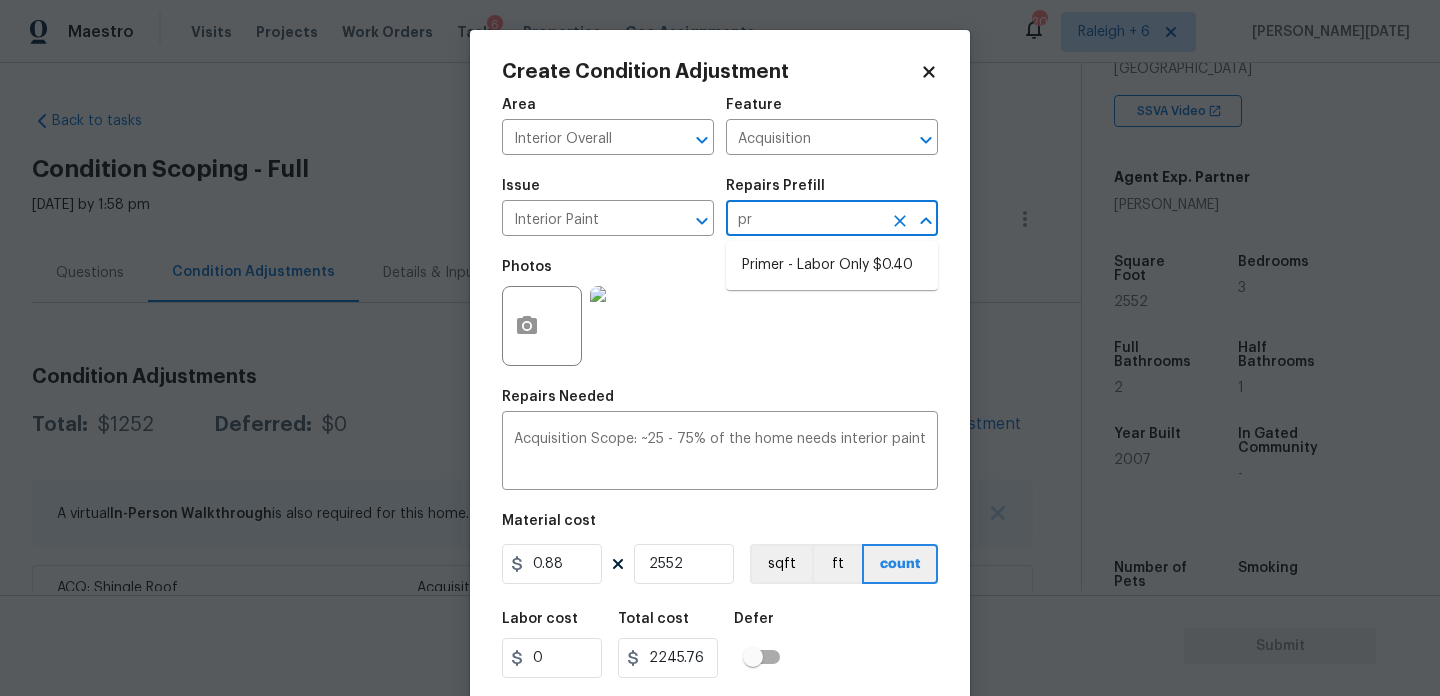 type on "pri" 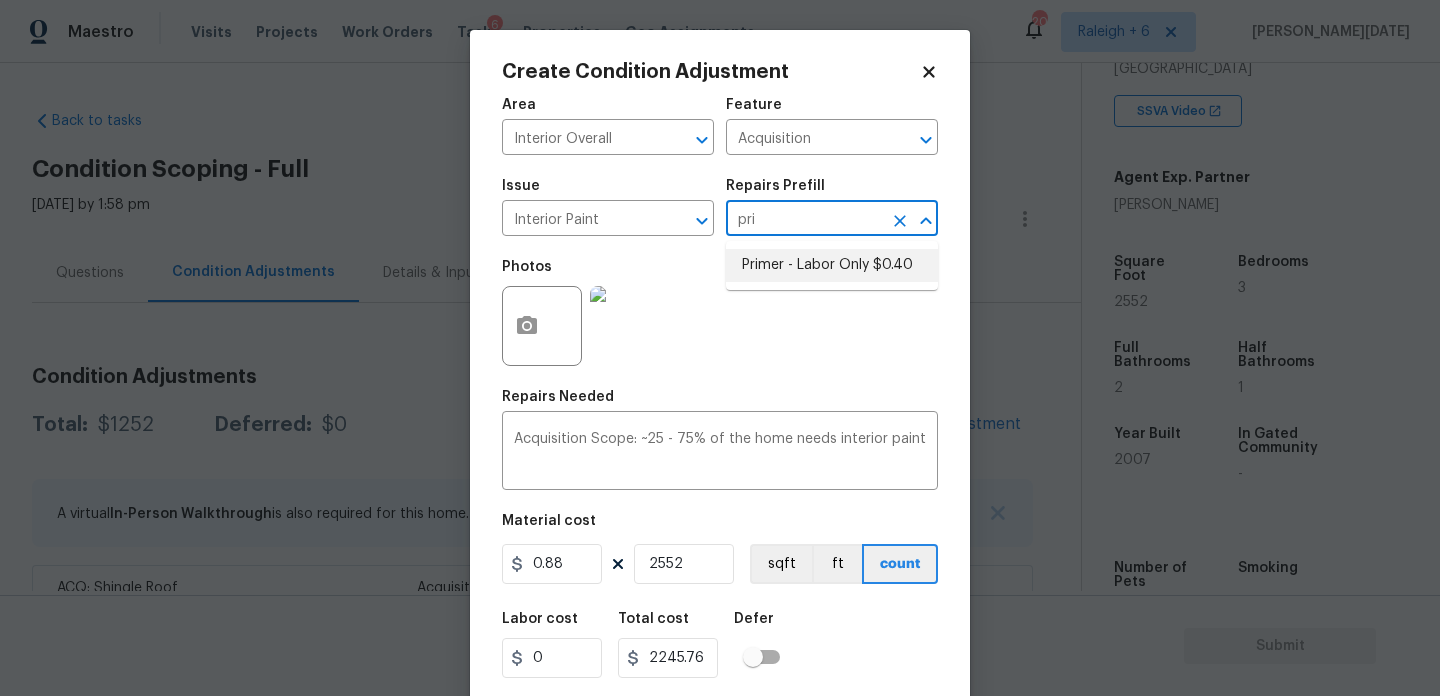 click on "Primer - Labor Only $0.40" at bounding box center (832, 265) 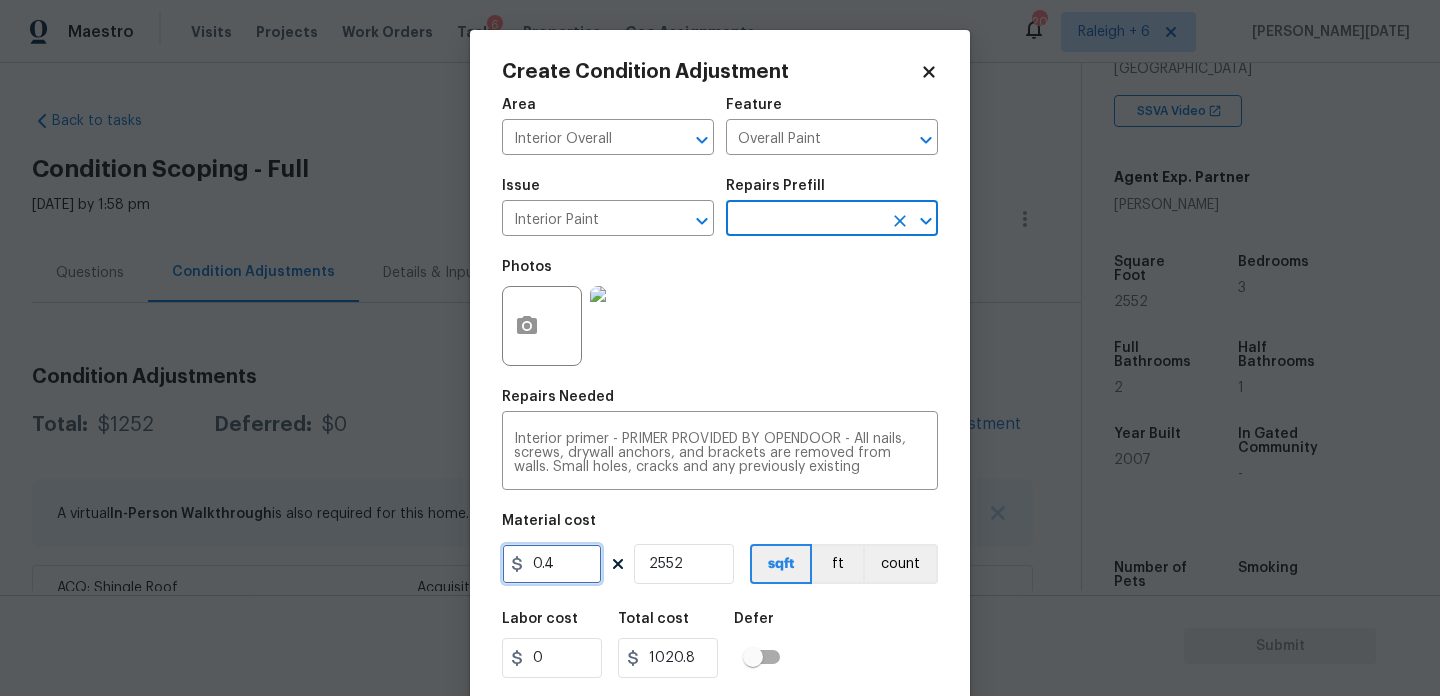 drag, startPoint x: 576, startPoint y: 570, endPoint x: 428, endPoint y: 568, distance: 148.01352 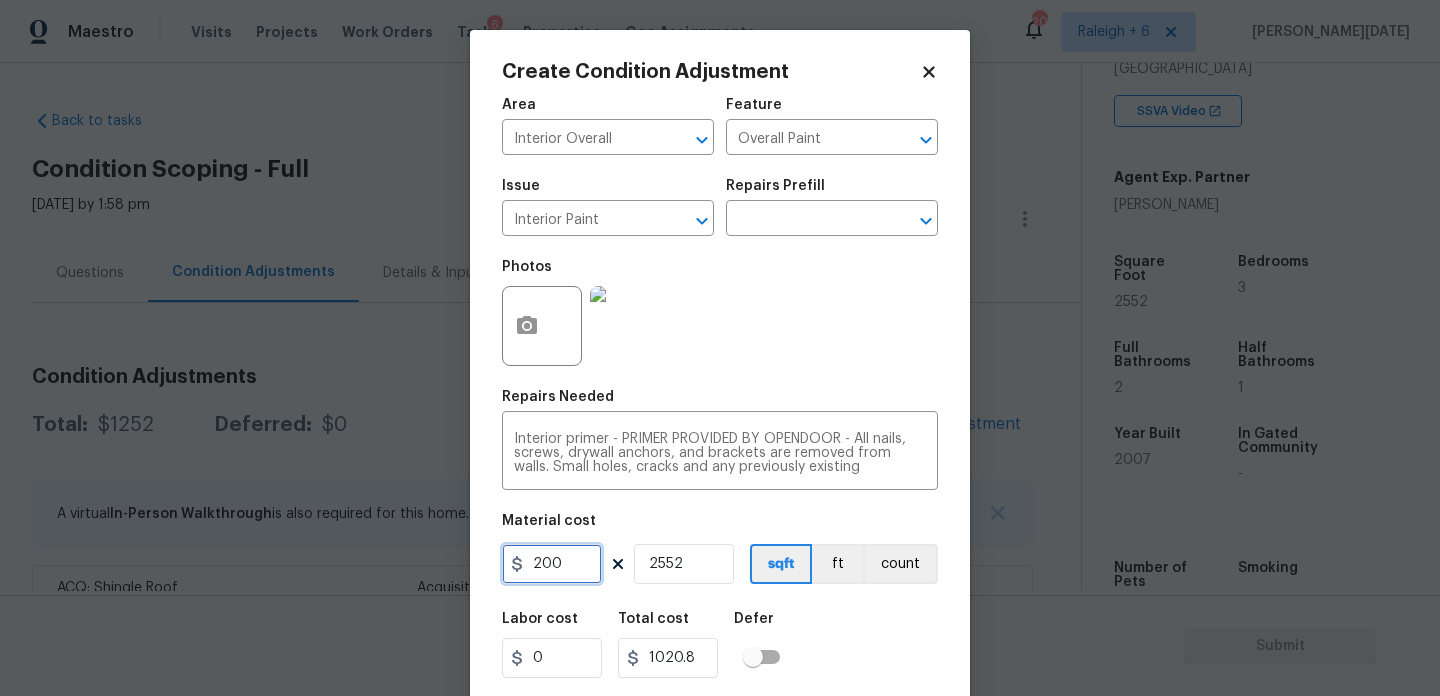 type on "200" 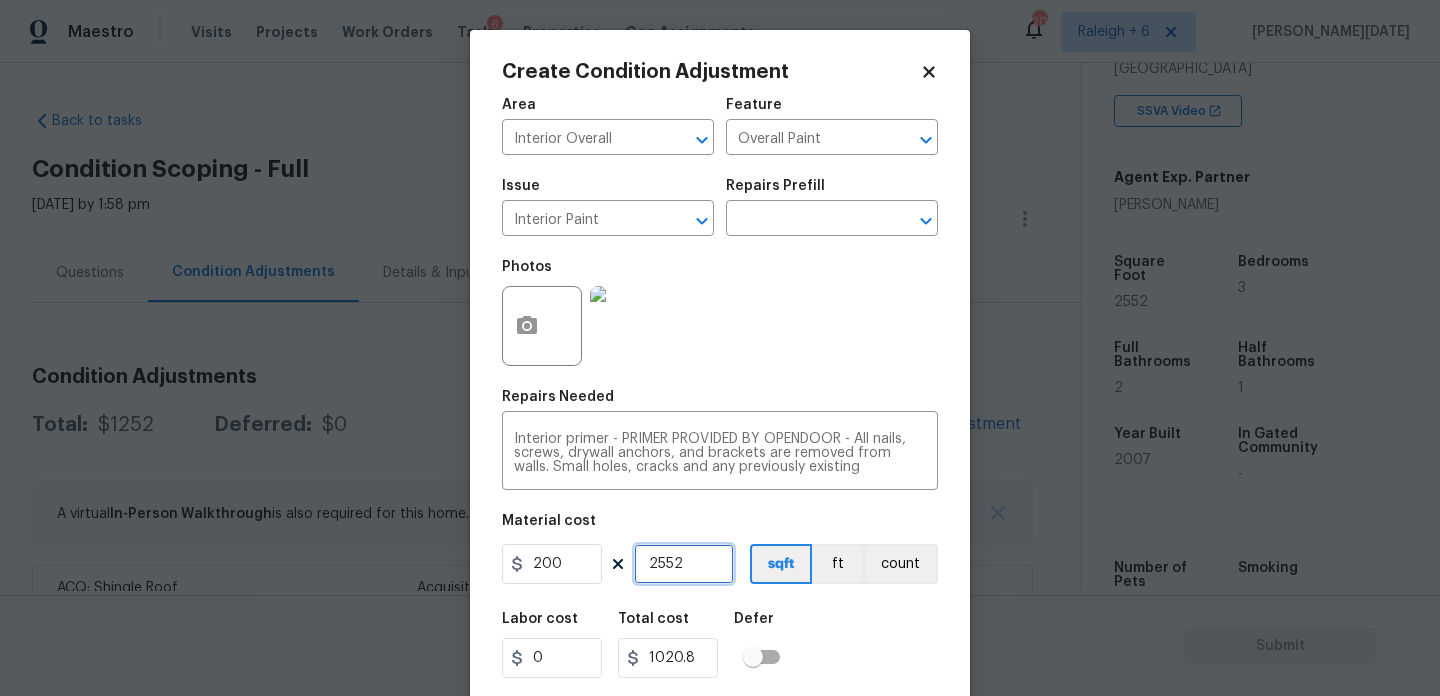 type on "510400" 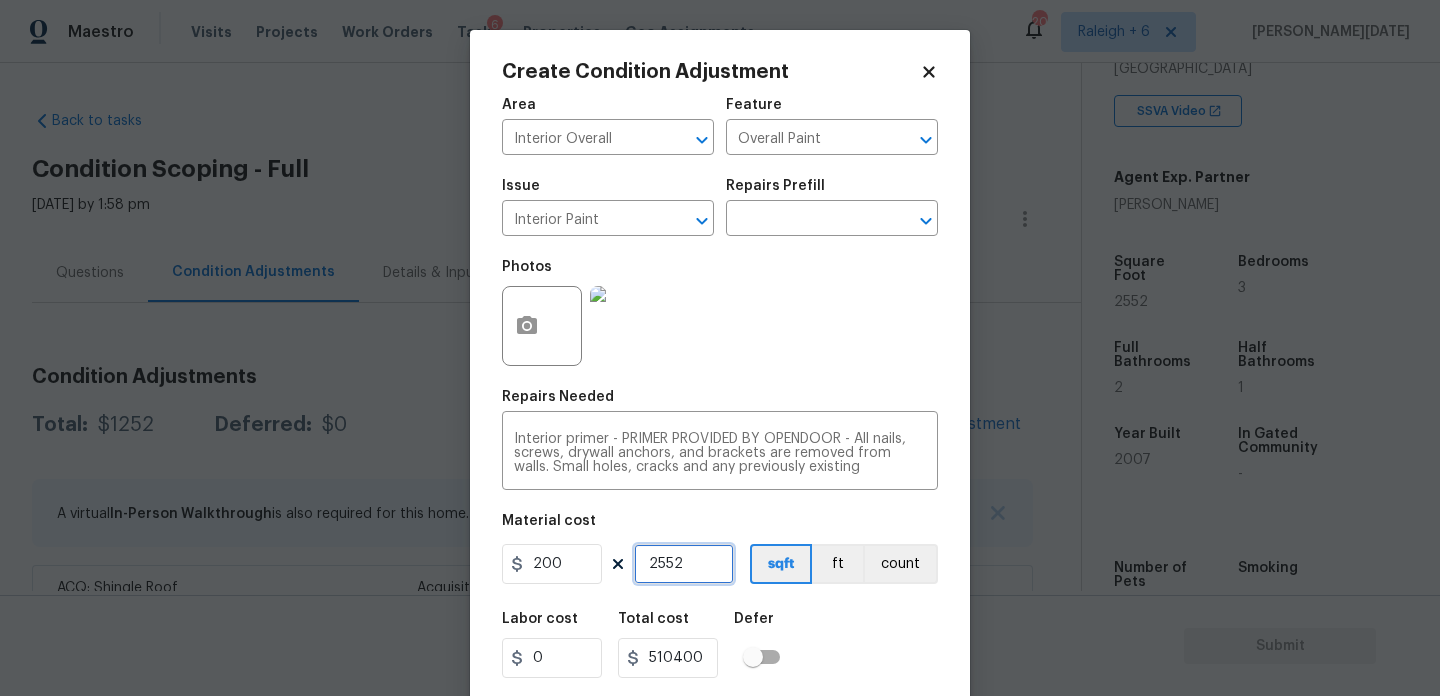 drag, startPoint x: 674, startPoint y: 568, endPoint x: 453, endPoint y: 568, distance: 221 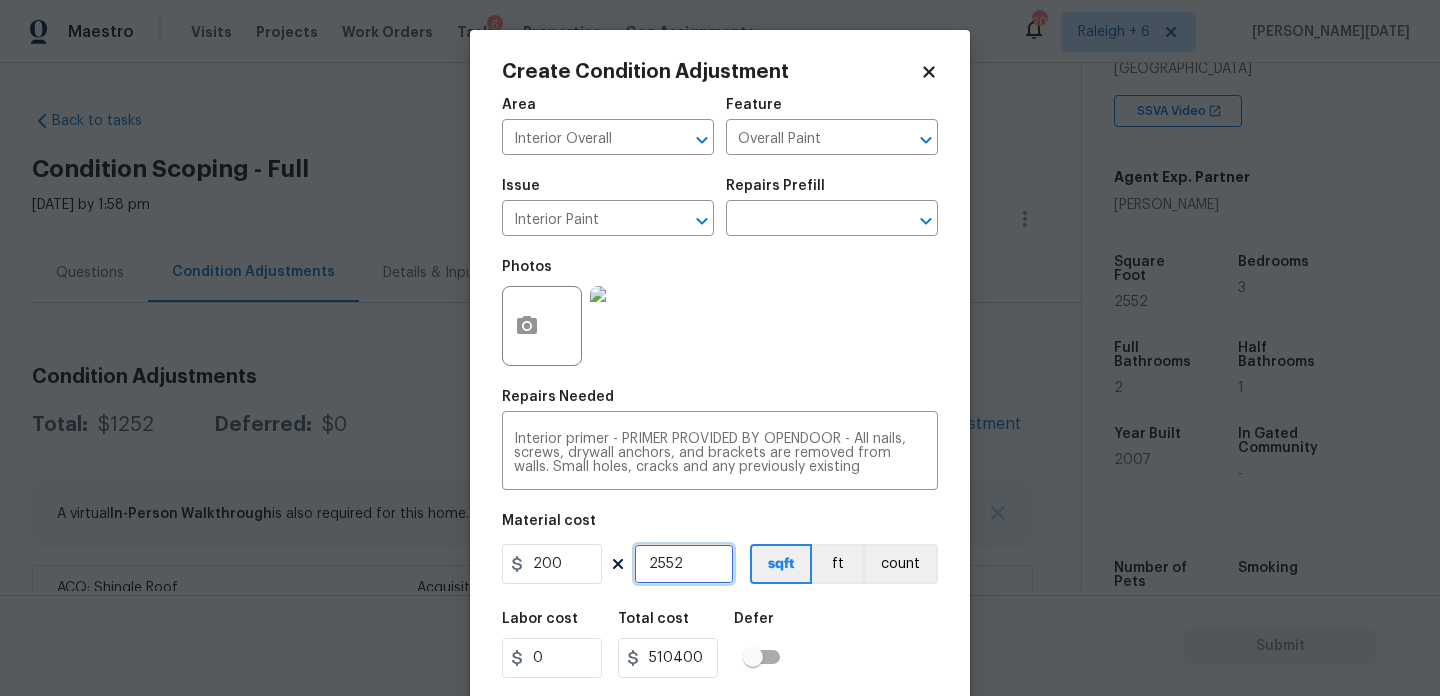 type on "1" 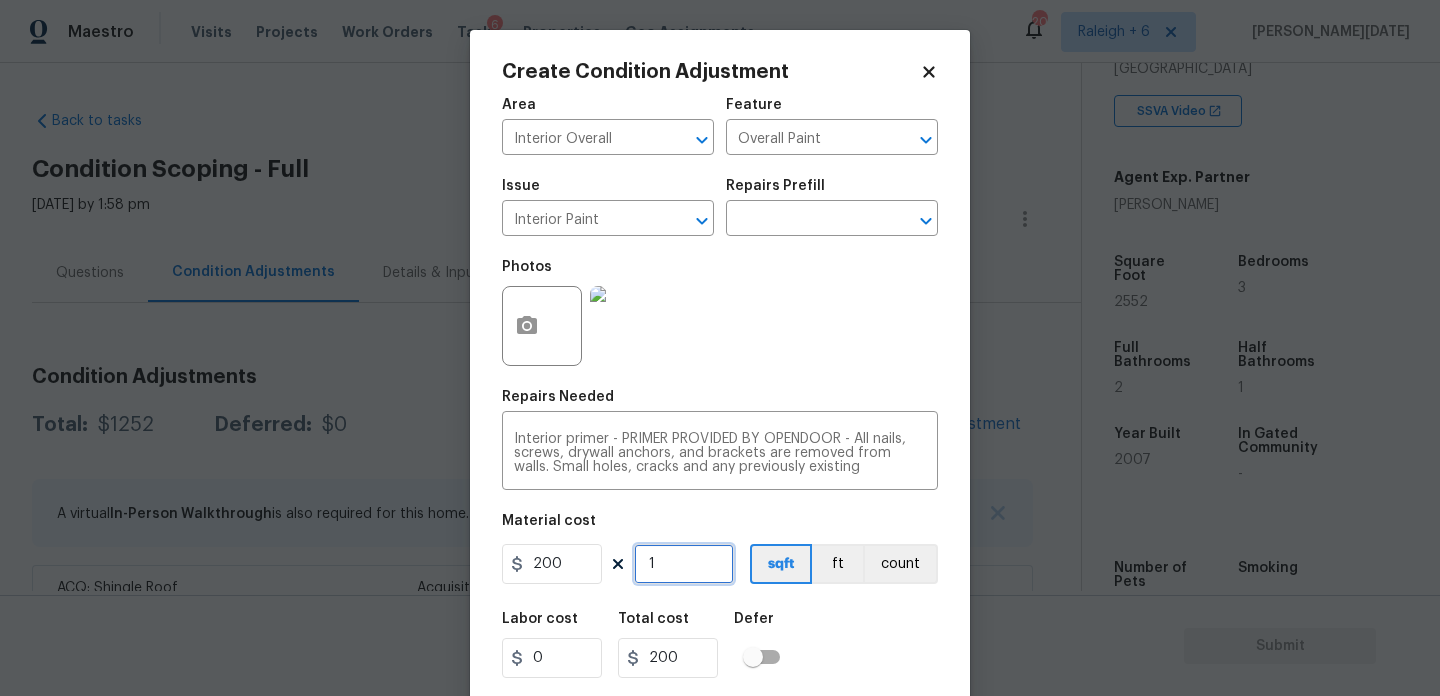 type on "1" 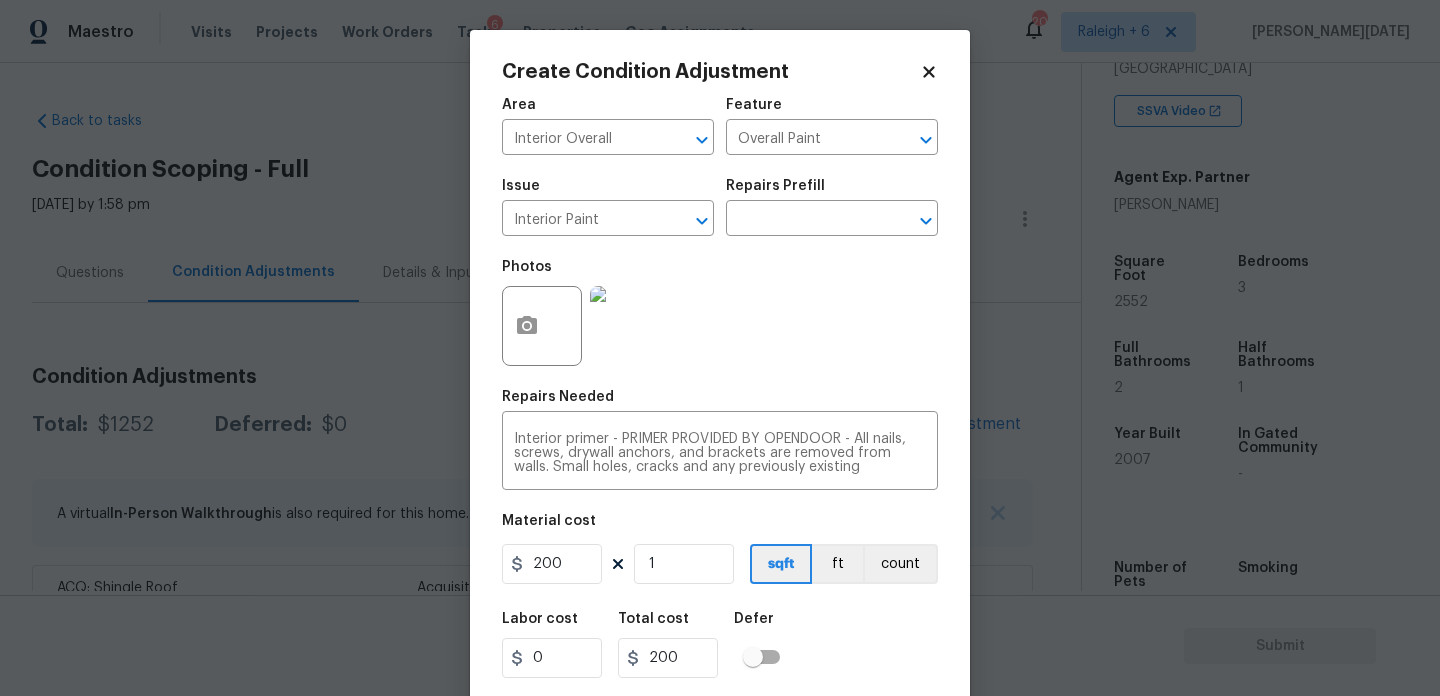 click on "Photos" at bounding box center [720, 313] 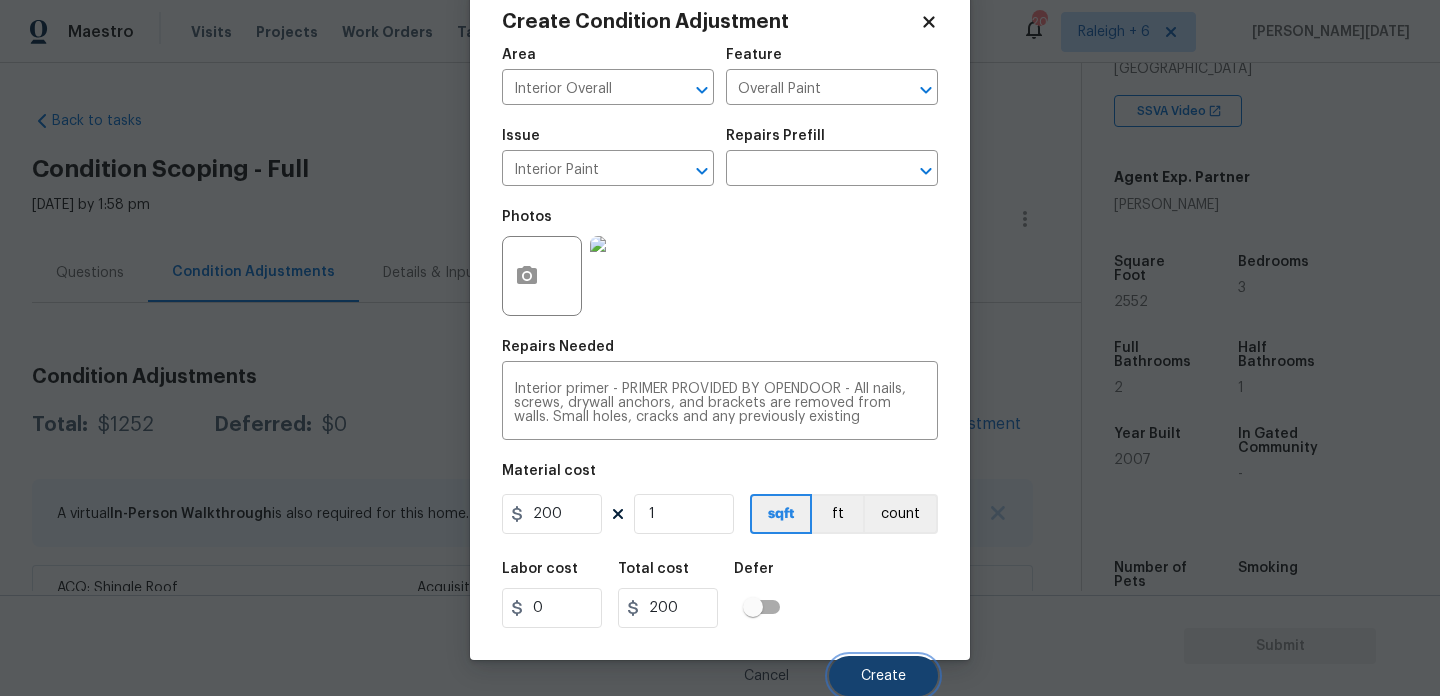 click on "Create" at bounding box center (883, 676) 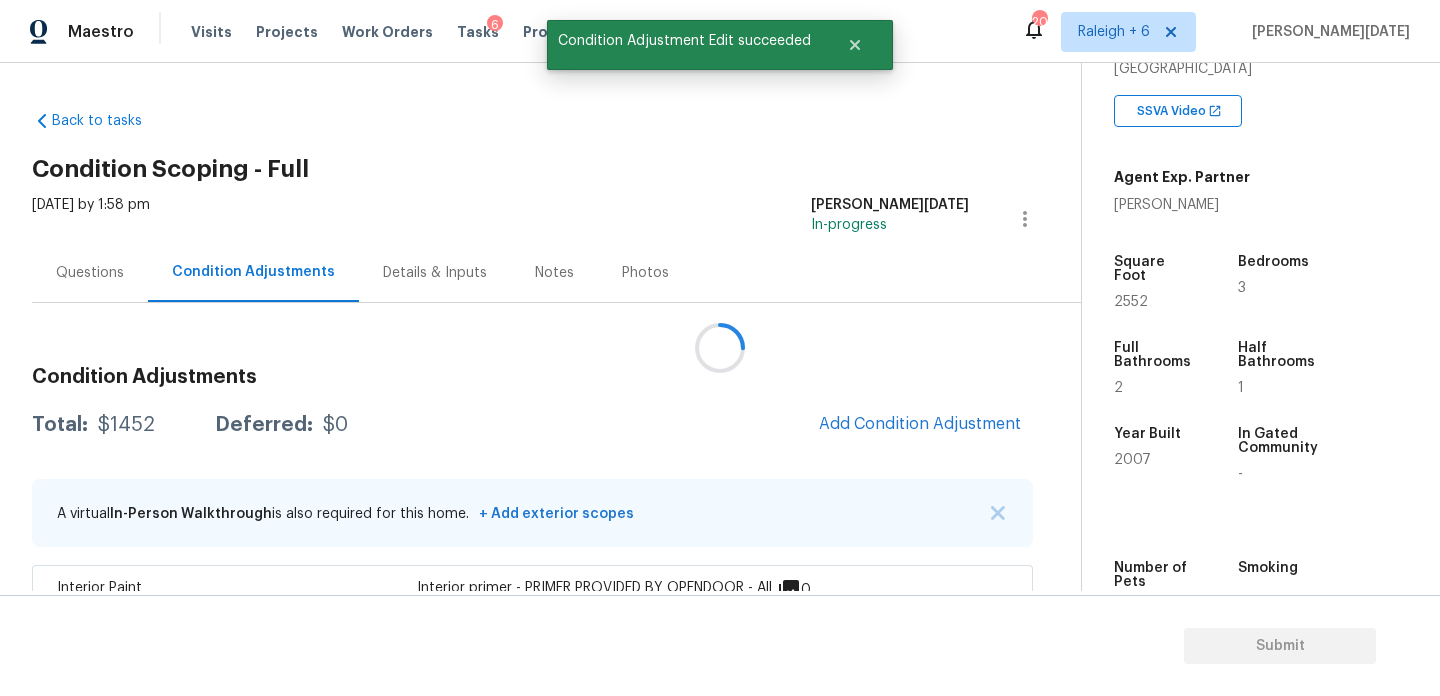 scroll, scrollTop: 44, scrollLeft: 0, axis: vertical 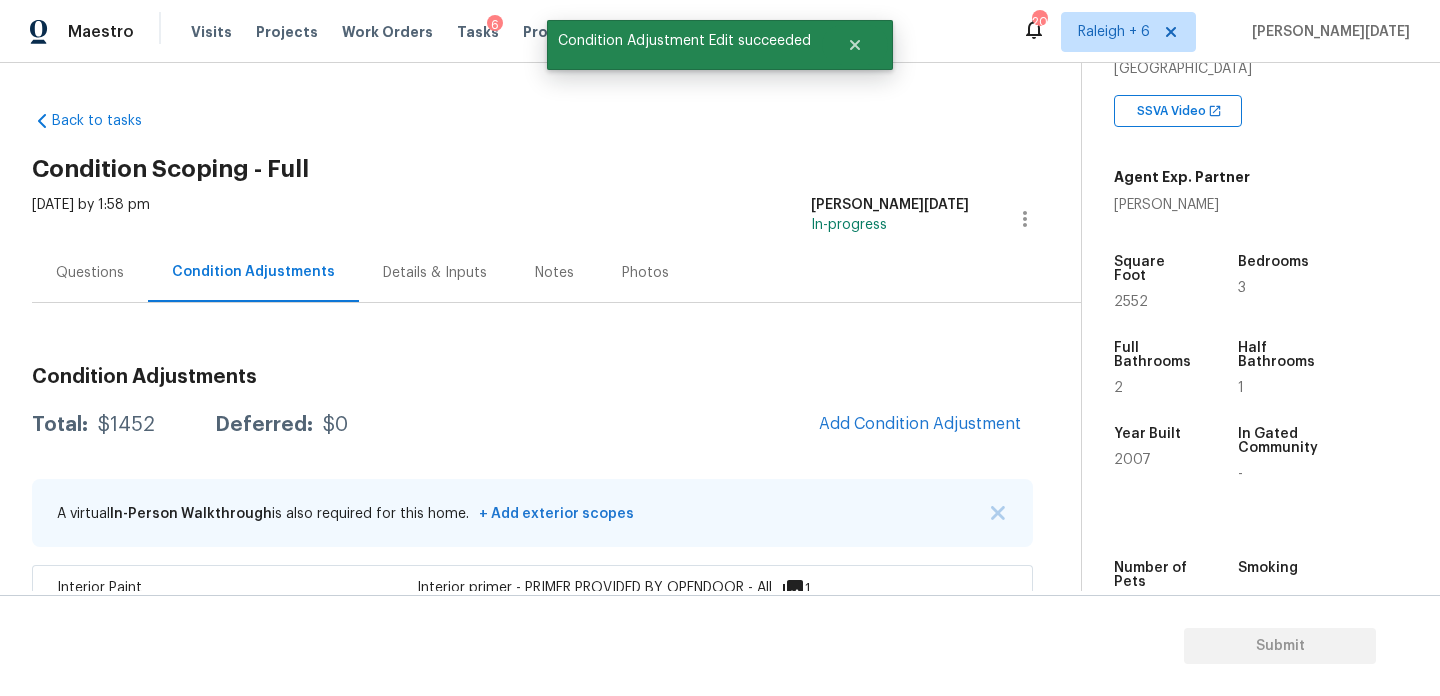 click on "Condition Adjustments Total:  $1452 Deferred:  $0 Add Condition Adjustment A virtual  In-Person Walkthrough  is also required for this home.   + Add exterior scopes Interior Paint Interior Overall - Overall Paint Interior primer - PRIMER PROVIDED BY OPENDOOR - All nails, screws, drywall anchors, and brackets are removed from walls. Small holes, cracks and any previously existing imperfections are repaired, sanded and textured to match surrounding texture prior to painting. Caulk all edges/corners, windows, doors, counters, tubs/showers and baseboards. $200.00   1 ACQ: Shingle Roof Roof - Acquisition Acquisition Scope: Shingle Roof 16-20 years in age maintenance. $850.00   0 ACQ: HVAC HVAC - Acquisition Acquisition Scope: Functional HVAC 6-10 years $402.00   0" at bounding box center [532, 630] 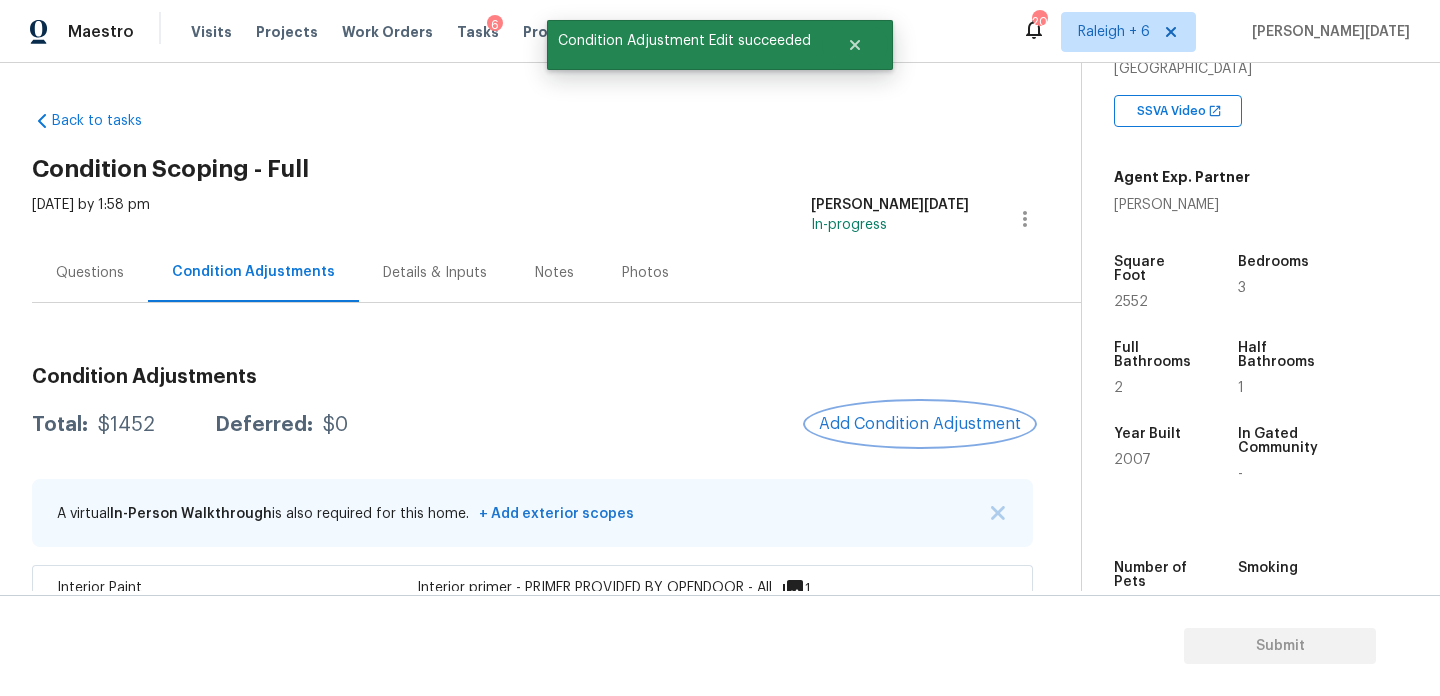click on "Add Condition Adjustment" at bounding box center (920, 424) 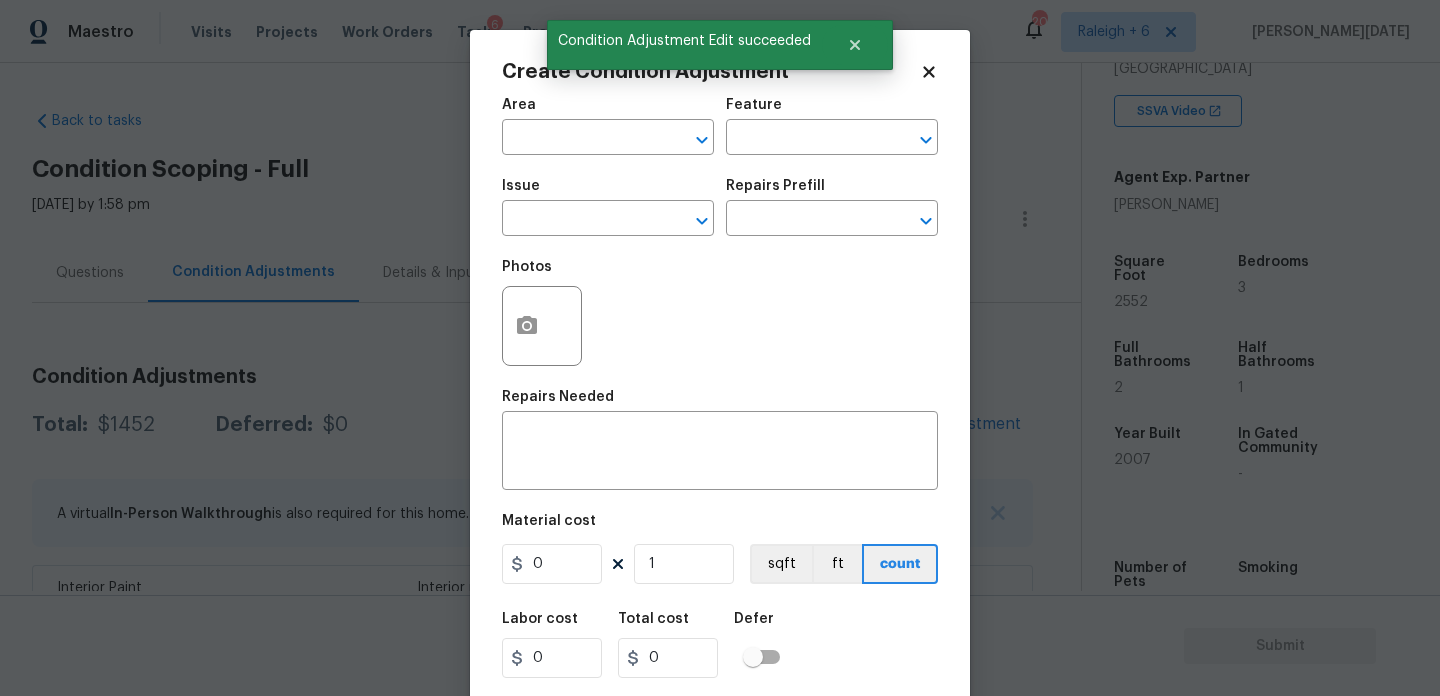 click on "Area ​" at bounding box center (608, 126) 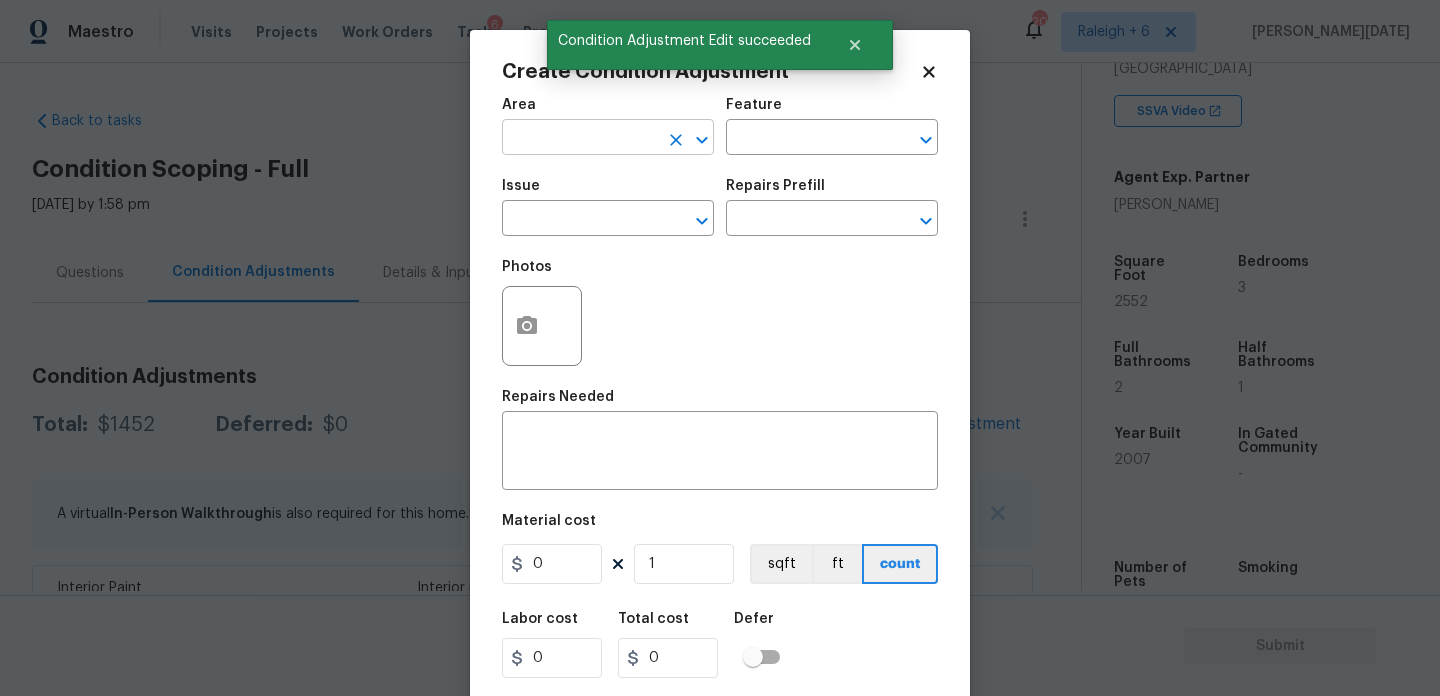 click at bounding box center [580, 139] 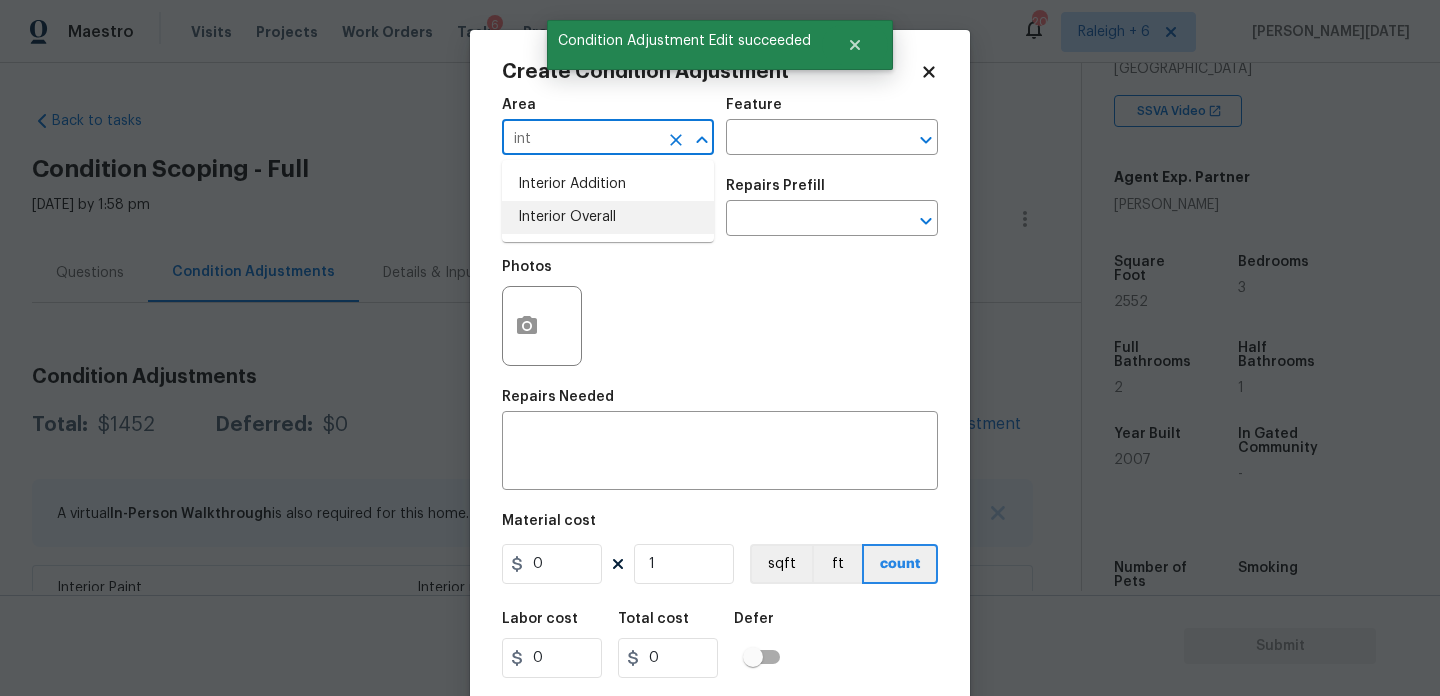 click on "Interior Overall" at bounding box center (608, 217) 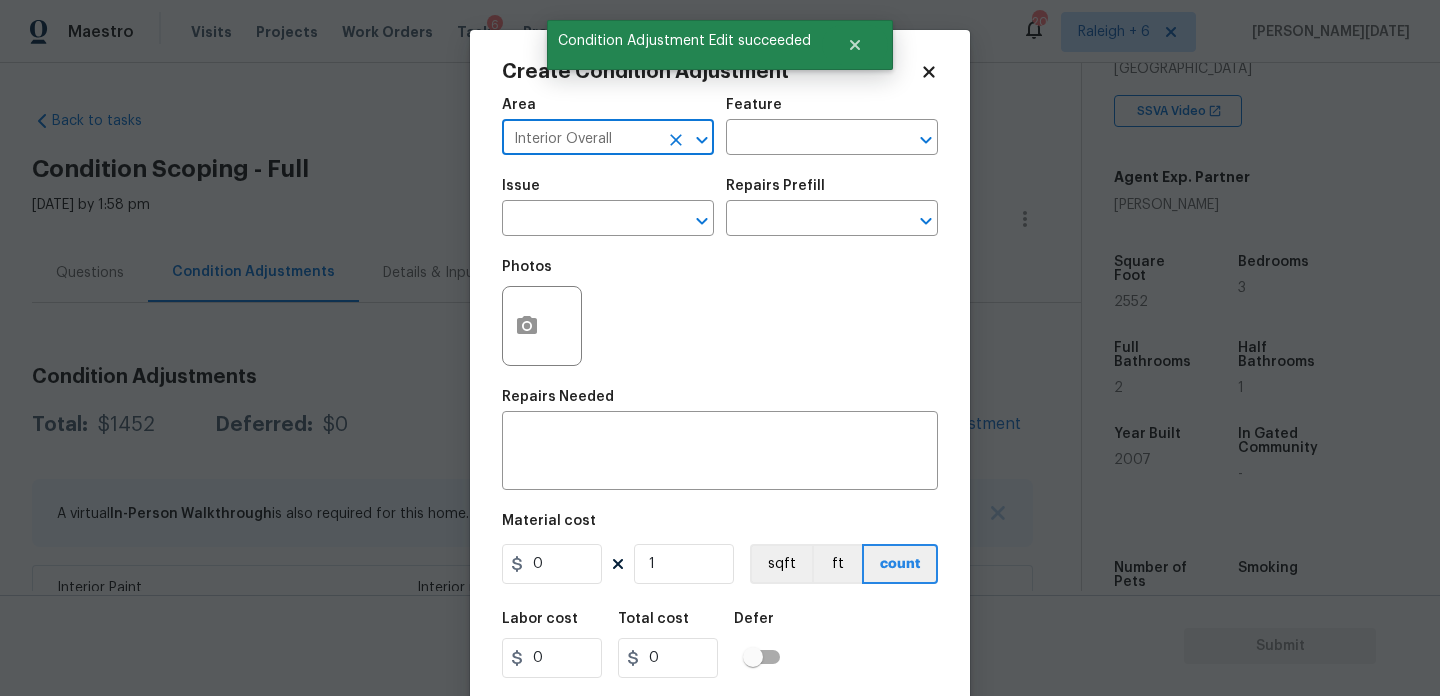 type on "Interior Overall" 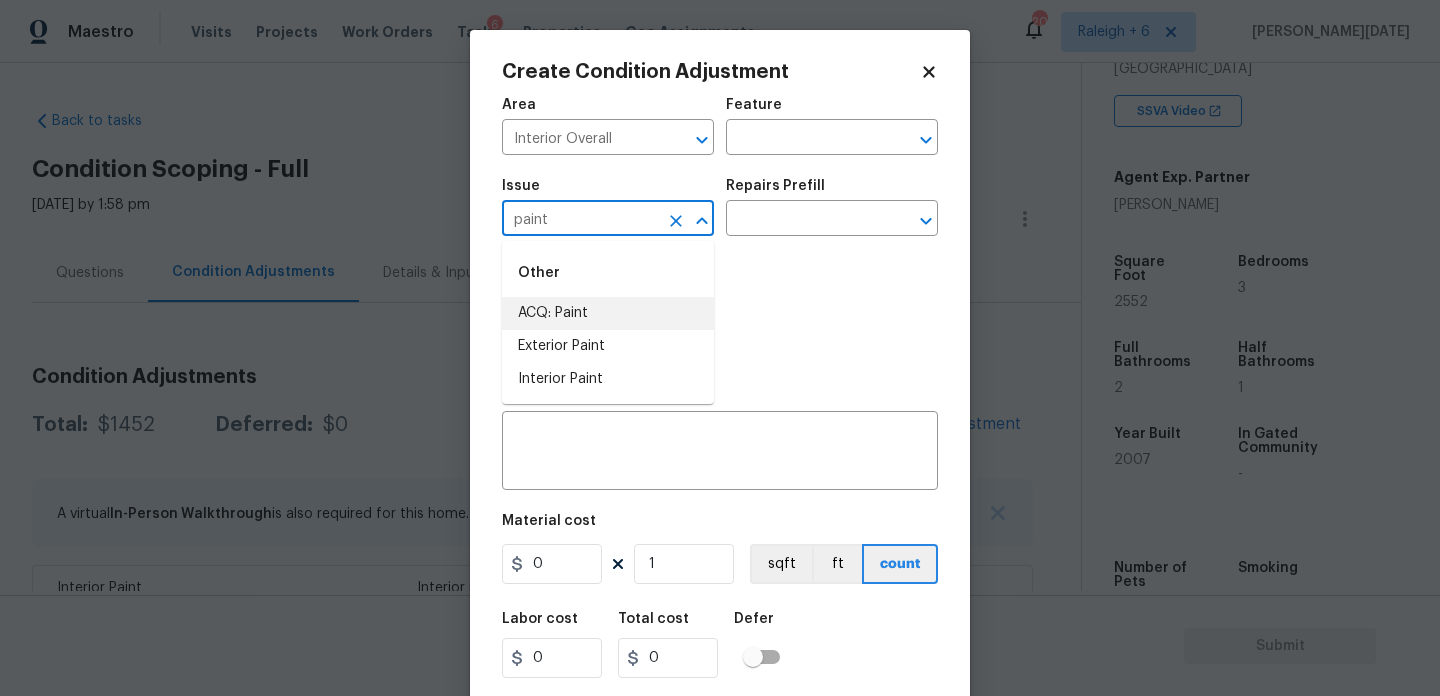 click on "ACQ: Paint" at bounding box center (608, 313) 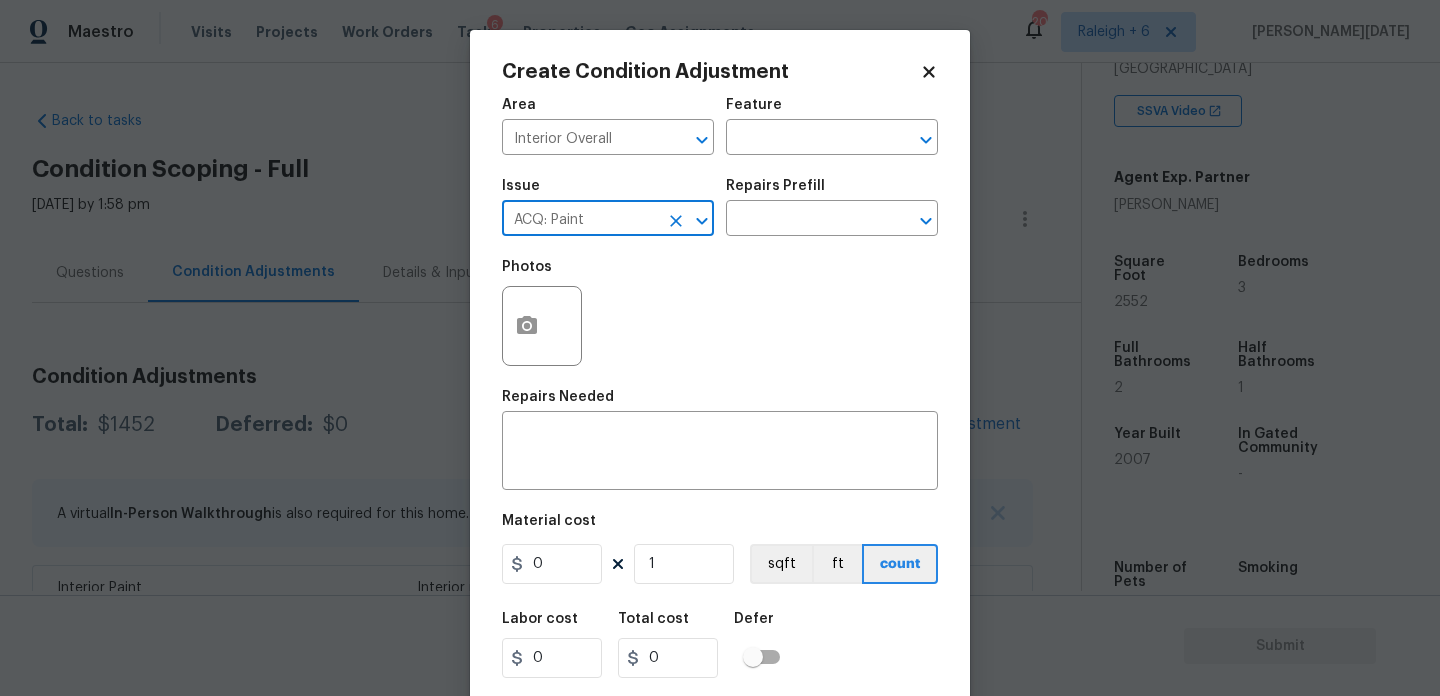 type on "ACQ: Paint" 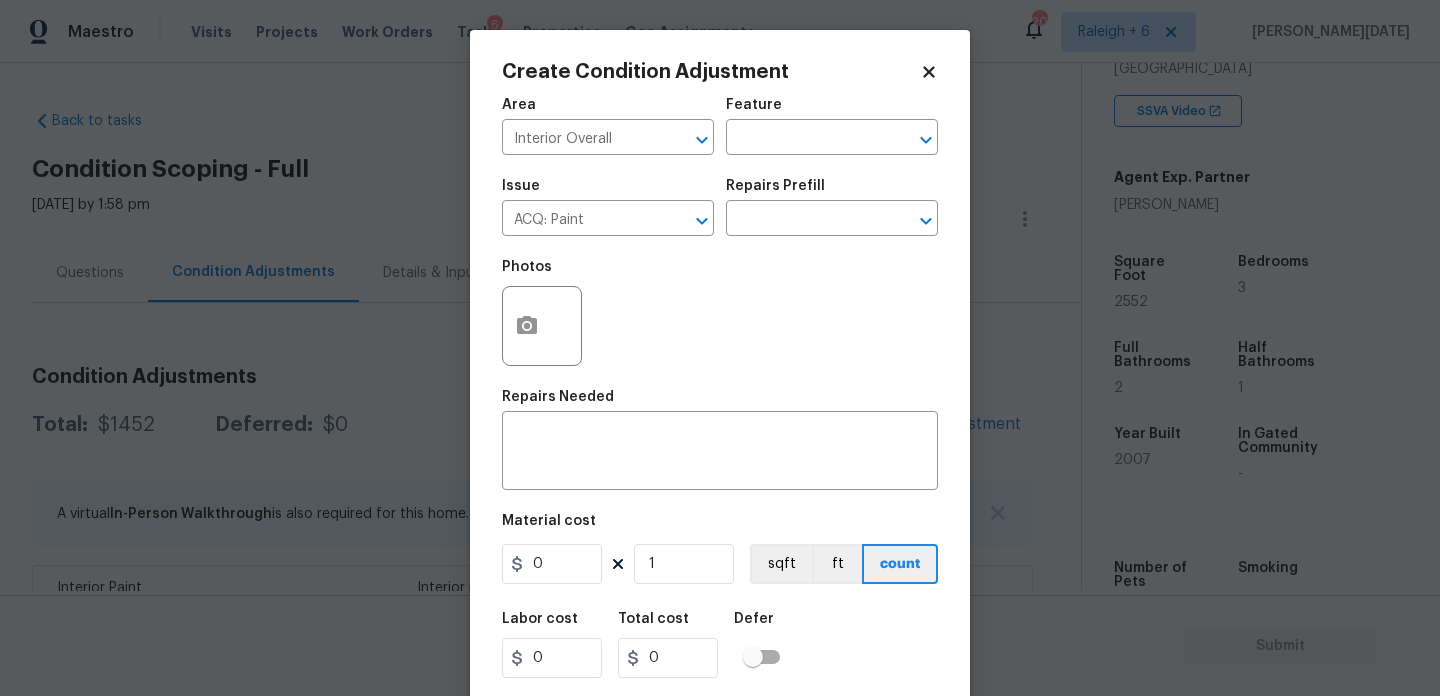click on "Photos" at bounding box center (720, 313) 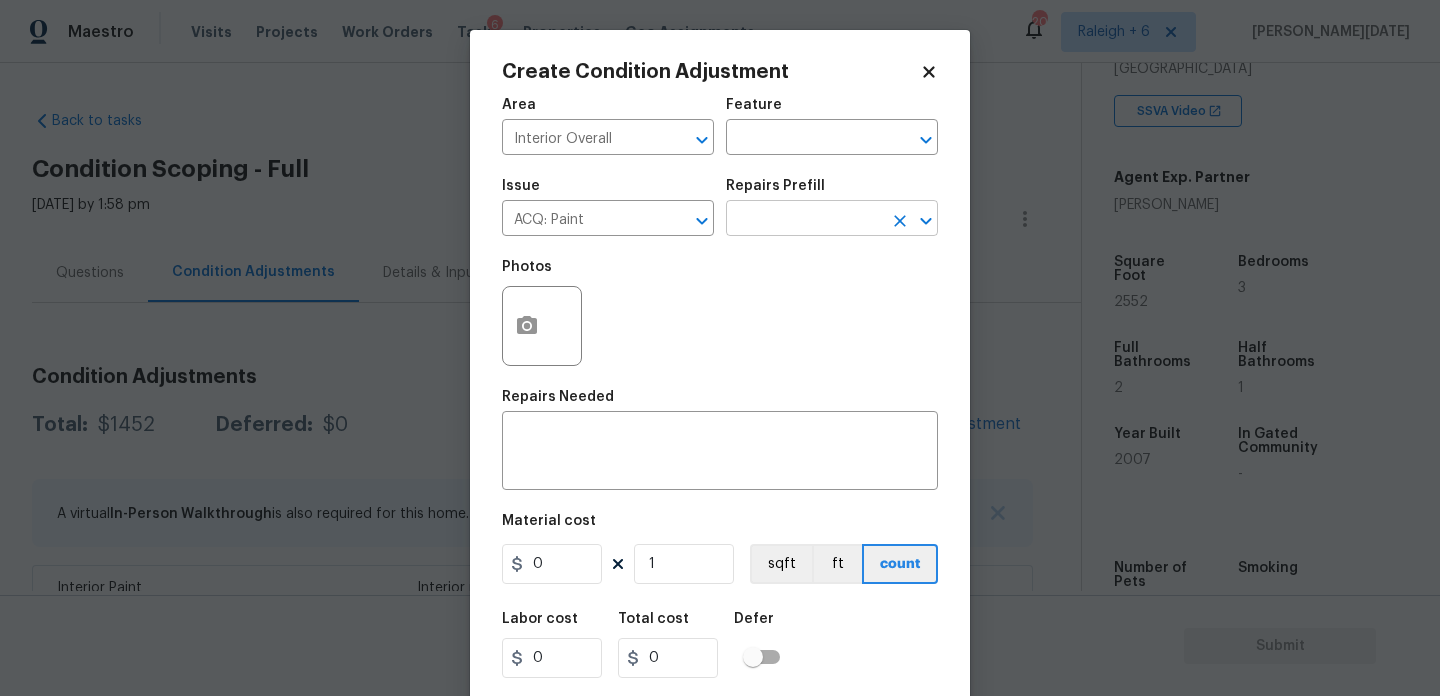 click at bounding box center [804, 220] 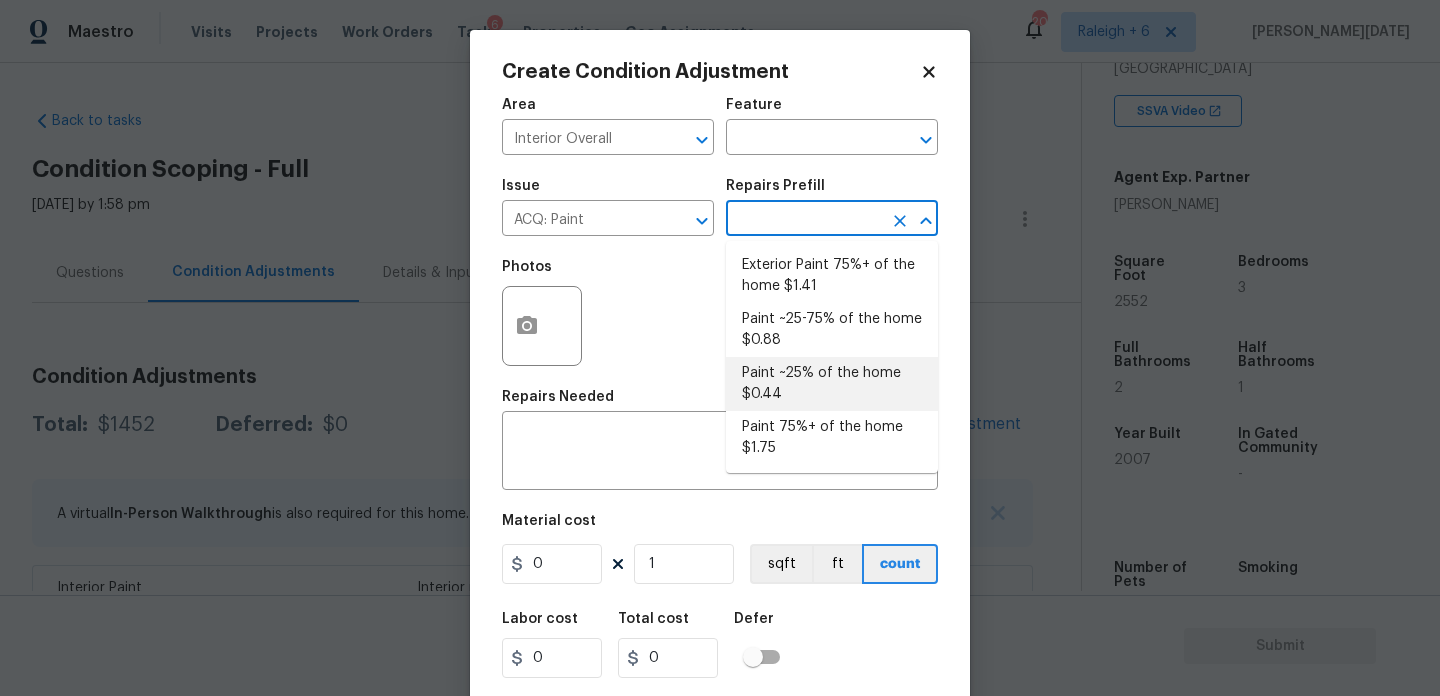click on "Paint ~25% of the home $0.44" at bounding box center (832, 384) 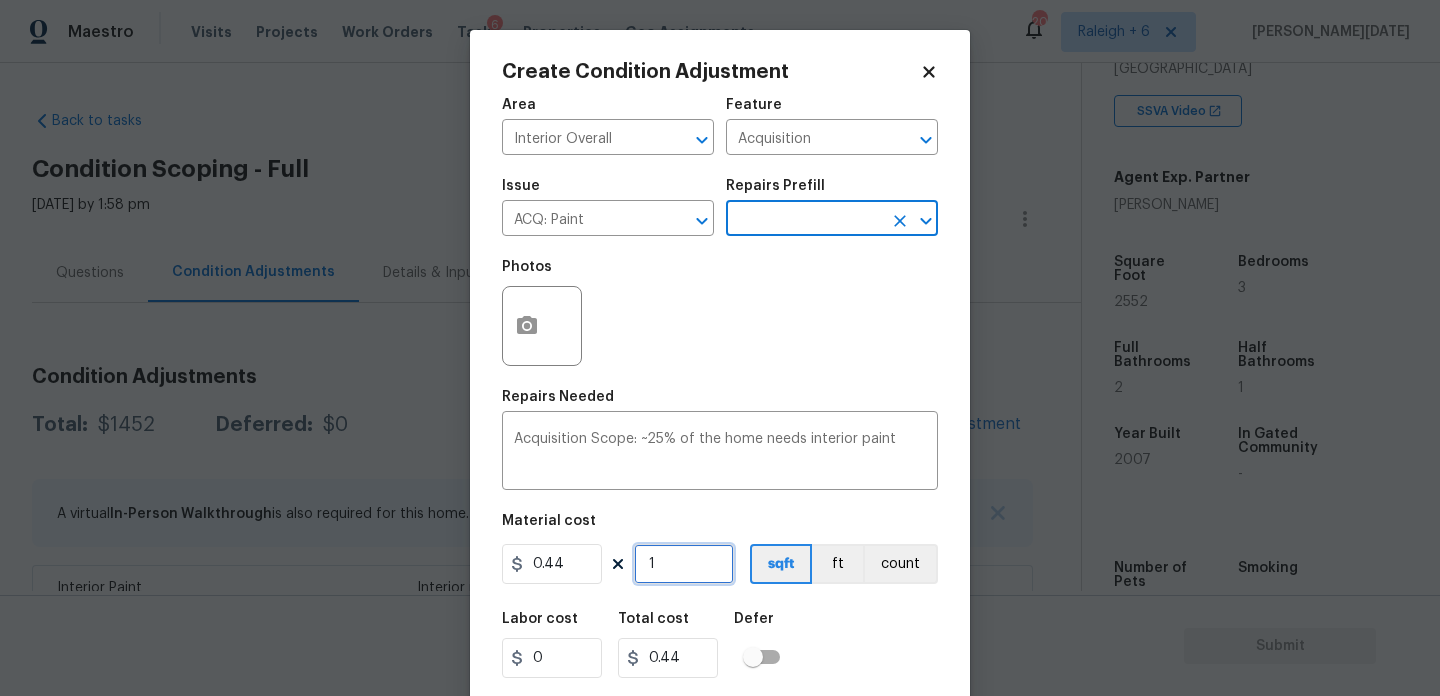 click on "1" at bounding box center (684, 564) 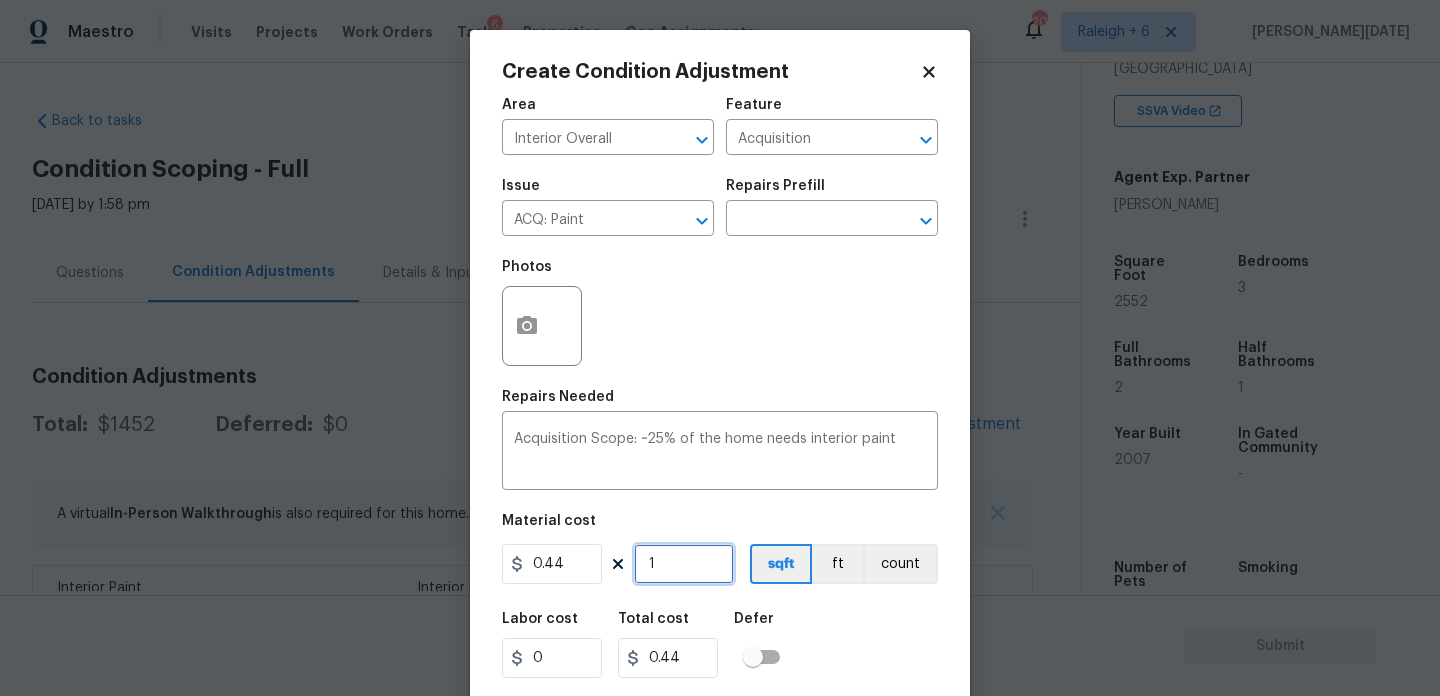 type on "0" 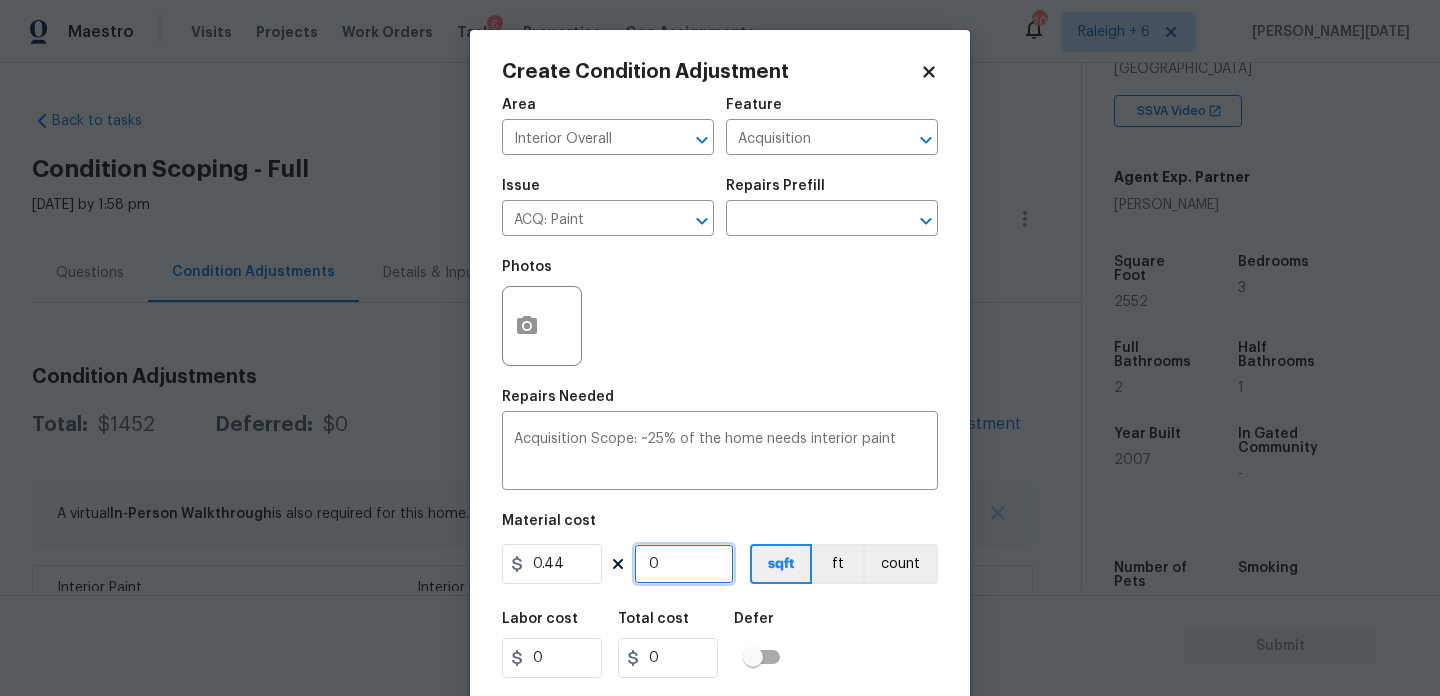 paste on "2552" 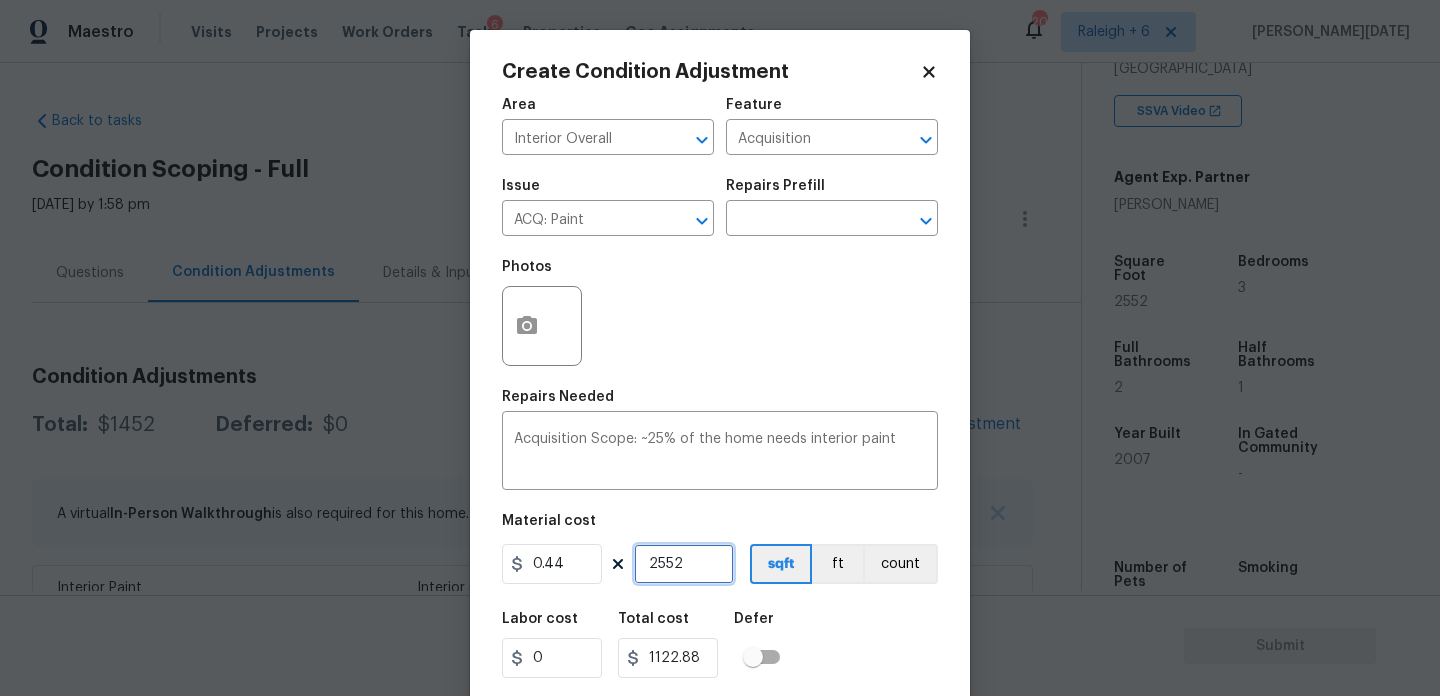 type on "2552" 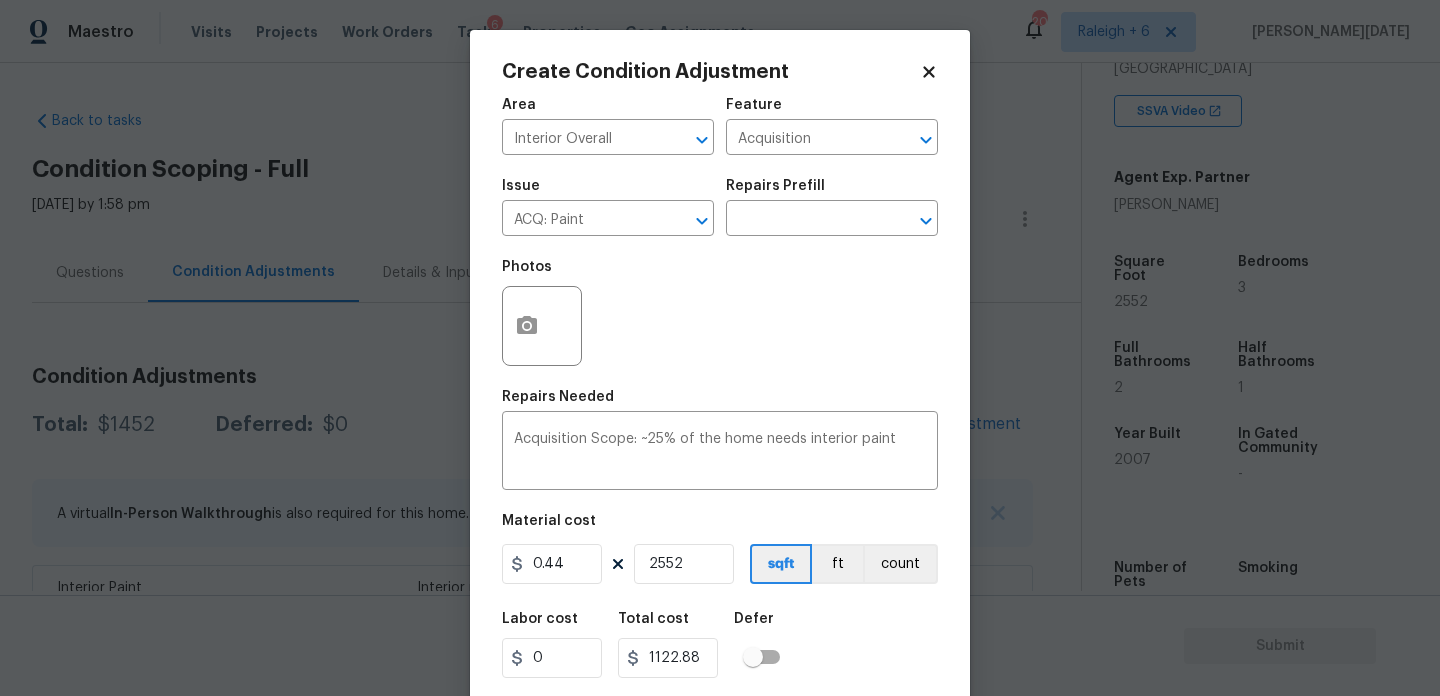click on "Photos" at bounding box center (720, 313) 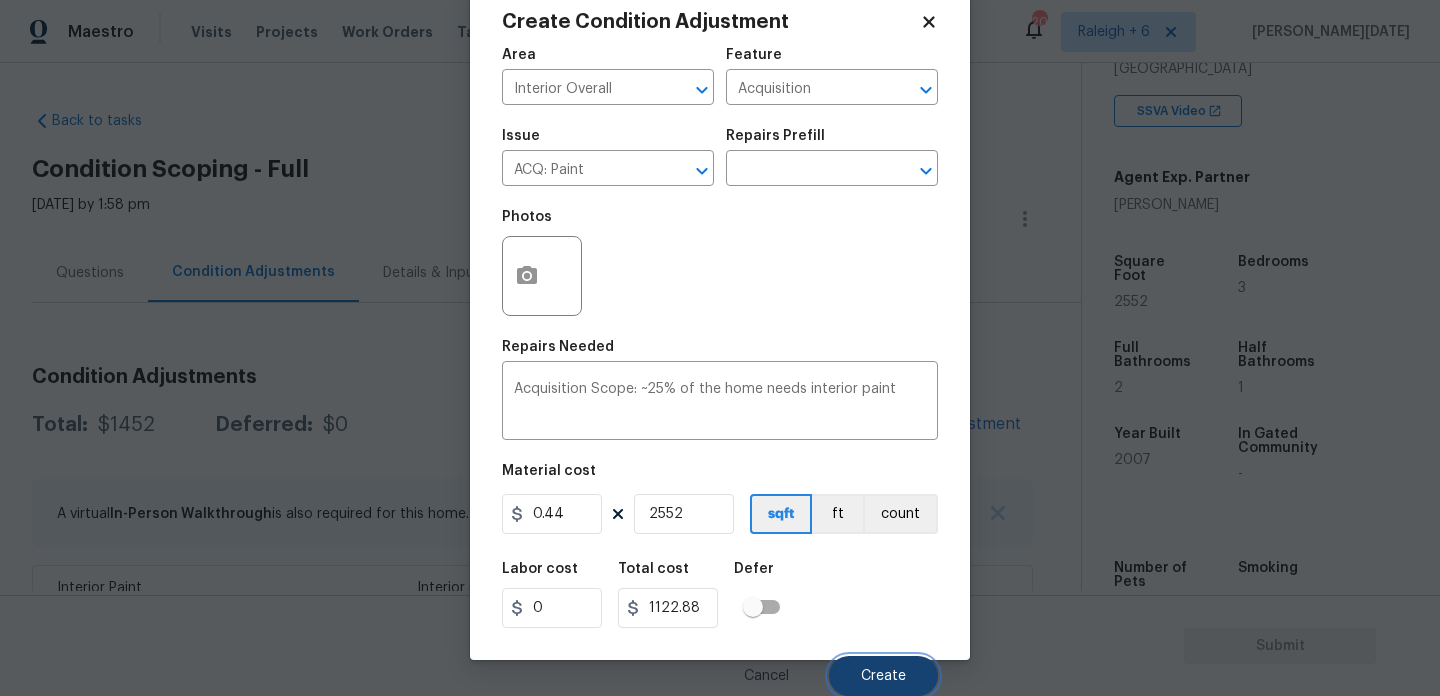 click on "Create" at bounding box center (883, 676) 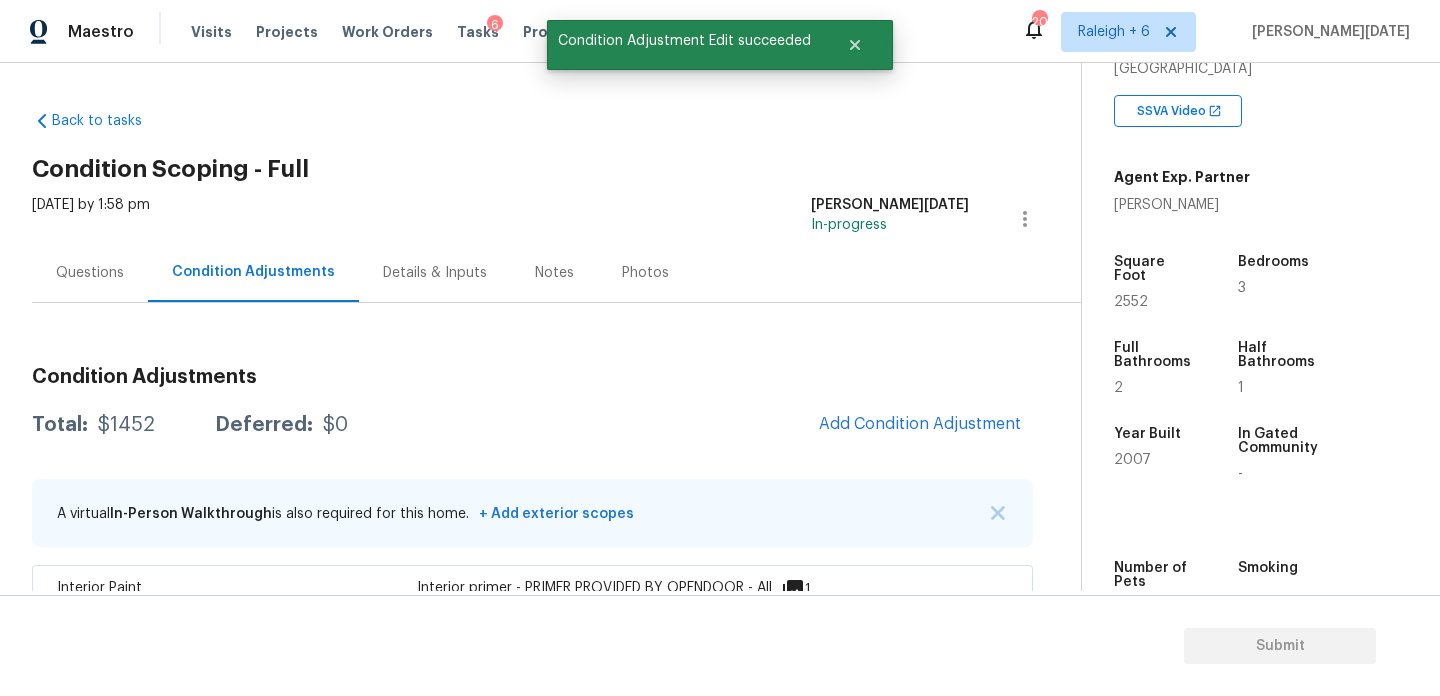 scroll, scrollTop: 44, scrollLeft: 0, axis: vertical 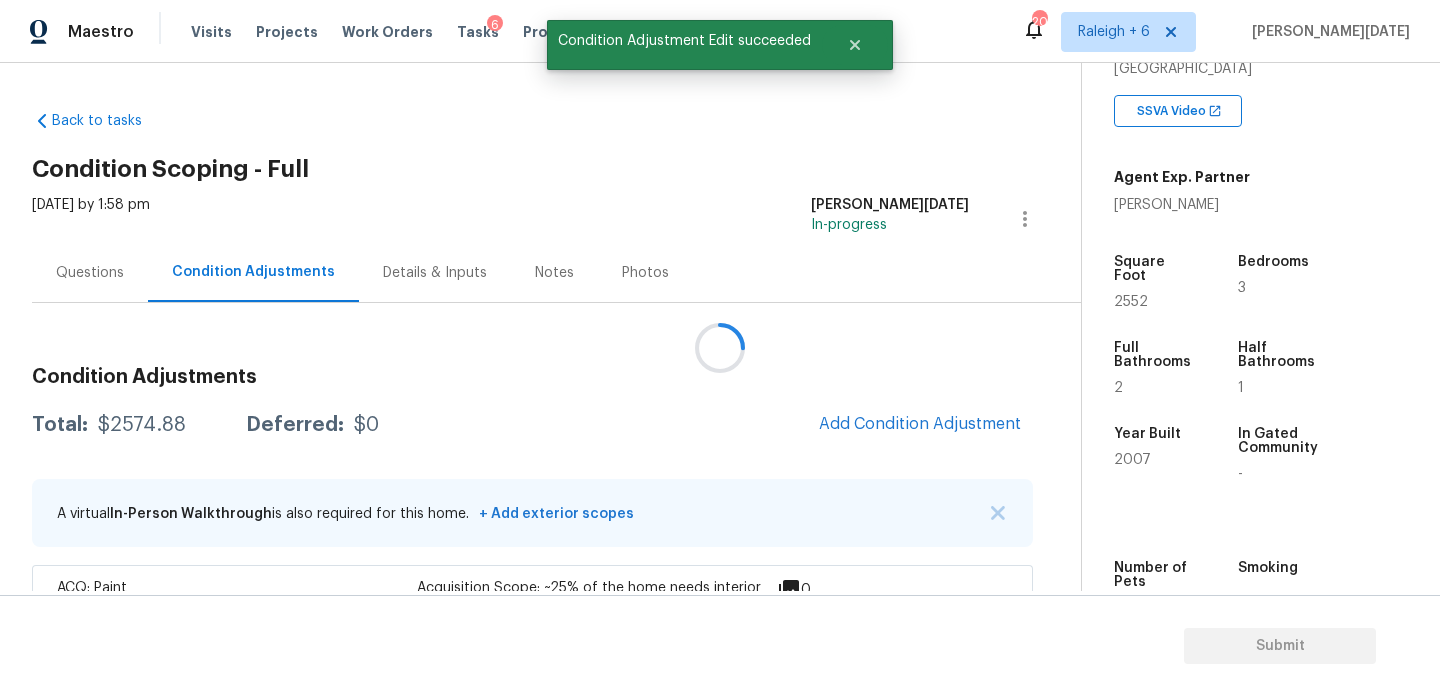click at bounding box center [720, 348] 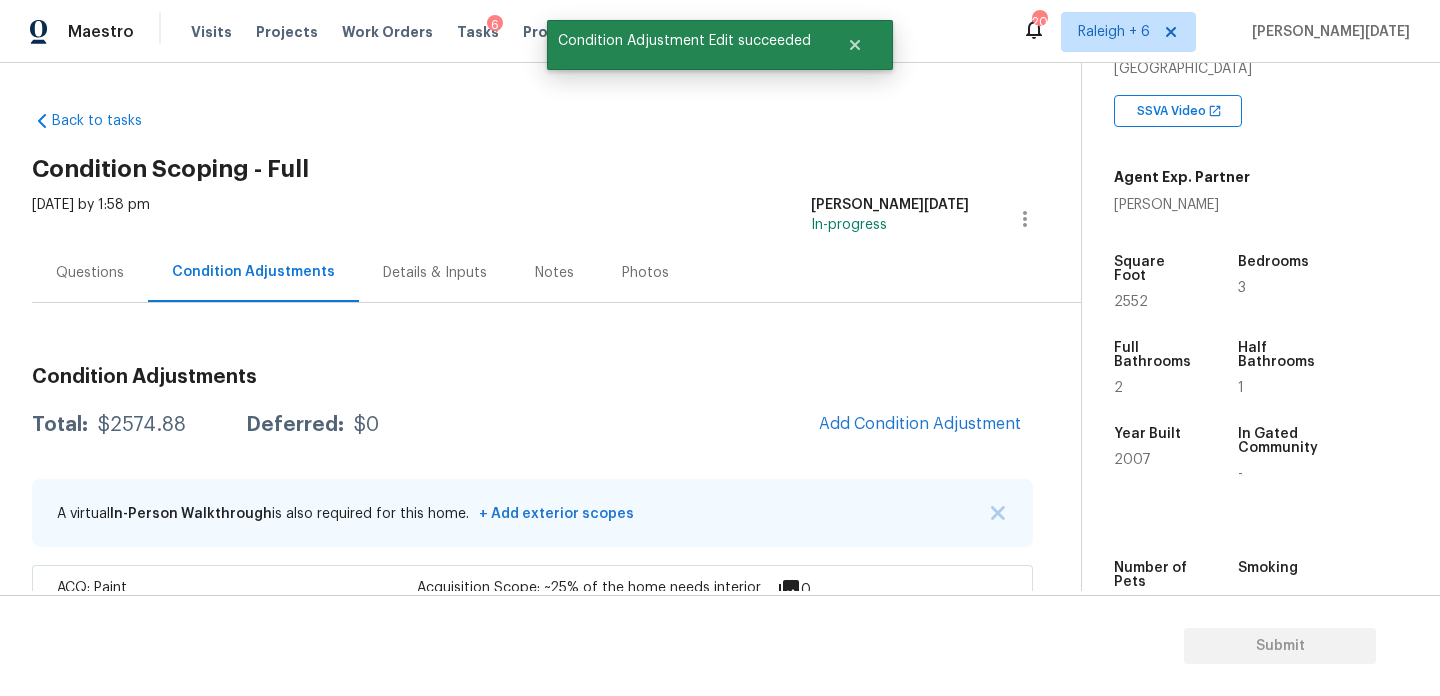 click on "Condition Adjustments" at bounding box center [532, 377] 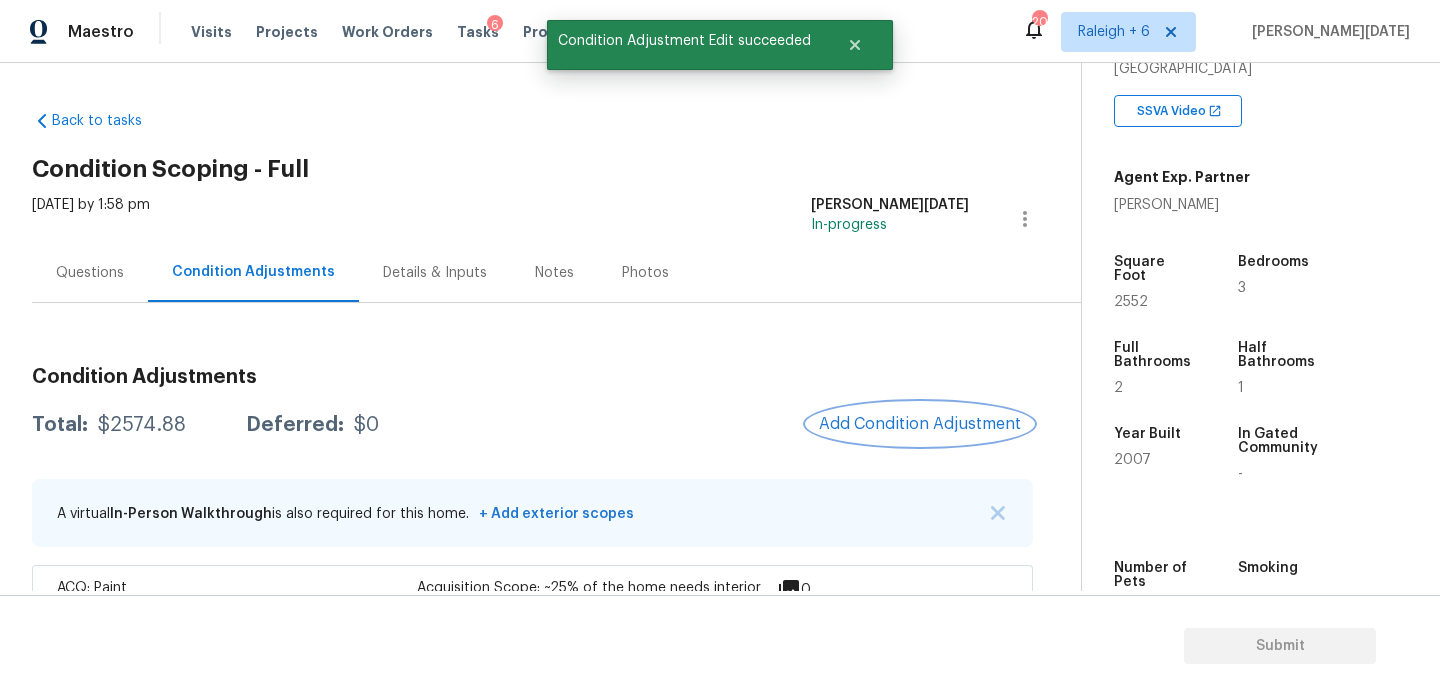 click on "Add Condition Adjustment" at bounding box center [920, 424] 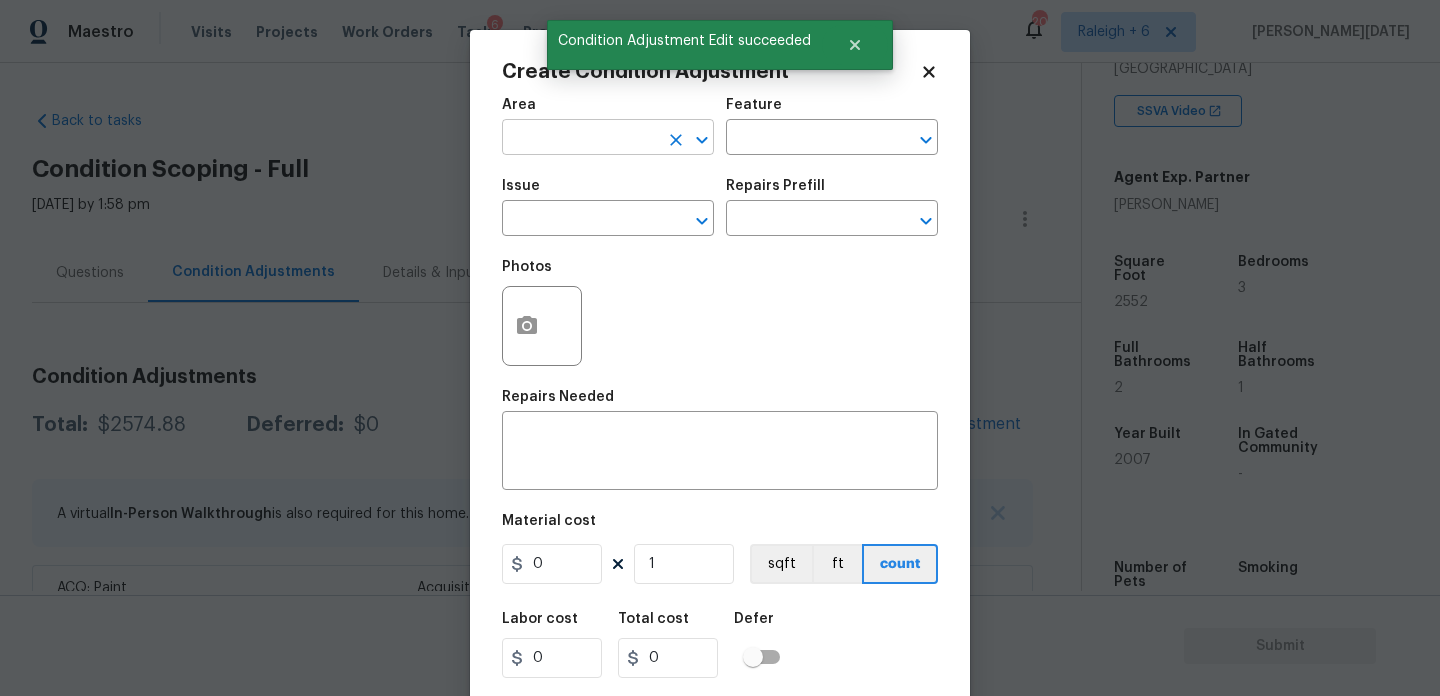 click at bounding box center [580, 139] 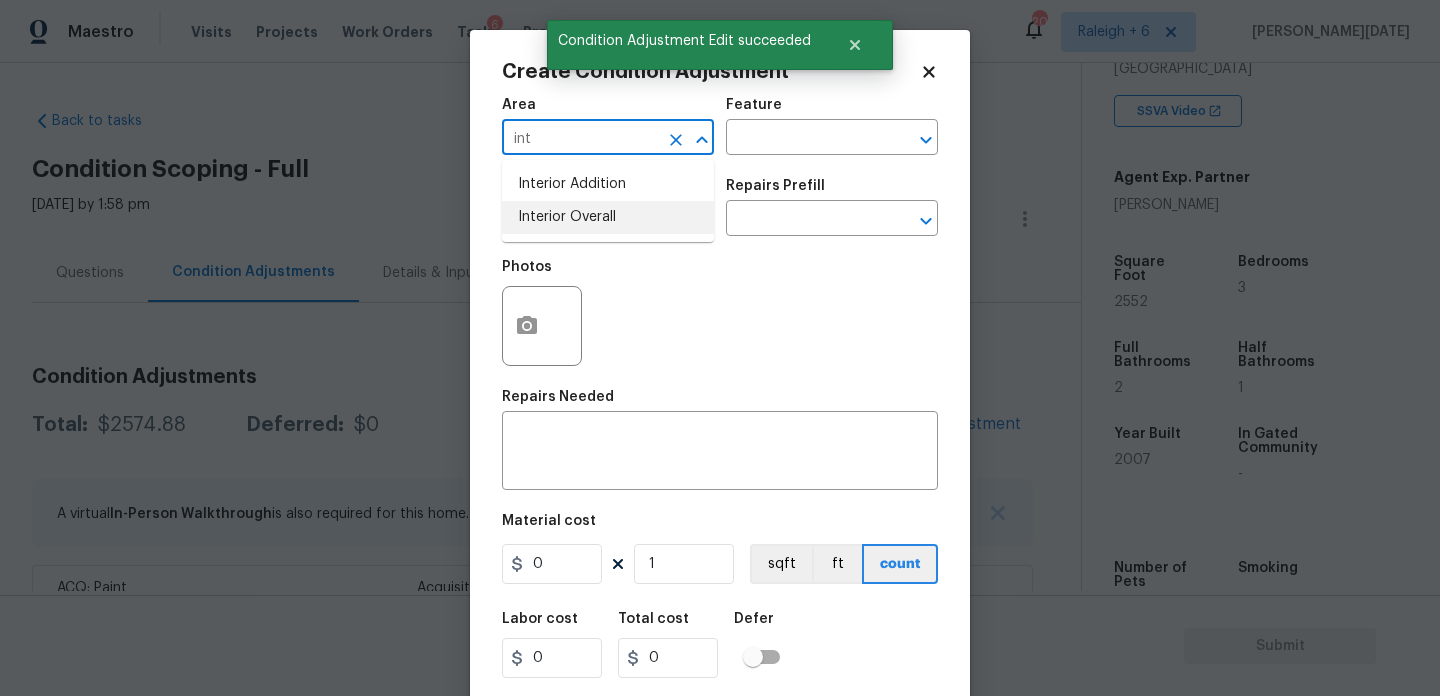 click on "Interior Overall" at bounding box center [608, 217] 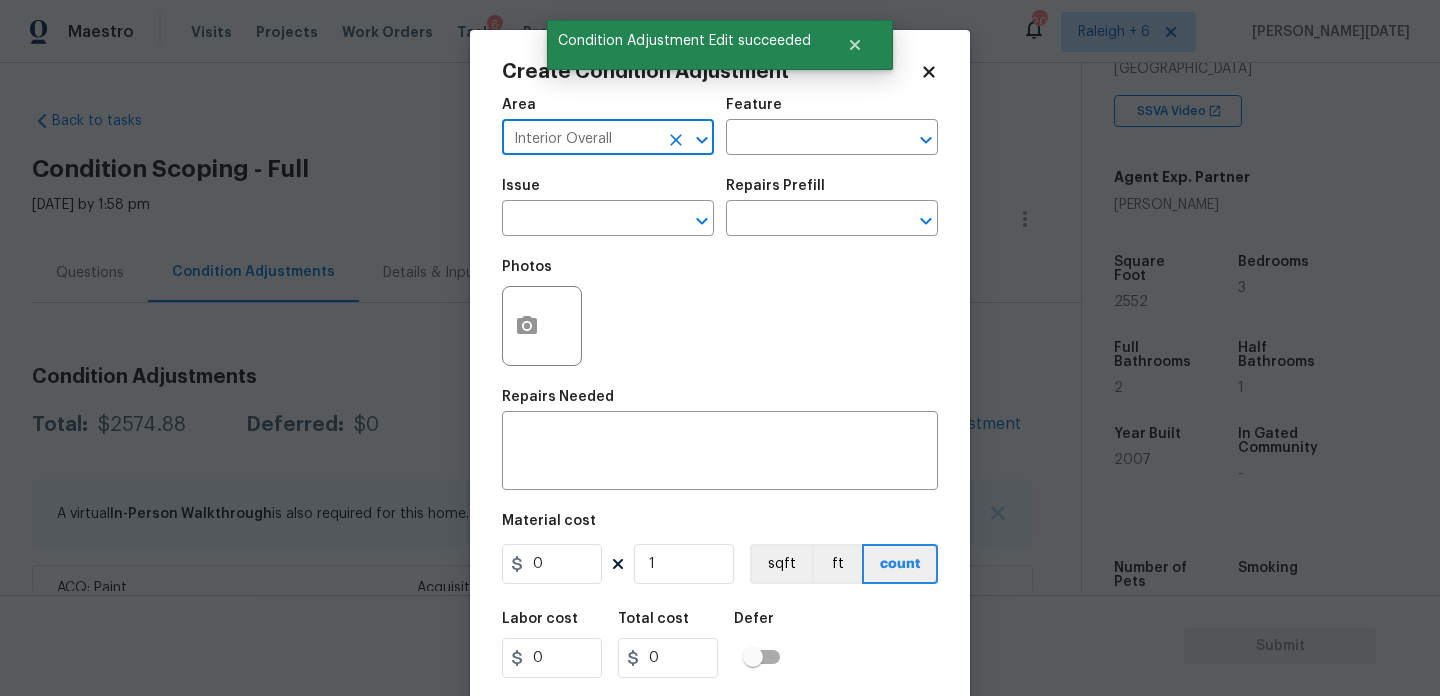 type on "Interior Overall" 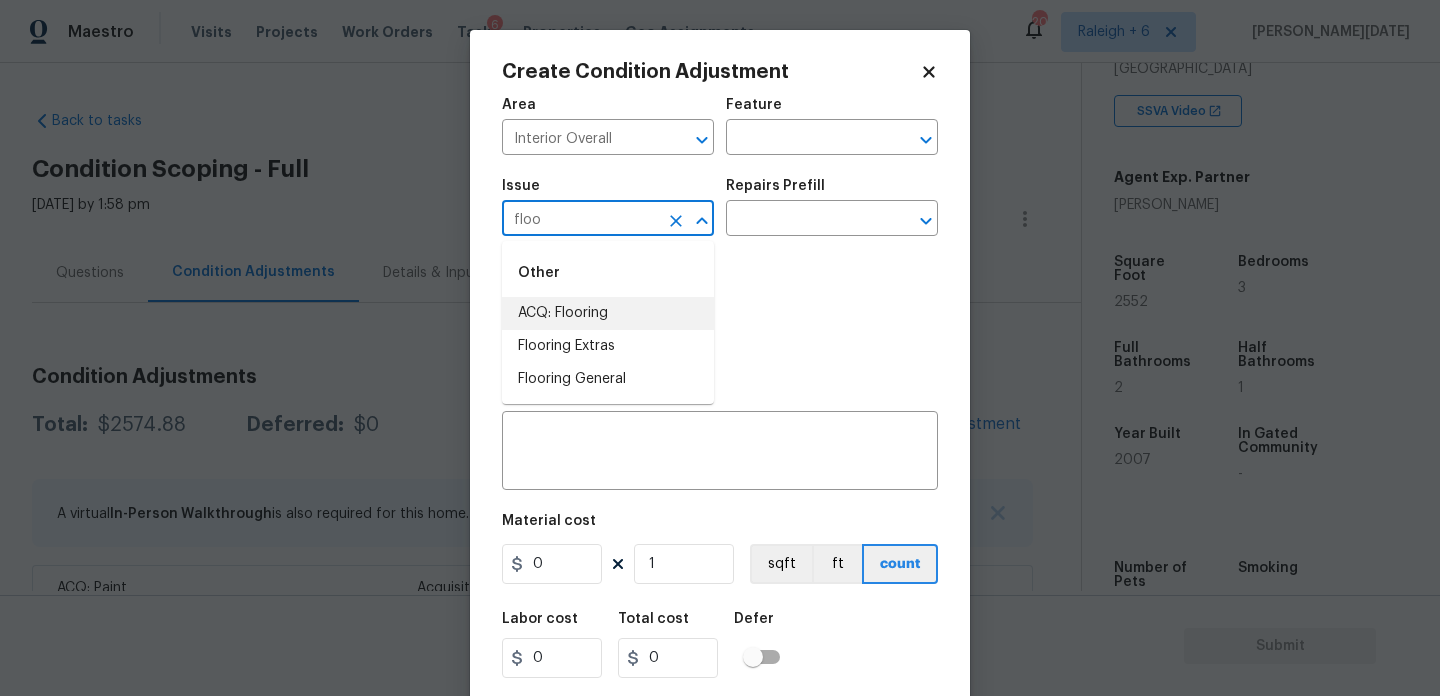 click on "ACQ: Flooring" at bounding box center [608, 313] 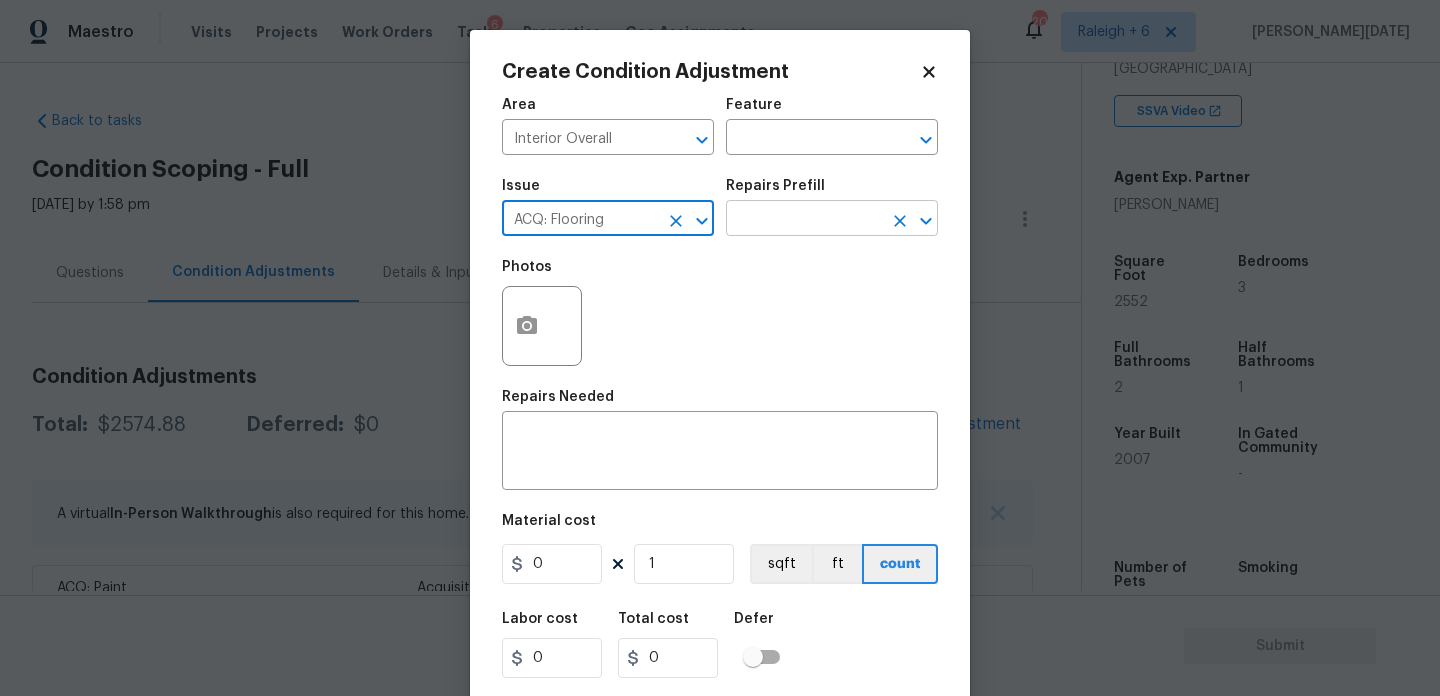 type on "ACQ: Flooring" 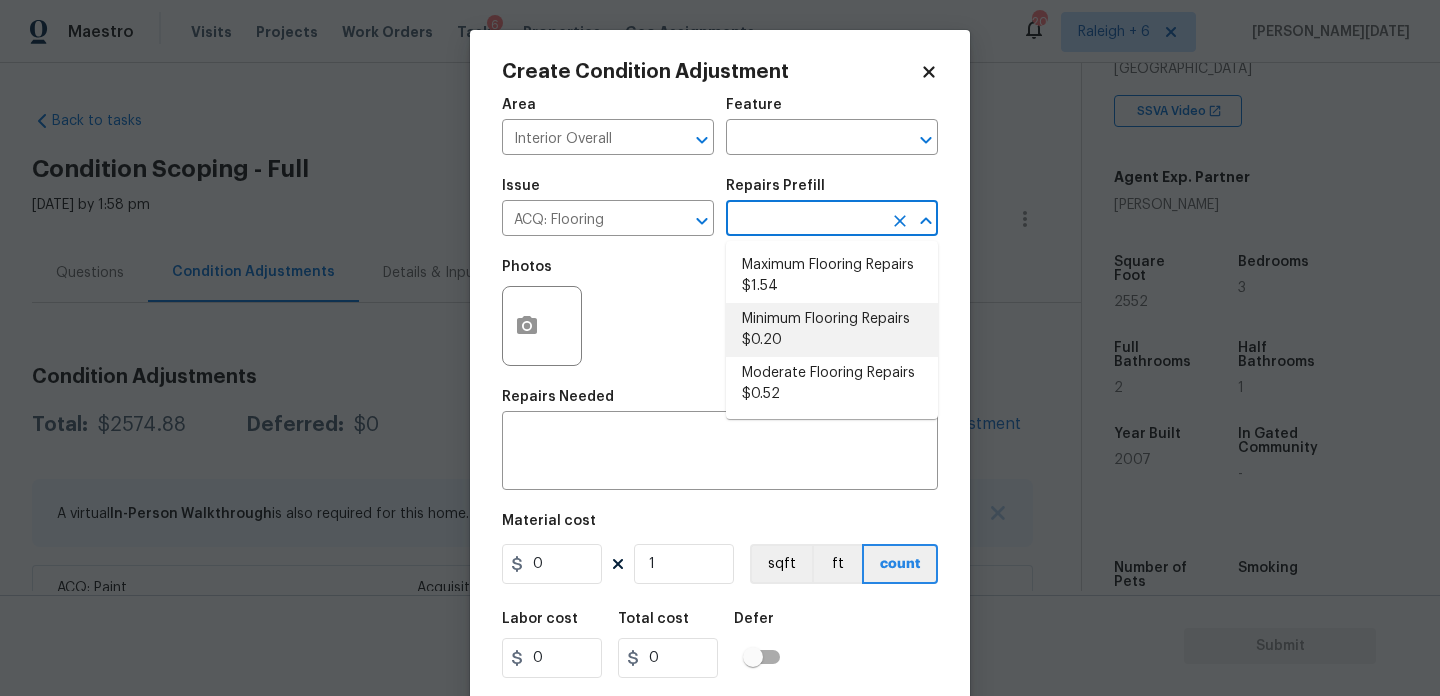 click on "Minimum Flooring Repairs $0.20" at bounding box center (832, 330) 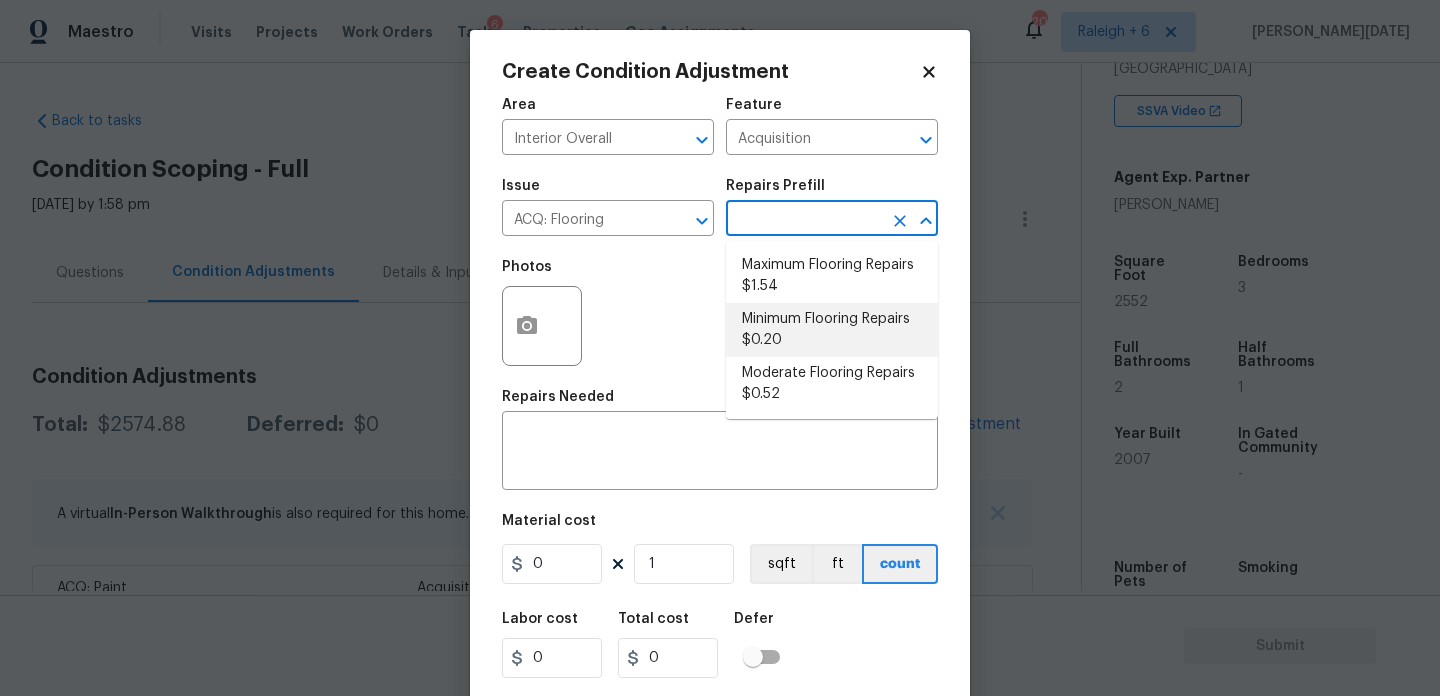 type on "Acquisition Scope: Minimum flooring repairs" 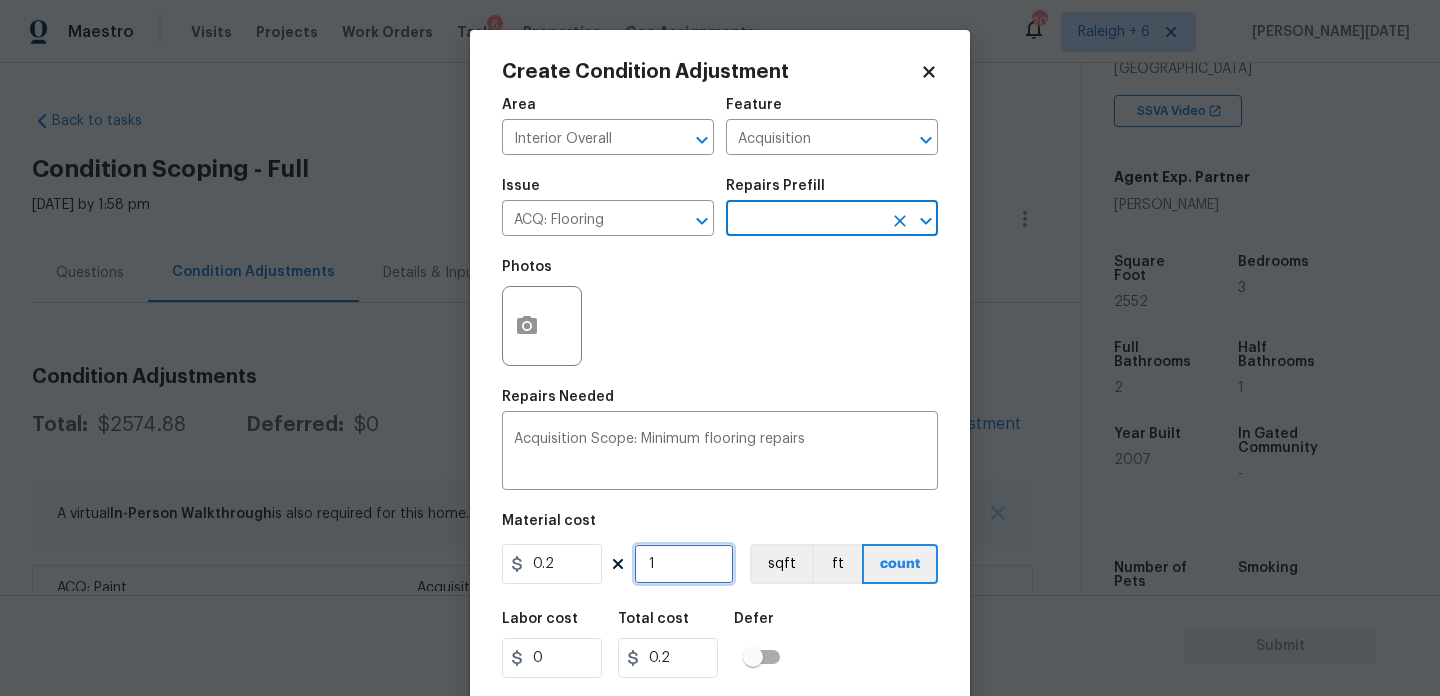 click on "1" at bounding box center [684, 564] 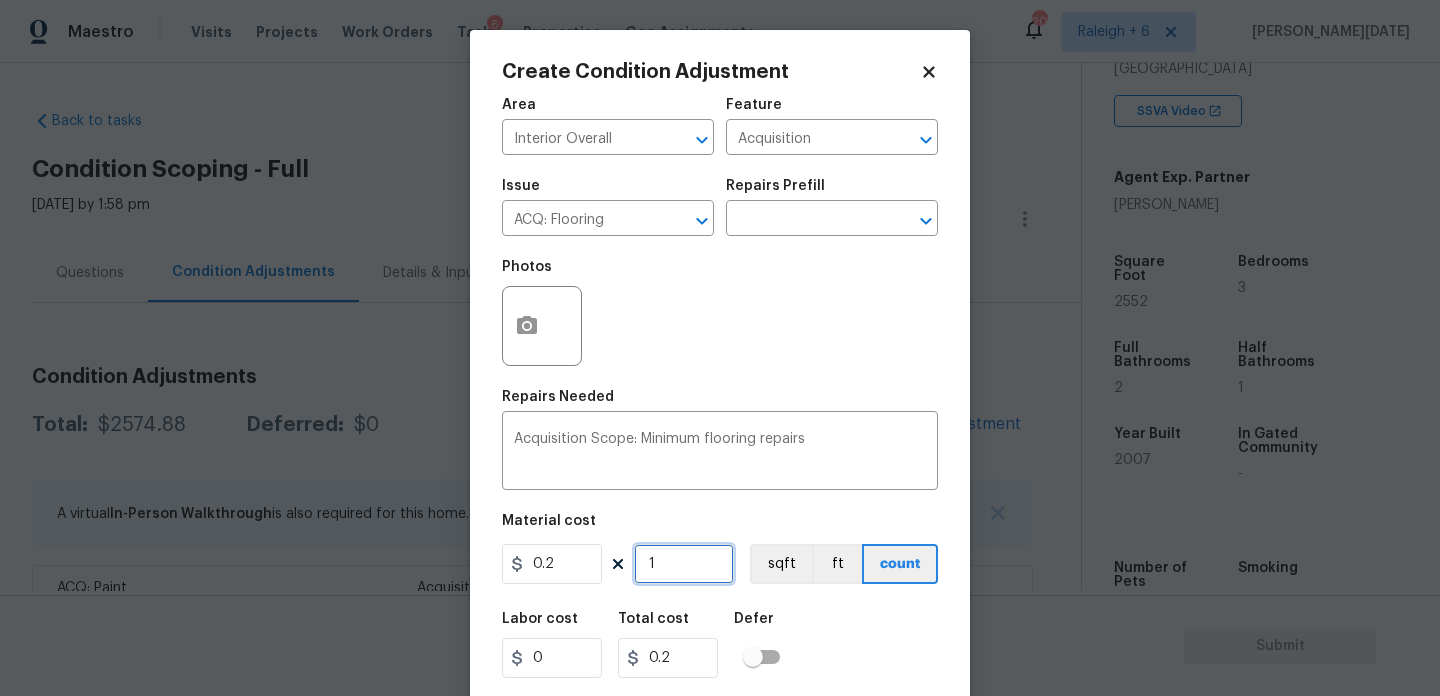 type on "0" 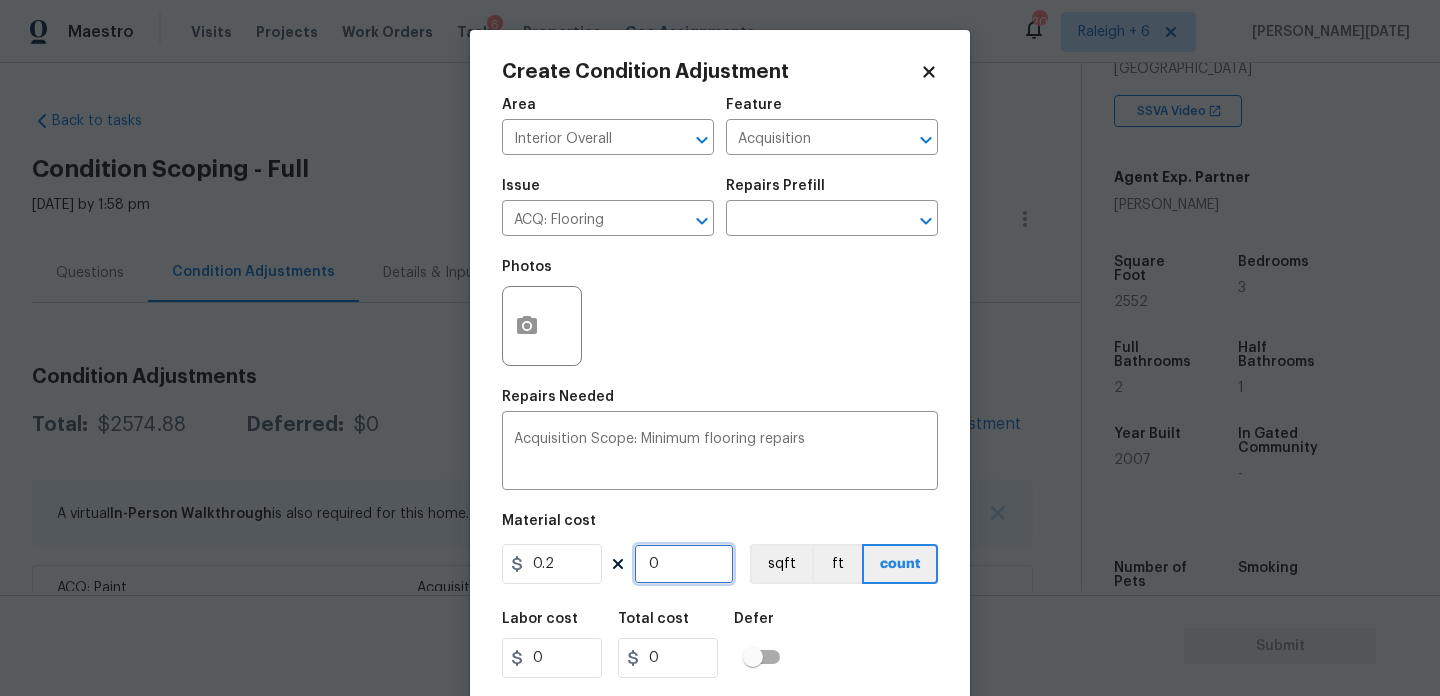 paste on "2552" 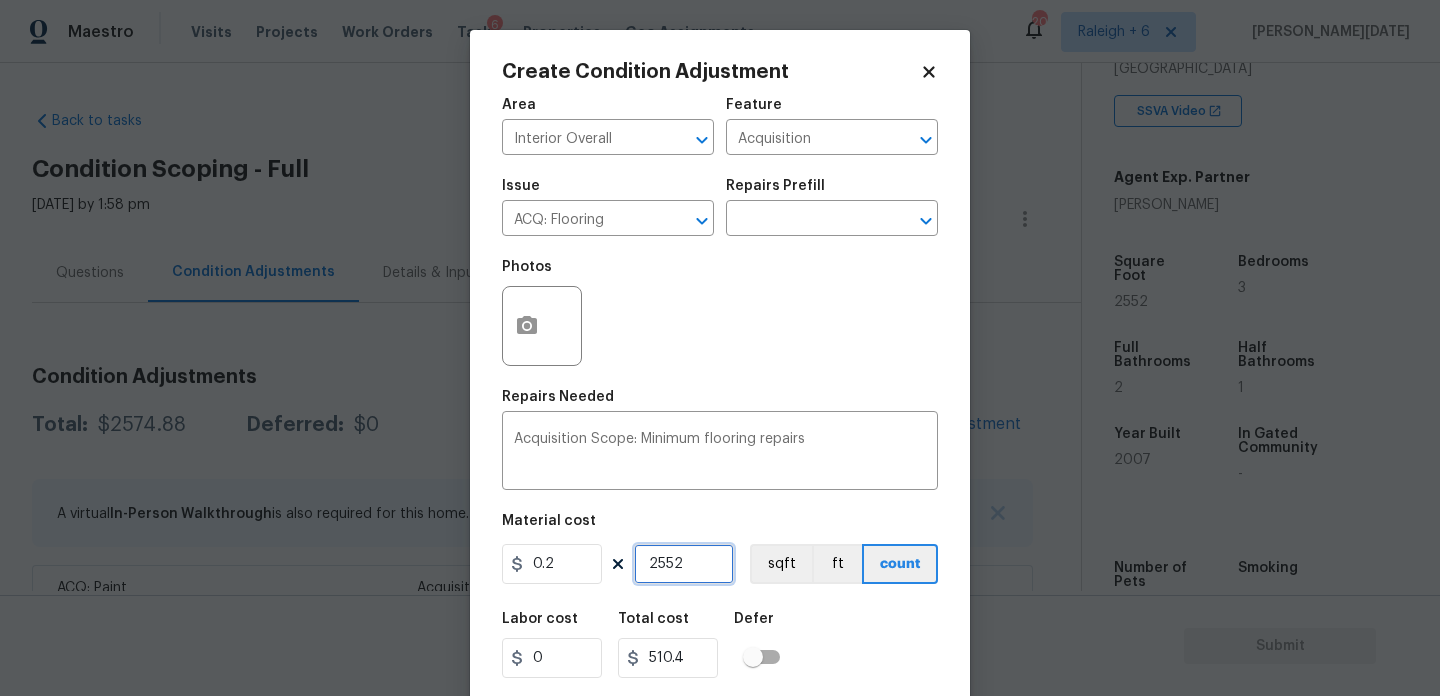 type on "2552" 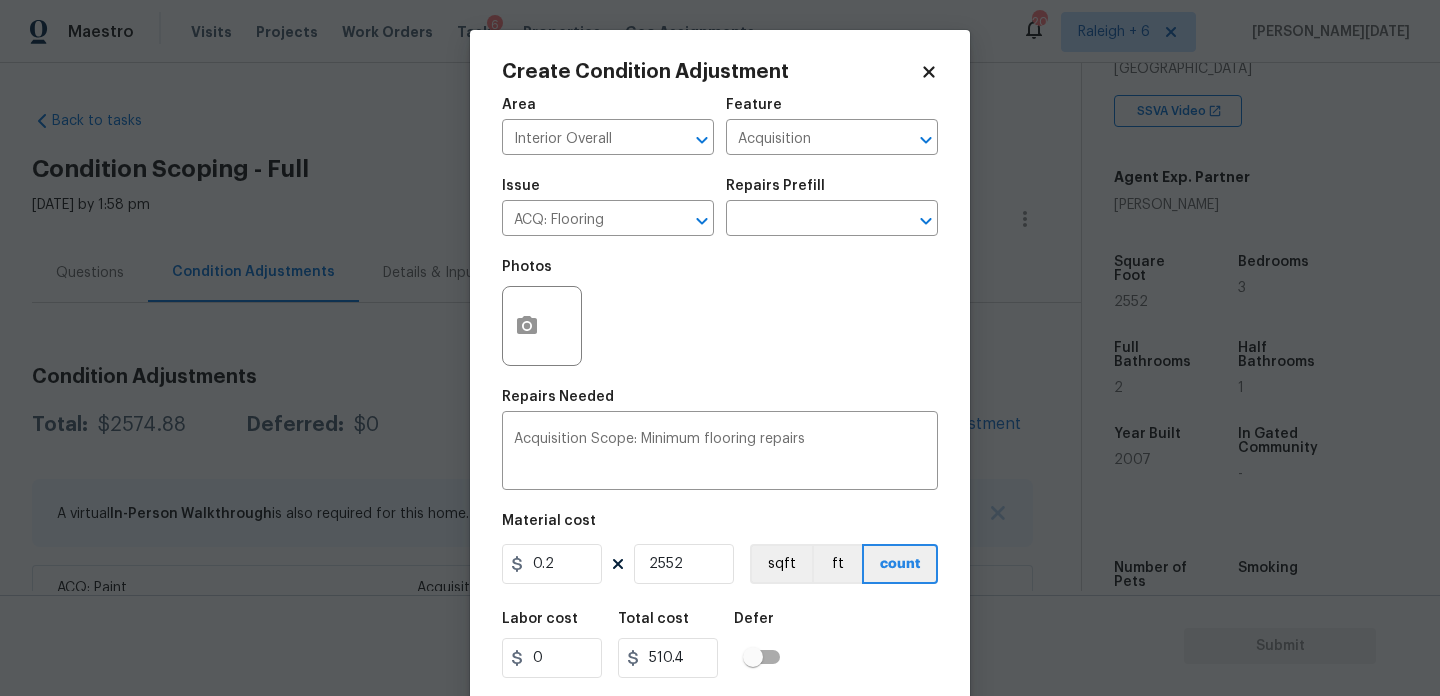 click on "Photos" at bounding box center [720, 313] 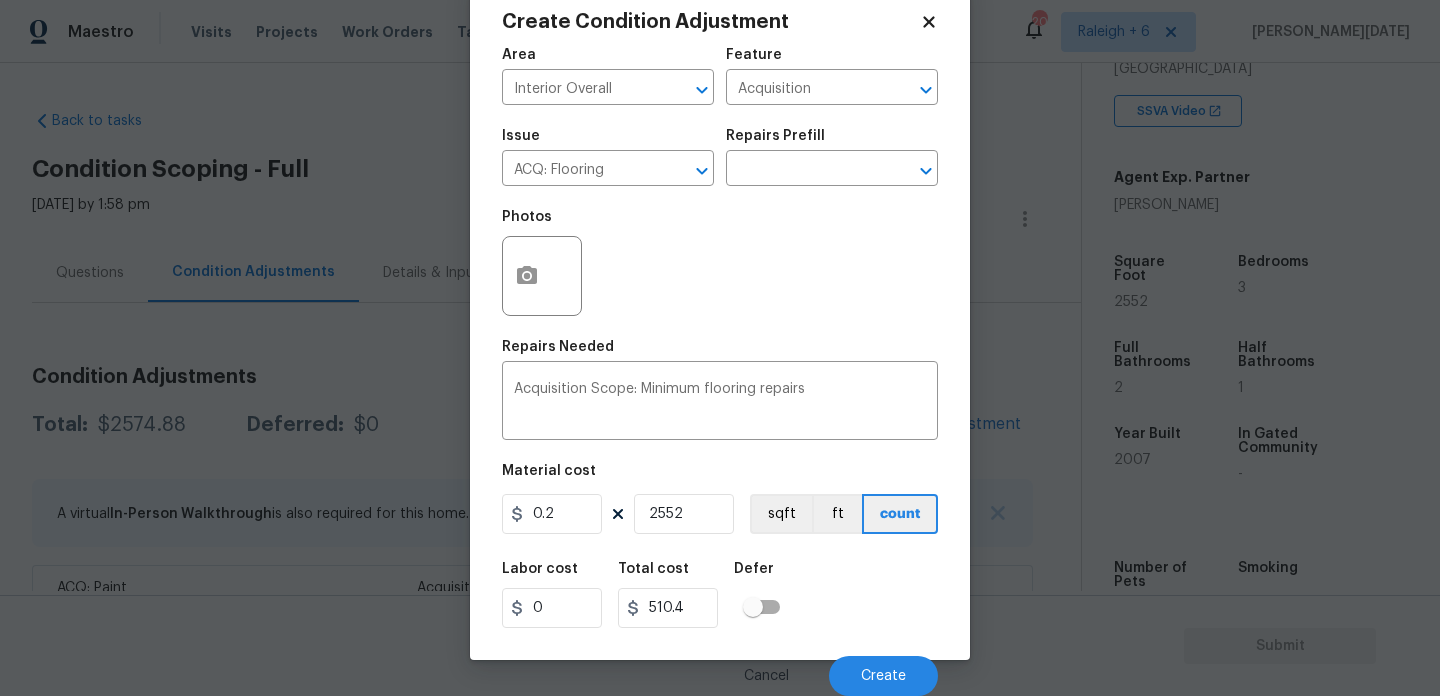 click on "Cancel Create" at bounding box center (720, 668) 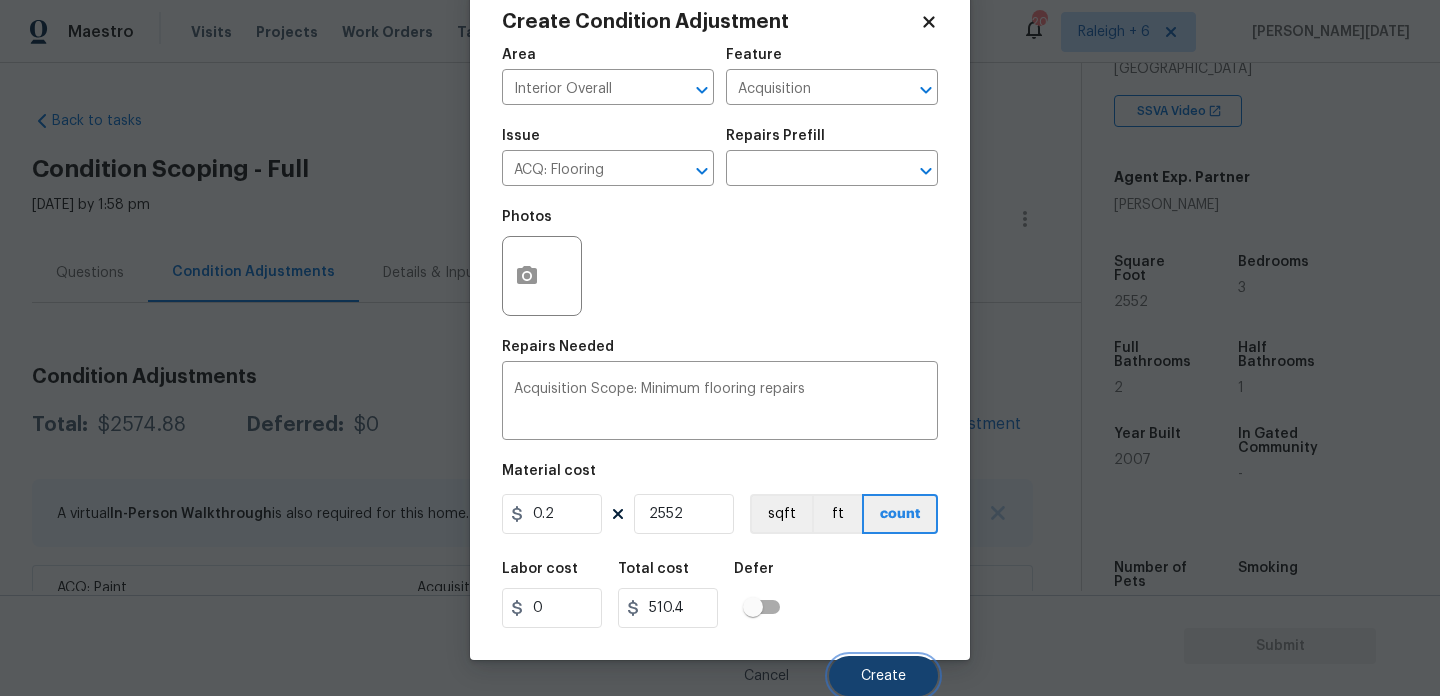 click on "Create" at bounding box center (883, 676) 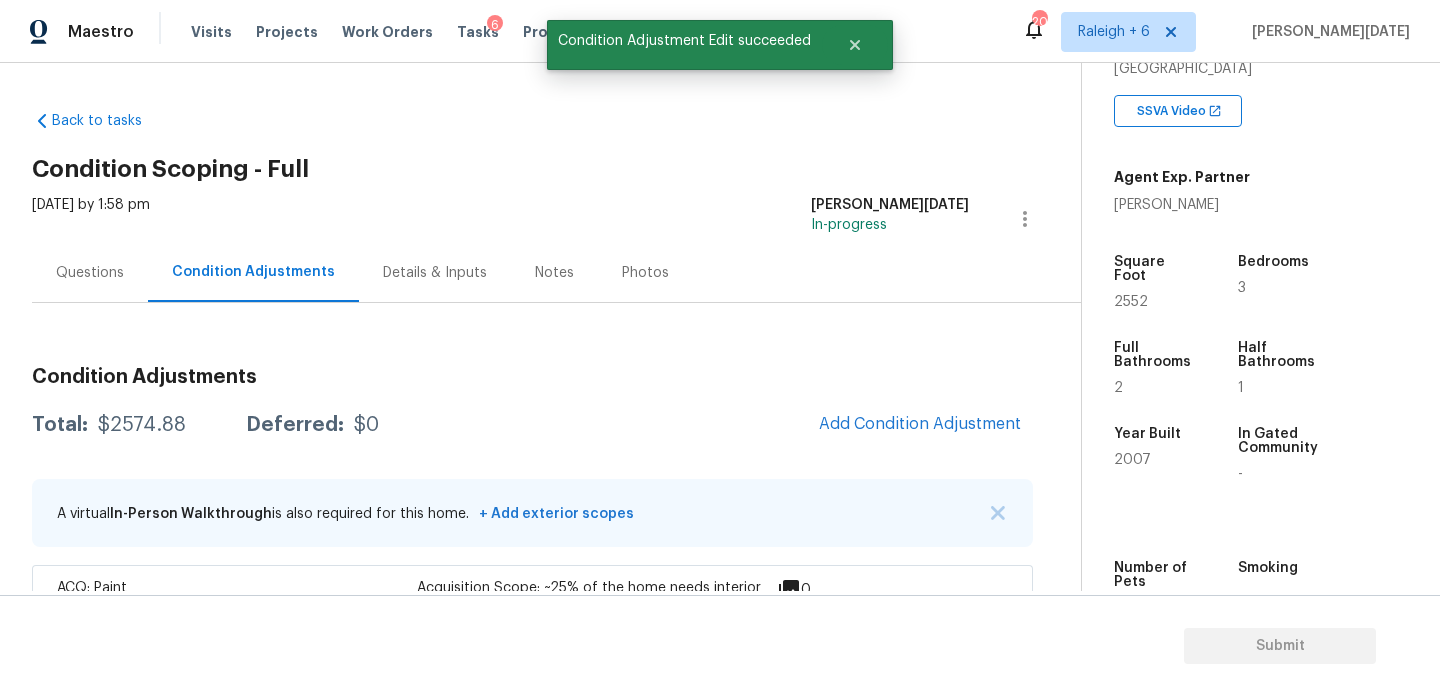 scroll, scrollTop: 44, scrollLeft: 0, axis: vertical 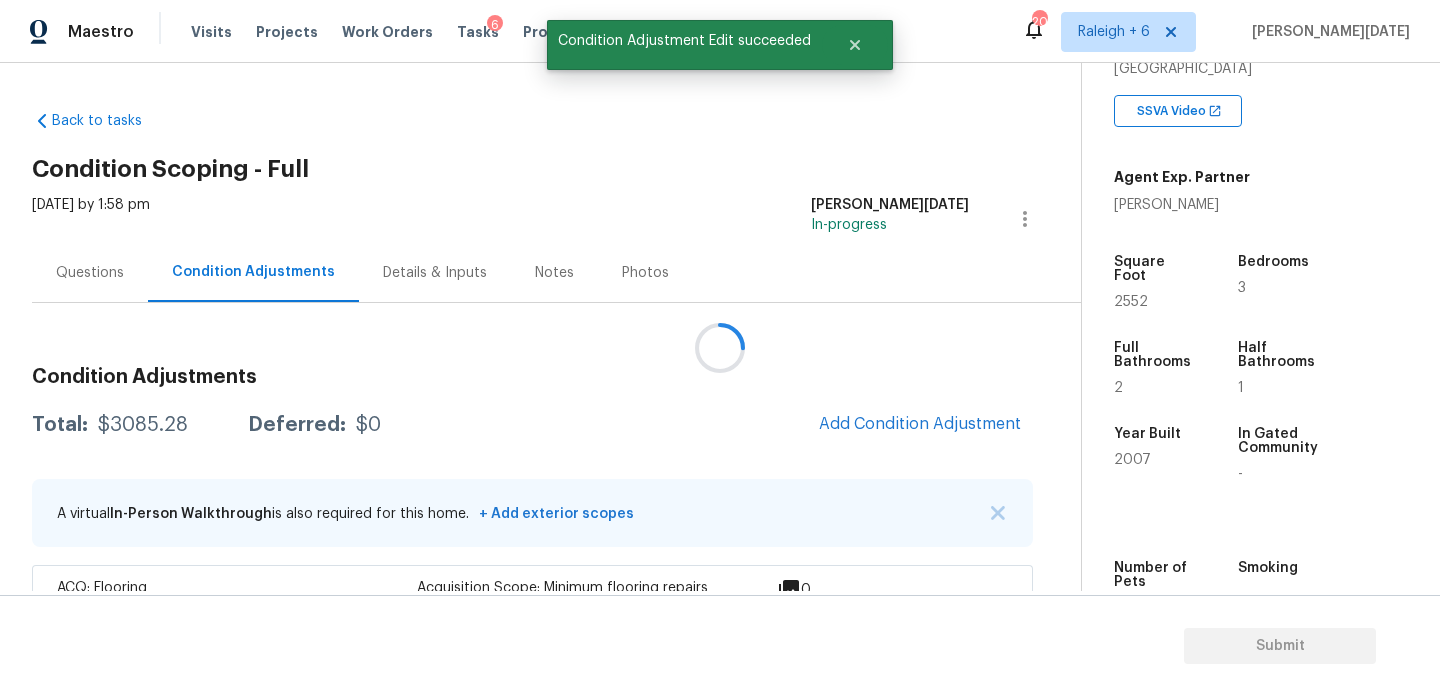 click at bounding box center [720, 348] 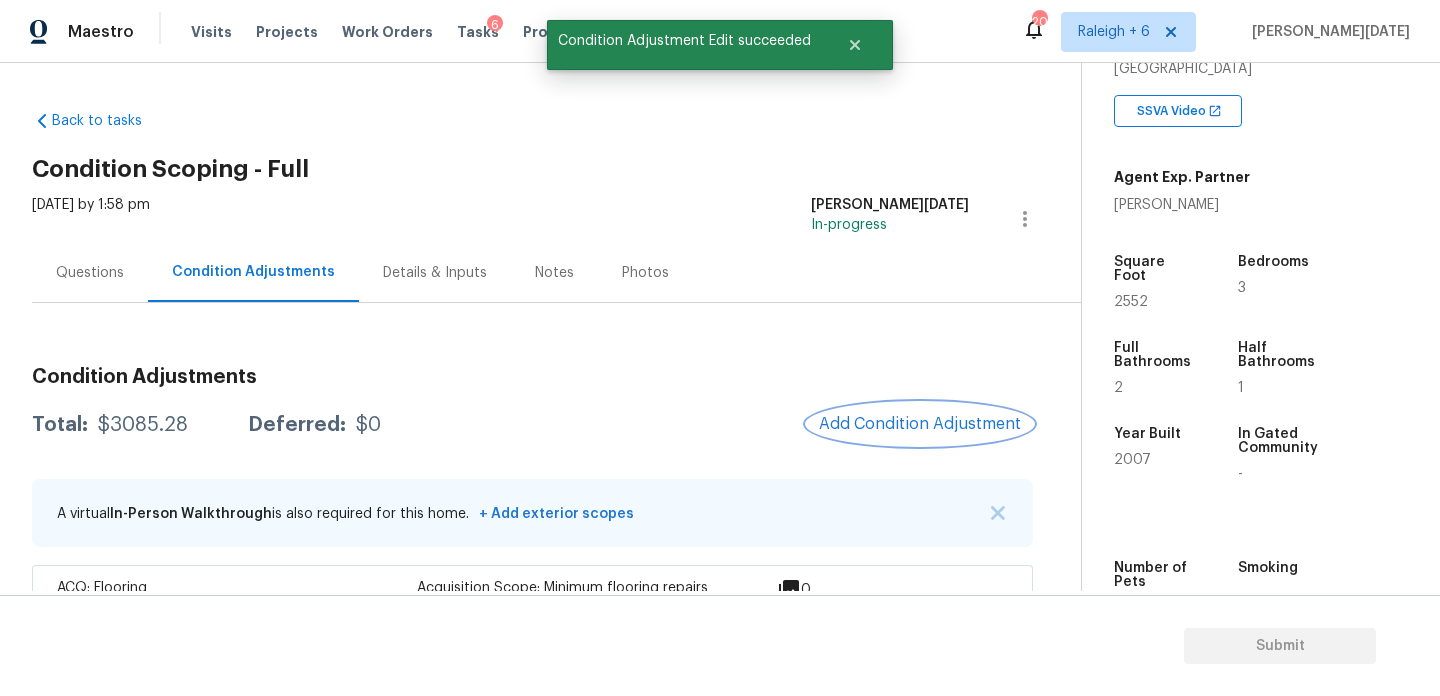 click on "Add Condition Adjustment" at bounding box center (920, 424) 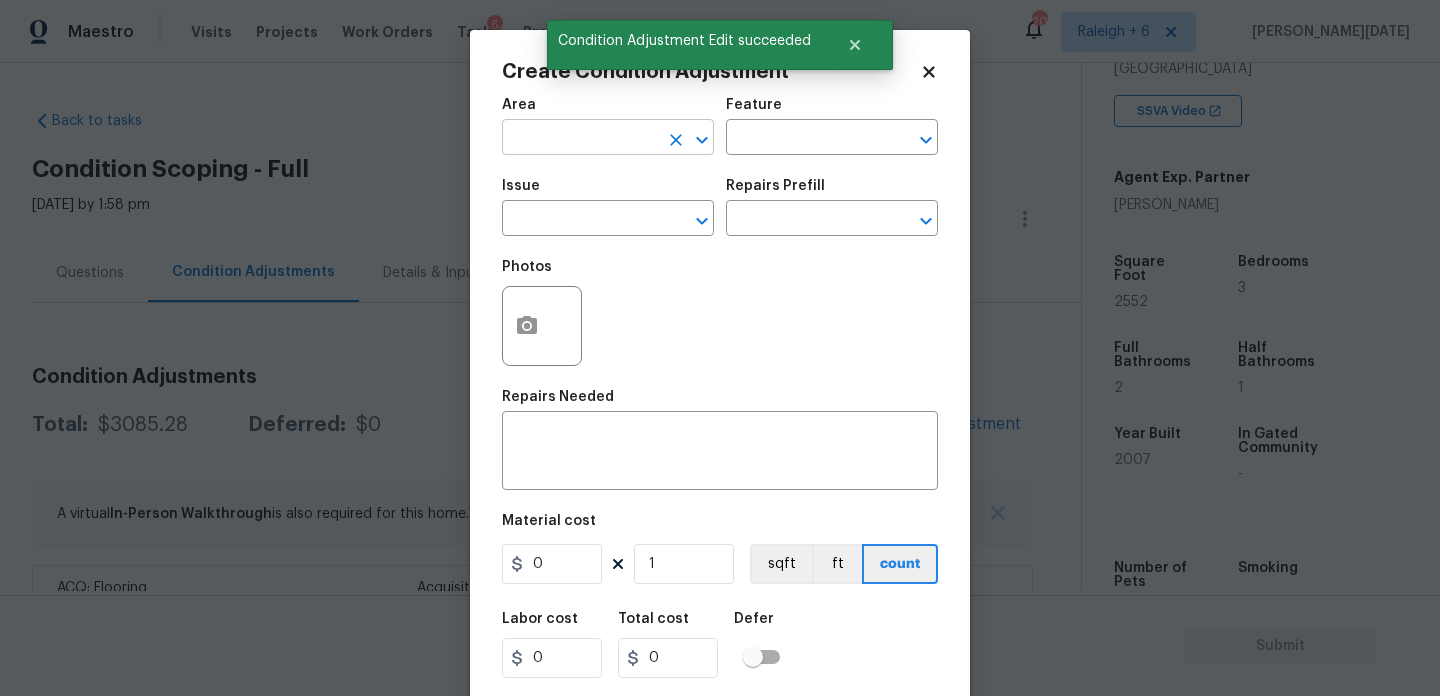 click at bounding box center (580, 139) 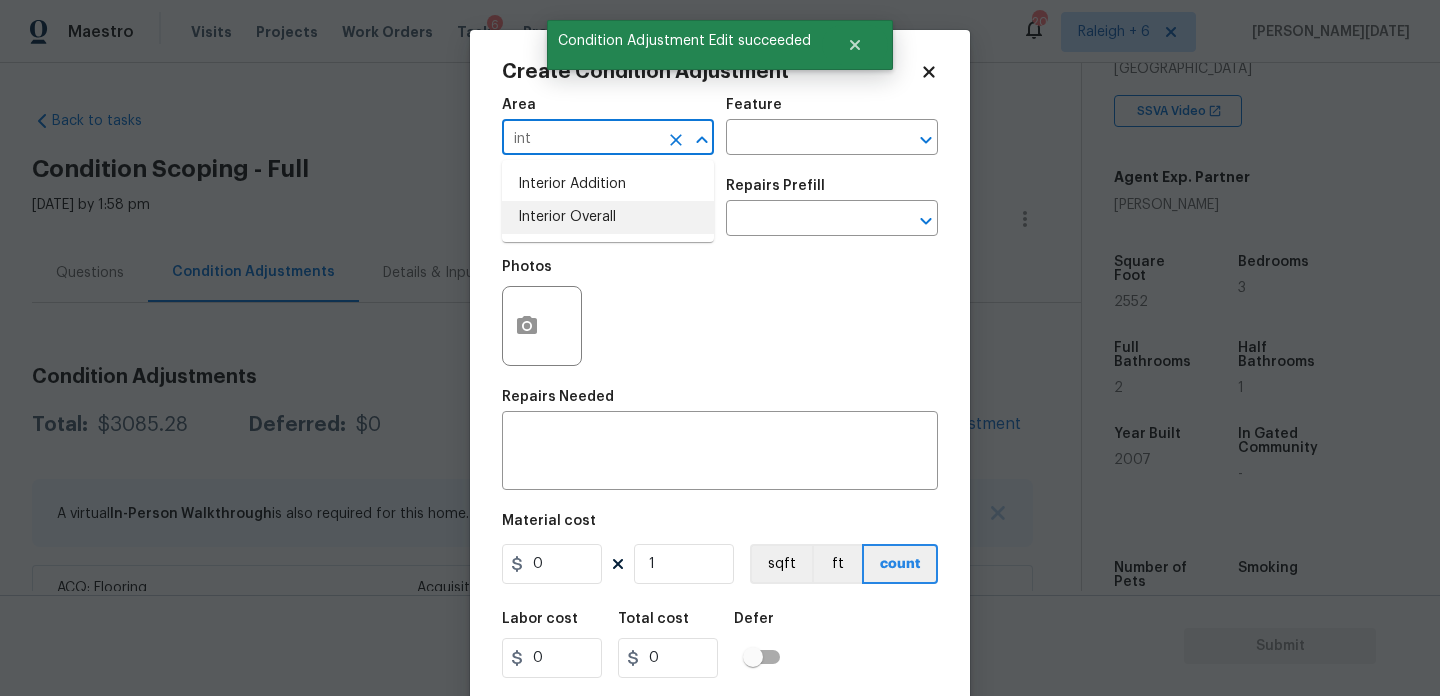 click on "Interior Overall" at bounding box center [608, 217] 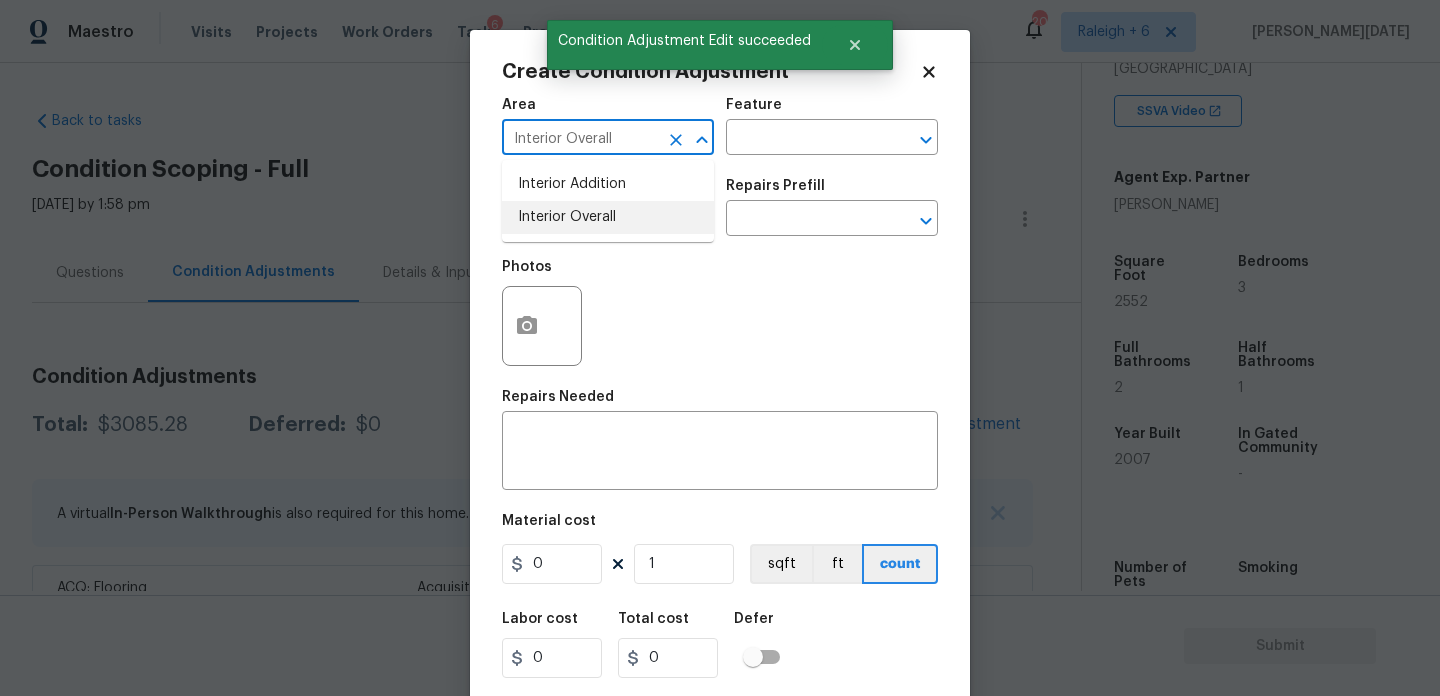 type on "Interior Overall" 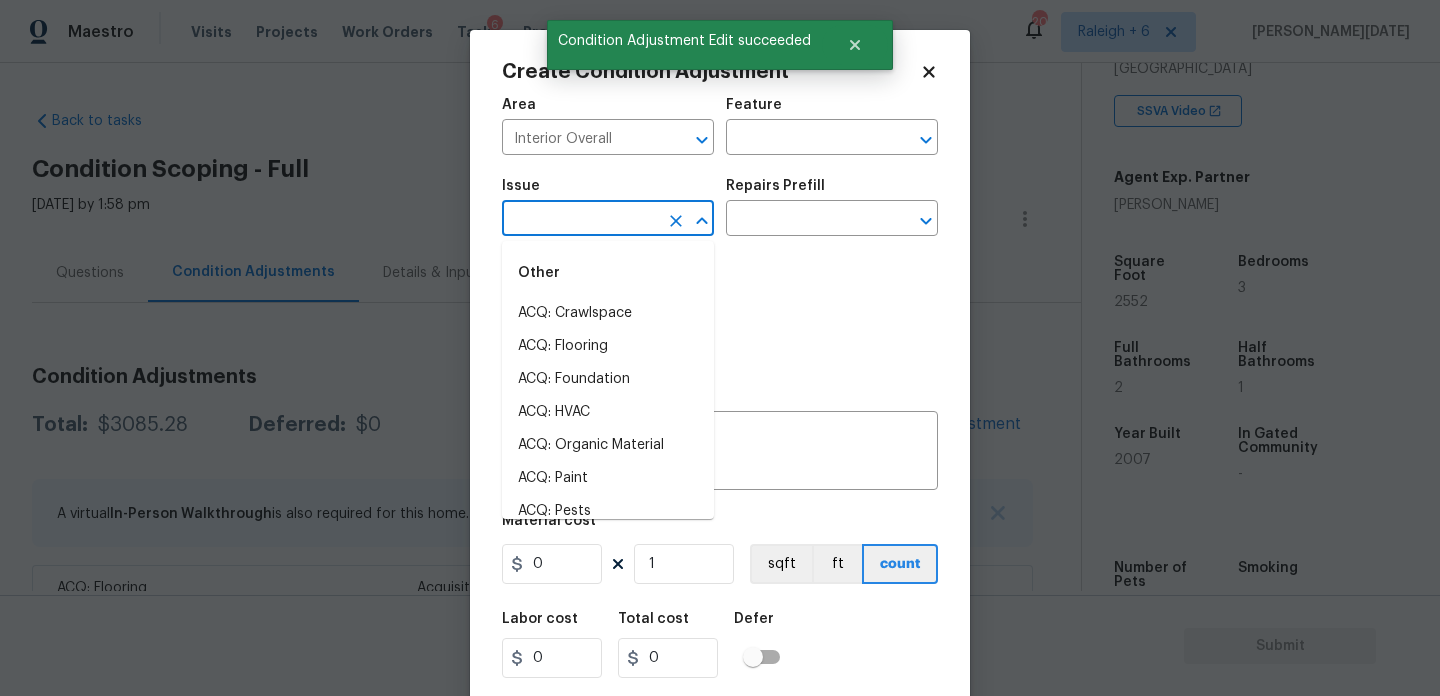 click at bounding box center [580, 220] 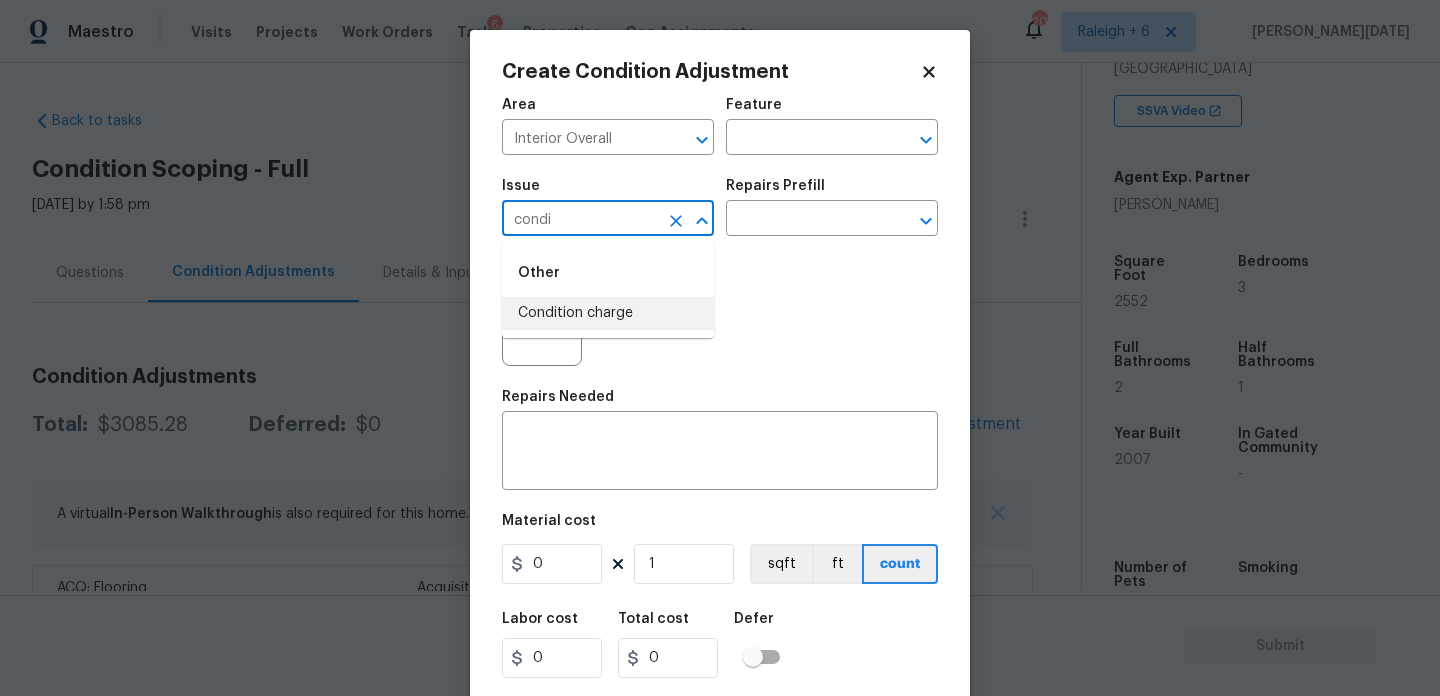 click on "Condition charge" at bounding box center [608, 313] 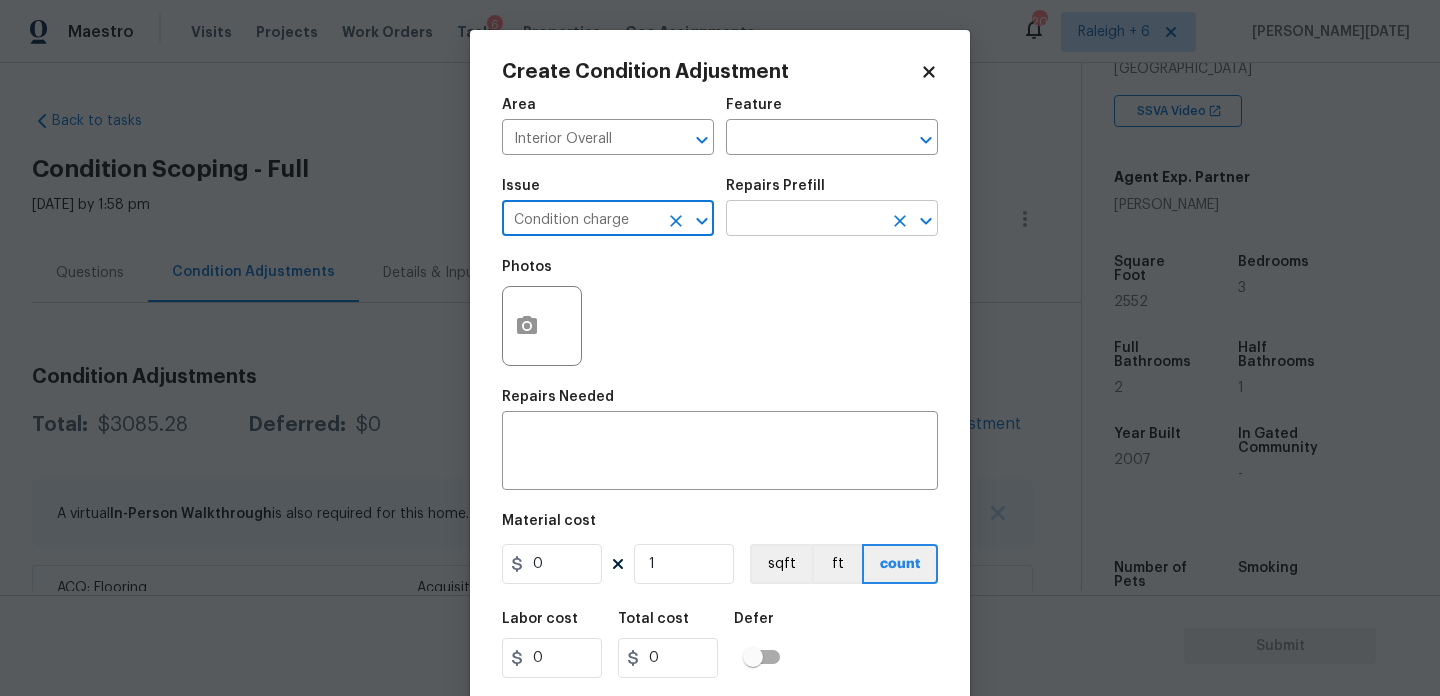 type on "Condition charge" 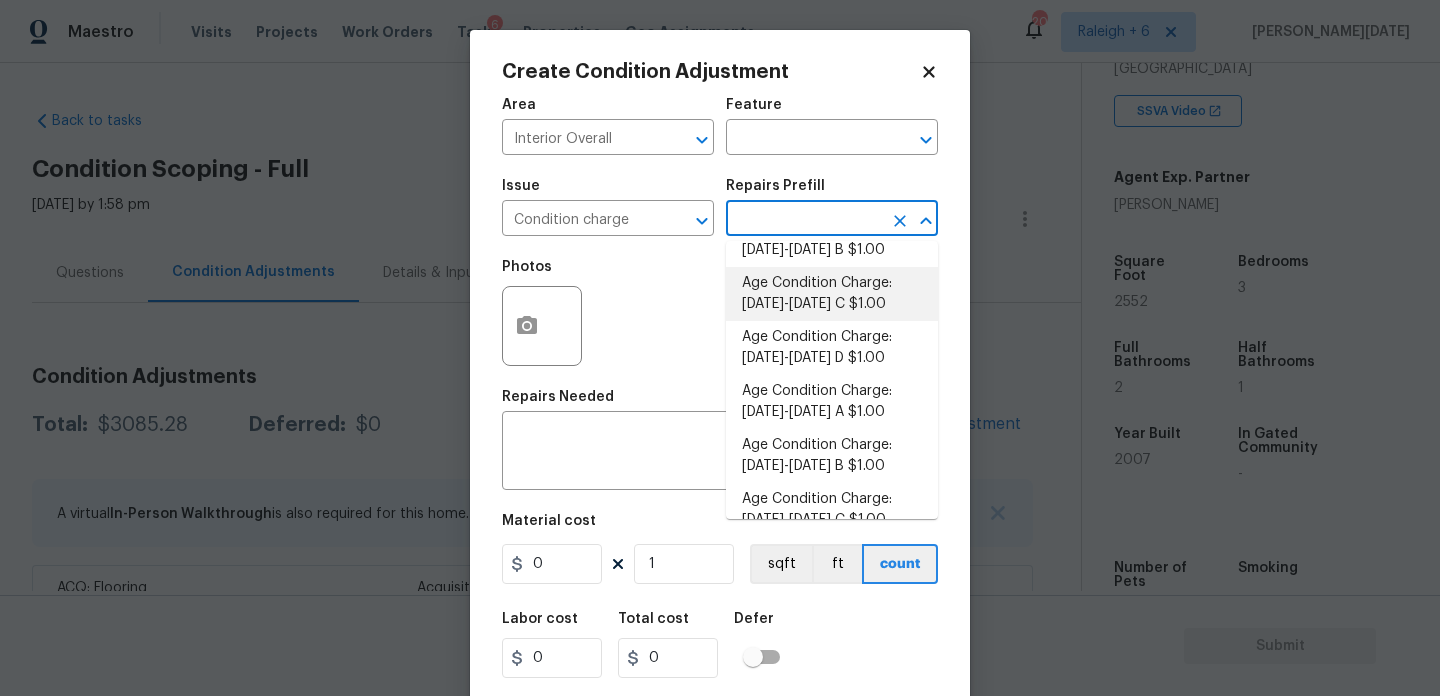 scroll, scrollTop: 523, scrollLeft: 0, axis: vertical 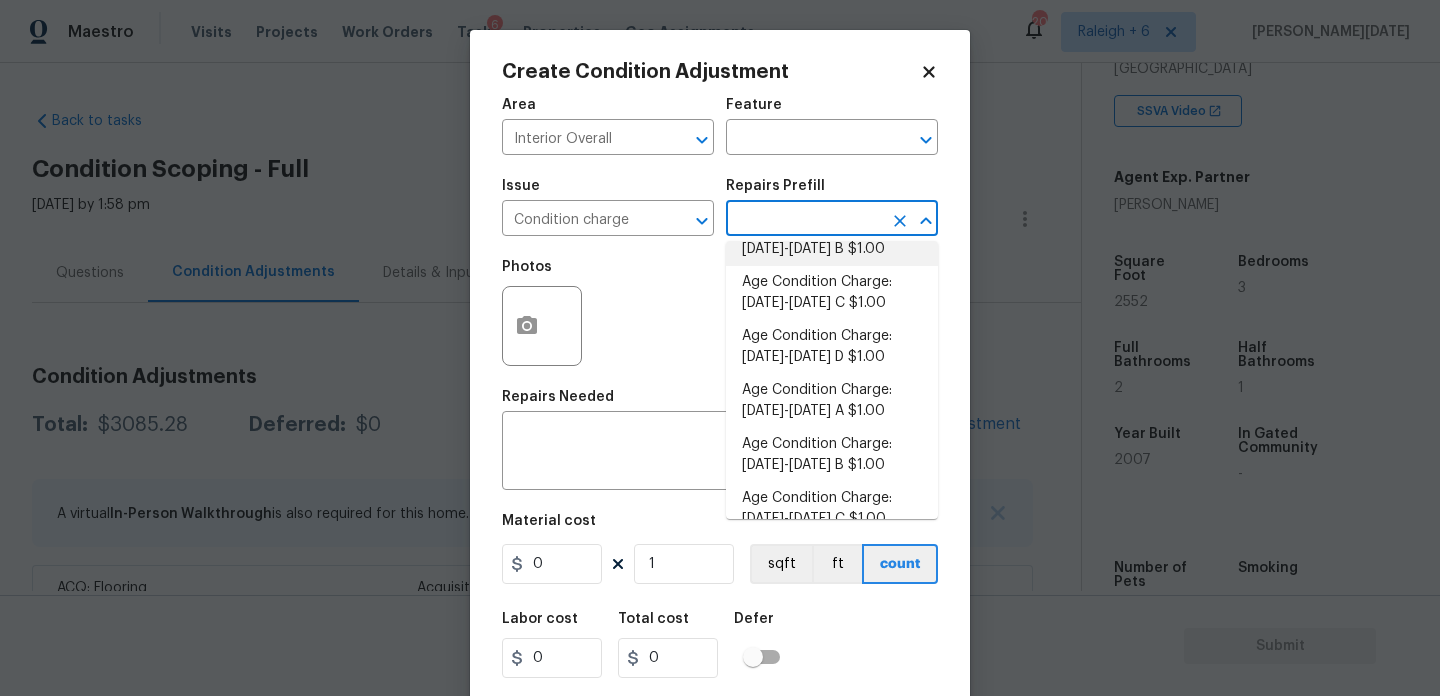 click on "Age Condition Charge: 1993-2008 B	 $1.00" at bounding box center [832, 239] 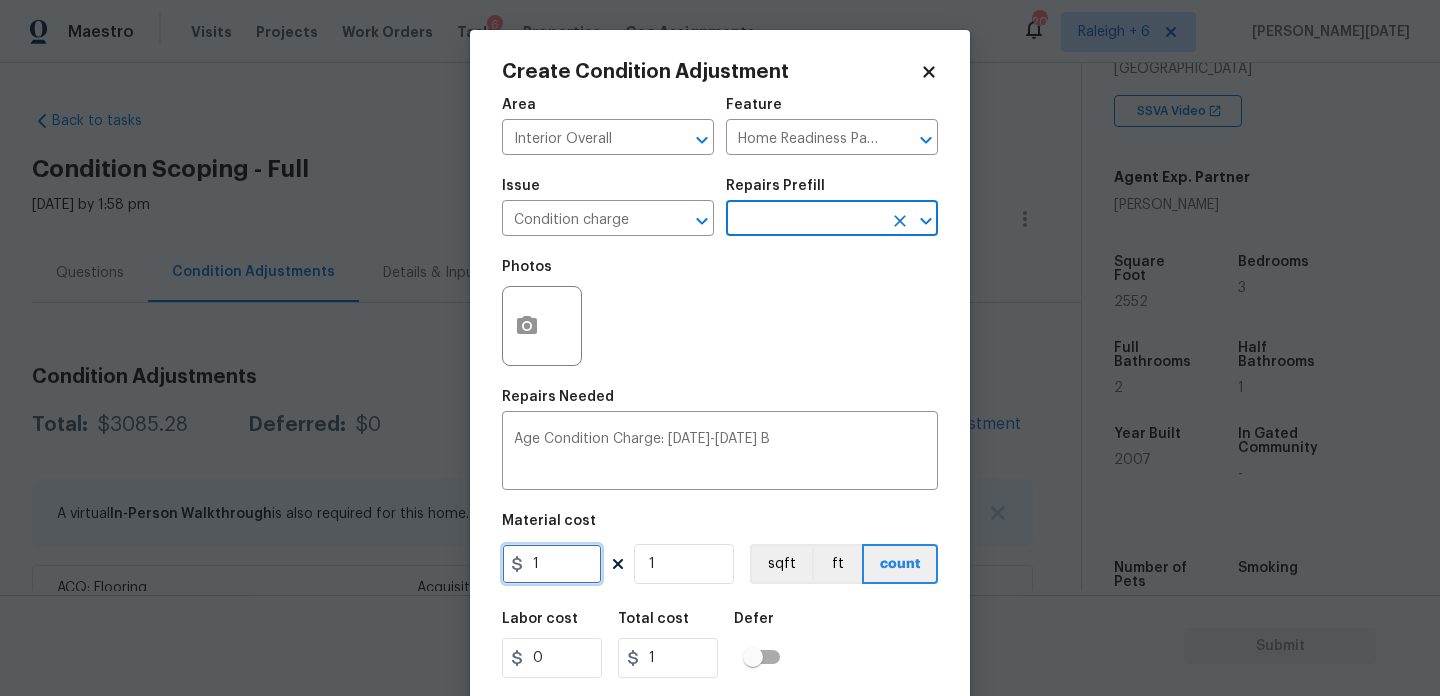 click on "1" at bounding box center [552, 564] 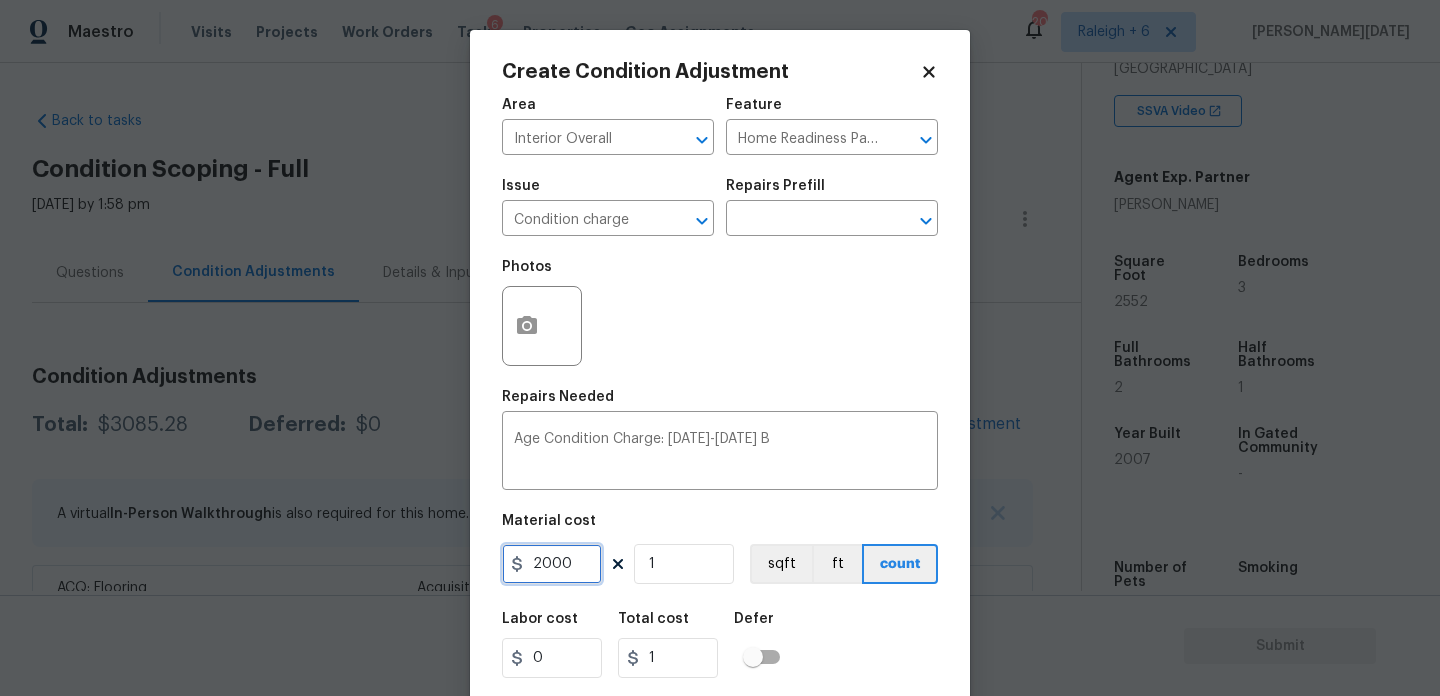 type on "2000" 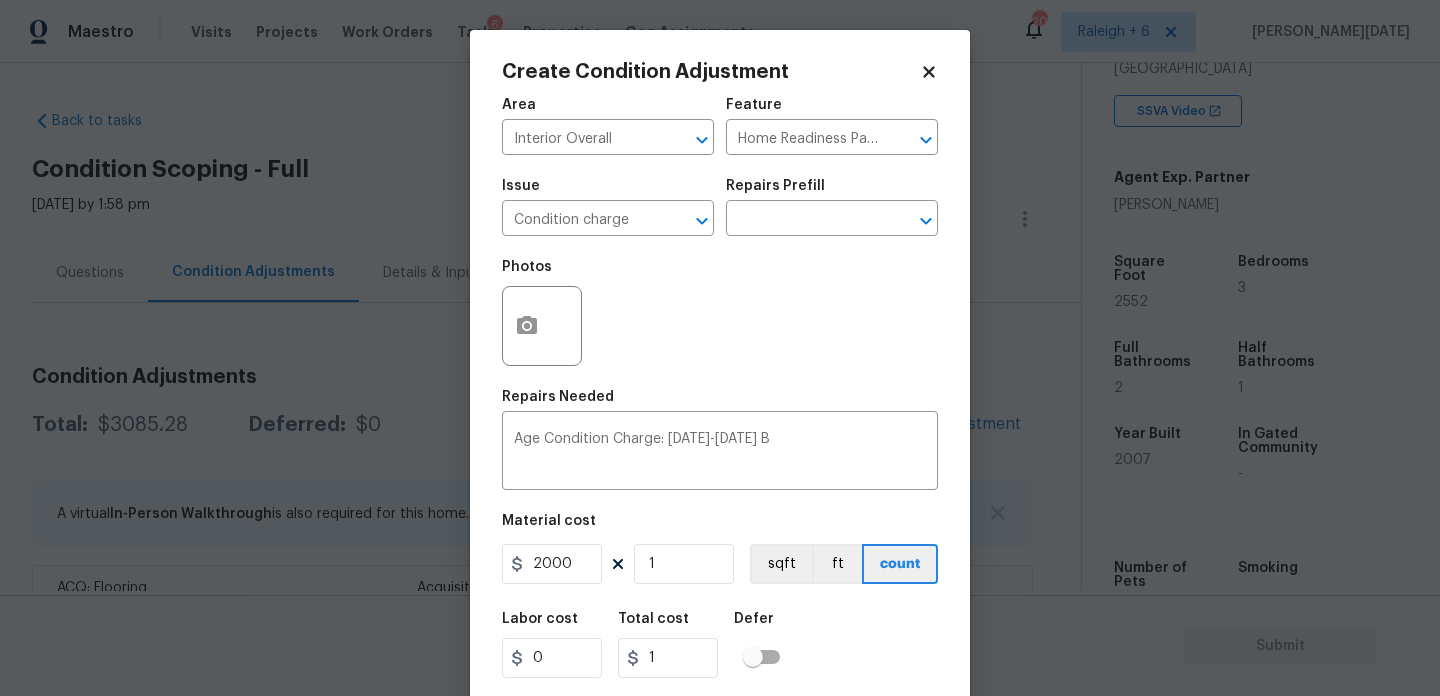 type on "2000" 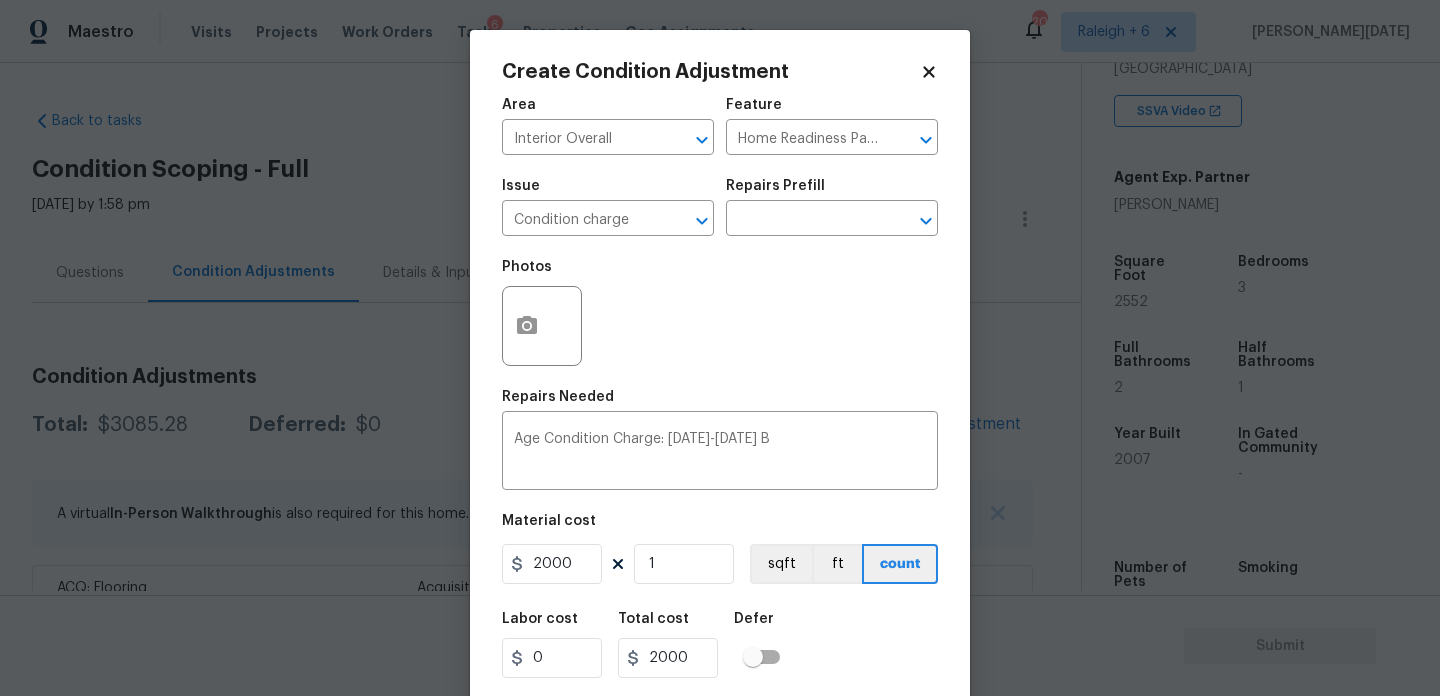 click on "Photos" at bounding box center (720, 313) 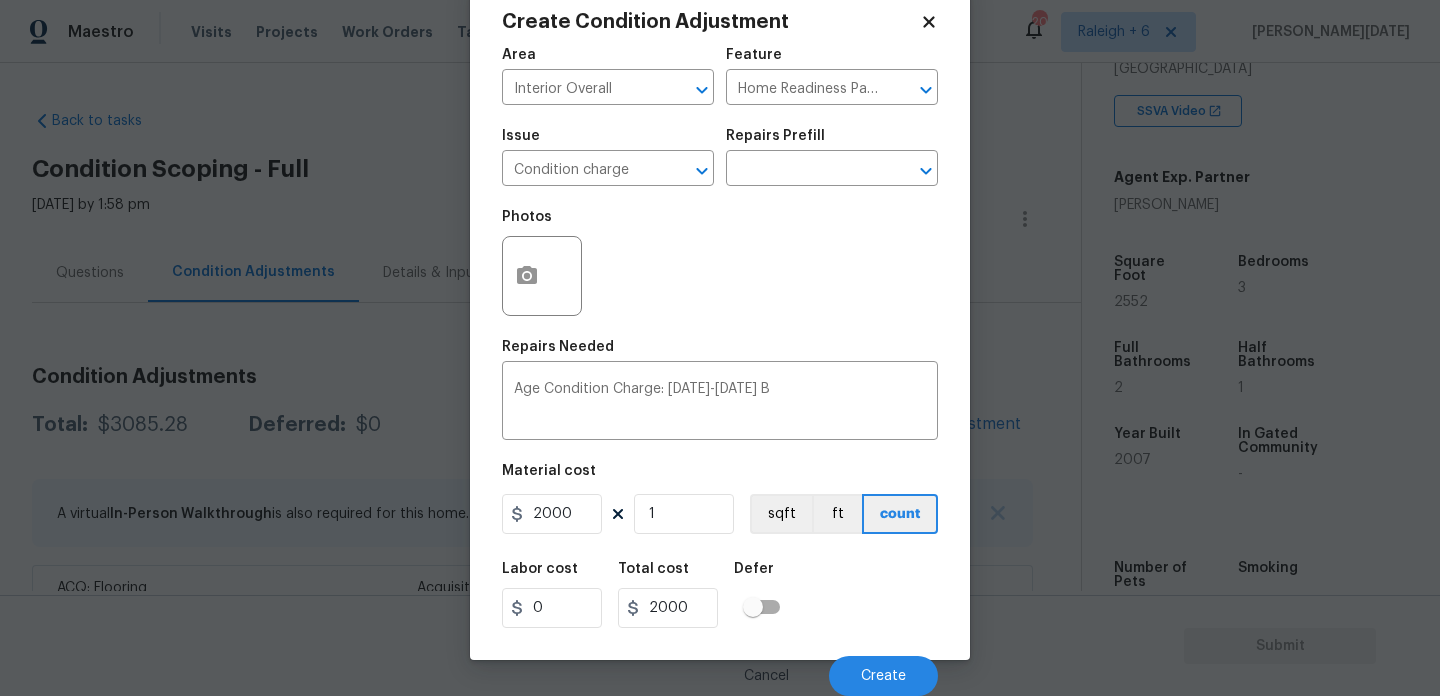 click on "Cancel Create" at bounding box center [720, 668] 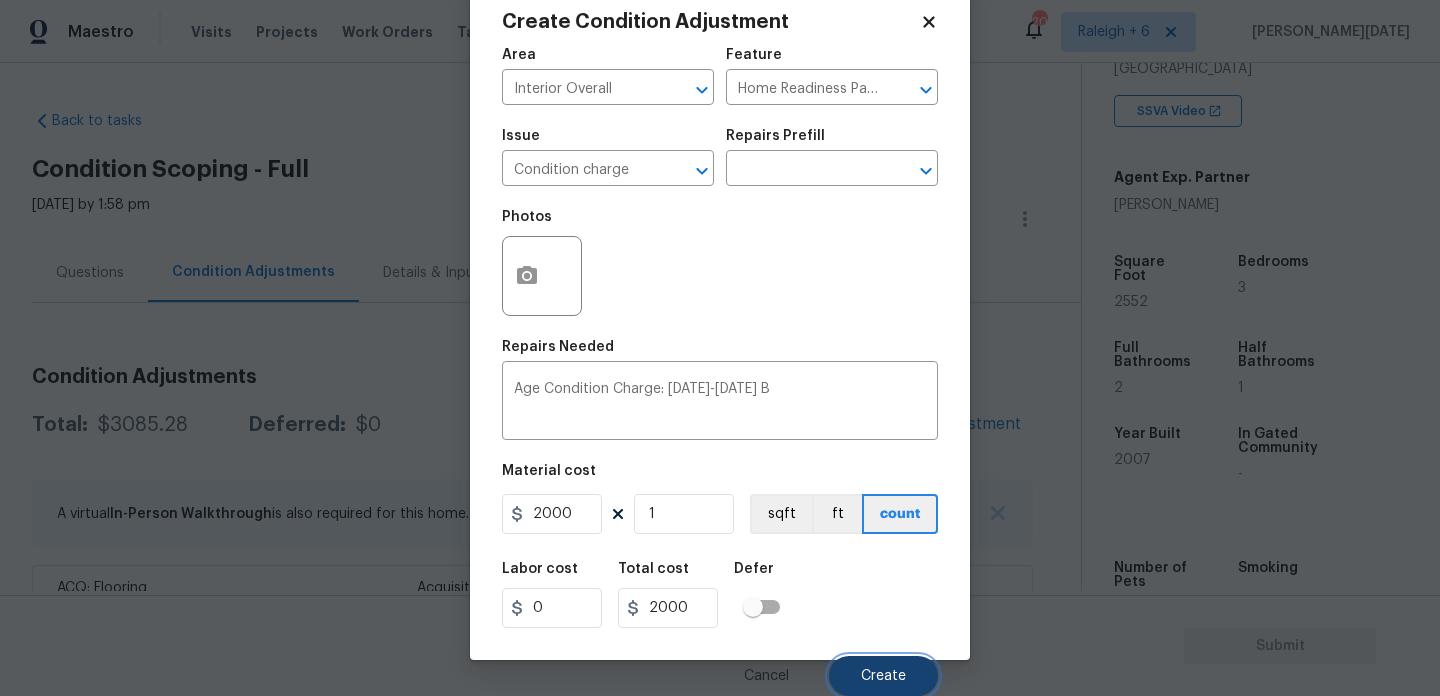 click on "Create" at bounding box center [883, 676] 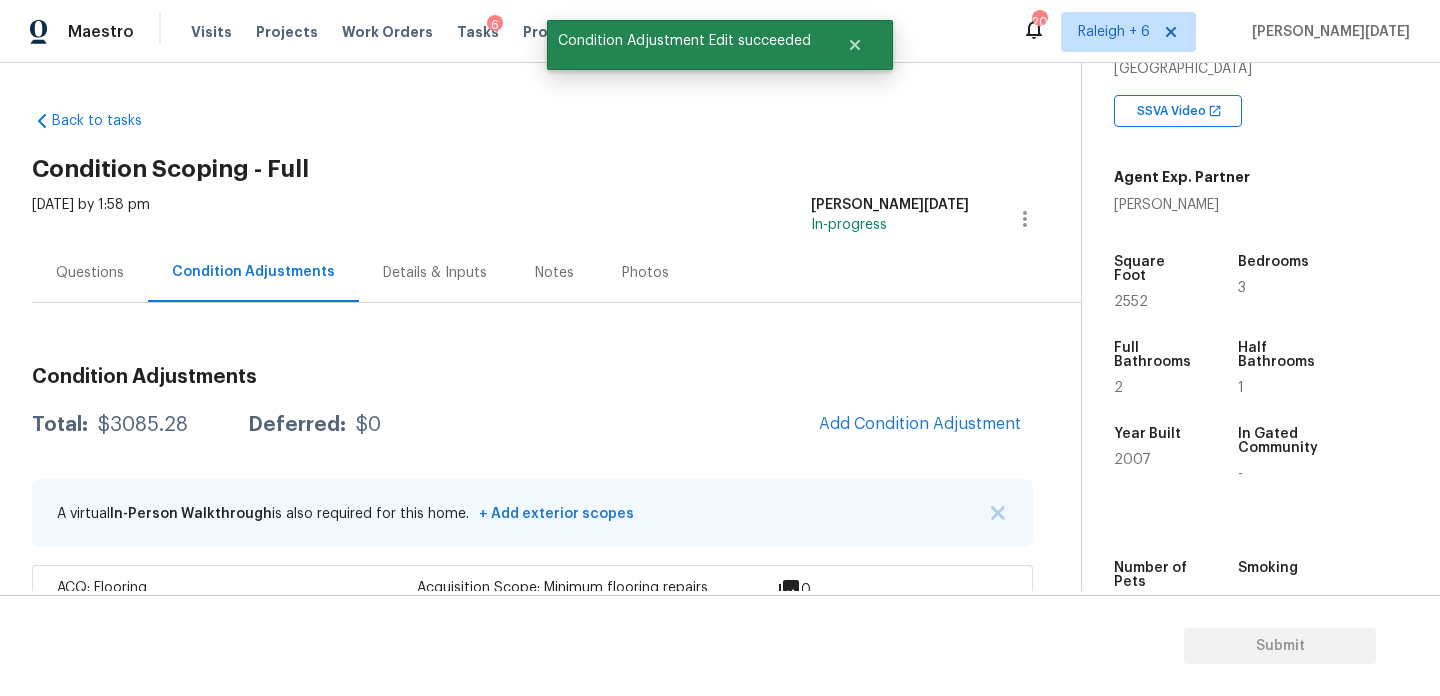 scroll, scrollTop: 44, scrollLeft: 0, axis: vertical 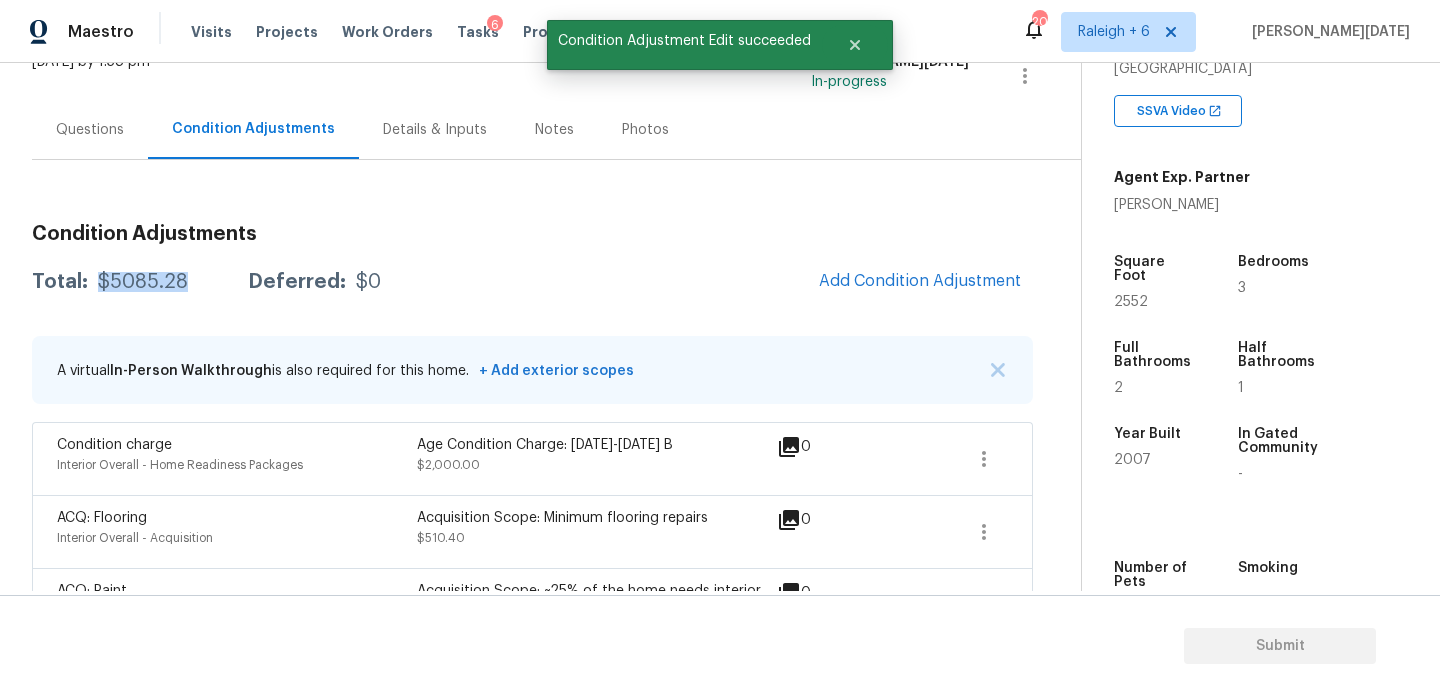 drag, startPoint x: 95, startPoint y: 279, endPoint x: 183, endPoint y: 282, distance: 88.051125 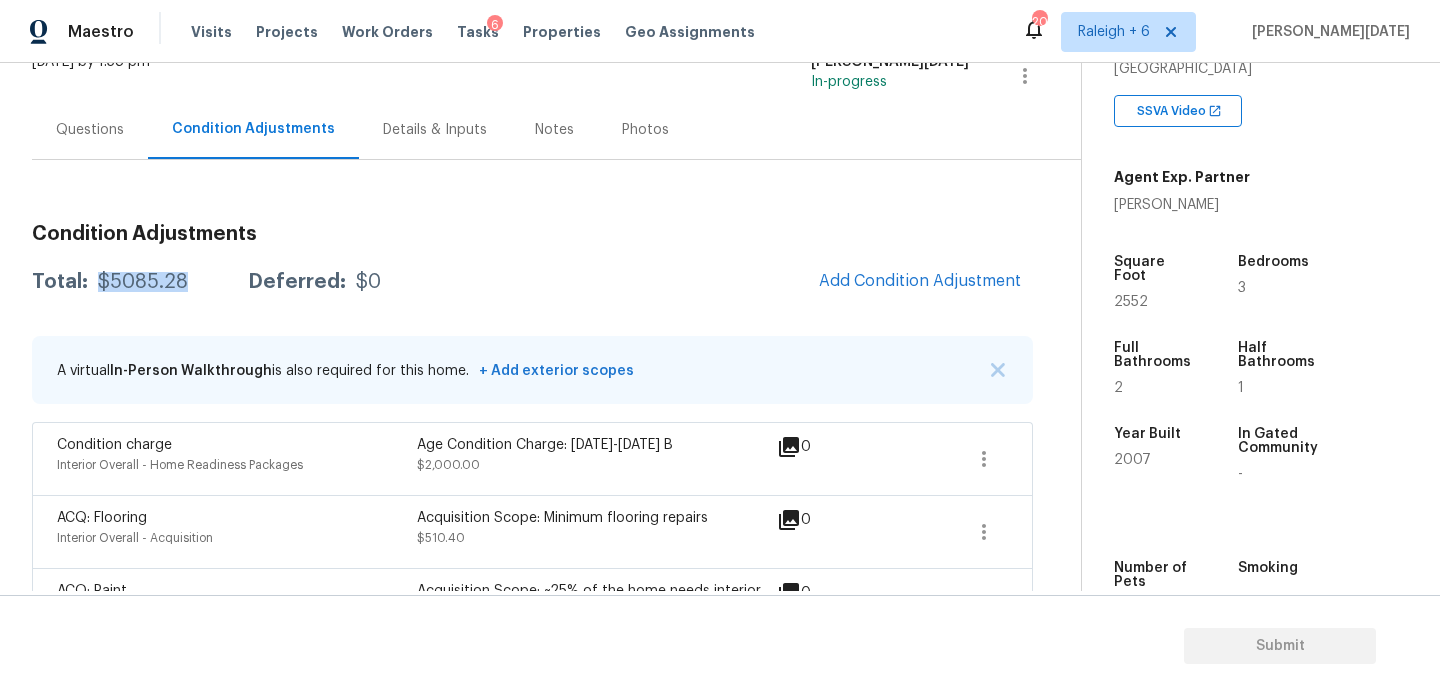 scroll, scrollTop: 46, scrollLeft: 0, axis: vertical 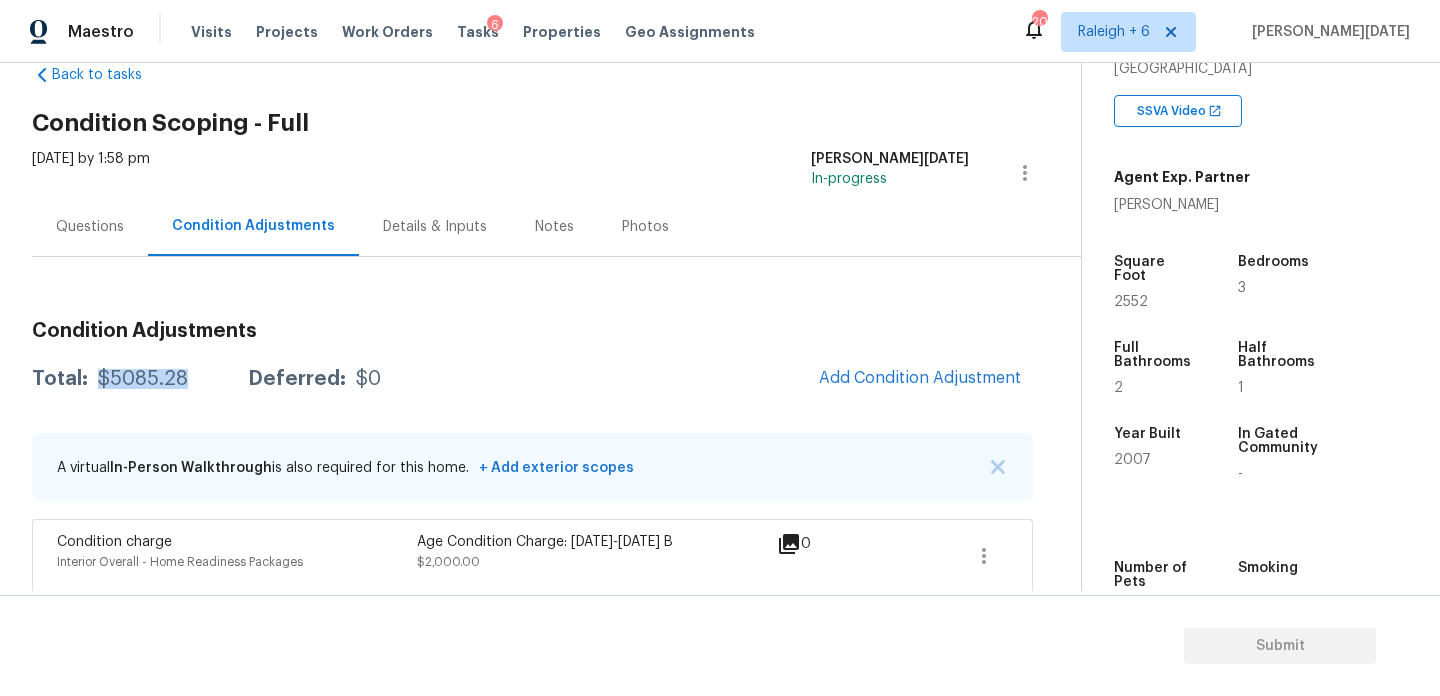 click on "Questions" at bounding box center [90, 227] 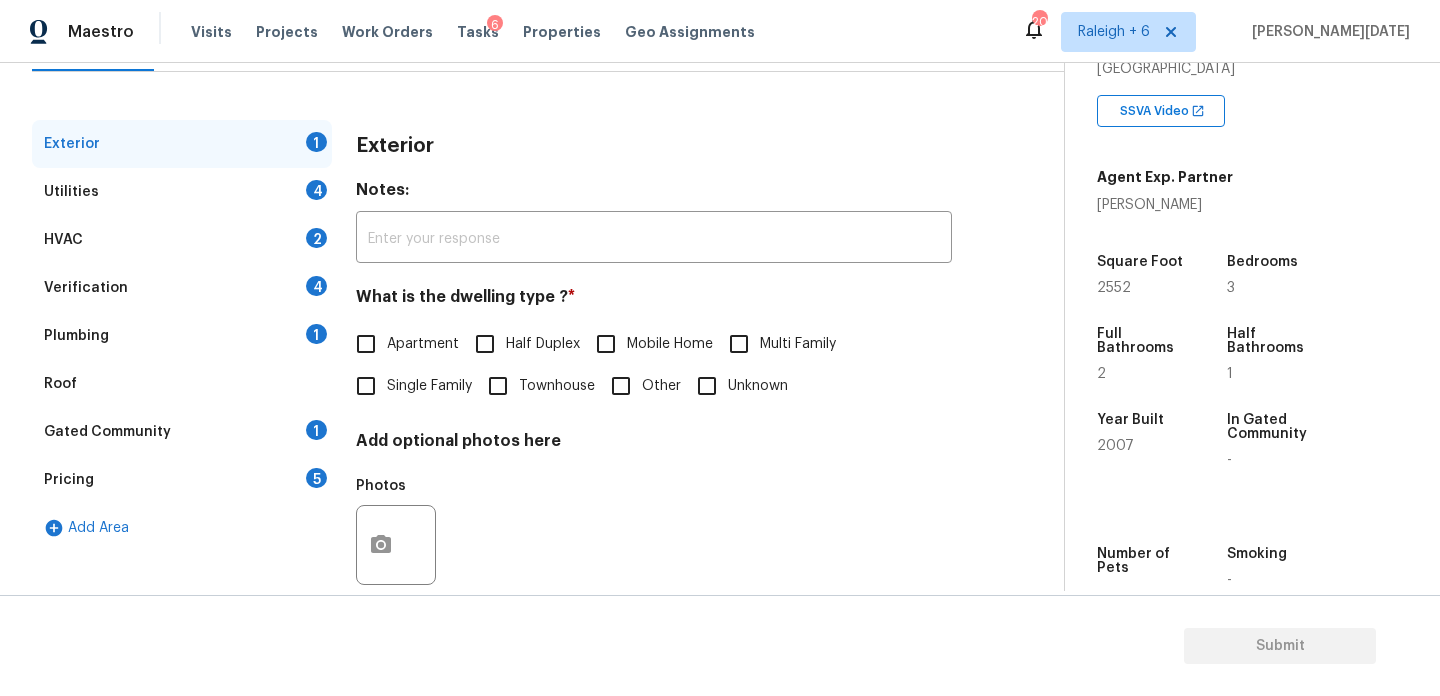 scroll, scrollTop: 267, scrollLeft: 0, axis: vertical 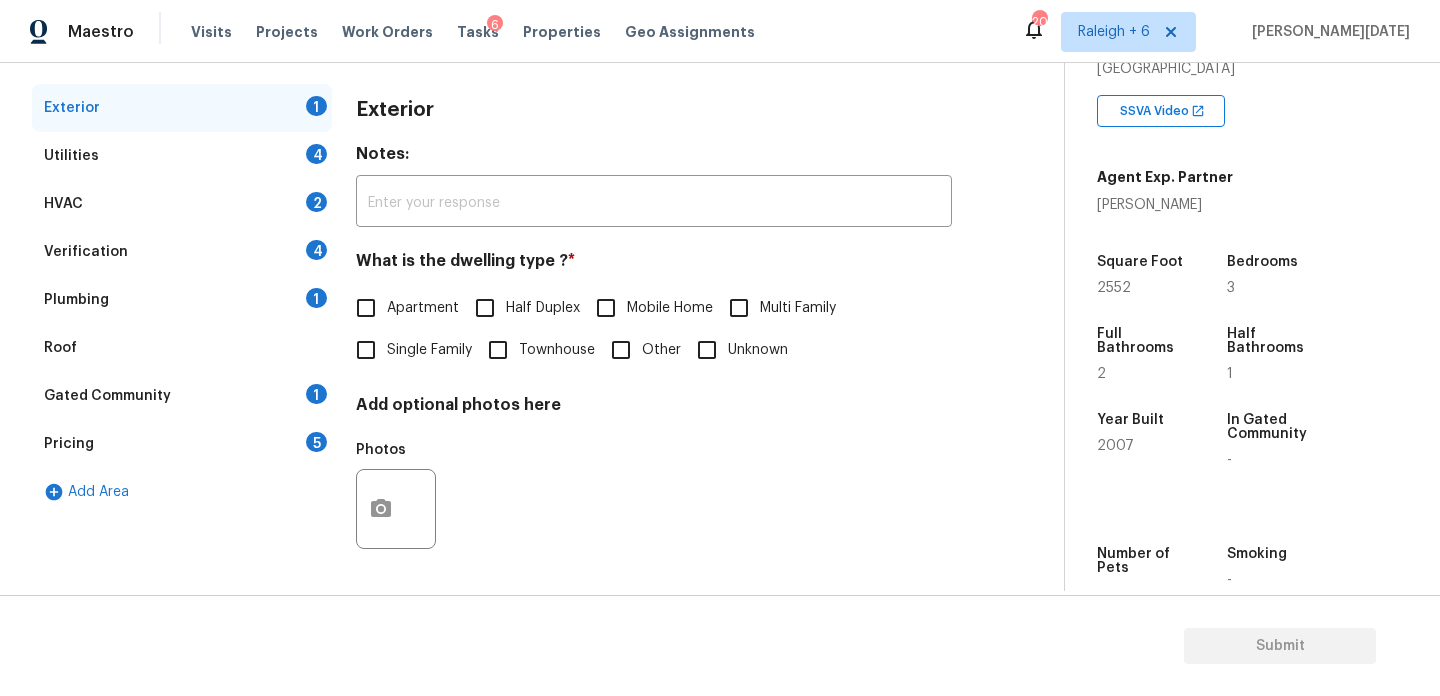 click on "Single Family" at bounding box center [366, 350] 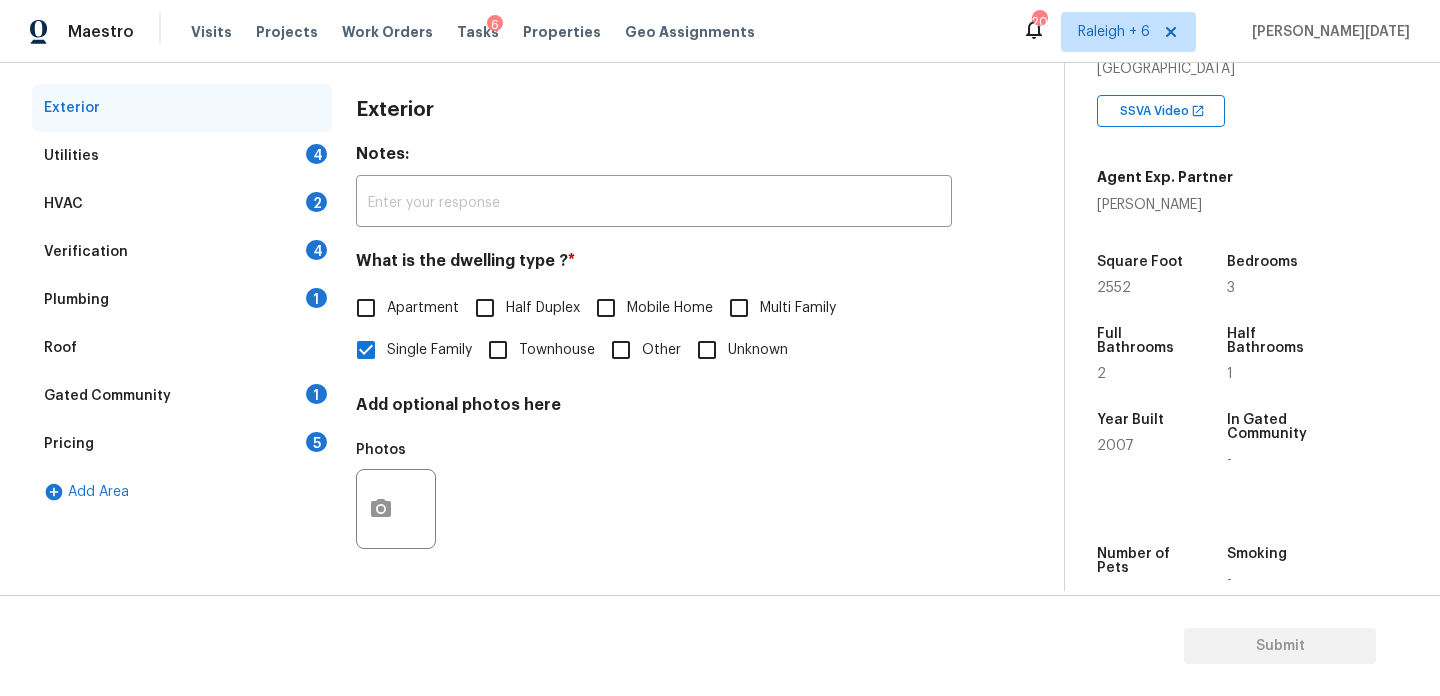 click on "Townhouse" at bounding box center [498, 350] 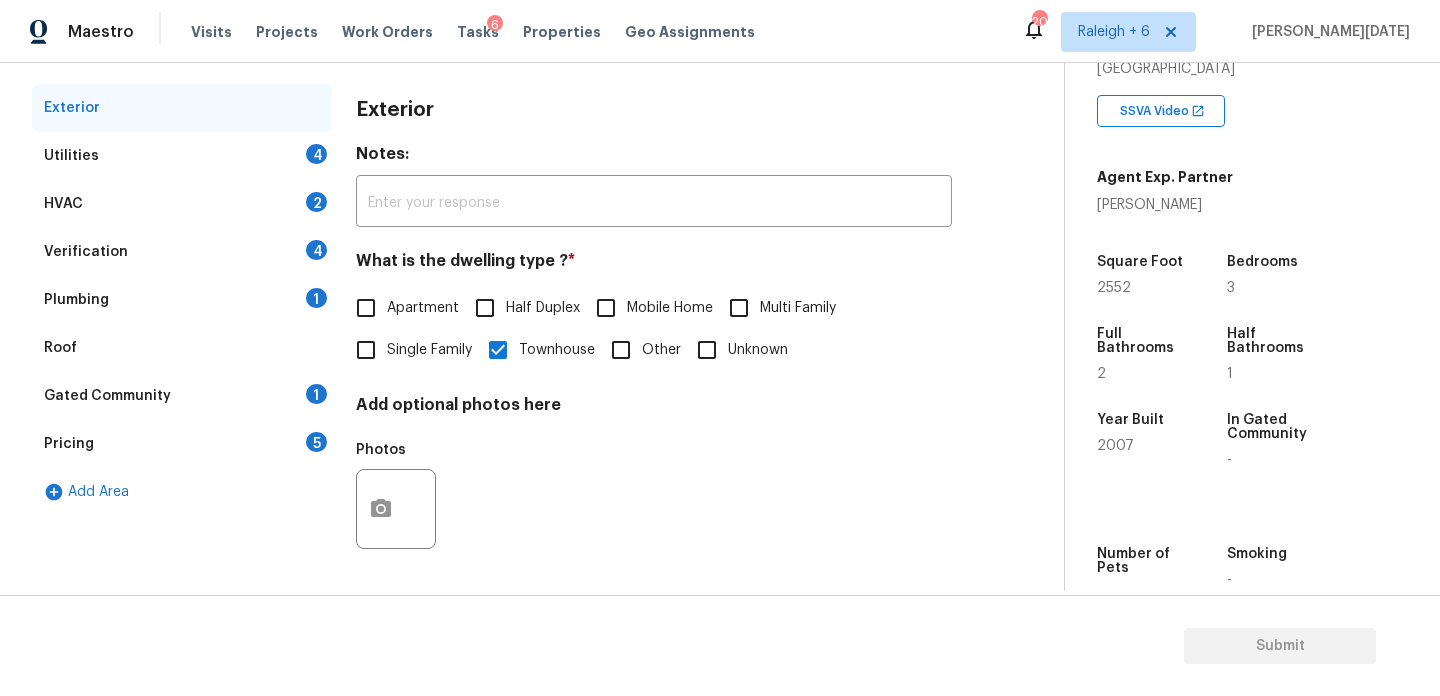 click on "Exterior Utilities 4 HVAC 2 Verification 4 Plumbing 1 Roof Gated Community 1 Pricing 5 Add Area Exterior Notes: ​ What is the dwelling type ?  * Apartment Half Duplex Mobile Home Multi Family Single Family Townhouse Other Unknown Add optional photos here Photos" at bounding box center (524, 334) 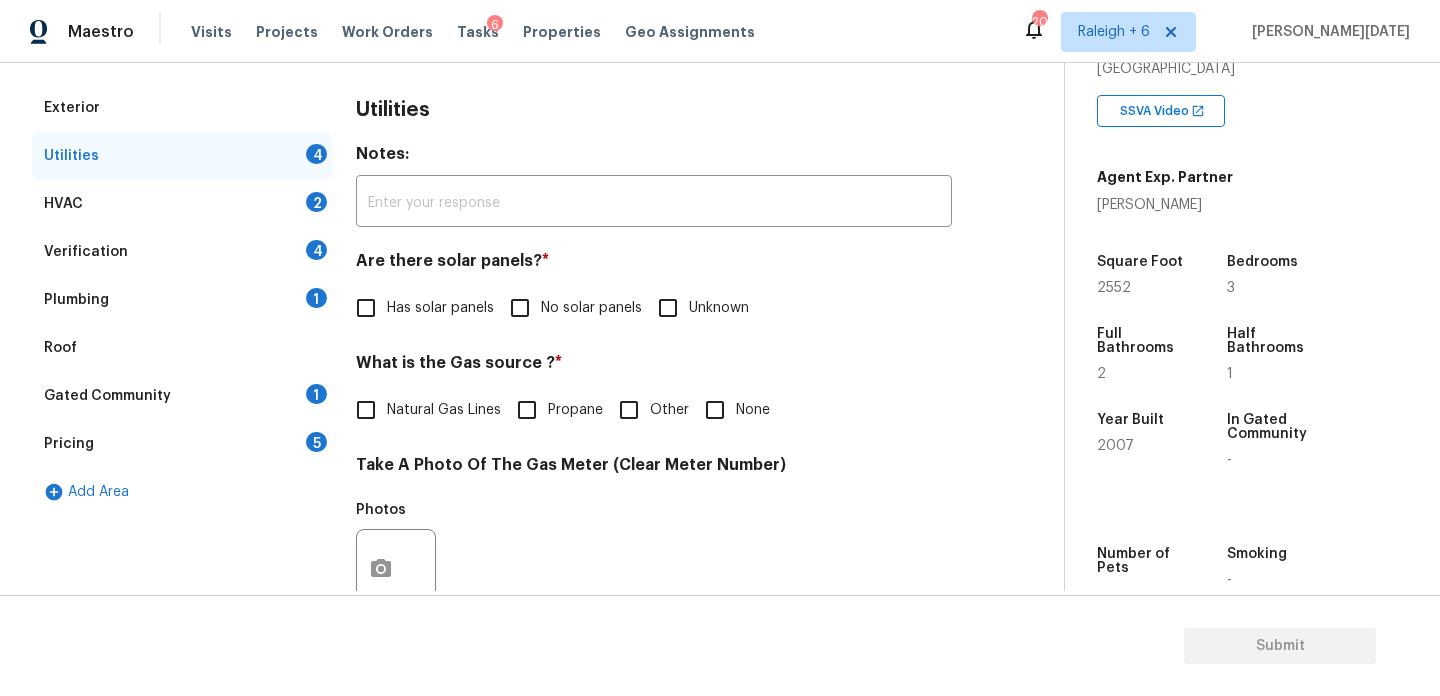 click on "No solar panels" at bounding box center (520, 308) 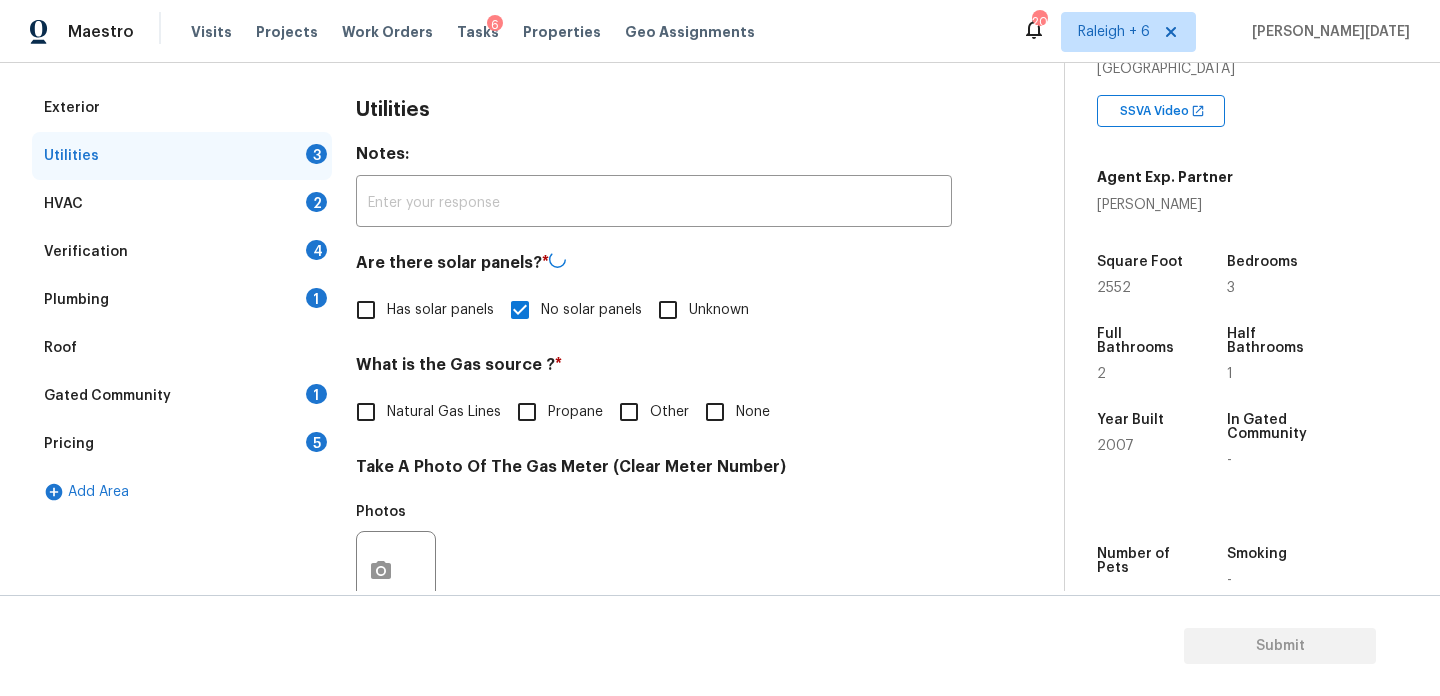 click on "None" at bounding box center [715, 412] 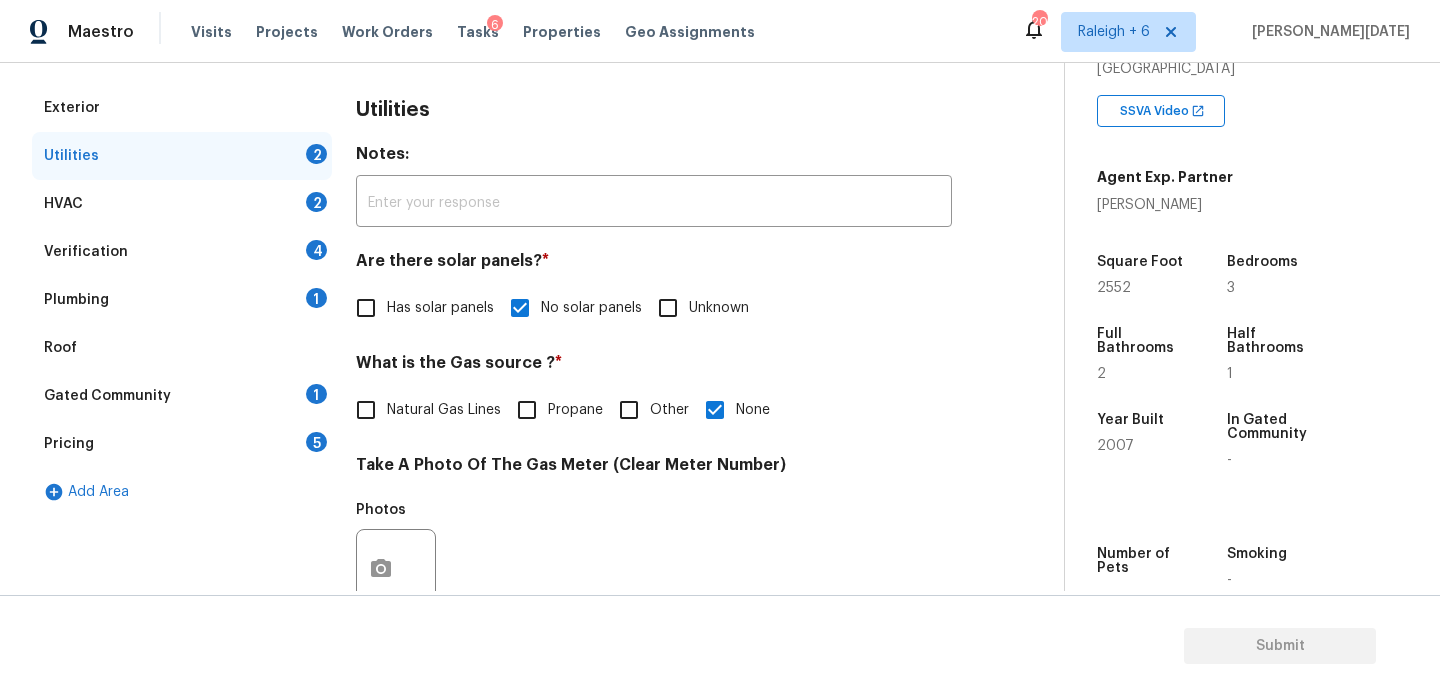 scroll, scrollTop: 809, scrollLeft: 0, axis: vertical 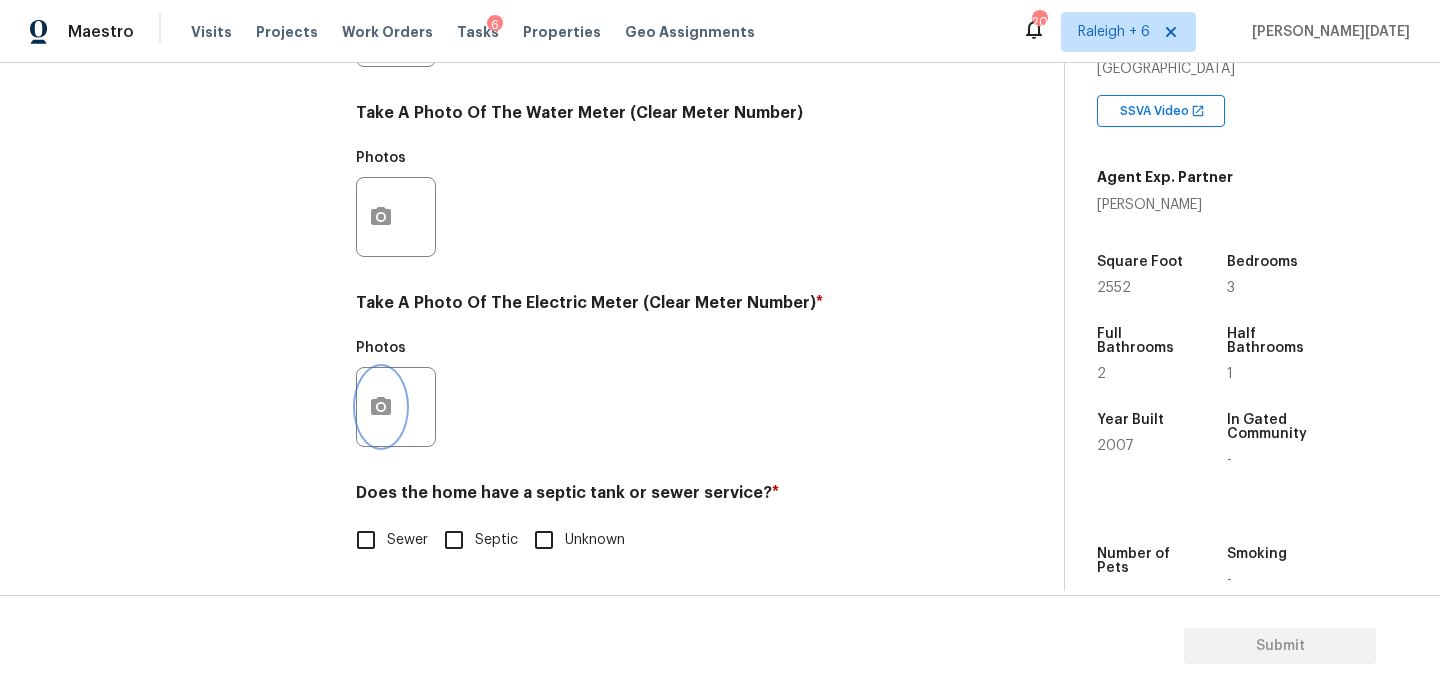 click at bounding box center (381, 407) 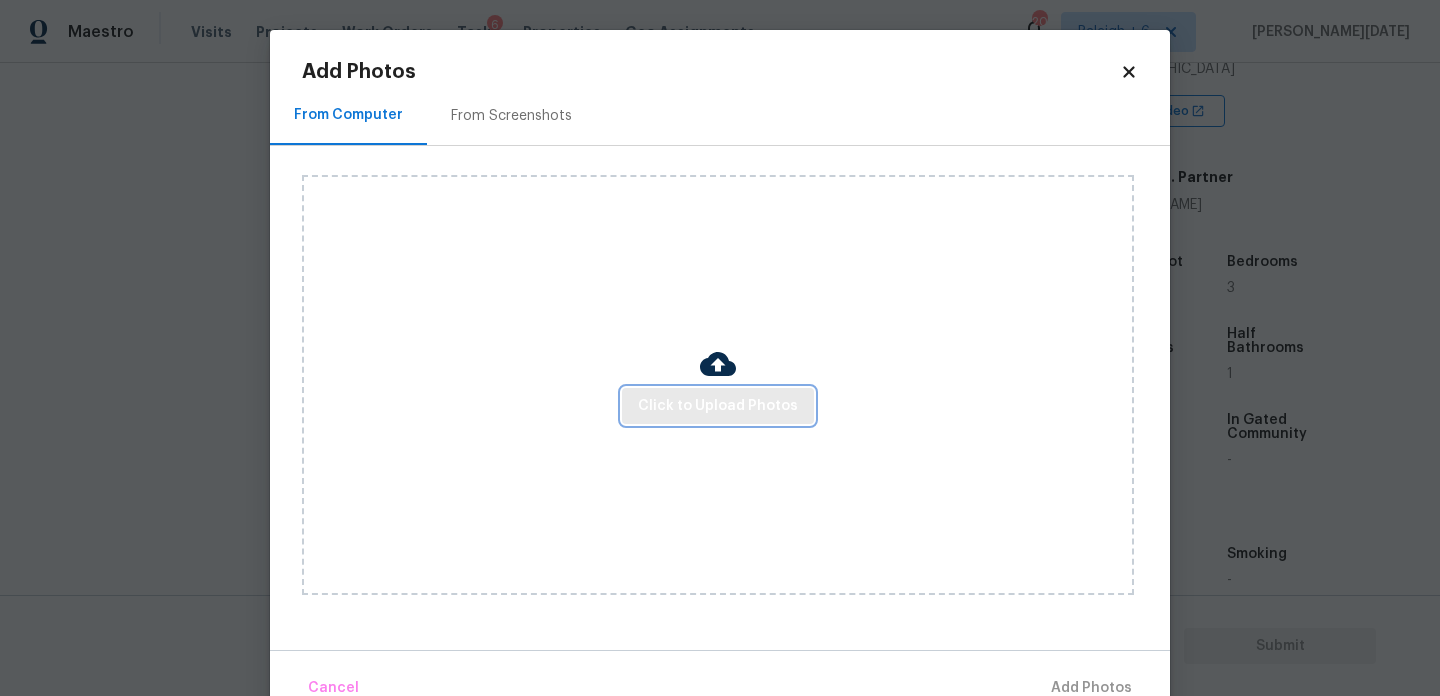 click on "Click to Upload Photos" at bounding box center (718, 406) 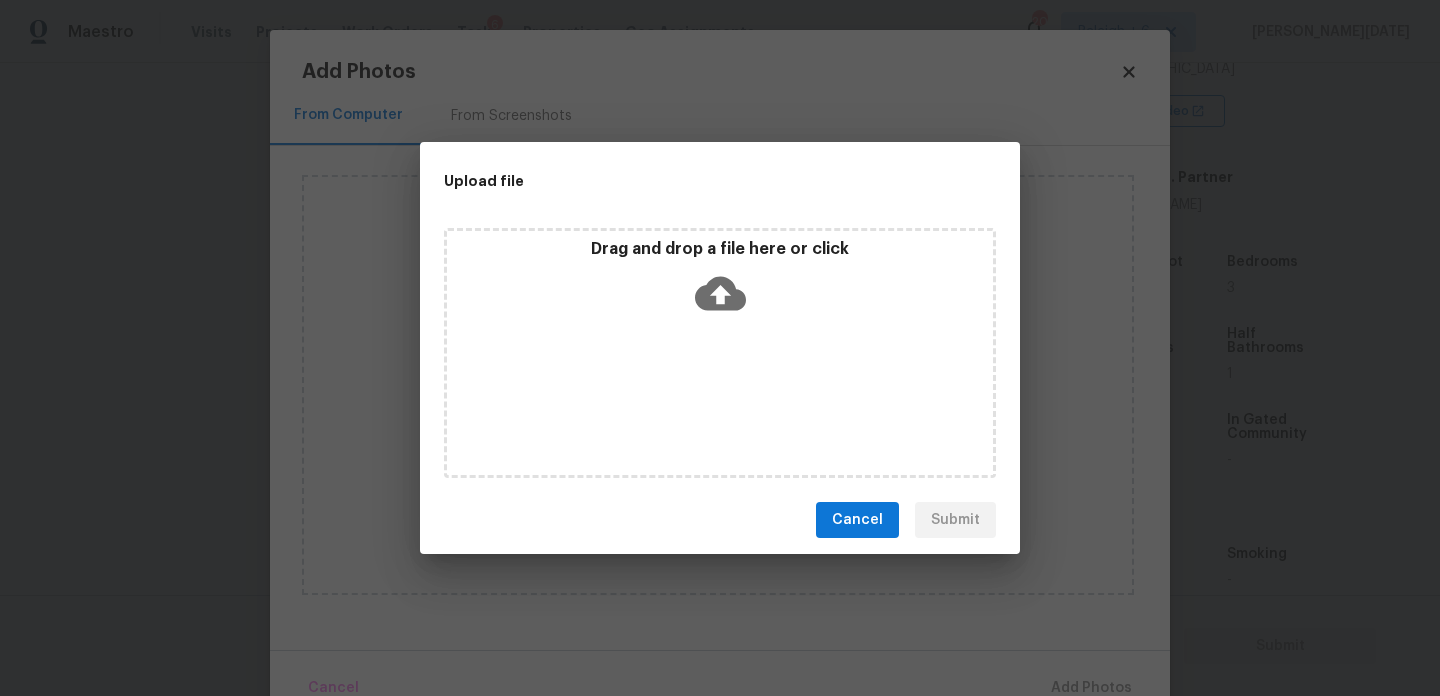 click on "Drag and drop a file here or click" at bounding box center [720, 353] 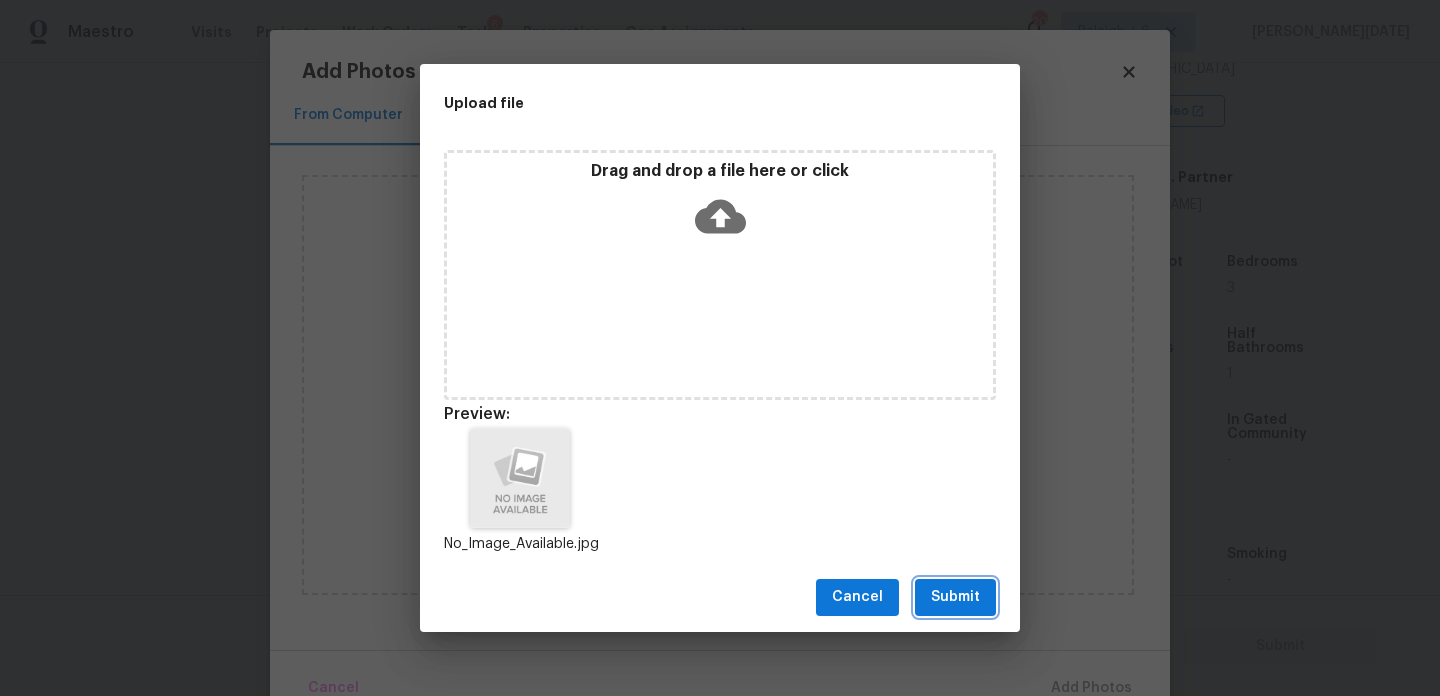 click on "Submit" at bounding box center [955, 597] 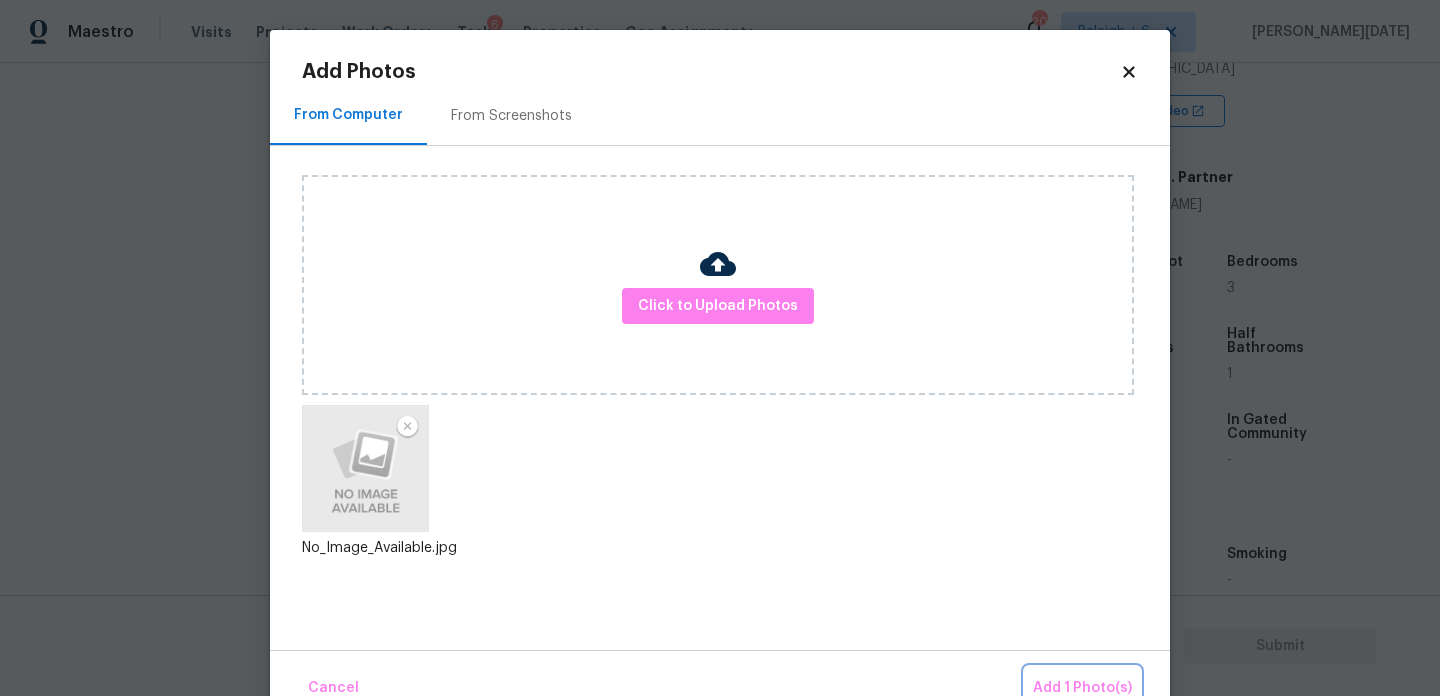 click on "Add 1 Photo(s)" at bounding box center [1082, 688] 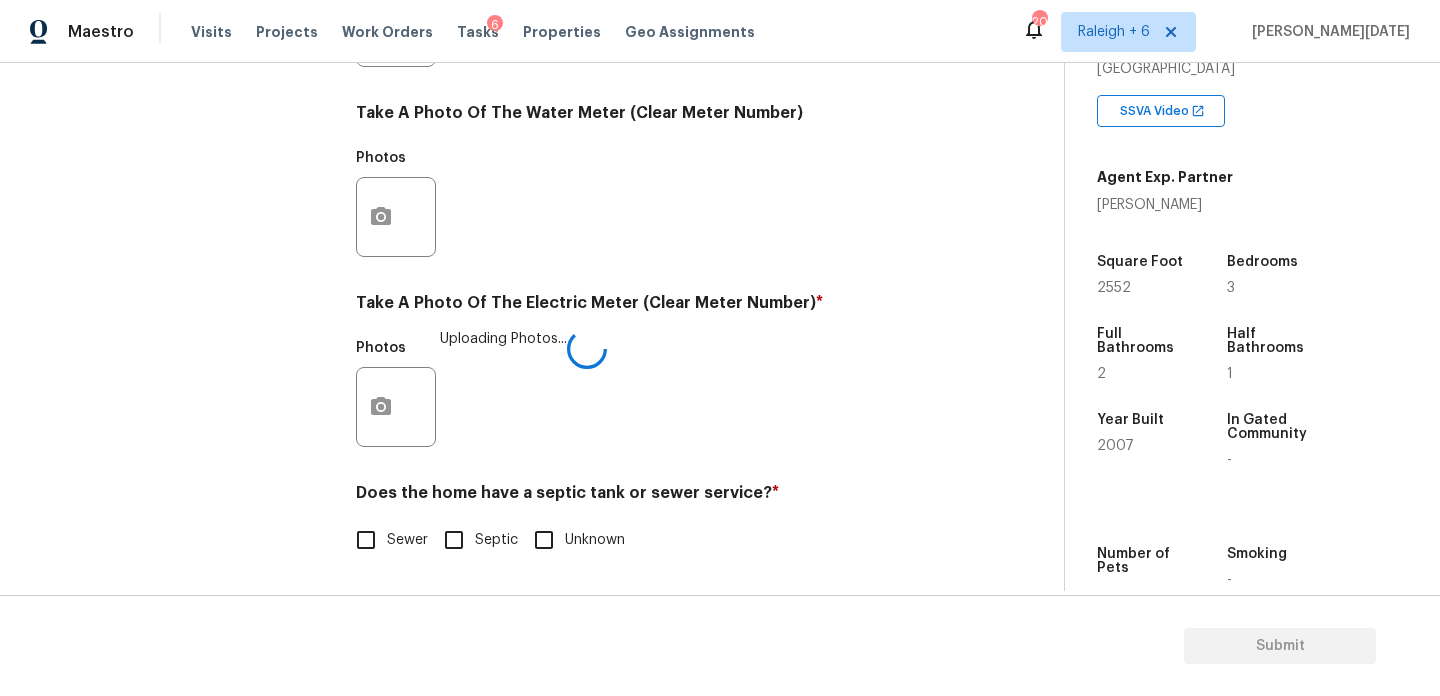 click on "Sewer" at bounding box center (366, 540) 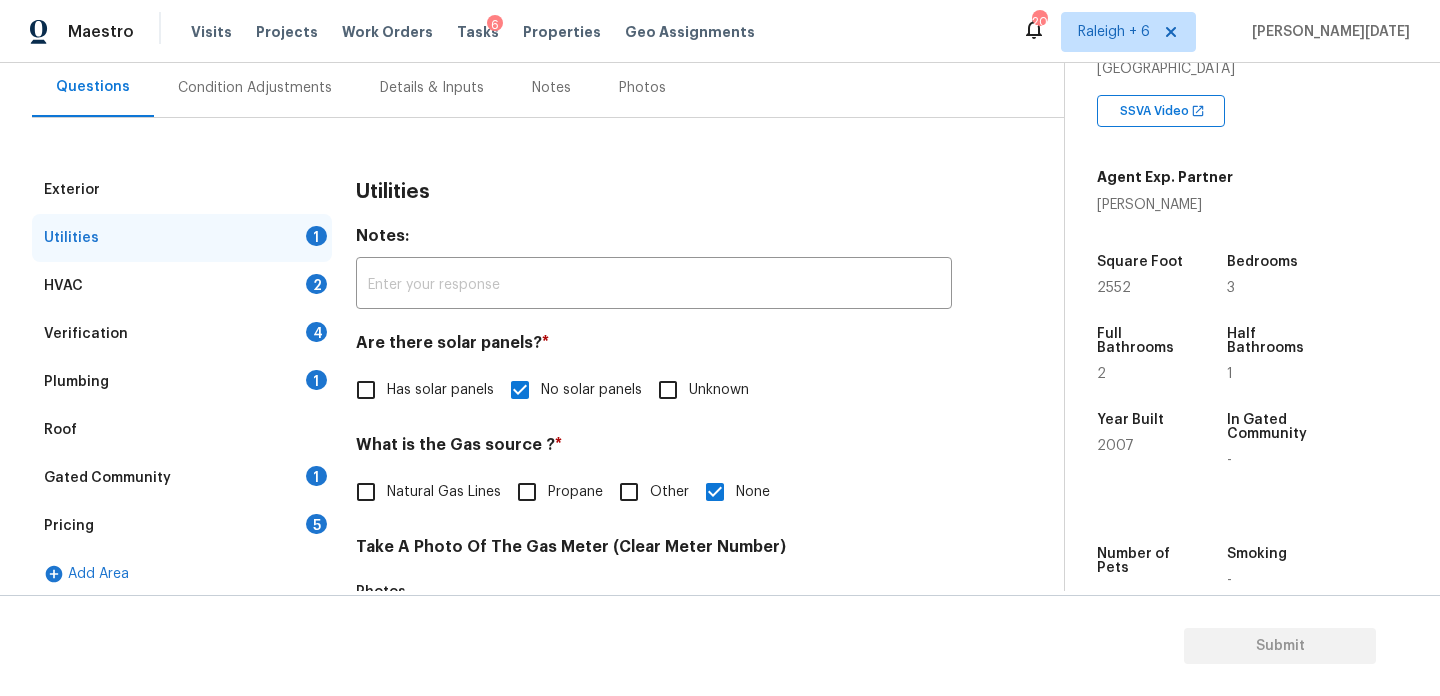 scroll, scrollTop: 180, scrollLeft: 0, axis: vertical 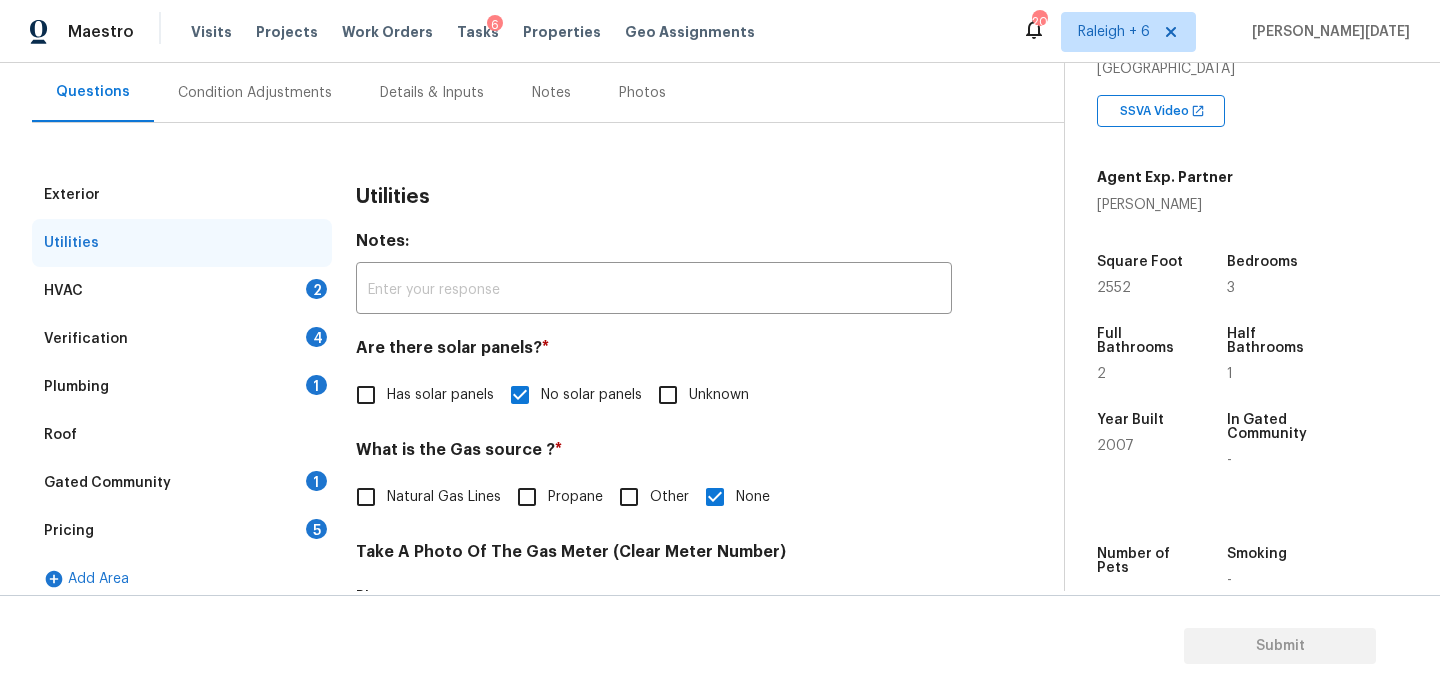click on "HVAC 2" at bounding box center [182, 291] 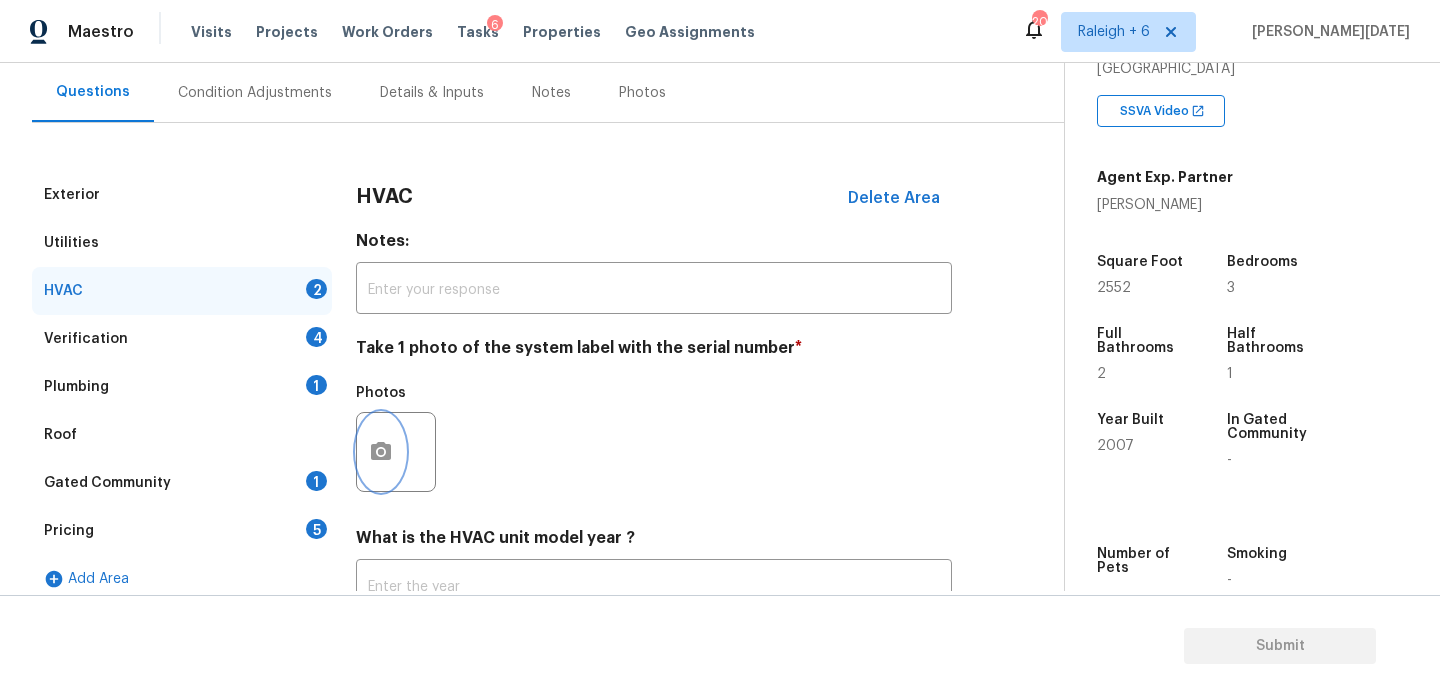 click at bounding box center (381, 452) 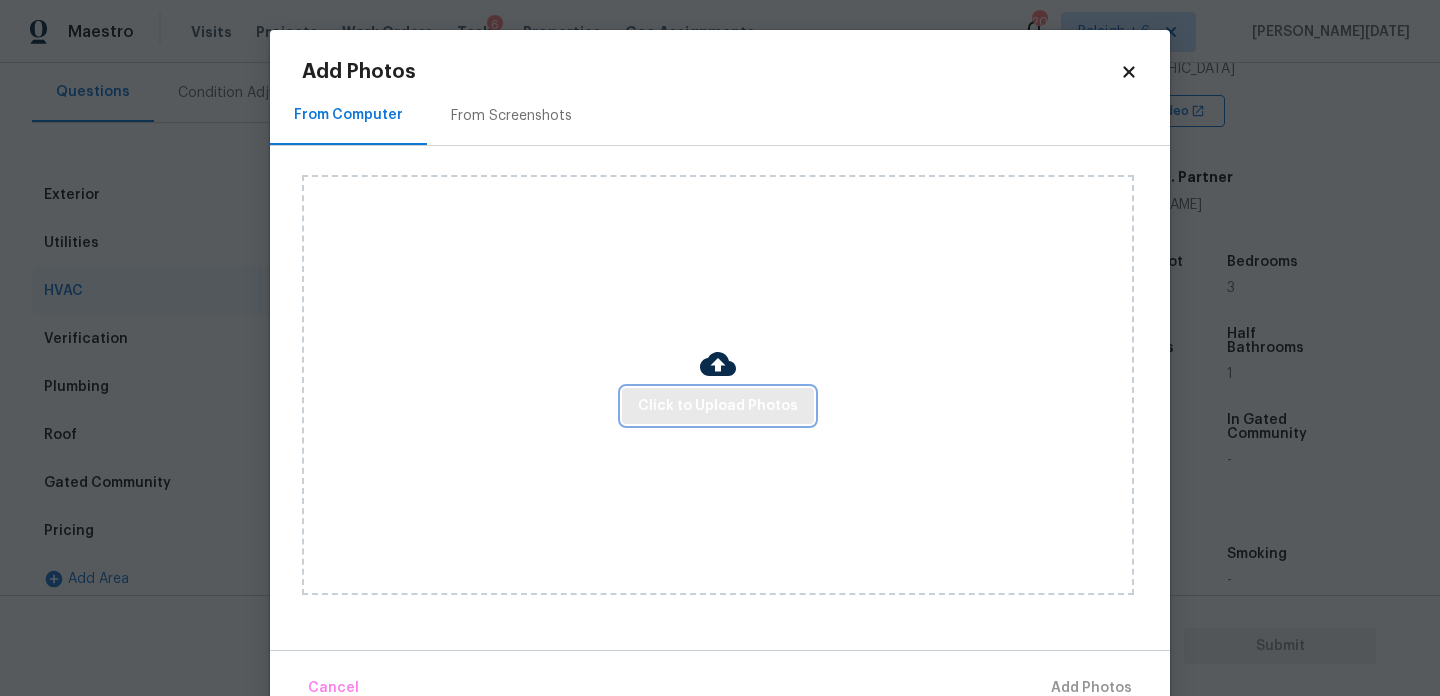 click on "Click to Upload Photos" at bounding box center [718, 406] 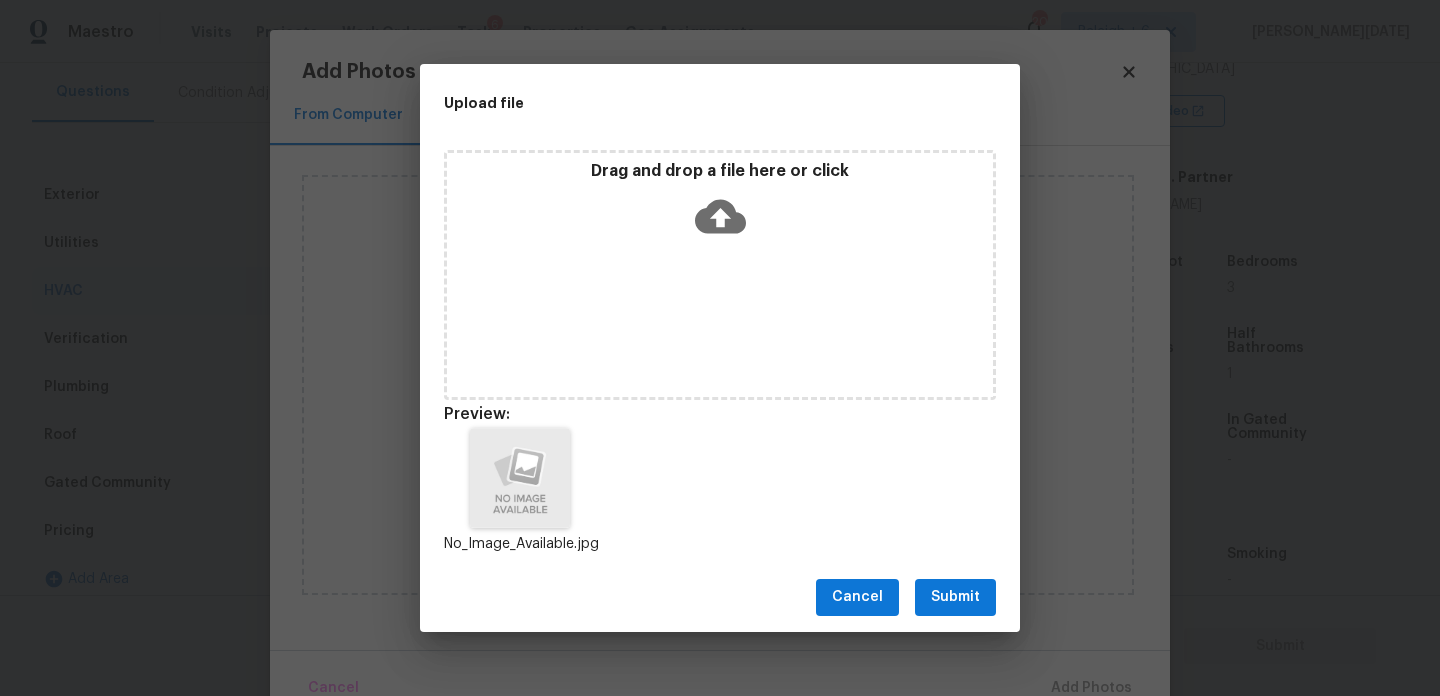 click on "Submit" at bounding box center [955, 597] 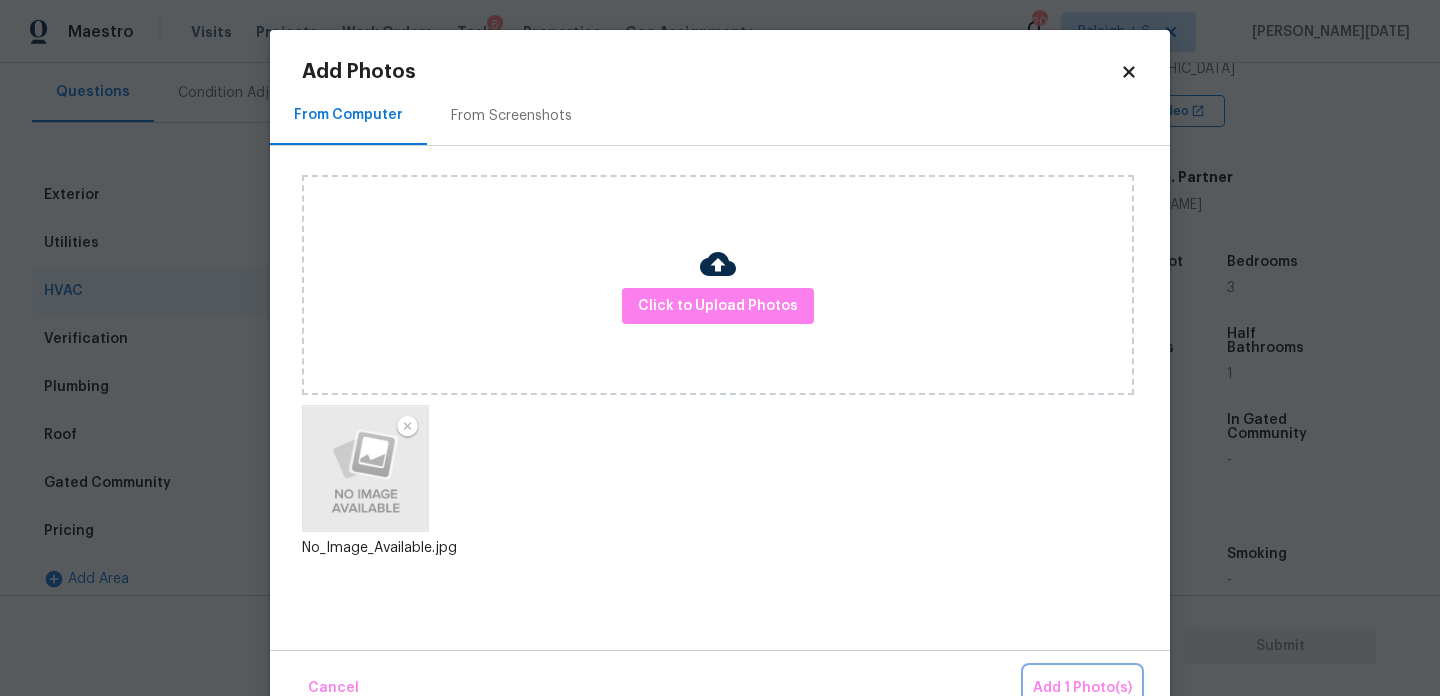 click on "Add 1 Photo(s)" at bounding box center (1082, 688) 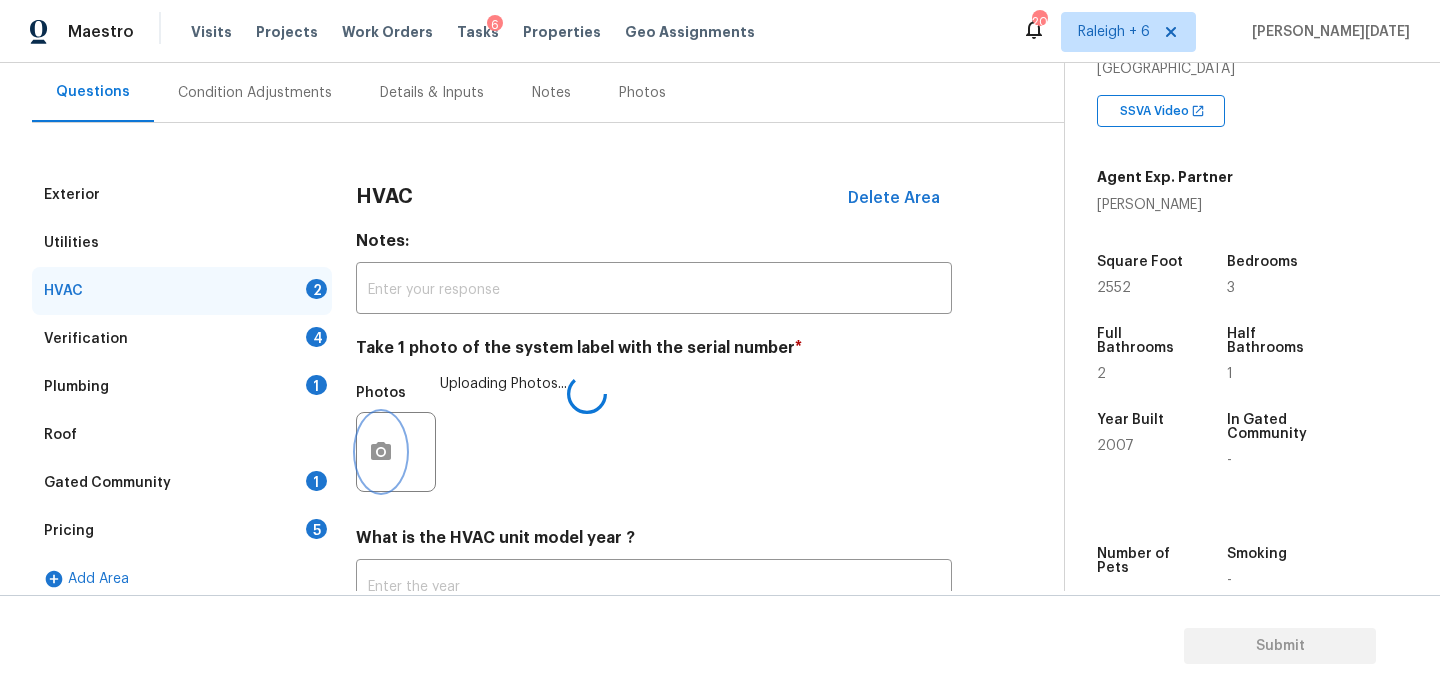 scroll, scrollTop: 333, scrollLeft: 0, axis: vertical 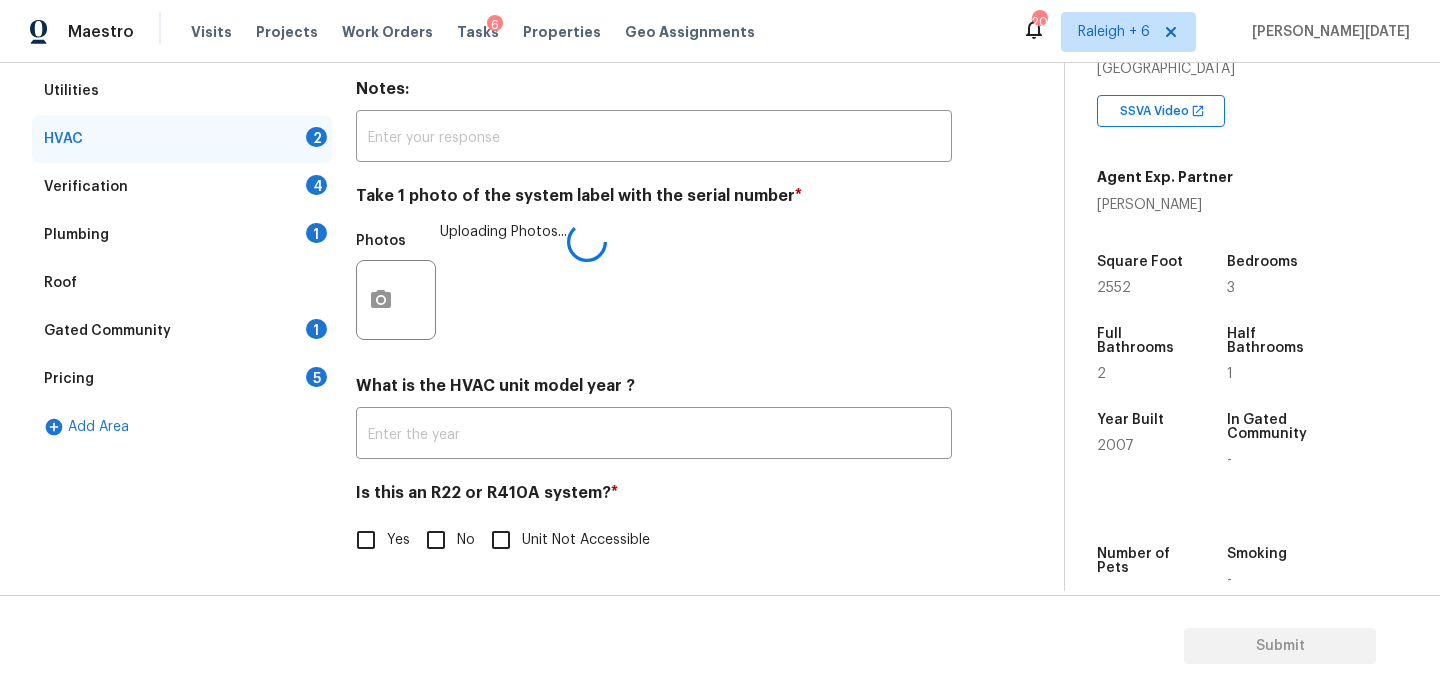 click on "Yes" at bounding box center (366, 540) 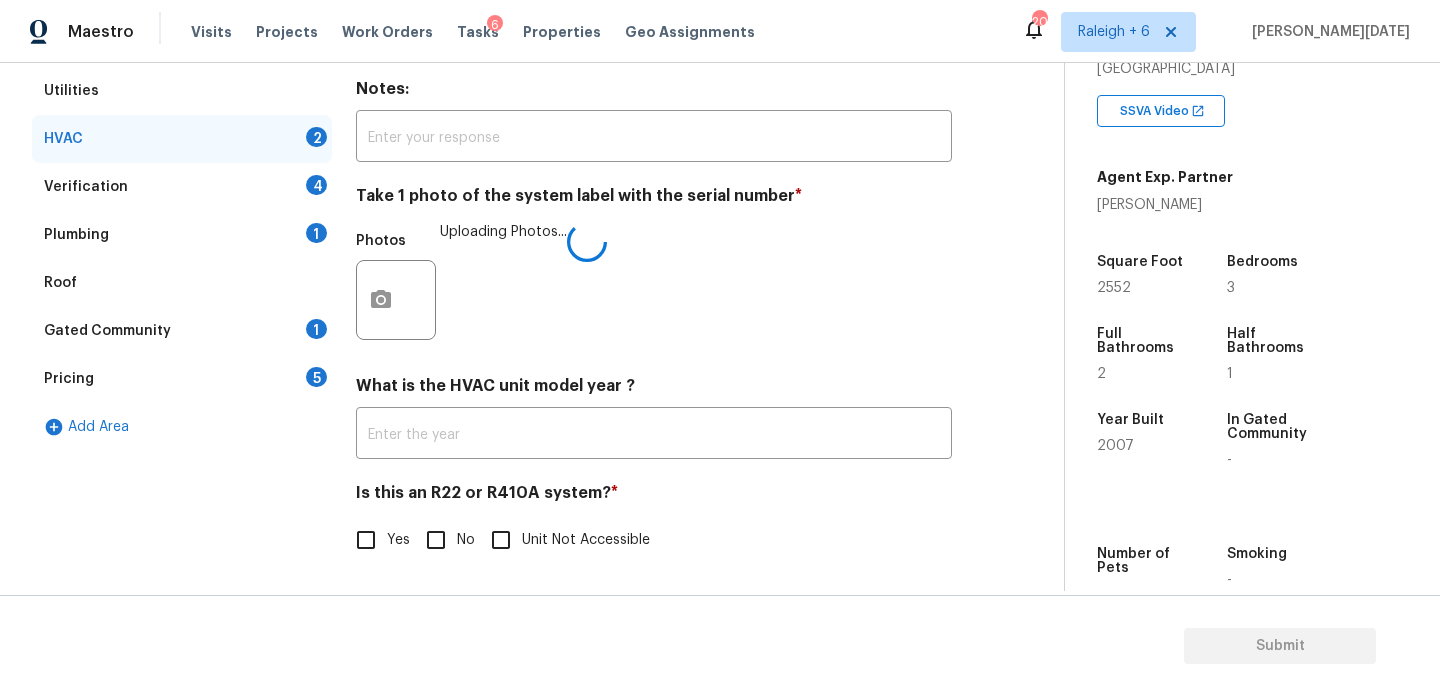 checkbox on "true" 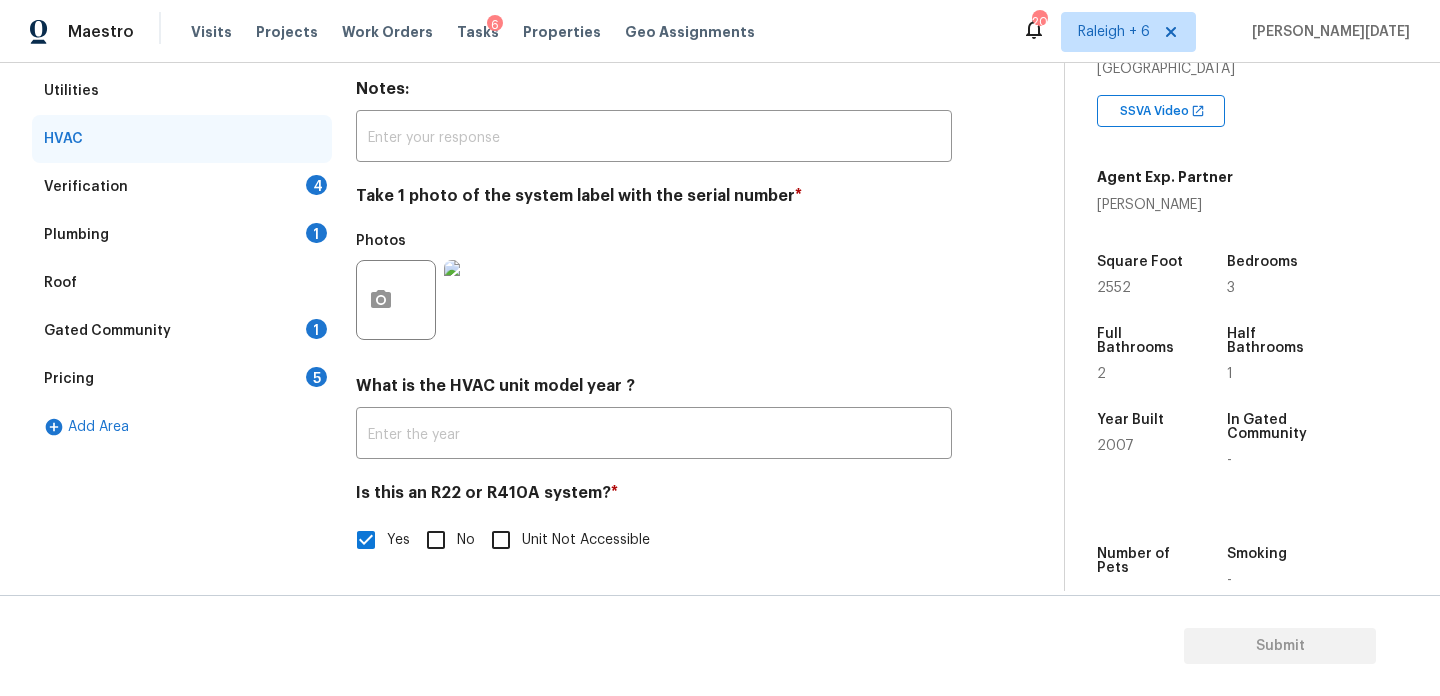 click on "Verification 4" at bounding box center (182, 187) 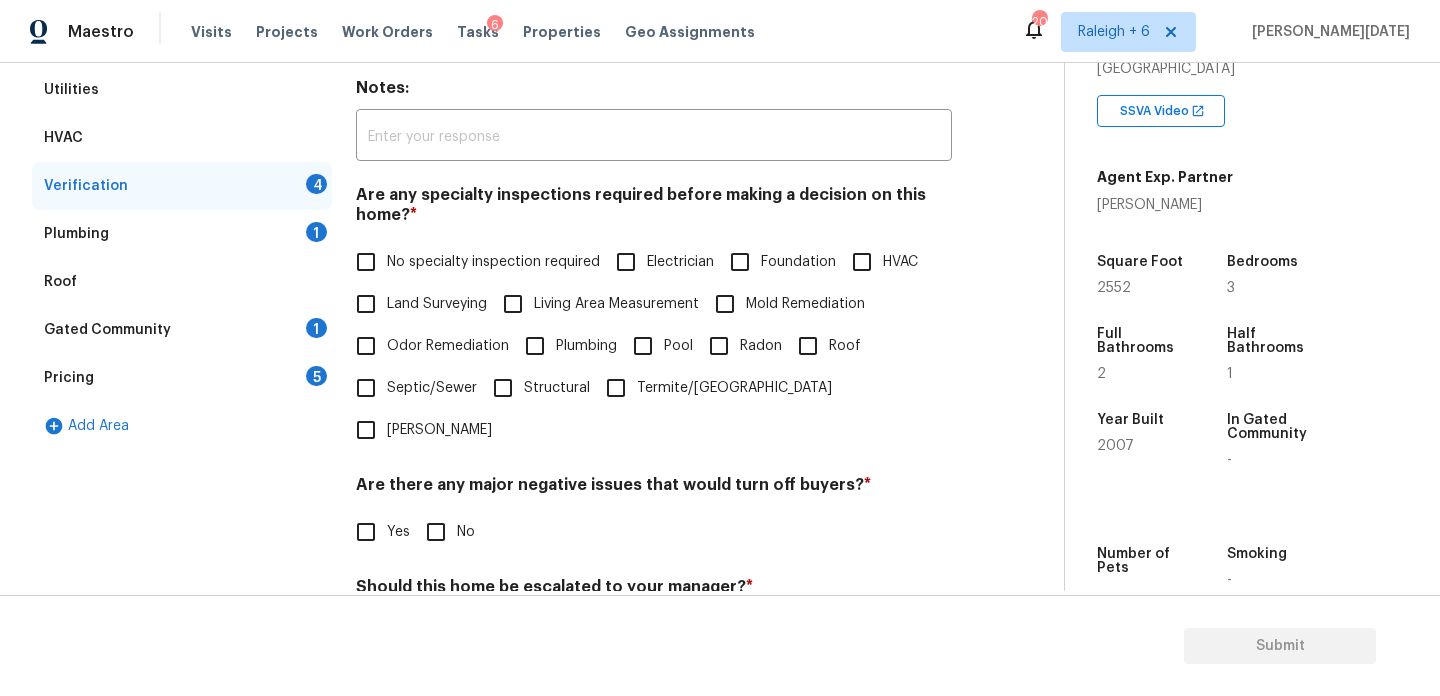 click on "No specialty inspection required" at bounding box center [493, 262] 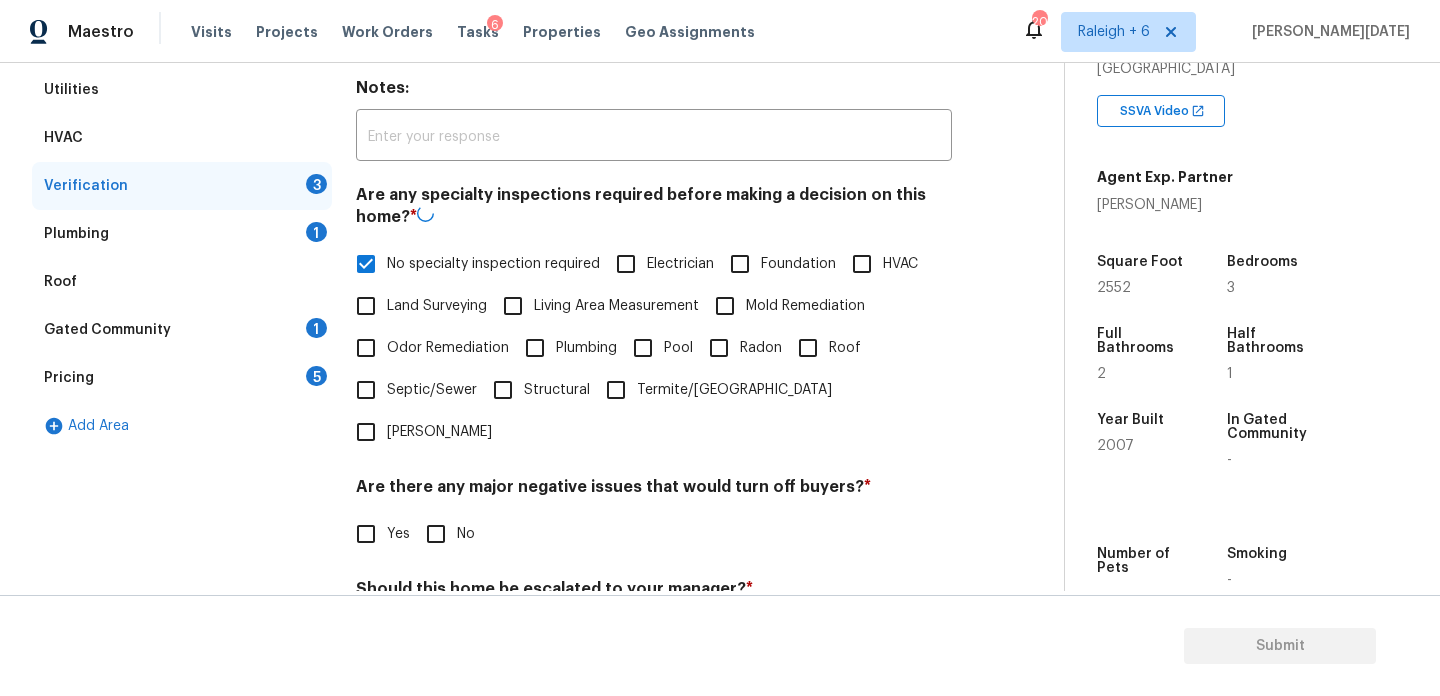 click on "No" at bounding box center [445, 534] 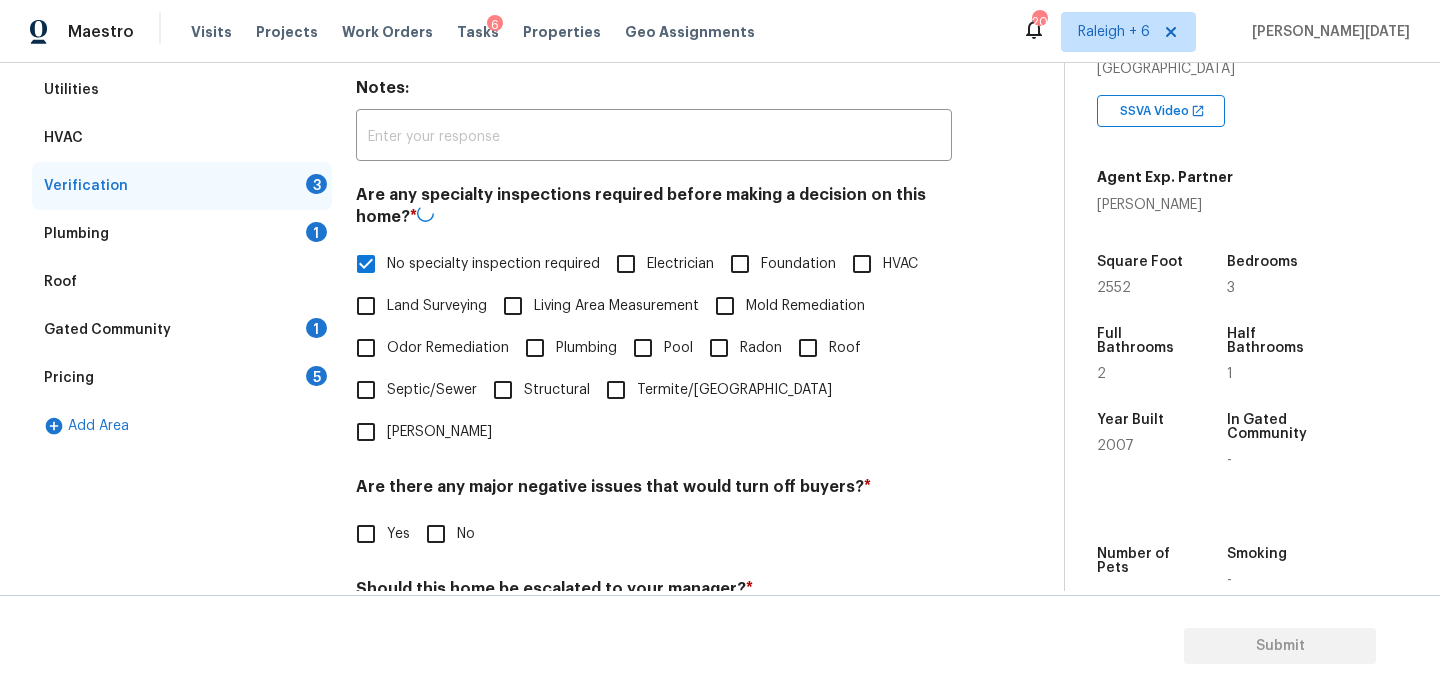 click on "No" at bounding box center (436, 534) 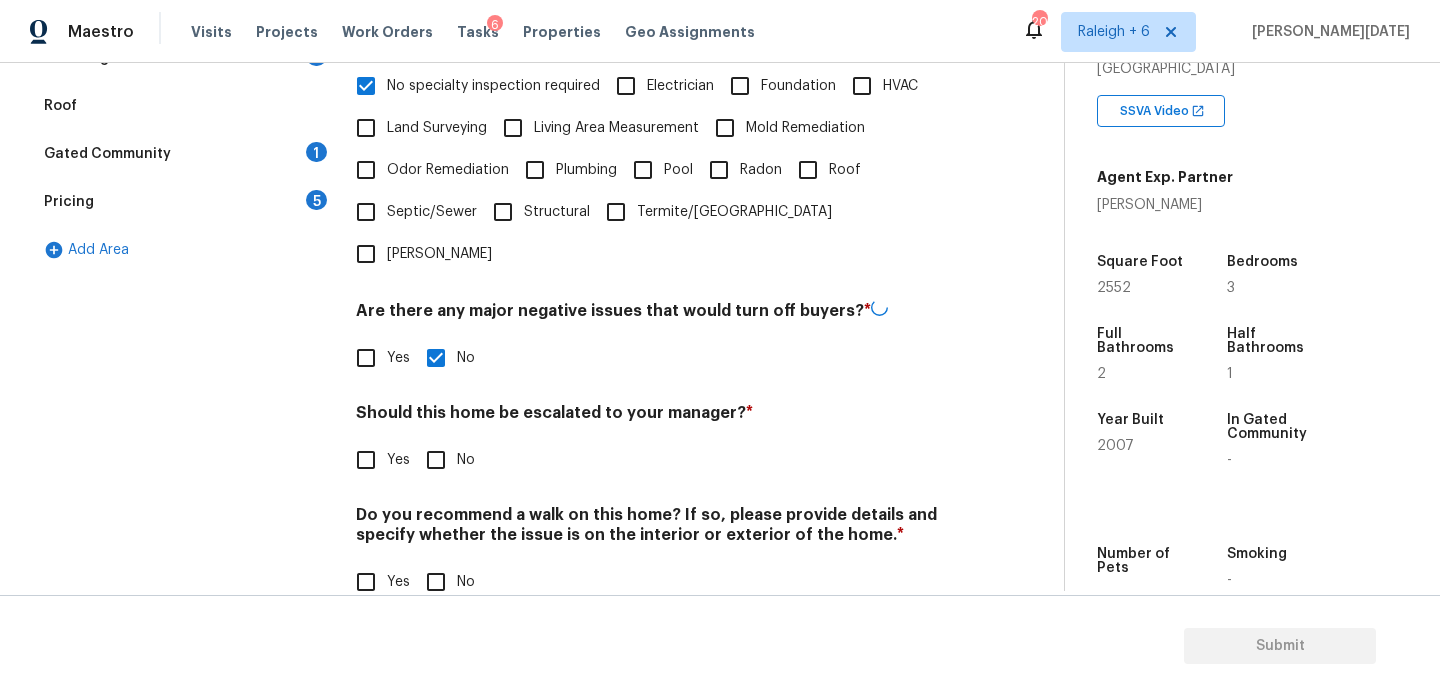 click on "No" at bounding box center (436, 582) 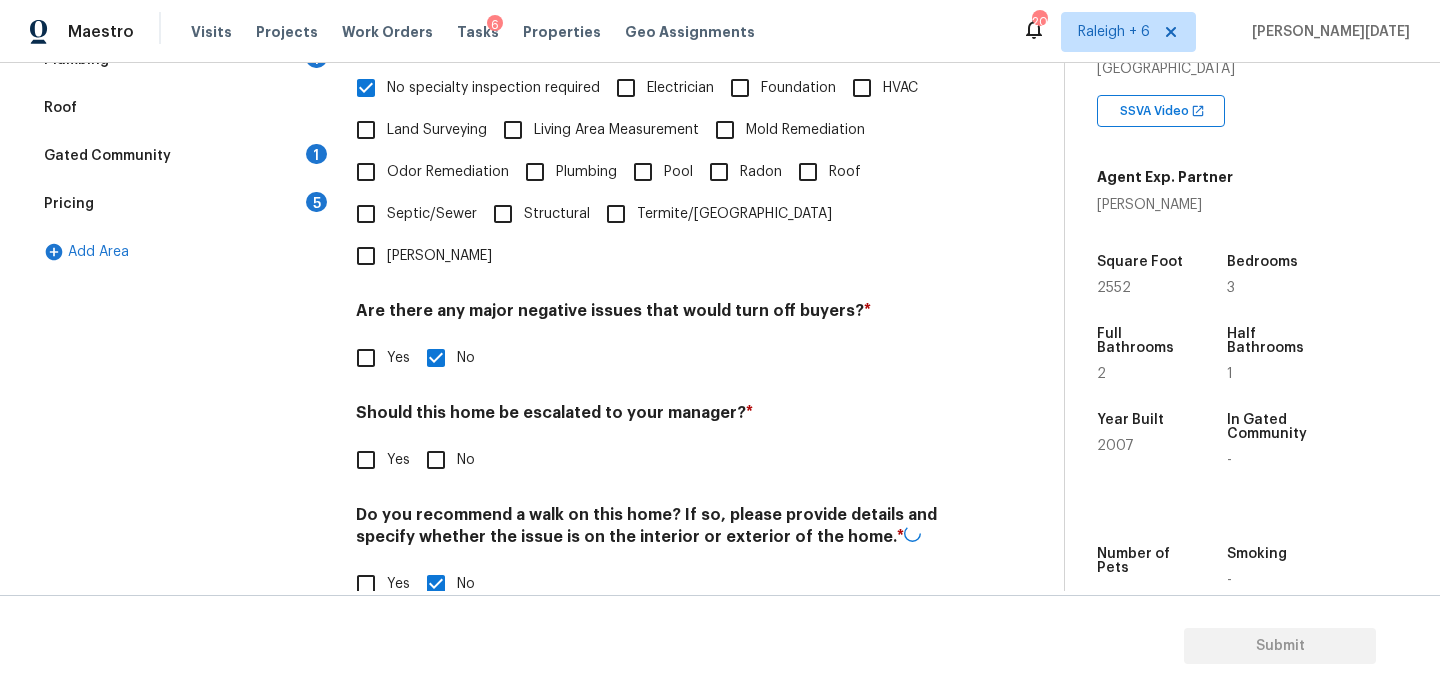 click on "Yes" at bounding box center (366, 460) 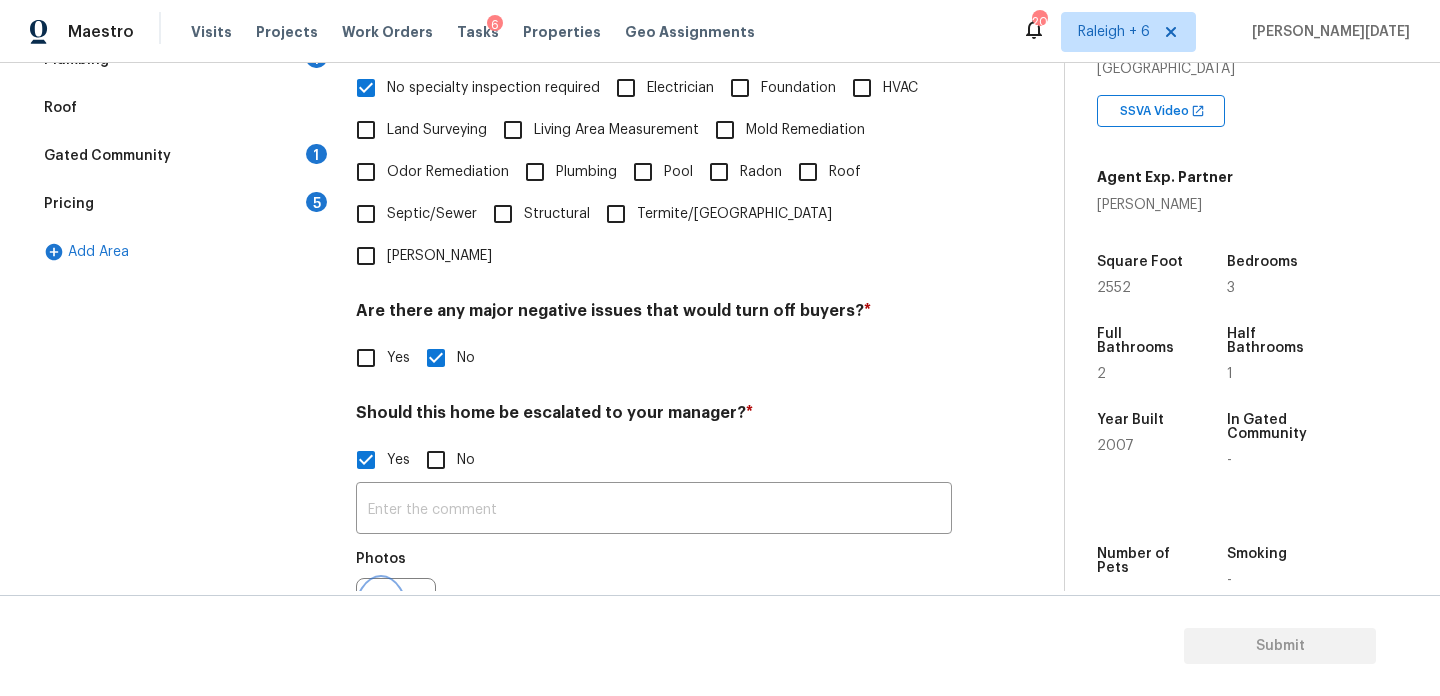 click 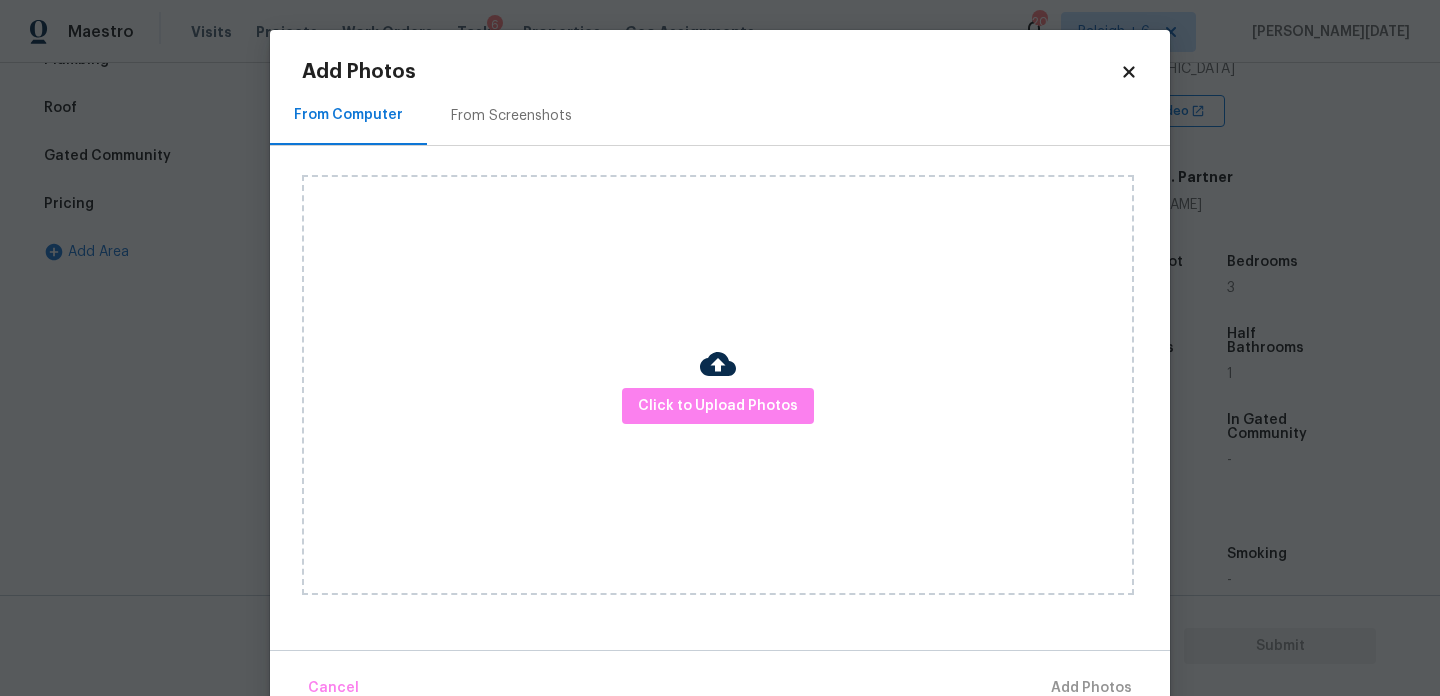 click on "Click to Upload Photos" at bounding box center (718, 385) 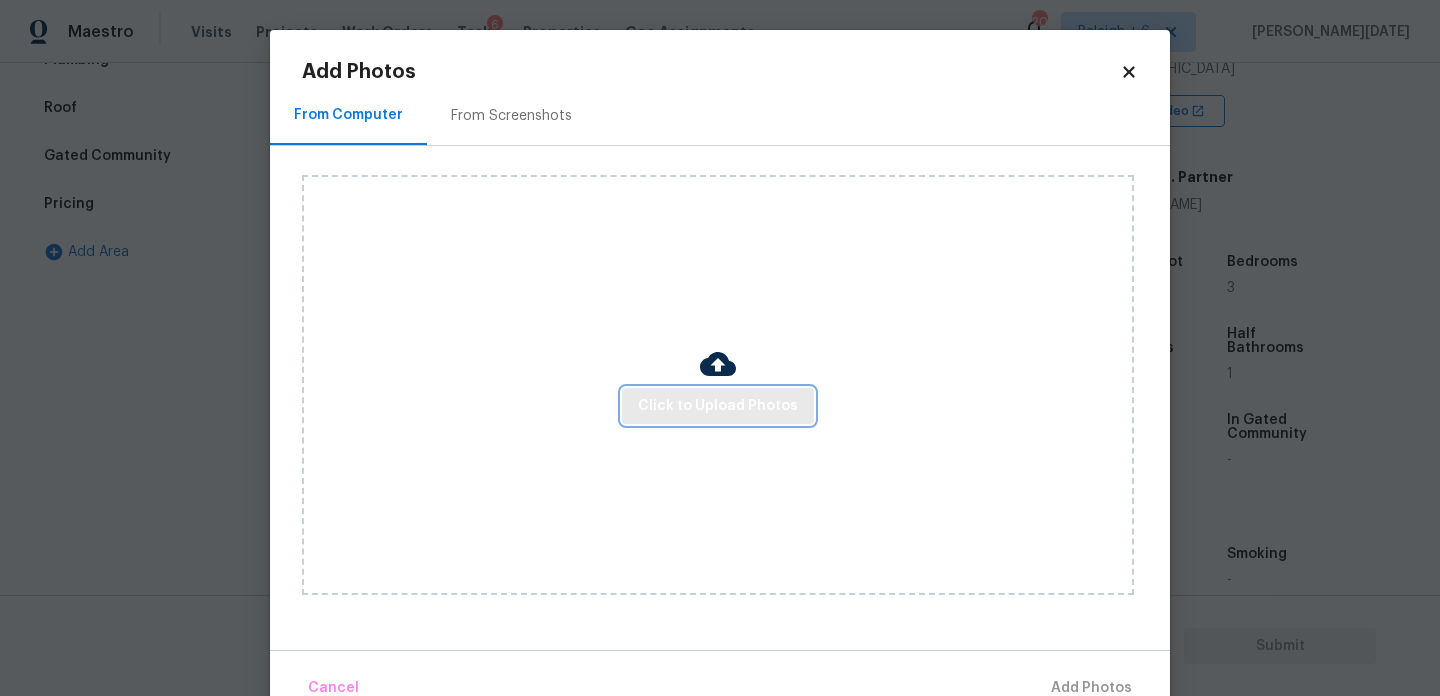 click on "Click to Upload Photos" at bounding box center [718, 406] 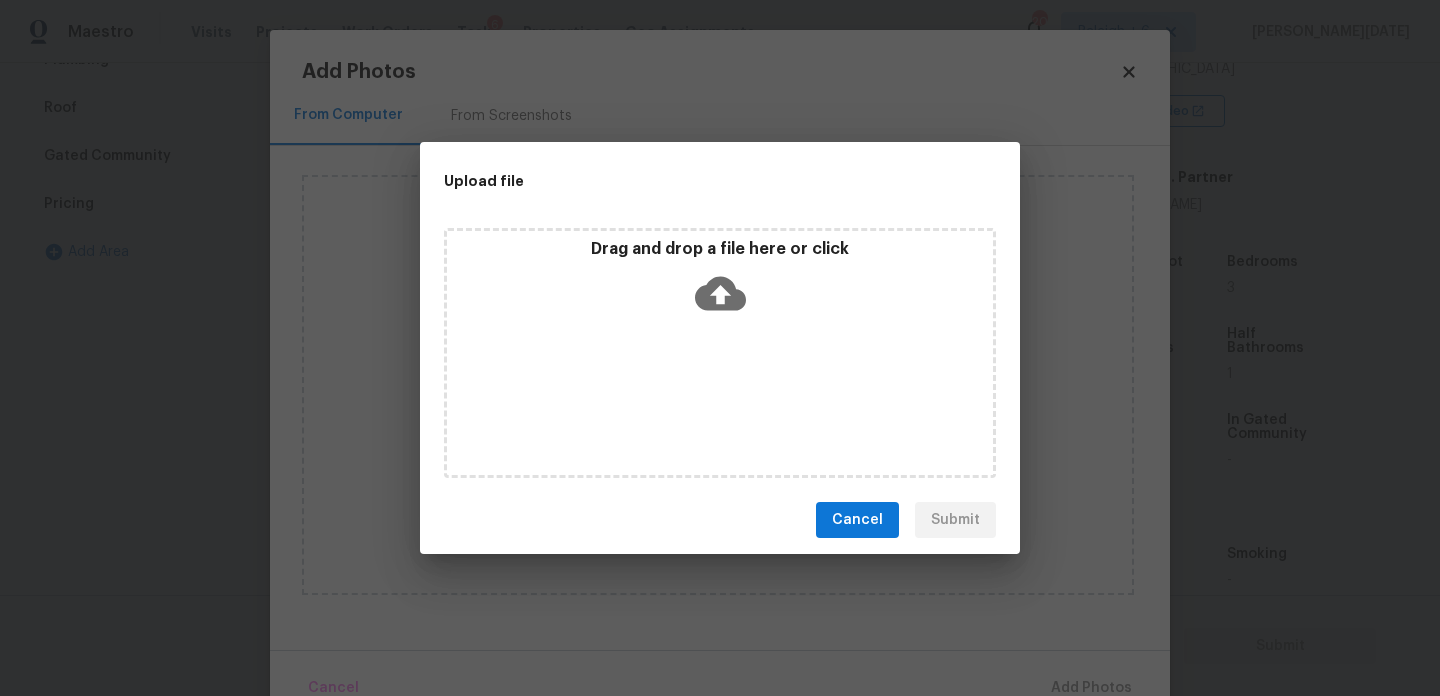 click on "Drag and drop a file here or click" at bounding box center [720, 353] 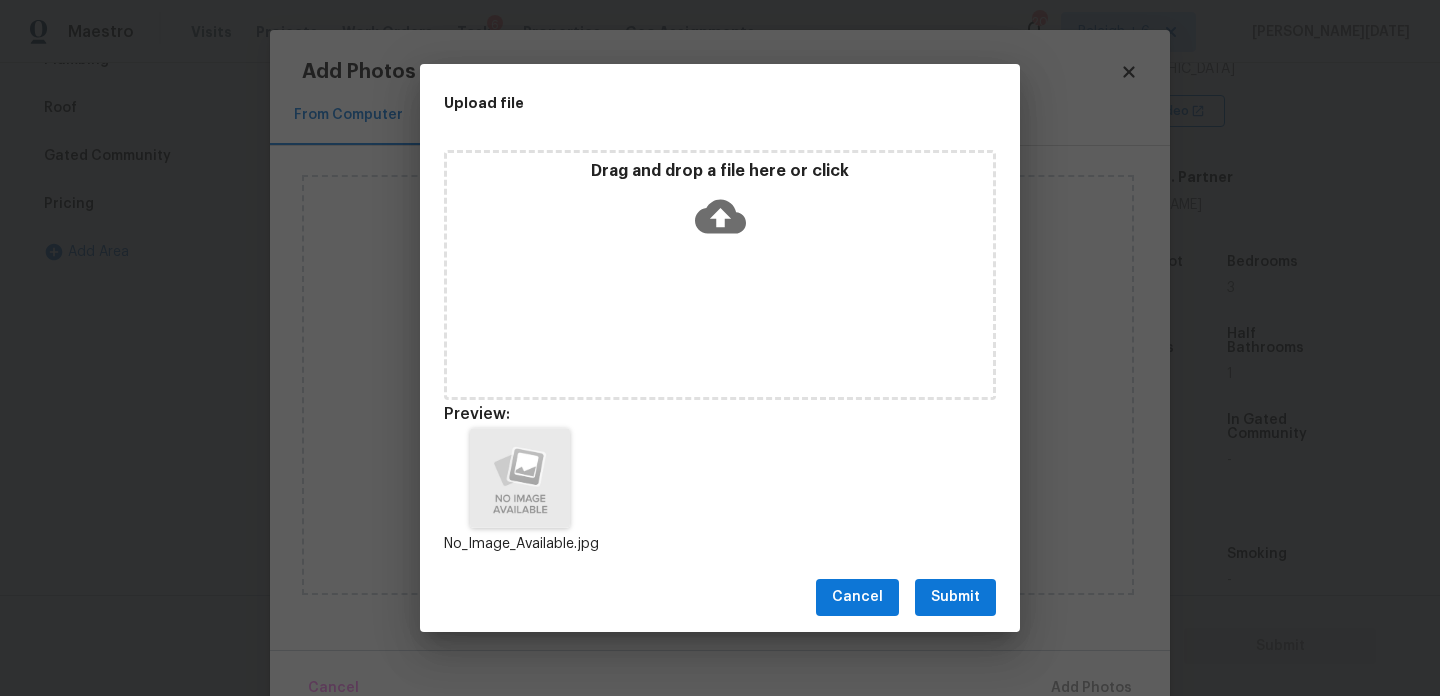 click on "Submit" at bounding box center [955, 597] 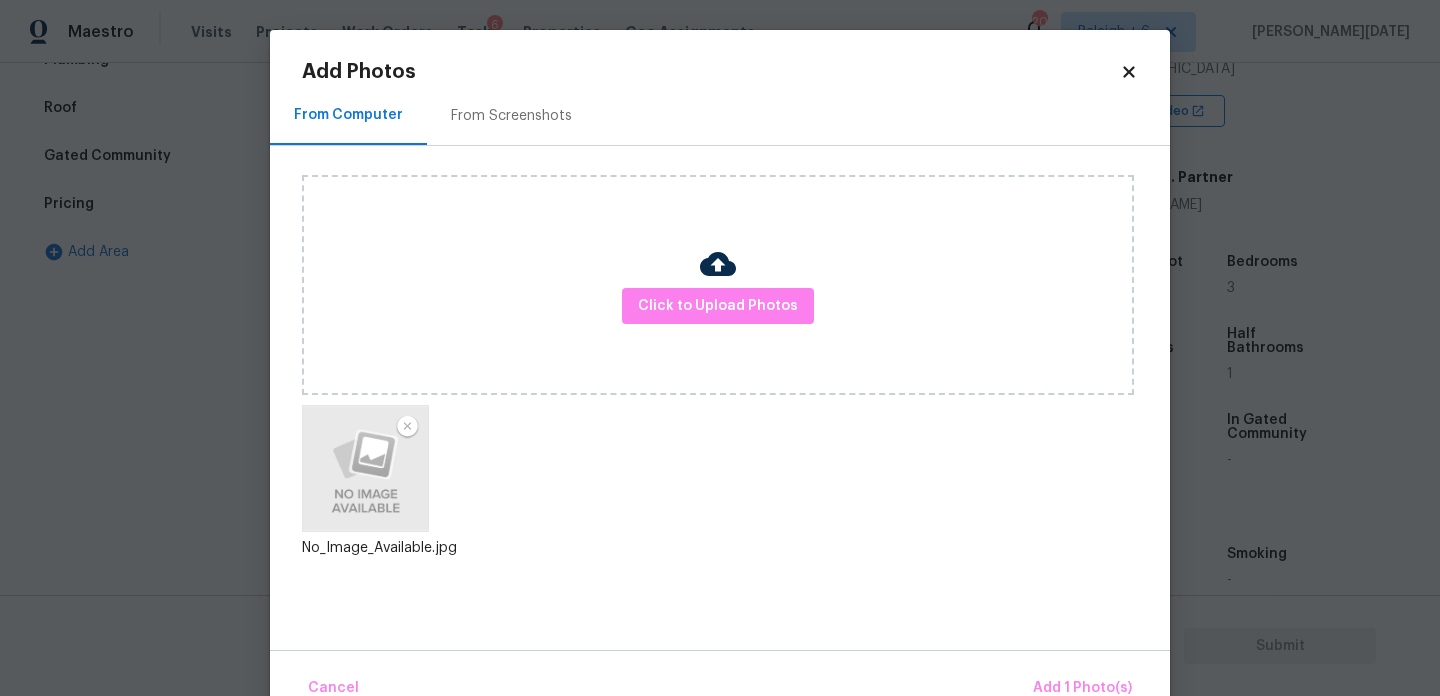 click on "Cancel Add 1 Photo(s)" at bounding box center [720, 680] 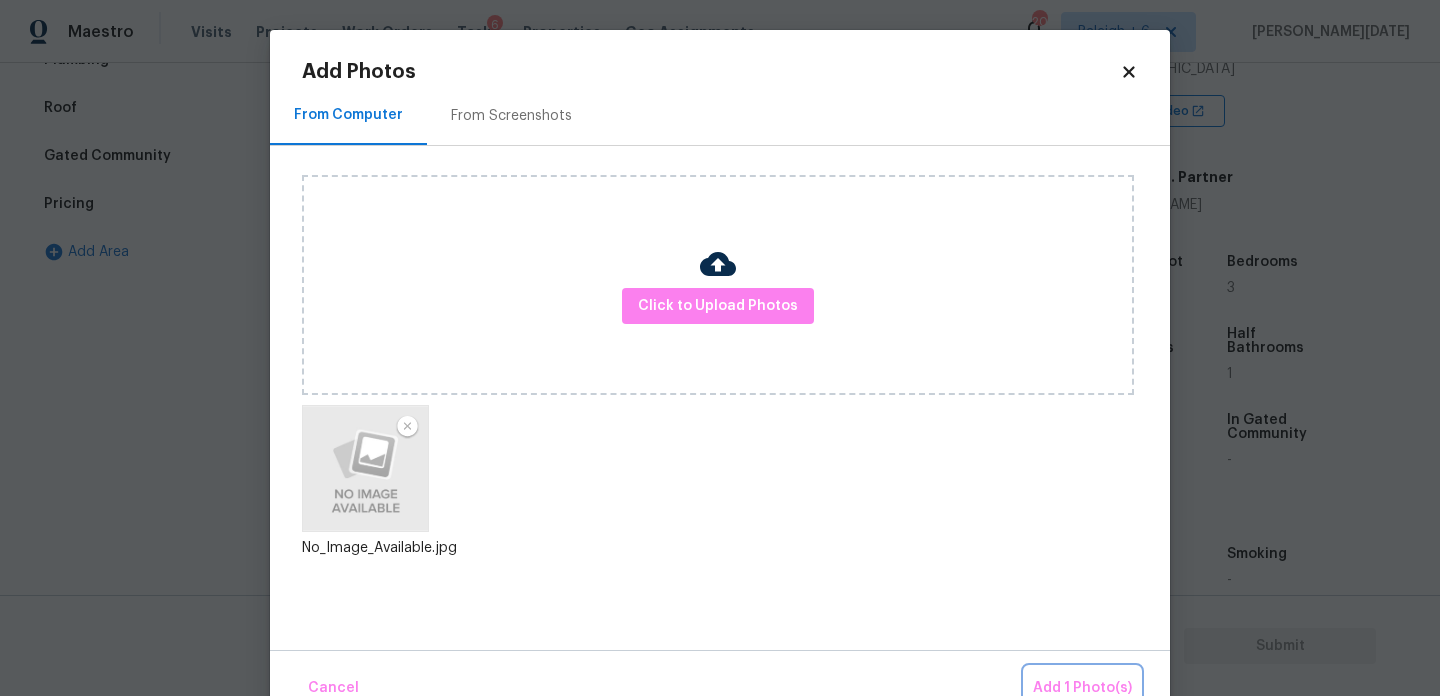 click on "Add 1 Photo(s)" at bounding box center [1082, 688] 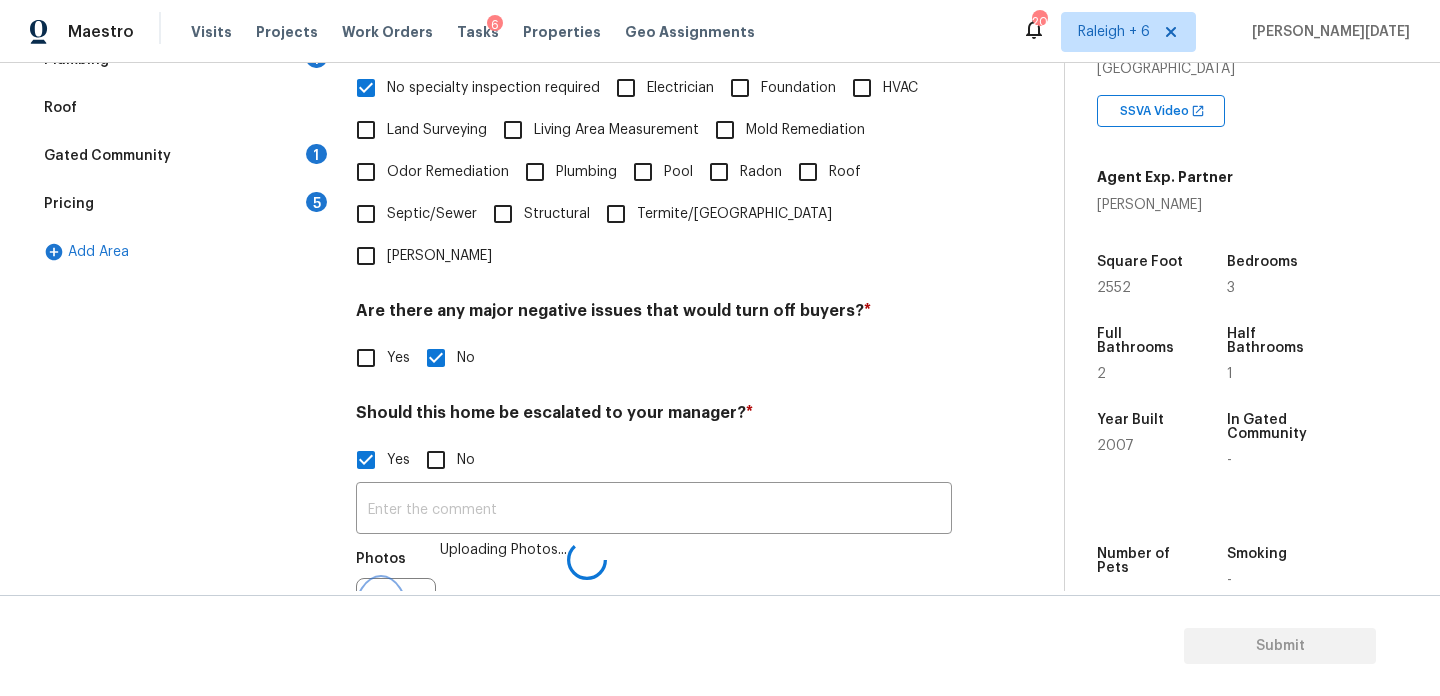 scroll, scrollTop: 532, scrollLeft: 0, axis: vertical 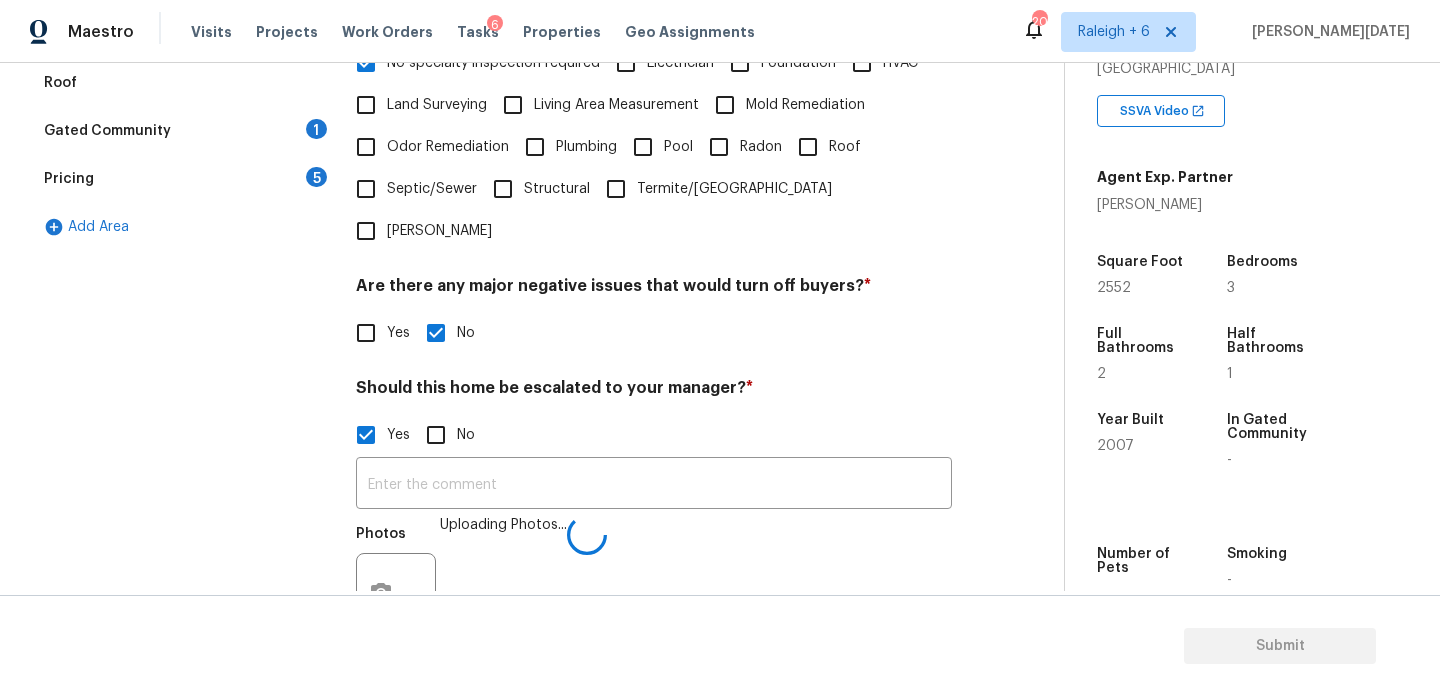 click on "​ Photos Uploading Photos..." at bounding box center [654, 550] 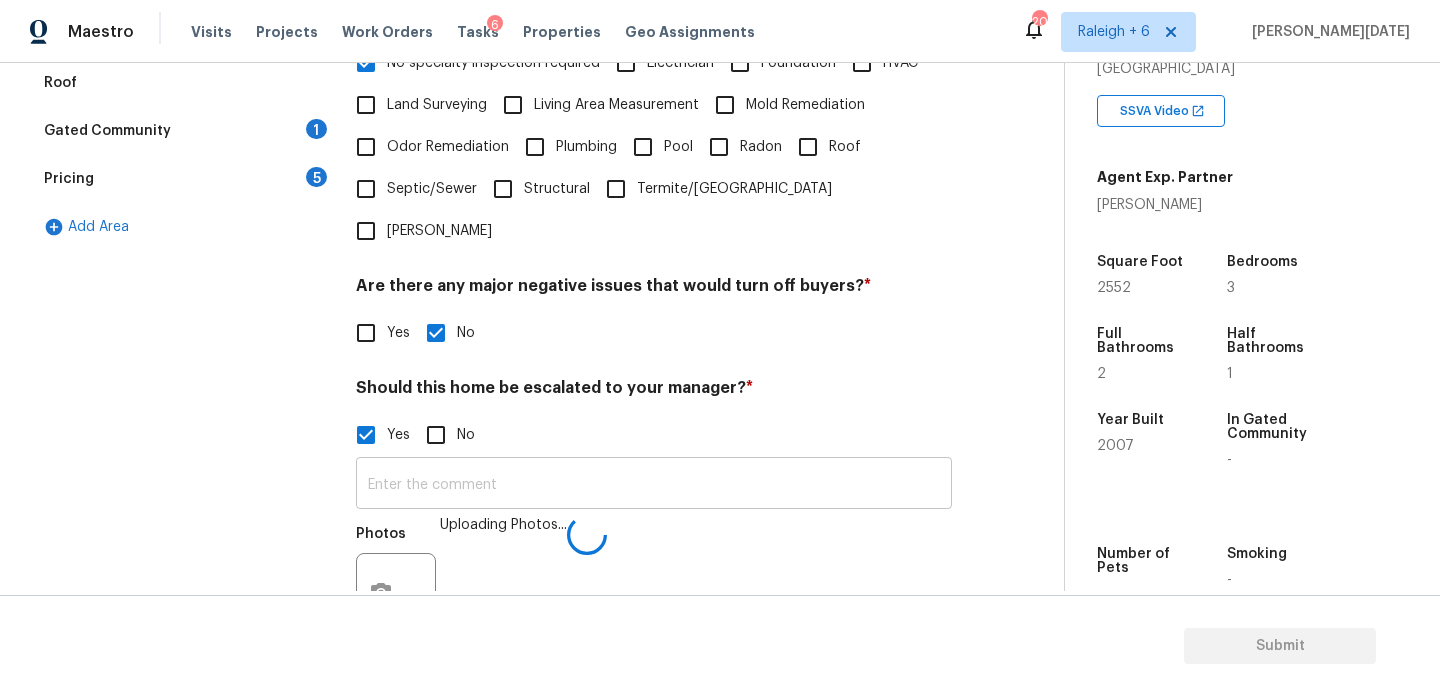click at bounding box center [654, 485] 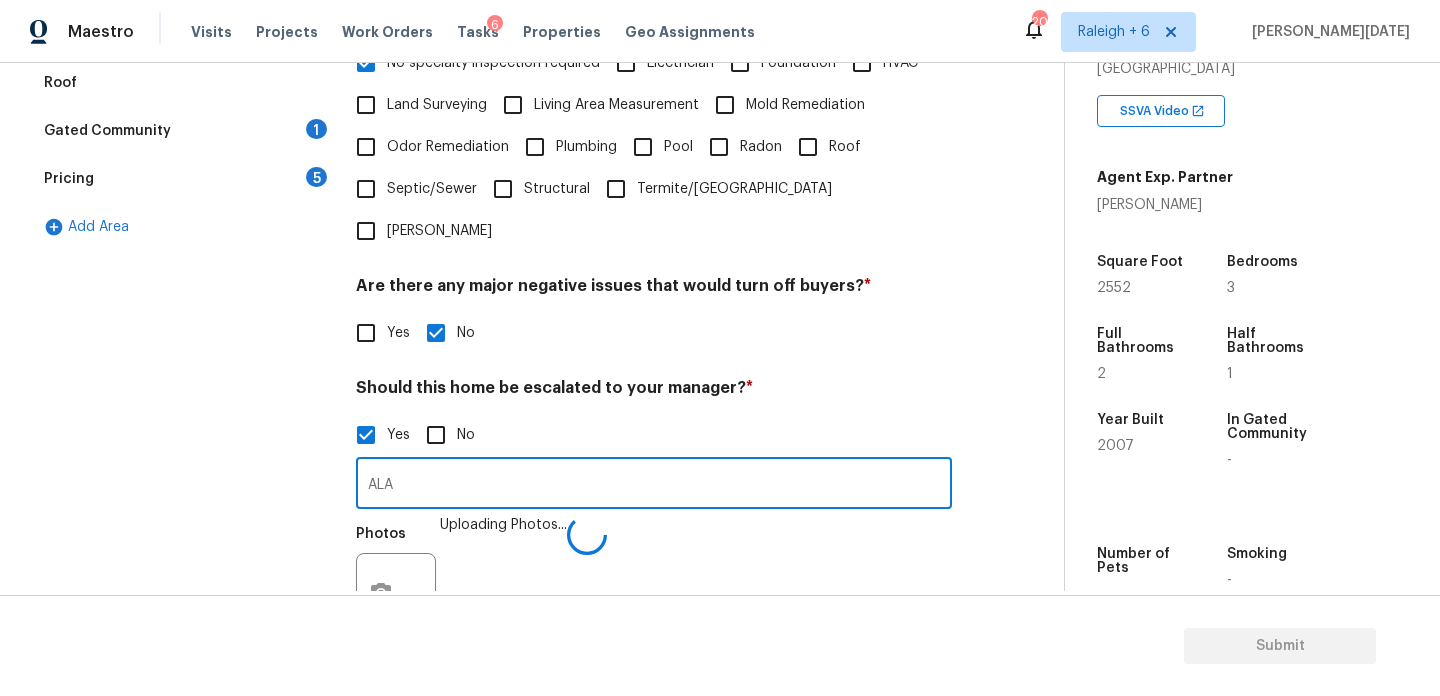 type on "ALA" 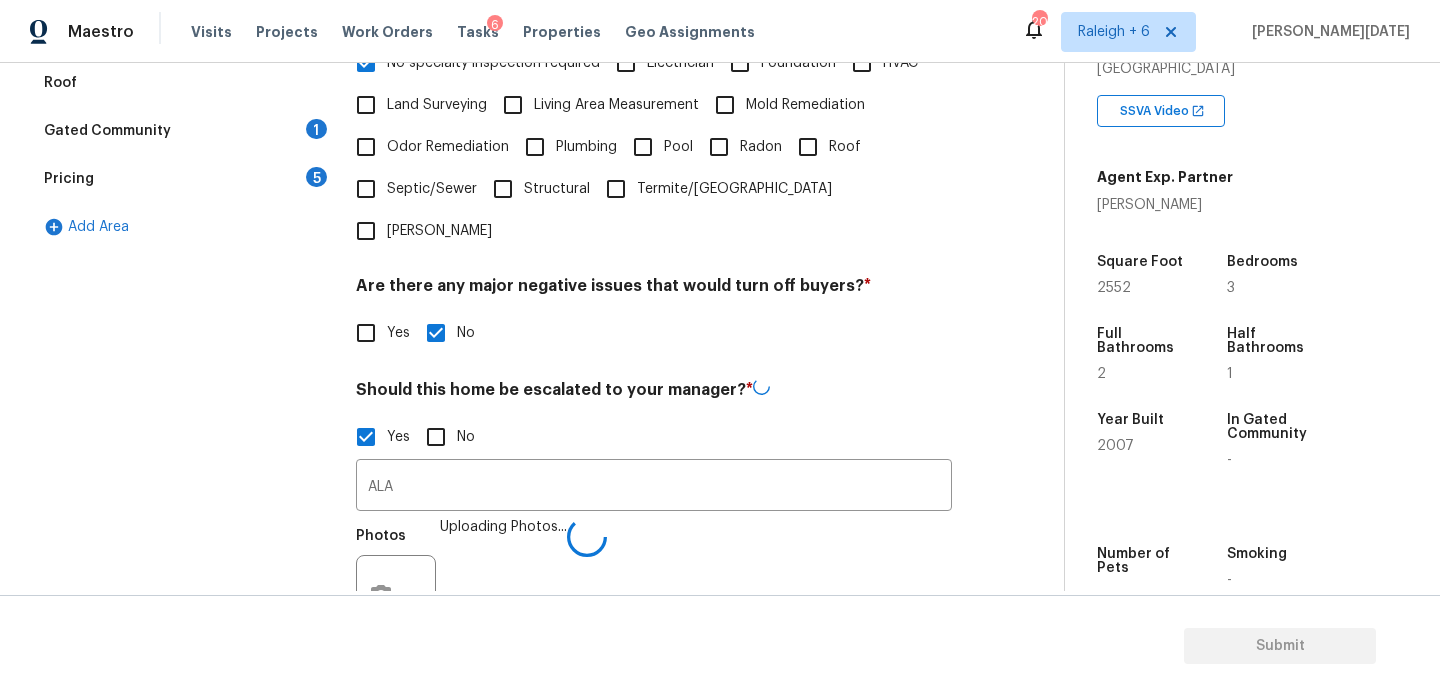 scroll, scrollTop: 669, scrollLeft: 0, axis: vertical 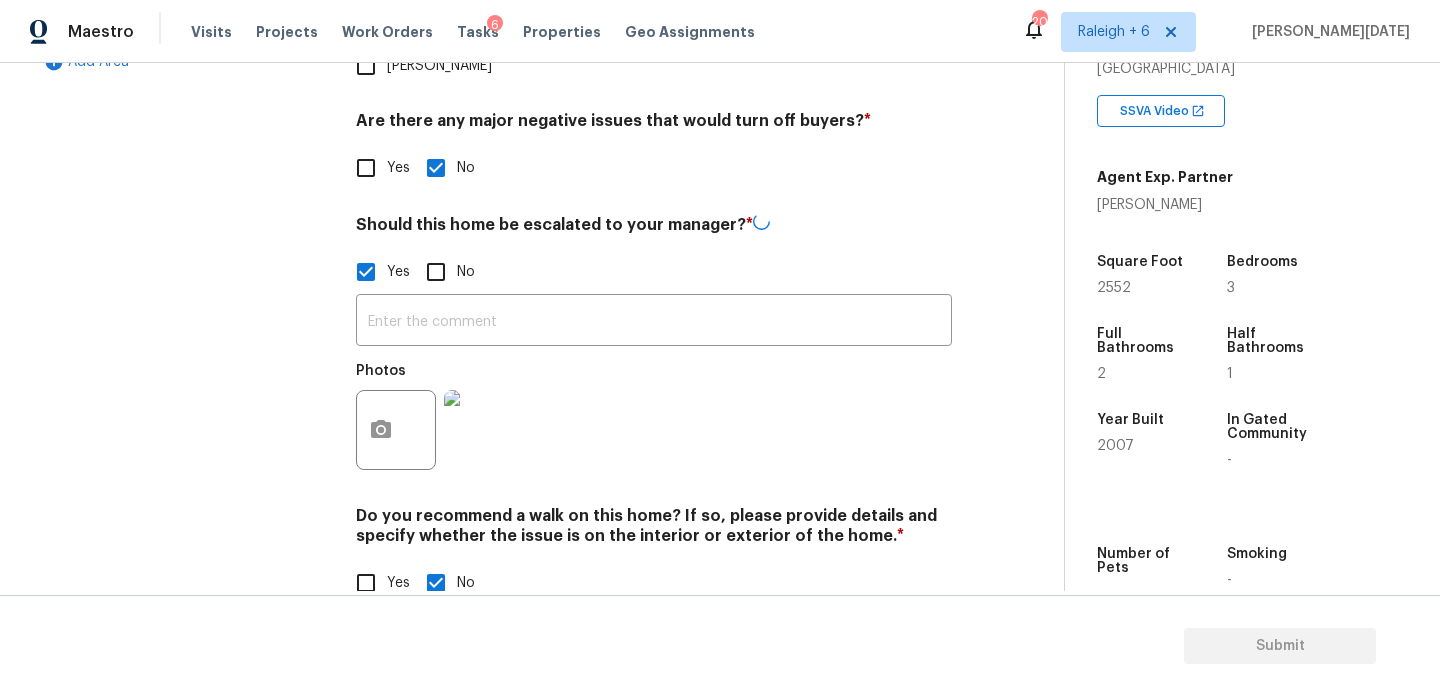 type on "ALA" 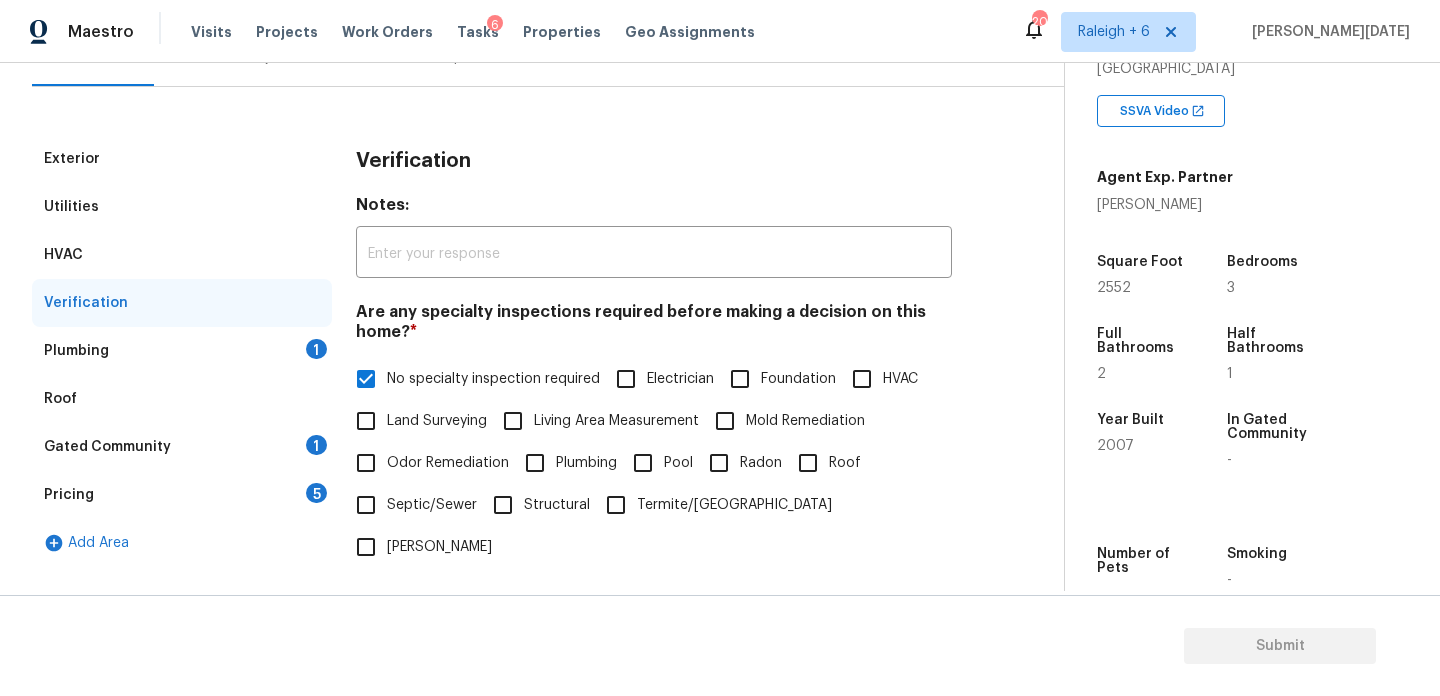 click on "1" at bounding box center (316, 349) 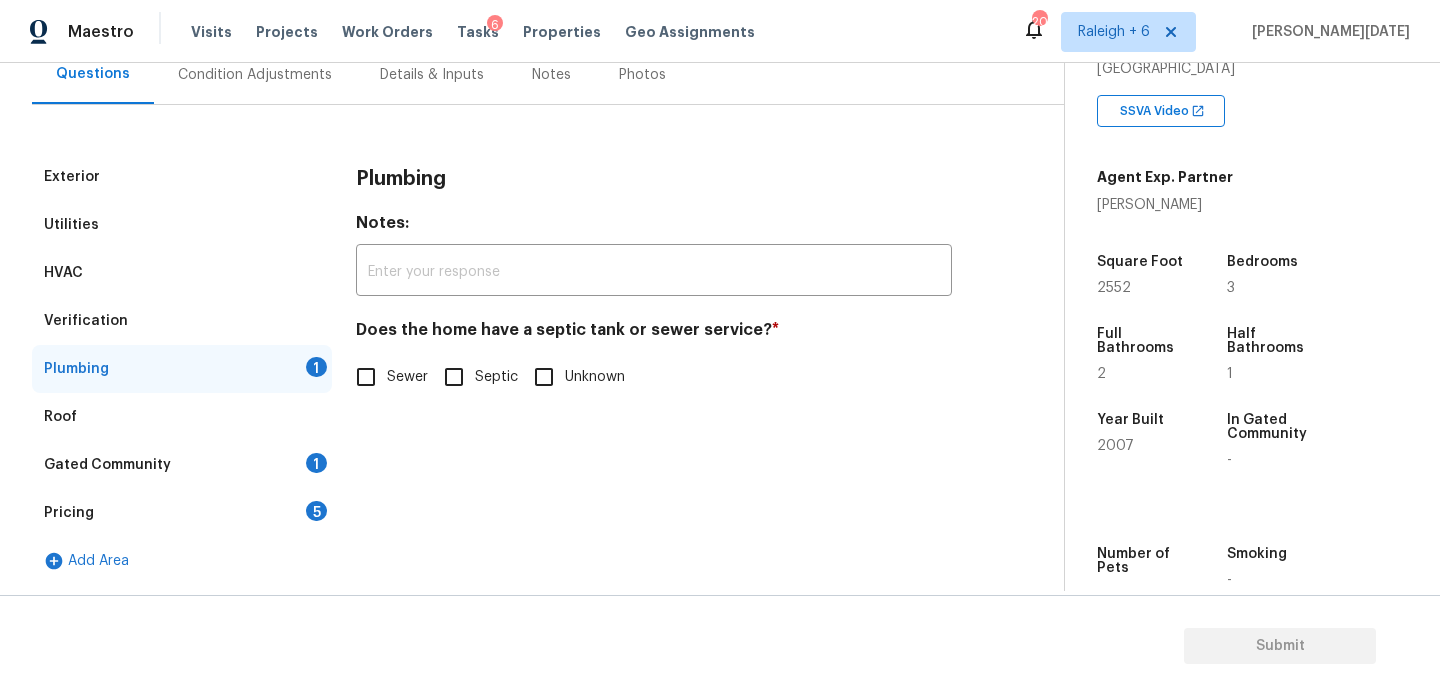 scroll, scrollTop: 198, scrollLeft: 0, axis: vertical 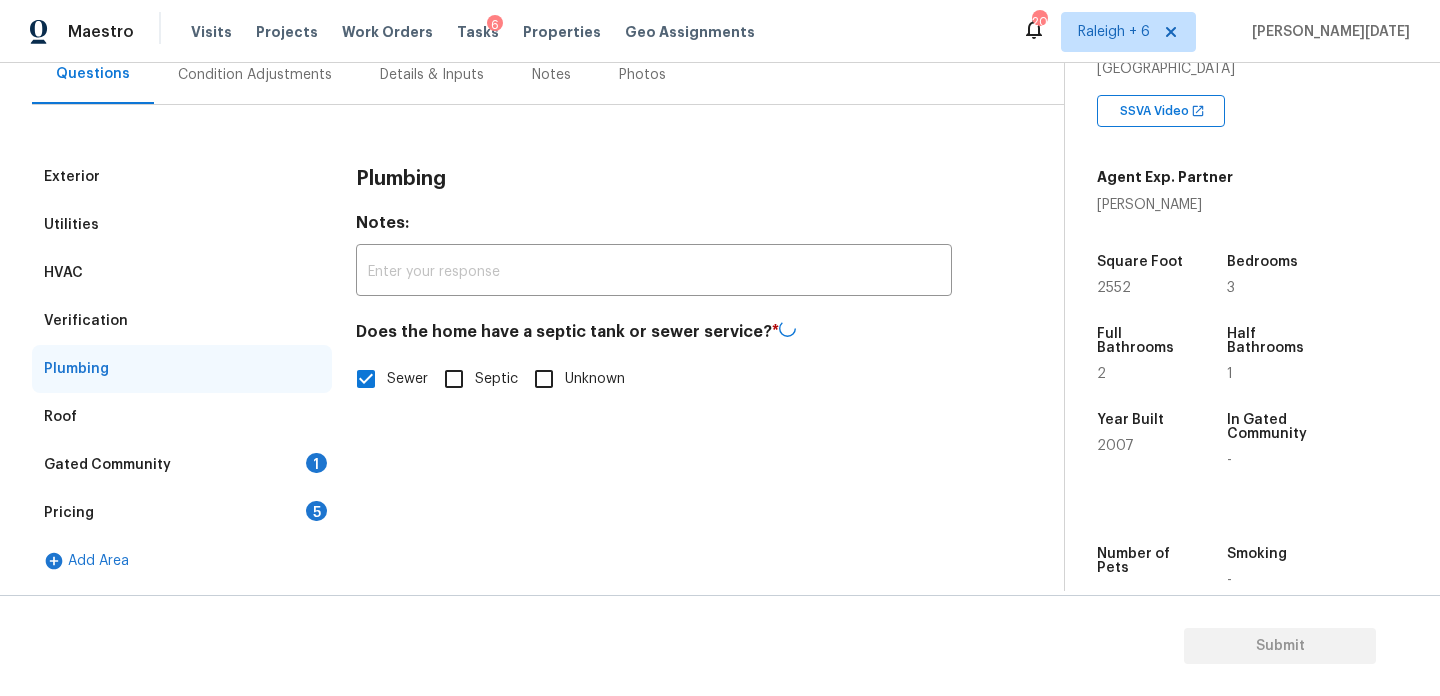 click on "Roof" at bounding box center [182, 417] 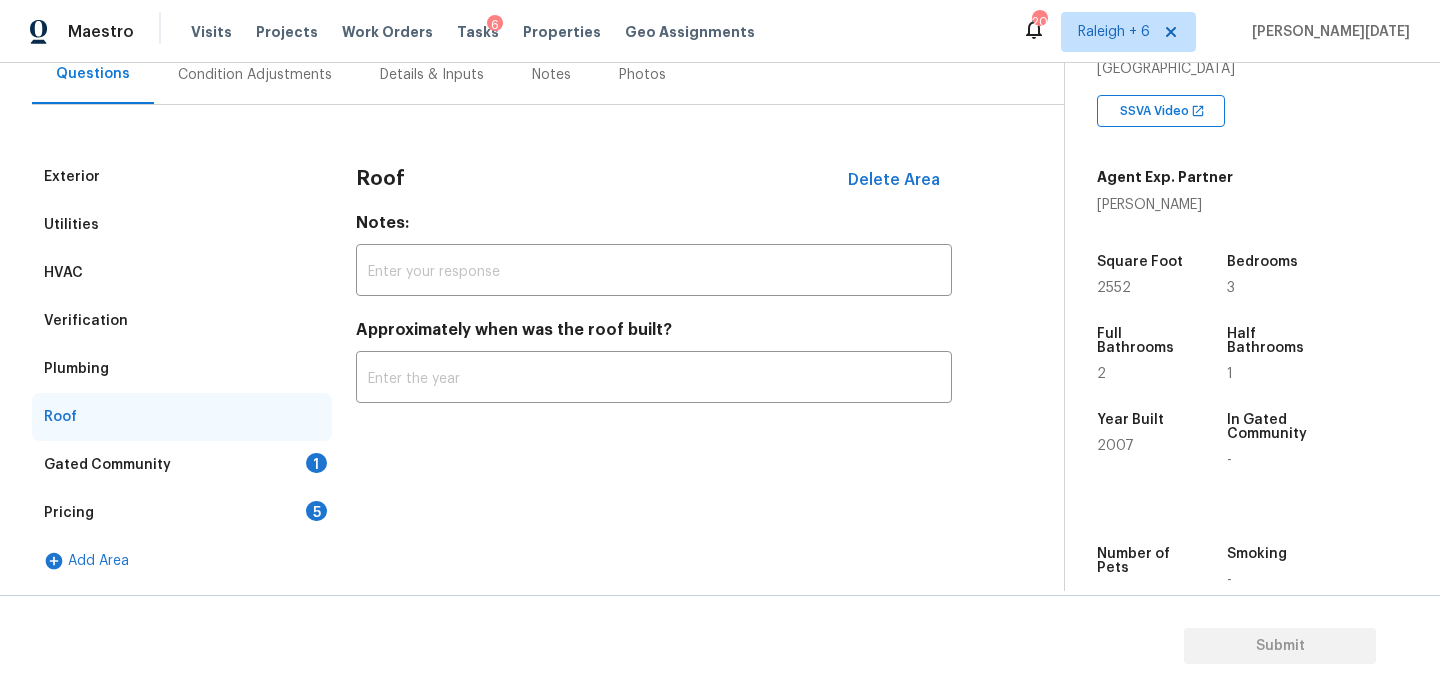 click on "1" at bounding box center (316, 463) 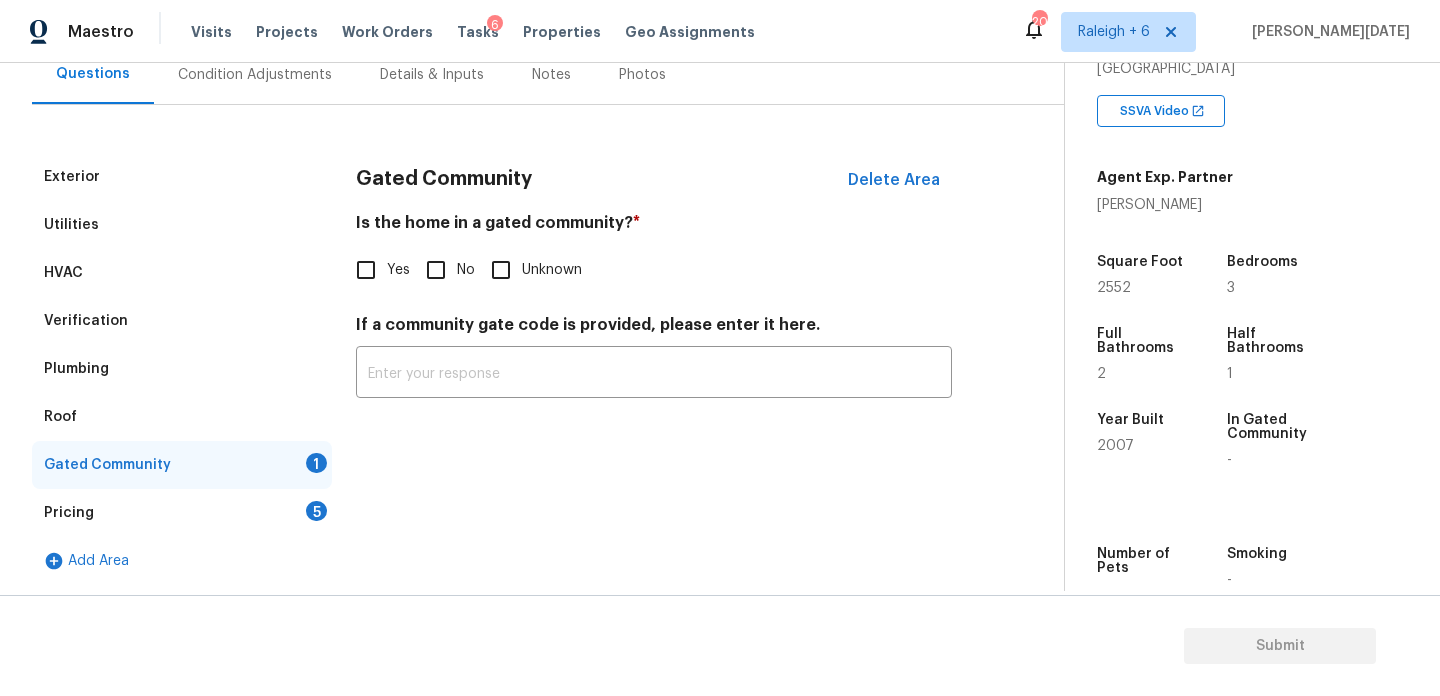 click on "No" at bounding box center [436, 270] 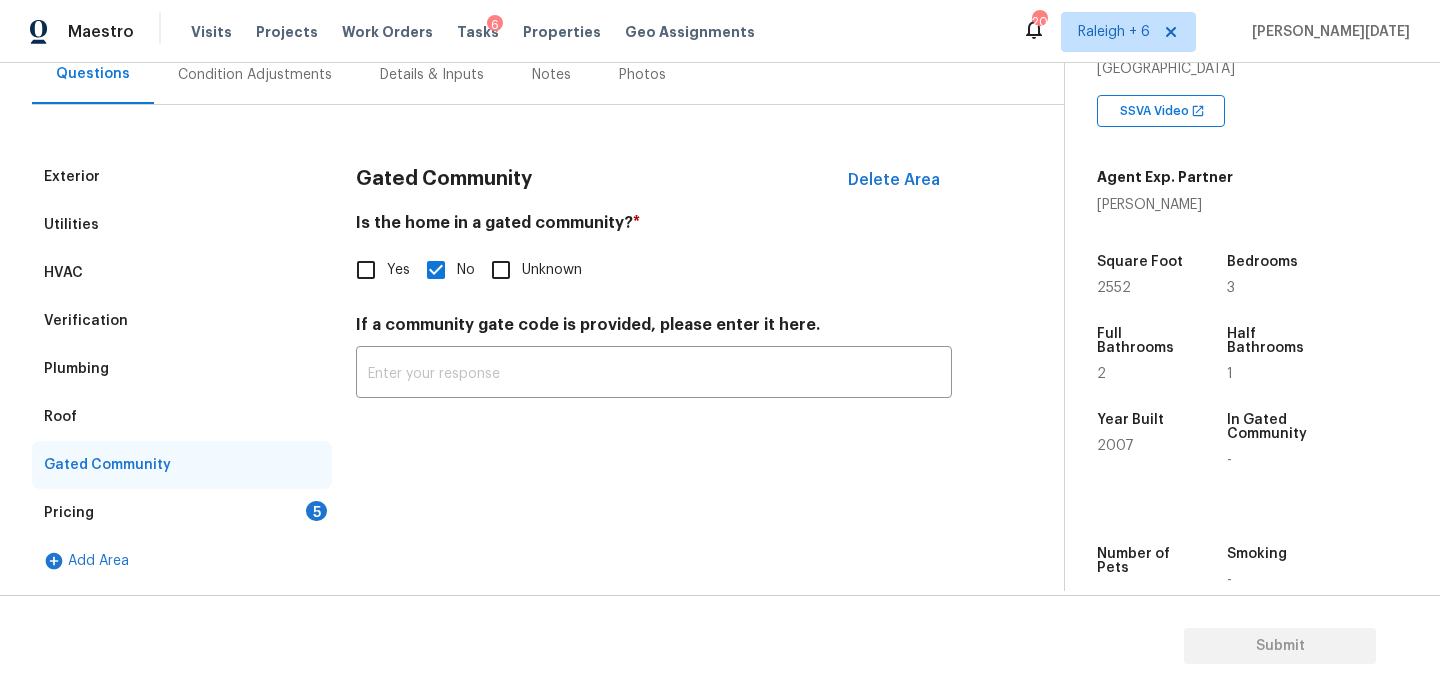 click on "Pricing 5" at bounding box center (182, 513) 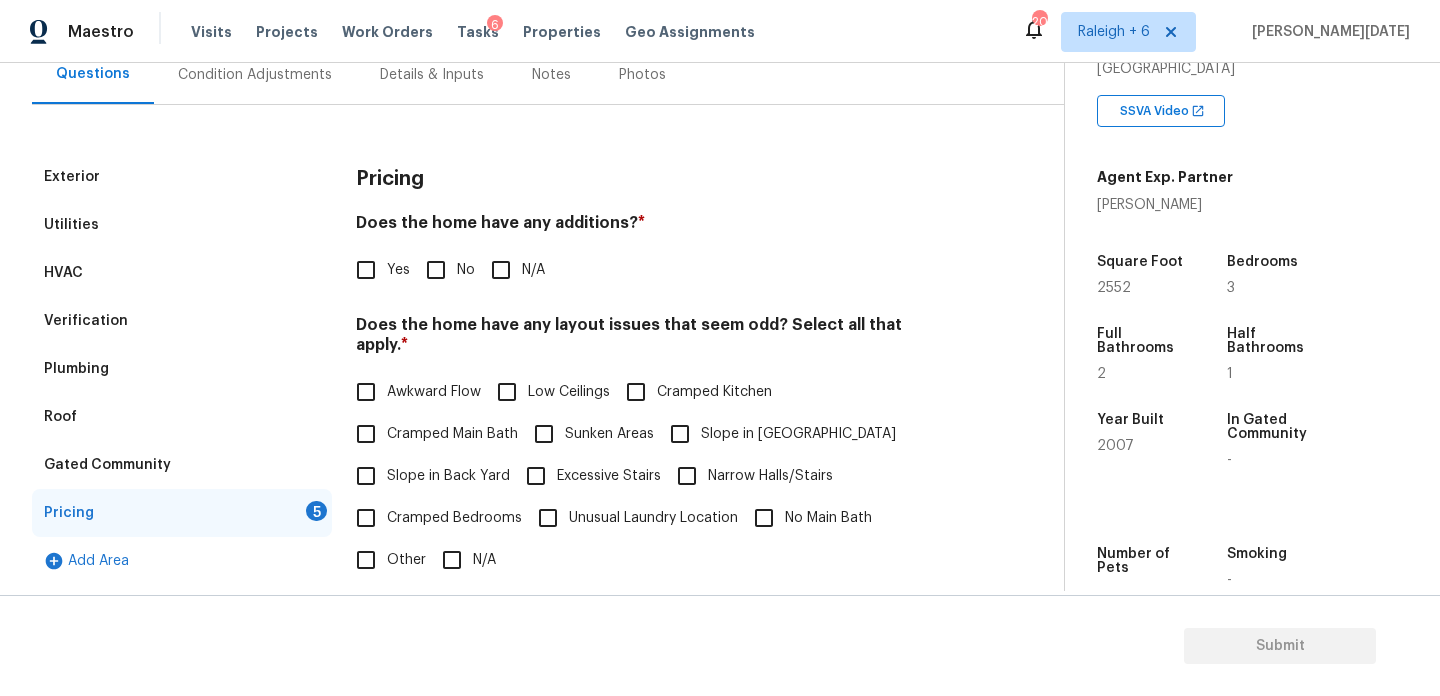 click on "No" at bounding box center (436, 270) 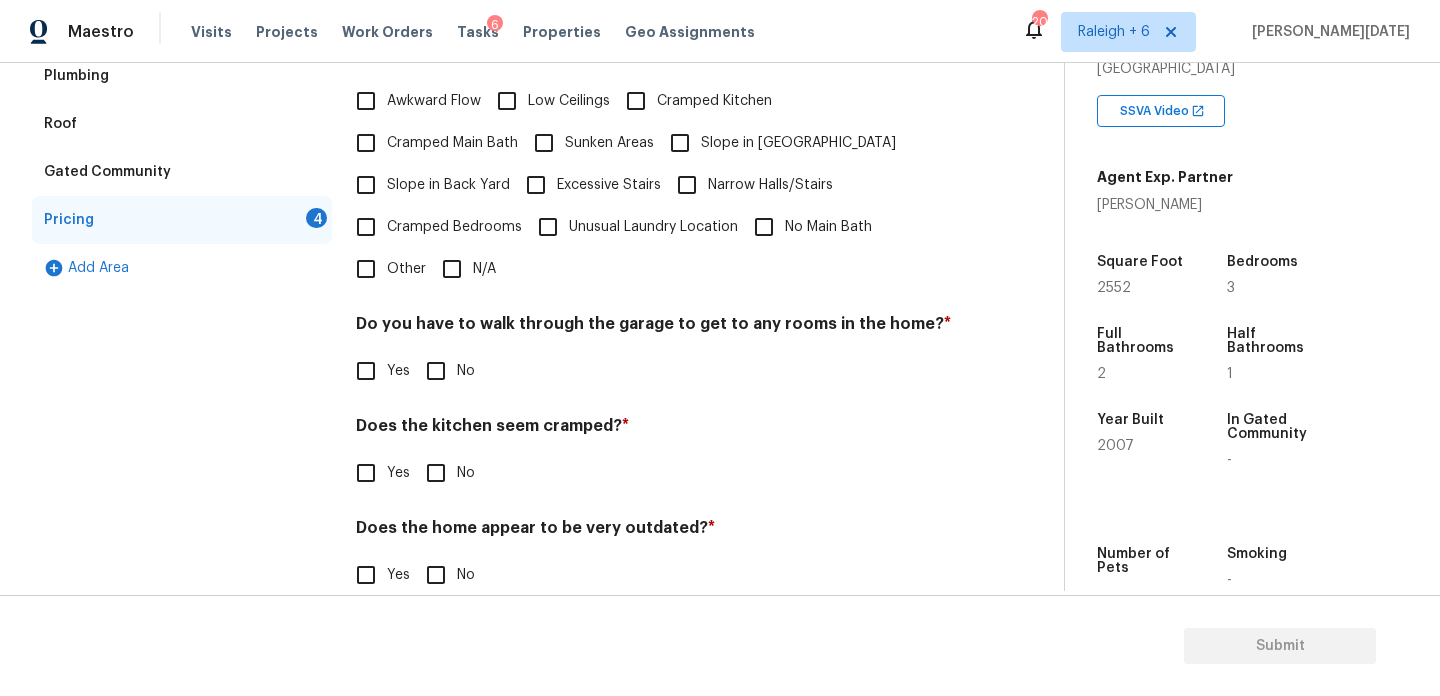 scroll, scrollTop: 506, scrollLeft: 0, axis: vertical 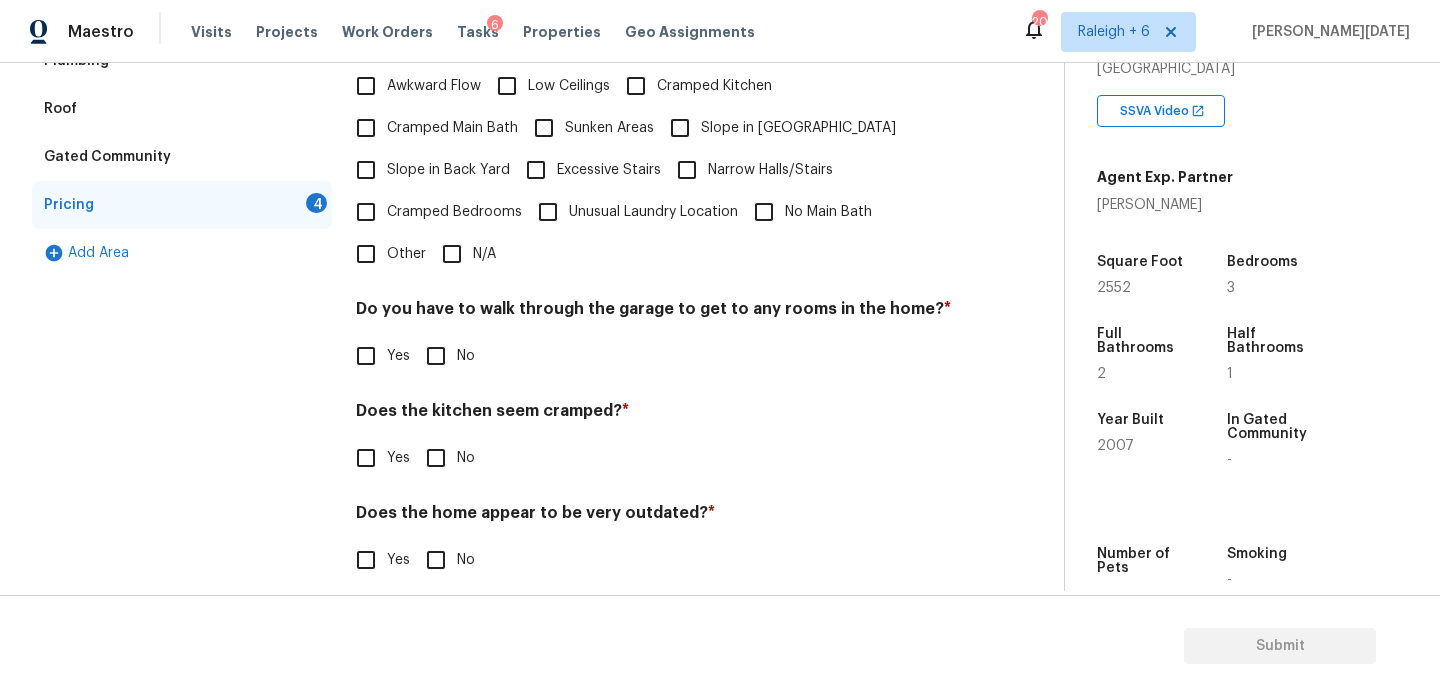 click on "N/A" at bounding box center [452, 254] 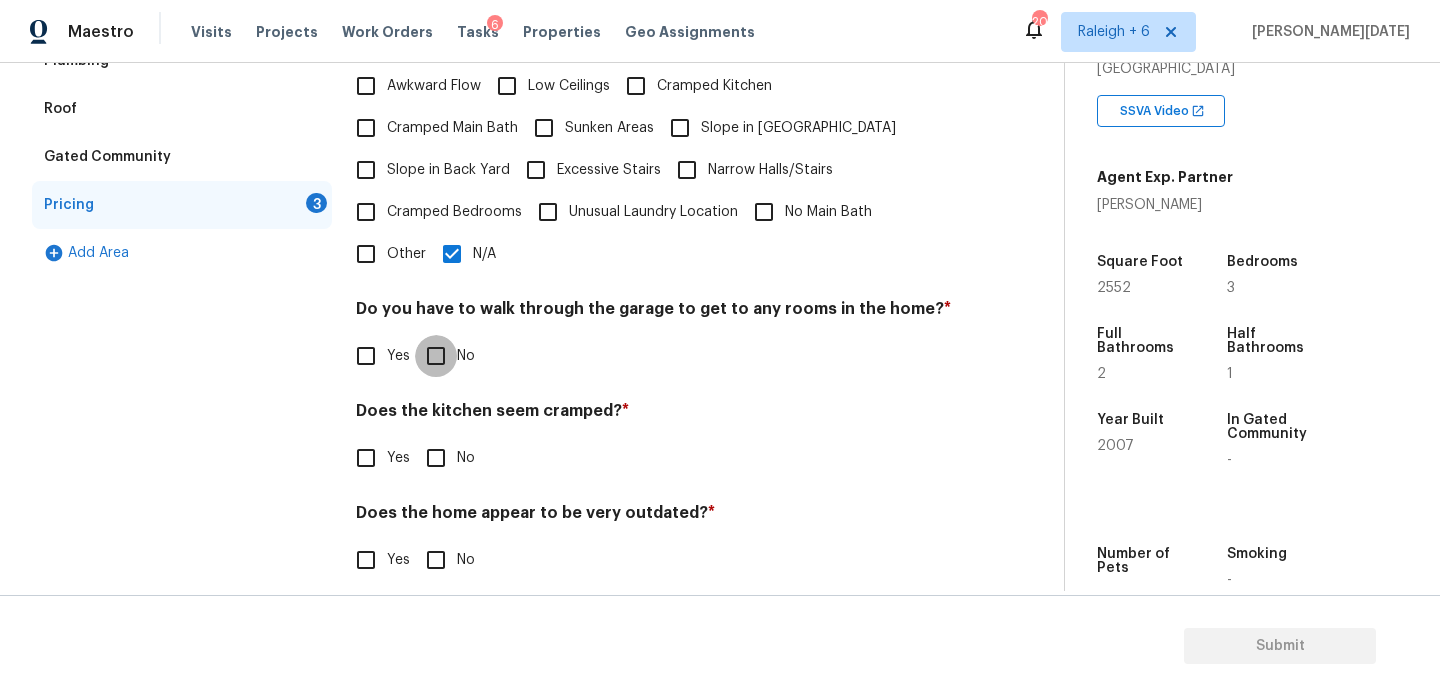 click on "No" at bounding box center [436, 356] 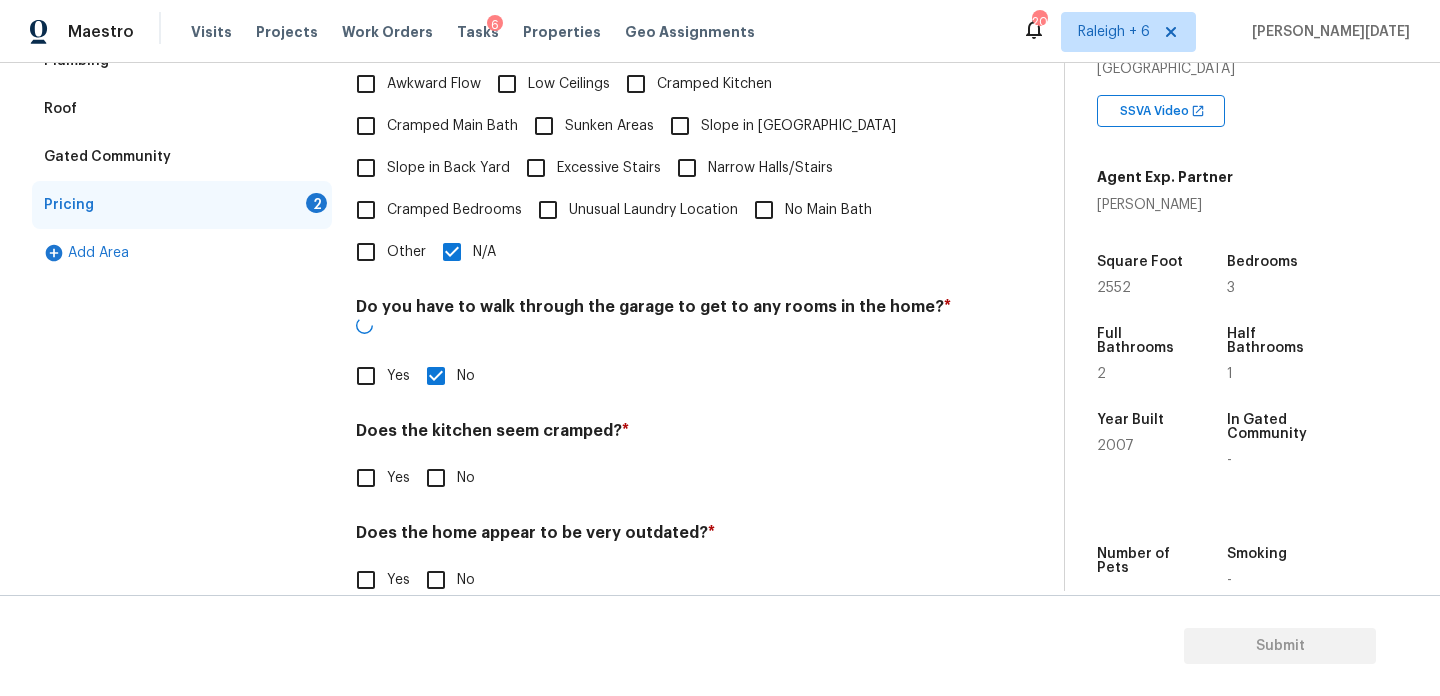 click on "No" at bounding box center (436, 478) 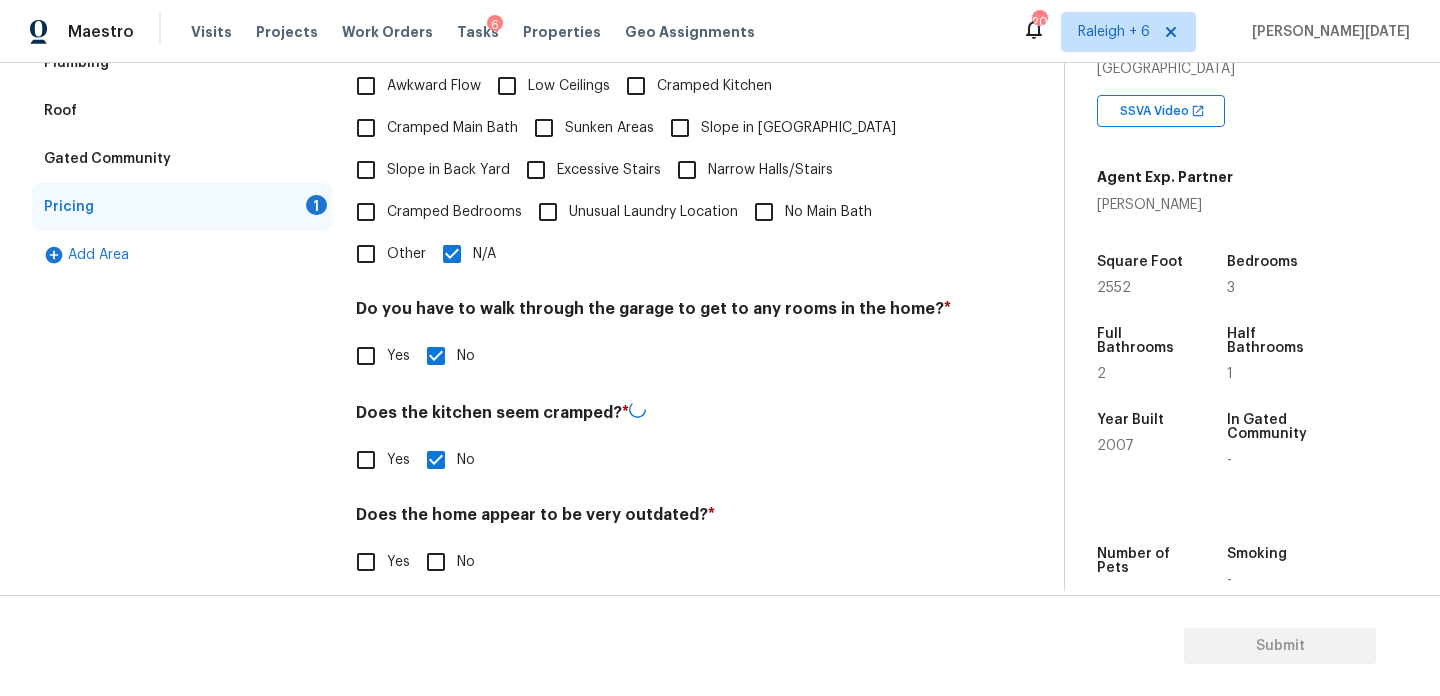 click on "No" at bounding box center (436, 562) 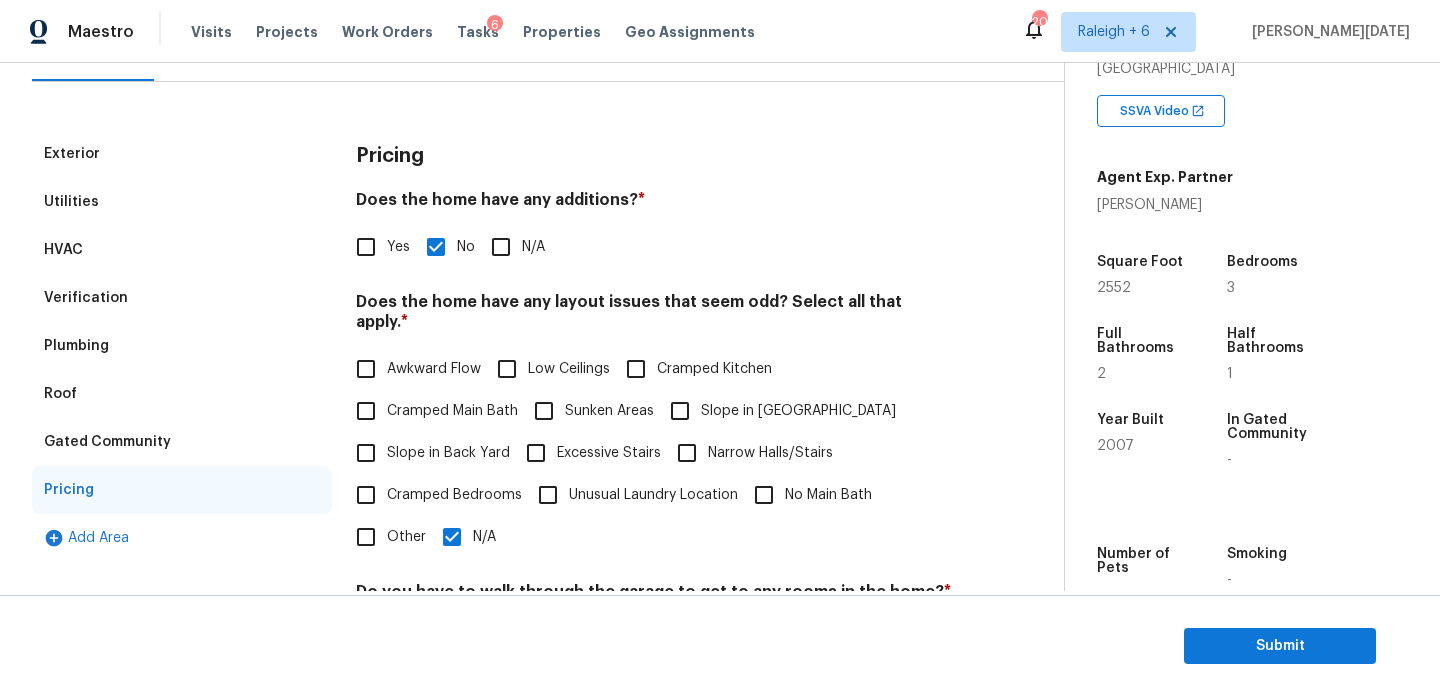 scroll, scrollTop: 173, scrollLeft: 0, axis: vertical 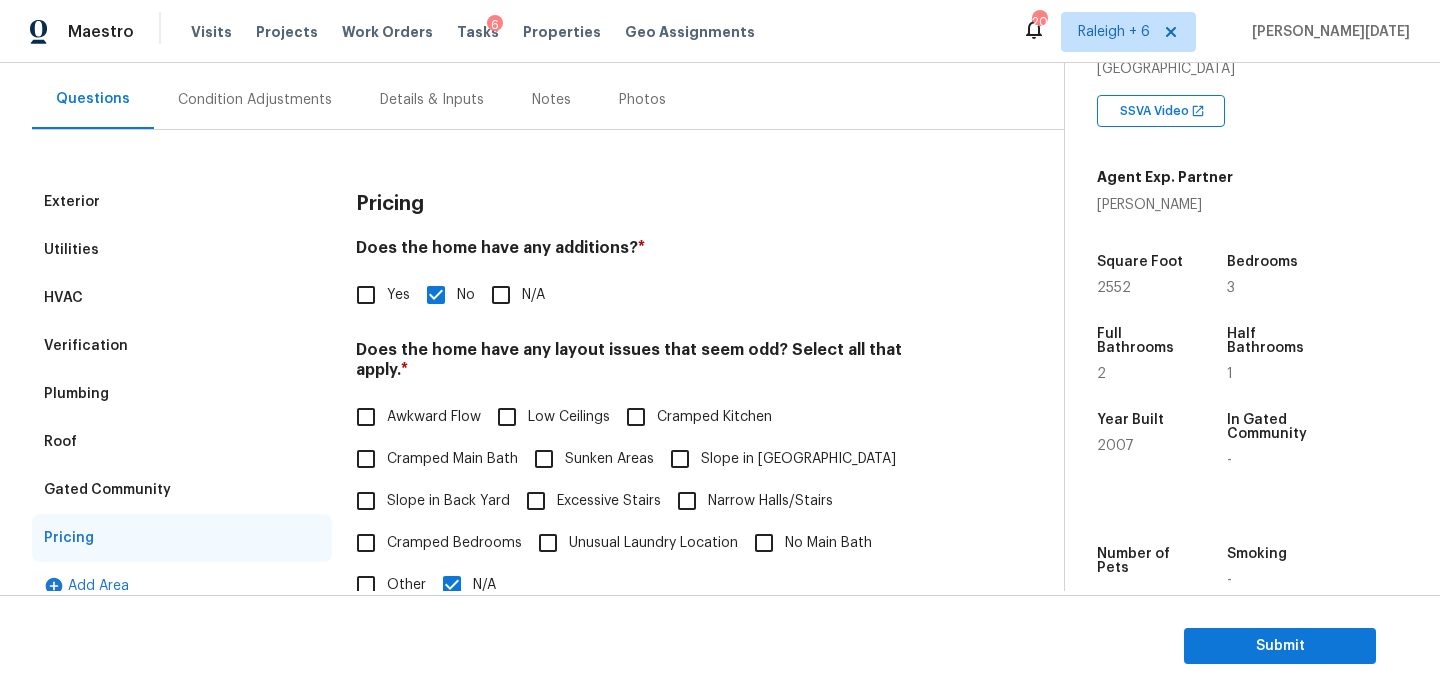 click on "Condition Adjustments" at bounding box center (255, 99) 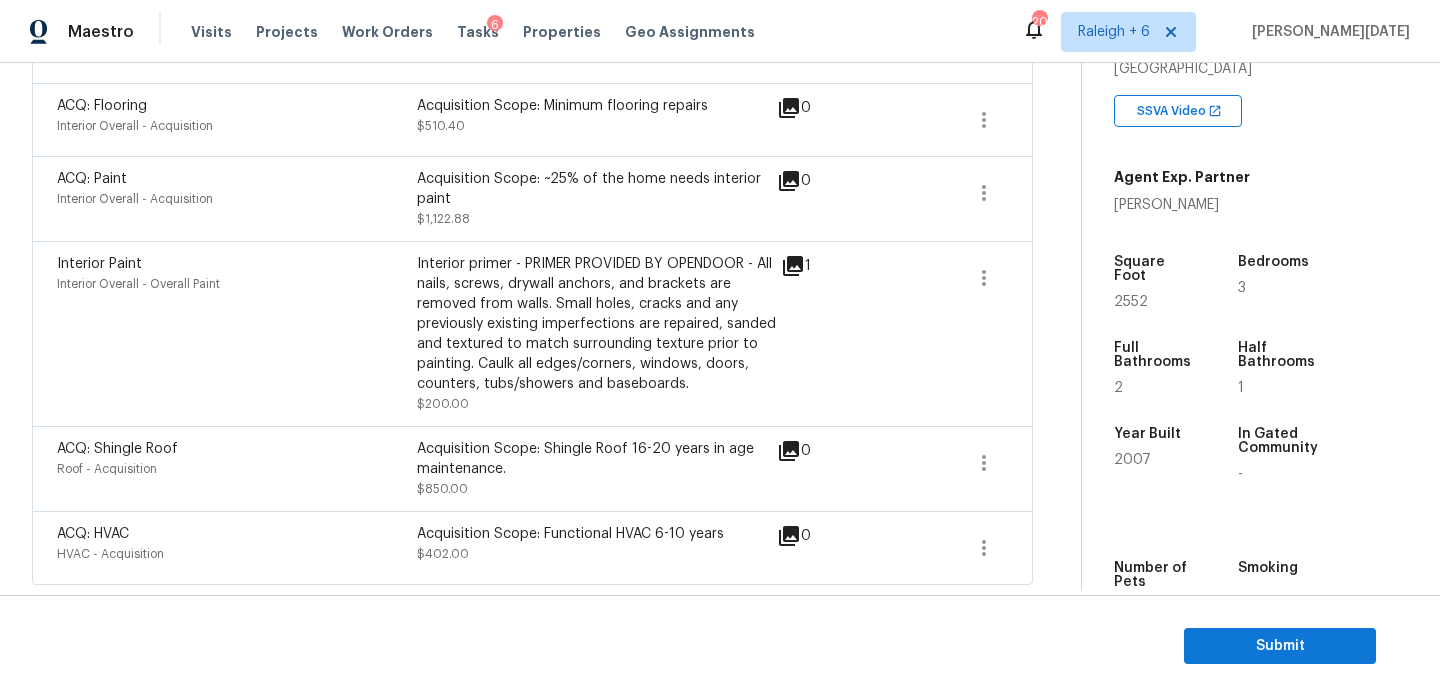 scroll, scrollTop: 37, scrollLeft: 0, axis: vertical 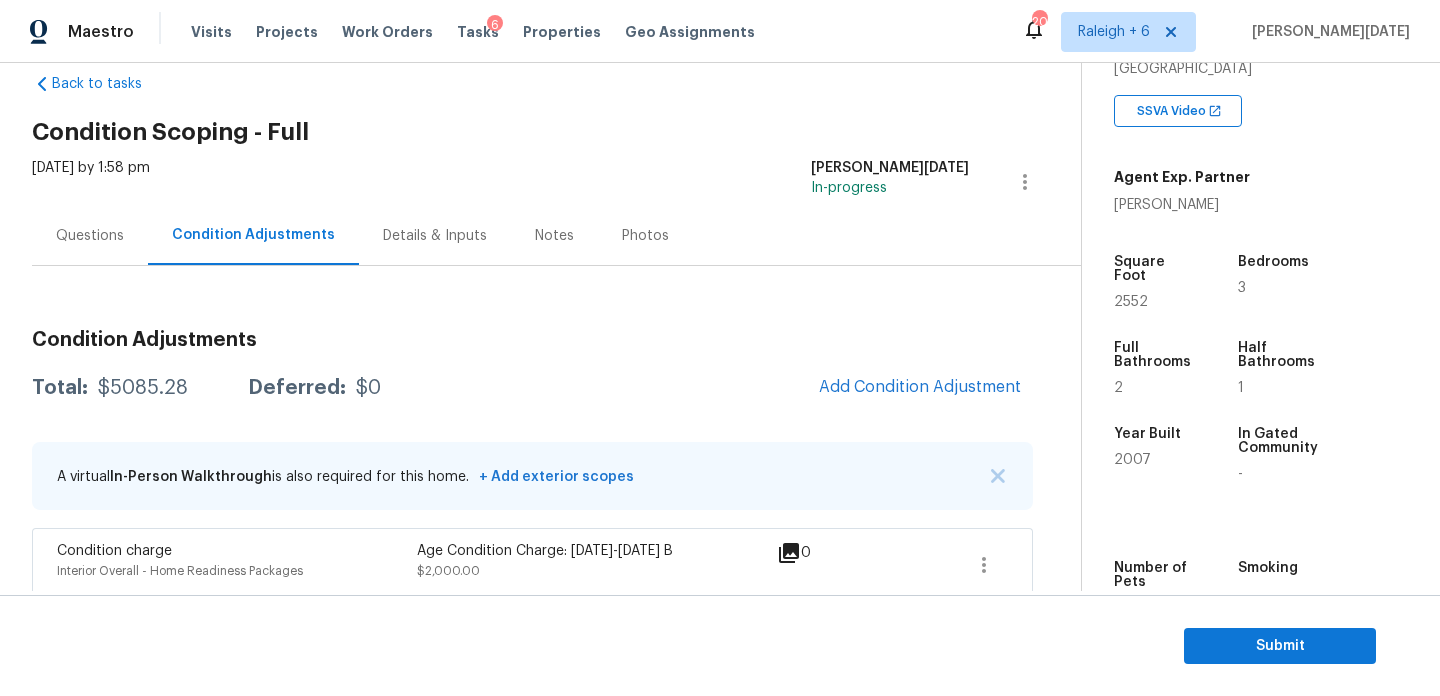 click on "Add Condition Adjustment" at bounding box center [920, 388] 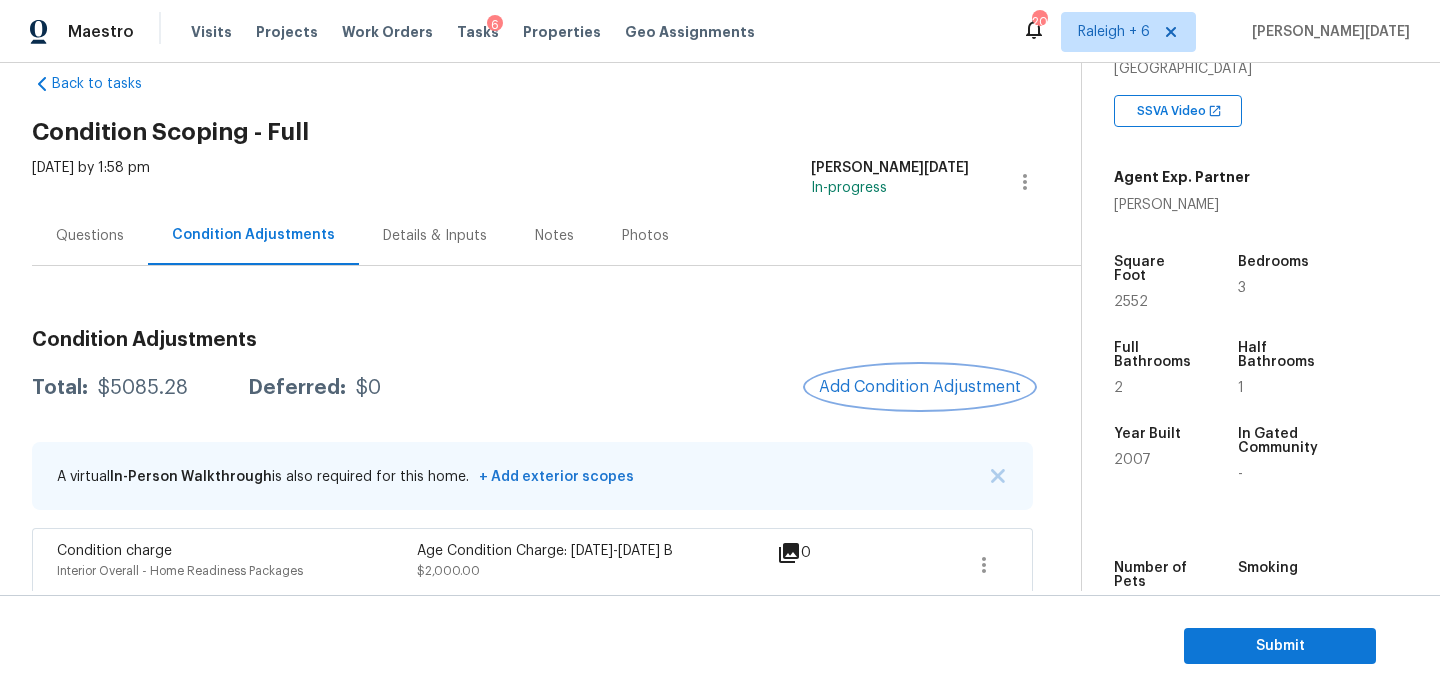 click on "Add Condition Adjustment" at bounding box center (920, 387) 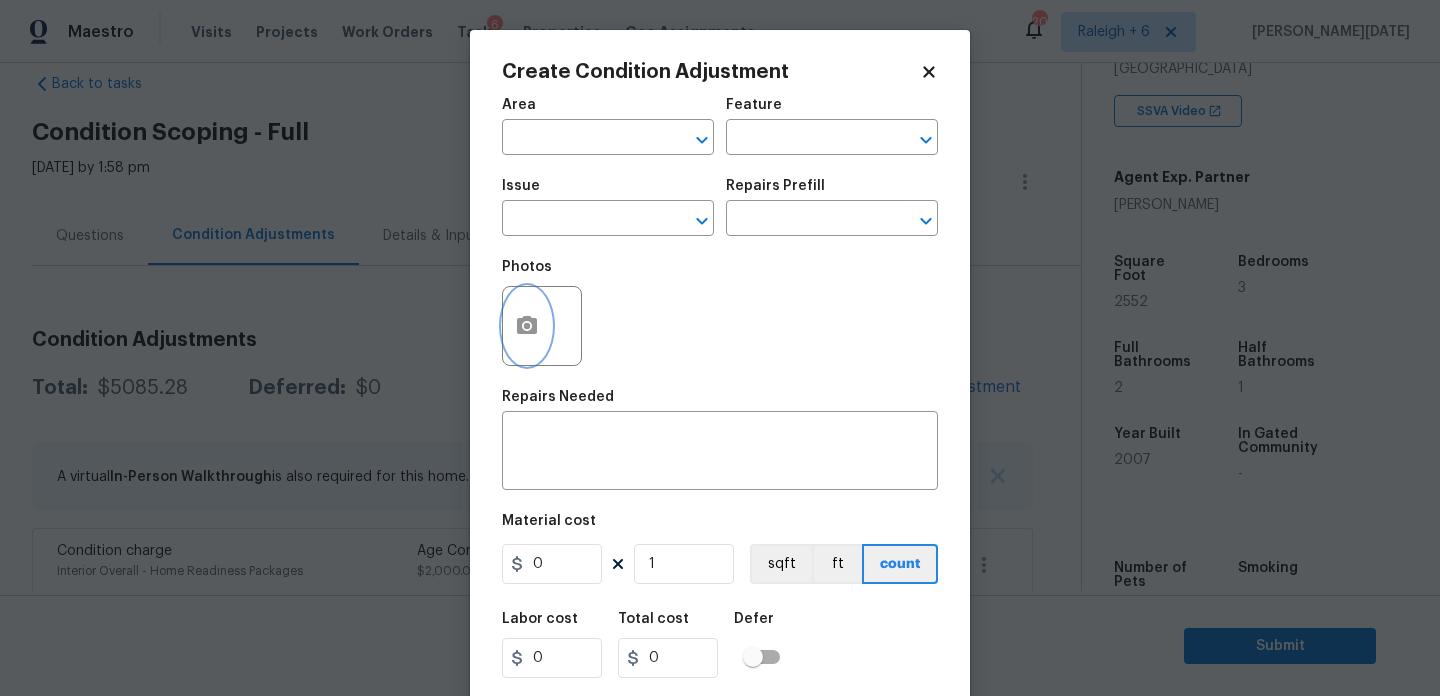 click at bounding box center (527, 326) 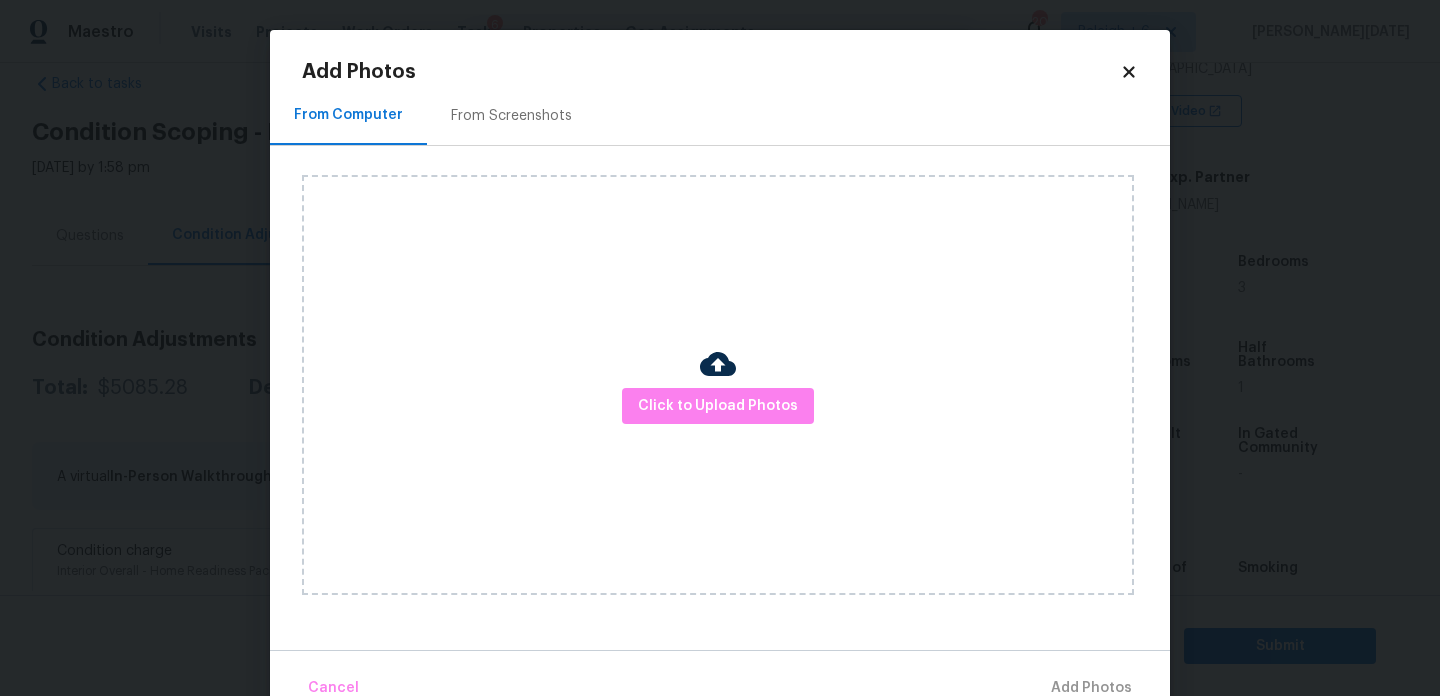 click on "From Screenshots" at bounding box center (511, 115) 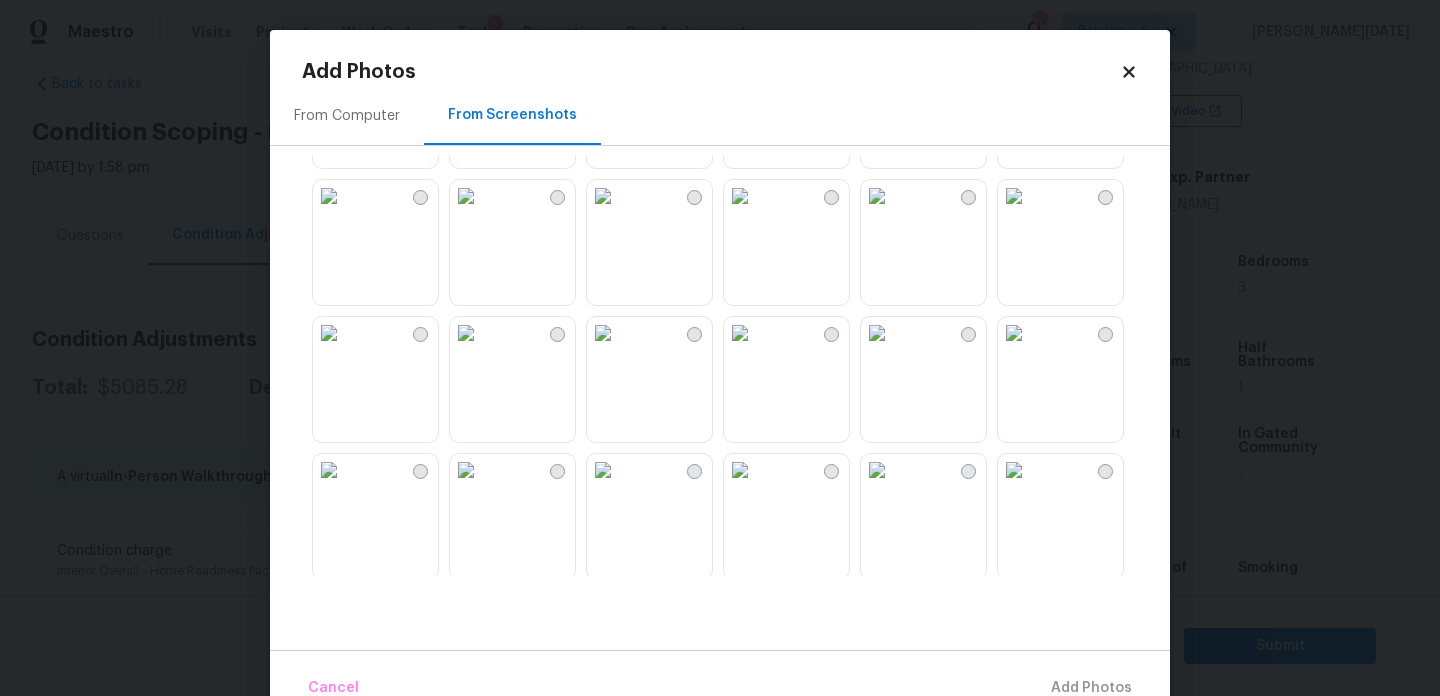 scroll, scrollTop: 1085, scrollLeft: 0, axis: vertical 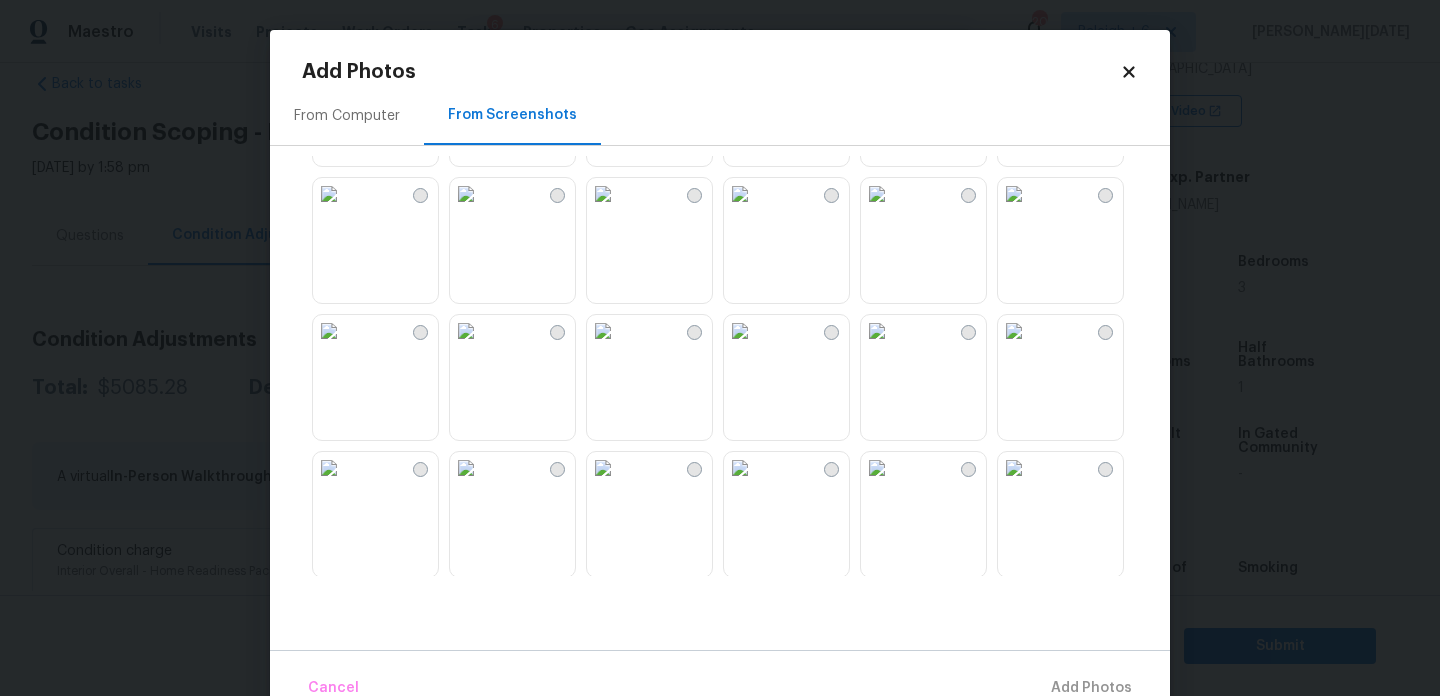 click at bounding box center [329, 194] 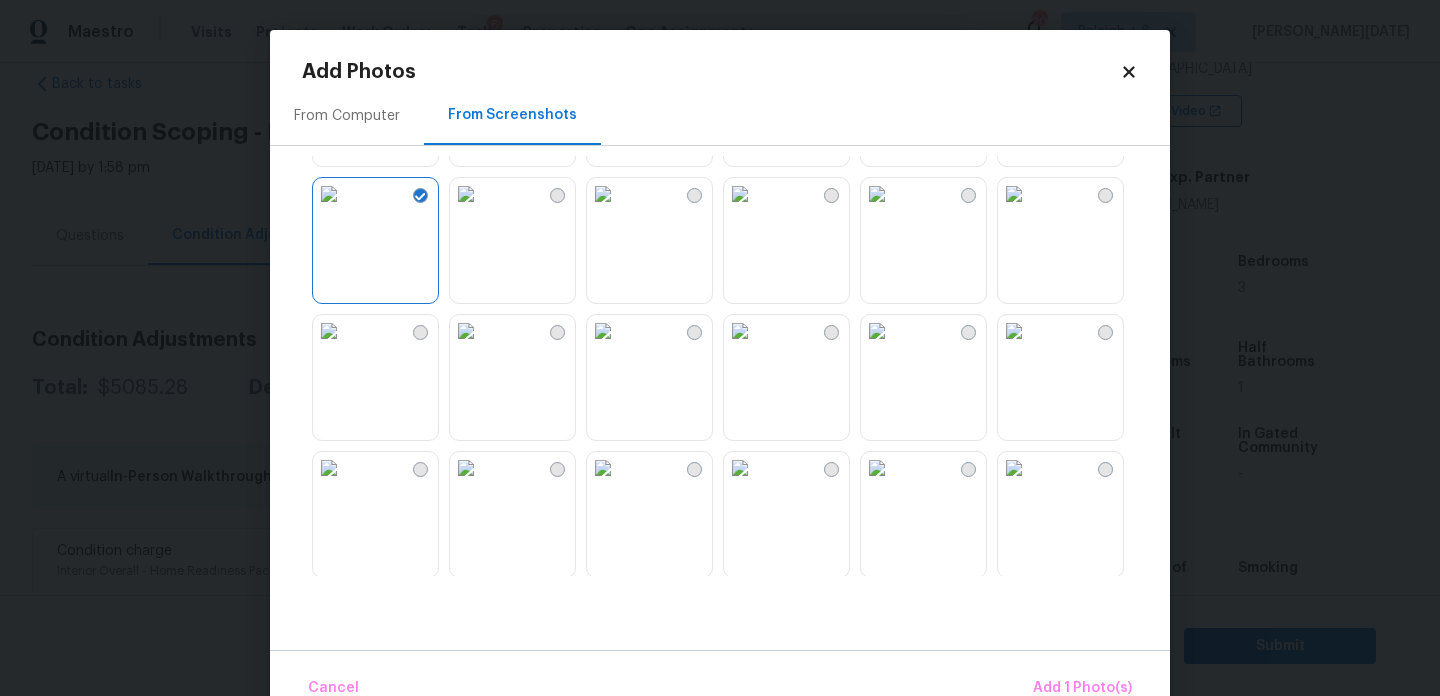 scroll, scrollTop: 1279, scrollLeft: 0, axis: vertical 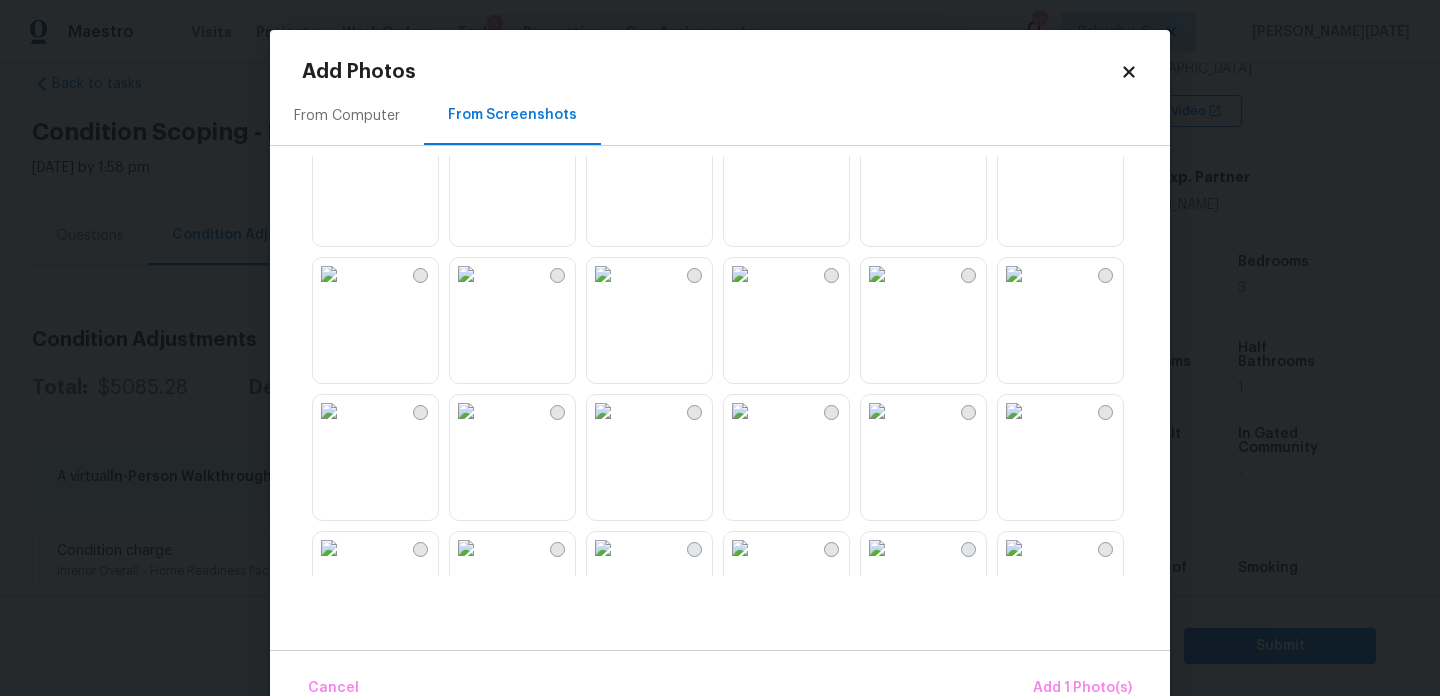 click at bounding box center [603, 137] 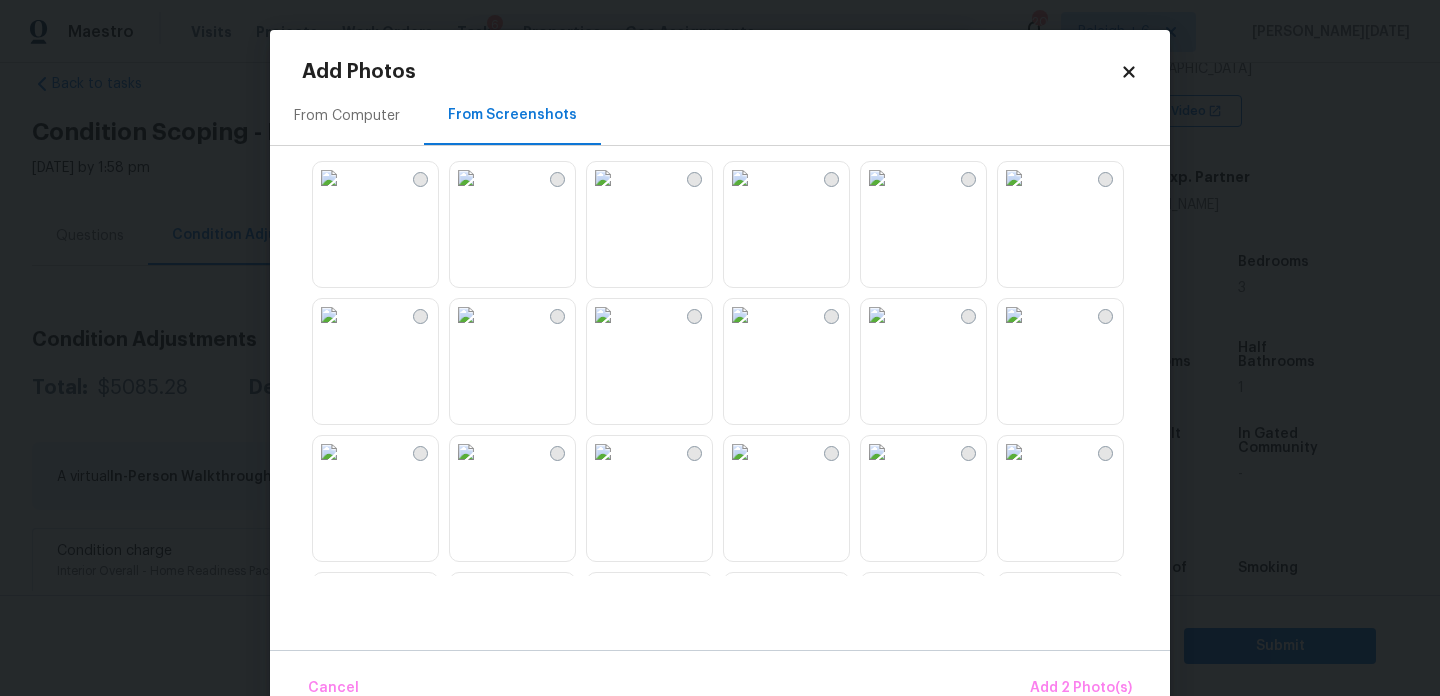 scroll, scrollTop: 1394, scrollLeft: 0, axis: vertical 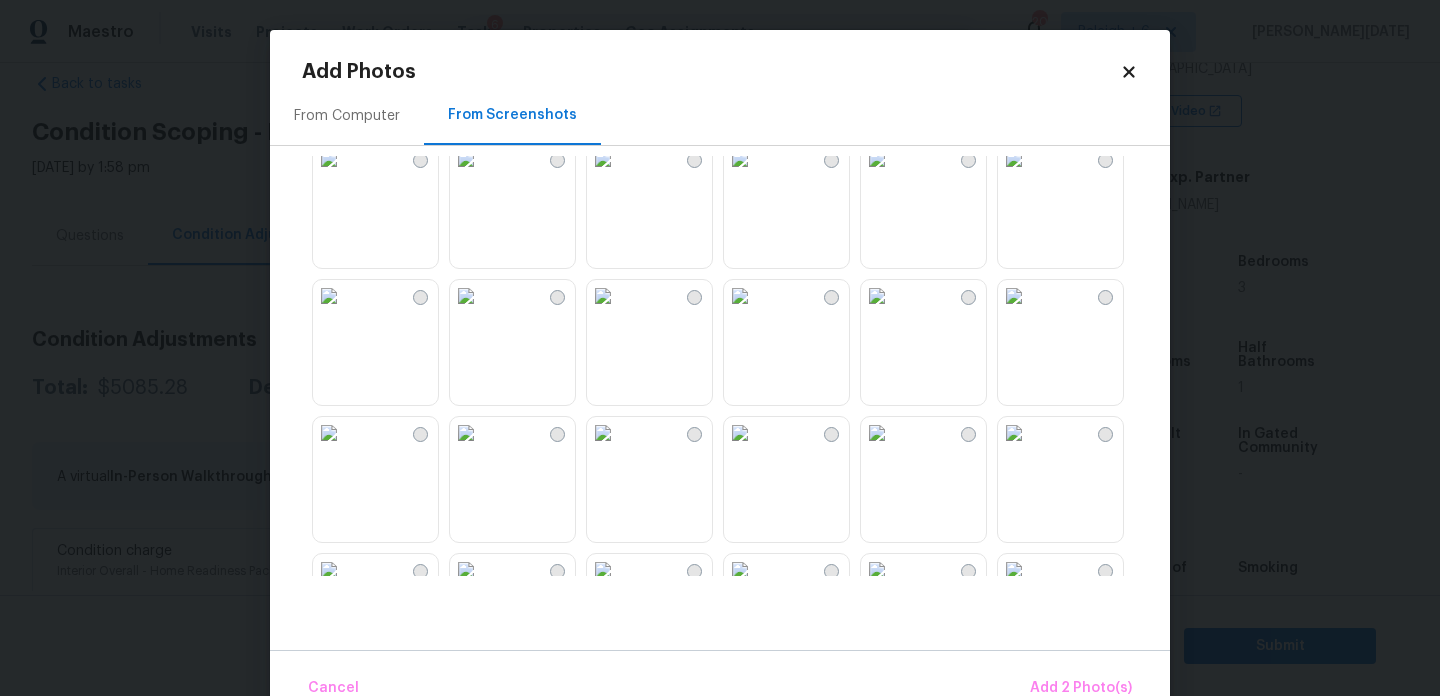 click at bounding box center (603, 296) 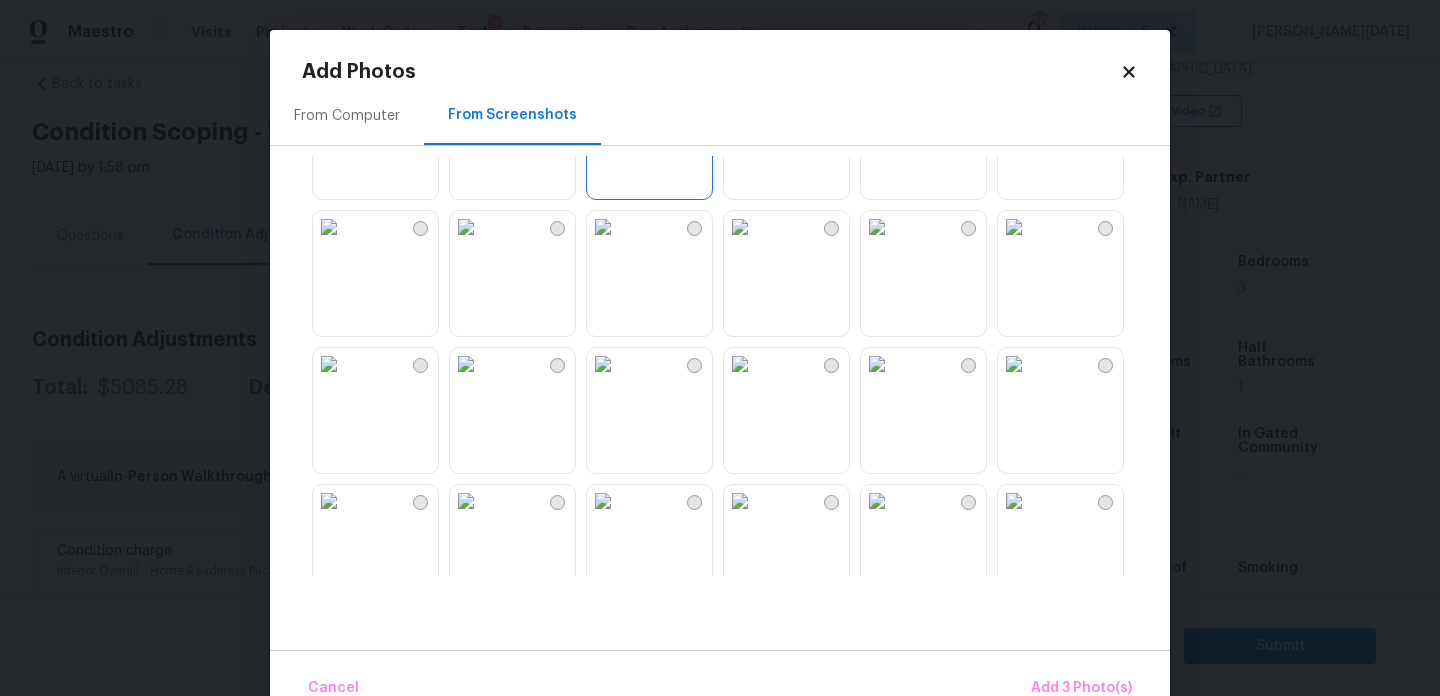 scroll, scrollTop: 1910, scrollLeft: 0, axis: vertical 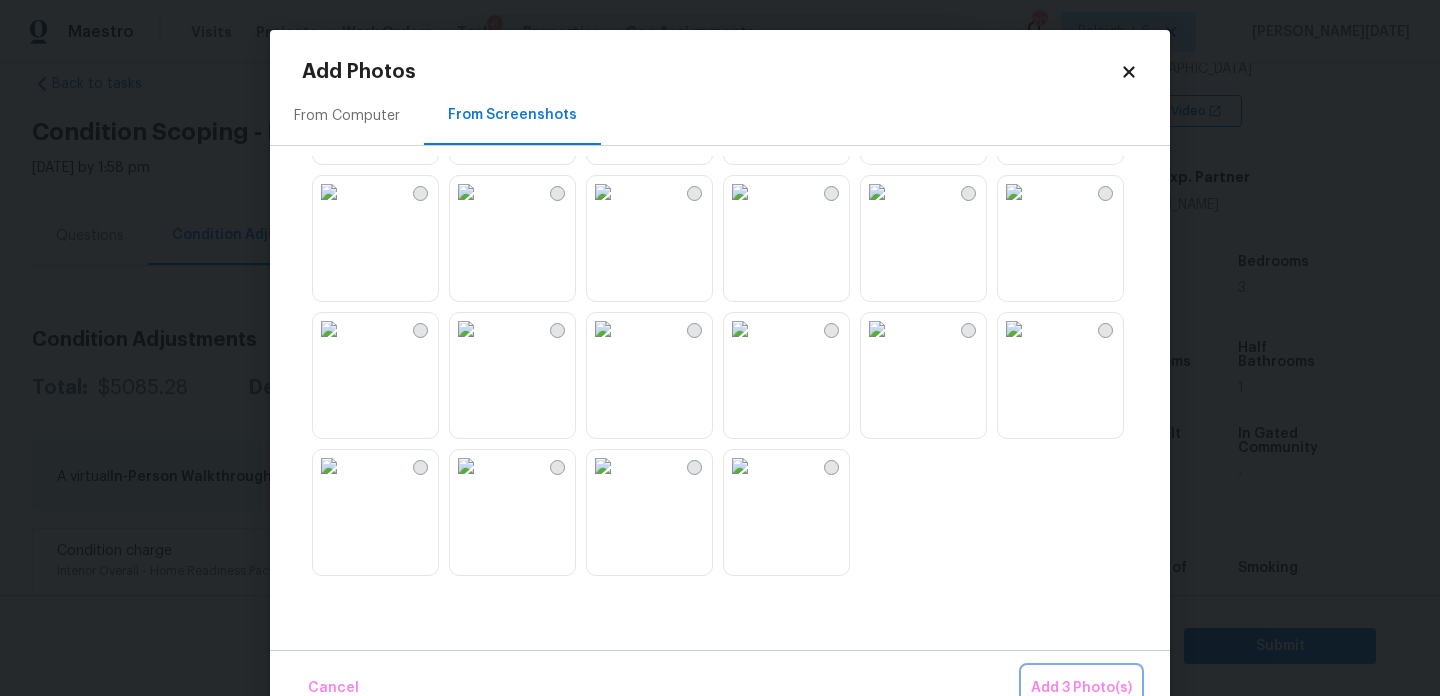 click on "Add 3 Photo(s)" at bounding box center [1081, 688] 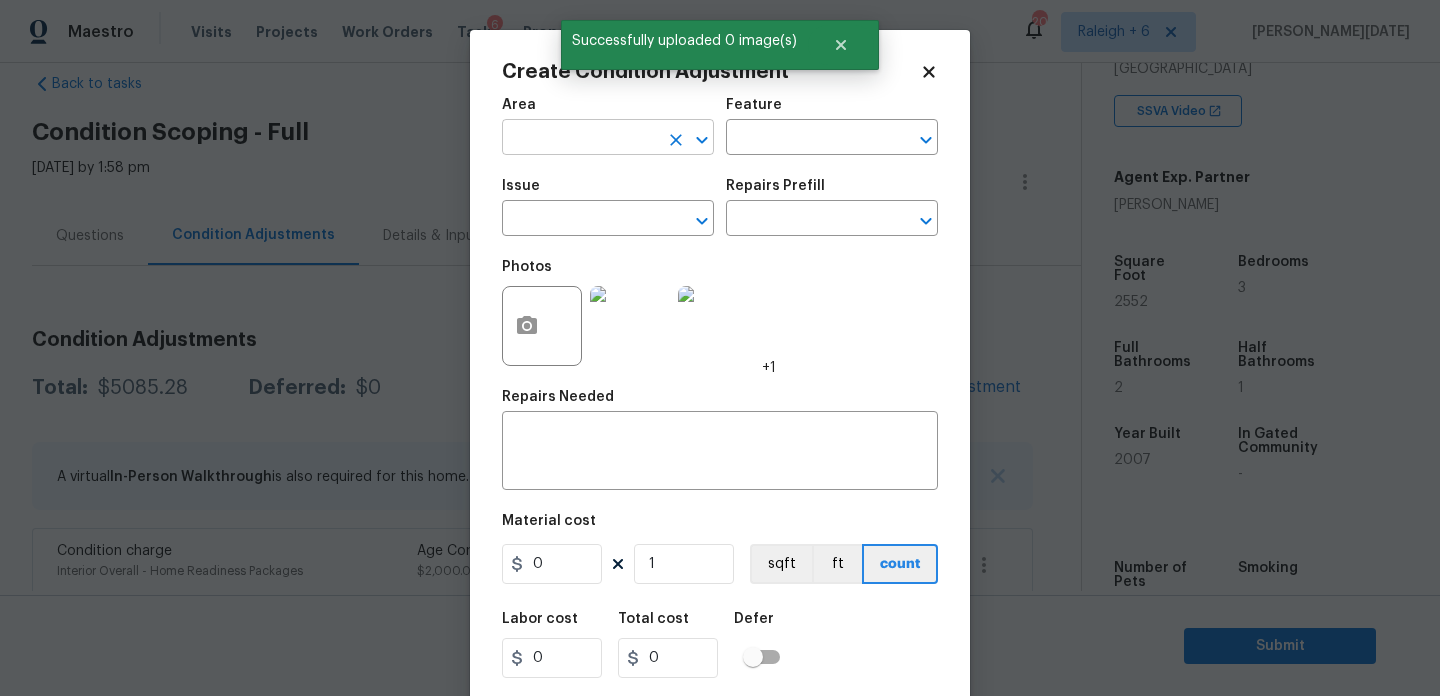 click at bounding box center [580, 139] 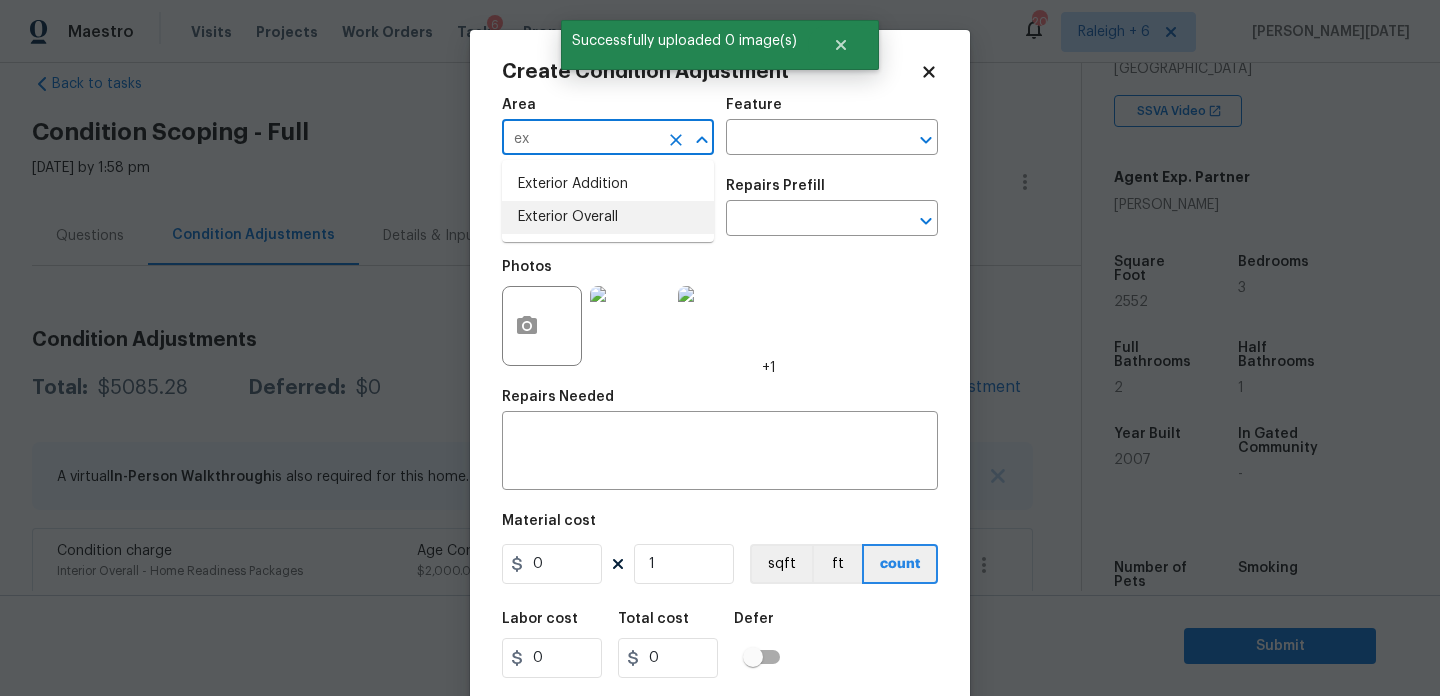 click on "Exterior Overall" at bounding box center (608, 217) 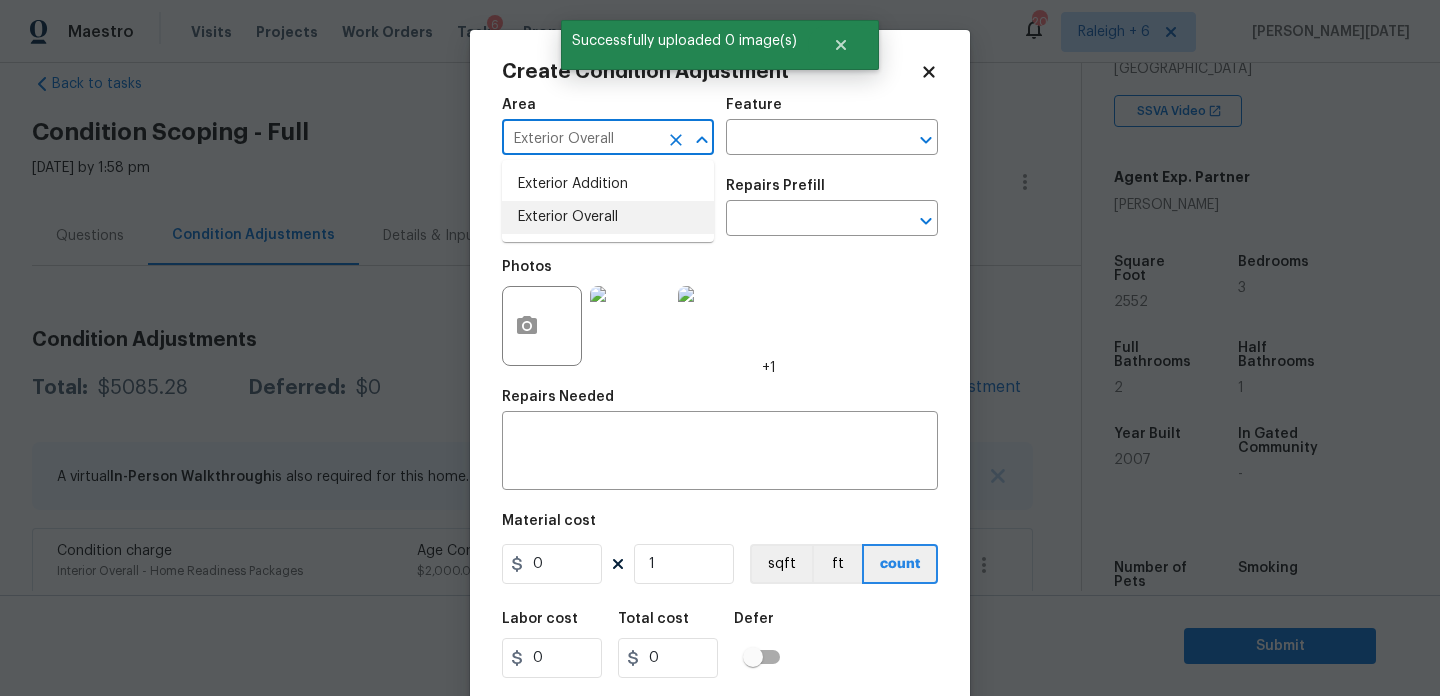 type on "Exterior Overall" 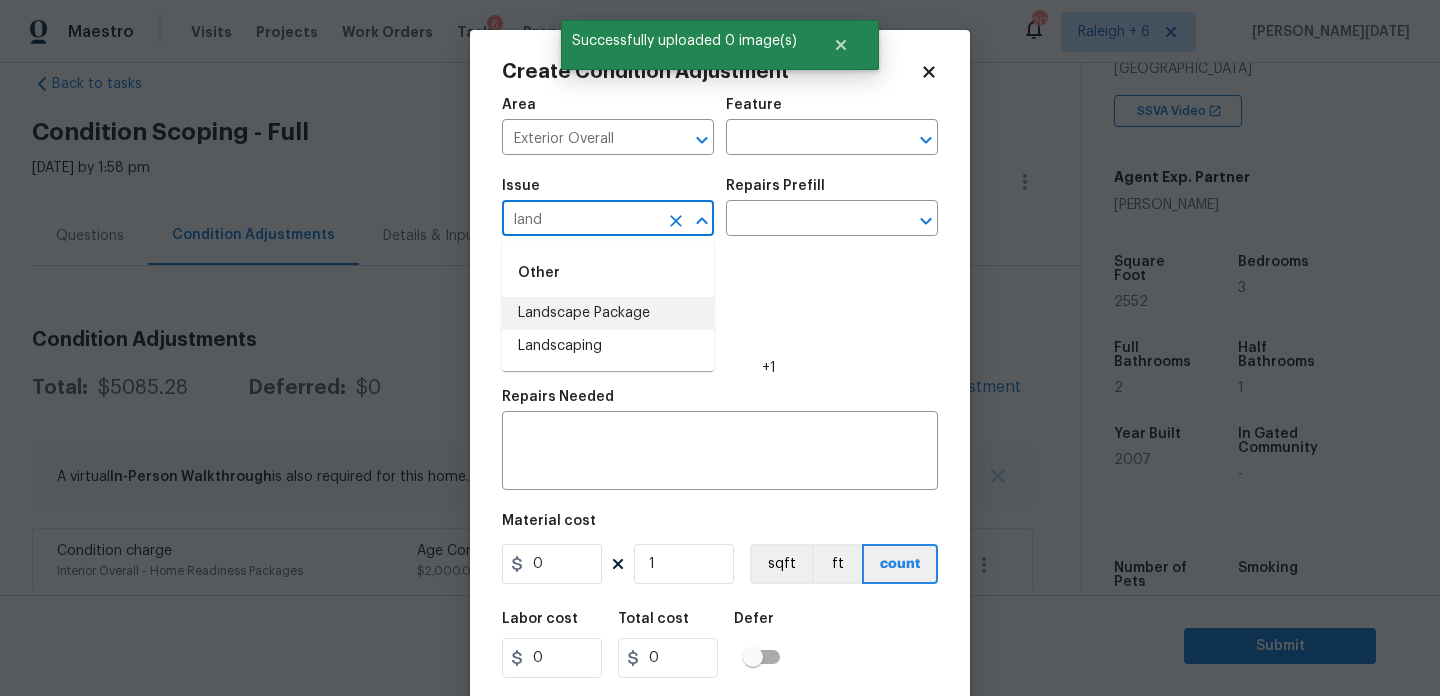 click on "Landscape Package" at bounding box center (608, 313) 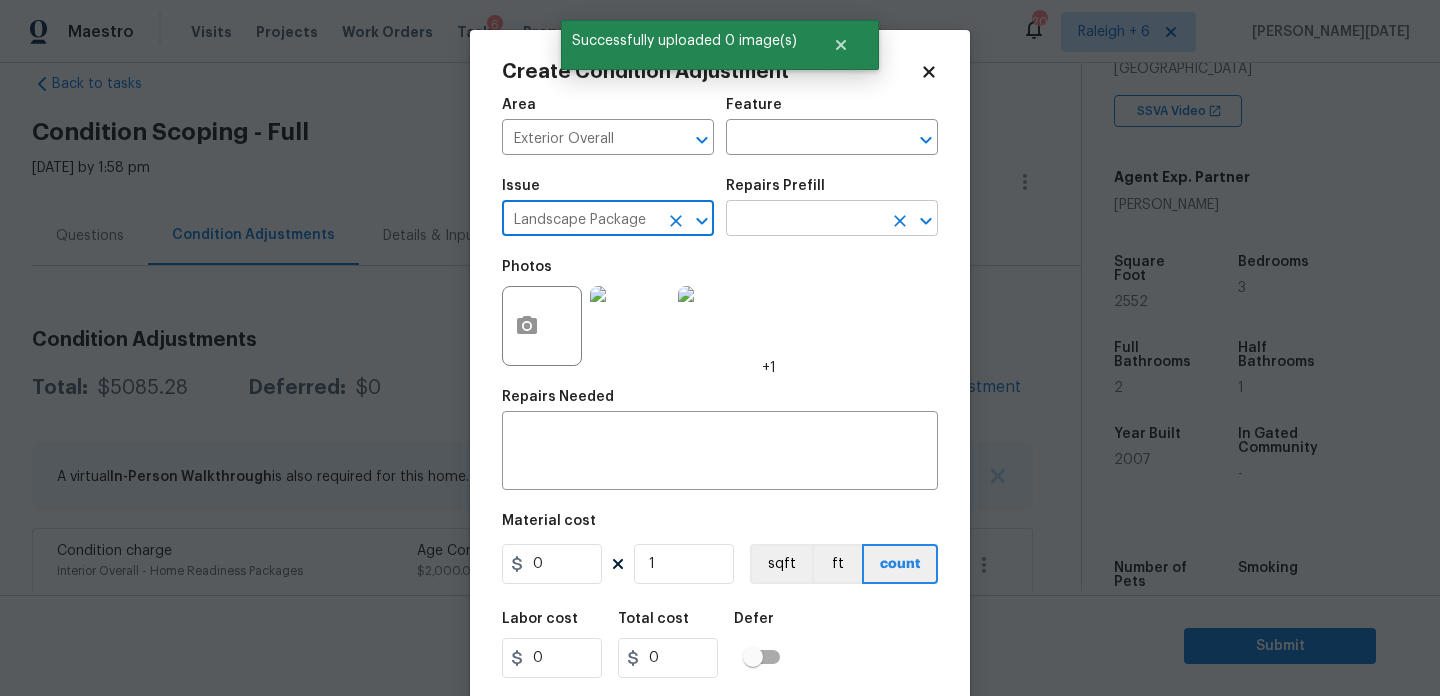 type on "Landscape Package" 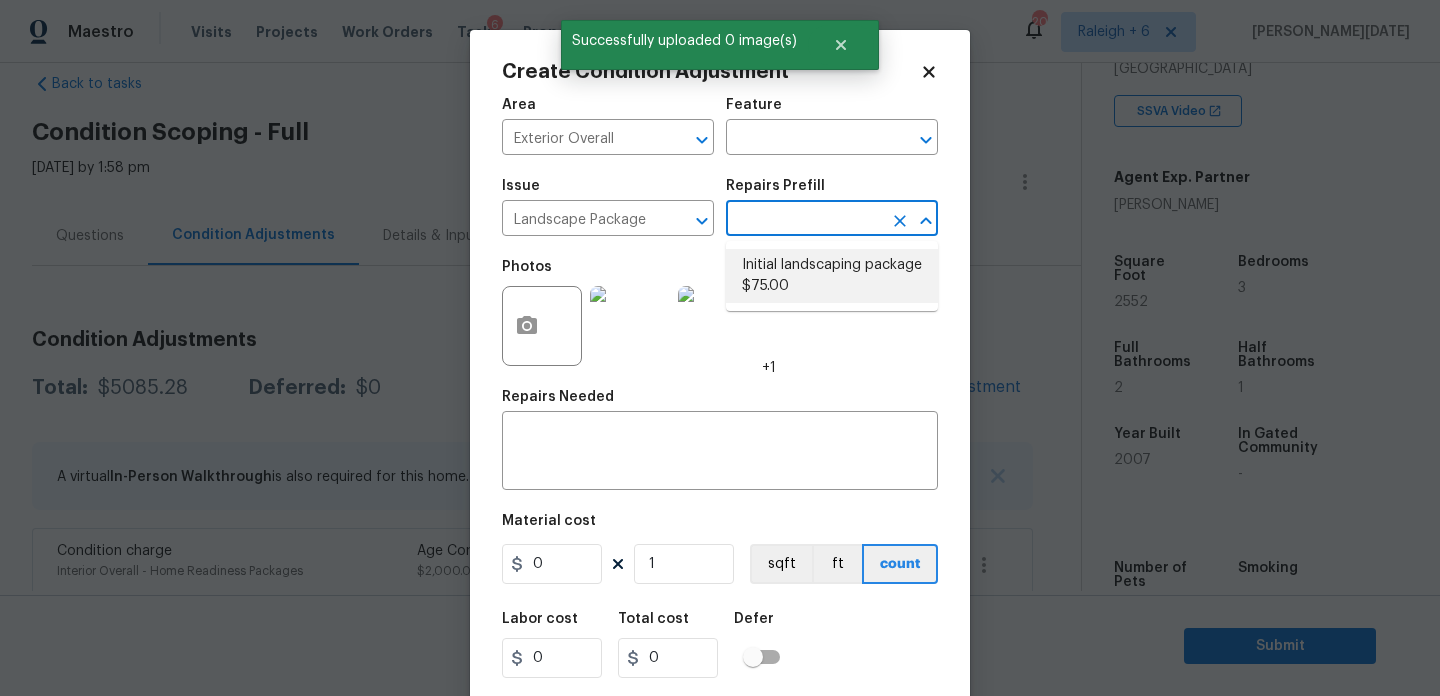 click on "Initial landscaping package $75.00" at bounding box center (832, 276) 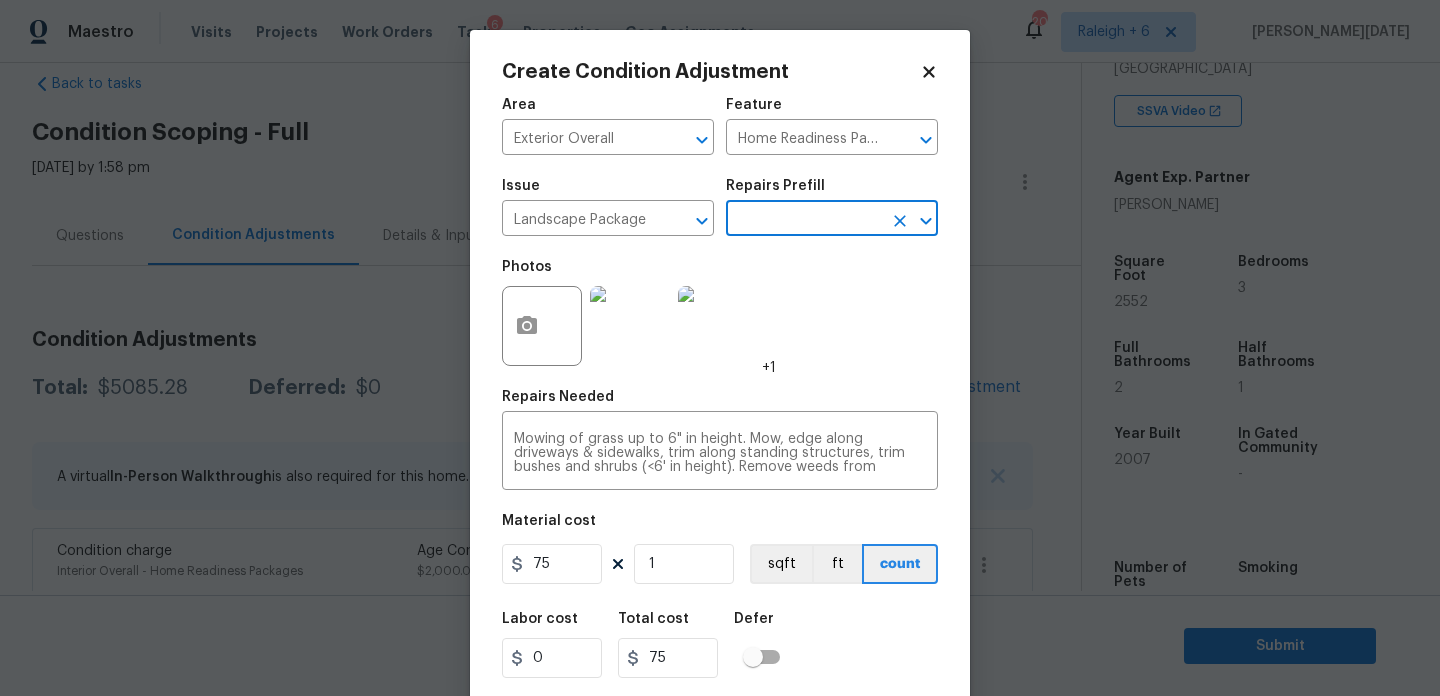 scroll, scrollTop: 51, scrollLeft: 0, axis: vertical 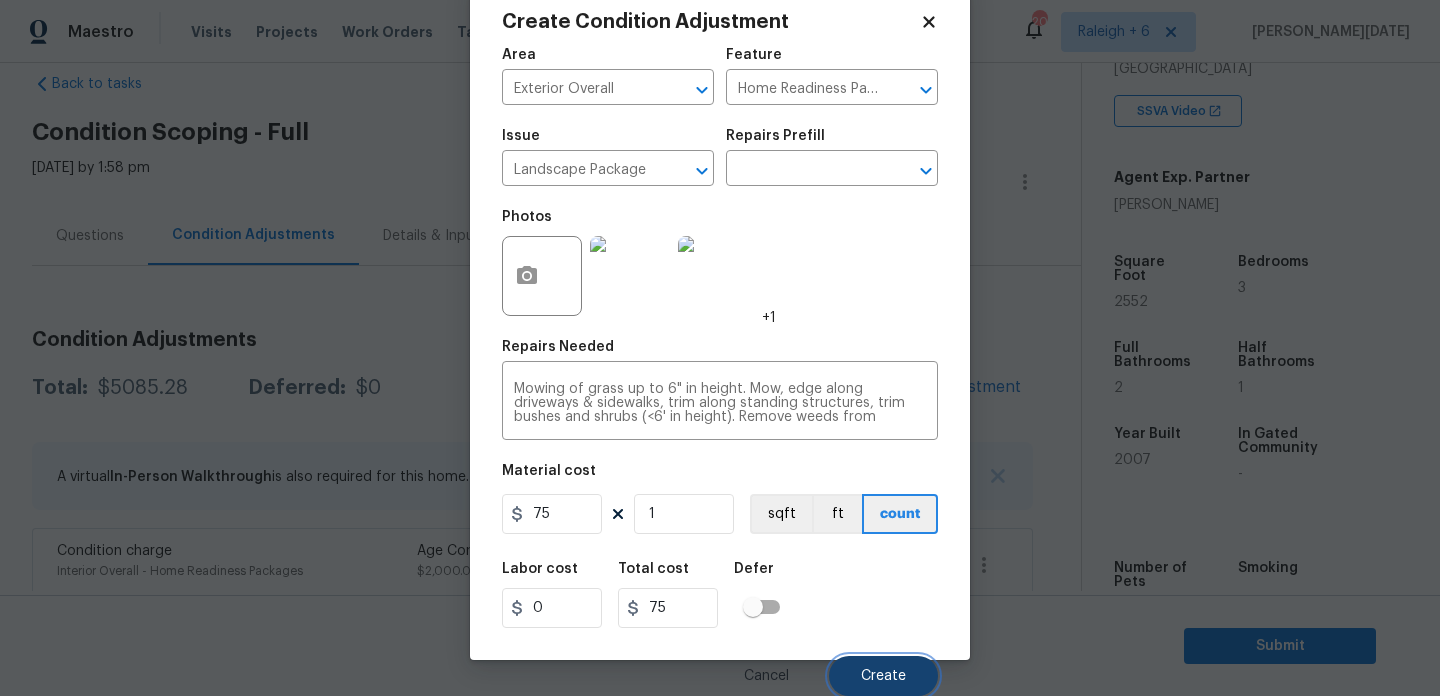 click on "Create" at bounding box center (883, 676) 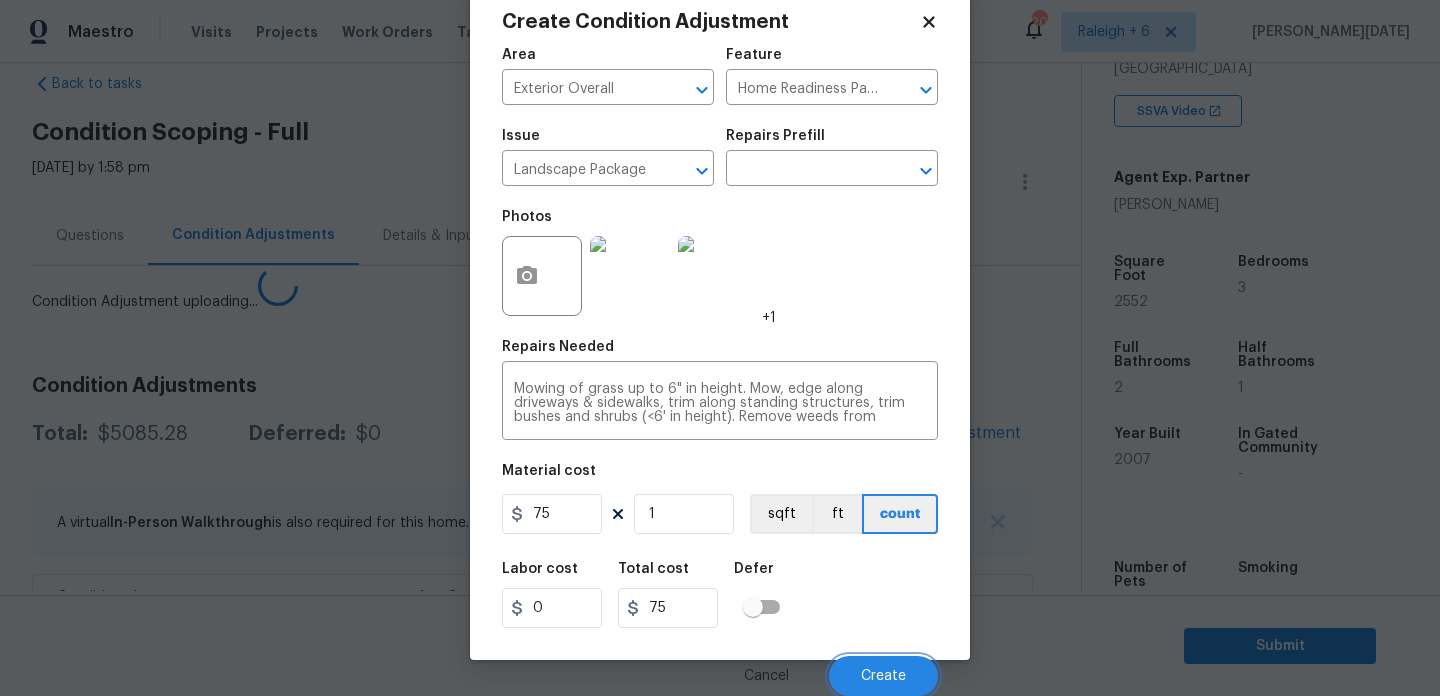 scroll, scrollTop: 44, scrollLeft: 0, axis: vertical 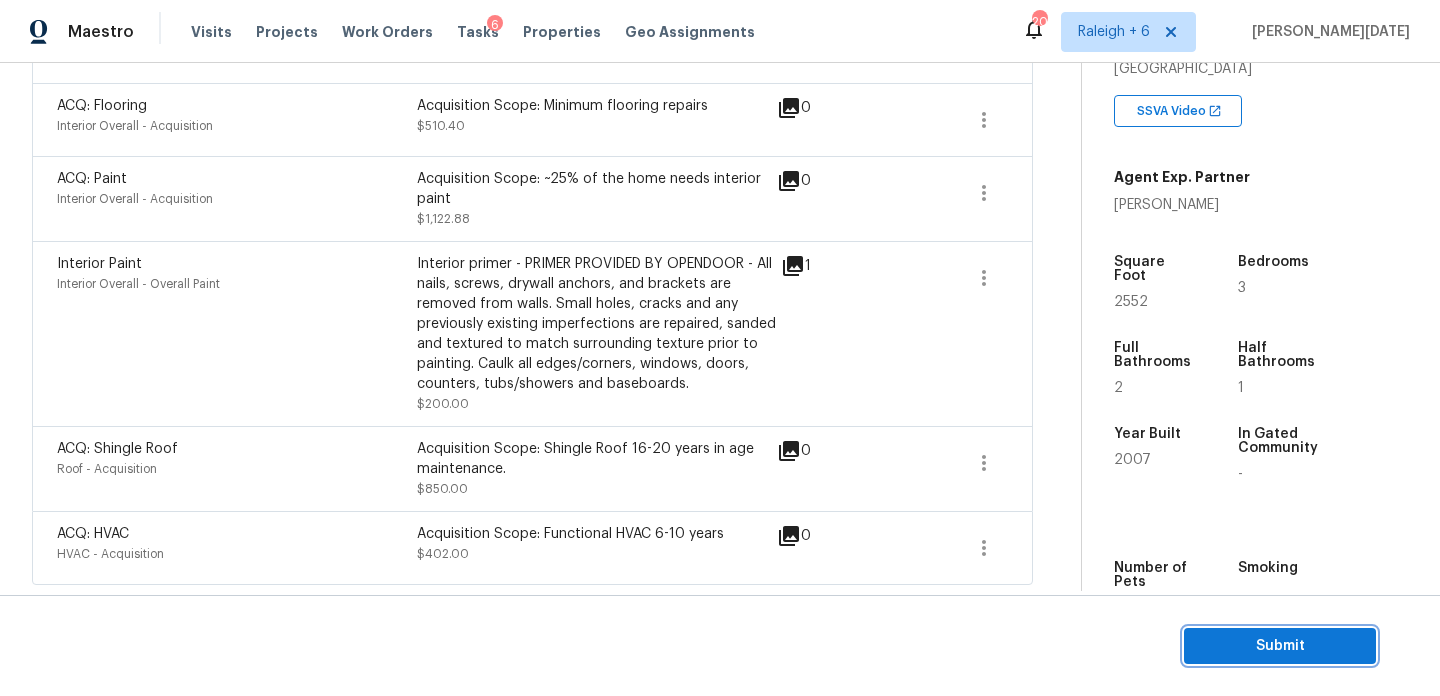 click on "Submit" at bounding box center [1280, 646] 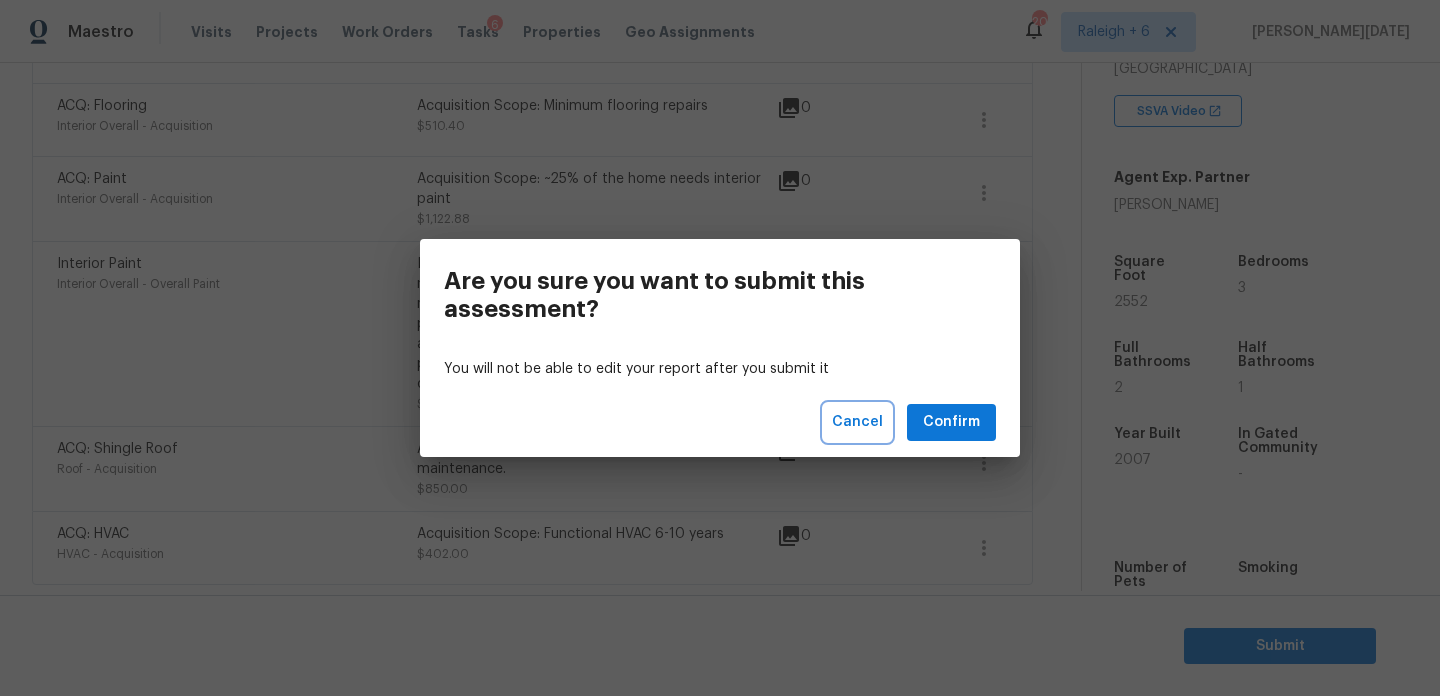 click on "Cancel" at bounding box center (857, 422) 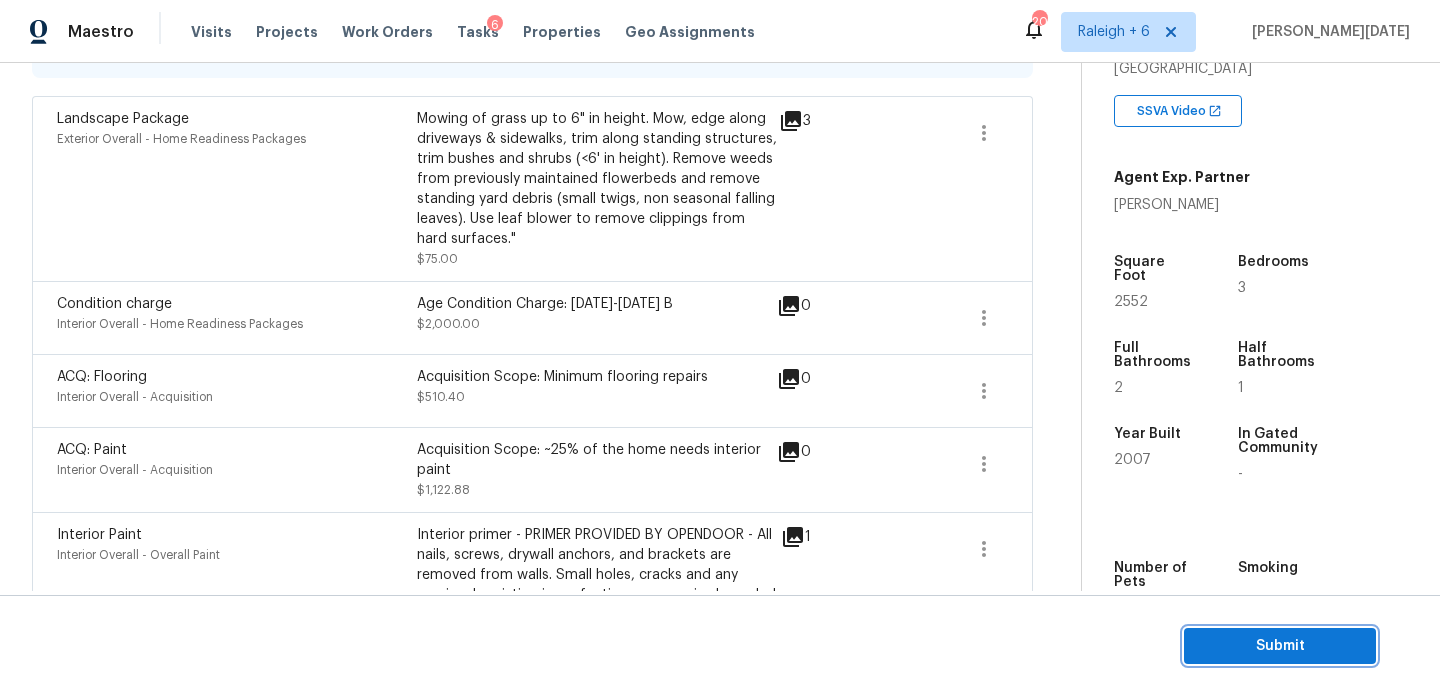 scroll, scrollTop: 742, scrollLeft: 0, axis: vertical 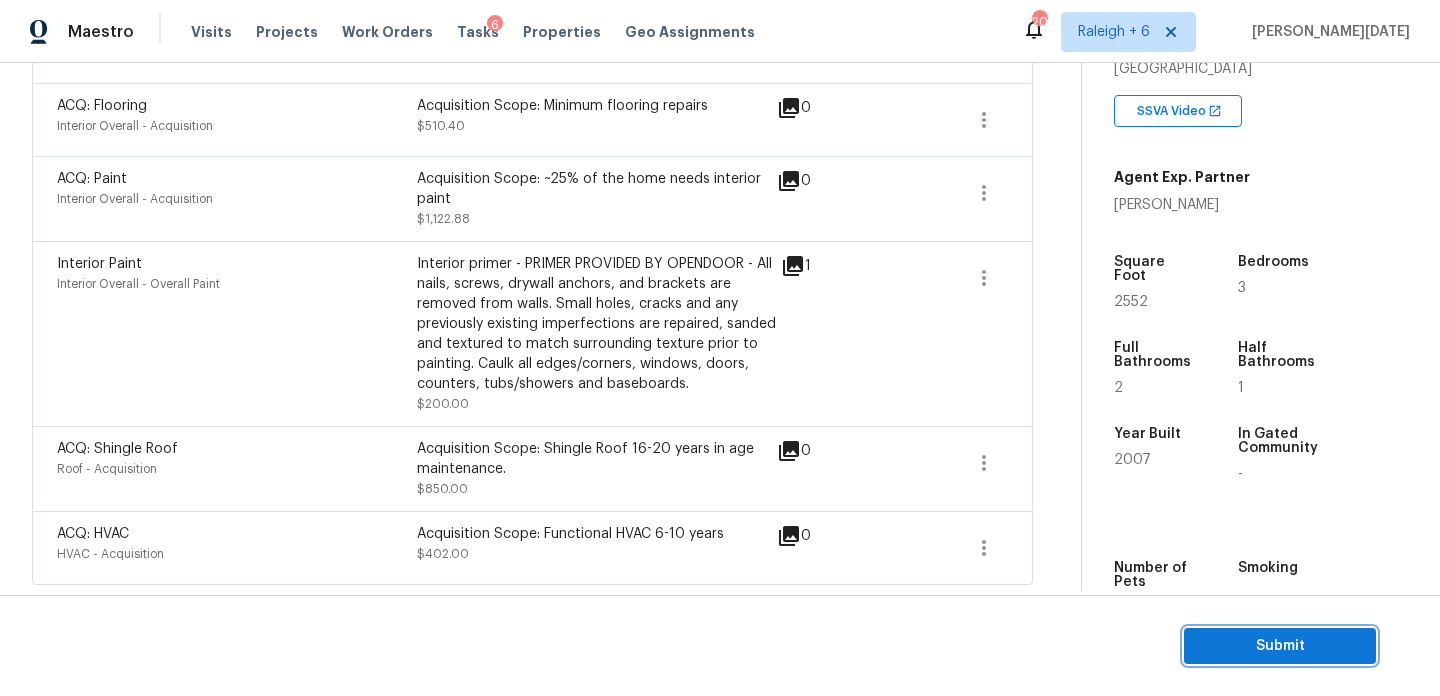 click on "Submit" at bounding box center (1280, 646) 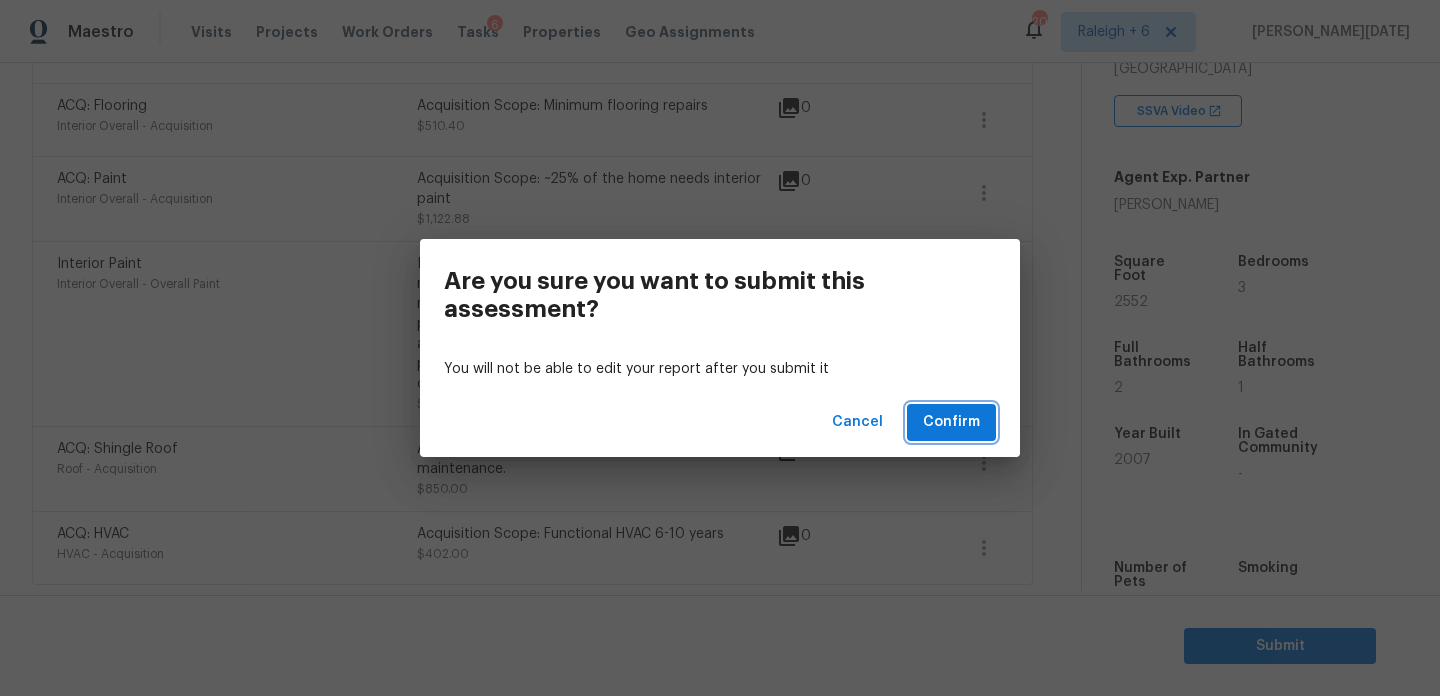 click on "Confirm" at bounding box center [951, 422] 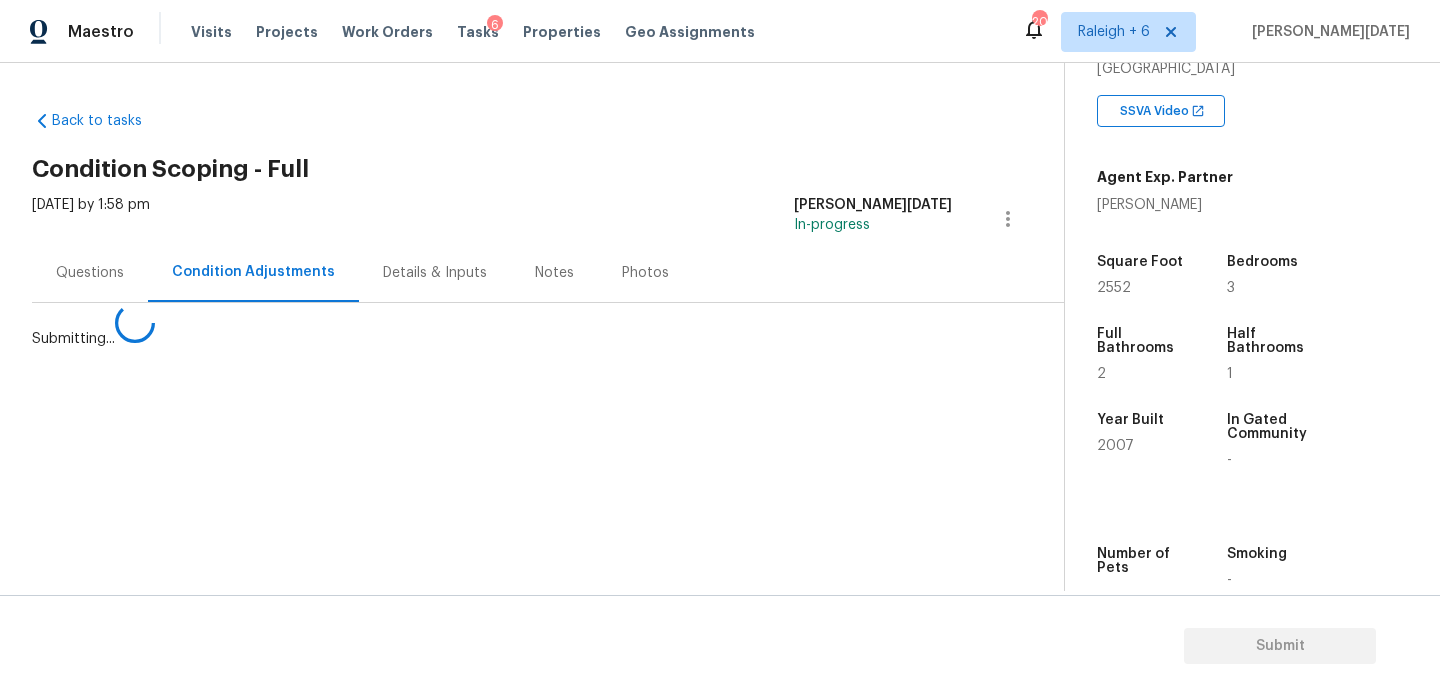 scroll, scrollTop: 0, scrollLeft: 0, axis: both 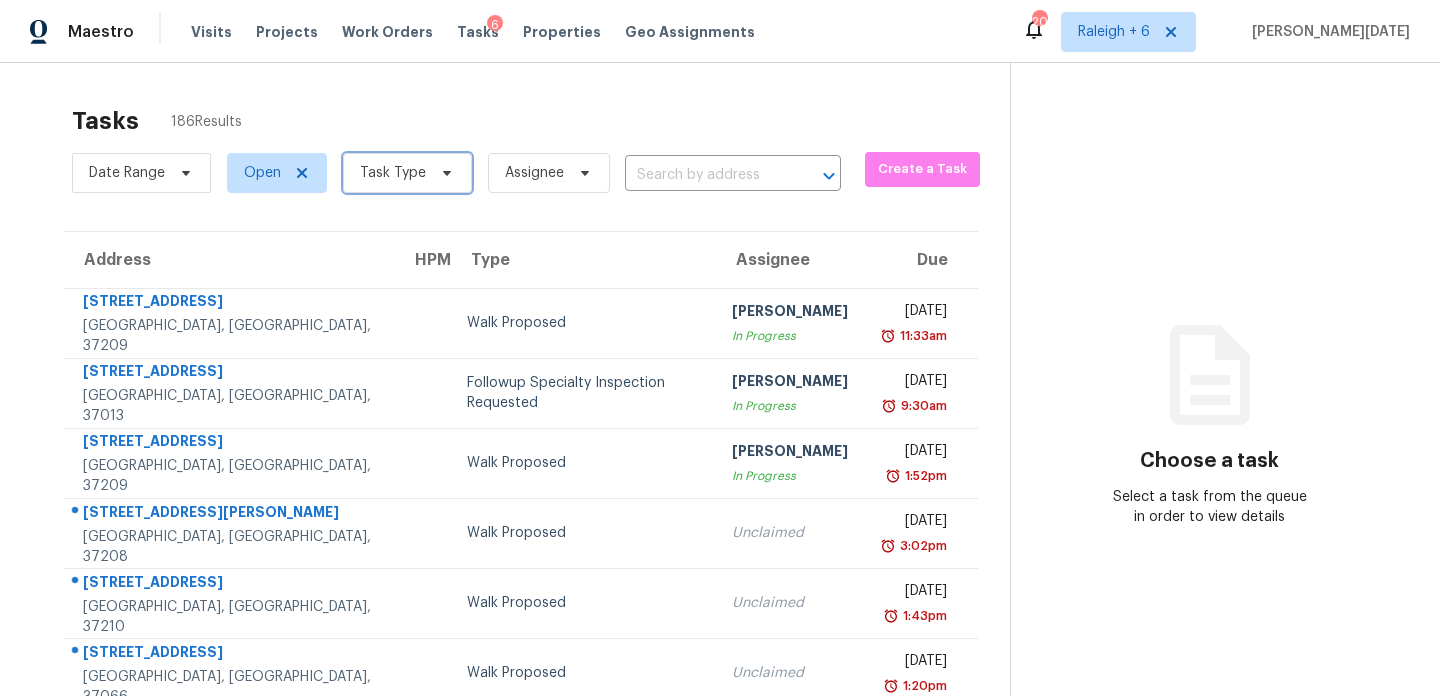 click on "Task Type" at bounding box center [393, 173] 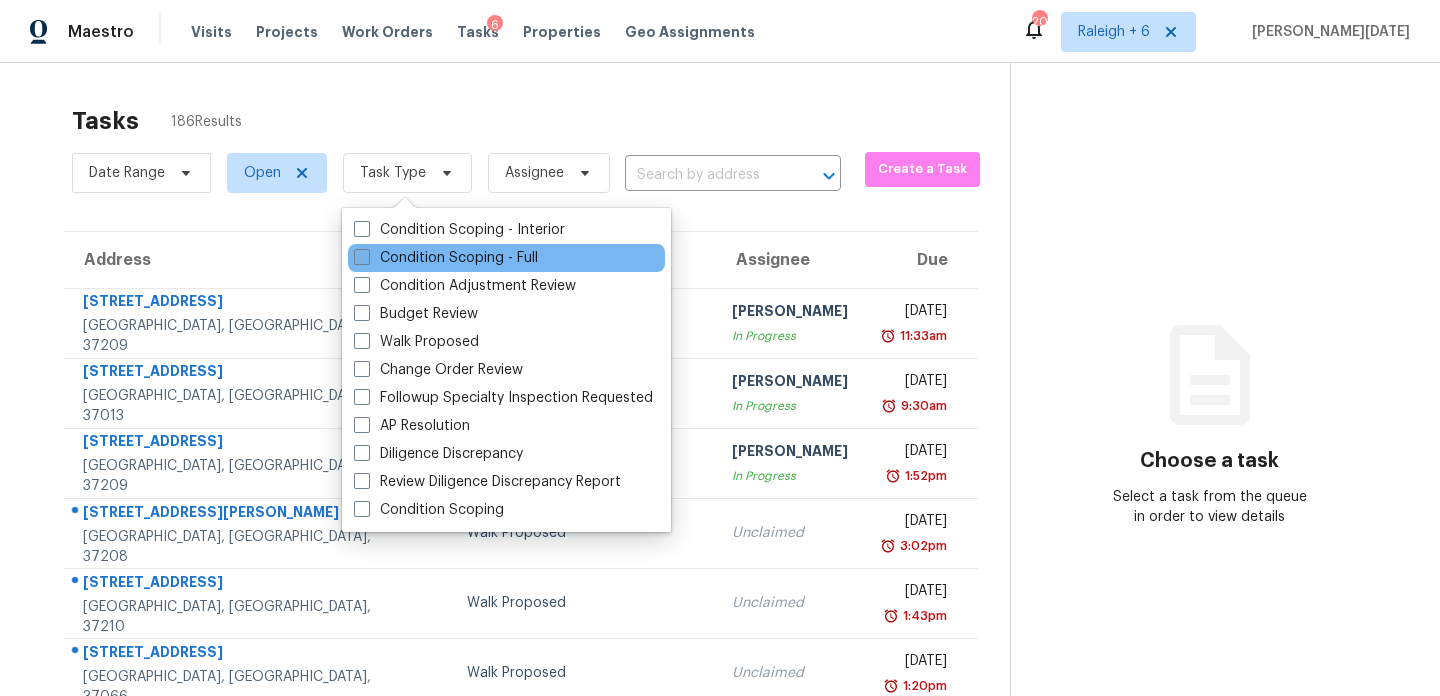 click on "Condition Scoping - Full" at bounding box center [446, 258] 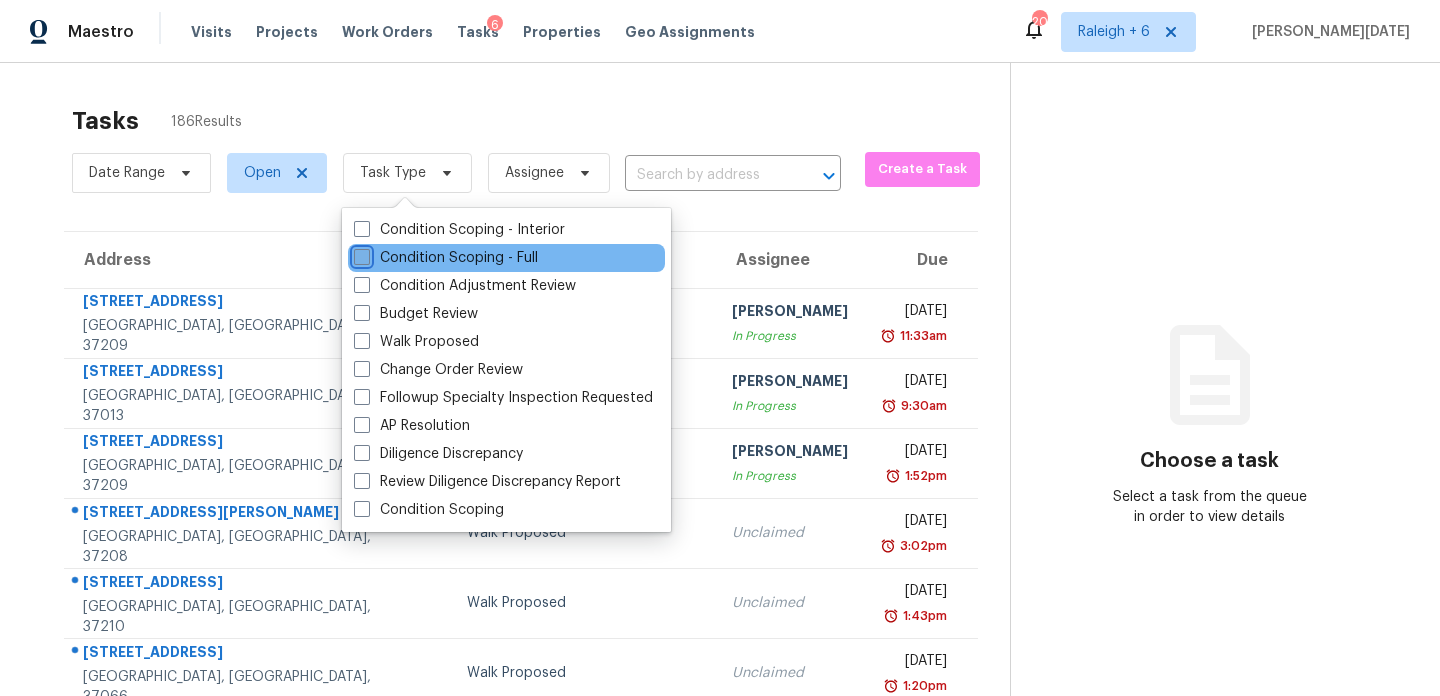 click on "Condition Scoping - Full" at bounding box center [360, 254] 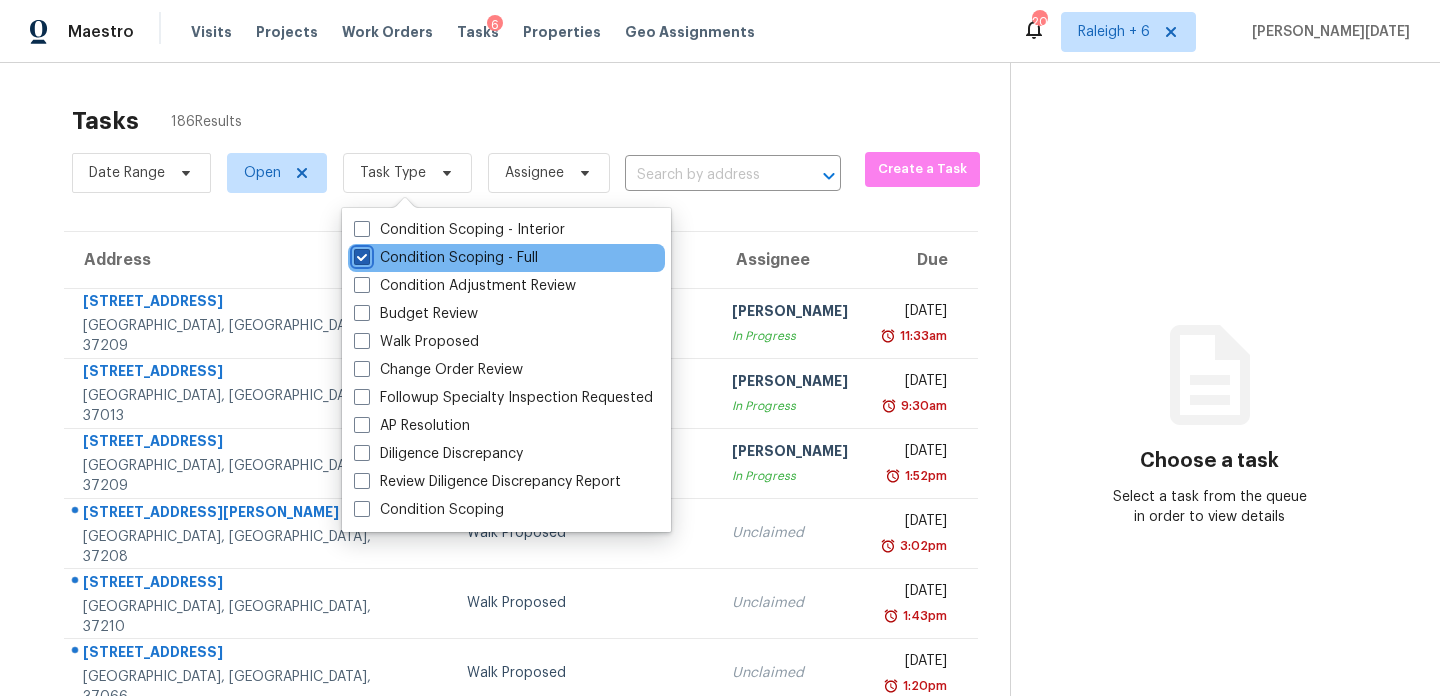 checkbox on "true" 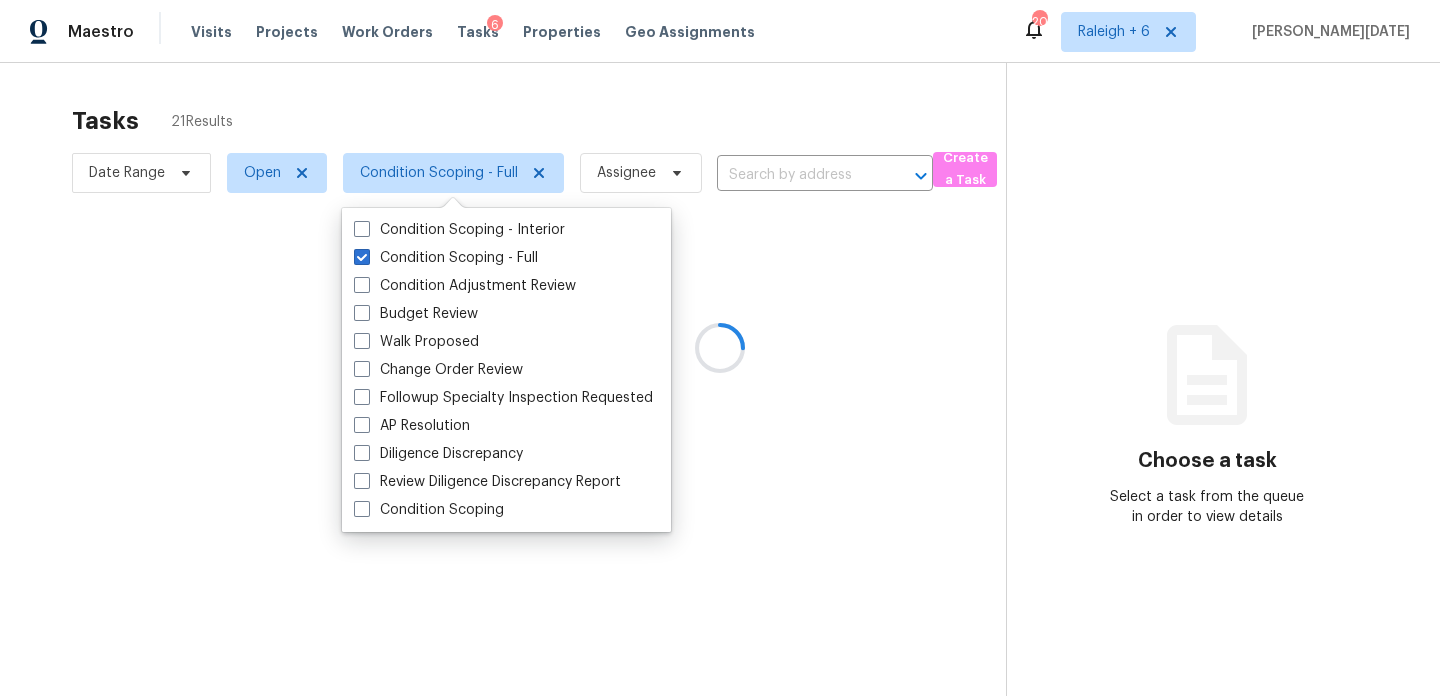 click at bounding box center [720, 348] 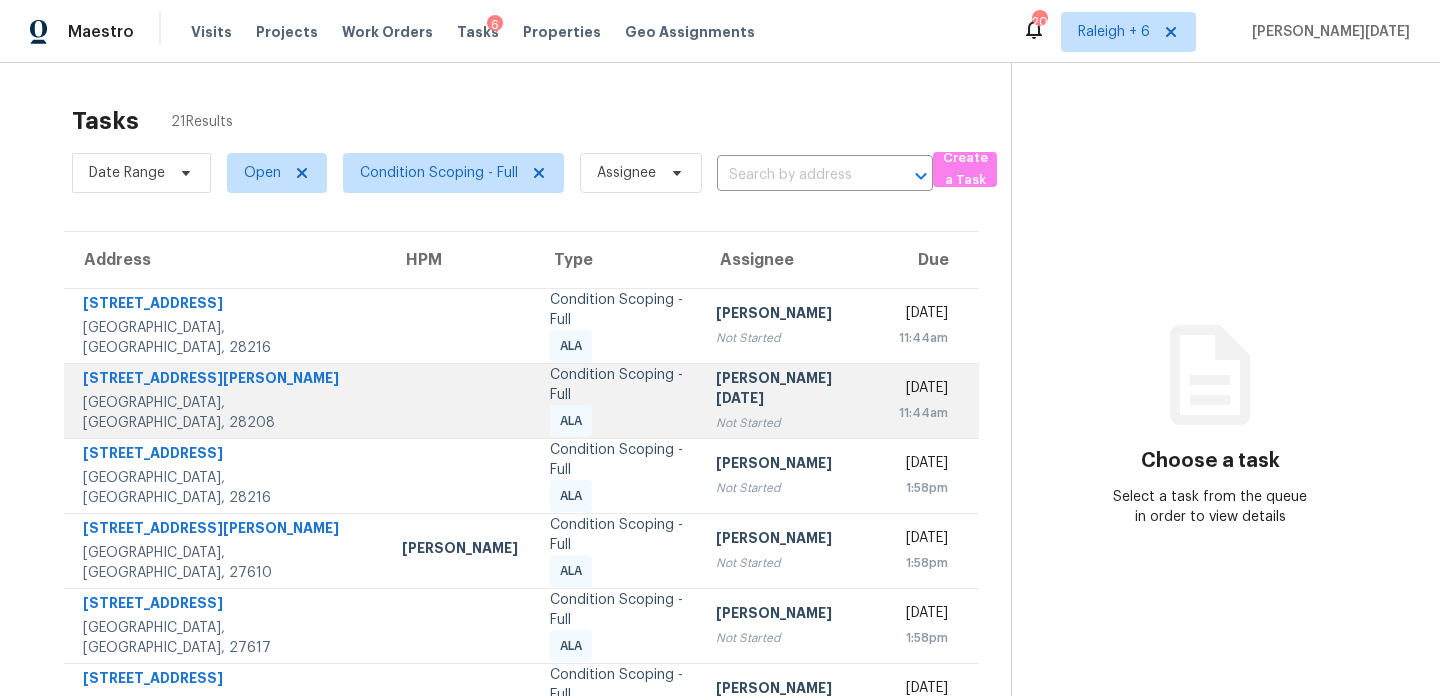 click on "Not Started" at bounding box center (792, 423) 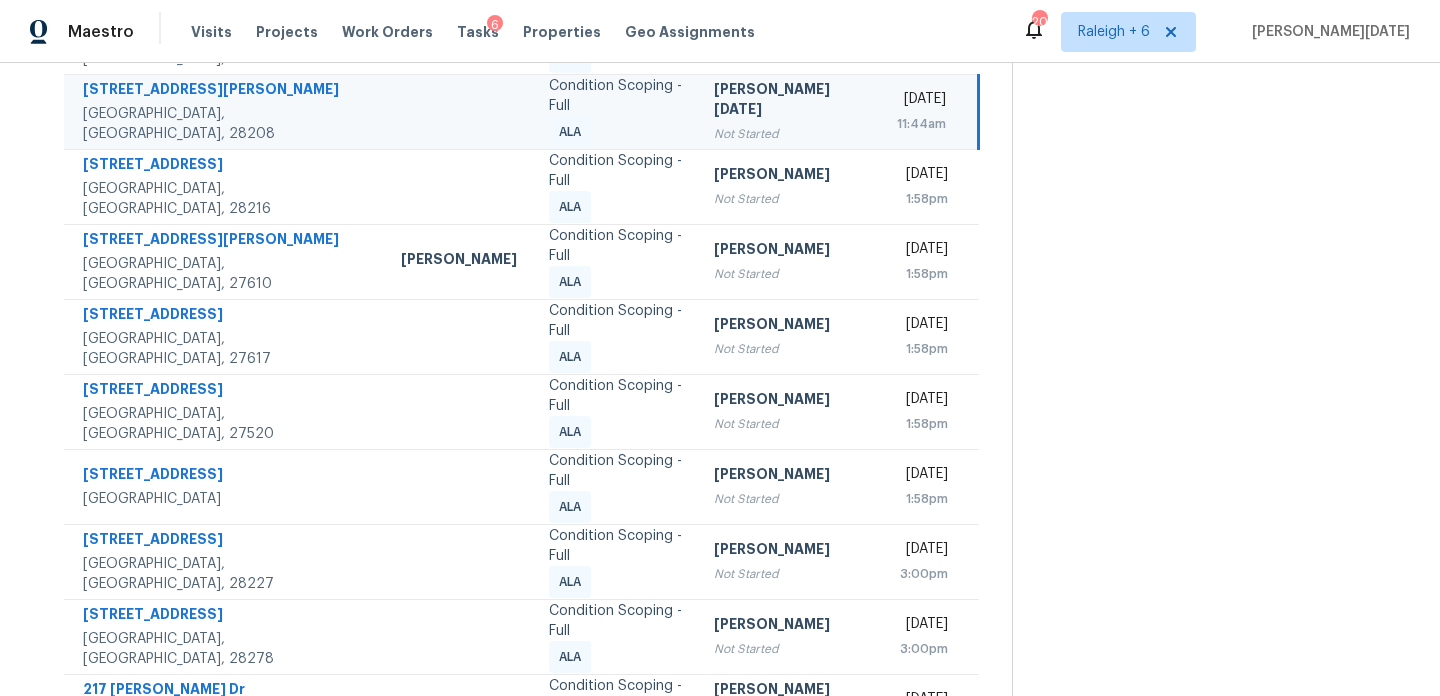 scroll, scrollTop: 345, scrollLeft: 0, axis: vertical 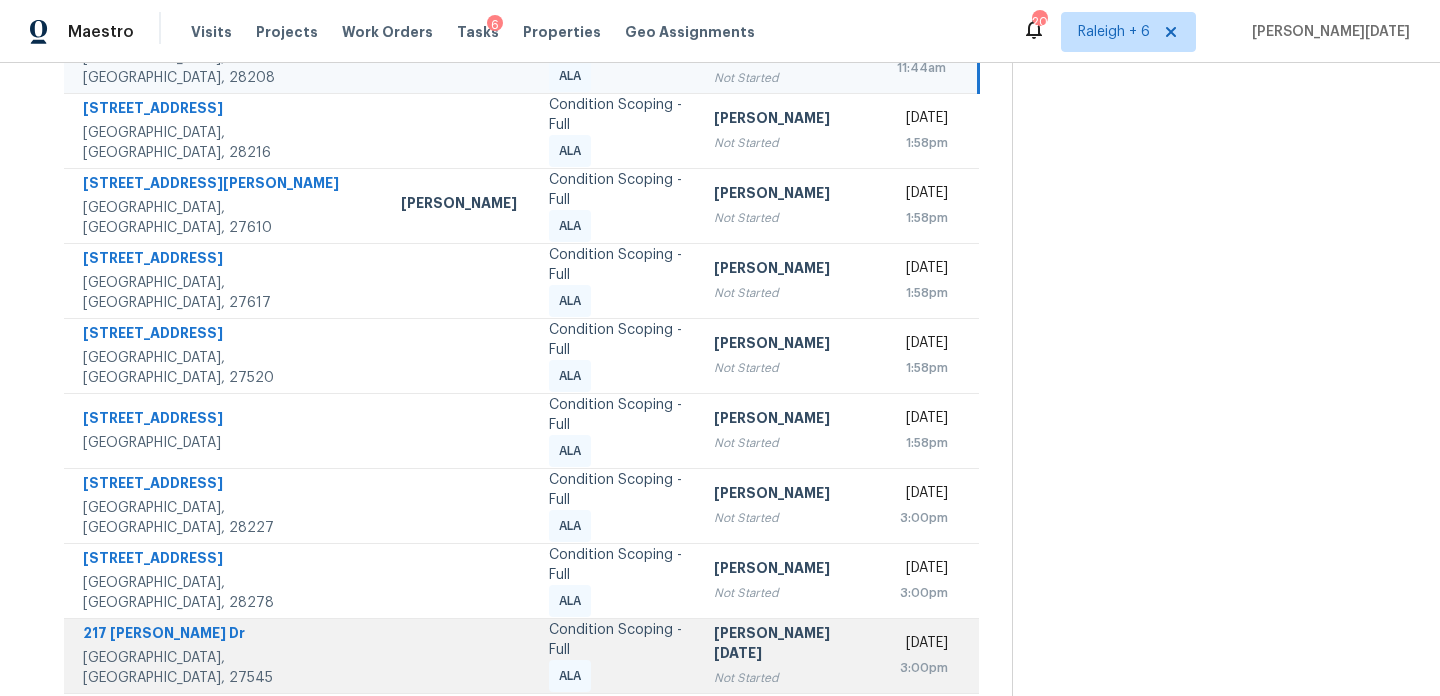 click on "[PERSON_NAME][DATE]" at bounding box center [789, 645] 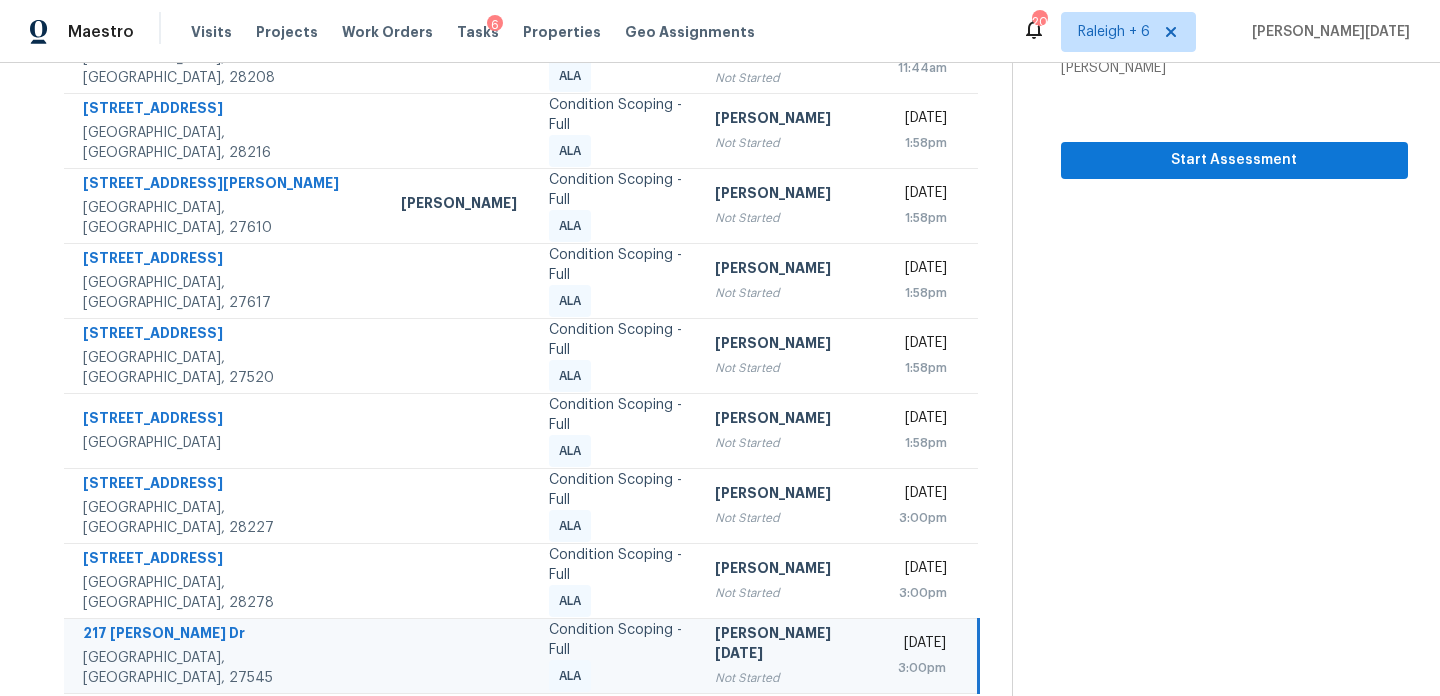 click 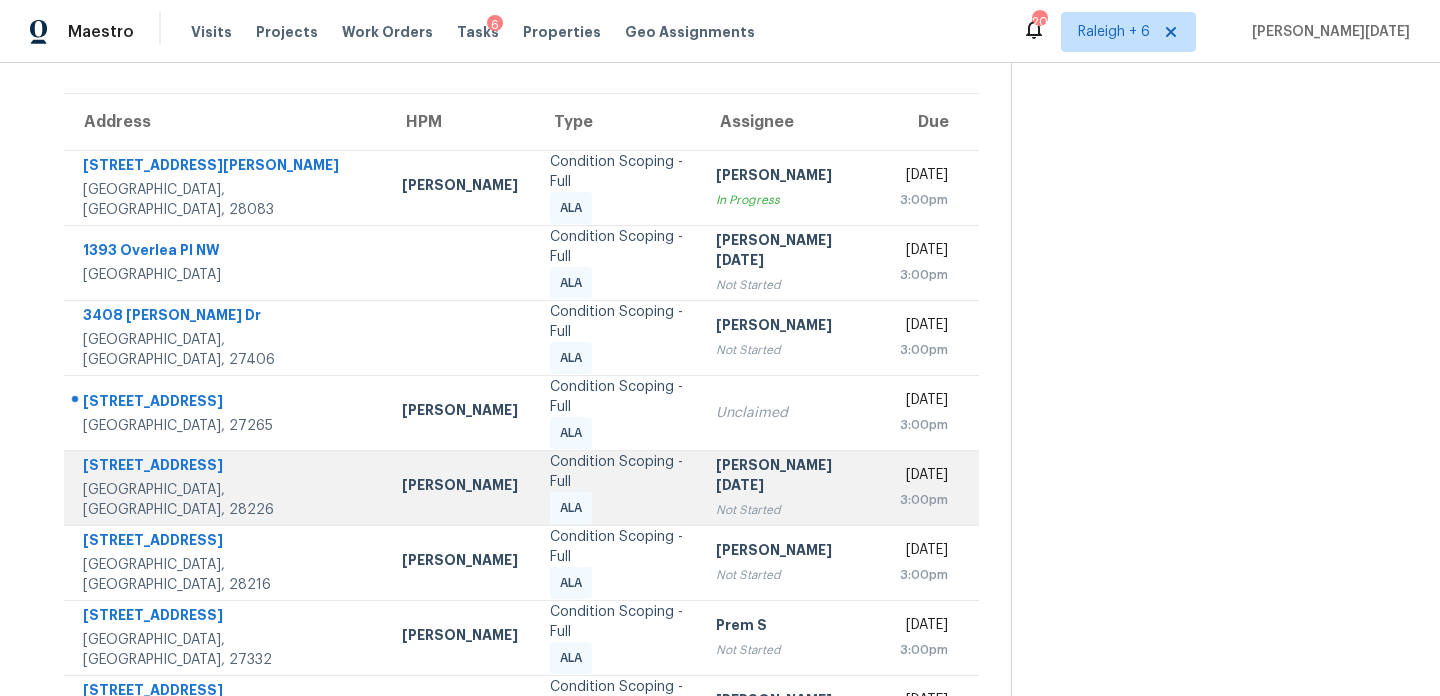 scroll, scrollTop: 111, scrollLeft: 0, axis: vertical 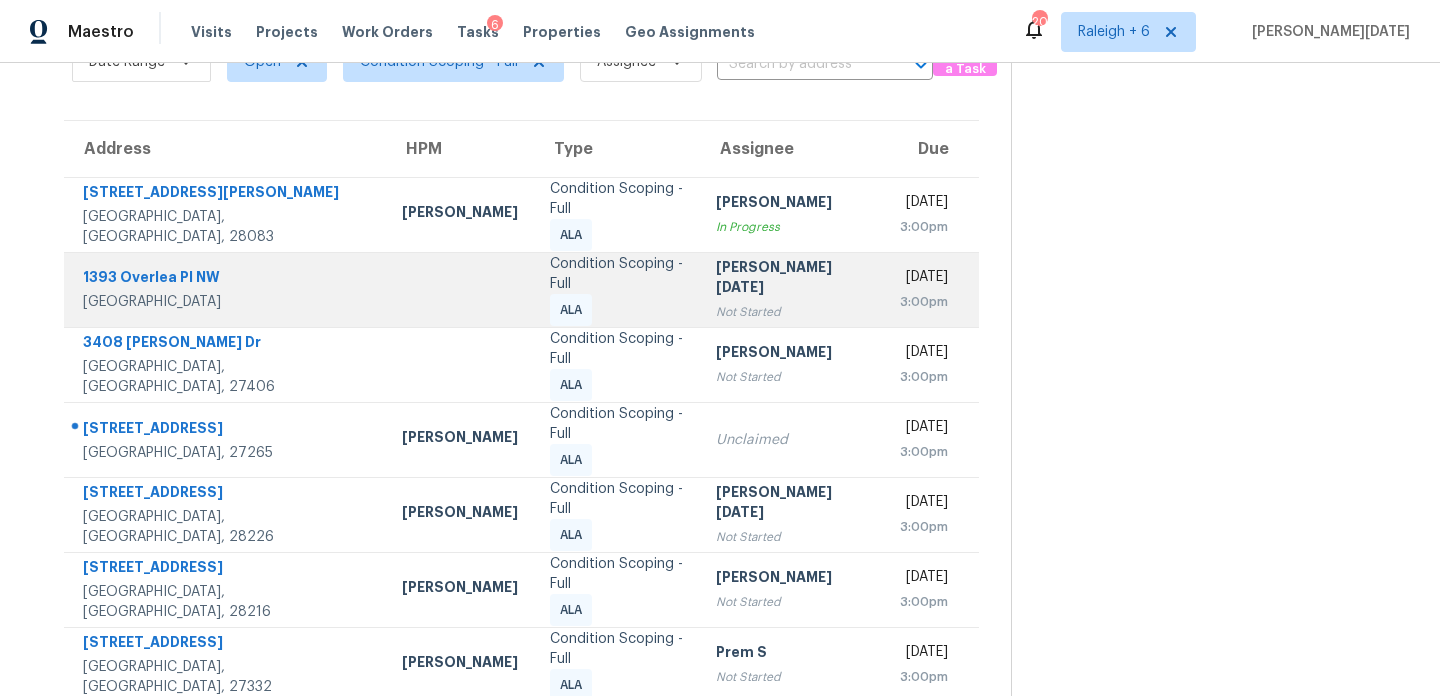 click on "Prabhu Raja Not Started" at bounding box center [792, 289] 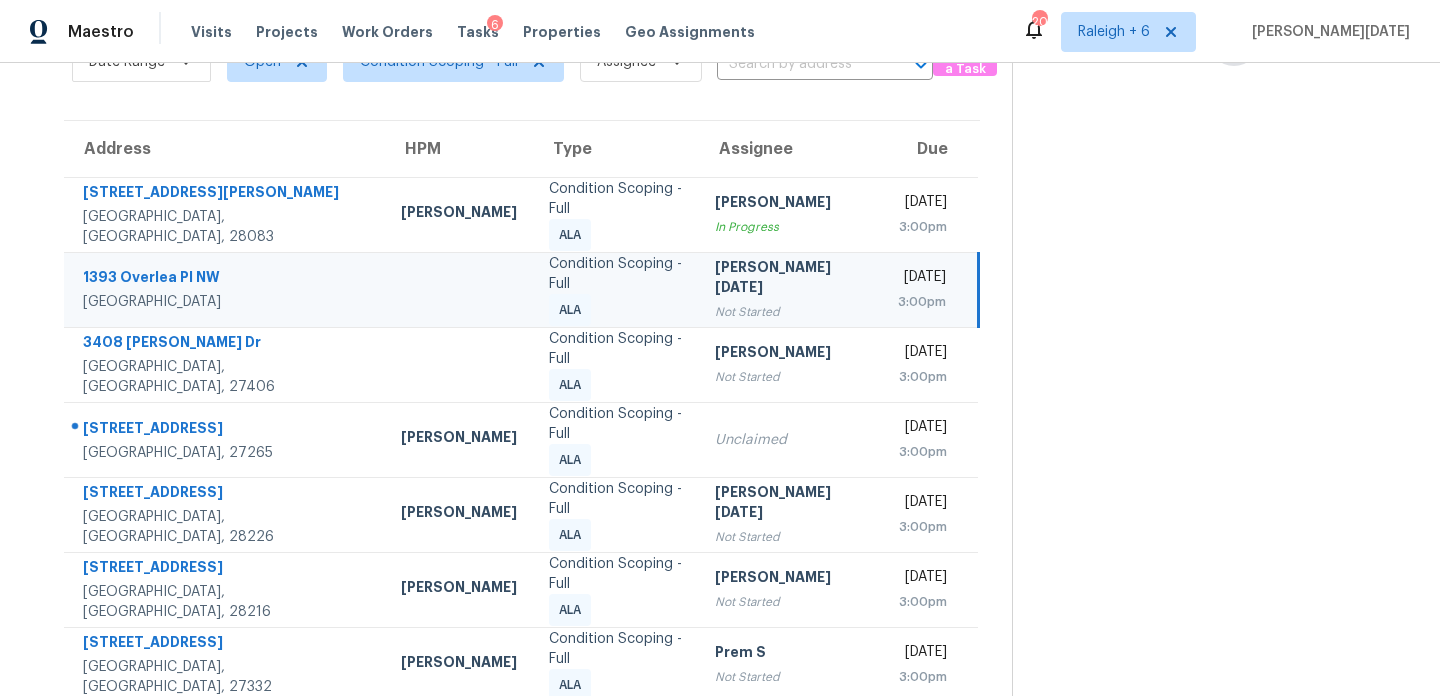 click on "Prabhu Raja Not Started" at bounding box center [790, 289] 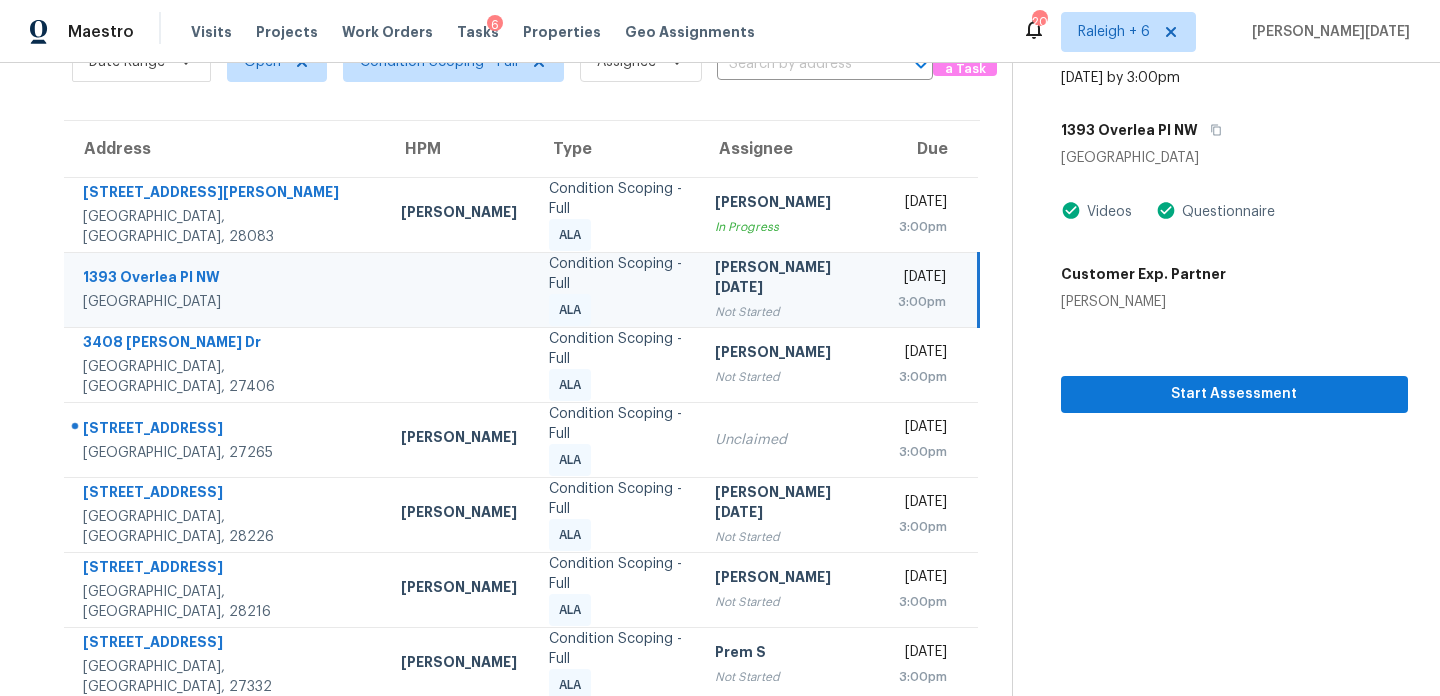 click on "[PERSON_NAME][DATE]" at bounding box center (790, 279) 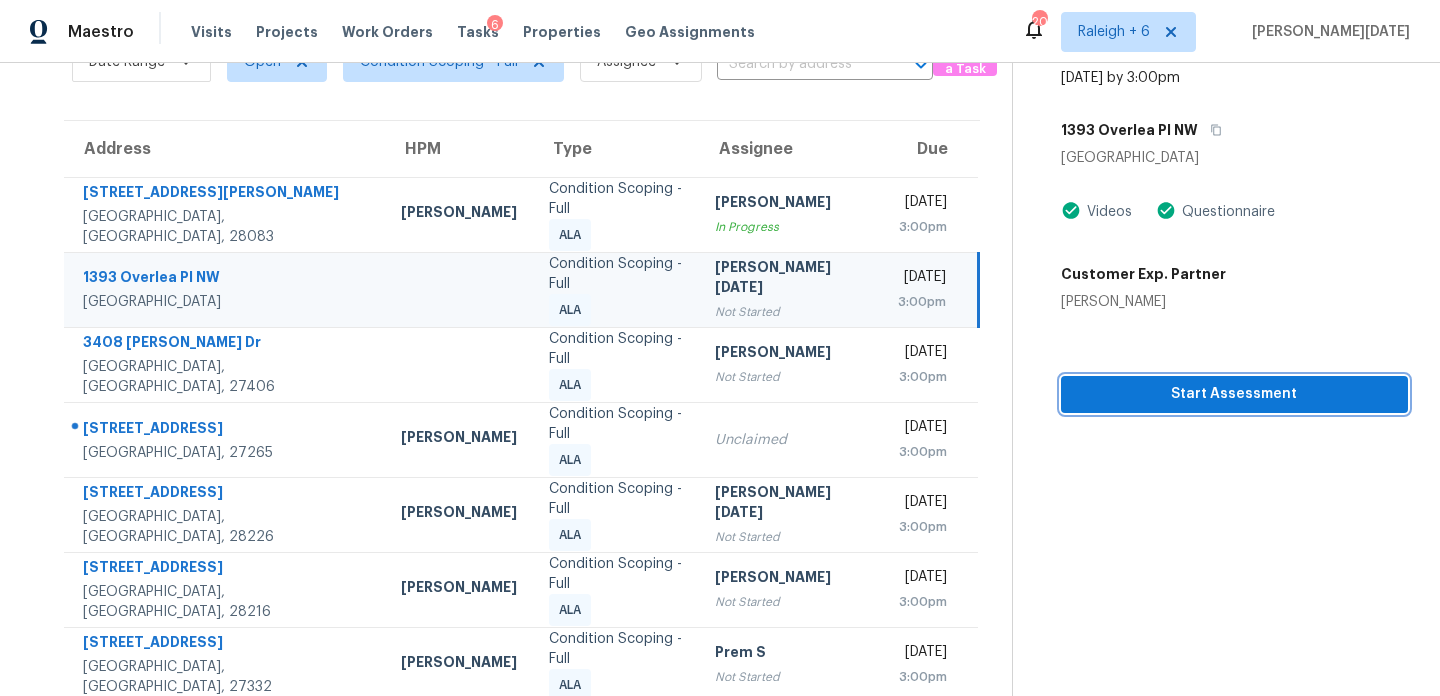 click on "Start Assessment" at bounding box center (1234, 394) 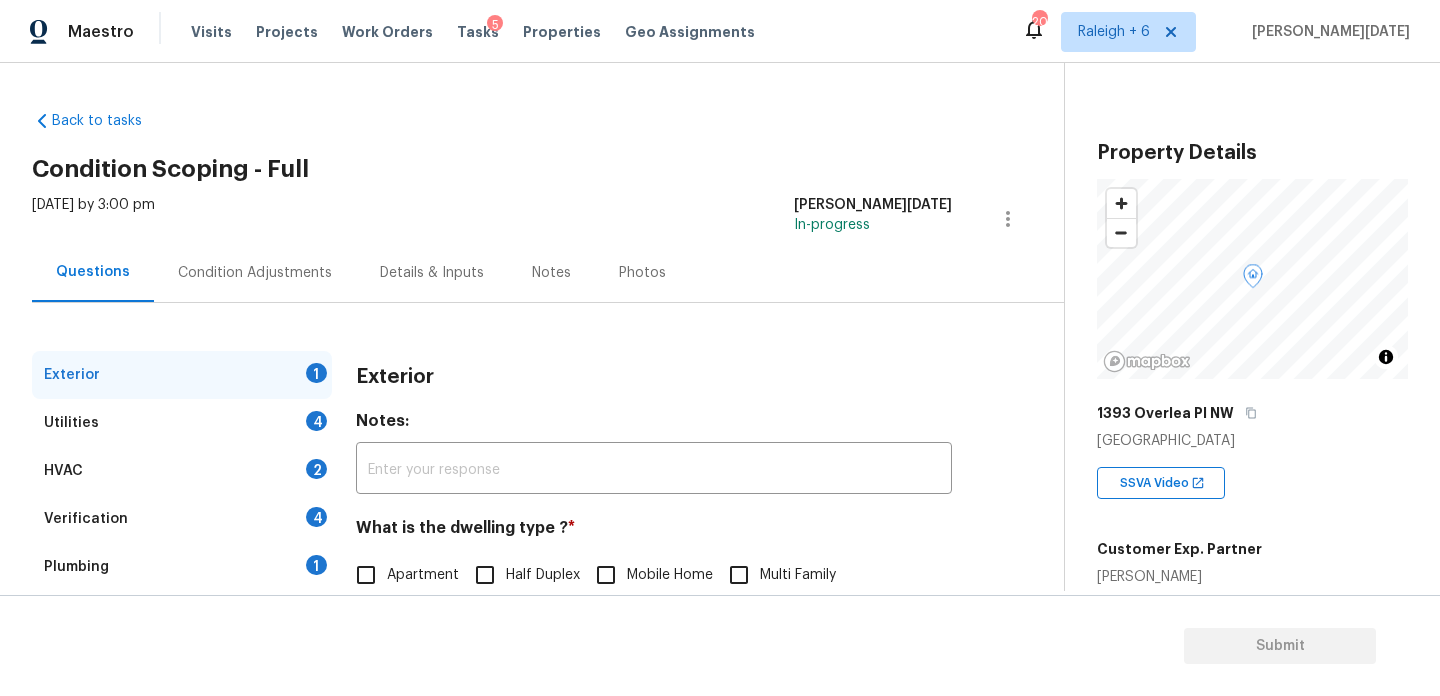 click on "Condition Adjustments" at bounding box center [255, 273] 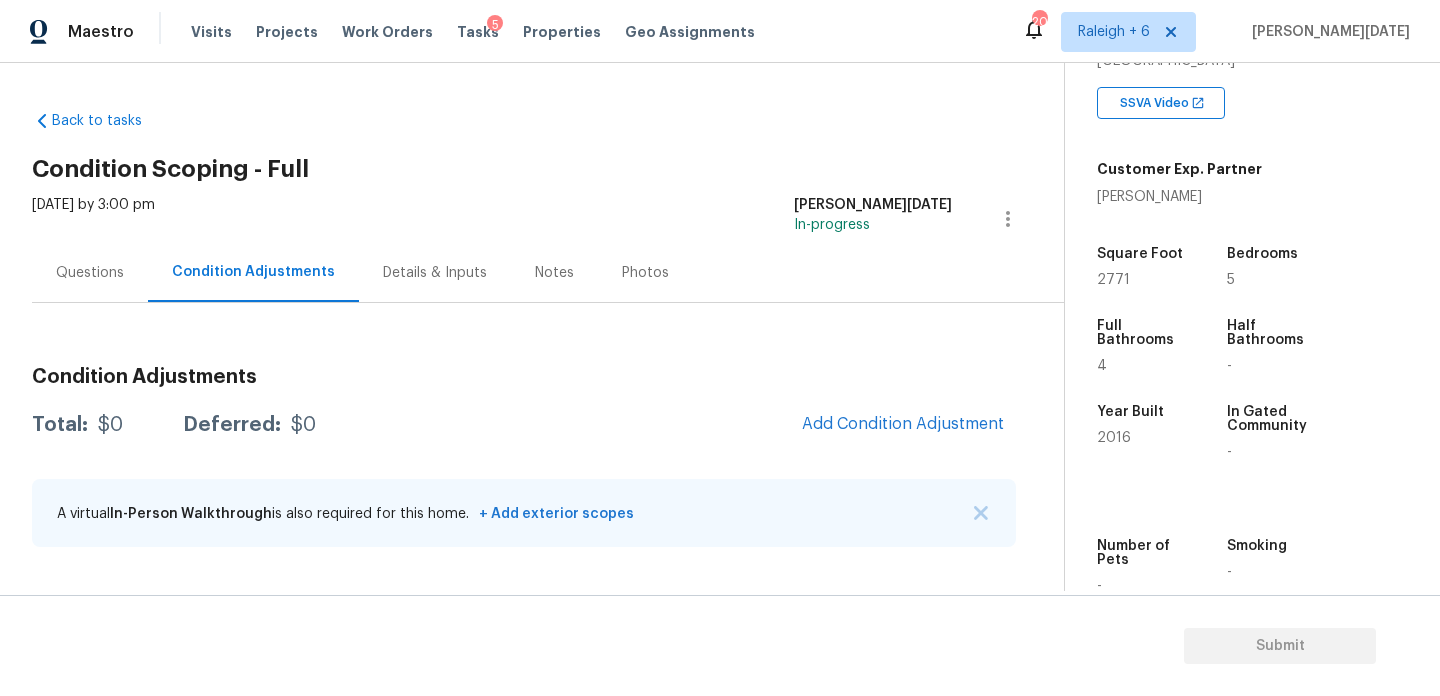scroll, scrollTop: 433, scrollLeft: 0, axis: vertical 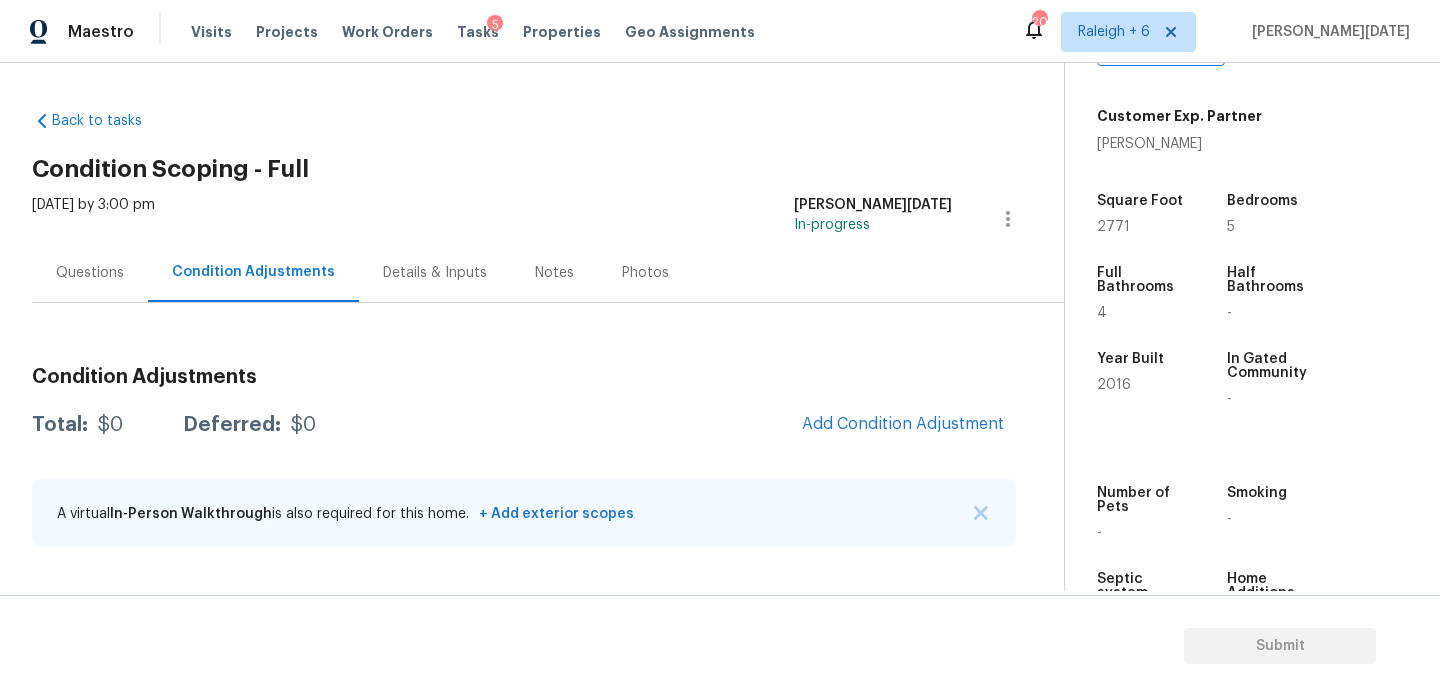 click on "Questions" at bounding box center (90, 272) 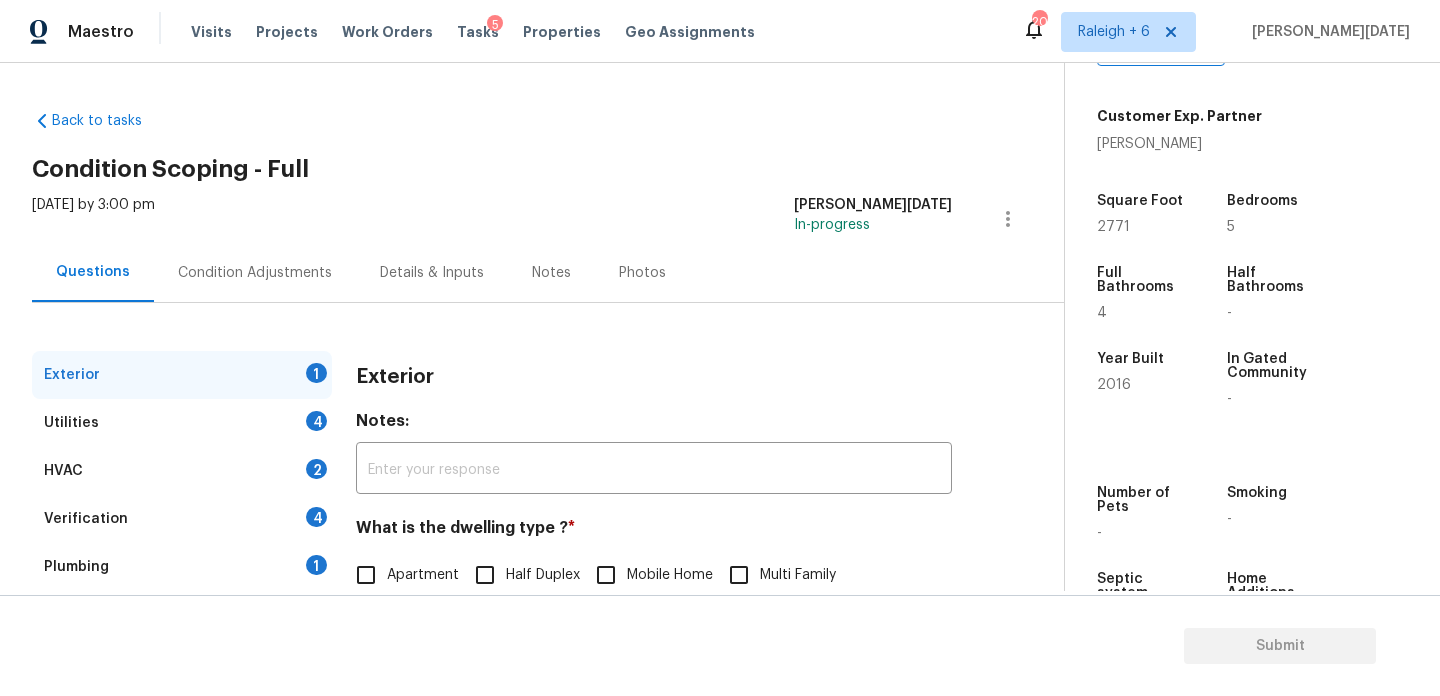 scroll, scrollTop: 267, scrollLeft: 0, axis: vertical 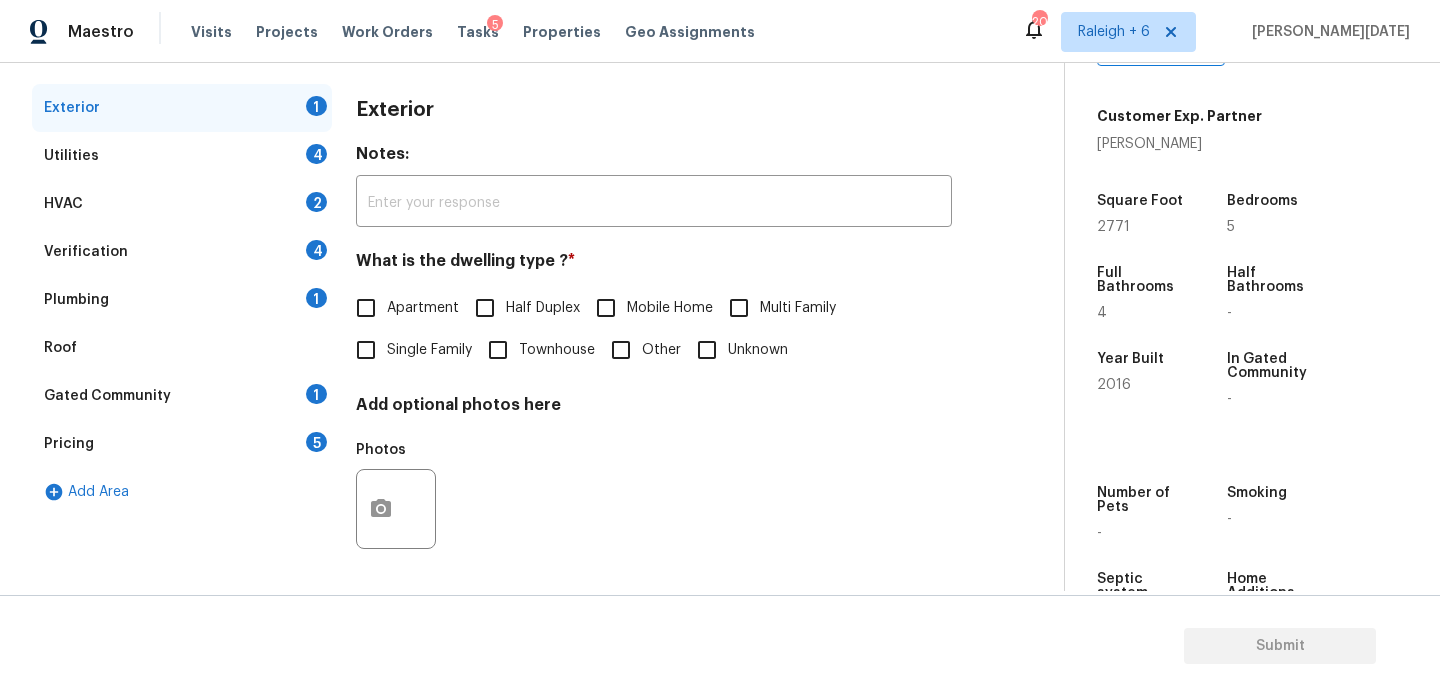 click on "Pricing 5" at bounding box center (182, 444) 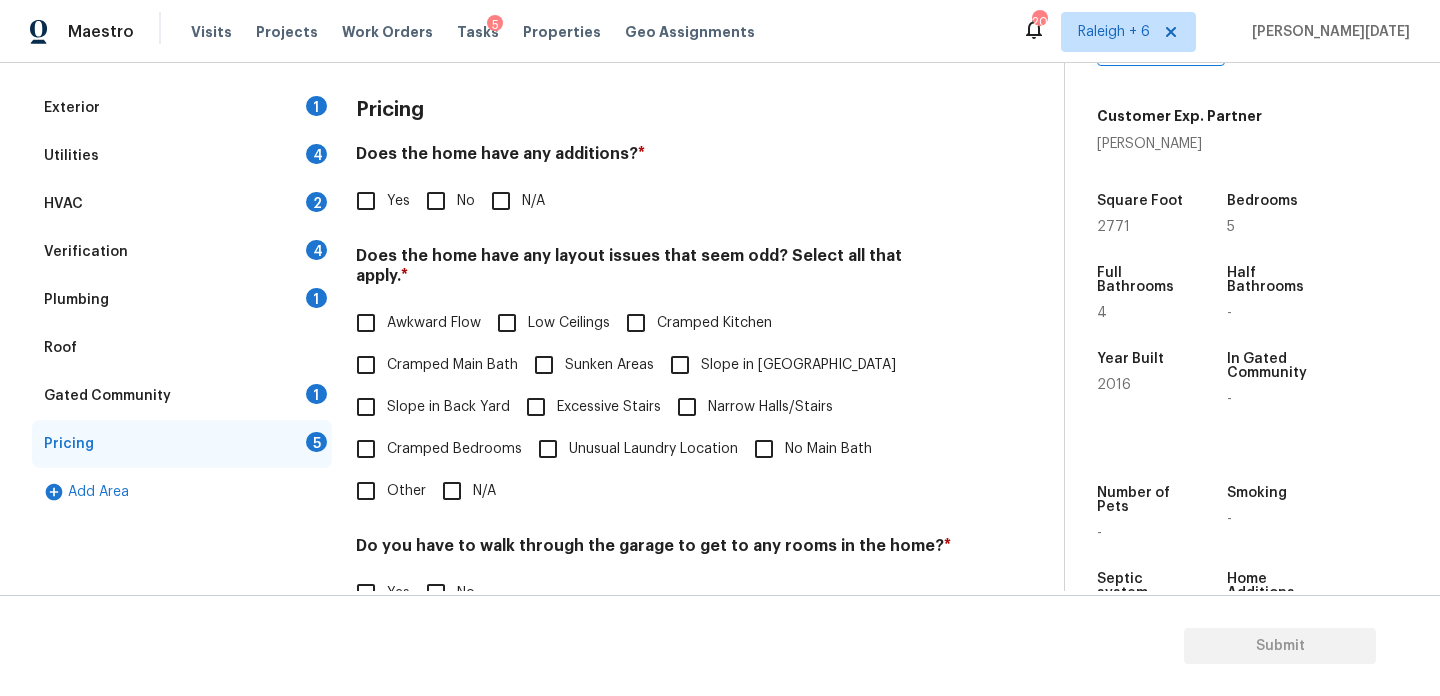 click on "Slope in Back Yard" at bounding box center (448, 407) 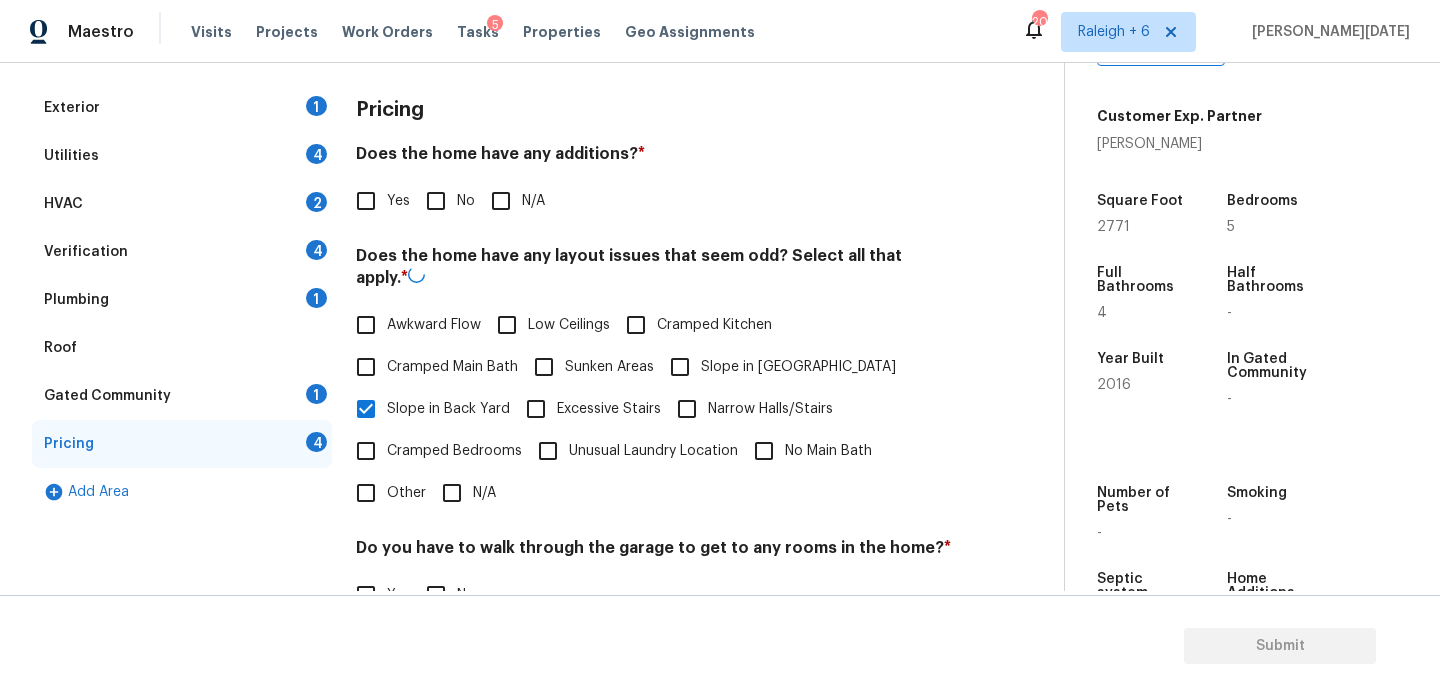 click on "Slope in Front Yard" at bounding box center [680, 367] 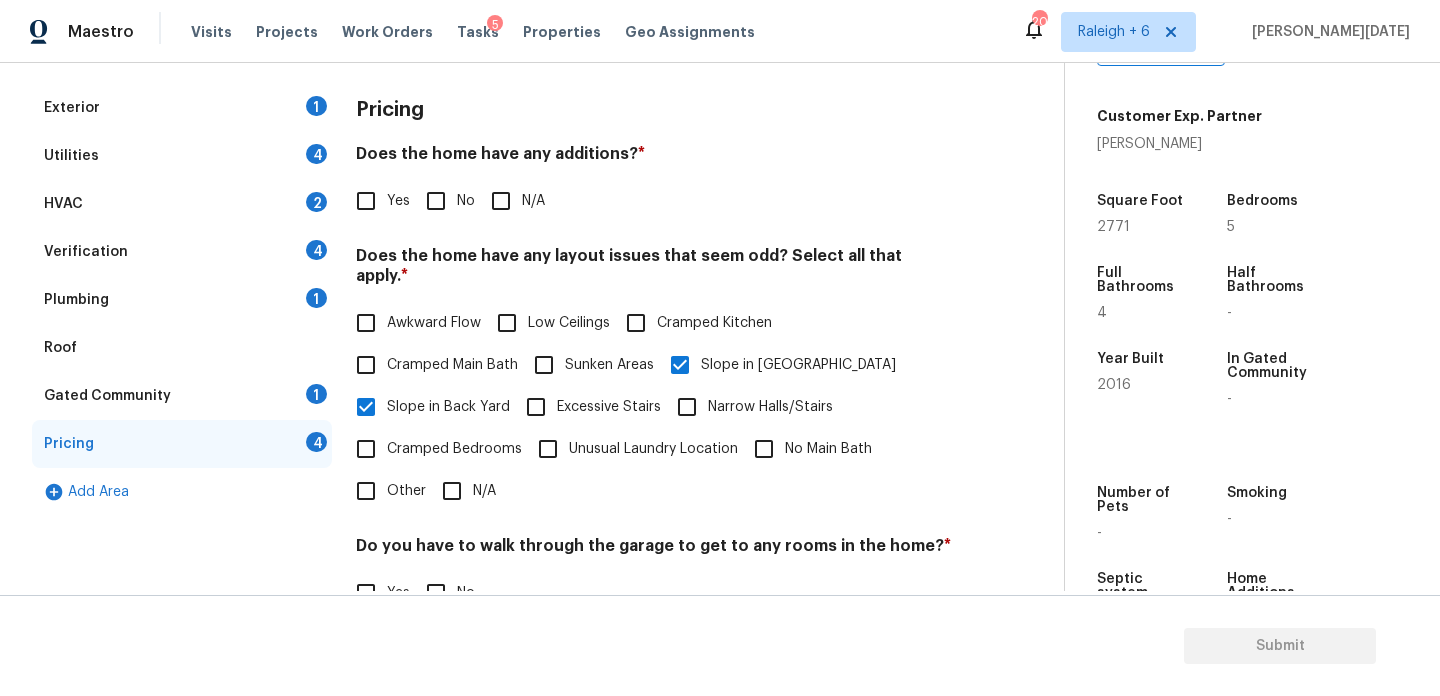 click on "No" at bounding box center (436, 201) 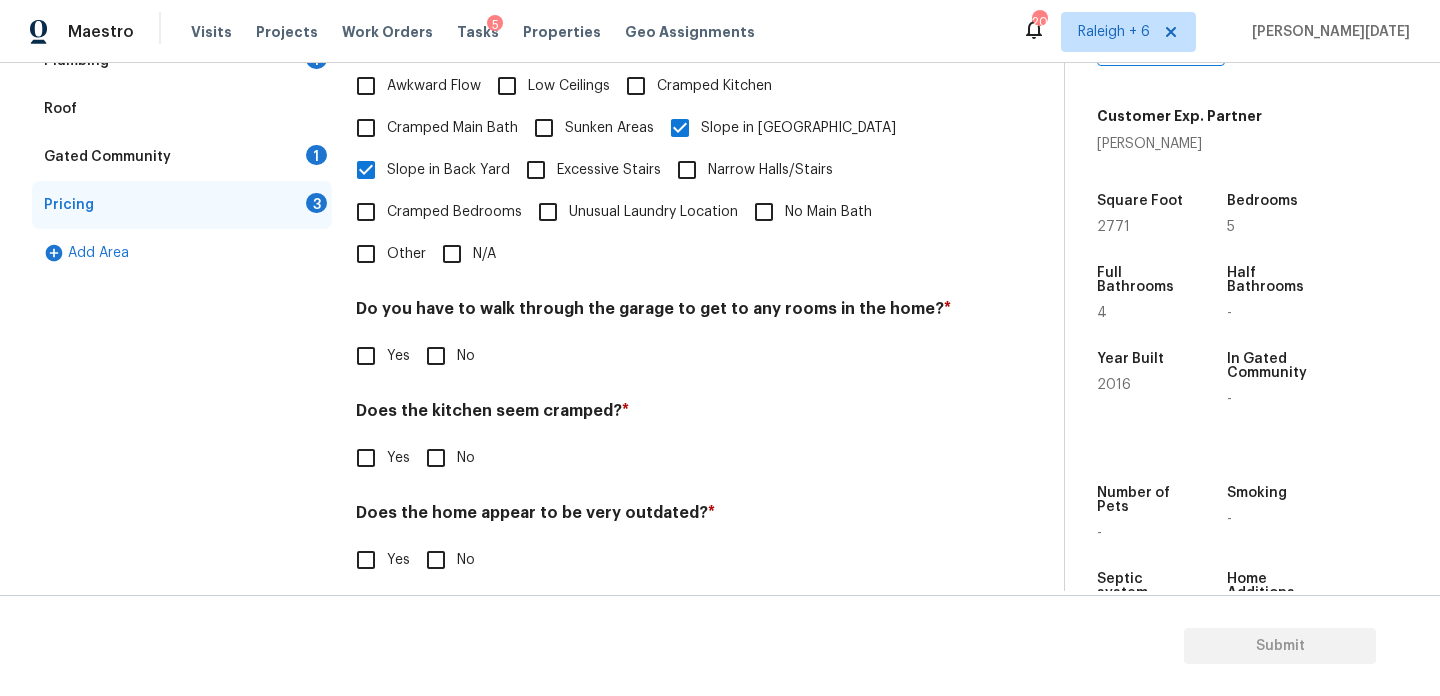 scroll, scrollTop: 504, scrollLeft: 0, axis: vertical 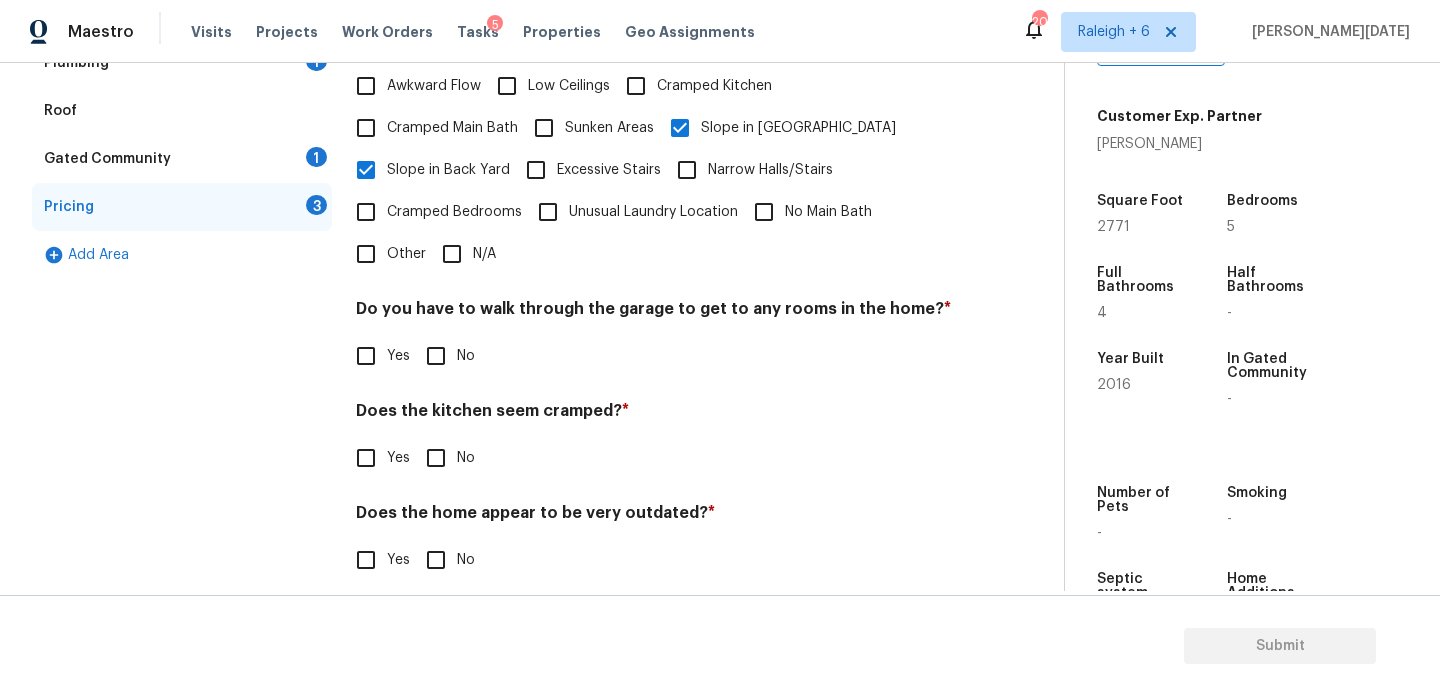 click on "No" at bounding box center [436, 356] 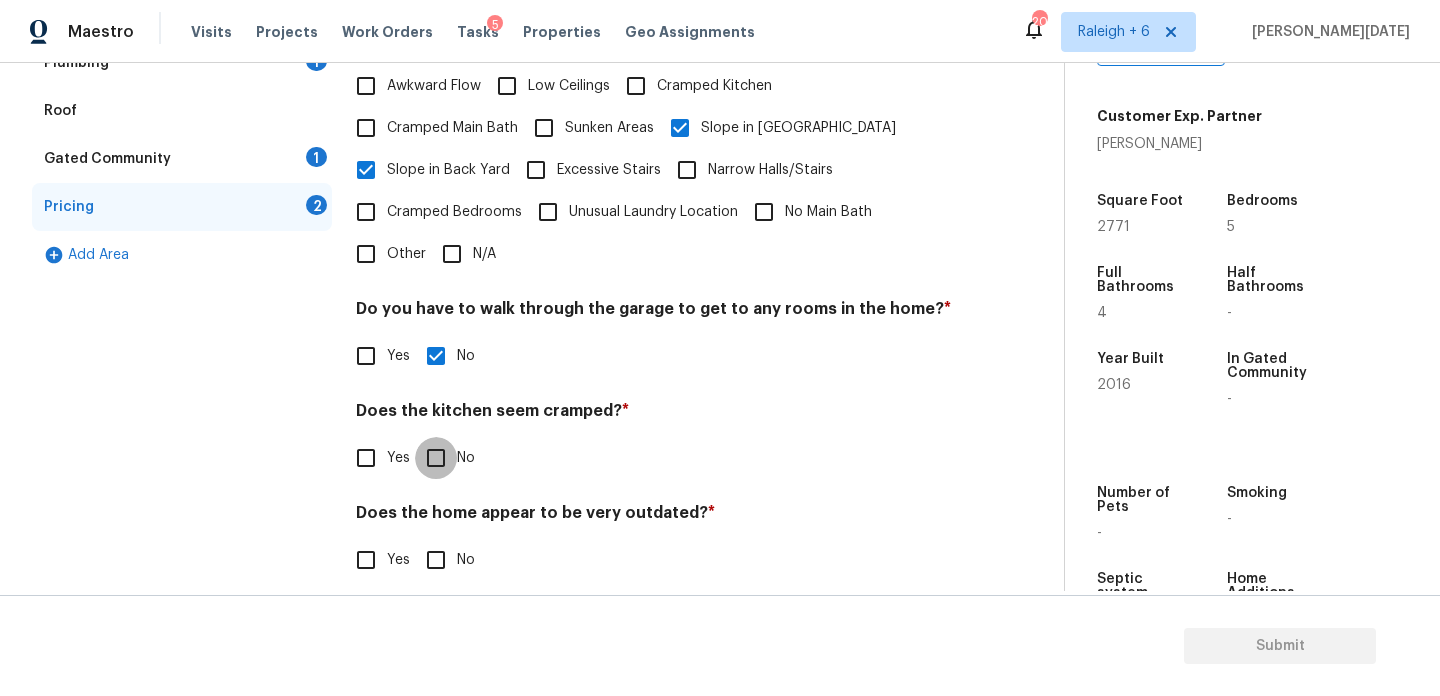 click on "No" at bounding box center [436, 458] 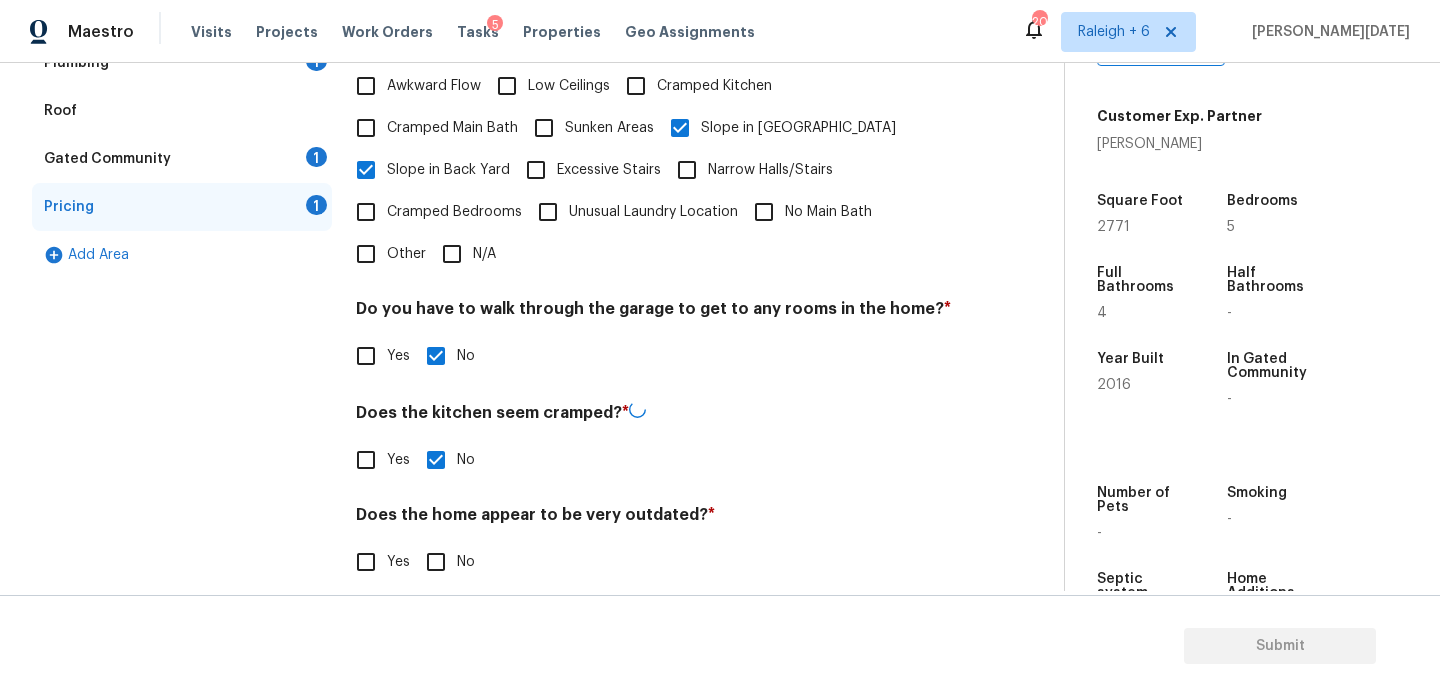 click on "No" at bounding box center [436, 562] 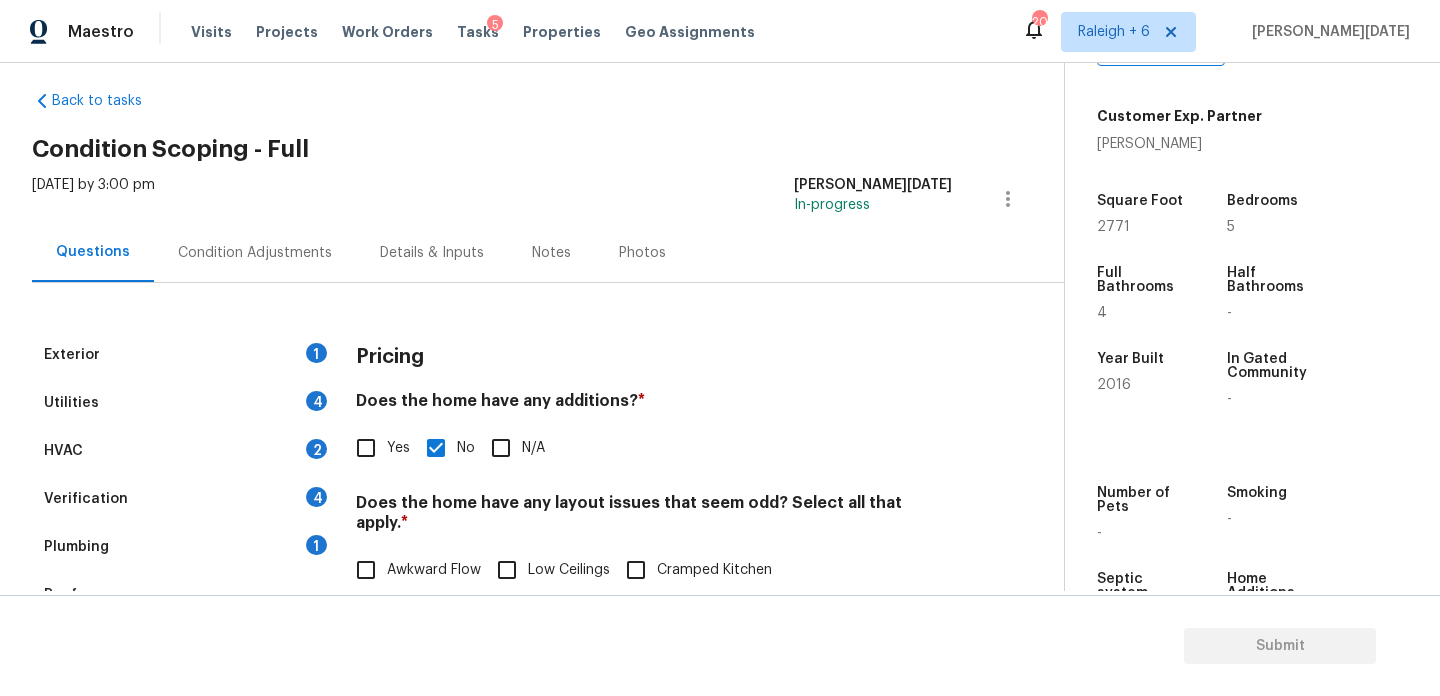 scroll, scrollTop: 0, scrollLeft: 0, axis: both 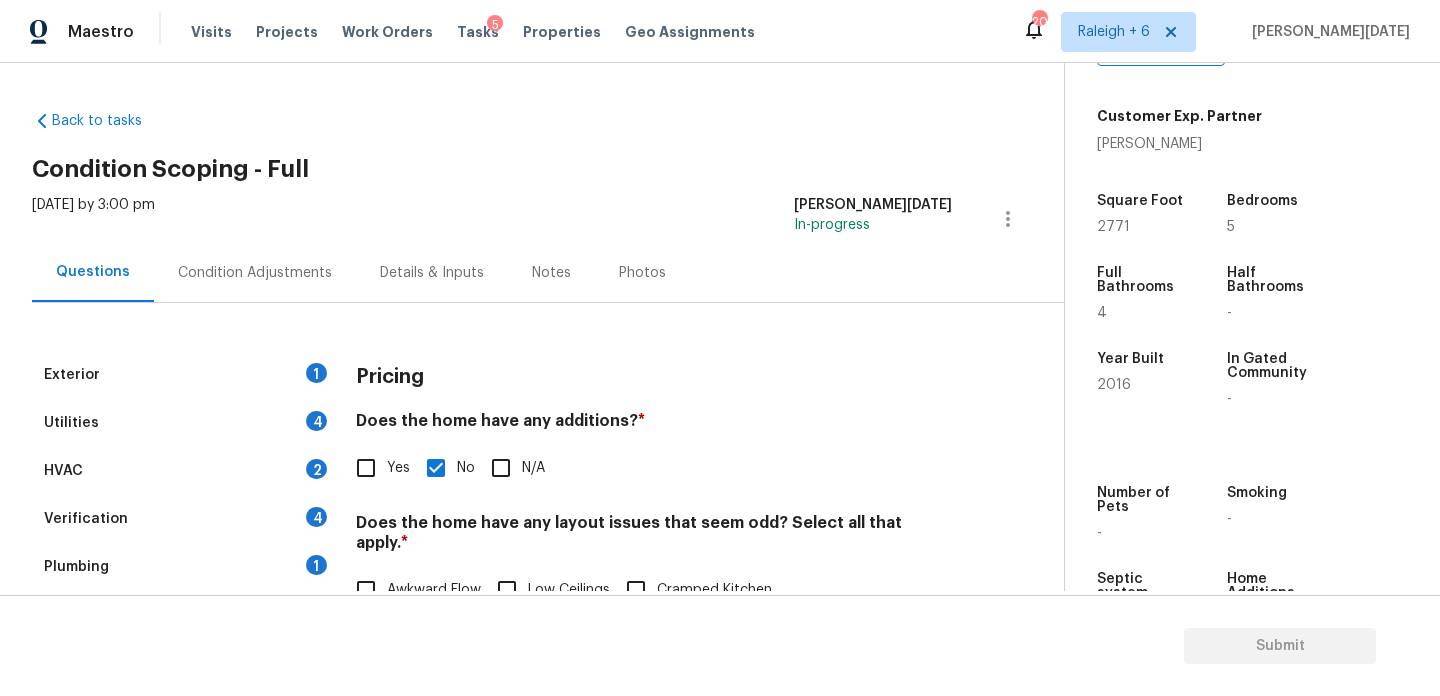 click on "Condition Adjustments" at bounding box center [255, 273] 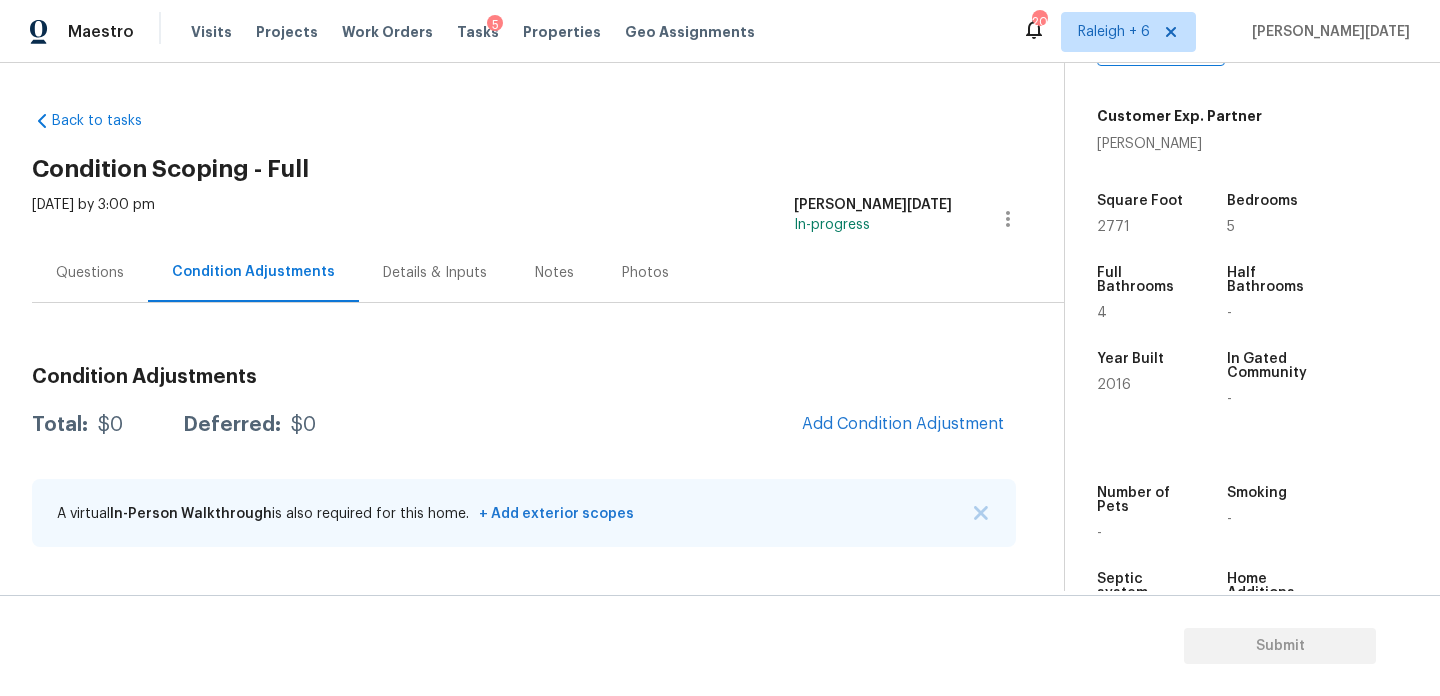 click on "Square Foot" at bounding box center [1140, 201] 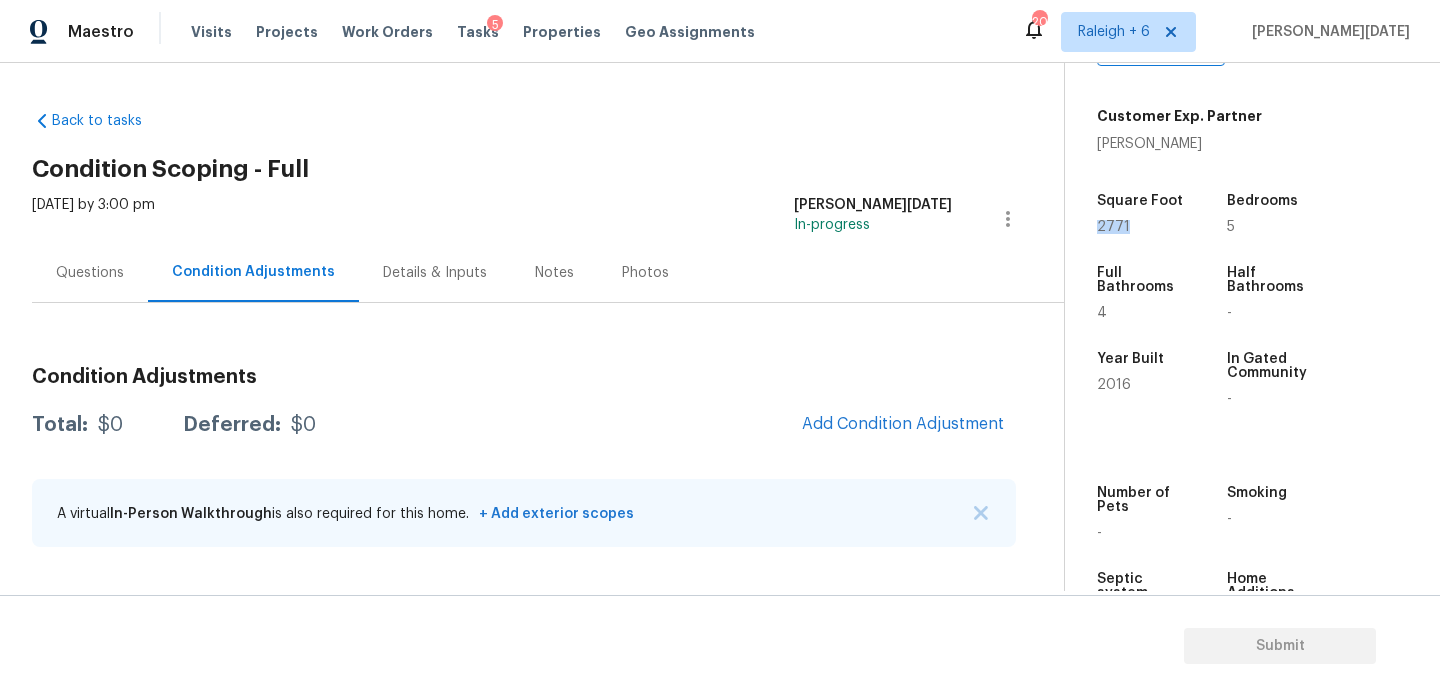 copy on "2771" 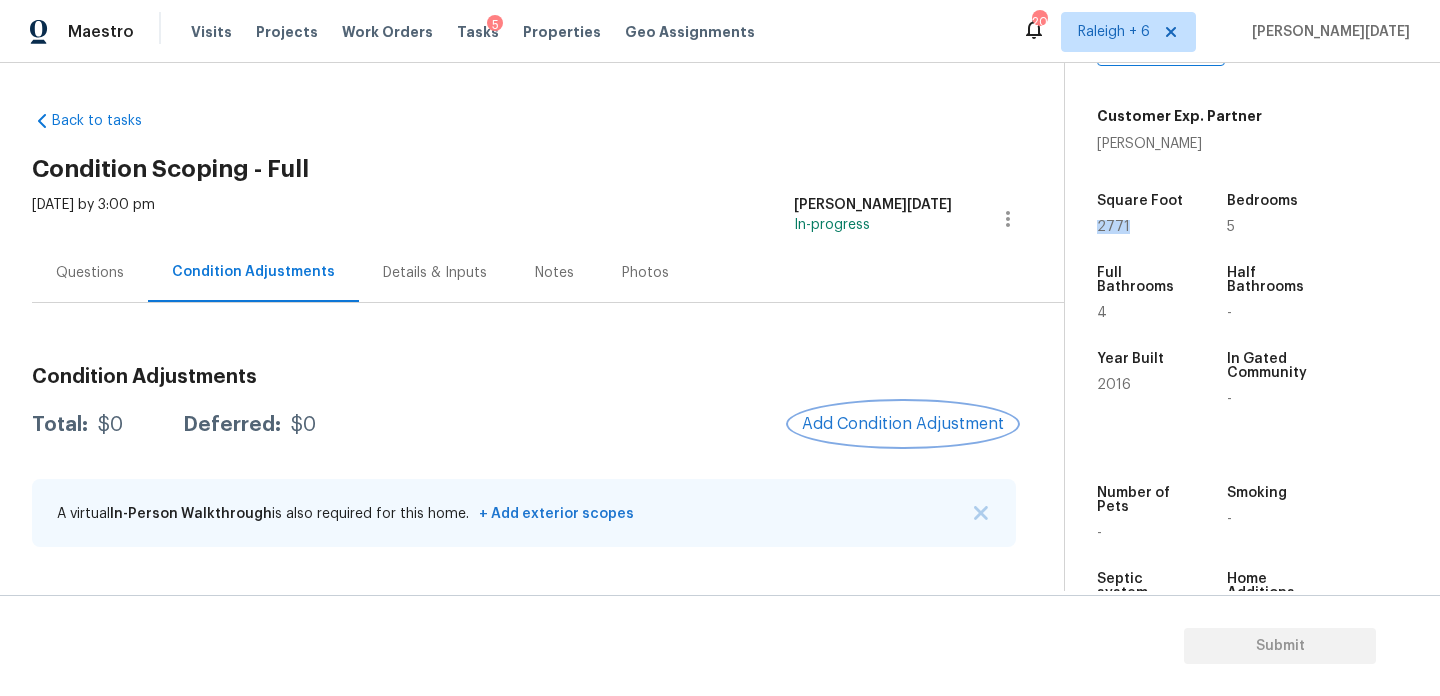 click on "Add Condition Adjustment" at bounding box center (903, 424) 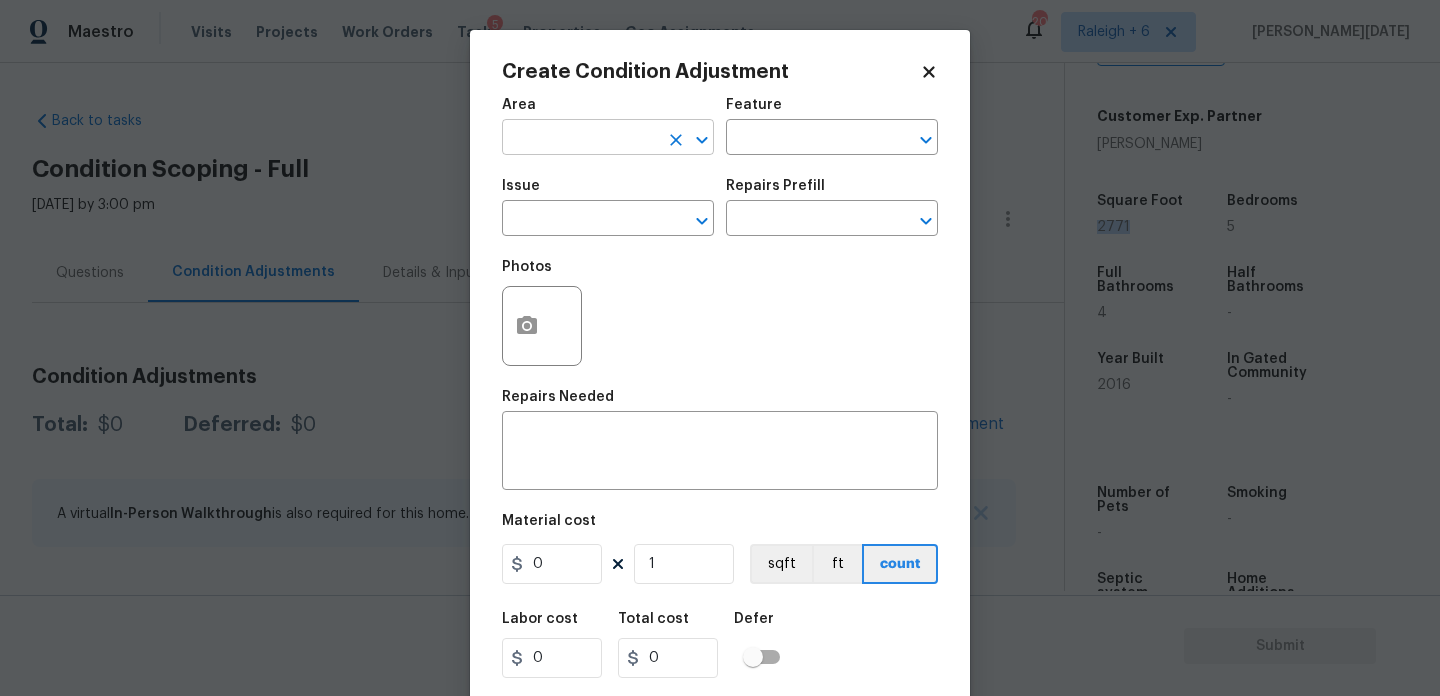 click at bounding box center [580, 139] 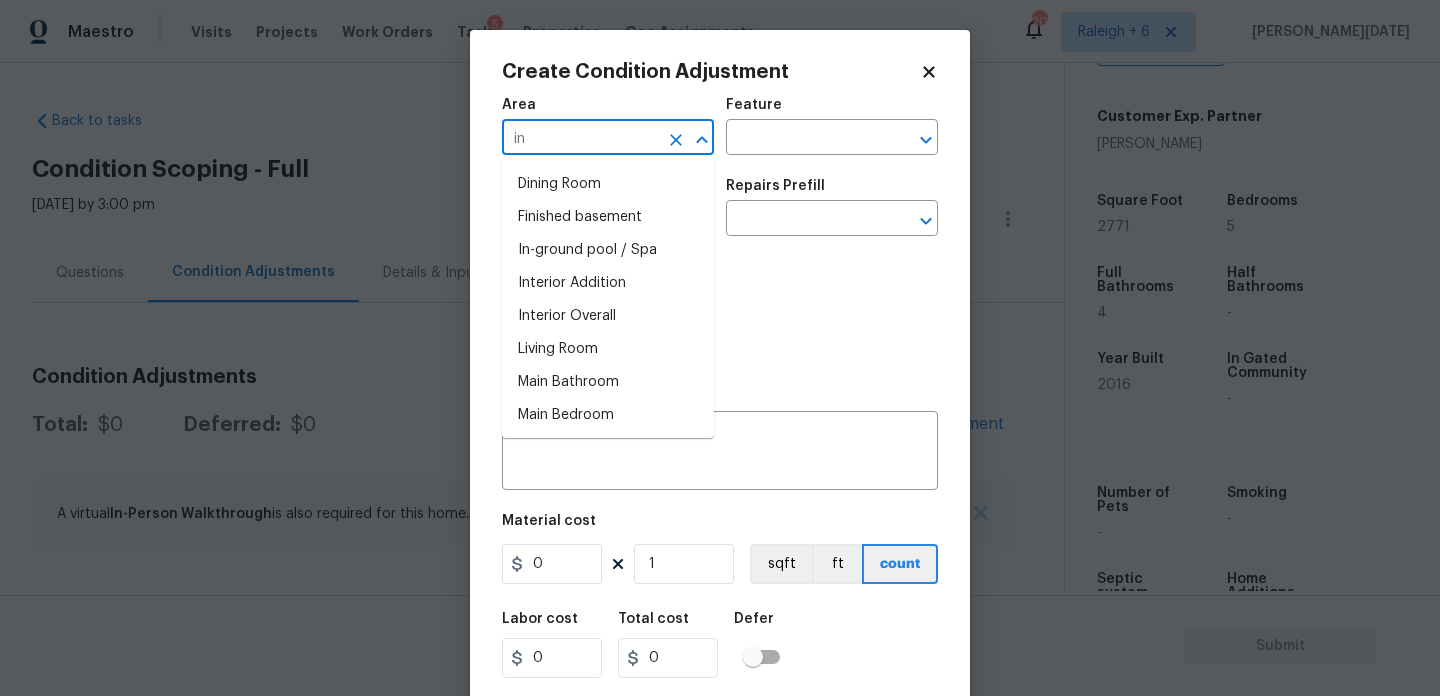 type on "int" 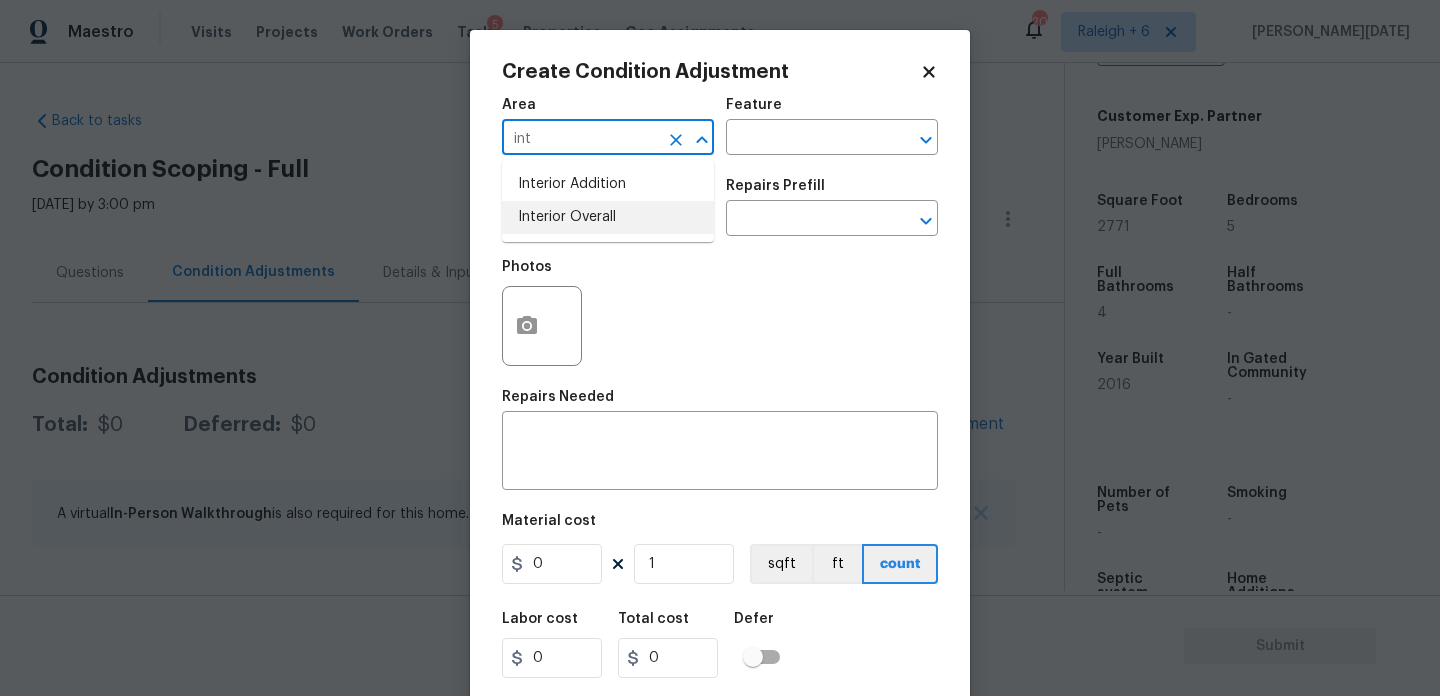 click on "Interior Overall" at bounding box center (608, 217) 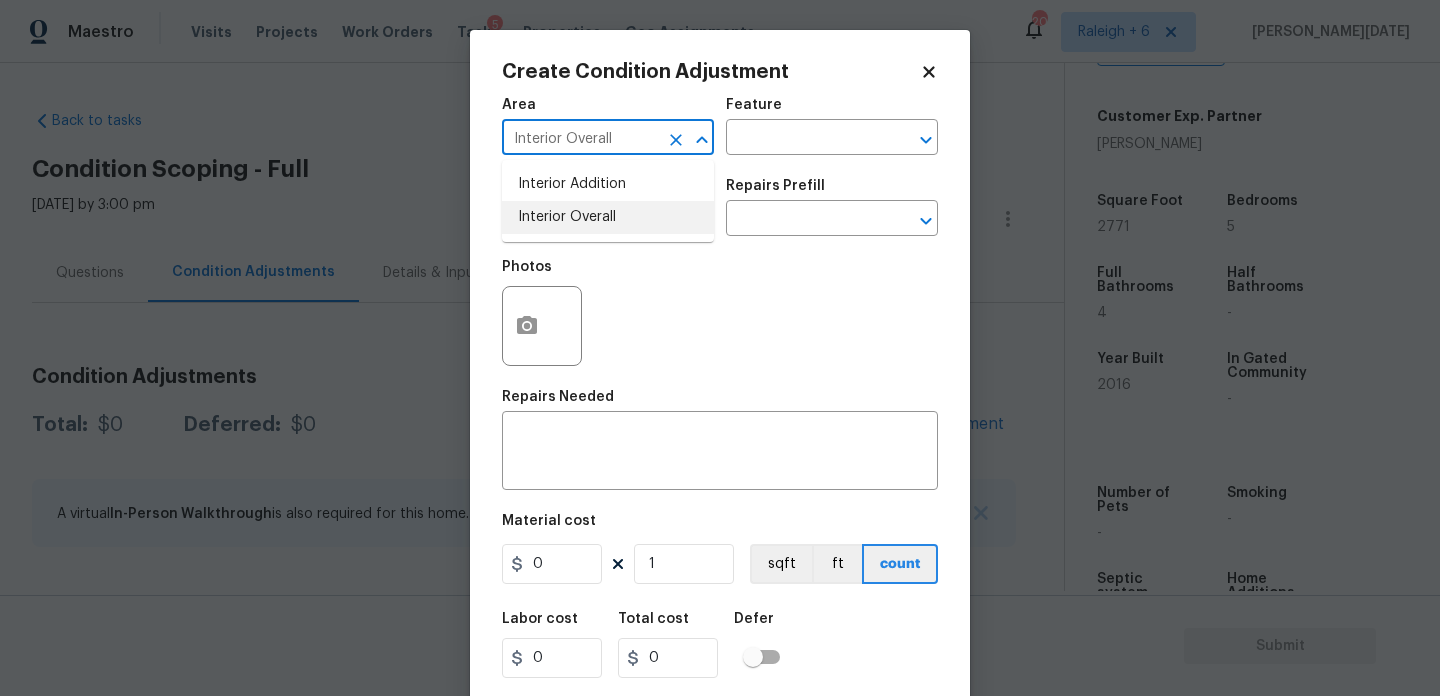 type on "Interior Overall" 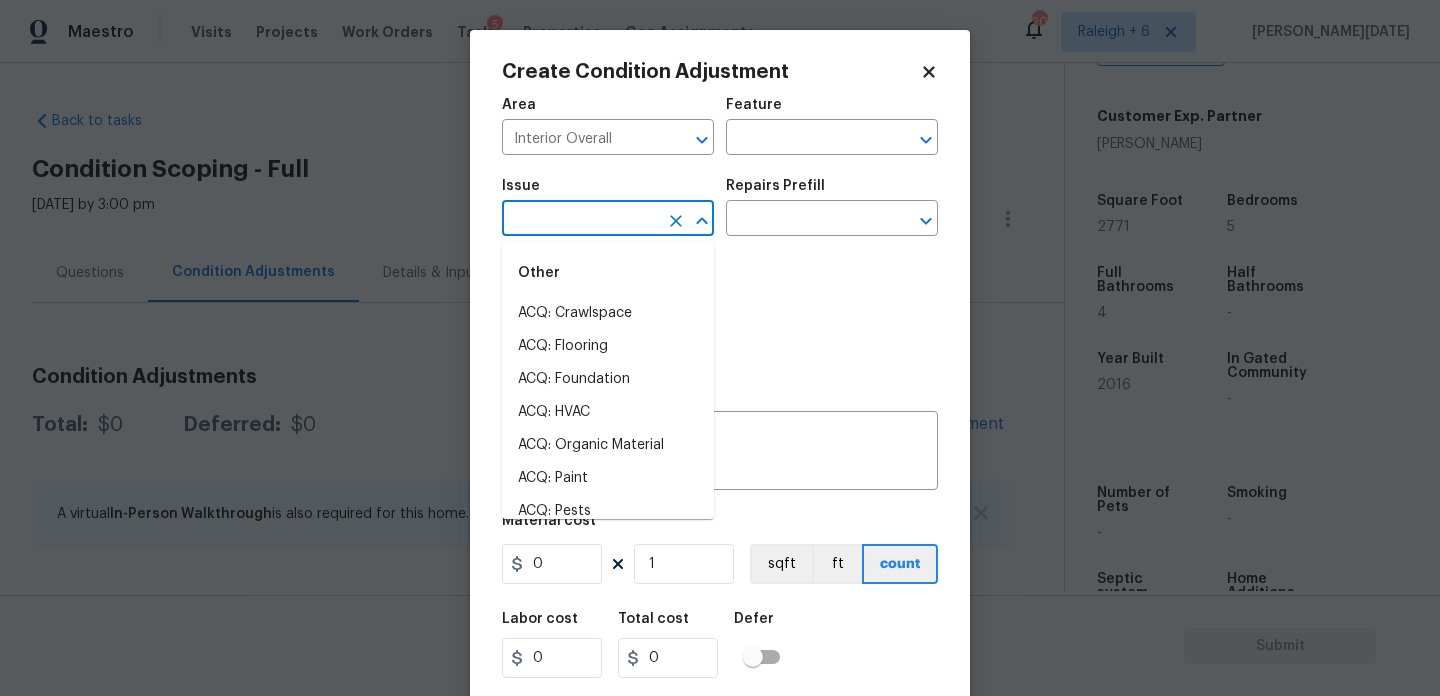 click at bounding box center [580, 220] 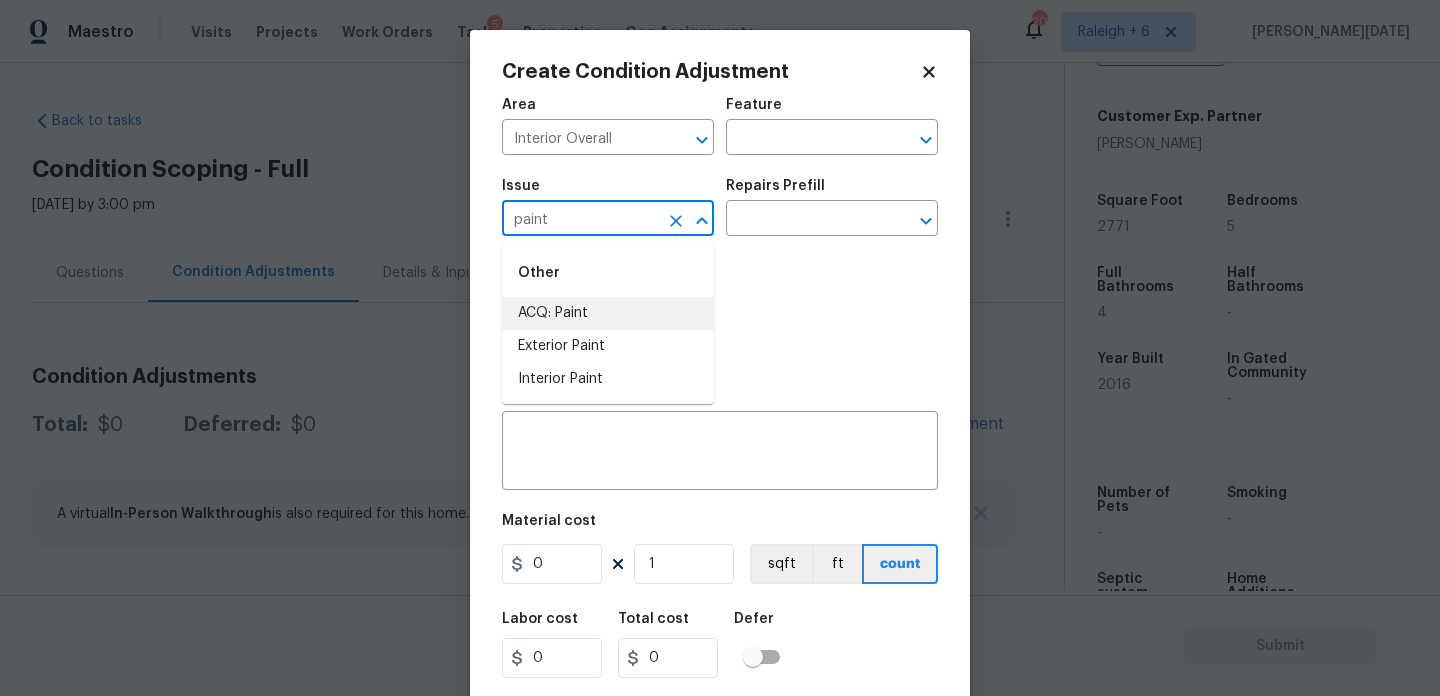 click on "ACQ: Paint" at bounding box center (608, 313) 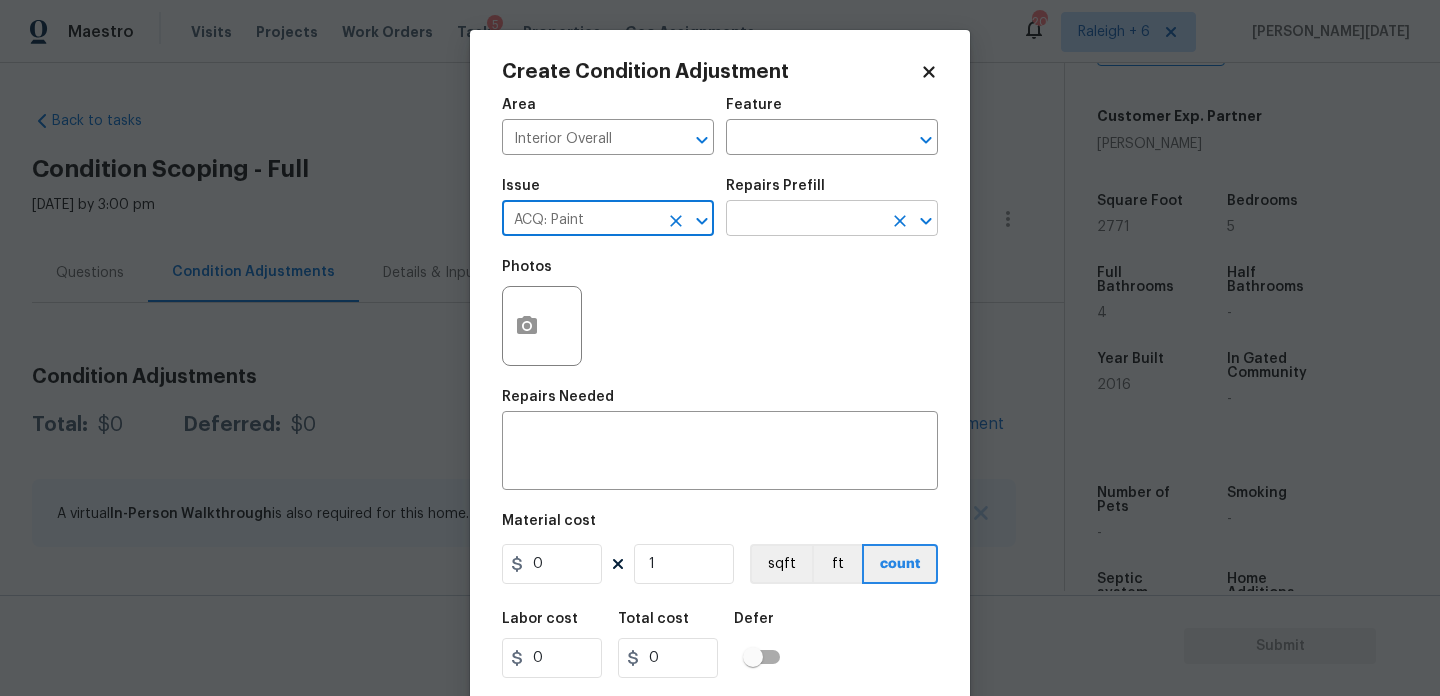 type on "ACQ: Paint" 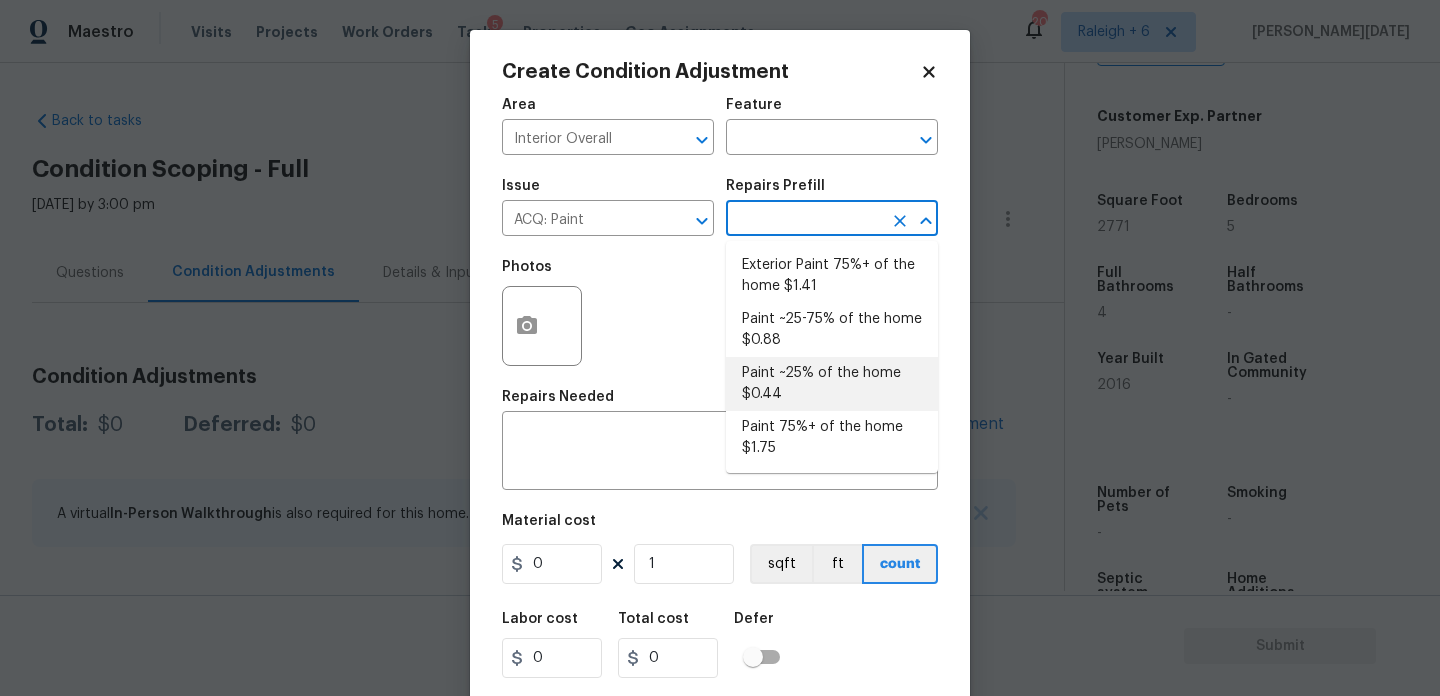 click on "Paint ~25% of the home $0.44" at bounding box center [832, 384] 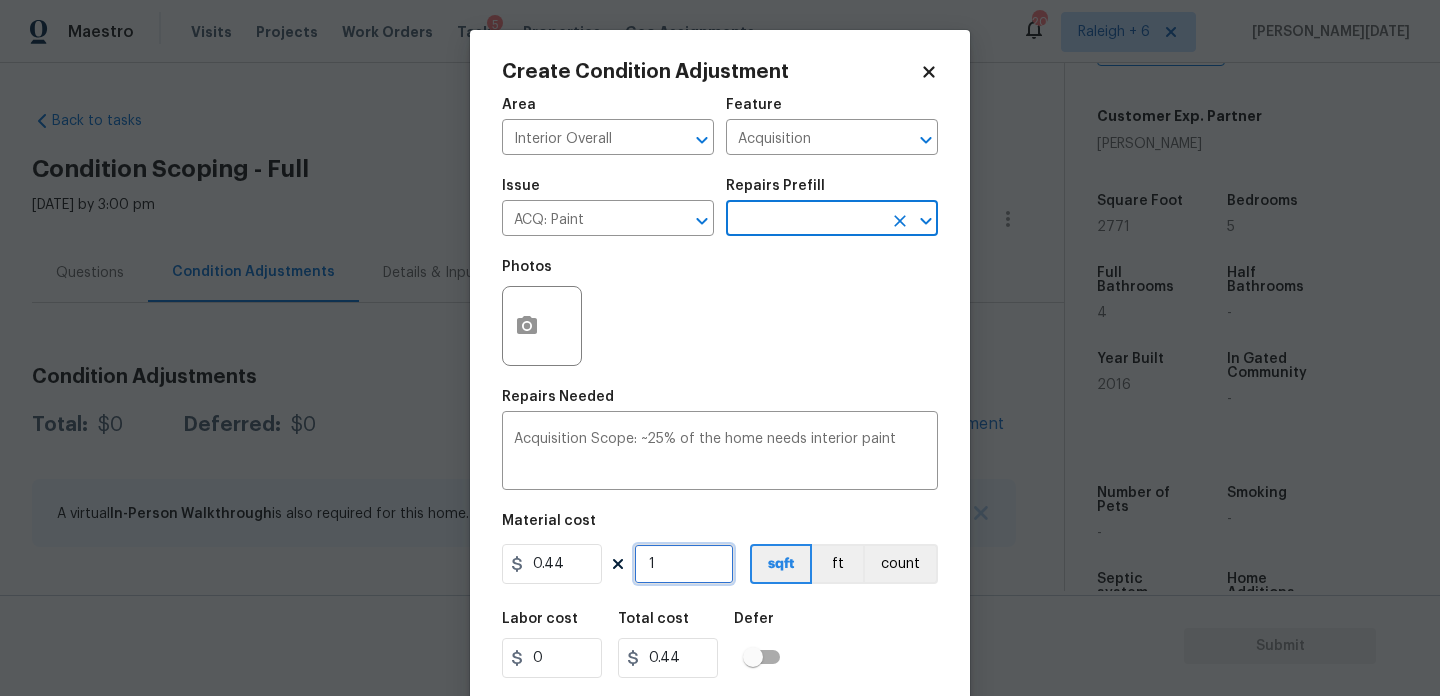 click on "1" at bounding box center [684, 564] 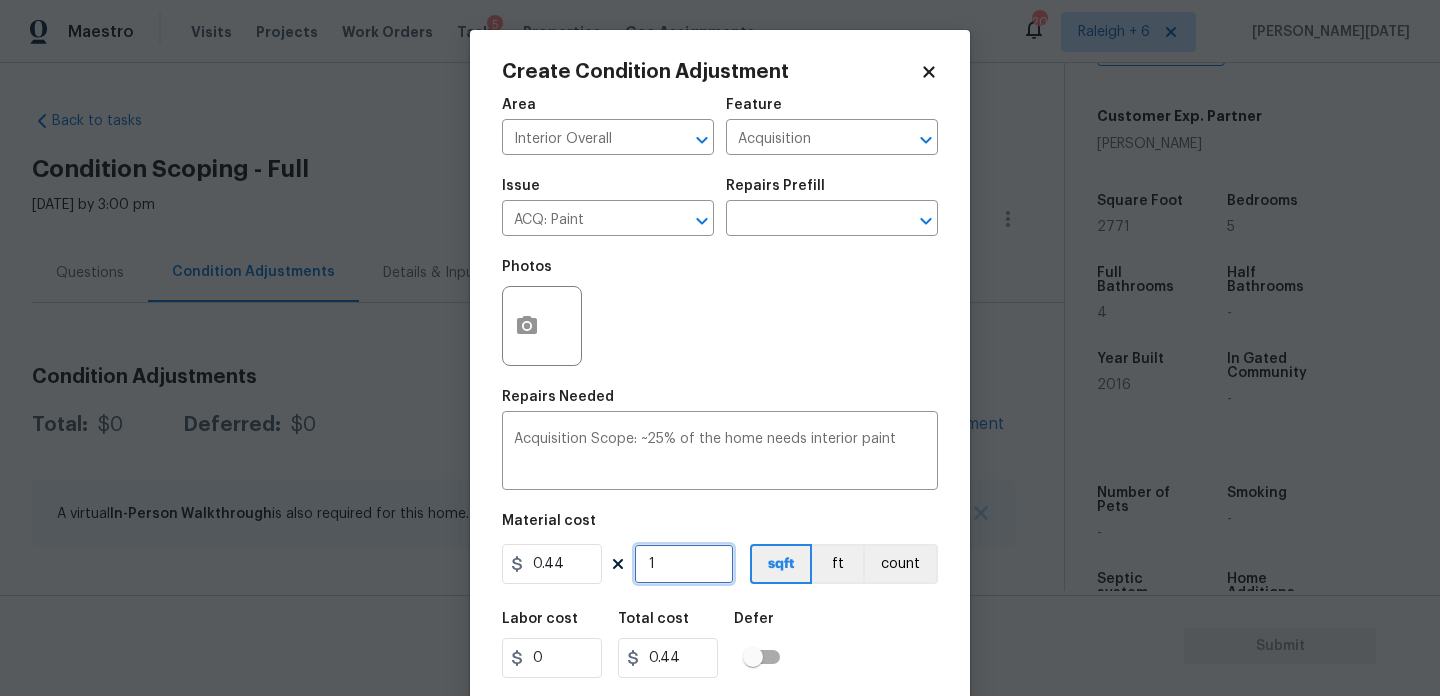 type on "0" 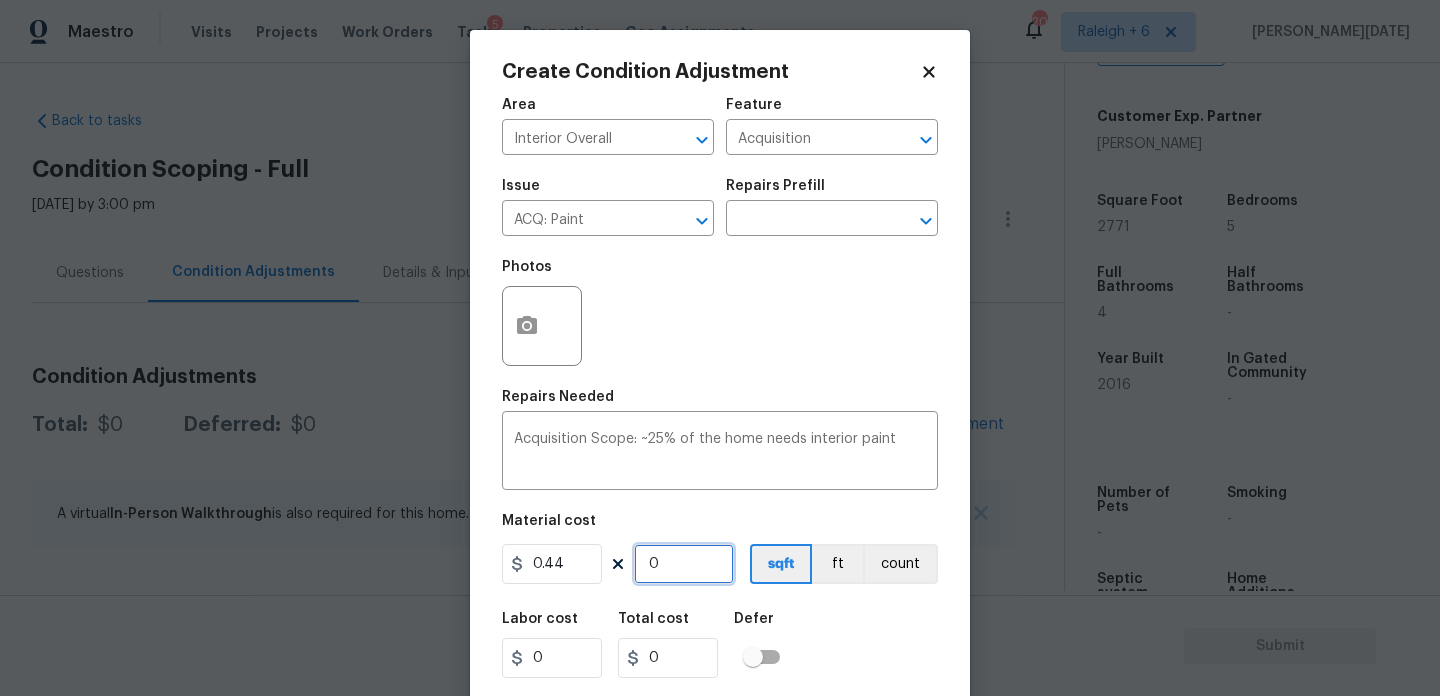 paste on "2771" 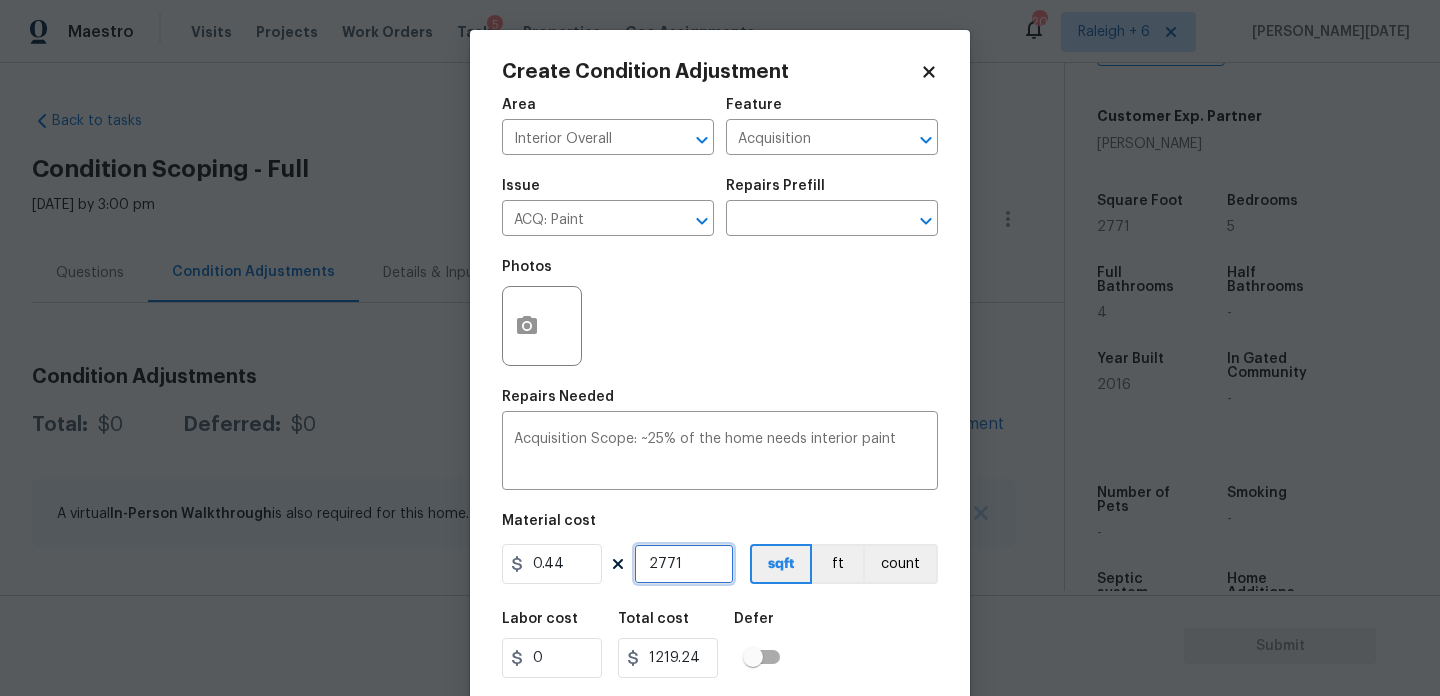 type on "2771" 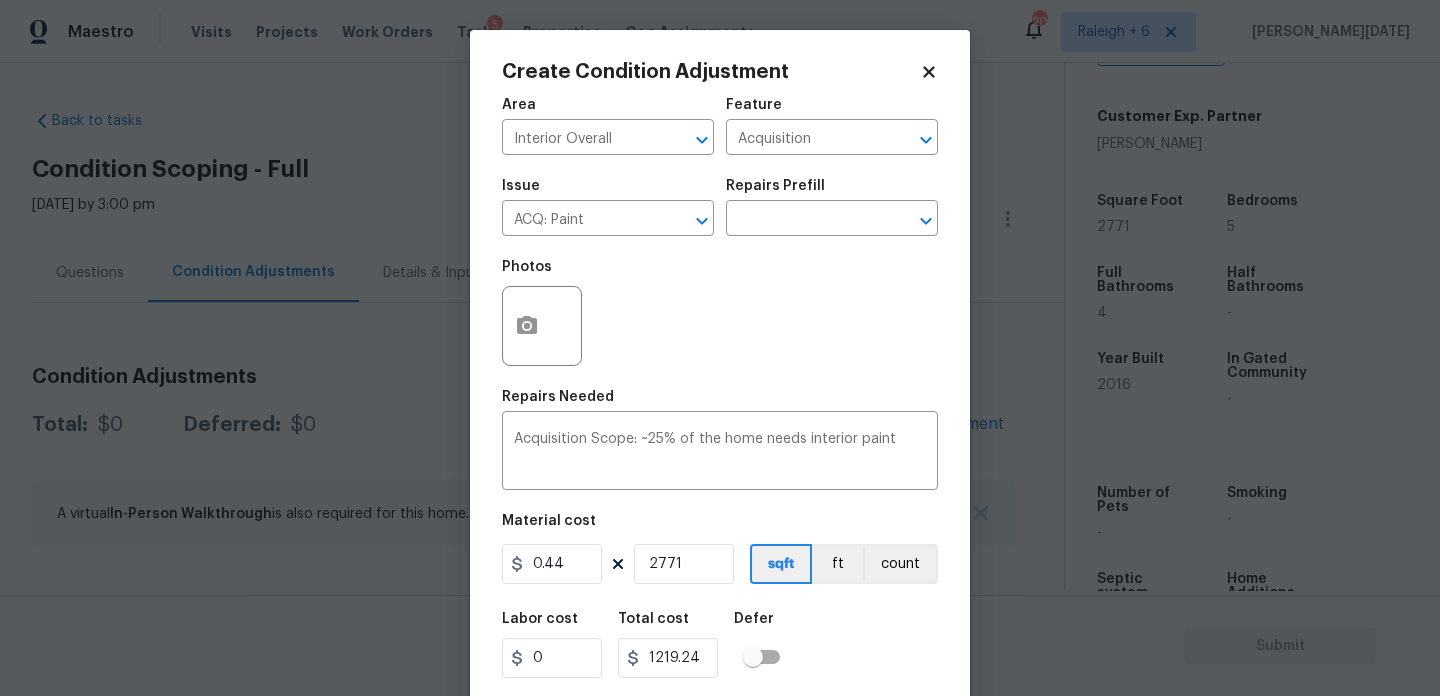 click on "Photos" at bounding box center (720, 313) 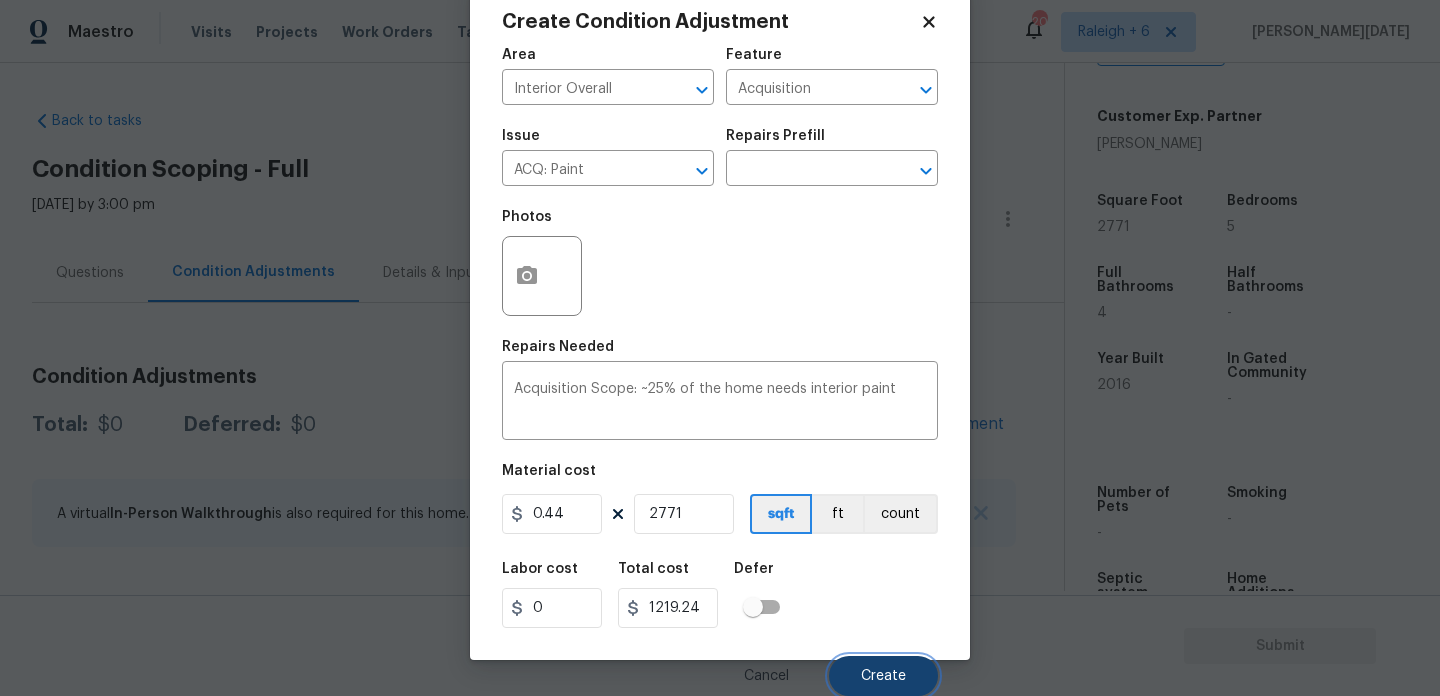 click on "Create" at bounding box center [883, 676] 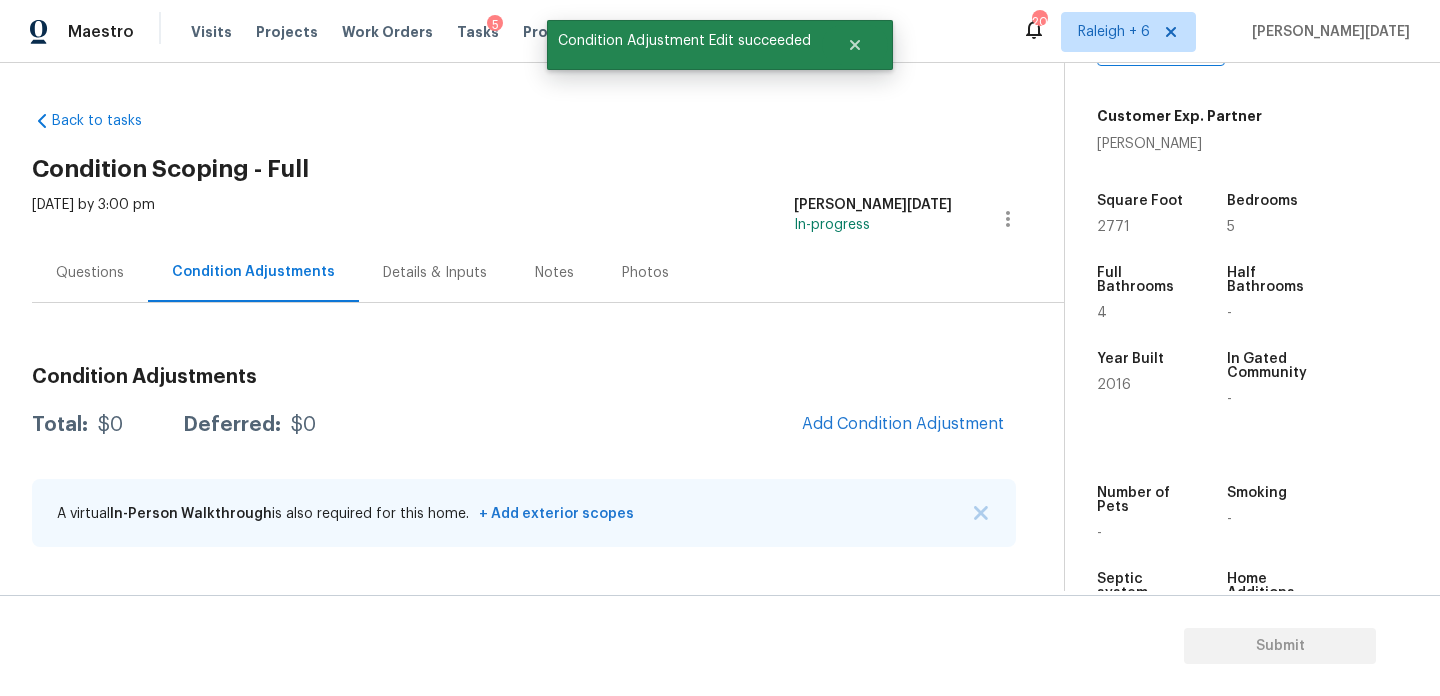 scroll, scrollTop: 44, scrollLeft: 0, axis: vertical 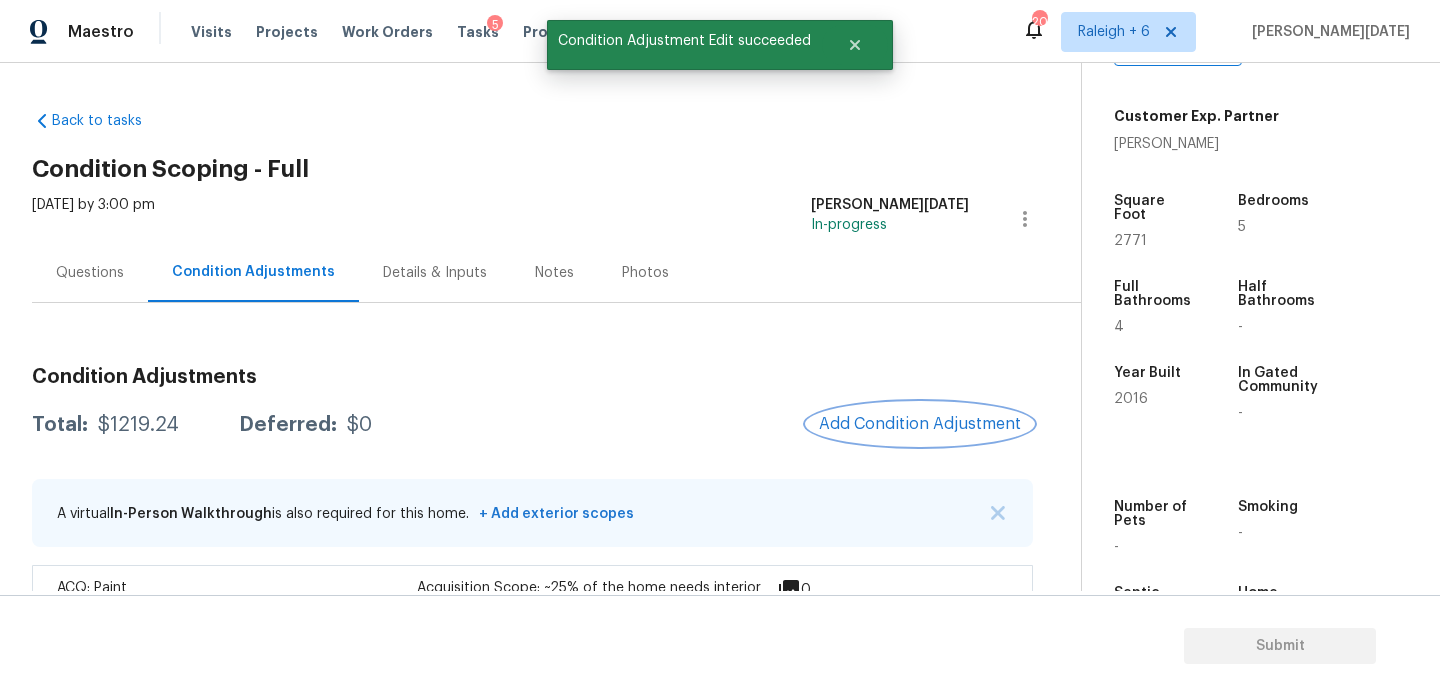 click on "Add Condition Adjustment" at bounding box center (920, 424) 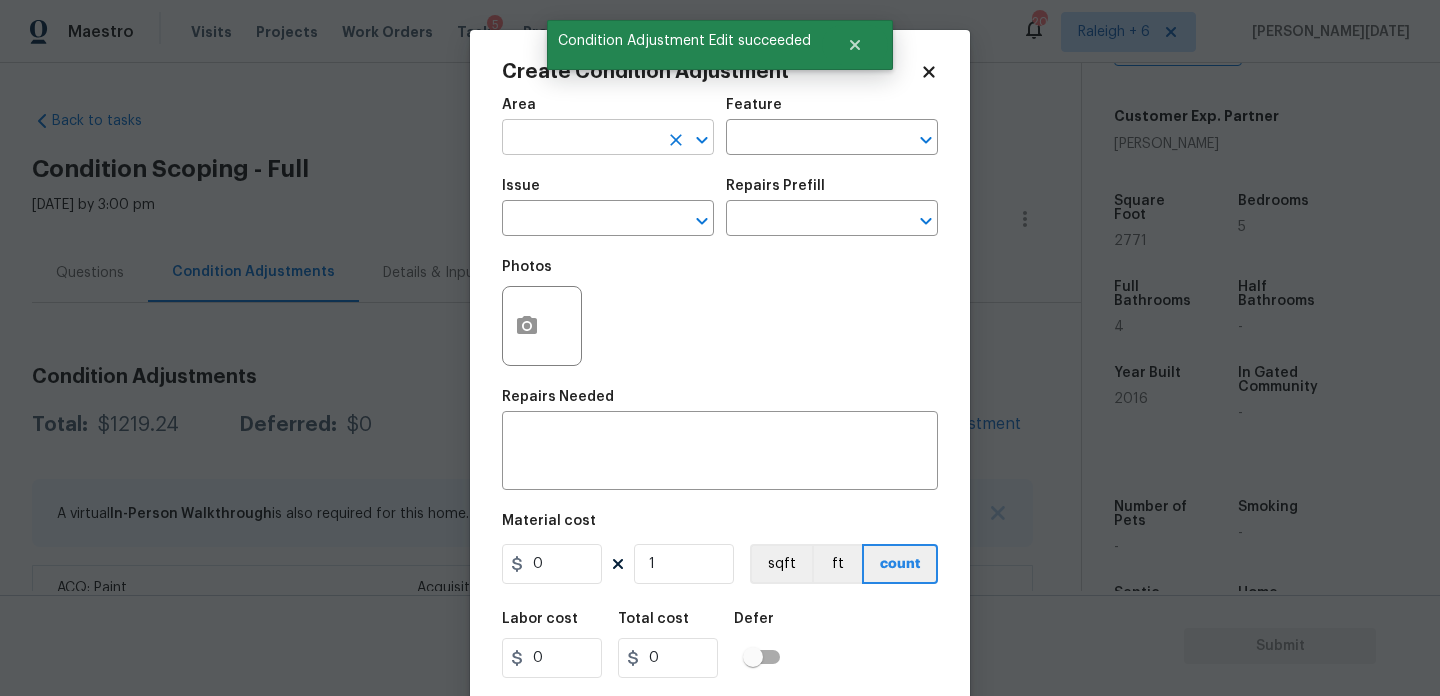 click at bounding box center [580, 139] 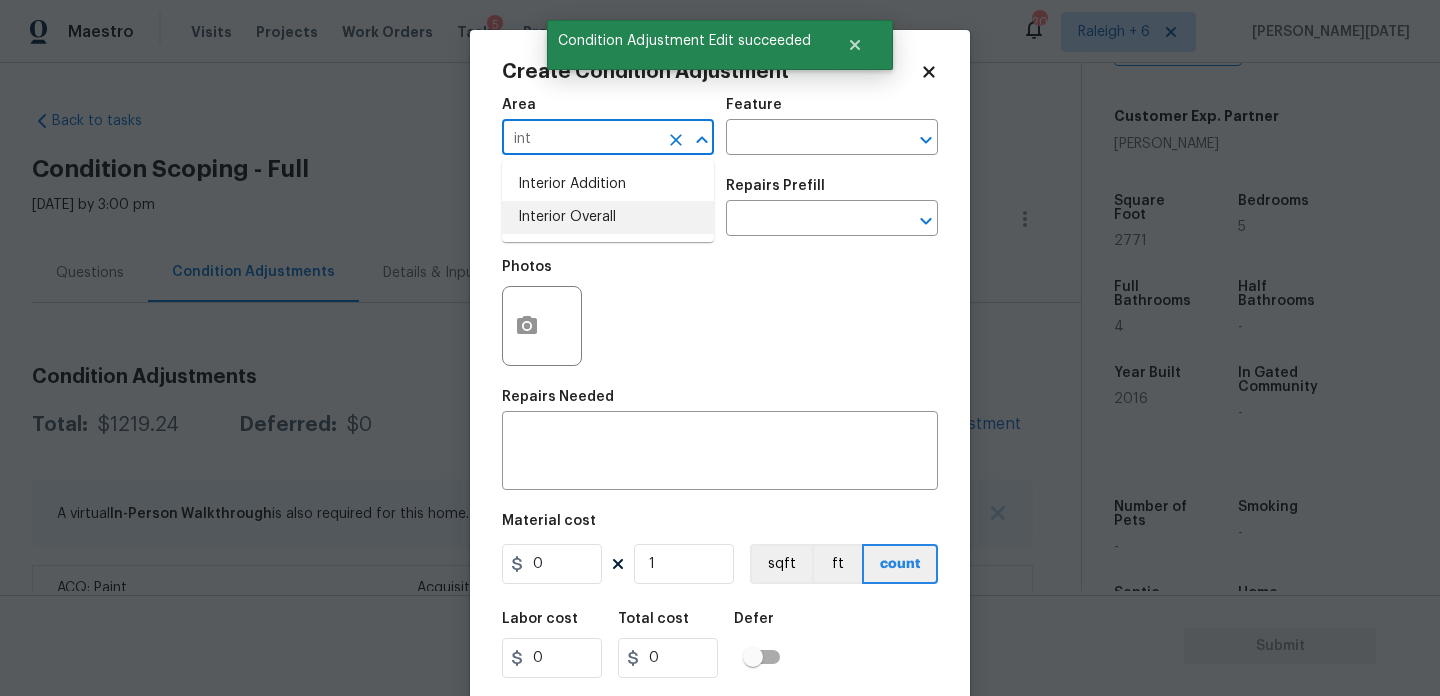 click on "Interior Overall" at bounding box center [608, 217] 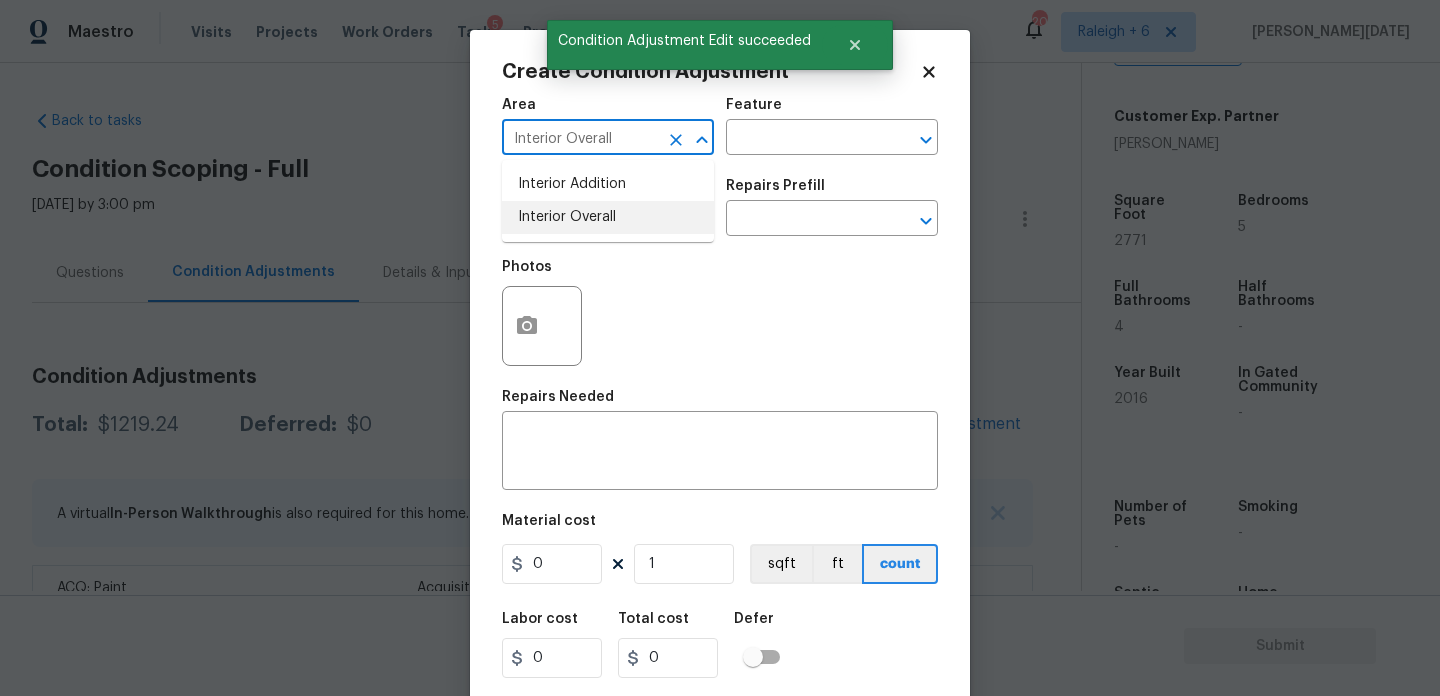 type on "Interior Overall" 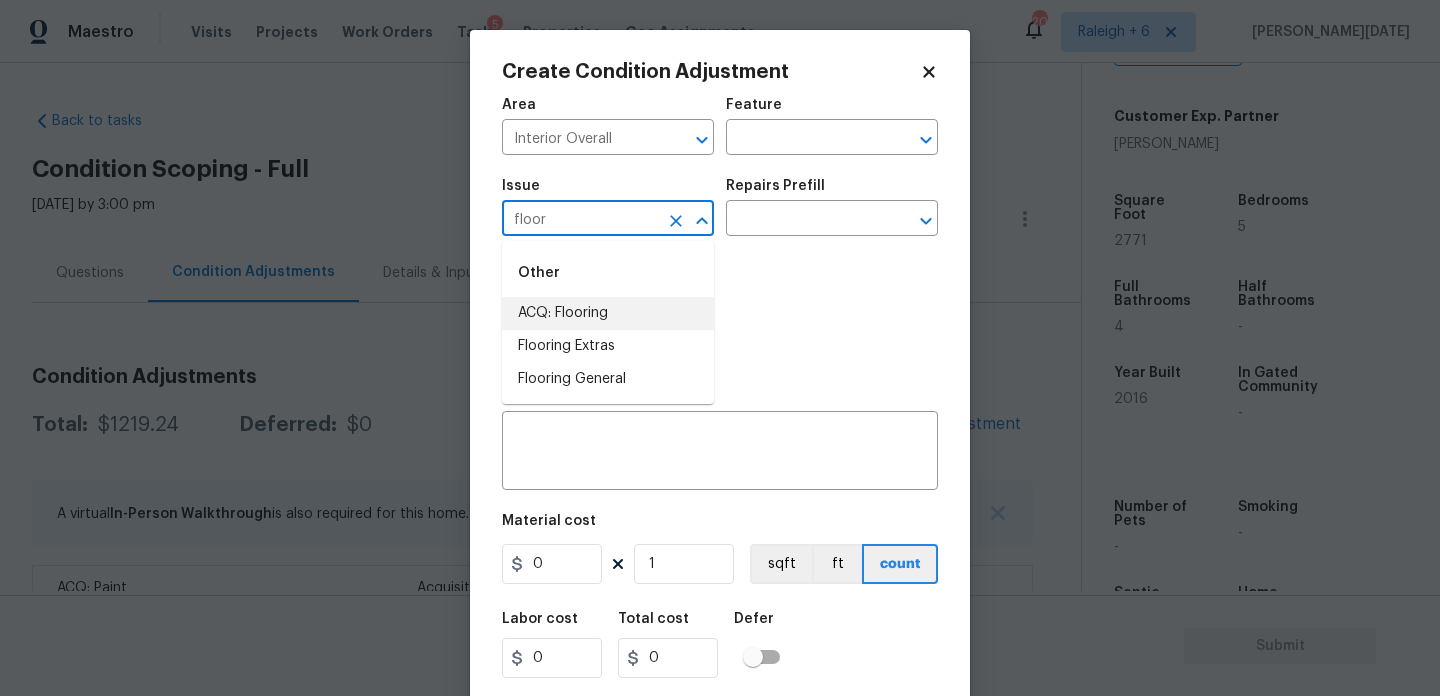 click on "ACQ: Flooring" at bounding box center (608, 313) 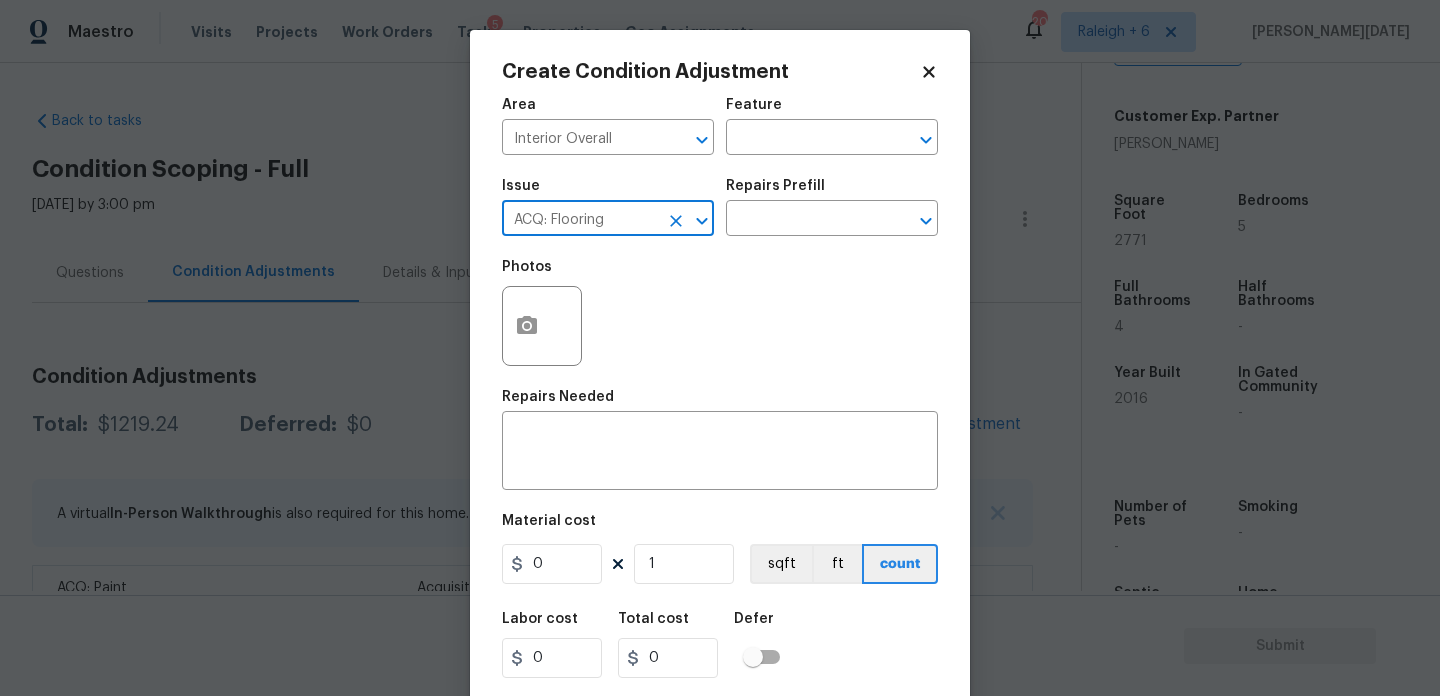 type on "ACQ: Flooring" 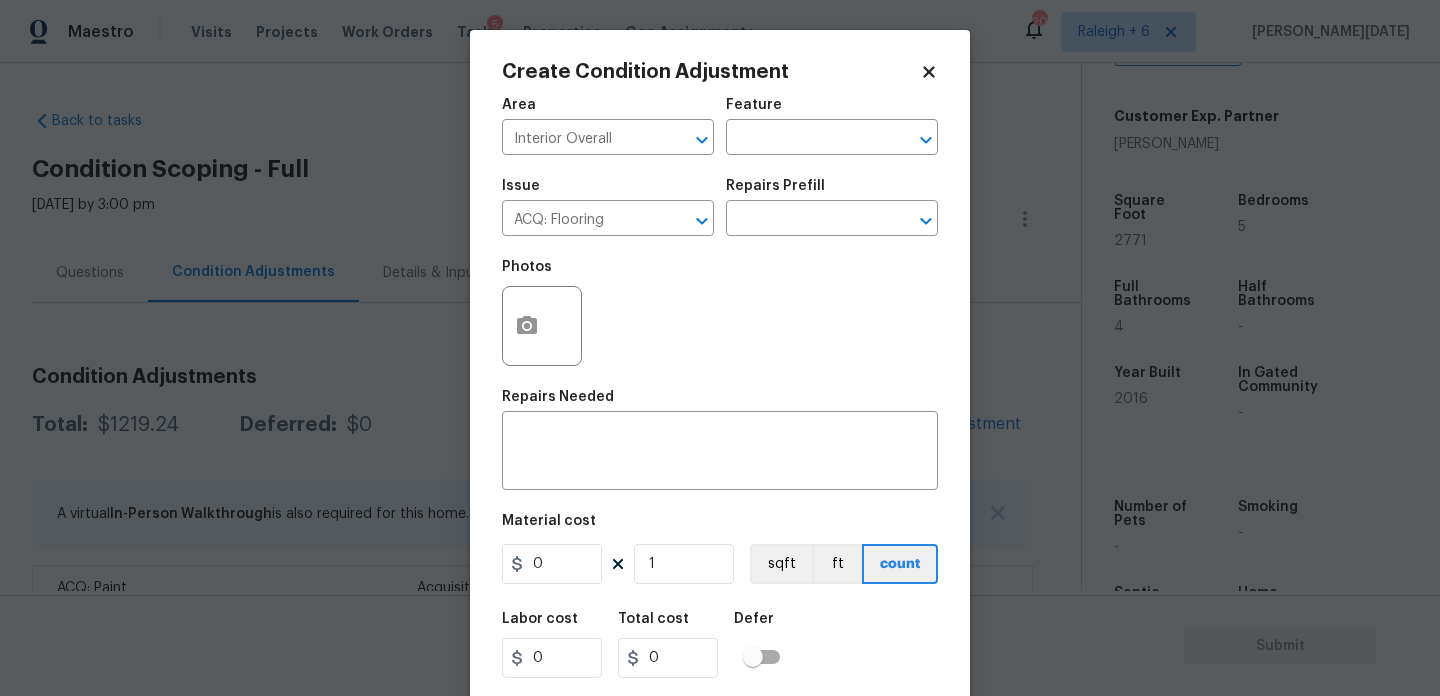 click on "Issue ACQ: Flooring ​ Repairs Prefill ​" at bounding box center (720, 207) 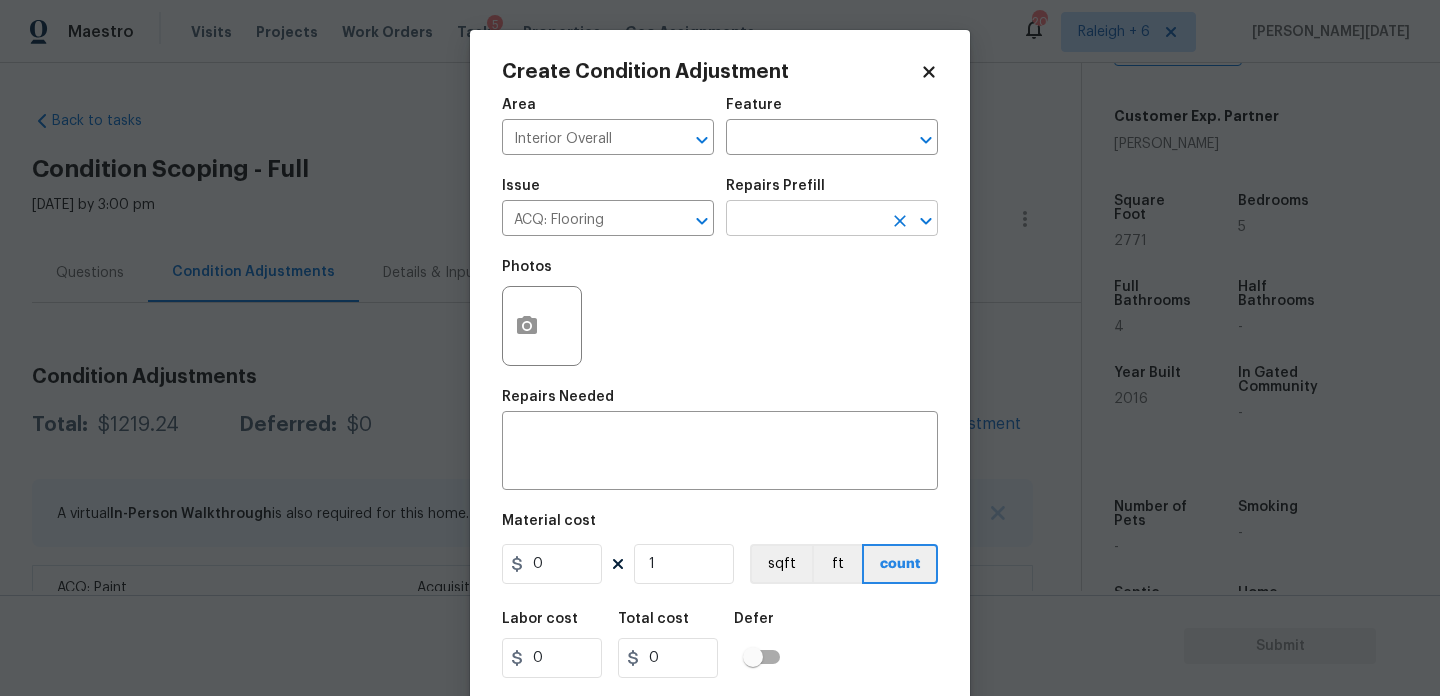click at bounding box center (804, 220) 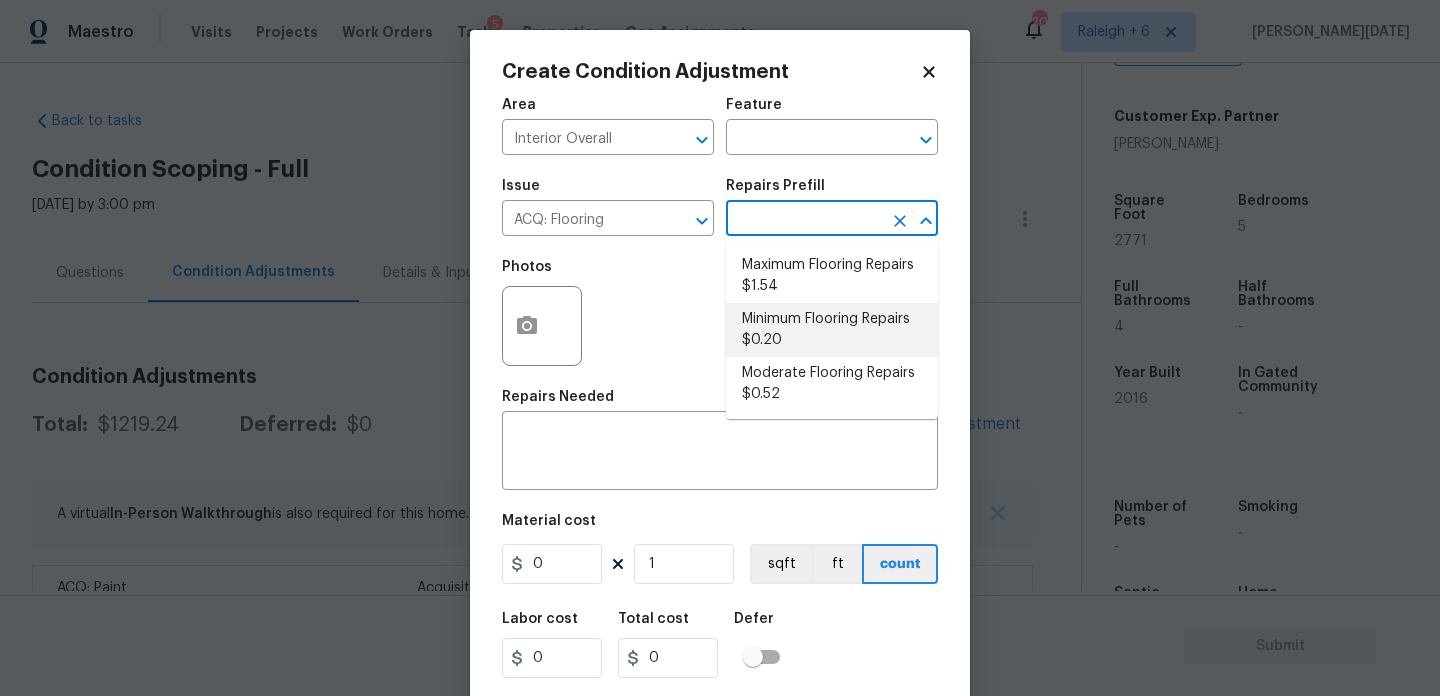 click on "Minimum Flooring Repairs $0.20" at bounding box center [832, 330] 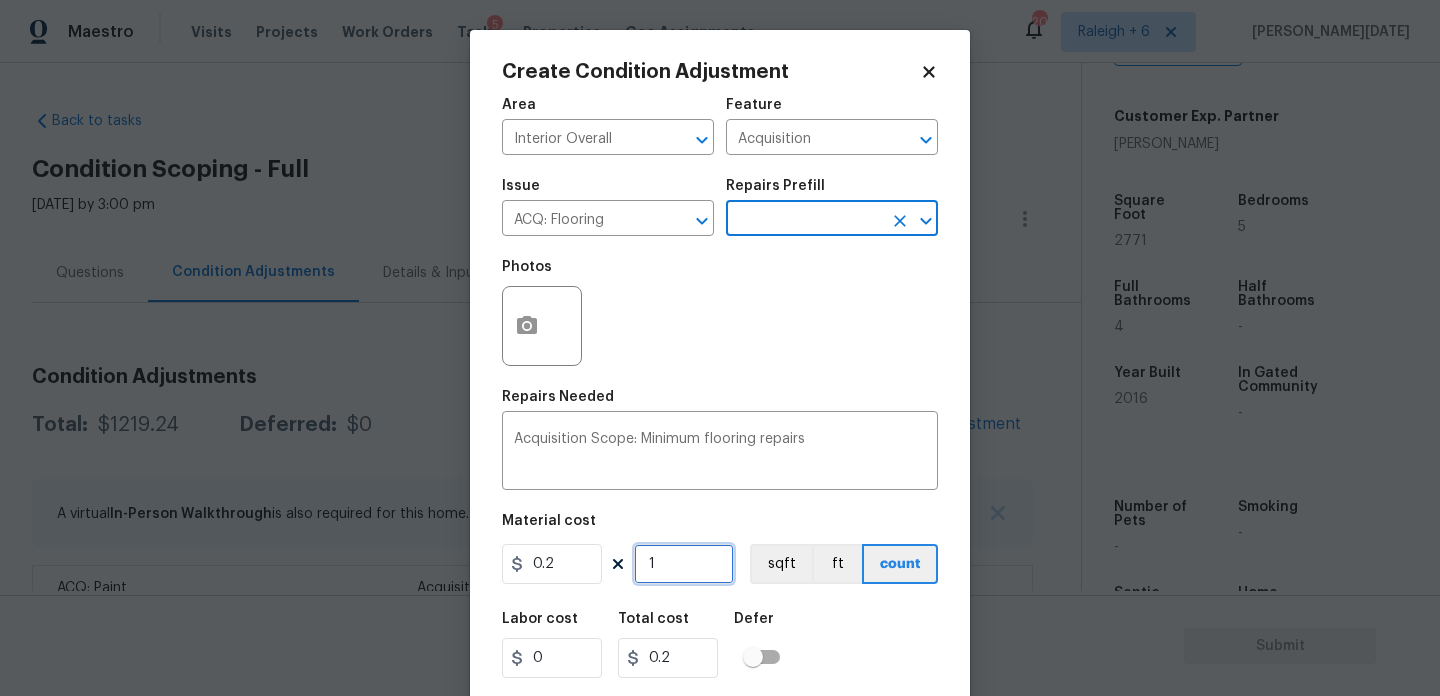 click on "1" at bounding box center (684, 564) 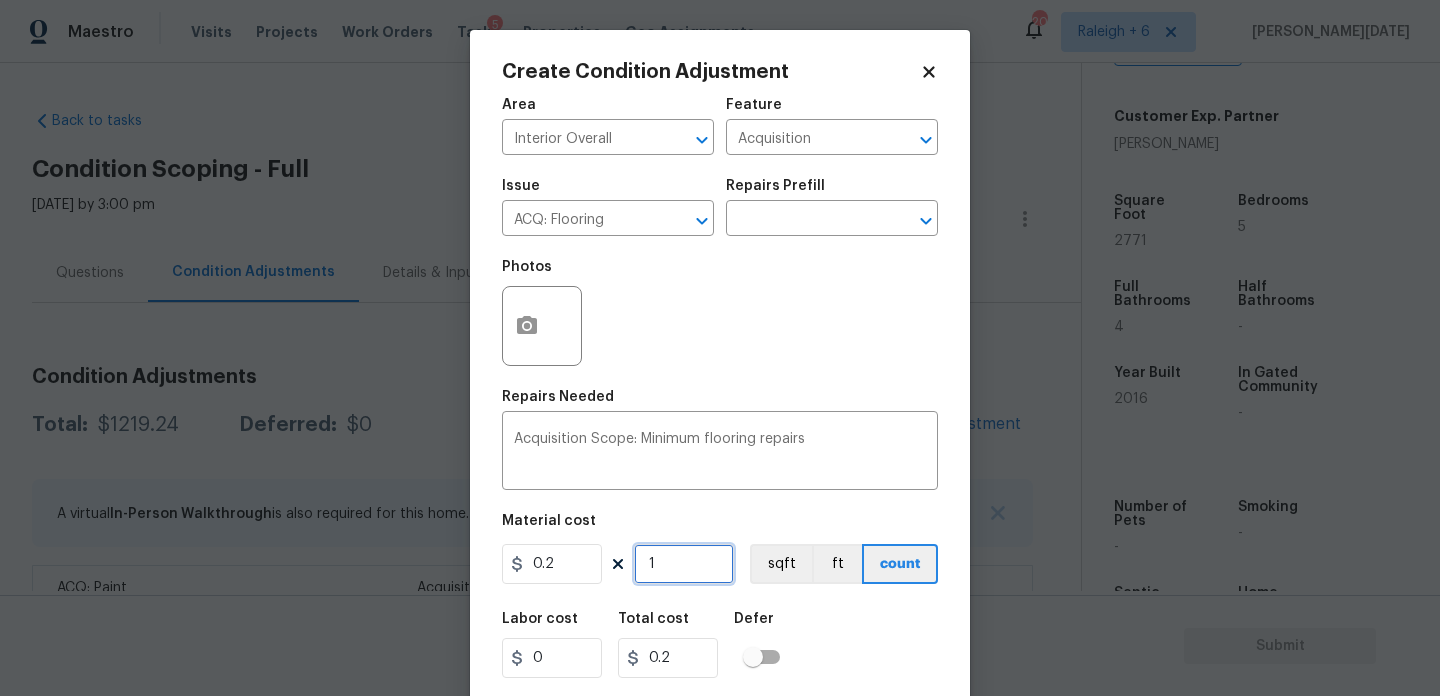 type on "0" 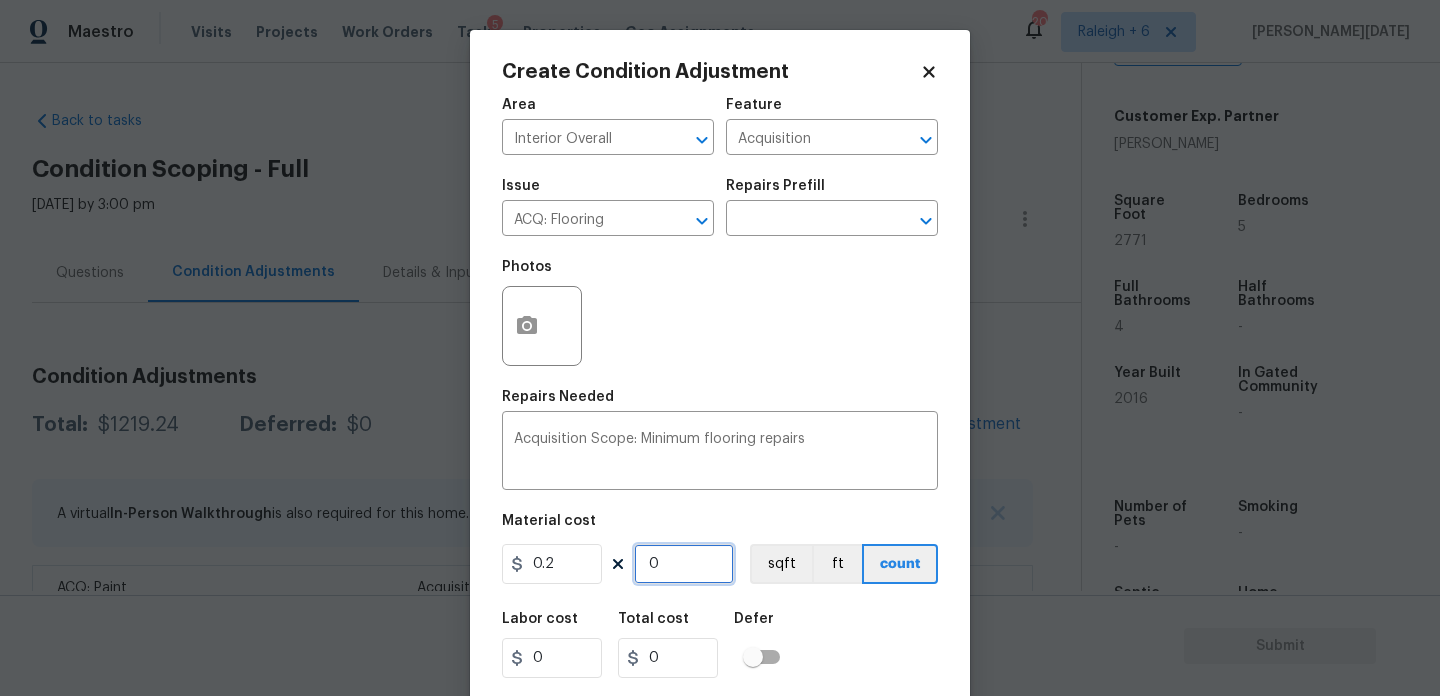 paste on "2771" 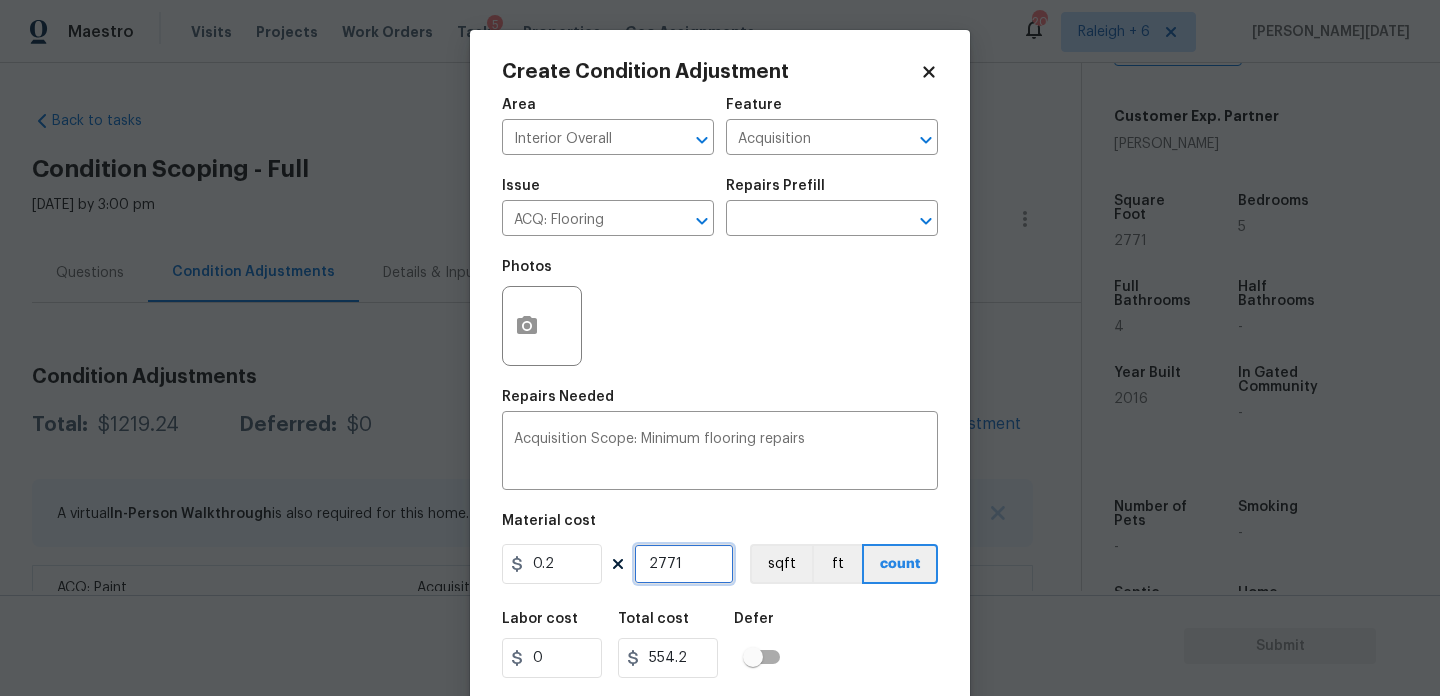 scroll, scrollTop: 51, scrollLeft: 0, axis: vertical 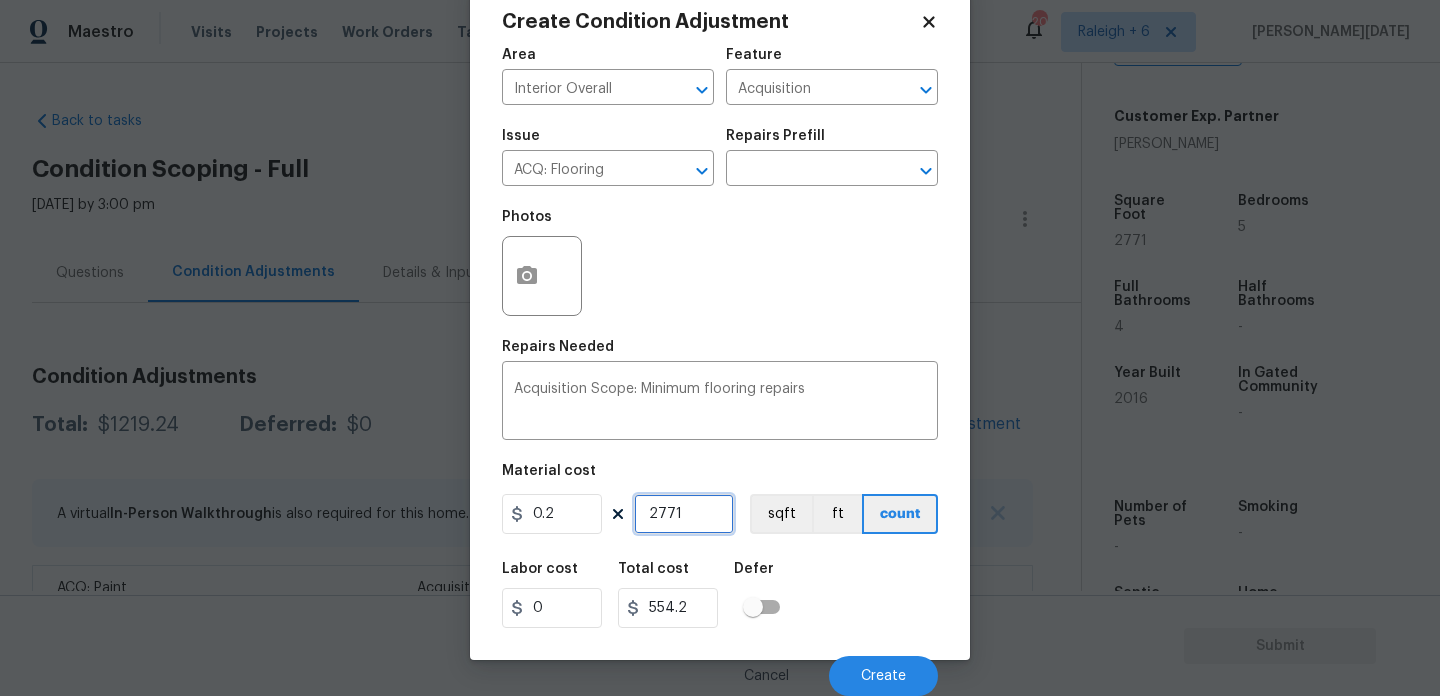 type on "2771" 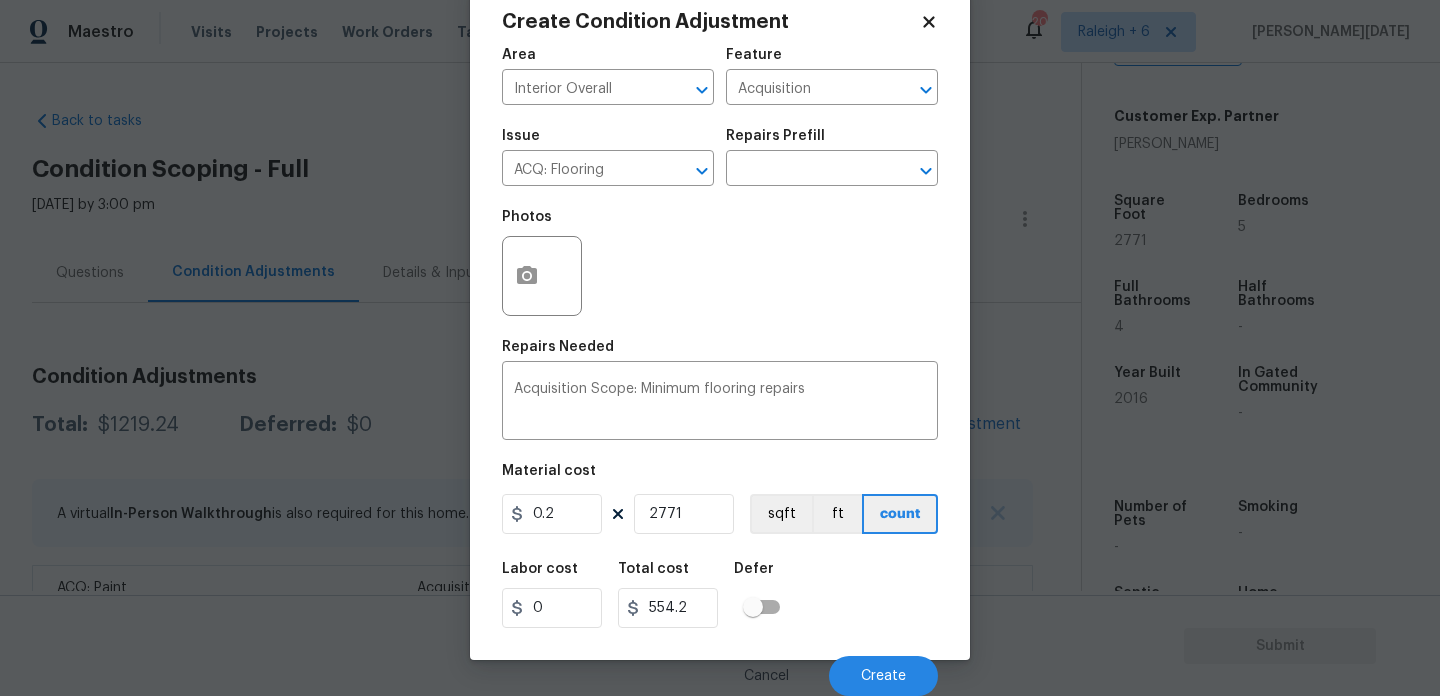 click on "Photos" at bounding box center [720, 263] 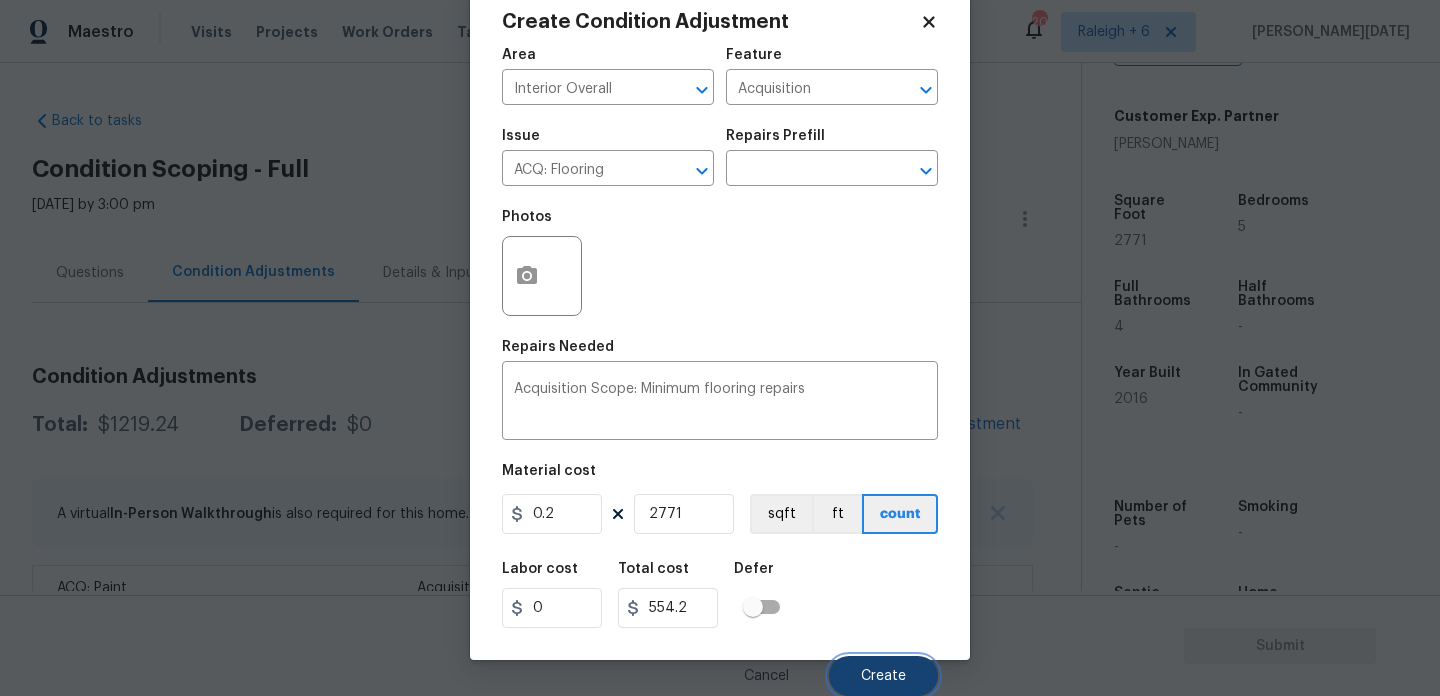 click on "Create" at bounding box center (883, 676) 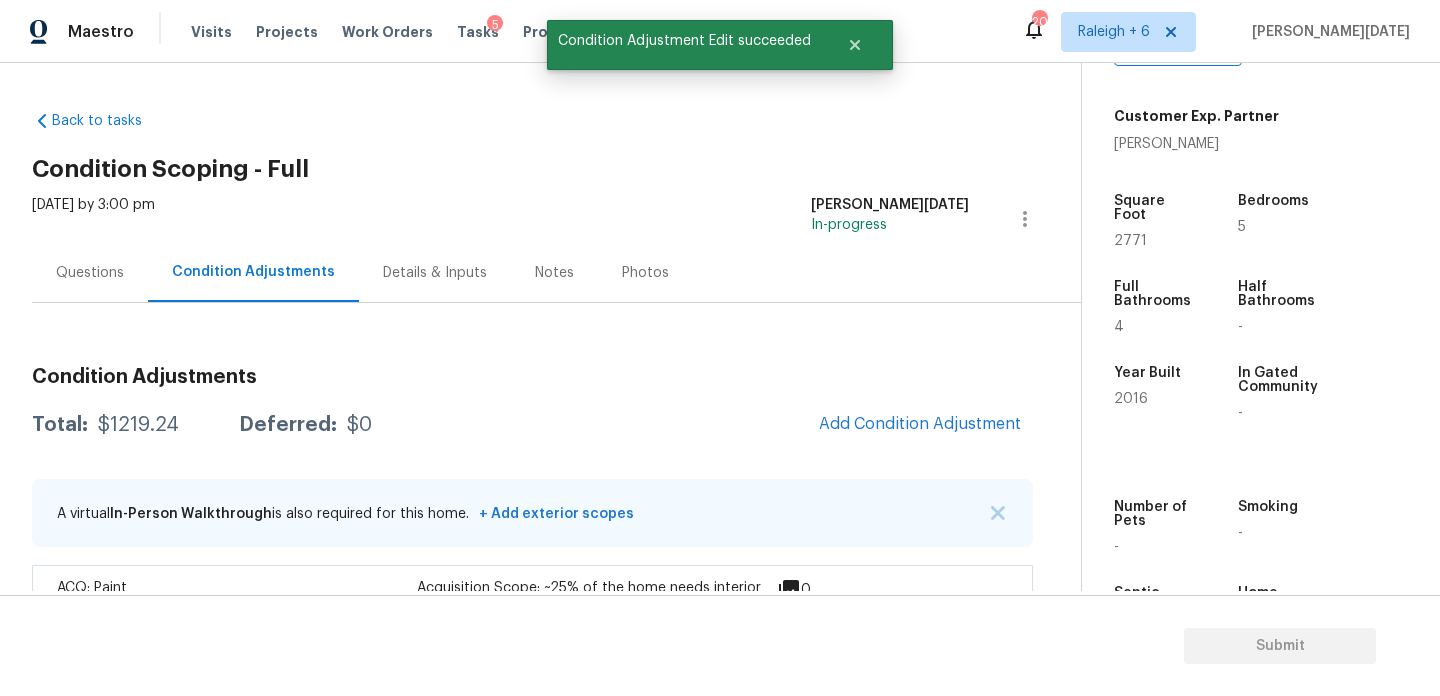 scroll, scrollTop: 44, scrollLeft: 0, axis: vertical 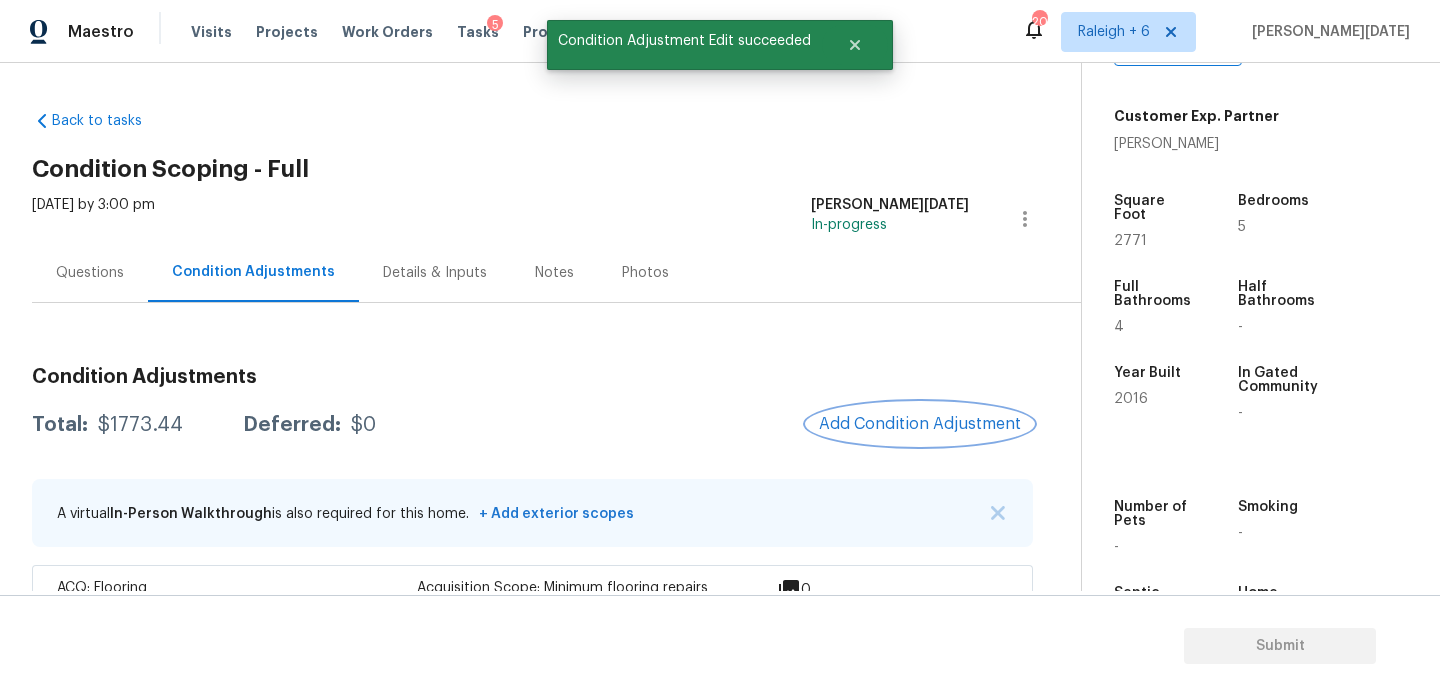 click on "Add Condition Adjustment" at bounding box center (920, 424) 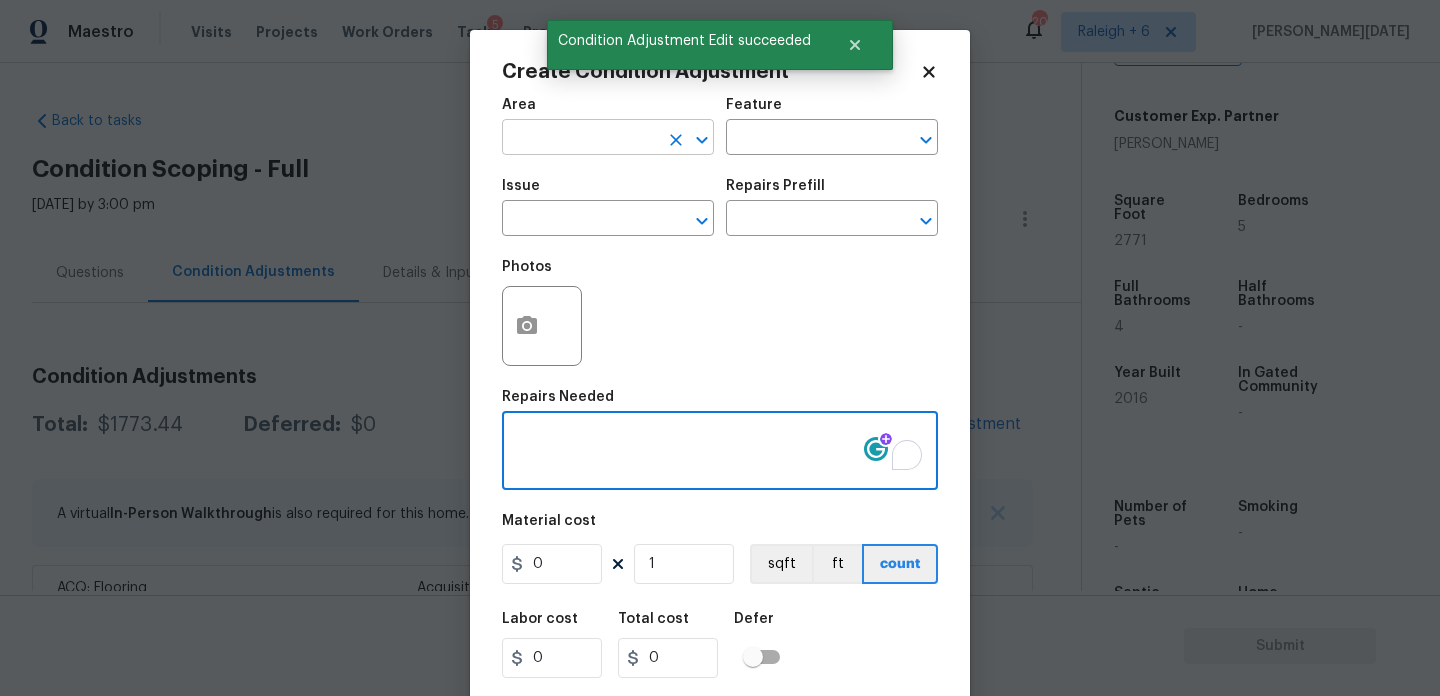 click at bounding box center [580, 139] 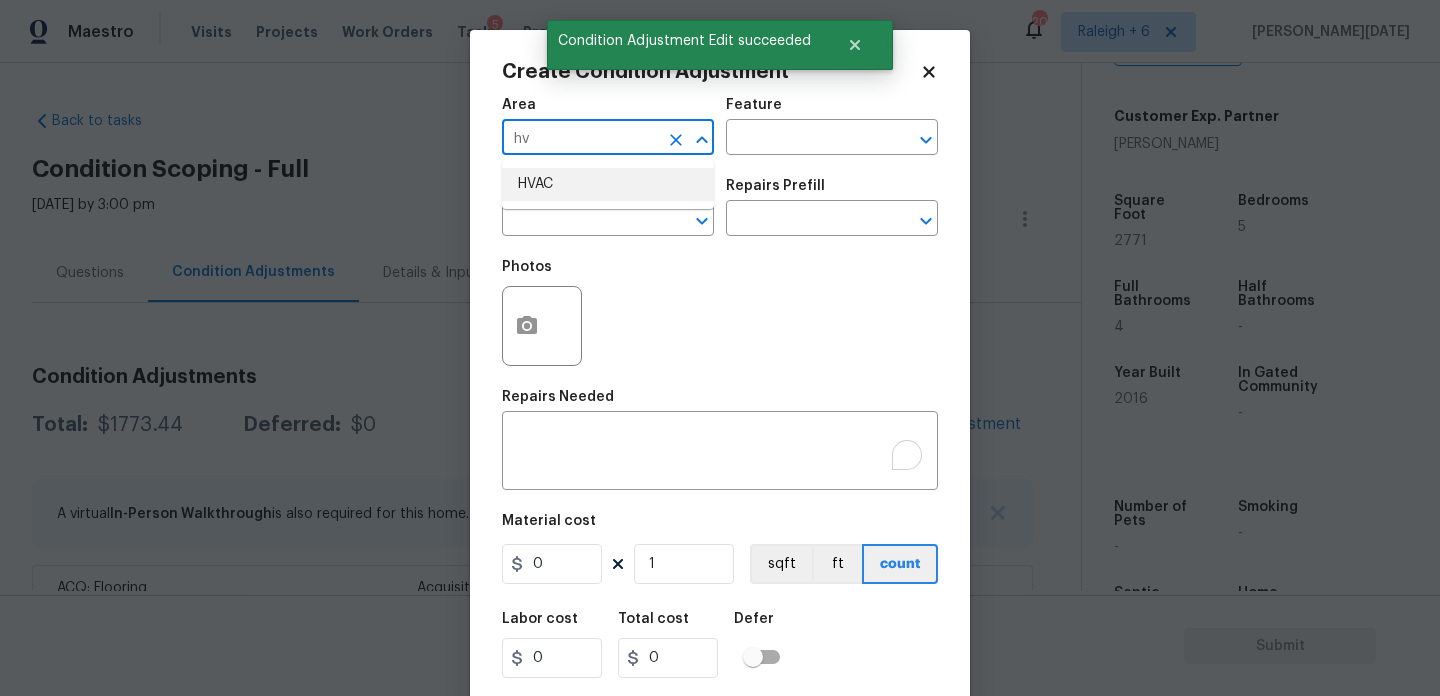 click on "HVAC" at bounding box center (608, 184) 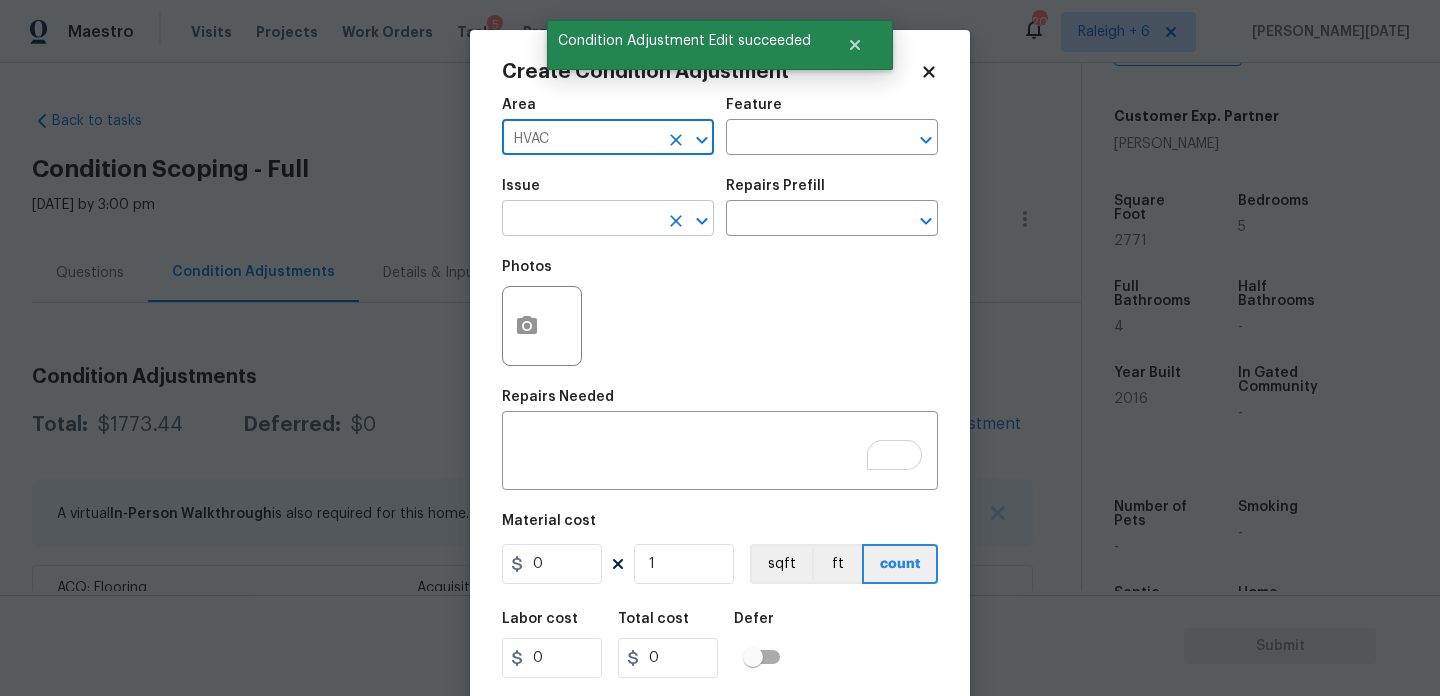 type on "HVAC" 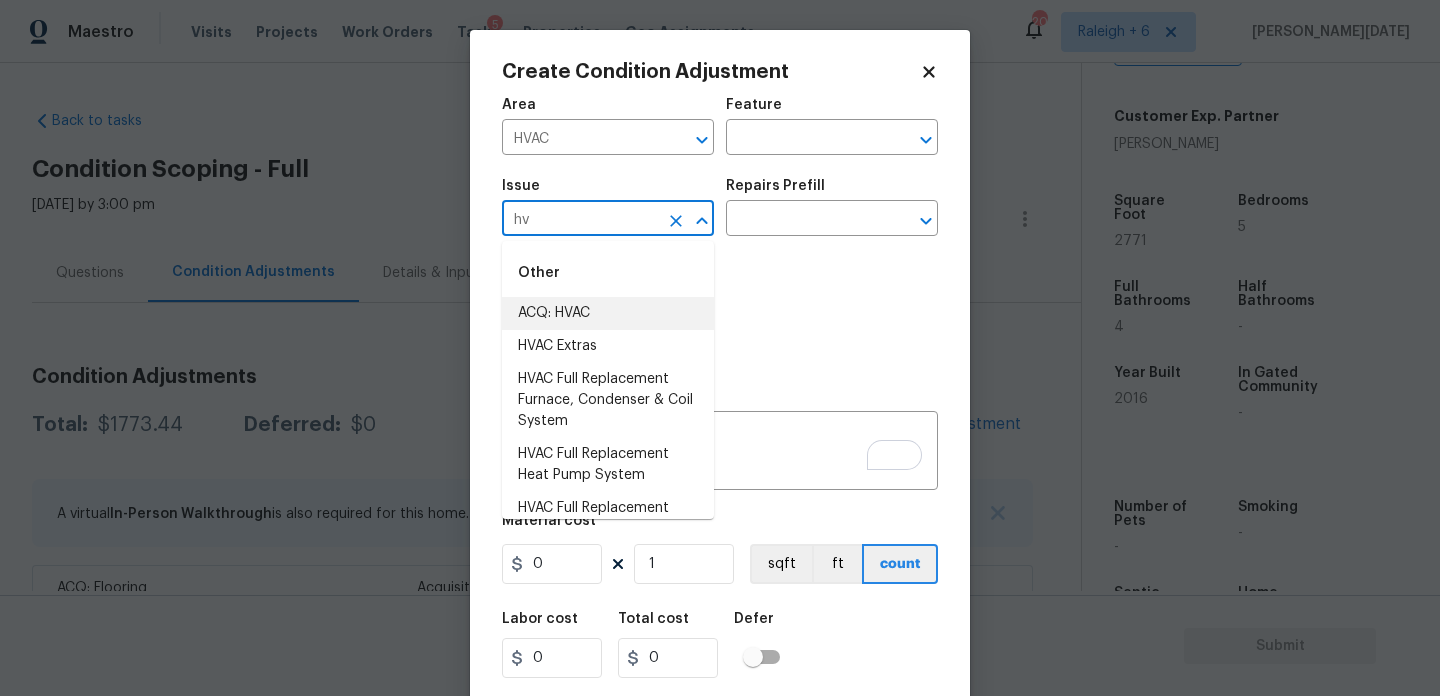 click on "ACQ: HVAC" at bounding box center (608, 313) 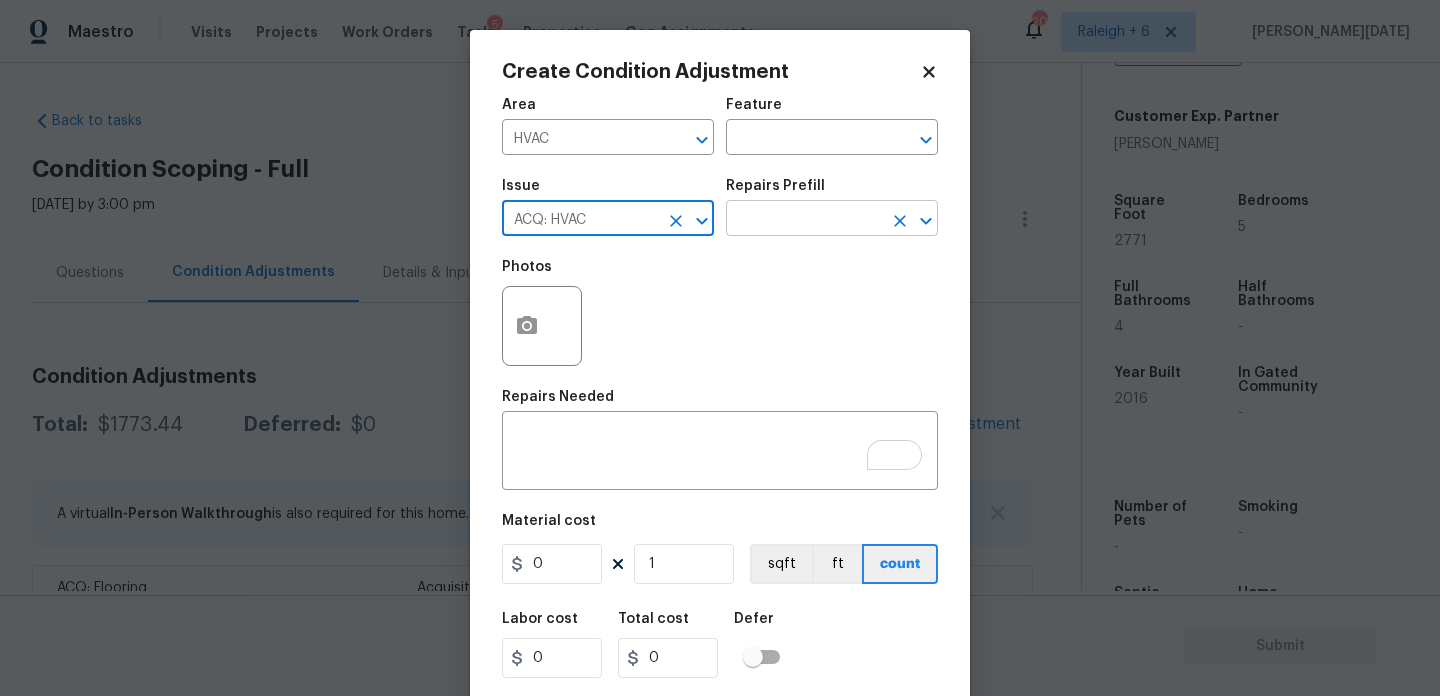 type on "ACQ: HVAC" 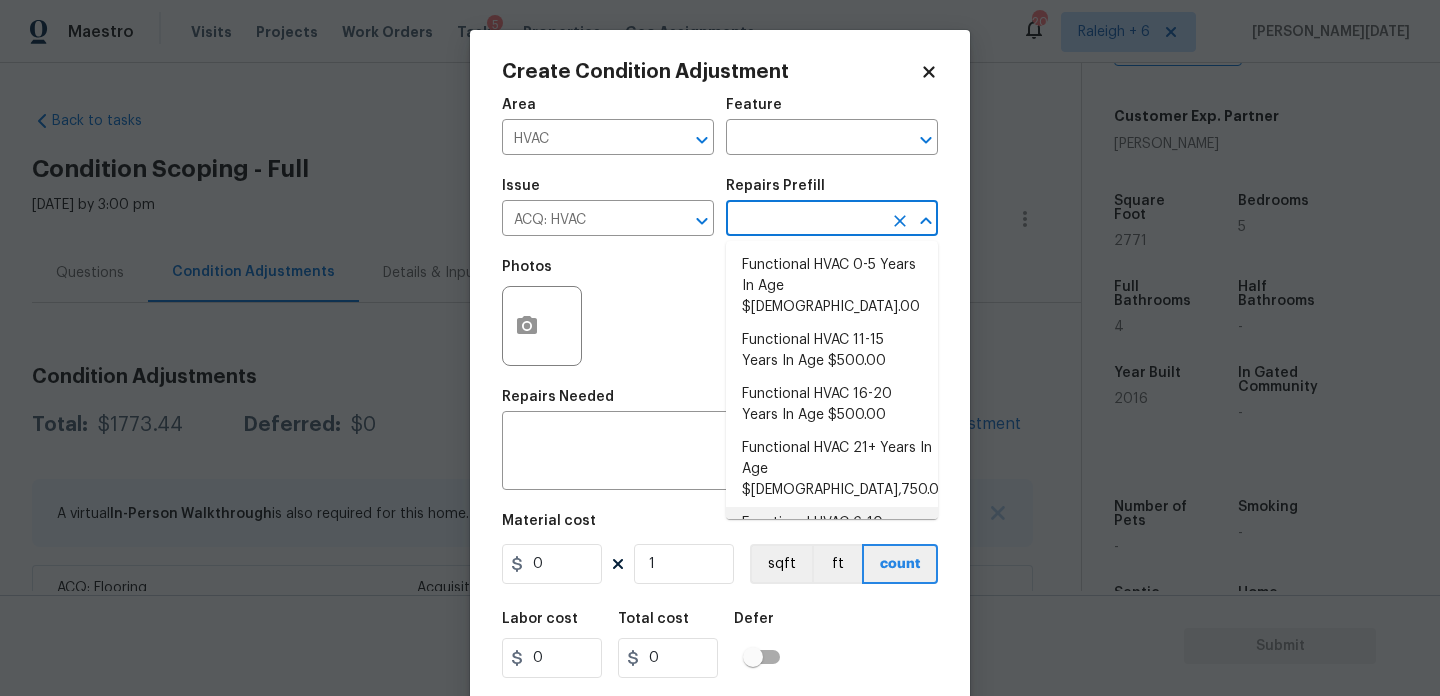 click on "Functional HVAC 6-10 Years In Age $402.00" at bounding box center (832, 534) 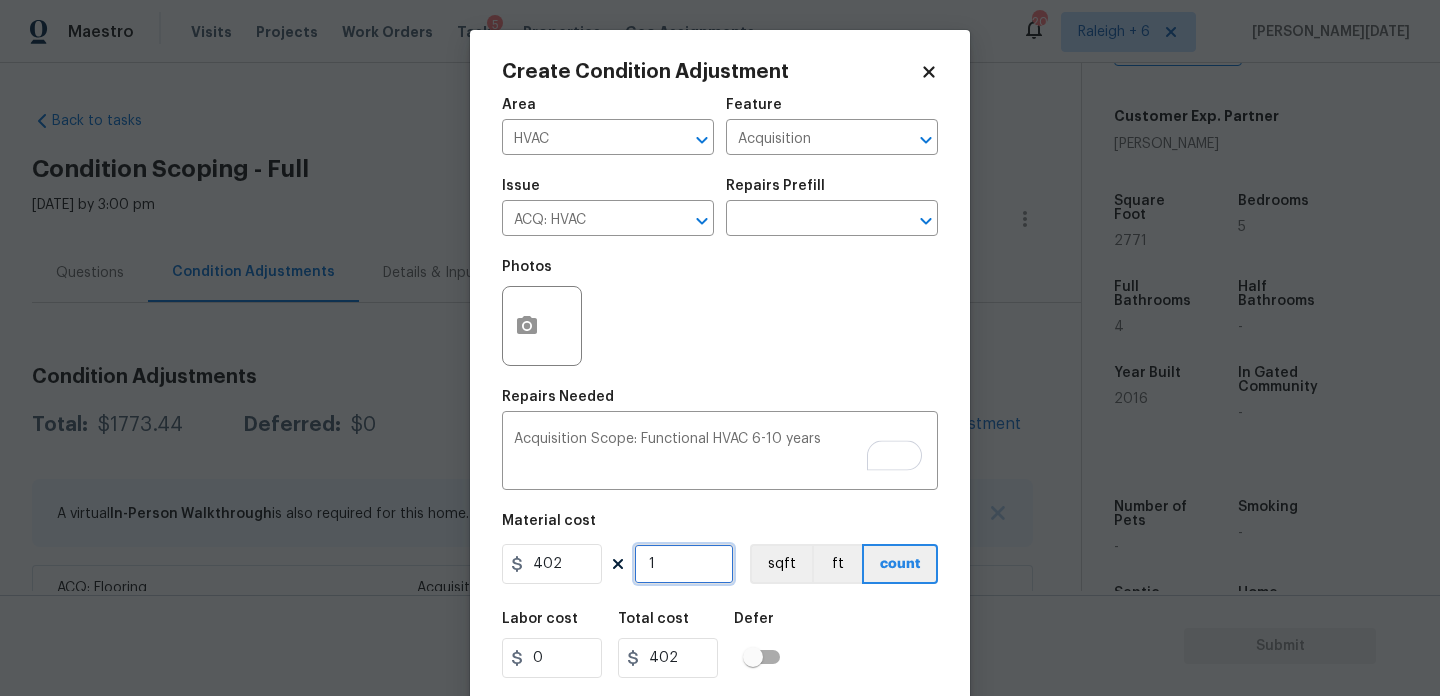 click on "1" at bounding box center (684, 564) 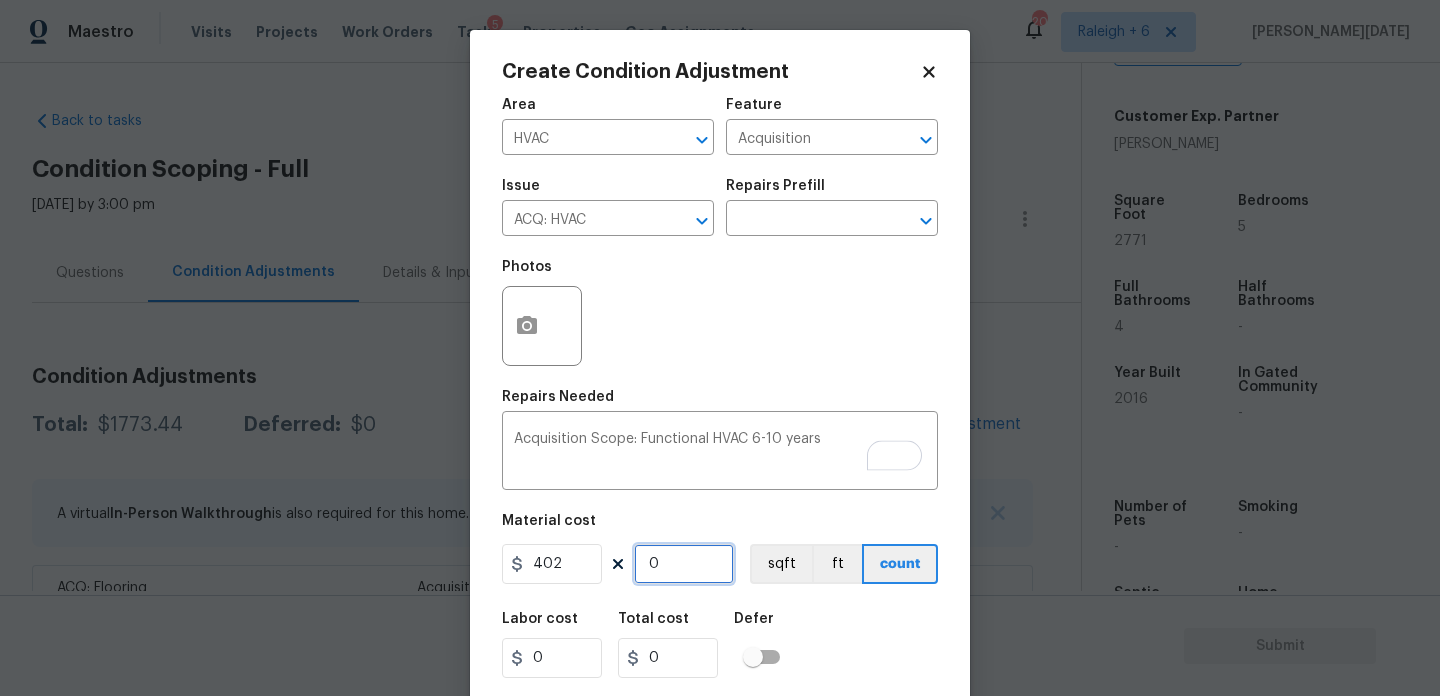 type on "2" 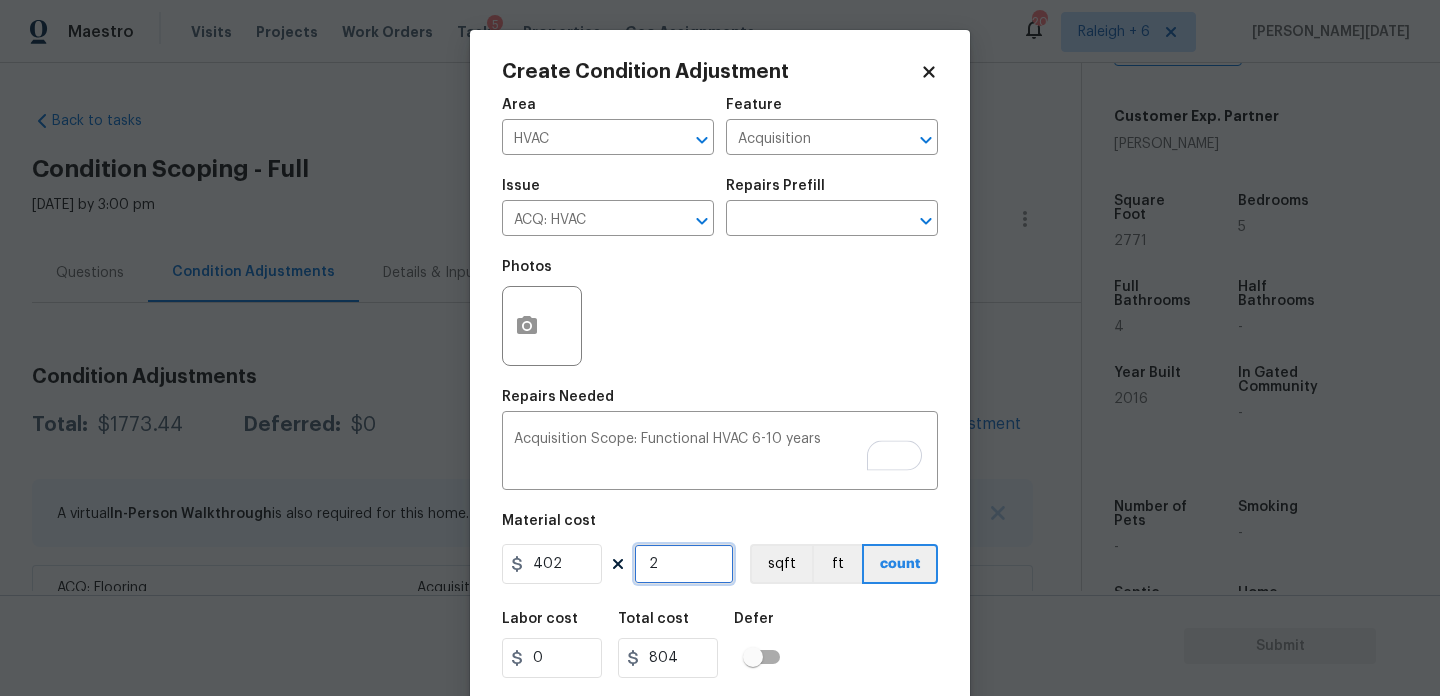 type on "2" 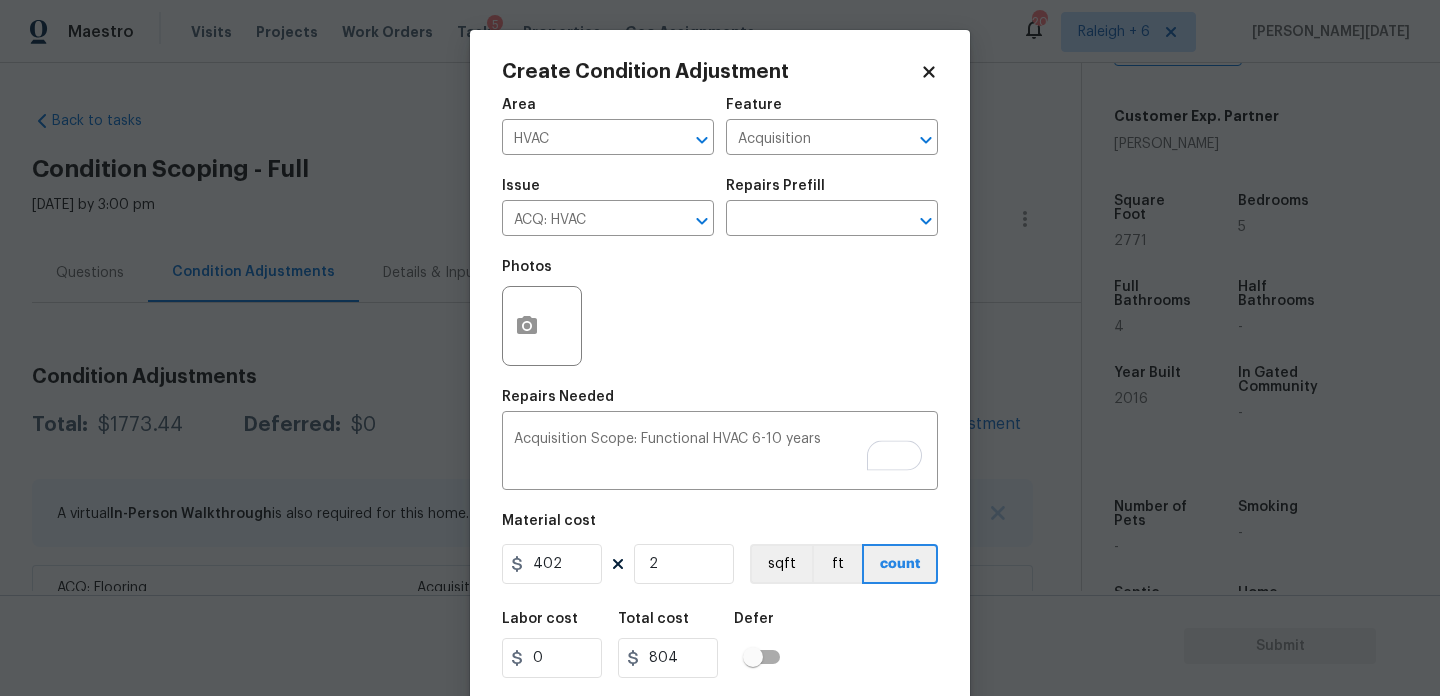 click on "Photos" at bounding box center (720, 313) 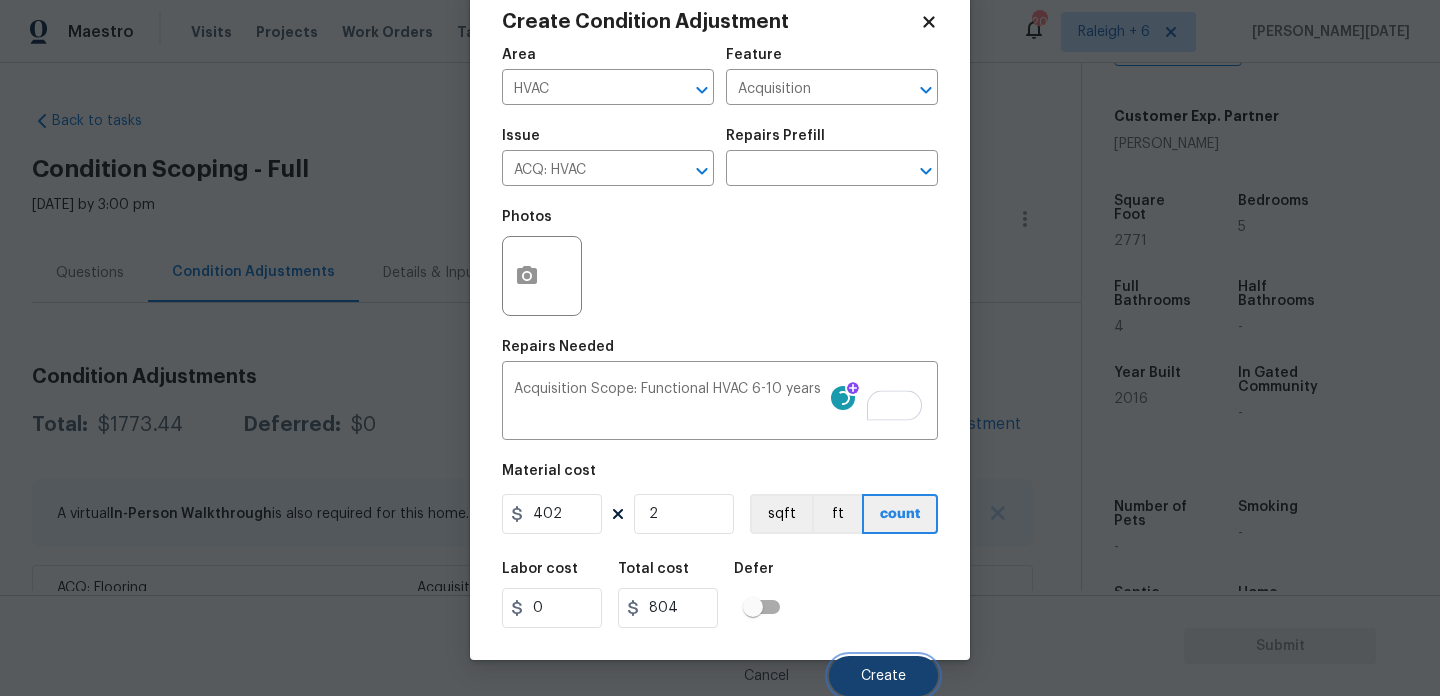 click on "Create" at bounding box center [883, 676] 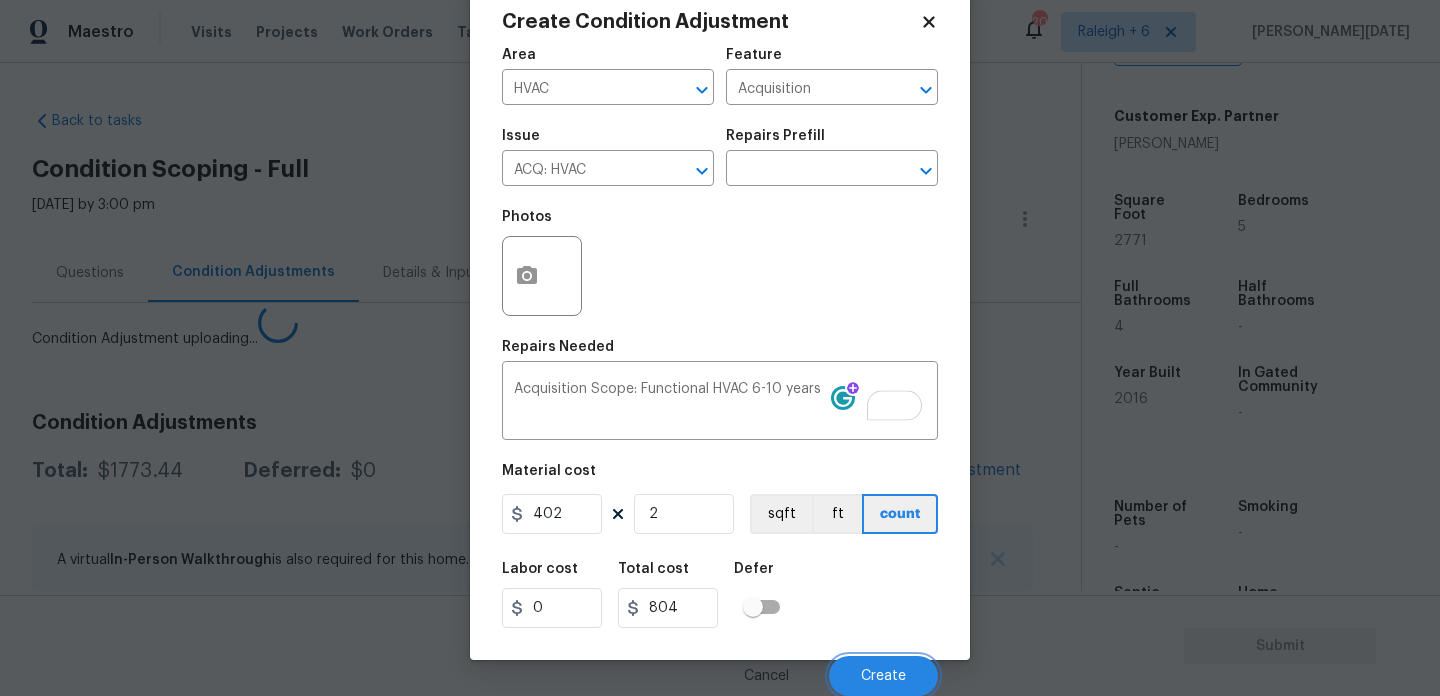 scroll, scrollTop: 44, scrollLeft: 0, axis: vertical 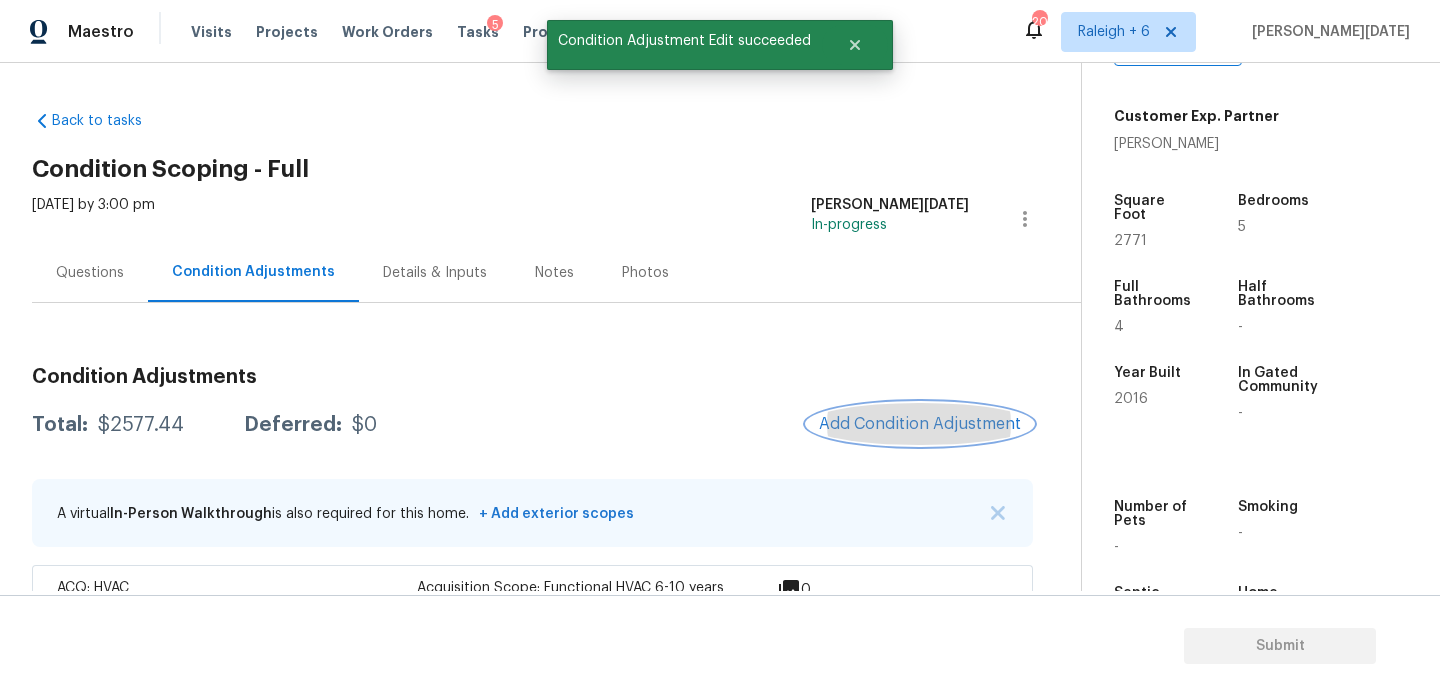 click on "Add Condition Adjustment" at bounding box center (920, 424) 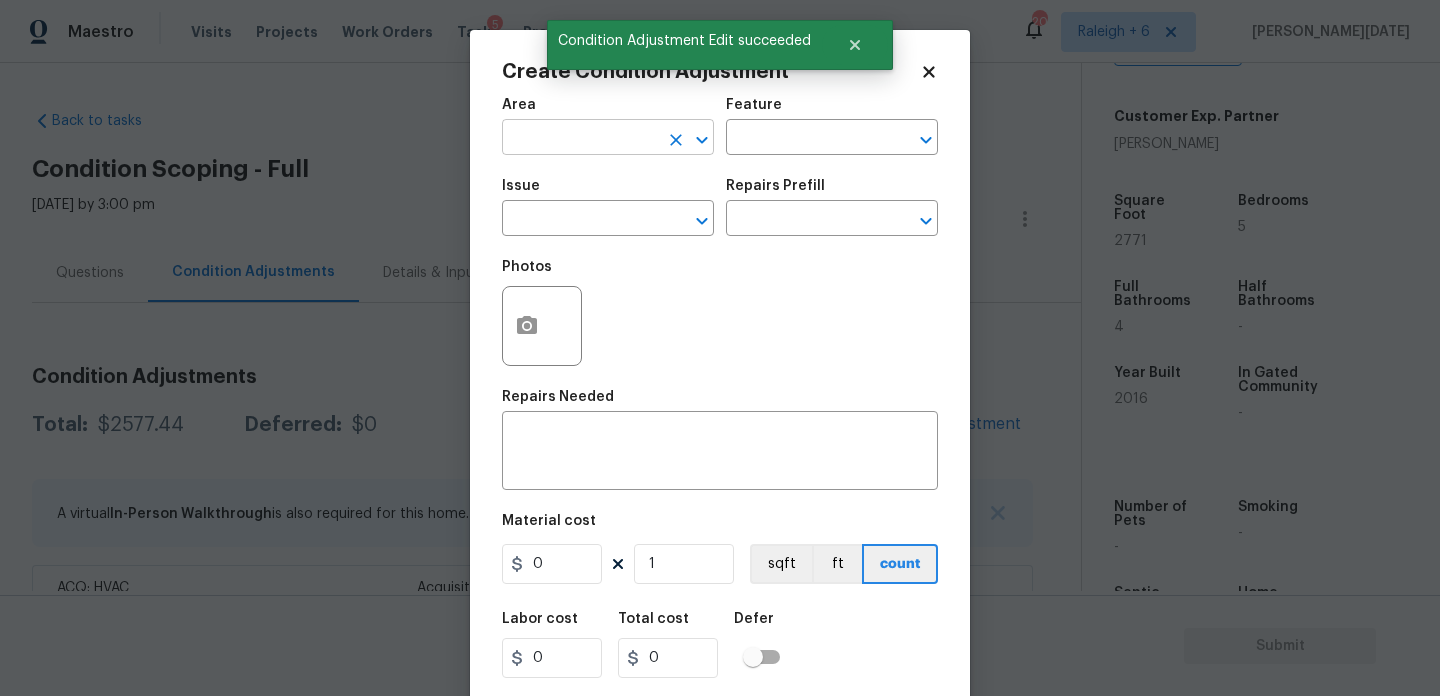 click at bounding box center (580, 139) 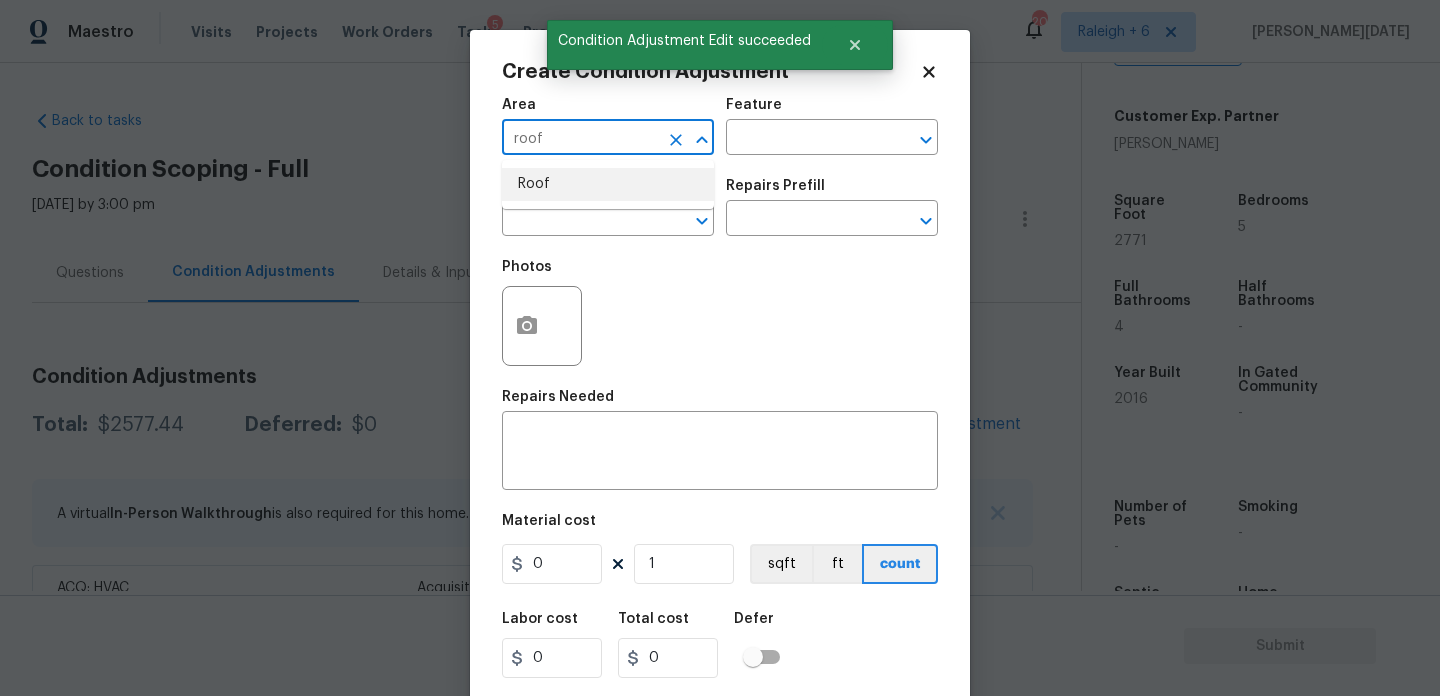 click on "Roof" at bounding box center [608, 184] 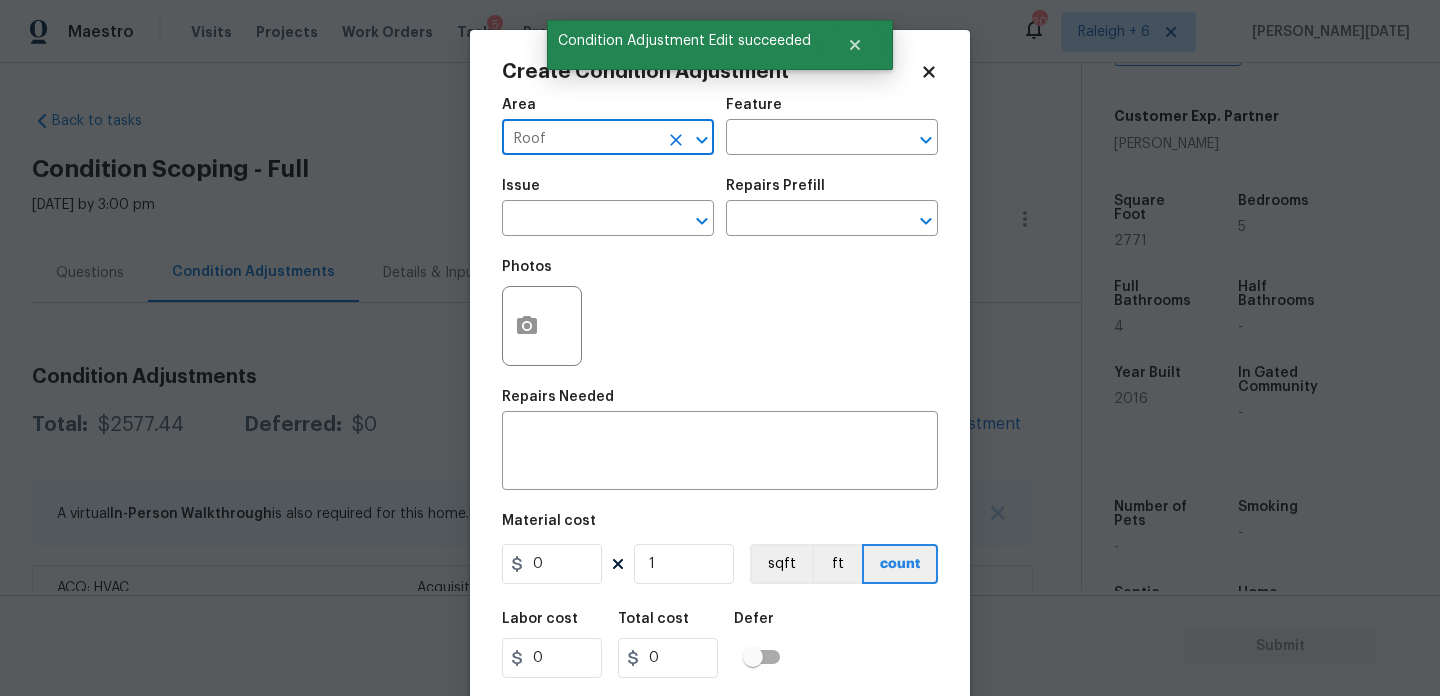 type on "Roof" 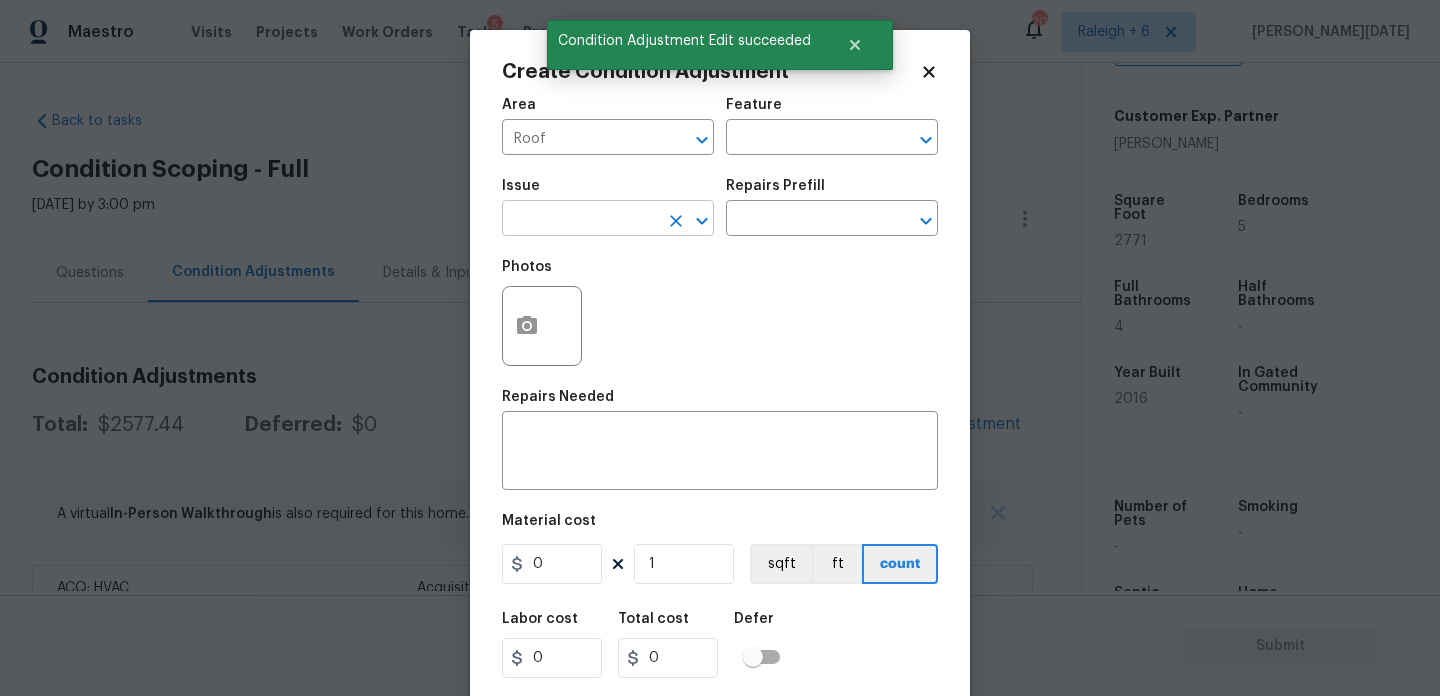 click at bounding box center [580, 220] 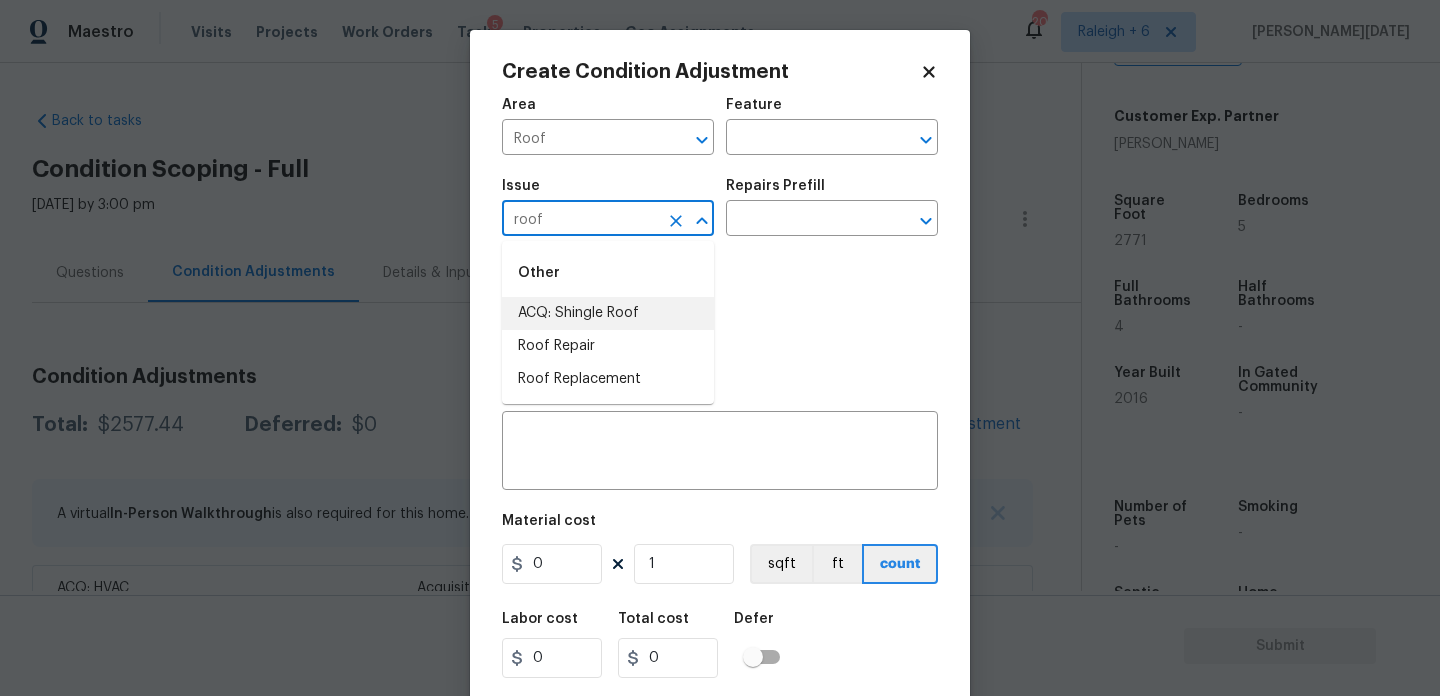 click on "ACQ: Shingle Roof" at bounding box center [608, 313] 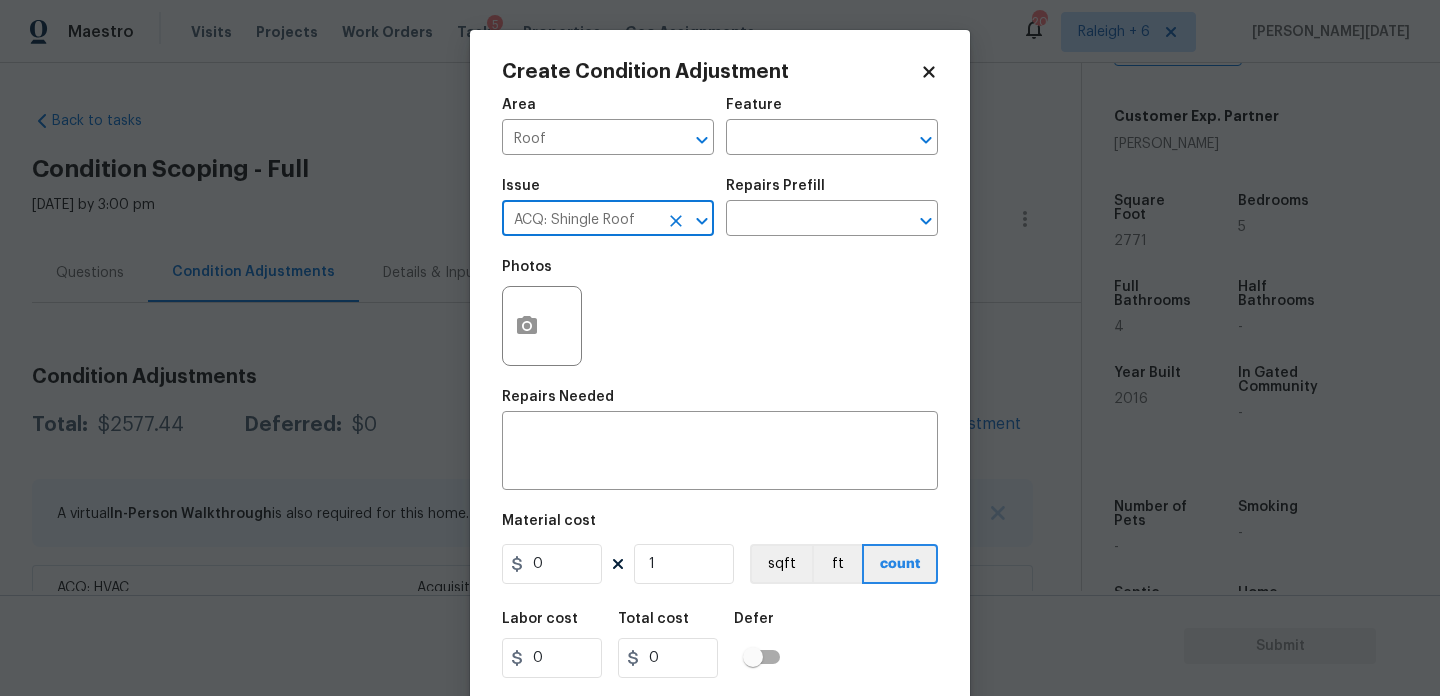 type on "ACQ: Shingle Roof" 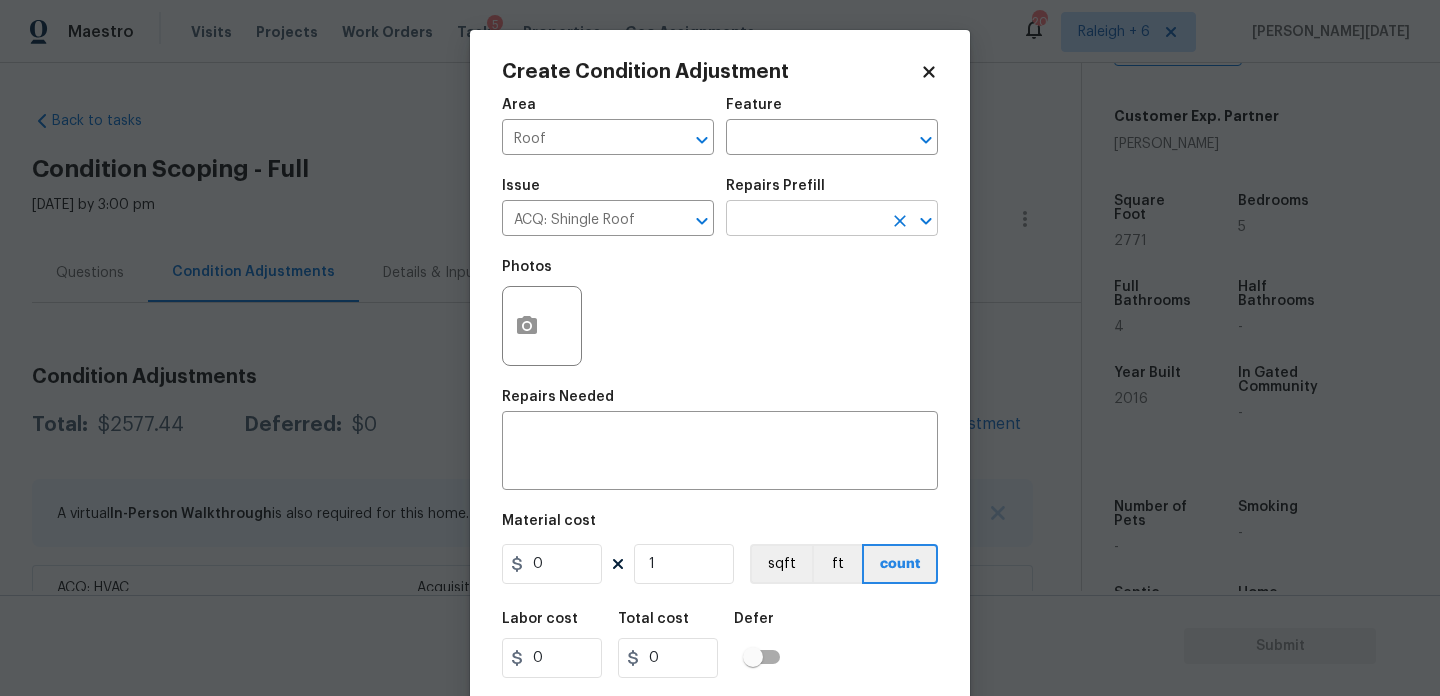 click at bounding box center [804, 220] 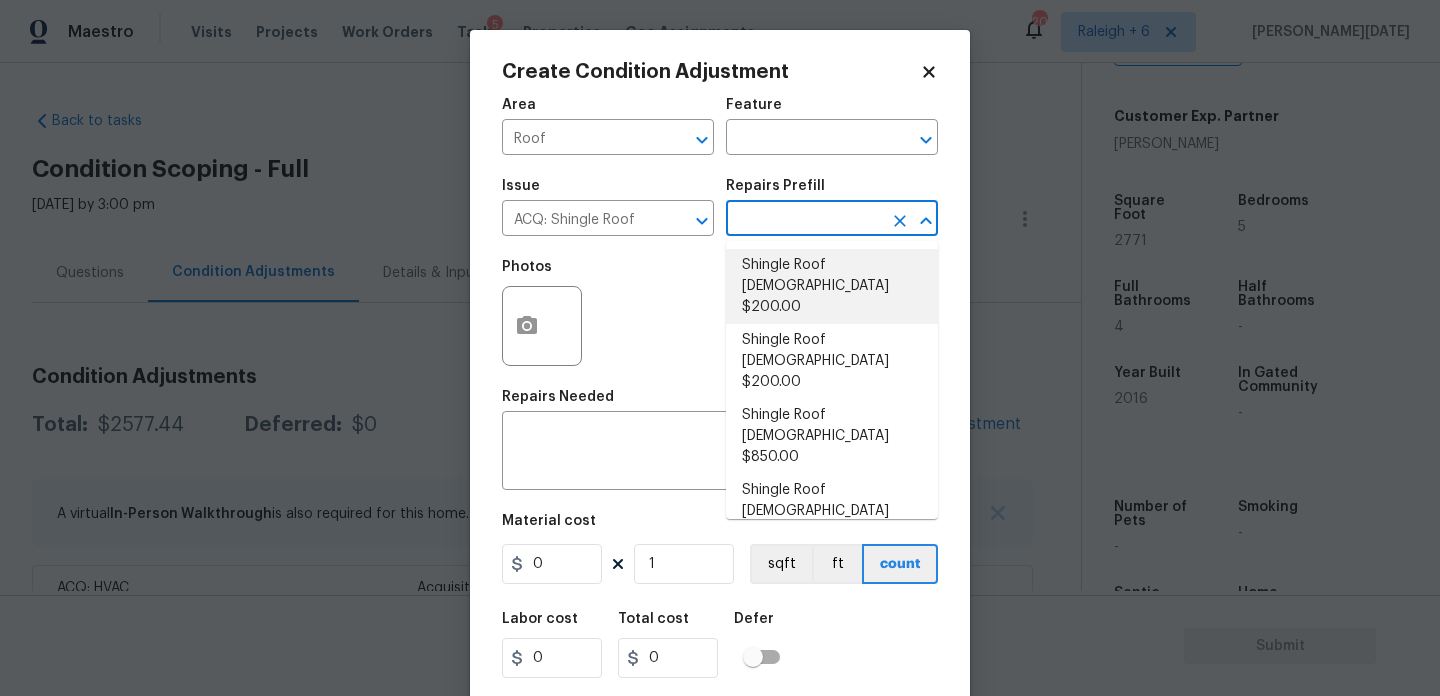 click on "Shingle Roof 0-10 Years Old $200.00" at bounding box center [832, 286] 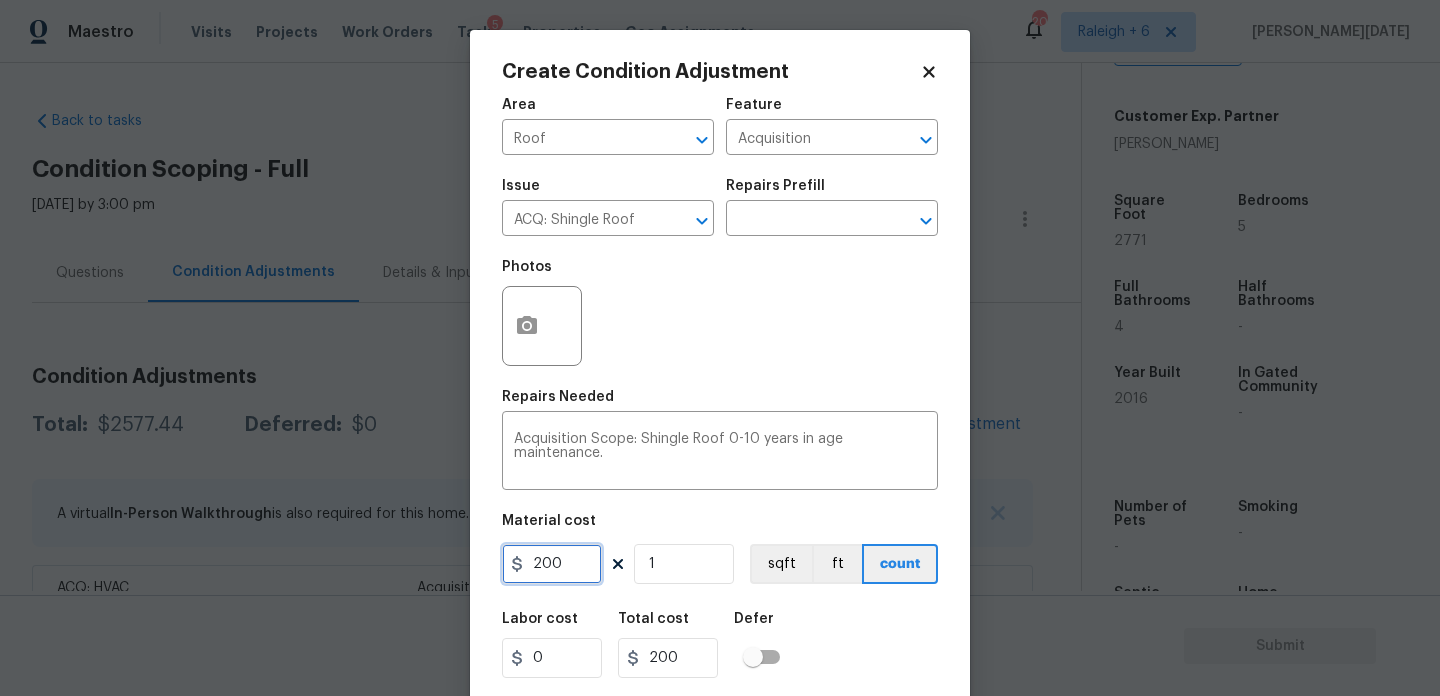 drag, startPoint x: 558, startPoint y: 569, endPoint x: 476, endPoint y: 568, distance: 82.006096 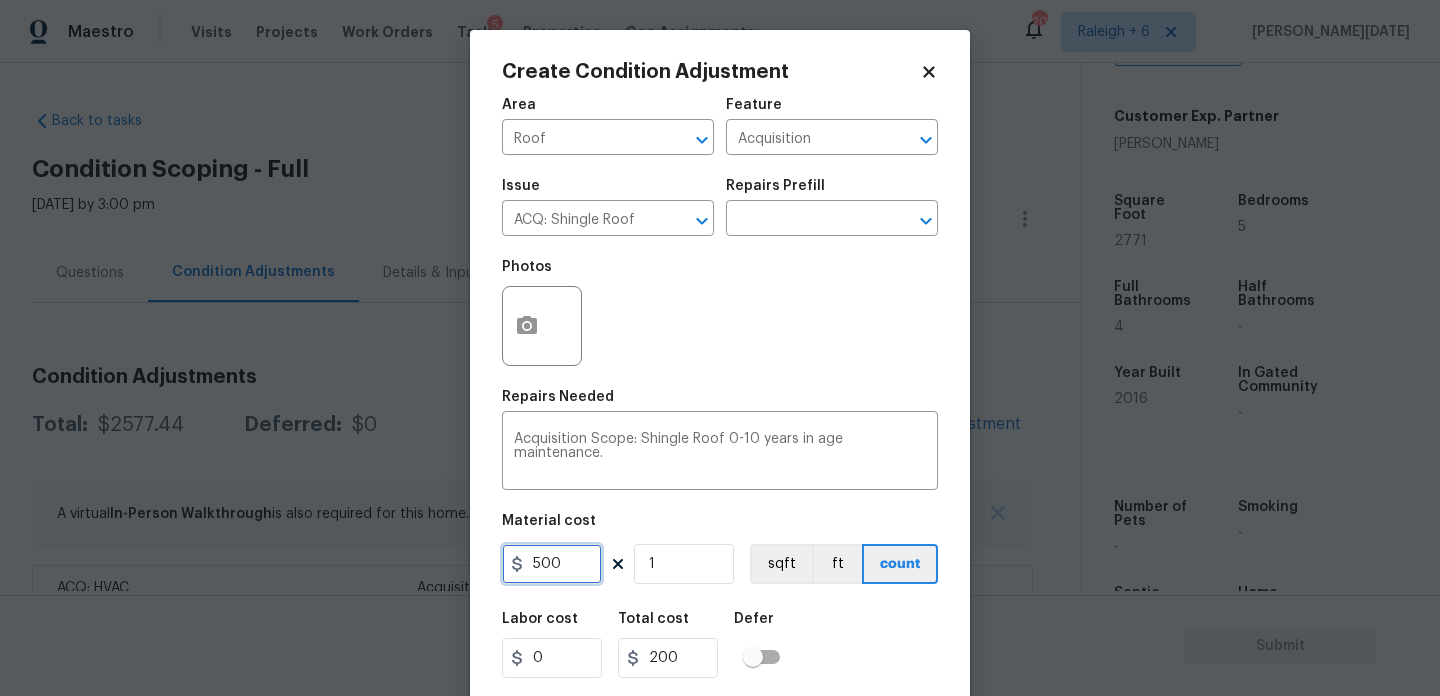type on "500" 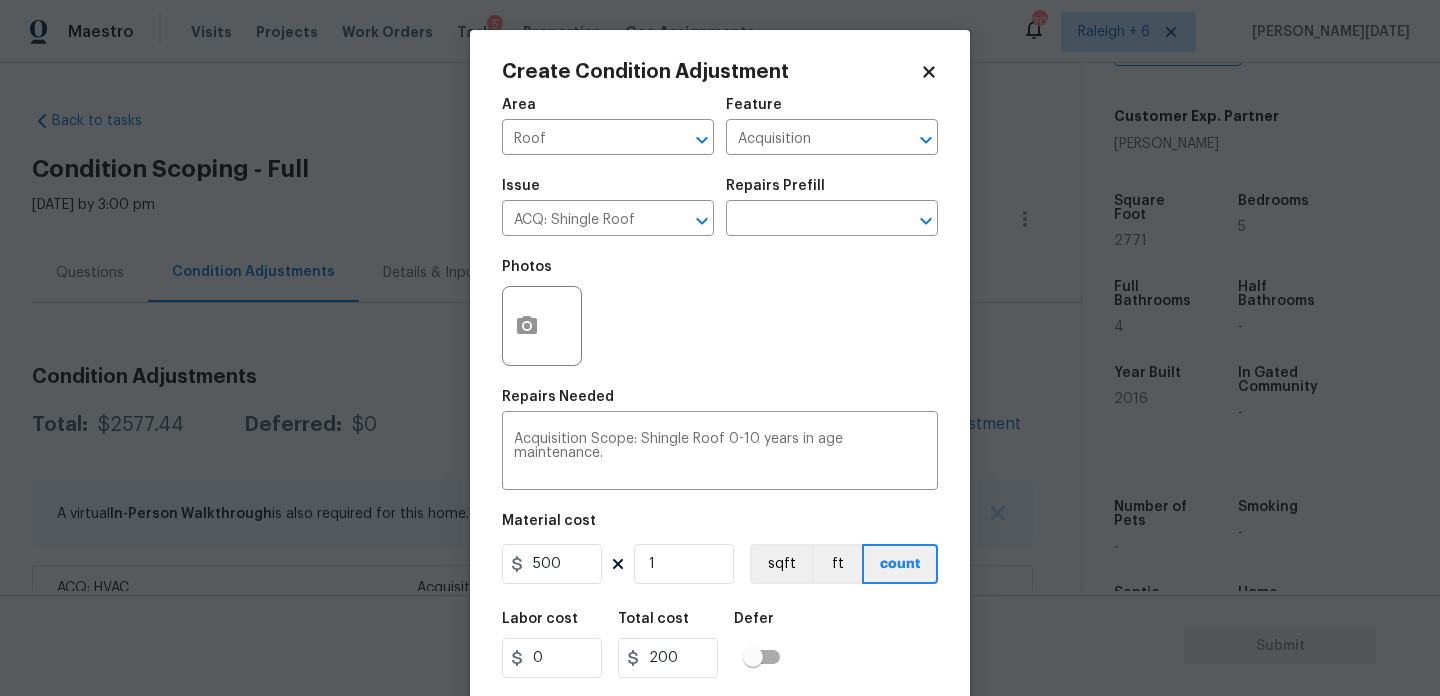 type on "500" 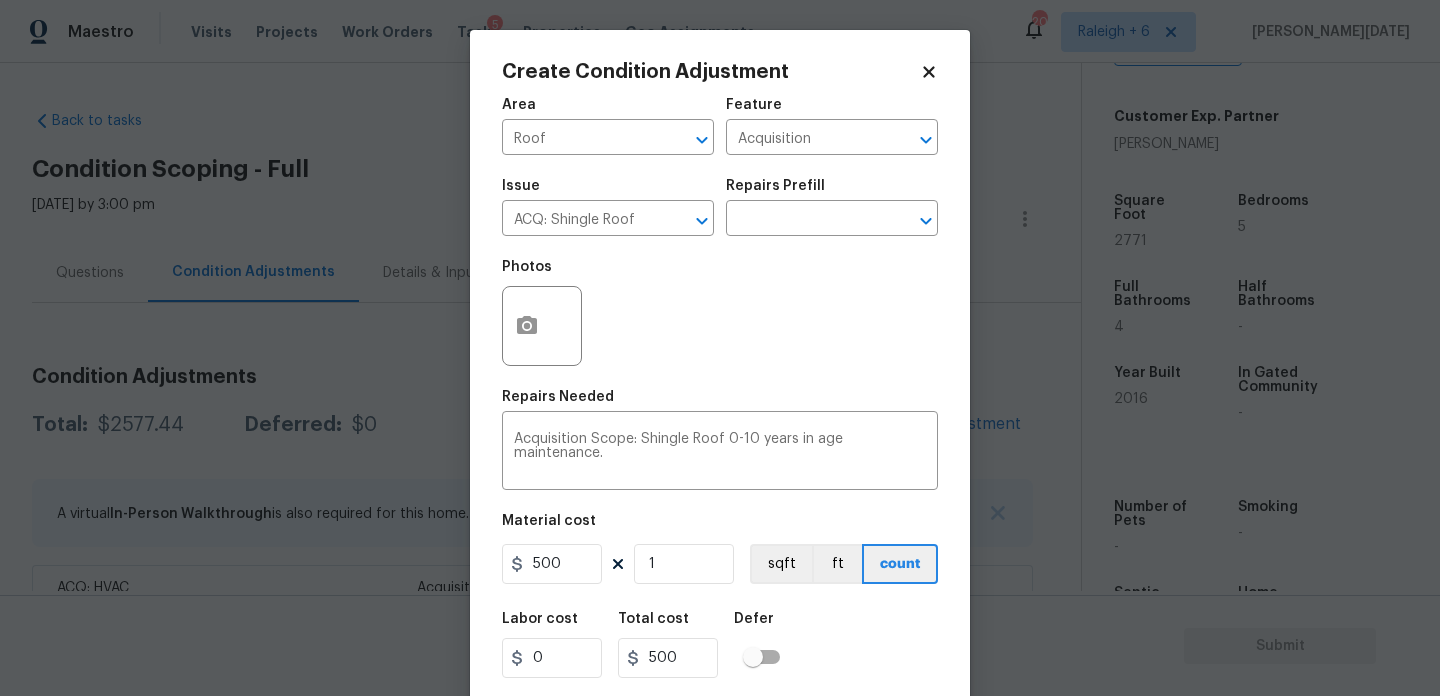 click on "Photos" at bounding box center [720, 313] 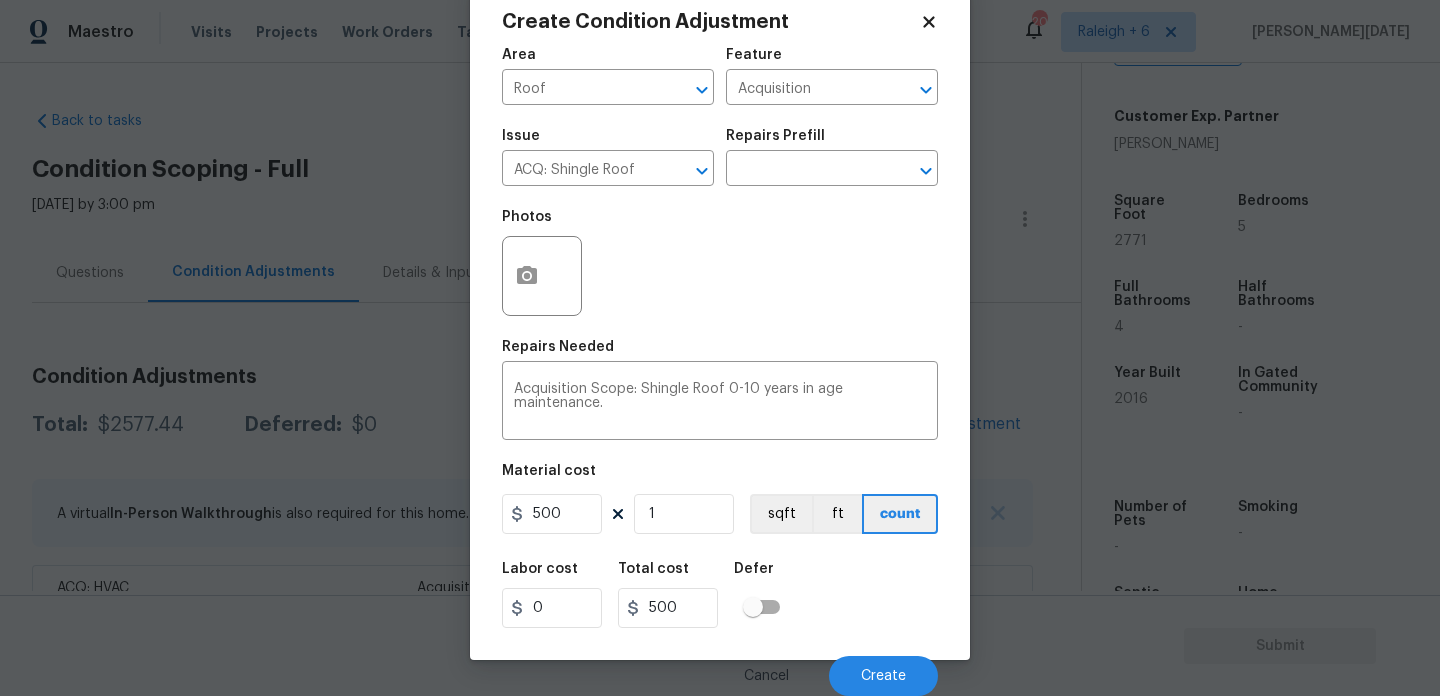 click on "Cancel Create" at bounding box center [720, 668] 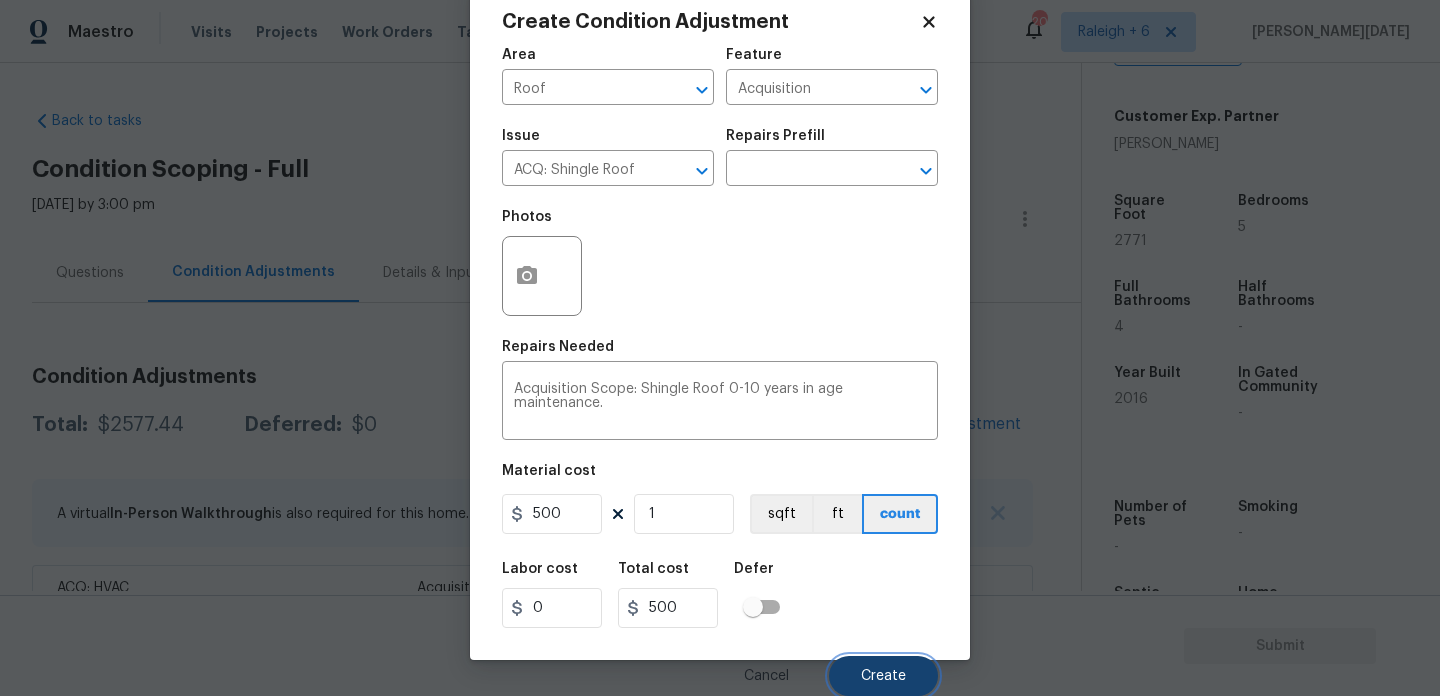 click on "Create" at bounding box center (883, 676) 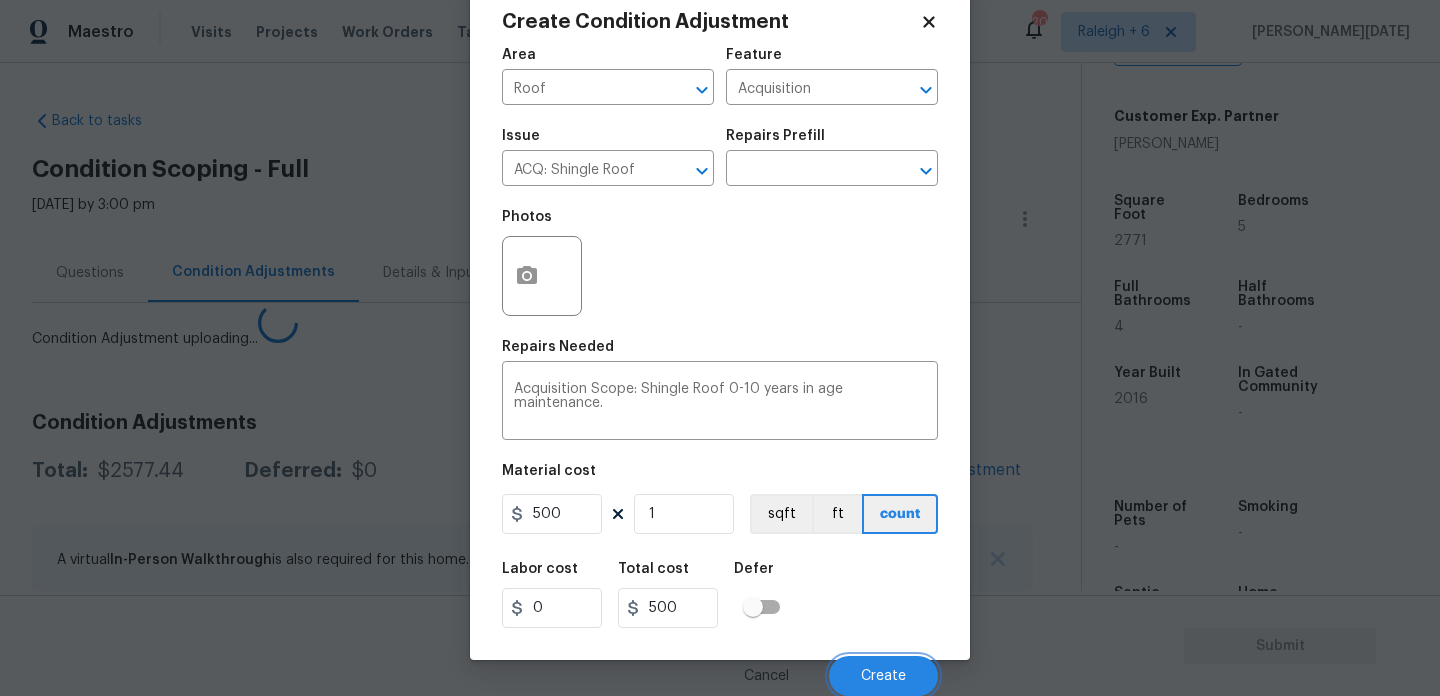 scroll, scrollTop: 44, scrollLeft: 0, axis: vertical 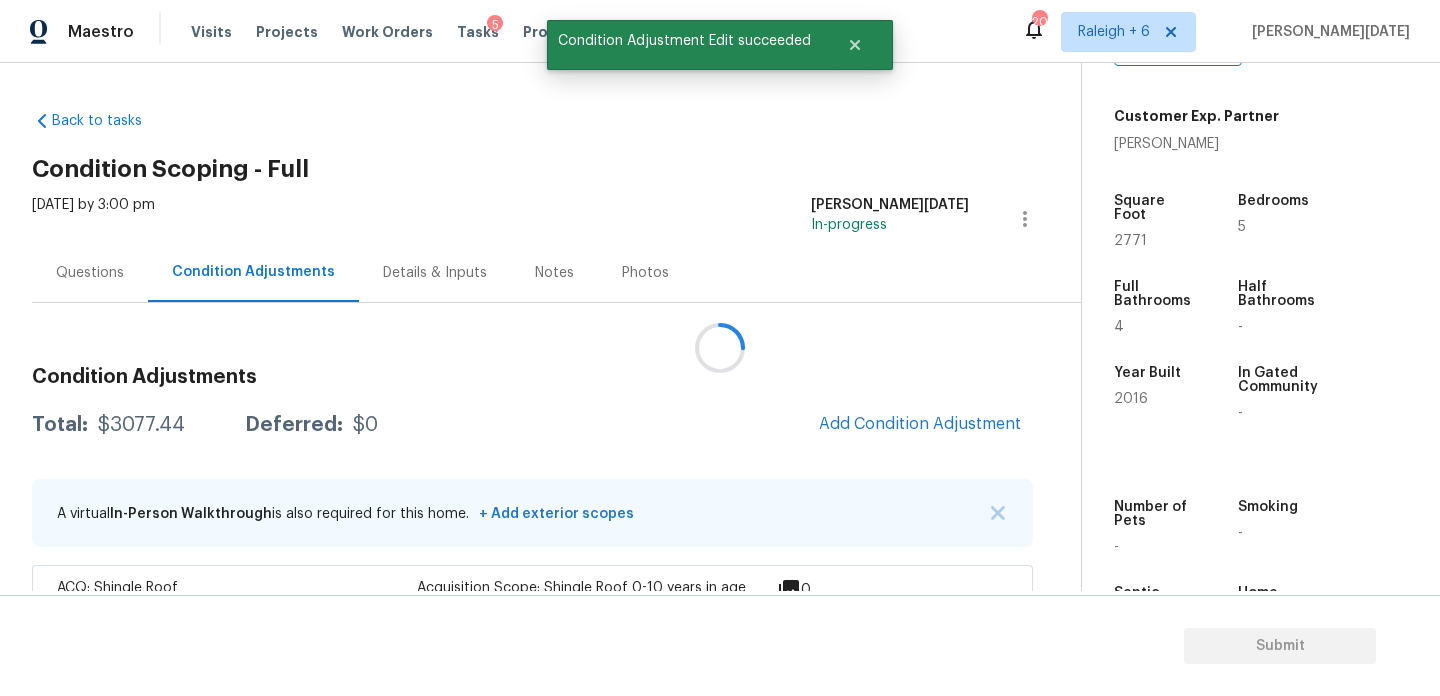 click at bounding box center [720, 348] 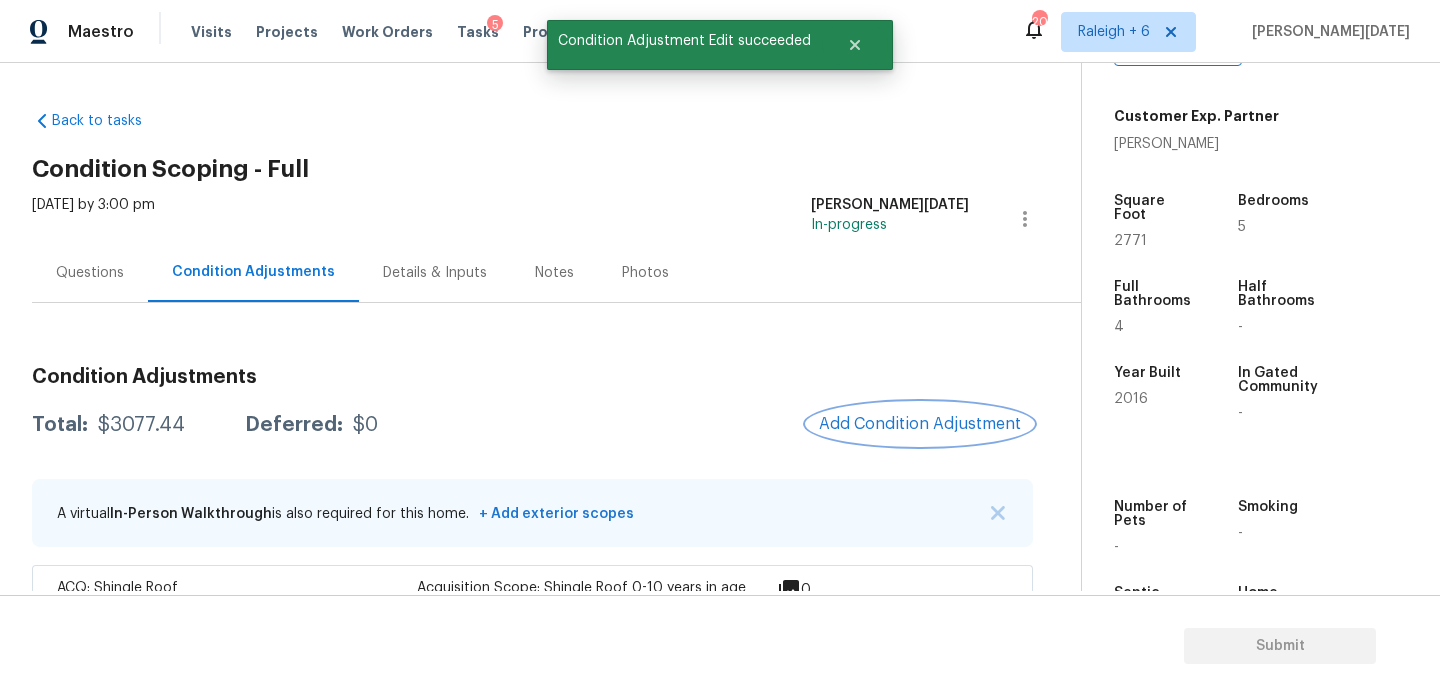 click on "Add Condition Adjustment" at bounding box center (920, 424) 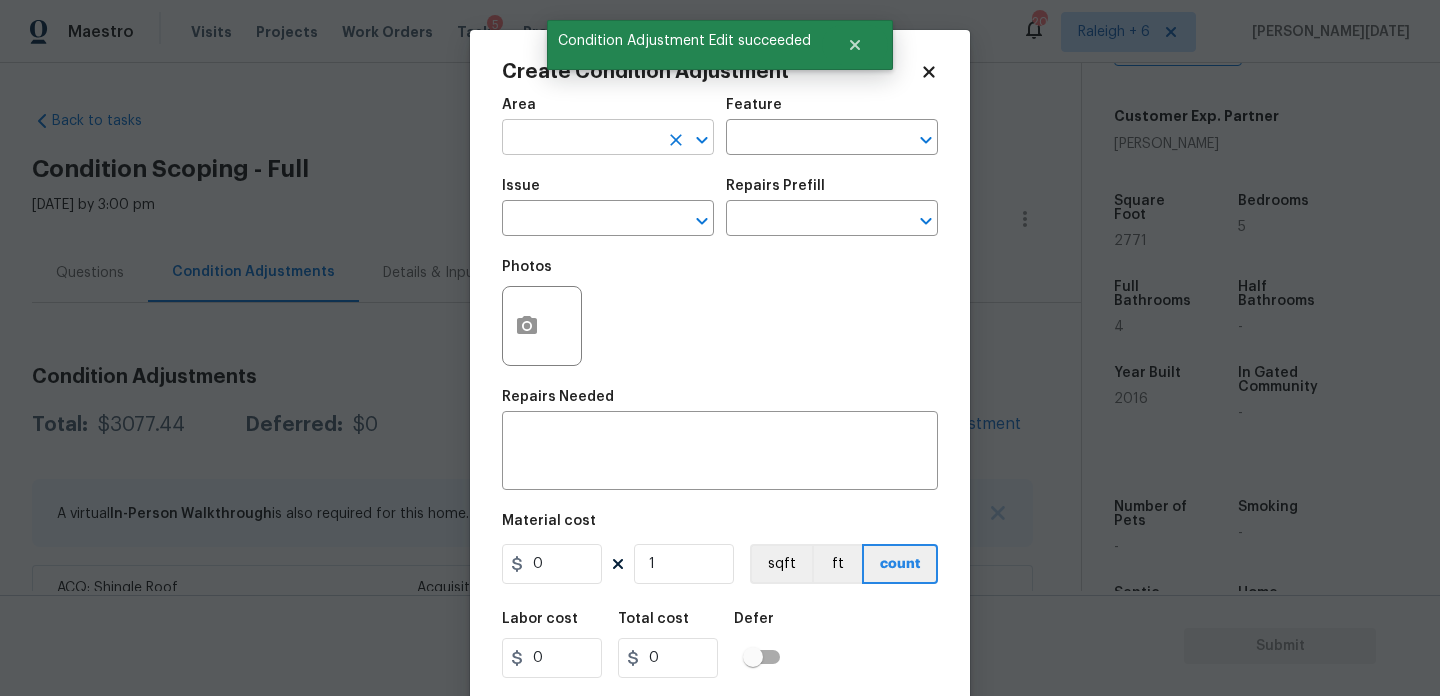 click at bounding box center [580, 139] 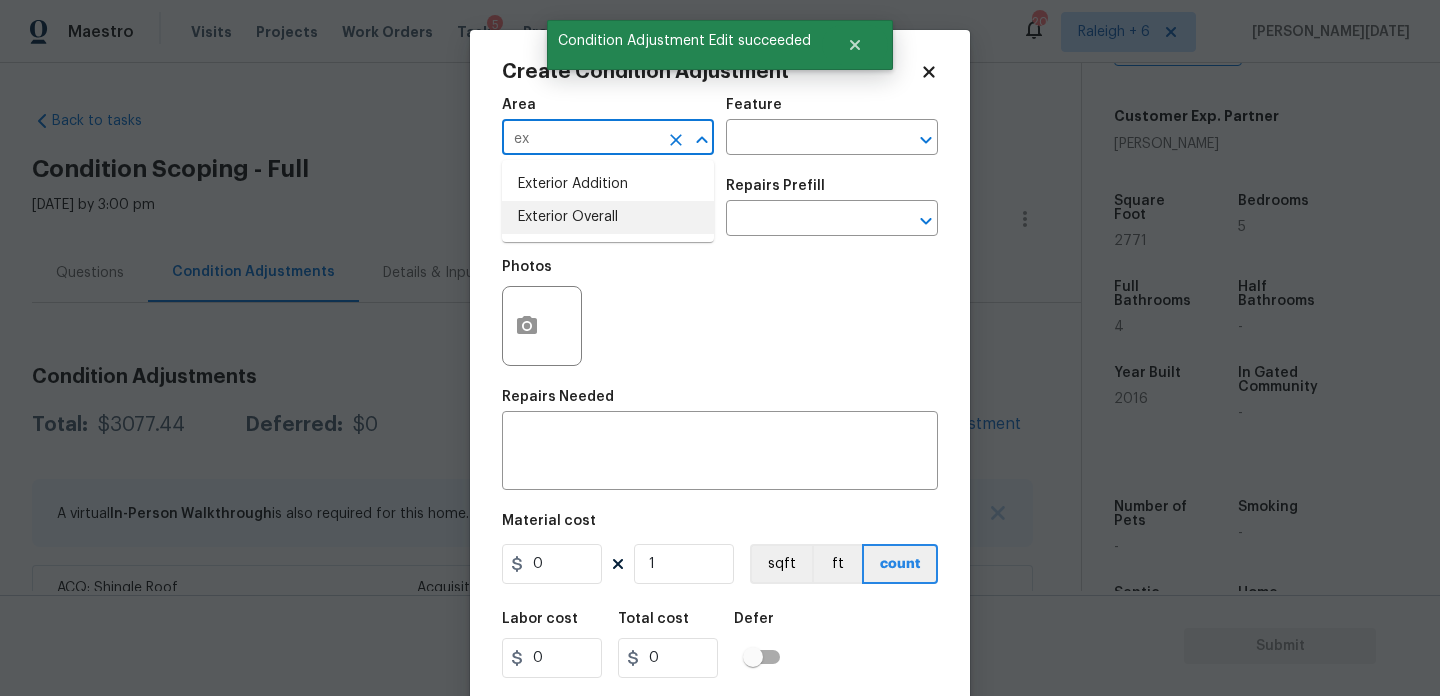 click on "Exterior Overall" at bounding box center (608, 217) 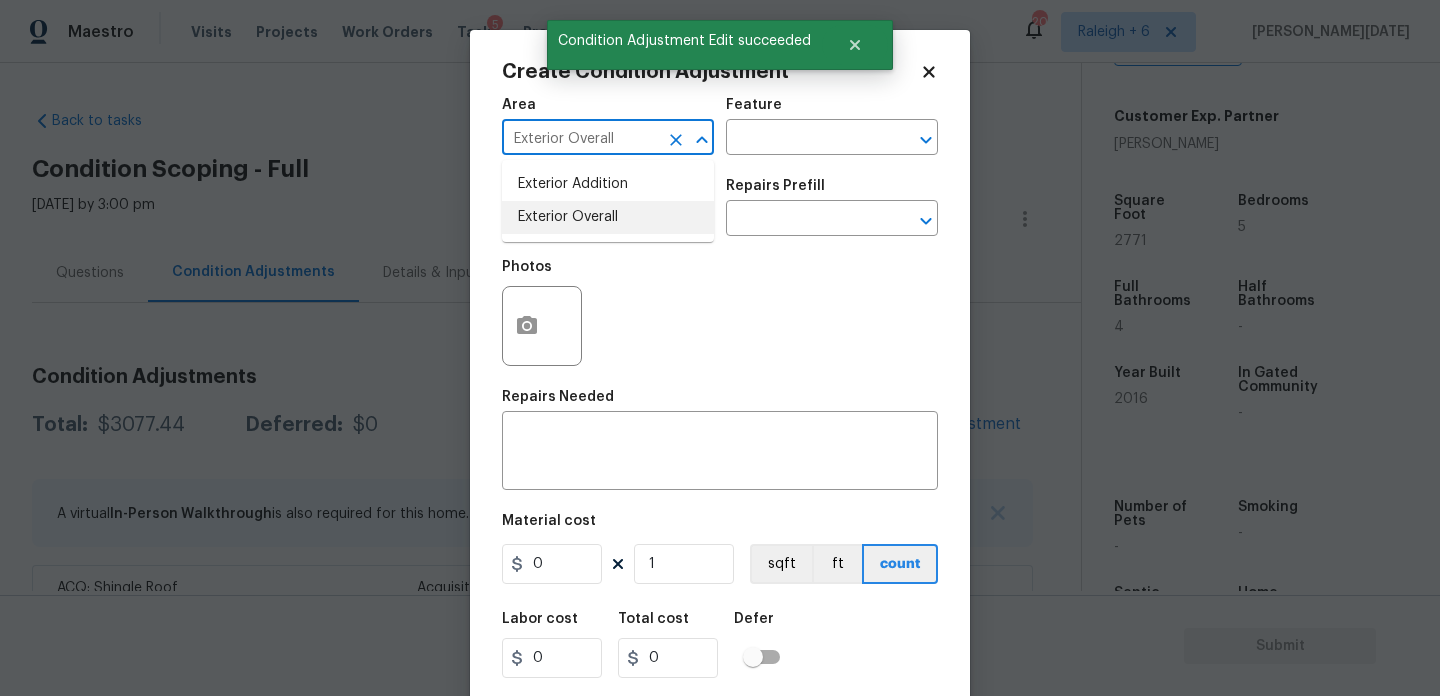 type on "Exterior Overall" 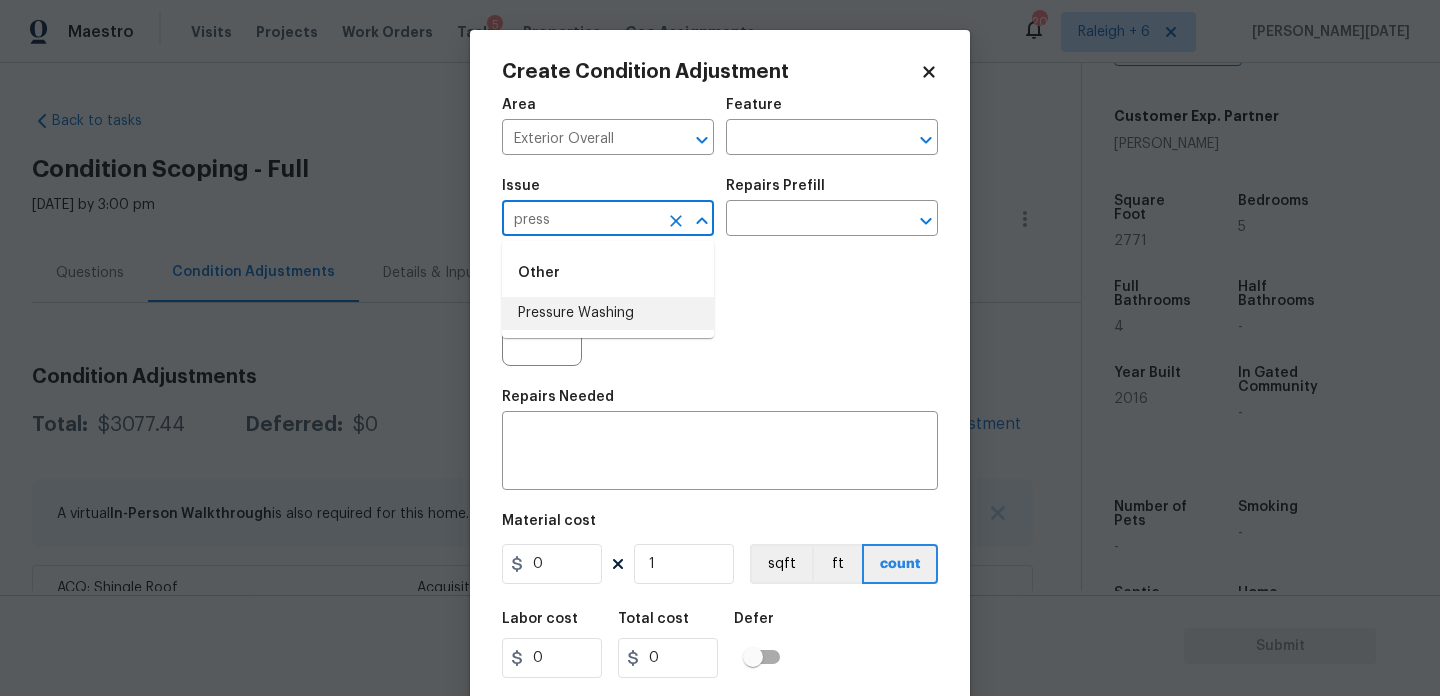 click on "Pressure Washing" at bounding box center [608, 313] 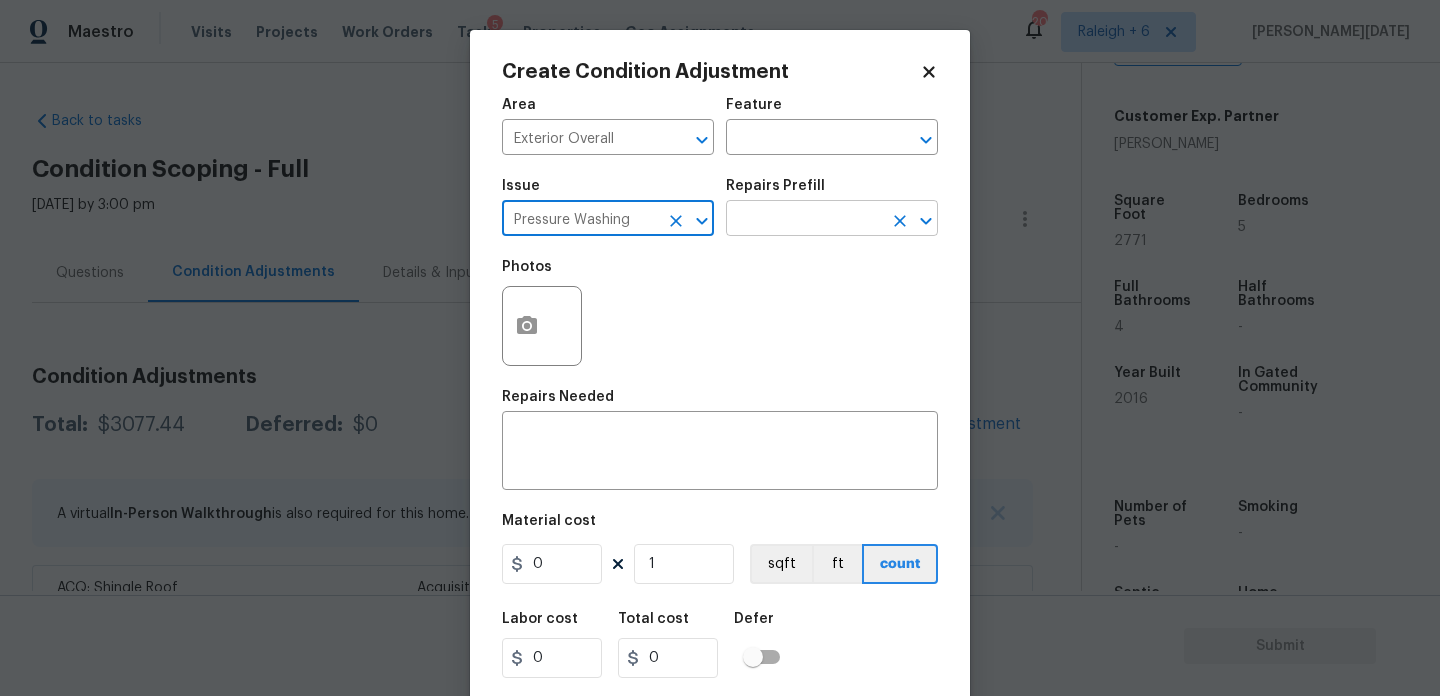 type on "Pressure Washing" 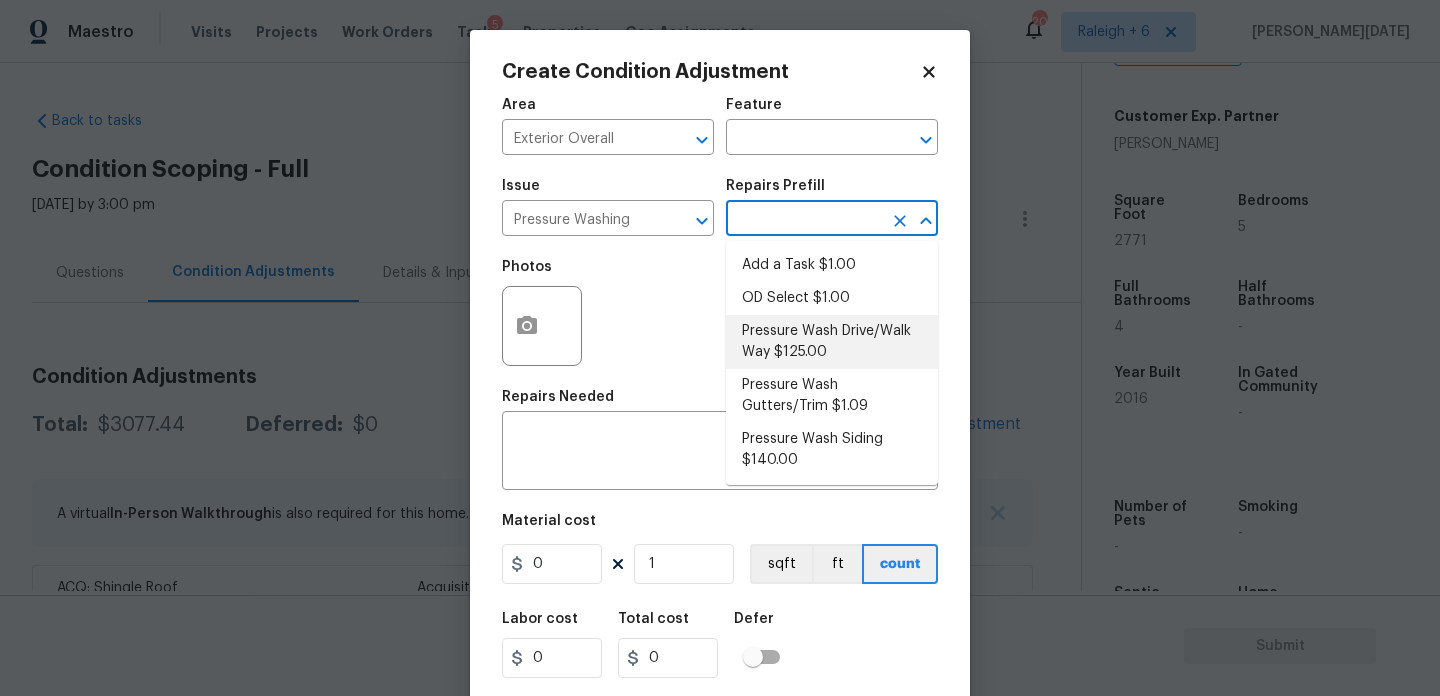 click on "Pressure Wash Drive/Walk Way $125.00" at bounding box center [832, 342] 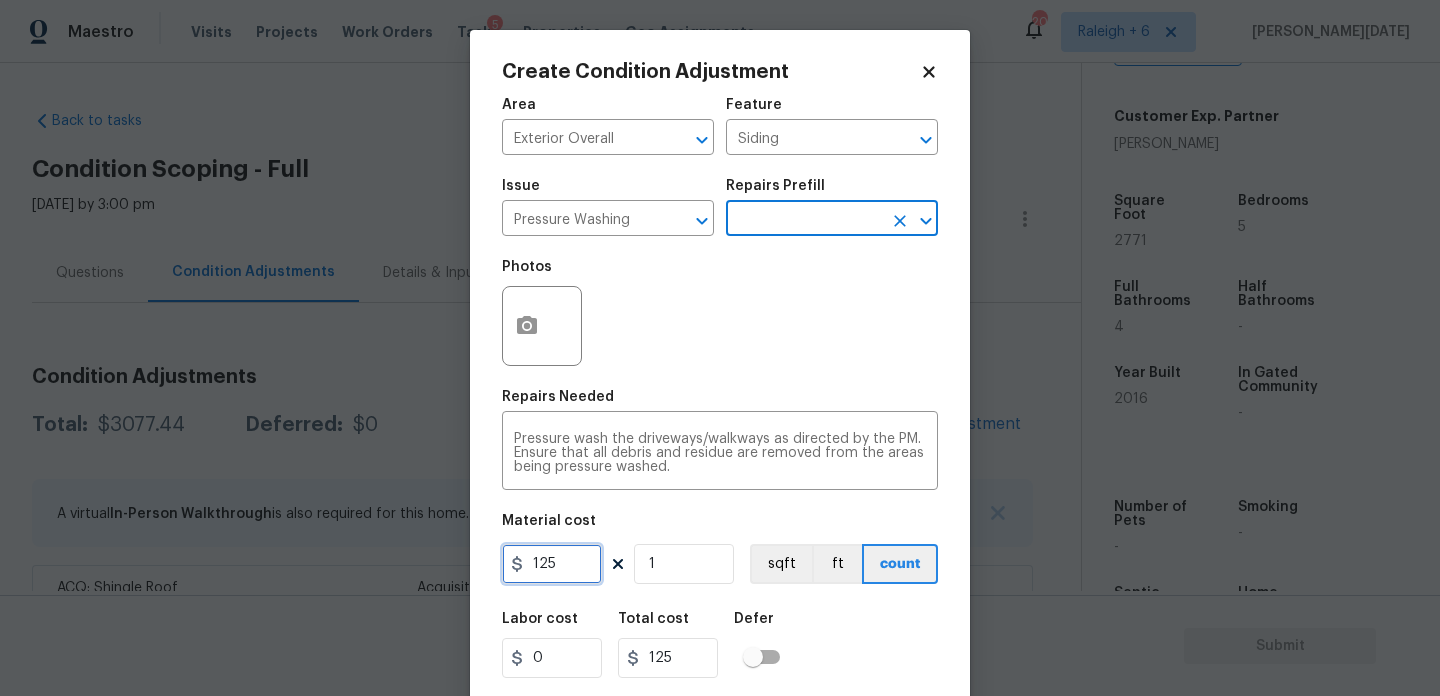 drag, startPoint x: 594, startPoint y: 557, endPoint x: 264, endPoint y: 551, distance: 330.05453 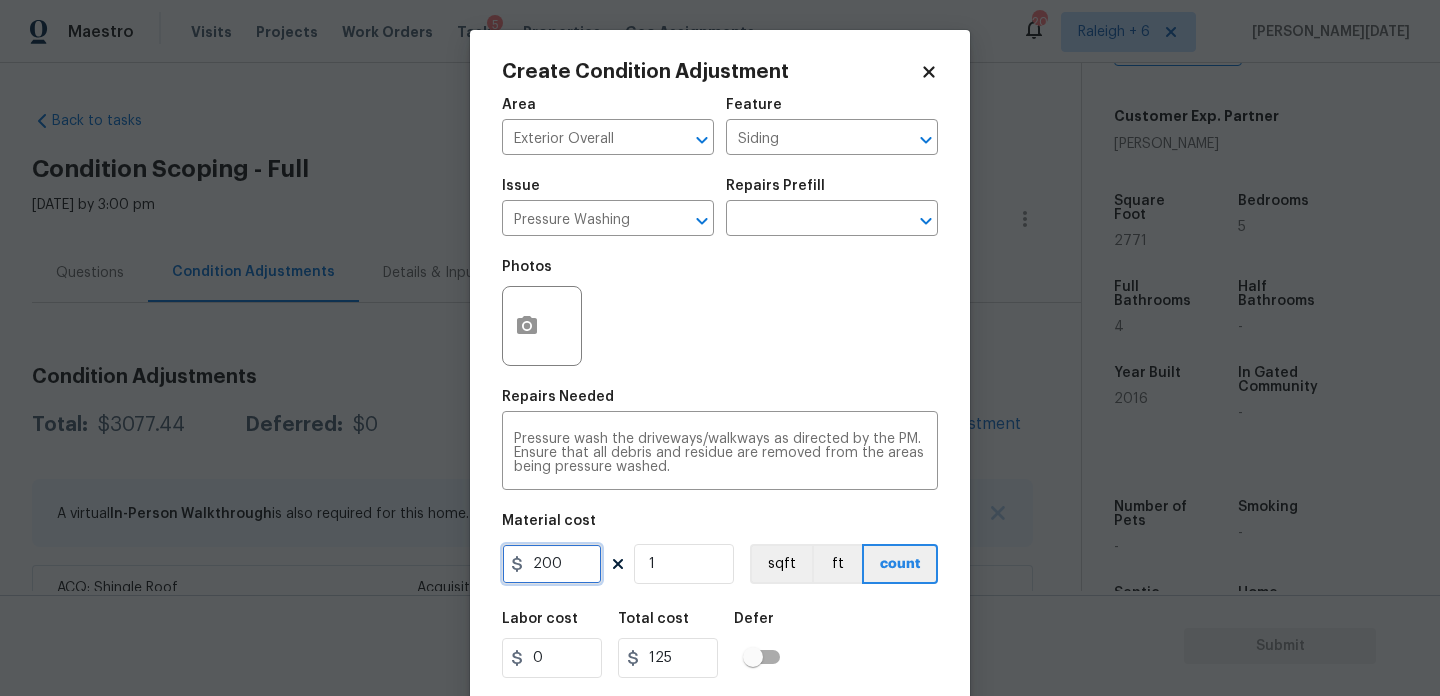 type on "200" 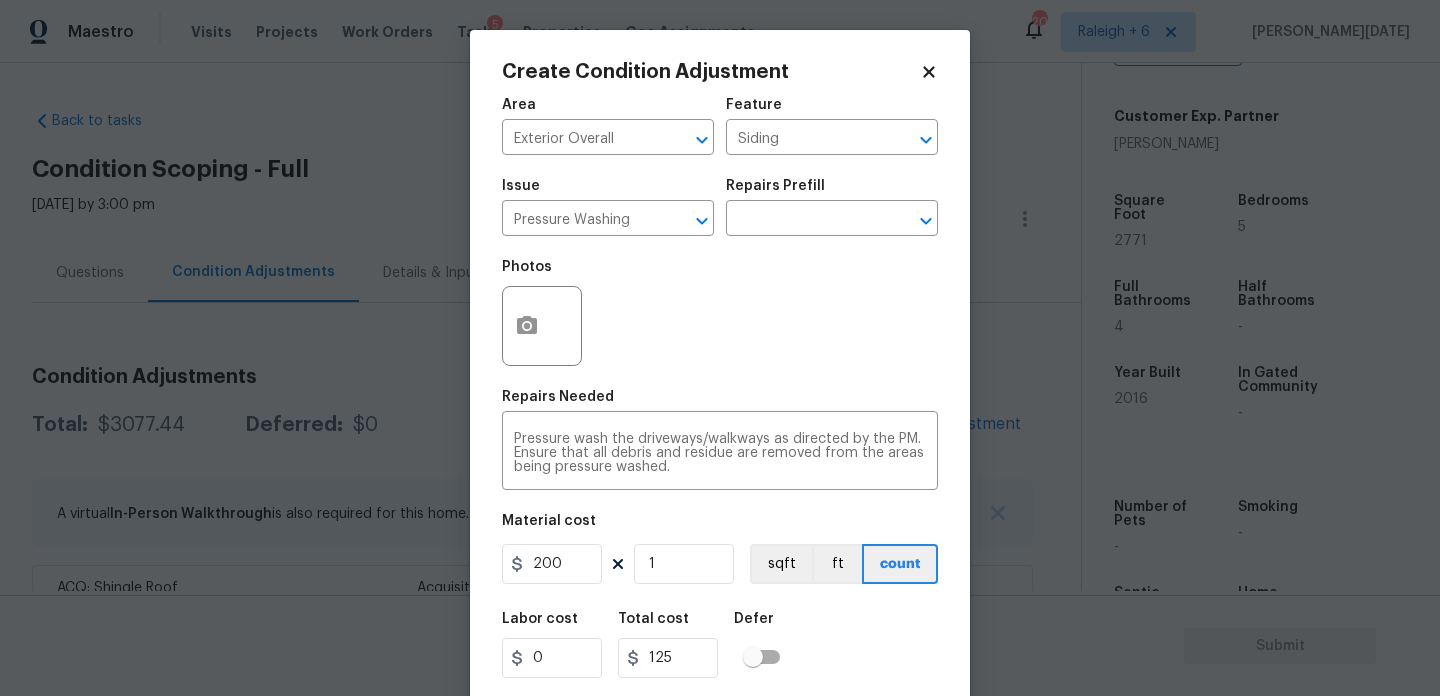 type on "200" 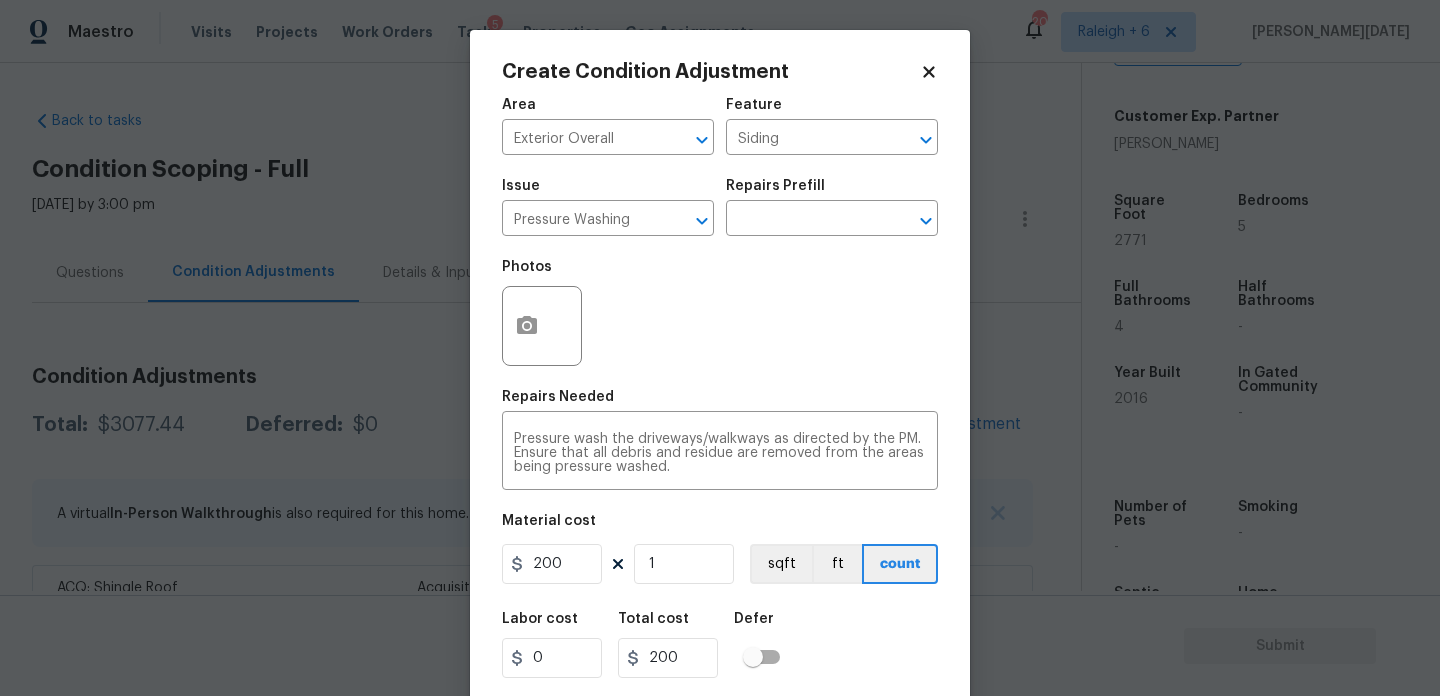 click on "Photos" at bounding box center [720, 313] 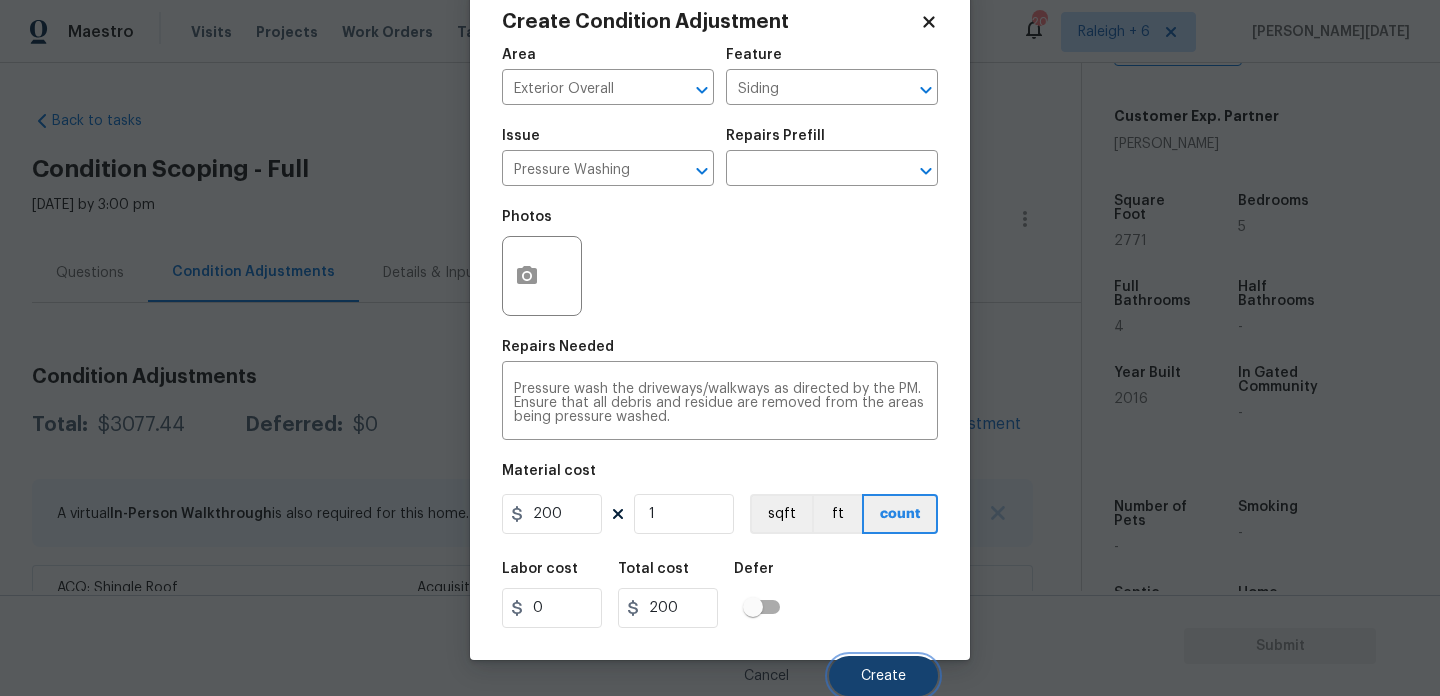 click on "Create" at bounding box center [883, 676] 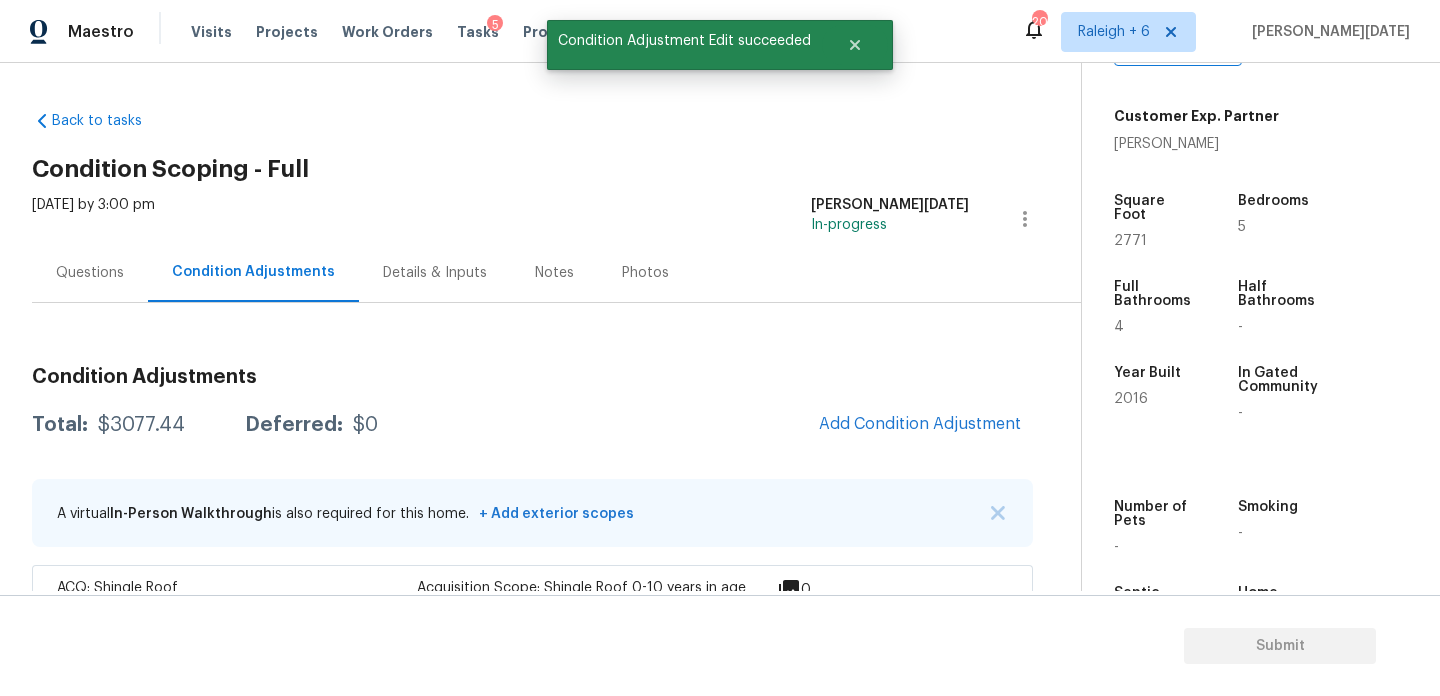 scroll, scrollTop: 44, scrollLeft: 0, axis: vertical 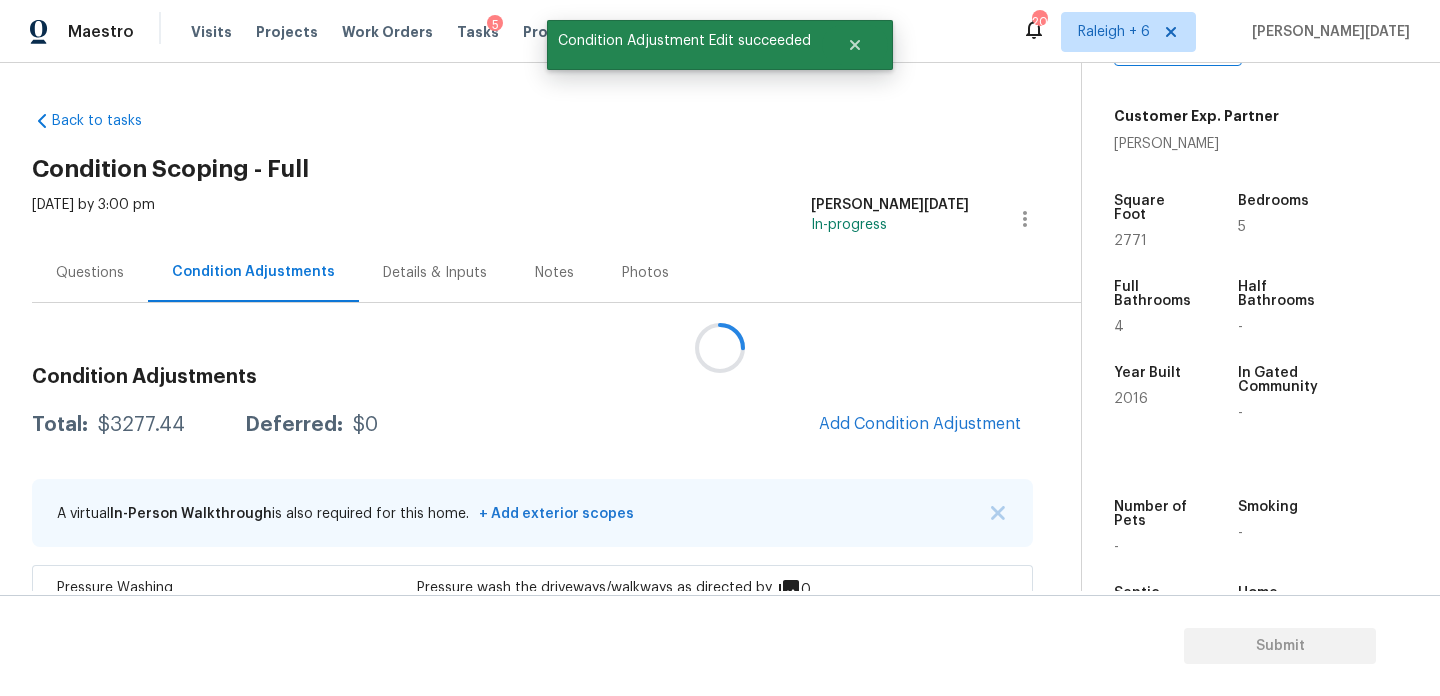 click at bounding box center (720, 348) 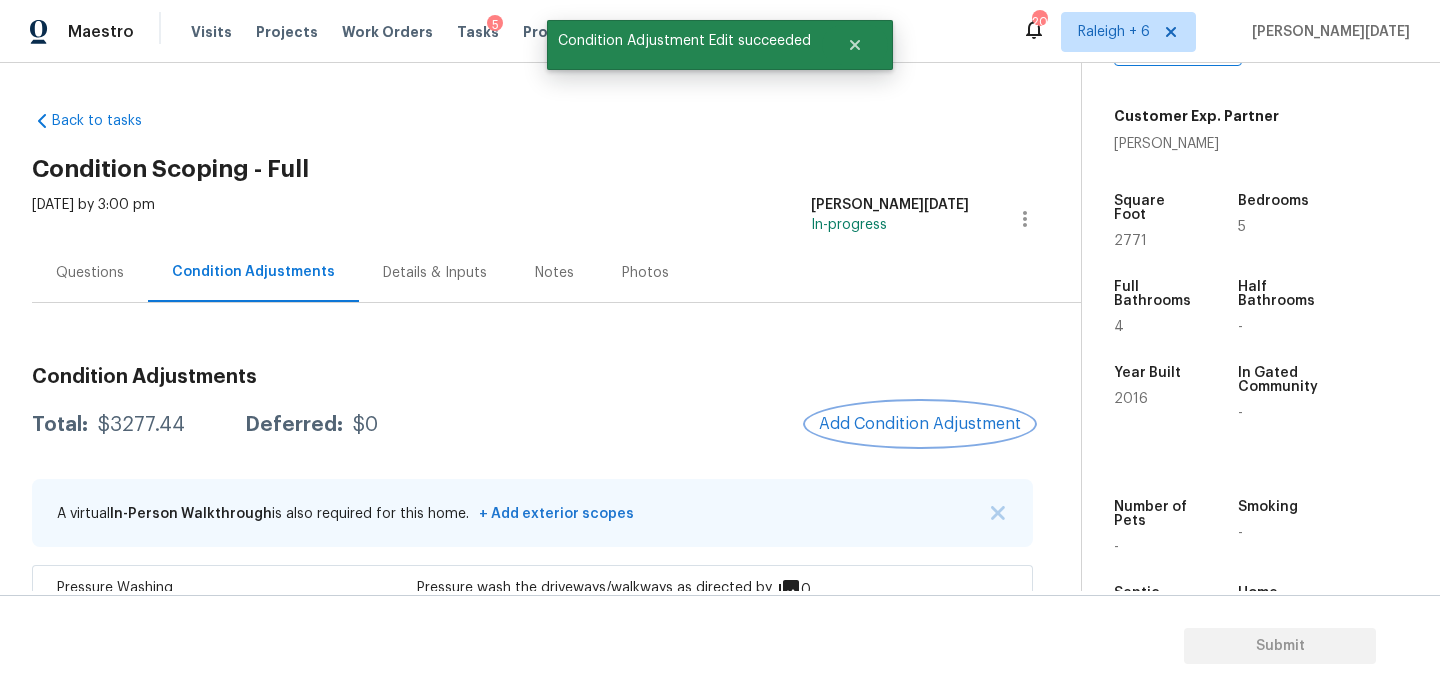 click on "Add Condition Adjustment" at bounding box center [920, 424] 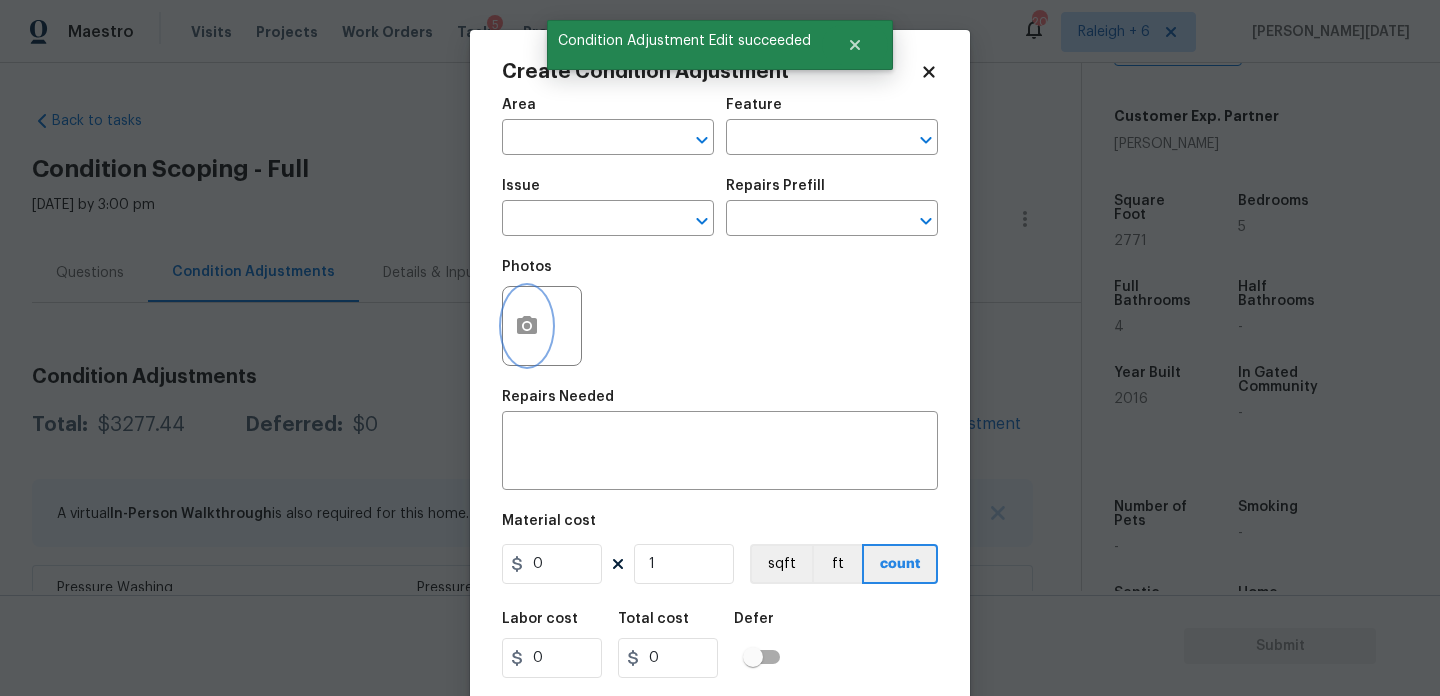 click at bounding box center [527, 326] 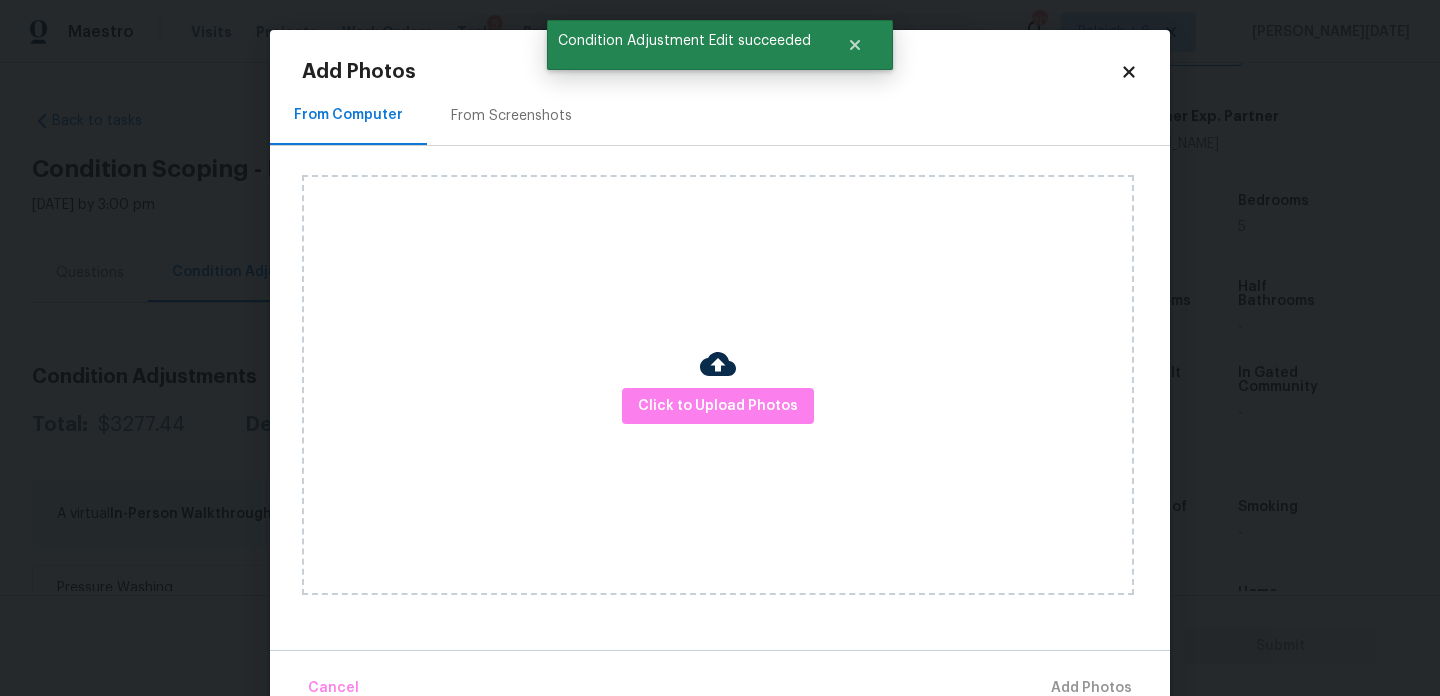 click on "From Screenshots" at bounding box center [511, 116] 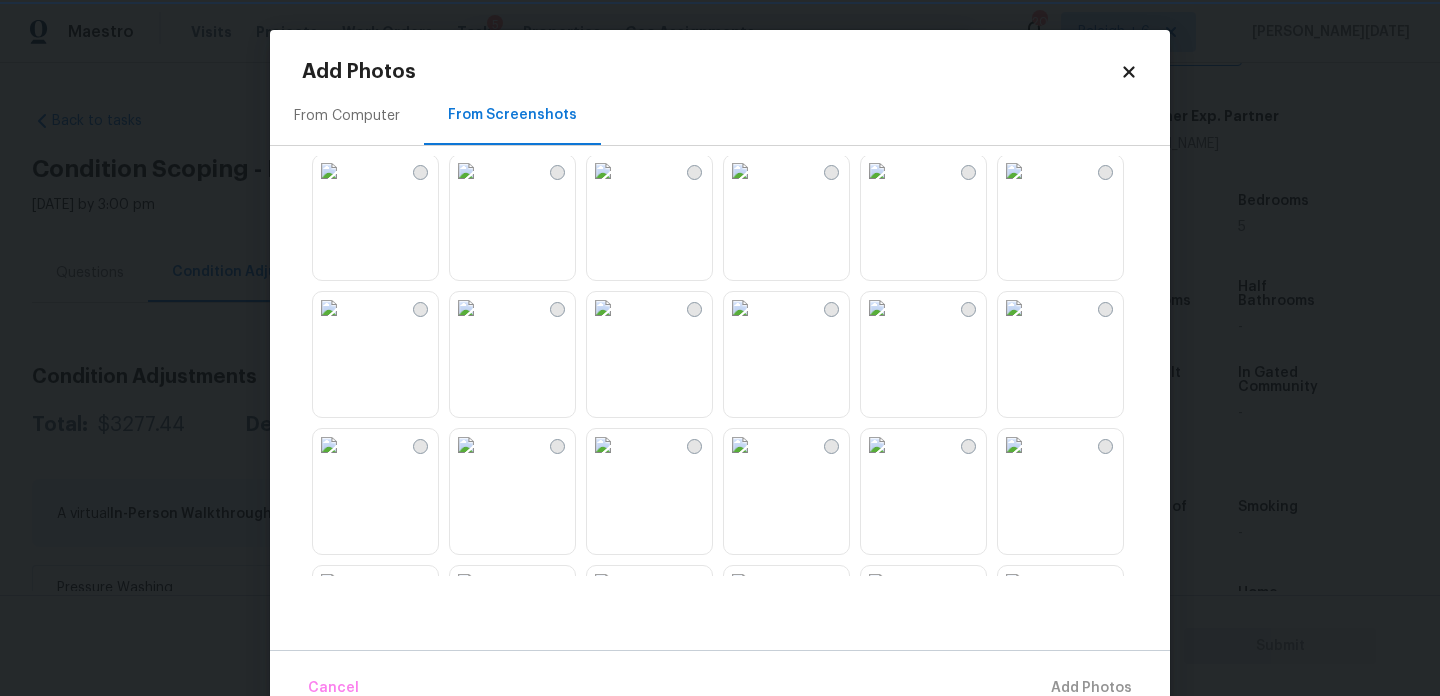 scroll, scrollTop: 154, scrollLeft: 0, axis: vertical 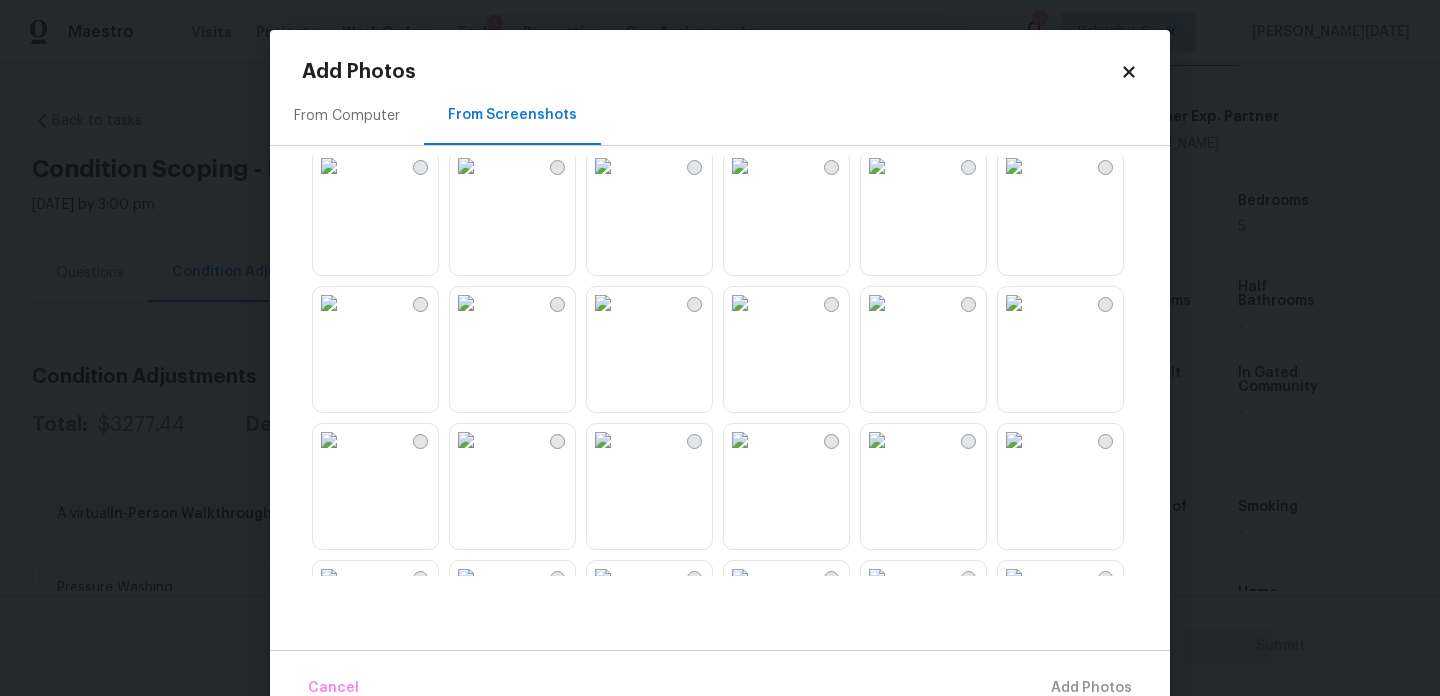 click at bounding box center (1014, 303) 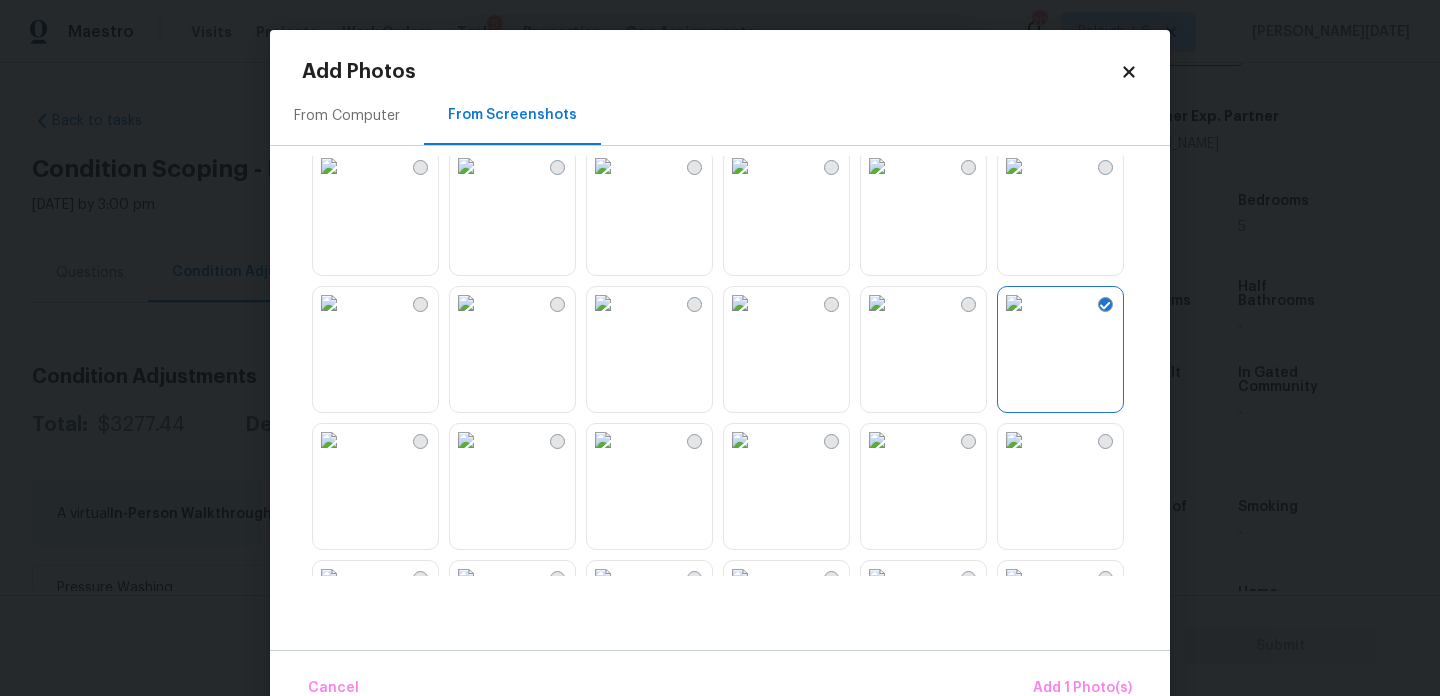 click at bounding box center [1014, 440] 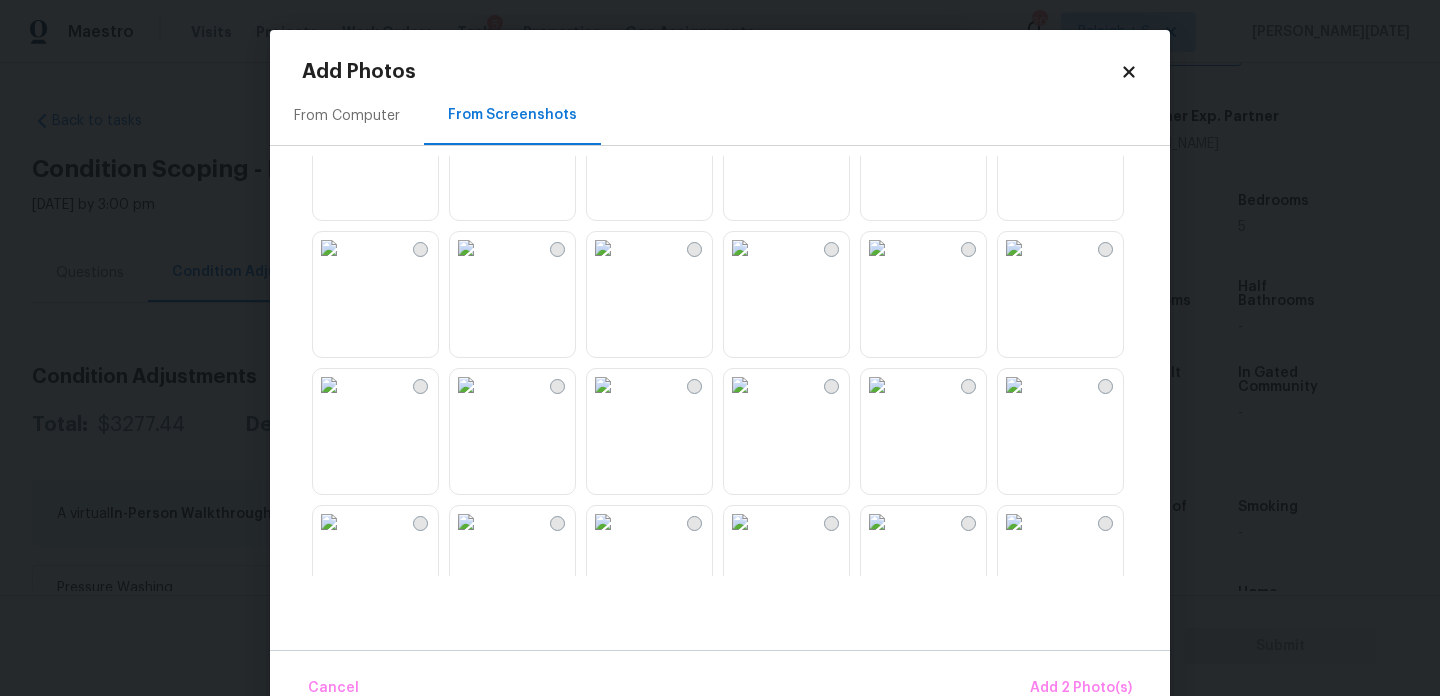 scroll, scrollTop: 1170, scrollLeft: 0, axis: vertical 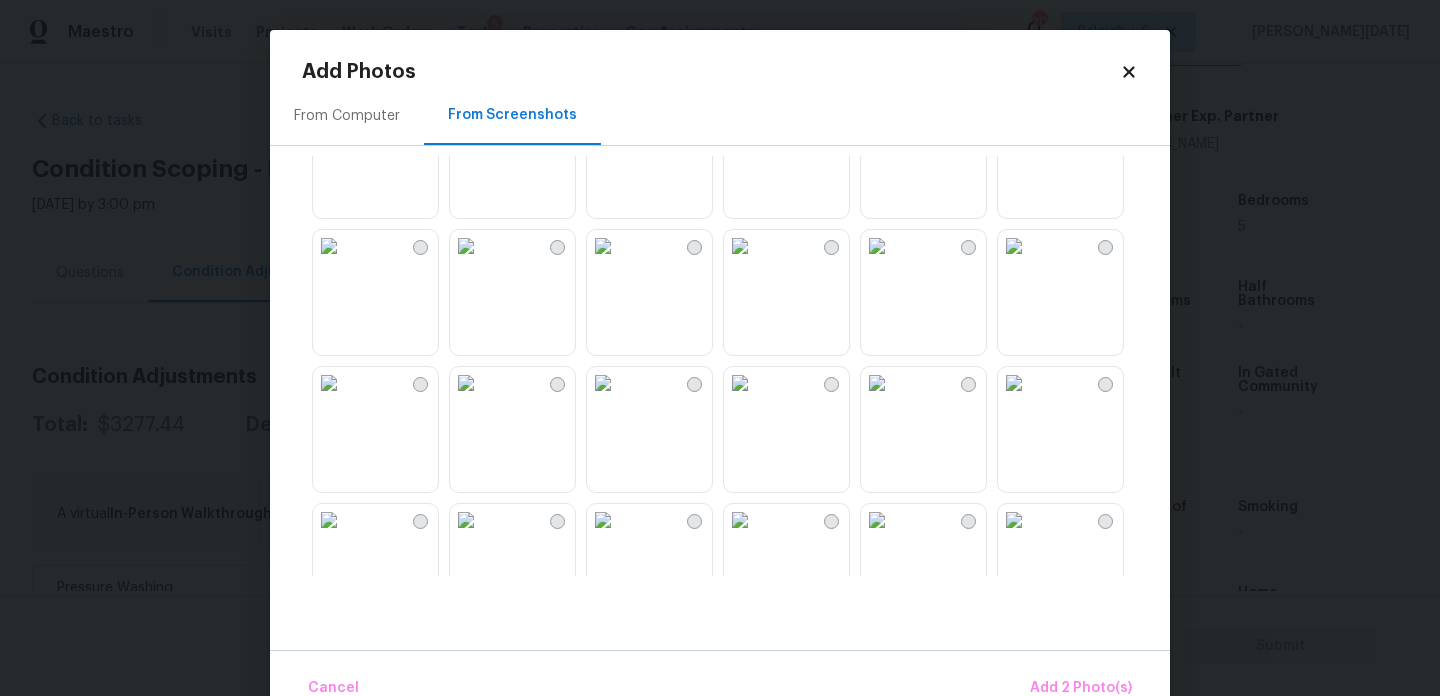 click at bounding box center (329, 383) 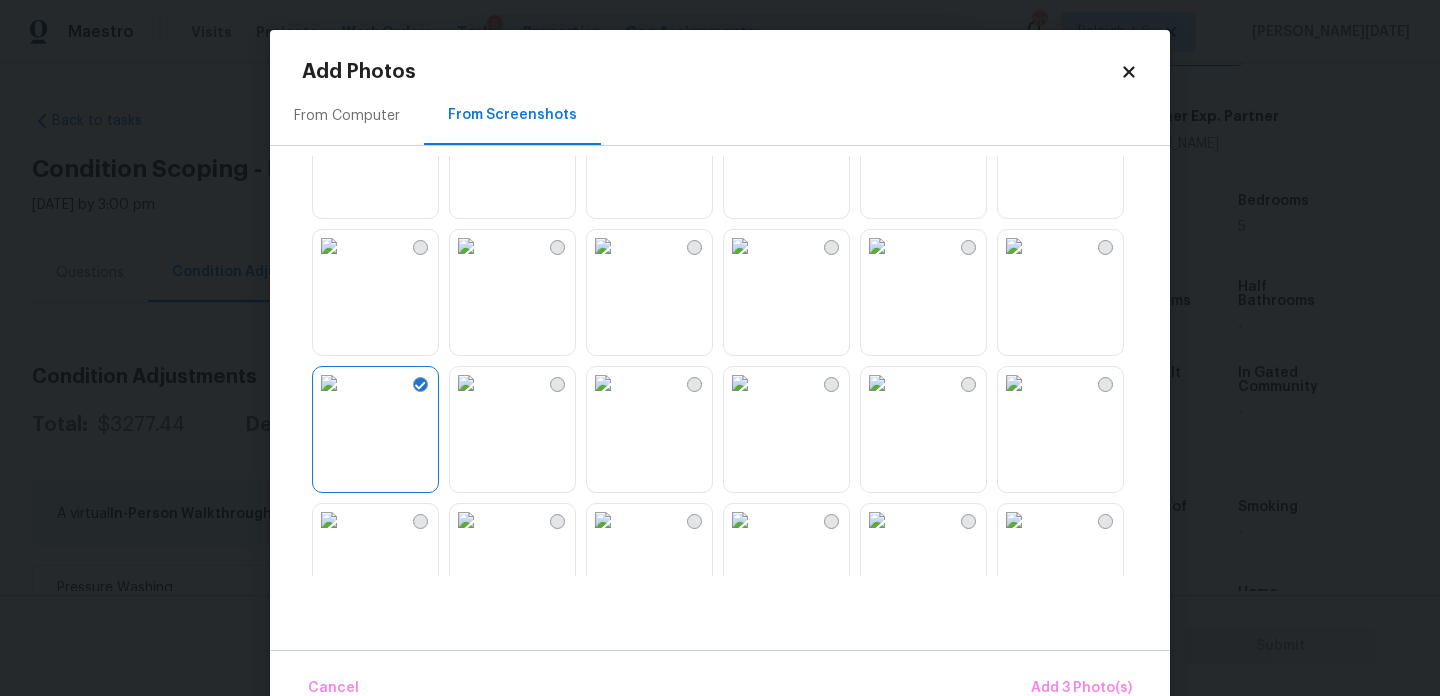 click at bounding box center [877, 246] 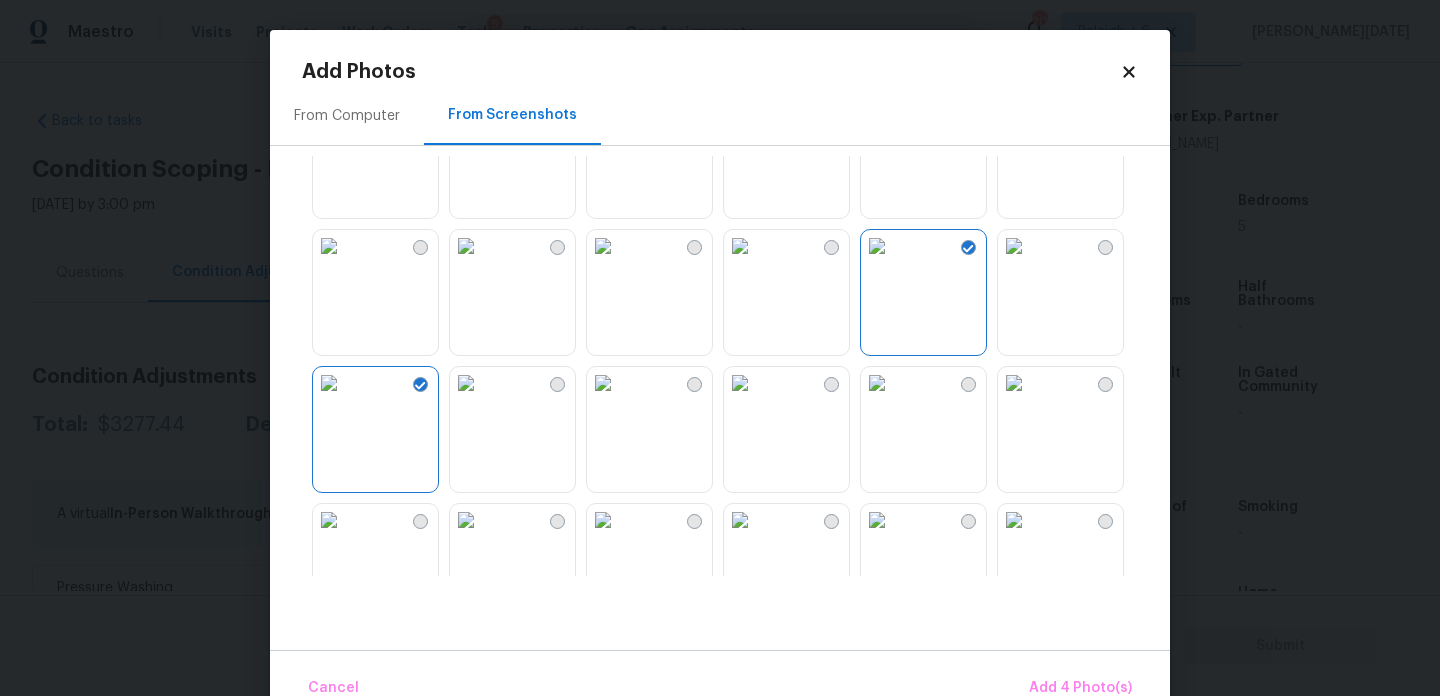 click at bounding box center [1014, 383] 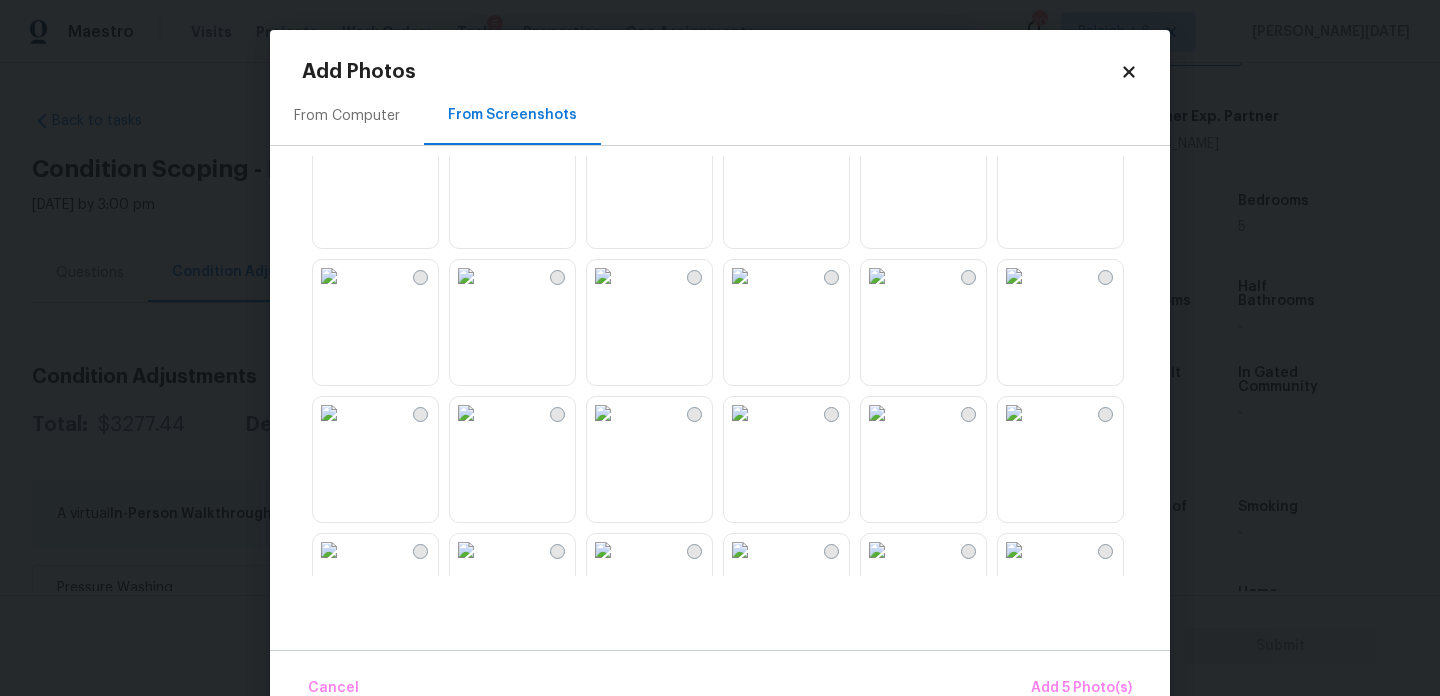 scroll, scrollTop: 1874, scrollLeft: 0, axis: vertical 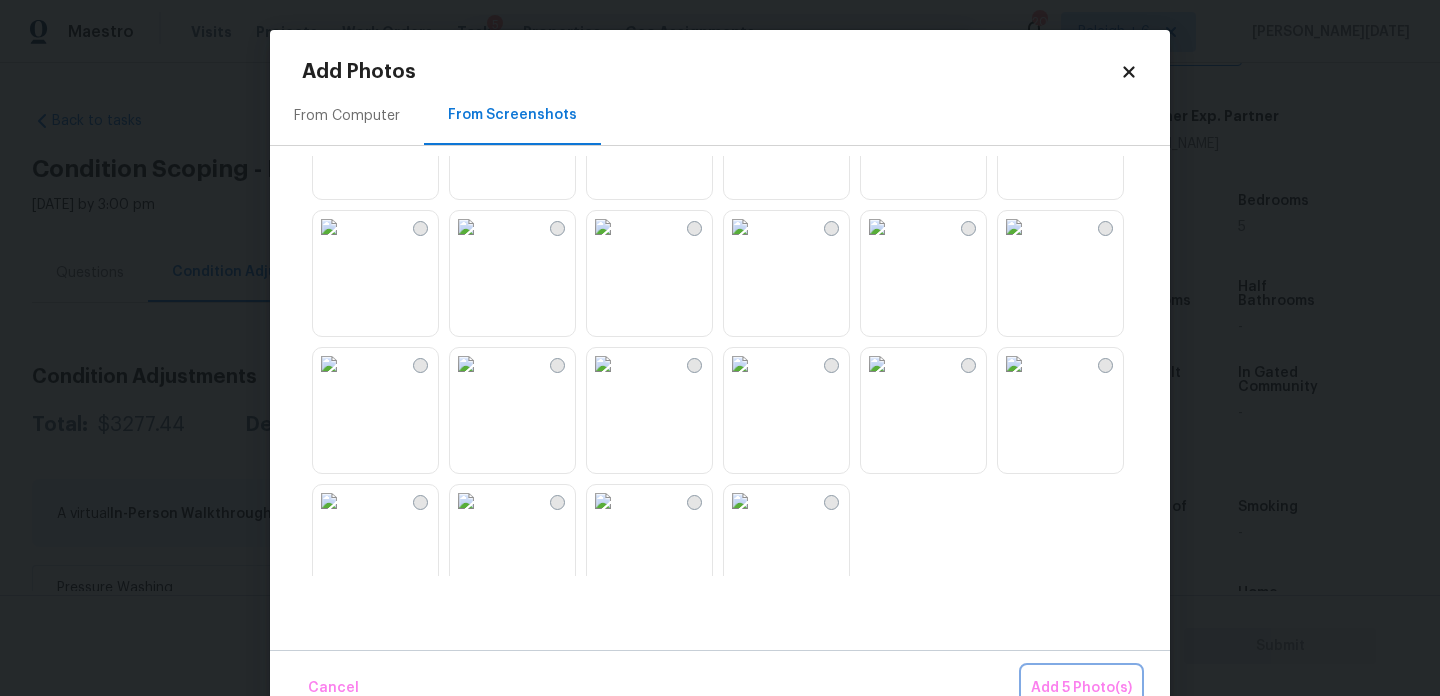 click on "Add 5 Photo(s)" at bounding box center (1081, 688) 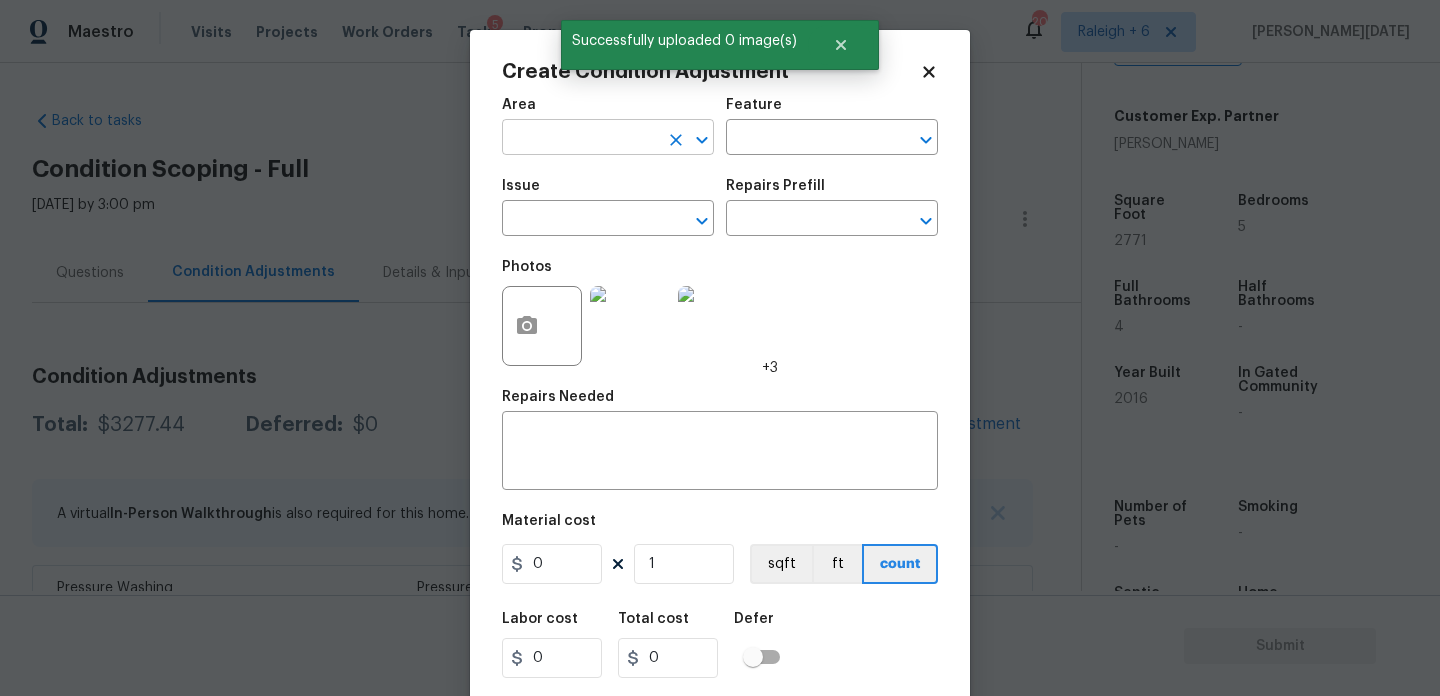 click at bounding box center (580, 139) 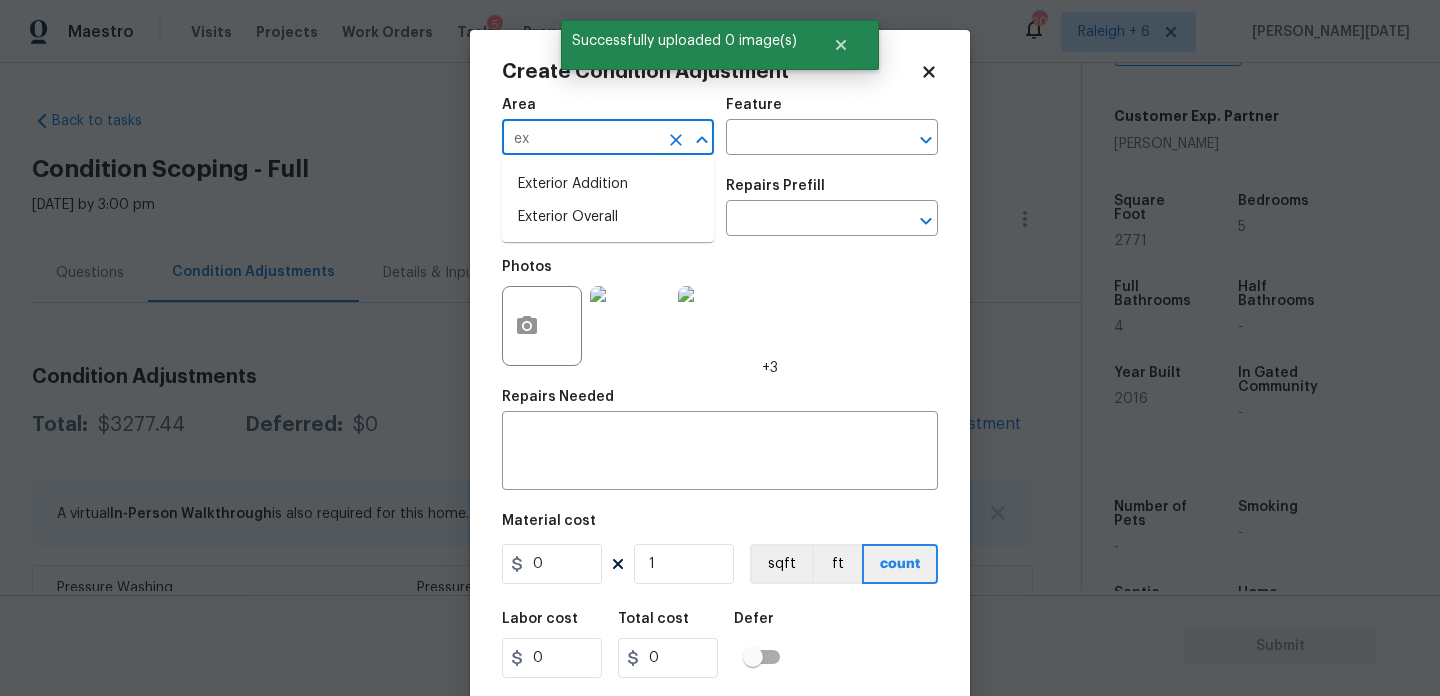 click on "Exterior Overall" at bounding box center (608, 217) 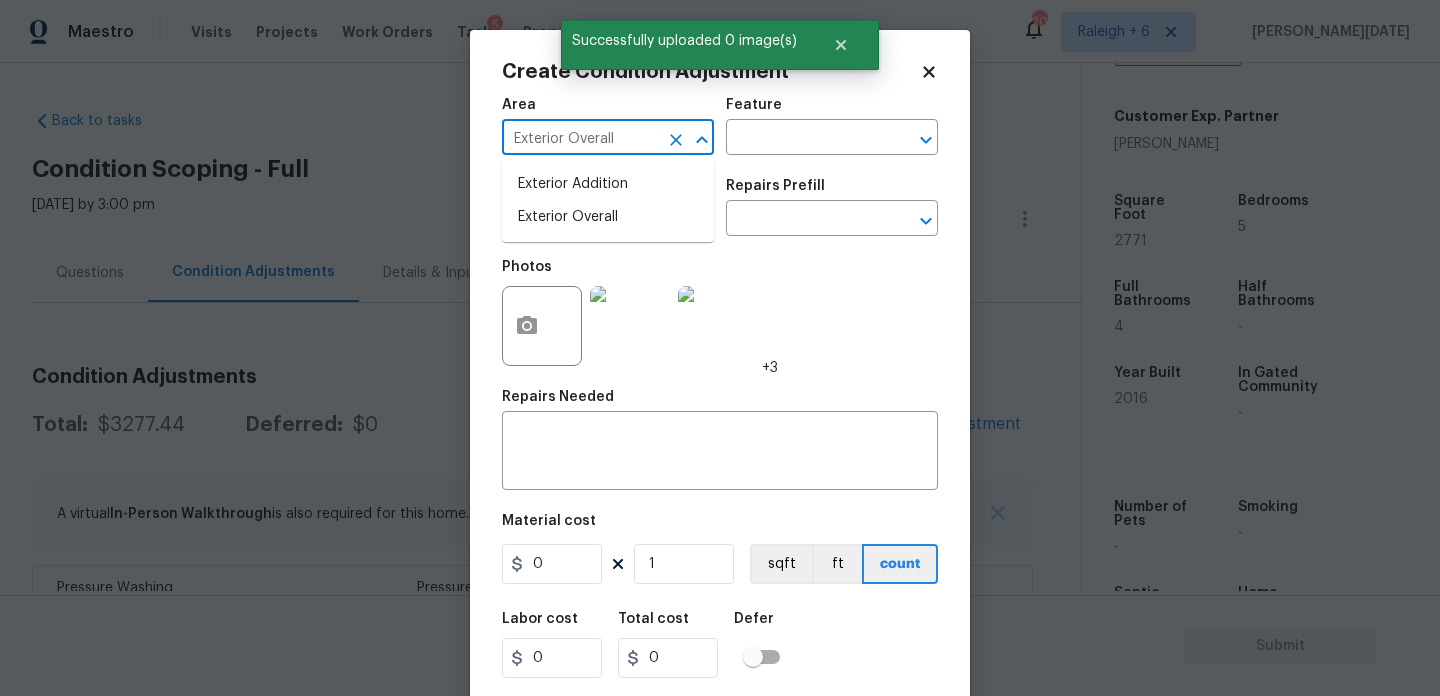 type on "Exterior Overall" 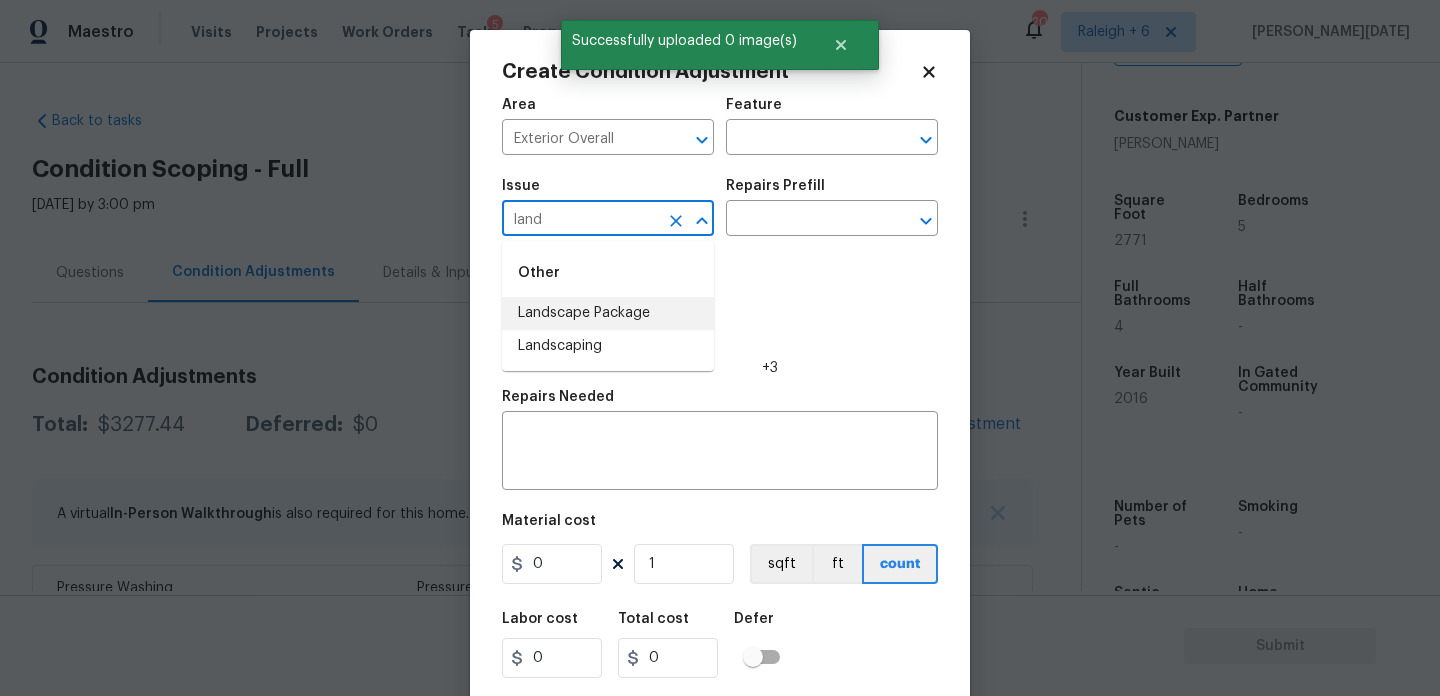 click on "Landscape Package" at bounding box center [608, 313] 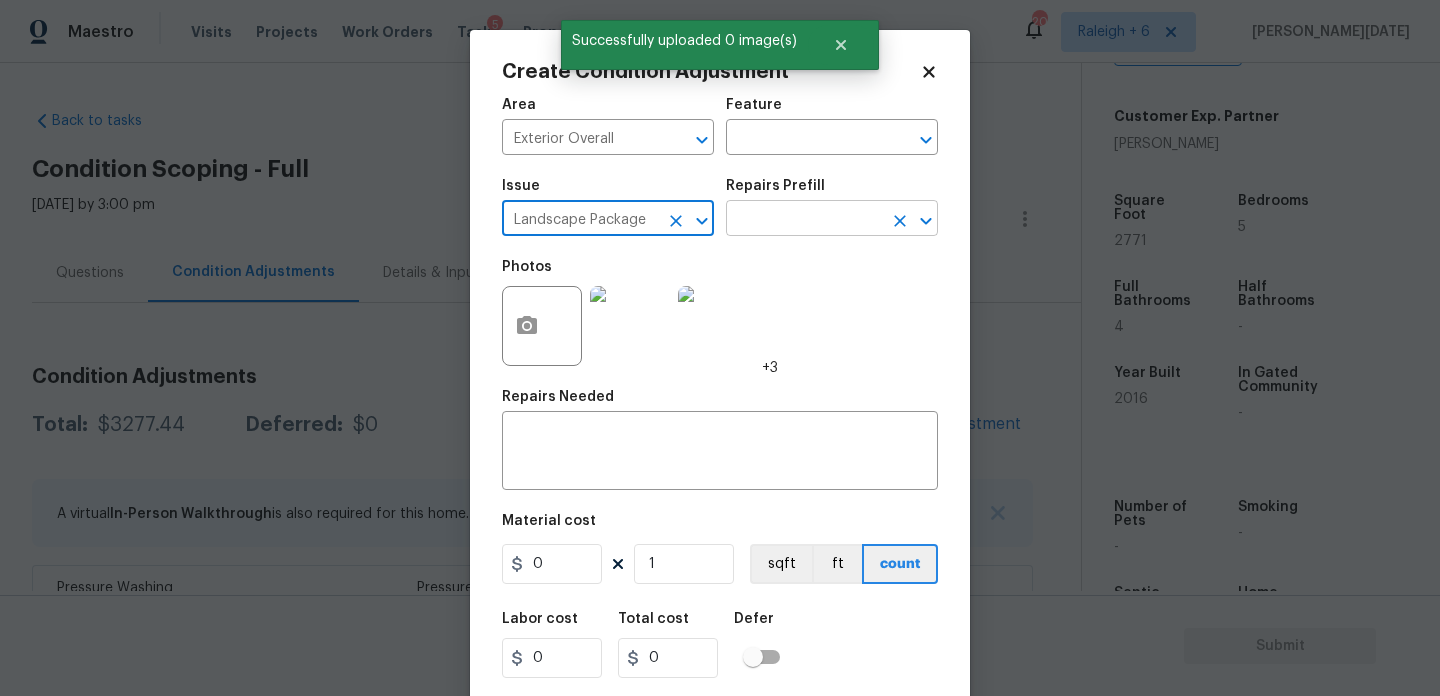 type on "Landscape Package" 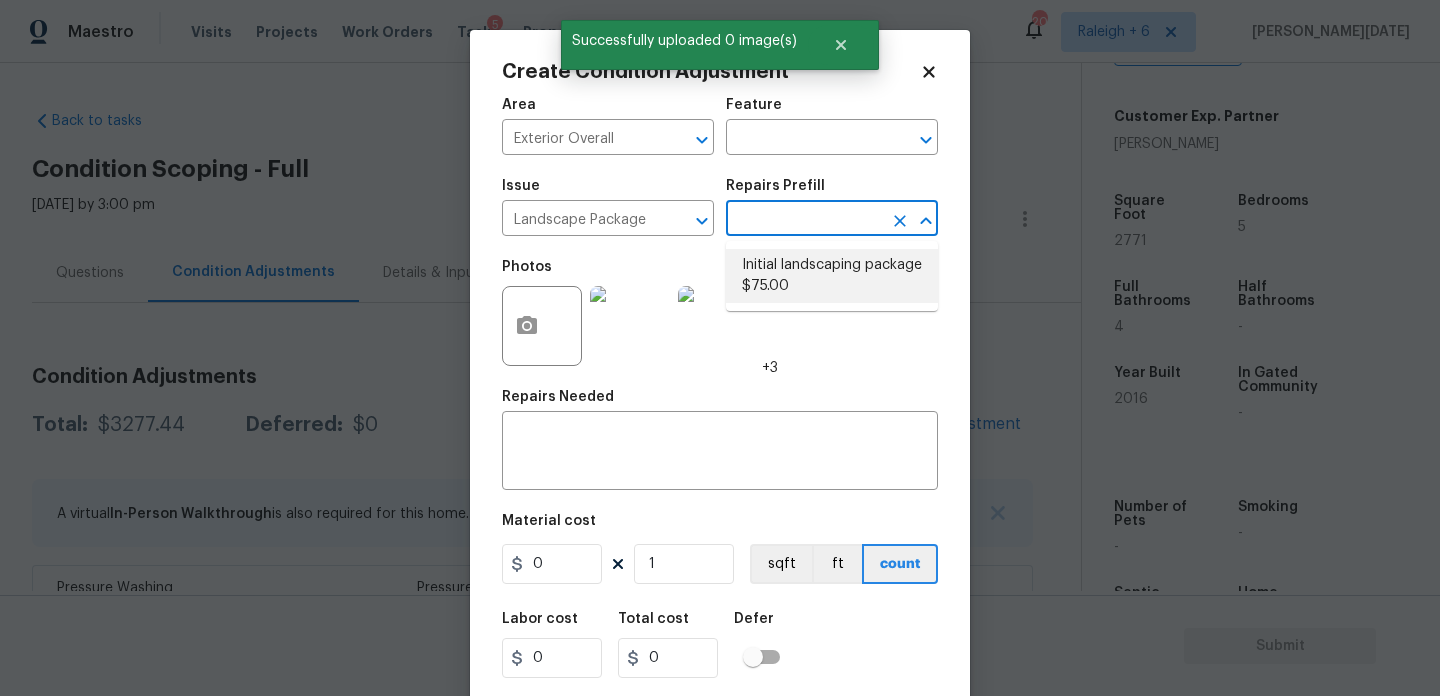 click on "Initial landscaping package $75.00" at bounding box center [832, 276] 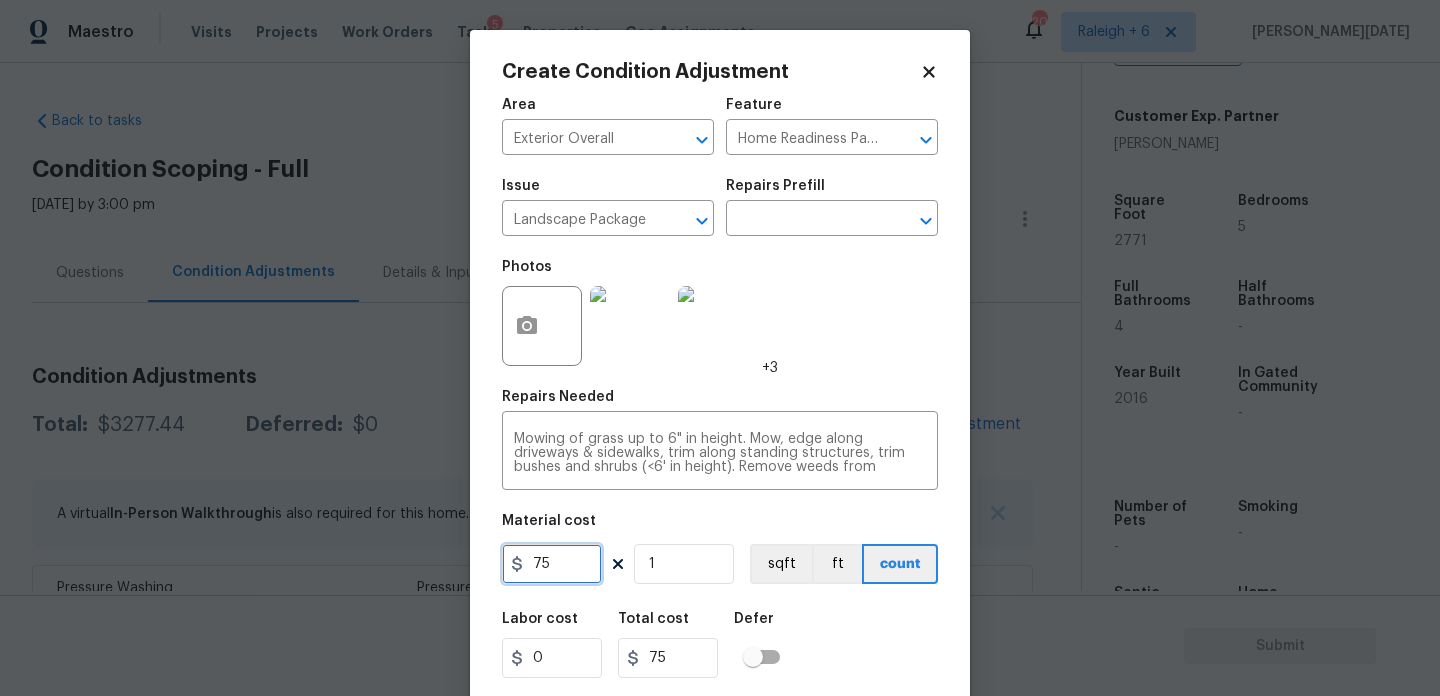 drag, startPoint x: 562, startPoint y: 578, endPoint x: 397, endPoint y: 577, distance: 165.00304 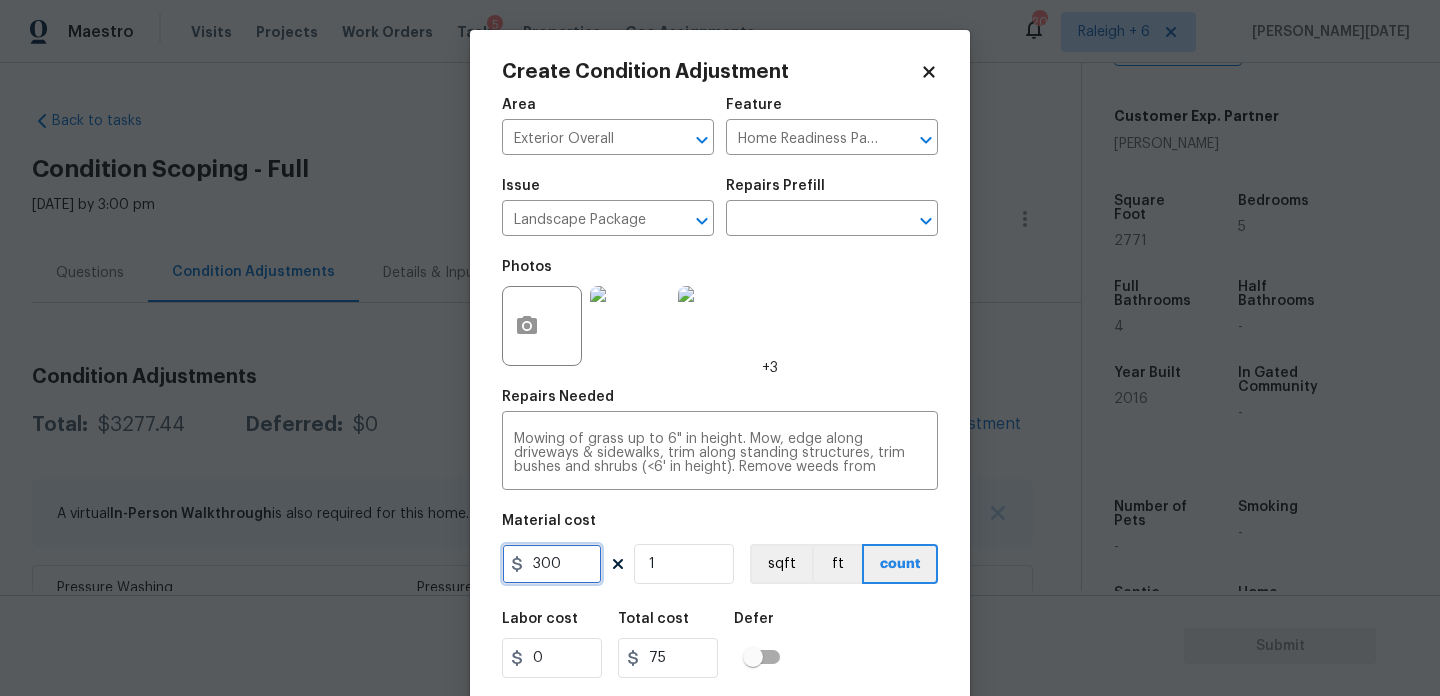 type on "300" 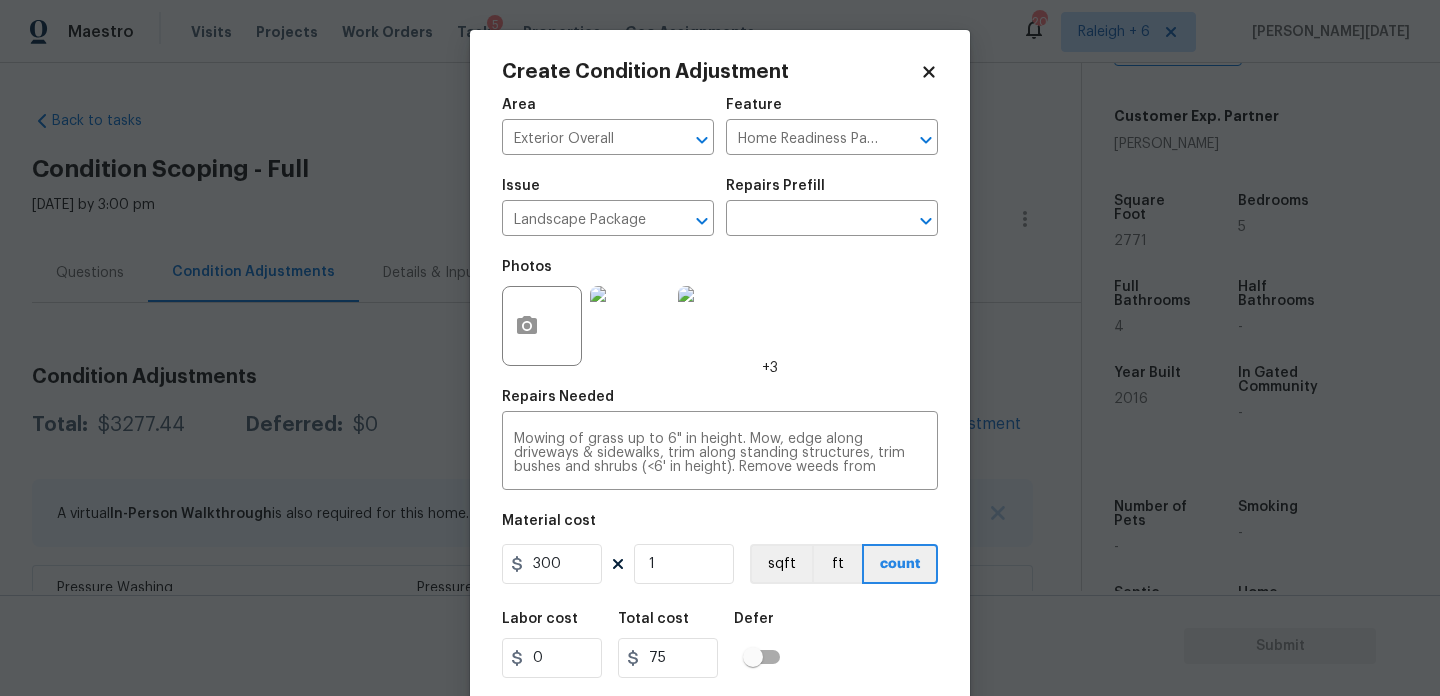 type on "300" 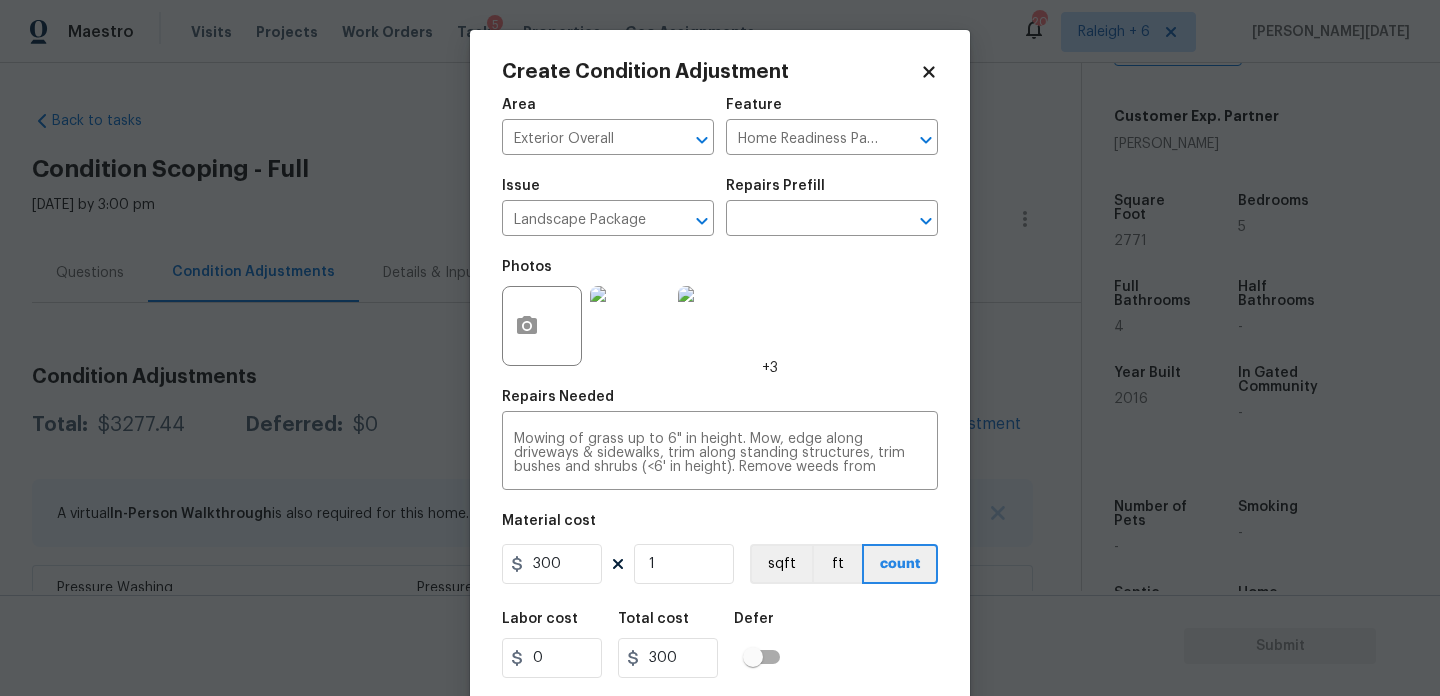 click on "Photos  +3" at bounding box center (720, 313) 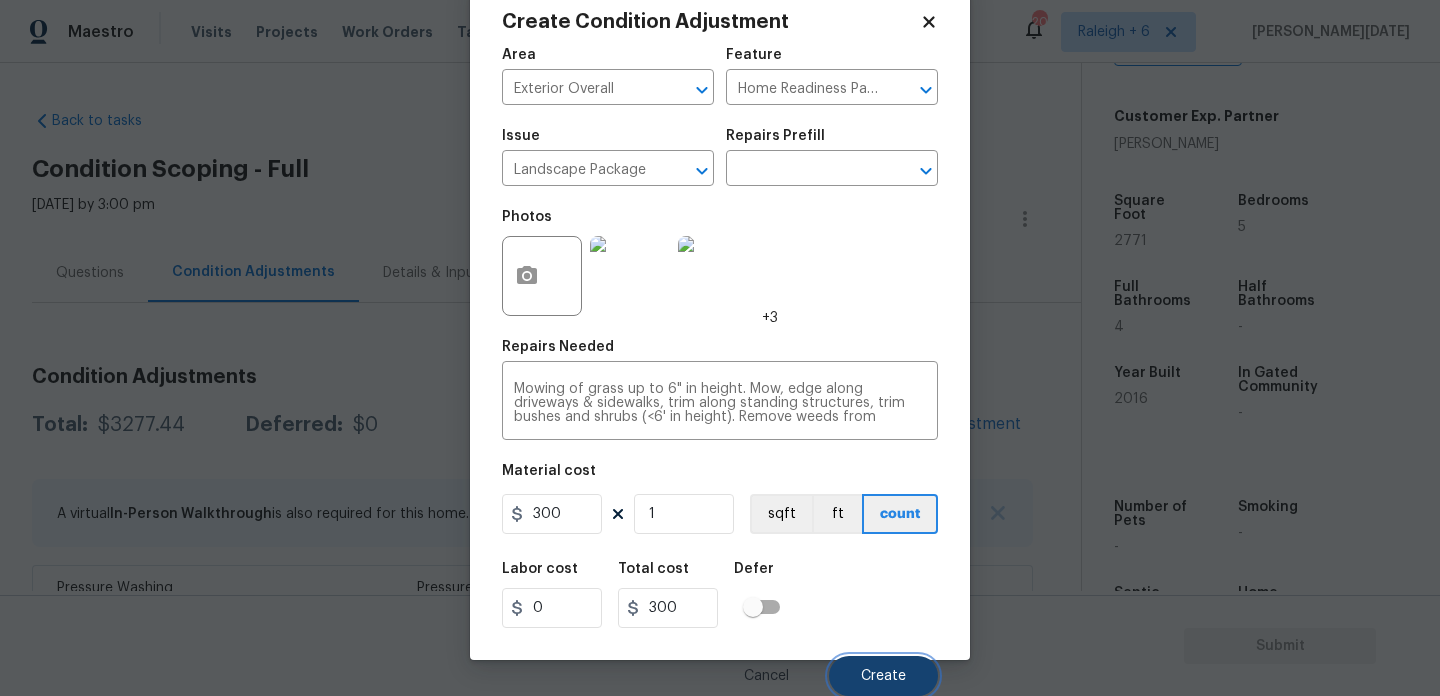 click on "Create" at bounding box center [883, 676] 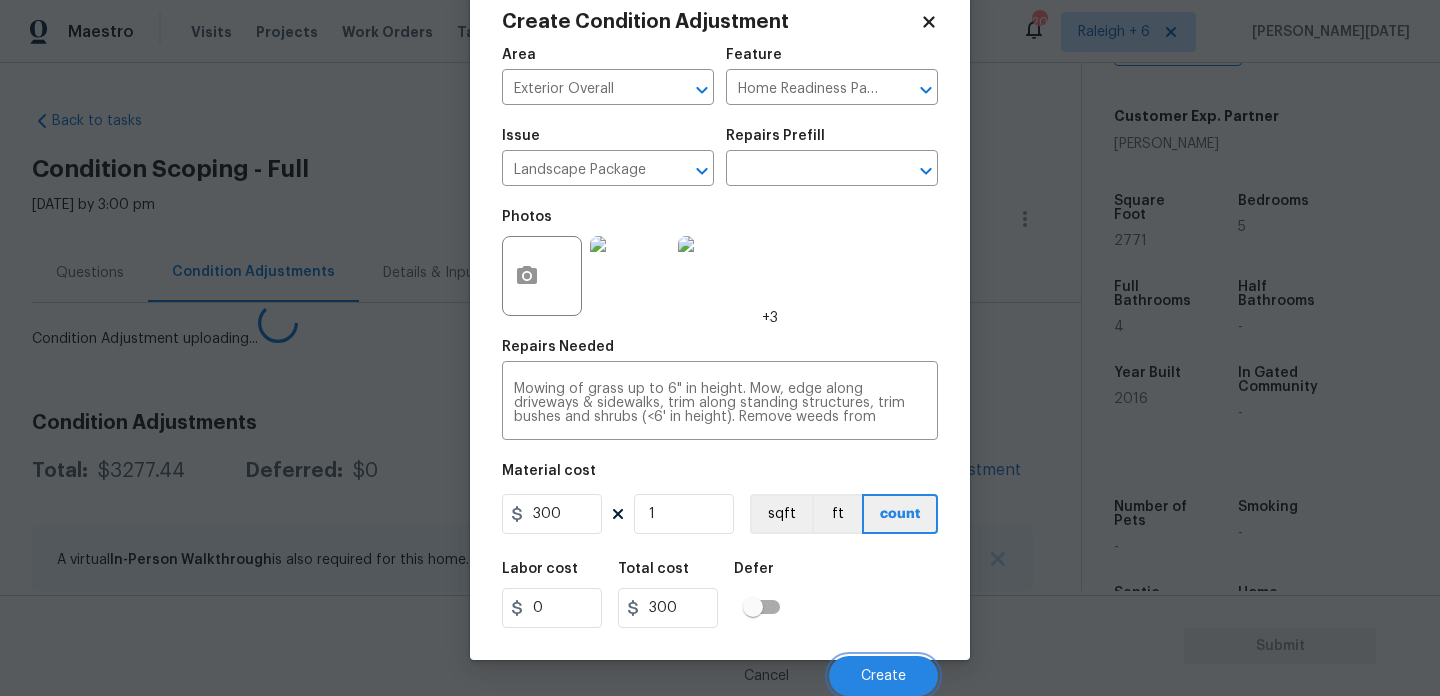 scroll, scrollTop: 44, scrollLeft: 0, axis: vertical 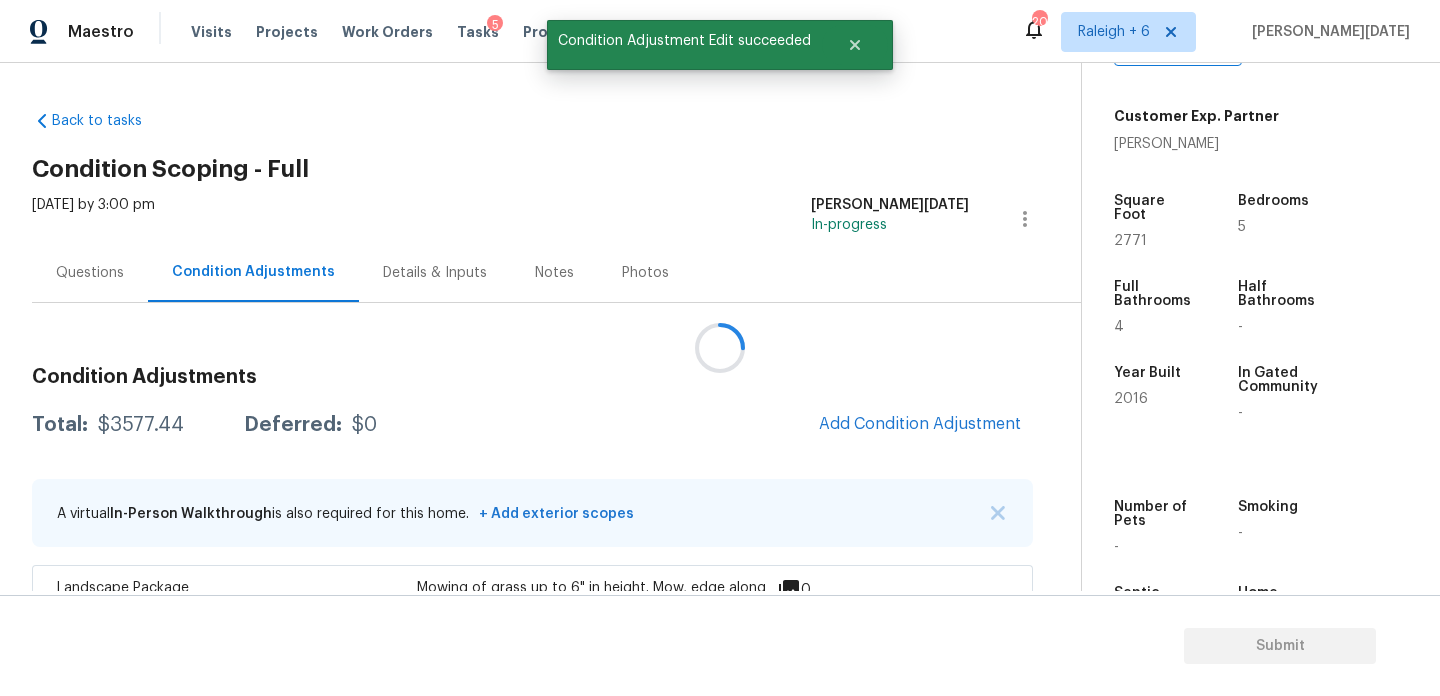 click at bounding box center (720, 348) 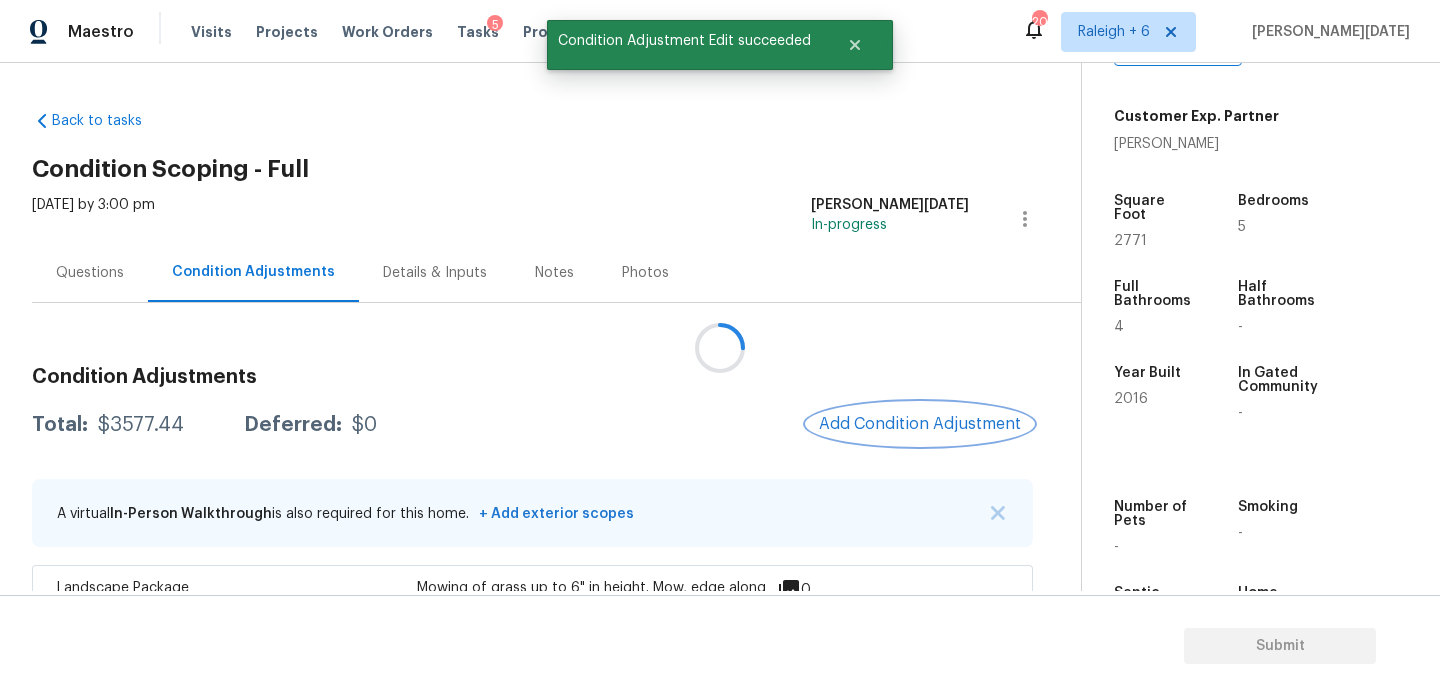 click on "Add Condition Adjustment" at bounding box center (920, 424) 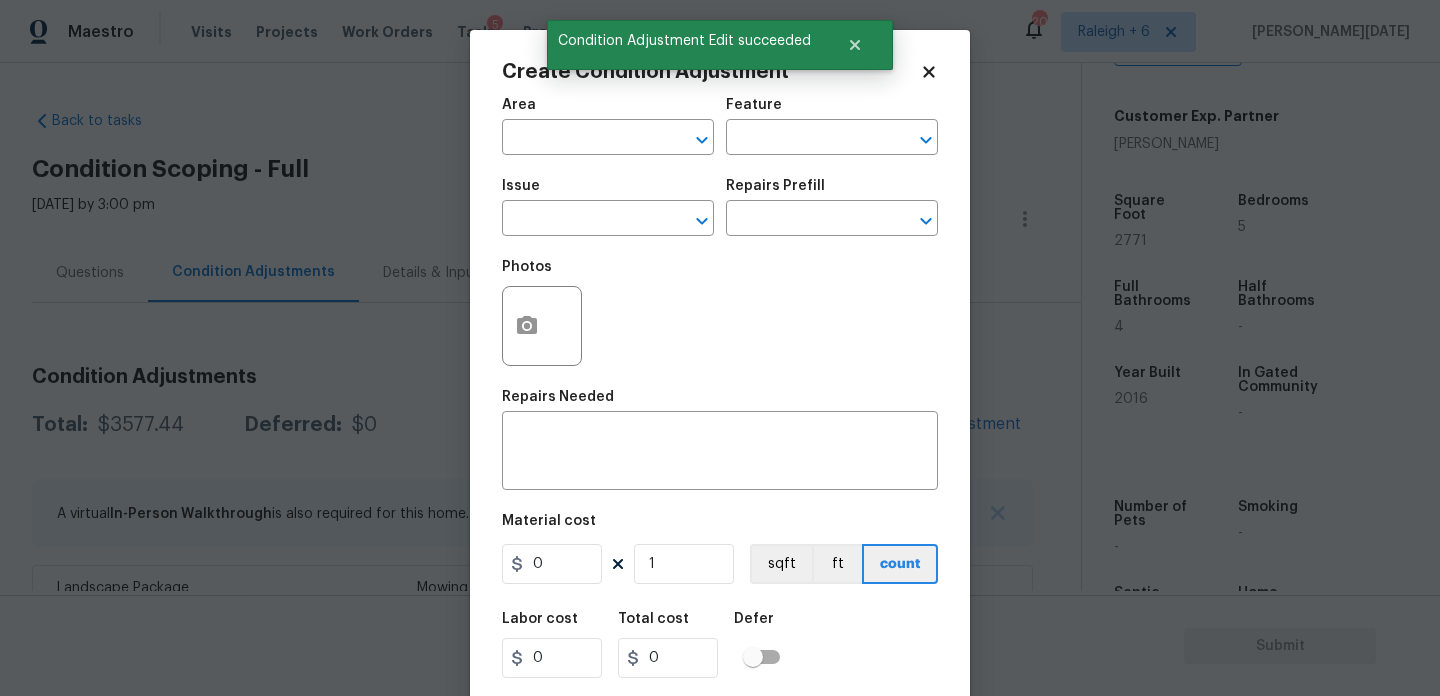 click on "x ​" at bounding box center (720, 453) 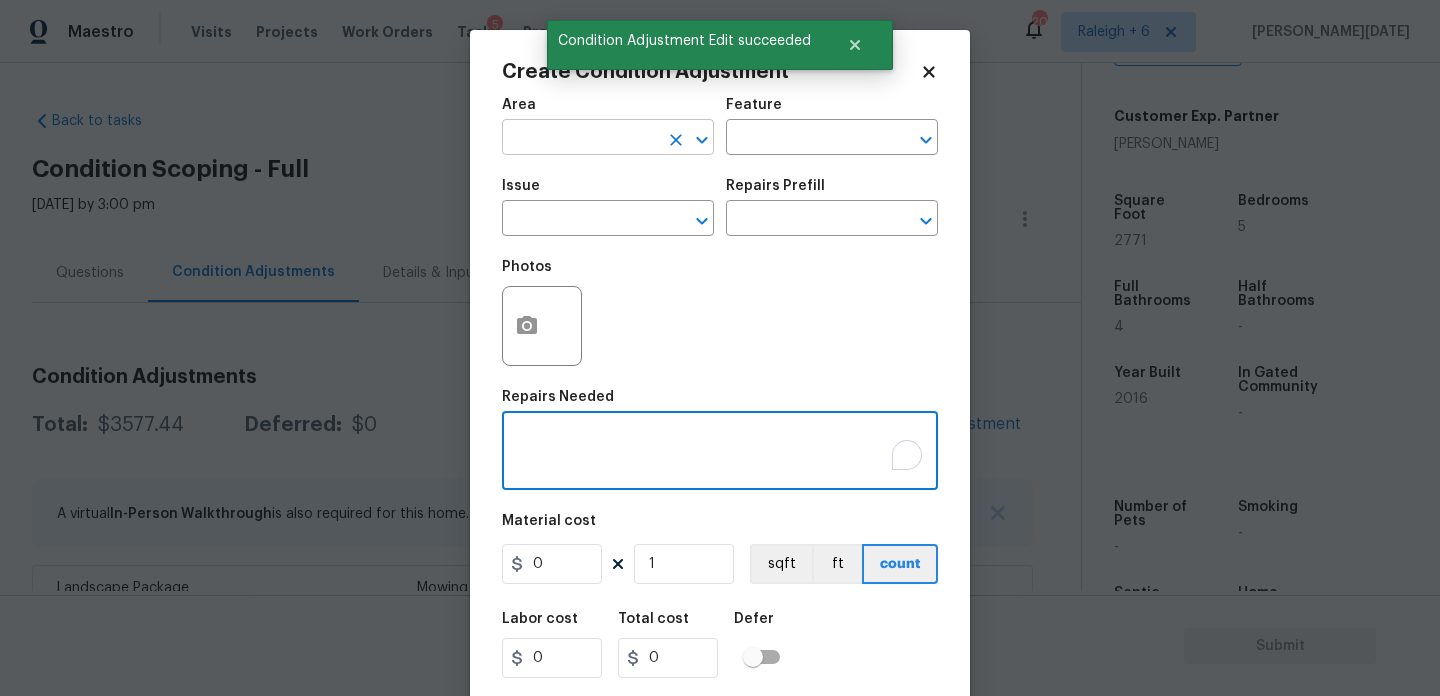 click at bounding box center (580, 139) 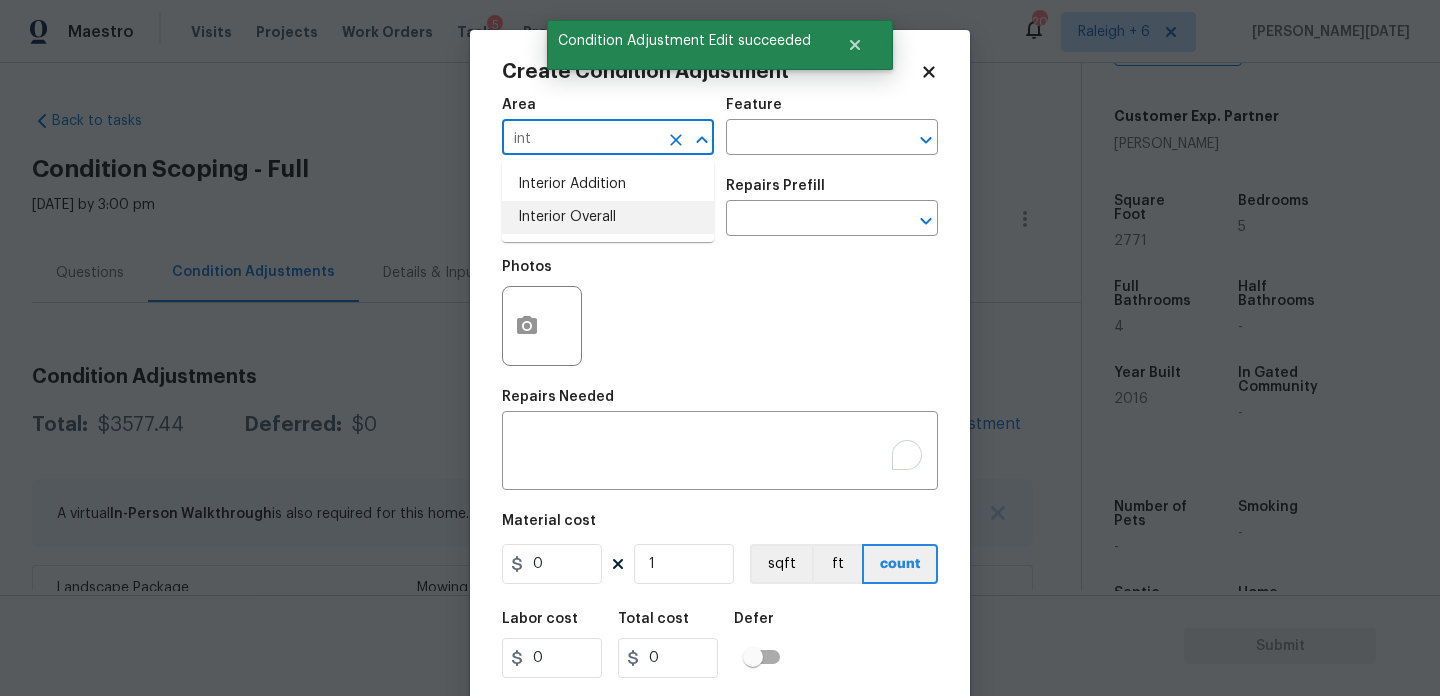 click on "Interior Overall" at bounding box center (608, 217) 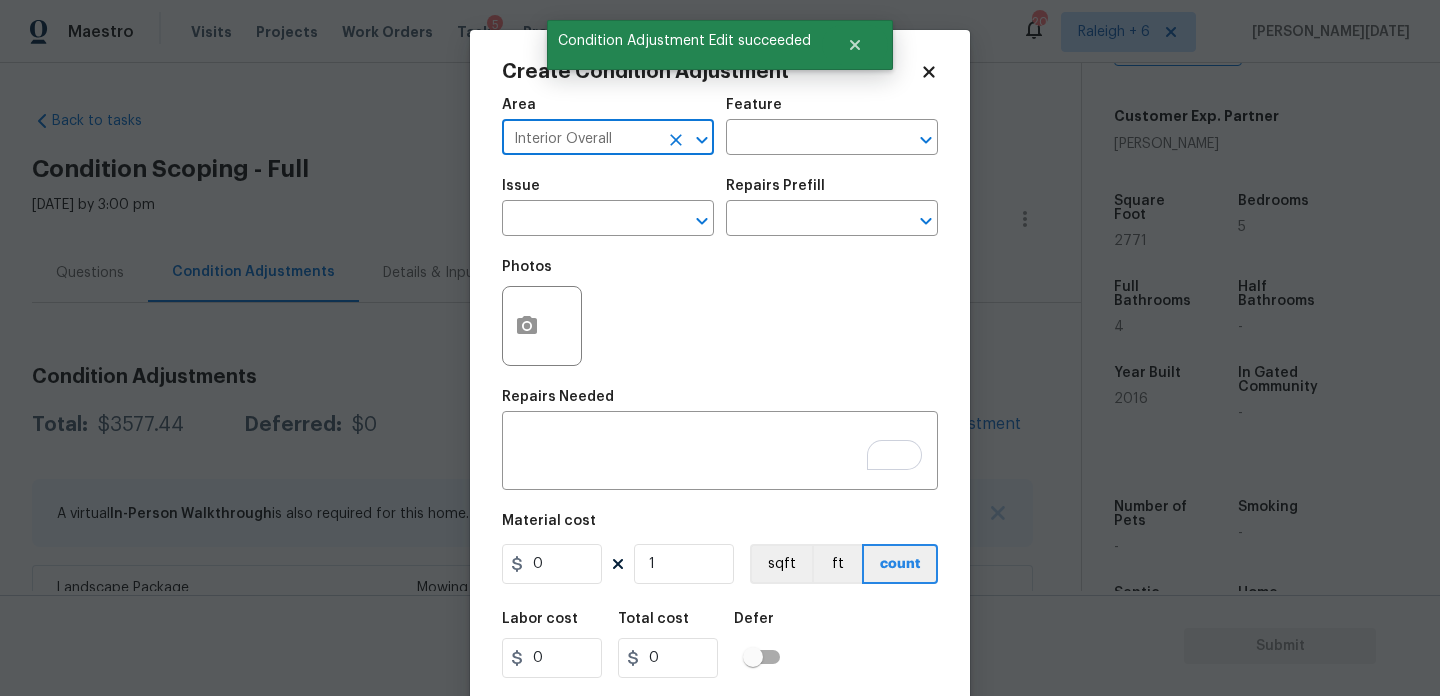 type on "Interior Overall" 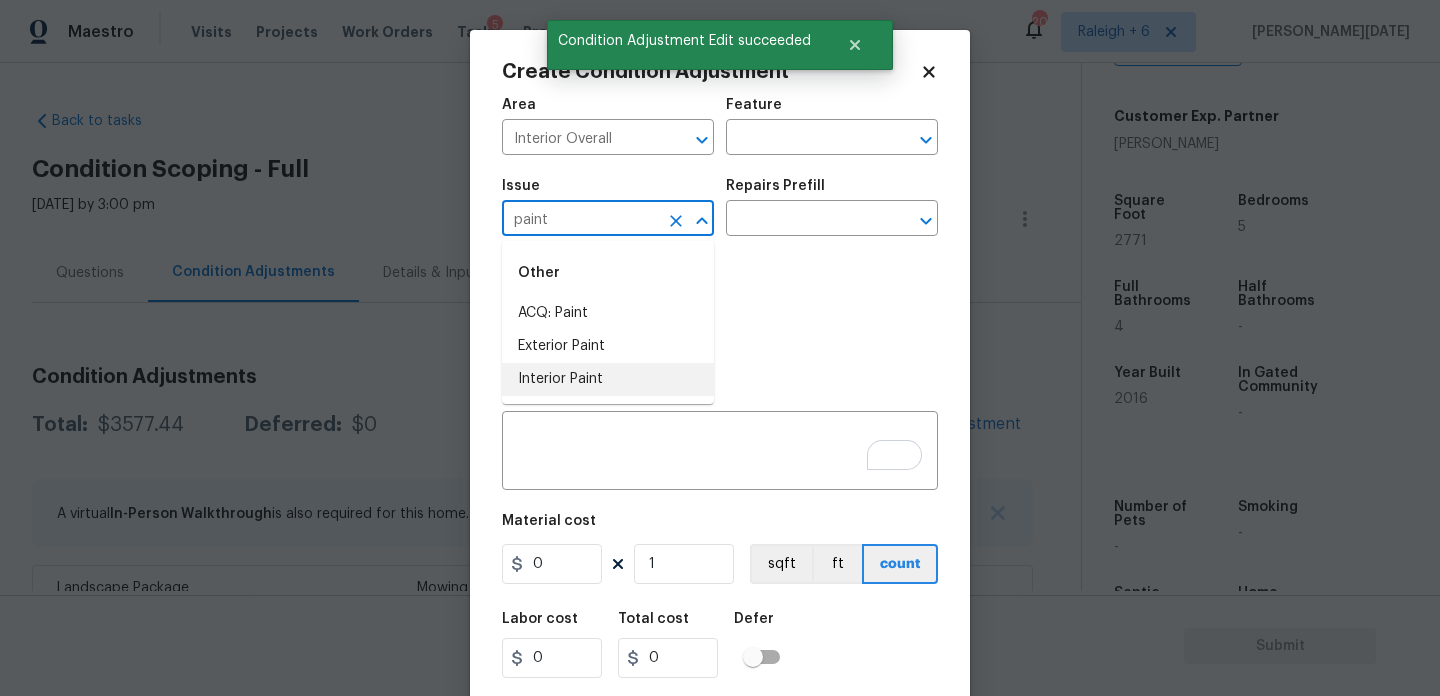 click on "Interior Paint" at bounding box center (608, 379) 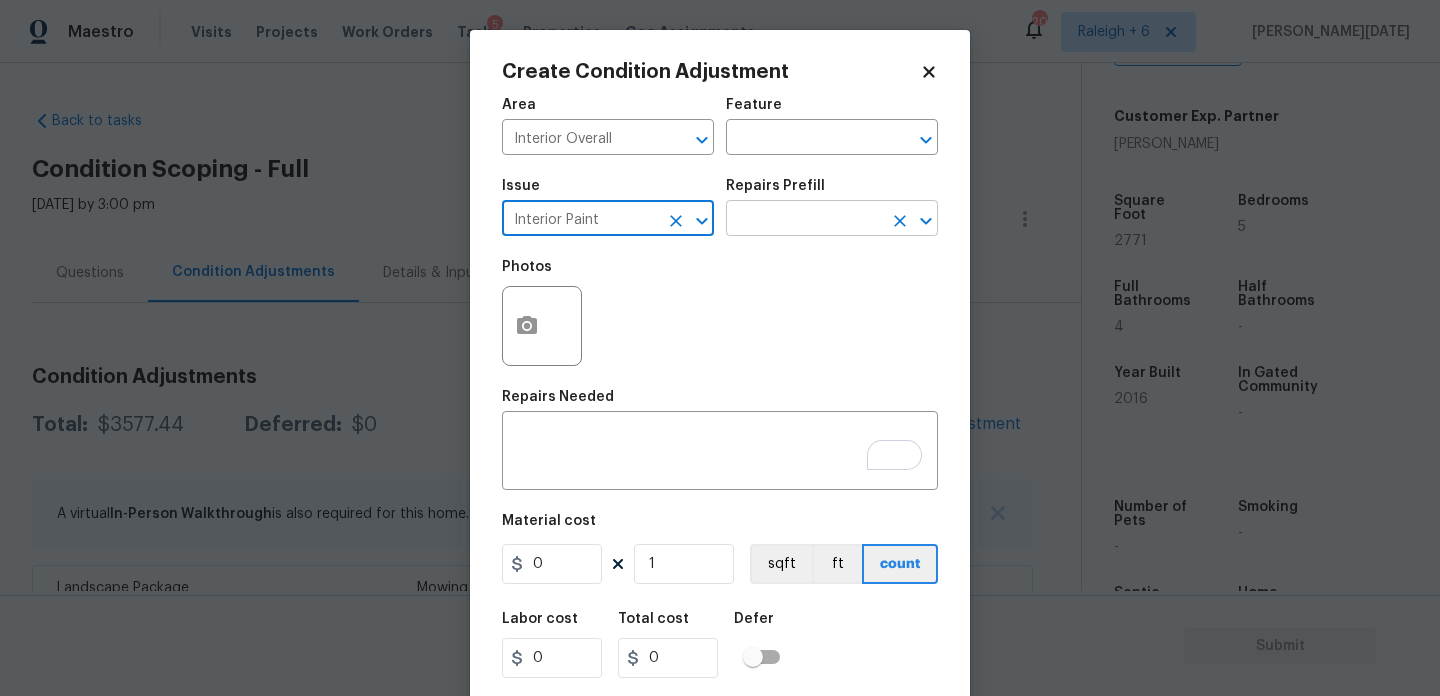 type on "Interior Paint" 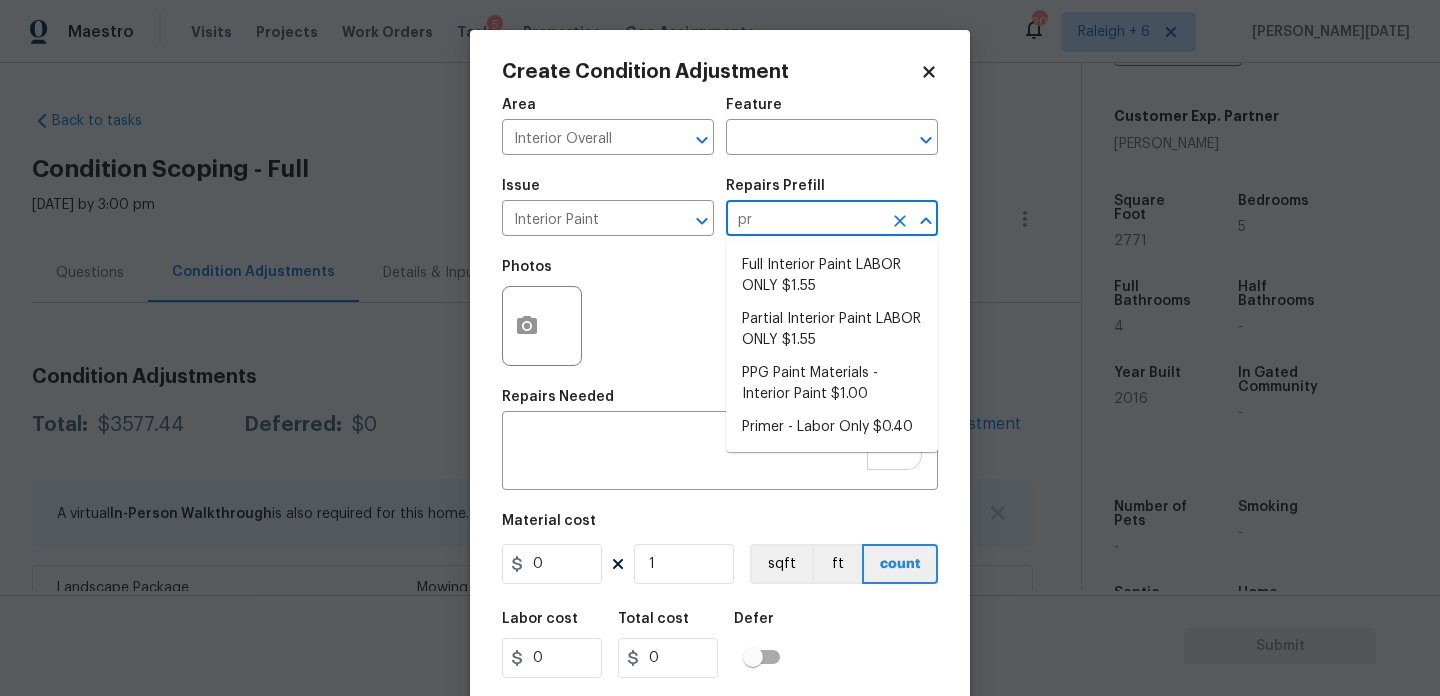 type on "pri" 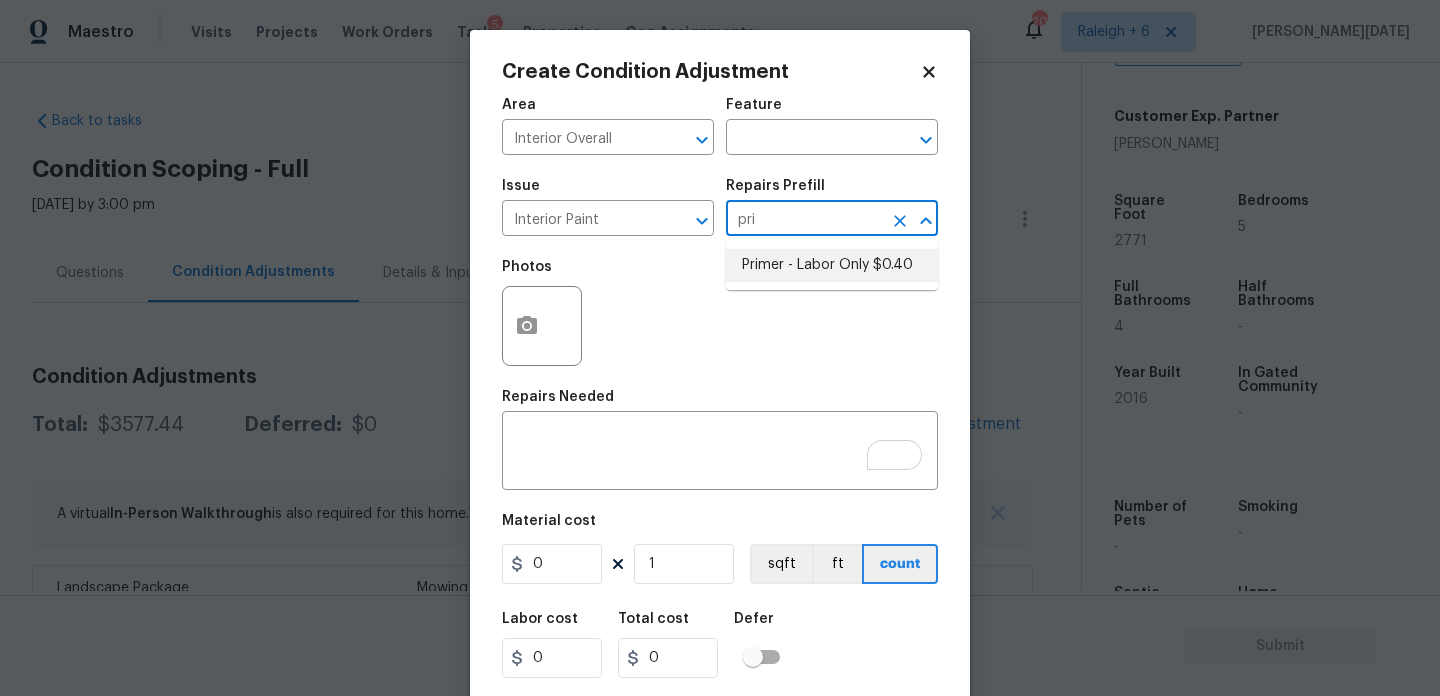 click on "Primer - Labor Only $0.40" at bounding box center (832, 265) 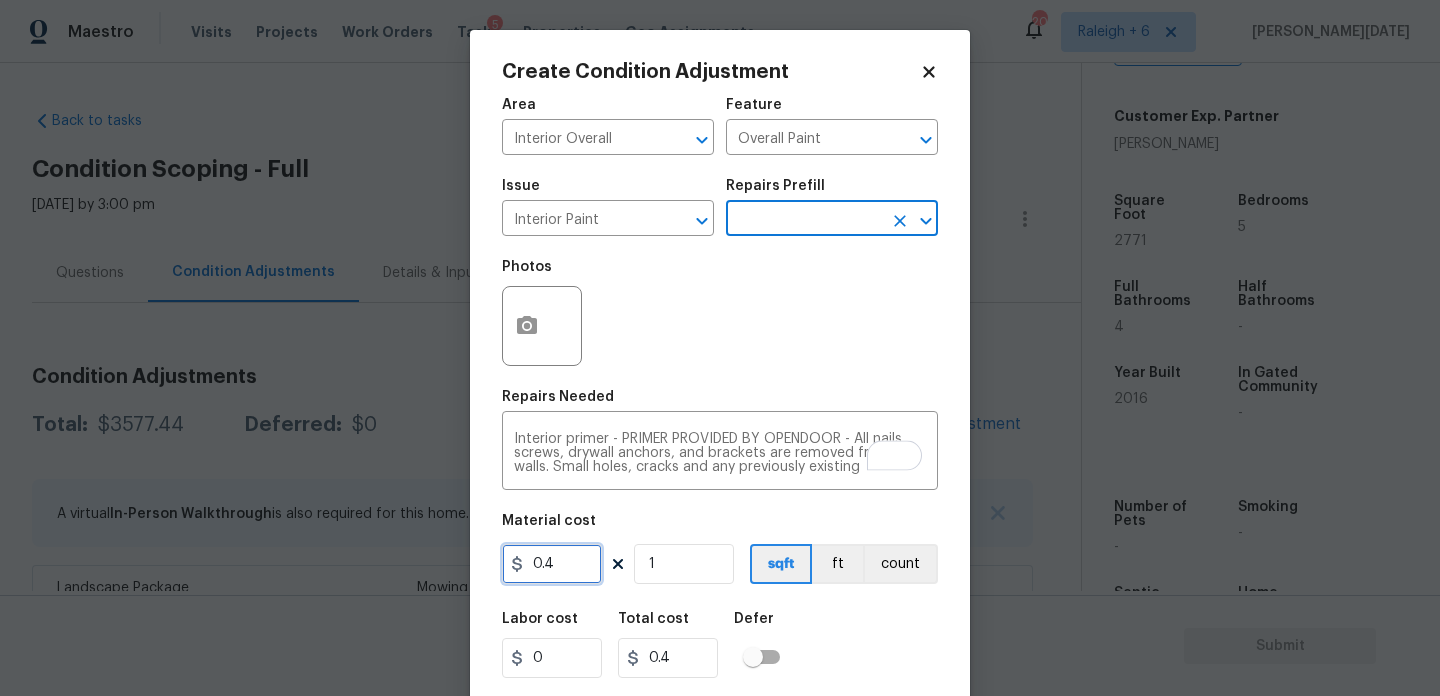 drag, startPoint x: 577, startPoint y: 561, endPoint x: 372, endPoint y: 547, distance: 205.4775 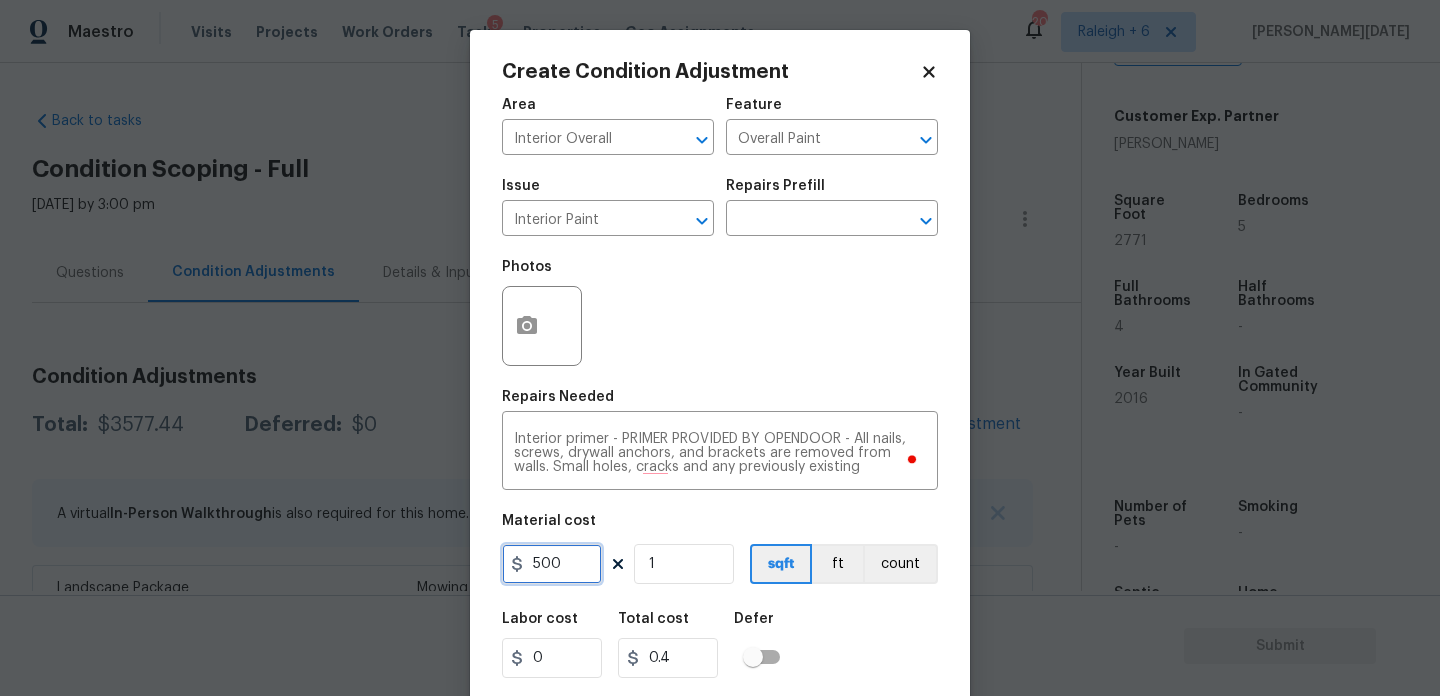 type on "500" 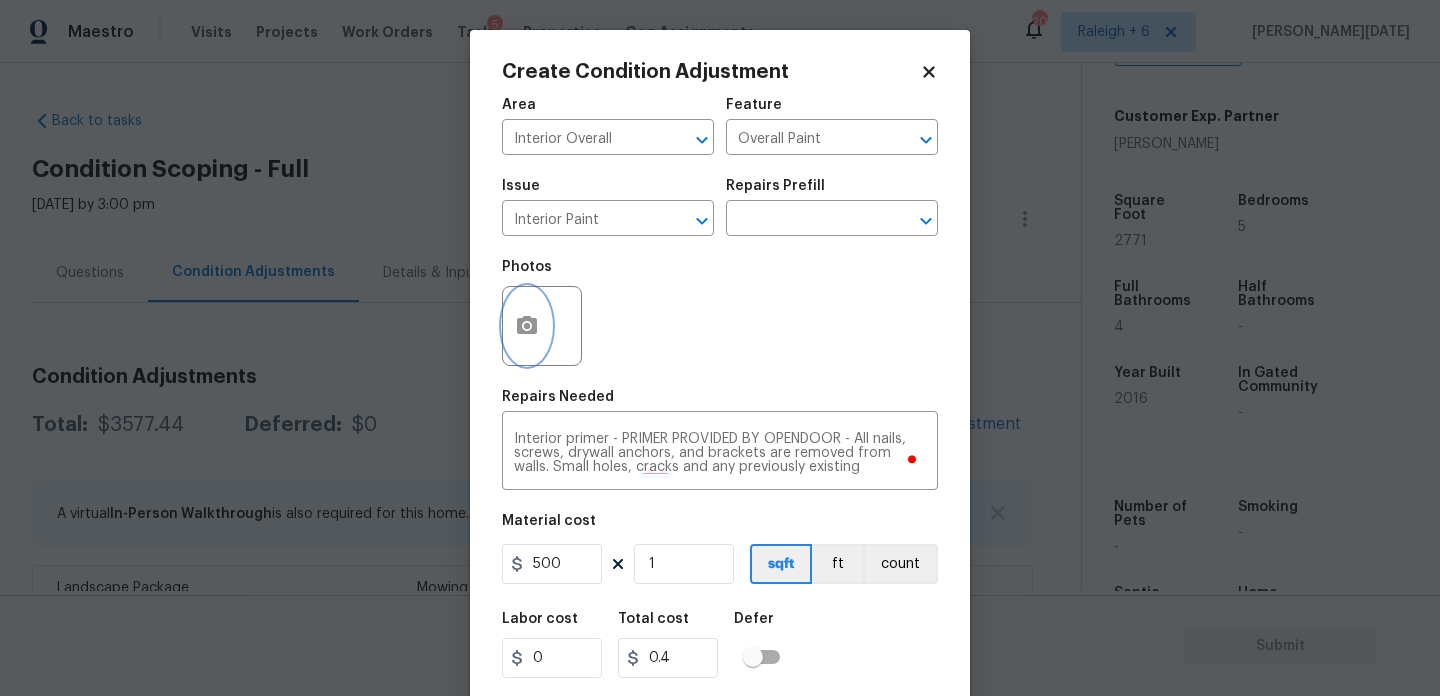 type on "500" 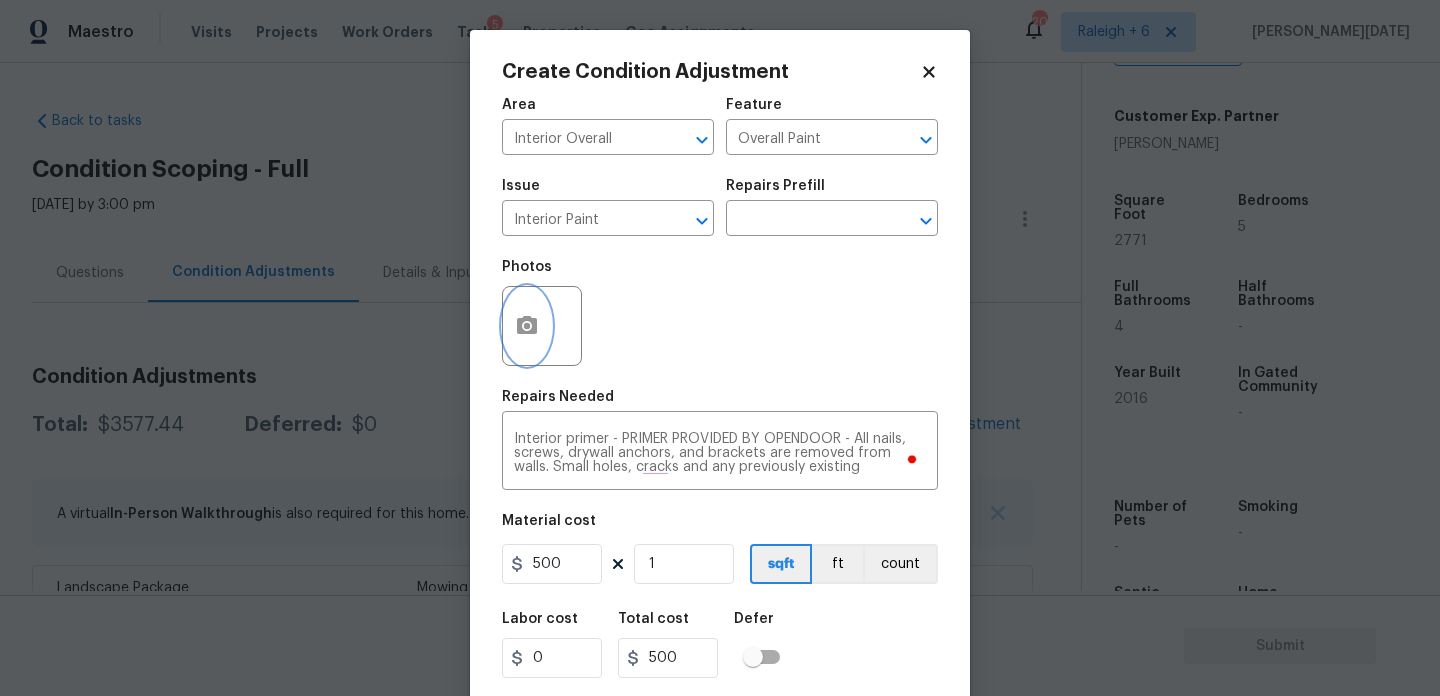 click at bounding box center (527, 326) 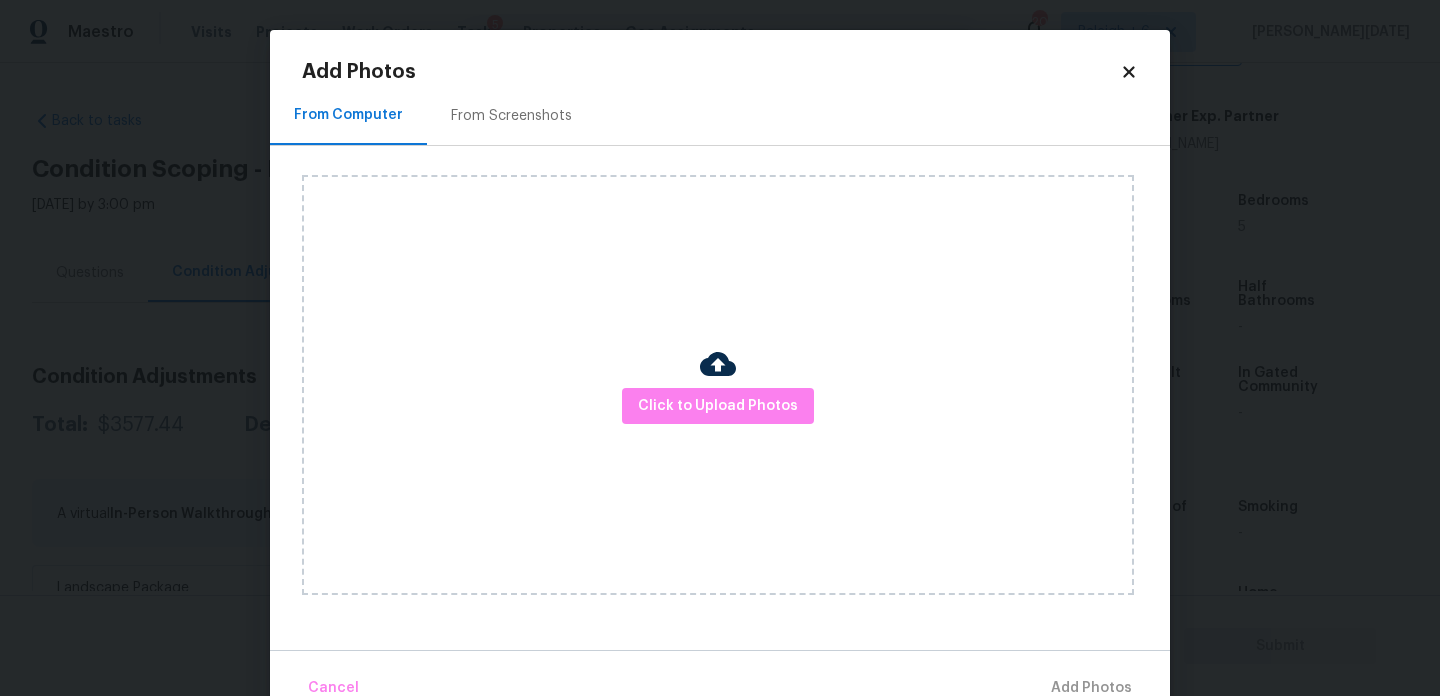 click on "Add Photos" at bounding box center (711, 72) 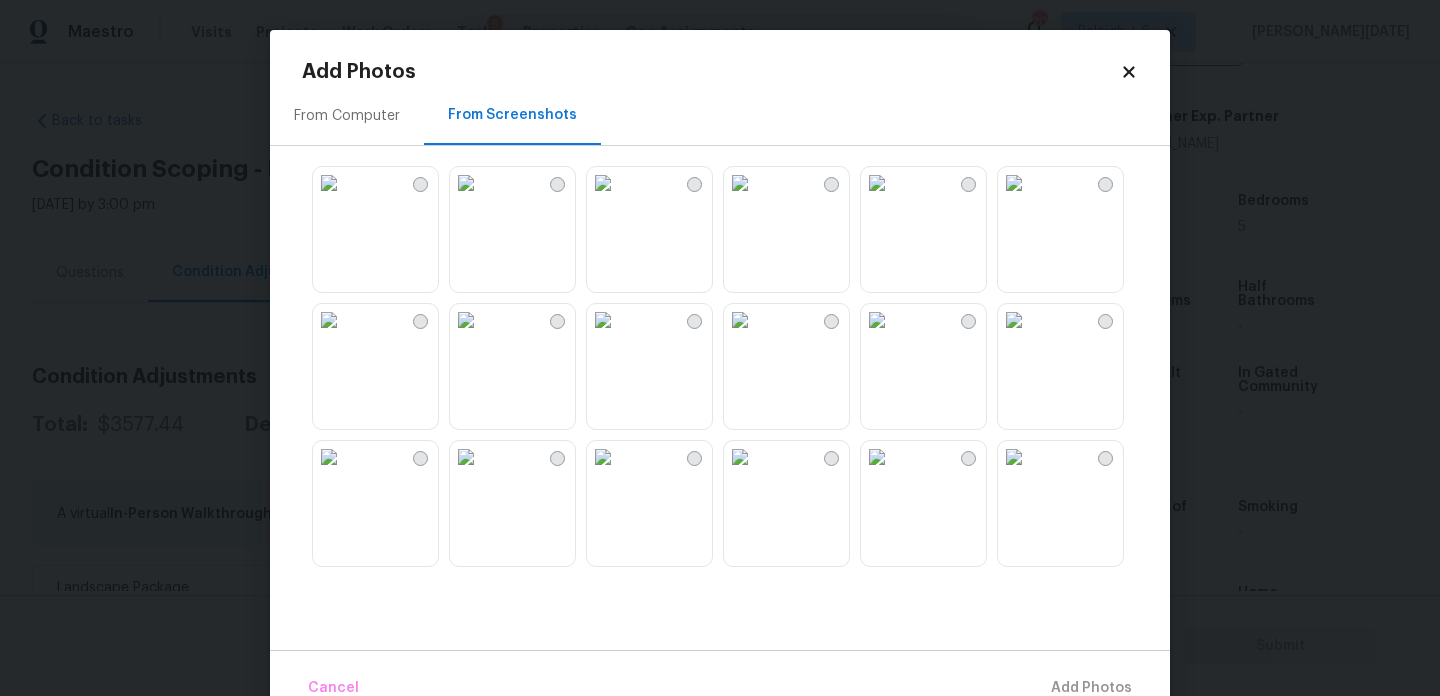 click at bounding box center [466, 183] 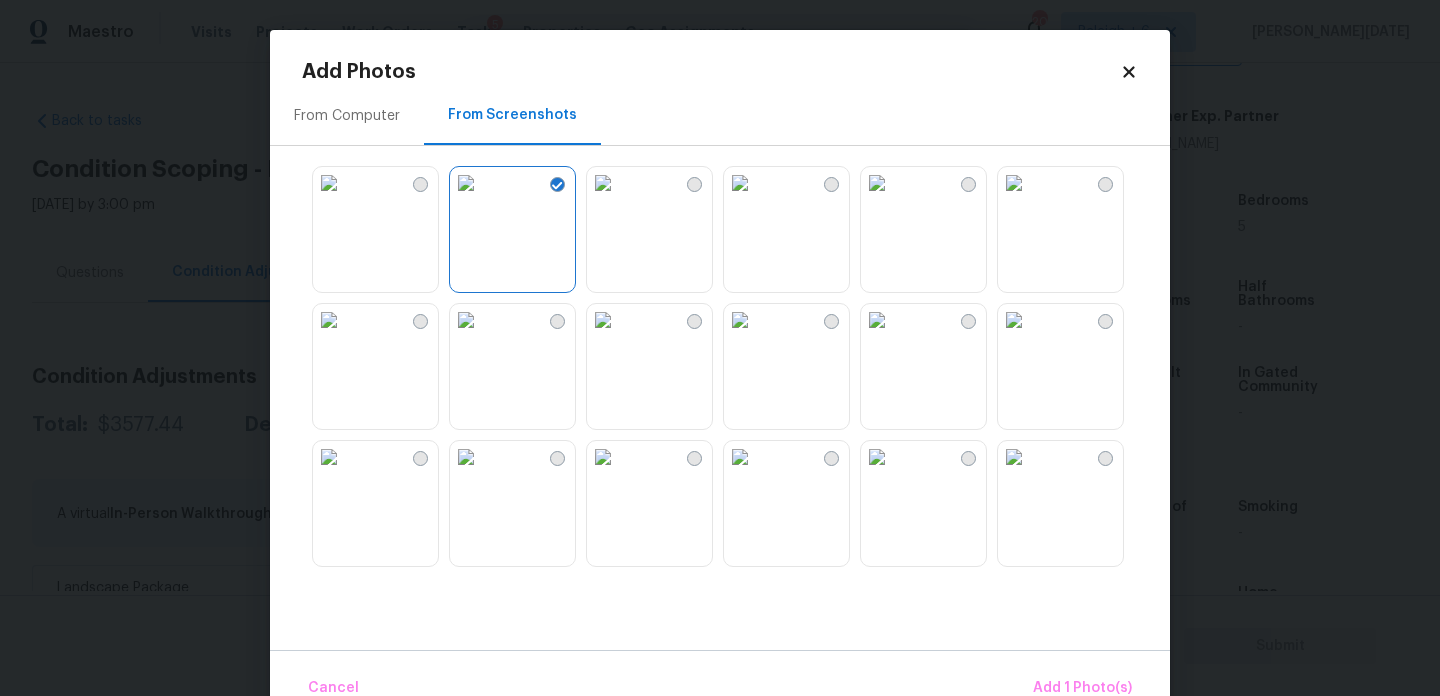 click at bounding box center [603, 320] 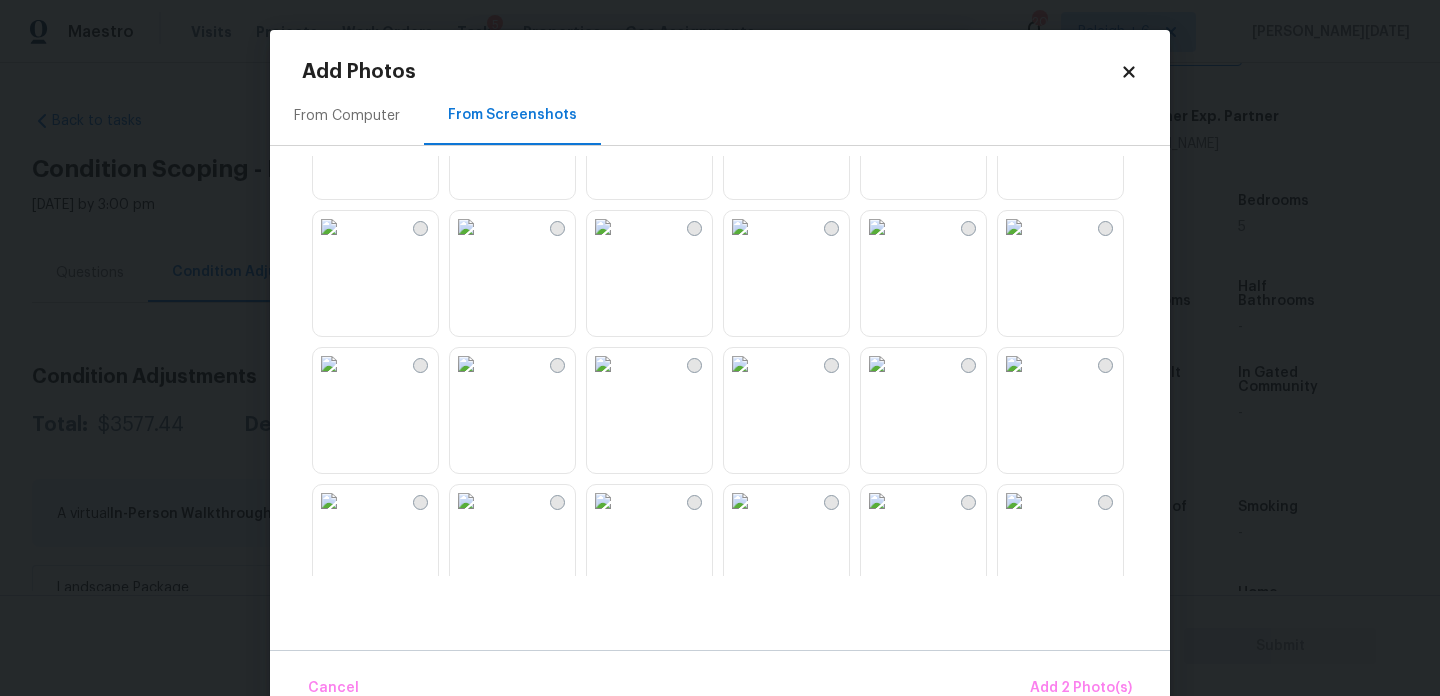 scroll, scrollTop: 1087, scrollLeft: 0, axis: vertical 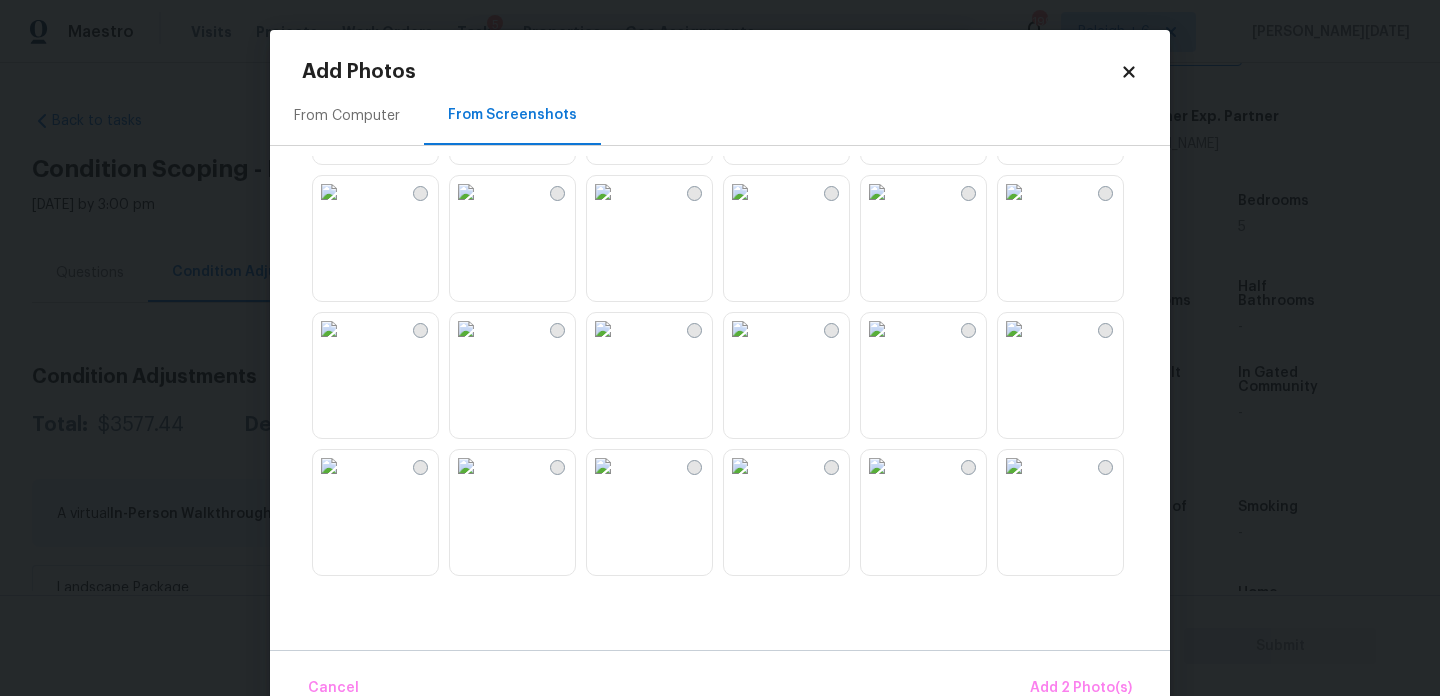 click at bounding box center (1014, 329) 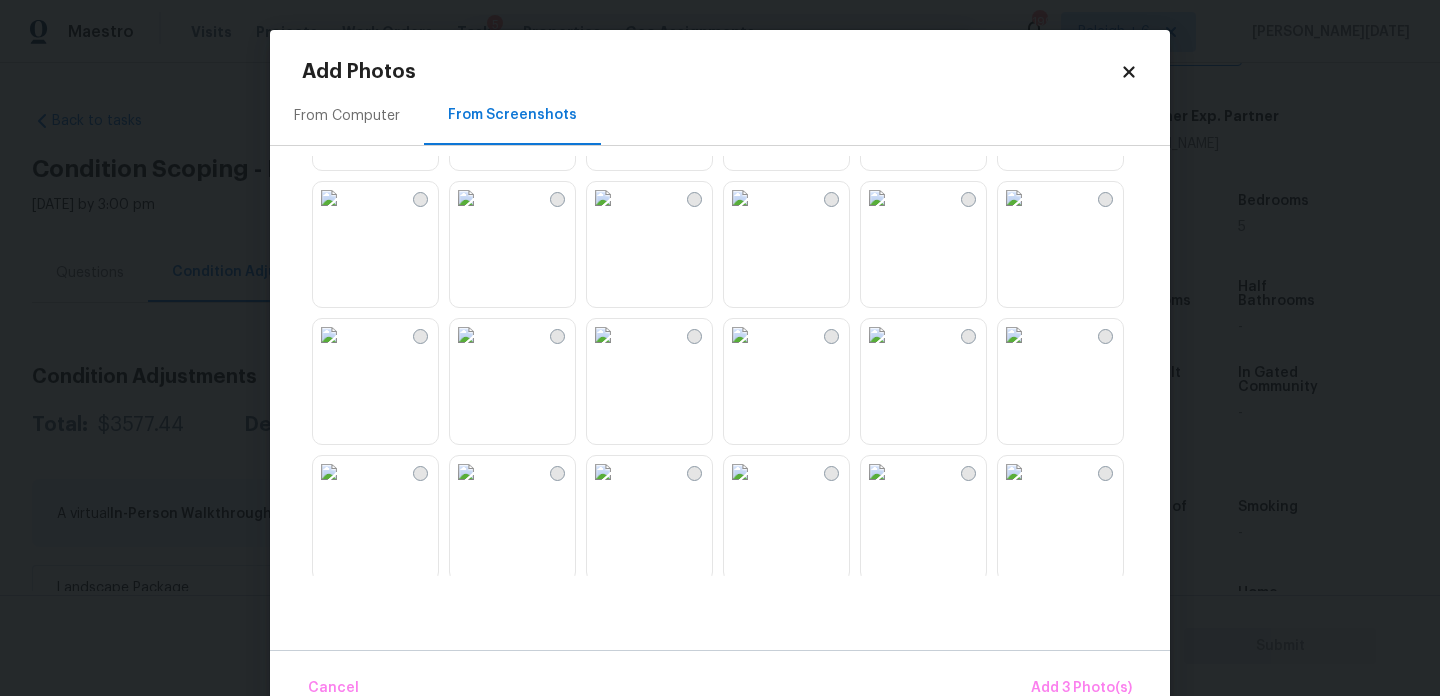 scroll, scrollTop: 1910, scrollLeft: 0, axis: vertical 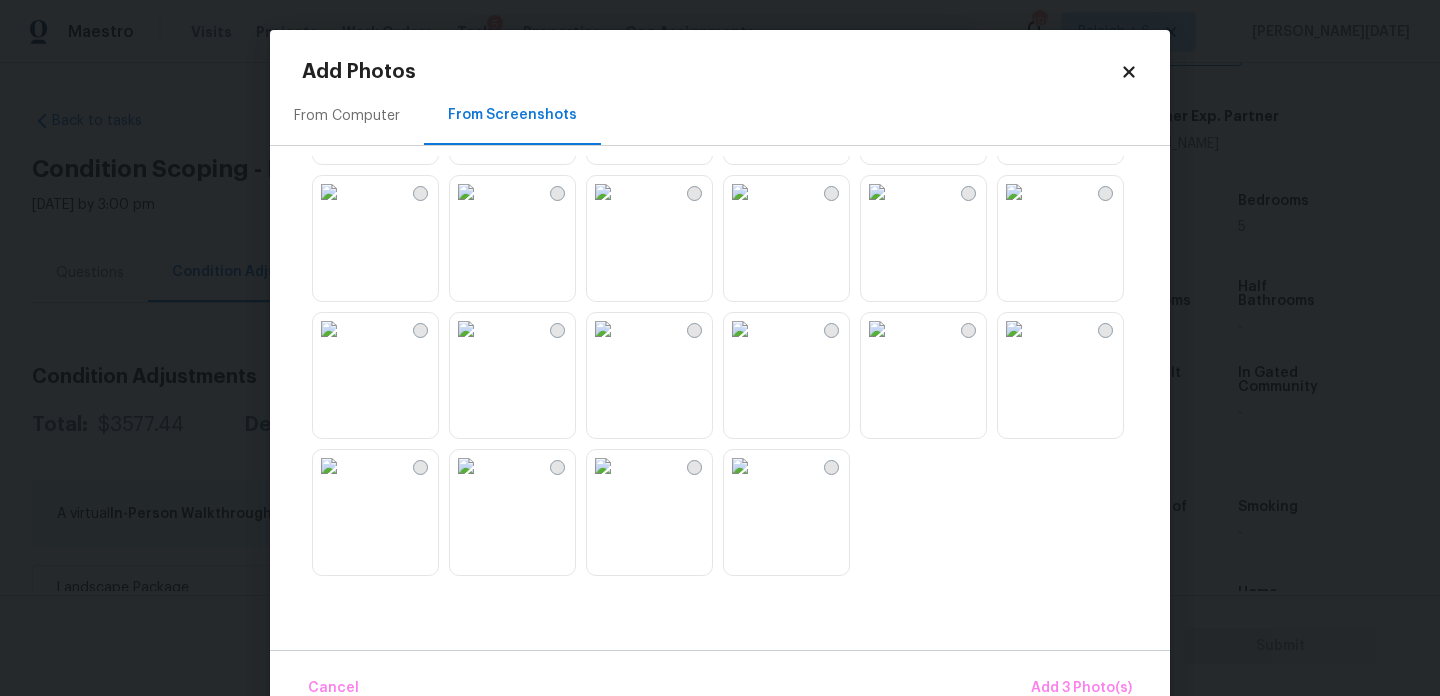 click at bounding box center (877, 329) 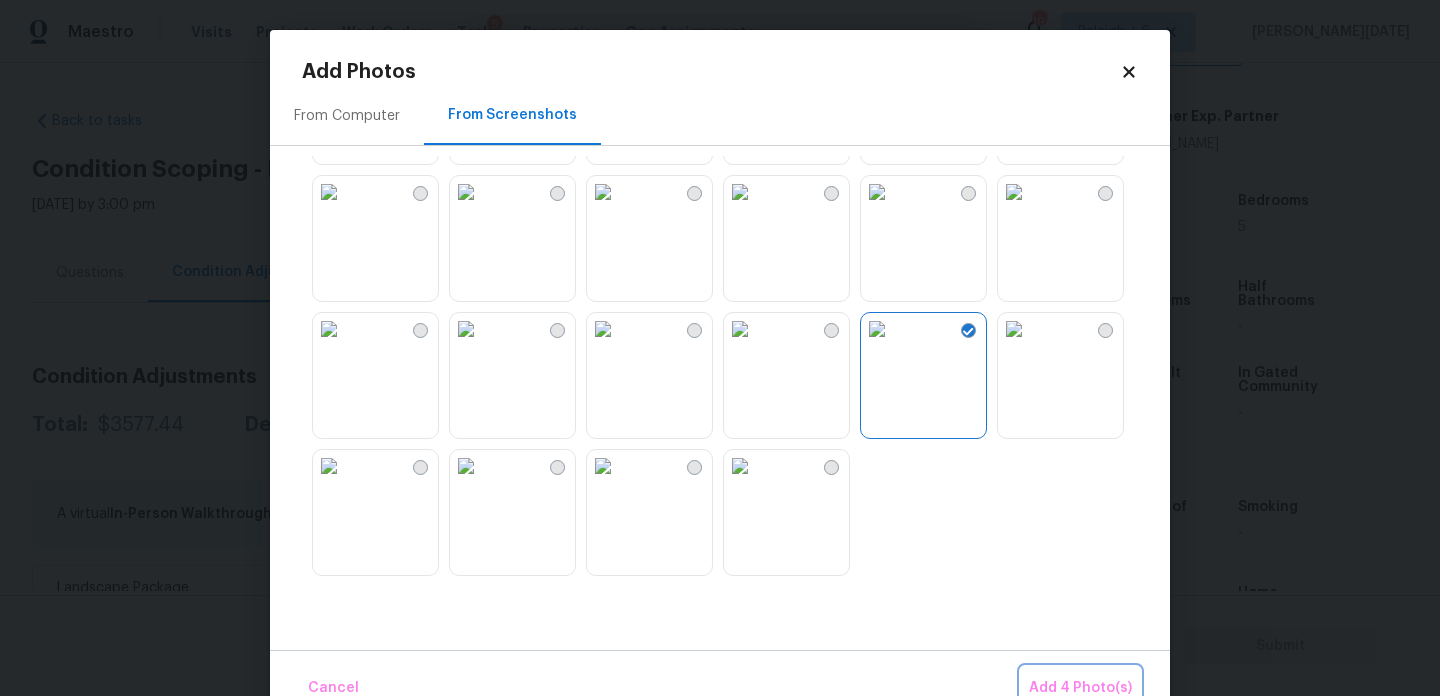 click on "Add 4 Photo(s)" at bounding box center [1080, 688] 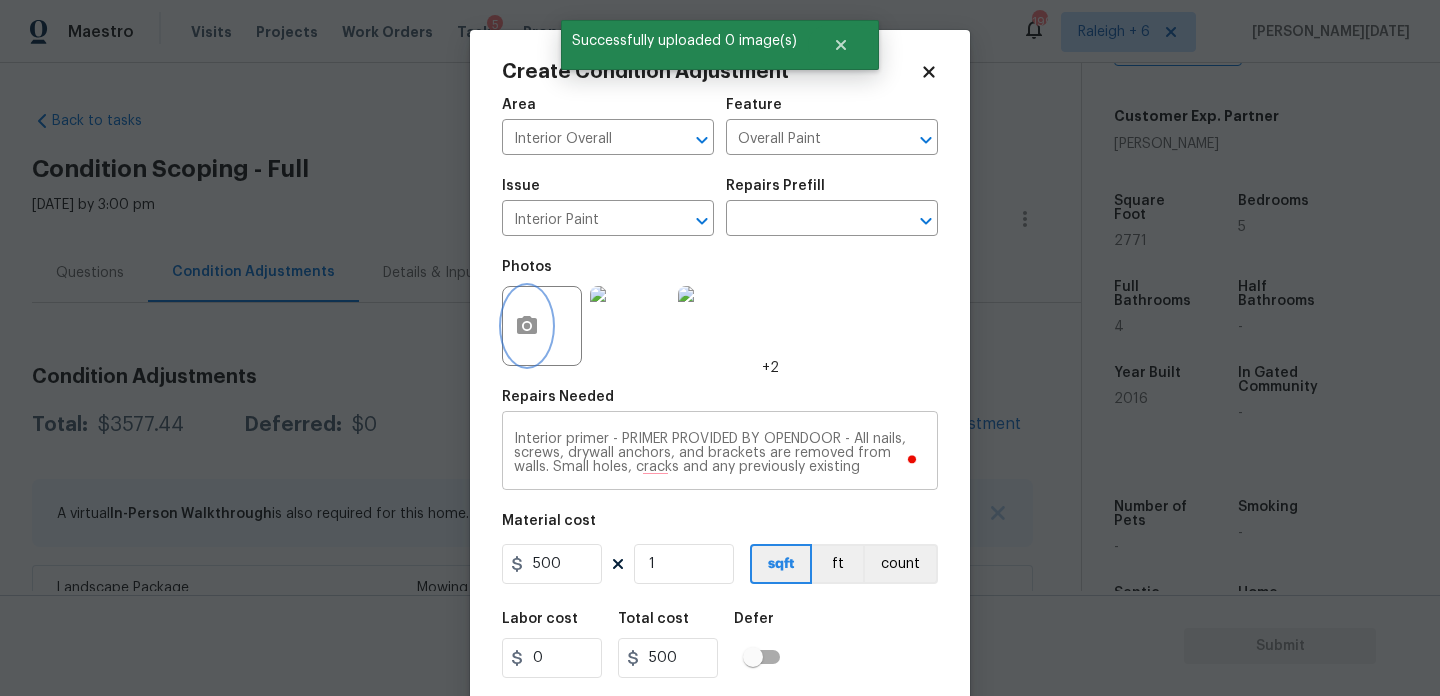 scroll, scrollTop: 51, scrollLeft: 0, axis: vertical 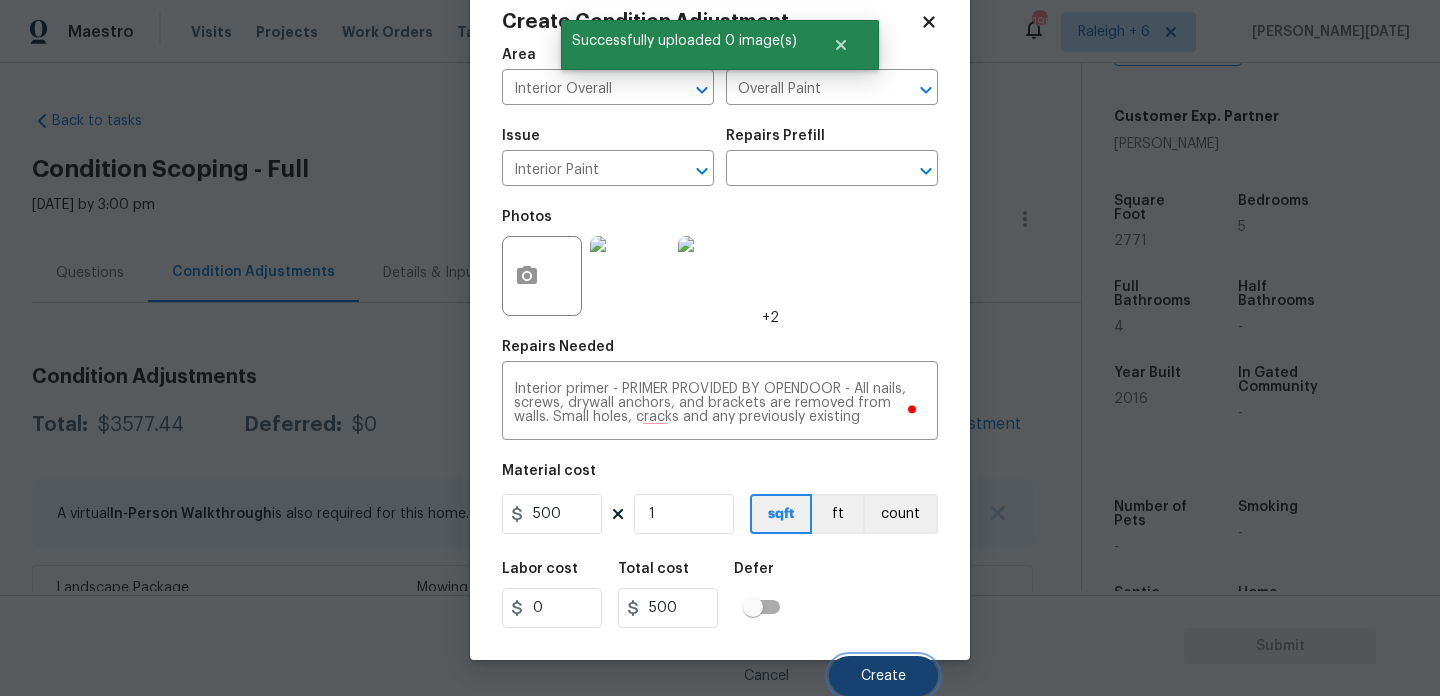 click on "Create" at bounding box center (883, 676) 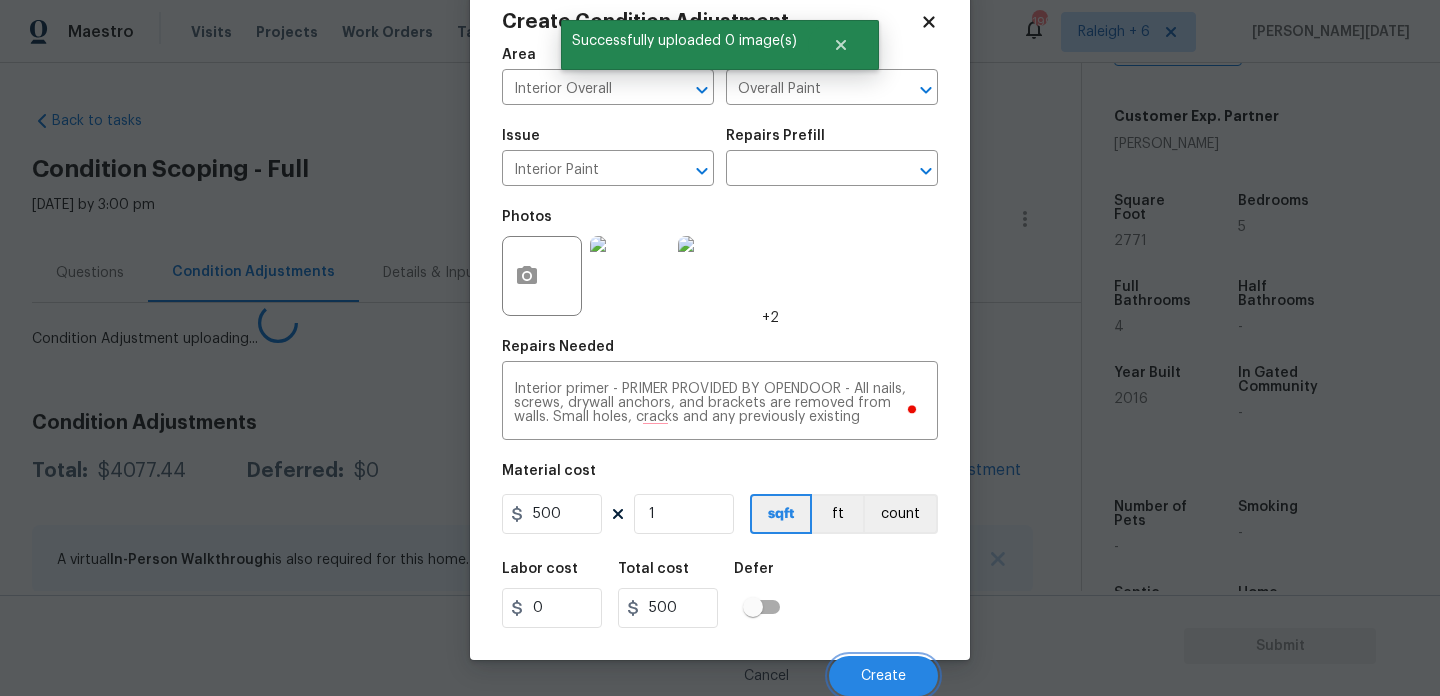 scroll, scrollTop: 44, scrollLeft: 0, axis: vertical 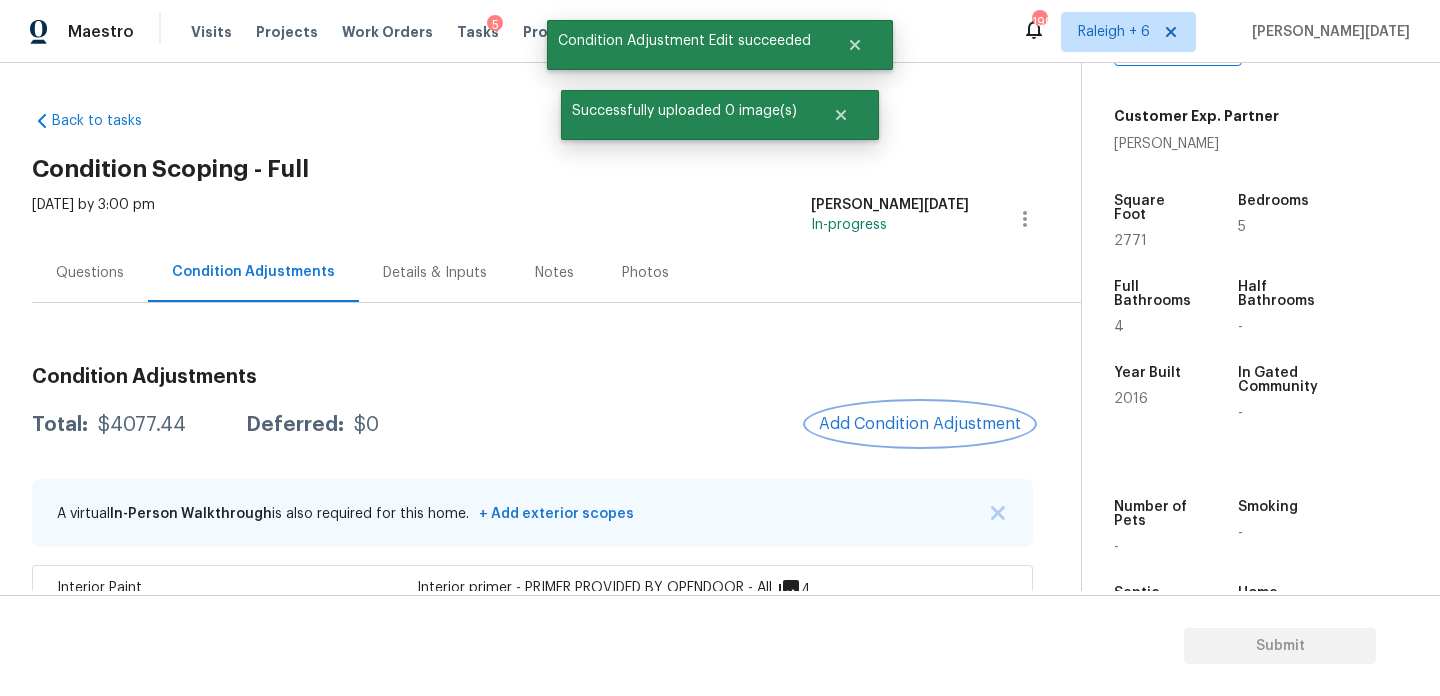 click on "Add Condition Adjustment" at bounding box center [920, 424] 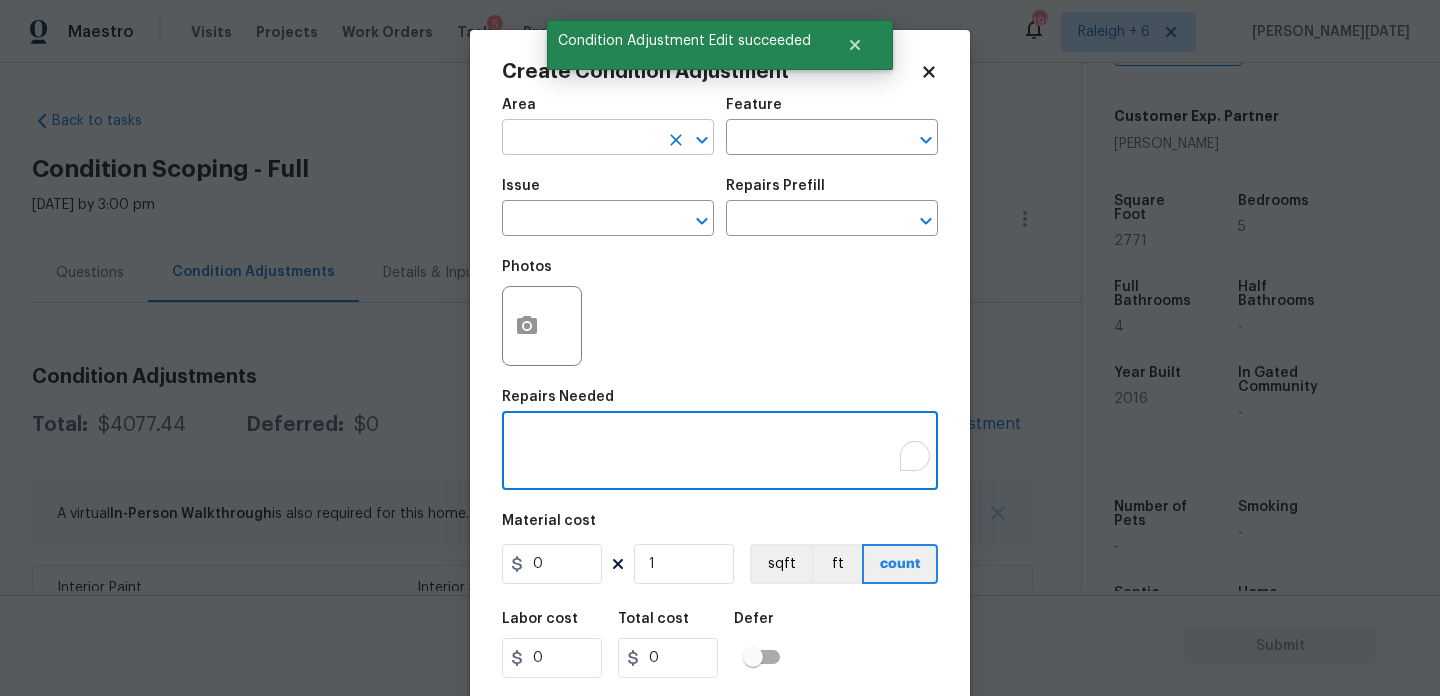 click at bounding box center [580, 139] 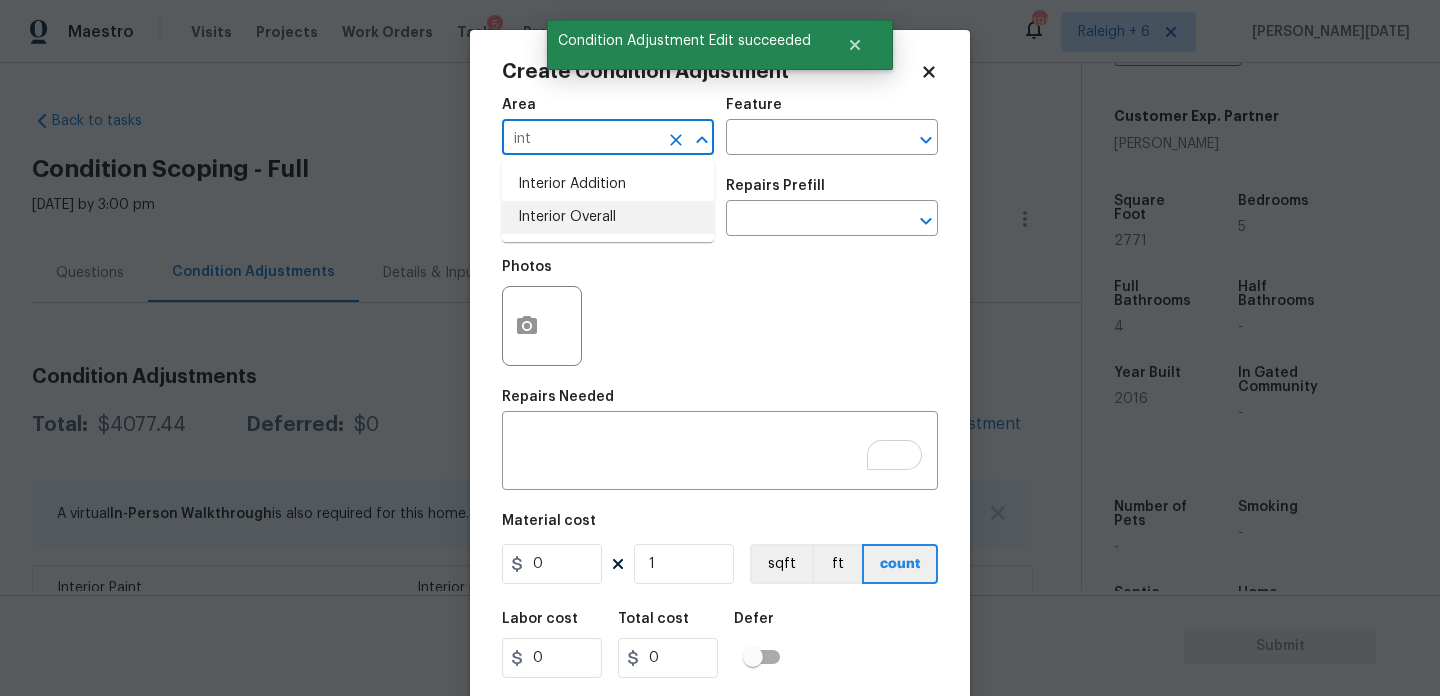 click on "Interior Overall" at bounding box center [608, 217] 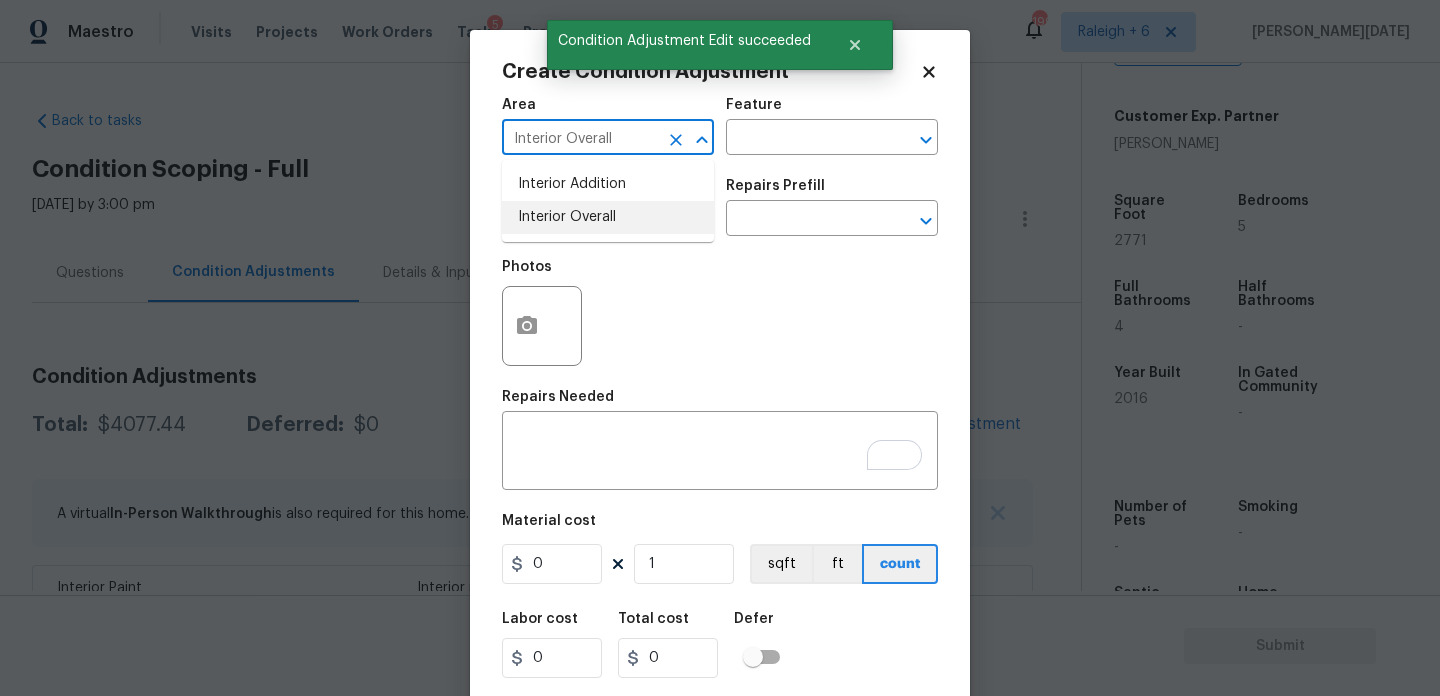 type on "Interior Overall" 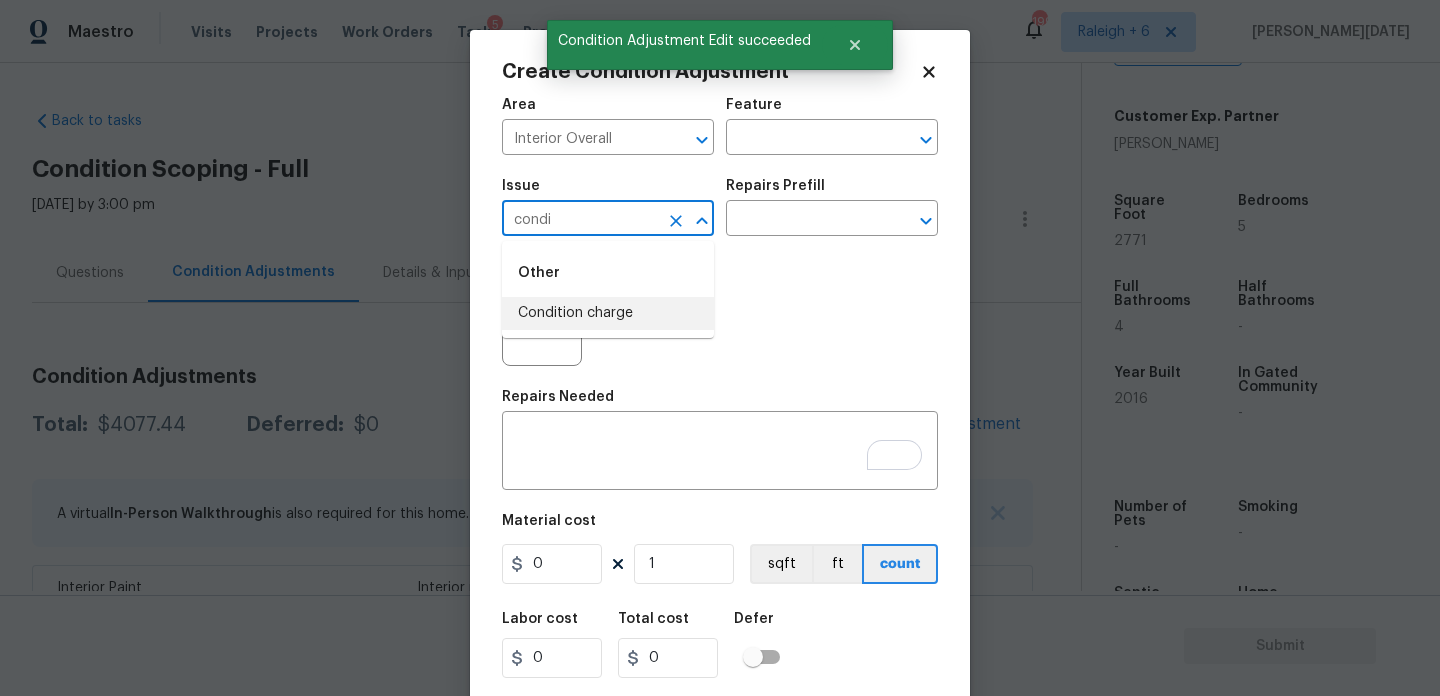 click on "Condition charge" at bounding box center (608, 313) 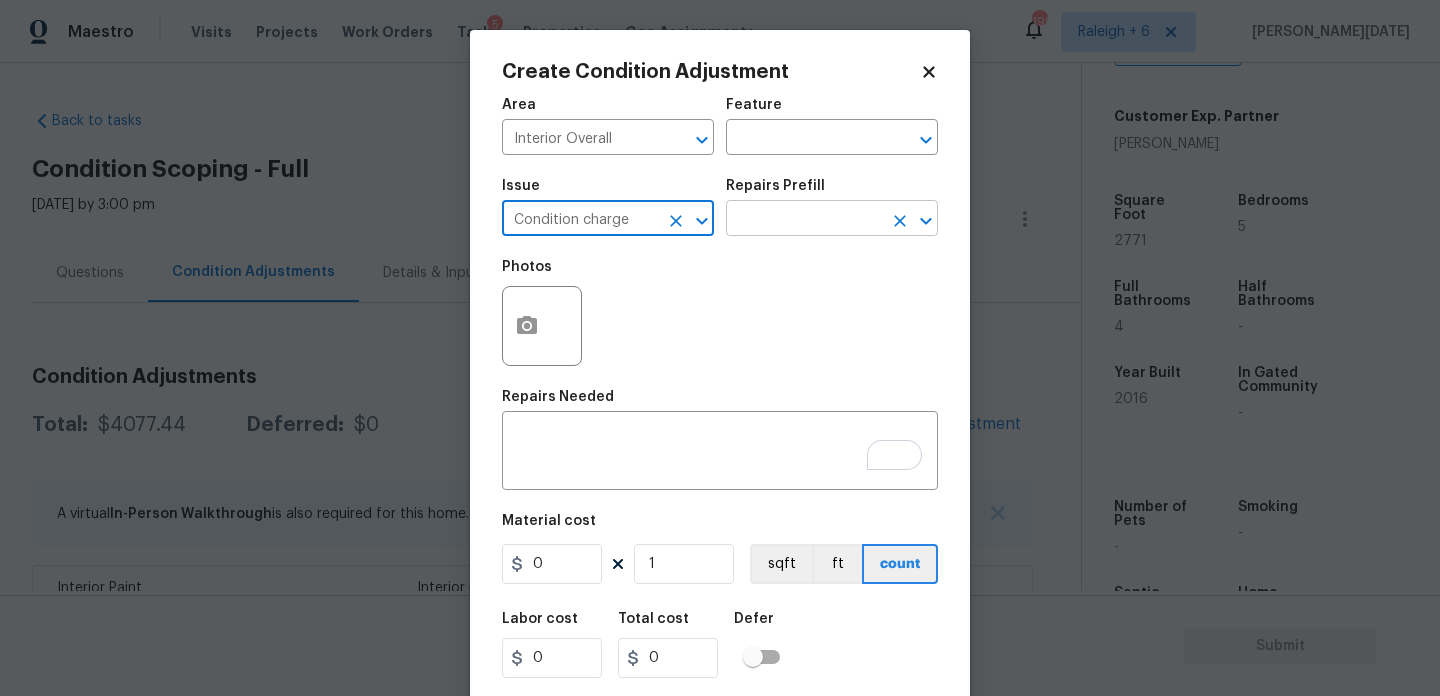 type on "Condition charge" 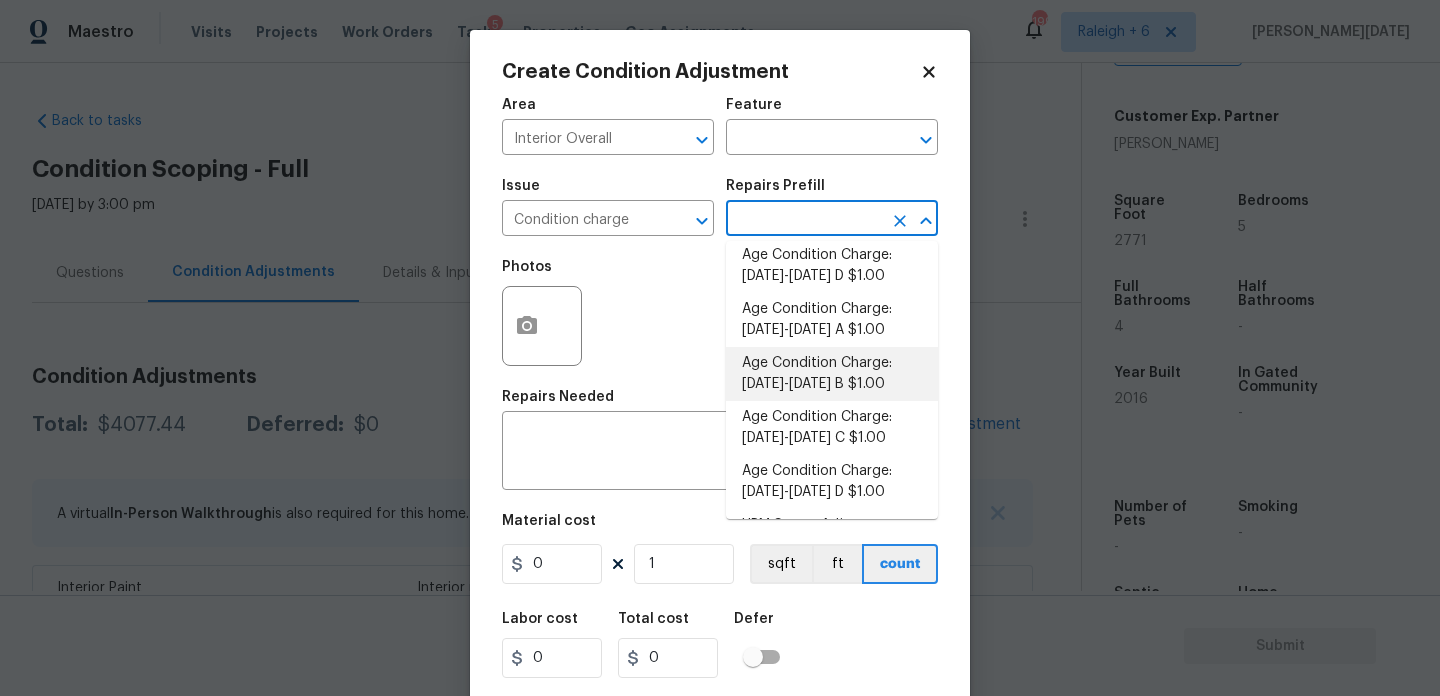 scroll, scrollTop: 688, scrollLeft: 0, axis: vertical 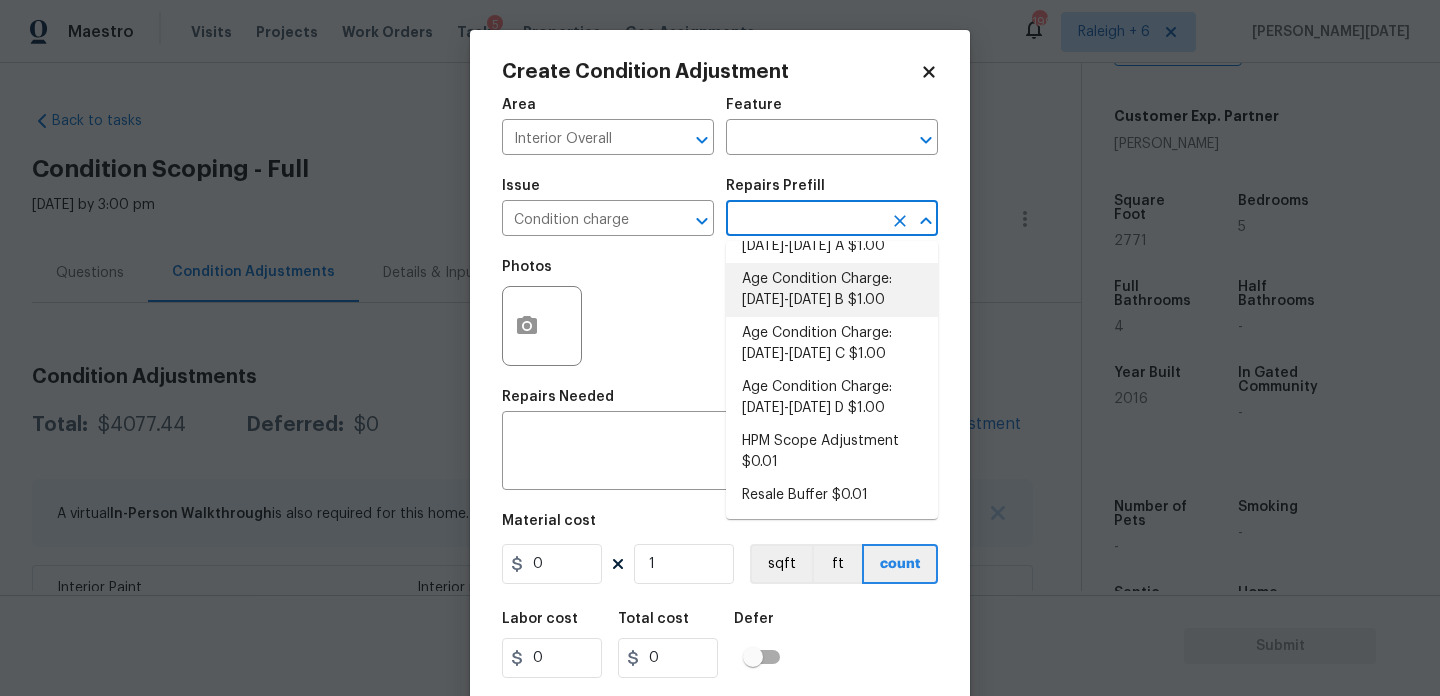 click on "Age Condition Charge: 2009-2023 B	 $1.00" at bounding box center [832, 290] 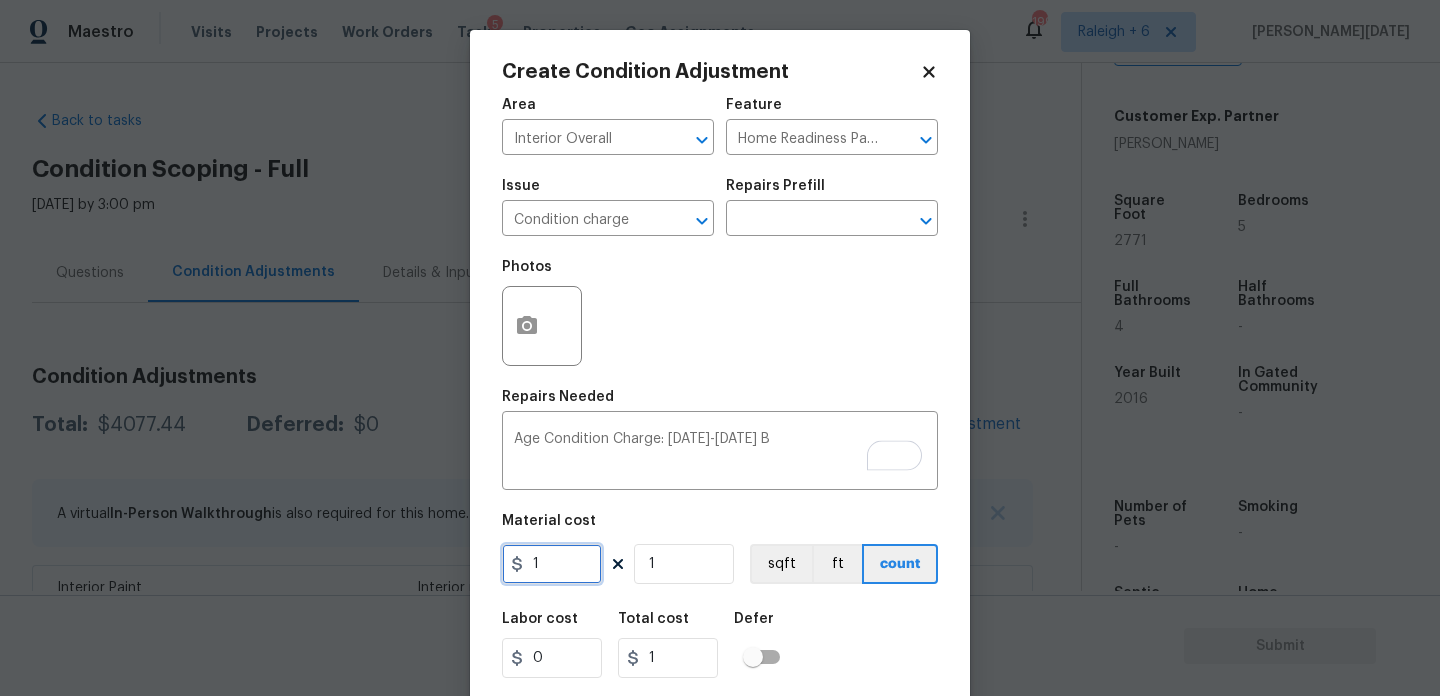 click on "1" at bounding box center (552, 564) 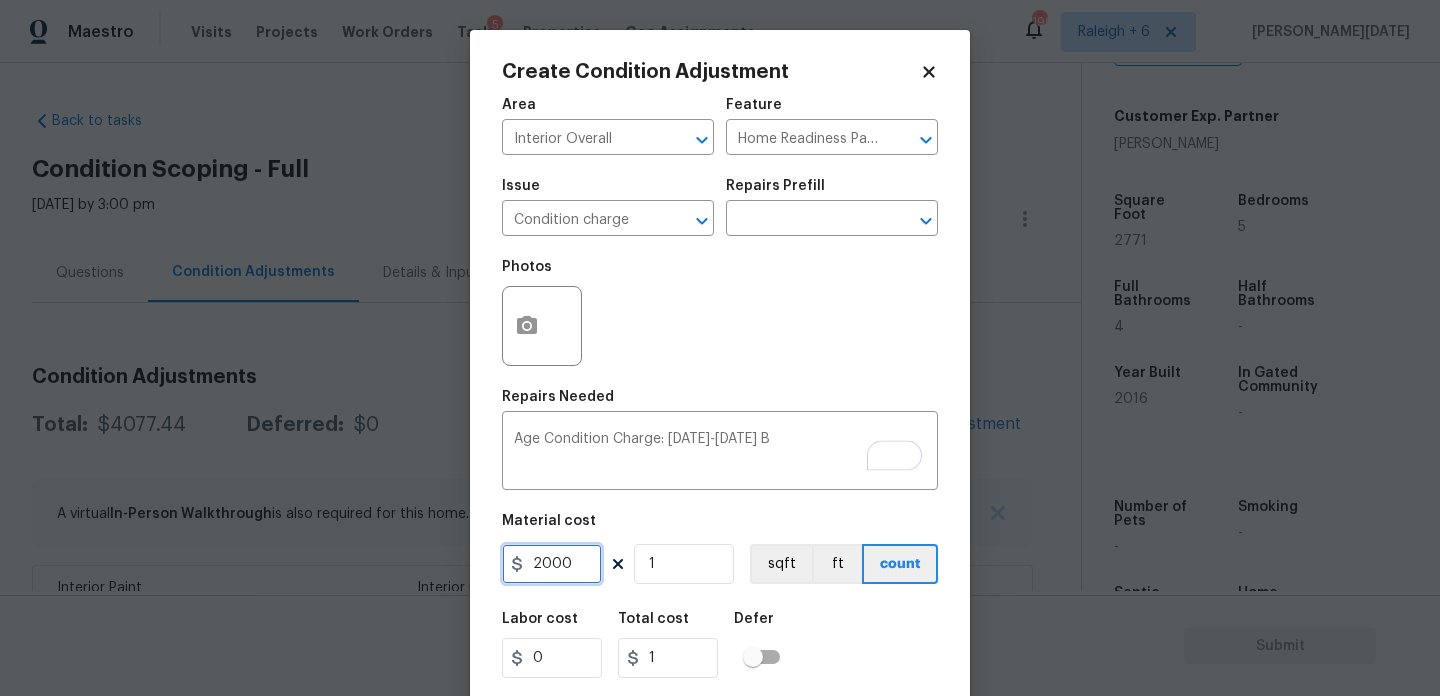 type on "2000" 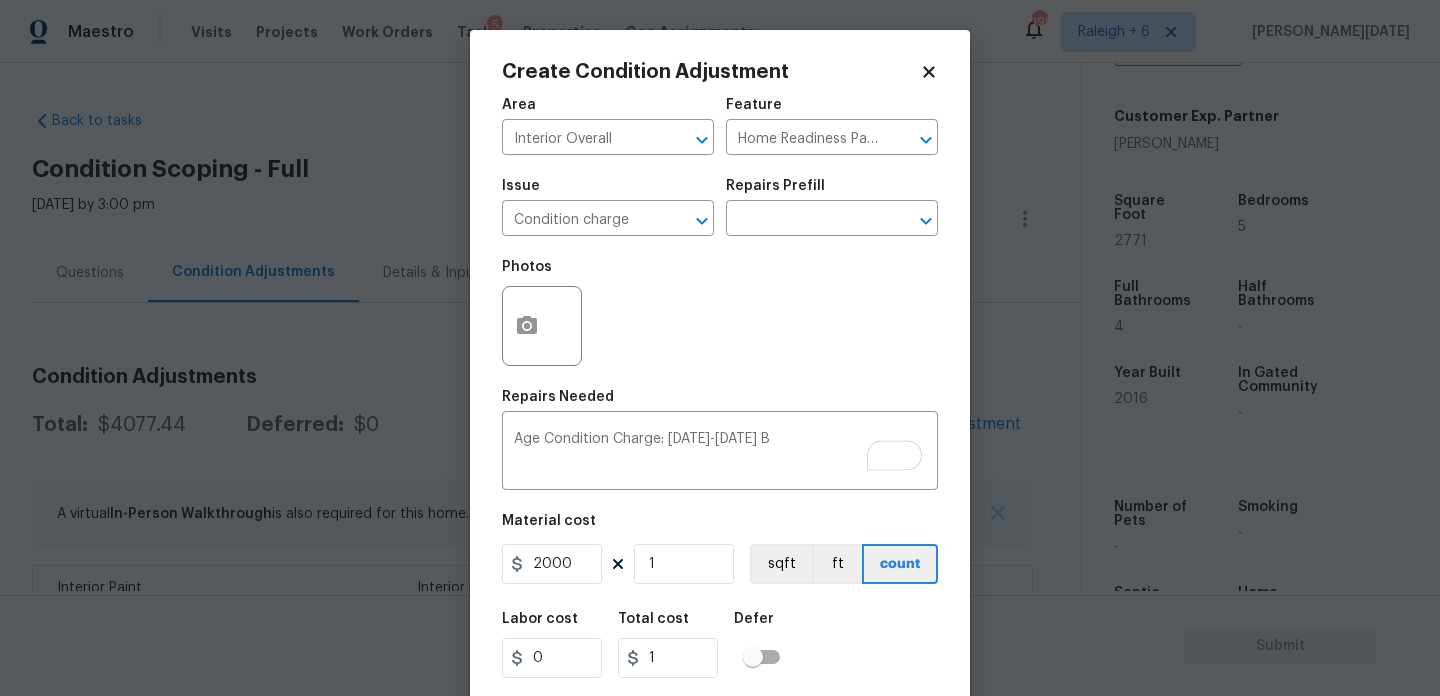 type on "2000" 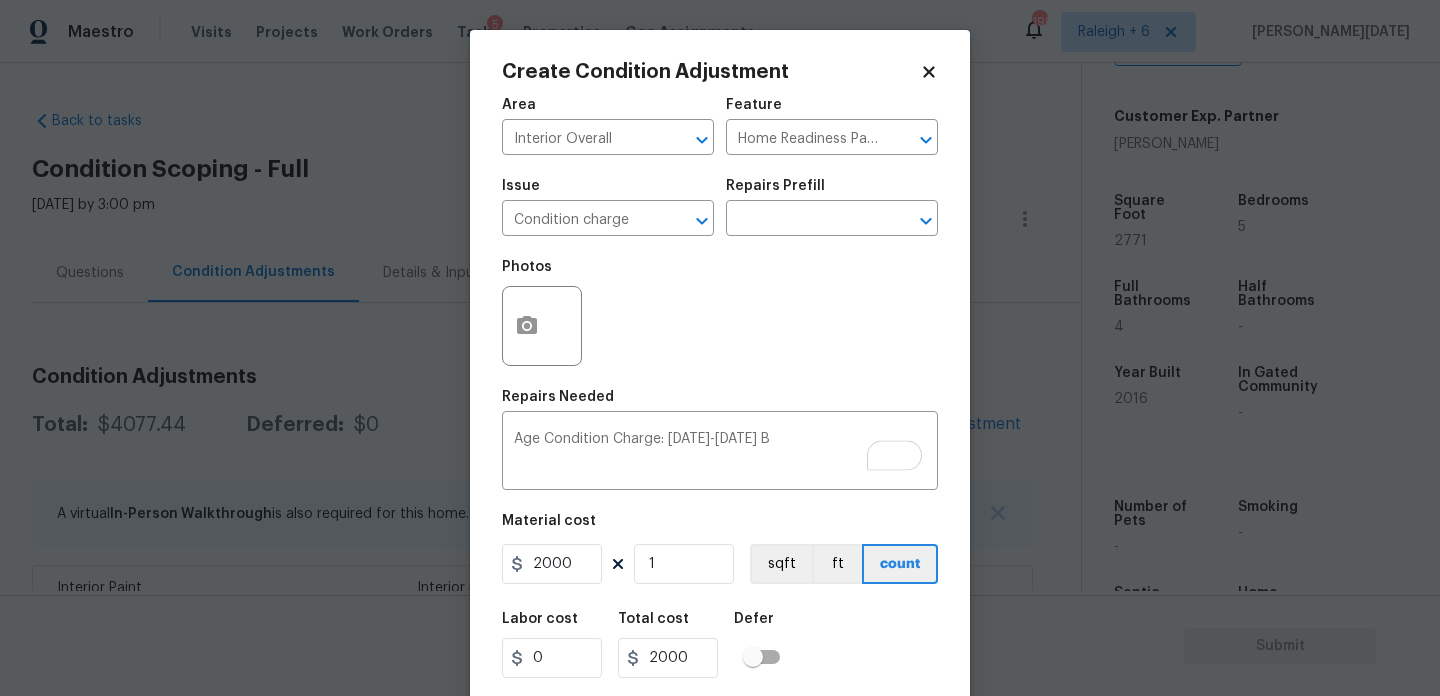 click on "Photos" at bounding box center [720, 313] 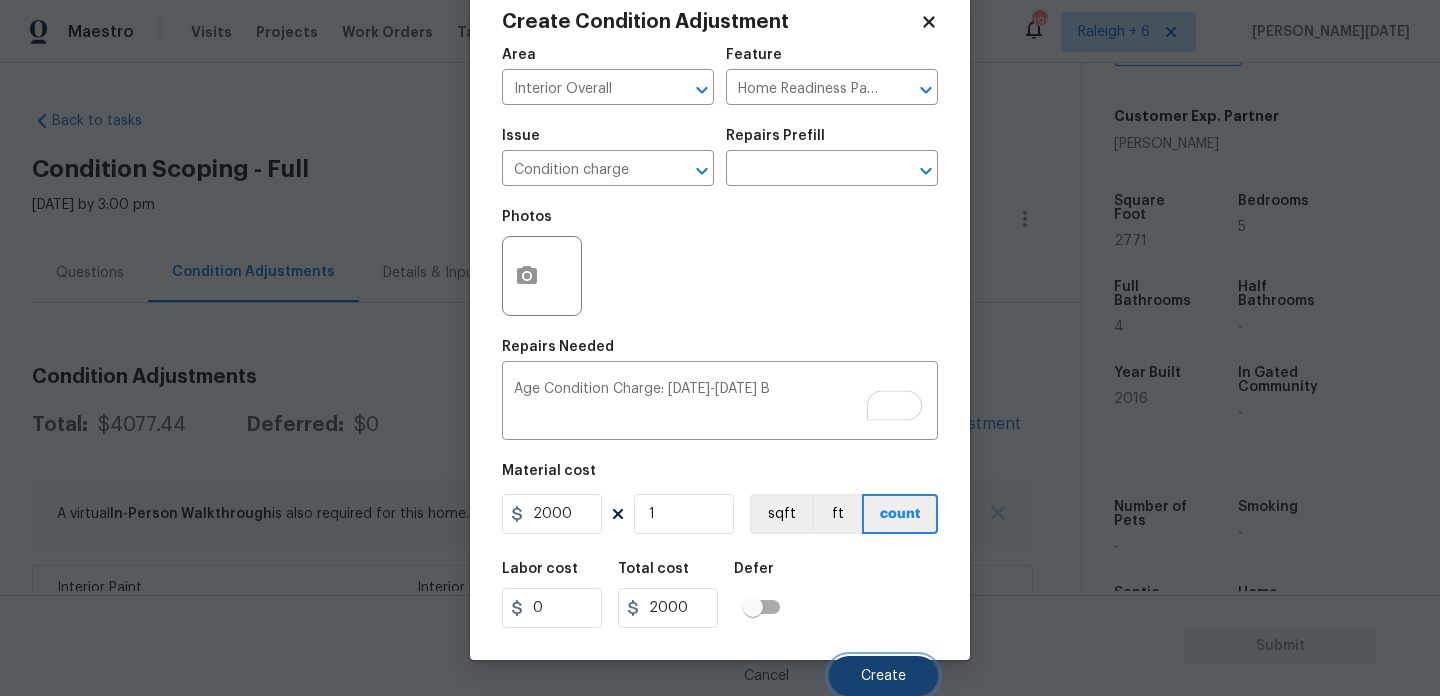 click on "Create" at bounding box center [883, 676] 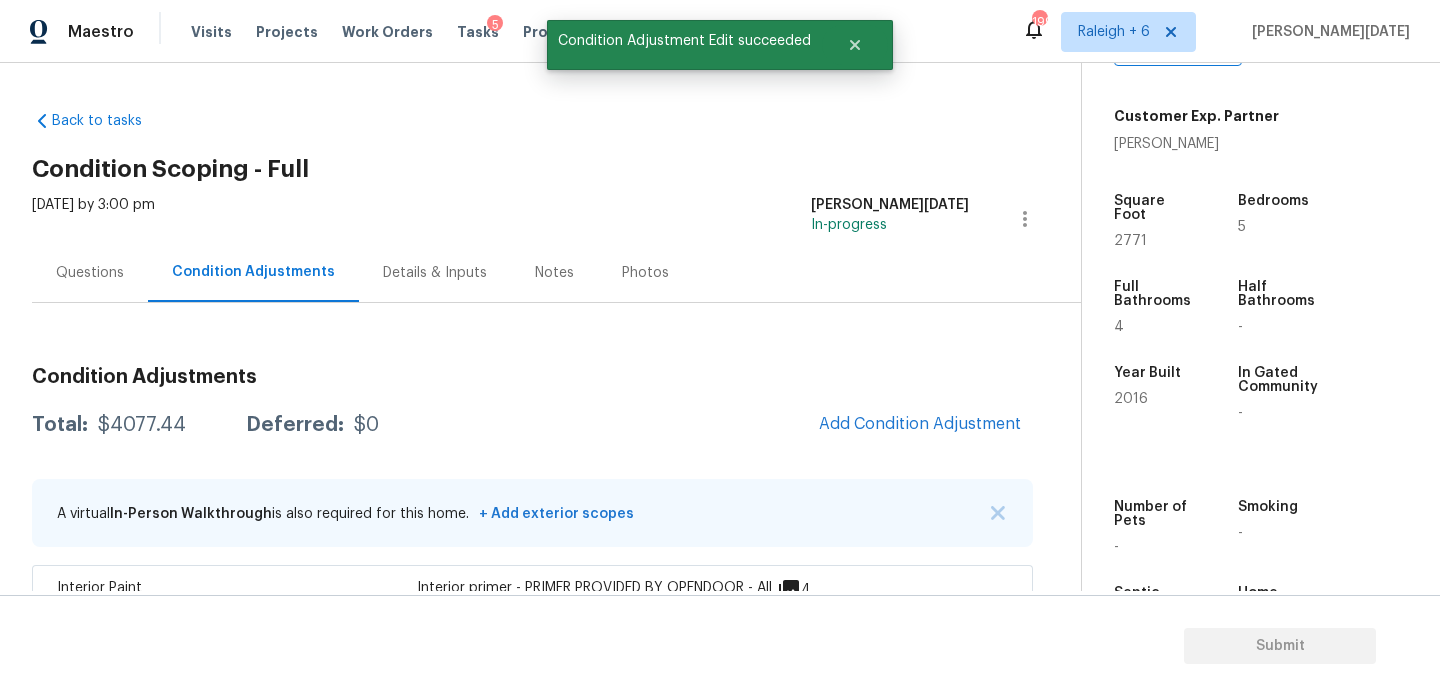 scroll, scrollTop: 44, scrollLeft: 0, axis: vertical 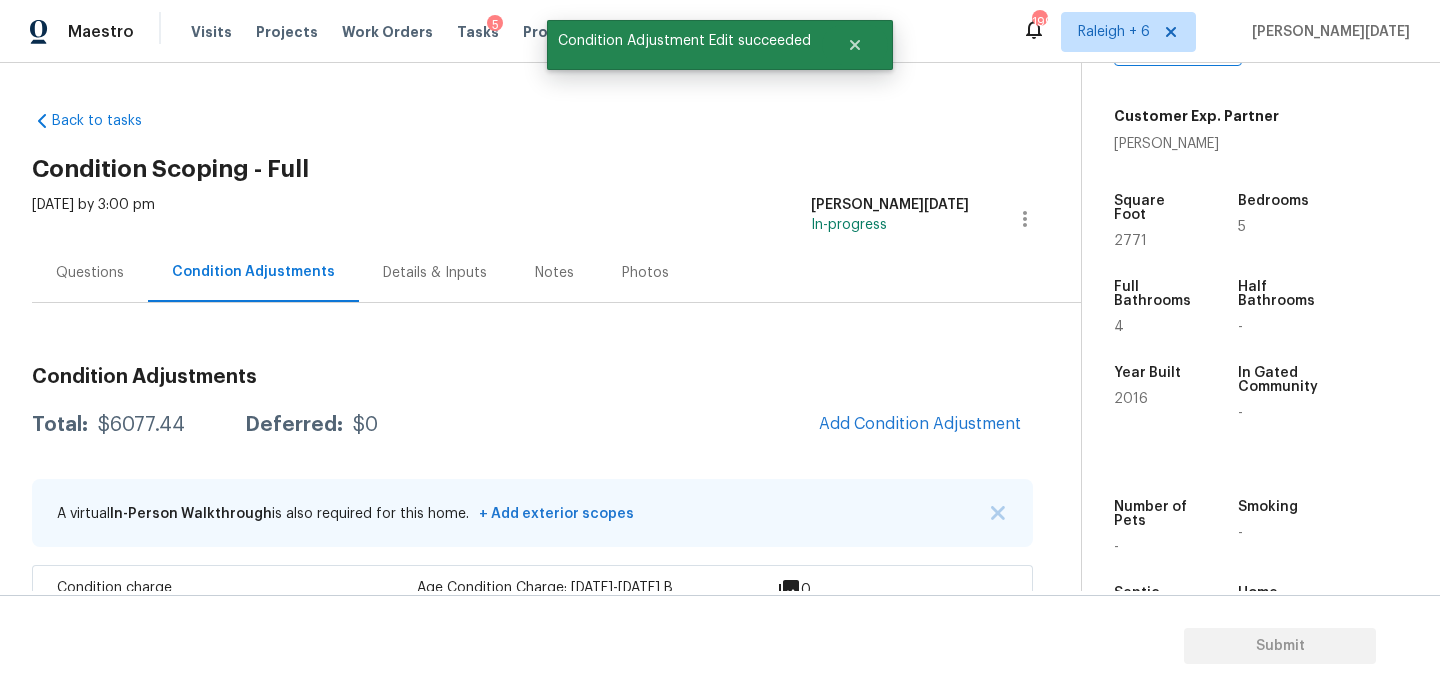 click on "Total:  $6077.44 Deferred:  $0 Add Condition Adjustment" at bounding box center [532, 425] 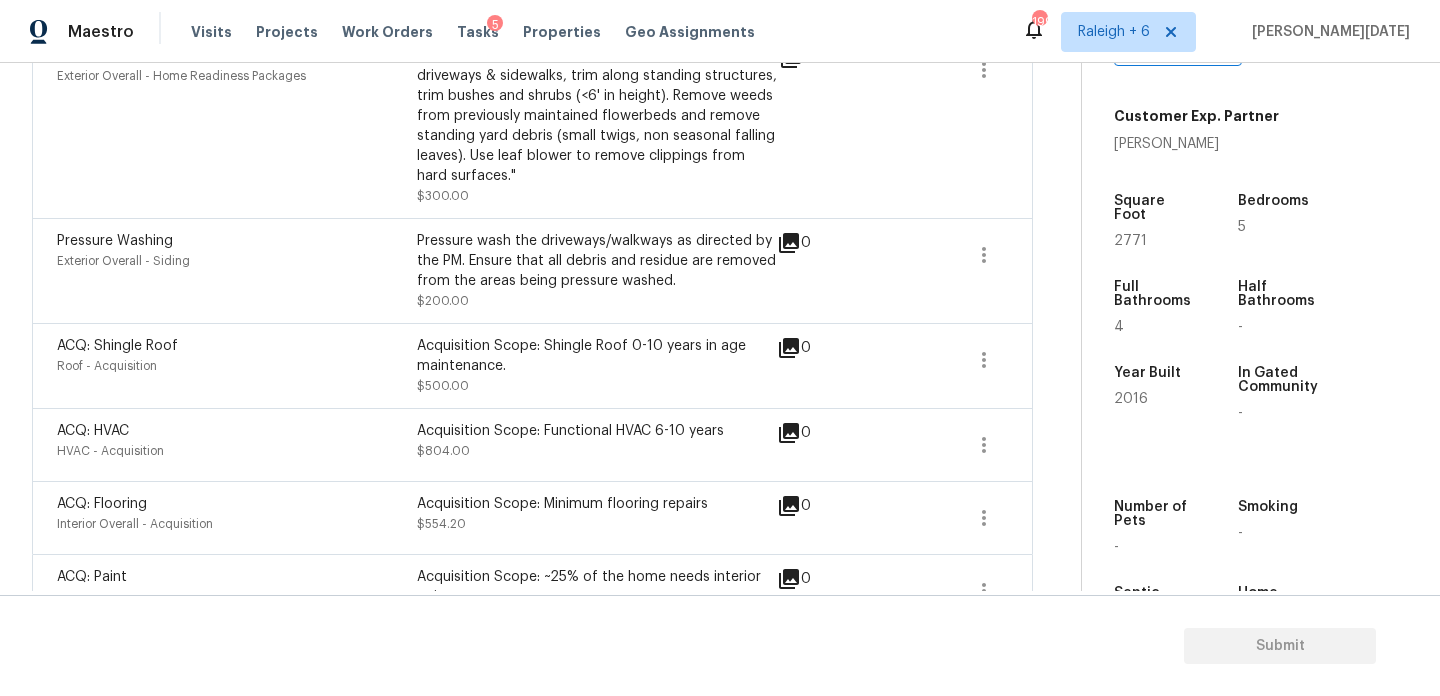 scroll, scrollTop: 847, scrollLeft: 0, axis: vertical 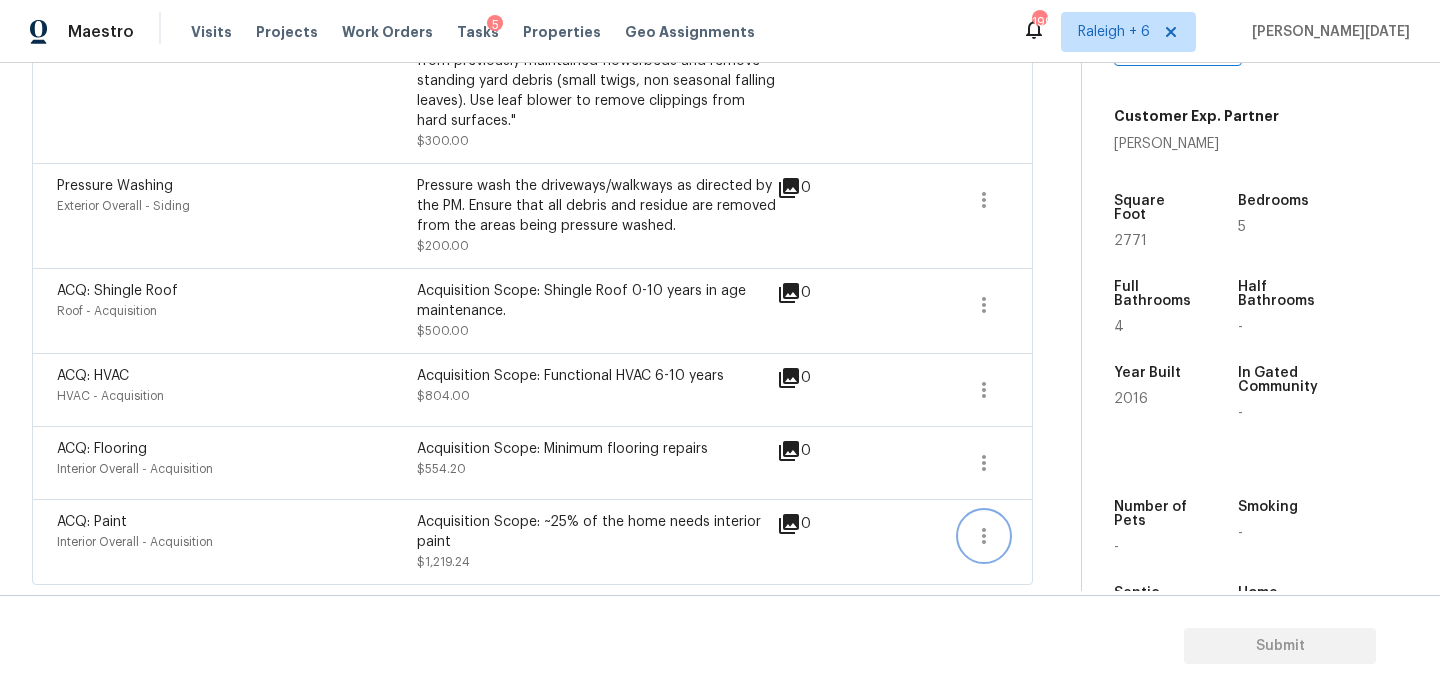 click 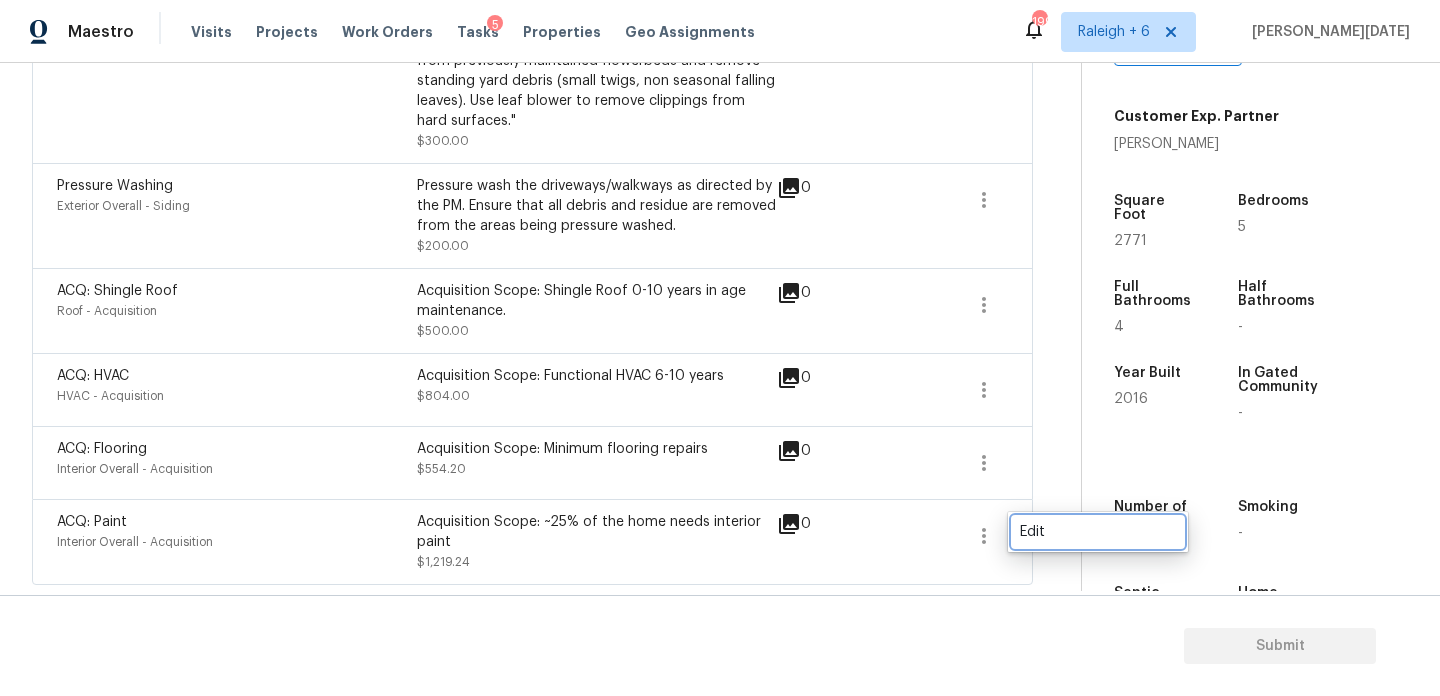 click on "Edit" at bounding box center (1098, 532) 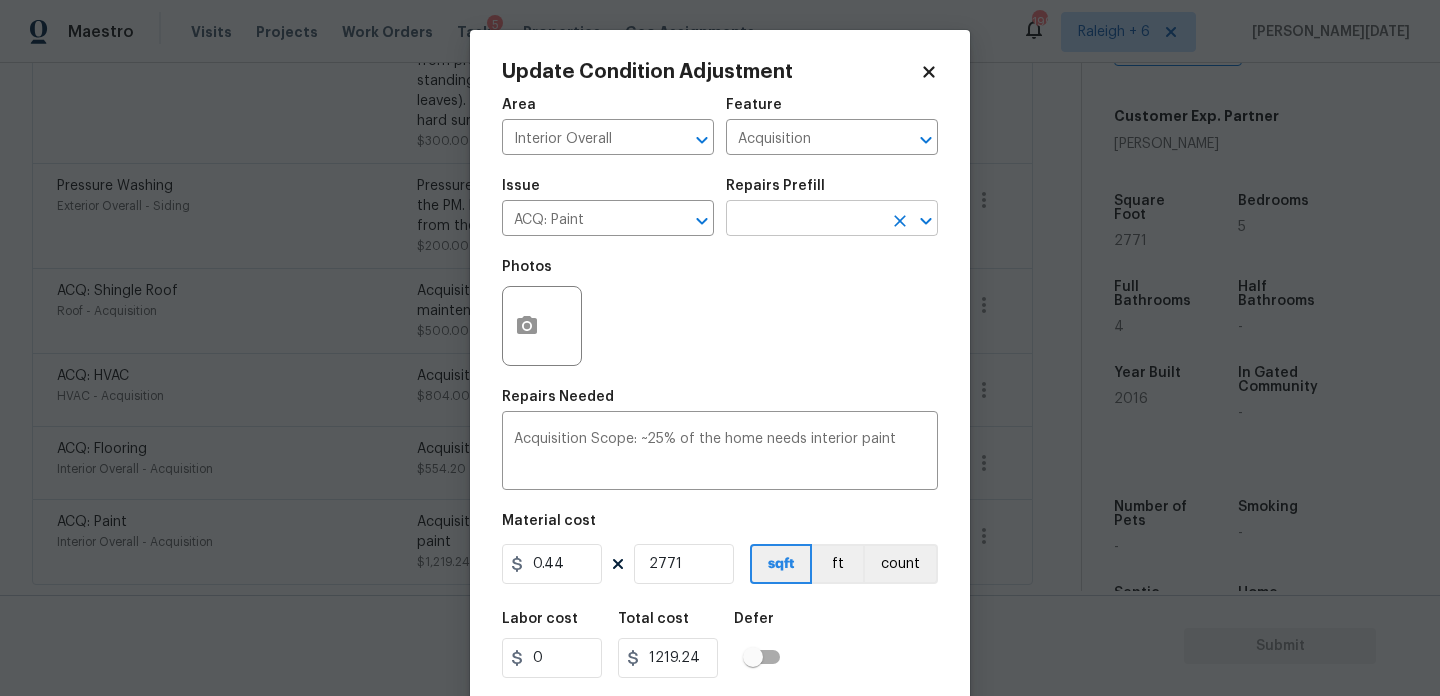 click at bounding box center [804, 220] 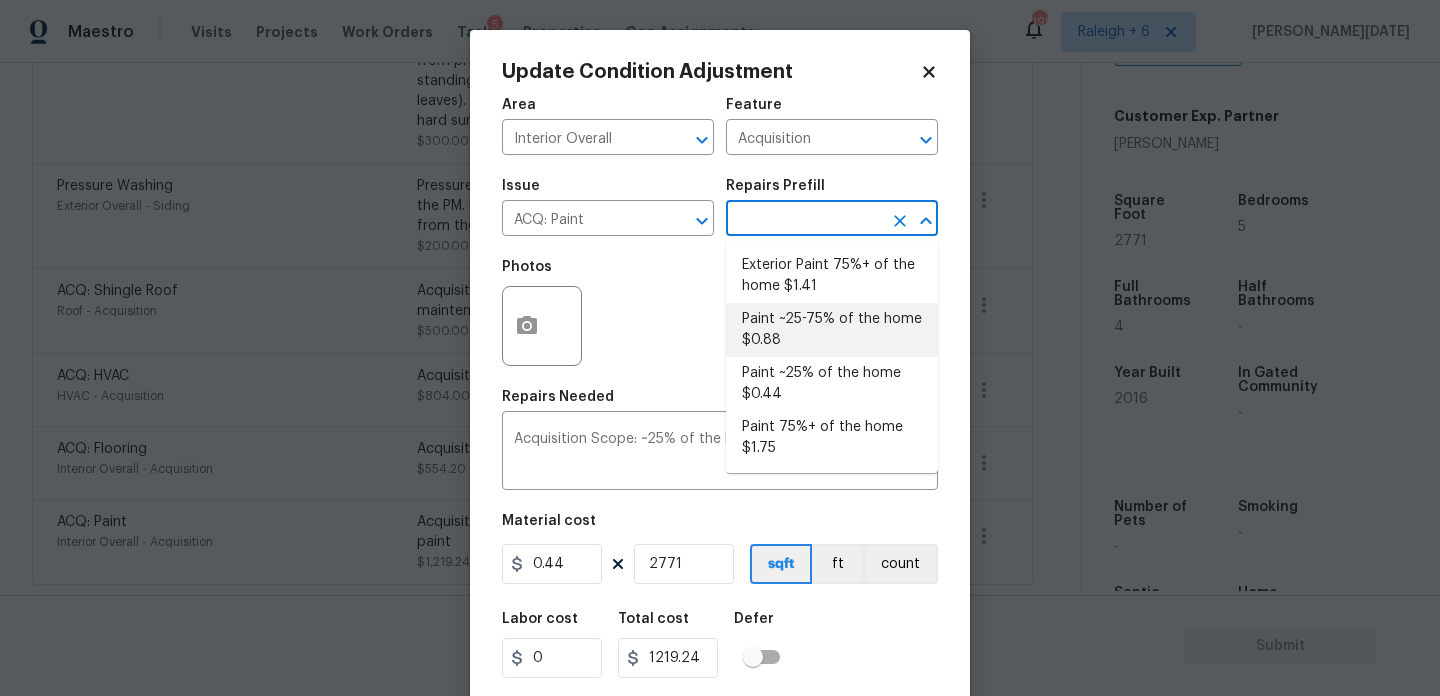 click on "Paint ~25-75% of the home $0.88" at bounding box center (832, 330) 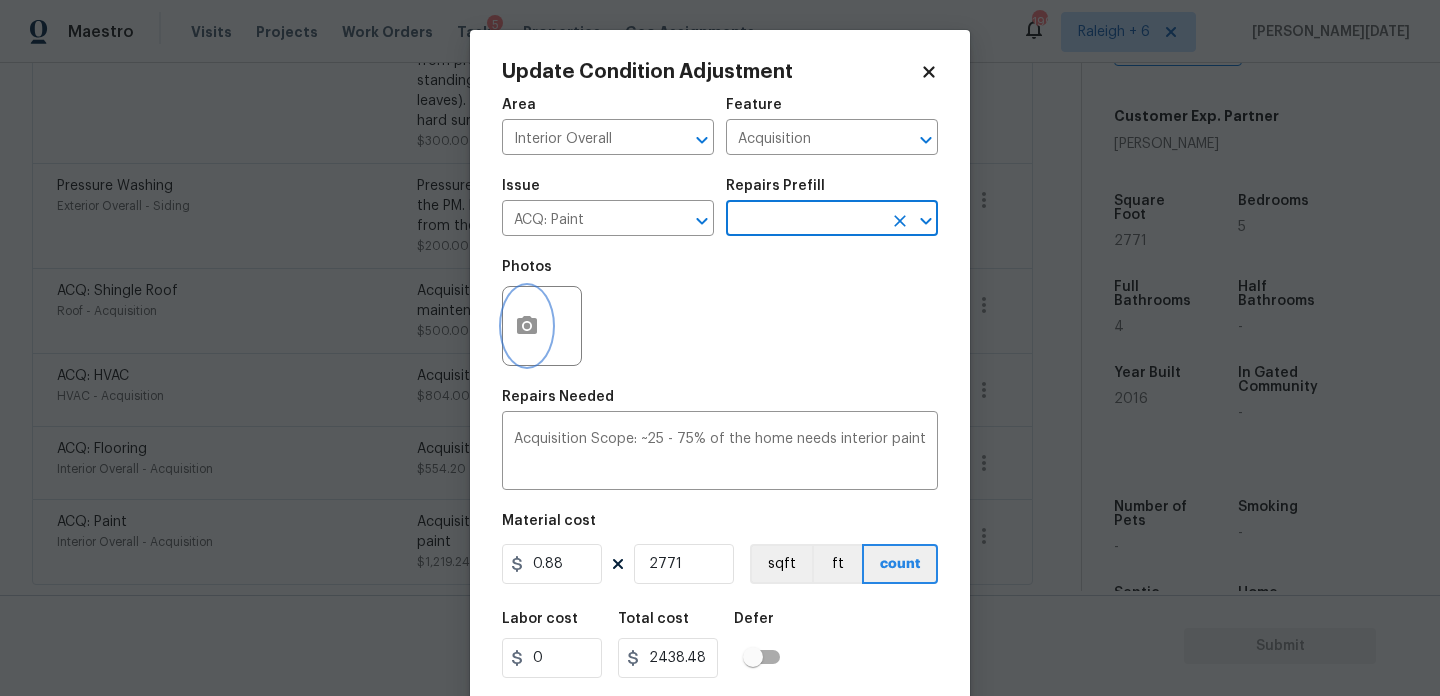 click 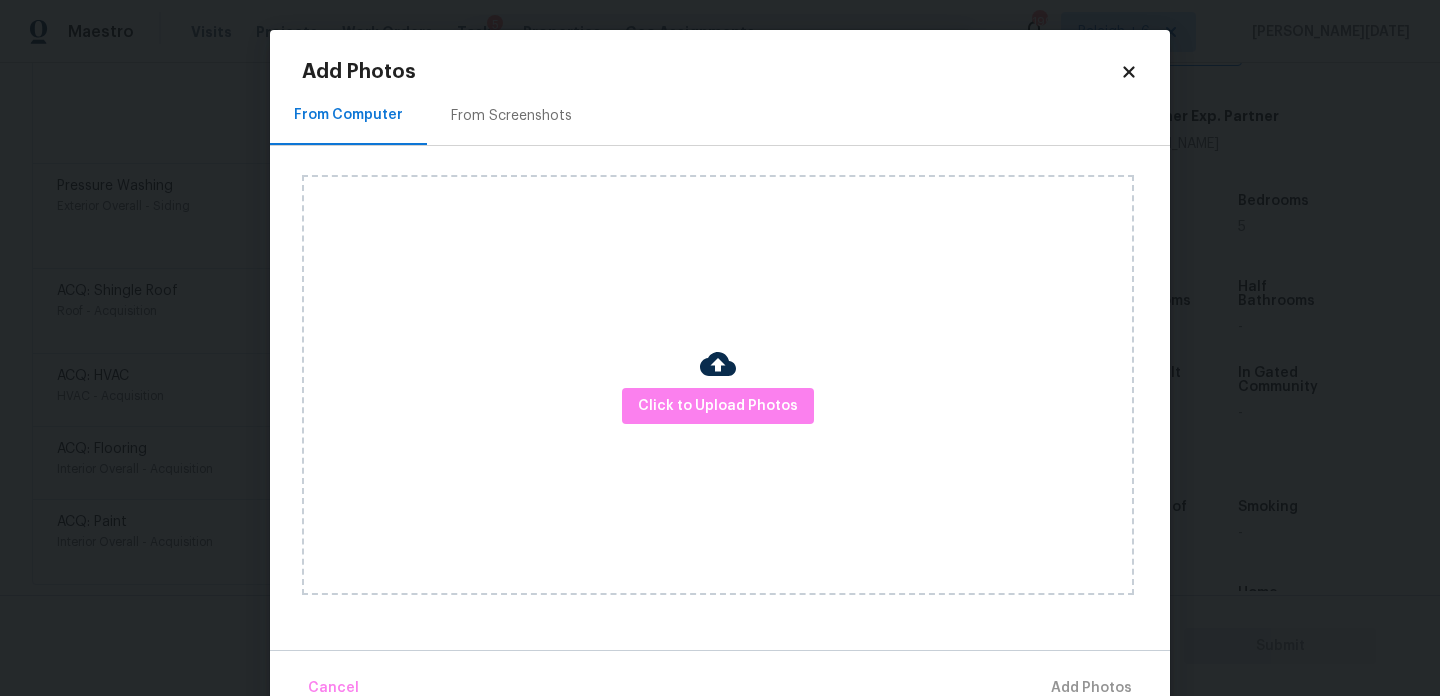 click on "From Screenshots" at bounding box center (511, 116) 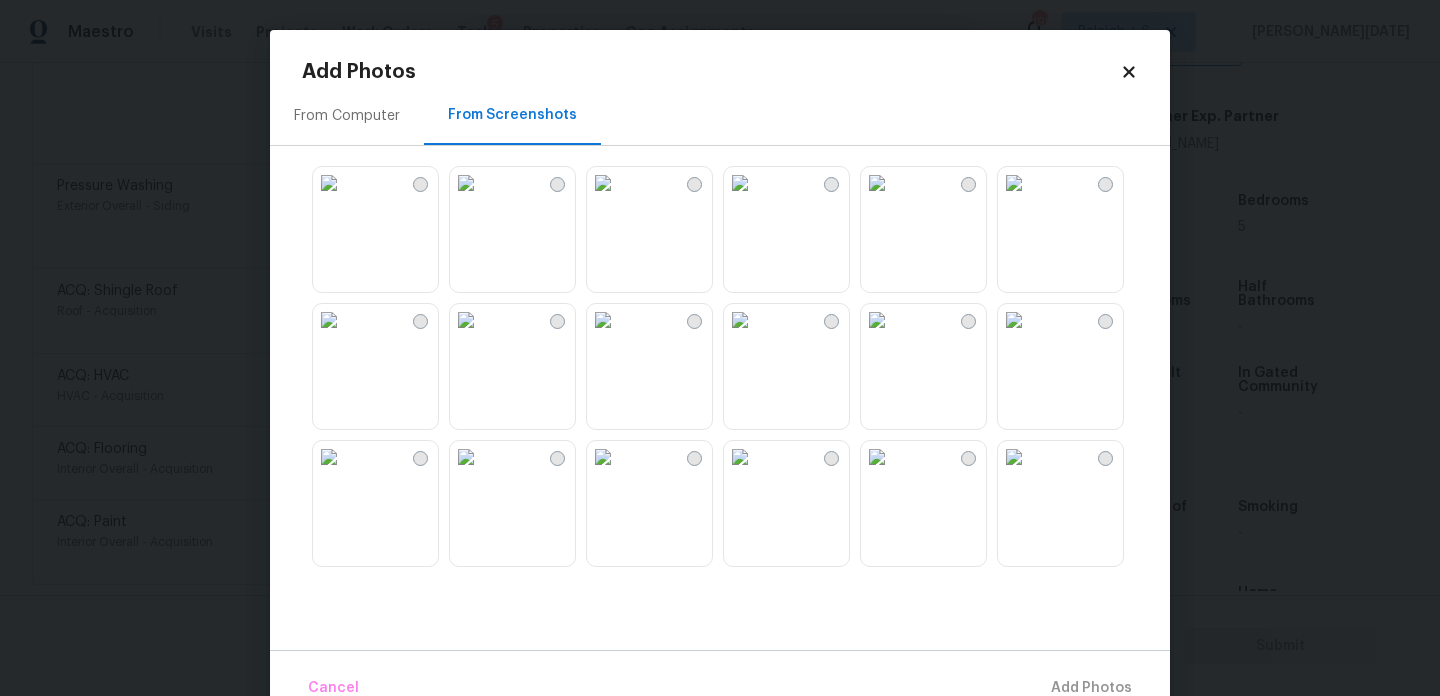 click at bounding box center (466, 183) 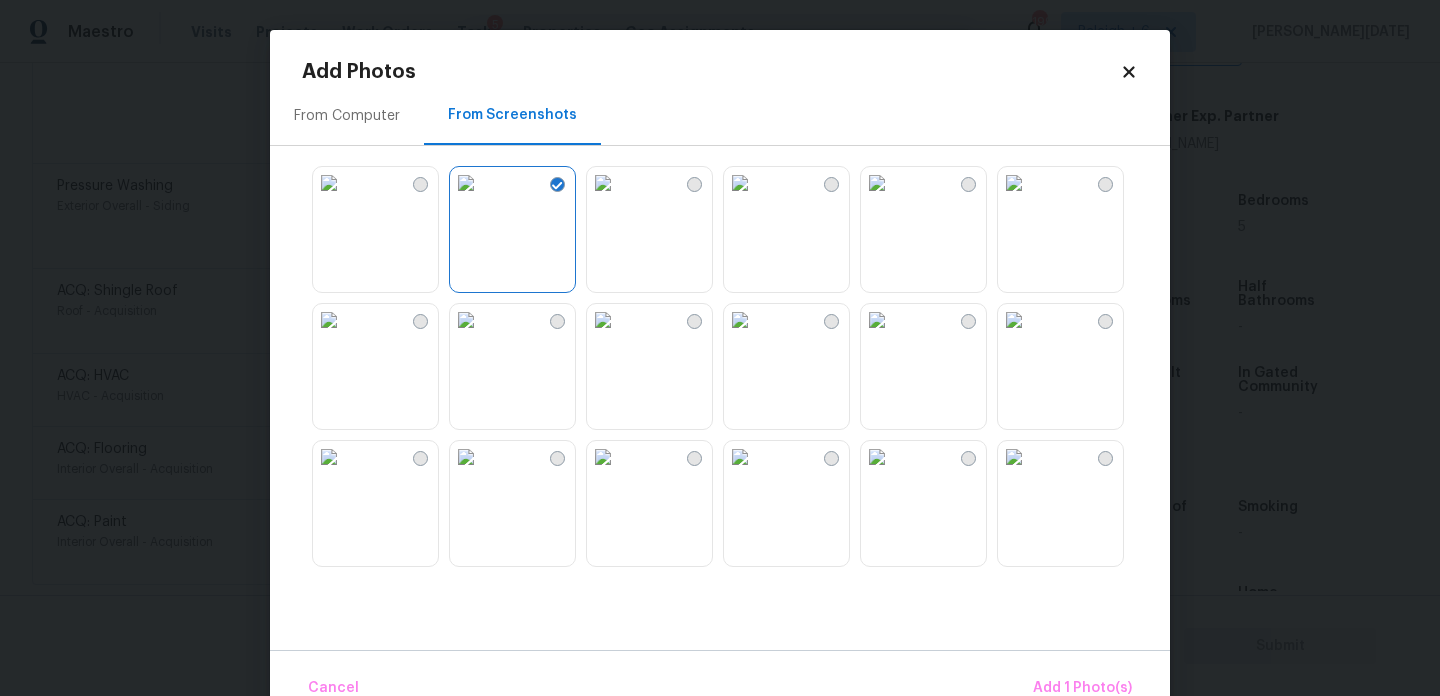click at bounding box center (603, 320) 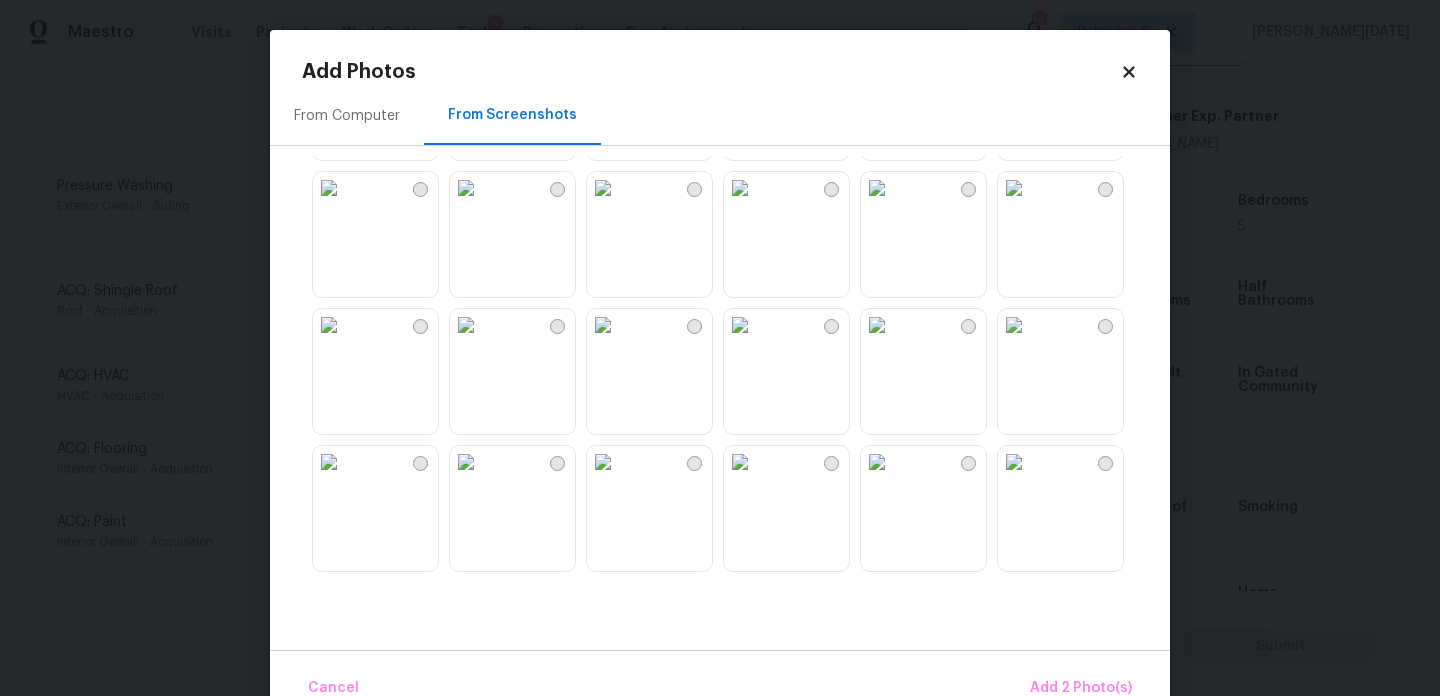 scroll, scrollTop: 1112, scrollLeft: 0, axis: vertical 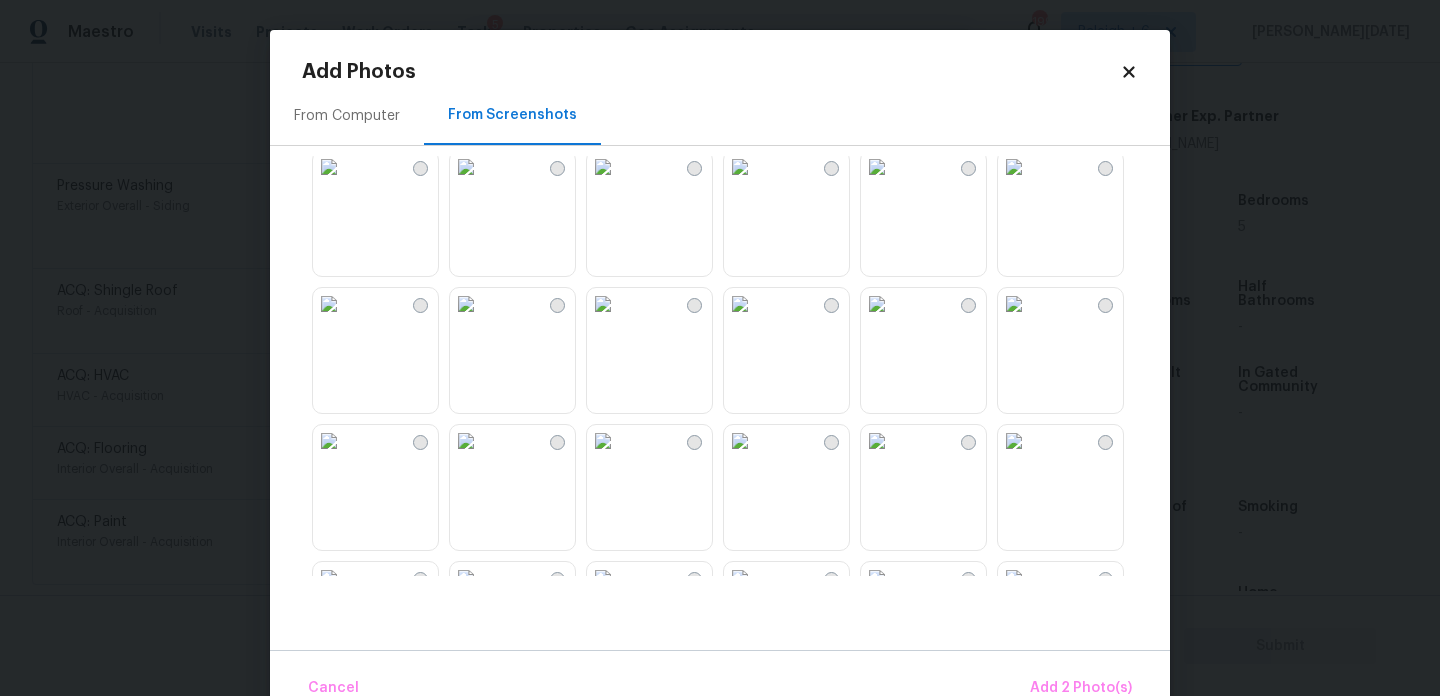 click at bounding box center [1014, 304] 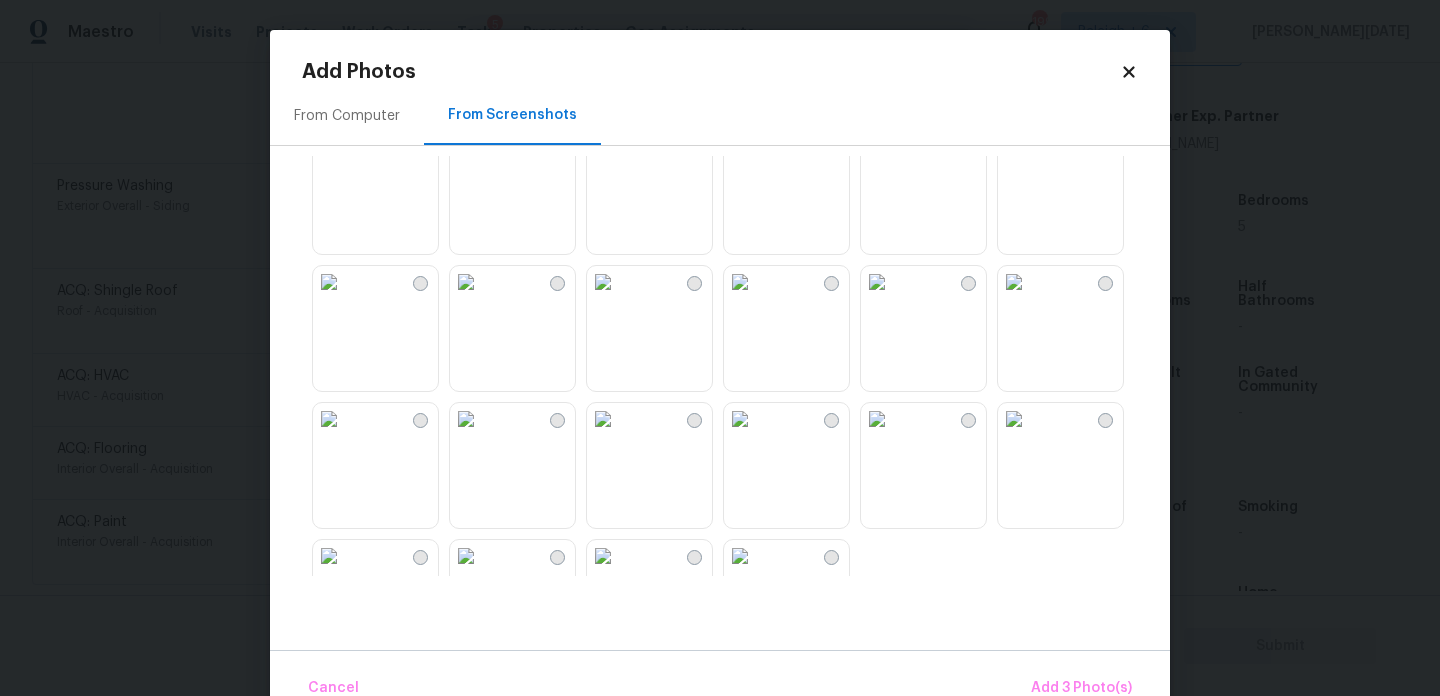 scroll, scrollTop: 1910, scrollLeft: 0, axis: vertical 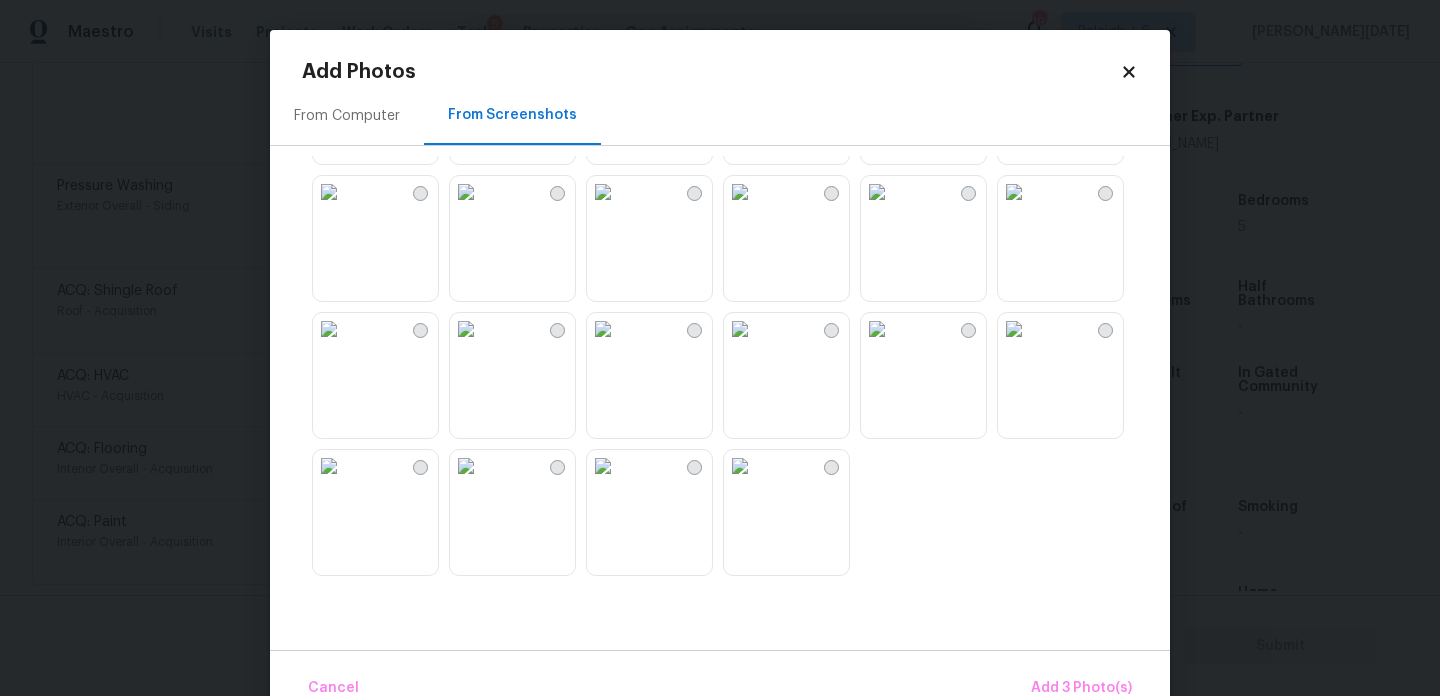 click at bounding box center [877, 329] 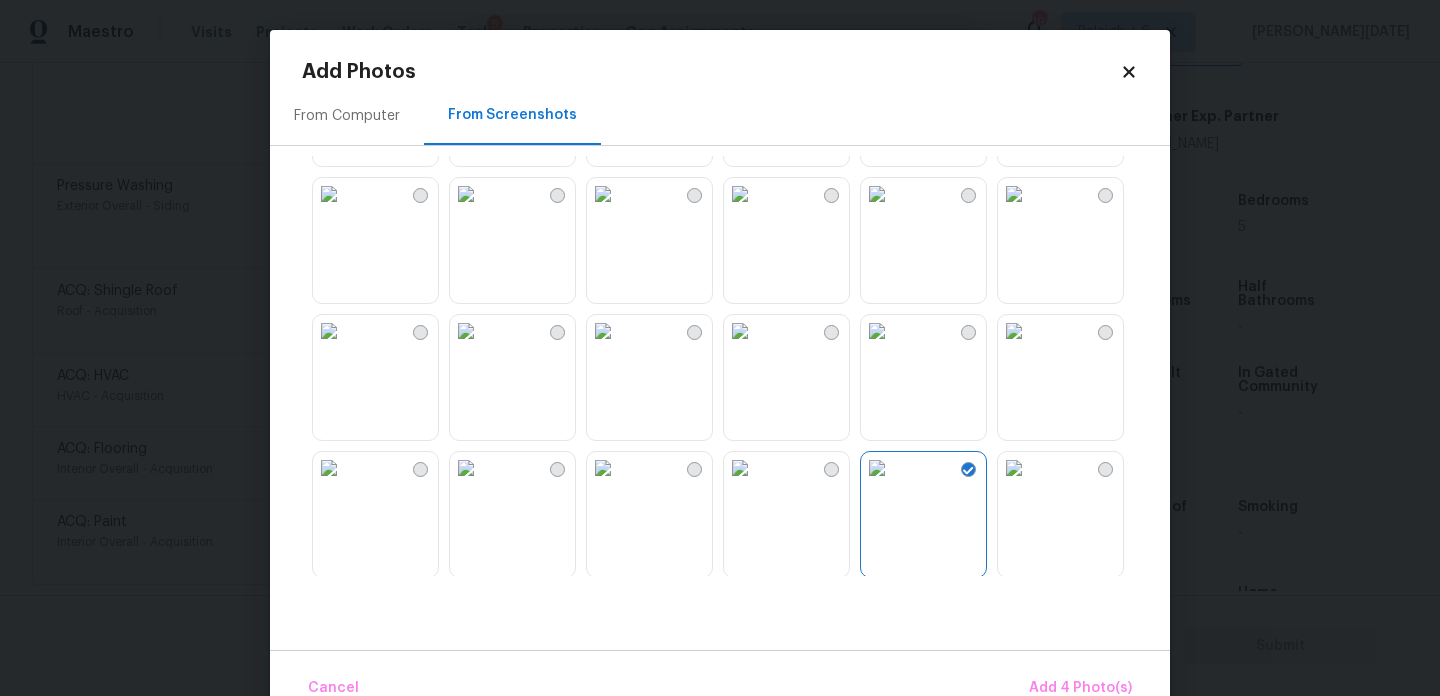 scroll, scrollTop: 1752, scrollLeft: 0, axis: vertical 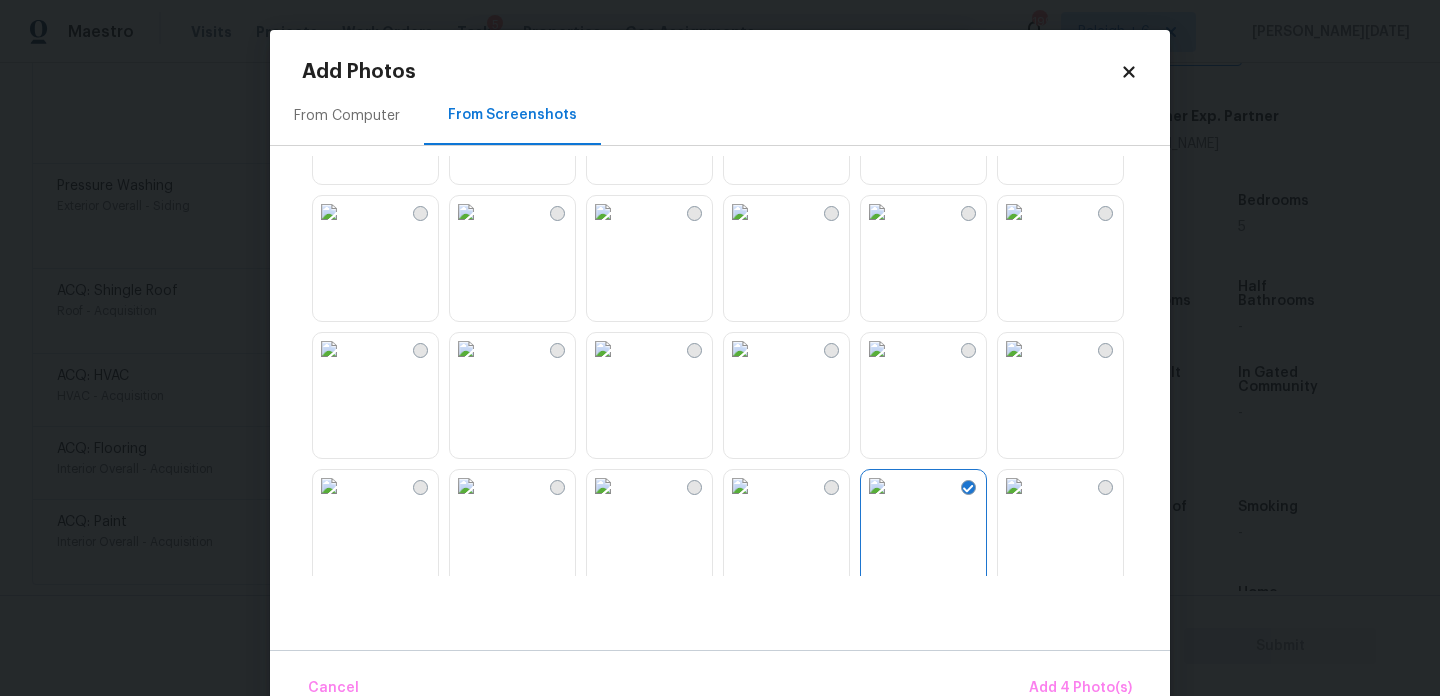 click at bounding box center [329, 212] 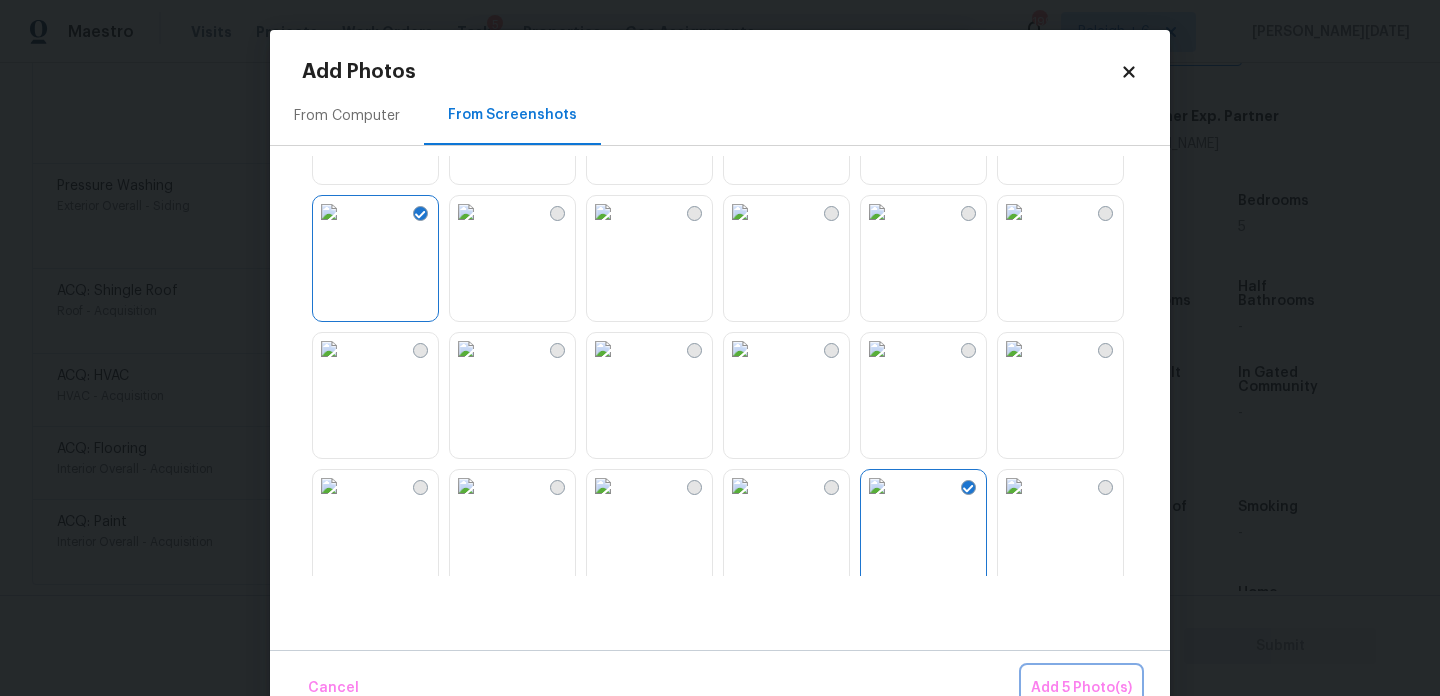 click on "Add 5 Photo(s)" at bounding box center (1081, 688) 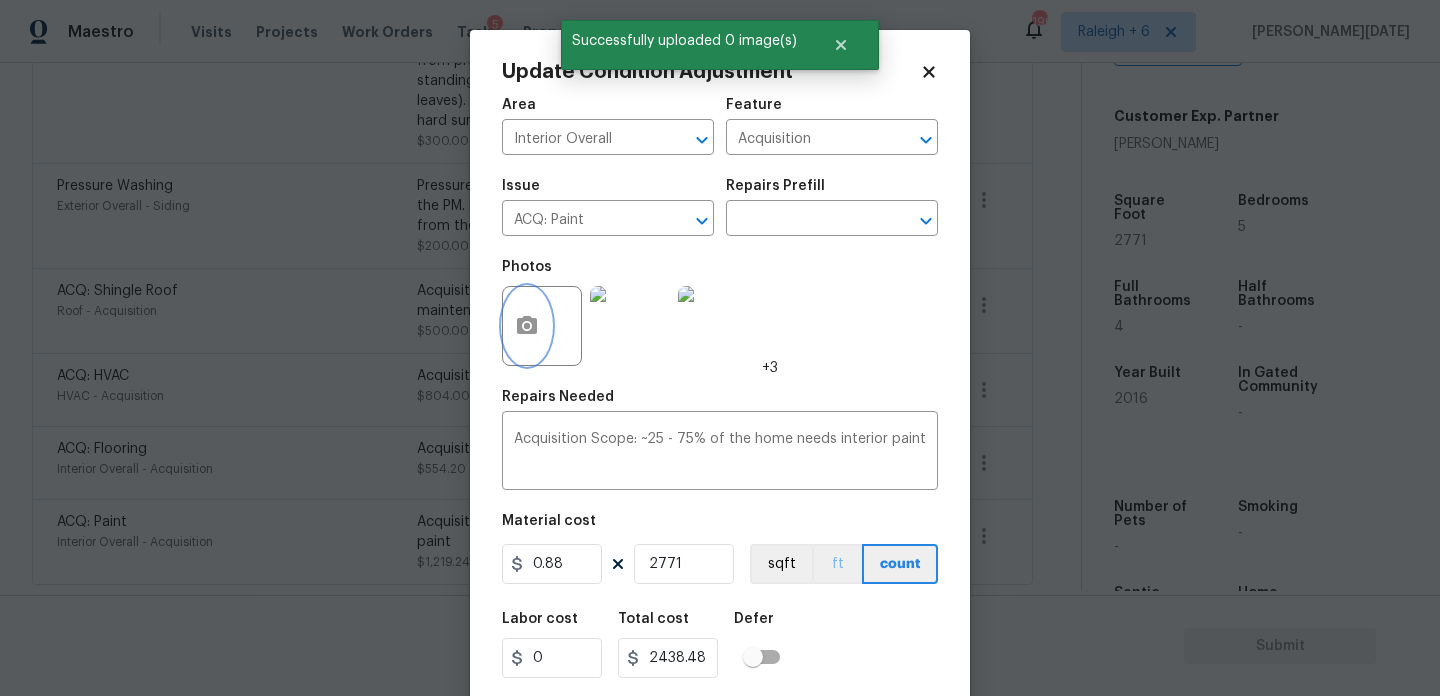 scroll, scrollTop: 51, scrollLeft: 0, axis: vertical 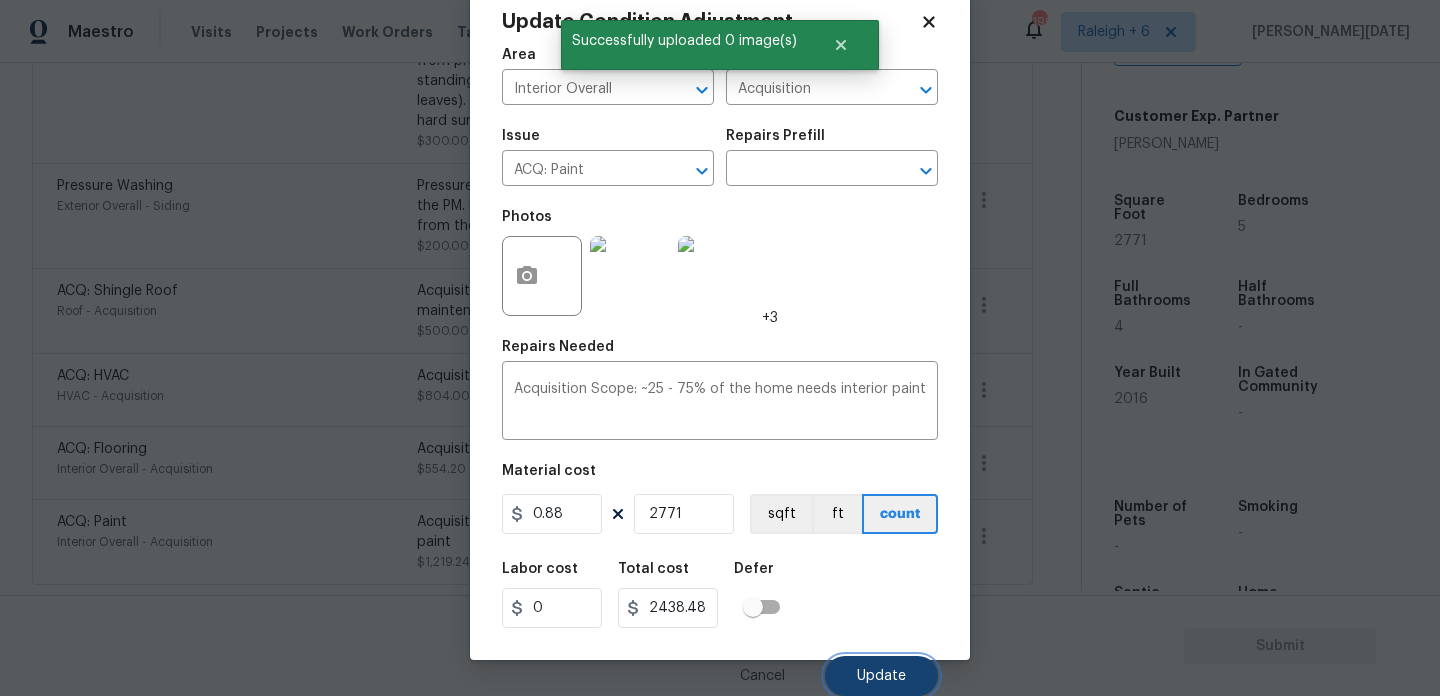 click on "Update" at bounding box center [881, 676] 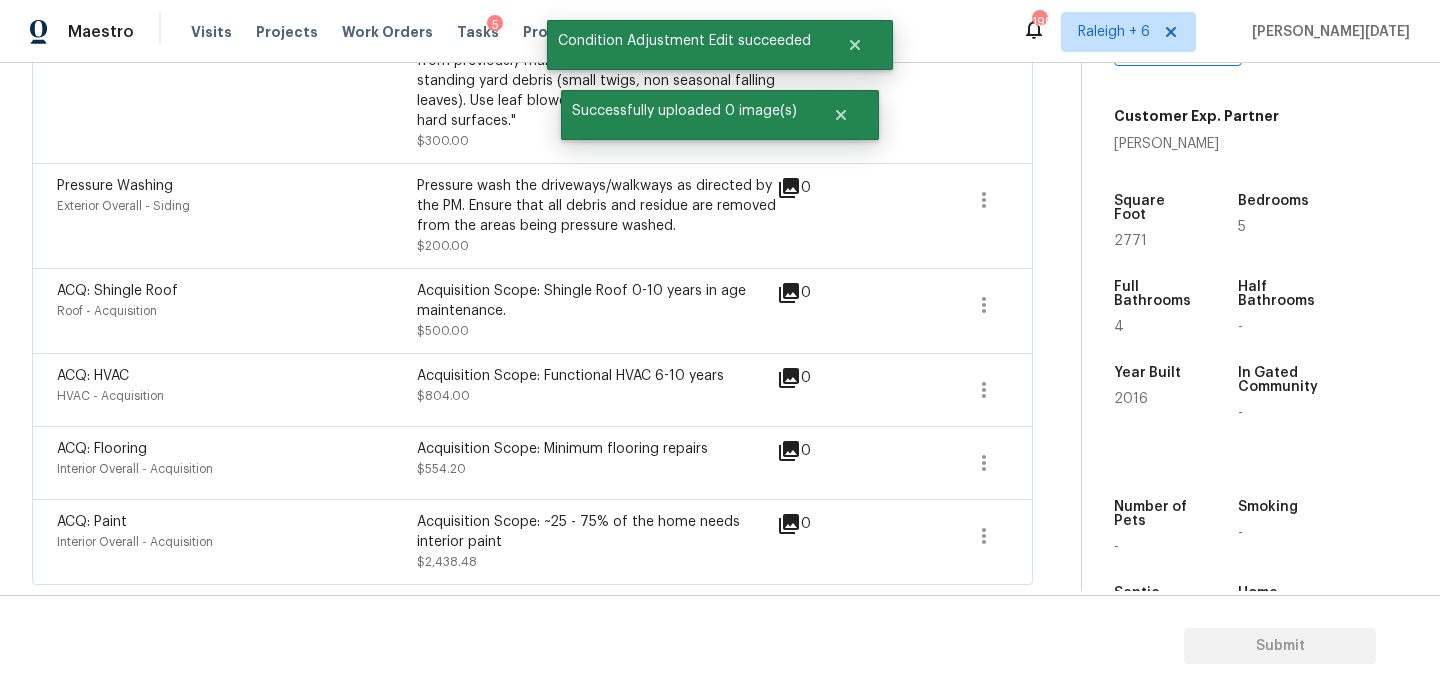 scroll, scrollTop: 847, scrollLeft: 0, axis: vertical 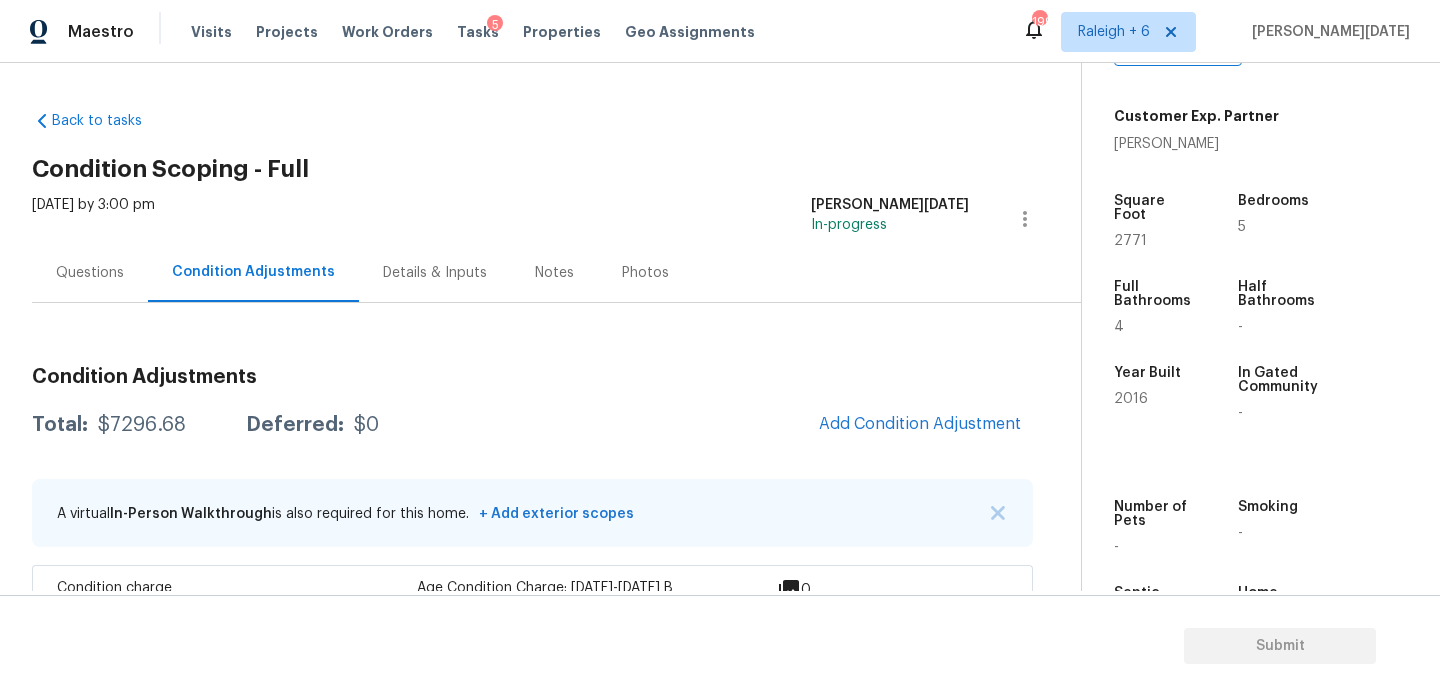click on "Questions" at bounding box center (90, 273) 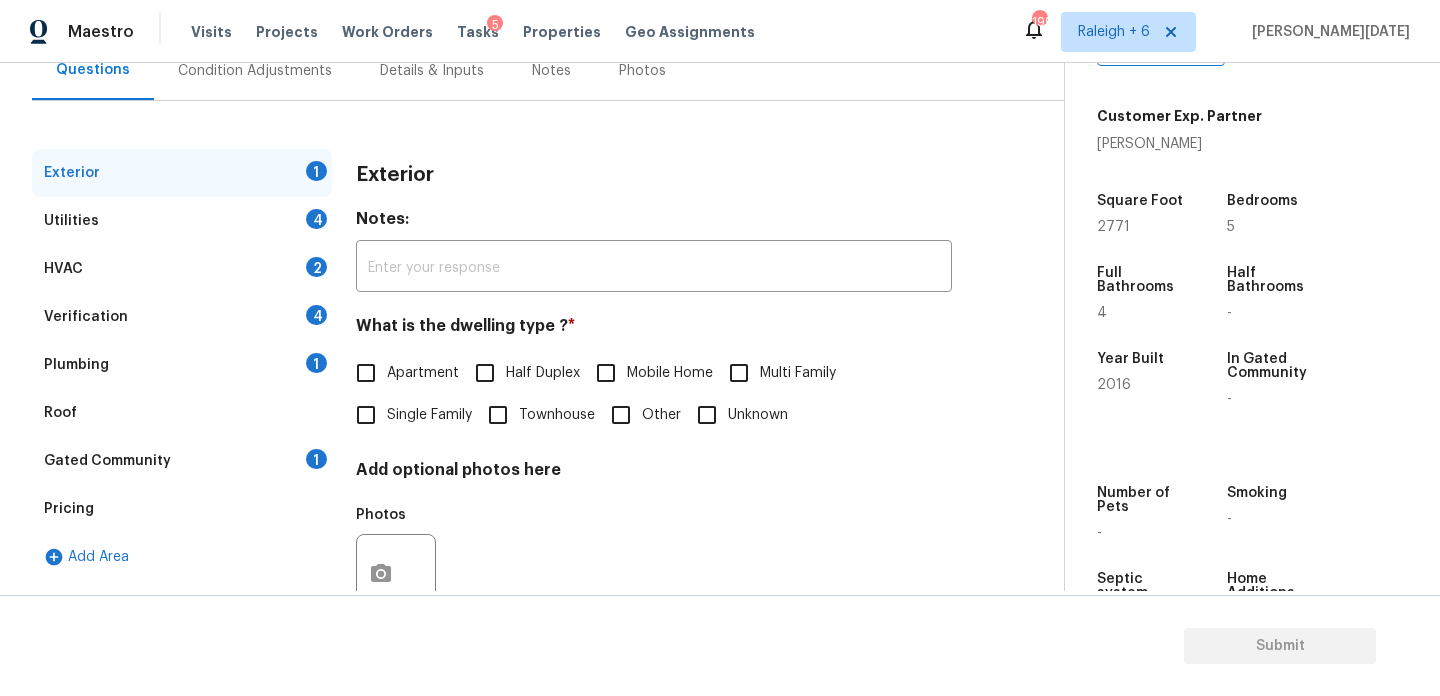 scroll, scrollTop: 267, scrollLeft: 0, axis: vertical 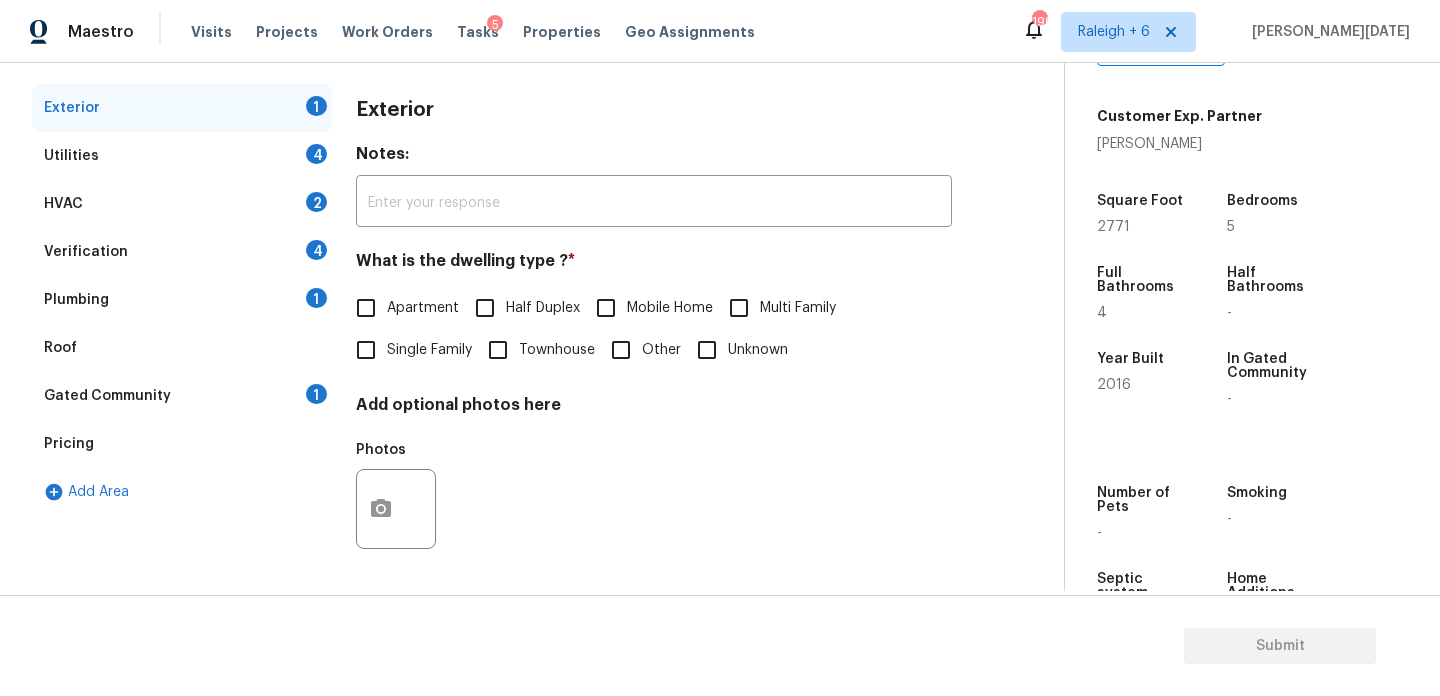click on "Pricing" at bounding box center (182, 444) 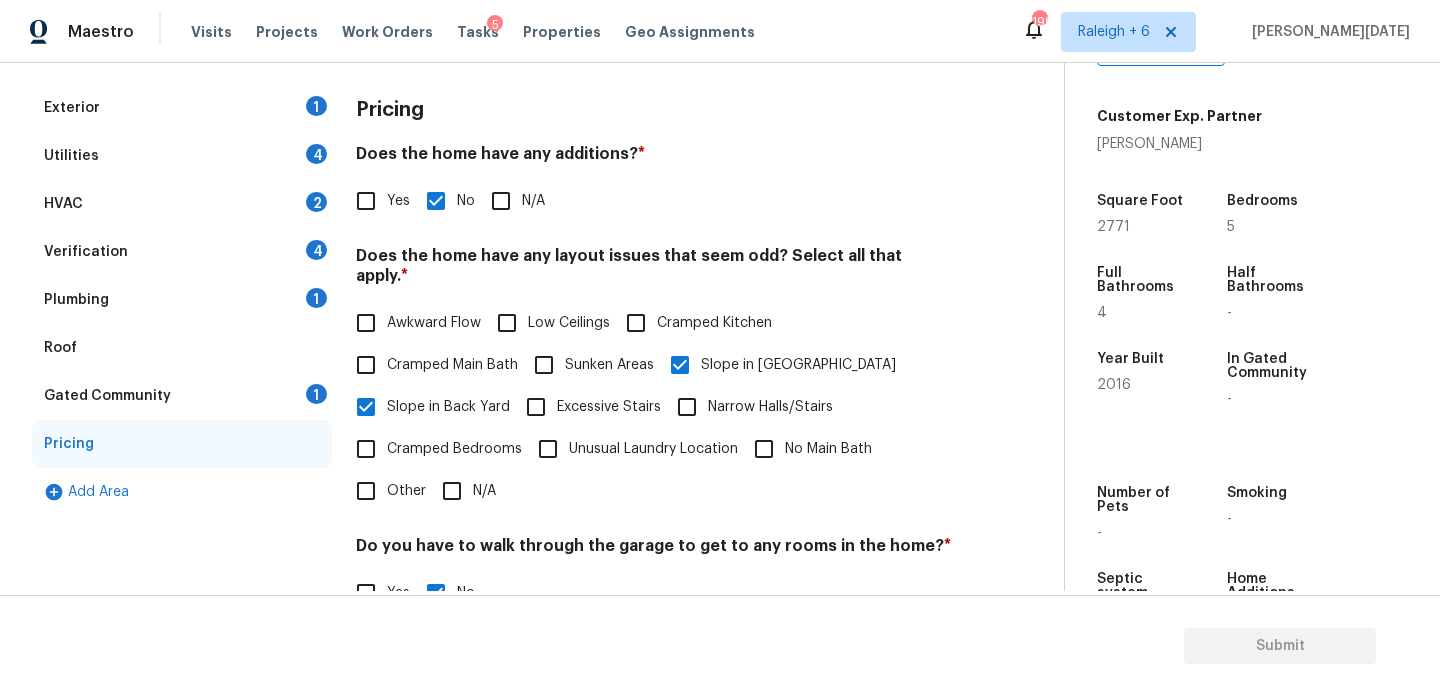 click on "Yes" at bounding box center [366, 201] 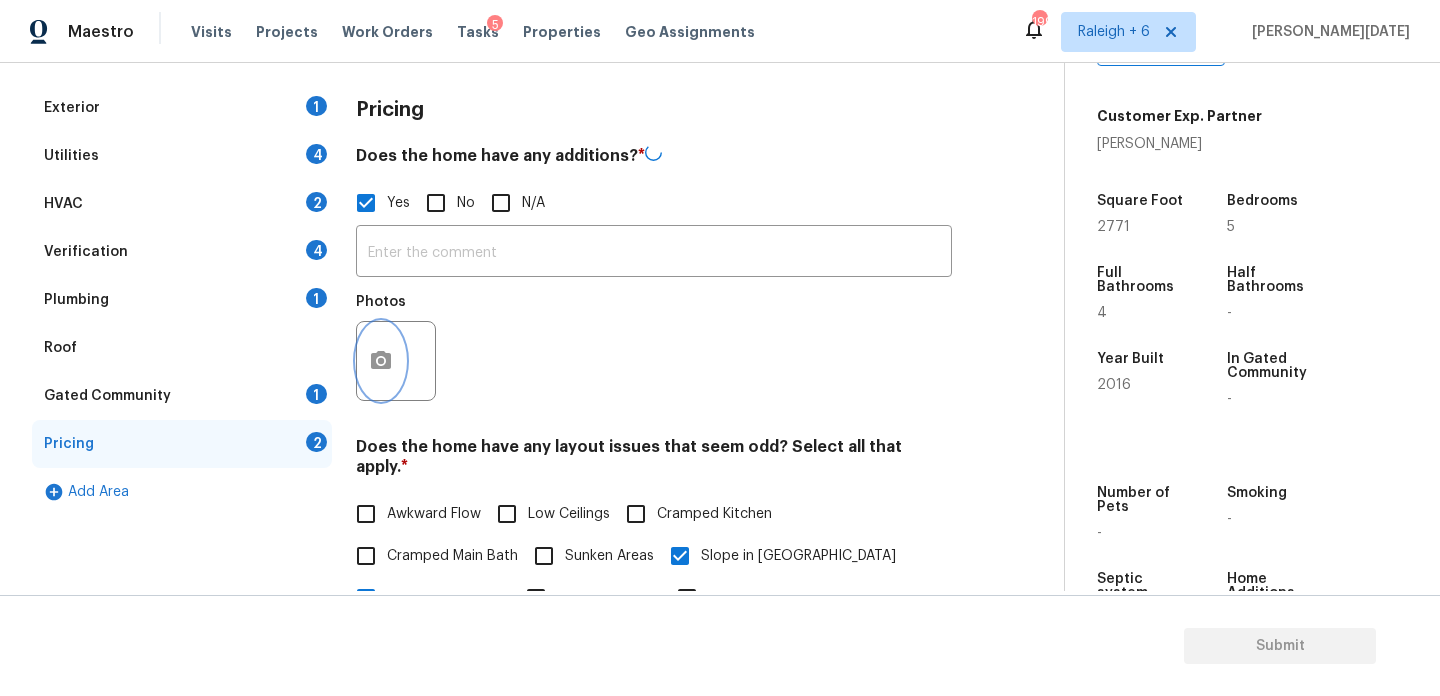 click 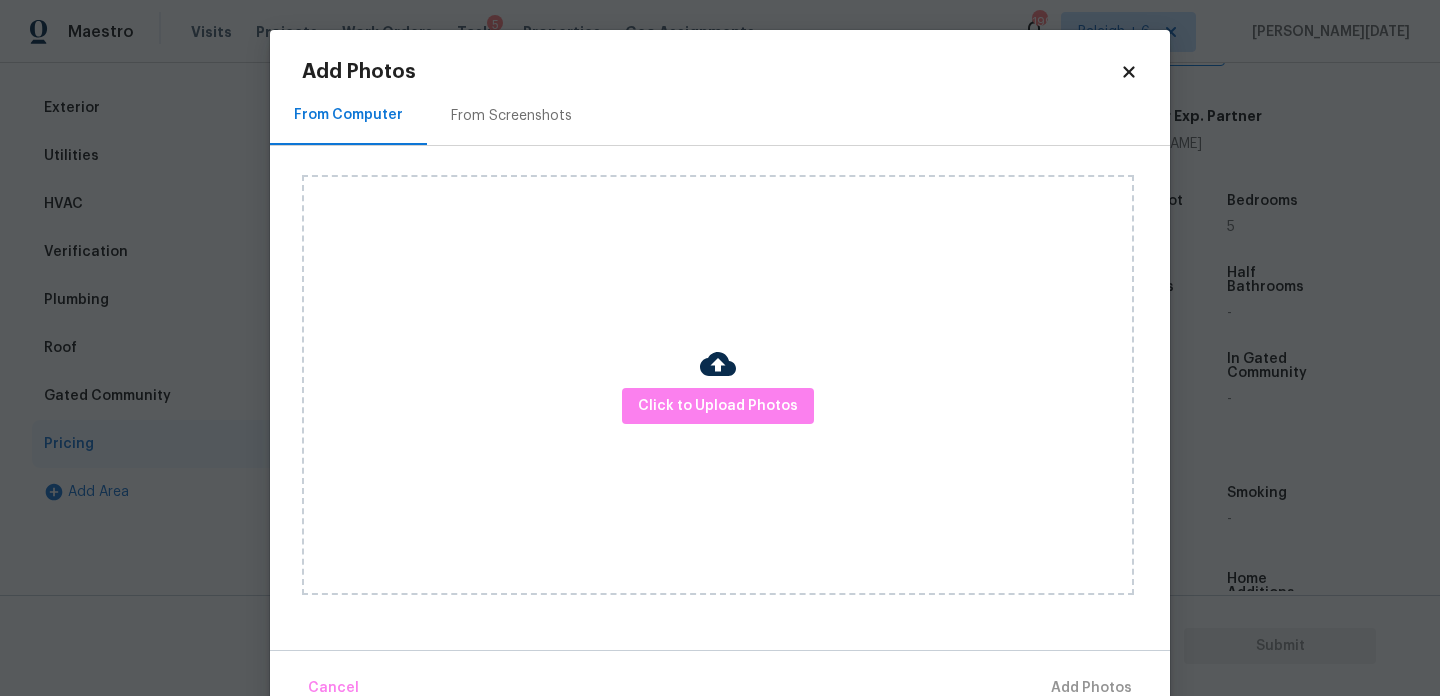 click at bounding box center (718, 364) 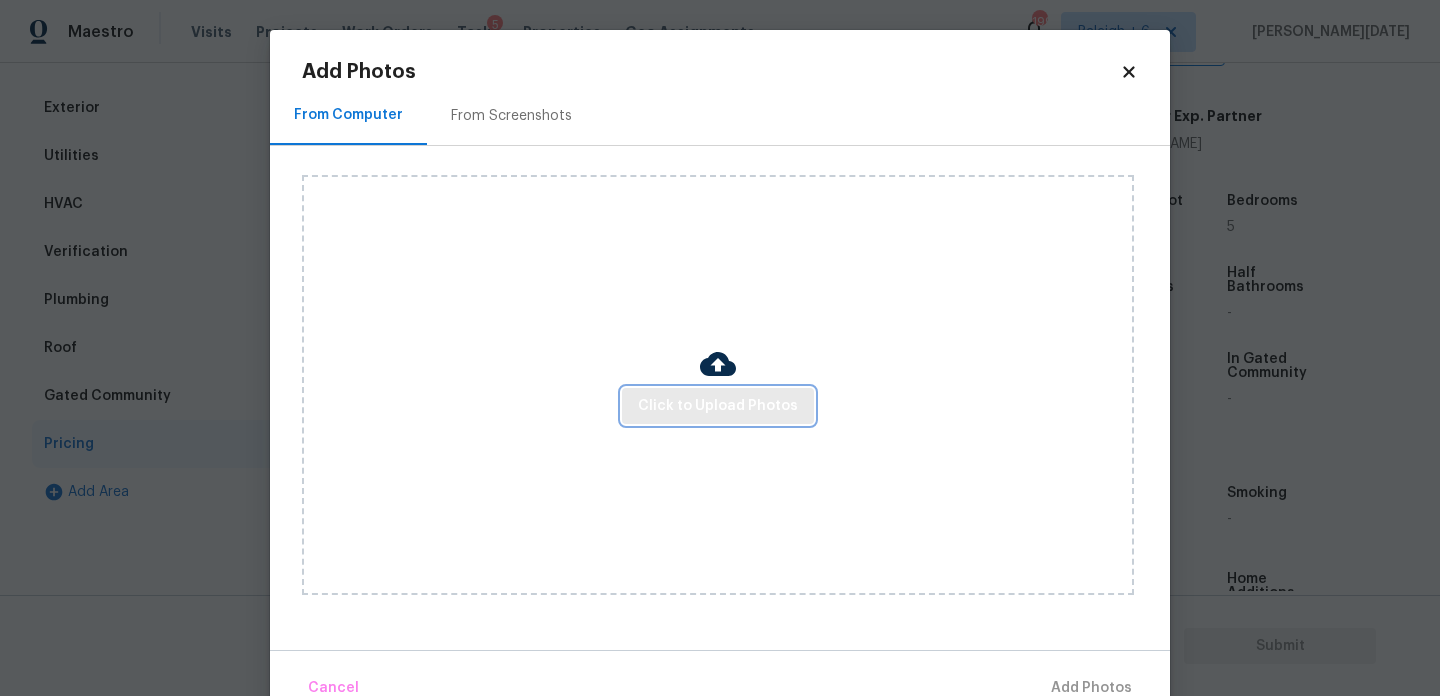 click on "Click to Upload Photos" at bounding box center [718, 406] 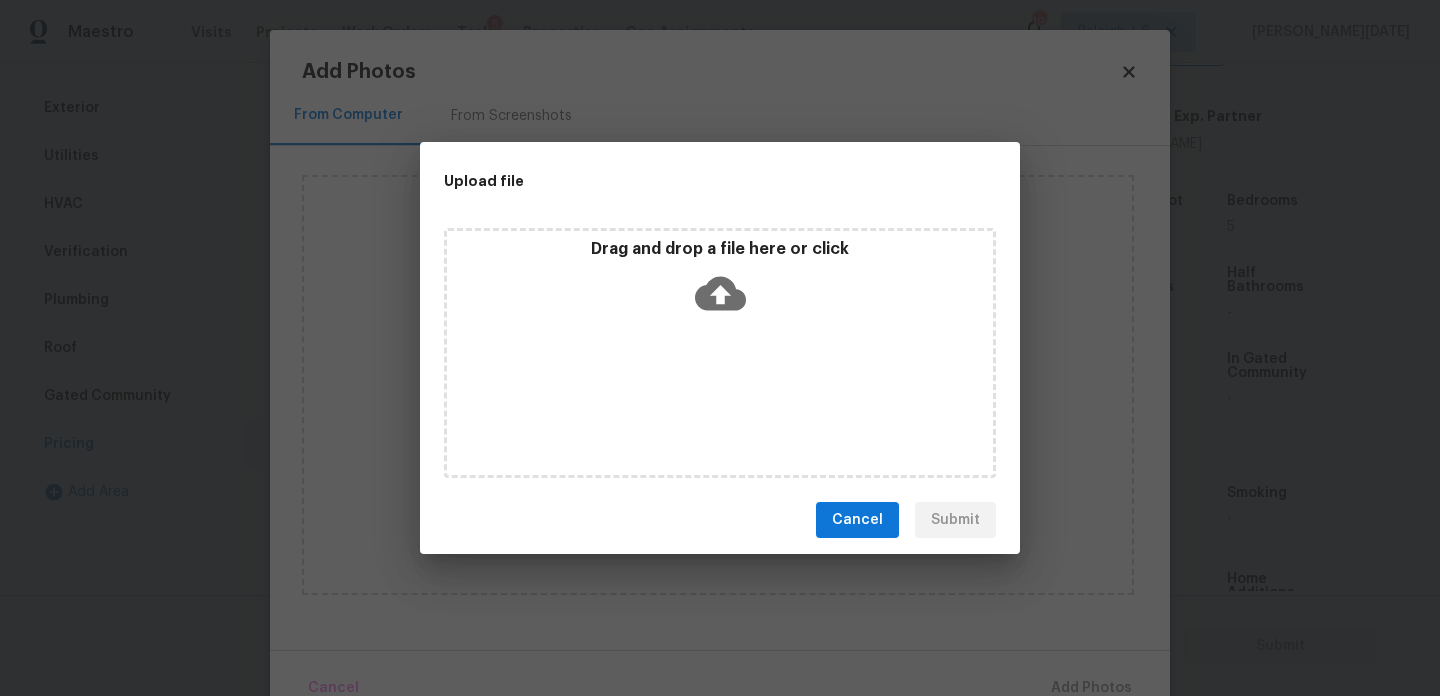 click on "Drag and drop a file here or click" at bounding box center (720, 353) 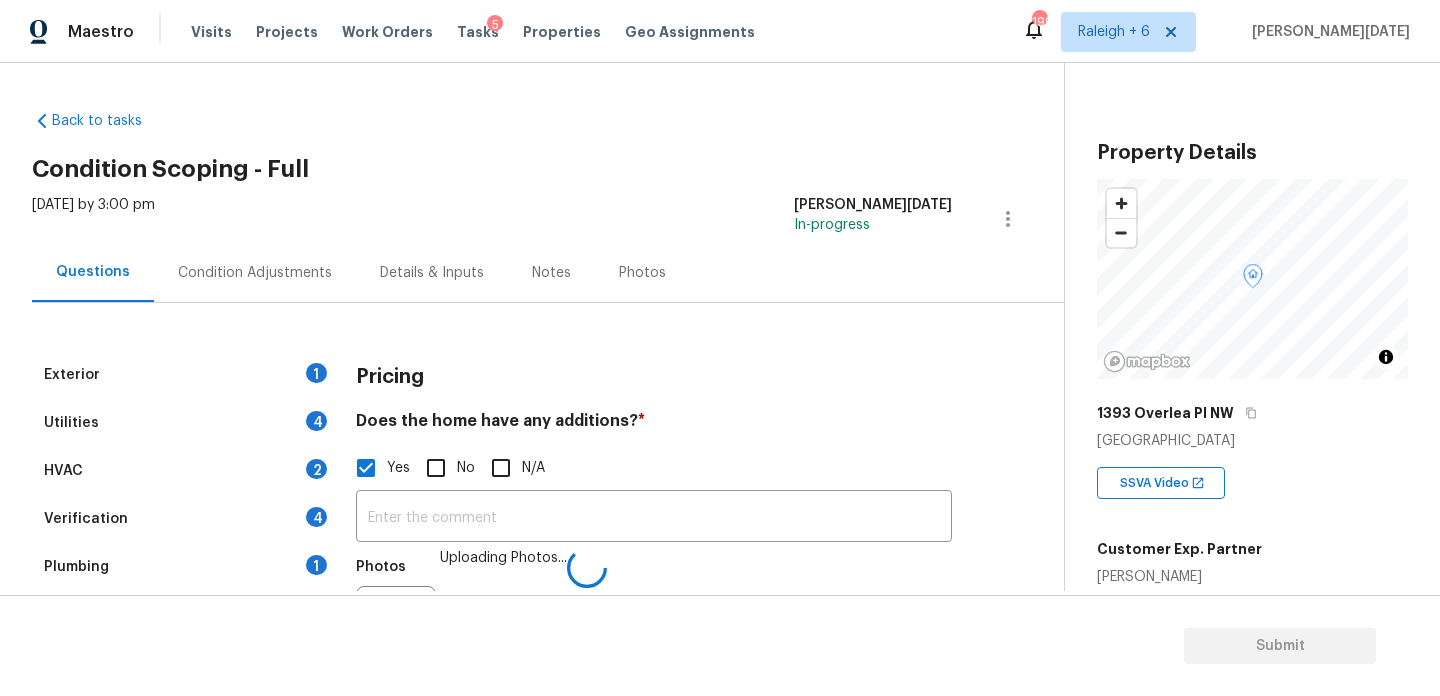 scroll, scrollTop: 0, scrollLeft: 0, axis: both 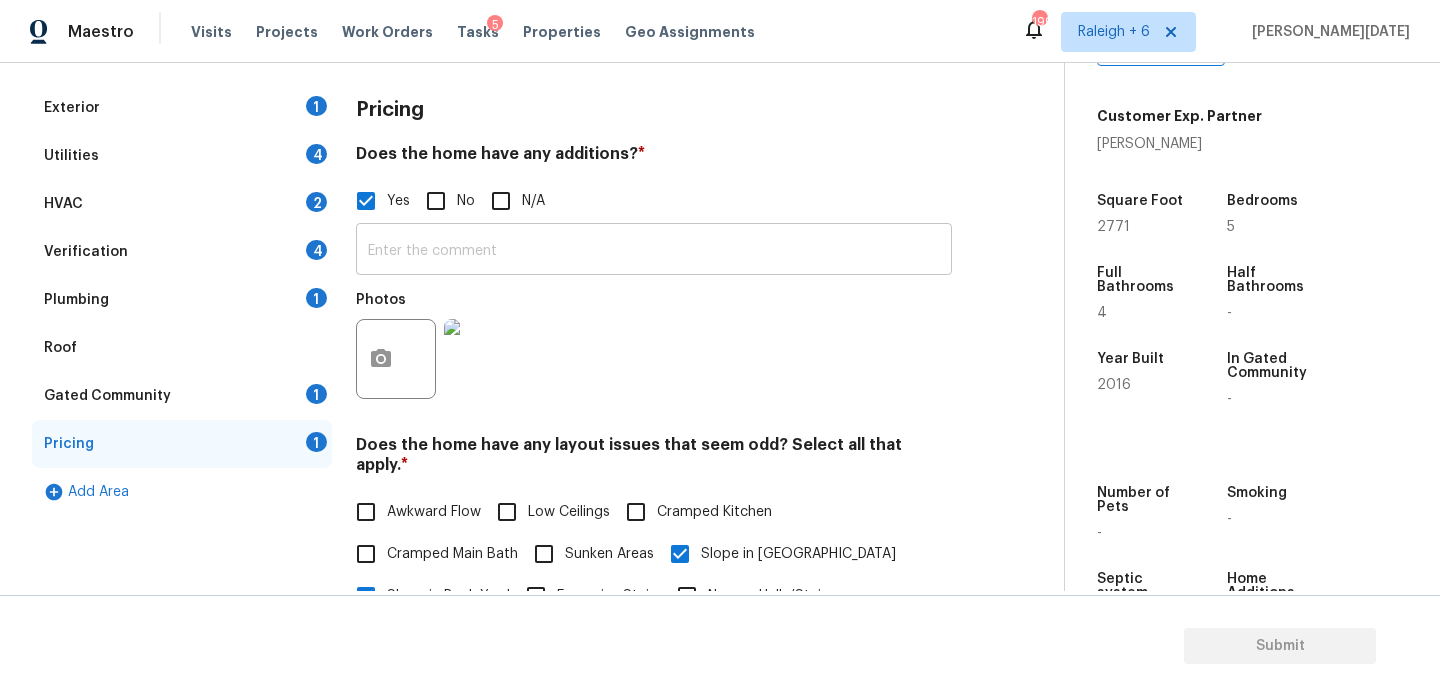click at bounding box center (654, 251) 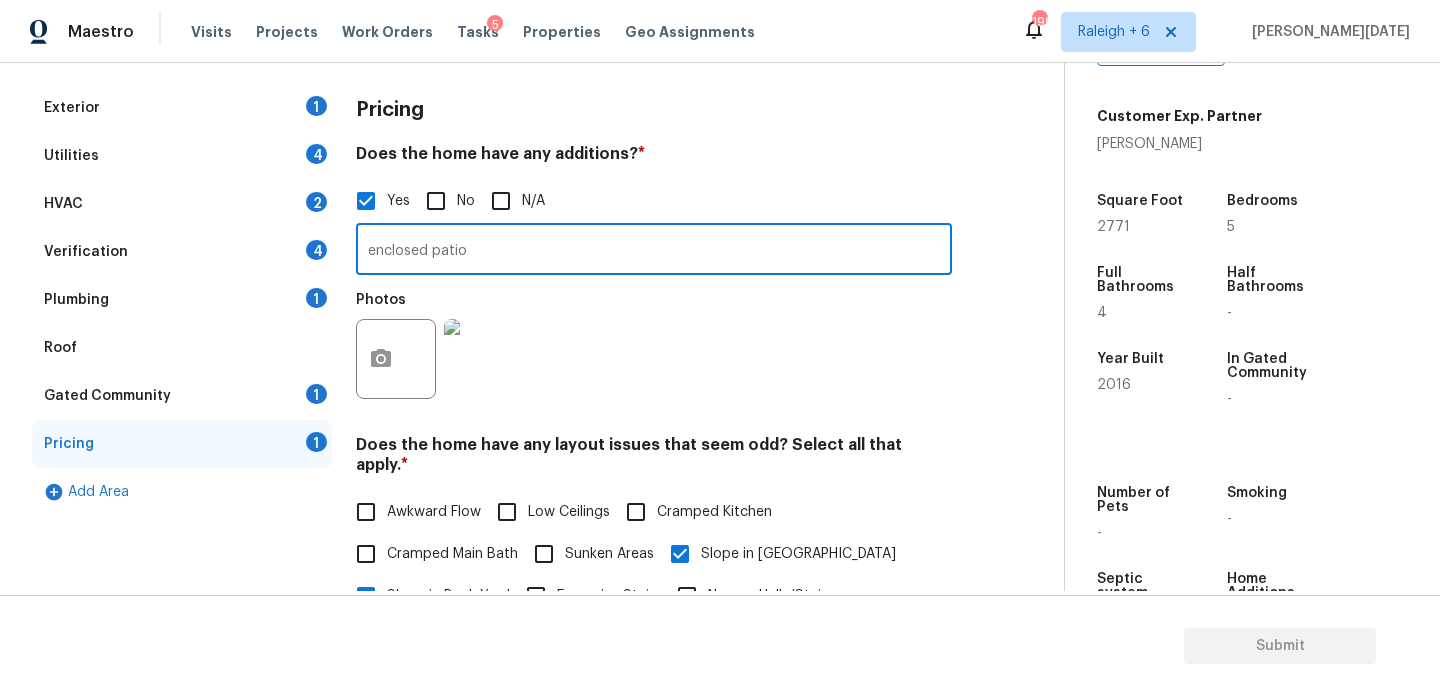 type on "enclosed patio" 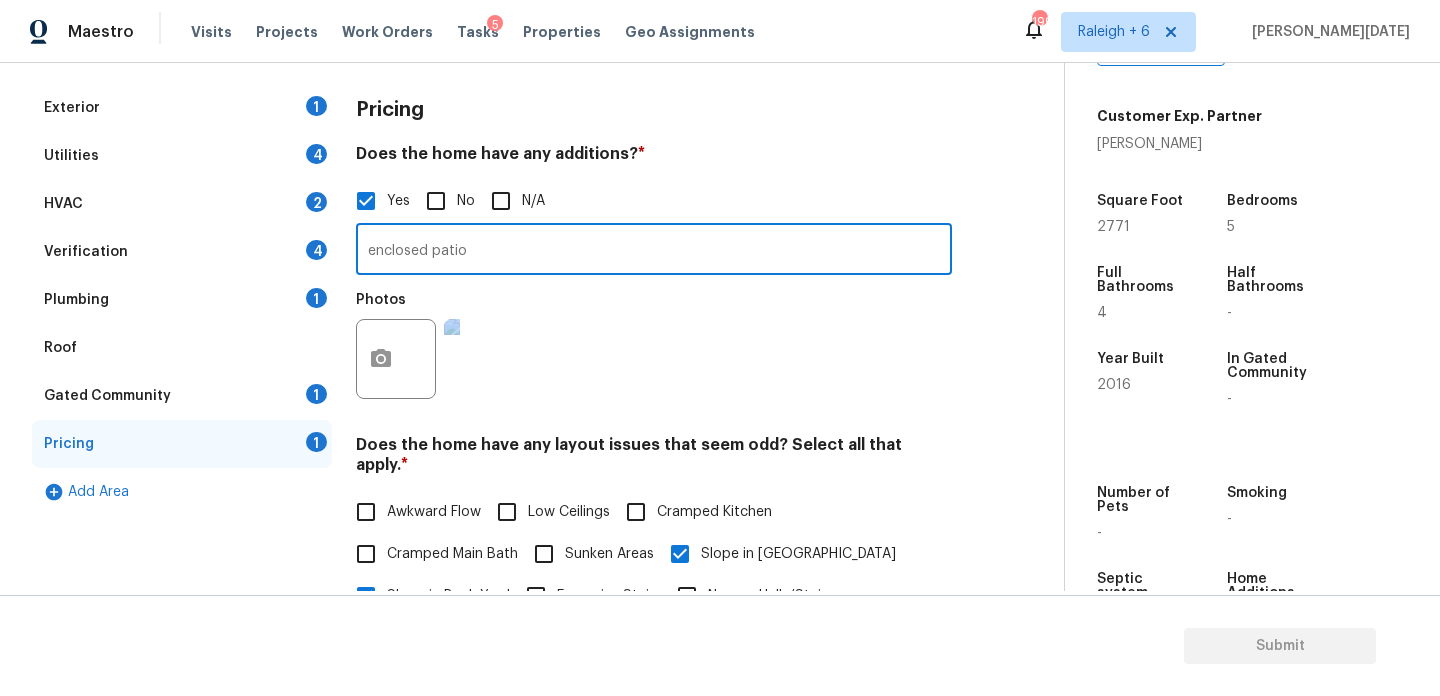 drag, startPoint x: 685, startPoint y: 323, endPoint x: 685, endPoint y: 397, distance: 74 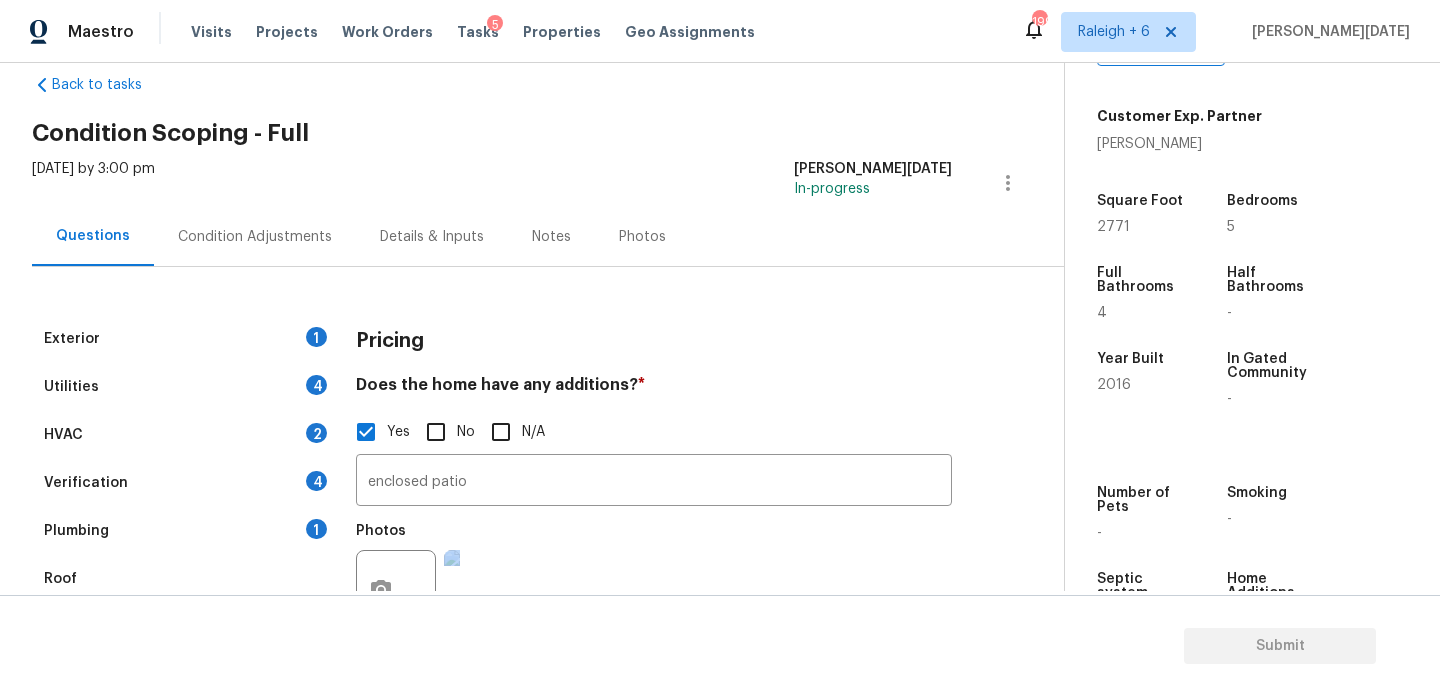 click on "Condition Adjustments" at bounding box center [255, 237] 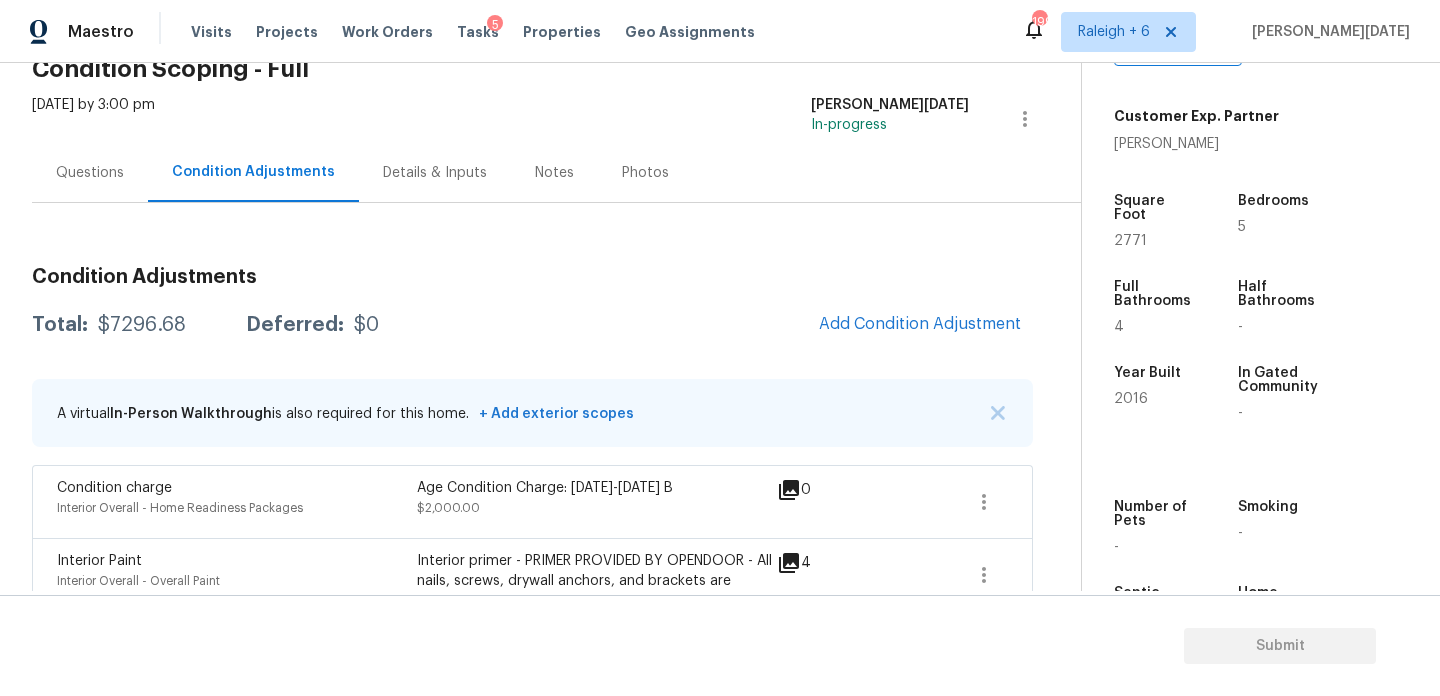 scroll, scrollTop: 250, scrollLeft: 0, axis: vertical 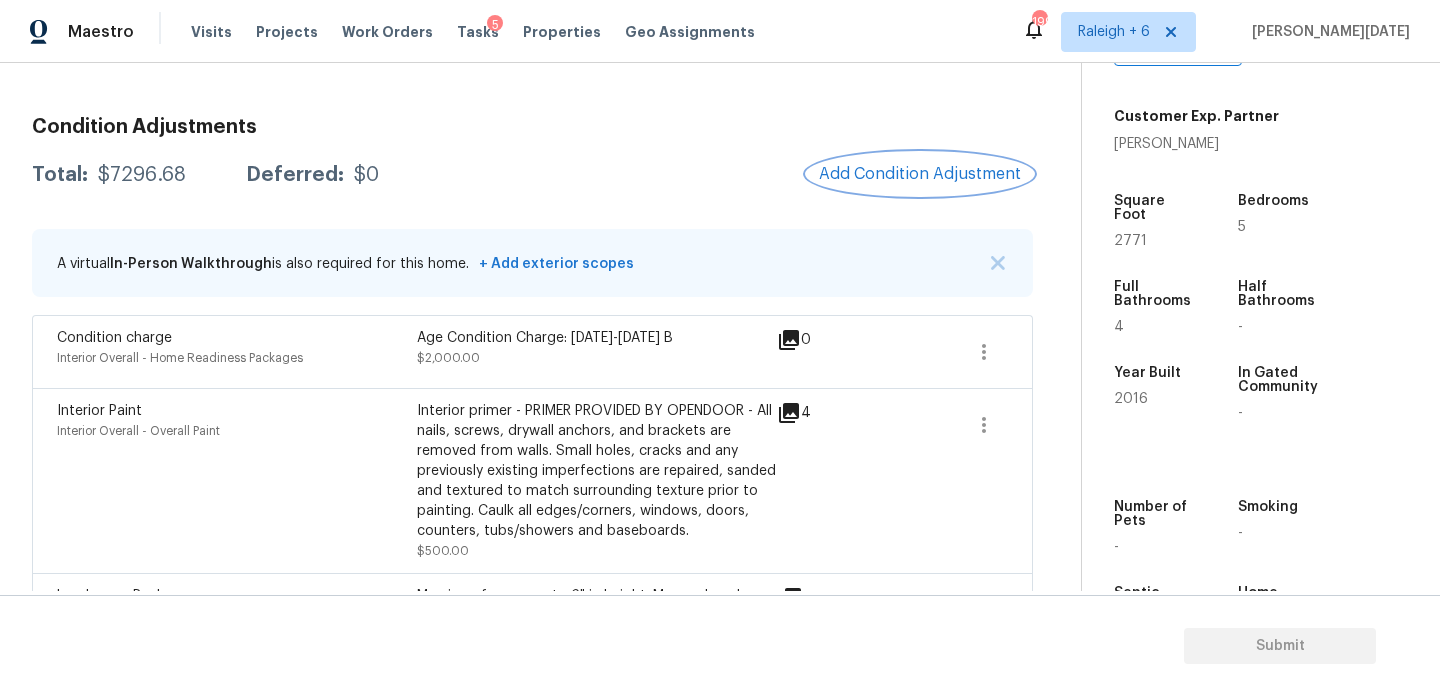 click on "Add Condition Adjustment" at bounding box center [920, 174] 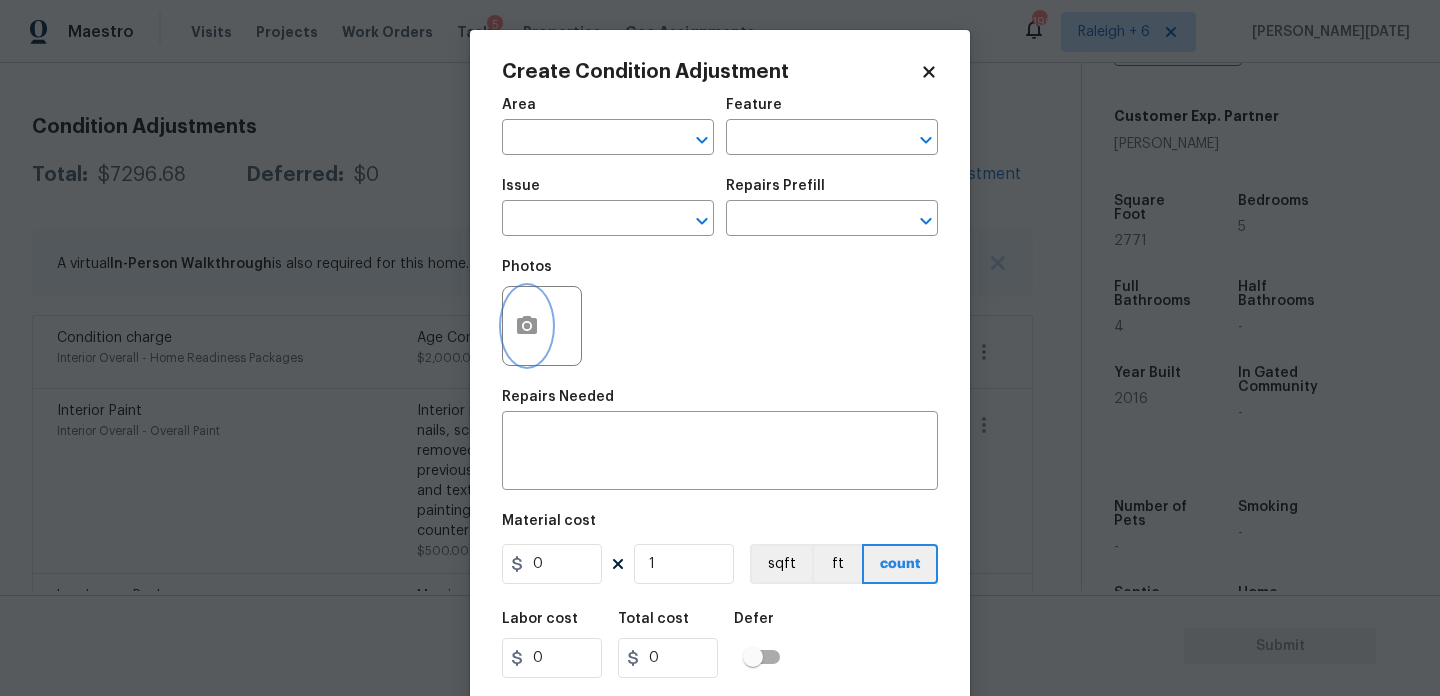 click at bounding box center (527, 326) 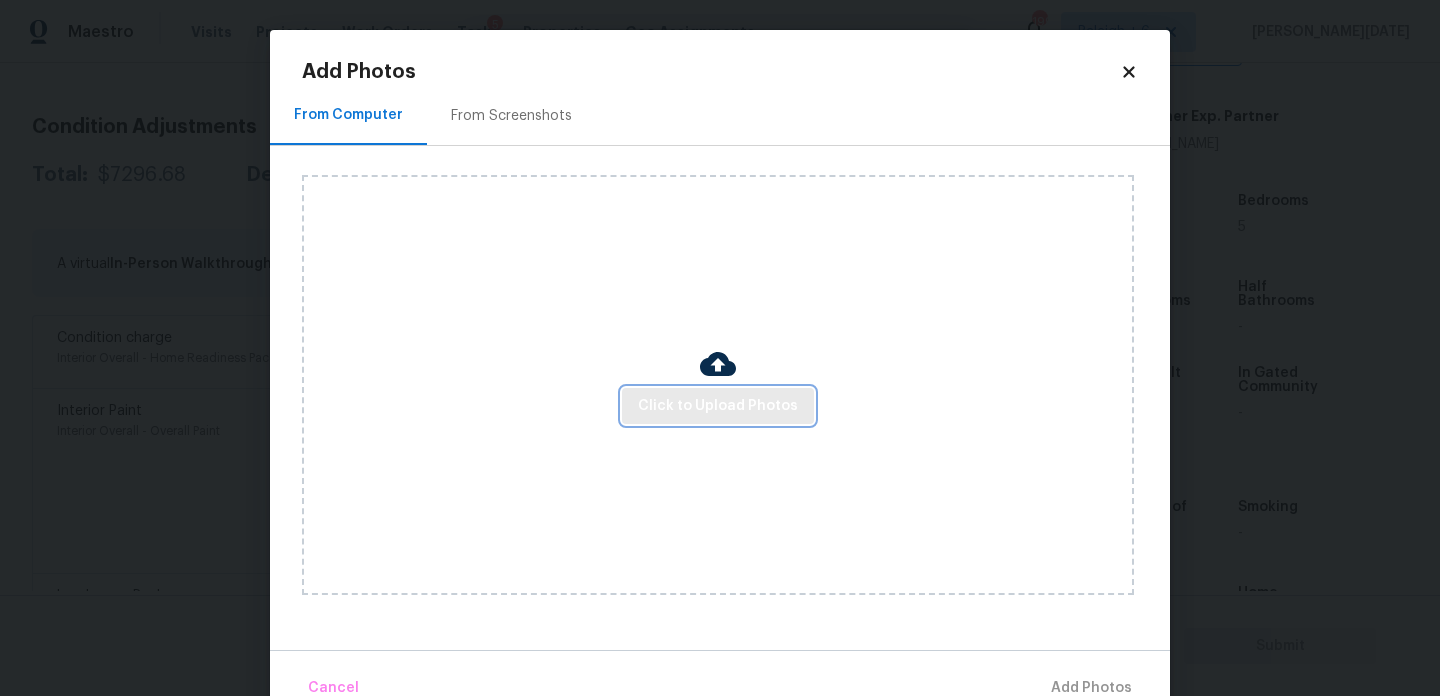 click on "Click to Upload Photos" at bounding box center [718, 406] 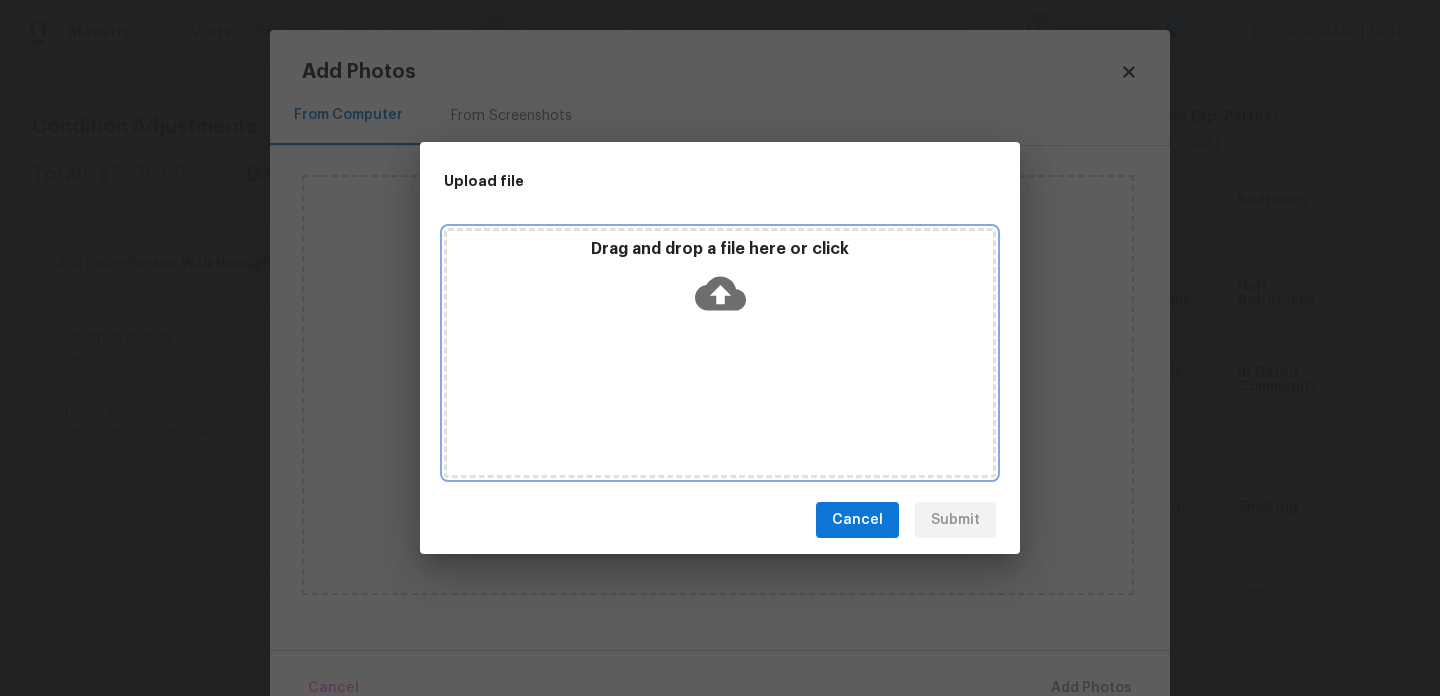 click on "Drag and drop a file here or click" at bounding box center (720, 353) 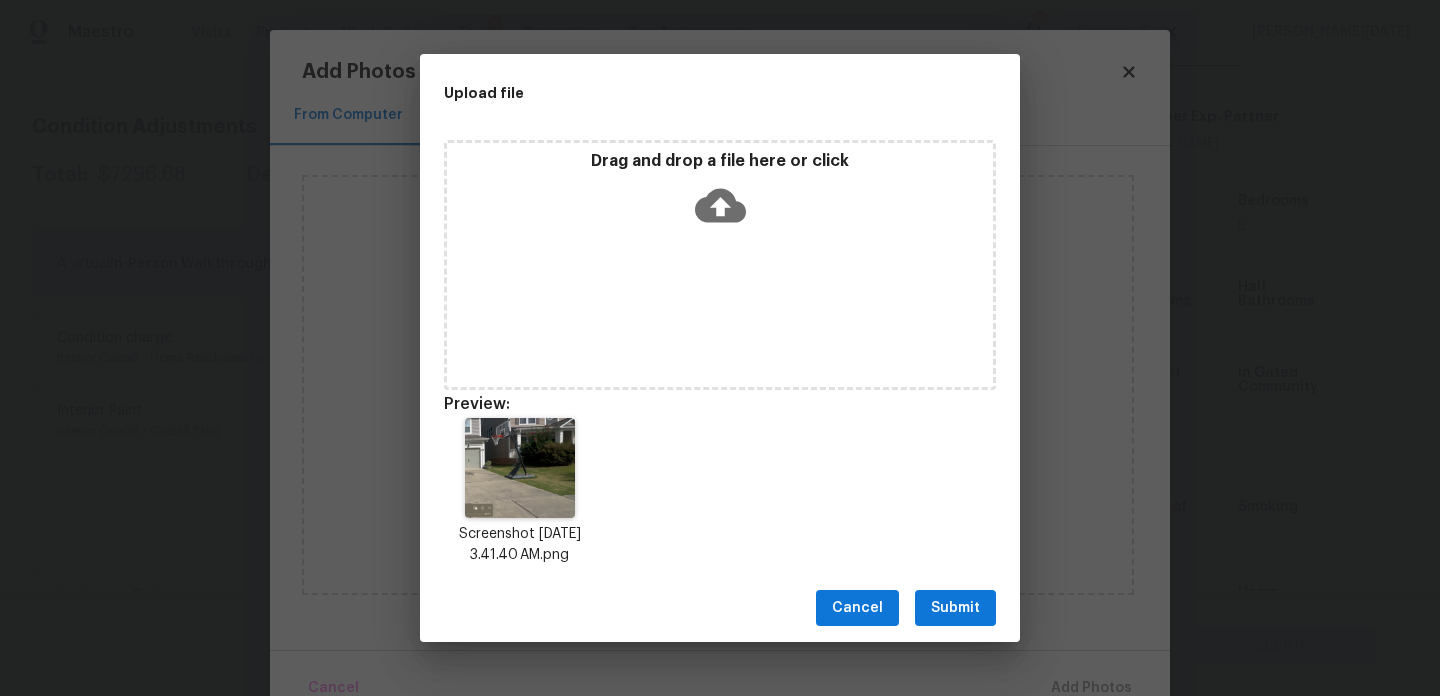 click on "Cancel Submit" at bounding box center [720, 608] 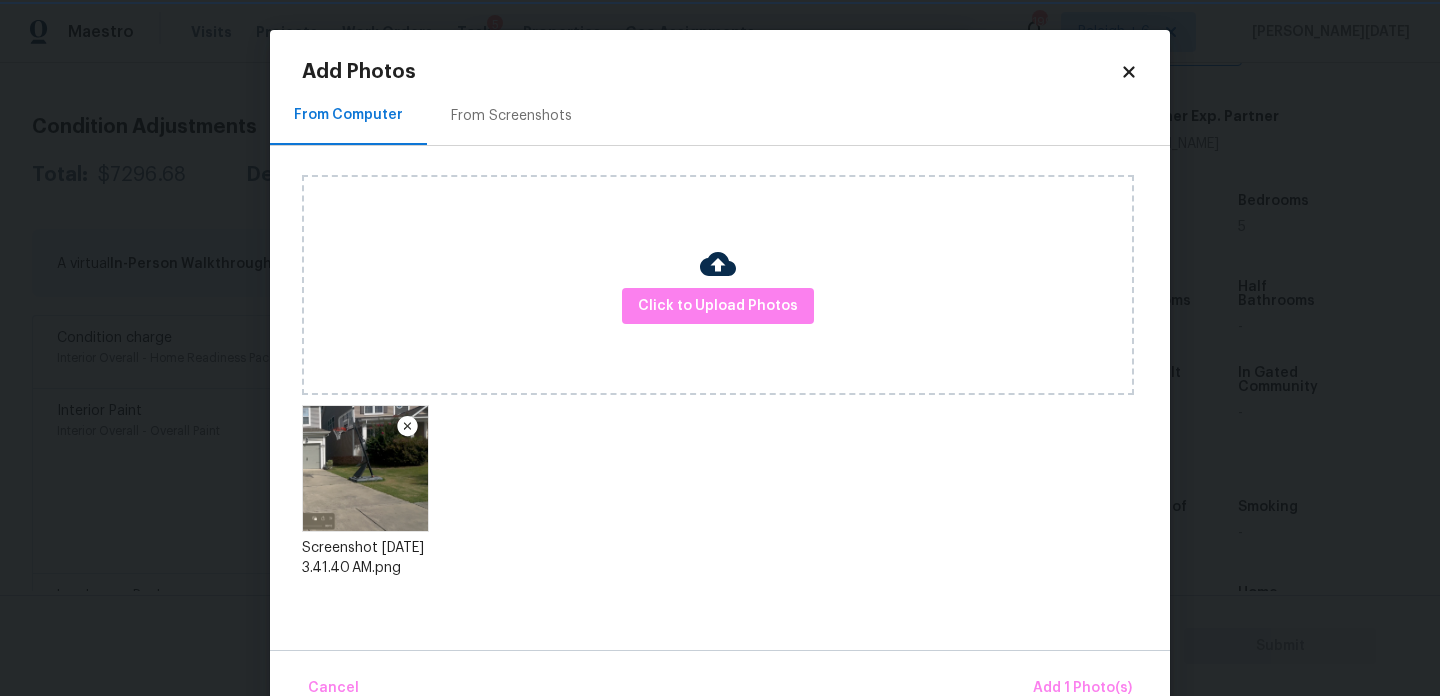 click on "Upload file Drag and drop a file here or click Cancel Submit" at bounding box center [720, 348] 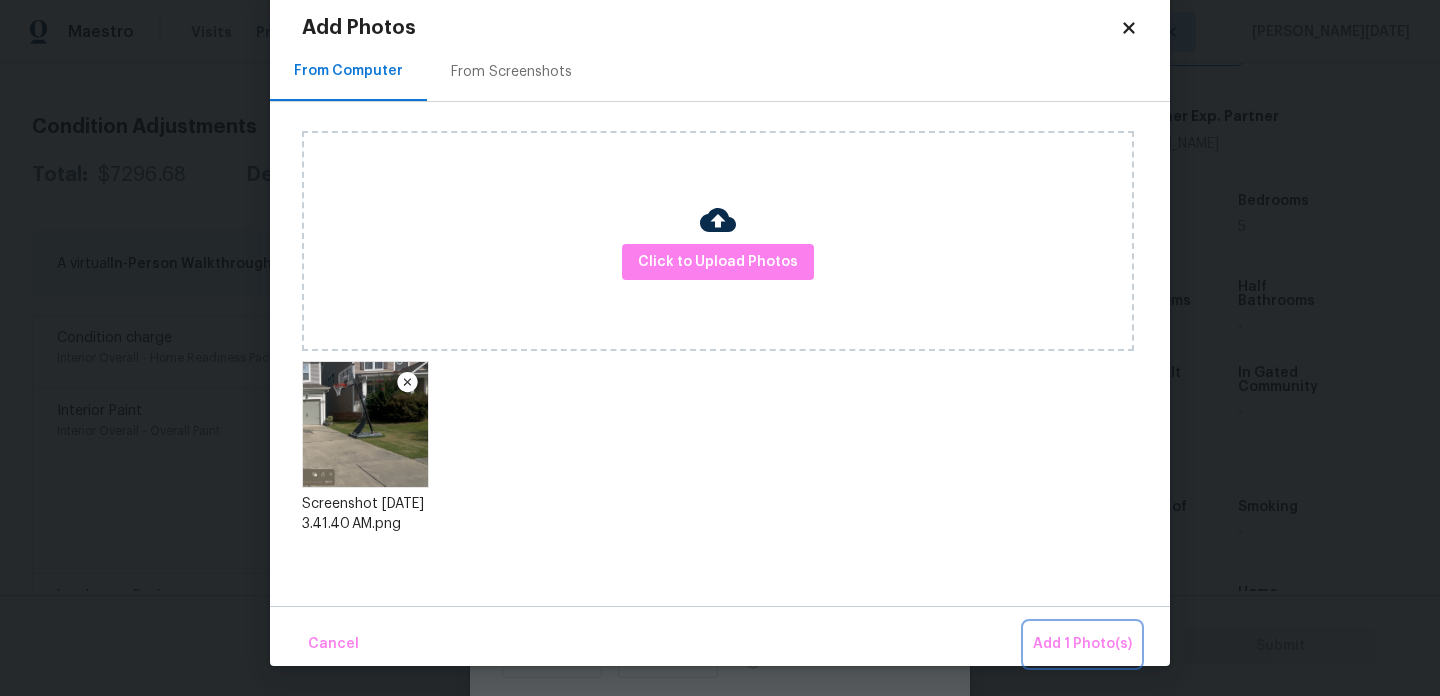 click on "Add 1 Photo(s)" at bounding box center (1082, 644) 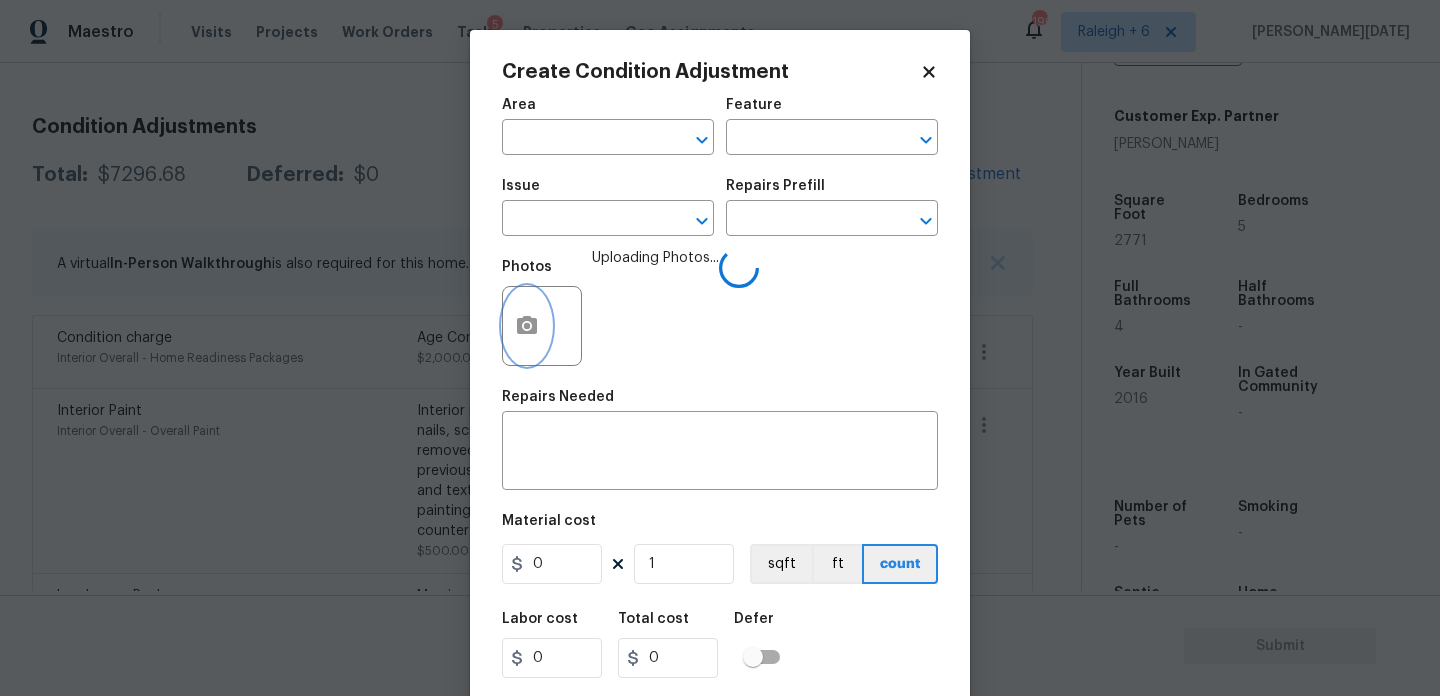 type 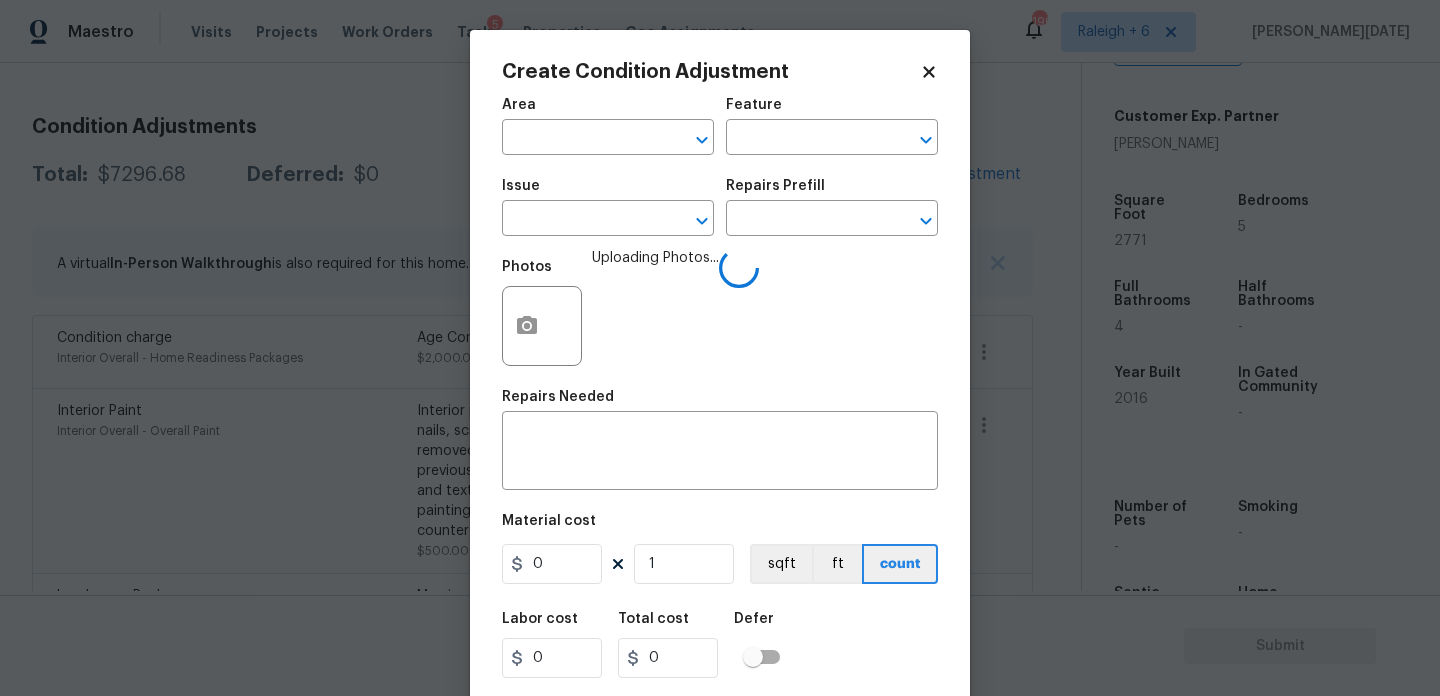 scroll, scrollTop: 0, scrollLeft: 0, axis: both 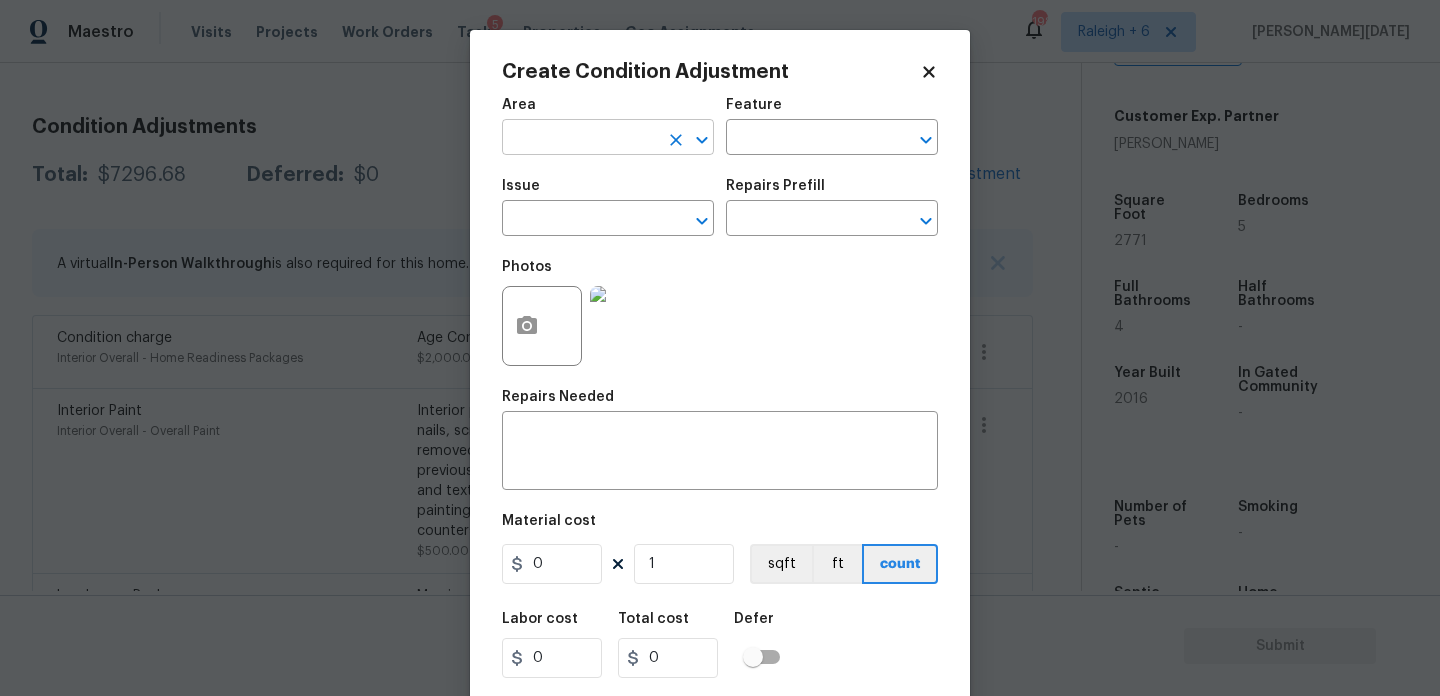 click at bounding box center [580, 139] 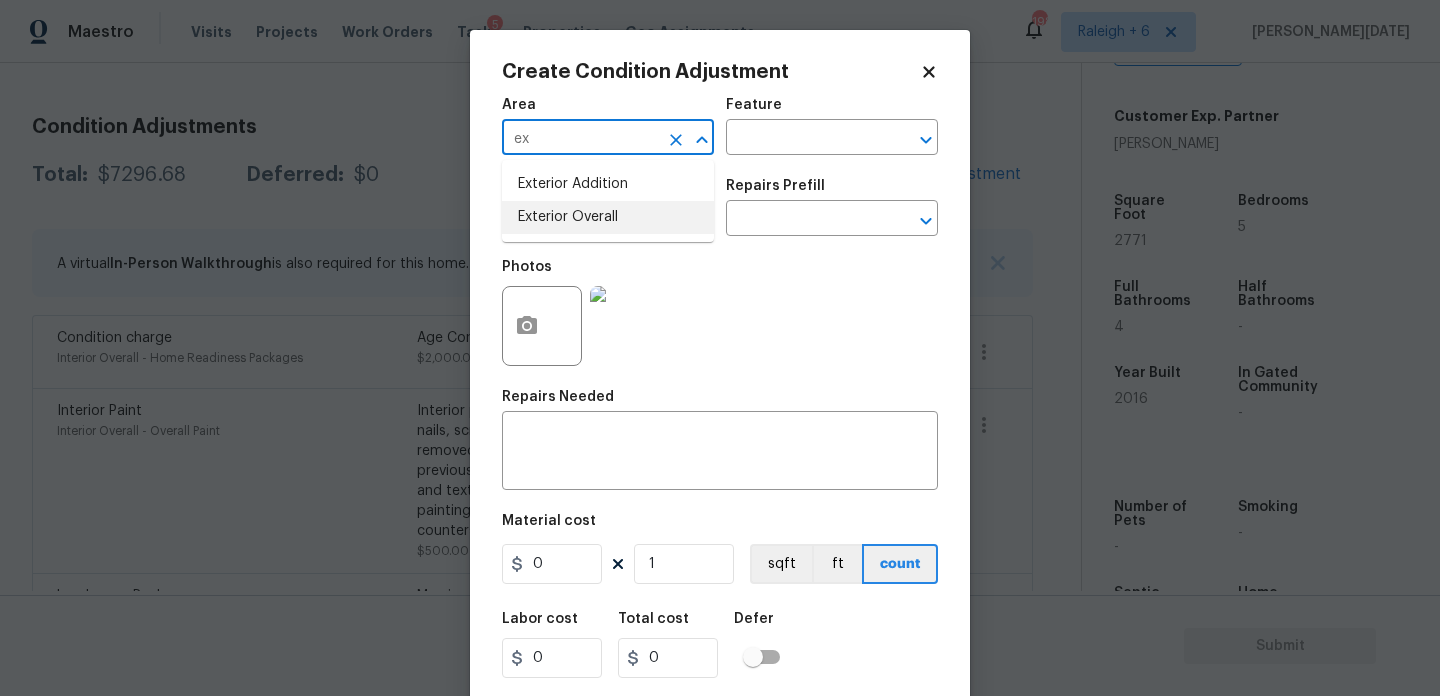 click on "Exterior Overall" at bounding box center [608, 217] 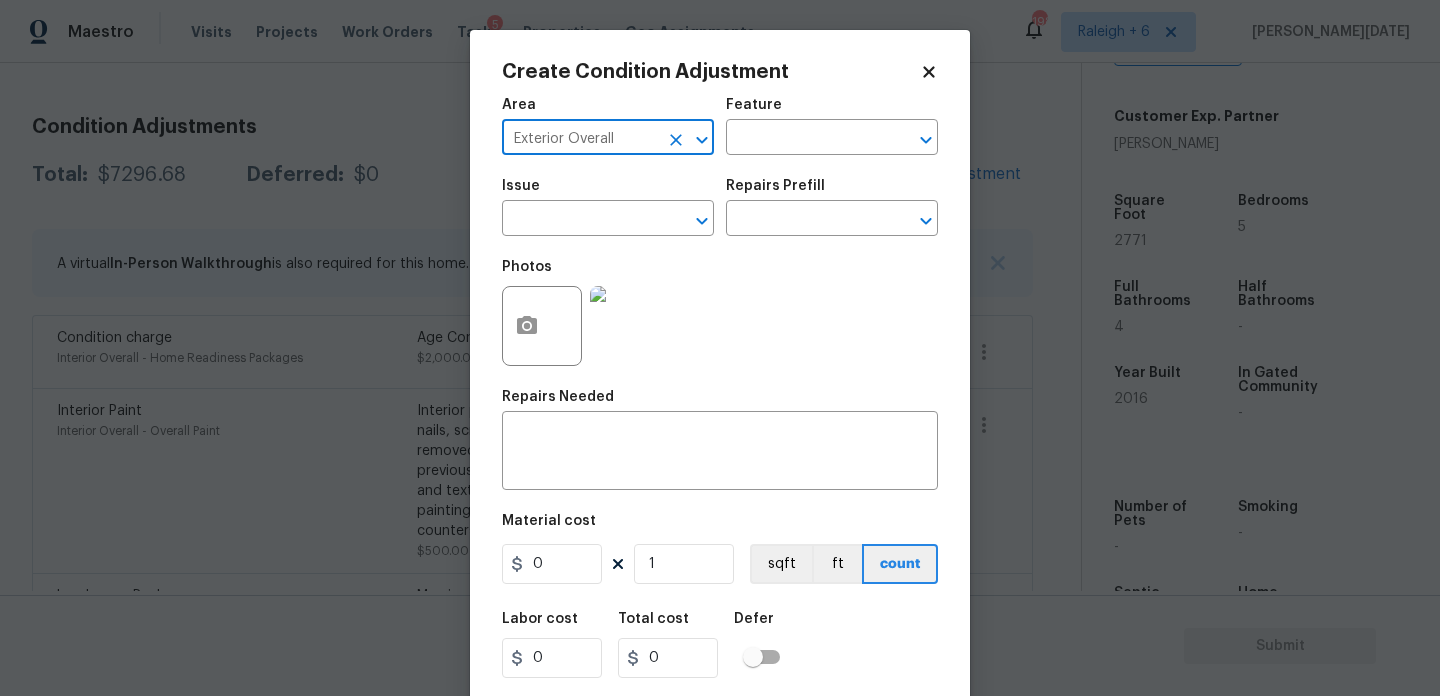 type on "Exterior Overall" 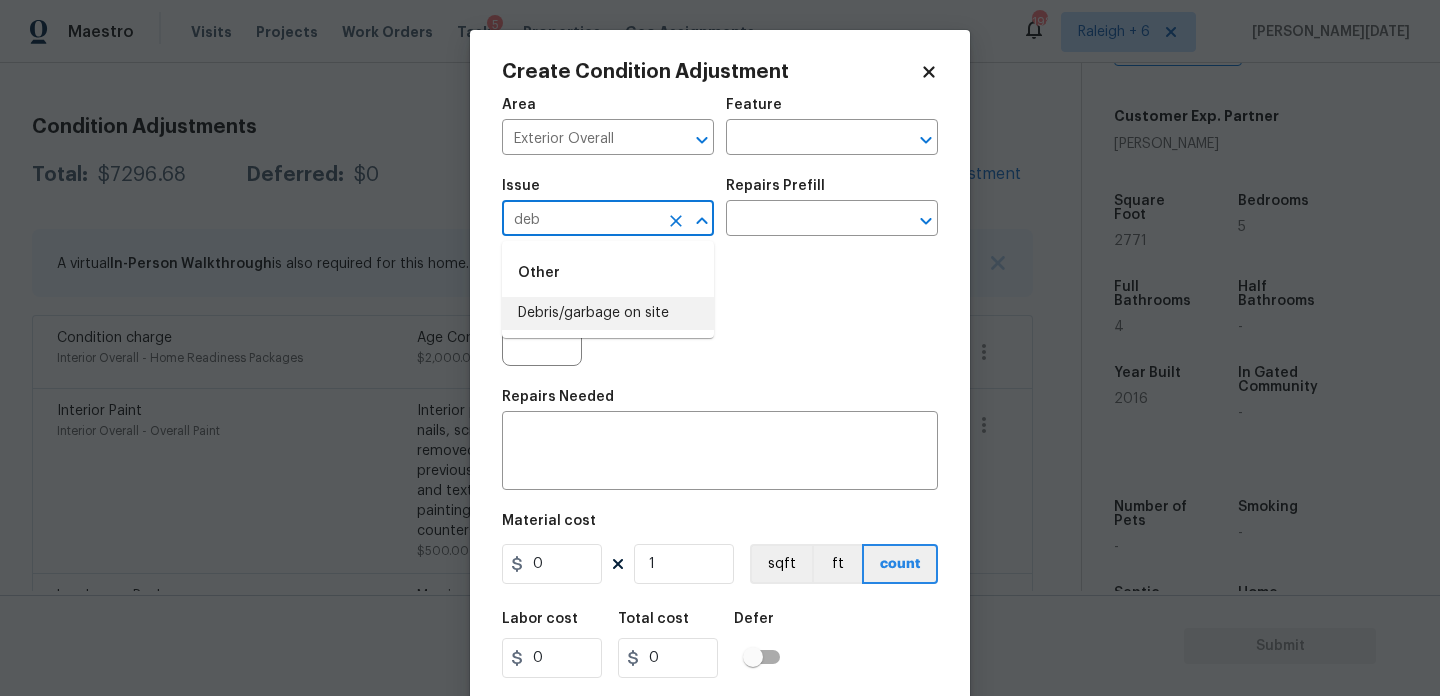 click on "Debris/garbage on site" at bounding box center (608, 313) 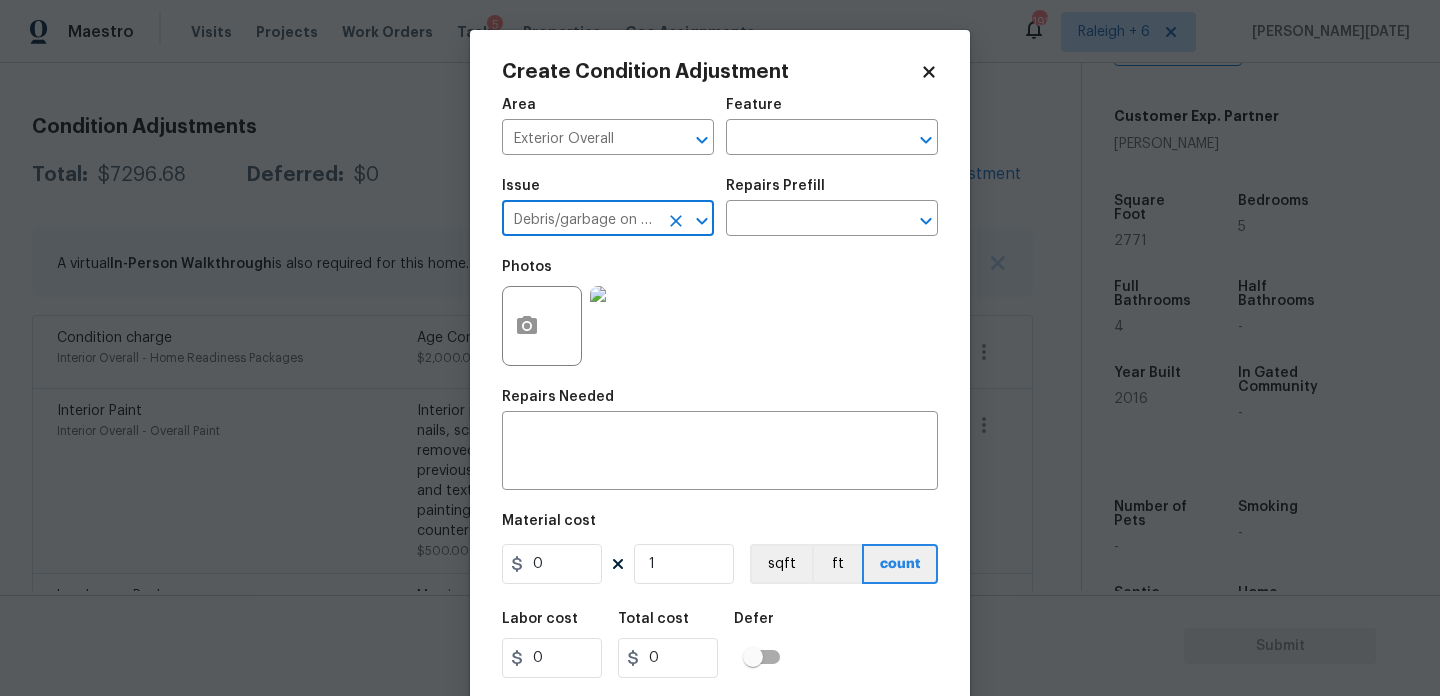 type on "Debris/garbage on site" 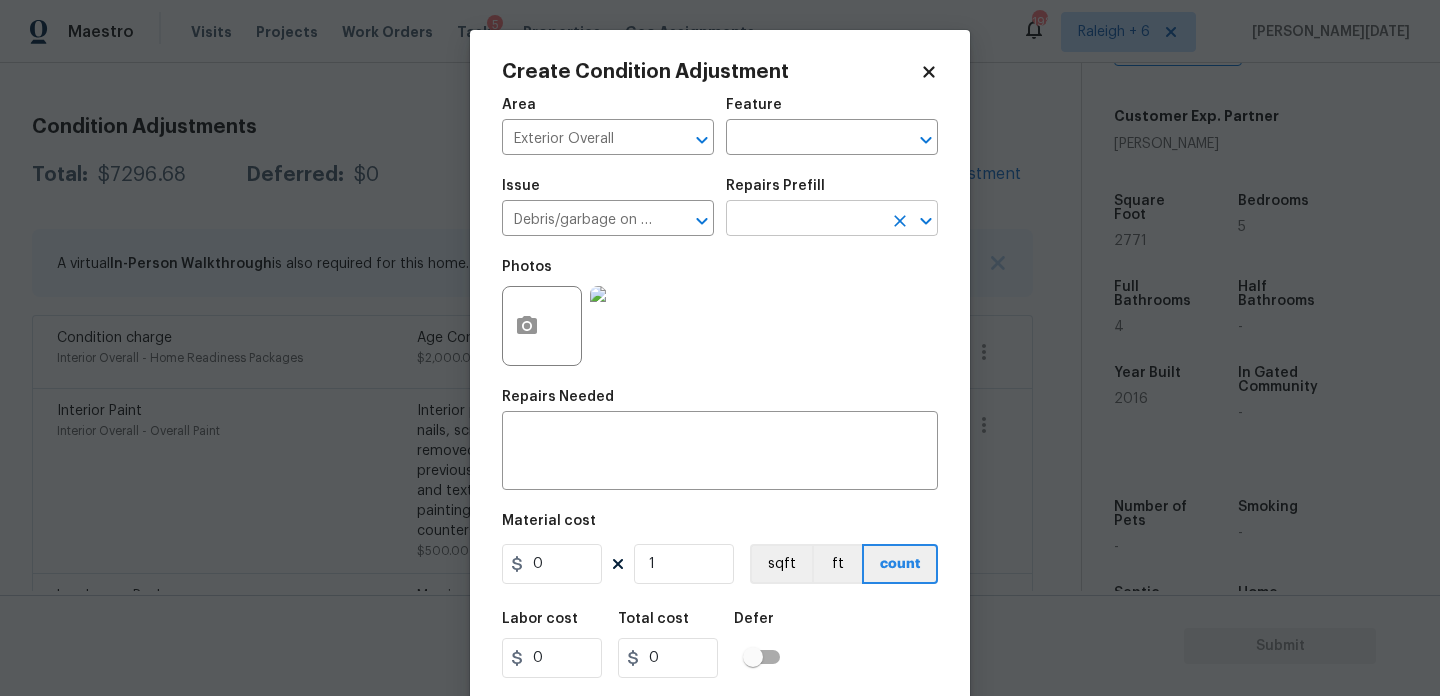 click at bounding box center [804, 220] 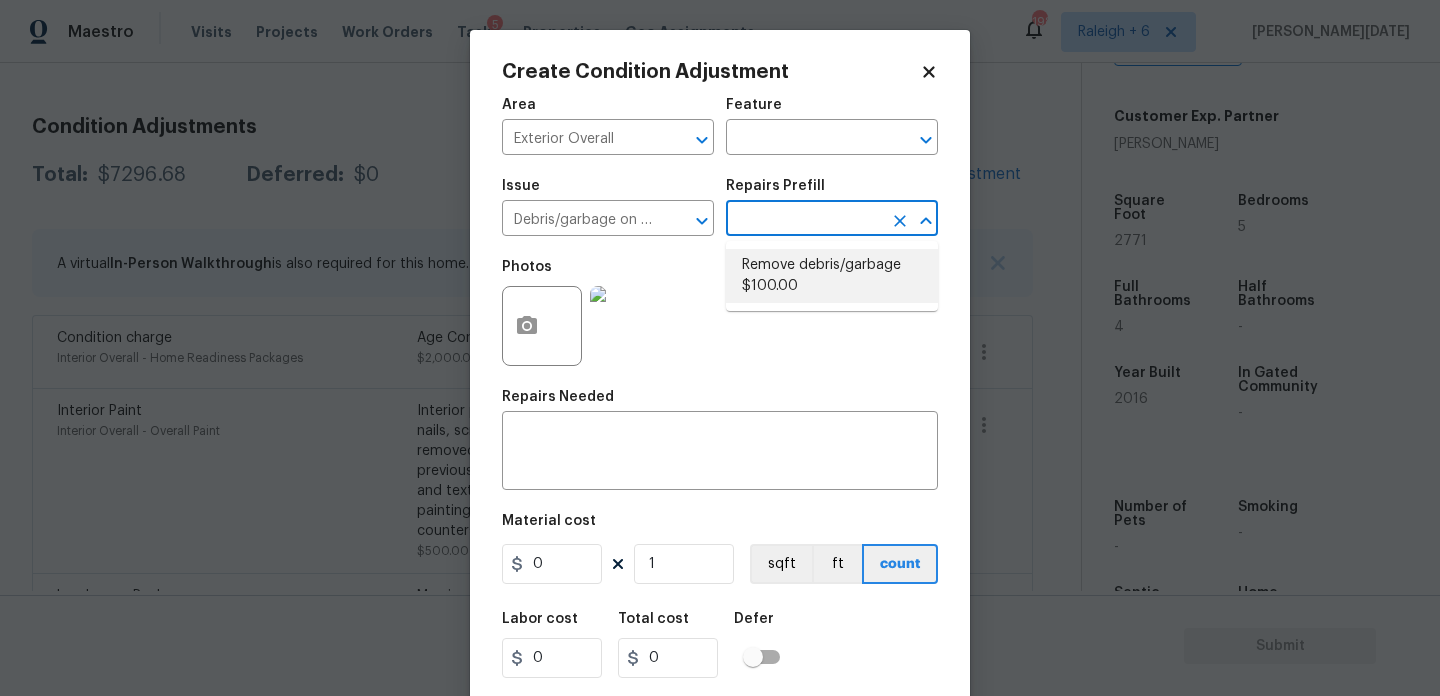 click on "Remove debris/garbage $100.00" at bounding box center (832, 276) 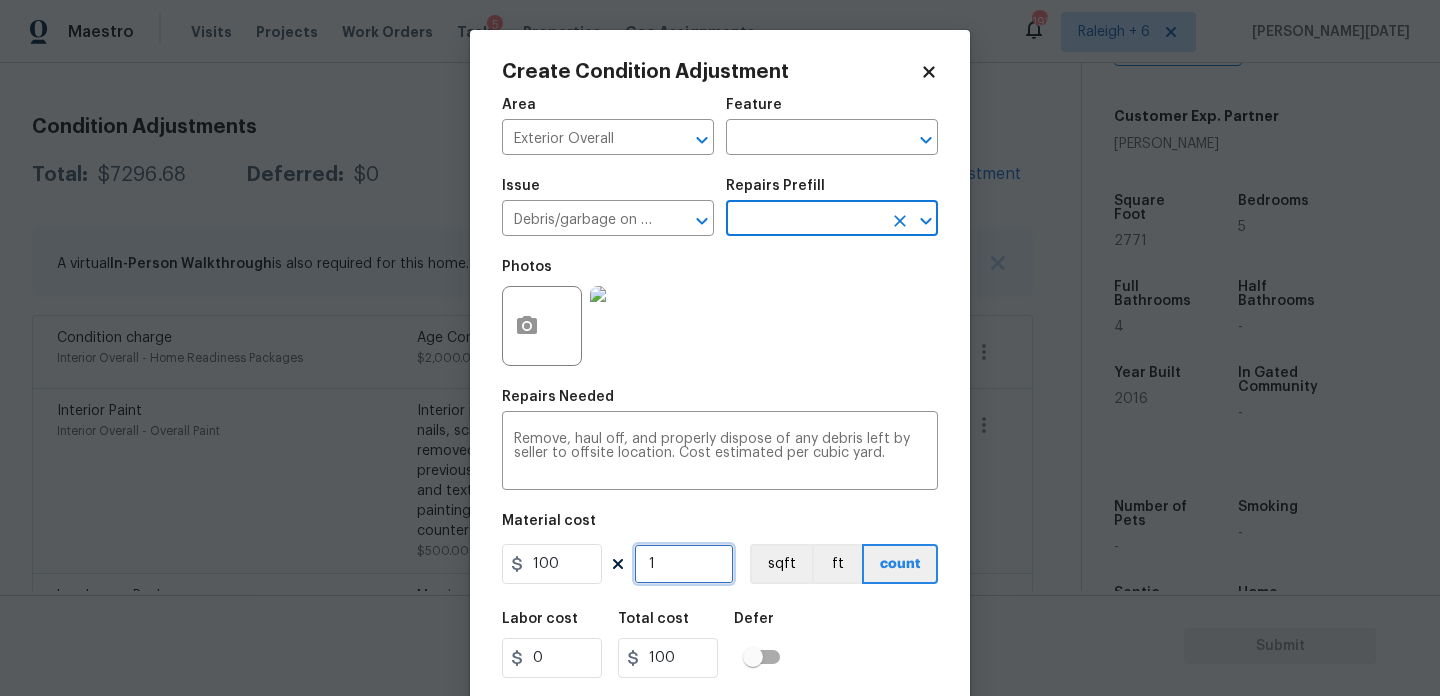 click on "1" at bounding box center [684, 564] 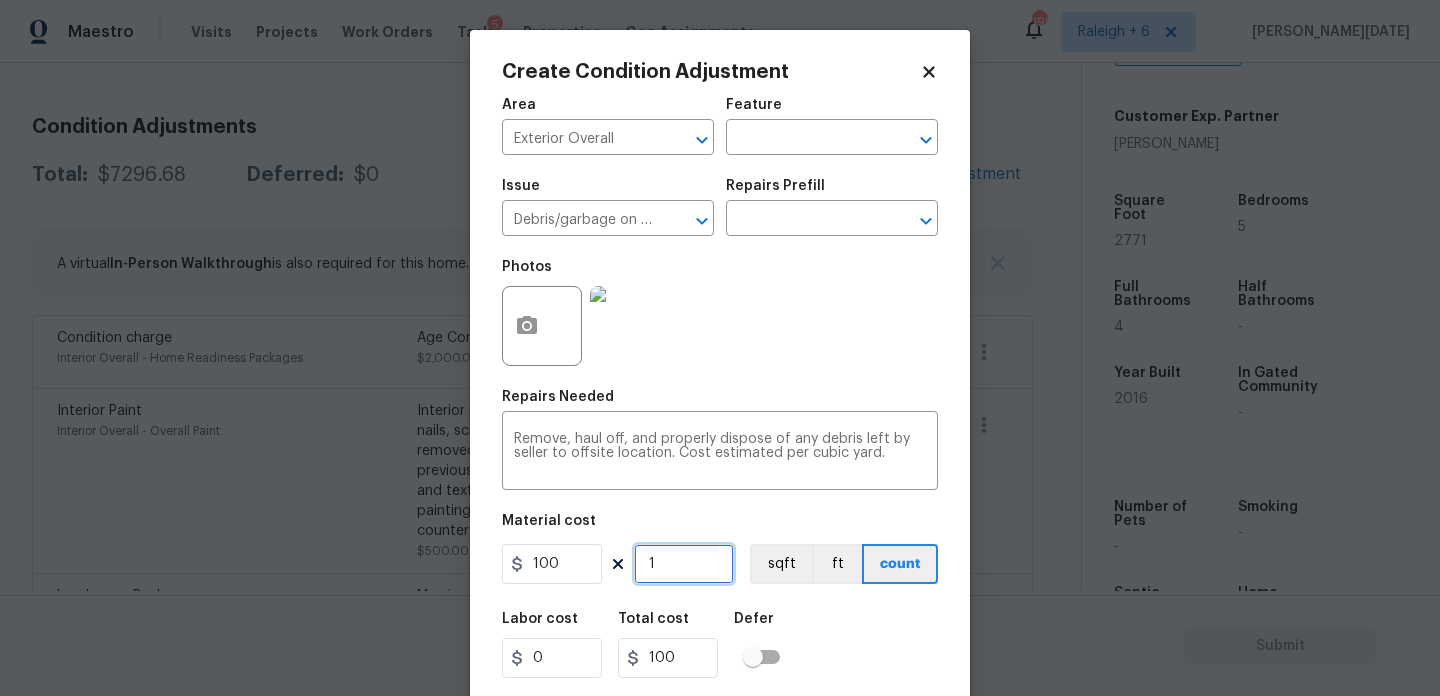 type on "0" 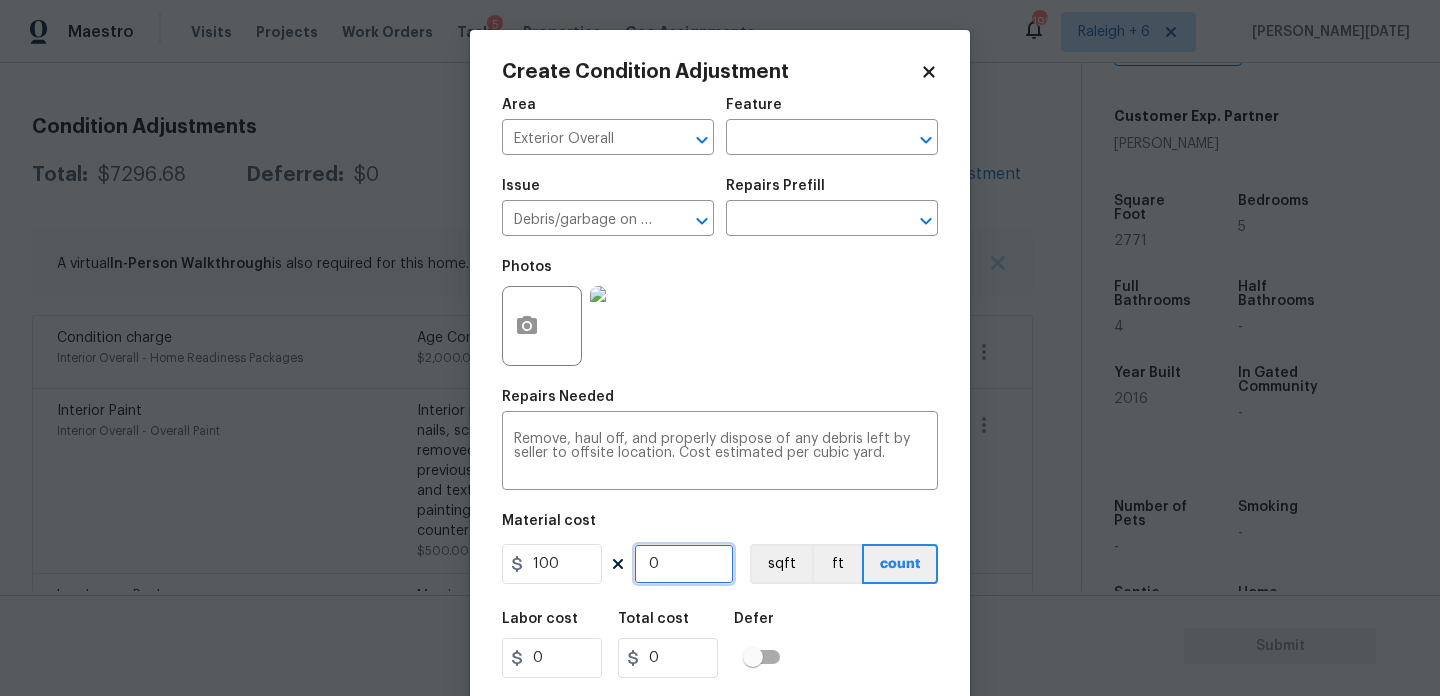 type on "2" 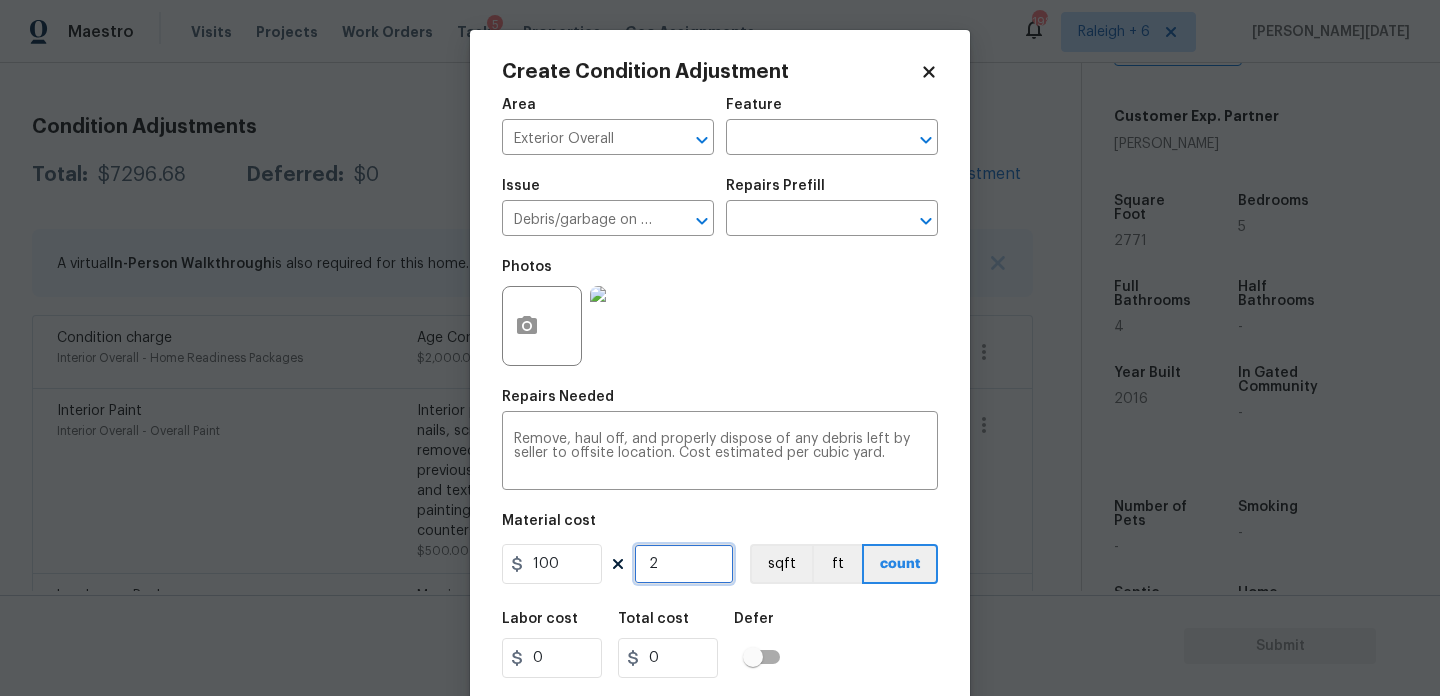type on "200" 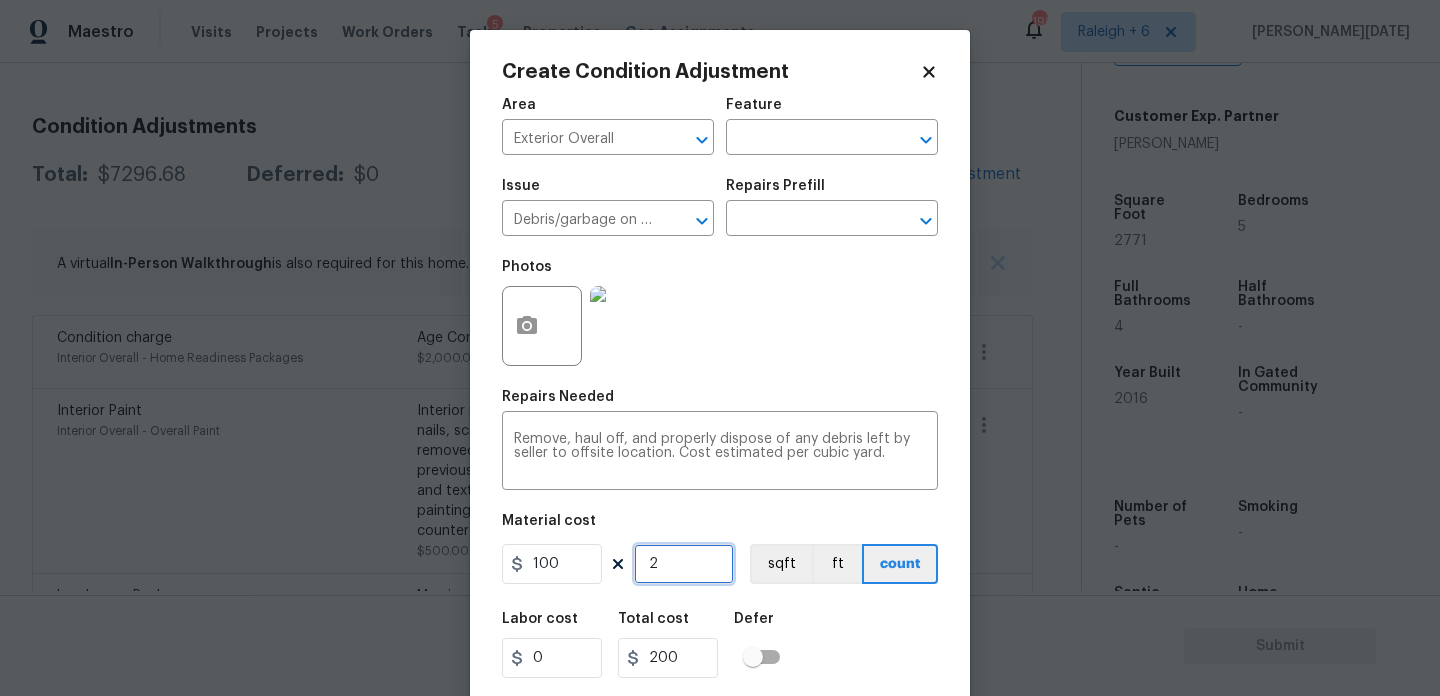 type on "2" 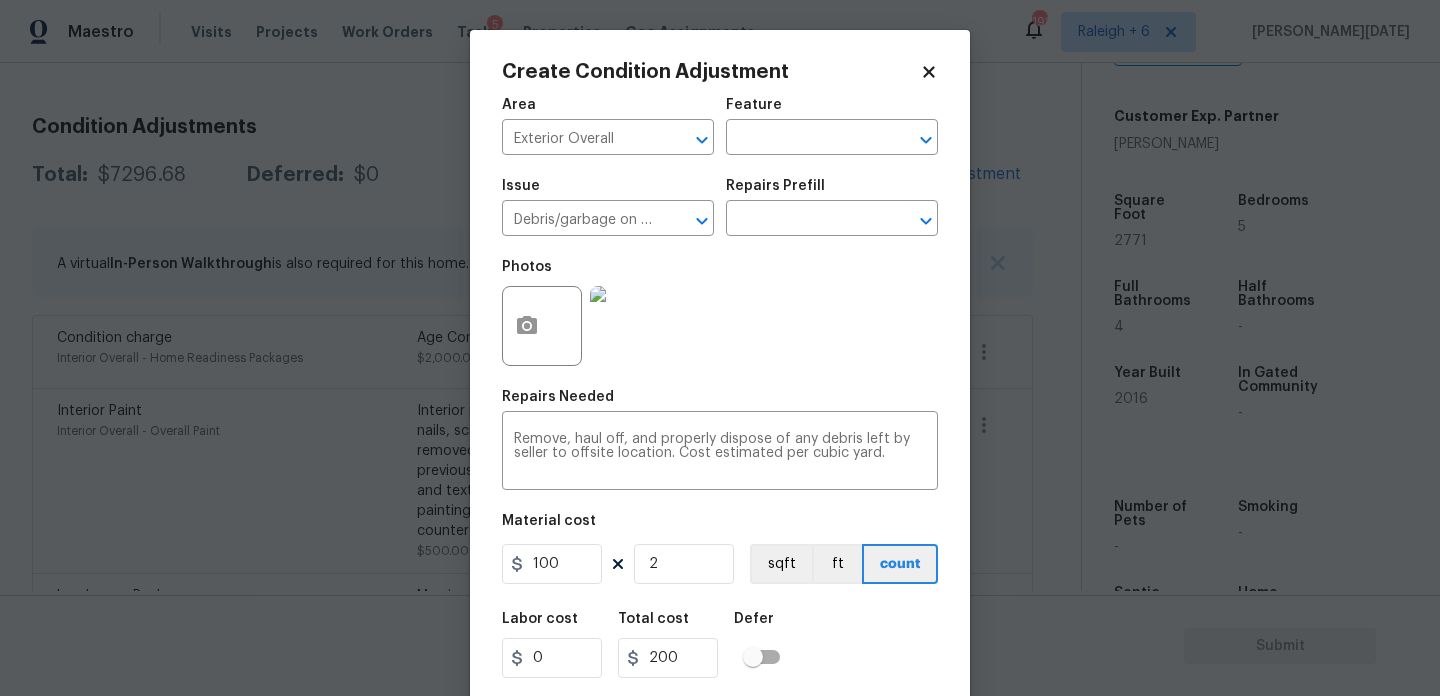 click on "Photos" at bounding box center [720, 313] 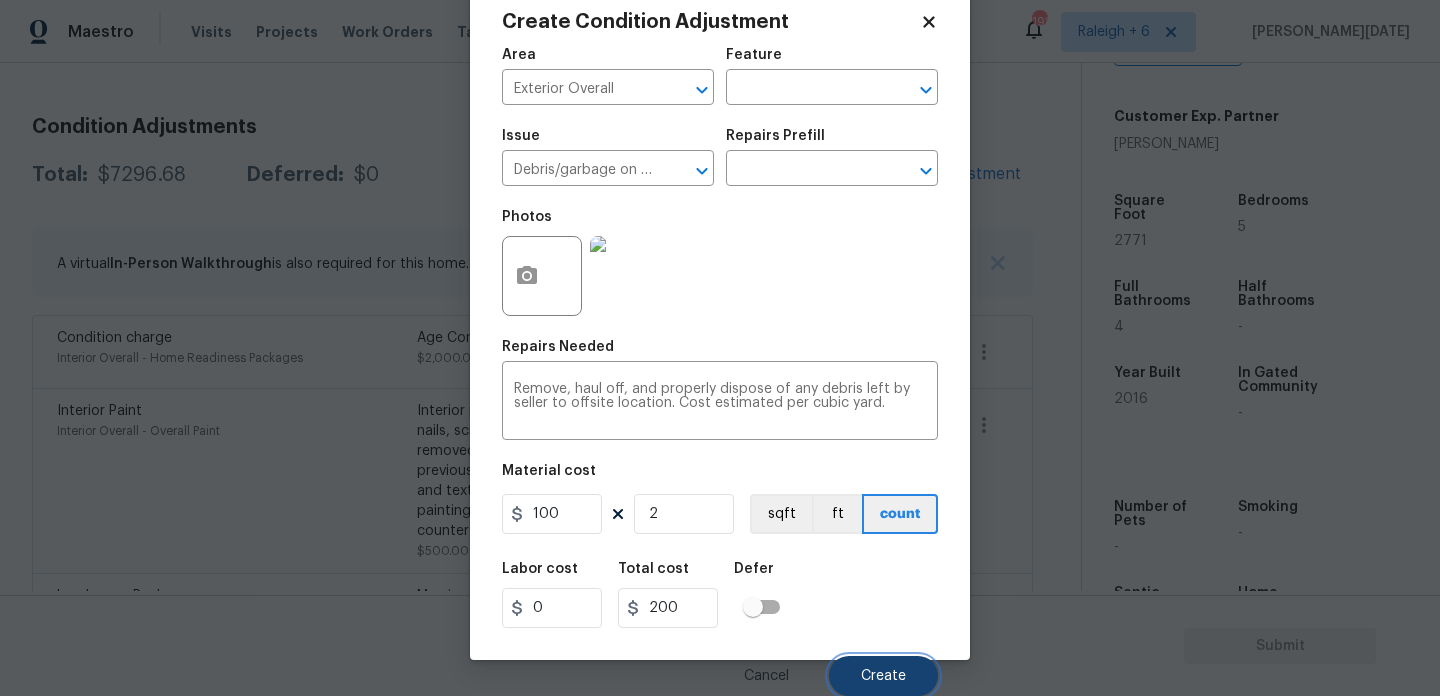 click on "Create" at bounding box center [883, 676] 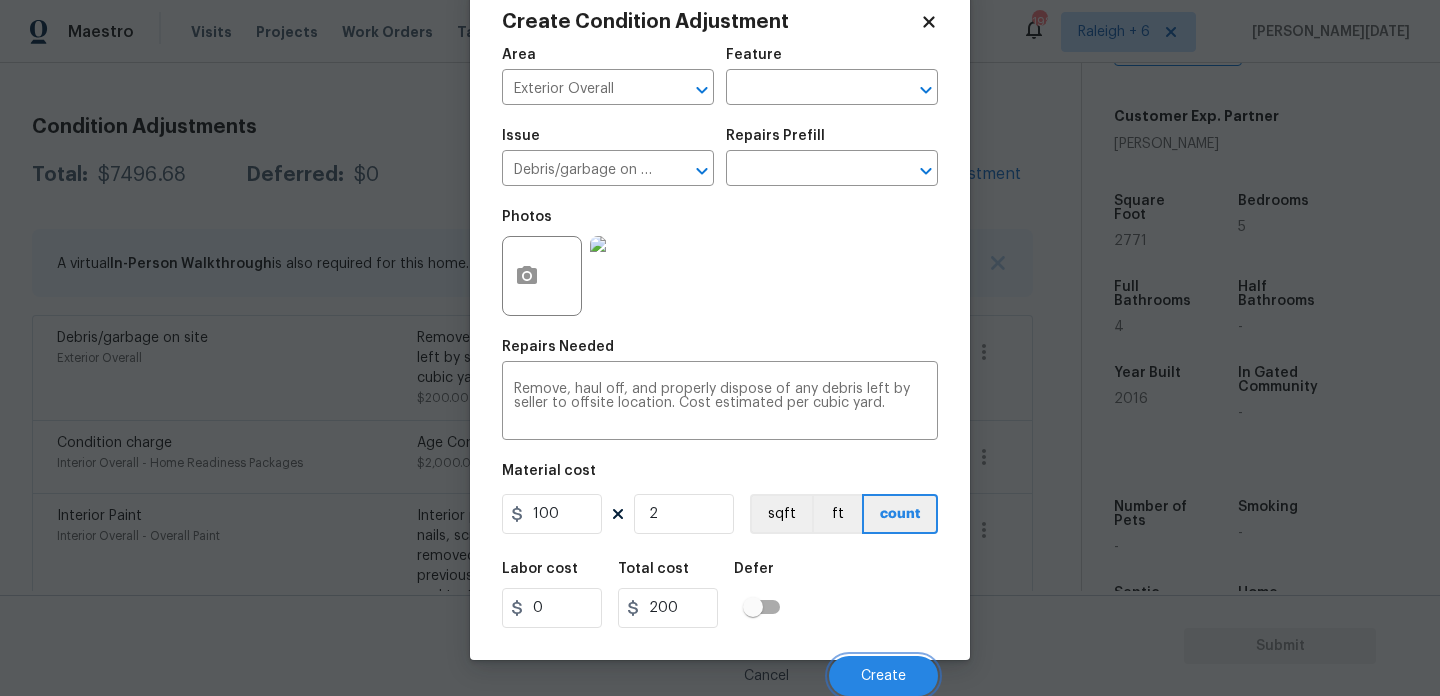 scroll, scrollTop: 250, scrollLeft: 0, axis: vertical 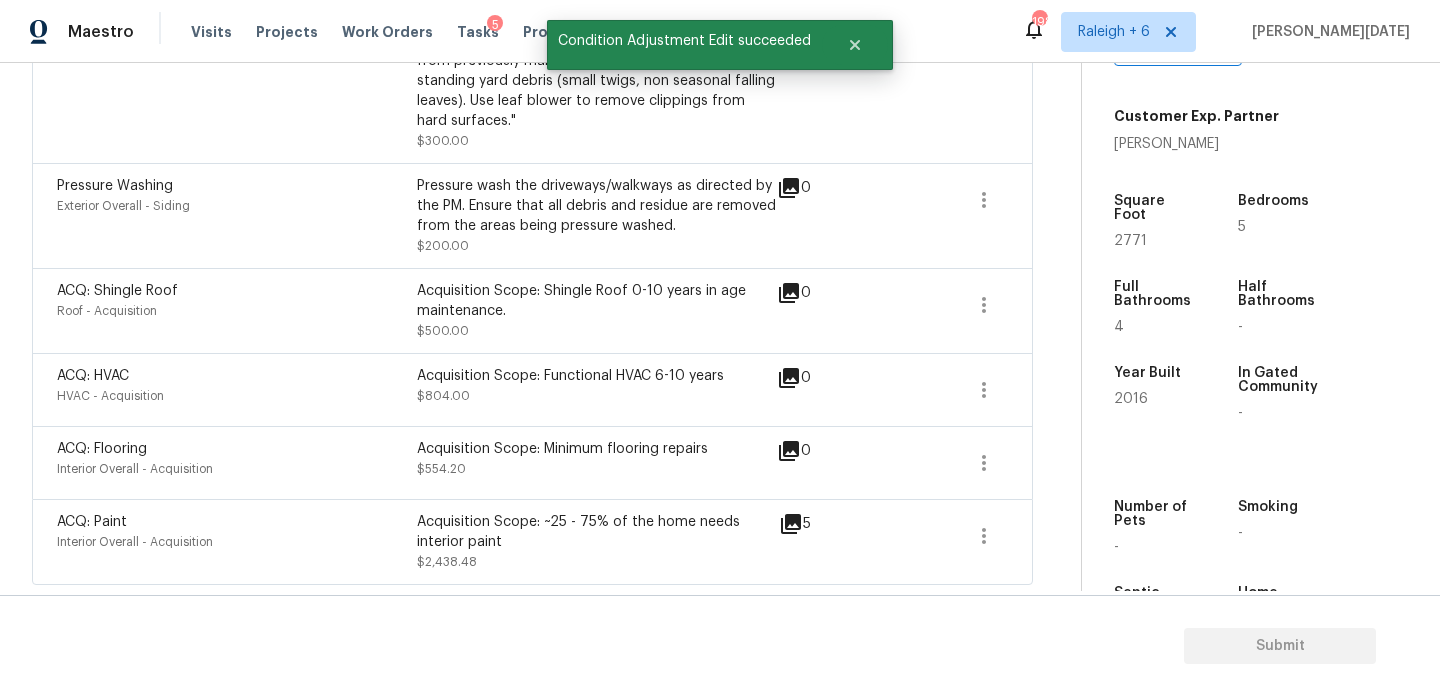 click at bounding box center (913, 390) 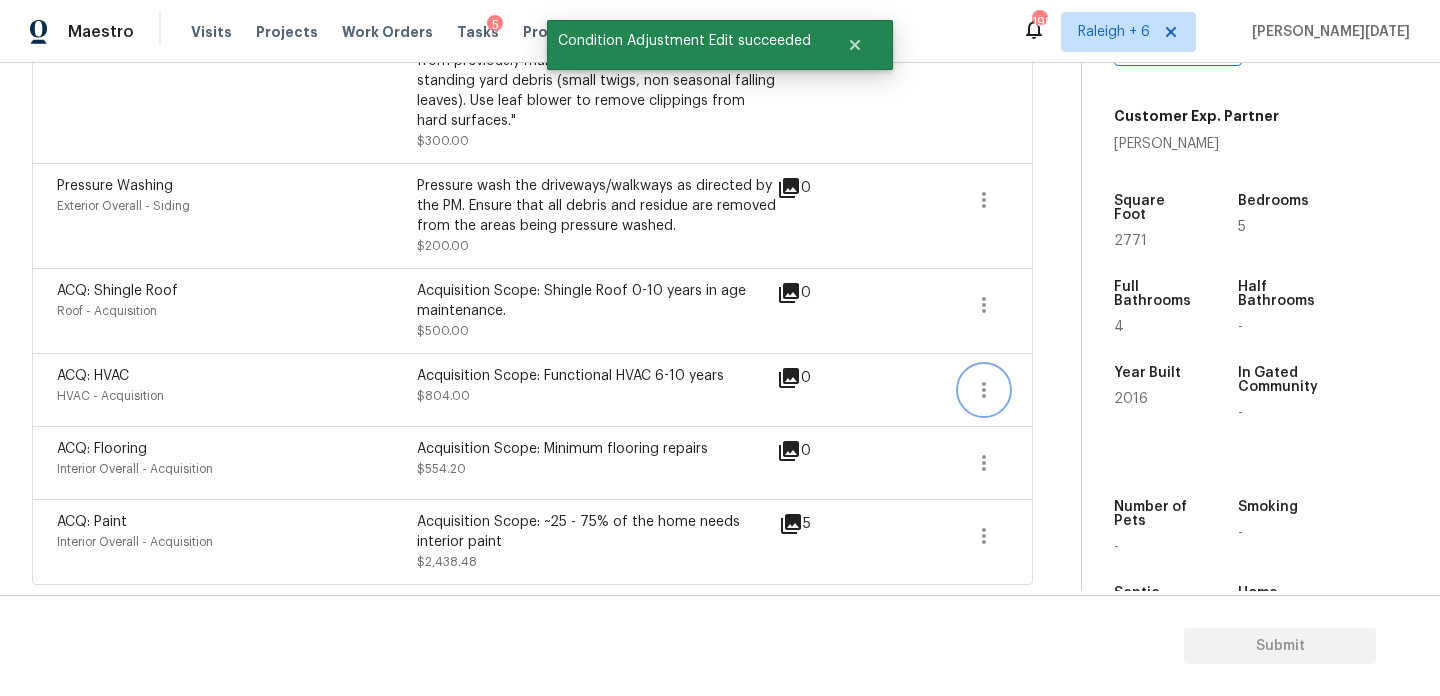 click 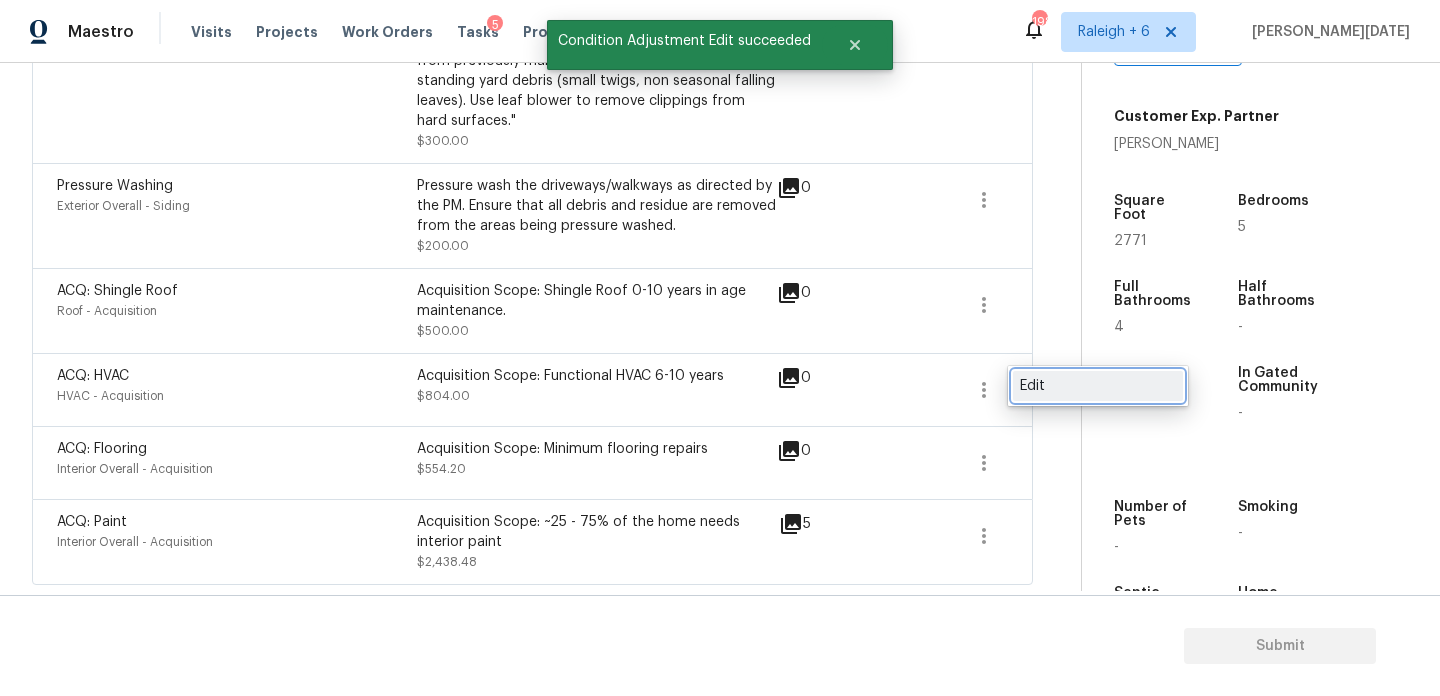 click on "Edit" at bounding box center (1098, 386) 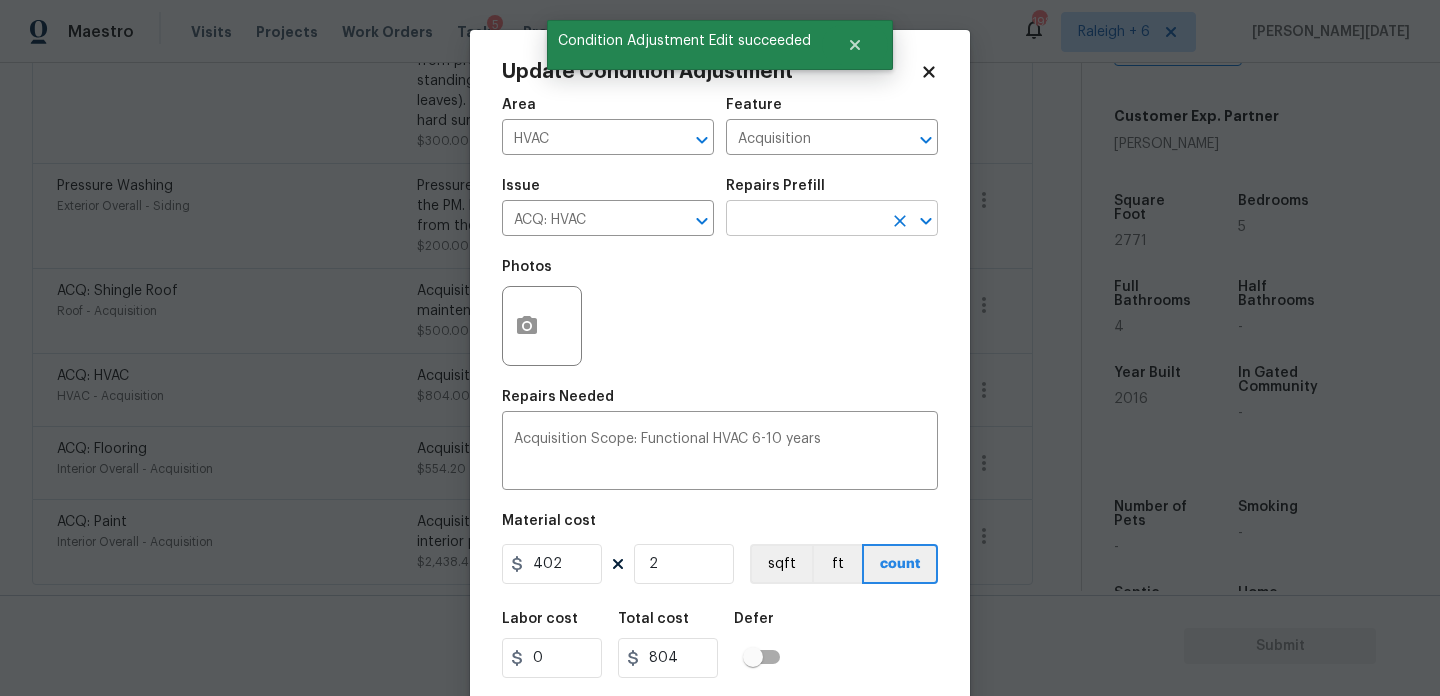 click at bounding box center (804, 220) 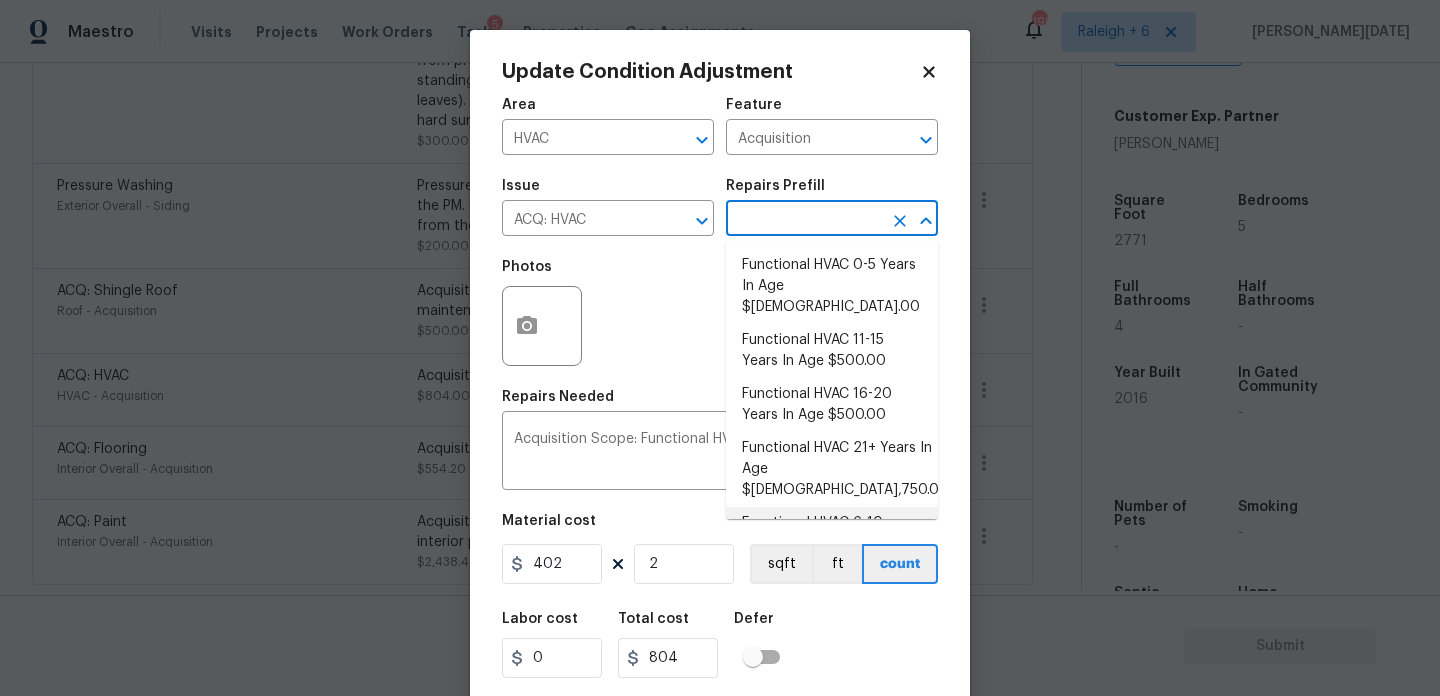 click on "Functional HVAC 6-10 Years In Age $402.00" at bounding box center [832, 534] 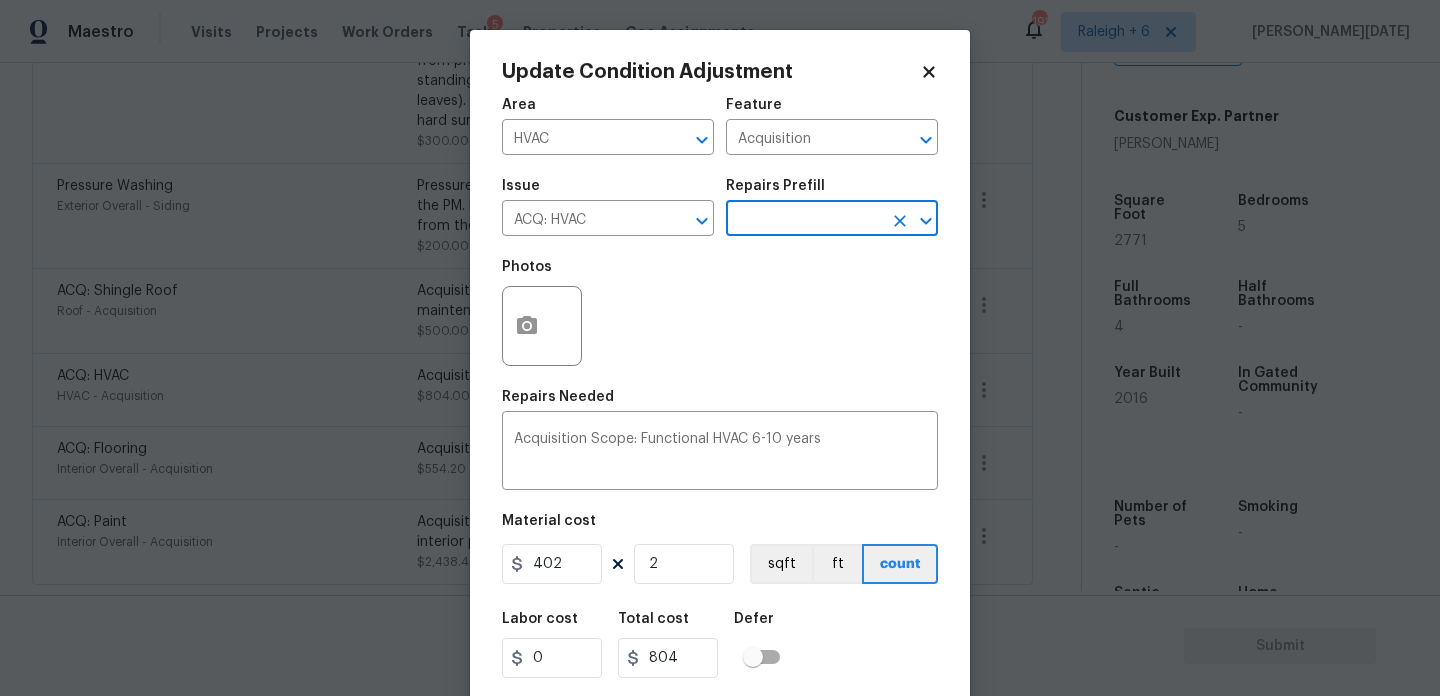 scroll, scrollTop: 51, scrollLeft: 0, axis: vertical 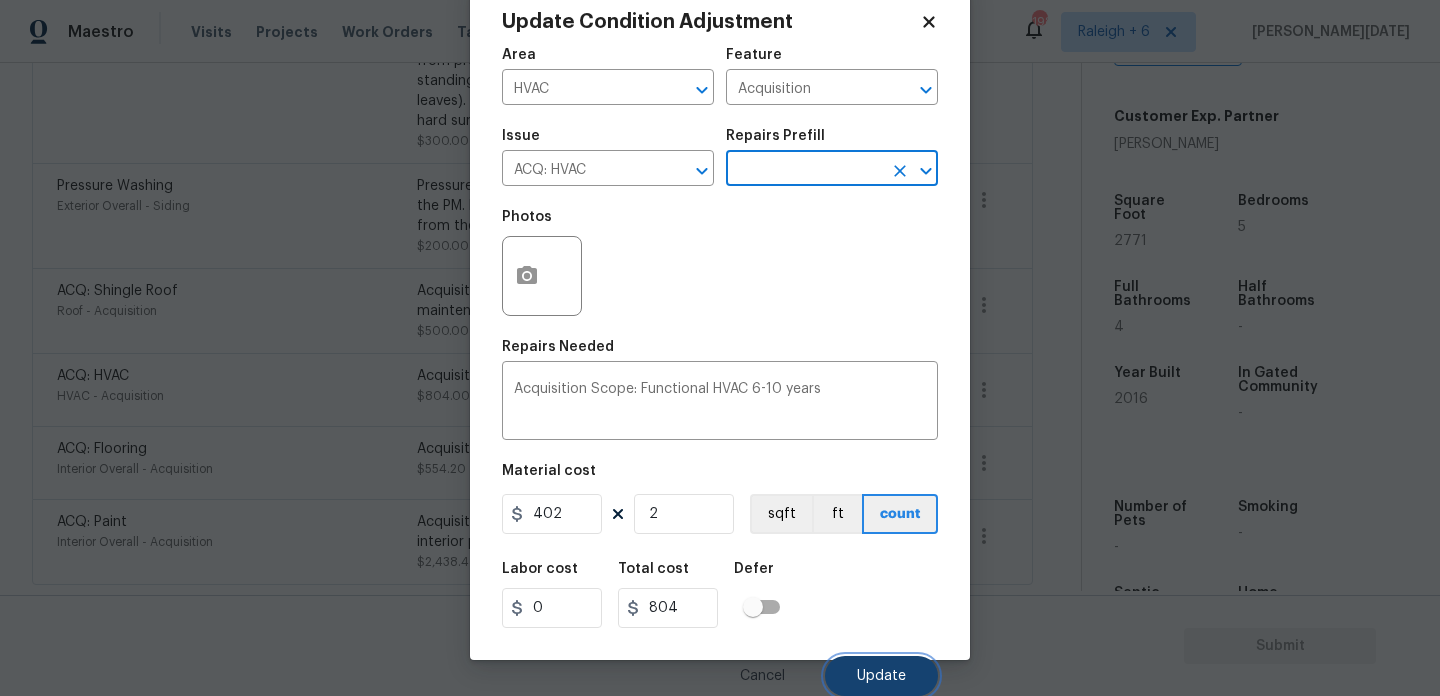 click on "Update" at bounding box center (881, 676) 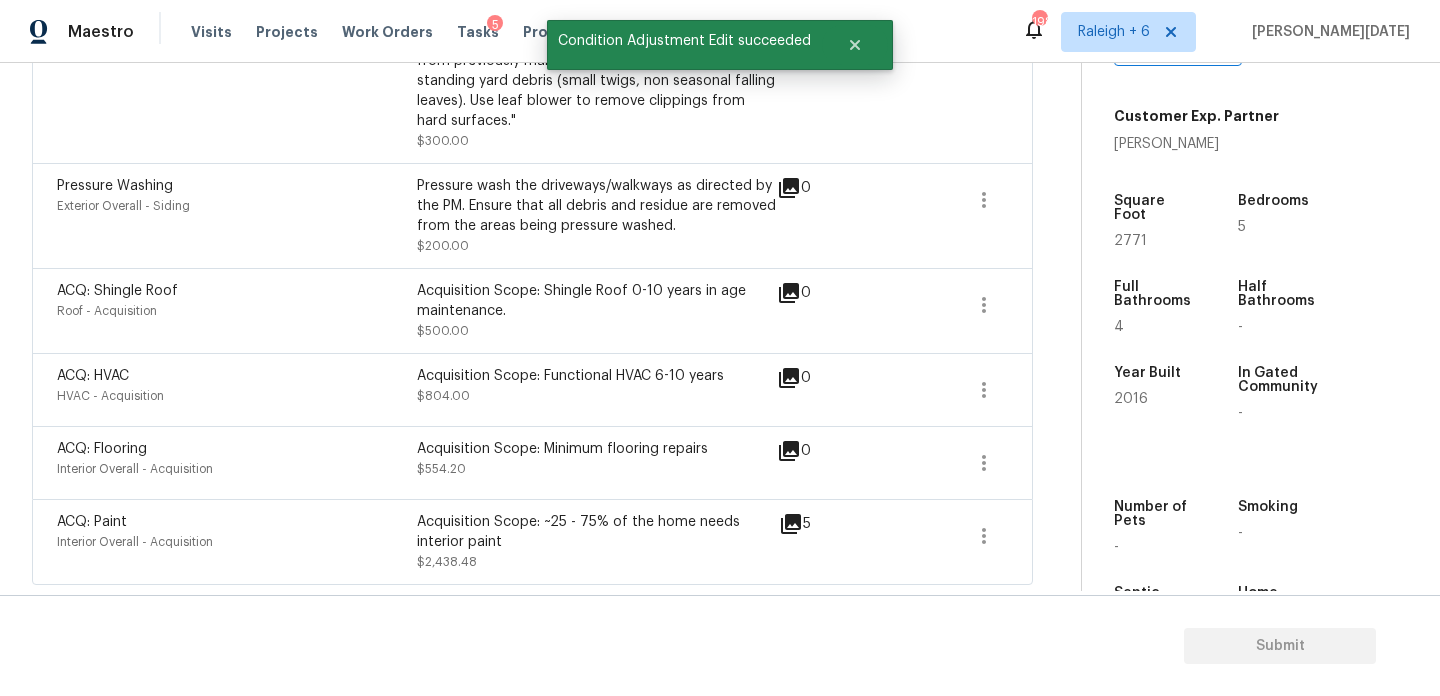 scroll, scrollTop: 953, scrollLeft: 0, axis: vertical 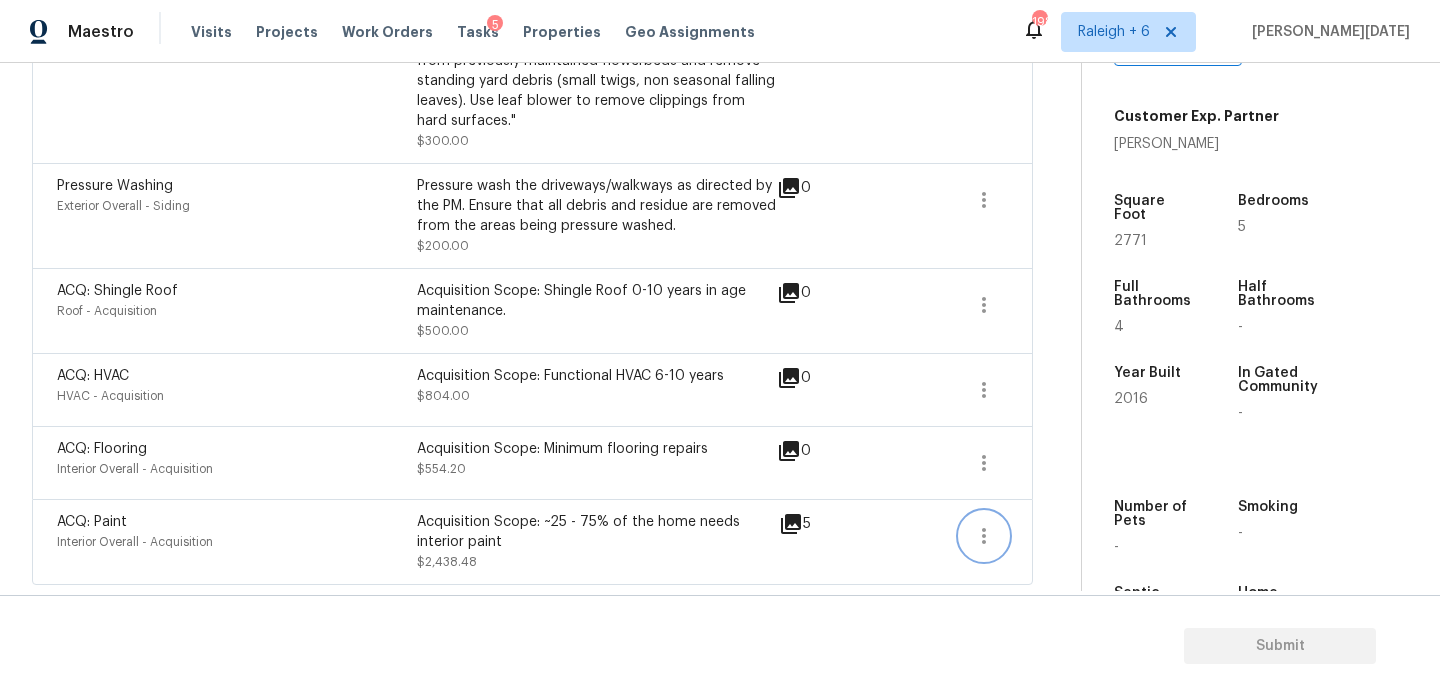 click 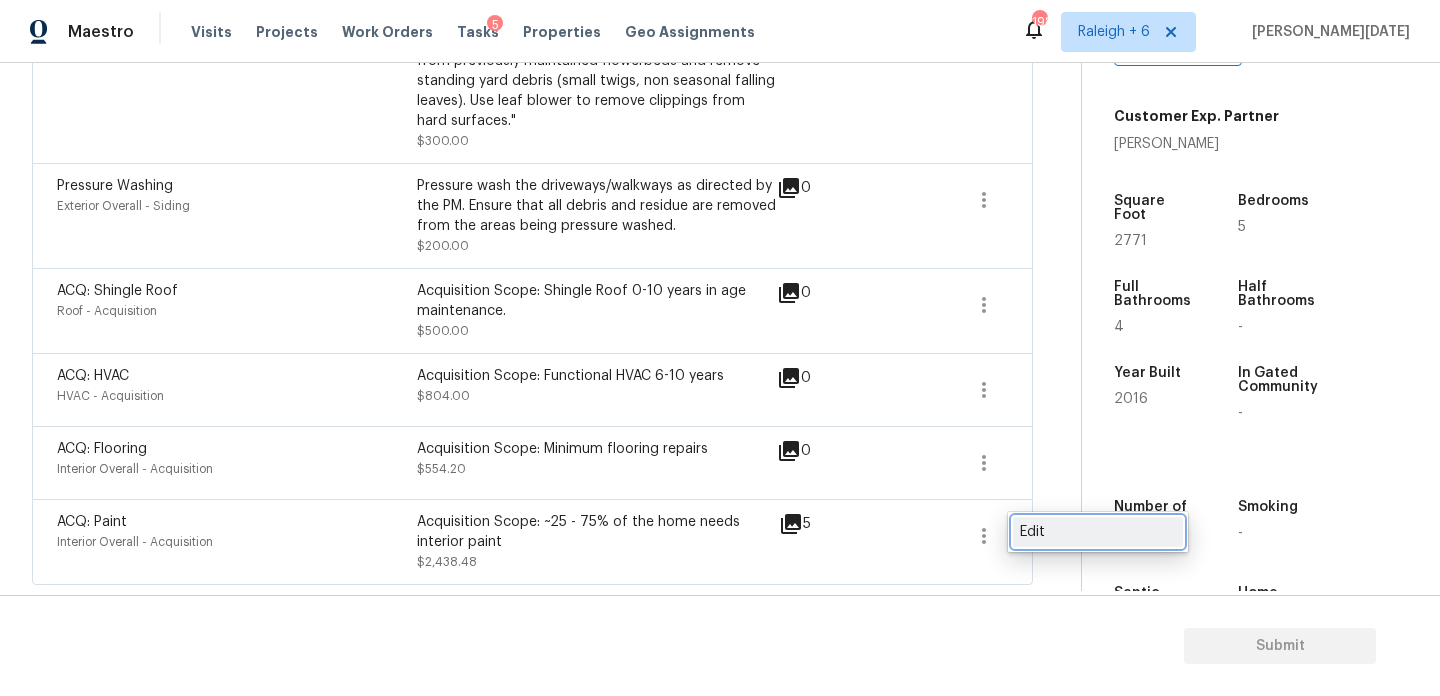 click on "Edit" at bounding box center [1098, 532] 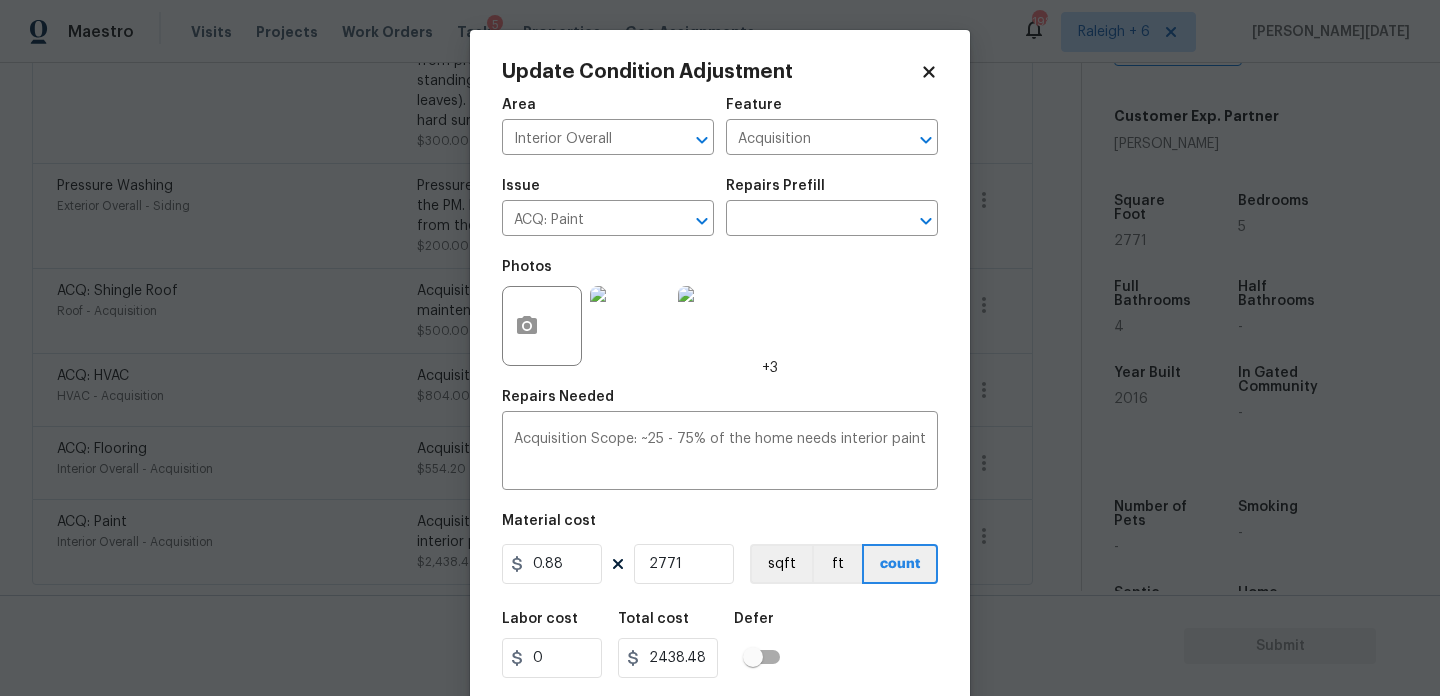 click at bounding box center (718, 326) 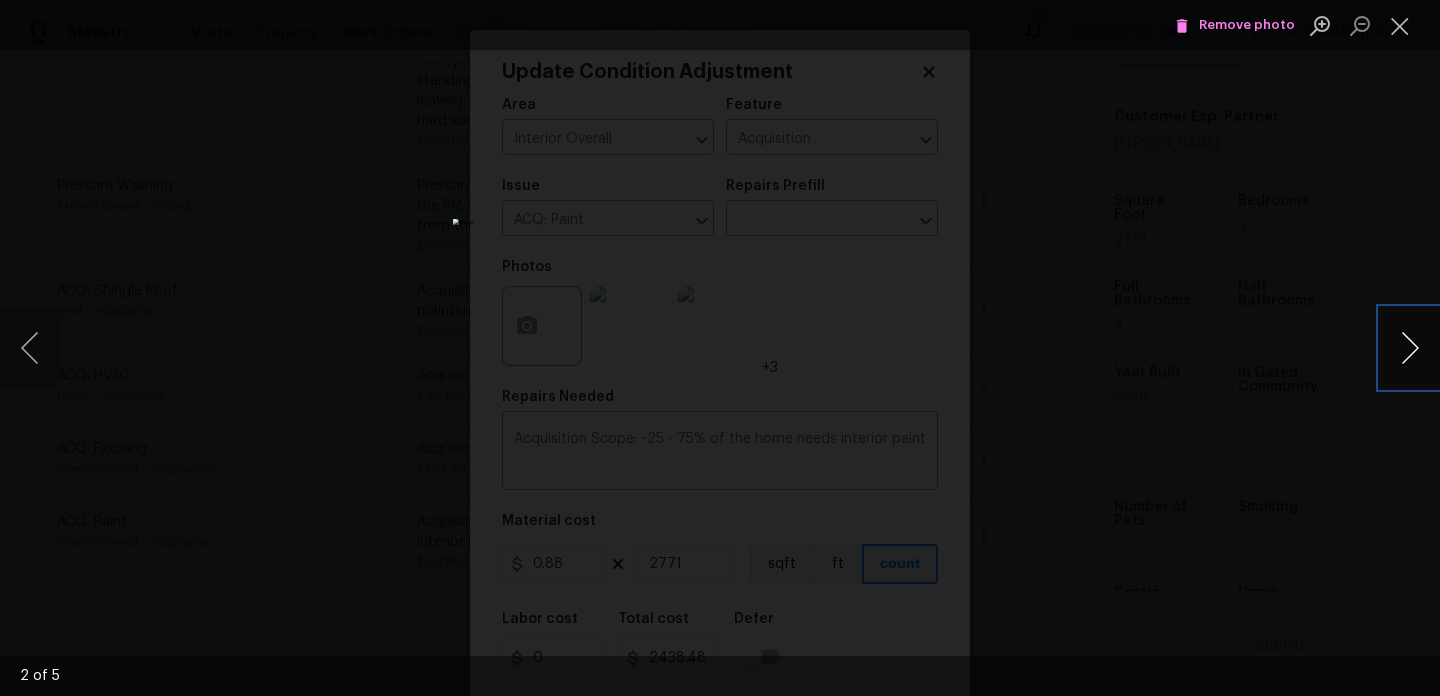 click at bounding box center (1410, 348) 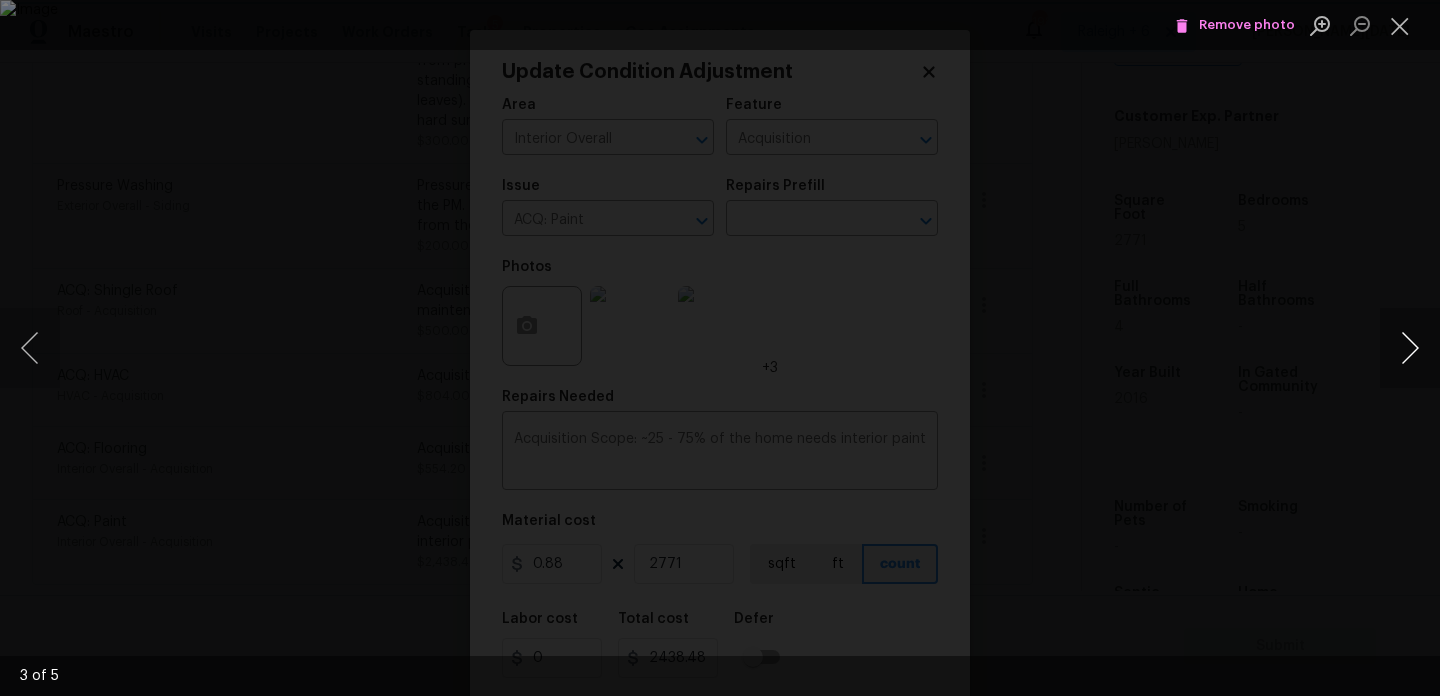 click at bounding box center (1410, 348) 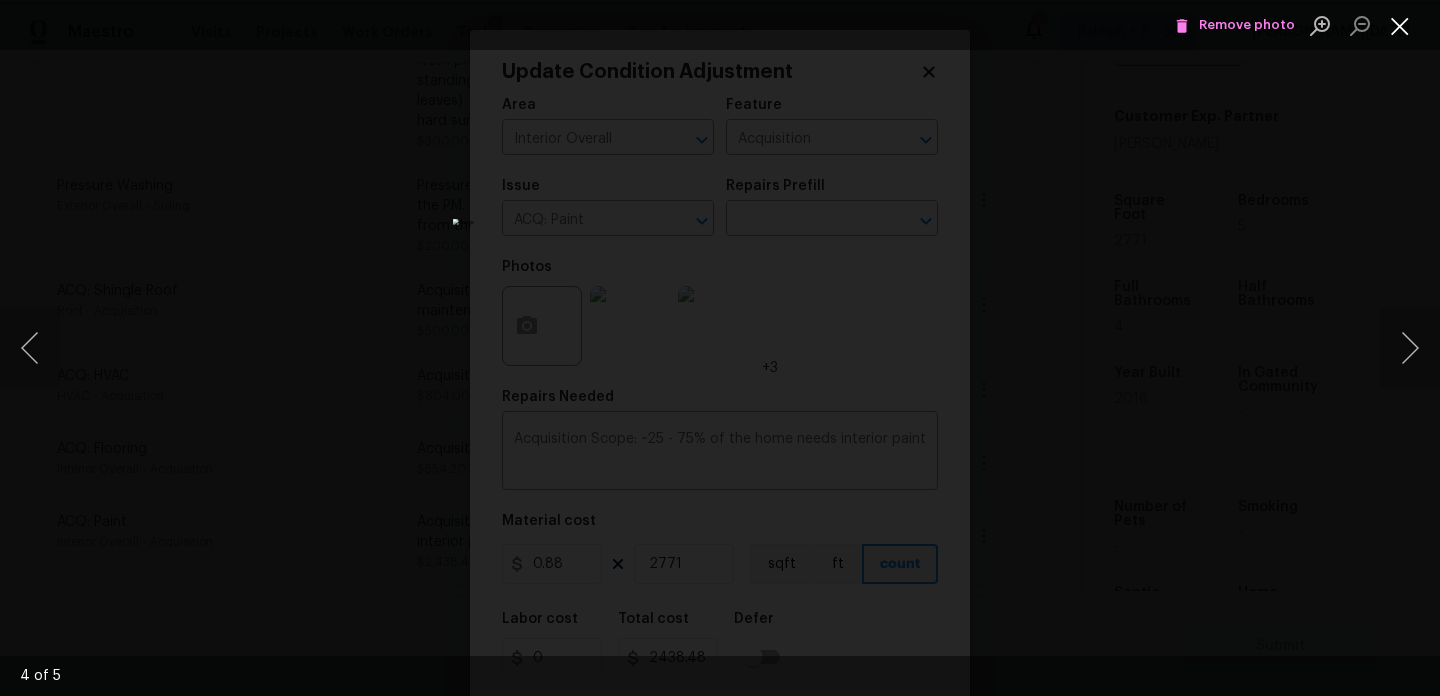click at bounding box center (1400, 25) 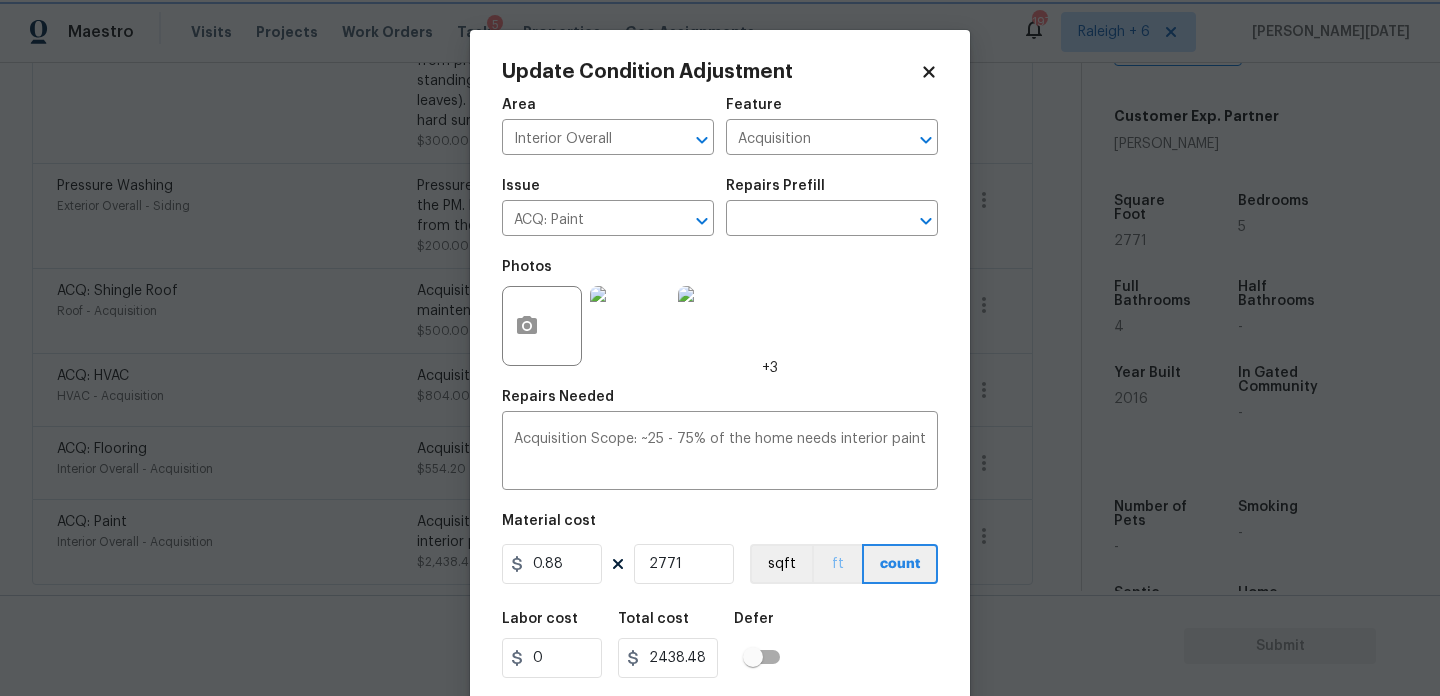 scroll, scrollTop: 51, scrollLeft: 0, axis: vertical 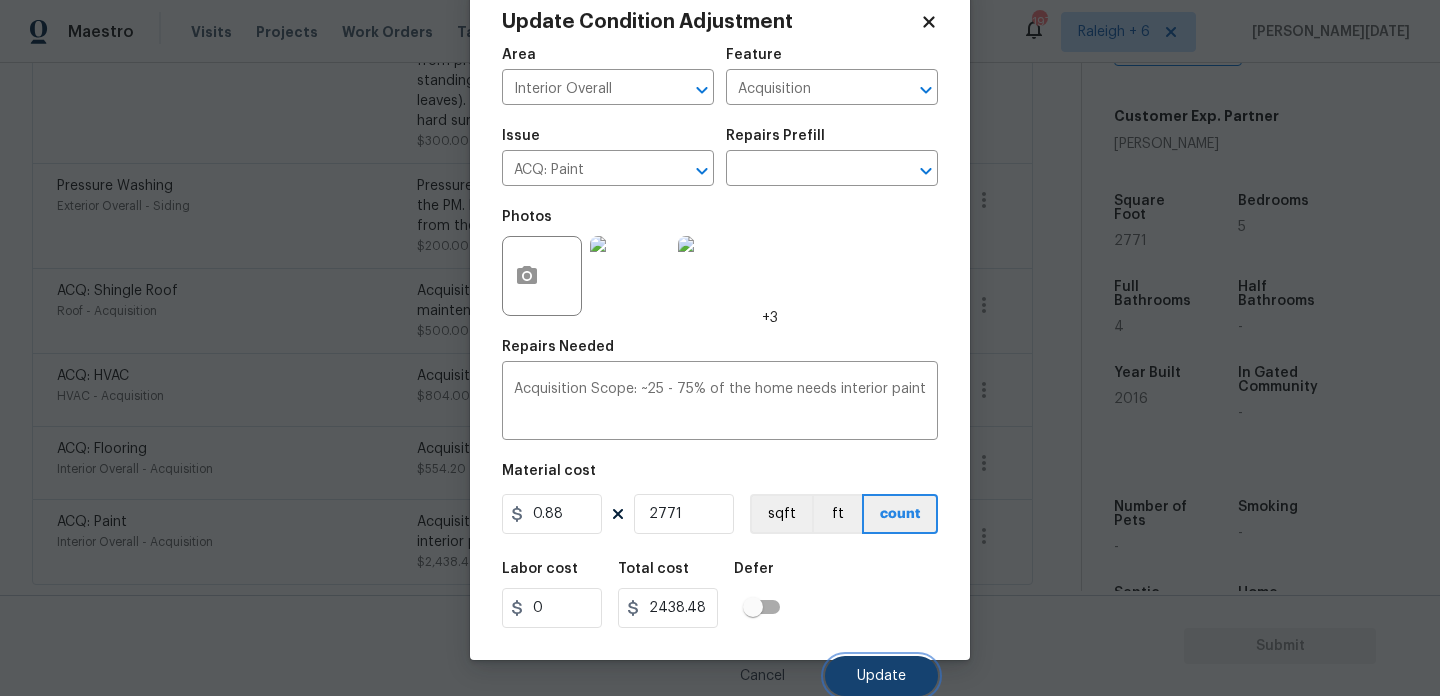 click on "Update" at bounding box center (881, 676) 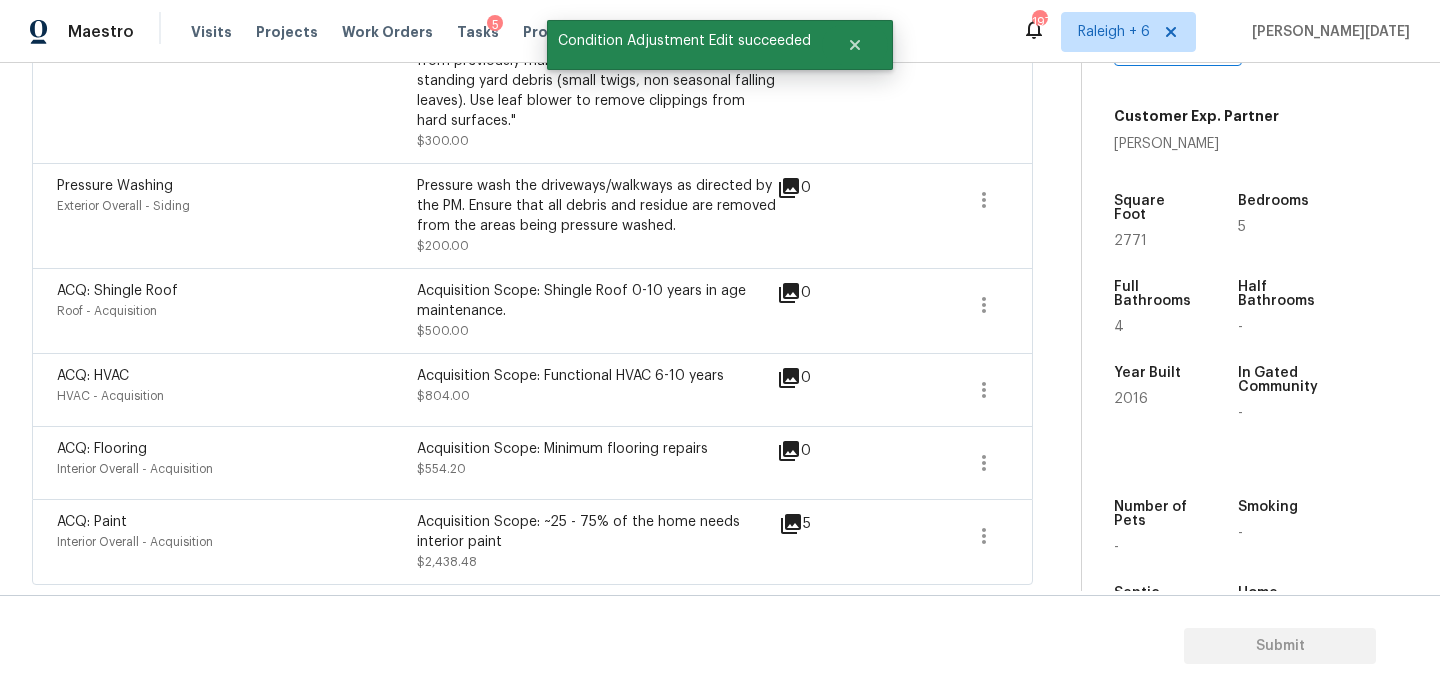 scroll, scrollTop: 953, scrollLeft: 0, axis: vertical 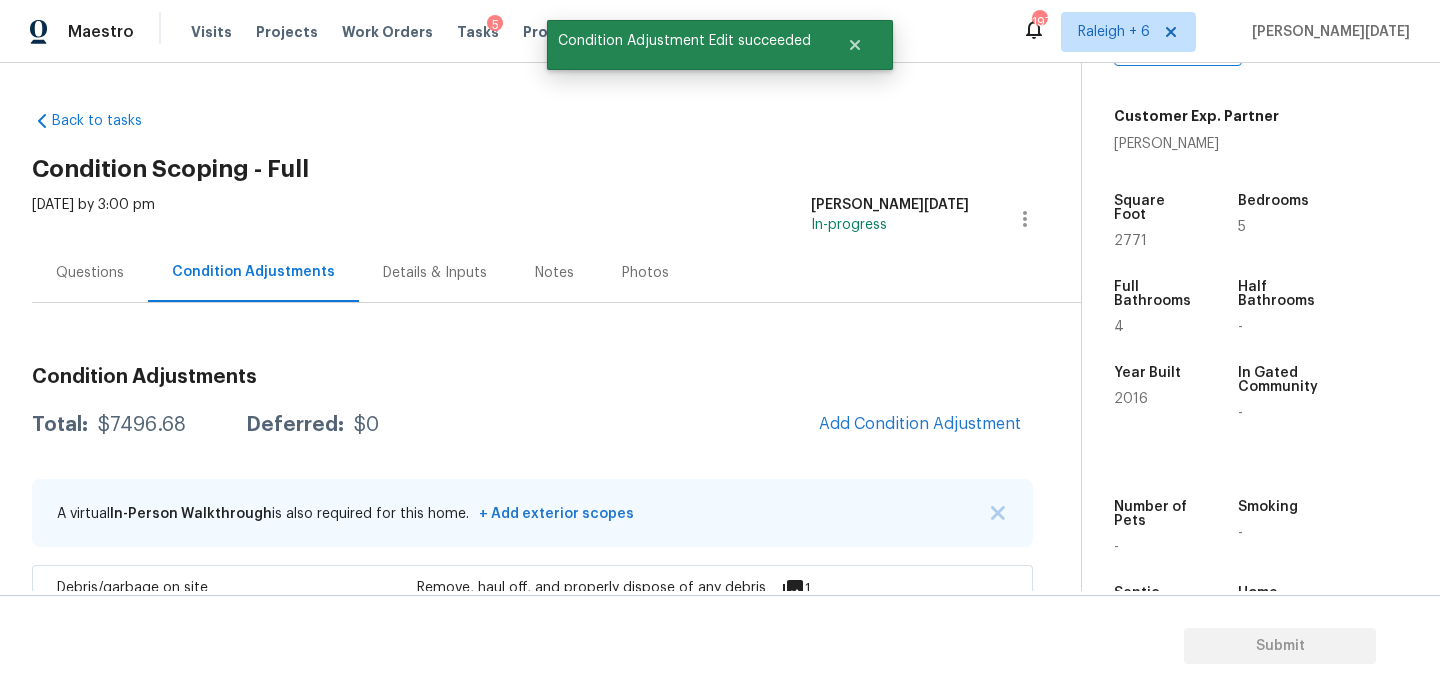 click on "Questions" at bounding box center [90, 272] 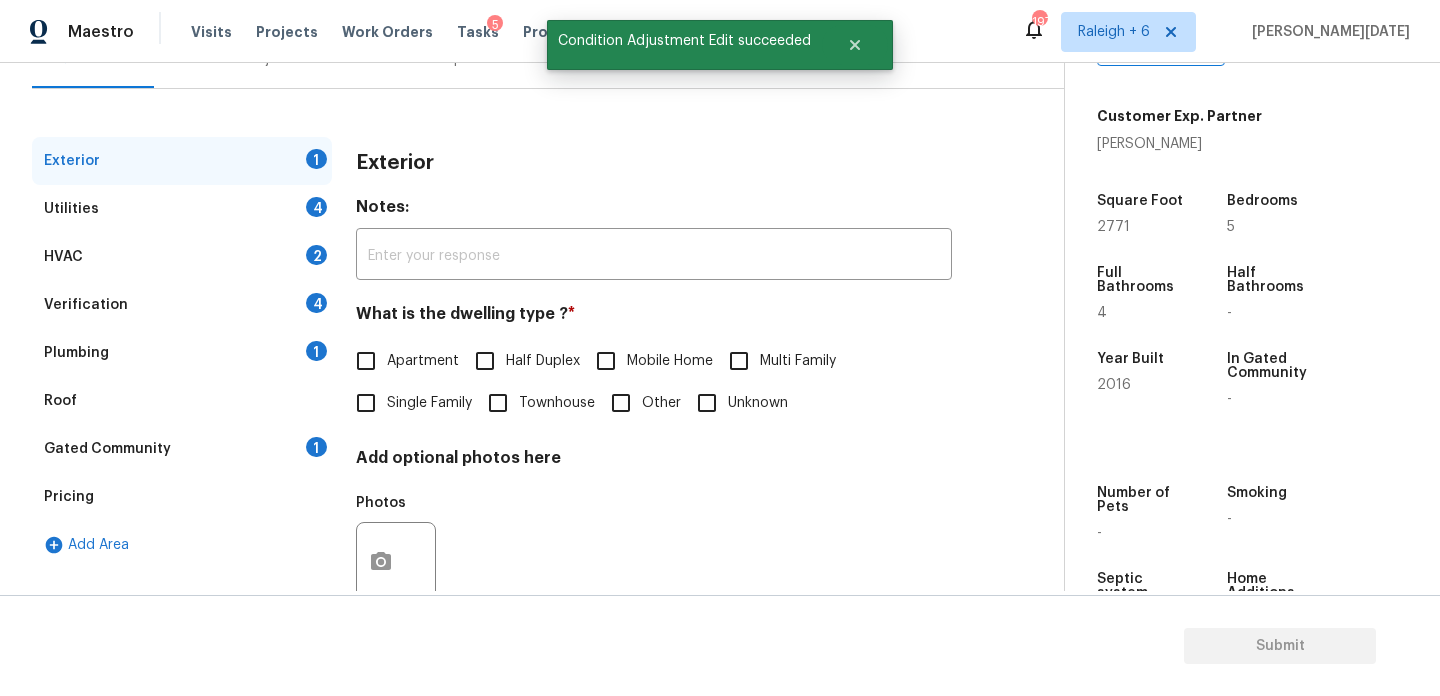 scroll, scrollTop: 239, scrollLeft: 0, axis: vertical 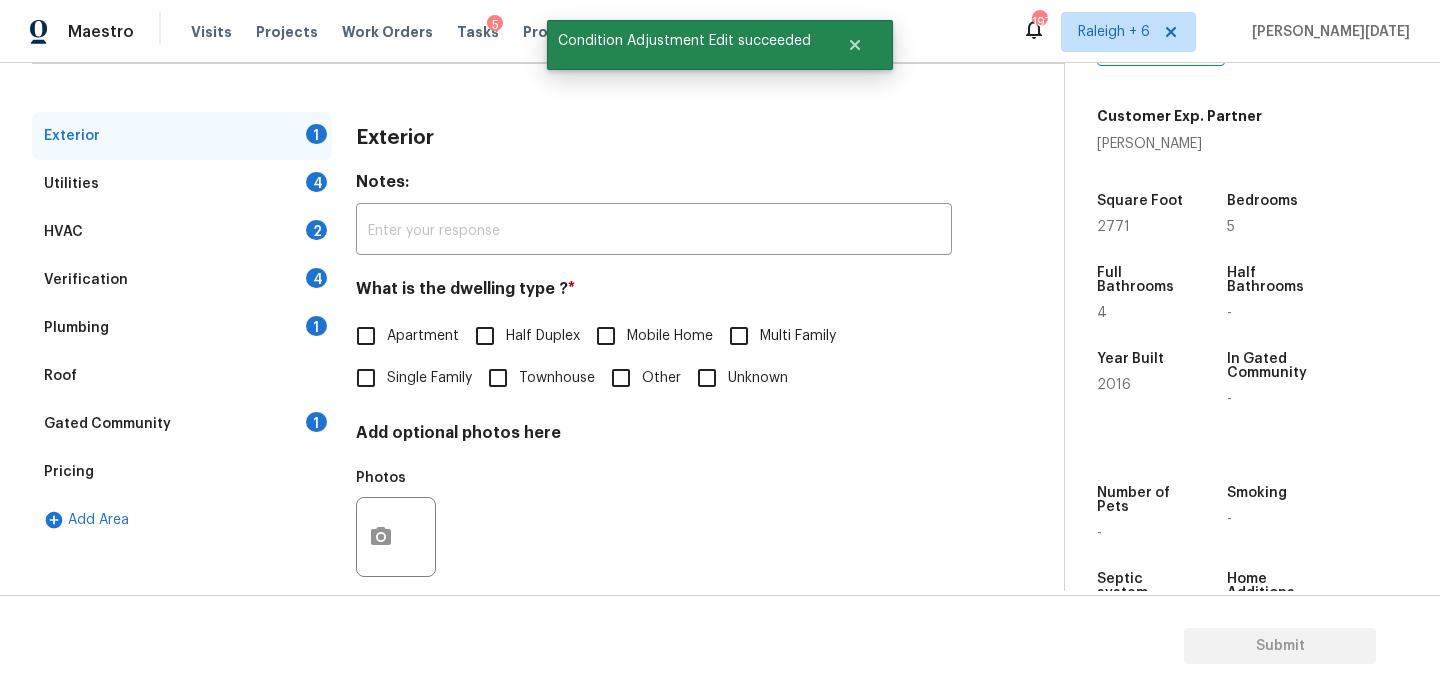 click on "Plumbing 1" at bounding box center (182, 328) 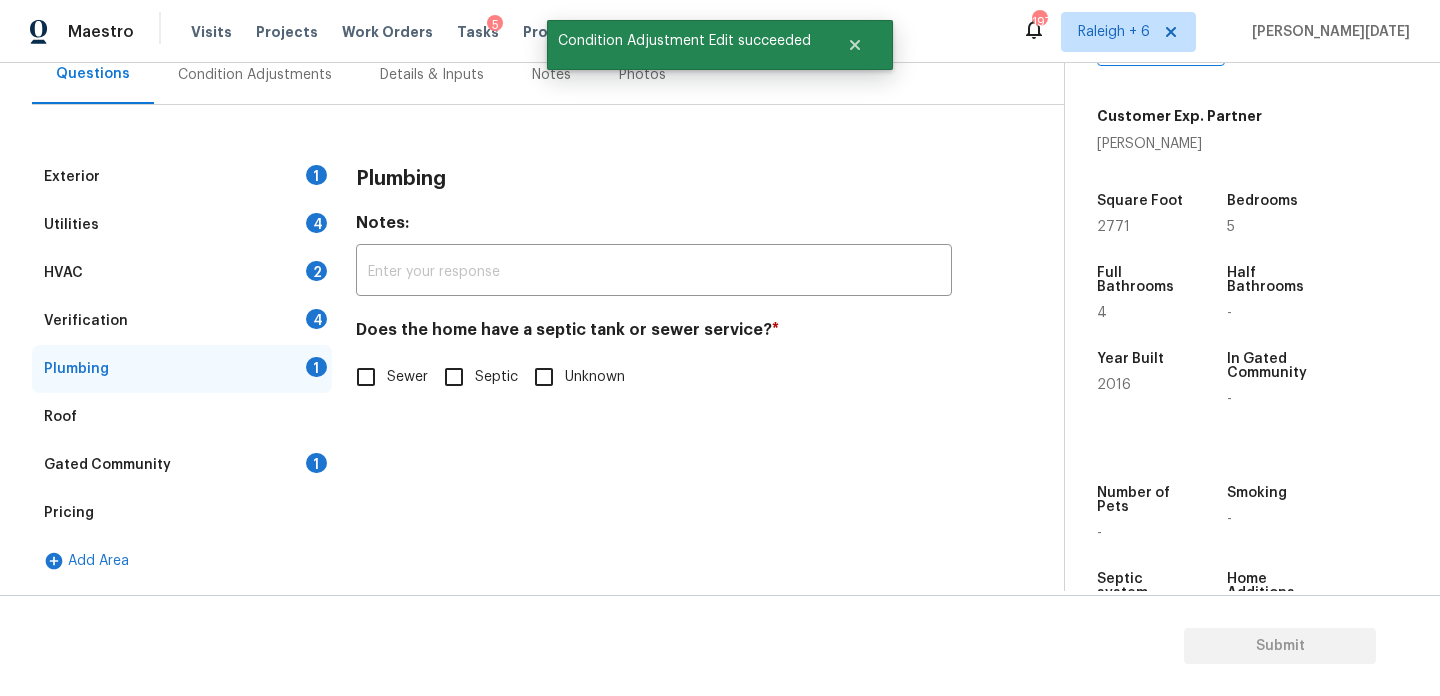 click on "Verification 4" at bounding box center [182, 321] 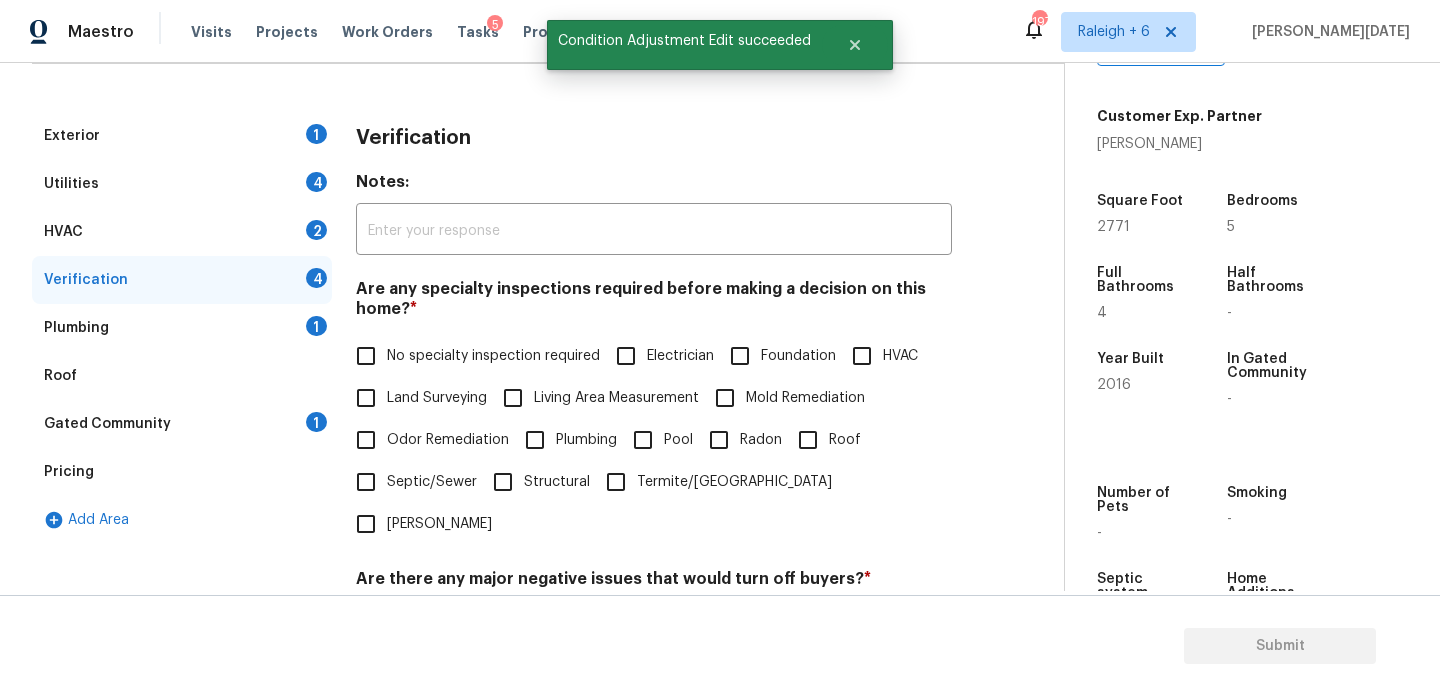 scroll, scrollTop: 502, scrollLeft: 0, axis: vertical 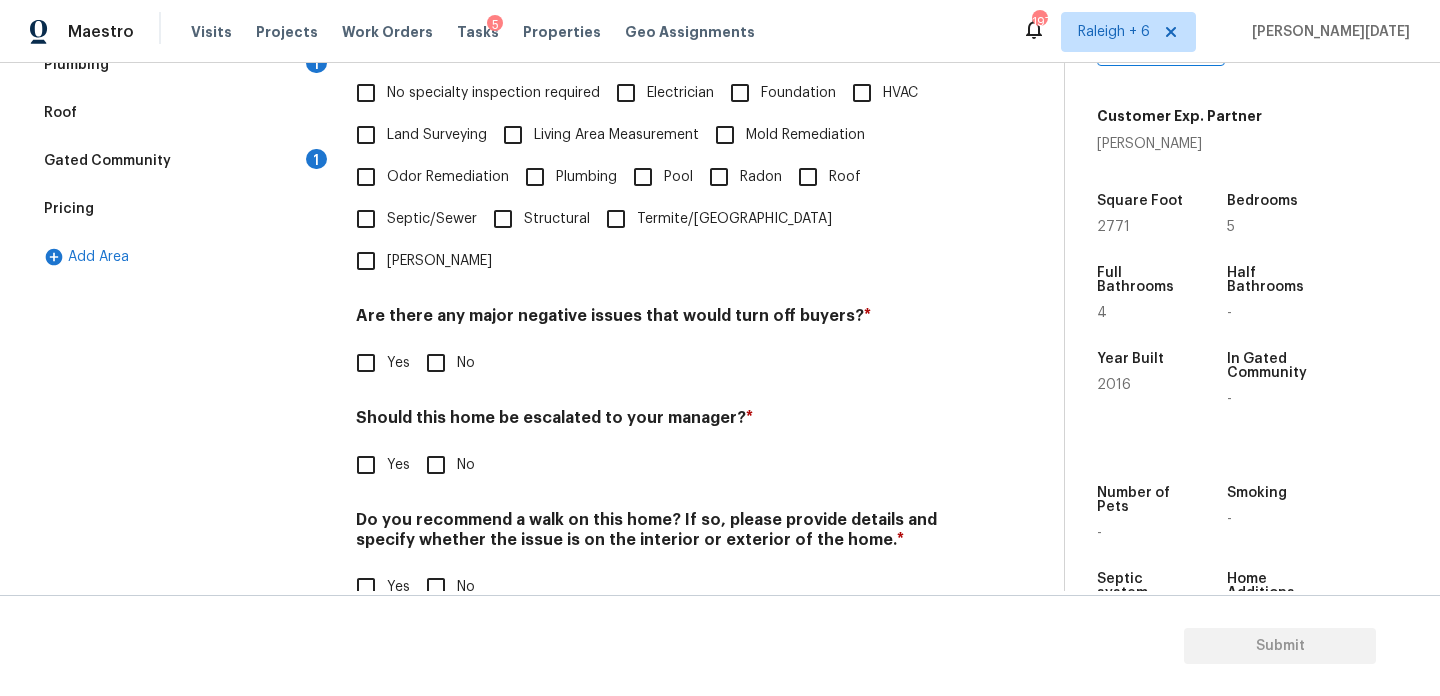 click on "Yes" at bounding box center [366, 465] 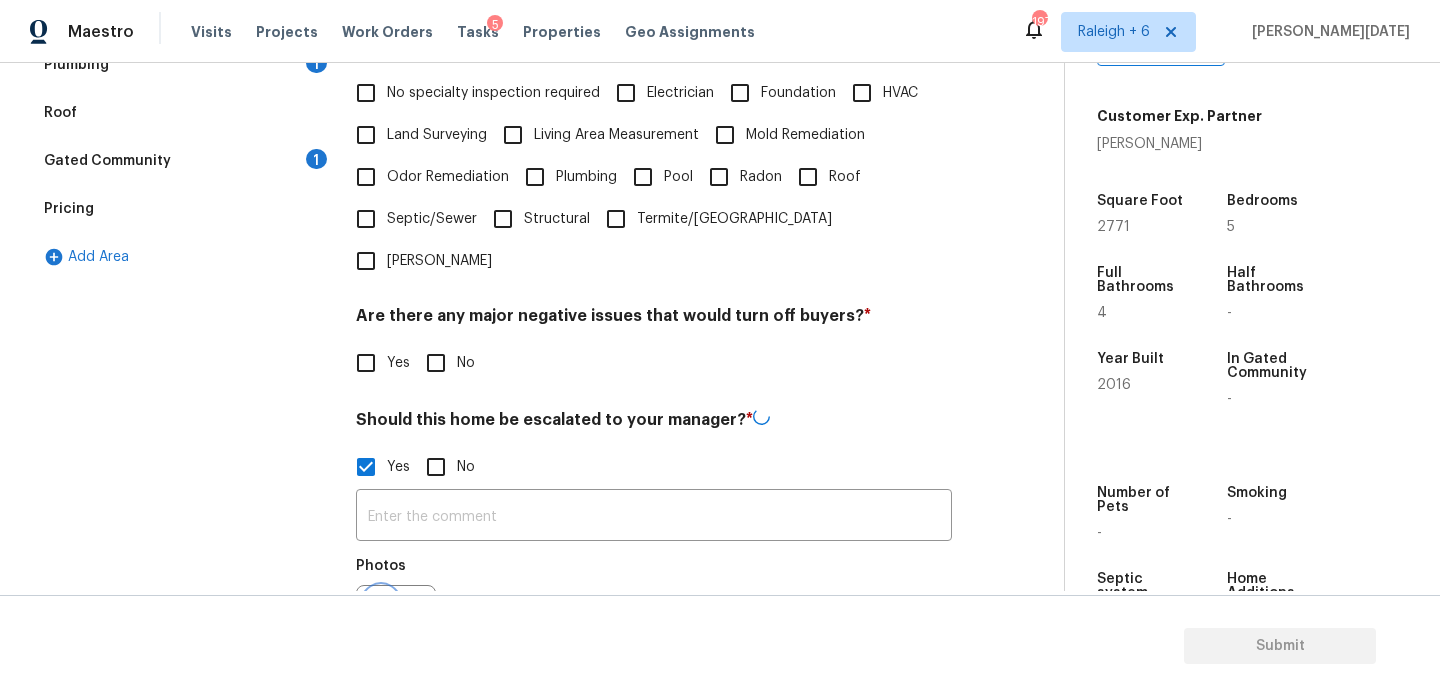 click 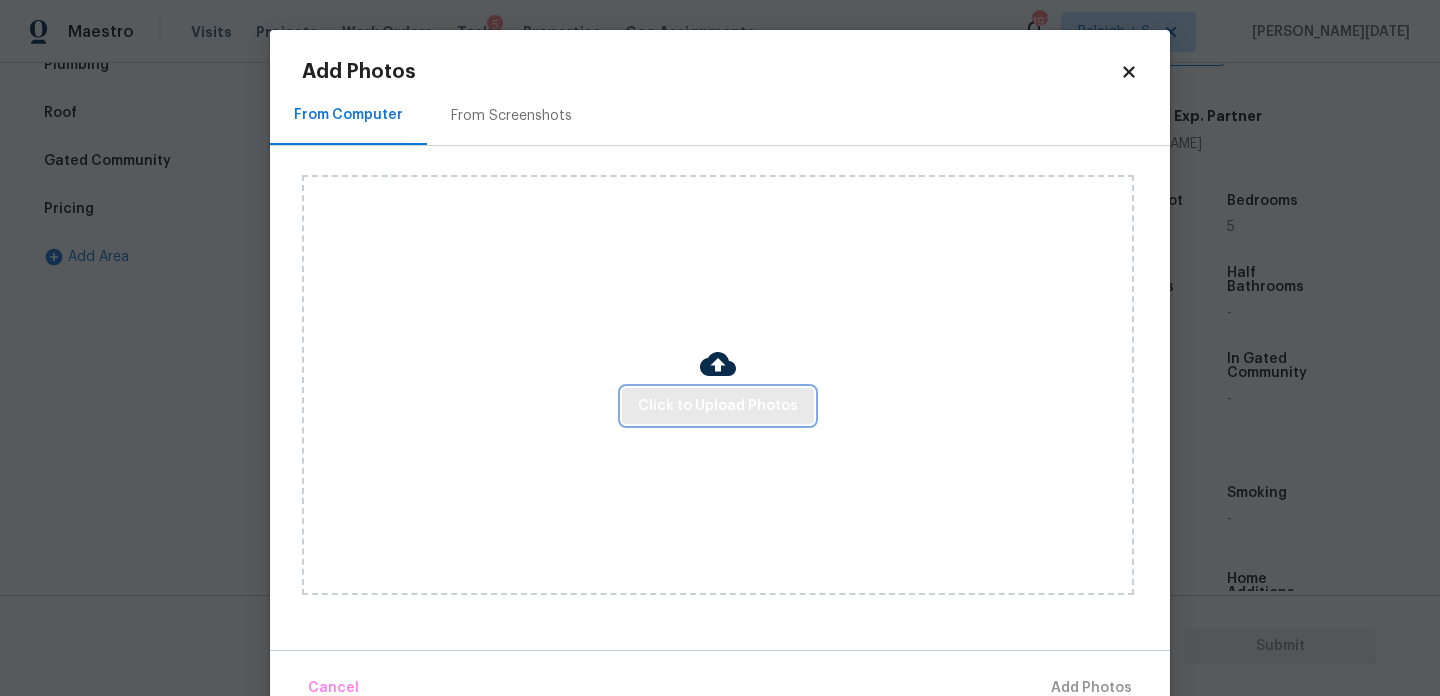 click on "Click to Upload Photos" at bounding box center (718, 406) 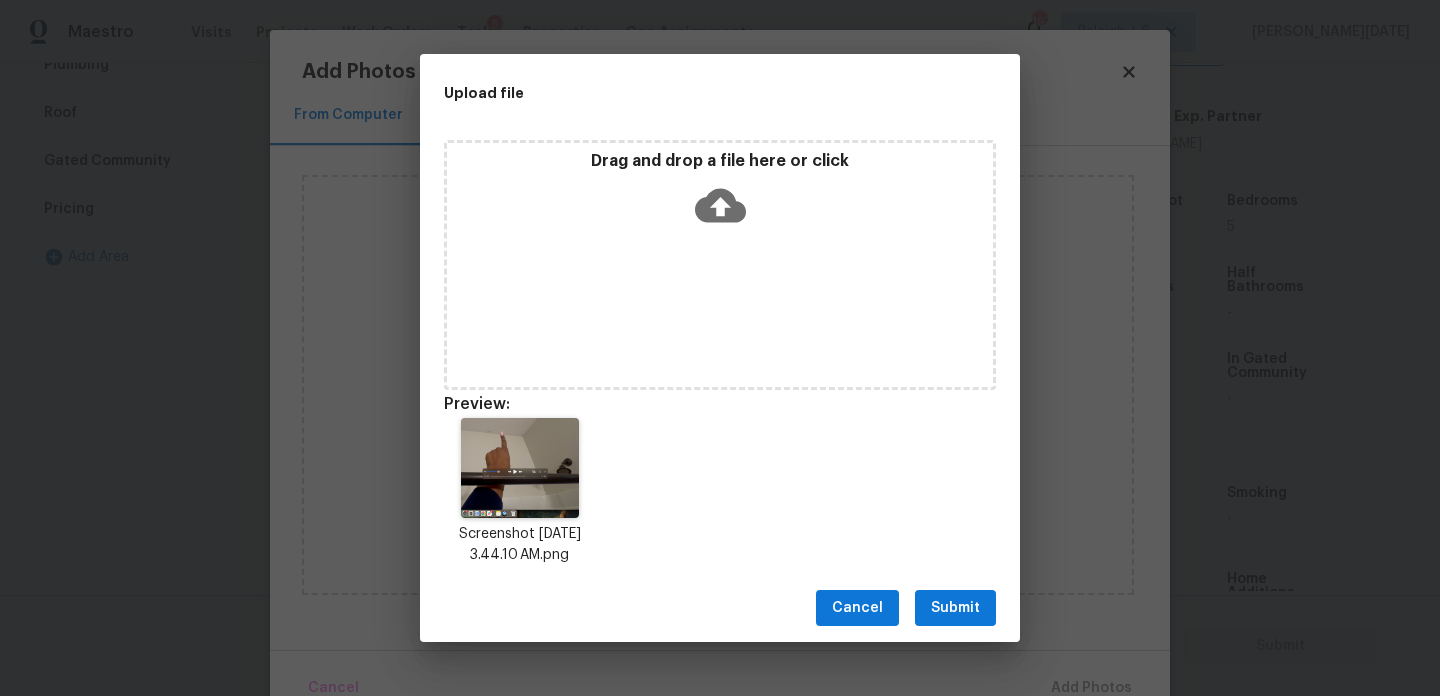 click on "Submit" at bounding box center (955, 608) 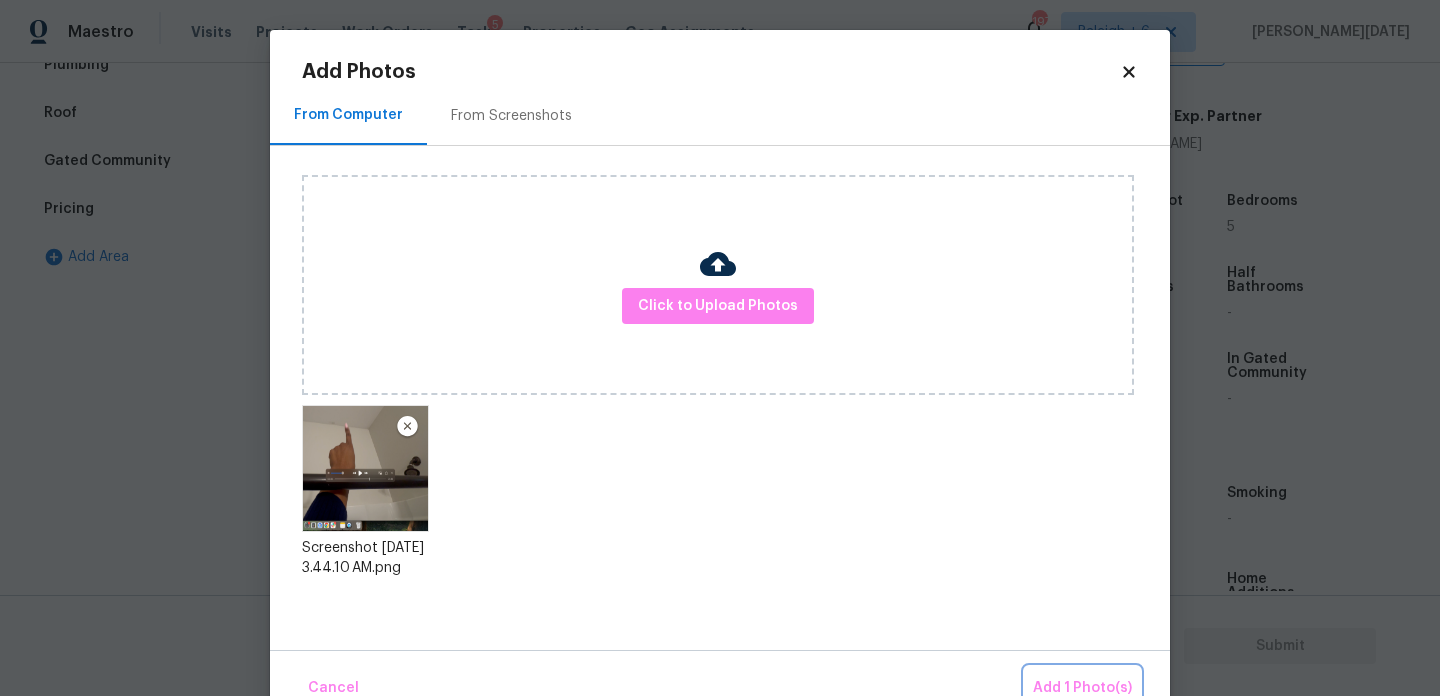 click on "Add 1 Photo(s)" at bounding box center [1082, 688] 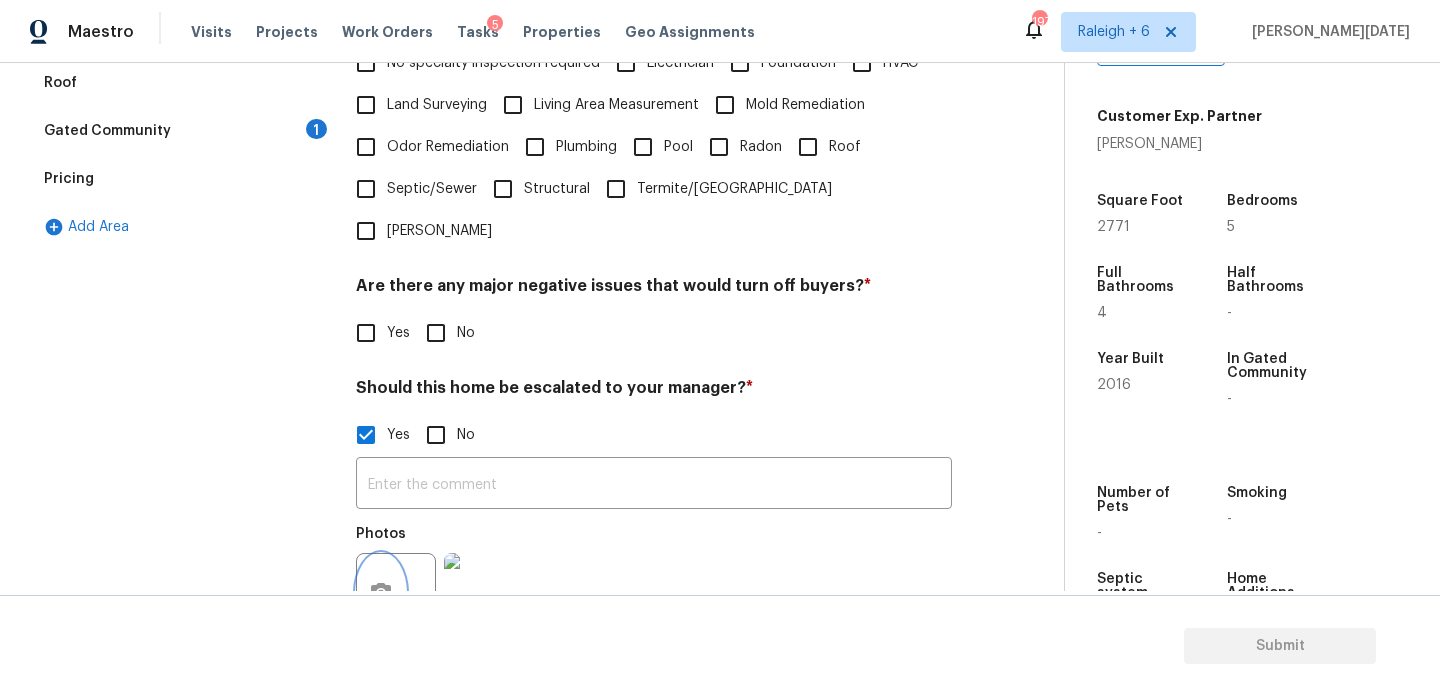 scroll, scrollTop: 0, scrollLeft: 0, axis: both 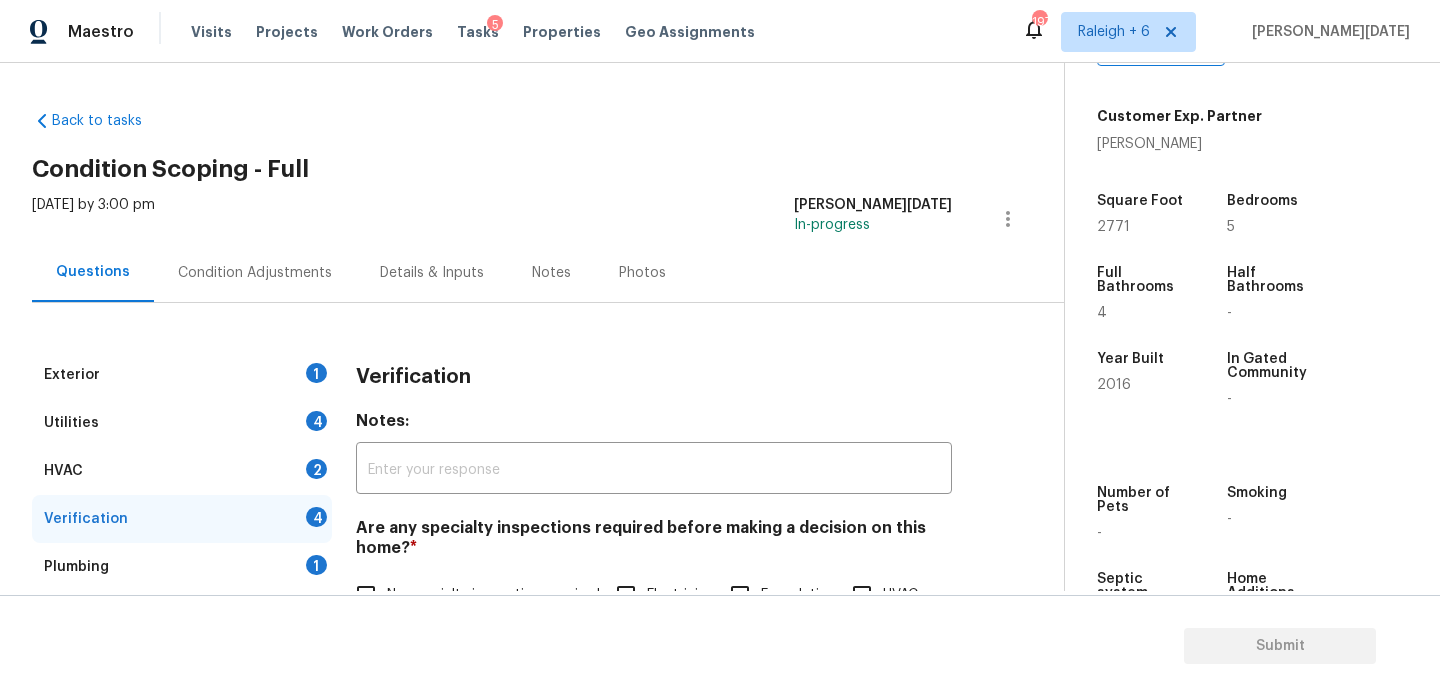 click on "Condition Adjustments" at bounding box center (255, 273) 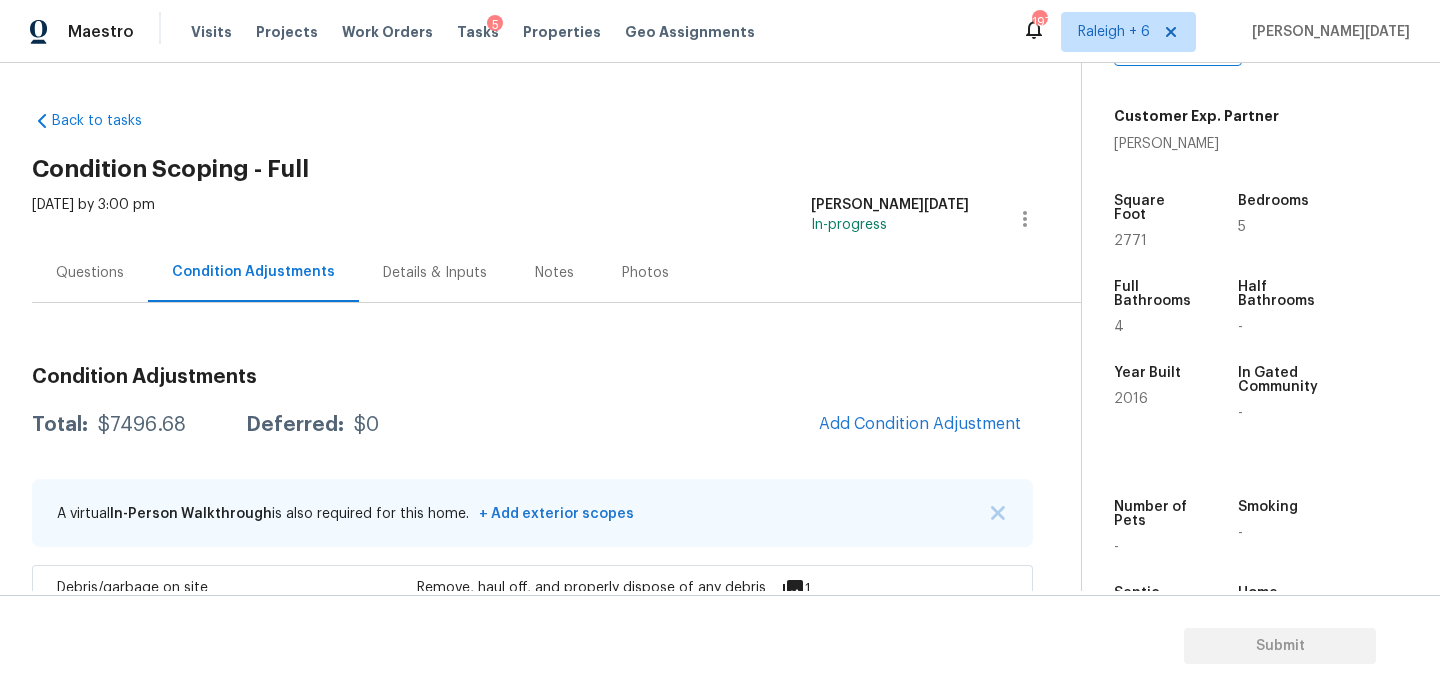 scroll, scrollTop: 173, scrollLeft: 0, axis: vertical 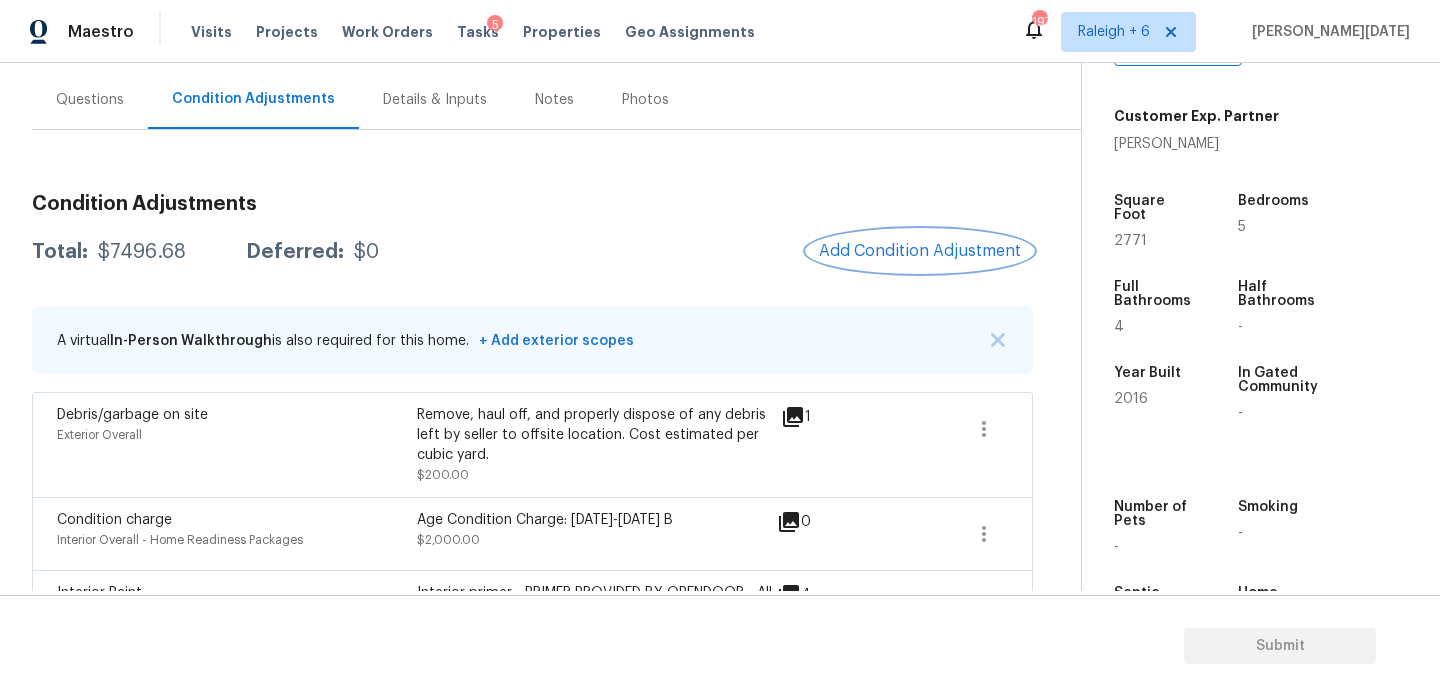 click on "Add Condition Adjustment" at bounding box center (920, 251) 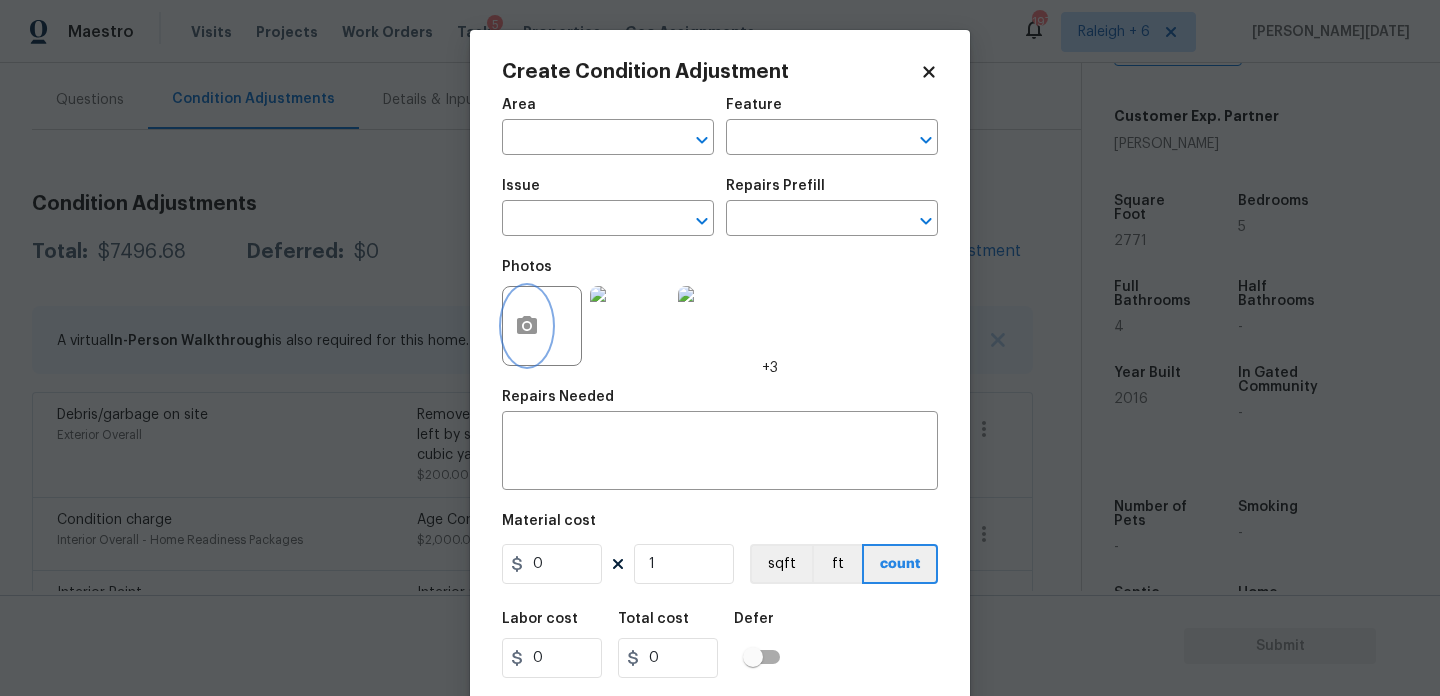 click 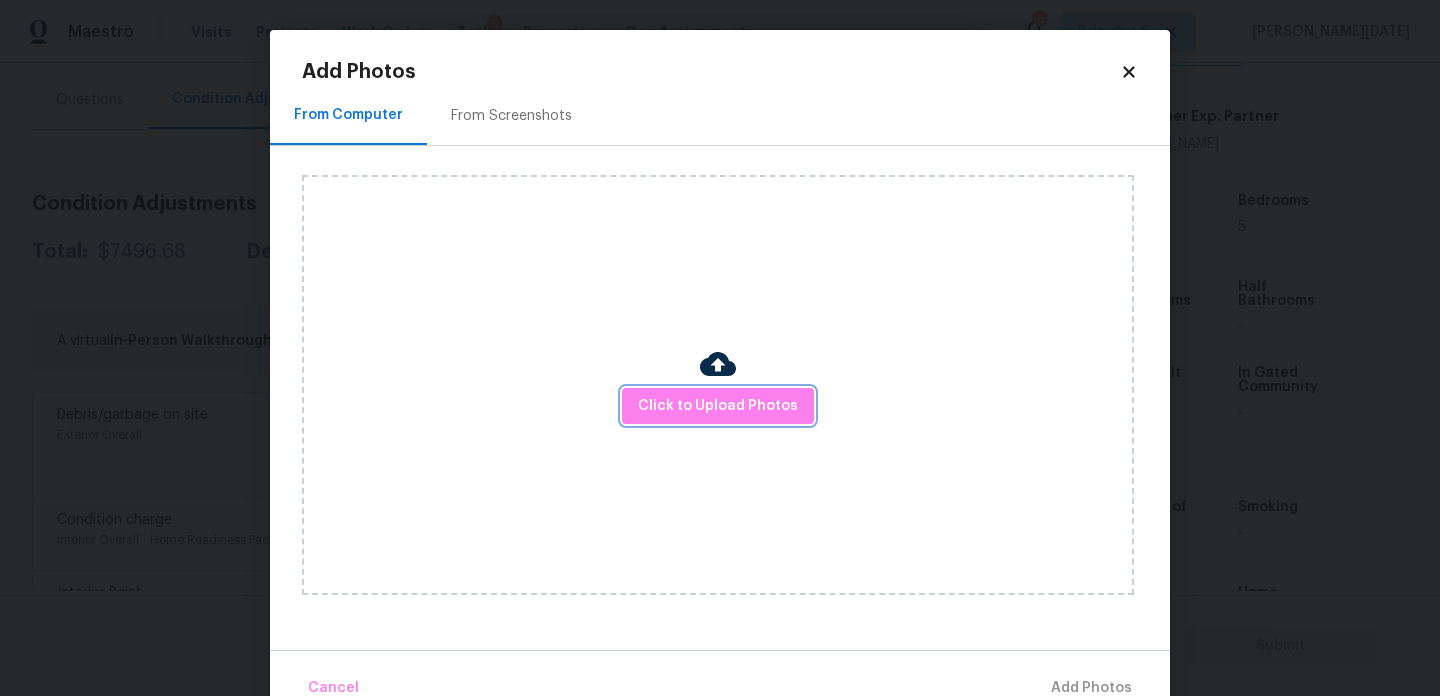 click on "Click to Upload Photos" at bounding box center [718, 406] 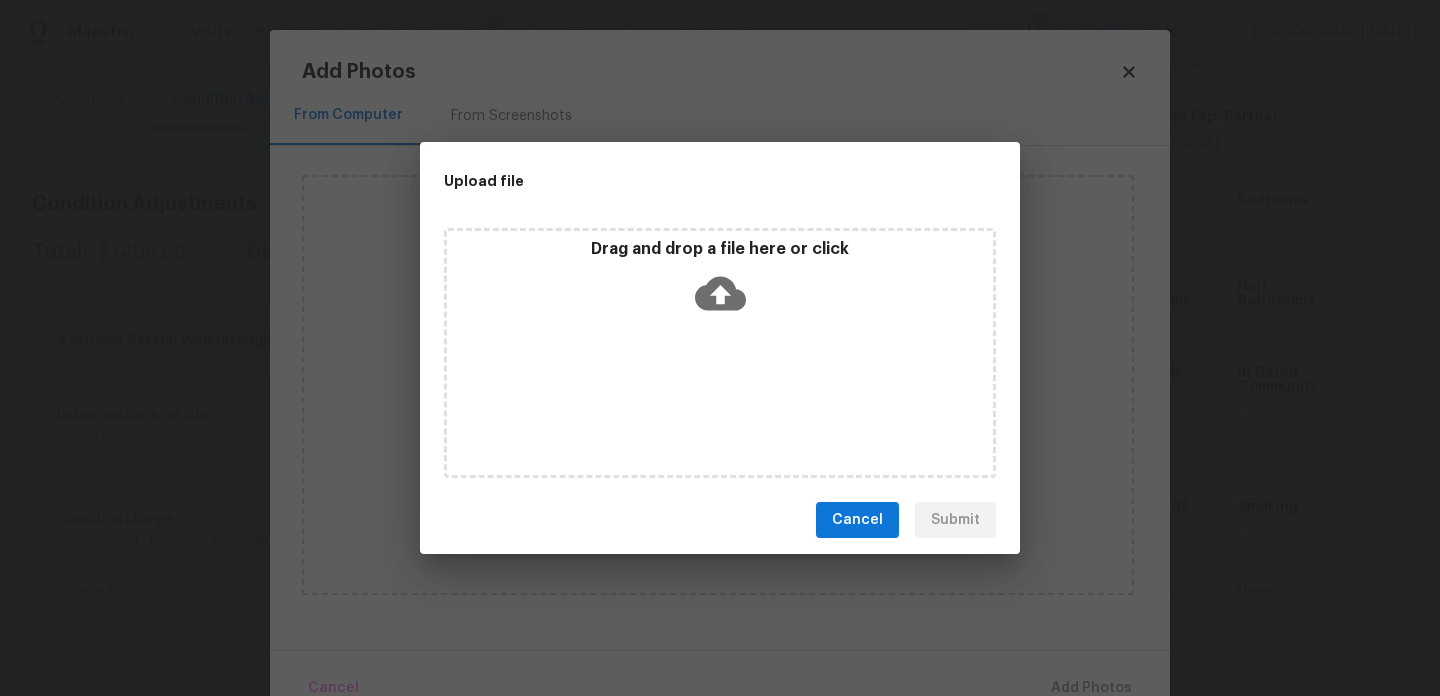 click on "Drag and drop a file here or click" at bounding box center [720, 353] 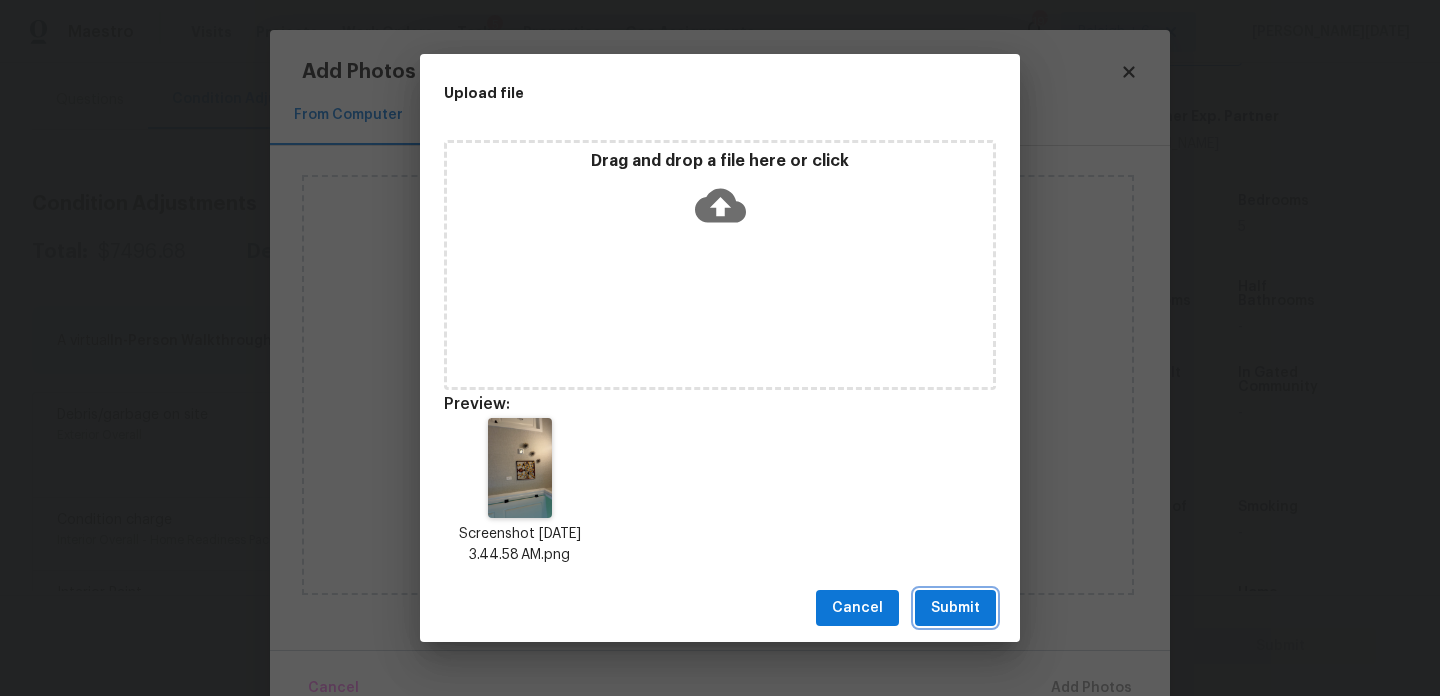 click on "Submit" at bounding box center [955, 608] 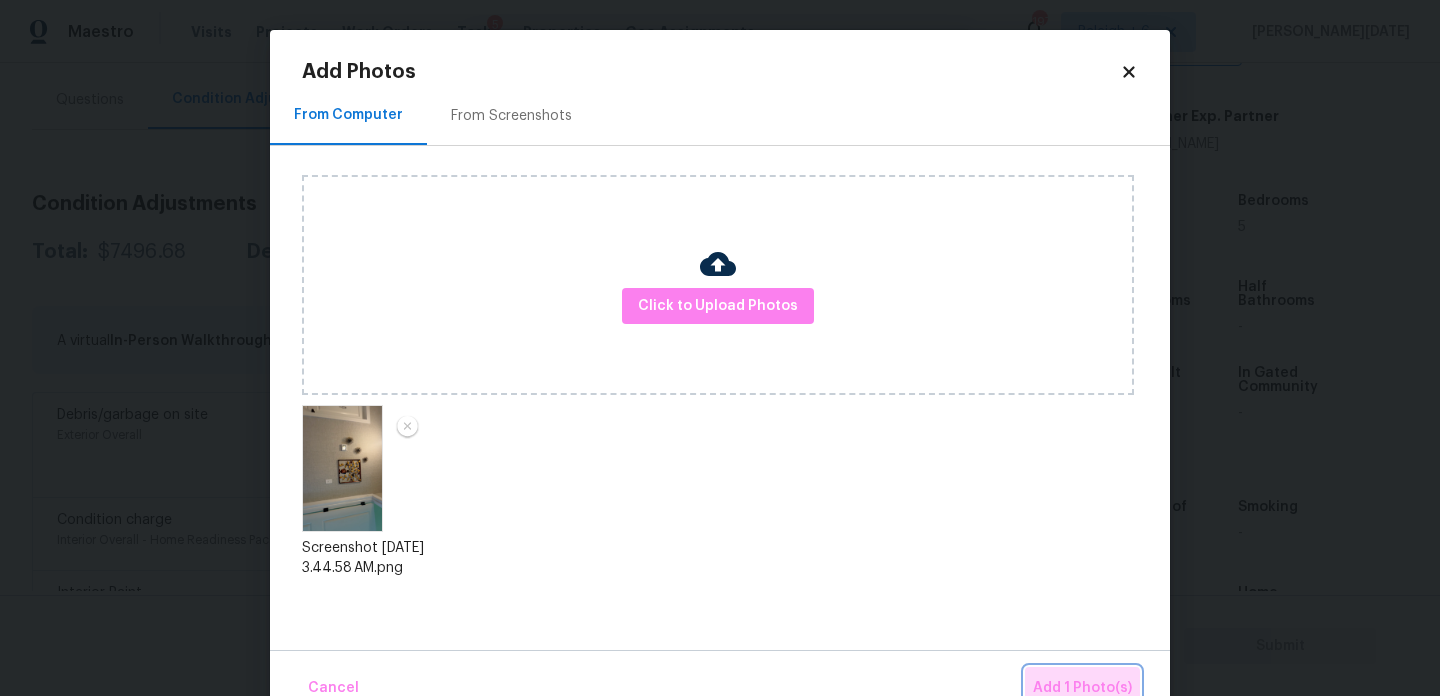 click on "Add 1 Photo(s)" at bounding box center [1082, 688] 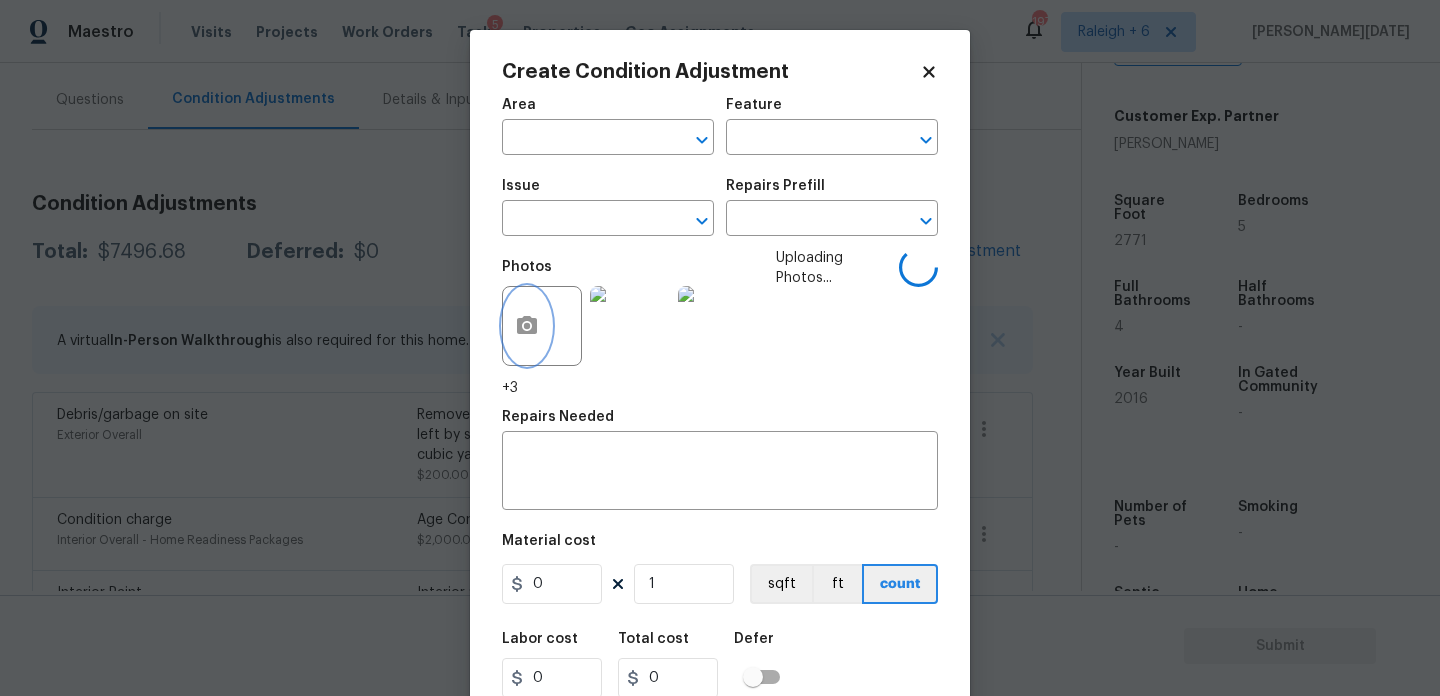 type 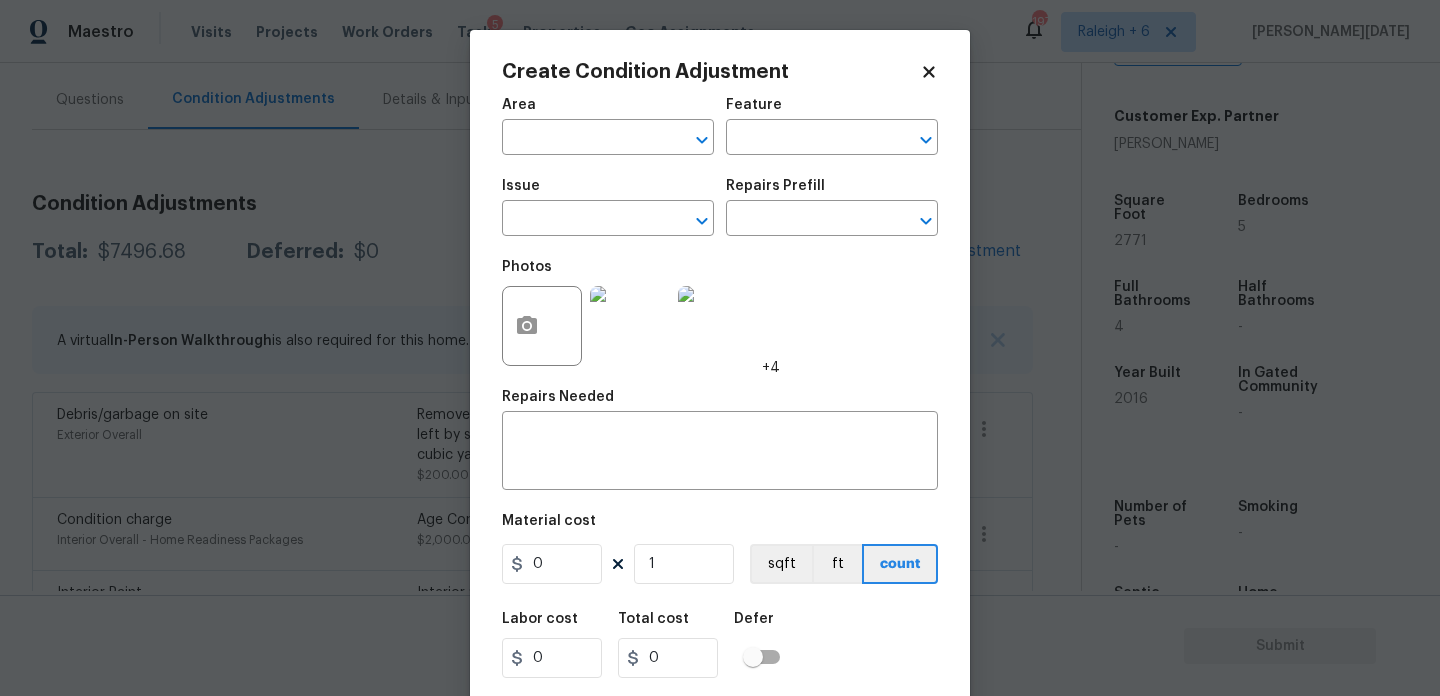 click at bounding box center [630, 326] 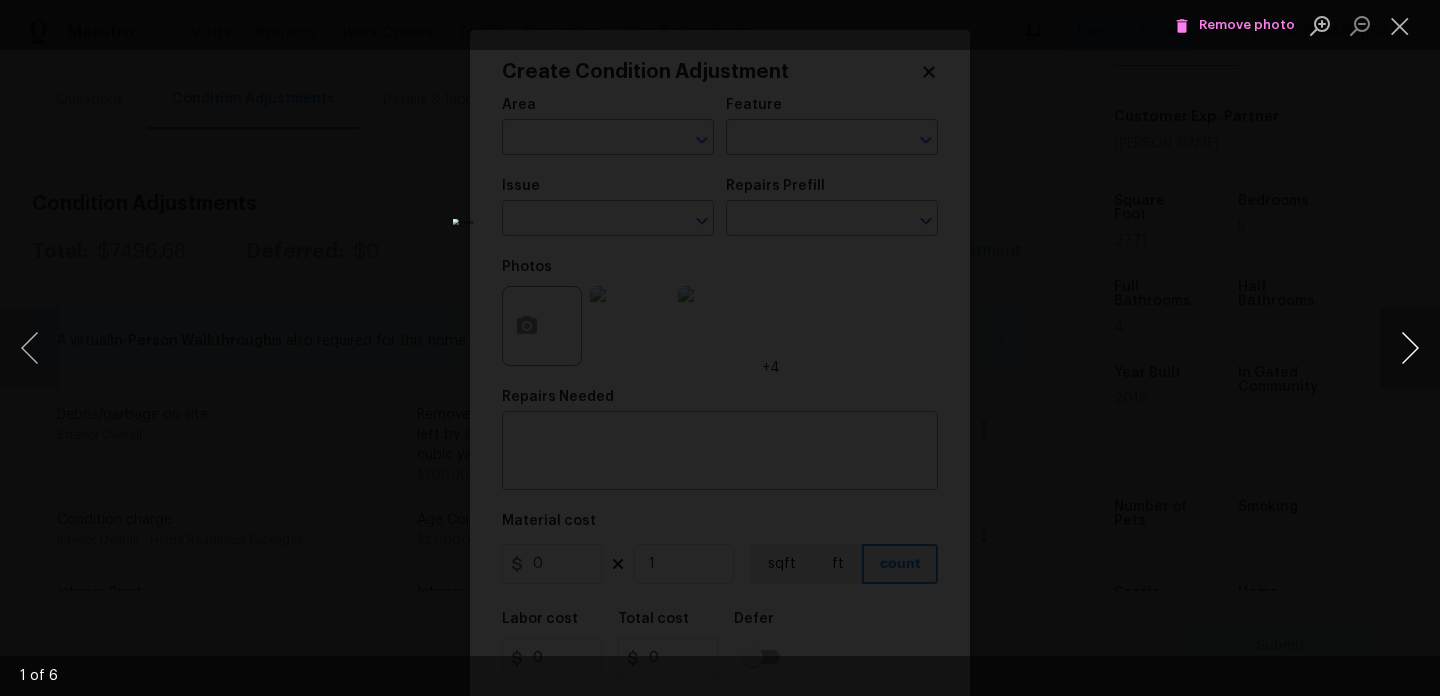 click at bounding box center (1410, 348) 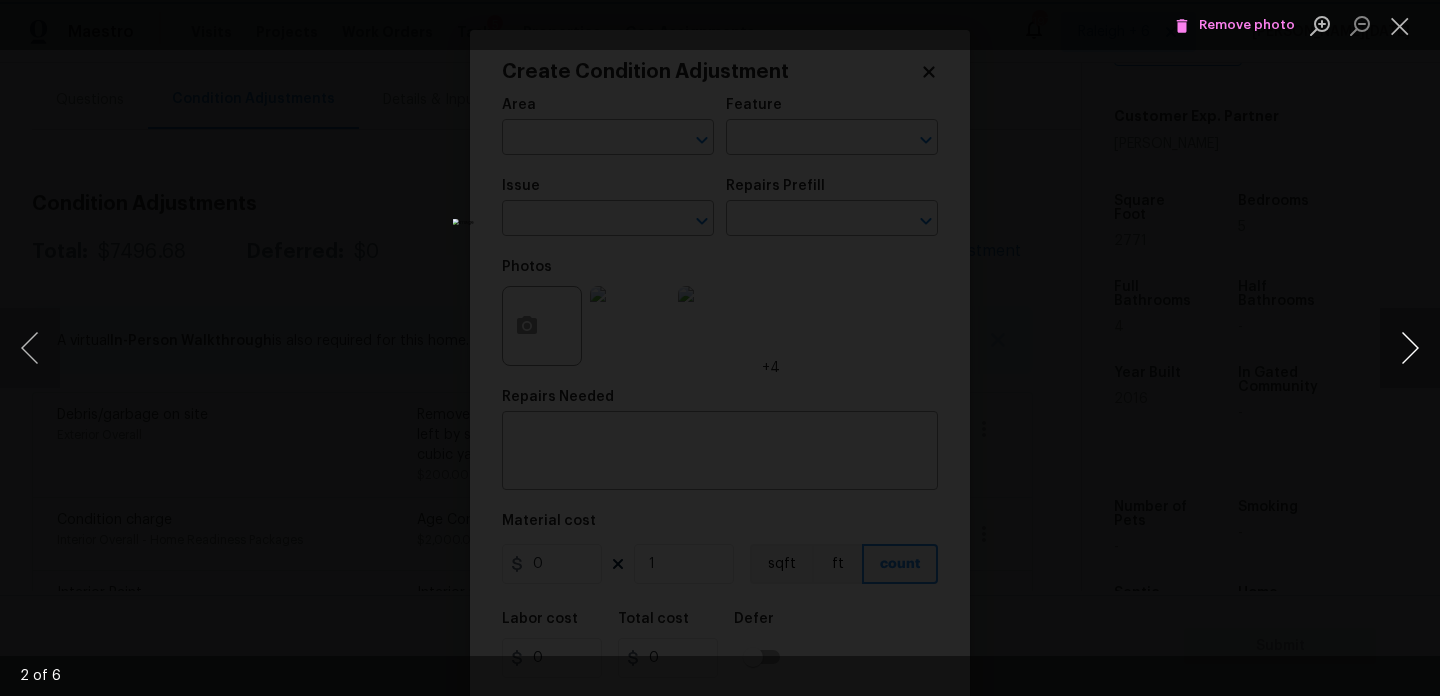 click at bounding box center (1410, 348) 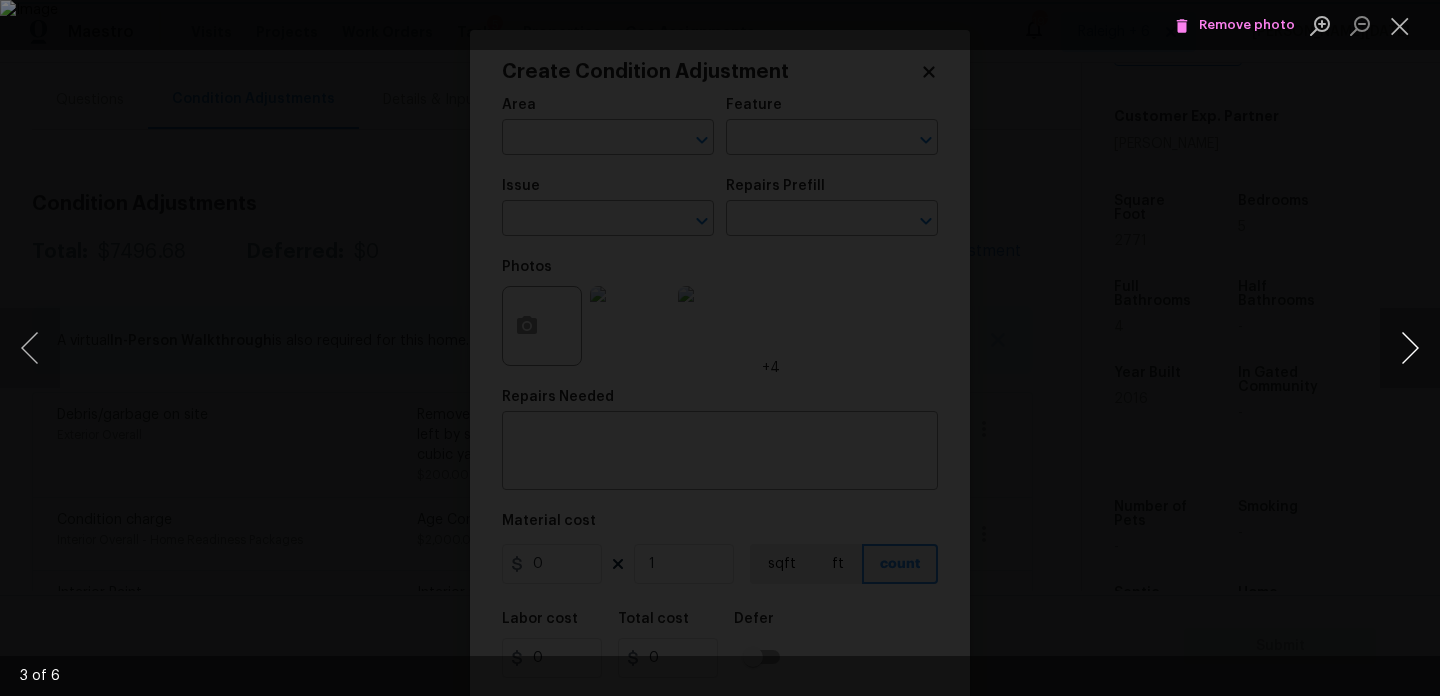 click at bounding box center [1410, 348] 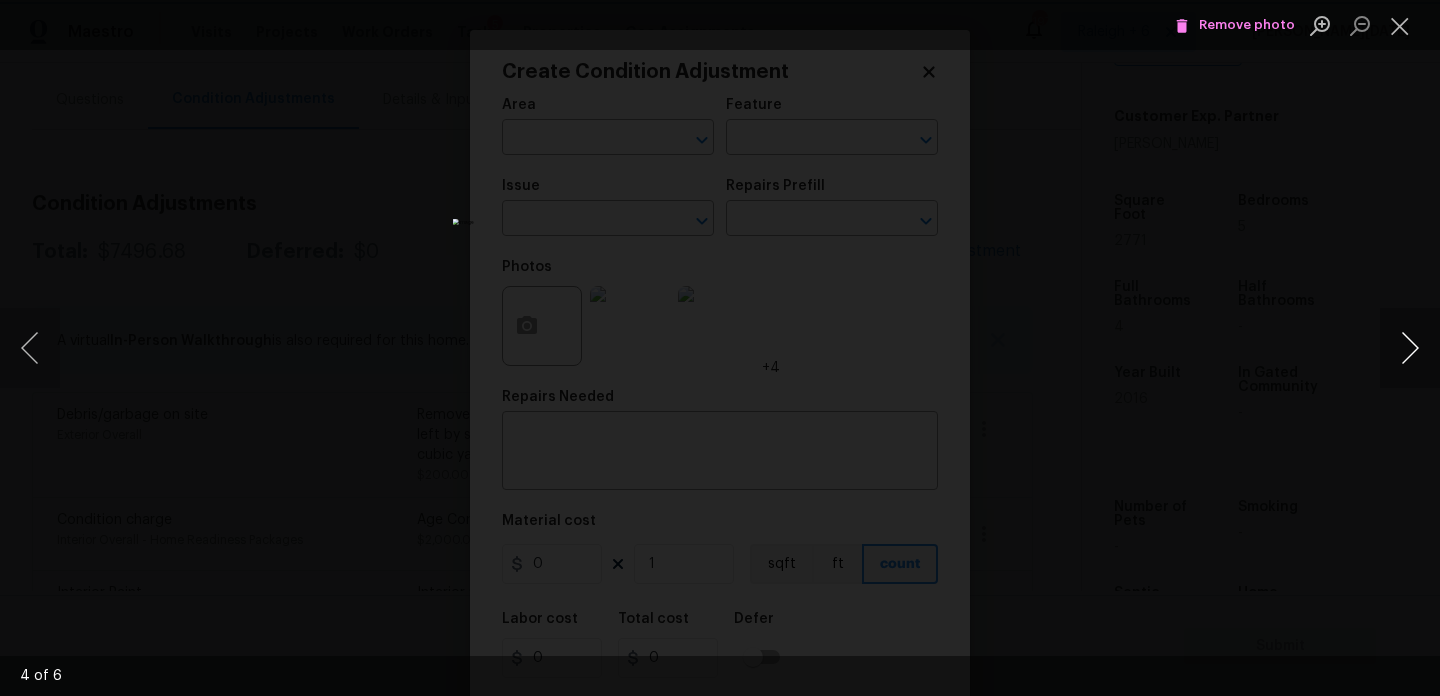 click at bounding box center [1410, 348] 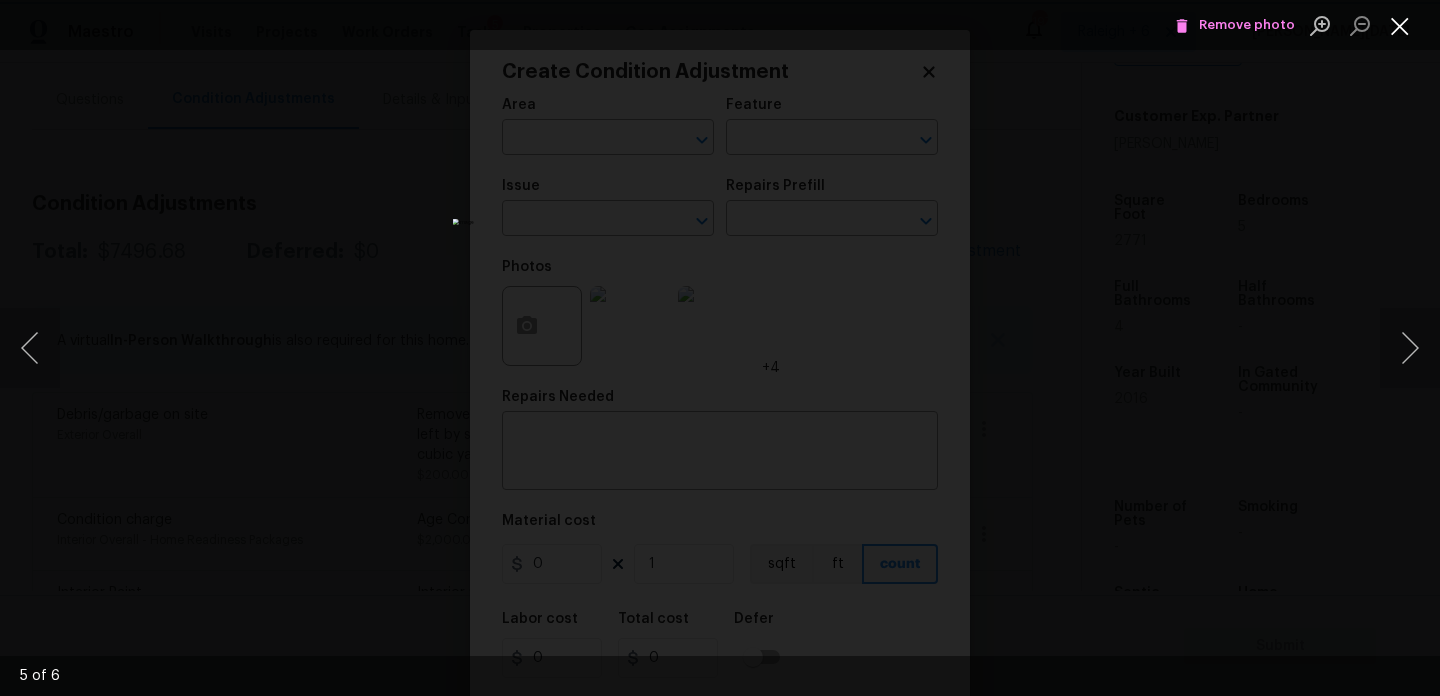 click at bounding box center (1400, 25) 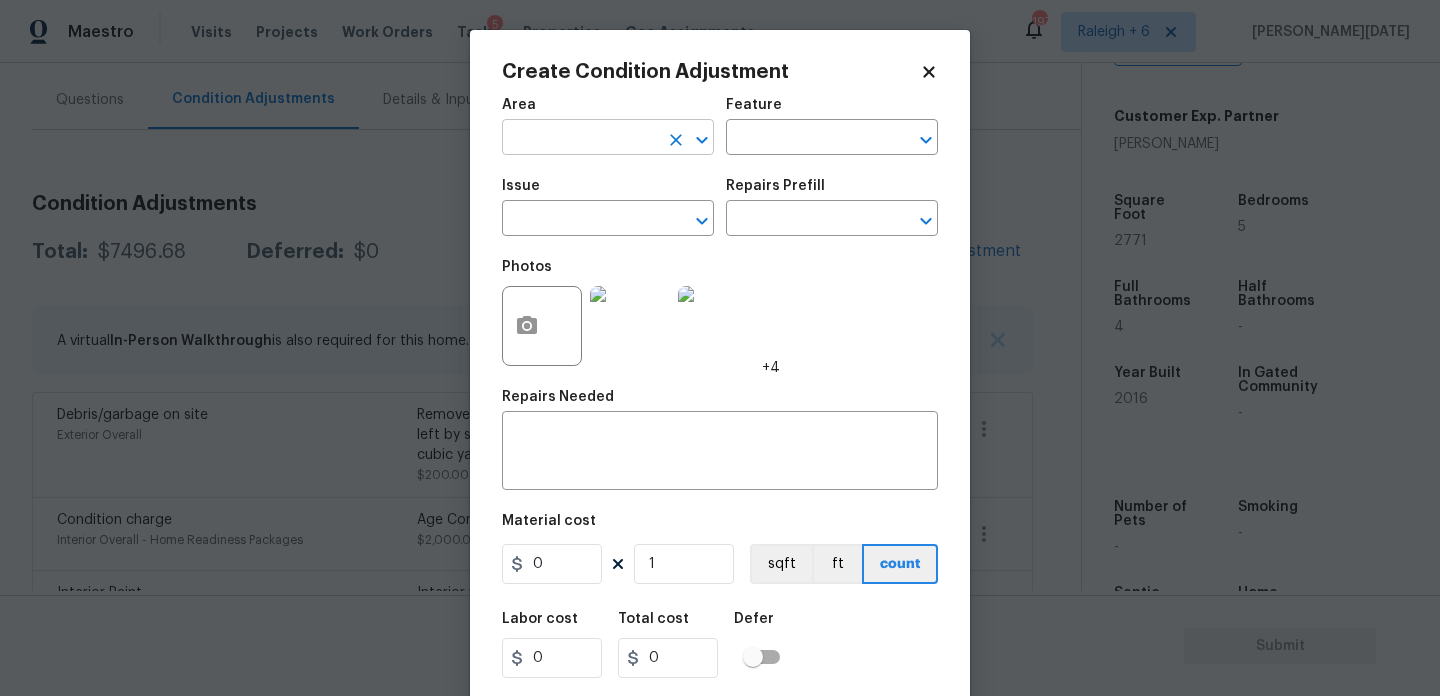 click at bounding box center (580, 139) 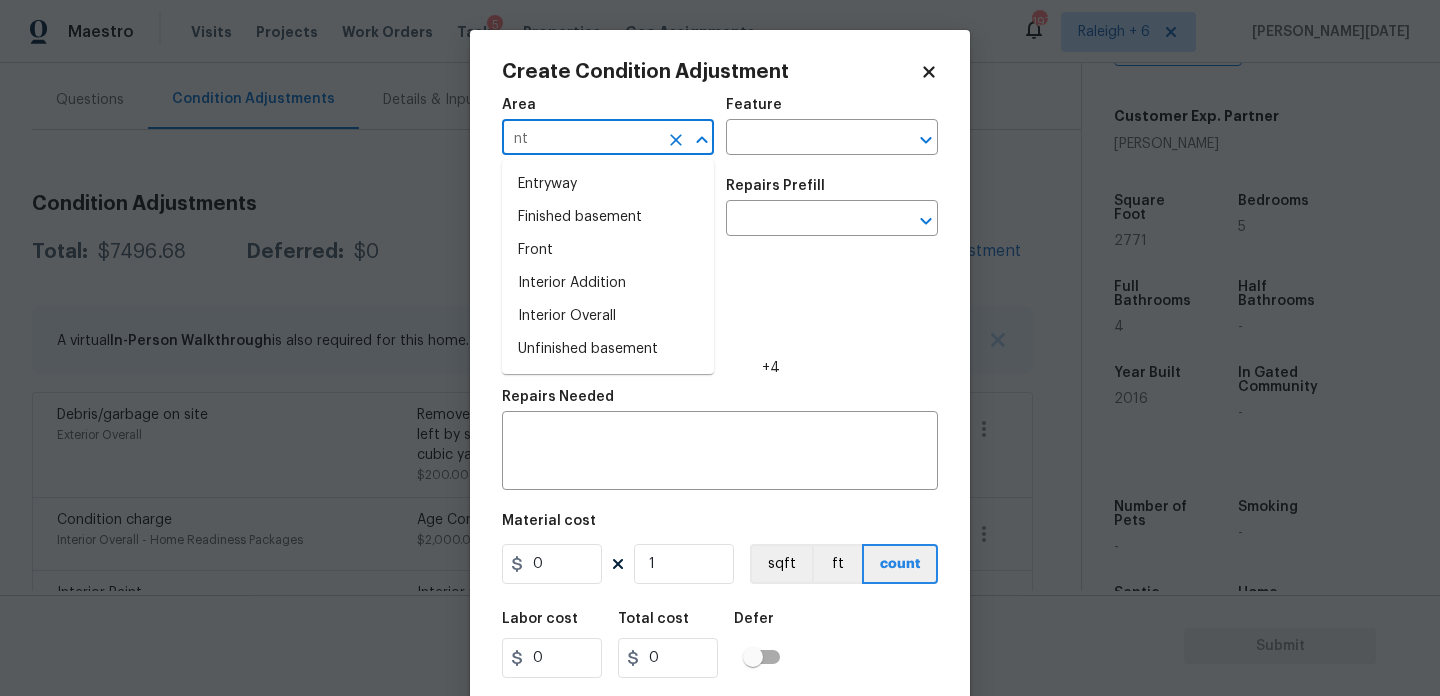 type on "n" 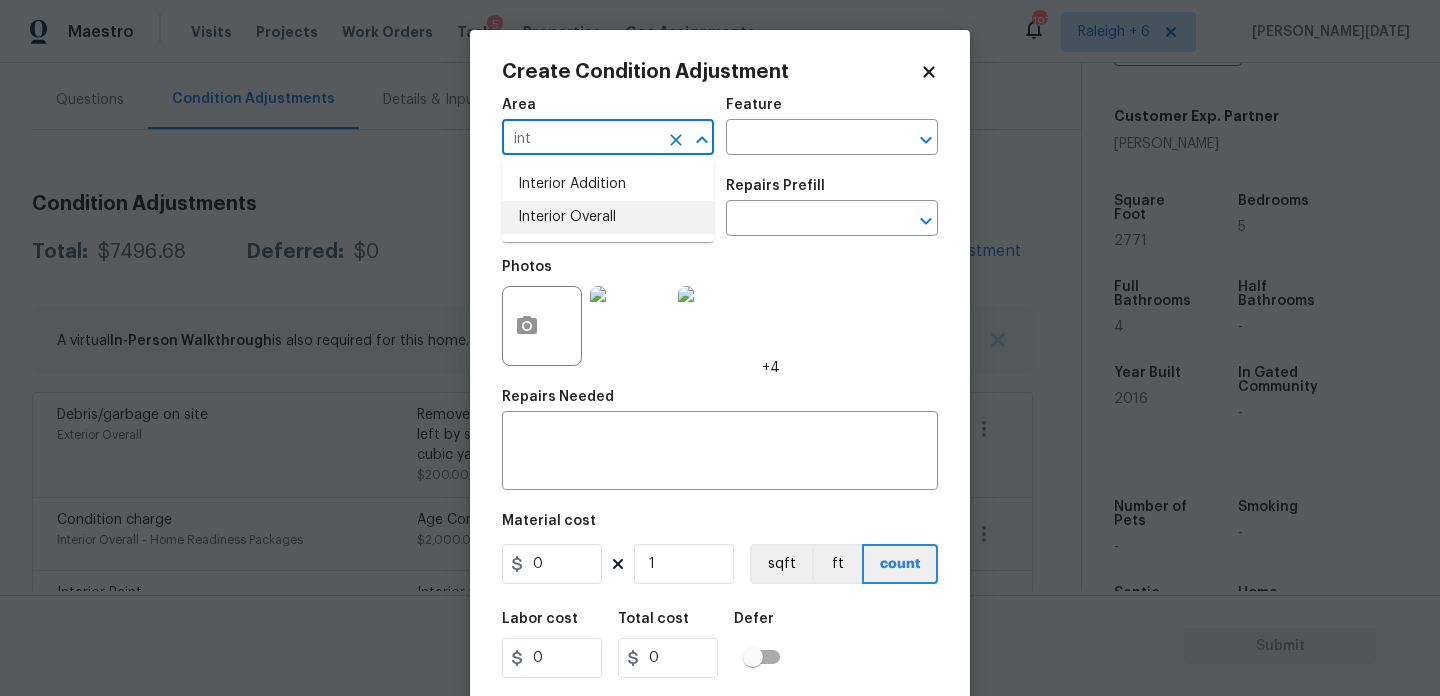 click on "Interior Overall" at bounding box center (608, 217) 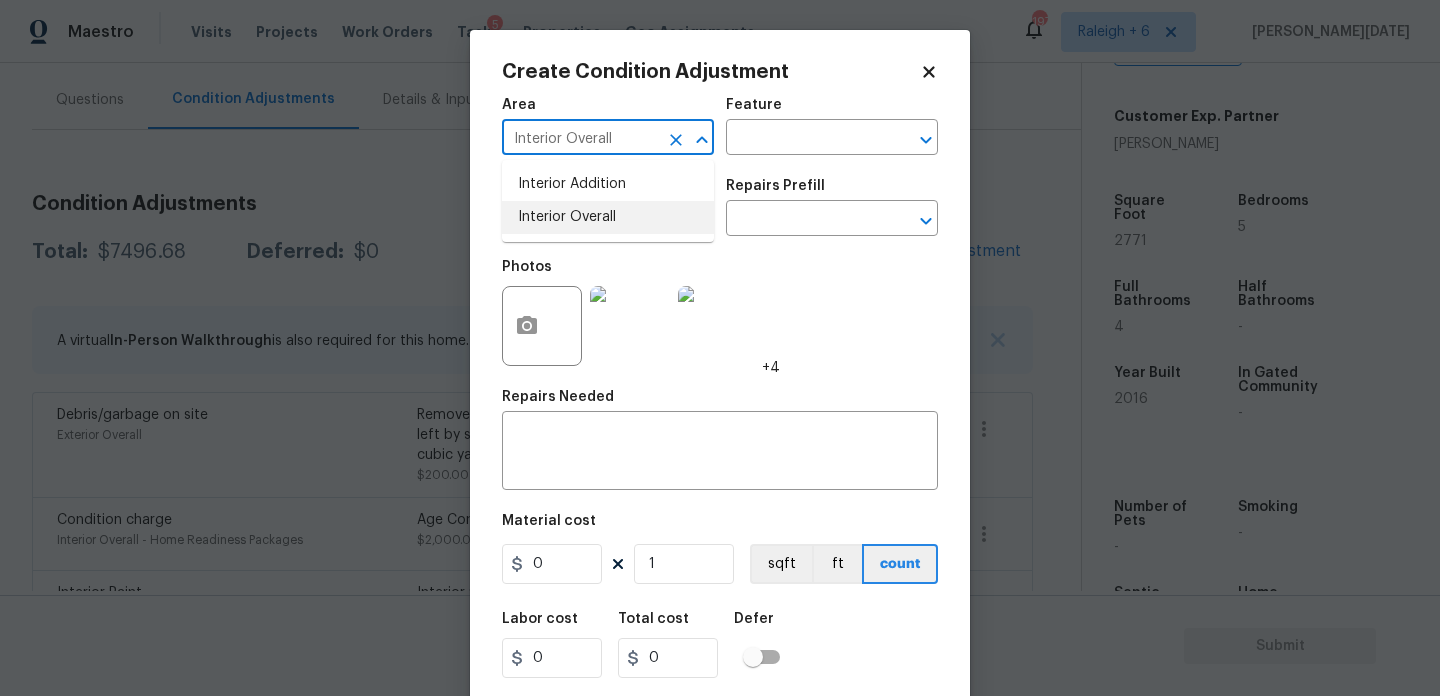 type on "Interior Overall" 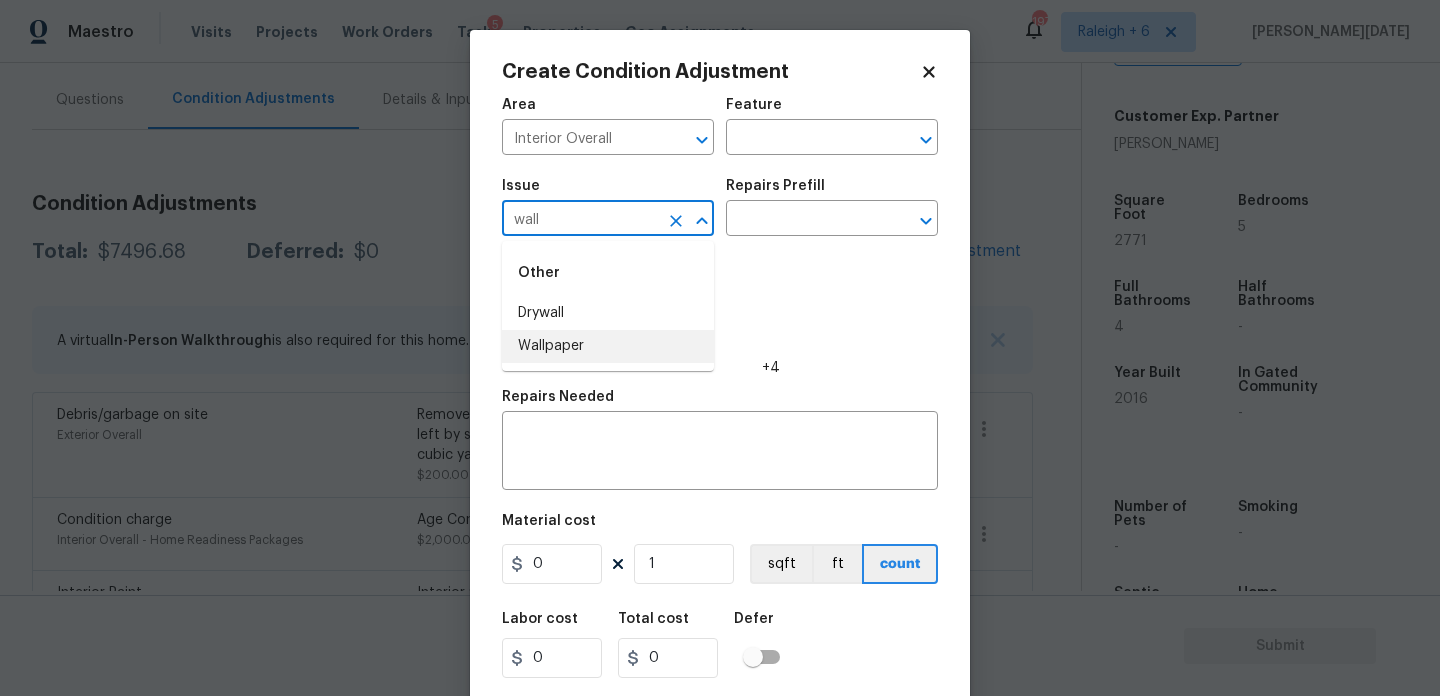 click on "Wallpaper" at bounding box center [608, 346] 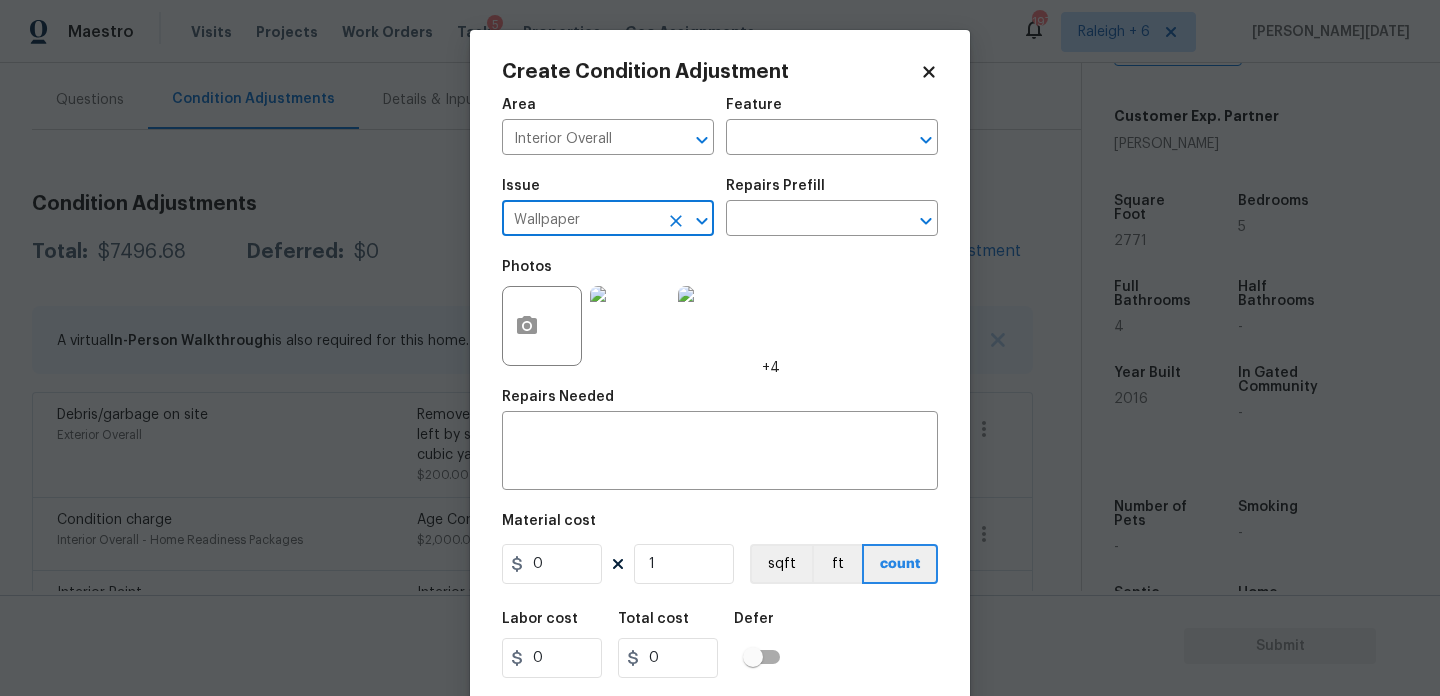 type on "Wallpaper" 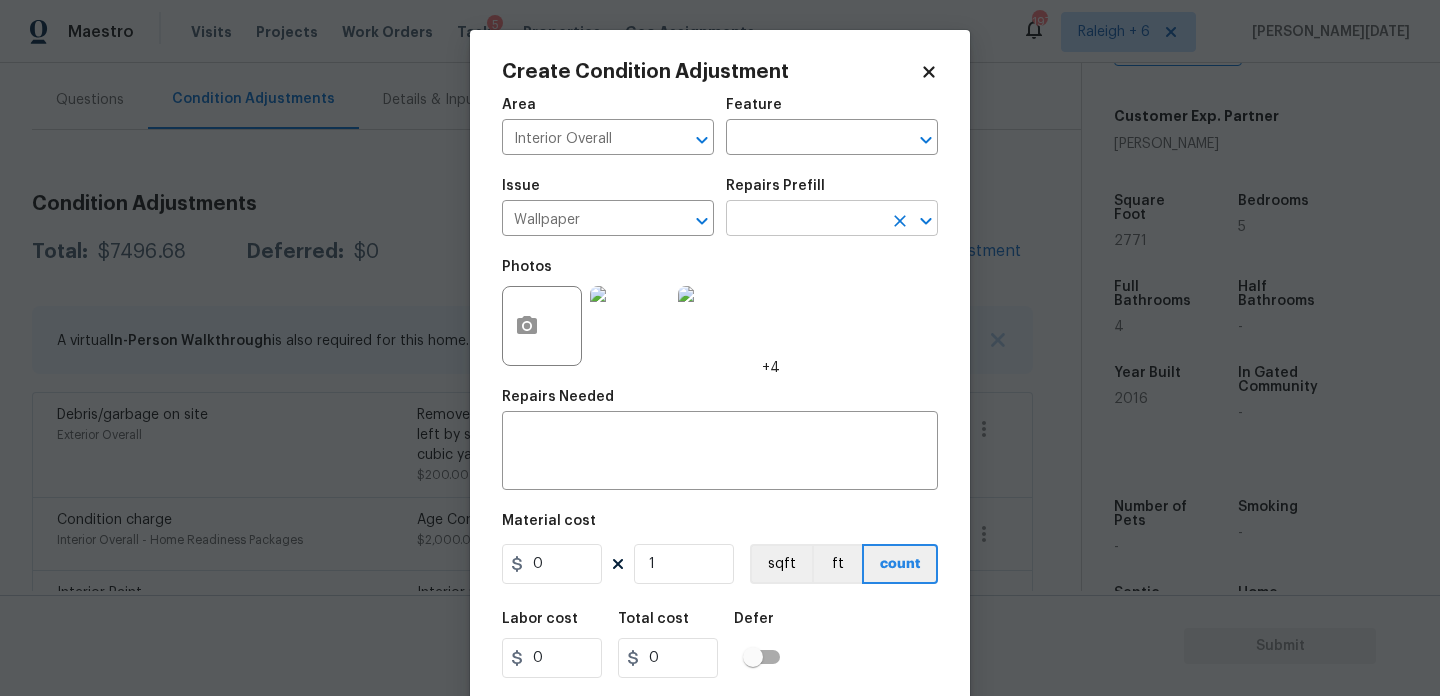 click at bounding box center (804, 220) 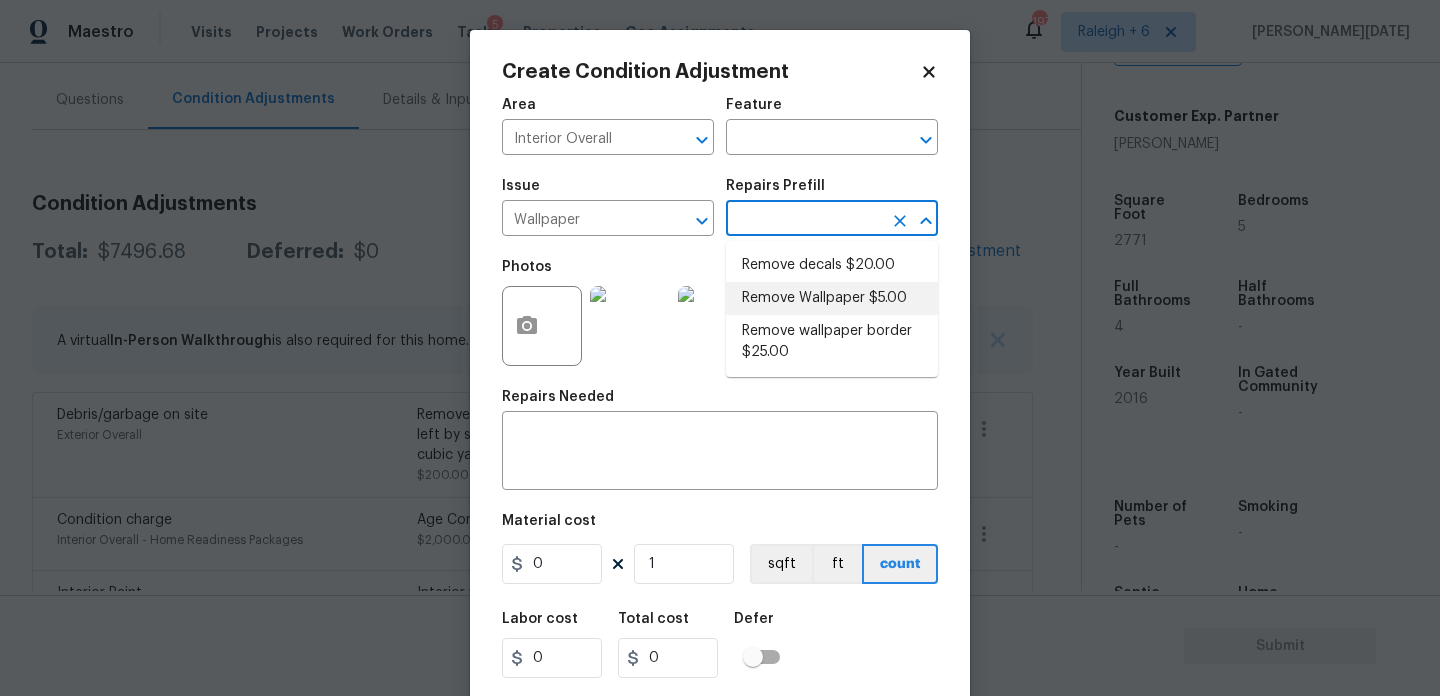 click on "Remove Wallpaper $5.00" at bounding box center (832, 298) 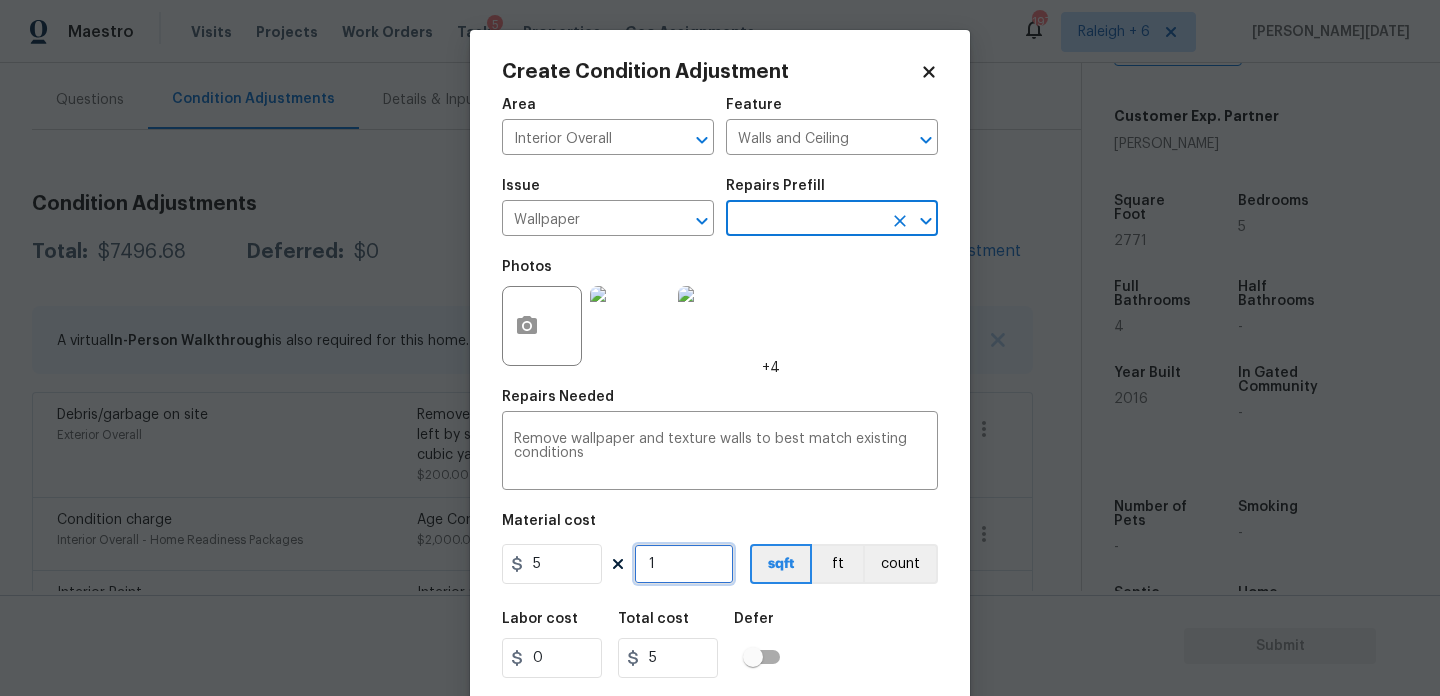 click on "1" at bounding box center (684, 564) 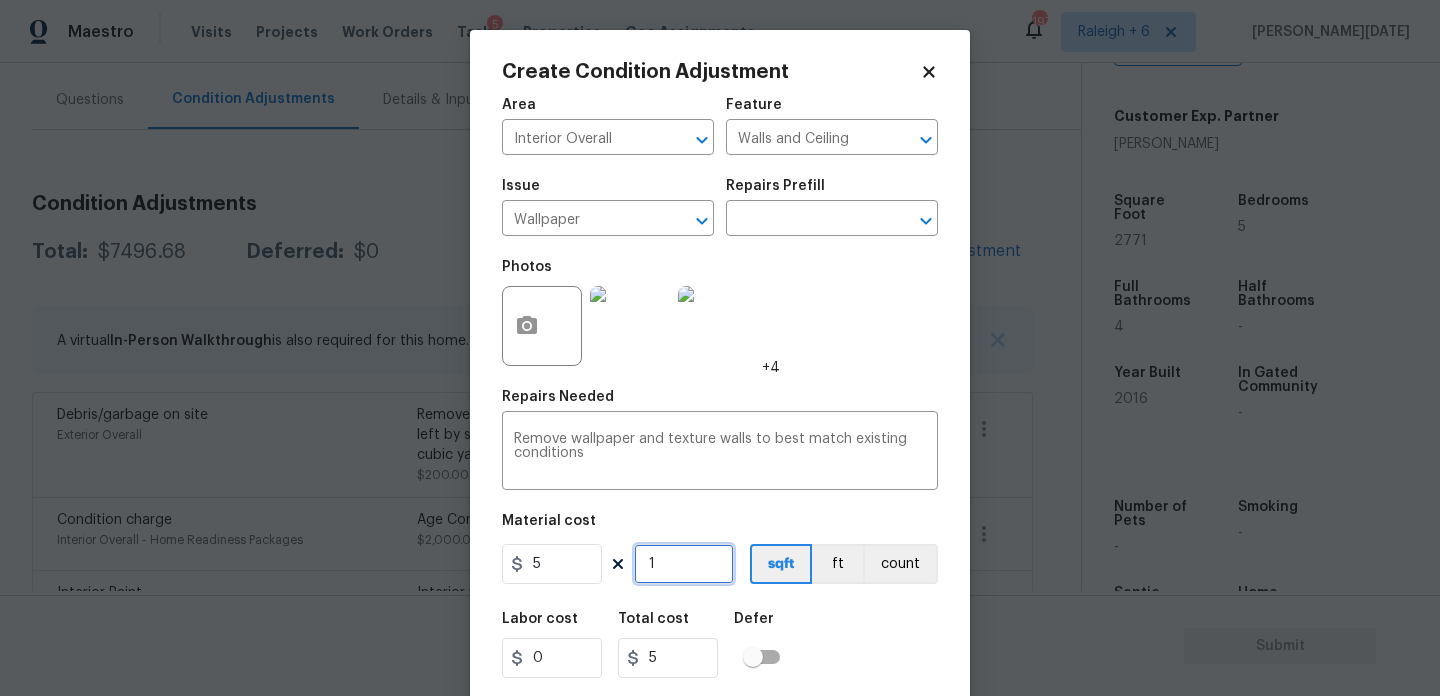 type on "0" 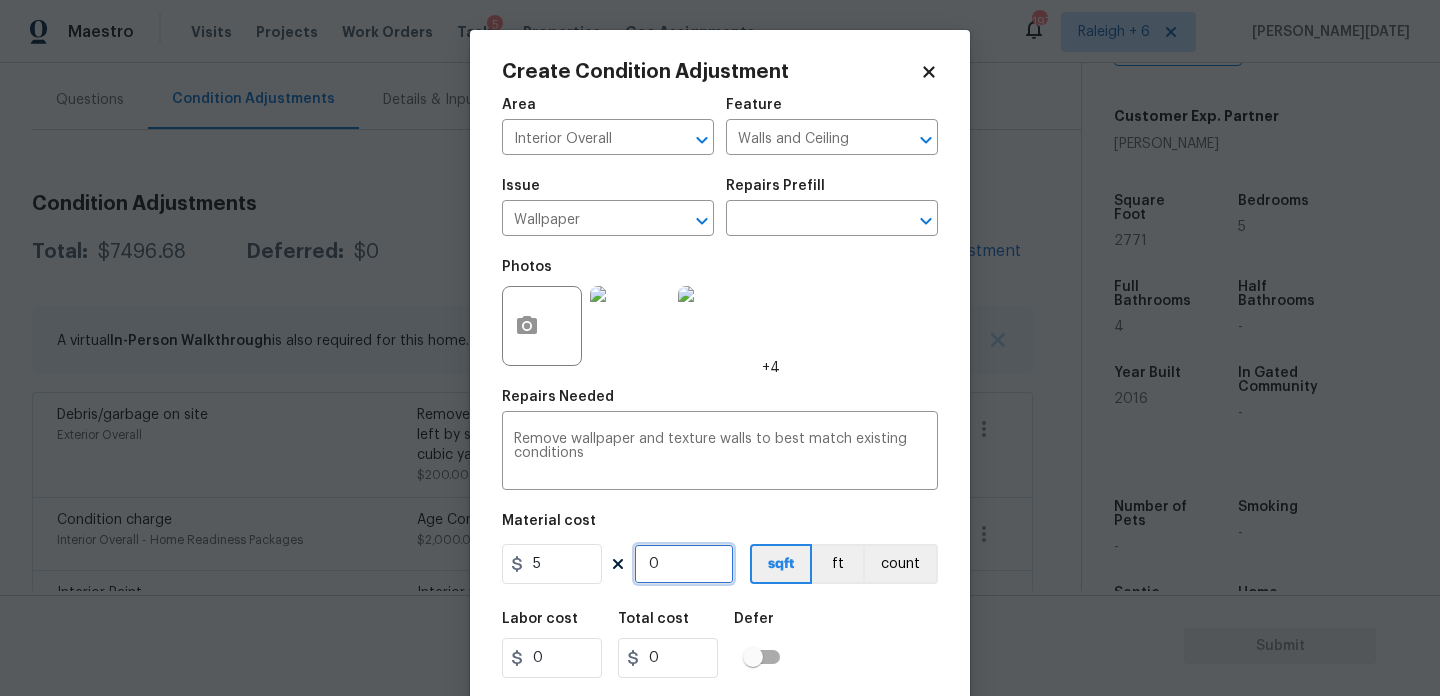 type on "5" 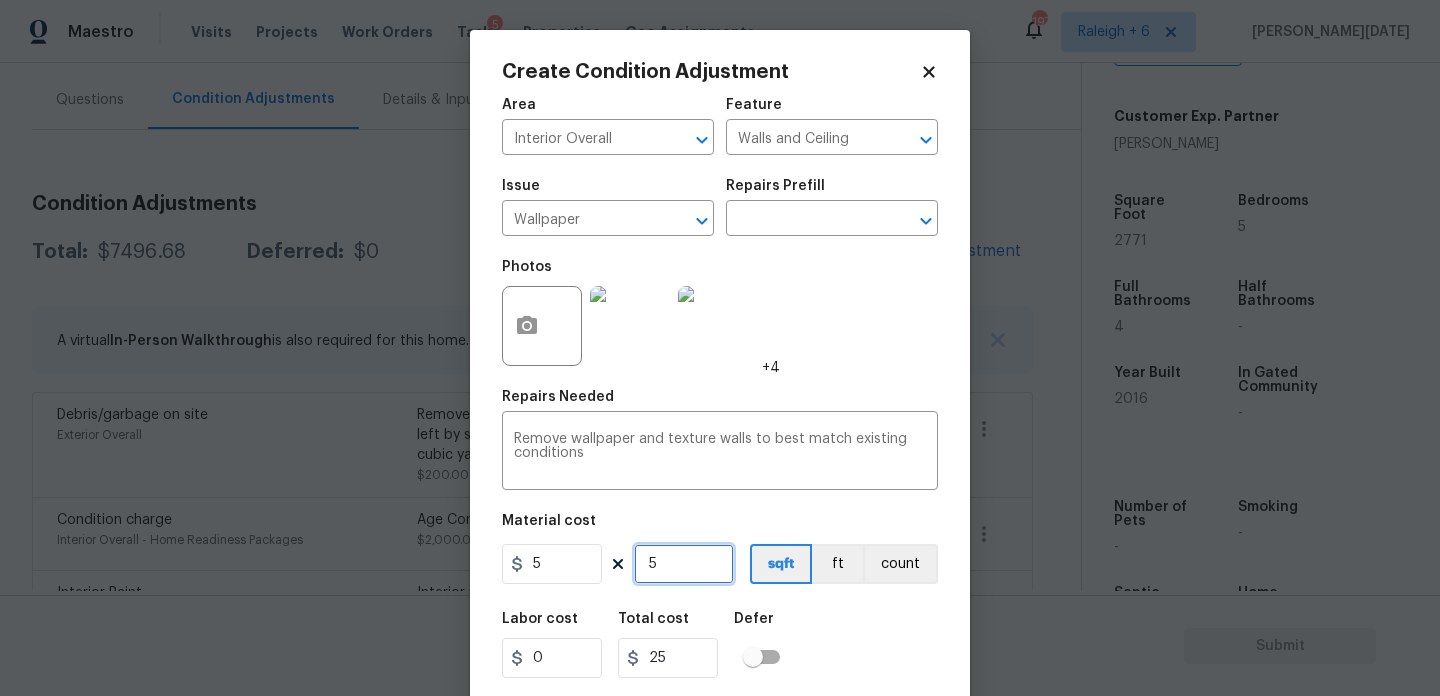 type on "50" 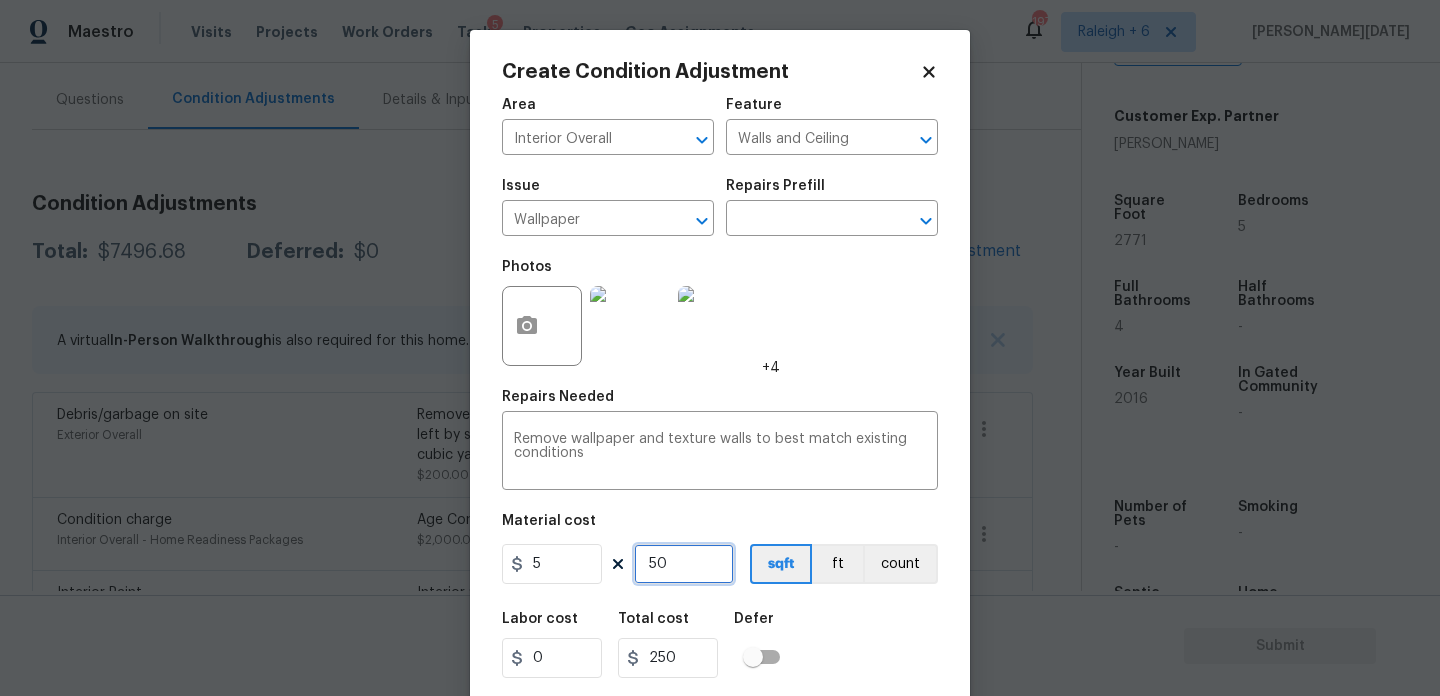type on "50" 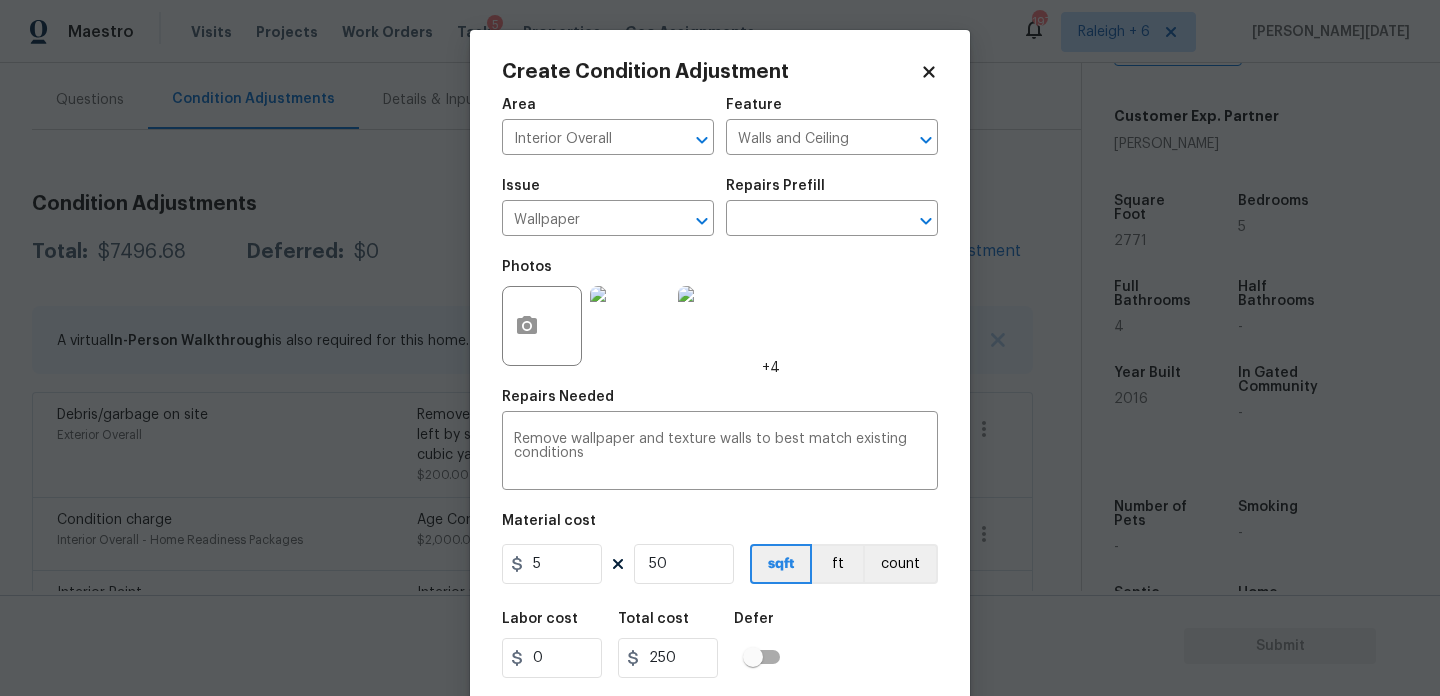 click on "Photos  +4" at bounding box center [720, 313] 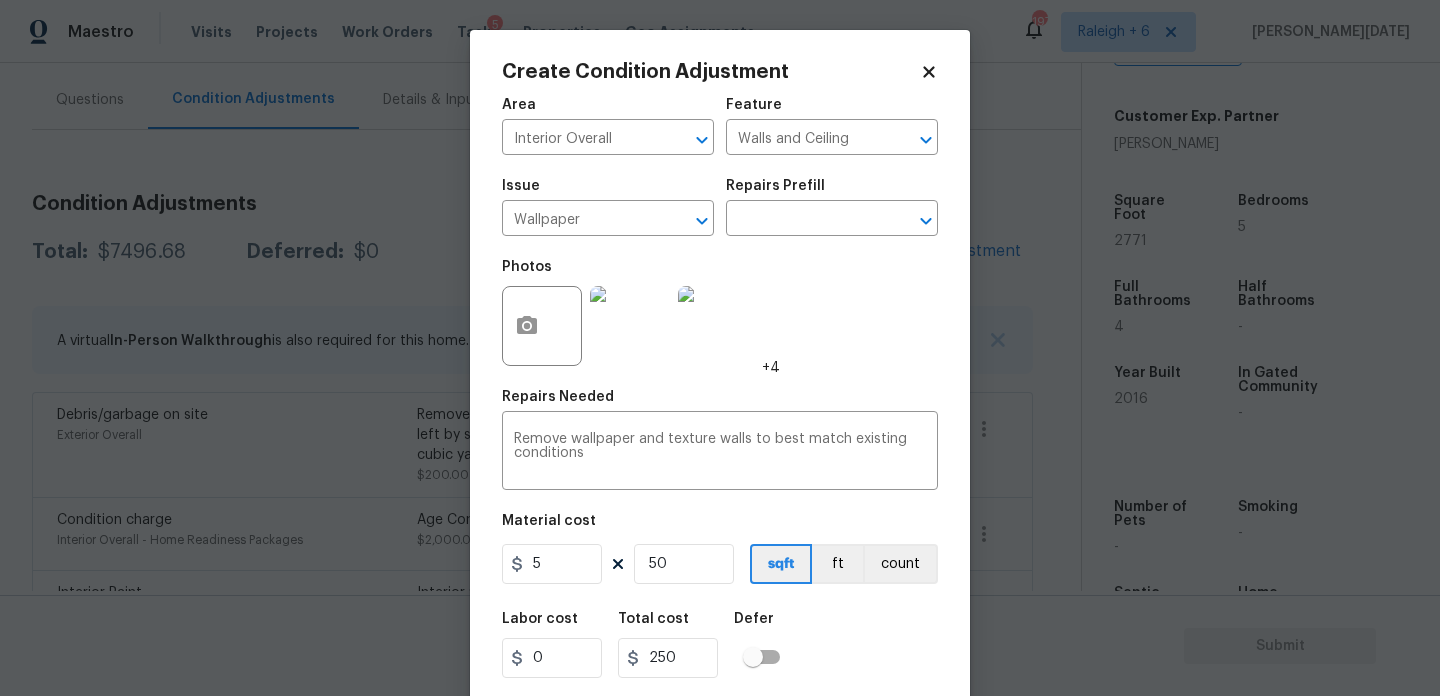 scroll, scrollTop: 51, scrollLeft: 0, axis: vertical 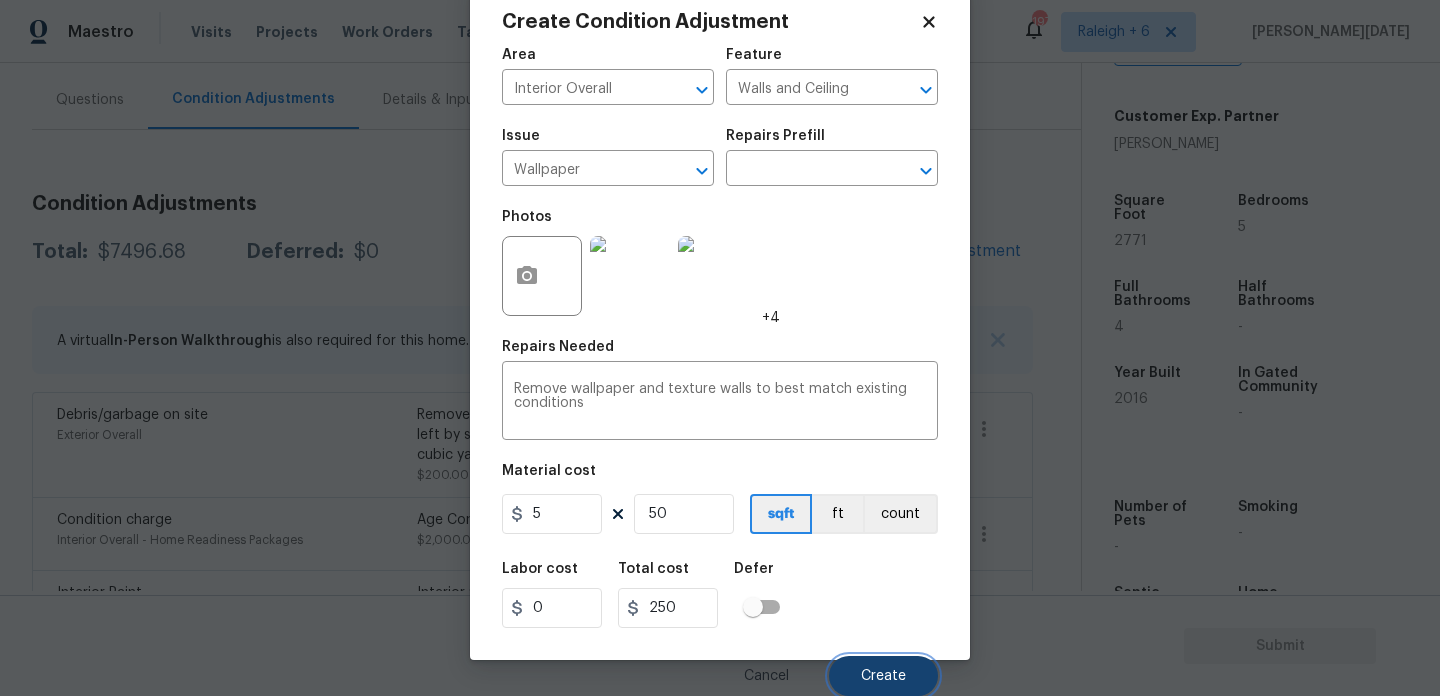 click on "Create" at bounding box center (883, 676) 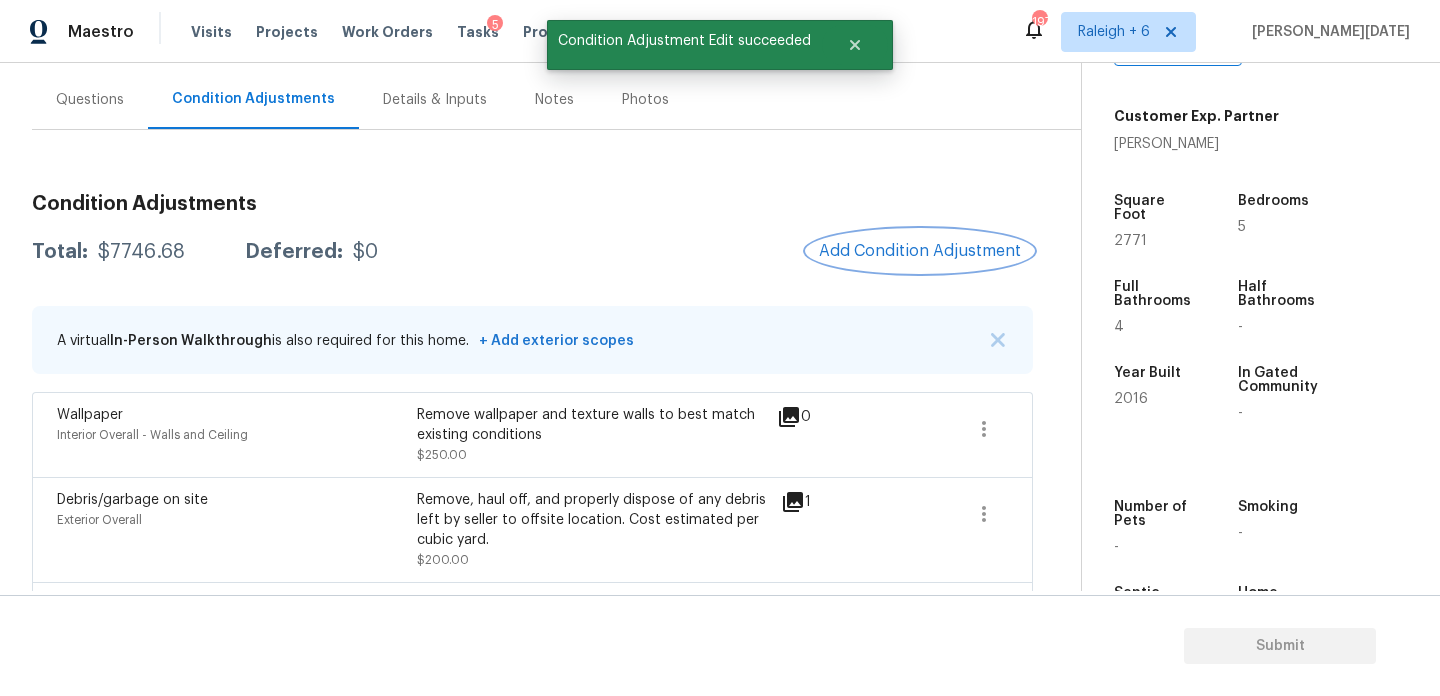scroll, scrollTop: 0, scrollLeft: 0, axis: both 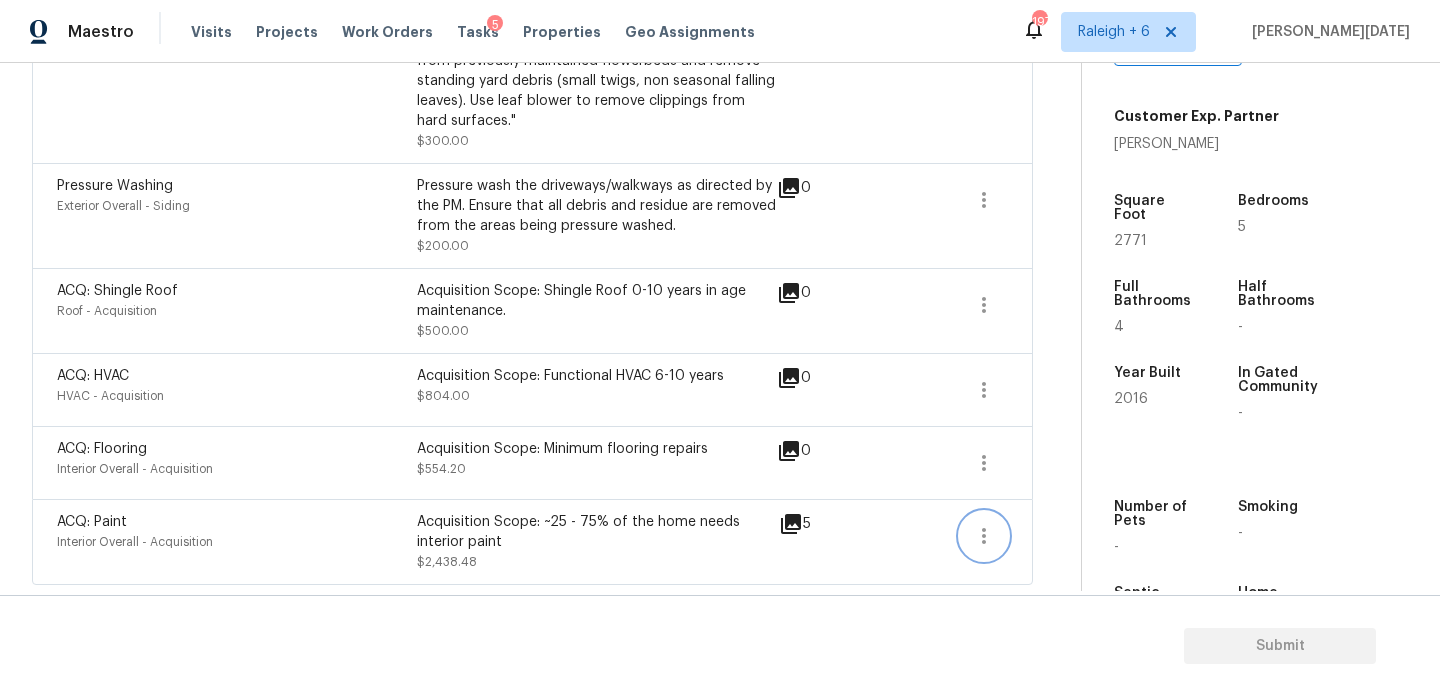 click 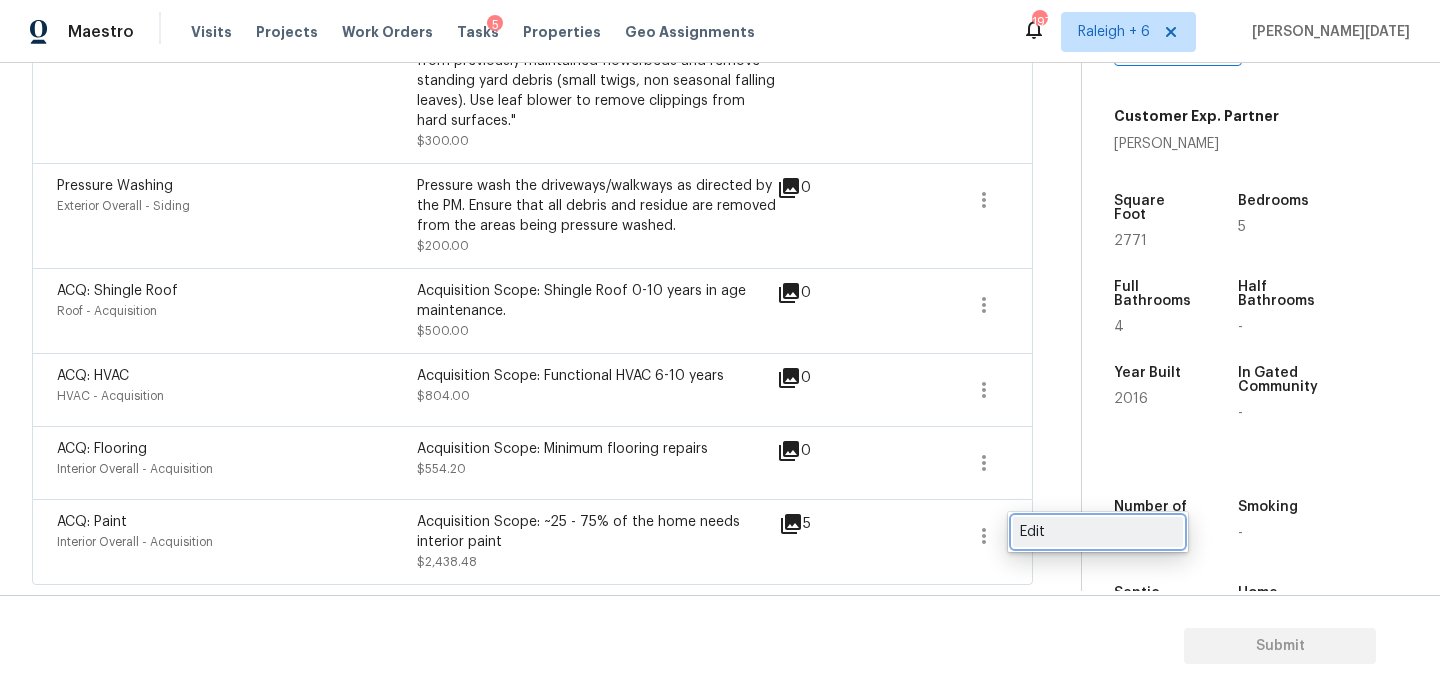 click on "Edit" at bounding box center [1098, 532] 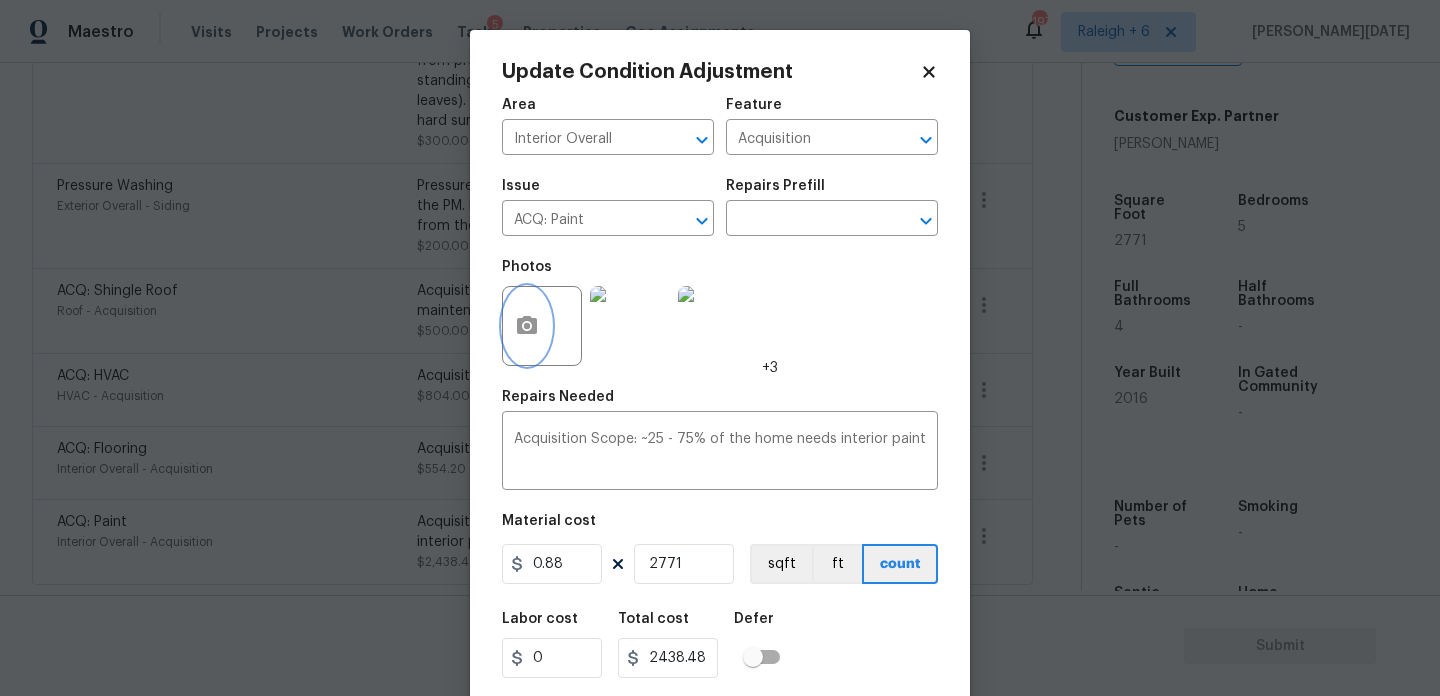 click 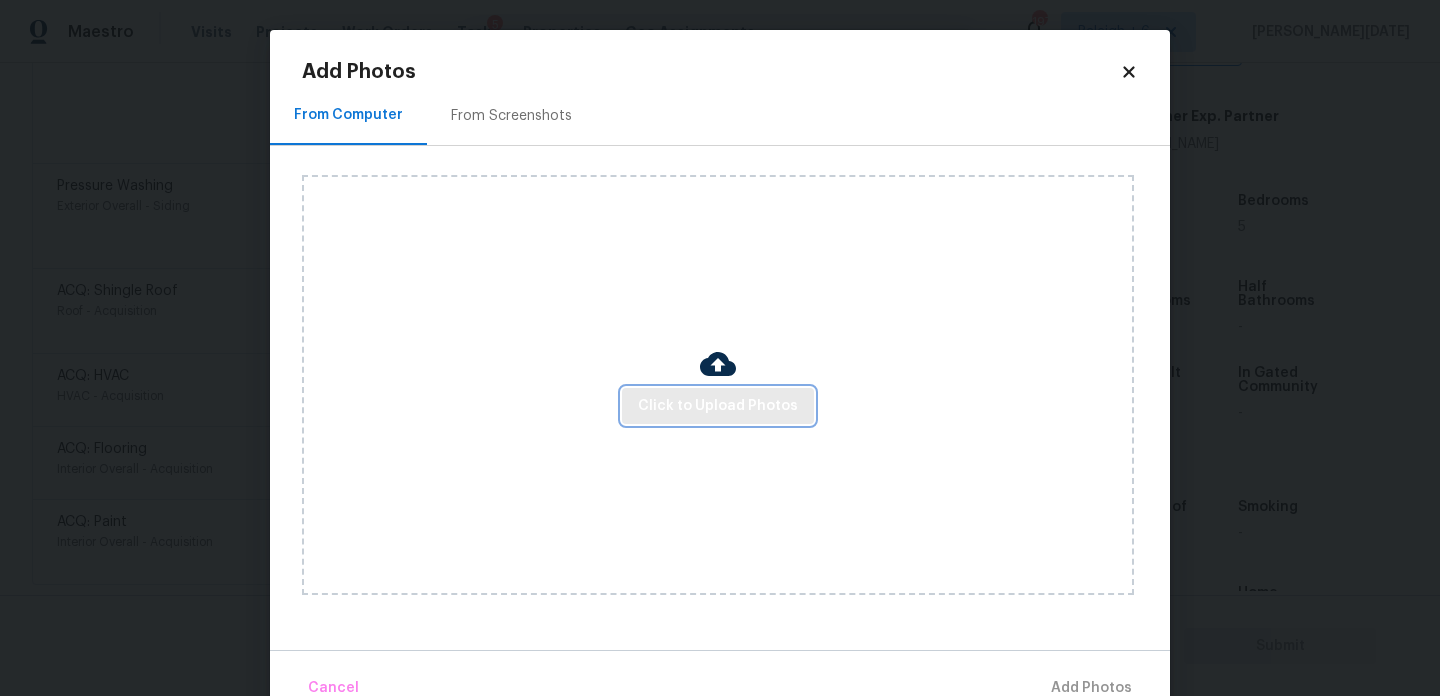 click on "Click to Upload Photos" at bounding box center (718, 406) 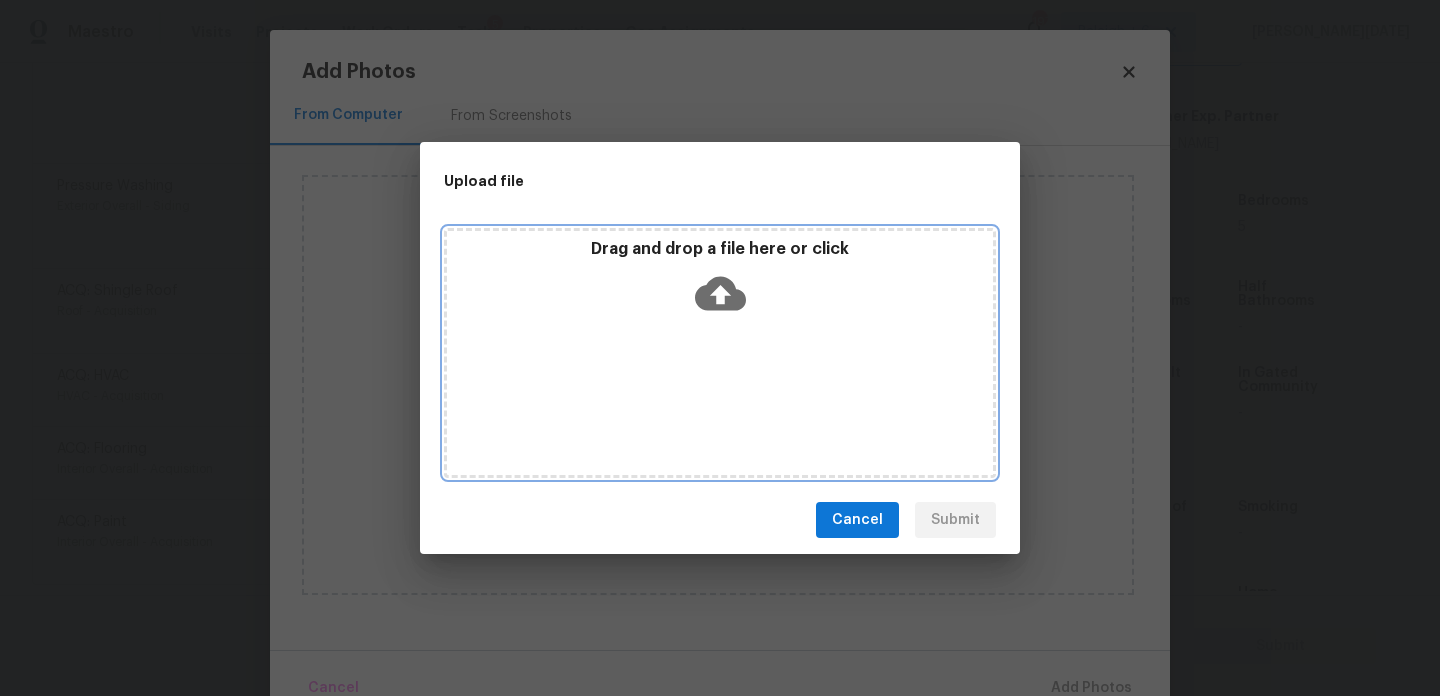 click on "Drag and drop a file here or click" at bounding box center [720, 353] 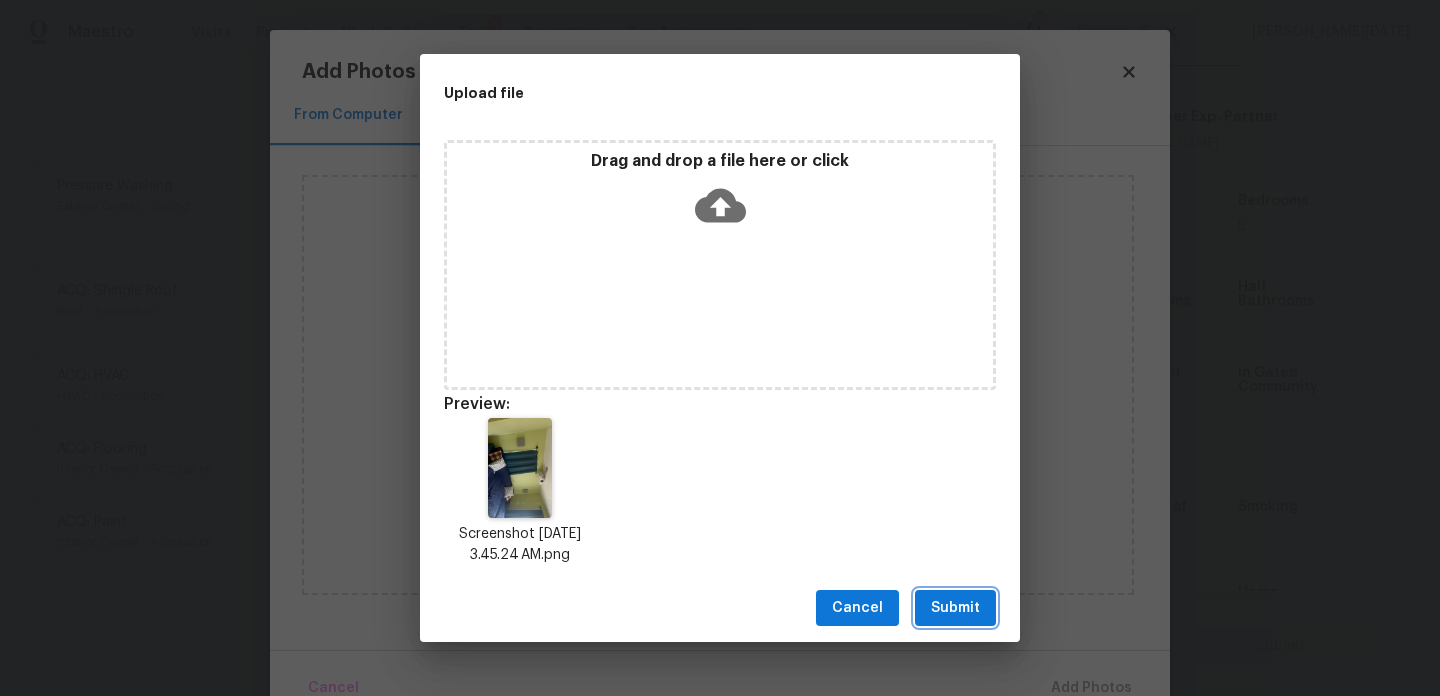 click on "Submit" at bounding box center [955, 608] 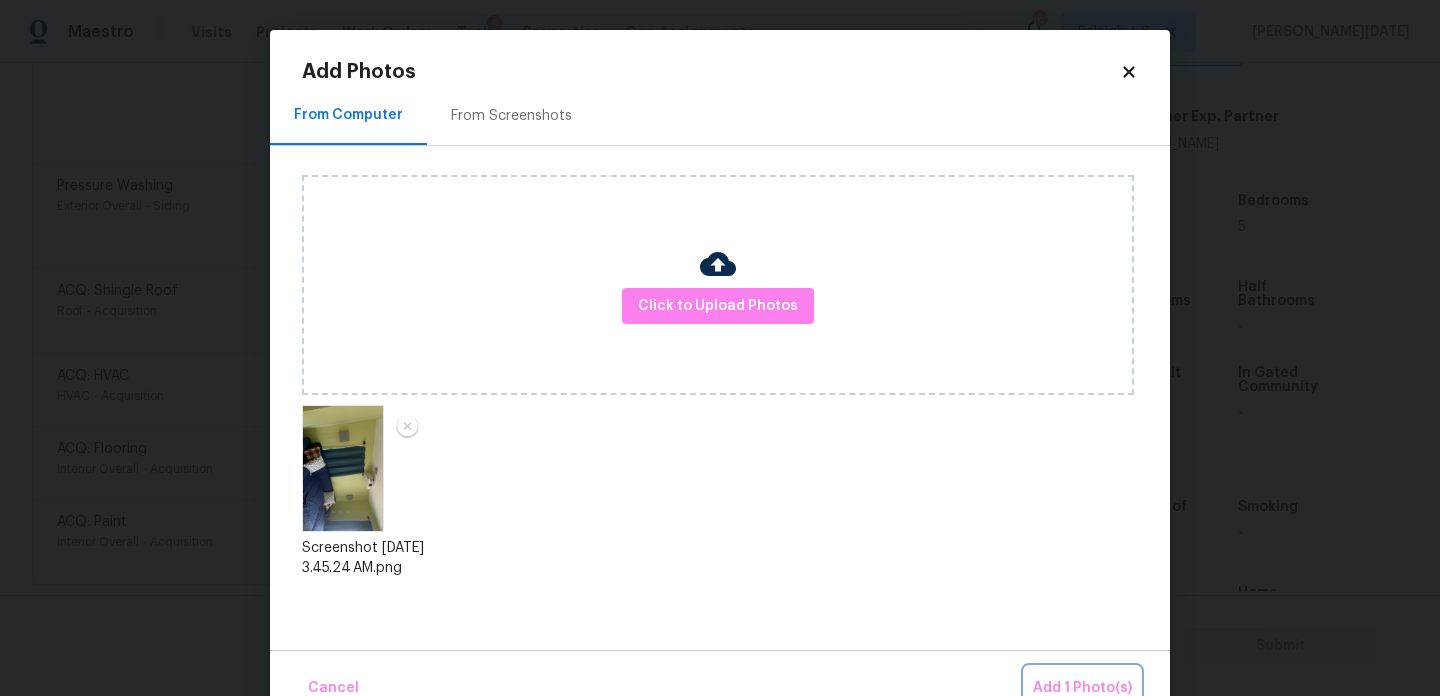 click on "Add 1 Photo(s)" at bounding box center (1082, 688) 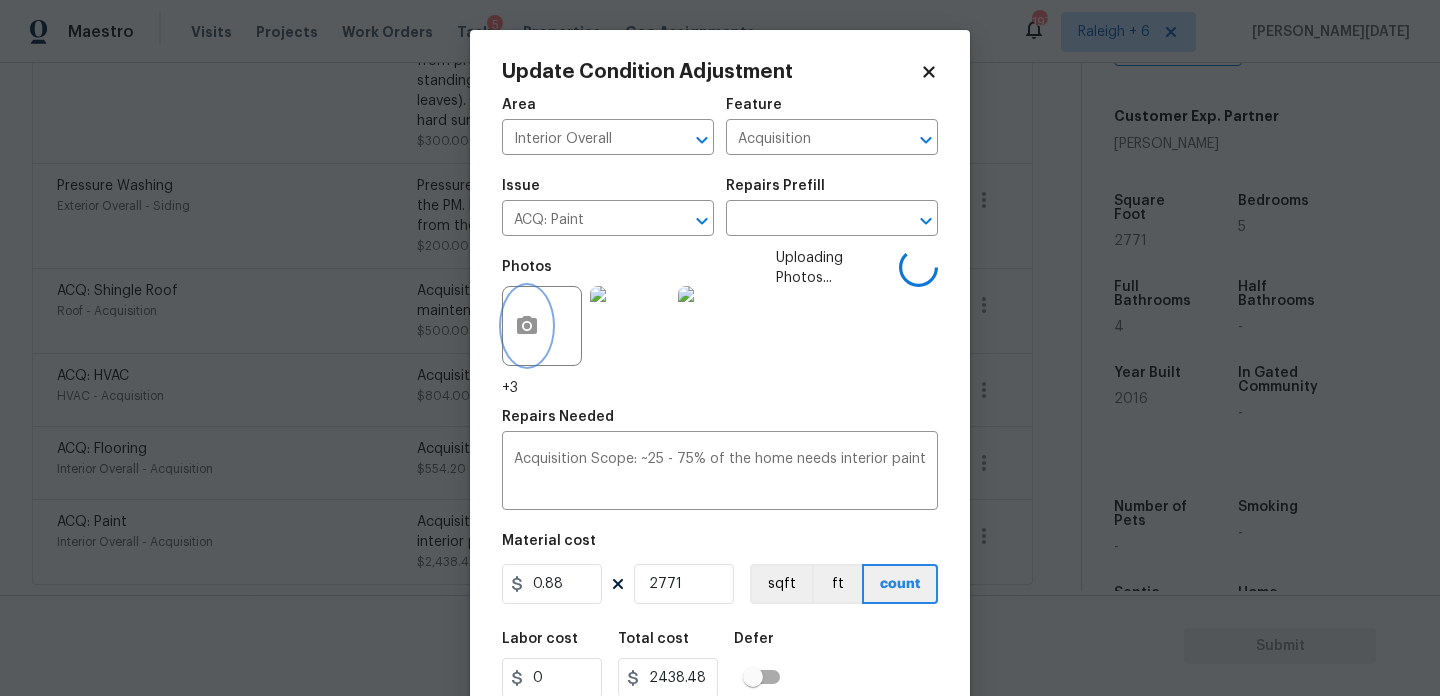 type 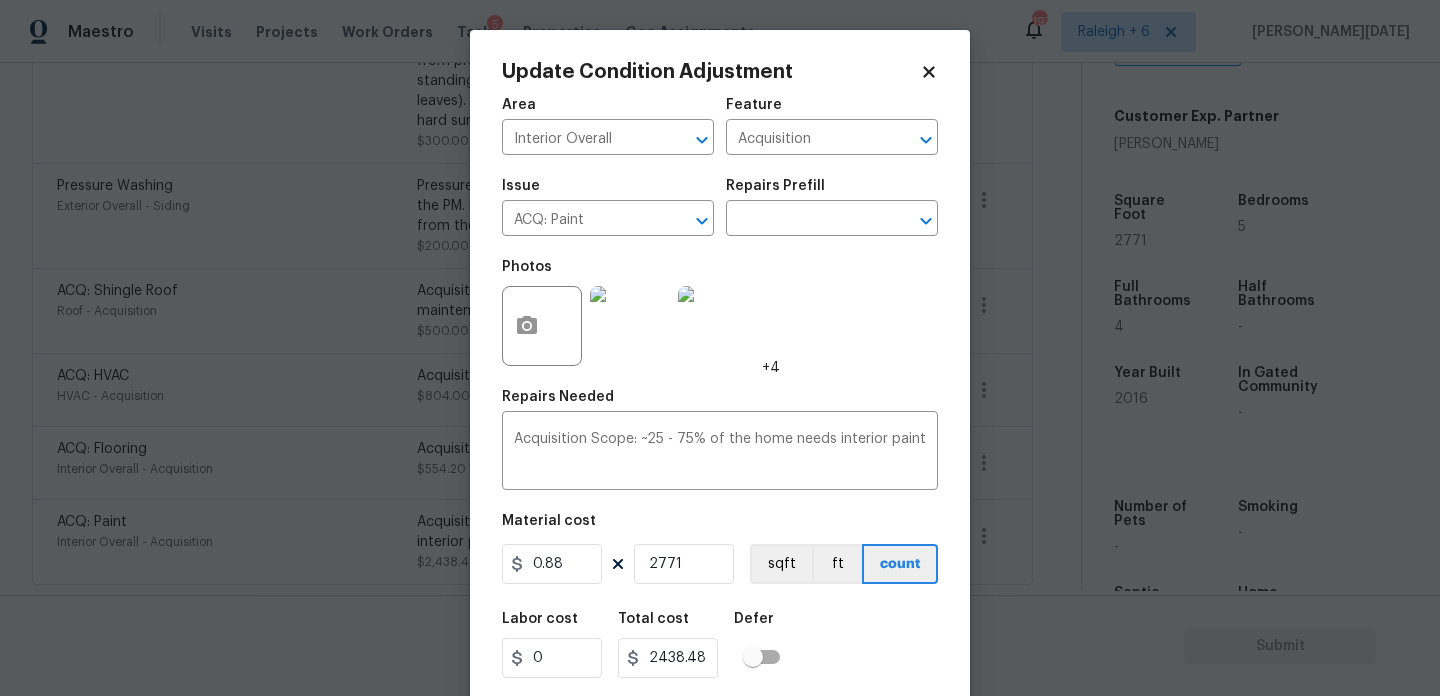 scroll, scrollTop: 51, scrollLeft: 0, axis: vertical 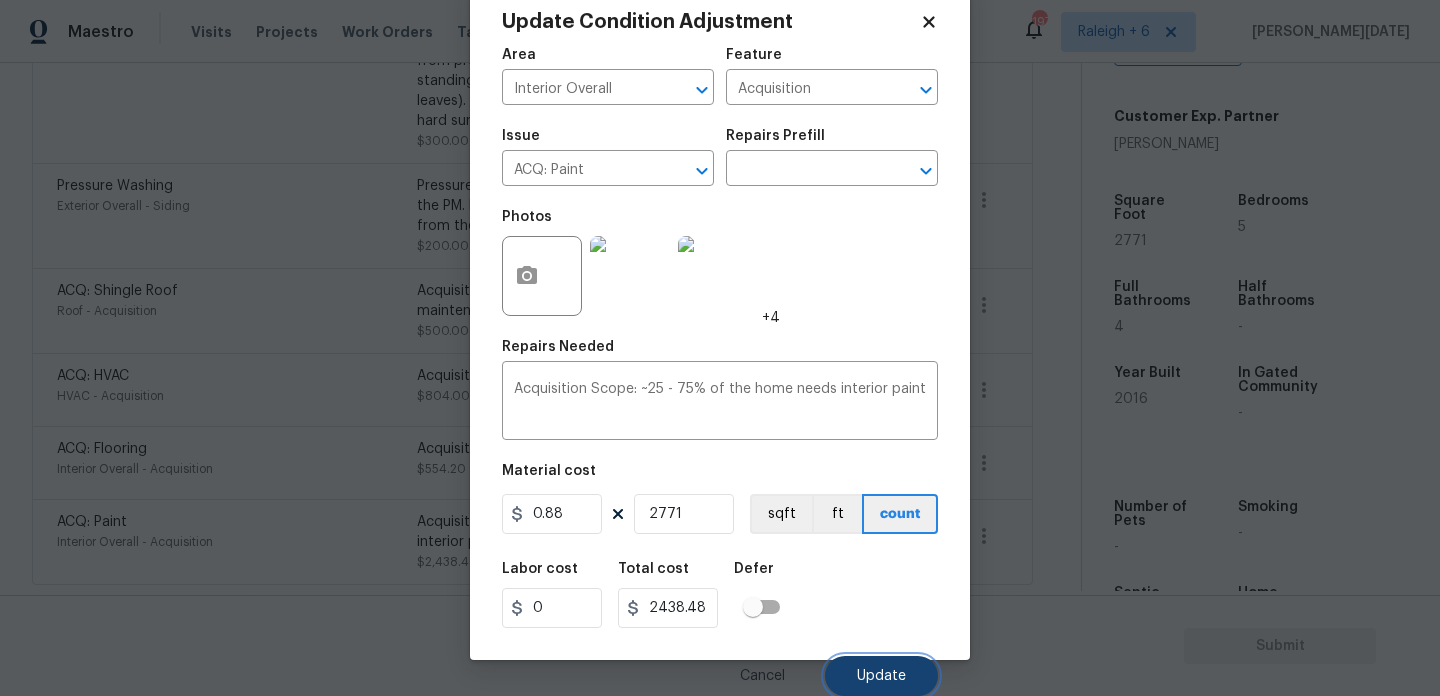 click on "Update" at bounding box center [881, 676] 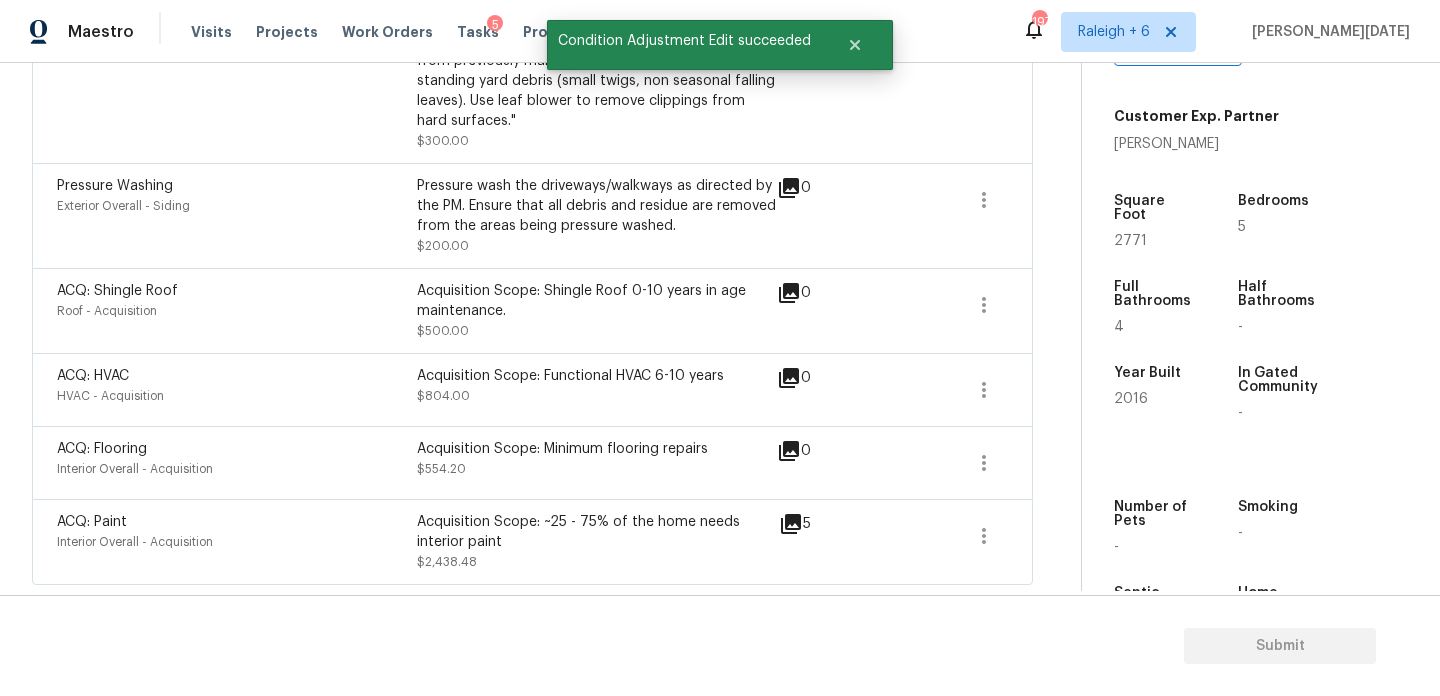 scroll, scrollTop: 0, scrollLeft: 0, axis: both 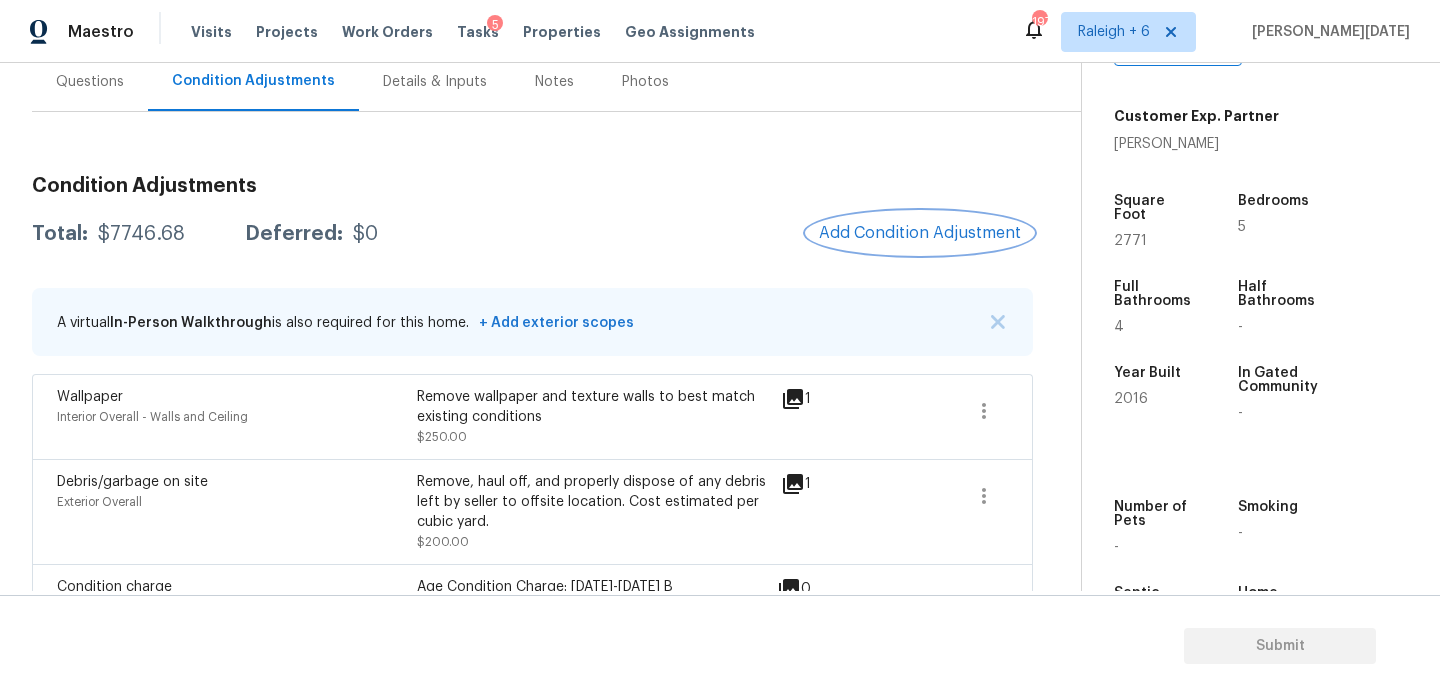 click on "Add Condition Adjustment" at bounding box center [920, 233] 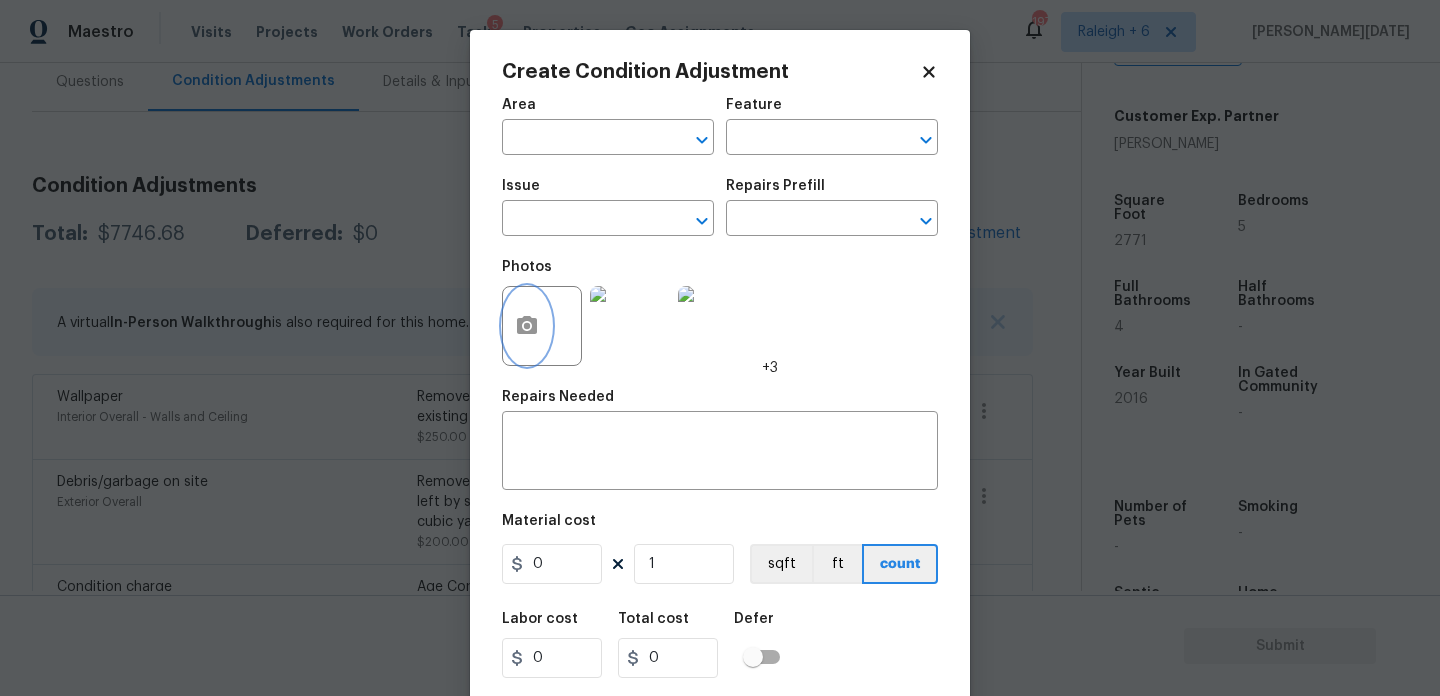 click 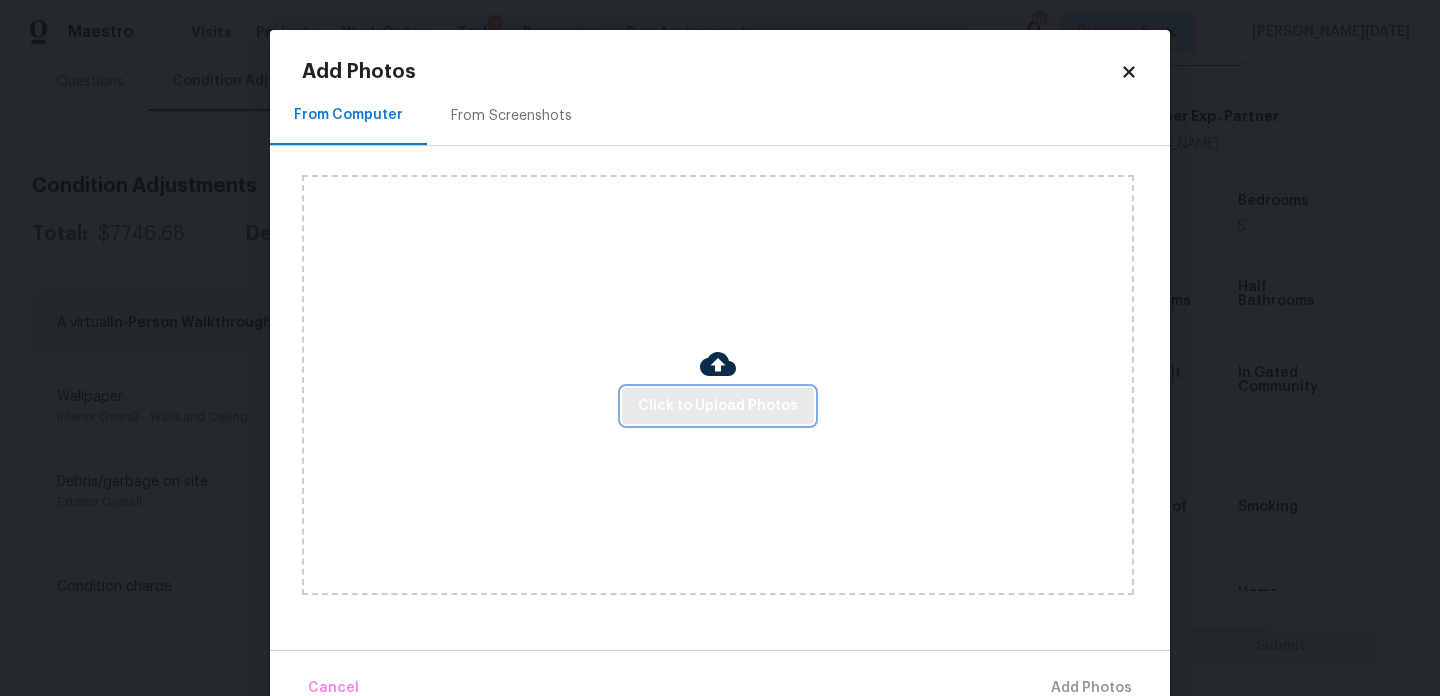 click on "Click to Upload Photos" at bounding box center (718, 406) 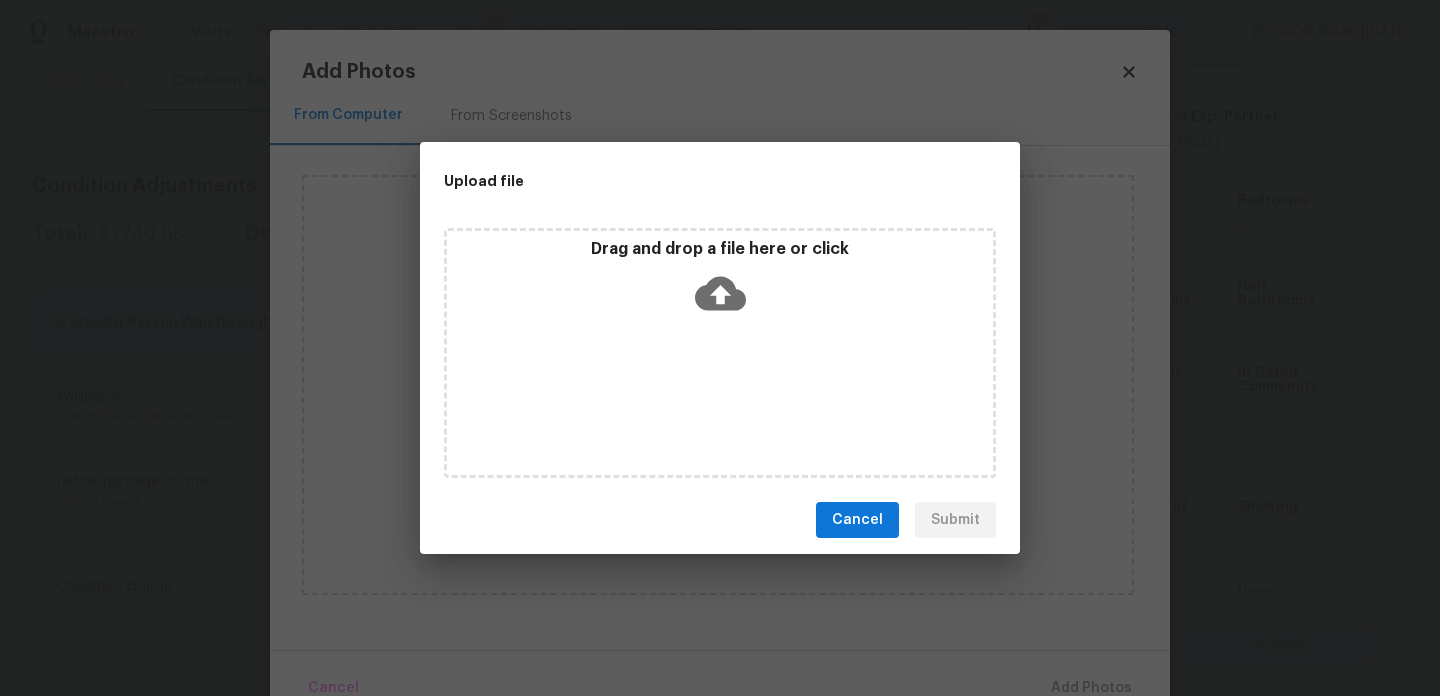 click on "Drag and drop a file here or click" at bounding box center (720, 353) 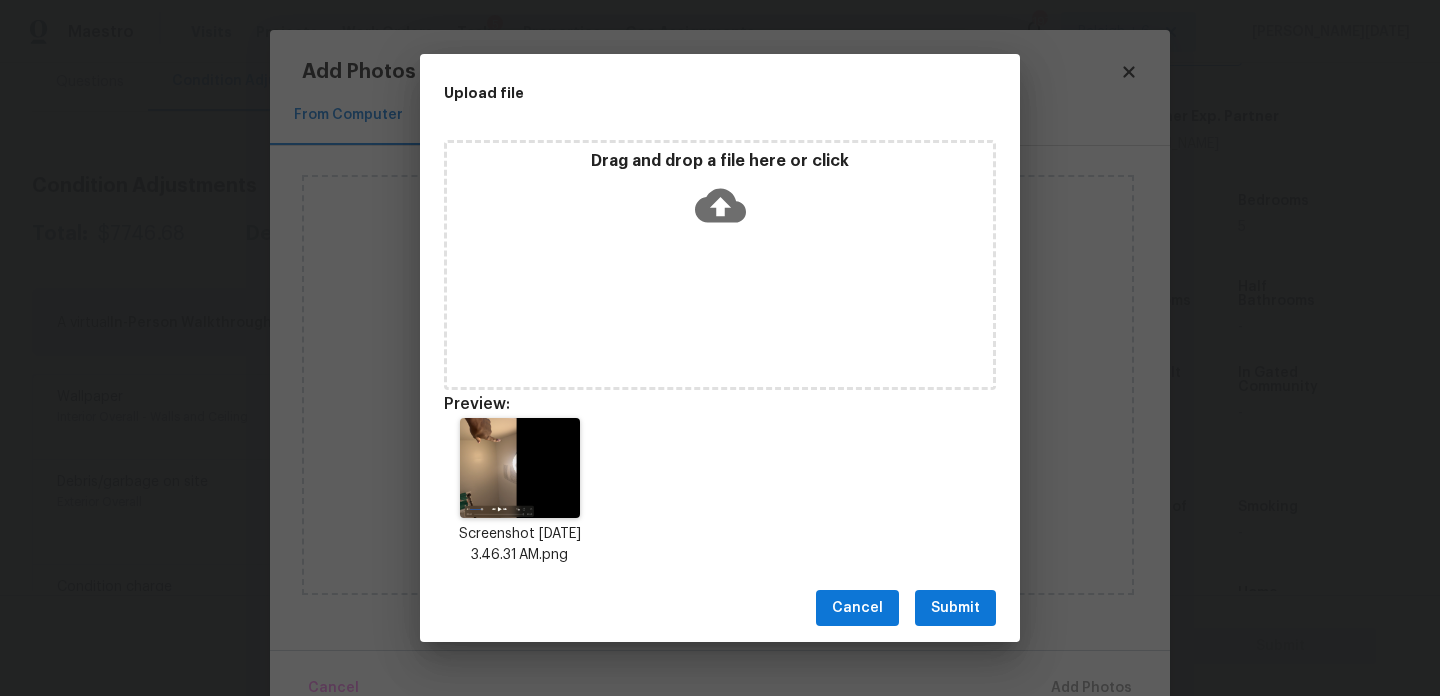 click on "Drag and drop a file here or click" at bounding box center (720, 194) 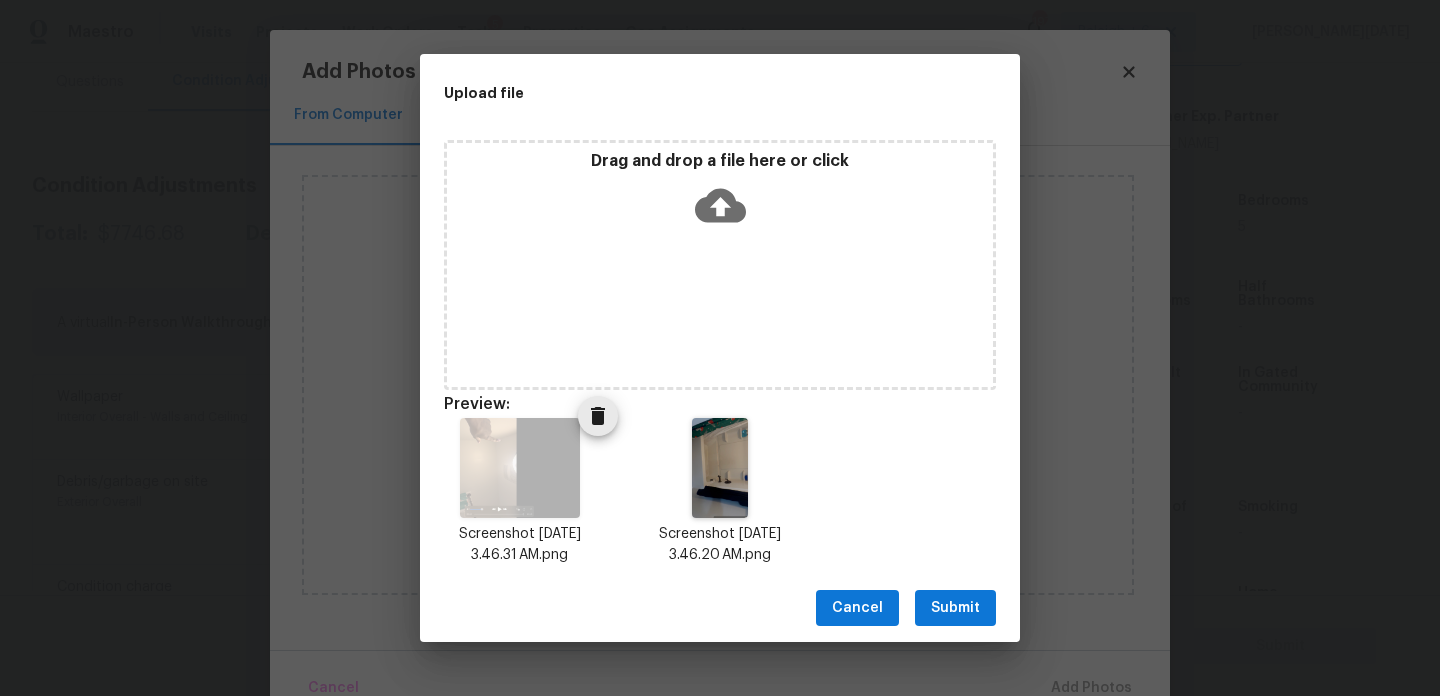 click 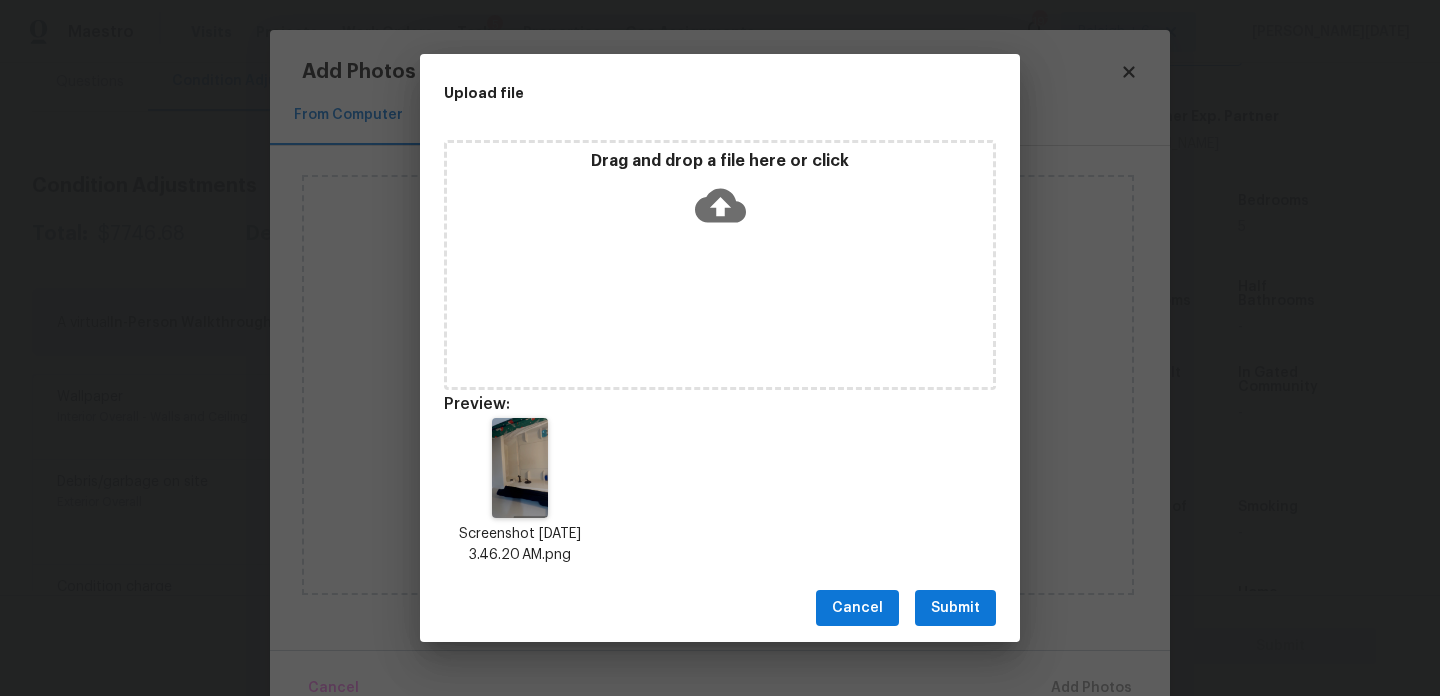 click on "Submit" at bounding box center [955, 608] 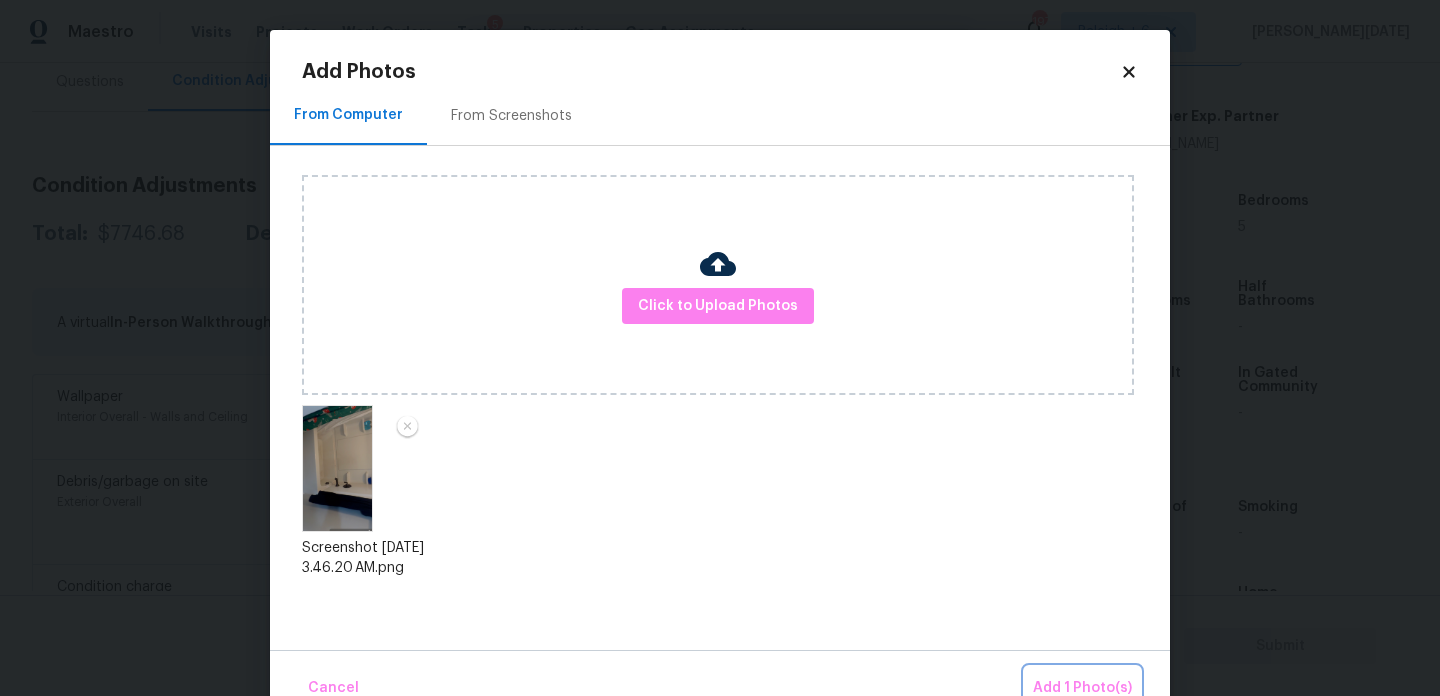 click on "Add 1 Photo(s)" at bounding box center [1082, 688] 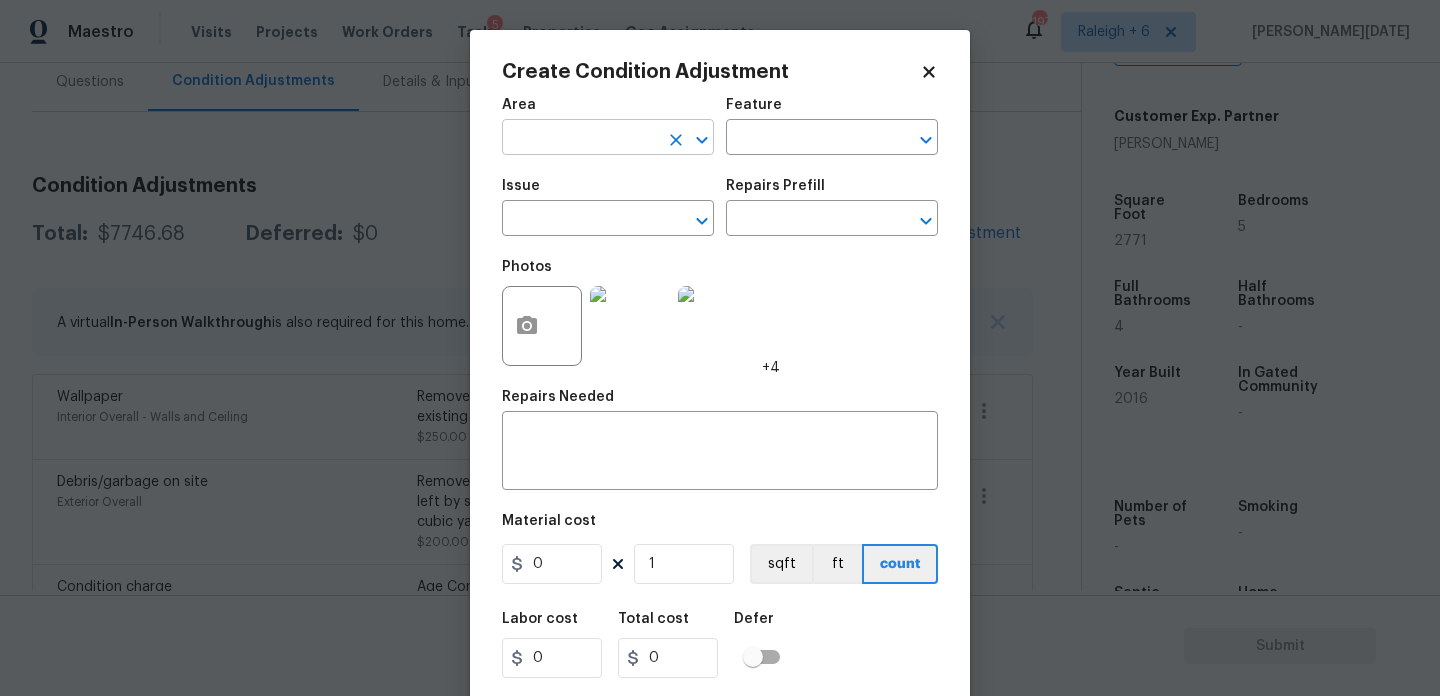 click at bounding box center (580, 139) 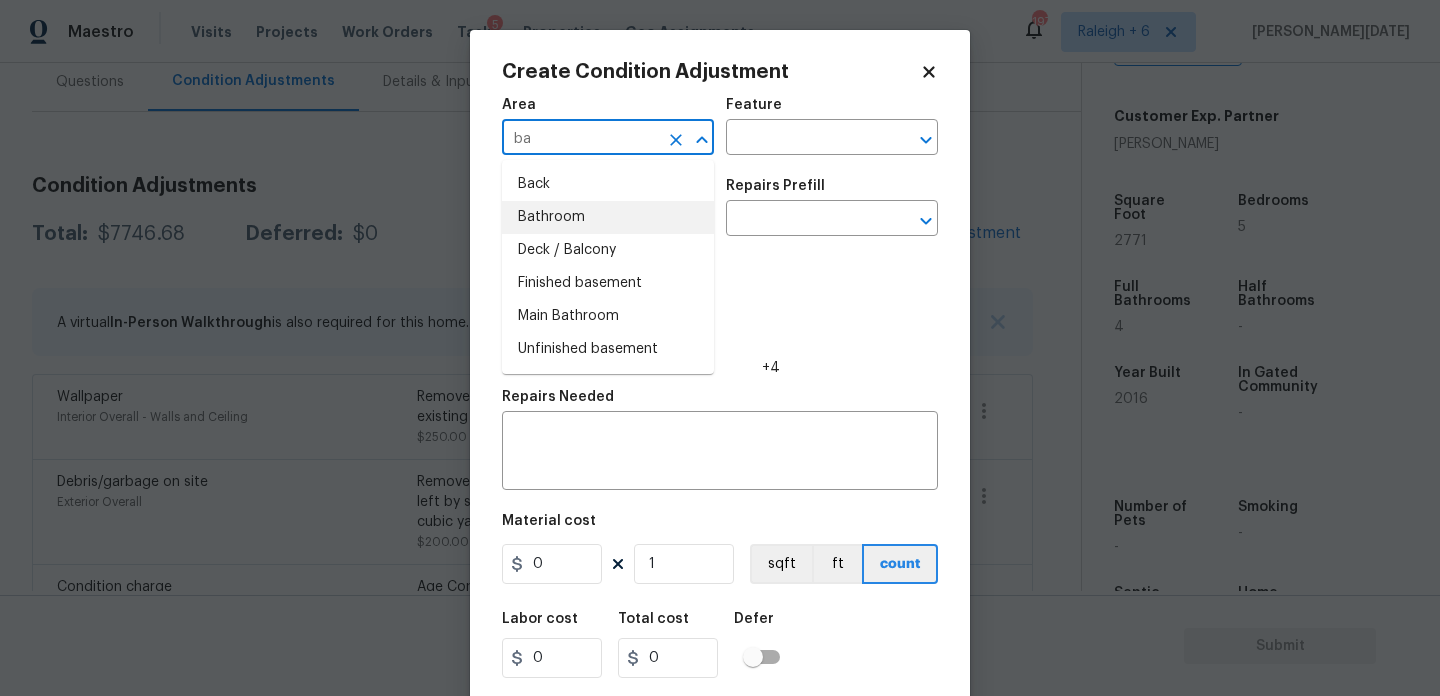click on "Bathroom" at bounding box center [608, 217] 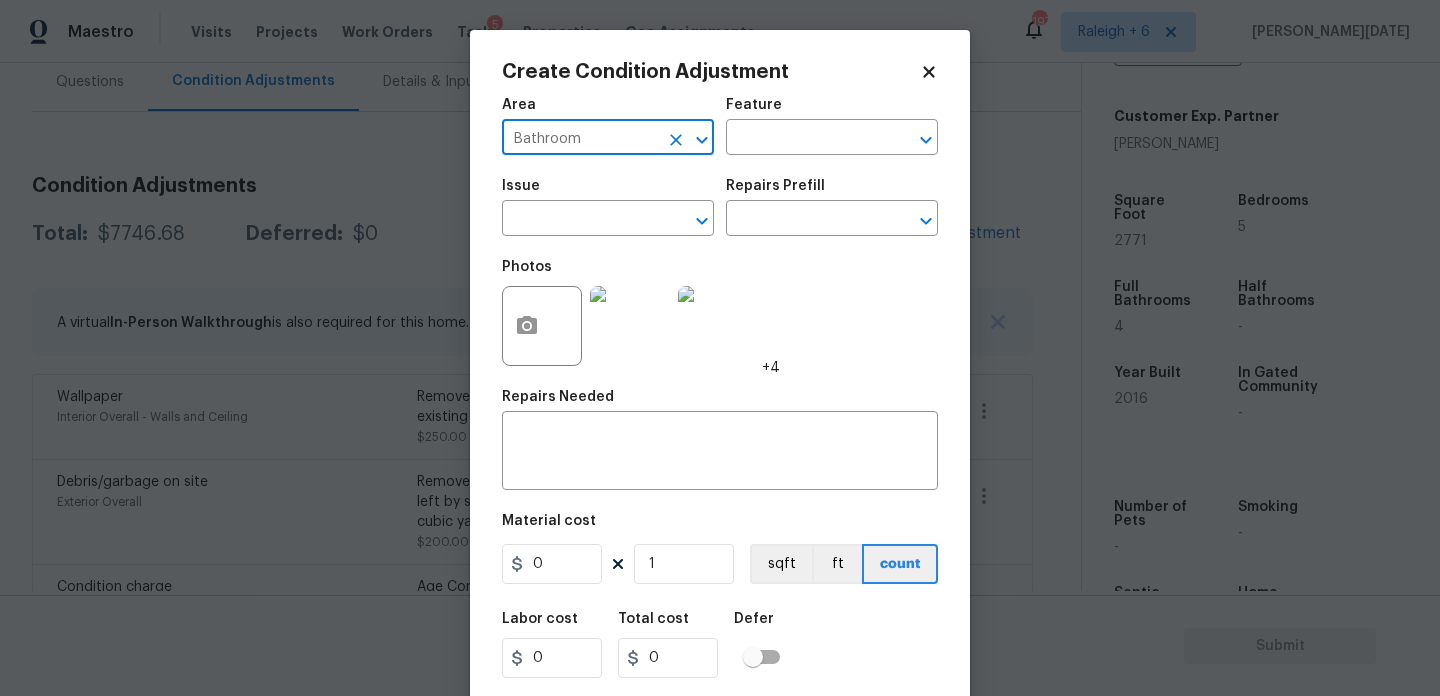 type on "Bathroom" 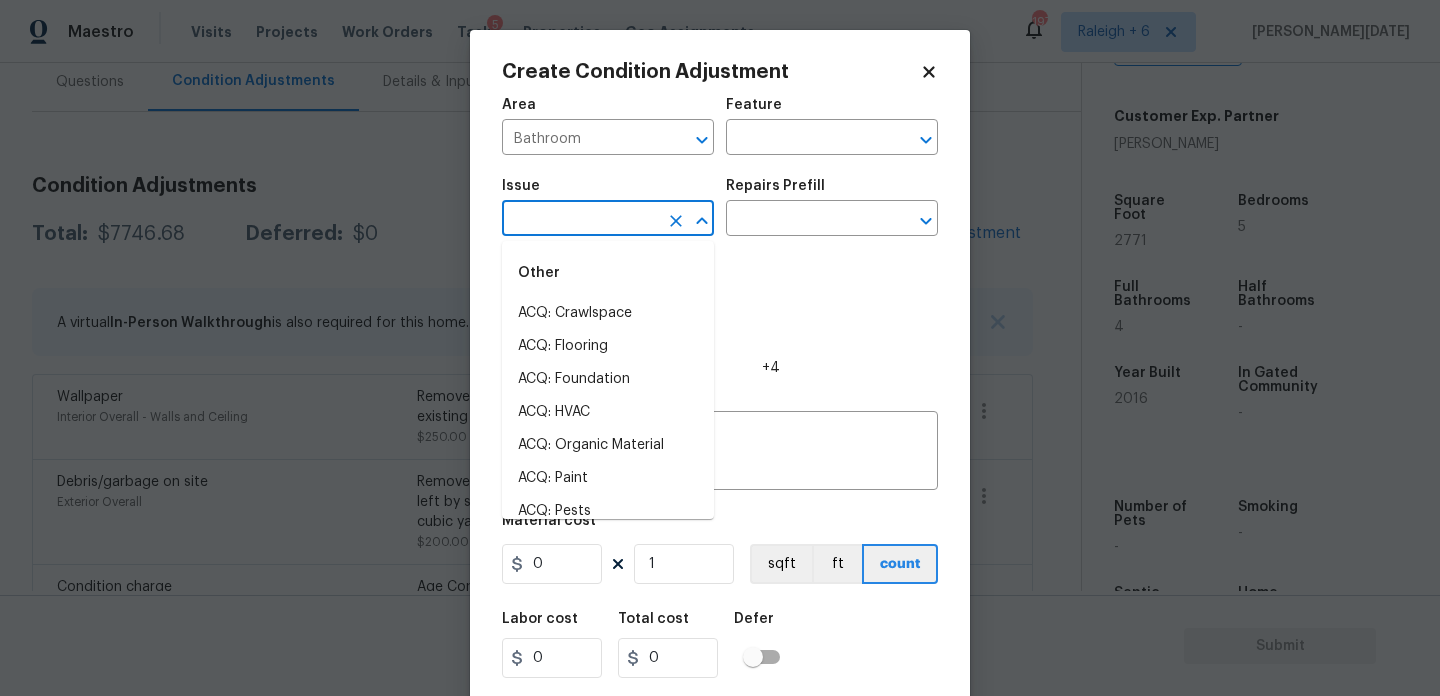 click at bounding box center [580, 220] 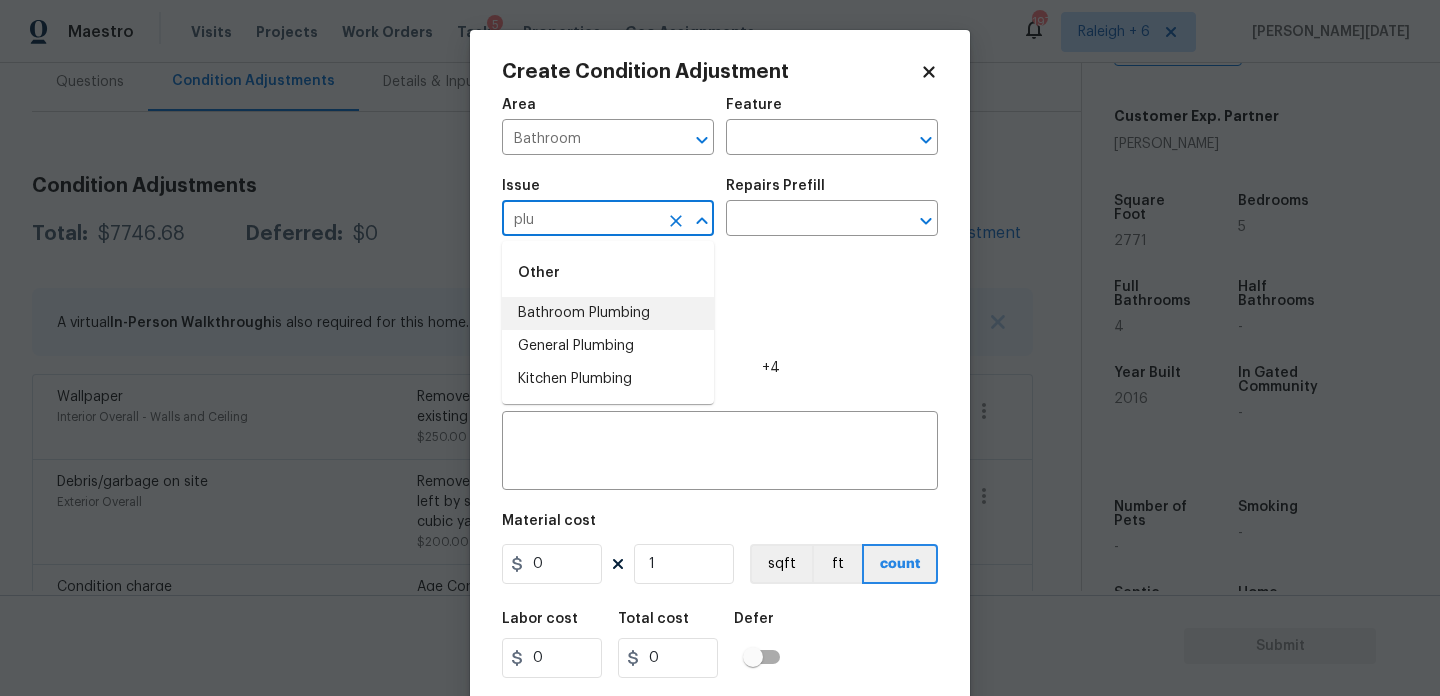 click on "Bathroom Plumbing" at bounding box center [608, 313] 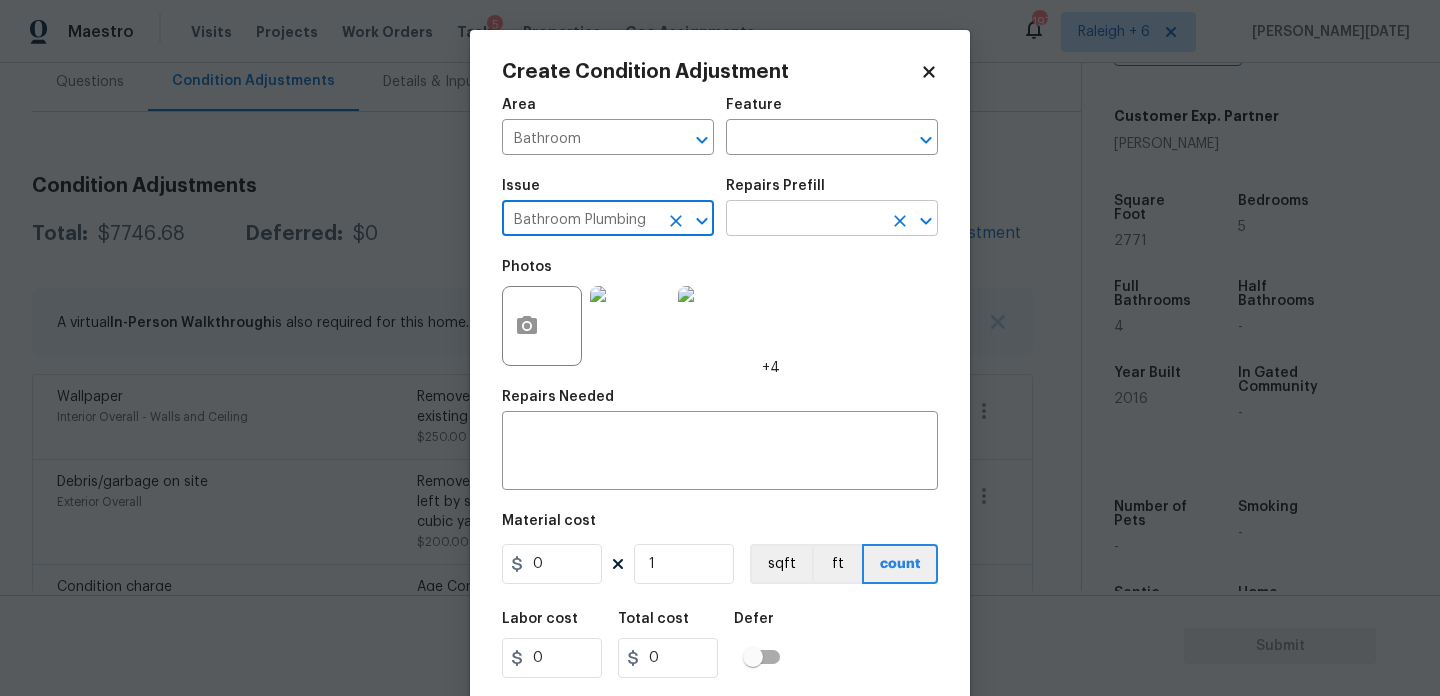type on "Bathroom Plumbing" 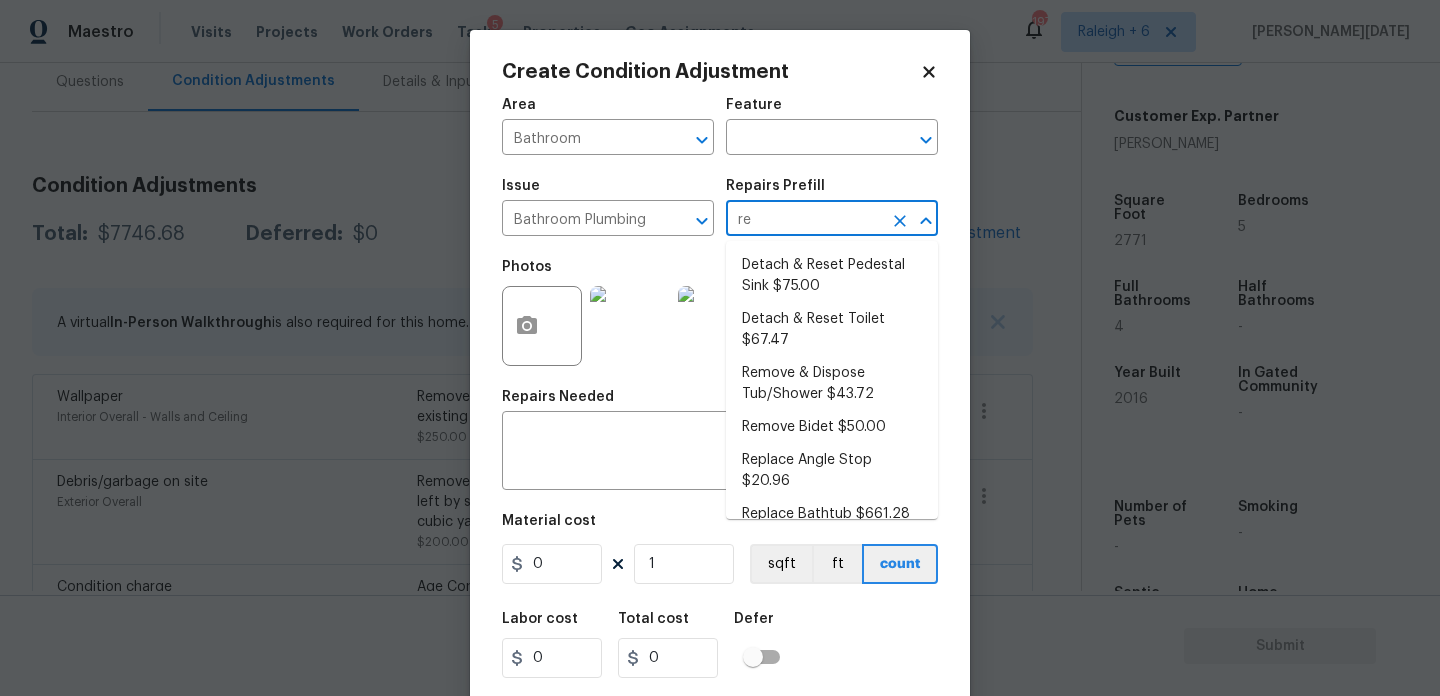 type on "ref" 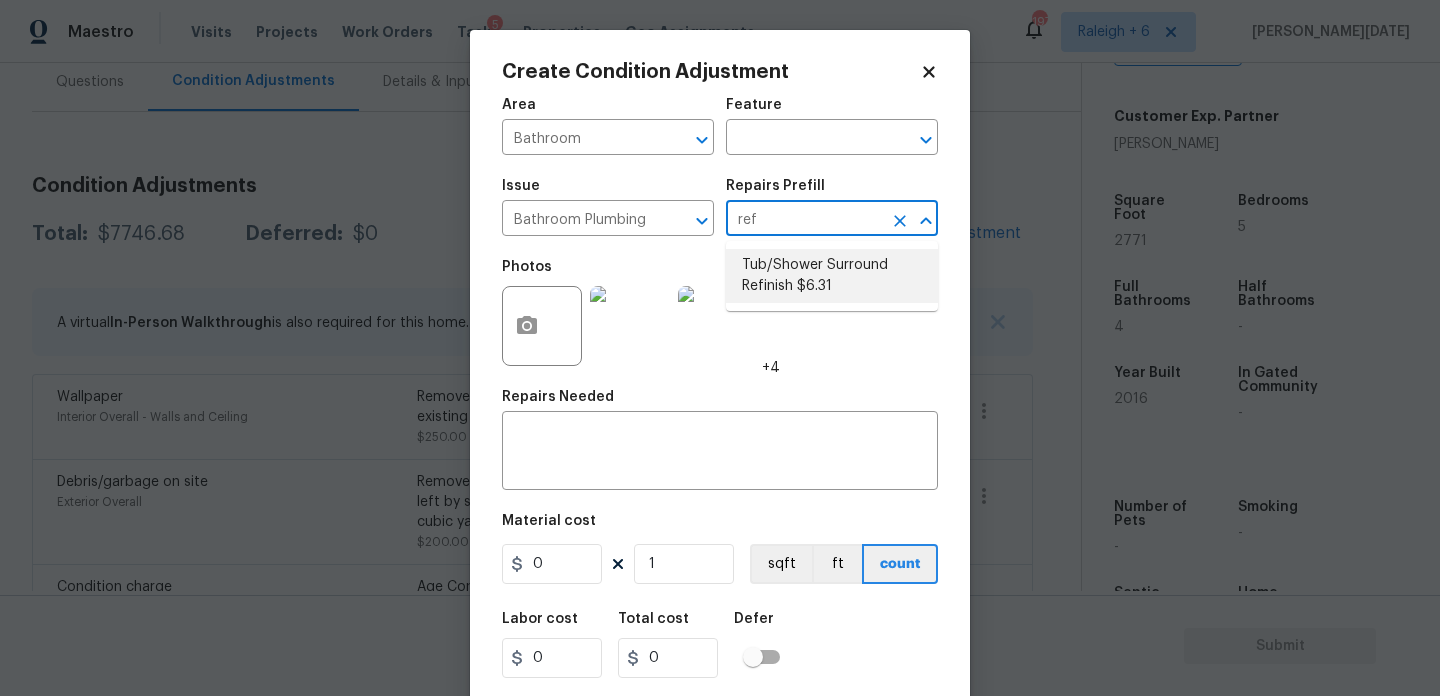 click on "Tub/Shower Surround Refinish $6.31" at bounding box center [832, 276] 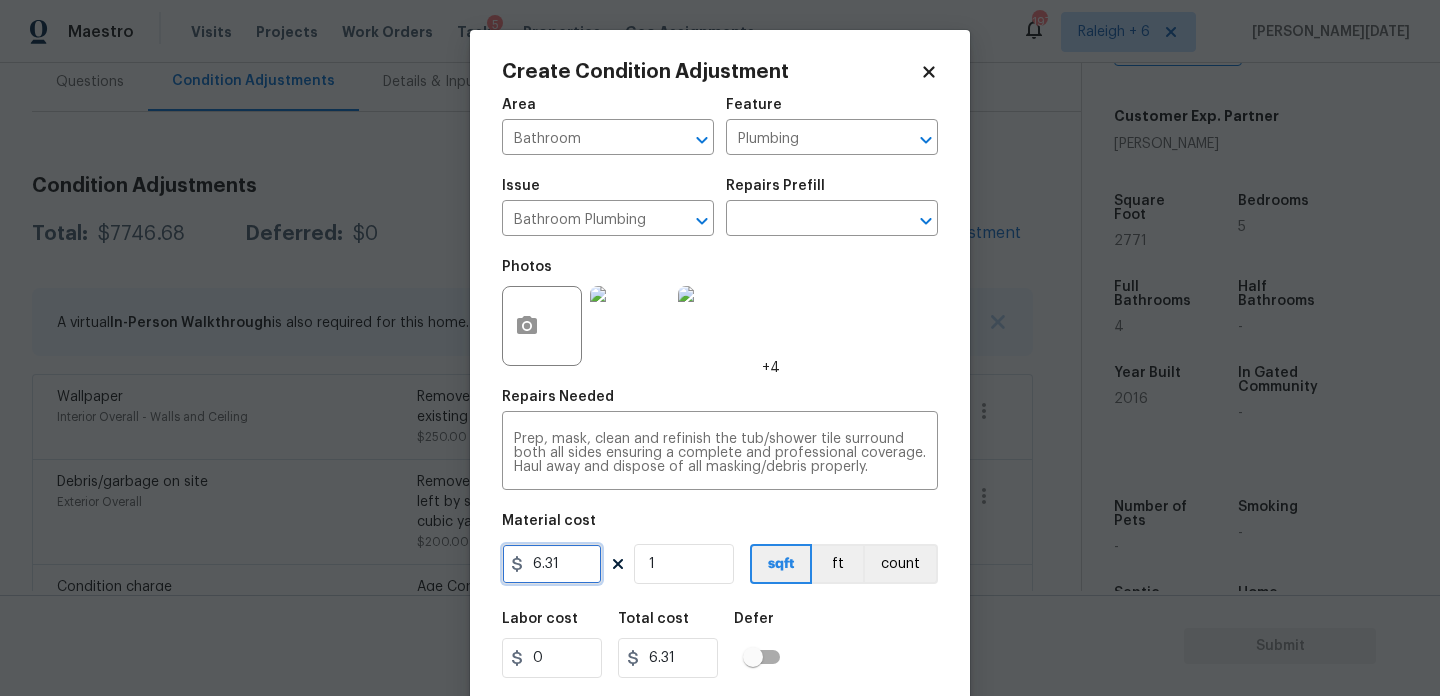 drag, startPoint x: 572, startPoint y: 553, endPoint x: 475, endPoint y: 553, distance: 97 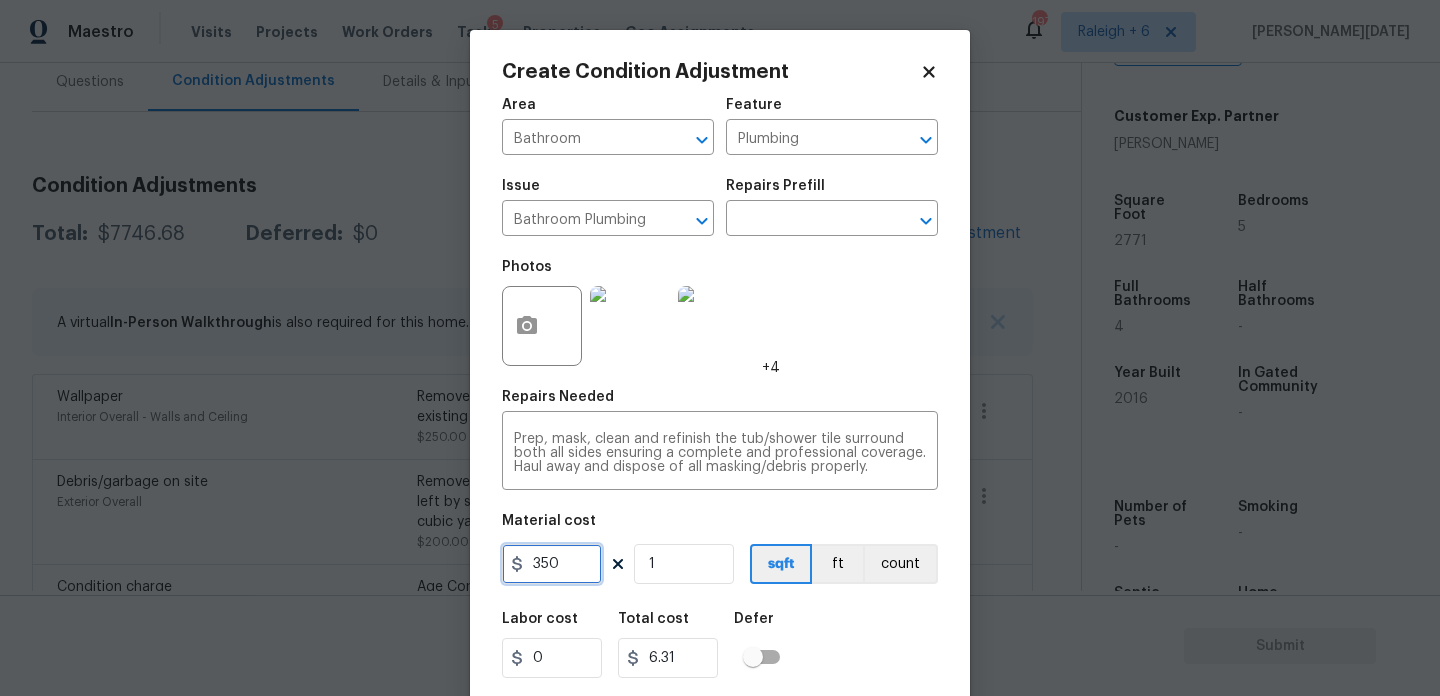 type on "350" 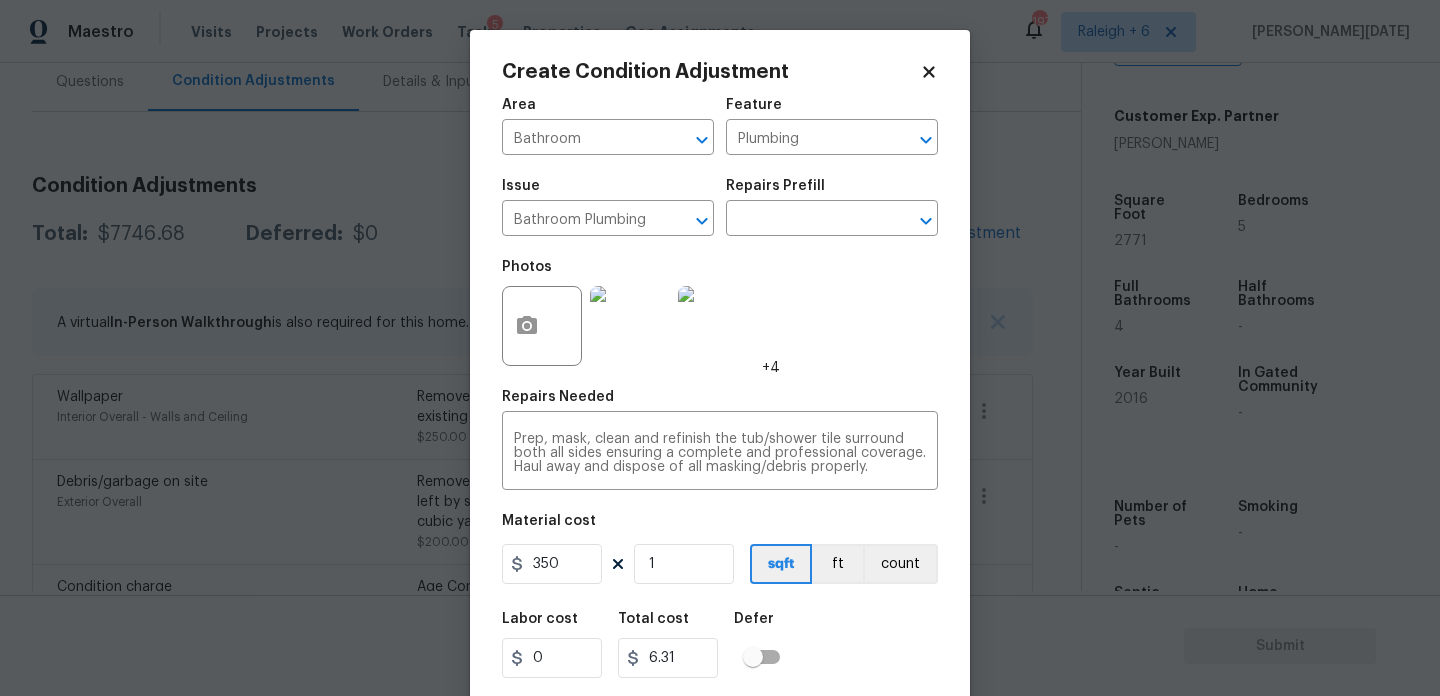 type on "350" 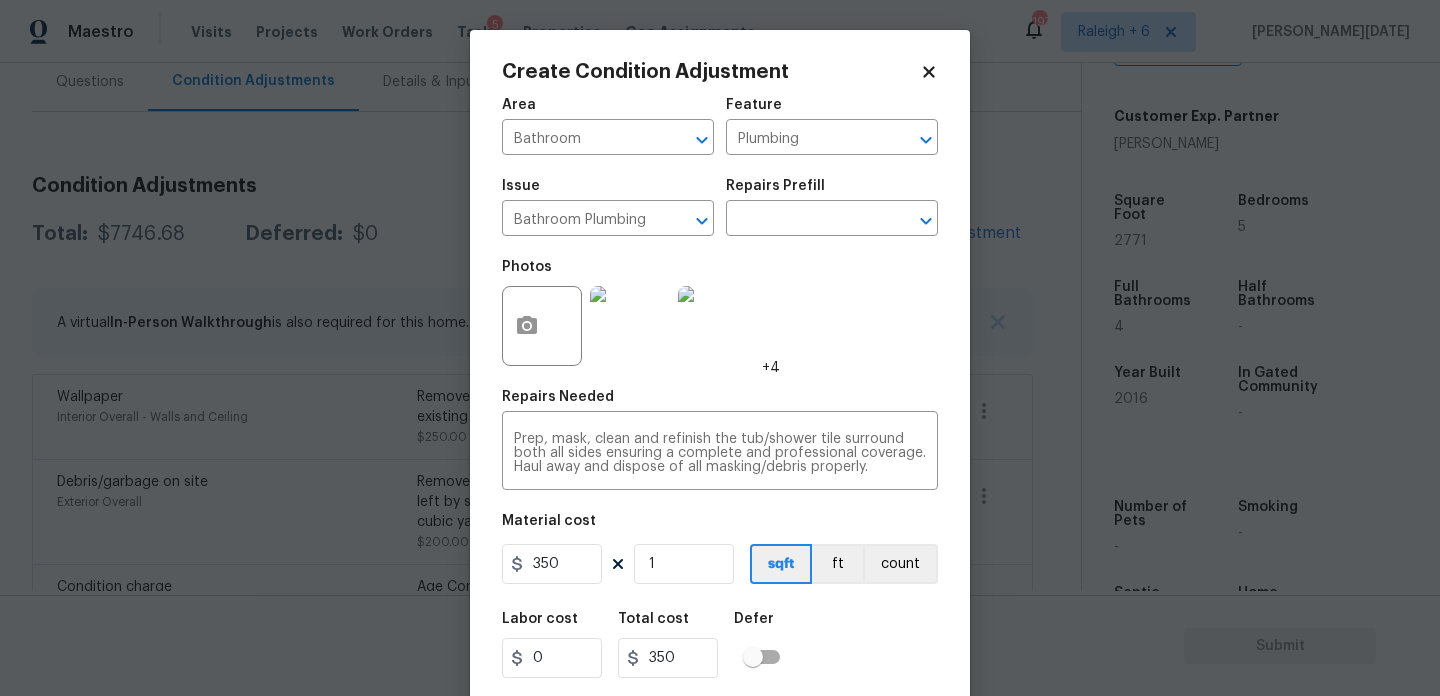 click on "Photos  +4" at bounding box center (720, 313) 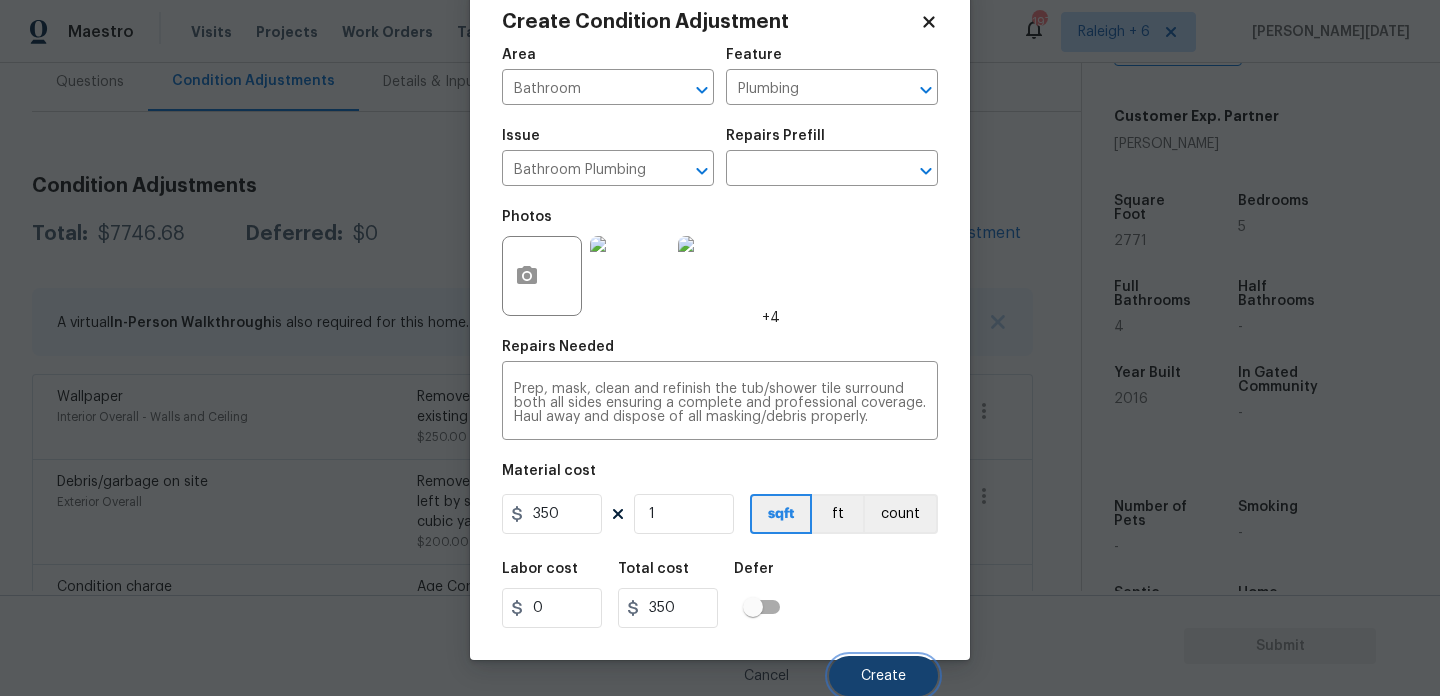 click on "Create" at bounding box center [883, 676] 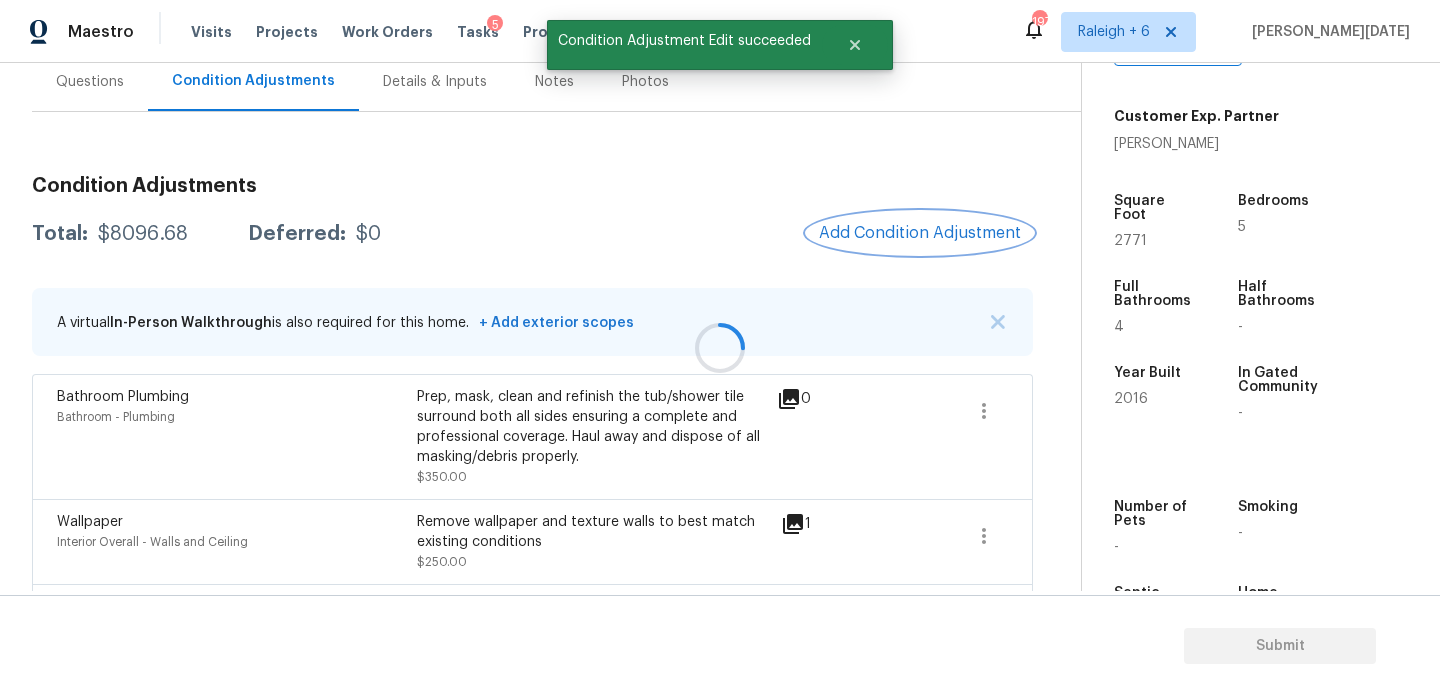scroll, scrollTop: 0, scrollLeft: 0, axis: both 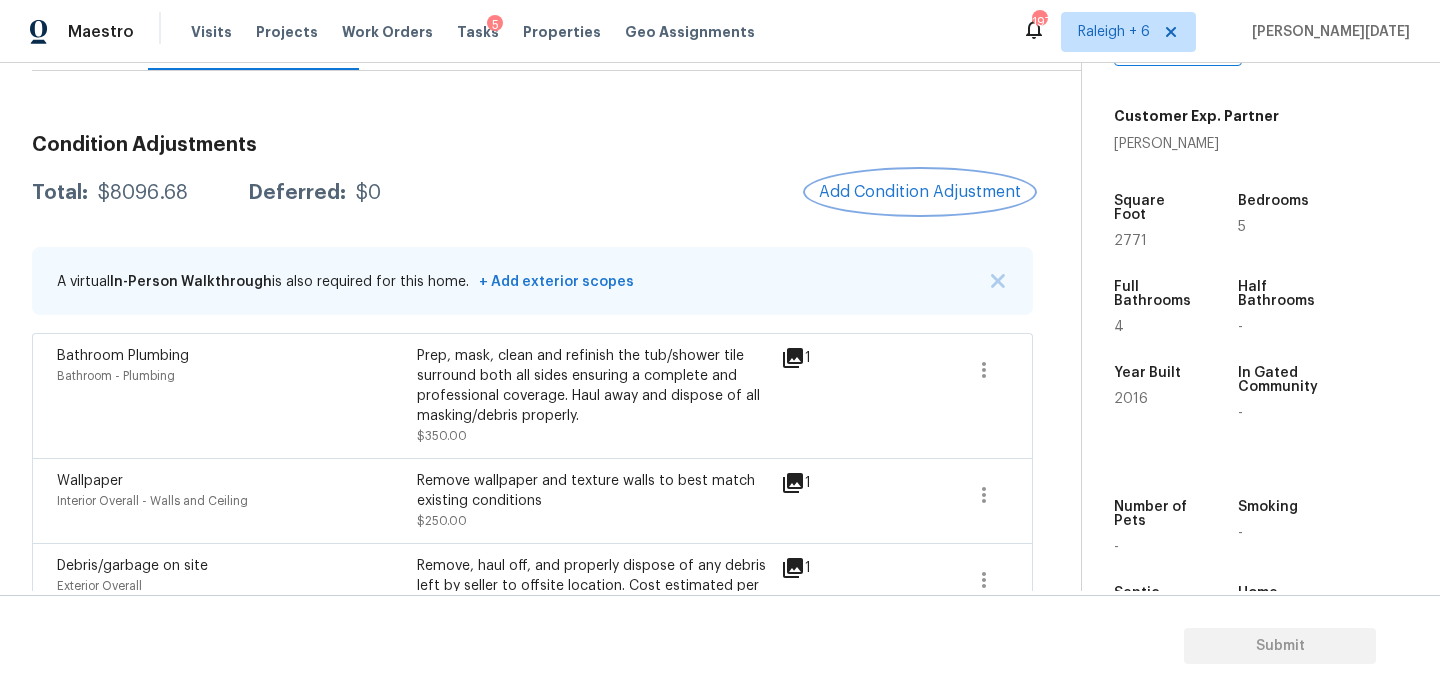 click on "Add Condition Adjustment" at bounding box center (920, 192) 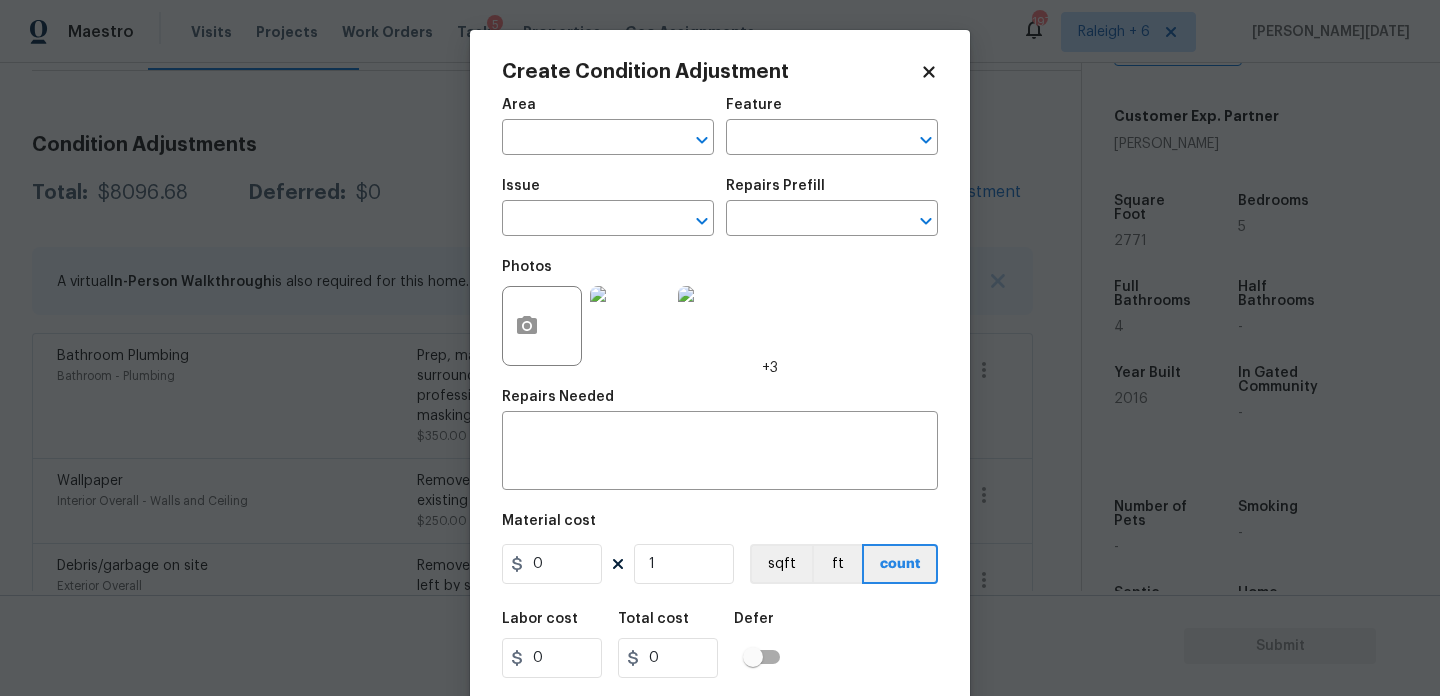 click on "Maestro Visits Projects Work Orders Tasks 5 Properties Geo Assignments 197 Raleigh + 6 Prabhu Raja Back to tasks Condition Scoping - Full Fri, Jul 11 2025 by 3:00 pm   Prabhu Raja In-progress Questions Condition Adjustments Details & Inputs Notes Photos Condition Adjustments Total:  $8096.68 Deferred:  $0 Add Condition Adjustment A virtual  In-Person Walkthrough  is also required for this home.   + Add exterior scopes Bathroom Plumbing Bathroom - Plumbing Prep, mask, clean and refinish the tub/shower tile surround both all sides ensuring a complete and professional coverage. Haul away and dispose of all masking/debris properly. $350.00   1 Wallpaper Interior Overall - Walls and Ceiling Remove wallpaper and texture walls to best match existing conditions $250.00   1 Debris/garbage on site Exterior Overall Remove, haul off, and properly dispose of any debris left by seller to offsite location. Cost estimated per cubic yard. $200.00   1 Condition charge Interior Overall - Home Readiness Packages $2,000.00   0" at bounding box center (720, 348) 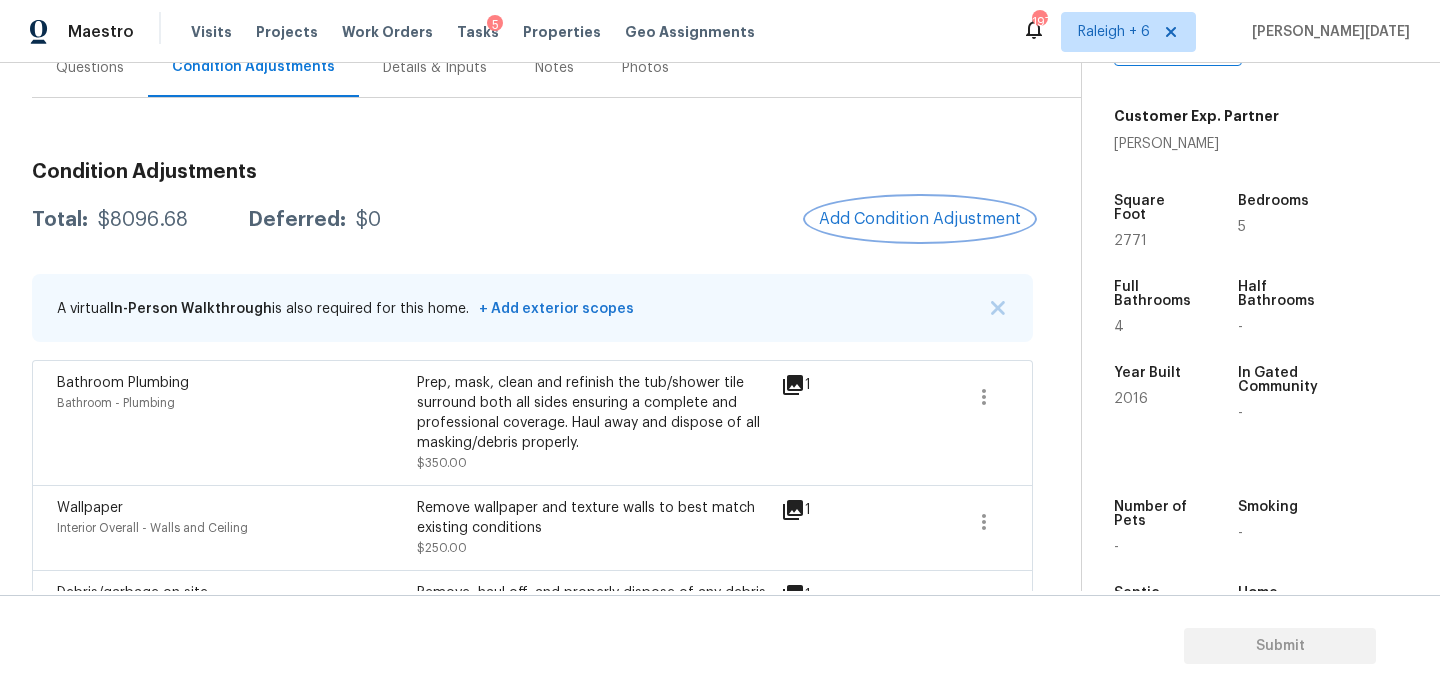 scroll, scrollTop: 0, scrollLeft: 0, axis: both 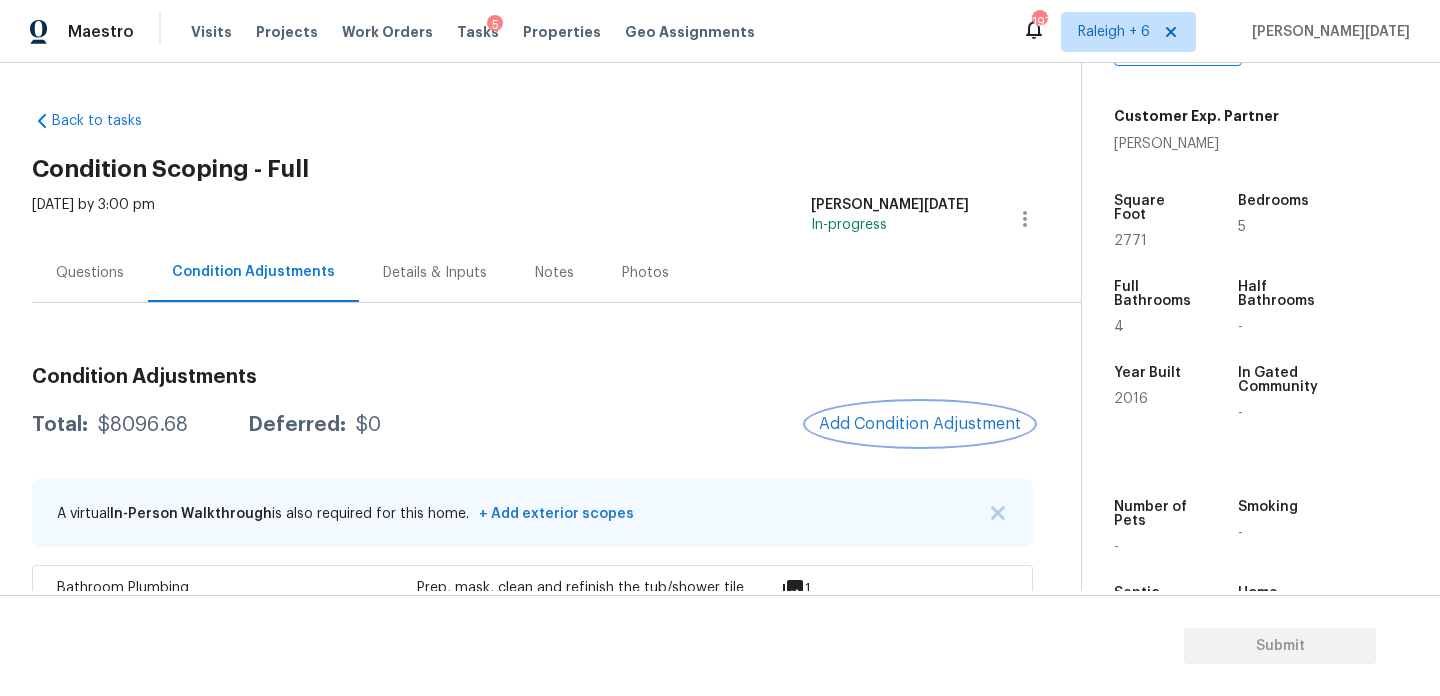 click on "Add Condition Adjustment" at bounding box center (920, 424) 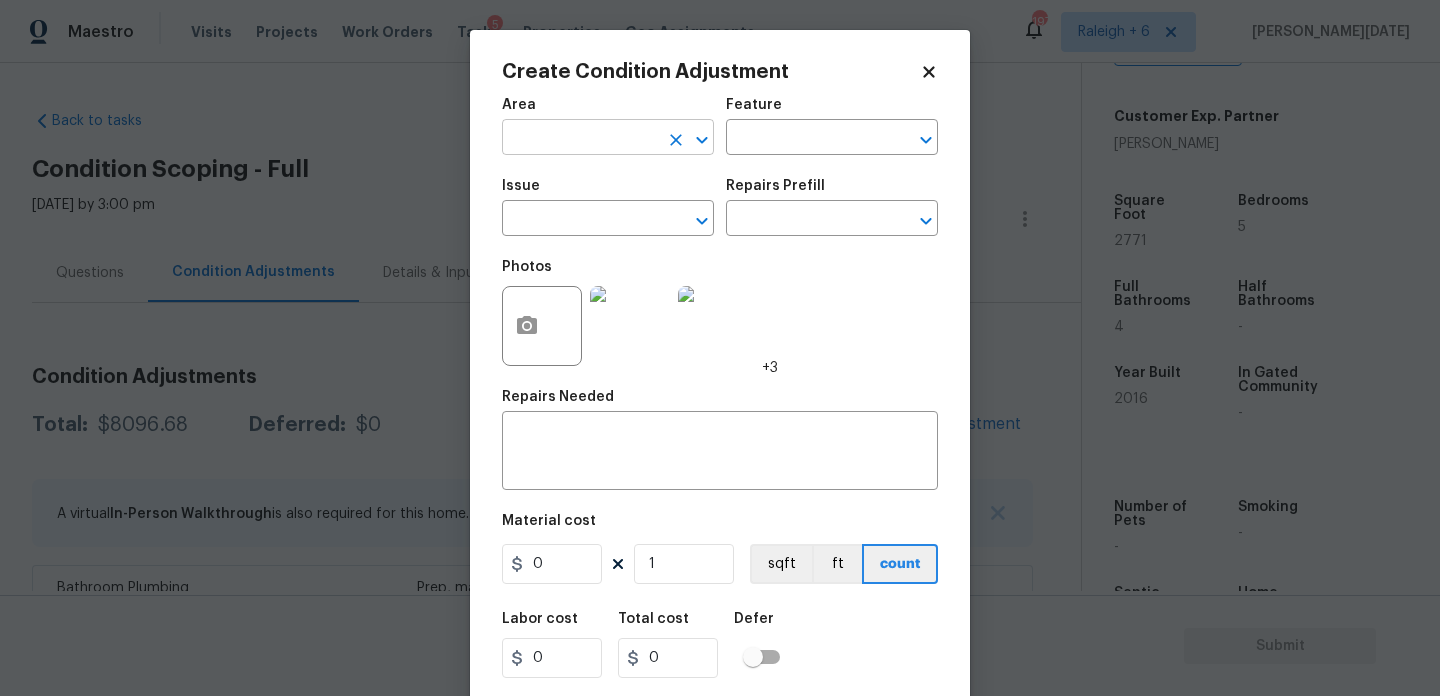 click at bounding box center (580, 139) 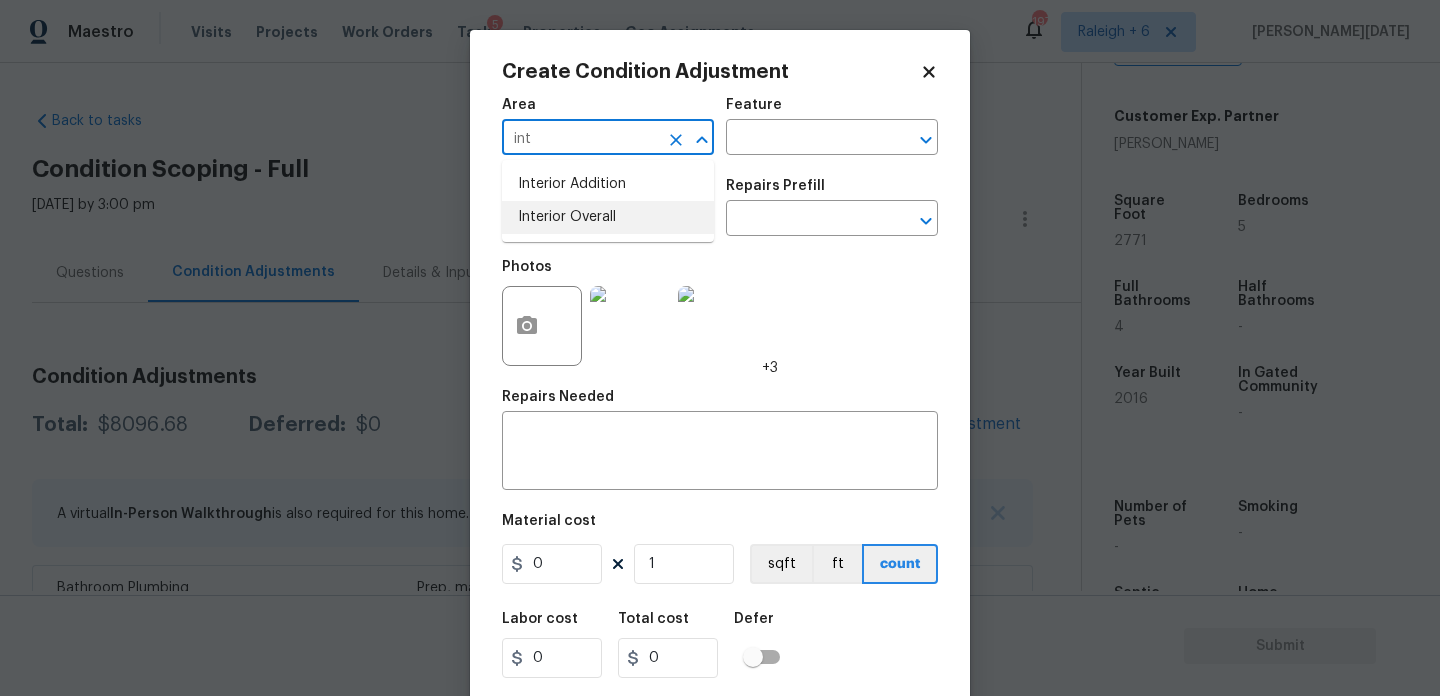 click on "Interior Overall" at bounding box center [608, 217] 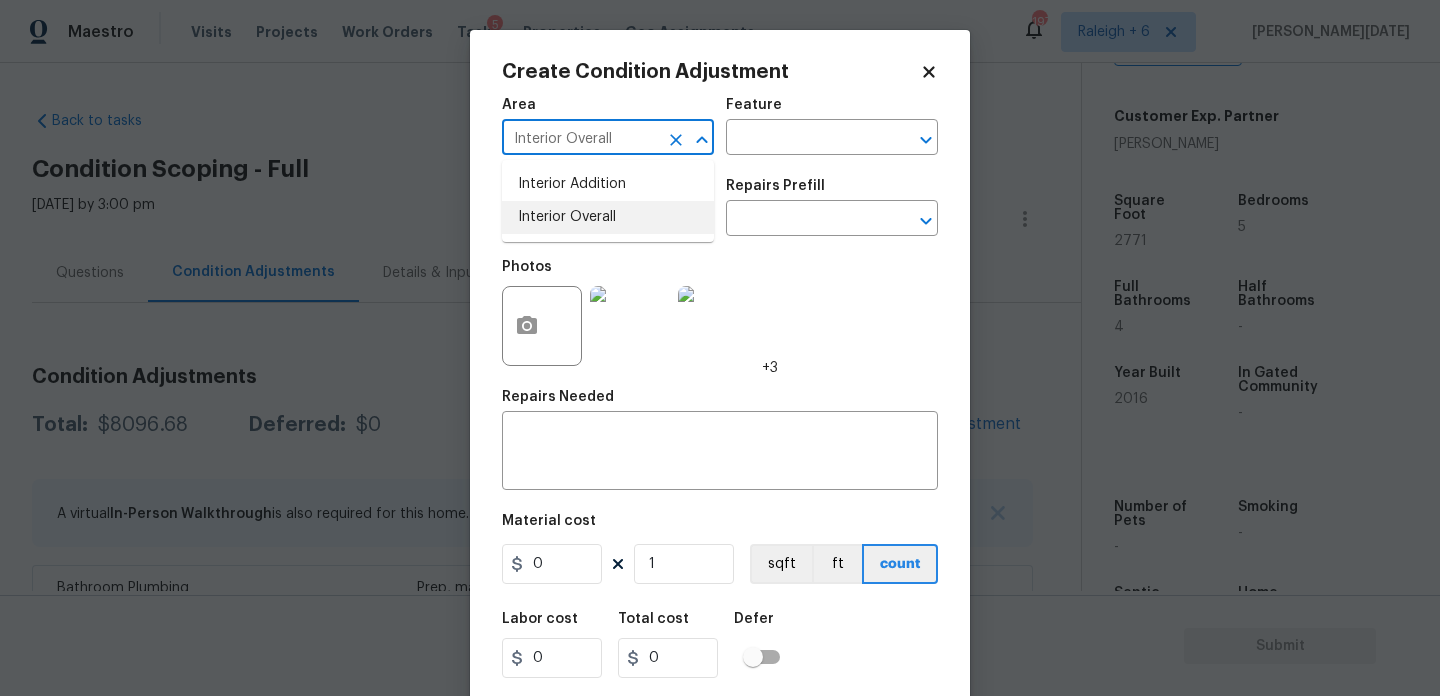 type on "Interior Overall" 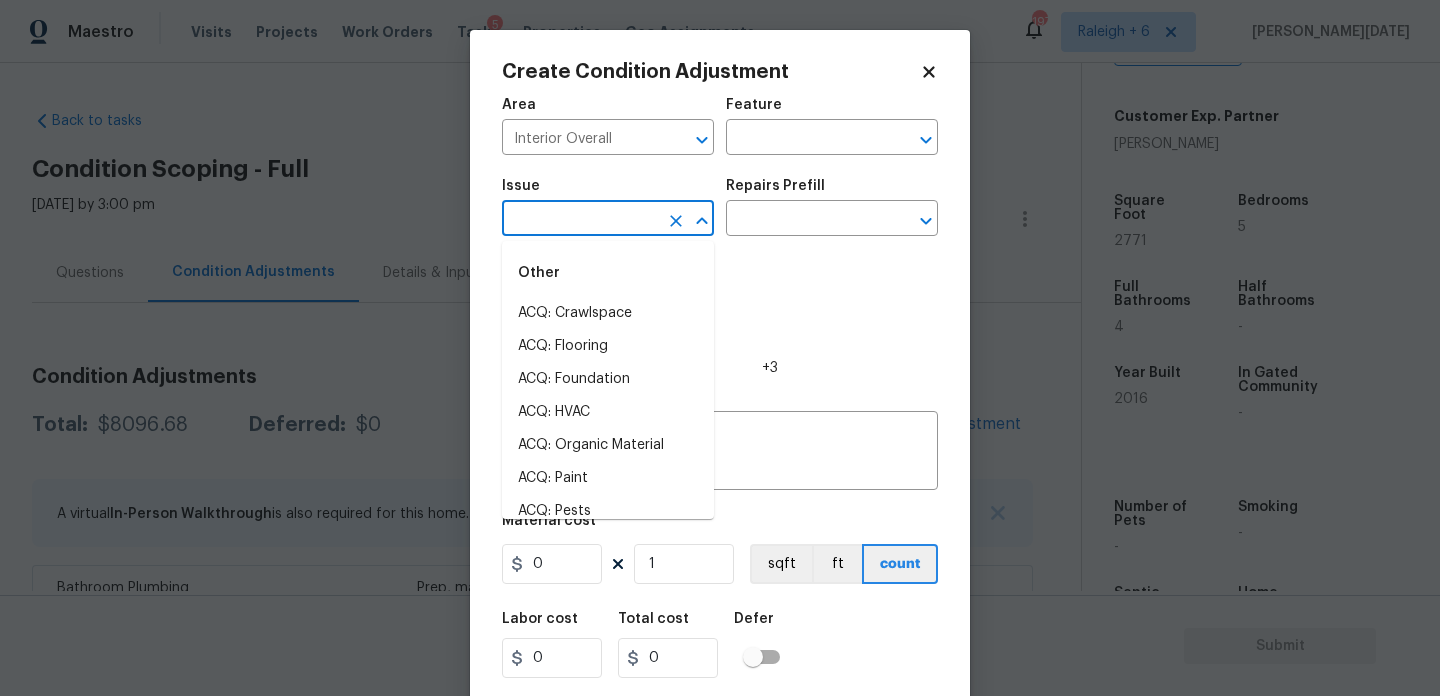 click at bounding box center [580, 220] 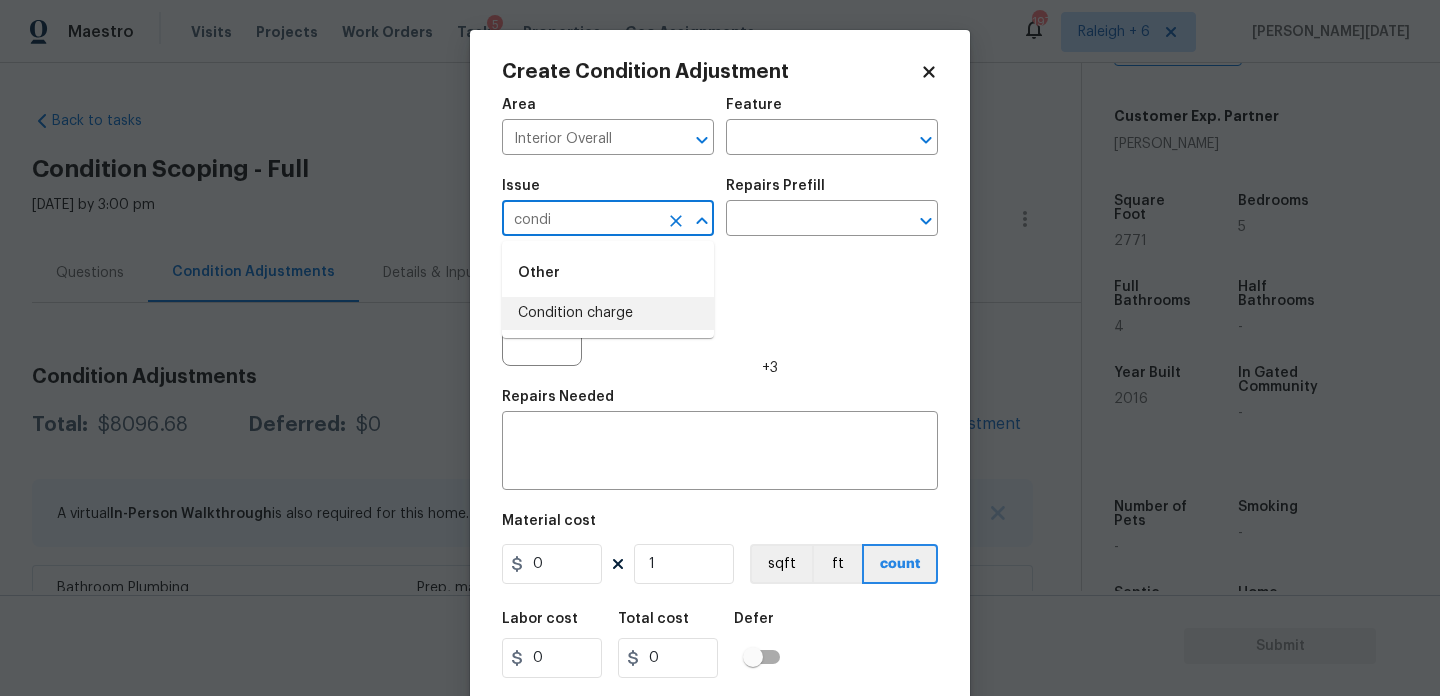 click on "Other Condition charge" at bounding box center [608, 289] 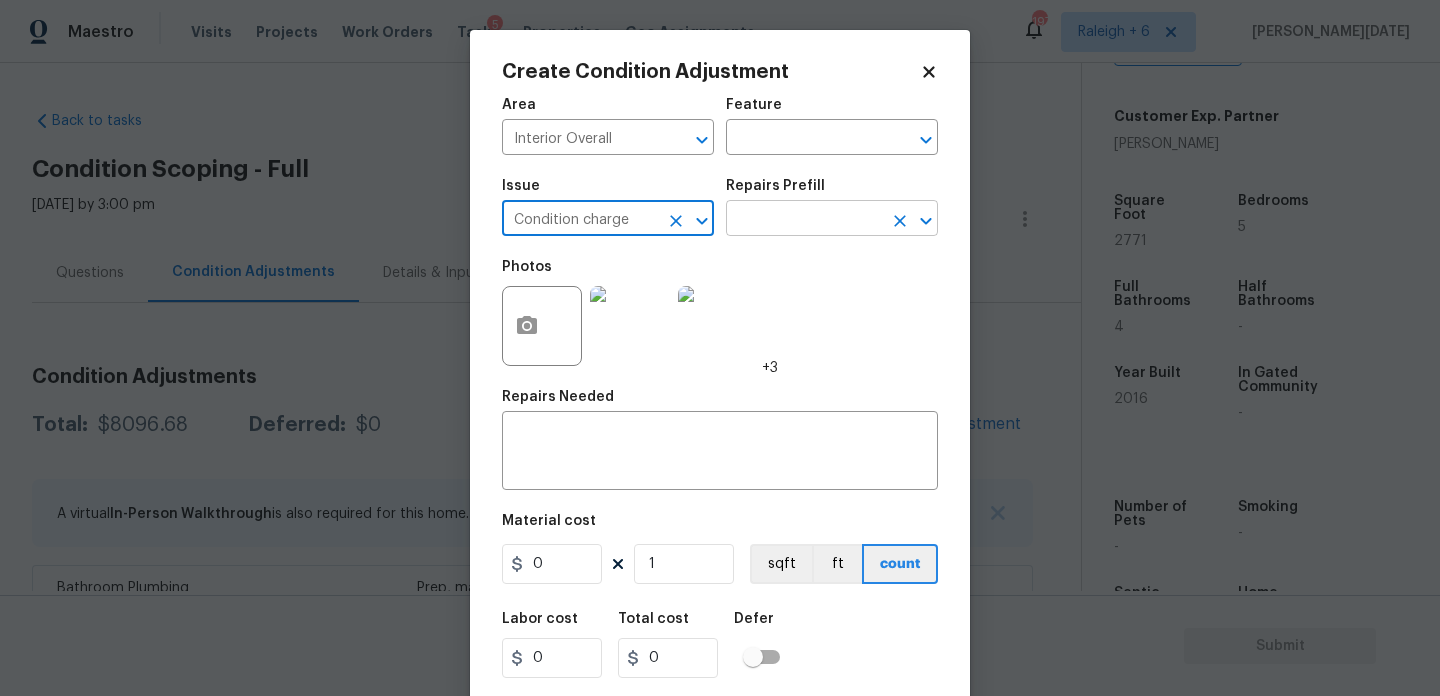 type on "Condition charge" 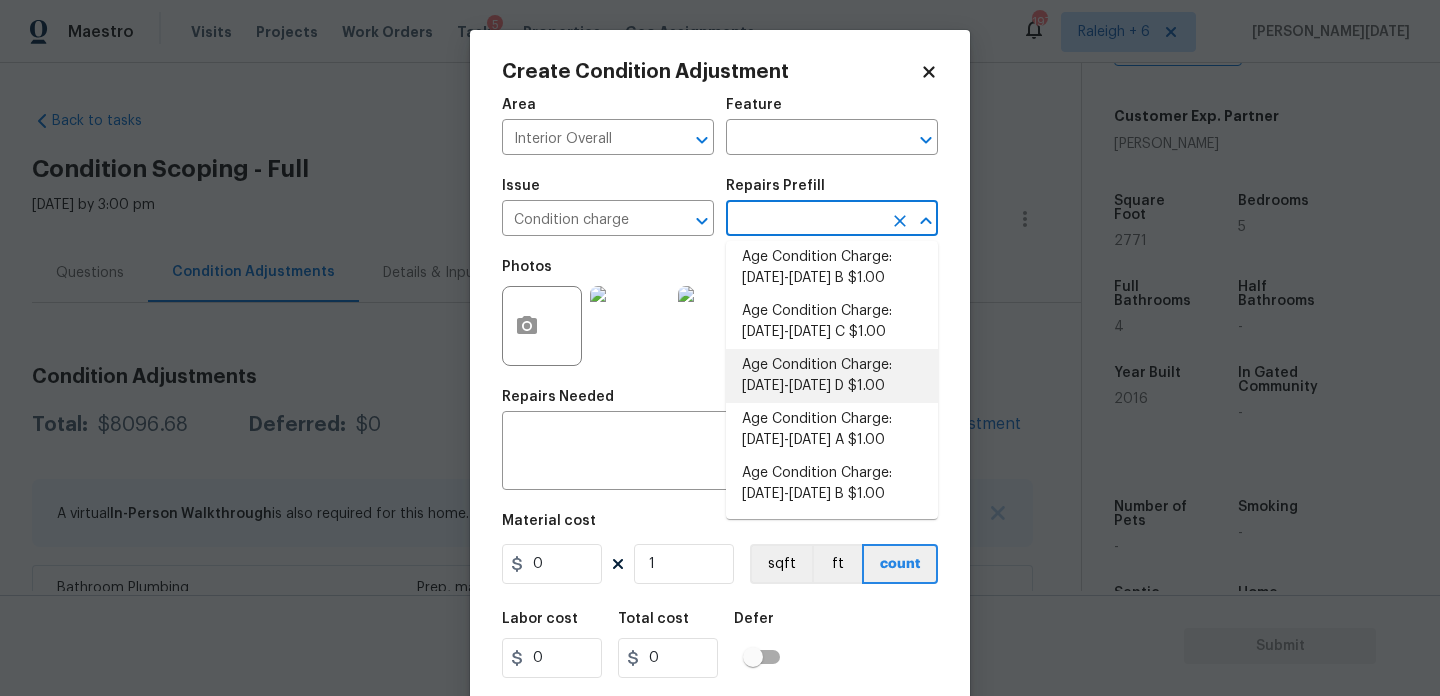 scroll, scrollTop: 539, scrollLeft: 0, axis: vertical 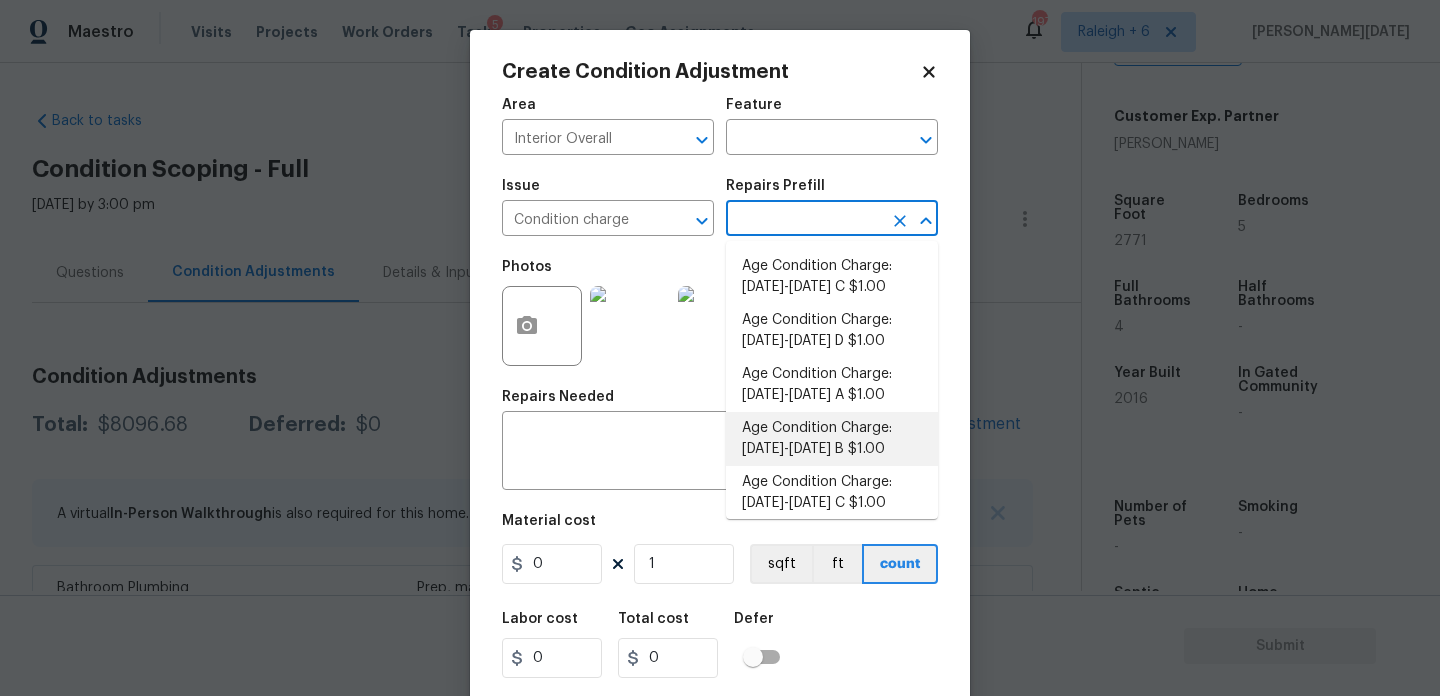 click on "Age Condition Charge: 2009-2023 B	 $1.00" at bounding box center [832, 439] 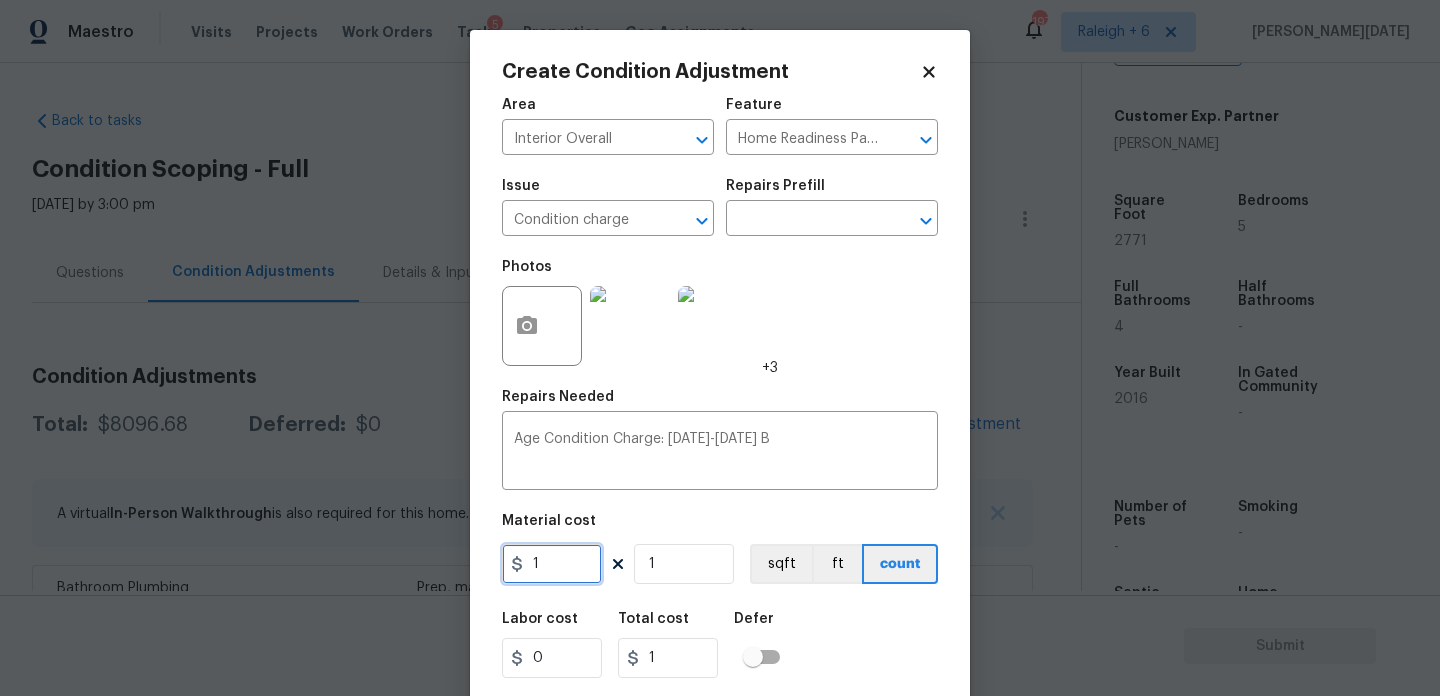 click on "1" at bounding box center (552, 564) 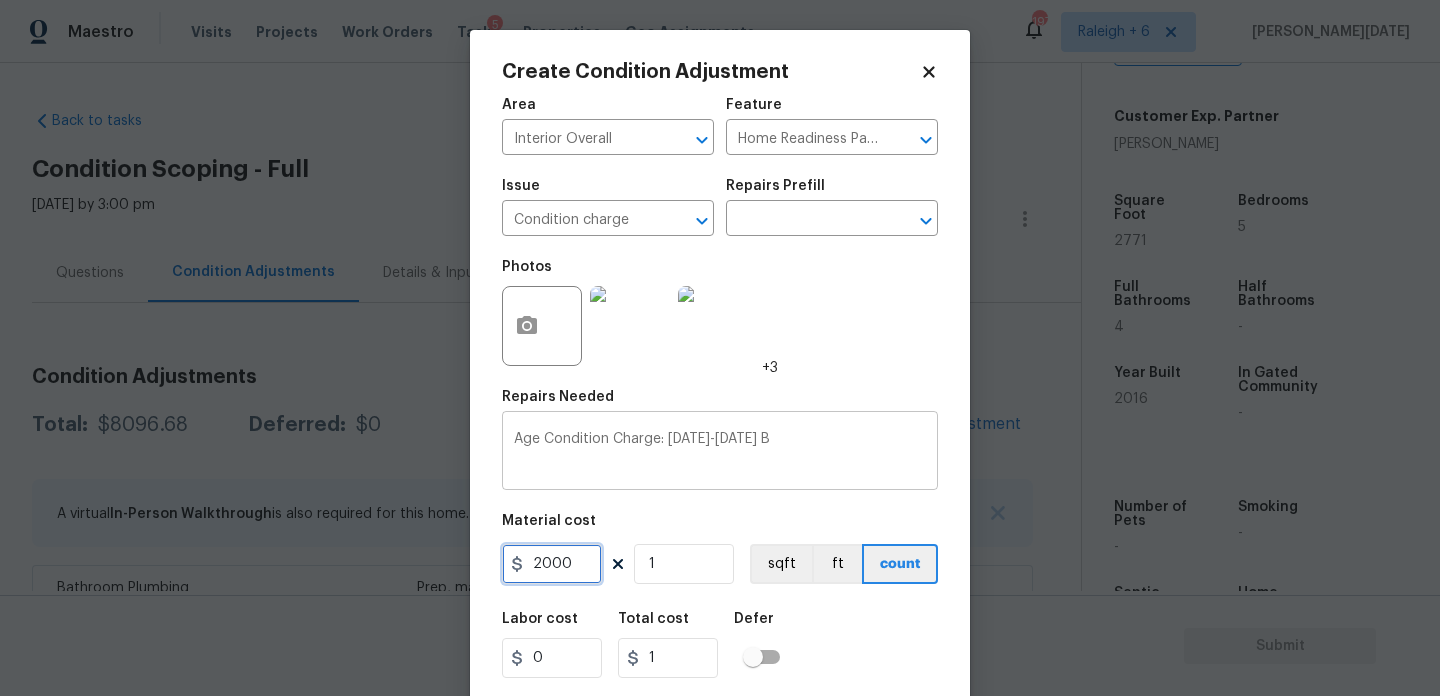 type on "2000" 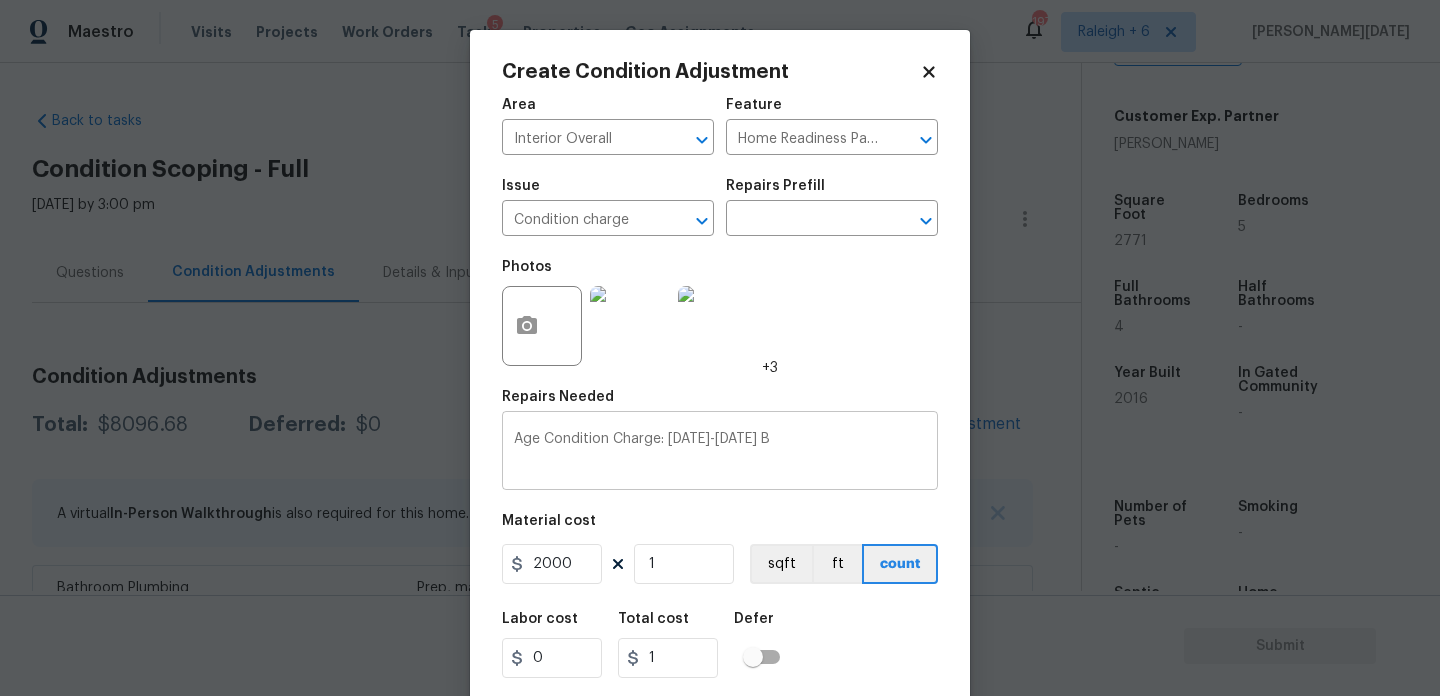 type on "2000" 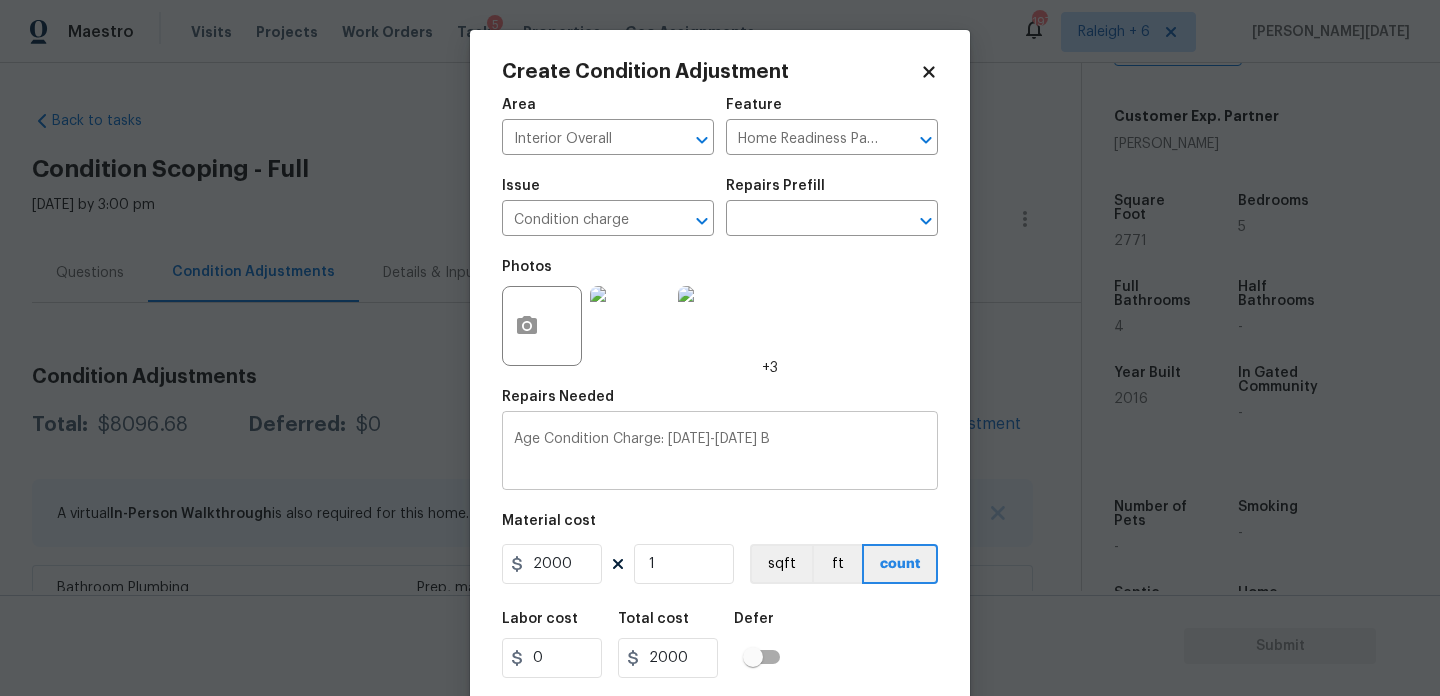 click on "Age Condition Charge: 2009-2023 B	 x ​" at bounding box center [720, 453] 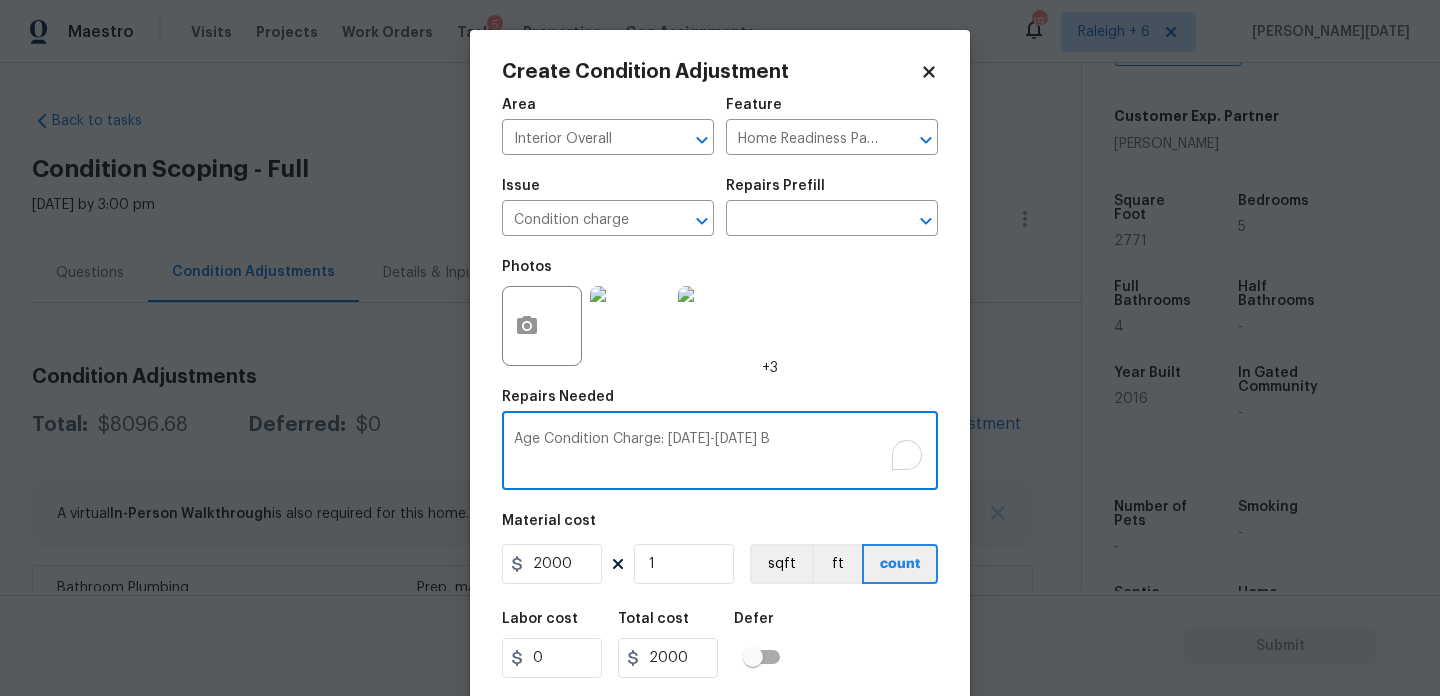 scroll, scrollTop: 51, scrollLeft: 0, axis: vertical 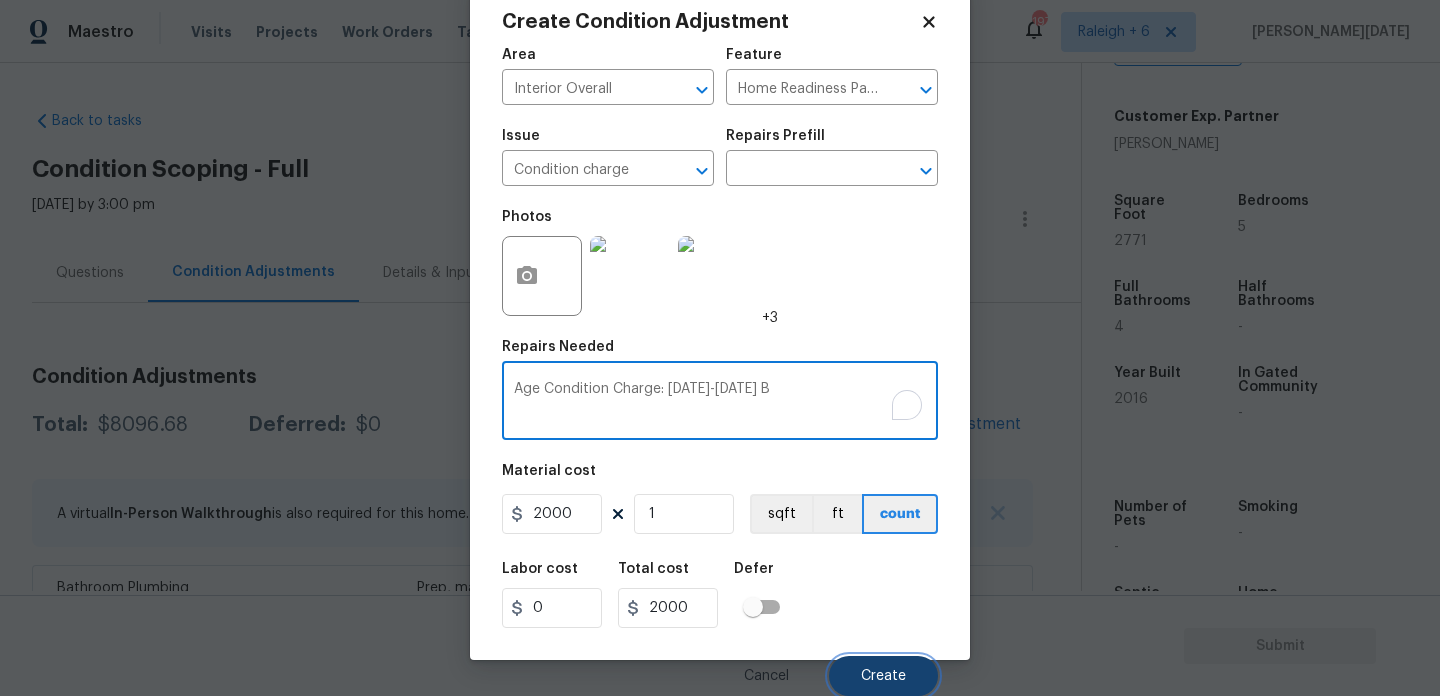 click on "Create" at bounding box center (883, 676) 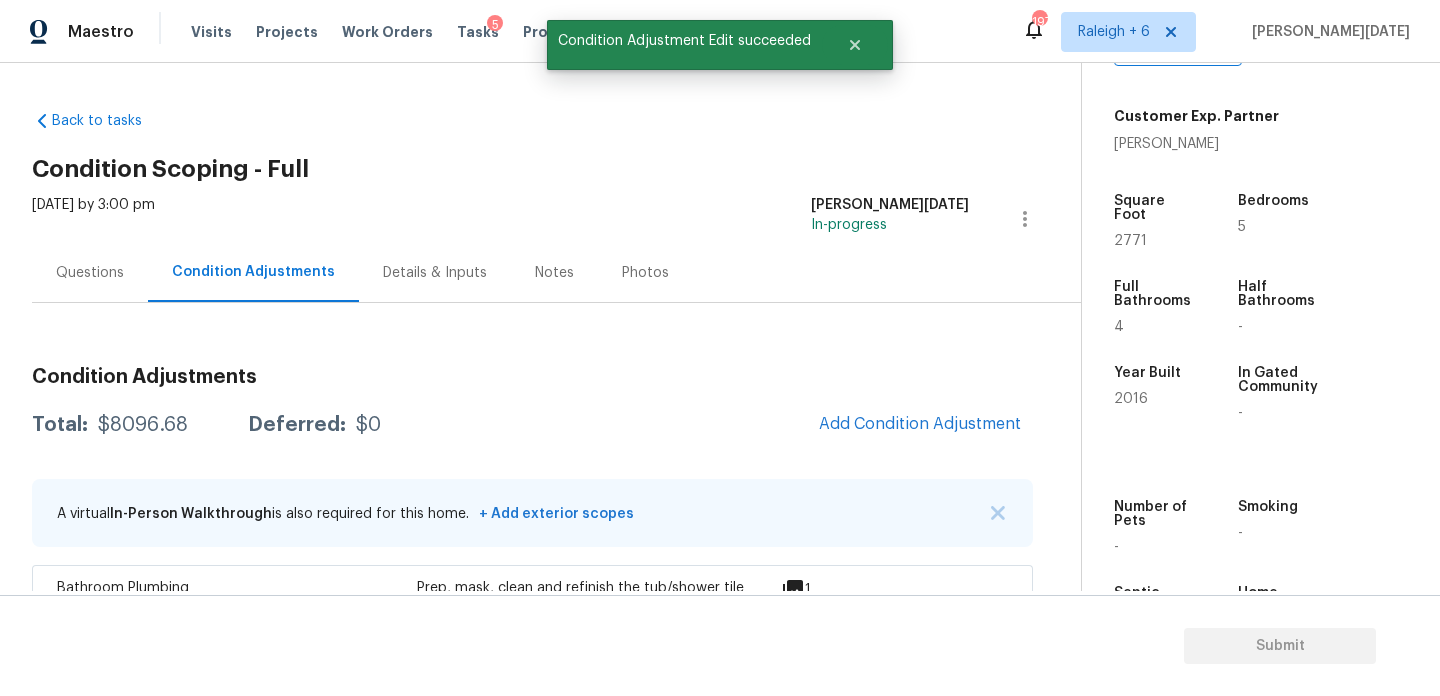 scroll, scrollTop: 44, scrollLeft: 0, axis: vertical 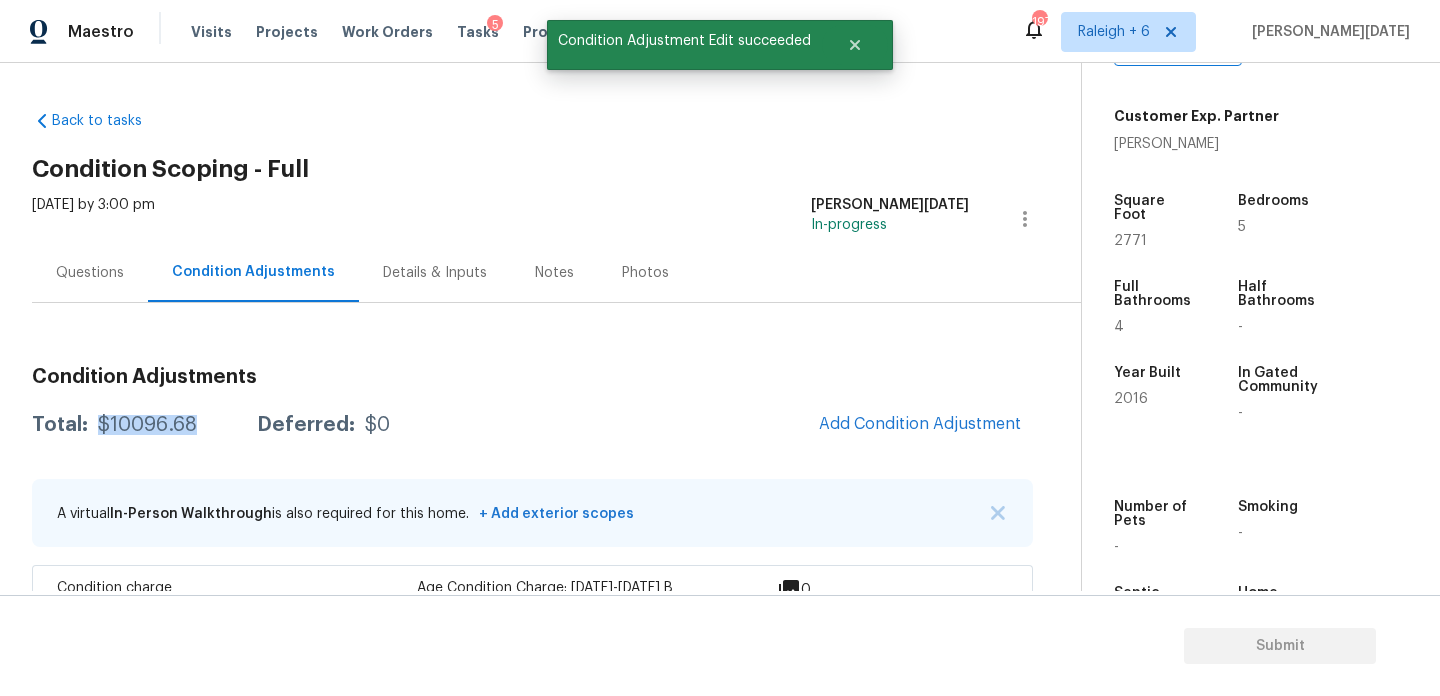 drag, startPoint x: 98, startPoint y: 423, endPoint x: 200, endPoint y: 423, distance: 102 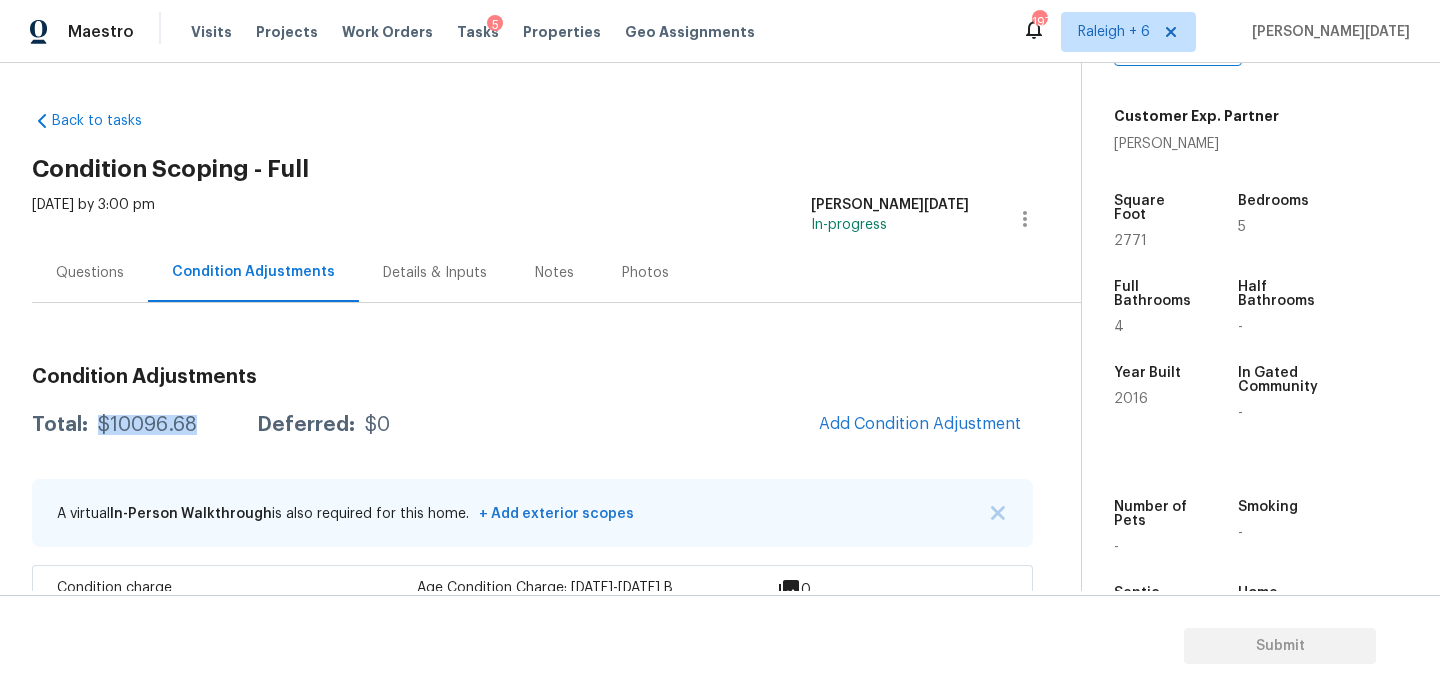 scroll, scrollTop: 475, scrollLeft: 0, axis: vertical 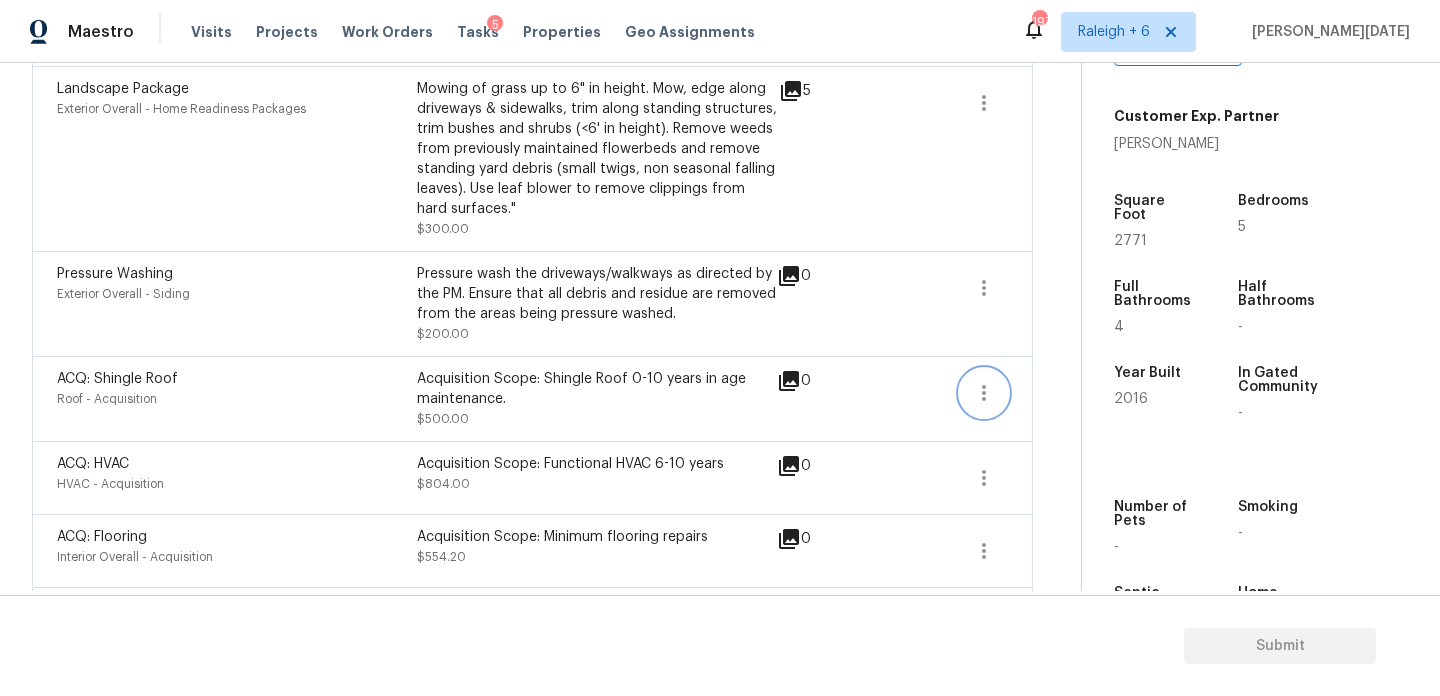click at bounding box center [984, 393] 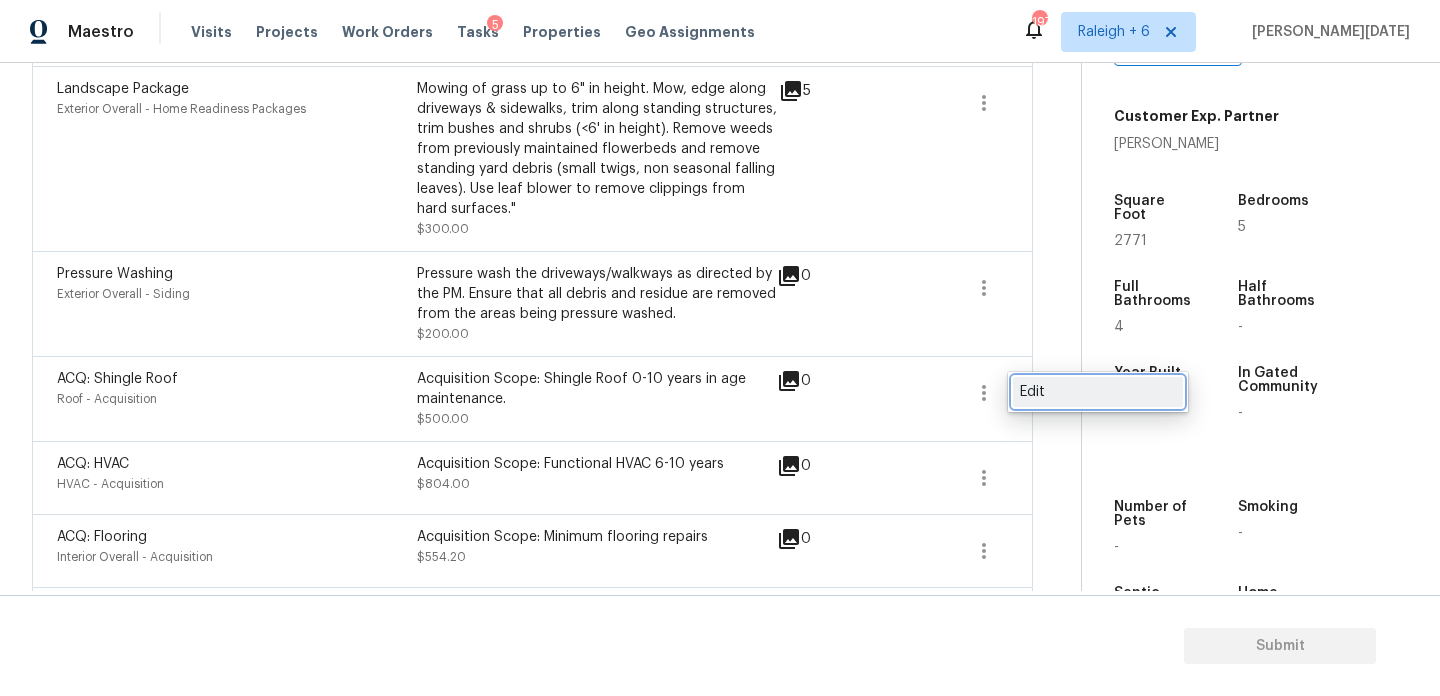 click on "Edit" at bounding box center [1098, 392] 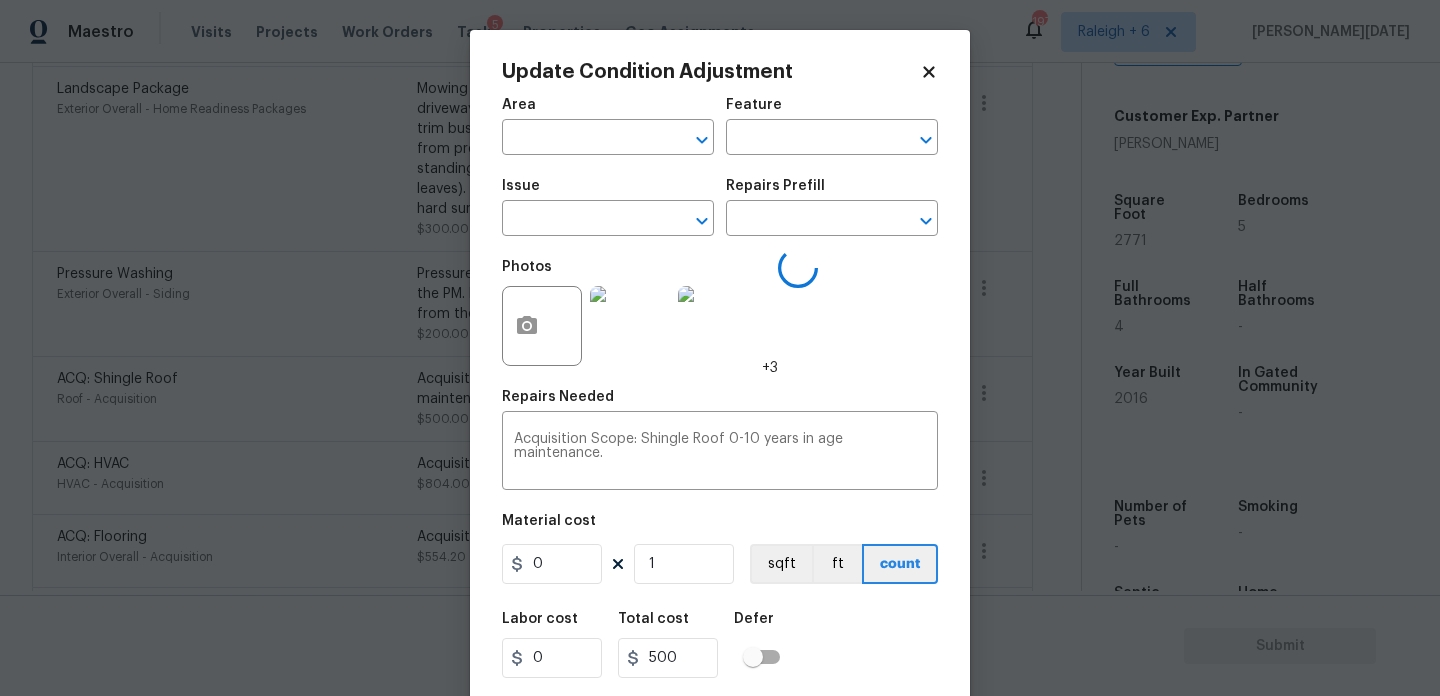 type on "Roof" 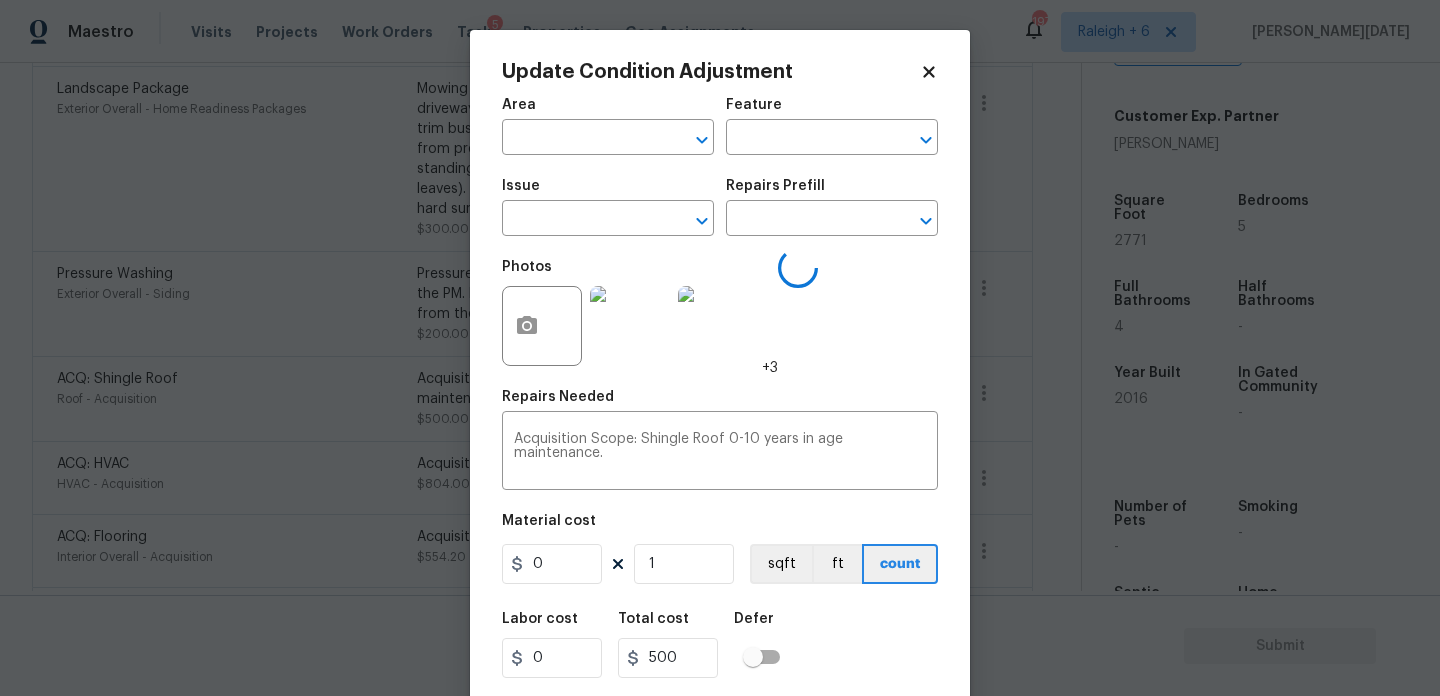 type on "Acquisition" 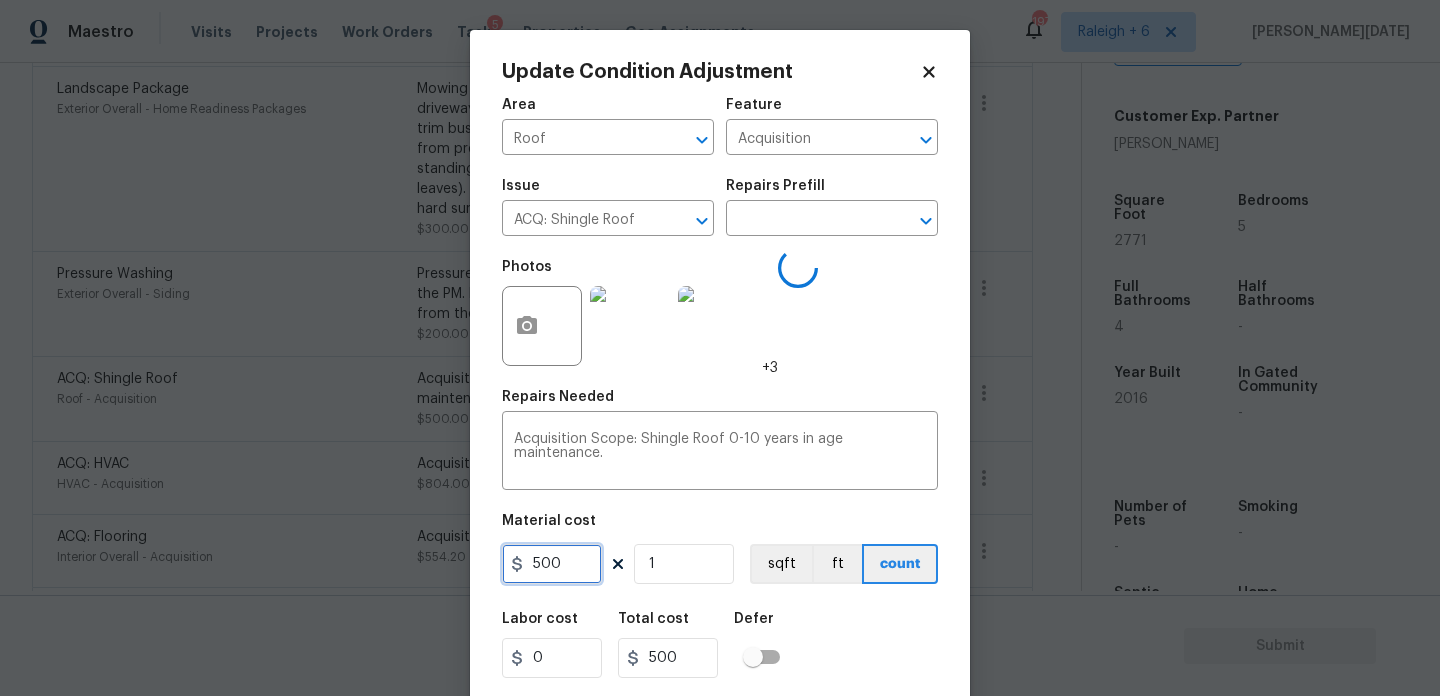 drag, startPoint x: 572, startPoint y: 576, endPoint x: 371, endPoint y: 567, distance: 201.20139 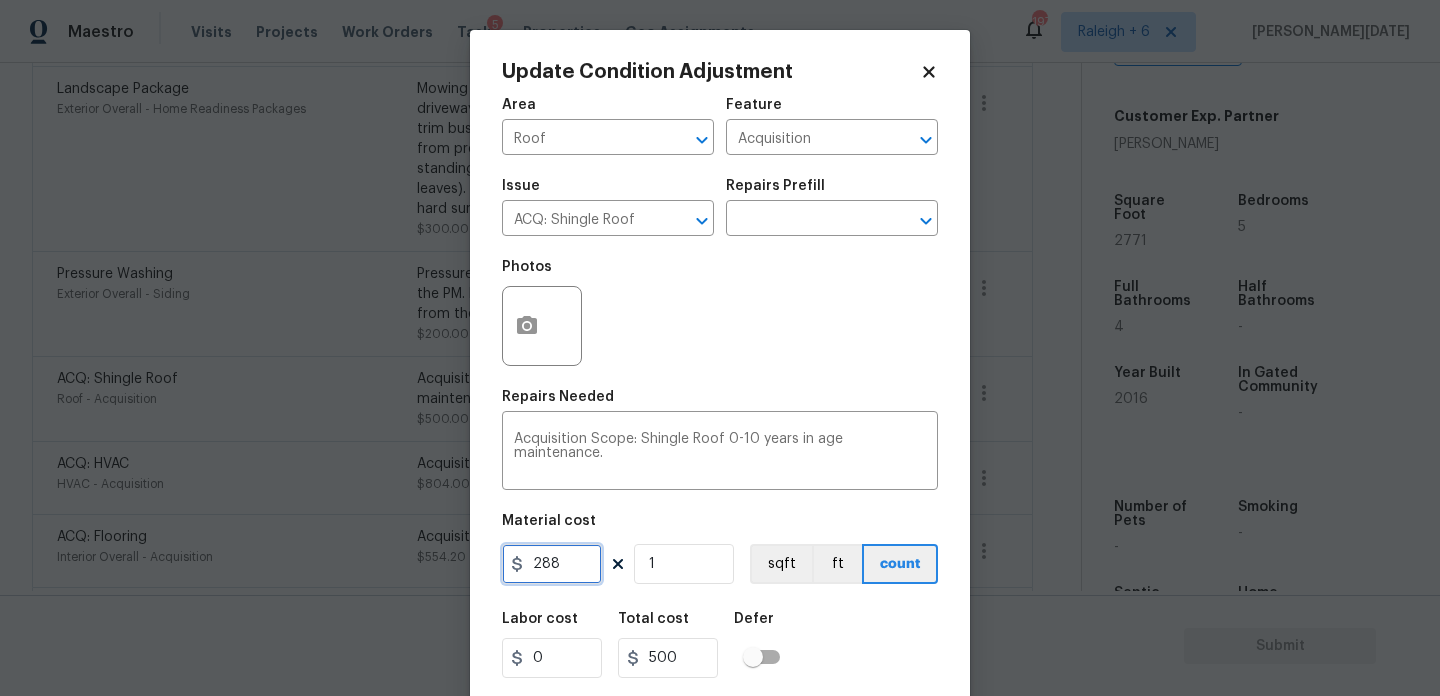 type on "288" 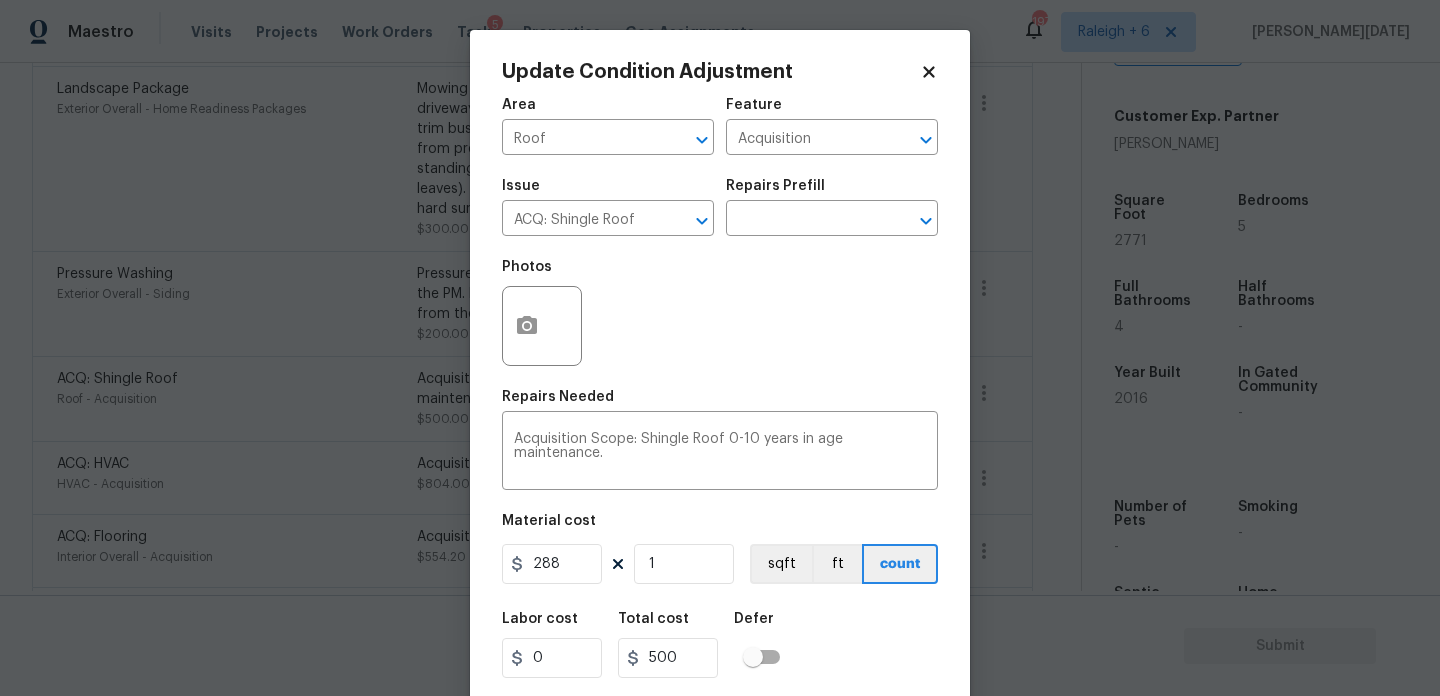 type on "288" 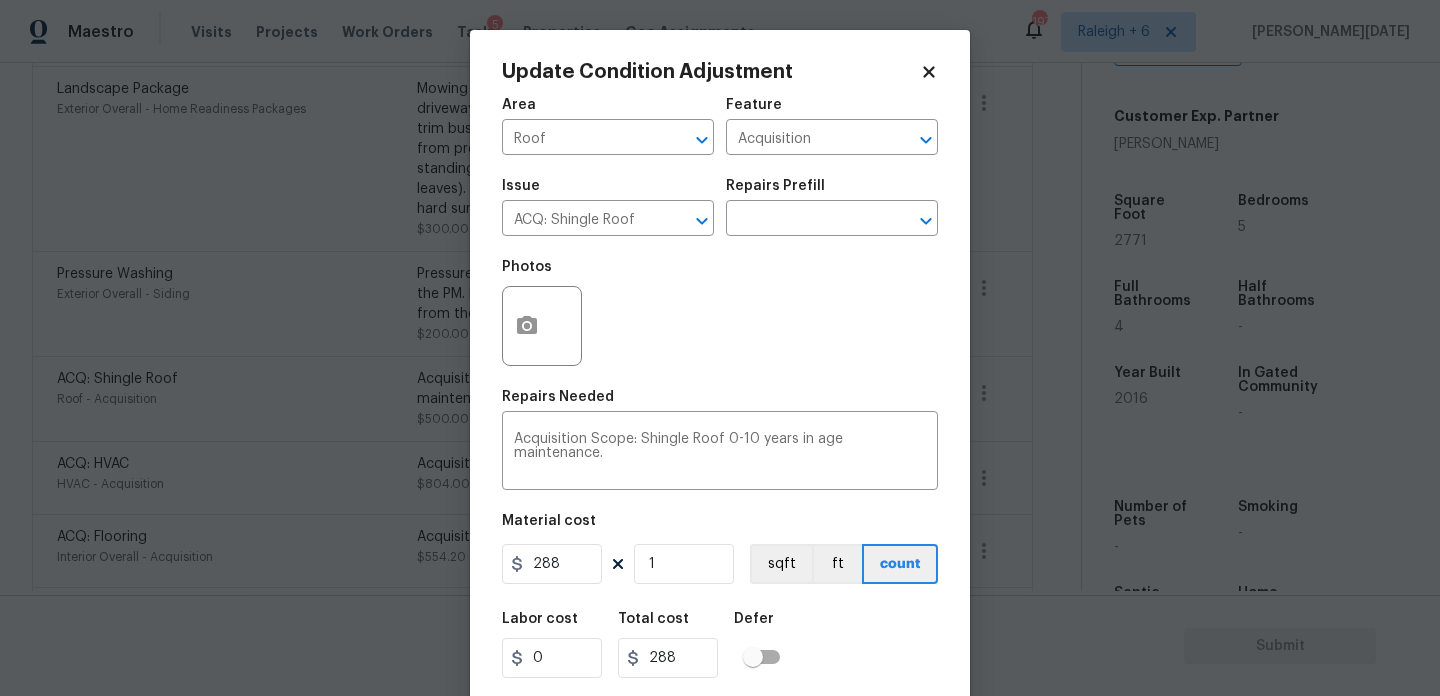 click on "Photos" at bounding box center [720, 313] 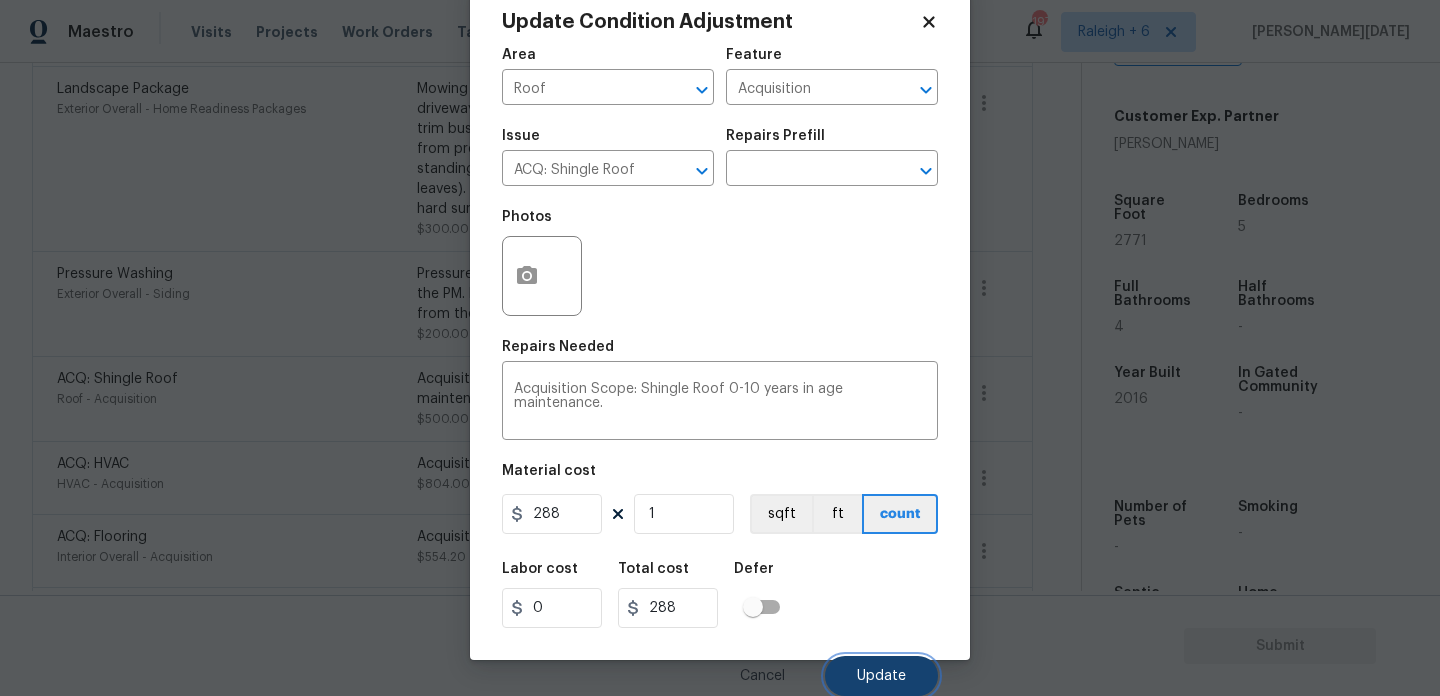 click on "Update" at bounding box center [881, 676] 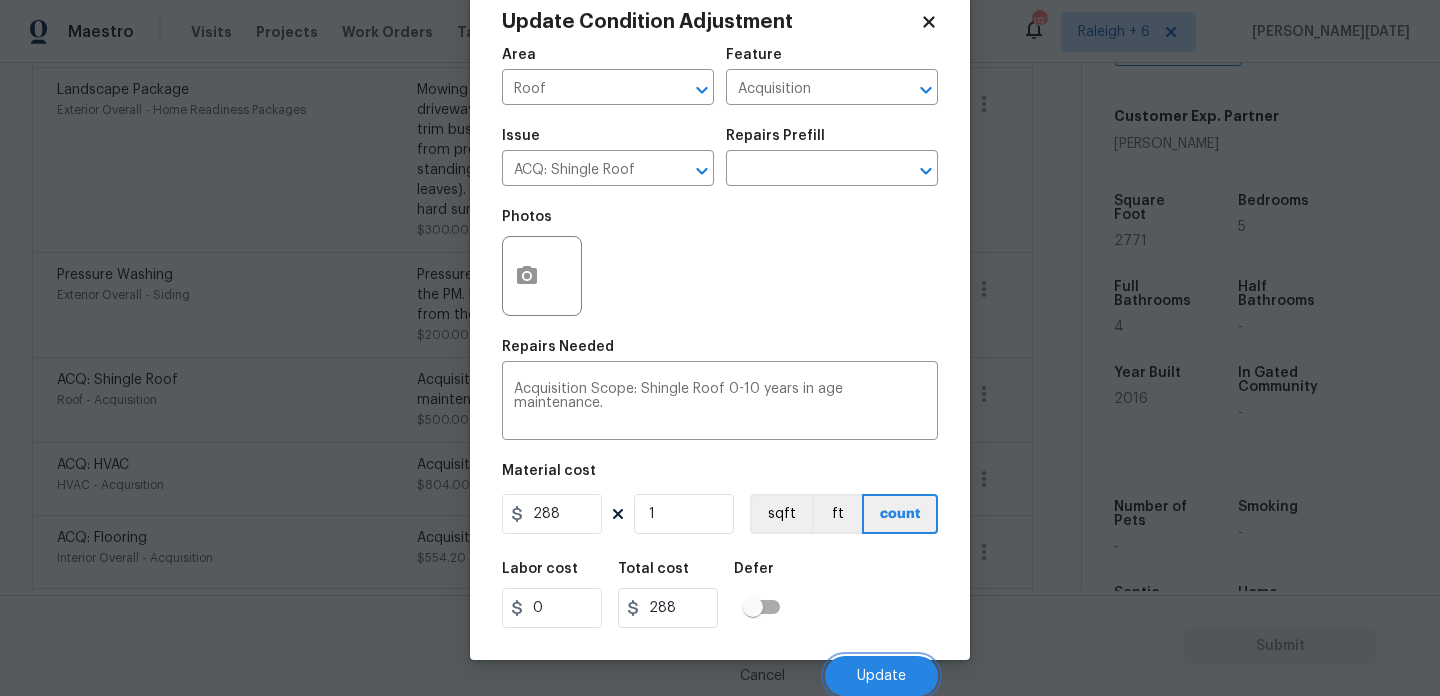 scroll, scrollTop: 1145, scrollLeft: 0, axis: vertical 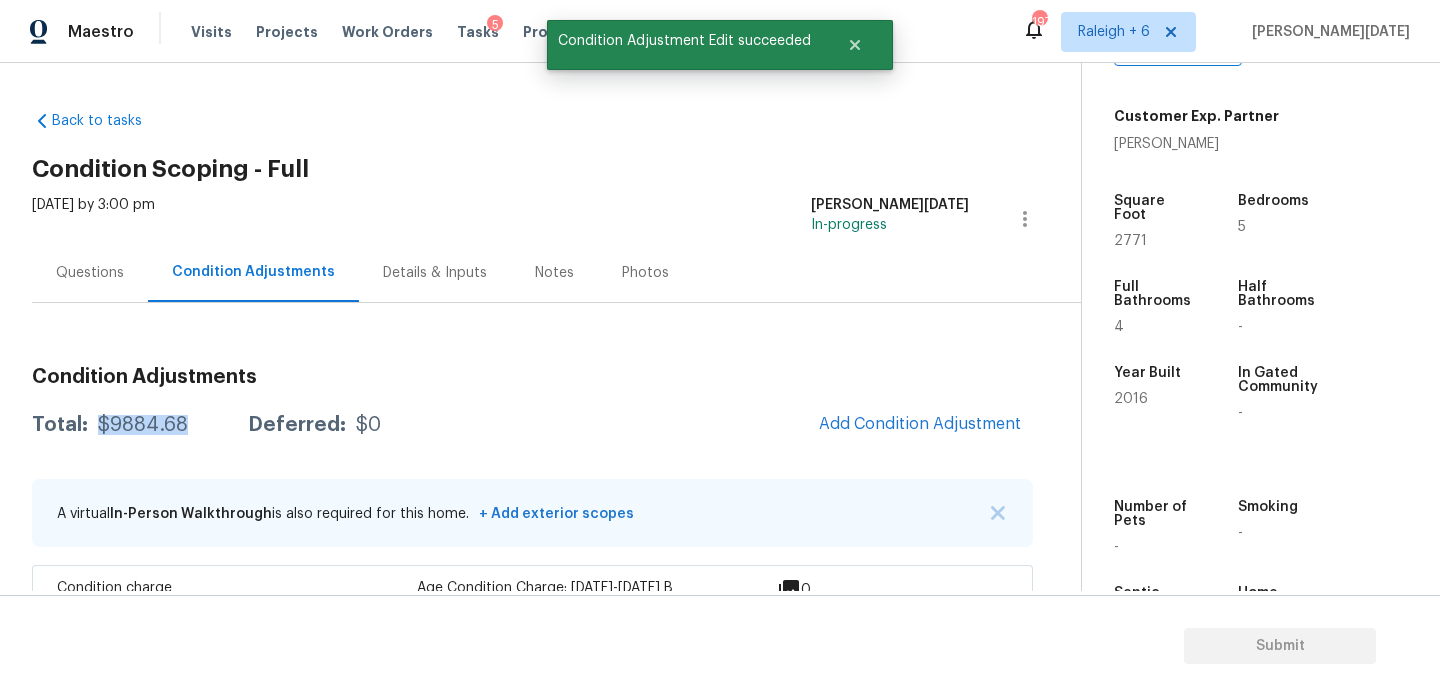 drag, startPoint x: 96, startPoint y: 427, endPoint x: 184, endPoint y: 427, distance: 88 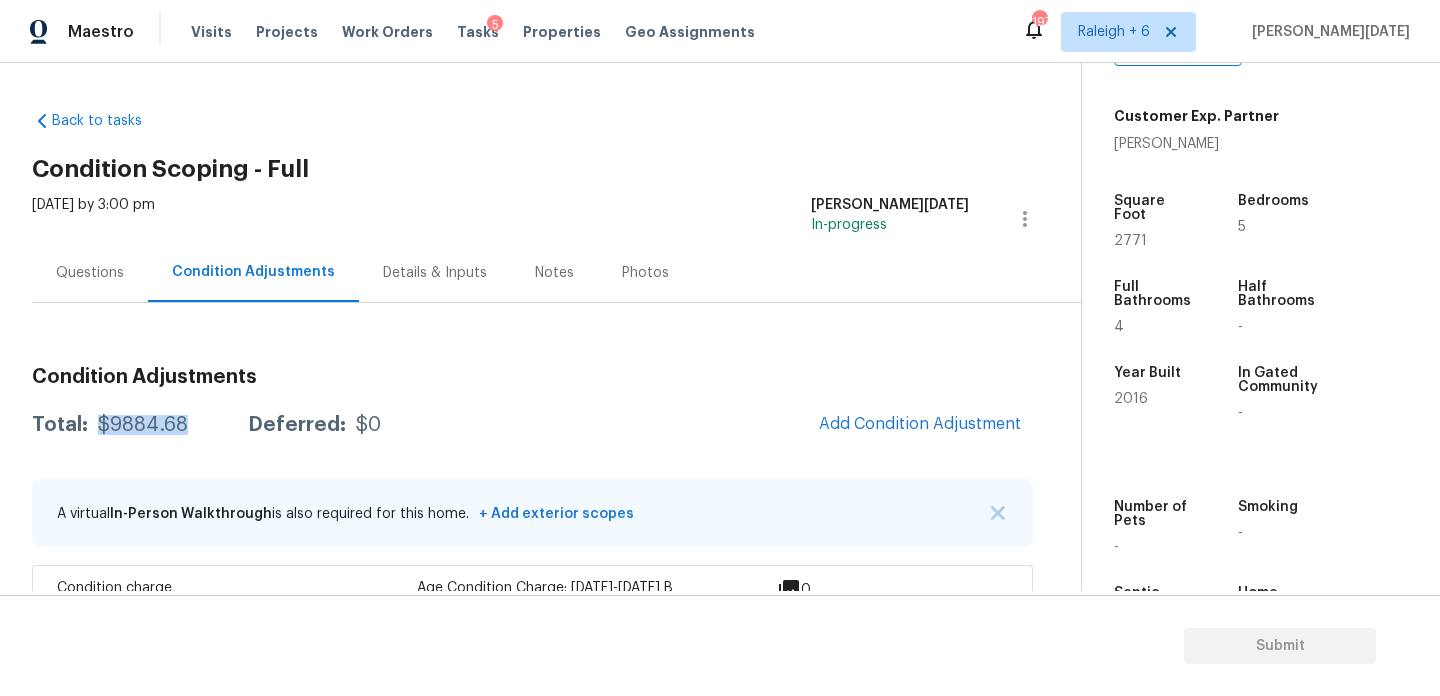 click on "Back to tasks Condition Scoping - Full [DATE] by 3:00 pm   [PERSON_NAME][DATE] In-progress Questions Condition Adjustments Details & Inputs Notes Photos Condition Adjustments Total:  $9884.68 Deferred:  $0 Add Condition Adjustment A virtual  In-Person Walkthrough  is also required for this home.   + Add exterior scopes Condition charge Interior Overall - Home Readiness Packages Age Condition Charge: [DATE]-[DATE] B	 $2,000.00   0 Bathroom Plumbing Bathroom - Plumbing Prep, mask, clean and refinish the tub/shower tile surround both all sides ensuring a complete and professional coverage. Haul away and dispose of all masking/debris properly. $350.00   1 Wallpaper Interior Overall - Walls and Ceiling Remove wallpaper and texture walls to best match existing conditions $250.00   1 Debris/garbage on site Exterior Overall Remove, haul off, and properly dispose of any debris left by seller to offsite location. Cost estimated per cubic yard. $200.00   1 Condition charge Interior Overall - Home Readiness Packages   0" at bounding box center [720, 327] 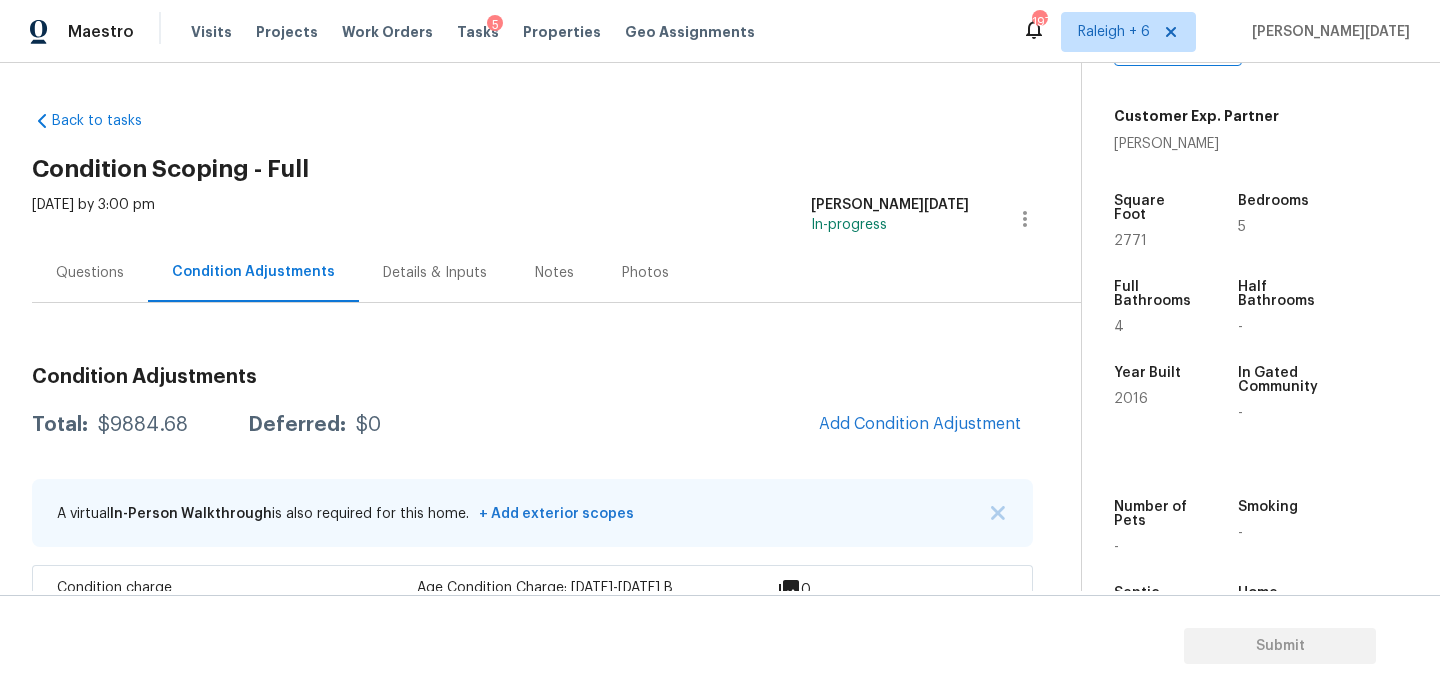 click on "Questions" at bounding box center [90, 272] 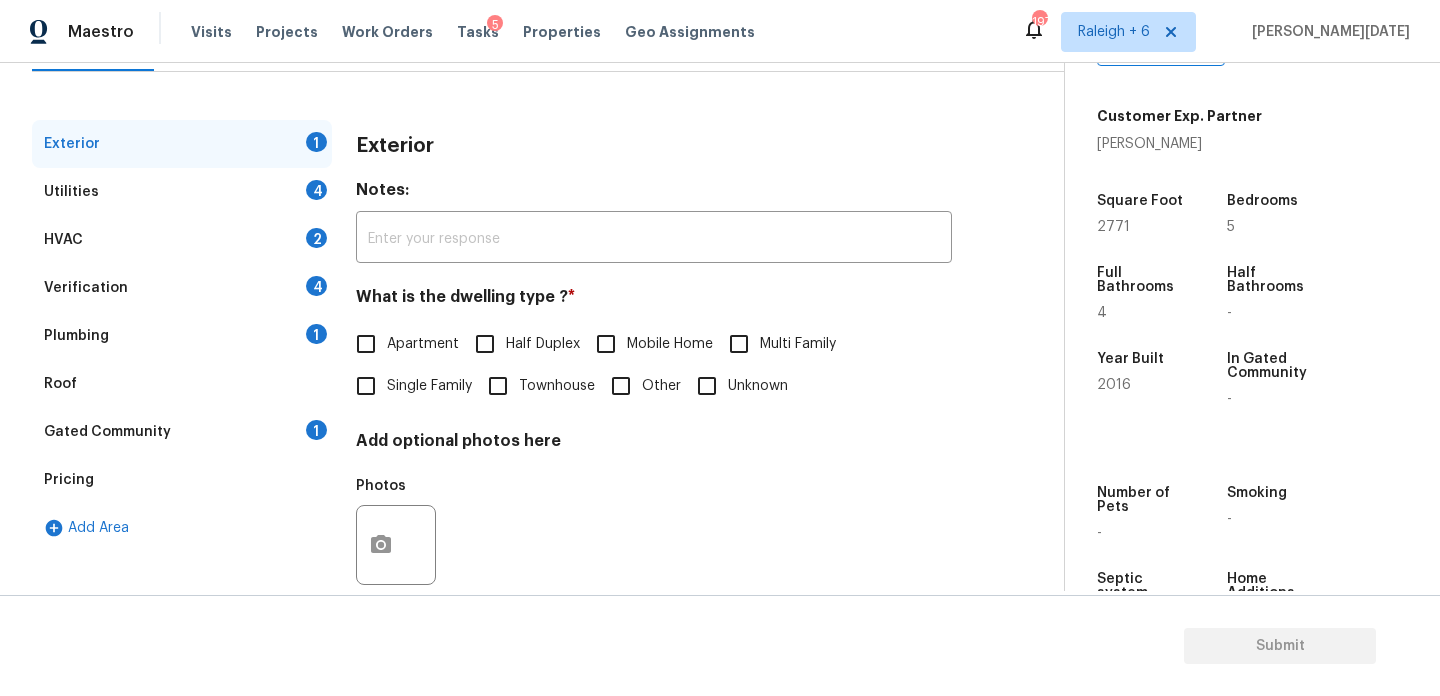 scroll, scrollTop: 267, scrollLeft: 0, axis: vertical 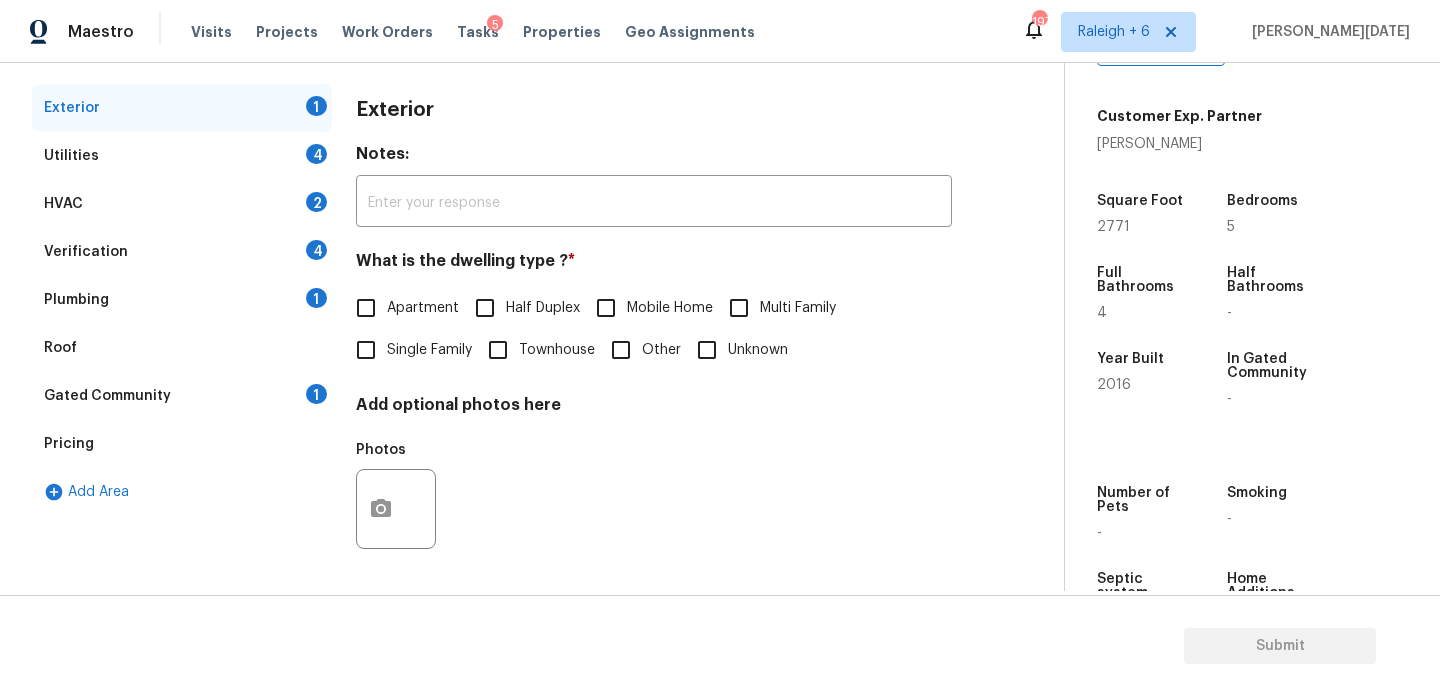 click on "Single Family" at bounding box center [366, 350] 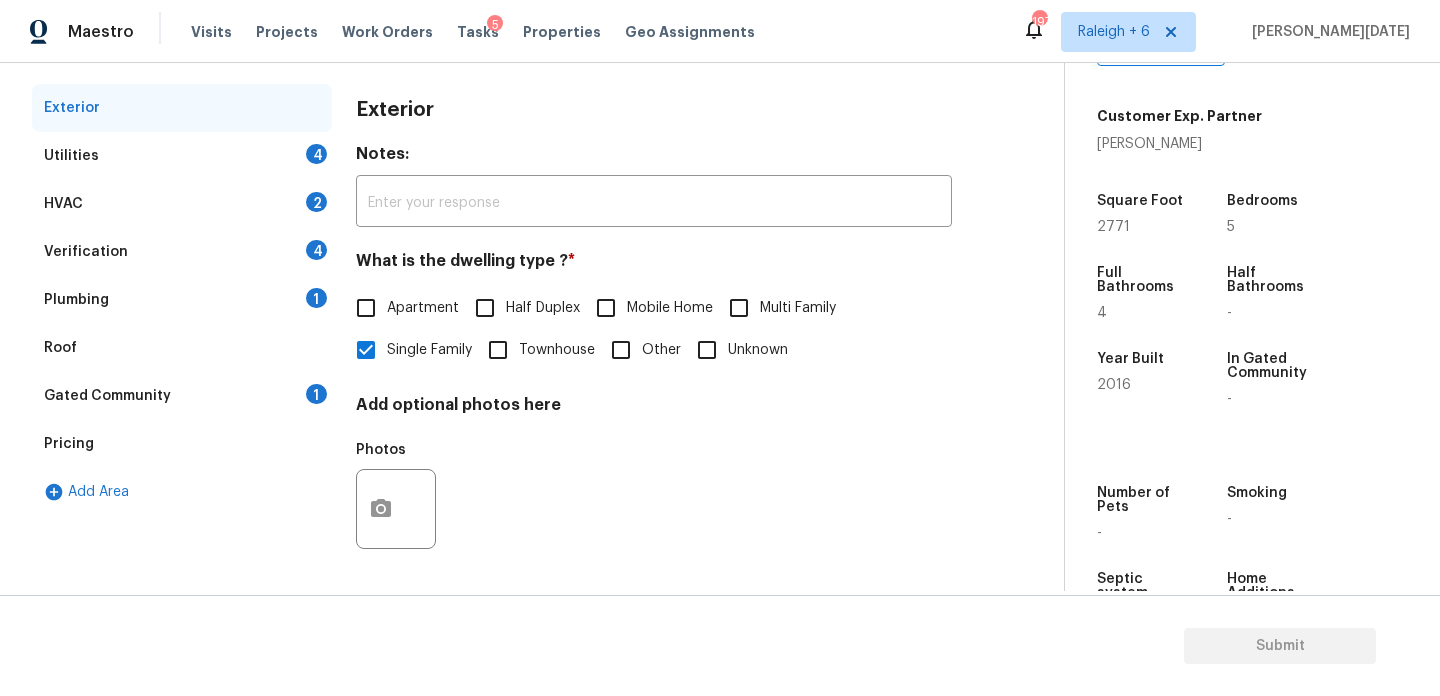 click on "Utilities 4" at bounding box center (182, 156) 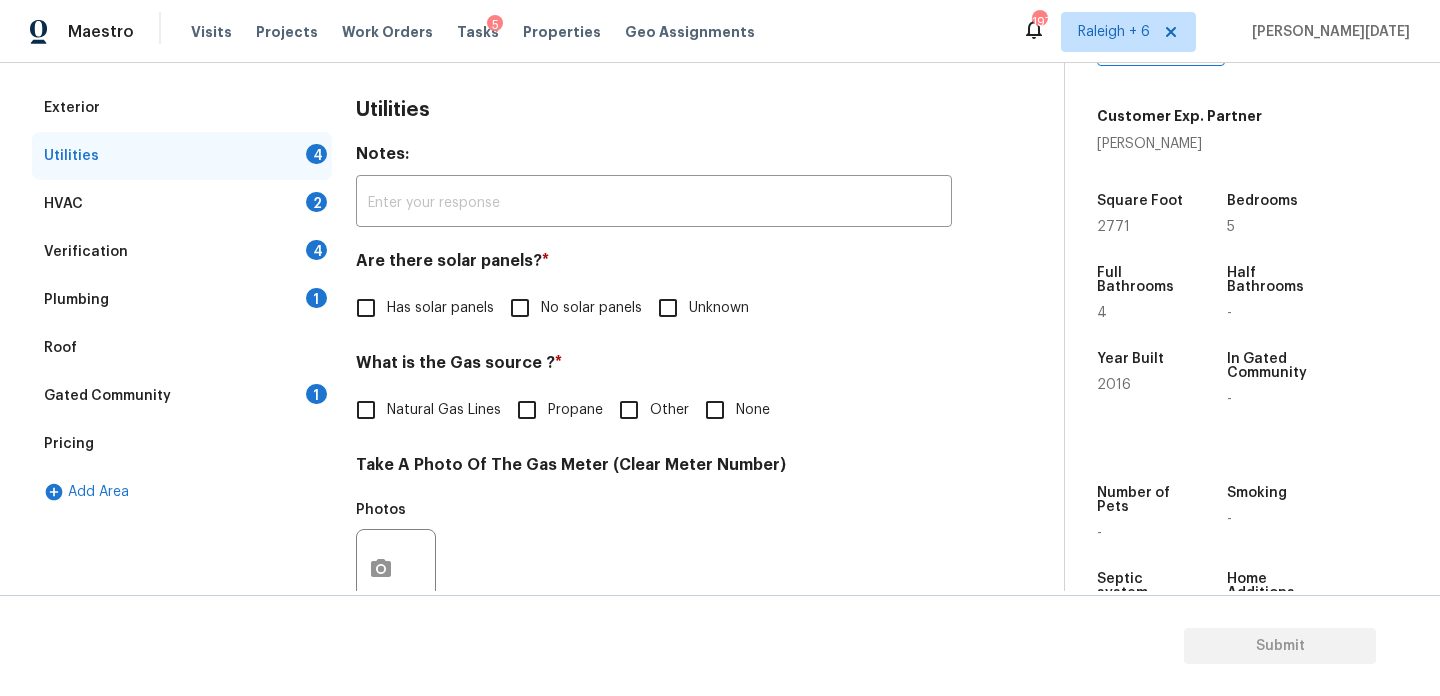 click on "No solar panels" at bounding box center (591, 308) 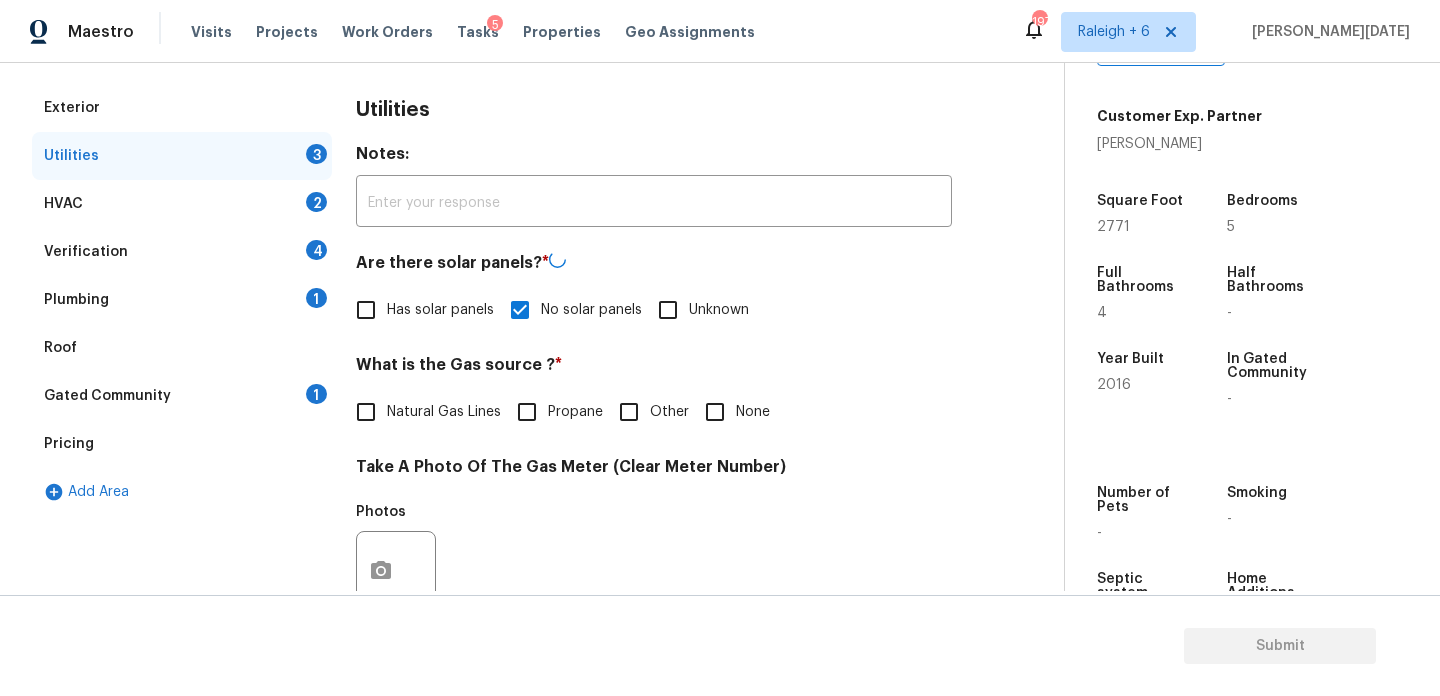 click on "Natural Gas Lines" at bounding box center (423, 412) 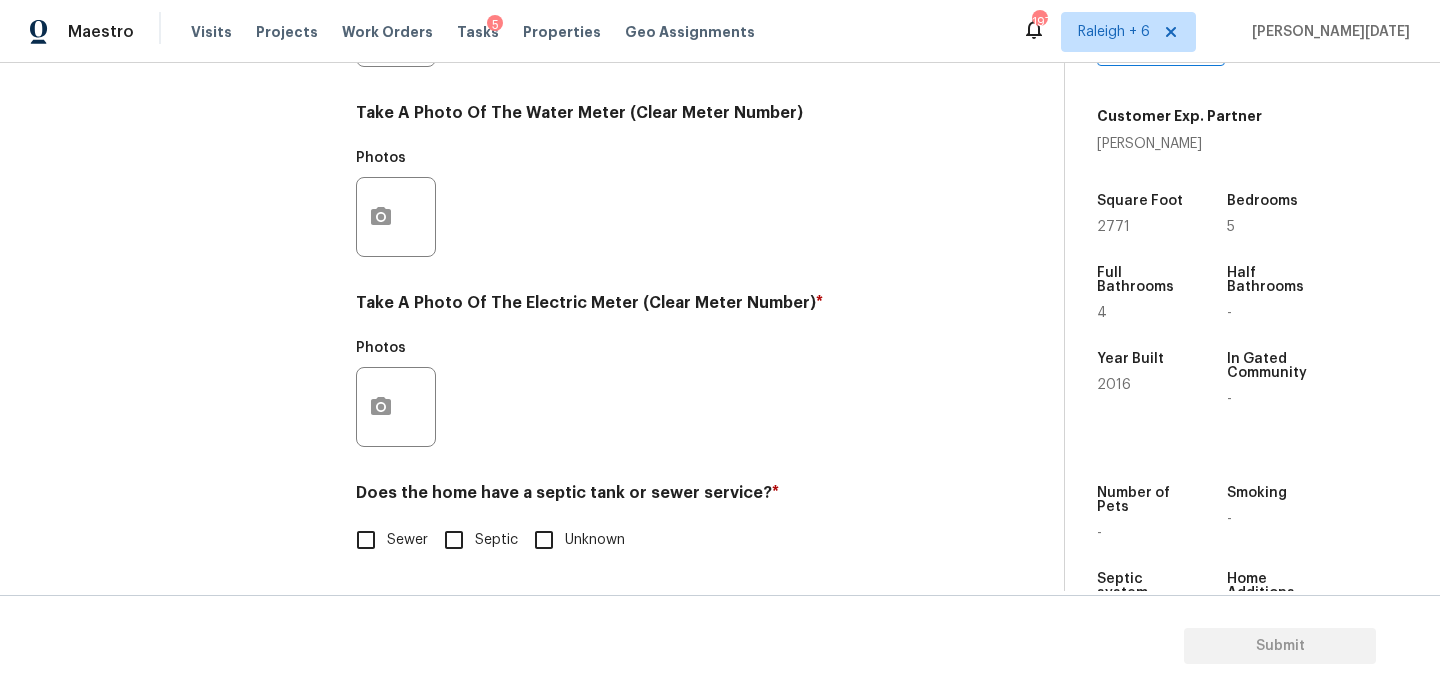 scroll, scrollTop: 809, scrollLeft: 0, axis: vertical 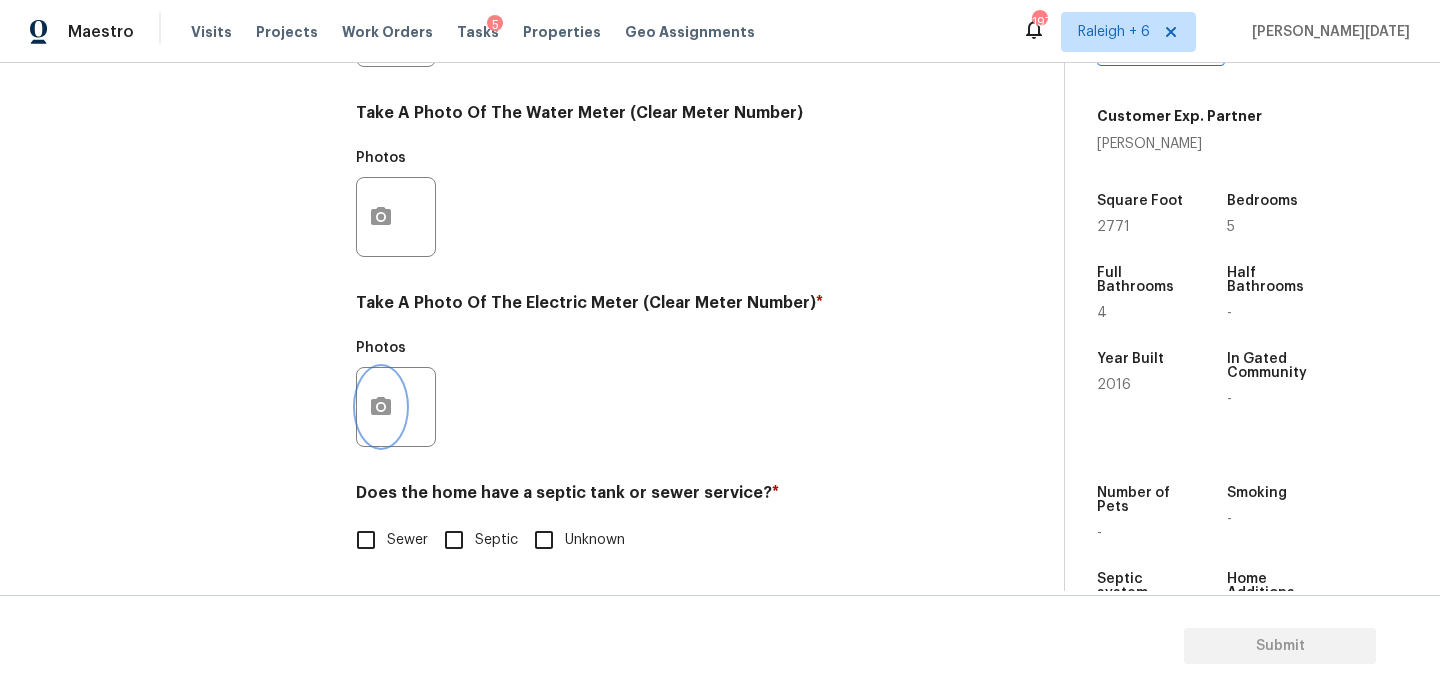 click at bounding box center (381, 407) 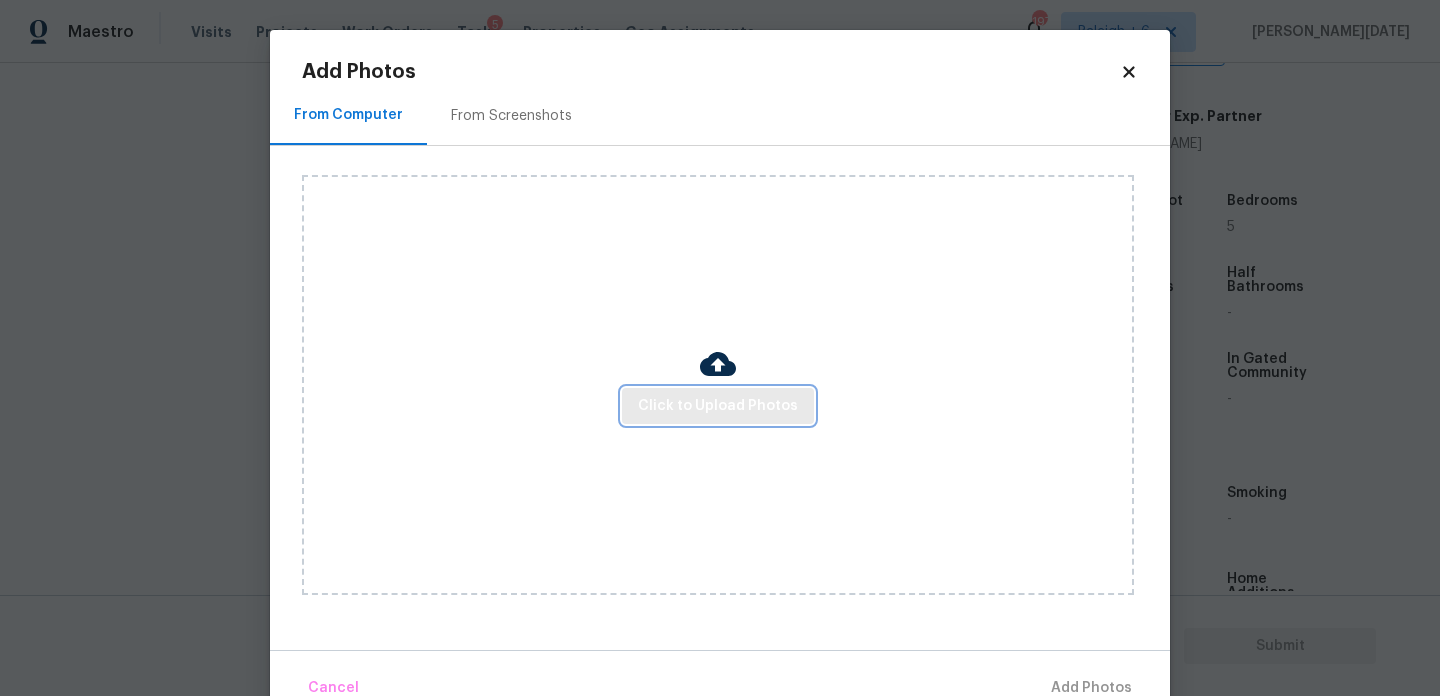 click on "Click to Upload Photos" at bounding box center (718, 406) 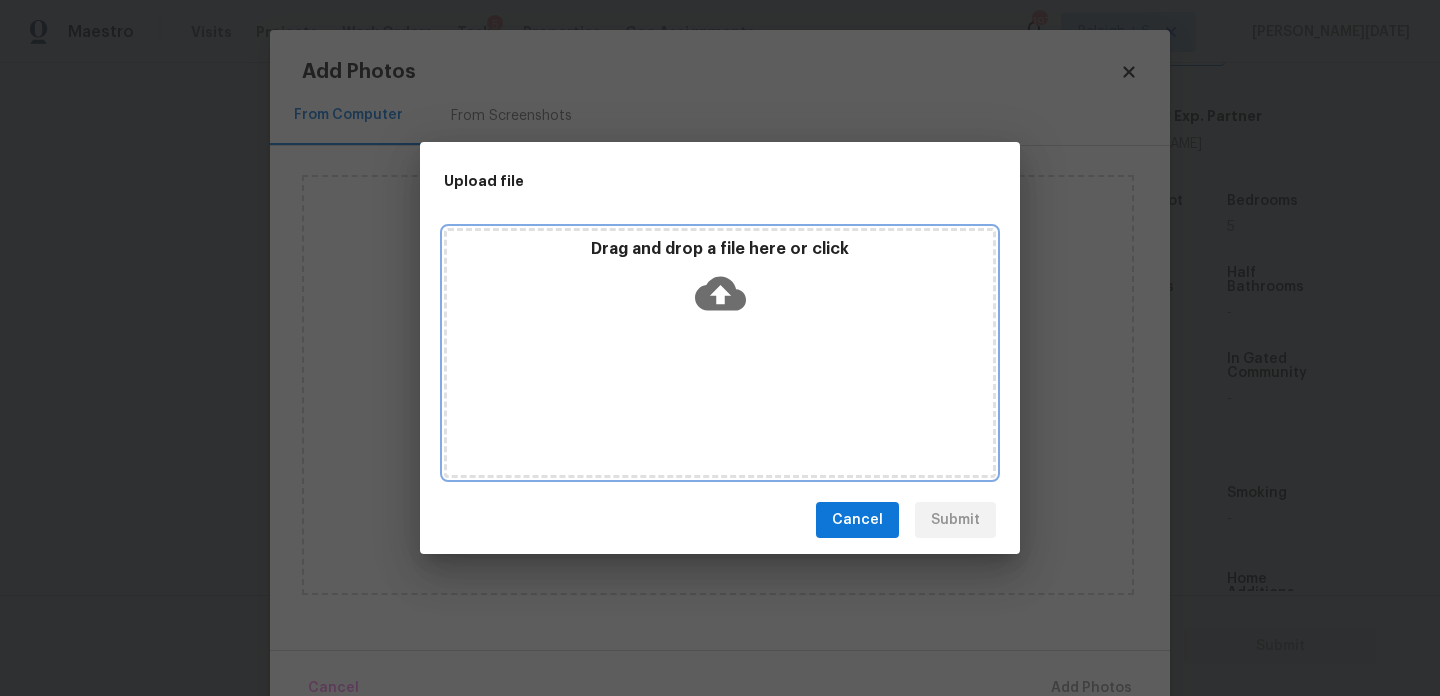 click on "Drag and drop a file here or click" at bounding box center (720, 353) 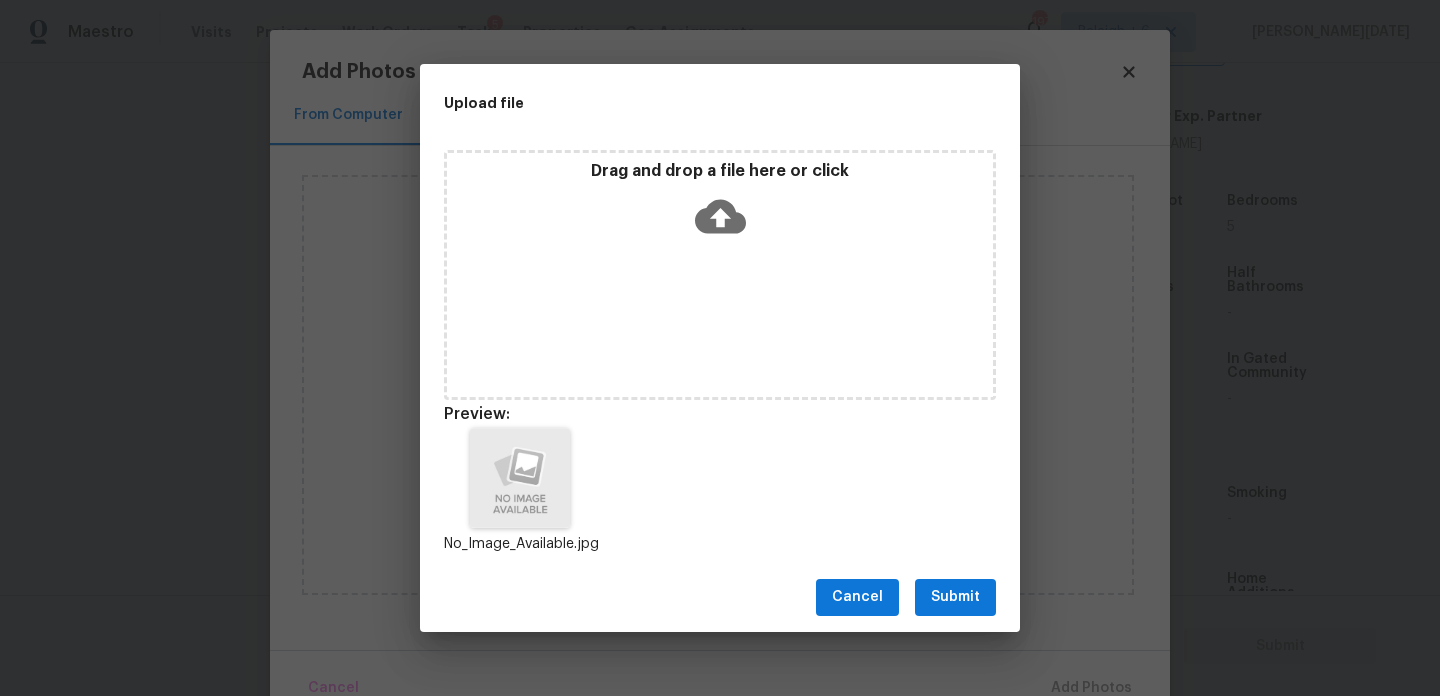 click on "Submit" at bounding box center (955, 597) 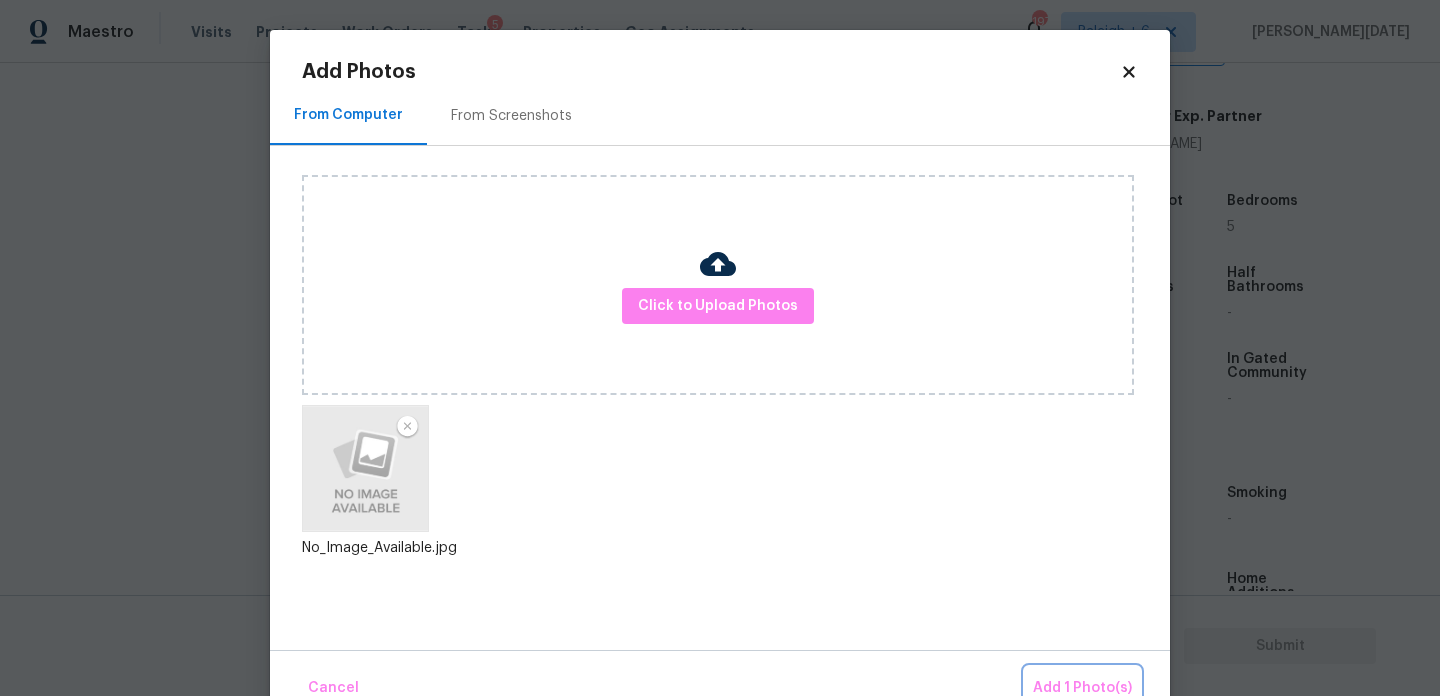 click on "Add 1 Photo(s)" at bounding box center (1082, 688) 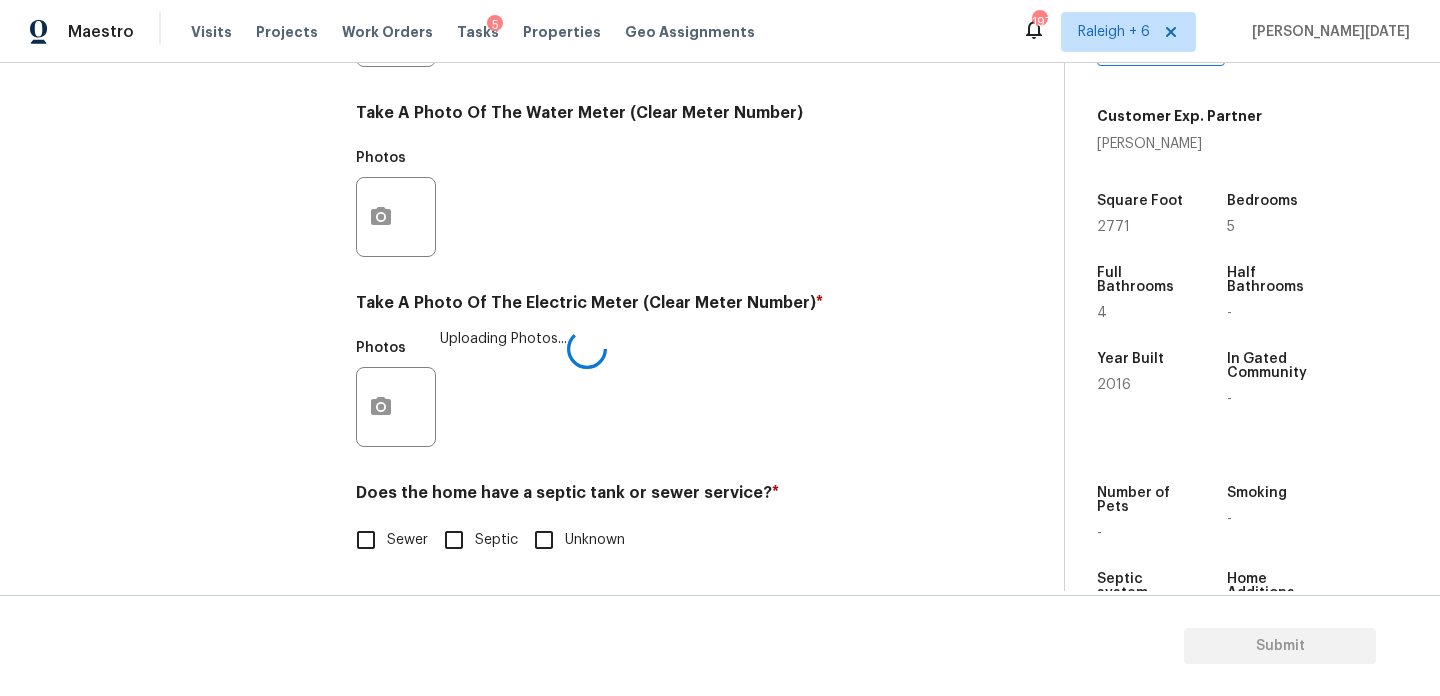 click on "Sewer" at bounding box center [366, 540] 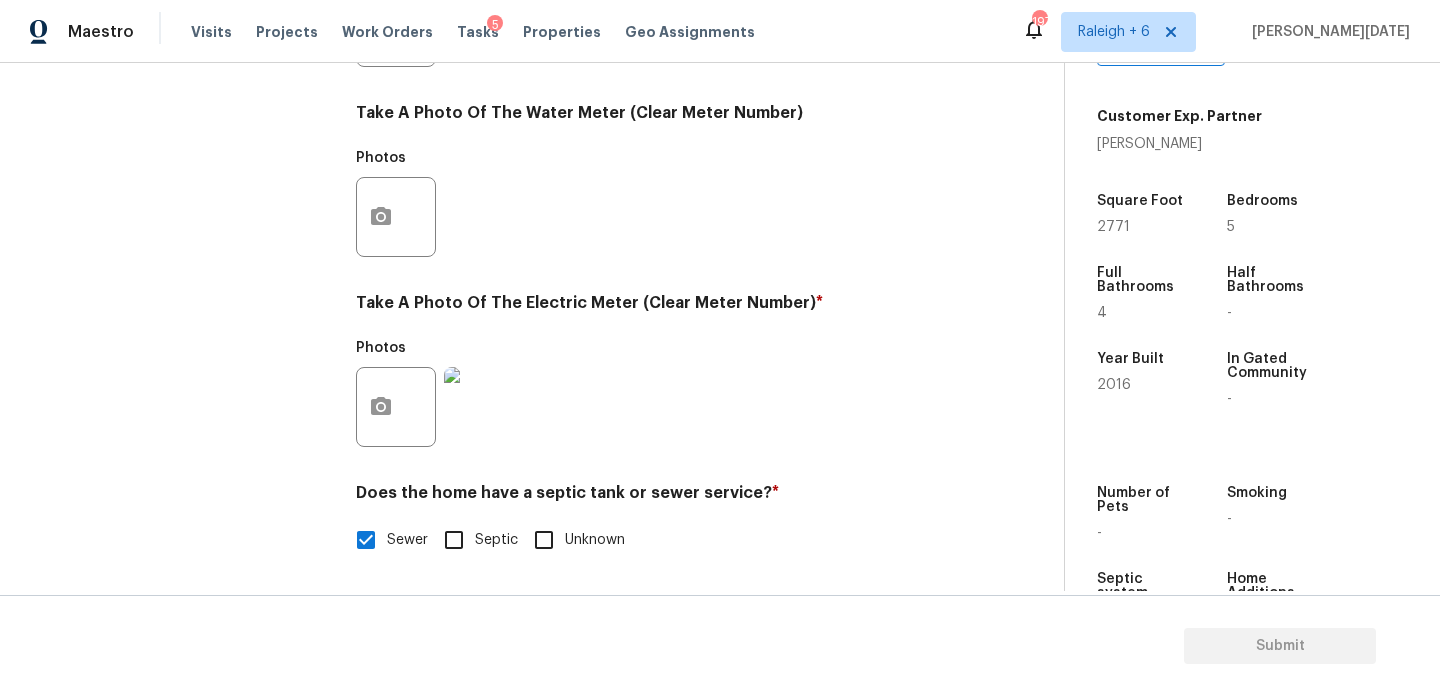 scroll, scrollTop: 216, scrollLeft: 0, axis: vertical 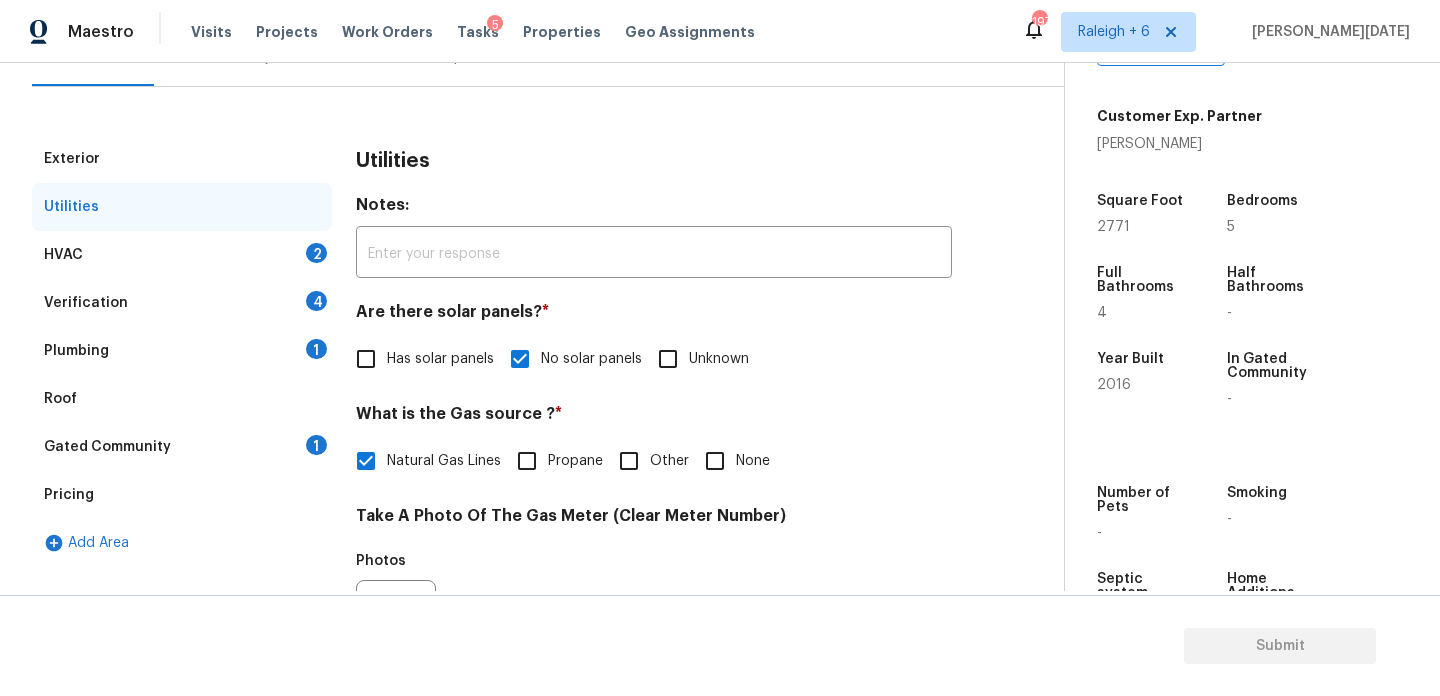 click on "Utilities" at bounding box center (182, 207) 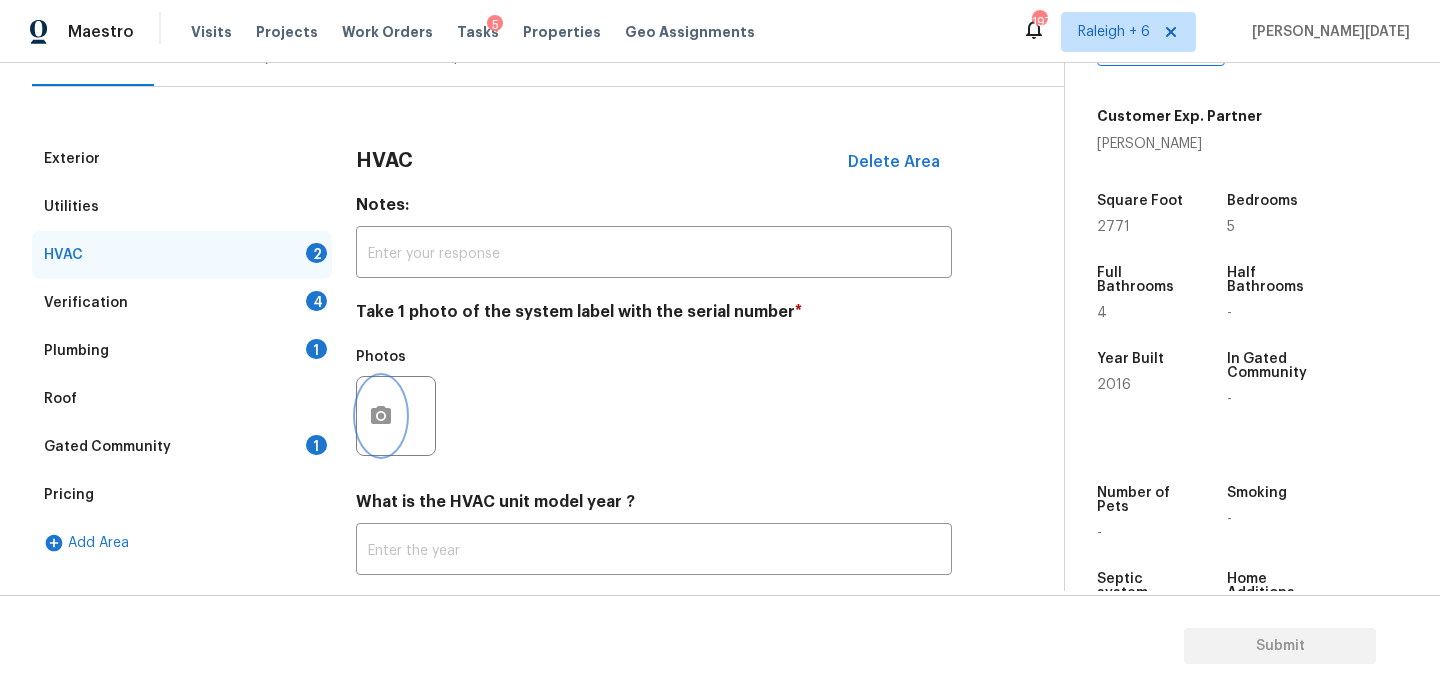 click at bounding box center (381, 416) 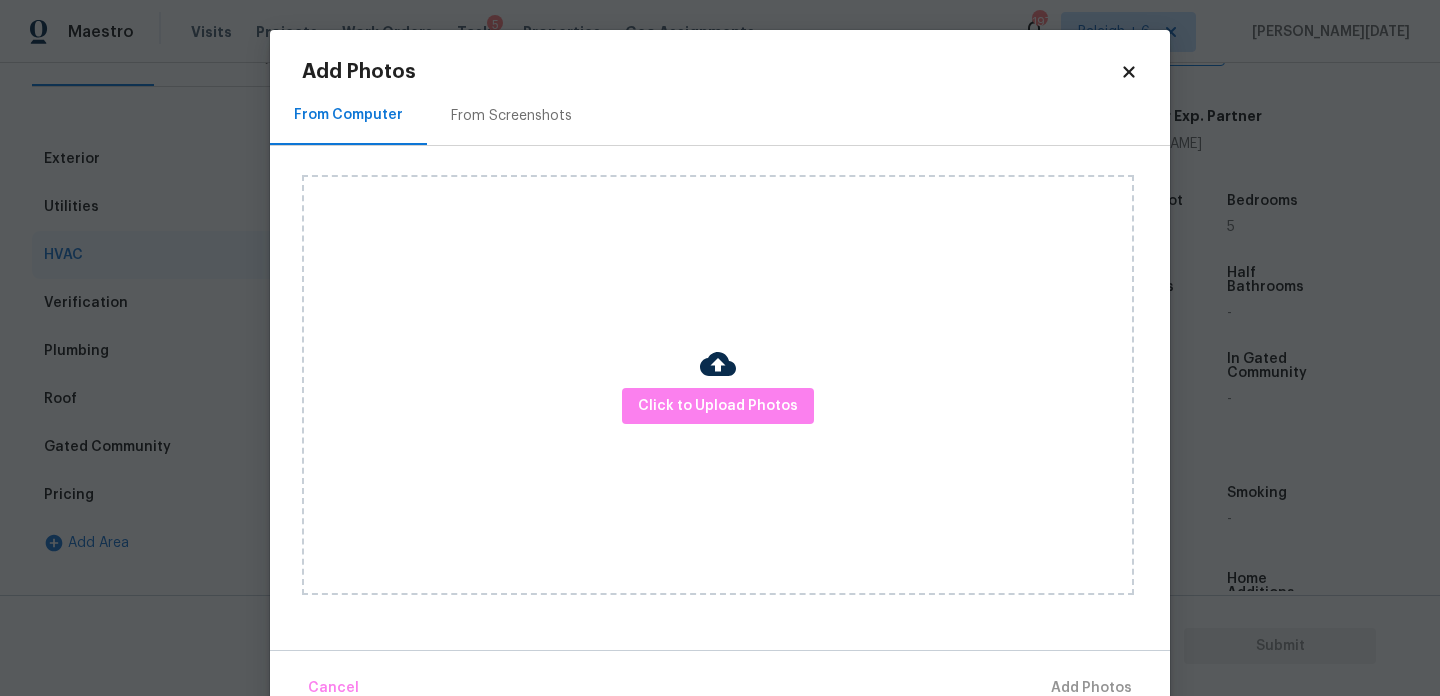 click on "Click to Upload Photos" at bounding box center (718, 385) 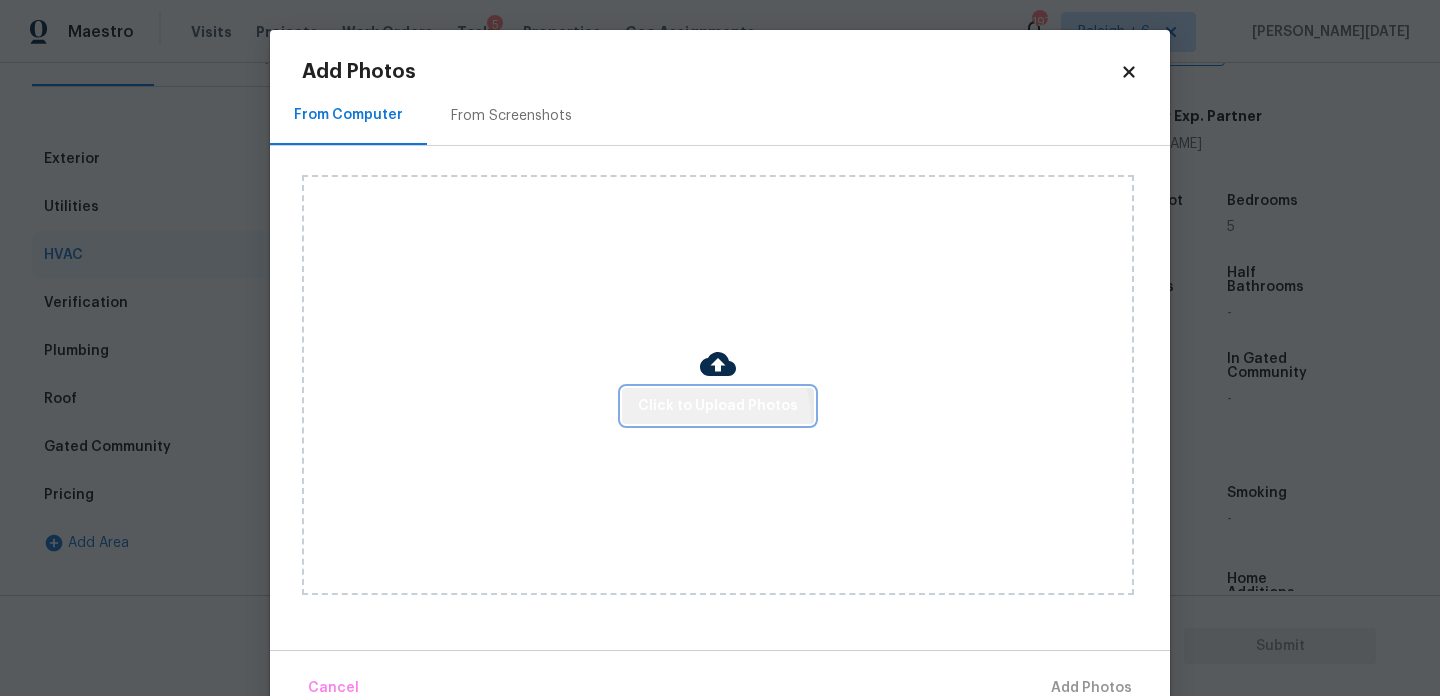 click on "Click to Upload Photos" at bounding box center (718, 406) 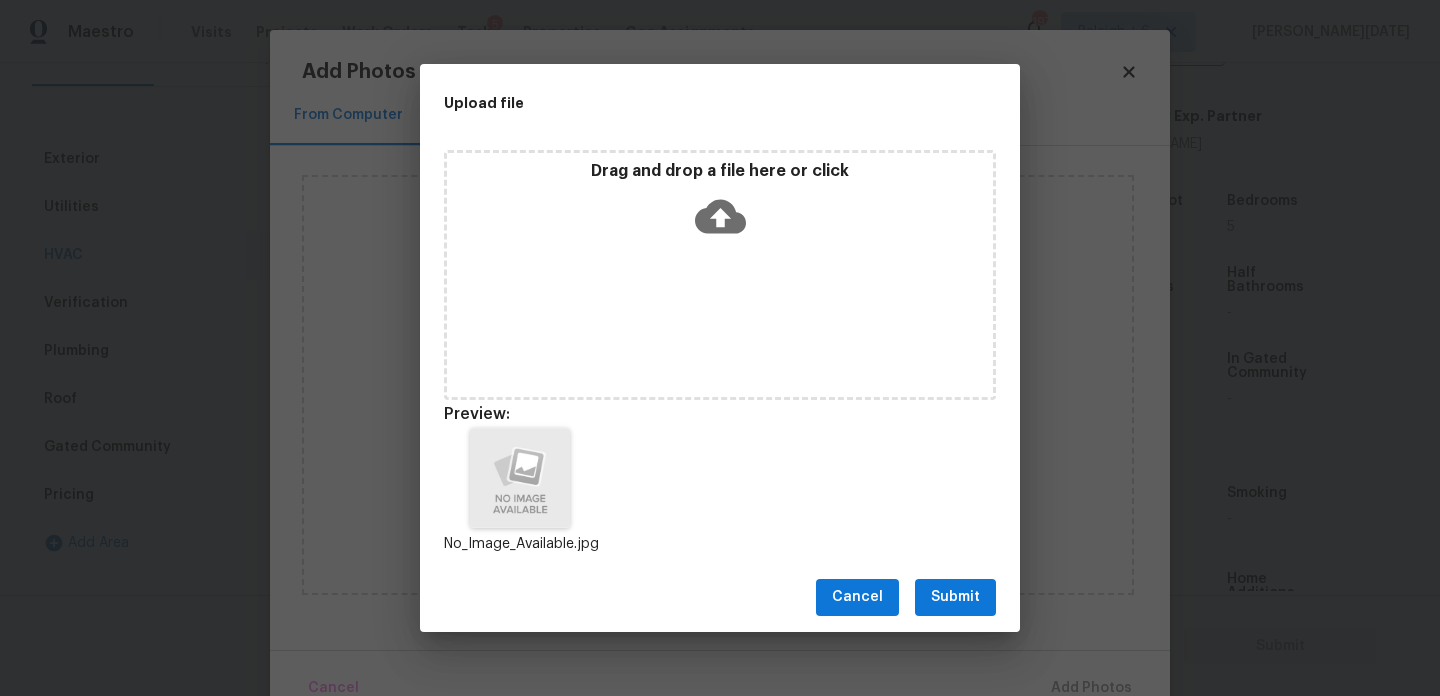 click on "Cancel Submit" at bounding box center (720, 597) 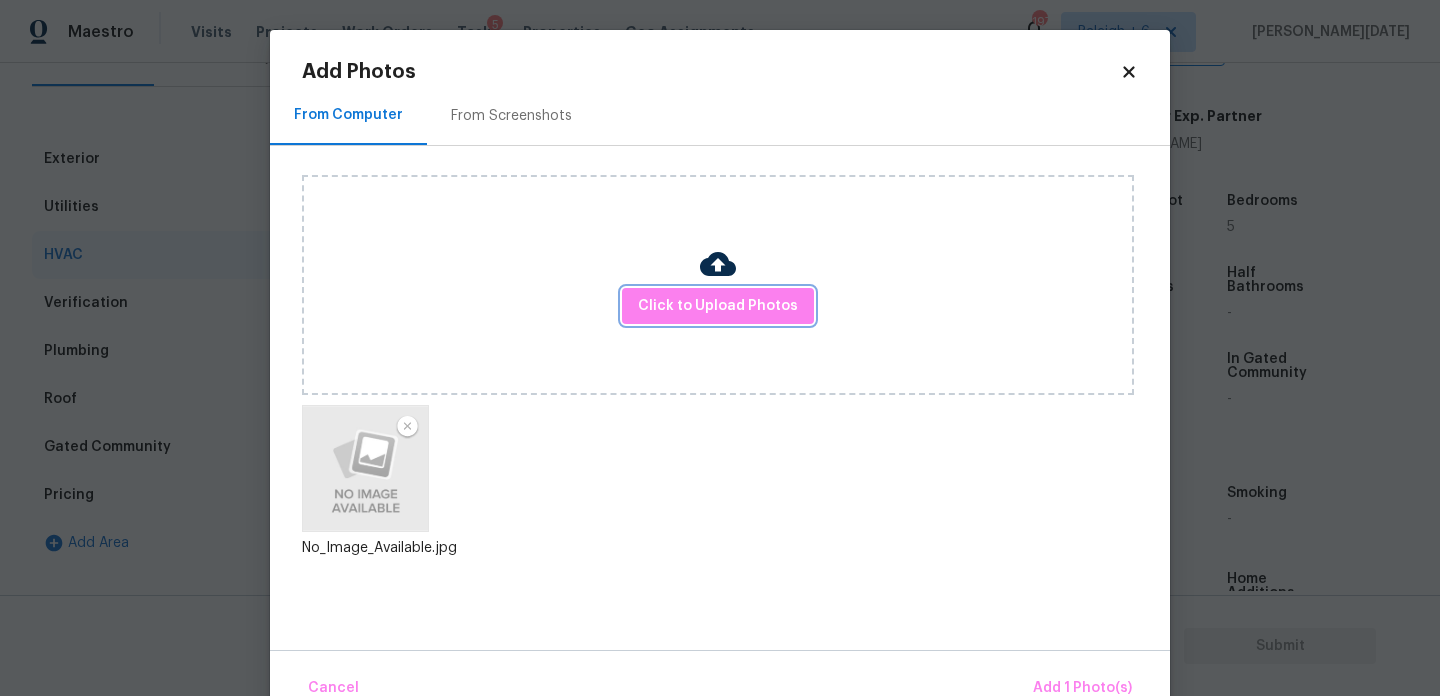scroll, scrollTop: 44, scrollLeft: 0, axis: vertical 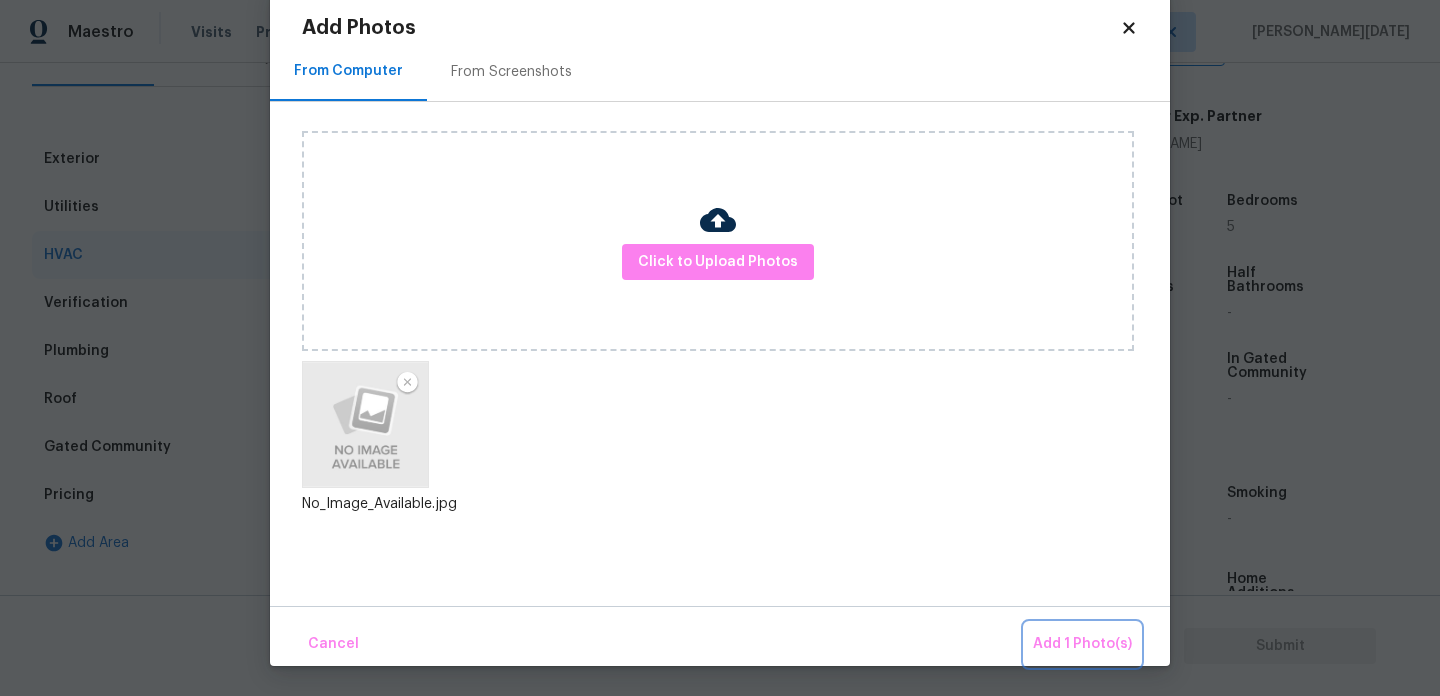 click on "Add 1 Photo(s)" at bounding box center (1082, 644) 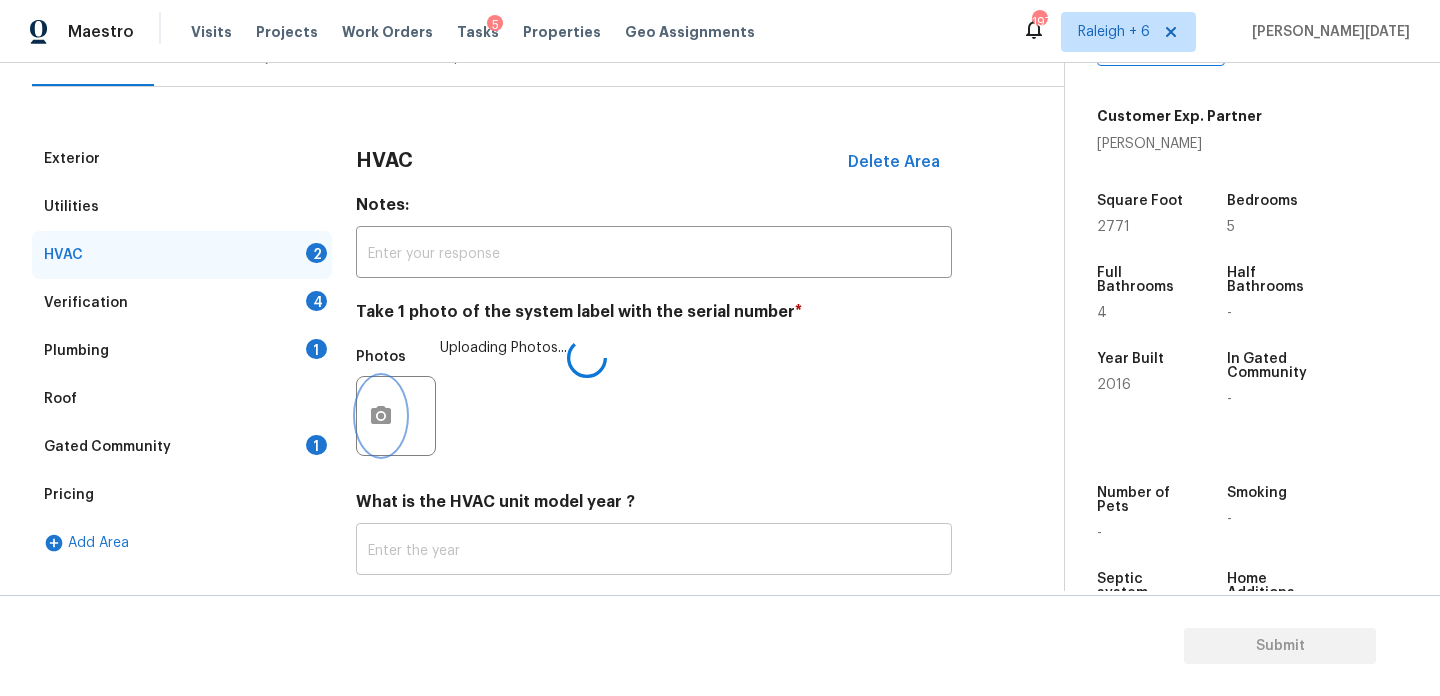 scroll, scrollTop: 0, scrollLeft: 0, axis: both 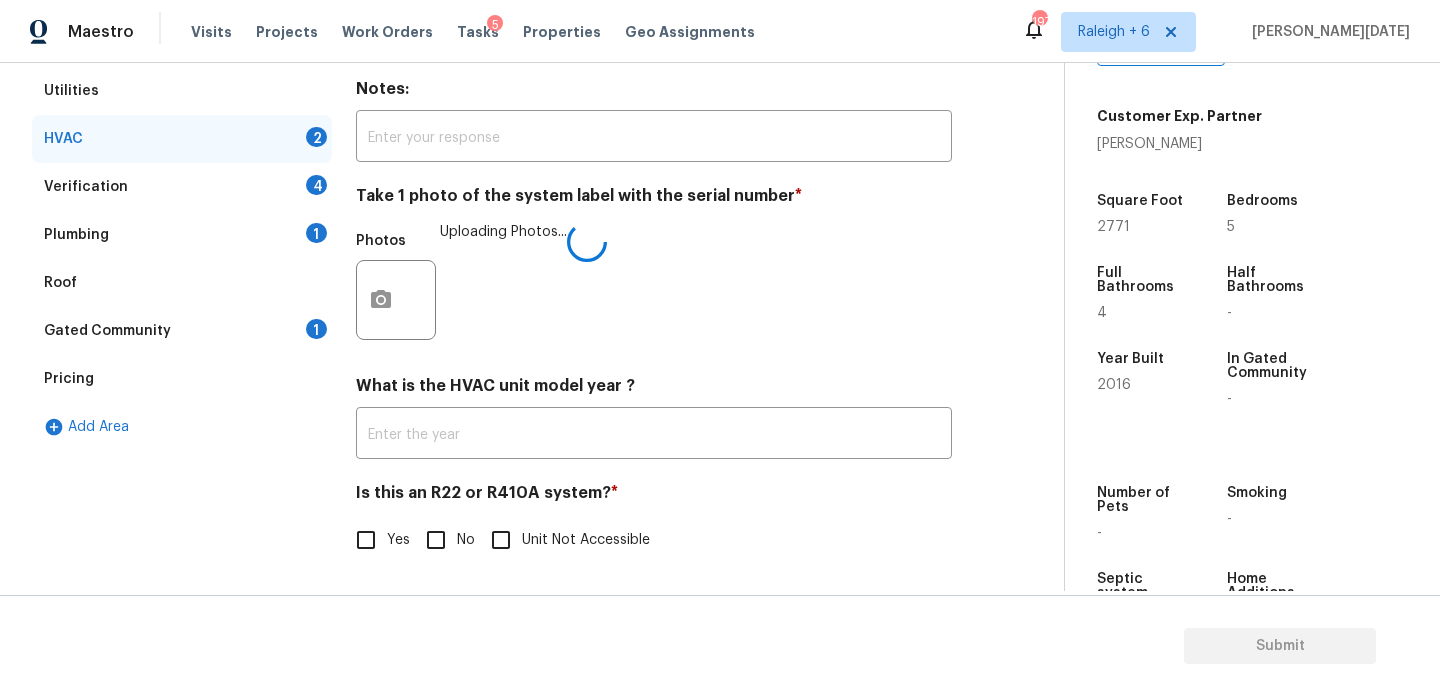 click on "Yes" at bounding box center [366, 540] 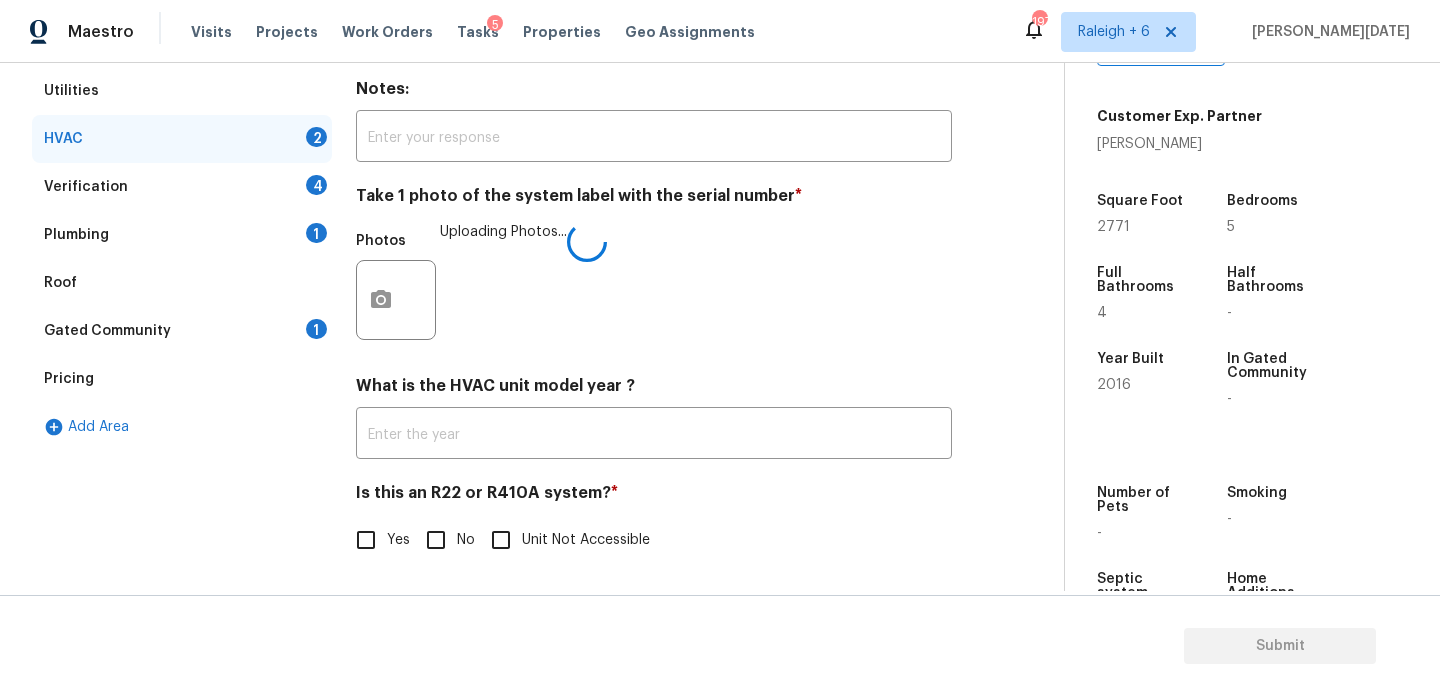 checkbox on "true" 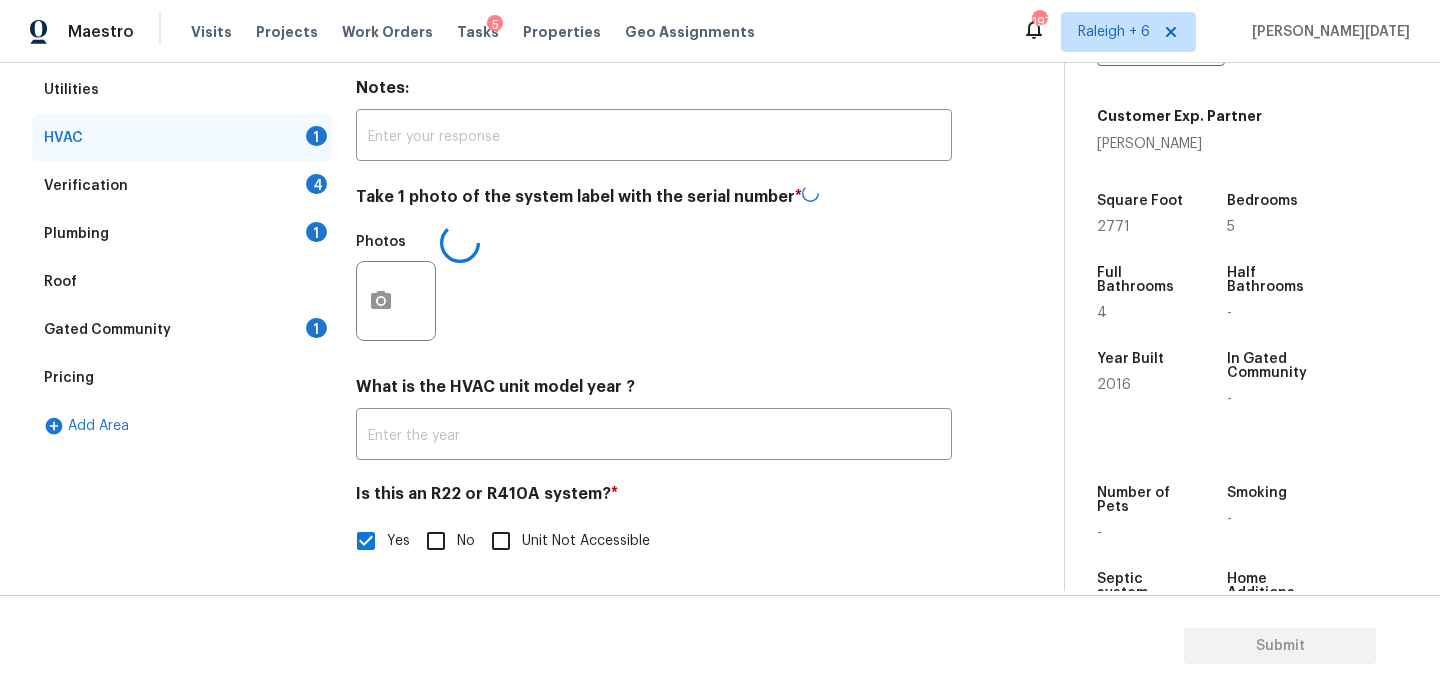 click on "No" at bounding box center (436, 541) 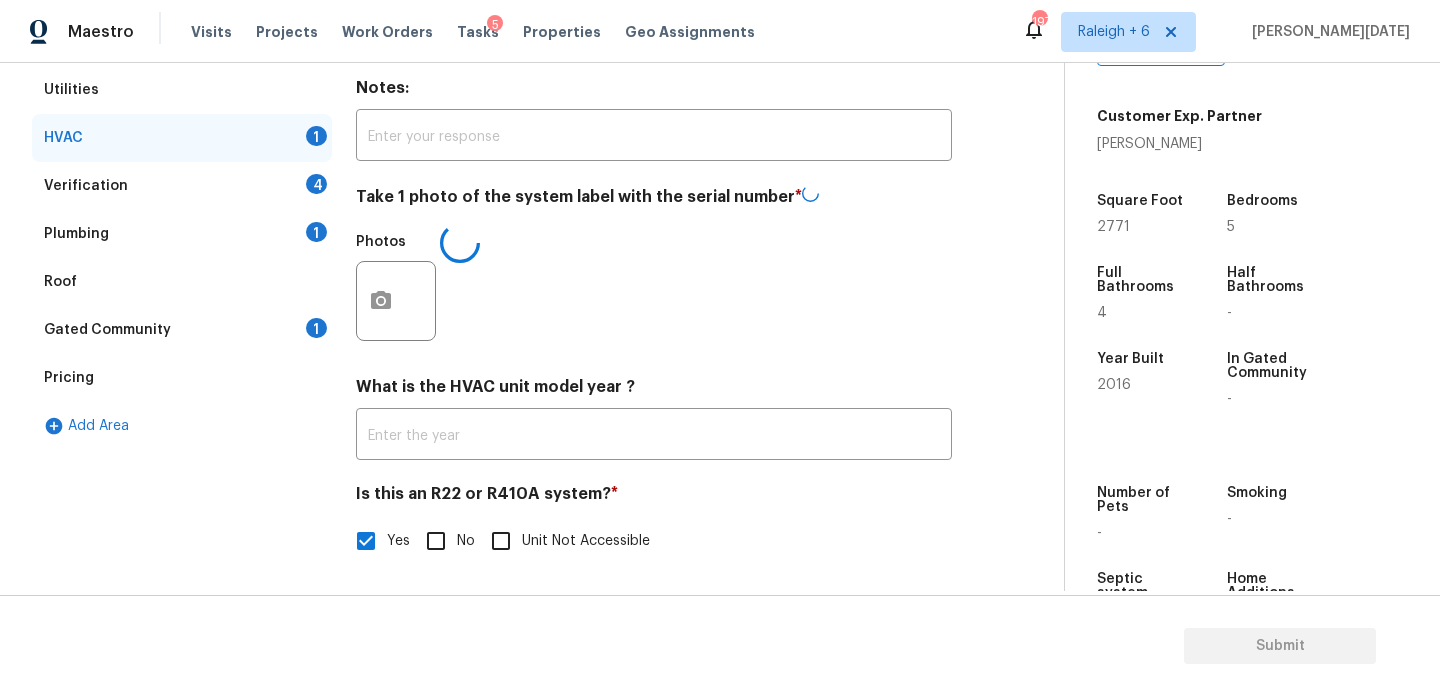 checkbox on "true" 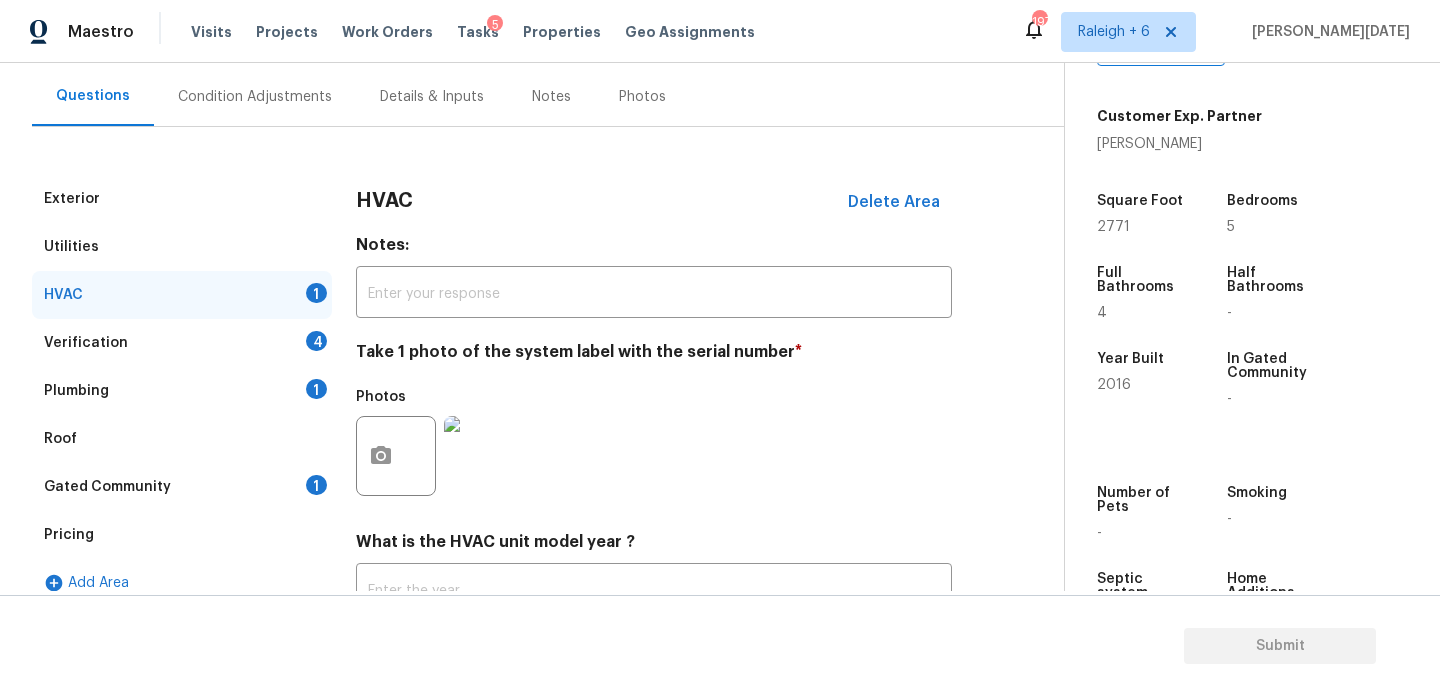 scroll, scrollTop: 151, scrollLeft: 0, axis: vertical 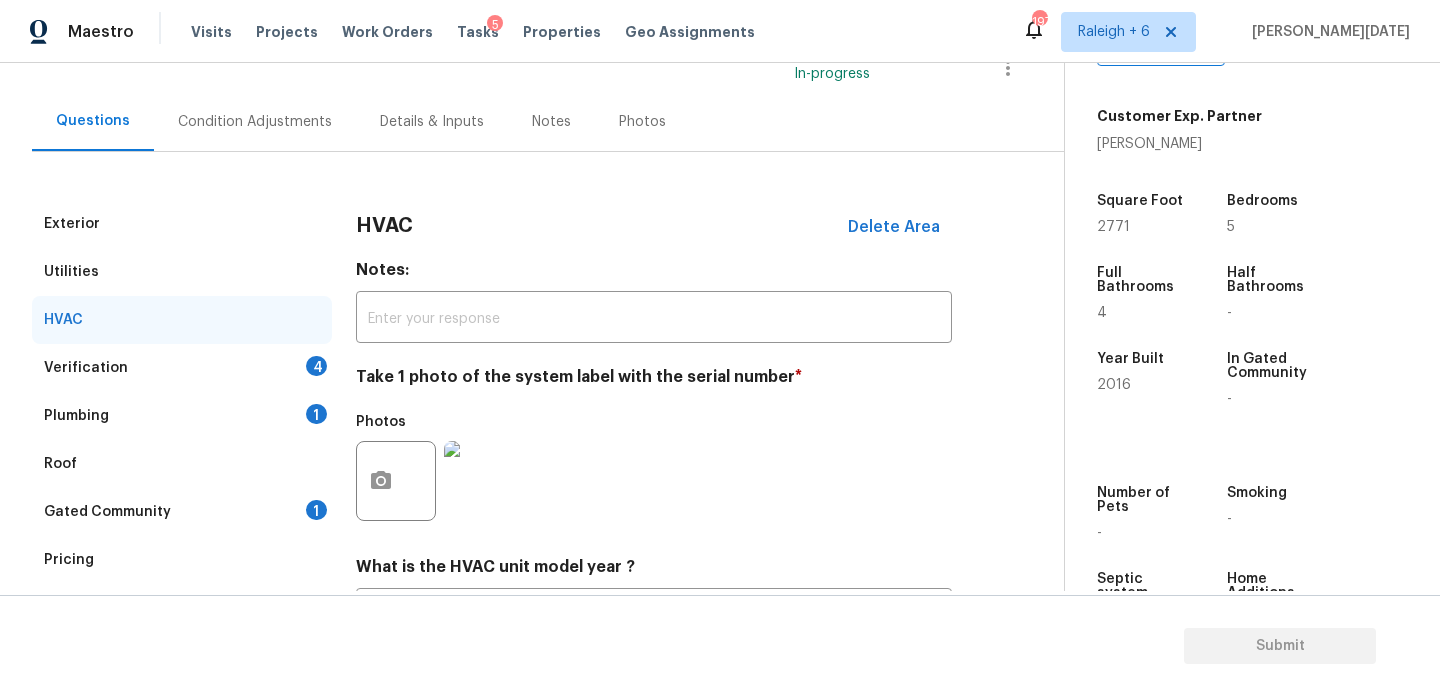 click on "Verification 4" at bounding box center [182, 368] 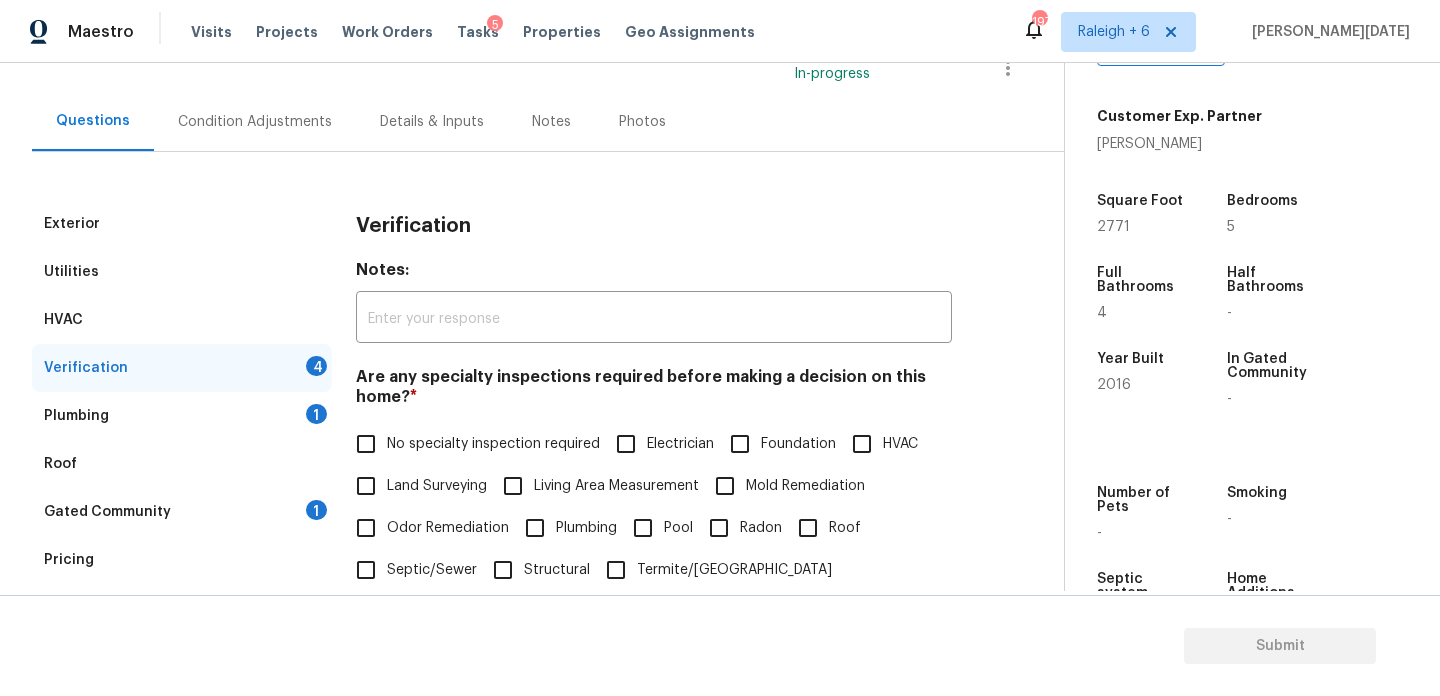 click on "No specialty inspection required" at bounding box center [366, 444] 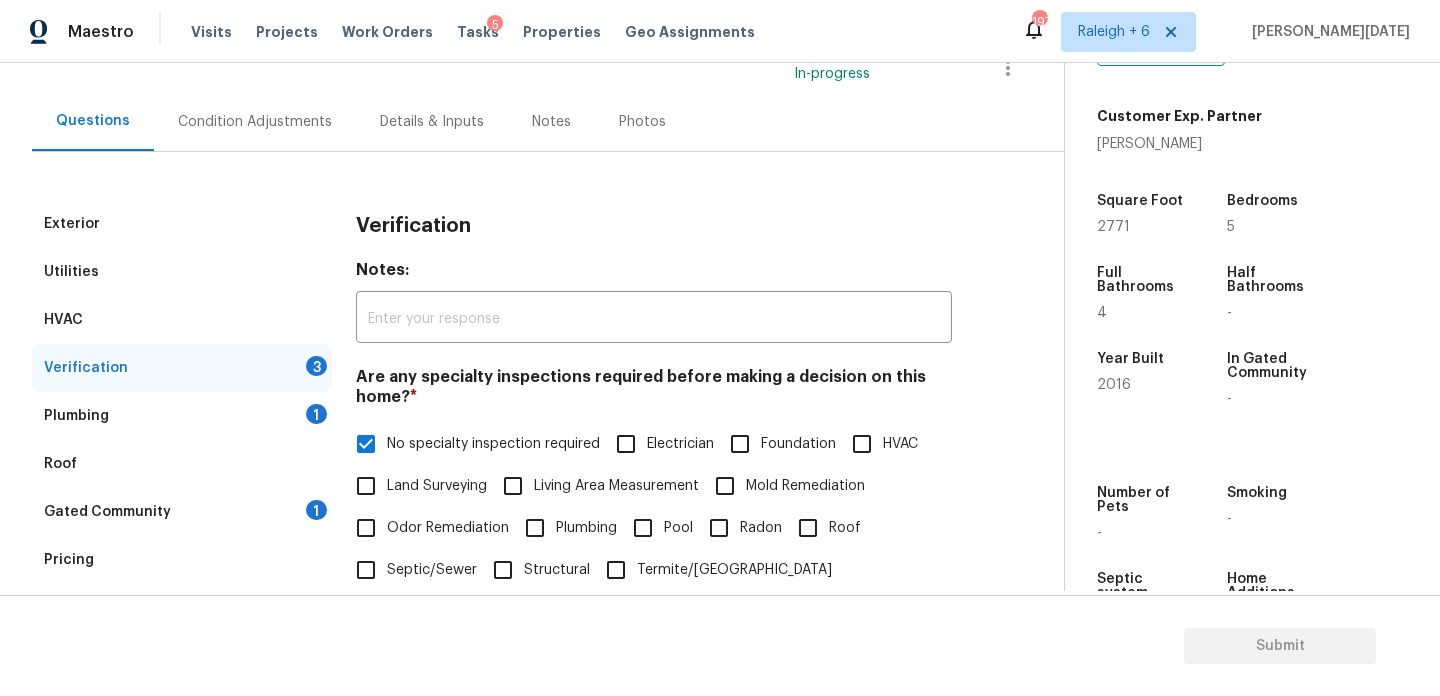 scroll, scrollTop: 697, scrollLeft: 0, axis: vertical 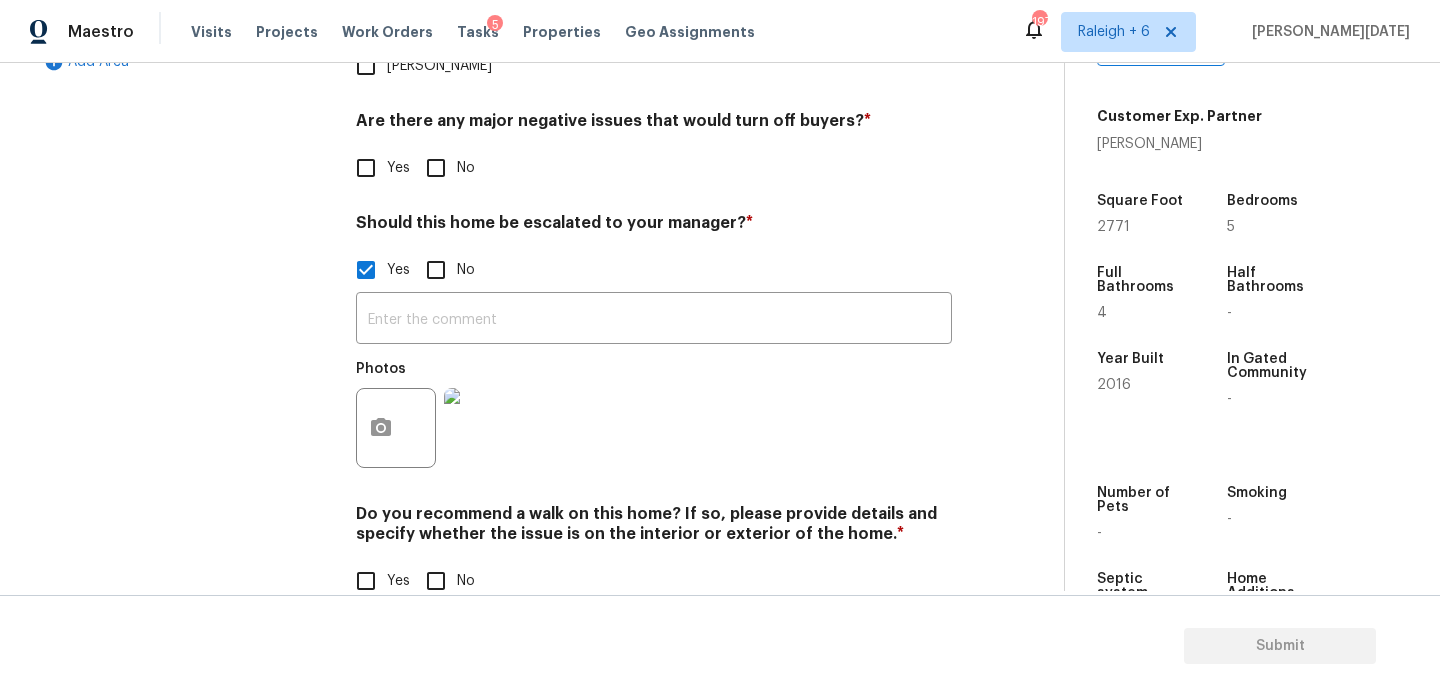 click on "Are there any major negative issues that would turn off buyers?  * Yes No" at bounding box center (654, 150) 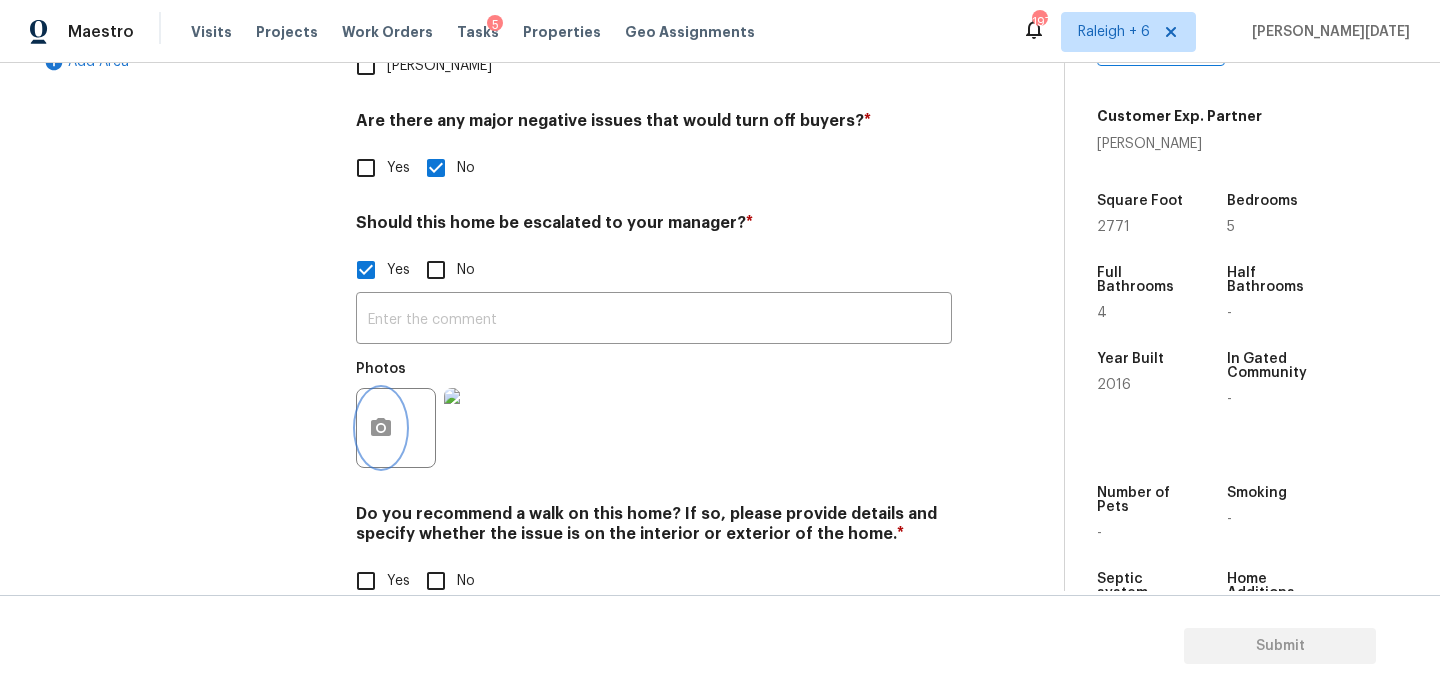 click at bounding box center [381, 428] 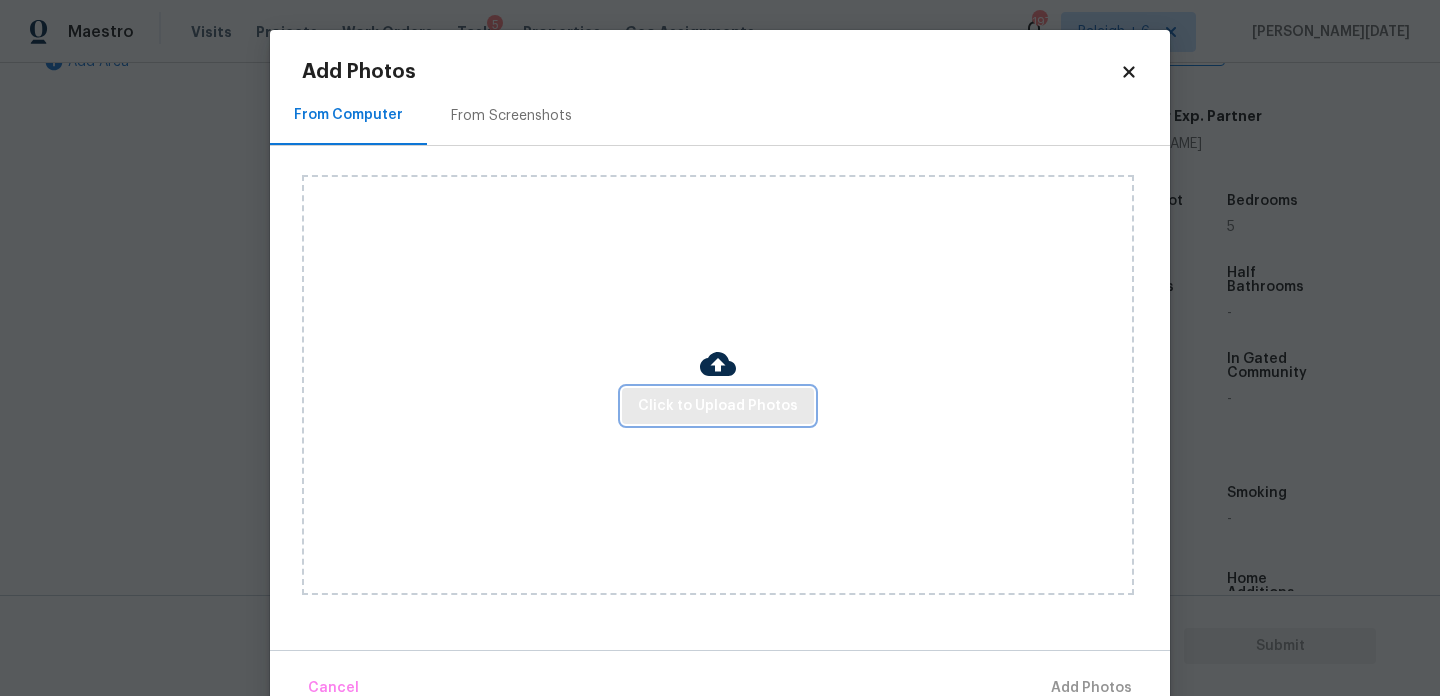 click on "Click to Upload Photos" at bounding box center [718, 406] 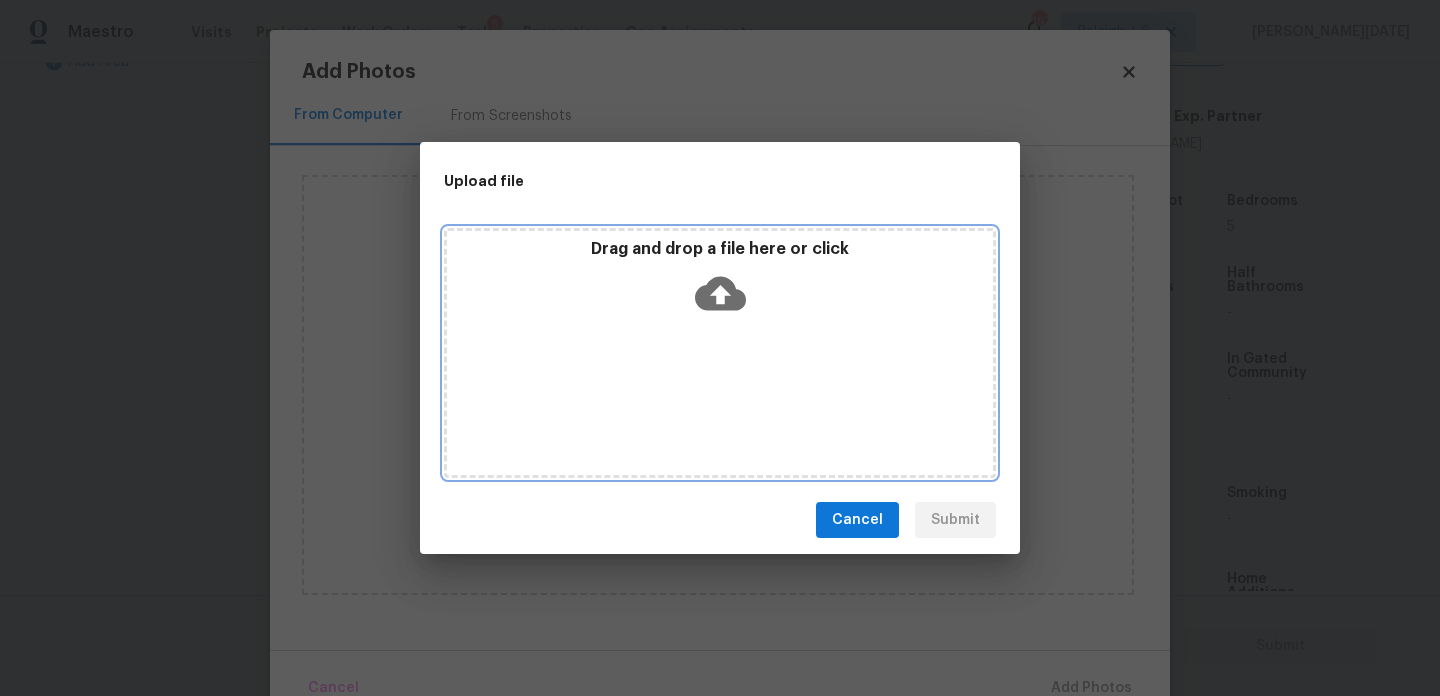 click on "Drag and drop a file here or click" at bounding box center (720, 353) 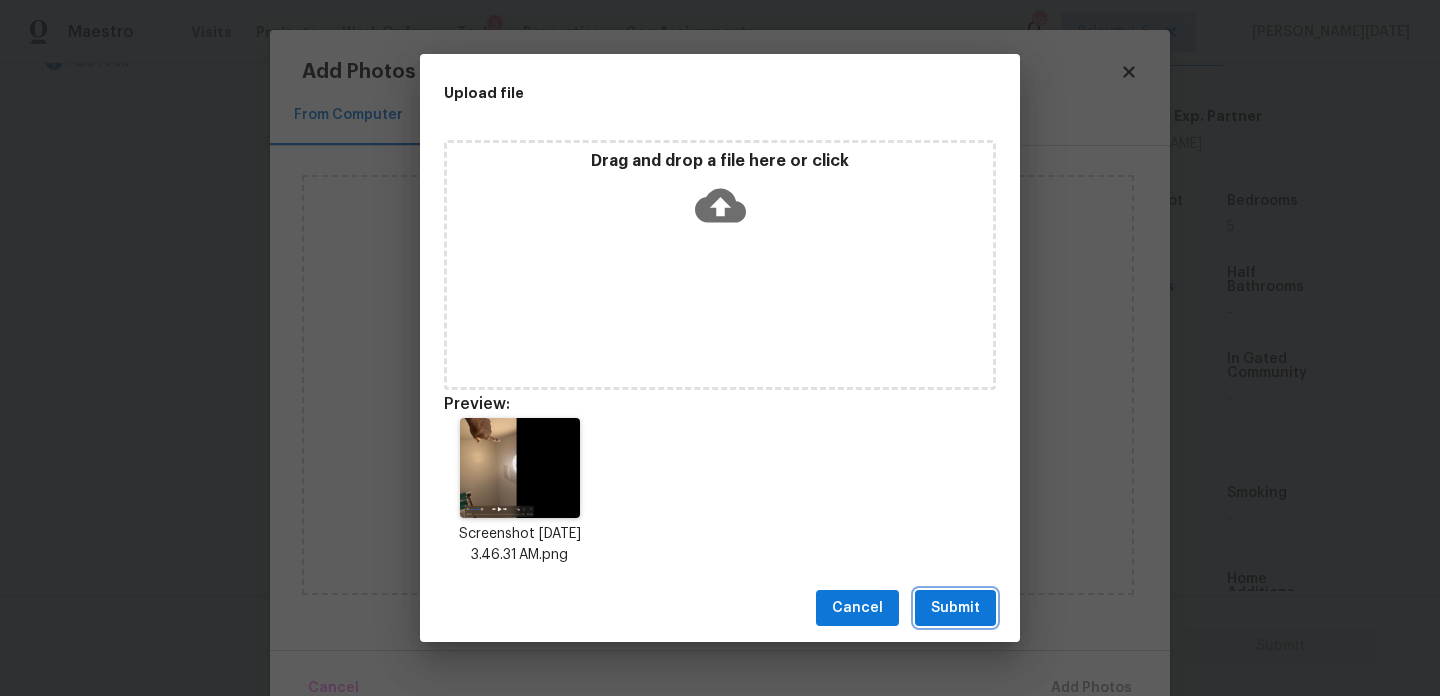 click on "Submit" at bounding box center [955, 608] 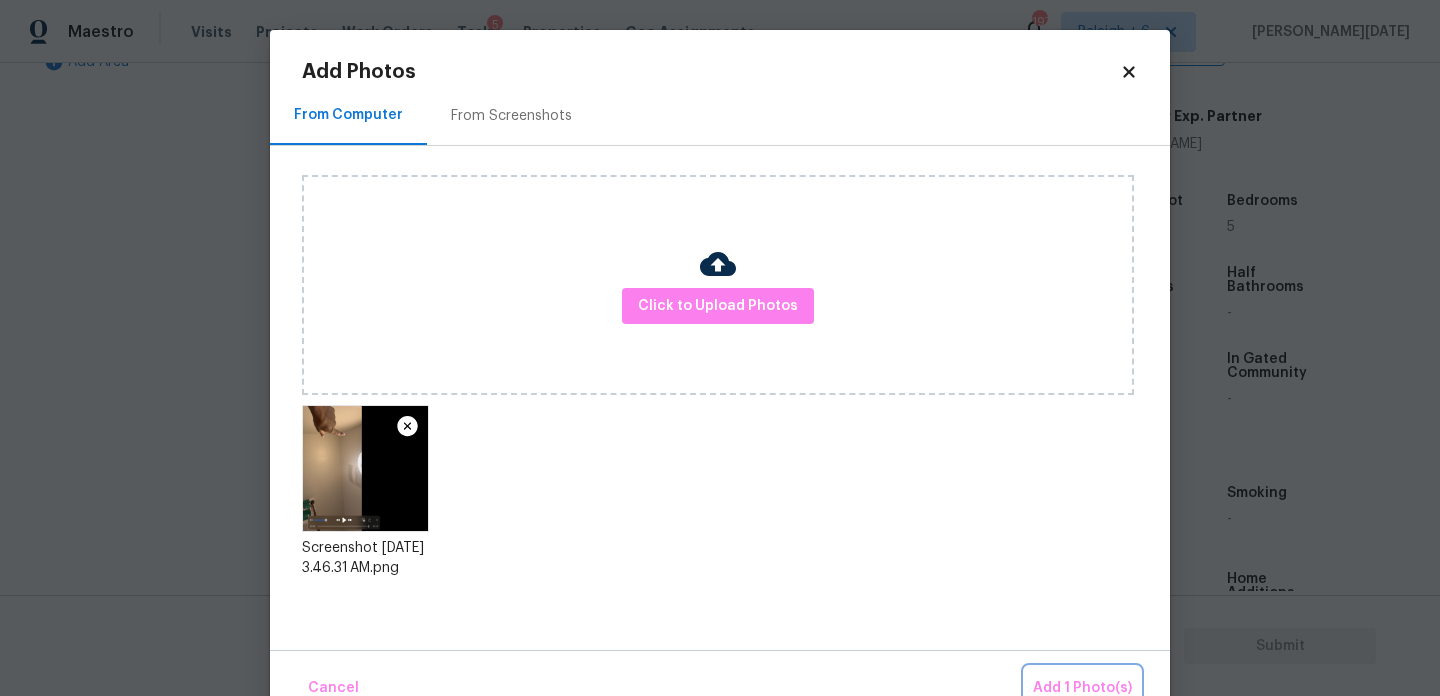 click on "Add 1 Photo(s)" at bounding box center (1082, 688) 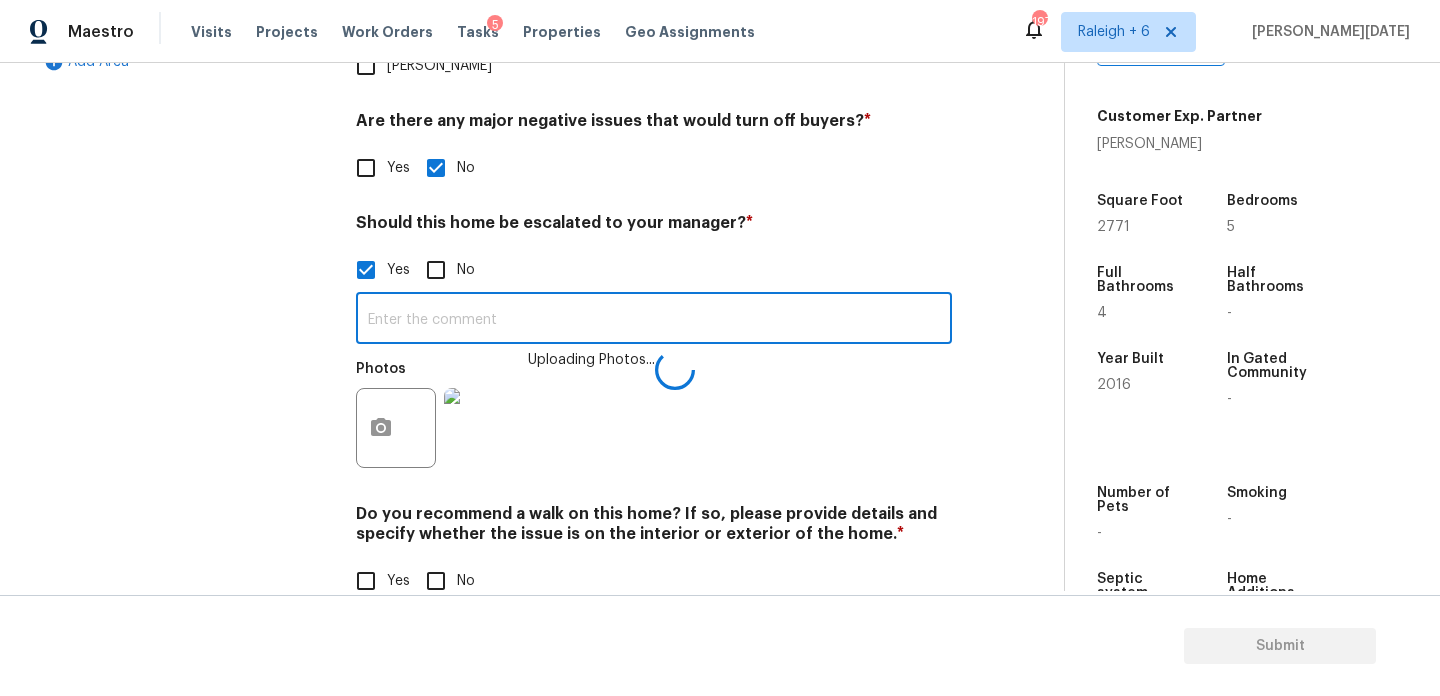 click at bounding box center [654, 320] 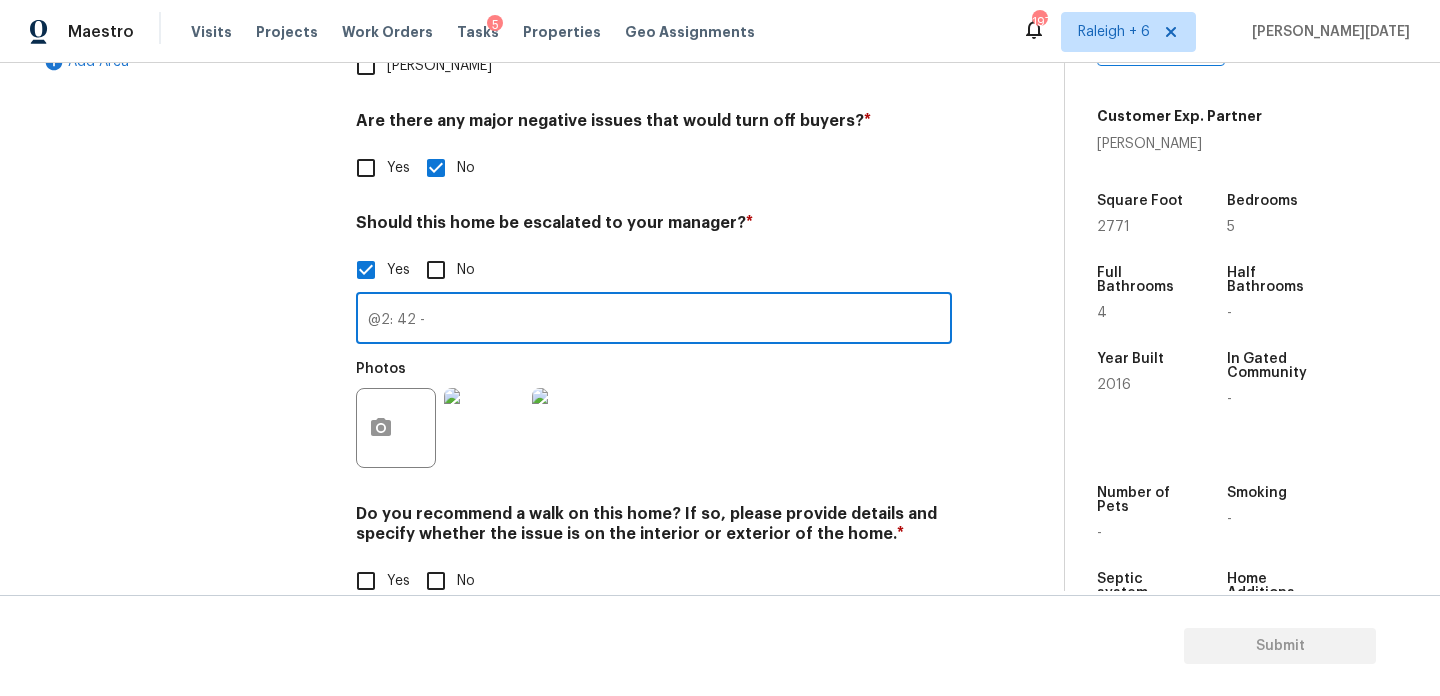 click at bounding box center (484, 428) 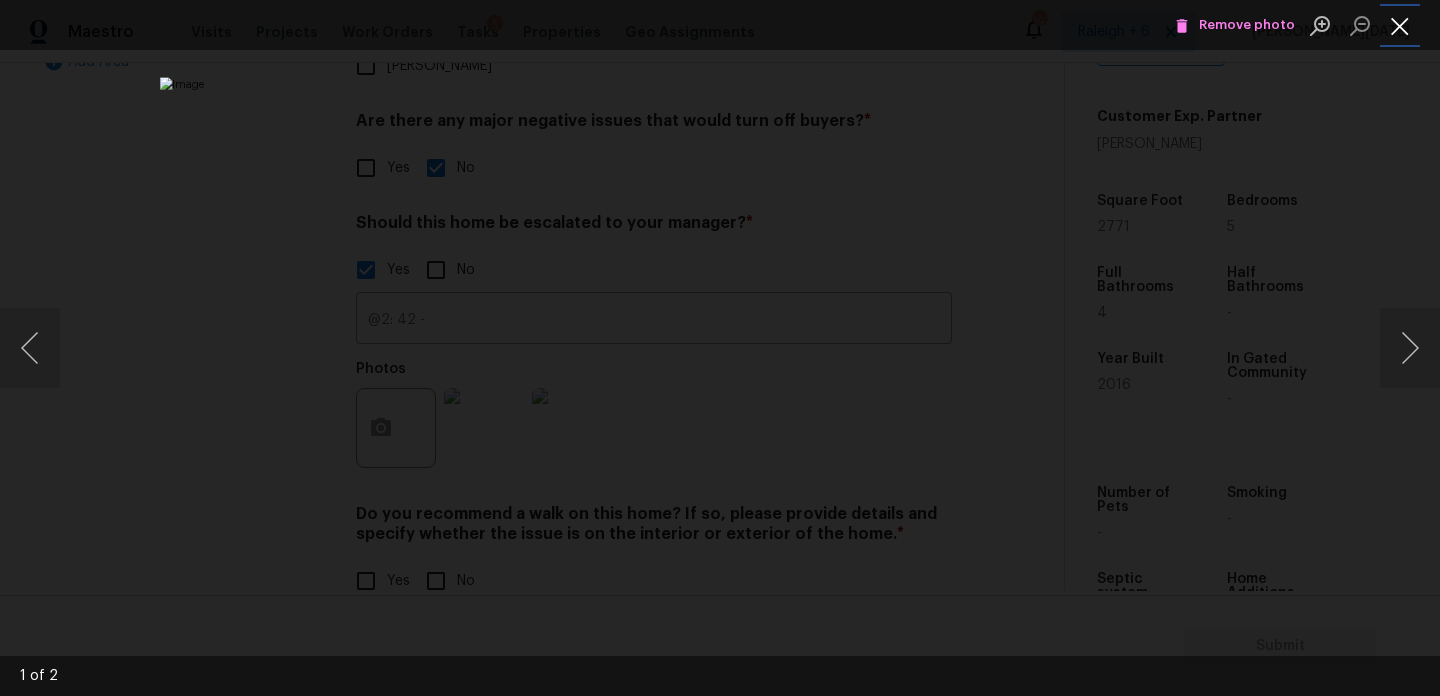 click at bounding box center [1400, 25] 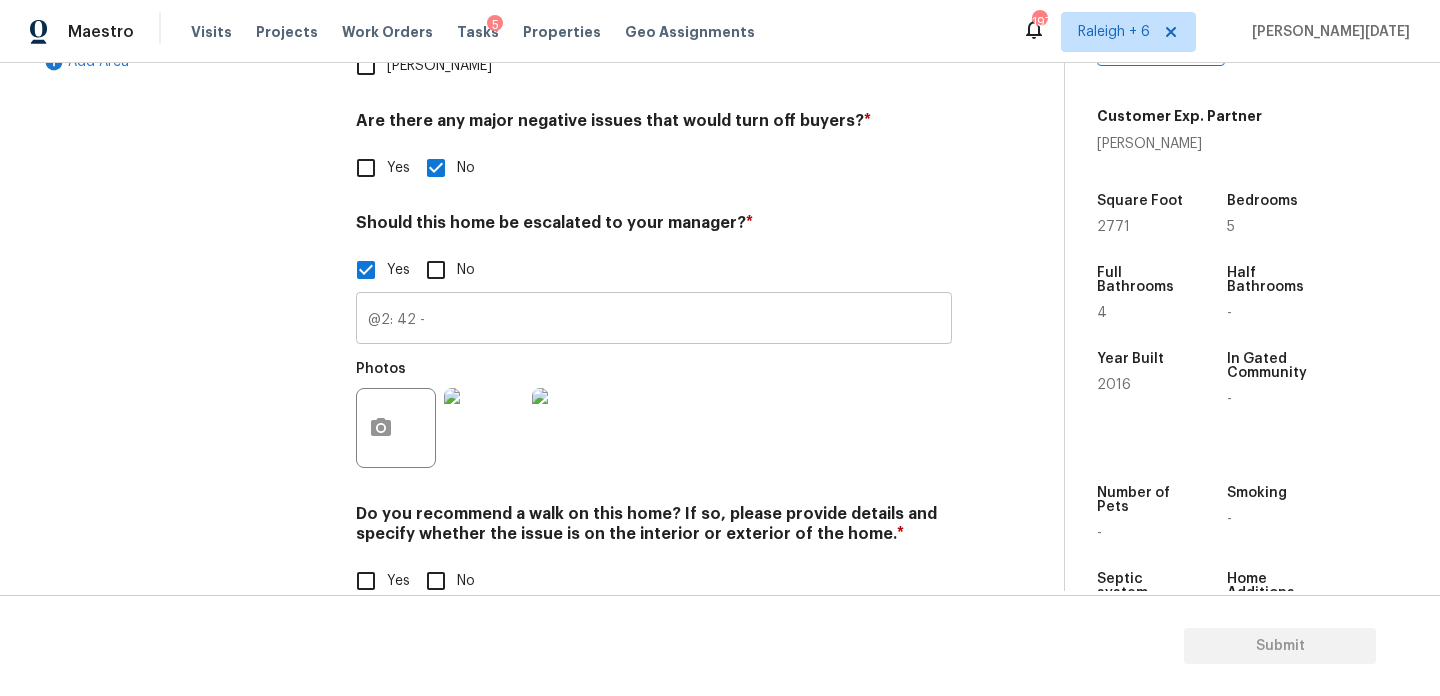 click on "@2: 42 -" at bounding box center [654, 320] 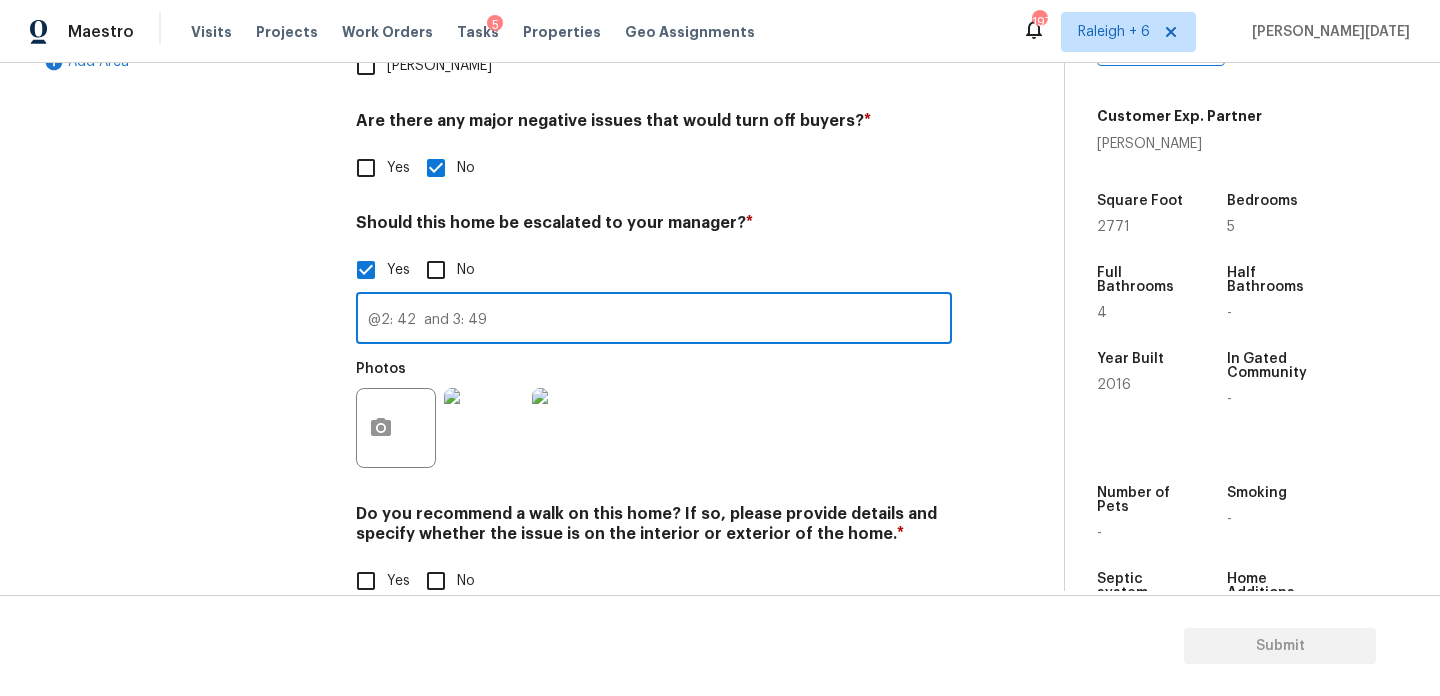 click on "@2: 42  and 3: 49" at bounding box center [654, 320] 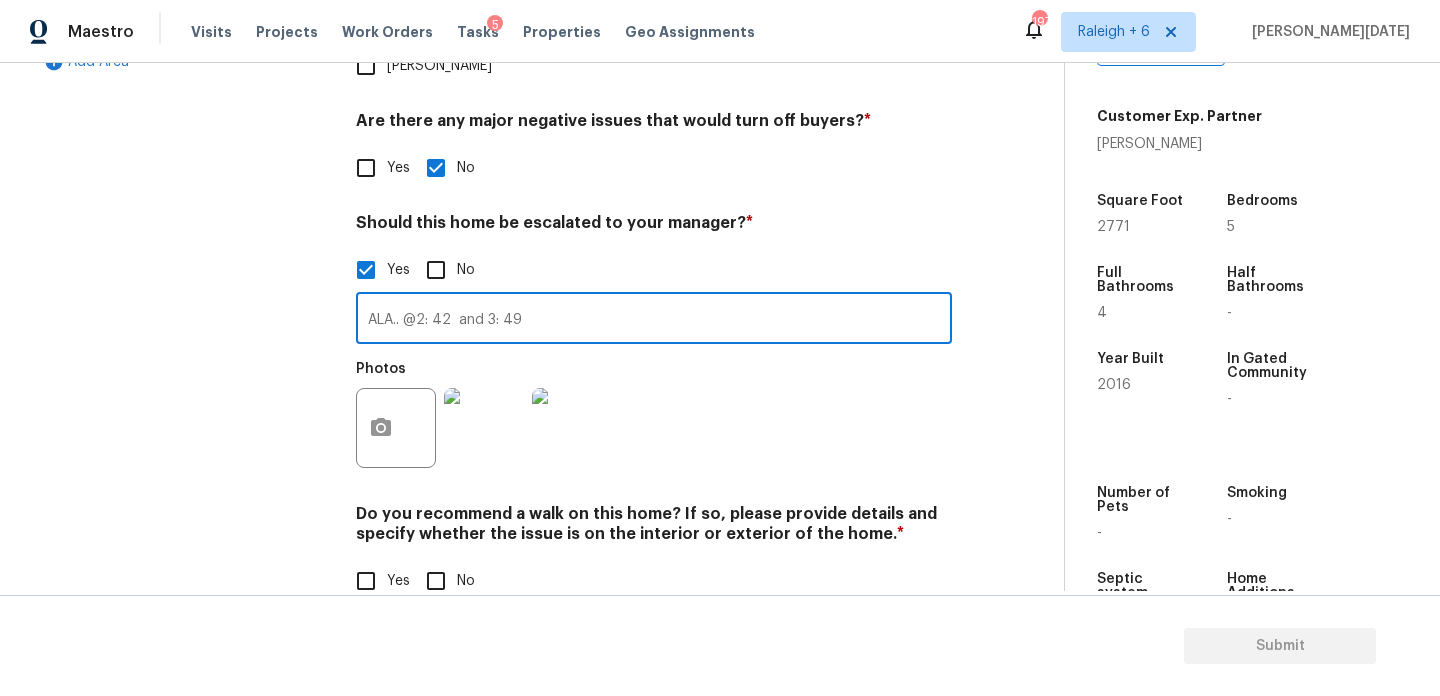 click on "ALA.. @2: 42  and 3: 49" at bounding box center (654, 320) 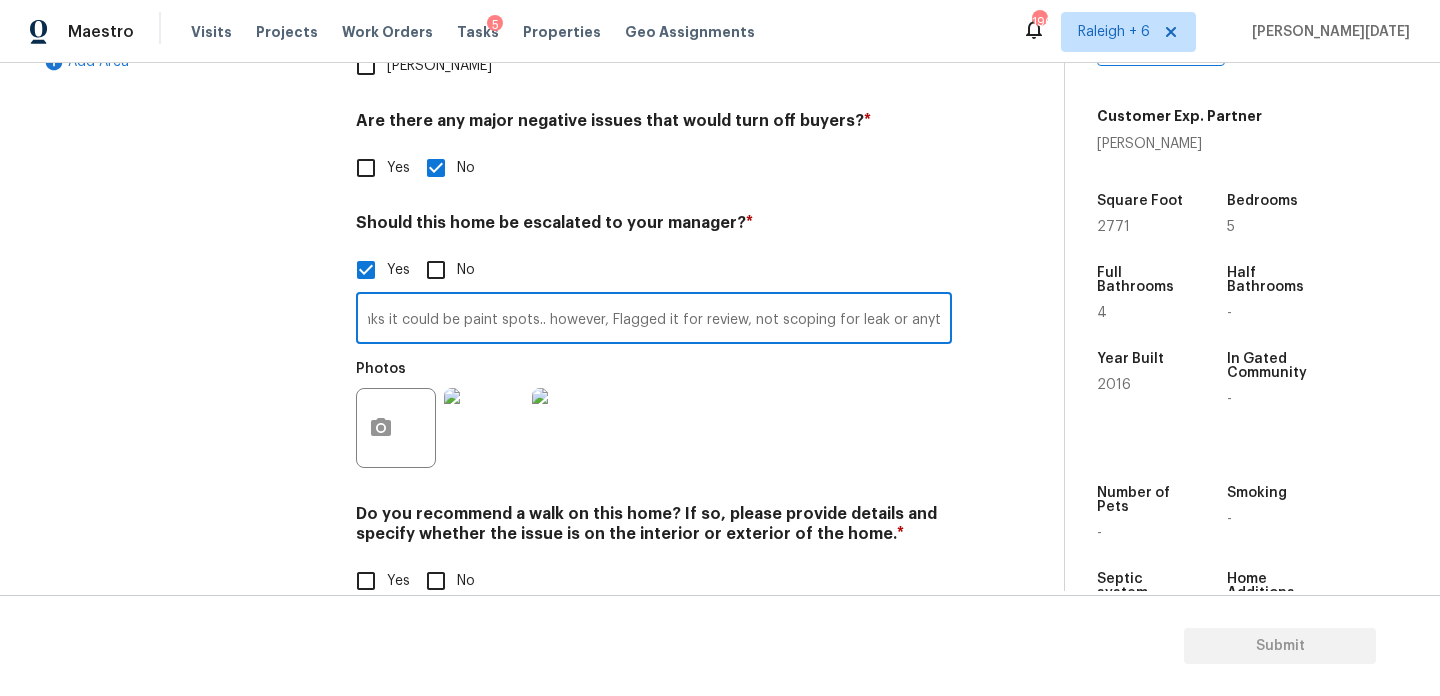 scroll, scrollTop: 0, scrollLeft: 488, axis: horizontal 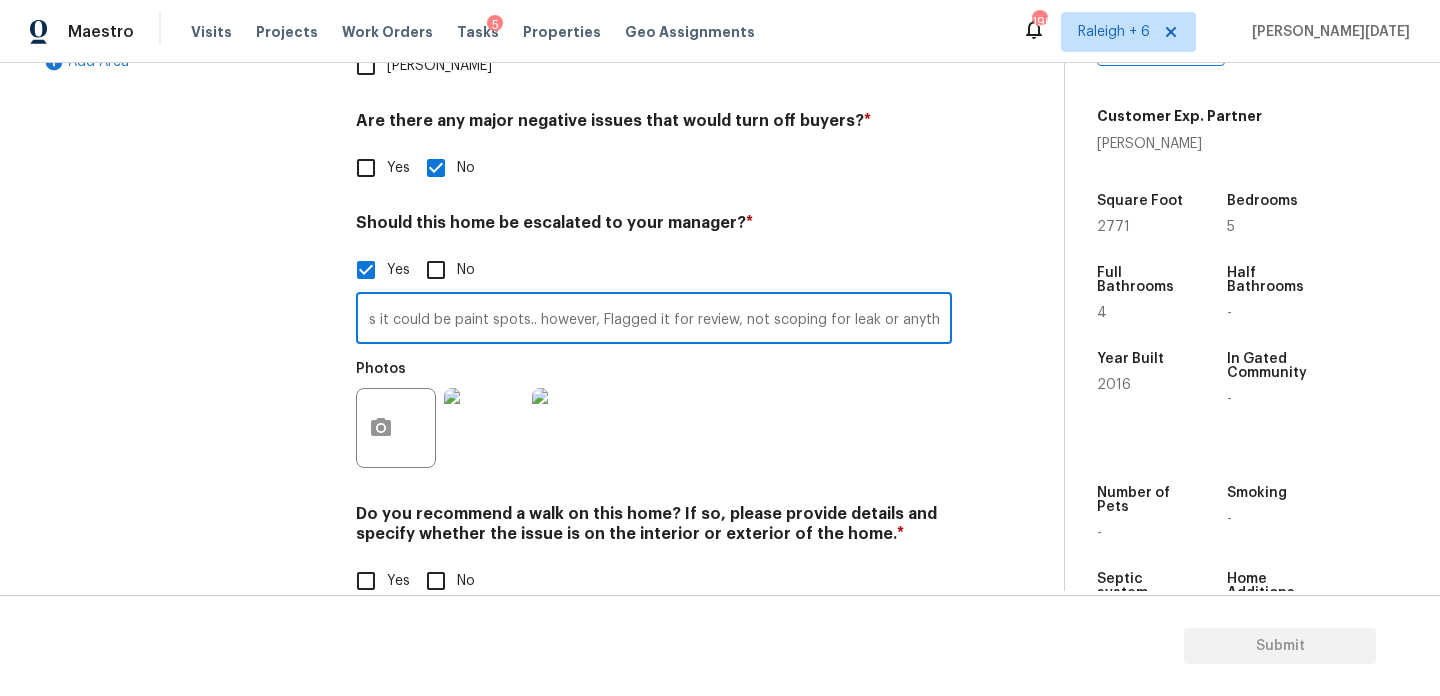 click on "ALA.. @2: 42  and 3: 49 - there are 2 spots on the ceiling.. The agent thinks it could be paint spots.. however, Flagged it for review, not scoping for leak or anything" at bounding box center [654, 320] 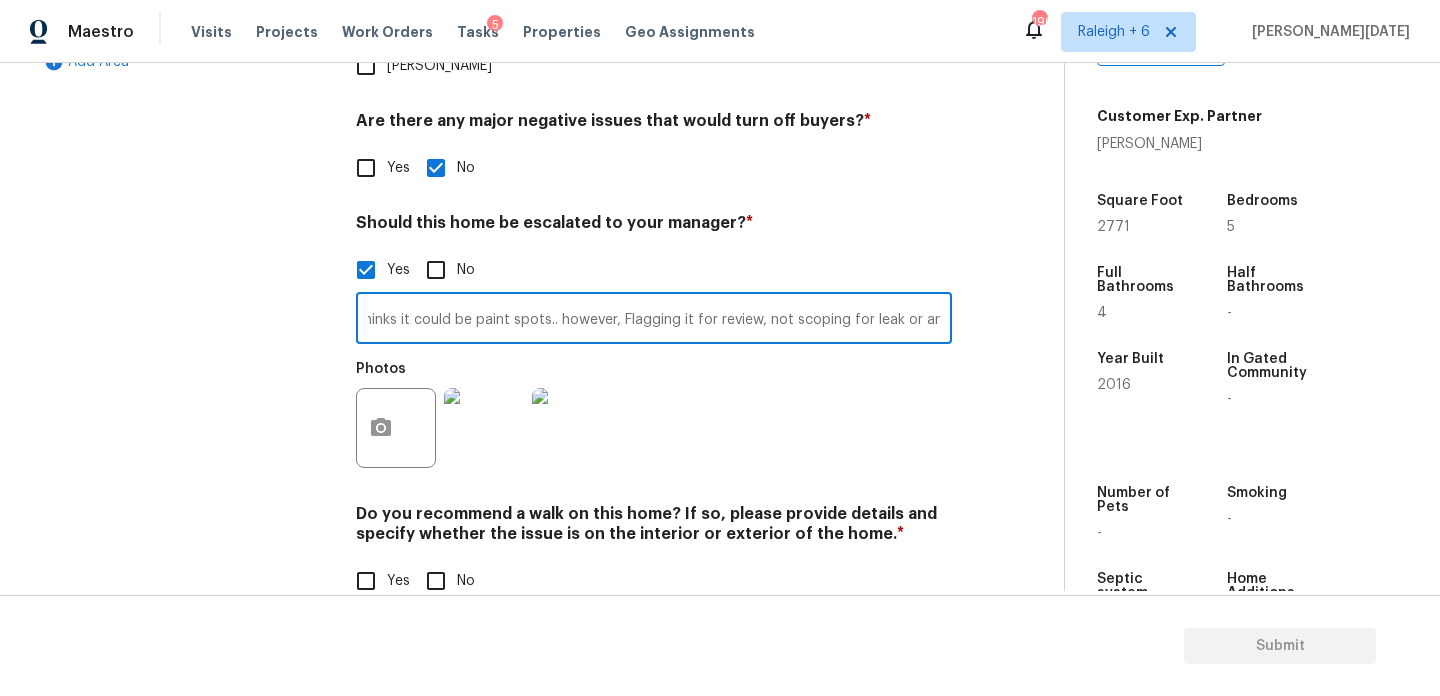 scroll, scrollTop: 0, scrollLeft: 431, axis: horizontal 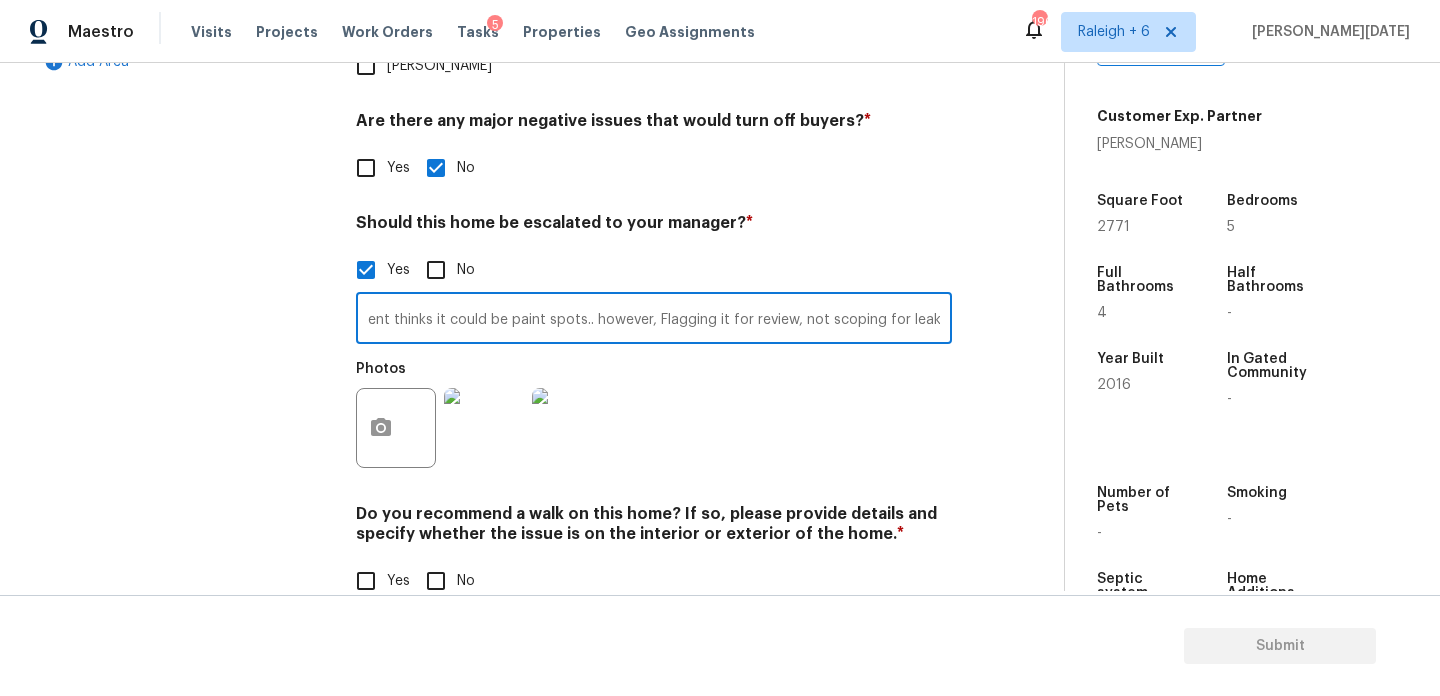 type on "ALA.. @2: 42  and 3: 49 - there are 2 spots on the ceiling.. The agent thinks it could be paint spots.. however, Flagging it for review, not scoping for leak or anything" 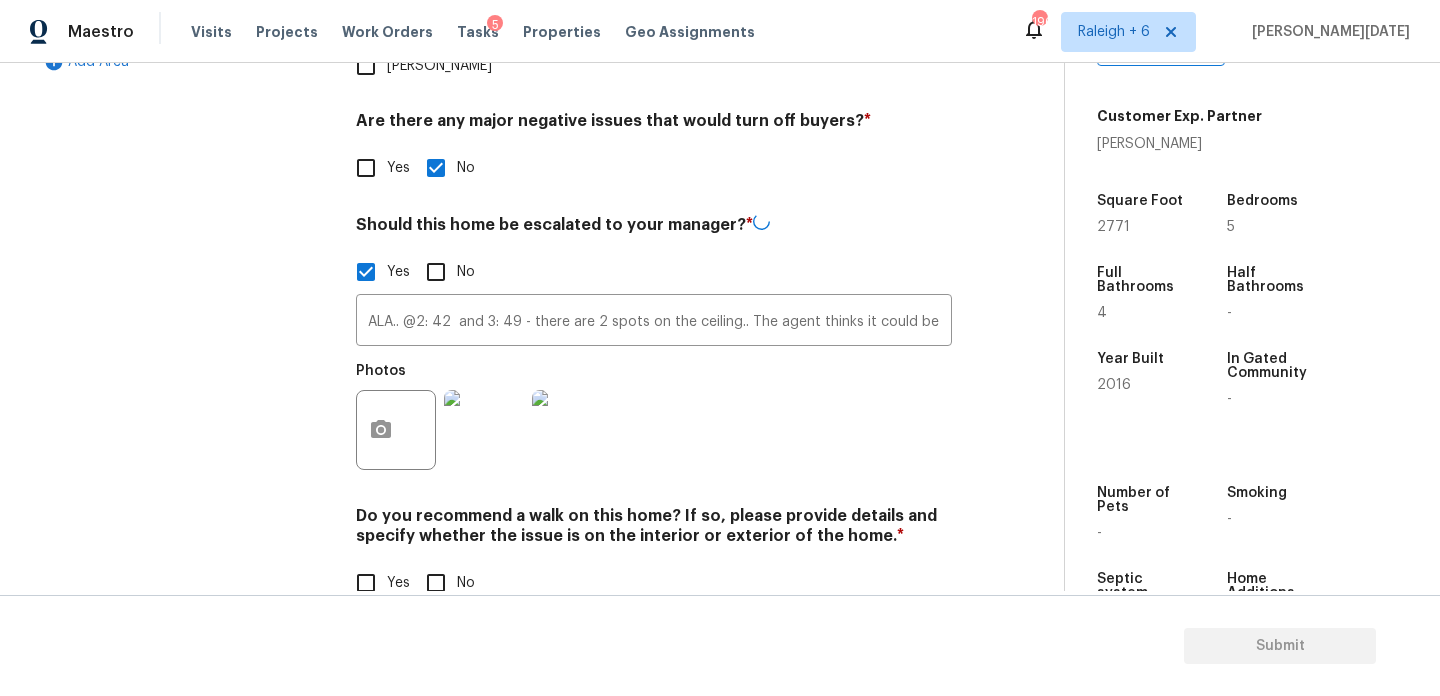 click on "No" at bounding box center (436, 583) 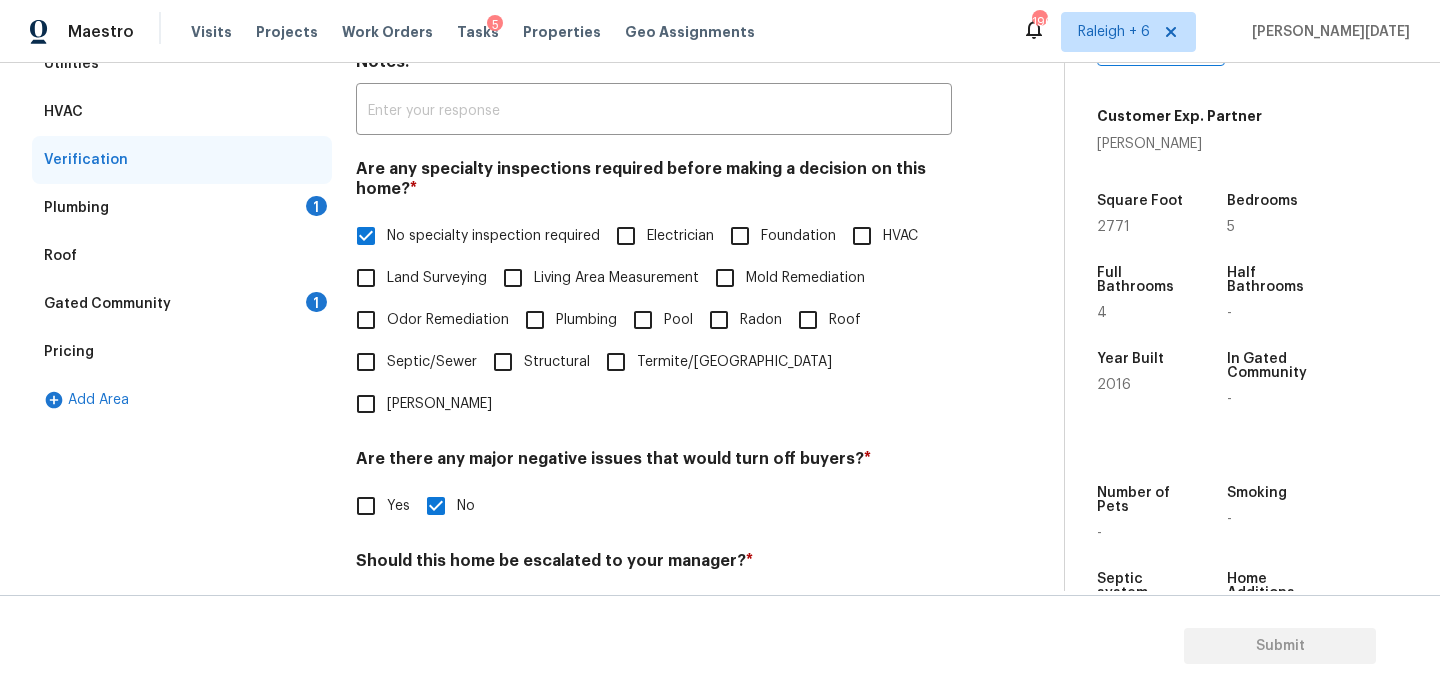 click on "1" at bounding box center [316, 206] 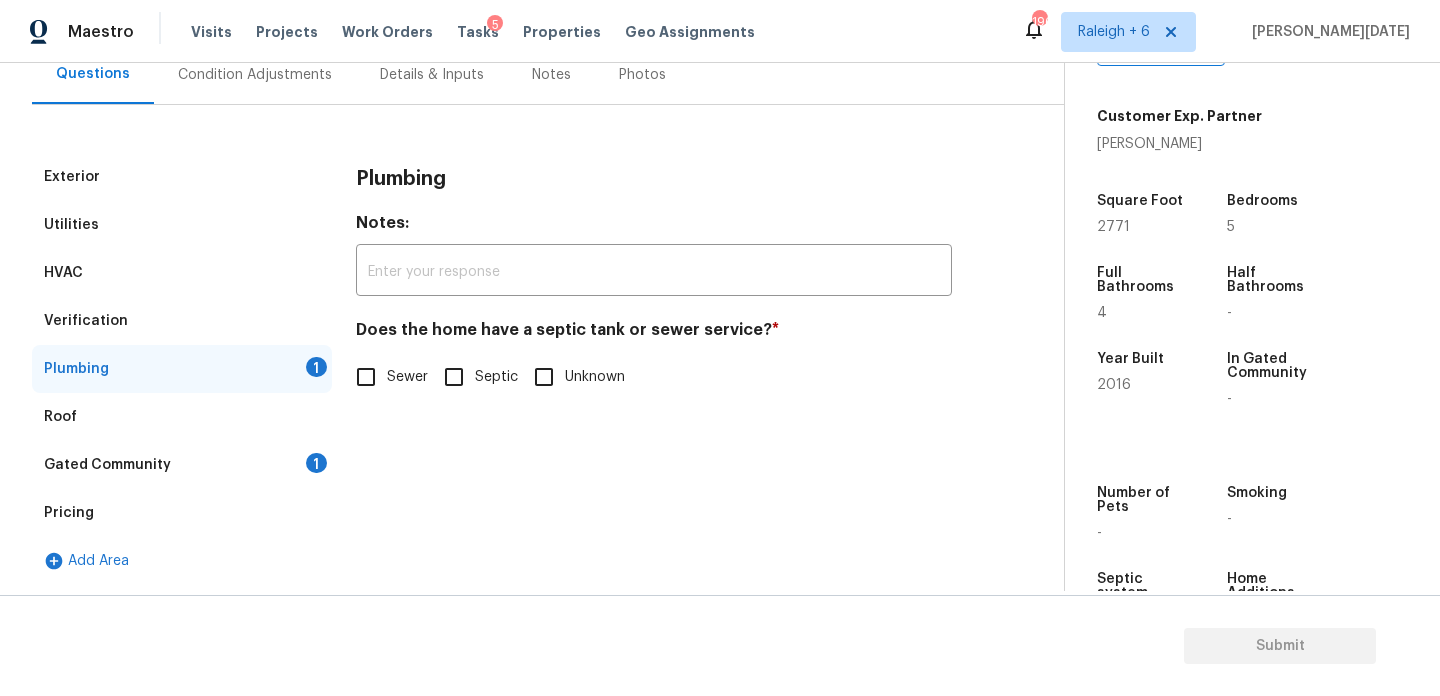 click on "Sewer" at bounding box center (366, 377) 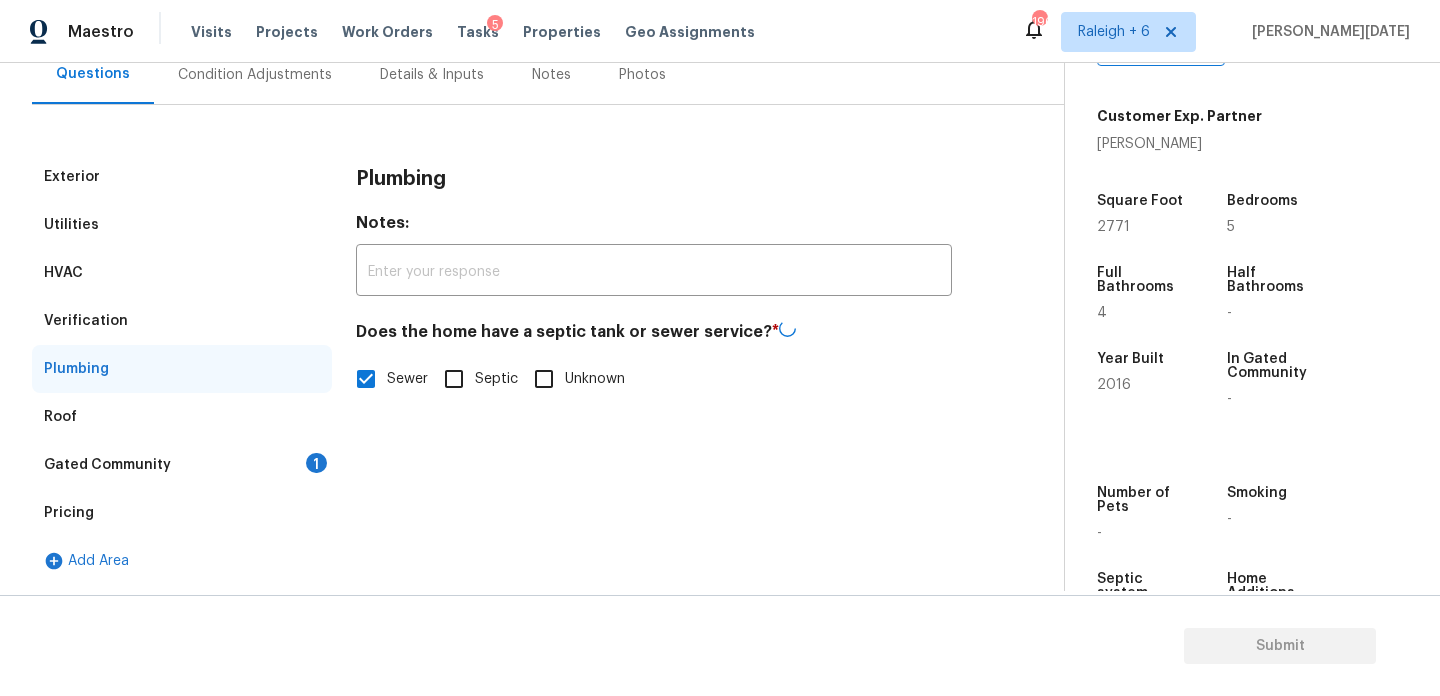 click on "Gated Community 1" at bounding box center [182, 465] 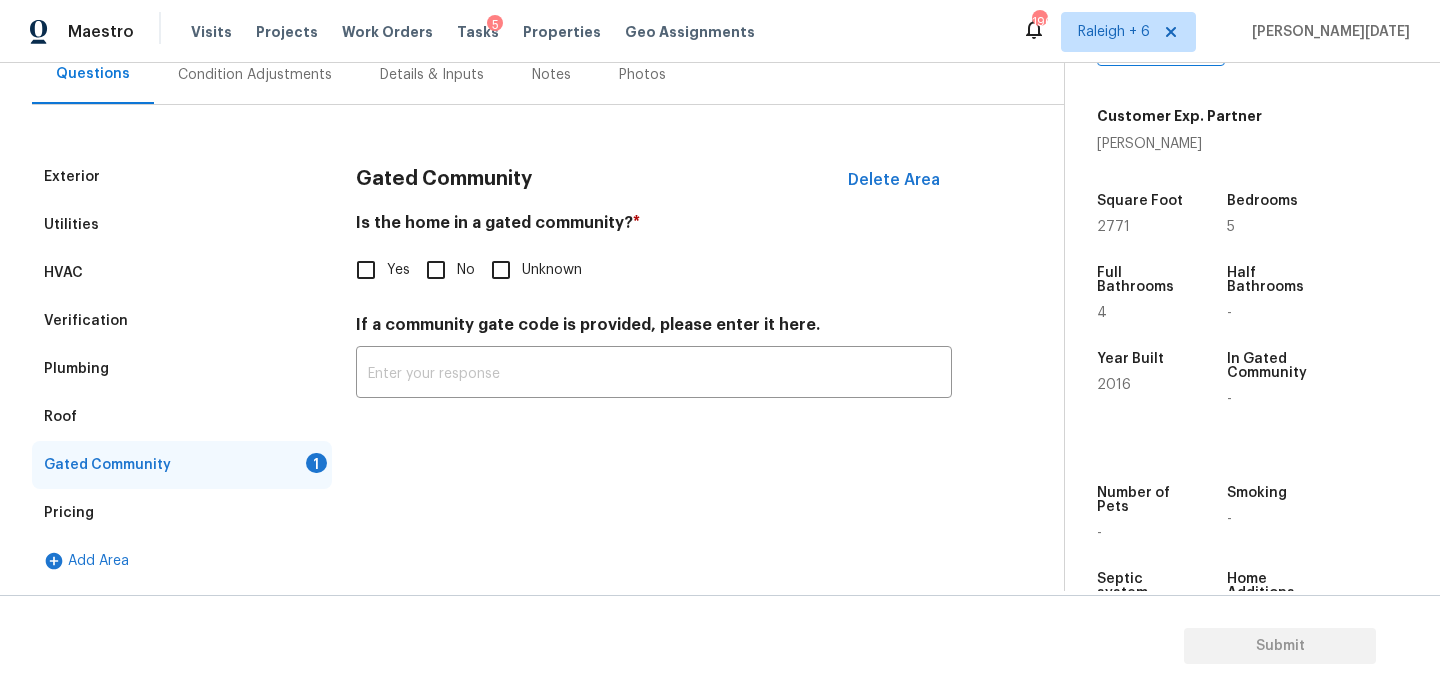 click on "No" at bounding box center (436, 270) 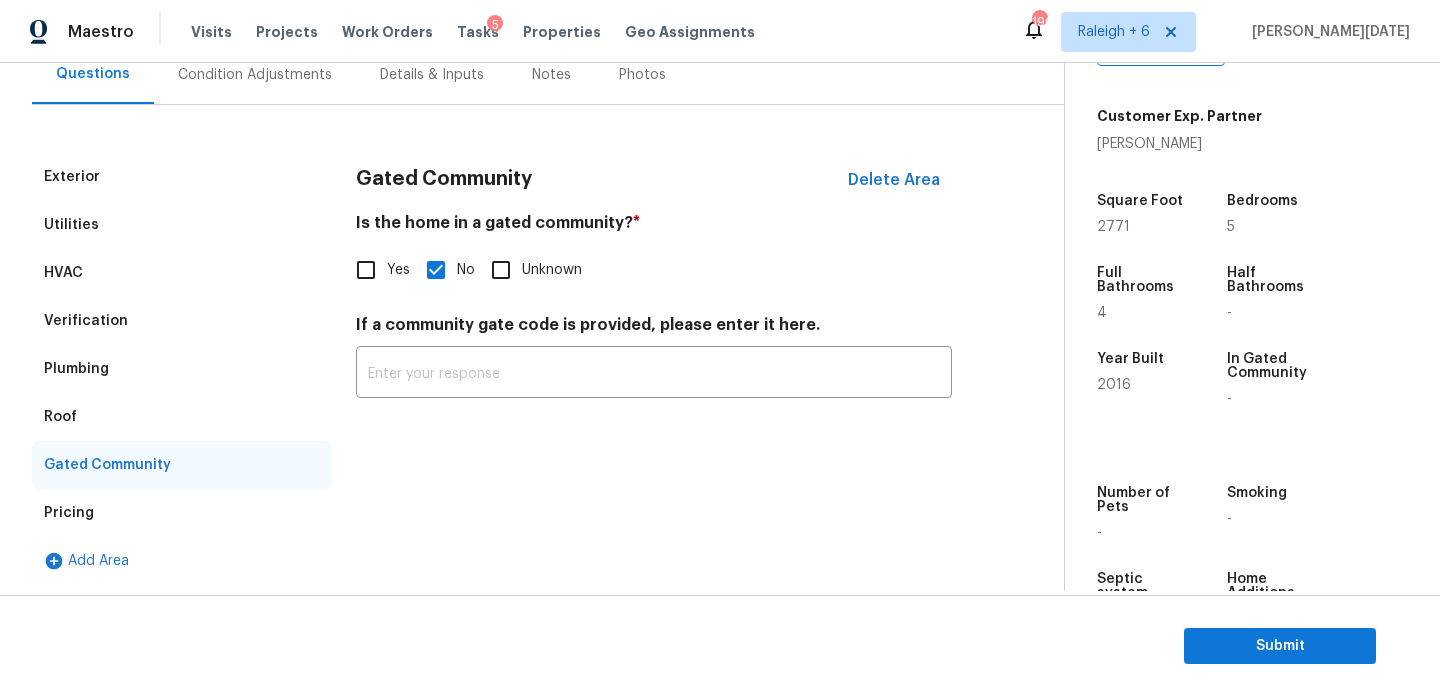 click on "Verification" at bounding box center (182, 321) 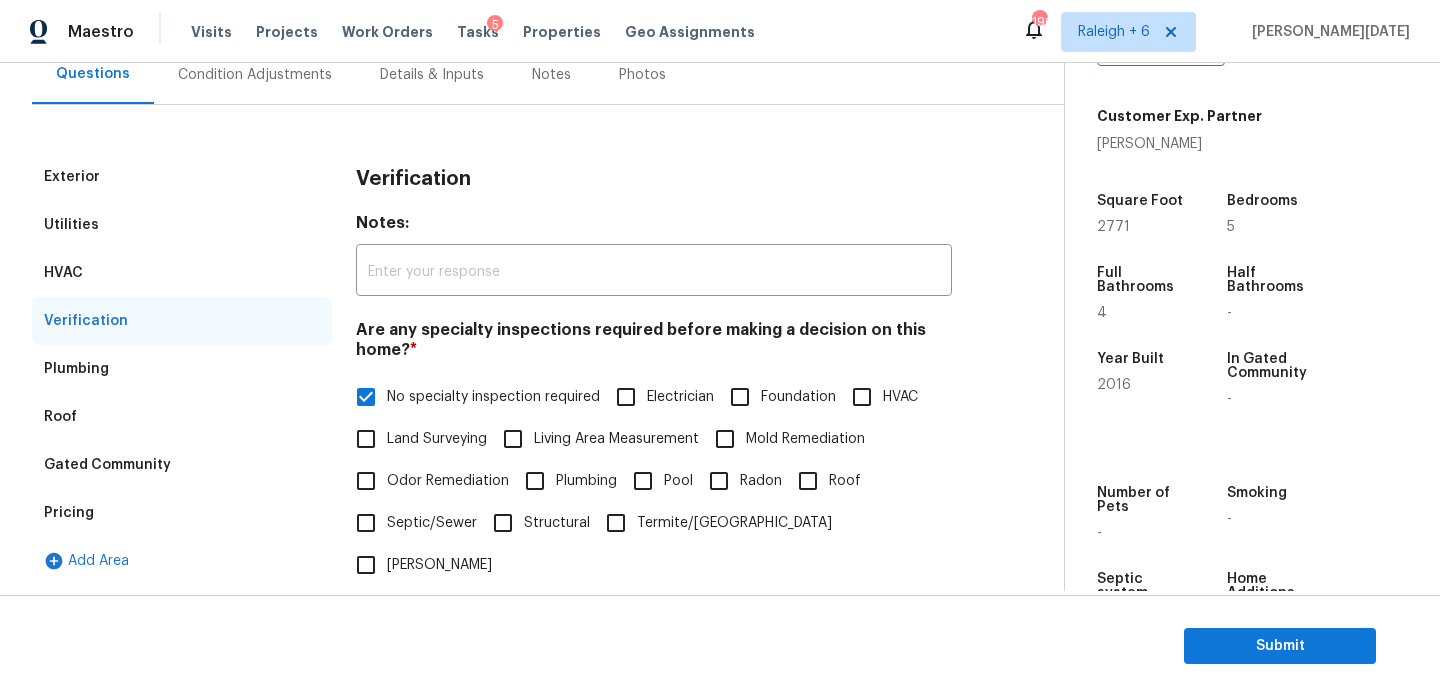 scroll, scrollTop: 0, scrollLeft: 0, axis: both 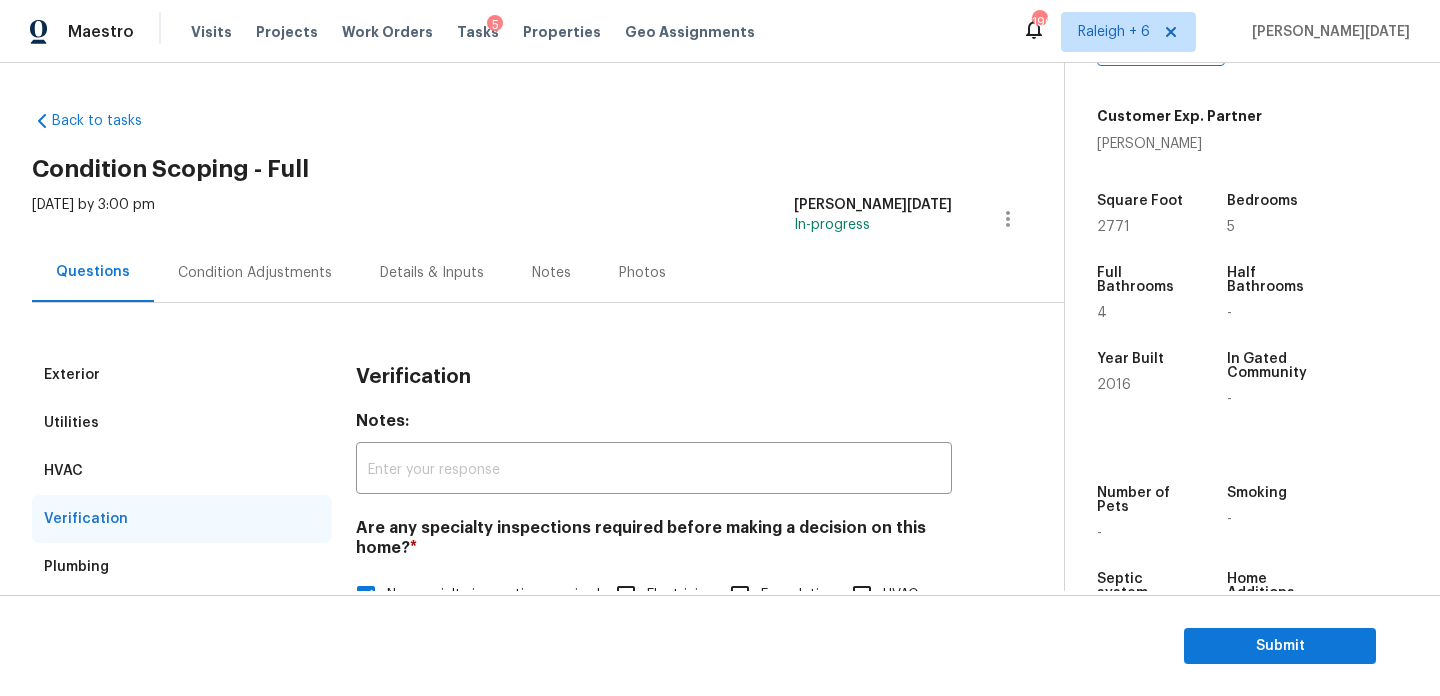 click on "Condition Adjustments" at bounding box center (255, 273) 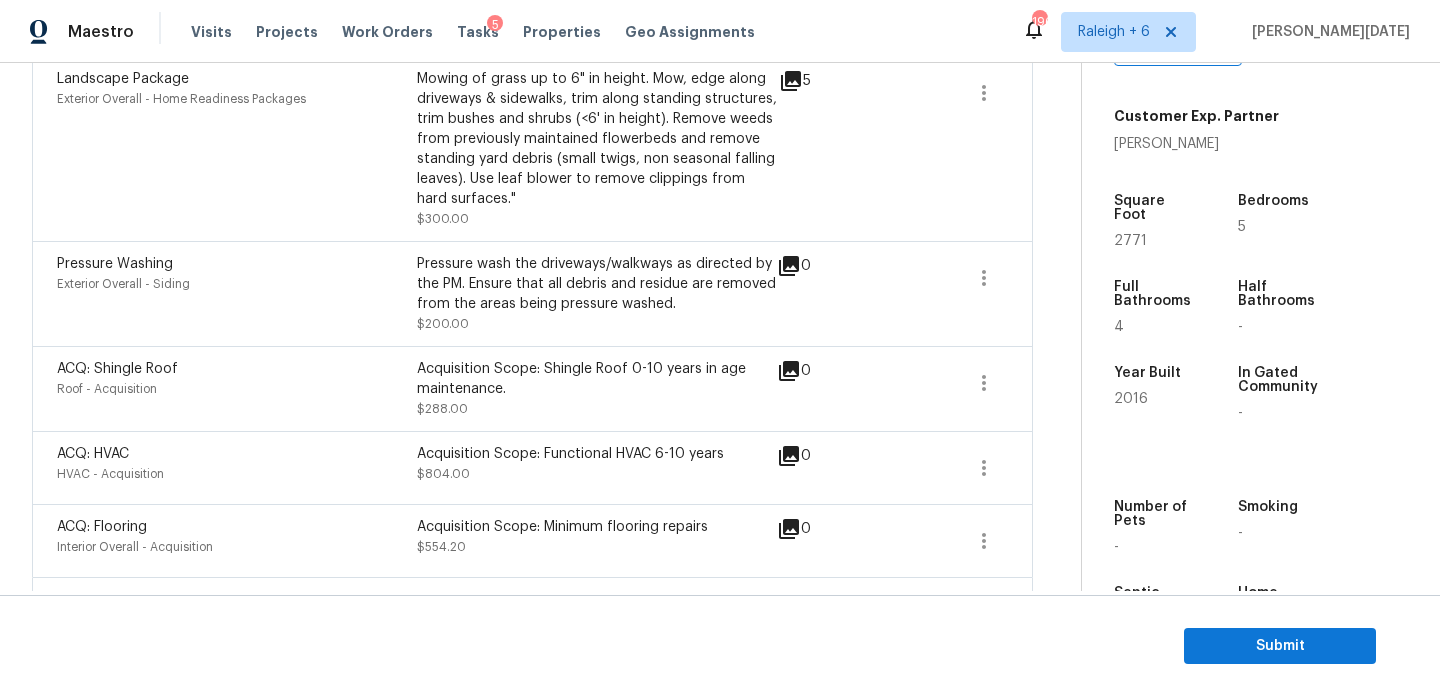 scroll, scrollTop: 1150, scrollLeft: 0, axis: vertical 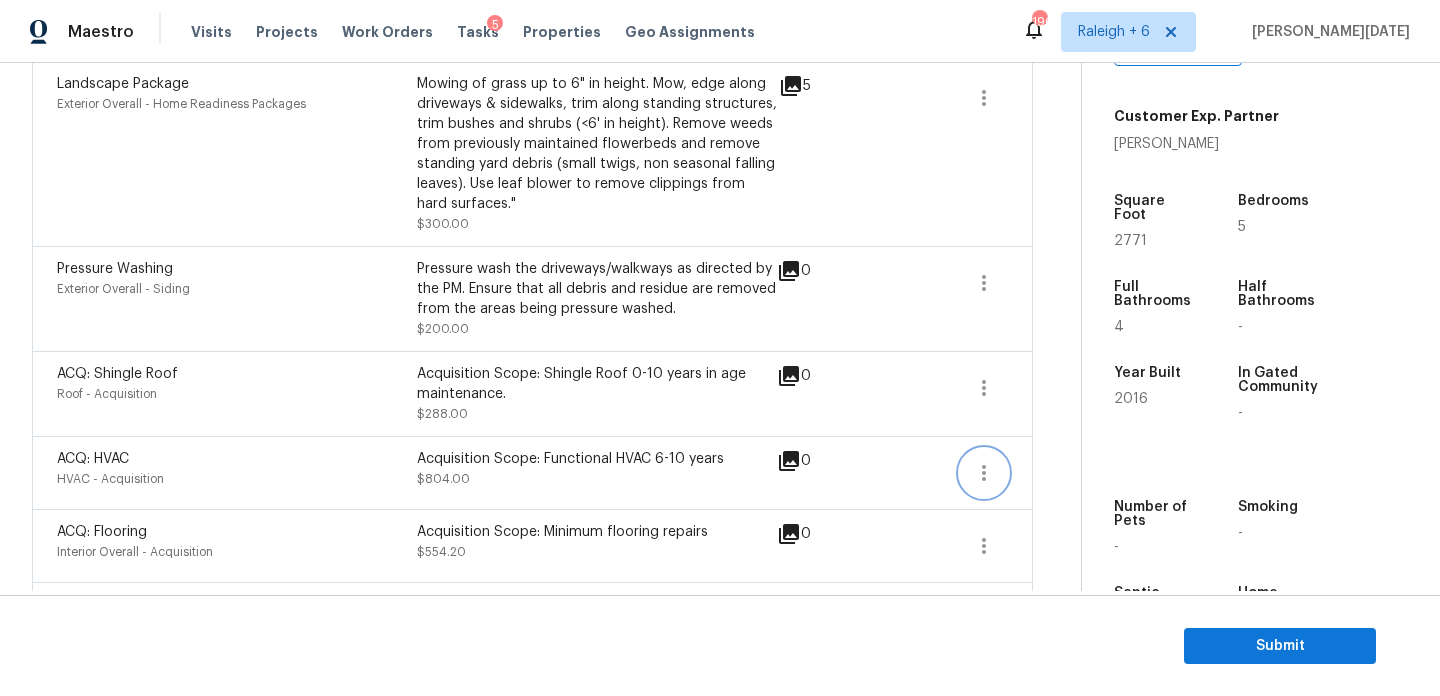 click 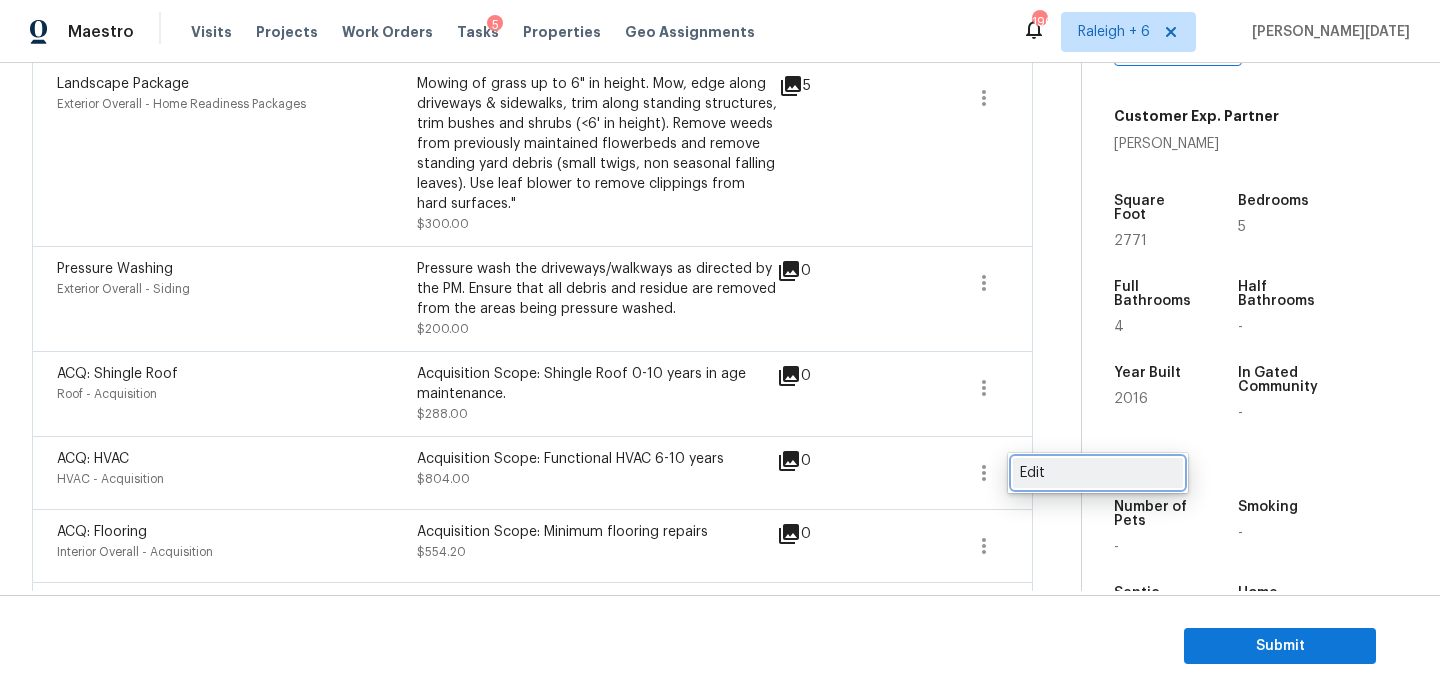 click on "Edit" at bounding box center [1098, 473] 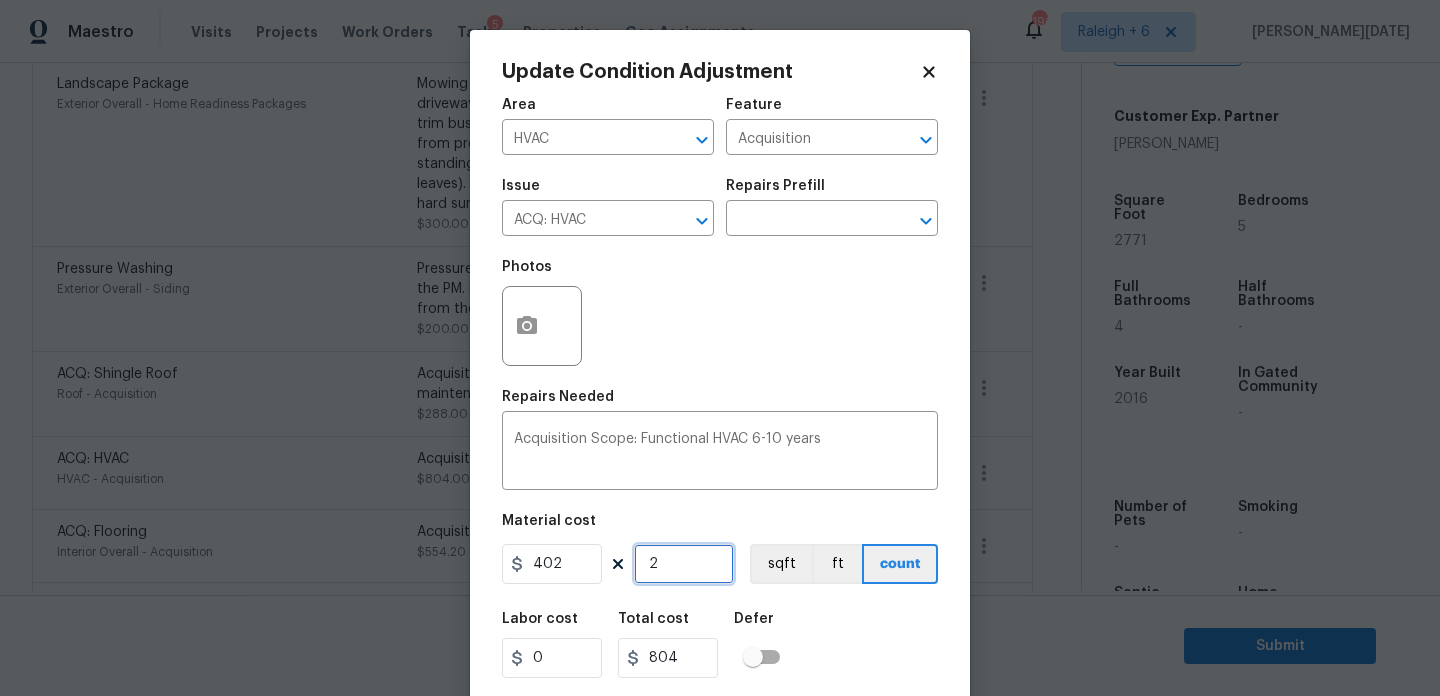 click on "2" at bounding box center (684, 564) 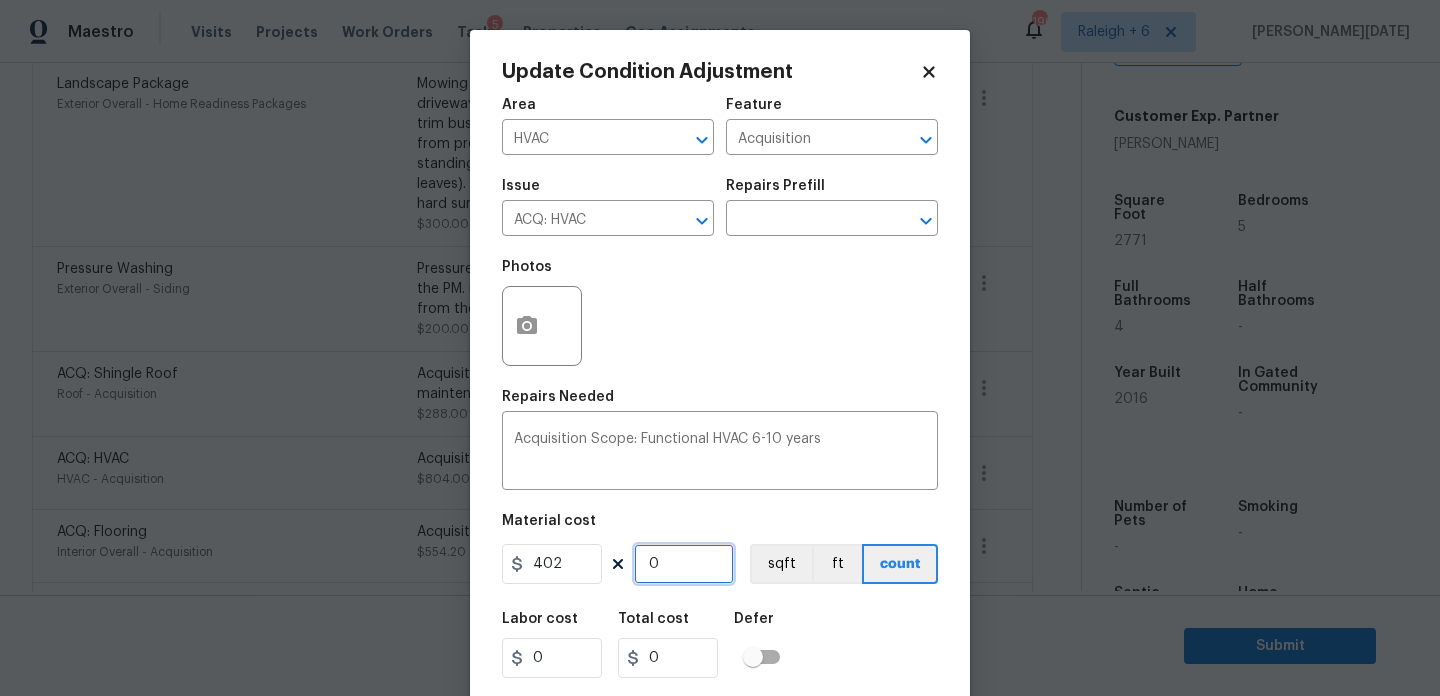 type on "1" 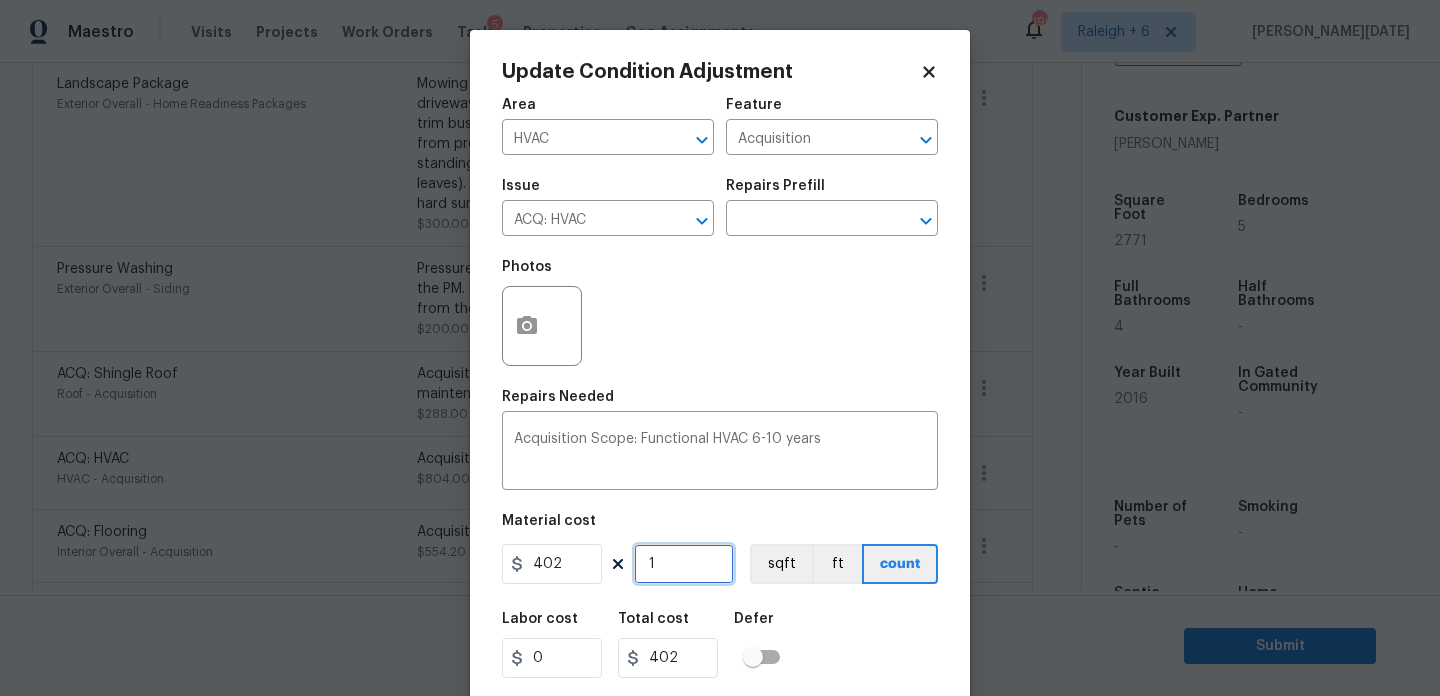 type on "1" 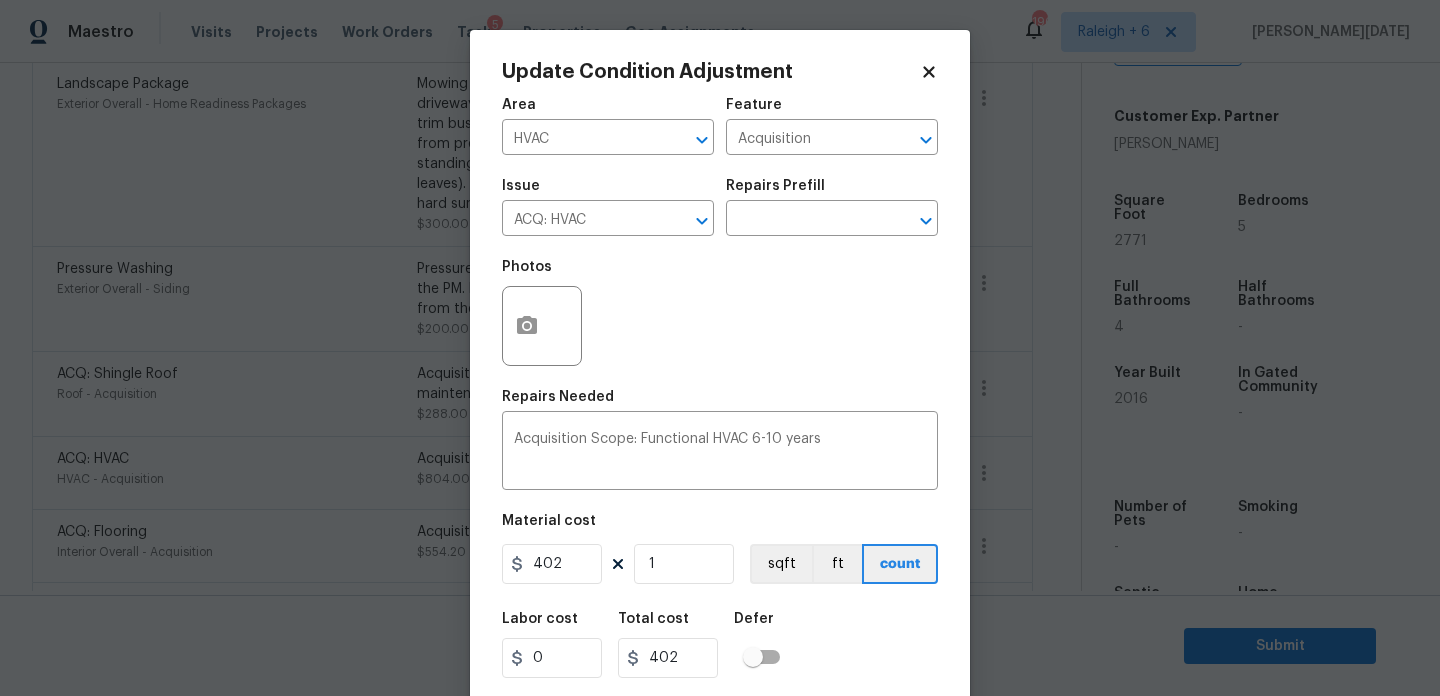 click on "Photos" at bounding box center (720, 313) 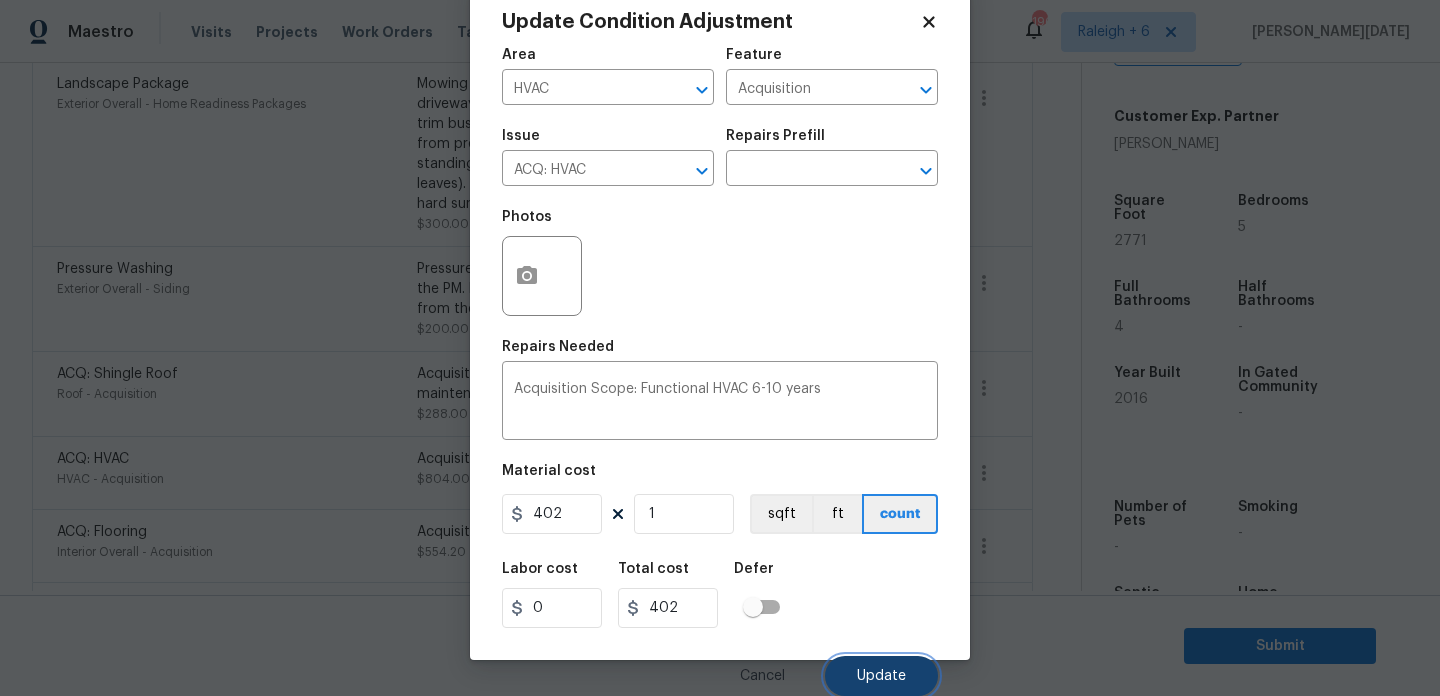 click on "Update" at bounding box center [881, 676] 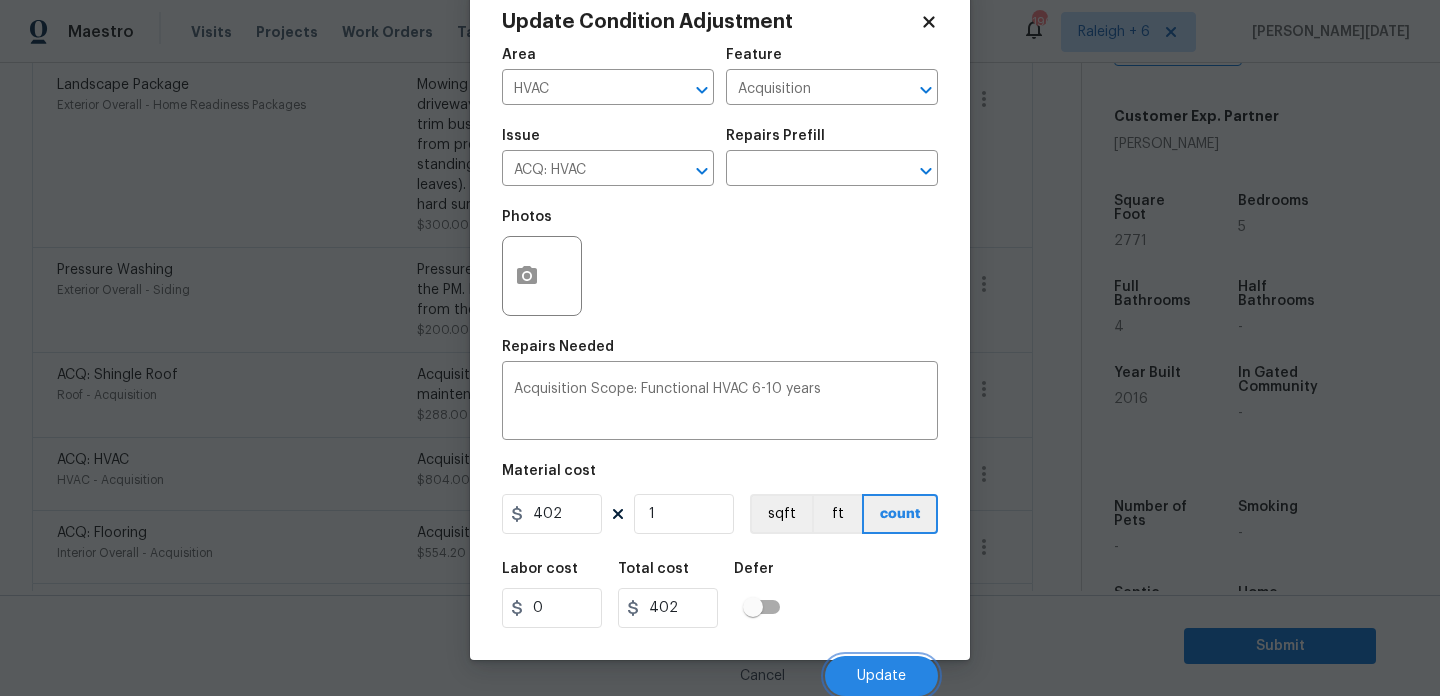 scroll, scrollTop: 1150, scrollLeft: 0, axis: vertical 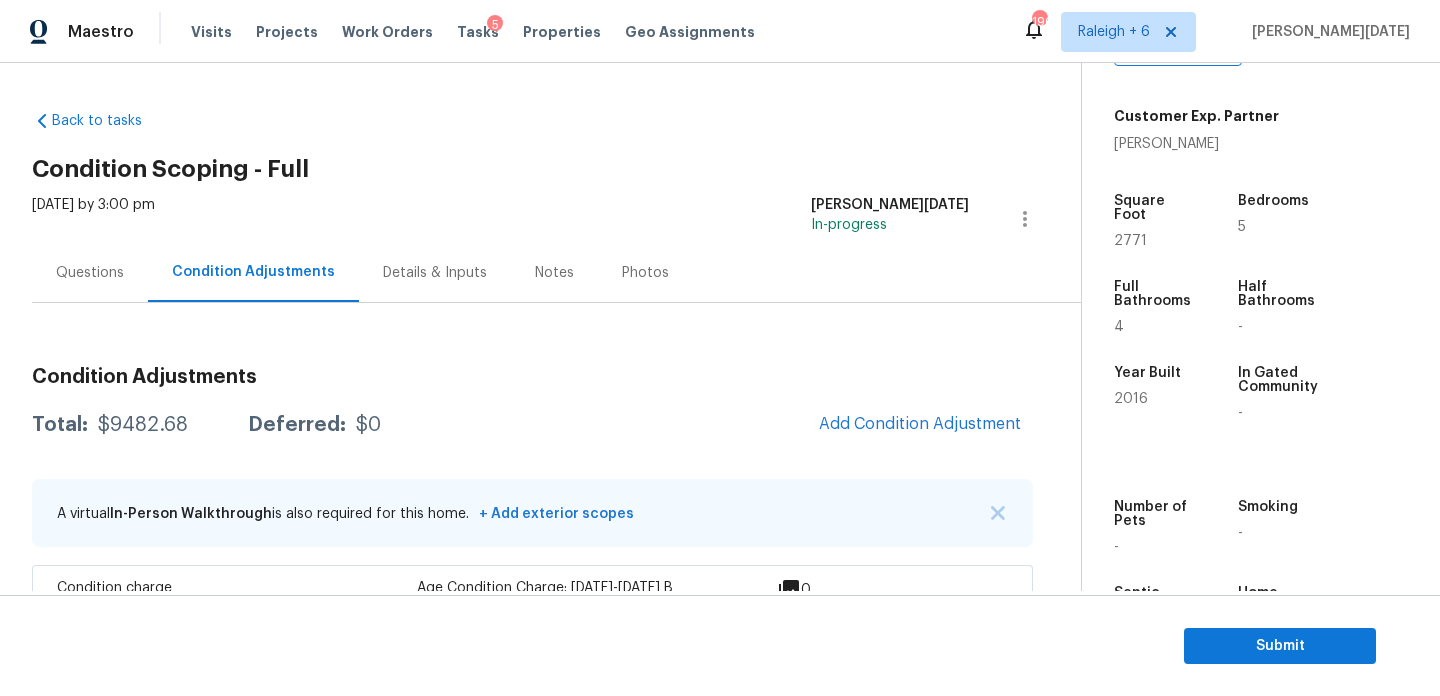 click on "Questions" at bounding box center (90, 272) 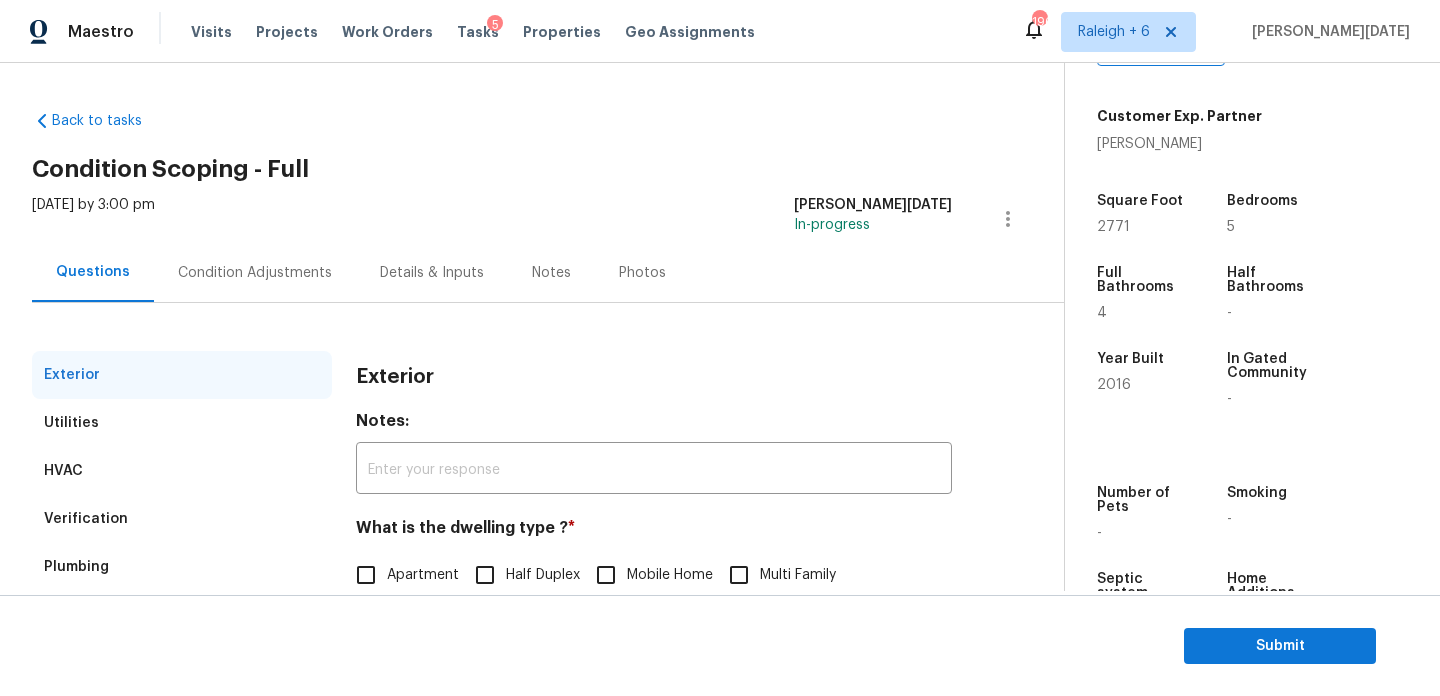 scroll, scrollTop: 267, scrollLeft: 0, axis: vertical 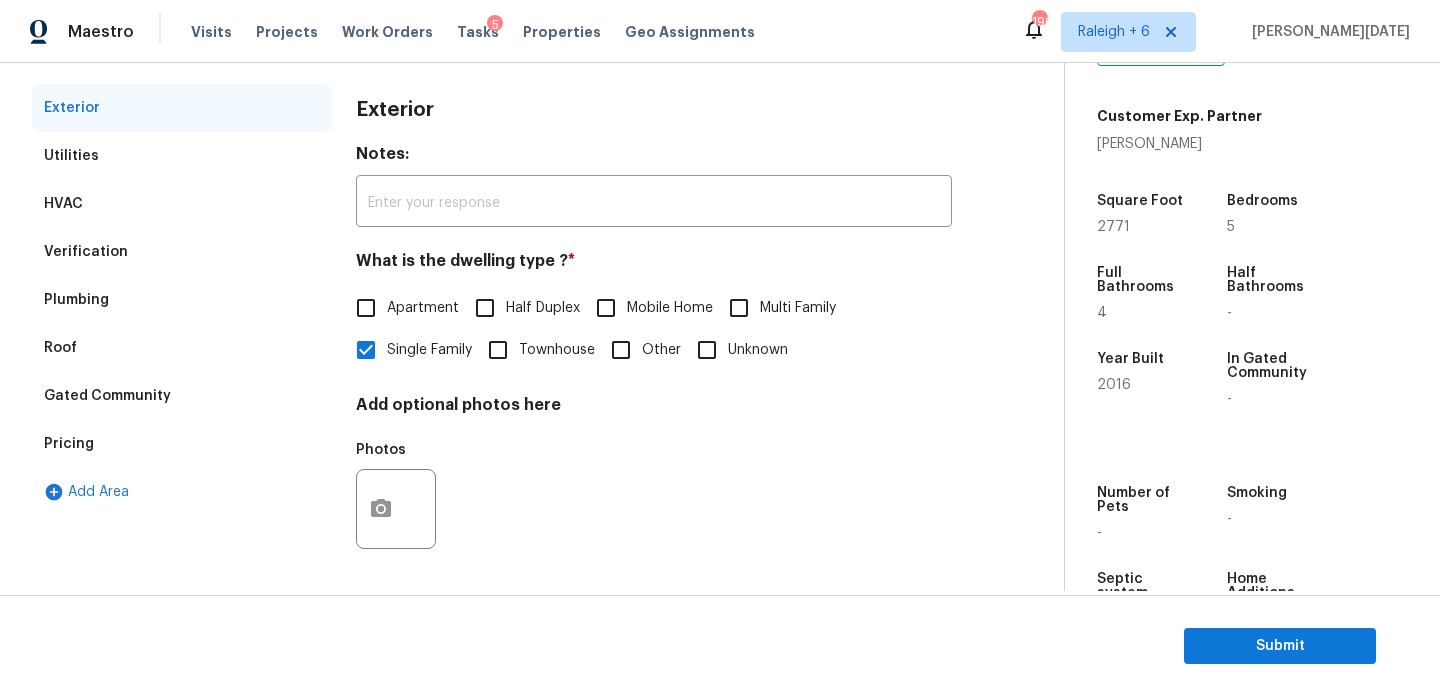 click on "Pricing" at bounding box center [182, 444] 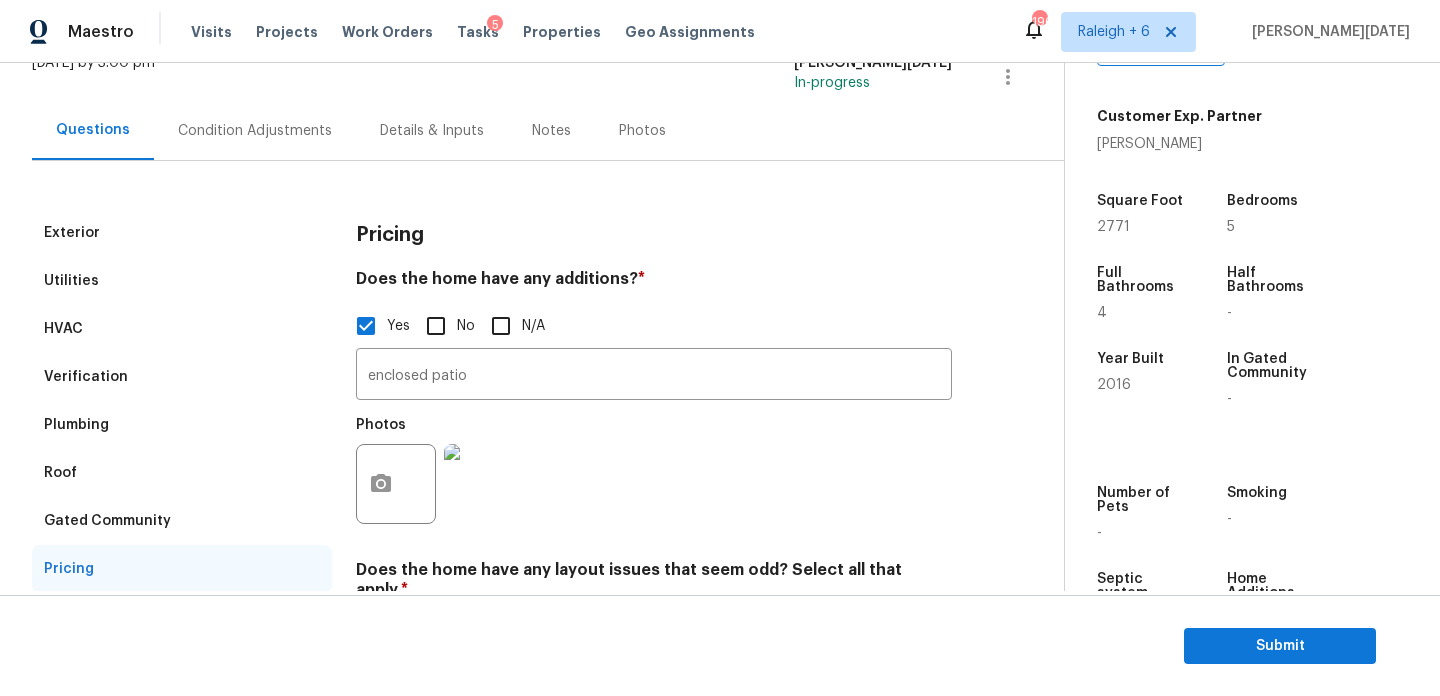 scroll, scrollTop: 53, scrollLeft: 0, axis: vertical 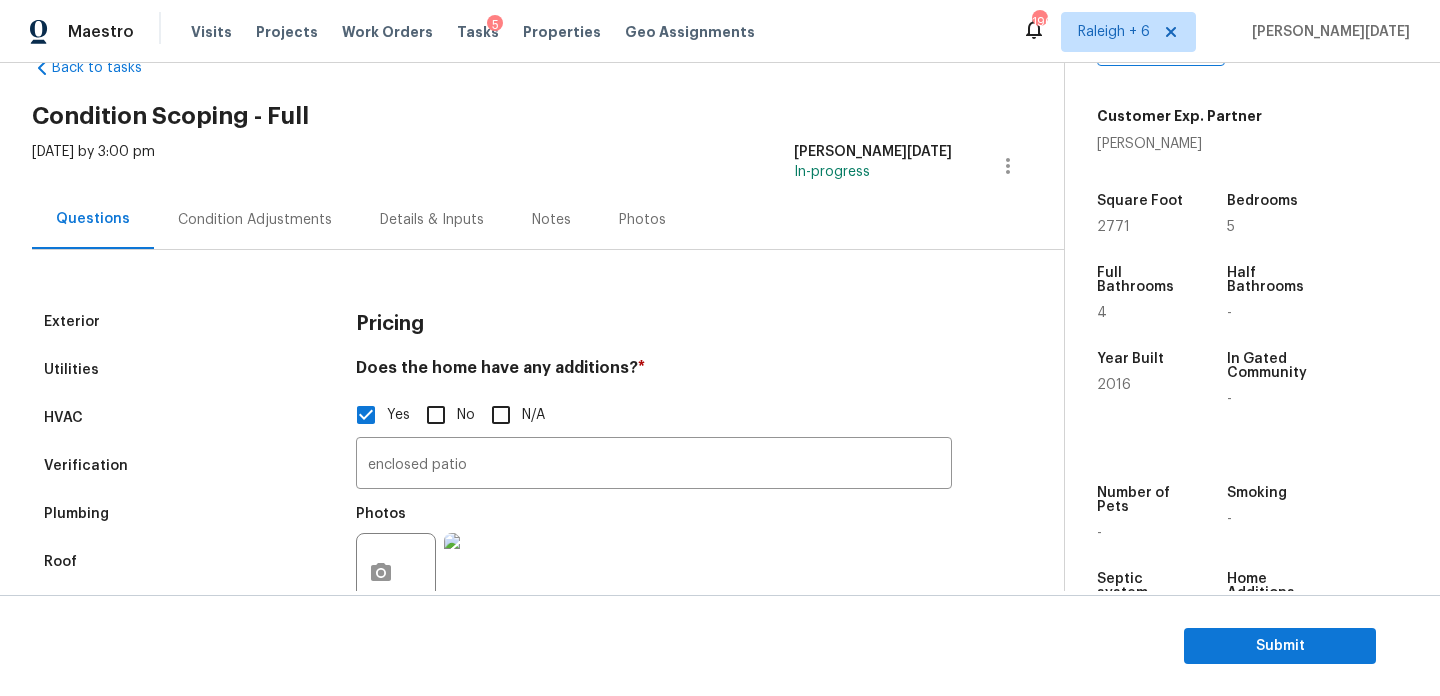 click on "Condition Adjustments" at bounding box center (255, 219) 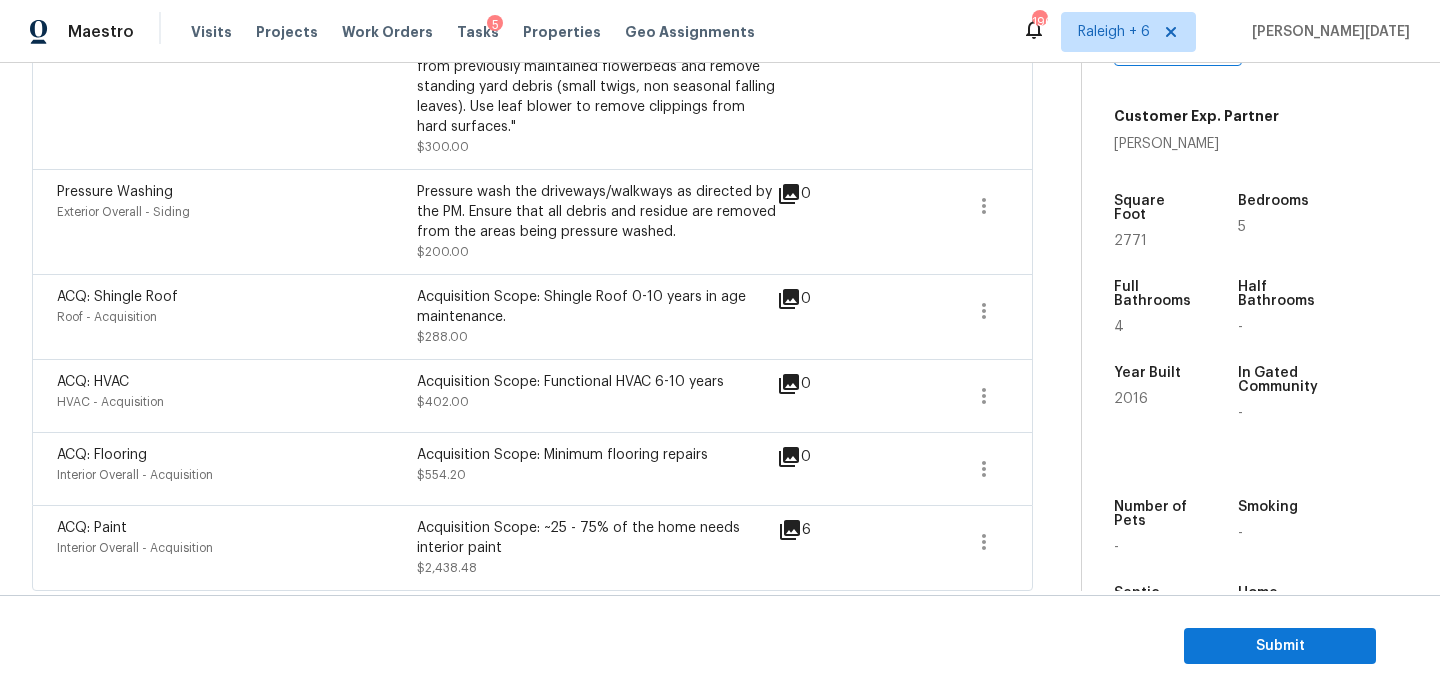scroll, scrollTop: 1237, scrollLeft: 0, axis: vertical 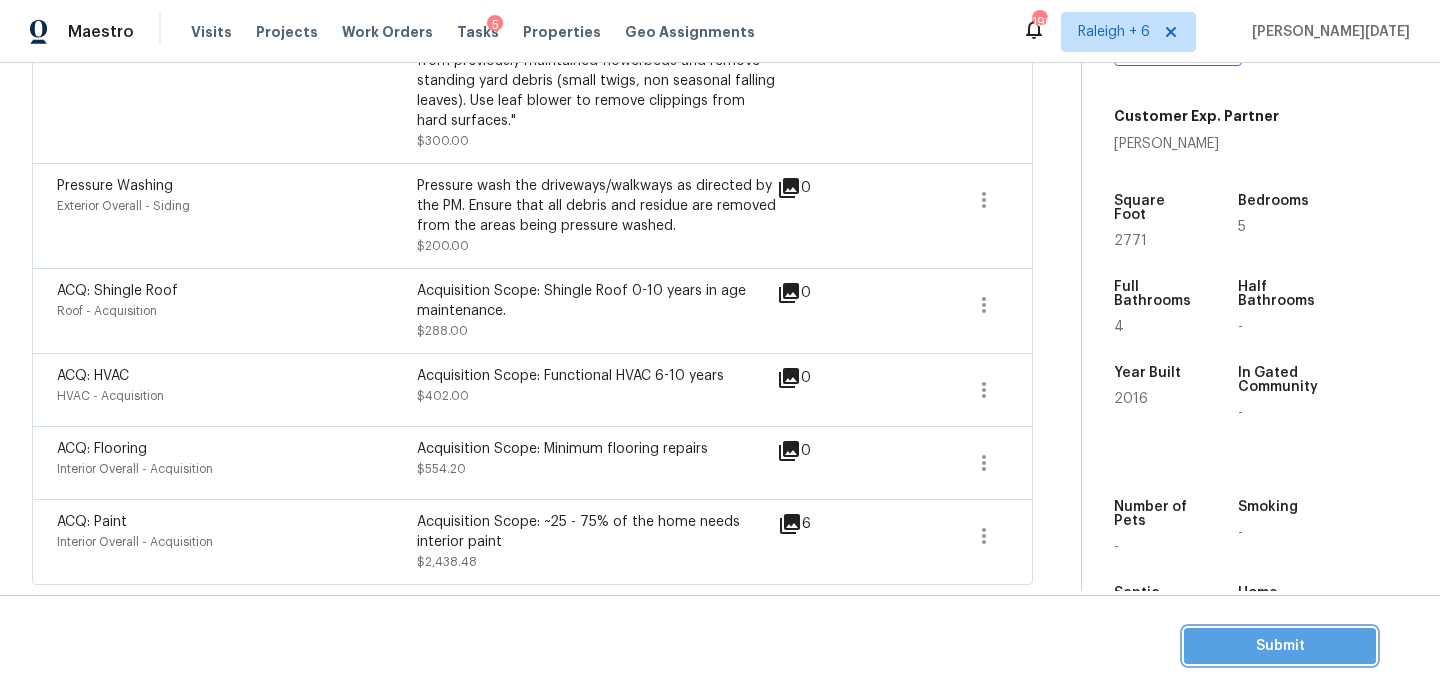 click on "Submit" at bounding box center (1280, 646) 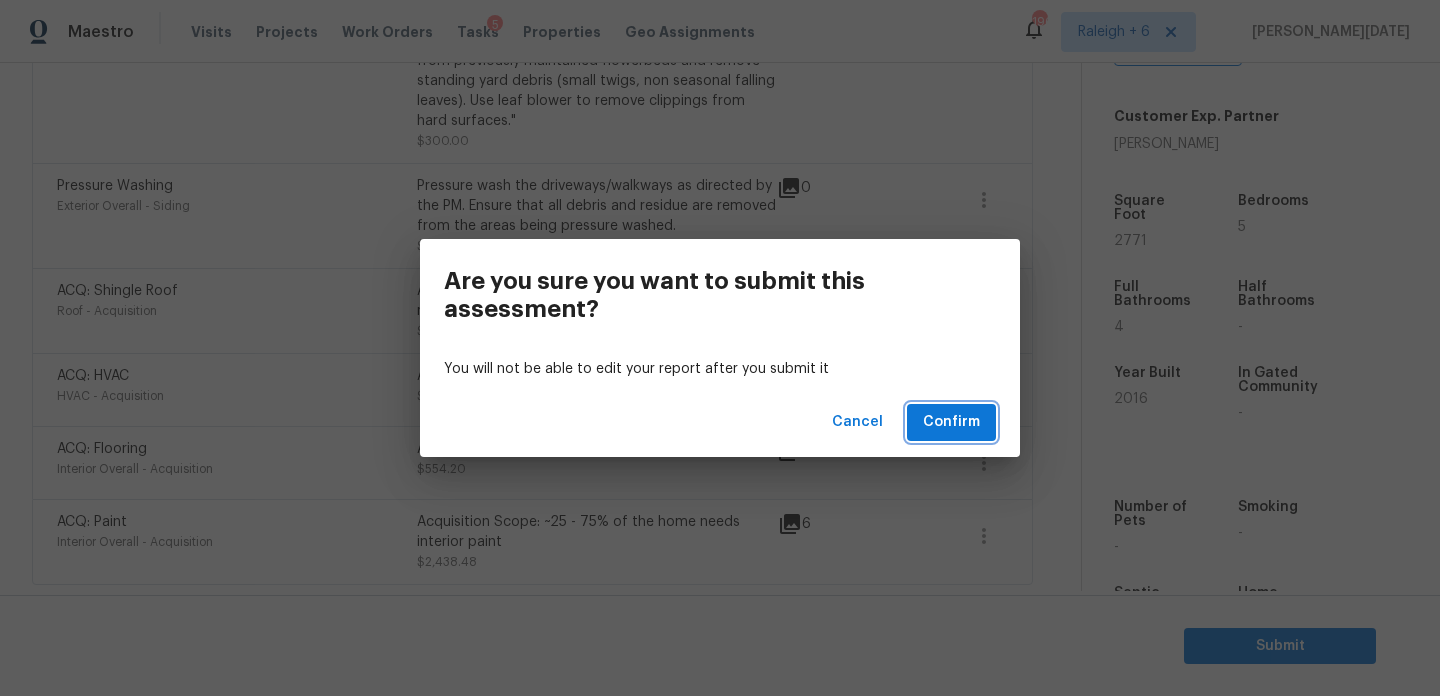 click on "Confirm" at bounding box center (951, 422) 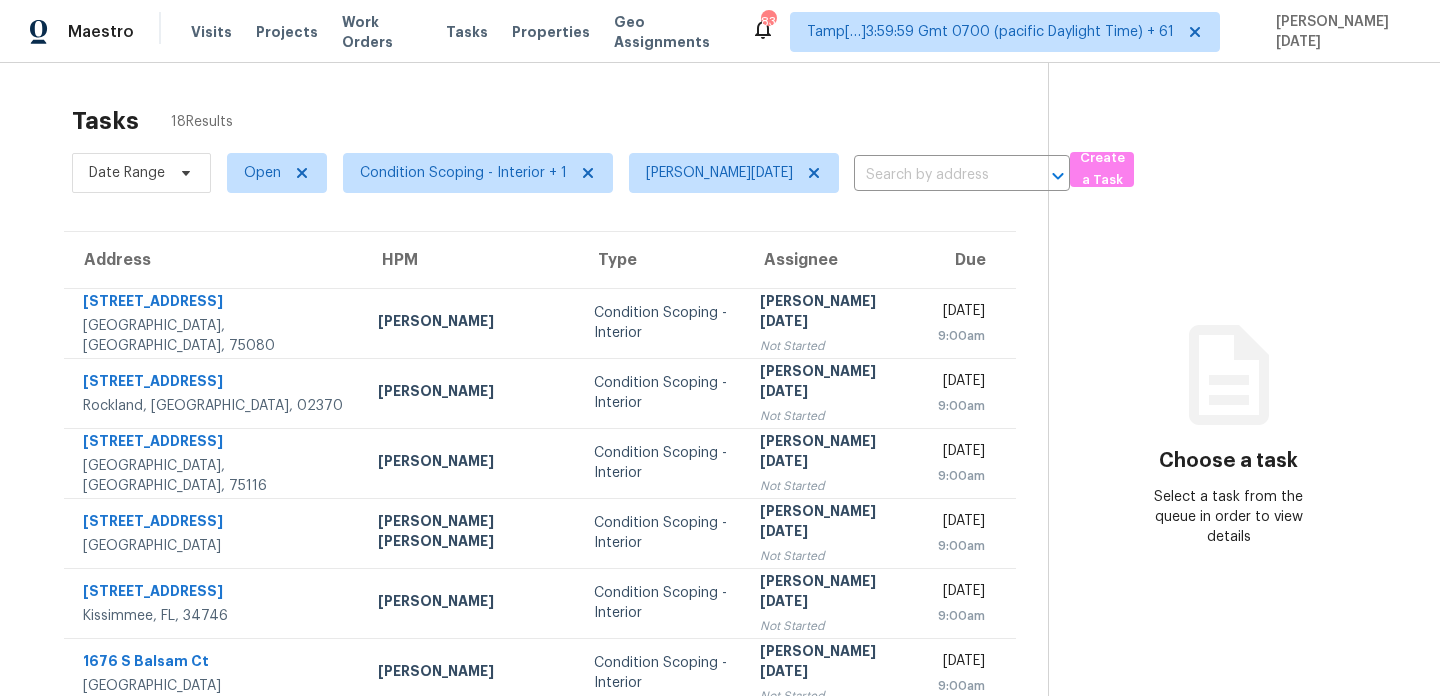 scroll, scrollTop: 0, scrollLeft: 0, axis: both 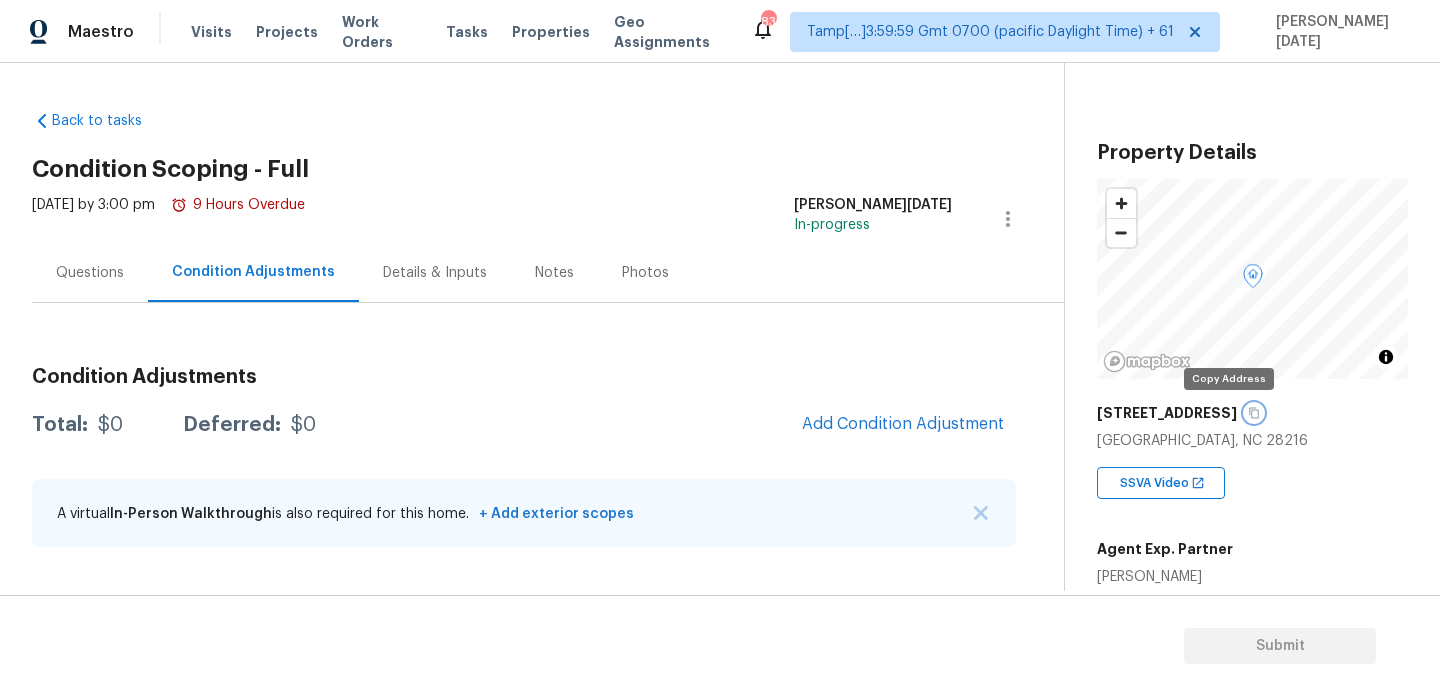 click 